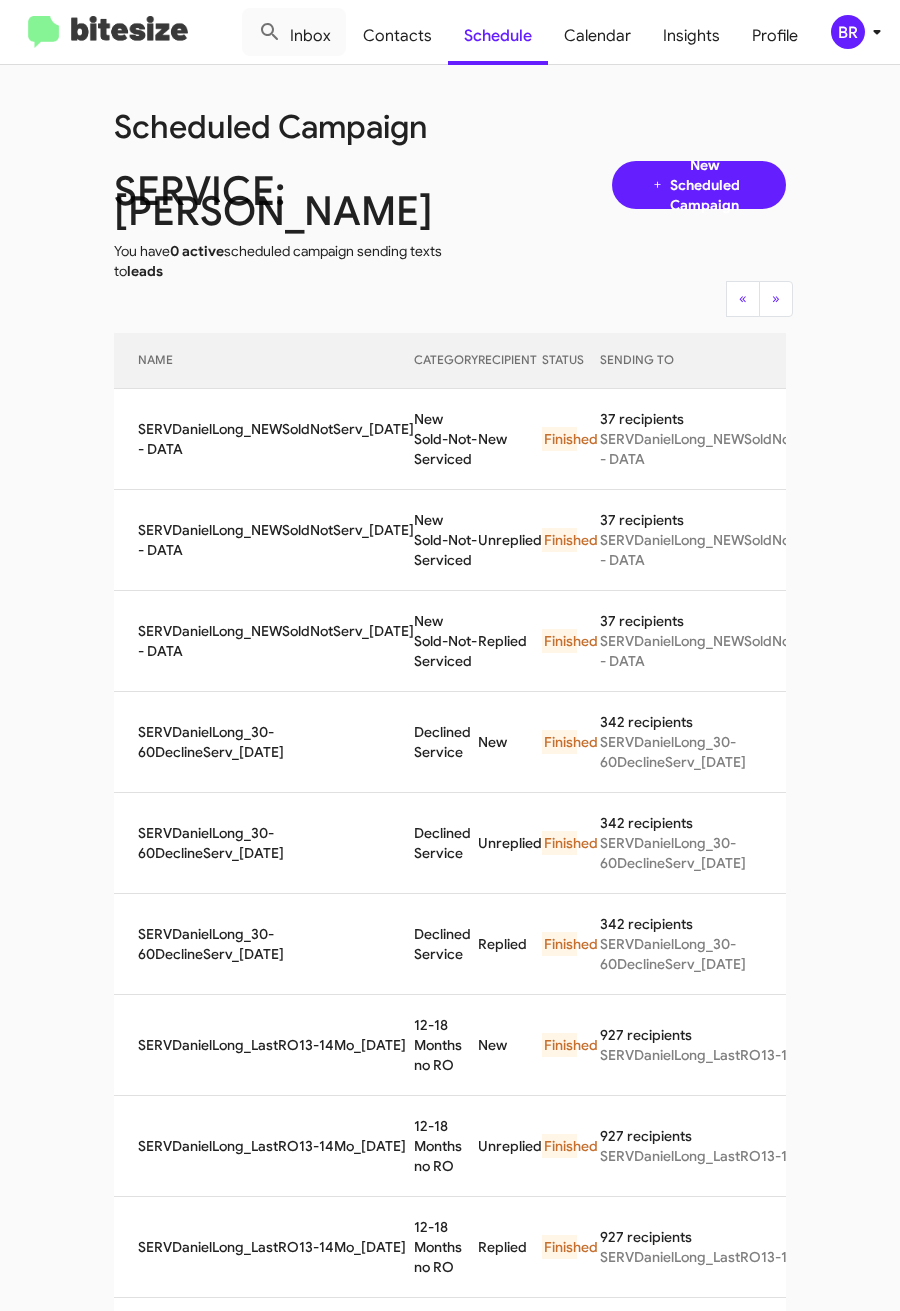 scroll, scrollTop: 0, scrollLeft: 0, axis: both 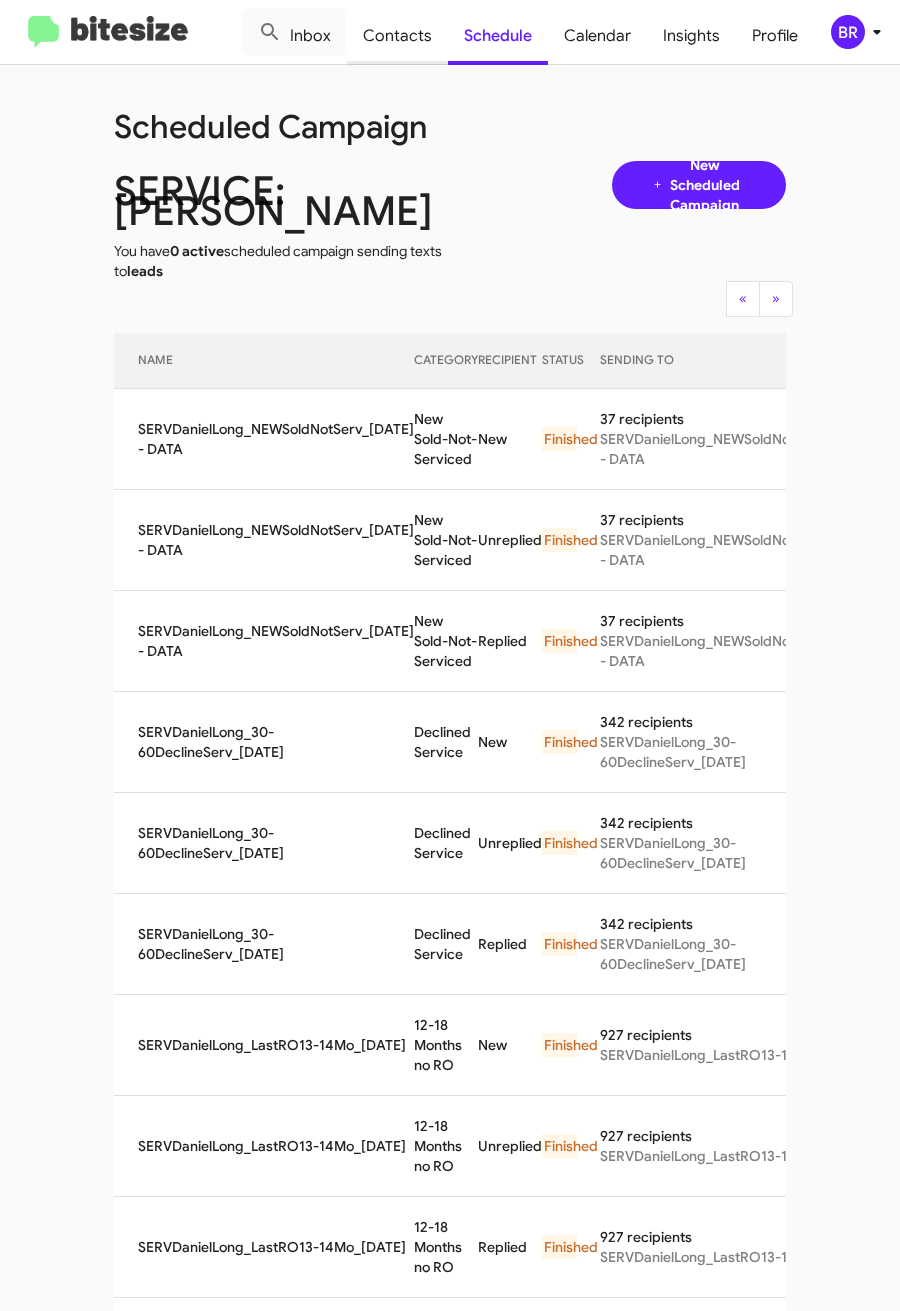 click on "Contacts" 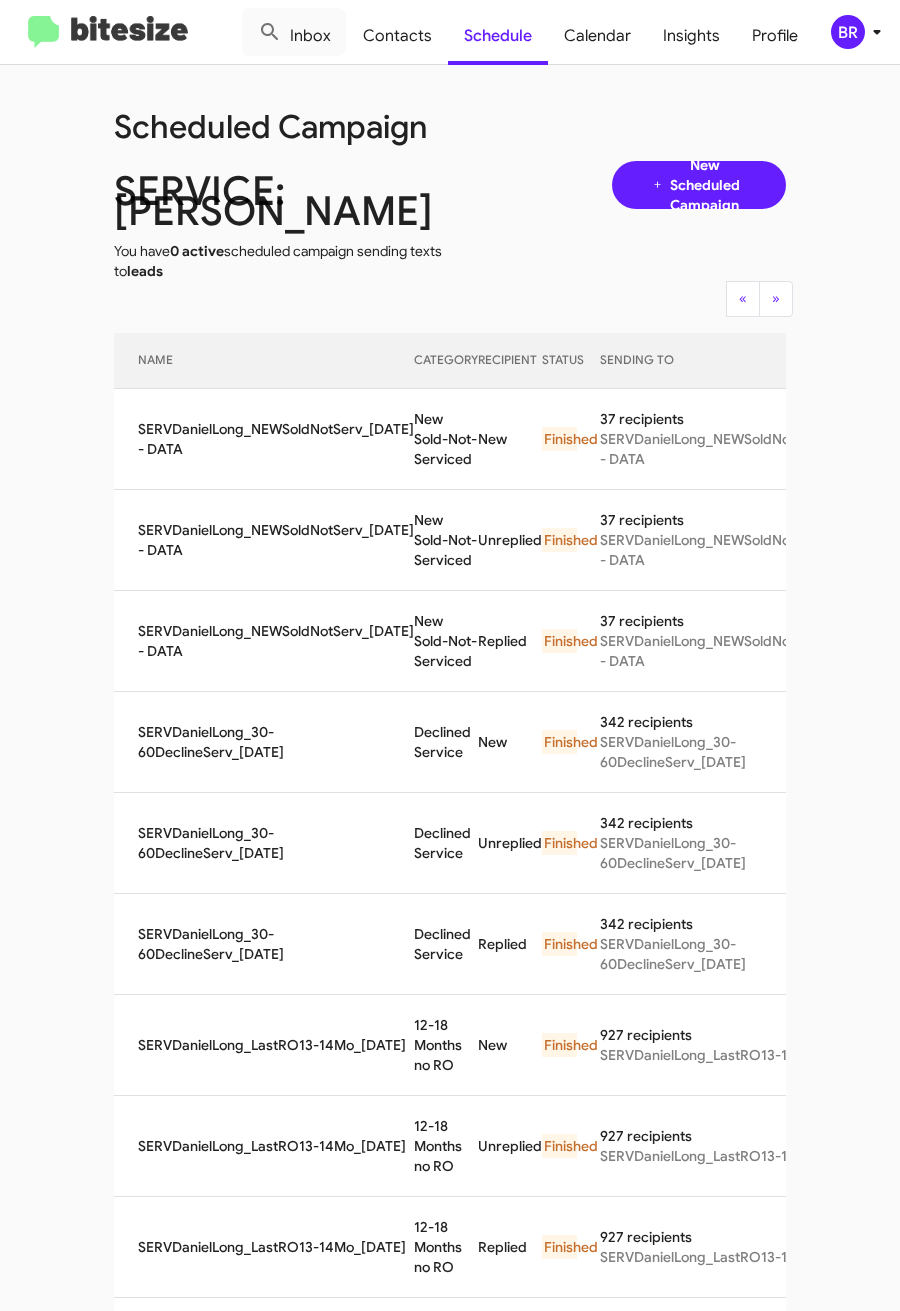 type on "in:groups" 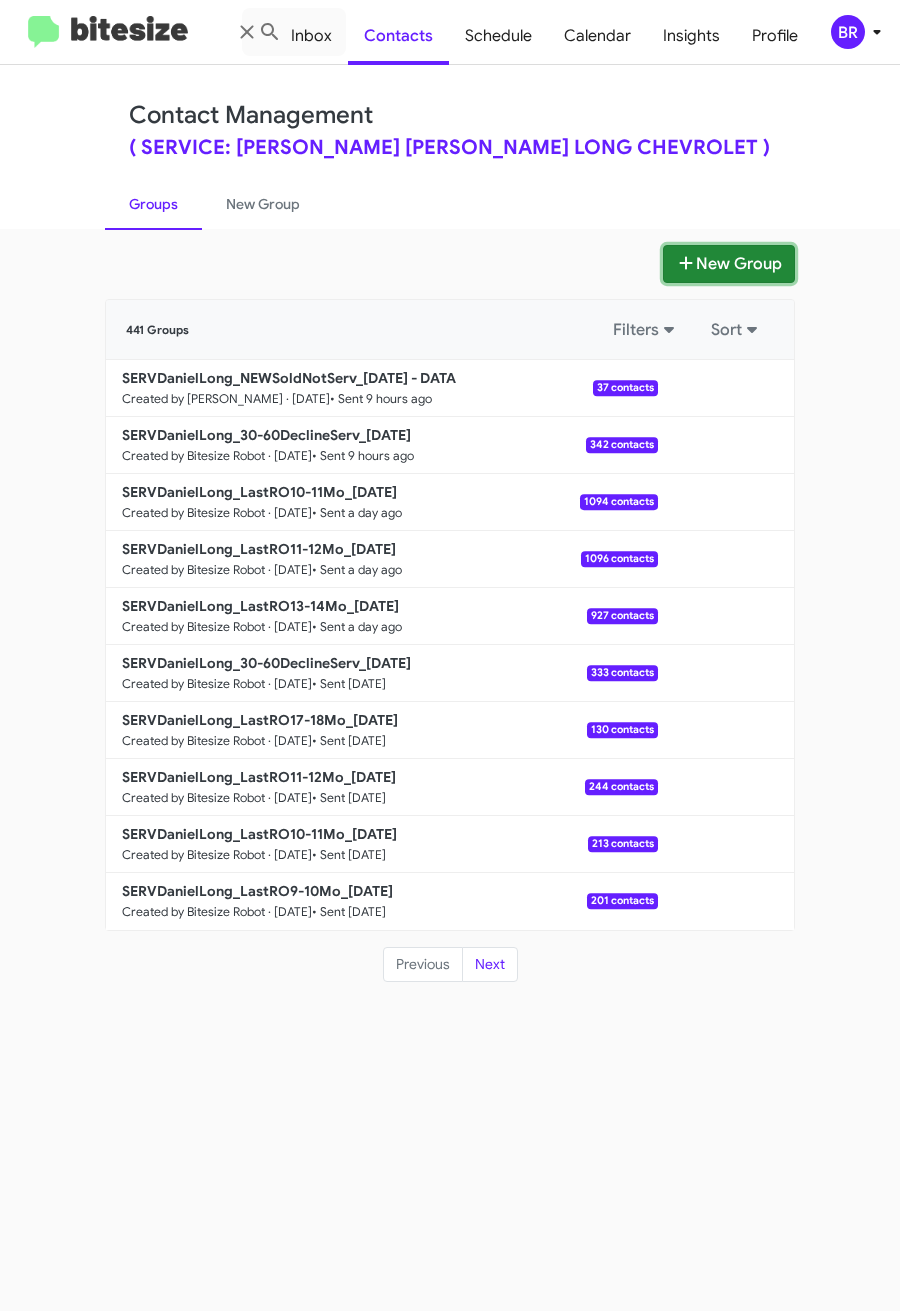 click on "New Group" 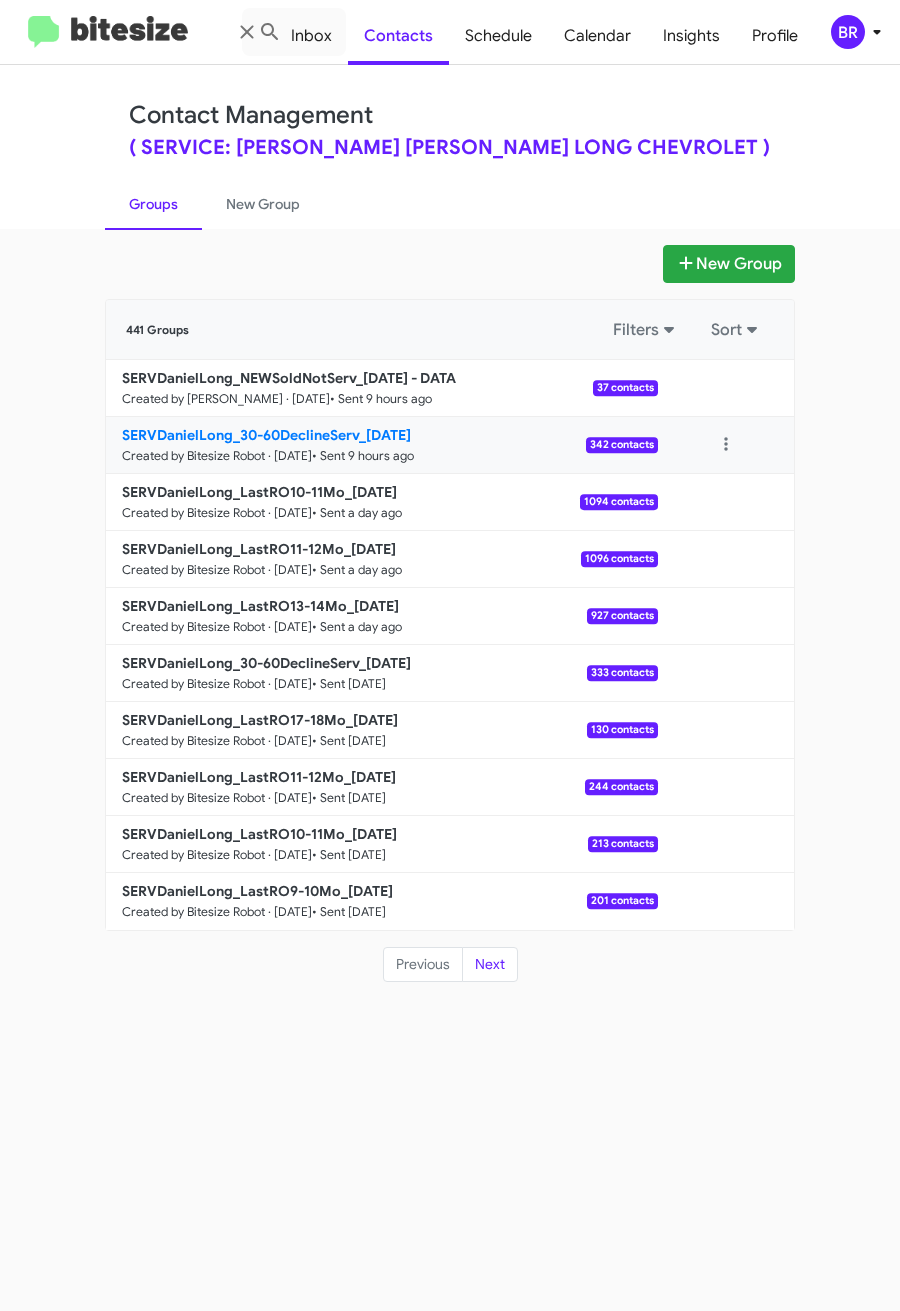 type 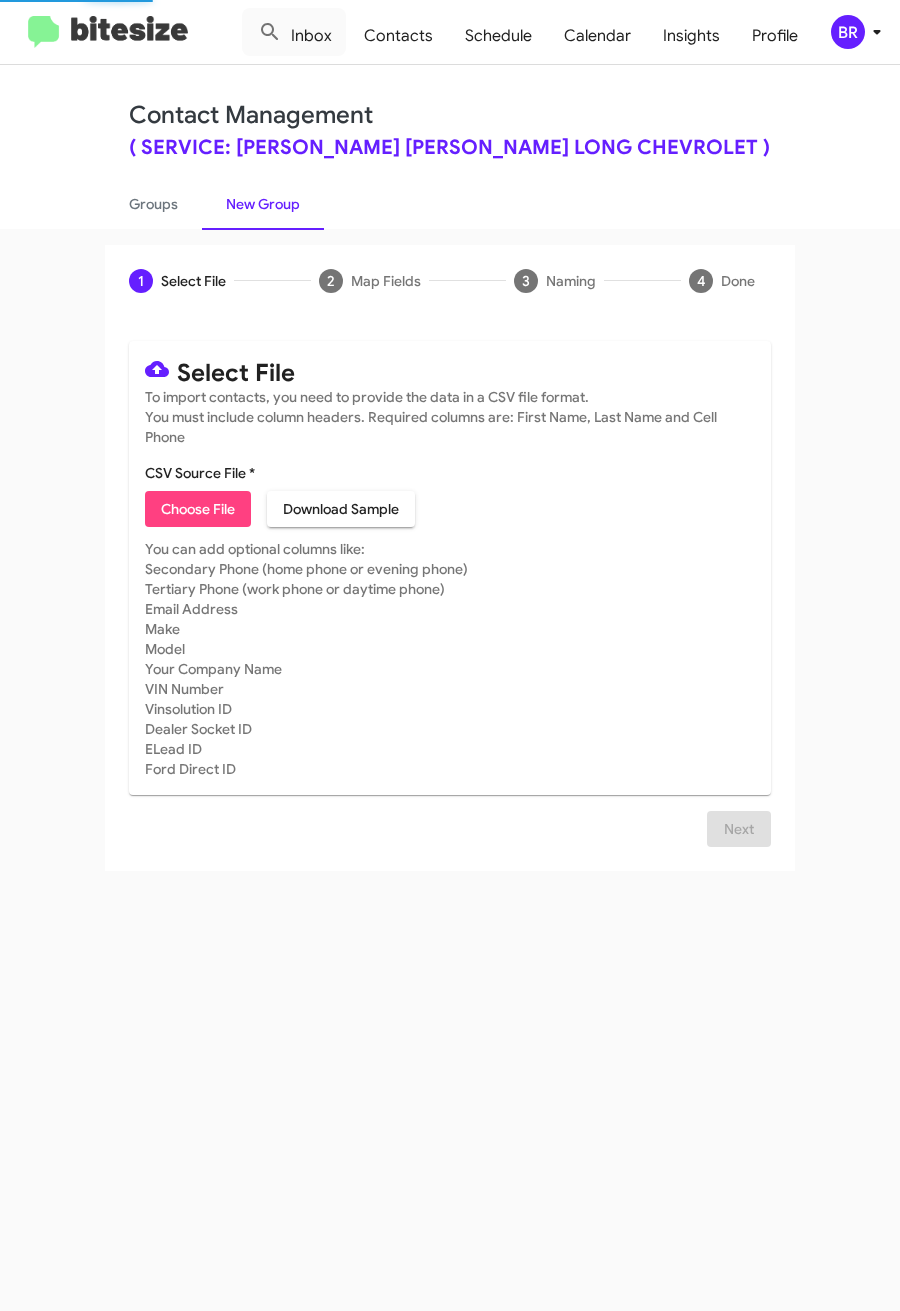 click on "Choose File" 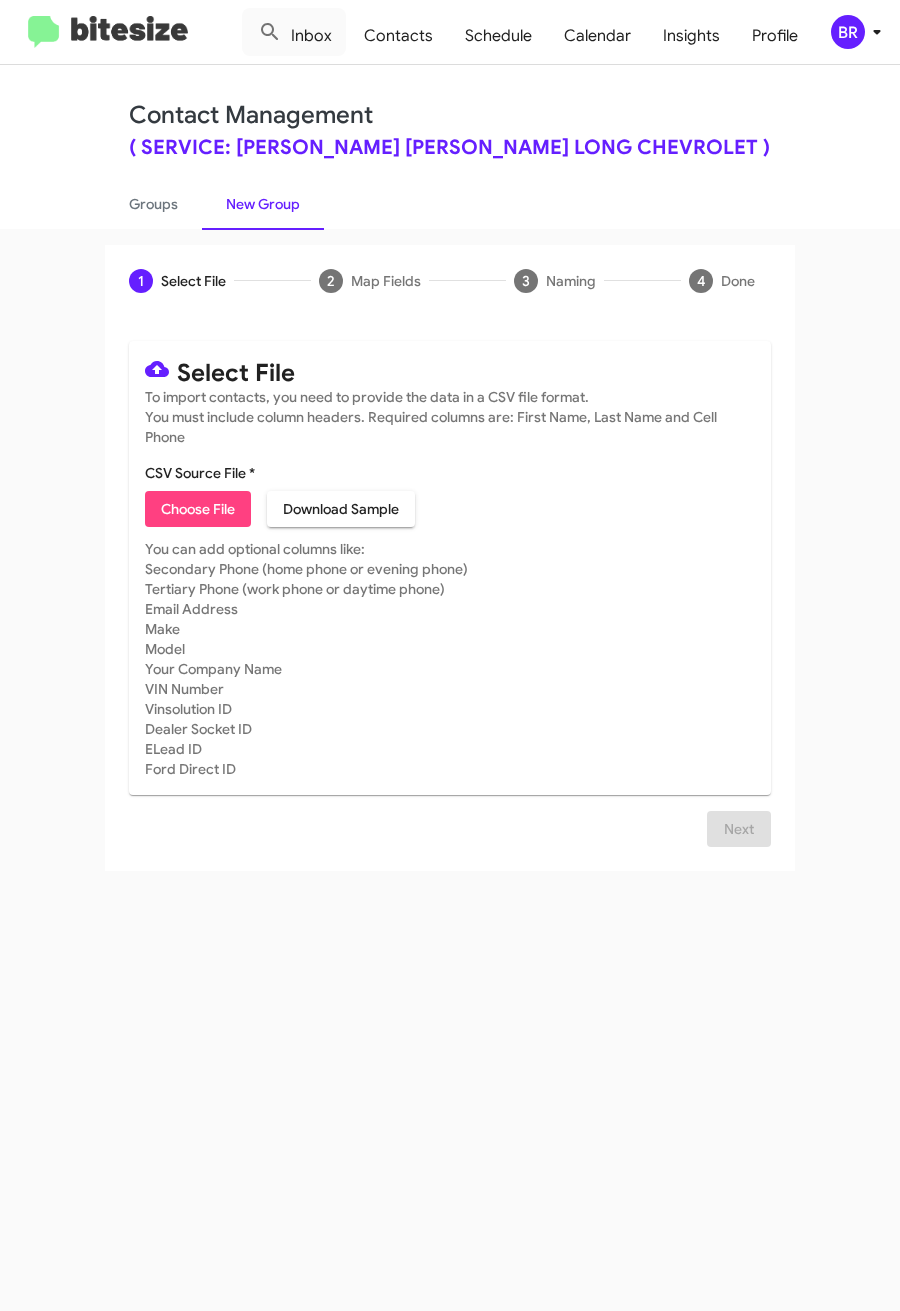 type on "SERVDanielLong_LastRO8-9Mo_07-10-25" 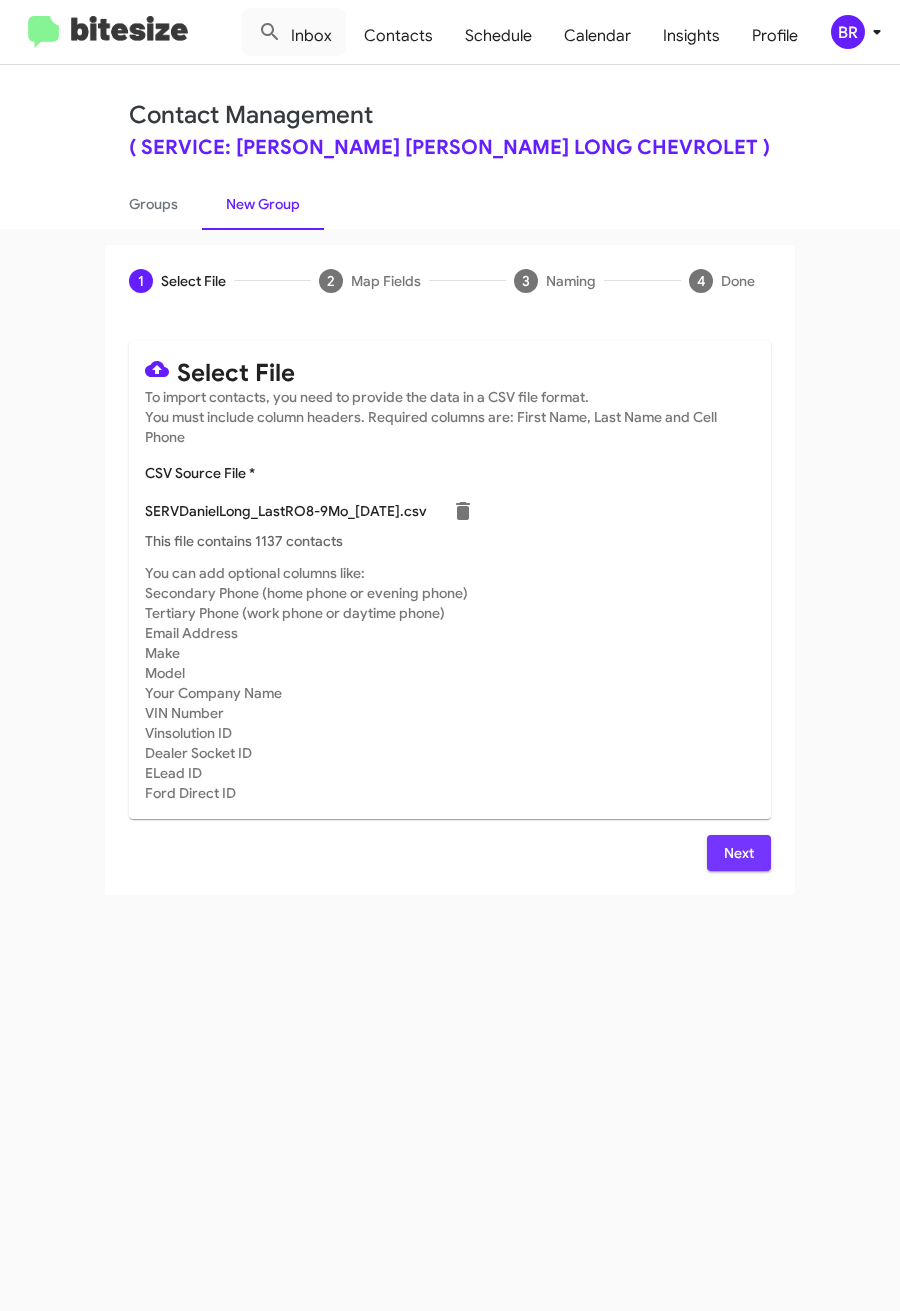 click on "Next" at bounding box center [739, 853] 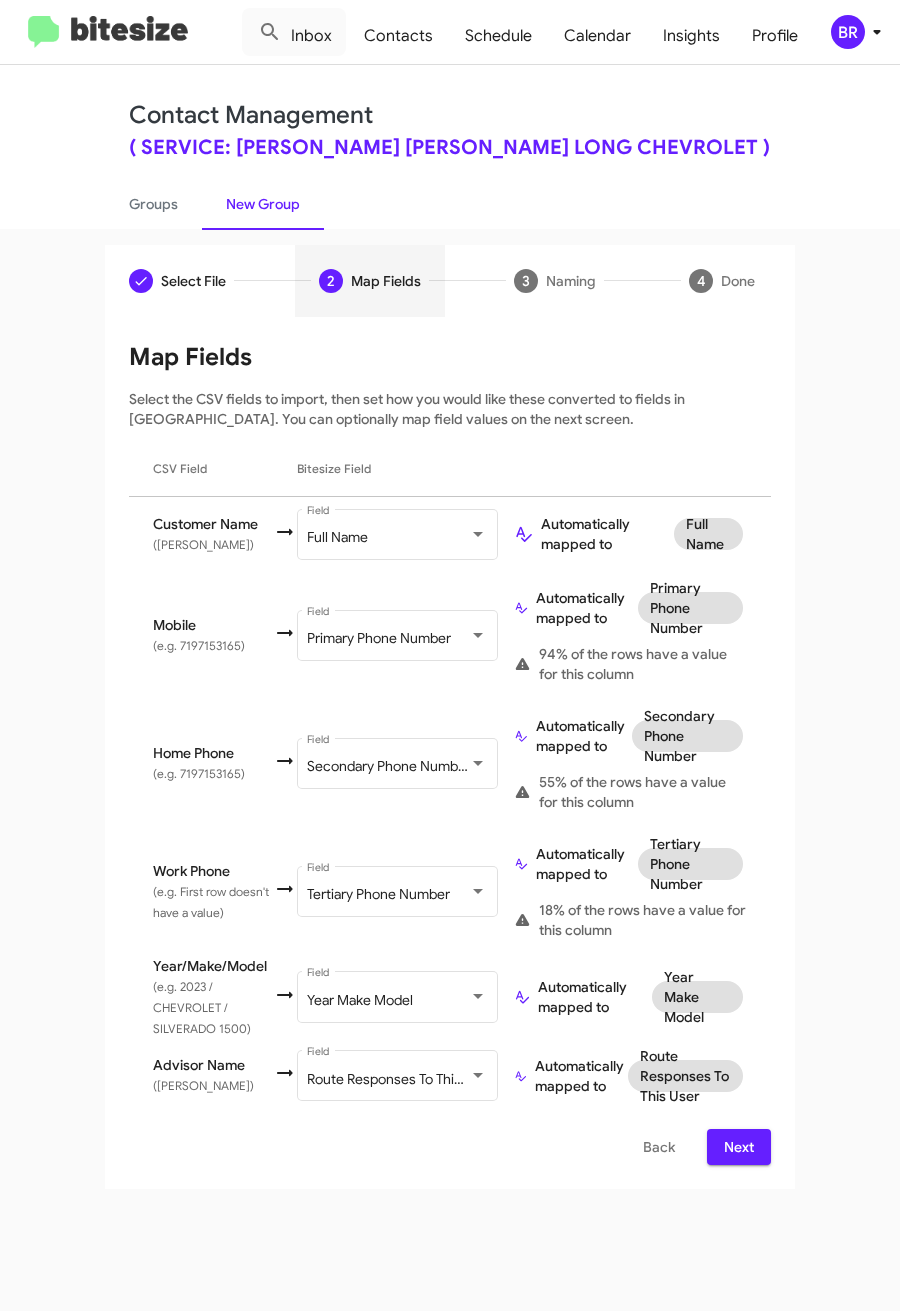 click on "Next" at bounding box center (739, 1147) 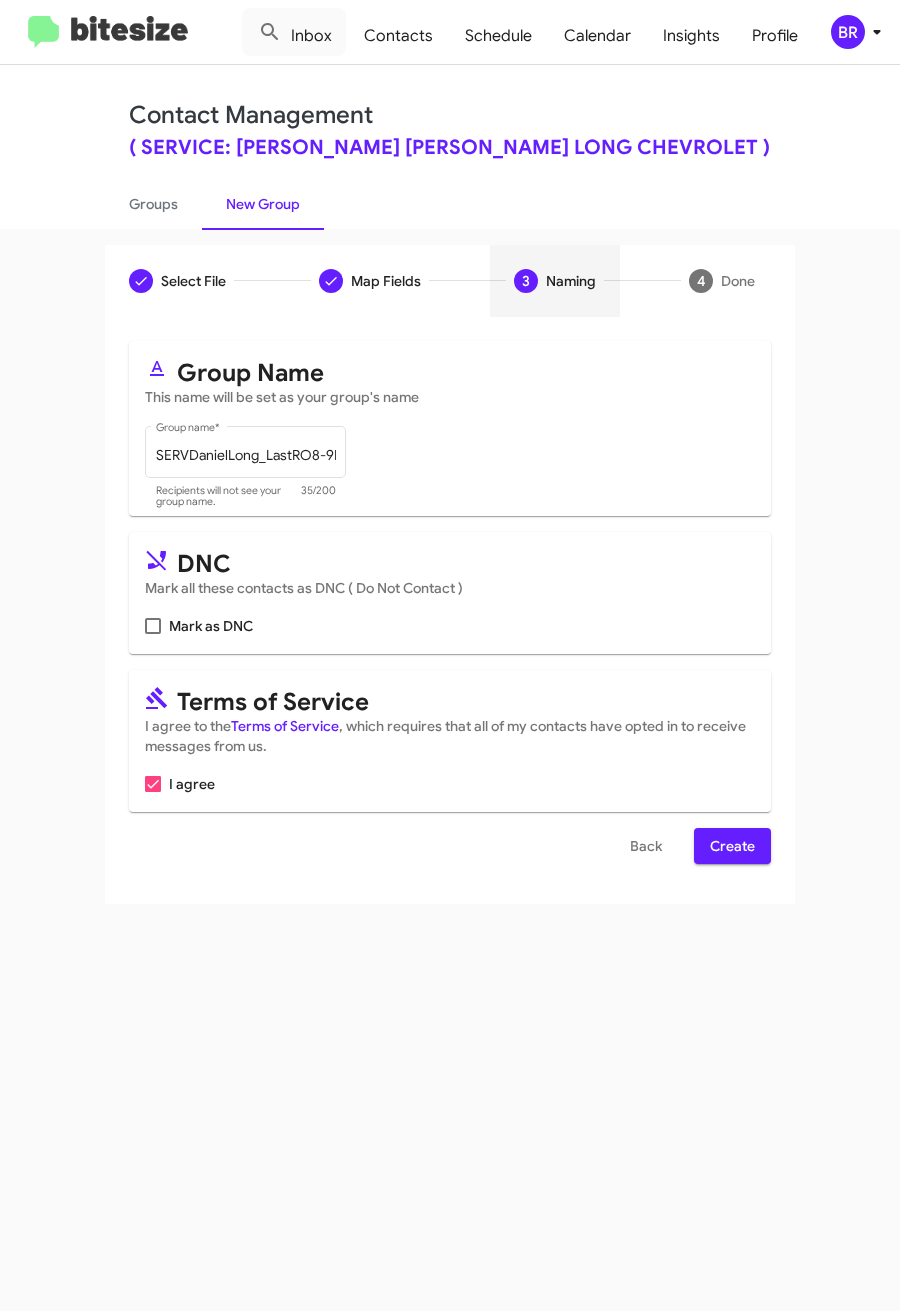 click on "Create" at bounding box center [732, 846] 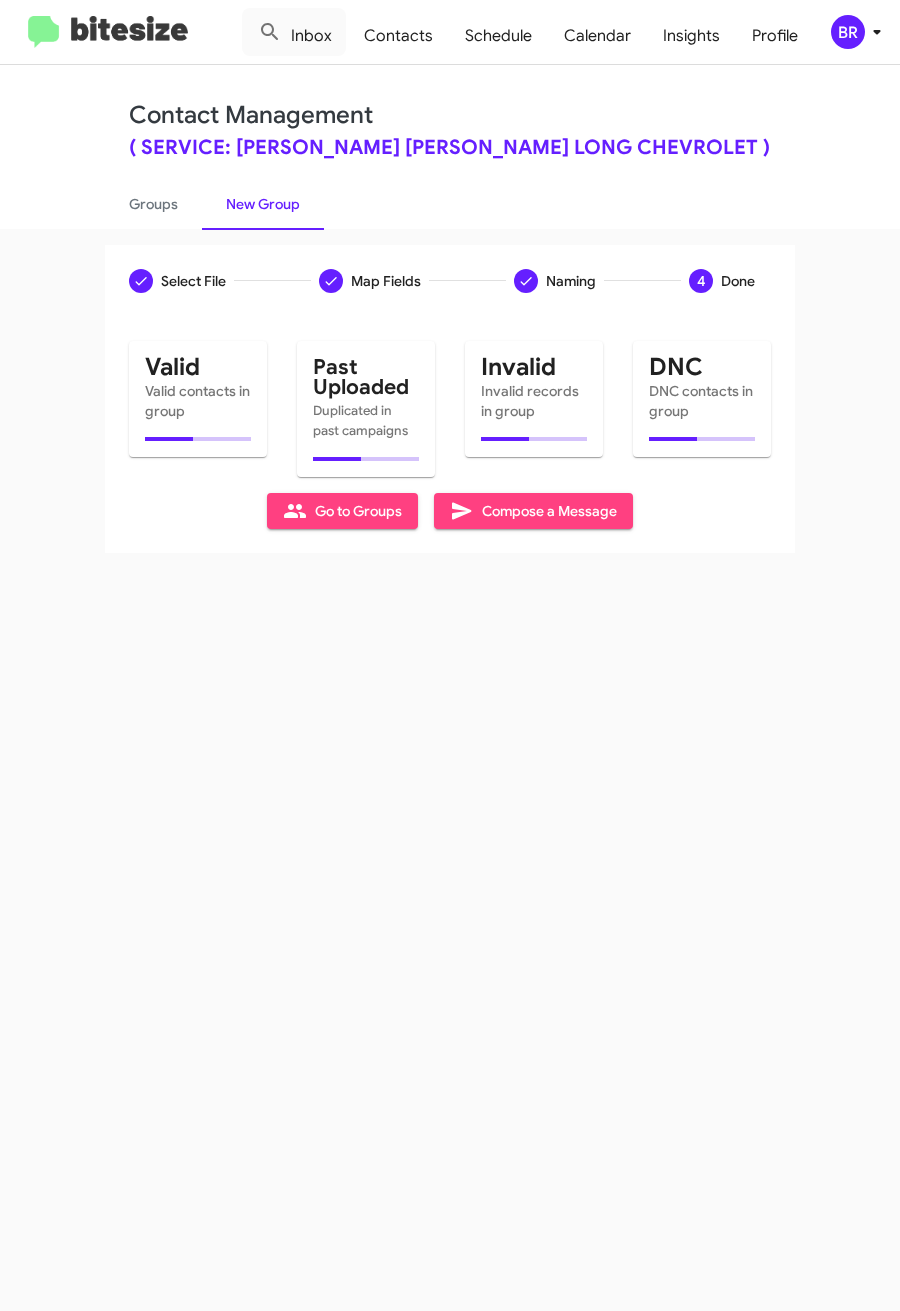 click on "Contact Management ( SERVICE: Daniels Long - DANIELS LONG CHEVROLET )" 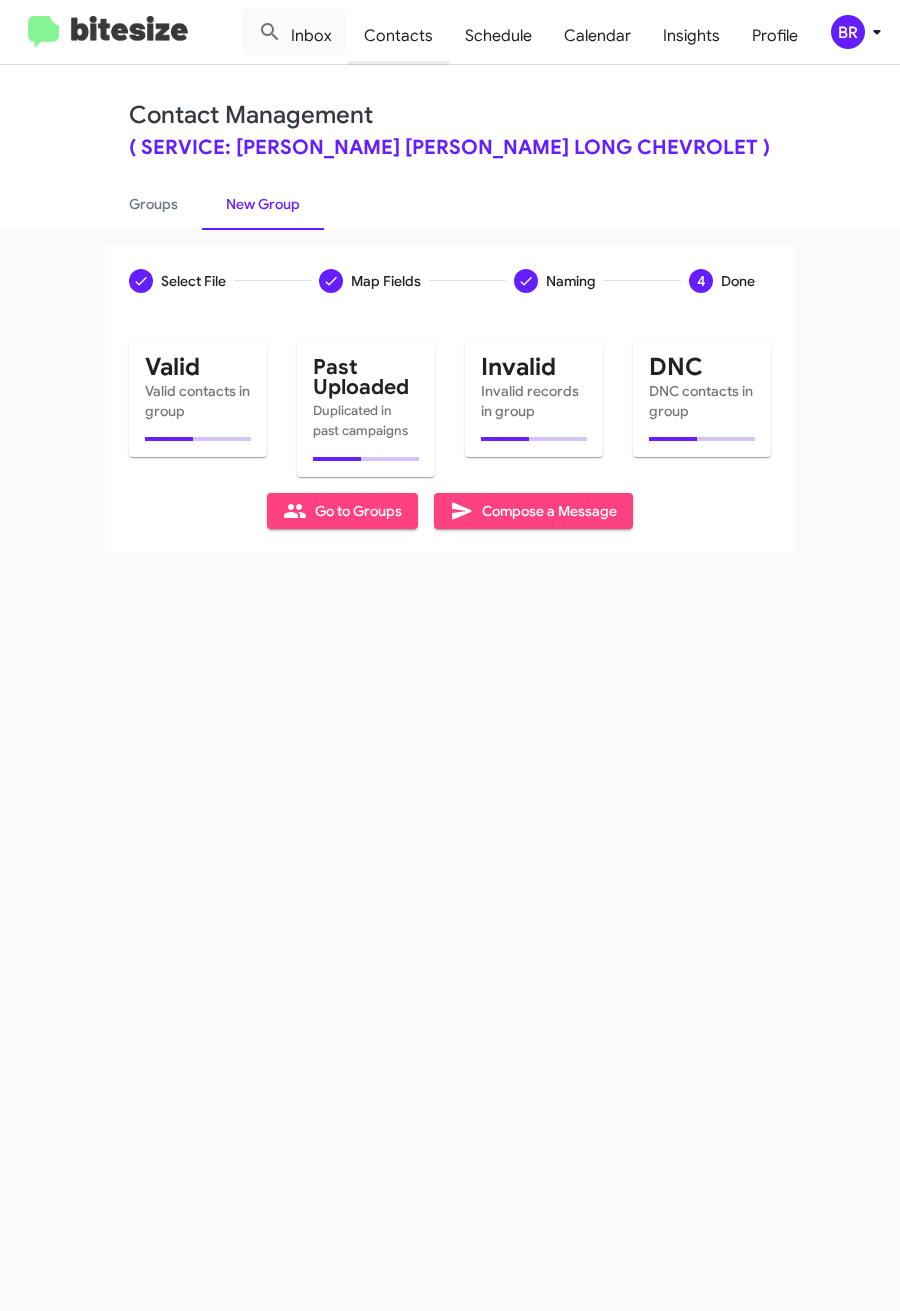 click on "Contacts" 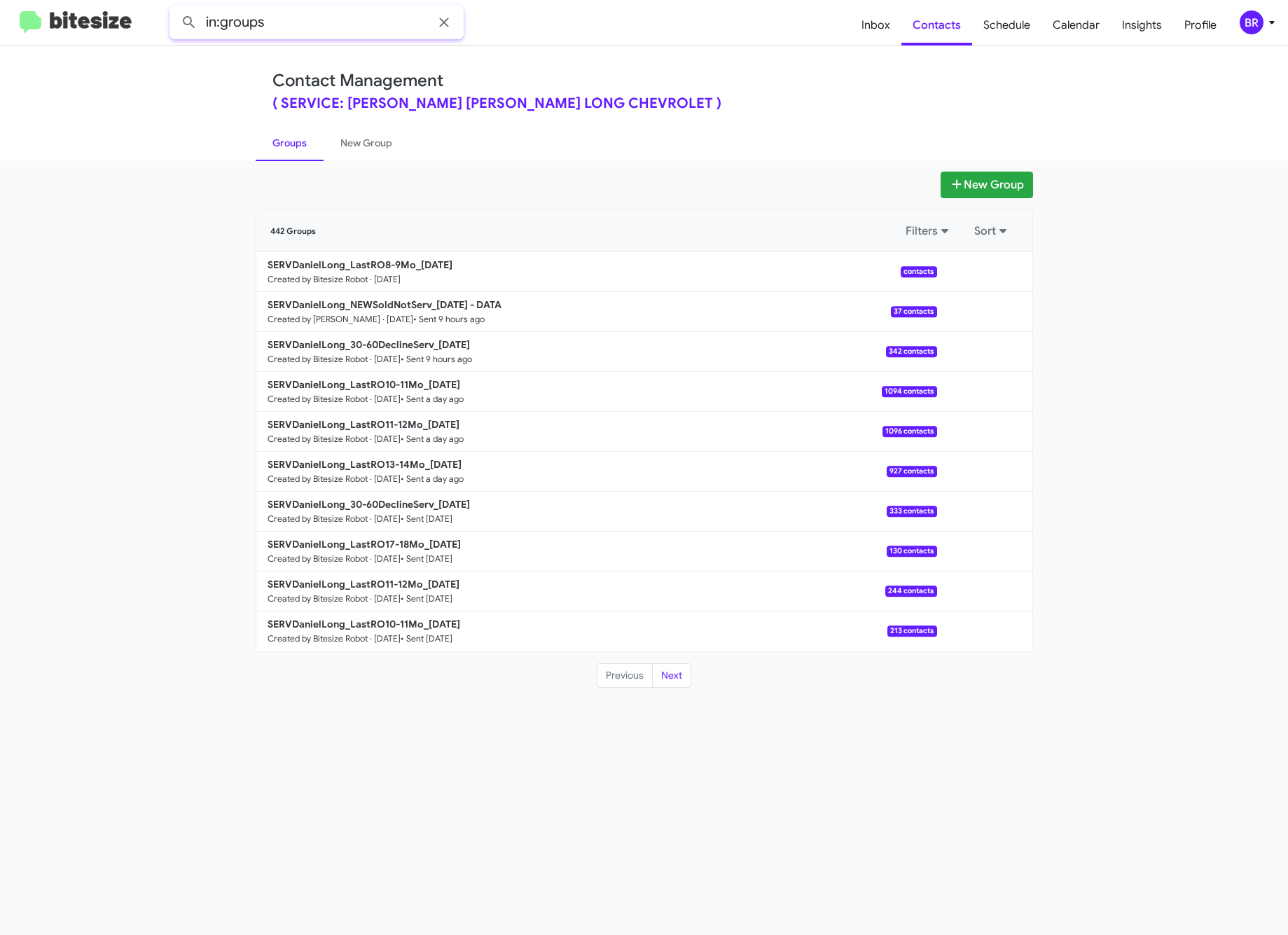 click on "in:groups" 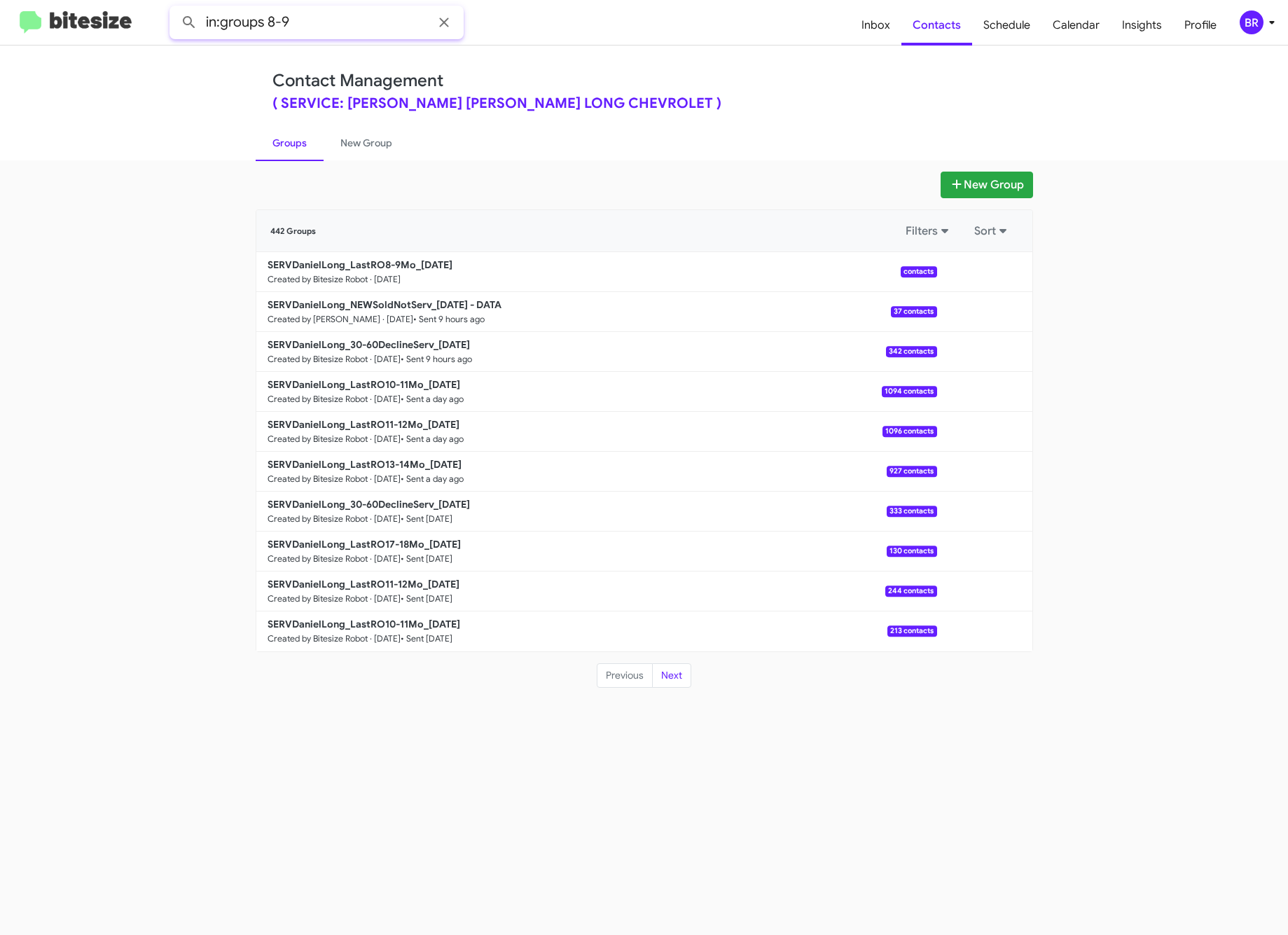 click 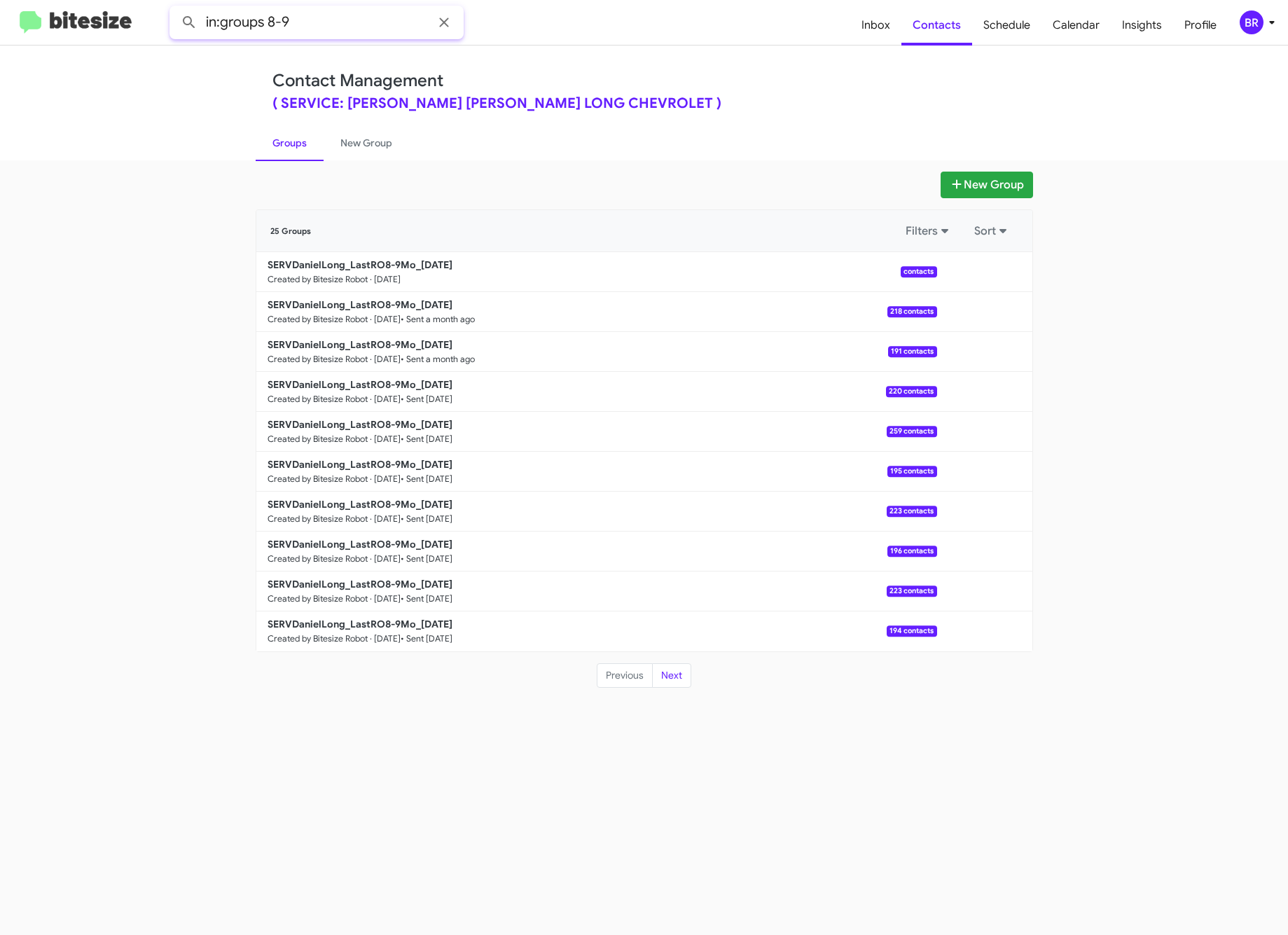 drag, startPoint x: 269, startPoint y: 19, endPoint x: 326, endPoint y: 19, distance: 57 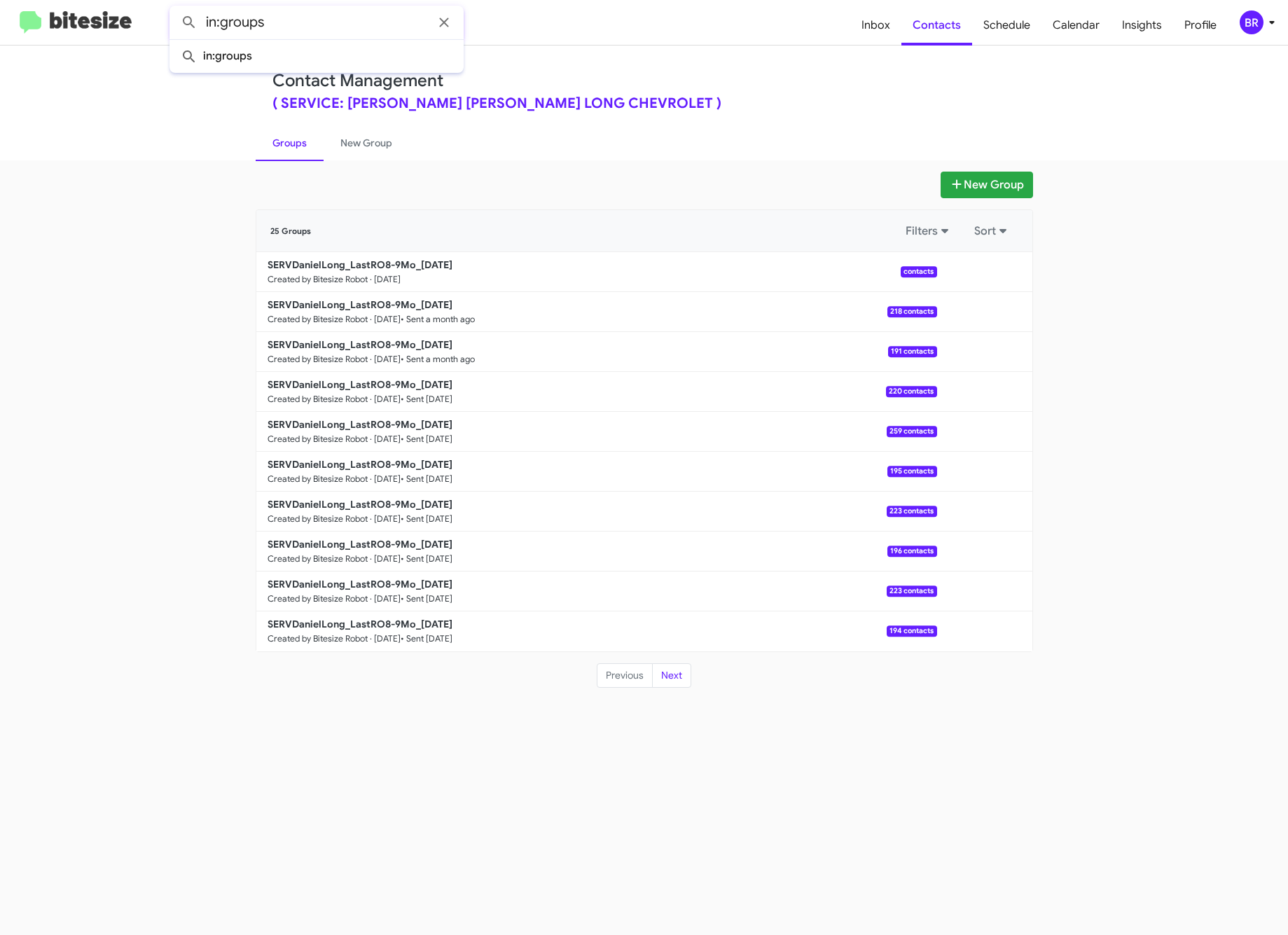click 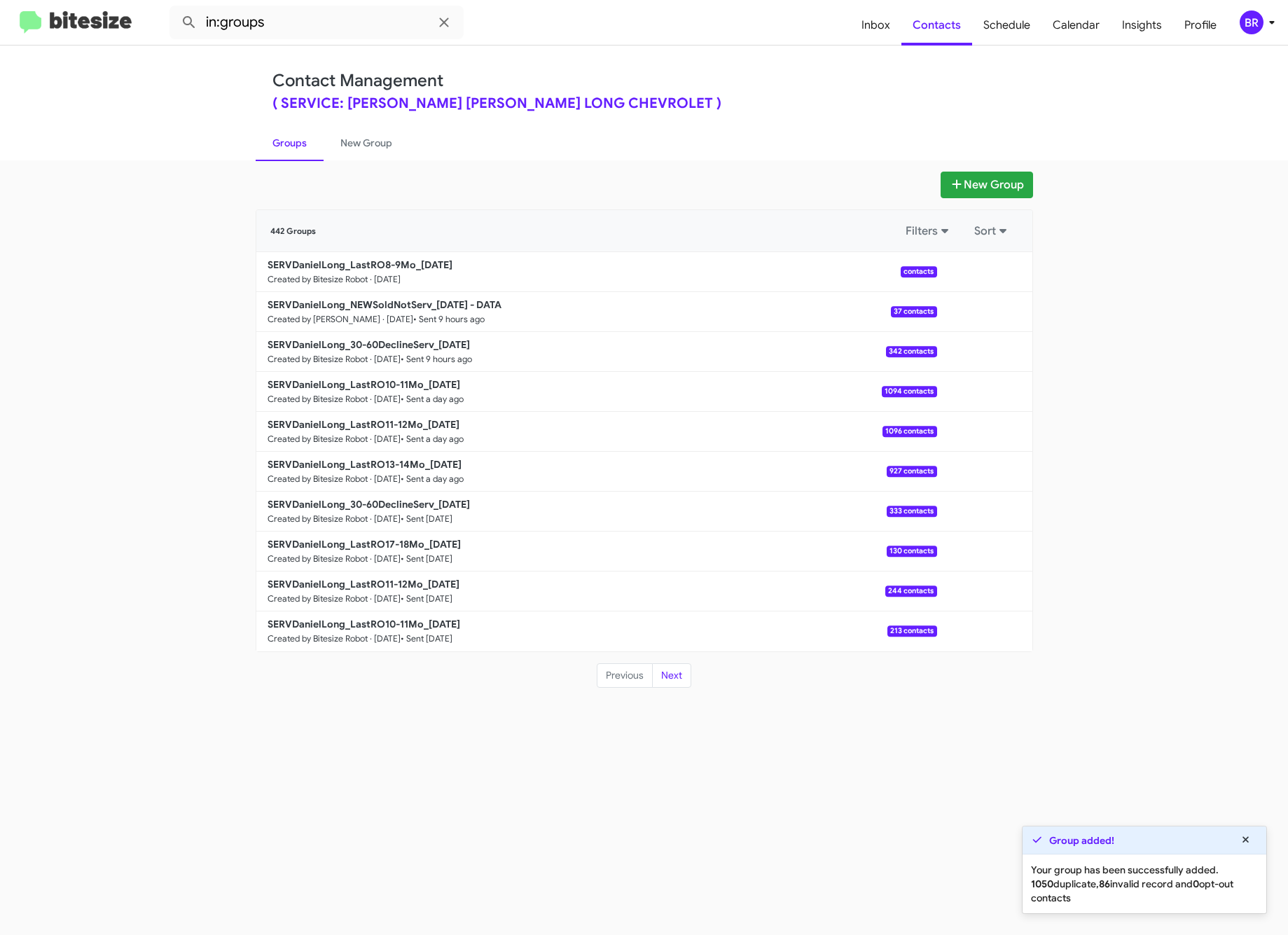 click on "New Group   442 Groups   Filters   Sort  SERVDanielLong_LastRO8-9Mo_07-10-25 Created by Bitesize Robot · Jul 10, 2025   contacts  SERVDanielLong_NEWSoldNotServ_07-09-25 - DATA Created by Jacob Henry · Jul 9, 2025 • Sent 9 hours ago  37 contacts  SERVDanielLong_30-60DeclineServ_07-09-25 Created by Bitesize Robot · Jul 9, 2025 • Sent 9 hours ago  342 contacts  SERVDanielLong_LastRO10-11Mo_07-08-25 Created by Bitesize Robot · Jul 8, 2025 • Sent a day ago  1094 contacts  SERVDanielLong_LastRO11-12Mo_07-08-25 Created by Bitesize Robot · Jul 8, 2025 • Sent a day ago  1096 contacts  SERVDanielLong_LastRO13-14Mo_07-08-25 Created by Bitesize Robot · Jul 8, 2025 • Sent a day ago  927 contacts  SERVDanielLong_30-60DeclineServ_07-02-25 Created by Bitesize Robot · Jul 2, 2025 • Sent 7 days ago  333 contacts  SERVDanielLong_LastRO17-18Mo_07-01-25 Created by Bitesize Robot · Jul 1, 2025 • Sent 8 days ago  130 contacts  SERVDanielLong_LastRO11-12Mo_07-01-25 Created by Bitesize Robot · Jul 1, 2025 Next" 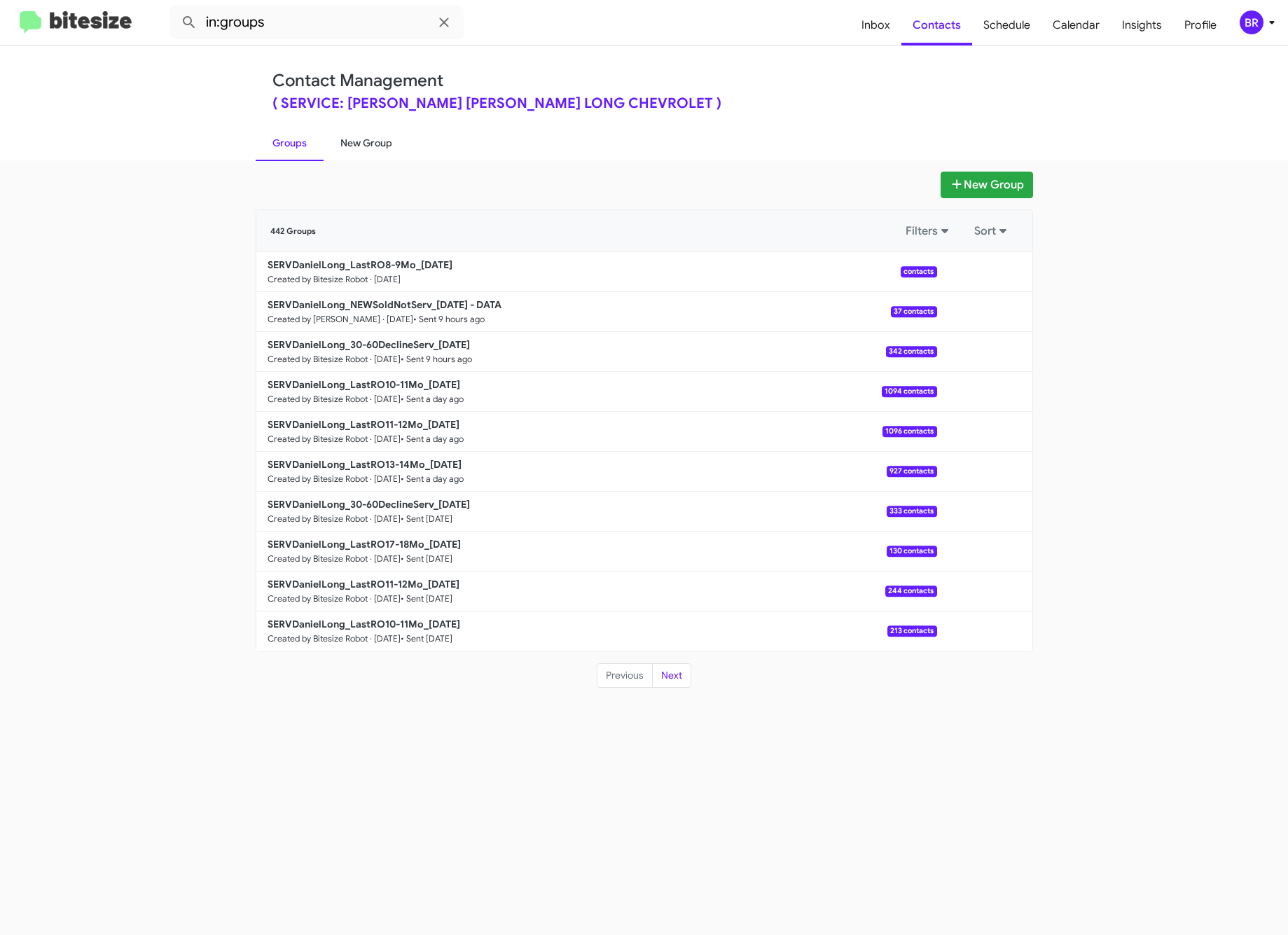 click on "New Group" 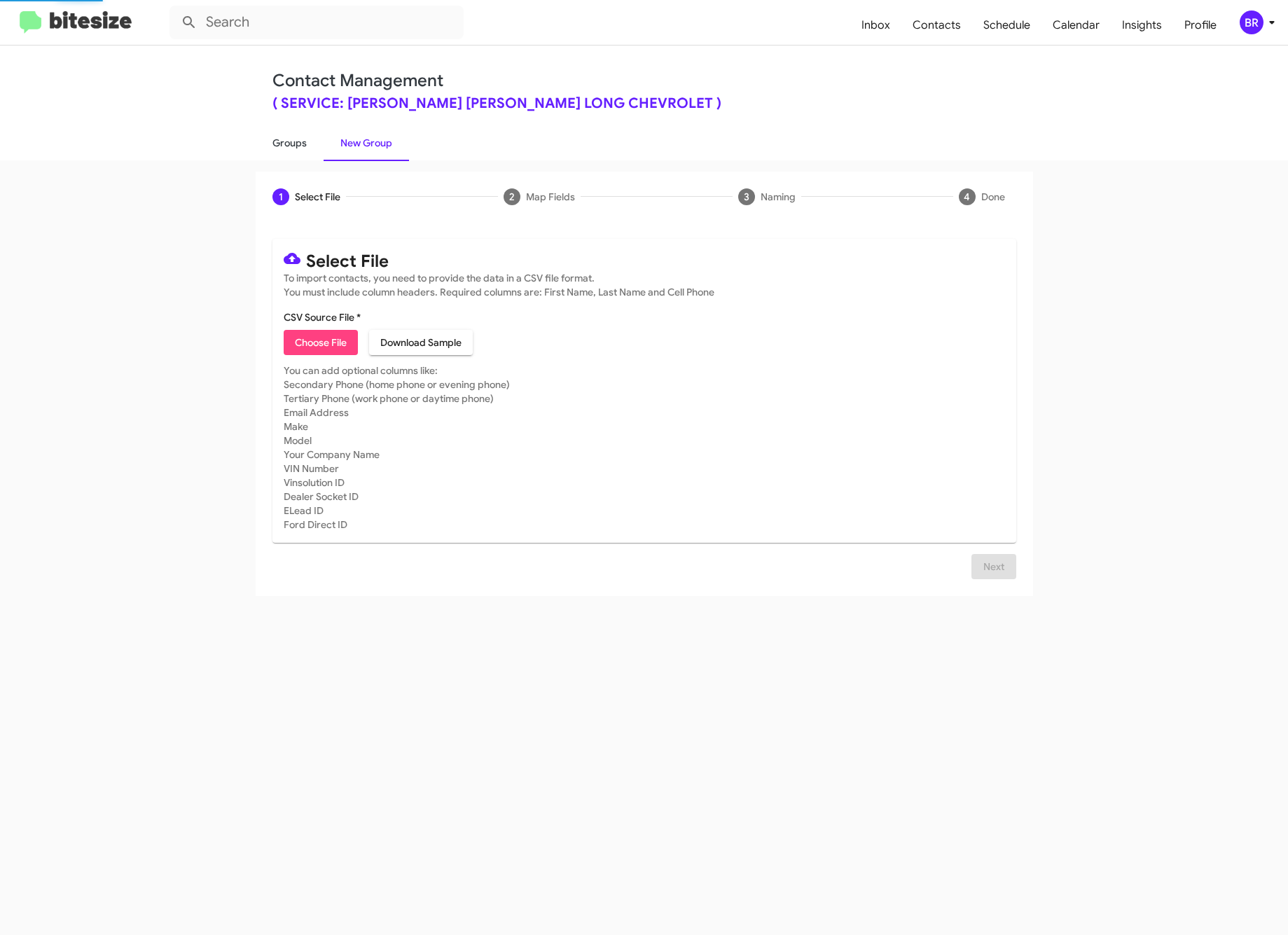 click on "Groups" 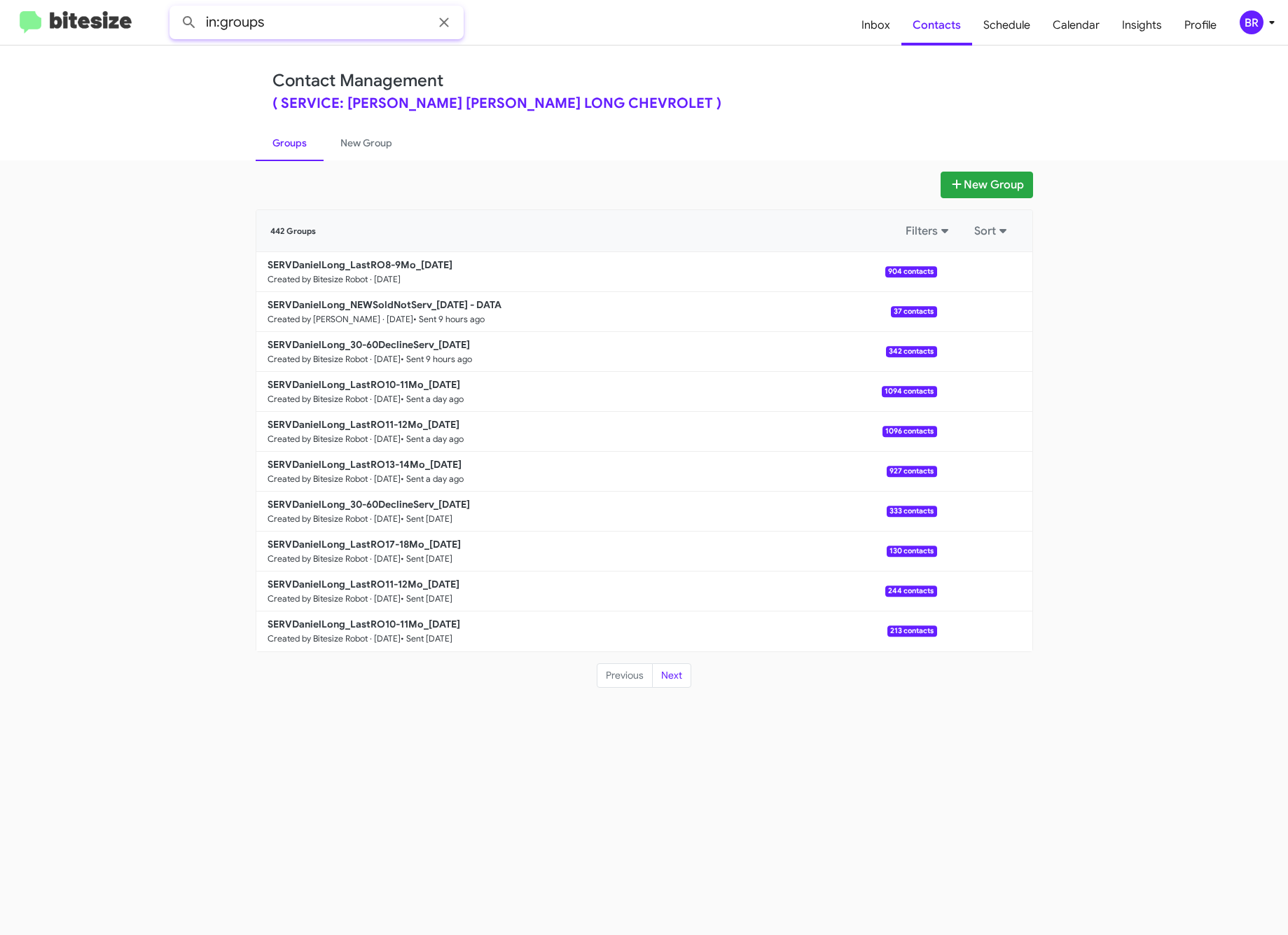 click on "in:groups" 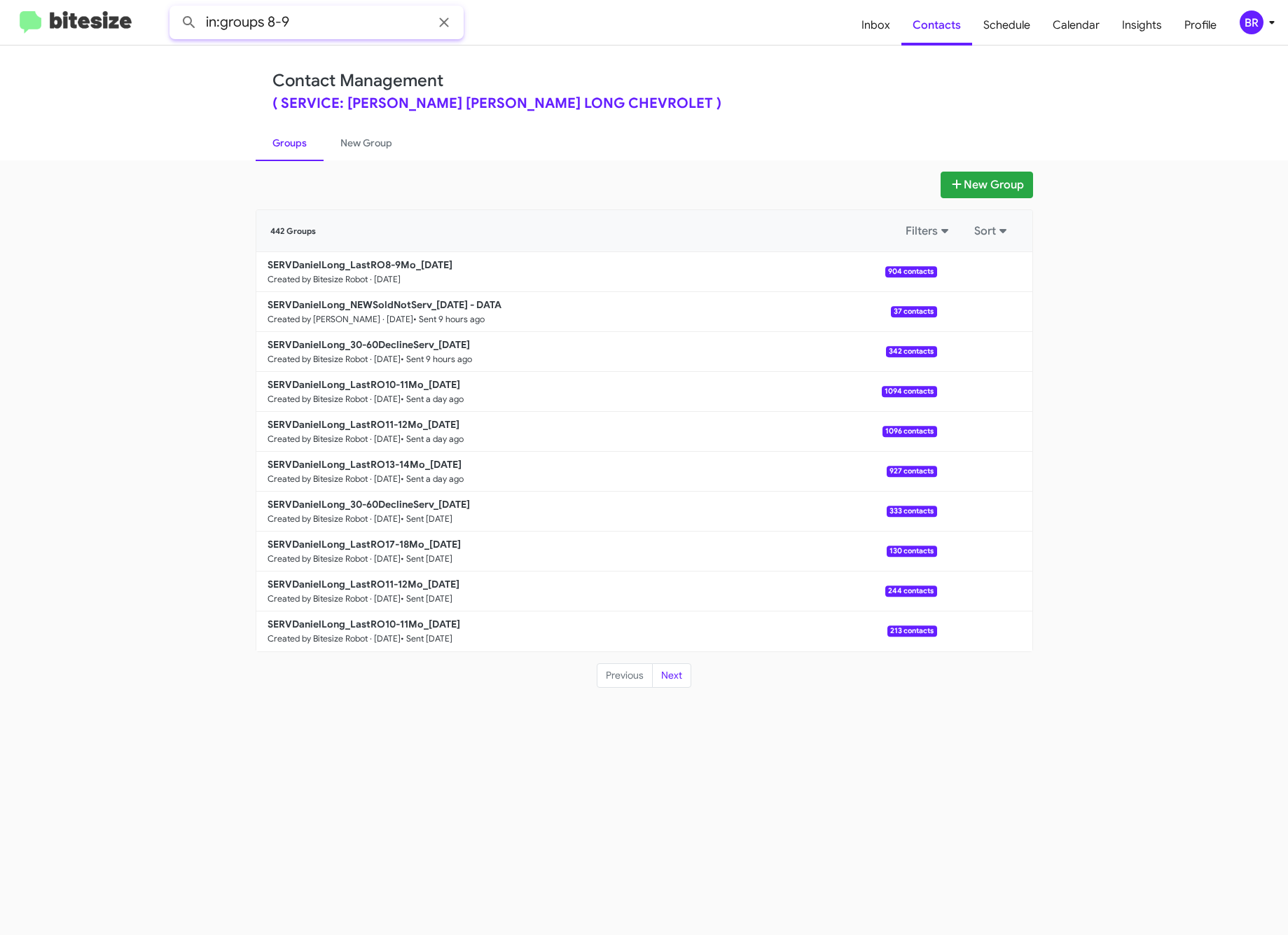 type on "in:groups 8-9" 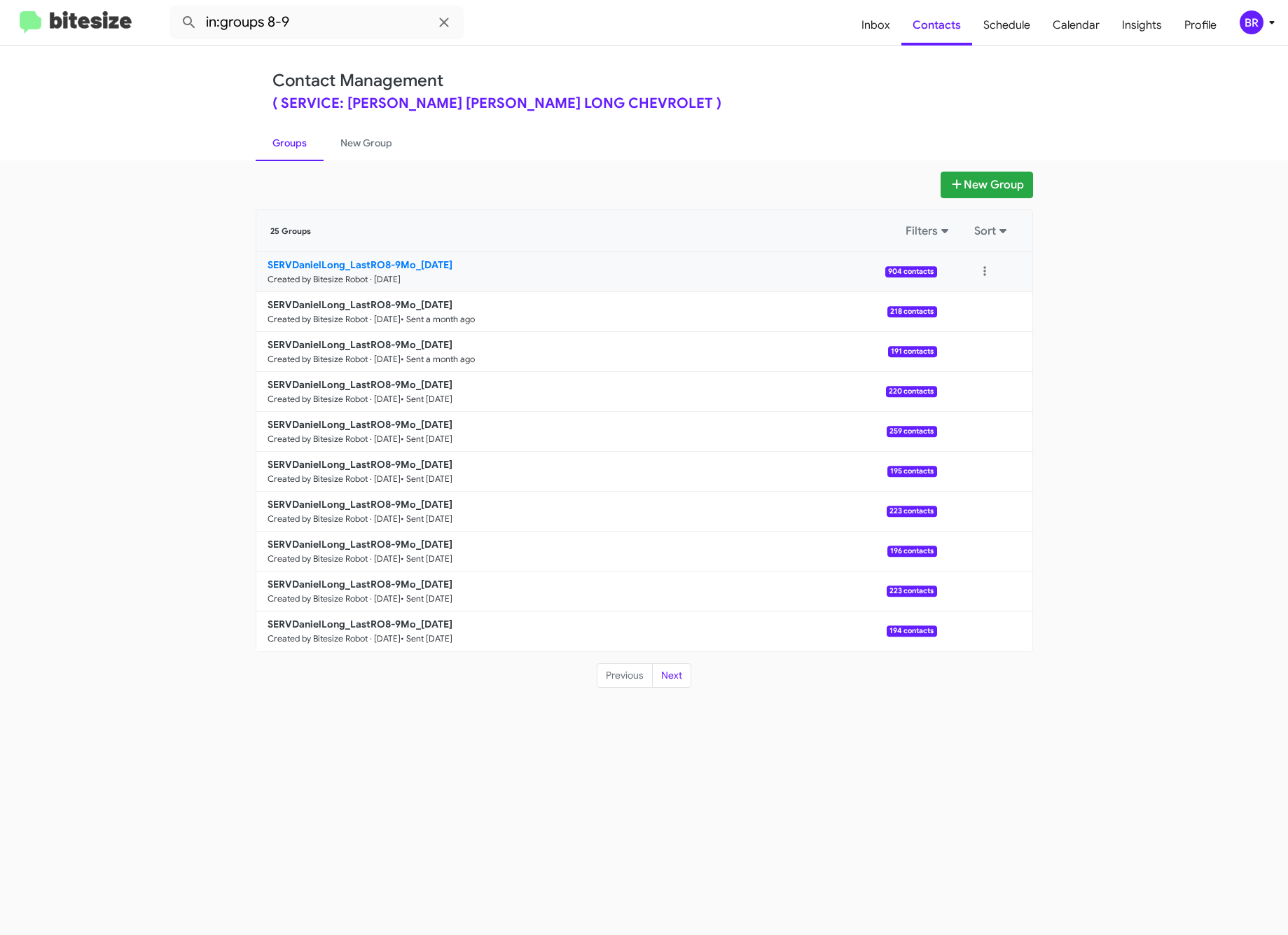 click on "SERVDanielLong_LastRO8-9Mo_07-10-25" 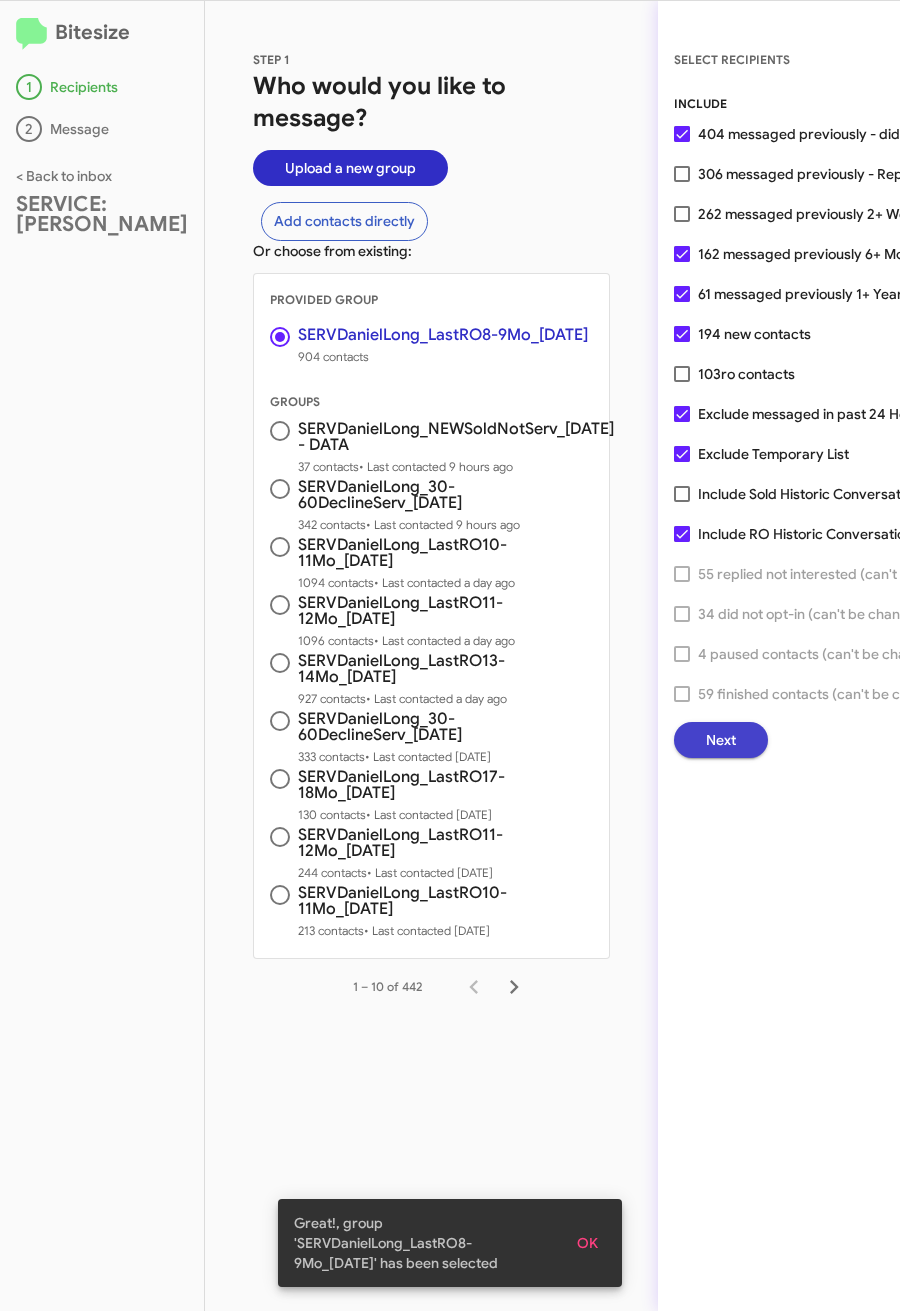 click on "Next" 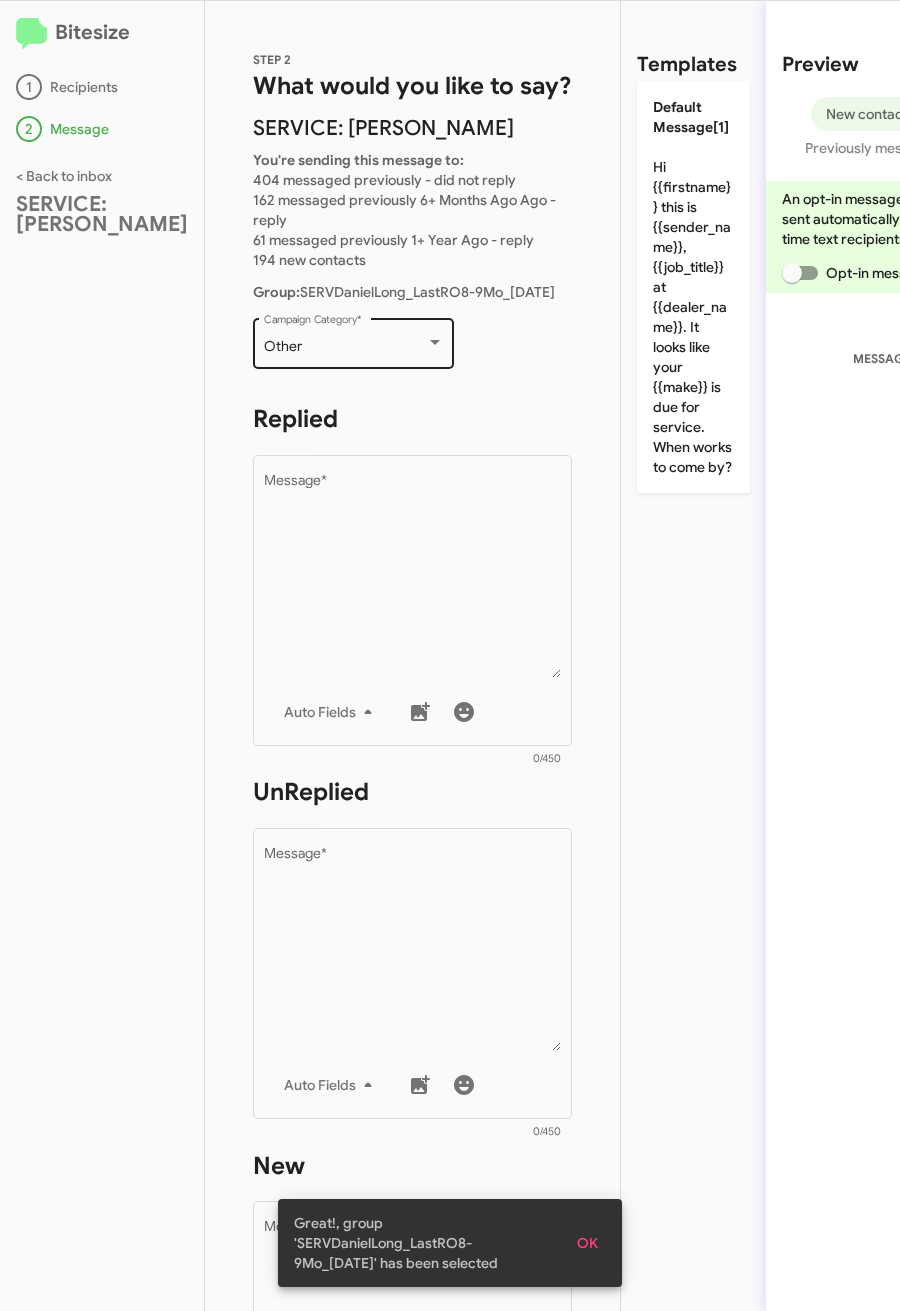 click on "Other" at bounding box center (345, 347) 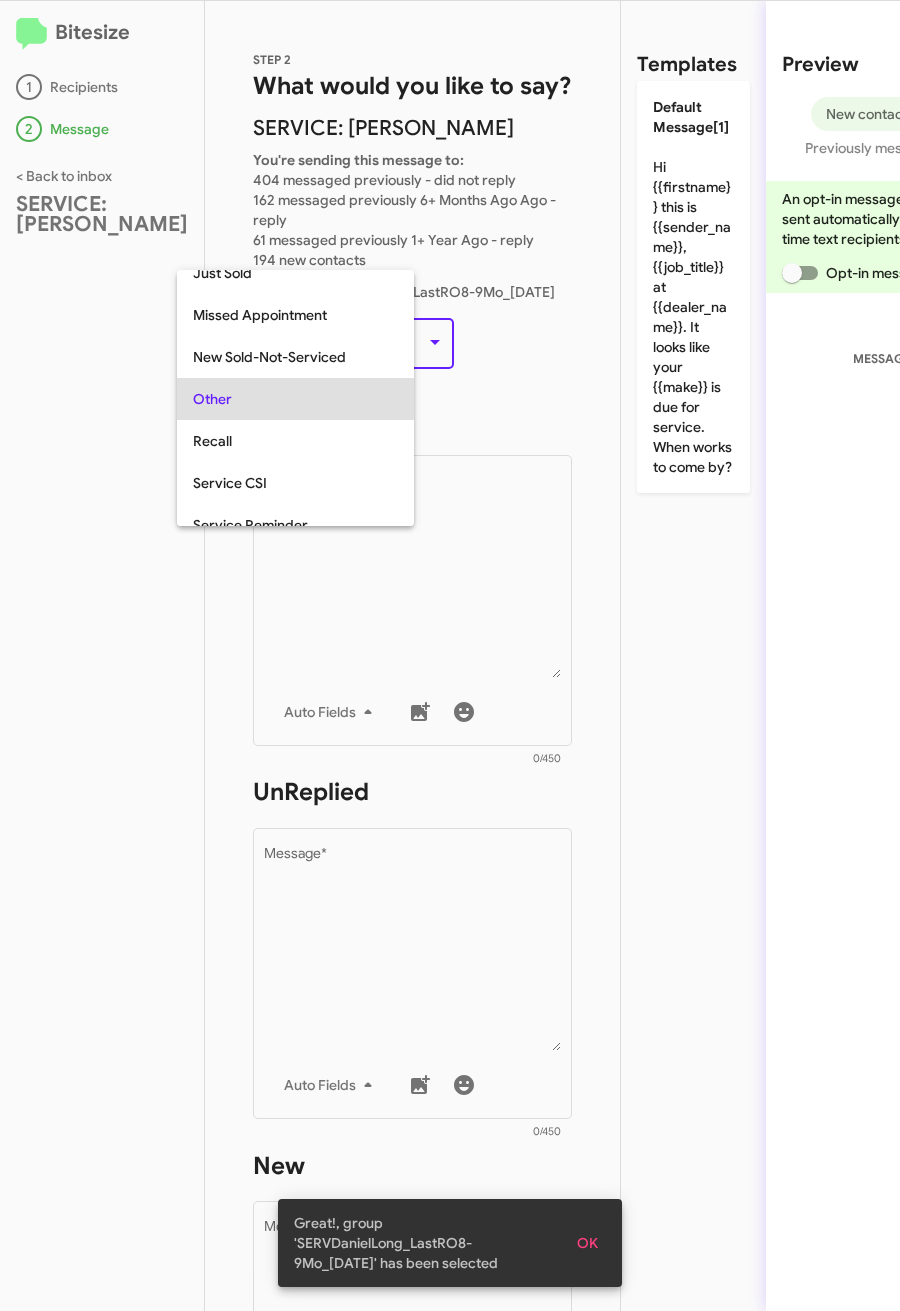 scroll, scrollTop: 210, scrollLeft: 0, axis: vertical 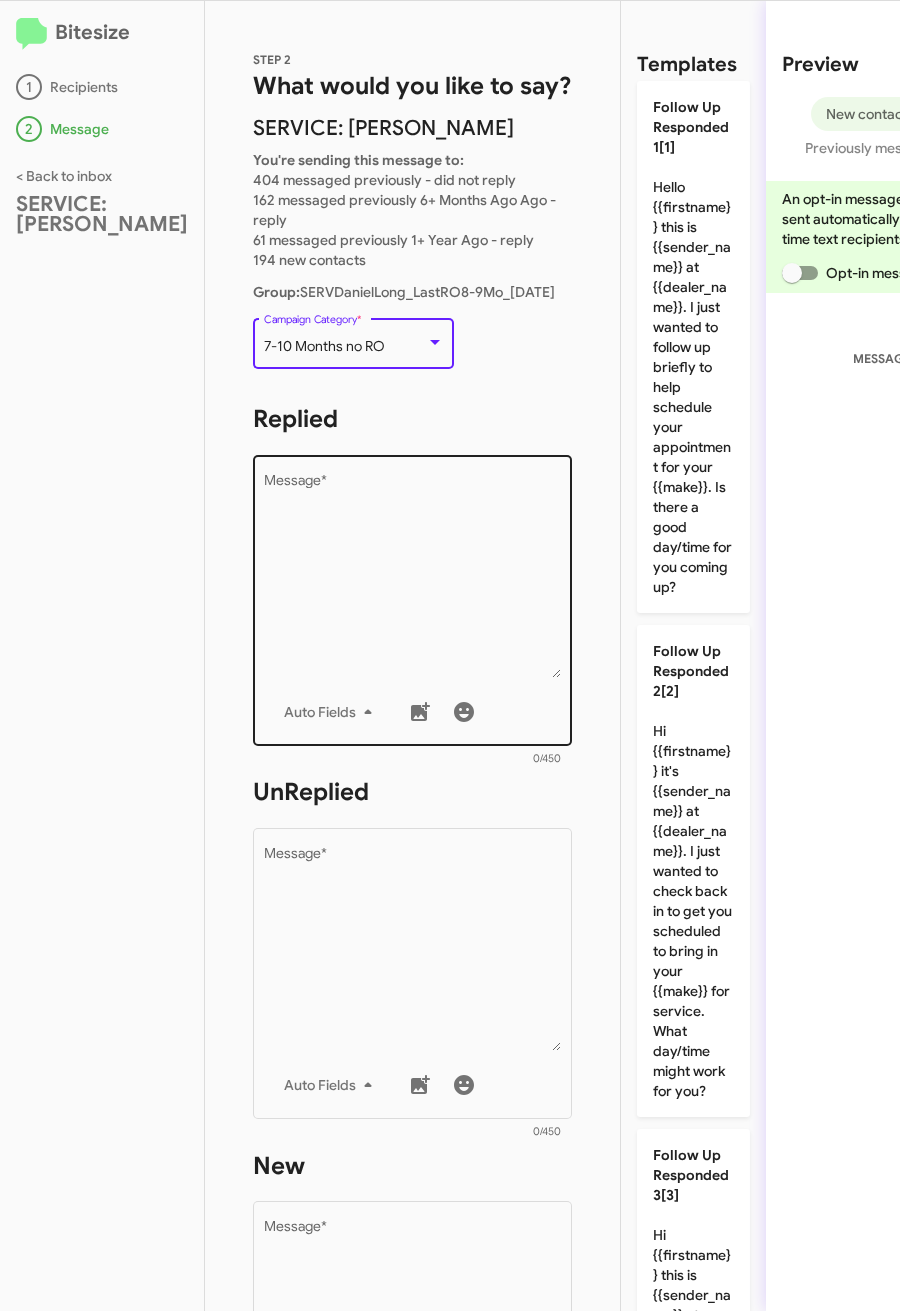 click on "Message  *" at bounding box center [413, 576] 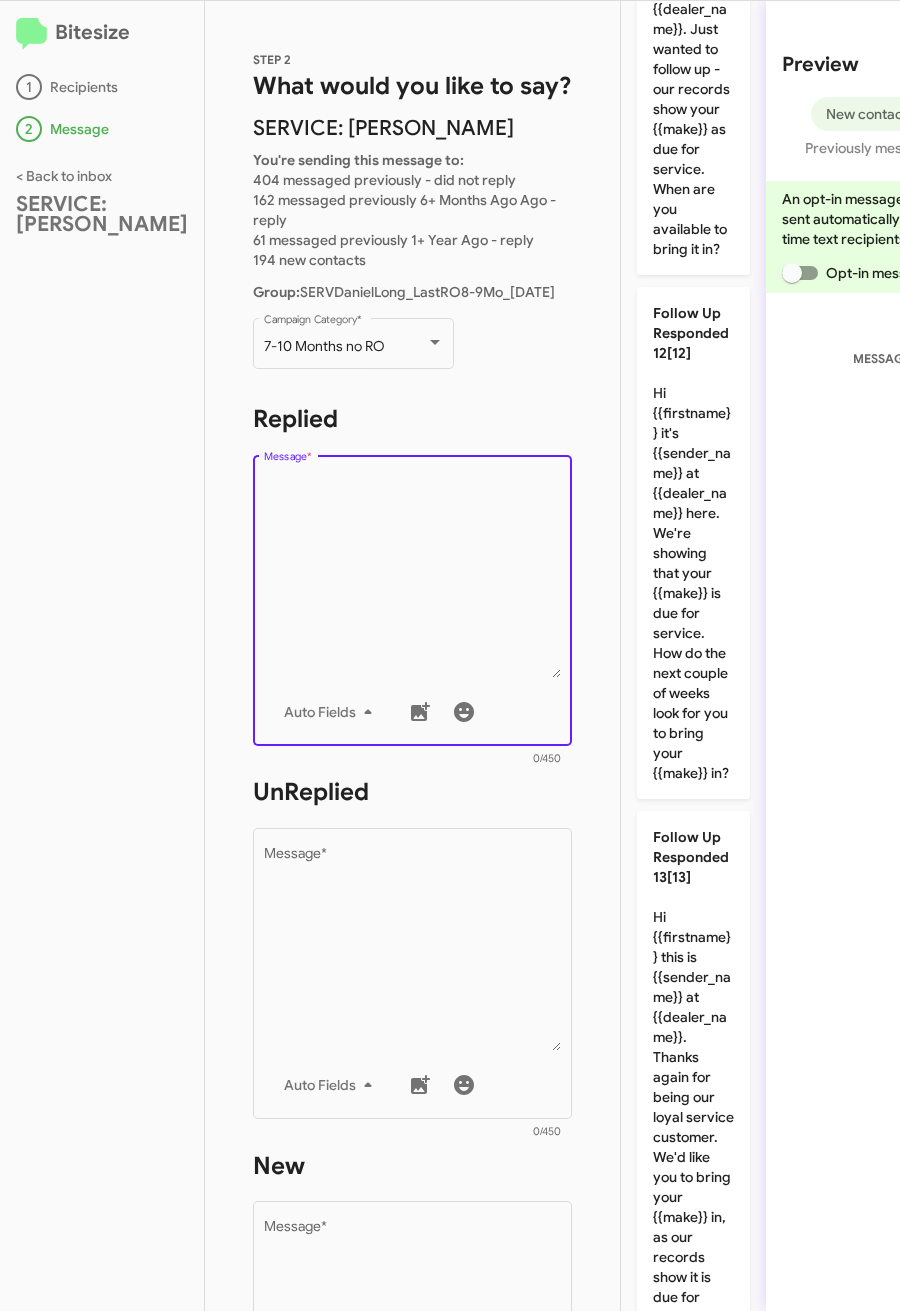 scroll, scrollTop: 6622, scrollLeft: 0, axis: vertical 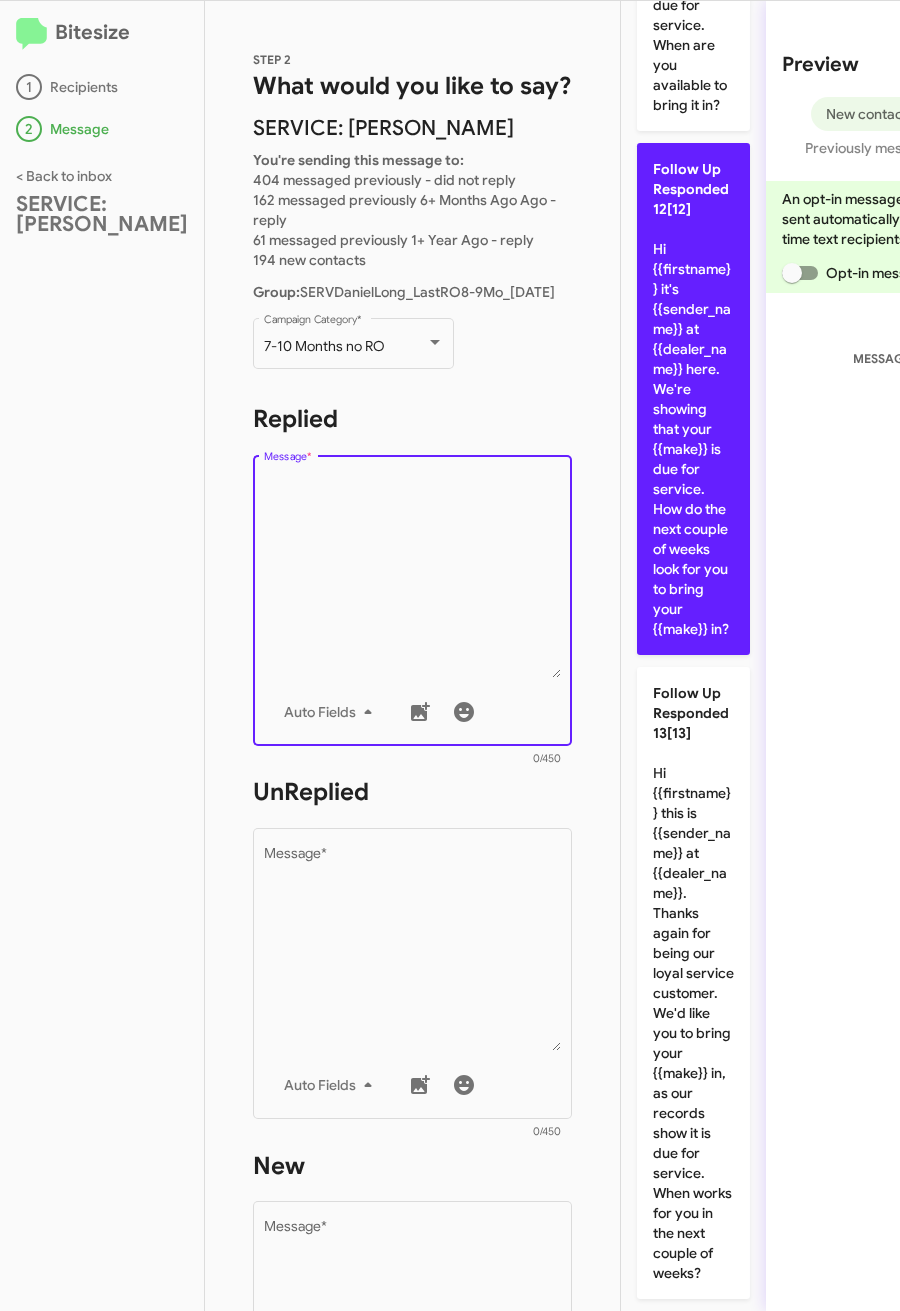 click on "Follow Up Responded 12[12]  Hi {{firstname}} it's {{sender_name}} at {{dealer_name}} here. We're showing that your {{make}} is due for service. How do the next couple of weeks look for you to bring your {{make}} in?" 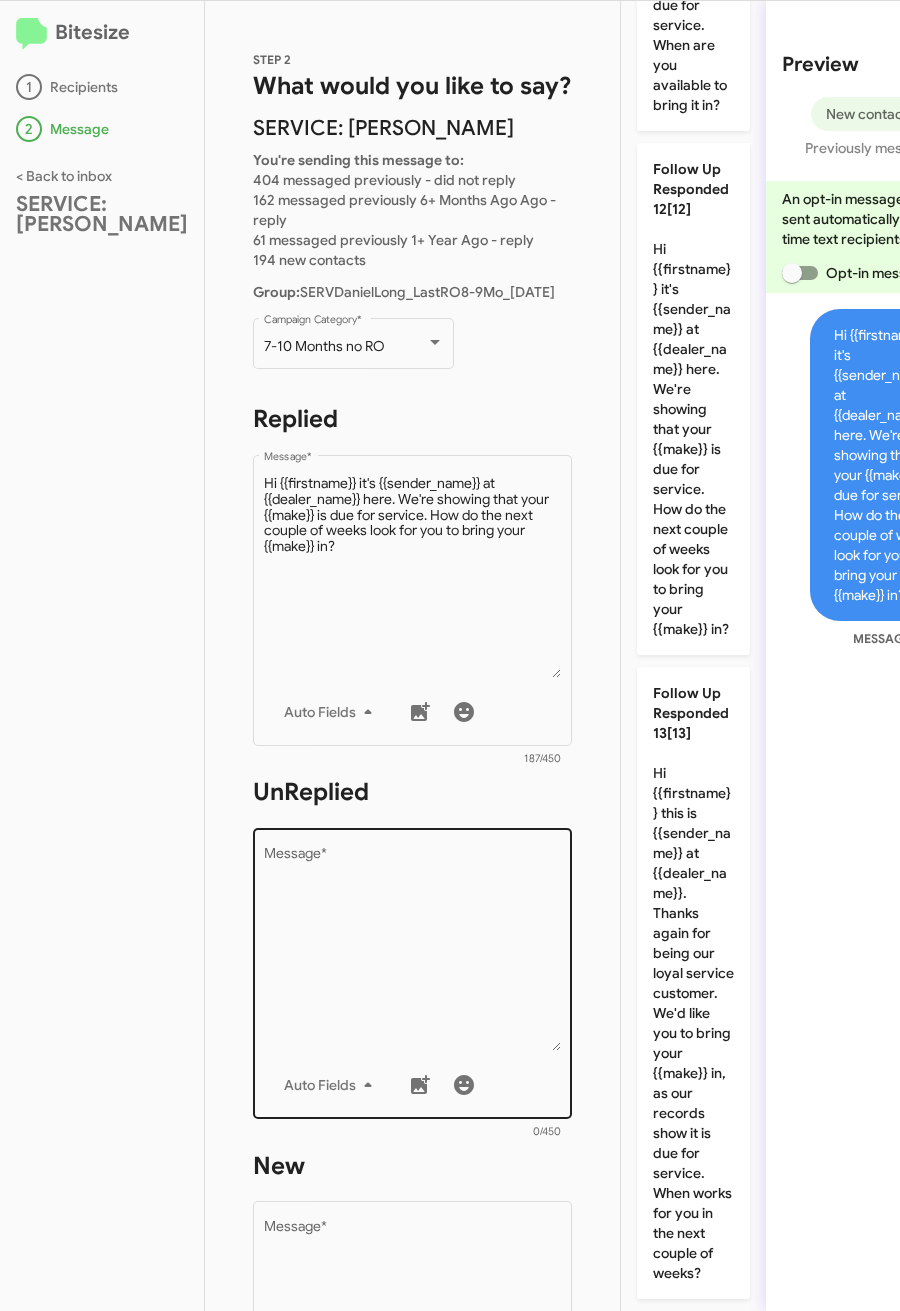 click on "Message  *" at bounding box center (413, 949) 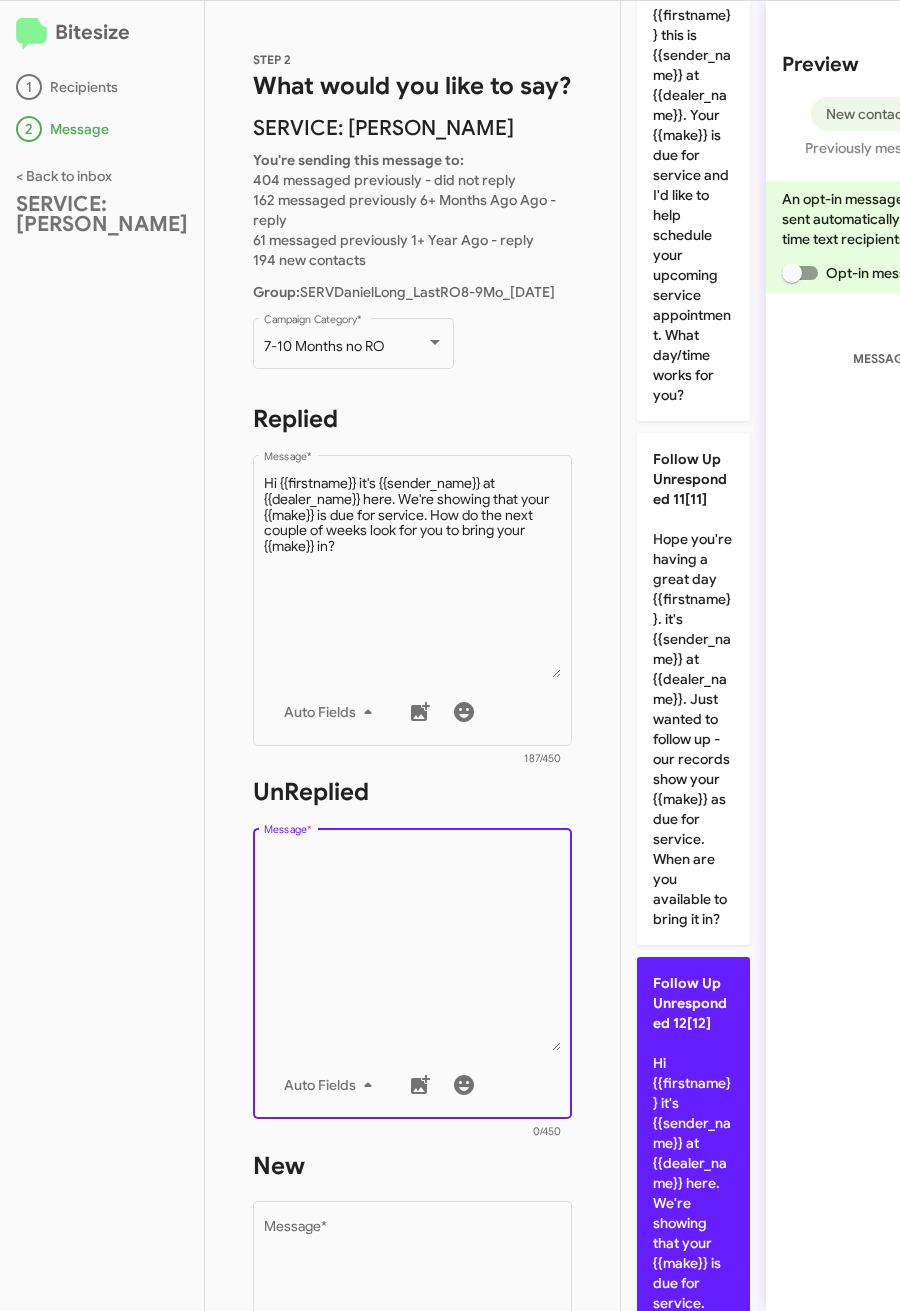 scroll, scrollTop: 4816, scrollLeft: 0, axis: vertical 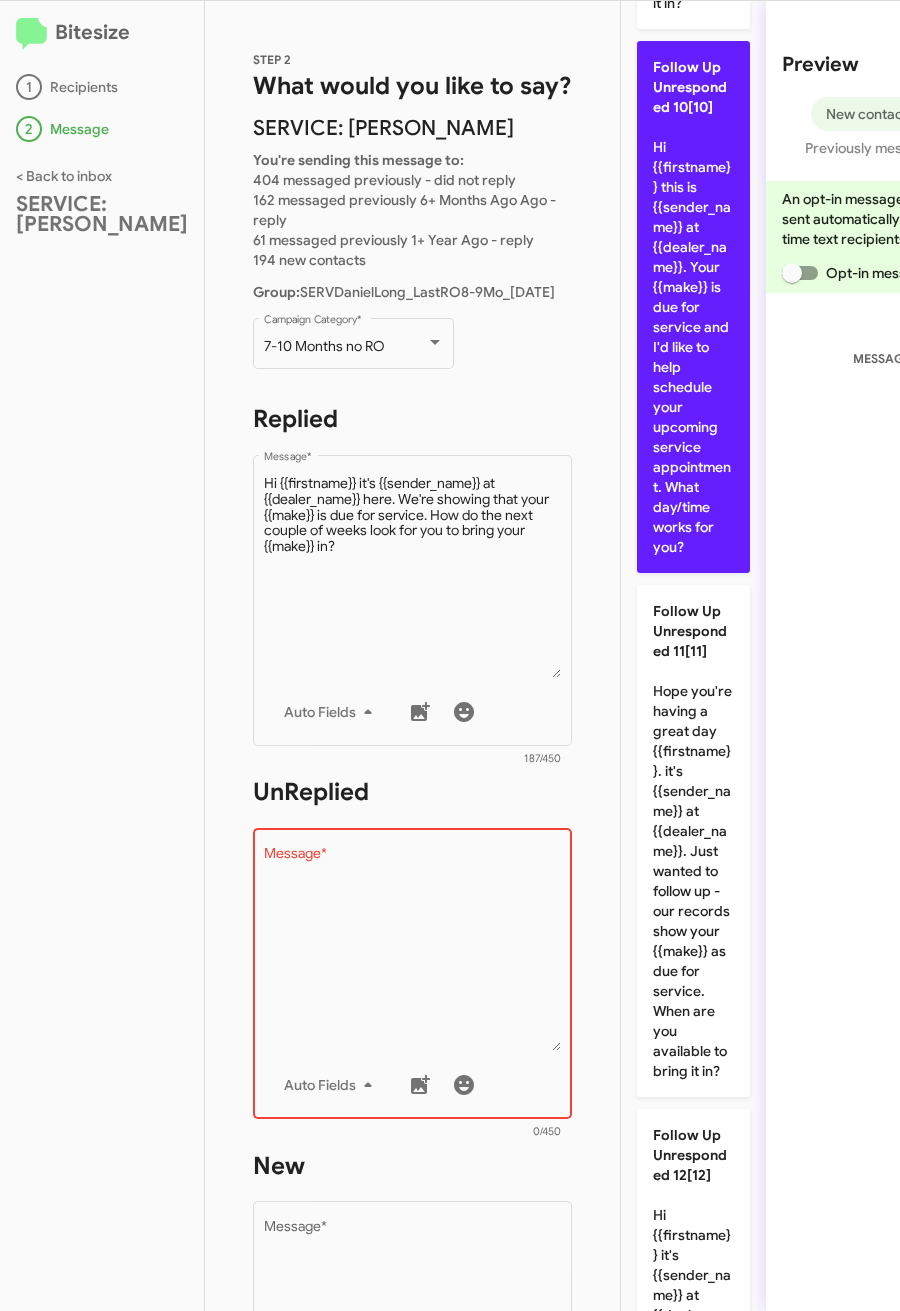 click on "Follow Up Unresponded 10[10]  Hi {{firstname}} this is {{sender_name}} at {{dealer_name}}.
Your {{make}} is due for service and I'd like to help schedule your upcoming service appointment. What day/time works for you?" 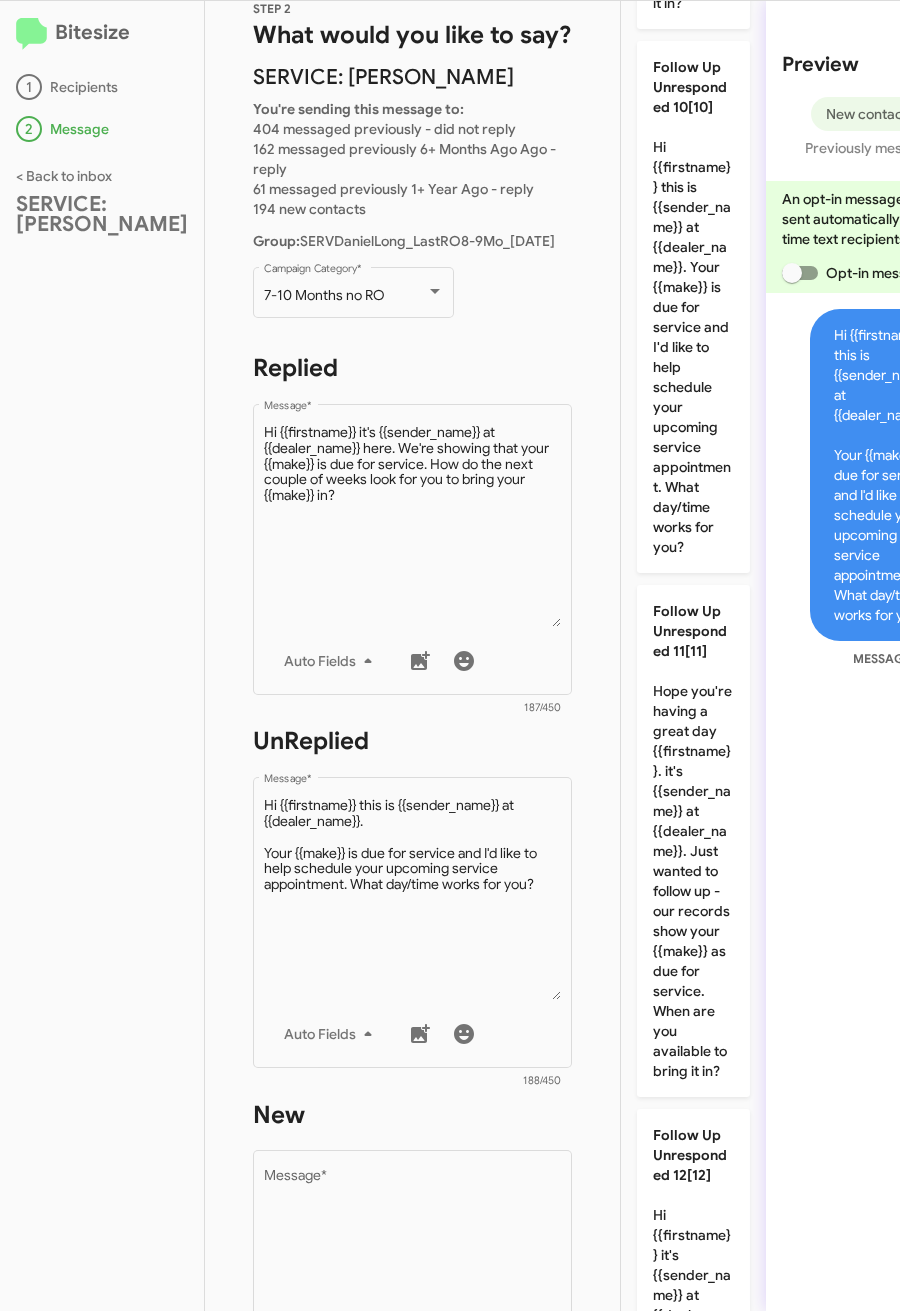 scroll, scrollTop: 0, scrollLeft: 0, axis: both 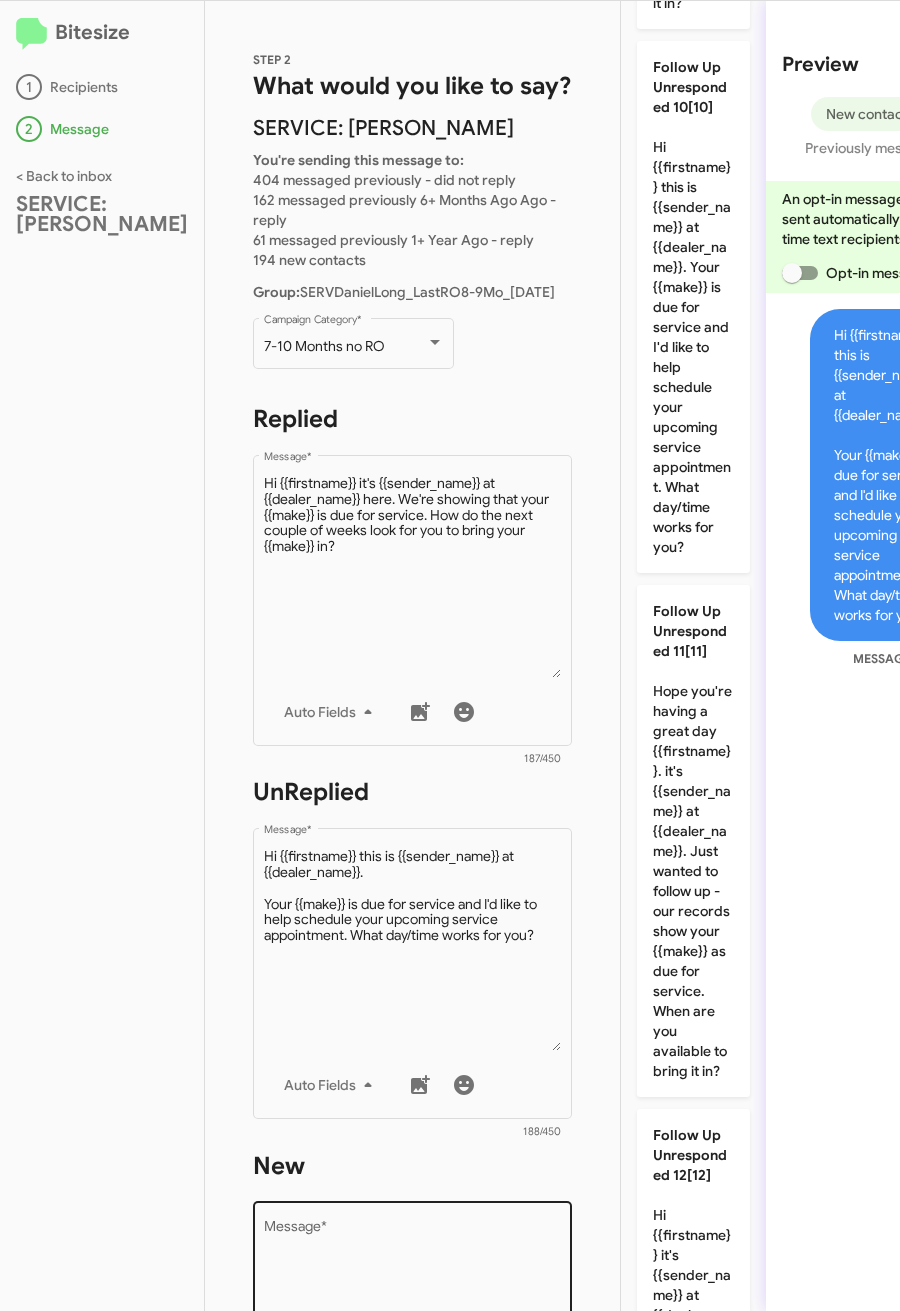 click on "Drop image here to insert  Auto Fields
Message  *" 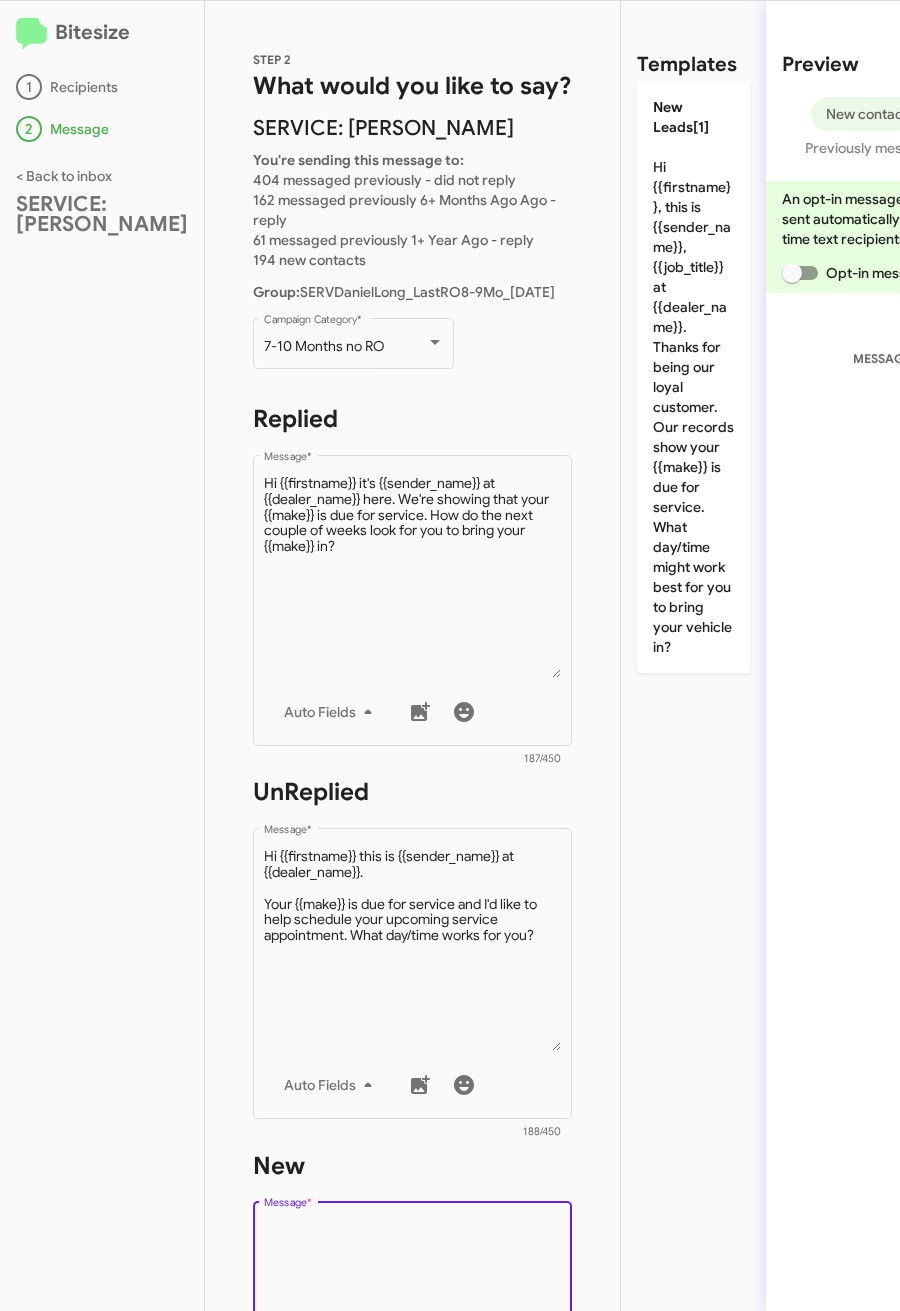 scroll, scrollTop: 0, scrollLeft: 0, axis: both 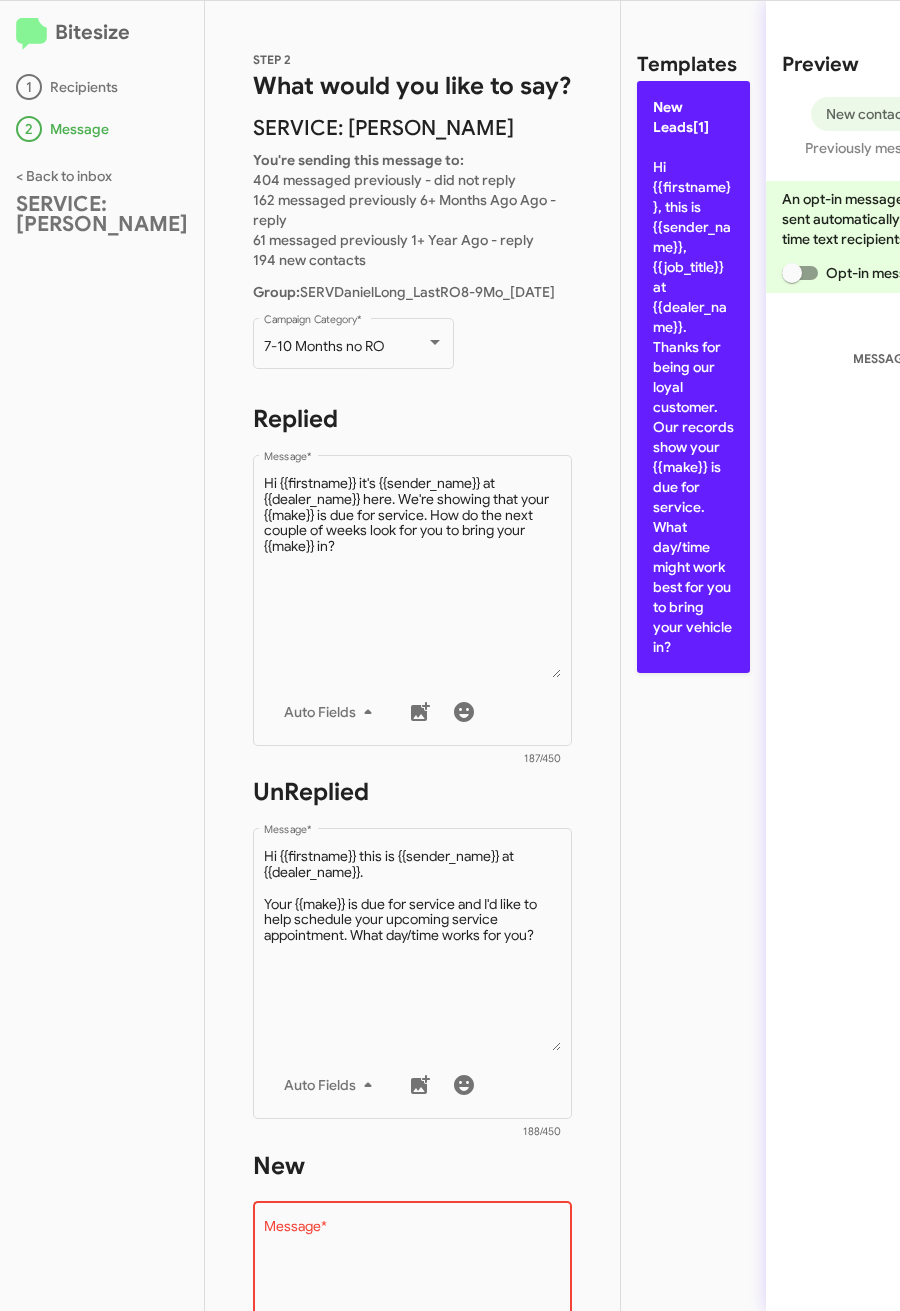 click on "New Leads[1]  Hi {{firstname}}, this is {{sender_name}}, {{job_title}} at {{dealer_name}}. Thanks for being our loyal customer. Our records show your {{make}} is due for service.
What day/time might work best for you to bring your vehicle in?" 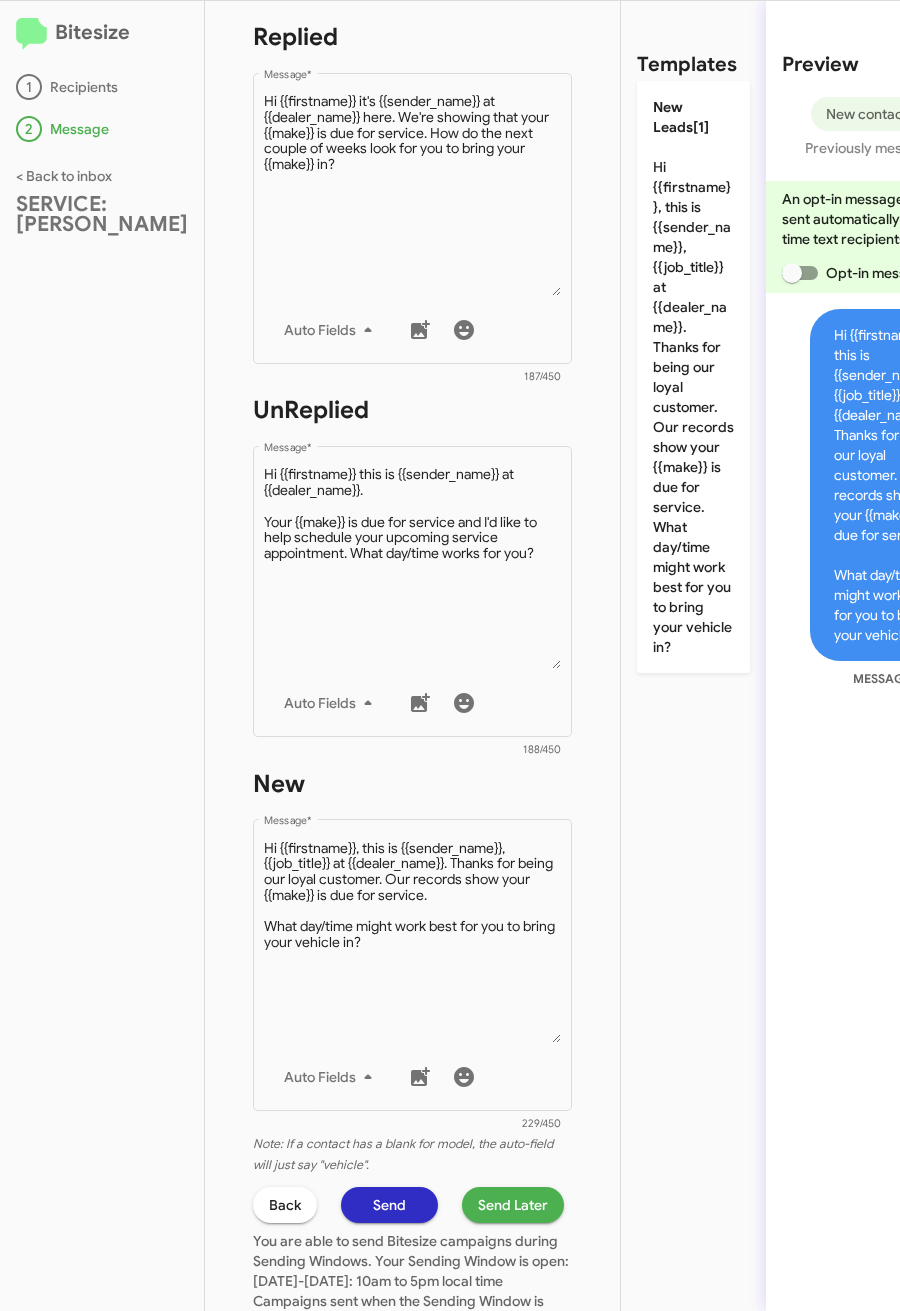 scroll, scrollTop: 450, scrollLeft: 0, axis: vertical 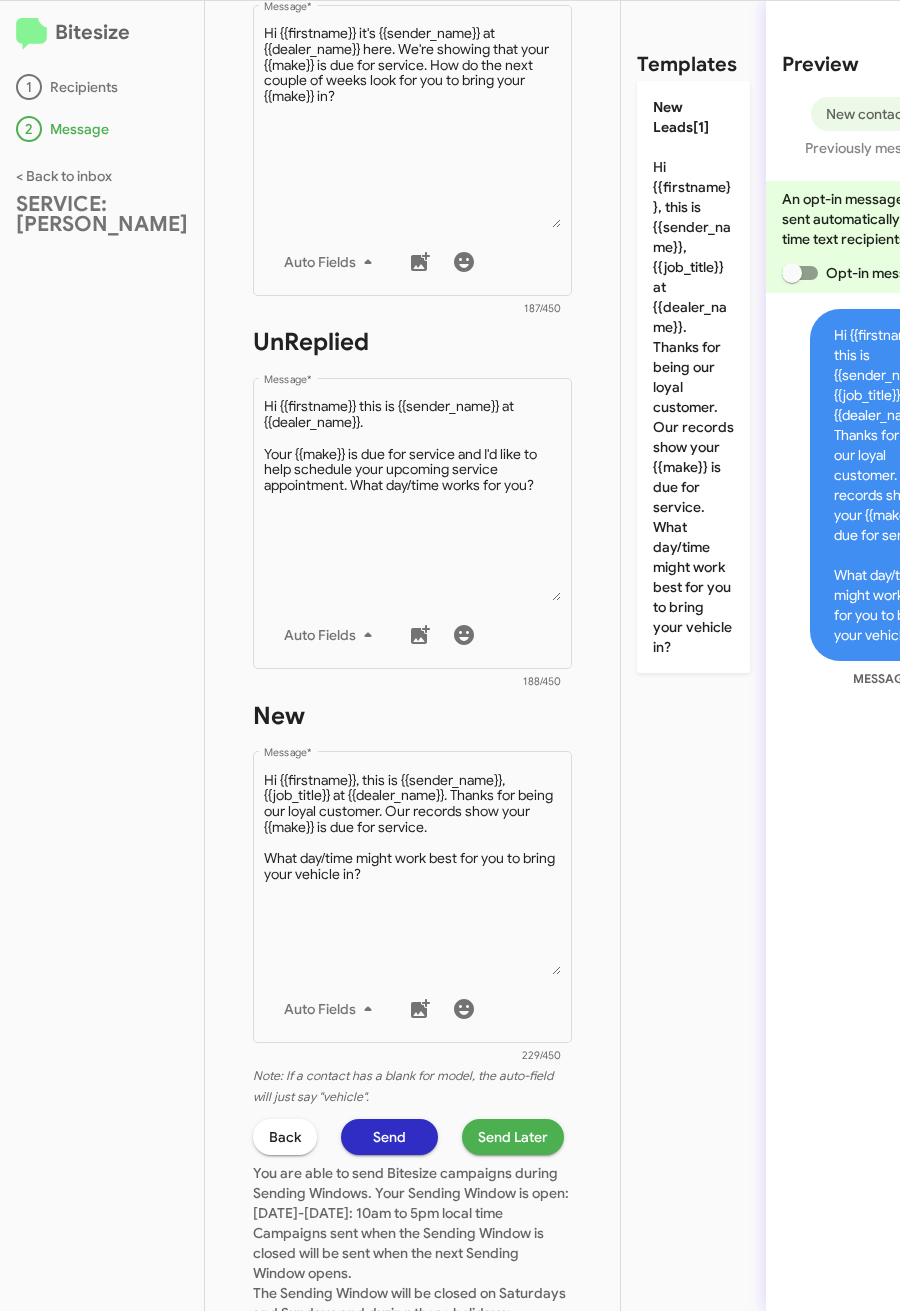 click on "Send Later" 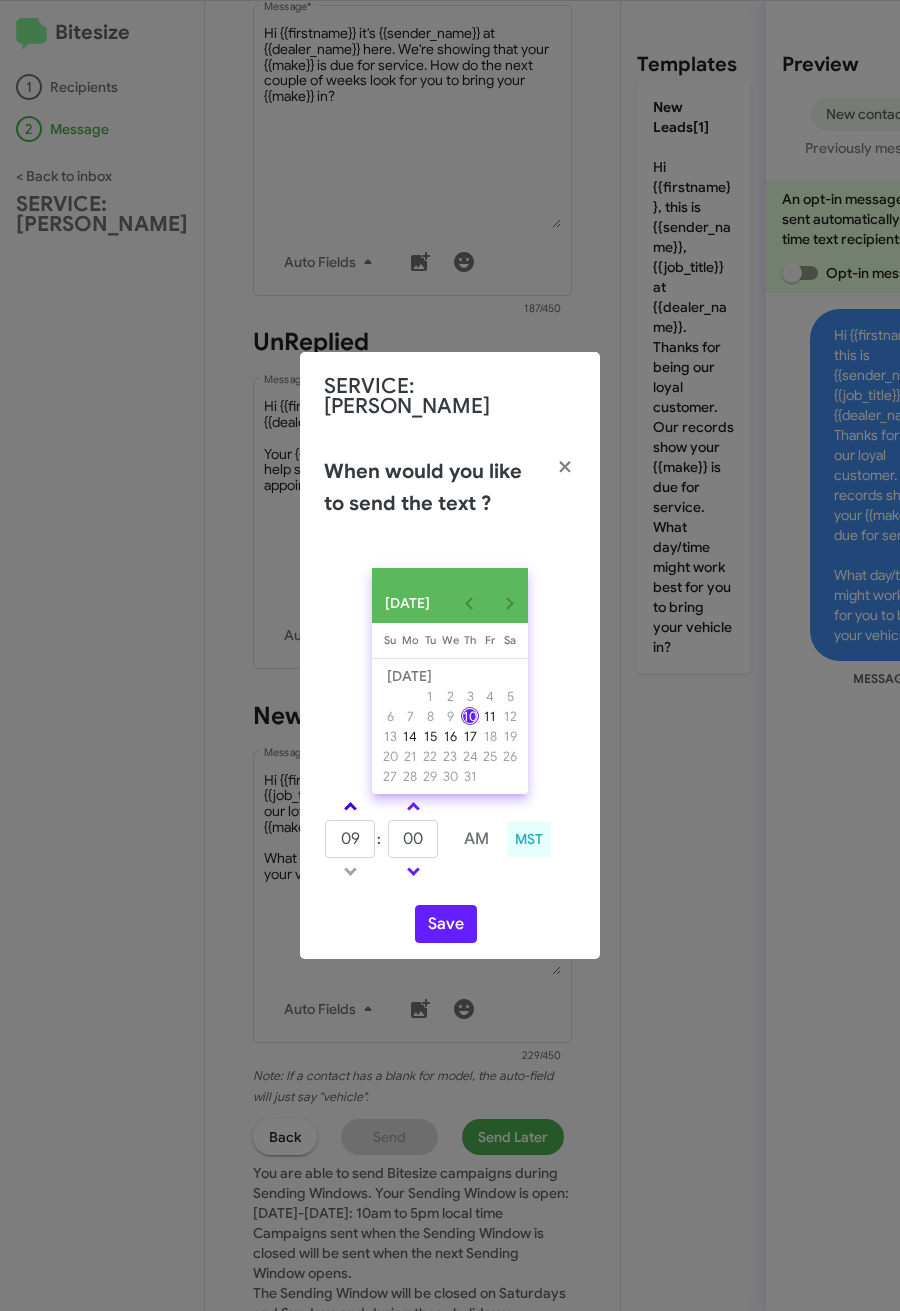 click 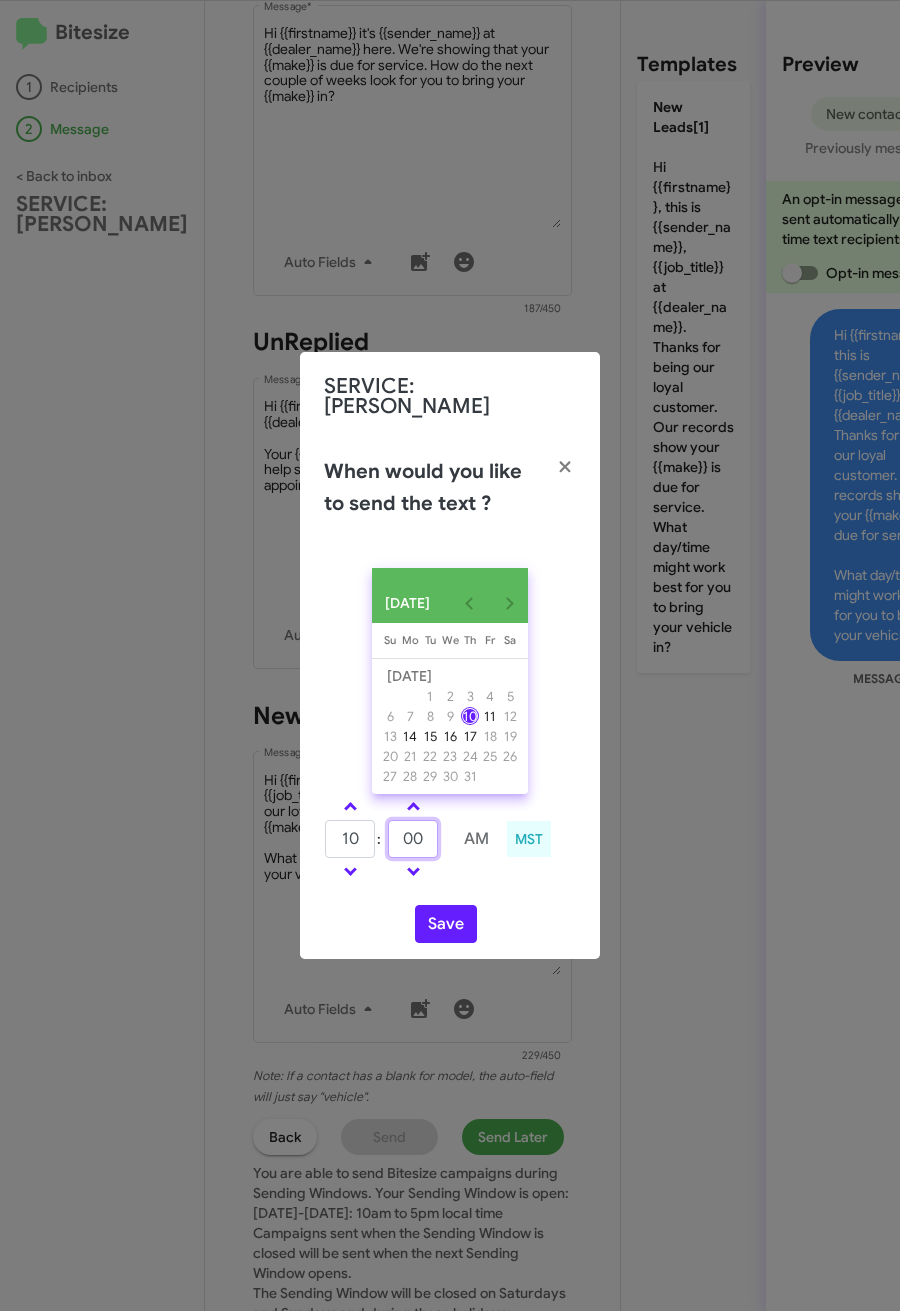 drag, startPoint x: 414, startPoint y: 841, endPoint x: 388, endPoint y: 840, distance: 26.019224 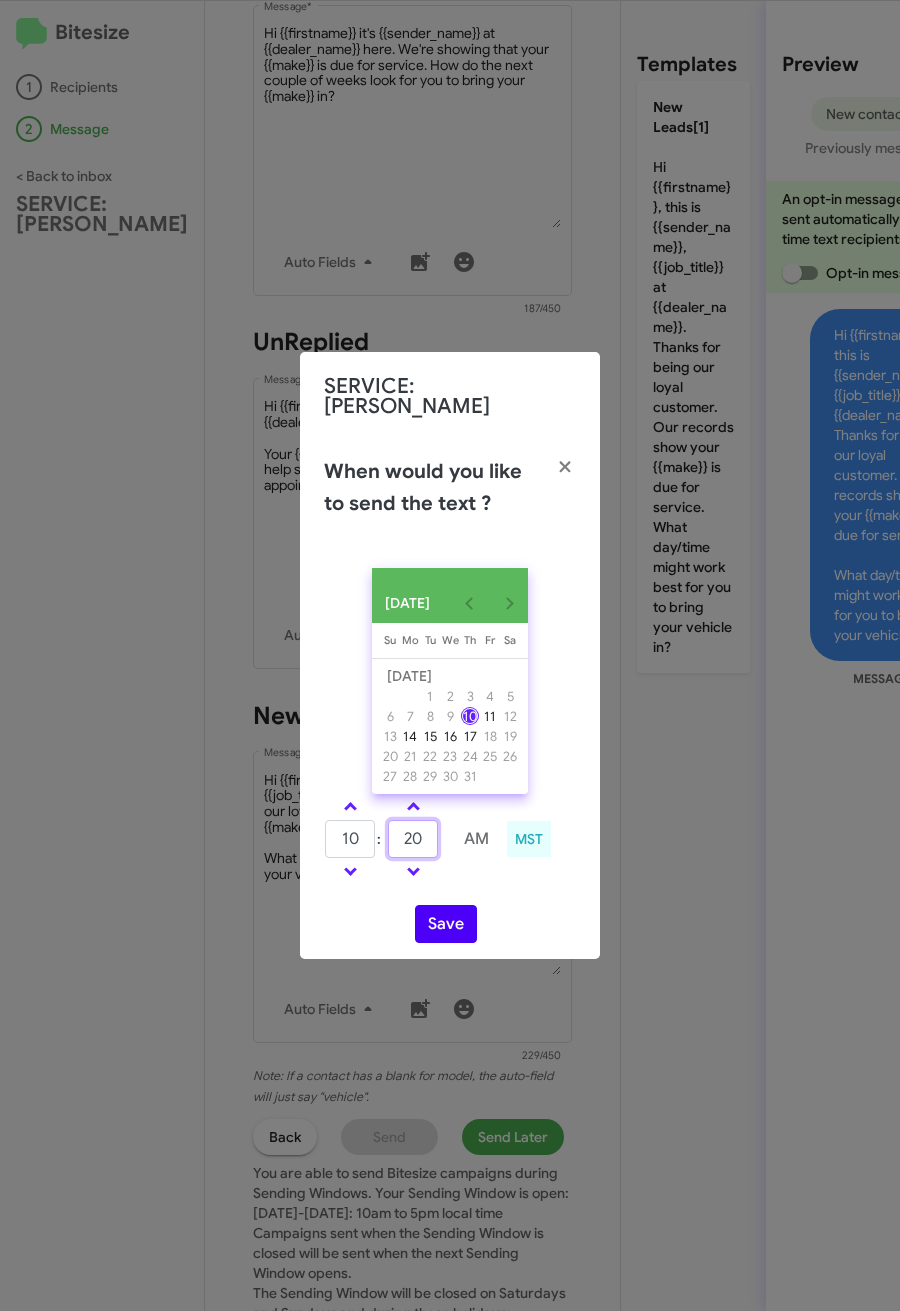 type on "20" 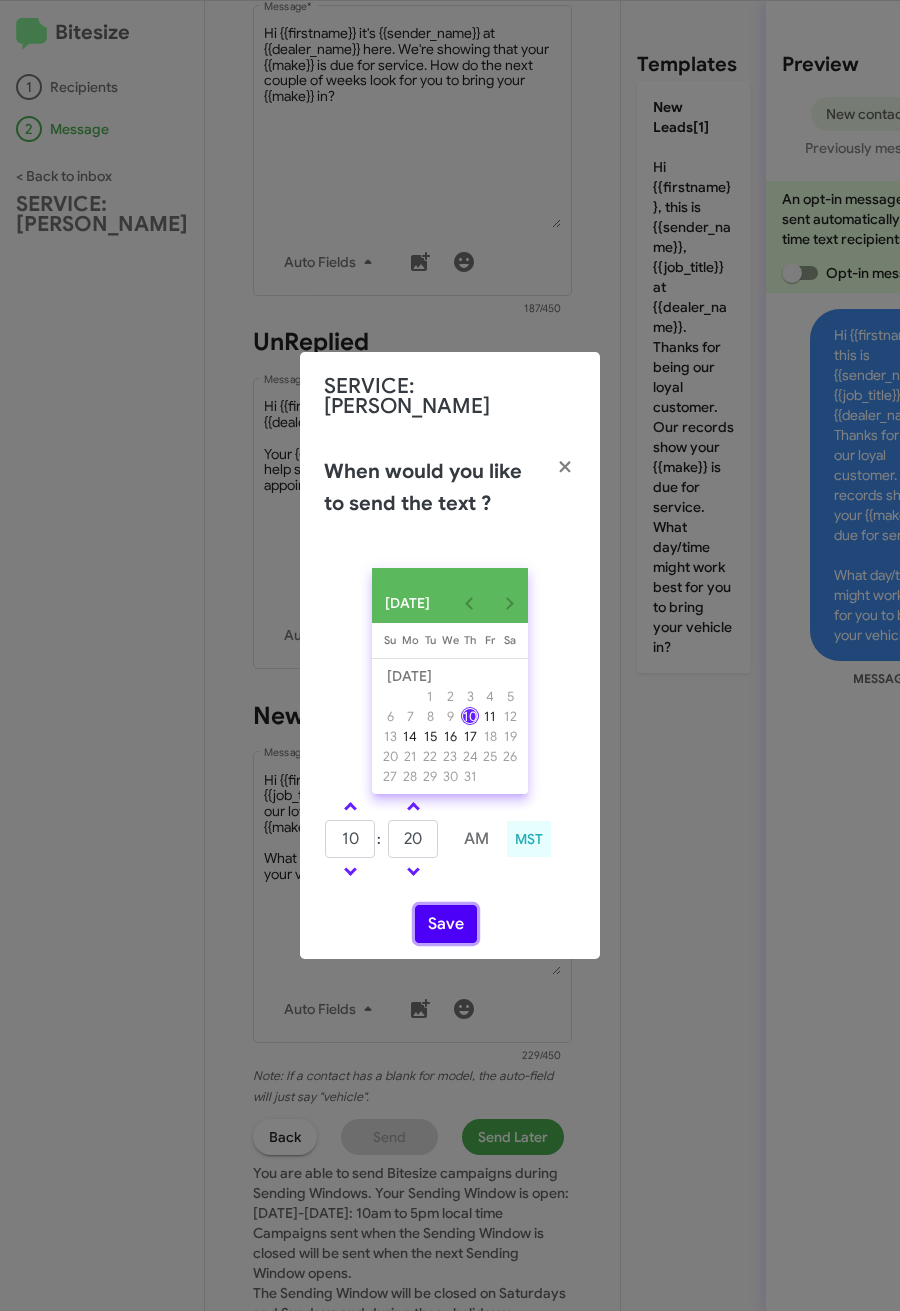 click on "Save" 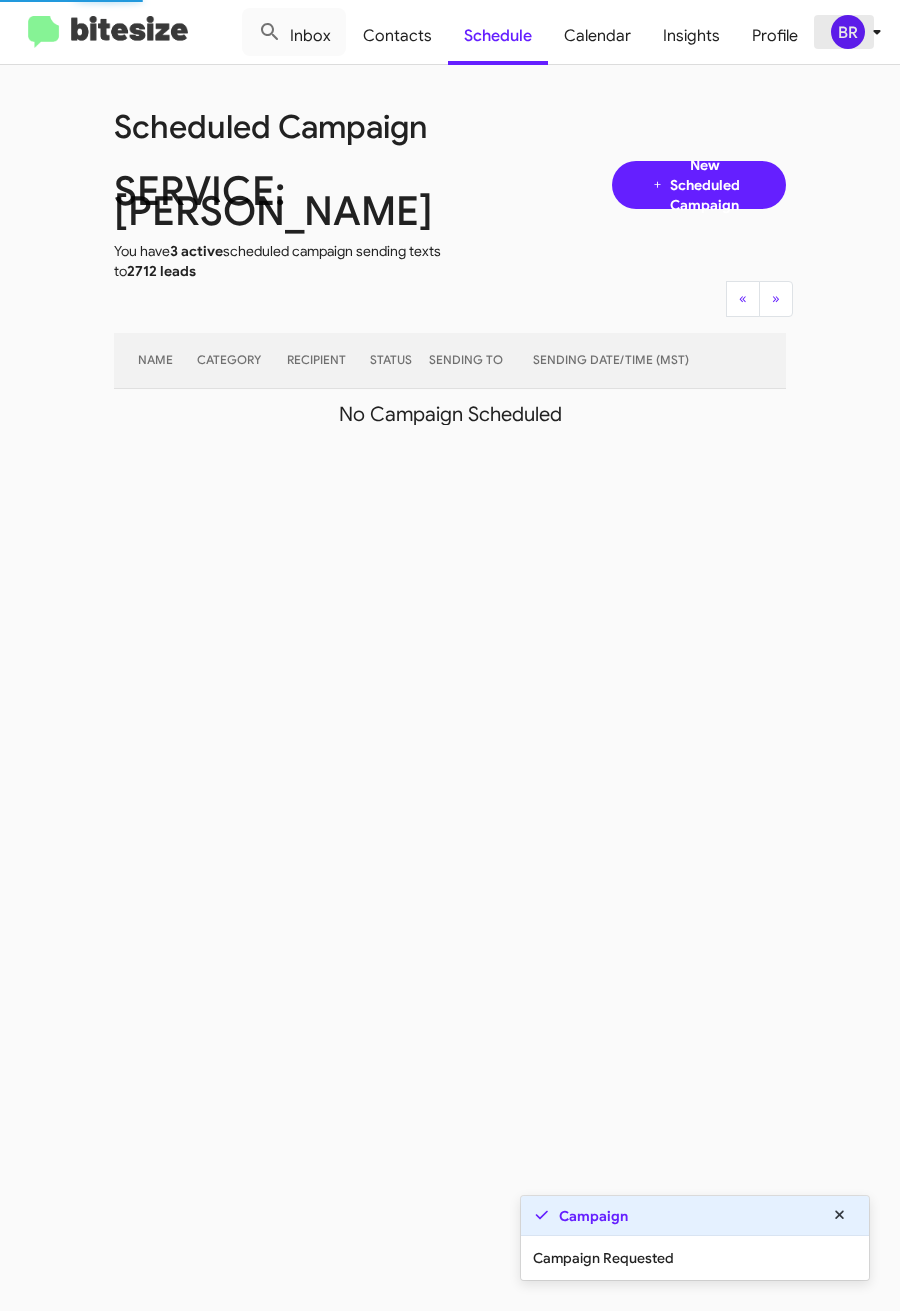 click 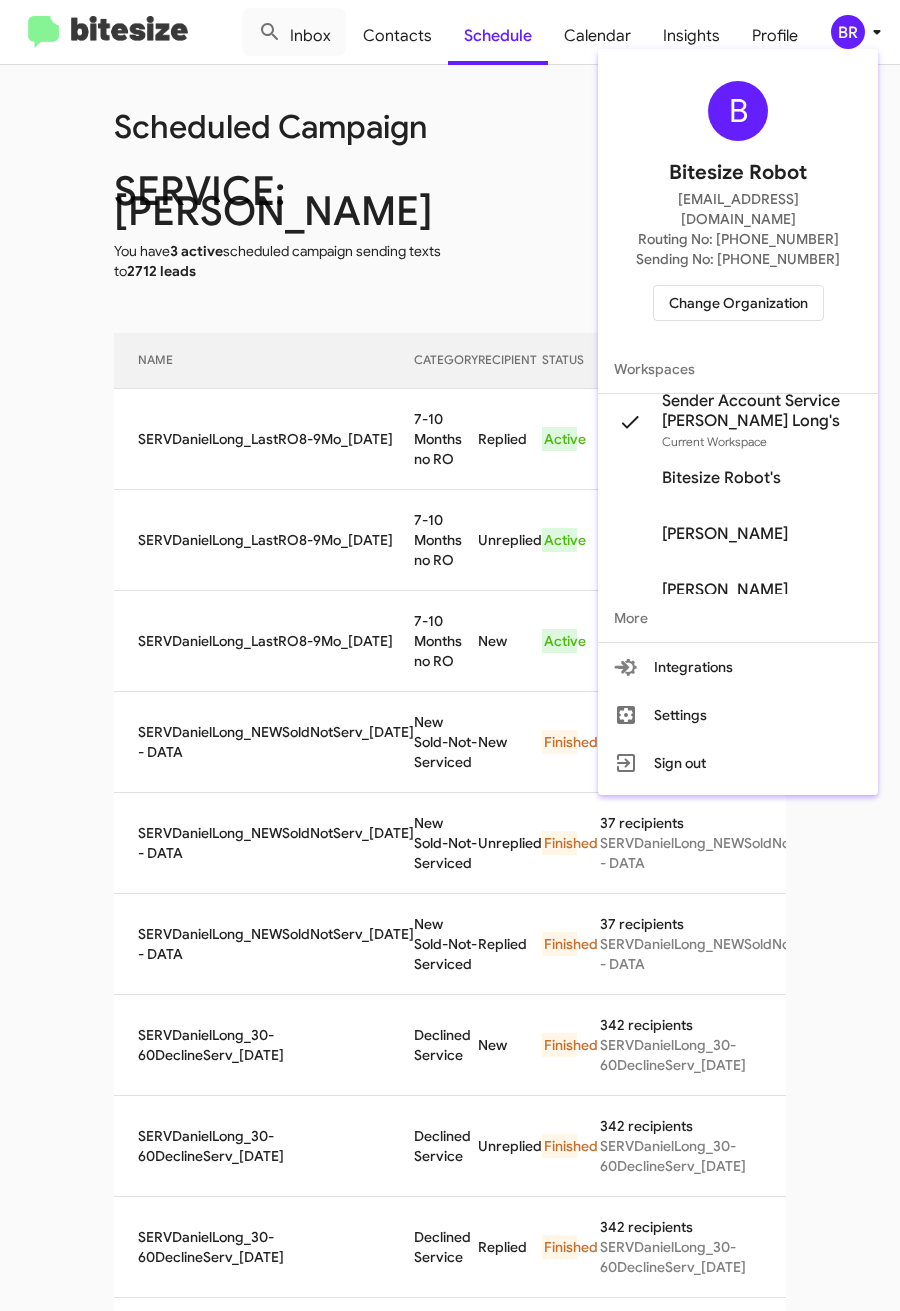 click at bounding box center (450, 655) 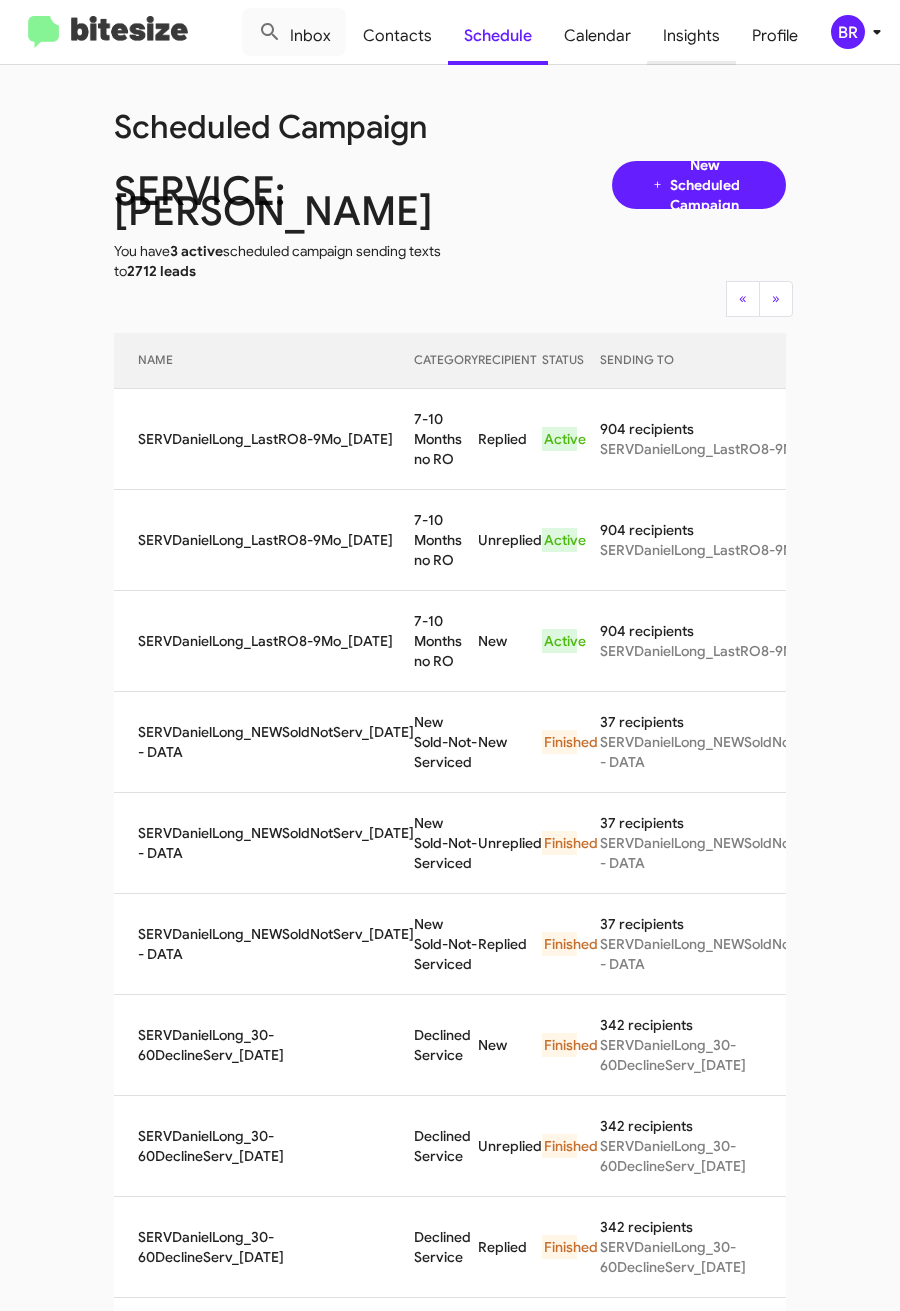 click on "Insights" 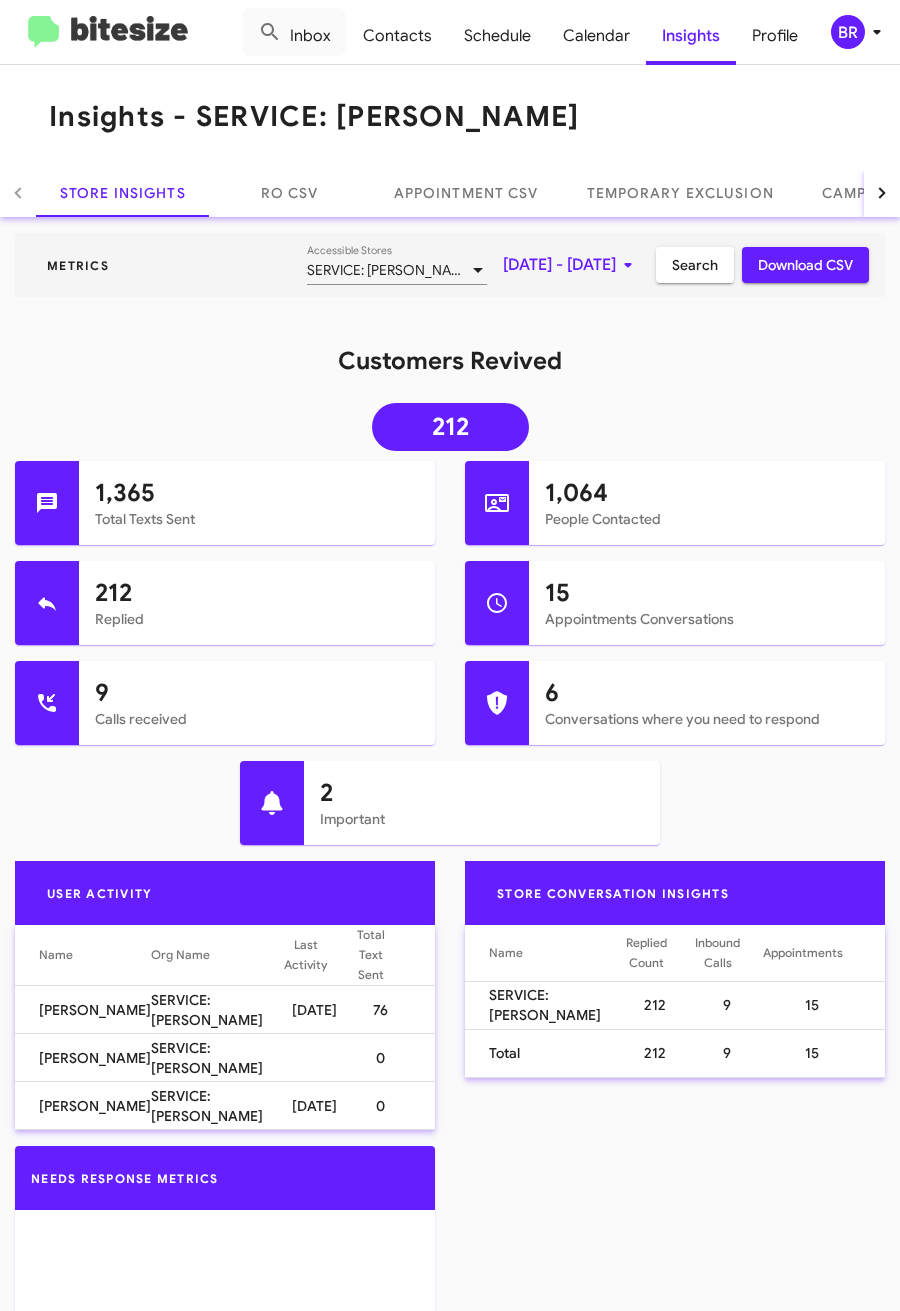click on "BR" 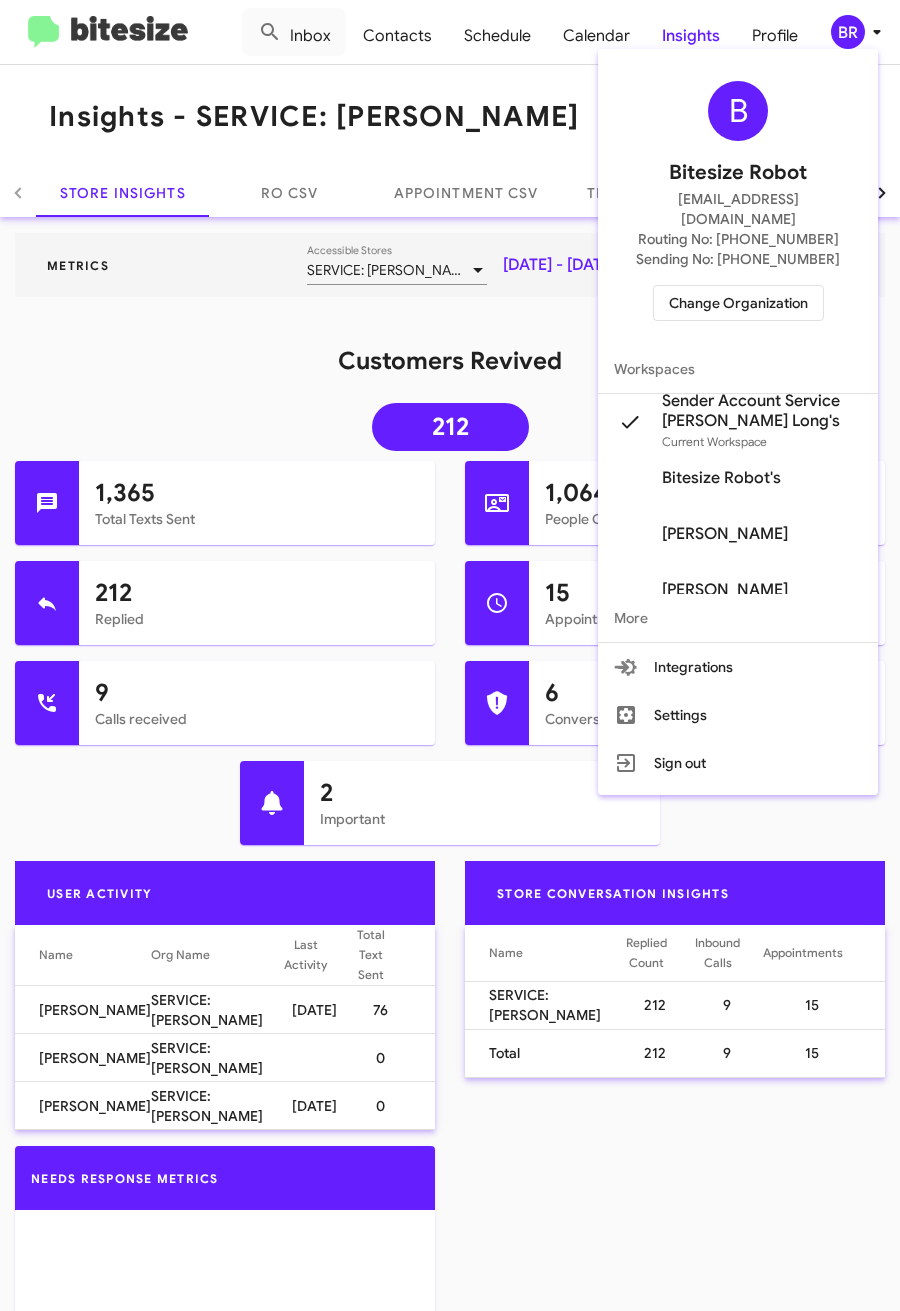 click on "Change Organization" at bounding box center [738, 303] 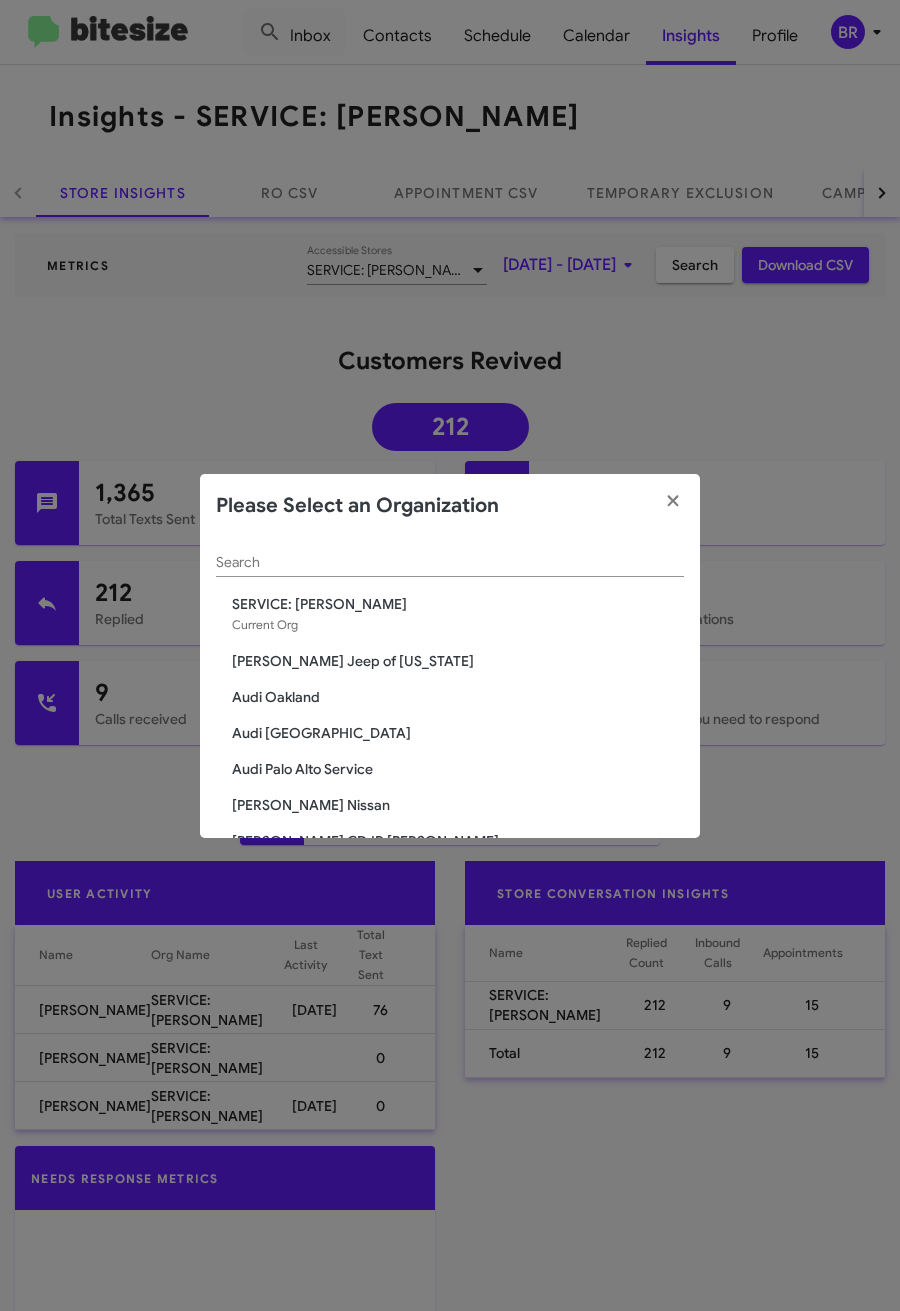 click on "Search" 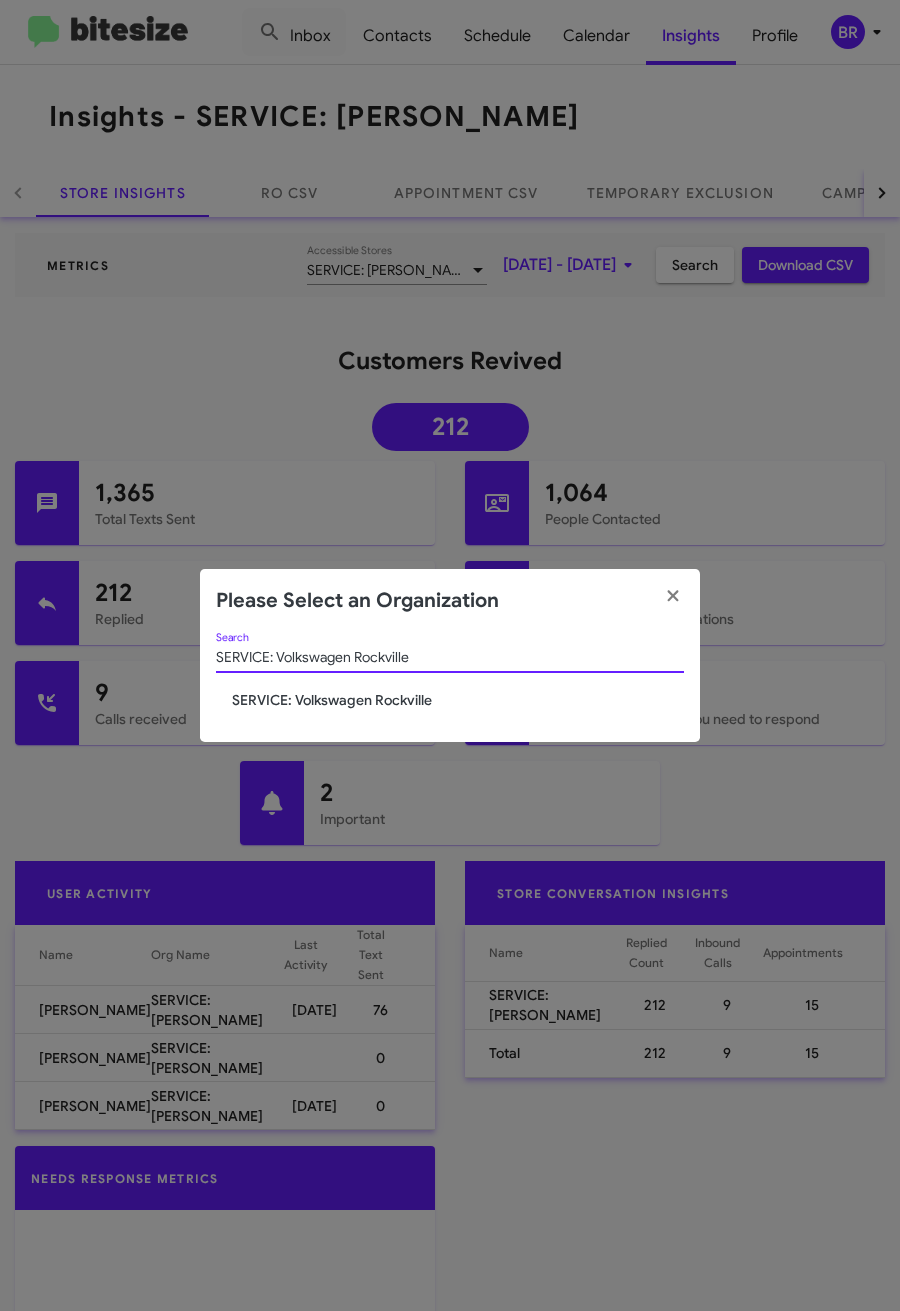 type on "SERVICE: Volkswagen Rockville" 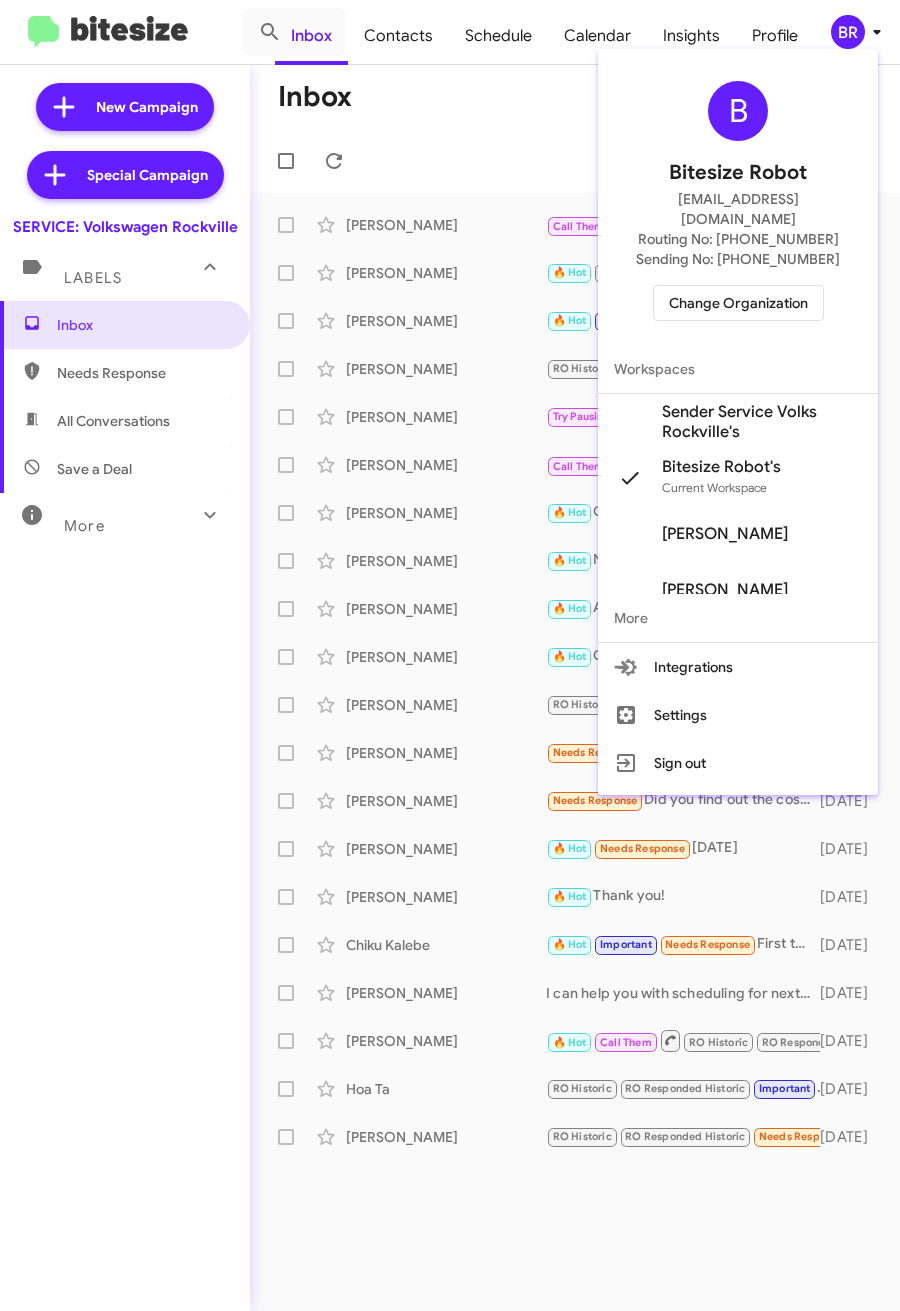 click on "Sender Service Volks Rockville's" at bounding box center [762, 422] 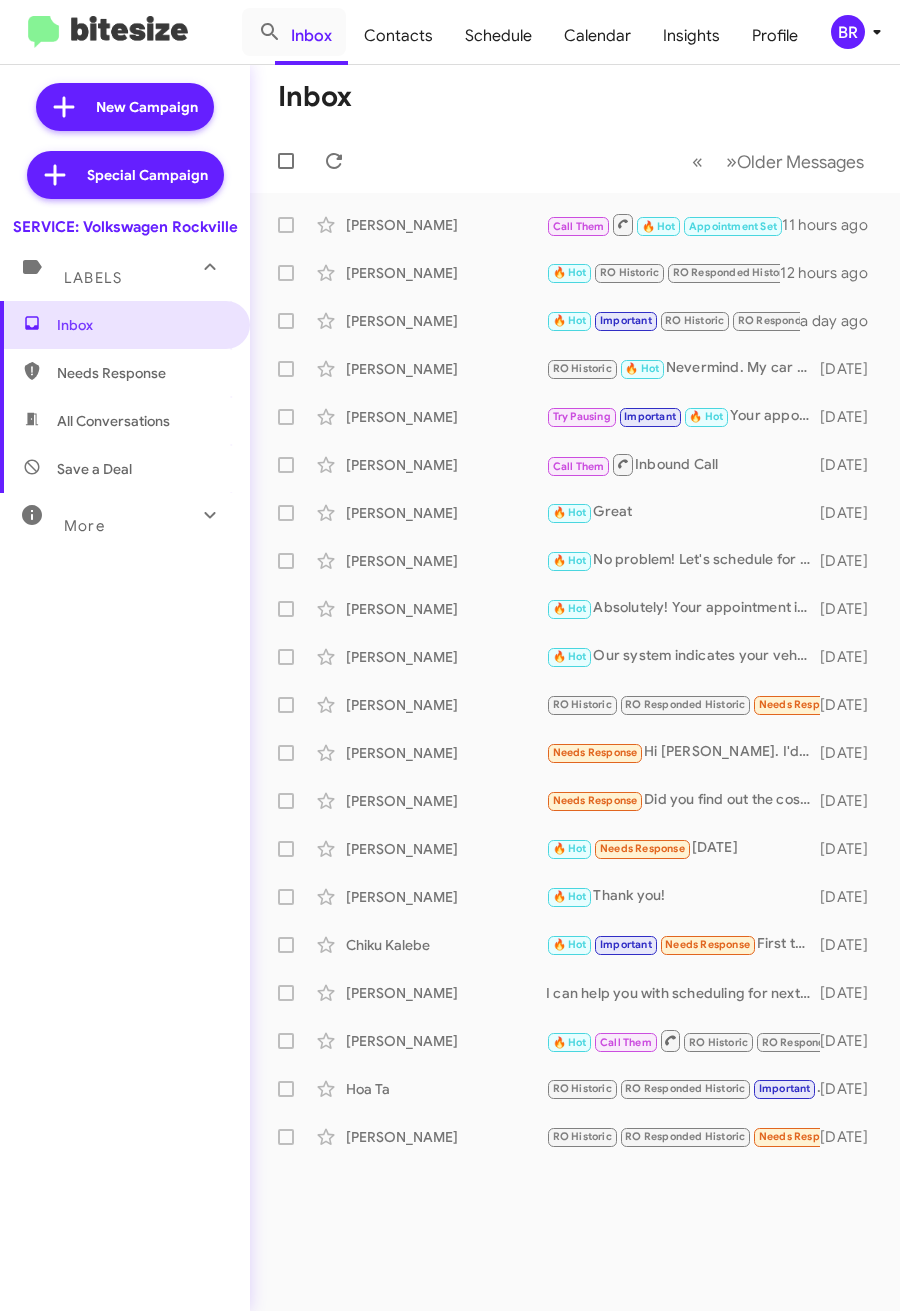 scroll, scrollTop: 0, scrollLeft: 0, axis: both 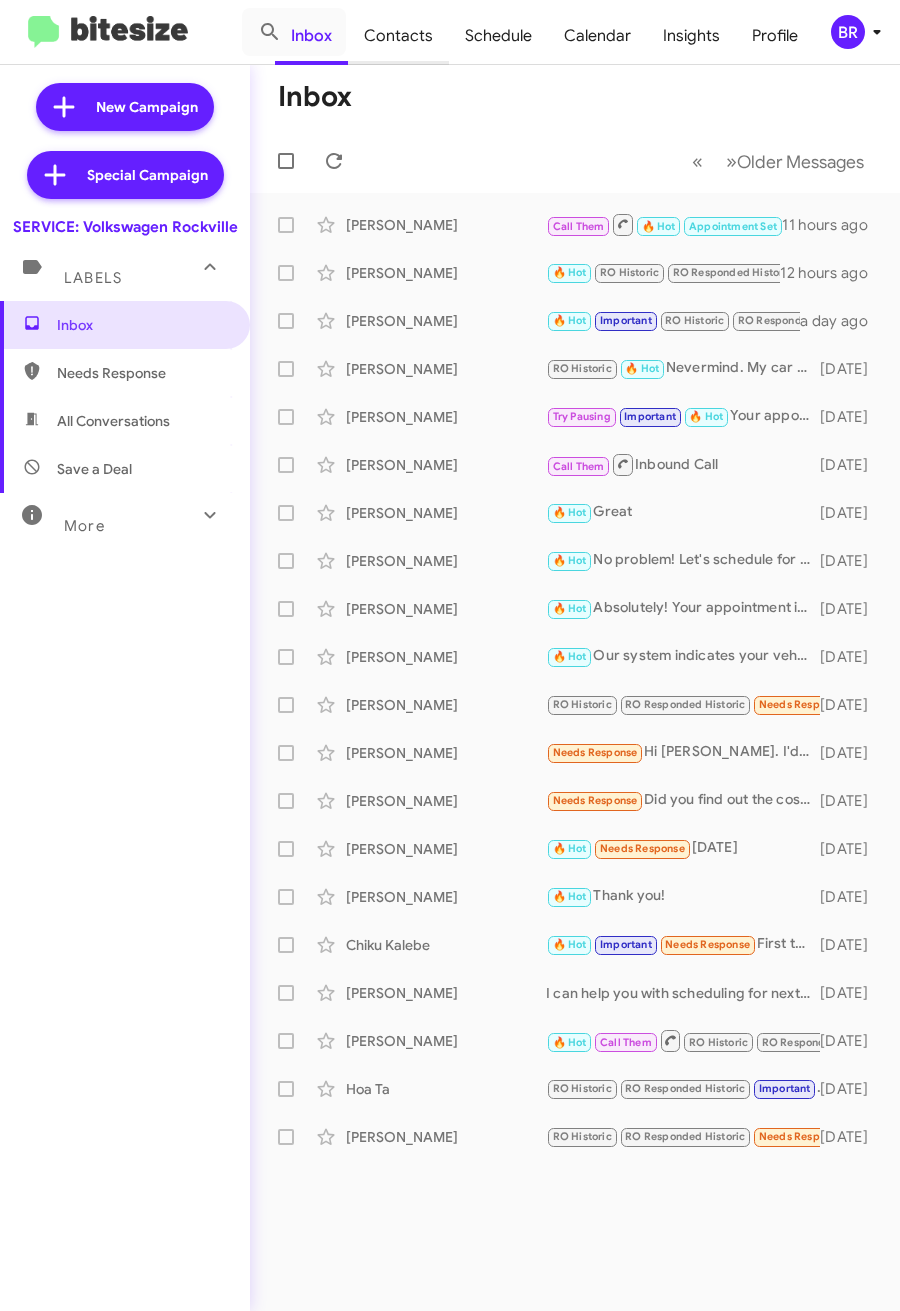 click on "Contacts" 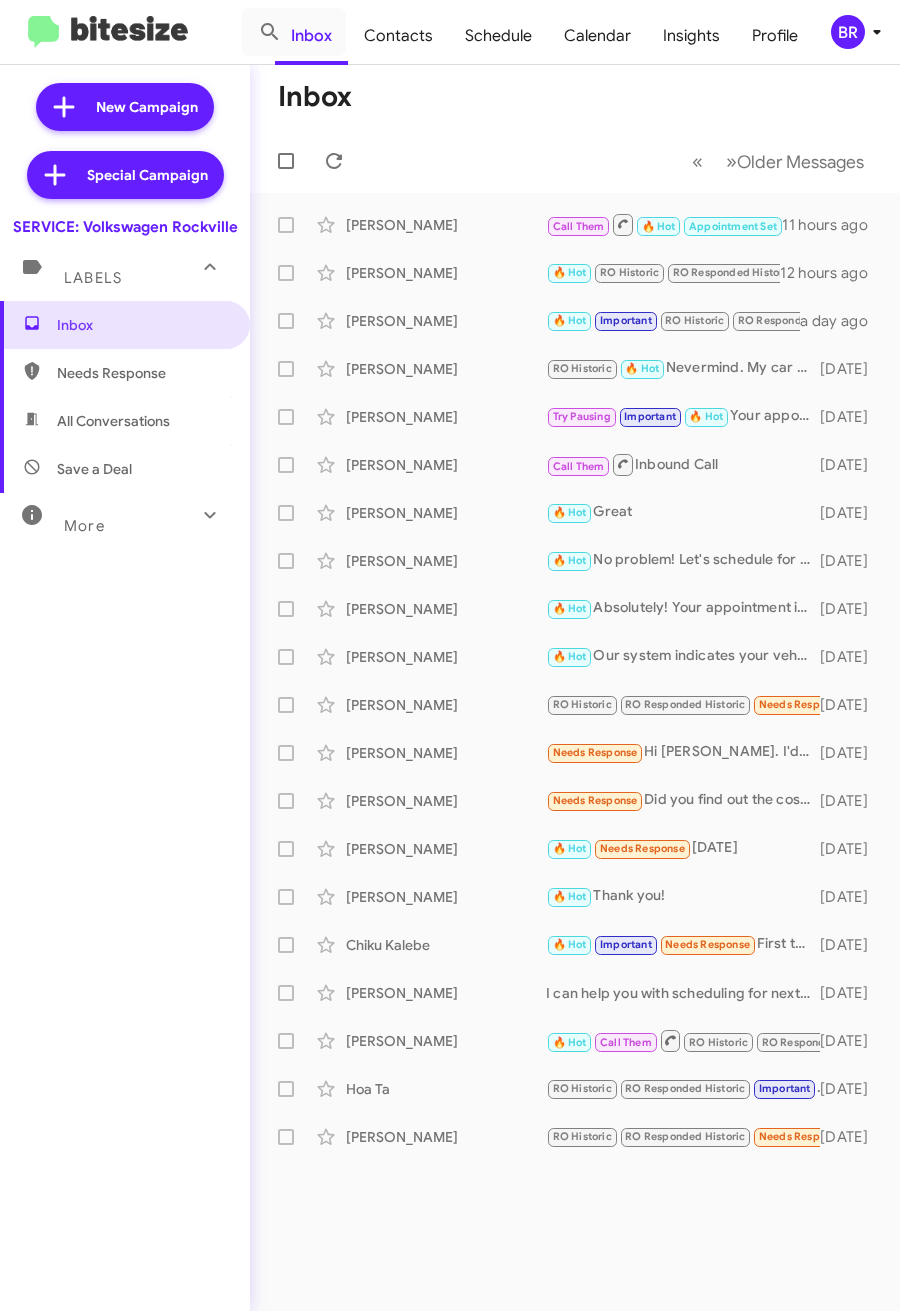 type on "in:groups" 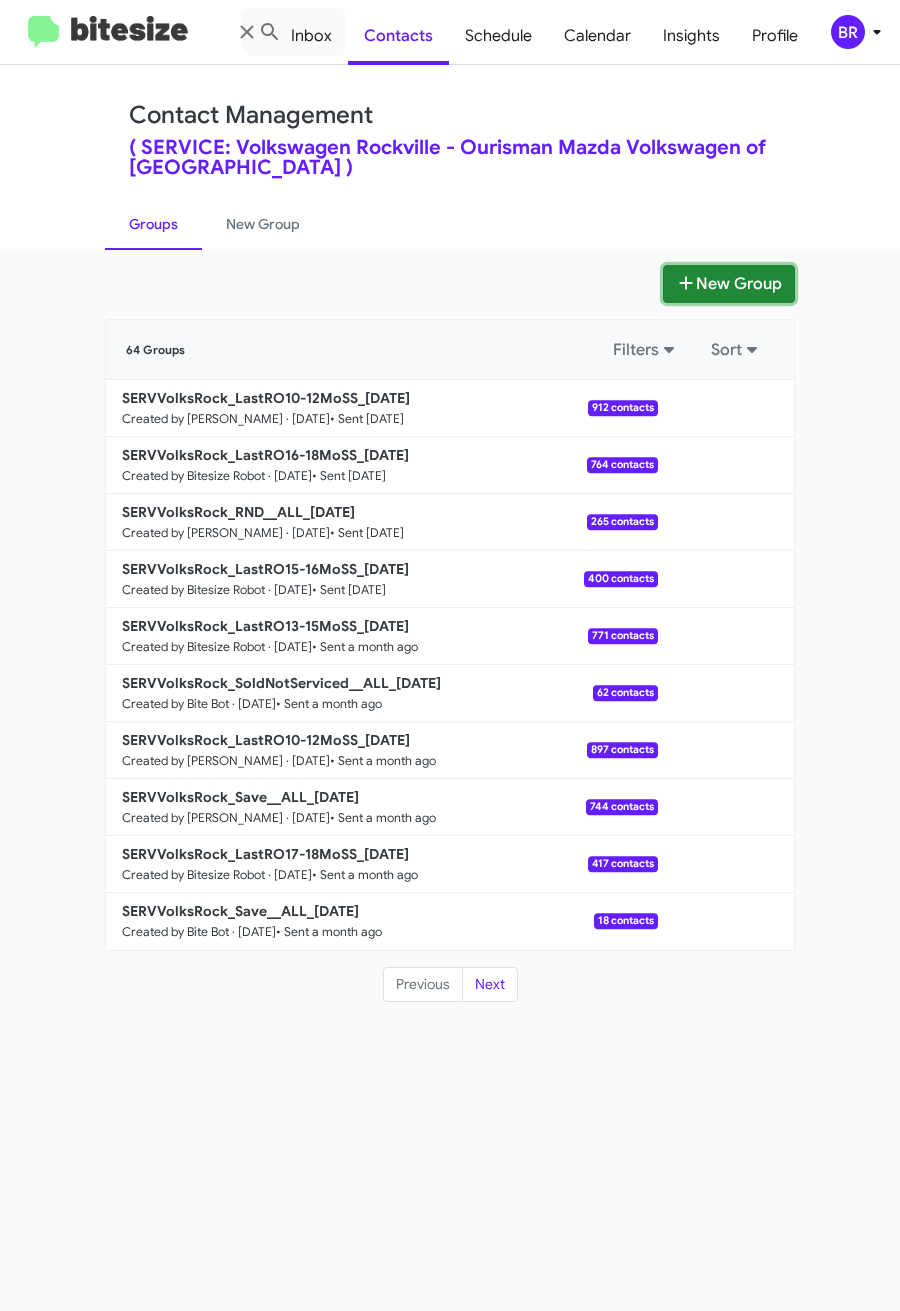 click 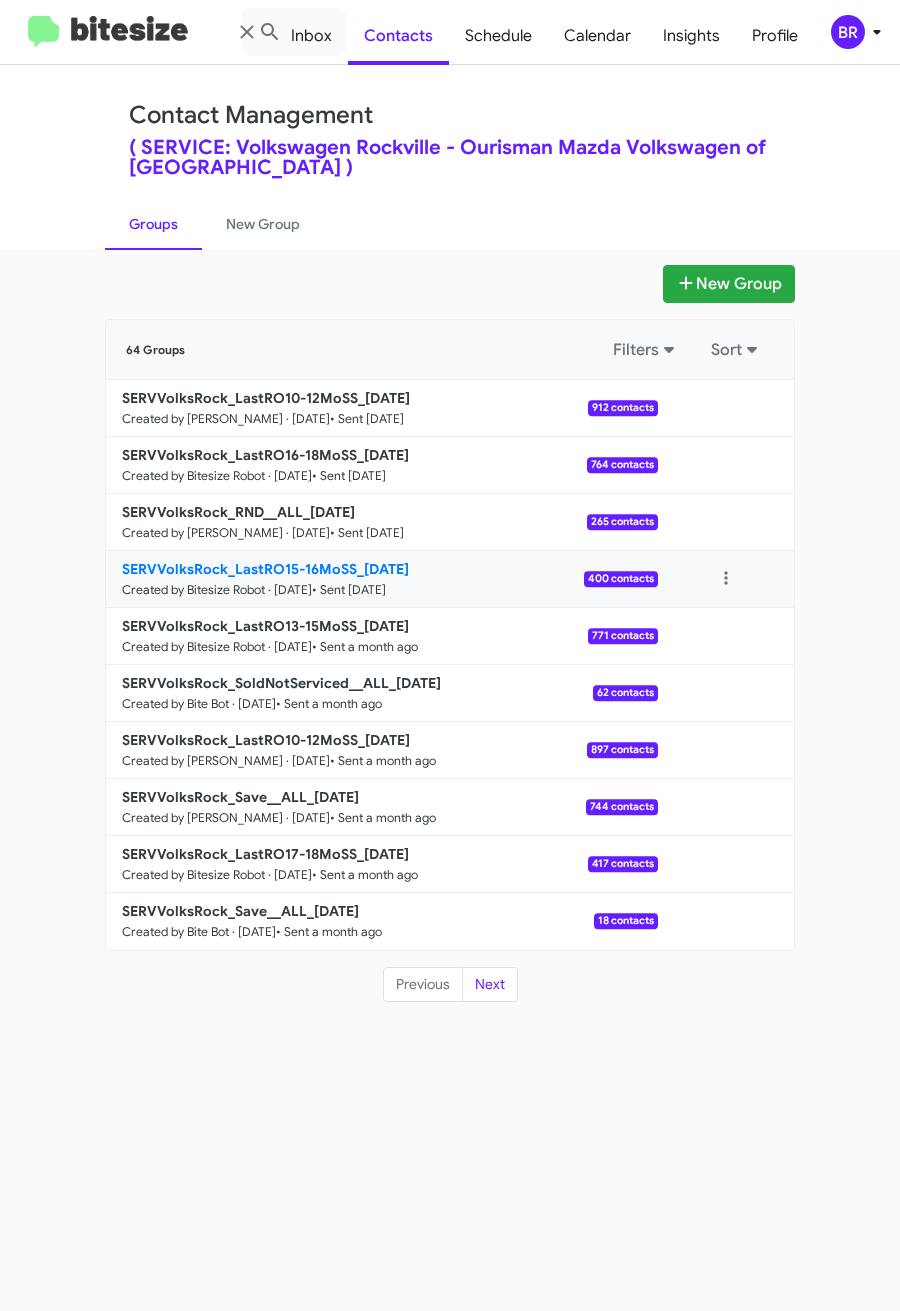 type 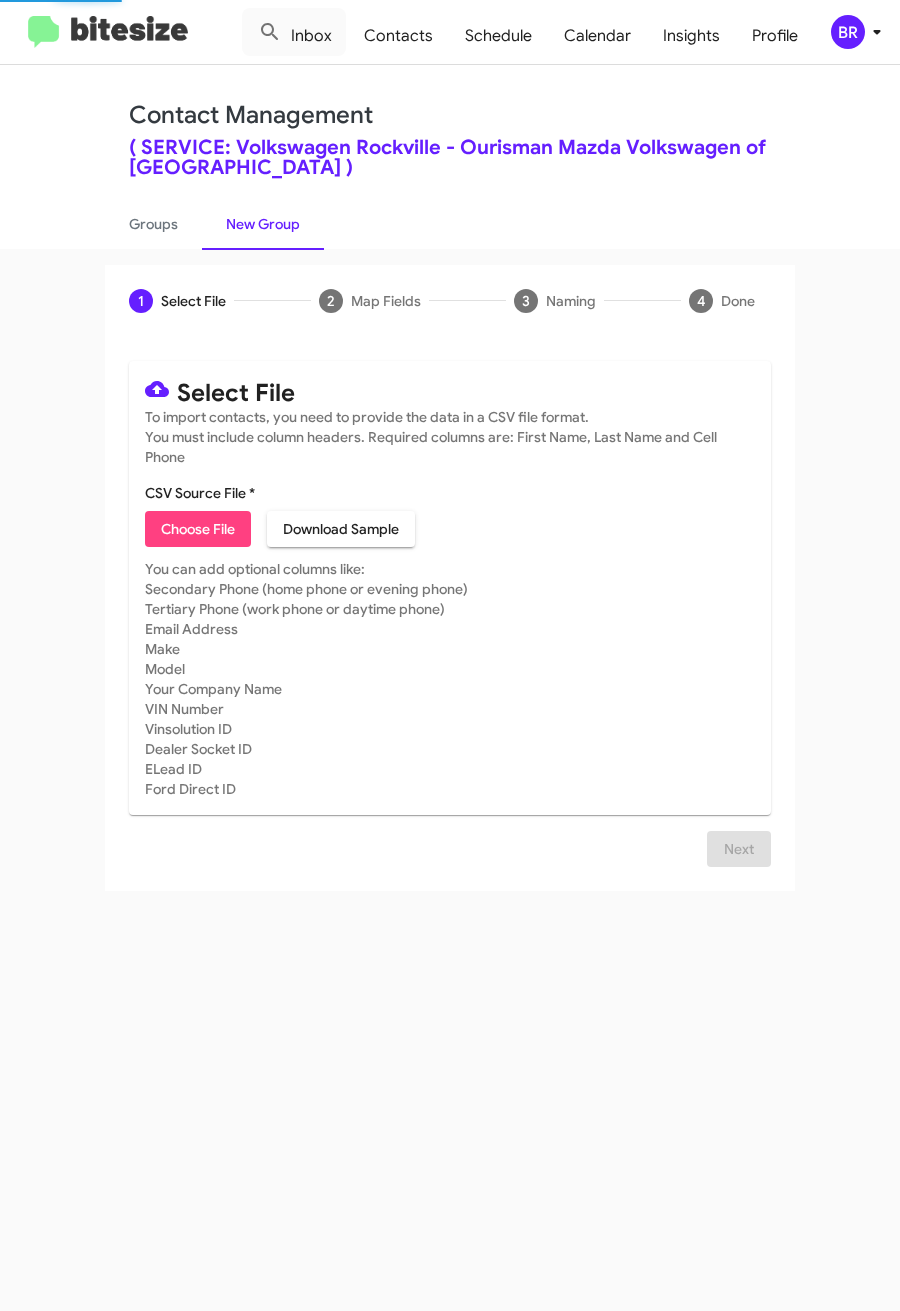 click on "Choose File" 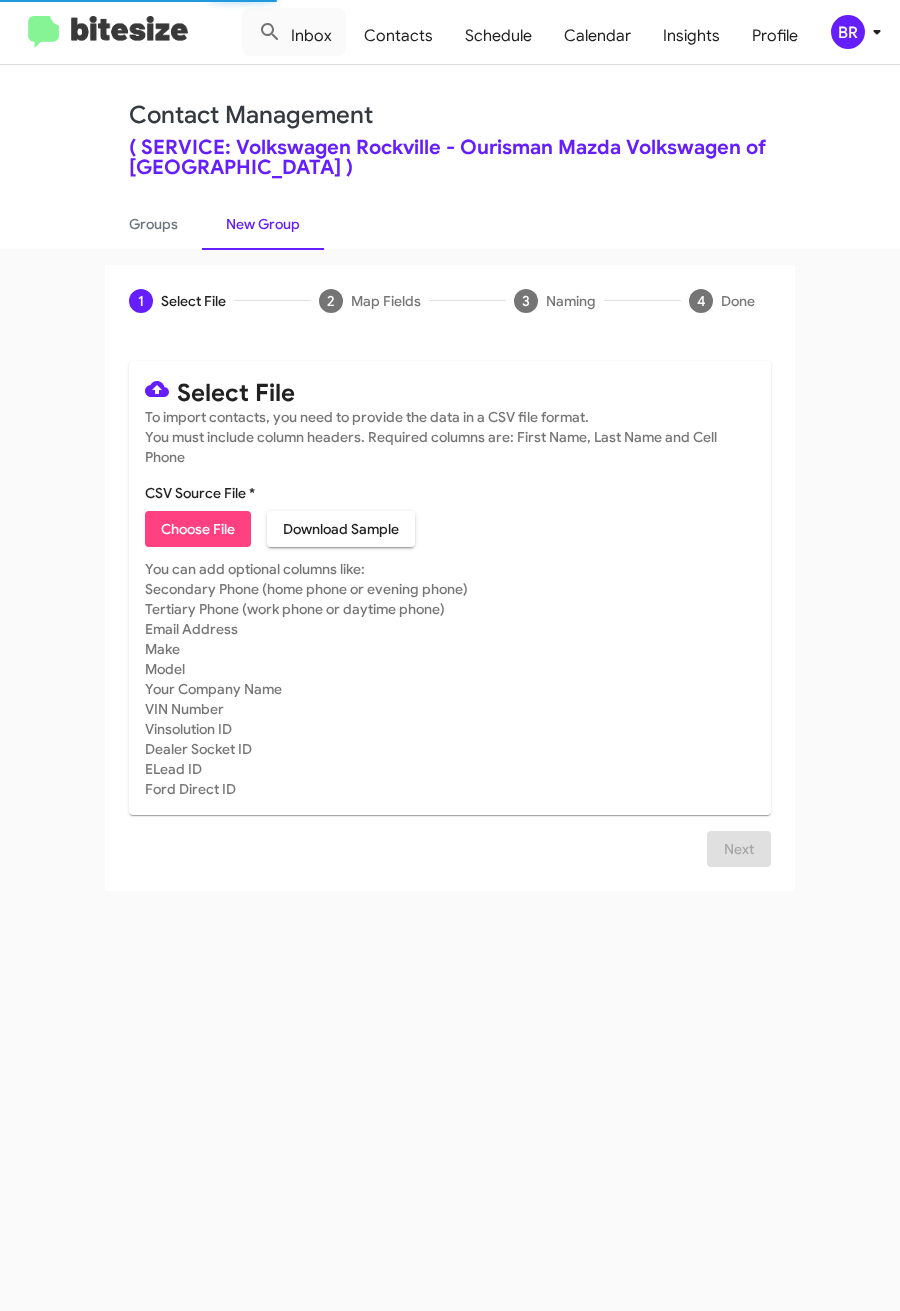 type on "SERVVolksRock_LastRO13-15MoSS_07-10-25" 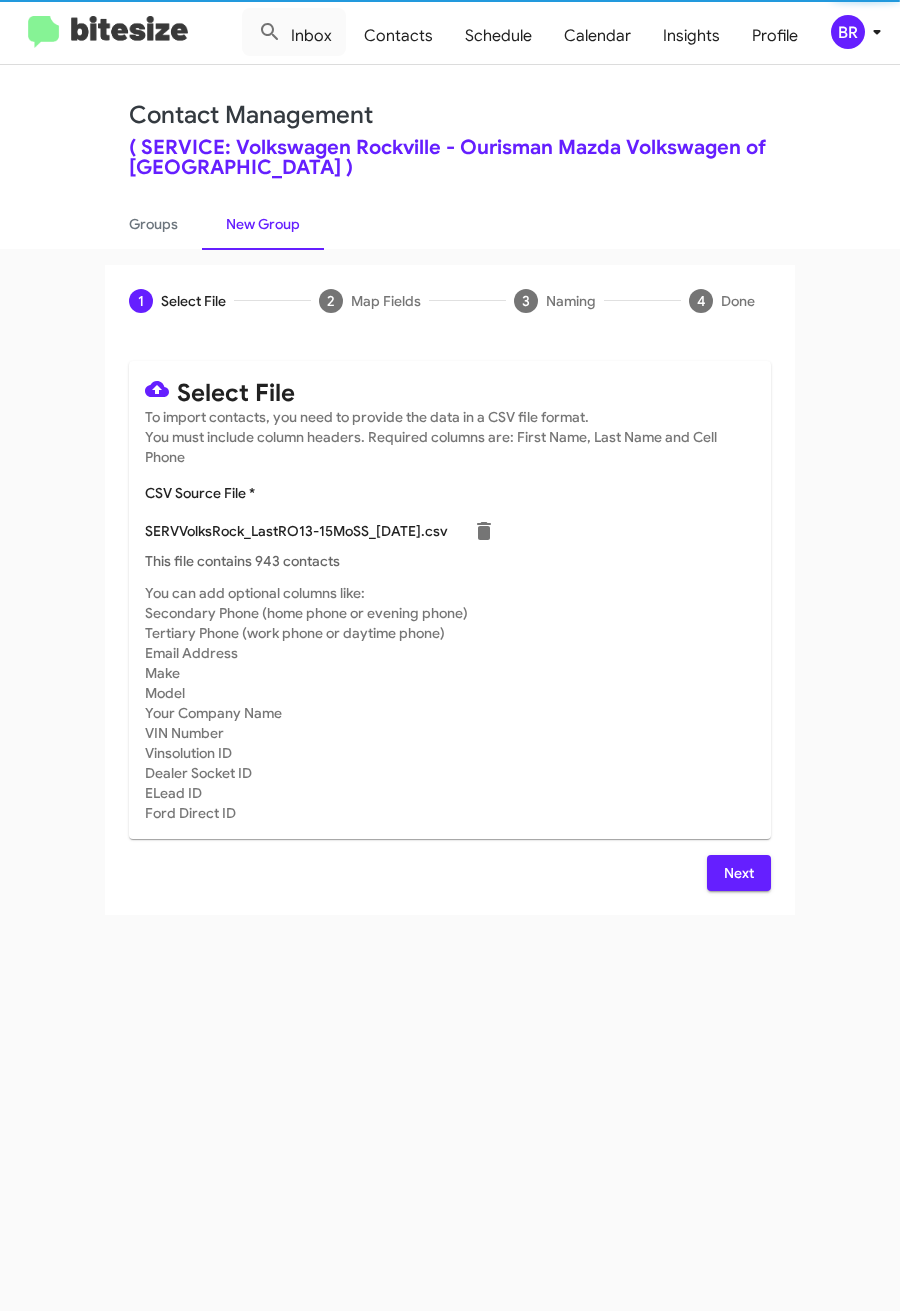 click on "Next" at bounding box center [739, 873] 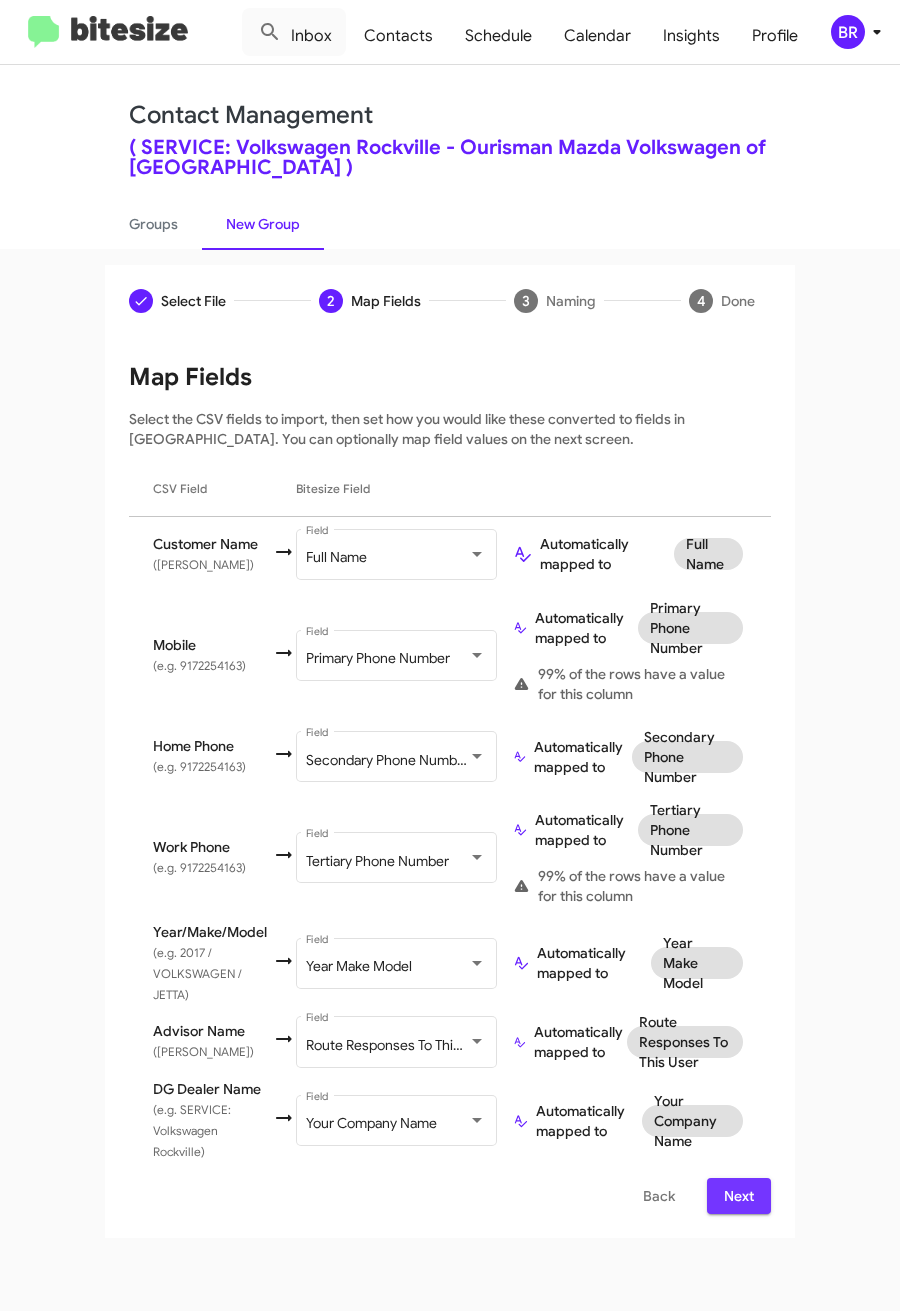 click on "Next" at bounding box center (739, 1196) 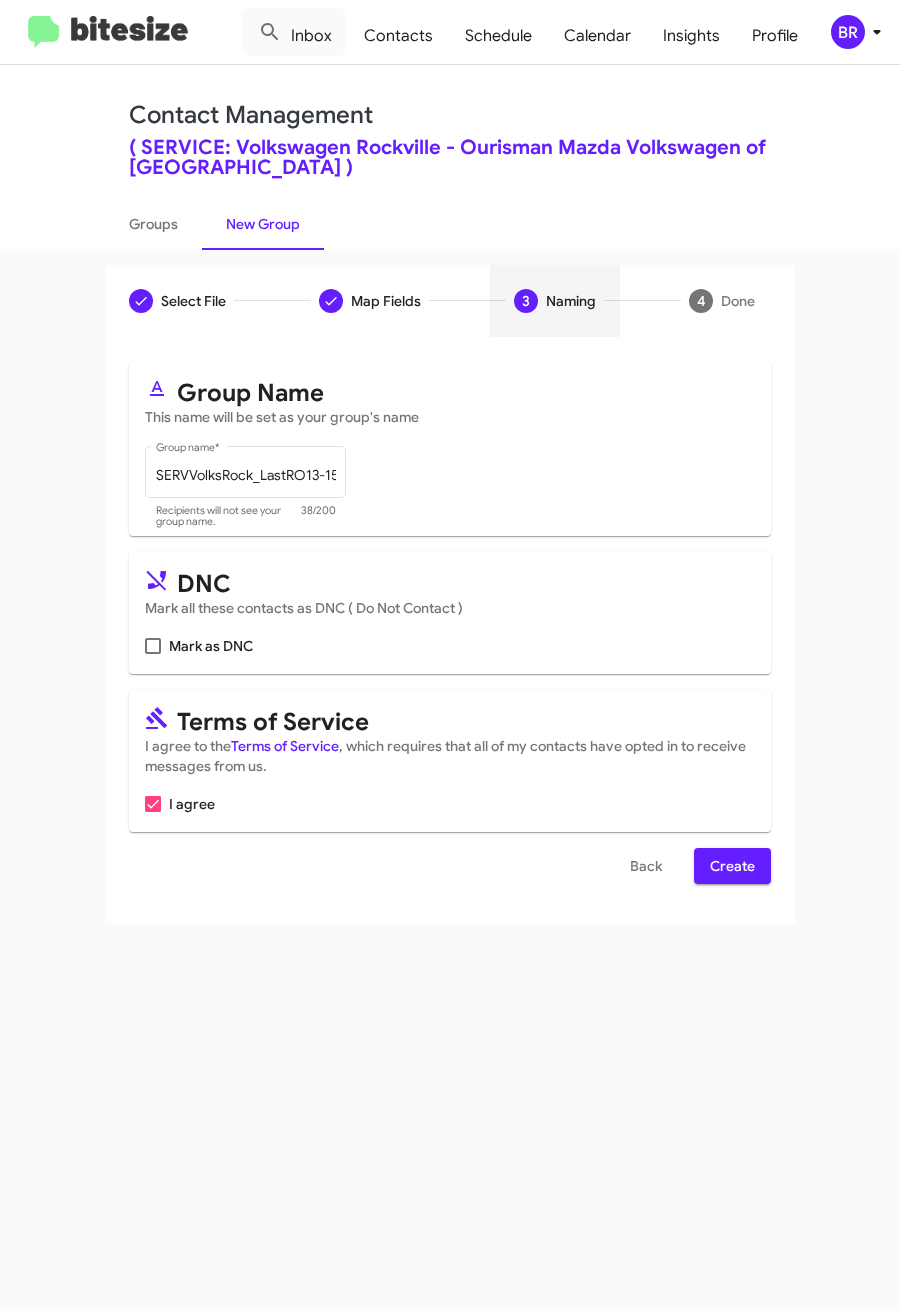 click on "Create" at bounding box center (732, 866) 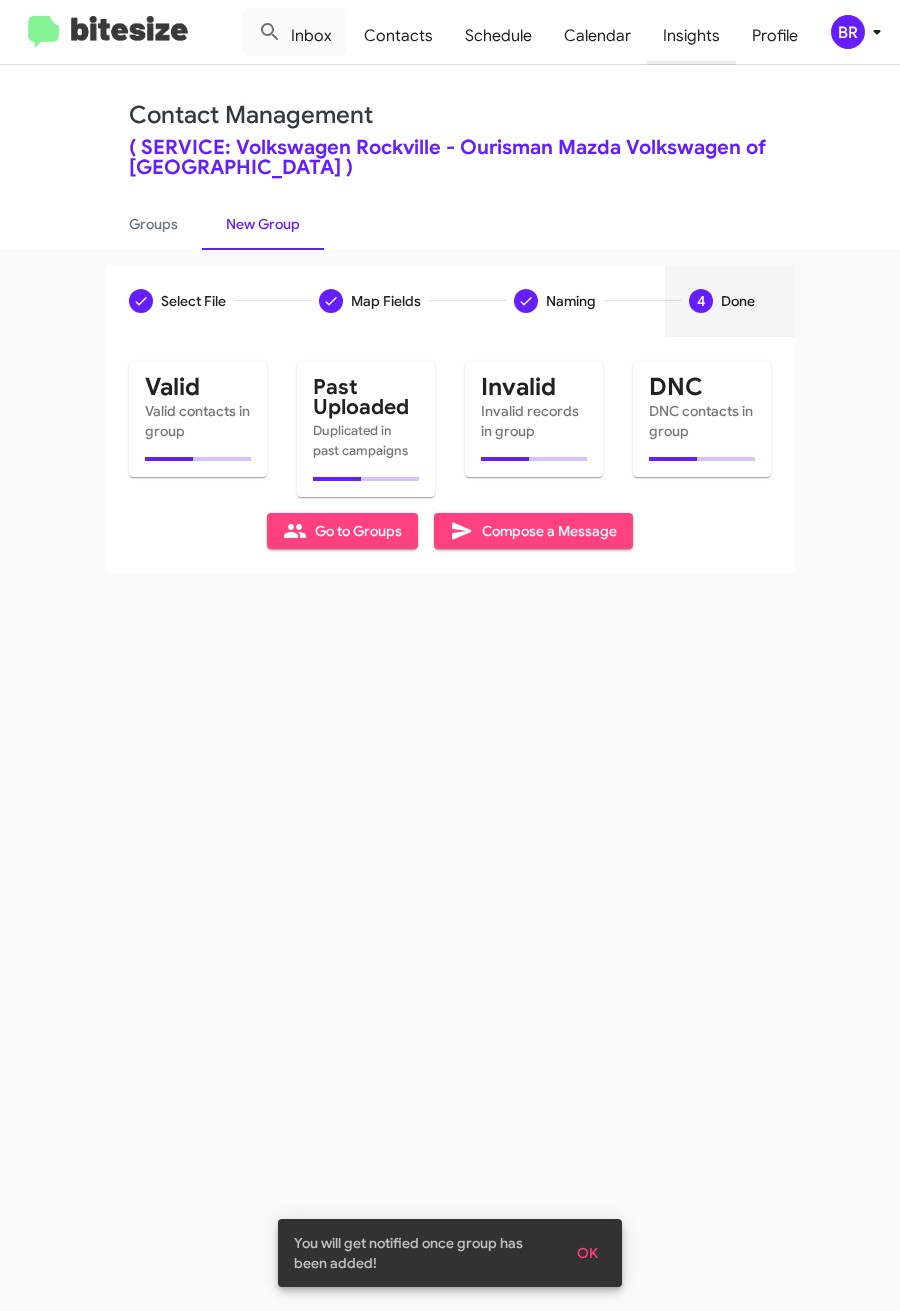 click on "Insights" 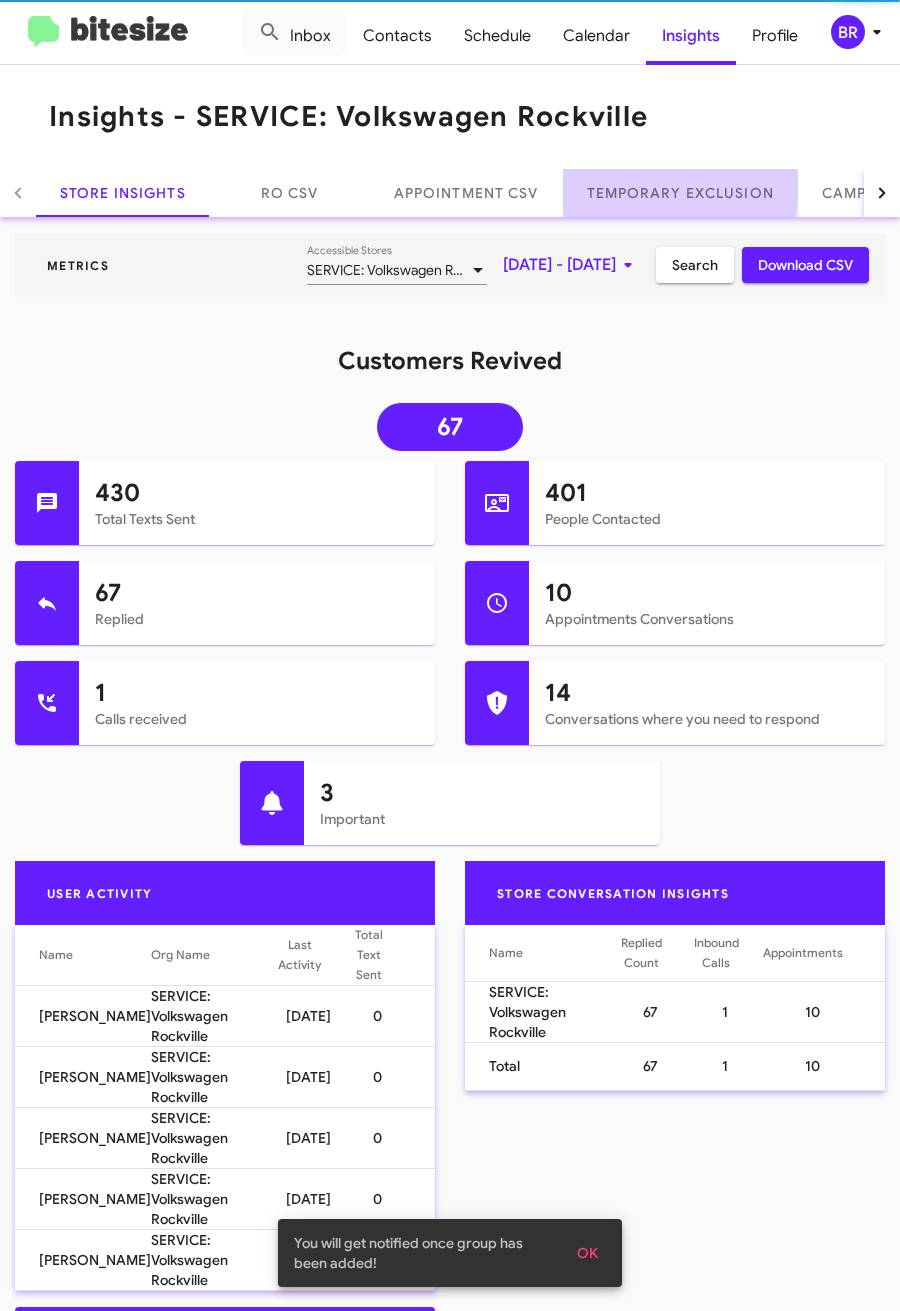 click on "Temporary Exclusion" at bounding box center (680, 193) 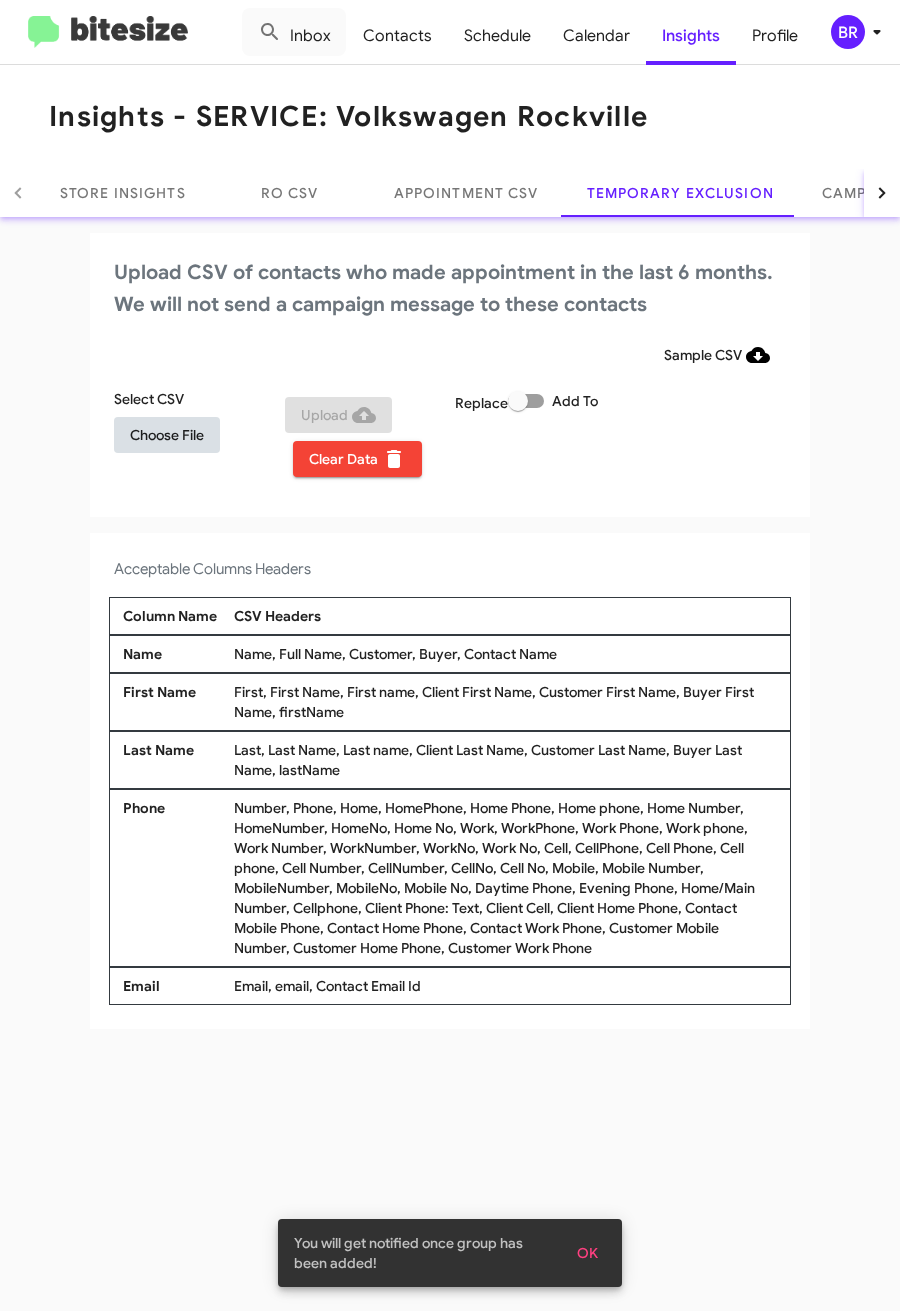 click on "Choose File" 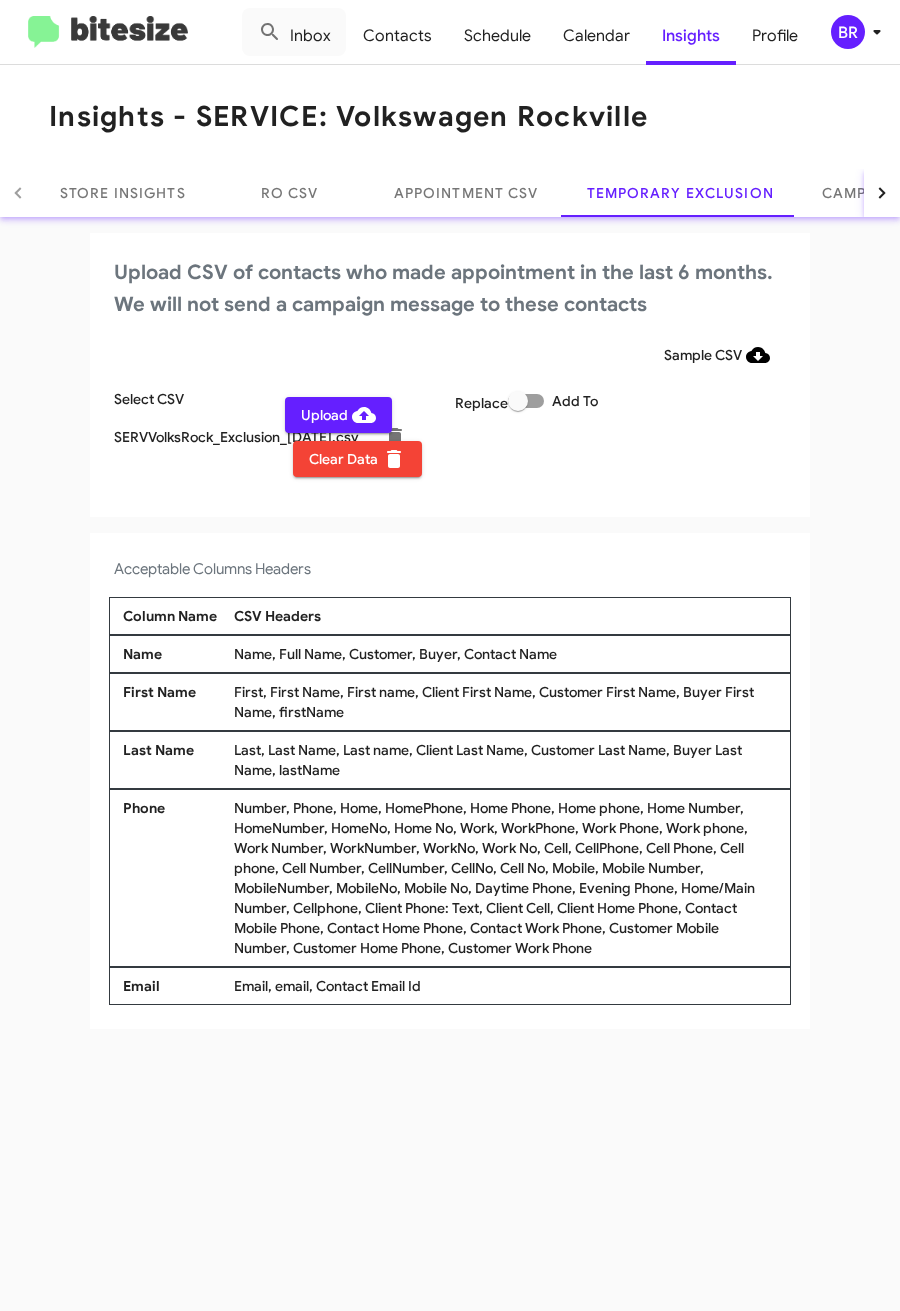 click on "Replace    Add To" 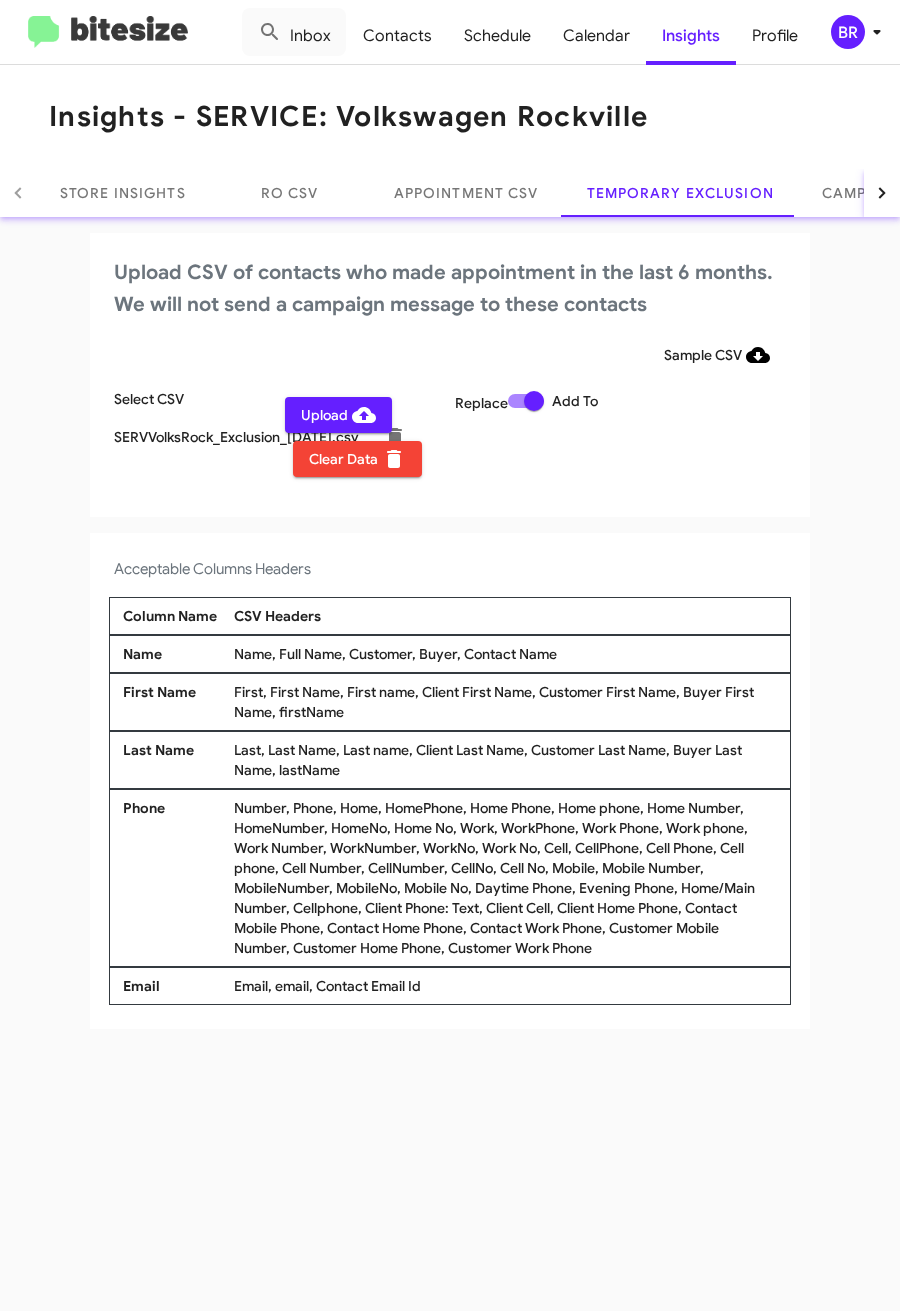 click on "Inbox  Contacts Schedule Calendar Insights Profile BR" 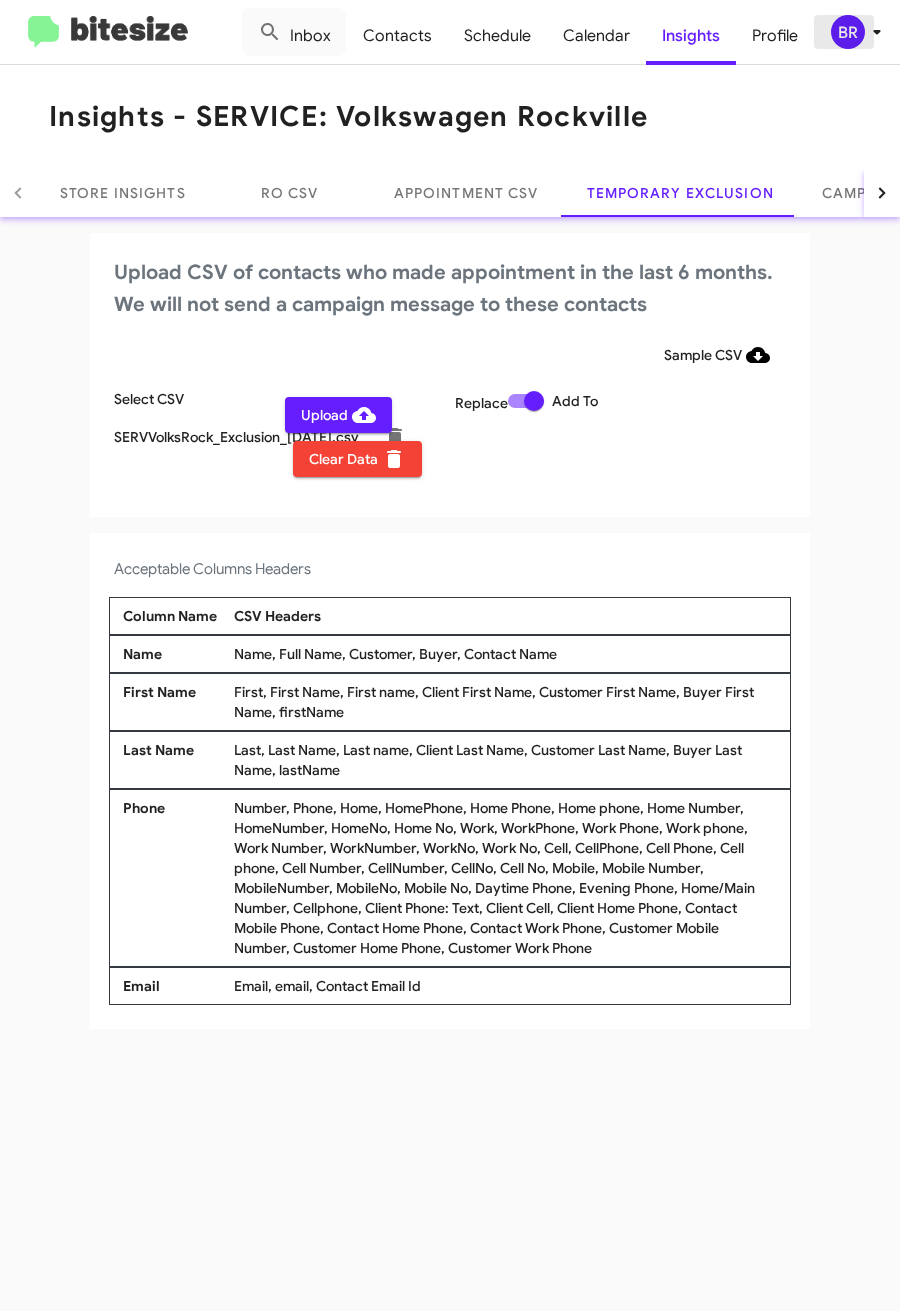 click on "BR" 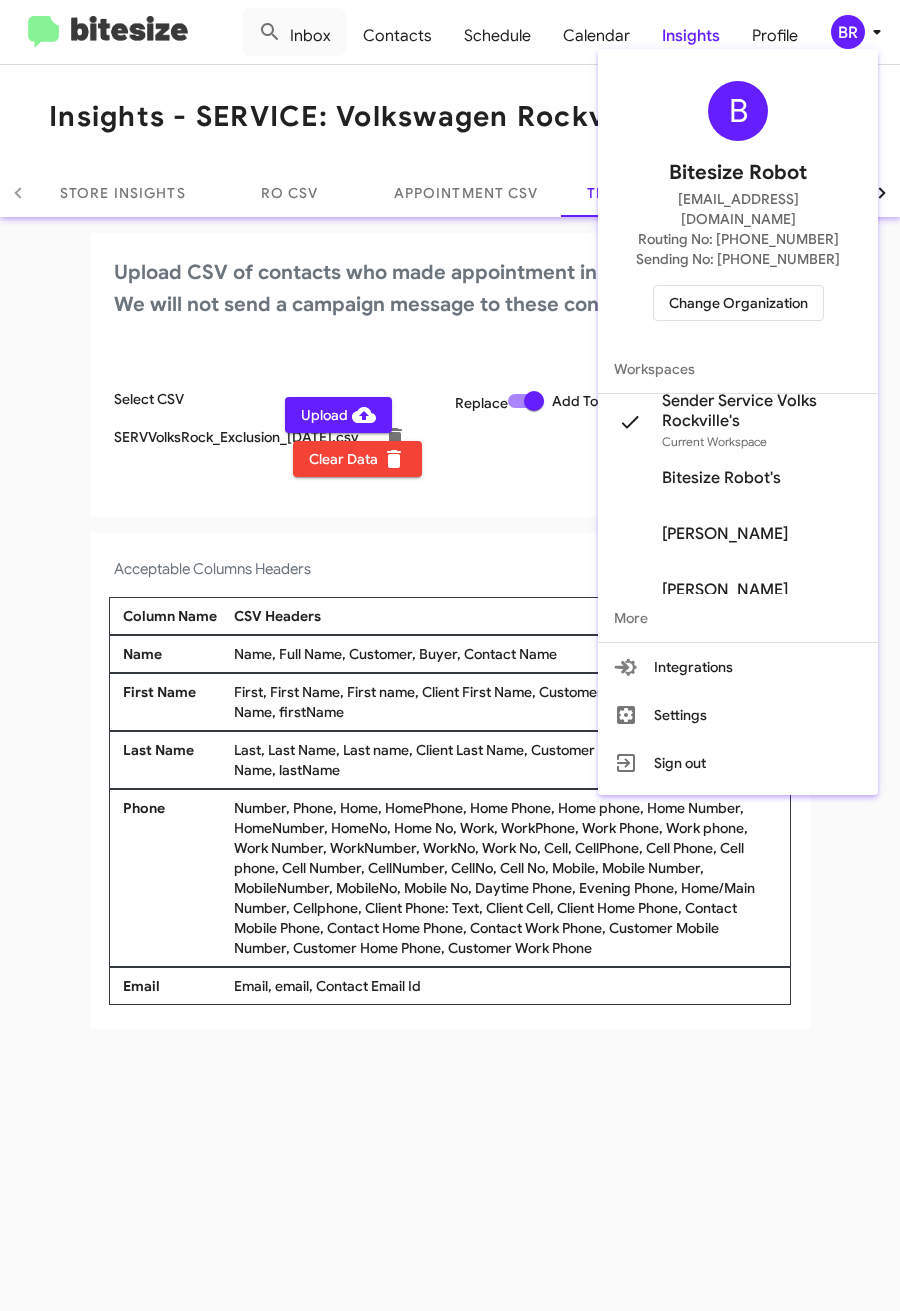 click at bounding box center (450, 655) 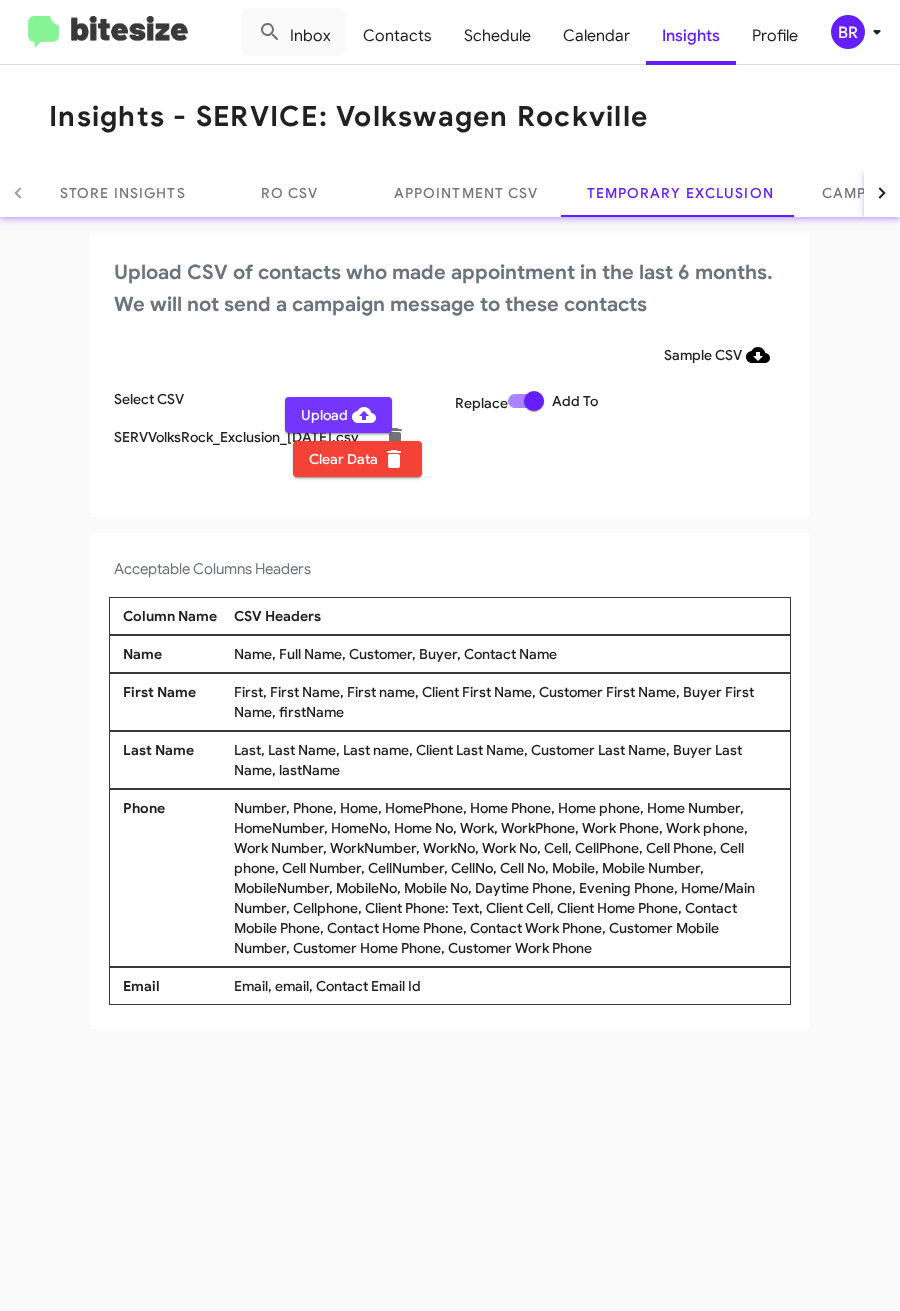 click 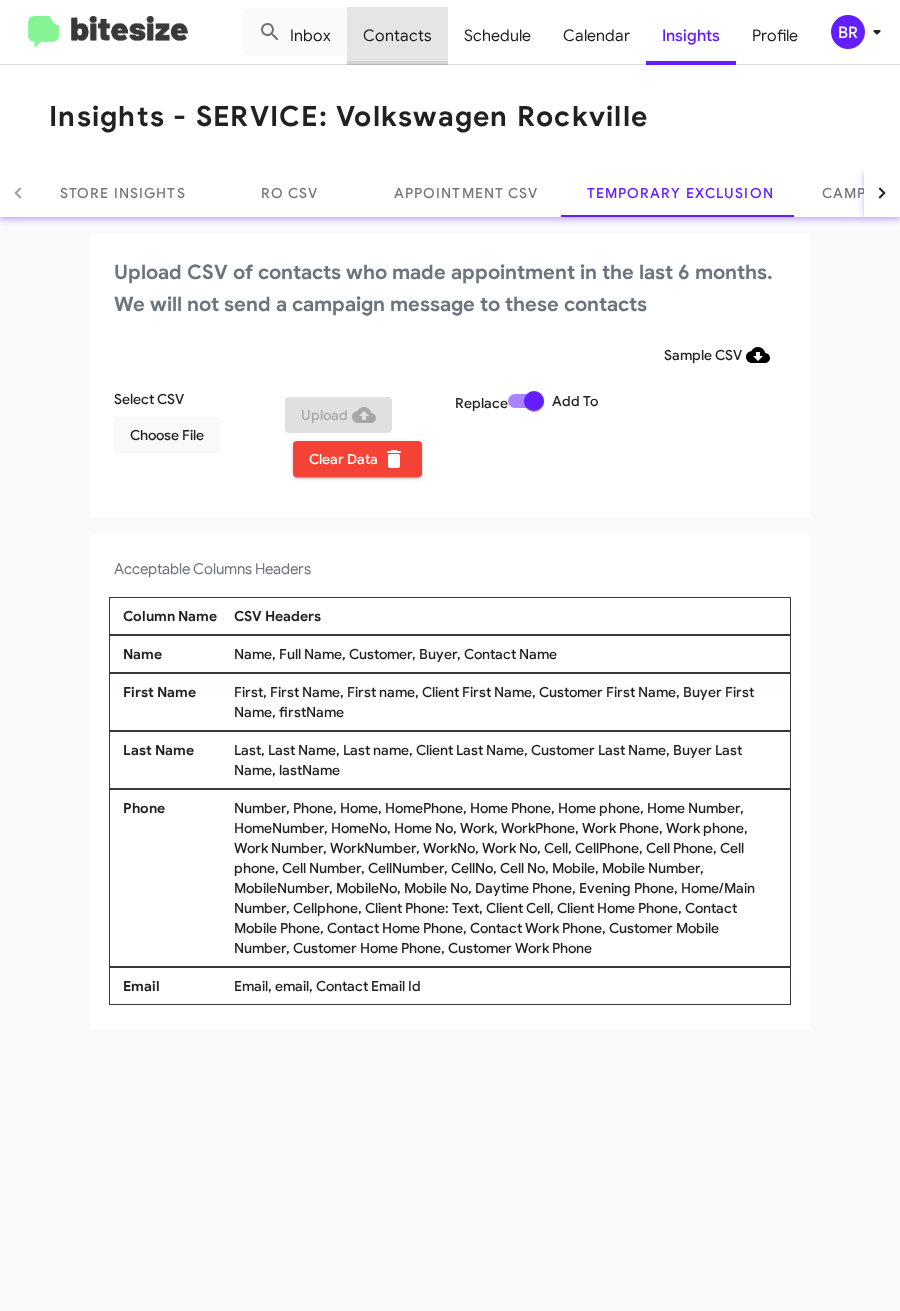 click on "Contacts" 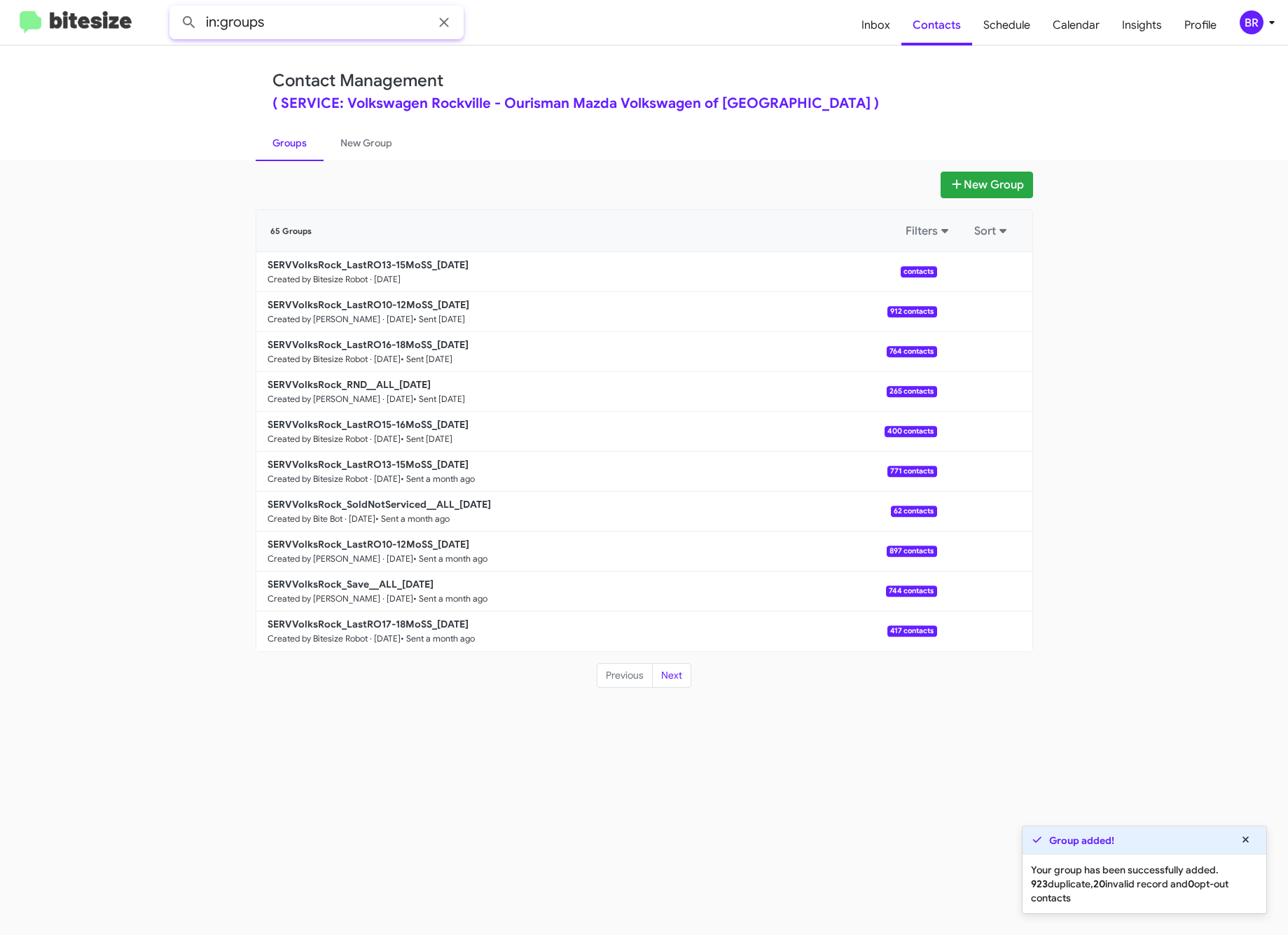 click on "in:groups" 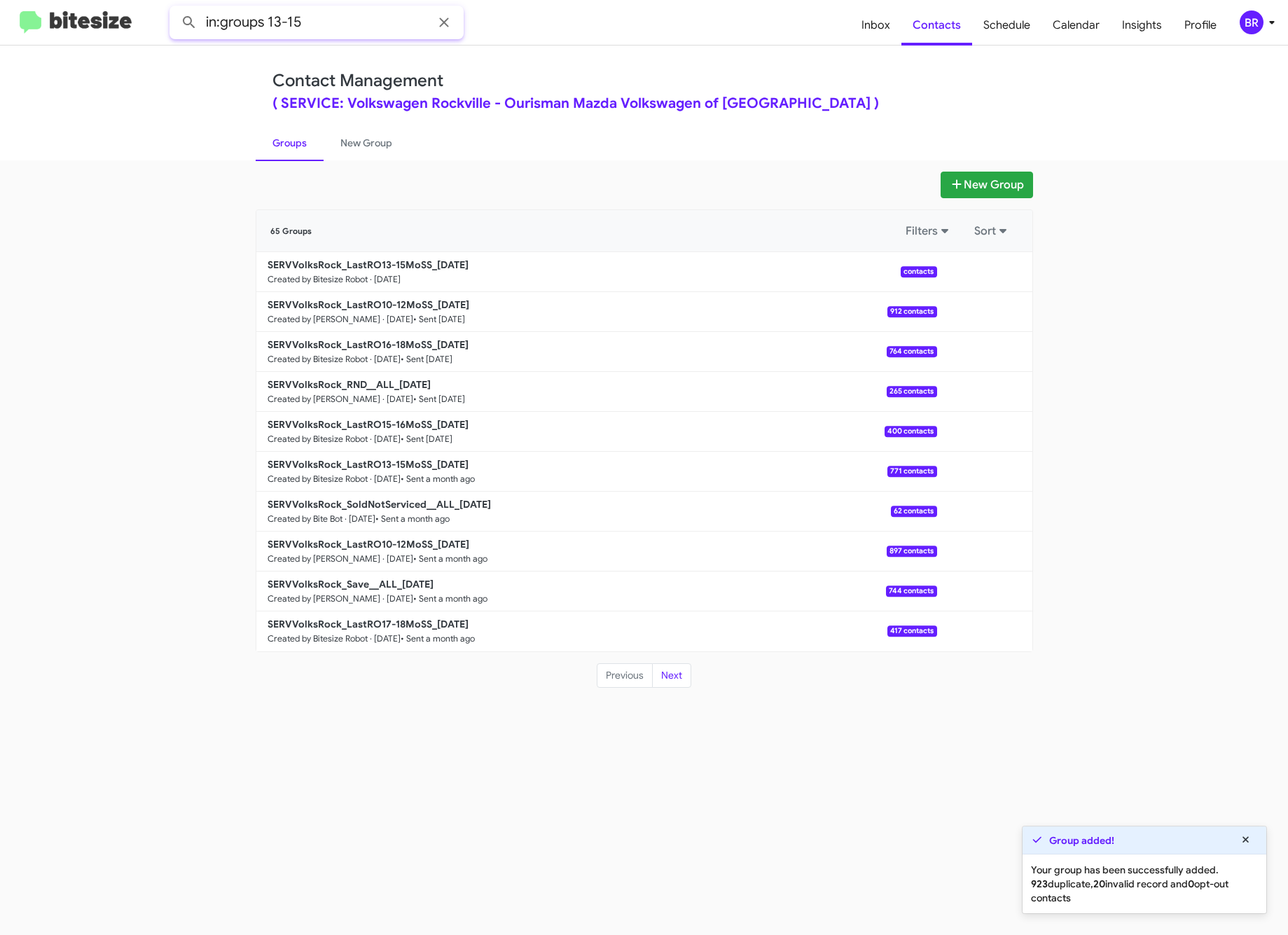 type on "in:groups 13-15" 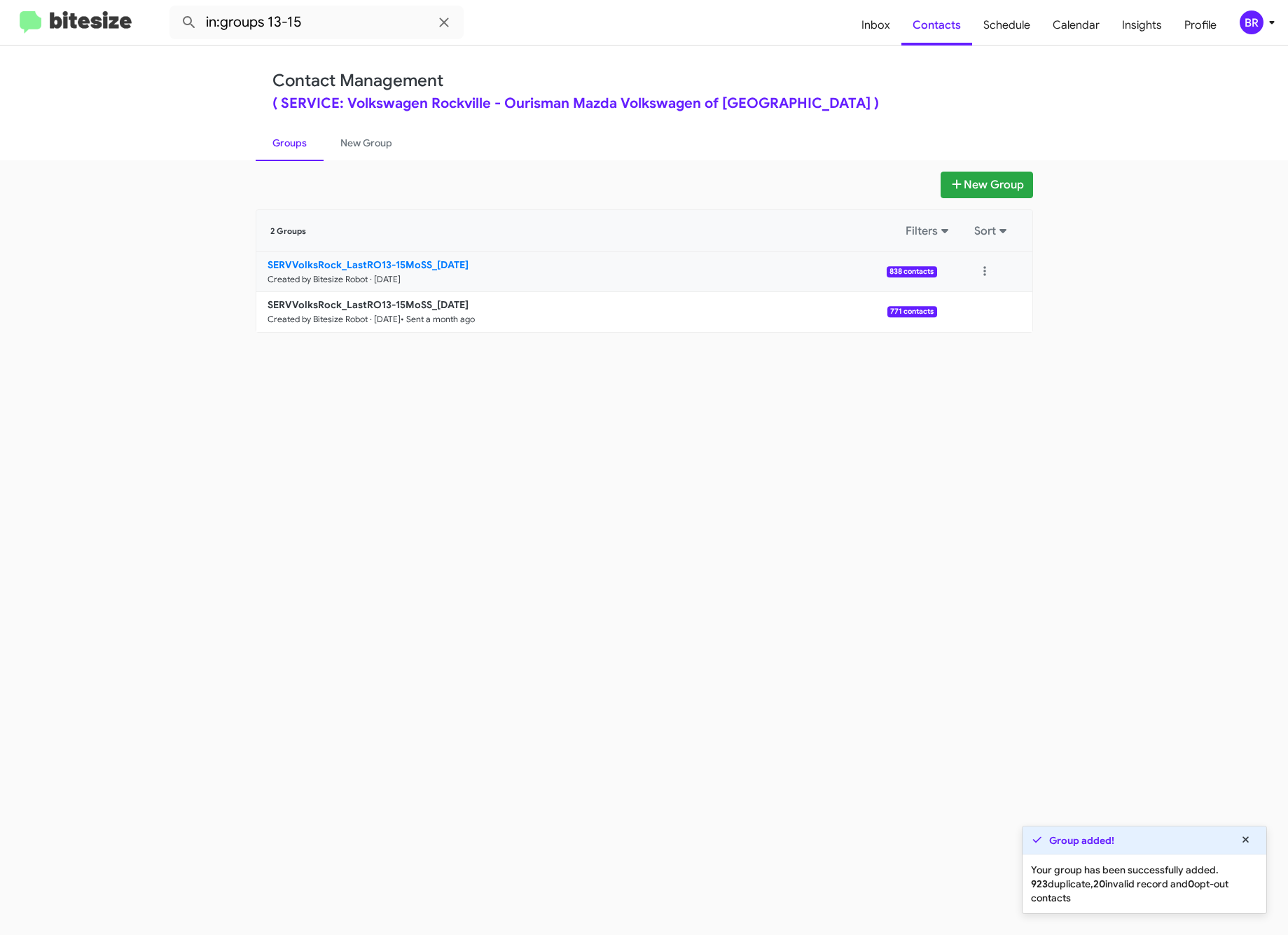 click on "SERVVolksRock_LastRO13-15MoSS_07-10-25" 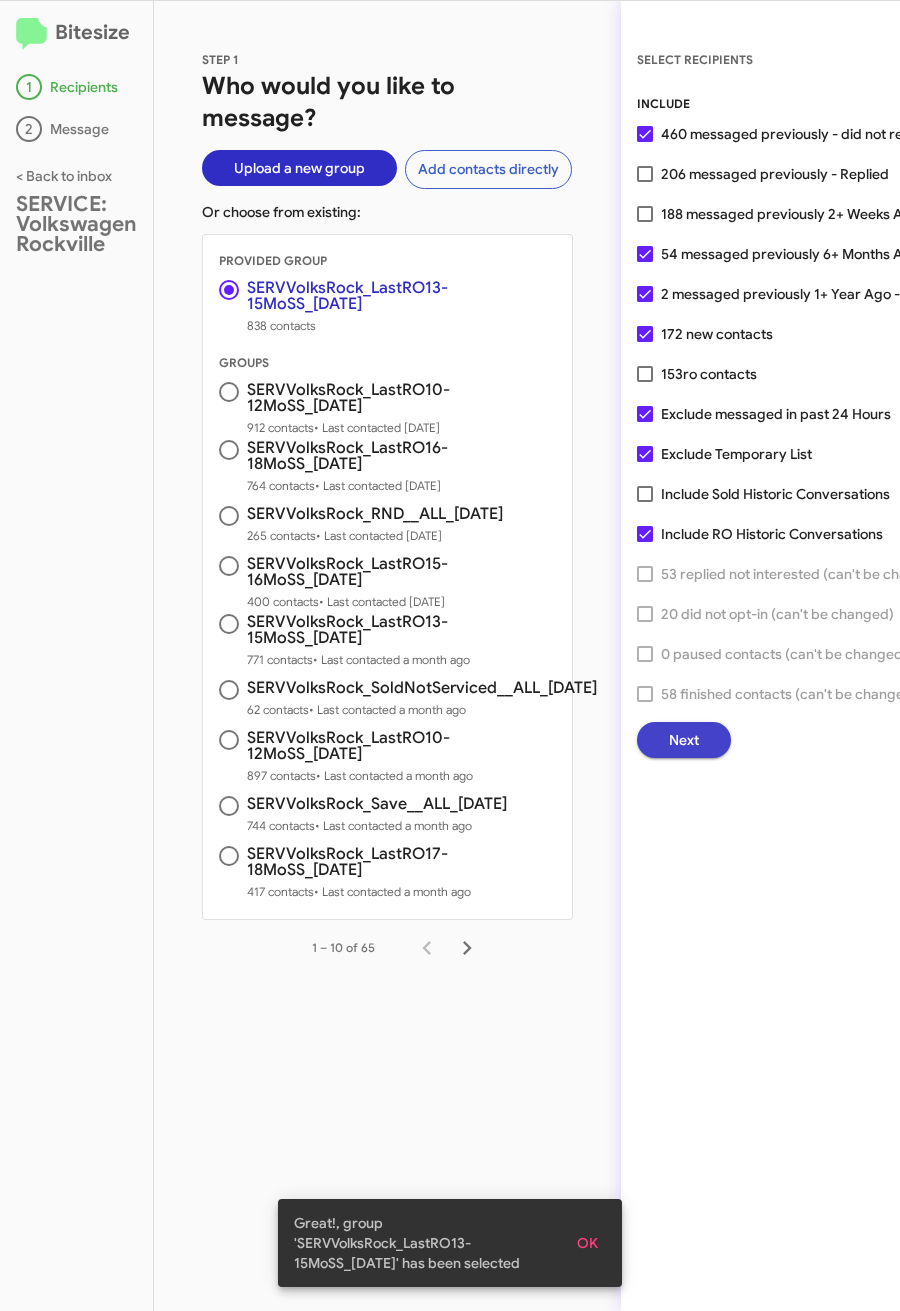 click on "Next" 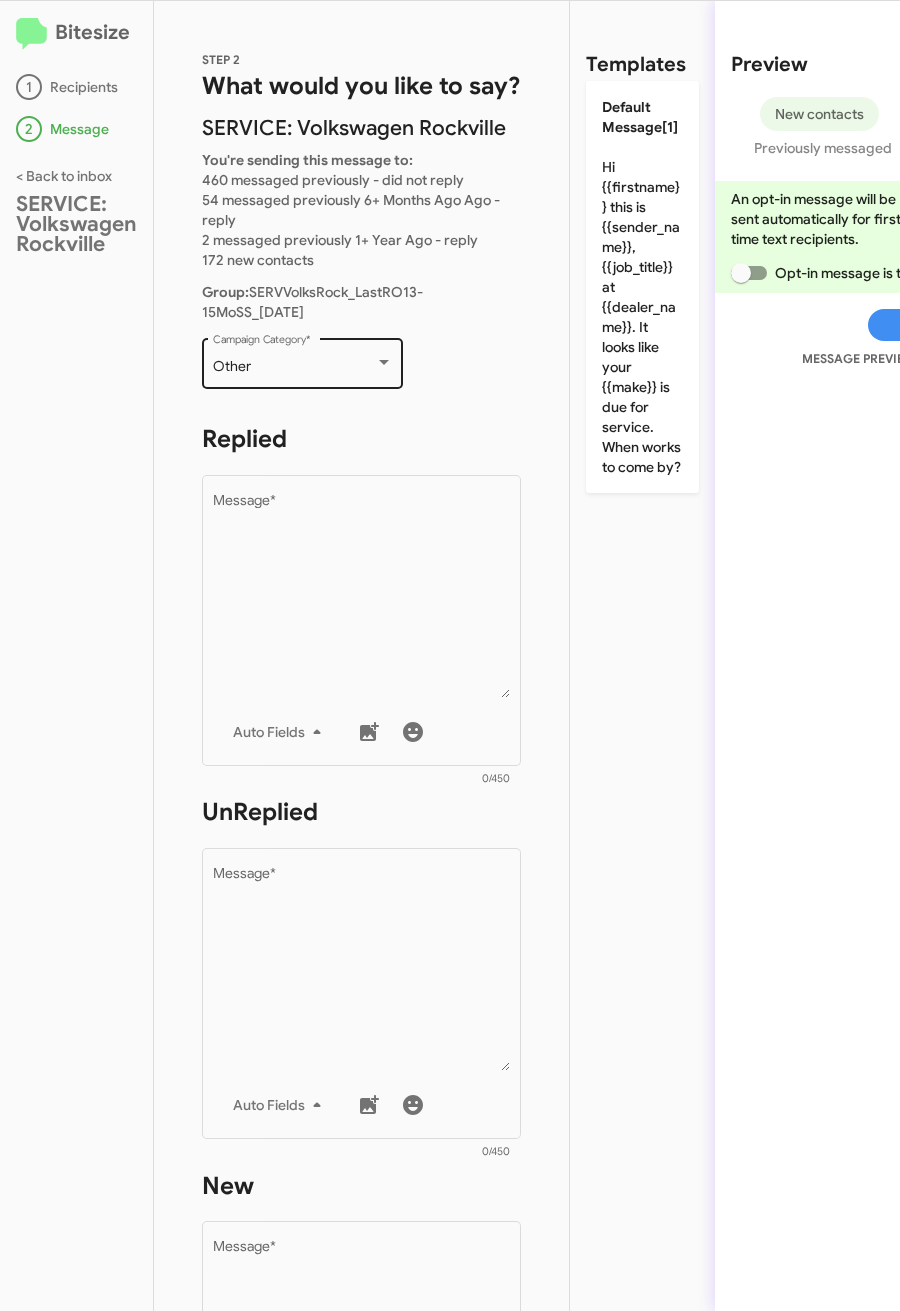 click on "Other  Campaign Category   *" 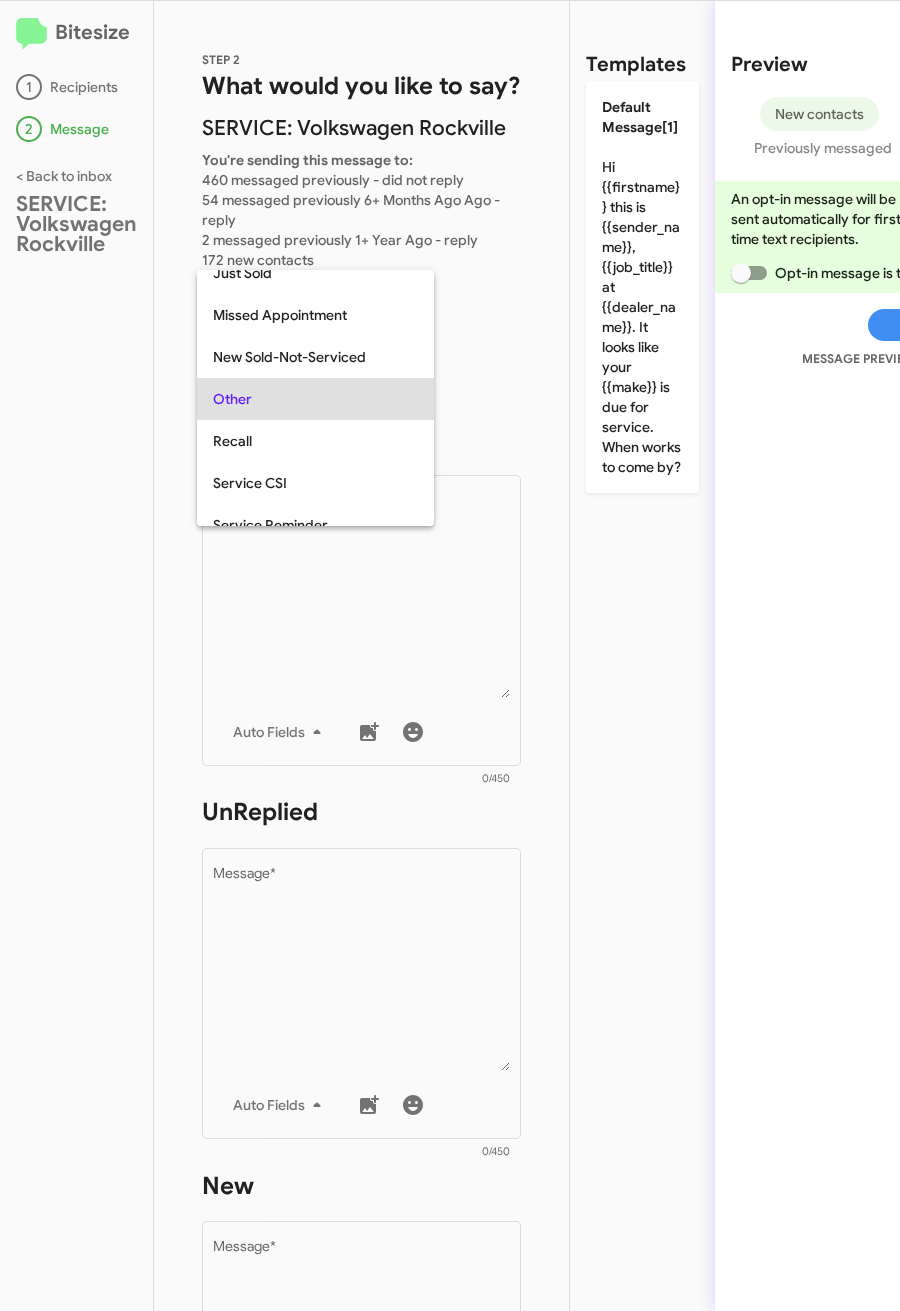 scroll, scrollTop: 42, scrollLeft: 0, axis: vertical 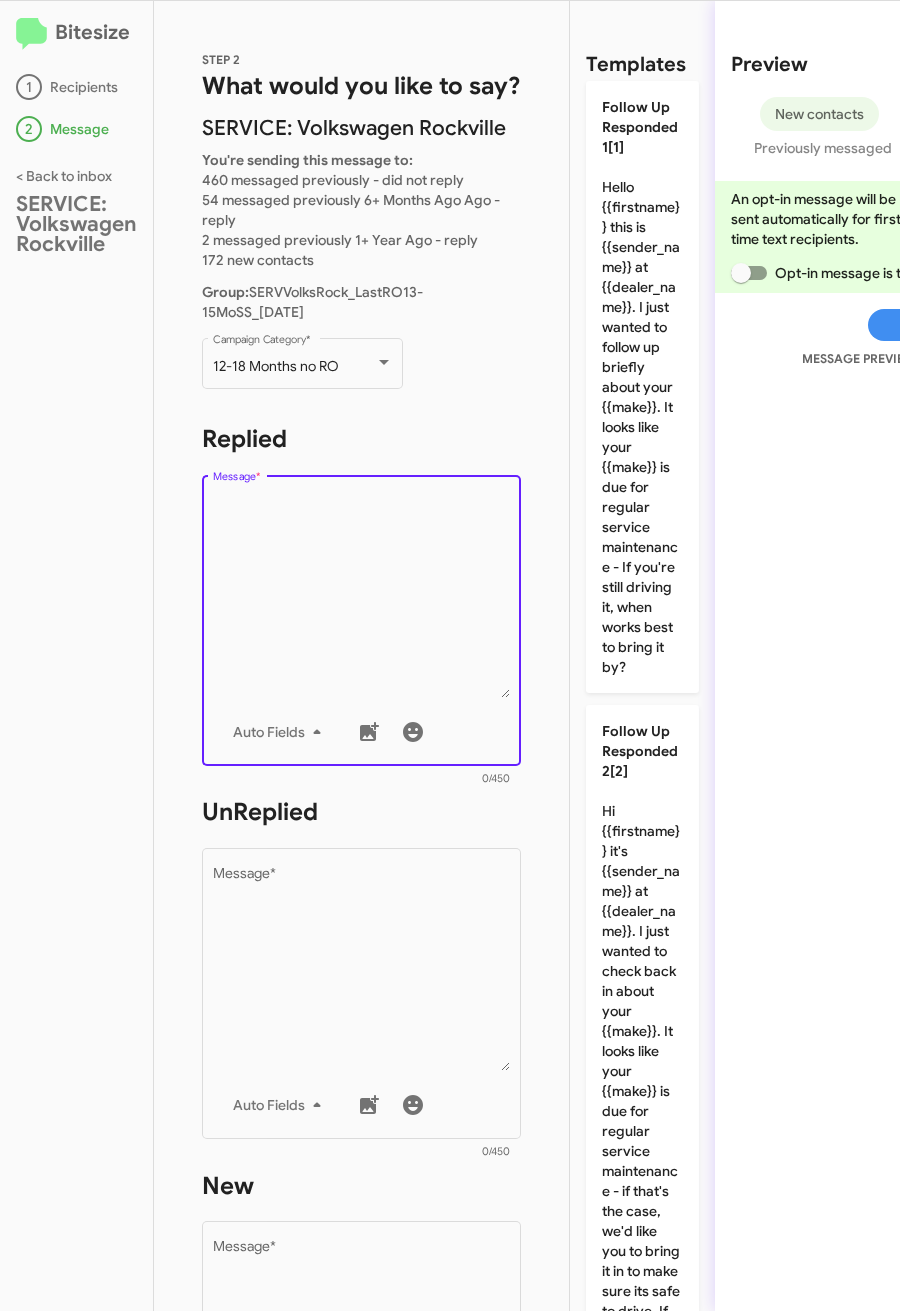 click on "Message  *" at bounding box center (362, 596) 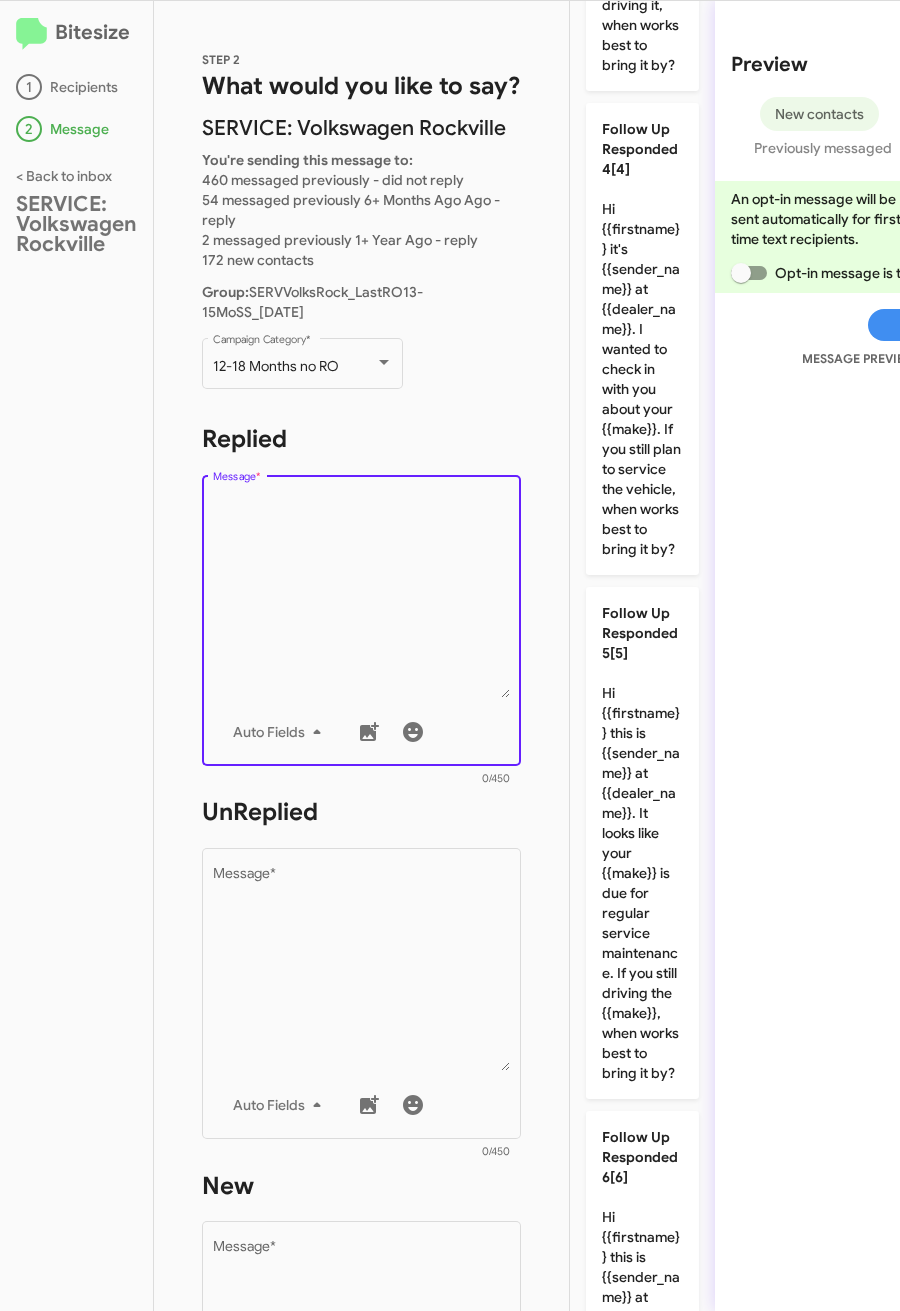 scroll, scrollTop: 0, scrollLeft: 0, axis: both 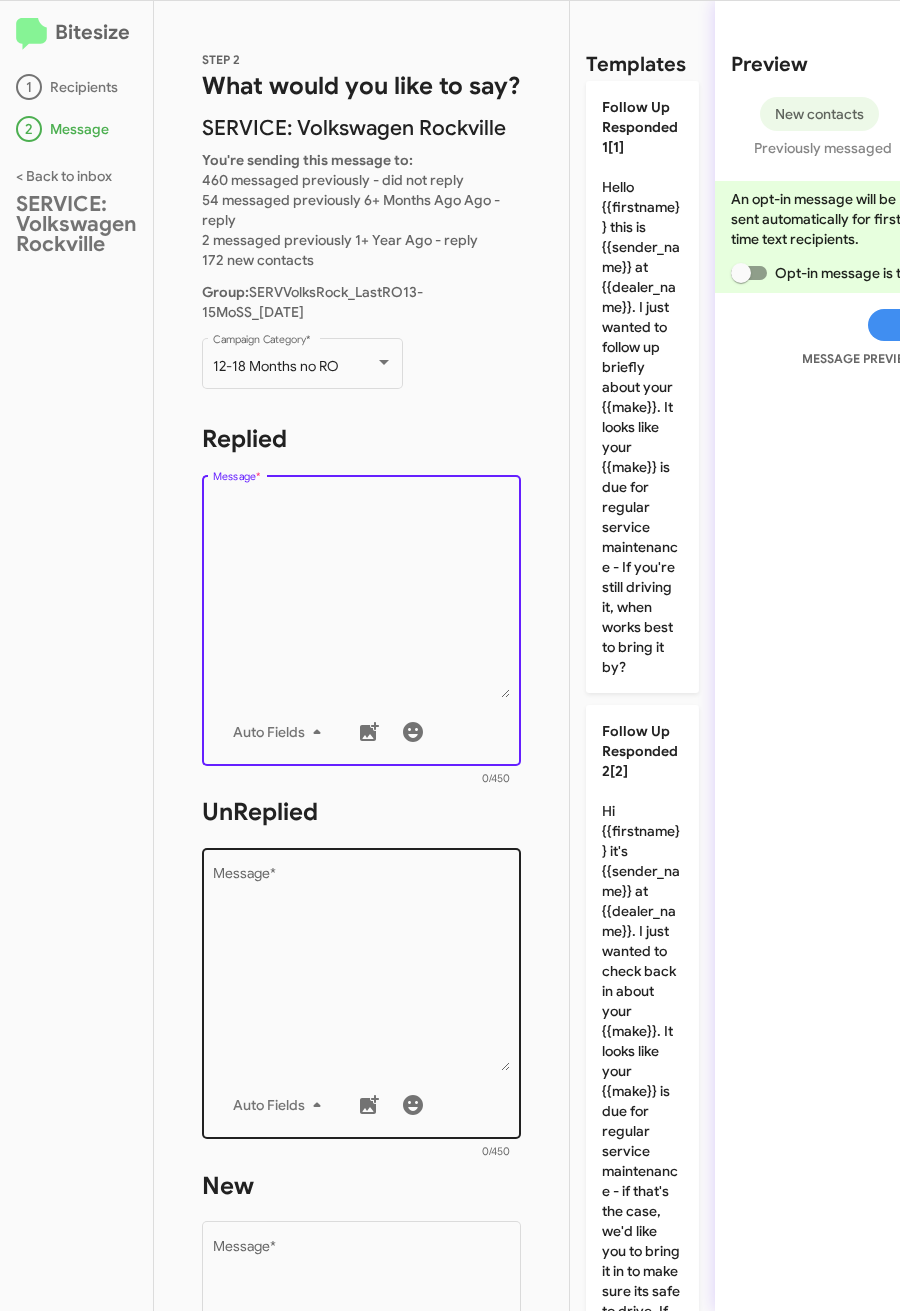 click on "Message  *" at bounding box center [362, 969] 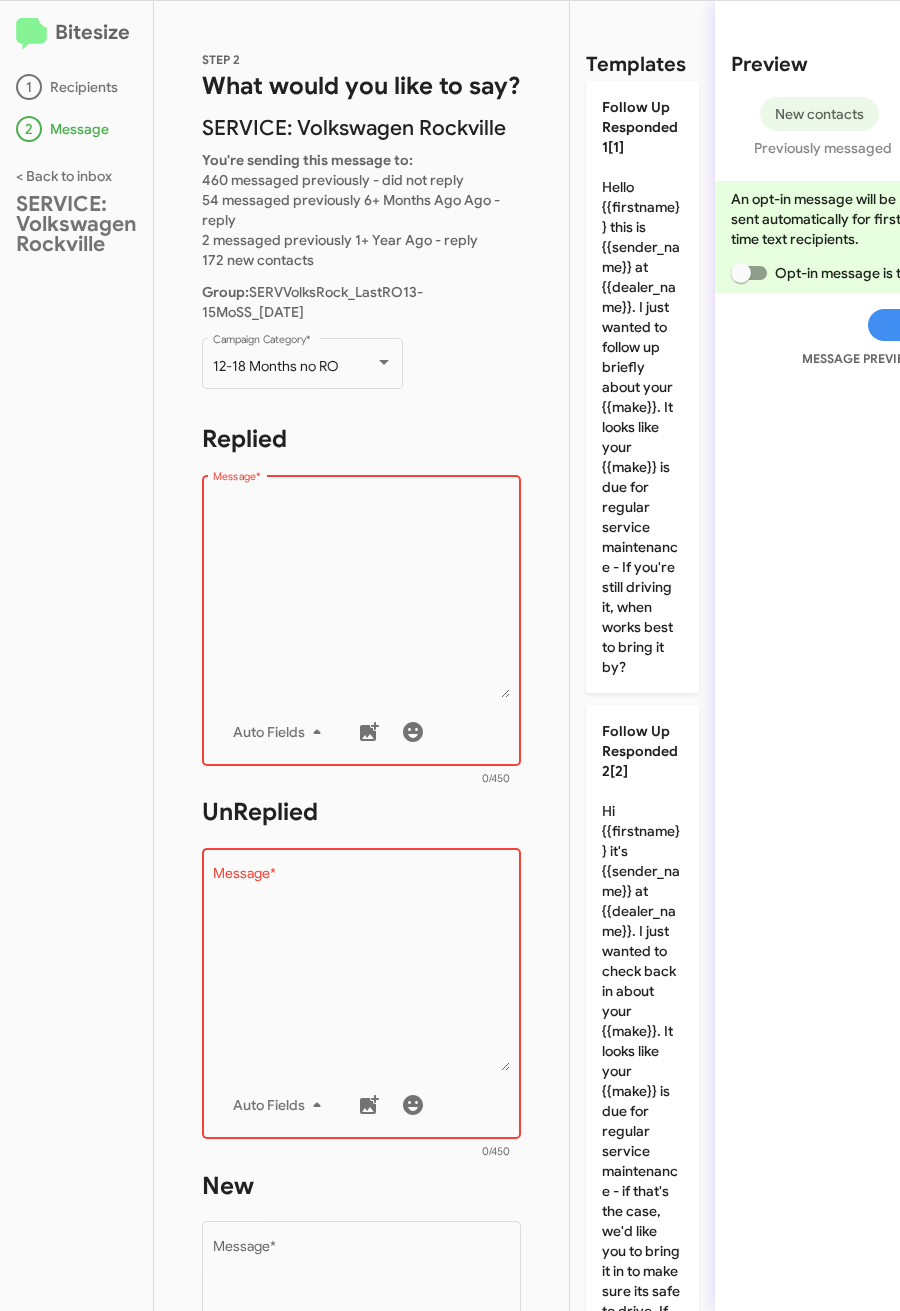 click on "Message  *" at bounding box center (362, 596) 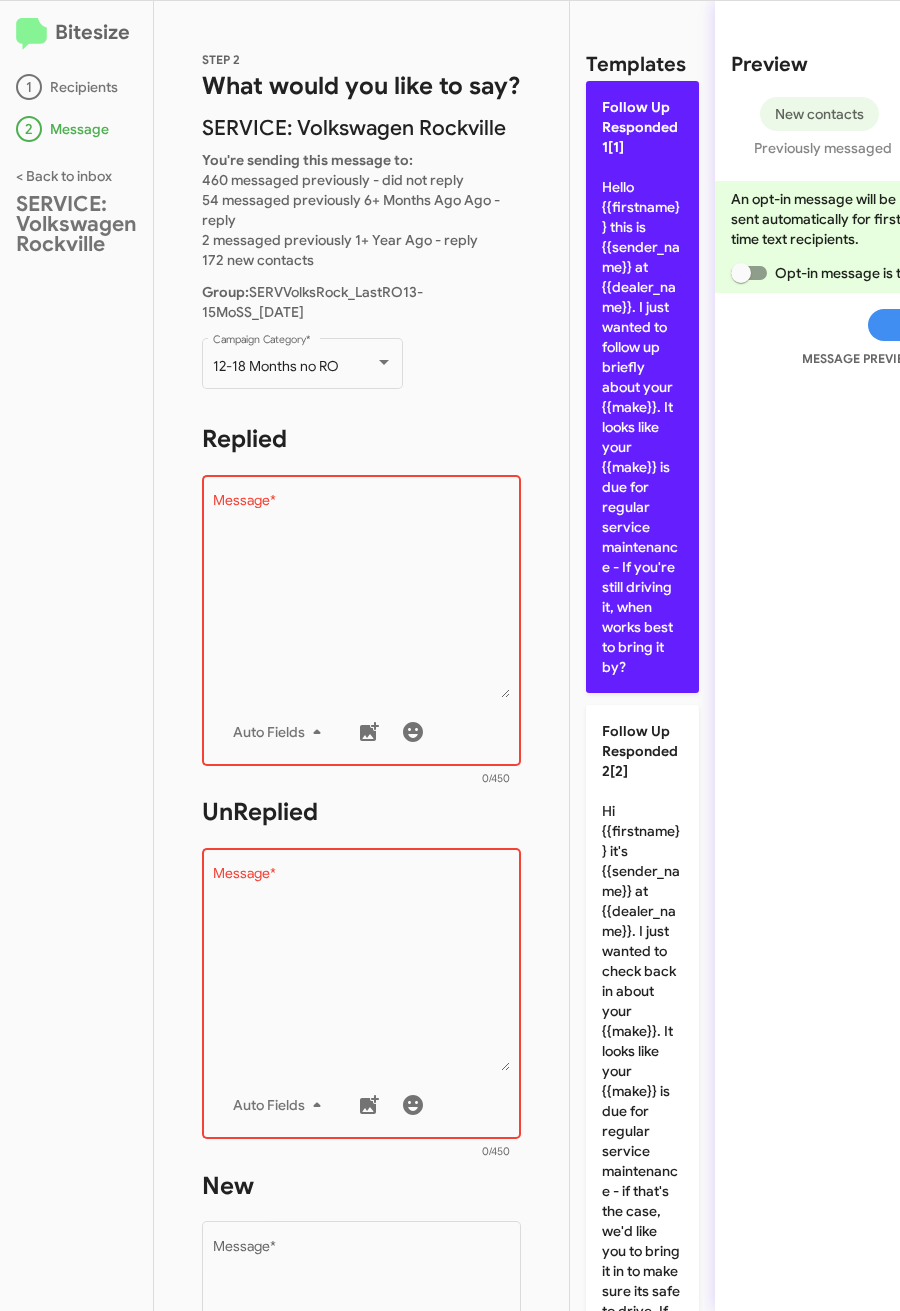 click on "Follow Up Responded 1[1]  Hello {{firstname}} this is {{sender_name}} at {{dealer_name}}. I just wanted to follow up briefly about your {{make}}. It looks like your {{make}} is due for regular service maintenance - If you're still driving it, when works best to bring it by?" 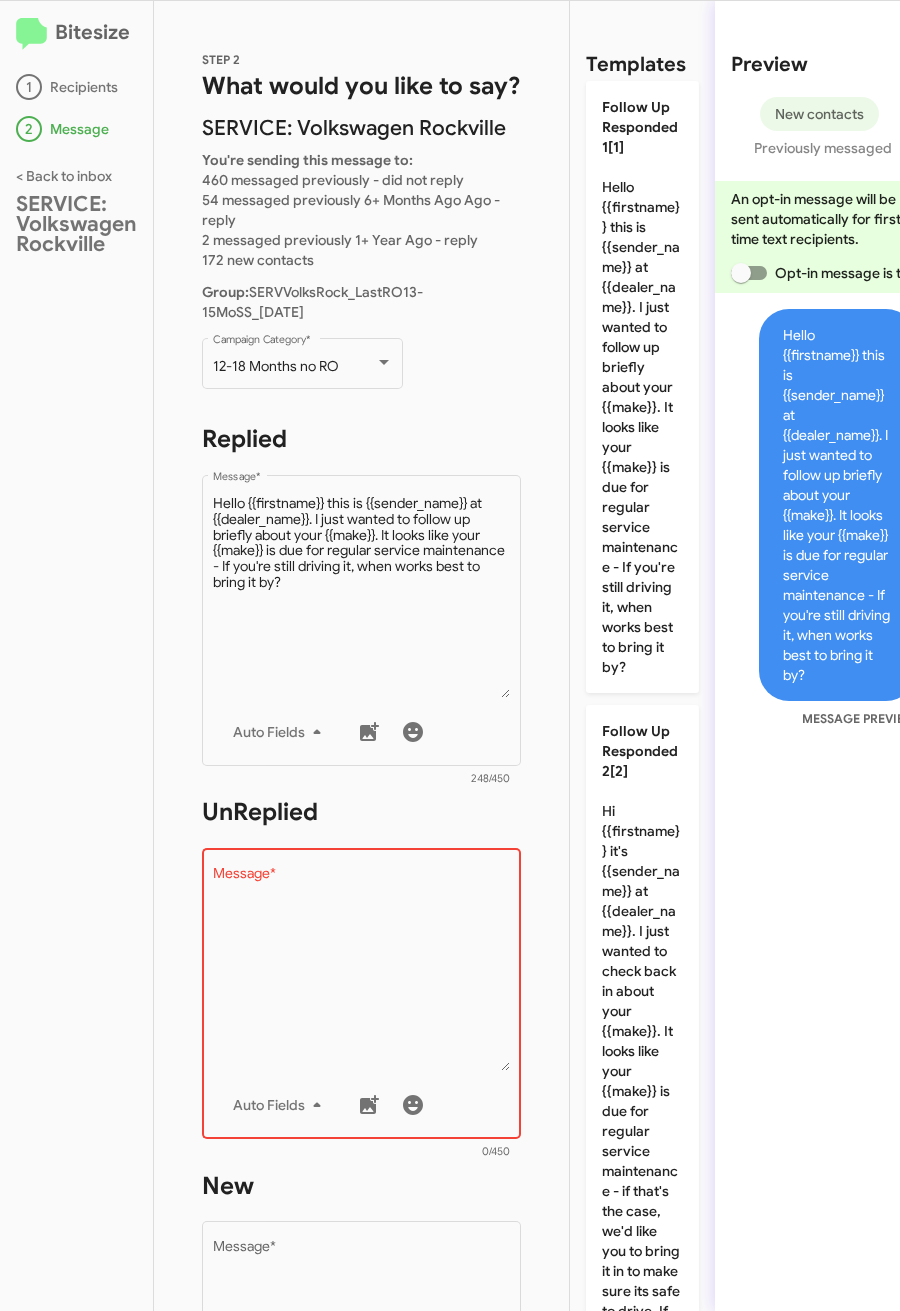 click on "Message  *" at bounding box center (362, 969) 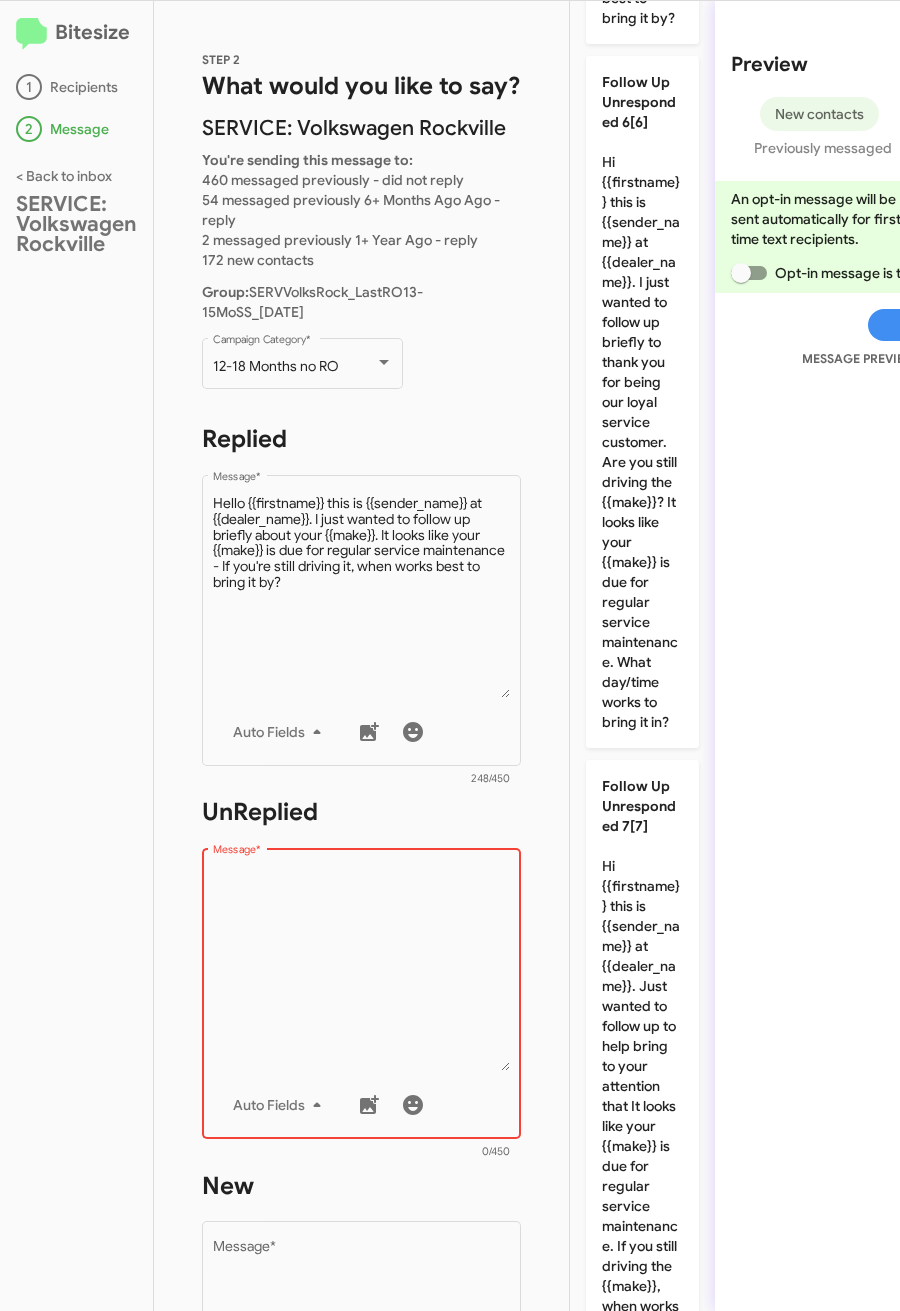 scroll, scrollTop: 3619, scrollLeft: 0, axis: vertical 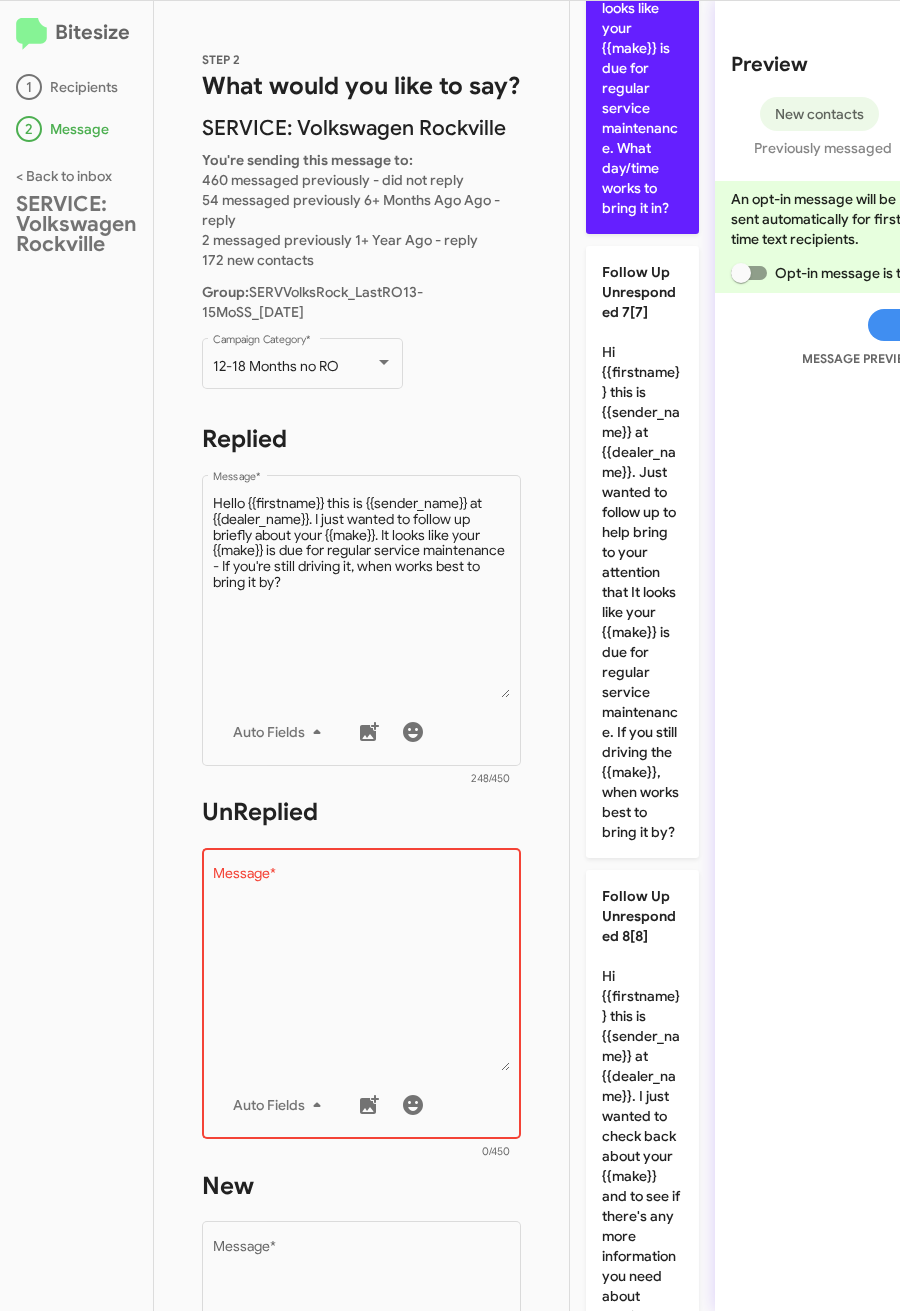 click on "Follow Up Unresponded 6[6]  Hi {{firstname}} this is {{sender_name}} at {{dealer_name}}. I just wanted to follow up briefly to thank you for being our loyal service customer.
Are you still driving the {{make}}? It looks like your {{make}} is due for regular service maintenance. What day/time works to bring it in?" 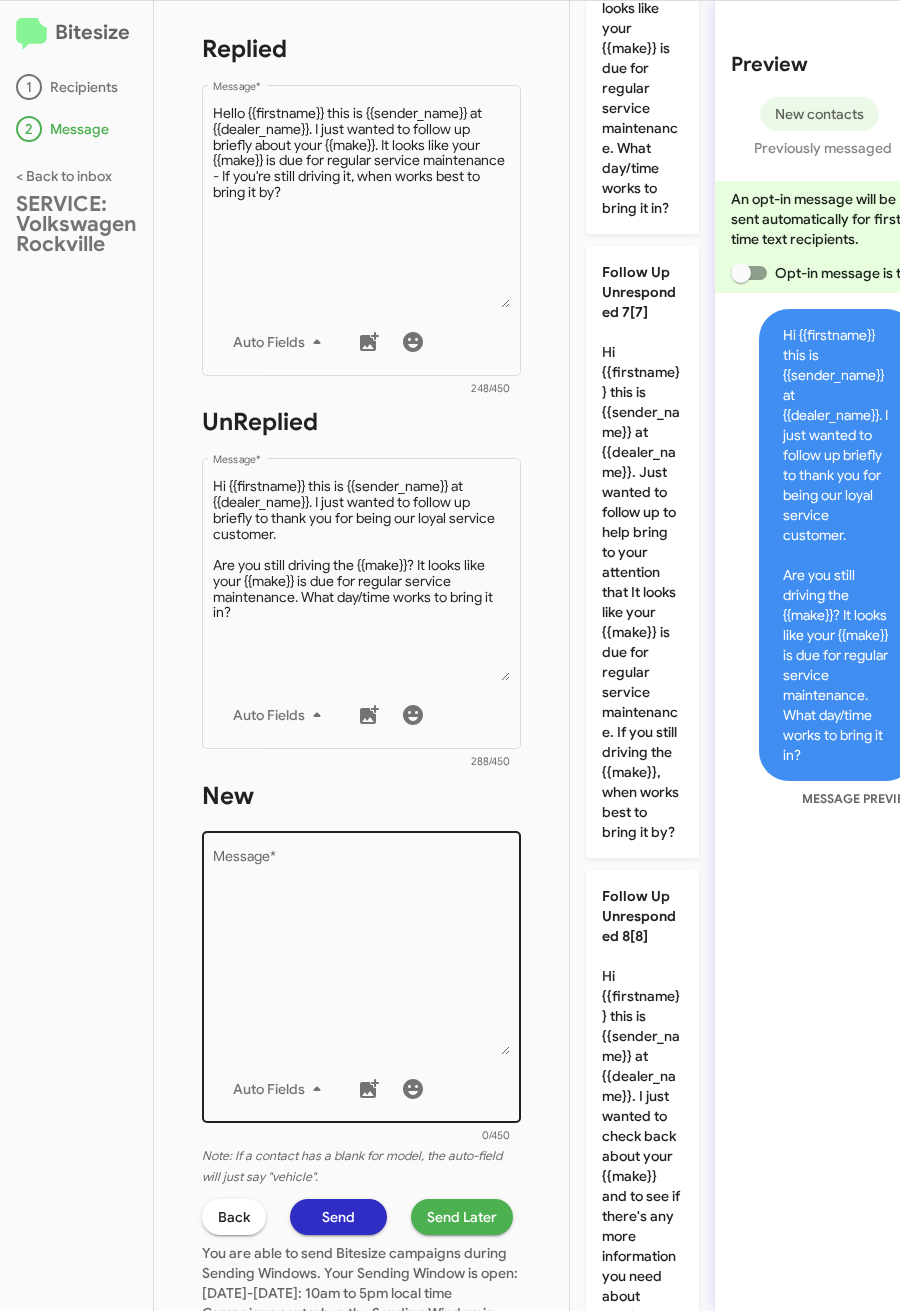 scroll, scrollTop: 450, scrollLeft: 0, axis: vertical 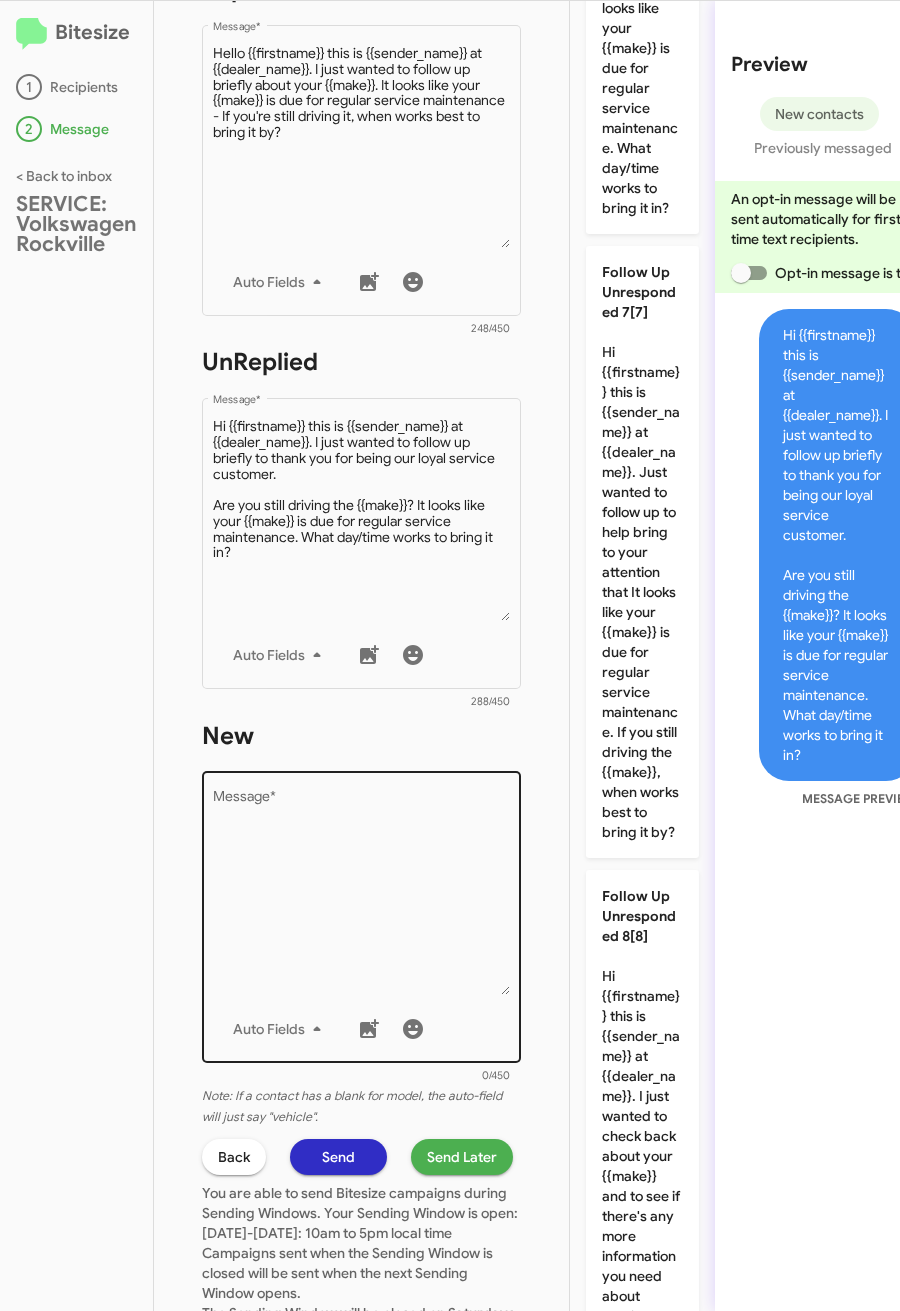 drag, startPoint x: 426, startPoint y: 855, endPoint x: 463, endPoint y: 823, distance: 48.9183 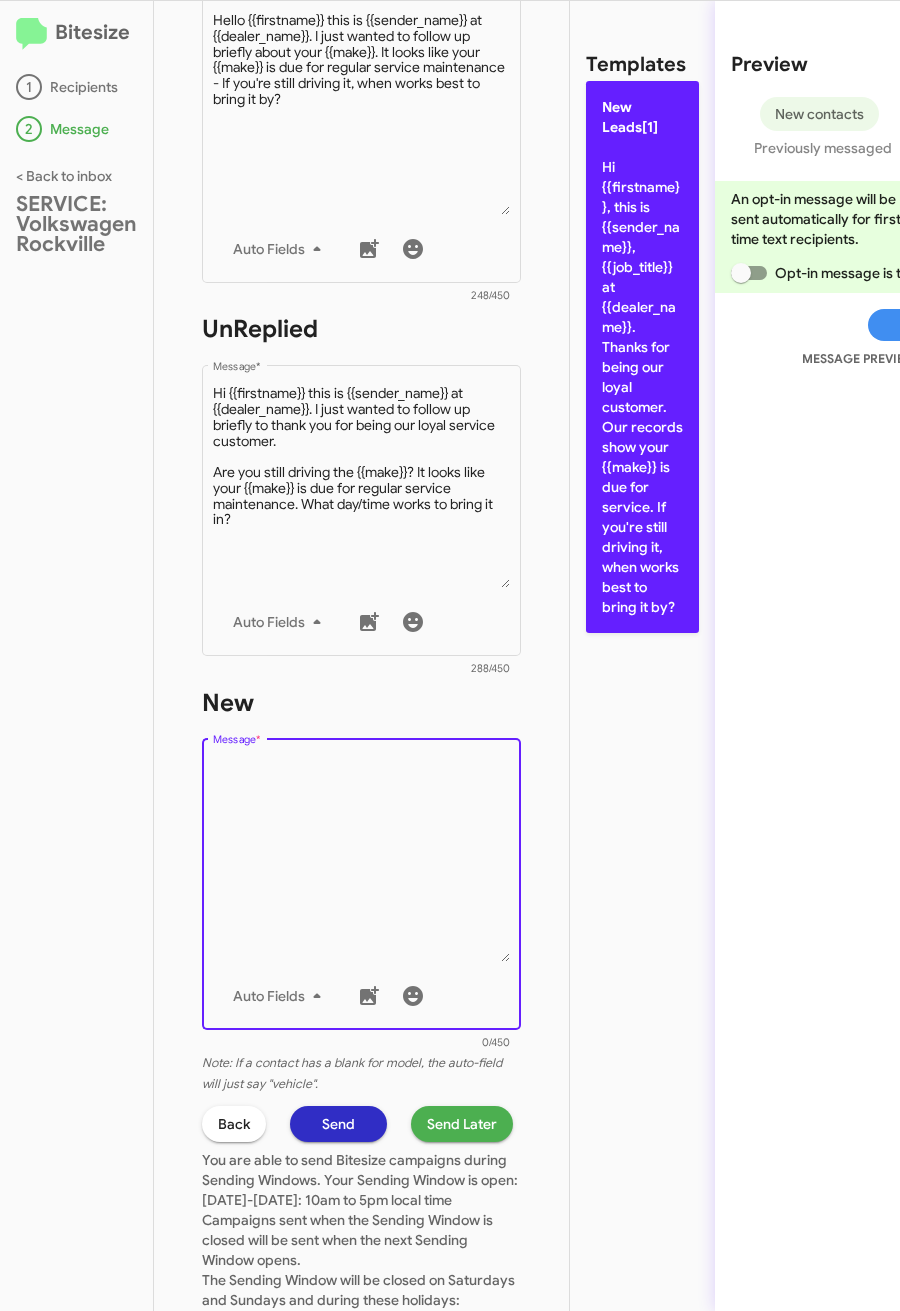 click on "New Leads[1]  Hi {{firstname}}, this is {{sender_name}}, {{job_title}} at {{dealer_name}}. Thanks for being our loyal customer. Our records show your {{make}} is due for service. If you're still driving it, when works best to bring it by?" 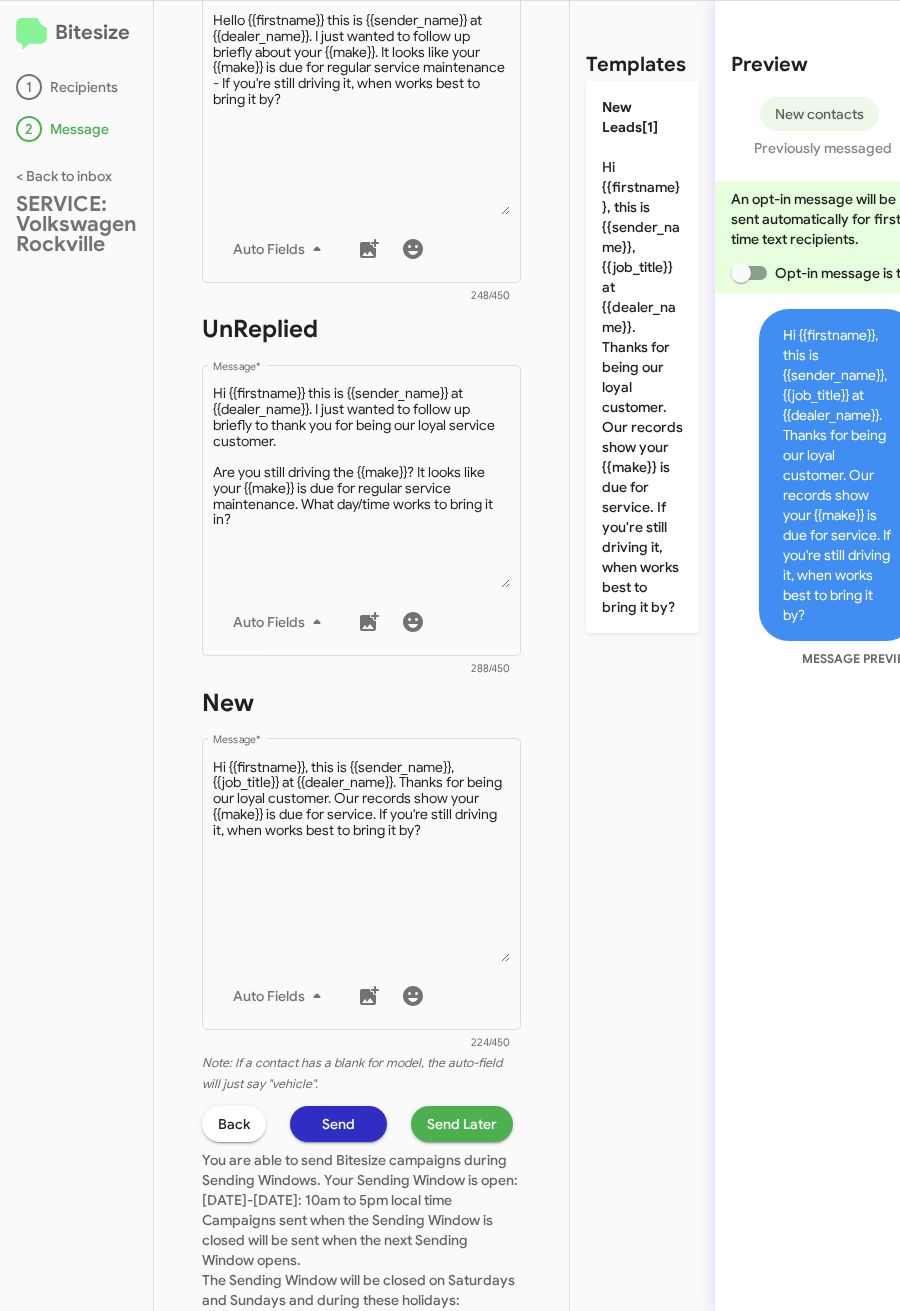 click on "Send Later" 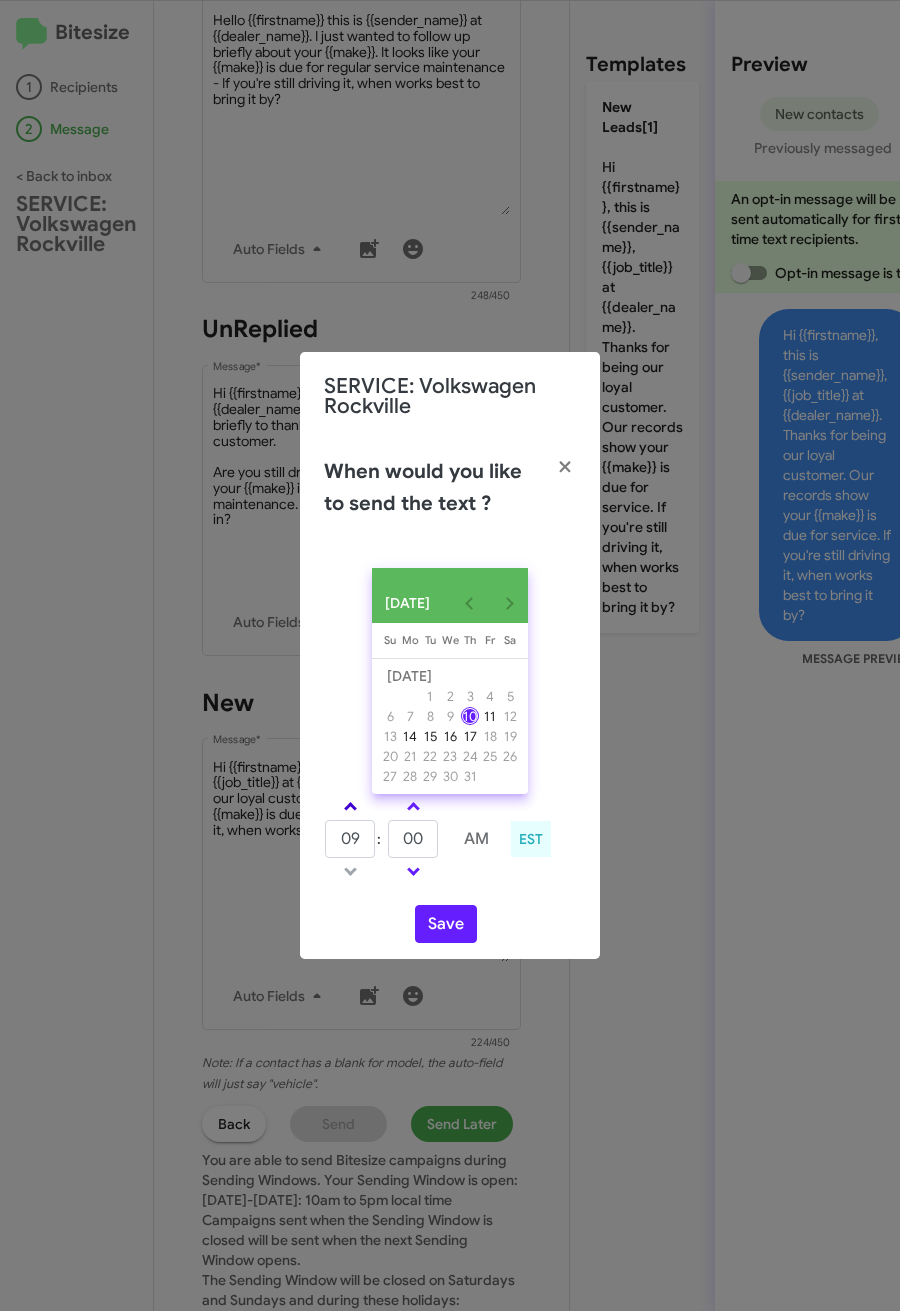 click 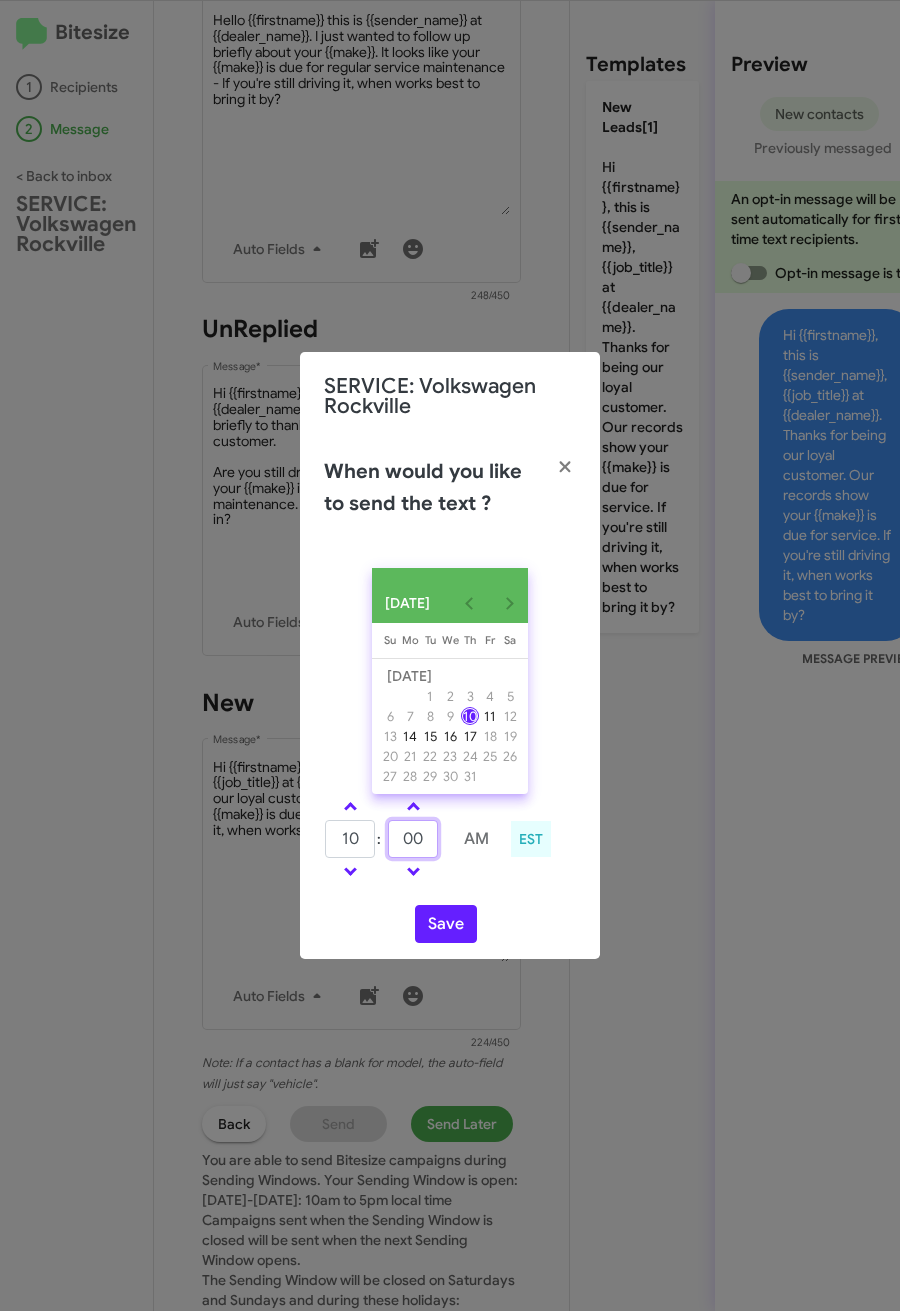 drag, startPoint x: 409, startPoint y: 846, endPoint x: 382, endPoint y: 846, distance: 27 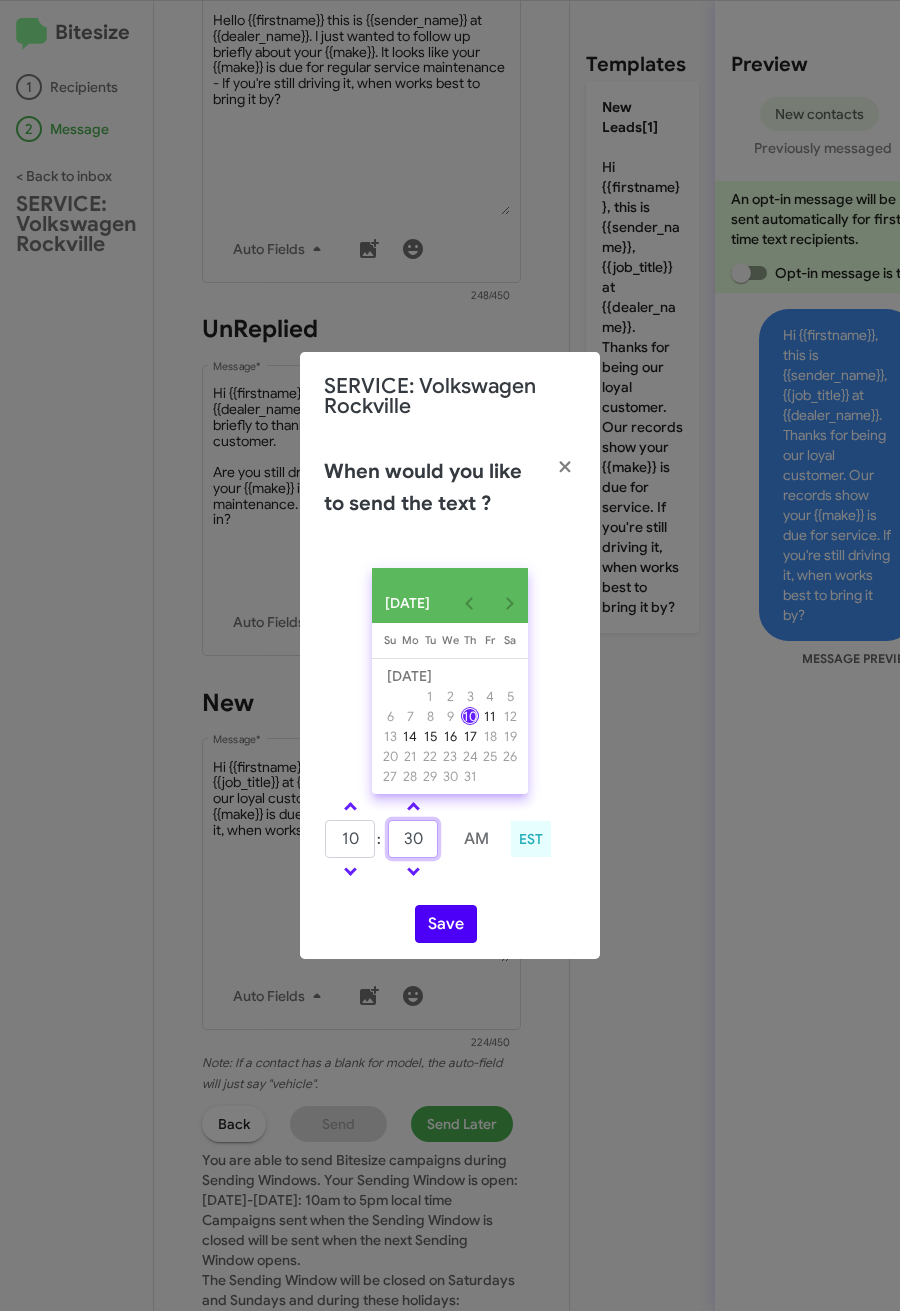 type on "30" 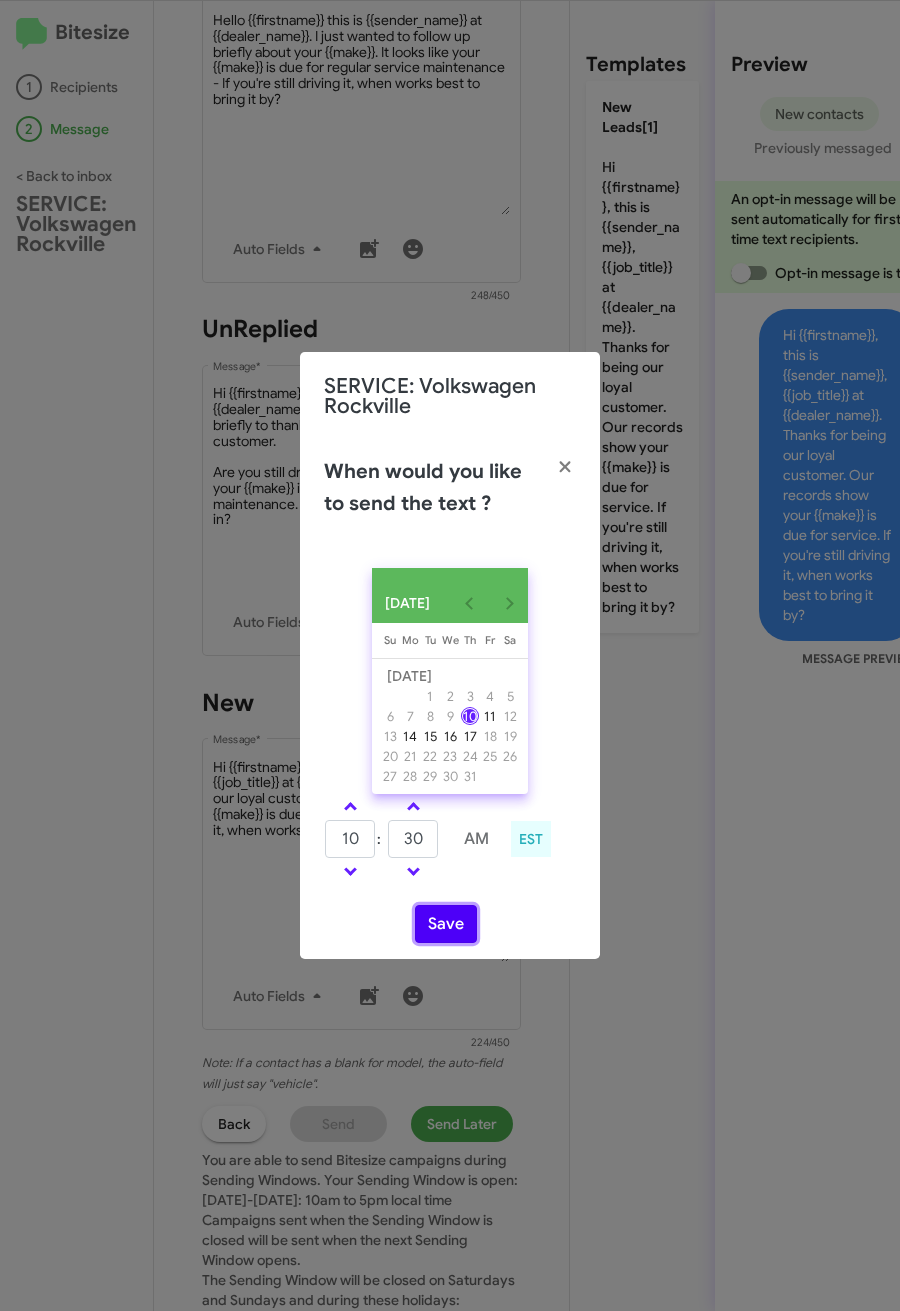 click on "Save" 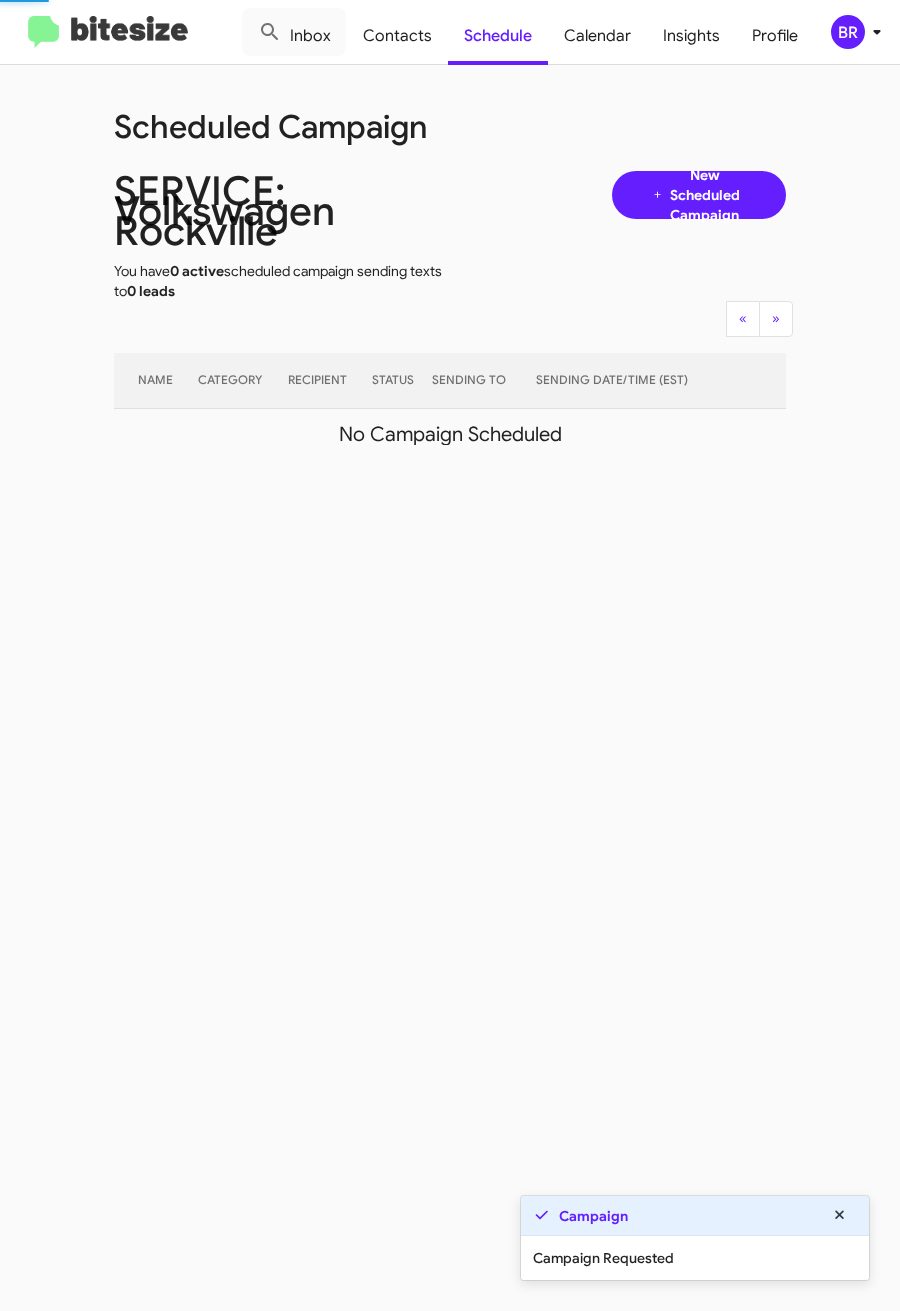 click on "BR" 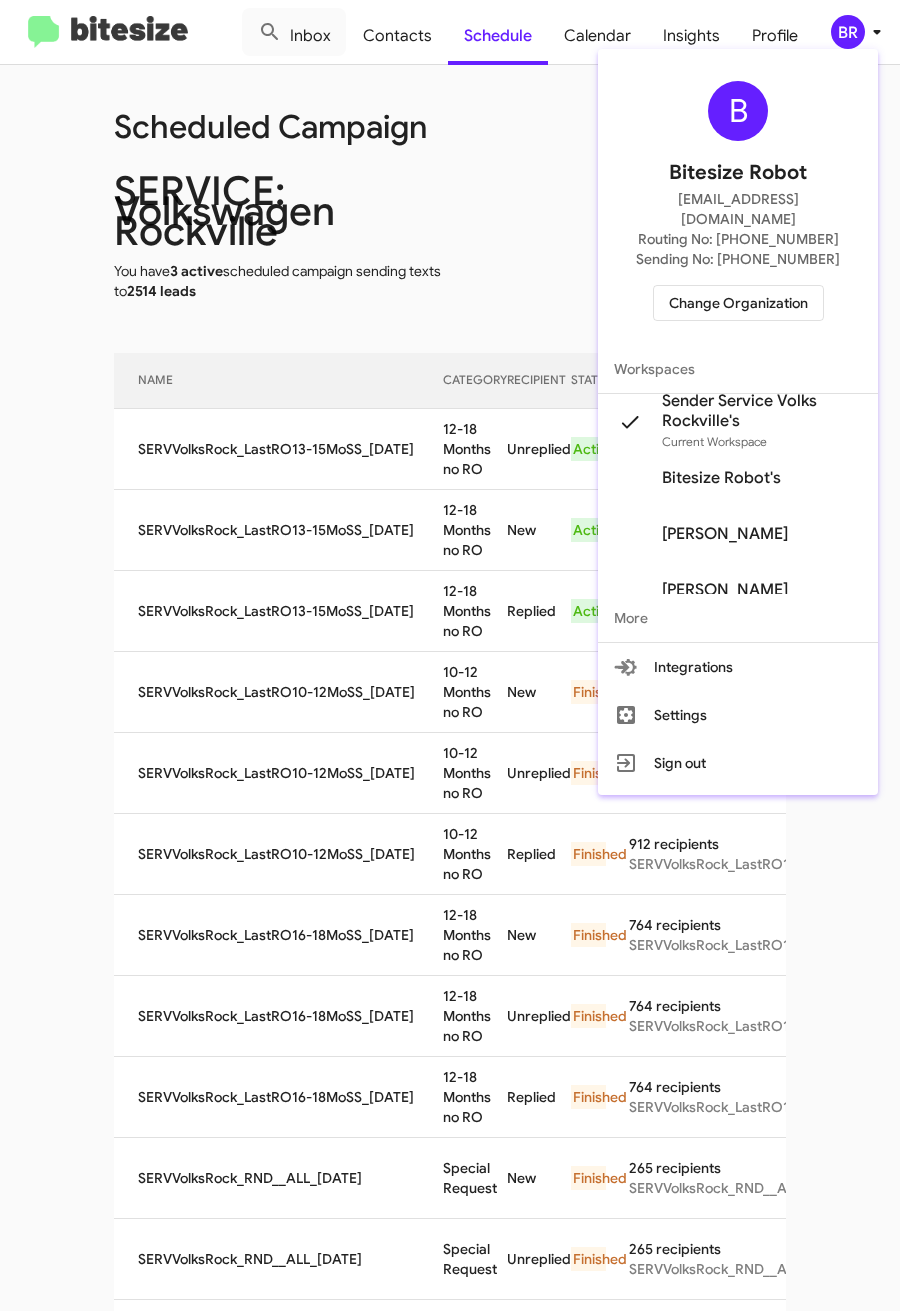 click at bounding box center (450, 655) 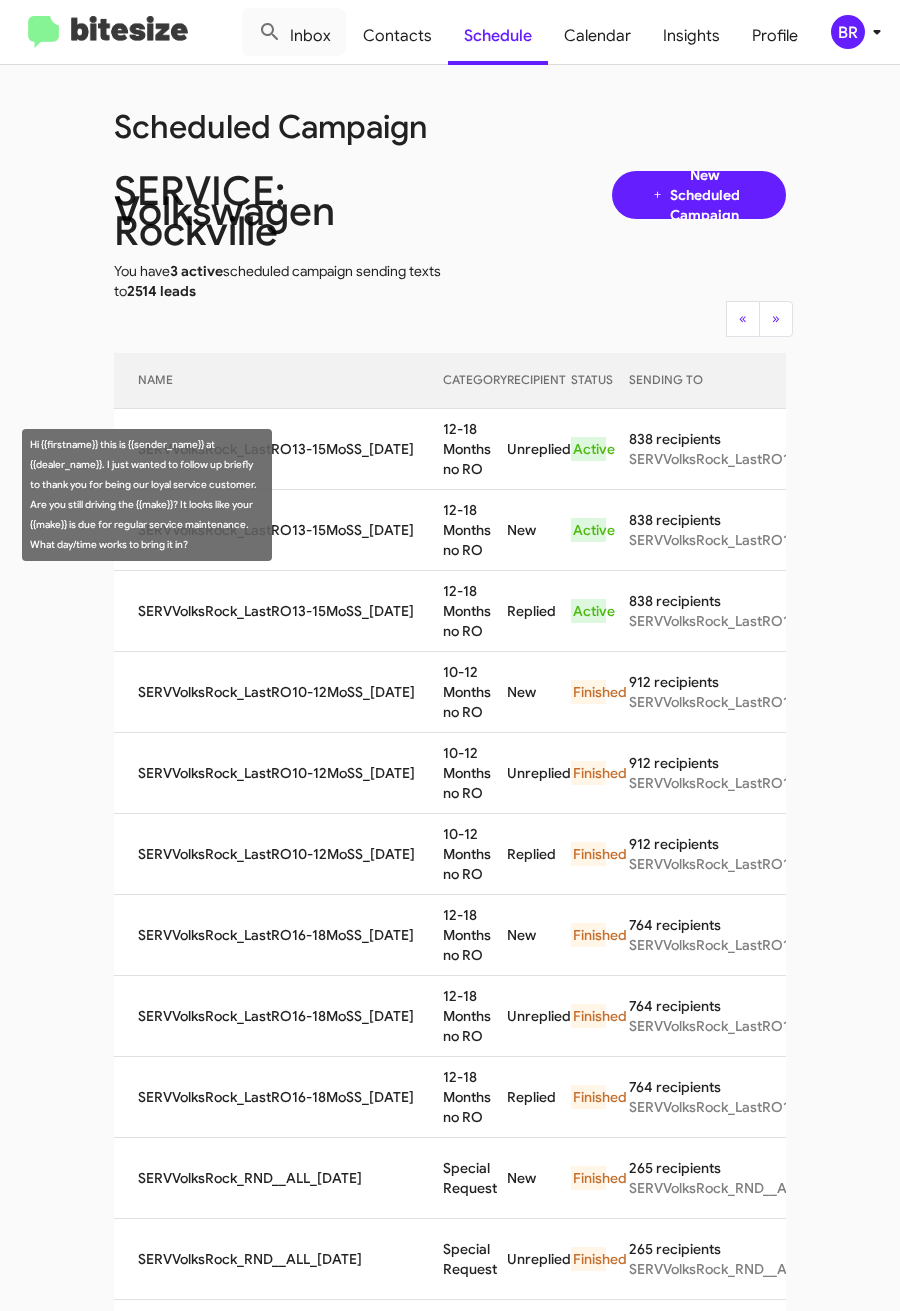 drag, startPoint x: 411, startPoint y: 472, endPoint x: 457, endPoint y: 528, distance: 72.47068 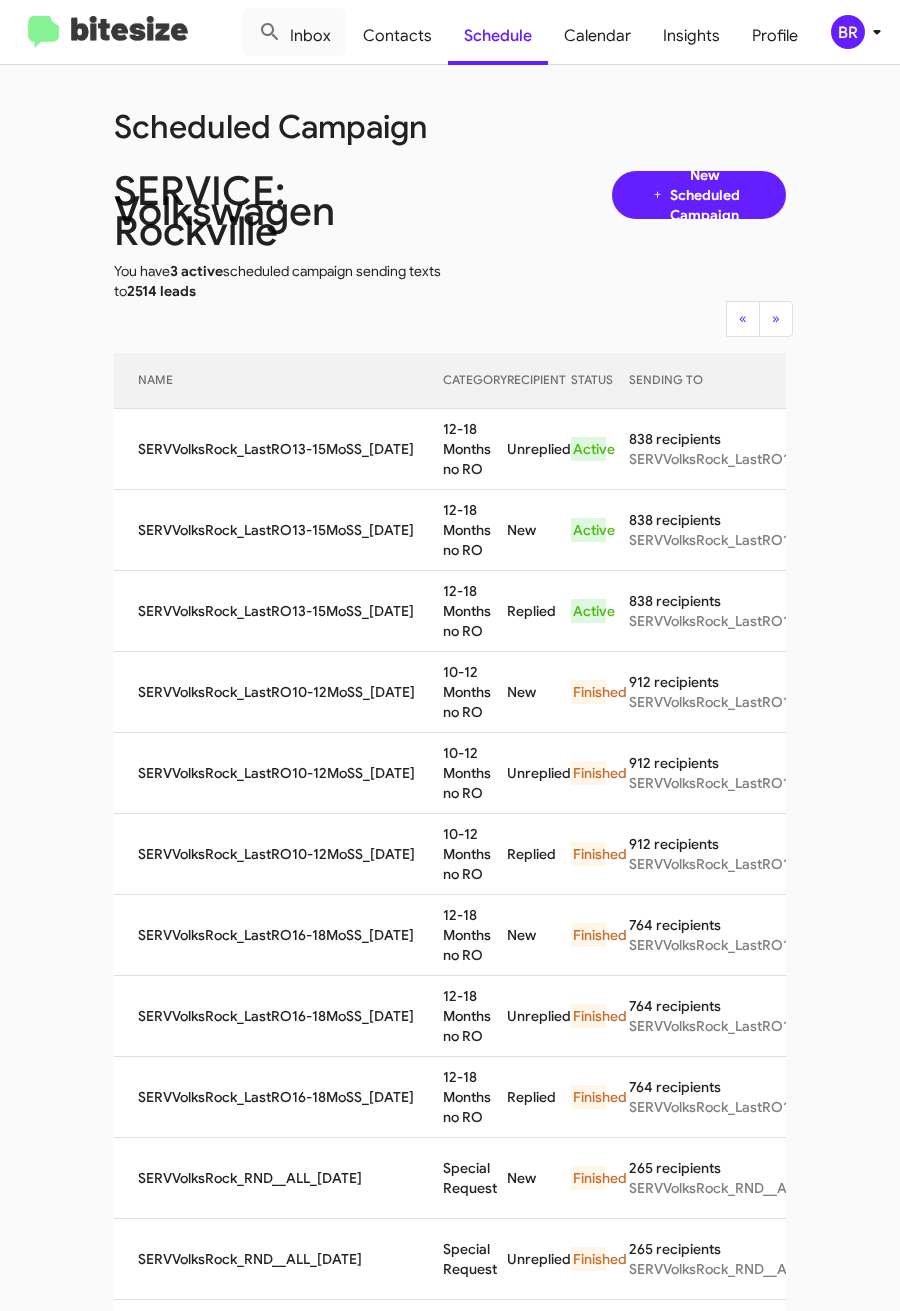 copy on "12-18 Months no RO" 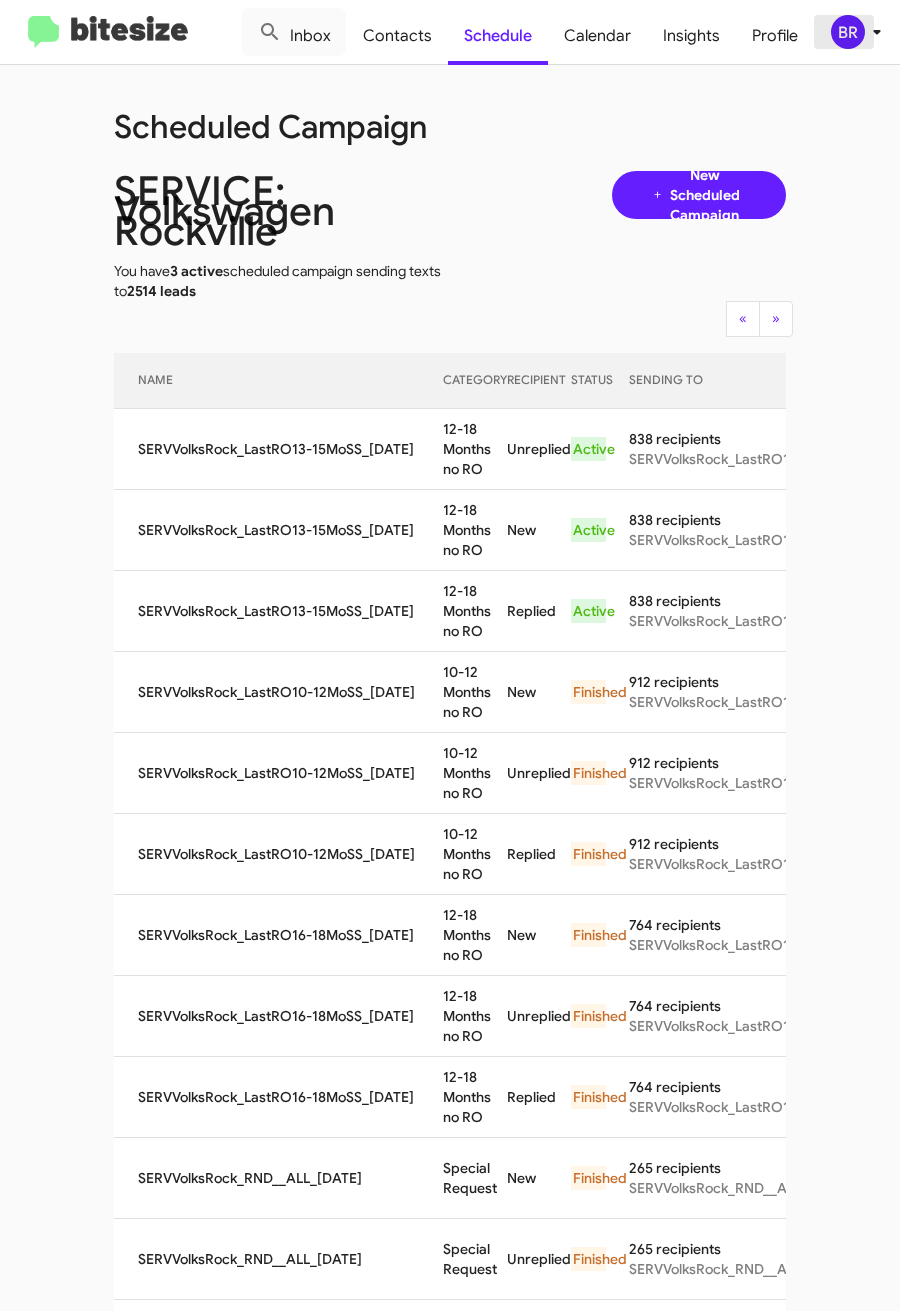 click on "BR" 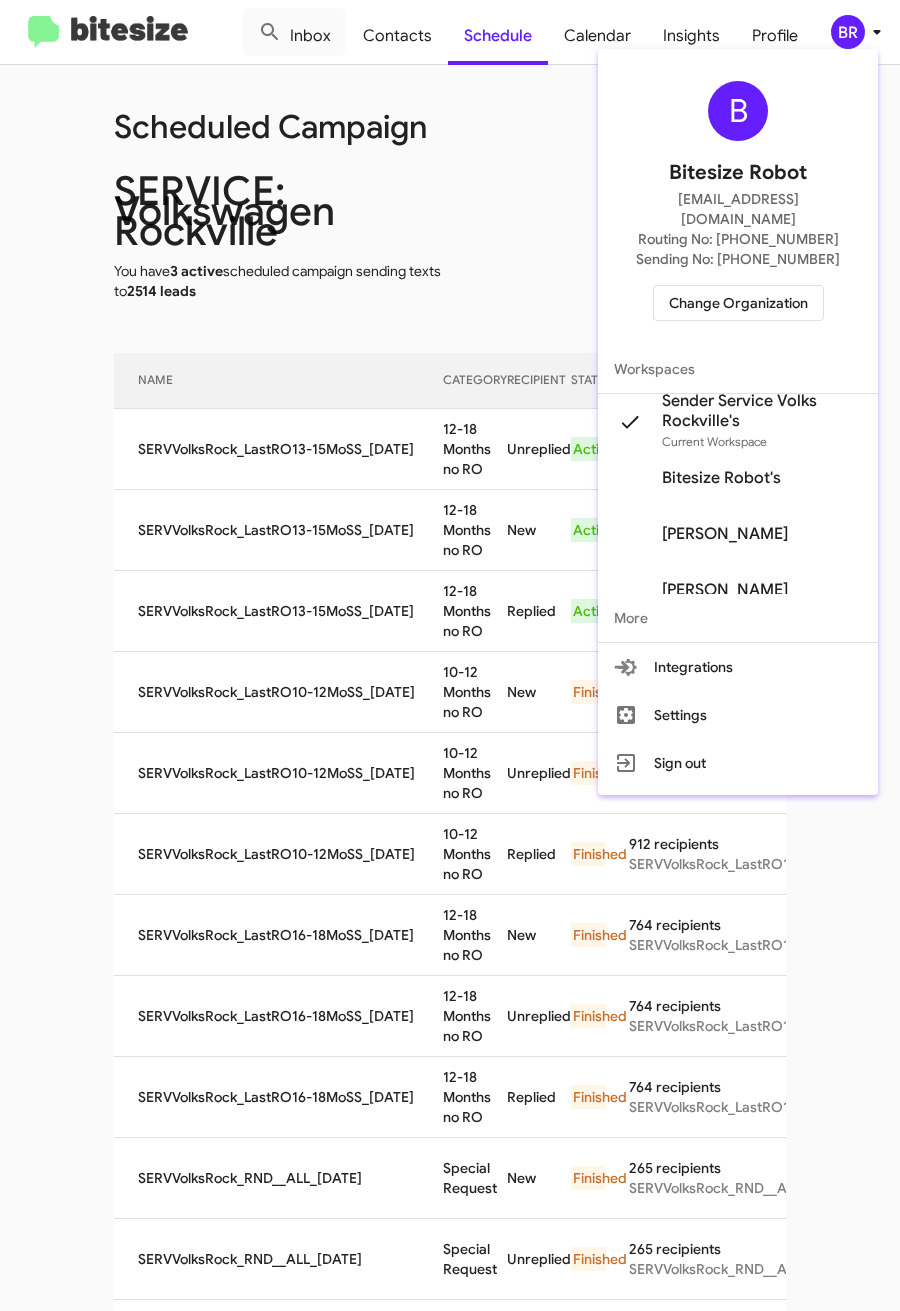 click on "Change Organization" at bounding box center [738, 303] 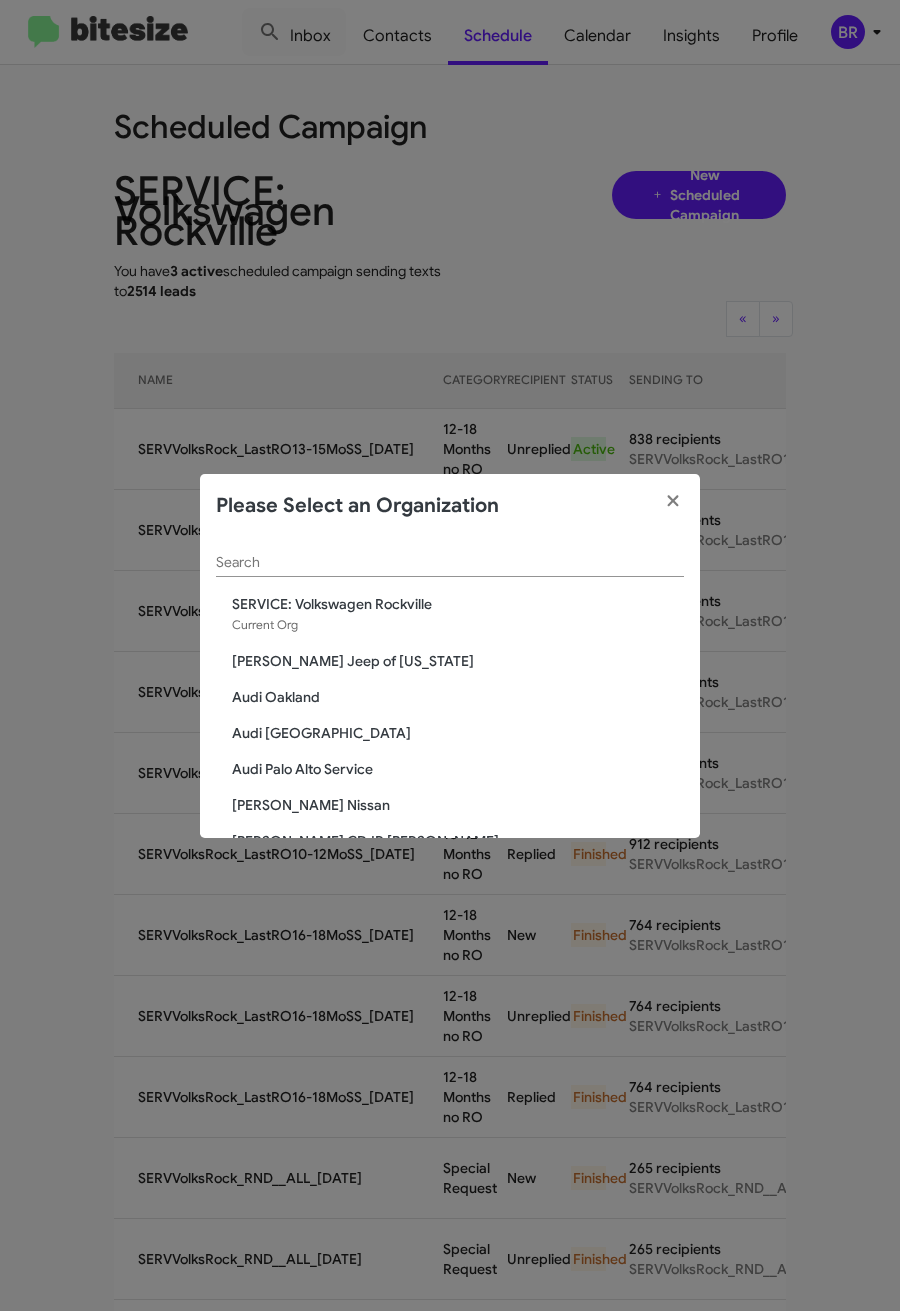 click on "Search" 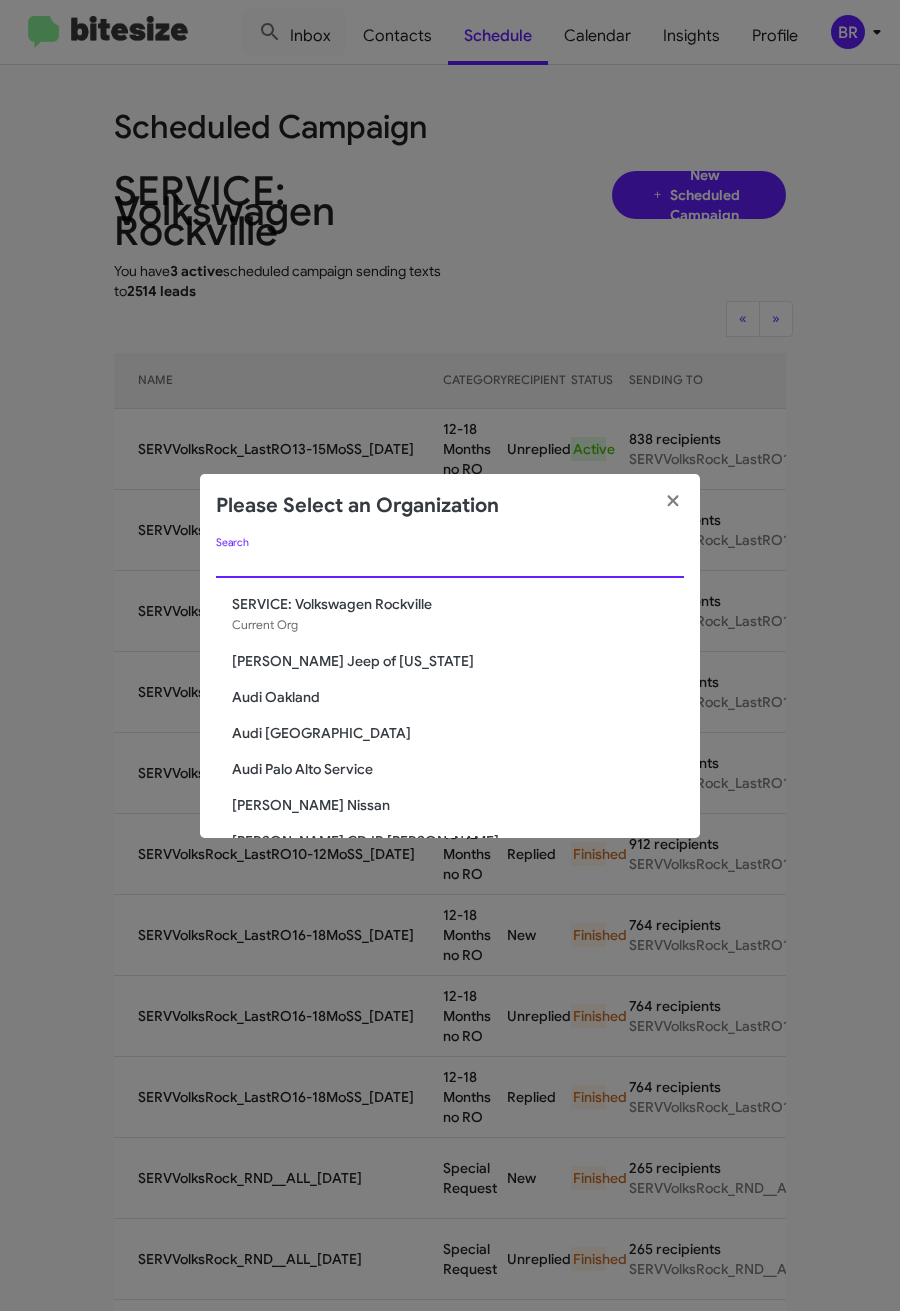 paste on "Chevy of [GEOGRAPHIC_DATA]" 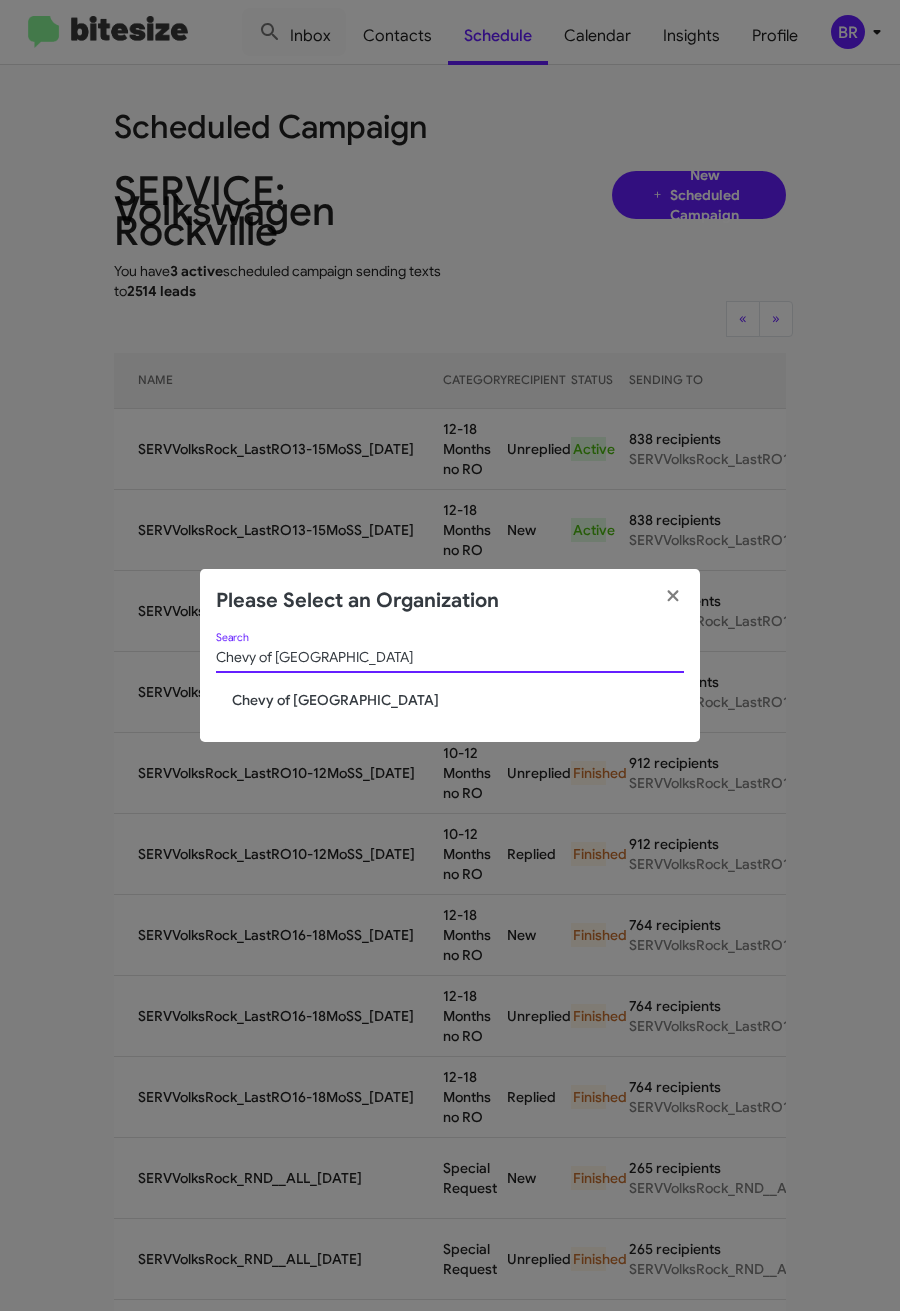 type on "Chevy of [GEOGRAPHIC_DATA]" 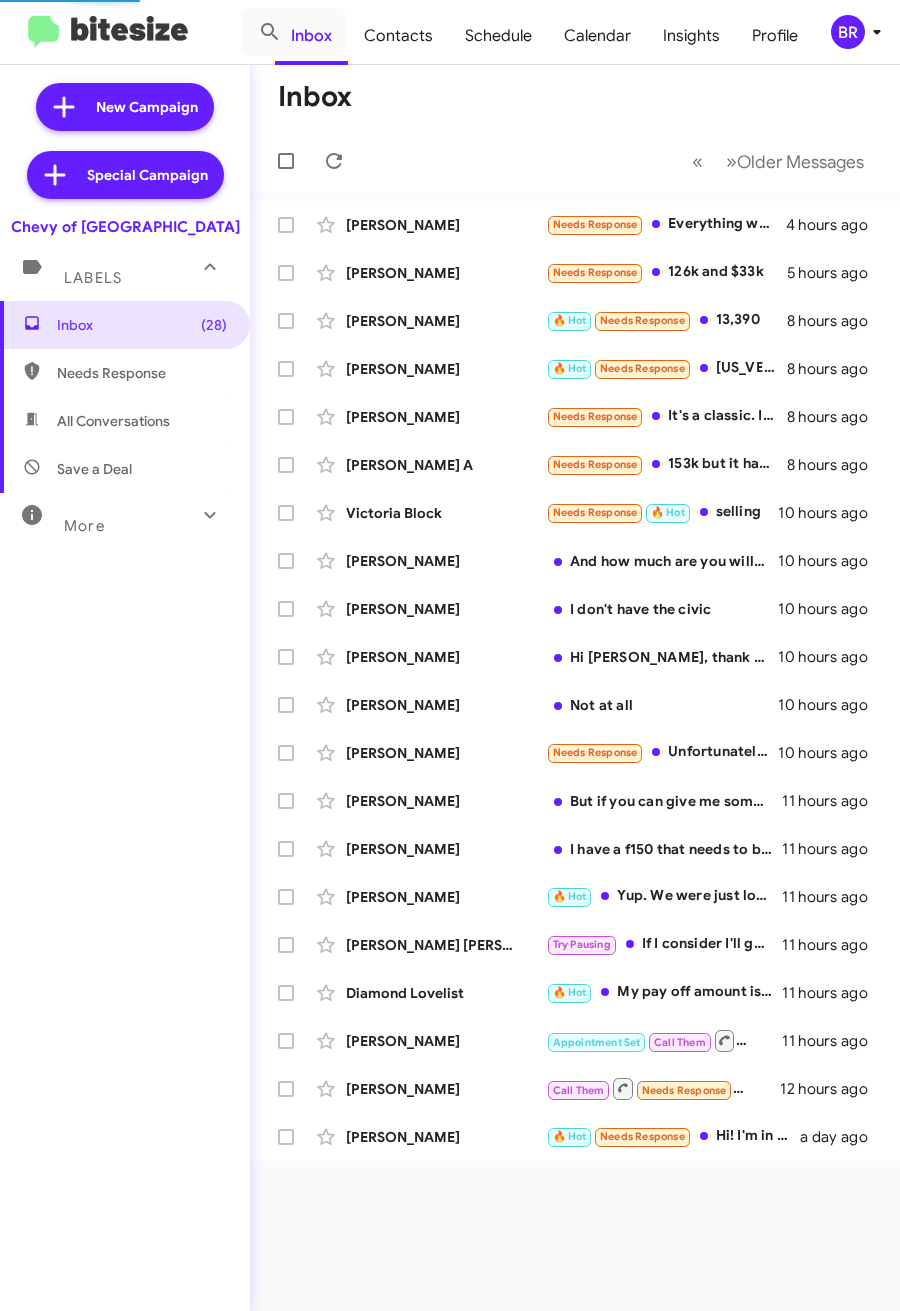scroll, scrollTop: 0, scrollLeft: 0, axis: both 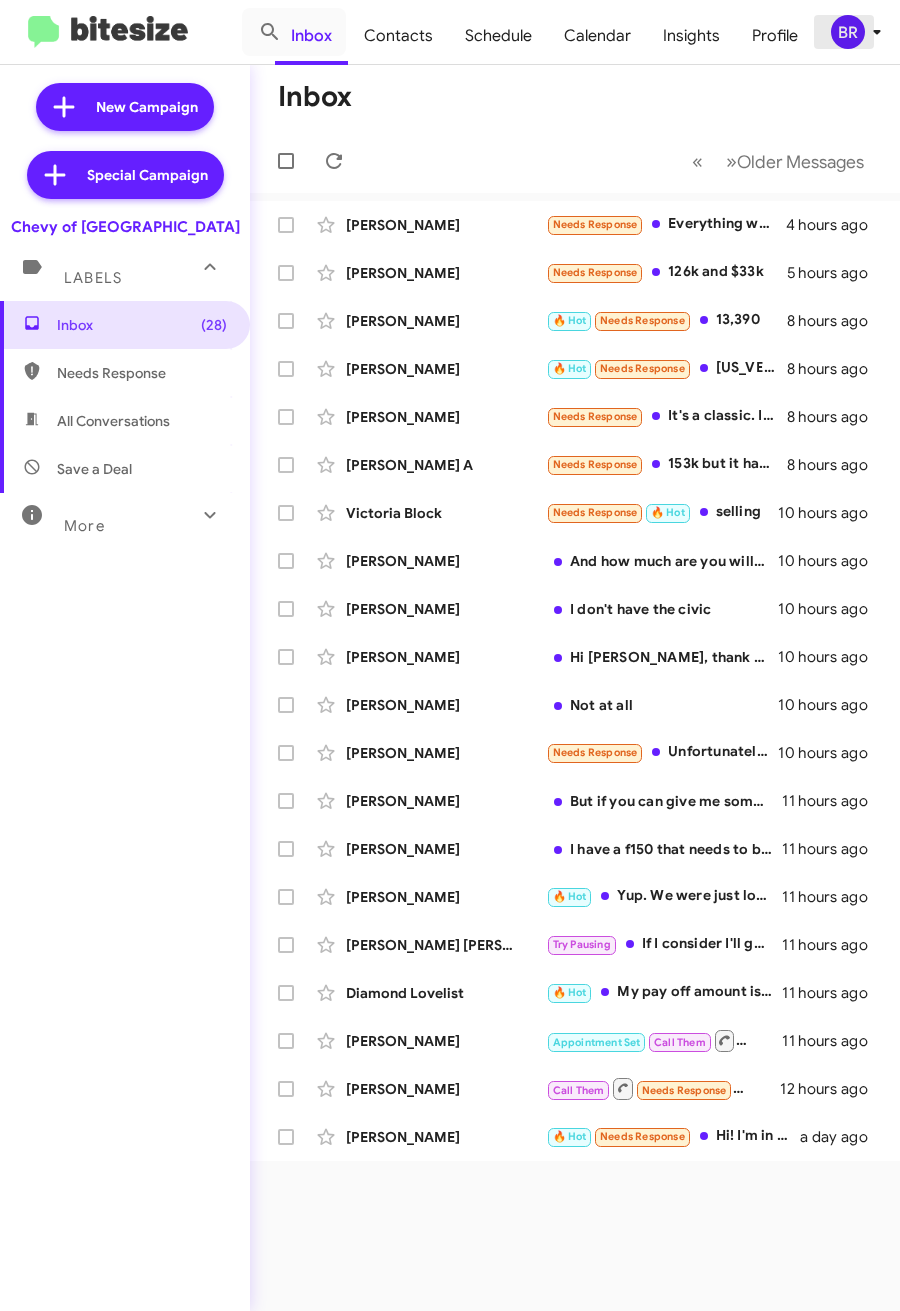 click on "BR" 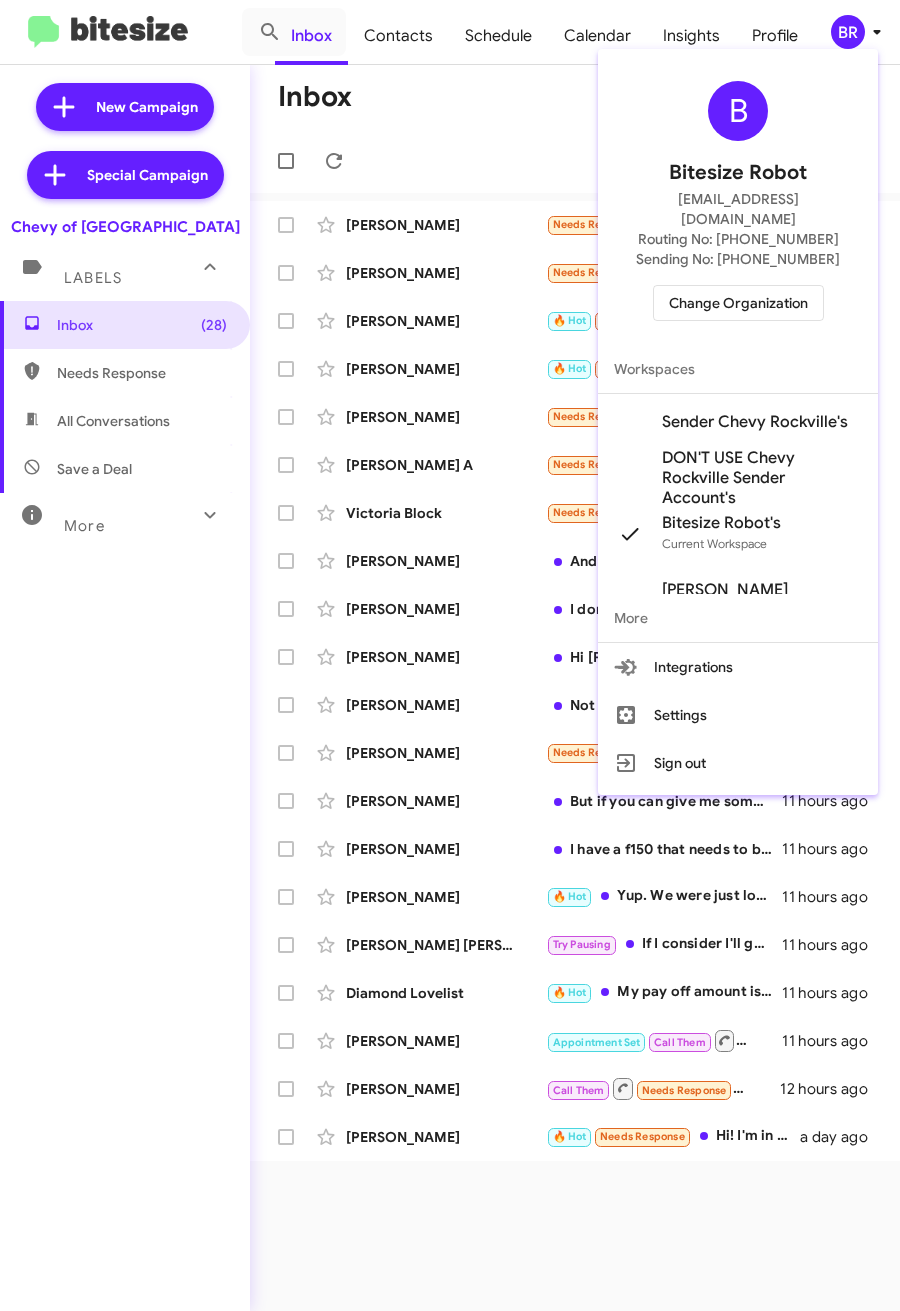 click on "Sender Chevy Rockville's" at bounding box center [755, 422] 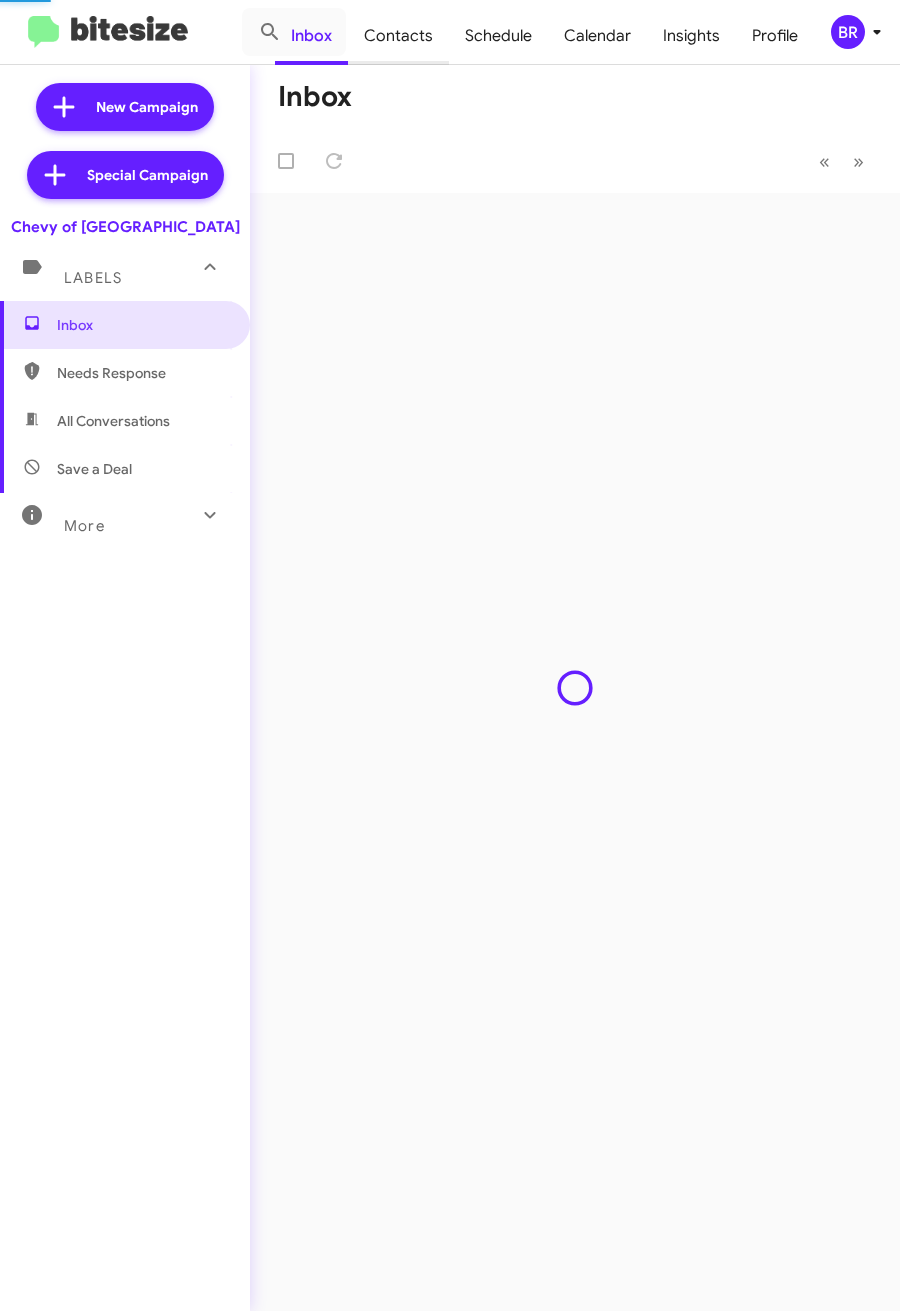 scroll, scrollTop: 0, scrollLeft: 0, axis: both 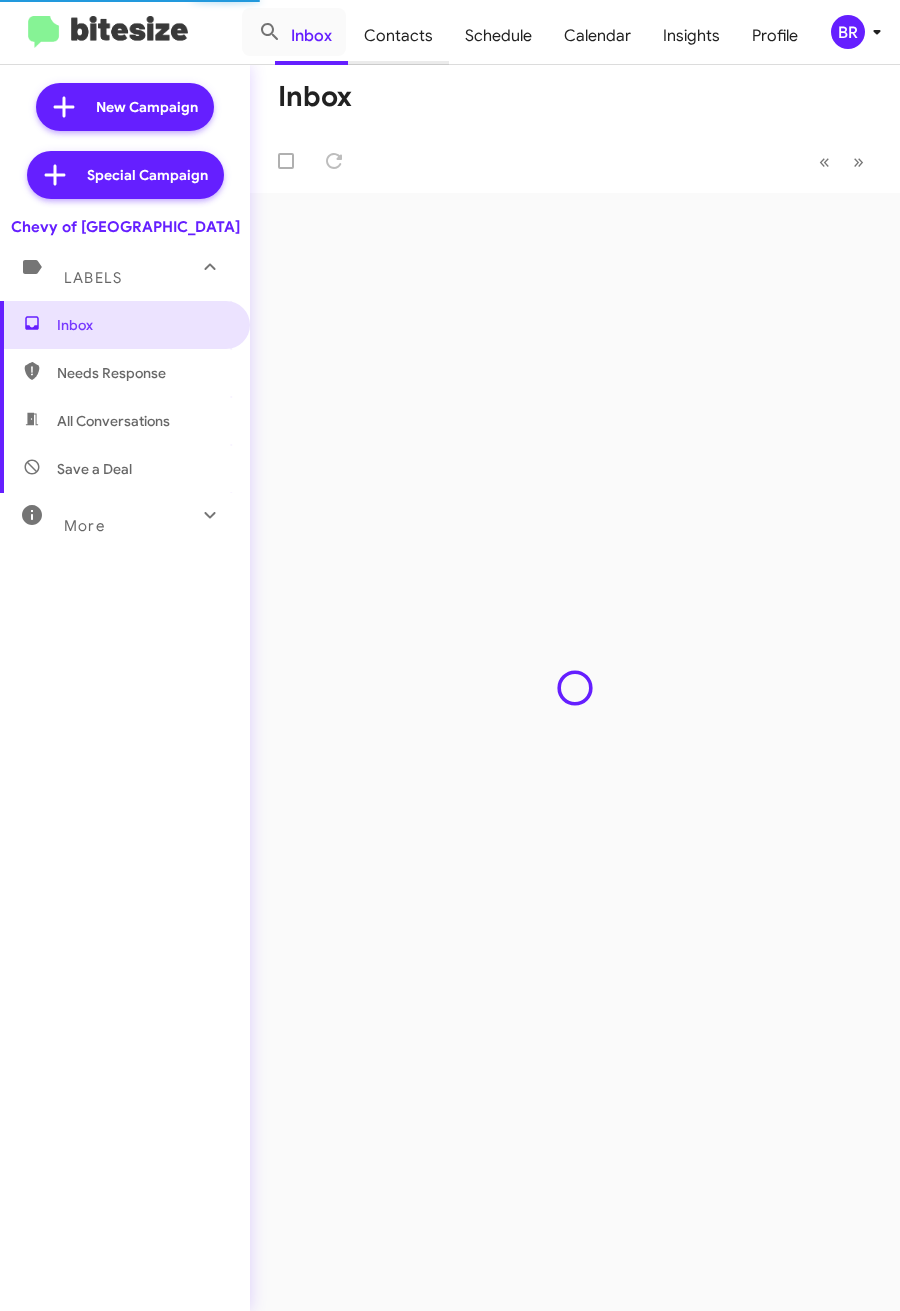 click on "Contacts" 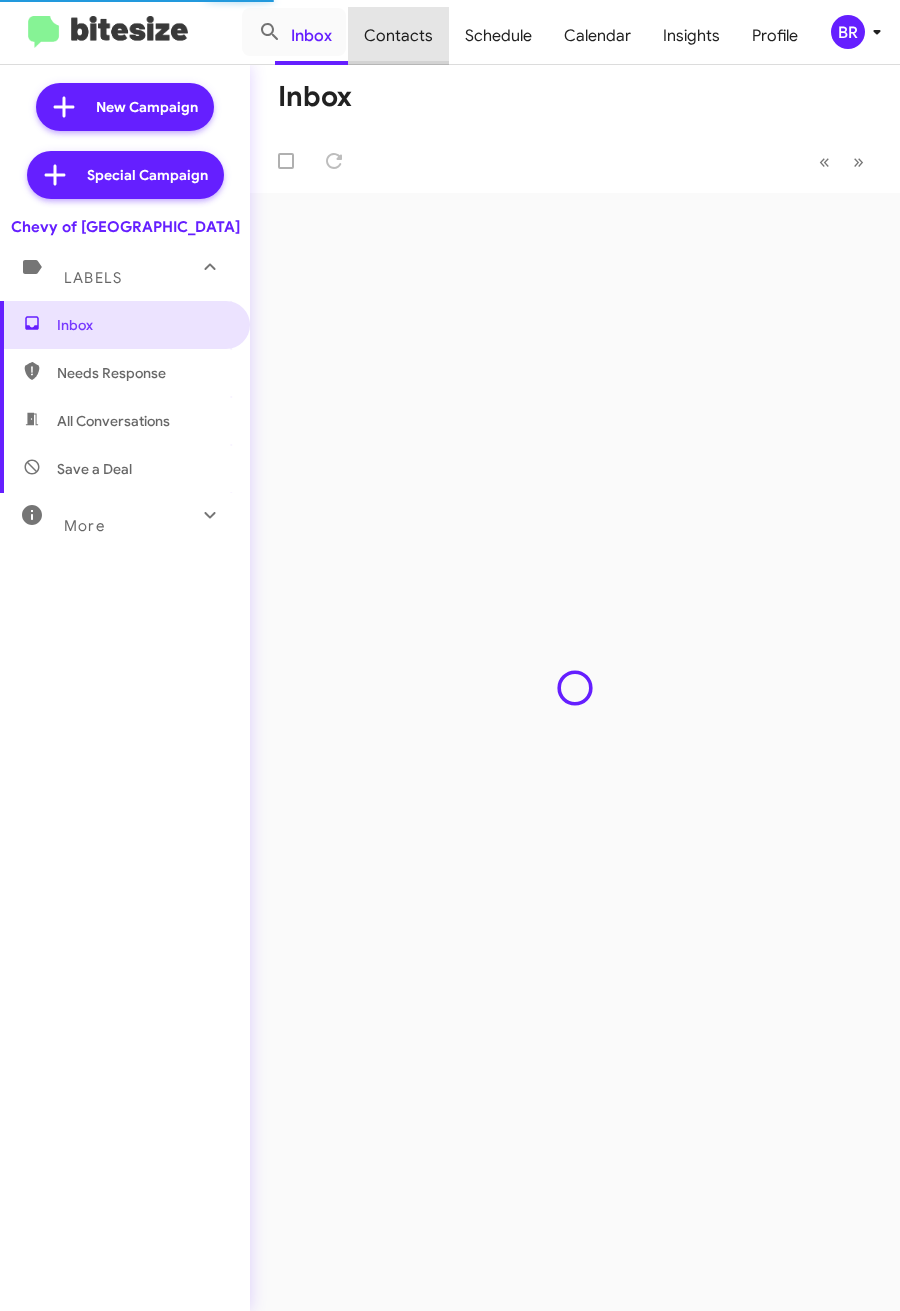 type on "in:groups" 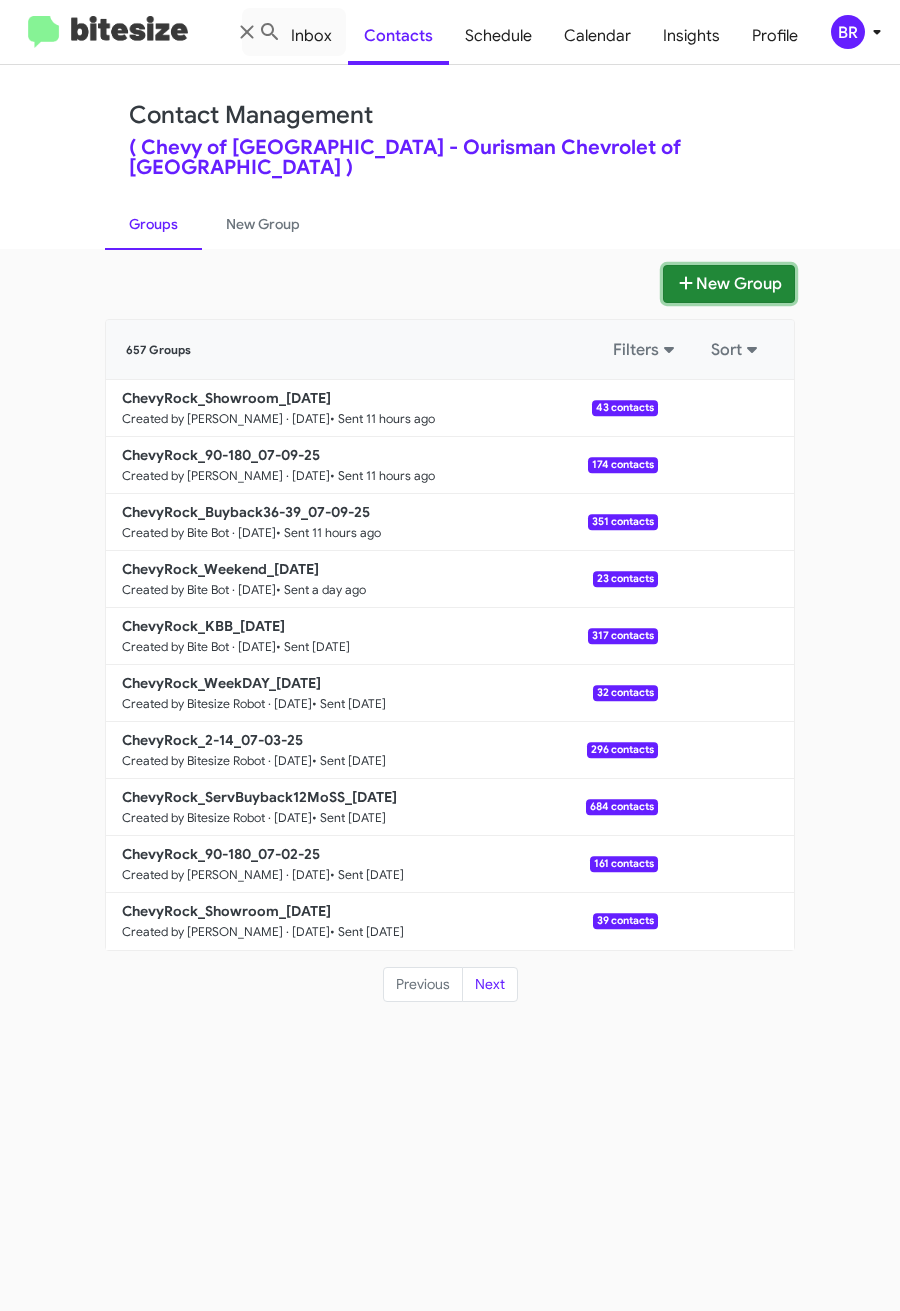 click on "New Group" 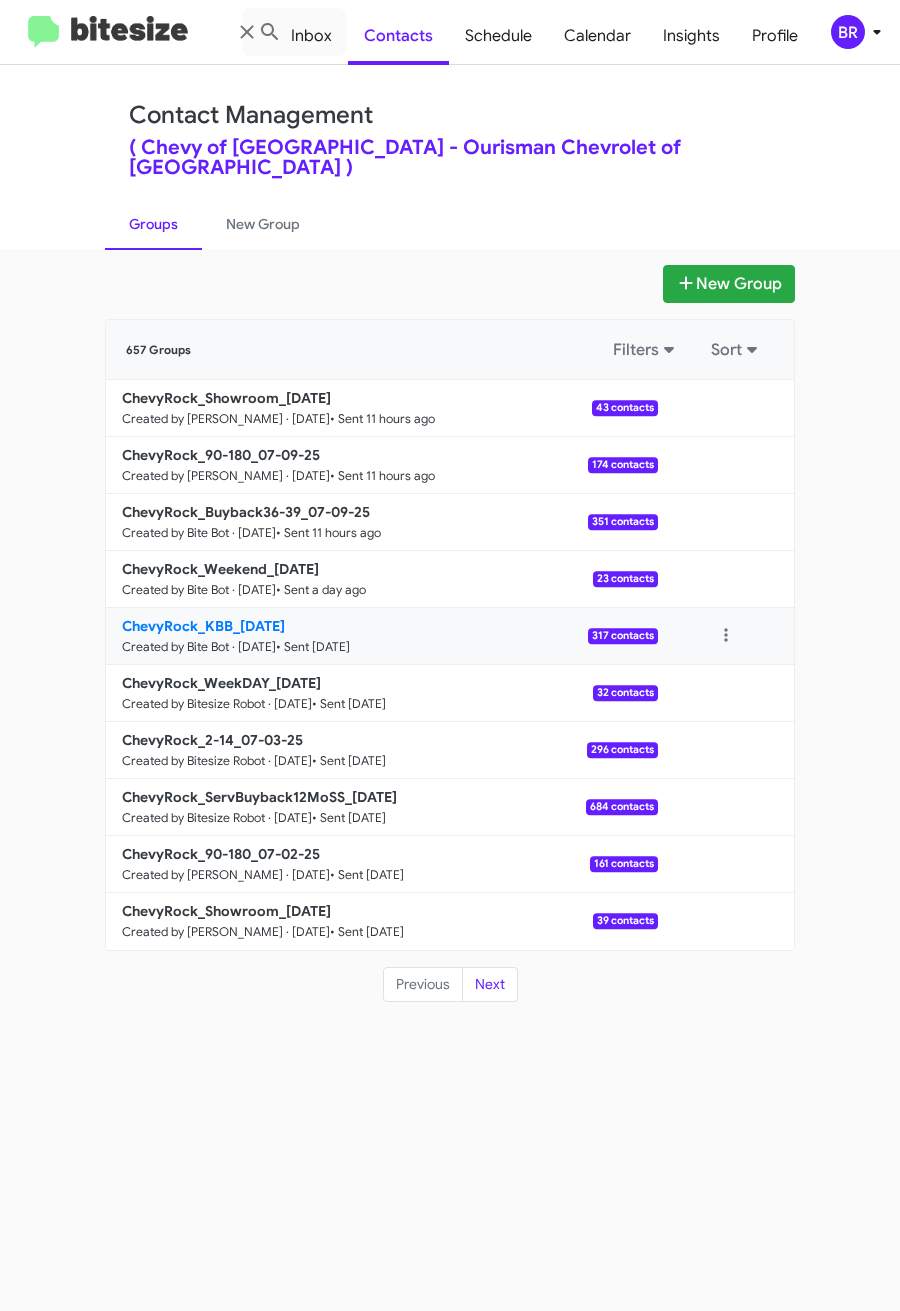 type 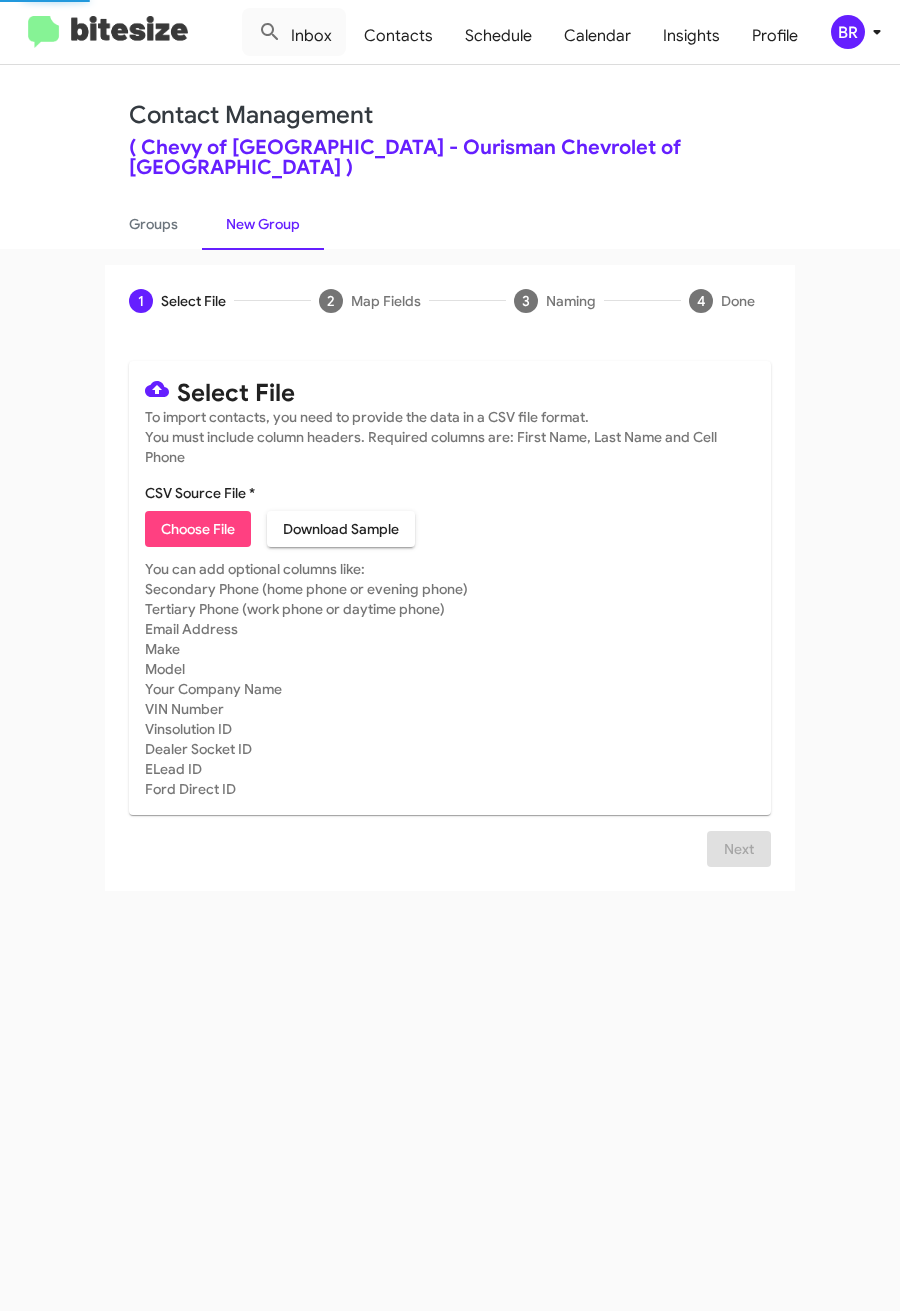 click on "Choose File" 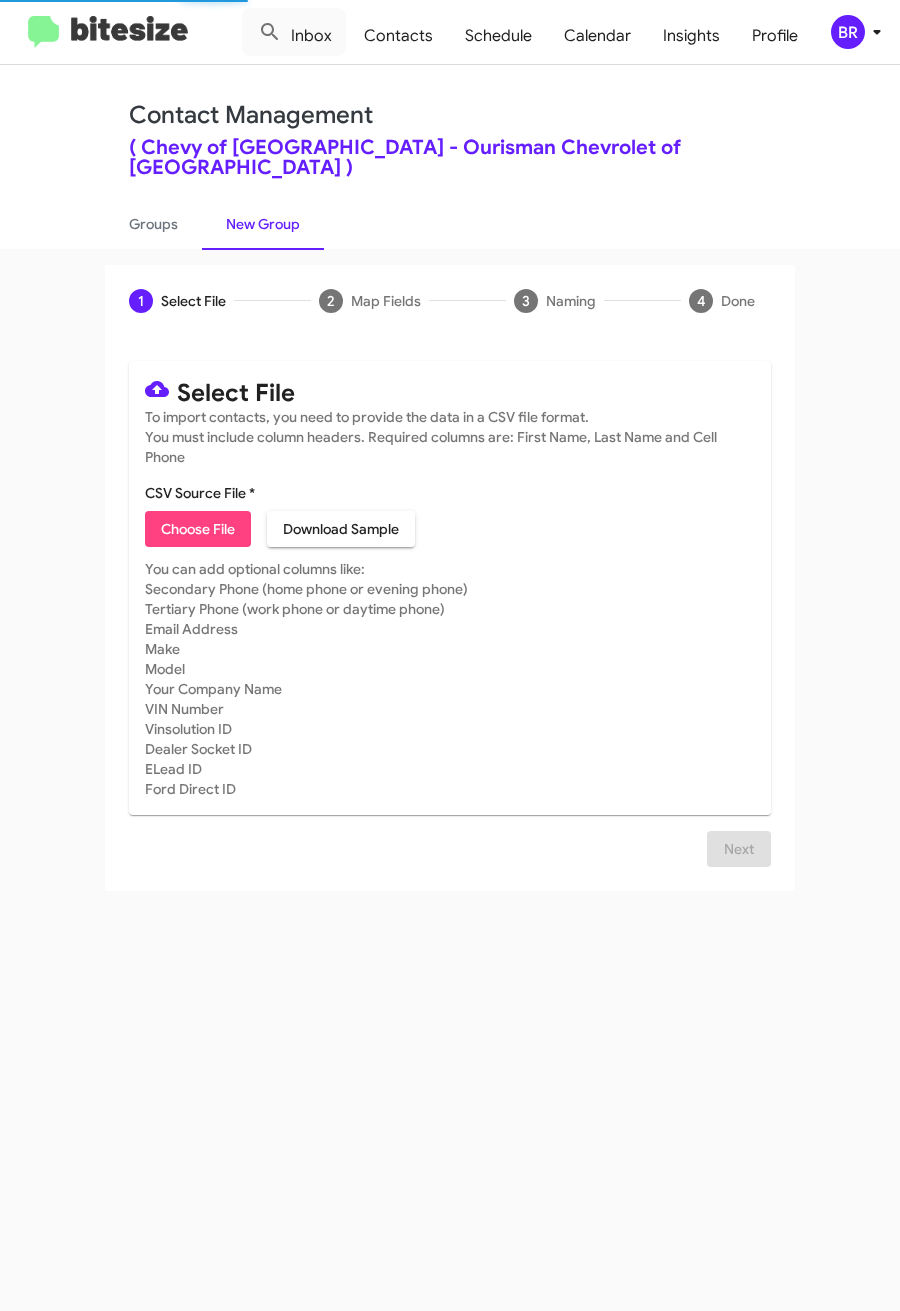 type on "Opt-Out - Chevy of [GEOGRAPHIC_DATA]" 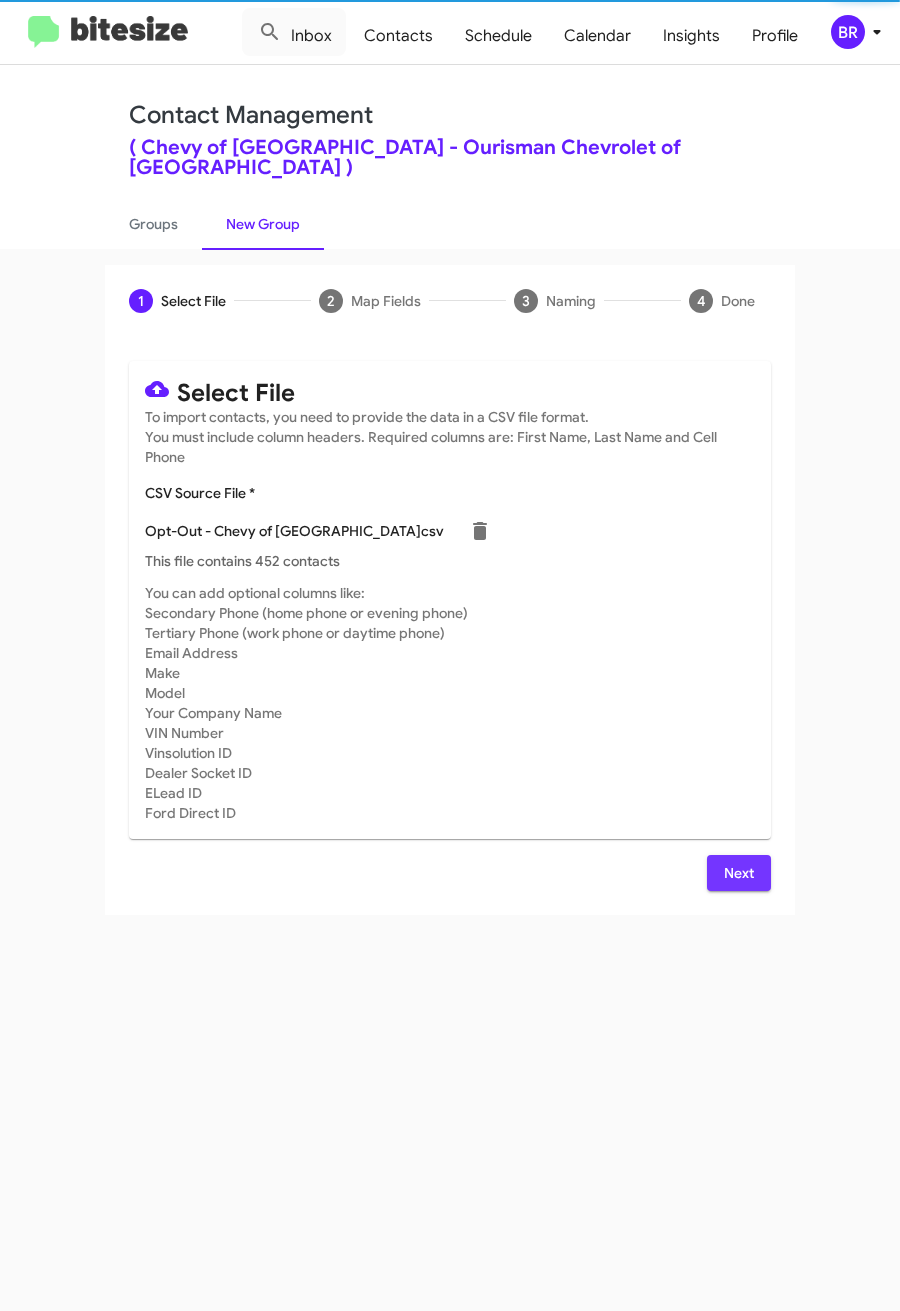 click on "Next" at bounding box center [739, 873] 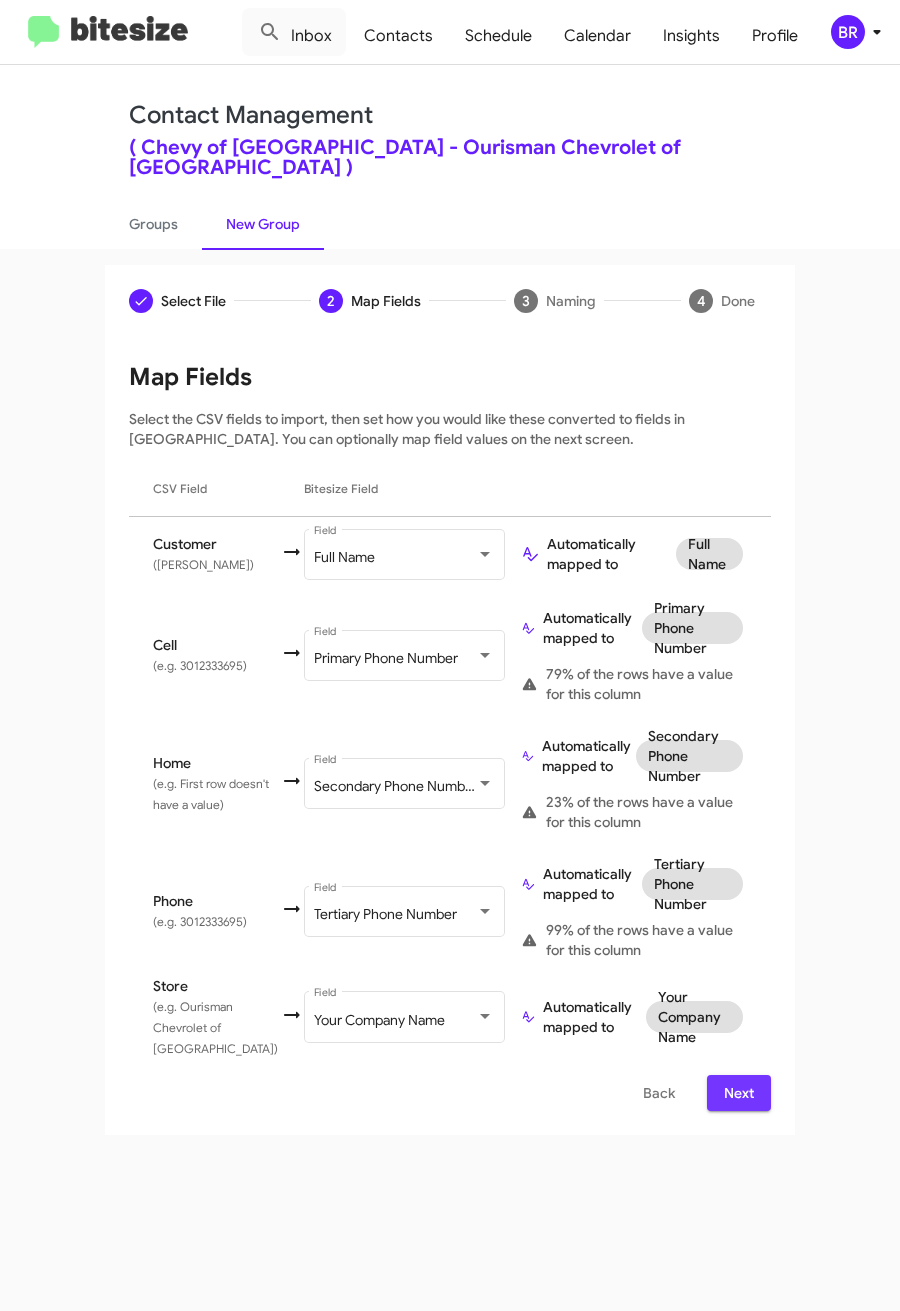 click on "Next" at bounding box center (739, 1093) 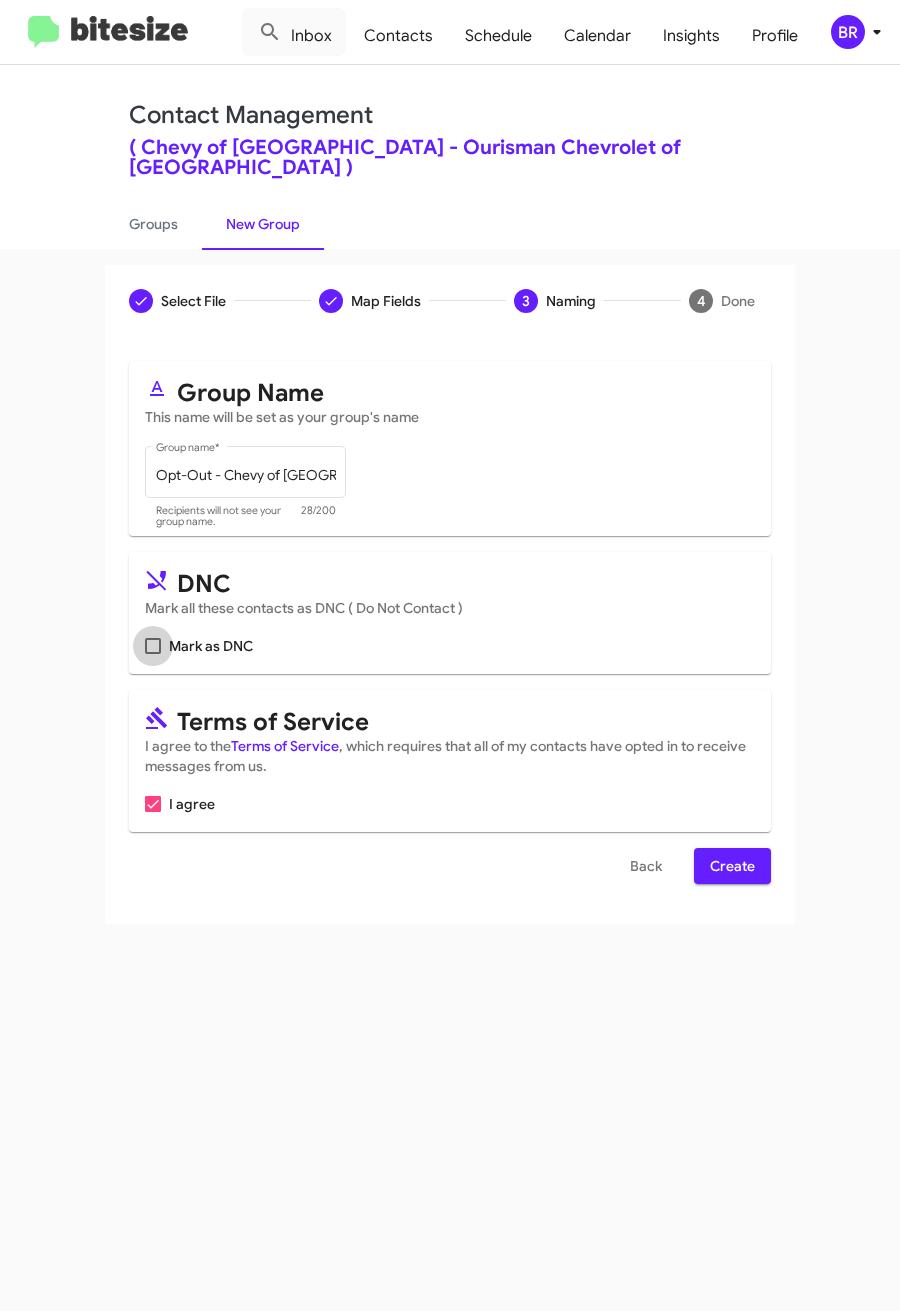 click on "Mark as DNC" at bounding box center (211, 646) 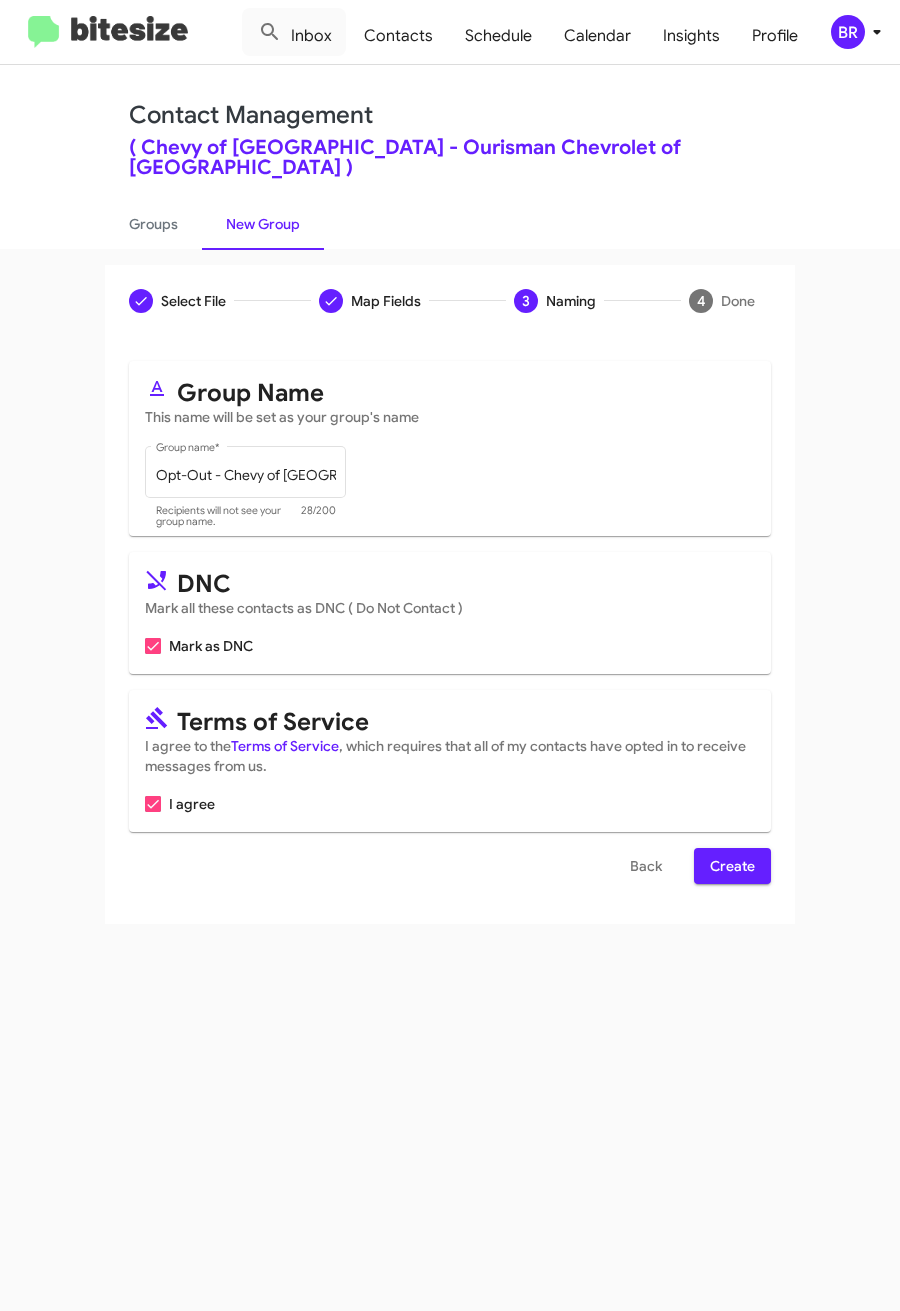 click on "Create" at bounding box center [732, 866] 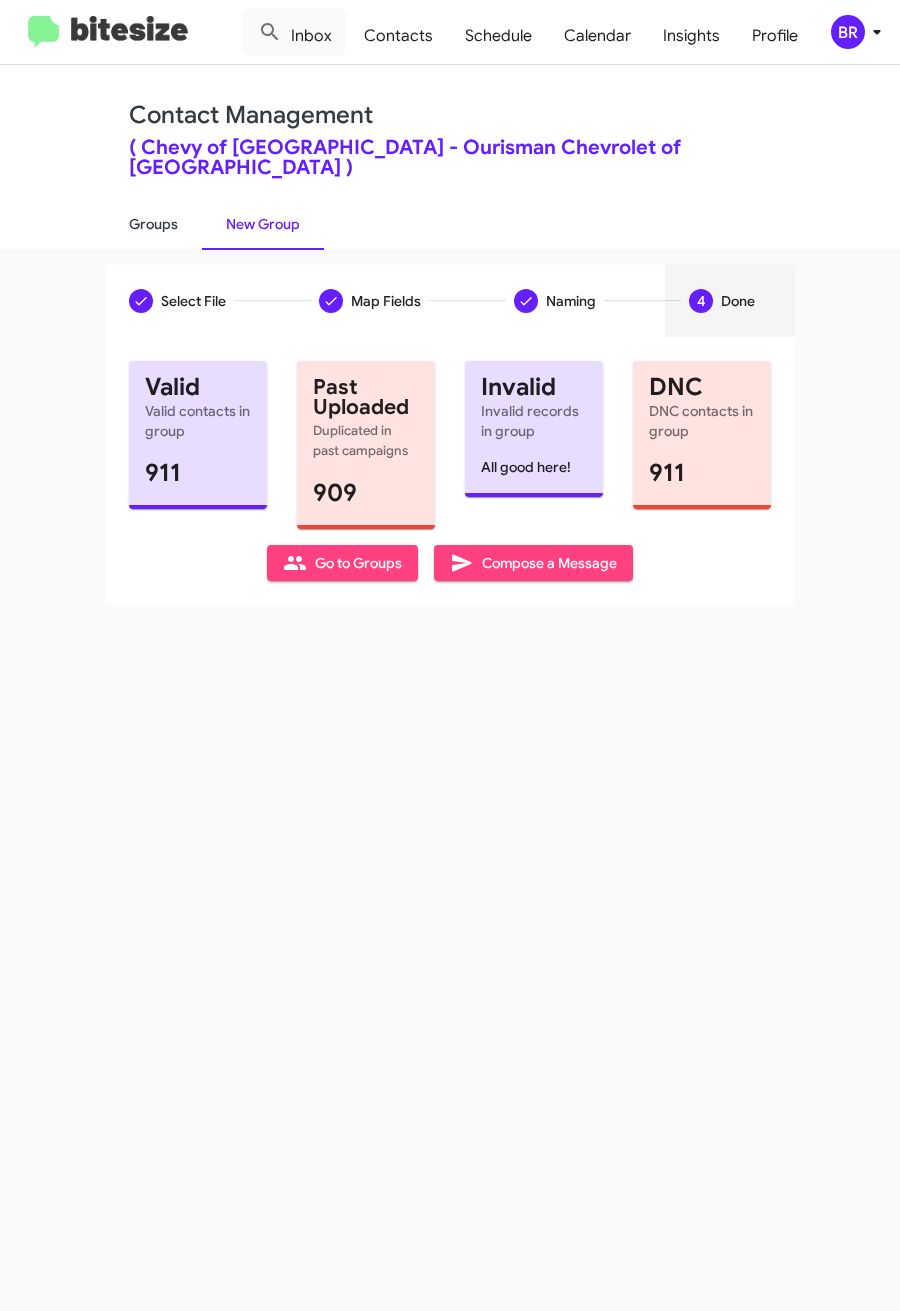 click on "Groups" 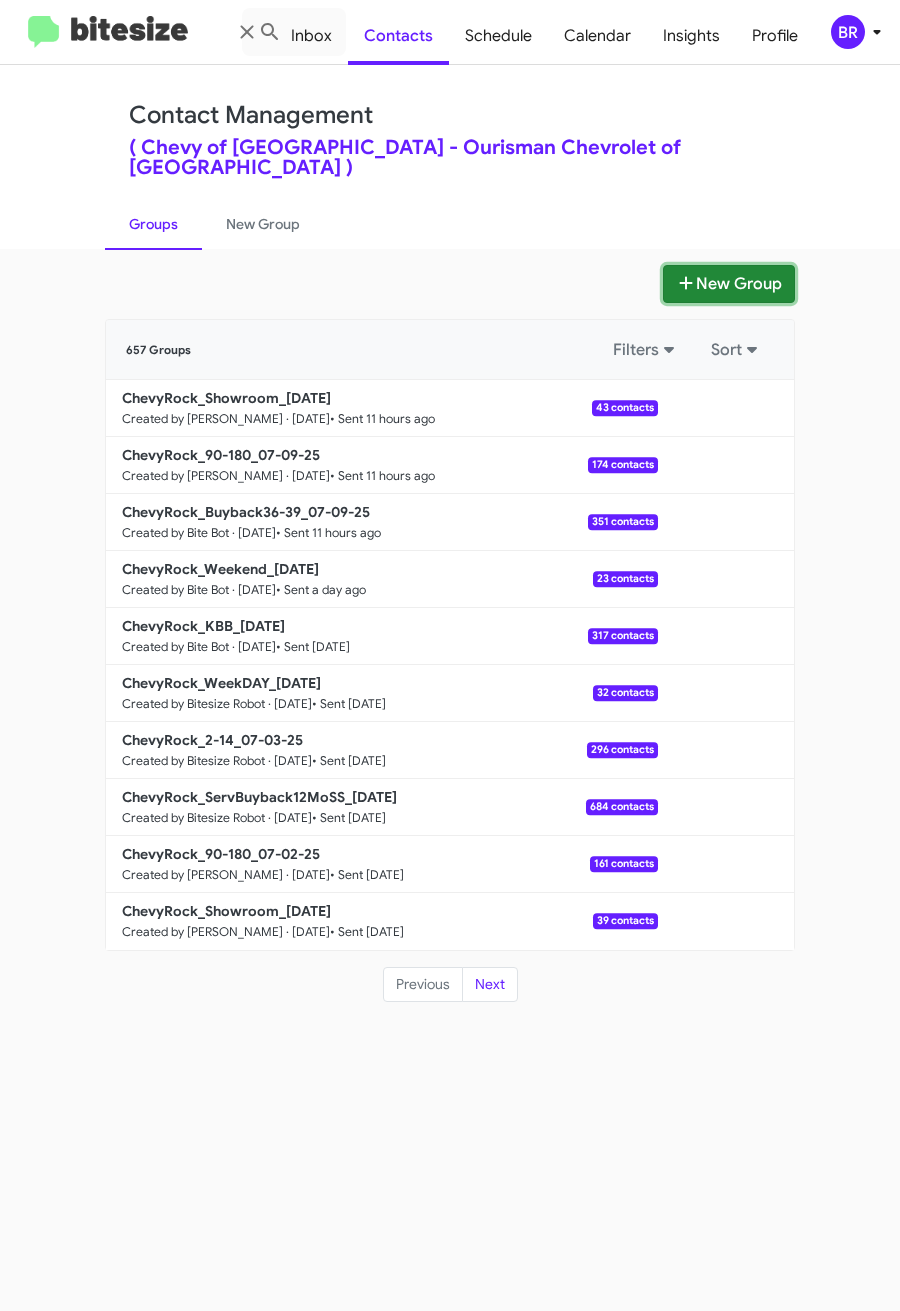 click 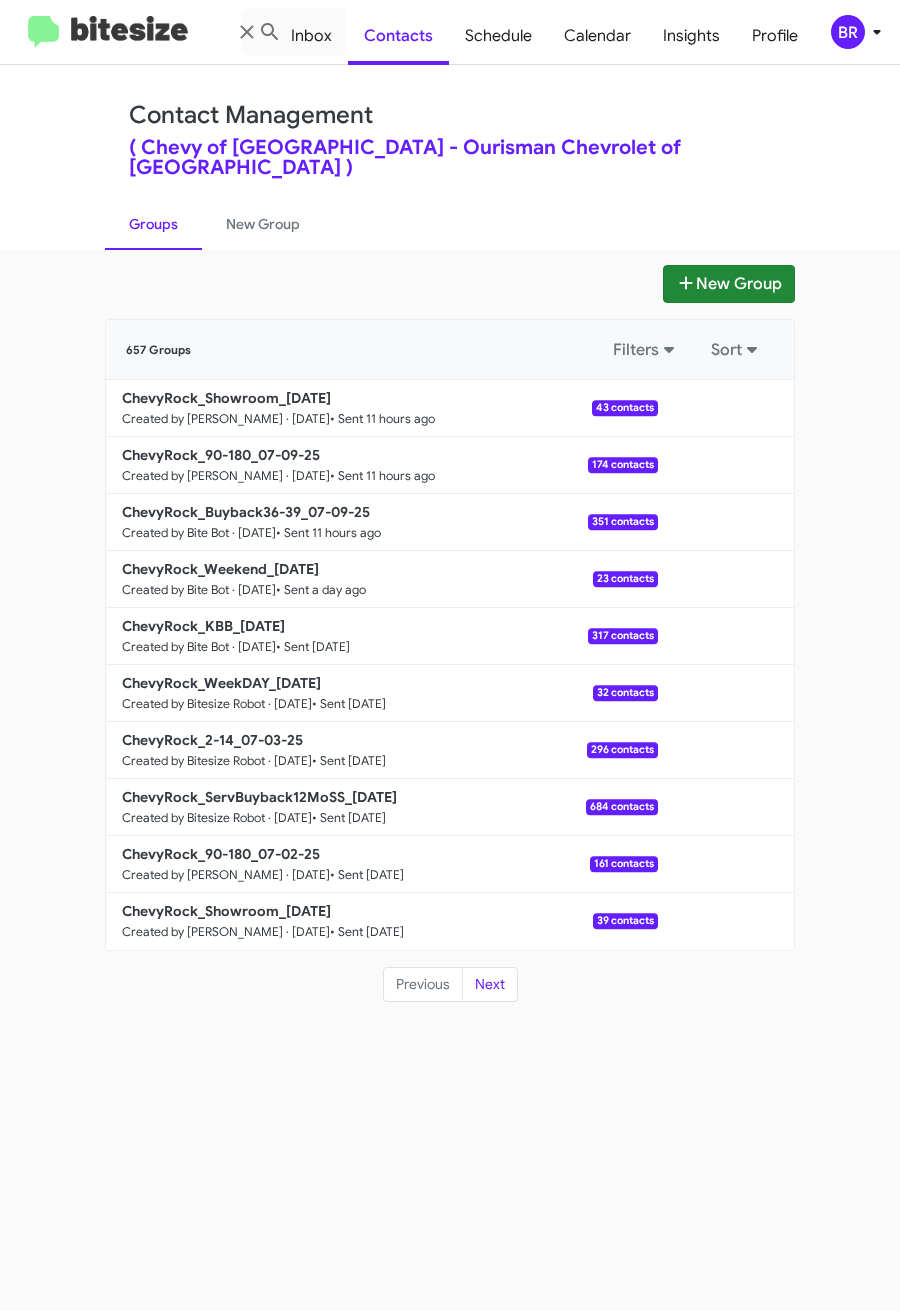type 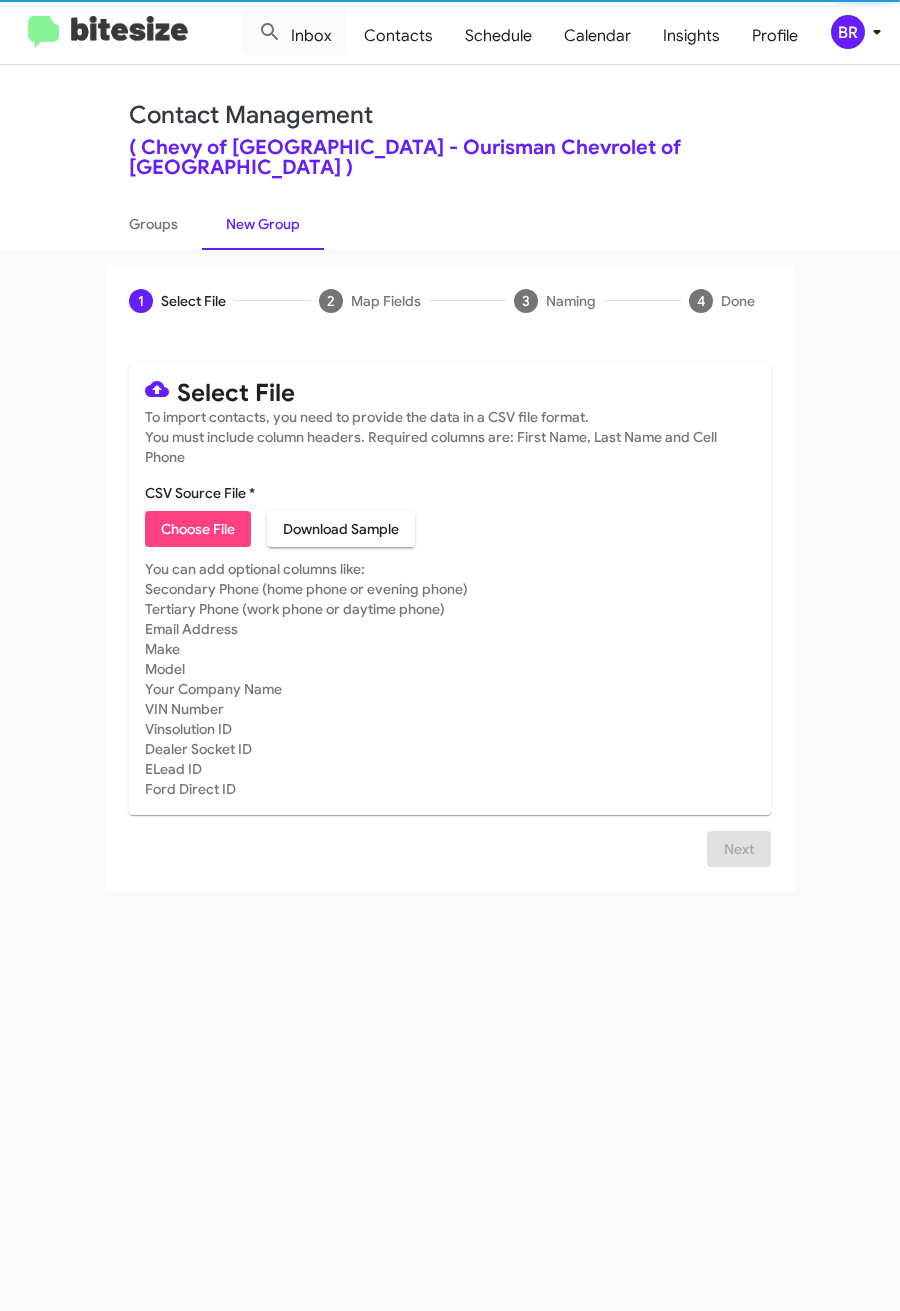 click on "Choose File" 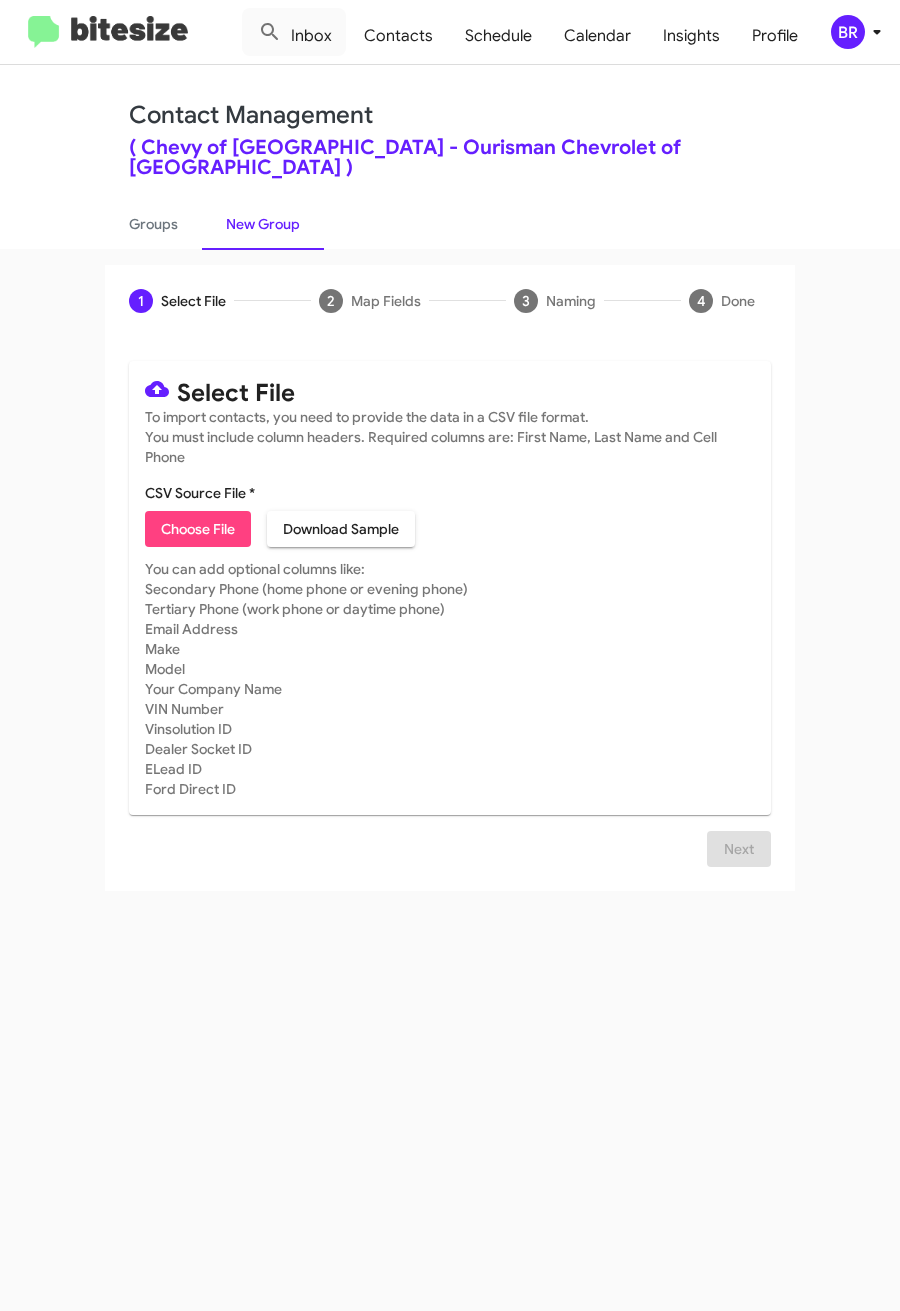 type on "ChevyRock_WeekDAY_07-10-25" 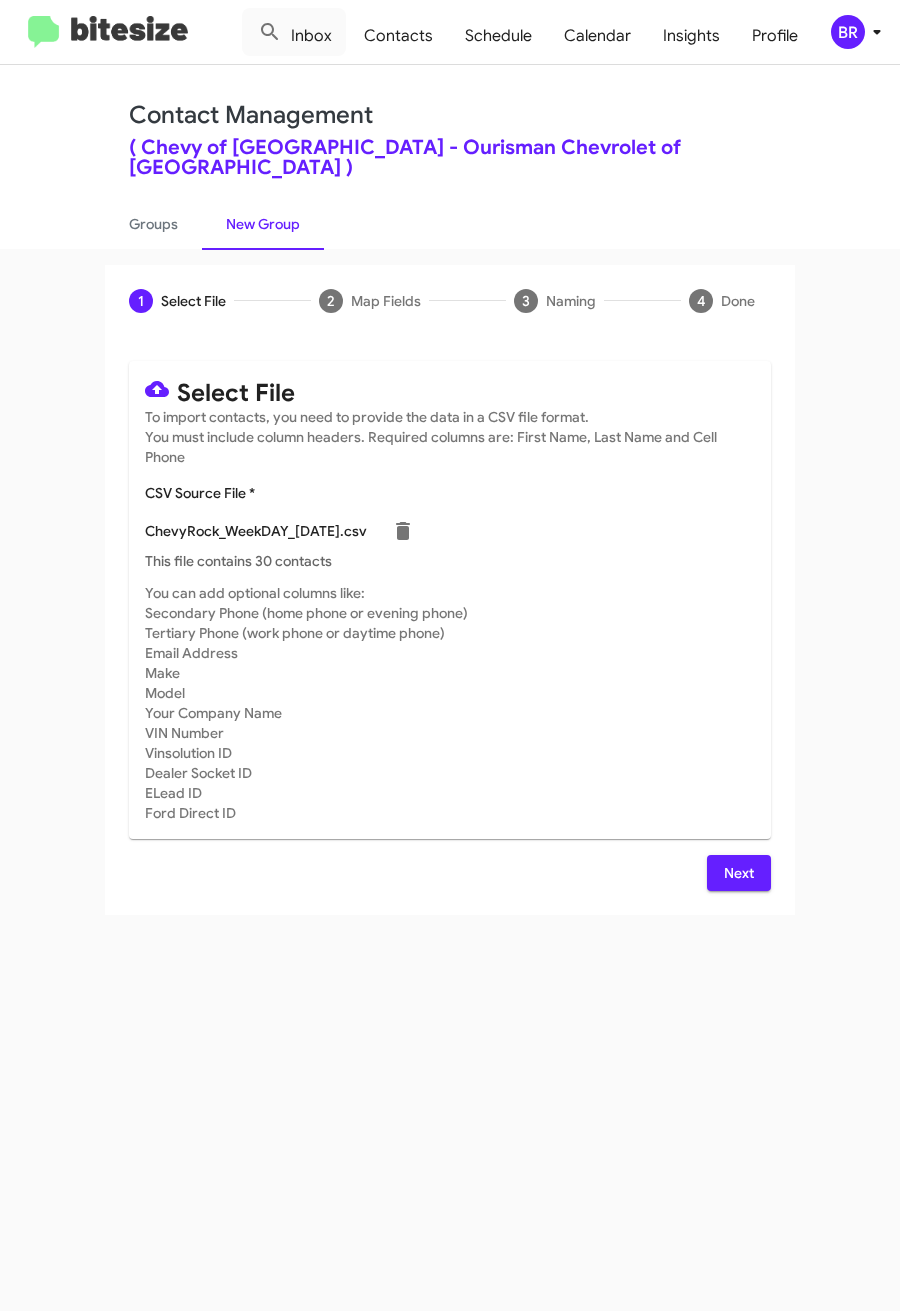 click on "Next" at bounding box center [739, 873] 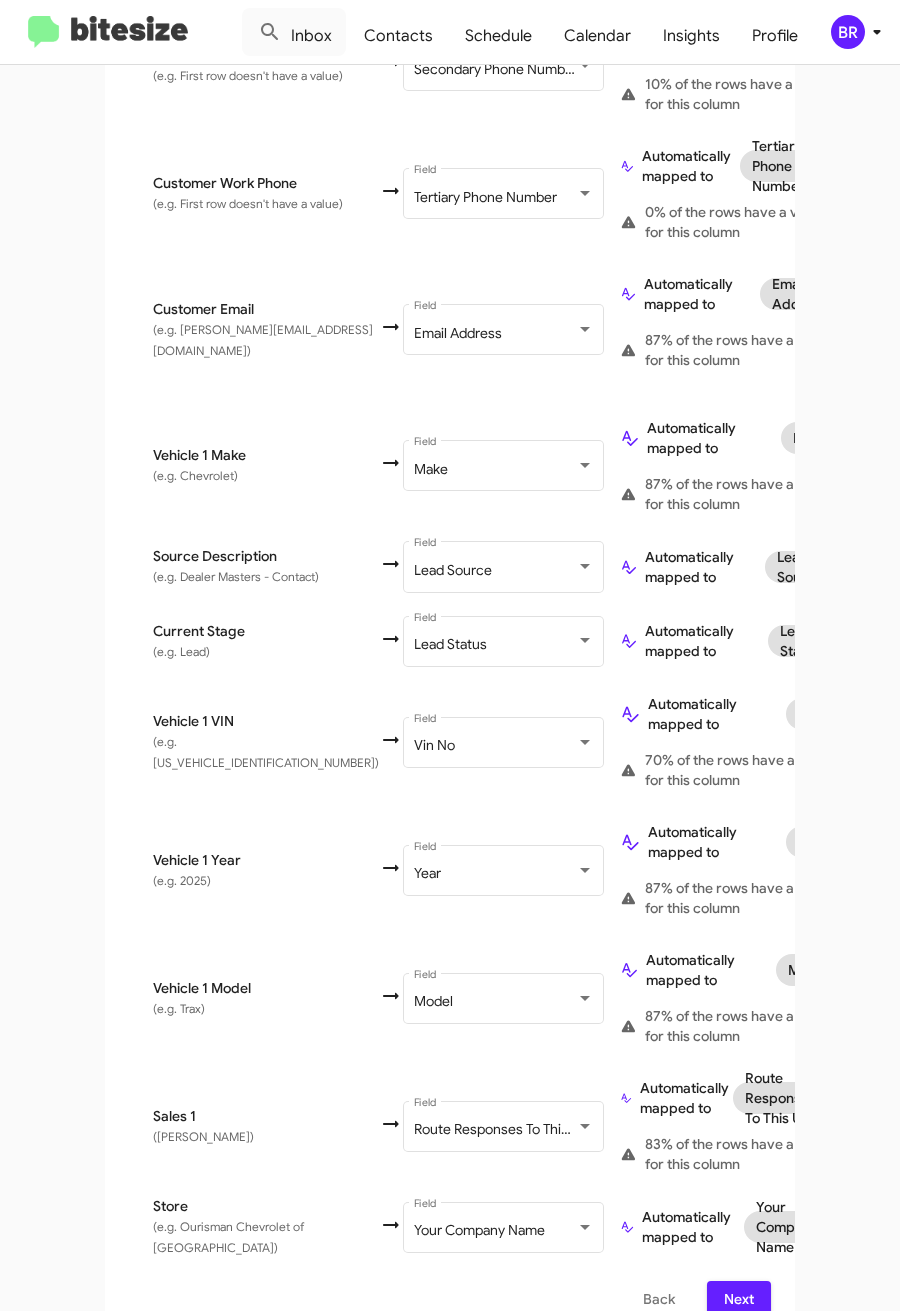 scroll, scrollTop: 798, scrollLeft: 0, axis: vertical 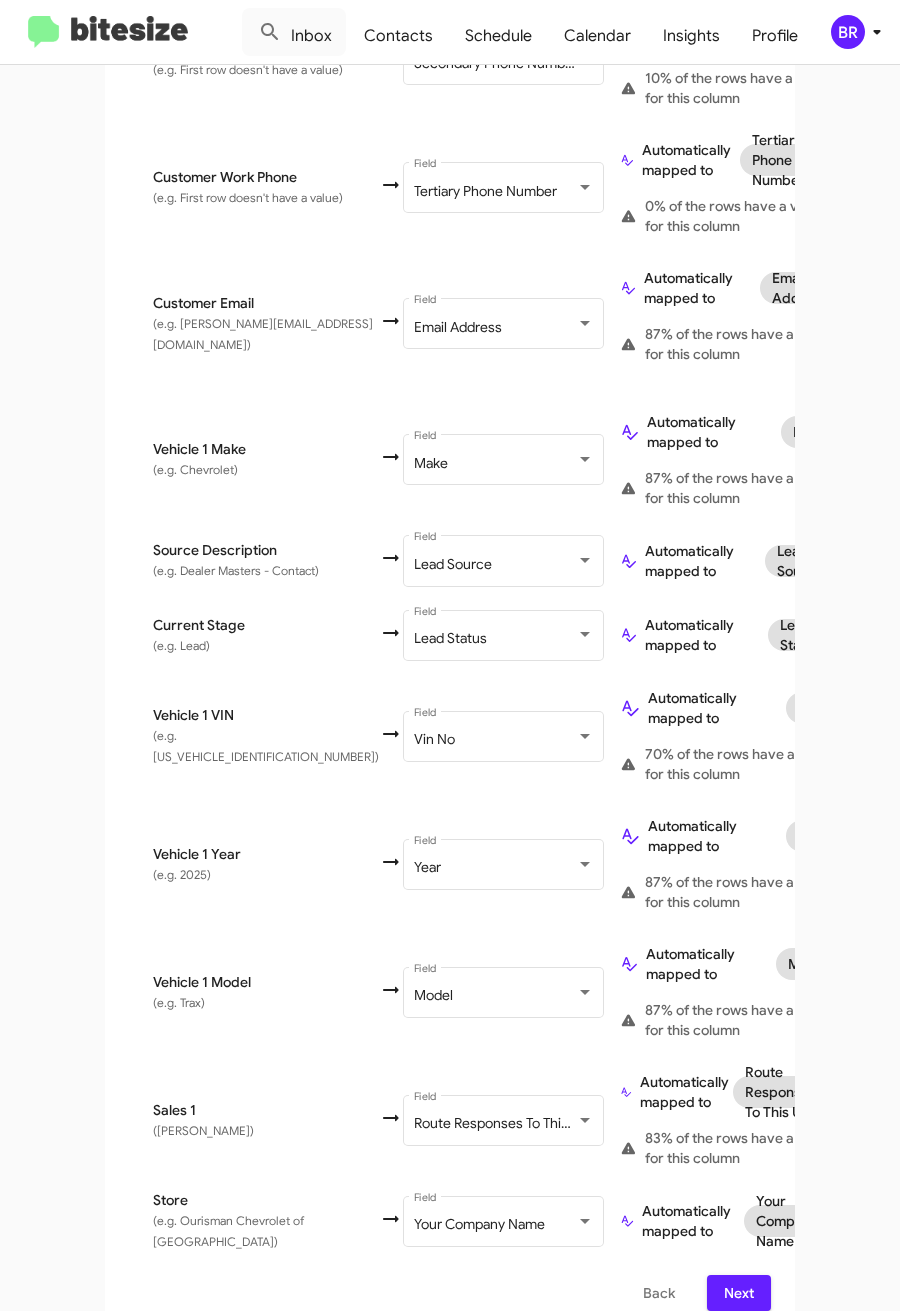 click on "Next" at bounding box center (739, 1293) 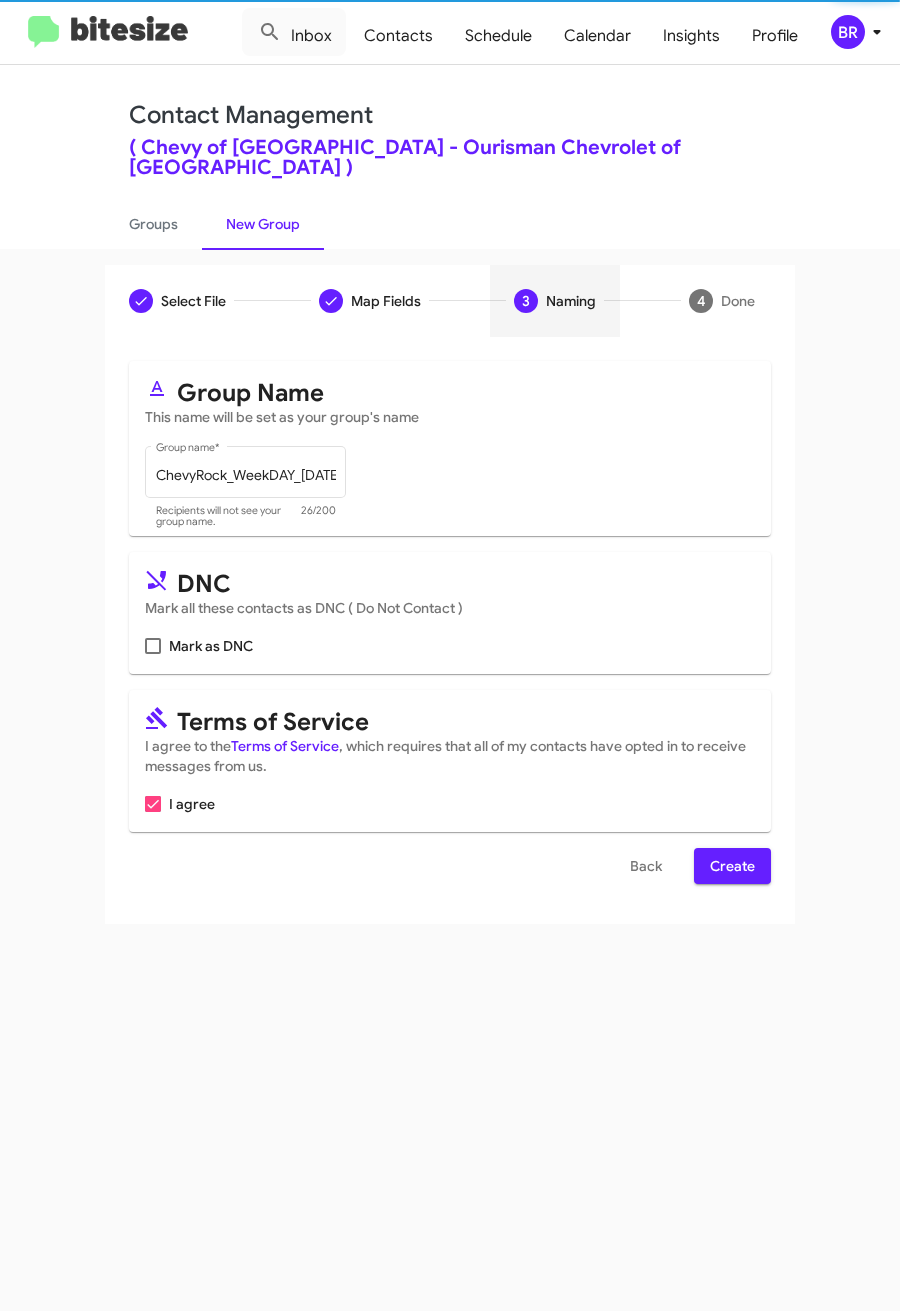 scroll, scrollTop: 0, scrollLeft: 0, axis: both 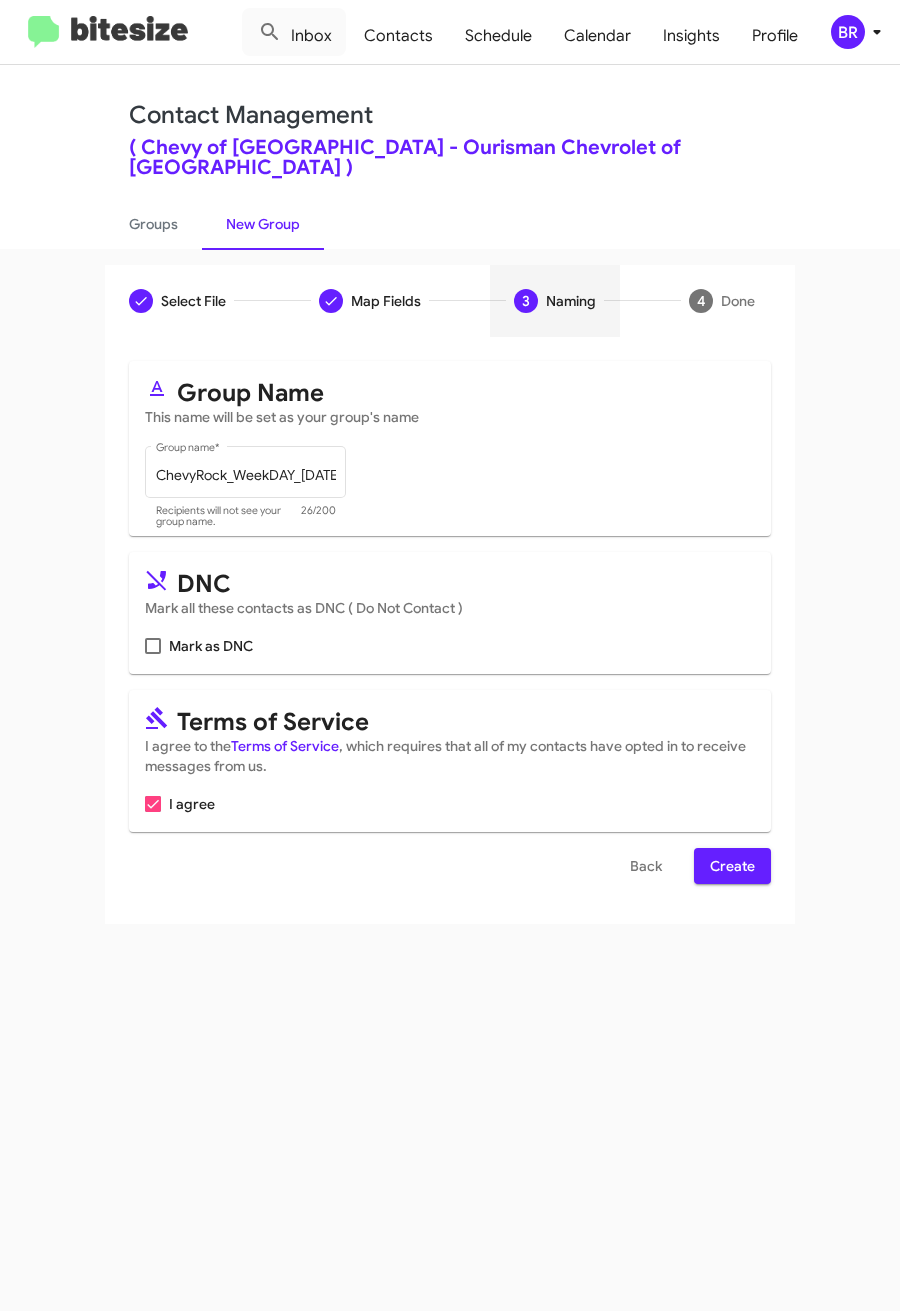 click on "Create" at bounding box center (732, 866) 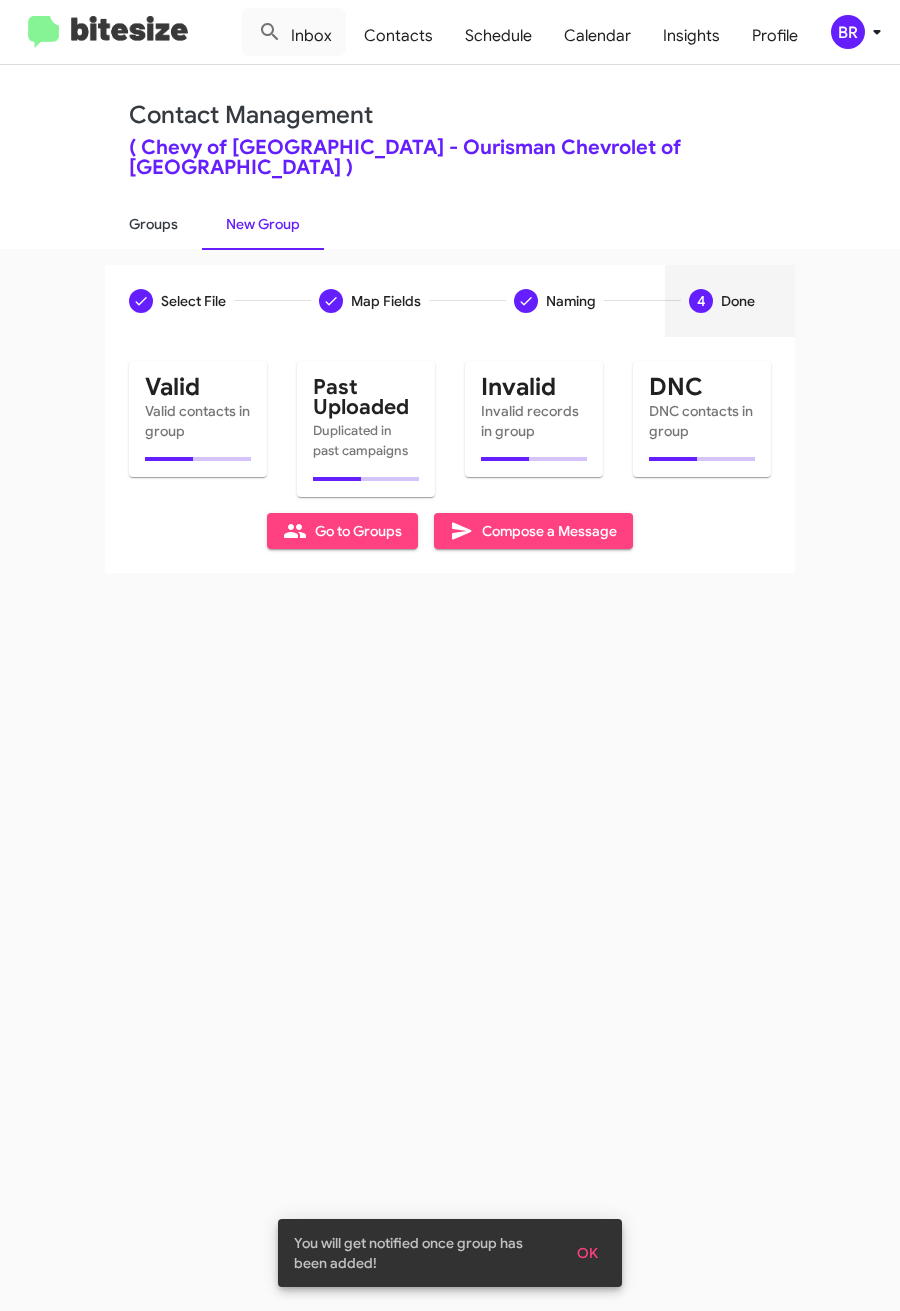 click on "Groups" 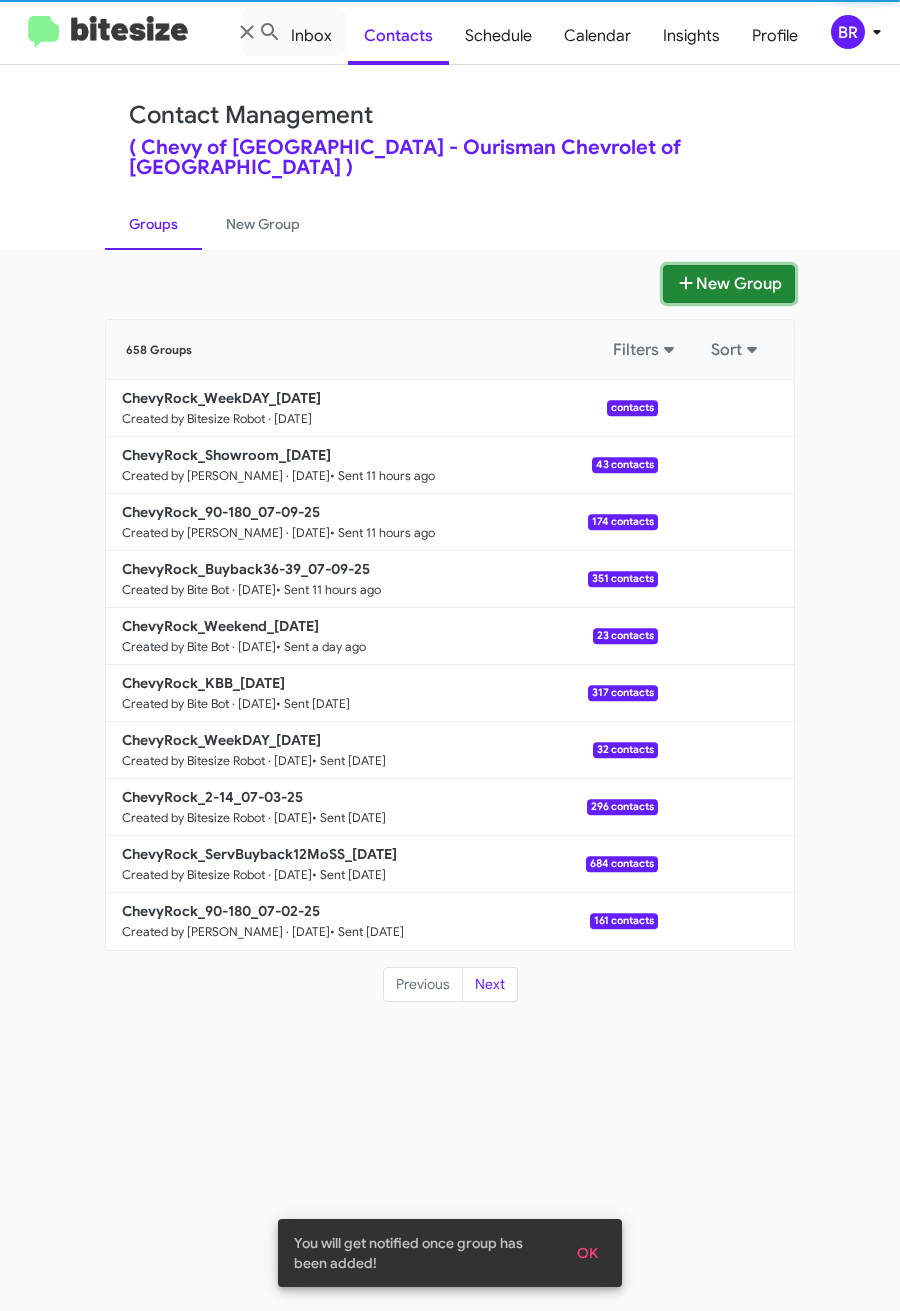 click on "New Group" 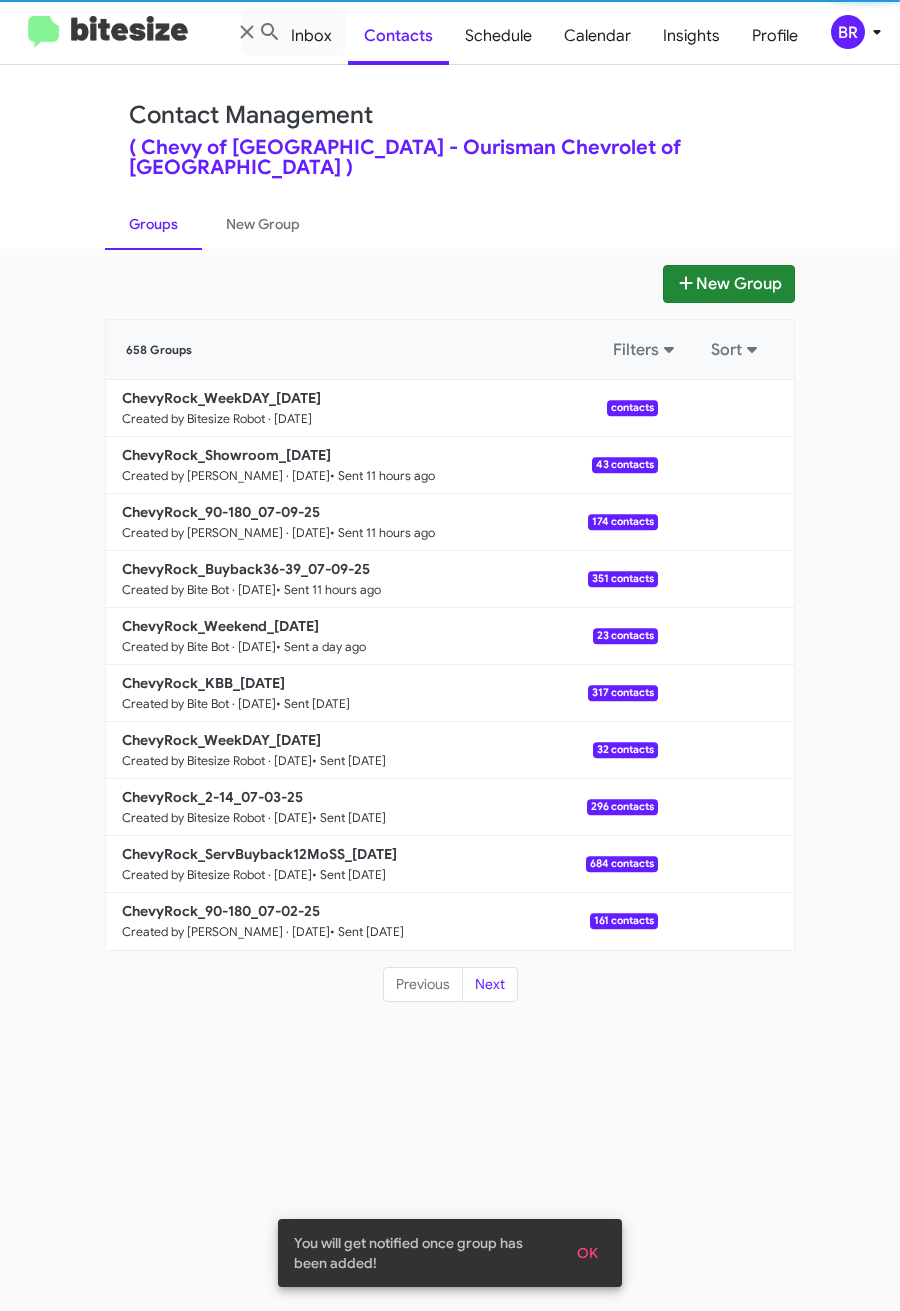 type 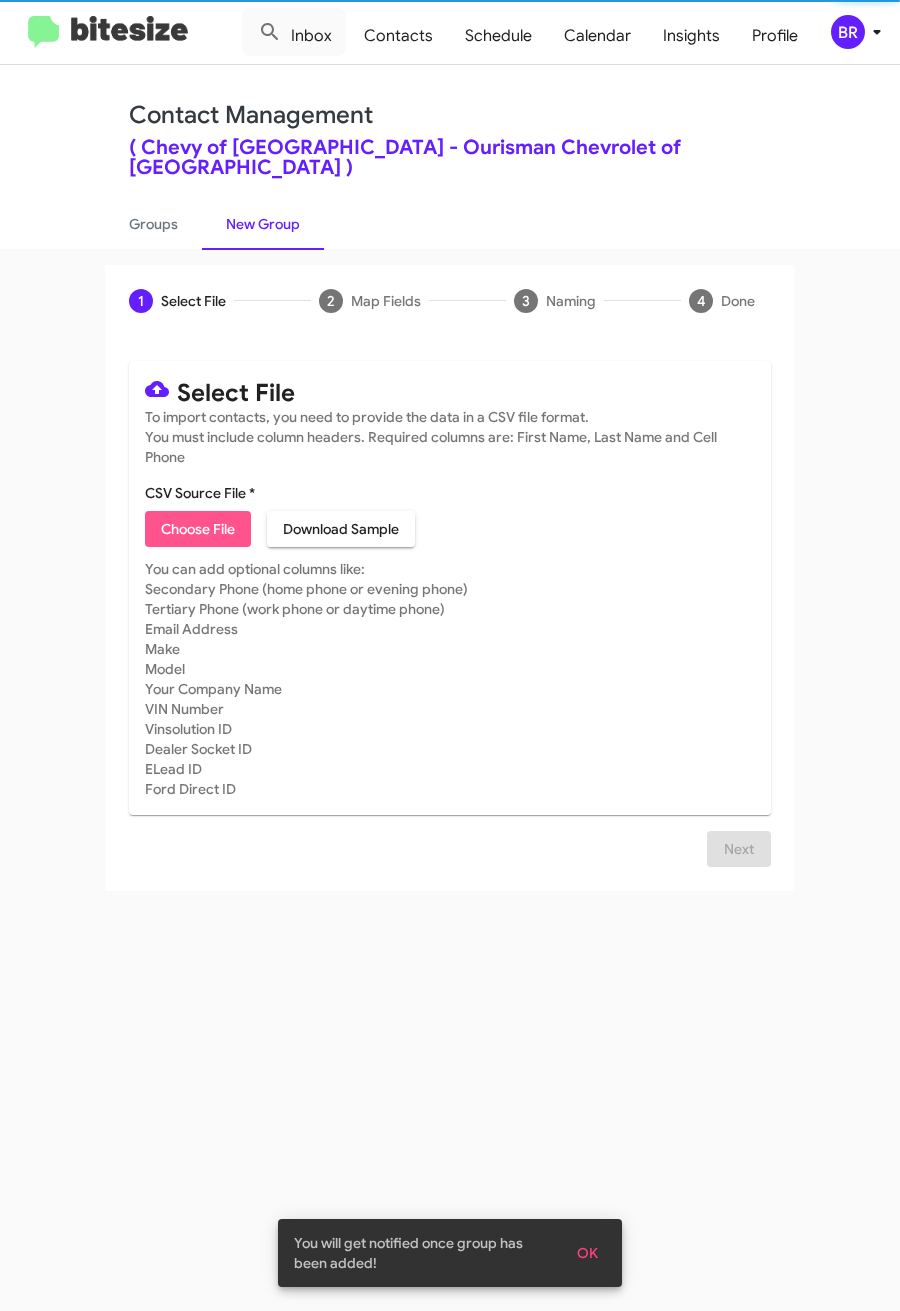 click on "Choose File" 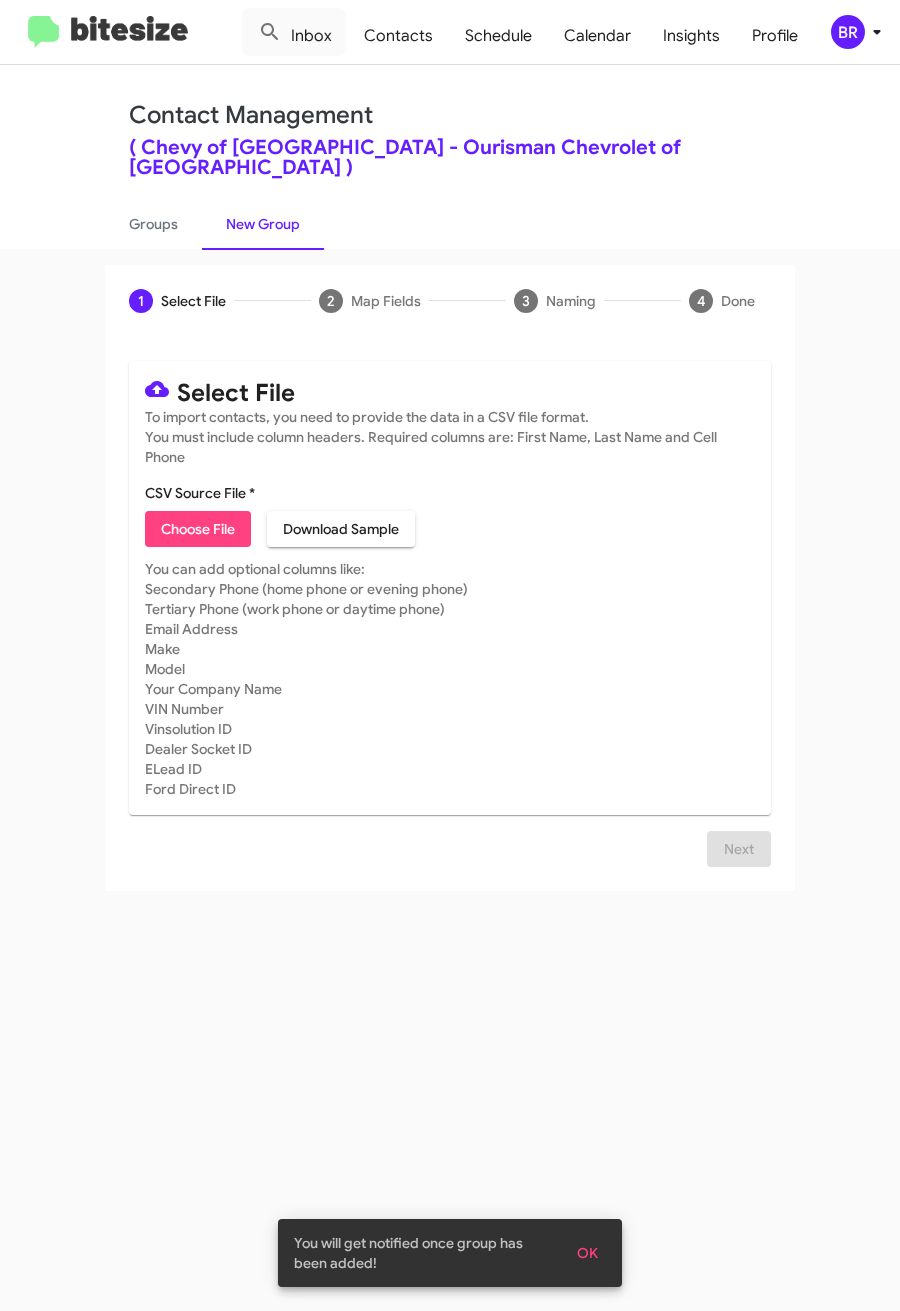 type on "ChevyRock_2-14_07-10-25" 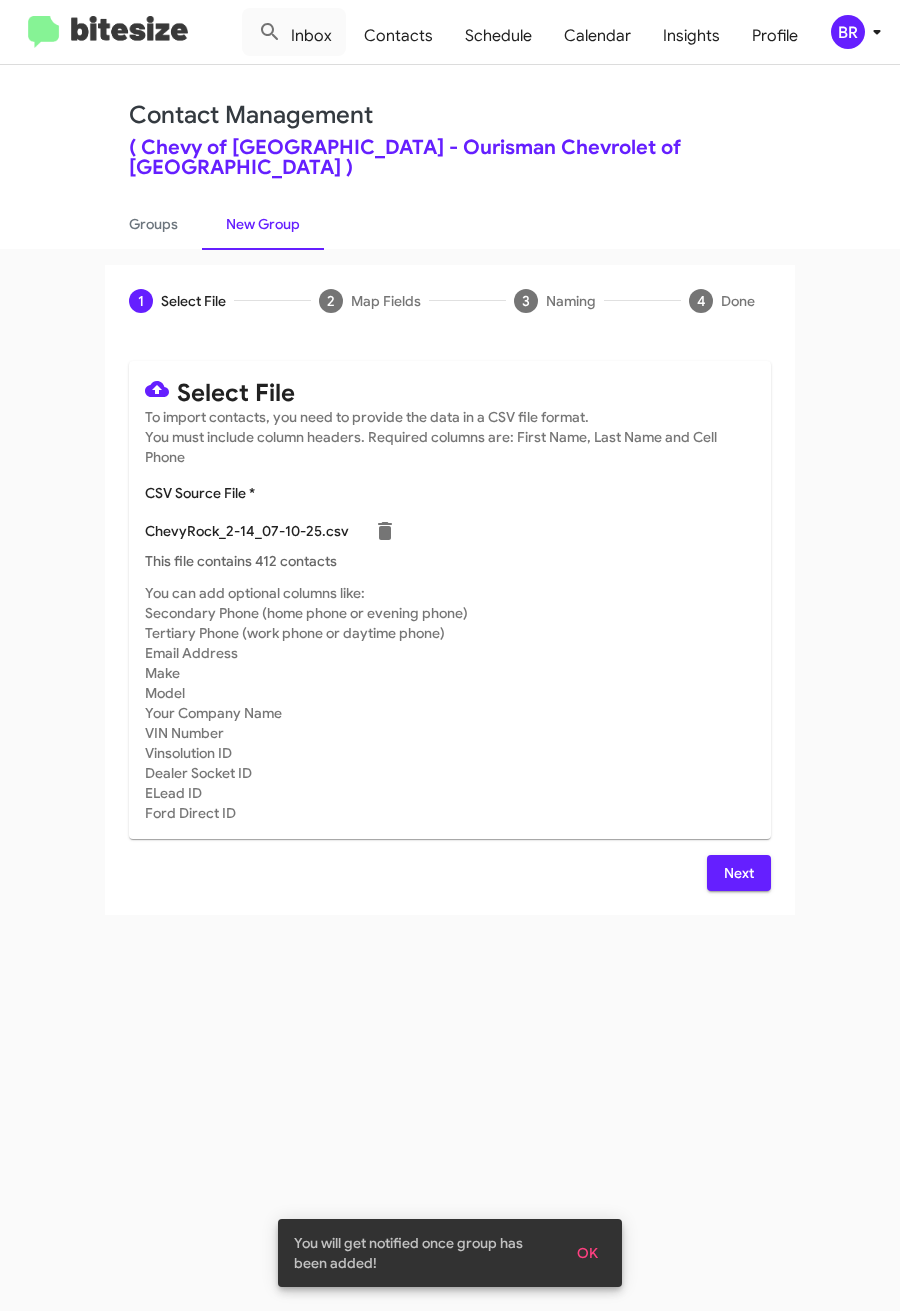 click on "Next" at bounding box center [739, 873] 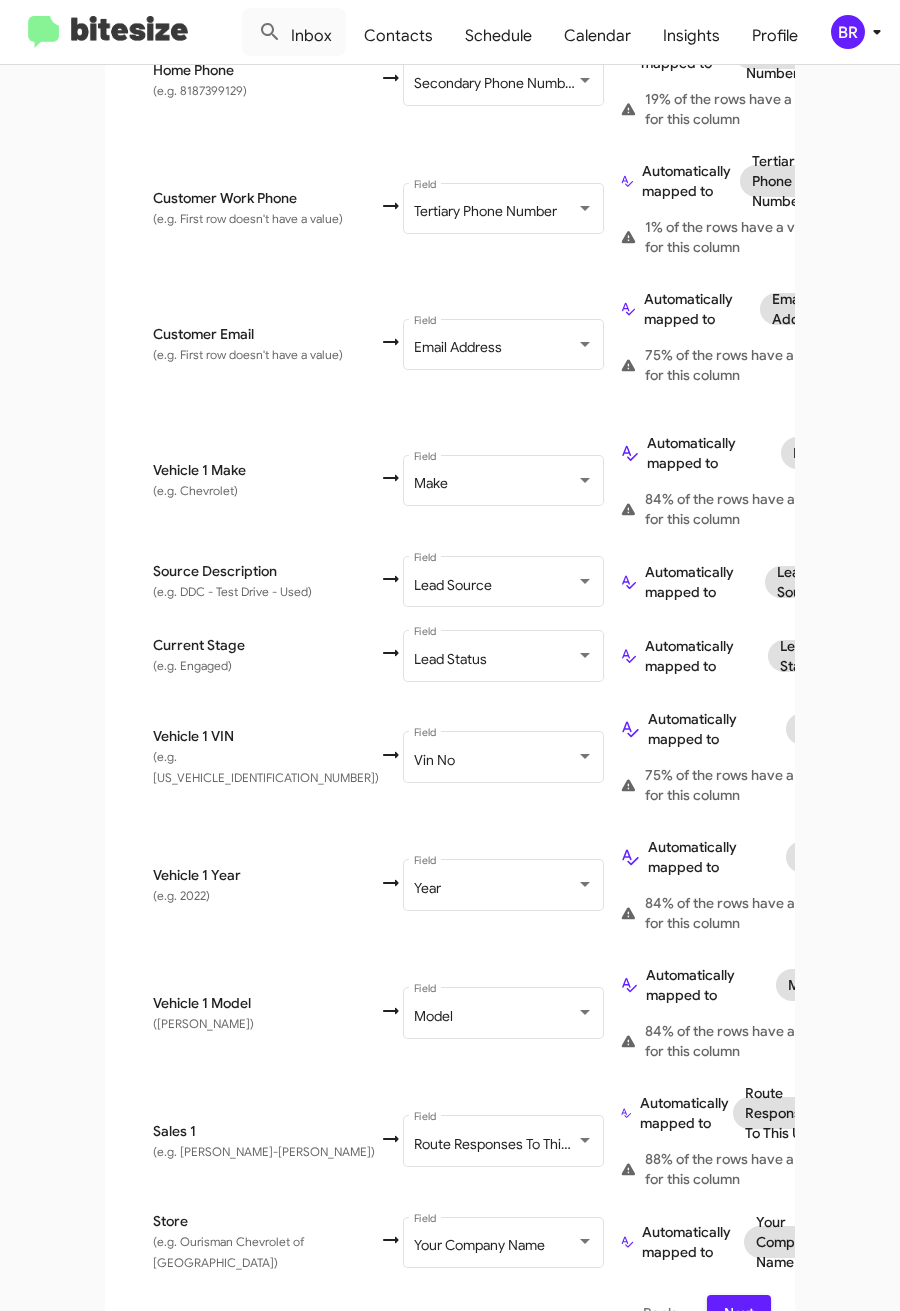scroll, scrollTop: 859, scrollLeft: 0, axis: vertical 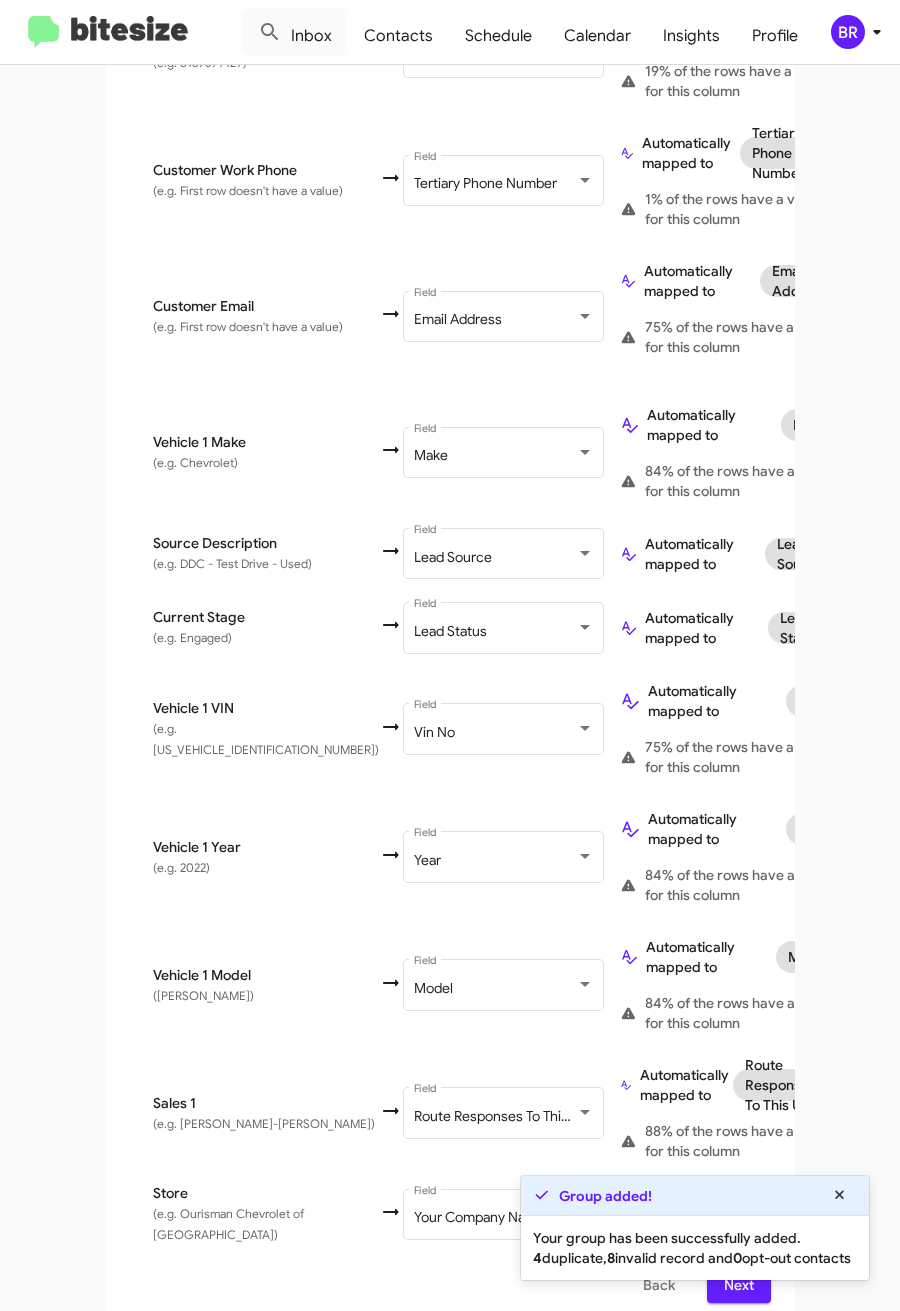 click on "Select File   To import contacts, you need to provide the data in a CSV file format.   You must include column headers. Required columns are: First Name, Last Name and Cell Phone  CSV Source File * ChevyRock_2-14_07-10-25.csv This file contains 412 contacts  You can add optional columns like:   Secondary Phone (home phone or evening phone)   Tertiary Phone (work phone or daytime phone)   Email Address   Make   Model   Your Company Name   VIN Number   Vinsolution ID   Dealer Socket ID   ELead ID   Ford Direct ID   Next  Map Fields Select the CSV fields to import, then set how you would like these converted to fields in Bitesize. You can optionally map field values on the next screen. CSV Field Bitesize Field Customer First Name (e.g. Beza) First Name Field  Automatically mapped to  First Name Customer Last Name (e.g. Abebe) Last Name Field  Automatically mapped to  Last Name  100% of the rows have a value for this column  Cell Phone (e.g. First row doesn't have a value) Primary Phone Number Field Home Phone 4" 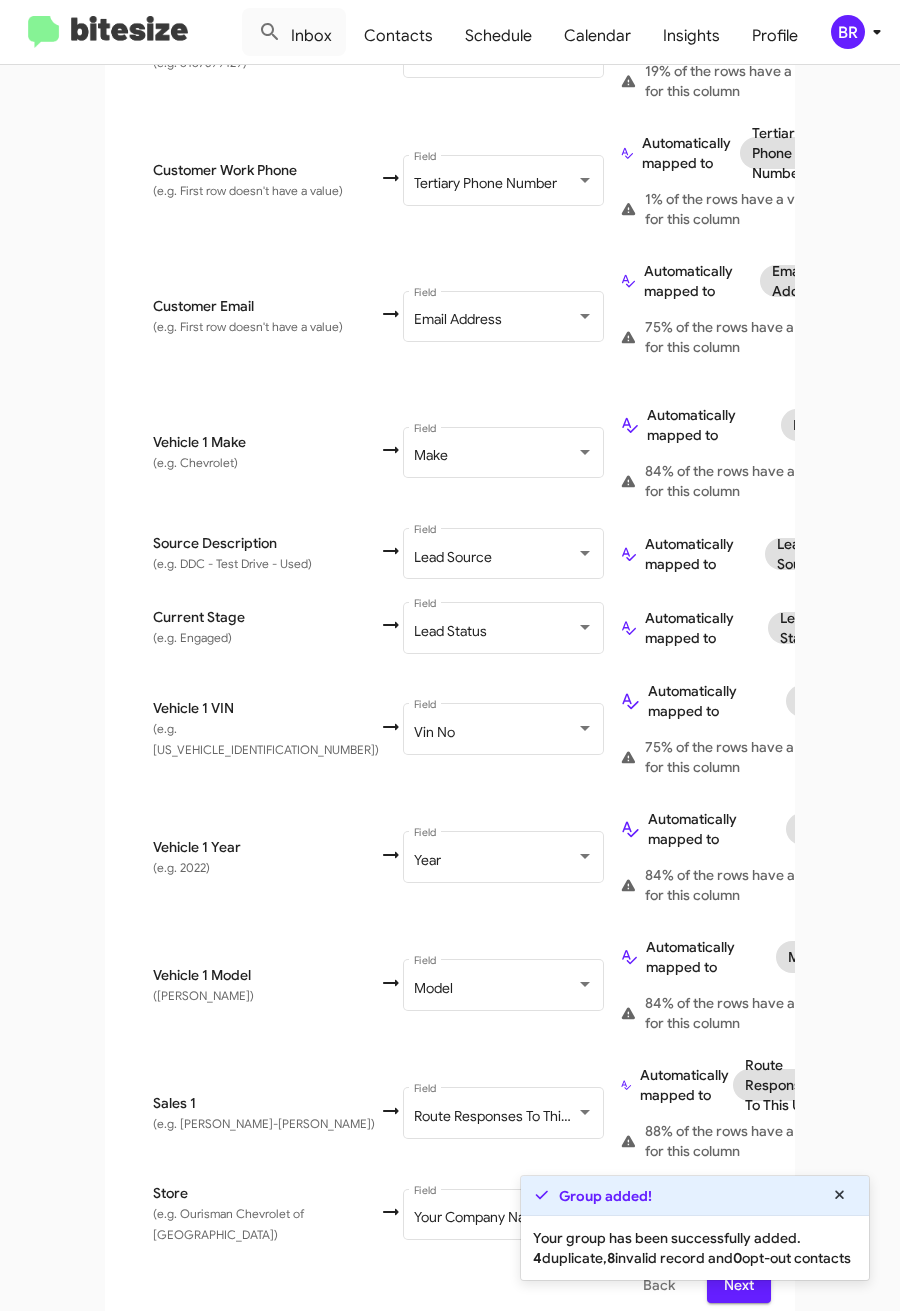 click on "Next" at bounding box center (739, 1285) 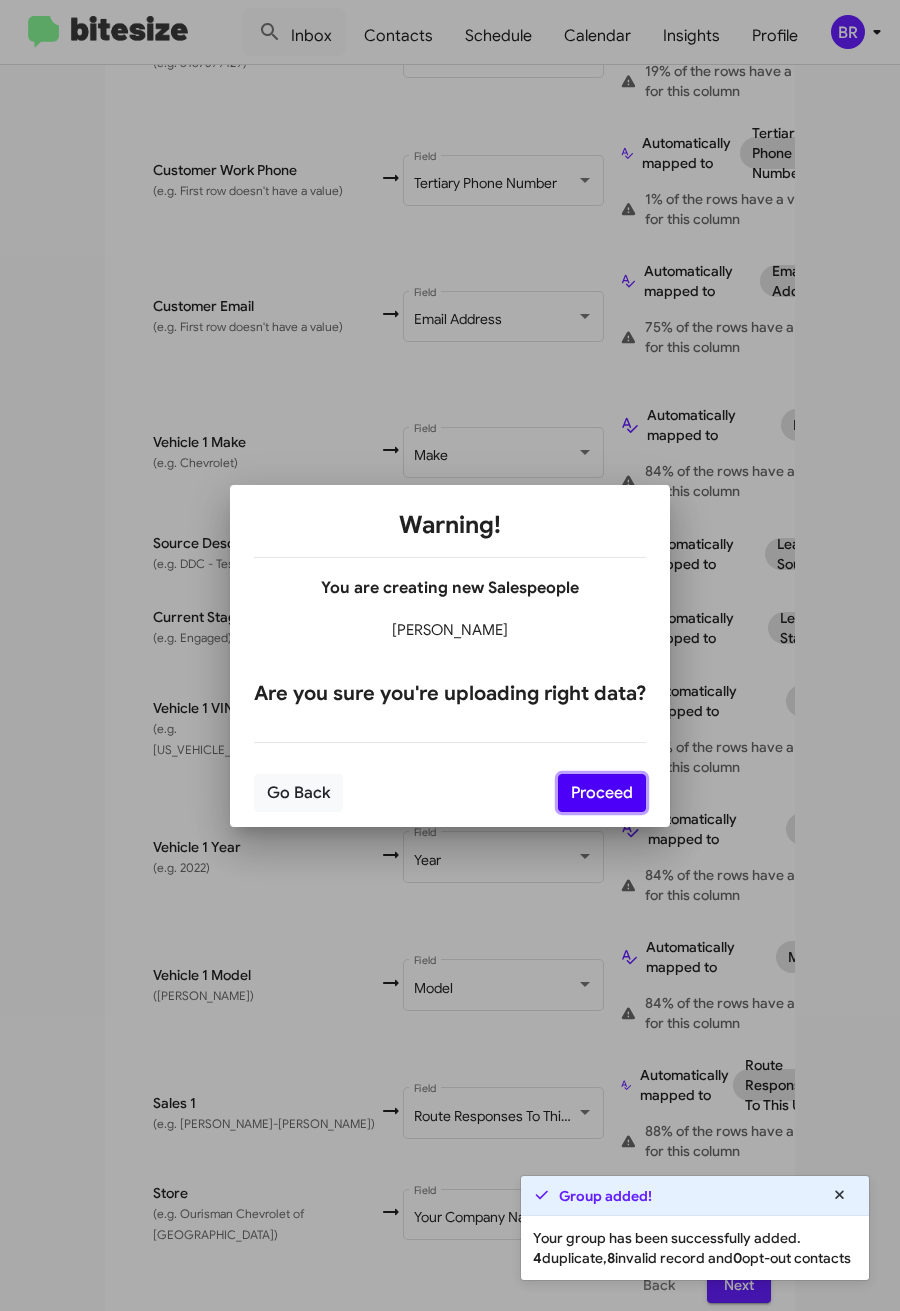 click on "Proceed" at bounding box center (602, 793) 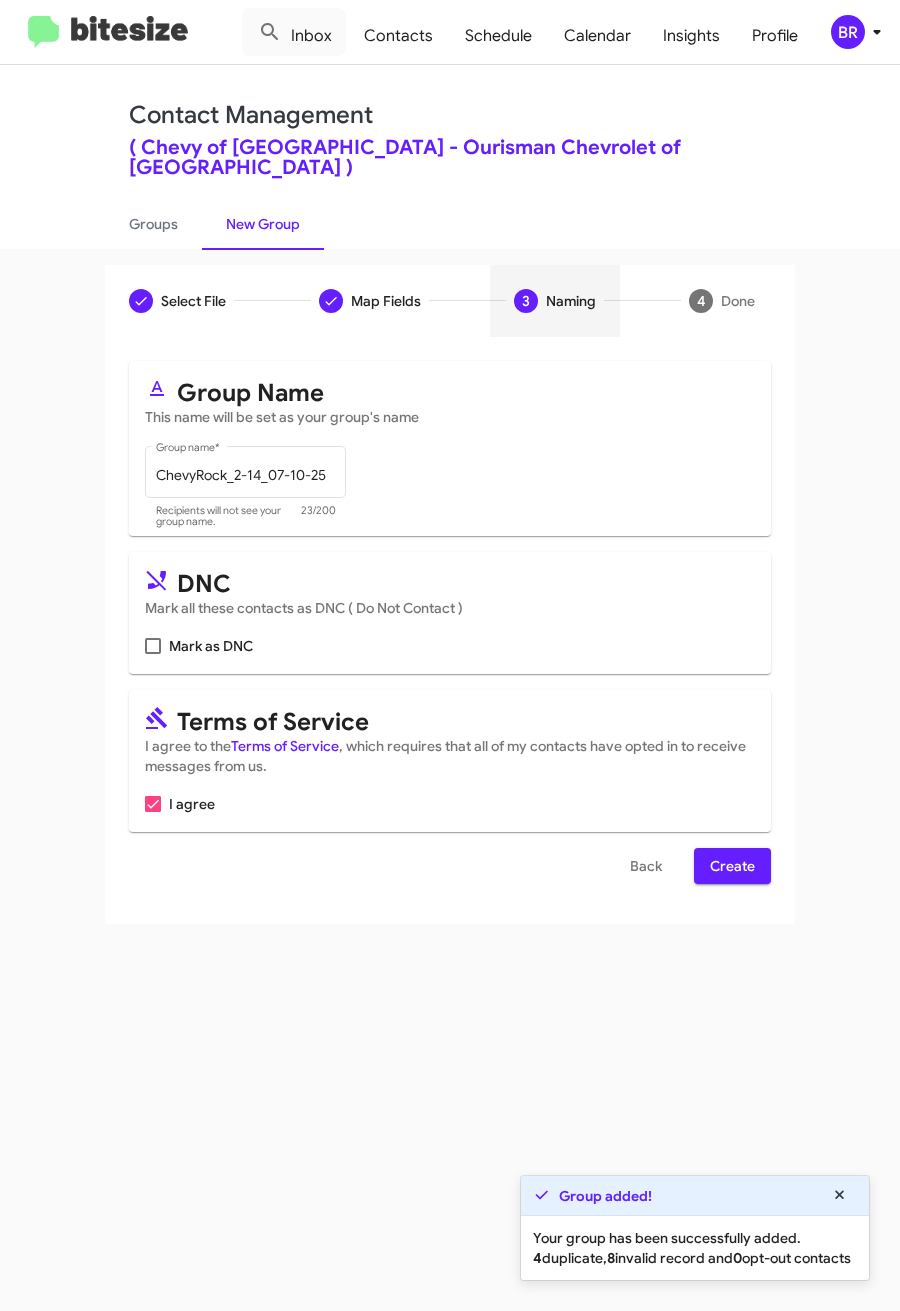 scroll, scrollTop: 0, scrollLeft: 0, axis: both 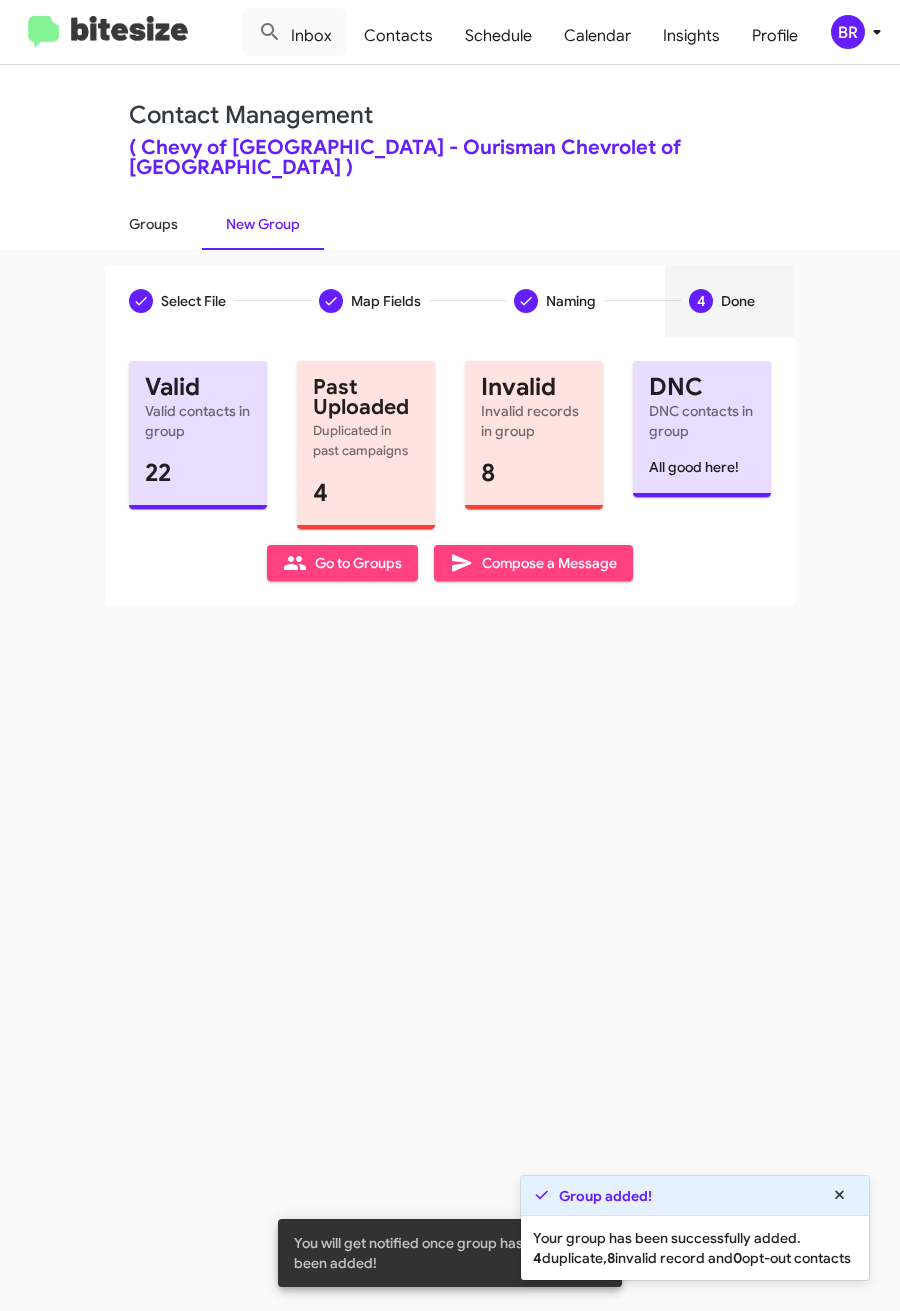 click on "Groups" 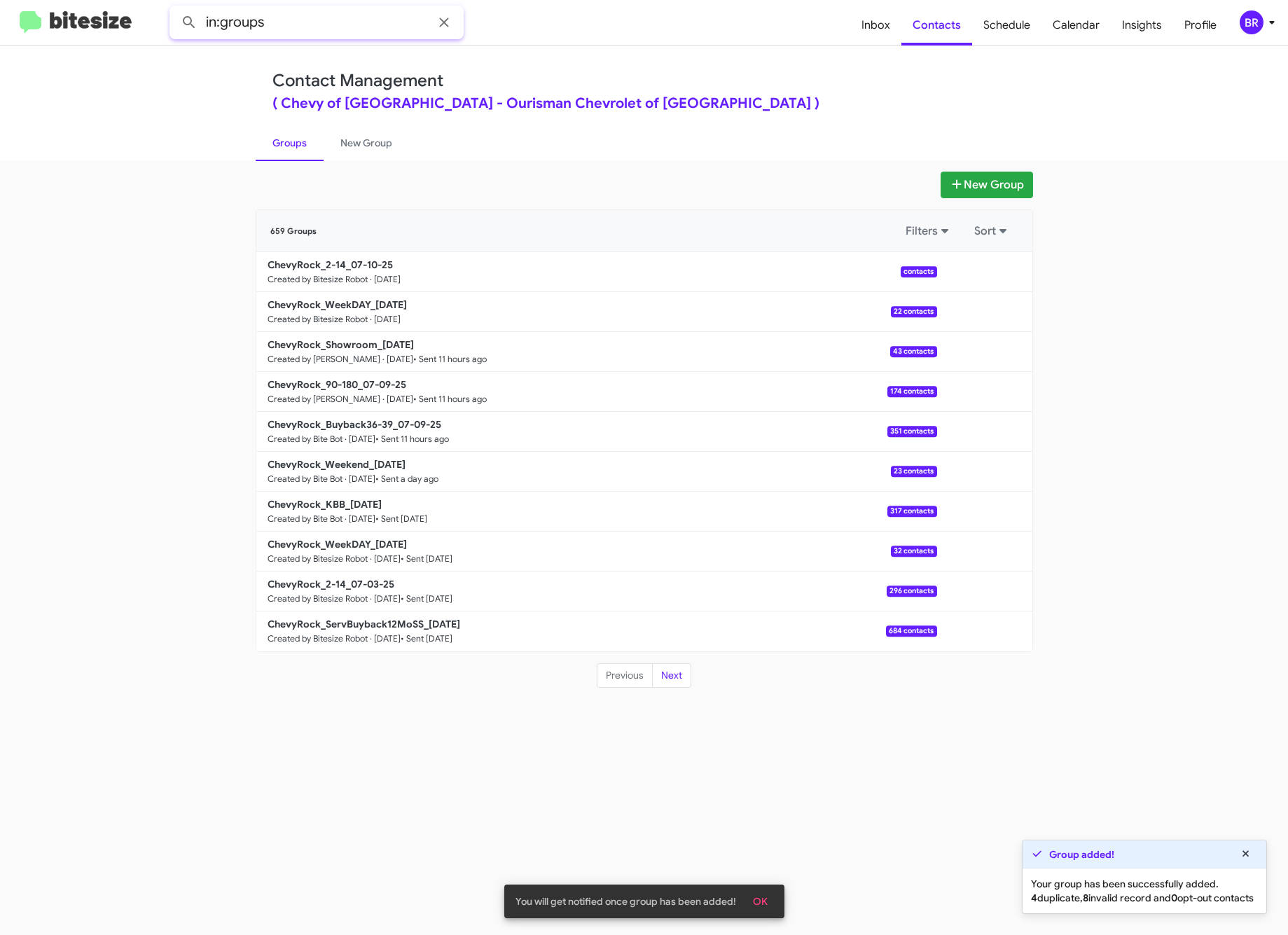 click on "in:groups" 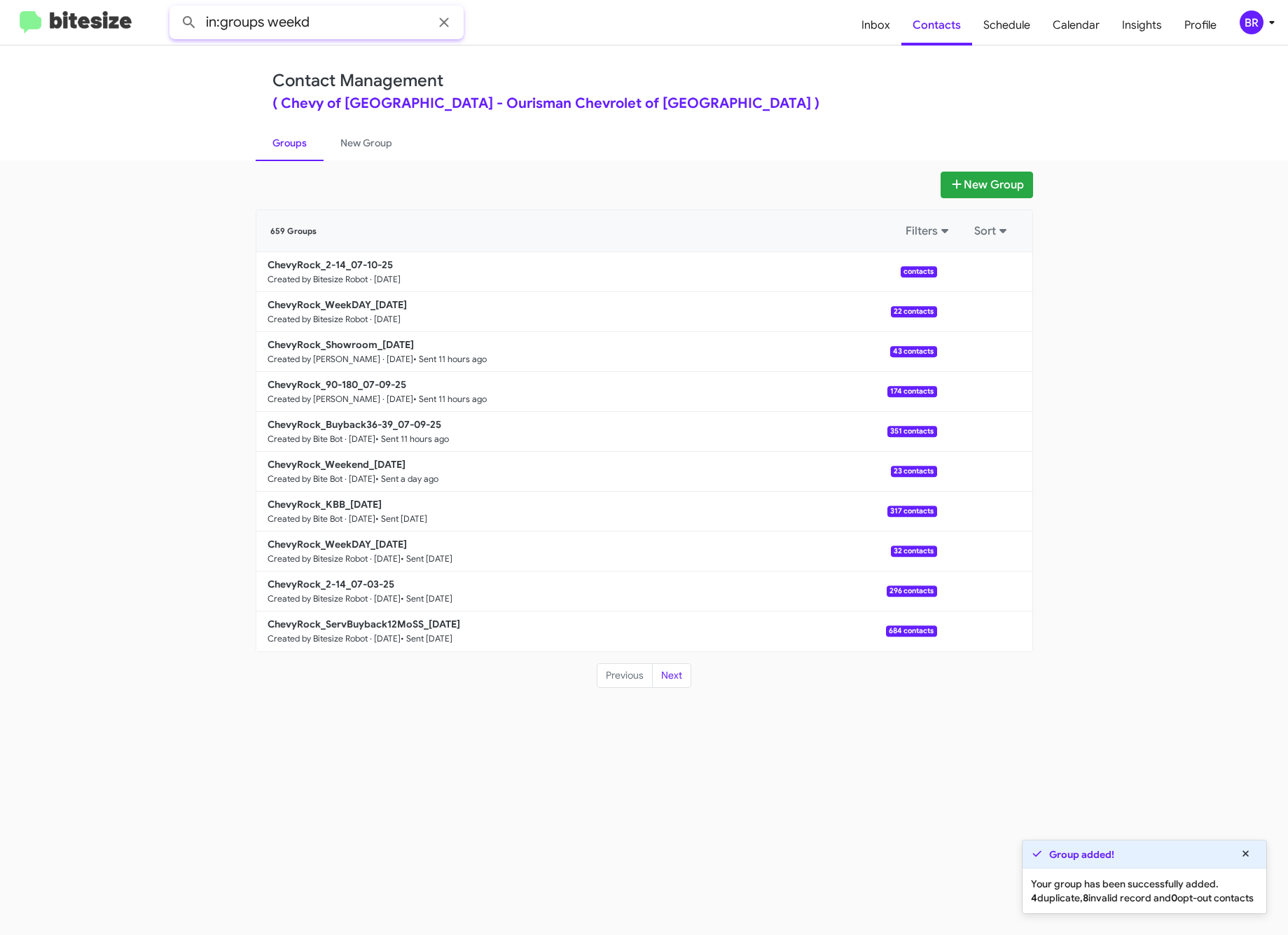 click 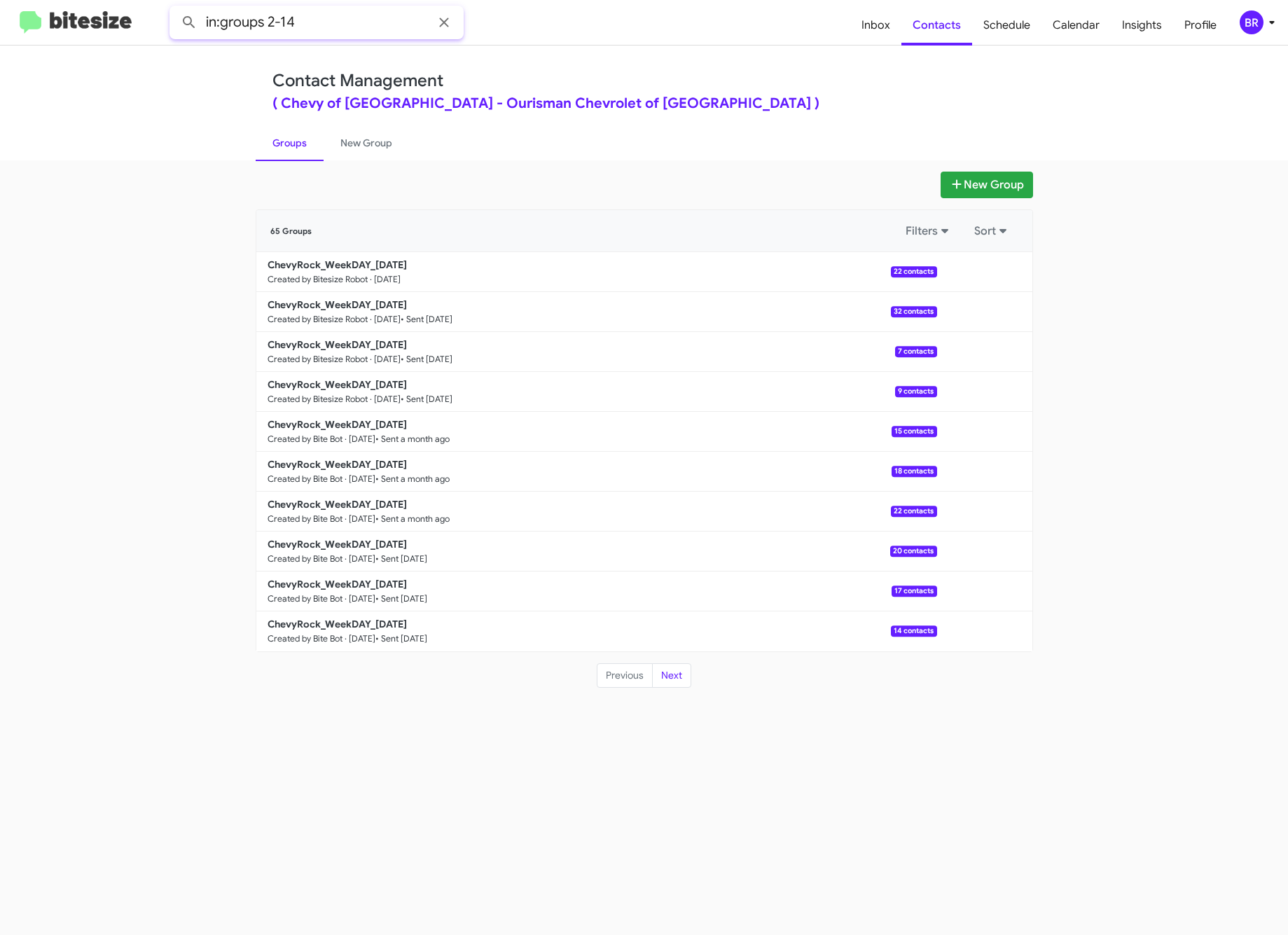 click 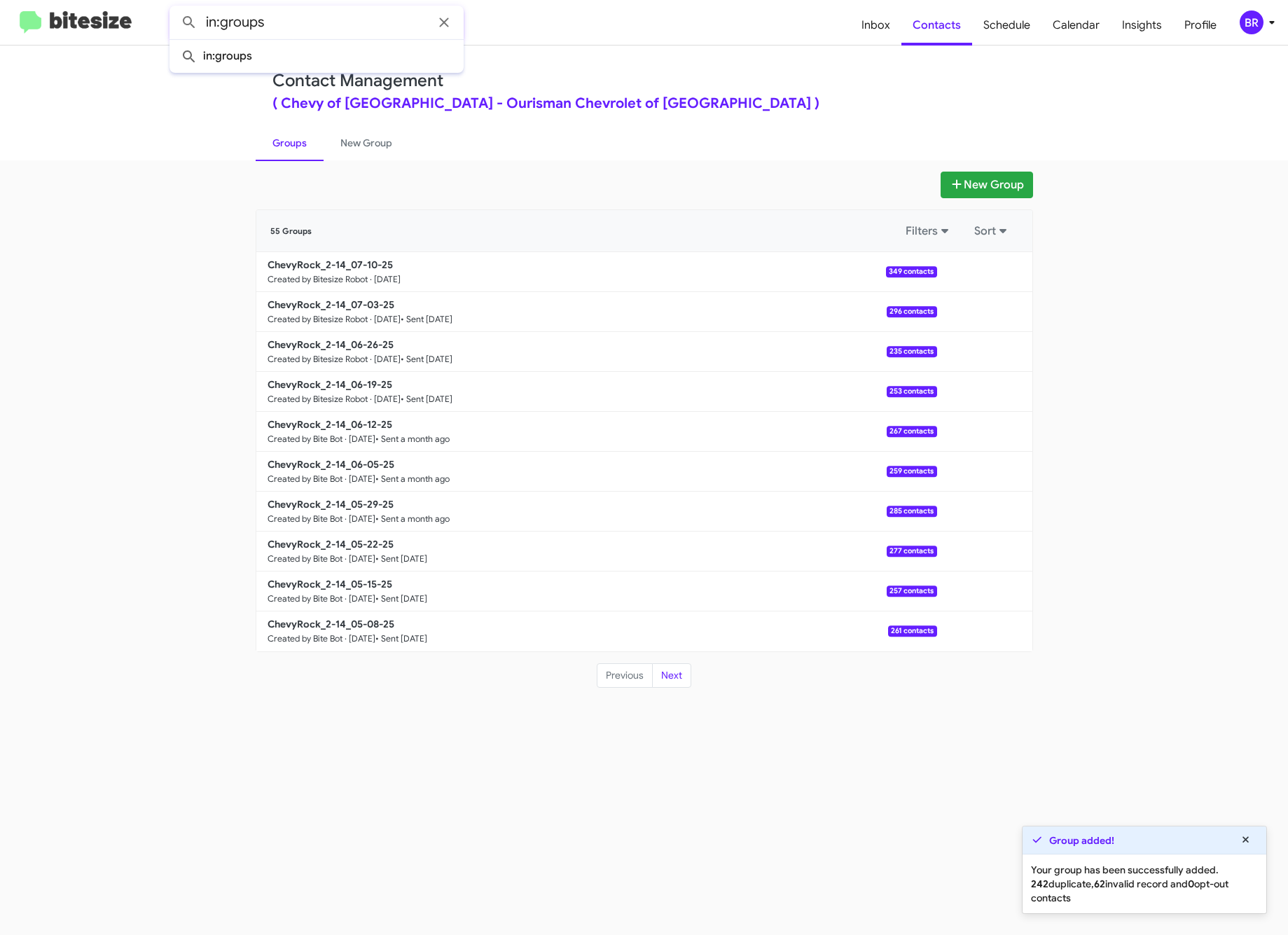 click 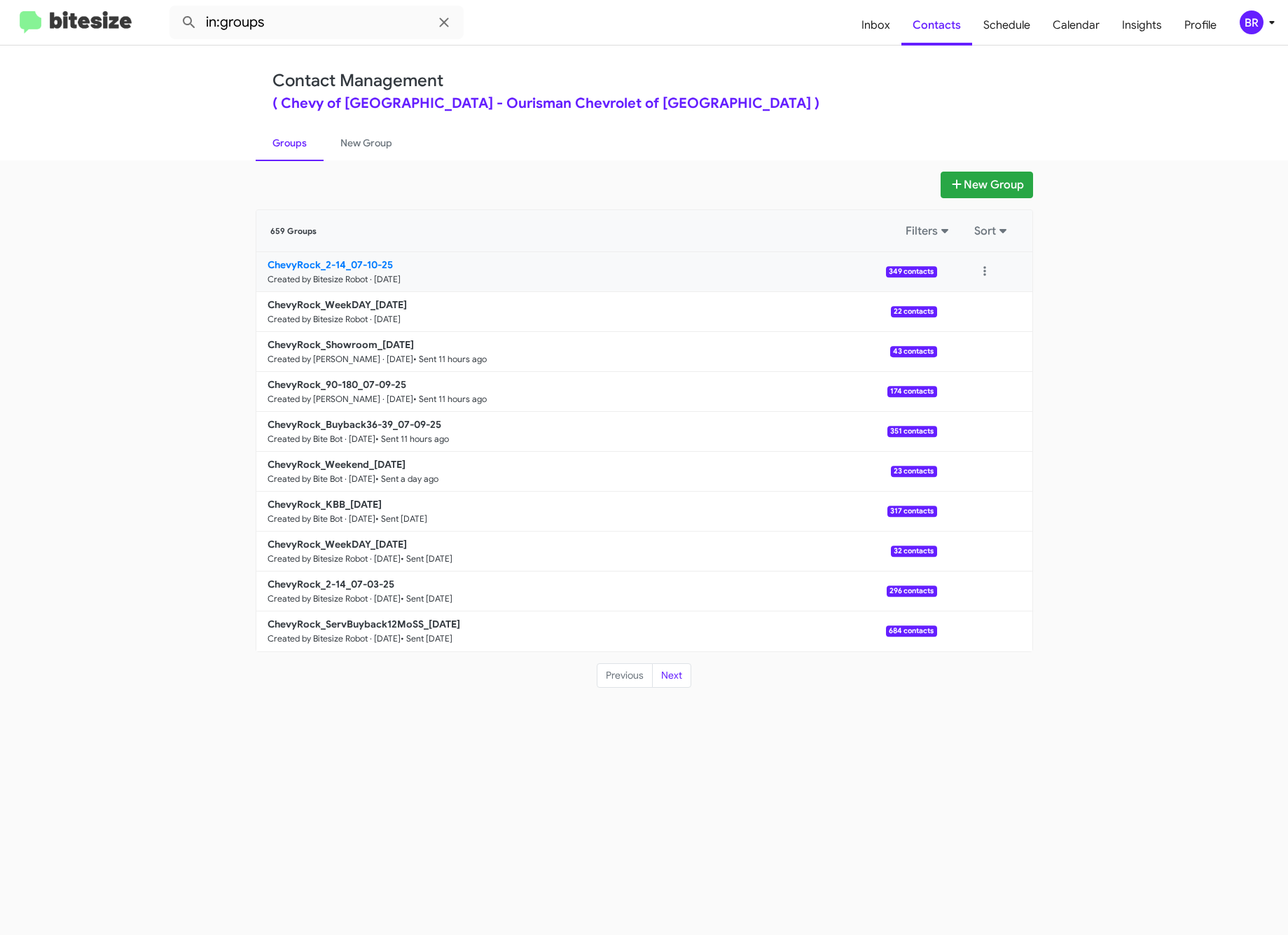 click on "ChevyRock_2-14_07-10-25" 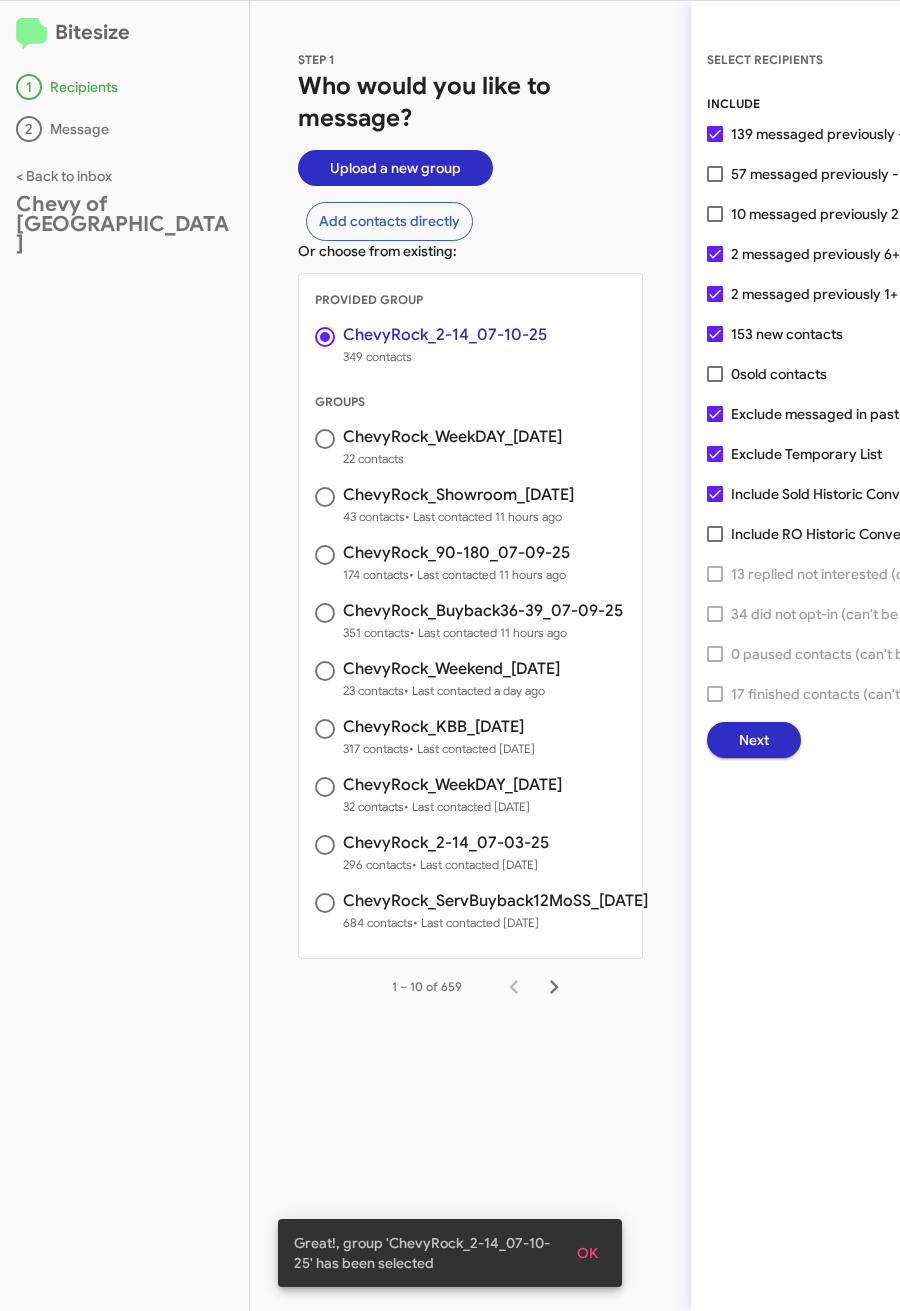 click on "57 messaged previously - Replied" at bounding box center (840, 174) 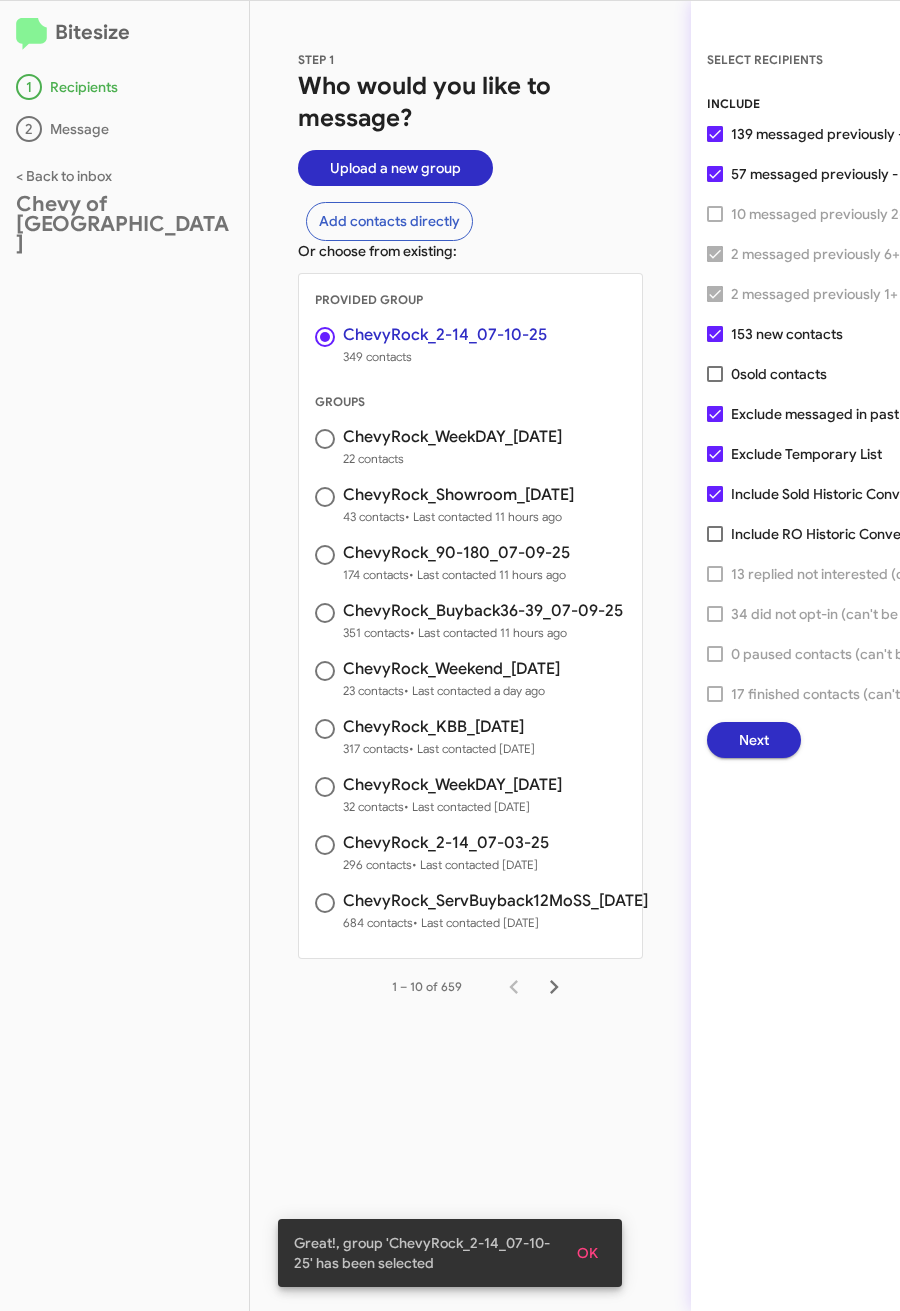 click on "Next" 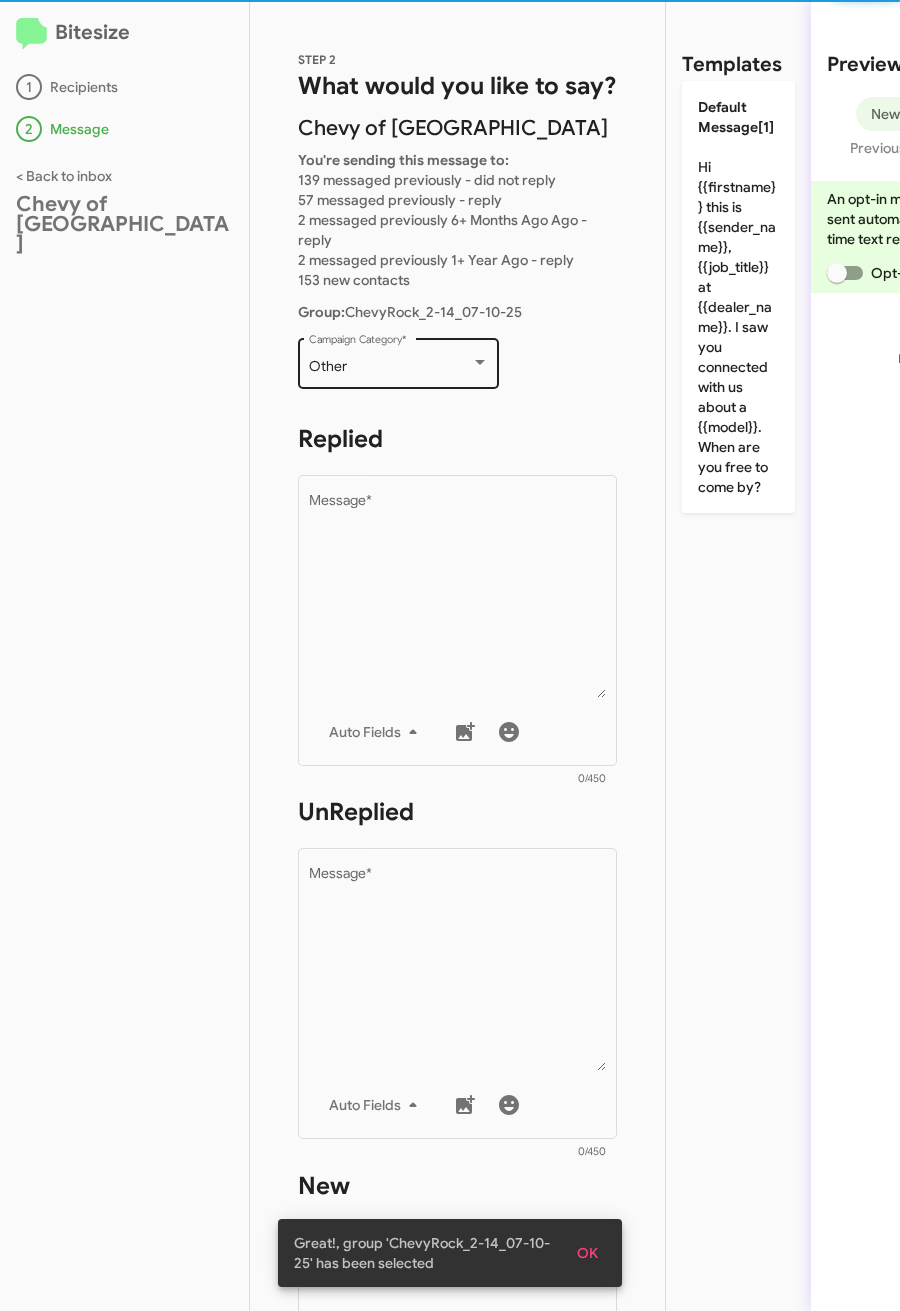 click on "Other" at bounding box center (390, 367) 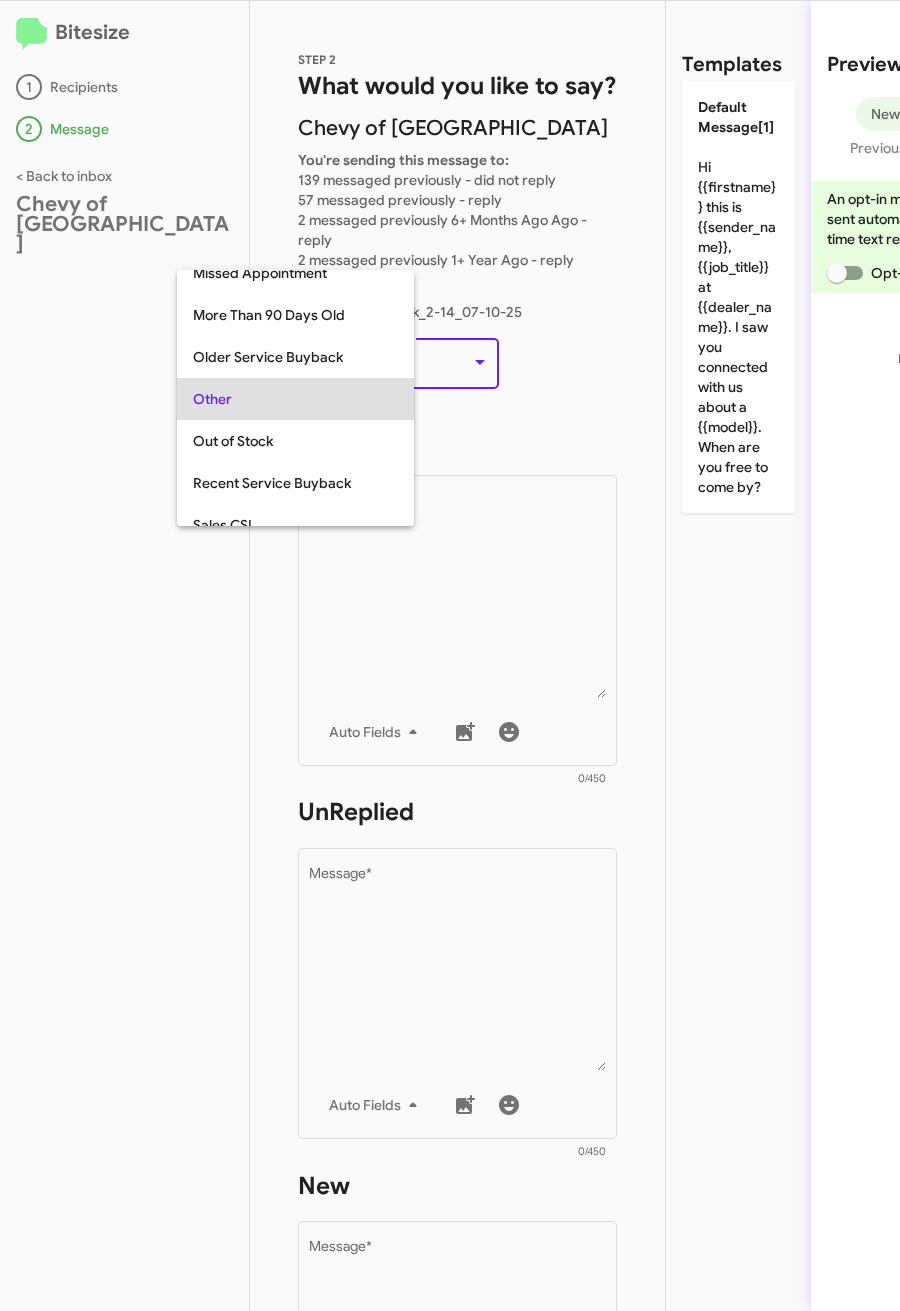 scroll, scrollTop: 751, scrollLeft: 0, axis: vertical 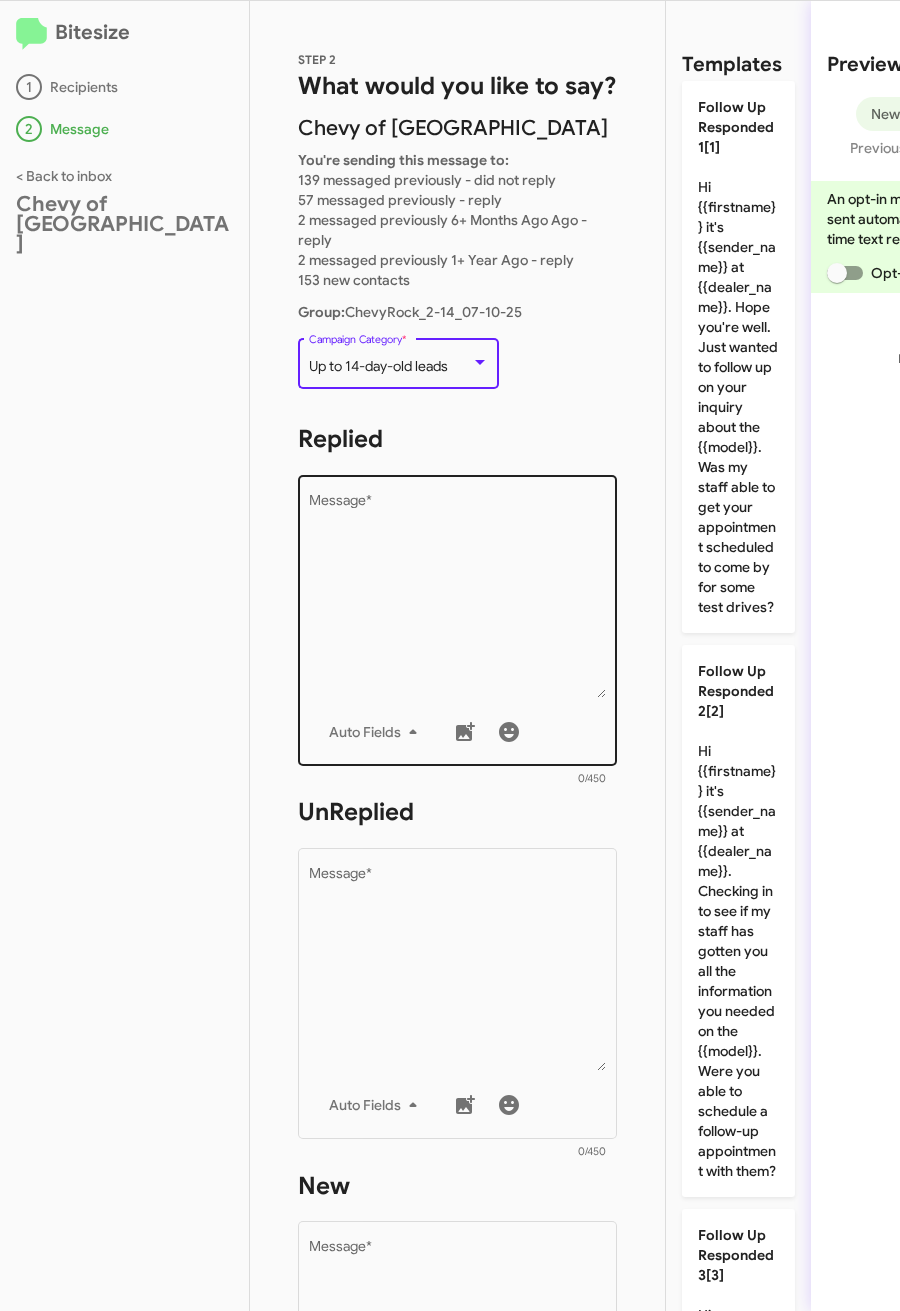 click on "Message  *" at bounding box center (458, 596) 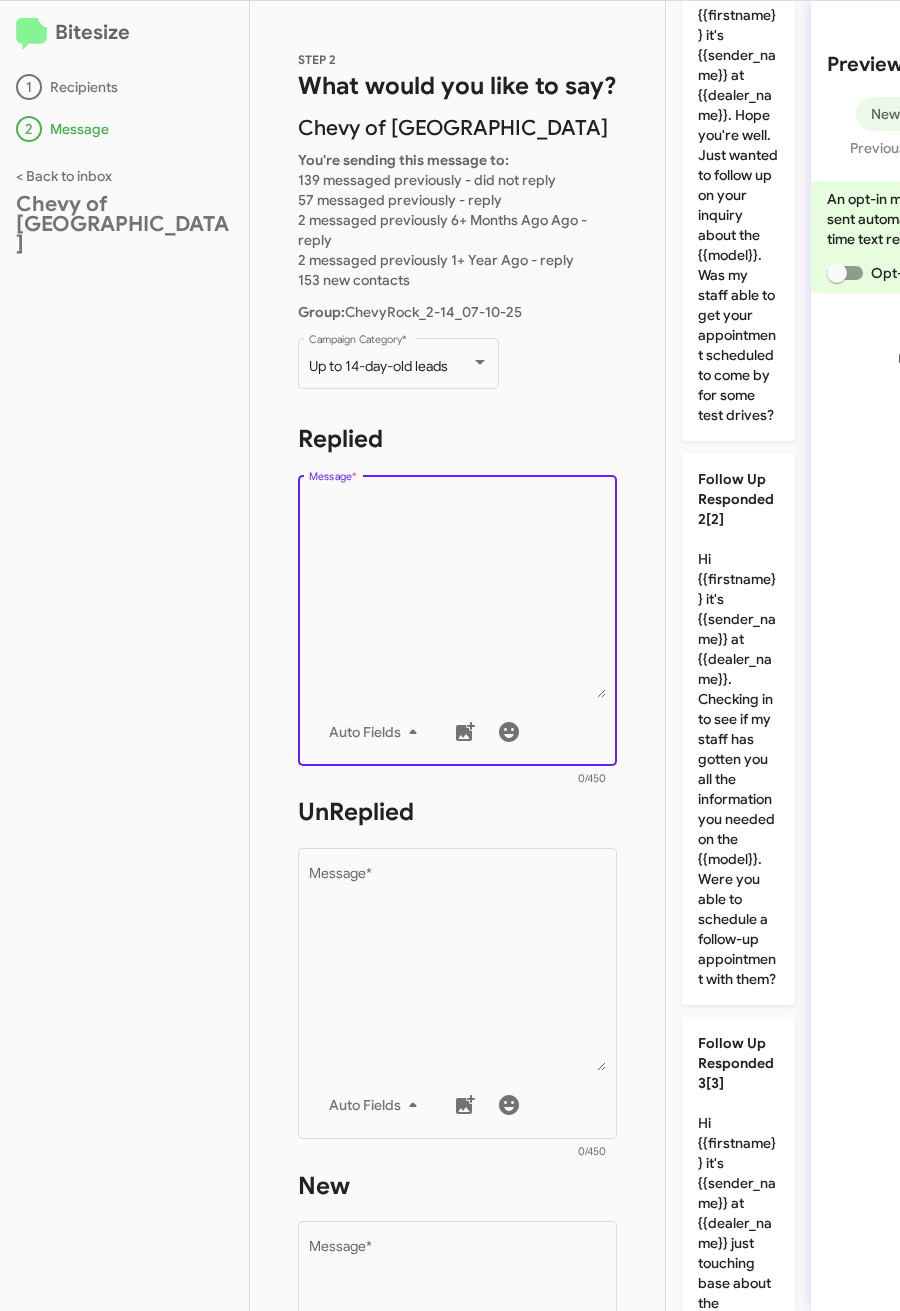 scroll, scrollTop: 0, scrollLeft: 0, axis: both 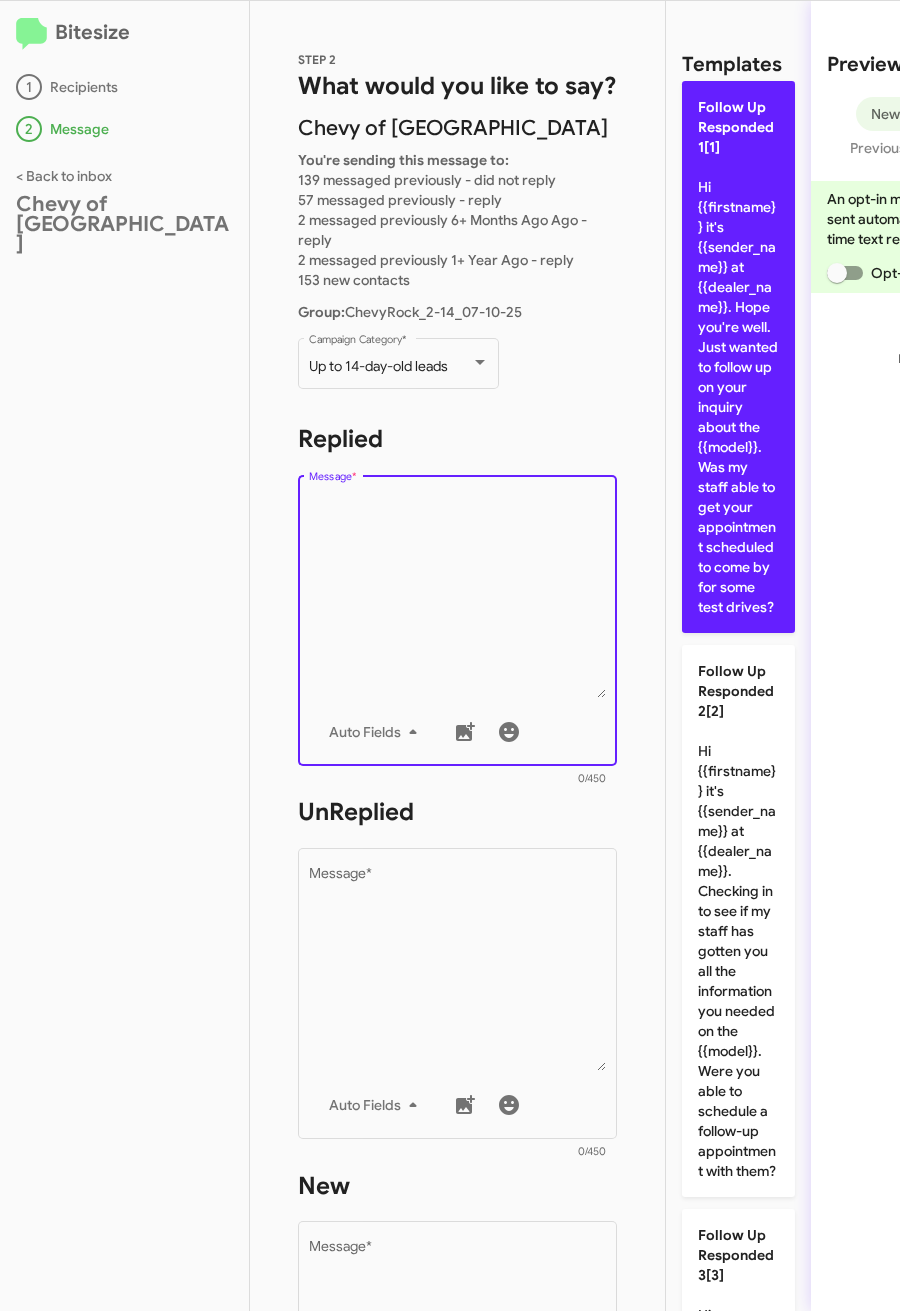 click on "Follow Up Responded 1[1]  Hi {{firstname}} it's {{sender_name}} at {{dealer_name}}. Hope you're well. Just wanted to follow up on your inquiry about the {{model}}. Was my staff able to get your appointment scheduled to come by for some test drives?" 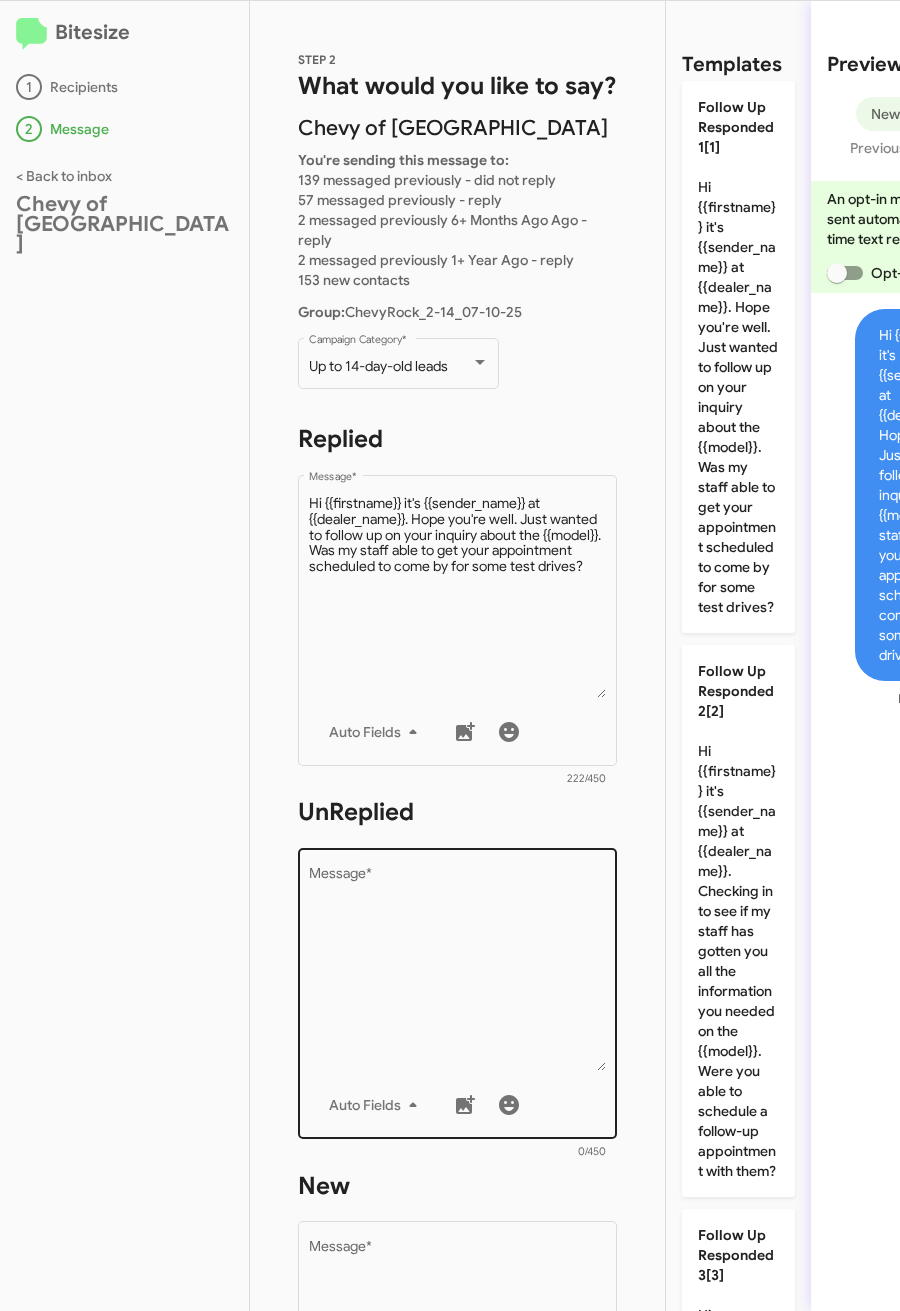 click on "Message  *" at bounding box center (458, 969) 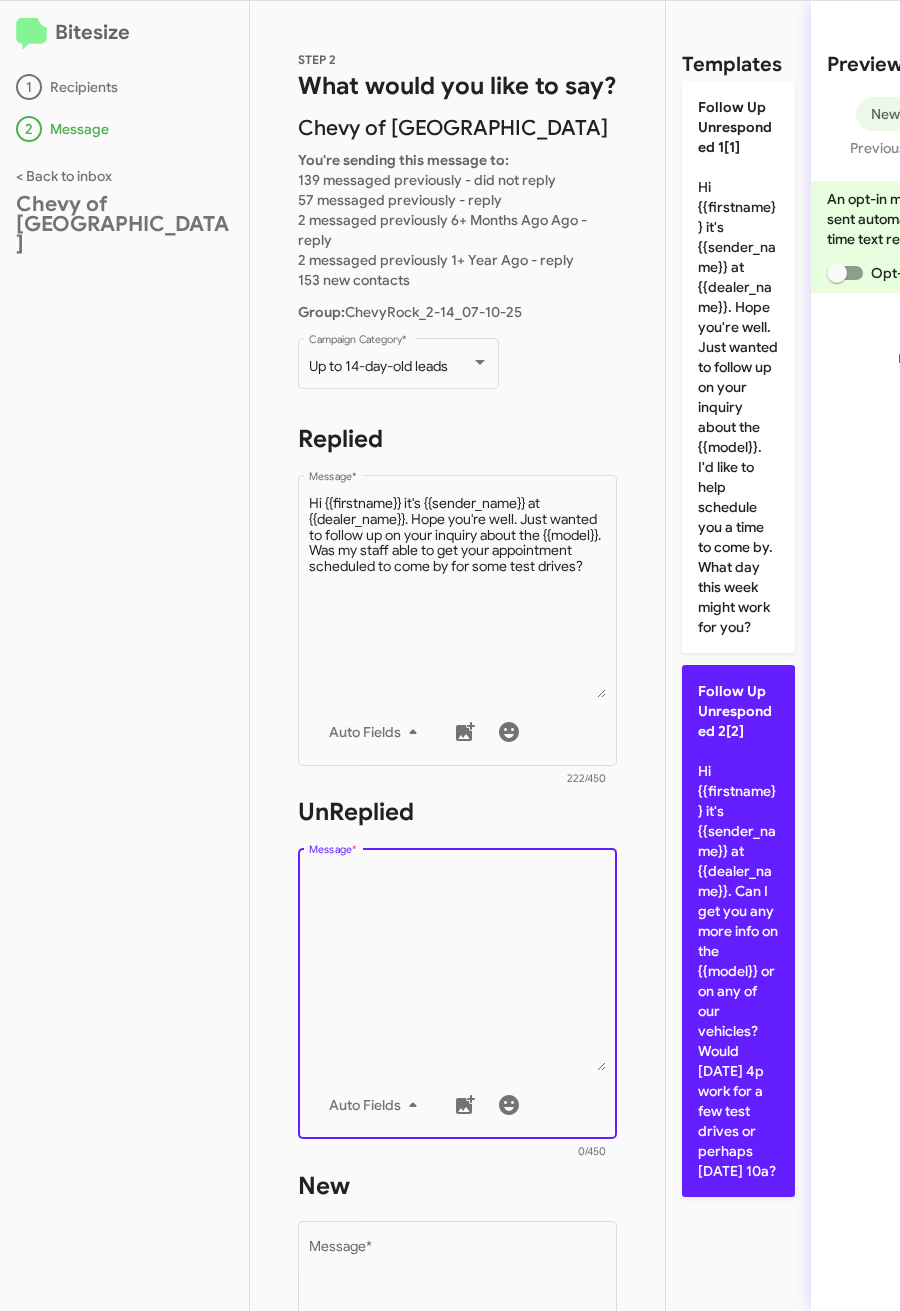 click on "Follow Up Unresponded 2[2]  Hi {{firstname}} it's {{sender_name}} at {{dealer_name}}. Can I get you any more info on the {{model}} or on any of our vehicles? Would today 4p work for a few test drives or perhaps tomorrow 10a?" 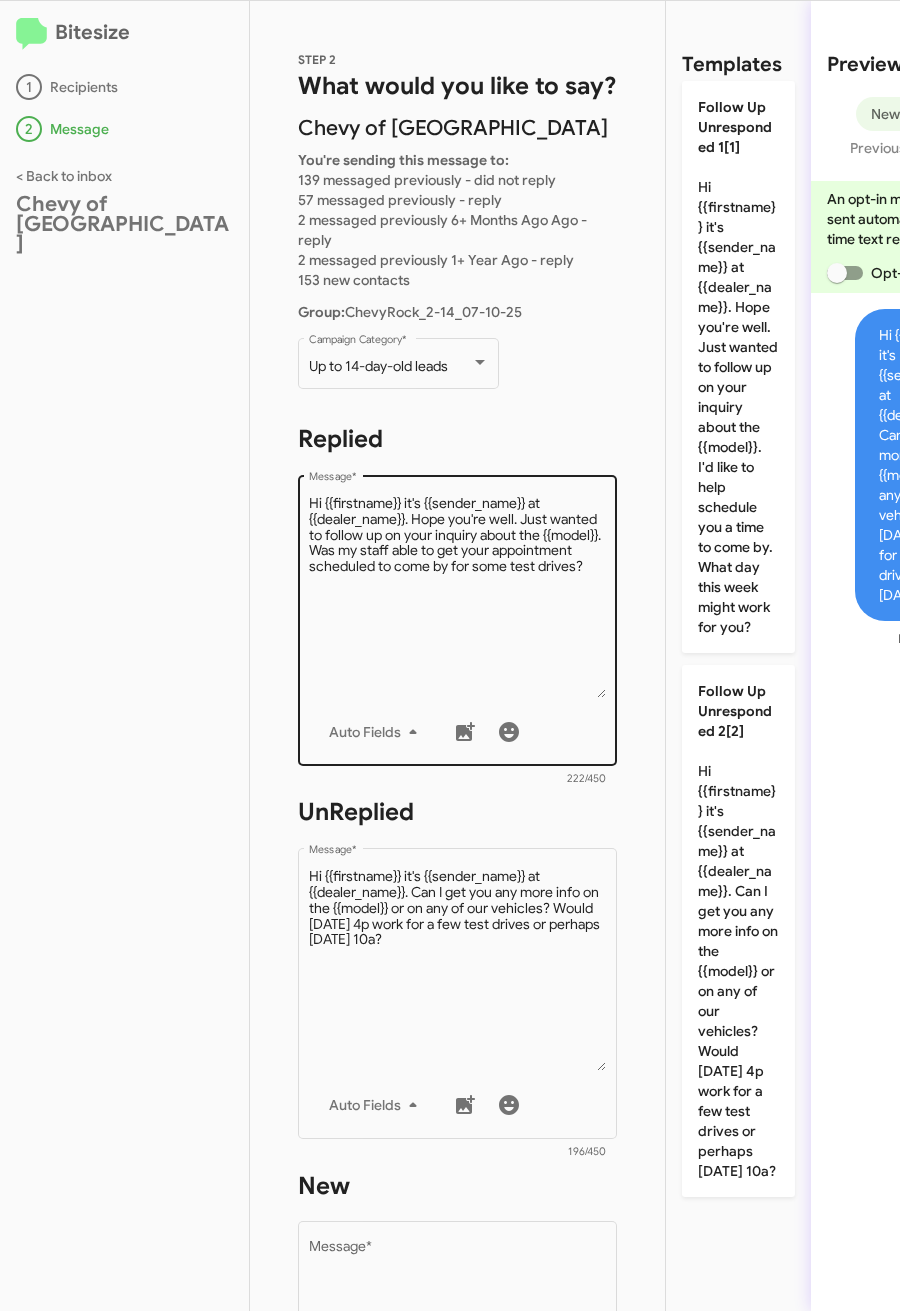 scroll, scrollTop: 40, scrollLeft: 0, axis: vertical 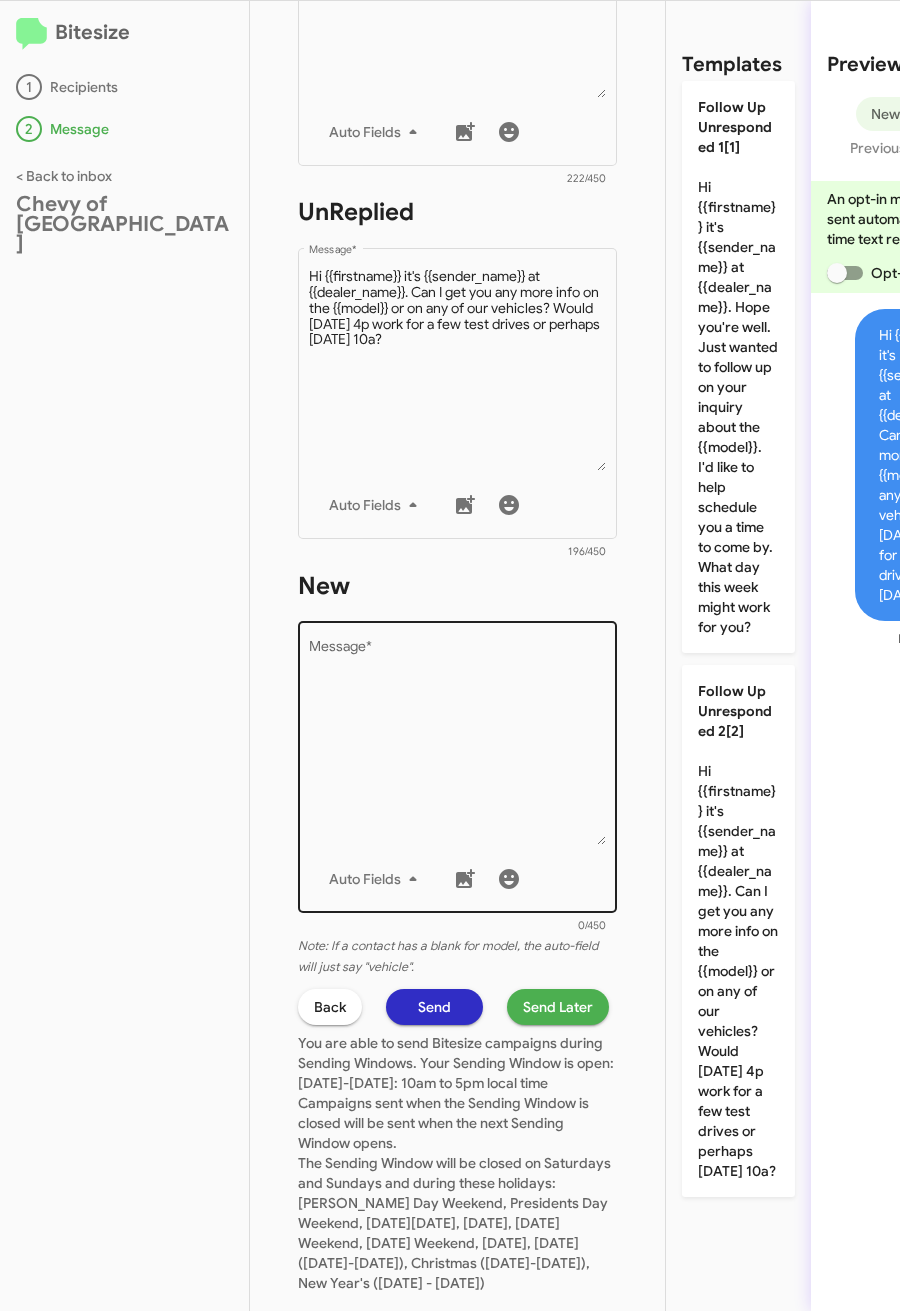 click on "Message  *" at bounding box center [458, 743] 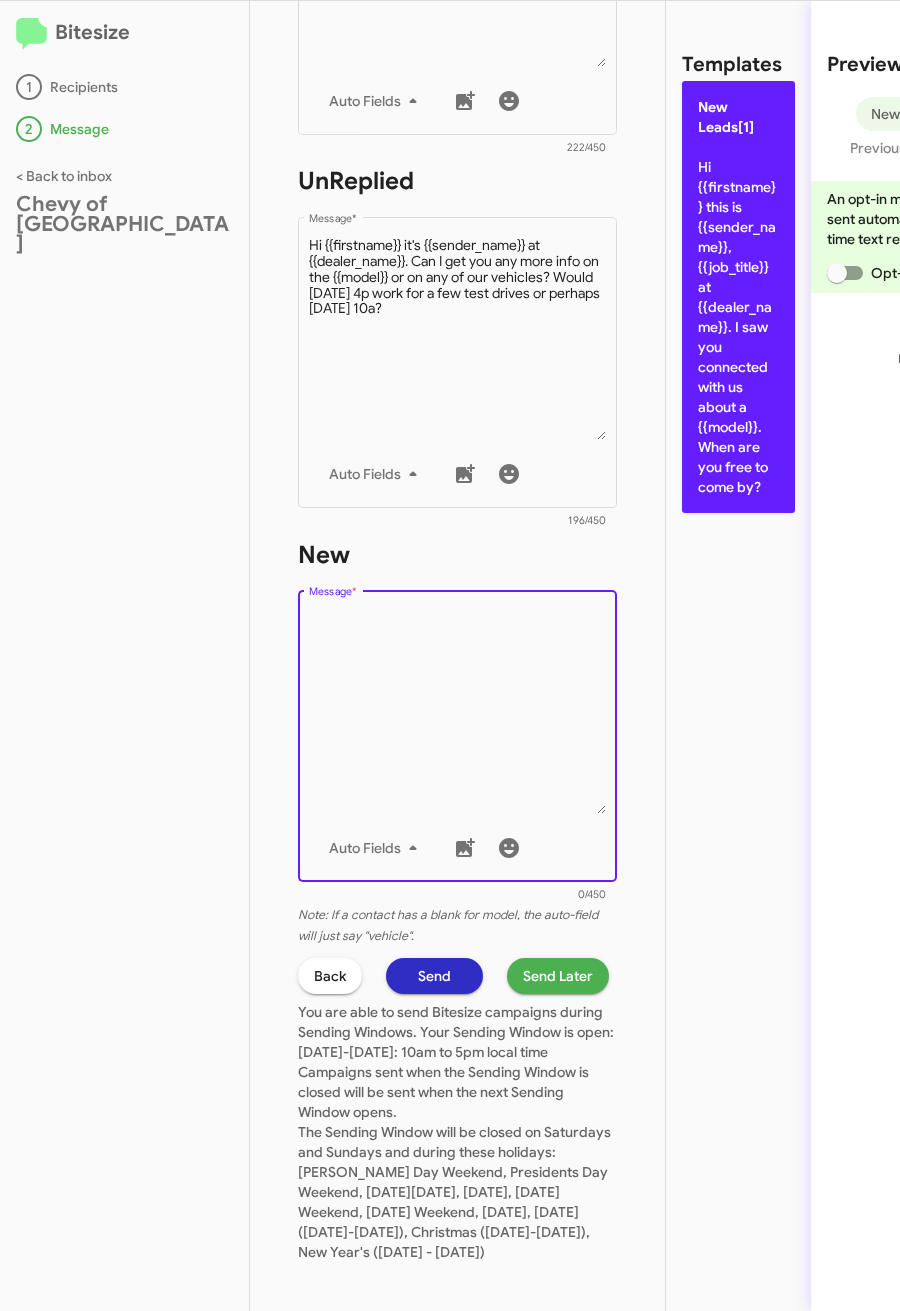 click on "New Leads[1]  Hi {{firstname}} this is {{sender_name}}, {{job_title}} at {{dealer_name}}. I saw you connected with us about a {{model}}. When are you free to come by?" 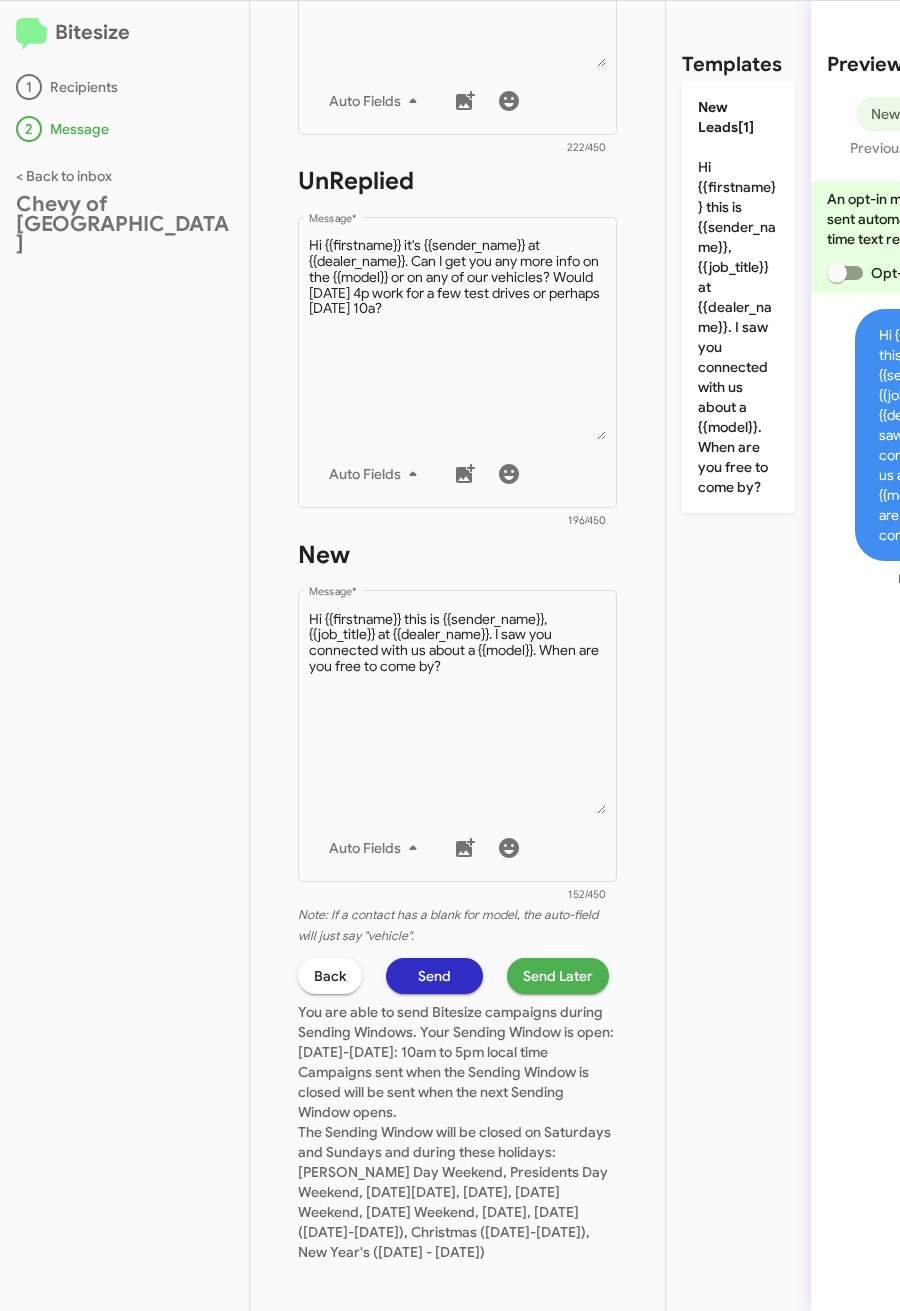 click on "Send Later" 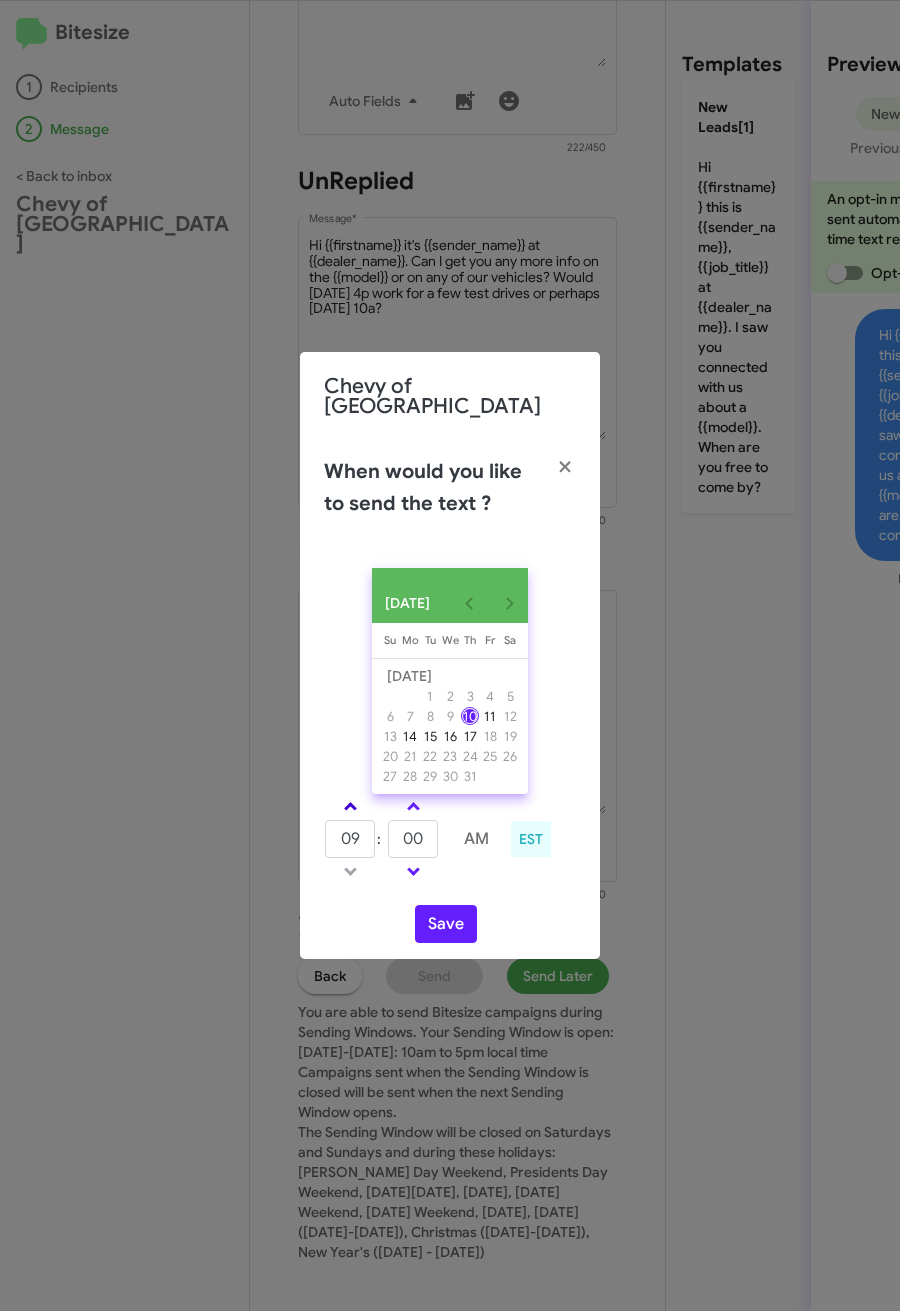 click 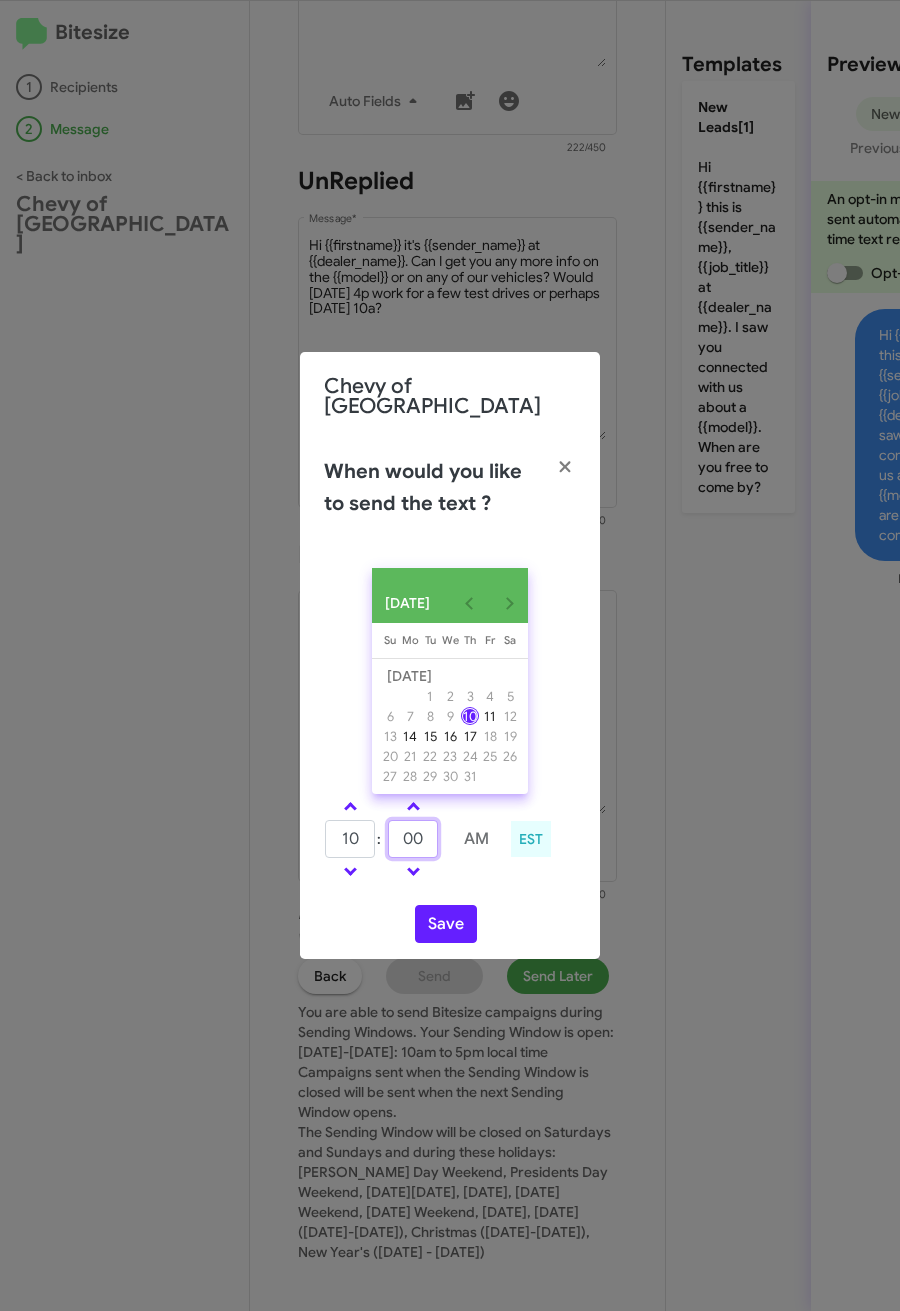 click on "10  :  00     AM" 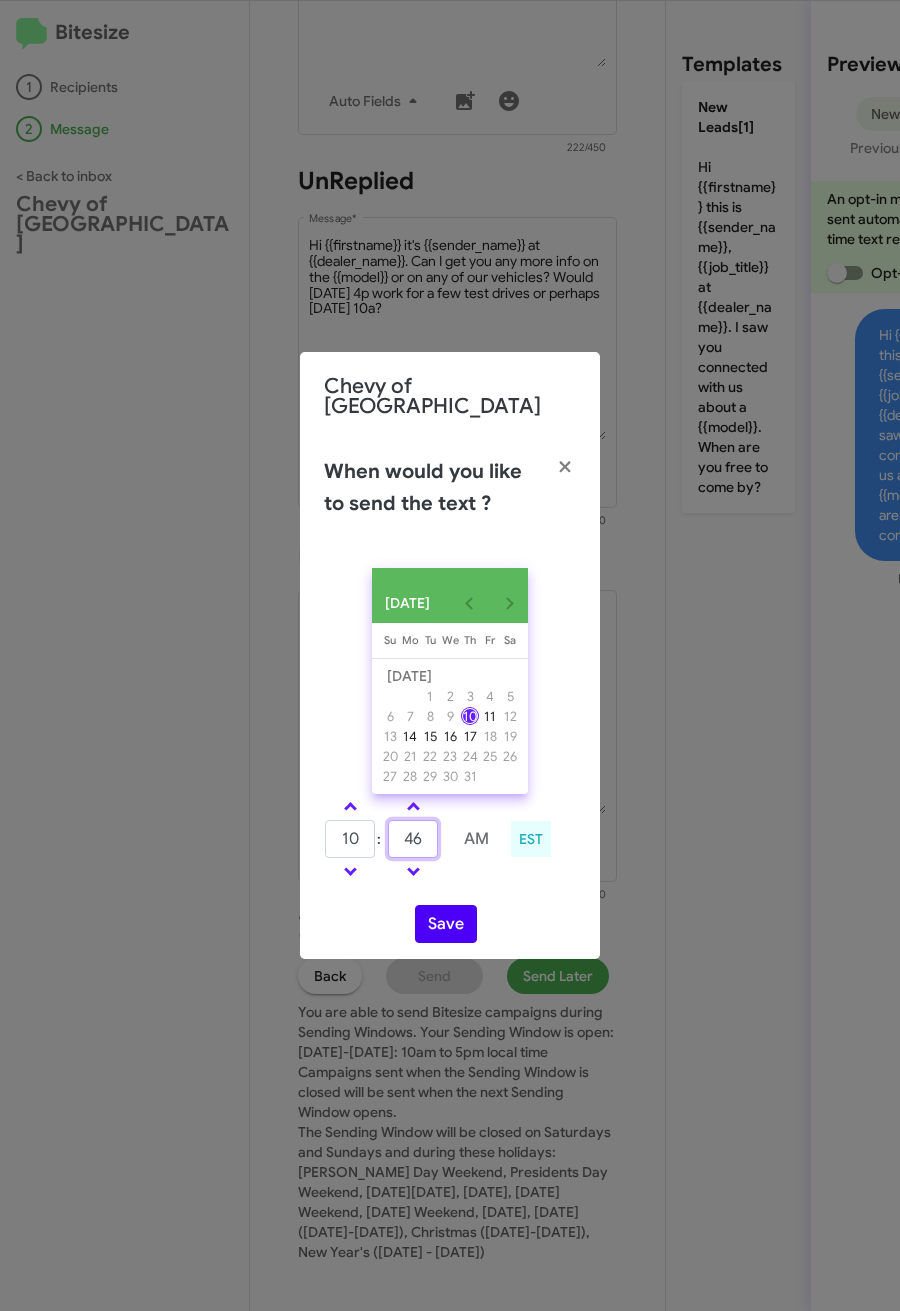 type on "46" 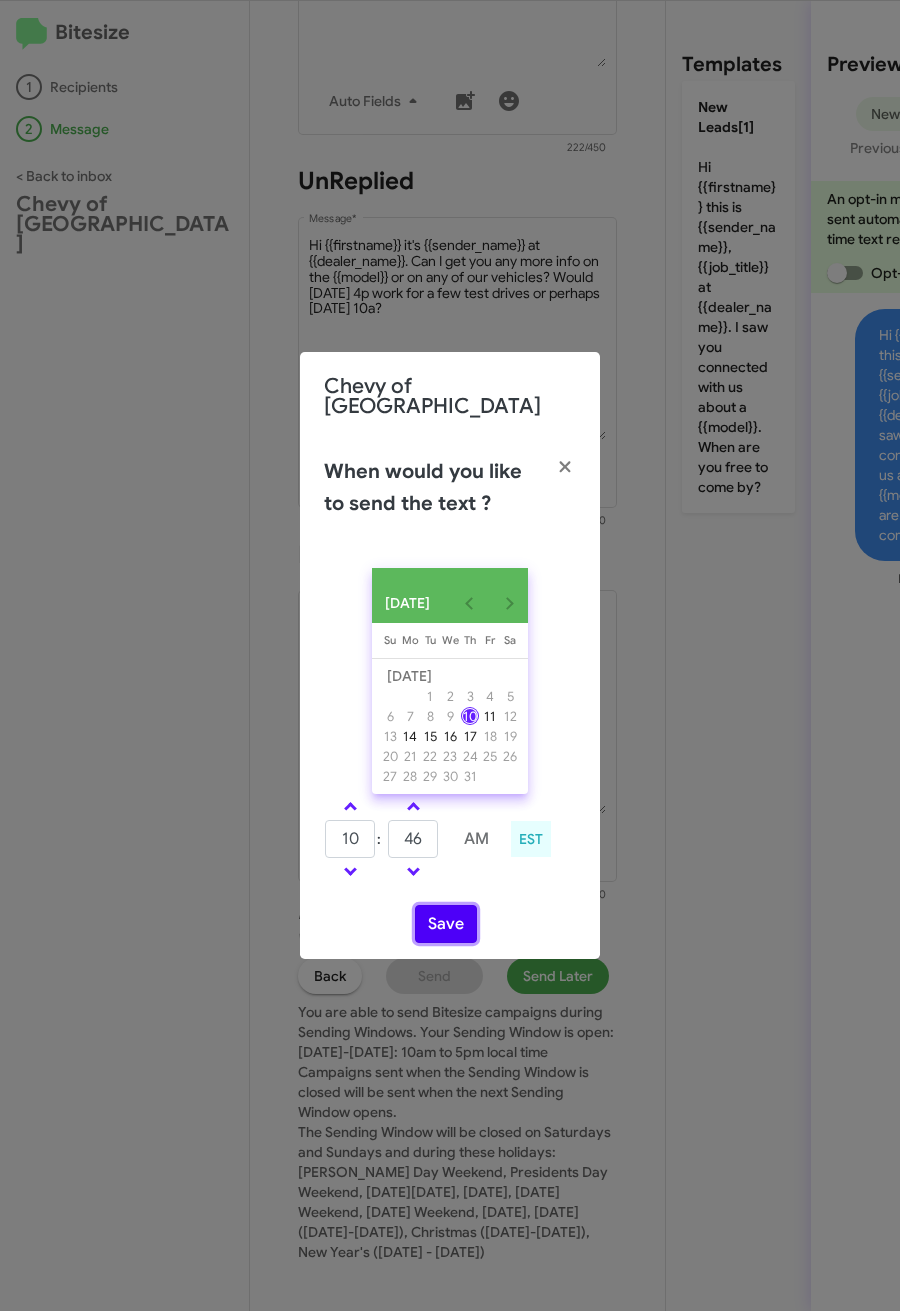 click on "Save" 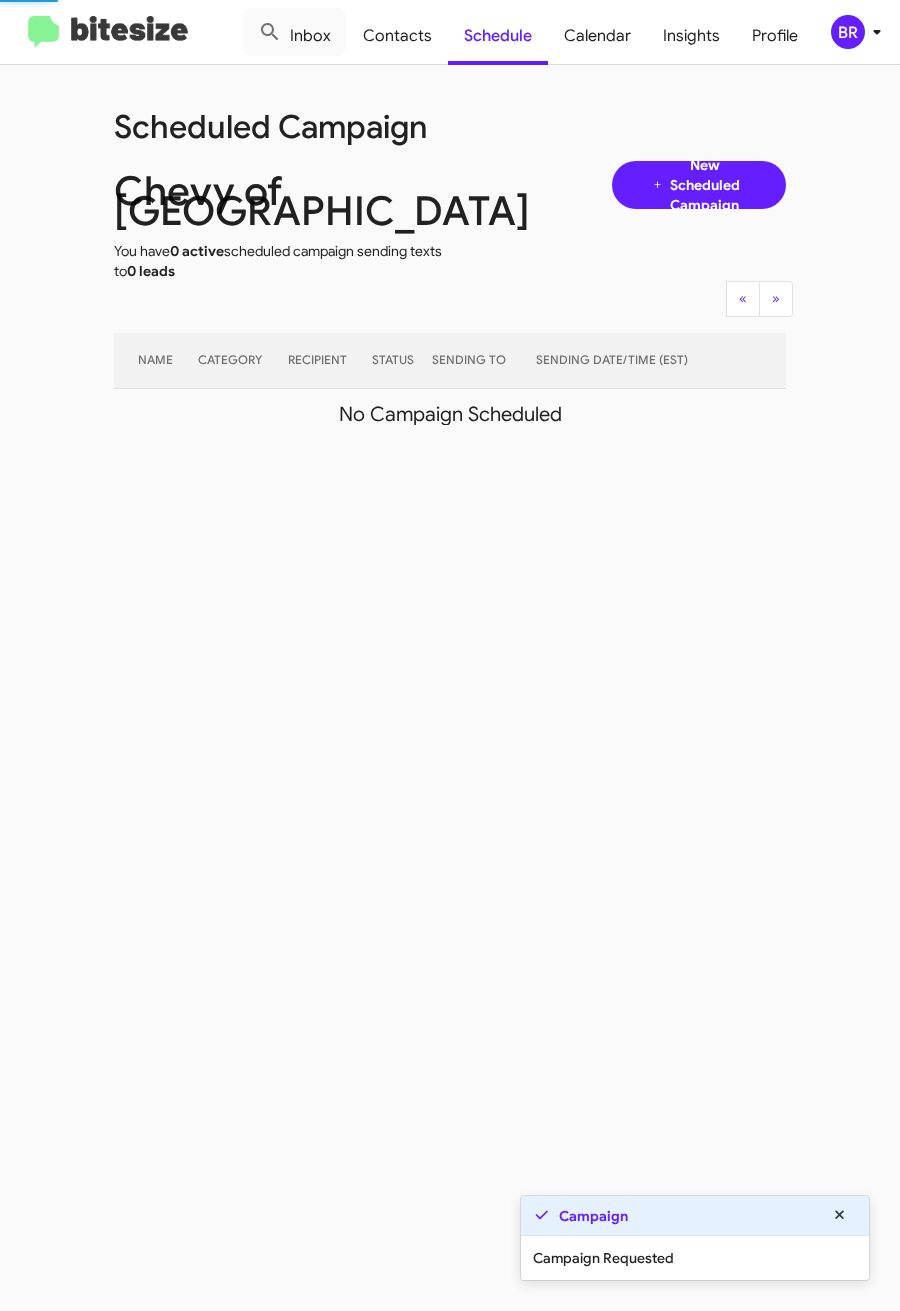 click on "BR" 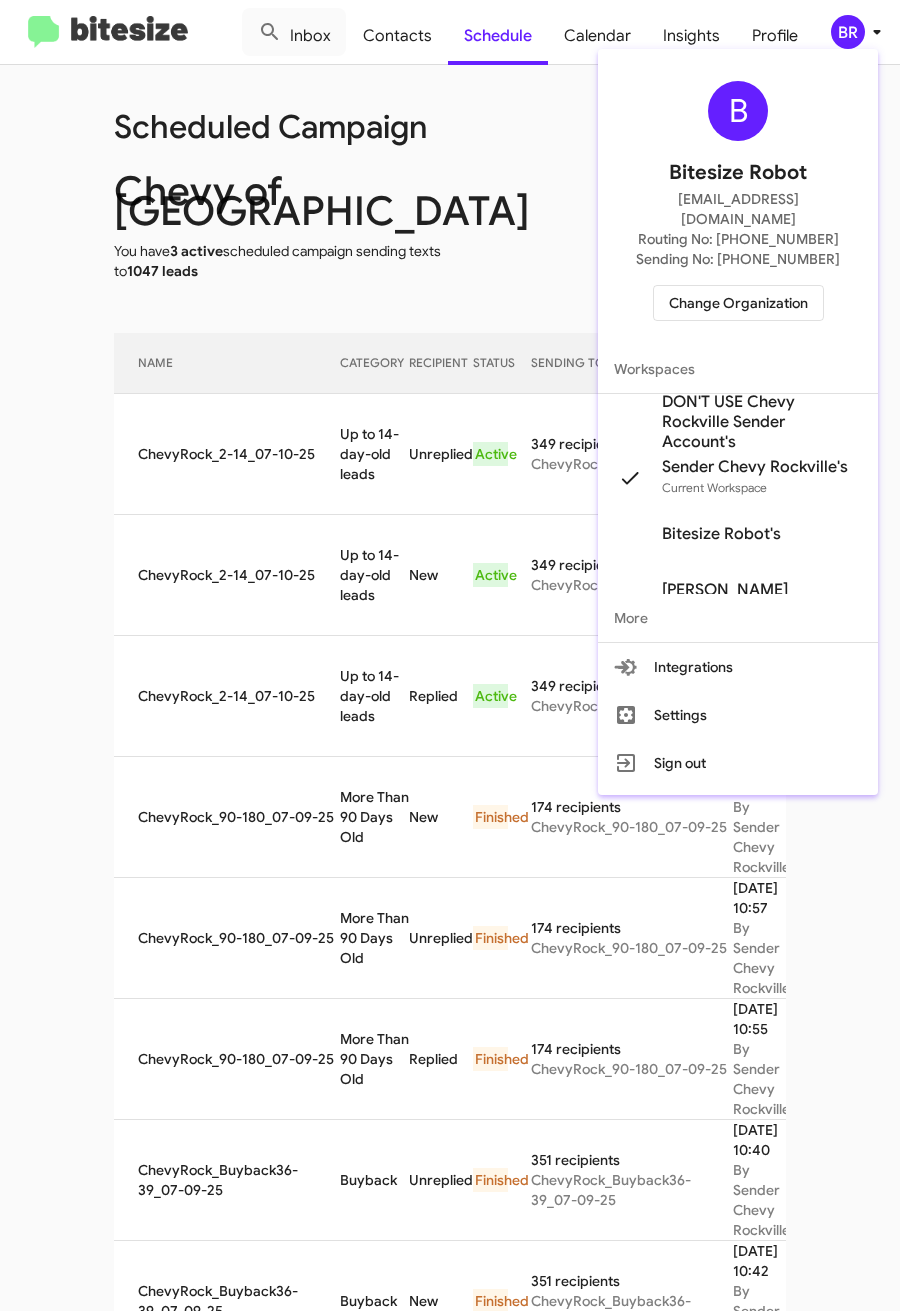 click at bounding box center (450, 655) 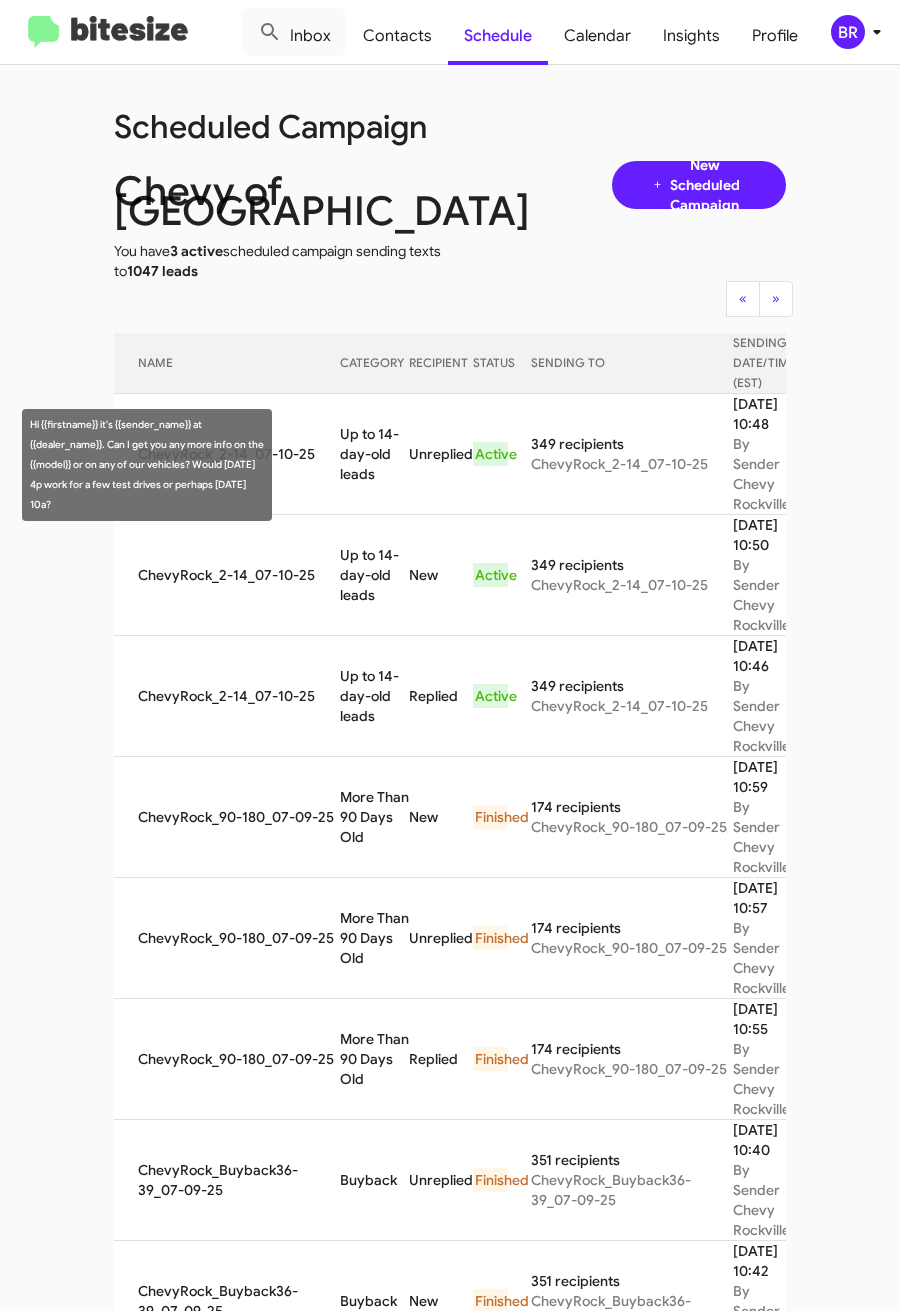 drag, startPoint x: 309, startPoint y: 442, endPoint x: 340, endPoint y: 490, distance: 57.14018 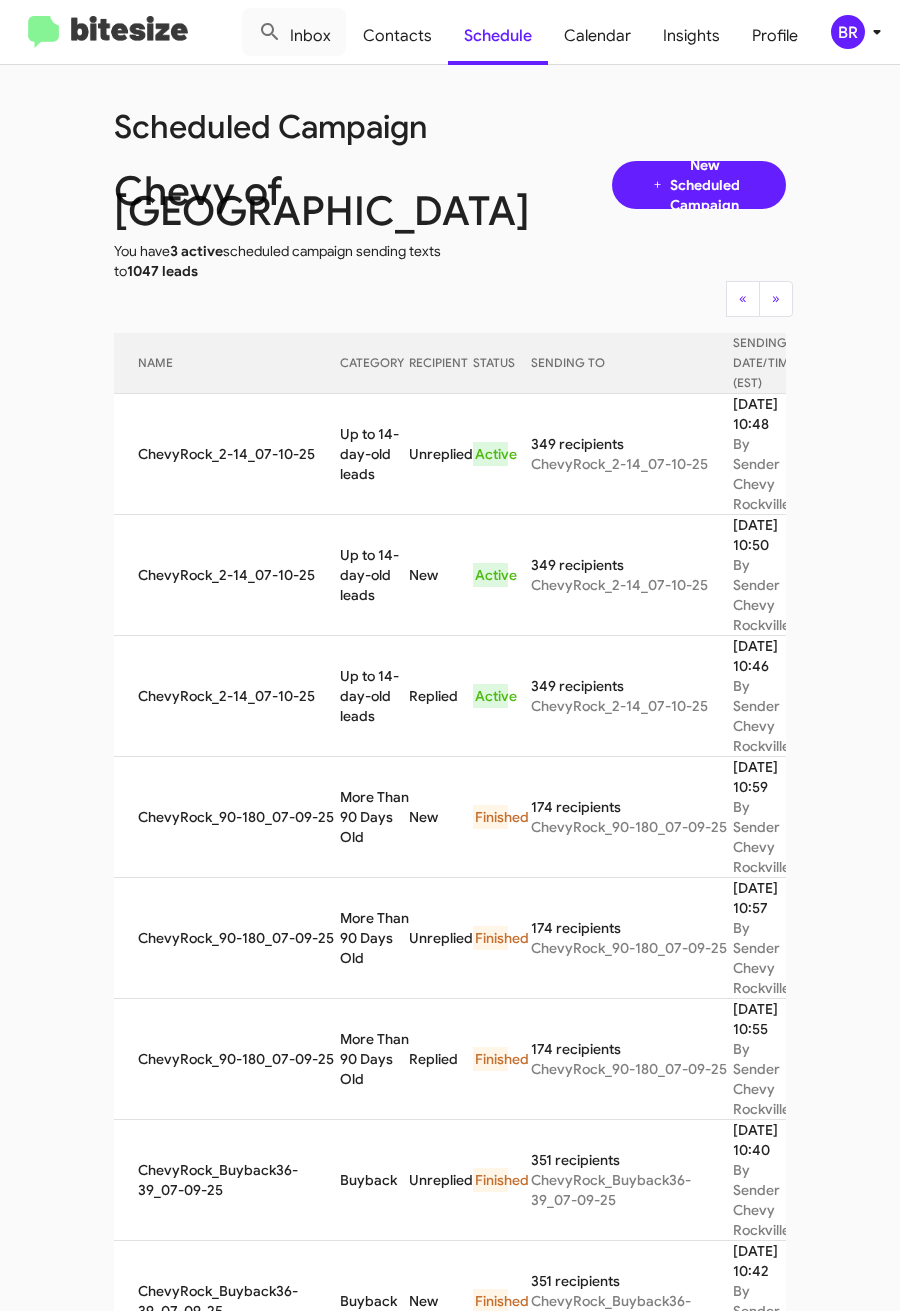 copy on "Up to 14-day-old leads" 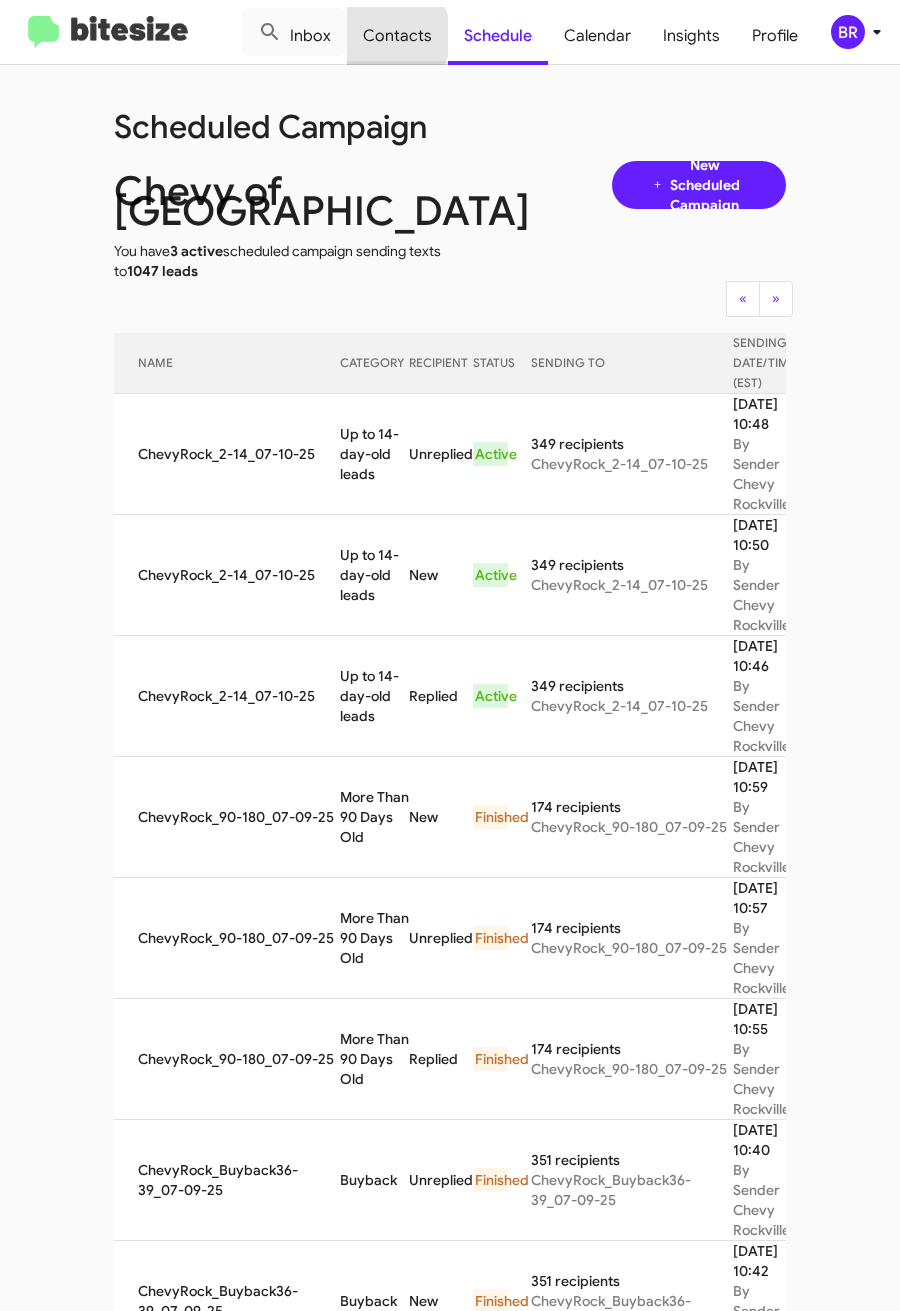 click on "Contacts" 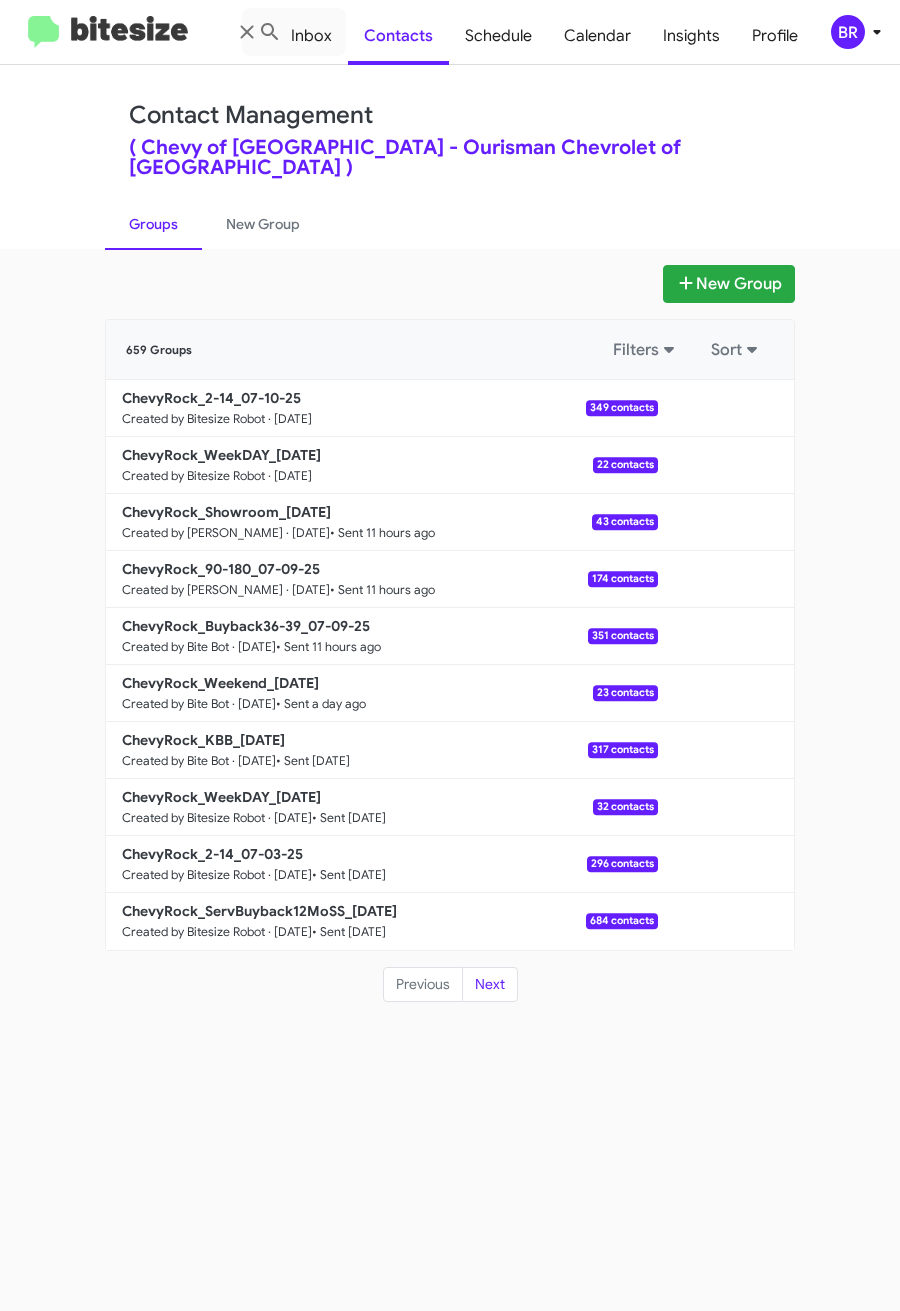 click on "Groups   New Group" 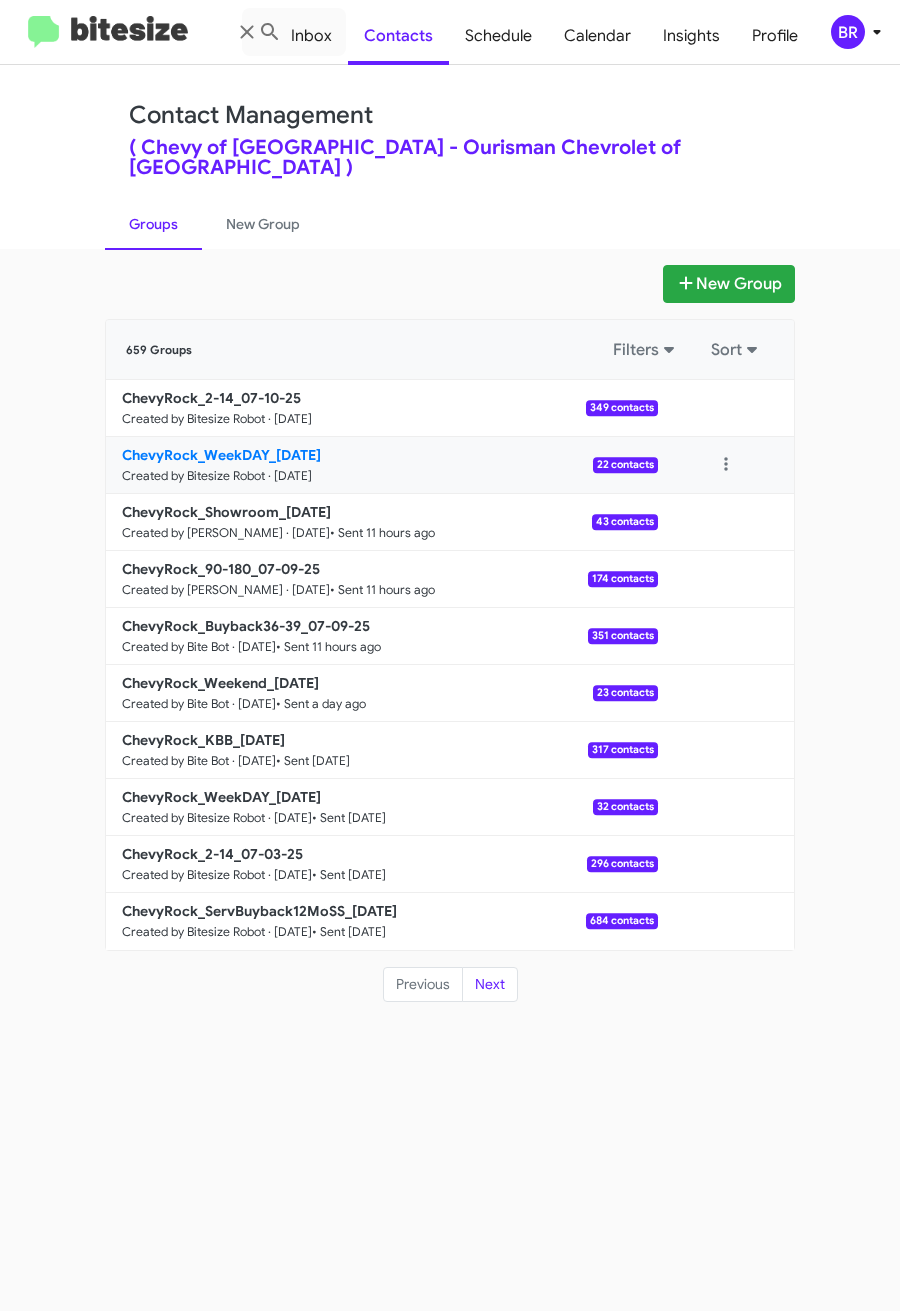 click on "ChevyRock_WeekDAY_07-10-25" 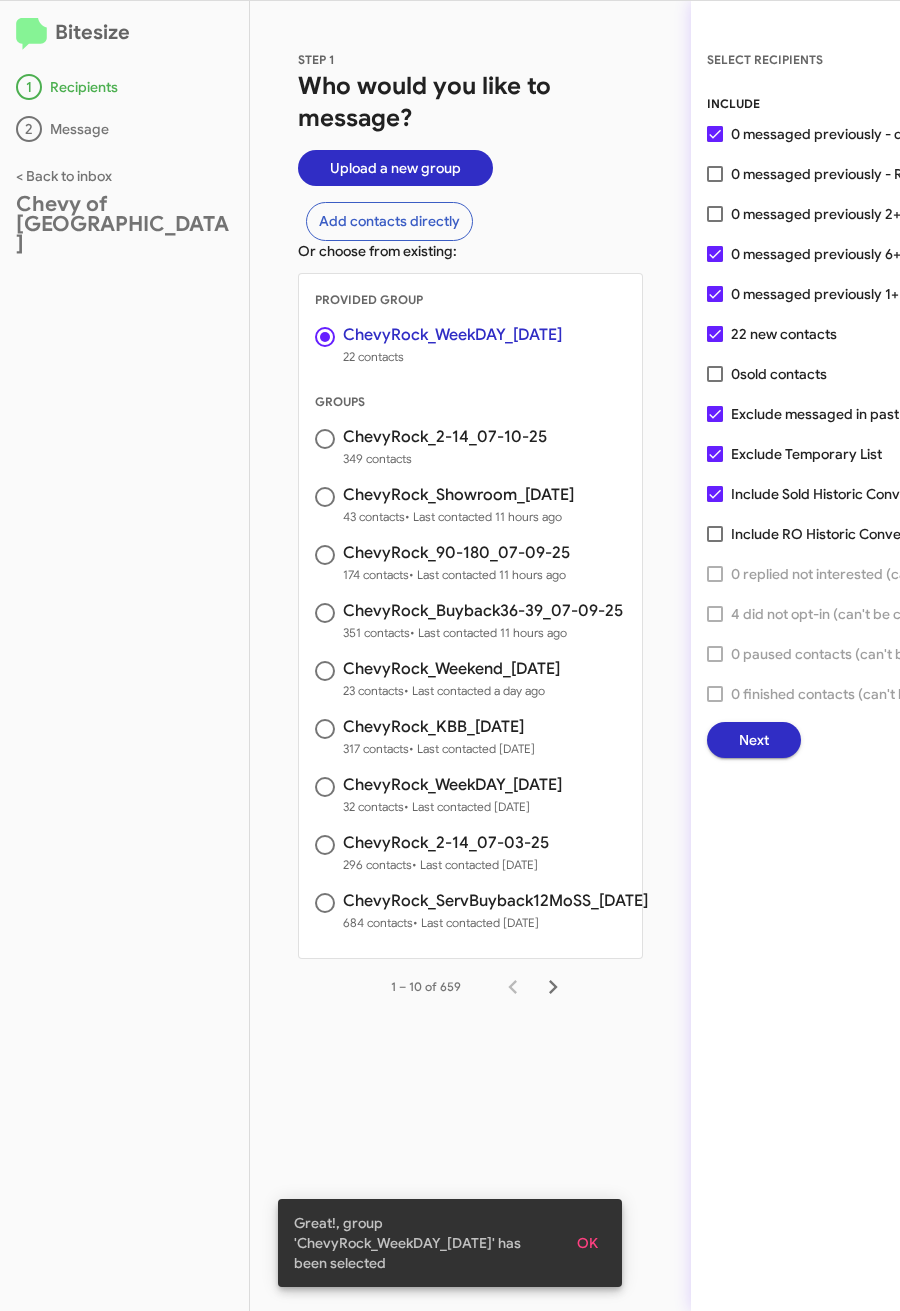 click on "0 messaged previously 2+ Weeks Ago - Replied" at bounding box center [884, 214] 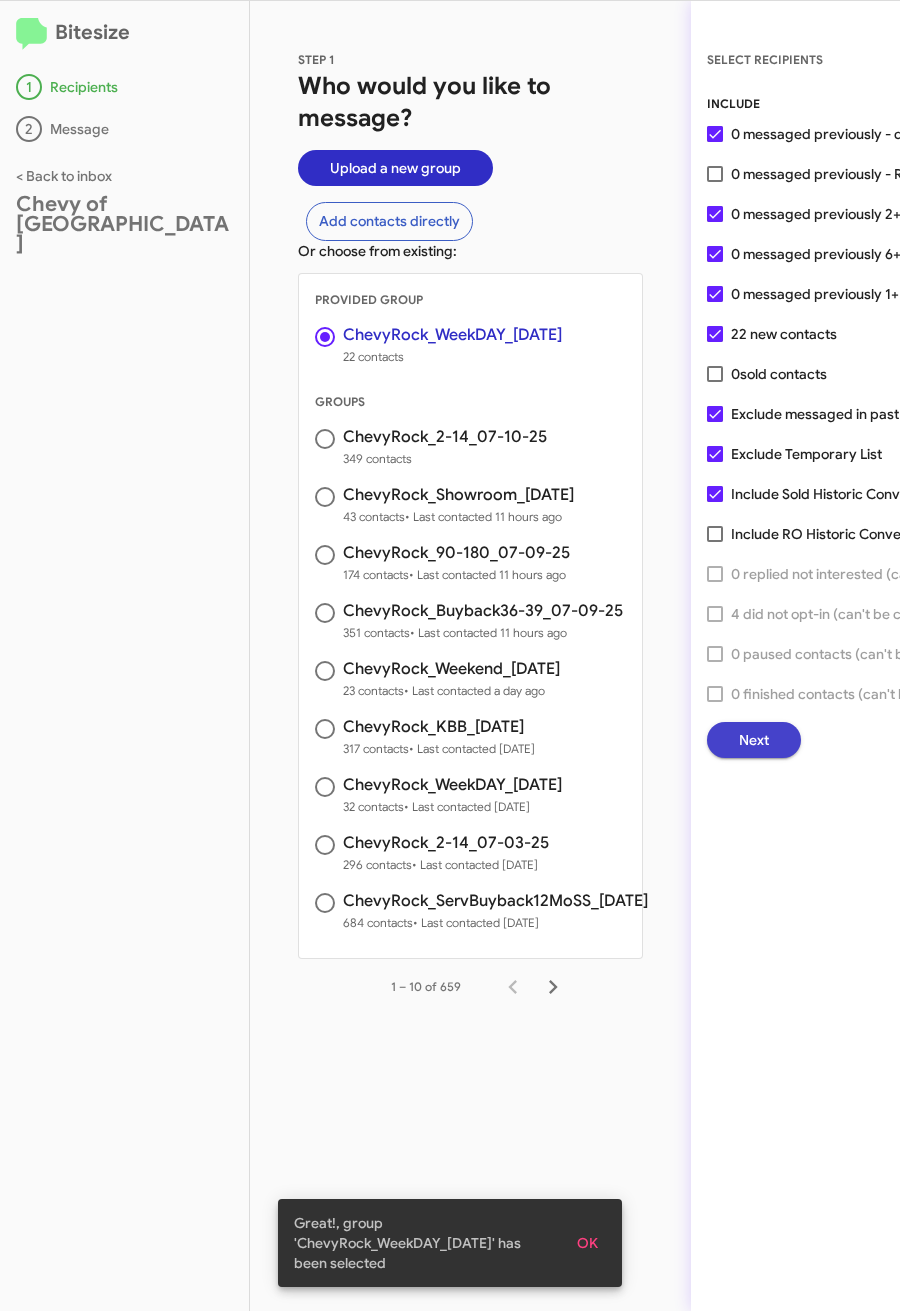 click on "Next" 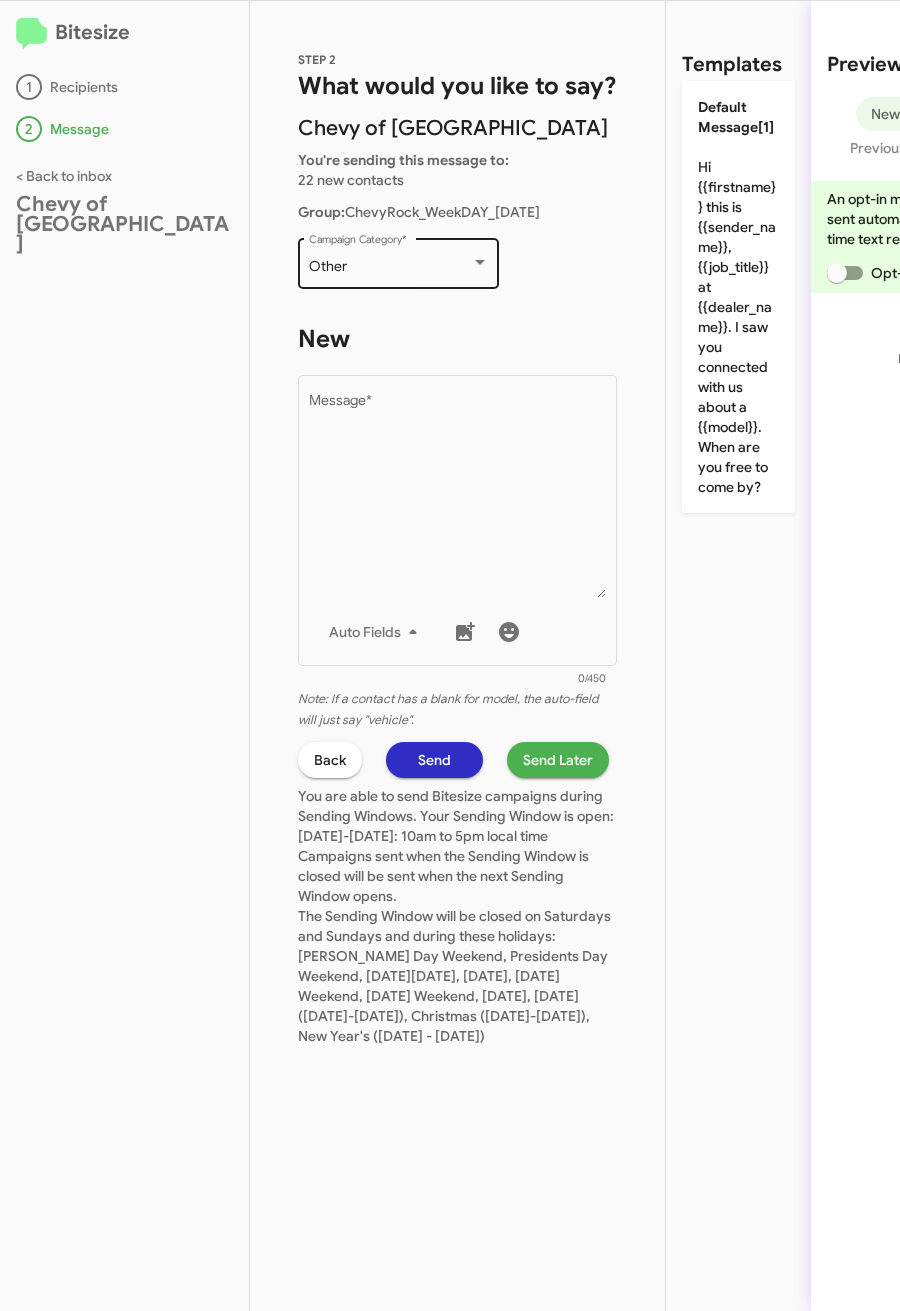 click on "Other  Campaign Category   *" 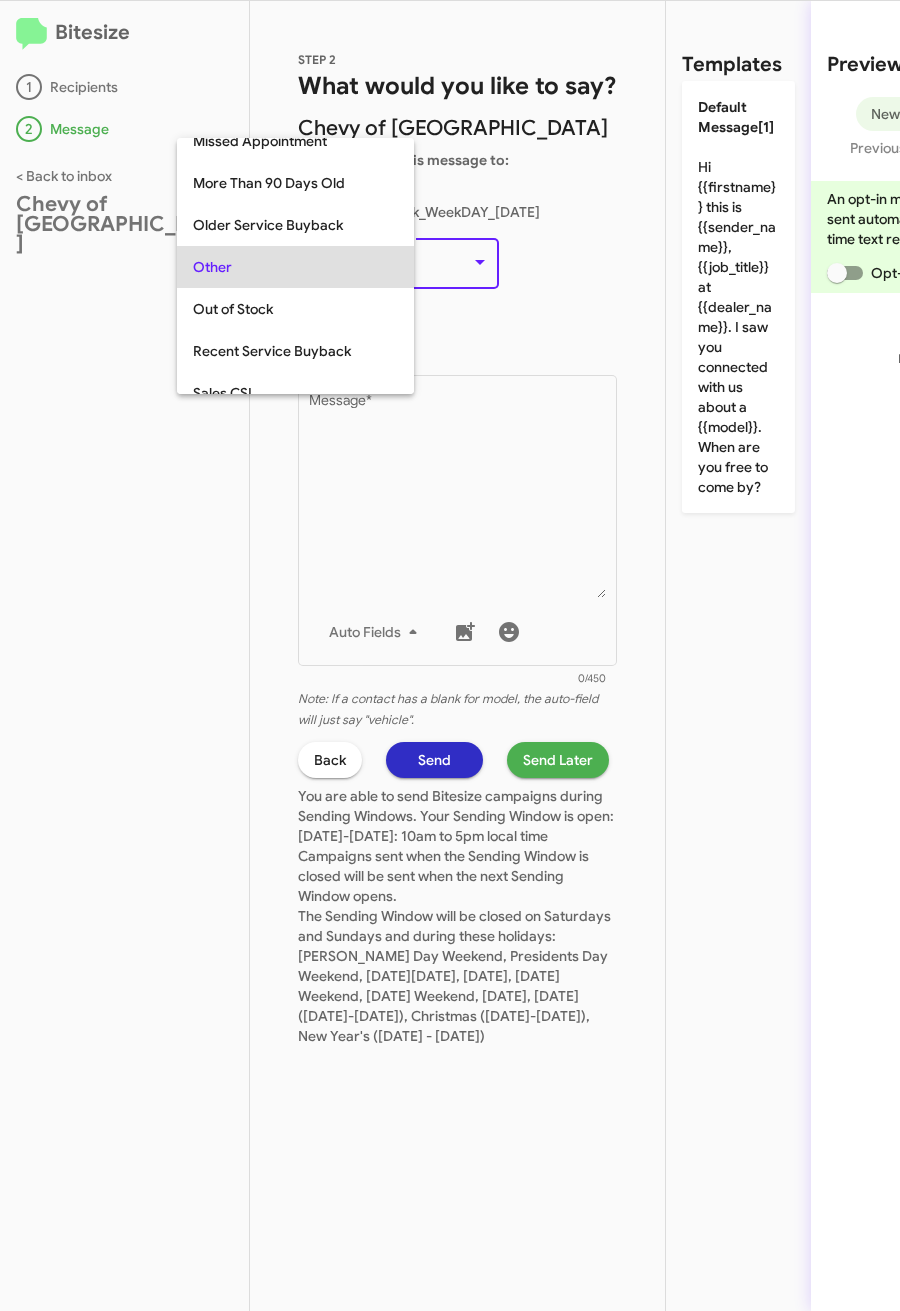 scroll, scrollTop: 751, scrollLeft: 0, axis: vertical 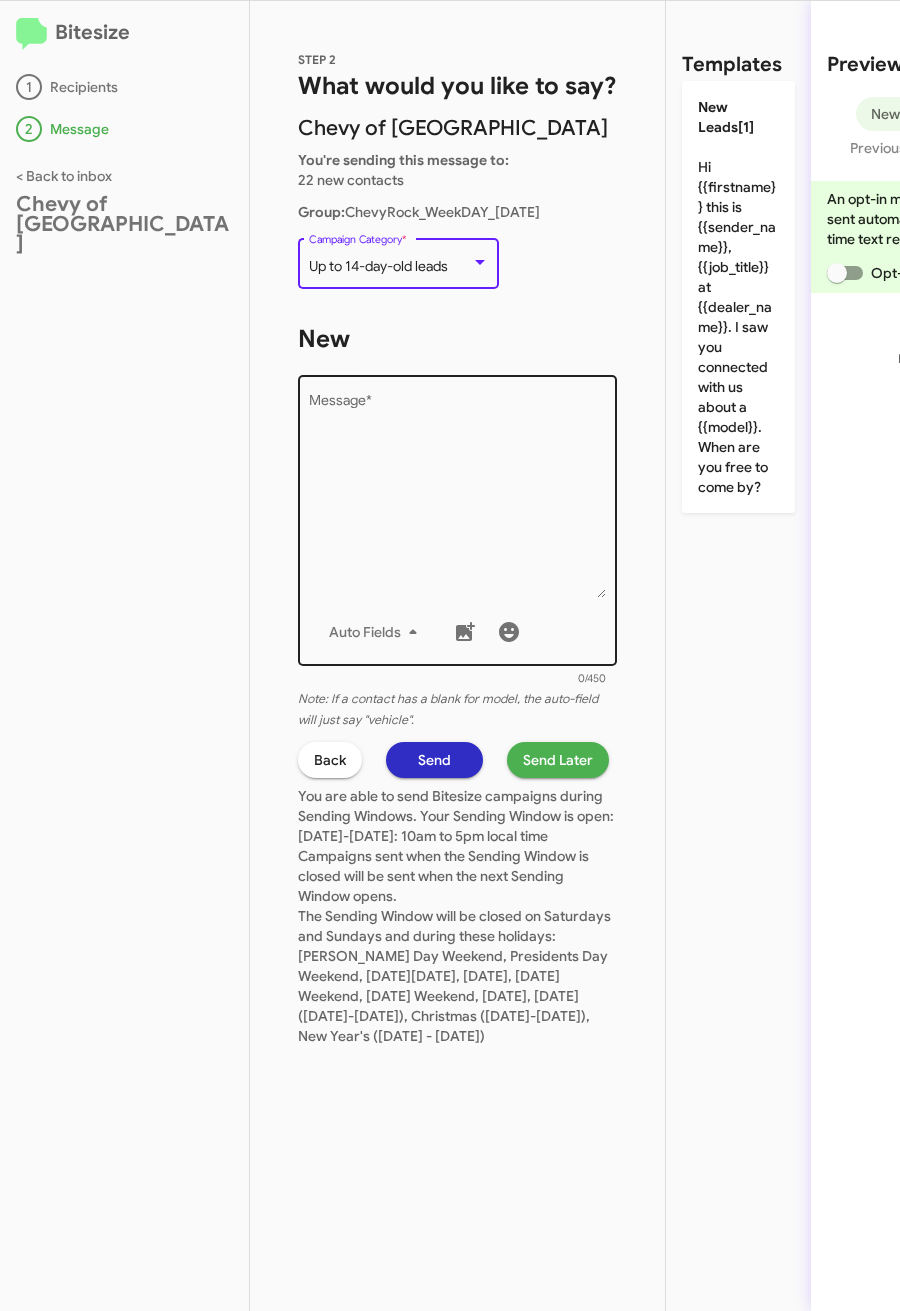 click on "Message  *" 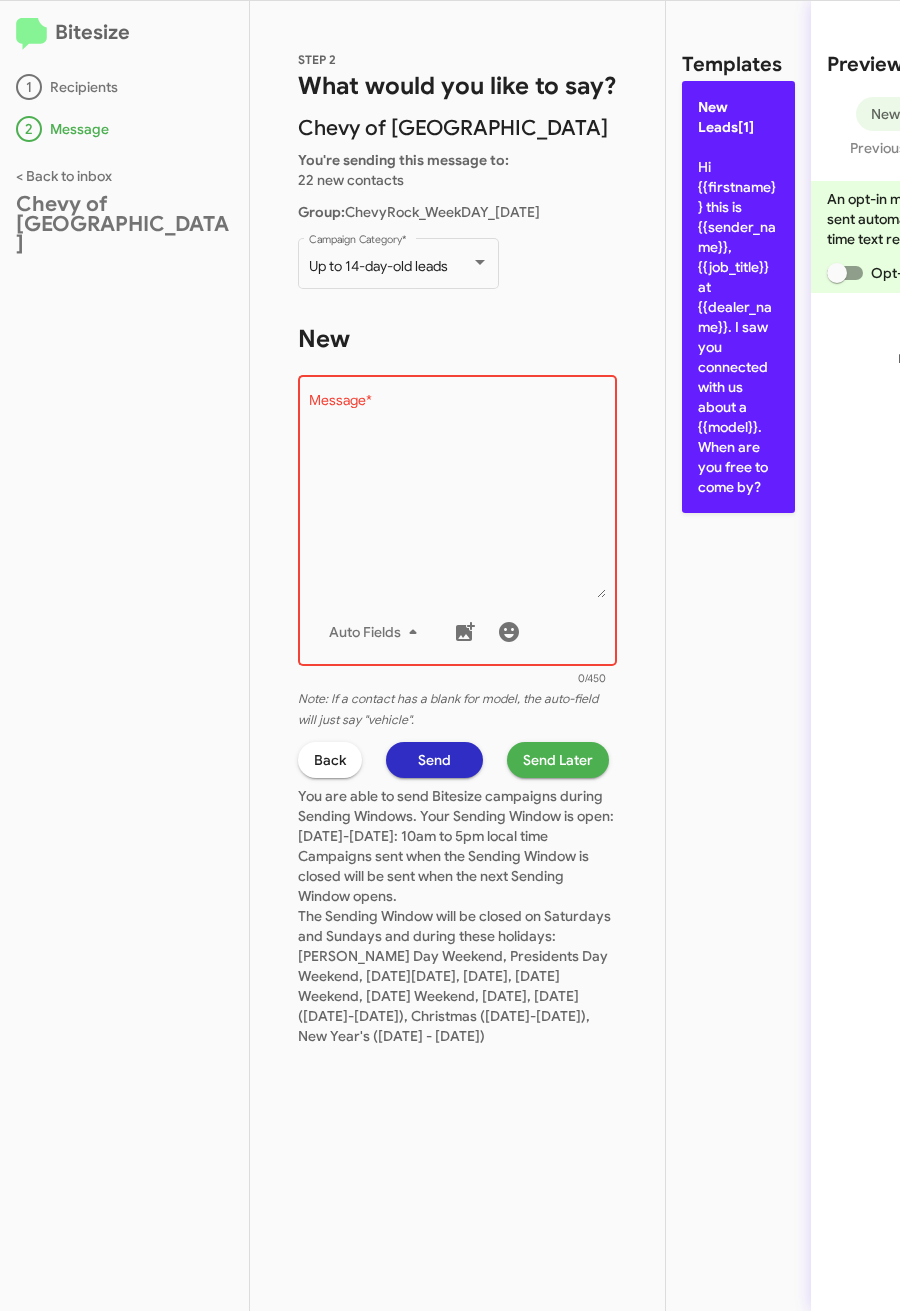 click on "New Leads[1]  Hi {{firstname}} this is {{sender_name}}, {{job_title}} at {{dealer_name}}. I saw you connected with us about a {{model}}. When are you free to come by?" 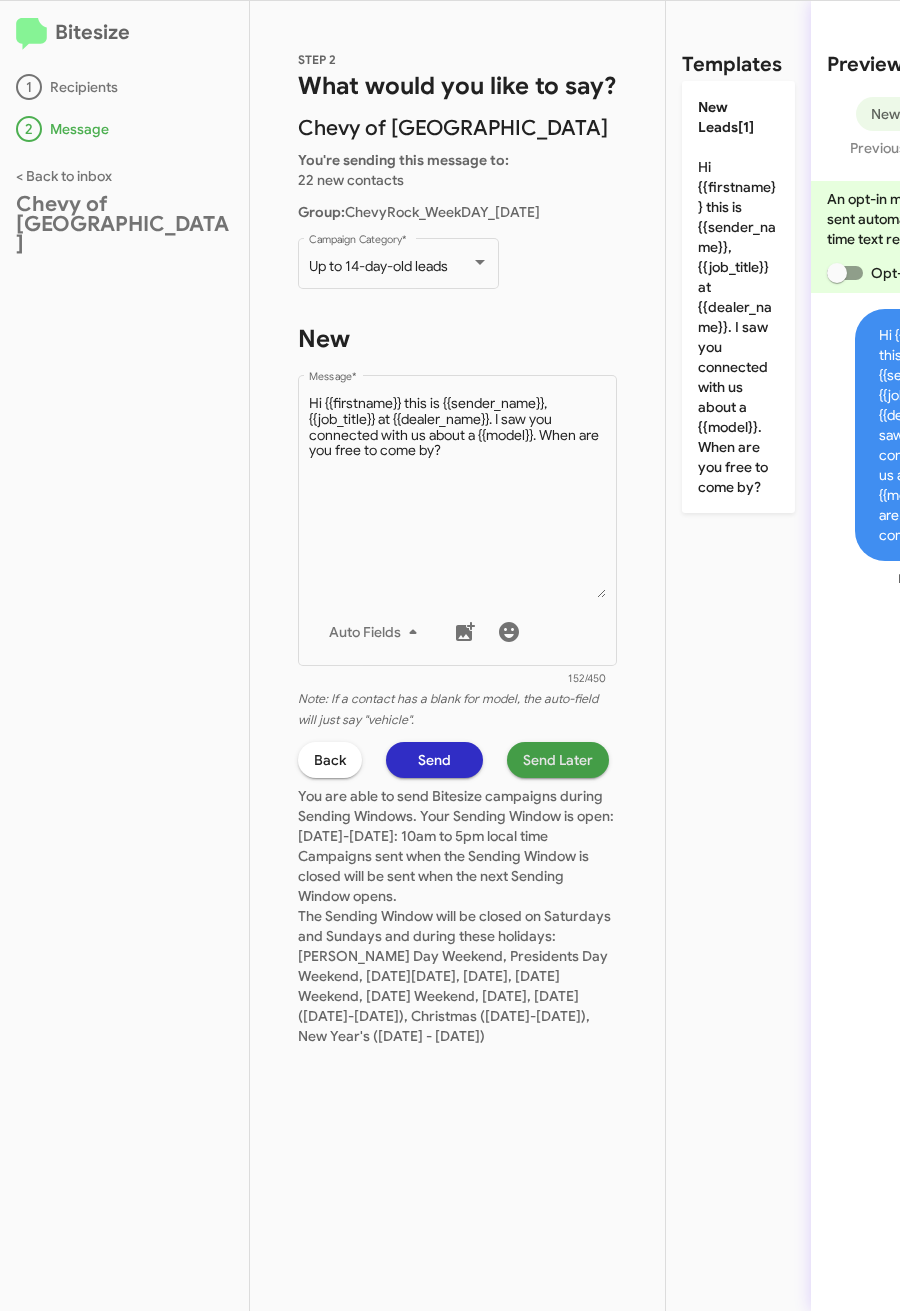 click on "Send Later" 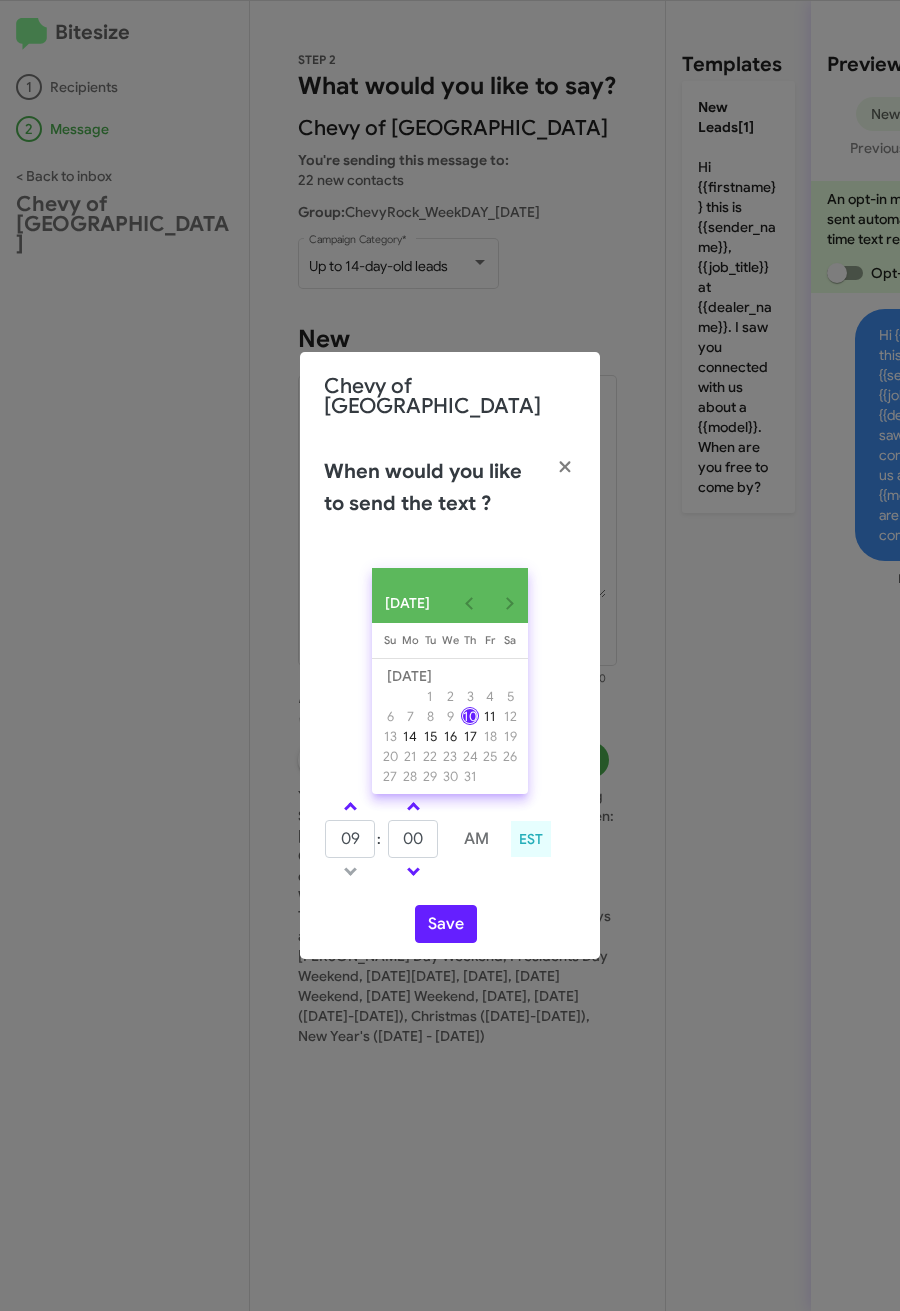 drag, startPoint x: 345, startPoint y: 801, endPoint x: 373, endPoint y: 816, distance: 31.764761 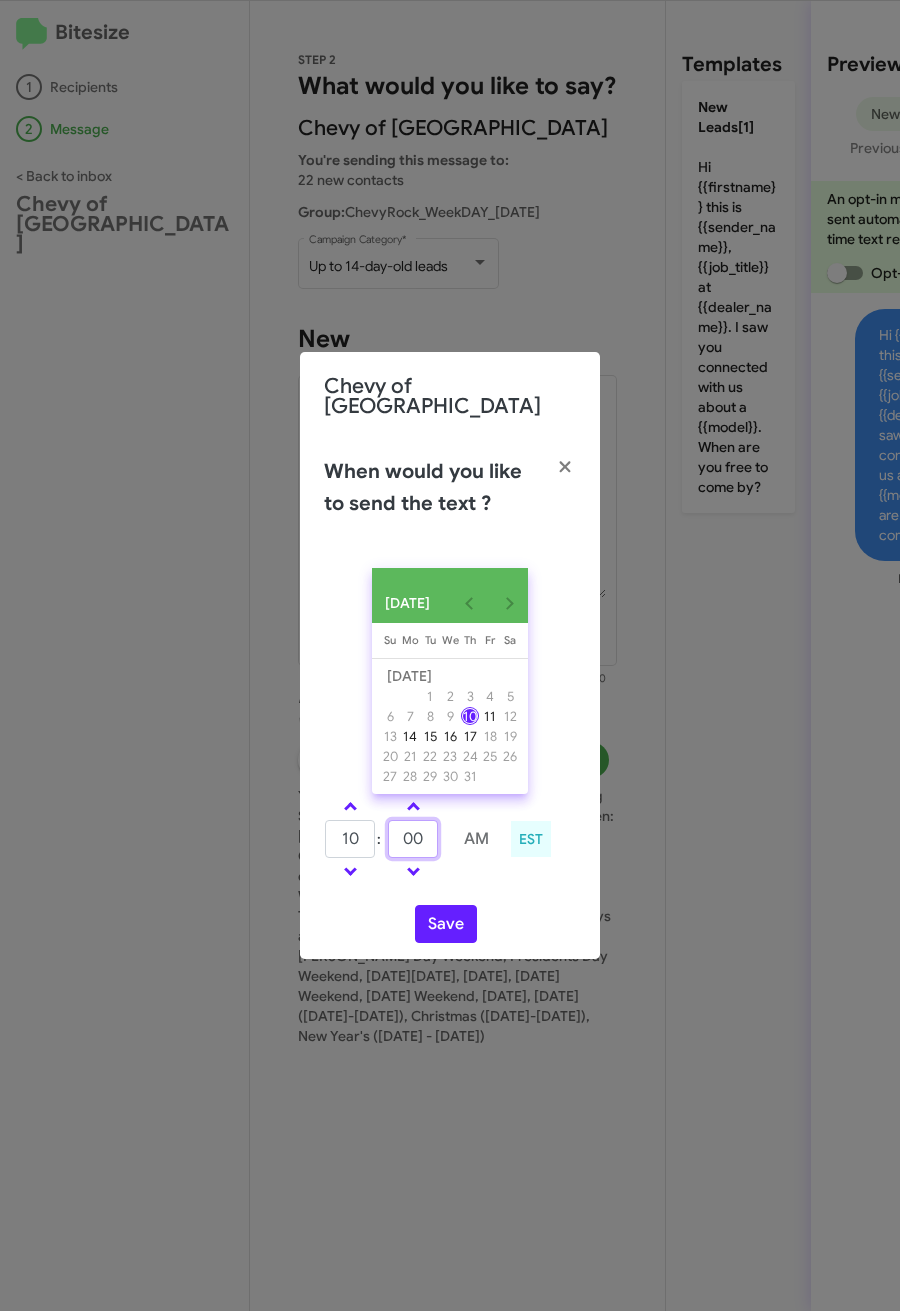 drag, startPoint x: 423, startPoint y: 837, endPoint x: 372, endPoint y: 837, distance: 51 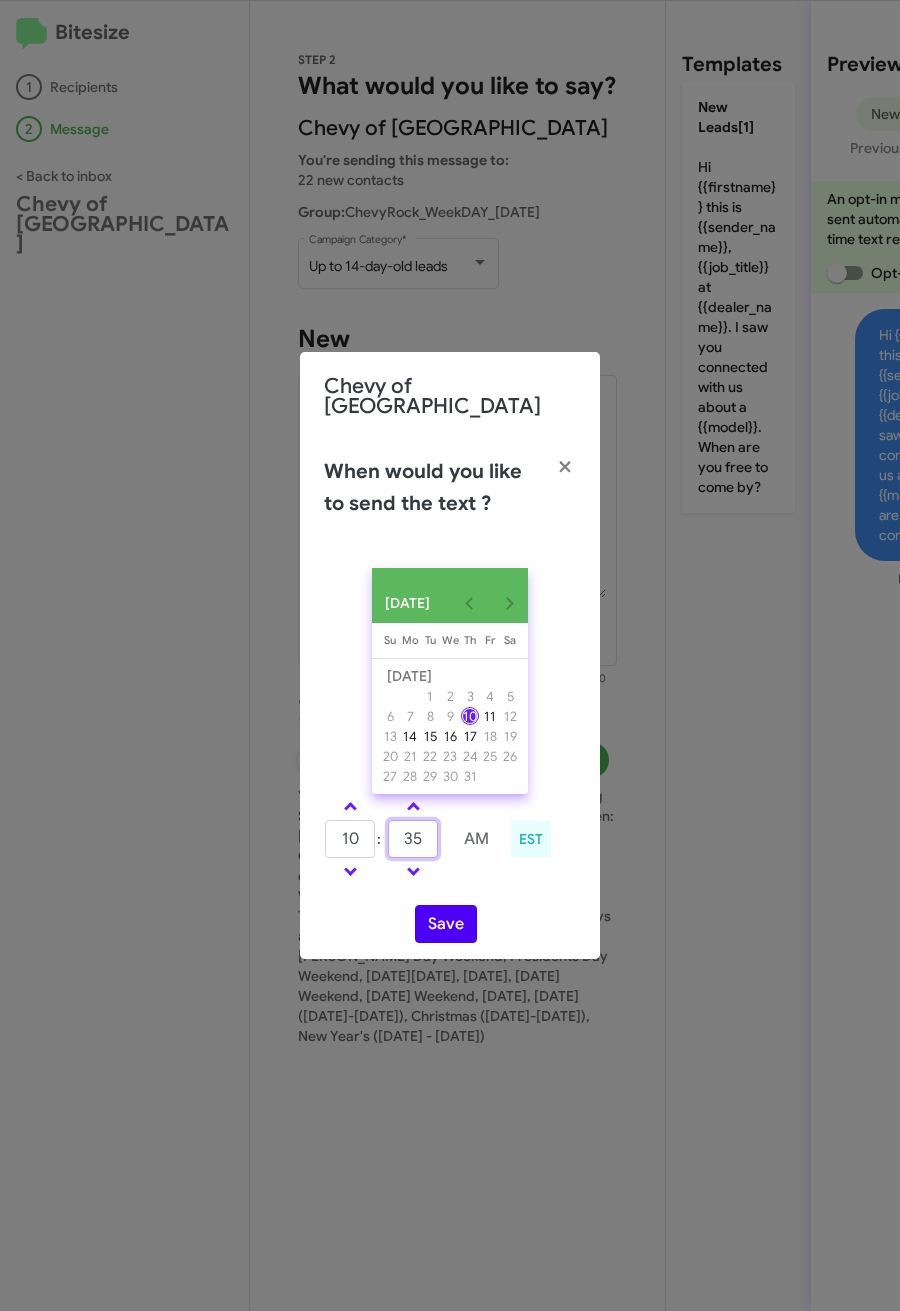 type on "35" 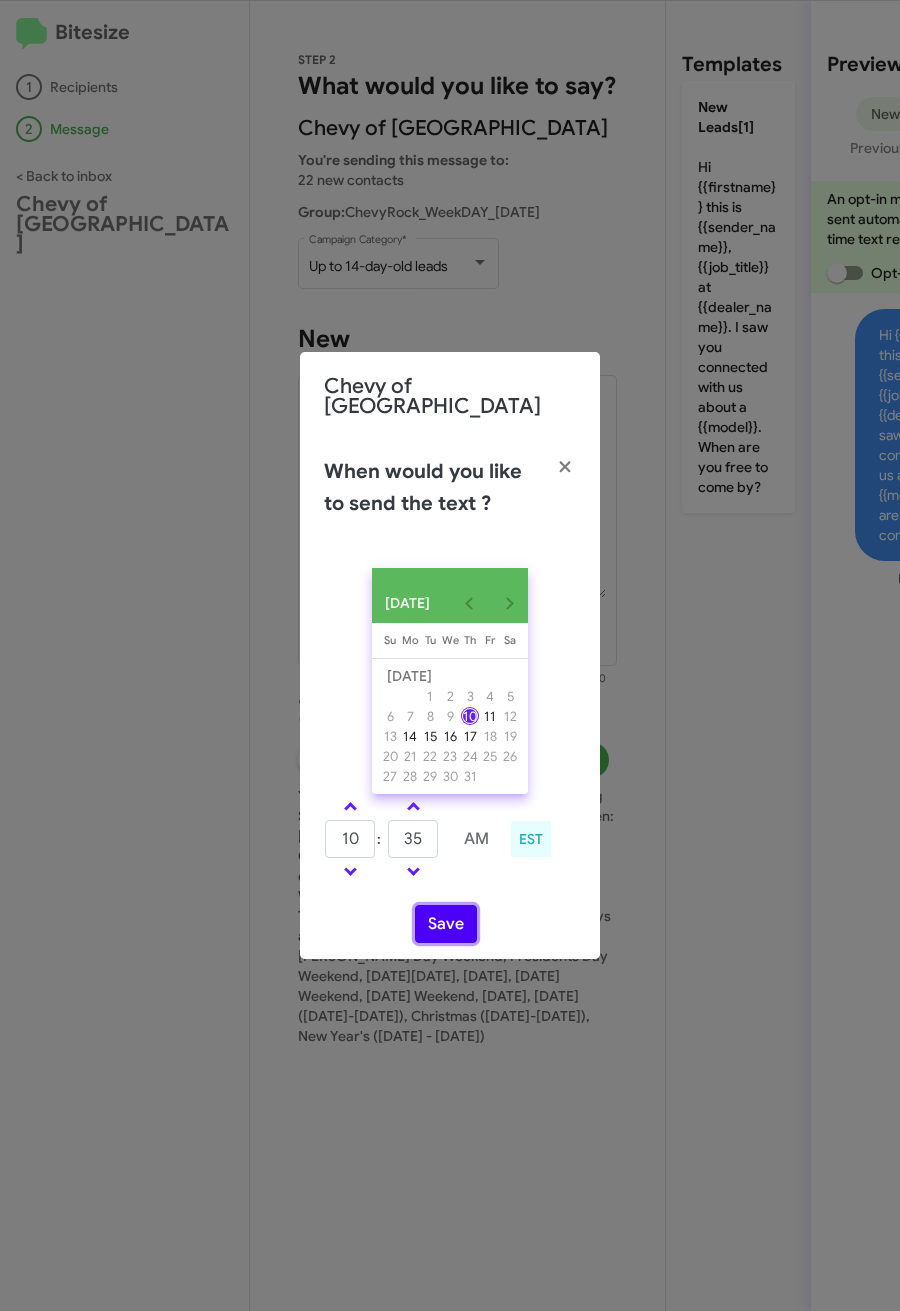 click on "Save" 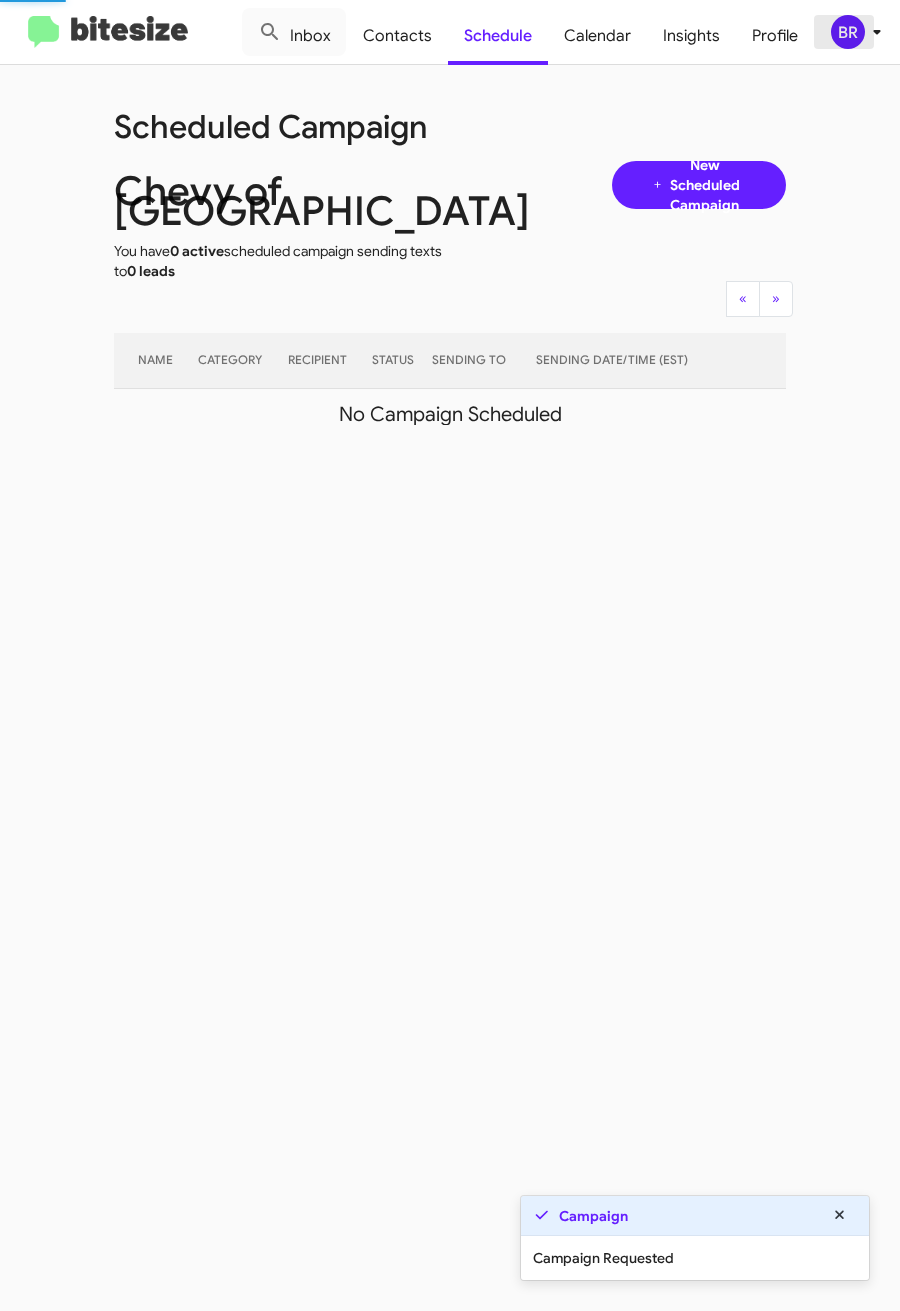 click 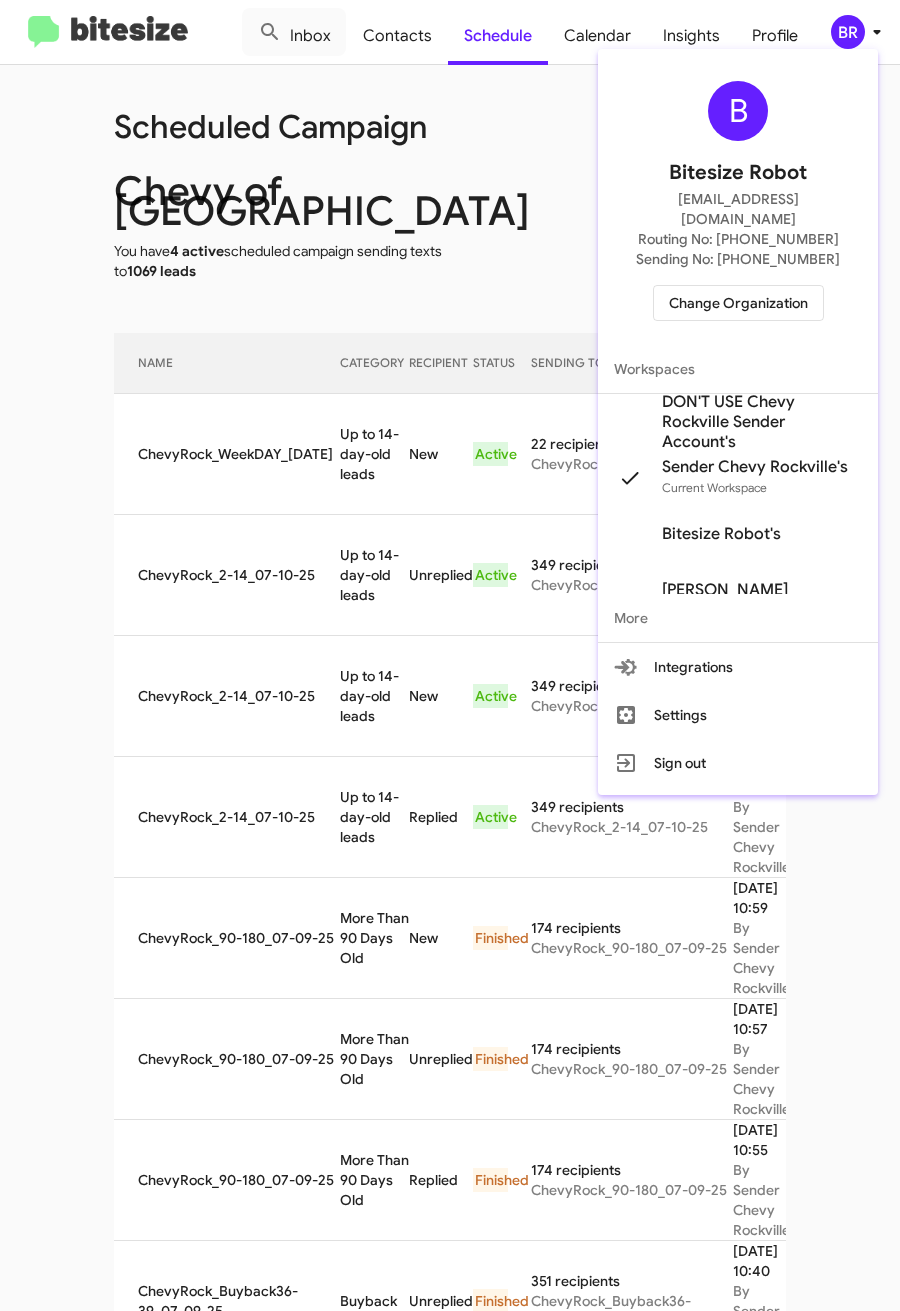 click at bounding box center [450, 655] 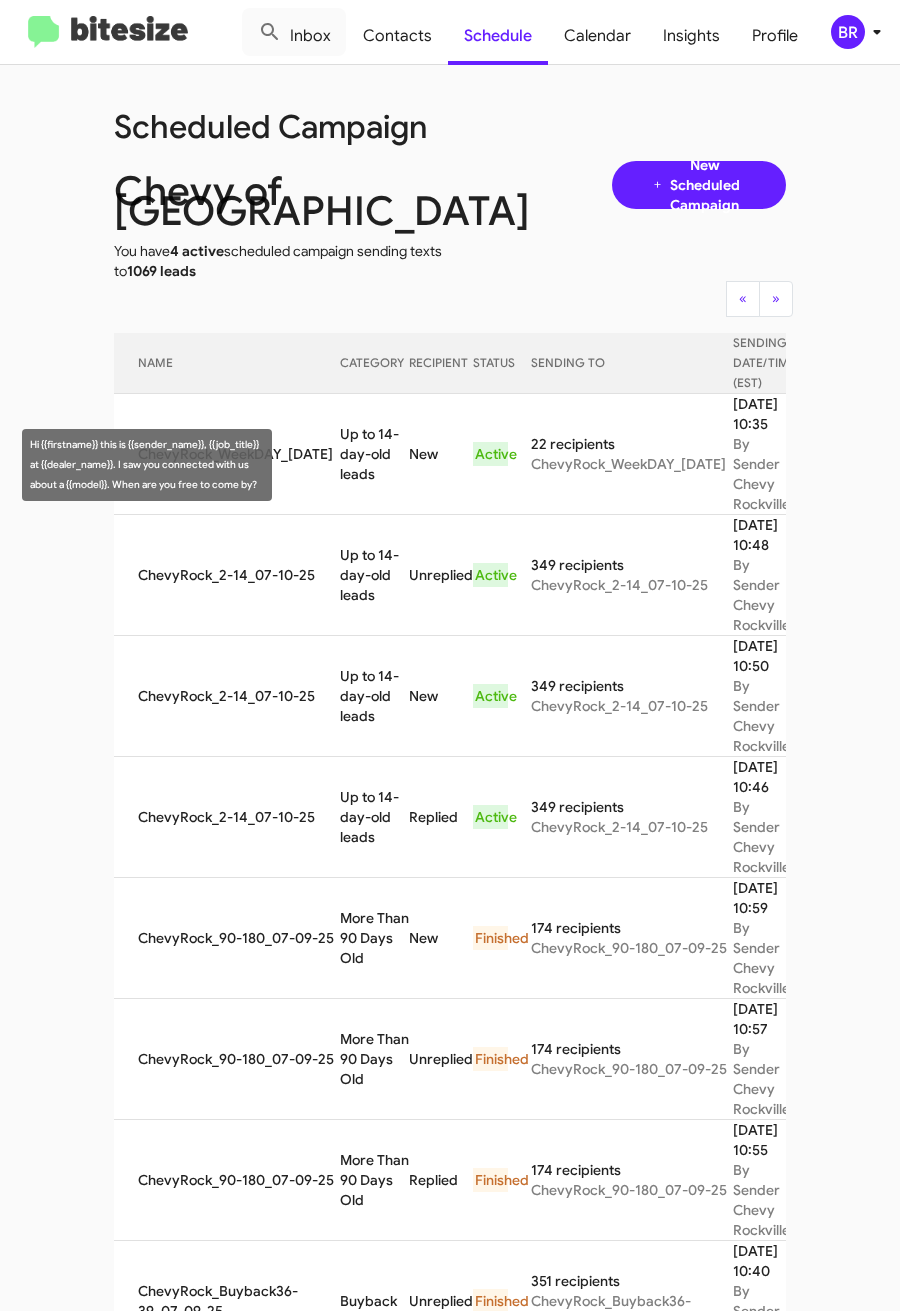 drag, startPoint x: 306, startPoint y: 439, endPoint x: 346, endPoint y: 486, distance: 61.7171 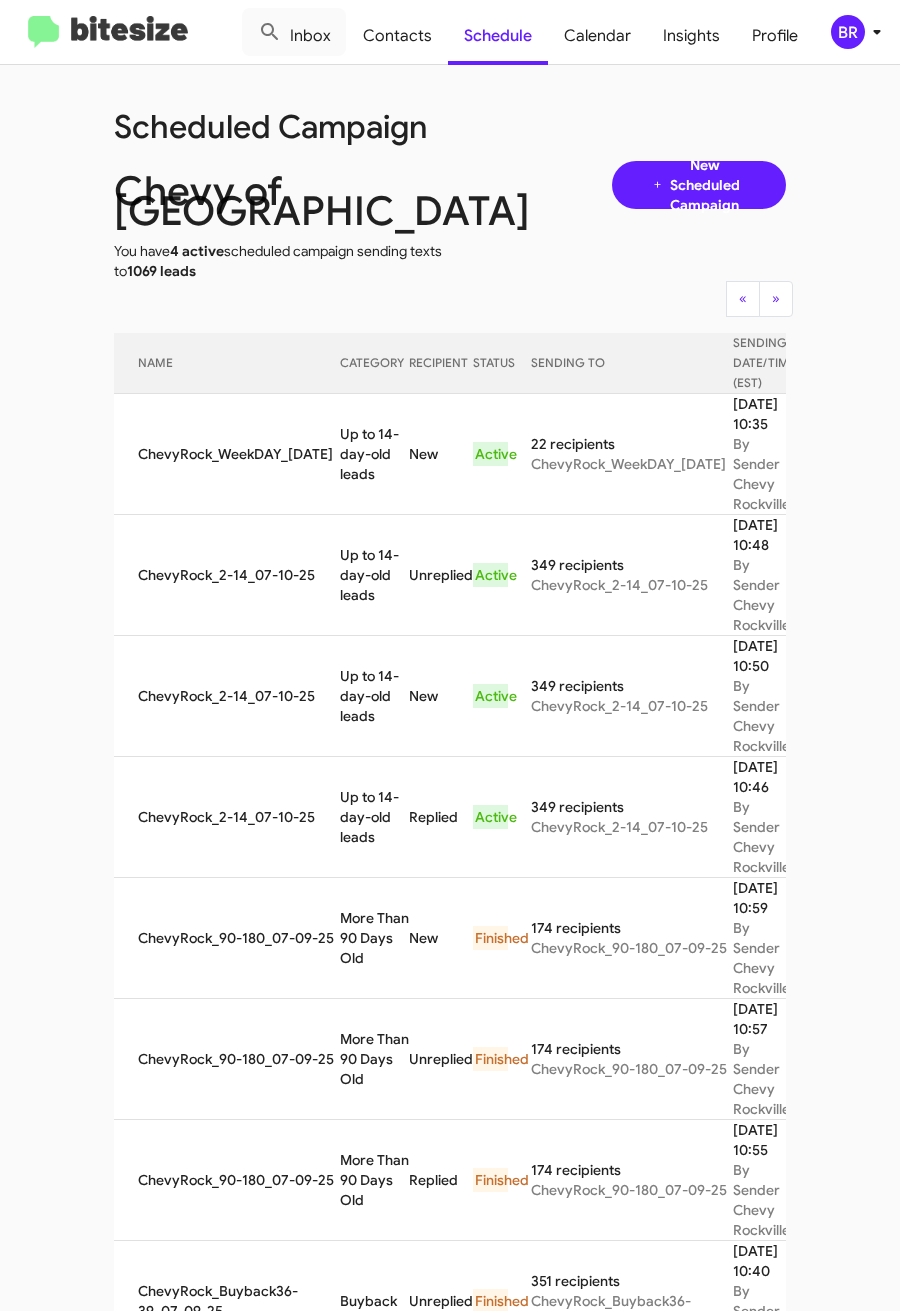 copy on "Up to 14-day-old leads" 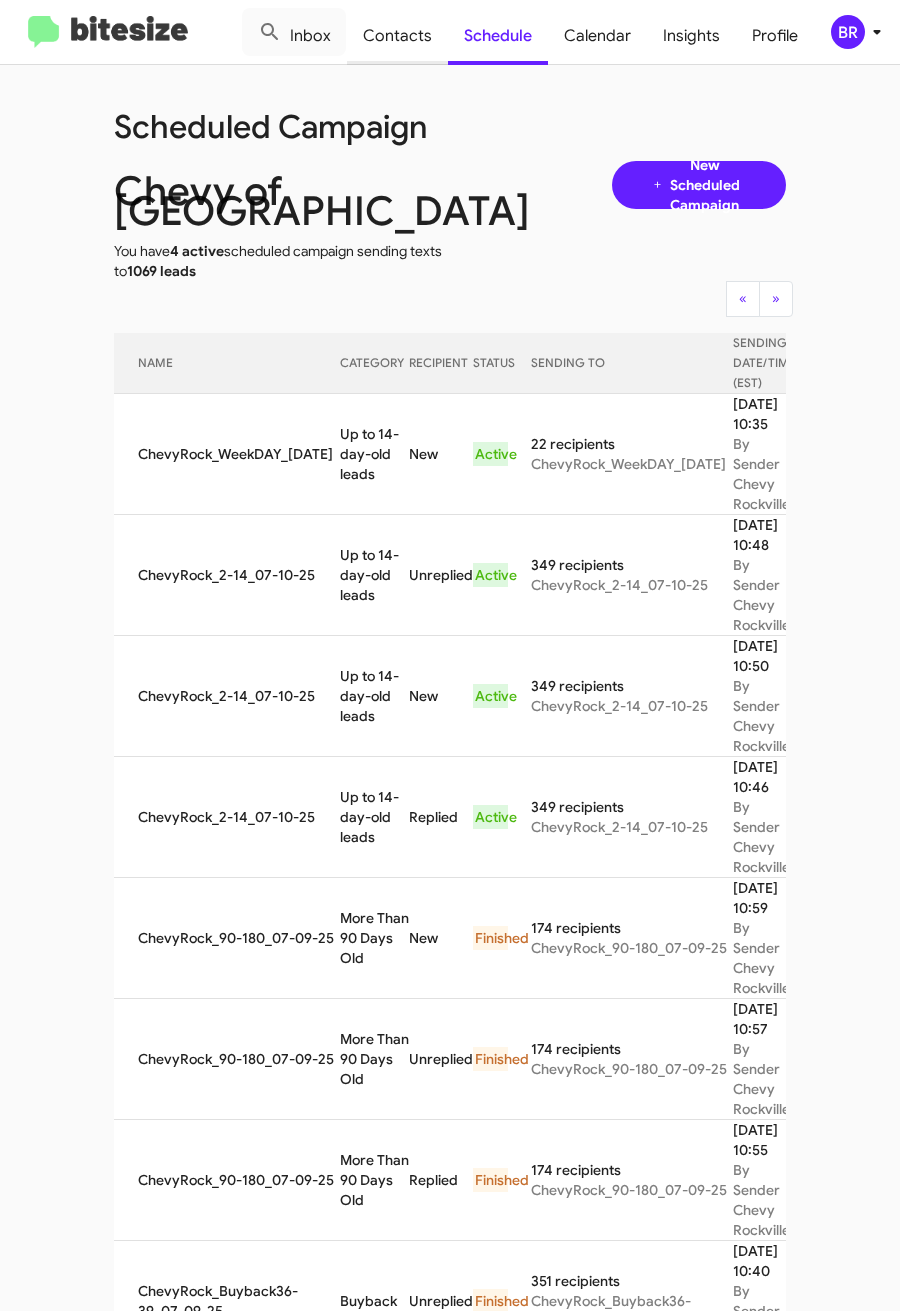 click on "Contacts" 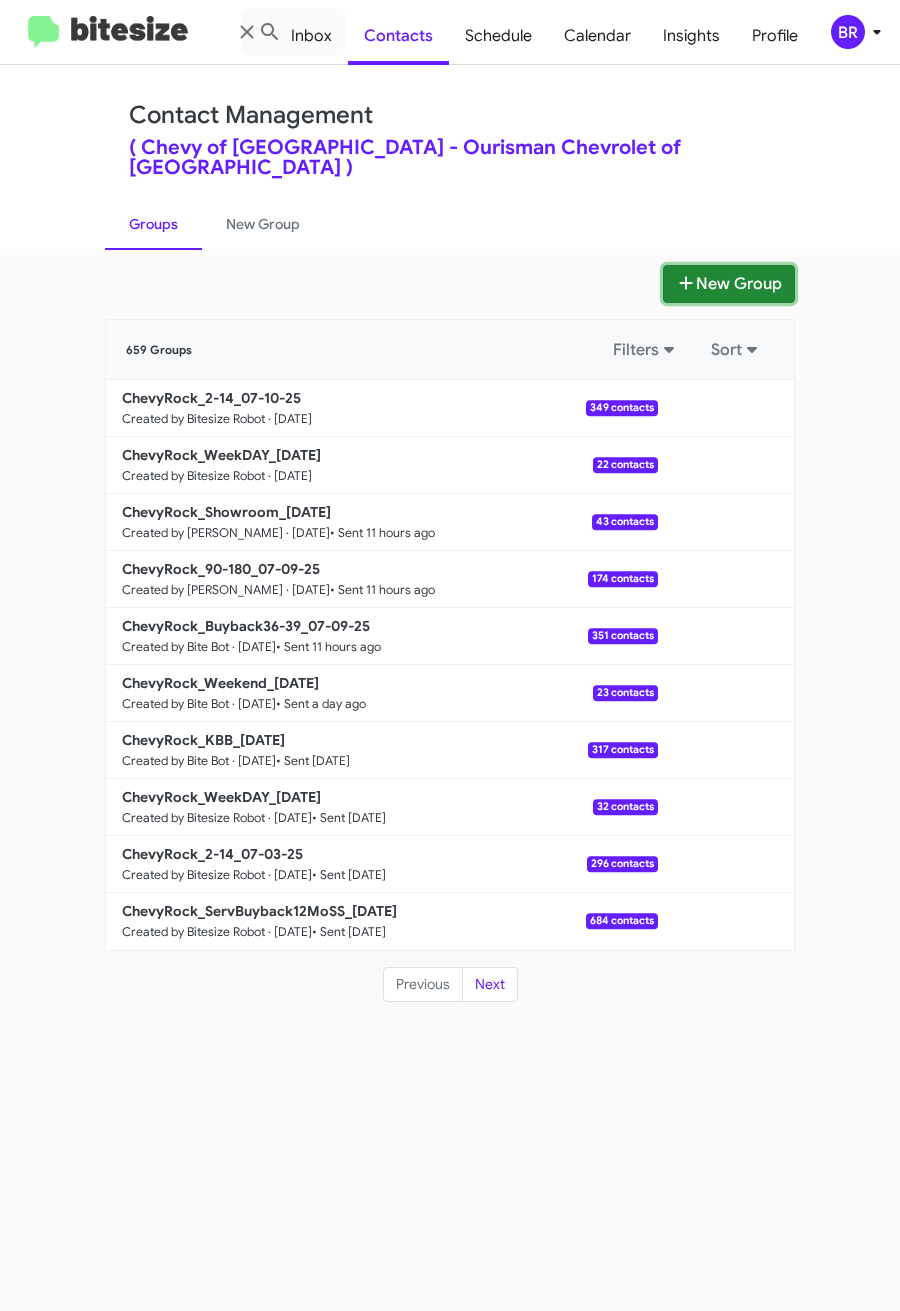 click on "New Group" 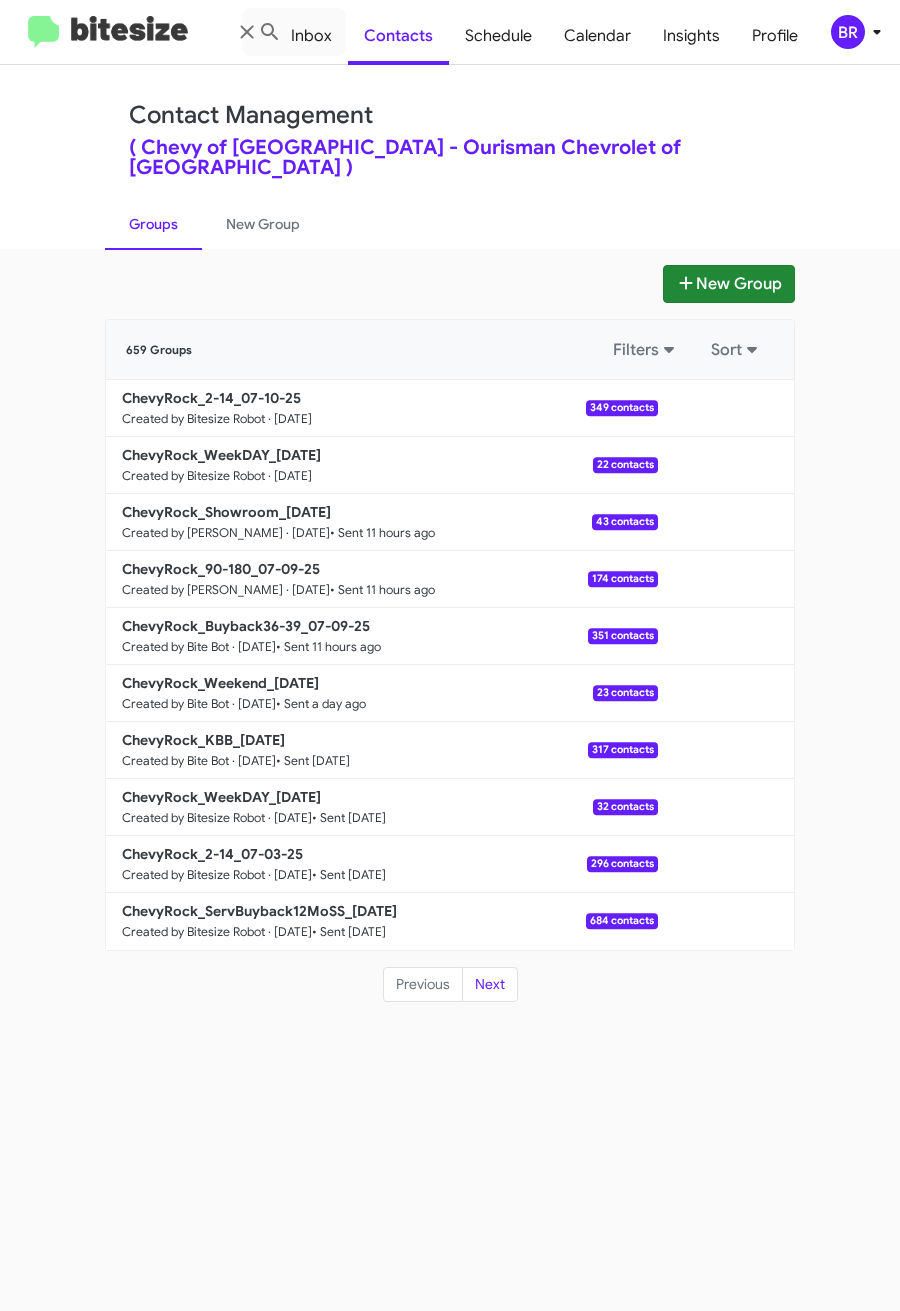 type 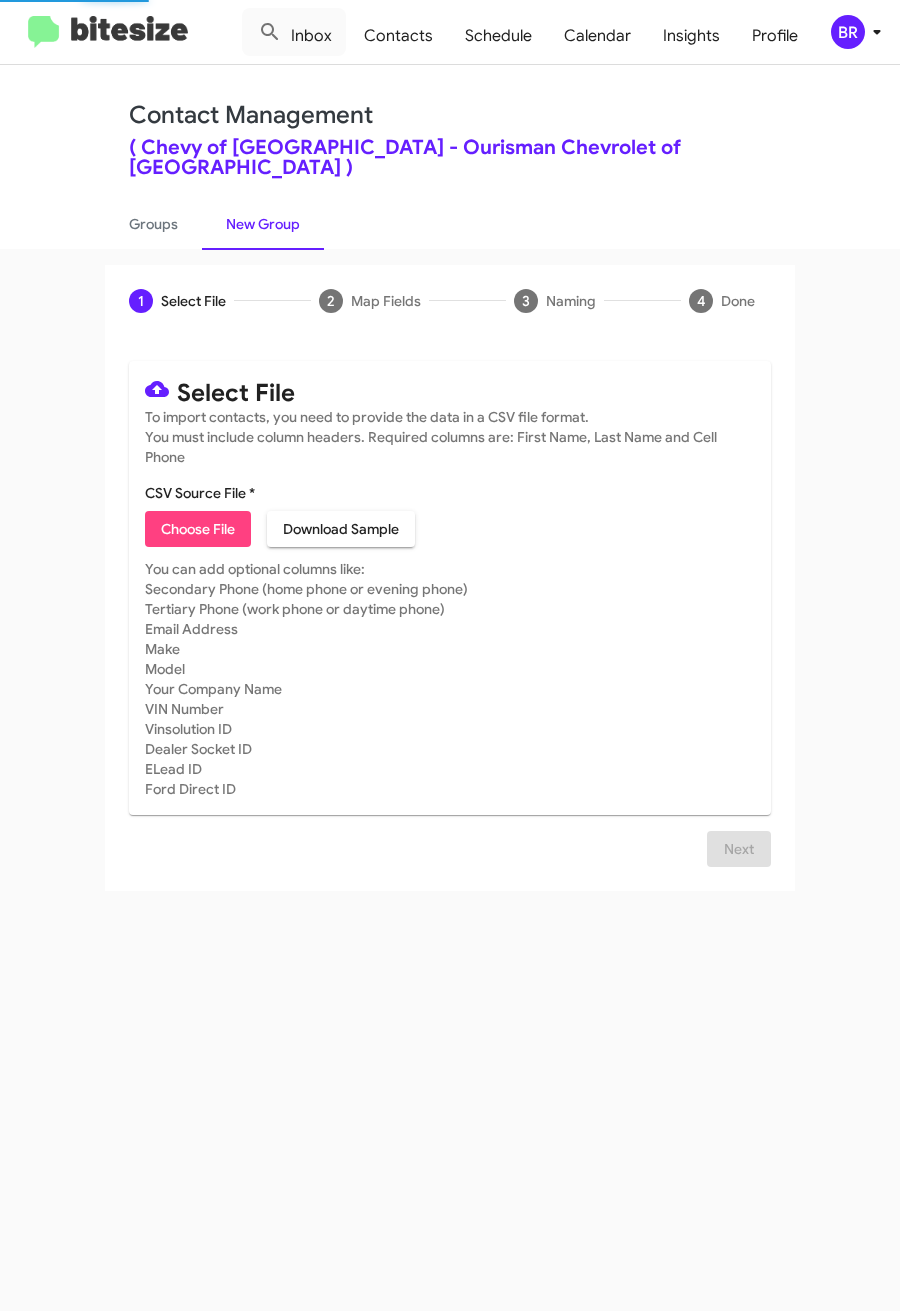 click on "Choose File" 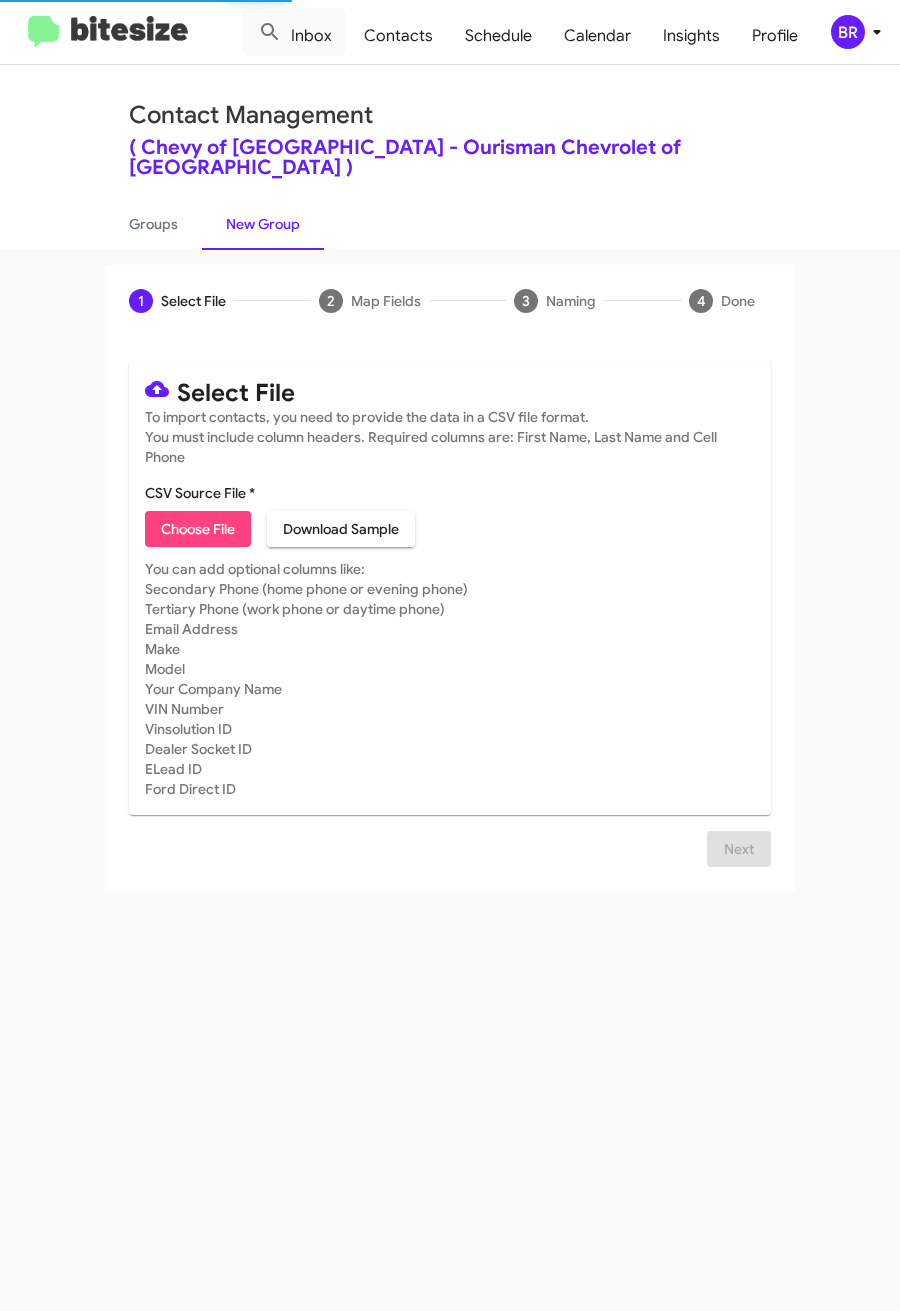 type on "ChevyRock_ServBuyback24mo_07-10-25" 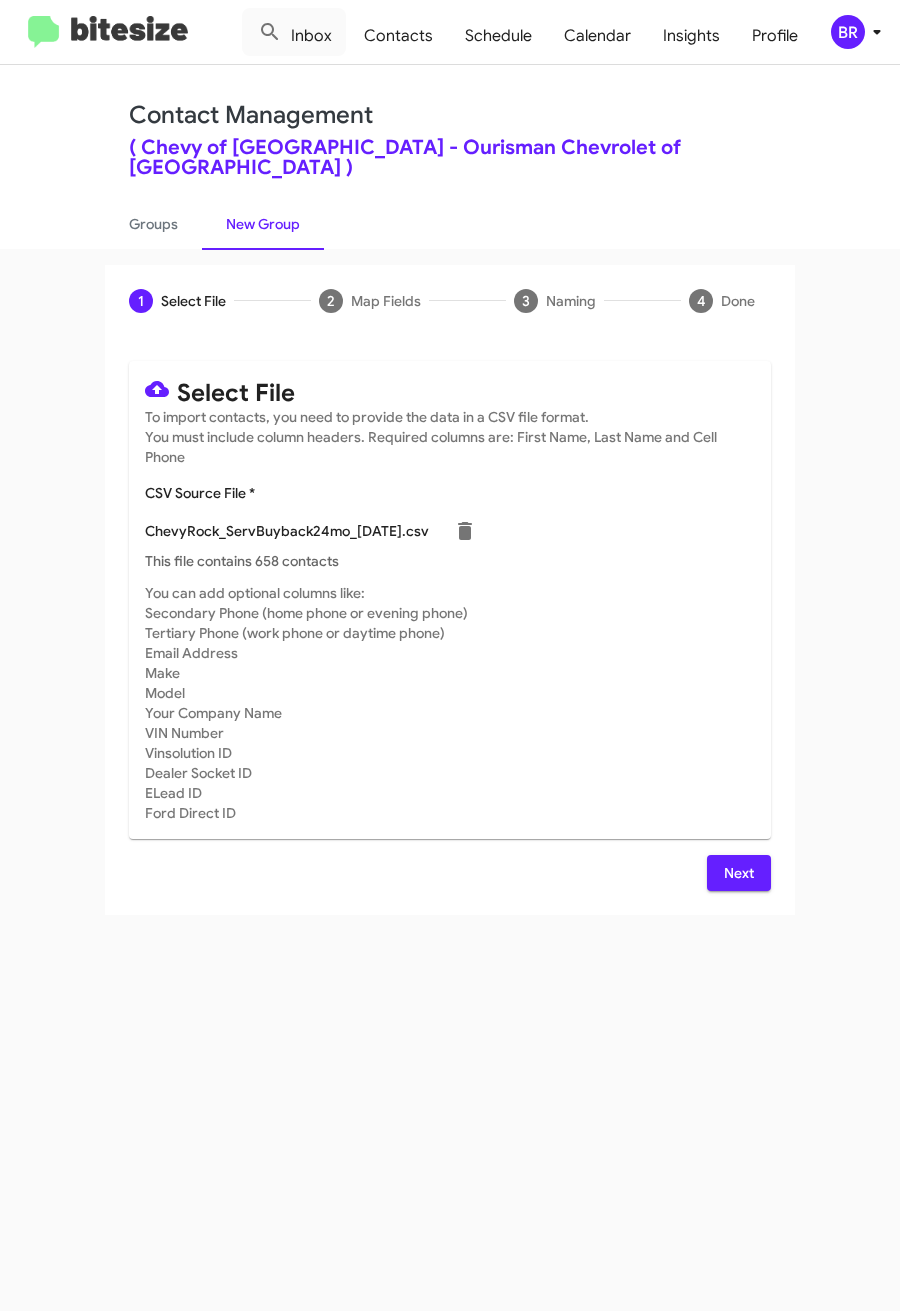 click on "Next" at bounding box center (739, 873) 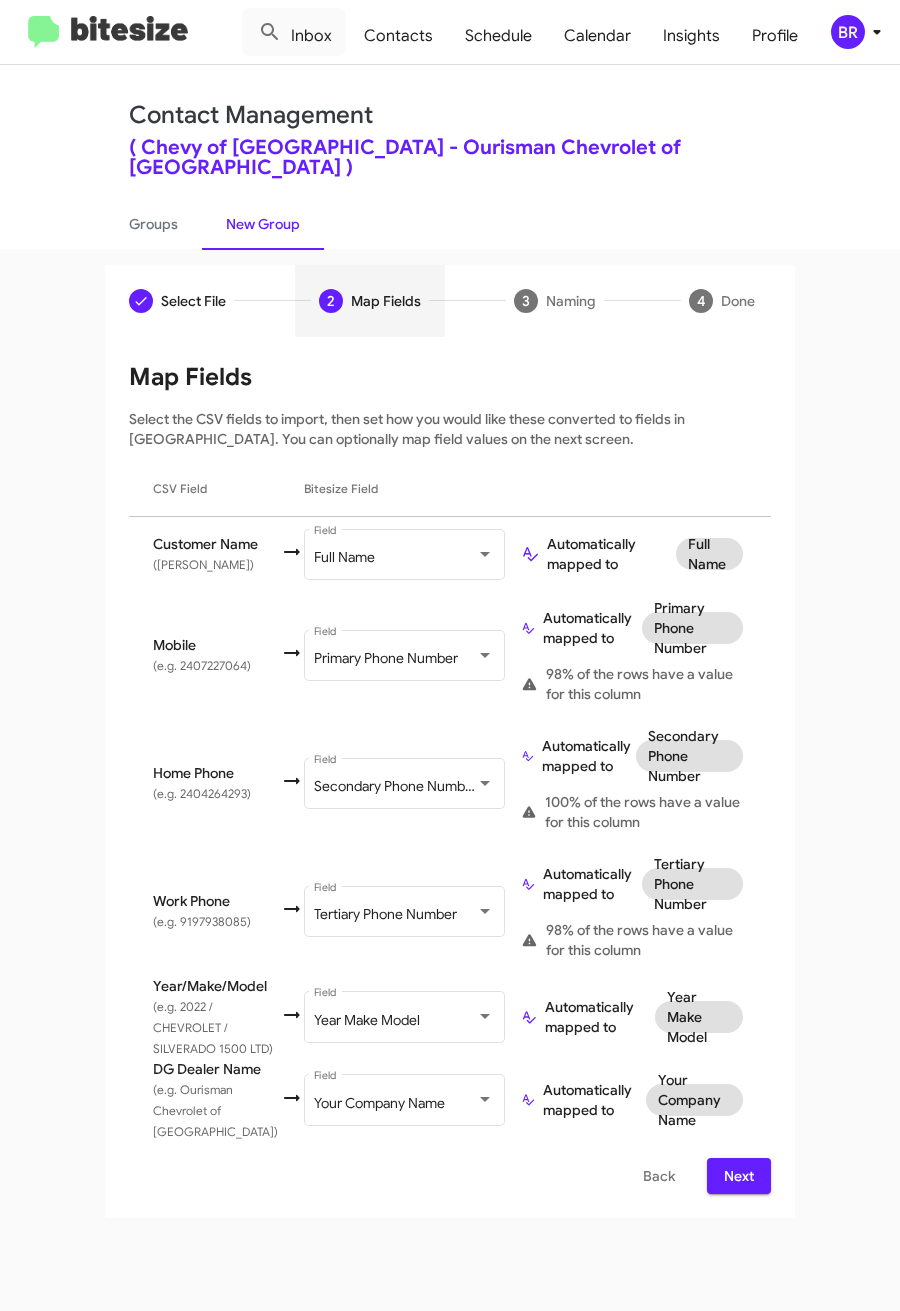 click on "Next" at bounding box center (739, 1176) 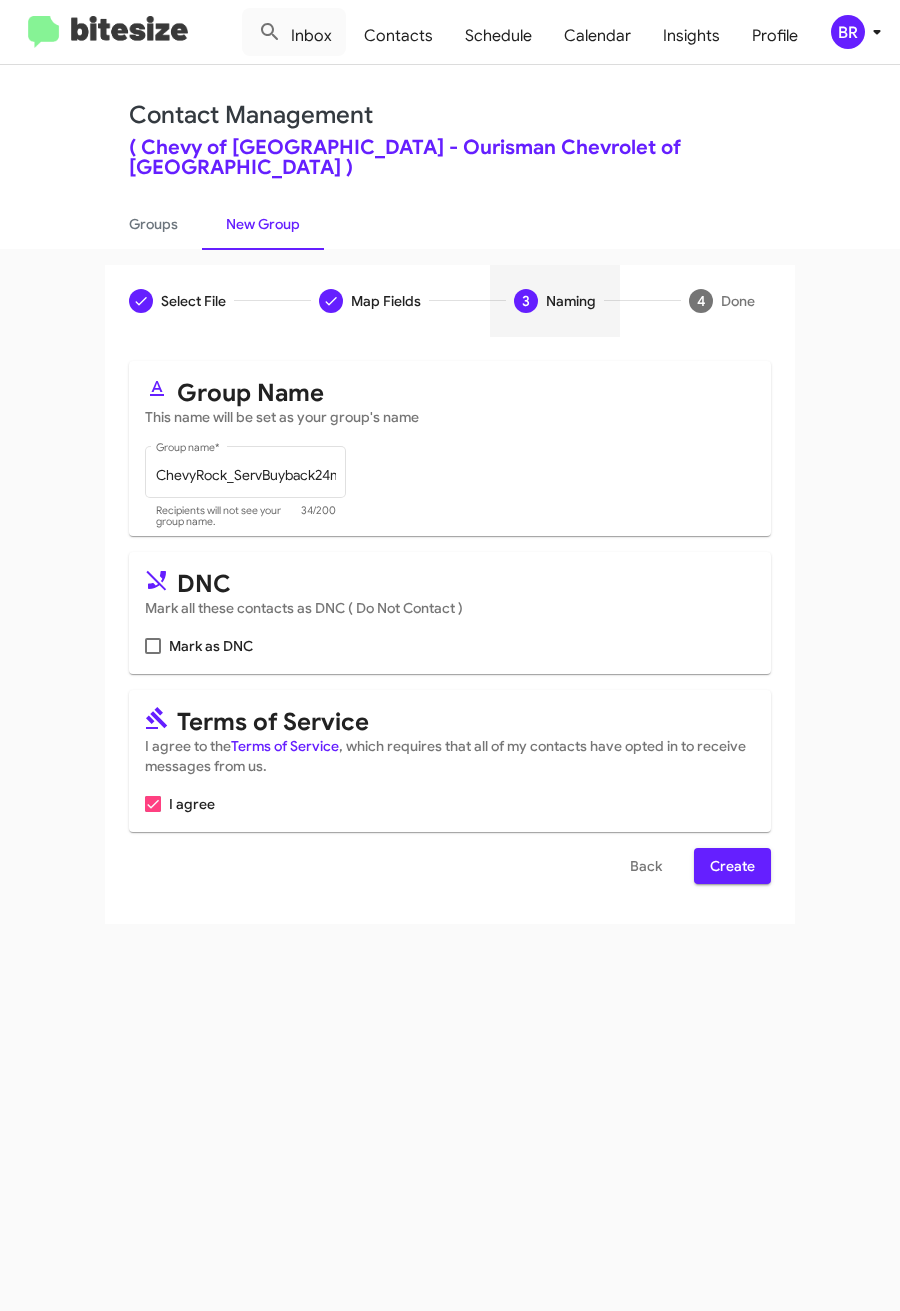 click on "Create" at bounding box center (732, 866) 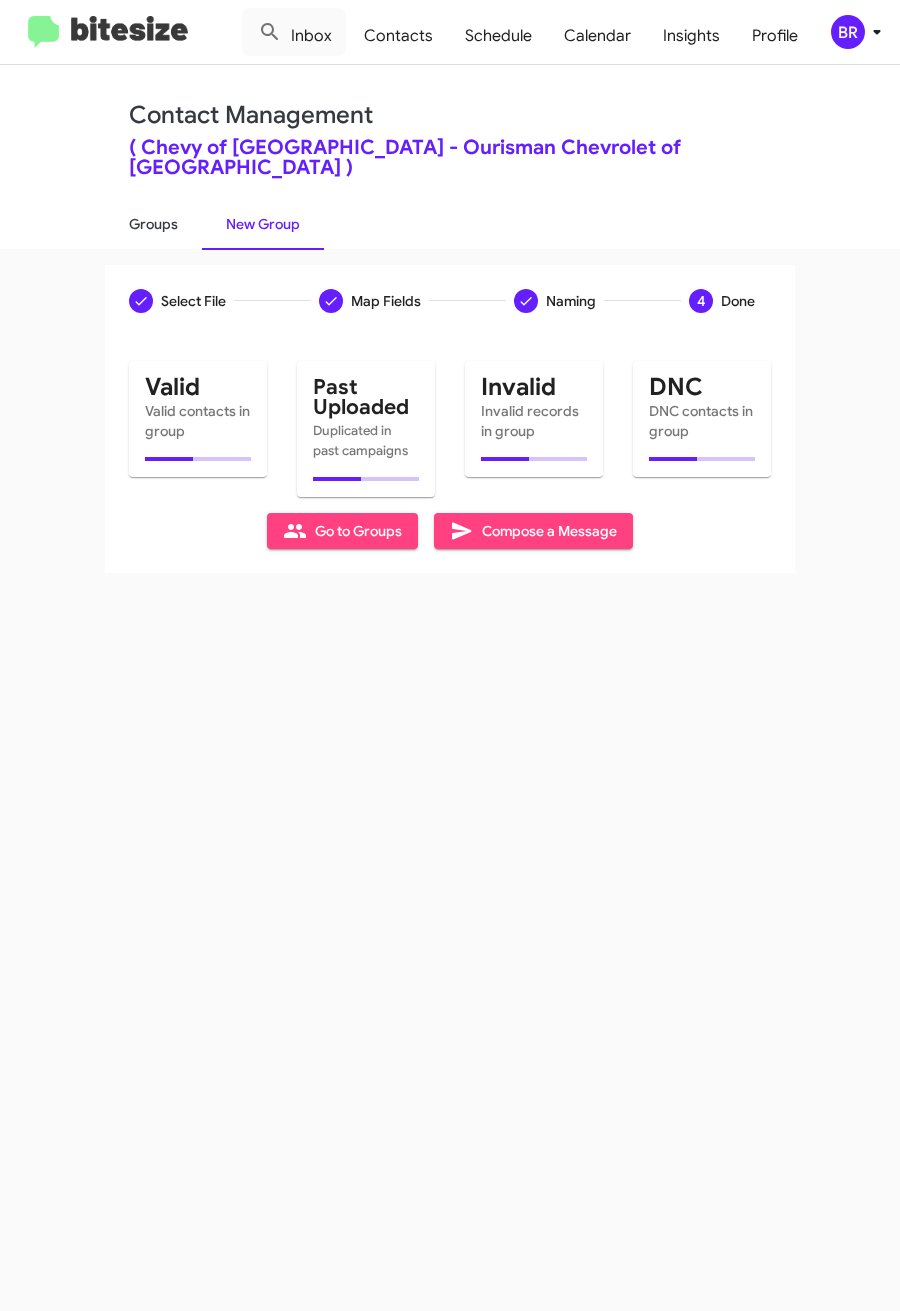 click on "Groups" 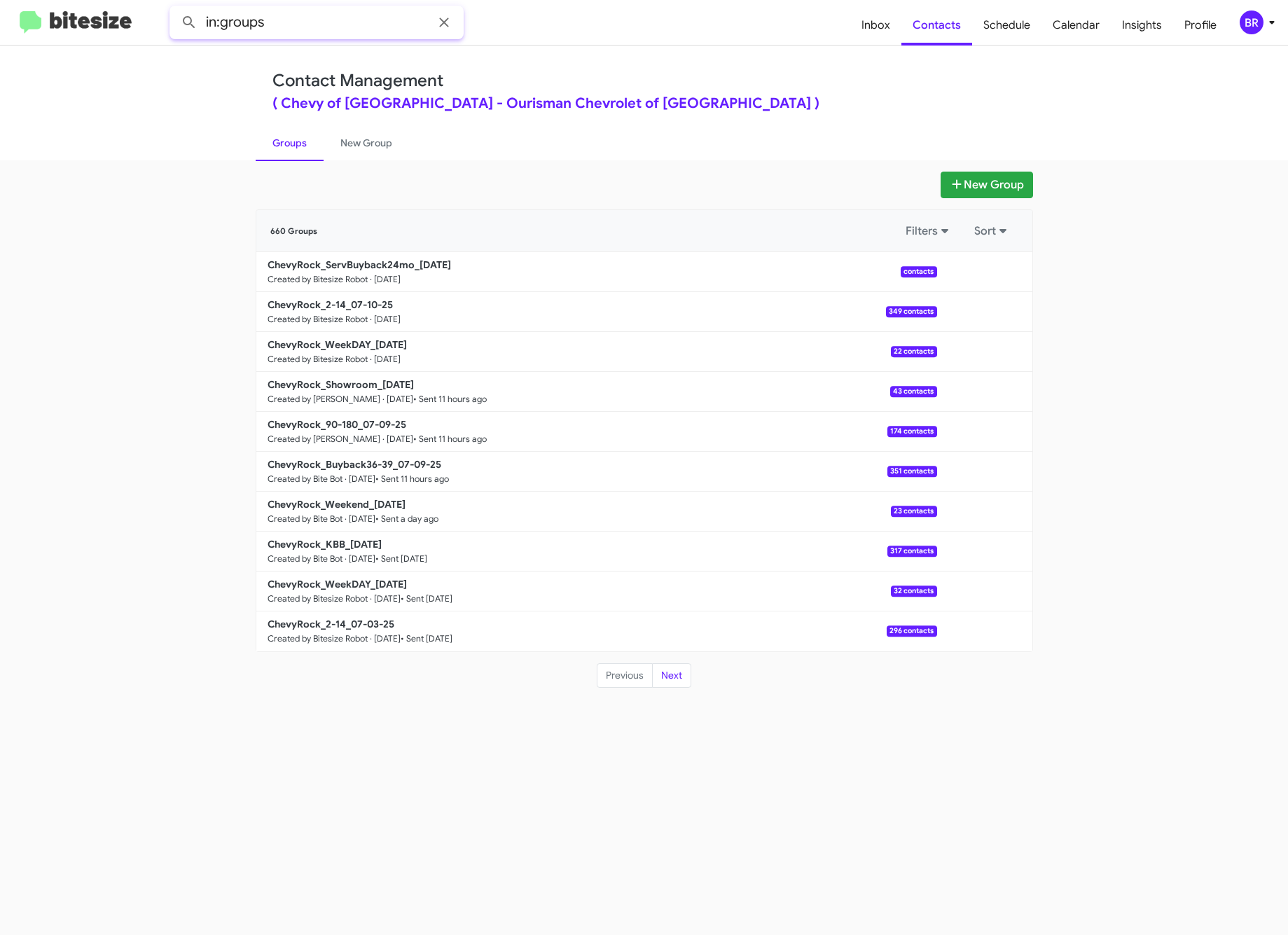 click on "in:groups" 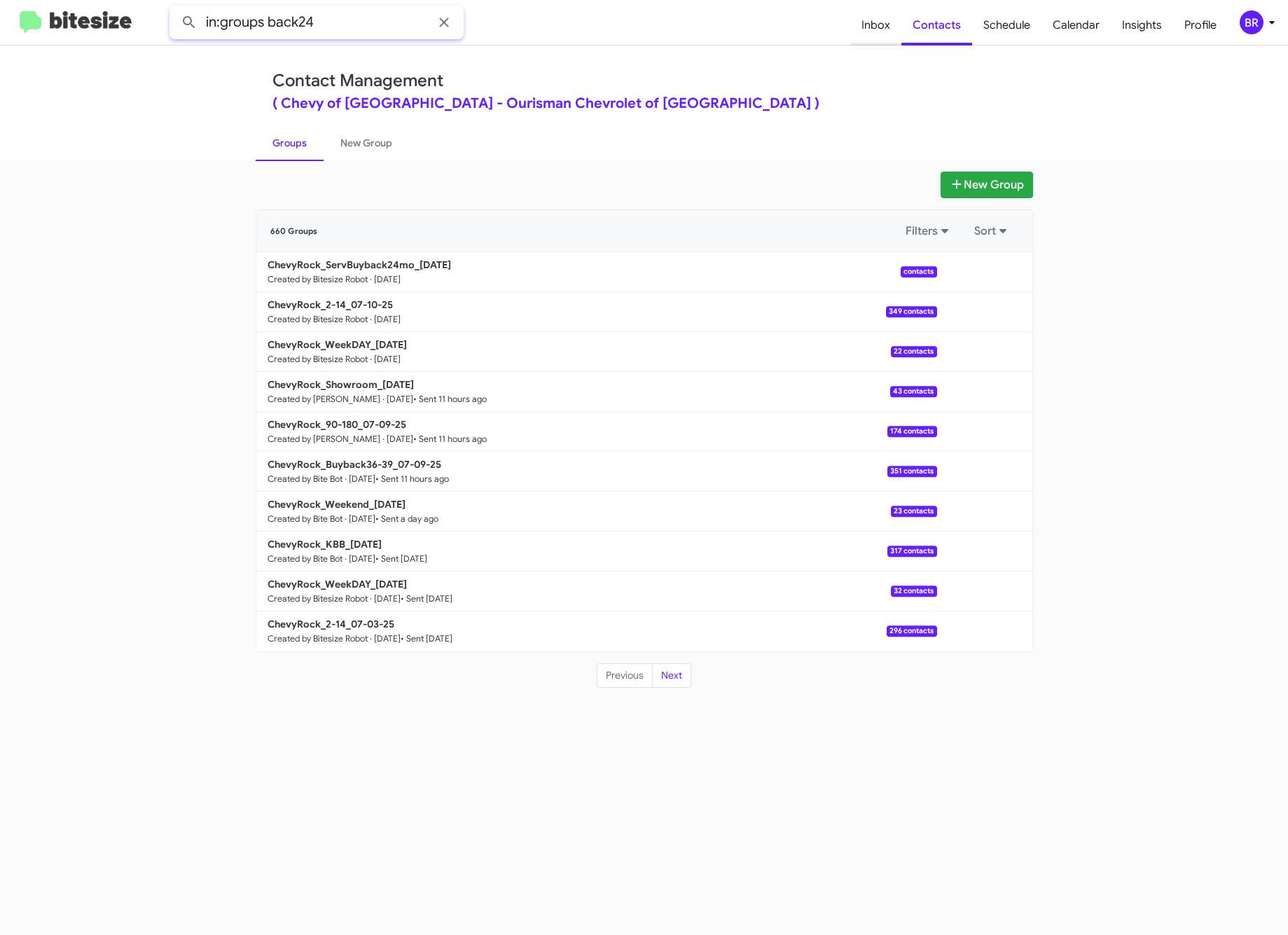 type on "in:groups back24" 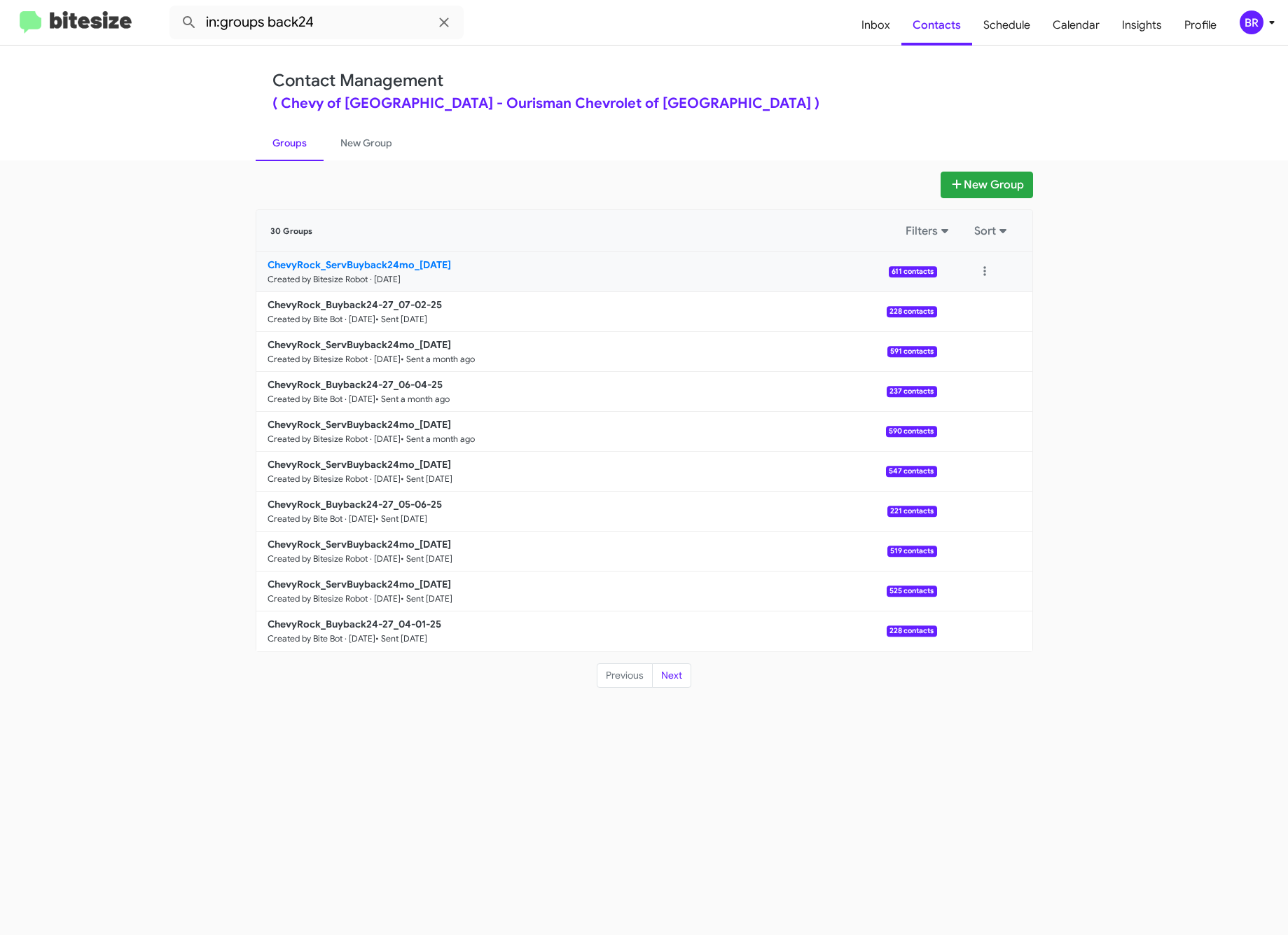 click on "ChevyRock_ServBuyback24mo_07-10-25" 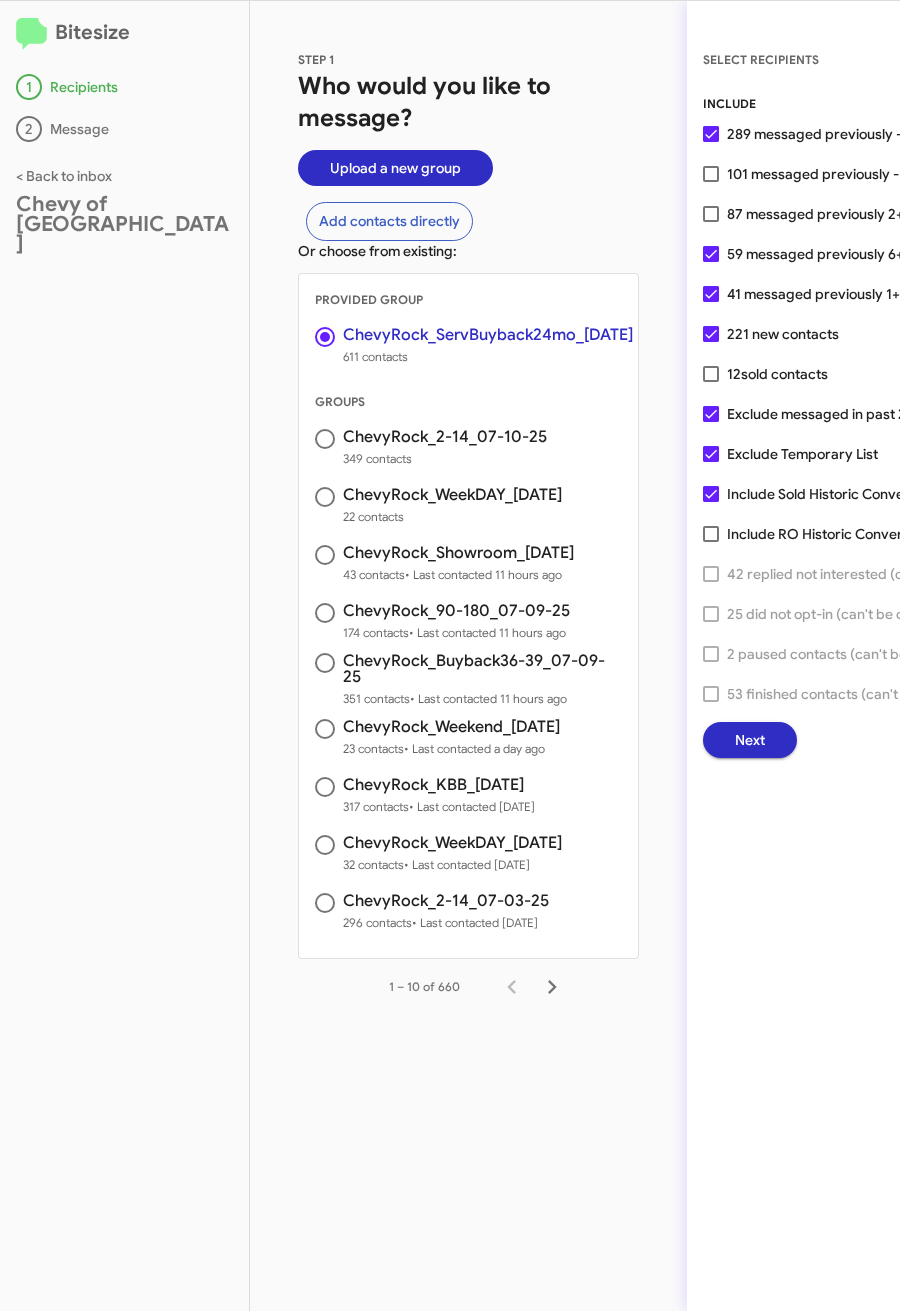 click on "Next" 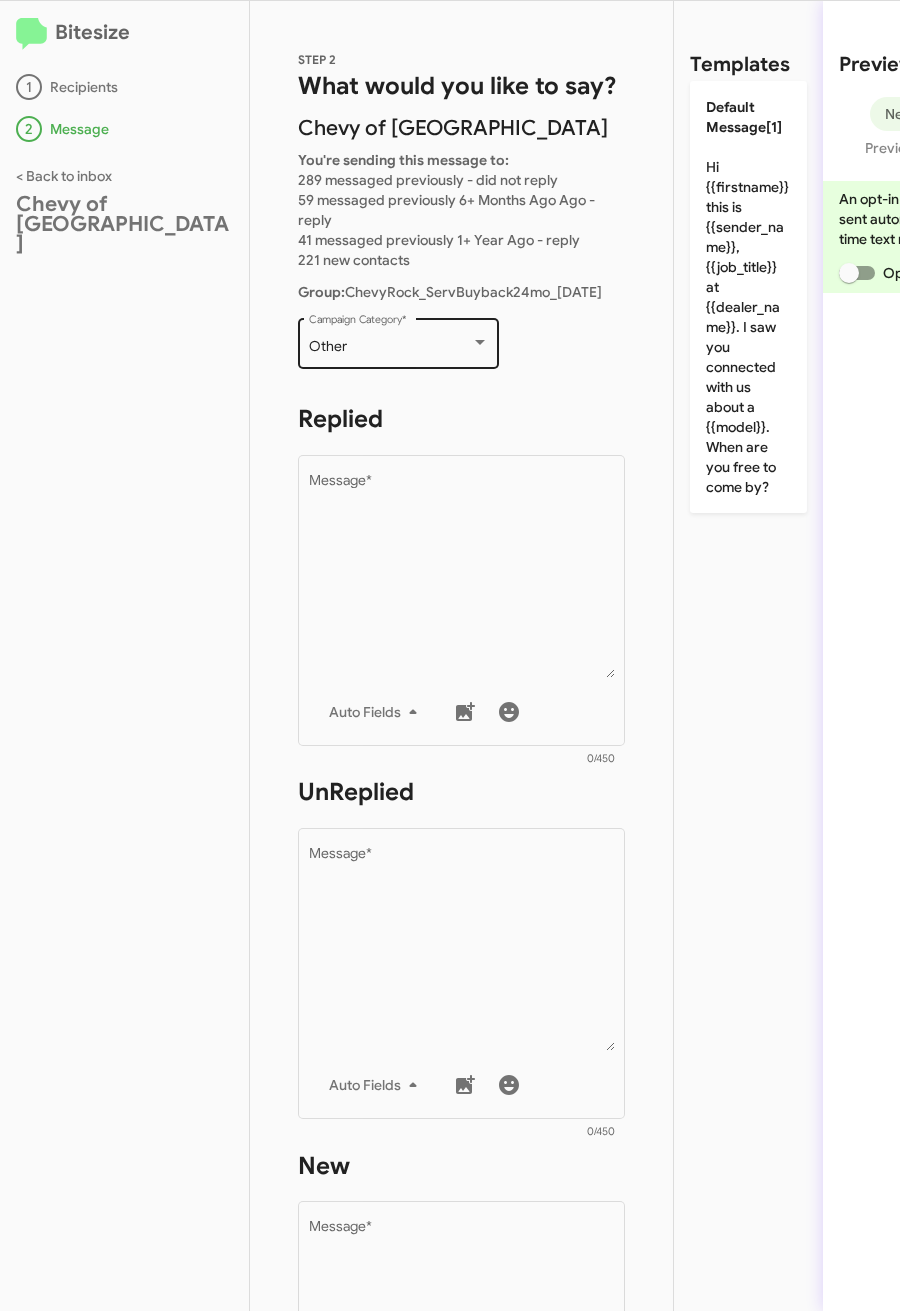 click on "Other" at bounding box center (390, 347) 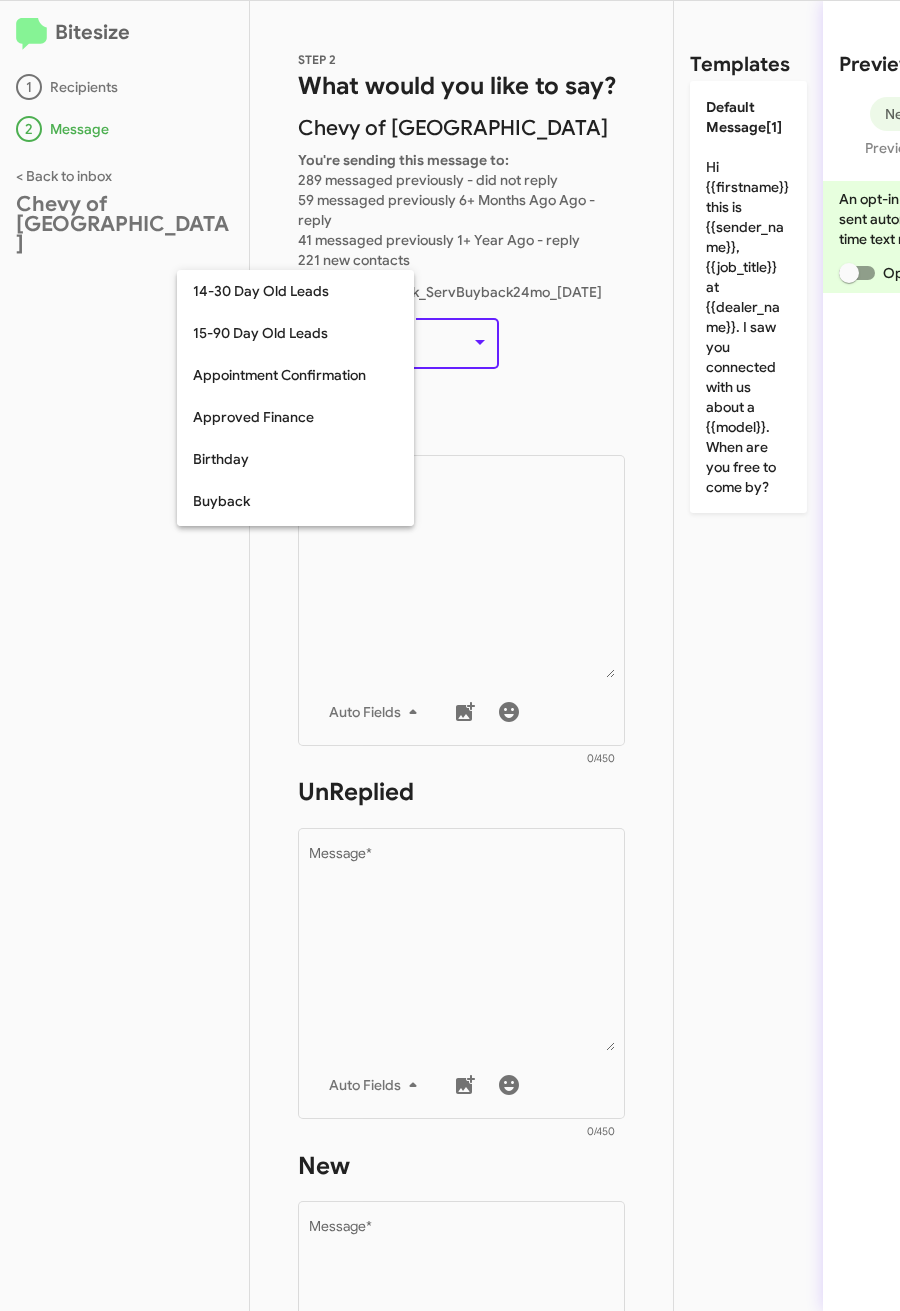 scroll, scrollTop: 438, scrollLeft: 0, axis: vertical 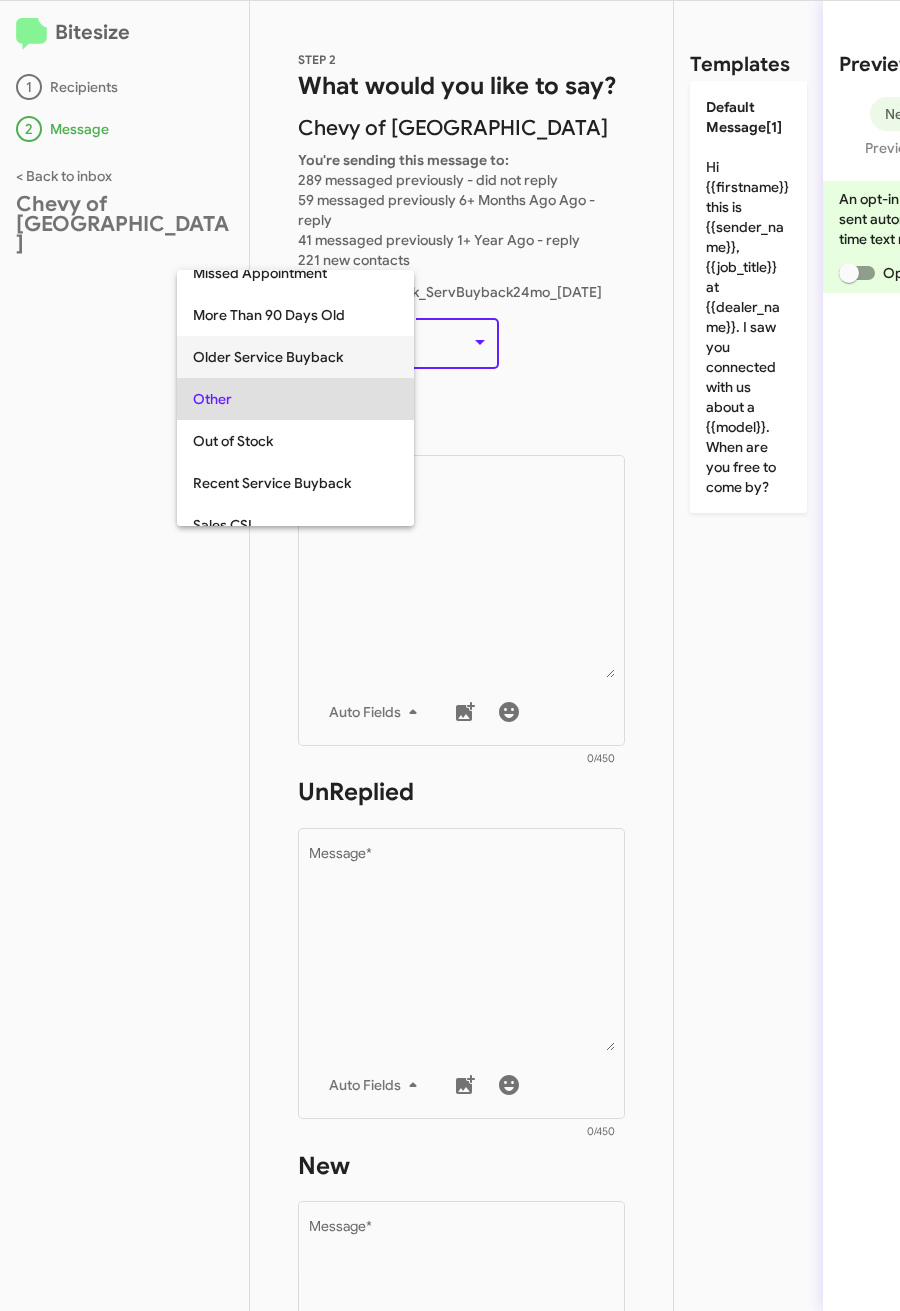 click on "Older Service Buyback" at bounding box center (295, 357) 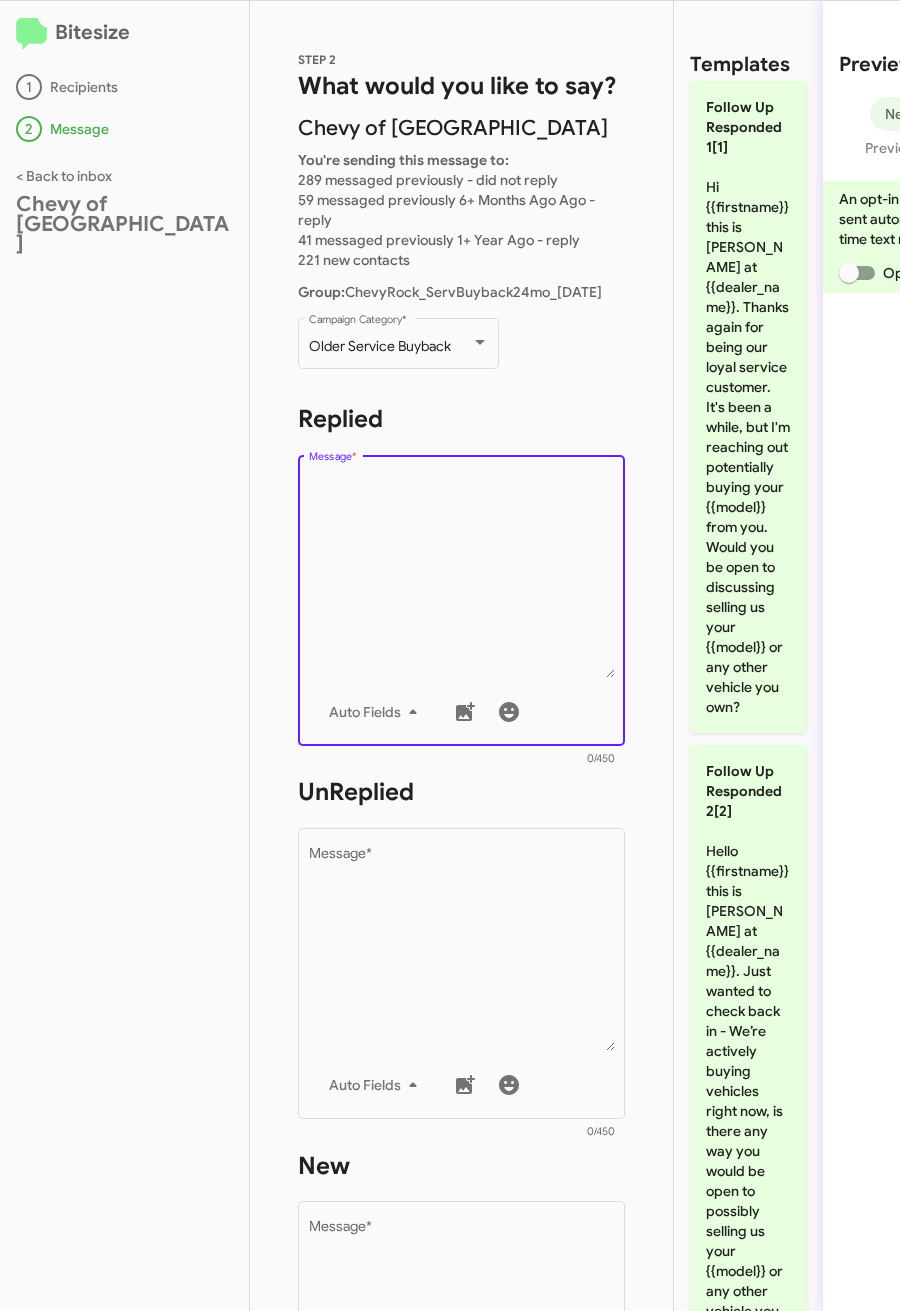 click on "Message  *" at bounding box center [462, 576] 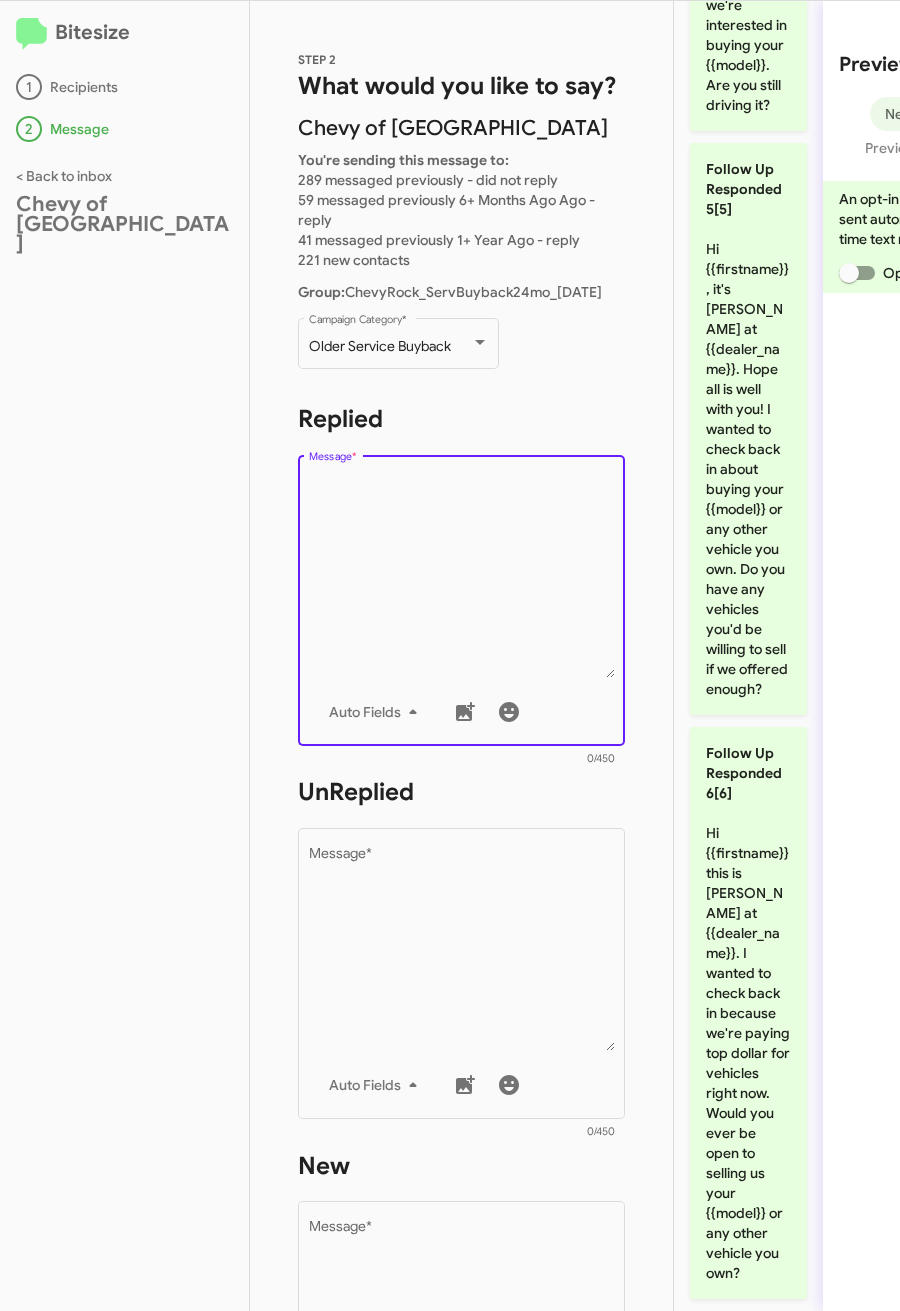 scroll, scrollTop: 2656, scrollLeft: 0, axis: vertical 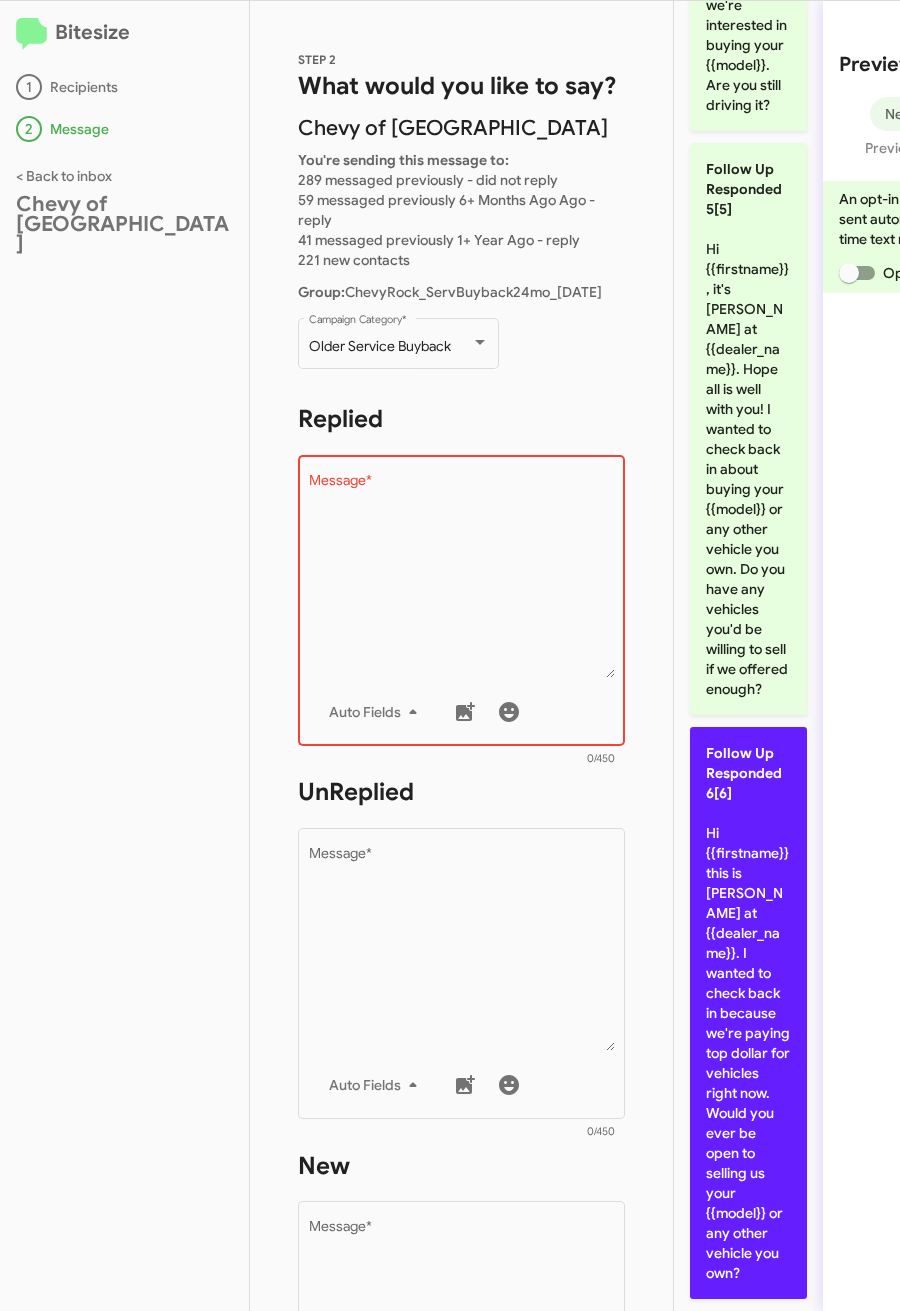 click on "Follow Up Responded 6[6]  Hi {{firstname}} this is Max Overby at {{dealer_name}}. I wanted to check back in because we're paying top dollar for vehicles right now. Would you ever be open to selling us your {{model}} or any other vehicle you own?" 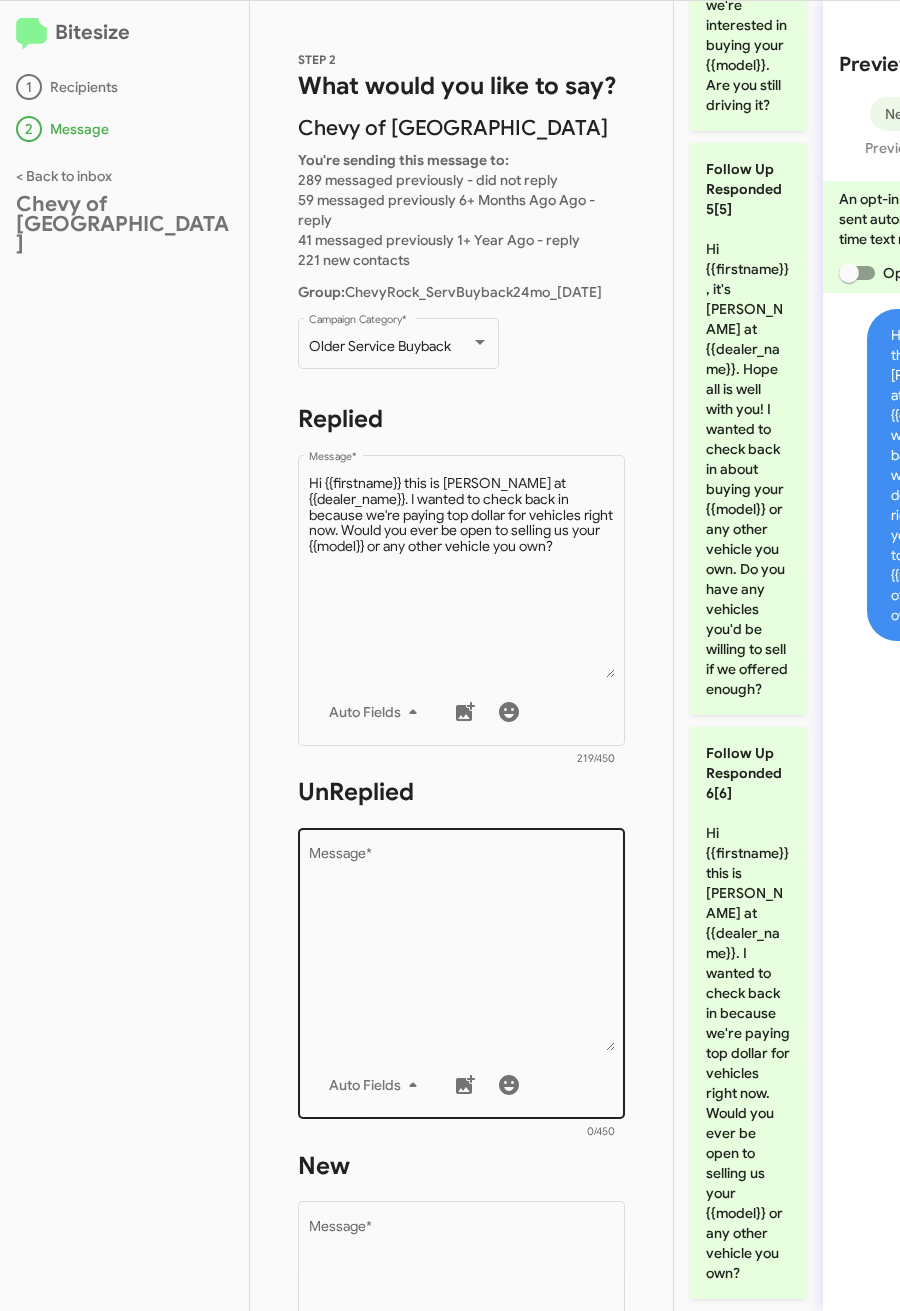 click on "Message  *" at bounding box center [462, 949] 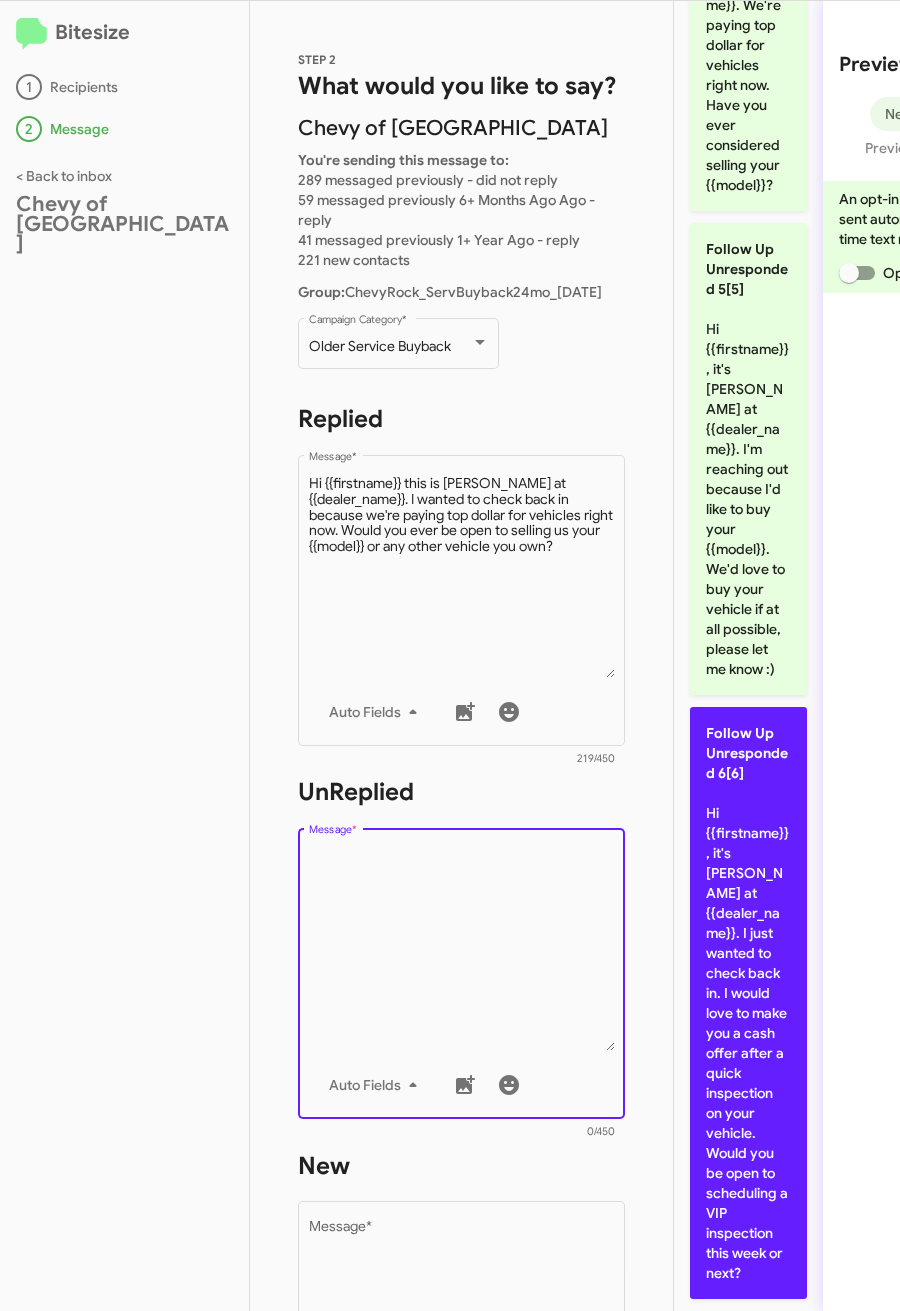 click on "Follow Up Unresponded 6[6]  Hi {{firstname}}, it's Max Overby at {{dealer_name}}. I just wanted to check back in. I would love to make you a cash offer after a quick inspection on your vehicle. Would you be open to scheduling a VIP inspection this week or next?" 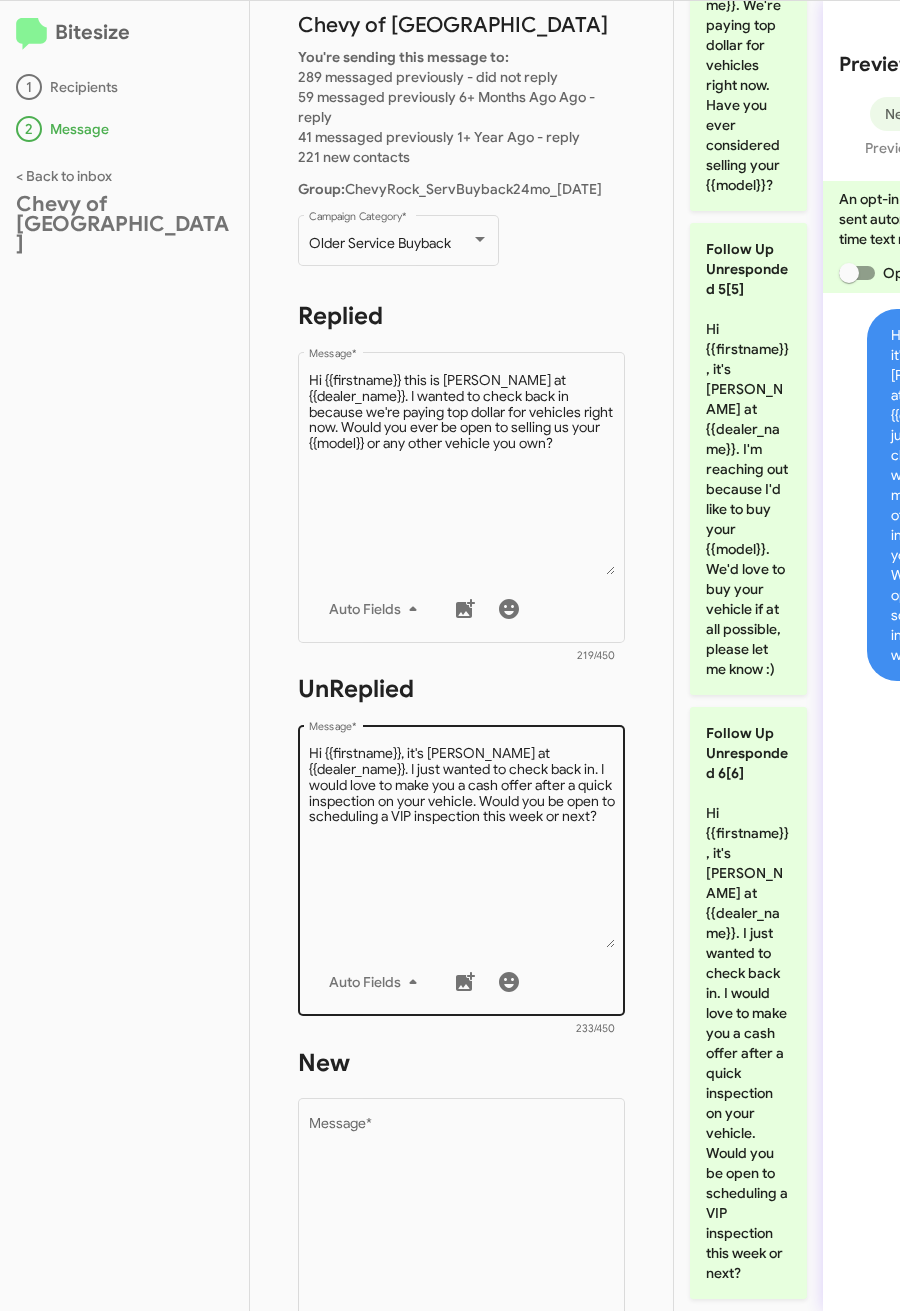 scroll, scrollTop: 0, scrollLeft: 0, axis: both 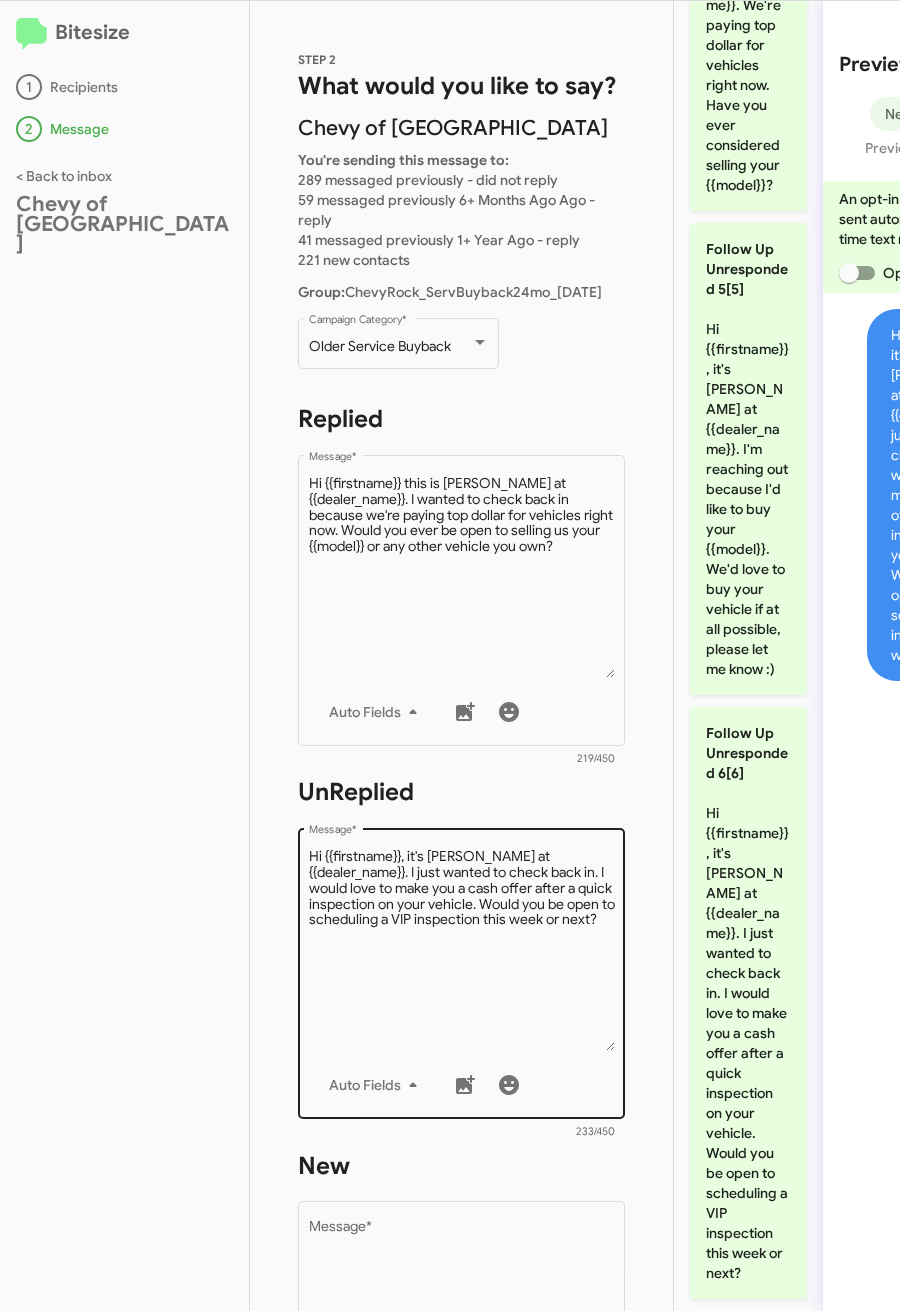 click on "Message  *" at bounding box center [462, 949] 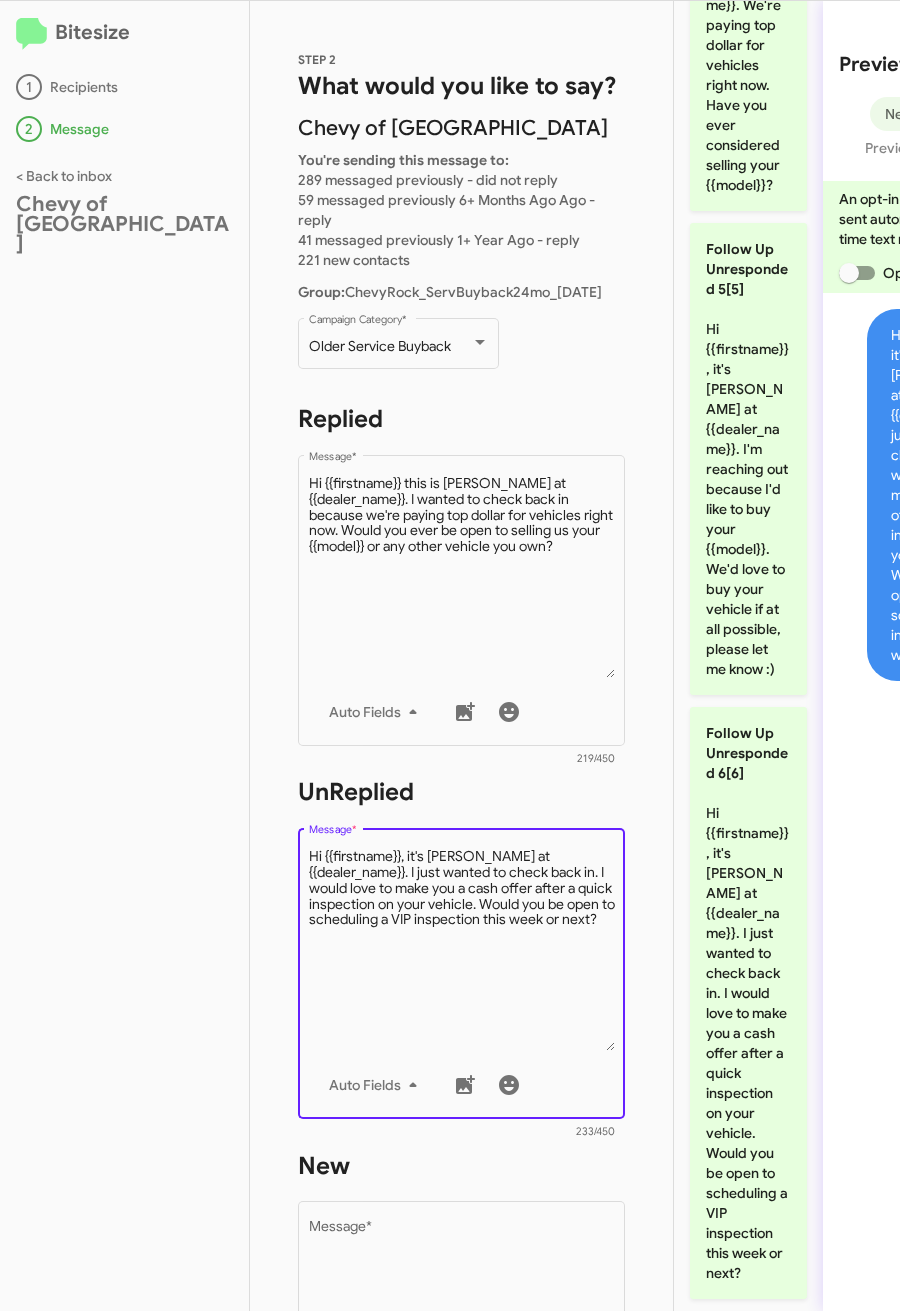 scroll, scrollTop: 300, scrollLeft: 0, axis: vertical 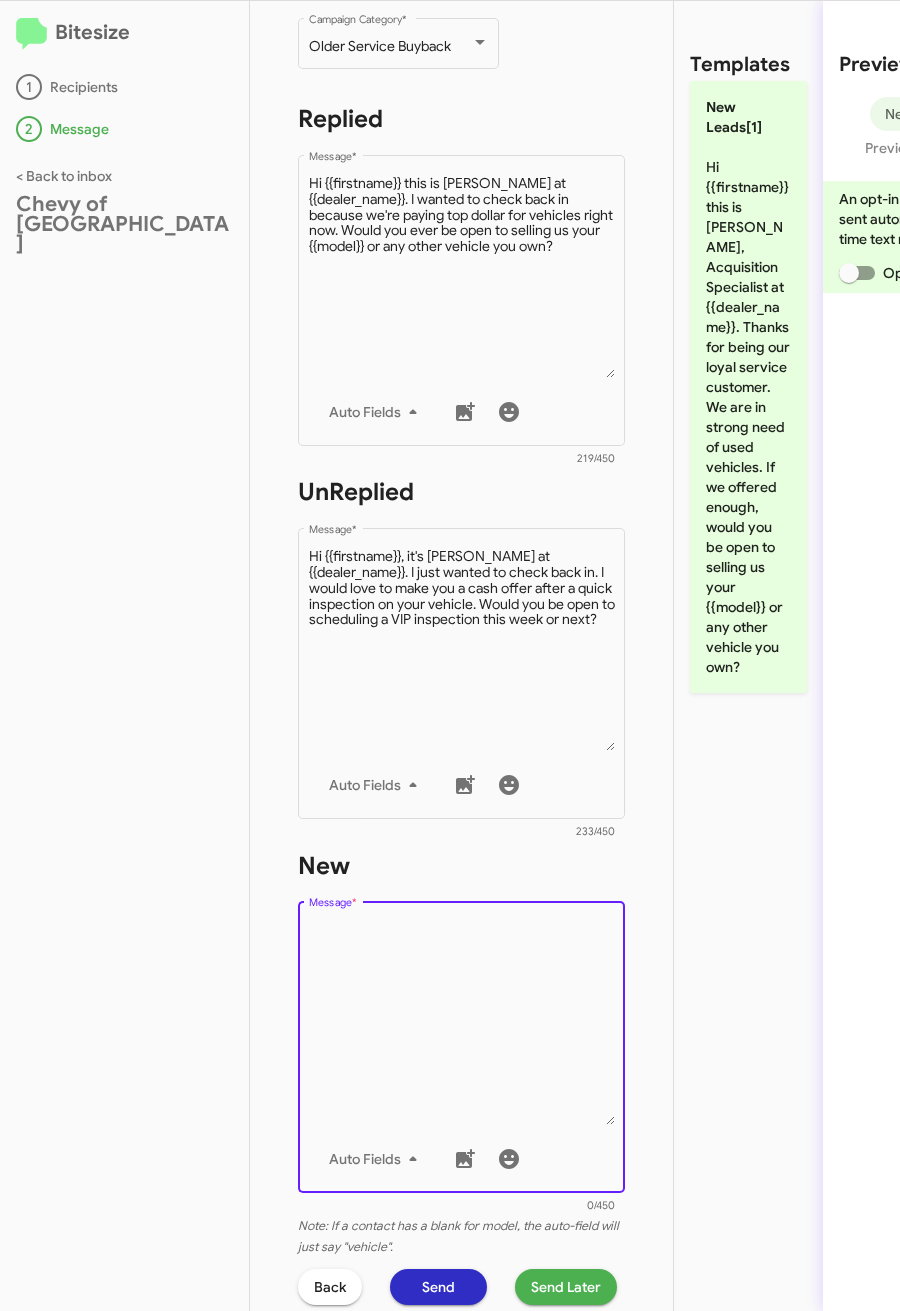 click on "Message  *" at bounding box center [462, 1023] 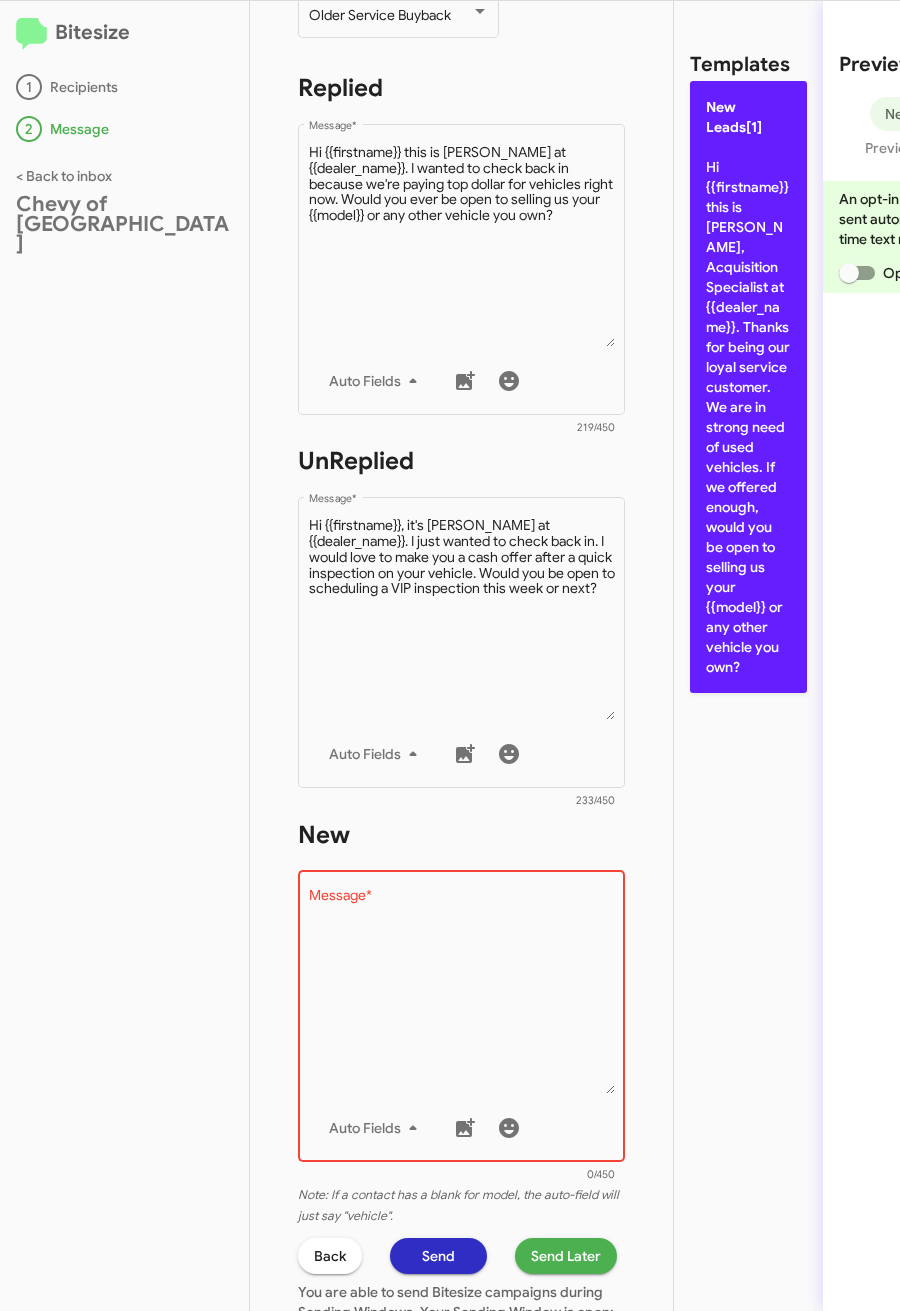 click on "New Leads[1]  Hi {{firstname}} this is Max Overby, Acquisition Specialist at {{dealer_name}}. Thanks for being our loyal service customer. We are in strong need of used vehicles. If we offered enough, would you be open to selling us your {{model}} or any other vehicle you own?" 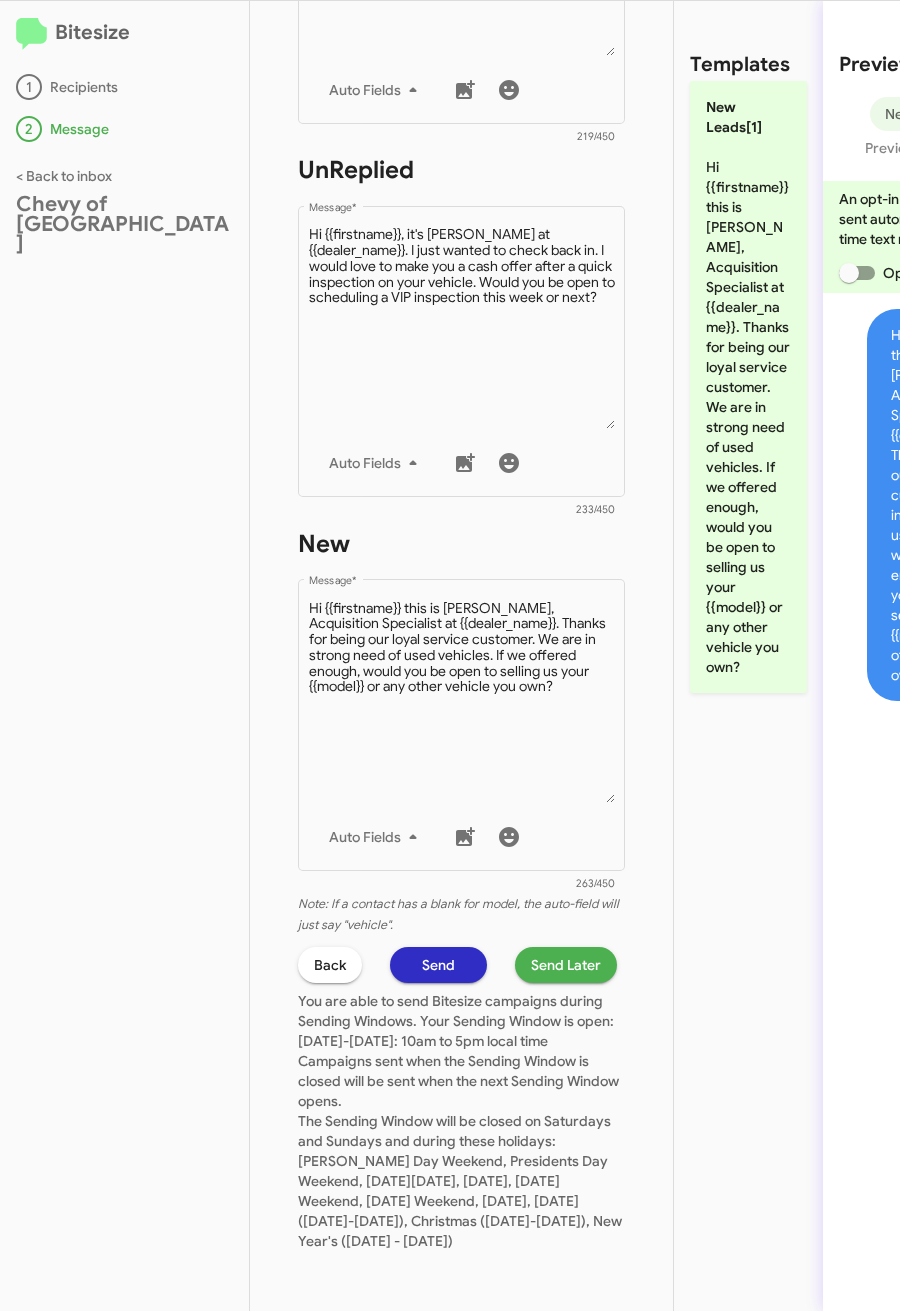 scroll, scrollTop: 751, scrollLeft: 0, axis: vertical 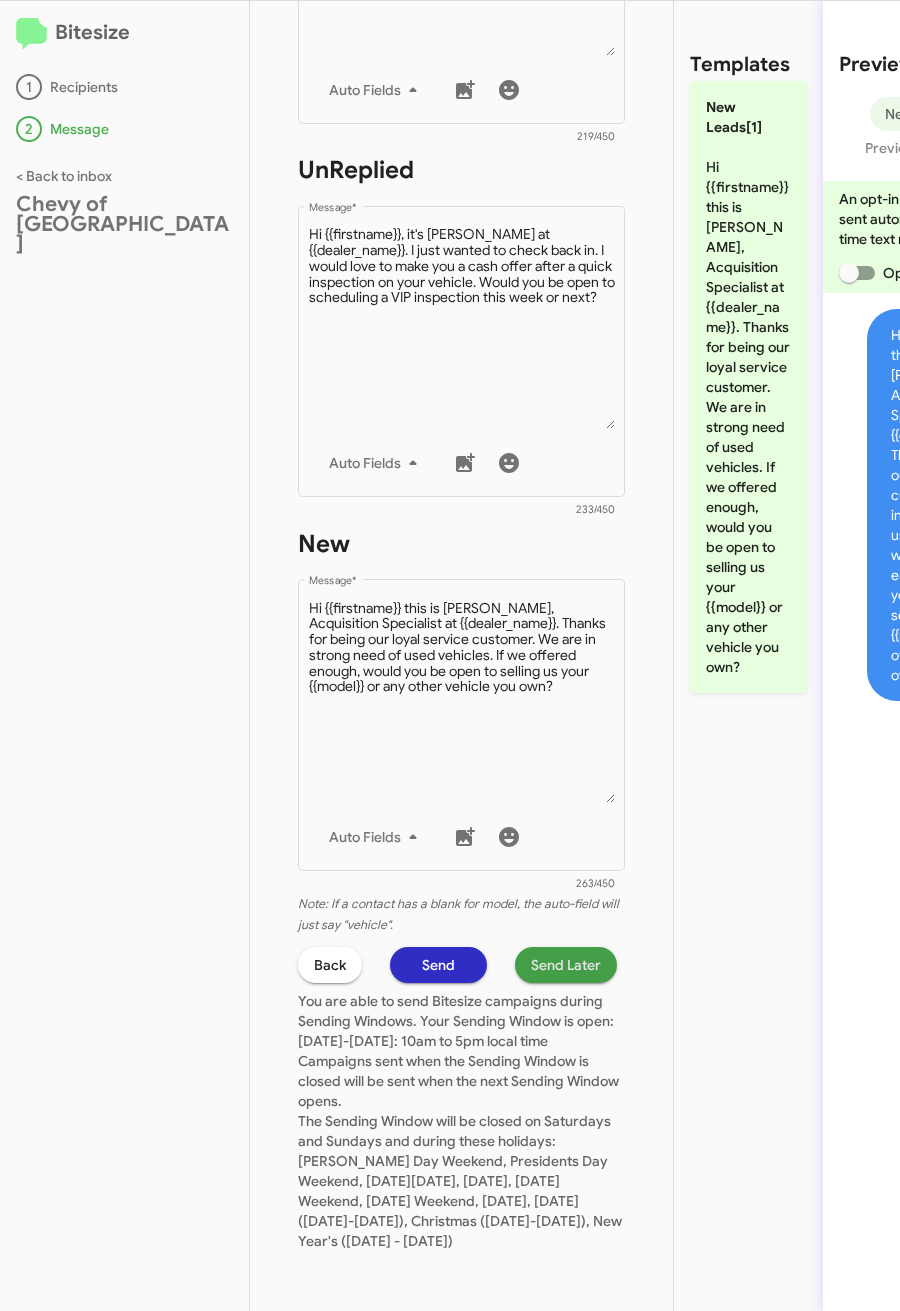 click on "Send Later" 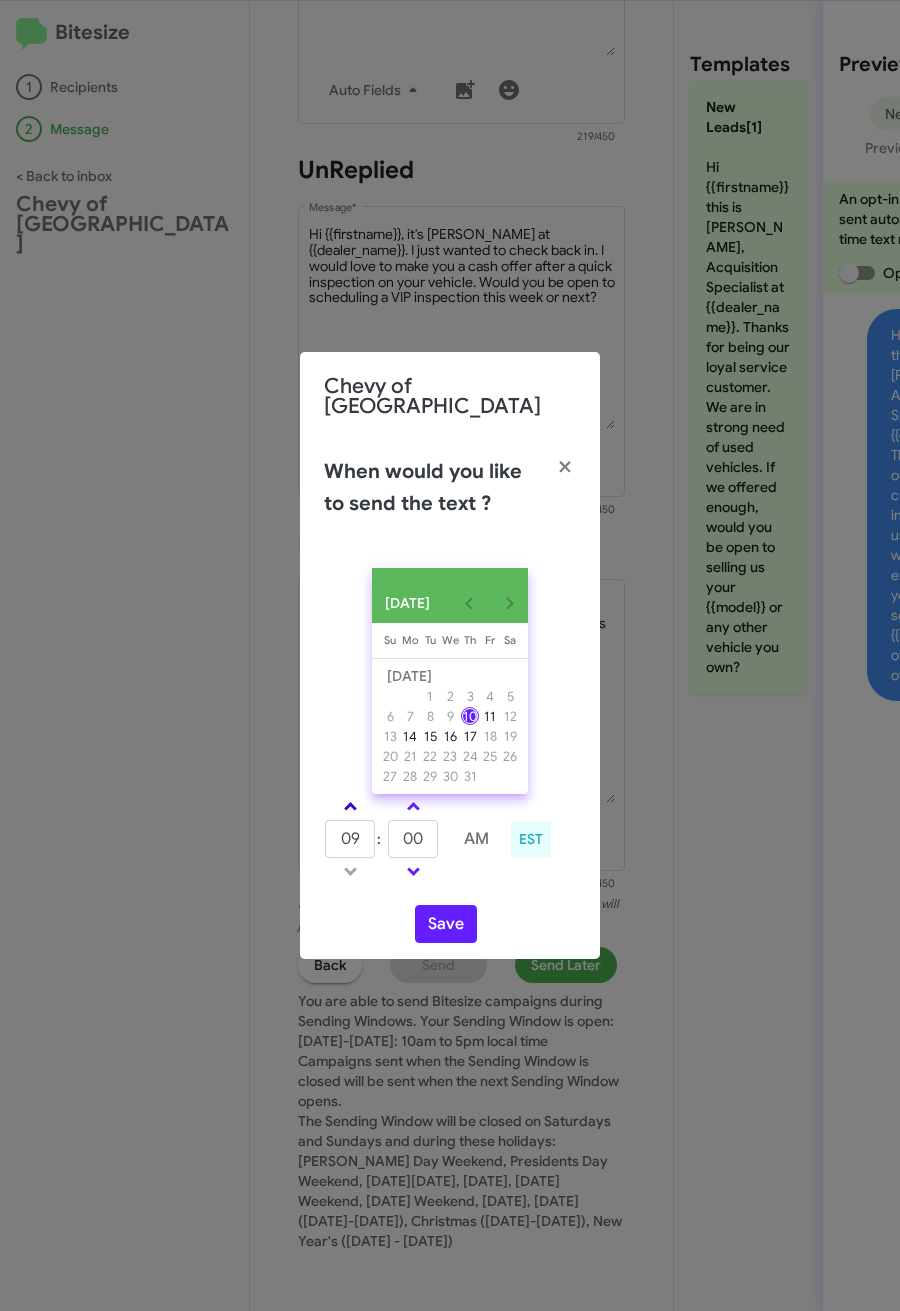 drag, startPoint x: 346, startPoint y: 802, endPoint x: 357, endPoint y: 801, distance: 11.045361 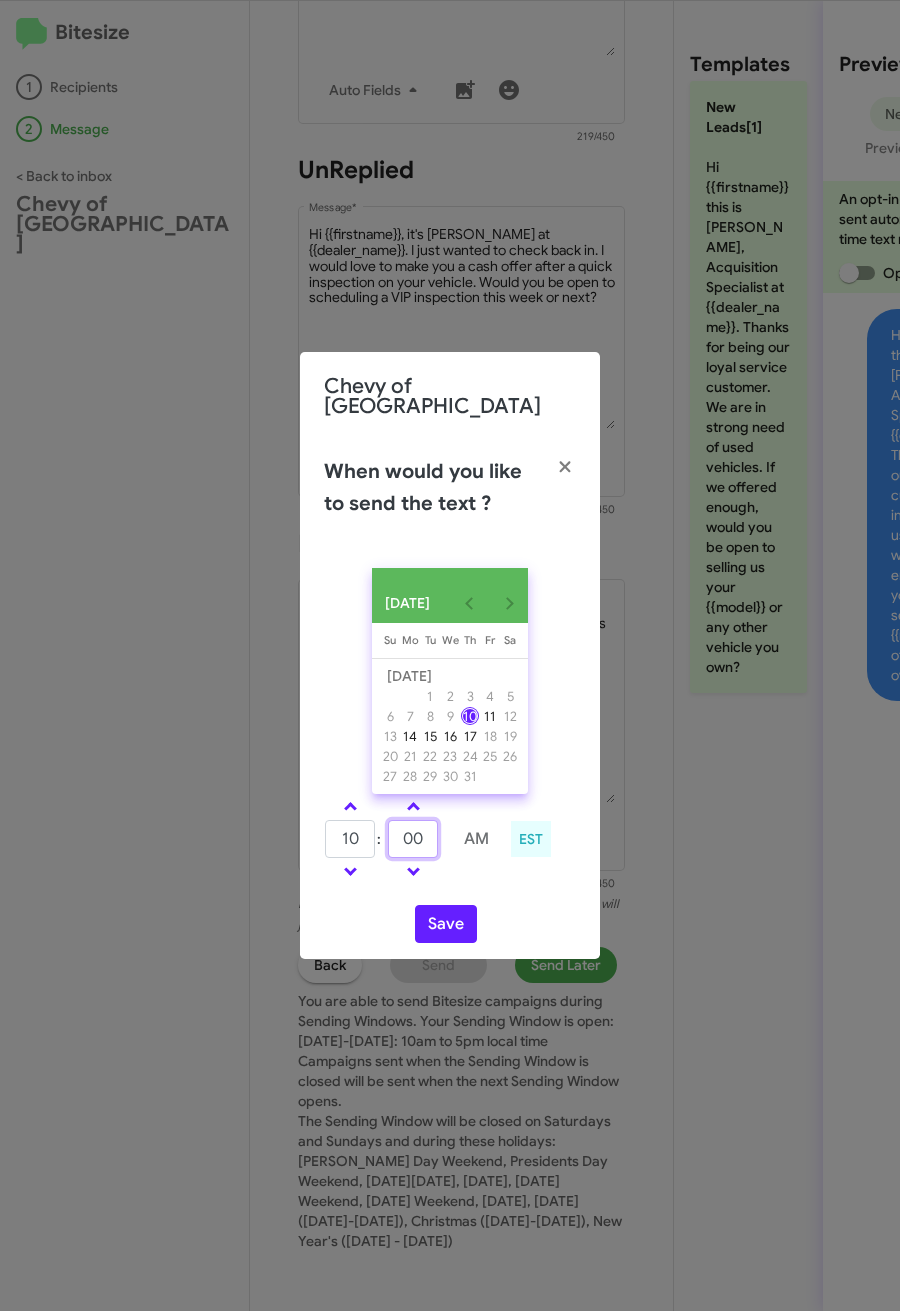 drag, startPoint x: 409, startPoint y: 832, endPoint x: 397, endPoint y: 829, distance: 12.369317 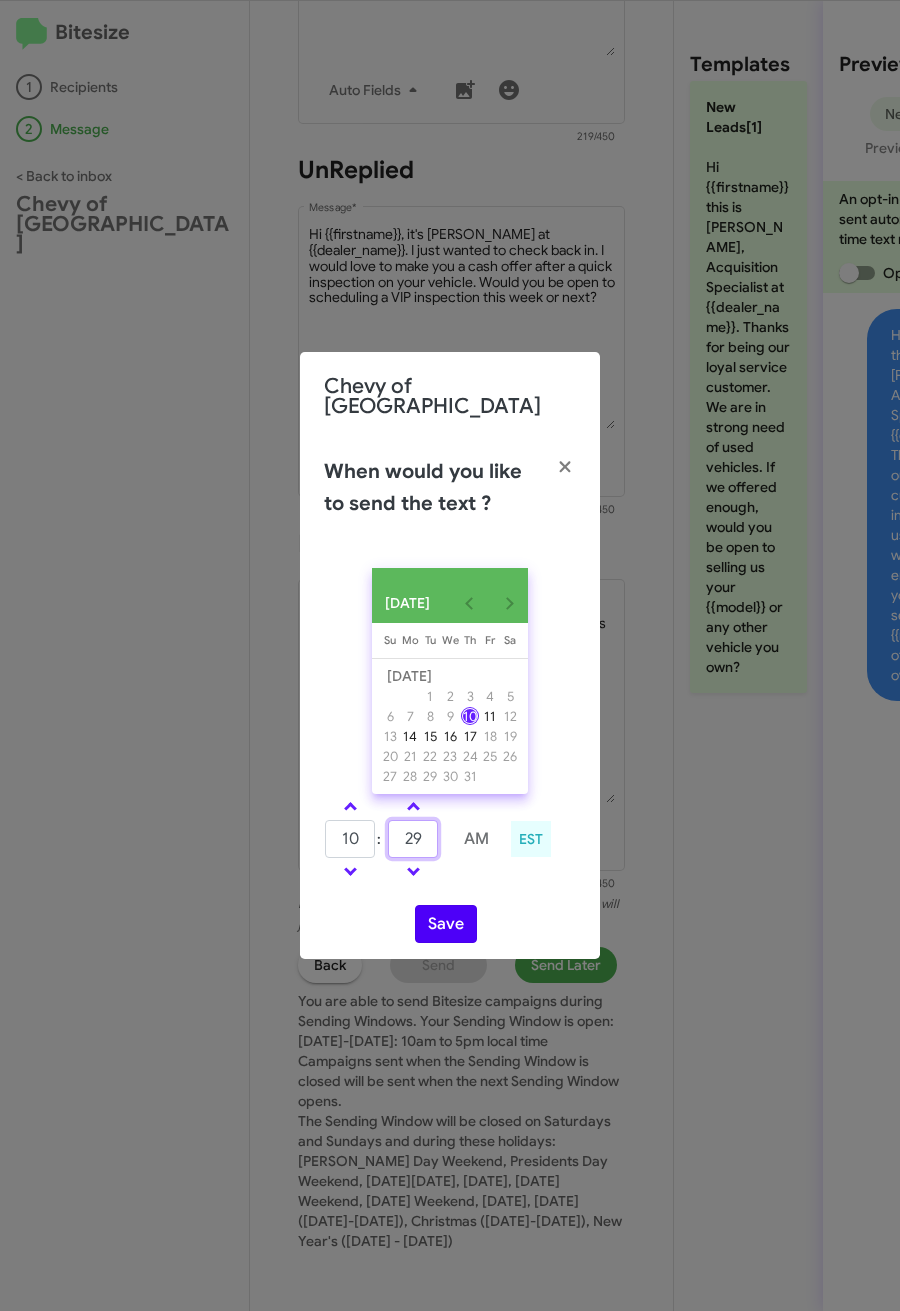 type on "29" 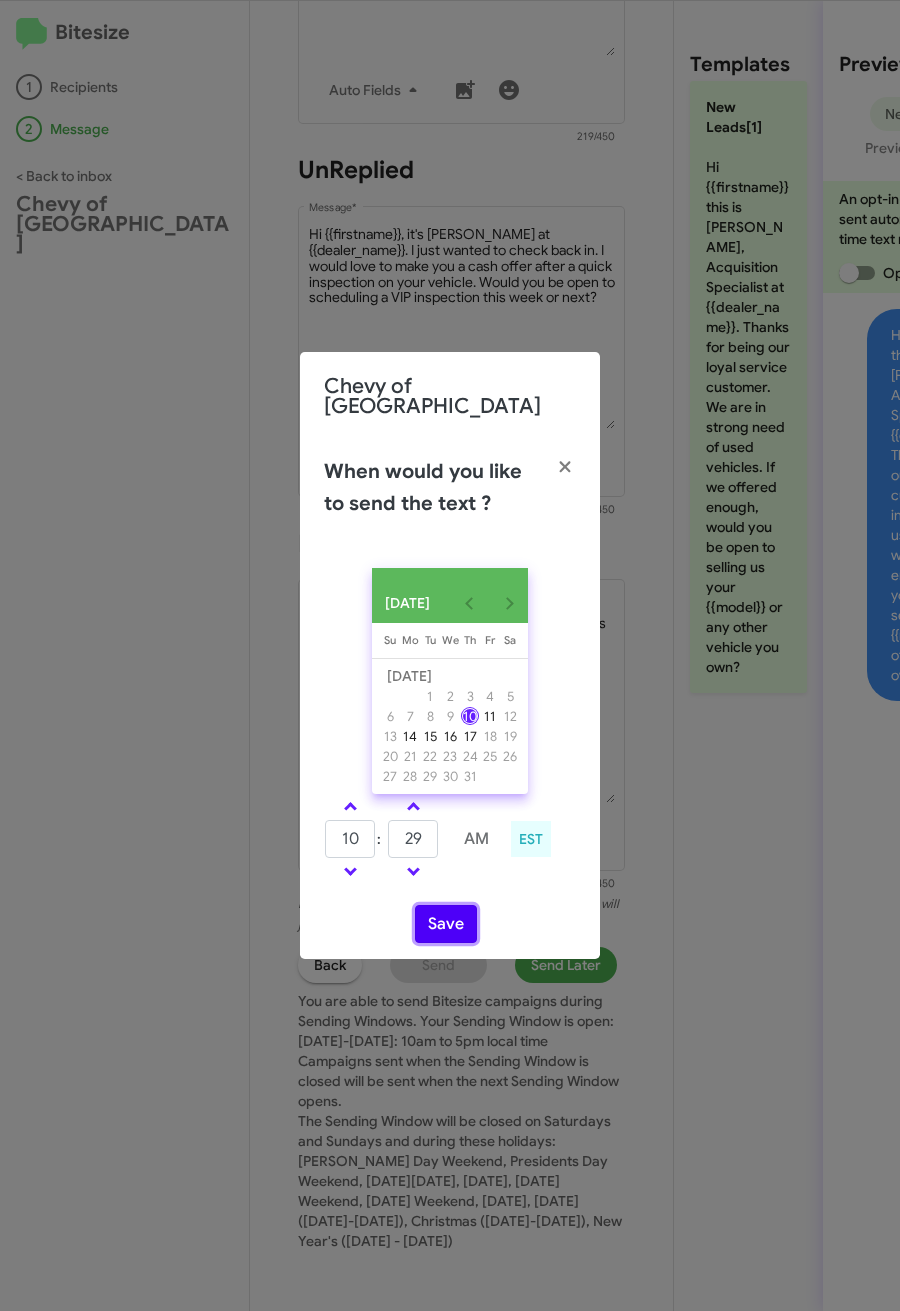 click on "Save" 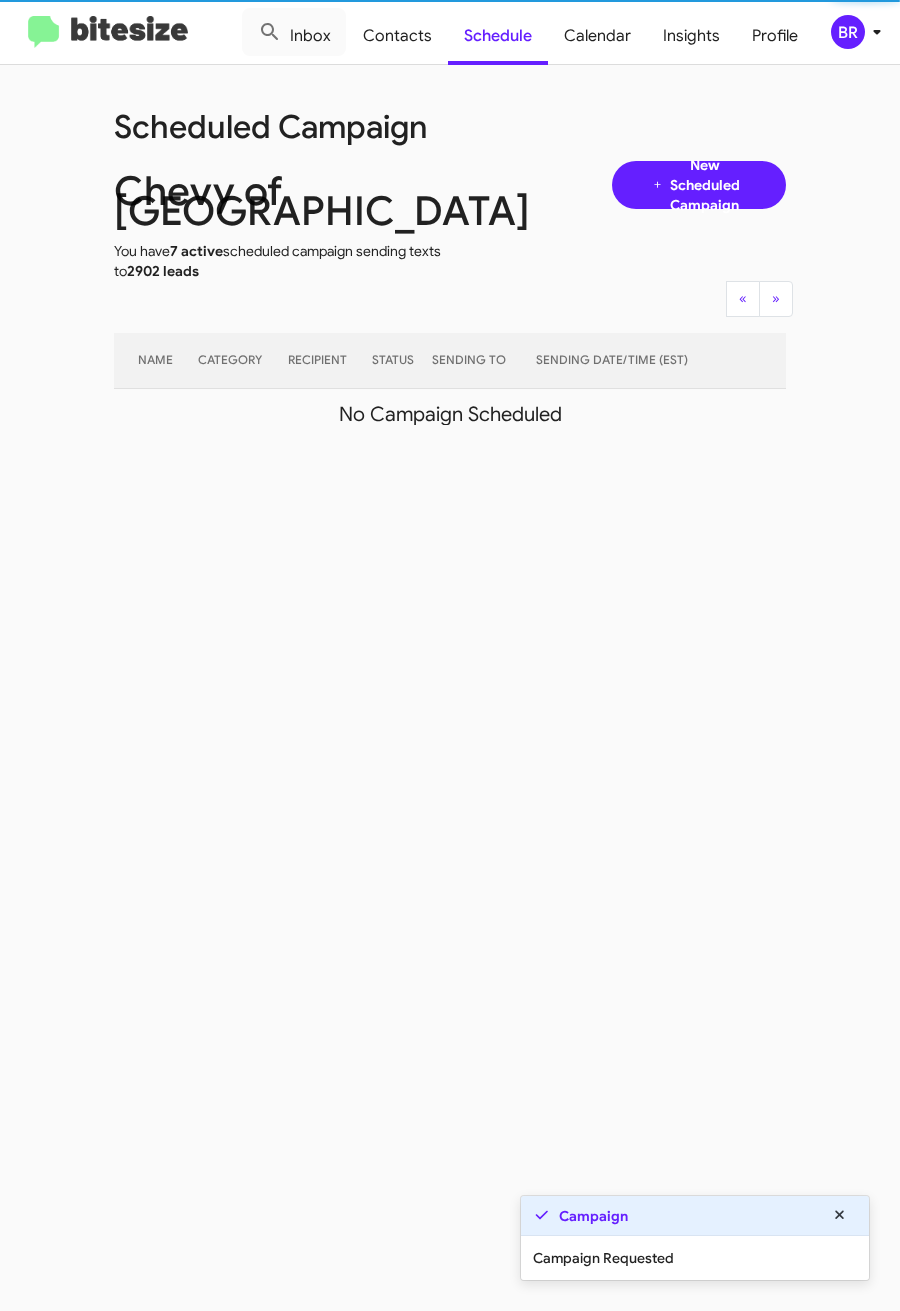 click 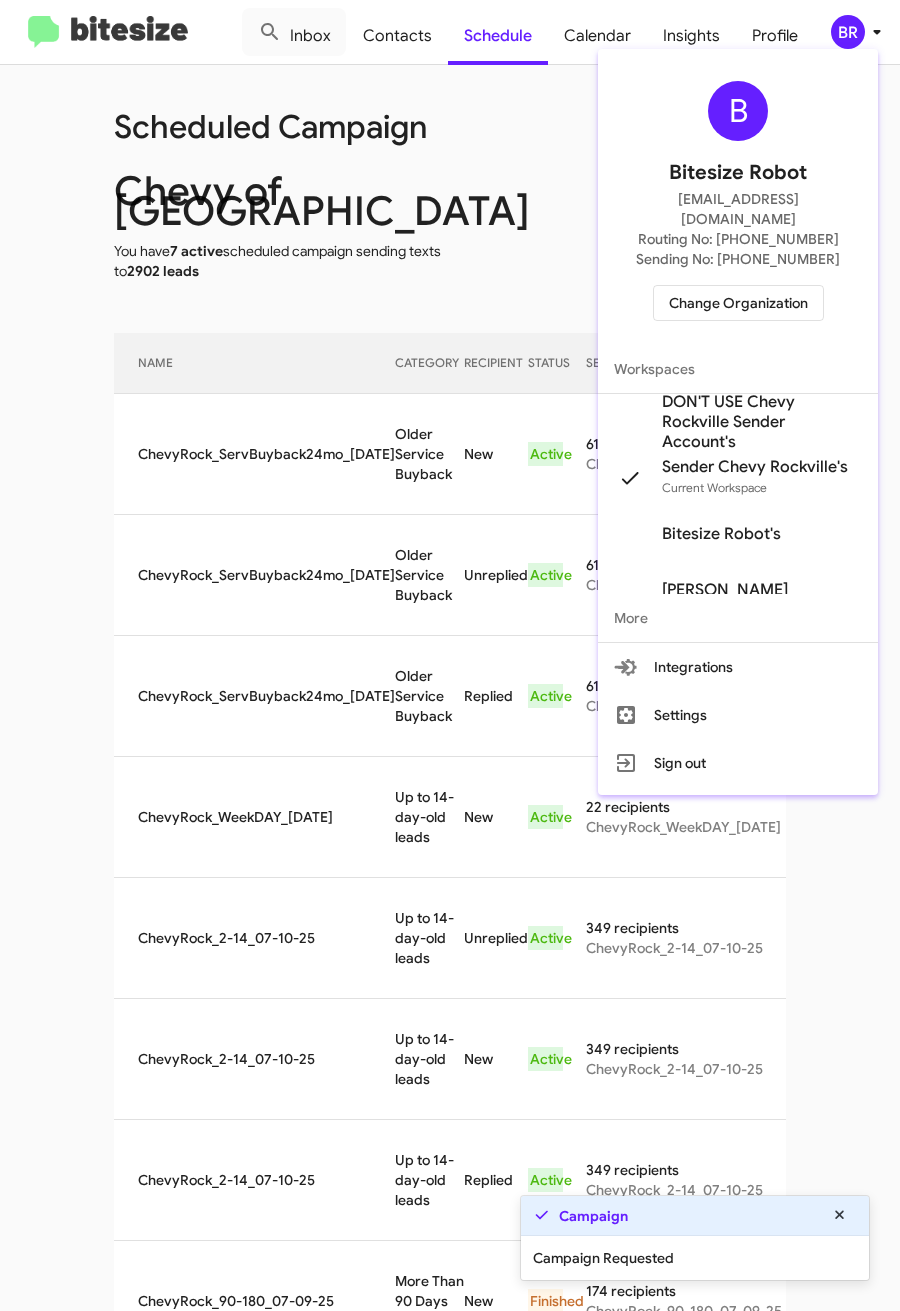 click at bounding box center [450, 655] 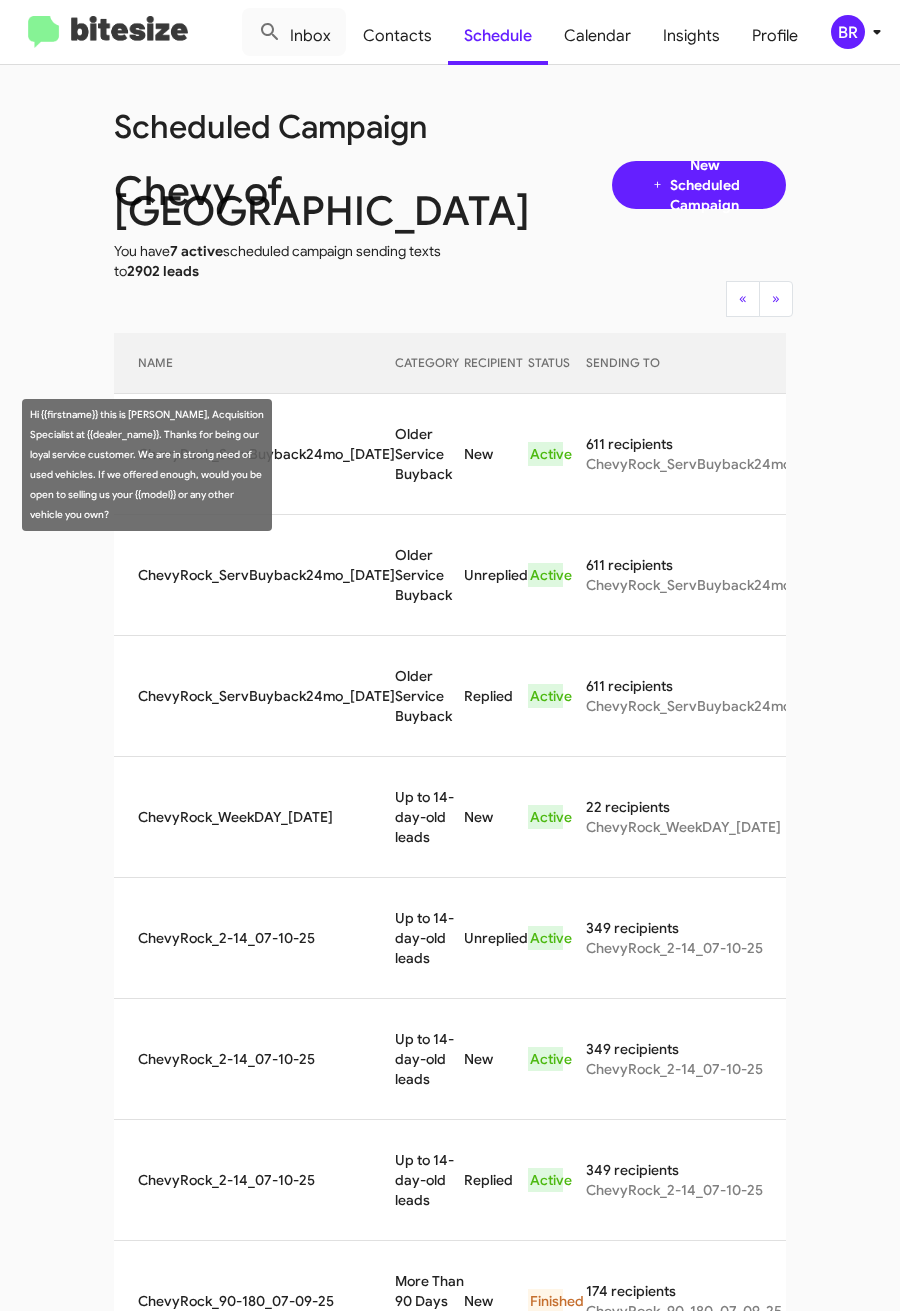 drag, startPoint x: 373, startPoint y: 448, endPoint x: 412, endPoint y: 487, distance: 55.154327 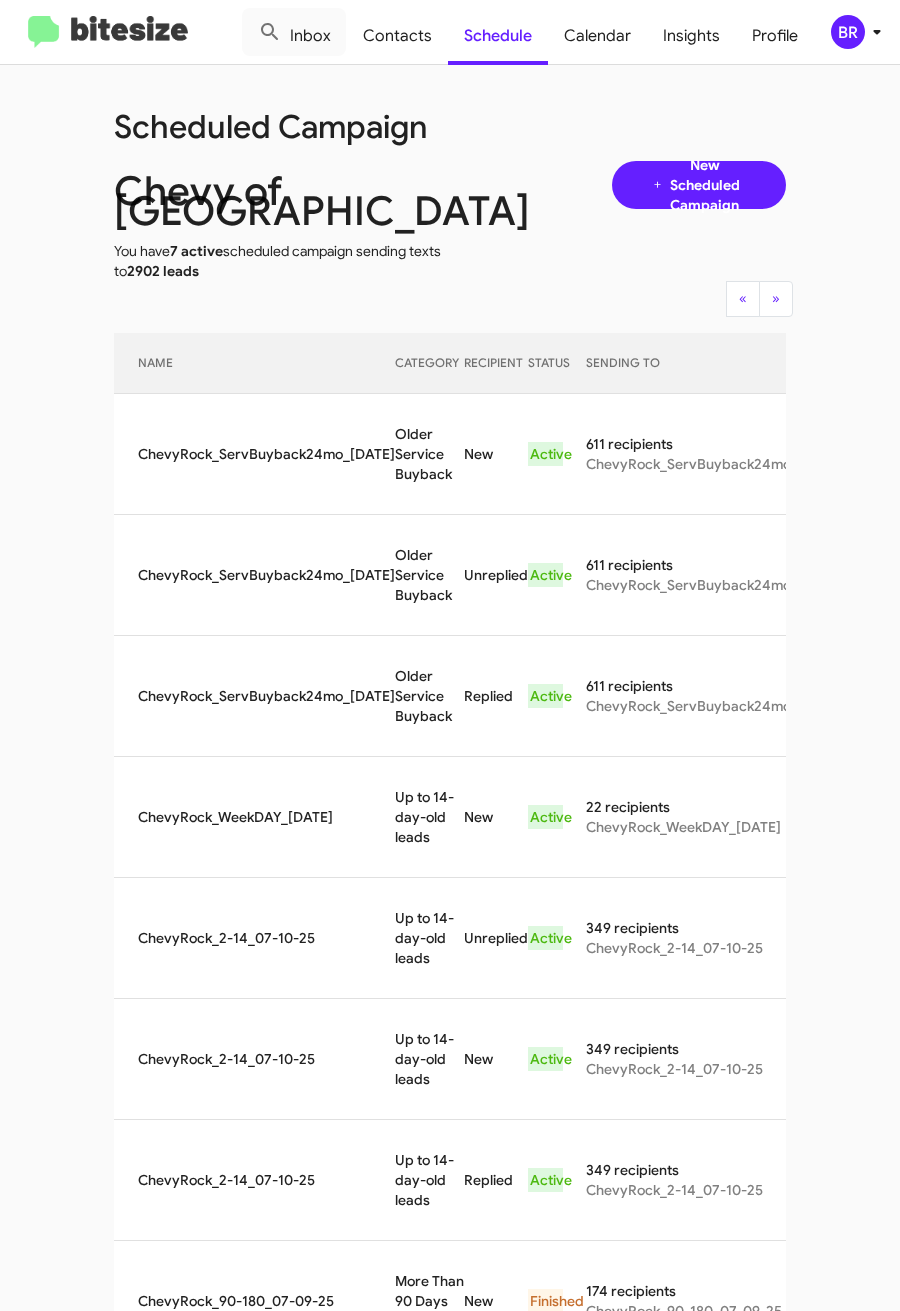 copy on "Older Service Buyback" 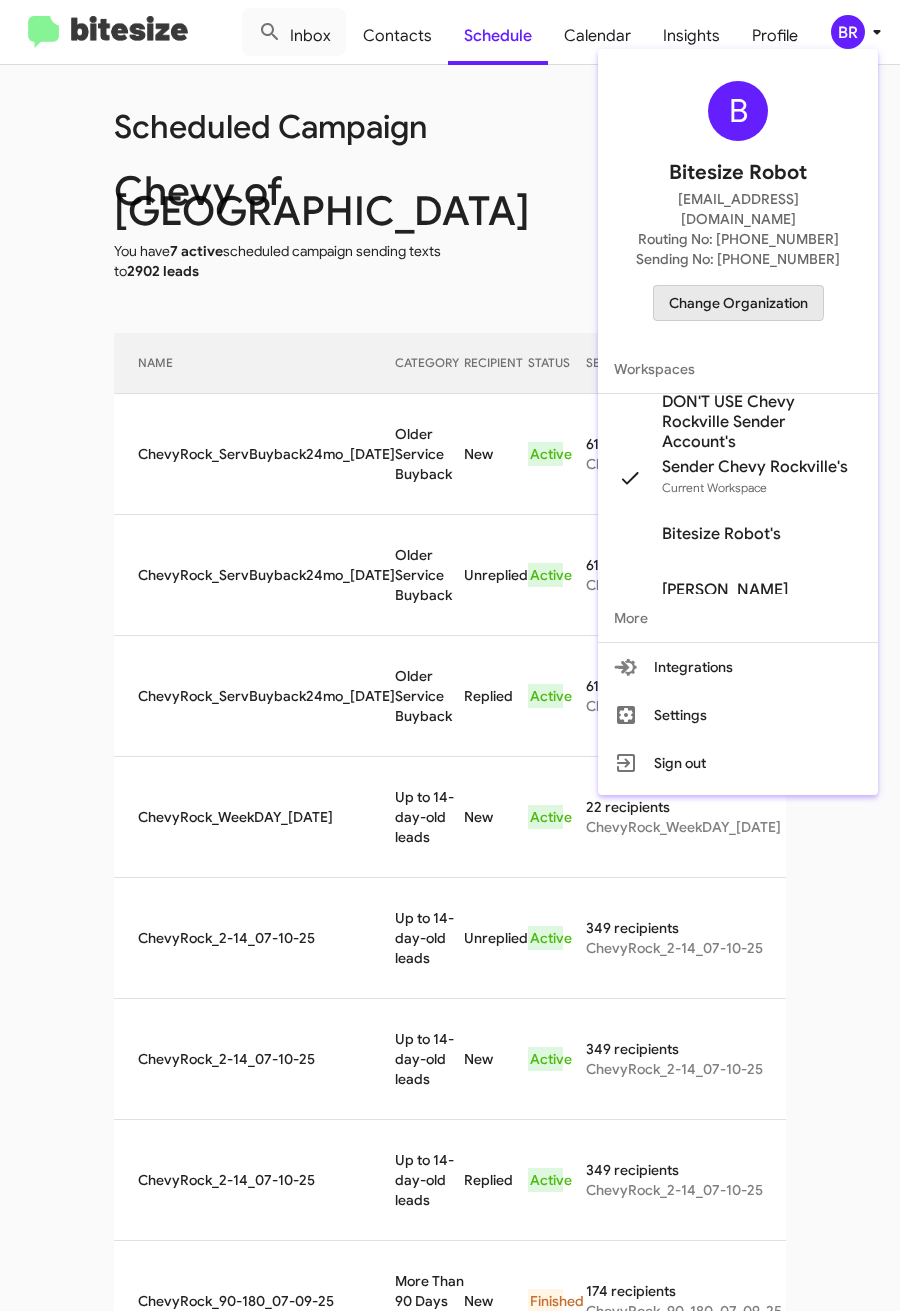 click on "Change Organization" at bounding box center (738, 303) 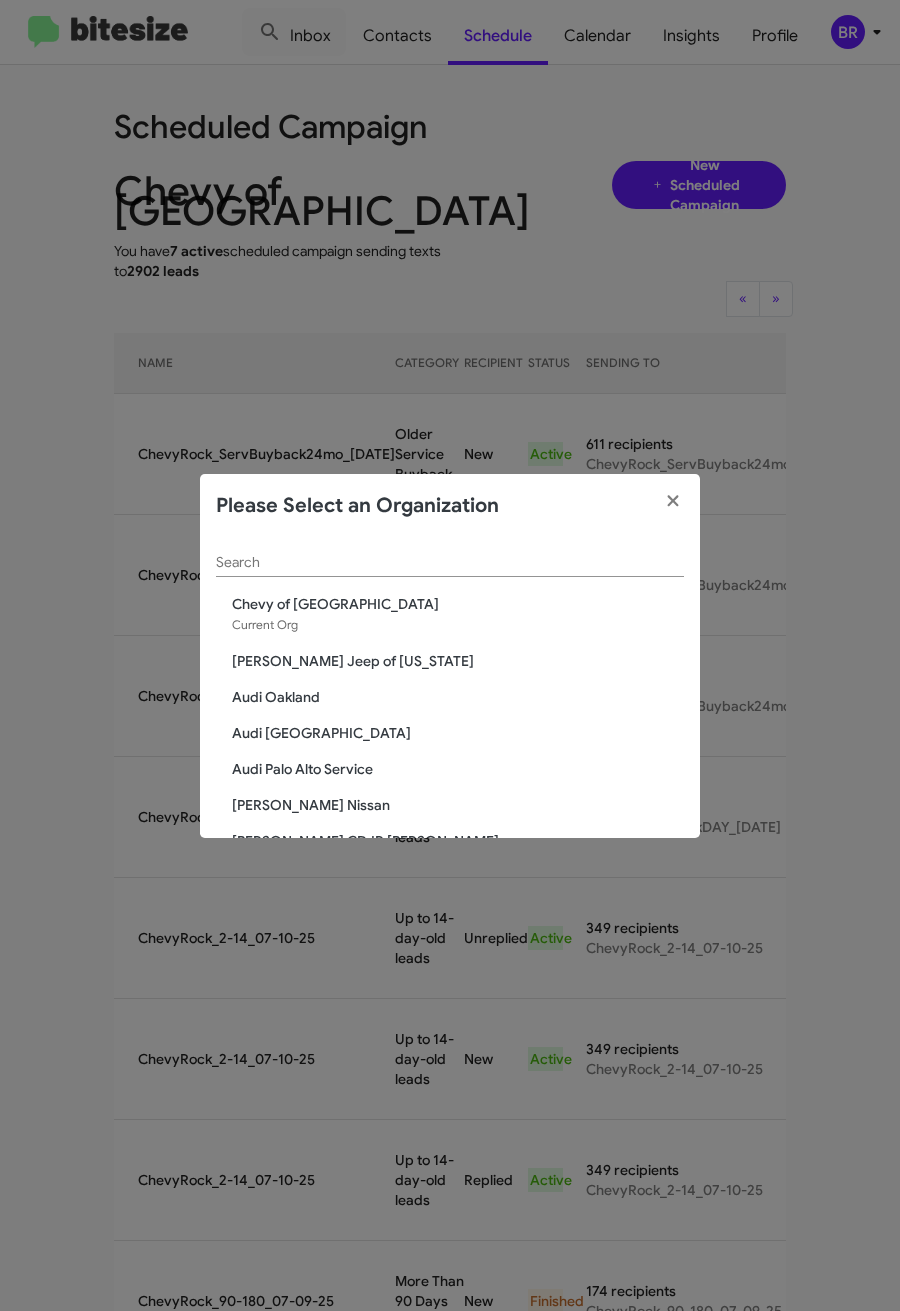 click on "Search" at bounding box center (450, 563) 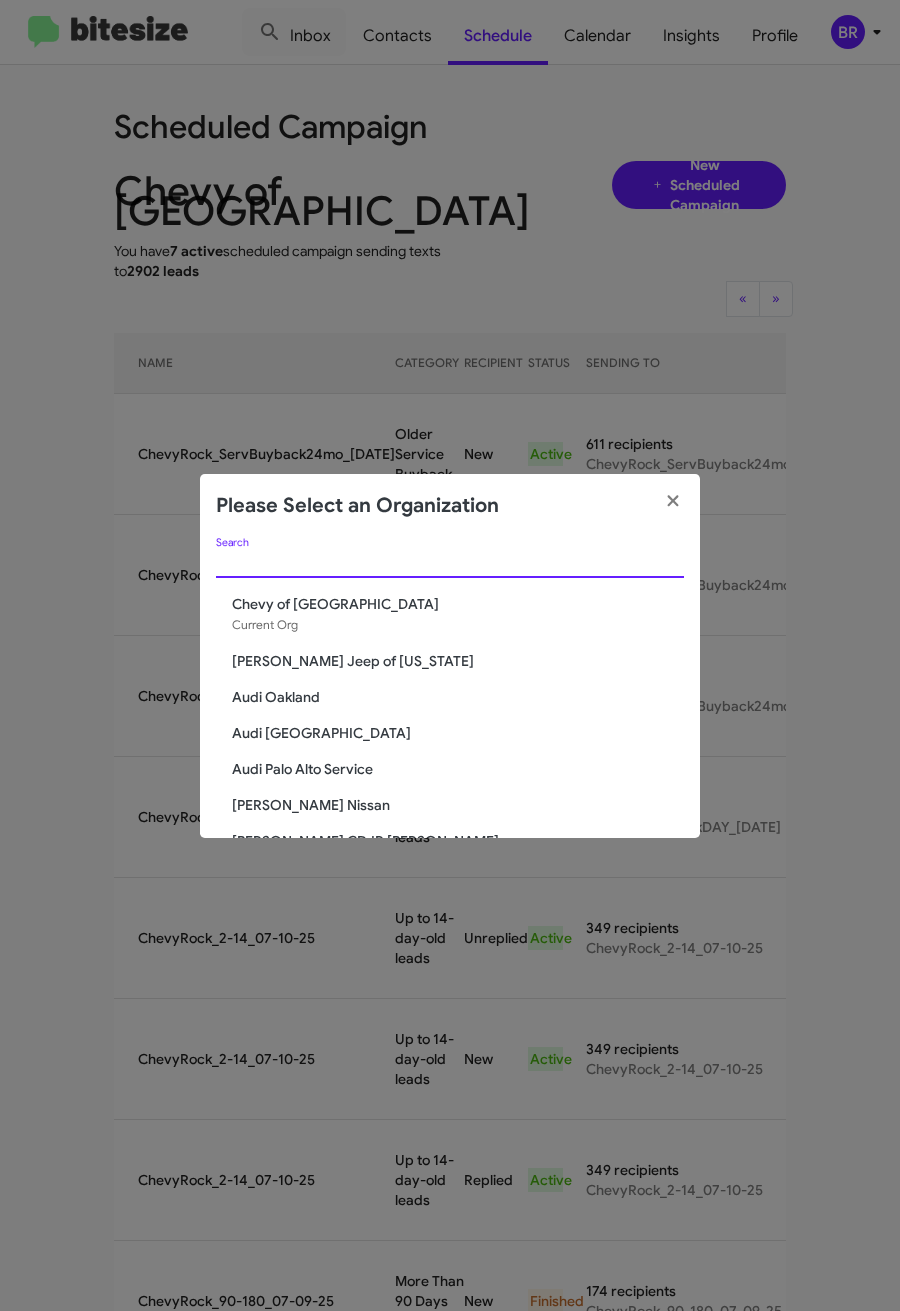 paste on "Kia of Fairfax" 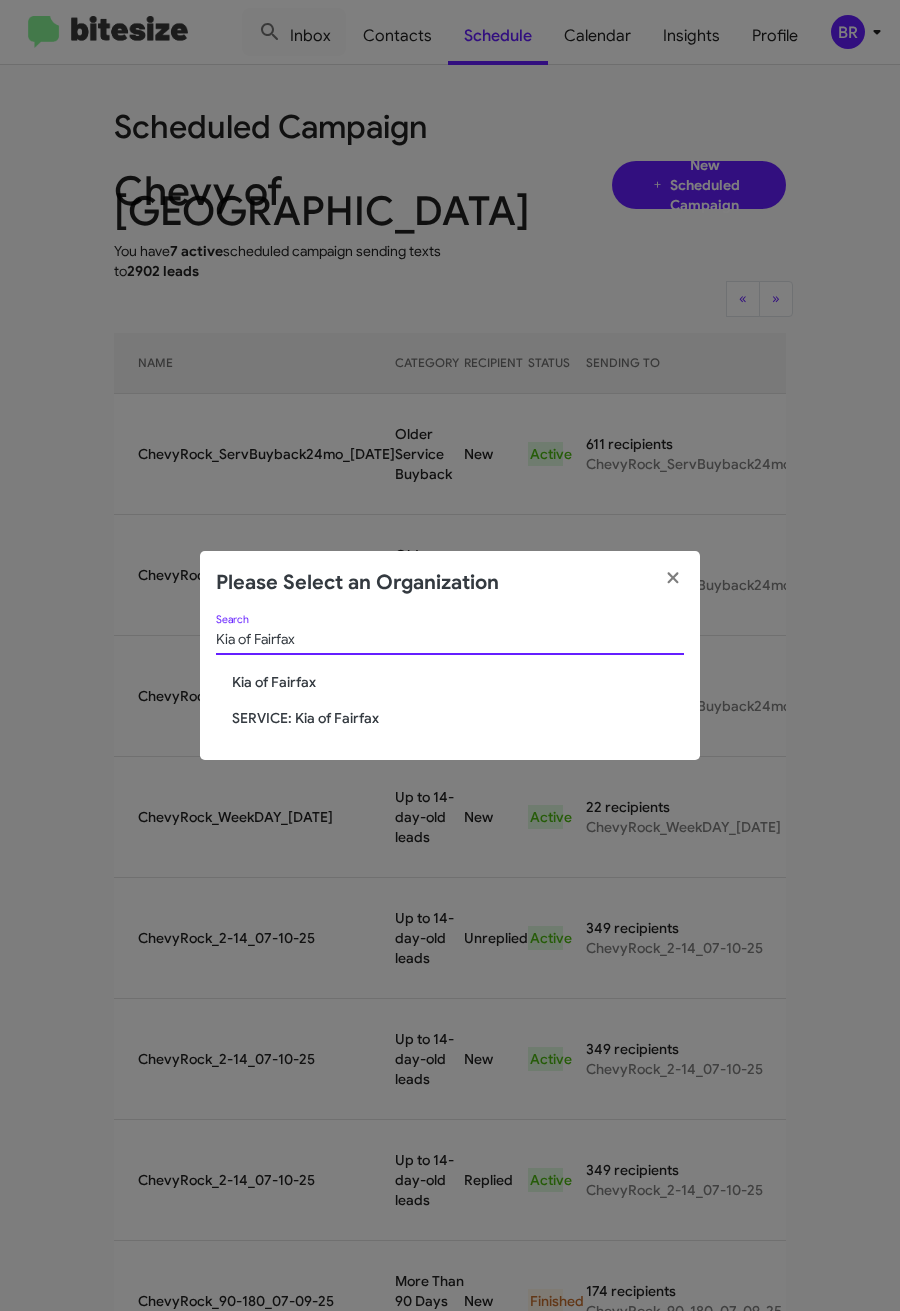 type on "Kia of Fairfax" 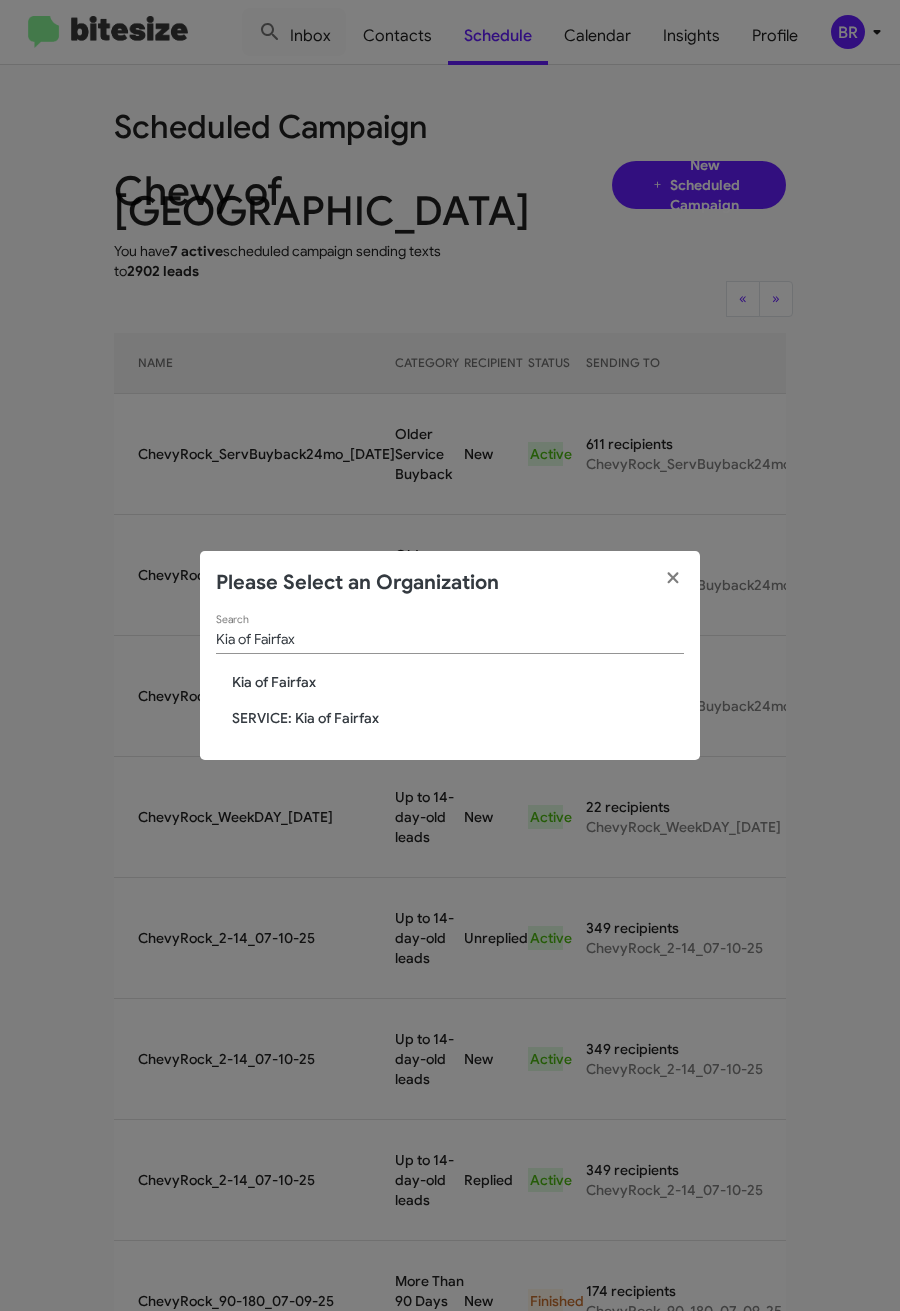 click on "Kia of Fairfax" 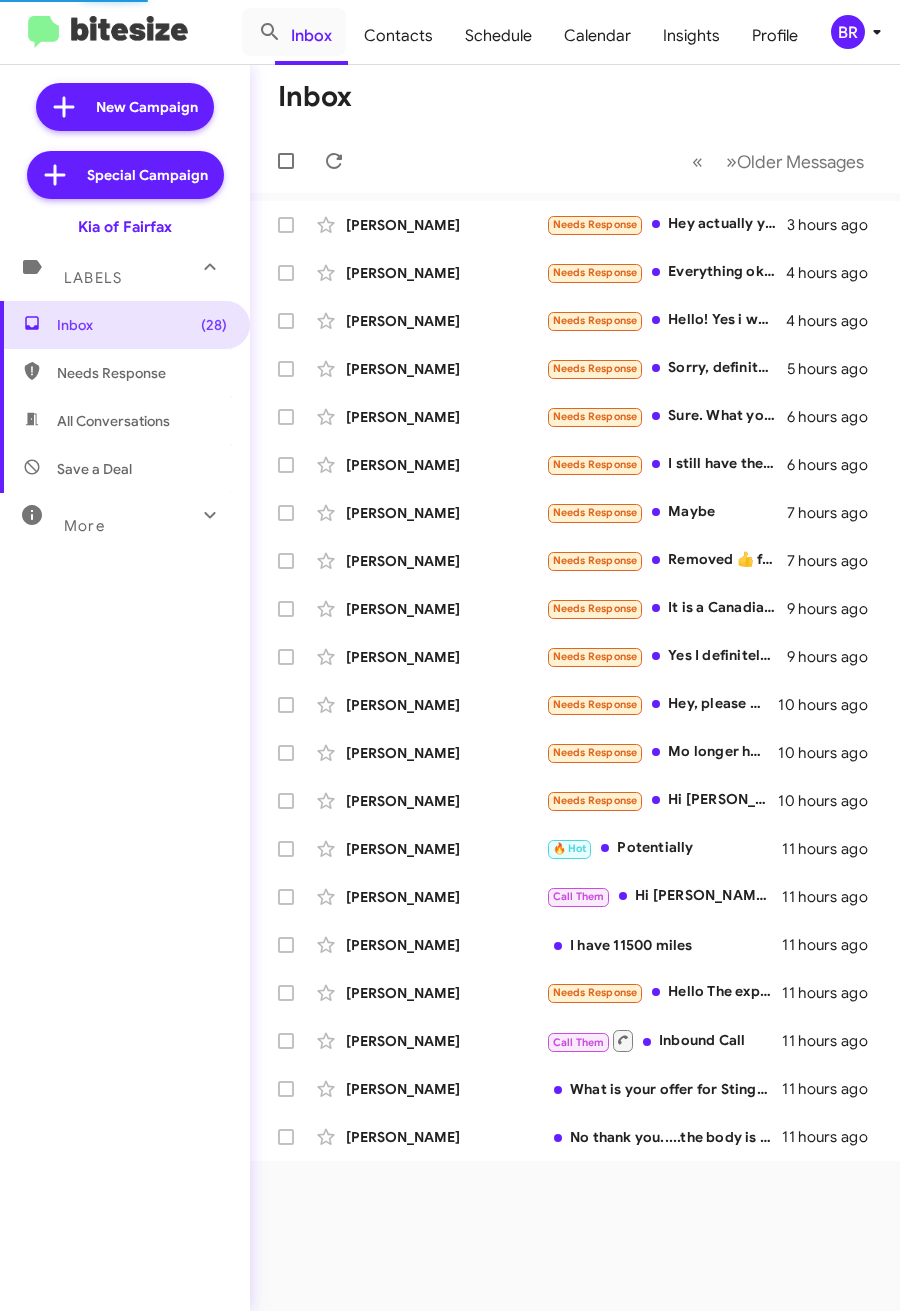 scroll, scrollTop: 0, scrollLeft: 0, axis: both 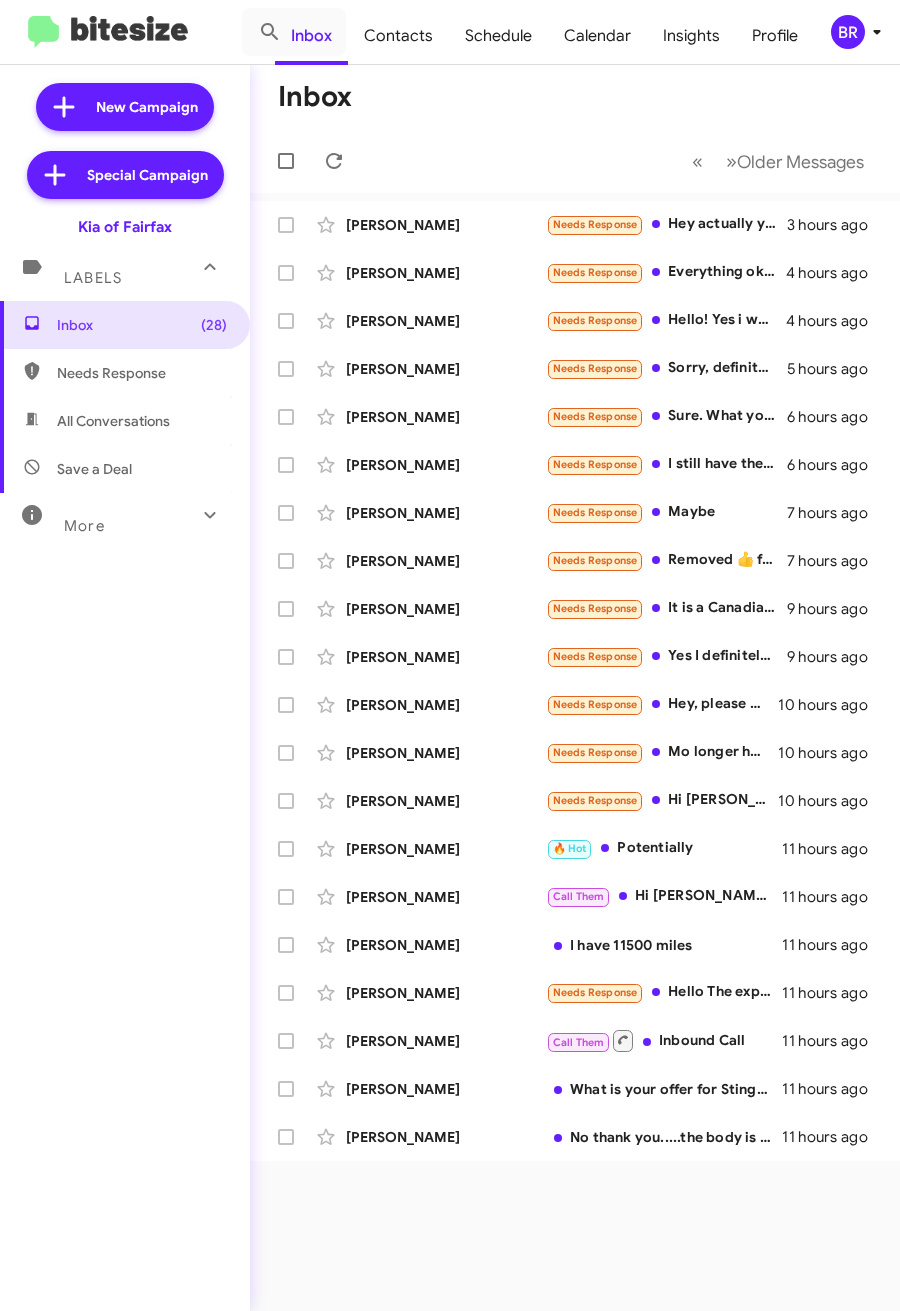 click 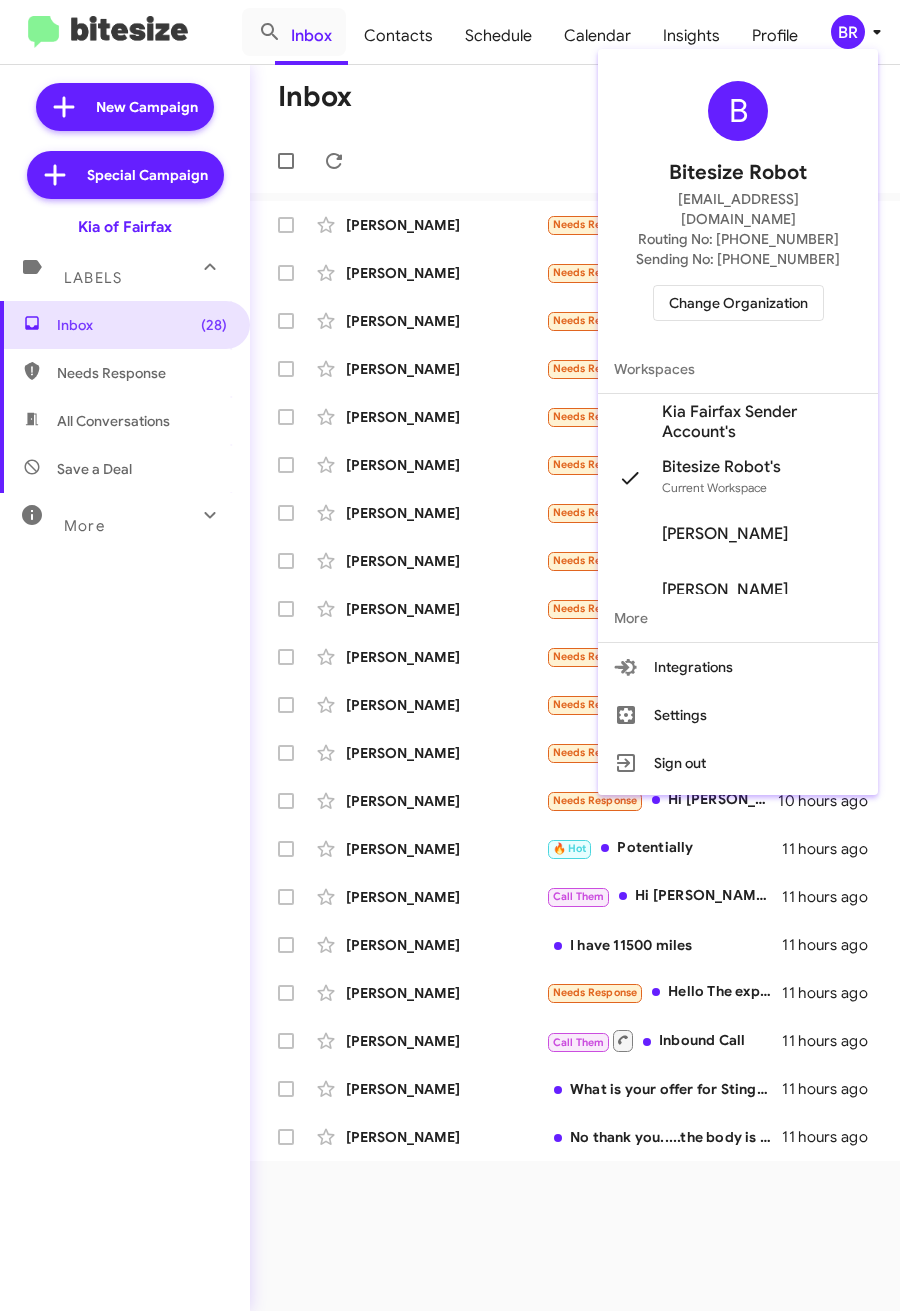 click on "Kia Fairfax Sender Account's" at bounding box center (762, 422) 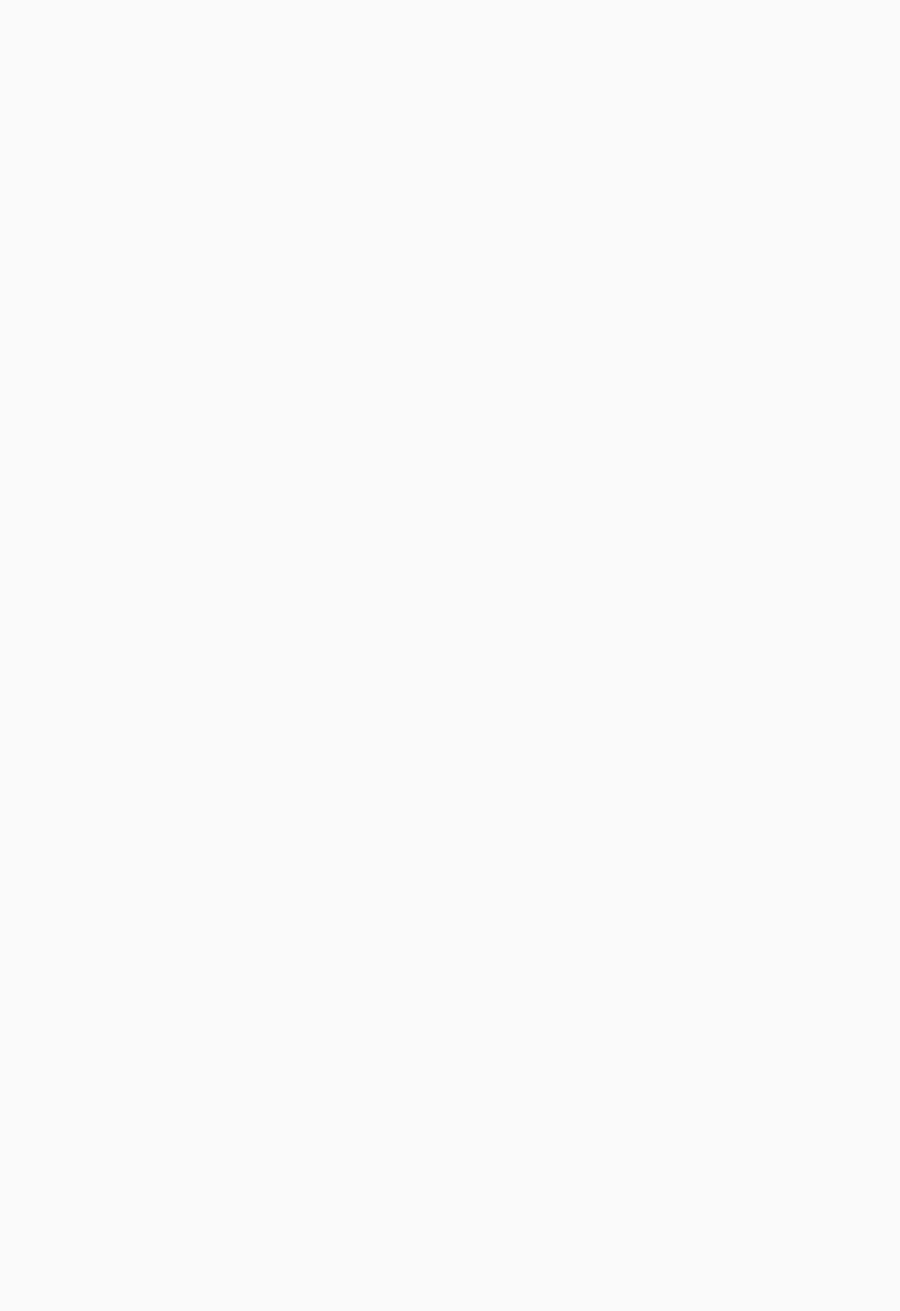 scroll, scrollTop: 0, scrollLeft: 0, axis: both 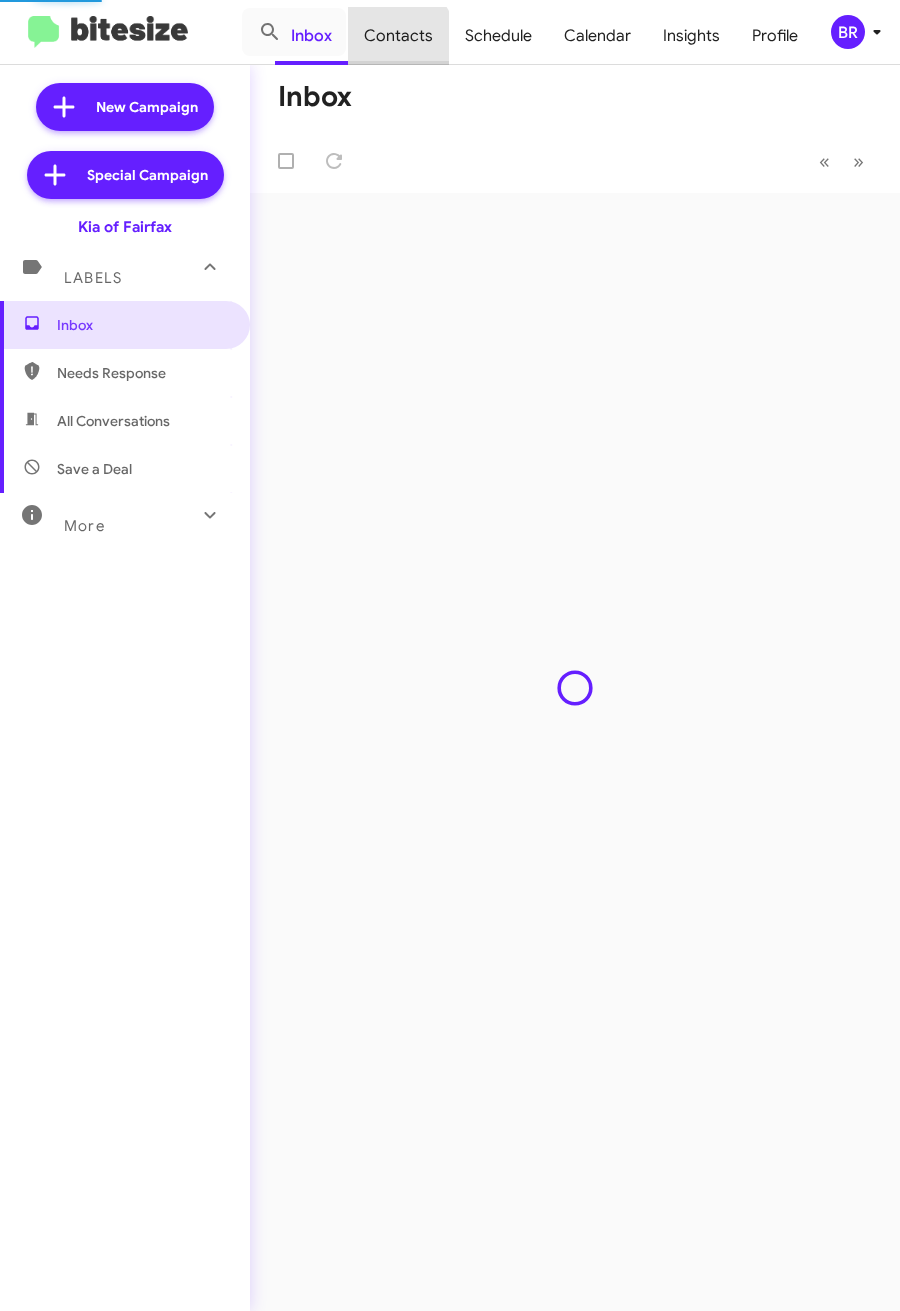 click on "Contacts" 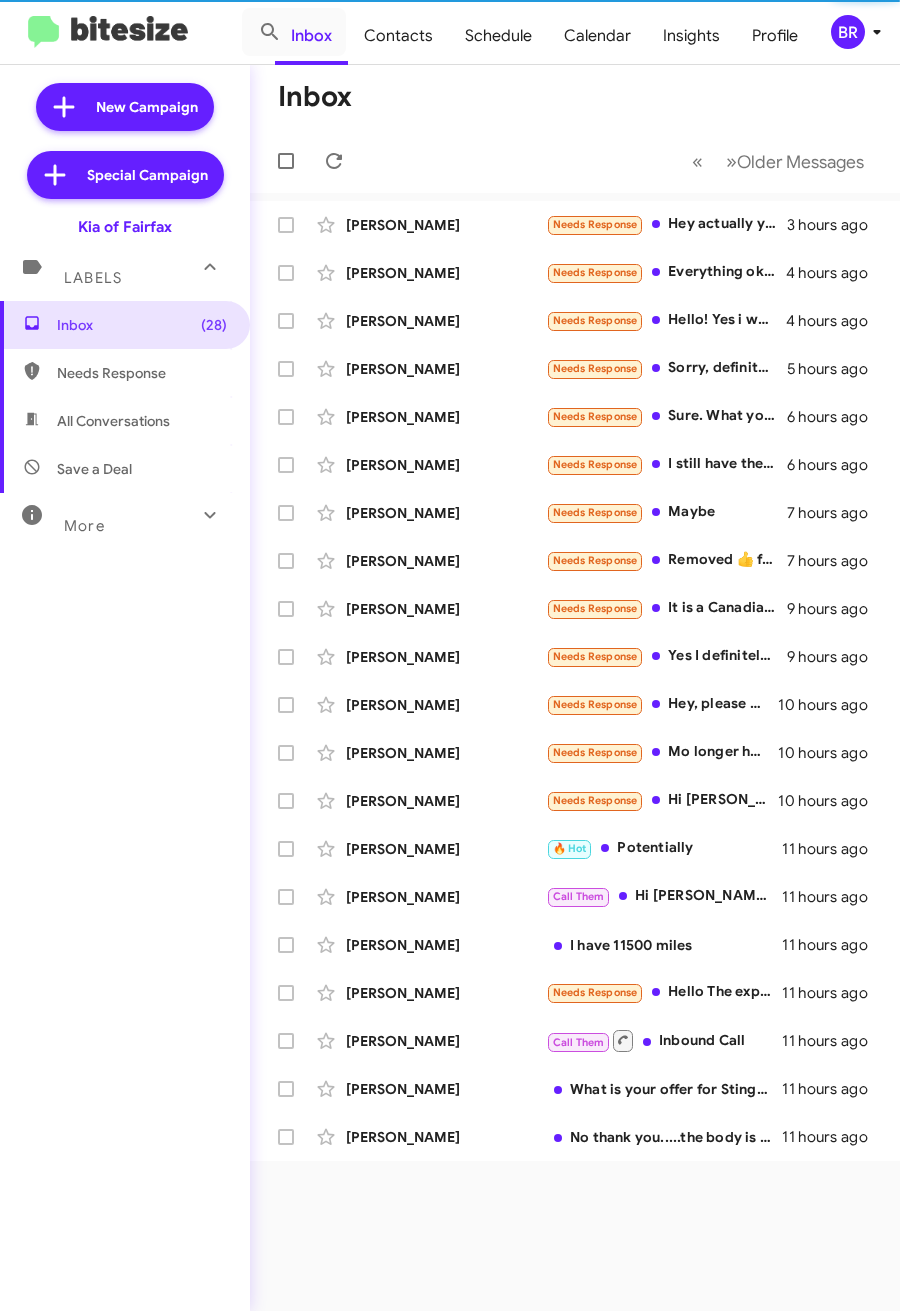 type on "in:groups" 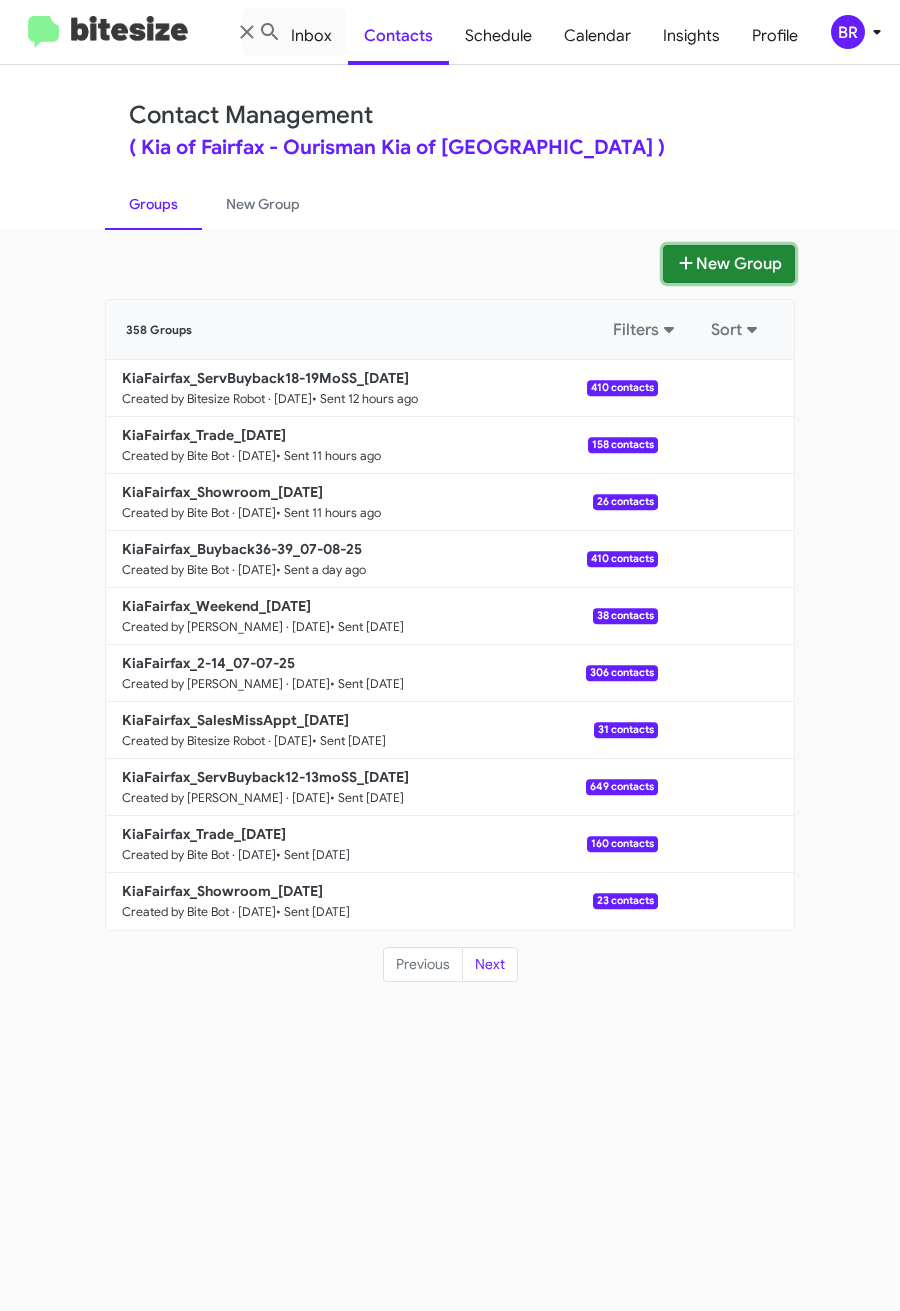 click on "New Group" 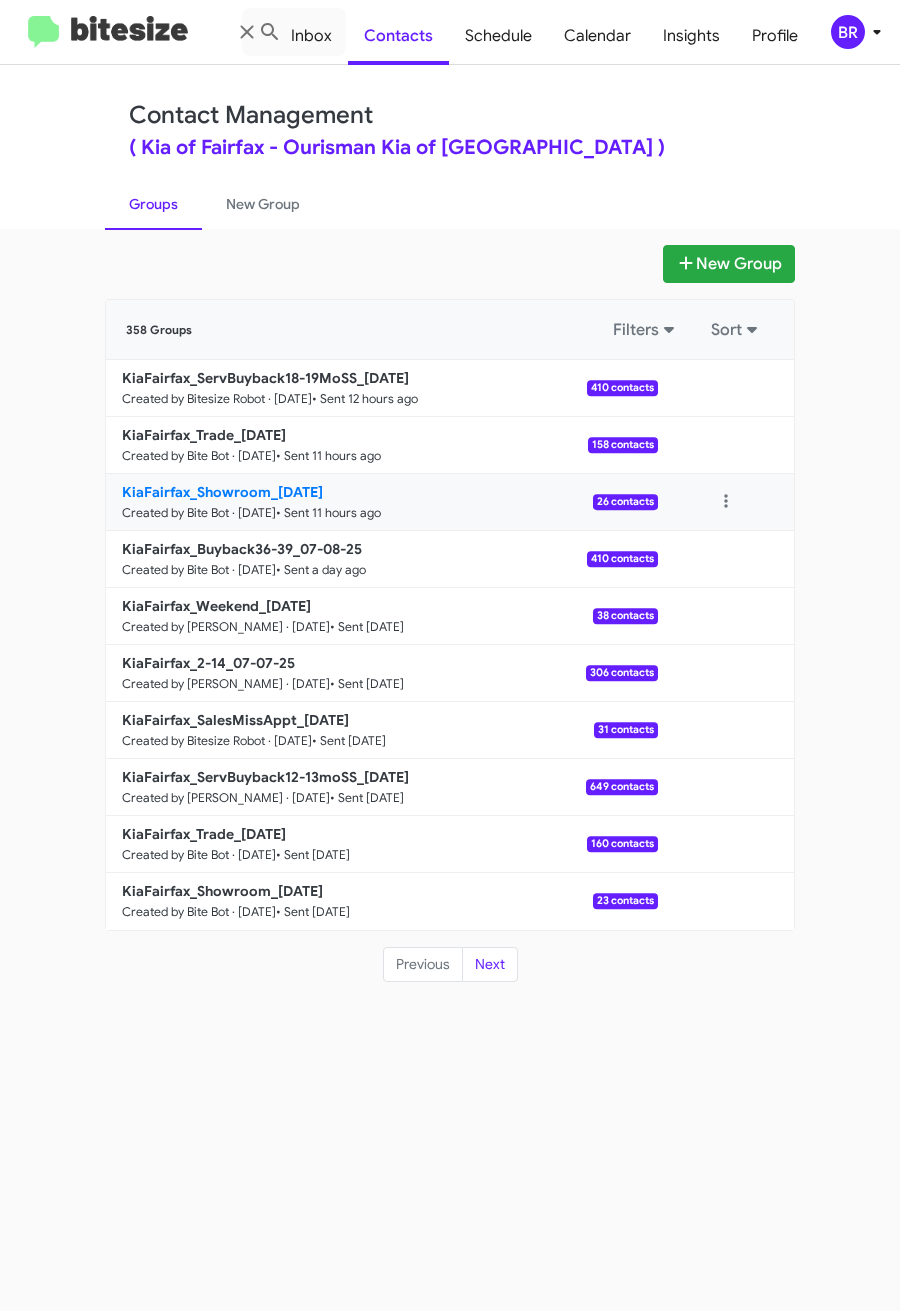 type 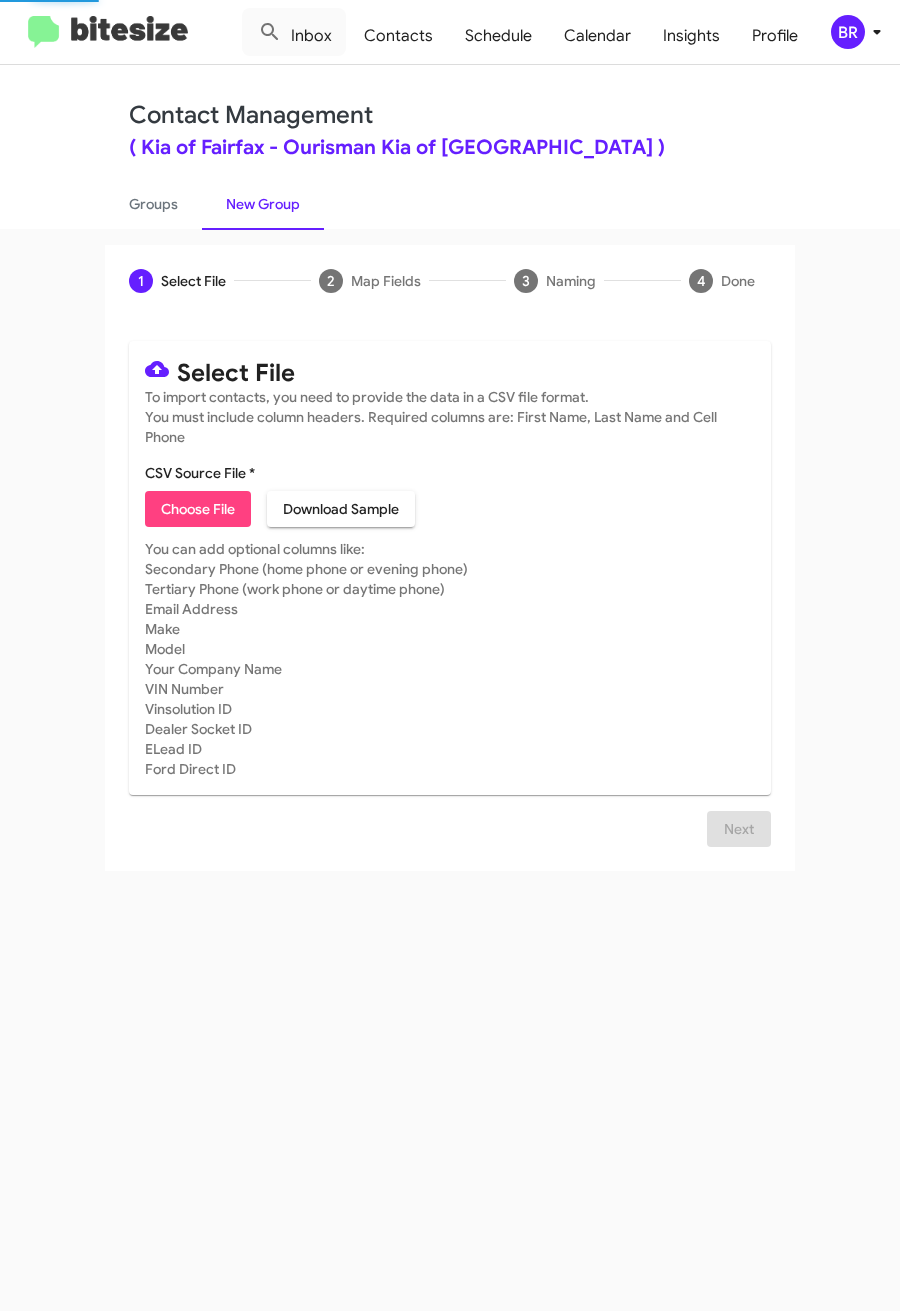 click on "Choose File" 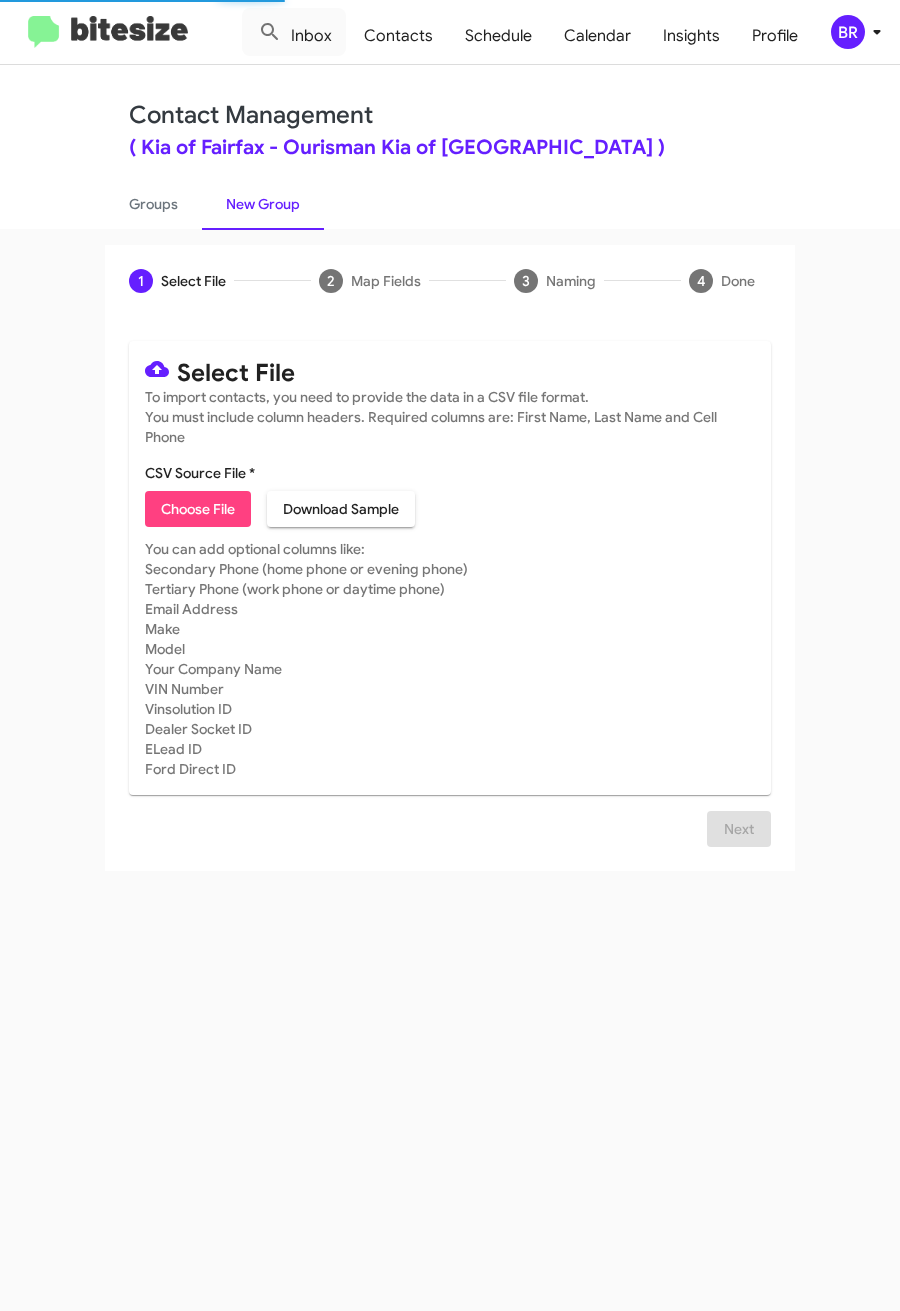 type on "KiaFairfax_SalesMissAppt_[DATE]" 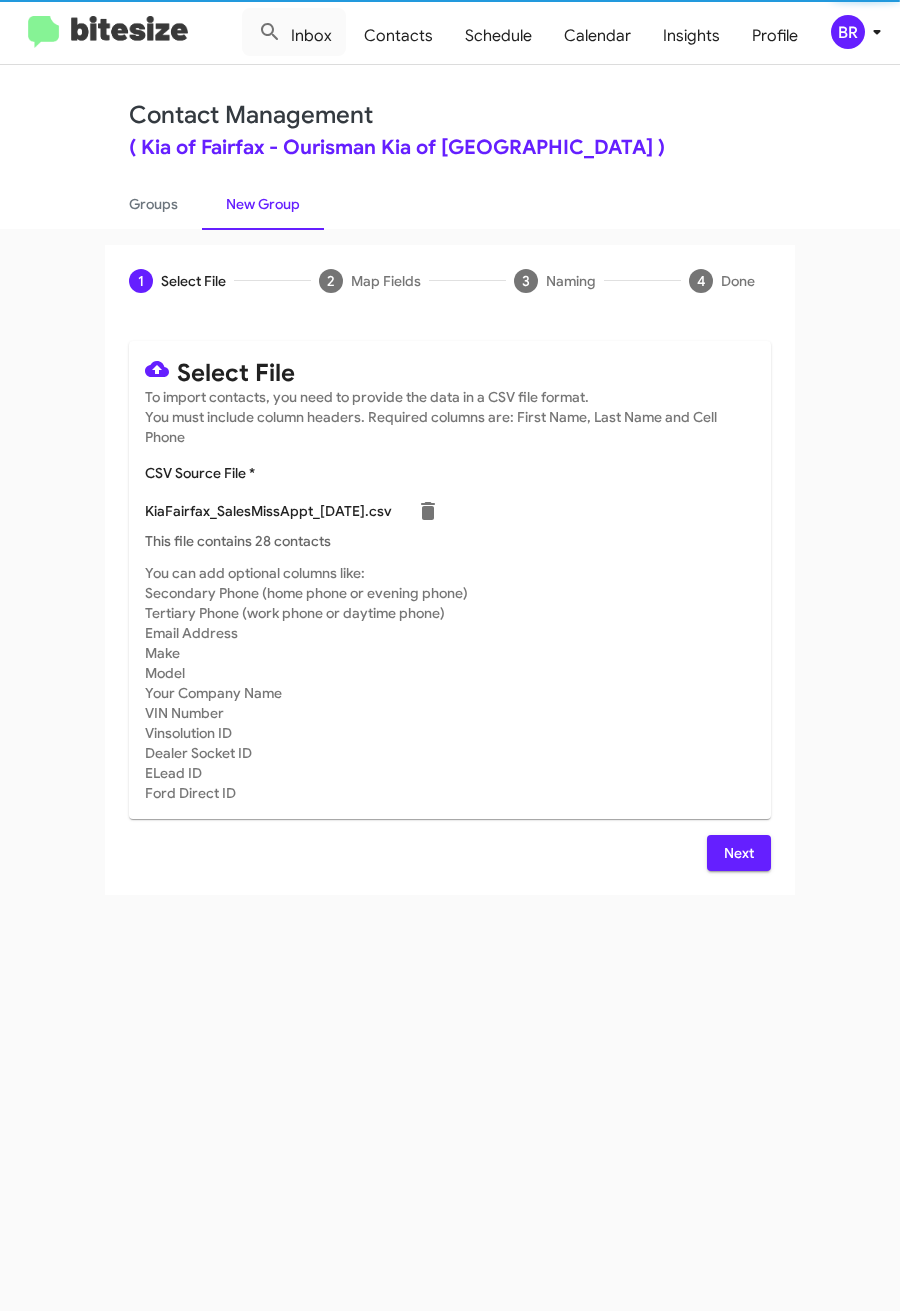 click on "Next" at bounding box center [739, 853] 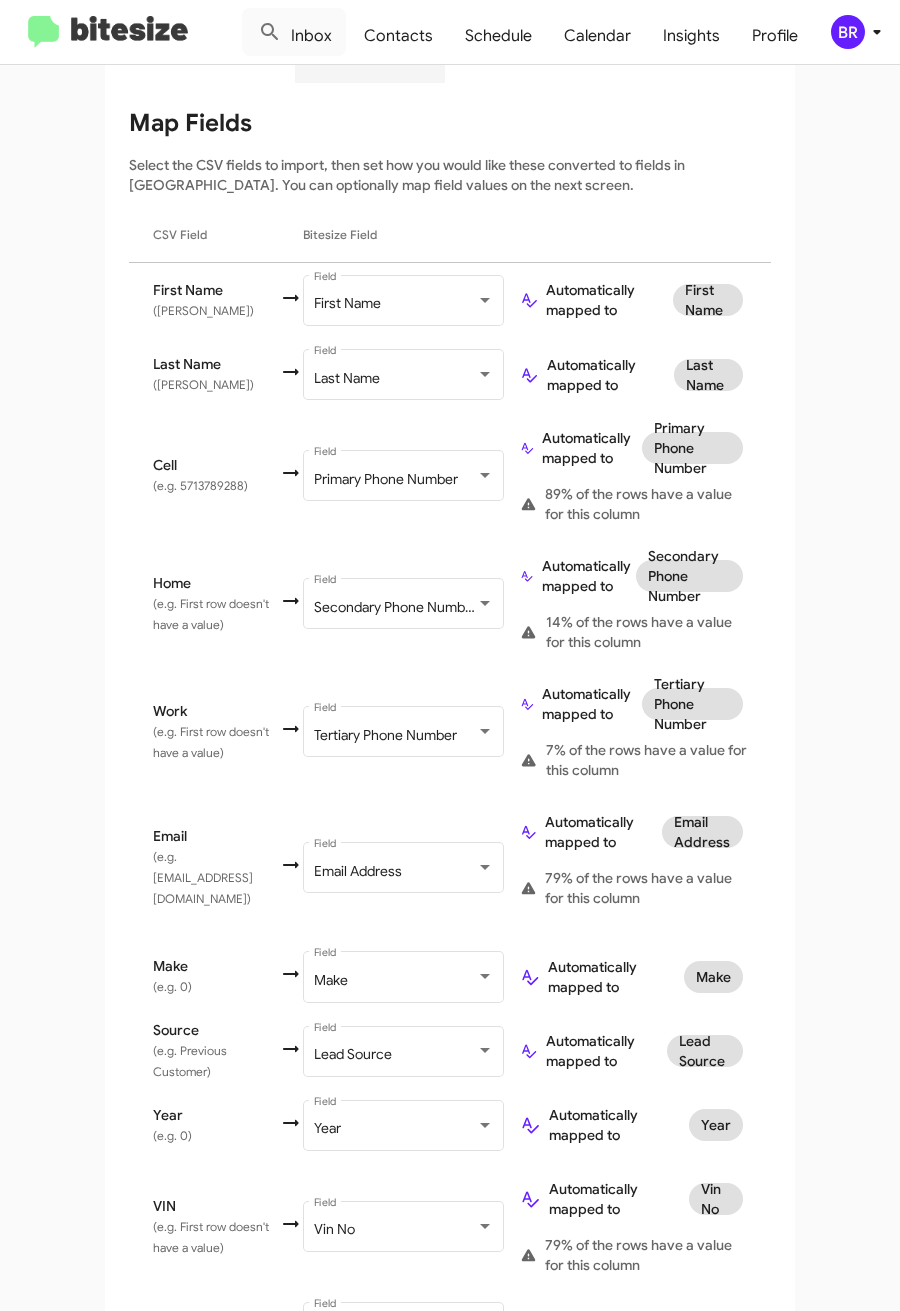 scroll, scrollTop: 508, scrollLeft: 0, axis: vertical 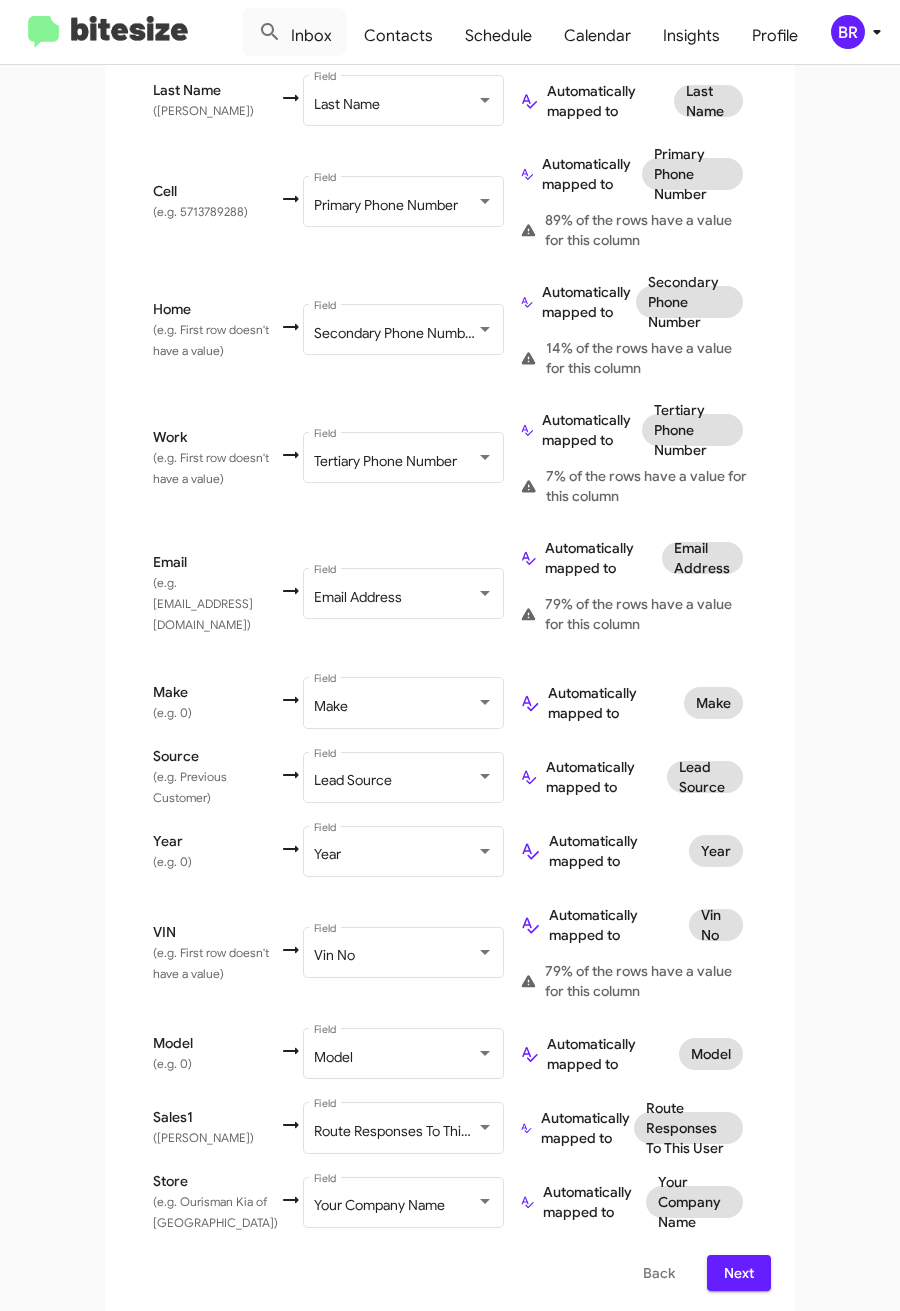 click on "Next" at bounding box center [739, 1273] 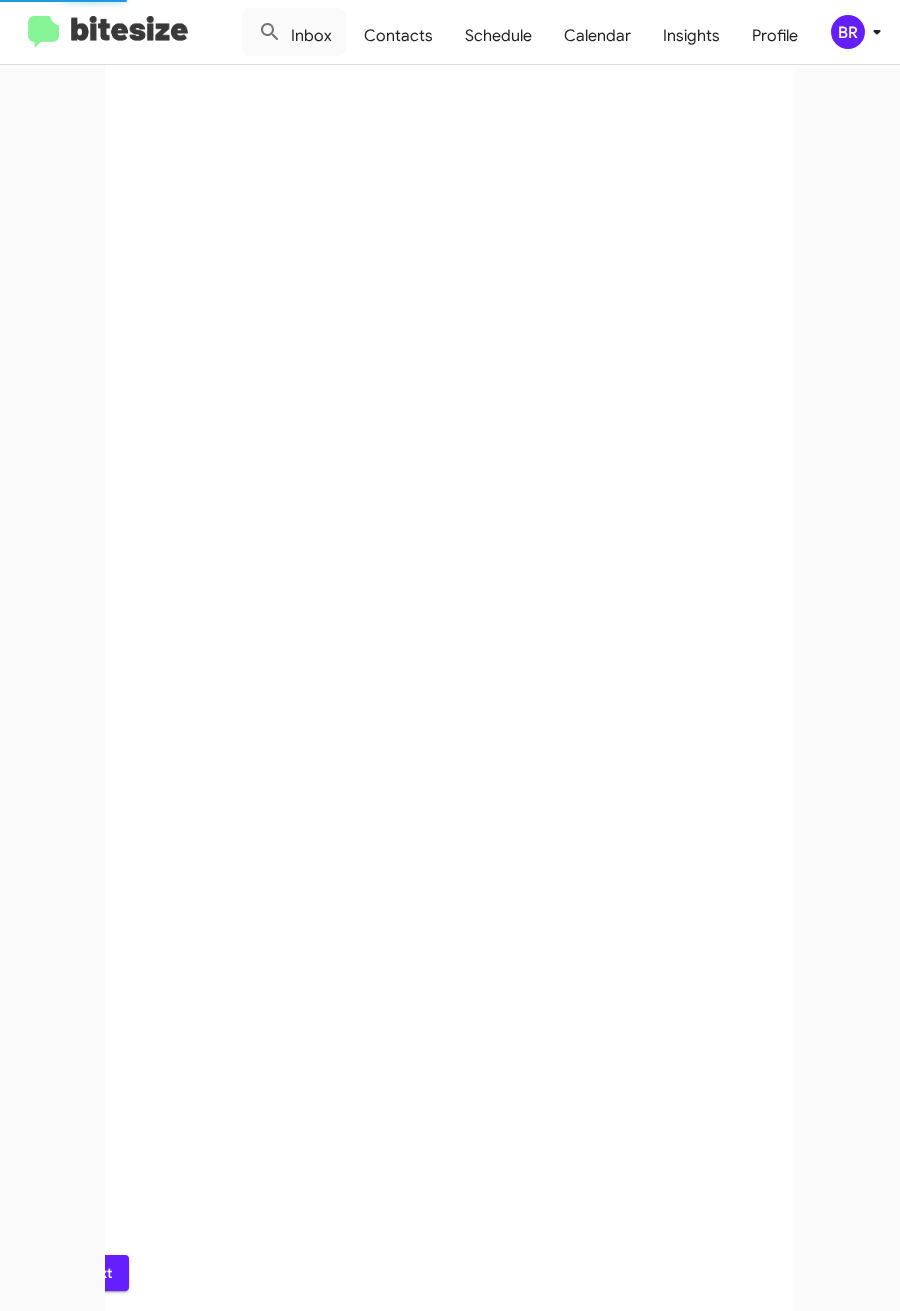 scroll, scrollTop: 0, scrollLeft: 0, axis: both 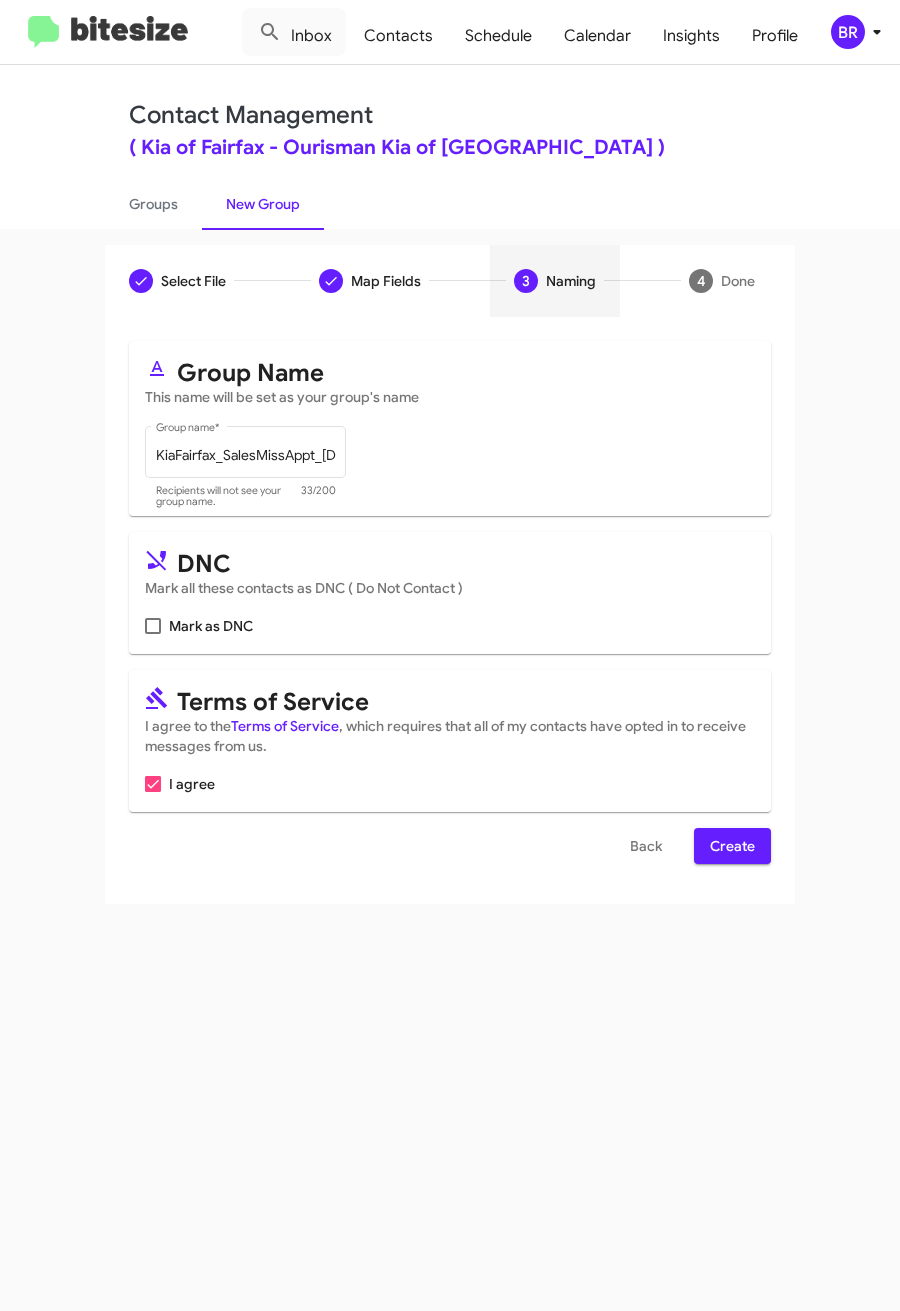 click on "Create" at bounding box center [732, 846] 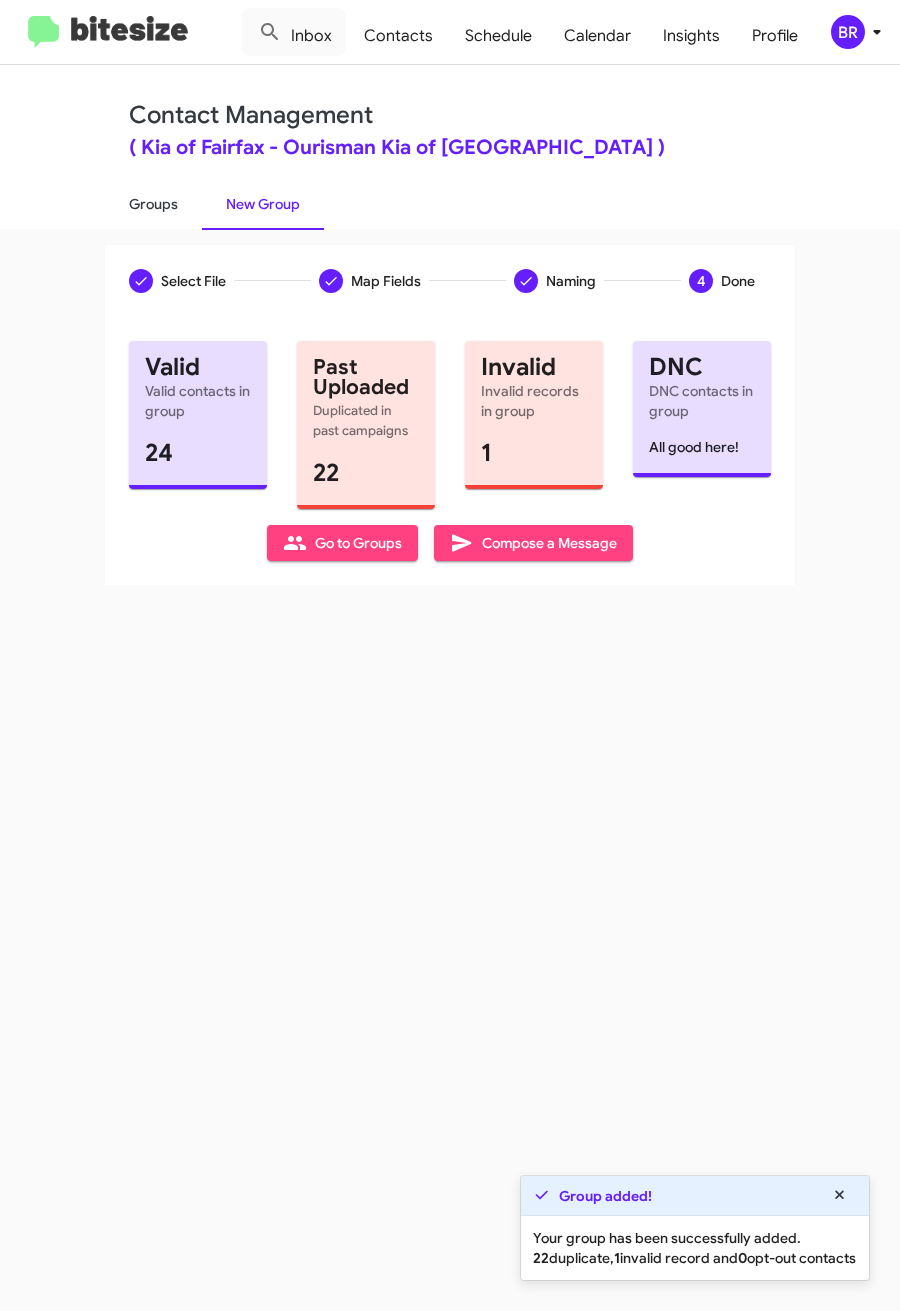 click on "Groups" 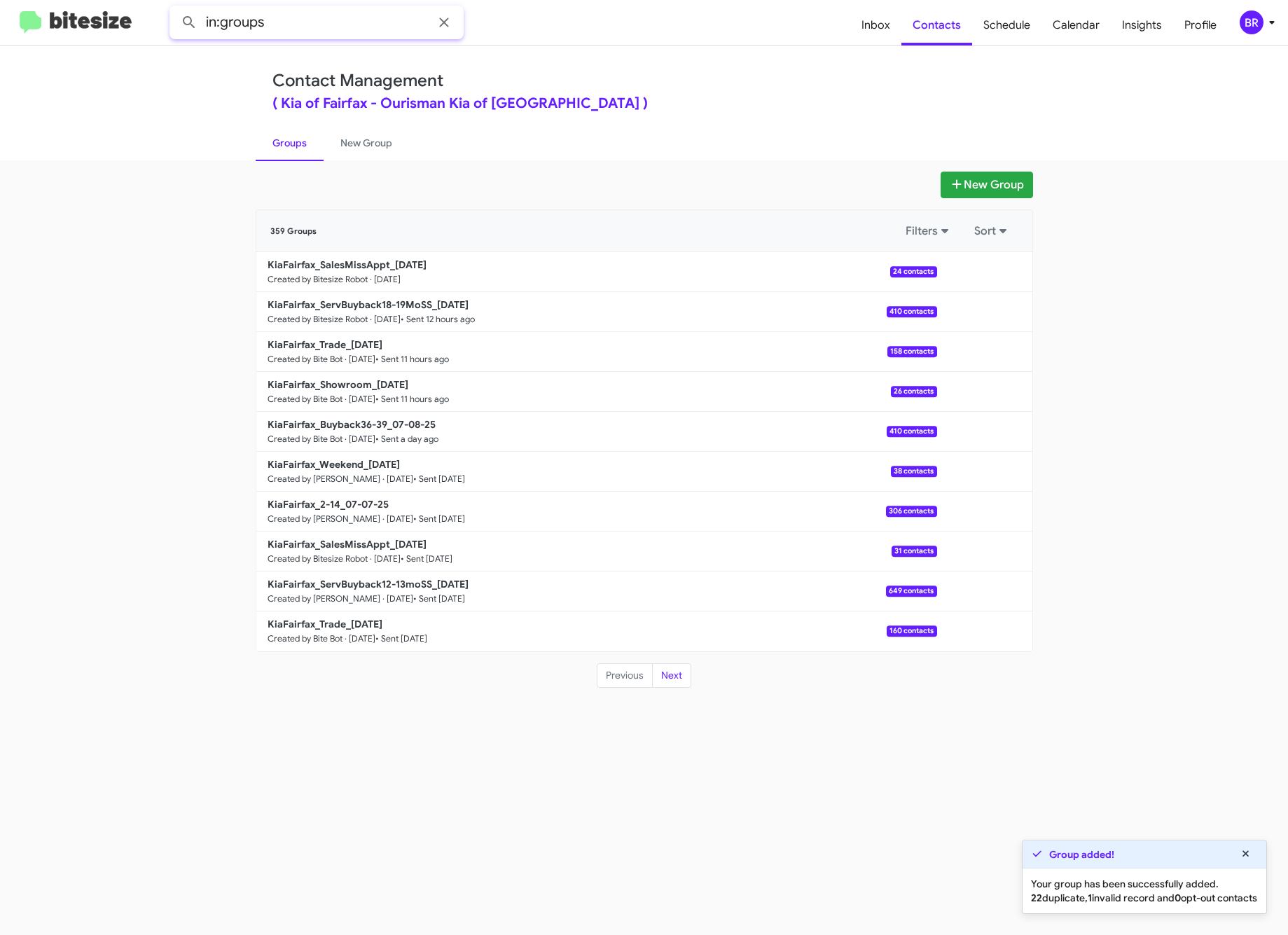 click on "in:groups" 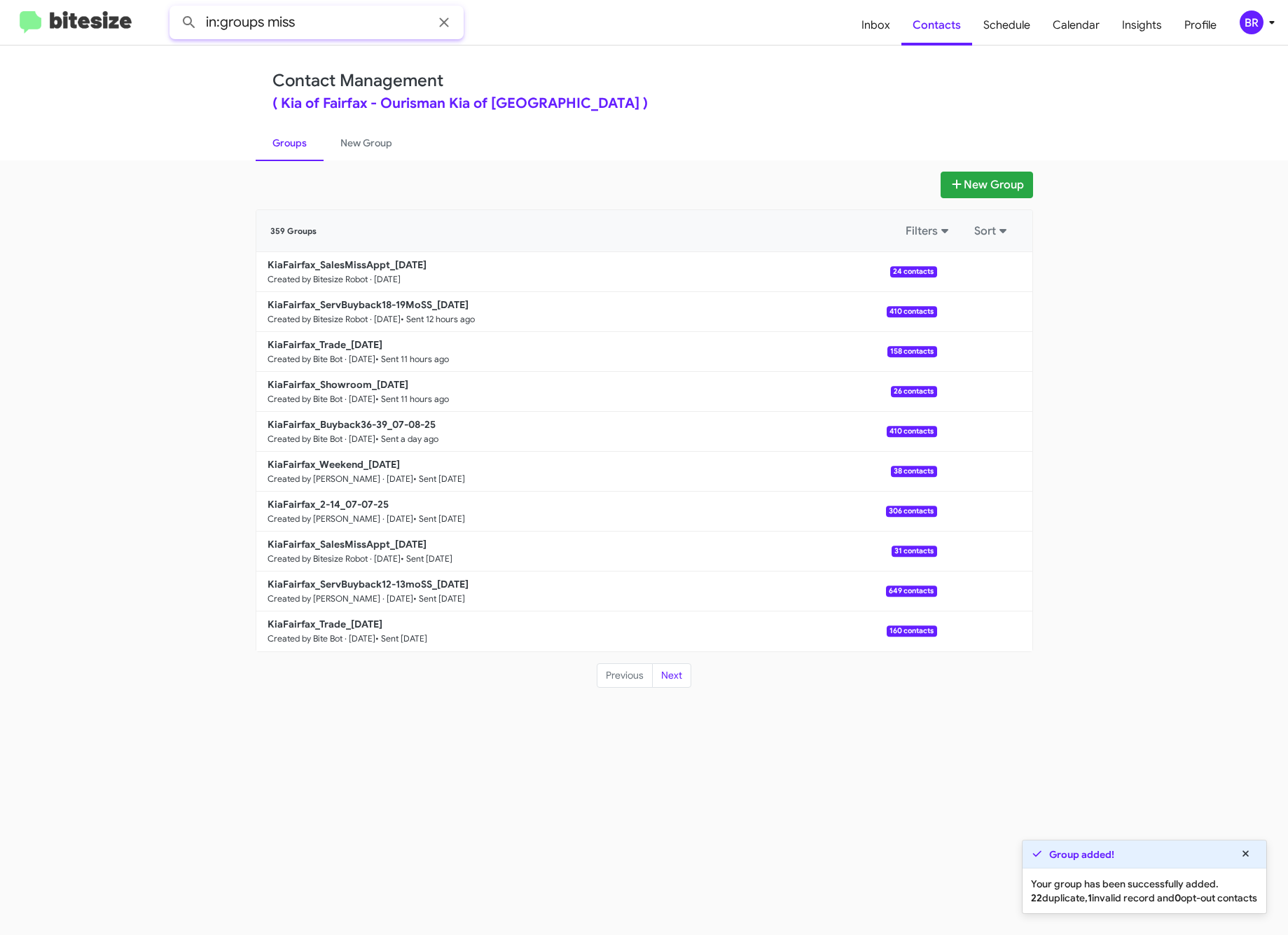 type on "in:groups miss" 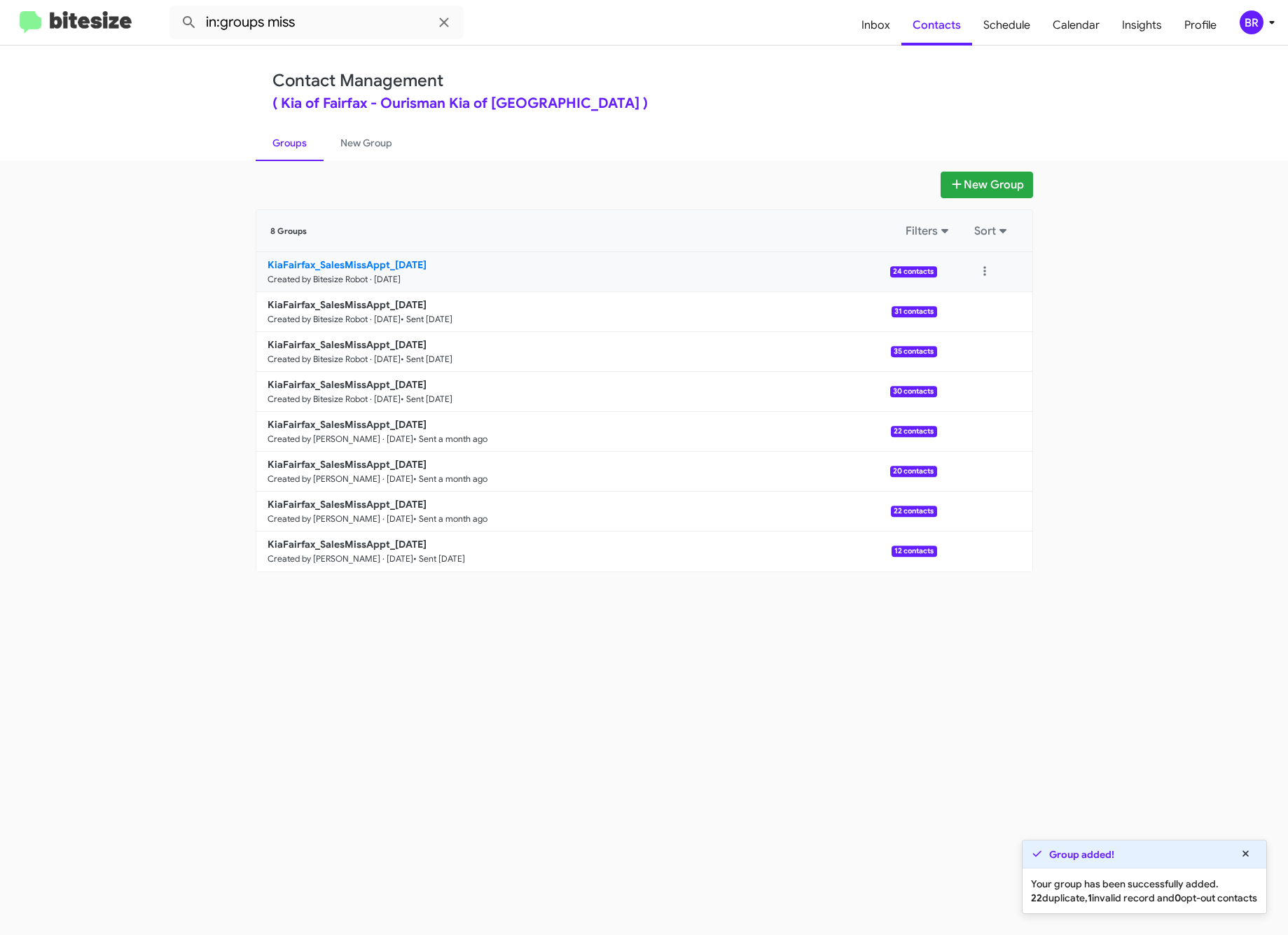 click on "KiaFairfax_SalesMissAppt_[DATE]" 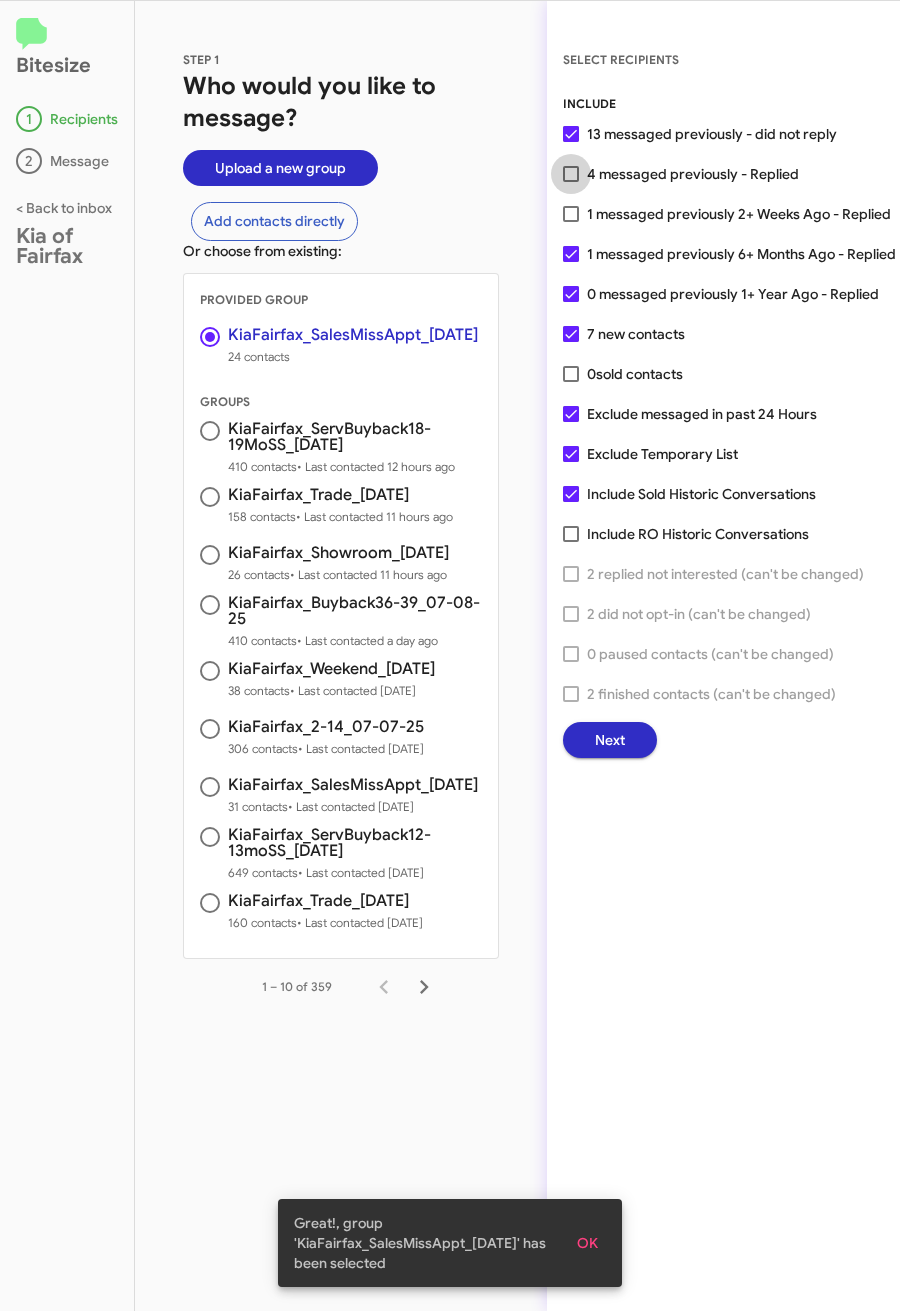 drag, startPoint x: 580, startPoint y: 169, endPoint x: 585, endPoint y: 183, distance: 14.866069 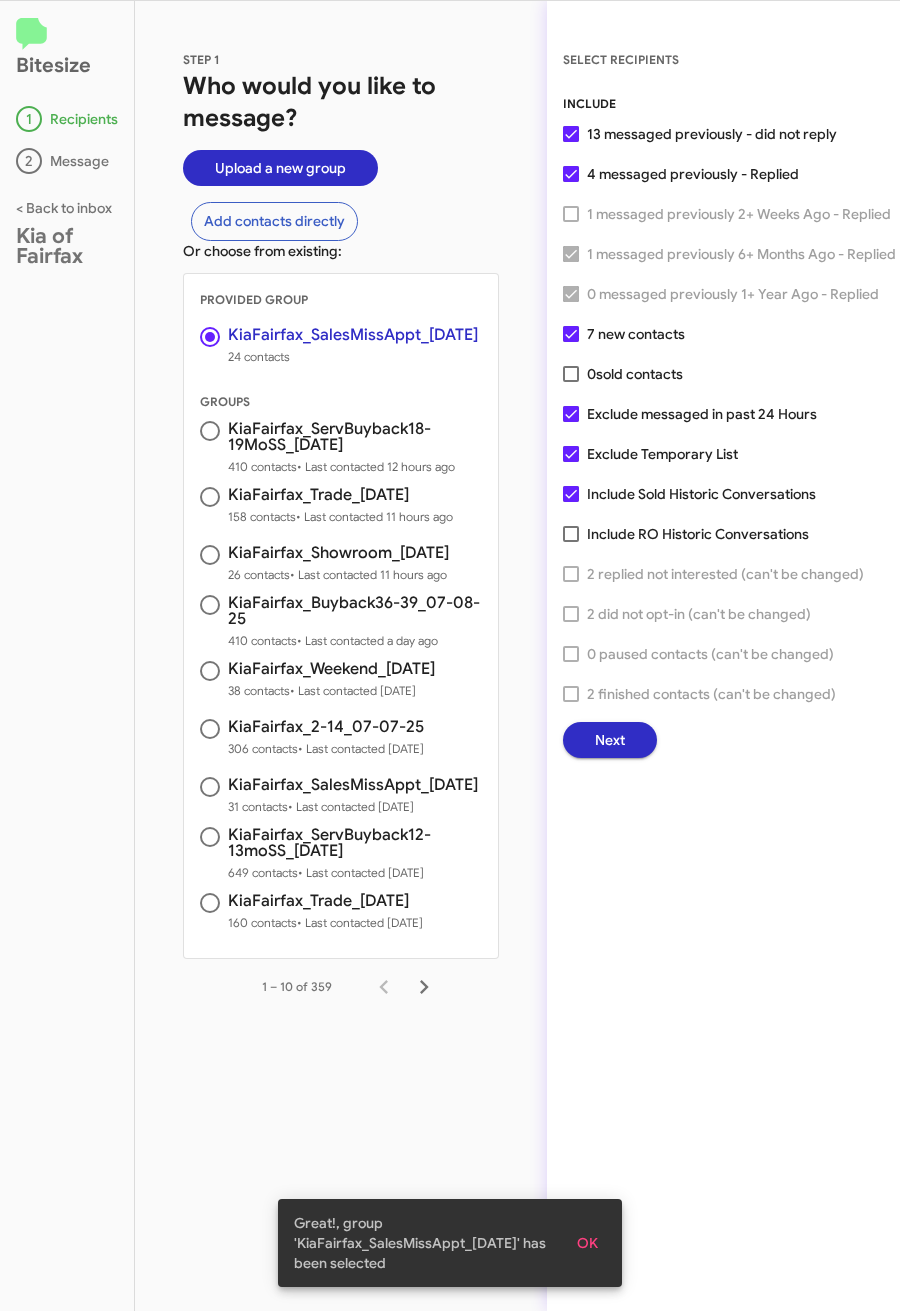 click on "Exclude messaged in past 24 Hours" at bounding box center [702, 414] 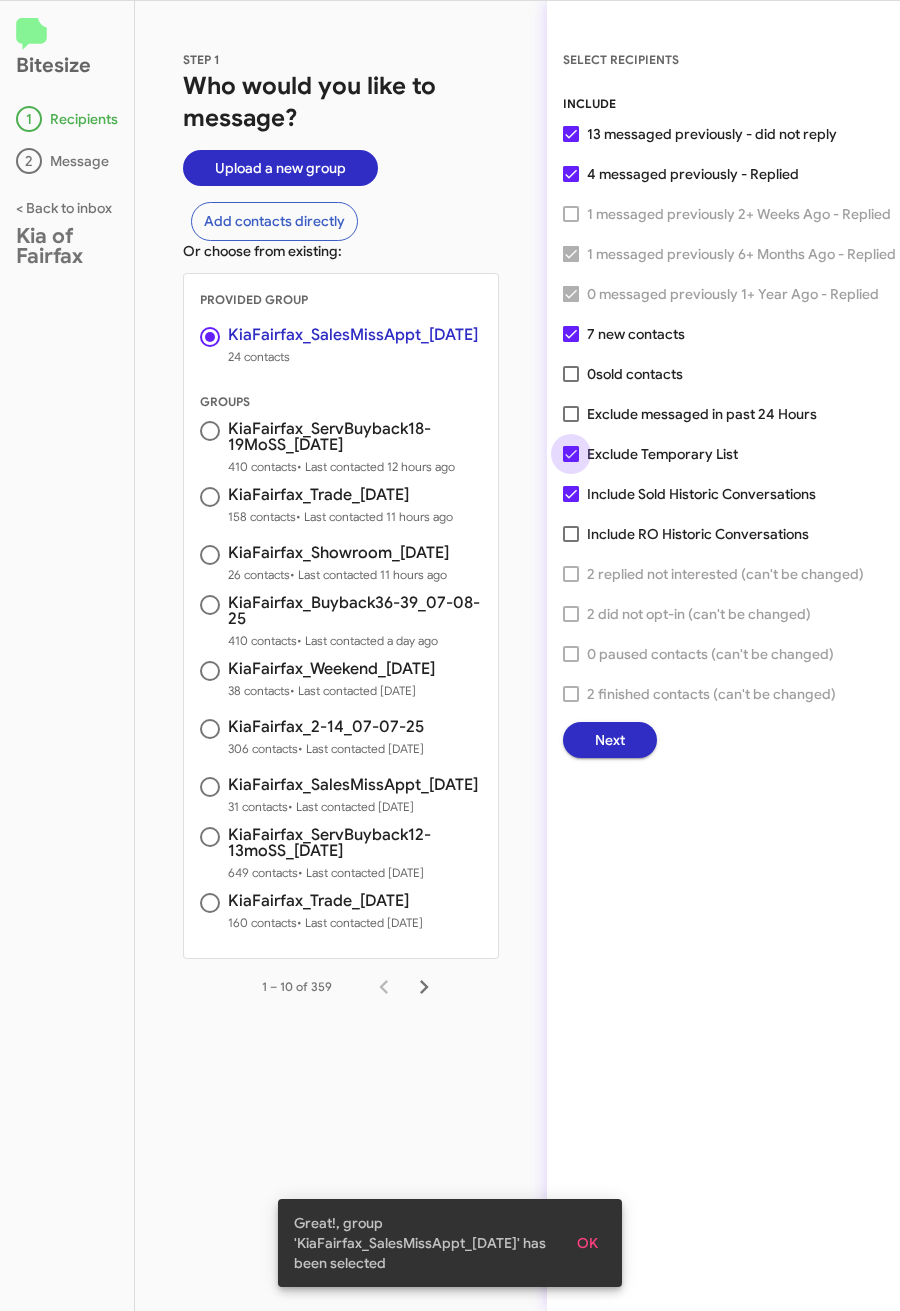 click on "Exclude Temporary List" at bounding box center [662, 454] 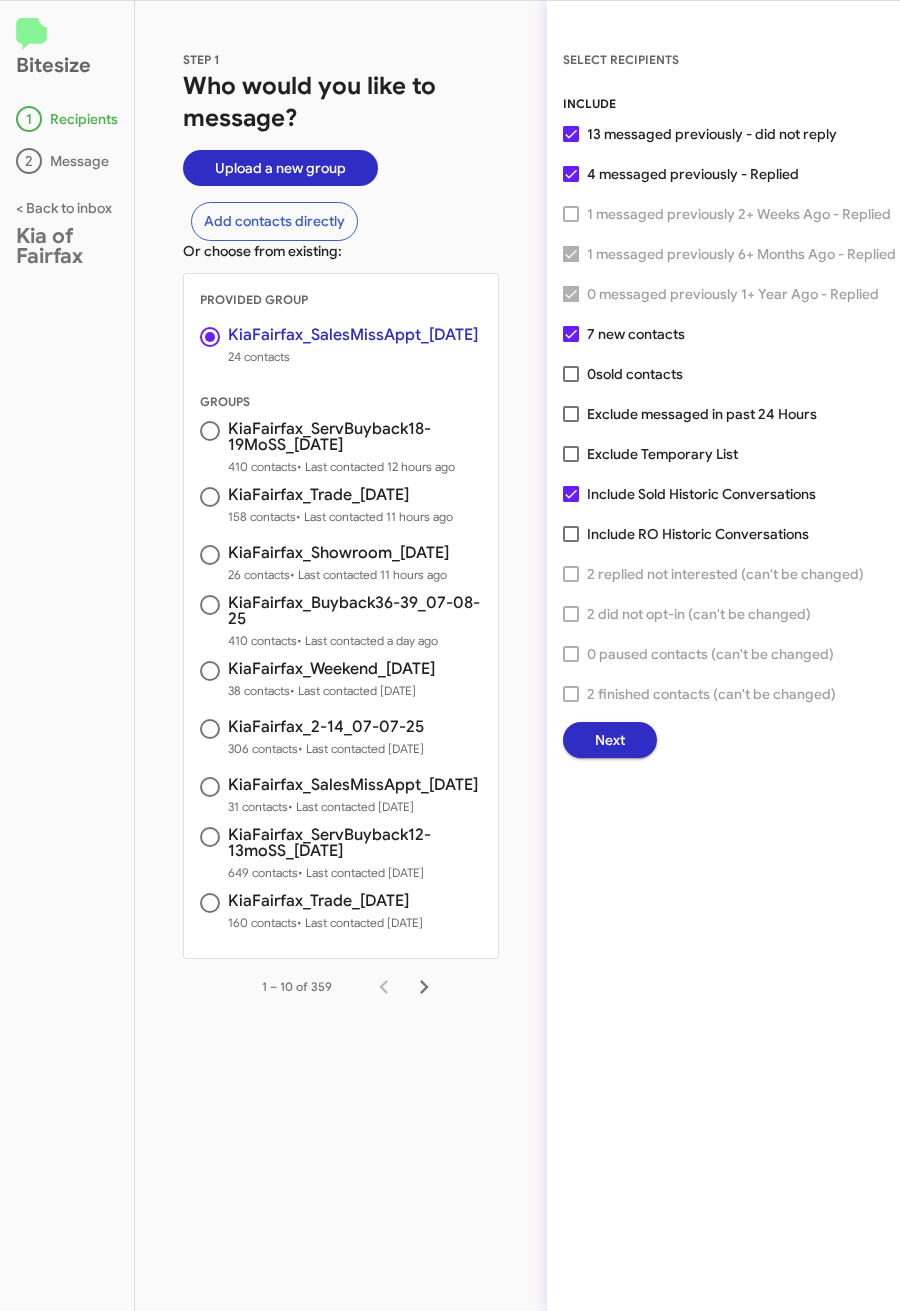 click on "Next" 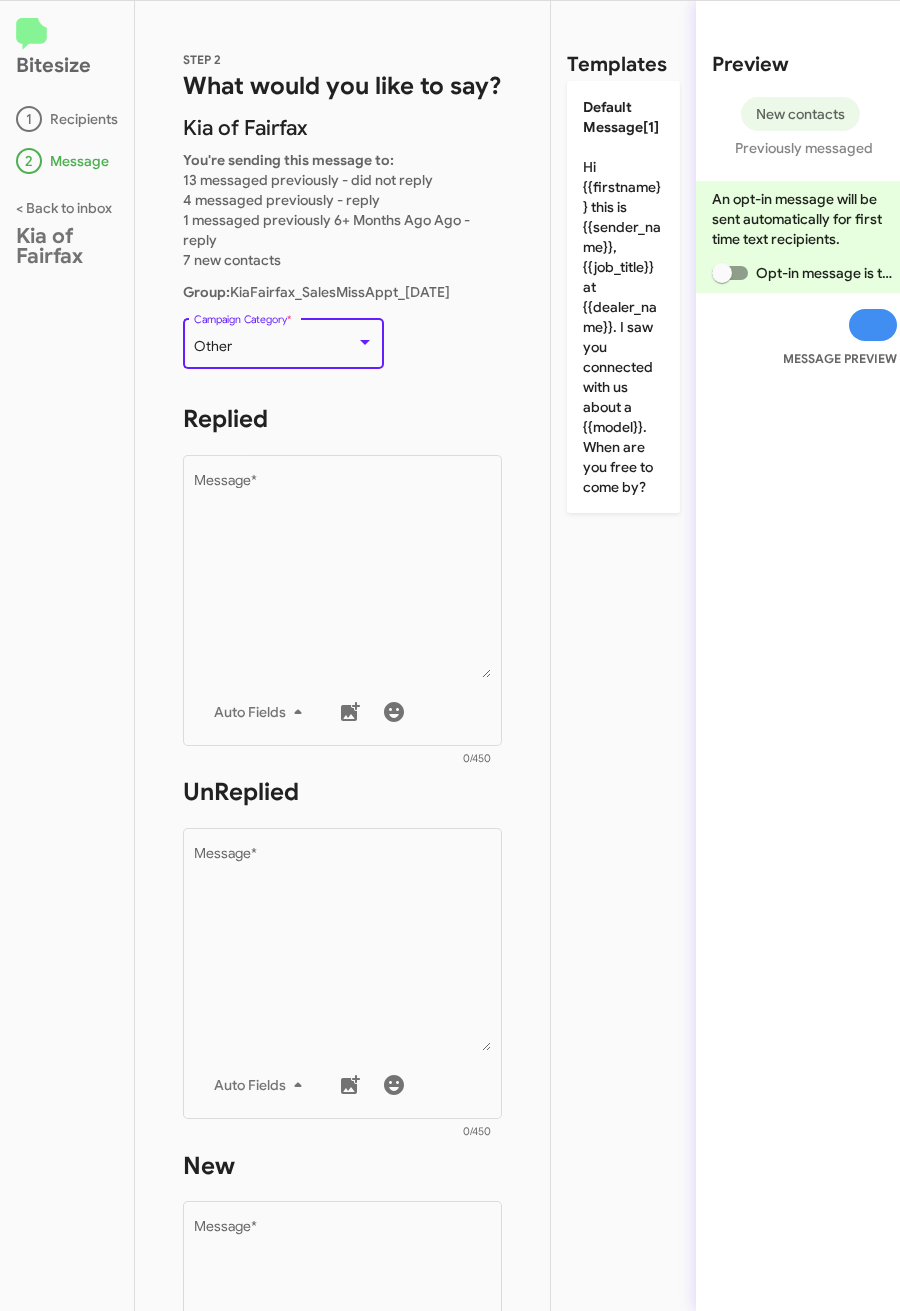 click on "Other" at bounding box center [275, 347] 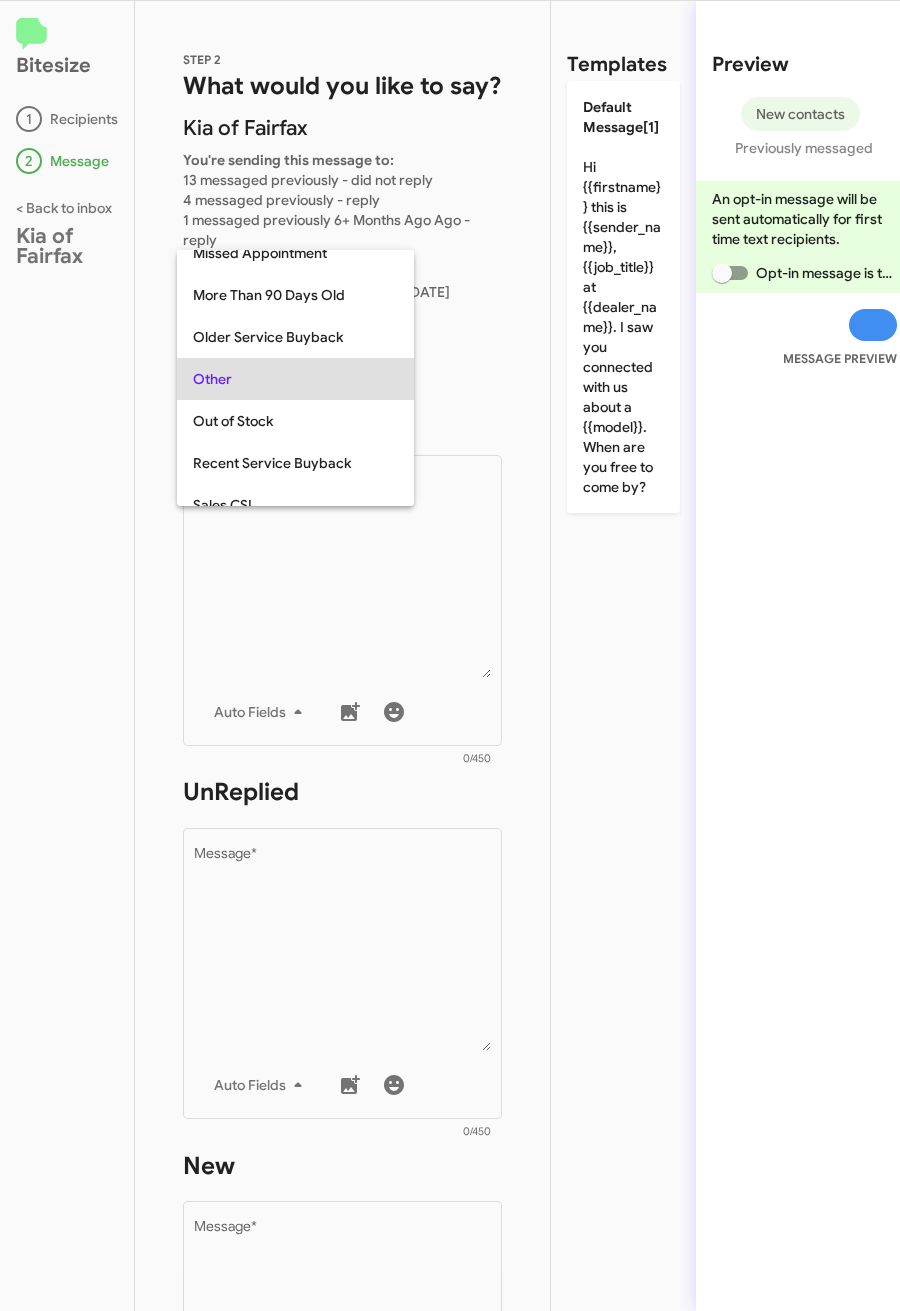 scroll, scrollTop: 378, scrollLeft: 0, axis: vertical 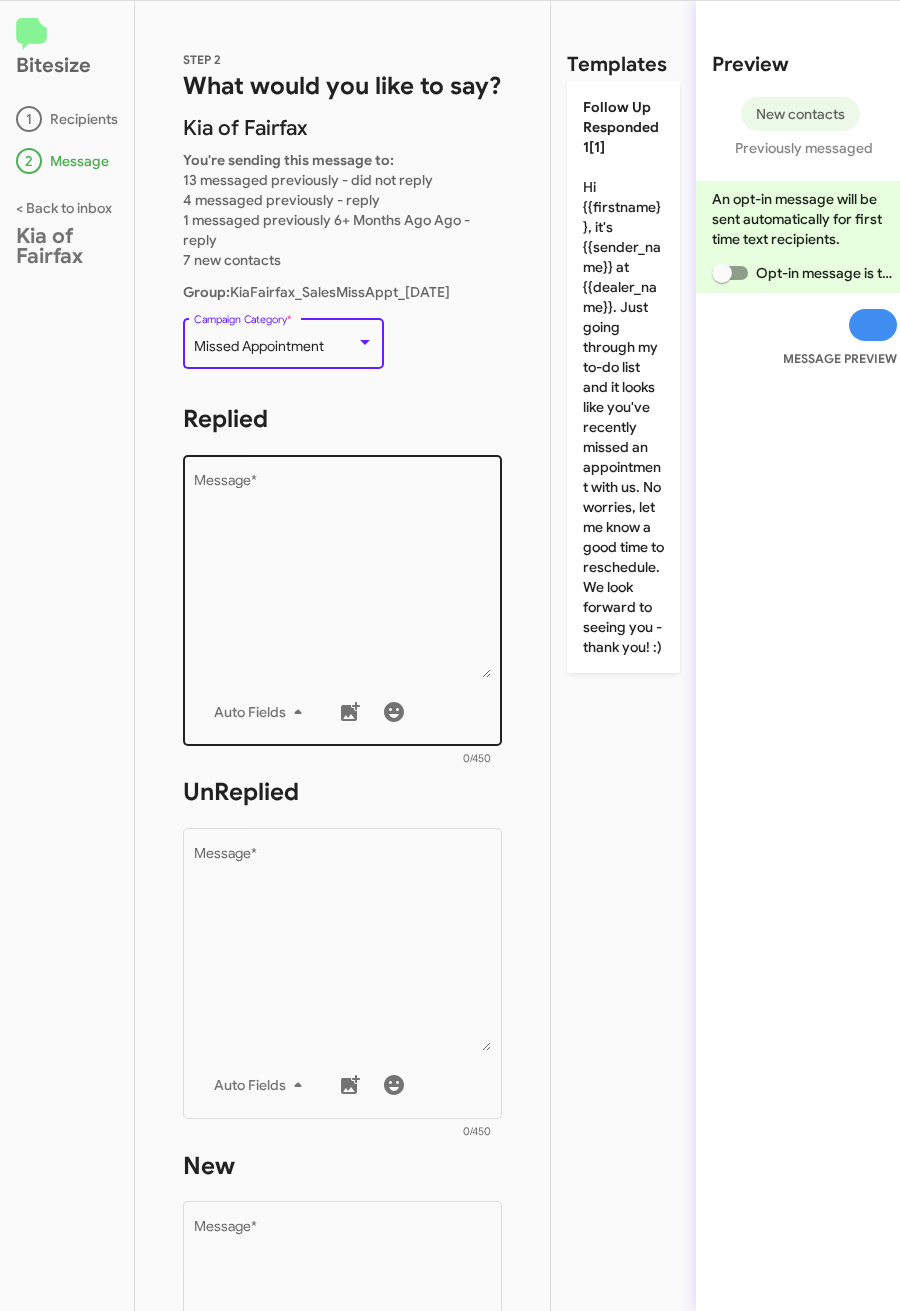 click on "Message  *" at bounding box center (343, 576) 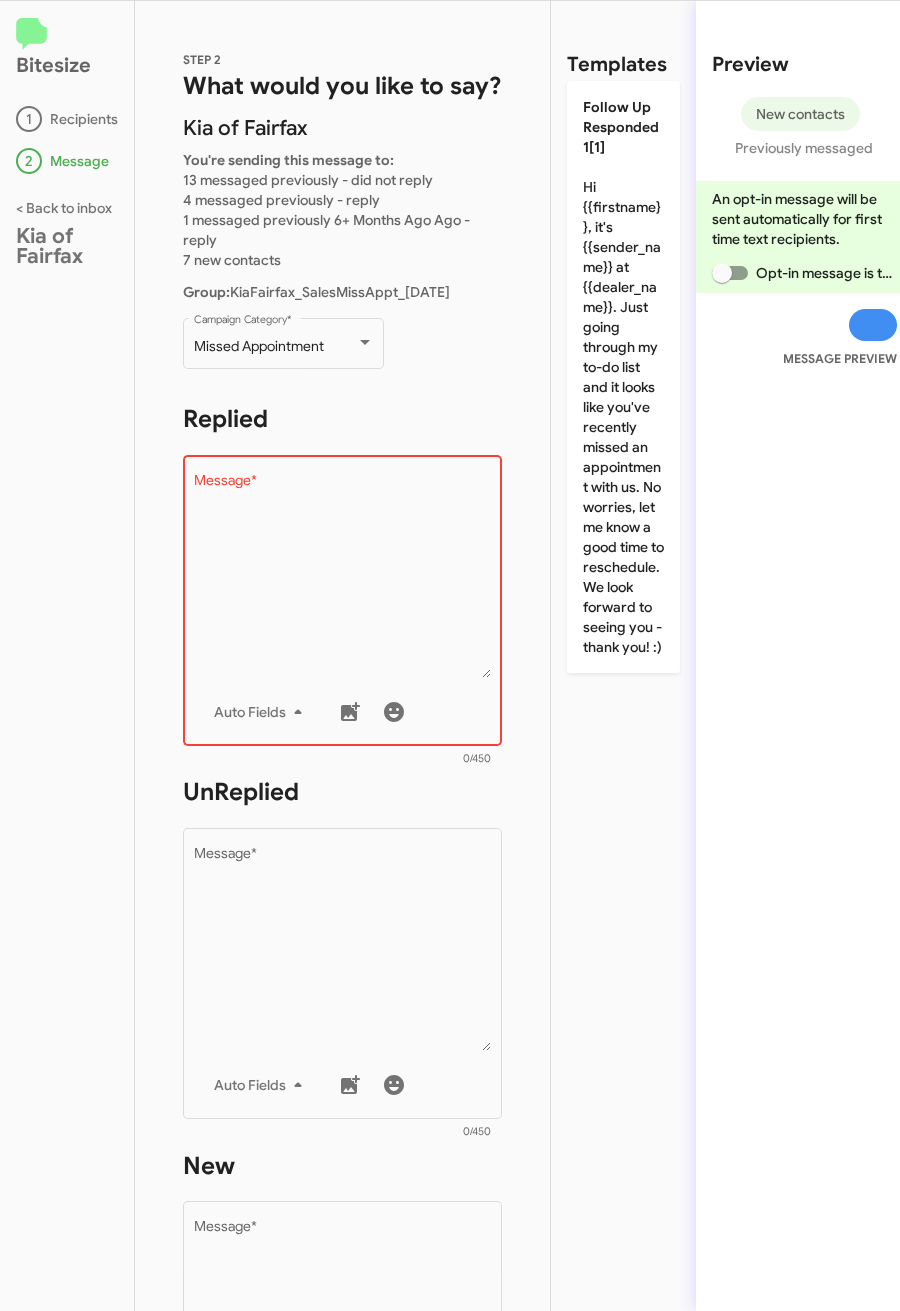 click on "Message  *" at bounding box center (343, 576) 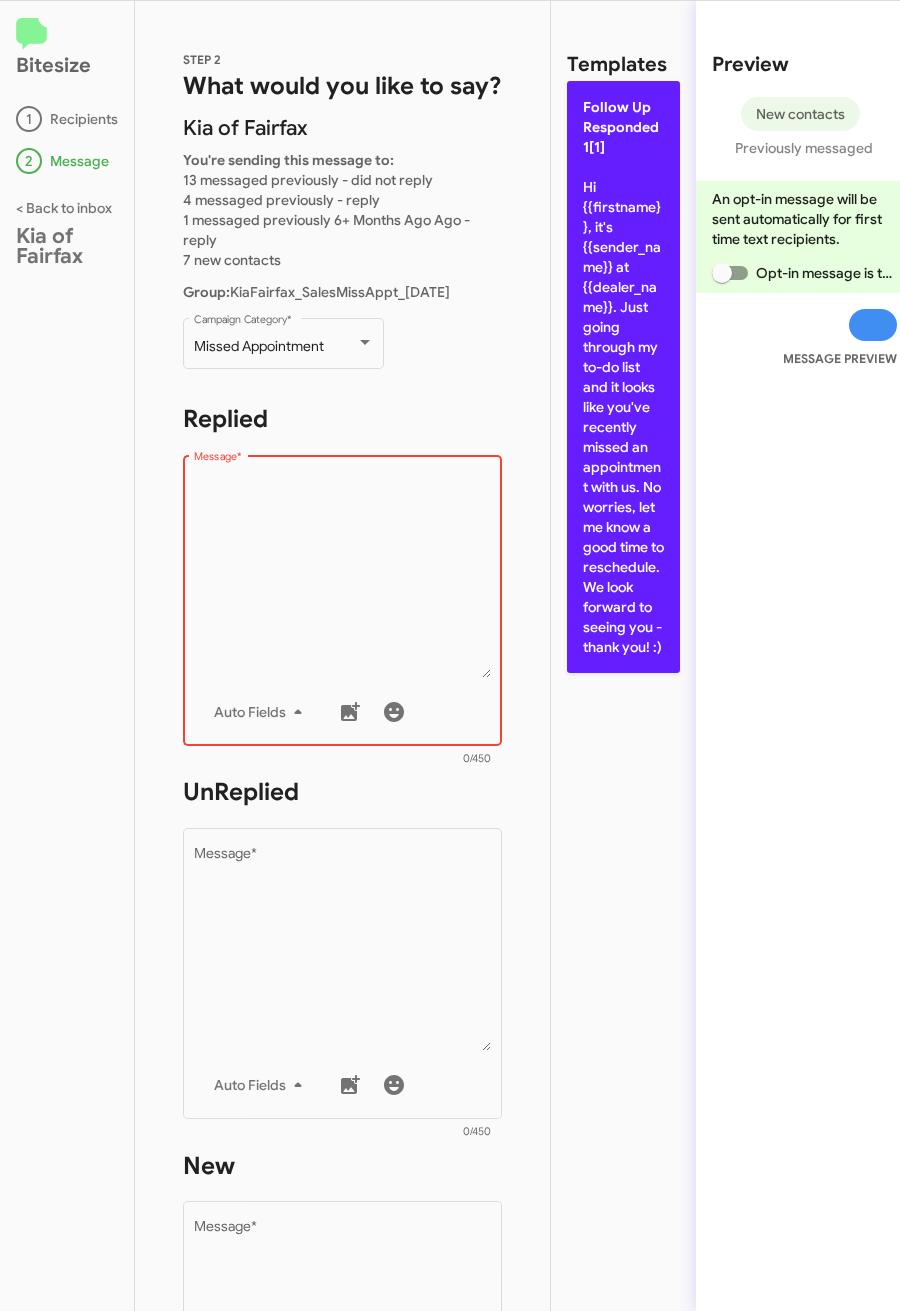 click on "Follow Up Responded 1[1]  Hi {{firstname}}, it's {{sender_name}} at {{dealer_name}}. Just going through my to-do list and it looks like you've recently missed an appointment with us. No worries, let me know a good time to reschedule.
We look forward to seeing you - thank you! :)" 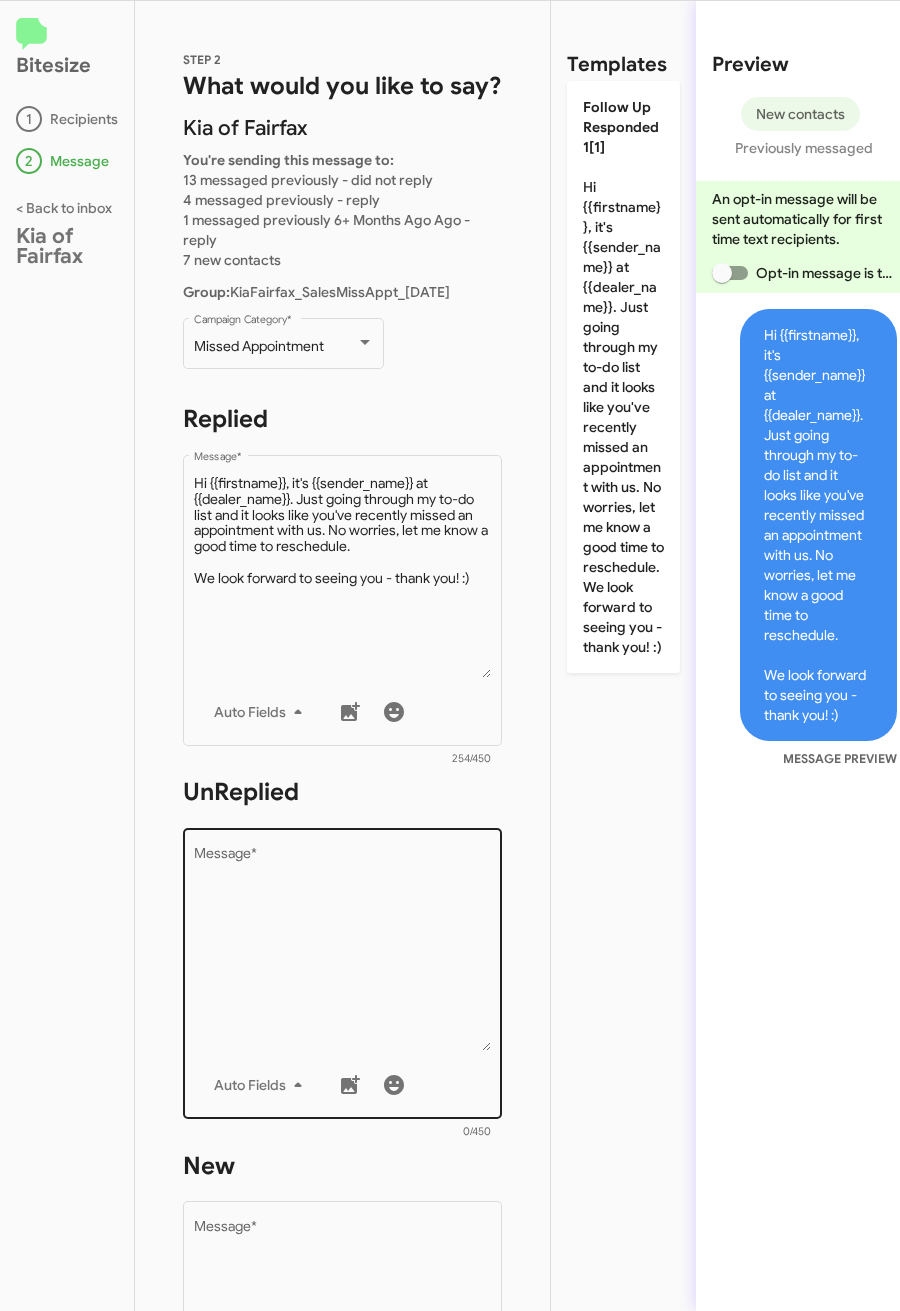 click on "Message  *" at bounding box center [343, 949] 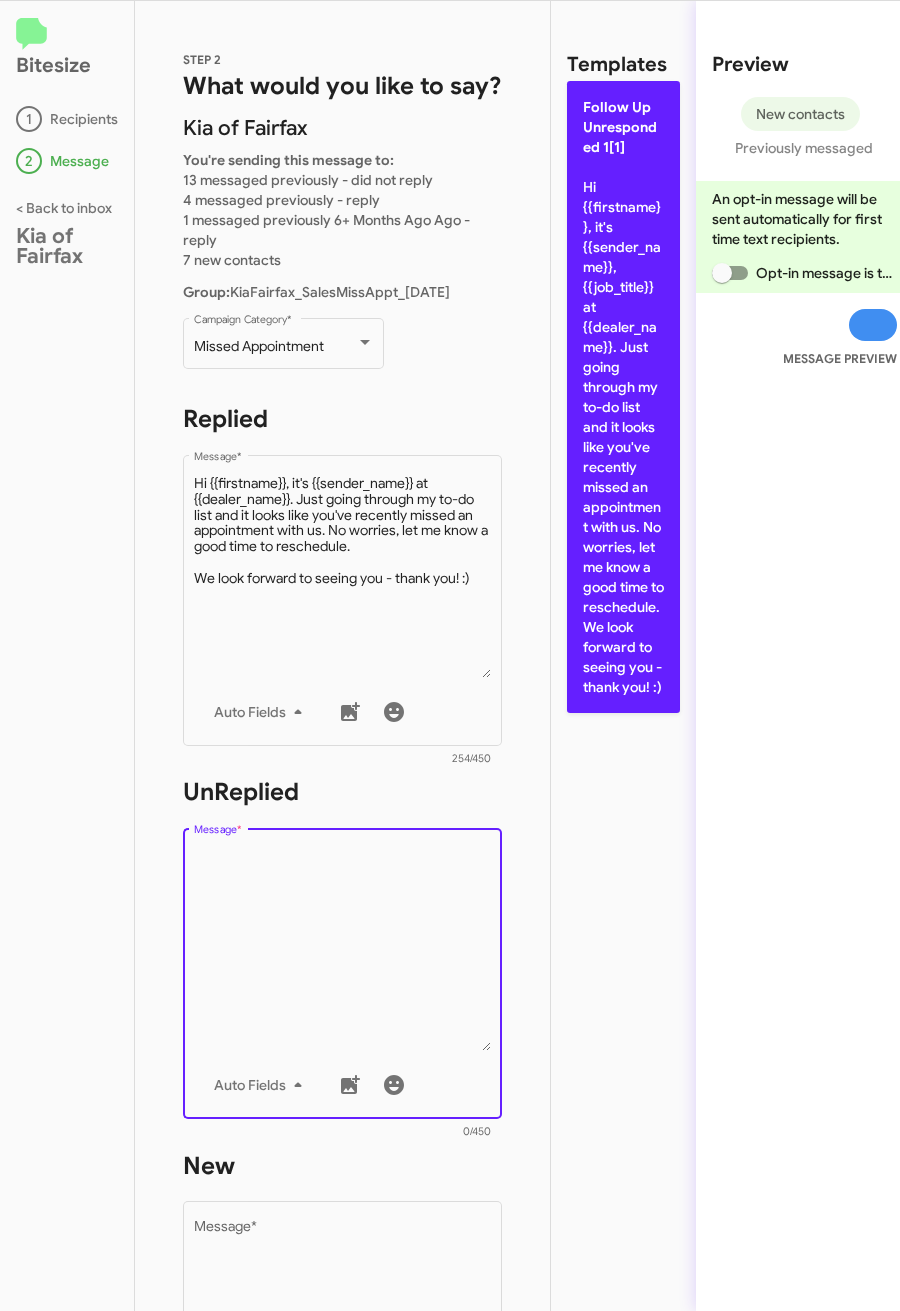 click on "Follow Up Unresponded 1[1]  Hi {{firstname}}, it's {{sender_name}}, {{job_title}} at {{dealer_name}}. Just going through my to-do list and it looks like you've recently missed an appointment with us. No worries, let me know a good time to reschedule.
We look forward to seeing you - thank you! :)" 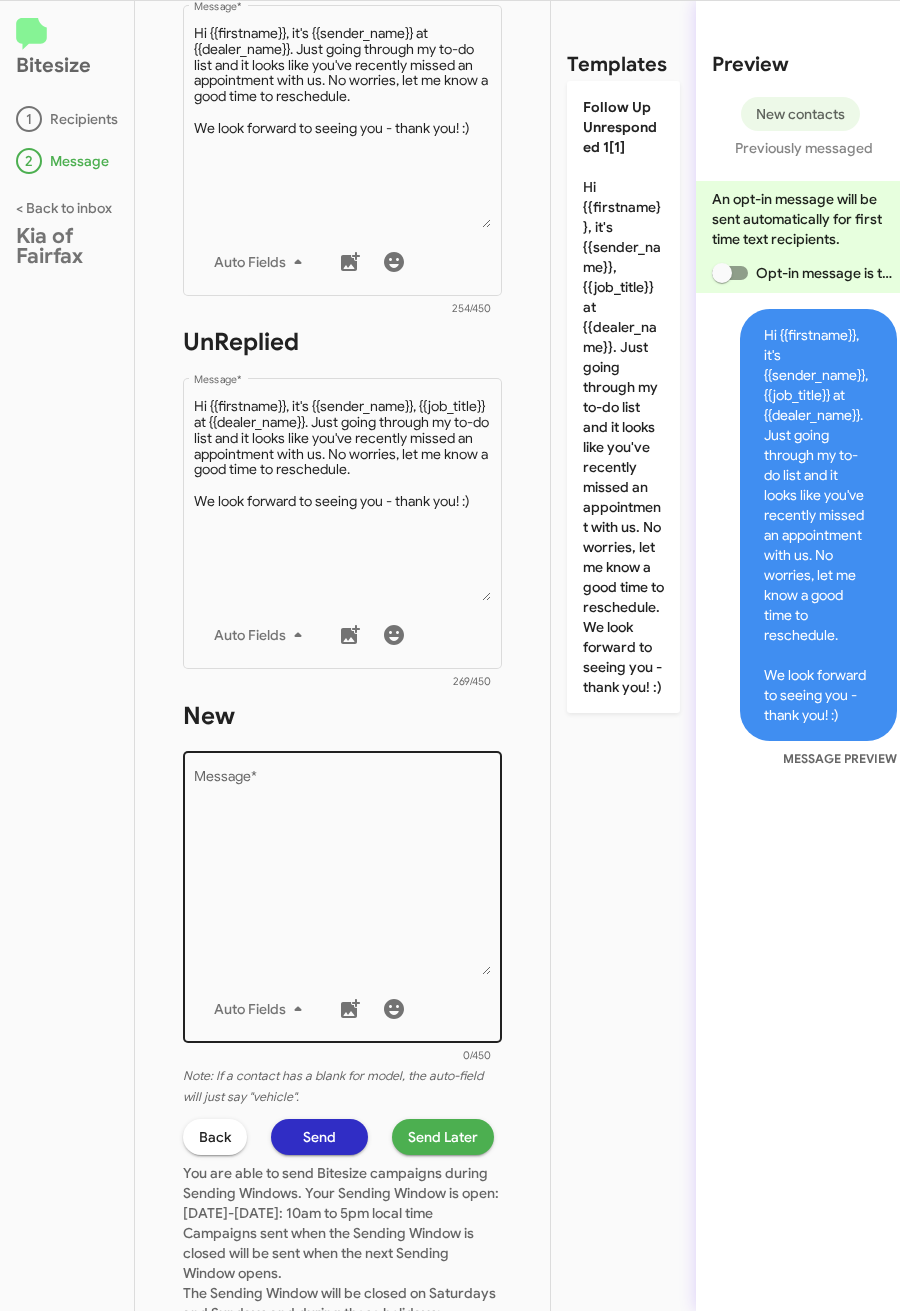scroll, scrollTop: 600, scrollLeft: 0, axis: vertical 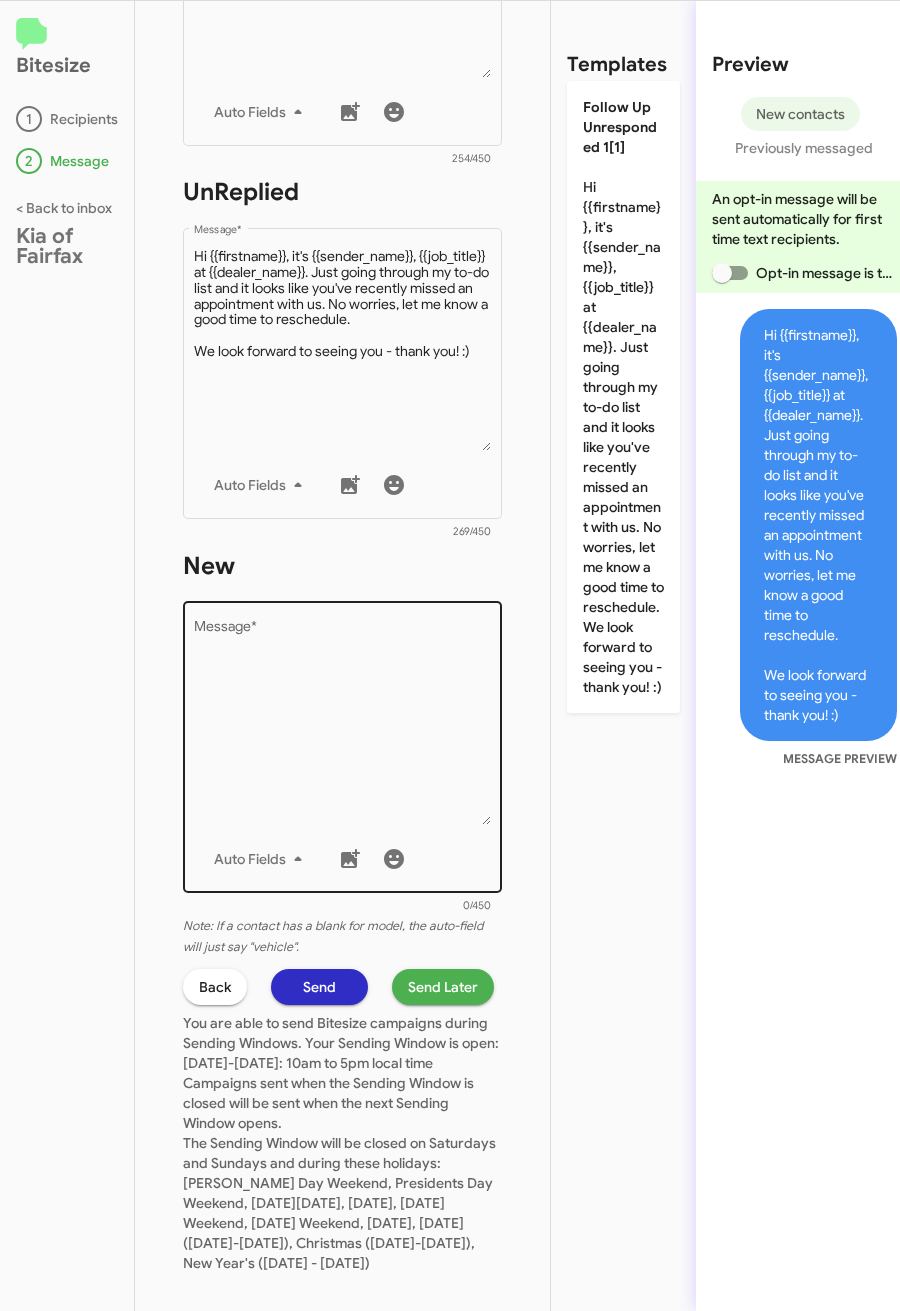 click on "Message  *" at bounding box center [343, 723] 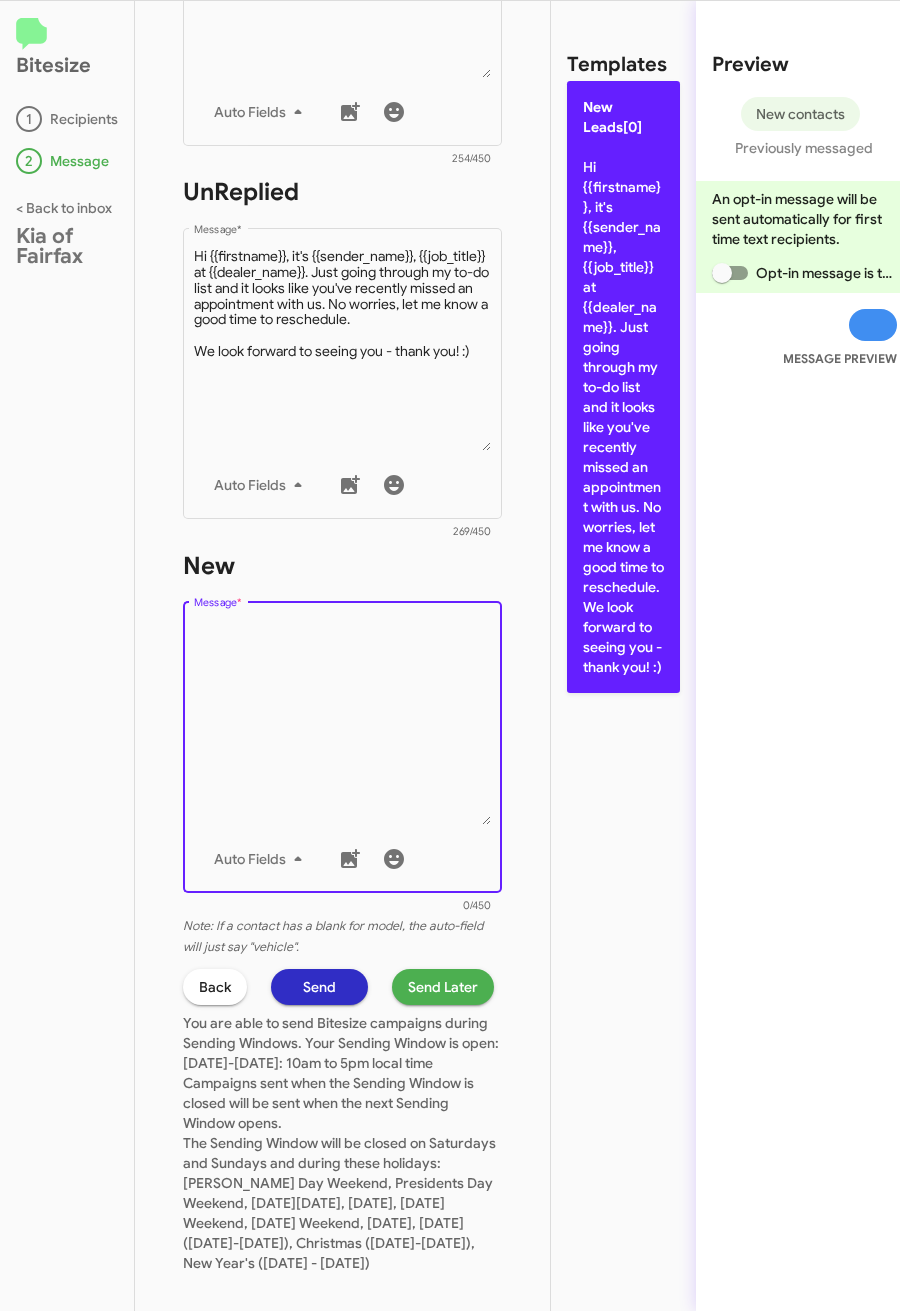 click on "New Leads[0]  Hi {{firstname}}, it's {{sender_name}}, {{job_title}} at {{dealer_name}}. Just going through my to-do list and it looks like you've recently missed an appointment with us. No worries, let me know a good time to reschedule.
We look forward to seeing you - thank you! :)" 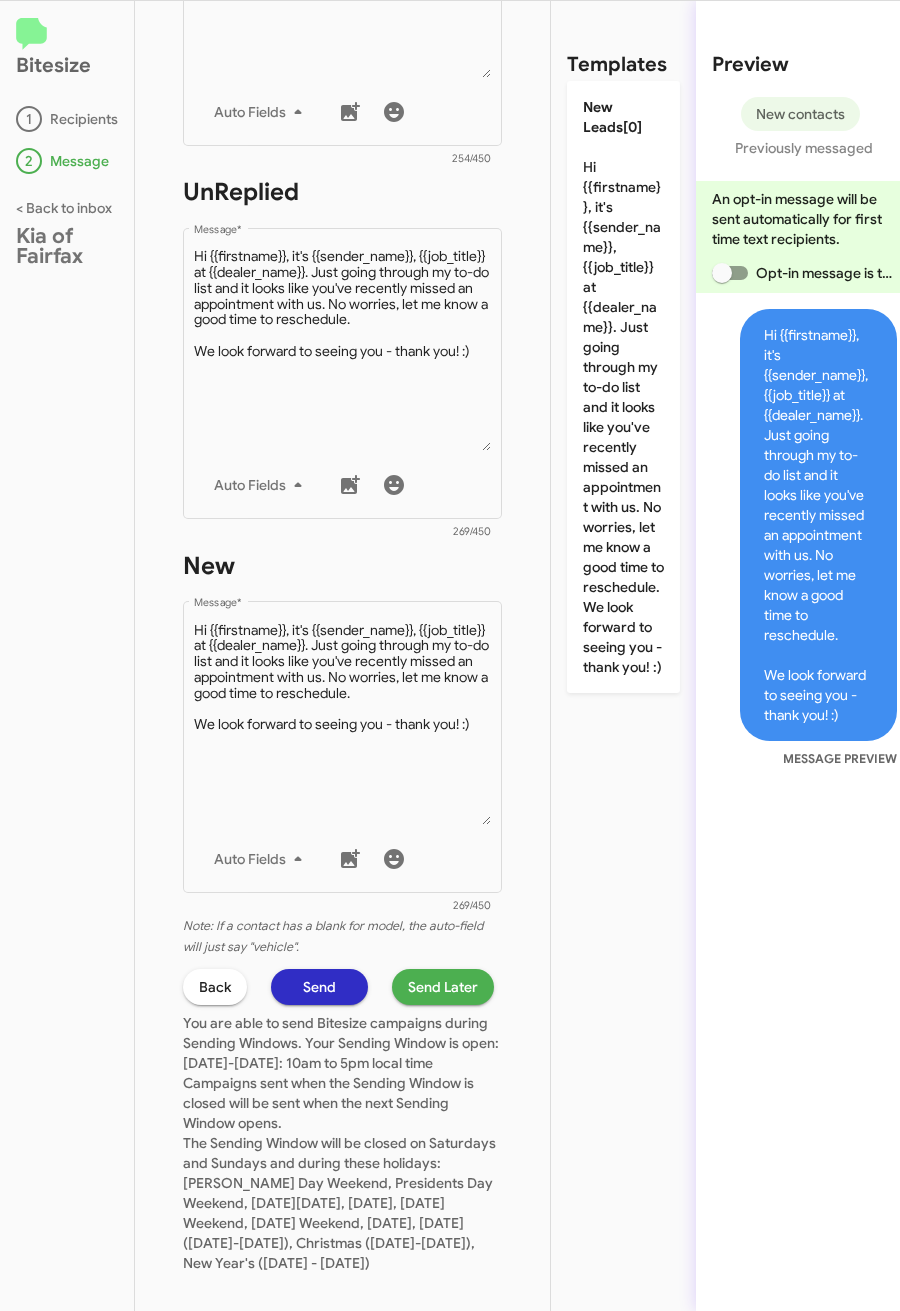 click on "Send Later" 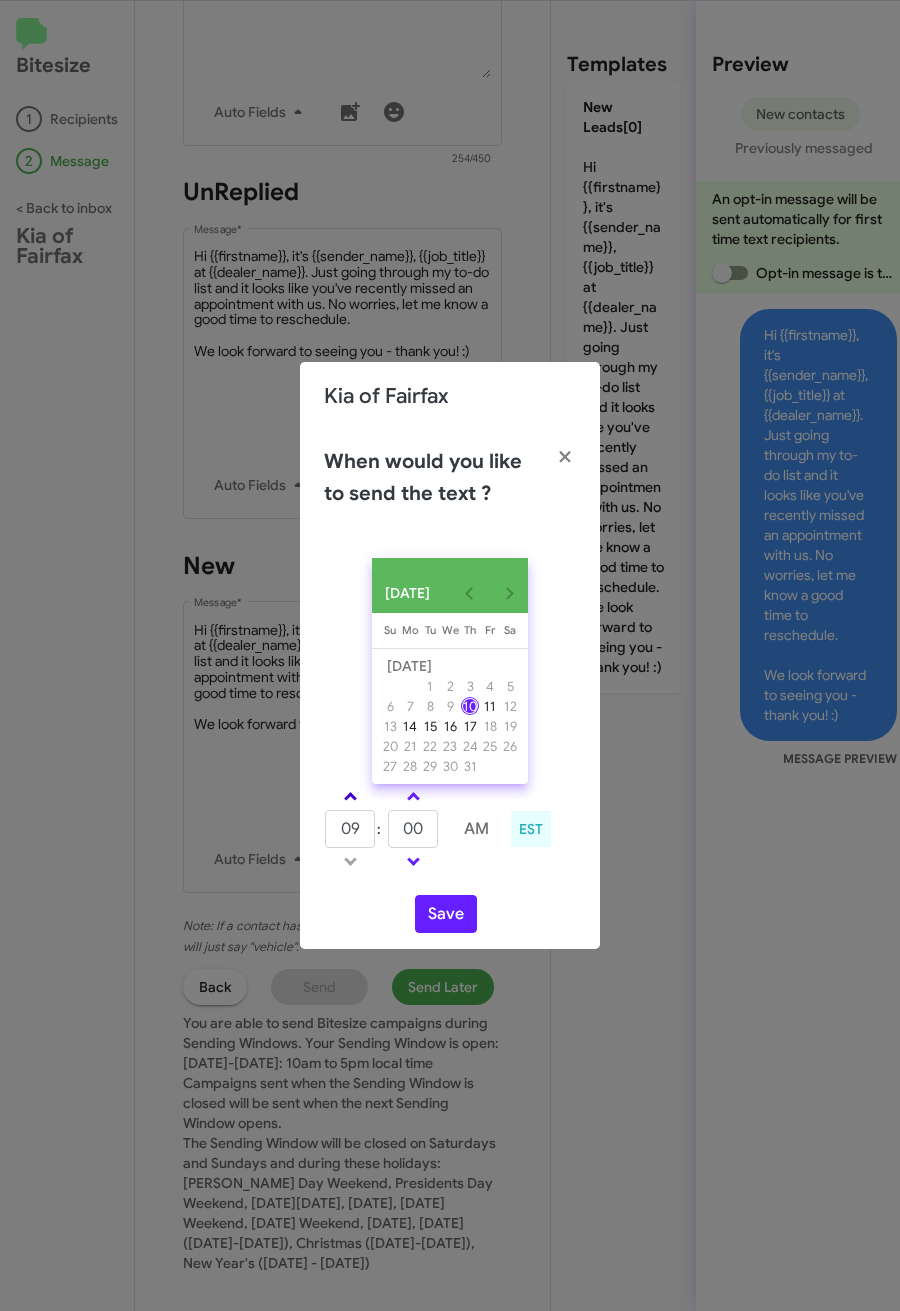 click 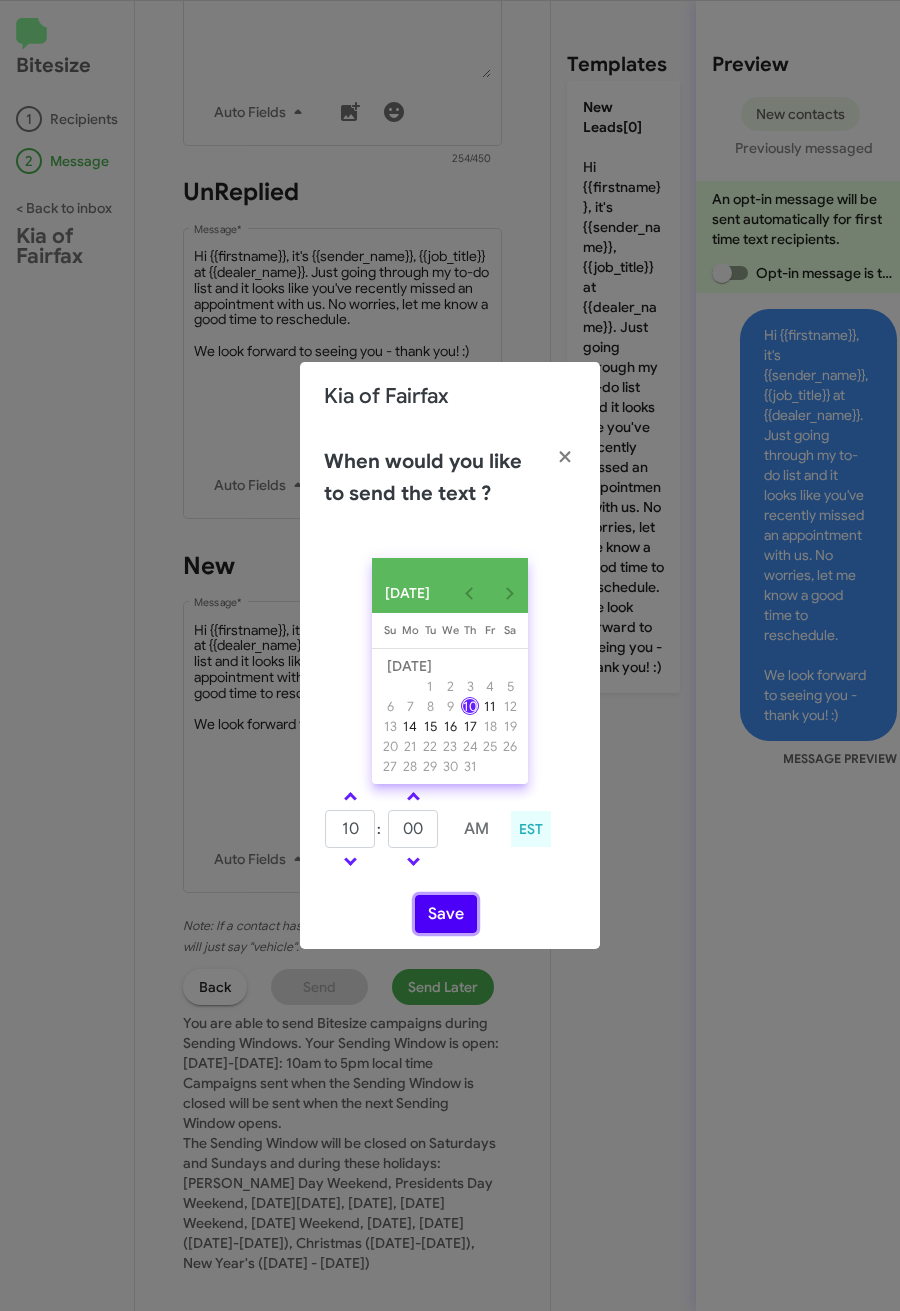 click on "Save" 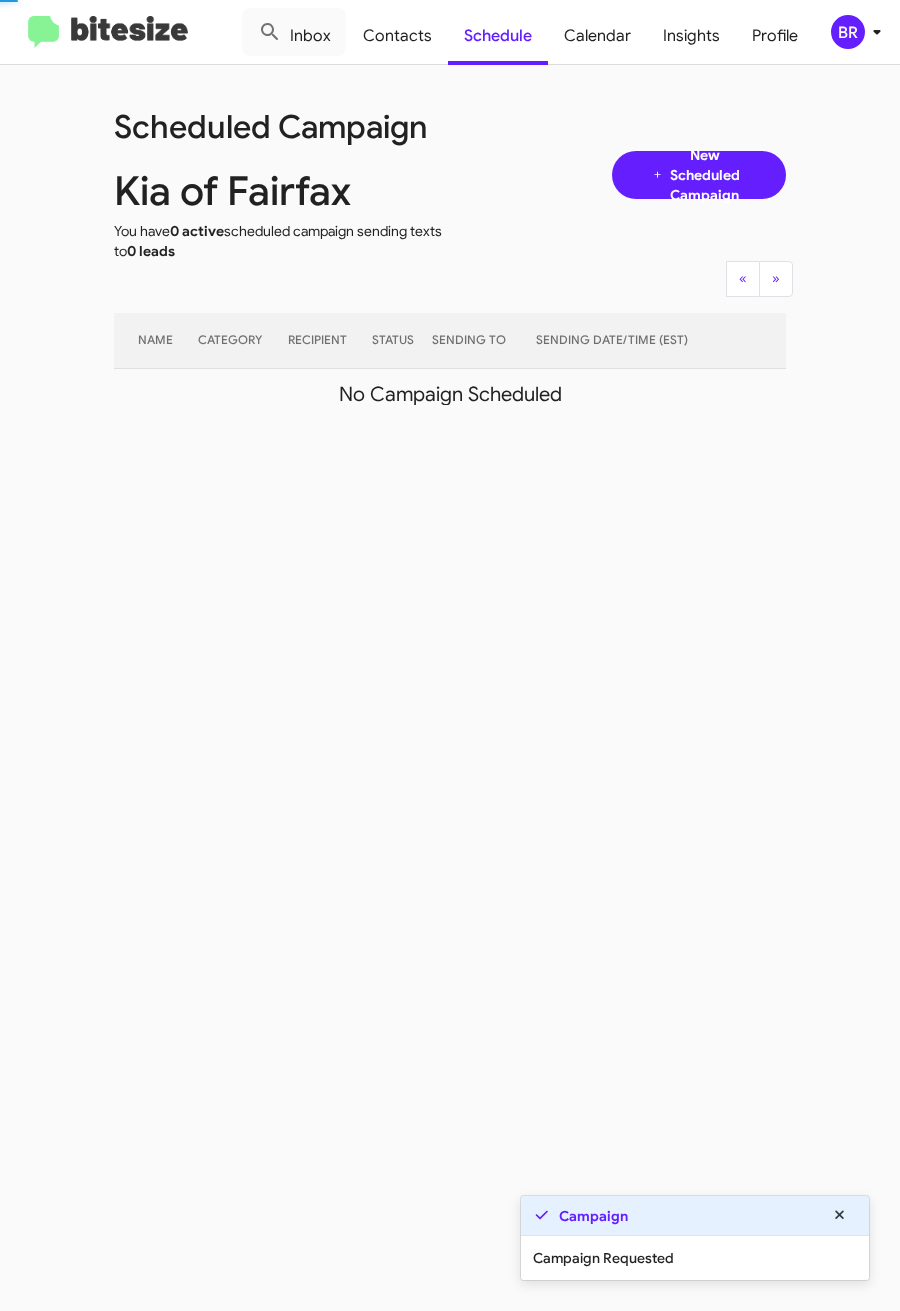 click on "BR" 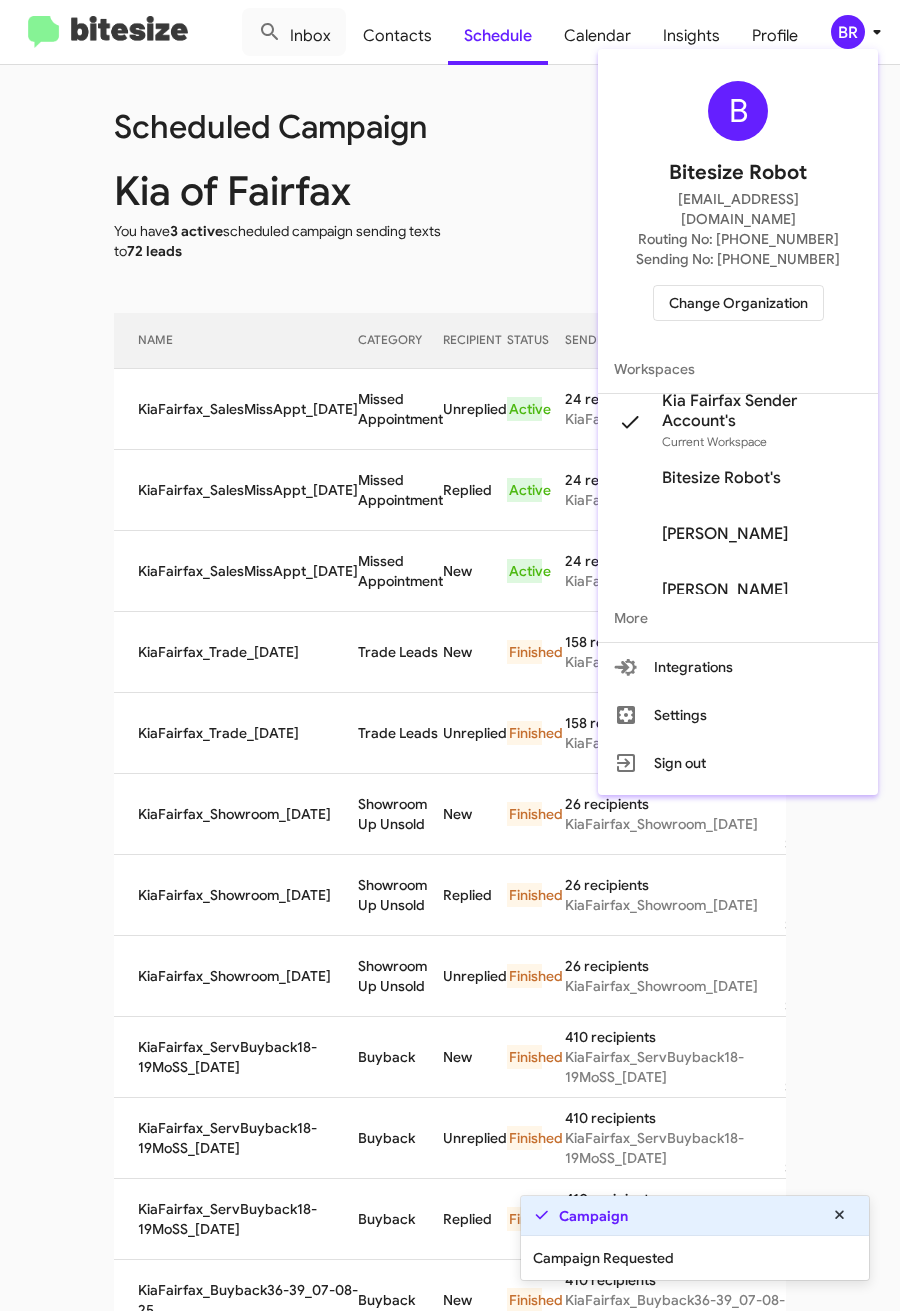 click at bounding box center (450, 655) 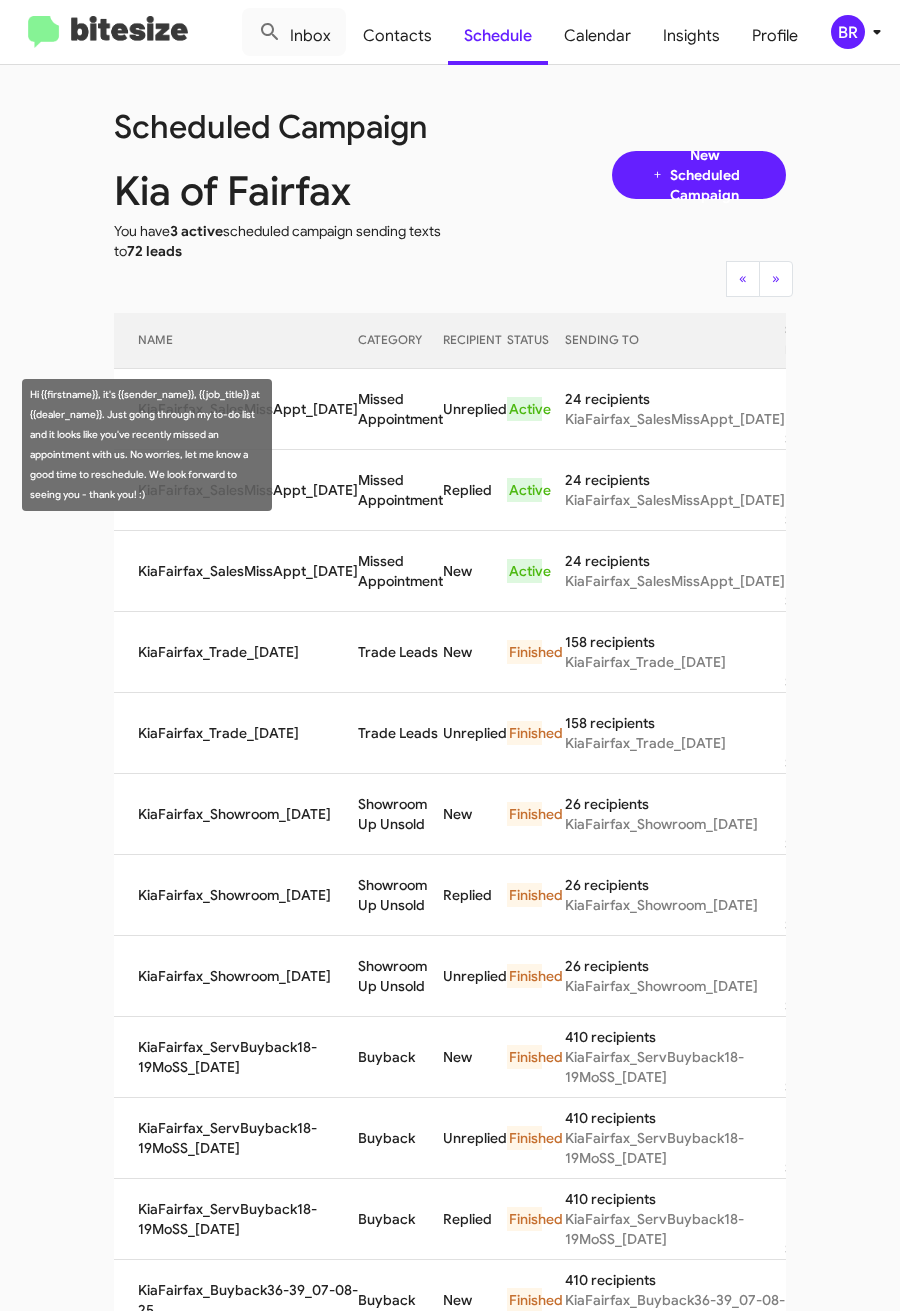 drag, startPoint x: 325, startPoint y: 438, endPoint x: 411, endPoint y: 465, distance: 90.13878 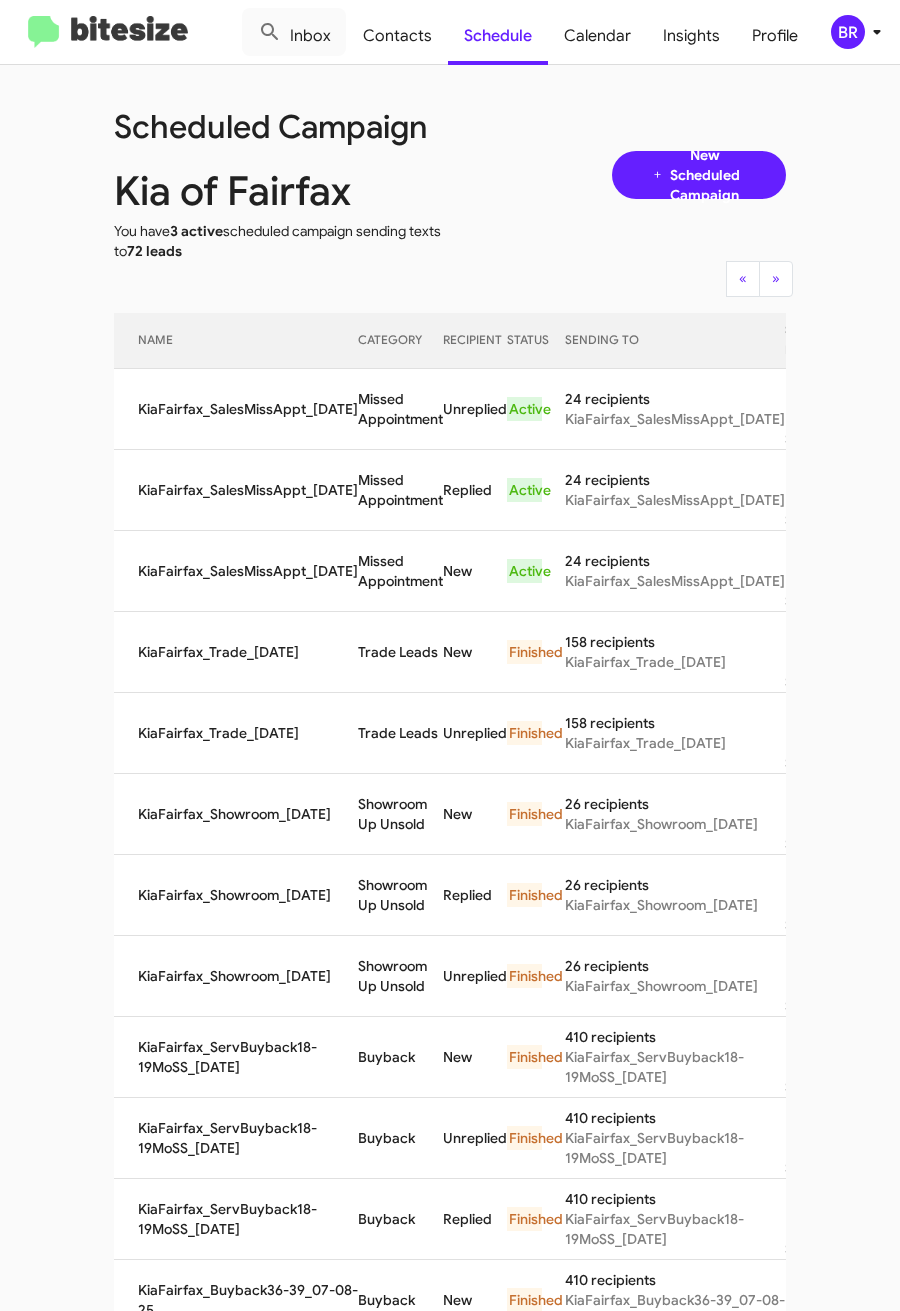 copy on "Missed Appointment" 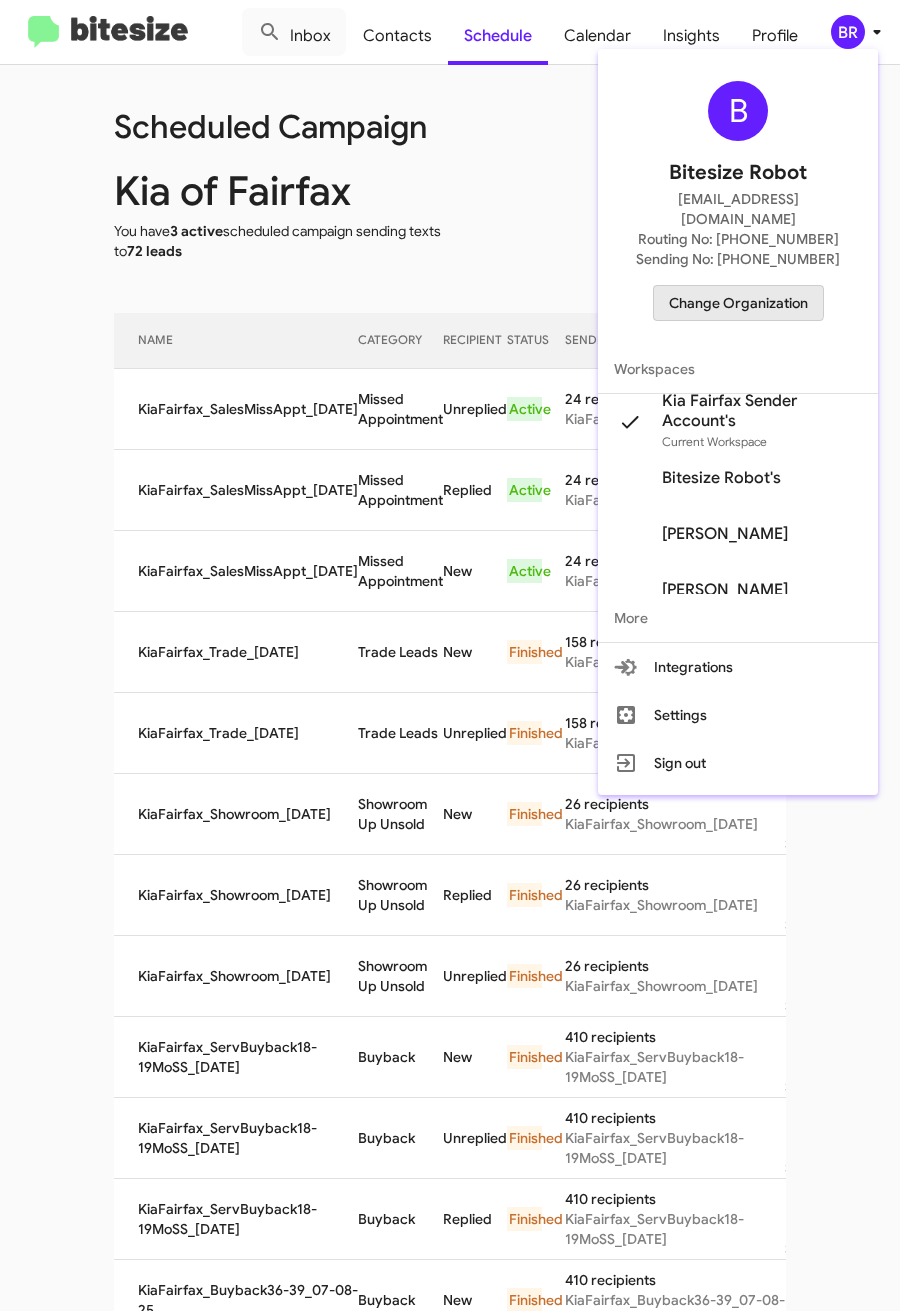 click on "Change Organization" at bounding box center [738, 303] 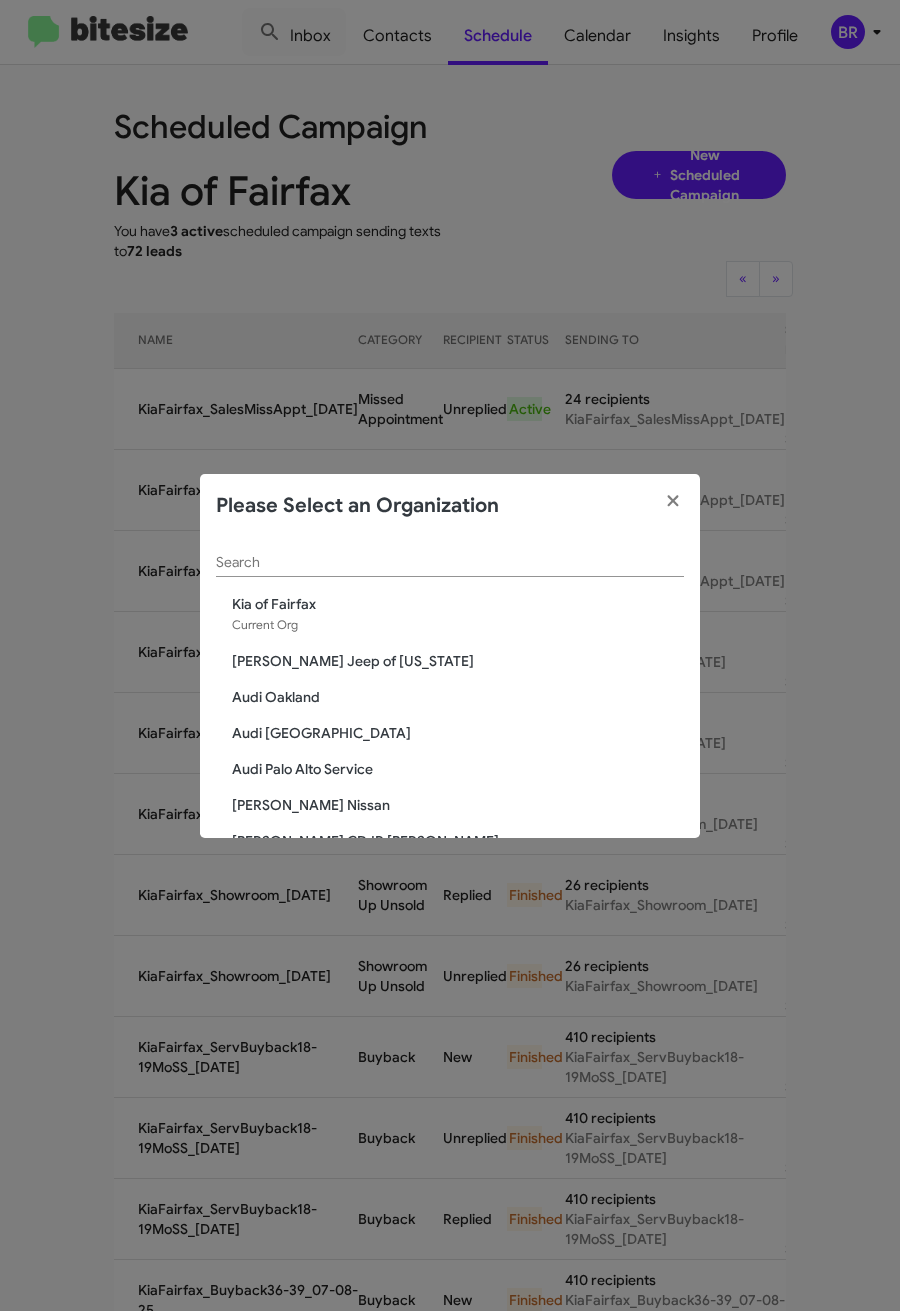 click on "Search" 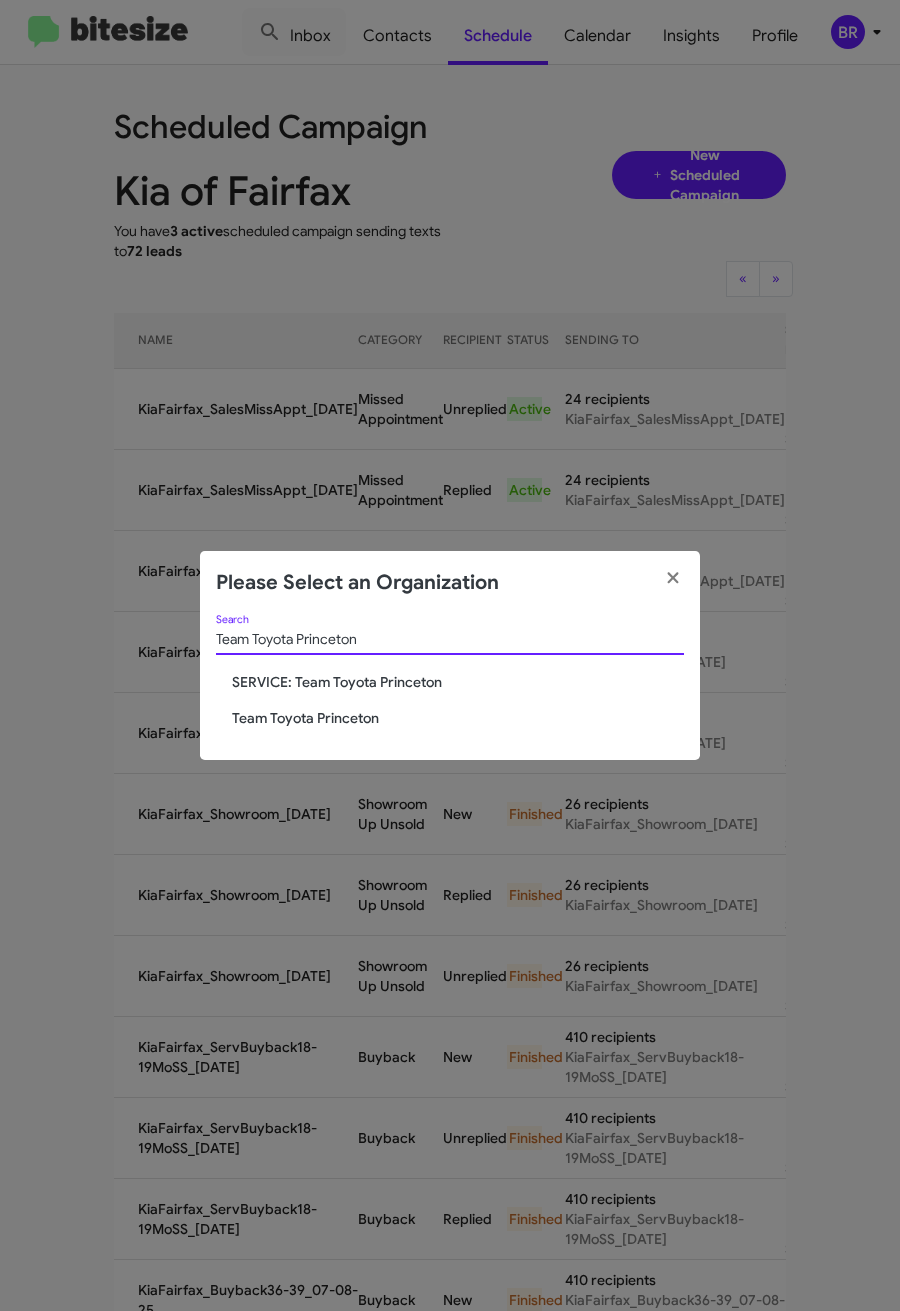 type on "Team Toyota Princeton" 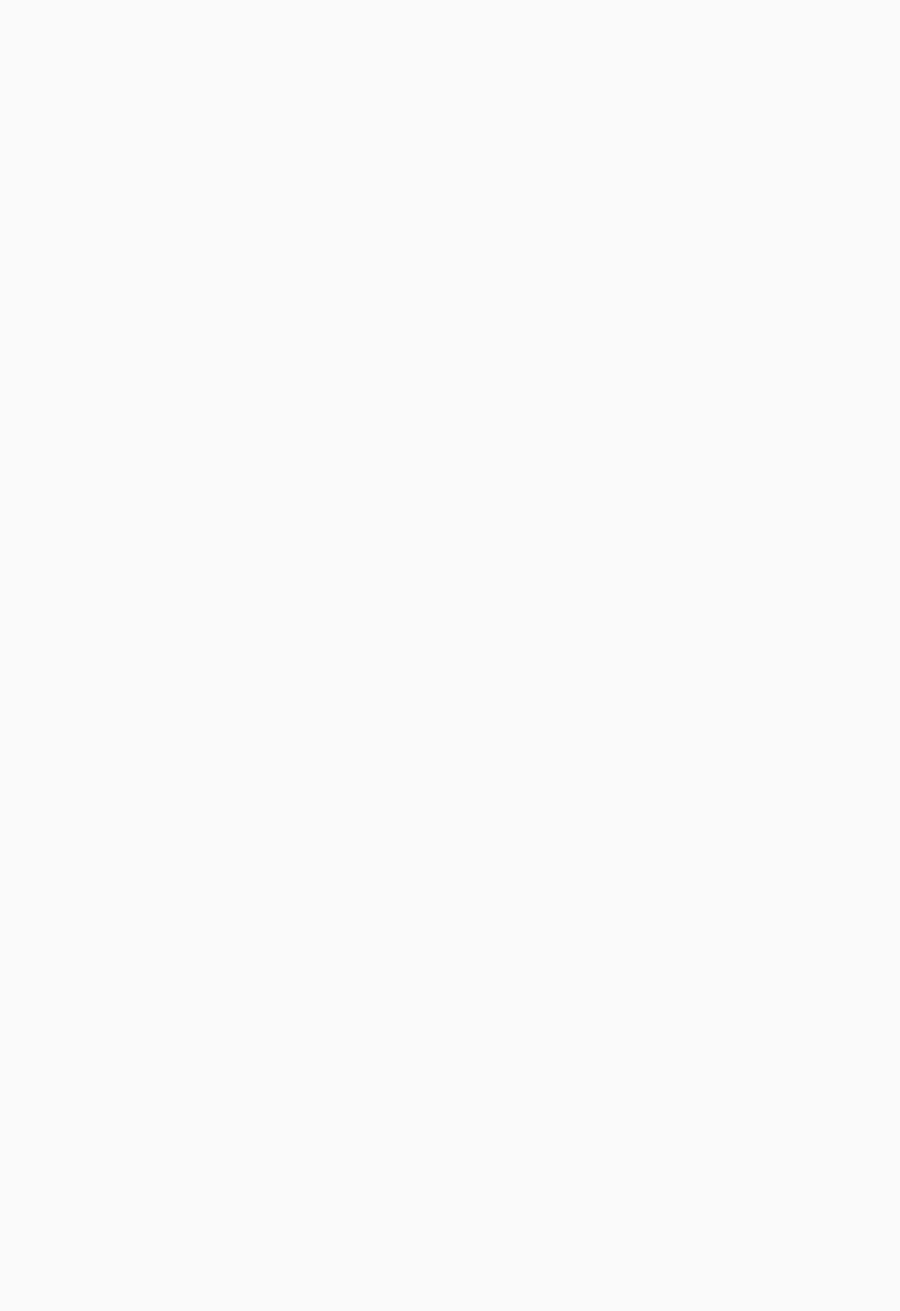 scroll, scrollTop: 0, scrollLeft: 0, axis: both 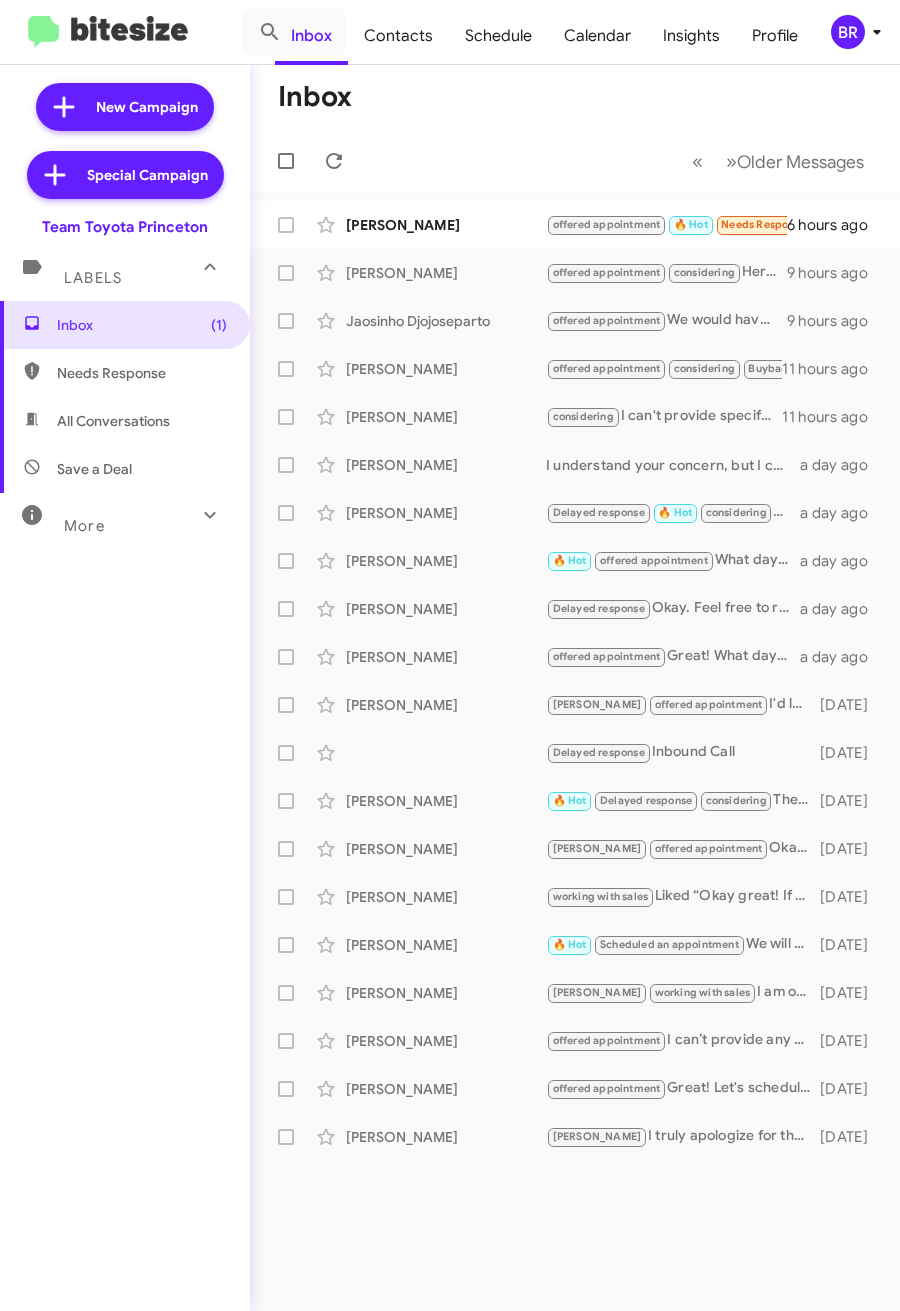 click 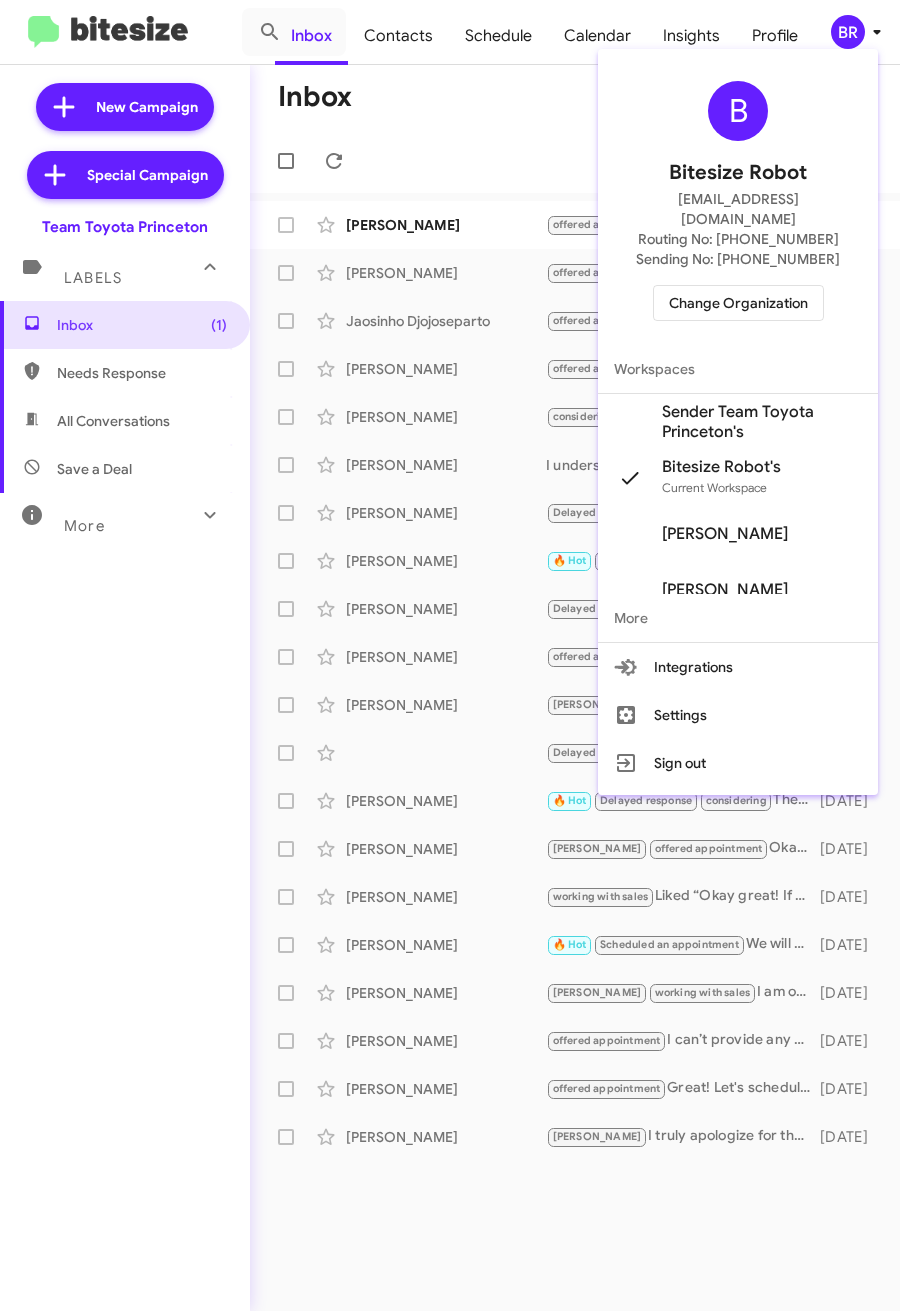 click on "Sender Team Toyota Princeton's" at bounding box center [762, 422] 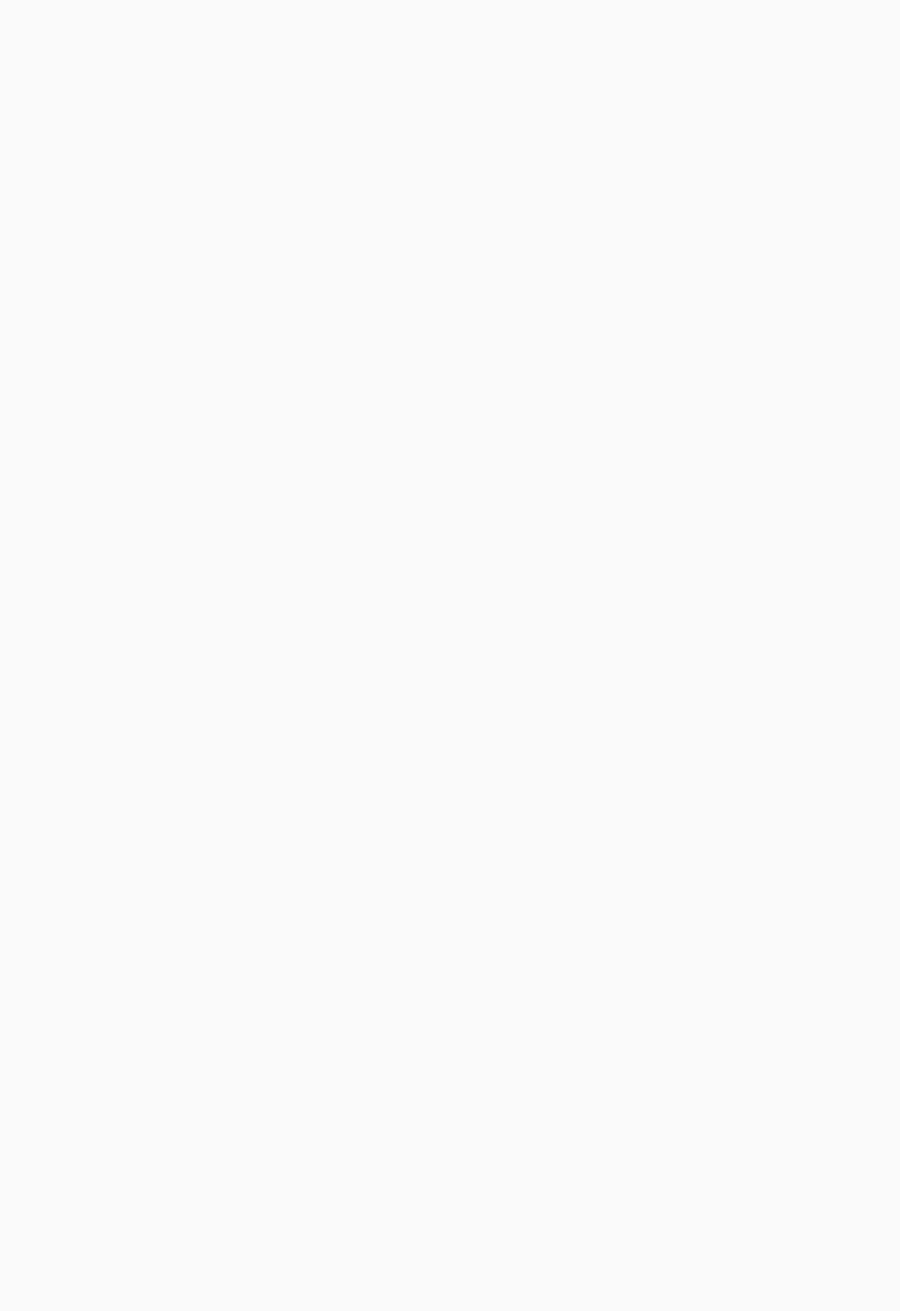 scroll, scrollTop: 0, scrollLeft: 0, axis: both 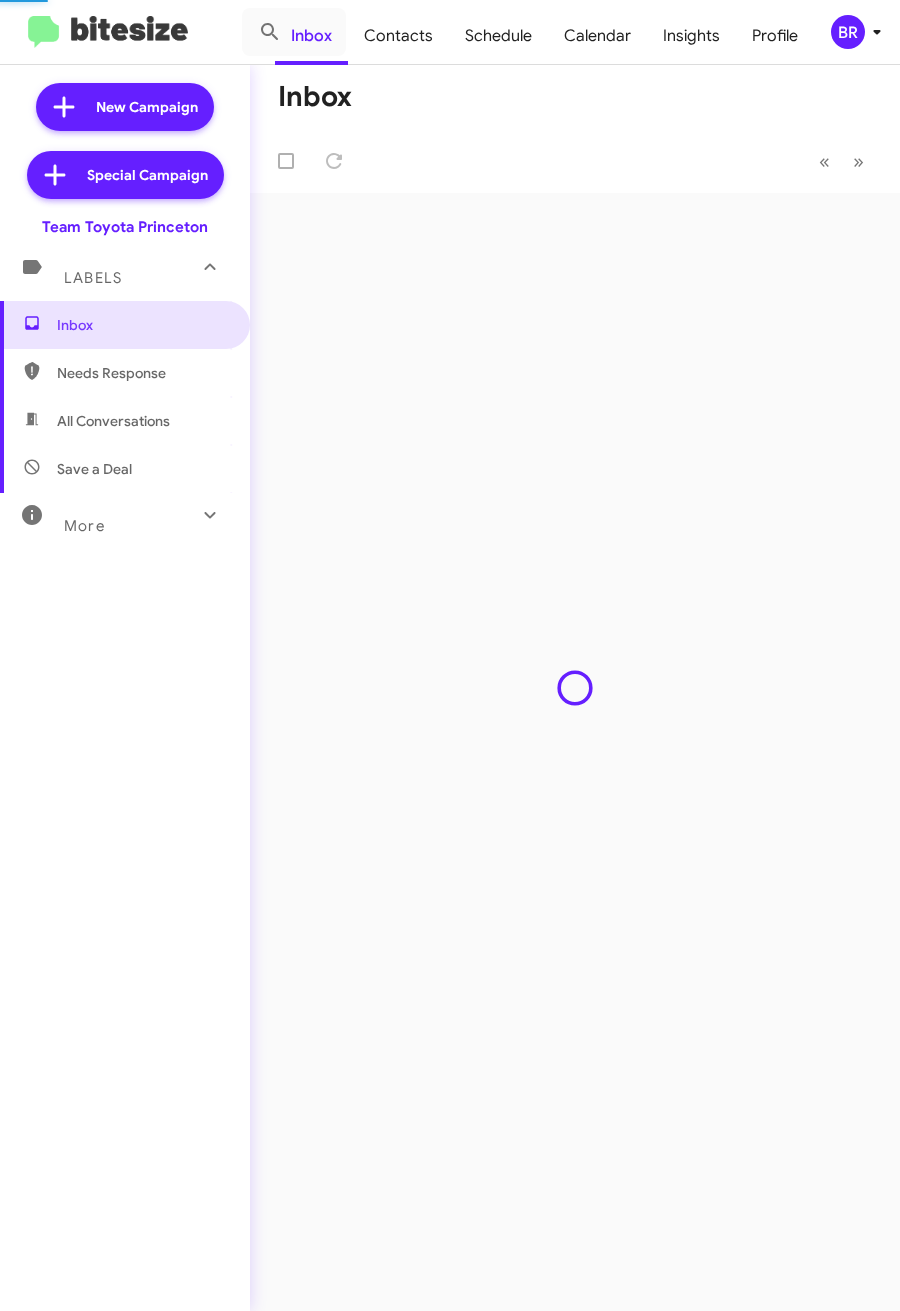 click on "Contacts" 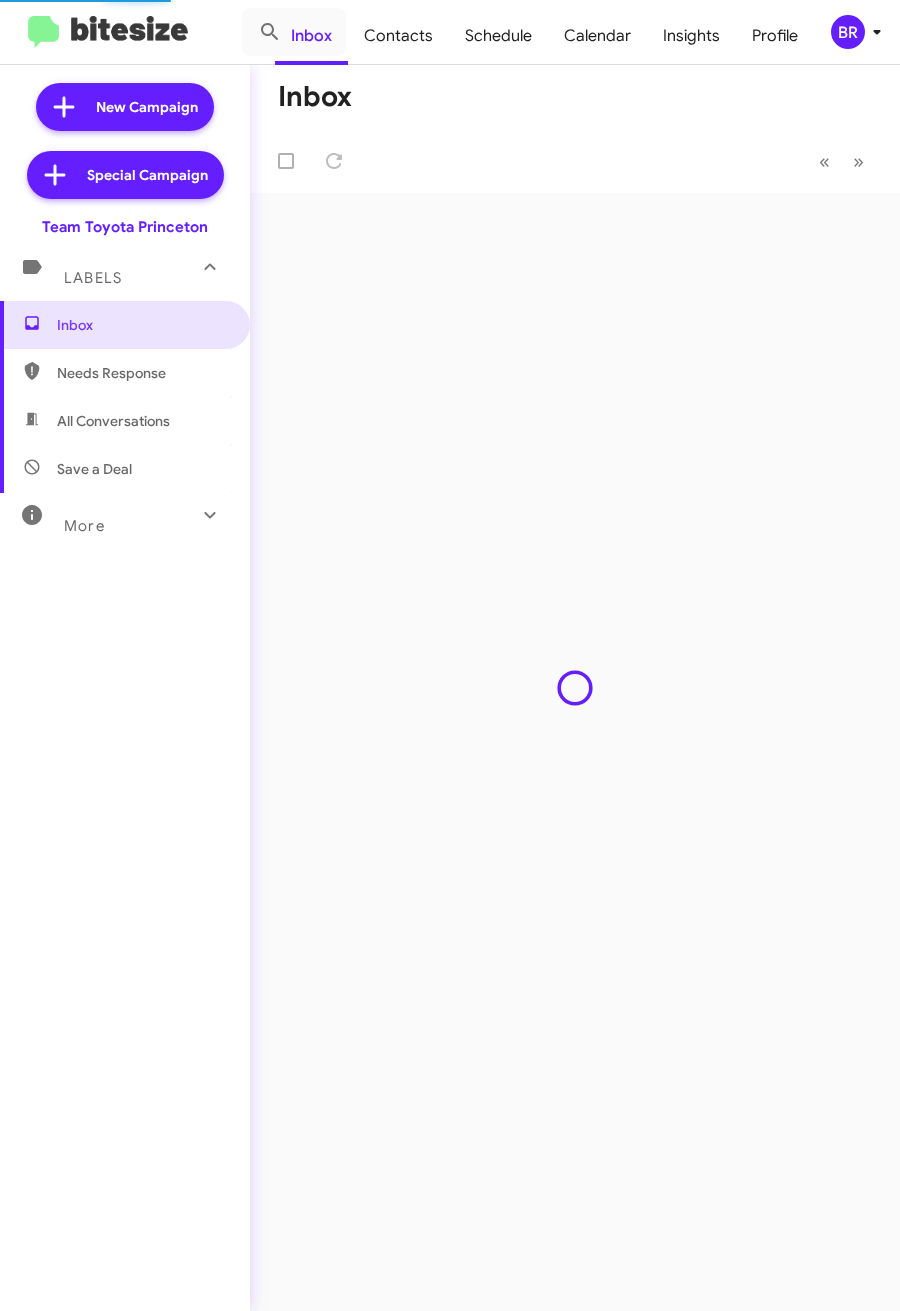 type on "in:groups" 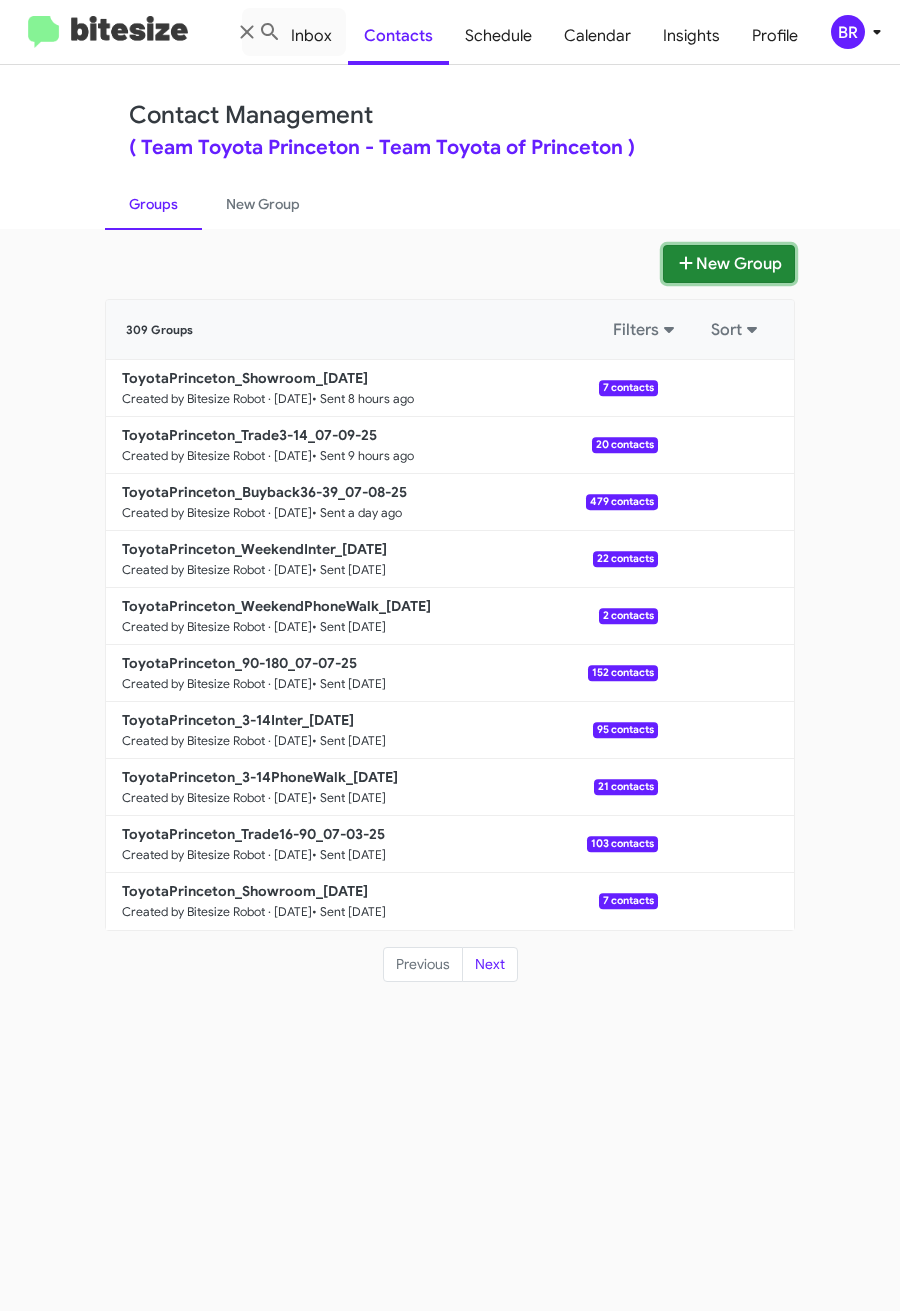 click on "New Group" 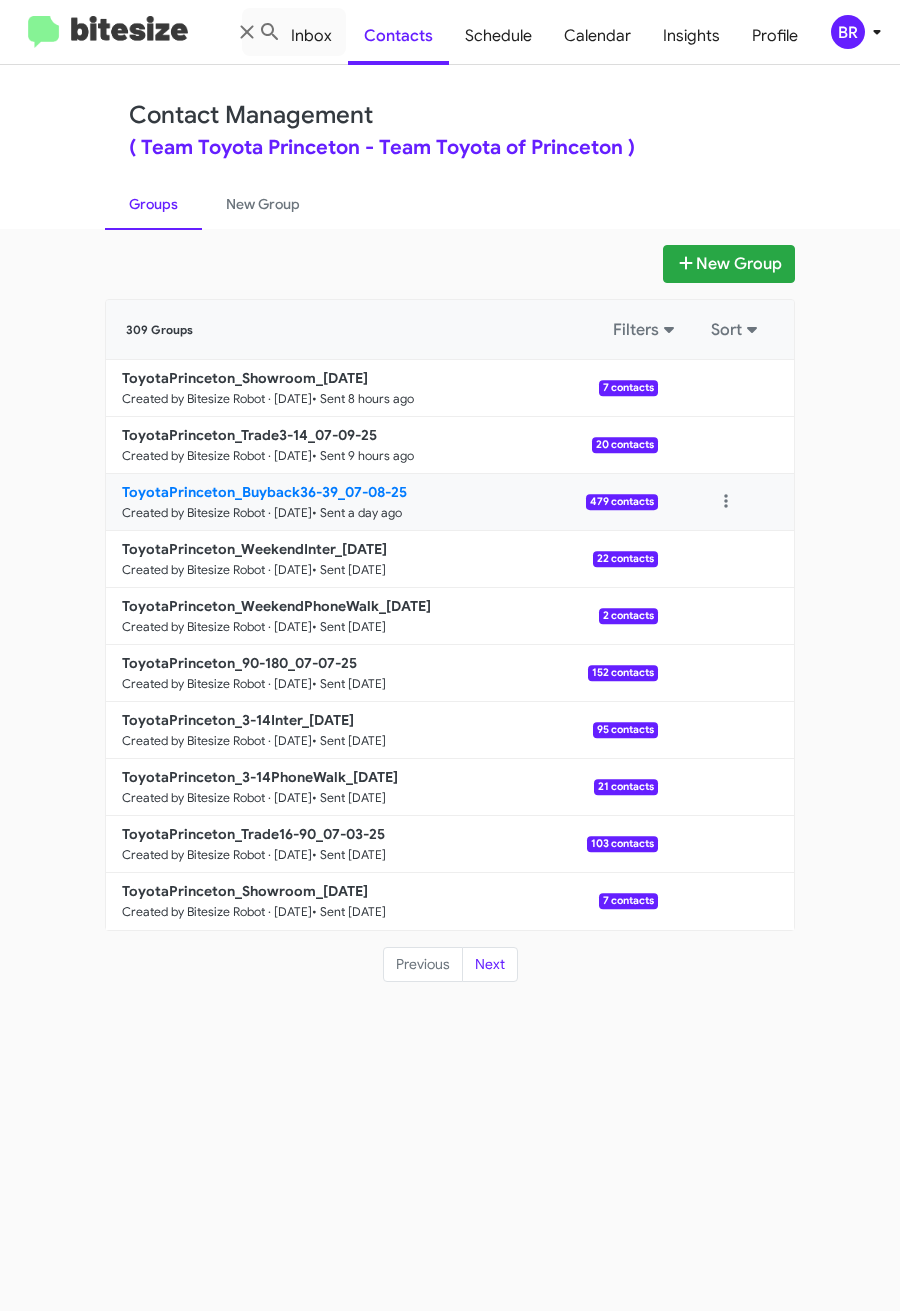 type 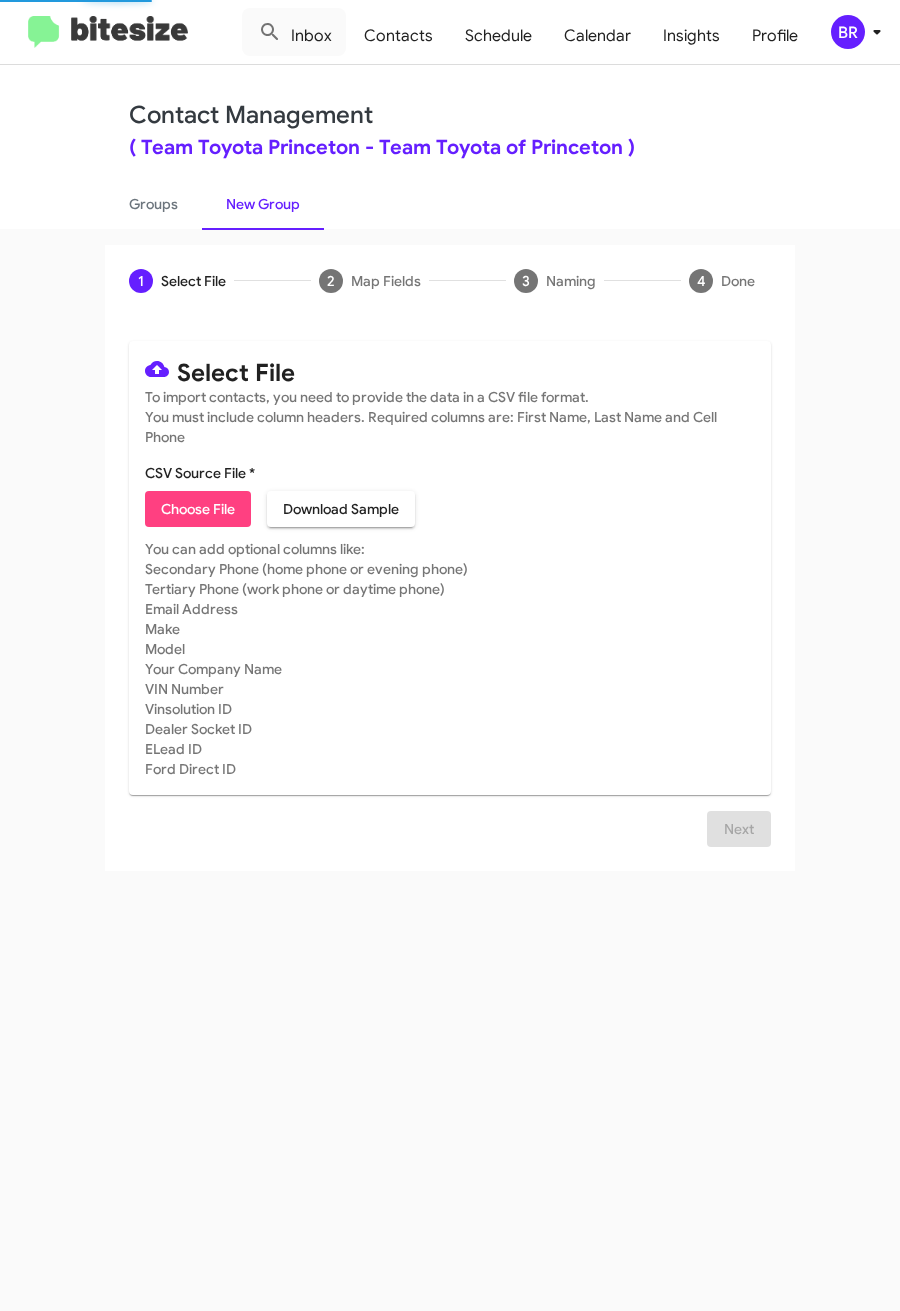click on "Choose File" 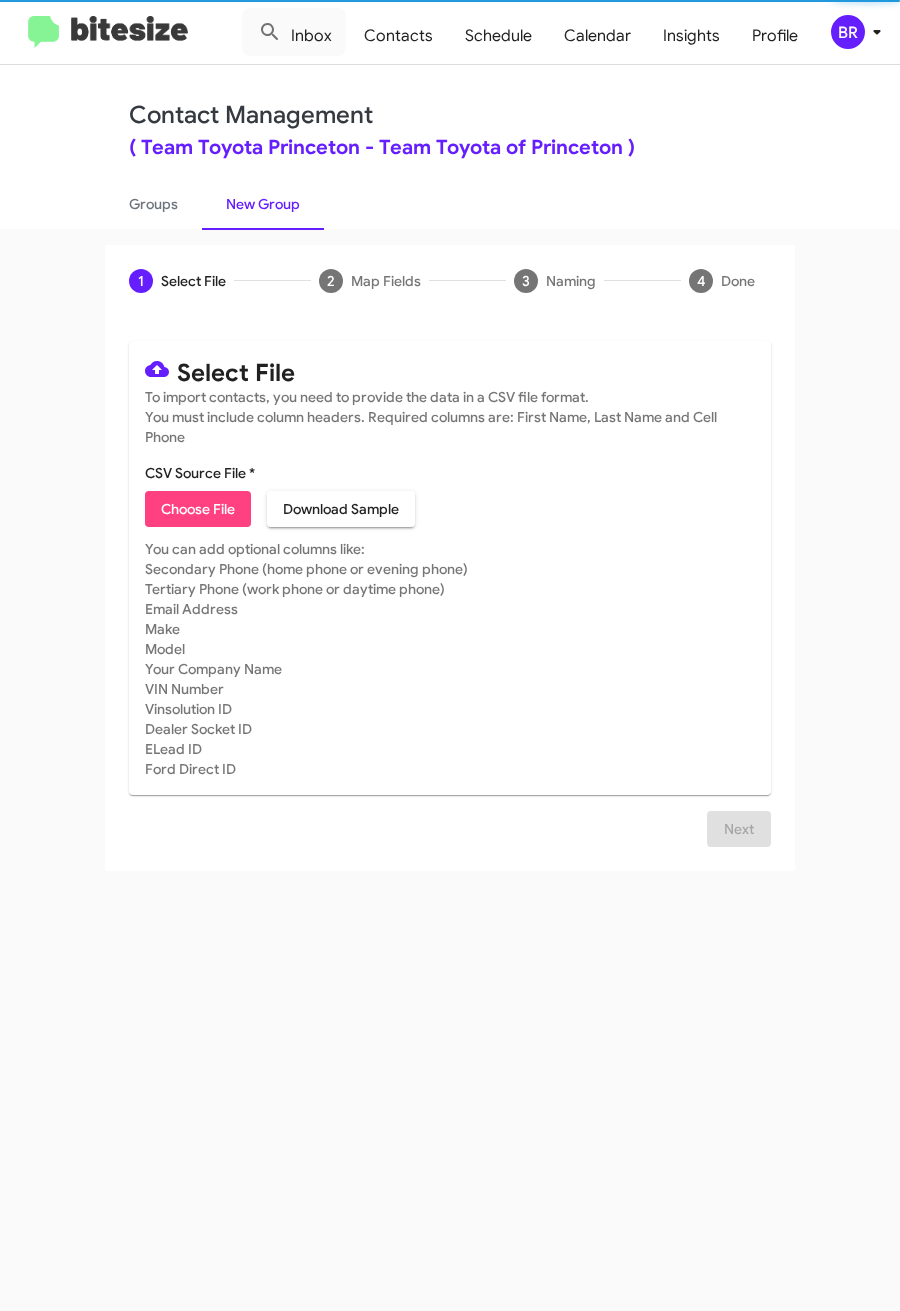 type on "ToyotaPrinceton_Trade16-90_07-10-25" 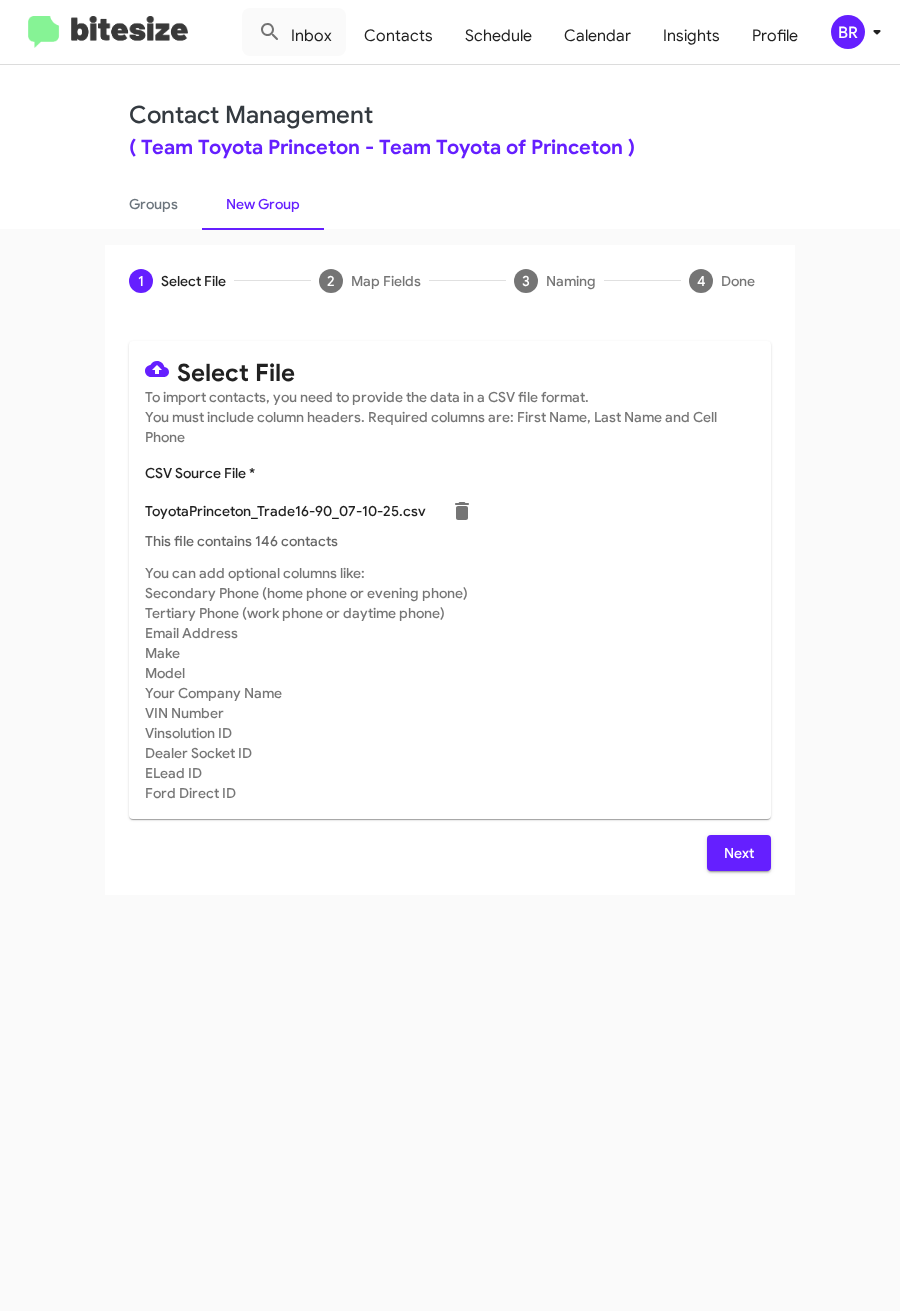 click on "Next" at bounding box center [739, 853] 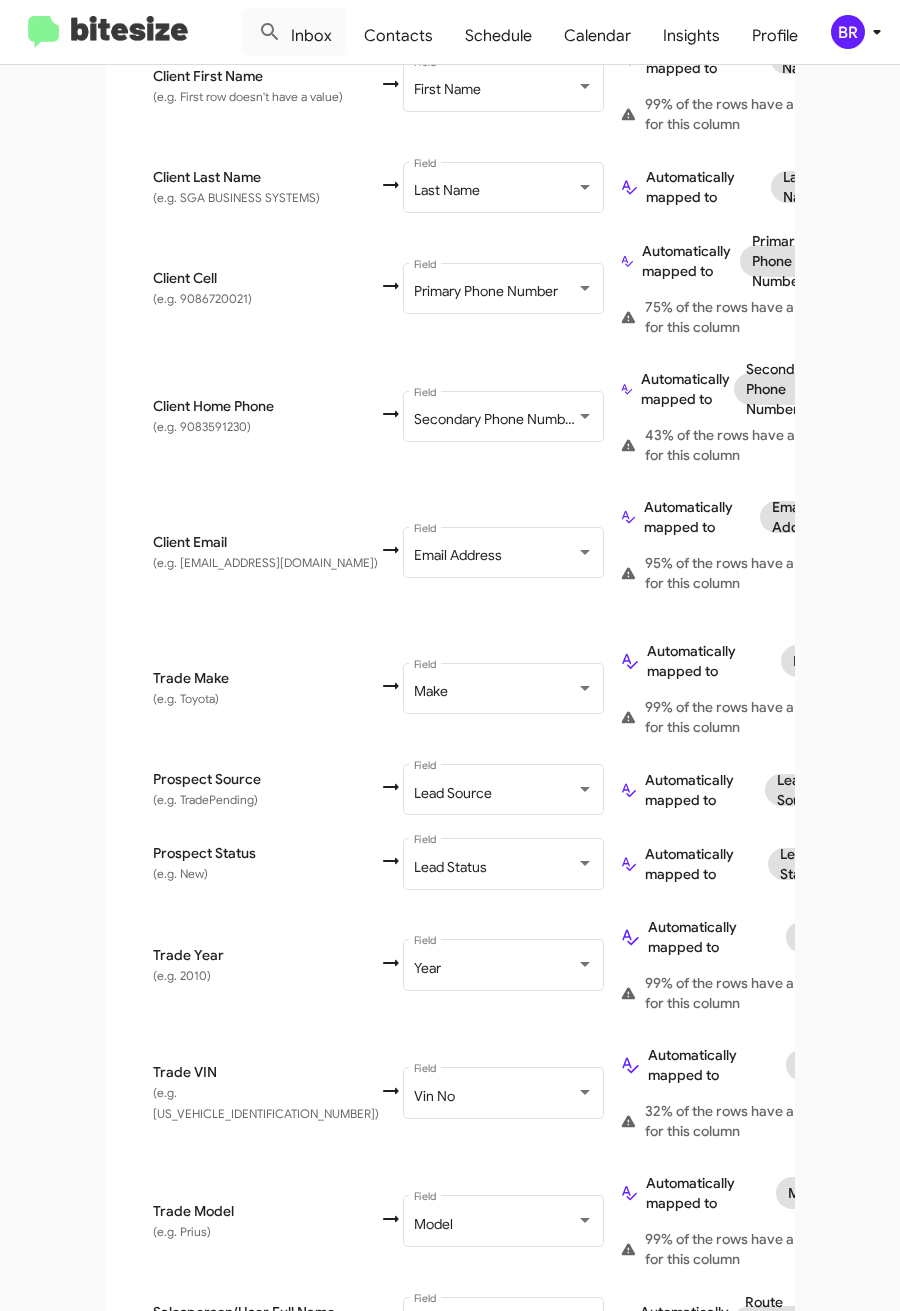 scroll, scrollTop: 744, scrollLeft: 0, axis: vertical 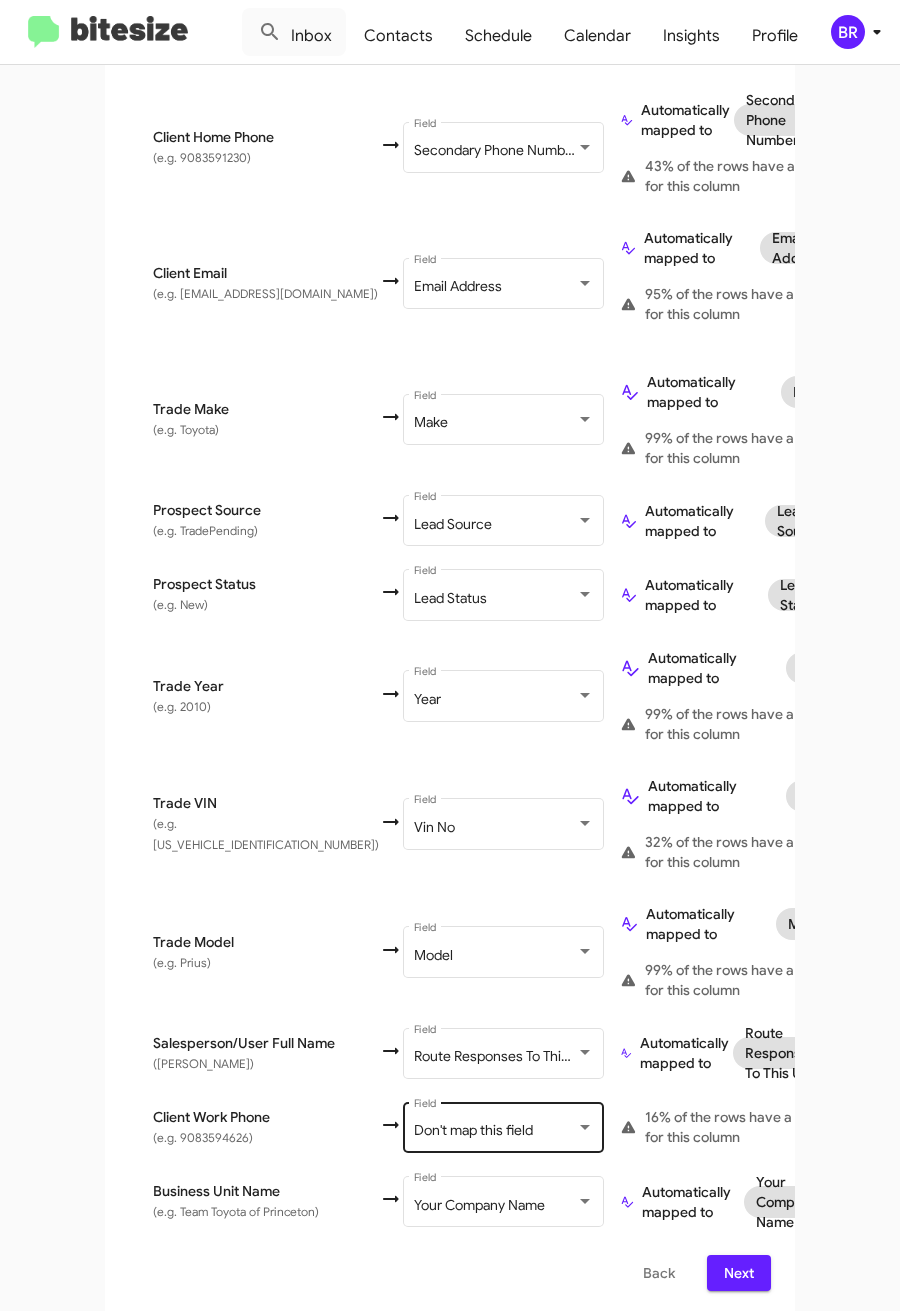 click on "Don't map this field Field" at bounding box center [504, 1125] 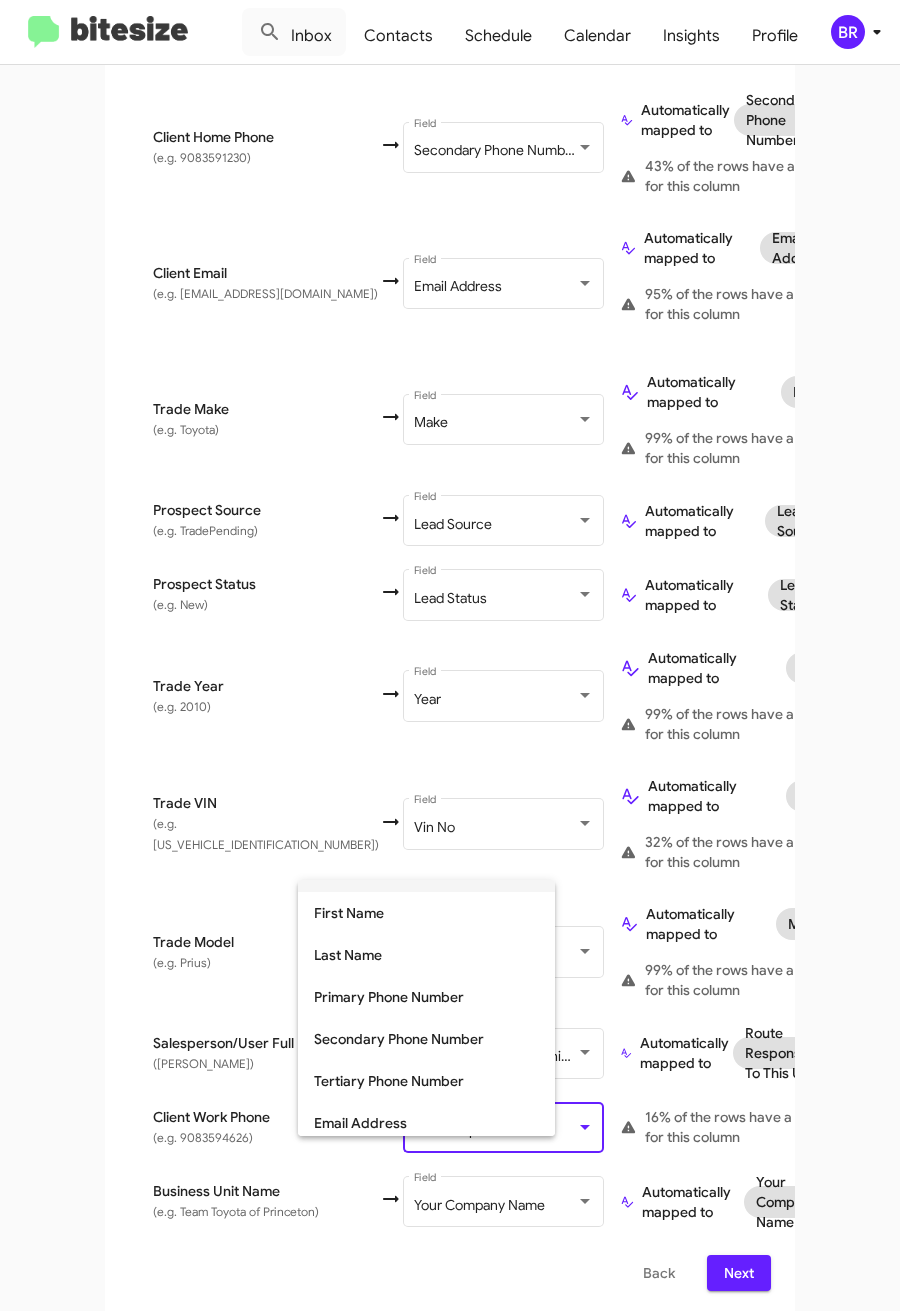 scroll, scrollTop: 150, scrollLeft: 0, axis: vertical 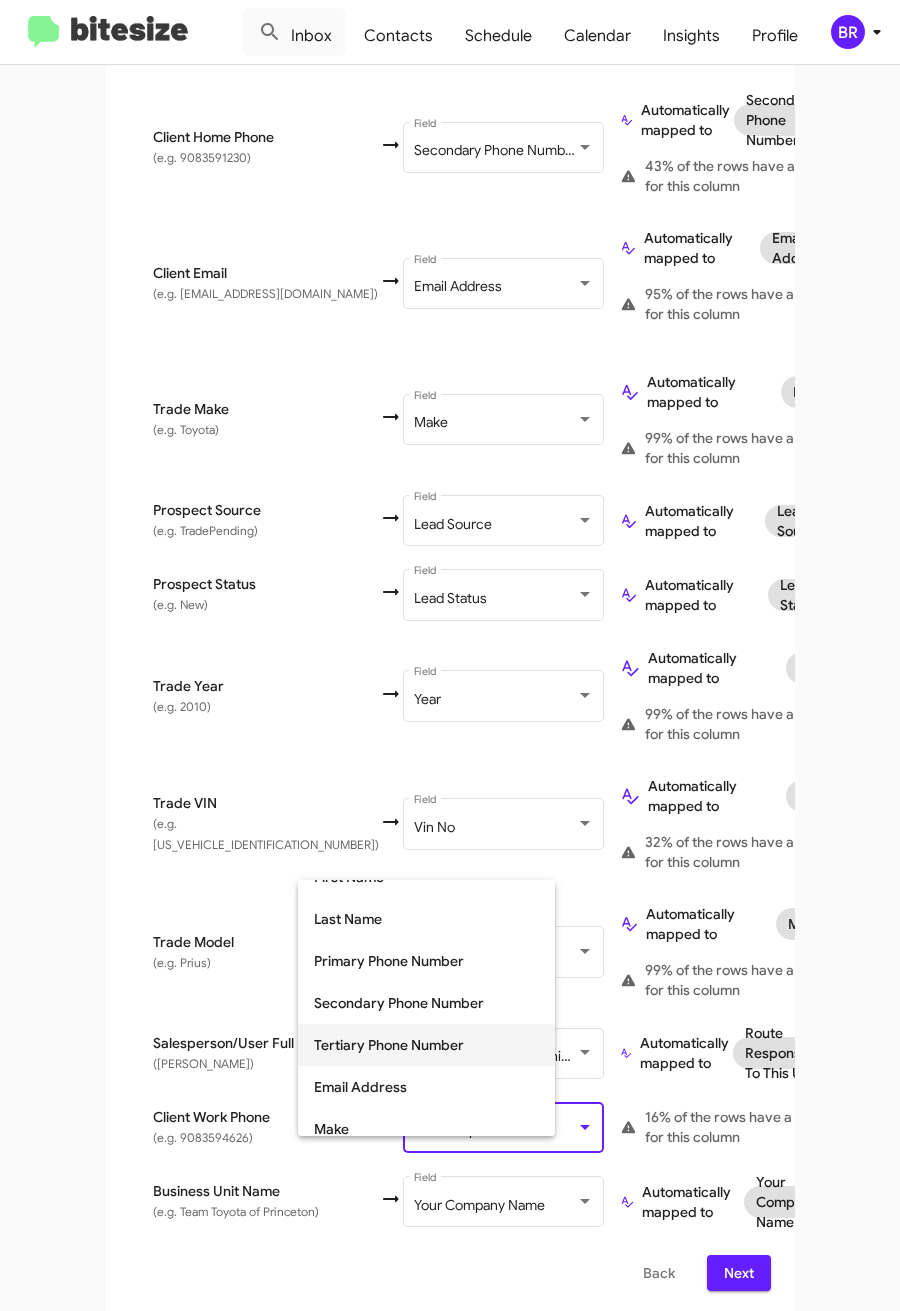 click on "Tertiary Phone Number" at bounding box center (426, 1045) 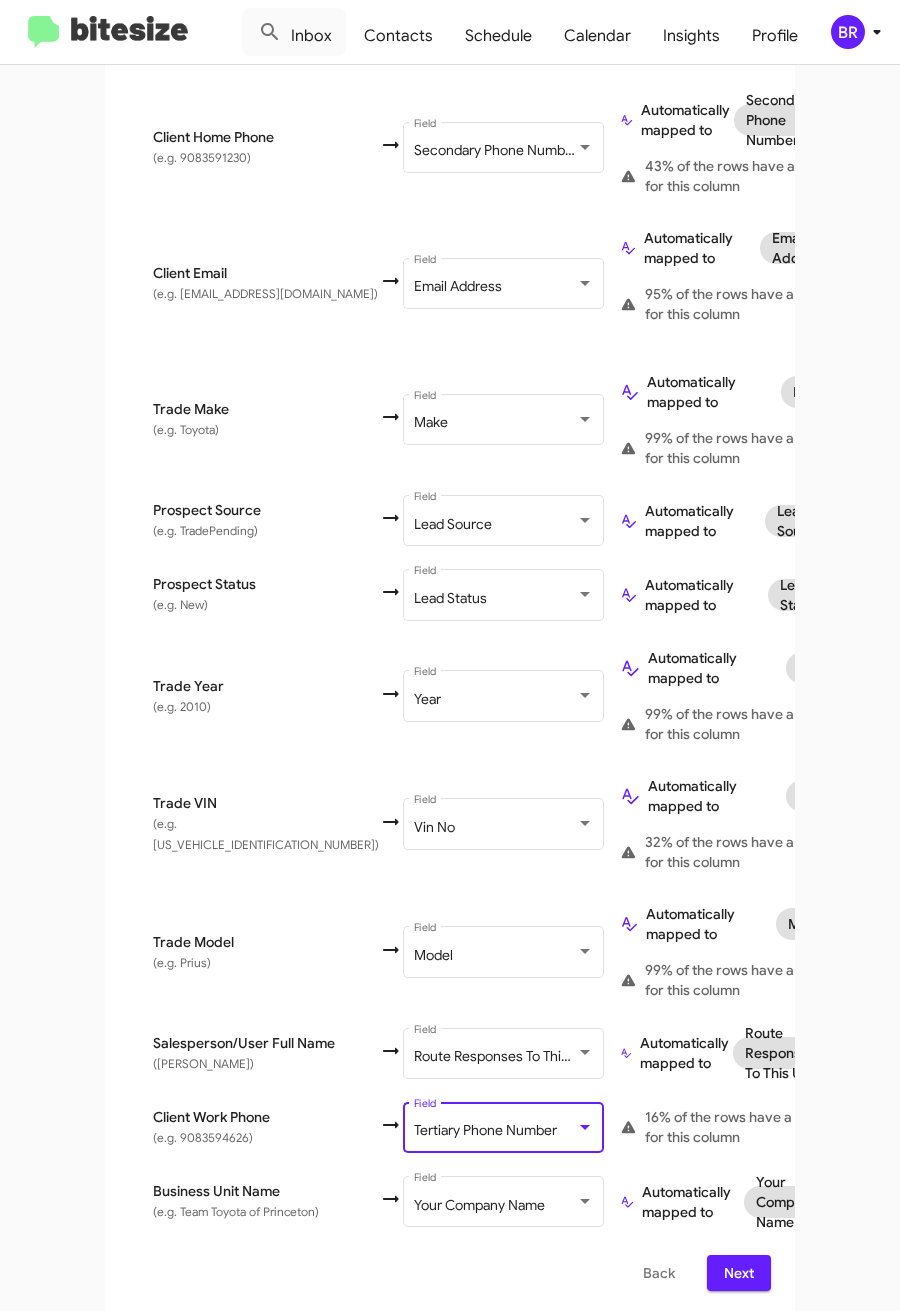 click on "Next" at bounding box center [739, 1273] 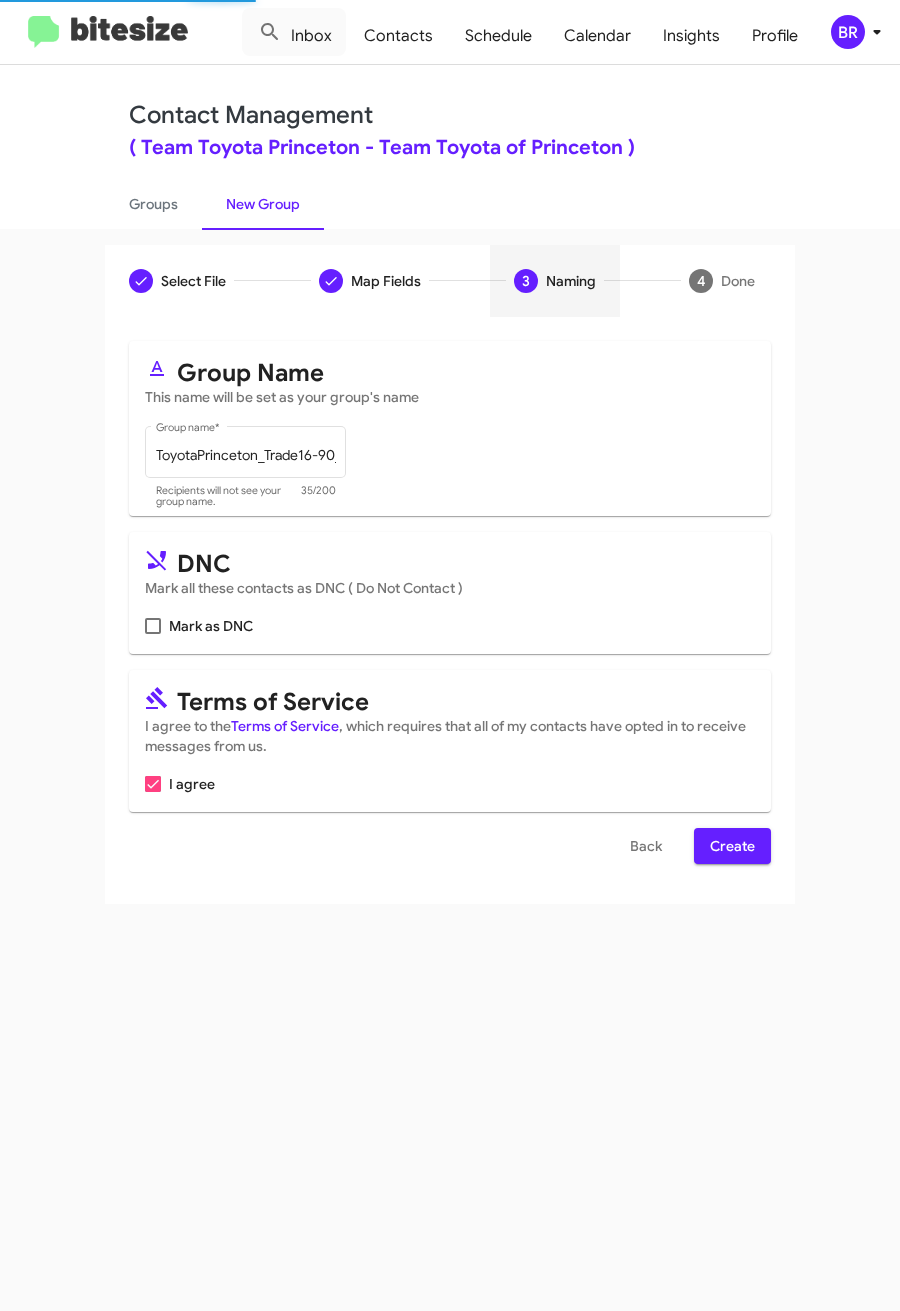 scroll, scrollTop: 0, scrollLeft: 0, axis: both 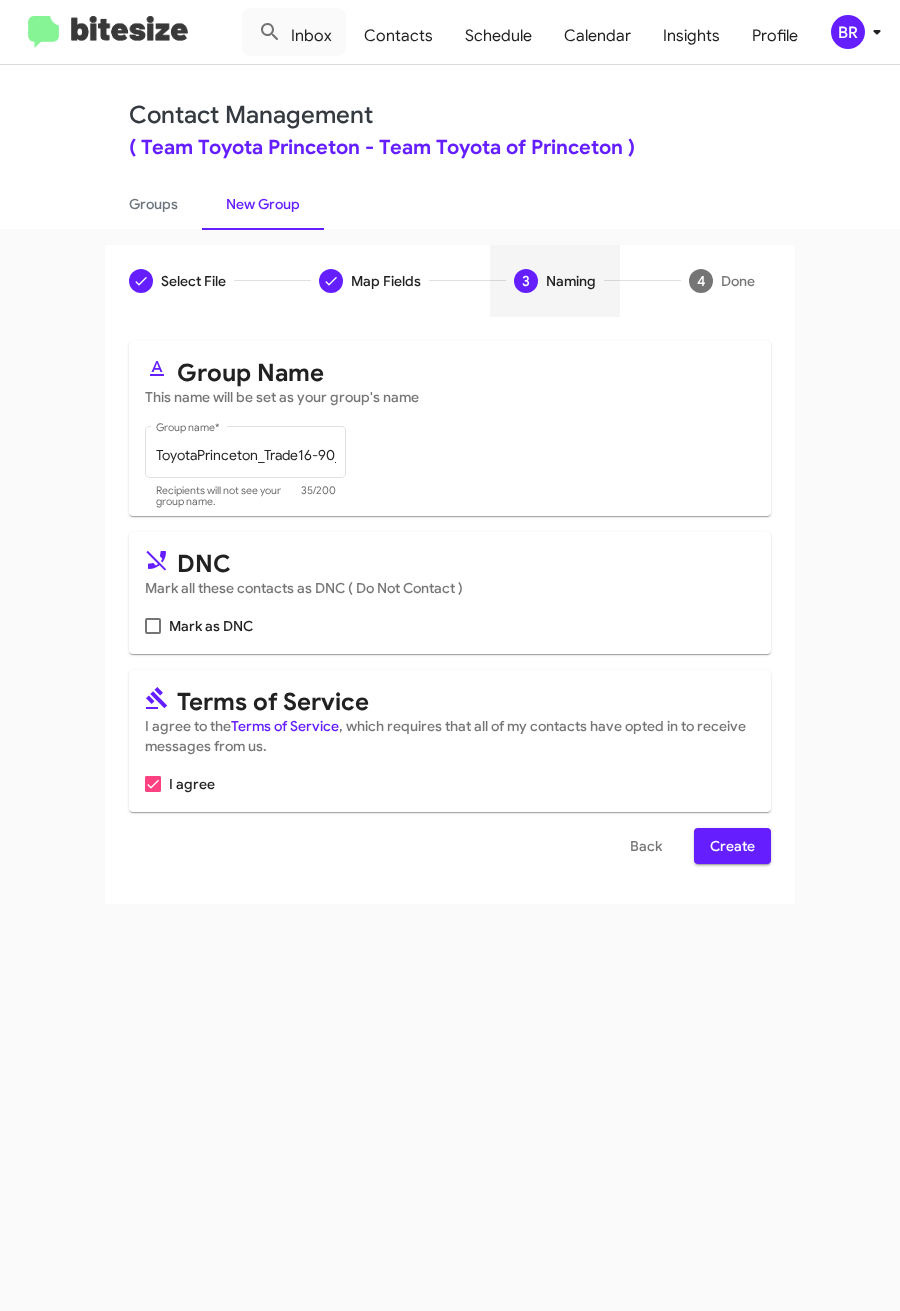 click on "Create" at bounding box center (732, 846) 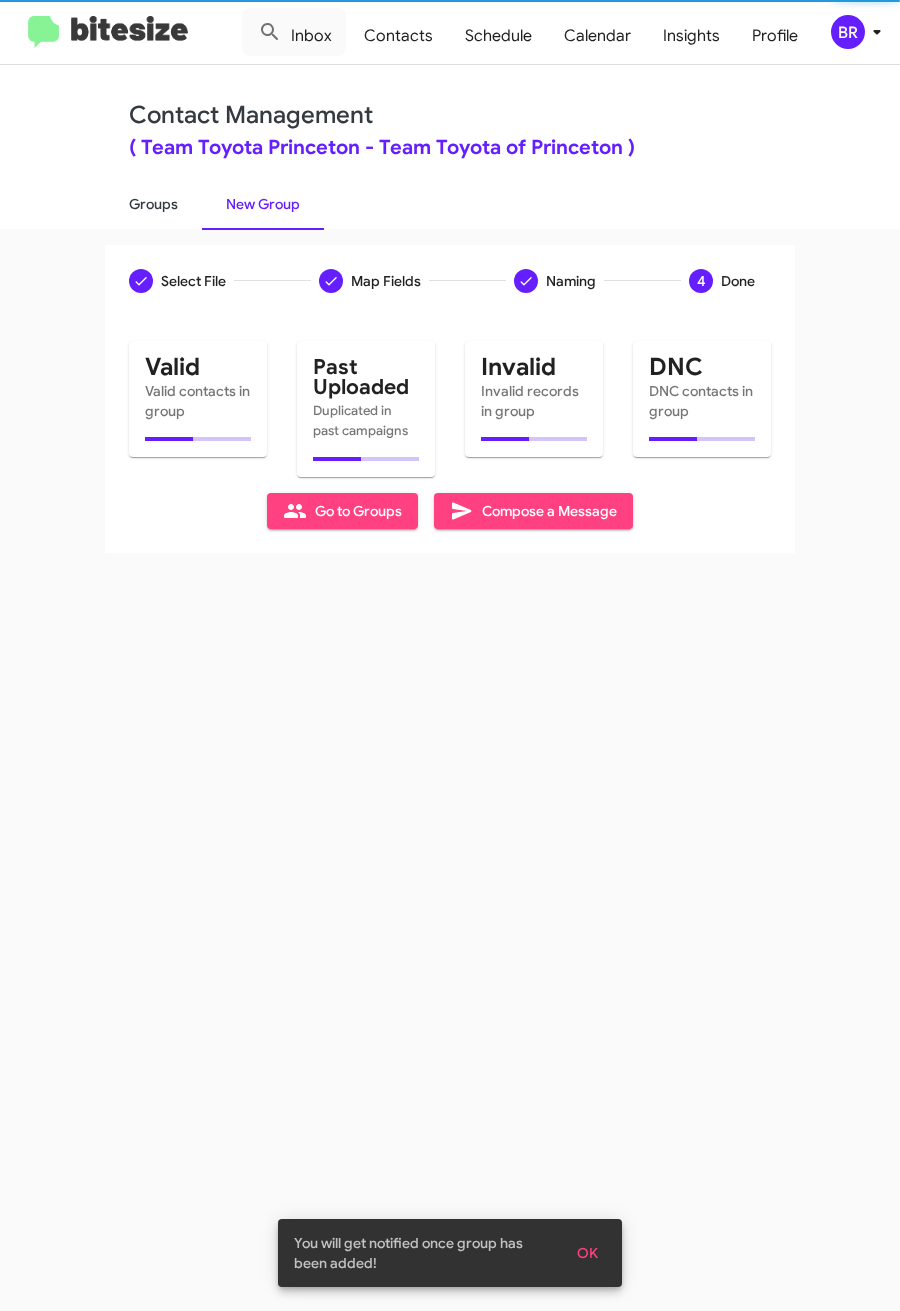 click on "Groups" 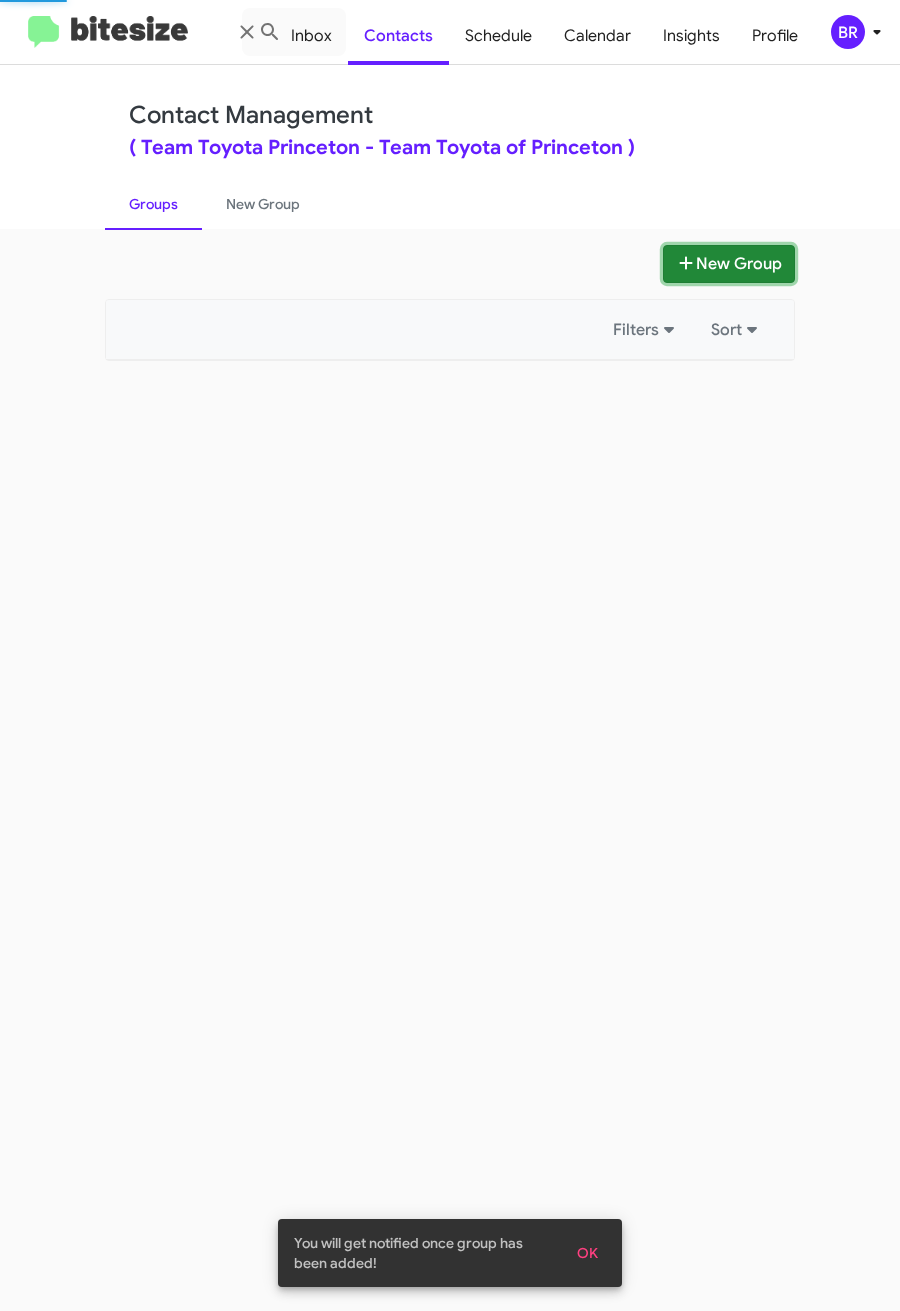 click 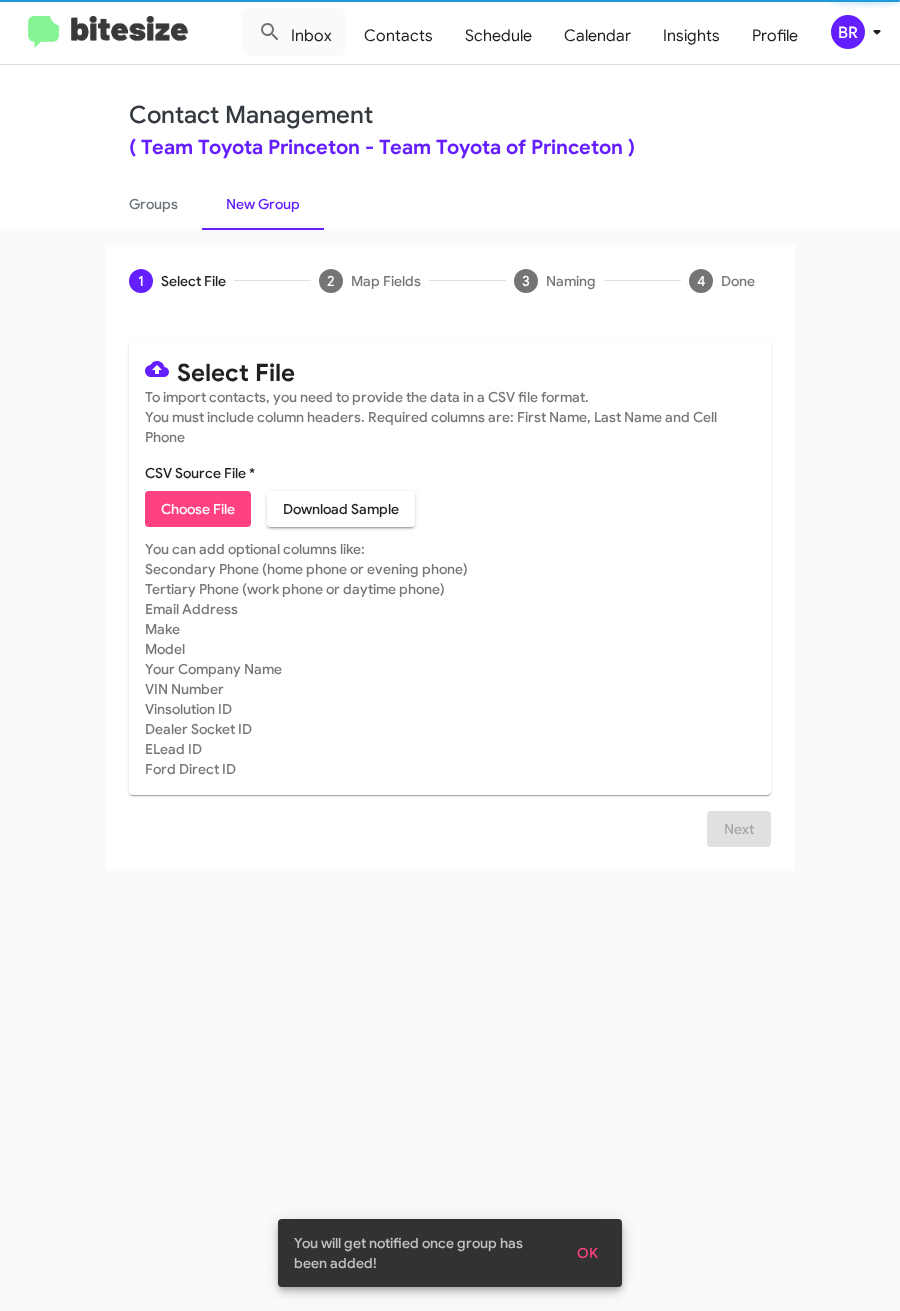type 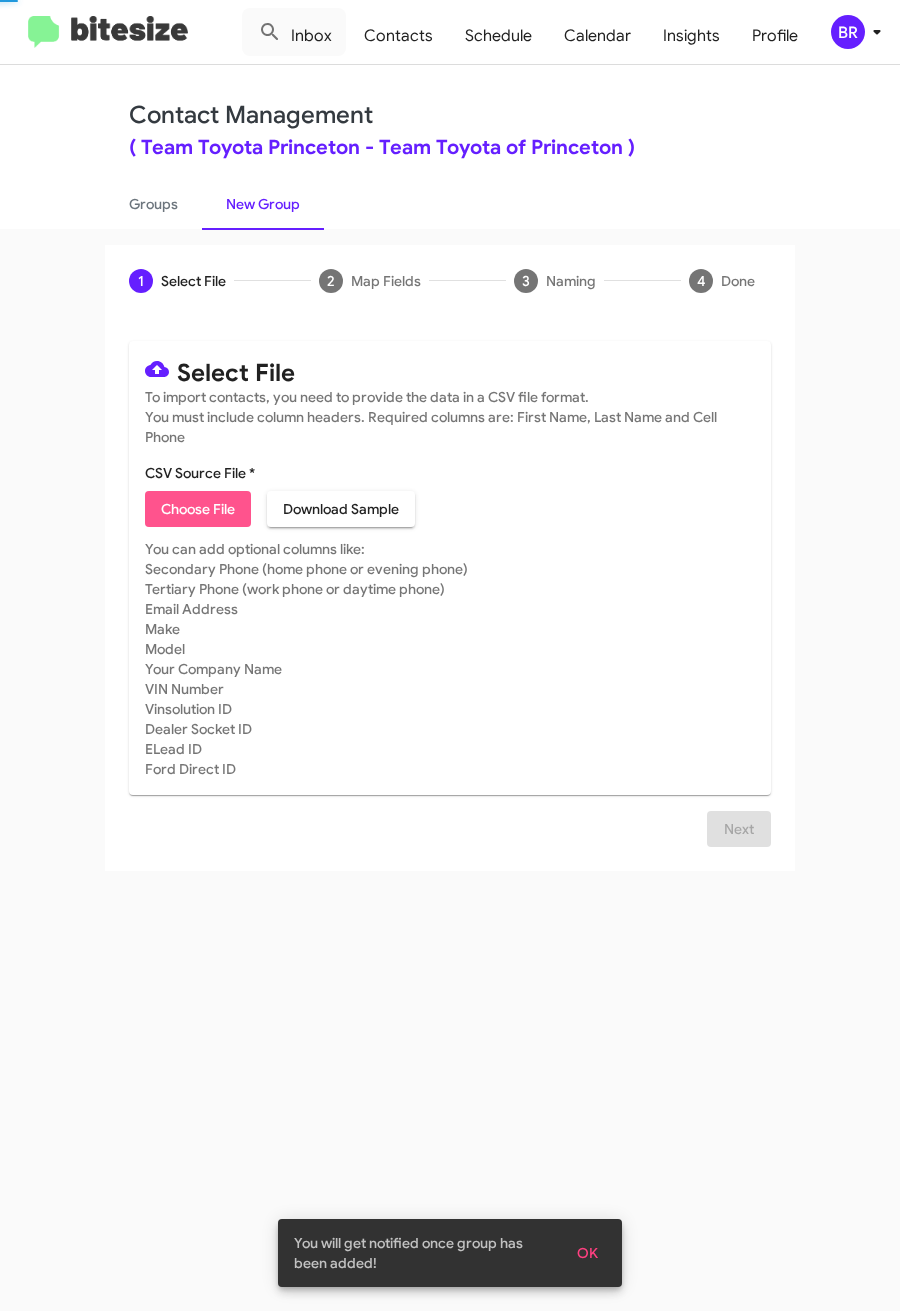 click on "Choose File" 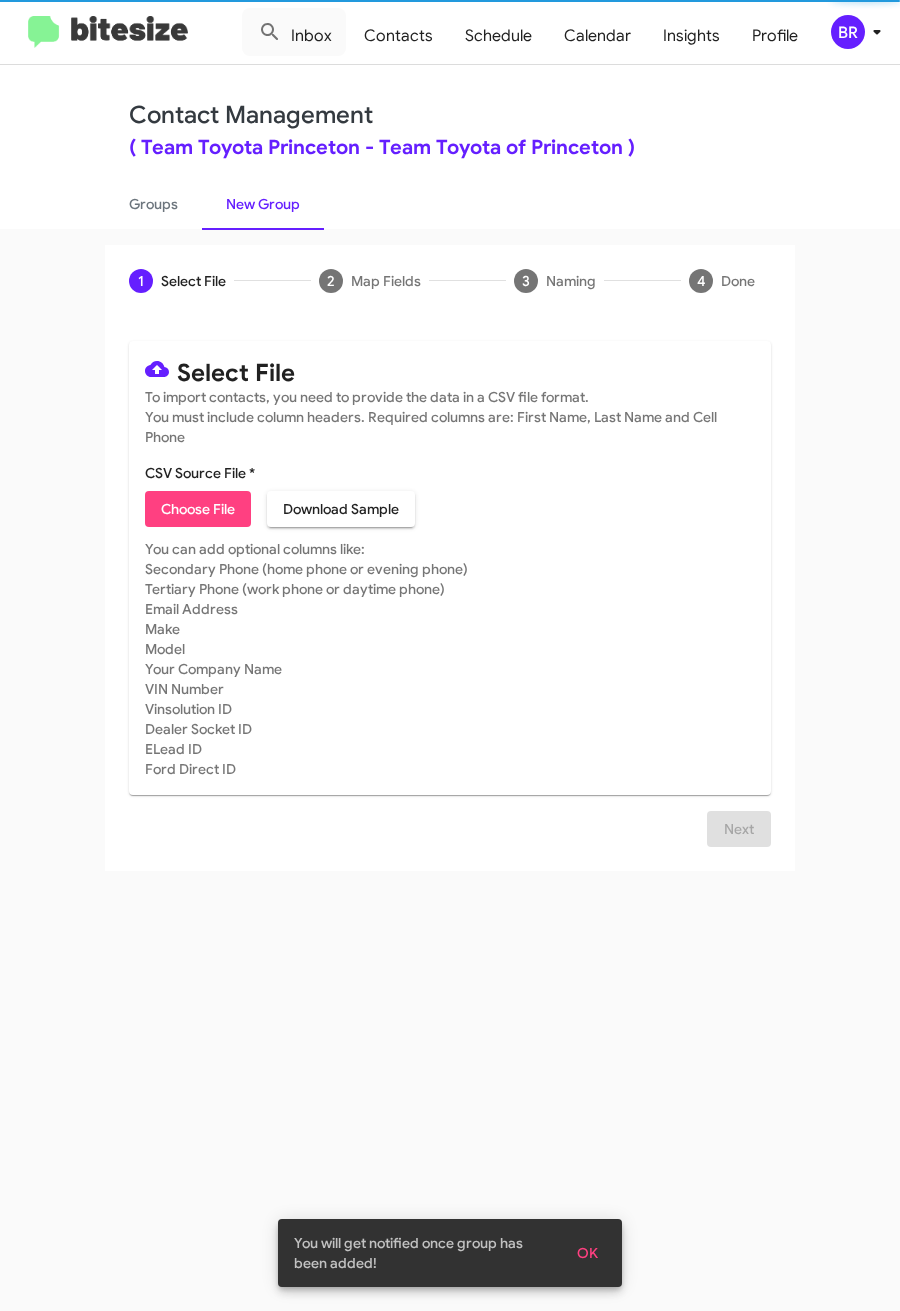type on "ToyotaPrinceton_3-14PhoneWalk_07-10-25" 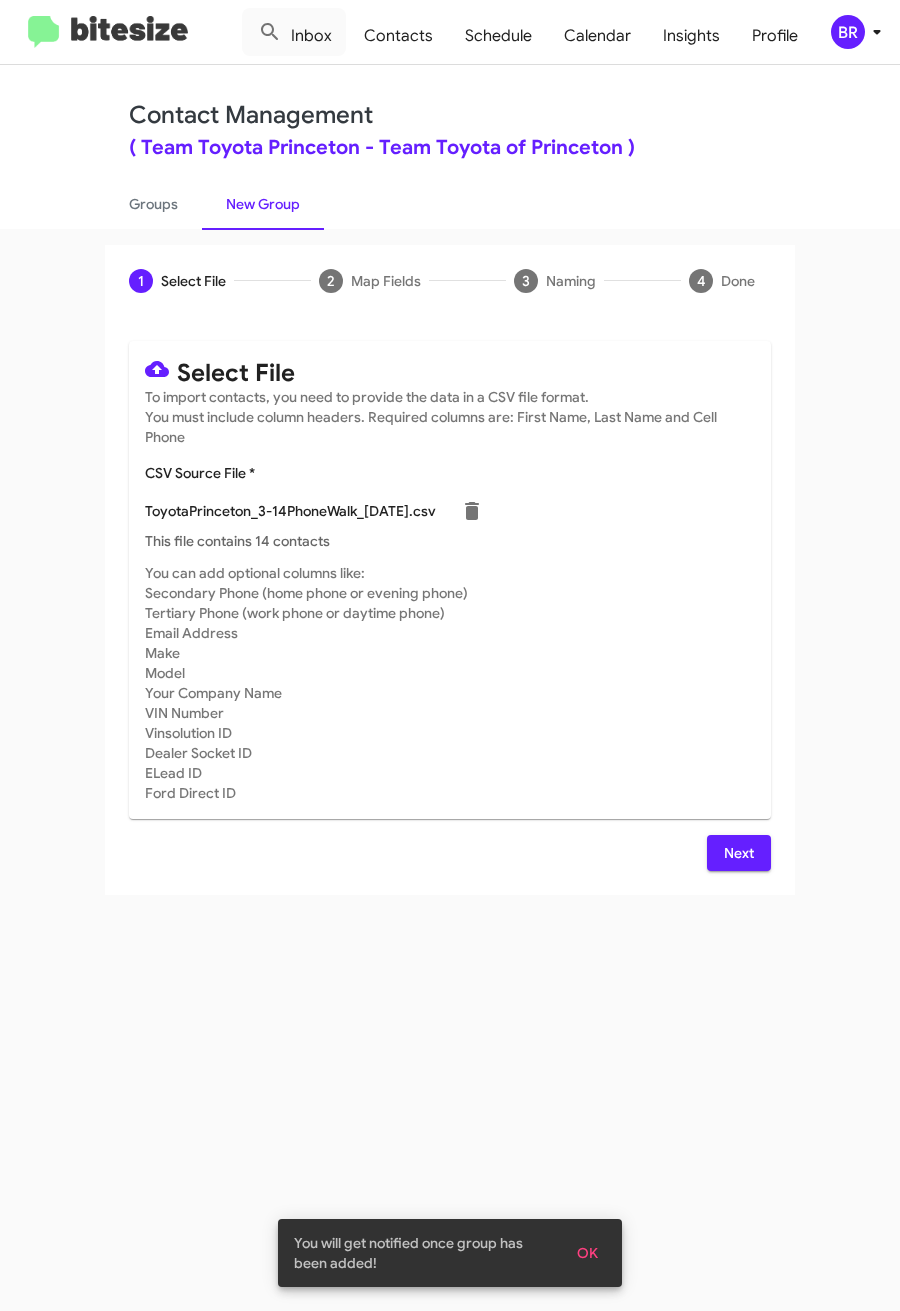 click on "Next" at bounding box center (739, 853) 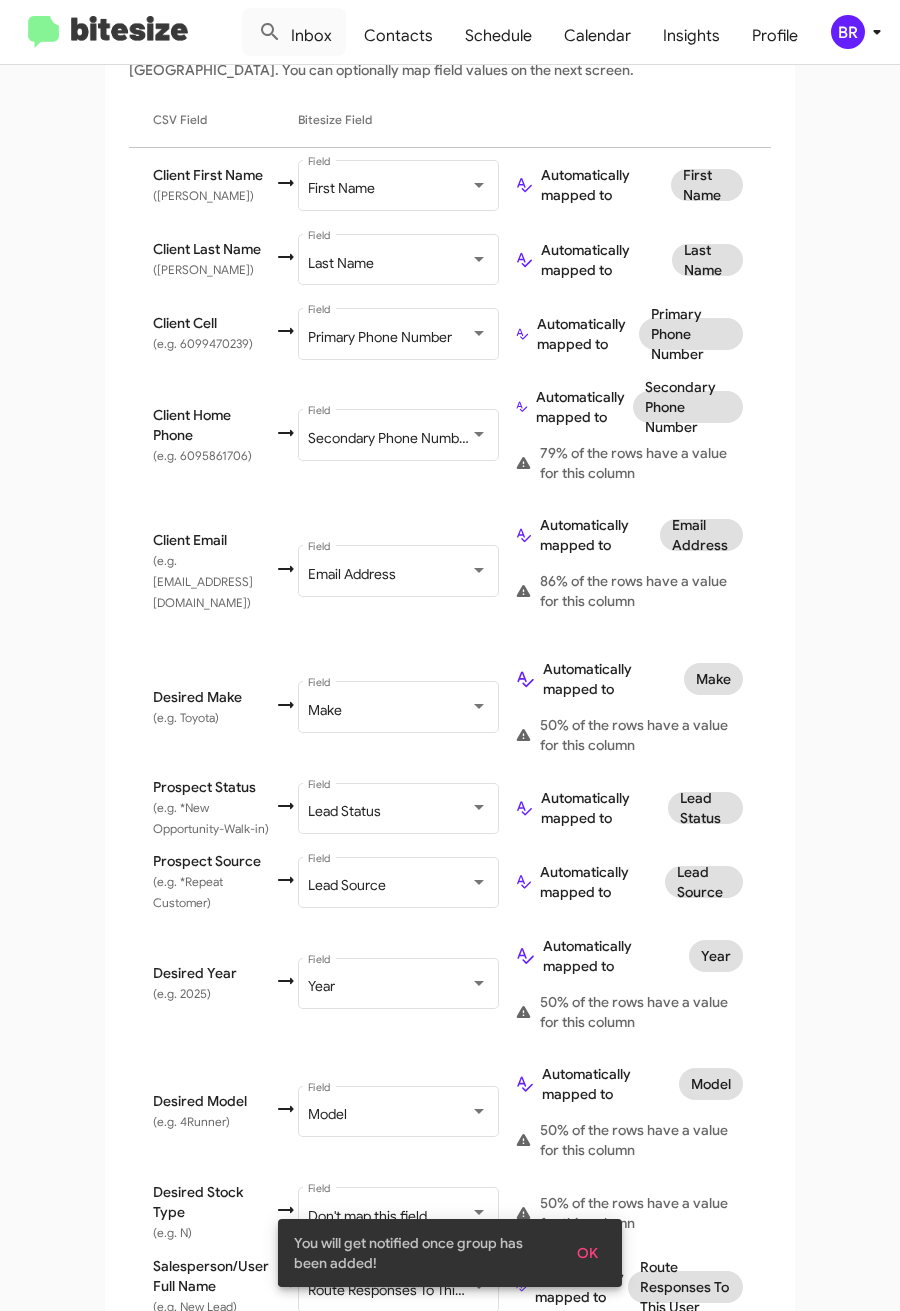scroll, scrollTop: 582, scrollLeft: 0, axis: vertical 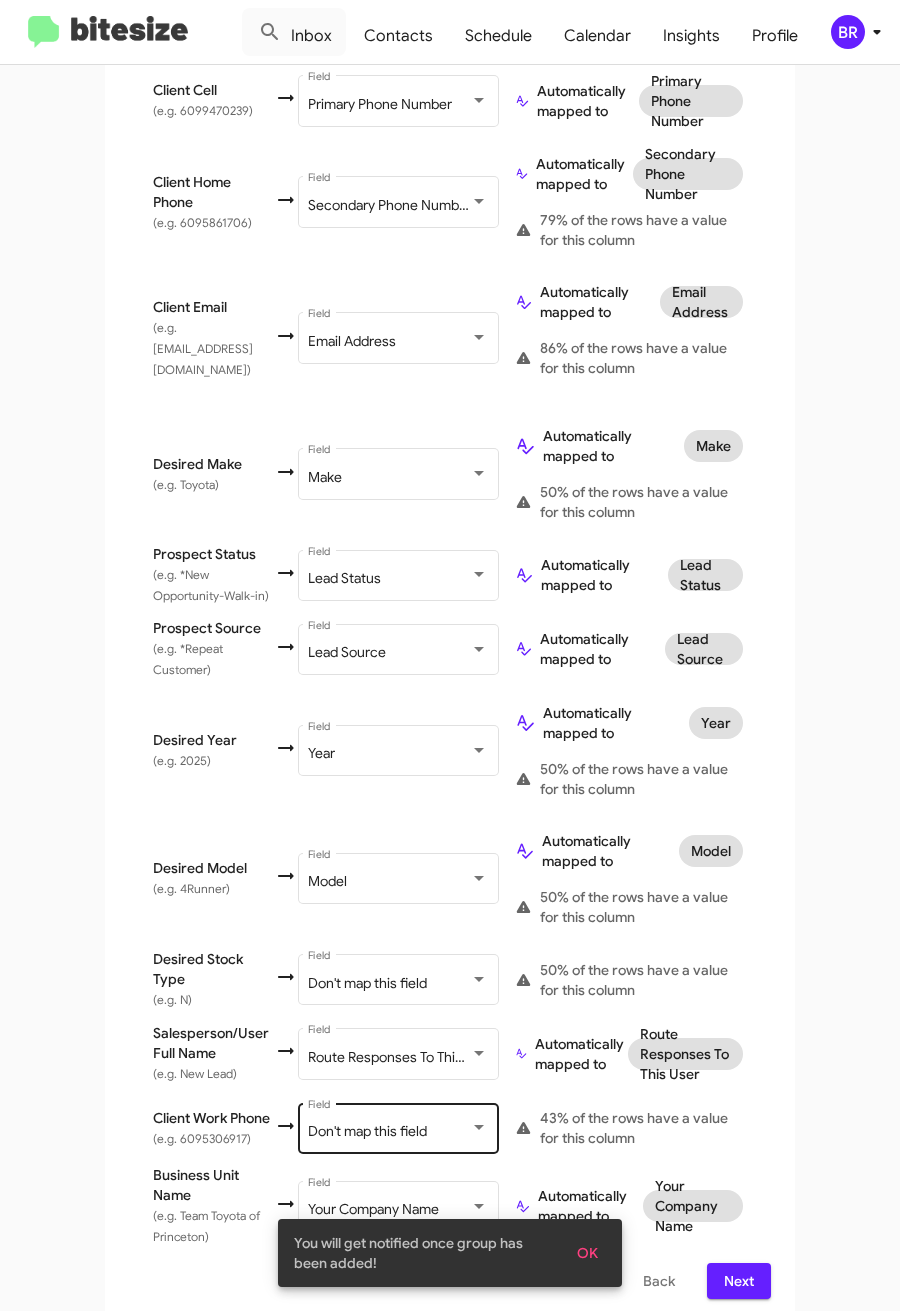 click on "Don't map this field" at bounding box center (367, 1131) 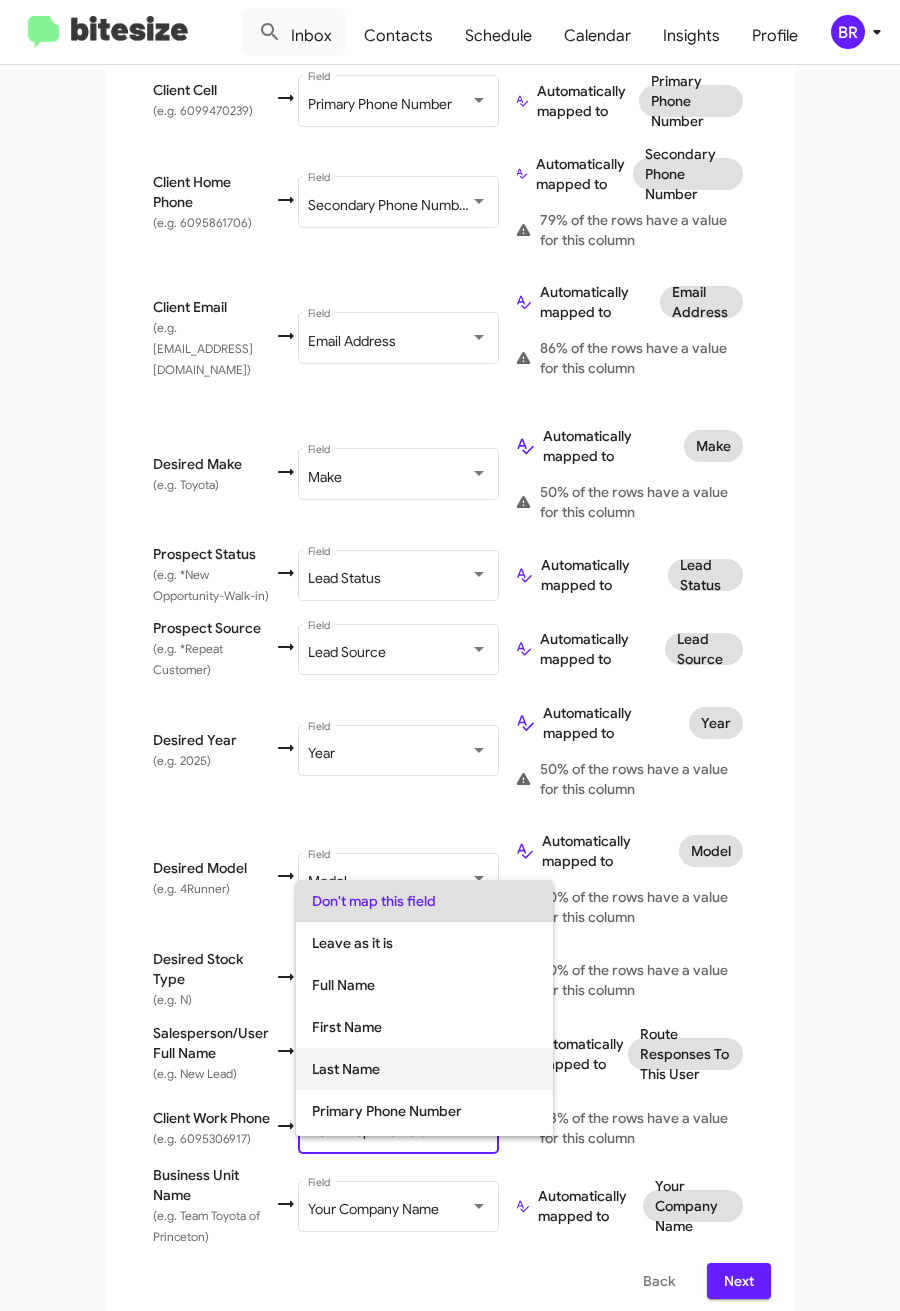 scroll, scrollTop: 150, scrollLeft: 0, axis: vertical 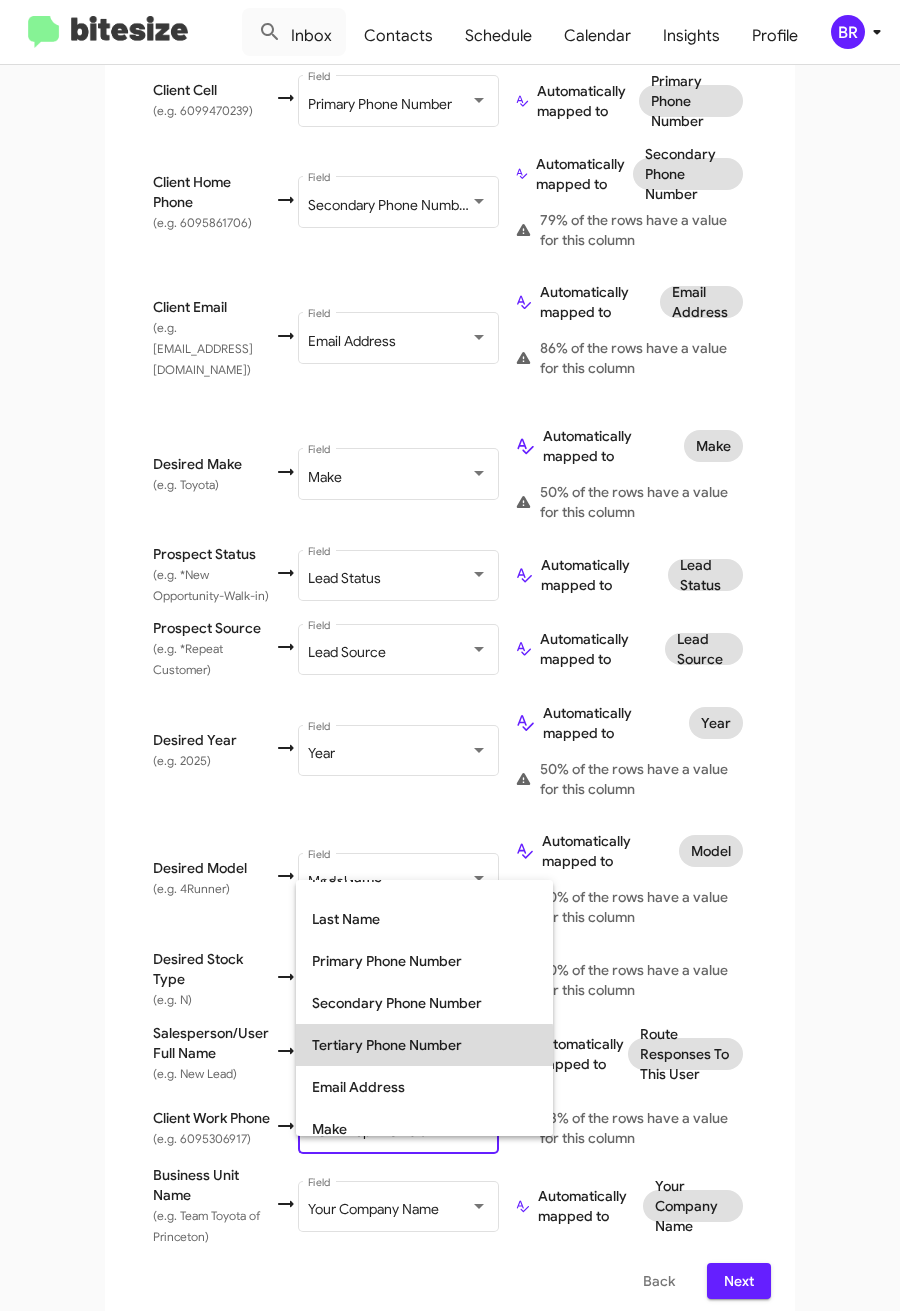 click on "Tertiary Phone Number" at bounding box center [424, 1045] 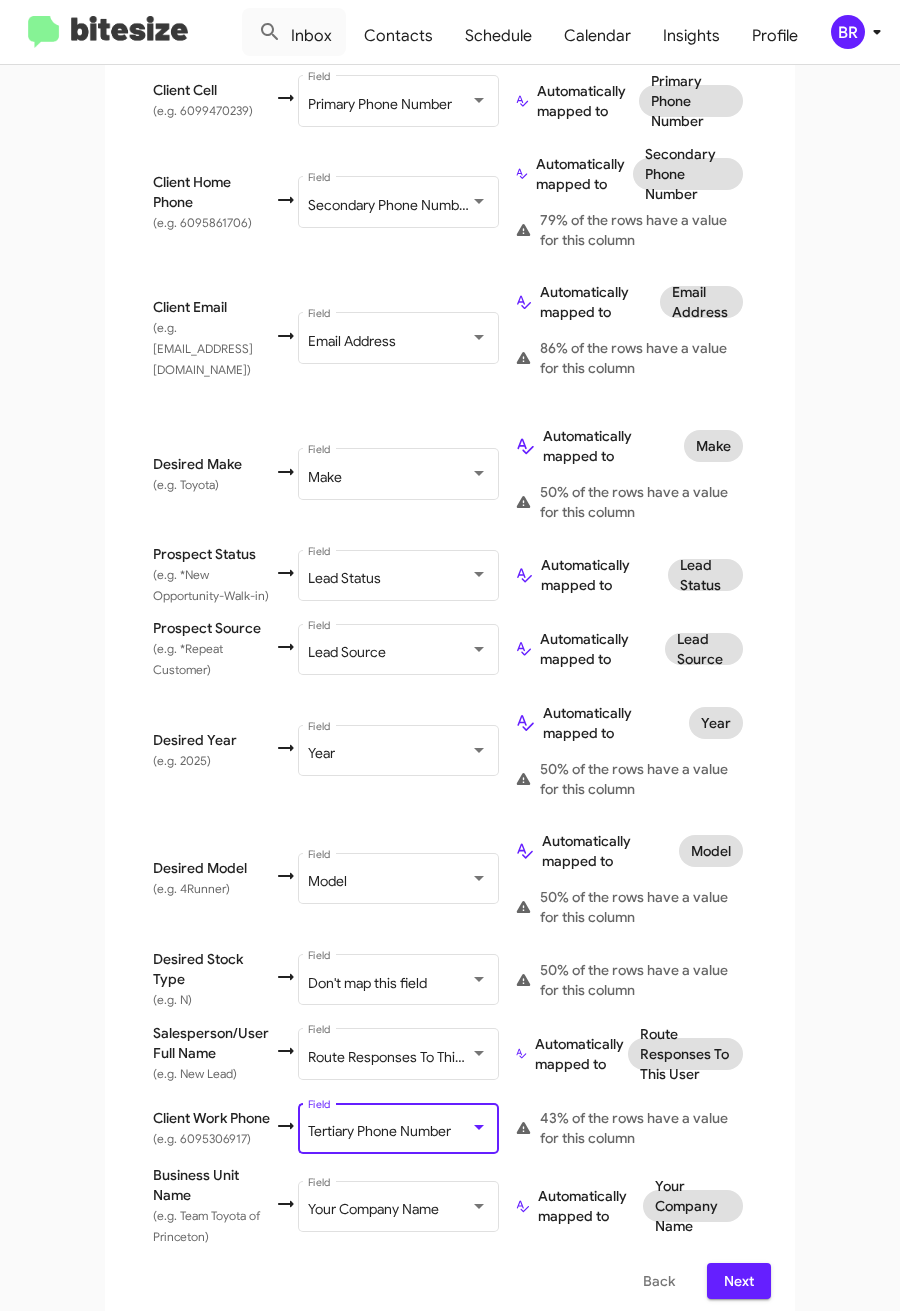 click on "Next" at bounding box center [739, 1281] 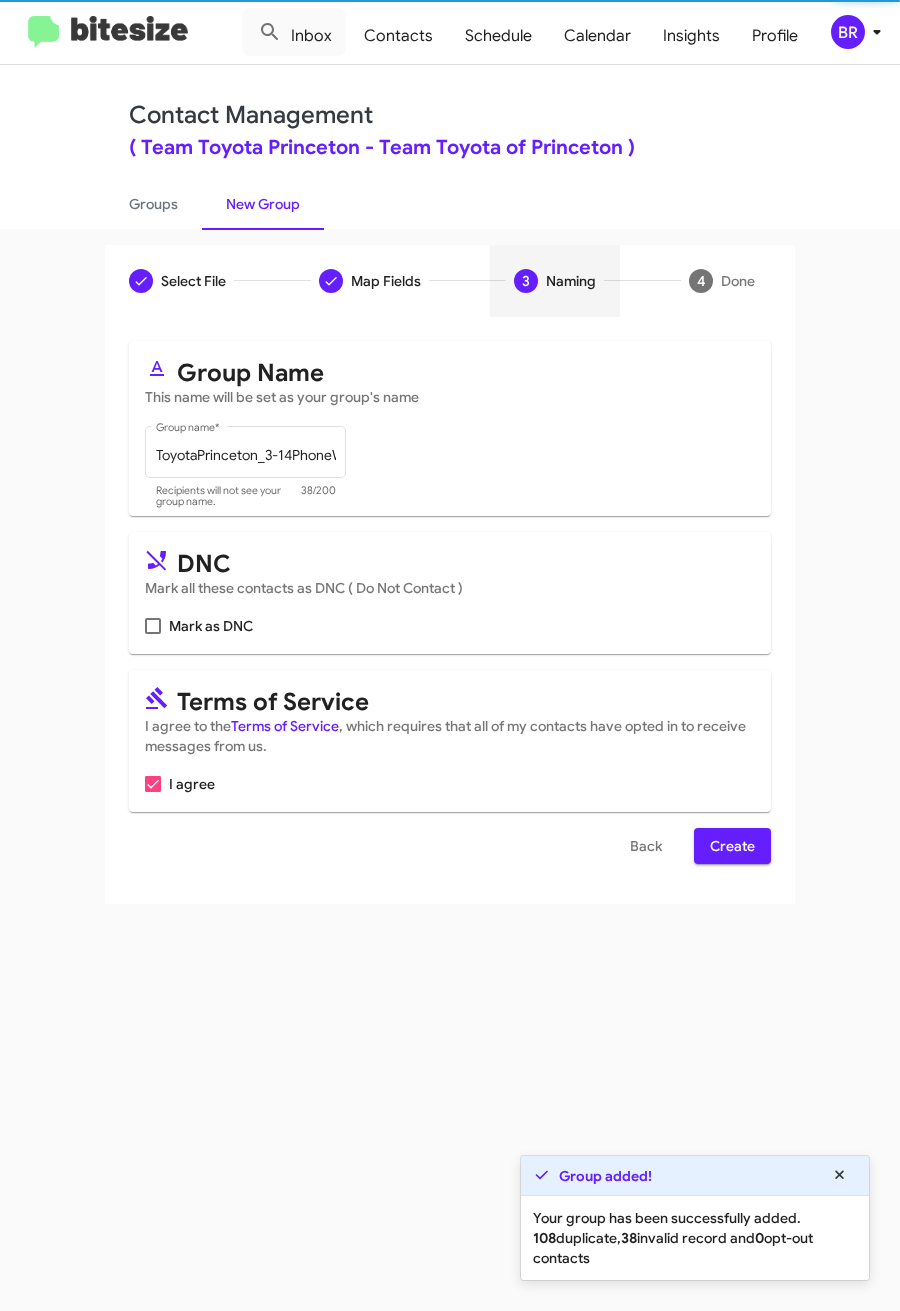 scroll, scrollTop: 0, scrollLeft: 0, axis: both 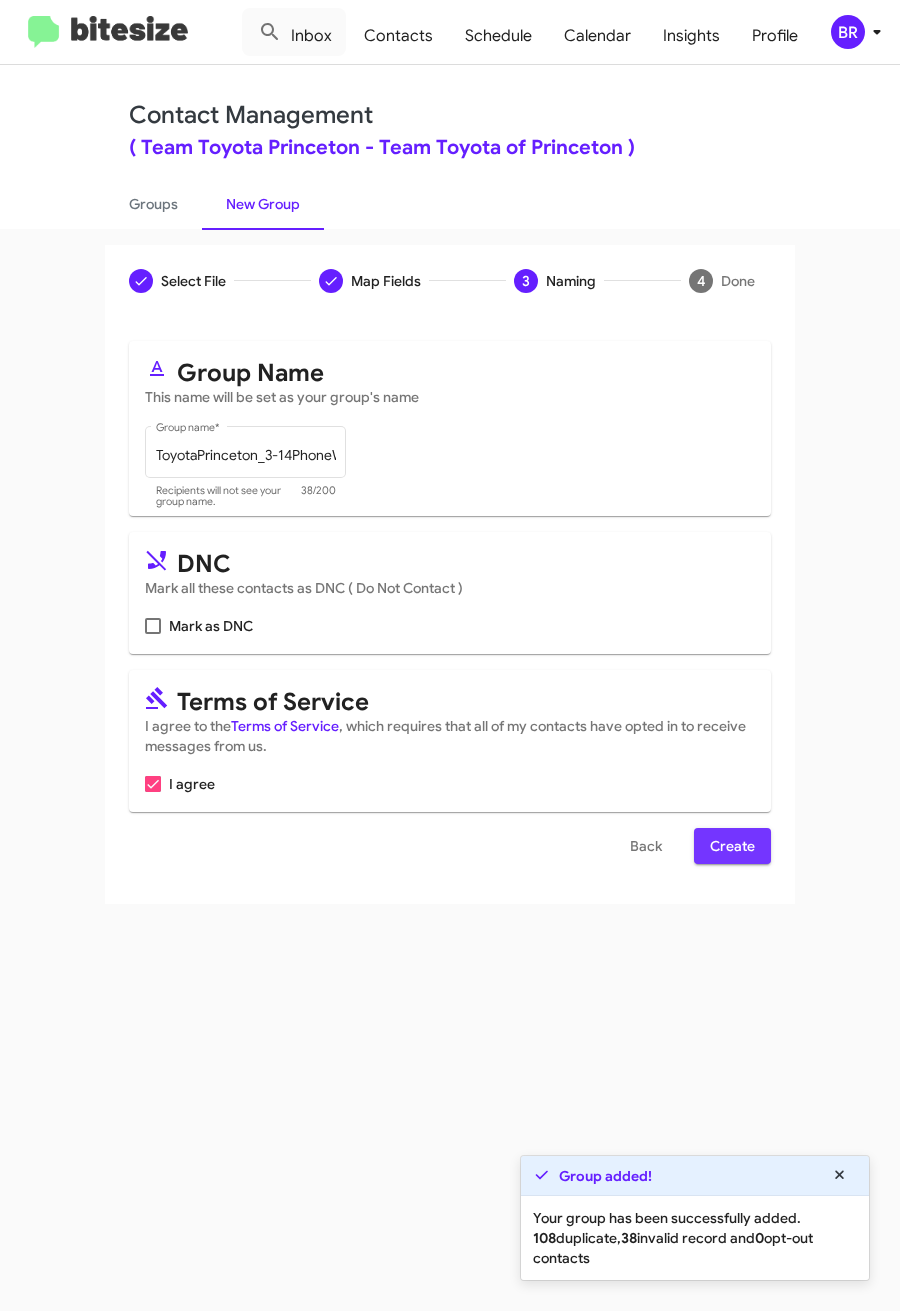click on "Create" at bounding box center (732, 846) 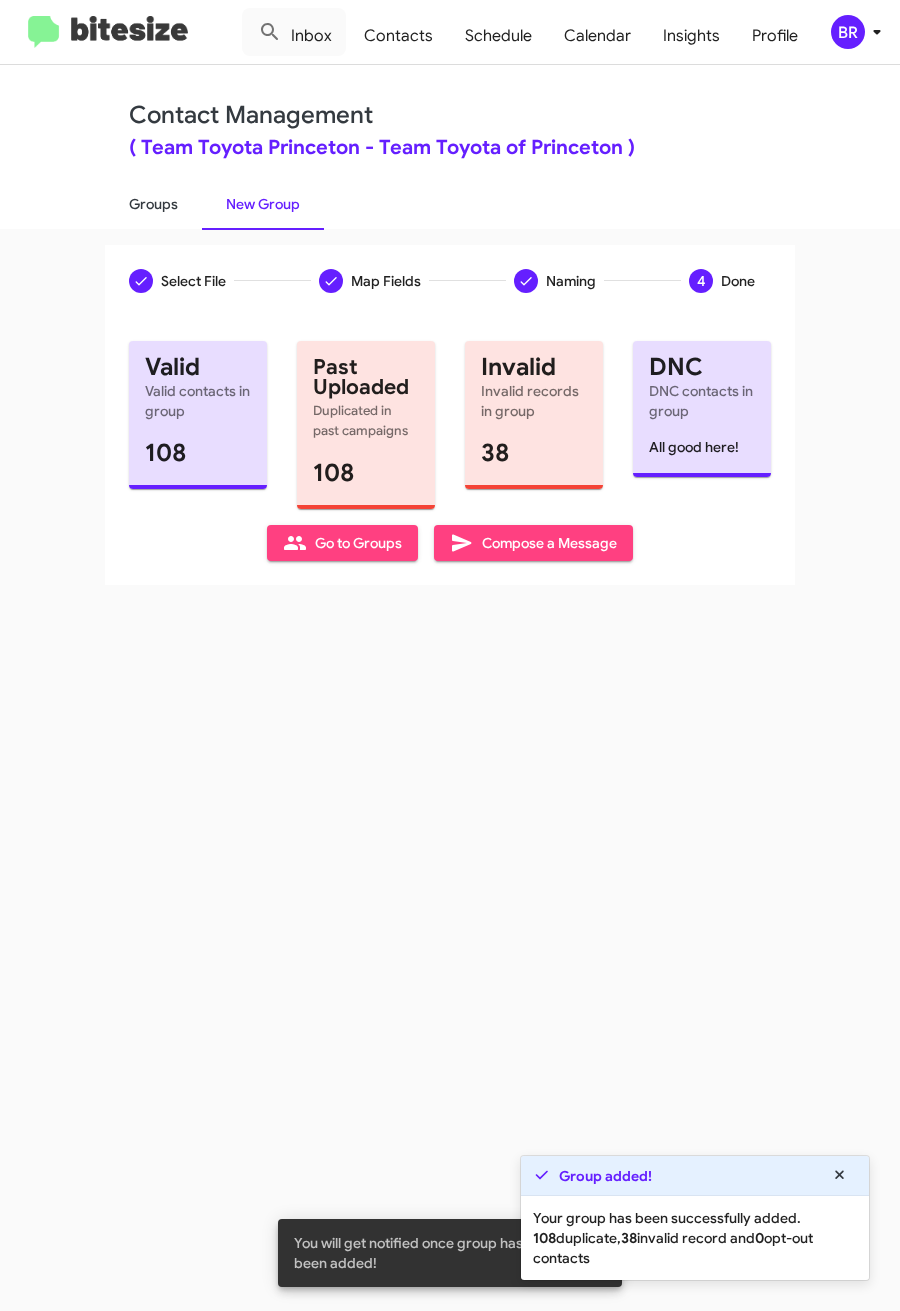 click on "Groups" 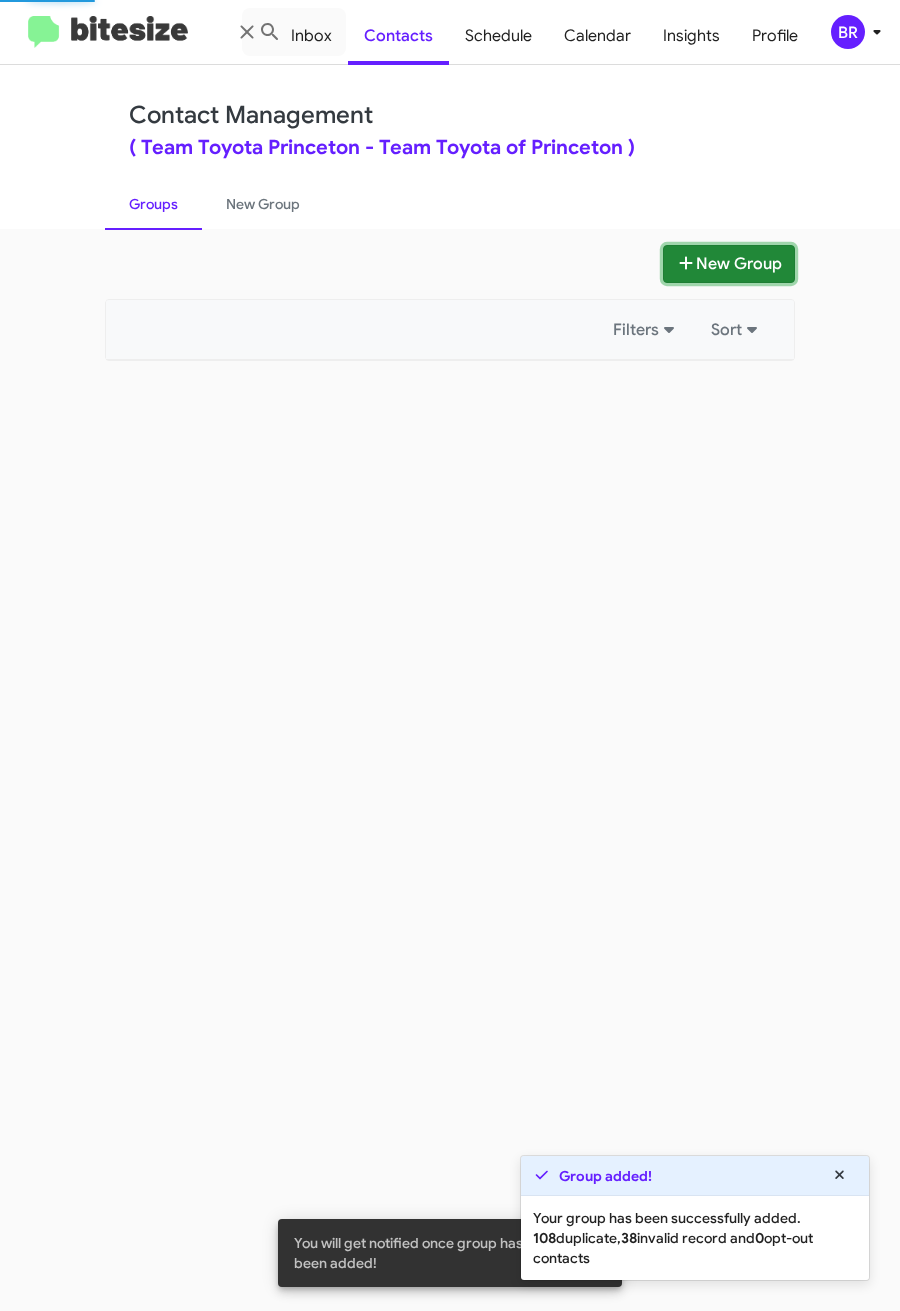 click on "New Group" 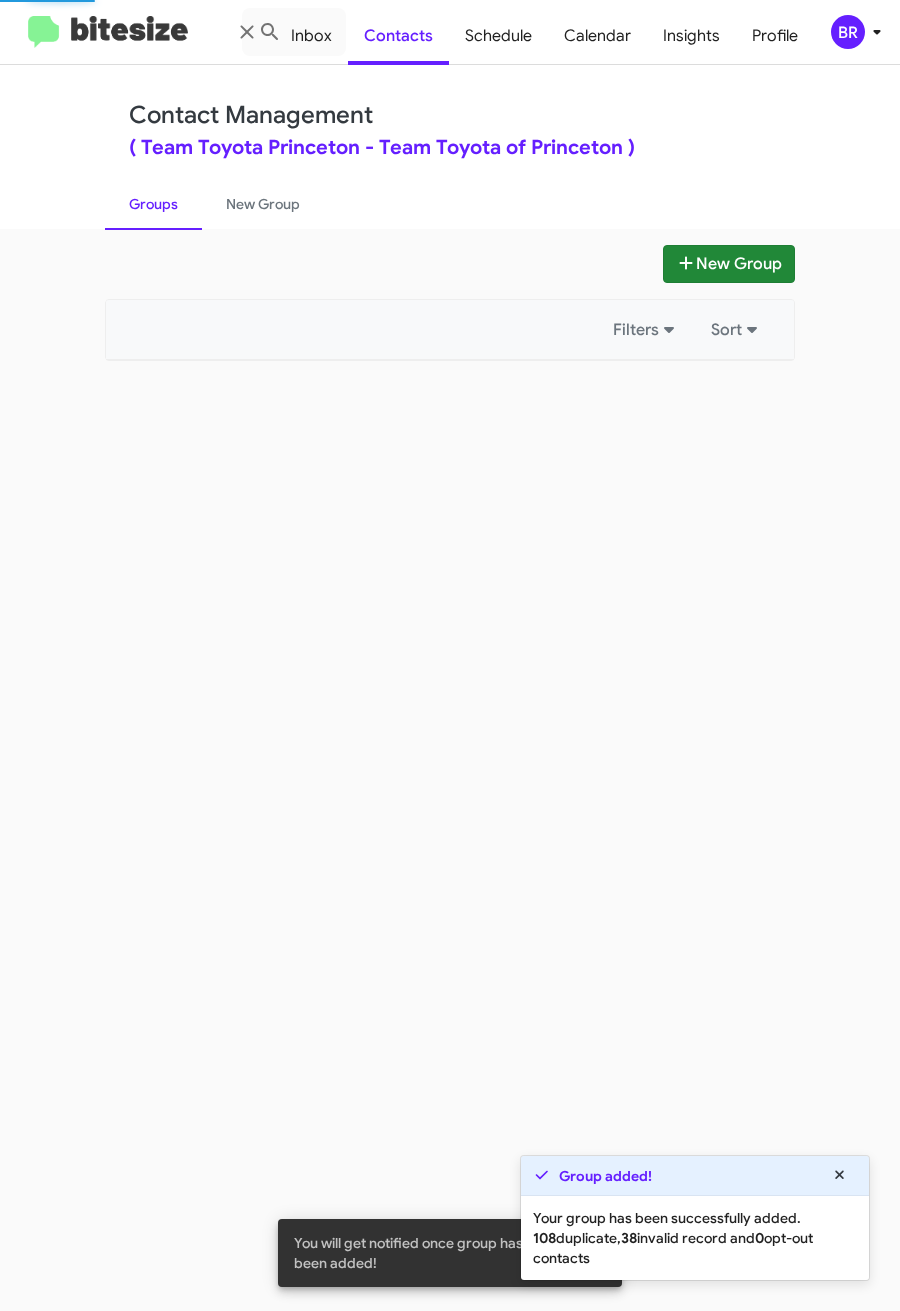 type 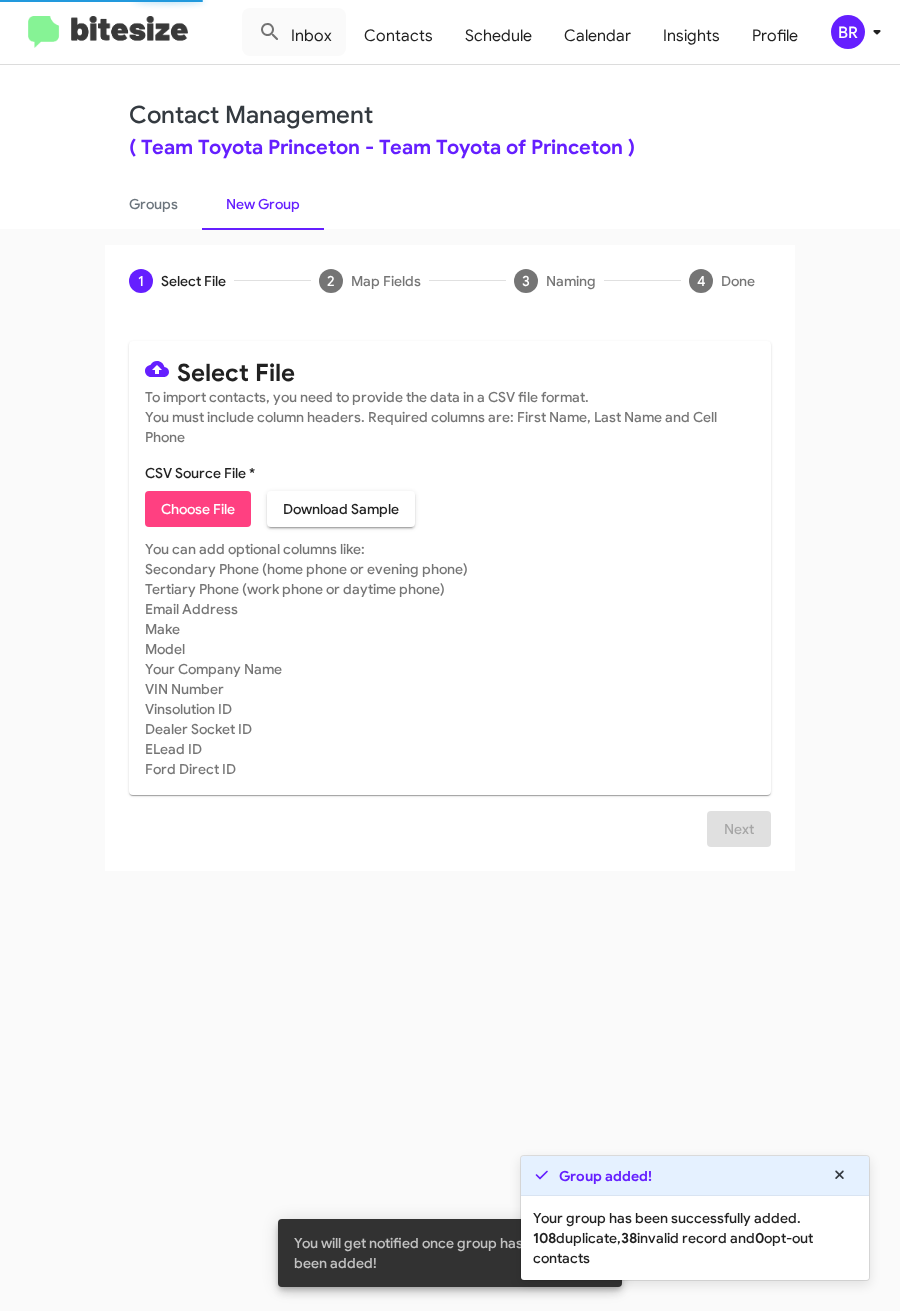 click on "Choose File" 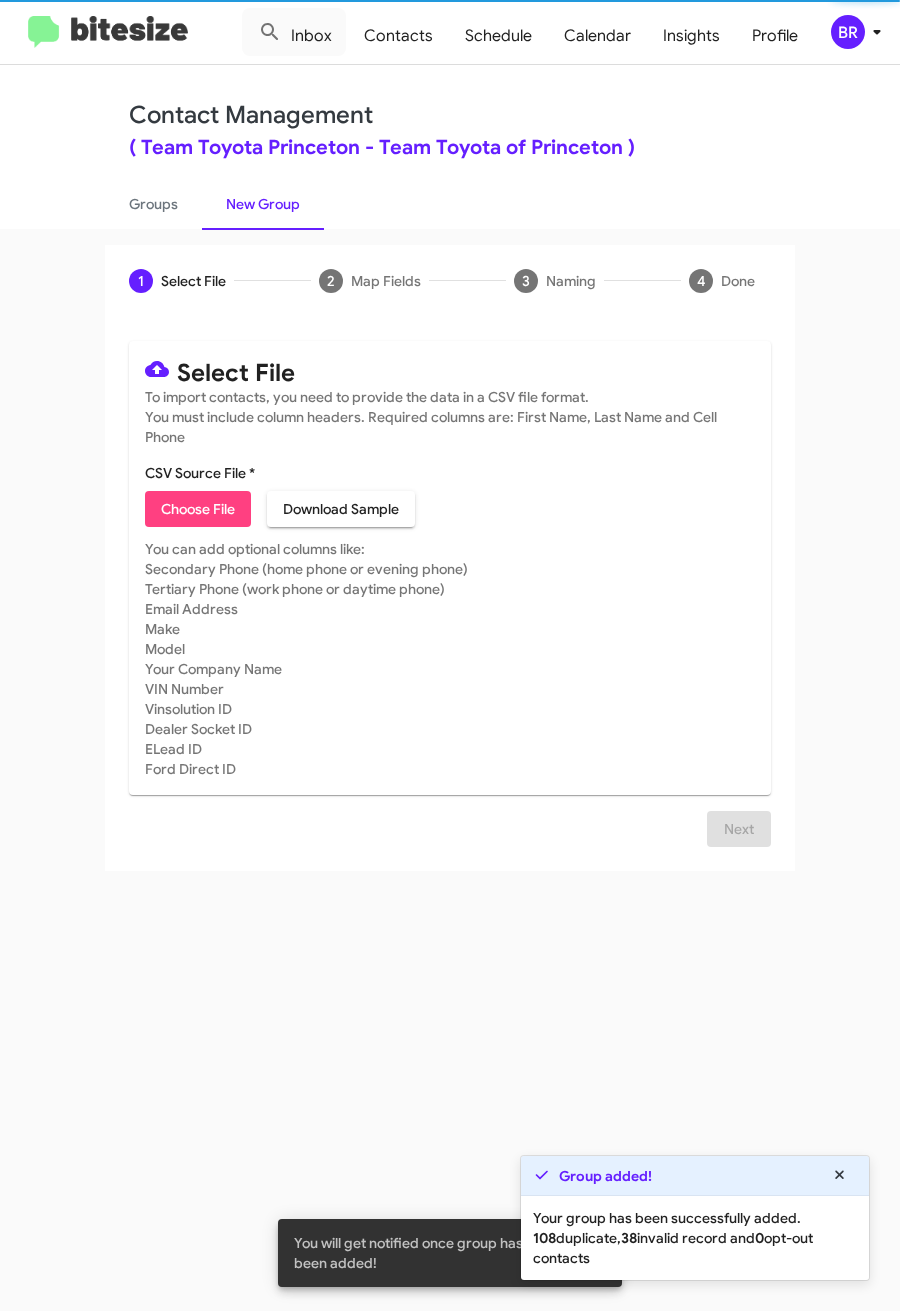 type on "ToyotaPrinceton_3-14Inter_07-10-25" 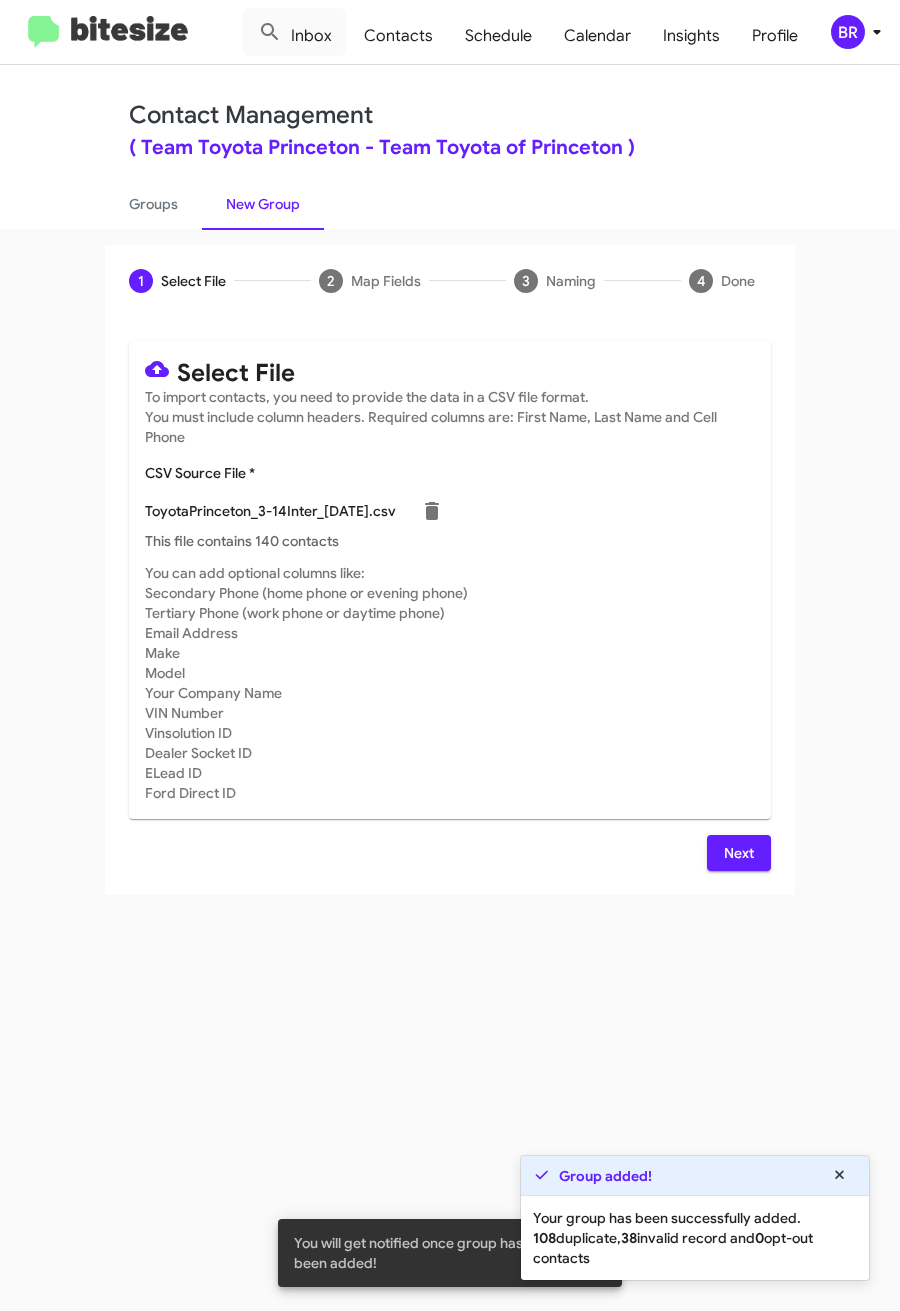 click on "Next" at bounding box center (739, 853) 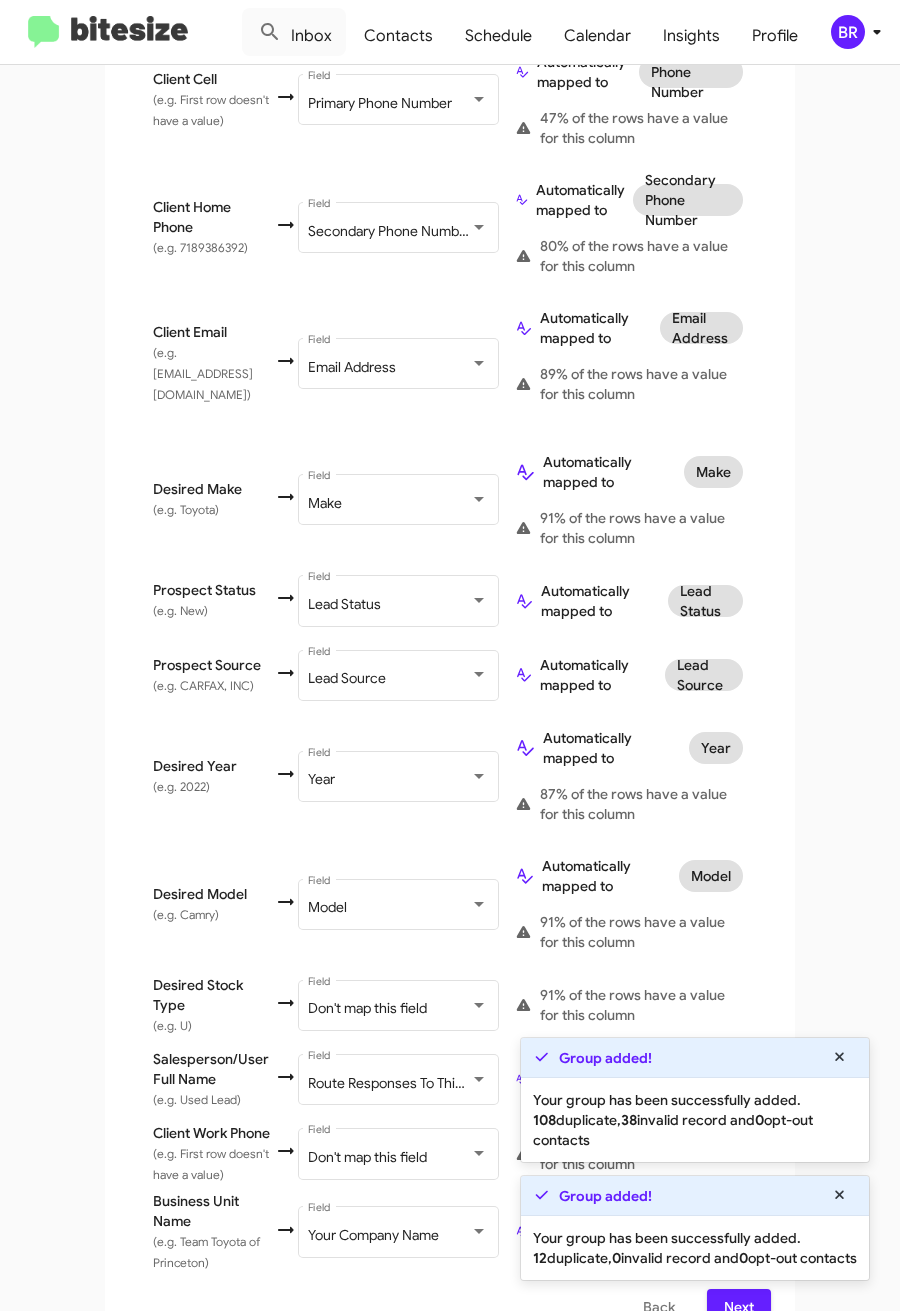 scroll, scrollTop: 636, scrollLeft: 0, axis: vertical 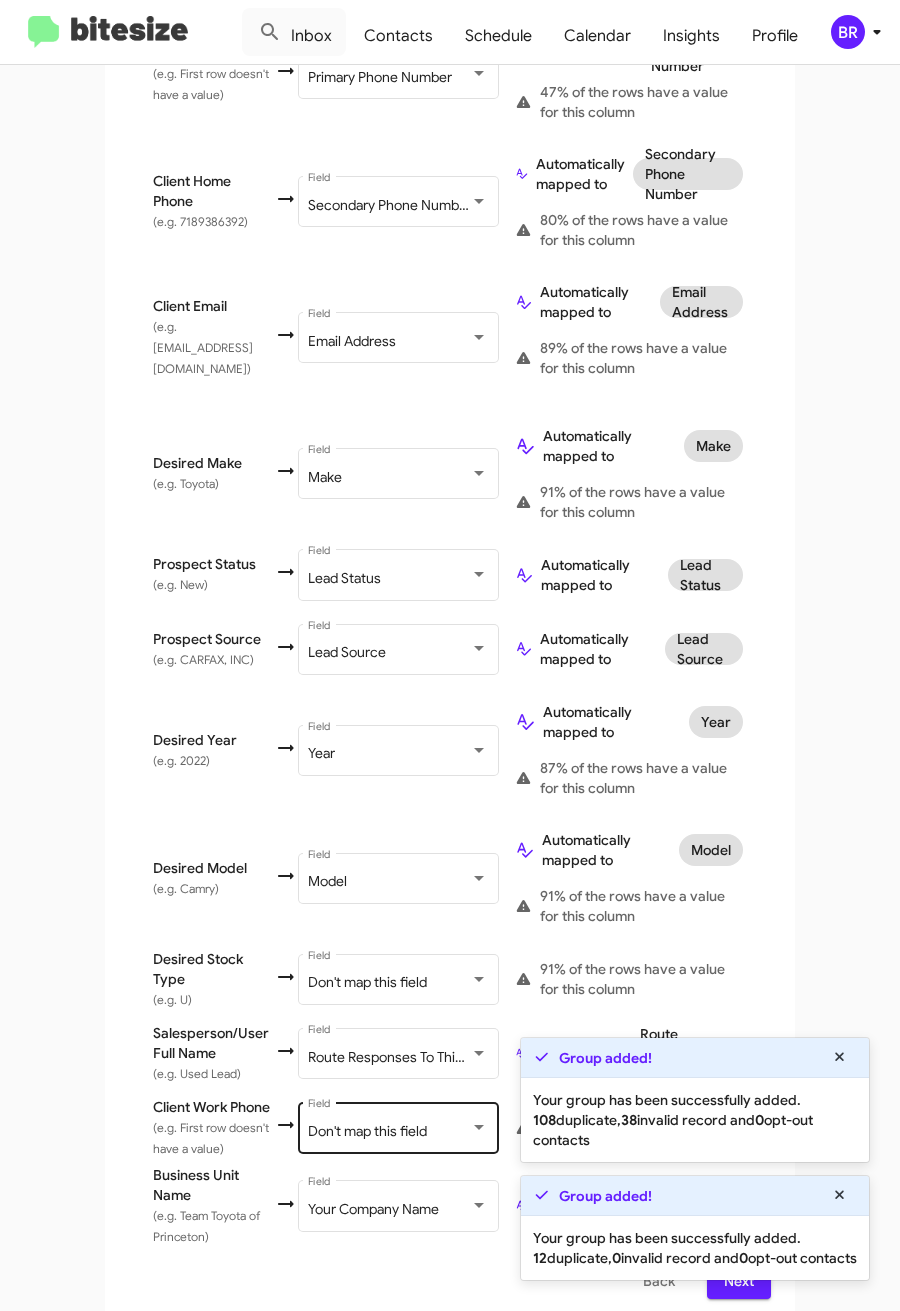 click on "Don't map this field" at bounding box center [367, 1131] 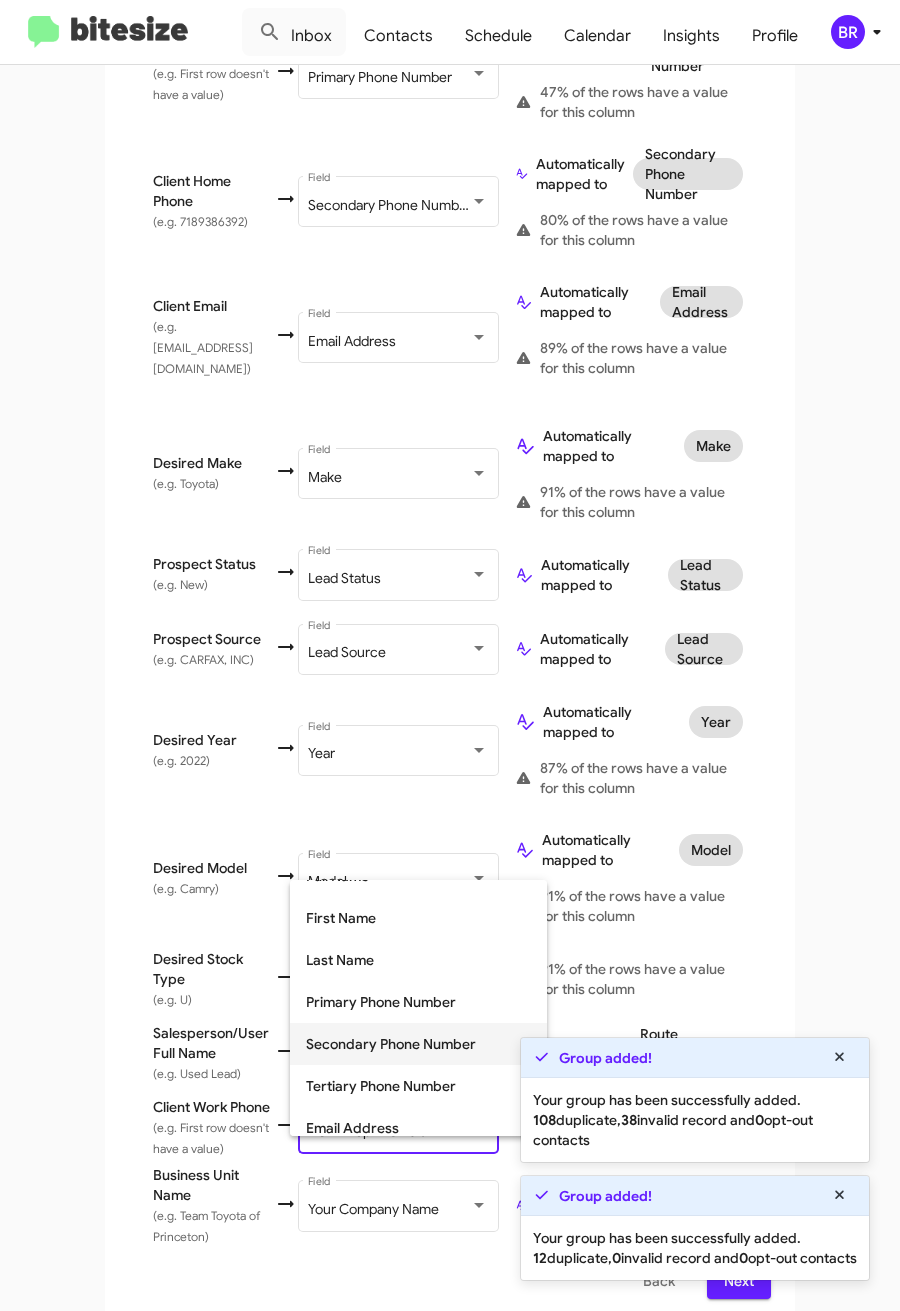 scroll, scrollTop: 150, scrollLeft: 0, axis: vertical 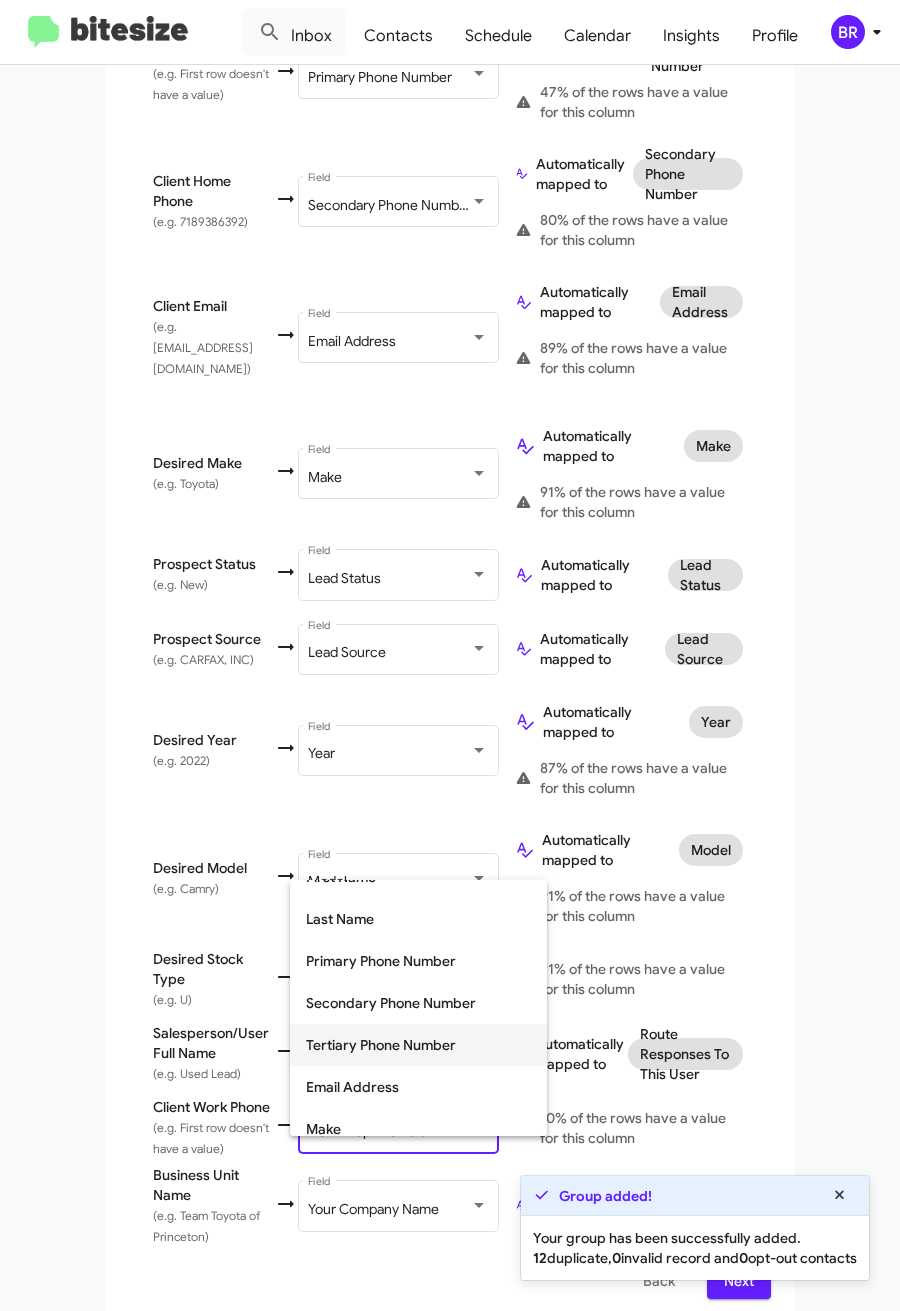 click on "Tertiary Phone Number" at bounding box center [418, 1045] 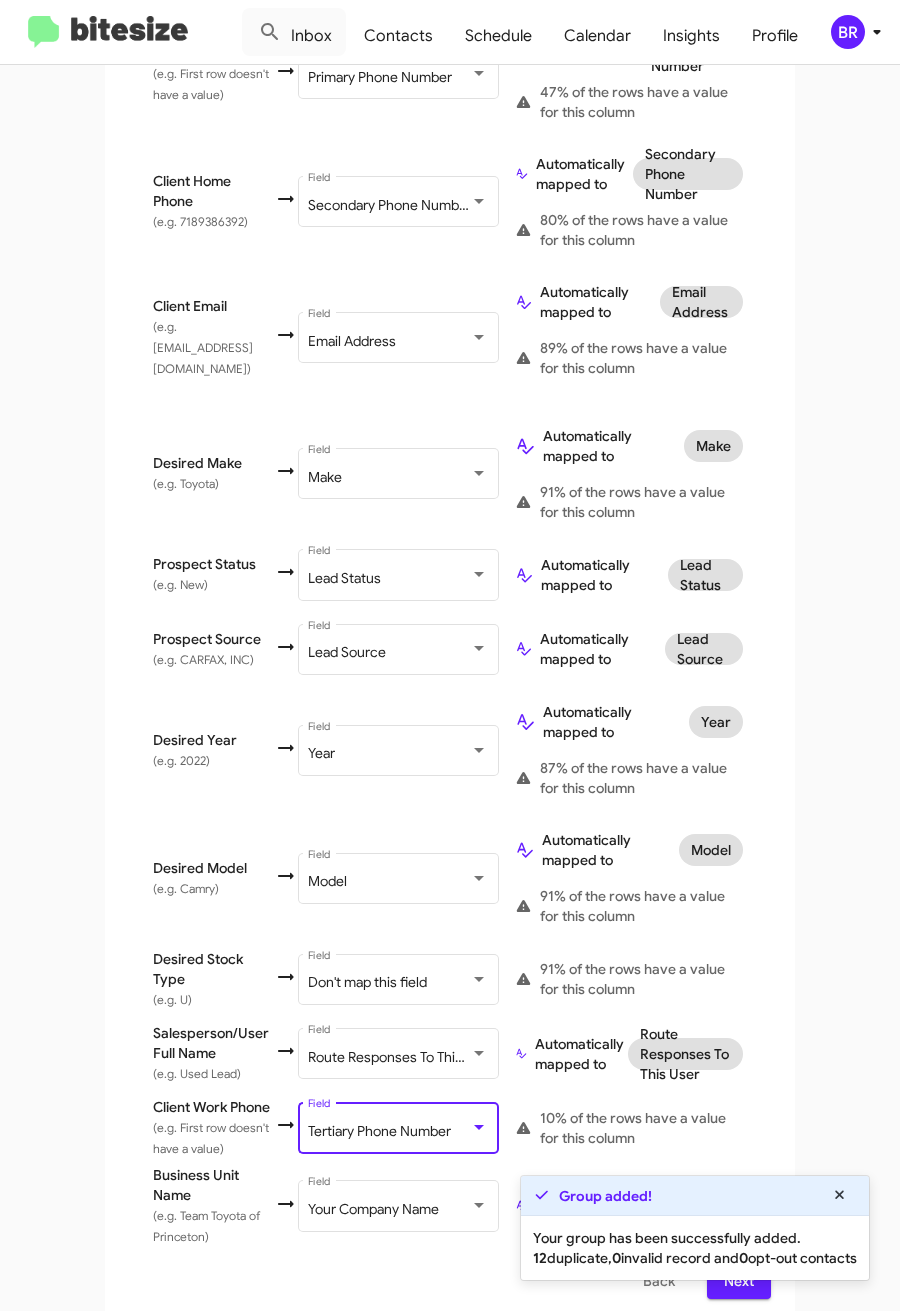 click on "Next" at bounding box center (739, 1281) 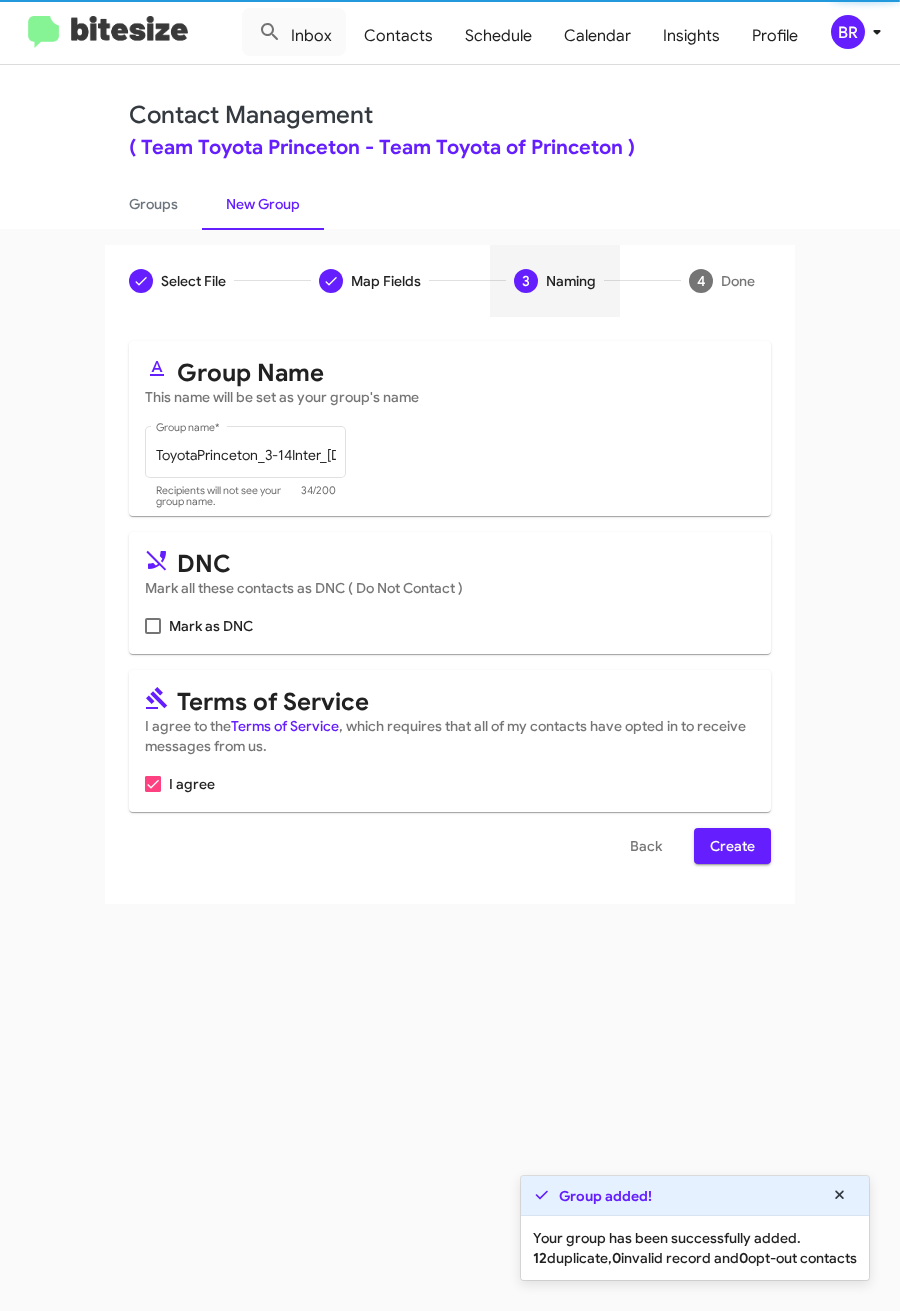 scroll, scrollTop: 0, scrollLeft: 0, axis: both 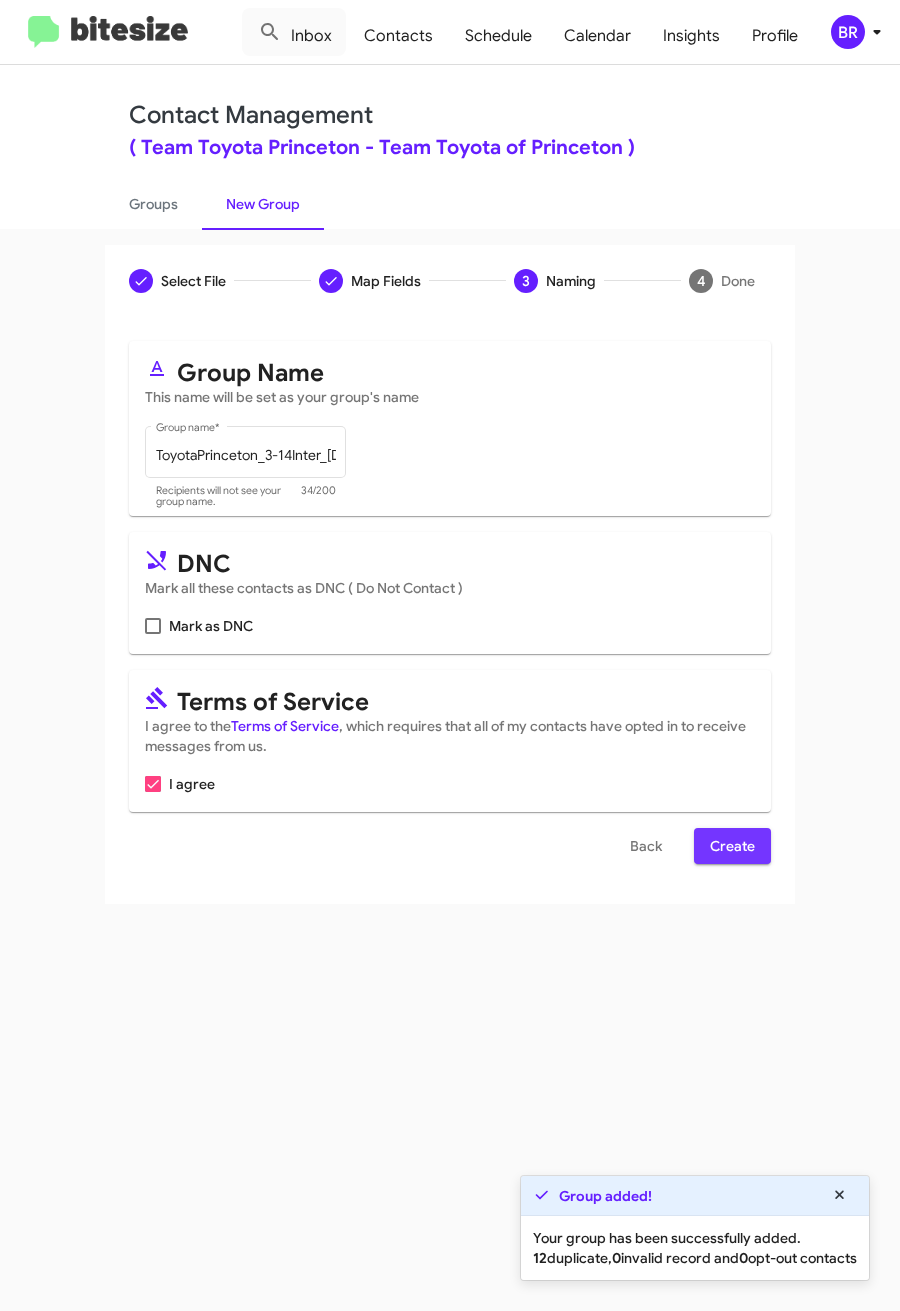 click on "Create" at bounding box center [732, 846] 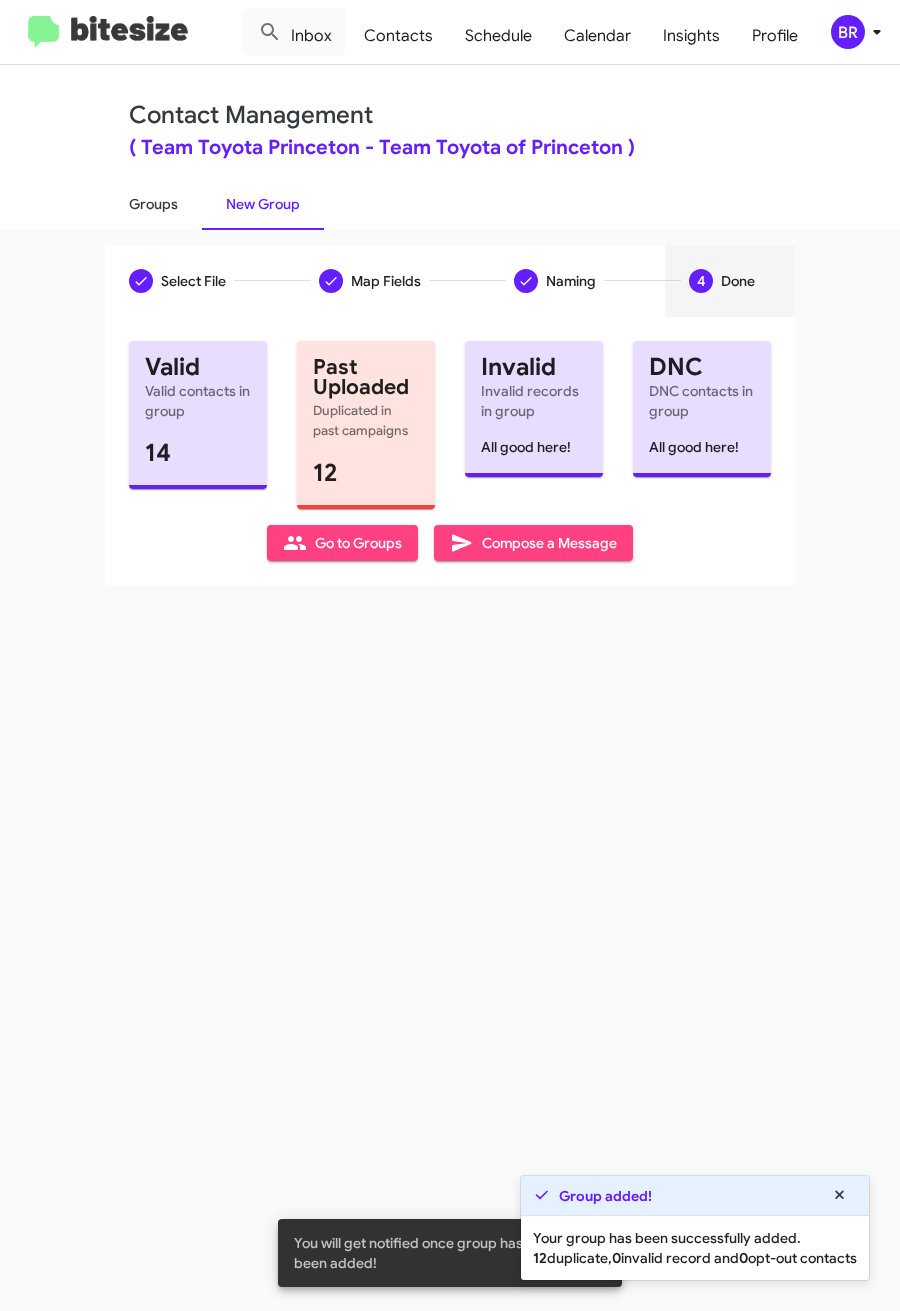 click on "Groups" 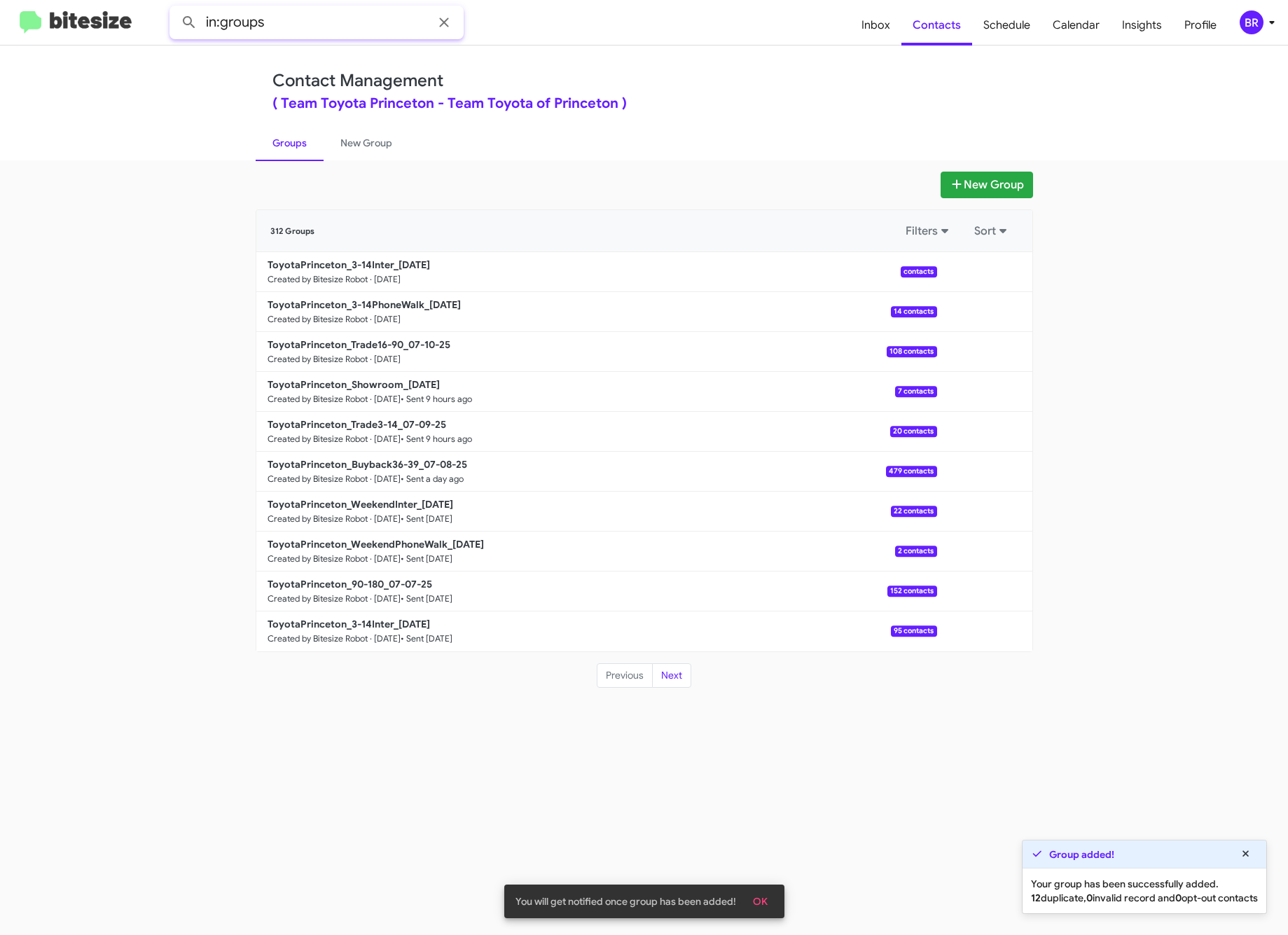 click on "in:groups" 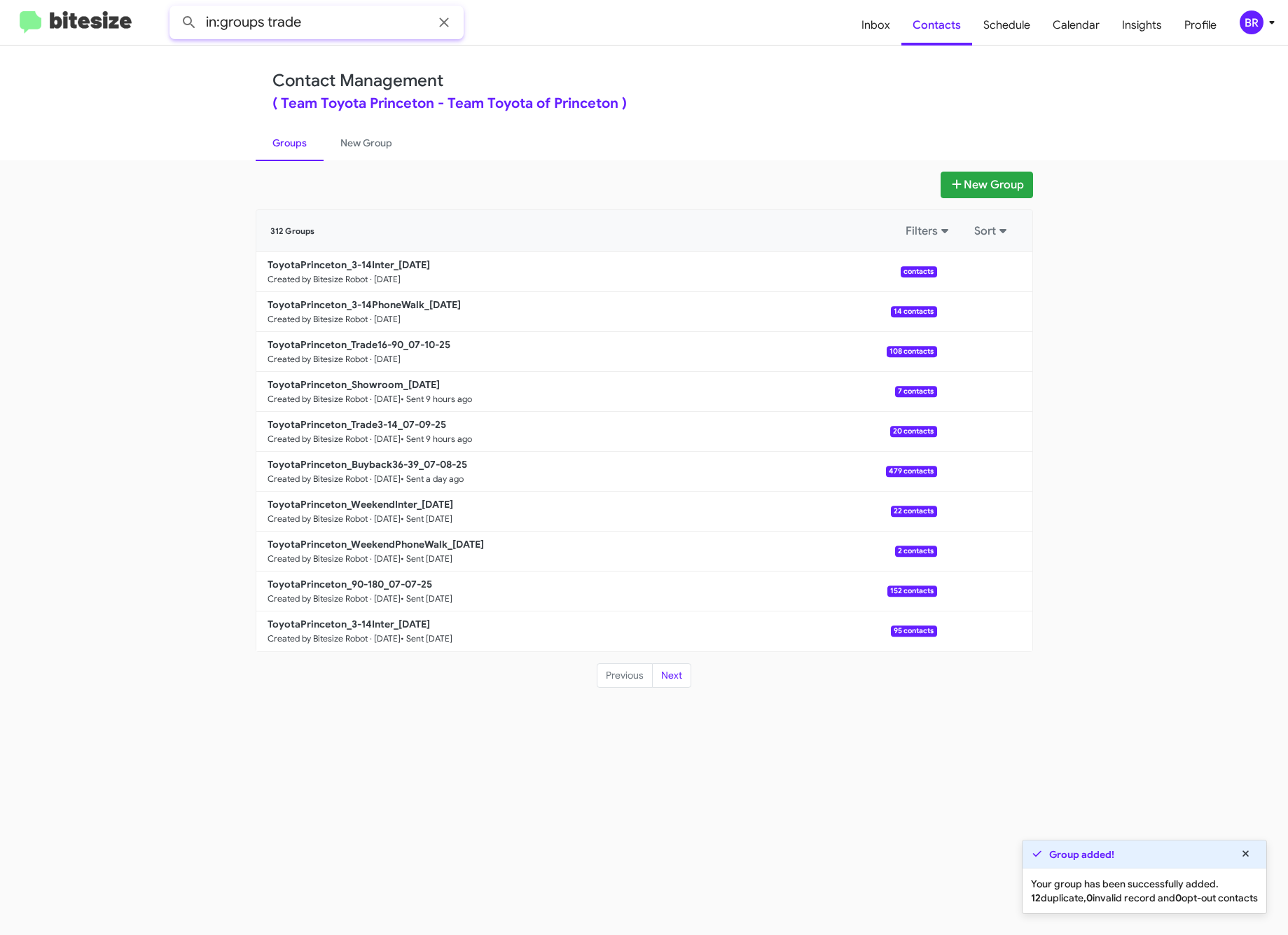 click 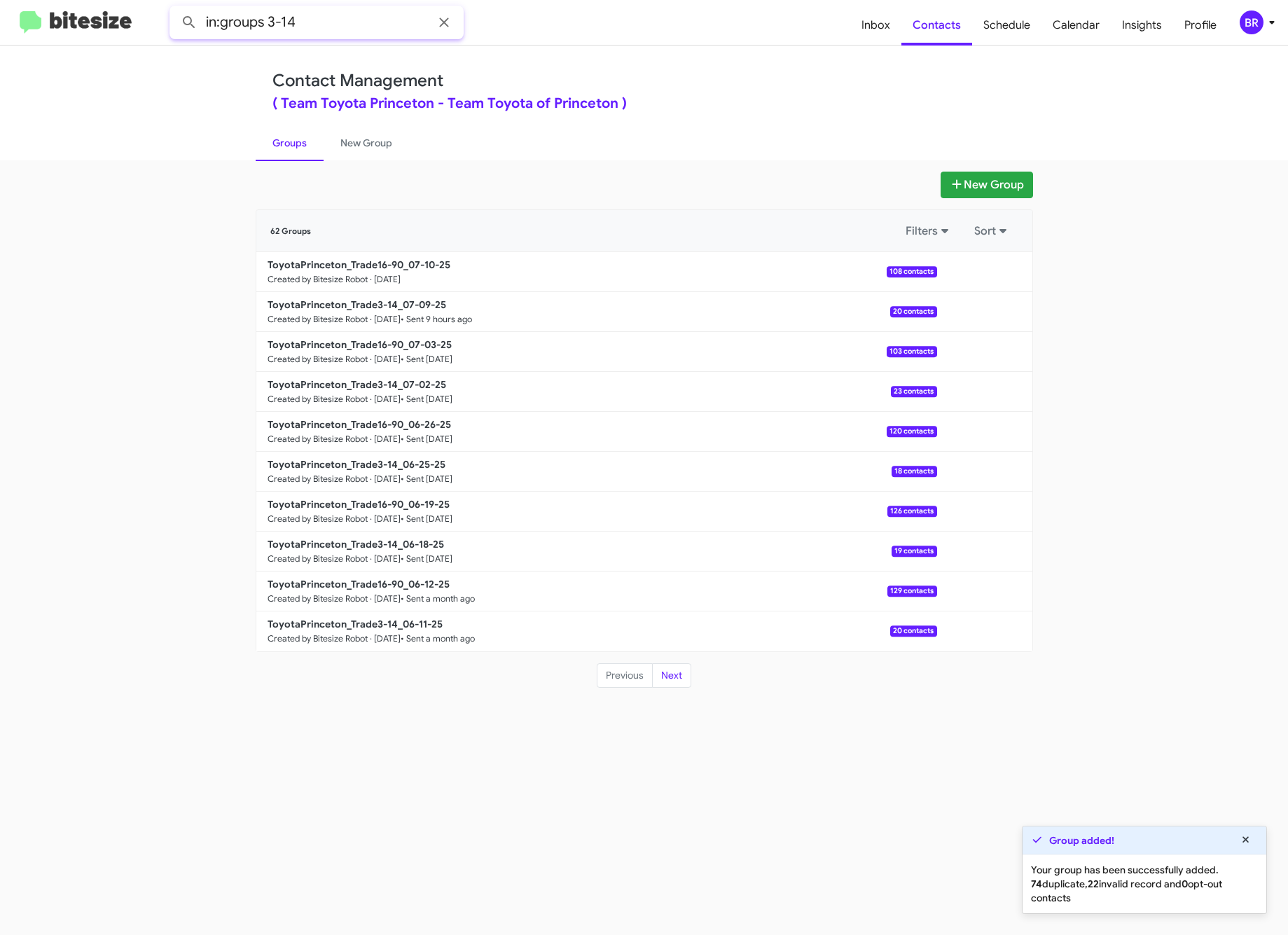 click 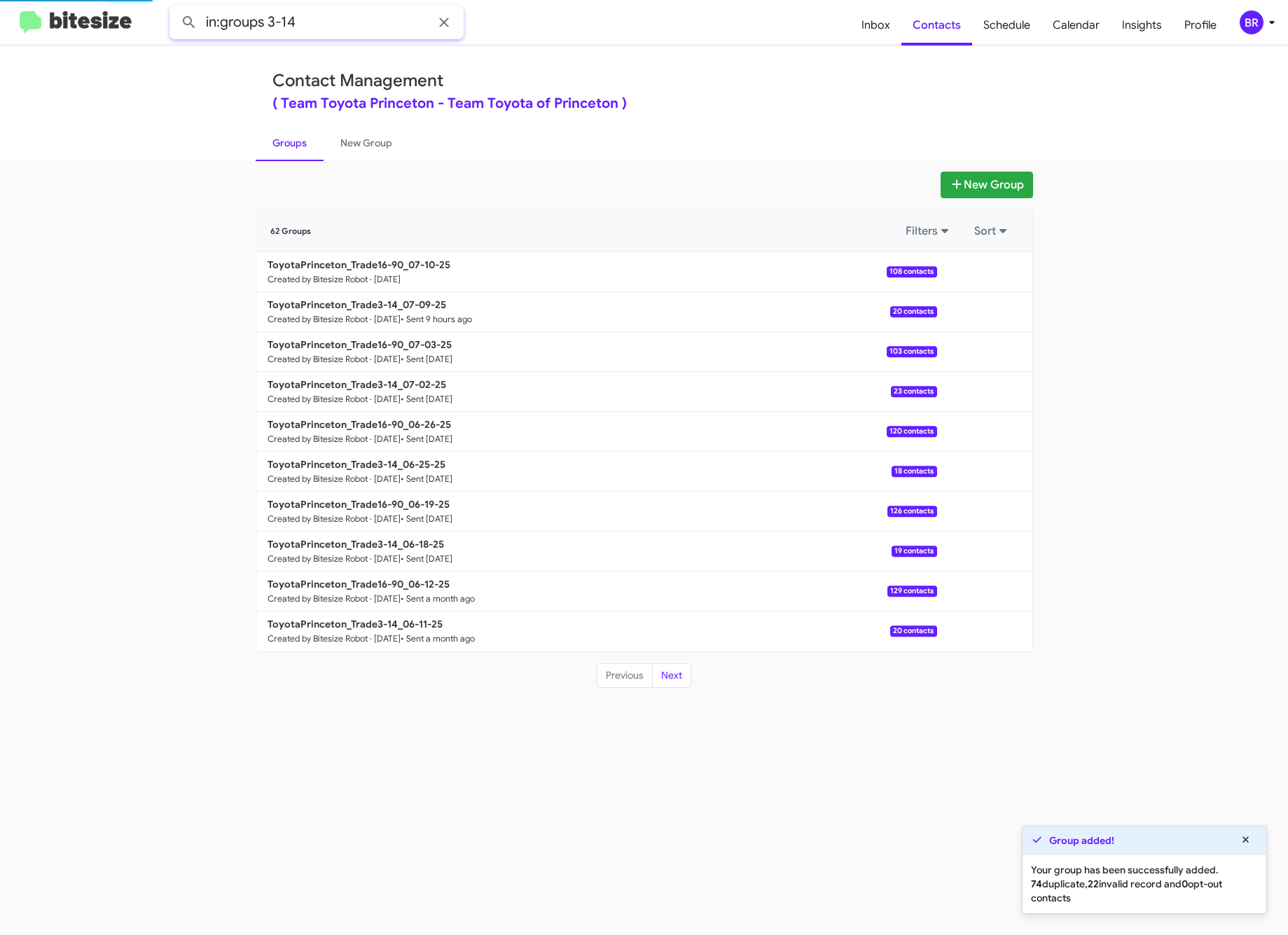 click 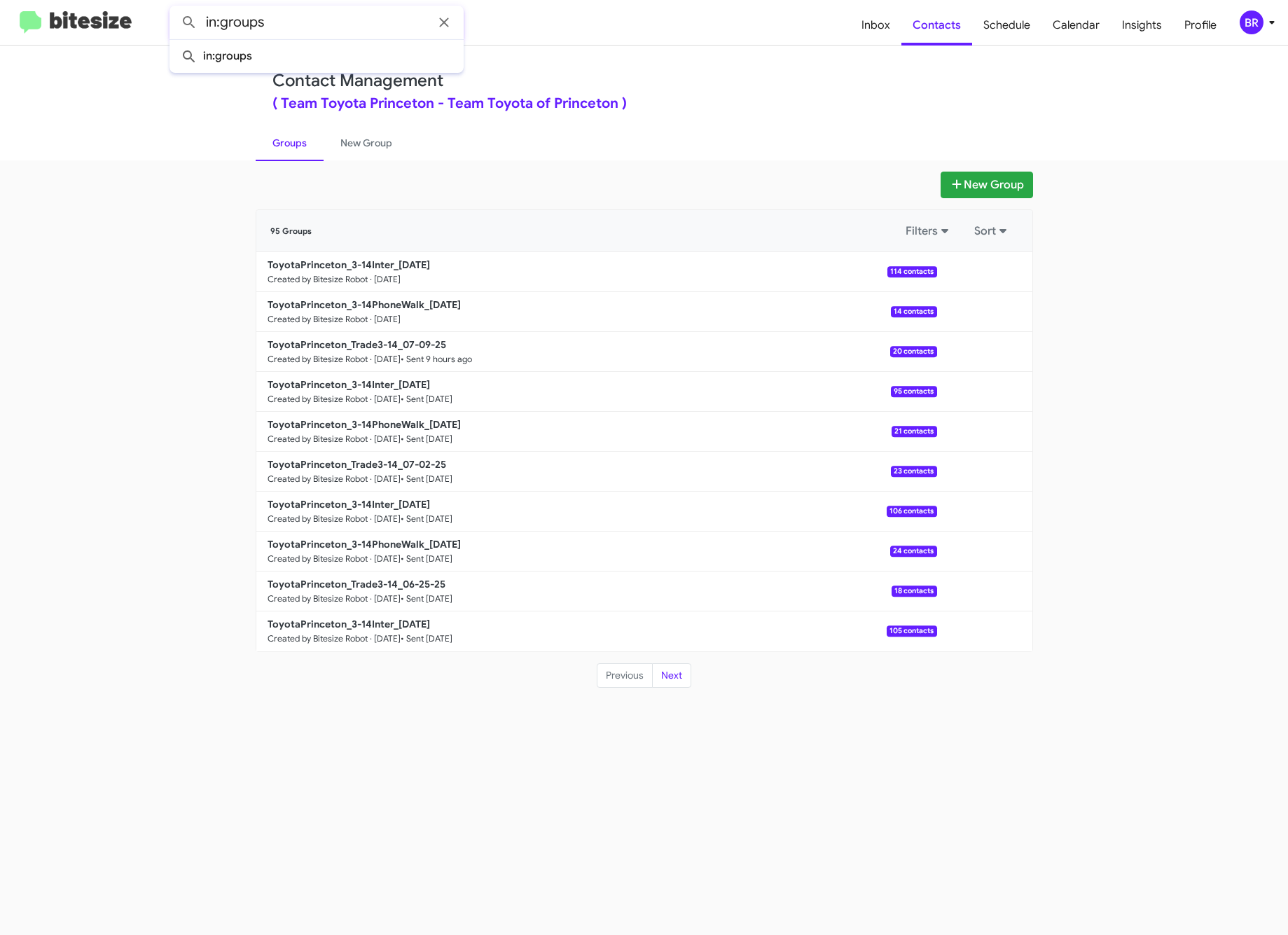 click 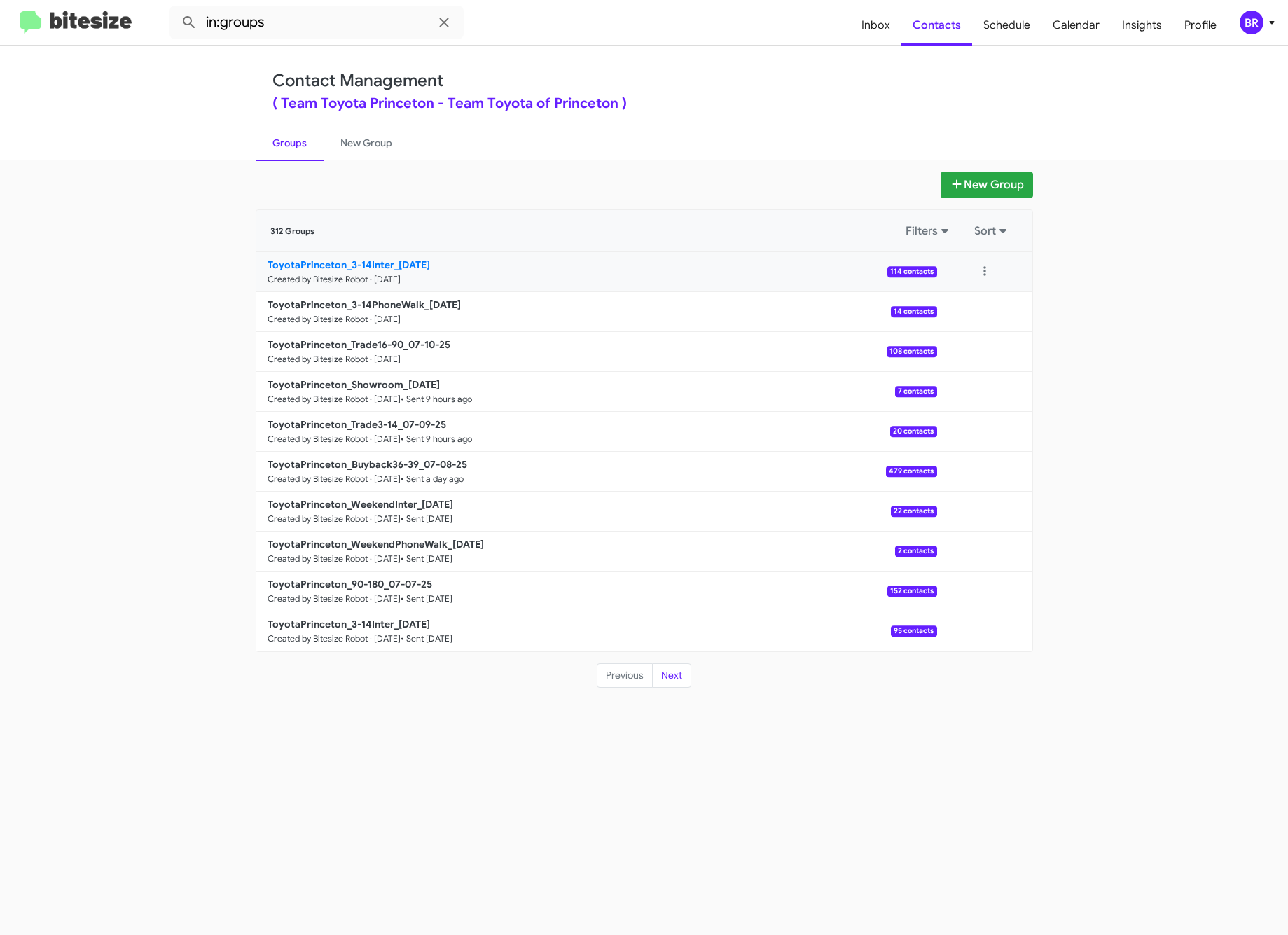 click on "ToyotaPrinceton_3-14Inter_07-10-25 Created by Bitesize Robot · Jul 10, 2025  114 contacts" 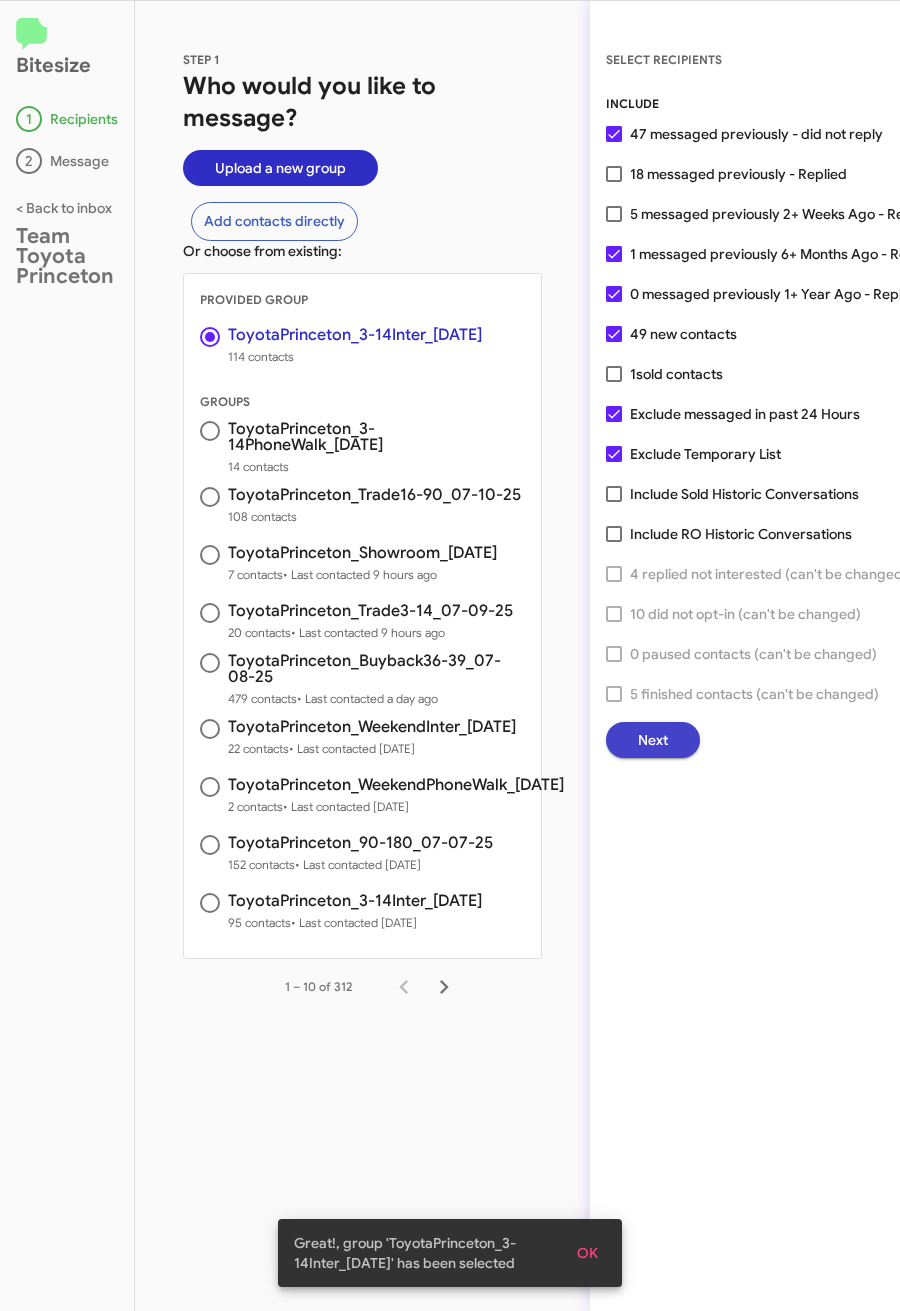 click on "Next" 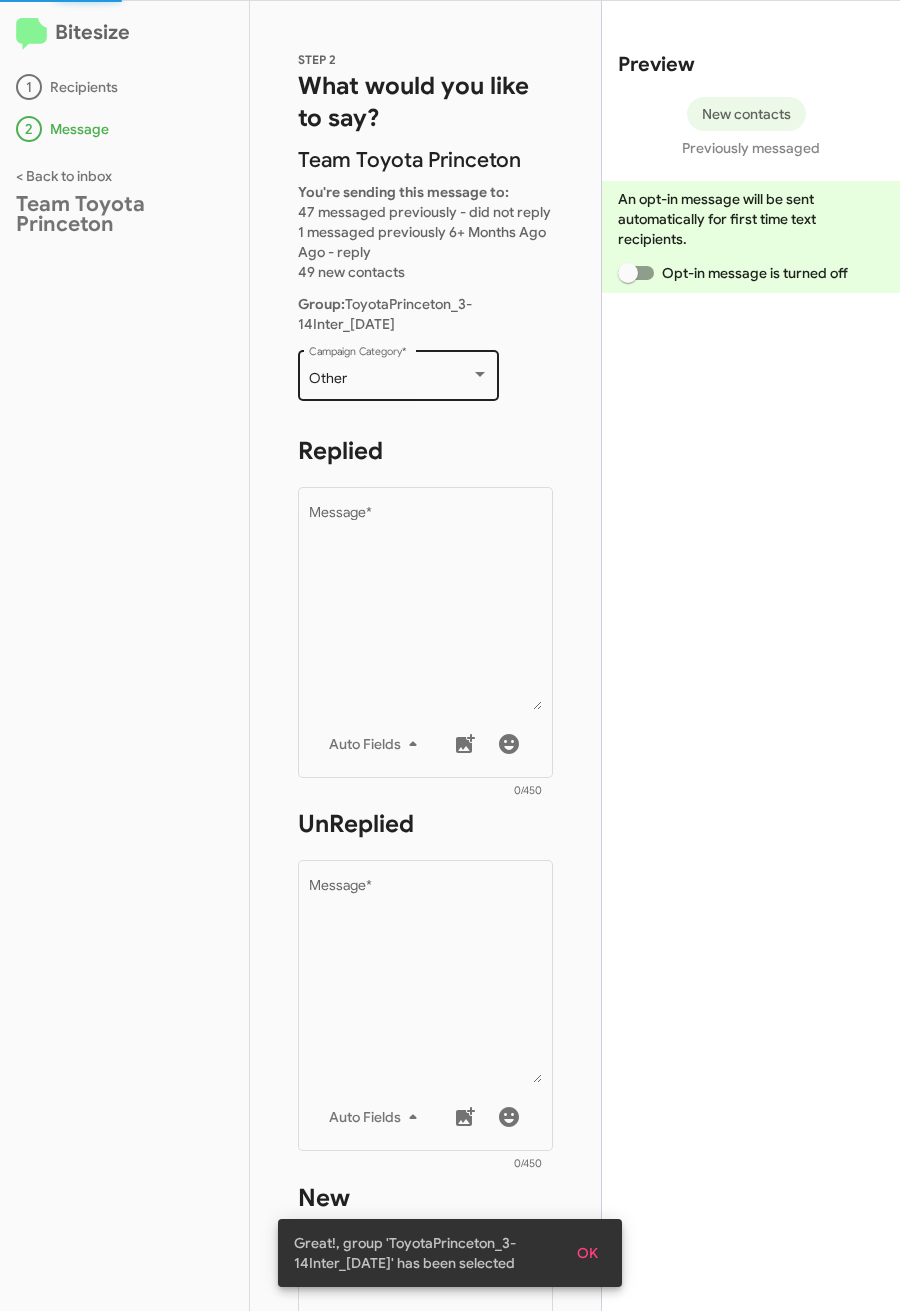 click on "Other" at bounding box center (328, 378) 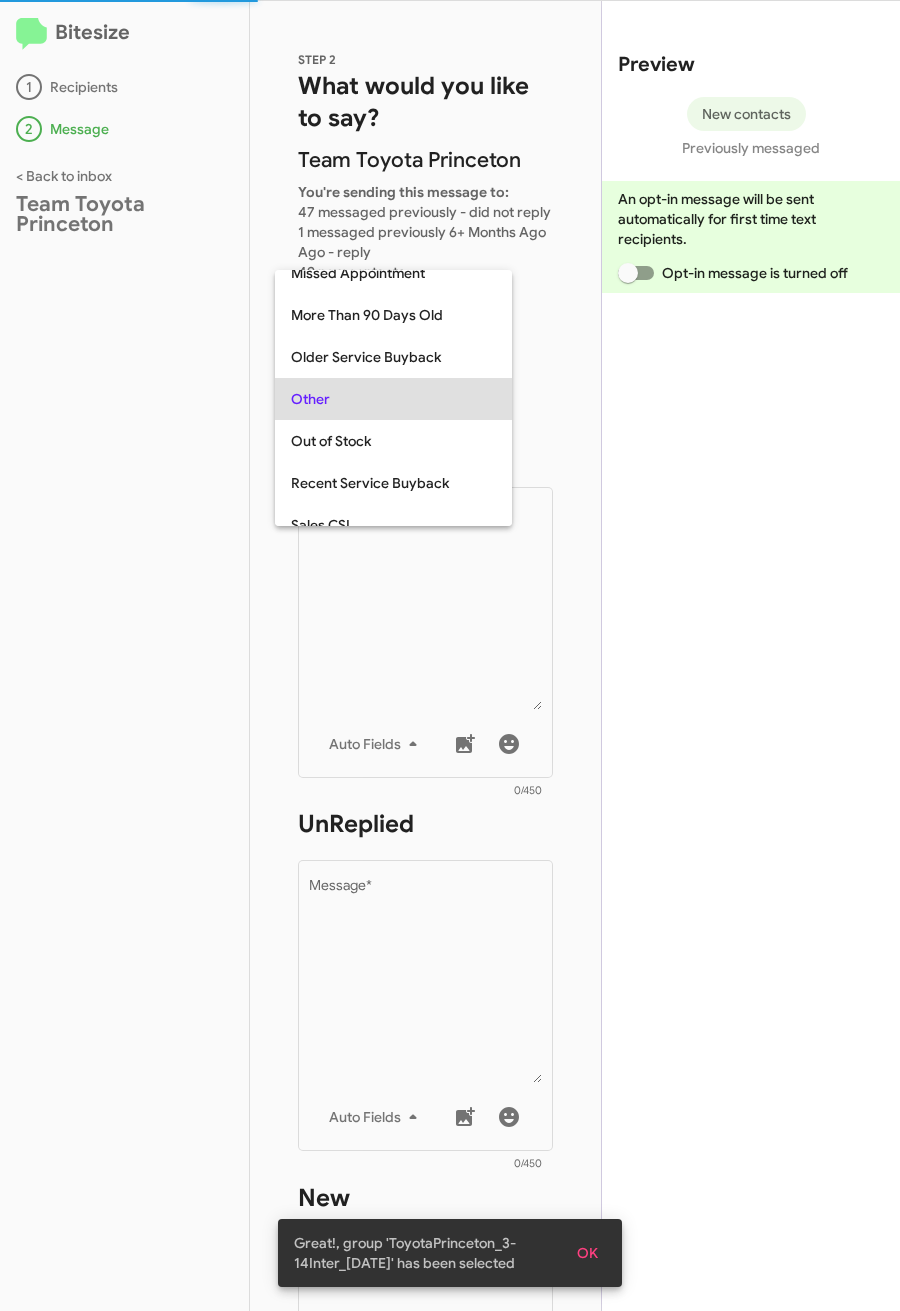 scroll, scrollTop: 751, scrollLeft: 0, axis: vertical 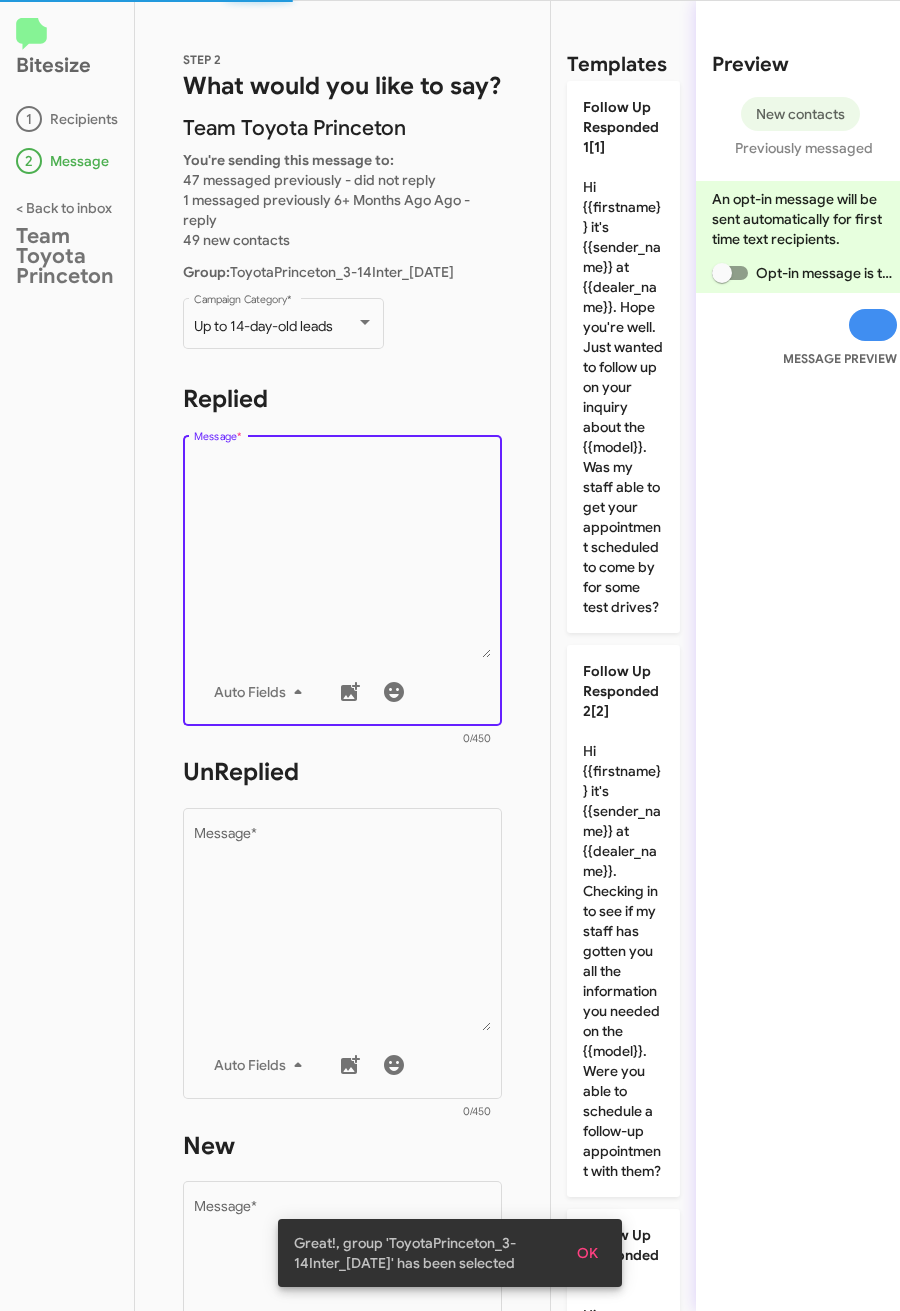click on "Message  *" at bounding box center [343, 556] 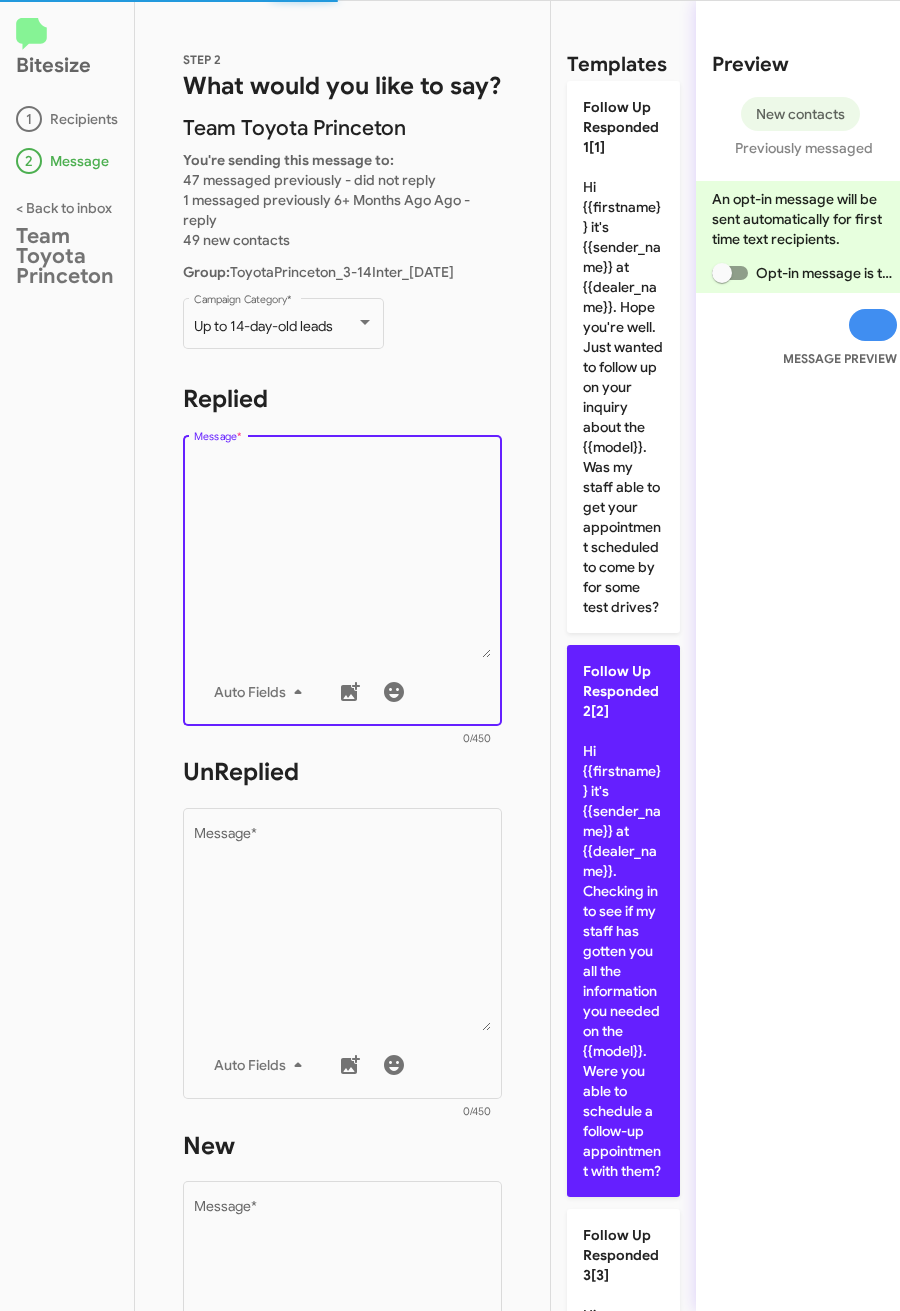 click on "Follow Up Responded 2[2]  Hi {{firstname}} it's {{sender_name}} at {{dealer_name}}. Checking in to see if my staff has gotten you all the information you needed on the {{model}}. Were you able to schedule a follow-up appointment with them?" 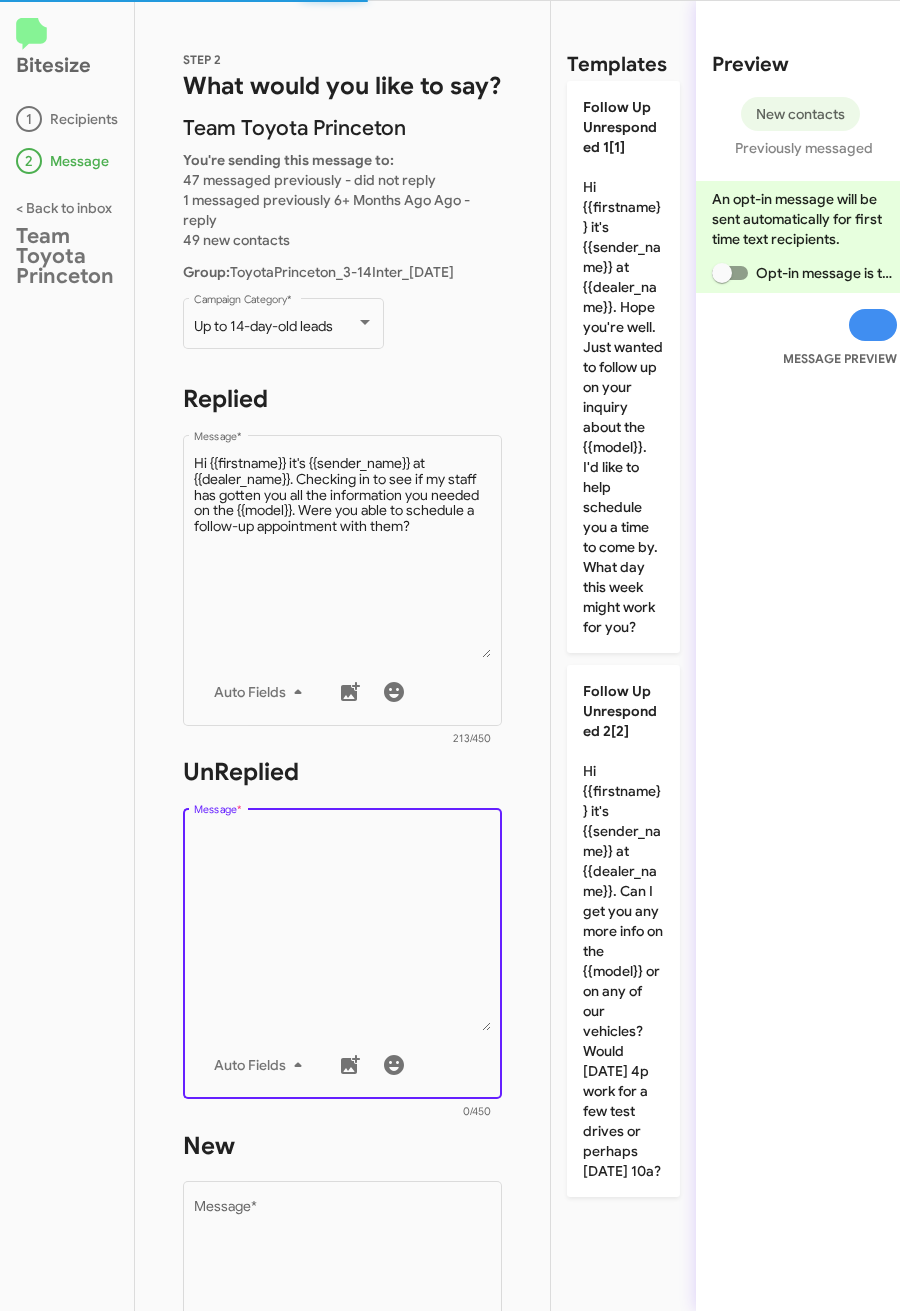 click on "Message  *" at bounding box center (343, 929) 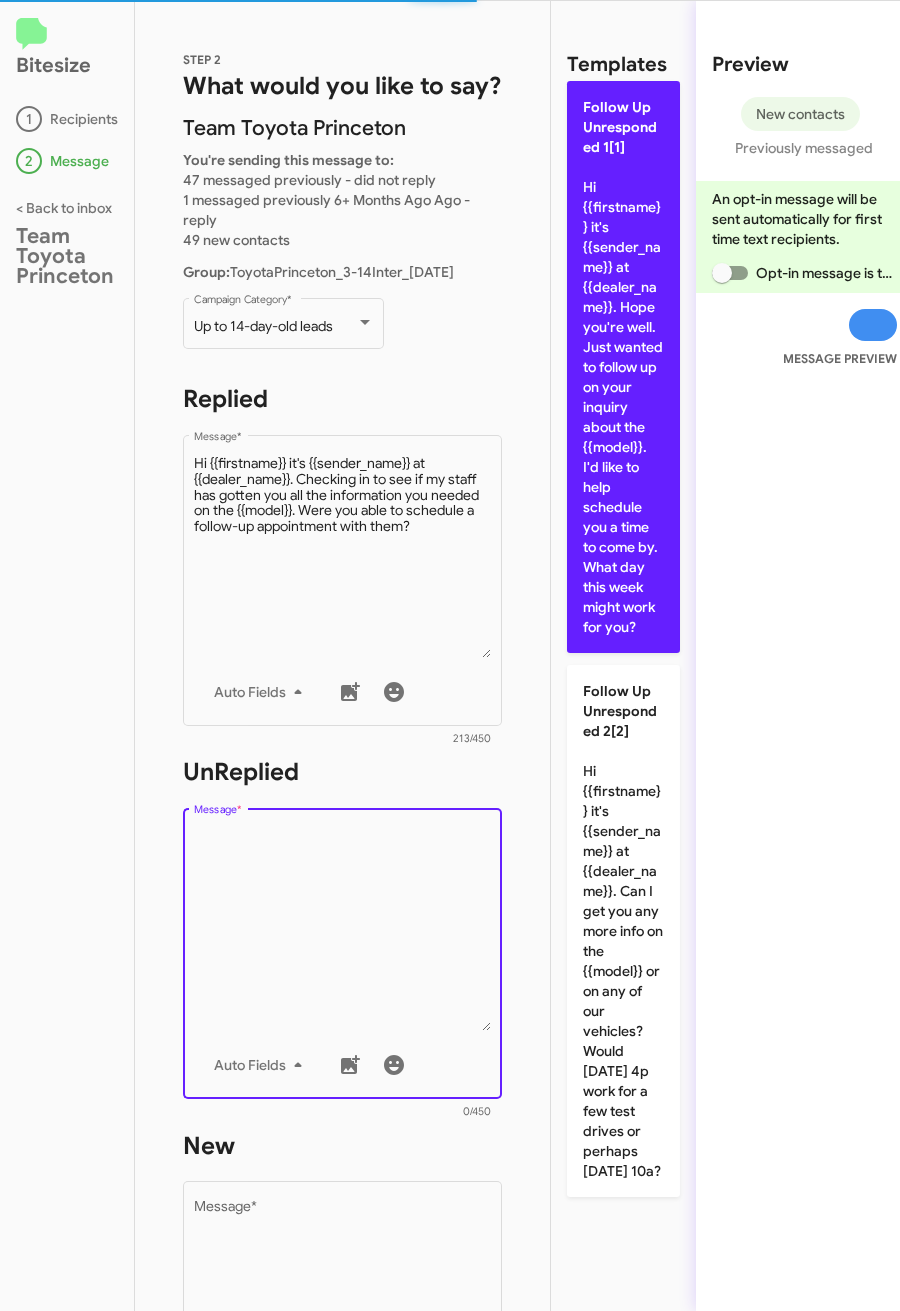 scroll, scrollTop: 0, scrollLeft: 0, axis: both 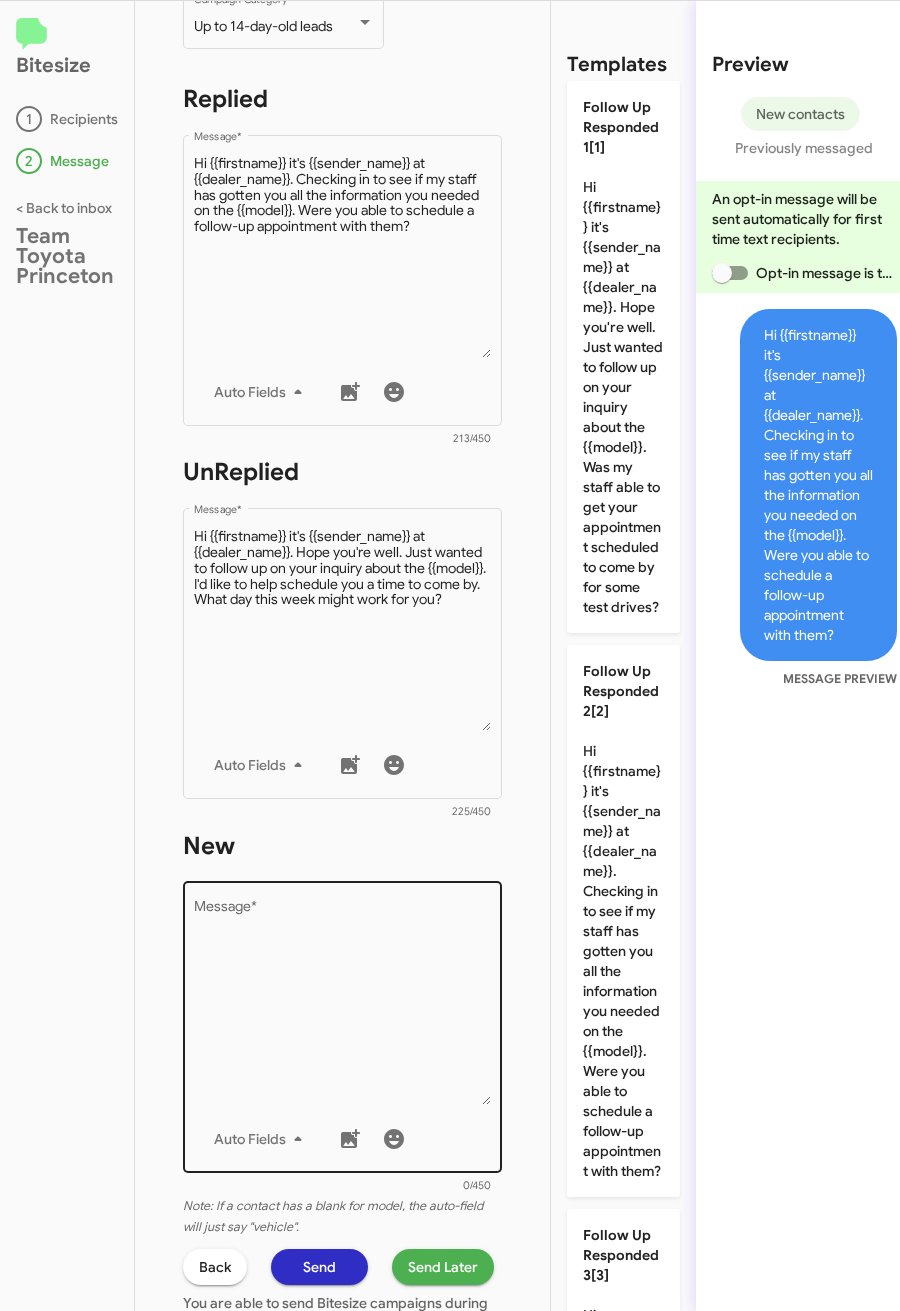 click on "Drop image here to insert  Auto Fields
Message  *" 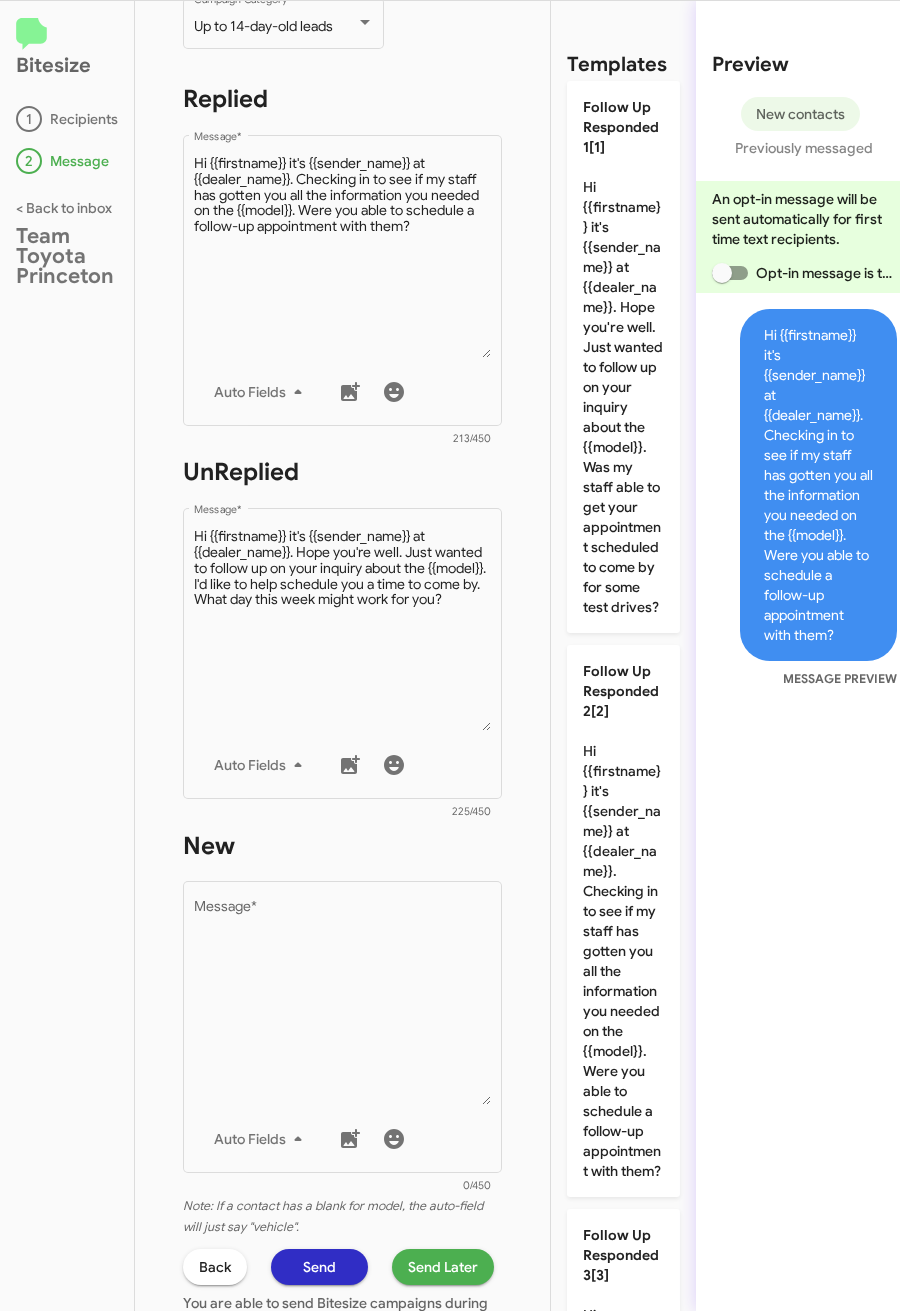 scroll, scrollTop: 331, scrollLeft: 0, axis: vertical 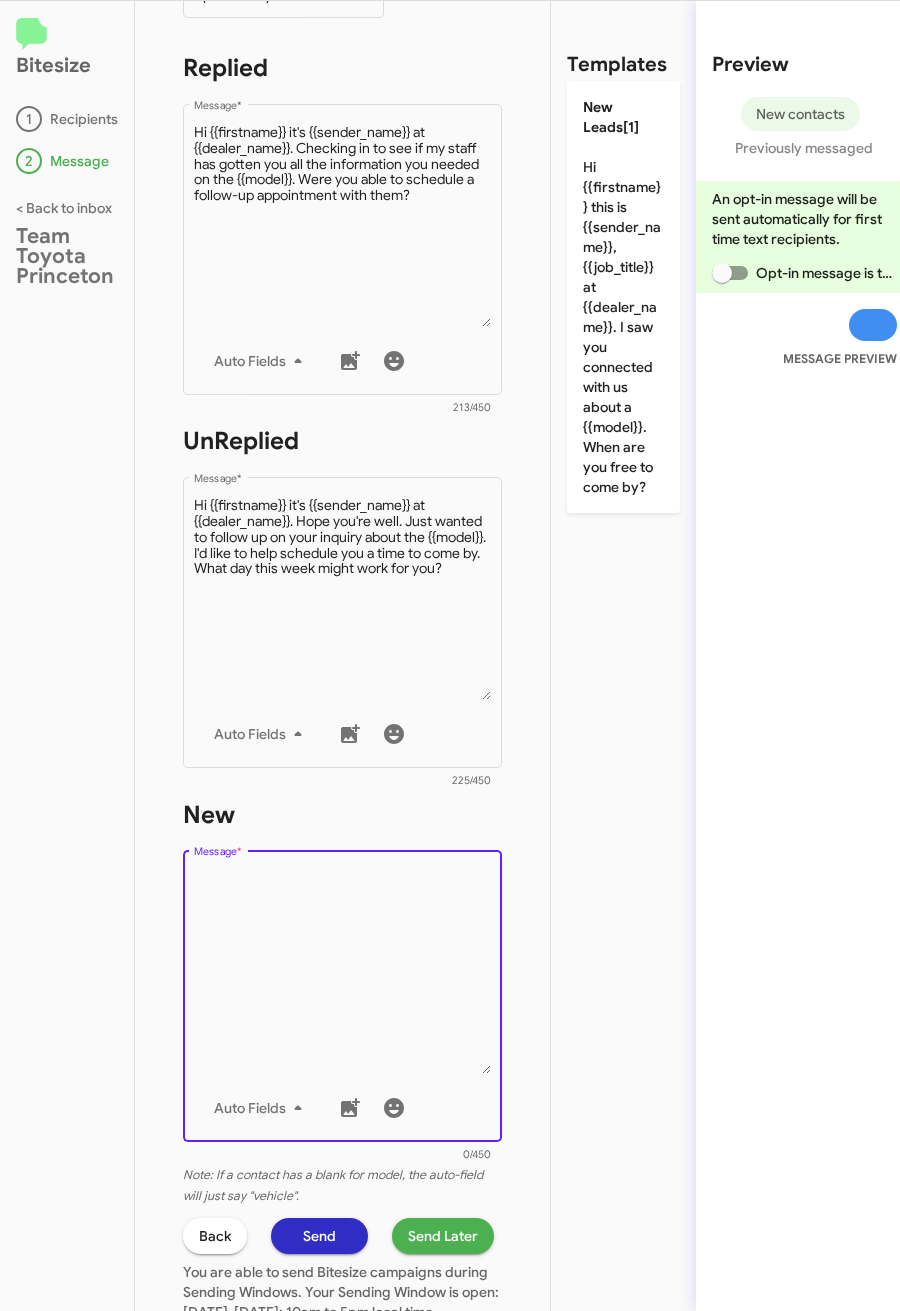 drag, startPoint x: 643, startPoint y: 432, endPoint x: 580, endPoint y: 711, distance: 286.02448 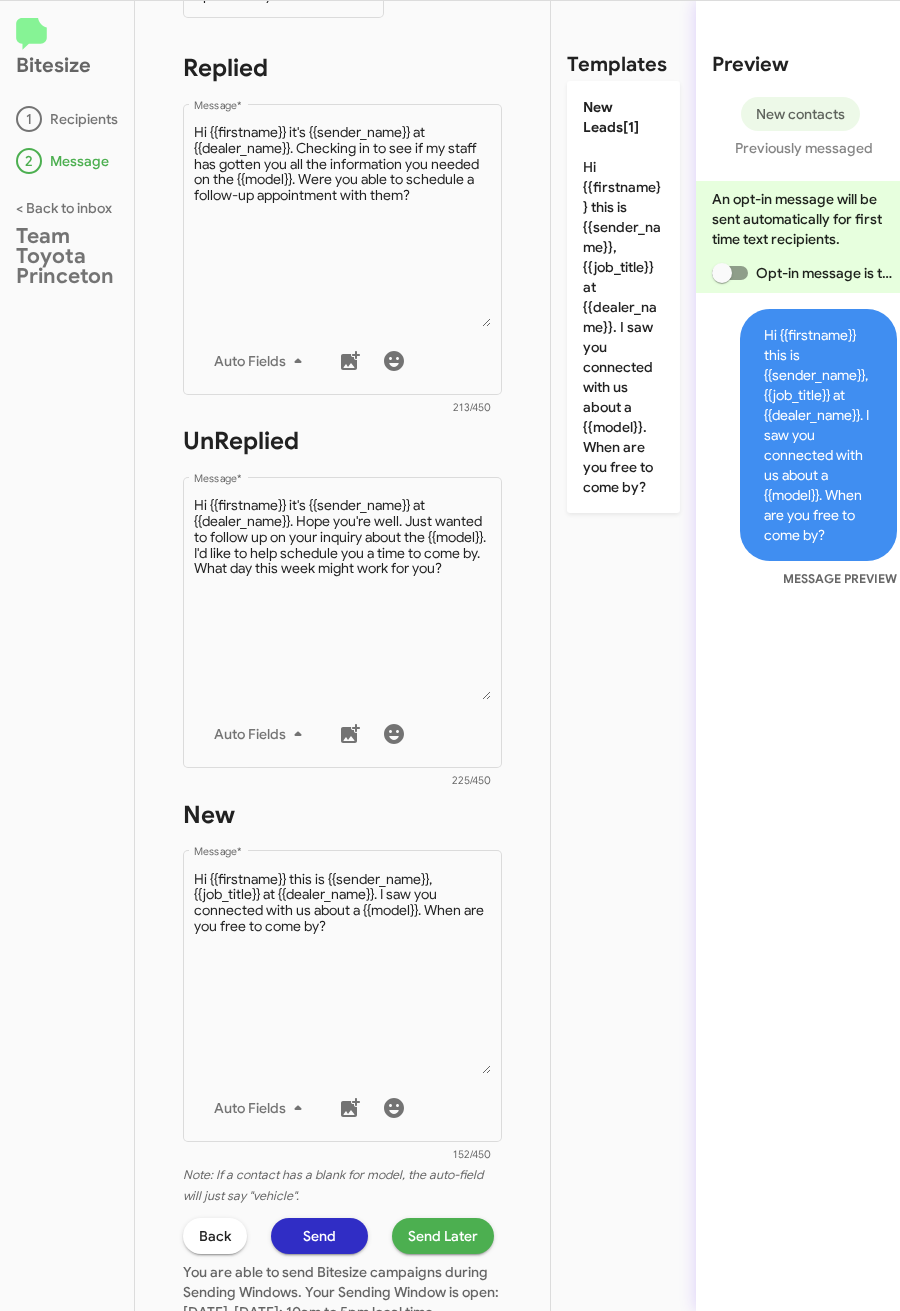 click on "Send Later" 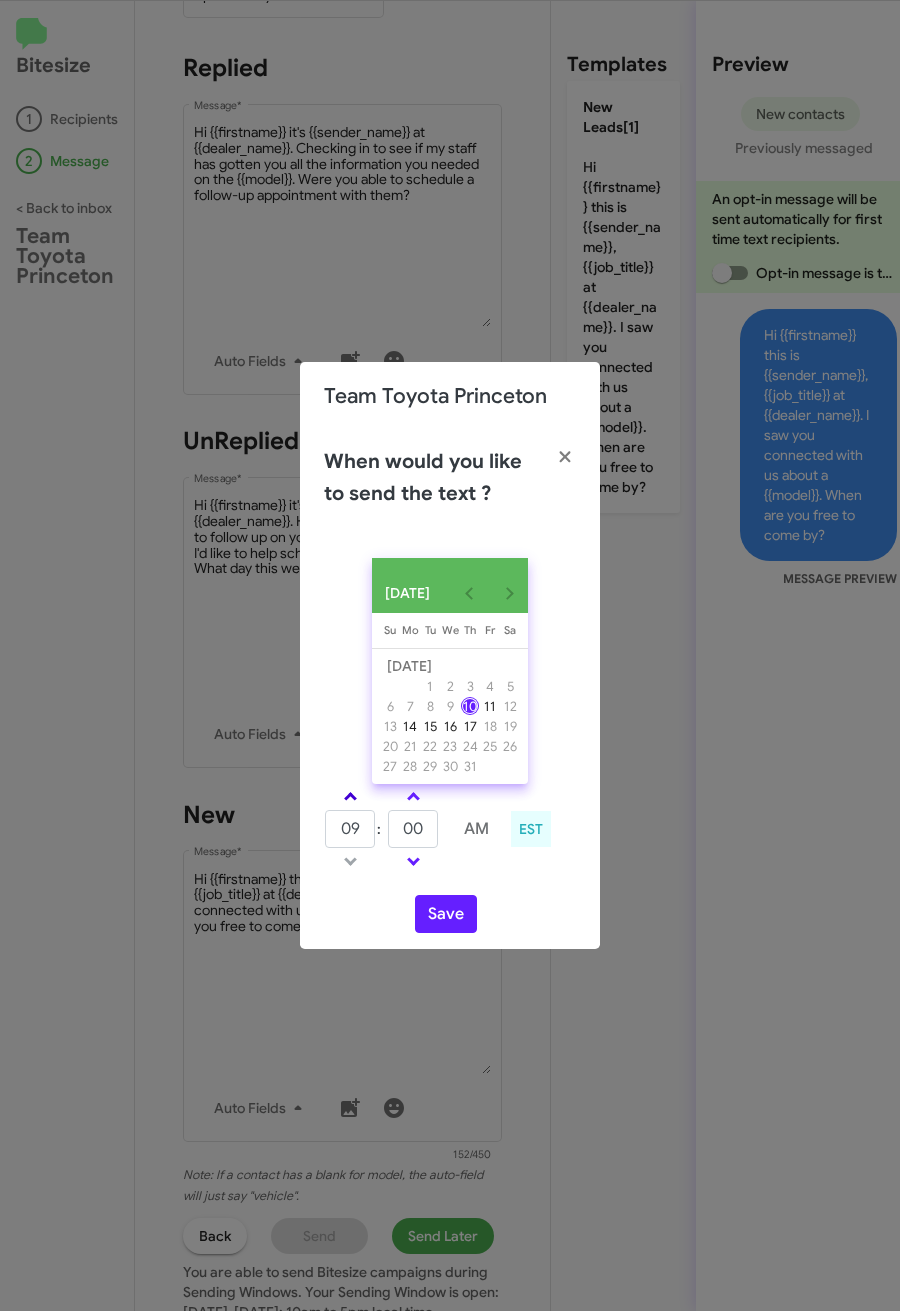 click 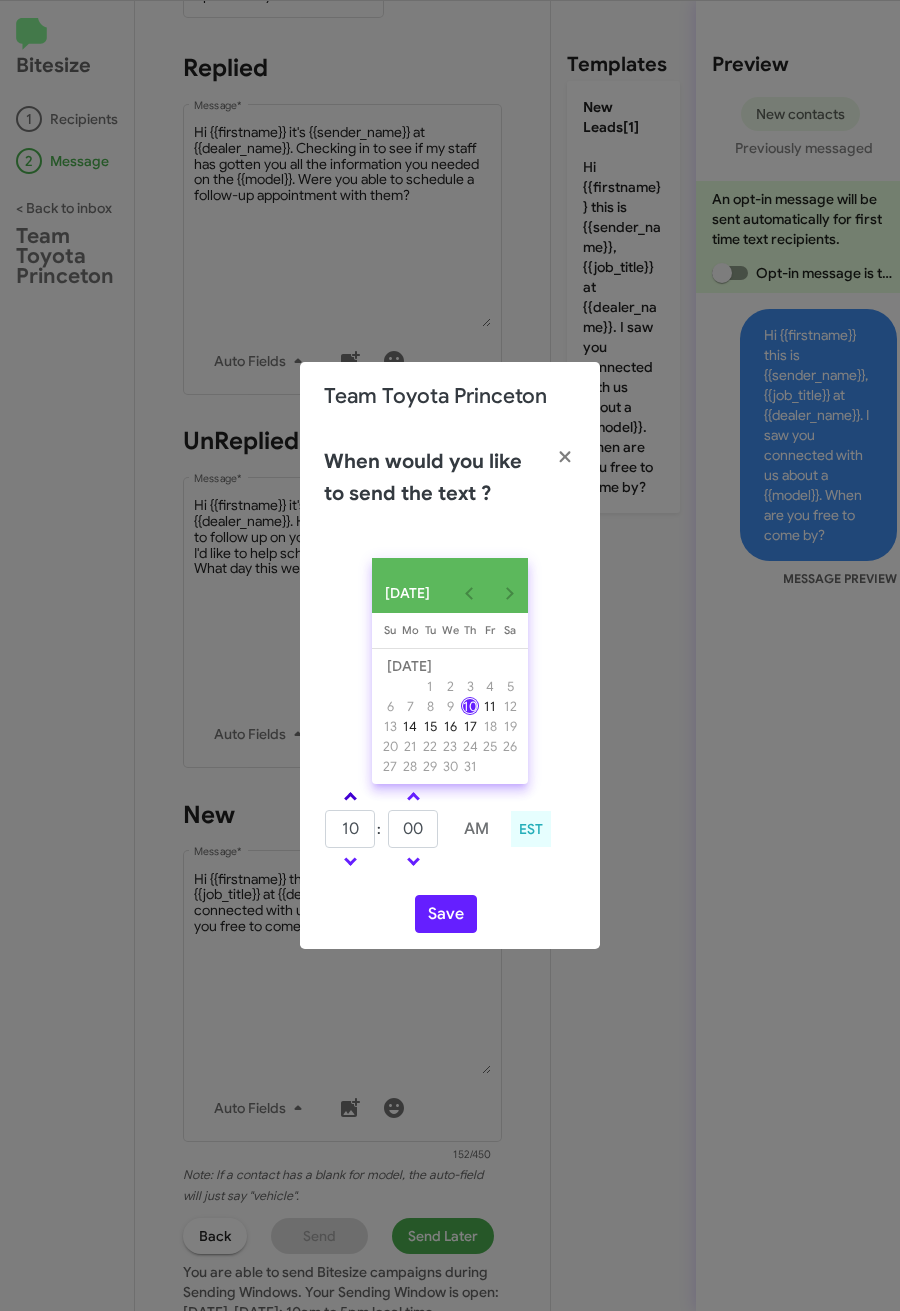 click 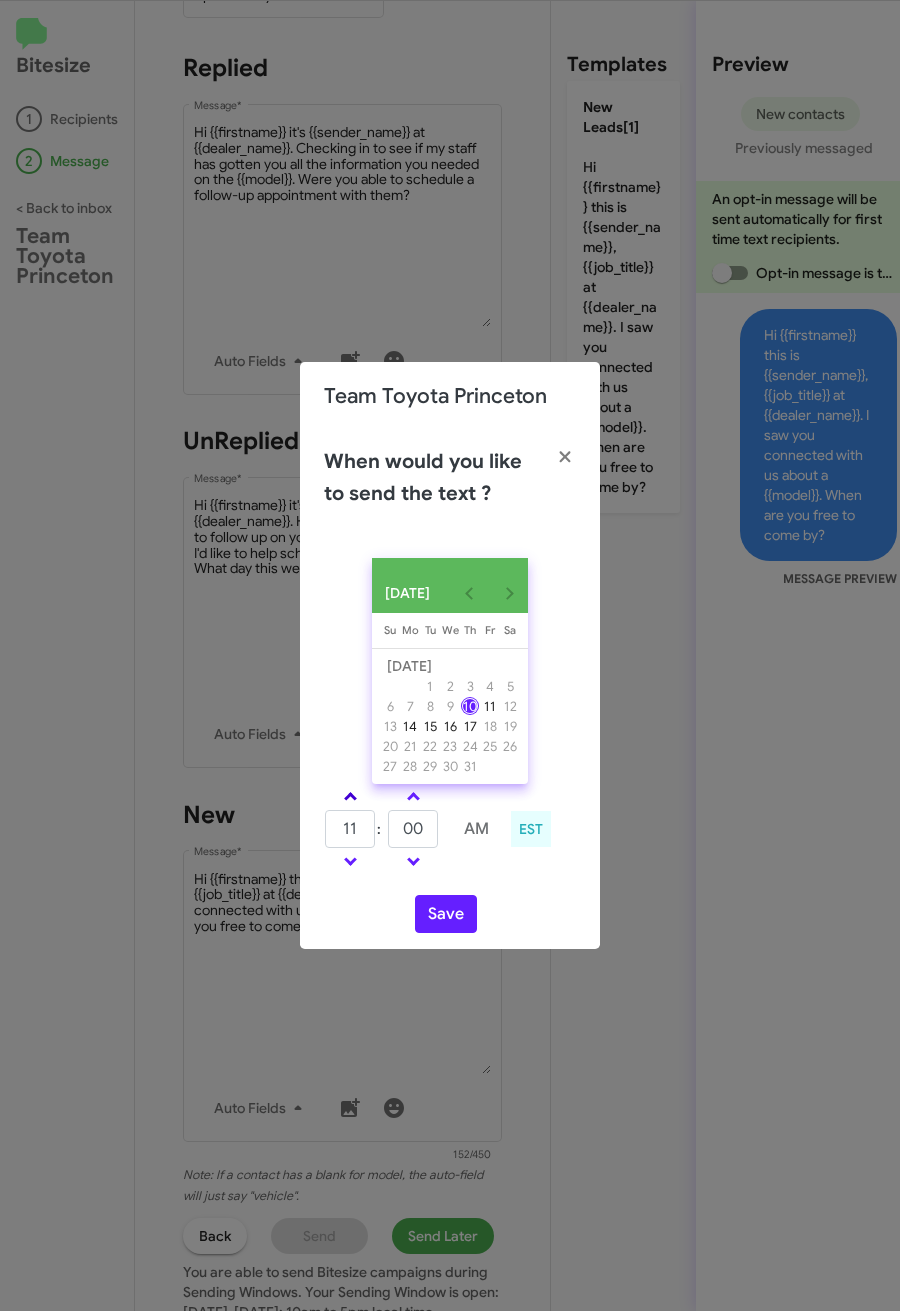 click 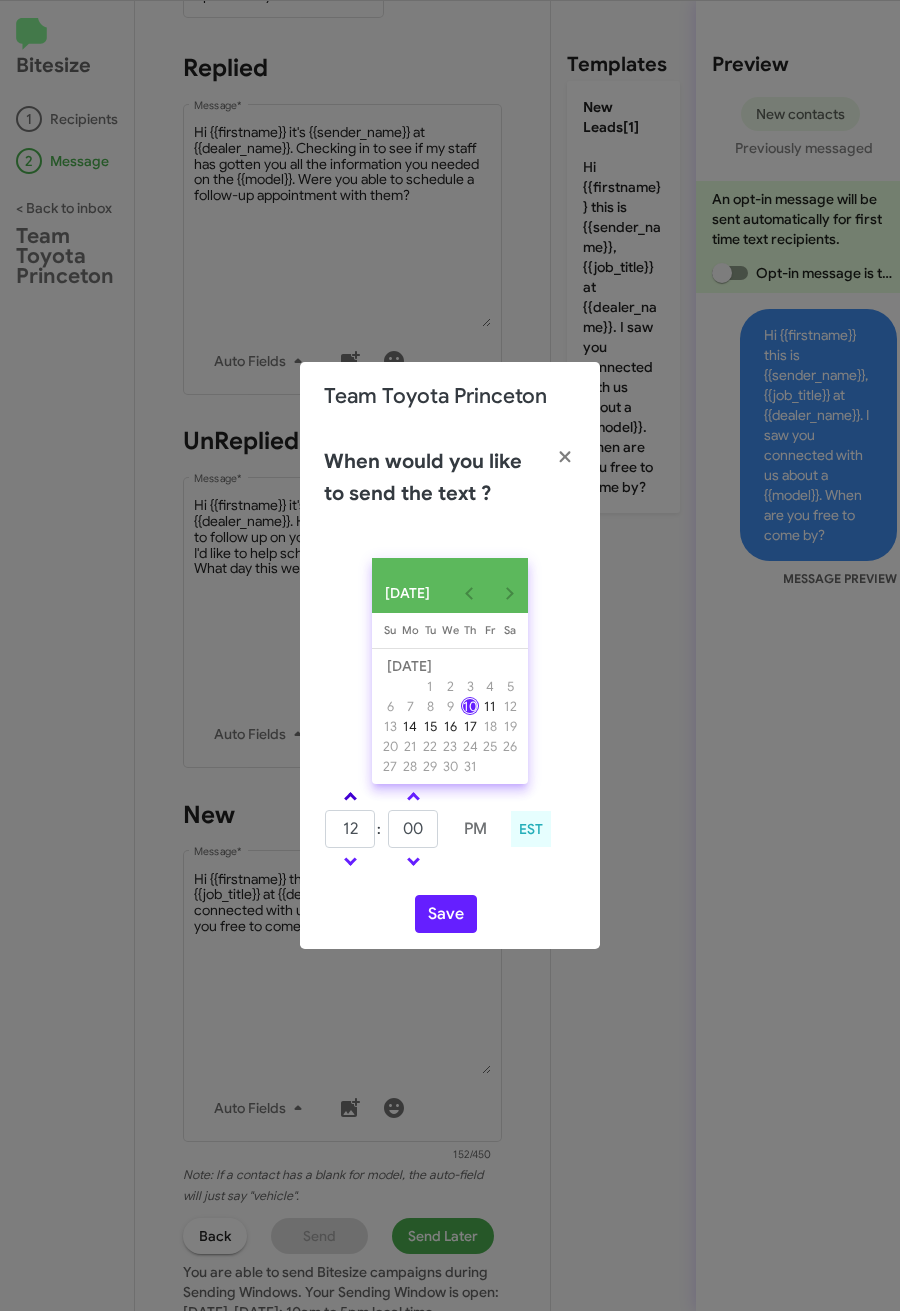 click 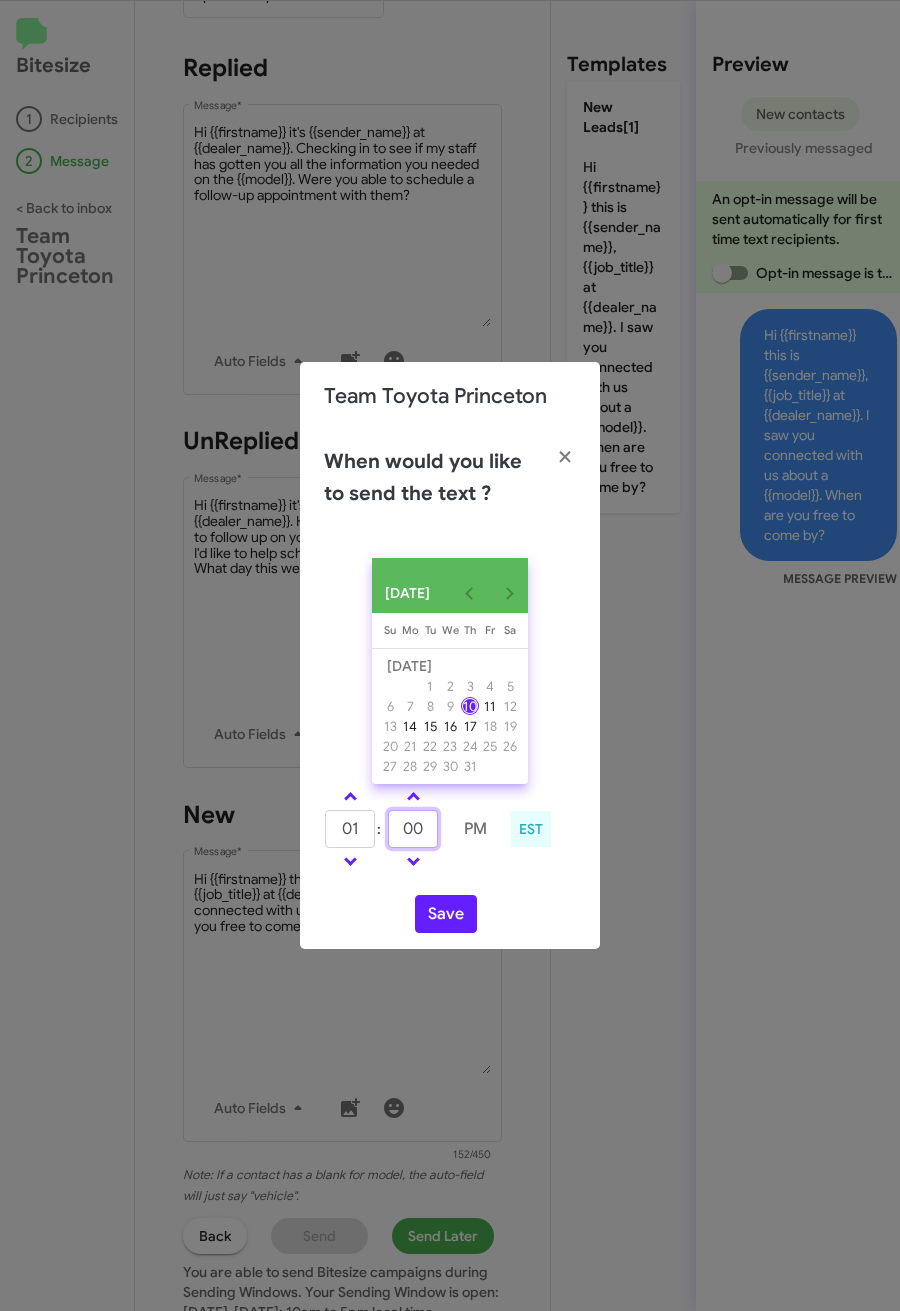 drag, startPoint x: 424, startPoint y: 838, endPoint x: 394, endPoint y: 835, distance: 30.149628 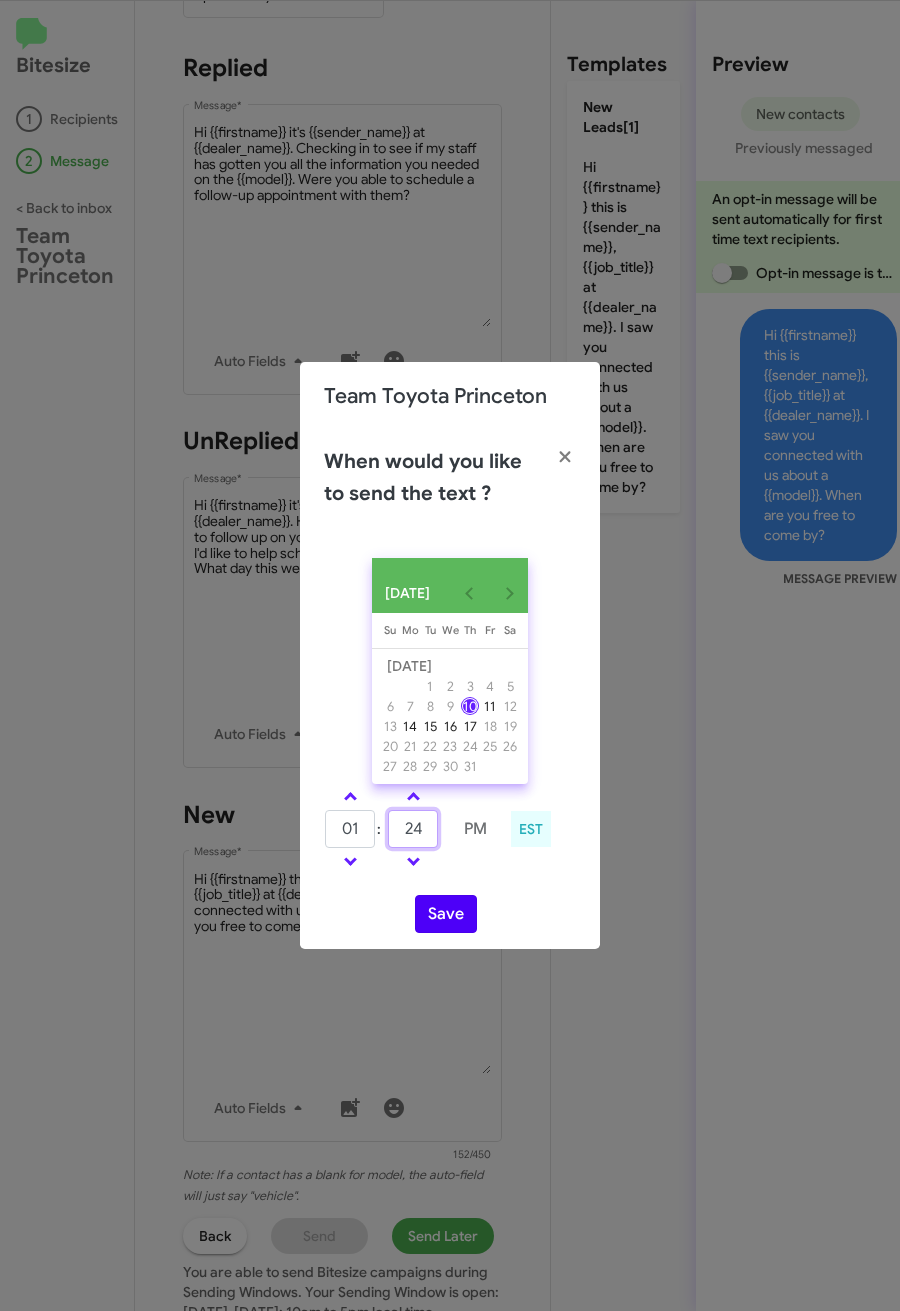 type on "24" 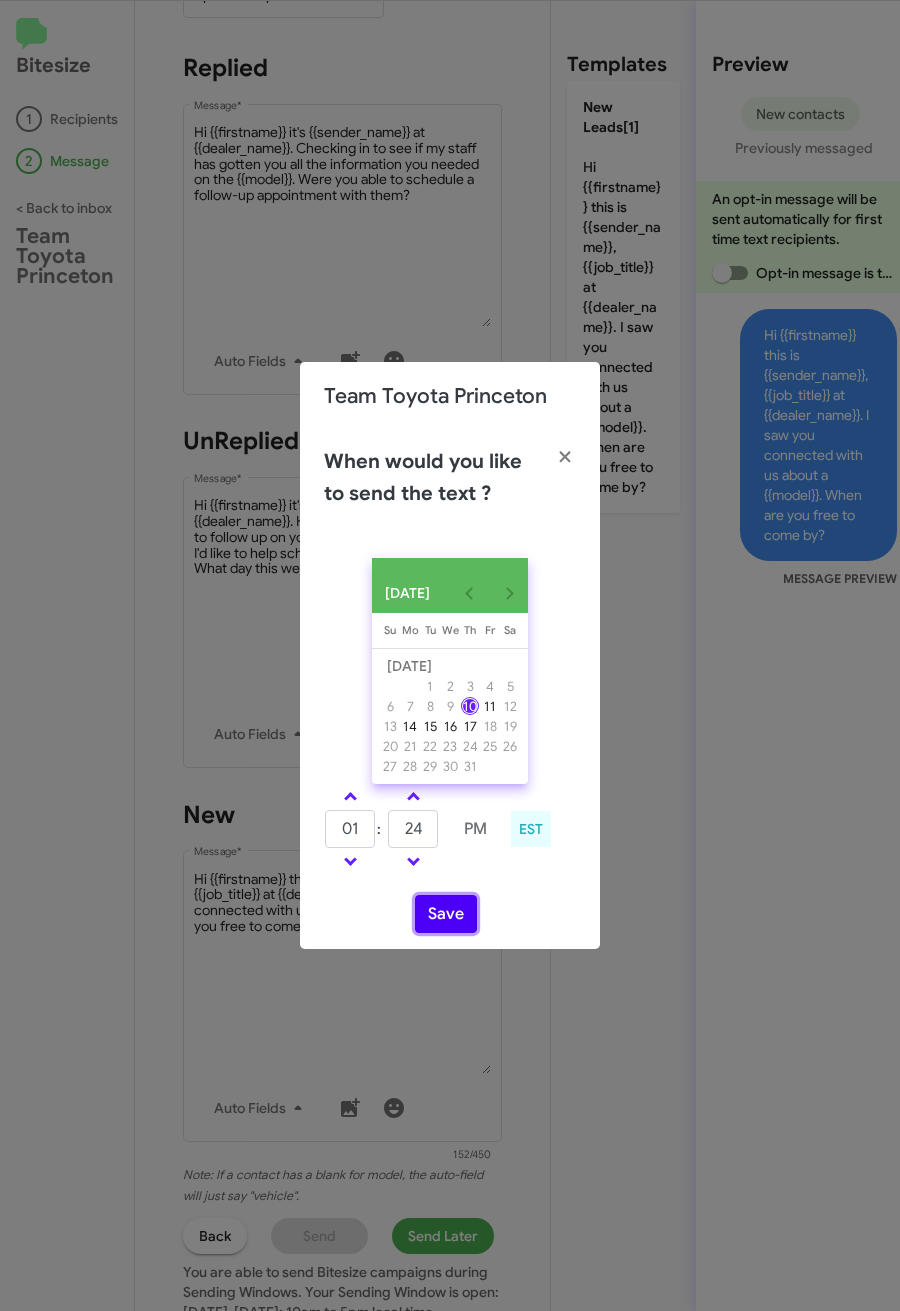 click on "Save" 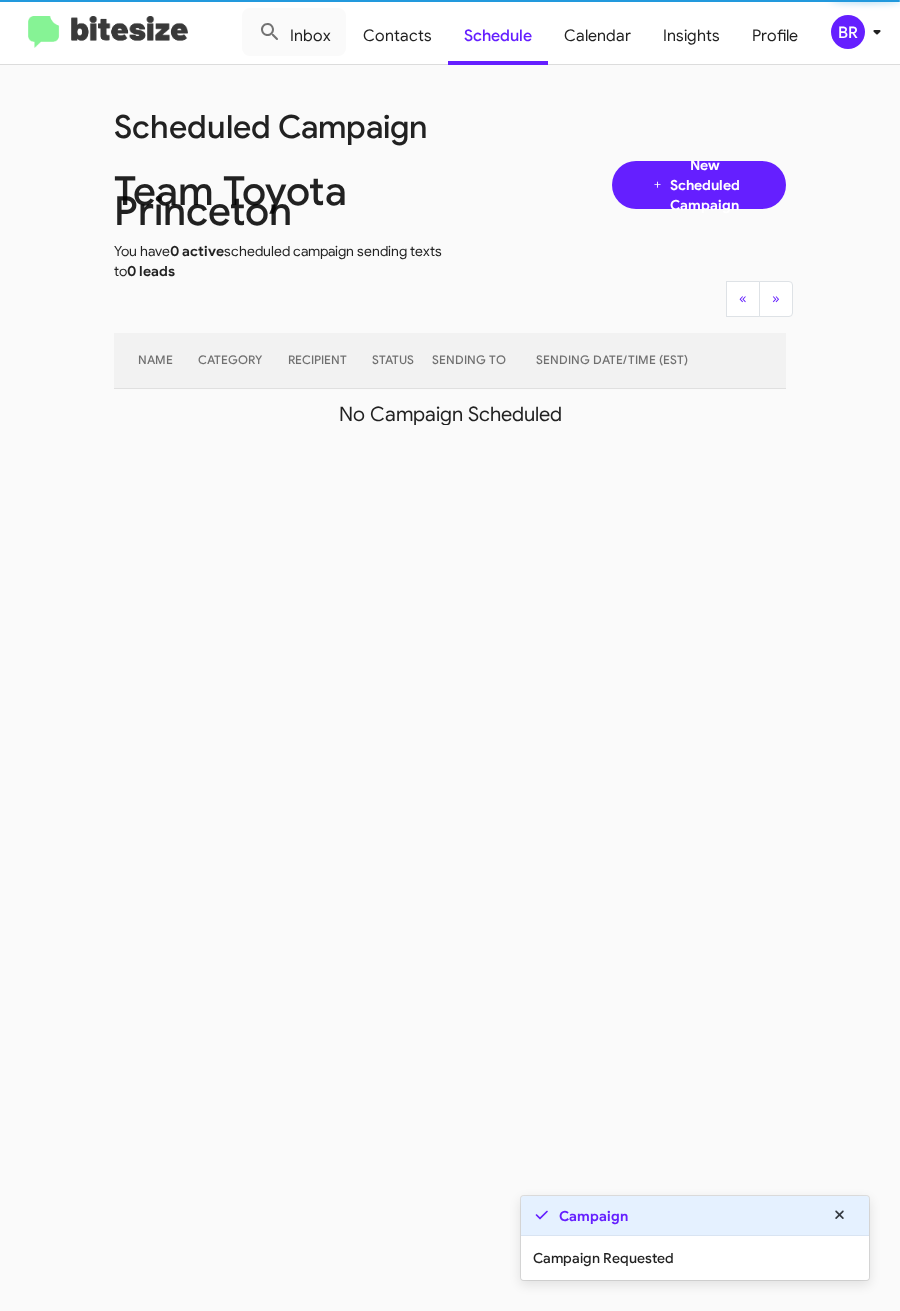 click on "BR" 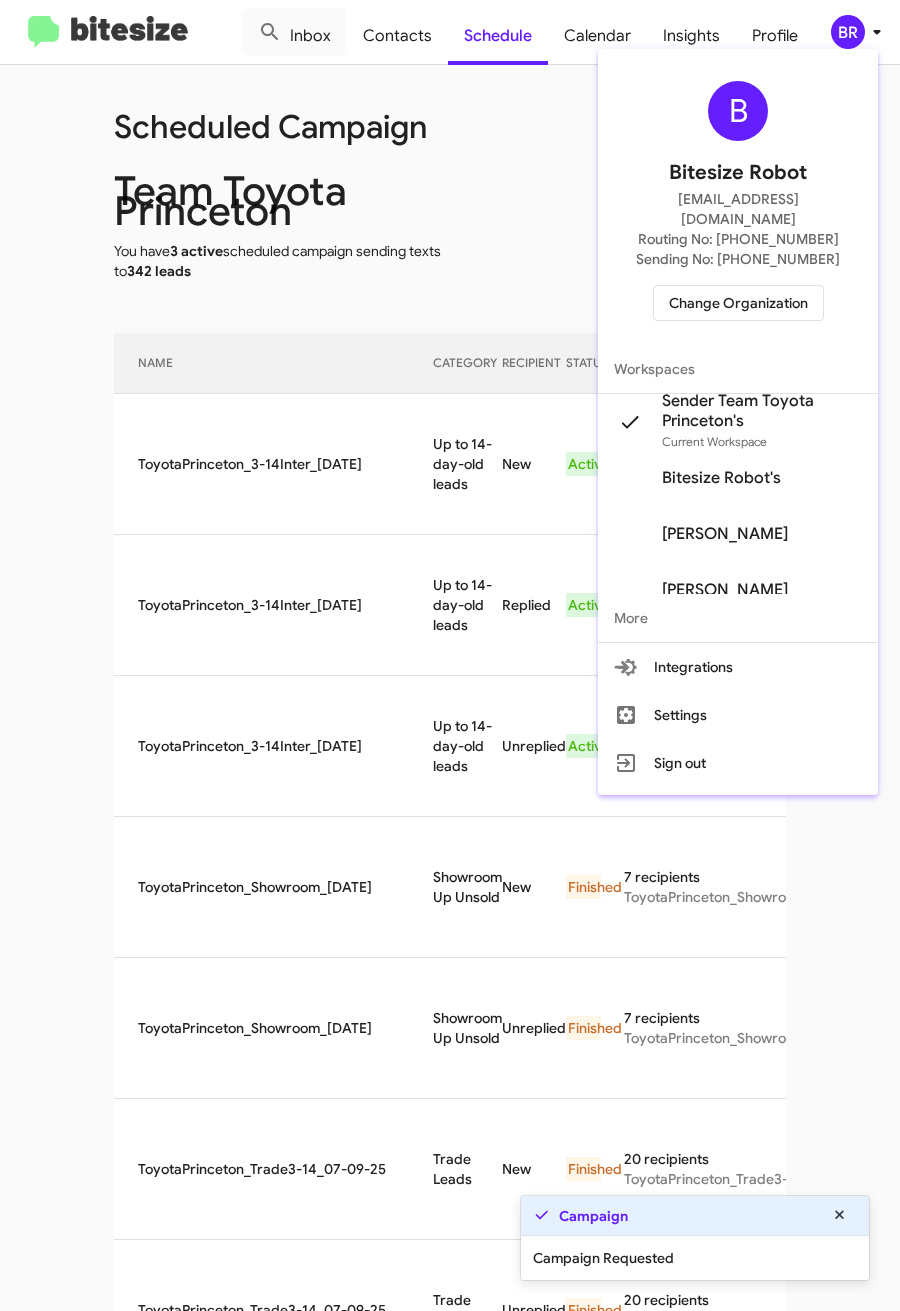 click at bounding box center (450, 655) 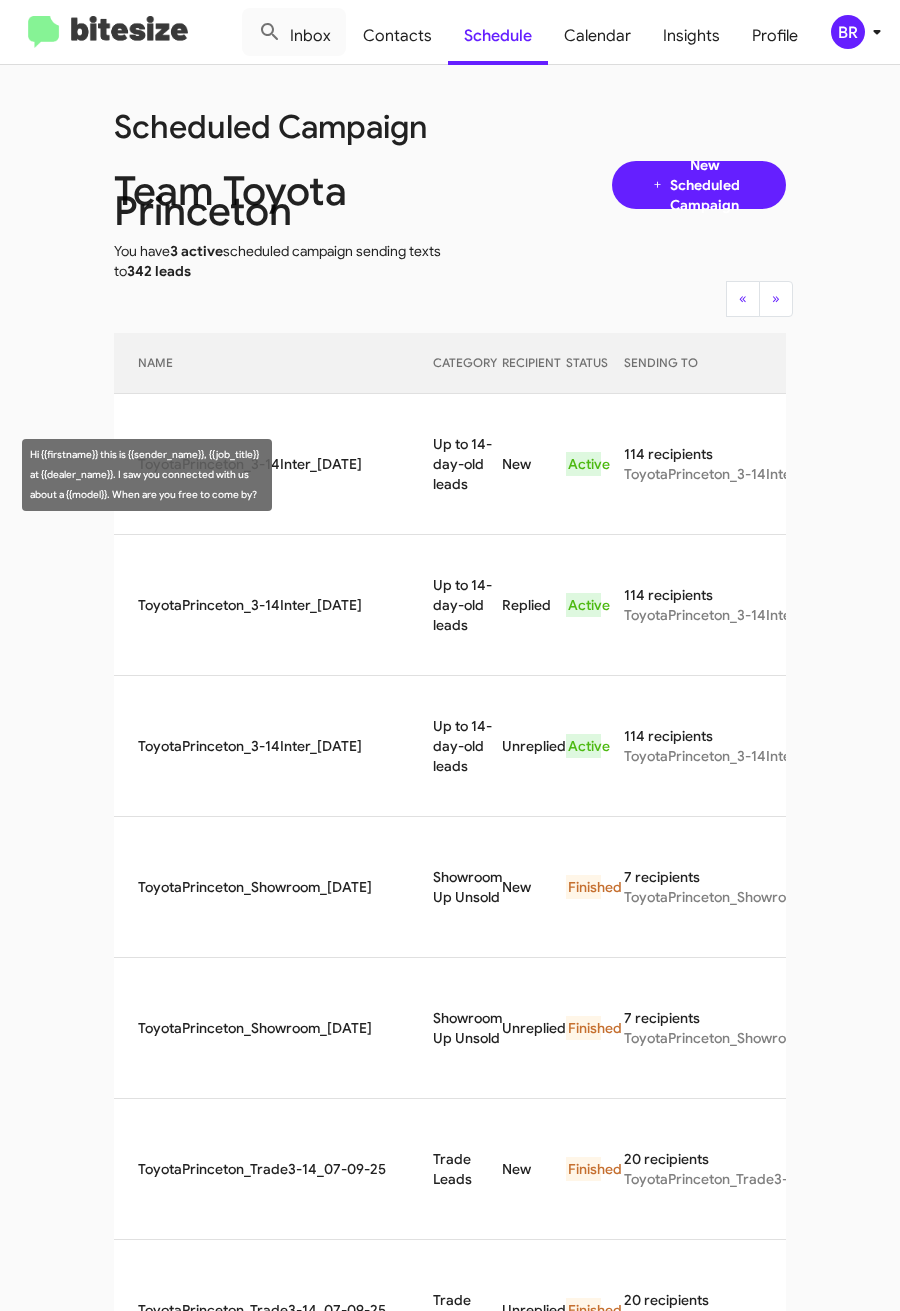 drag, startPoint x: 405, startPoint y: 454, endPoint x: 435, endPoint y: 493, distance: 49.20366 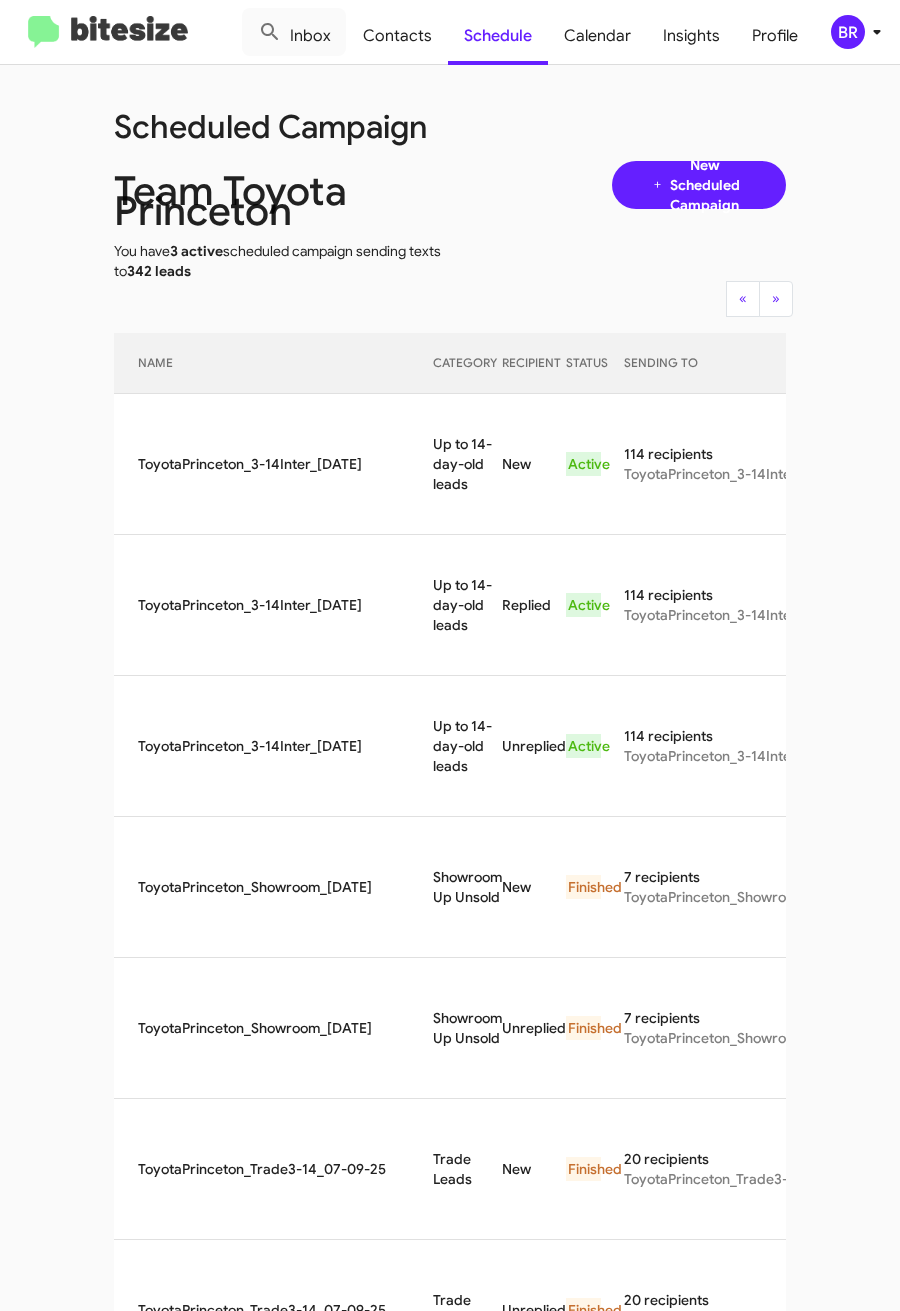 copy on "Up to 14-day-old leads" 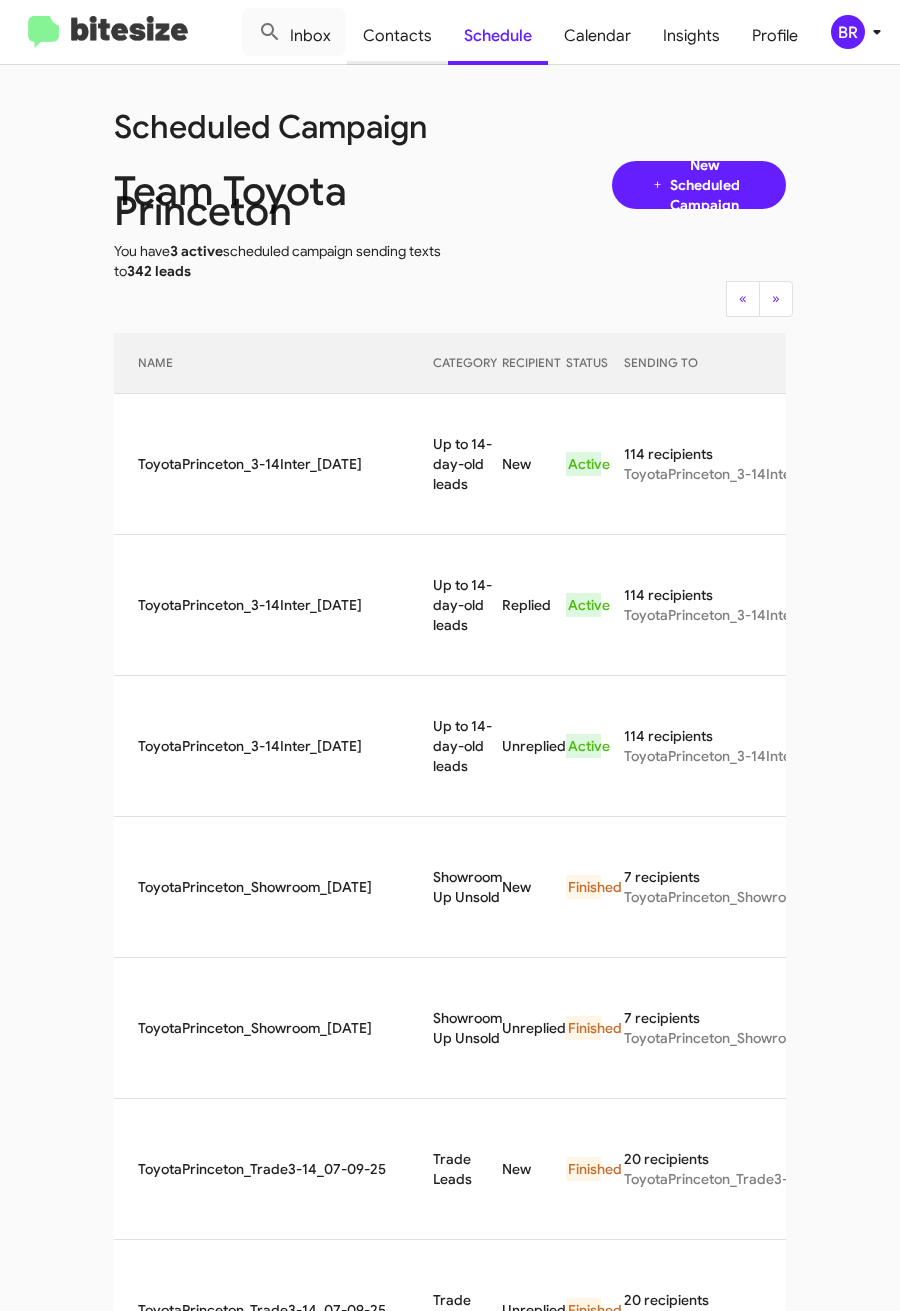 click on "Contacts" 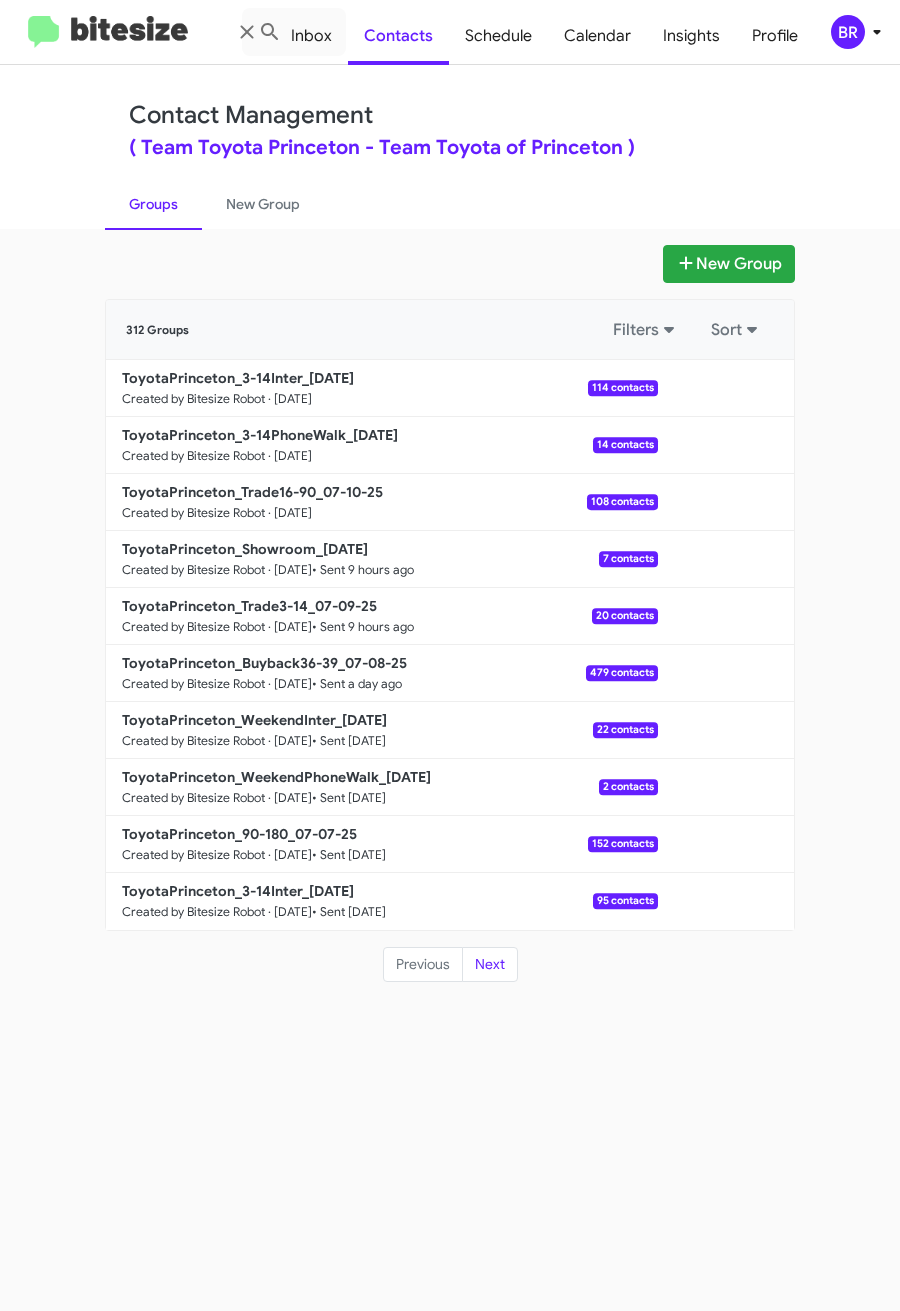 click on "Contact Management ( Team Toyota Princeton - Team Toyota of Princeton )  Groups   New Group" 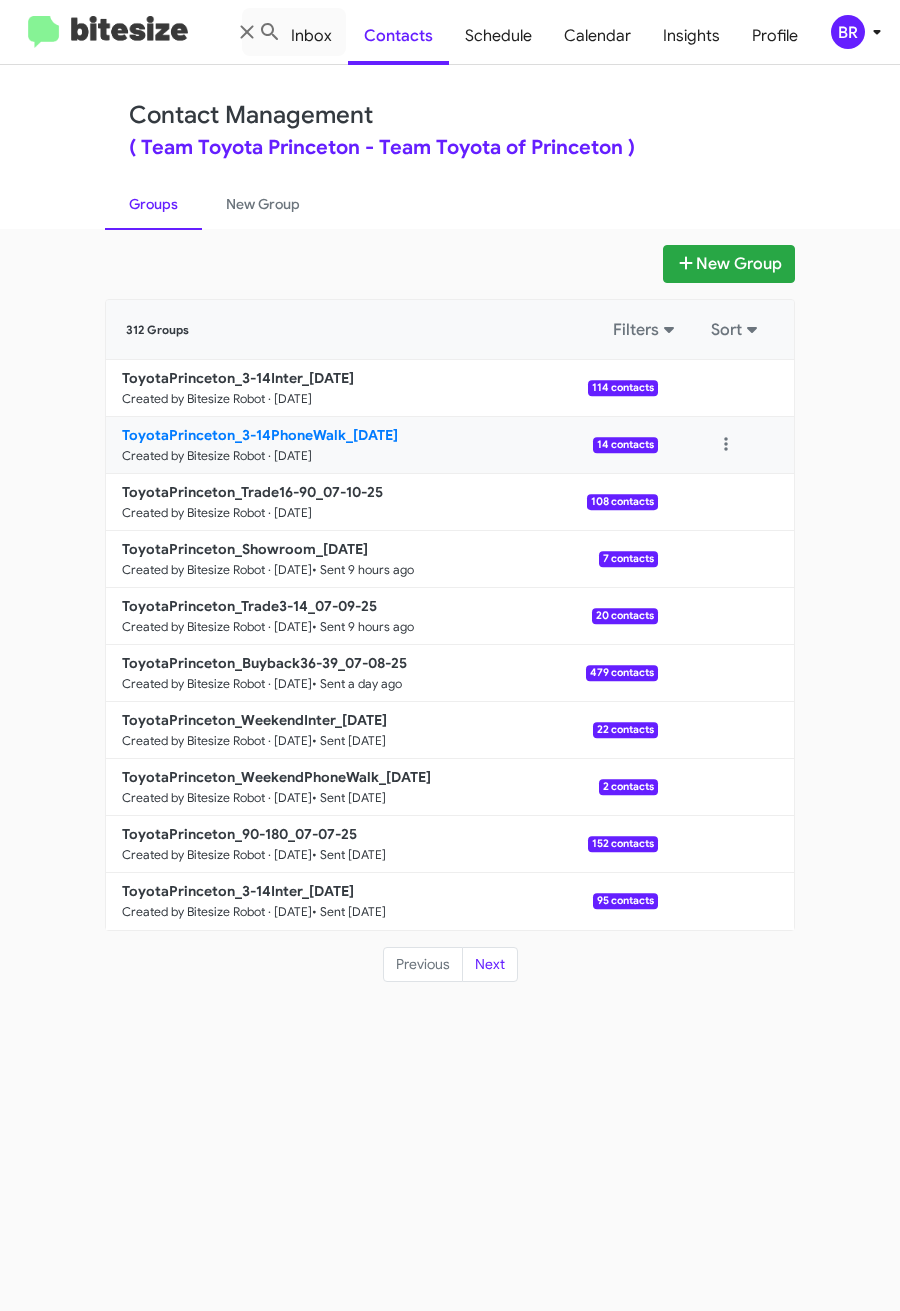 click on "ToyotaPrinceton_3-14PhoneWalk_07-10-25" 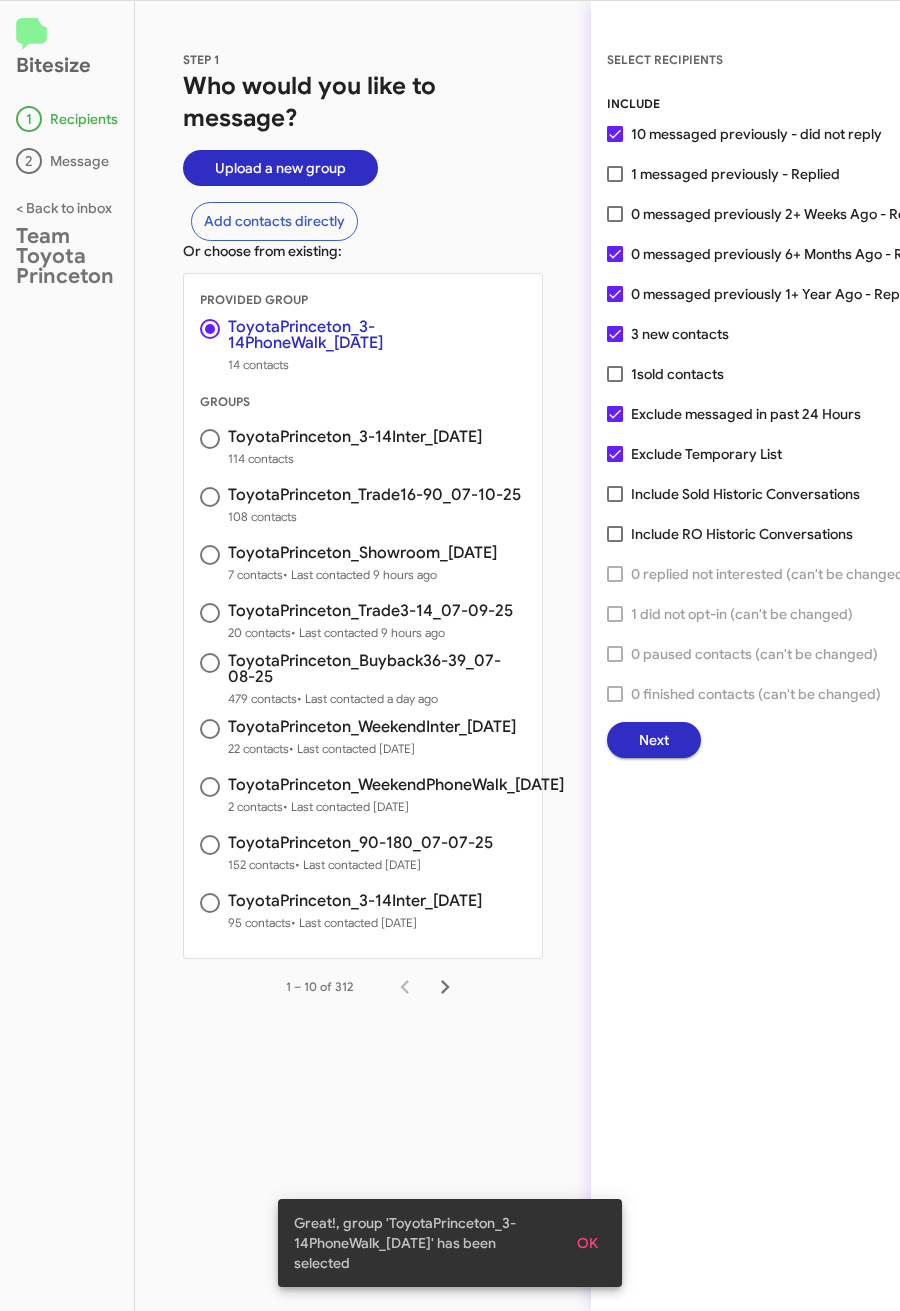 click on "Next" 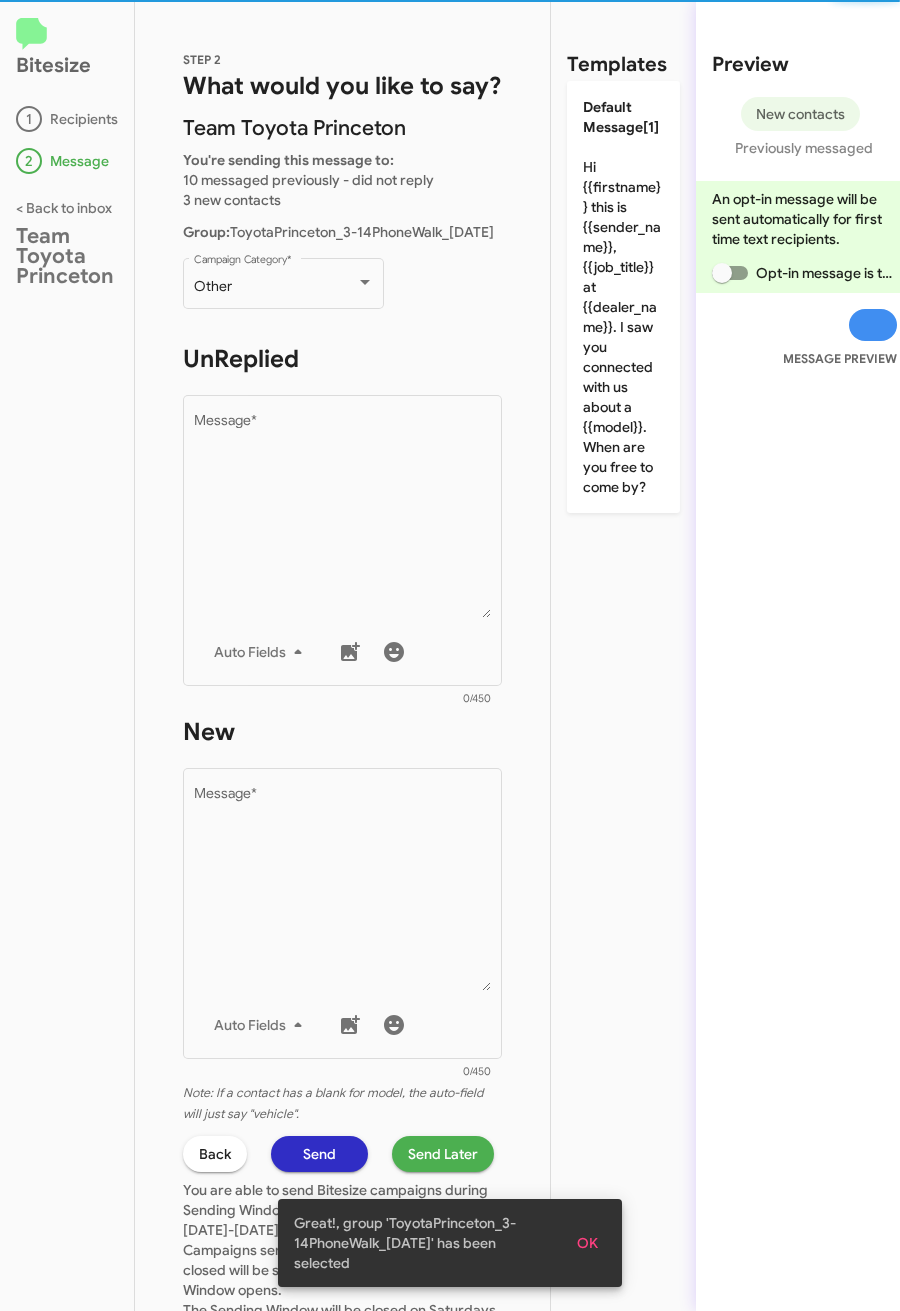 drag, startPoint x: 378, startPoint y: 378, endPoint x: 337, endPoint y: 354, distance: 47.507893 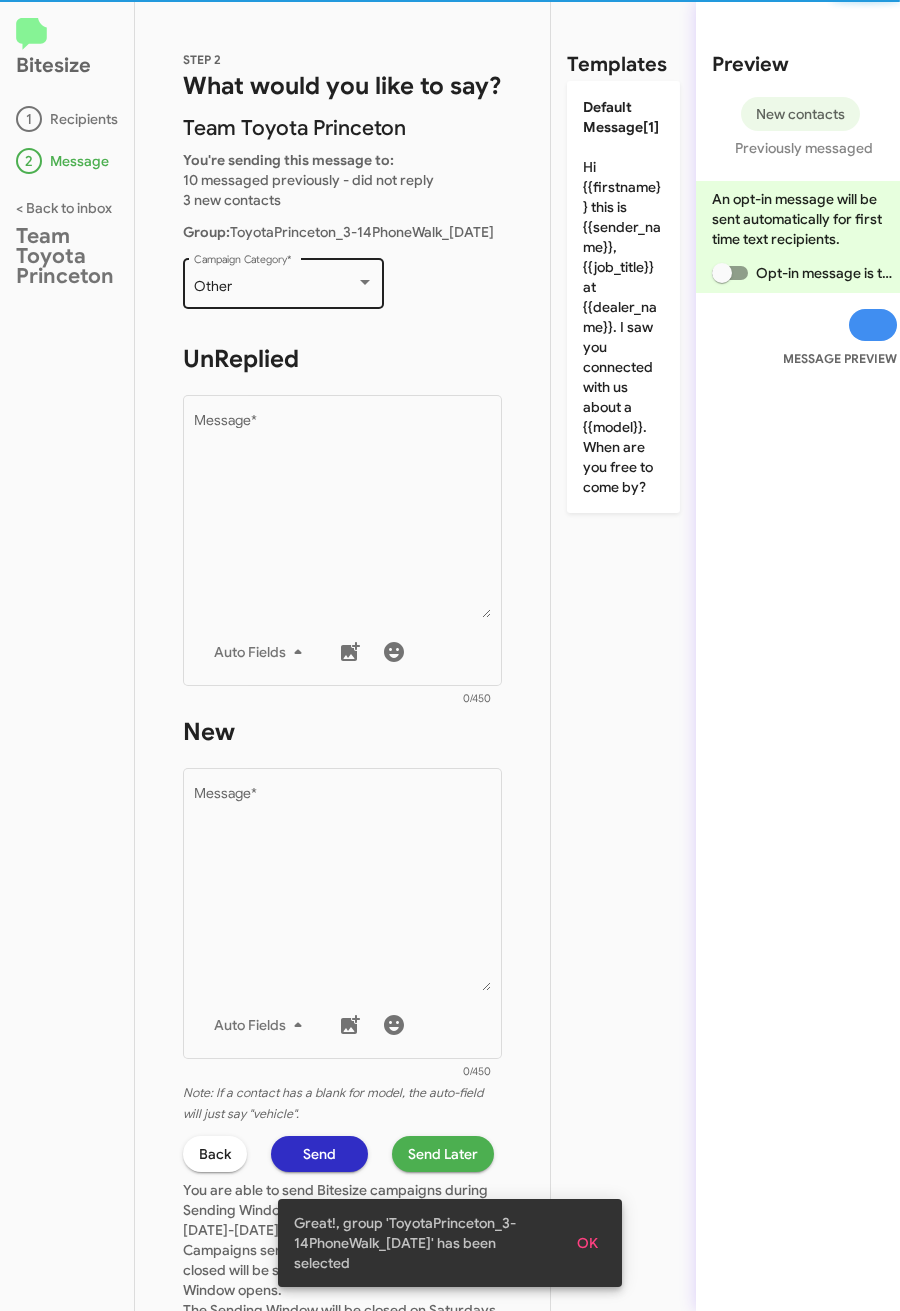 click on "Other  Campaign Category   *" 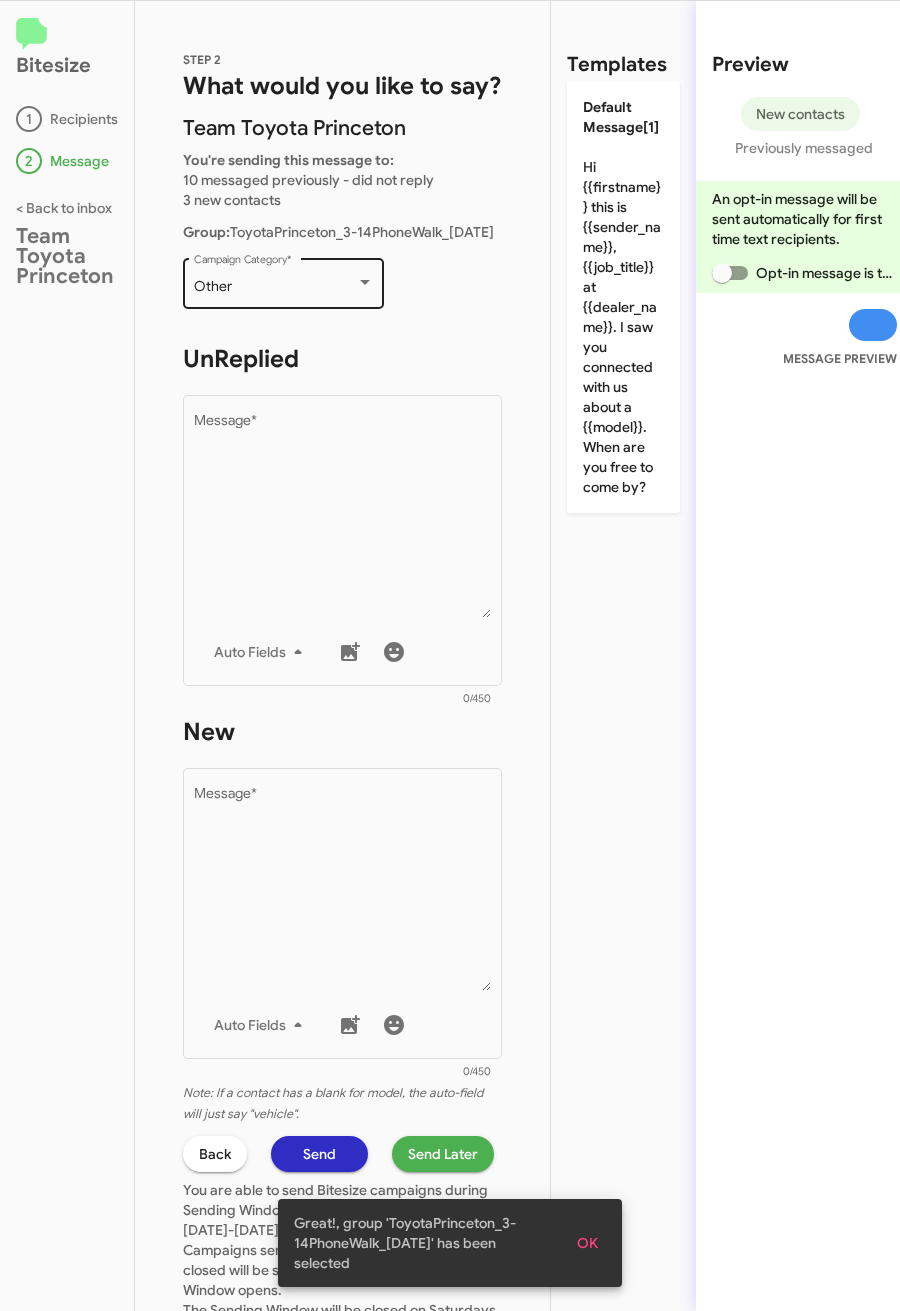 click on "Other  Campaign Category   *" 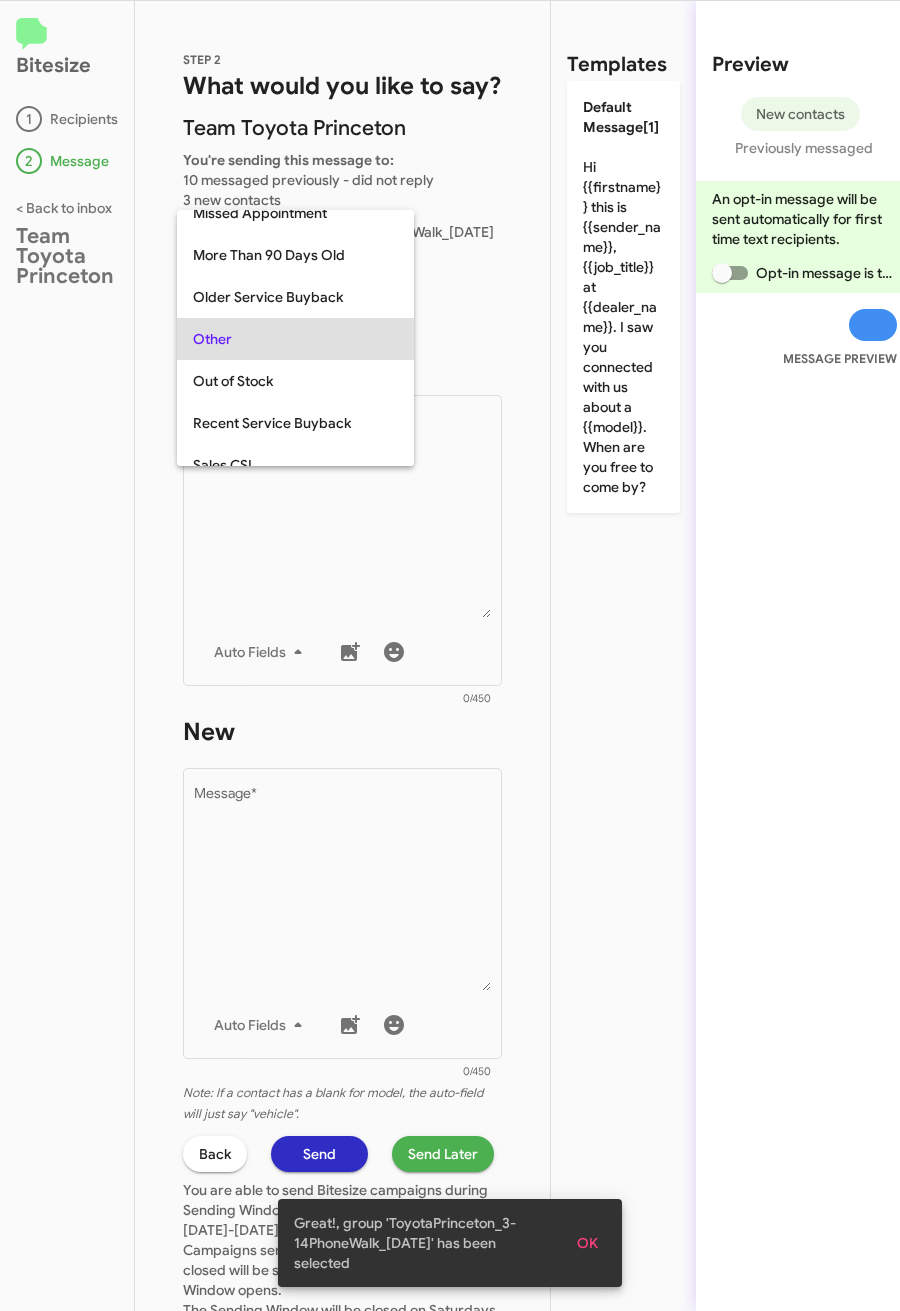 scroll, scrollTop: 751, scrollLeft: 0, axis: vertical 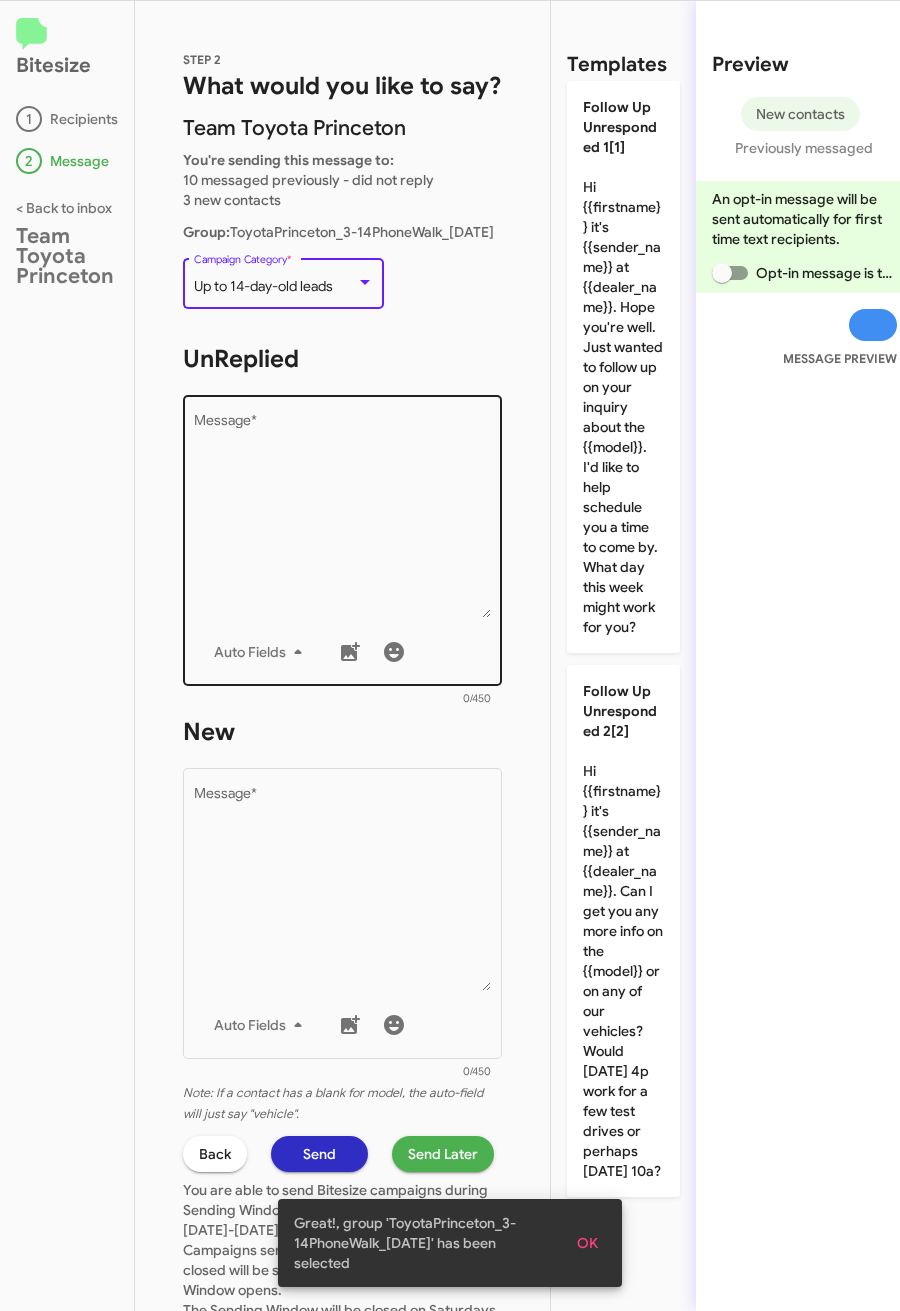 click on "Message  *" at bounding box center [343, 516] 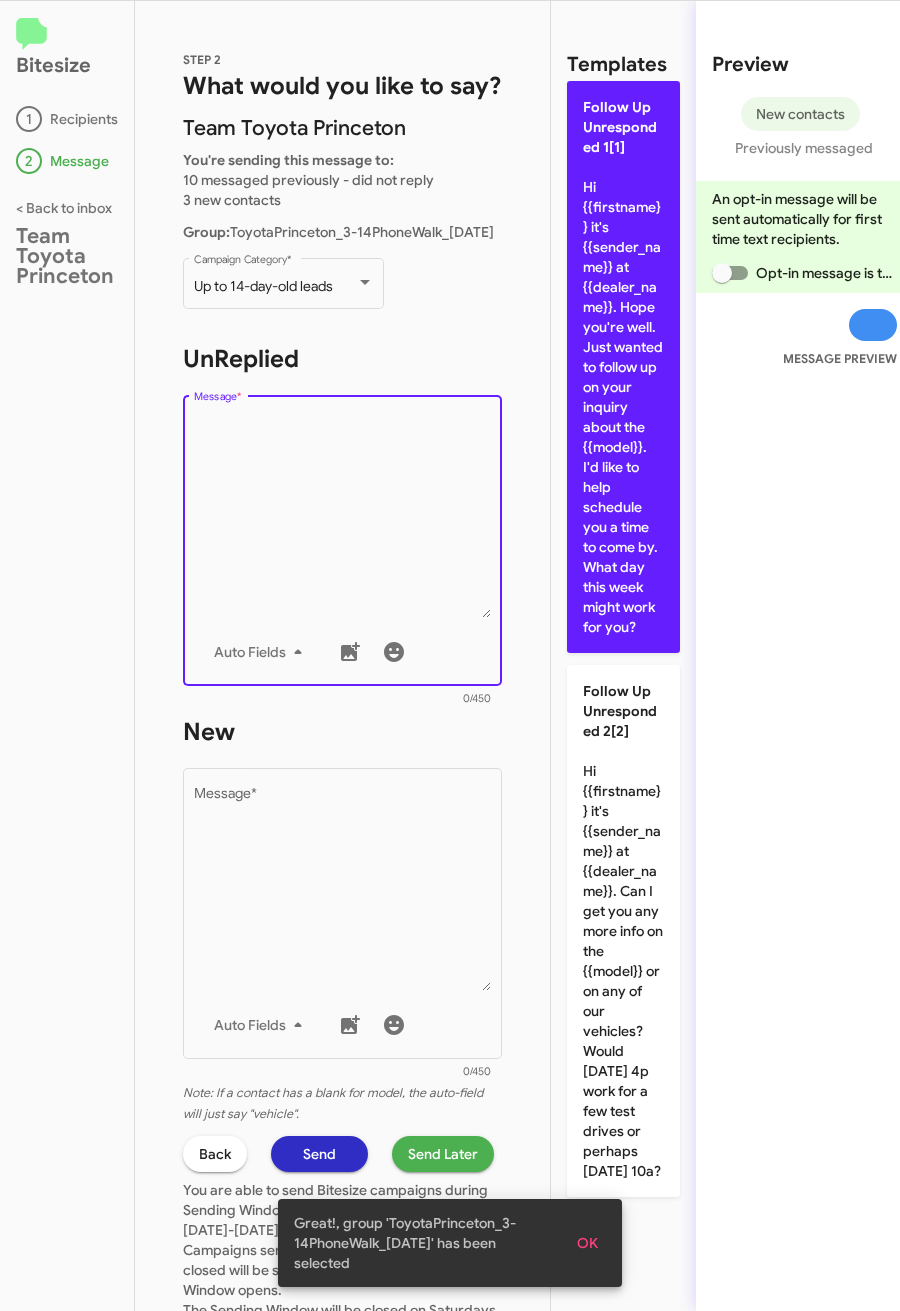 click on "Follow Up Unresponded 1[1]  Hi {{firstname}} it's {{sender_name}} at {{dealer_name}}. Hope you're well. Just wanted to follow up on your inquiry about the {{model}}. I'd like to help schedule you a time to come by. What day this week might work for you?" 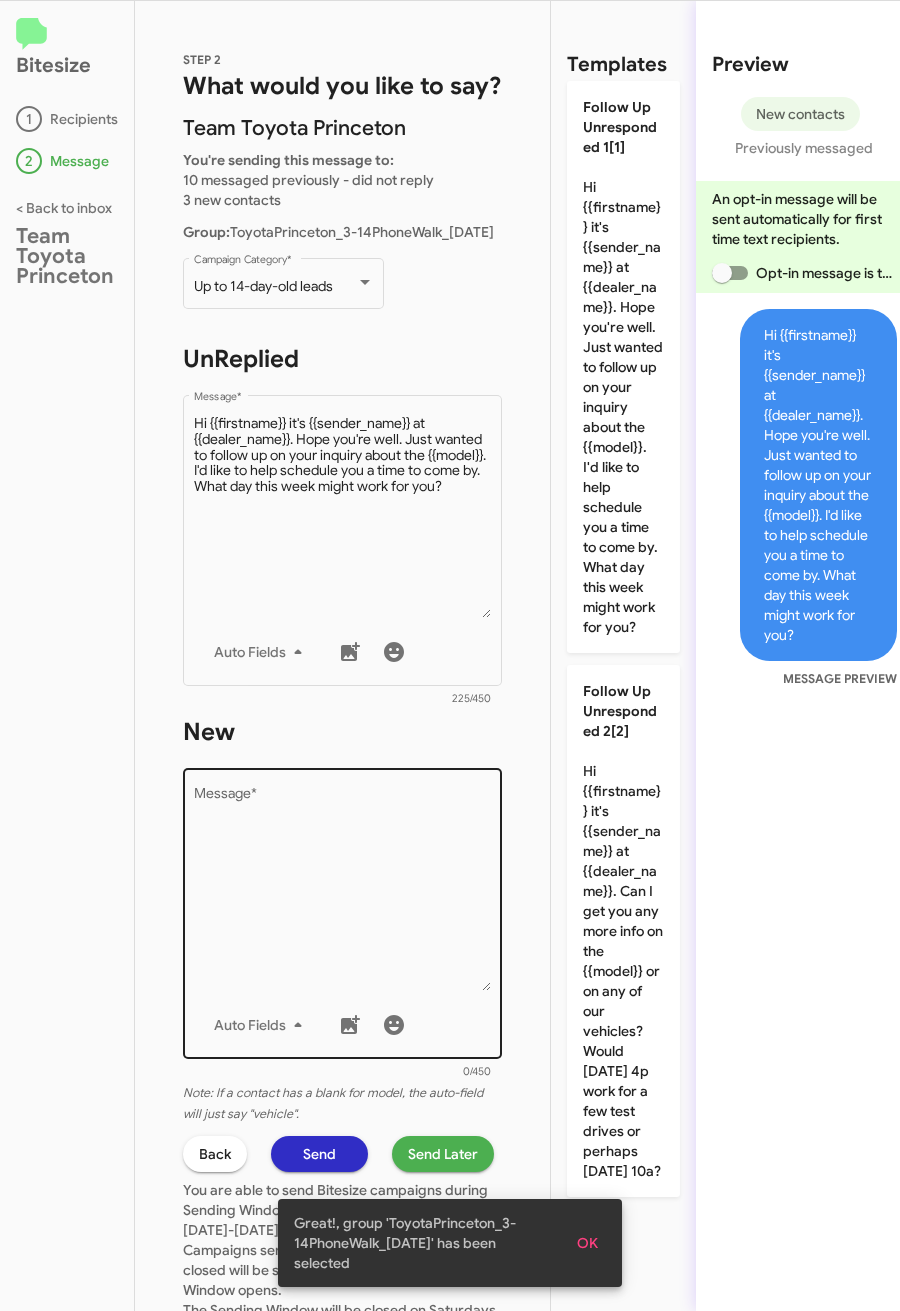 click on "Message  *" at bounding box center (343, 889) 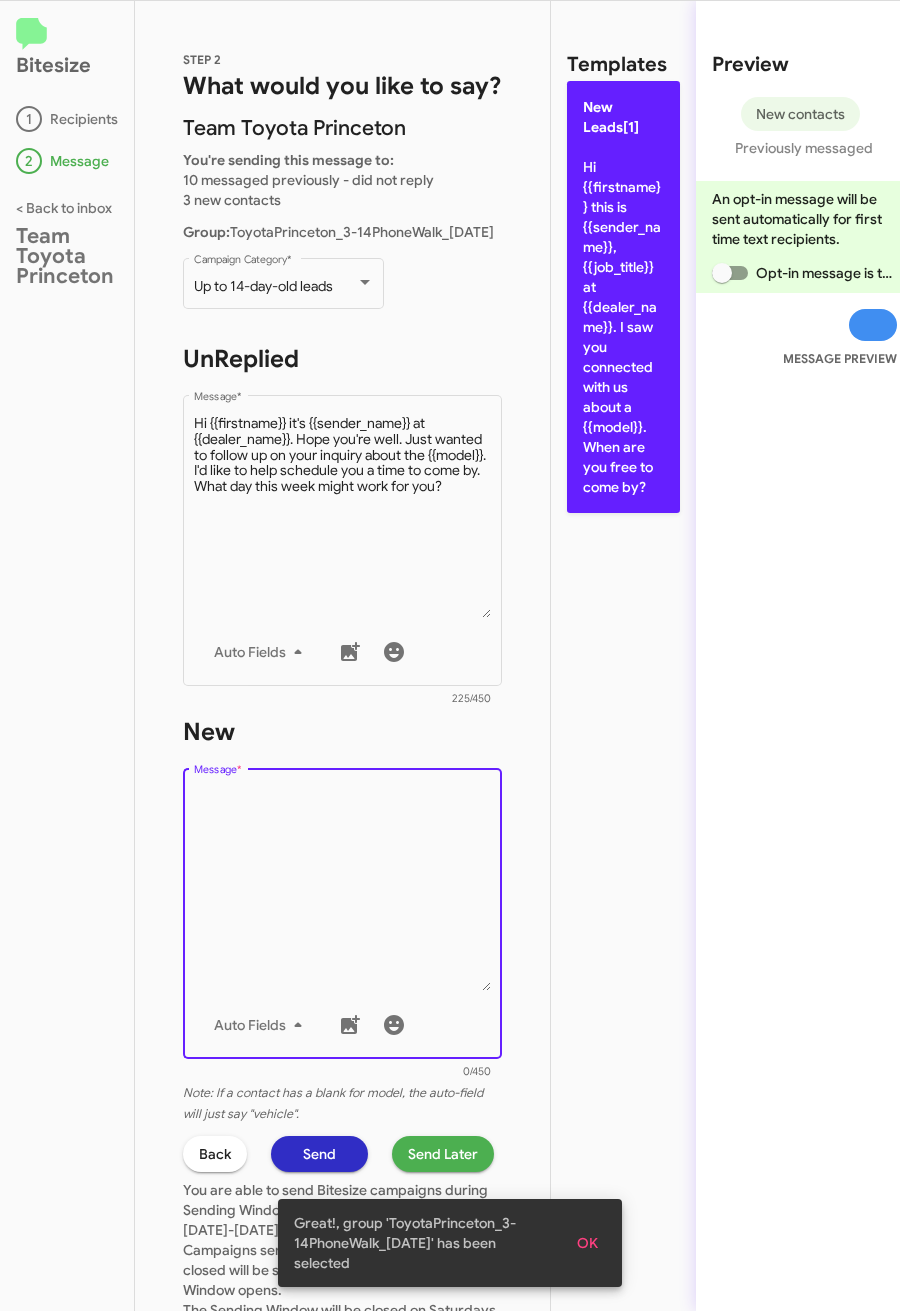 click on "New Leads[1]  Hi {{firstname}} this is {{sender_name}}, {{job_title}} at {{dealer_name}}. I saw you connected with us about a {{model}}. When are you free to come by?" 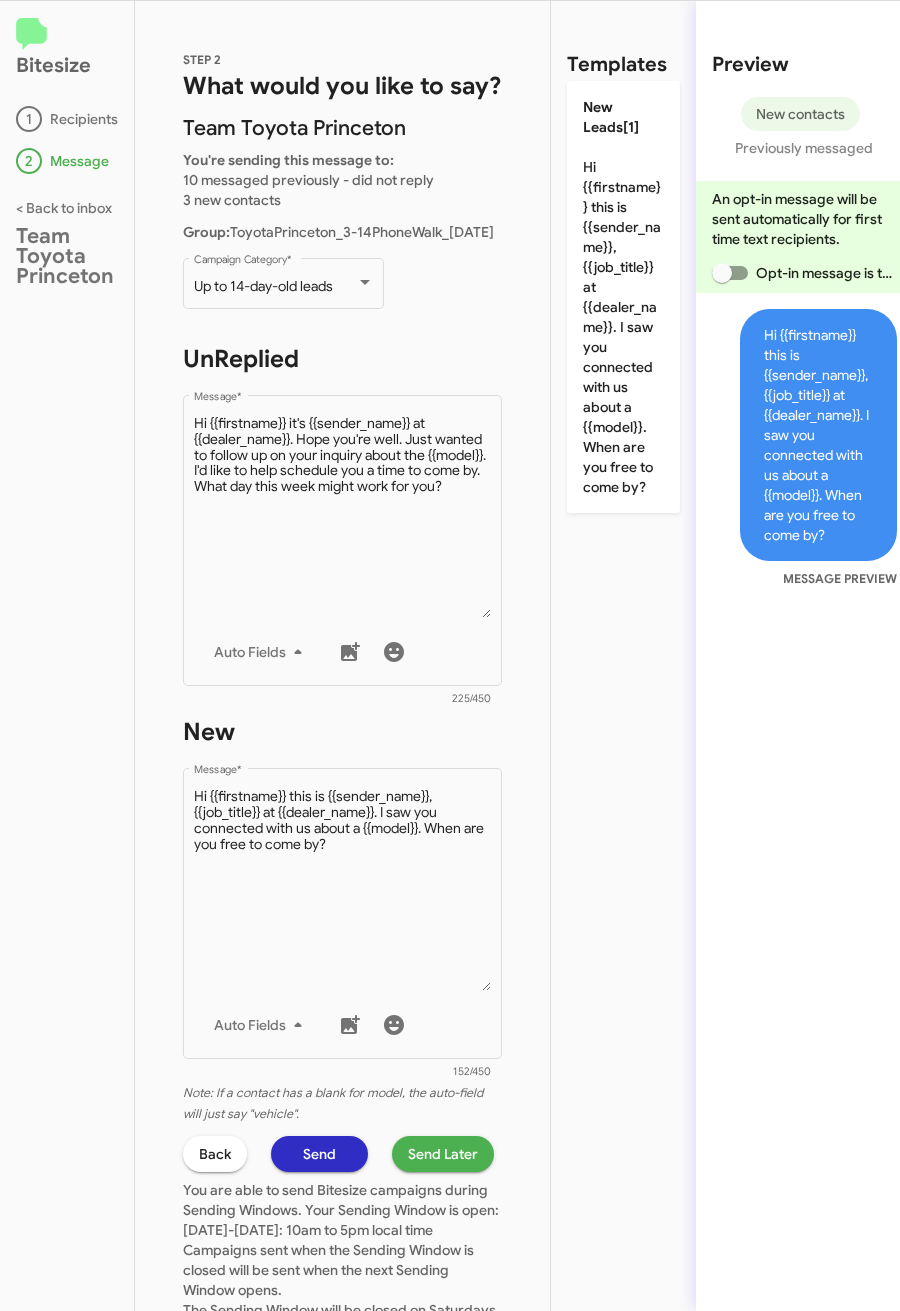 click on "Send Later" 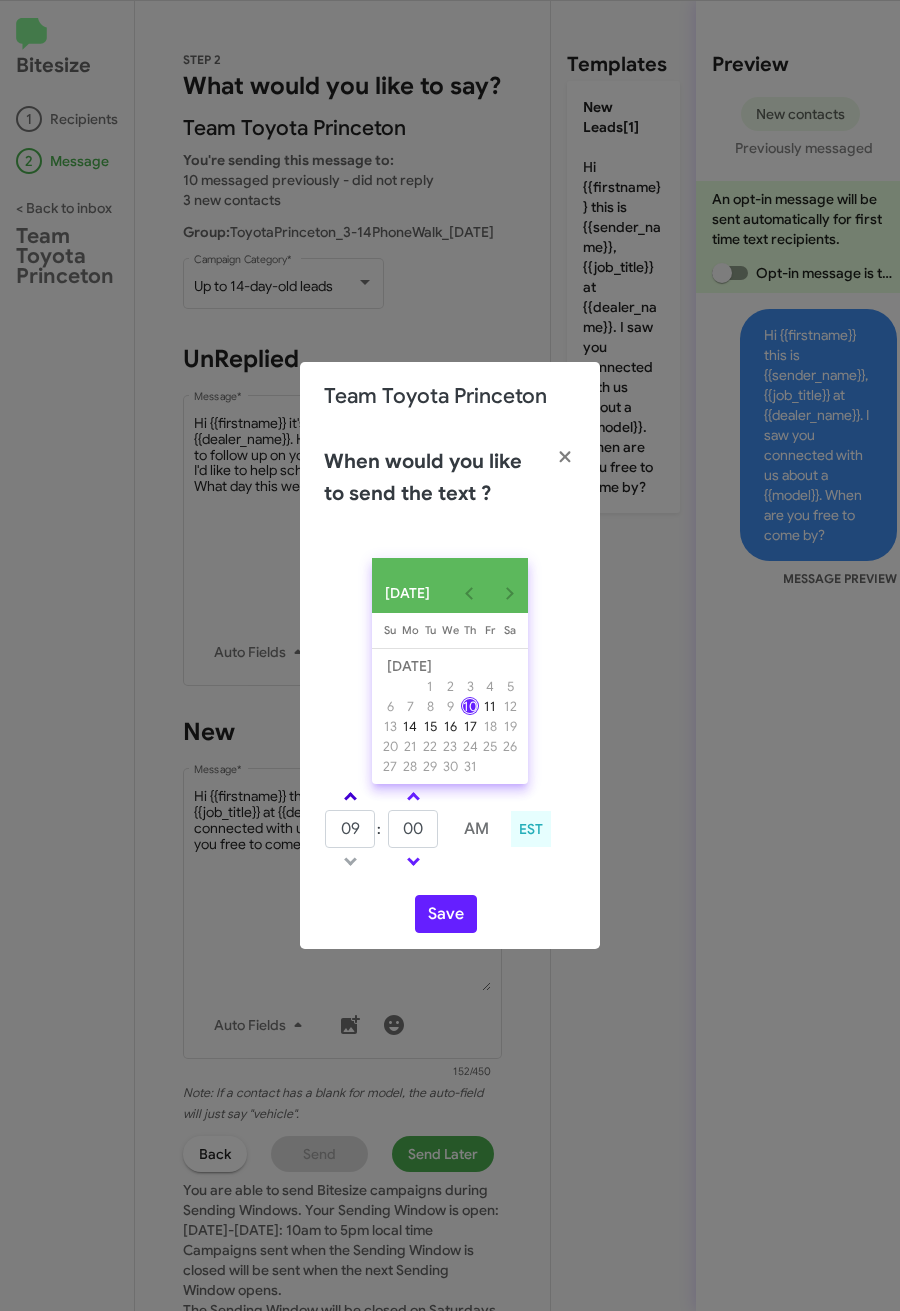 click 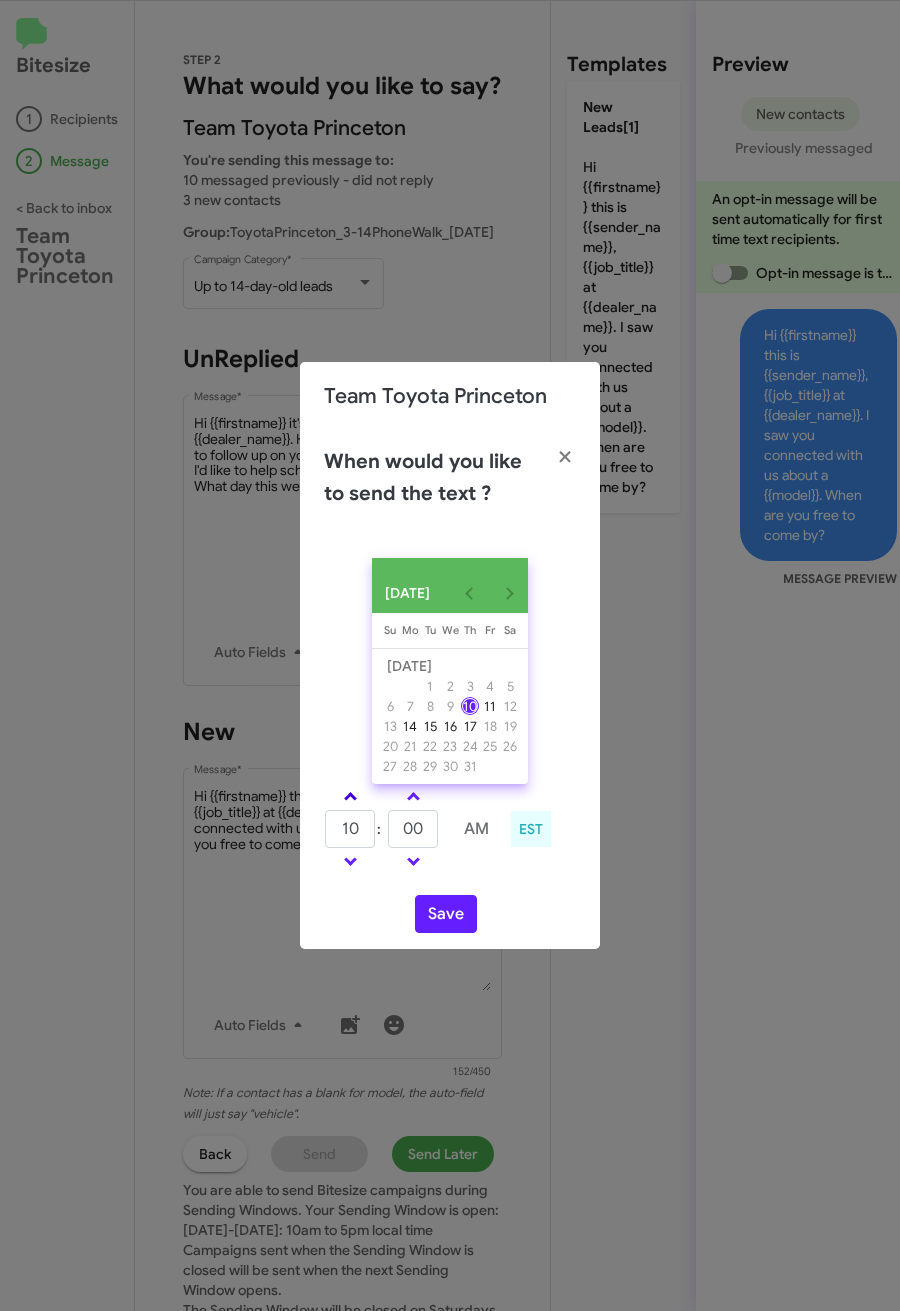 click 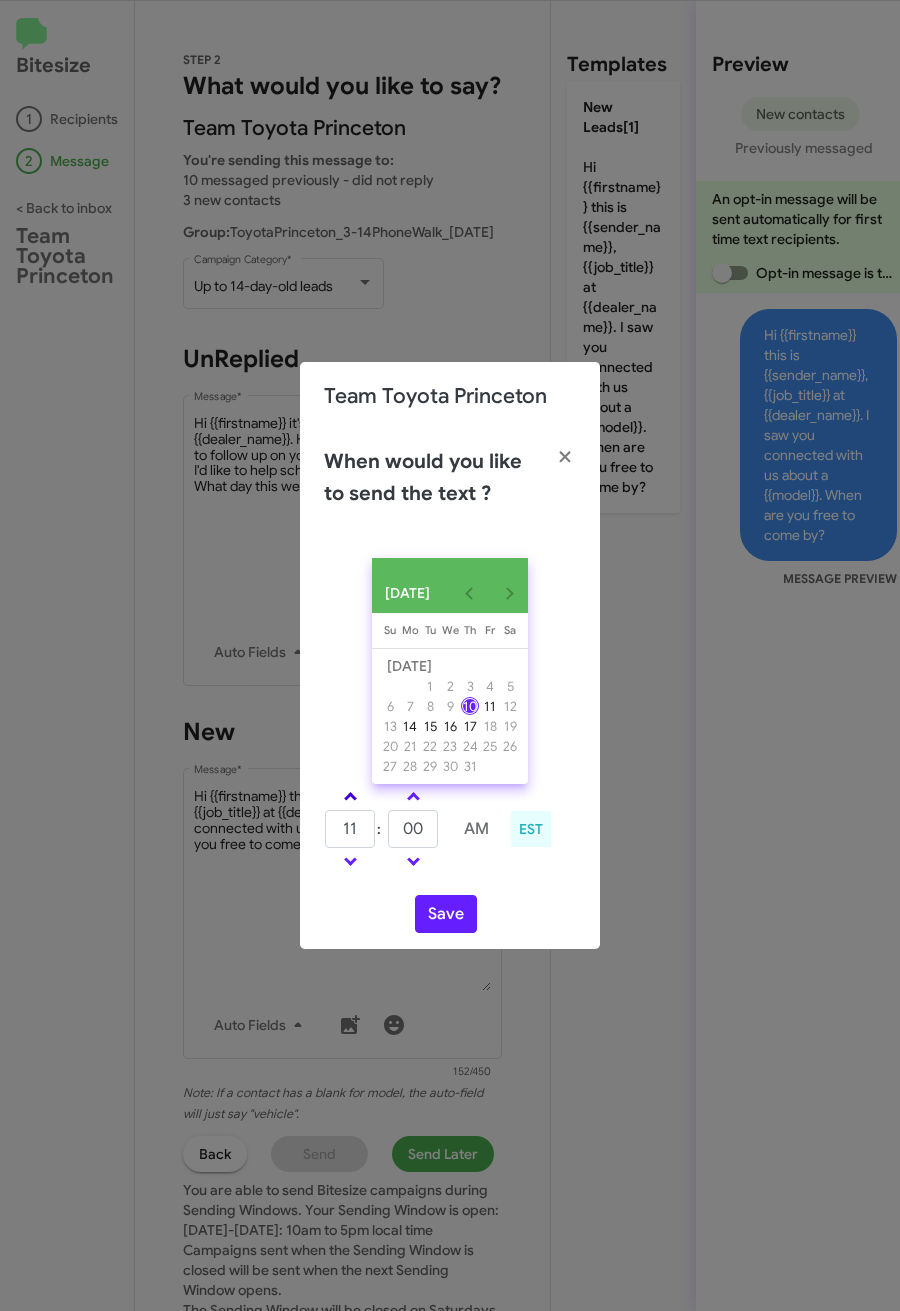 click 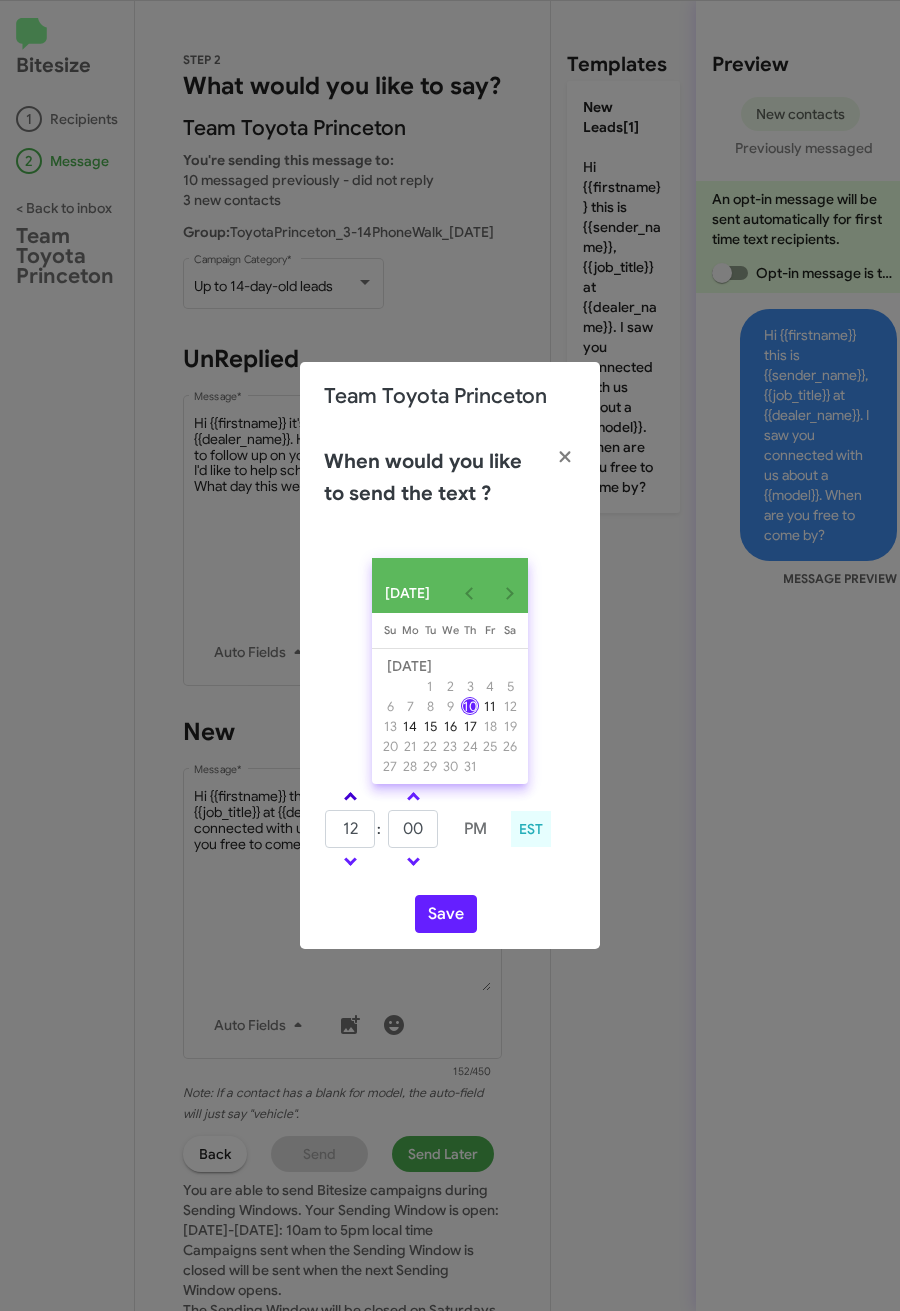 drag, startPoint x: 351, startPoint y: 792, endPoint x: 378, endPoint y: 813, distance: 34.20526 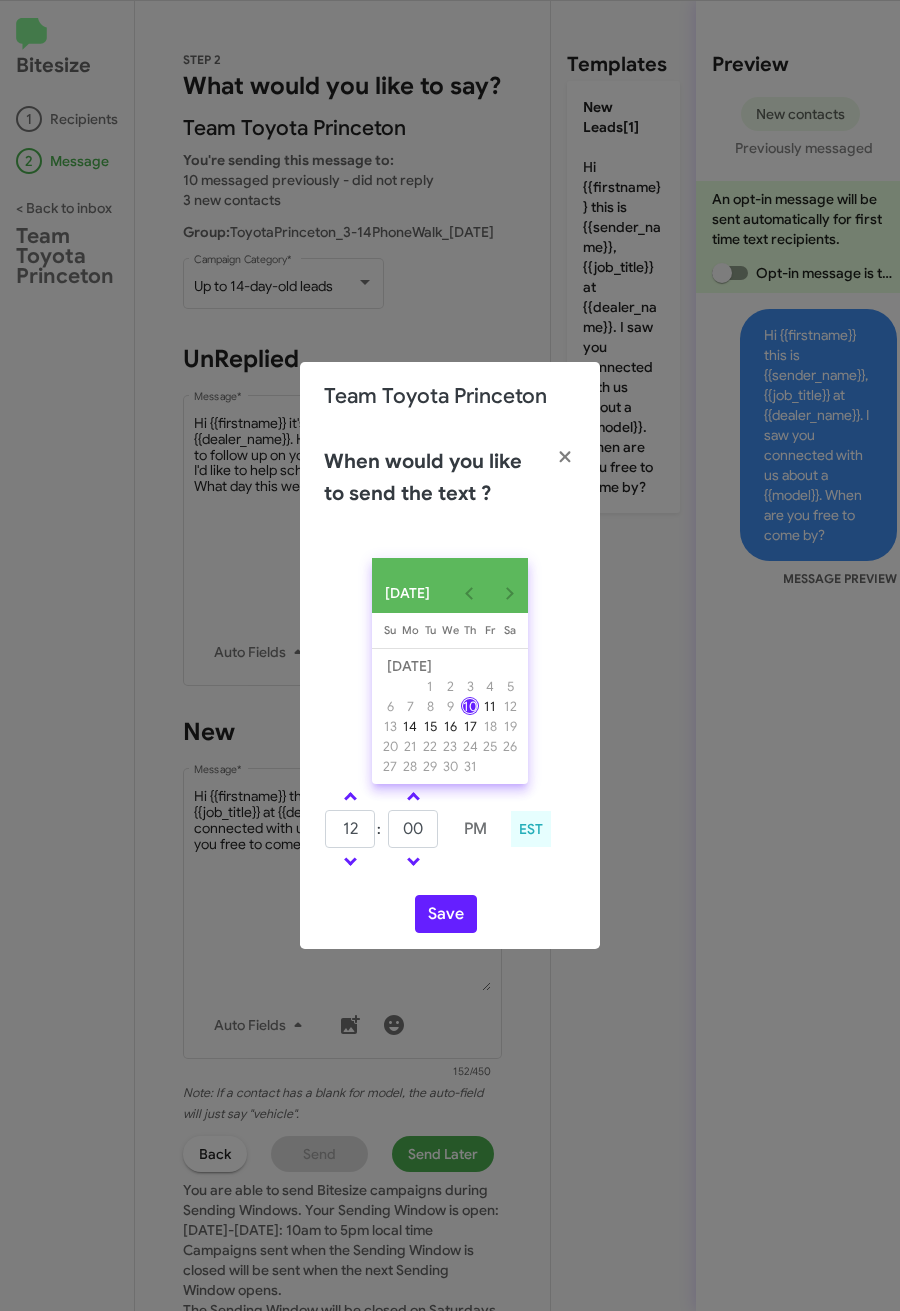 click 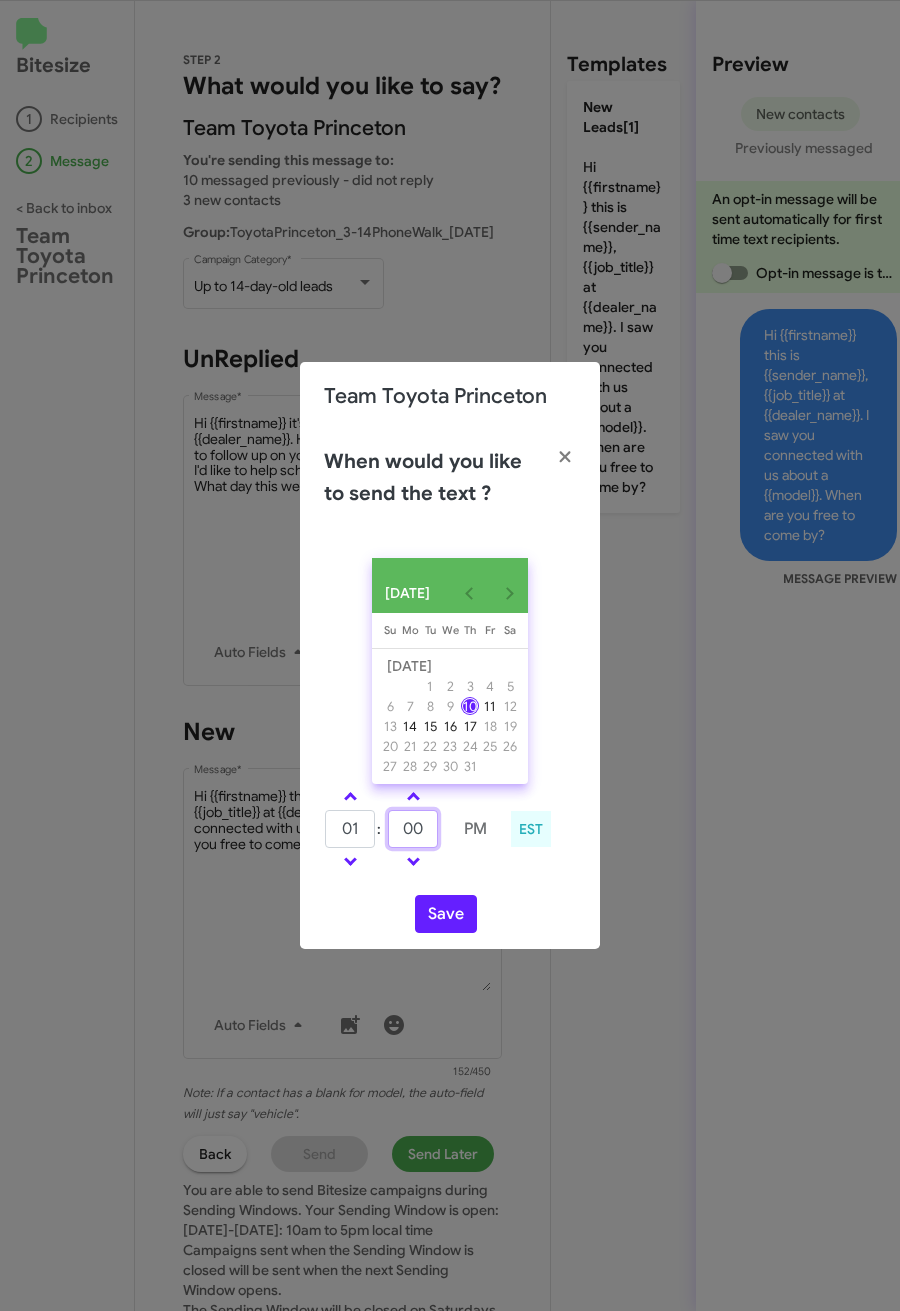 drag, startPoint x: 420, startPoint y: 834, endPoint x: 370, endPoint y: 834, distance: 50 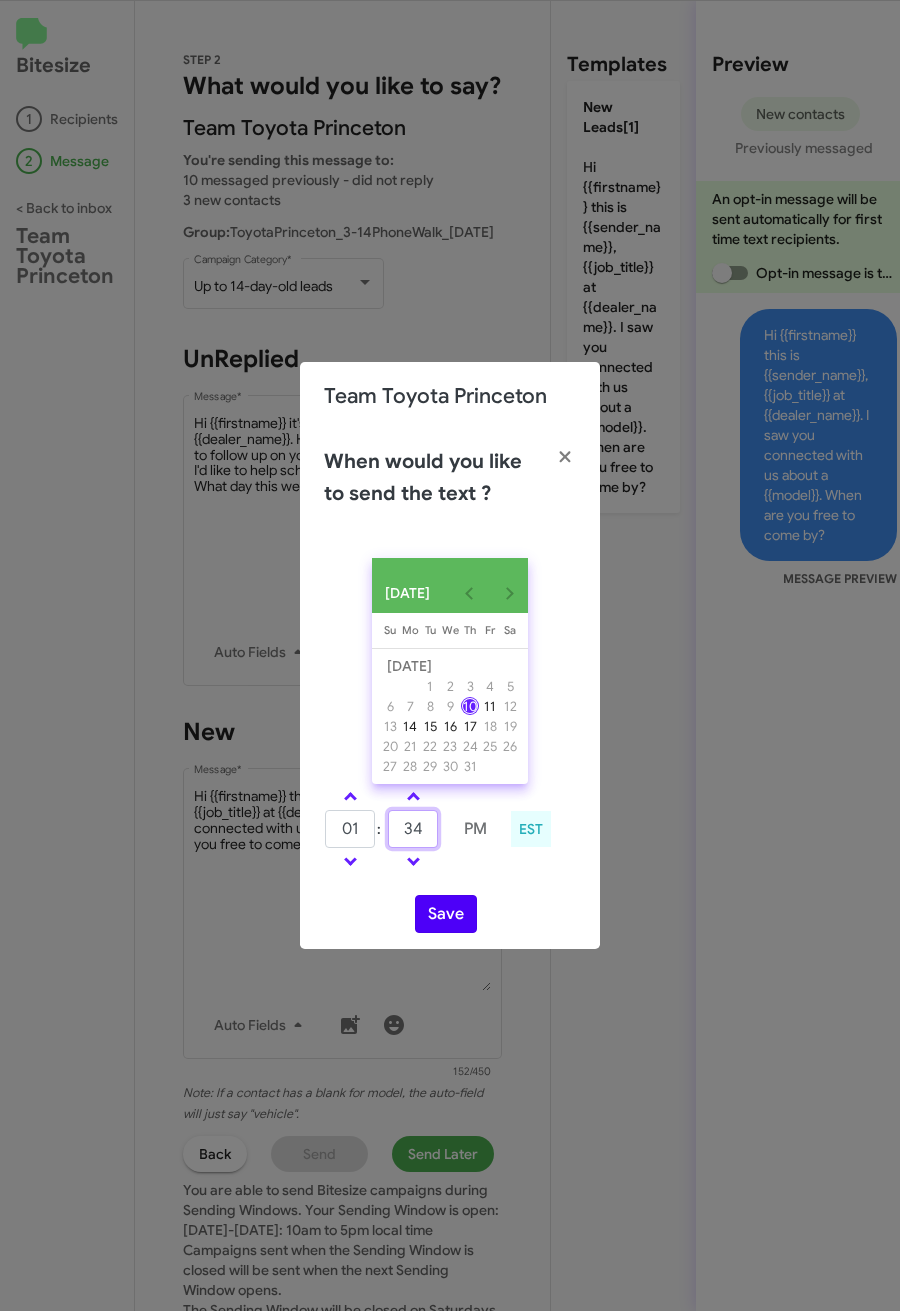 type on "34" 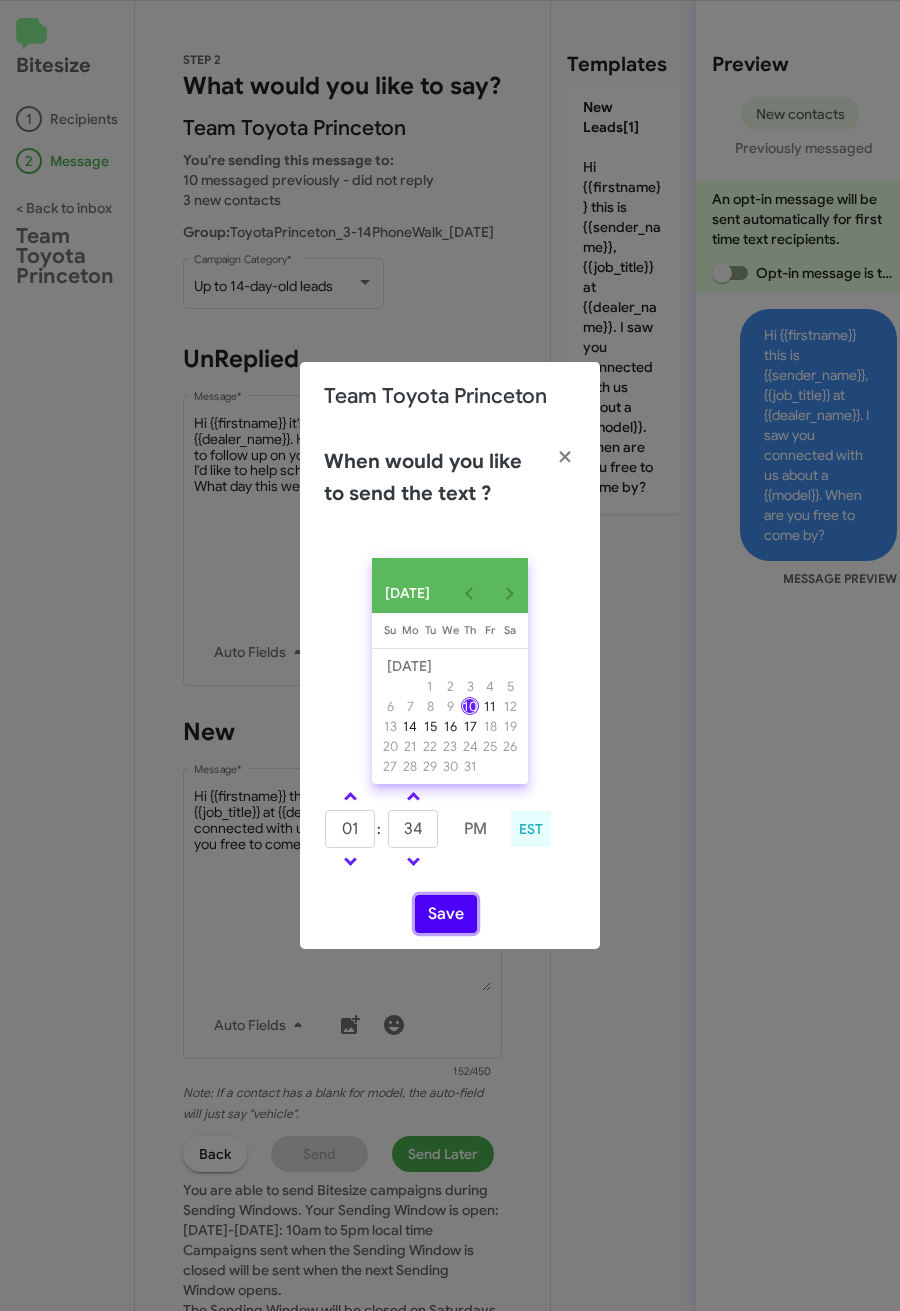 click on "Save" 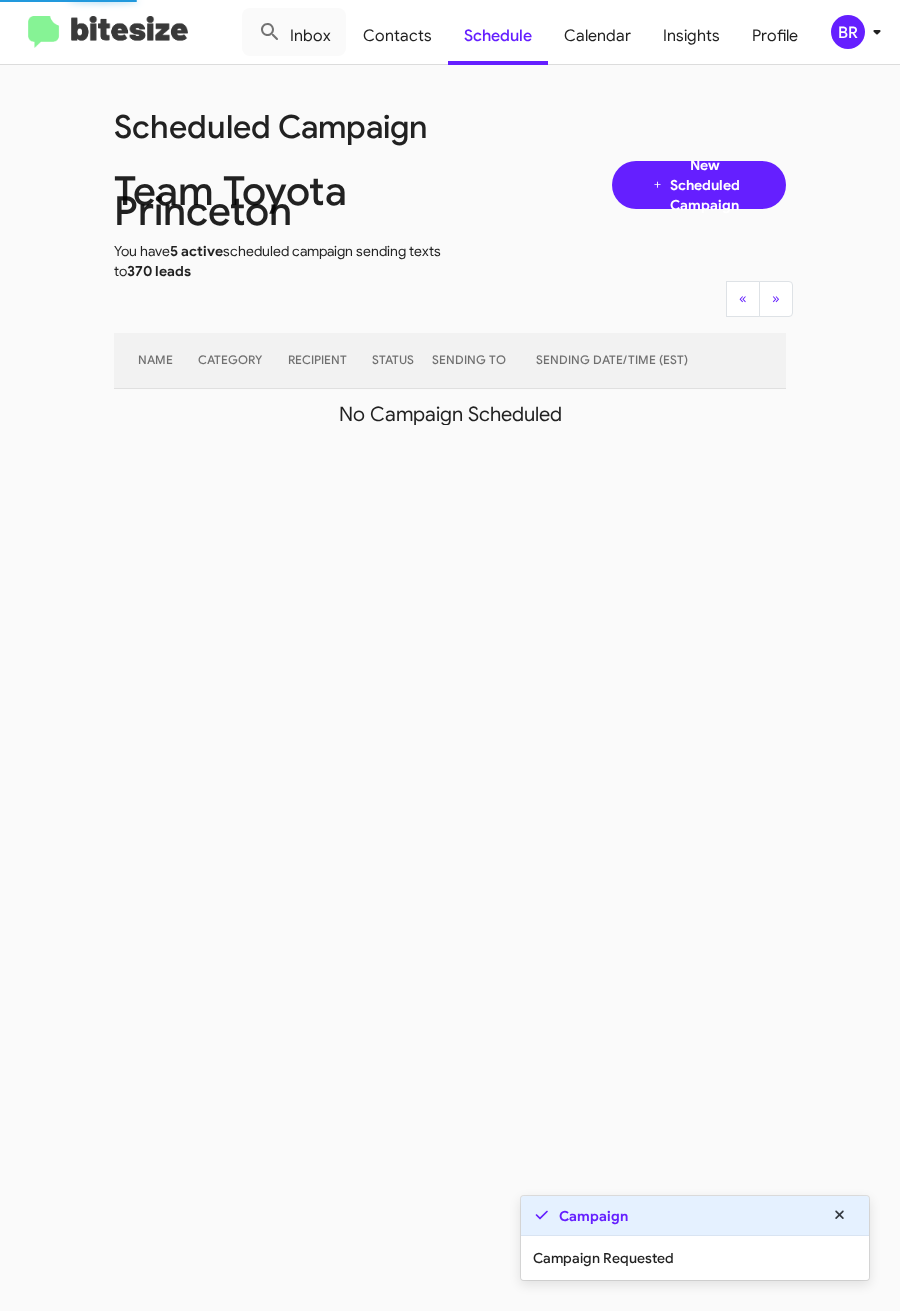 click on "Inbox  Contacts Schedule Calendar Insights Profile BR" 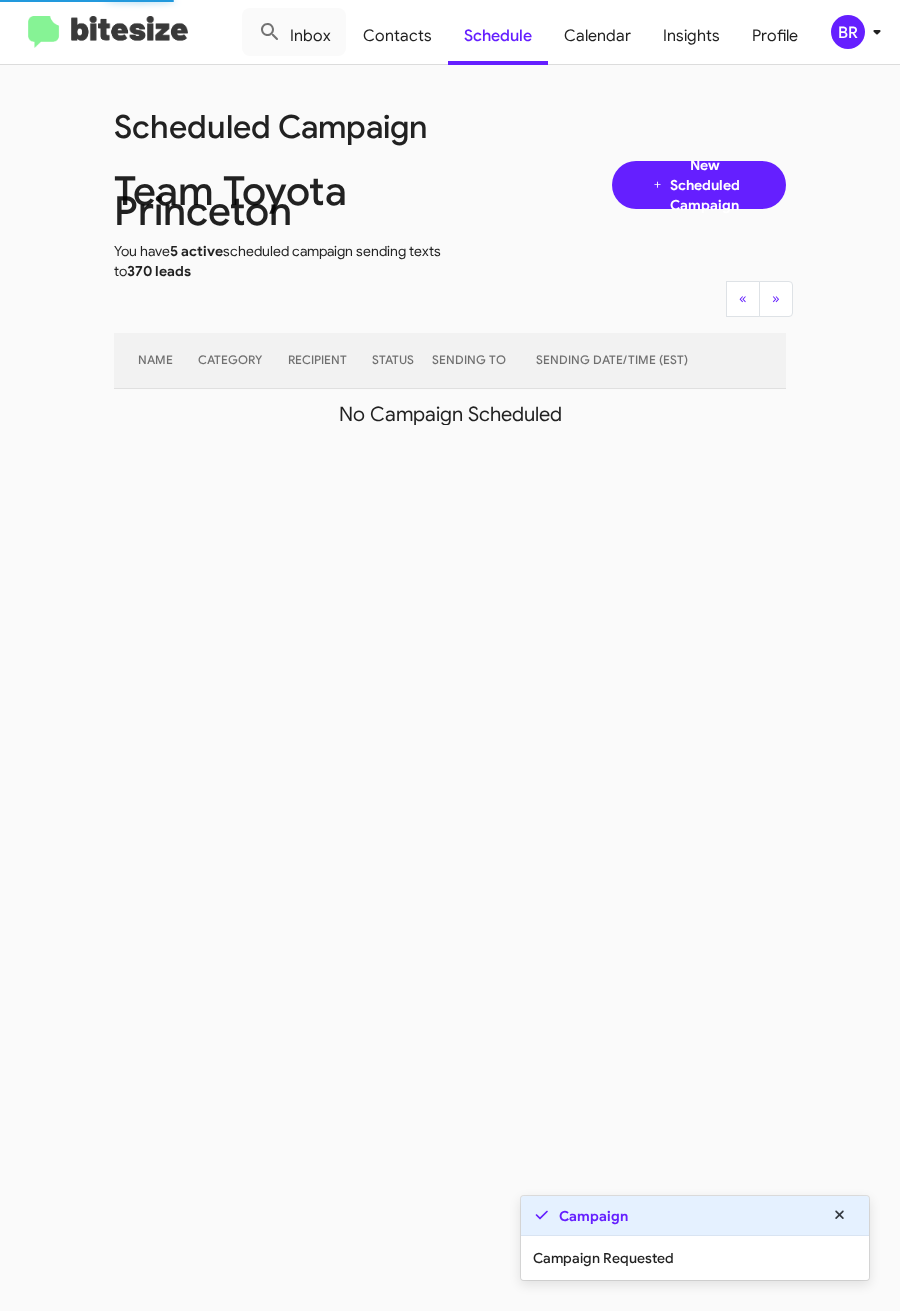 click on "BR" 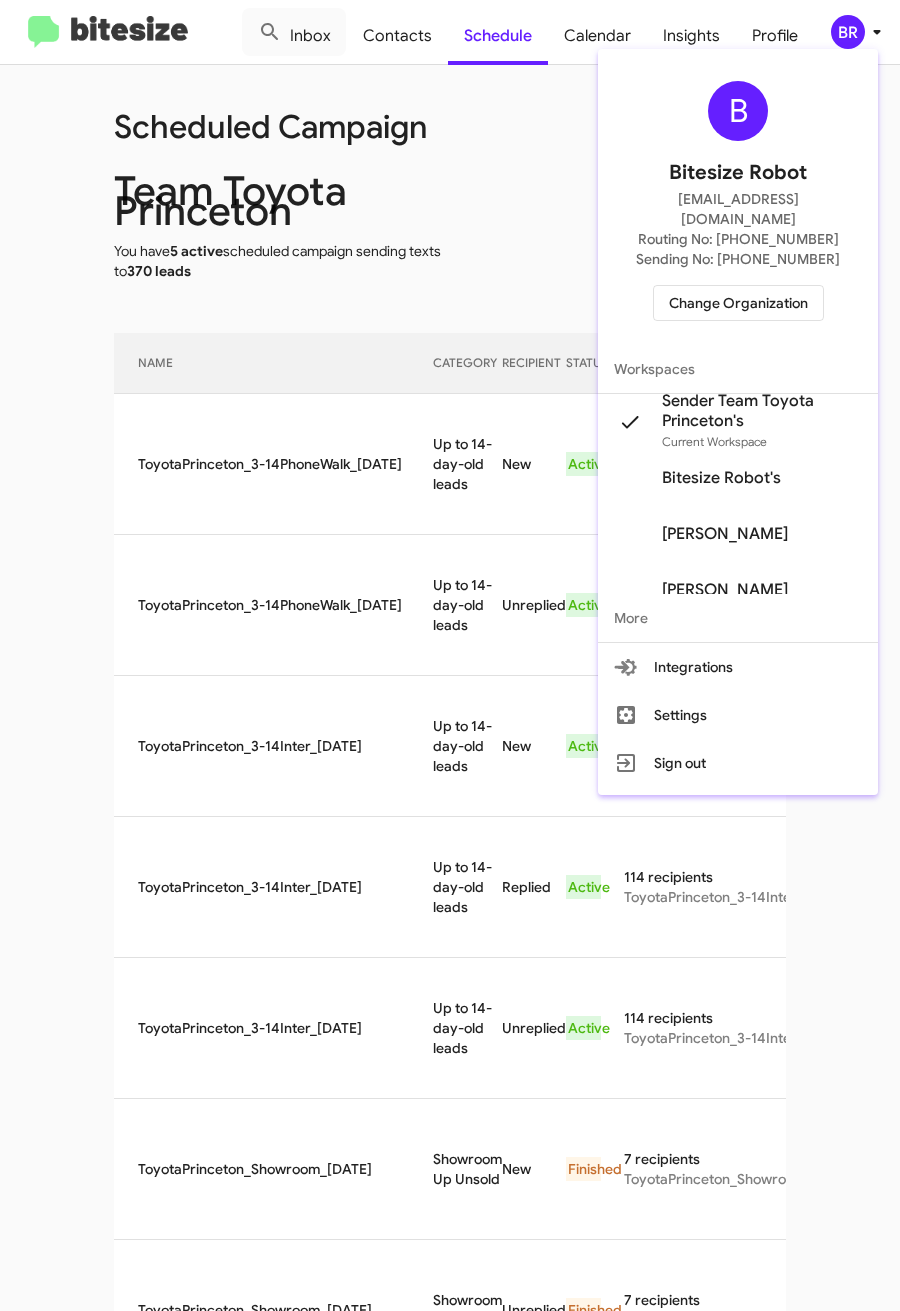 click at bounding box center [450, 655] 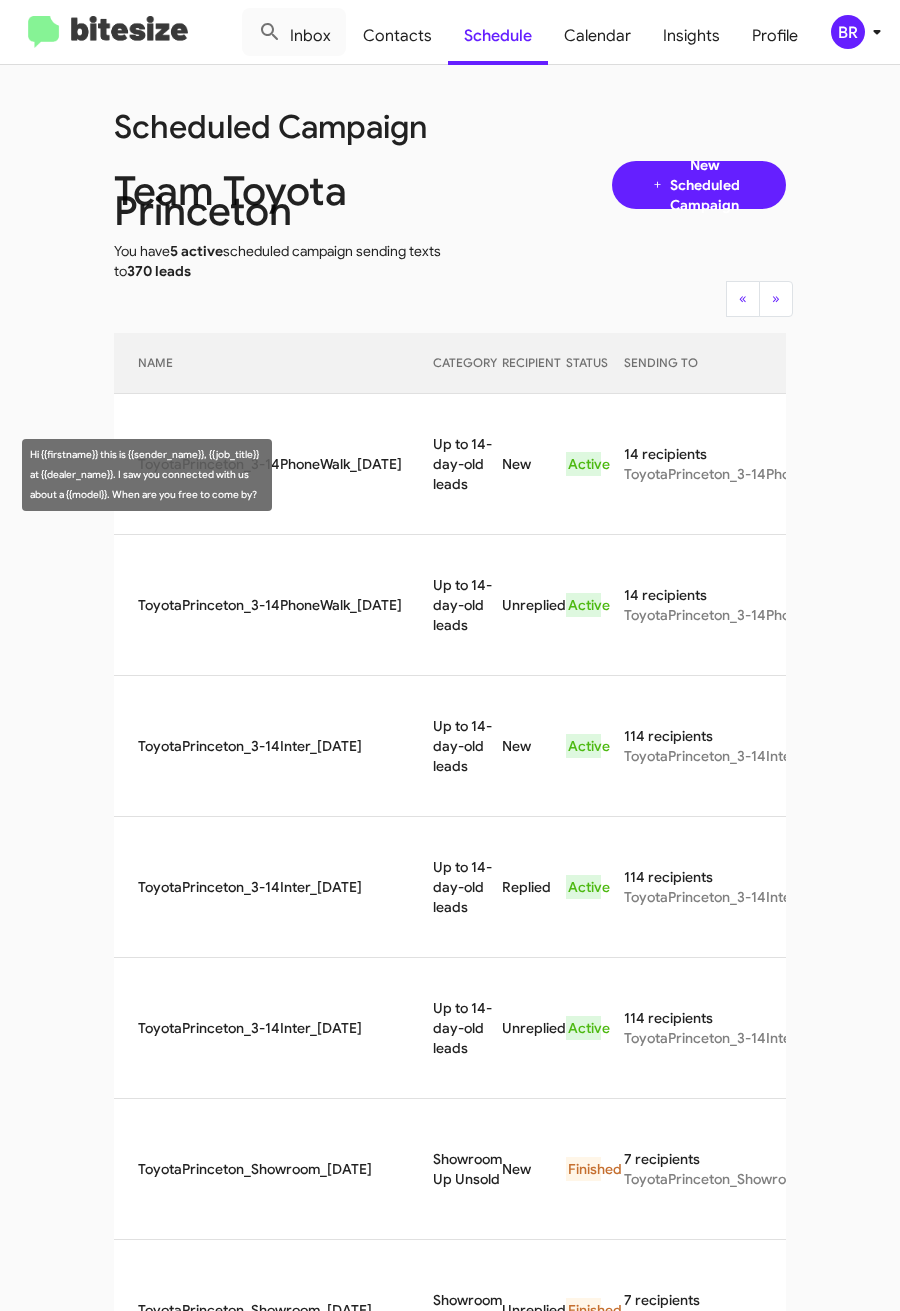 drag, startPoint x: 415, startPoint y: 456, endPoint x: 442, endPoint y: 490, distance: 43.416588 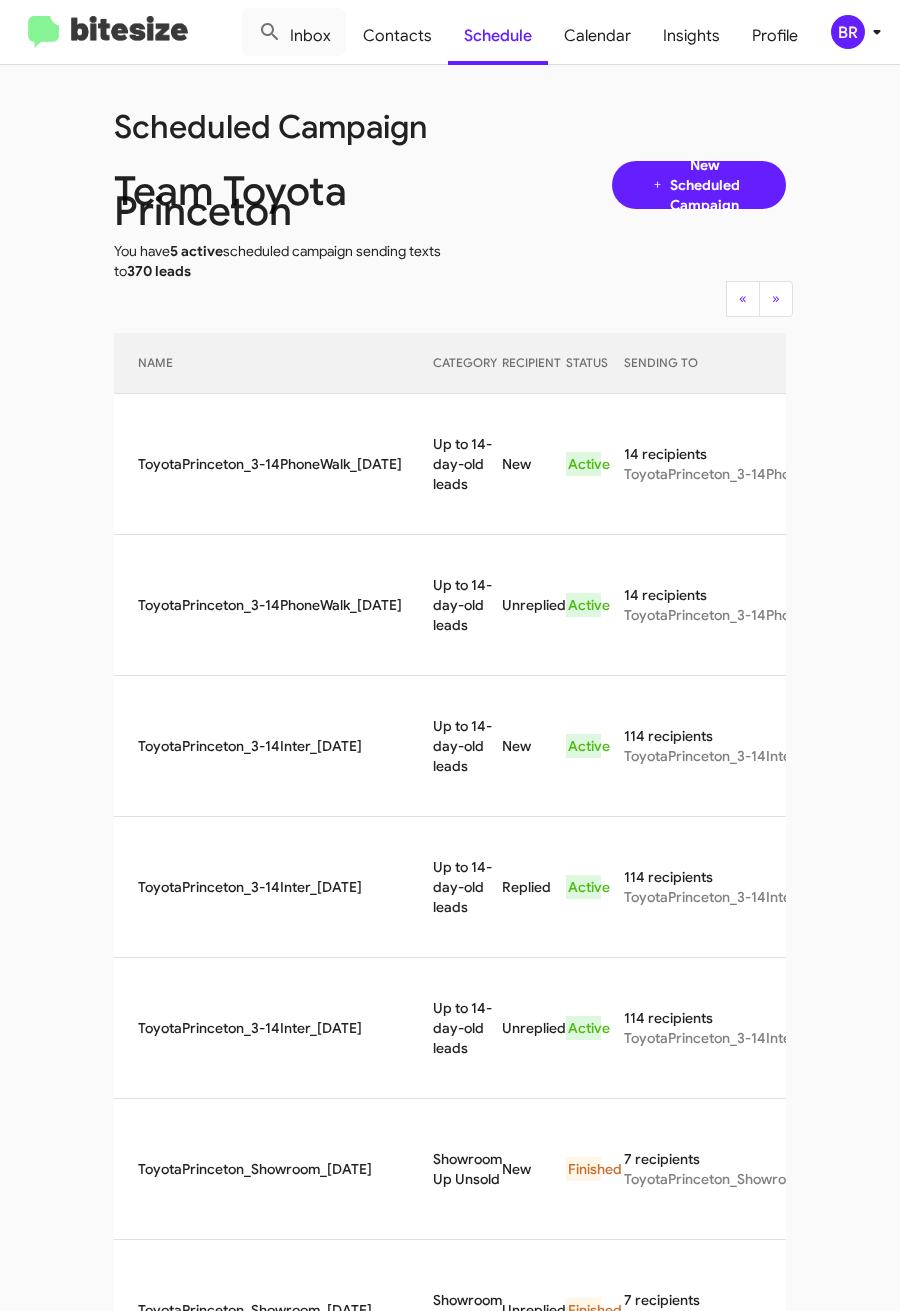 copy on "Up to 14-day-old leads" 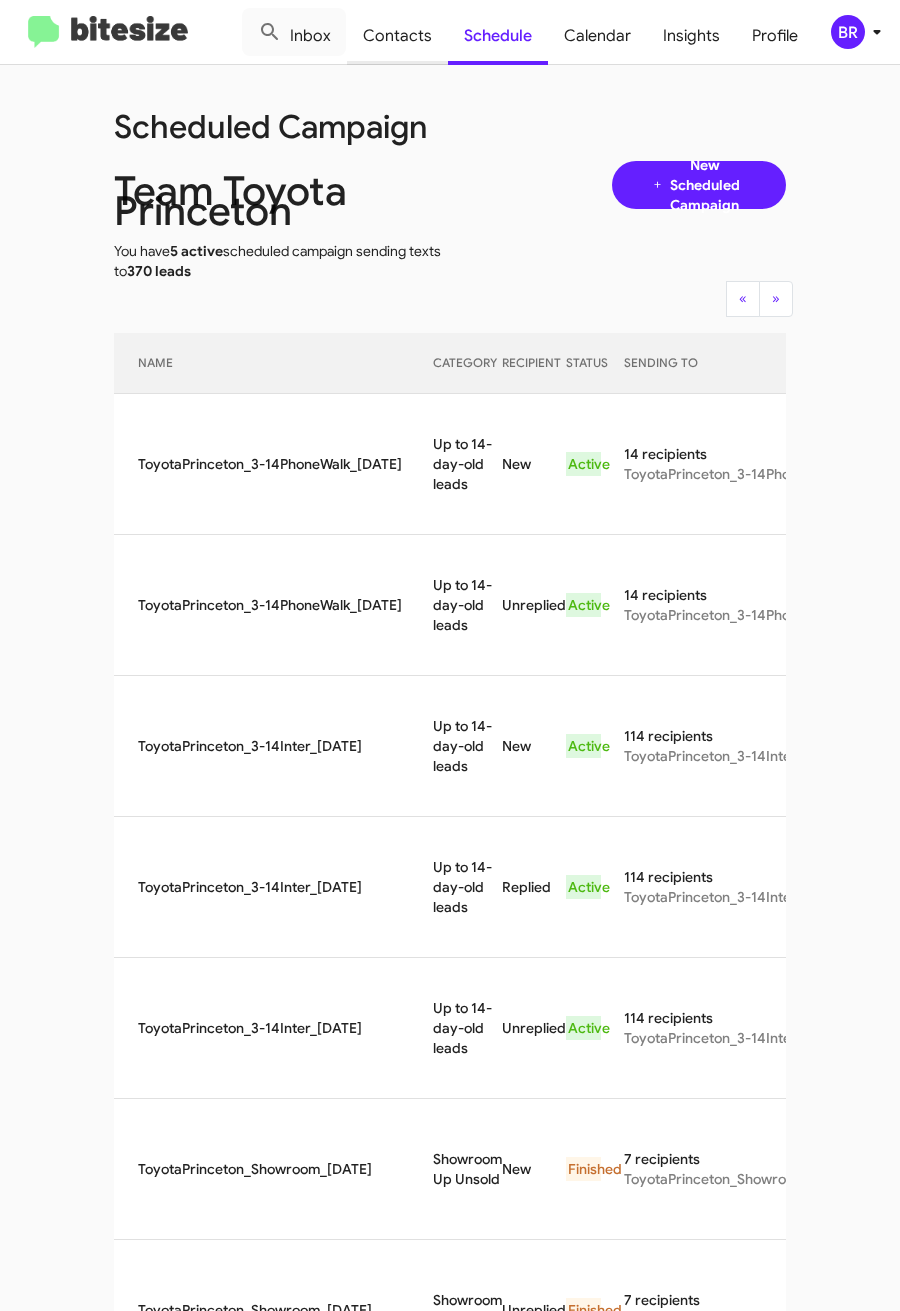 click on "Contacts" 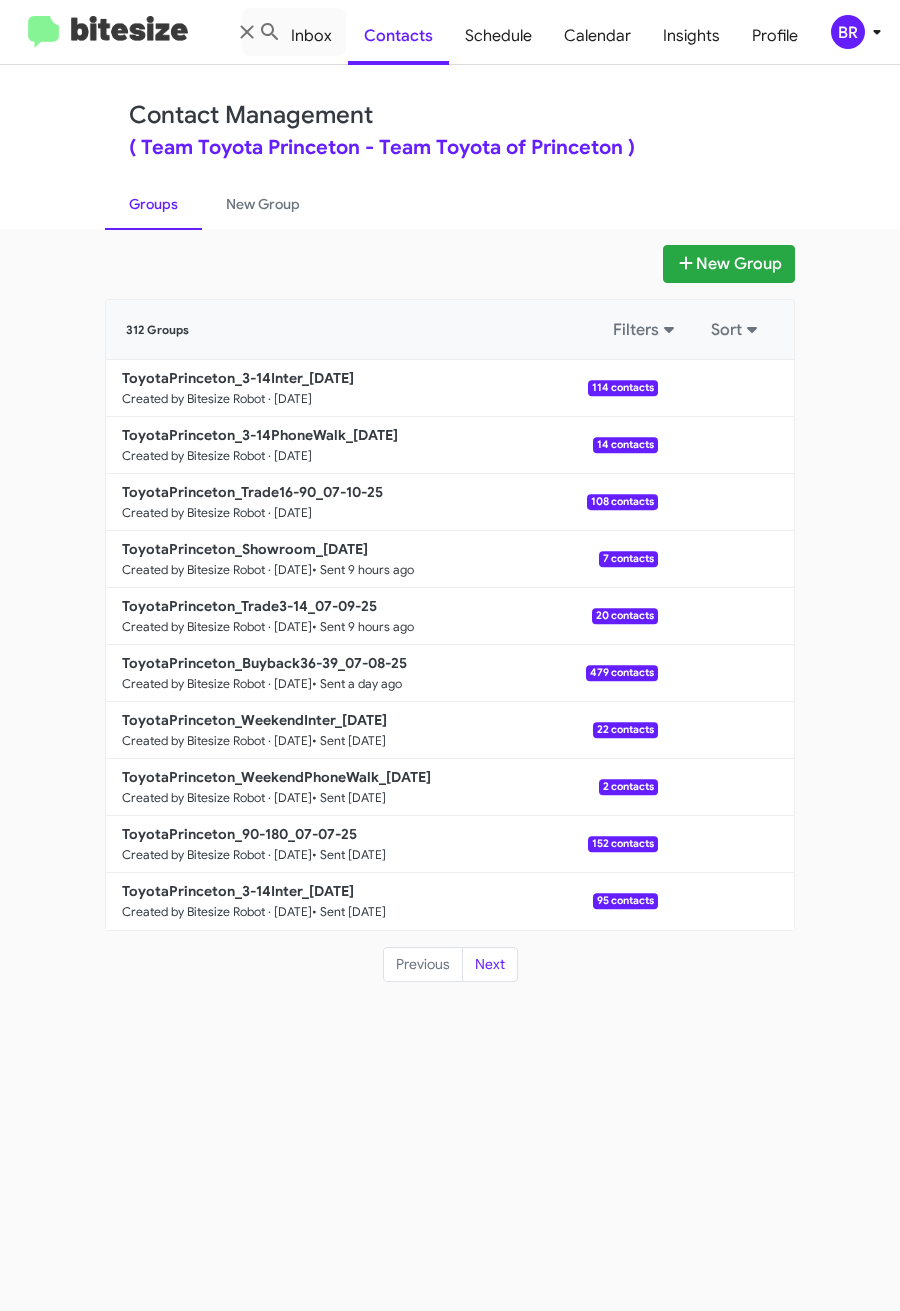 click on "Contact Management ( Team Toyota Princeton - Team Toyota of Princeton )" 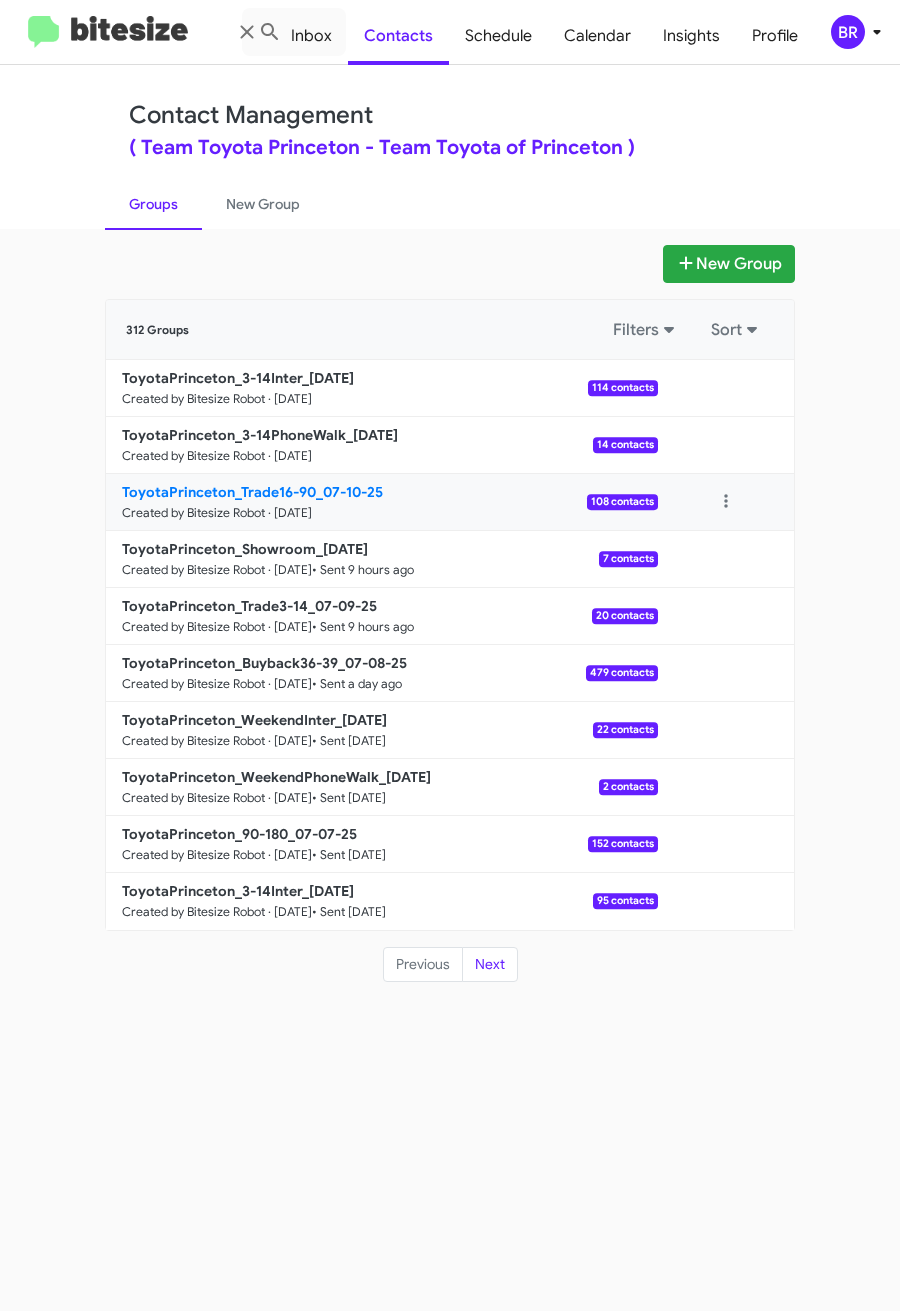click on "ToyotaPrinceton_Trade16-90_07-10-25" 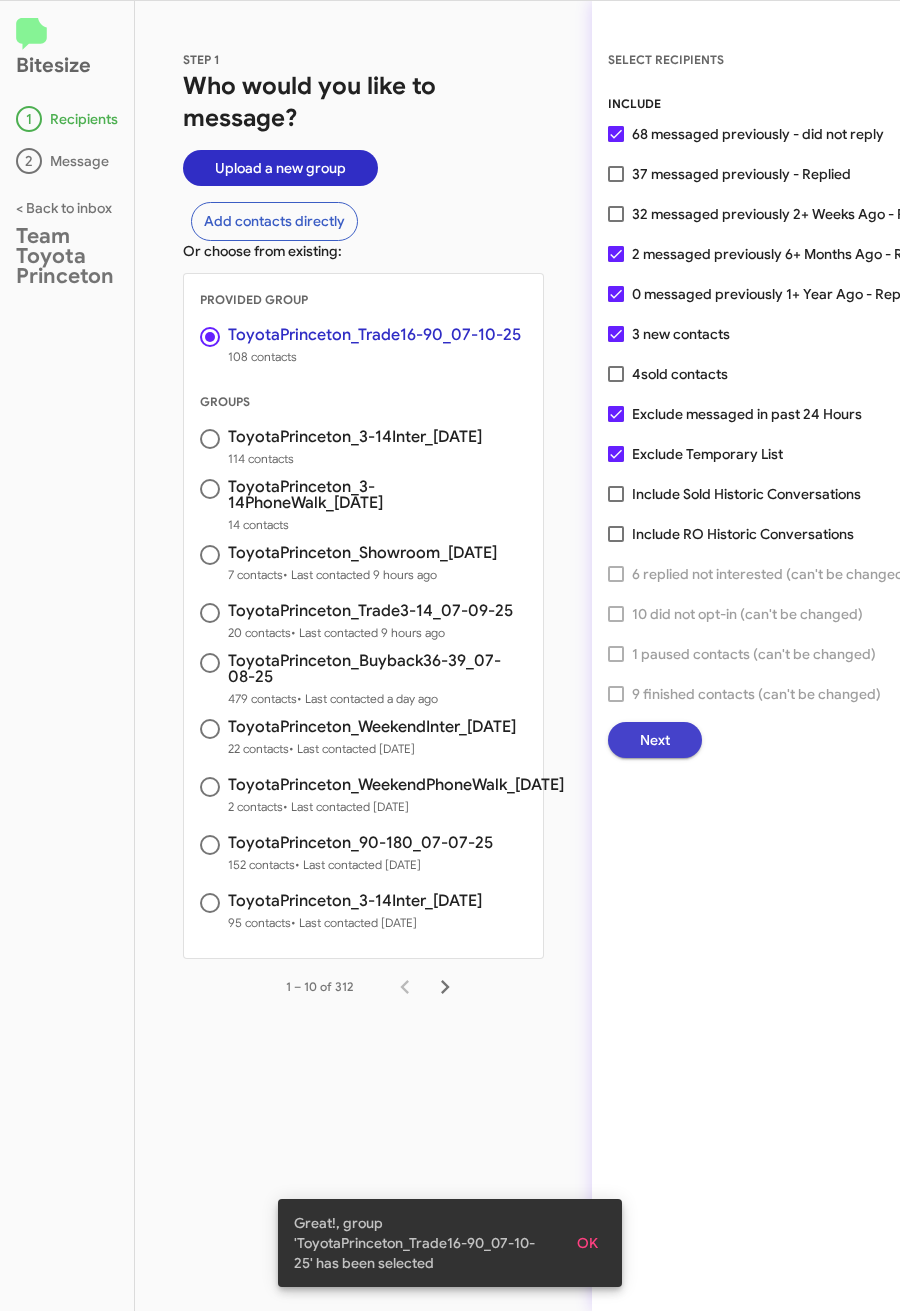 click on "Next" 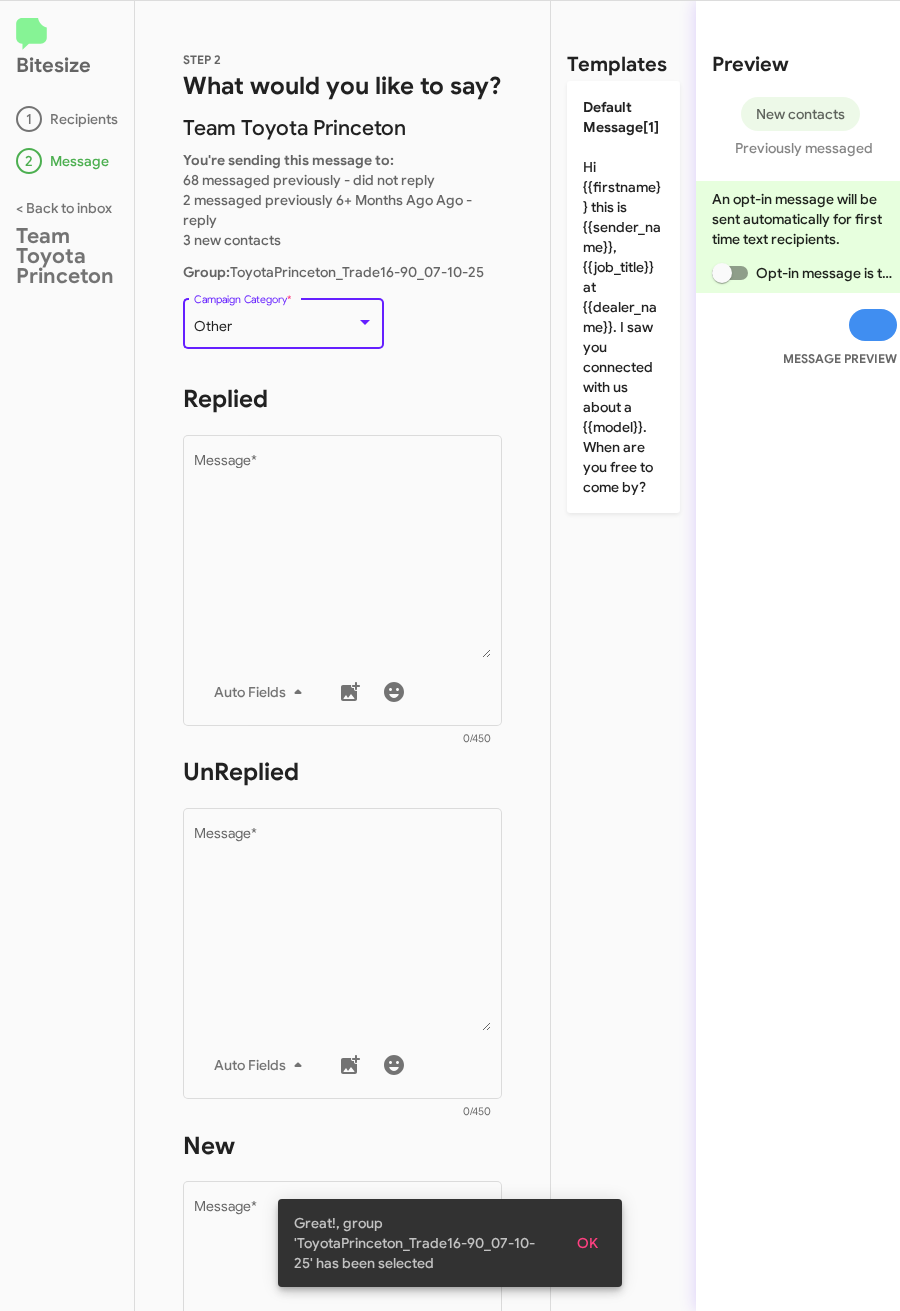 click on "Other" at bounding box center [275, 327] 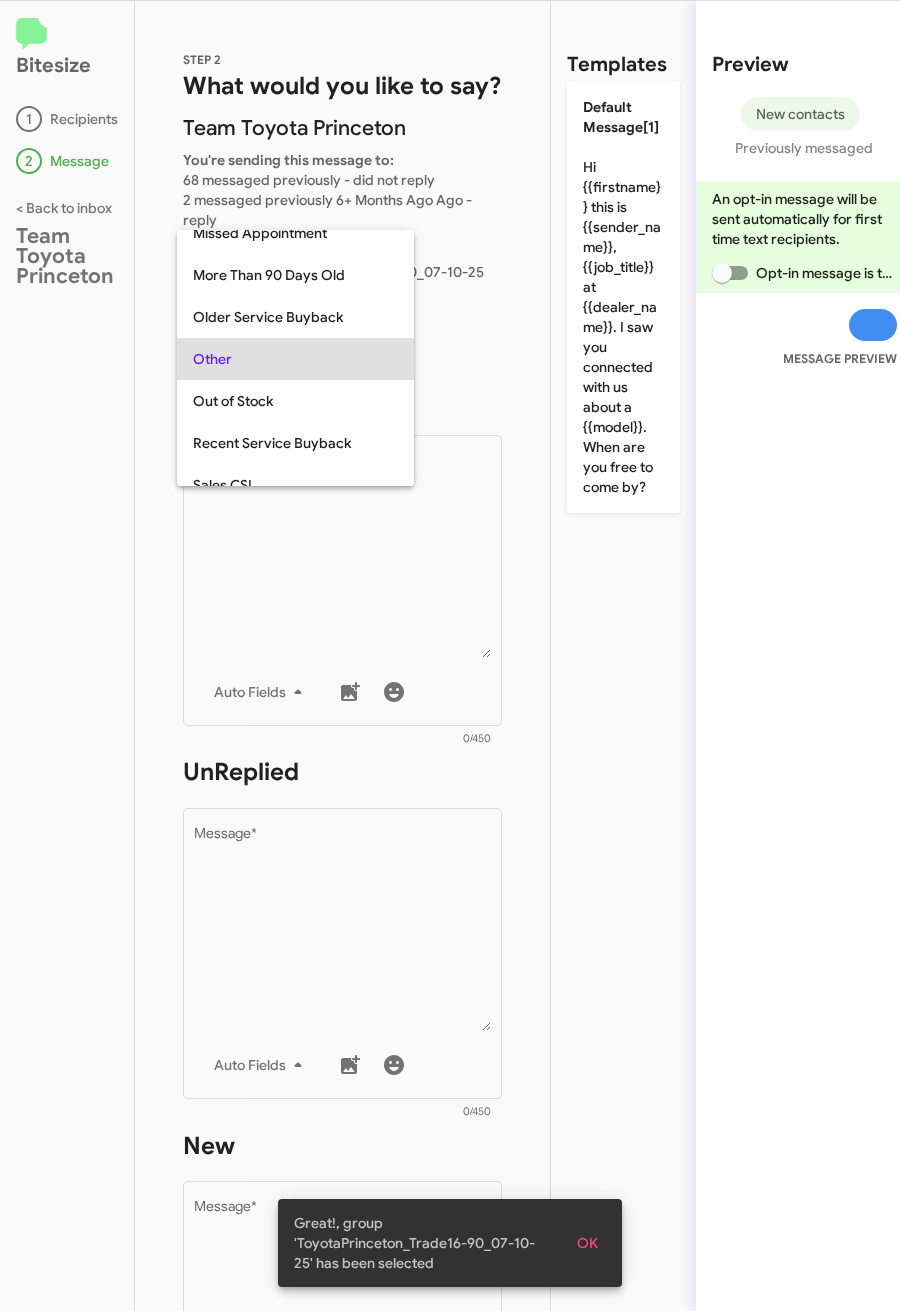 scroll, scrollTop: 709, scrollLeft: 0, axis: vertical 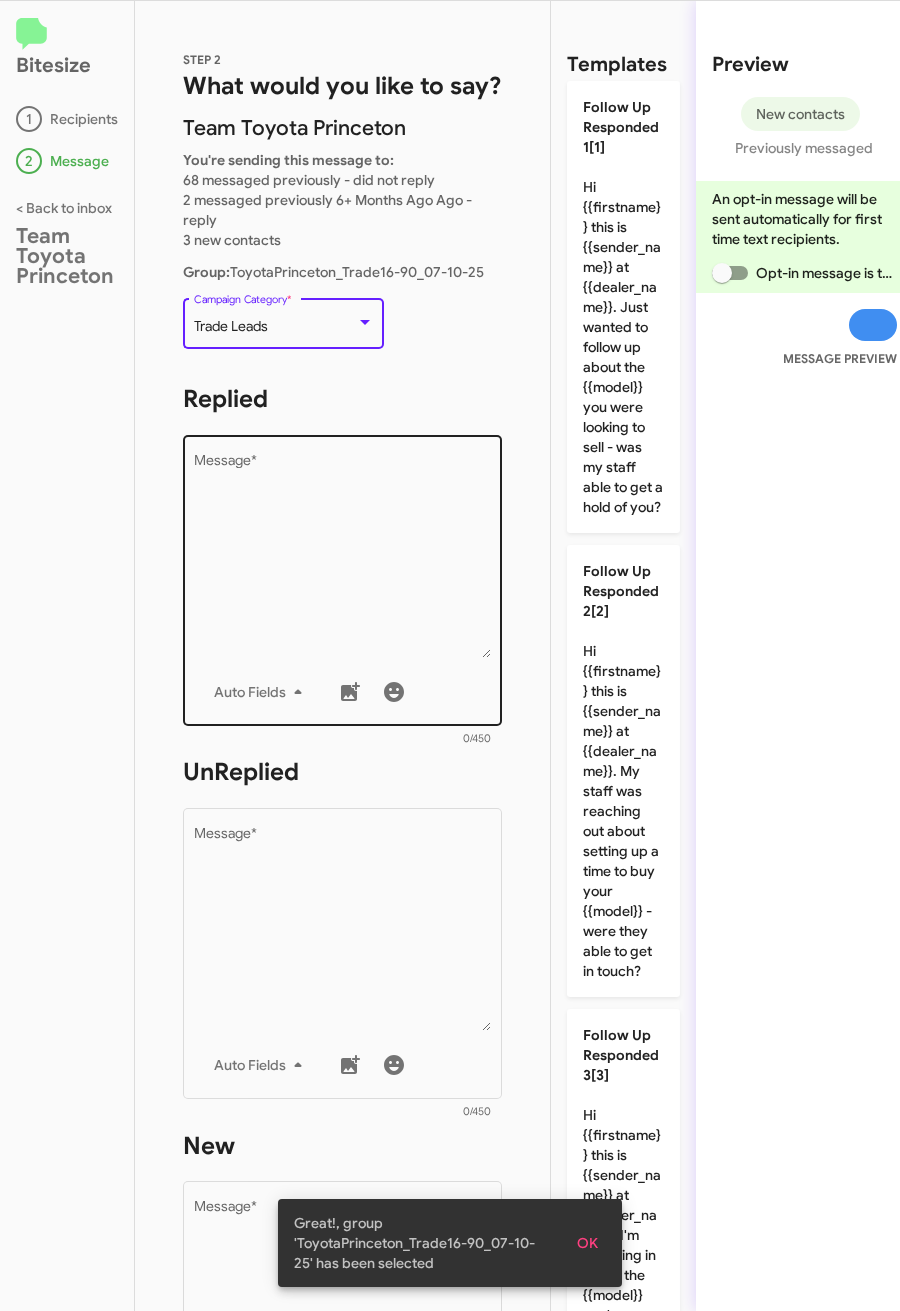 click on "Message  *" at bounding box center [343, 556] 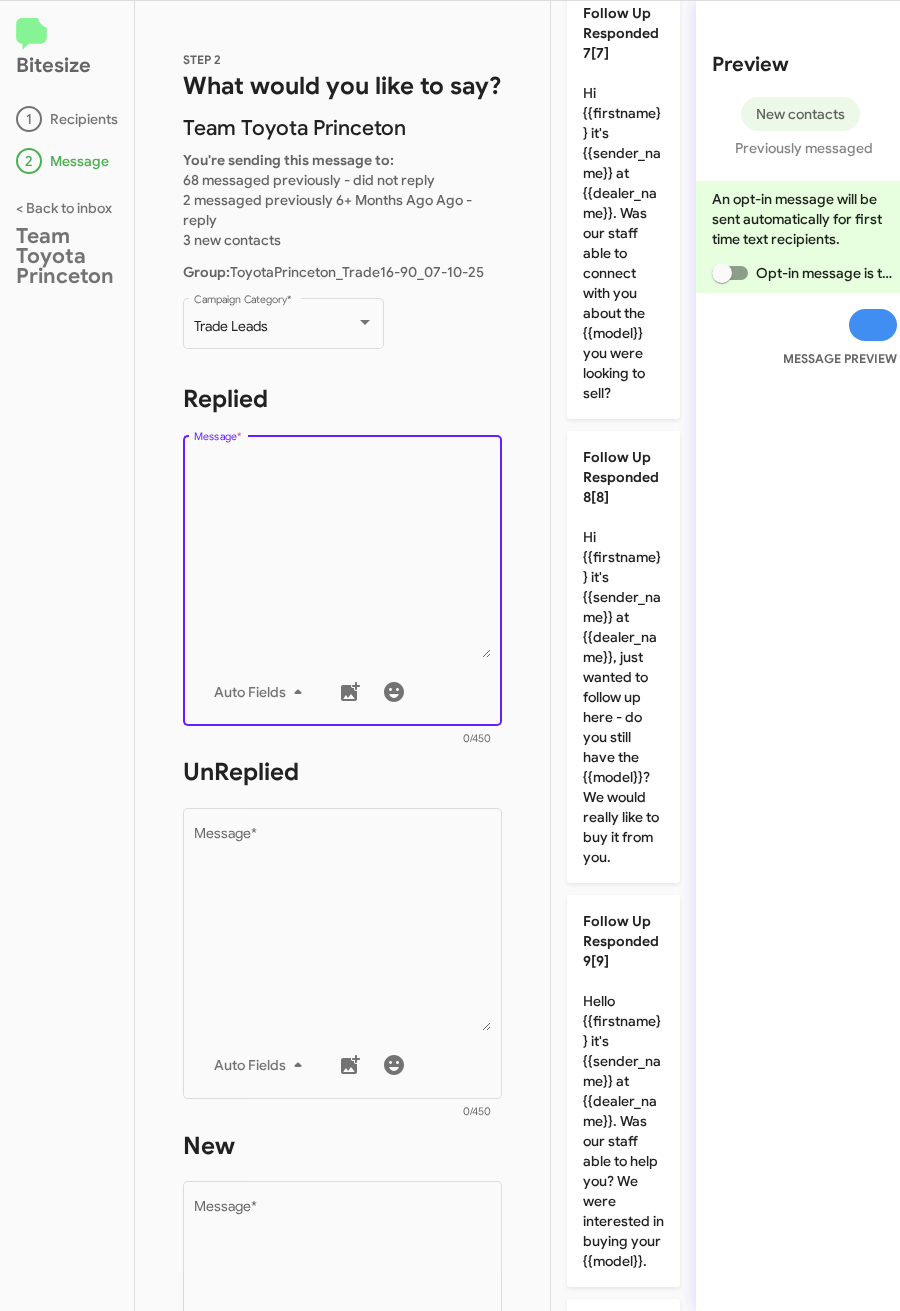 scroll, scrollTop: 3261, scrollLeft: 0, axis: vertical 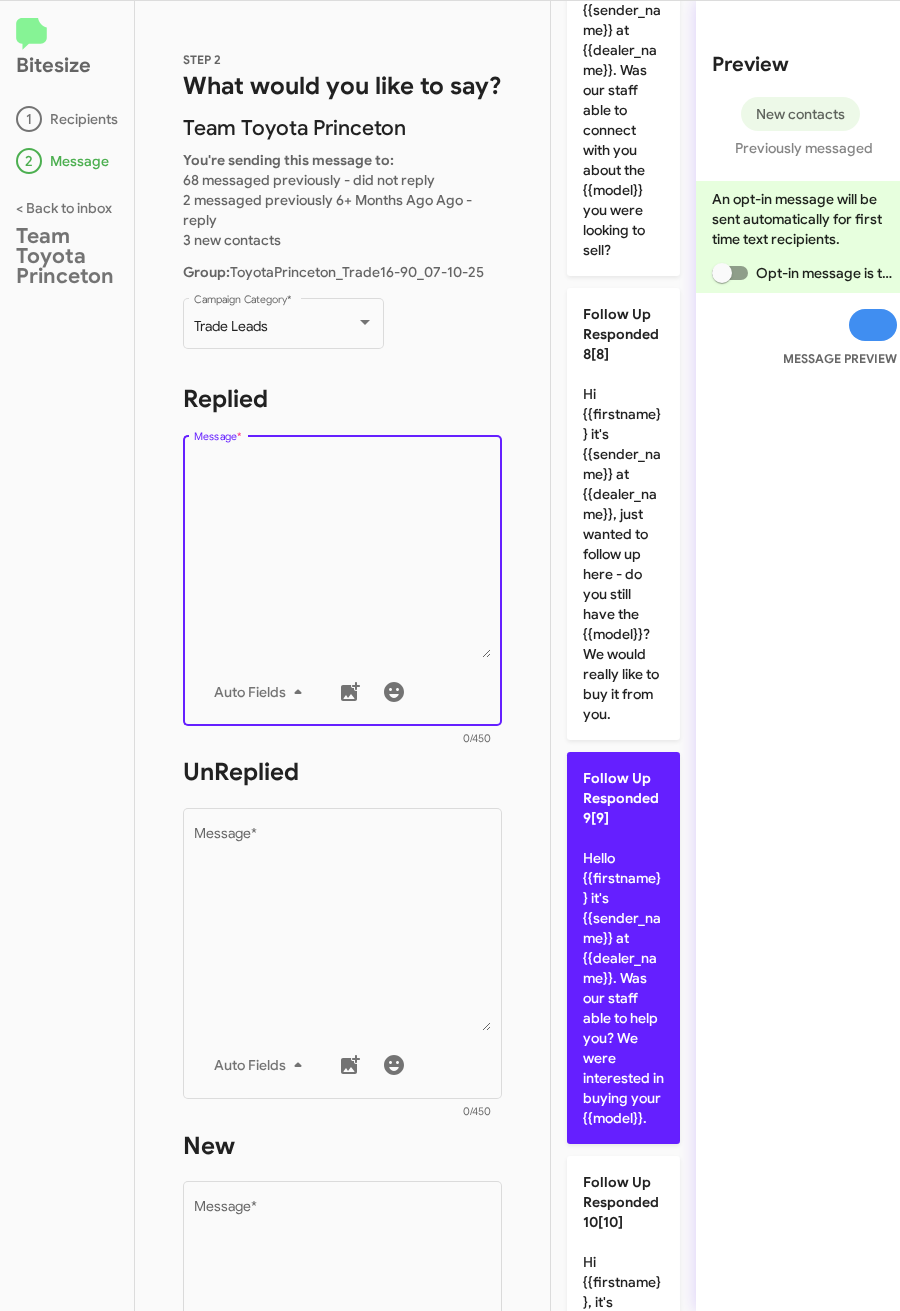 click on "Follow Up Responded 9[9]  Hello {{firstname}} it's {{sender_name}} at {{dealer_name}}. Was our staff able to help you? We were interested in buying your {{model}}." 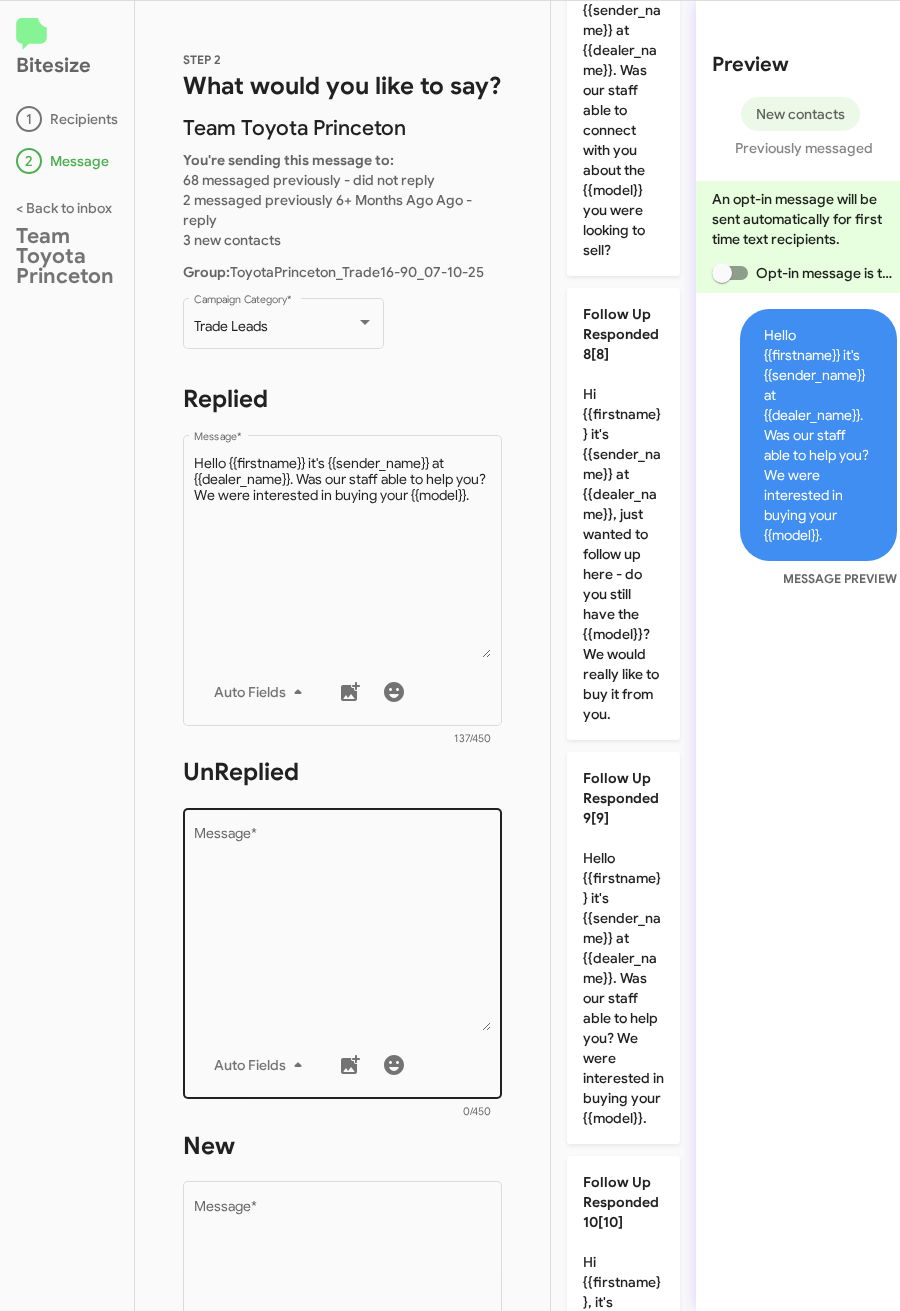 click on "Message  *" at bounding box center [343, 929] 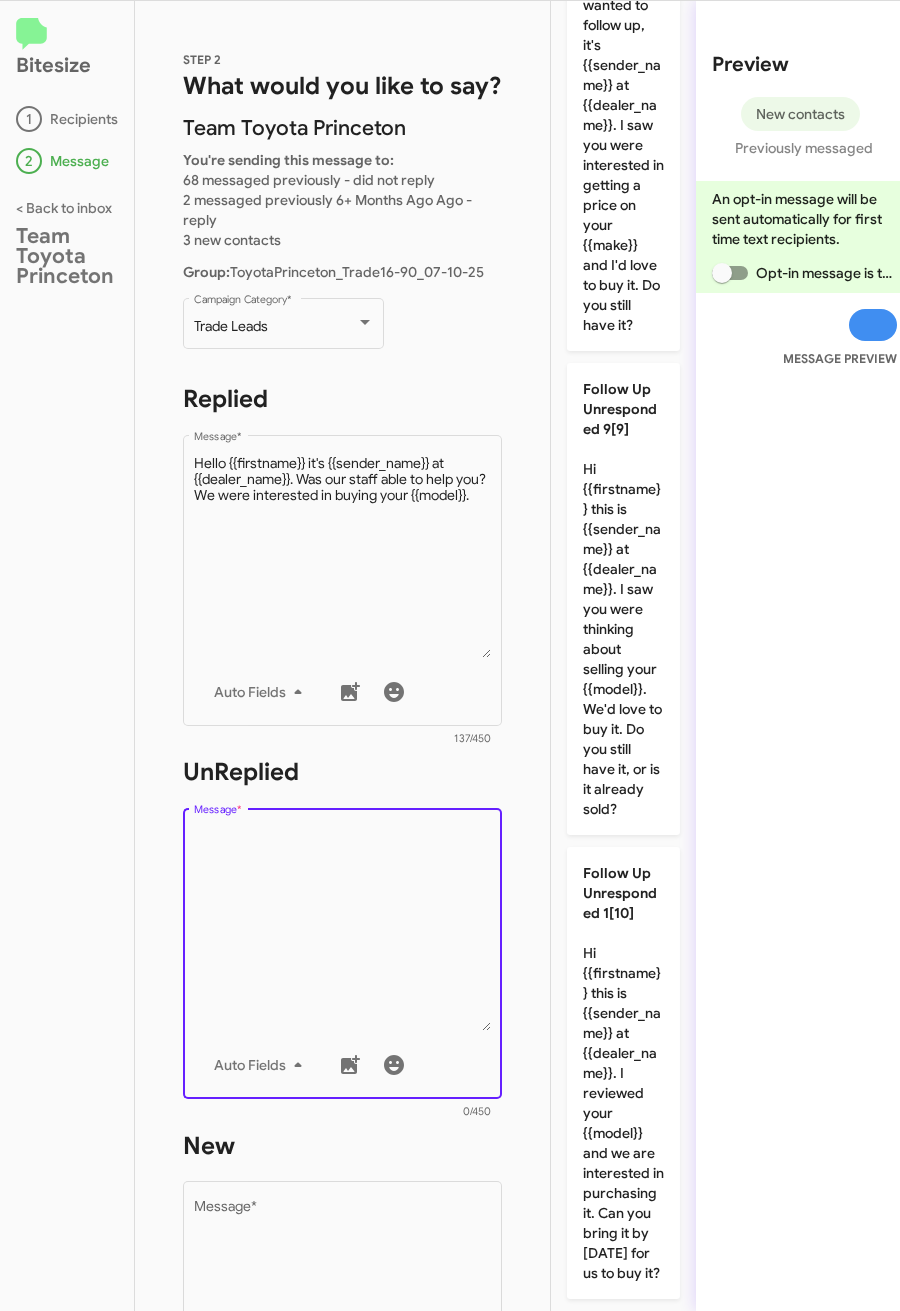 scroll, scrollTop: 4530, scrollLeft: 0, axis: vertical 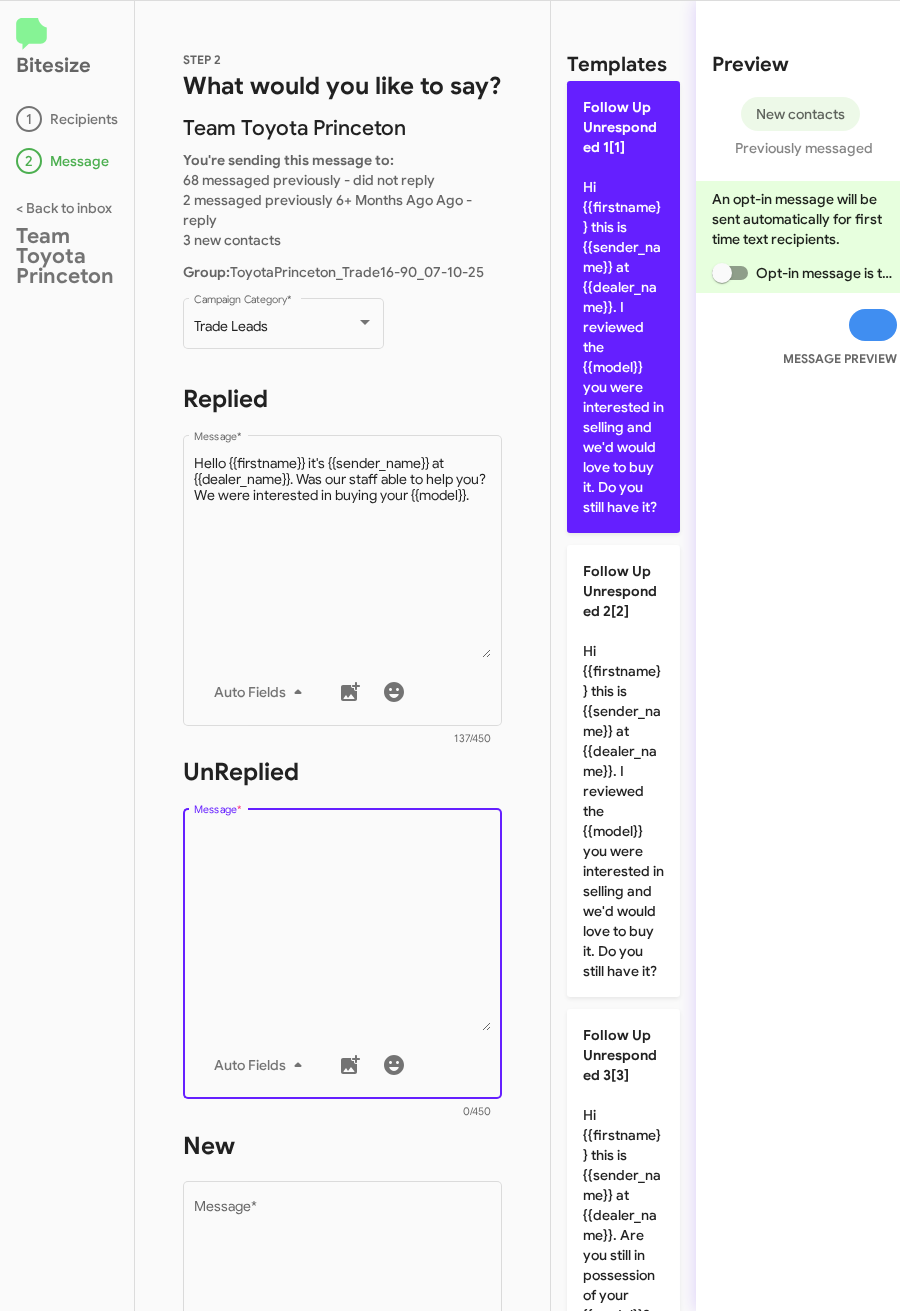 click on "Follow Up Unresponded 1[1]  Hi {{firstname}} this is {{sender_name}} at {{dealer_name}}. I reviewed the {{model}} you were interested in selling and we'd would love to buy it. Do you still have it?" 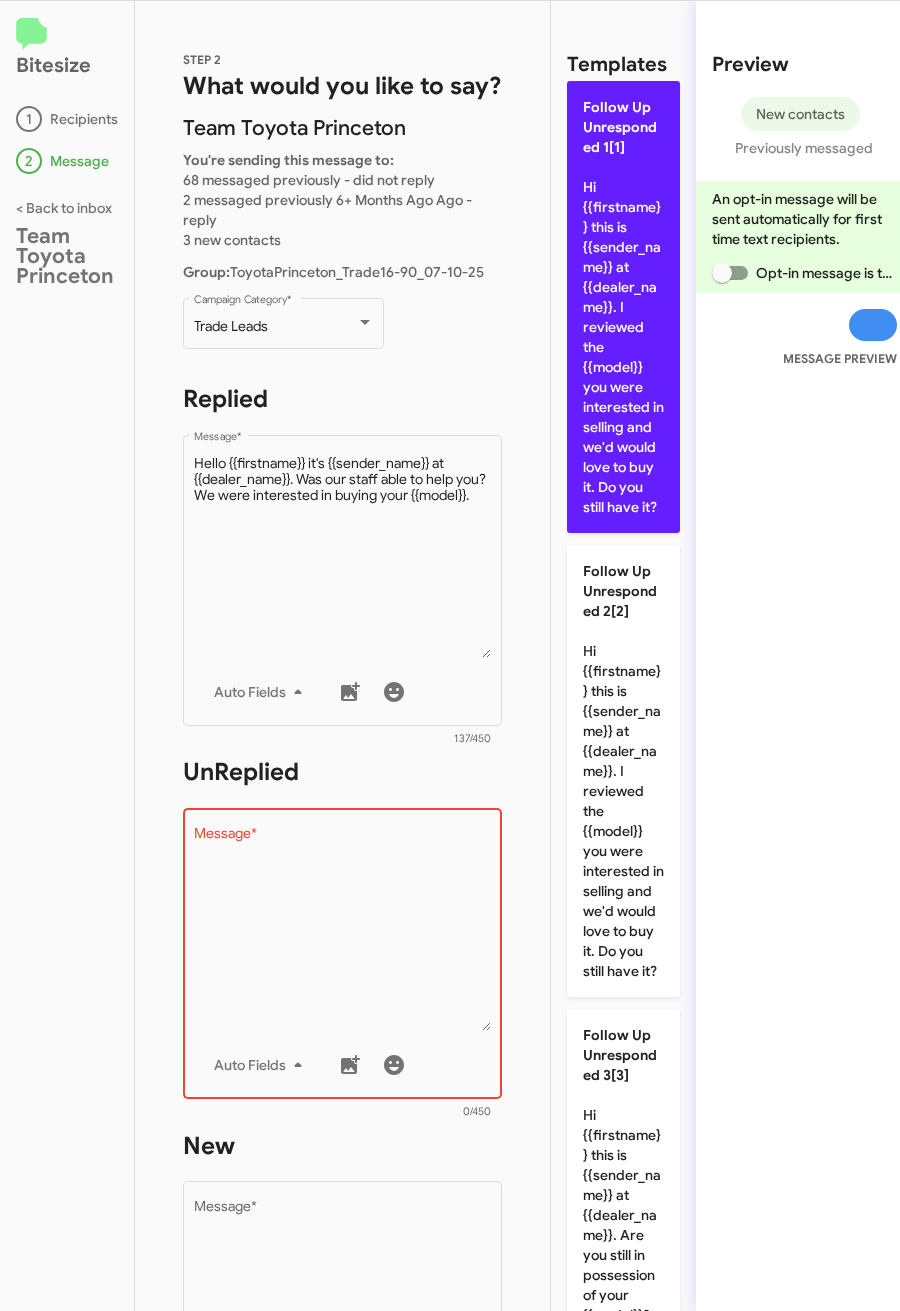 type on "Hi {{firstname}} this is {{sender_name}} at {{dealer_name}}. I reviewed the {{model}} you were interested in selling and we'd would love to buy it. Do you still have it?" 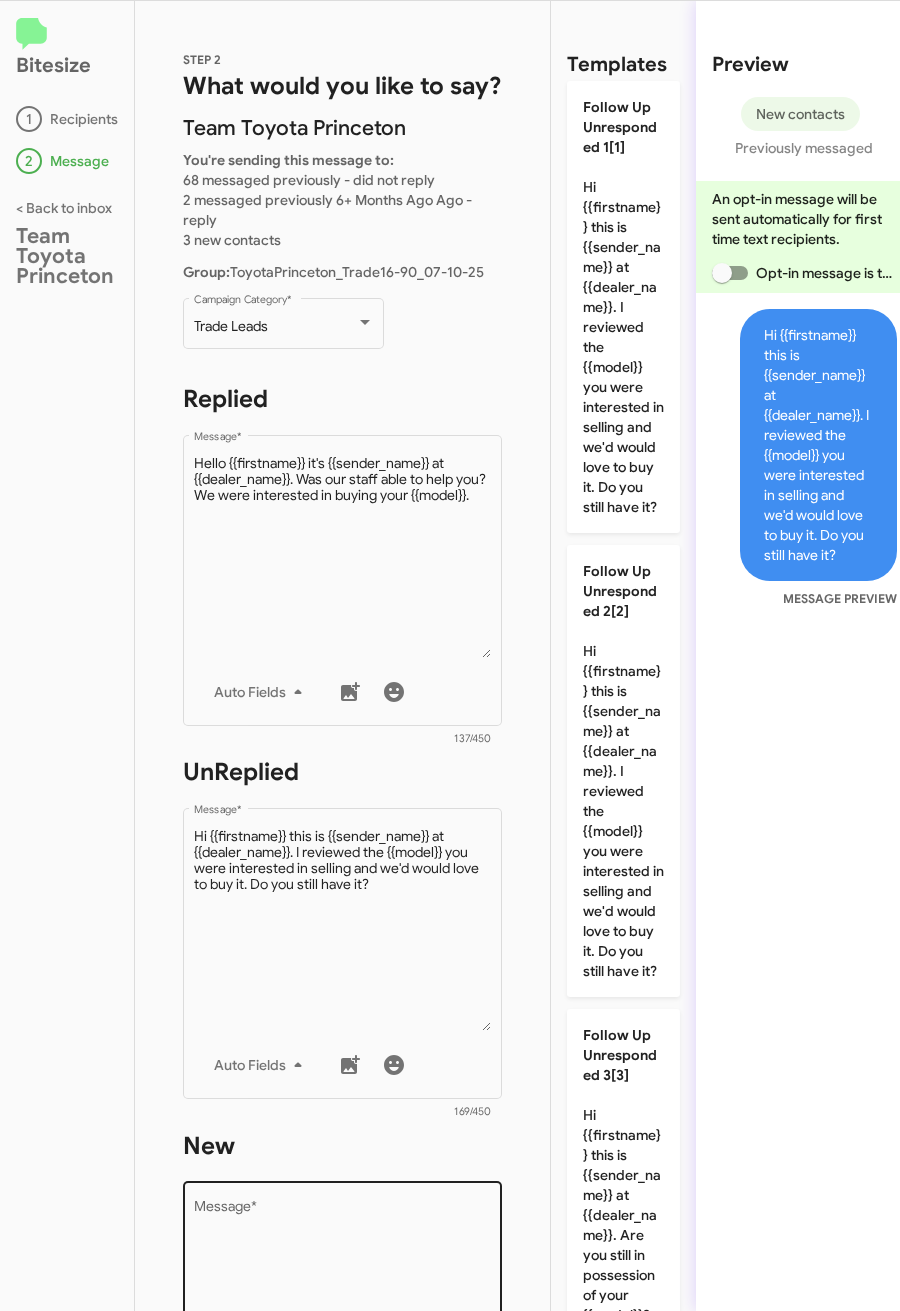 click on "Message  *" at bounding box center [343, 1303] 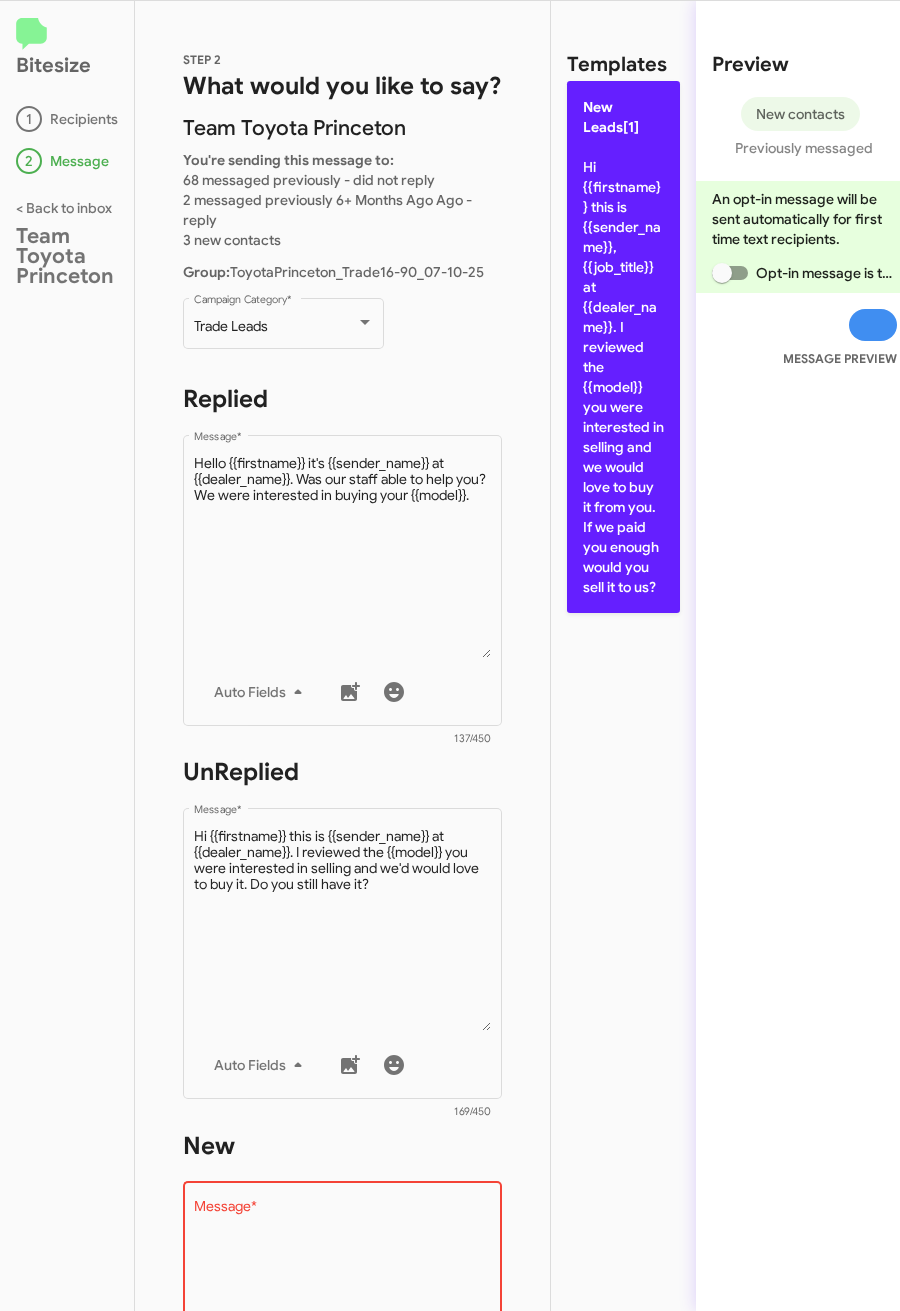 click on "New Leads[1]  Hi {{firstname}} this is {{sender_name}}, {{job_title}} at {{dealer_name}}. I reviewed the {{model}} you were interested in selling and we would love to buy it from you. If we paid you enough would you sell it to us?" 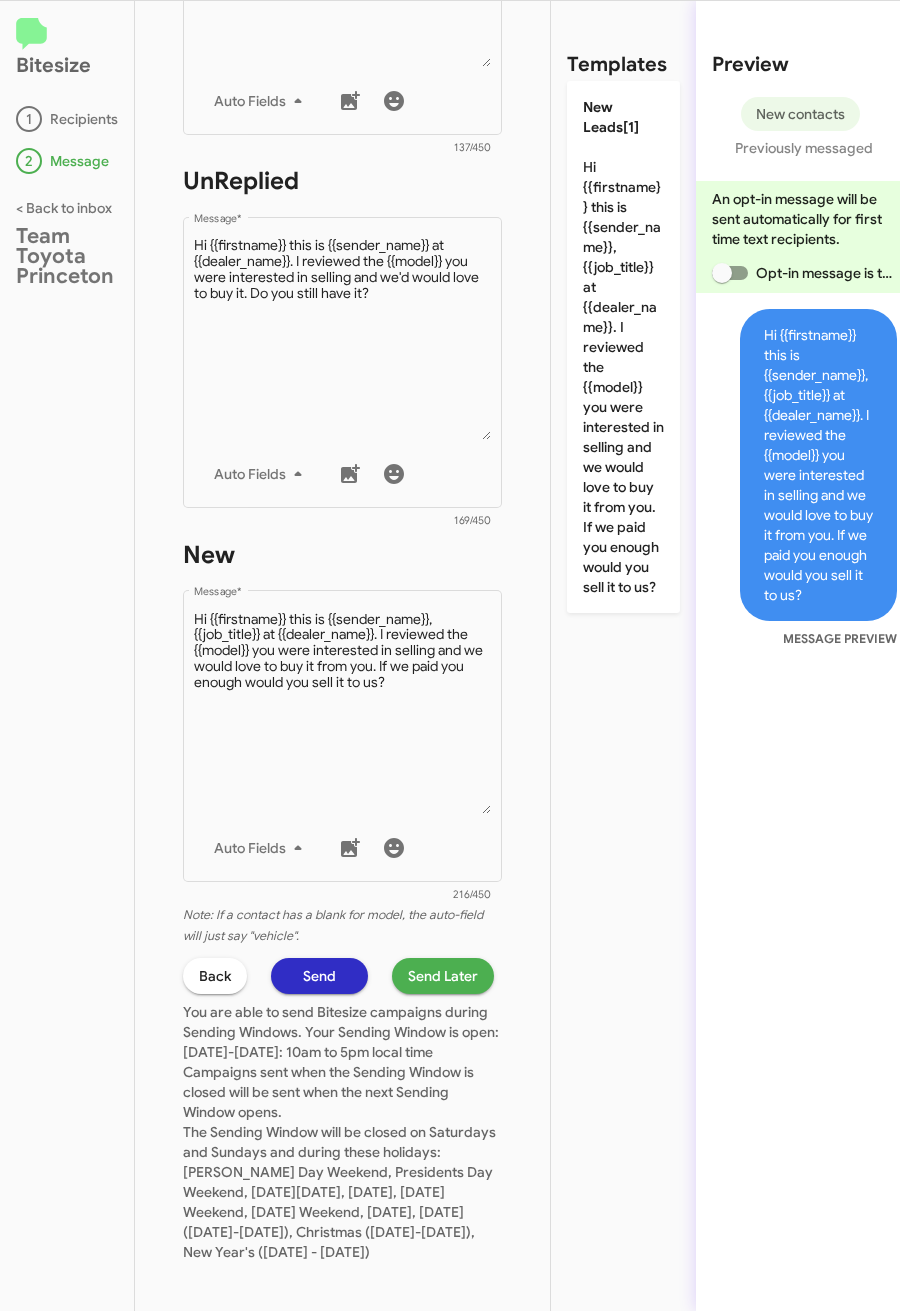 scroll, scrollTop: 711, scrollLeft: 0, axis: vertical 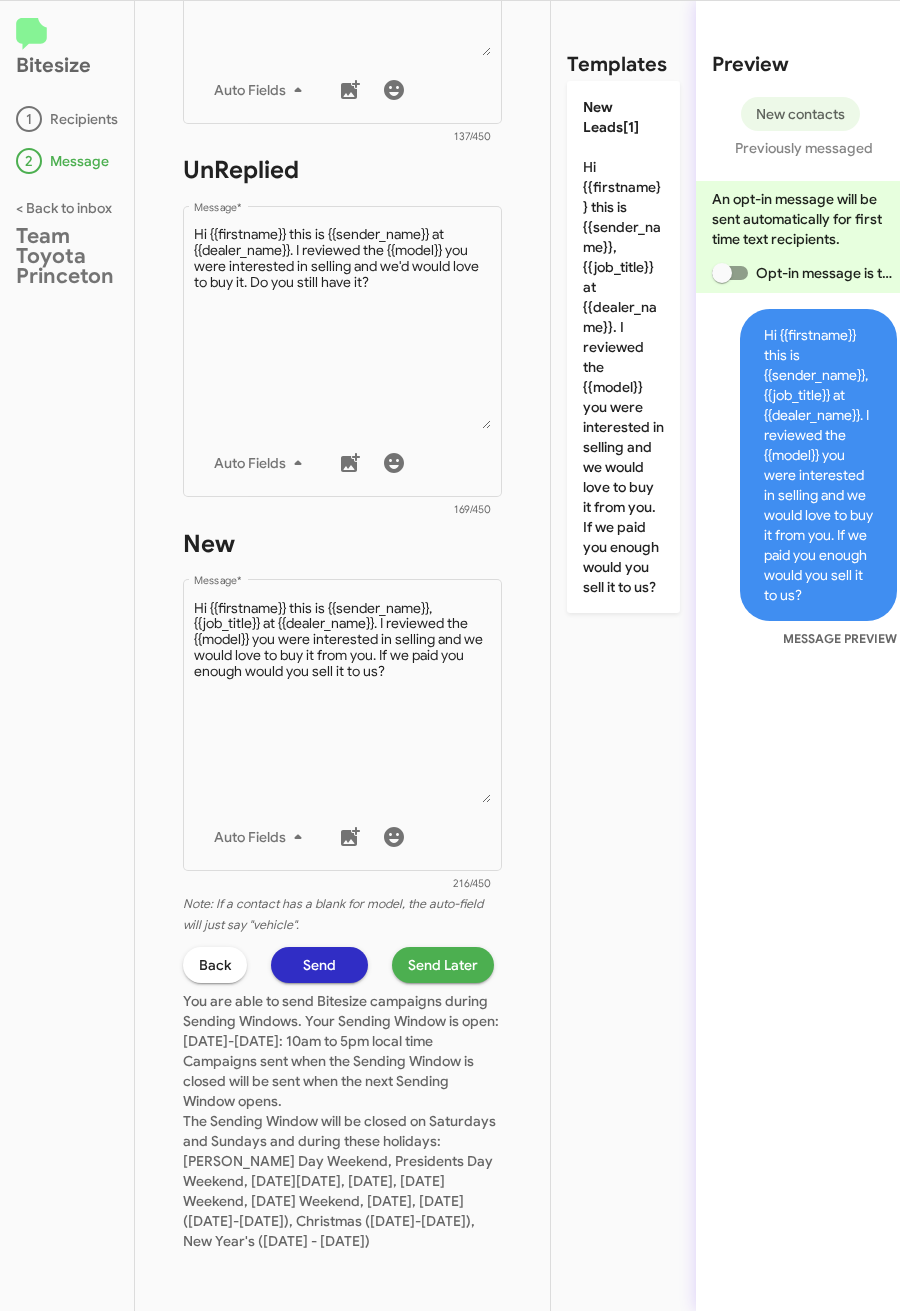 click on "Send Later" 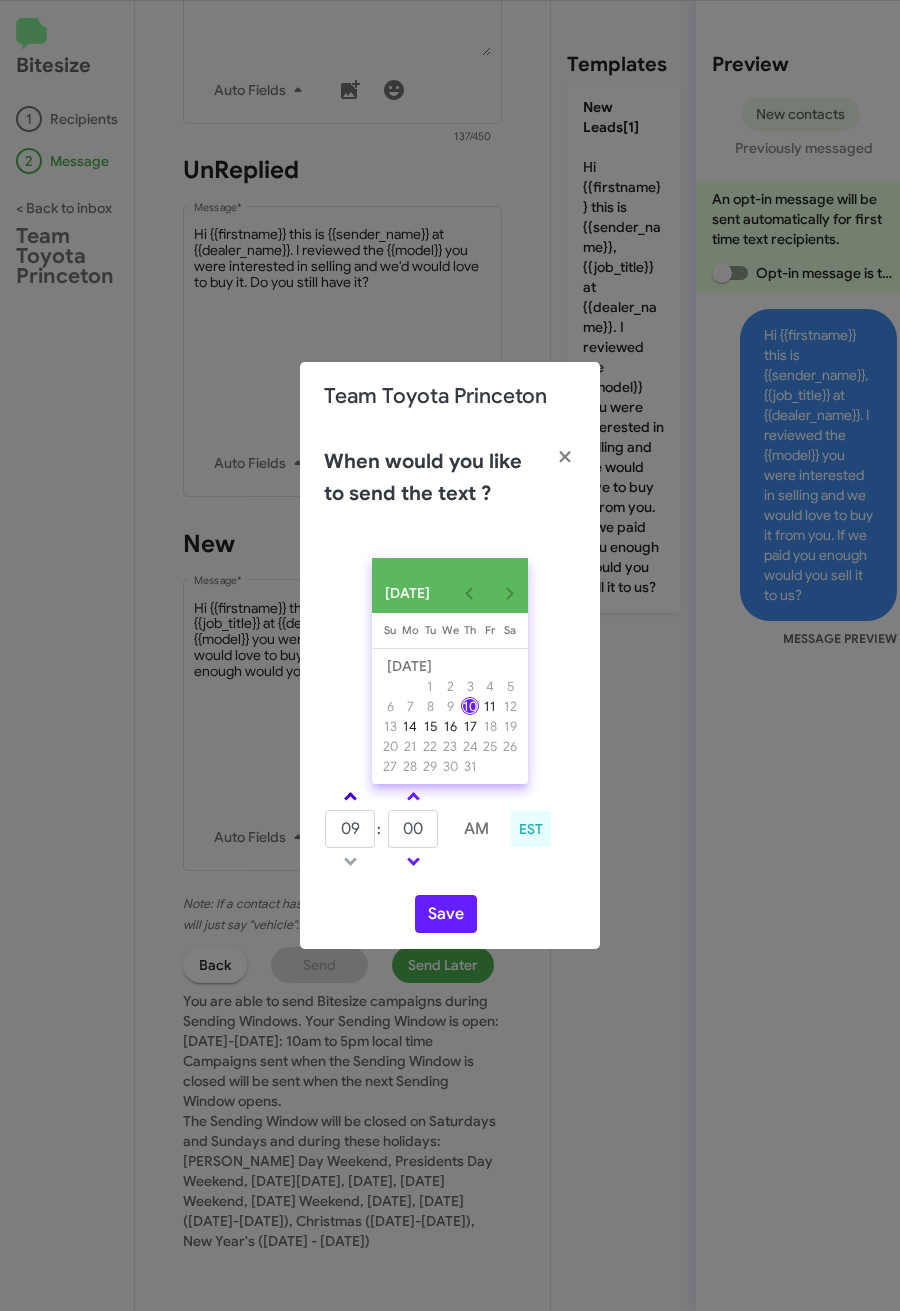click 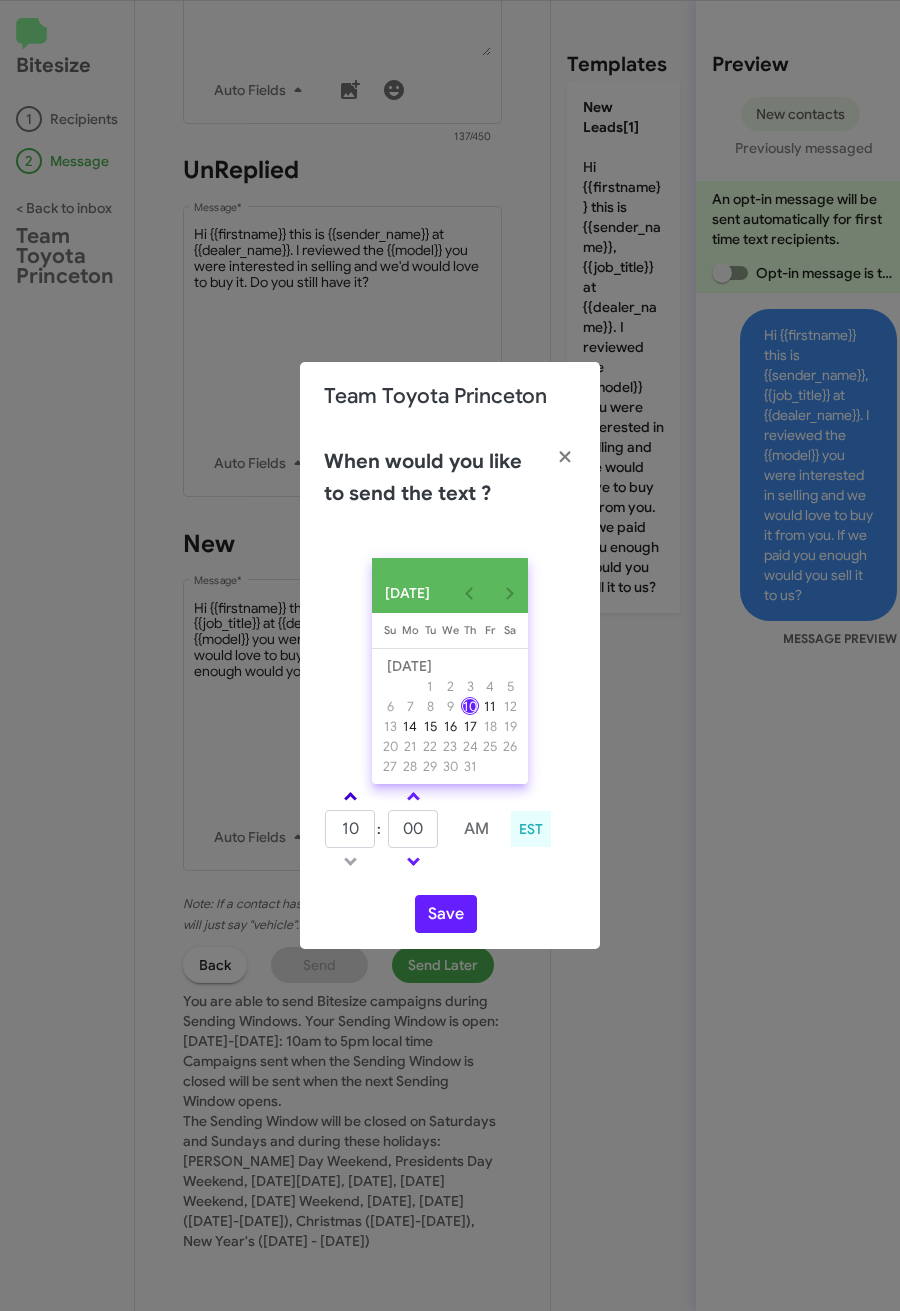 click 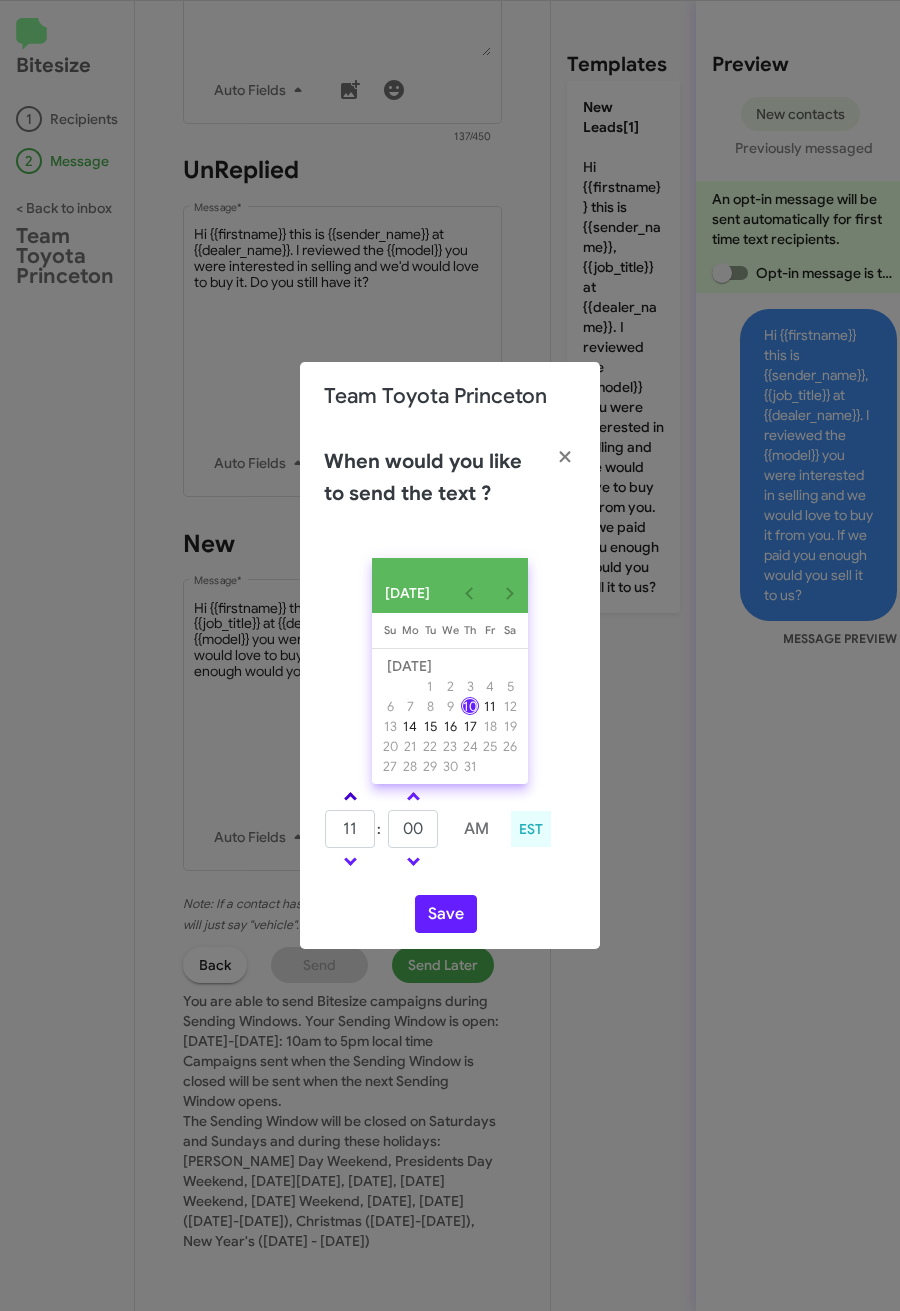 click 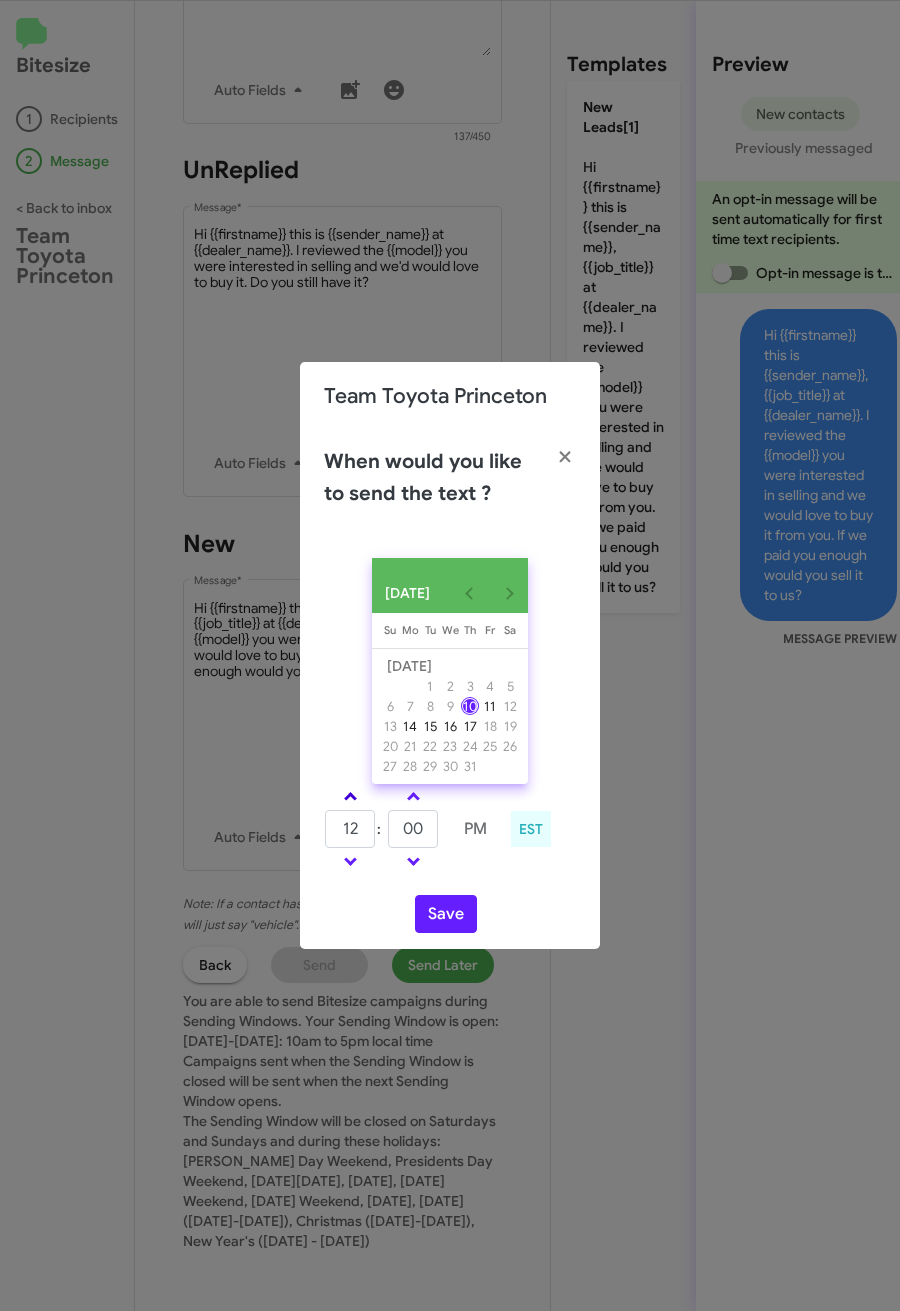 click 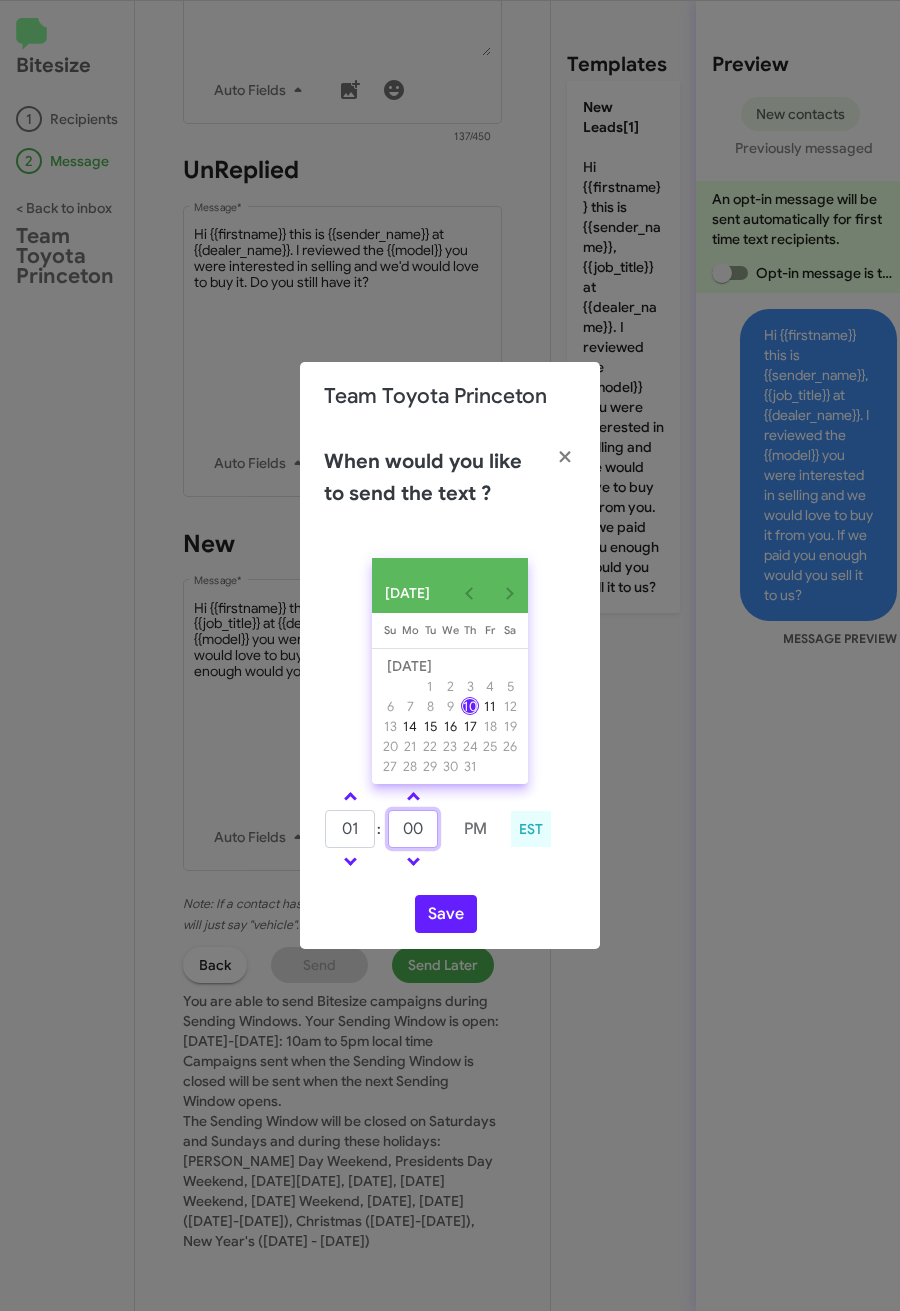 drag, startPoint x: 429, startPoint y: 835, endPoint x: 396, endPoint y: 835, distance: 33 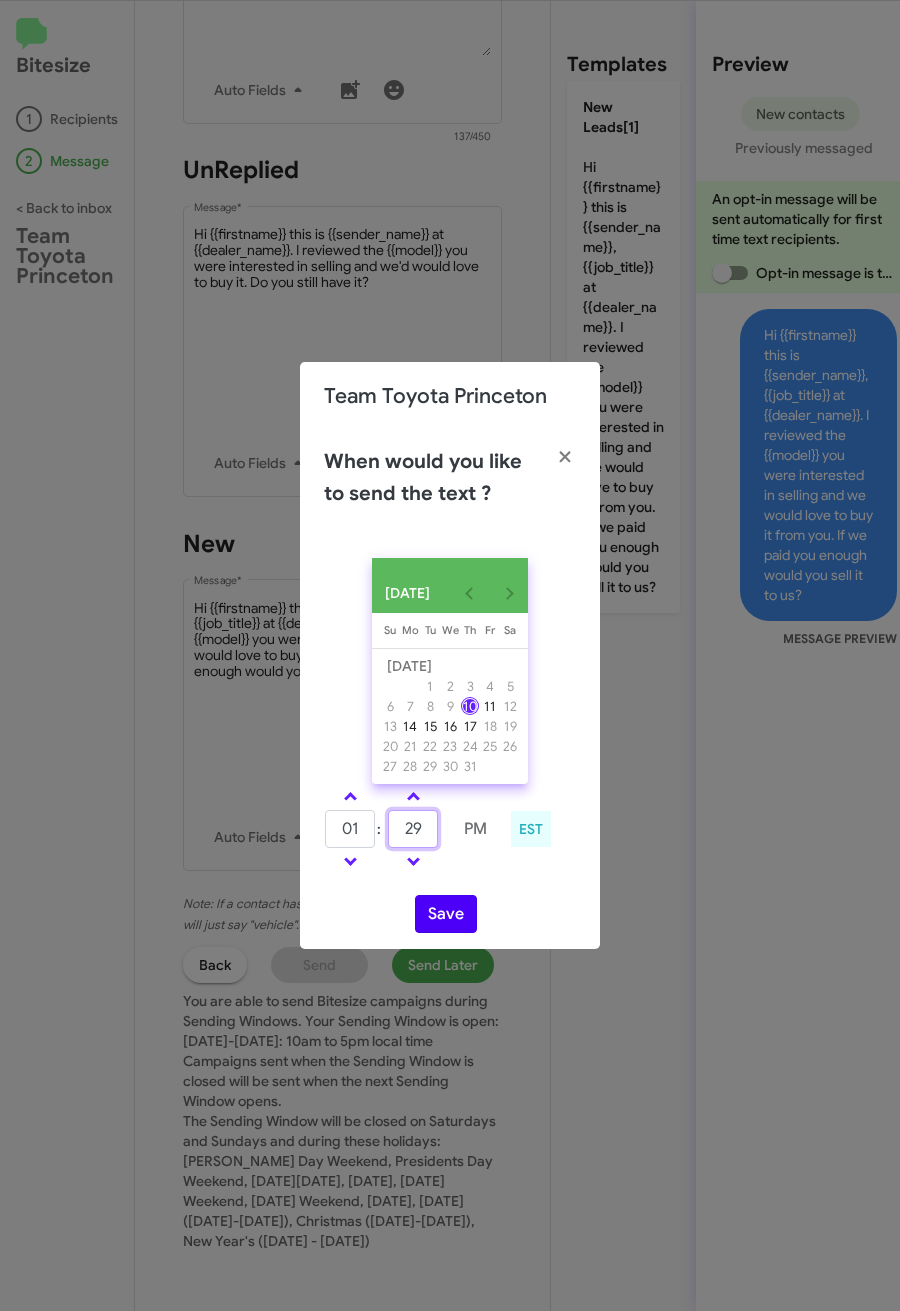 type on "29" 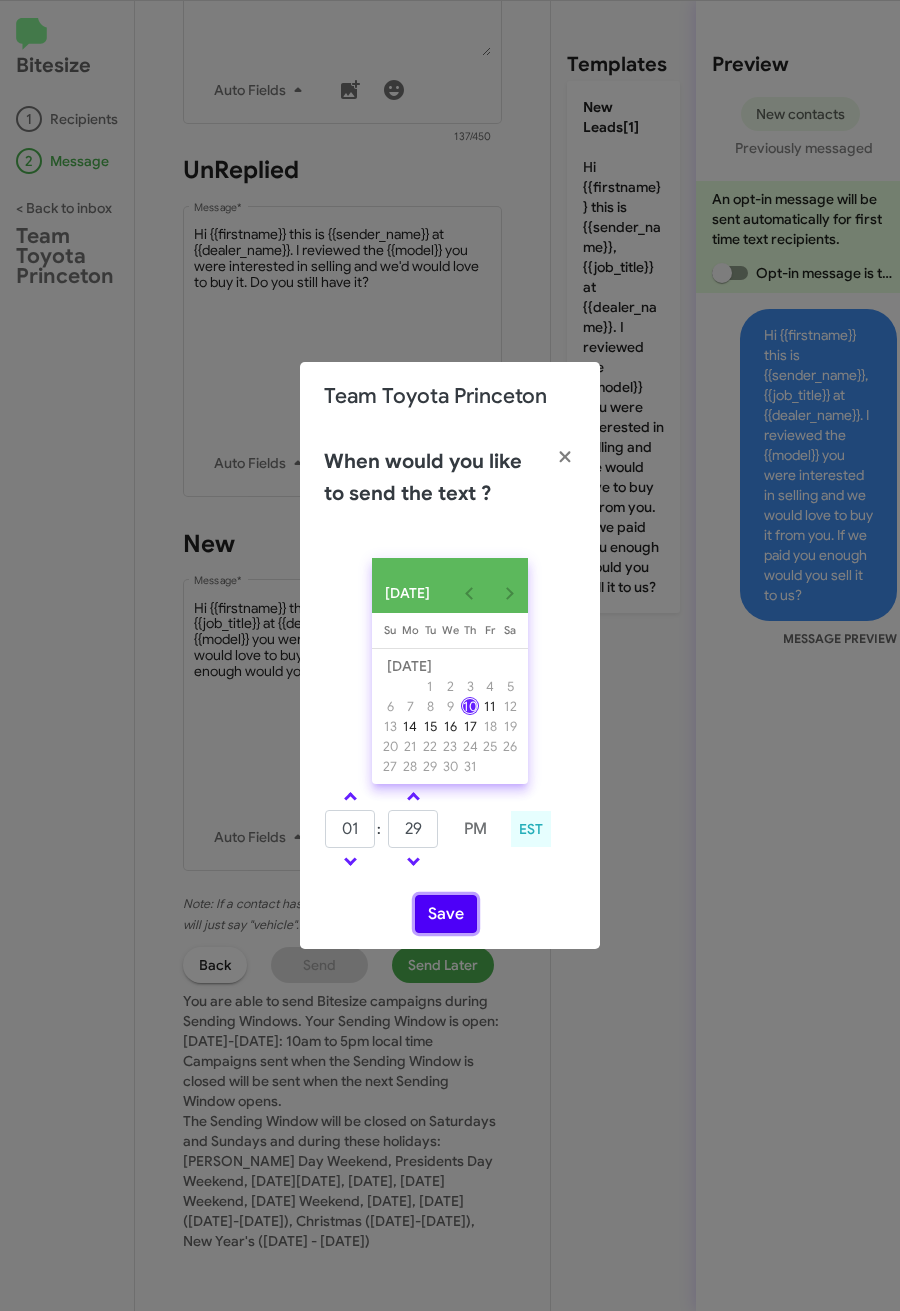 click on "Save" 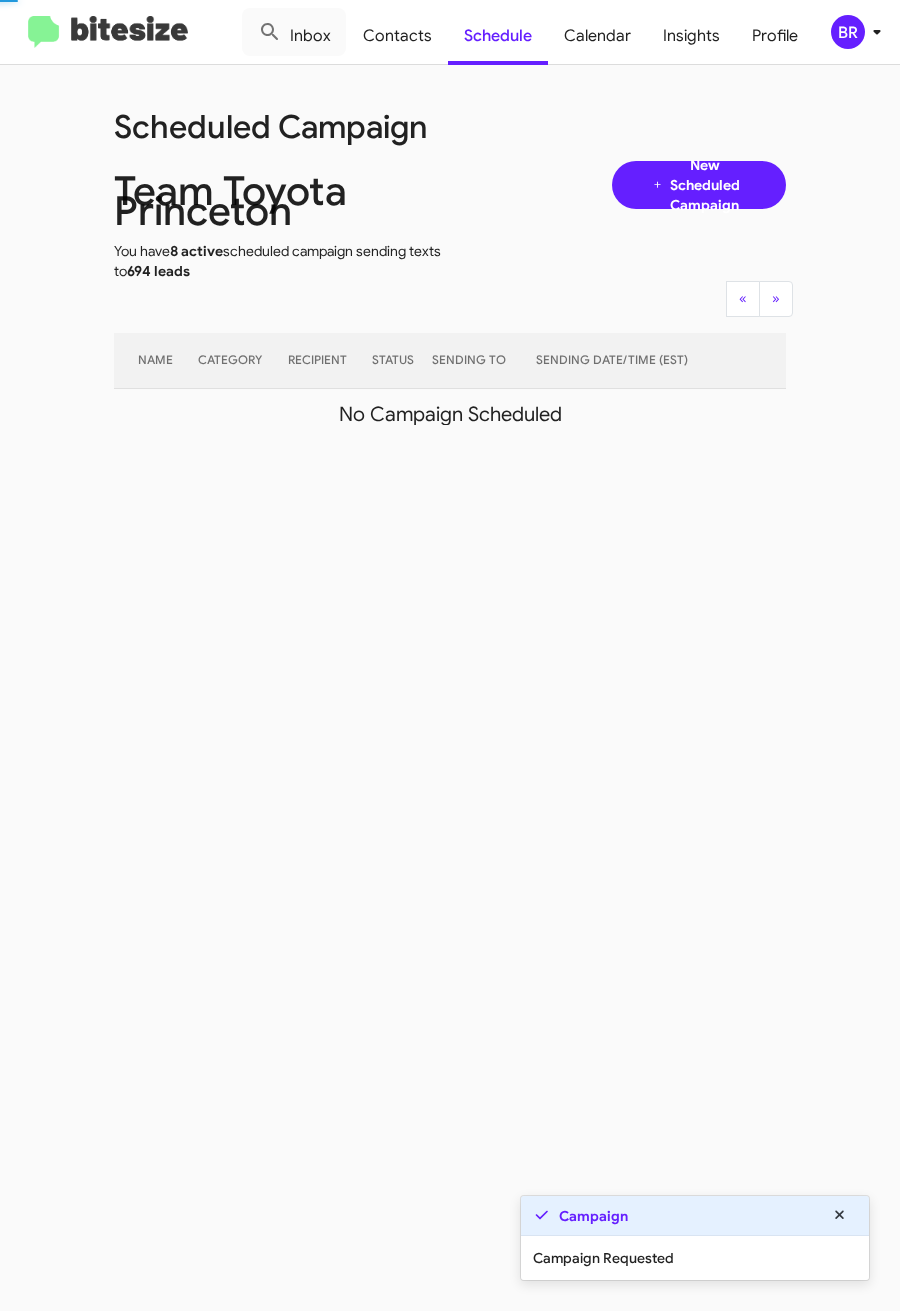 click 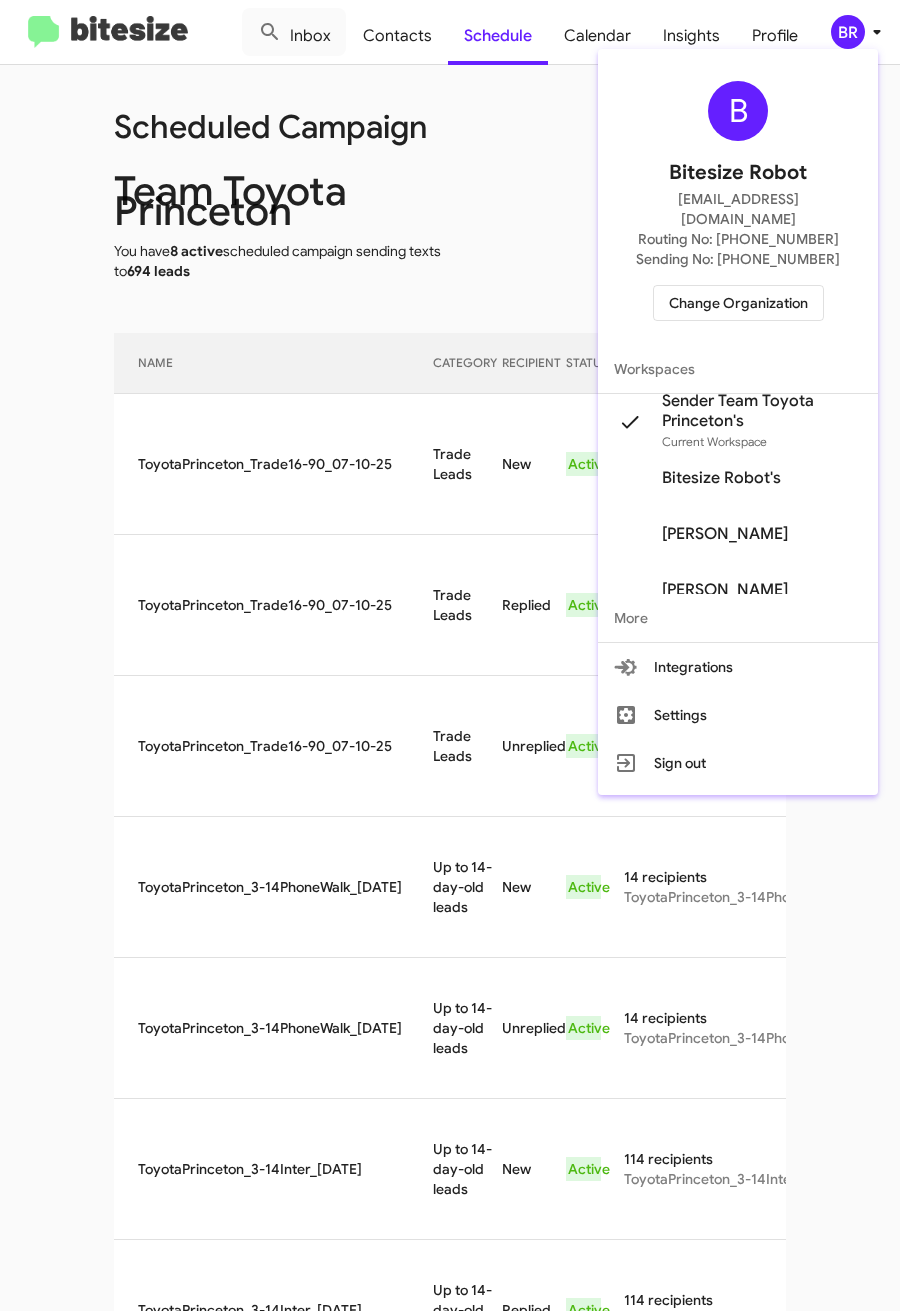 click at bounding box center [450, 655] 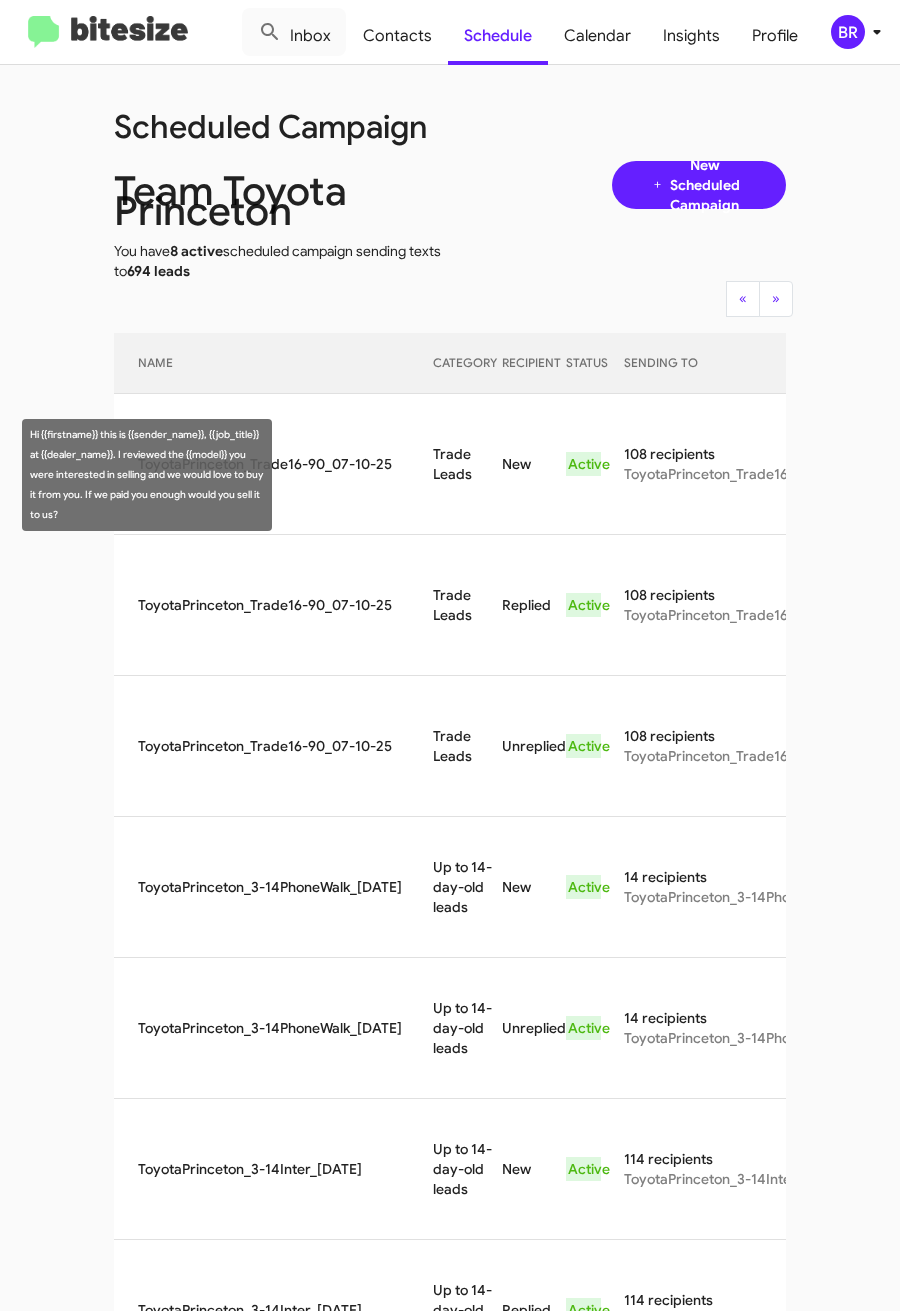 drag, startPoint x: 402, startPoint y: 463, endPoint x: 435, endPoint y: 487, distance: 40.804413 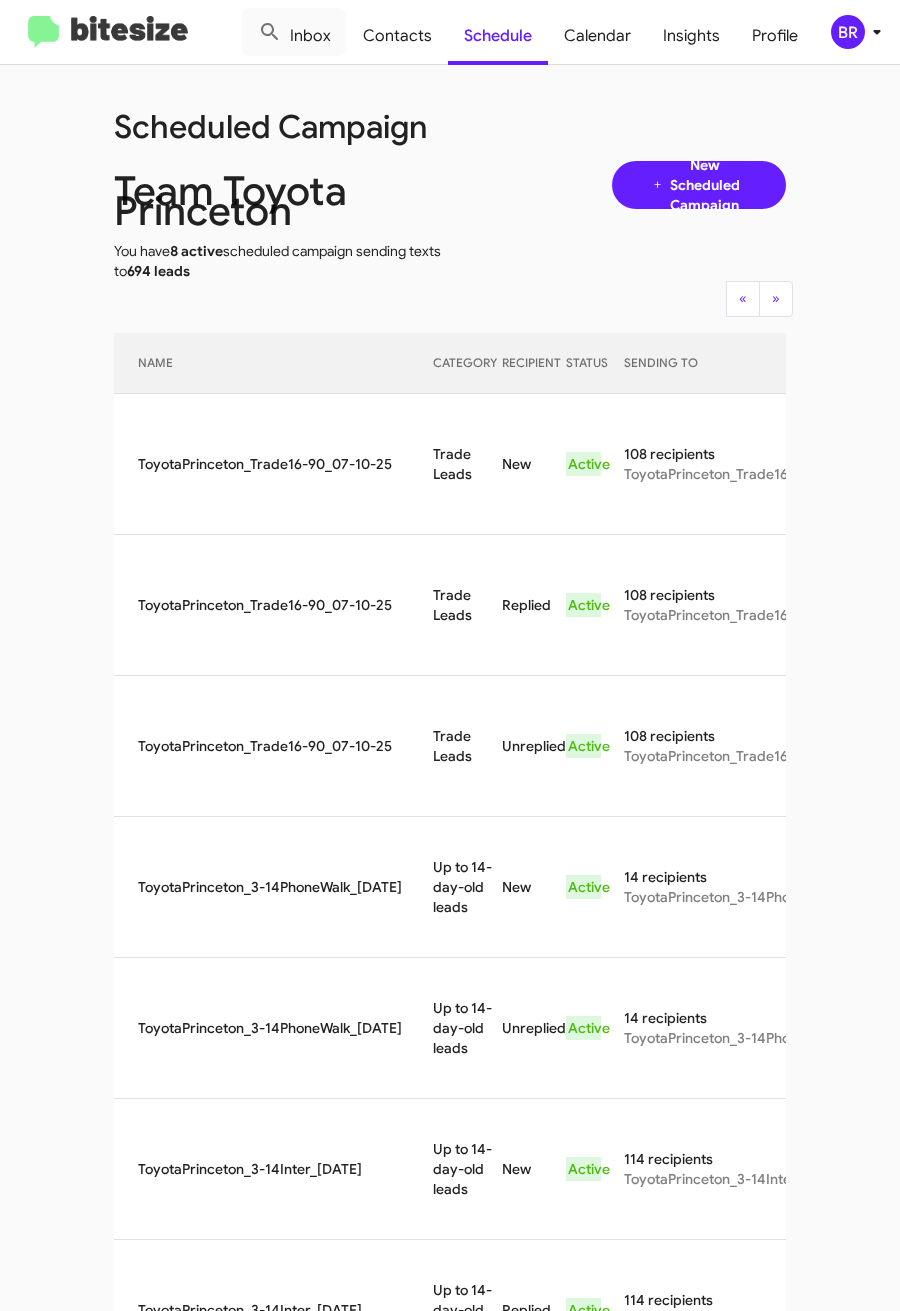 copy on "Trade Leads" 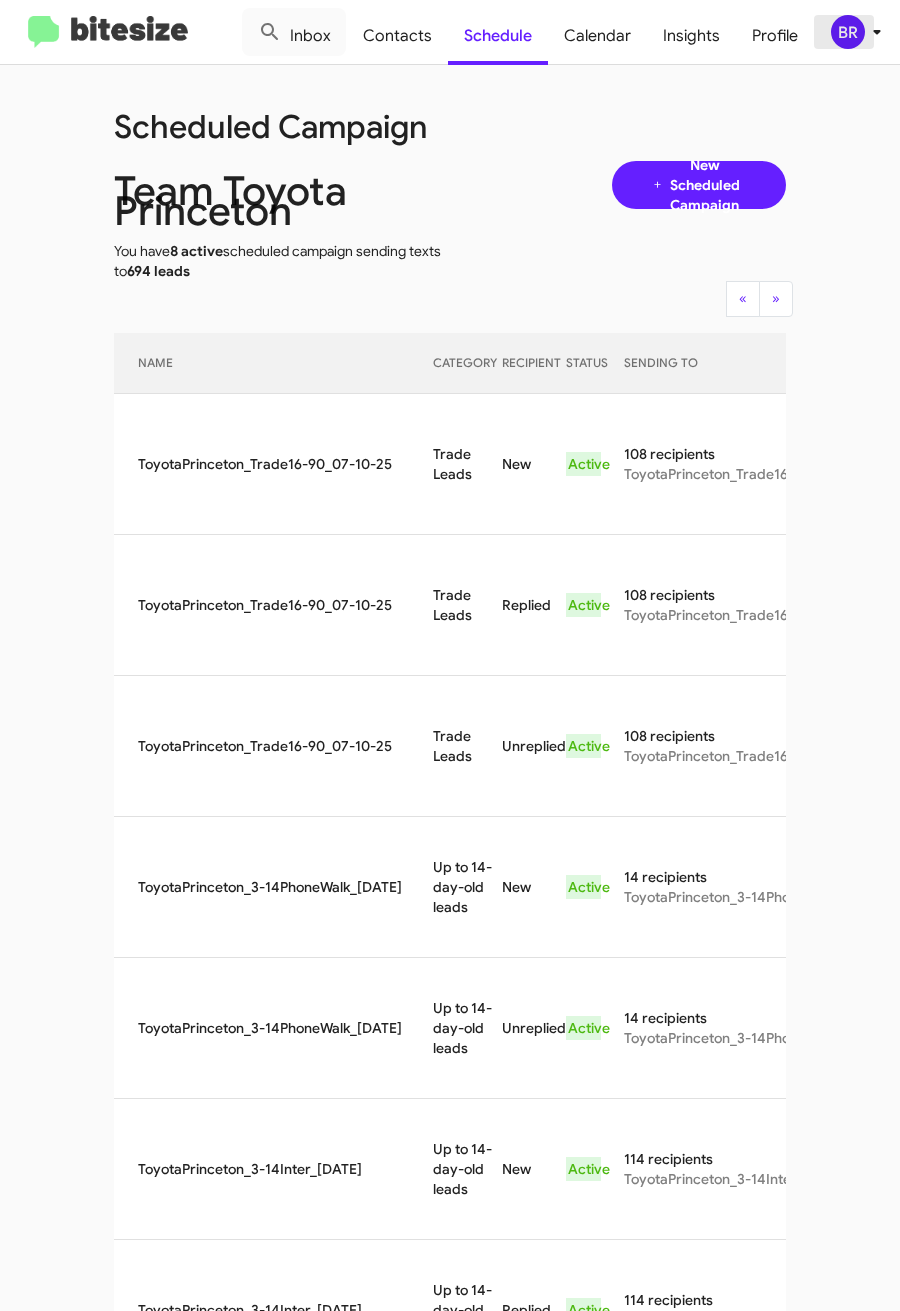 click 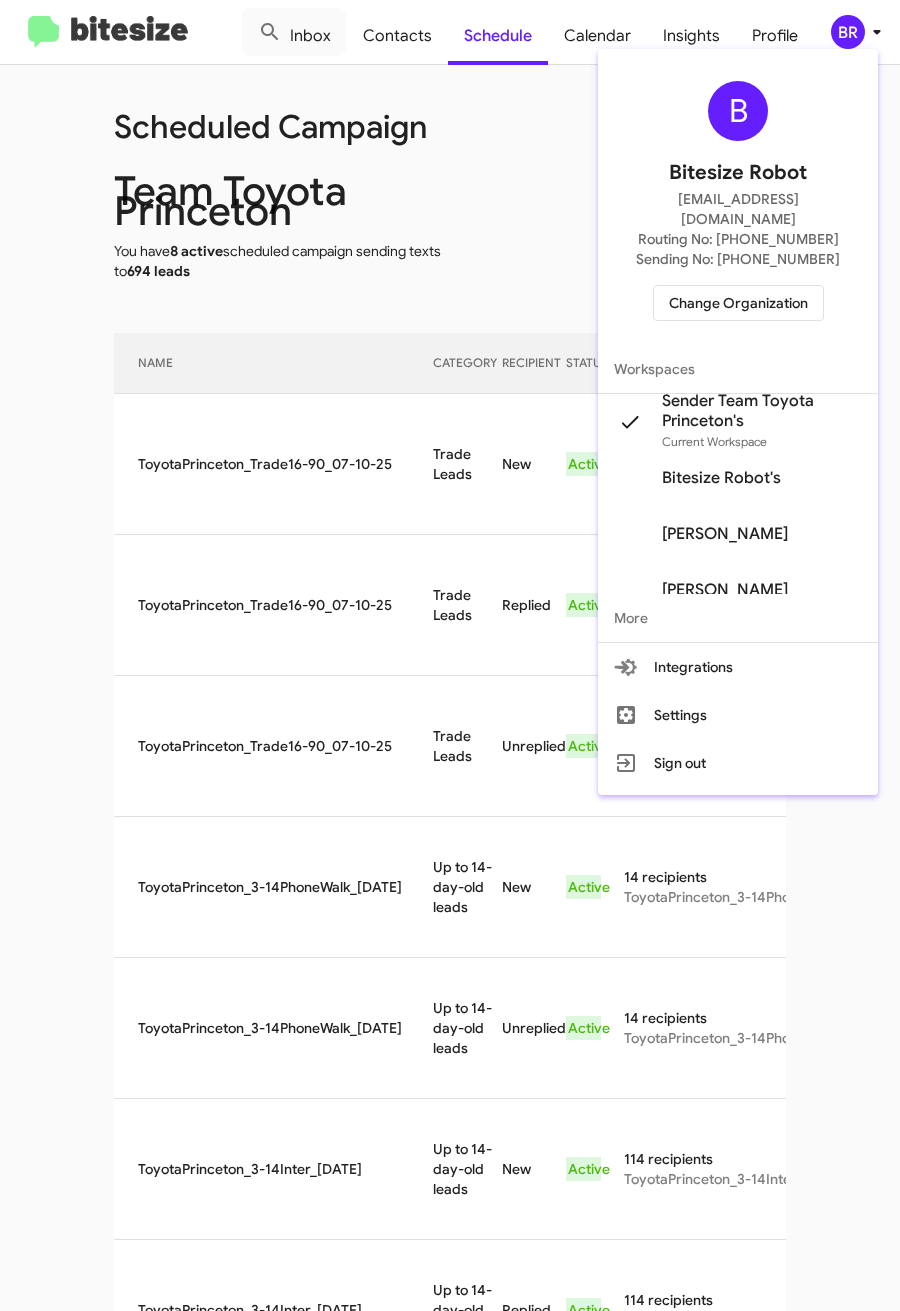 click on "Change Organization" at bounding box center [738, 303] 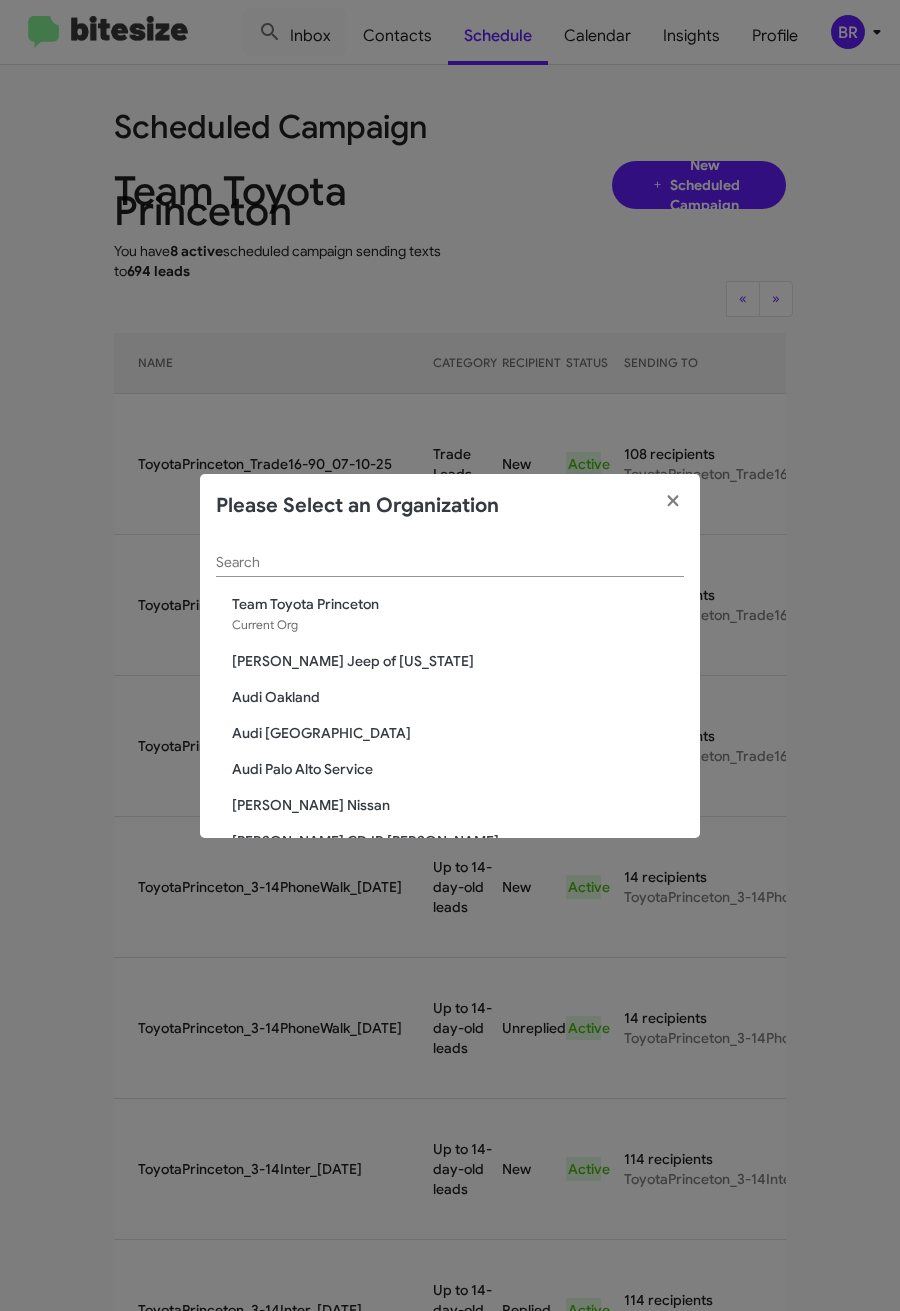 click on "Search" at bounding box center (450, 563) 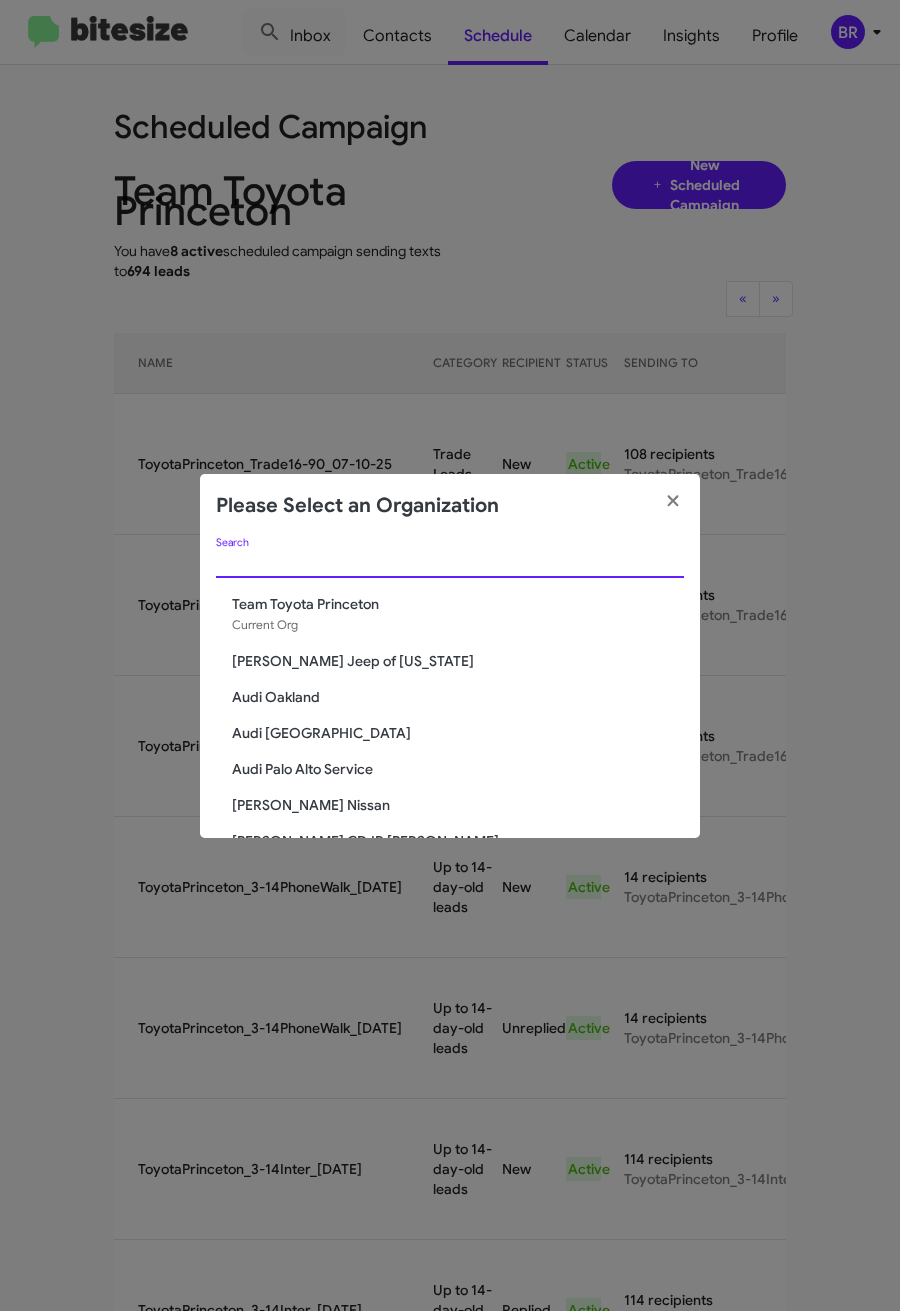paste on "Team Toyota Langhorne" 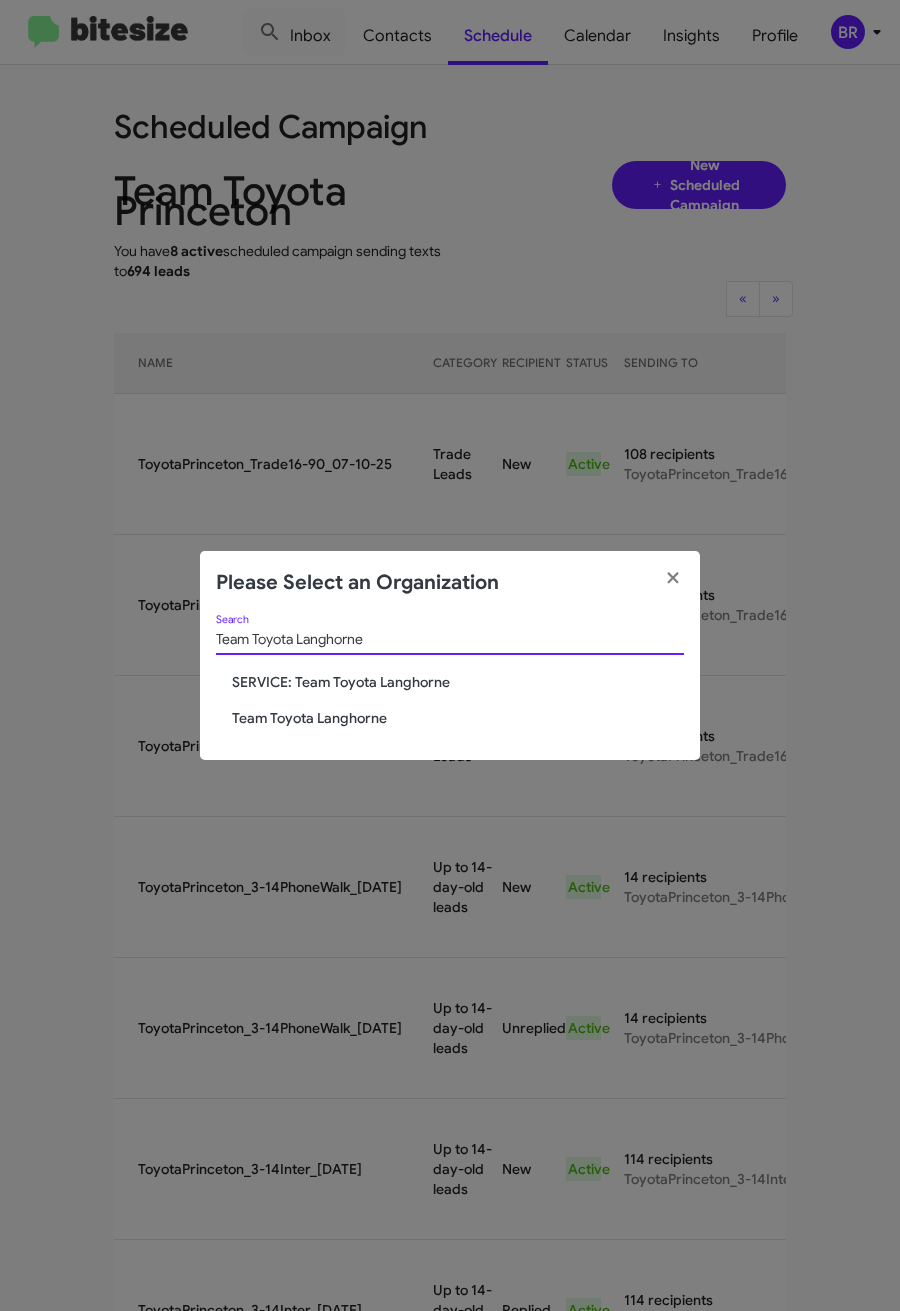 type on "Team Toyota Langhorne" 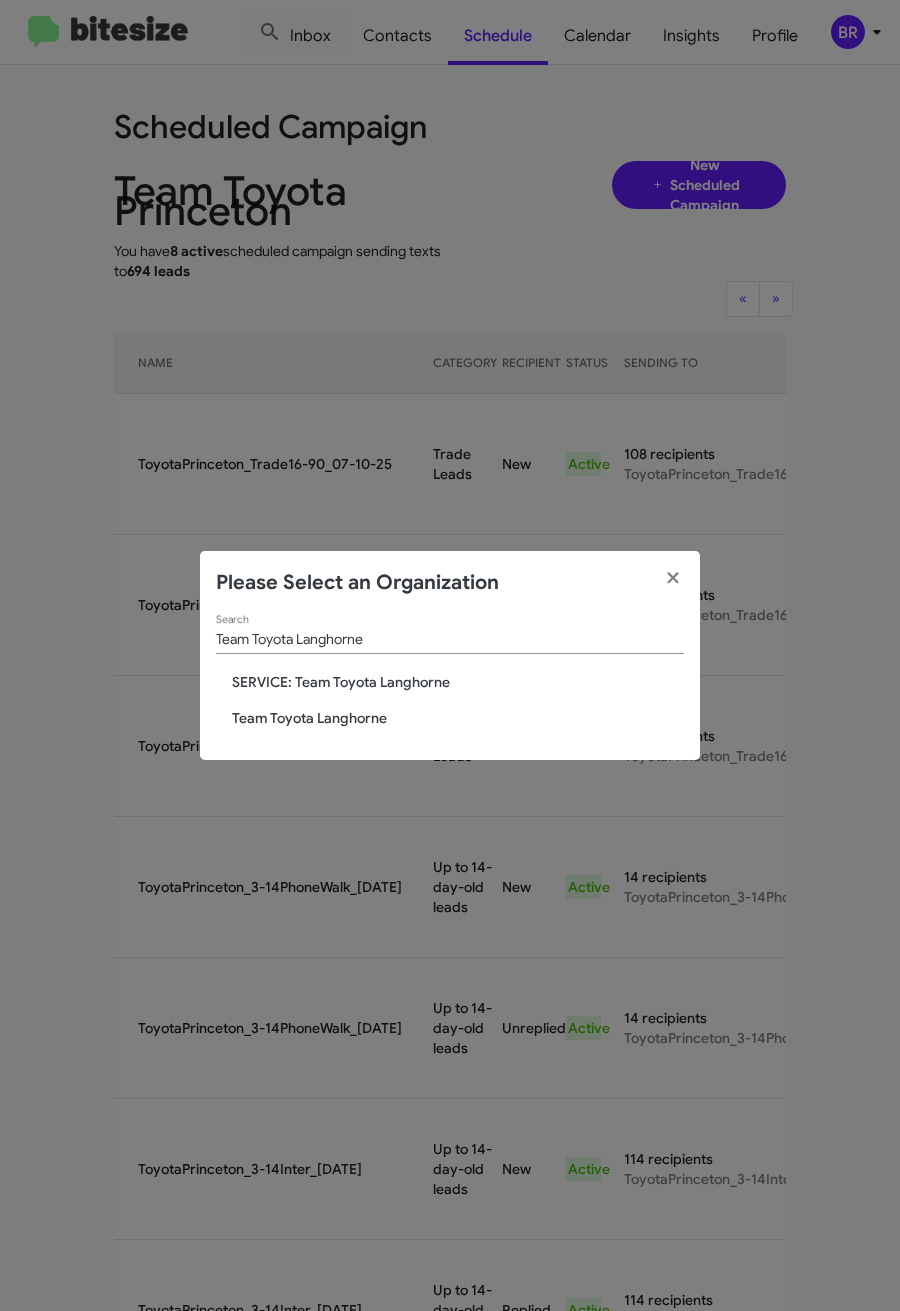 click on "Team Toyota Langhorne" 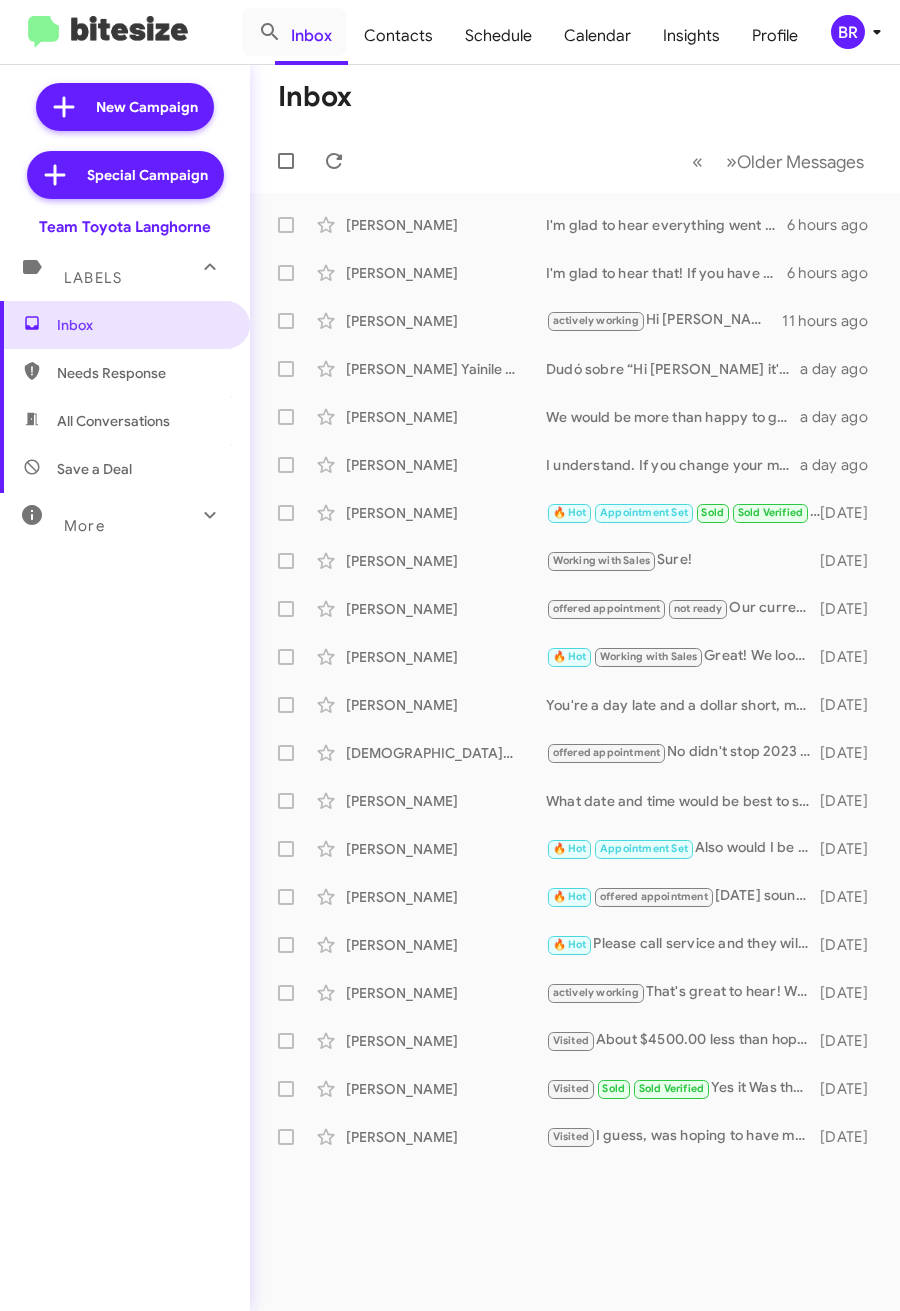 scroll, scrollTop: 0, scrollLeft: 0, axis: both 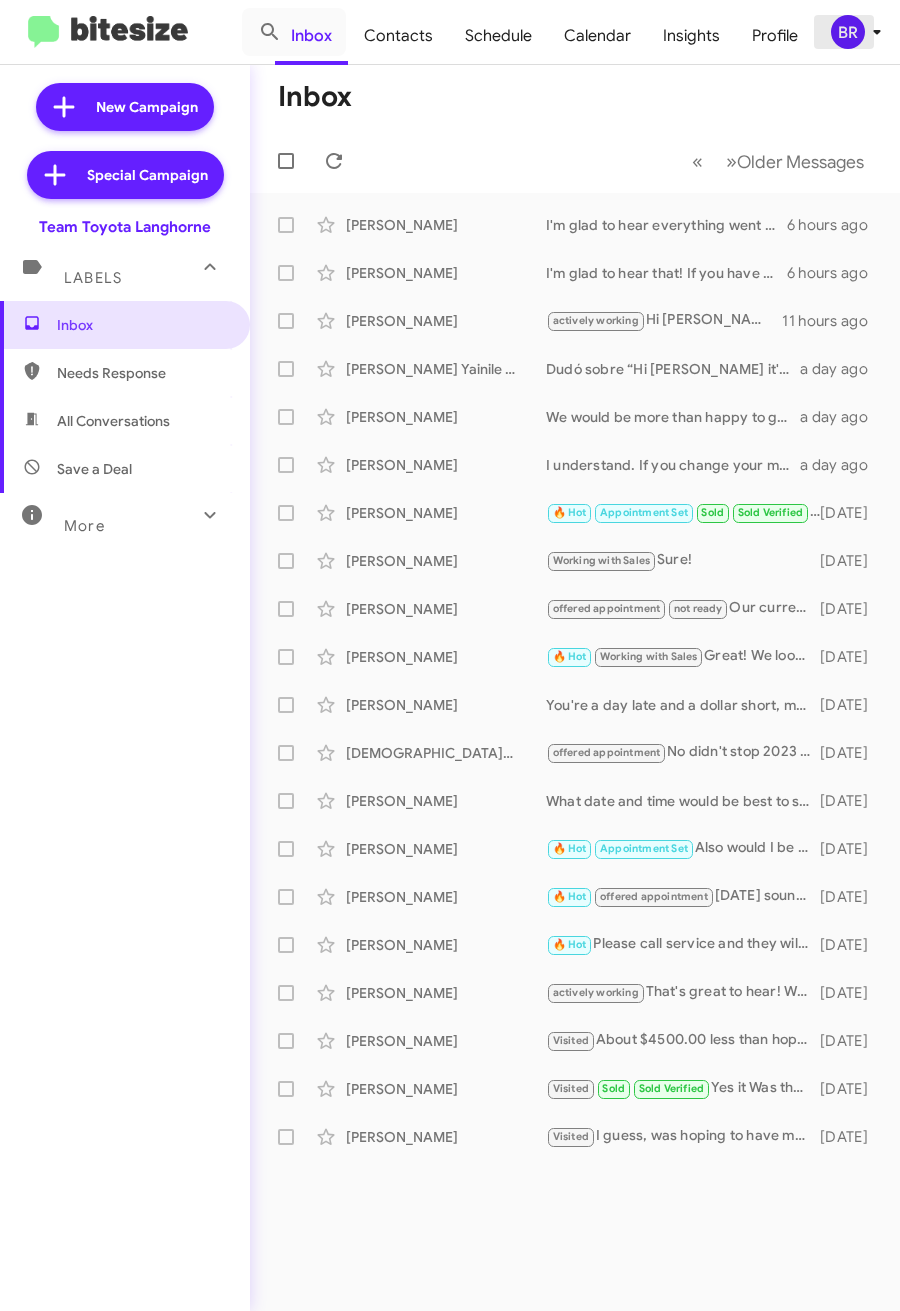 click on "BR" 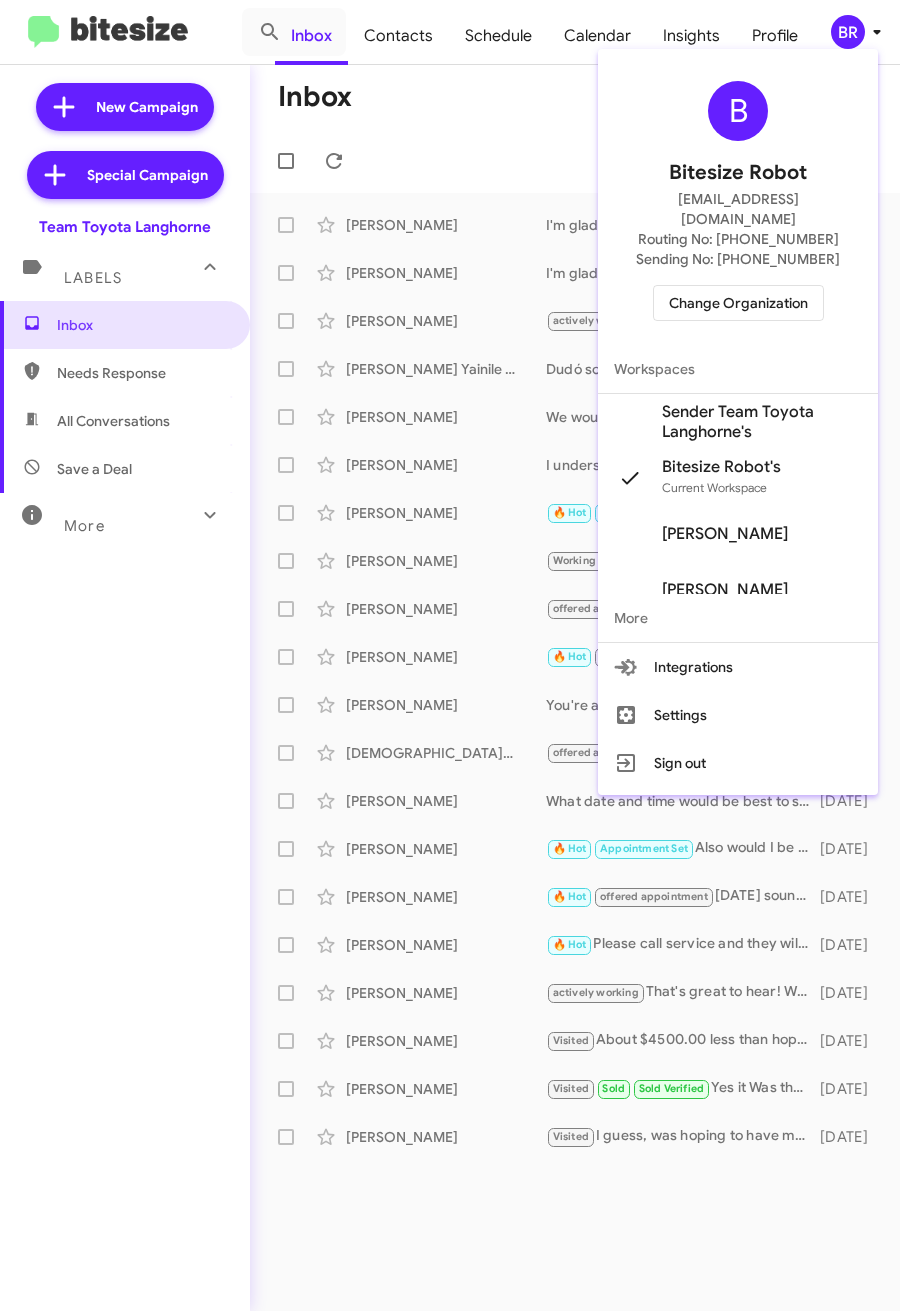 click on "Sender Team Toyota Langhorne's" at bounding box center (762, 422) 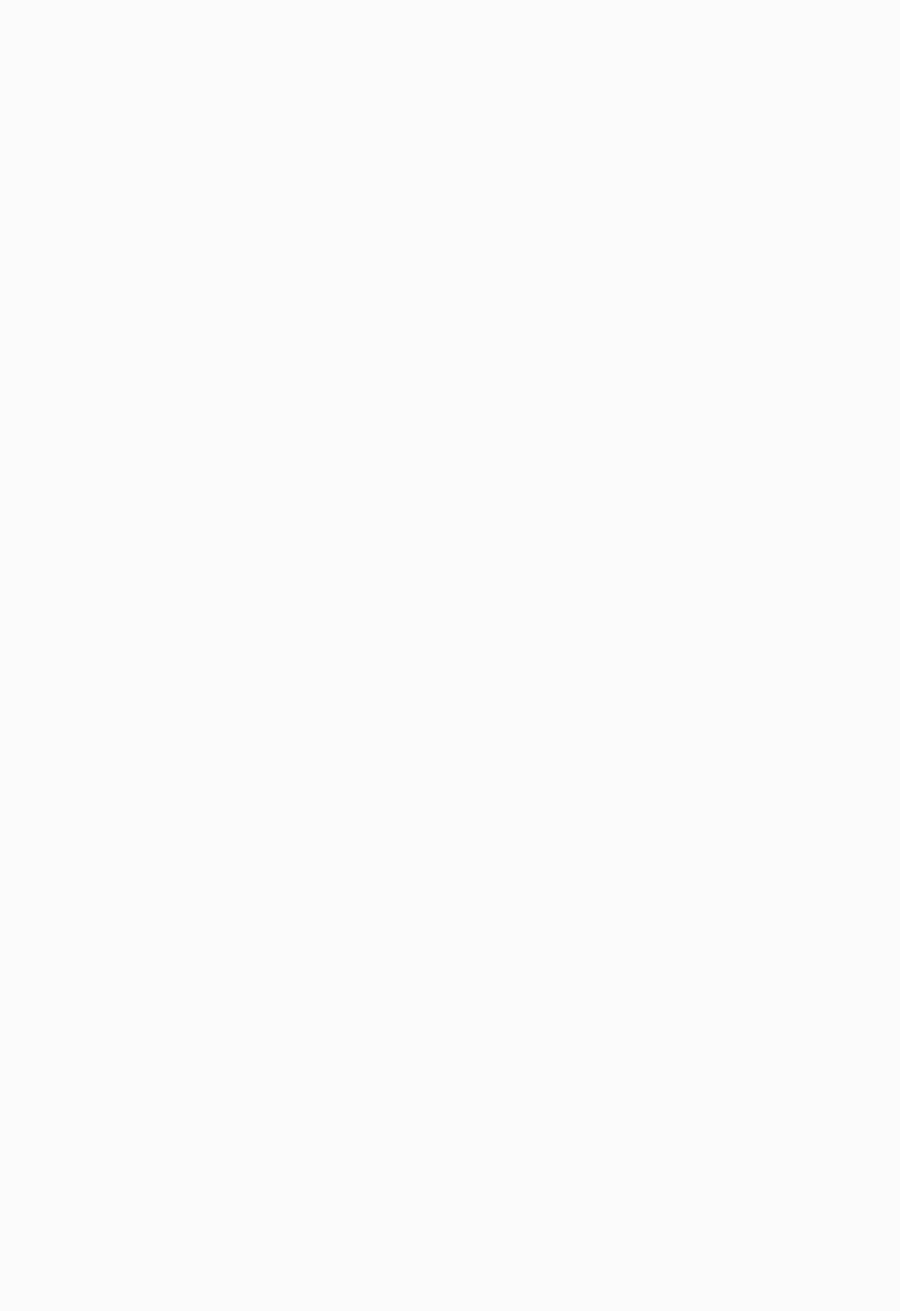 scroll, scrollTop: 0, scrollLeft: 0, axis: both 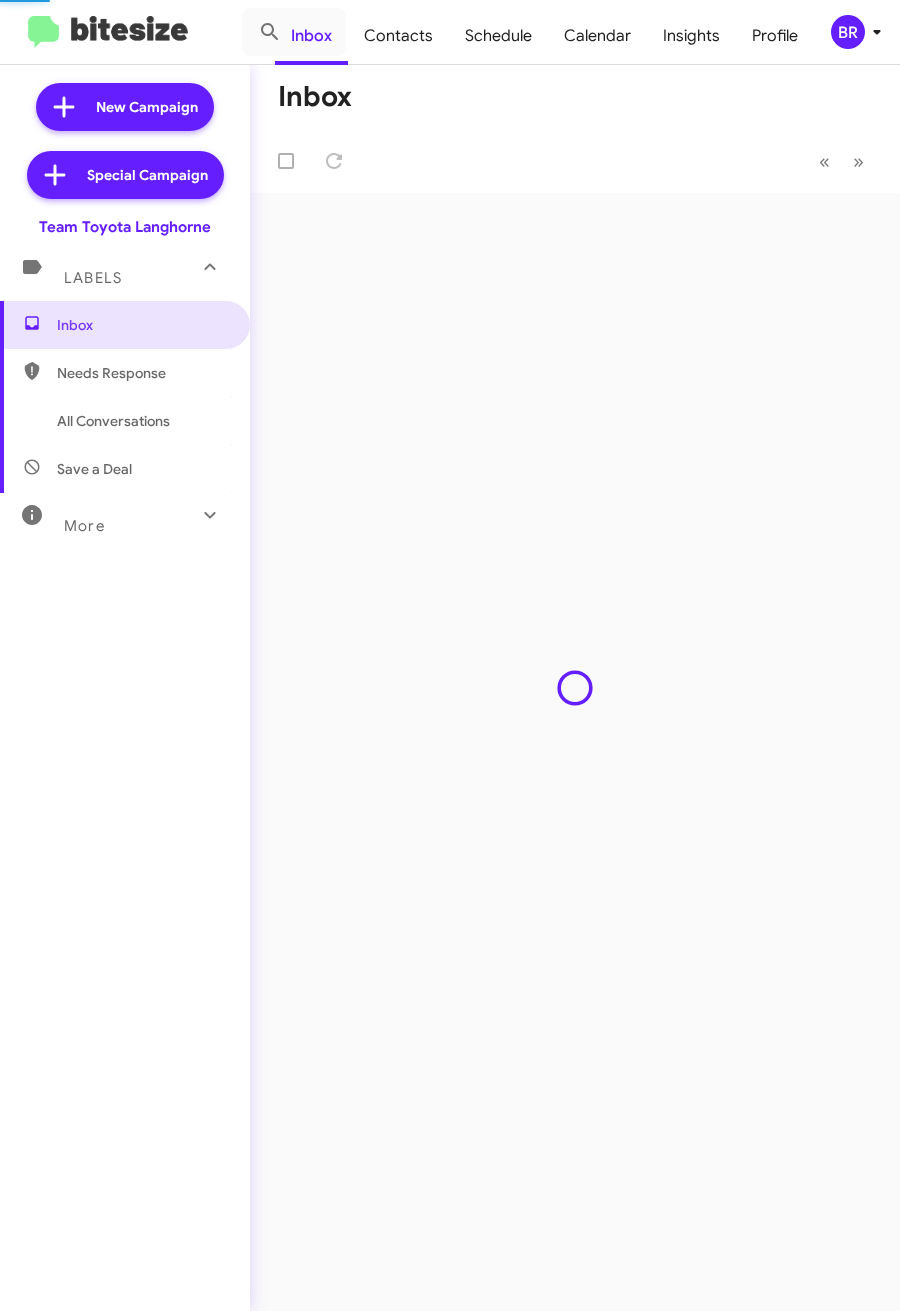 click on "Contacts" 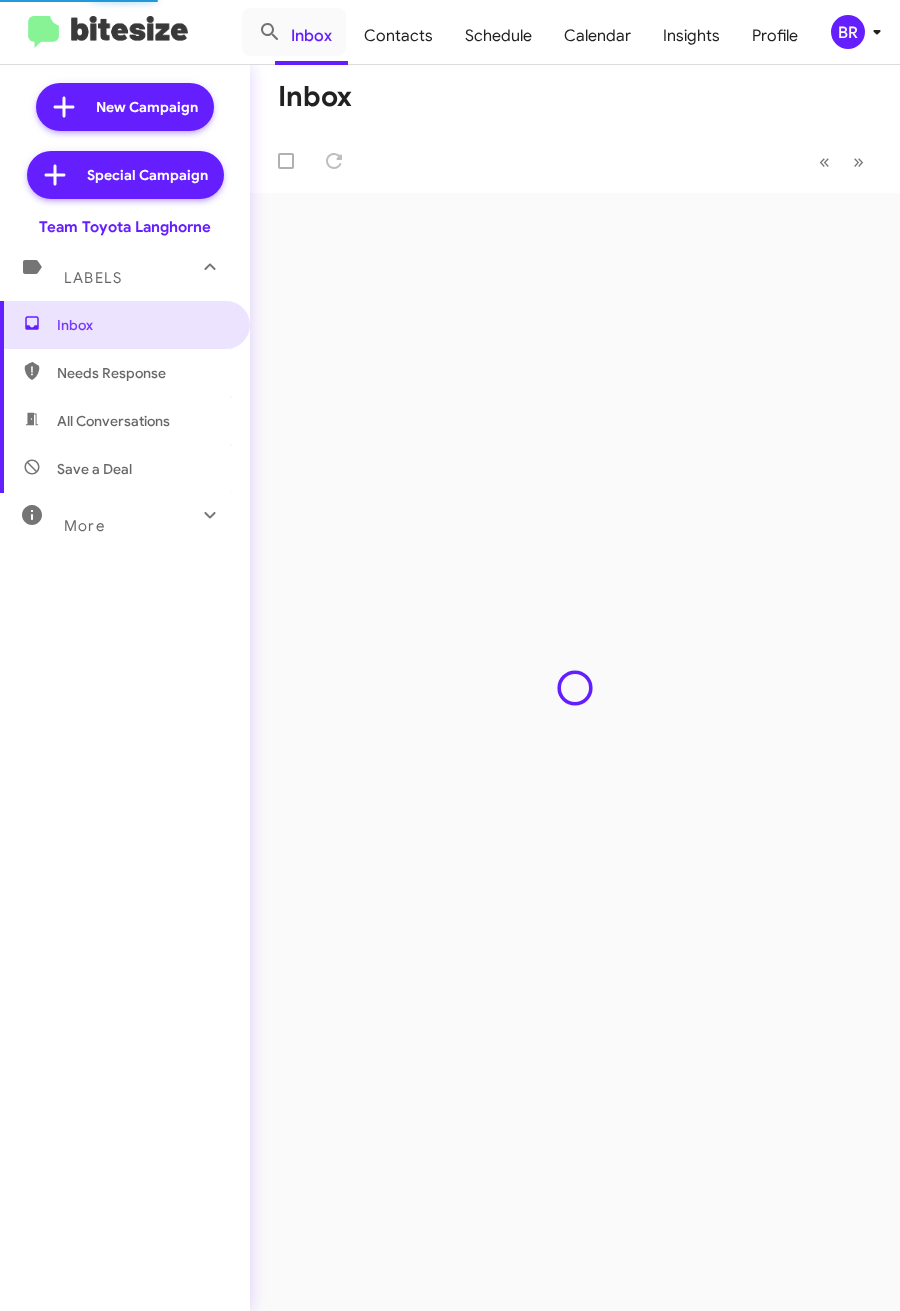 type on "in:groups" 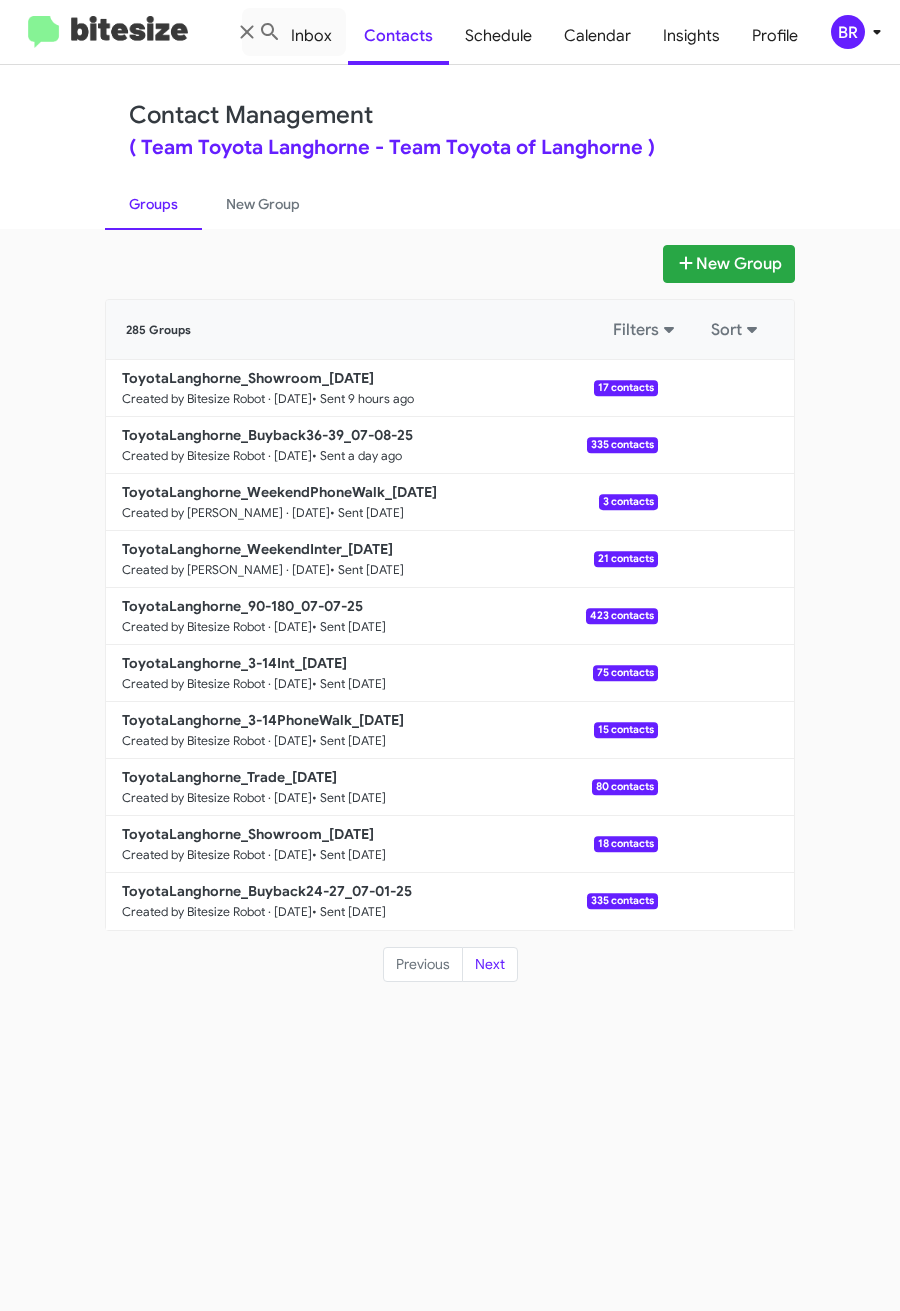 click on "Contact Management ( Team Toyota Langhorne - Team Toyota of Langhorne )" 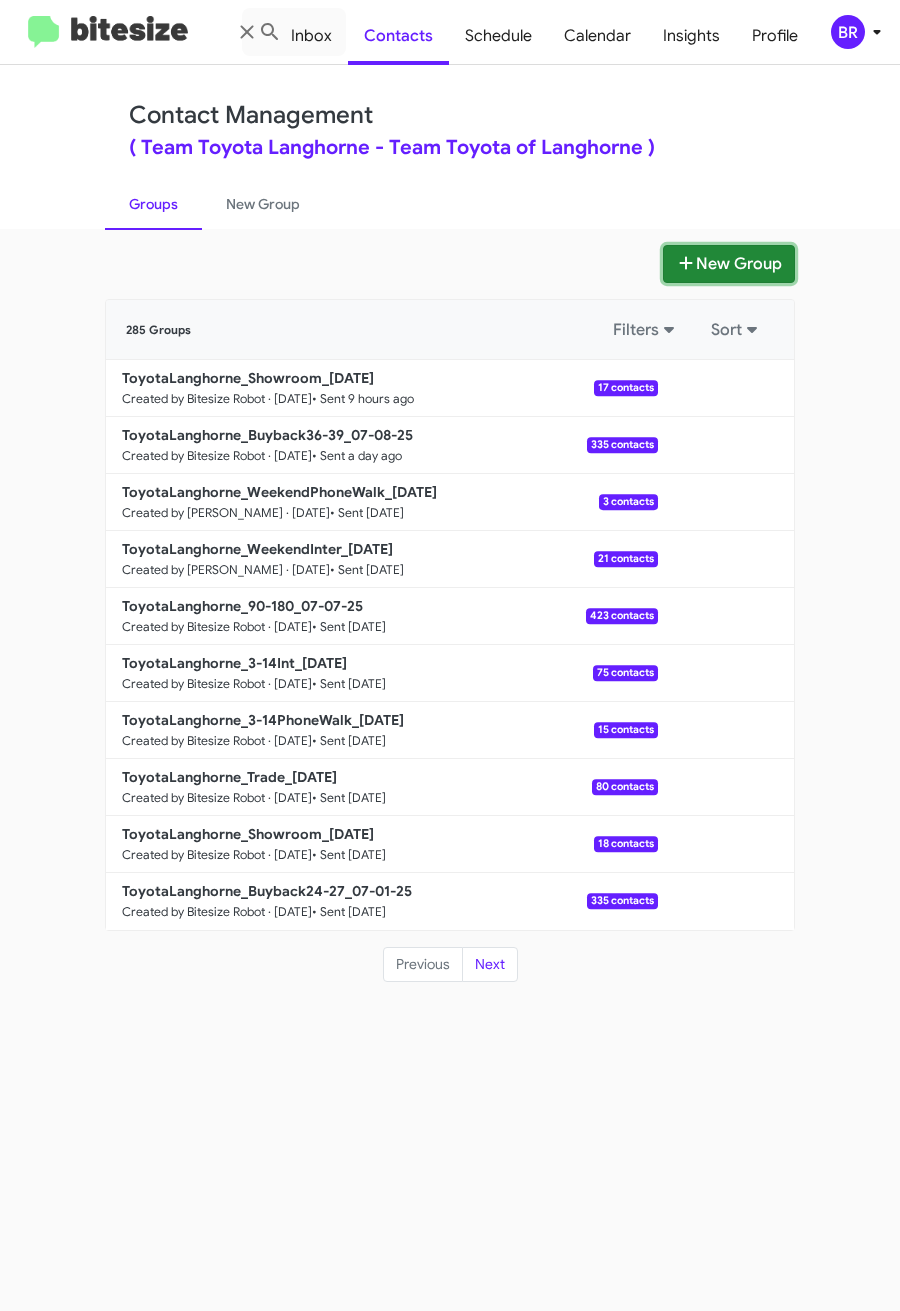 click on "New Group" 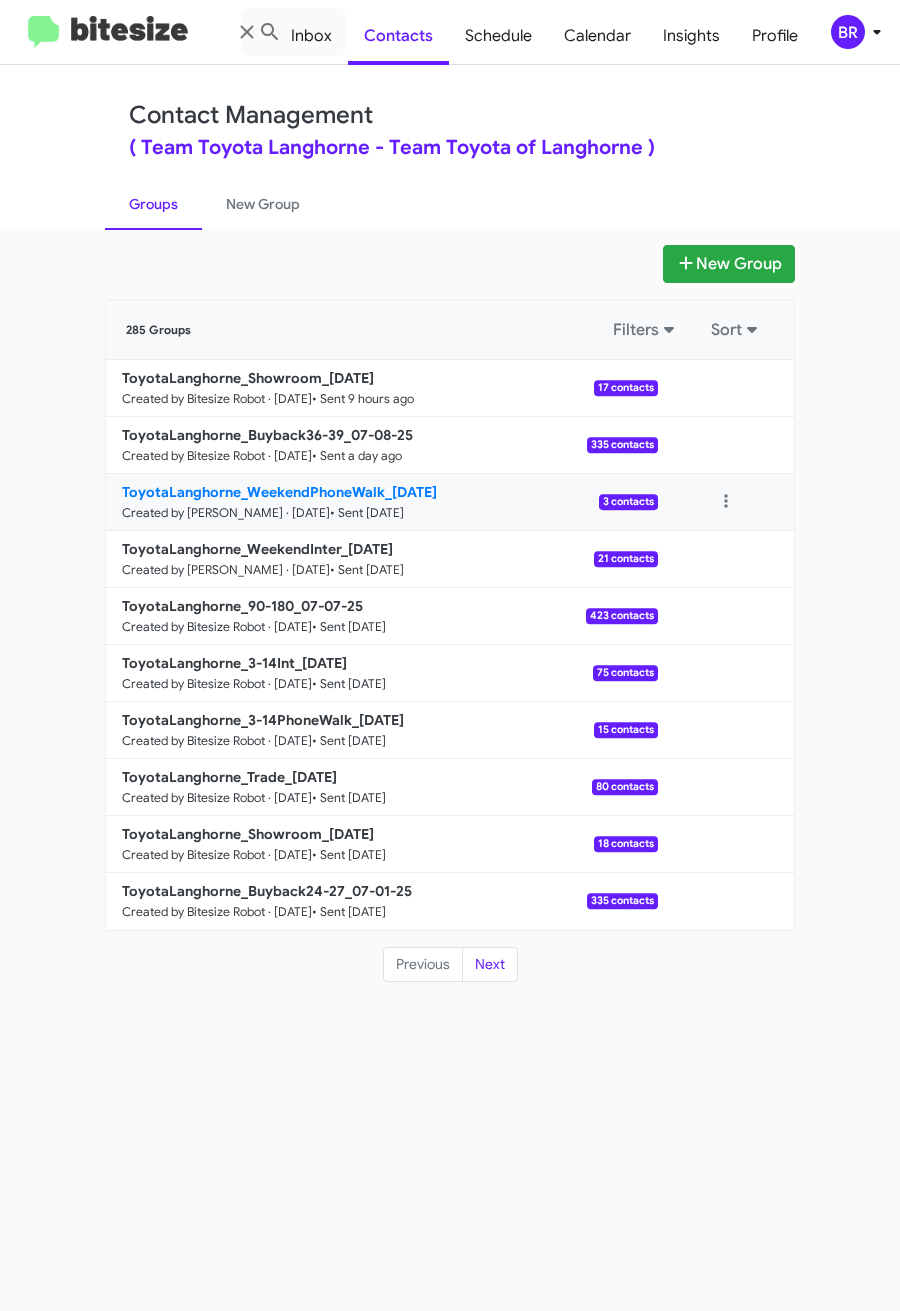type 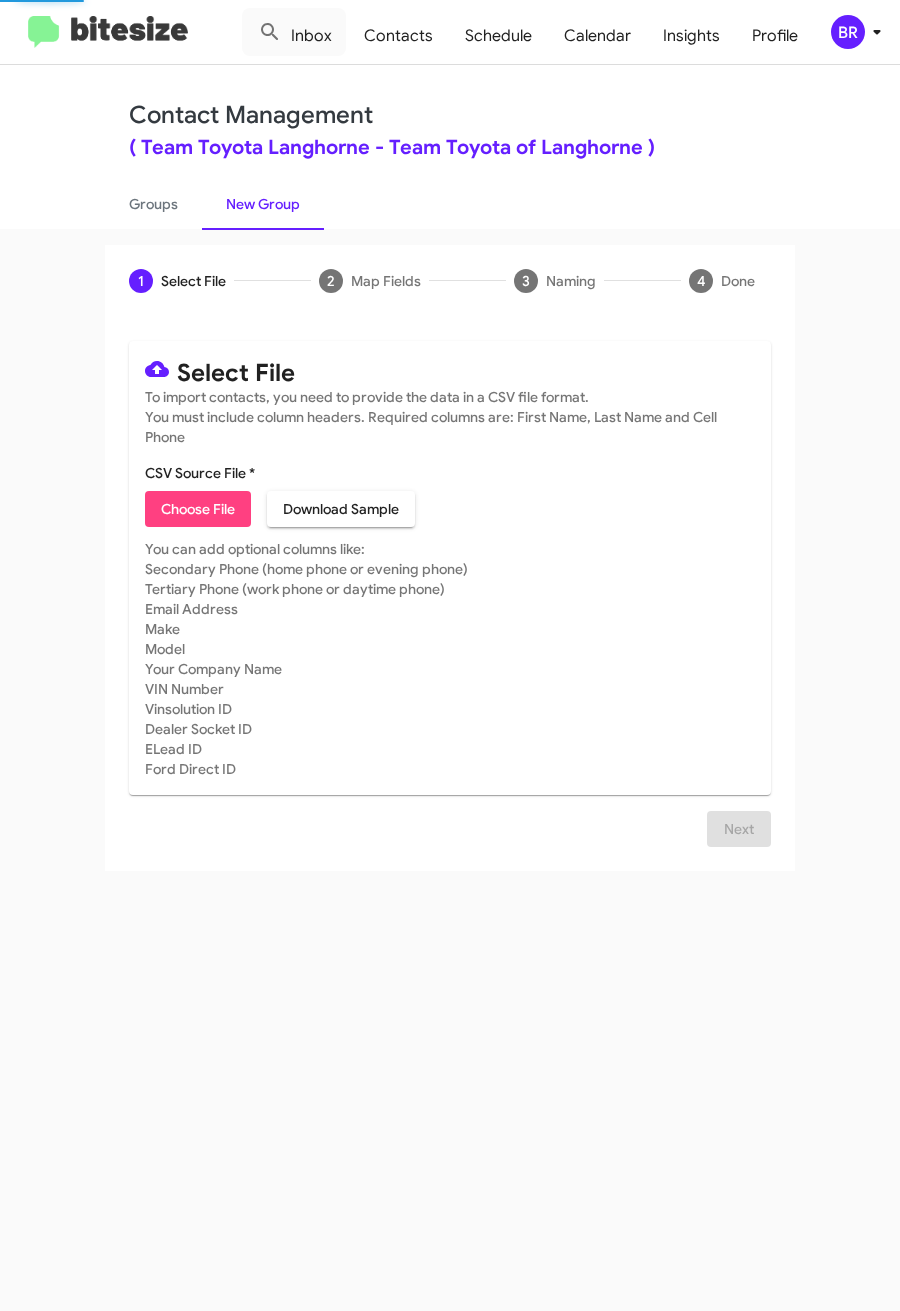 click on "Choose File" 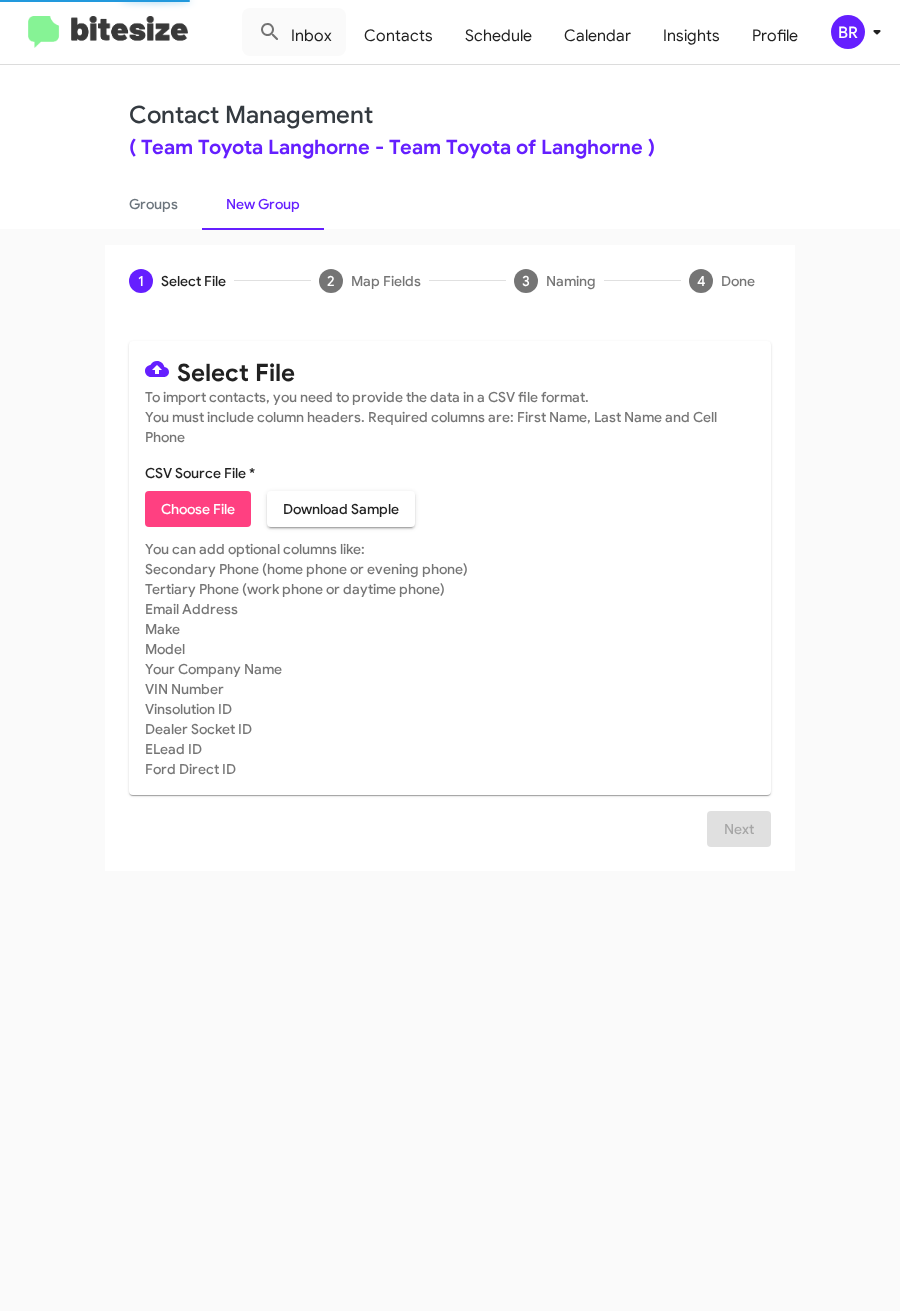 type on "ToyotaLanghorne_Trade_07-10-25" 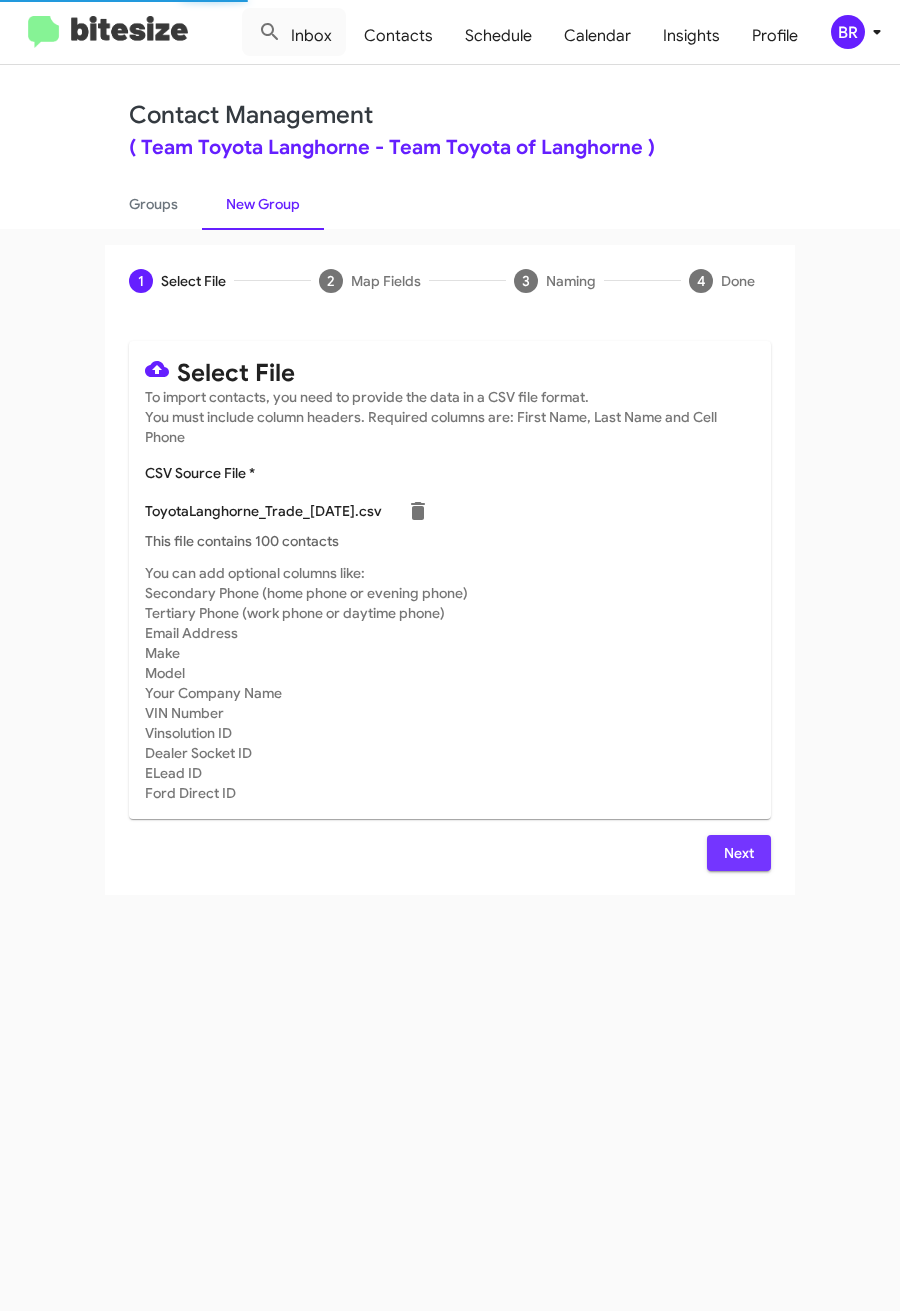 click on "Next" at bounding box center (739, 853) 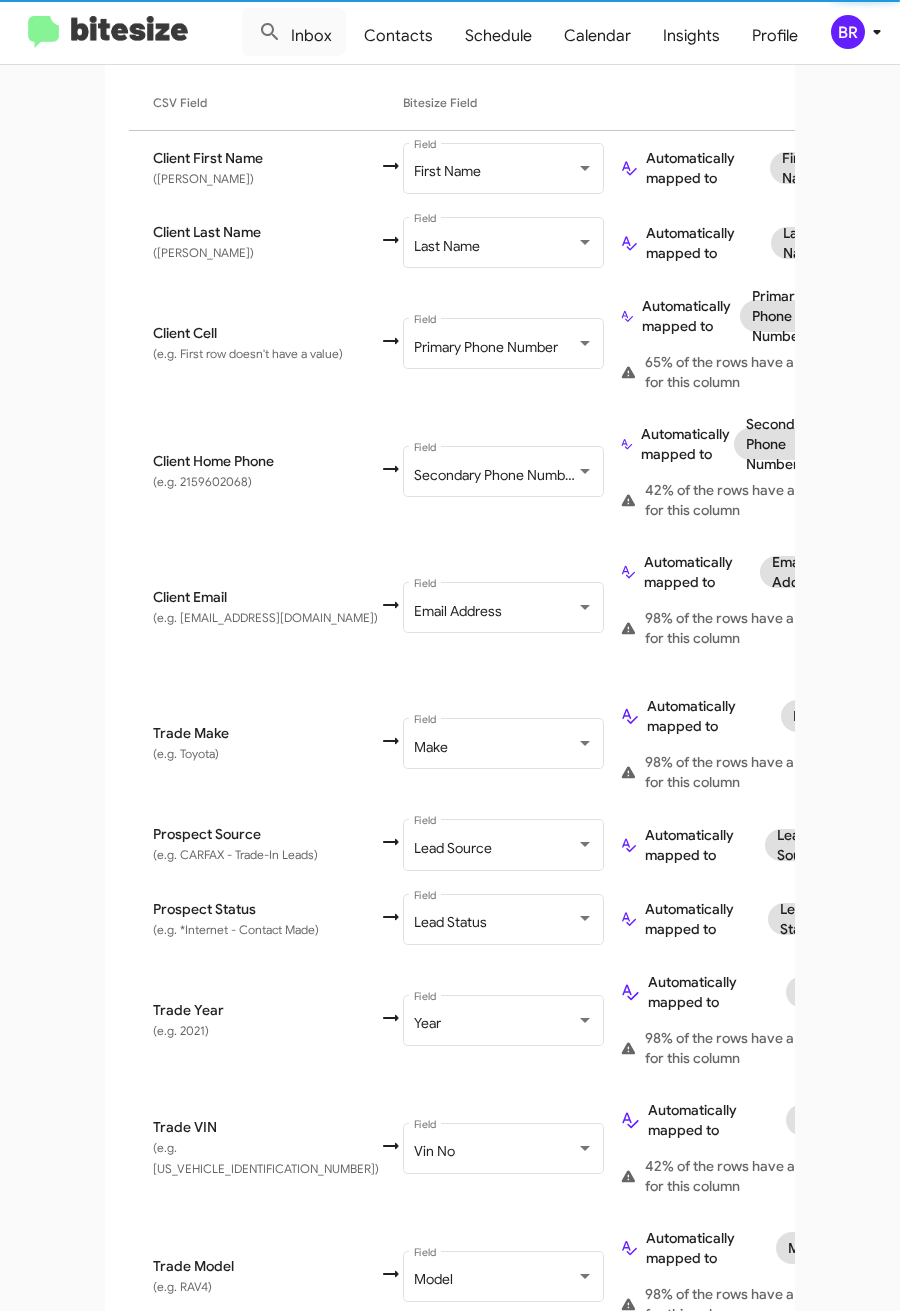 scroll, scrollTop: 690, scrollLeft: 0, axis: vertical 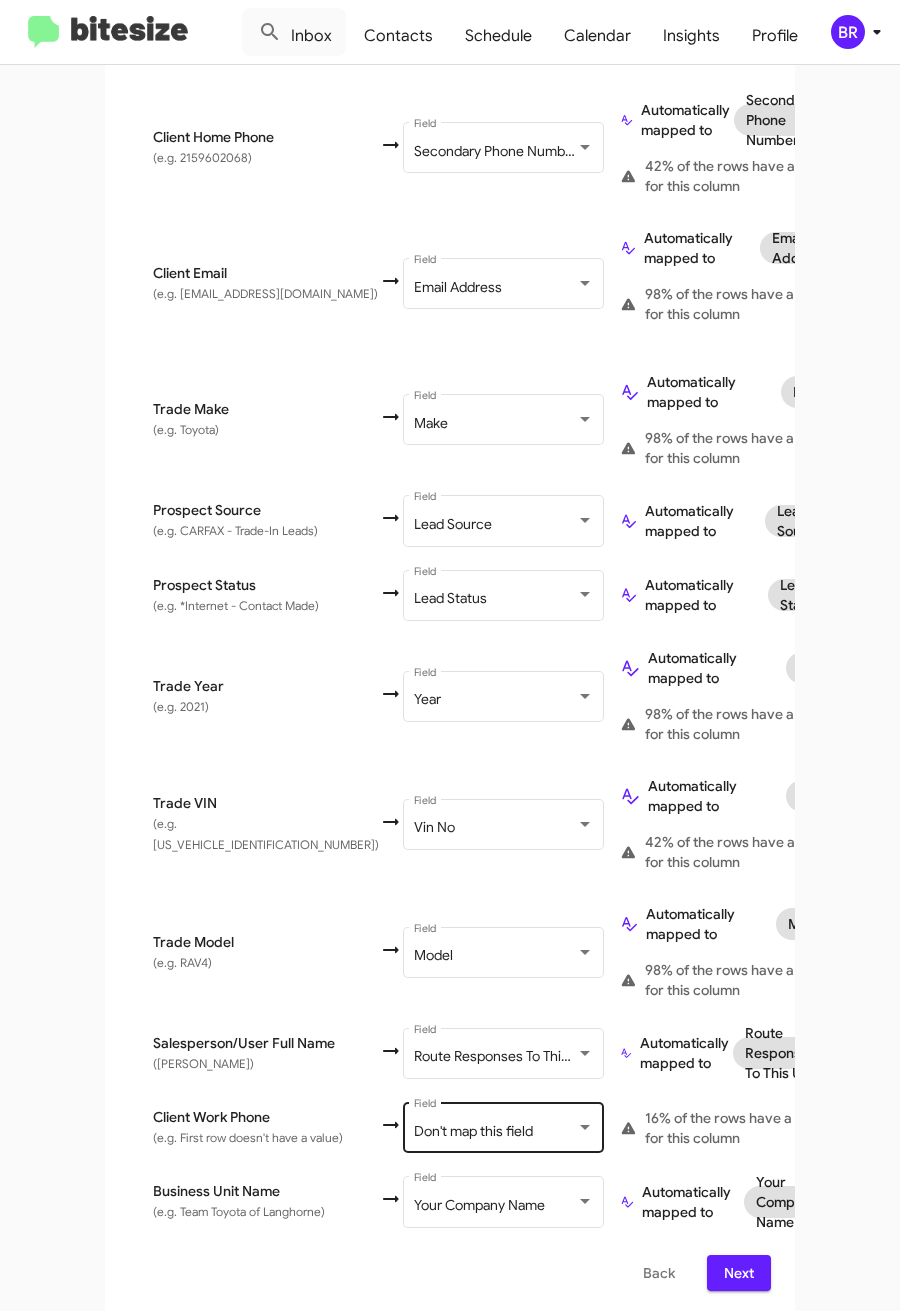 click on "Don't map this field Field" at bounding box center [504, 1126] 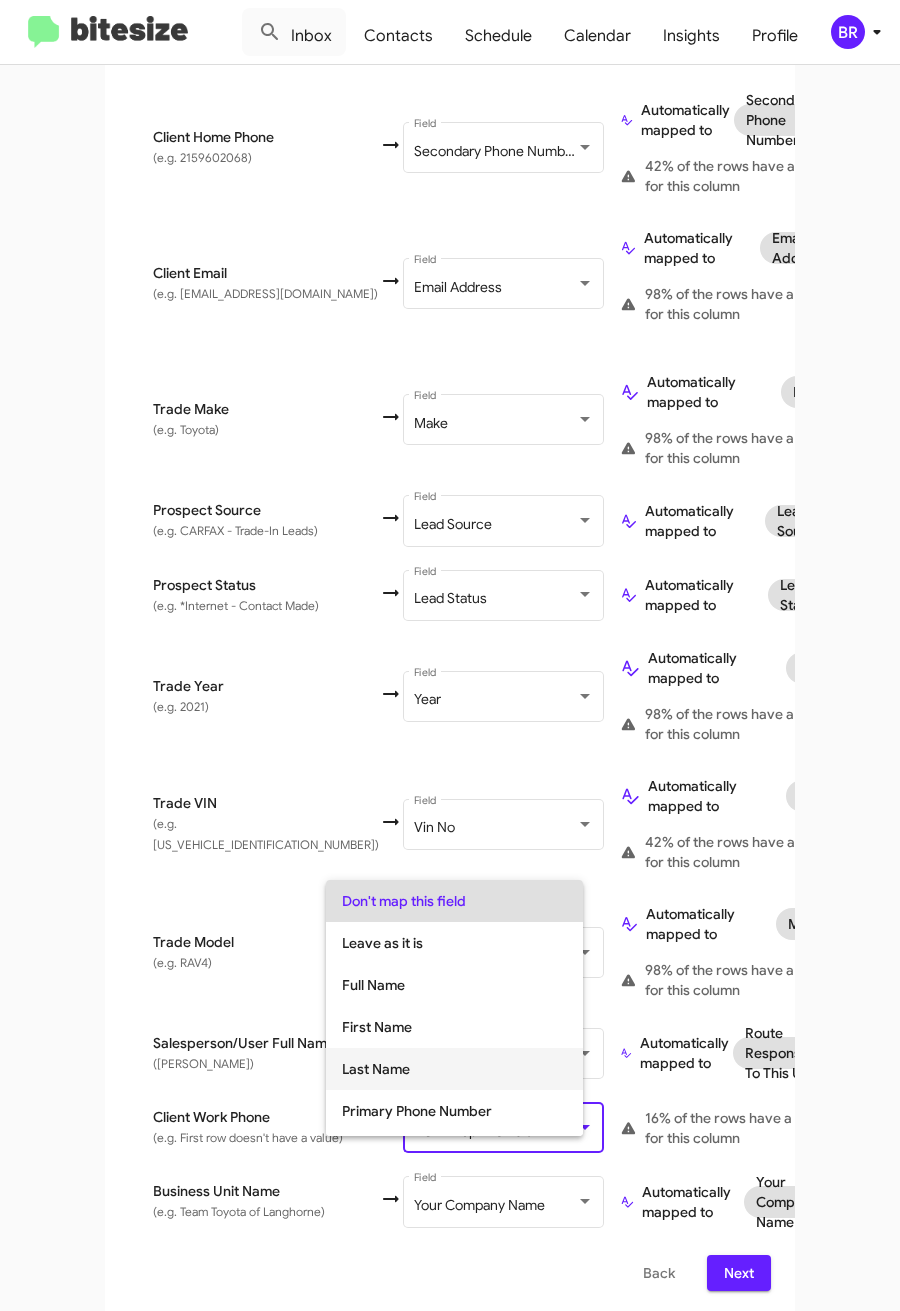scroll, scrollTop: 150, scrollLeft: 0, axis: vertical 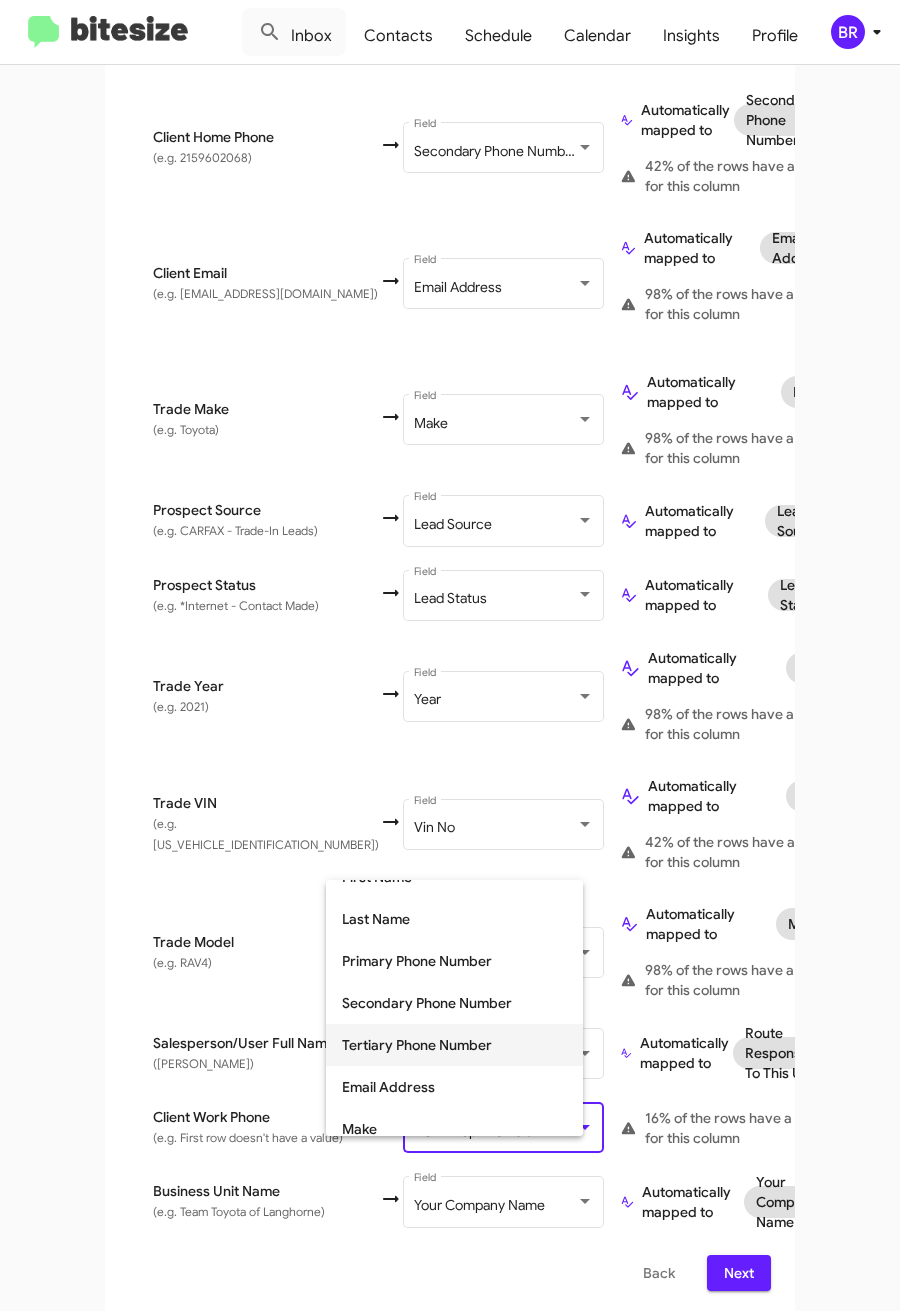 click on "Tertiary Phone Number" at bounding box center (454, 1045) 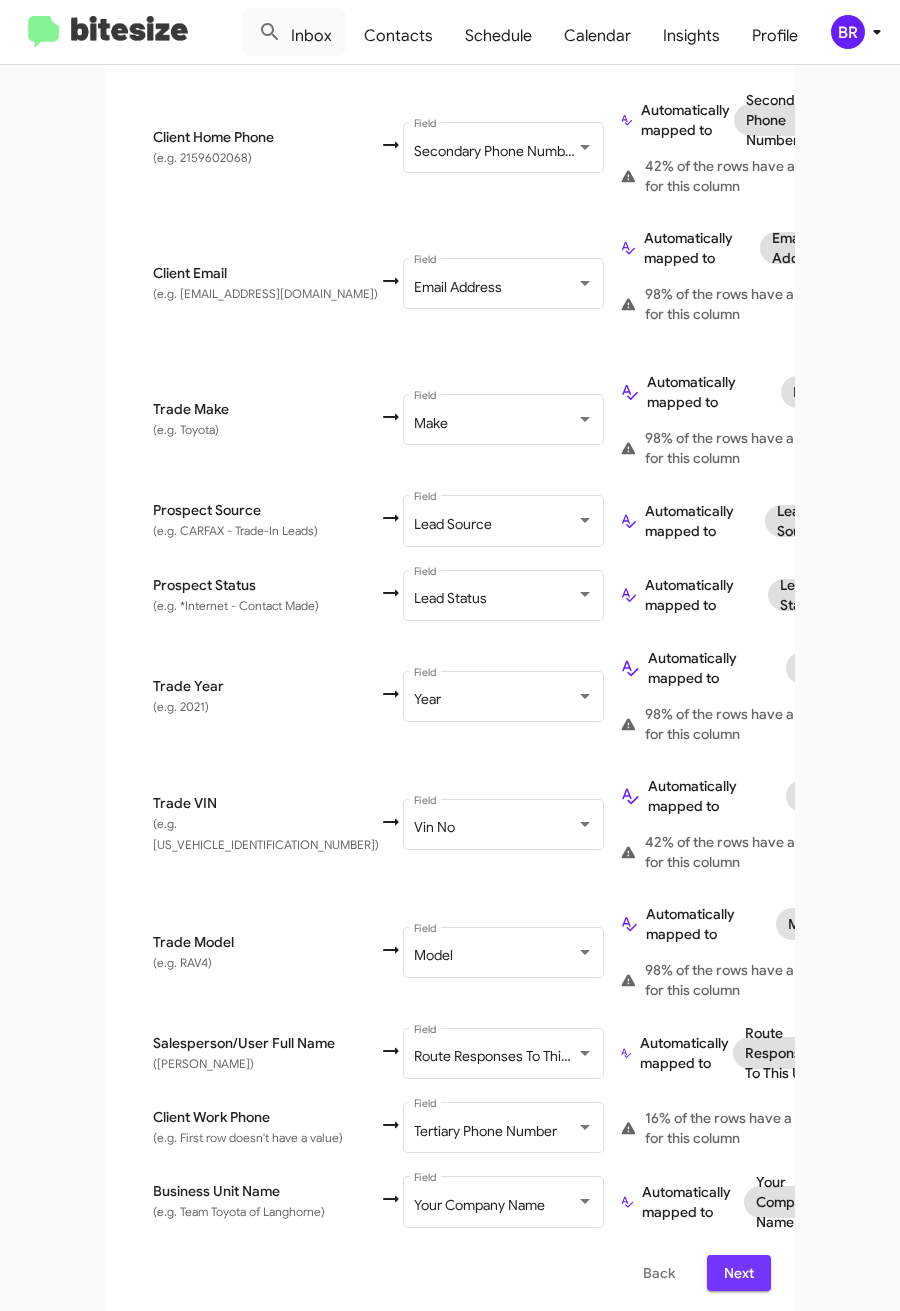 click on "Next" at bounding box center [739, 1273] 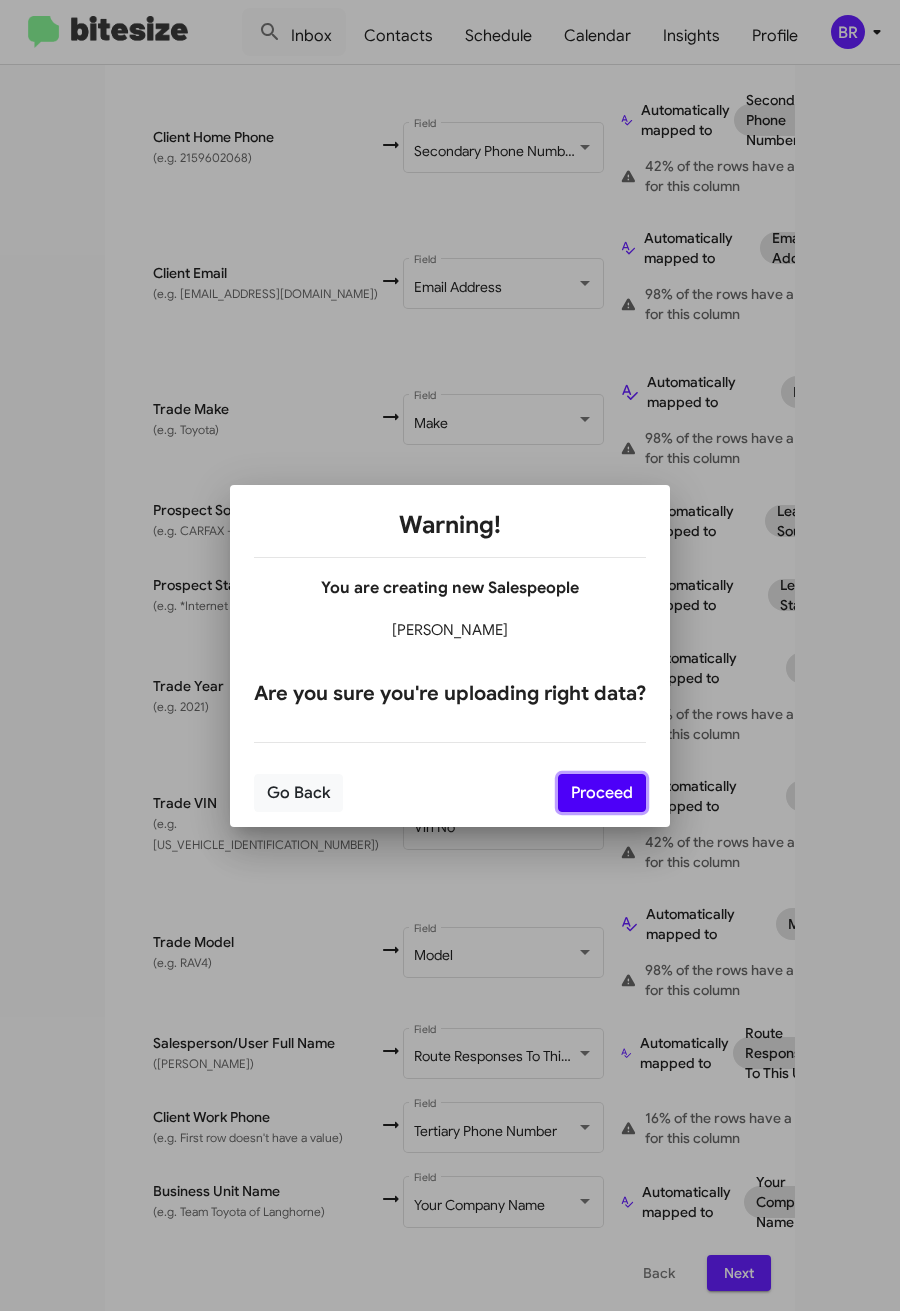 click on "Proceed" at bounding box center [602, 793] 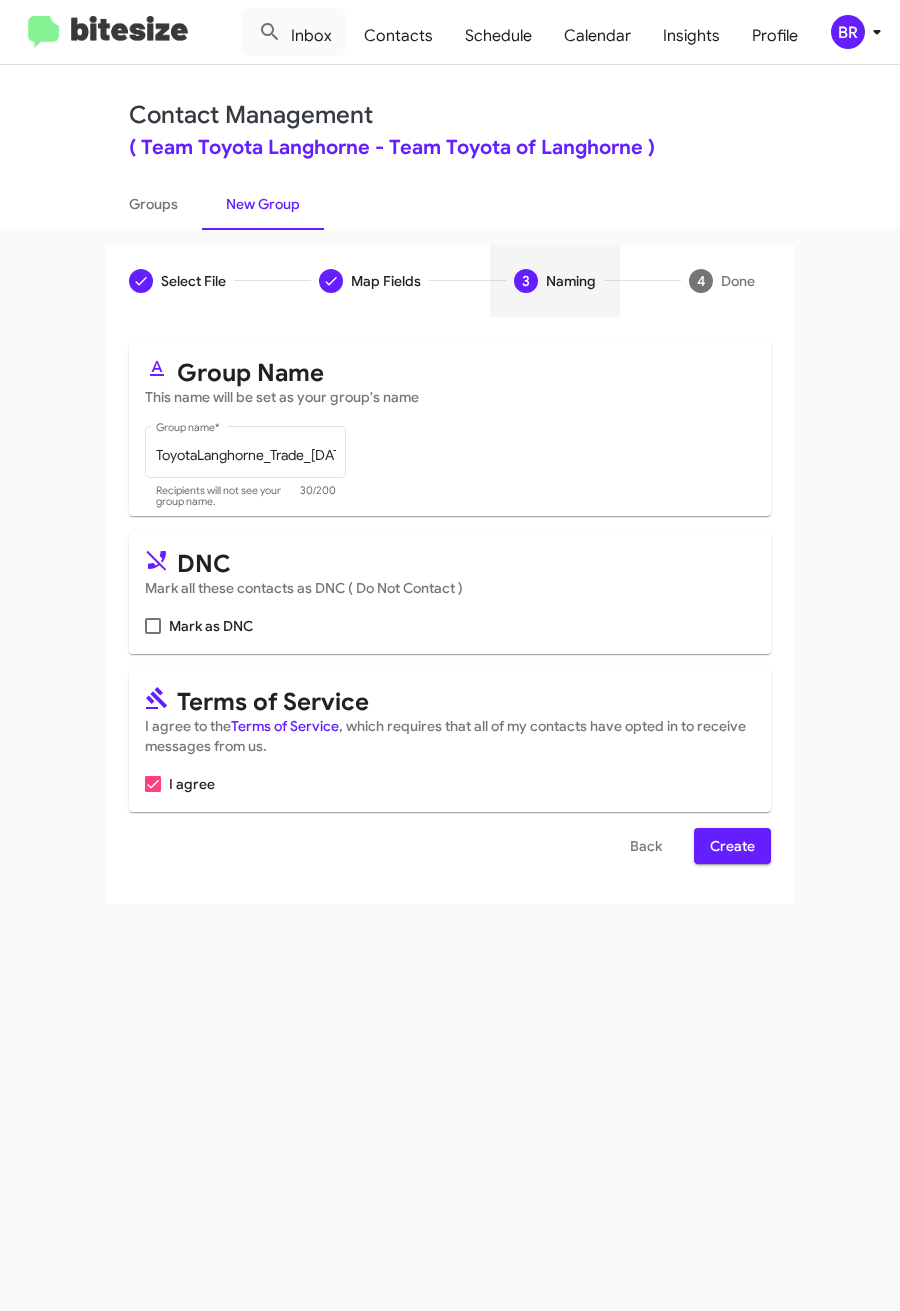 scroll, scrollTop: 0, scrollLeft: 0, axis: both 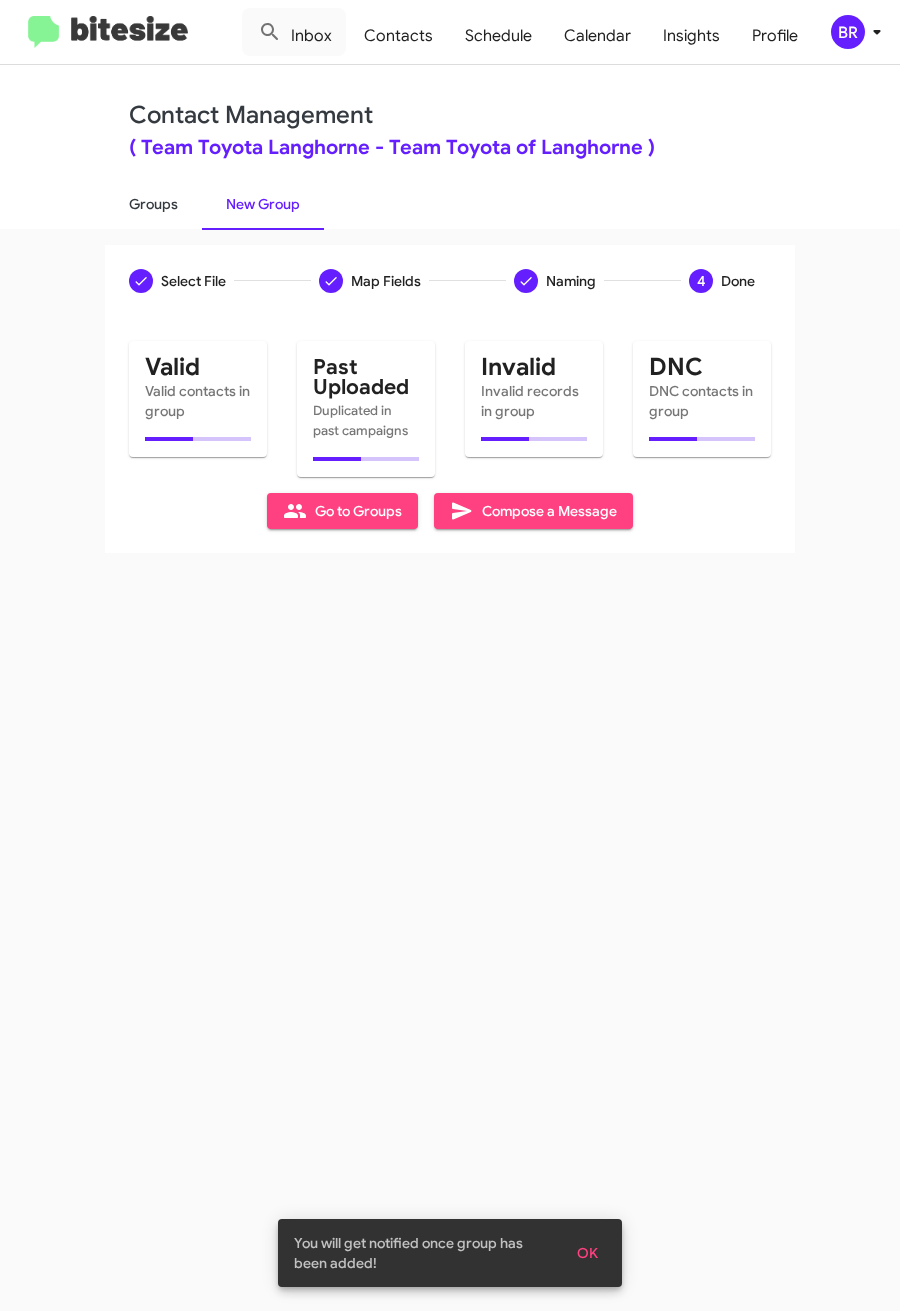 click on "Groups" 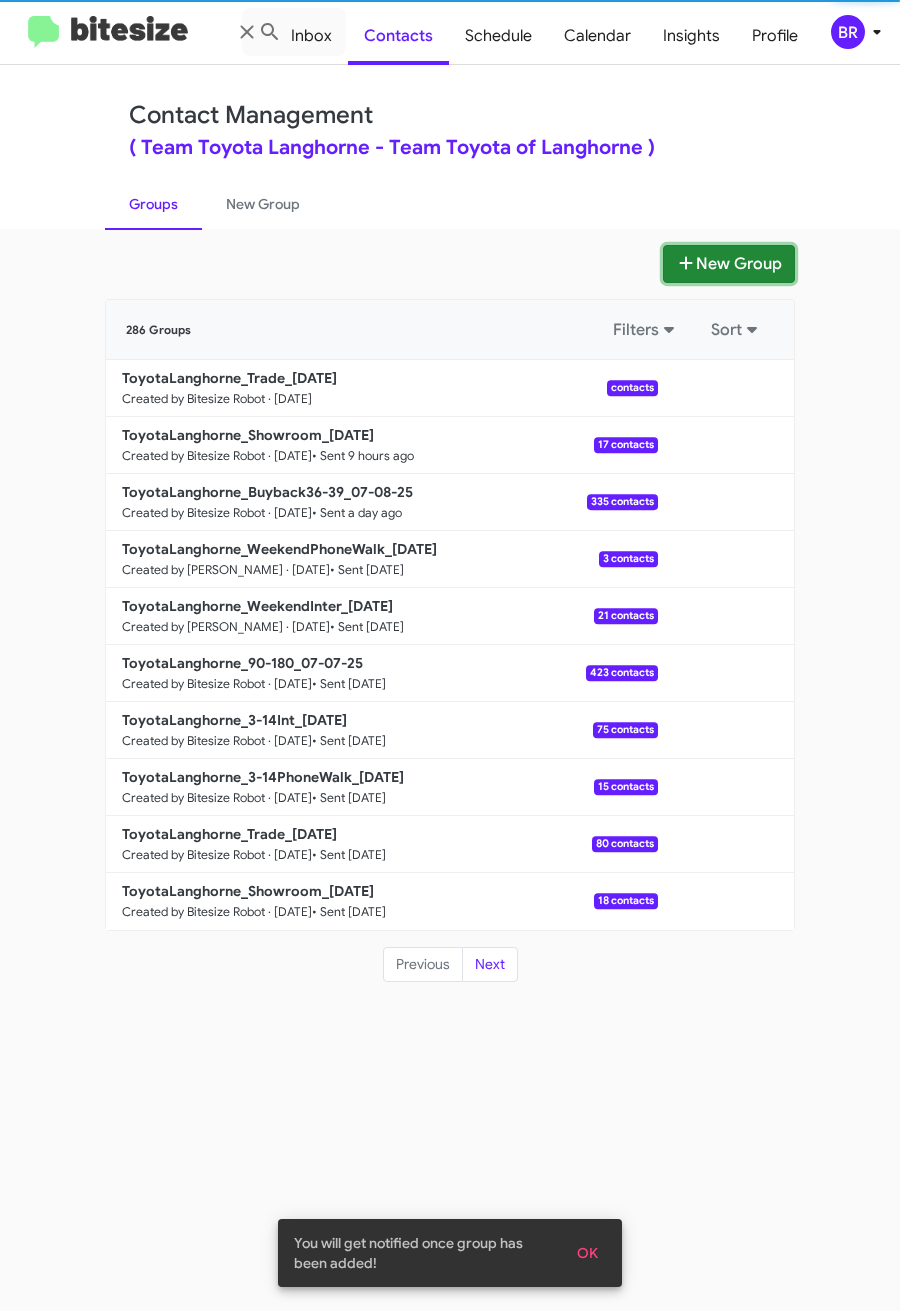 click on "New Group" 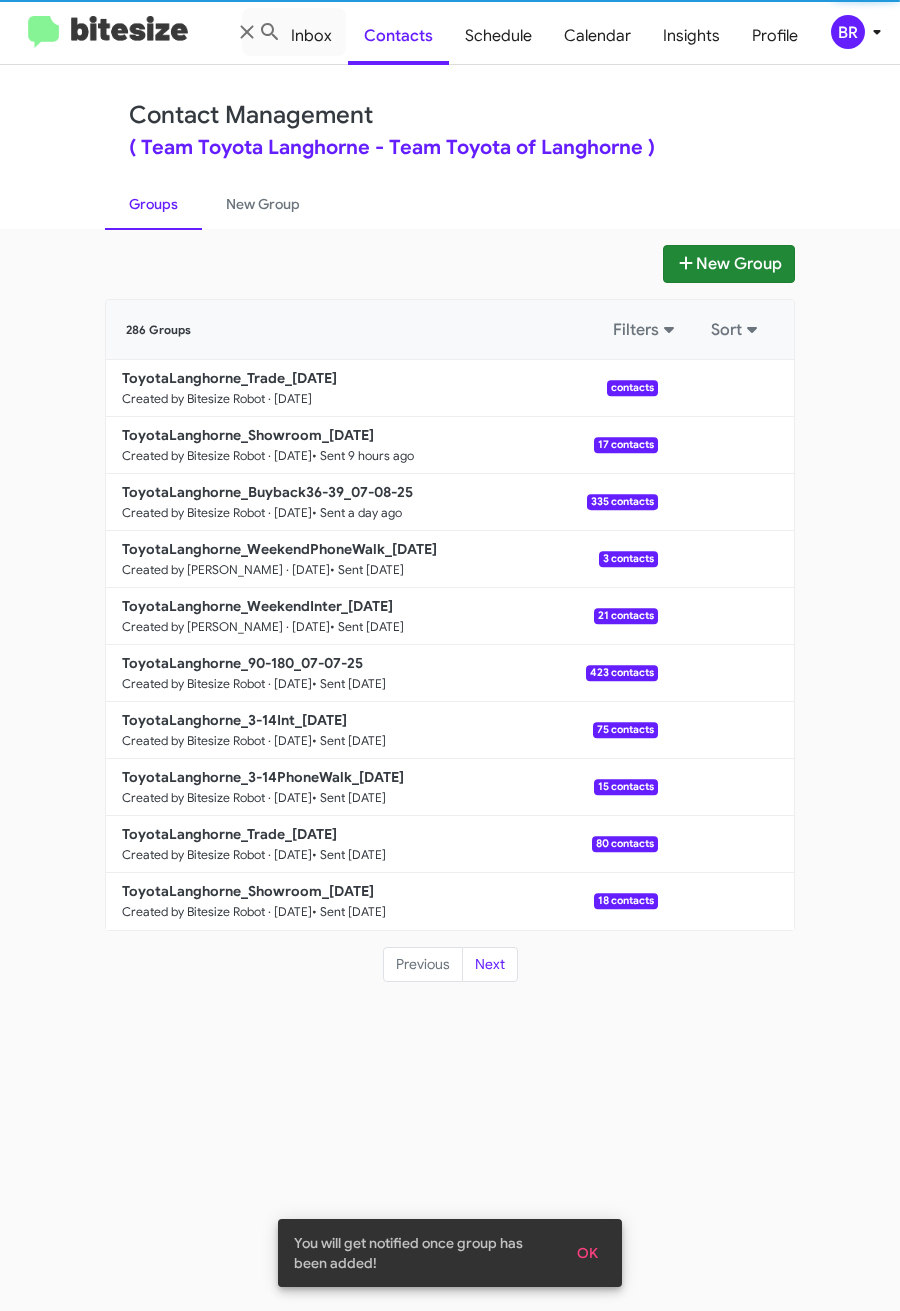 type 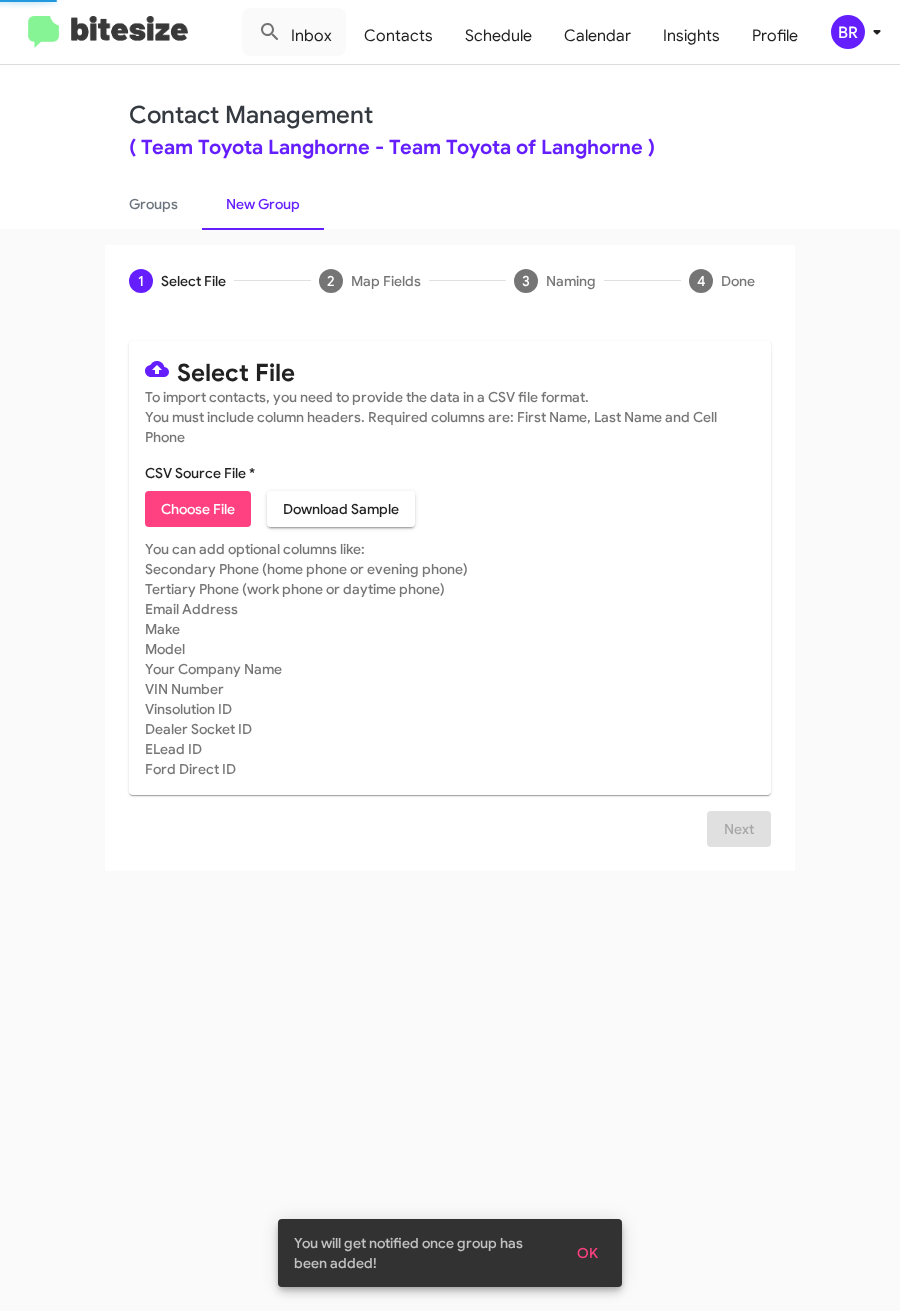 click on "Choose File" 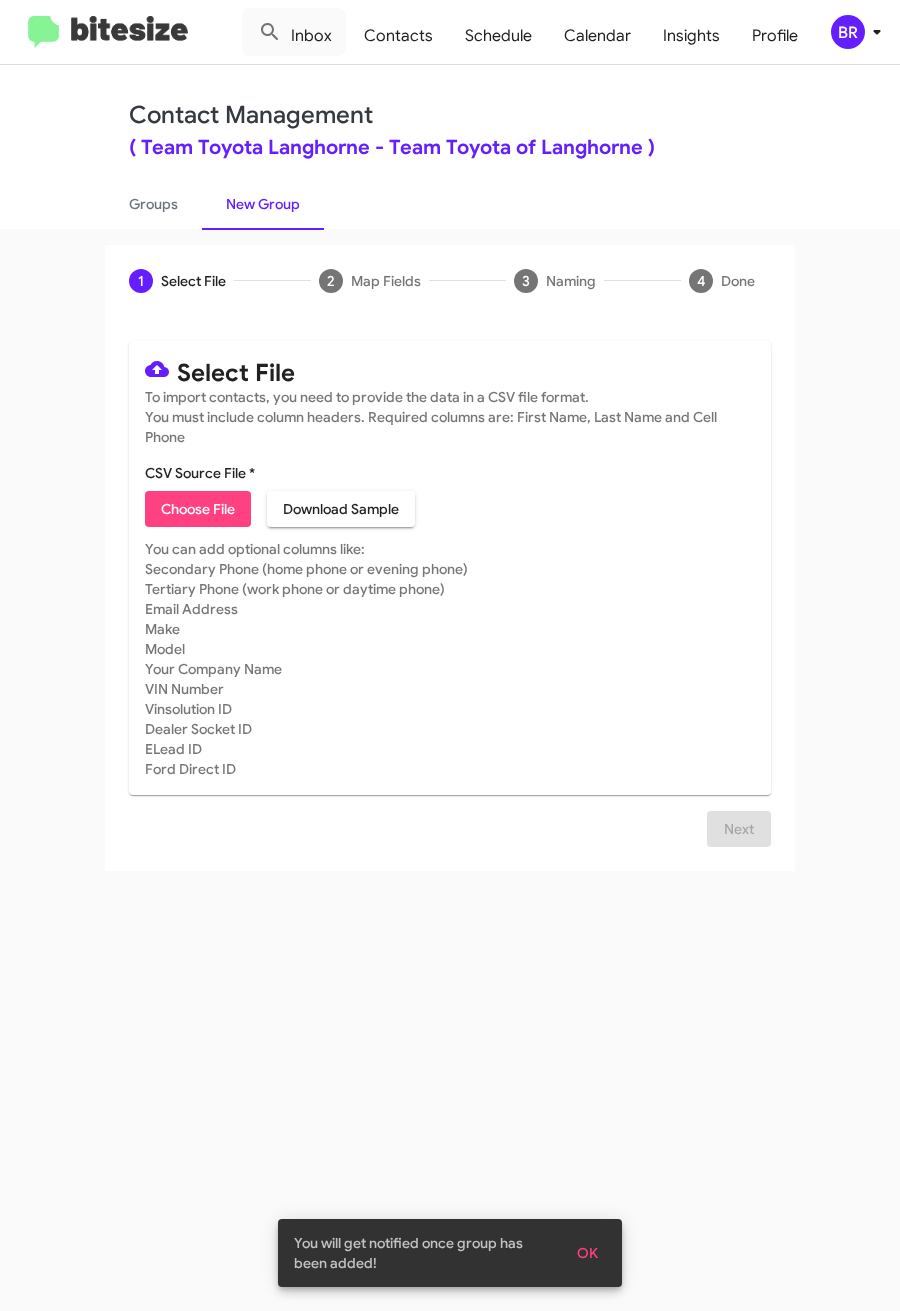 type on "ToyotaLanghorne_3-14PhoneWalk_07-10-25" 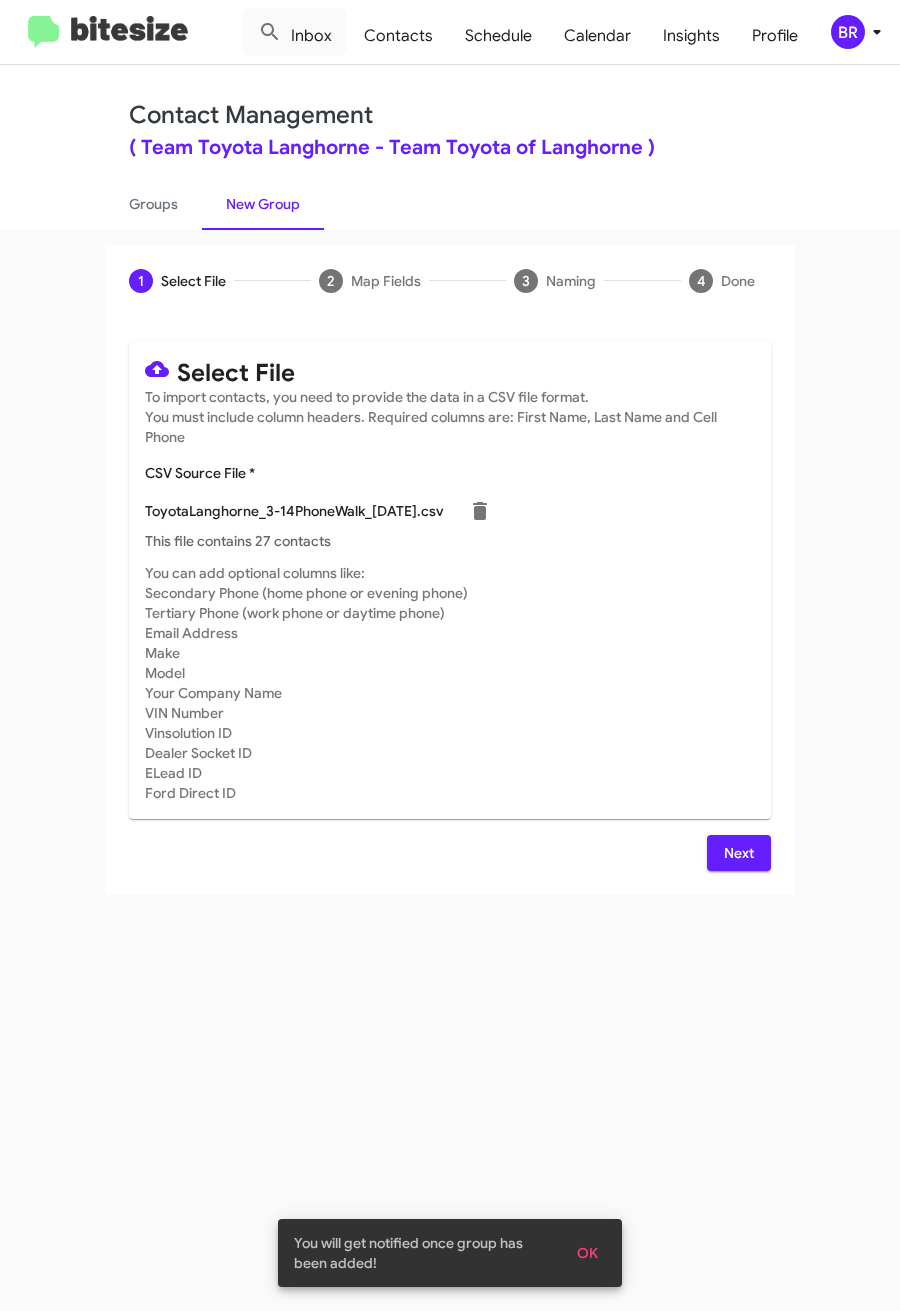 click on "Next" at bounding box center [739, 853] 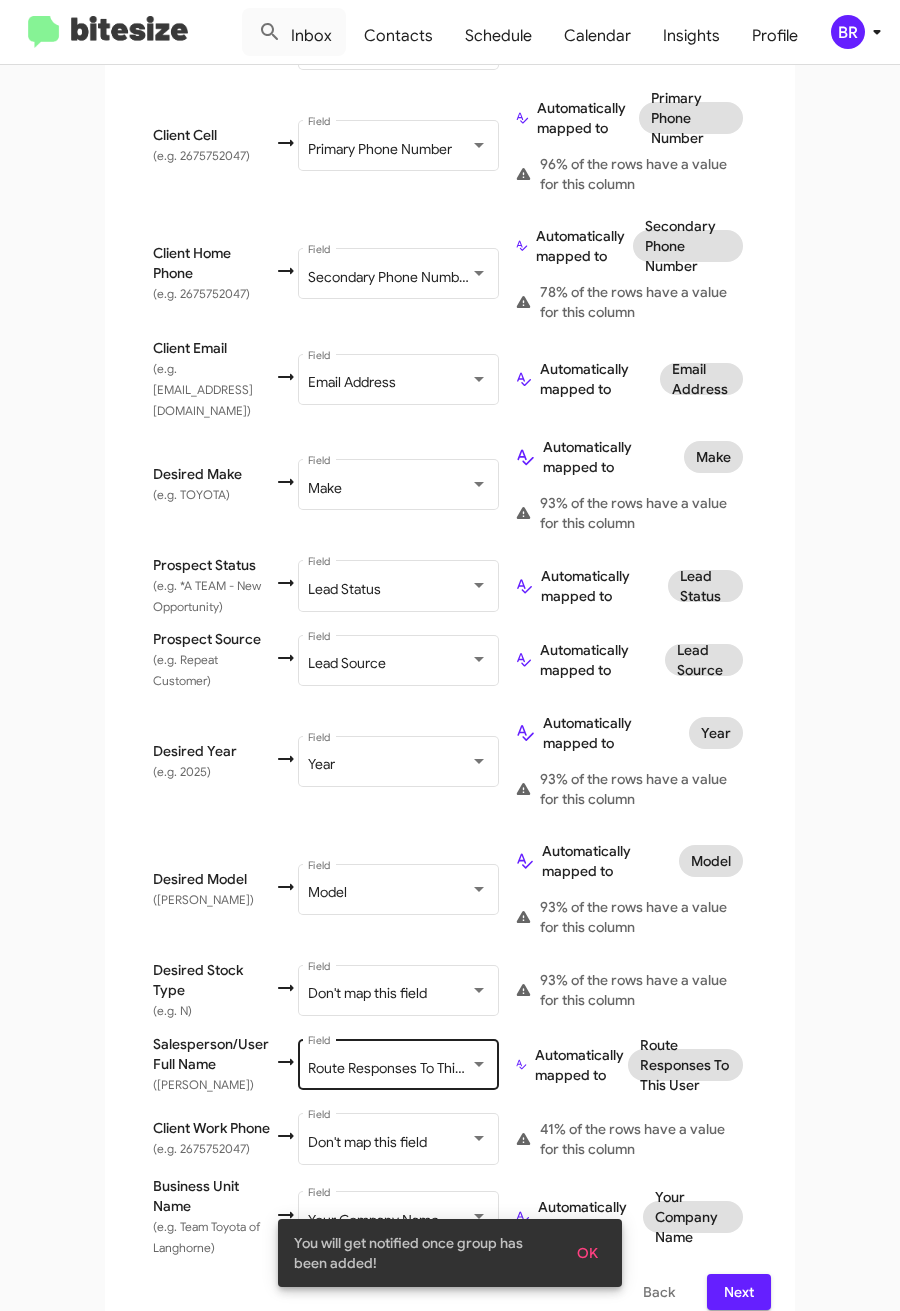 scroll, scrollTop: 565, scrollLeft: 0, axis: vertical 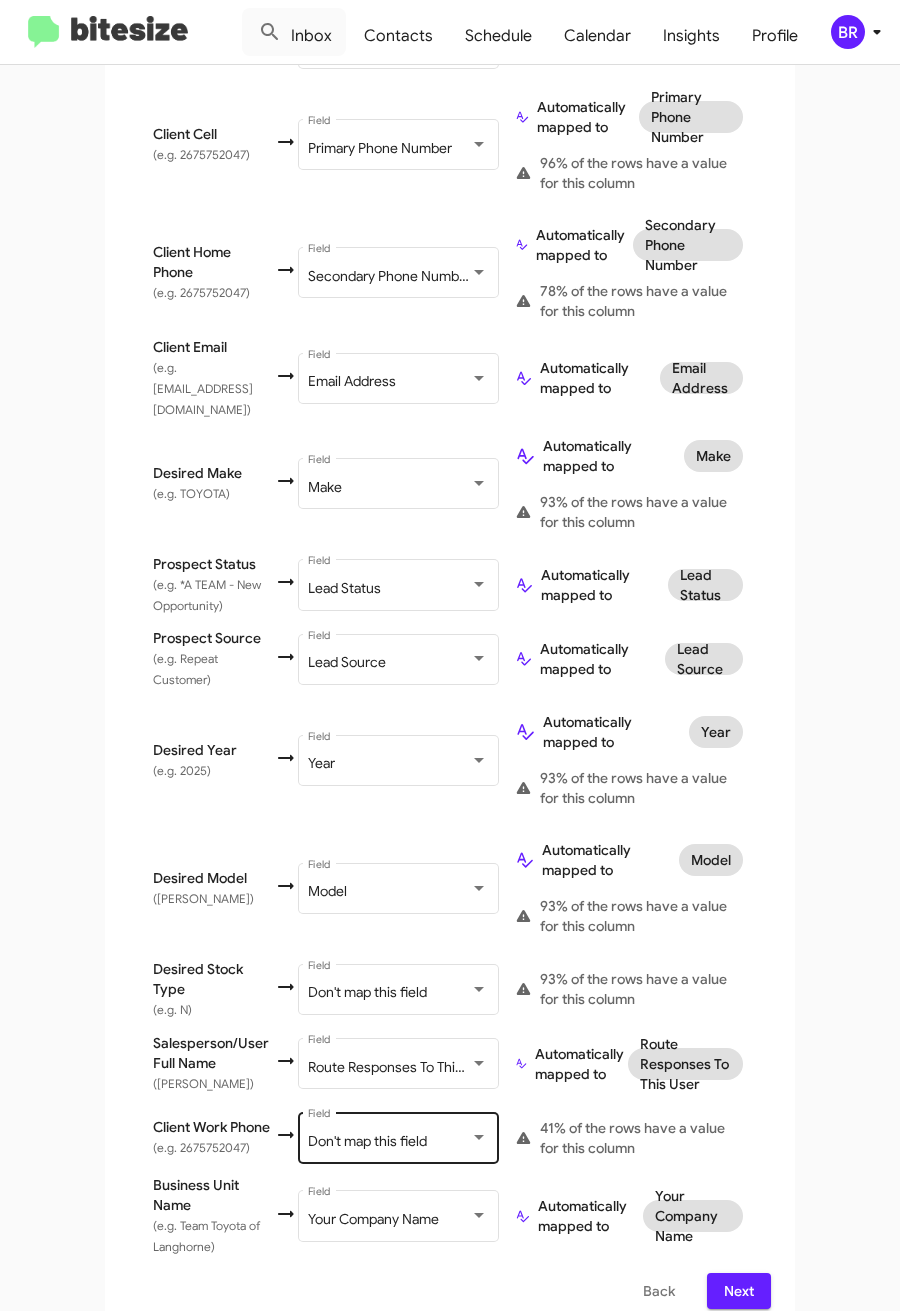 click on "Don't map this field" at bounding box center (367, 1141) 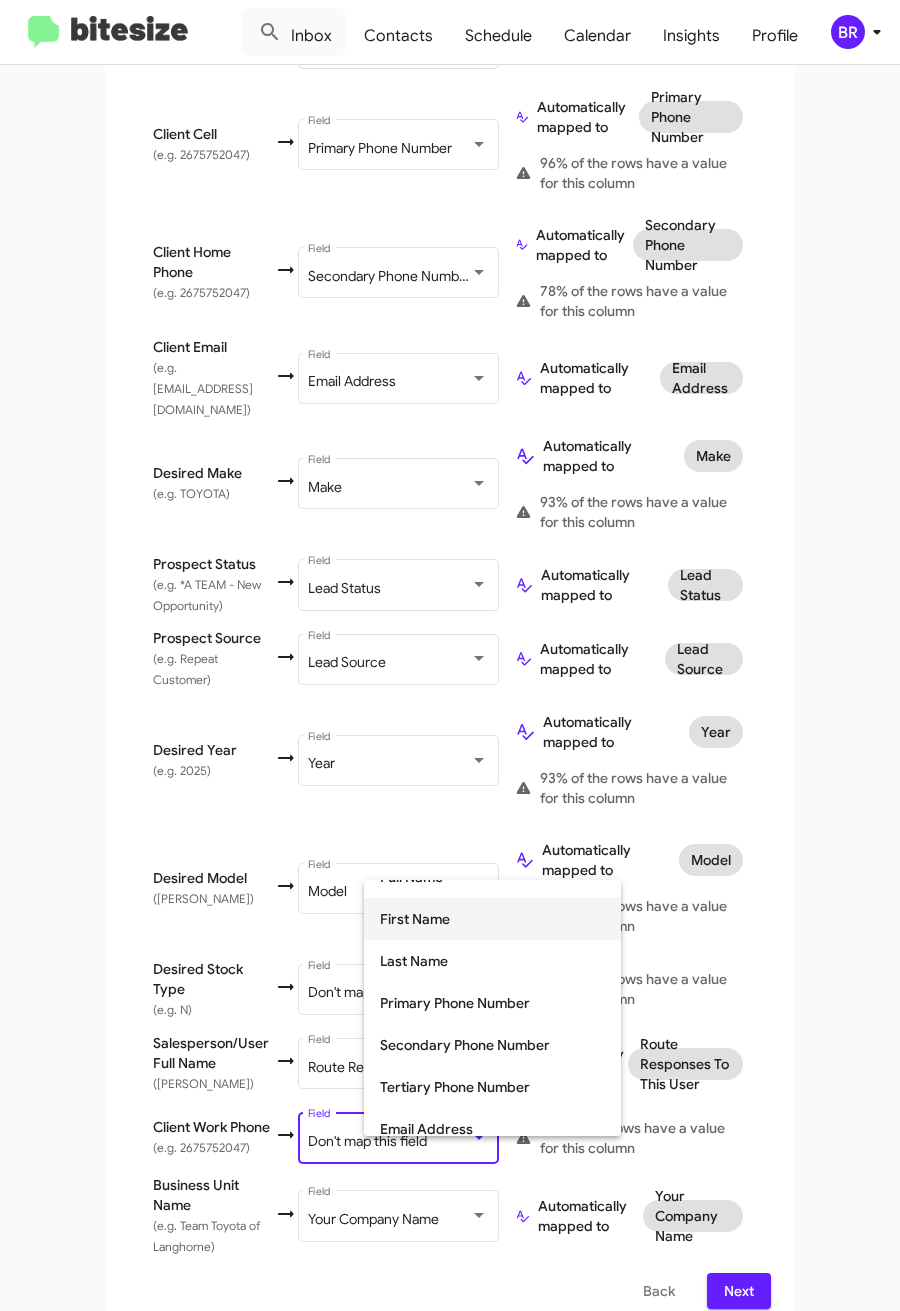 scroll, scrollTop: 150, scrollLeft: 0, axis: vertical 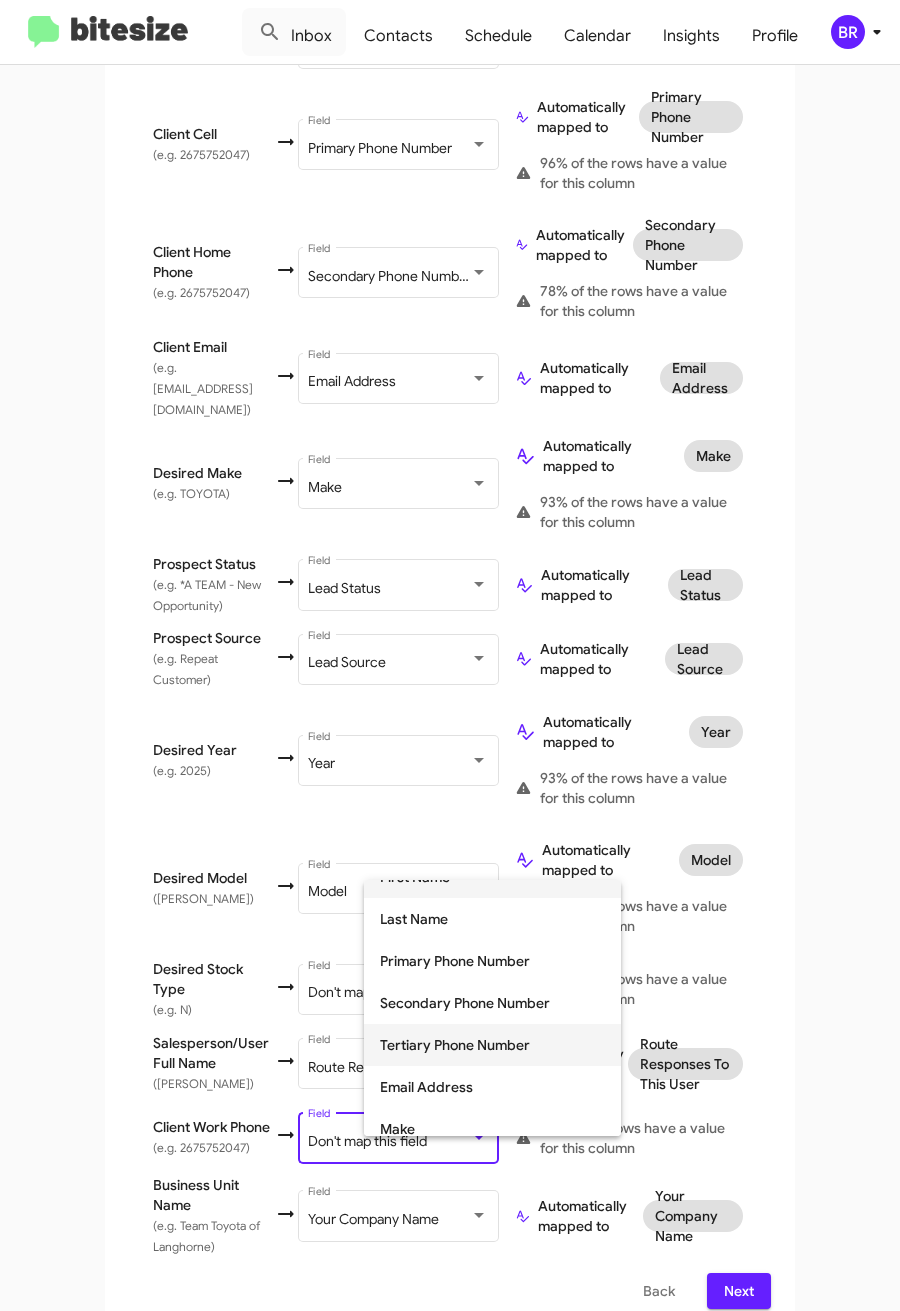 click on "Tertiary Phone Number" at bounding box center (492, 1045) 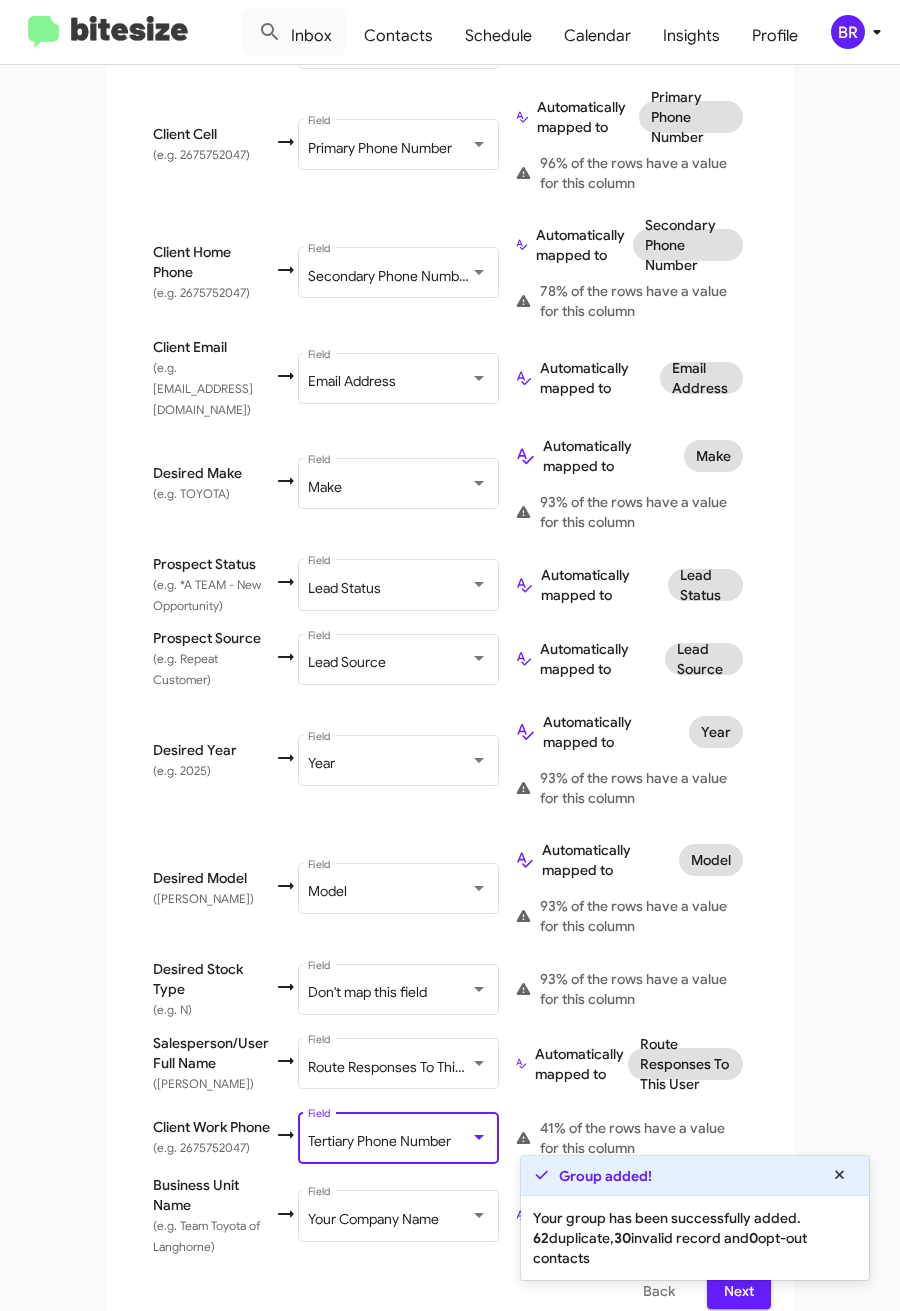 click on "Your group has been successfully added.
62  duplicate,
30  invalid record and
0  opt-out contacts" 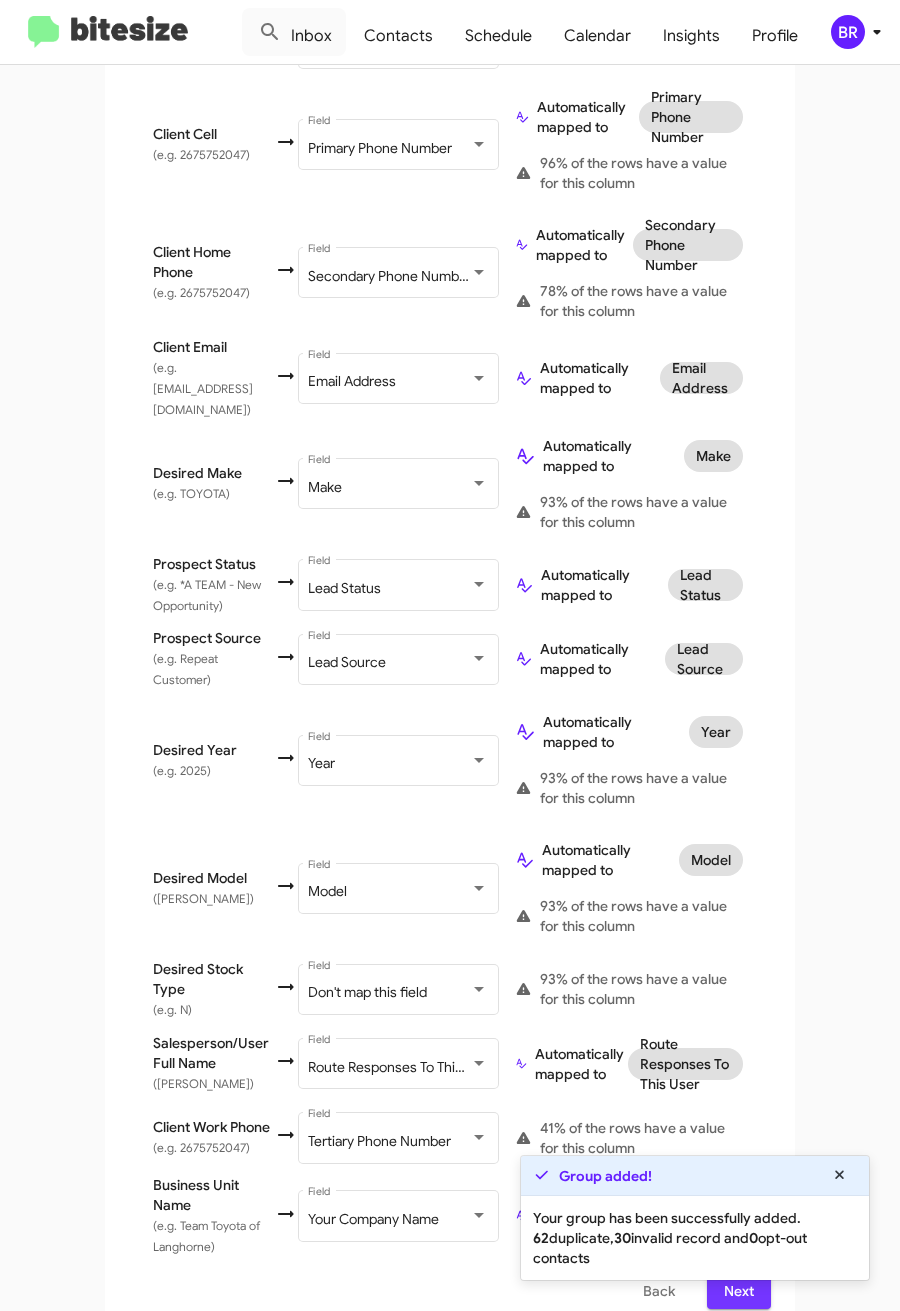 click on "Next" at bounding box center [739, 1291] 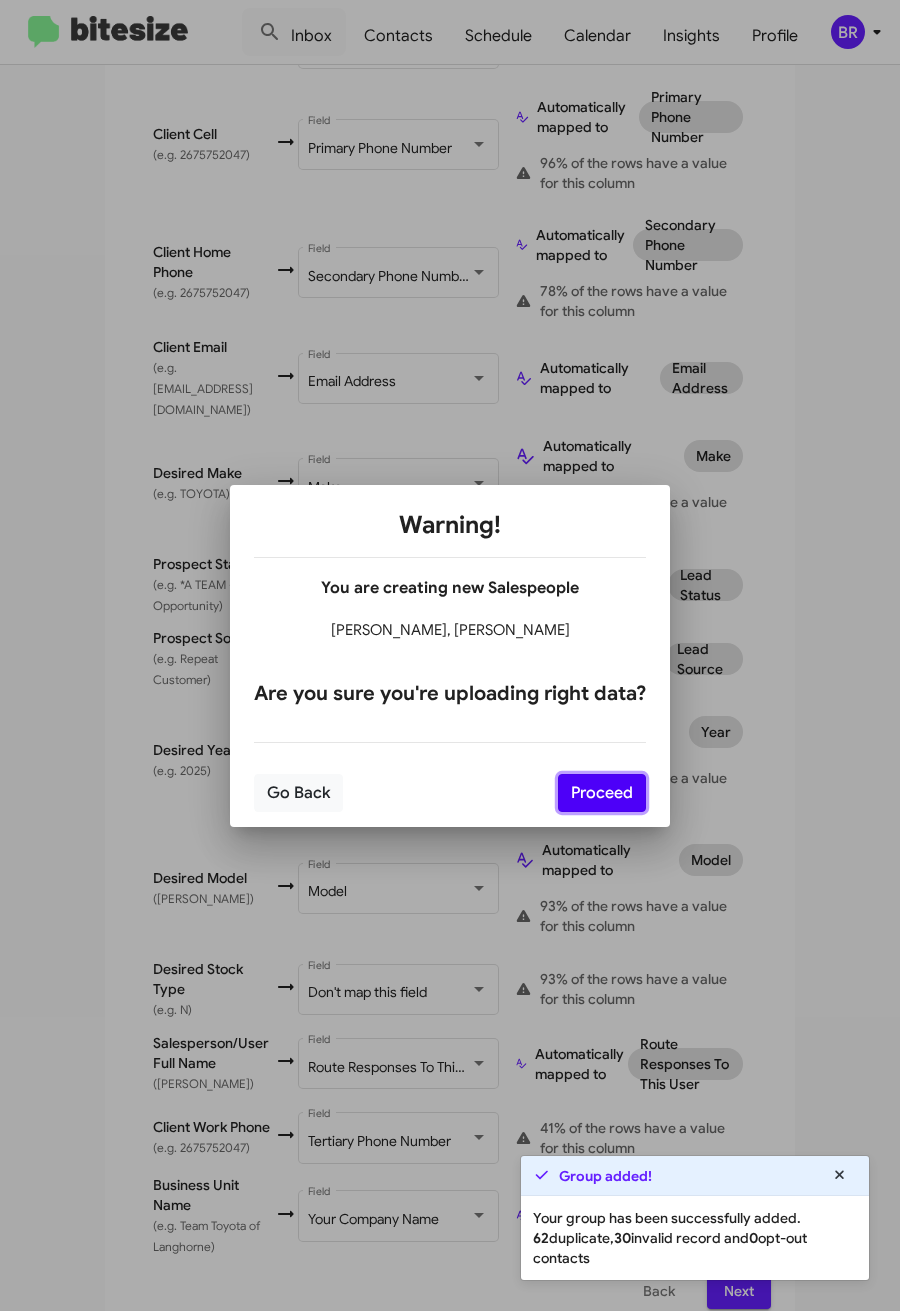click on "Proceed" at bounding box center (602, 793) 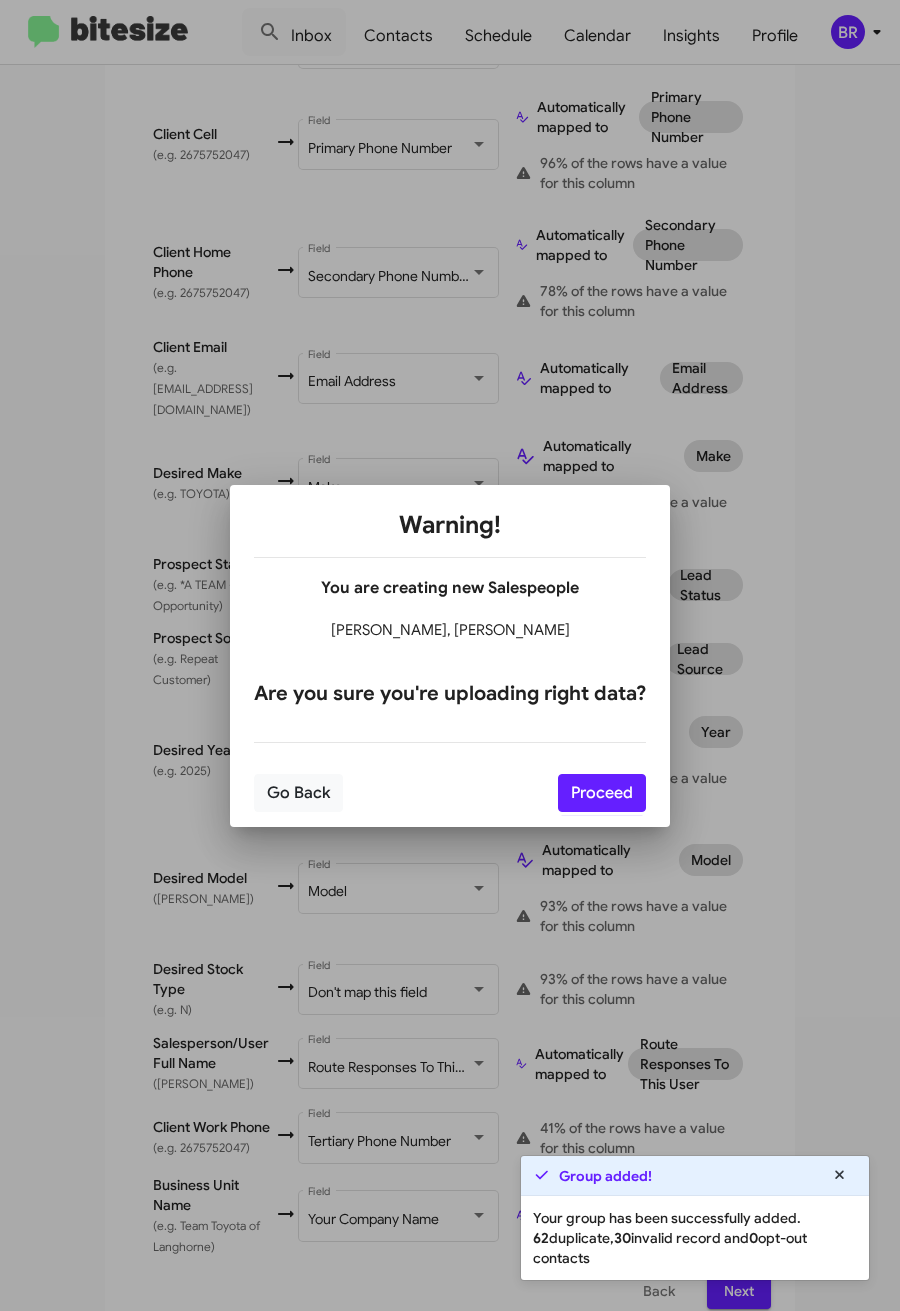 scroll, scrollTop: 0, scrollLeft: 0, axis: both 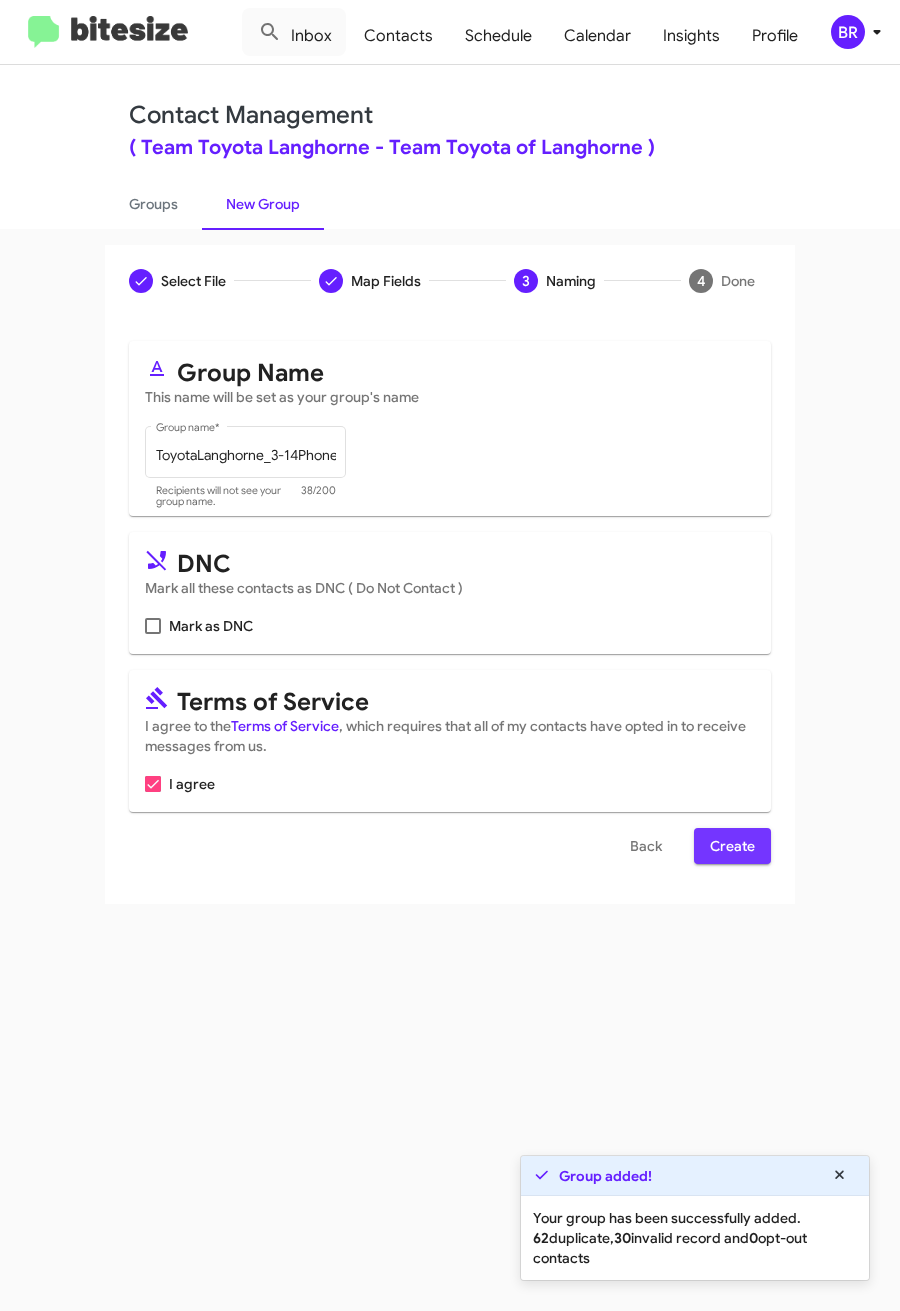 click on "Create" at bounding box center (732, 846) 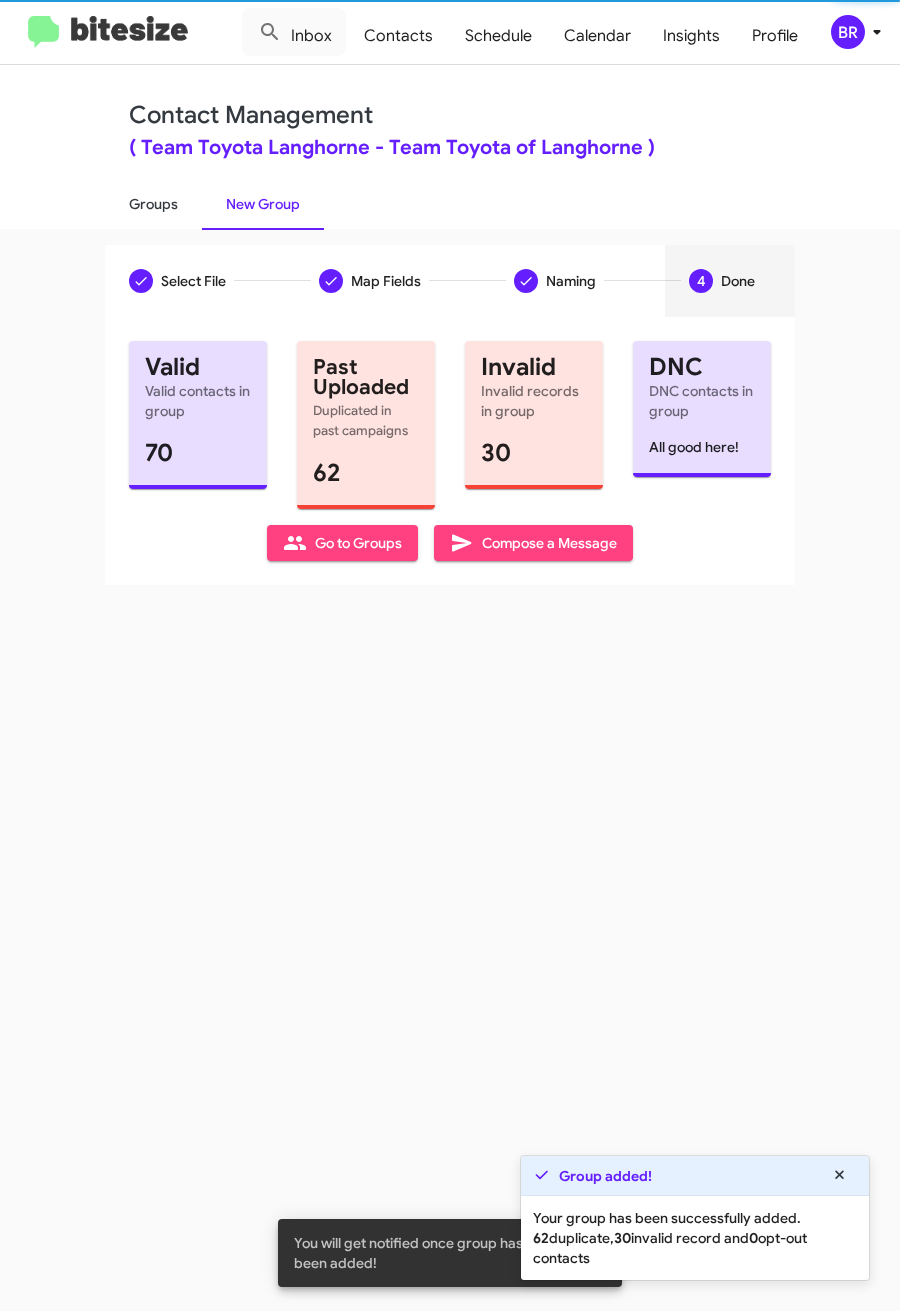 click on "Groups" 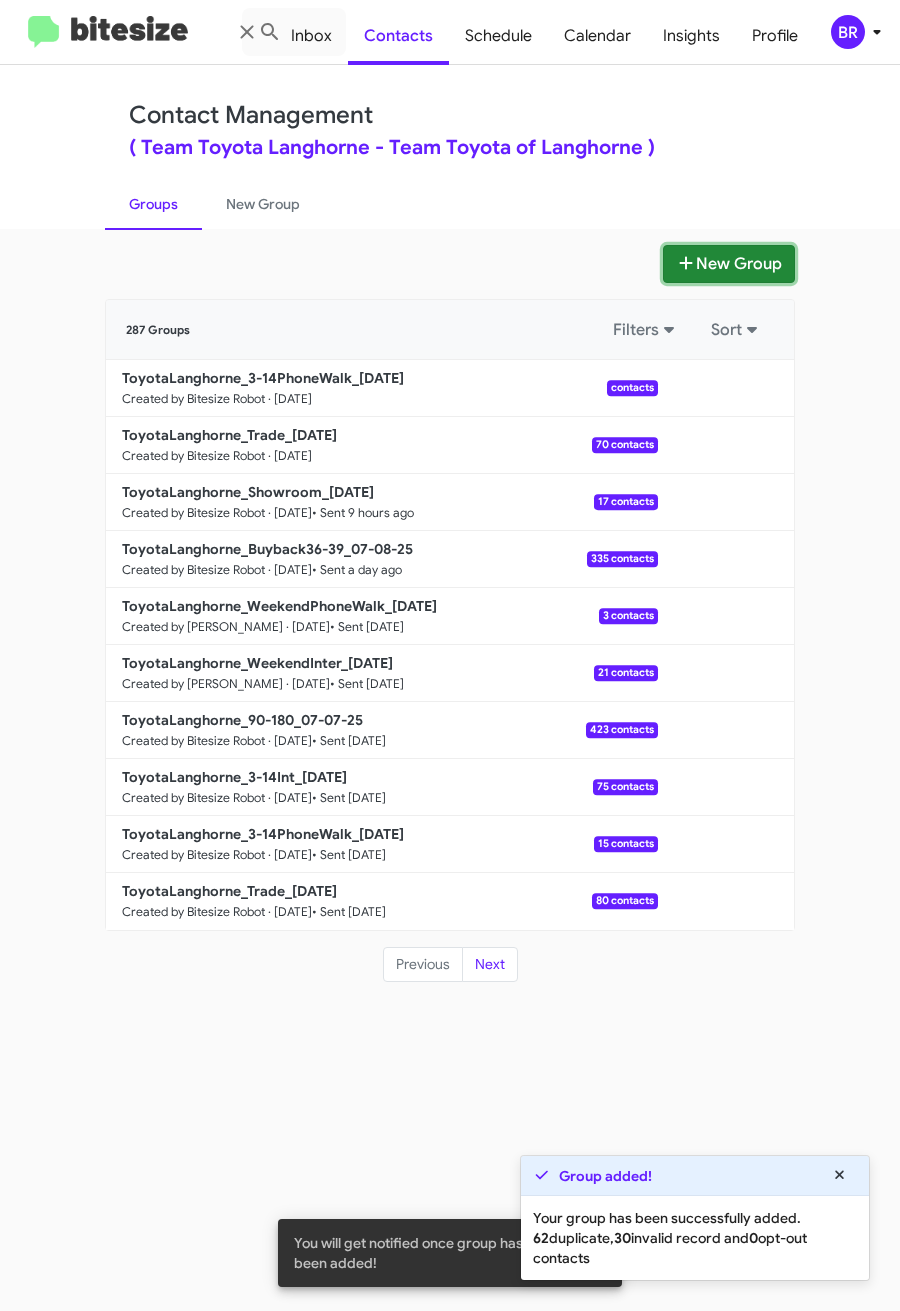 click on "New Group" 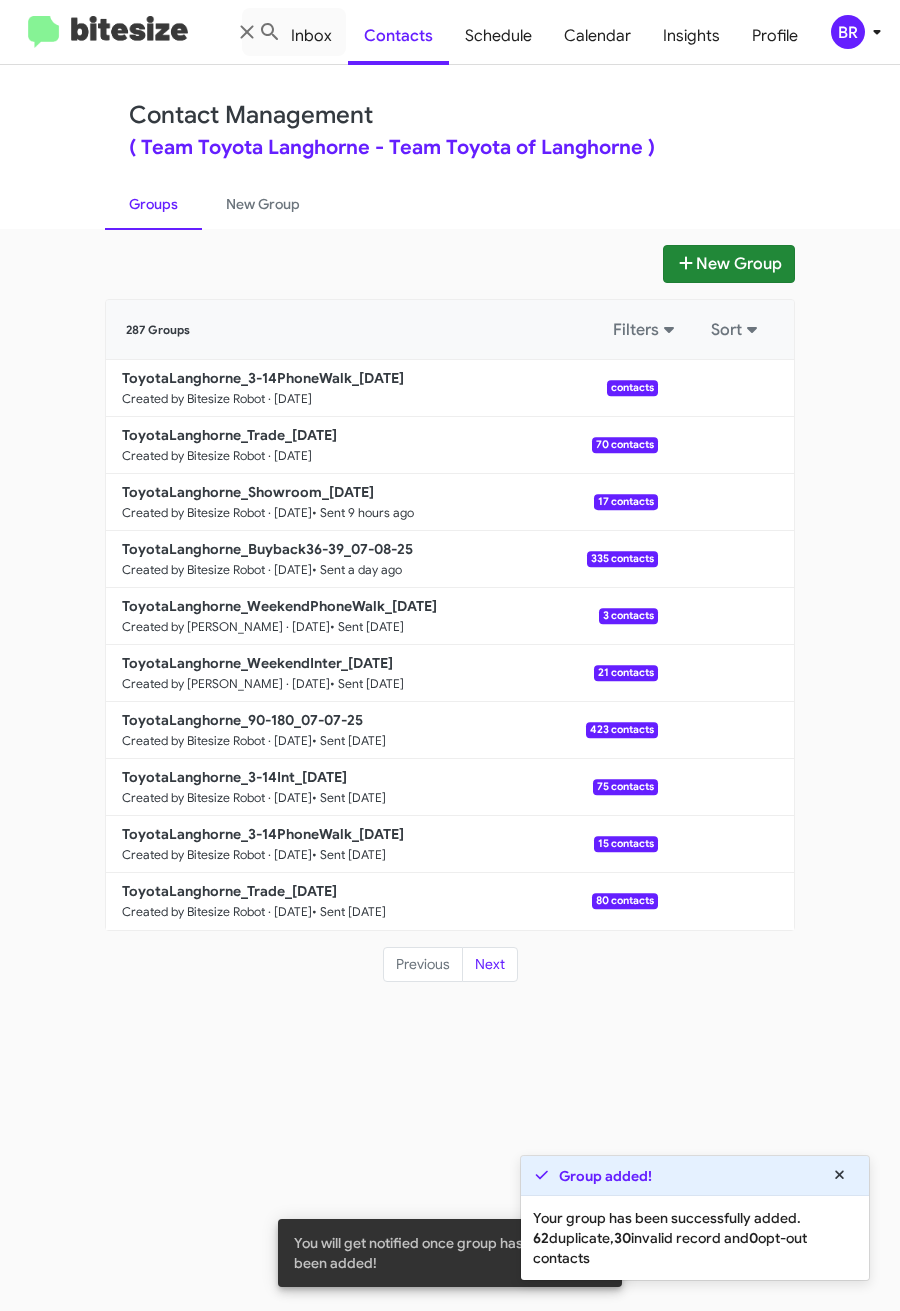 type 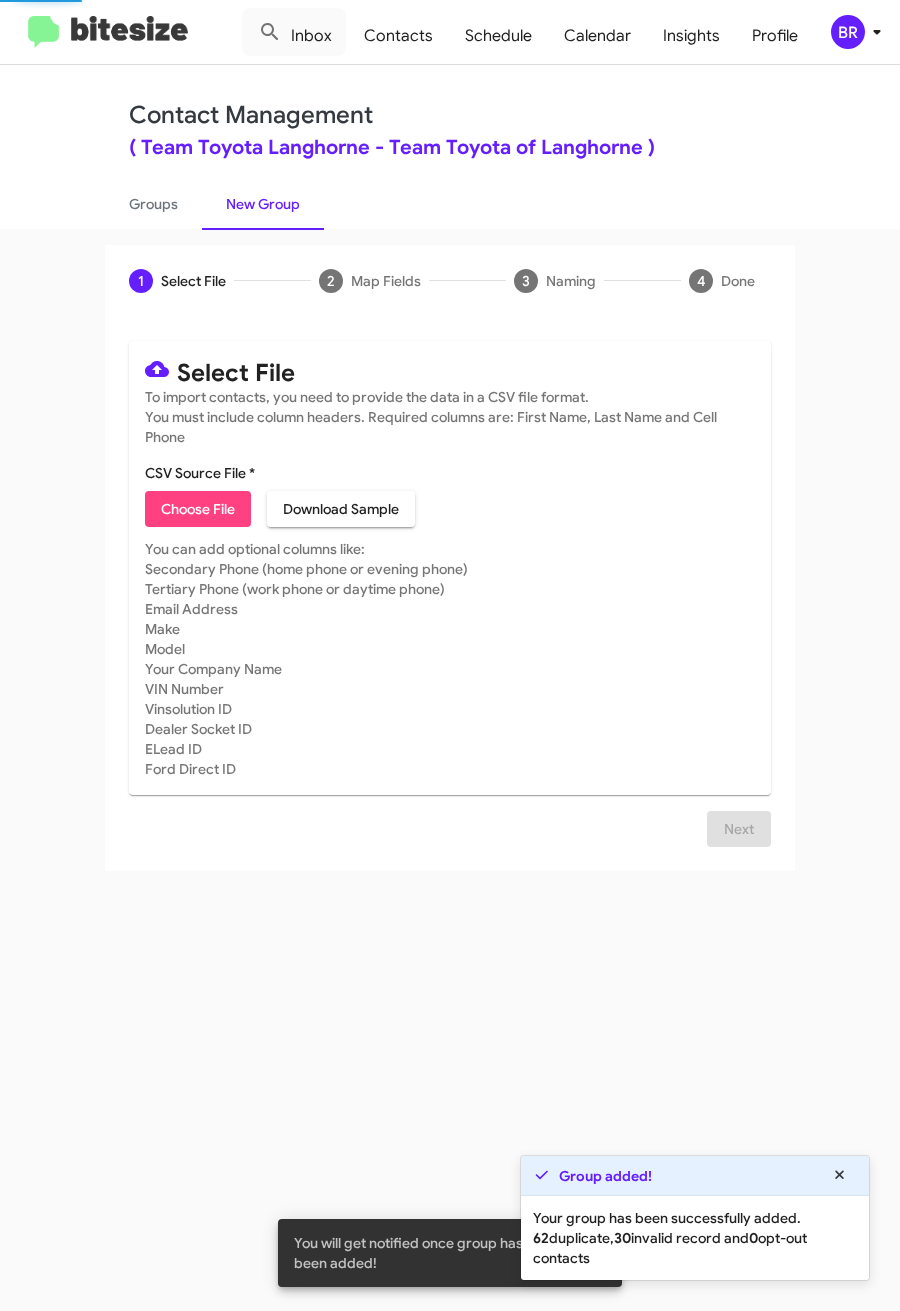 click on "Choose File" 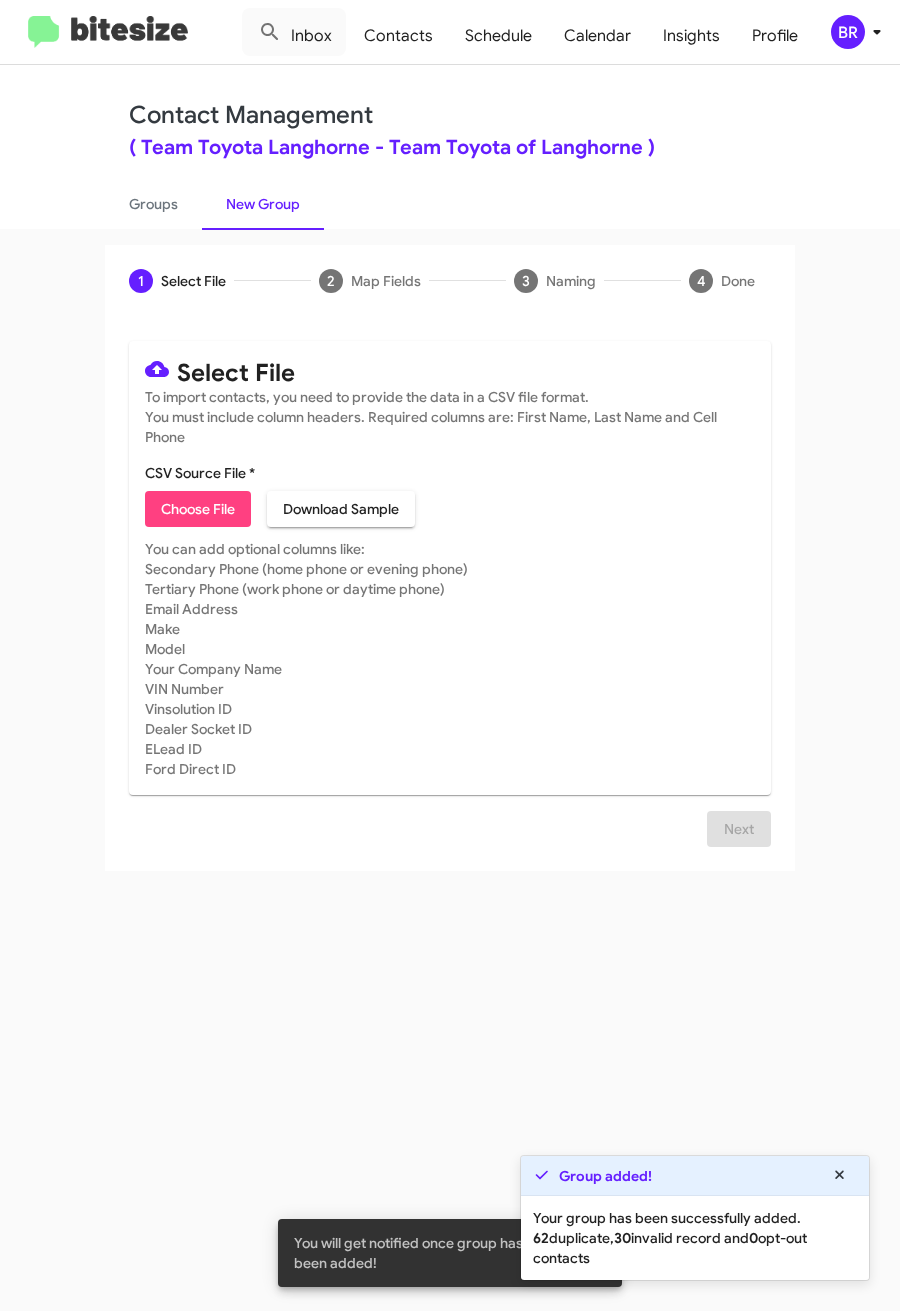 type on "ToyotaLanghorne_3-14Int_07-10-25" 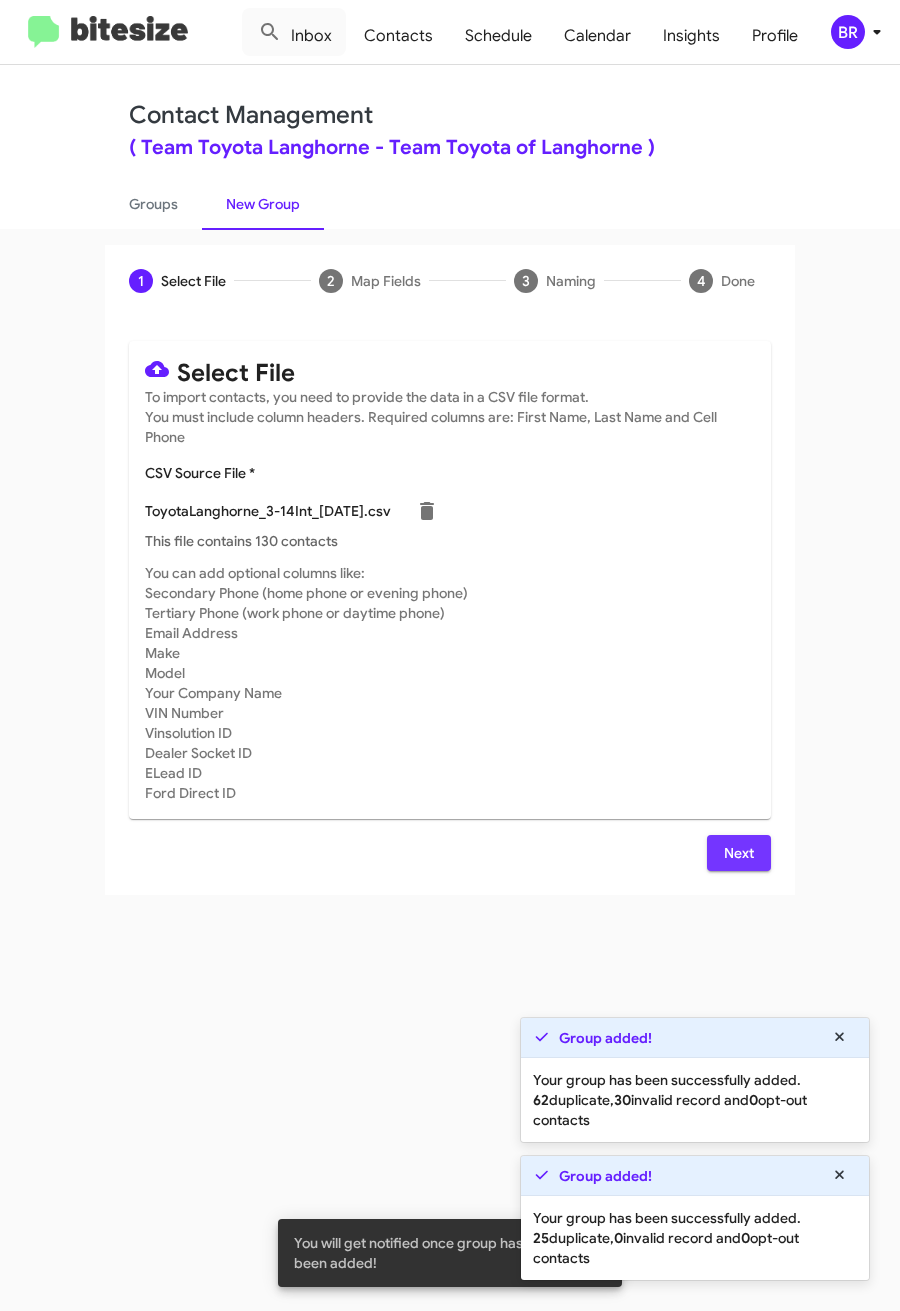 click on "Next" at bounding box center [739, 853] 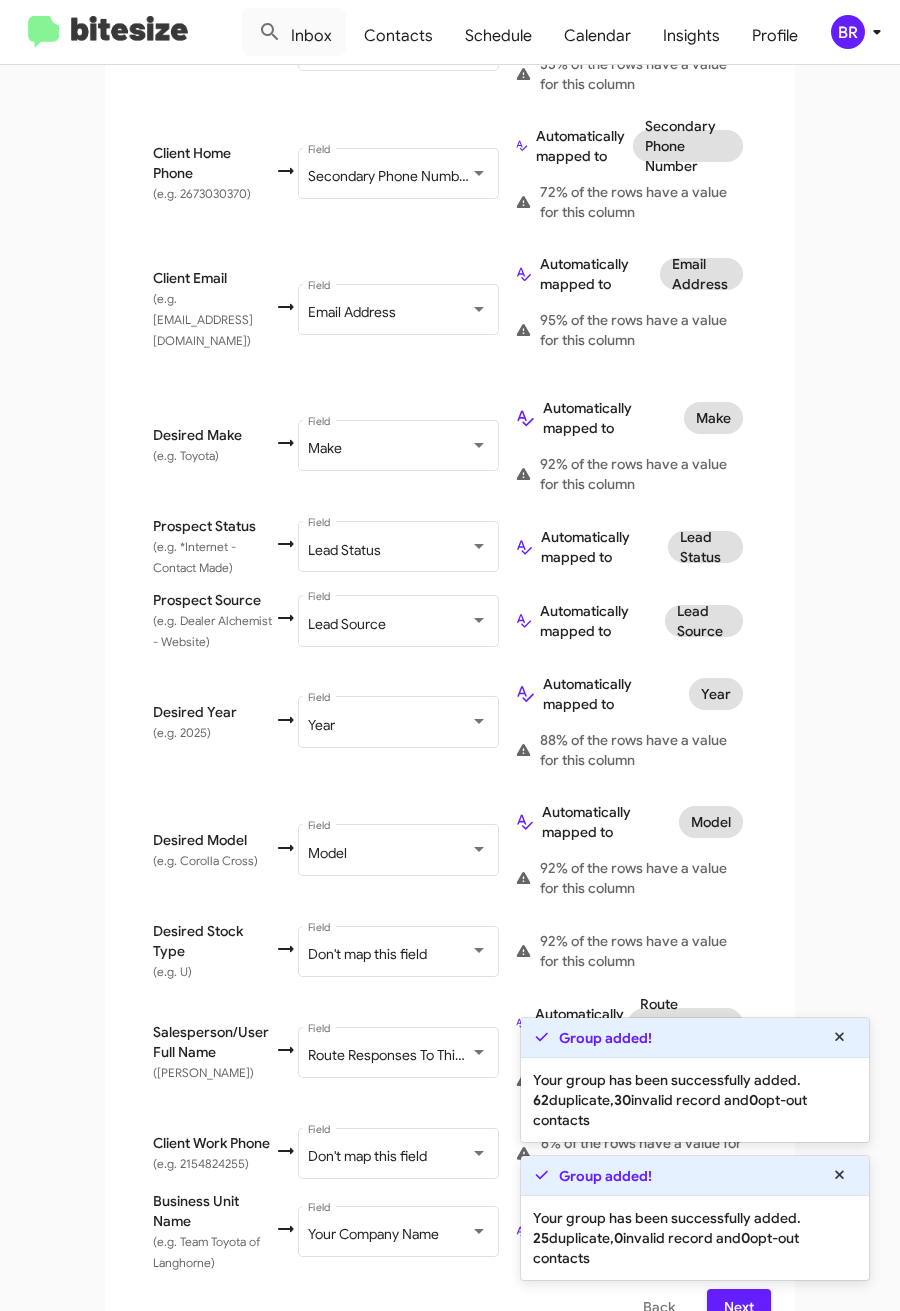 scroll, scrollTop: 744, scrollLeft: 0, axis: vertical 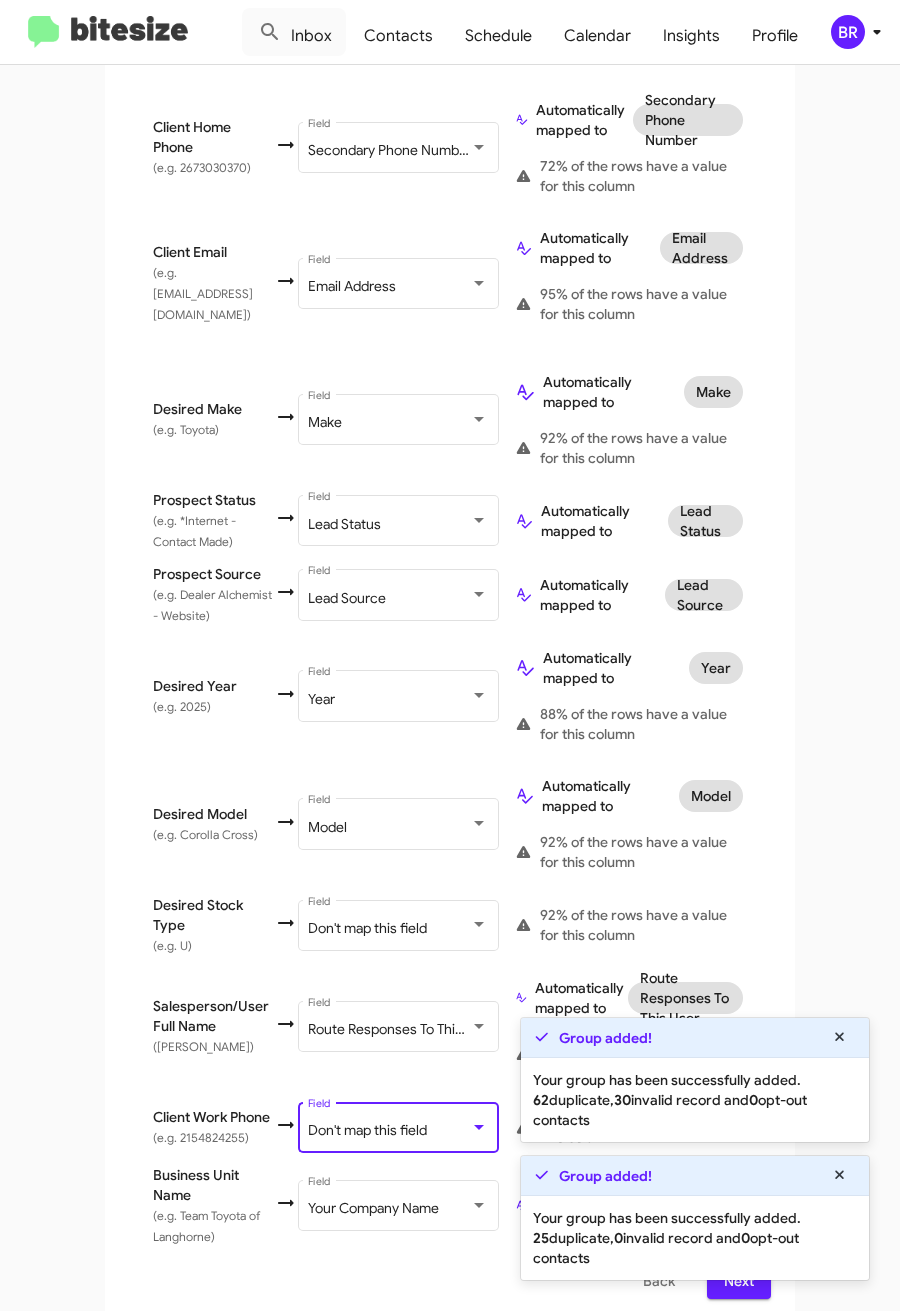 click on "Don't map this field" at bounding box center (367, 1130) 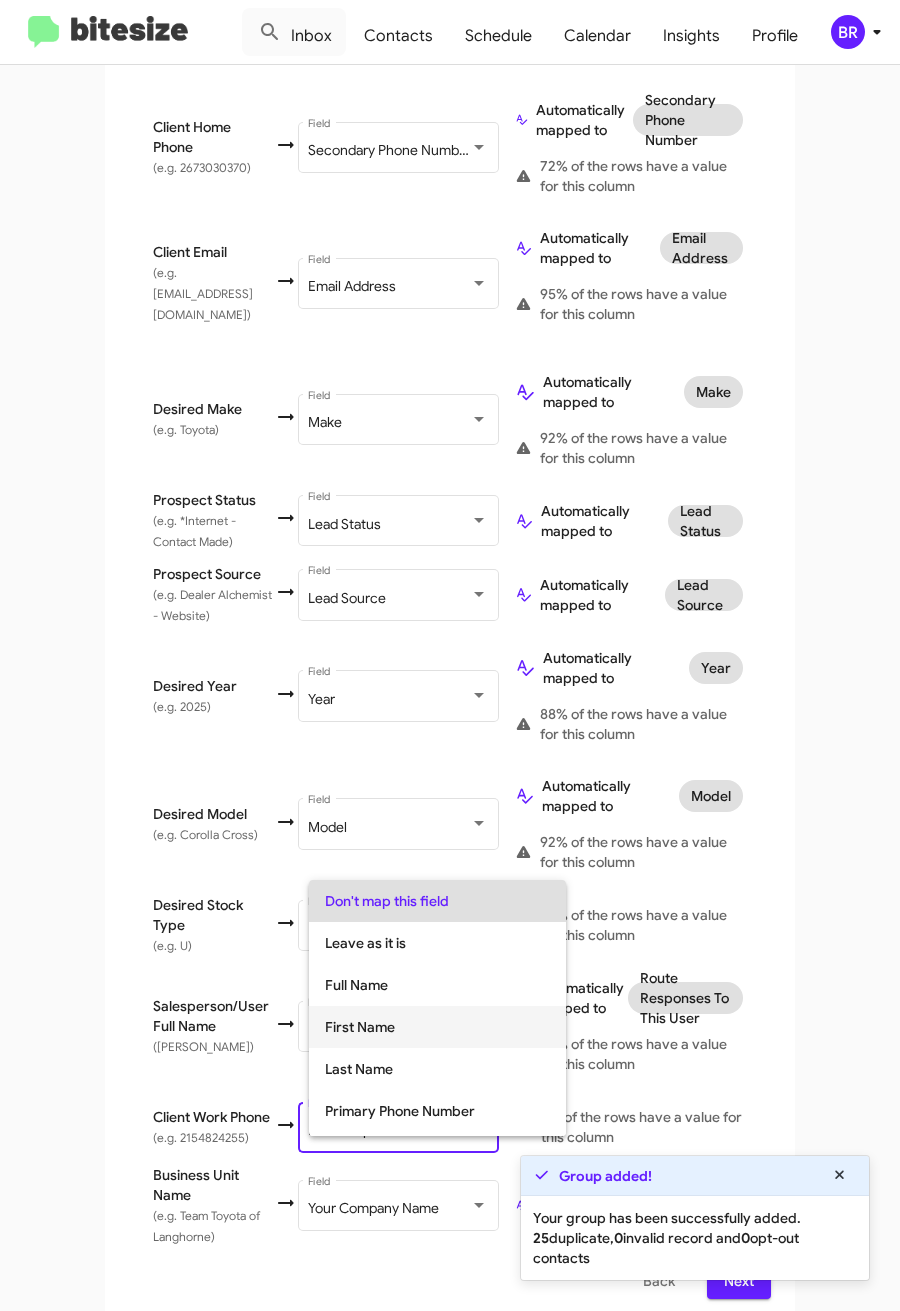 scroll, scrollTop: 150, scrollLeft: 0, axis: vertical 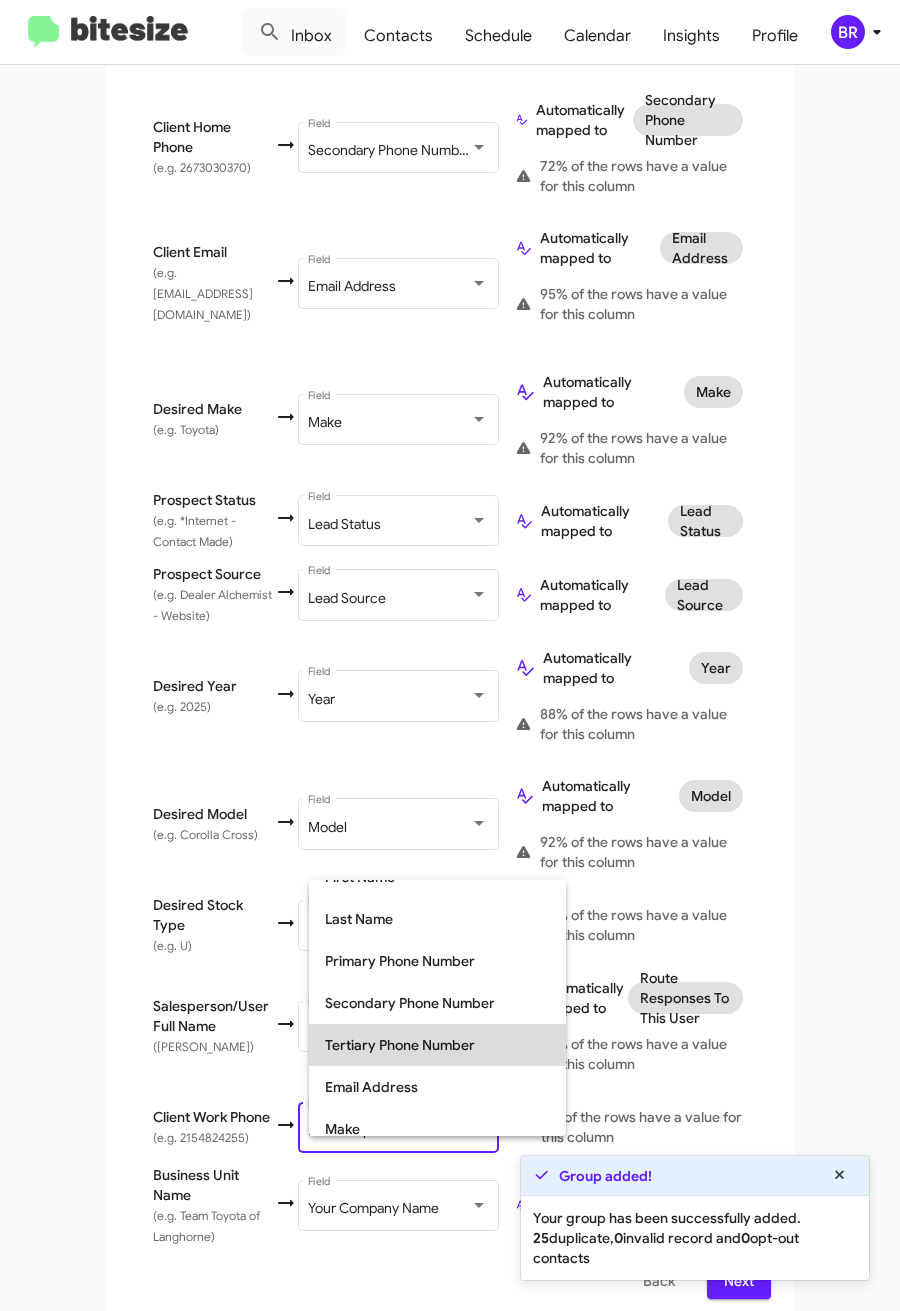 click on "Tertiary Phone Number" at bounding box center [437, 1045] 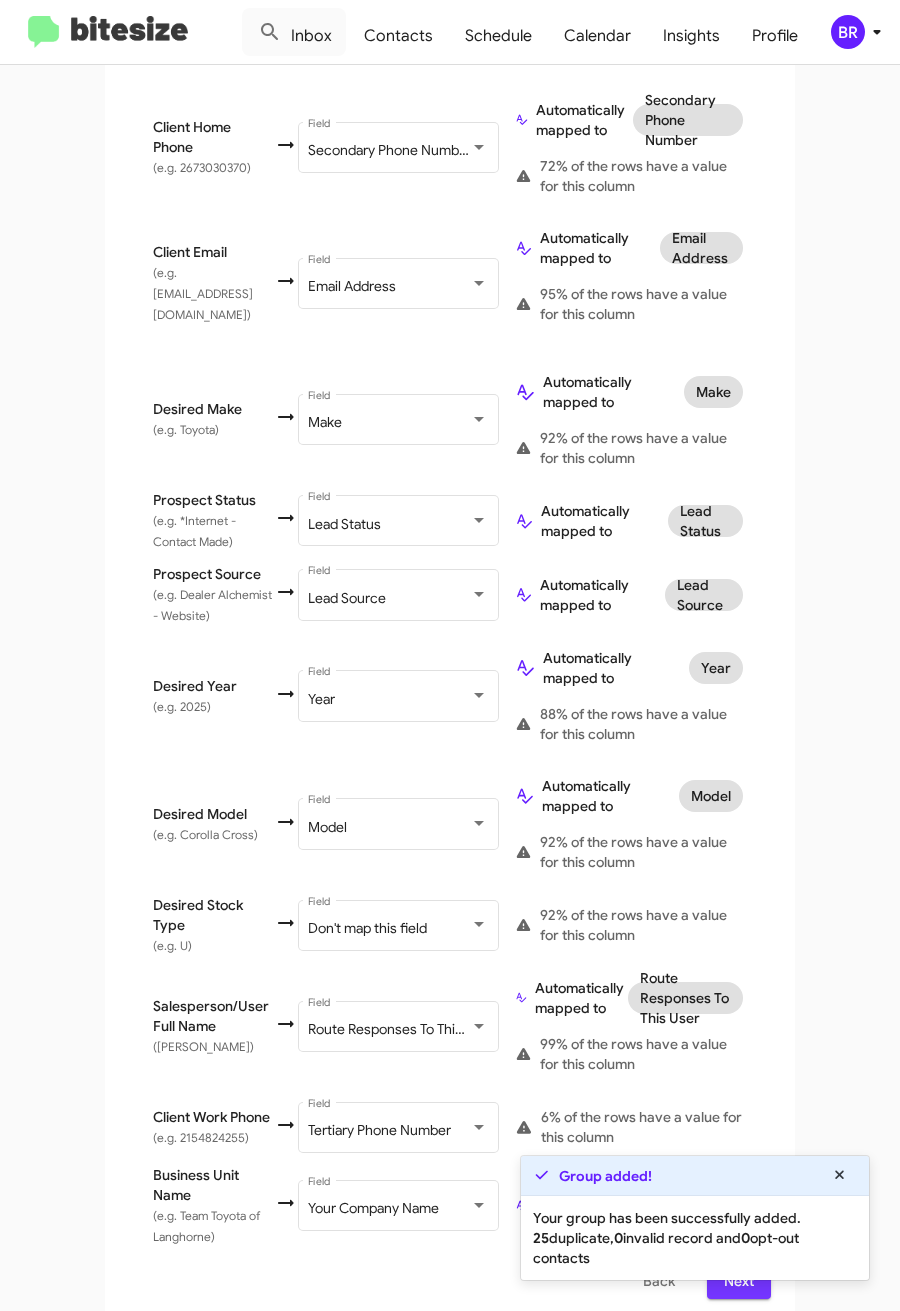 click on "Next" at bounding box center [739, 1281] 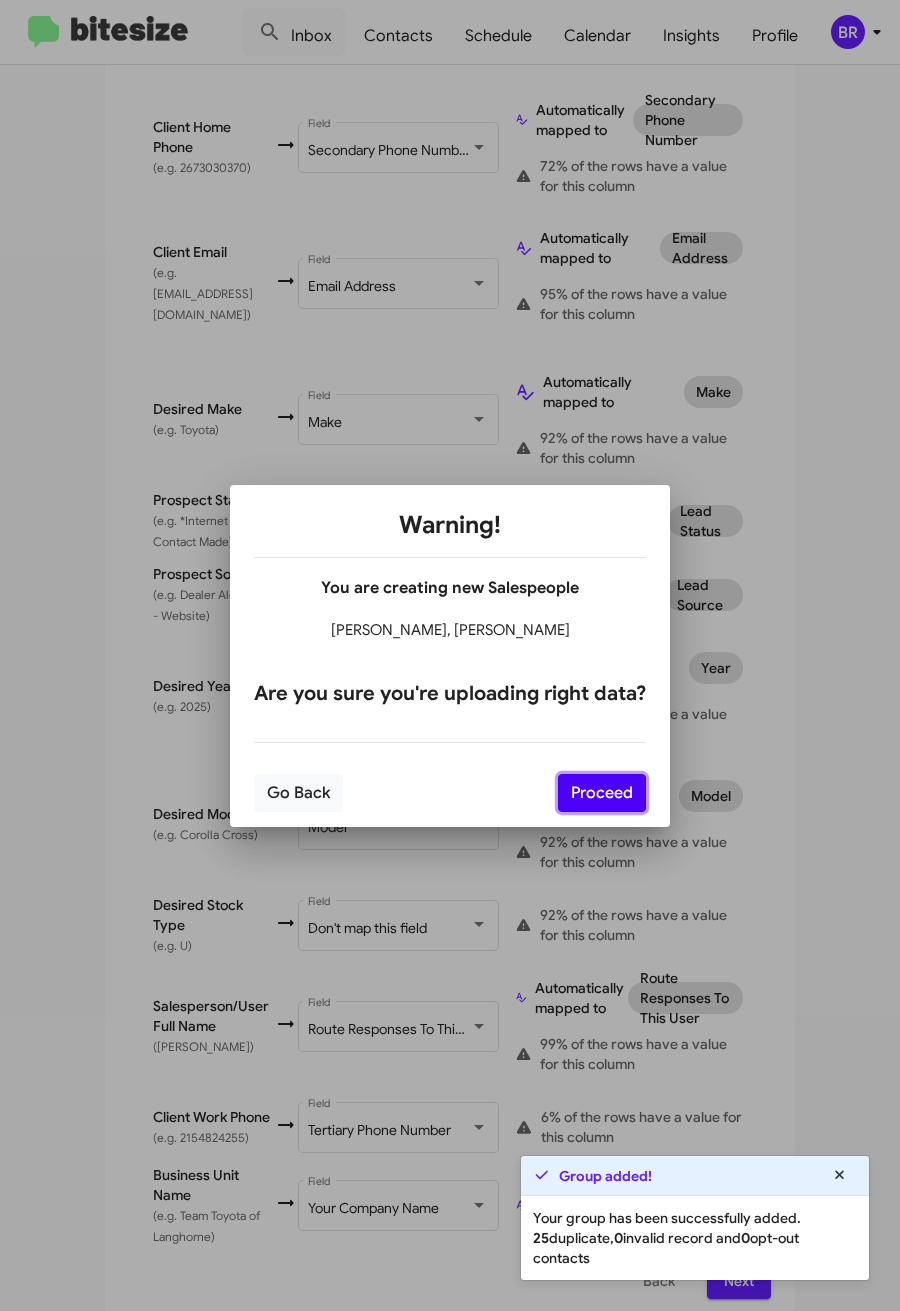 click on "Proceed" at bounding box center (602, 793) 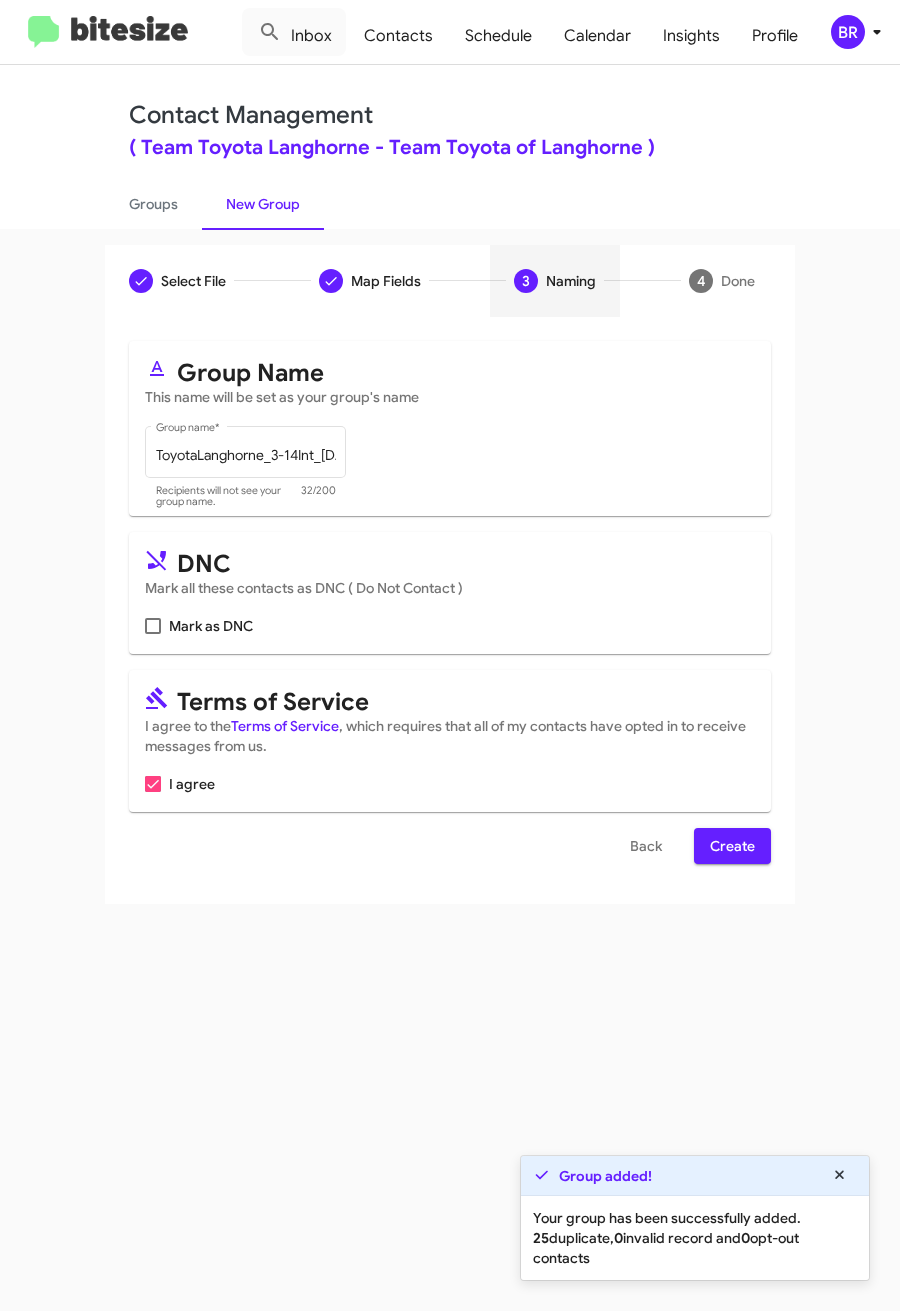 scroll, scrollTop: 0, scrollLeft: 0, axis: both 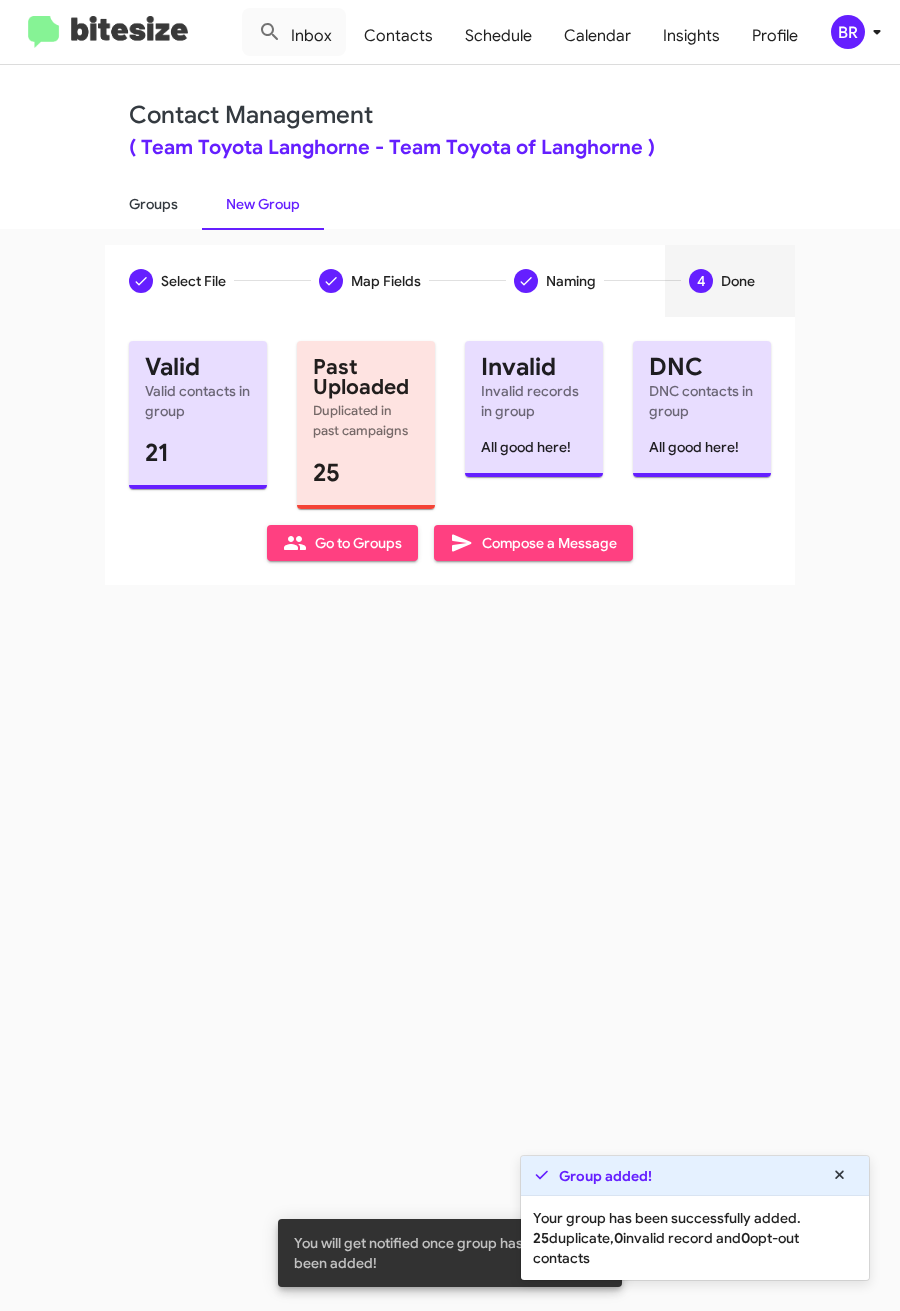 click on "Groups" 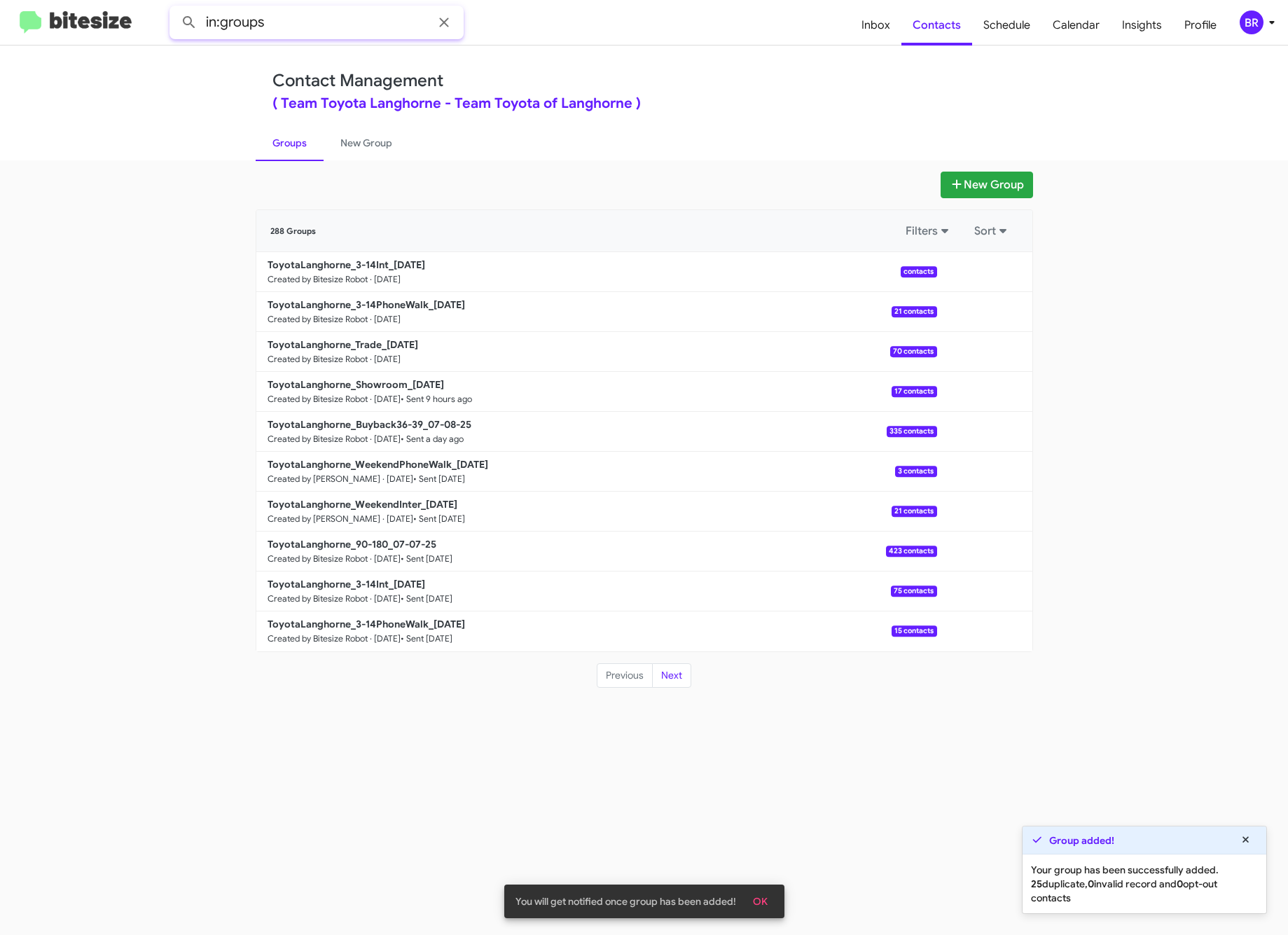 click on "in:groups" 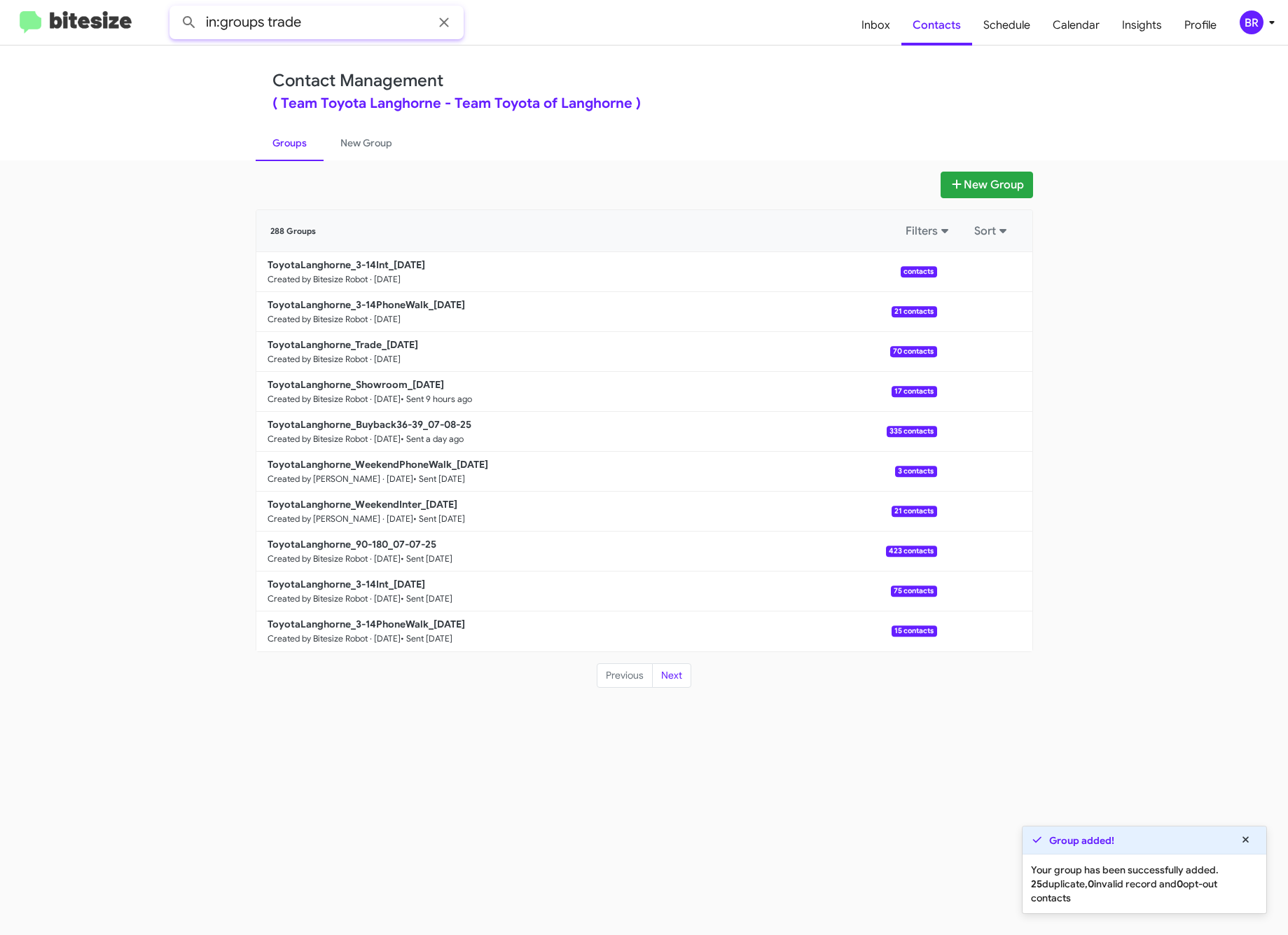 click 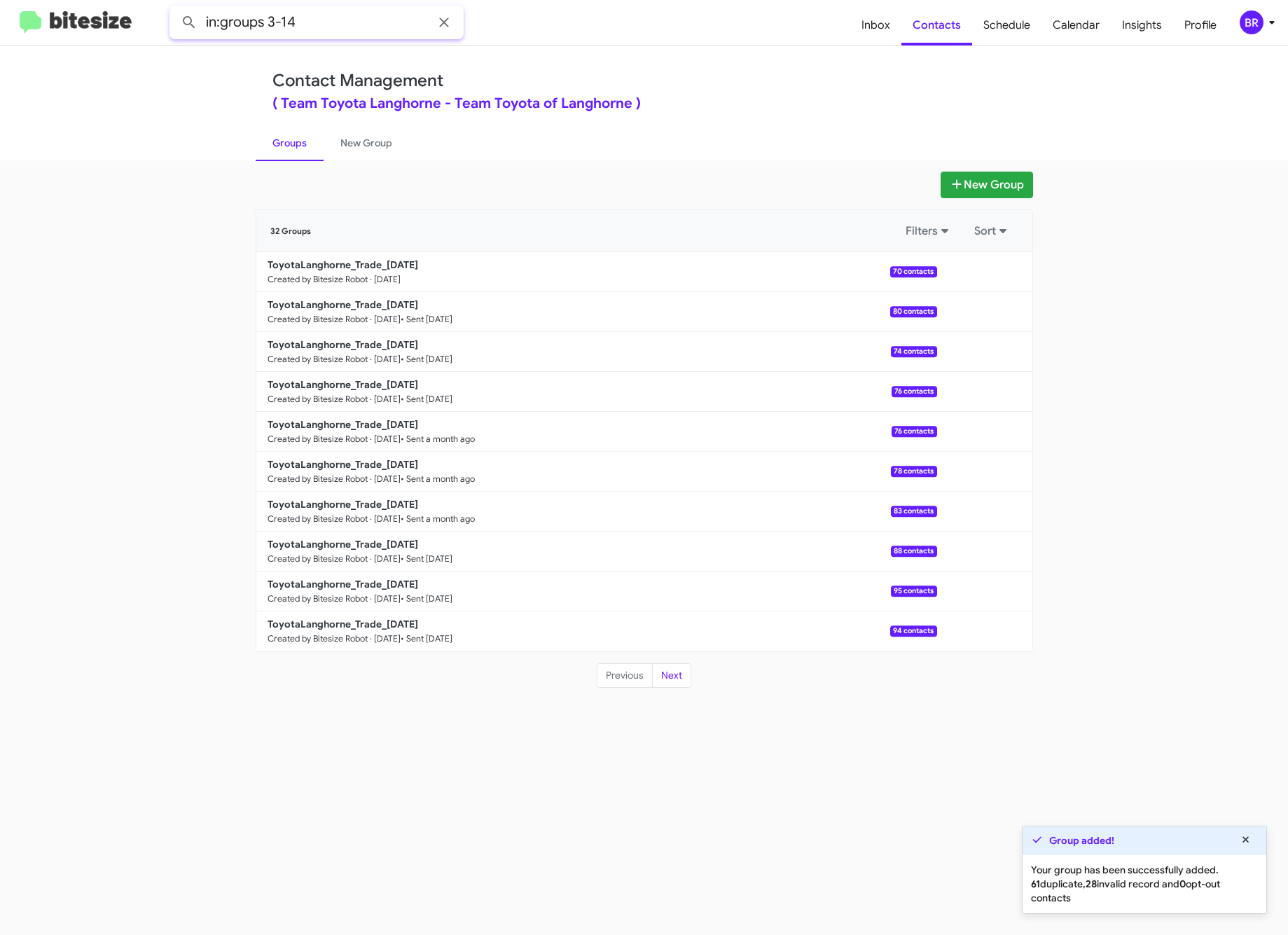 click 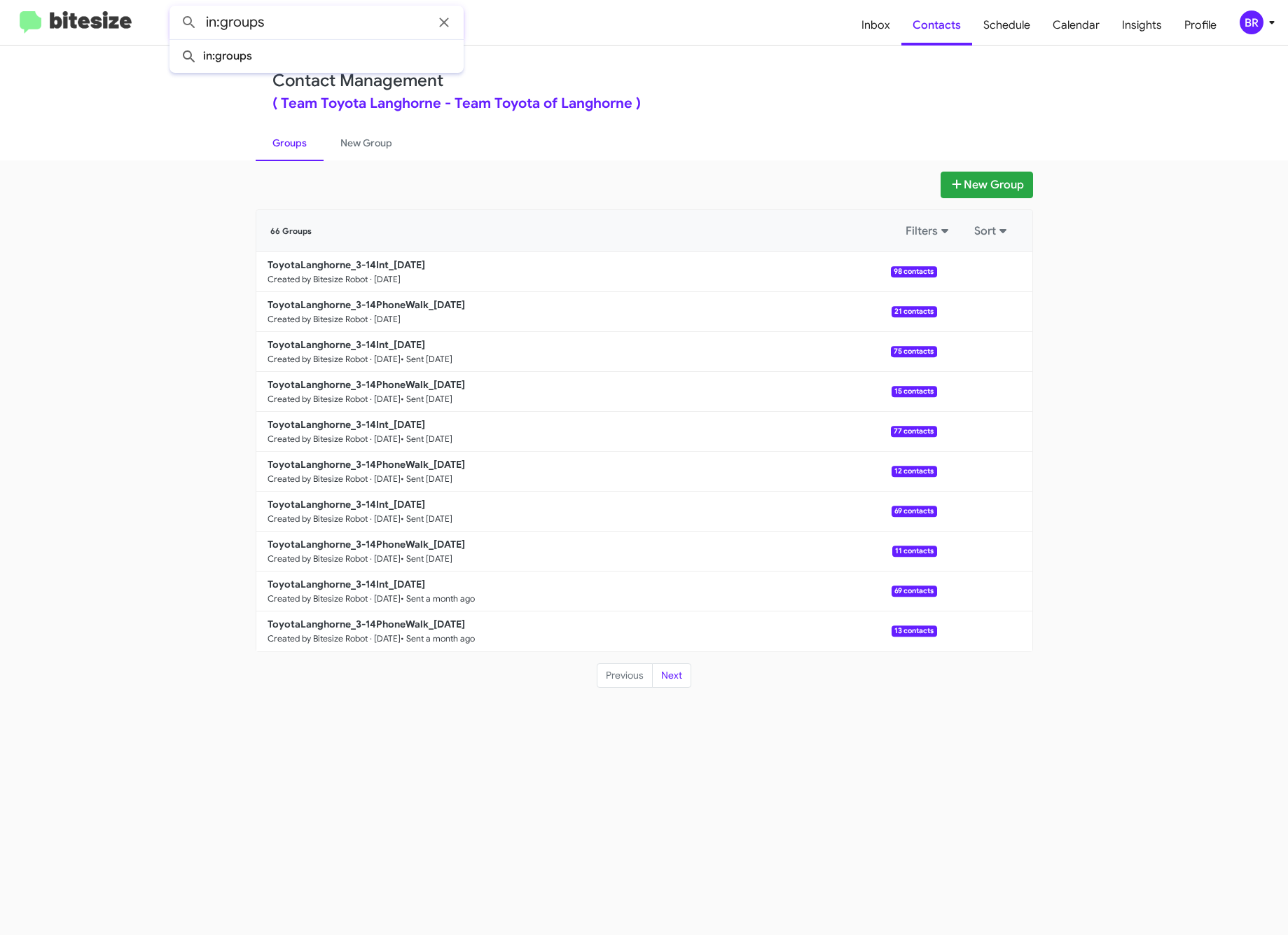 click 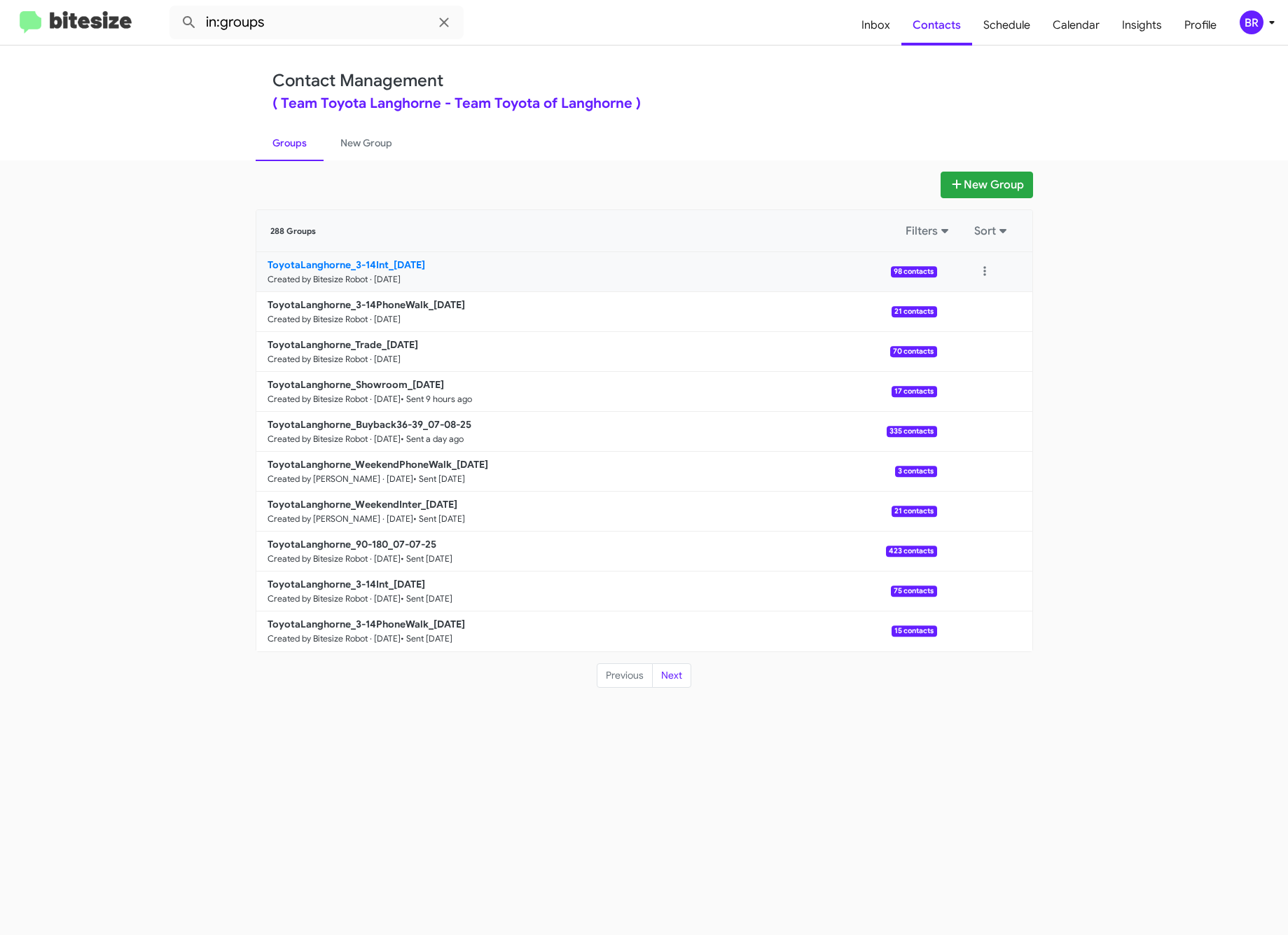 click on "ToyotaLanghorne_3-14Int_07-10-25" 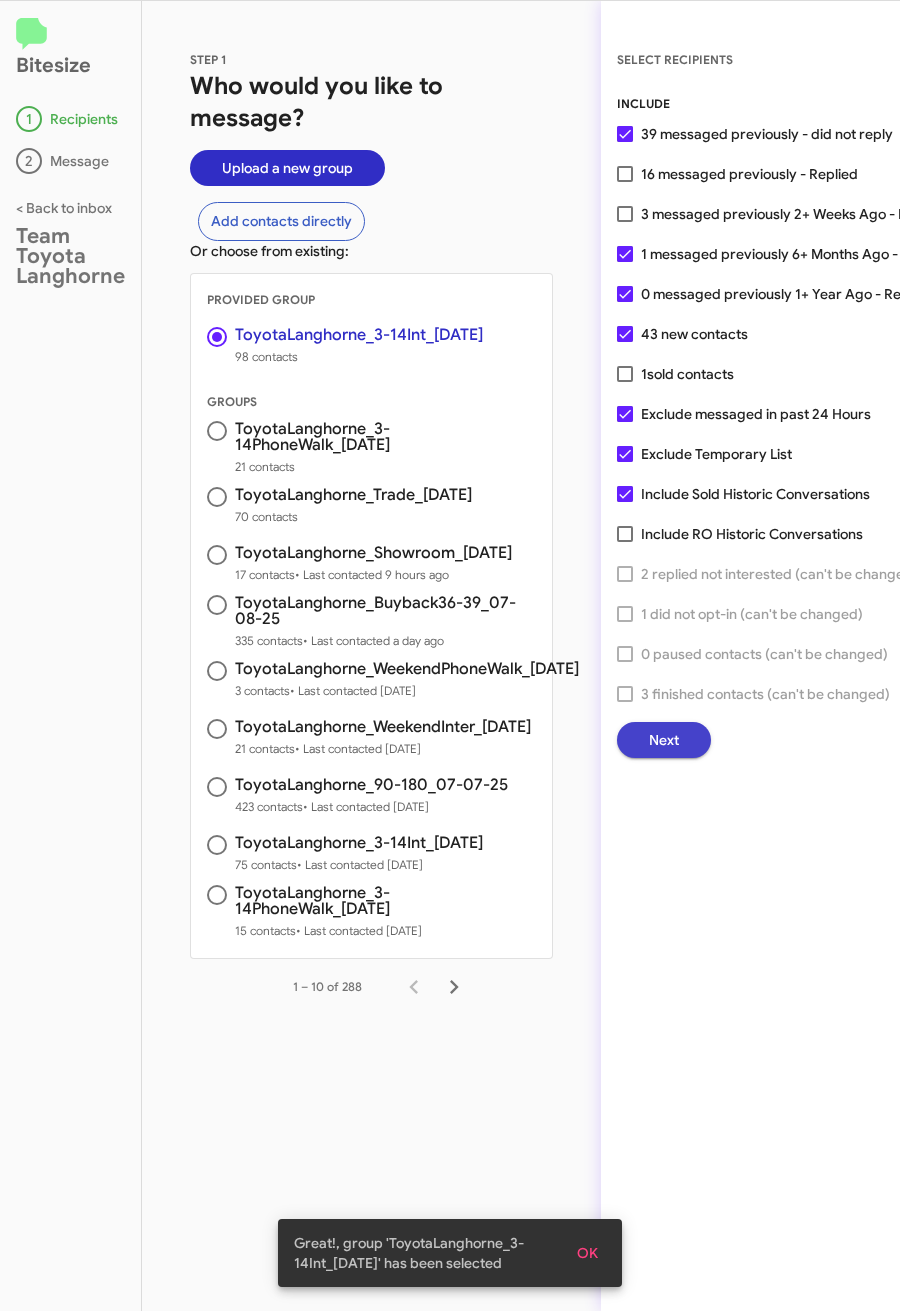 click on "Next" 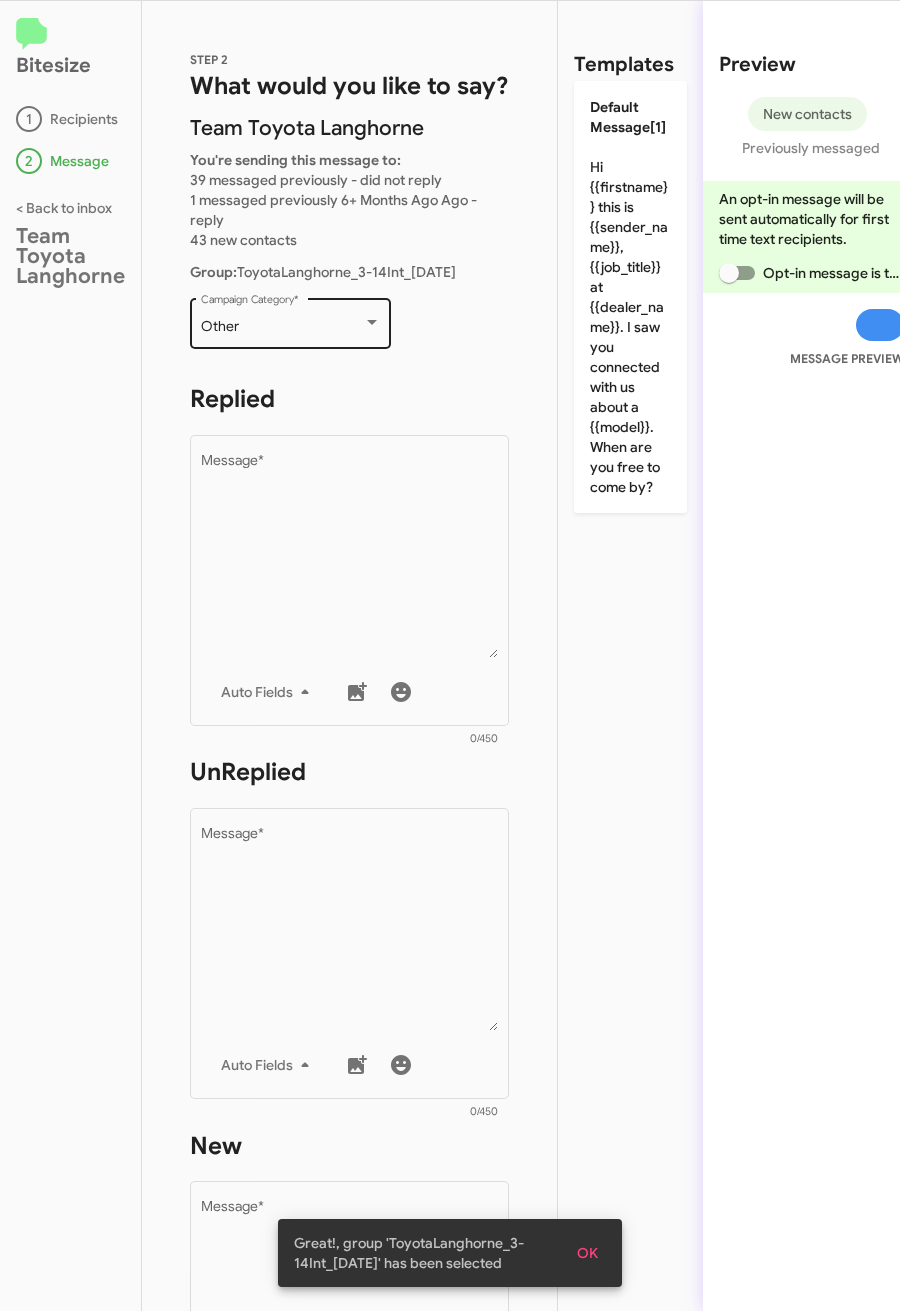 click on "Other" at bounding box center (282, 327) 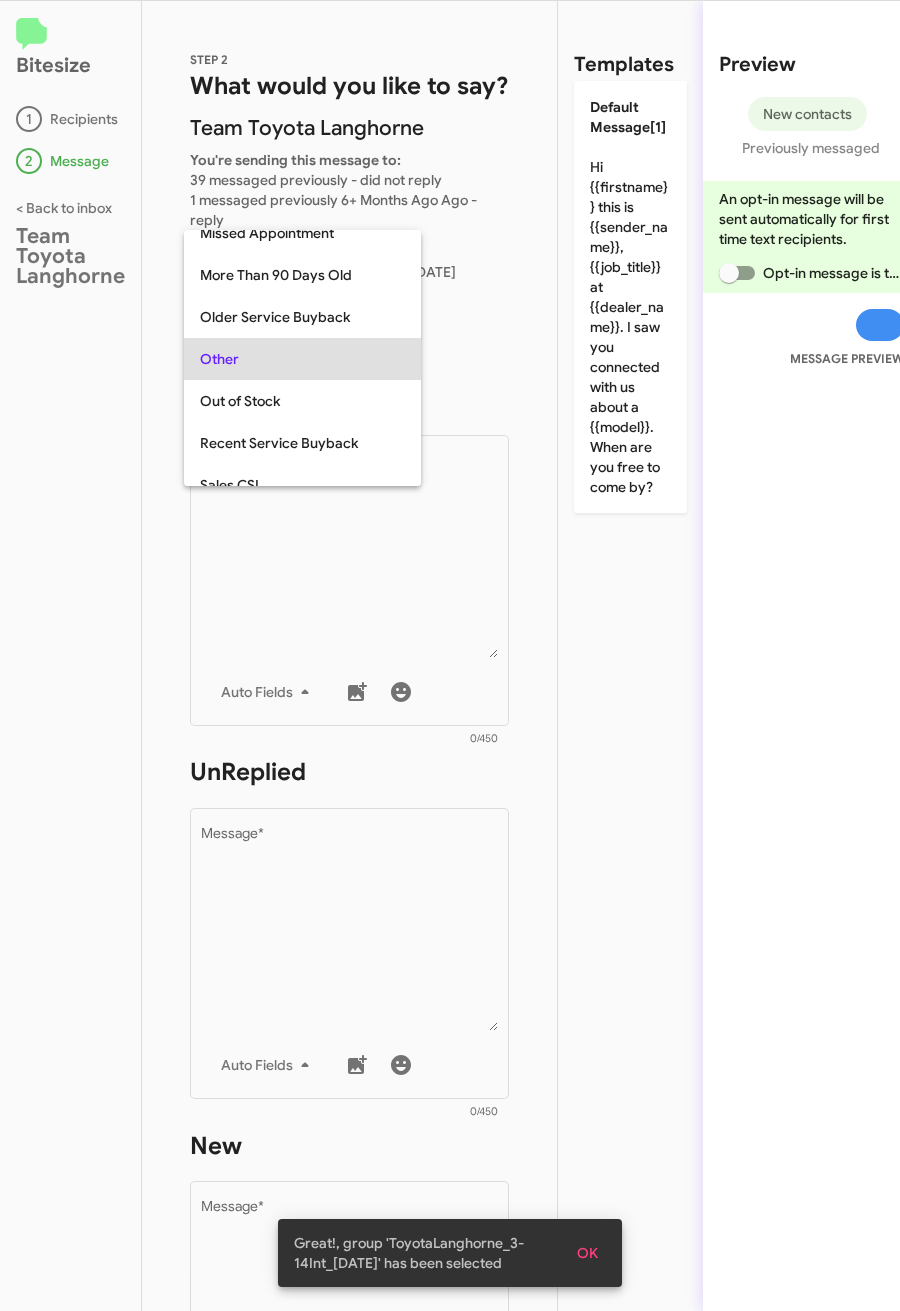 scroll, scrollTop: 751, scrollLeft: 0, axis: vertical 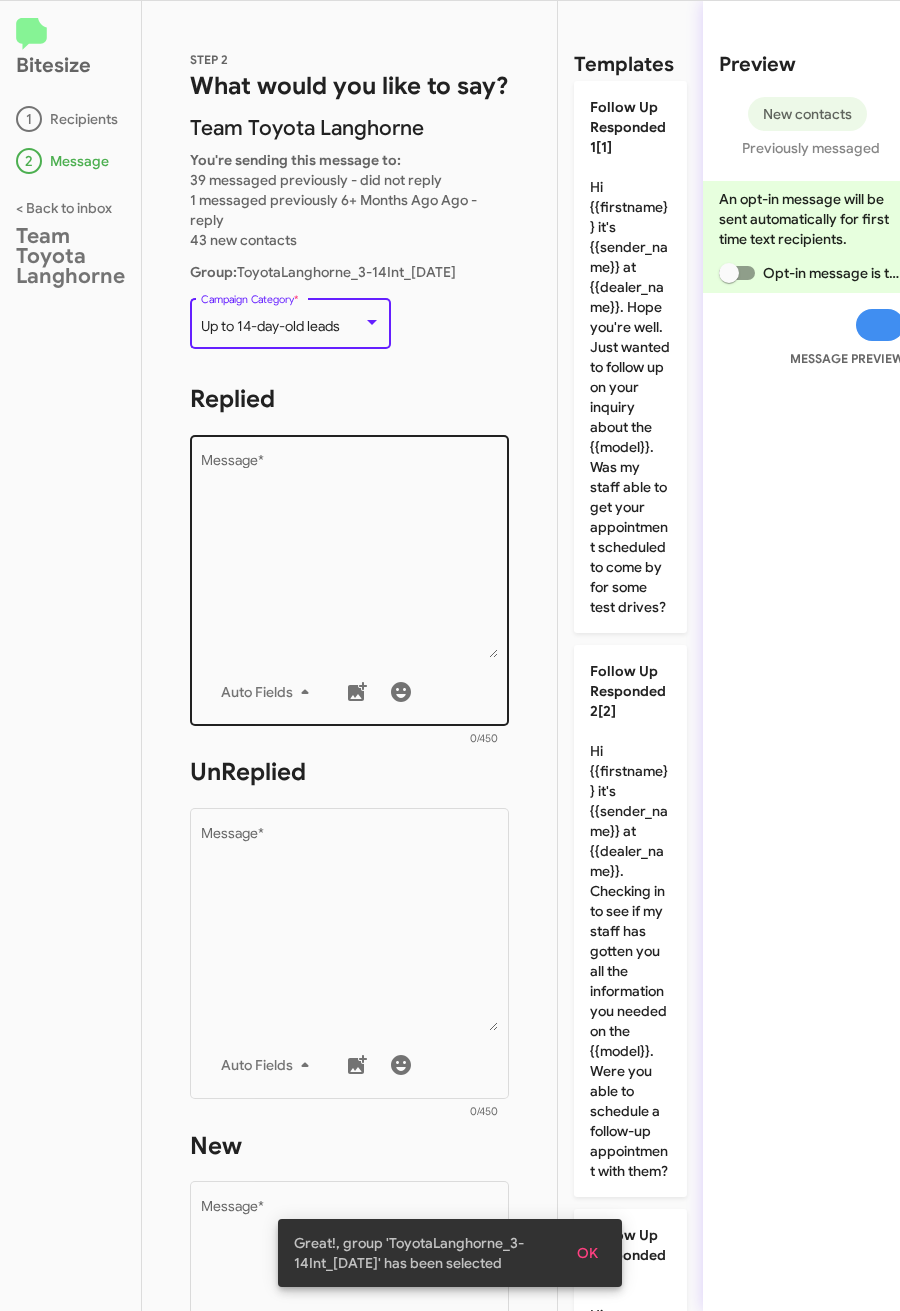 click on "Message  *" at bounding box center (350, 556) 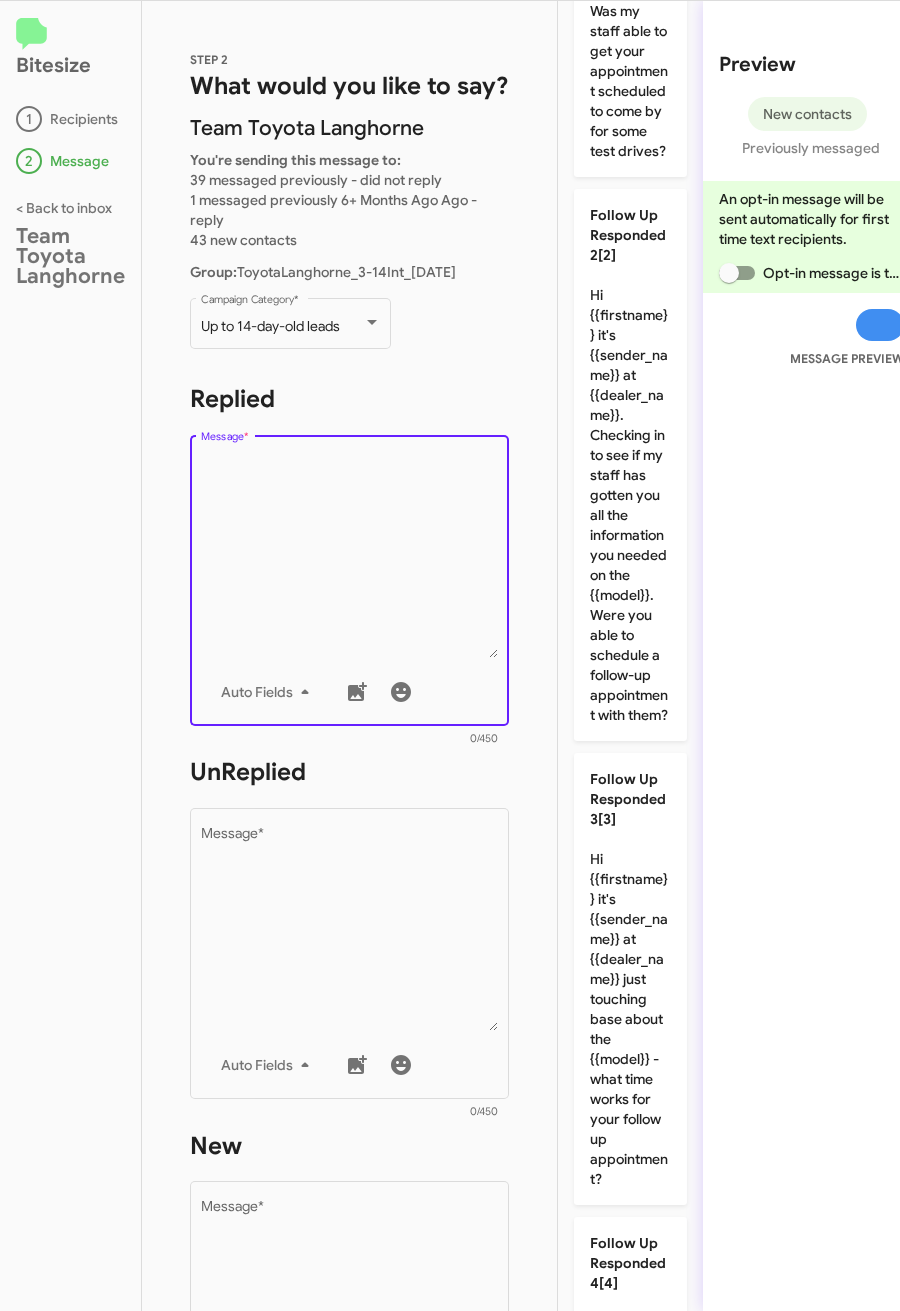 scroll, scrollTop: 0, scrollLeft: 0, axis: both 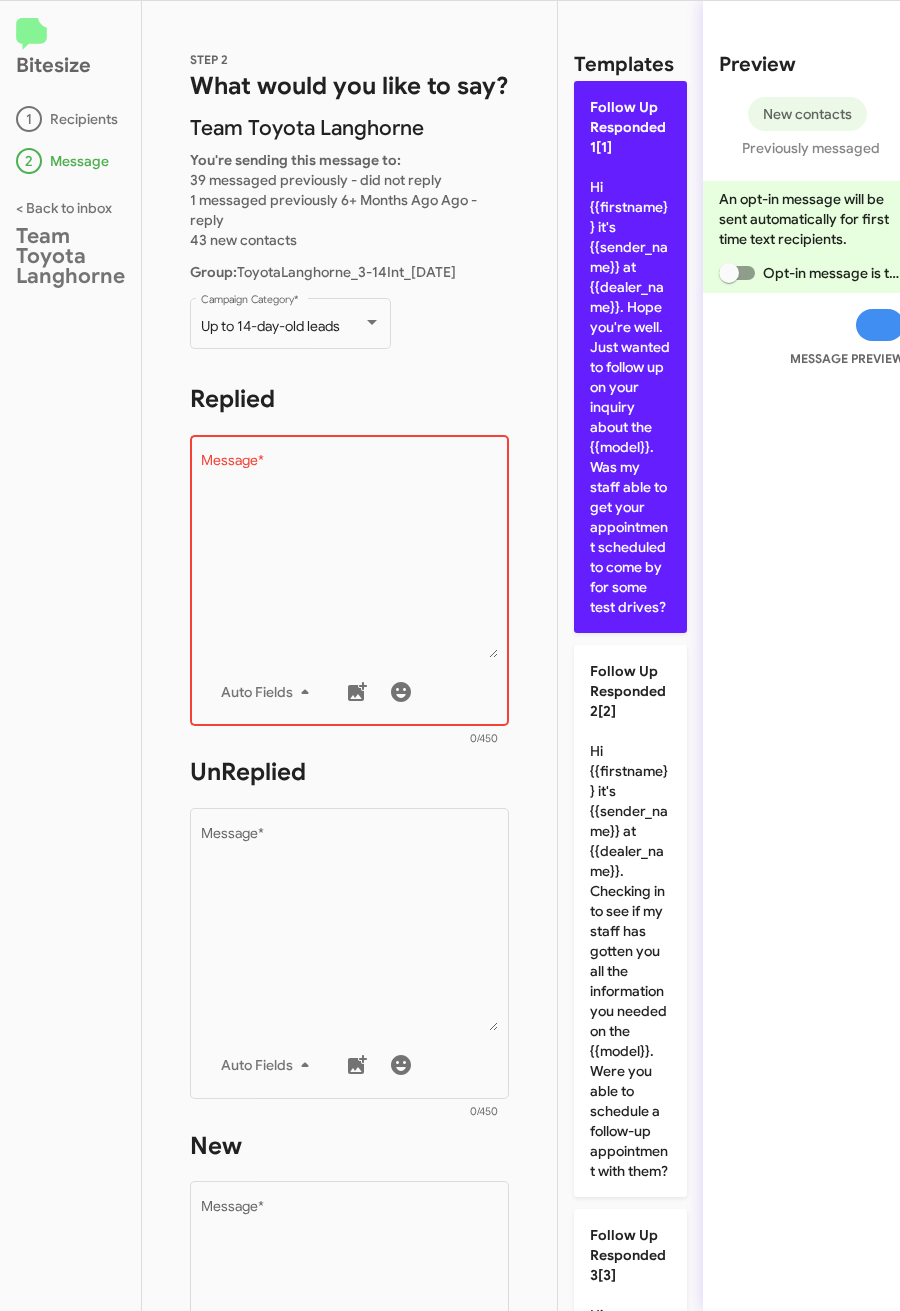 click on "Follow Up Responded 1[1]  Hi {{firstname}} it's {{sender_name}} at {{dealer_name}}. Hope you're well. Just wanted to follow up on your inquiry about the {{model}}. Was my staff able to get your appointment scheduled to come by for some test drives?" 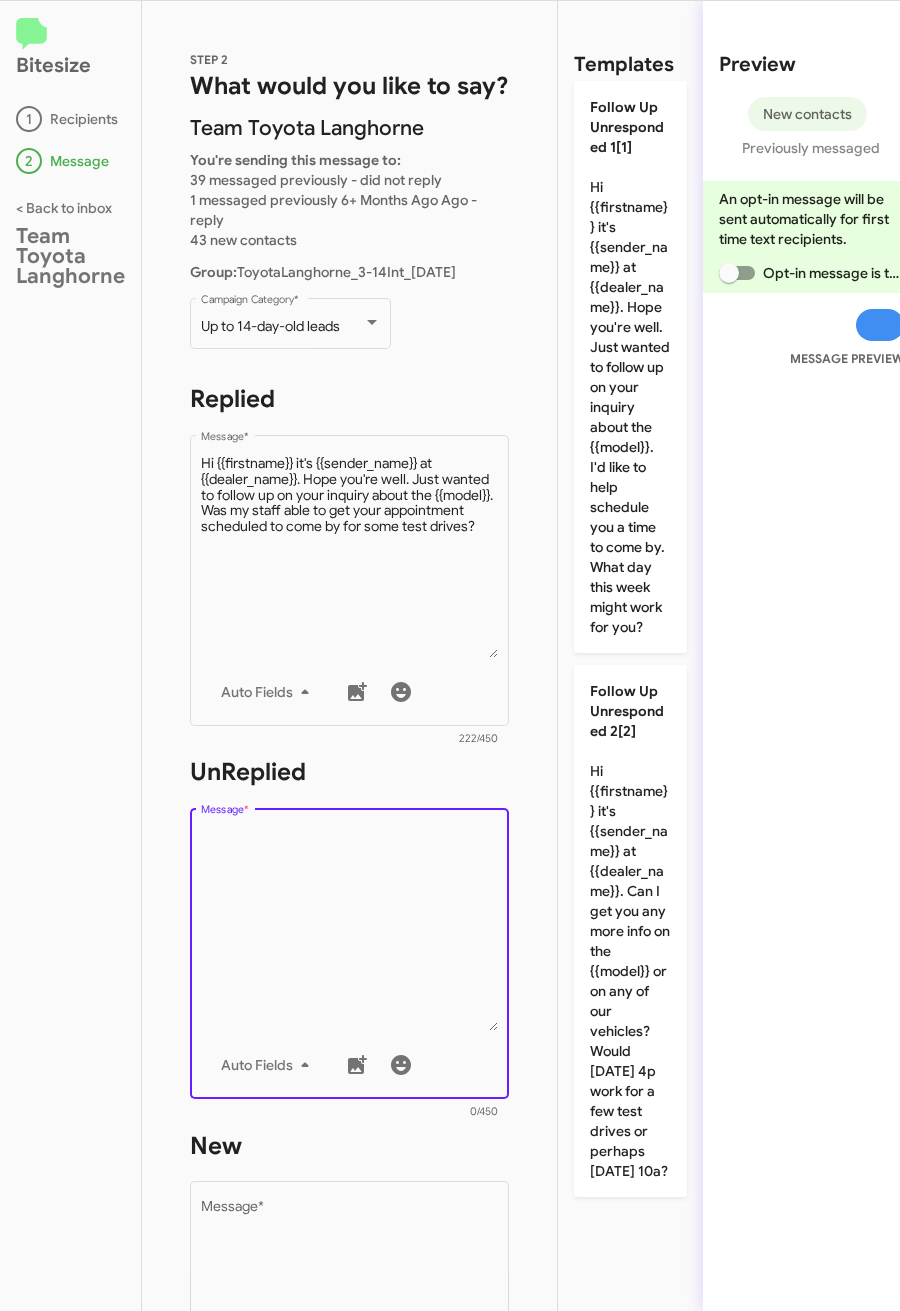 click on "Message  *" at bounding box center (350, 929) 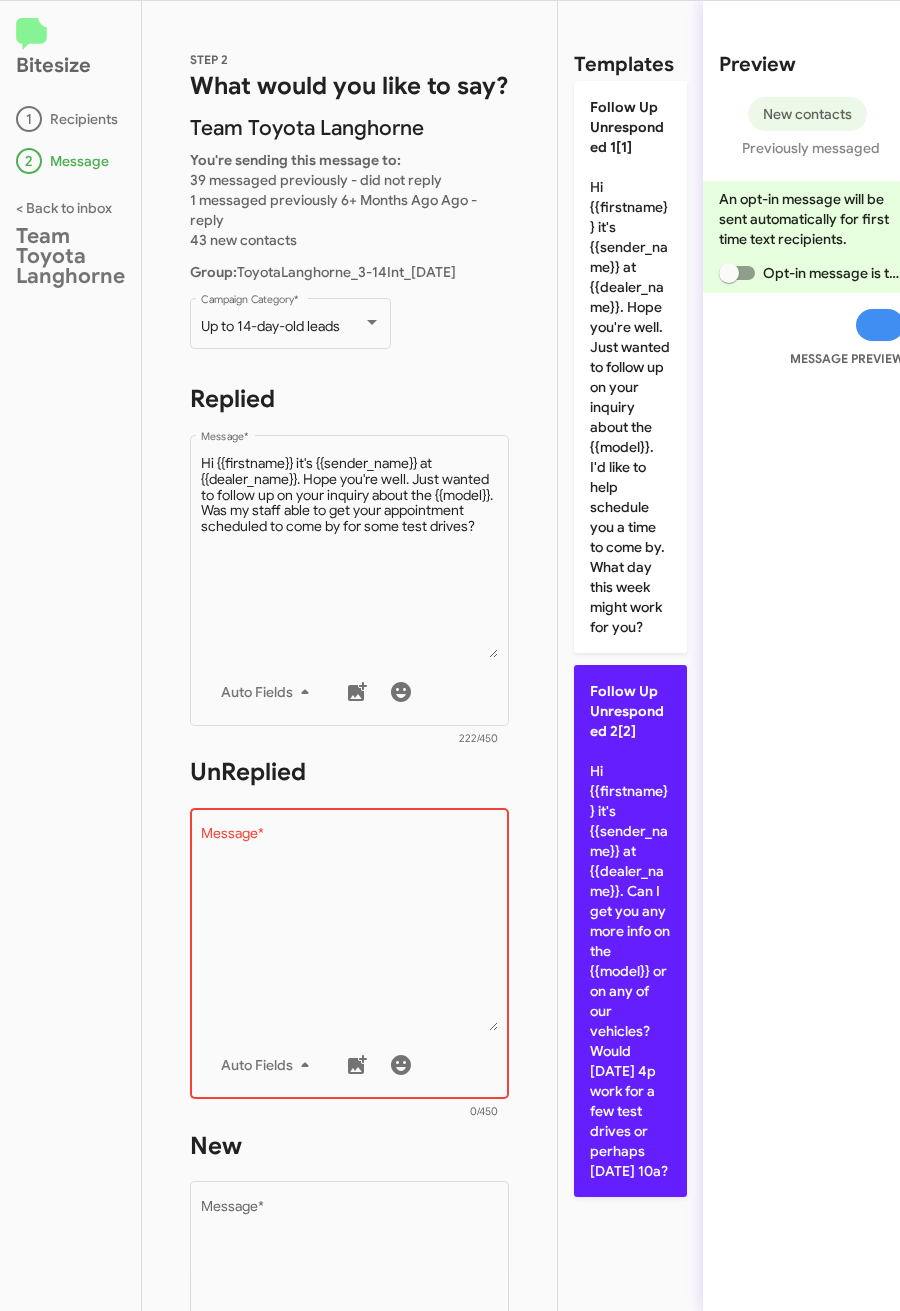 click on "Follow Up Unresponded 2[2]  Hi {{firstname}} it's {{sender_name}} at {{dealer_name}}. Can I get you any more info on the {{model}} or on any of our vehicles? Would [DATE] 4p work for a few test drives or perhaps [DATE] 10a?" 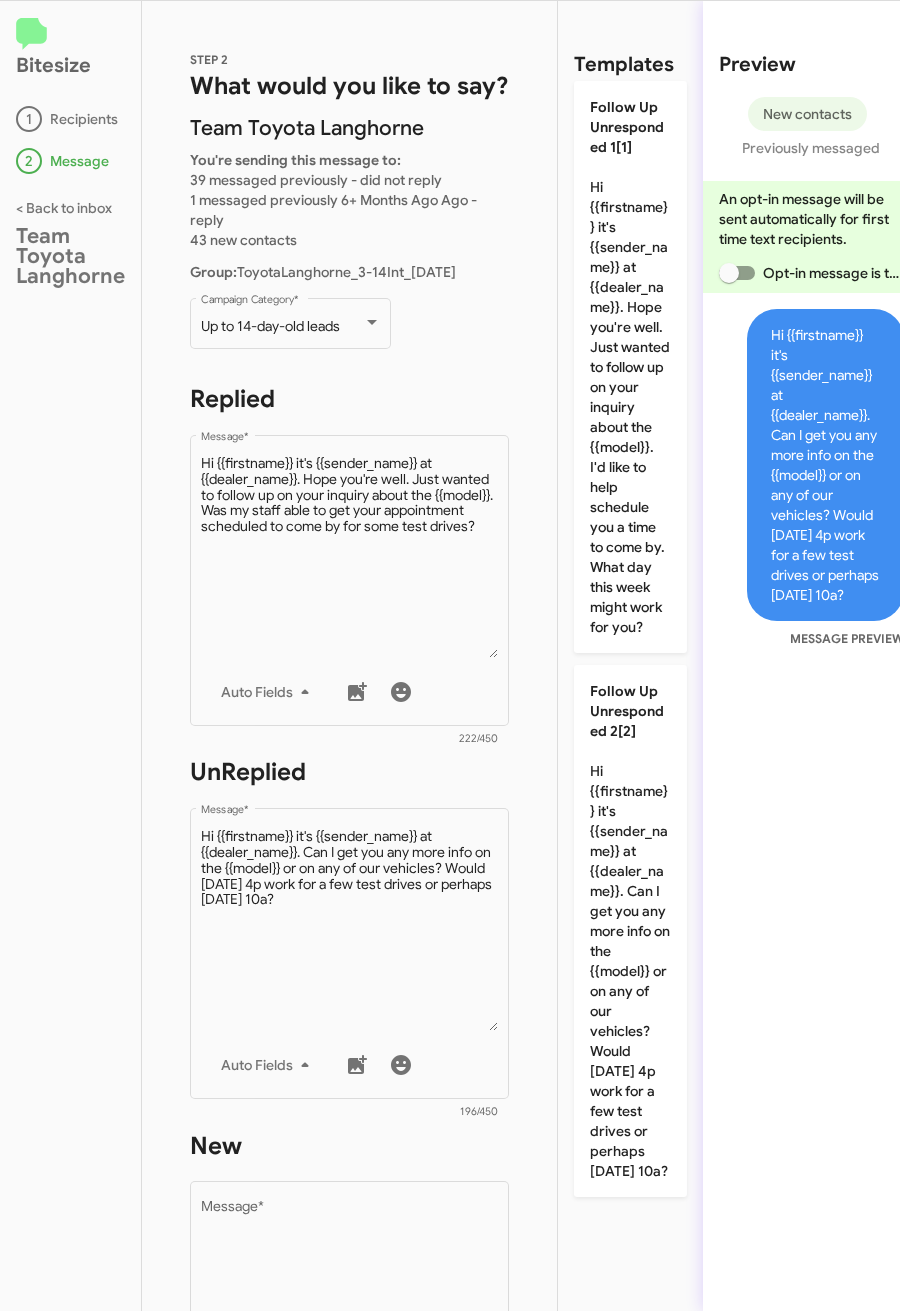 click on "New" 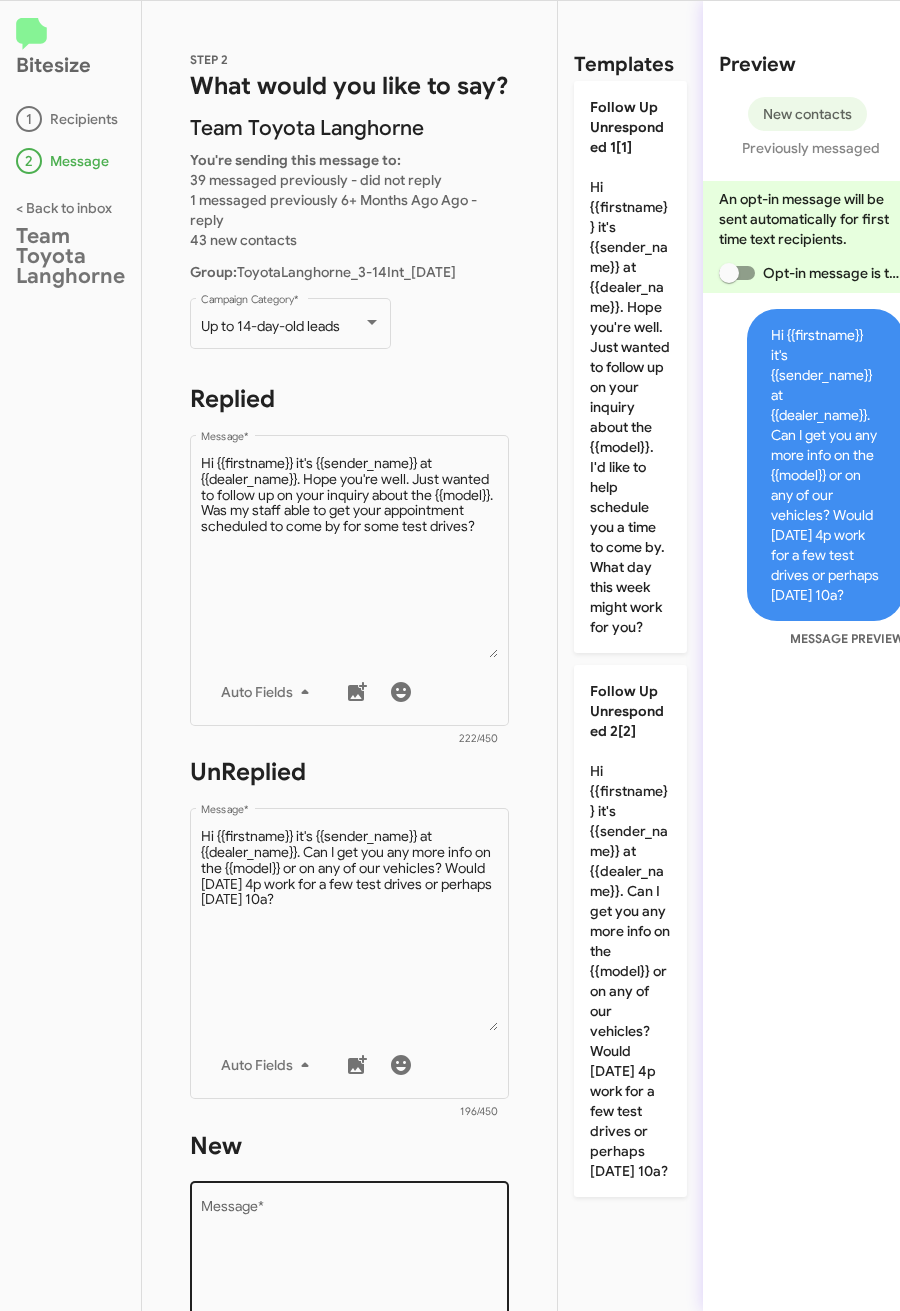 click on "Drop image here to insert  Auto Fields
Message  *" 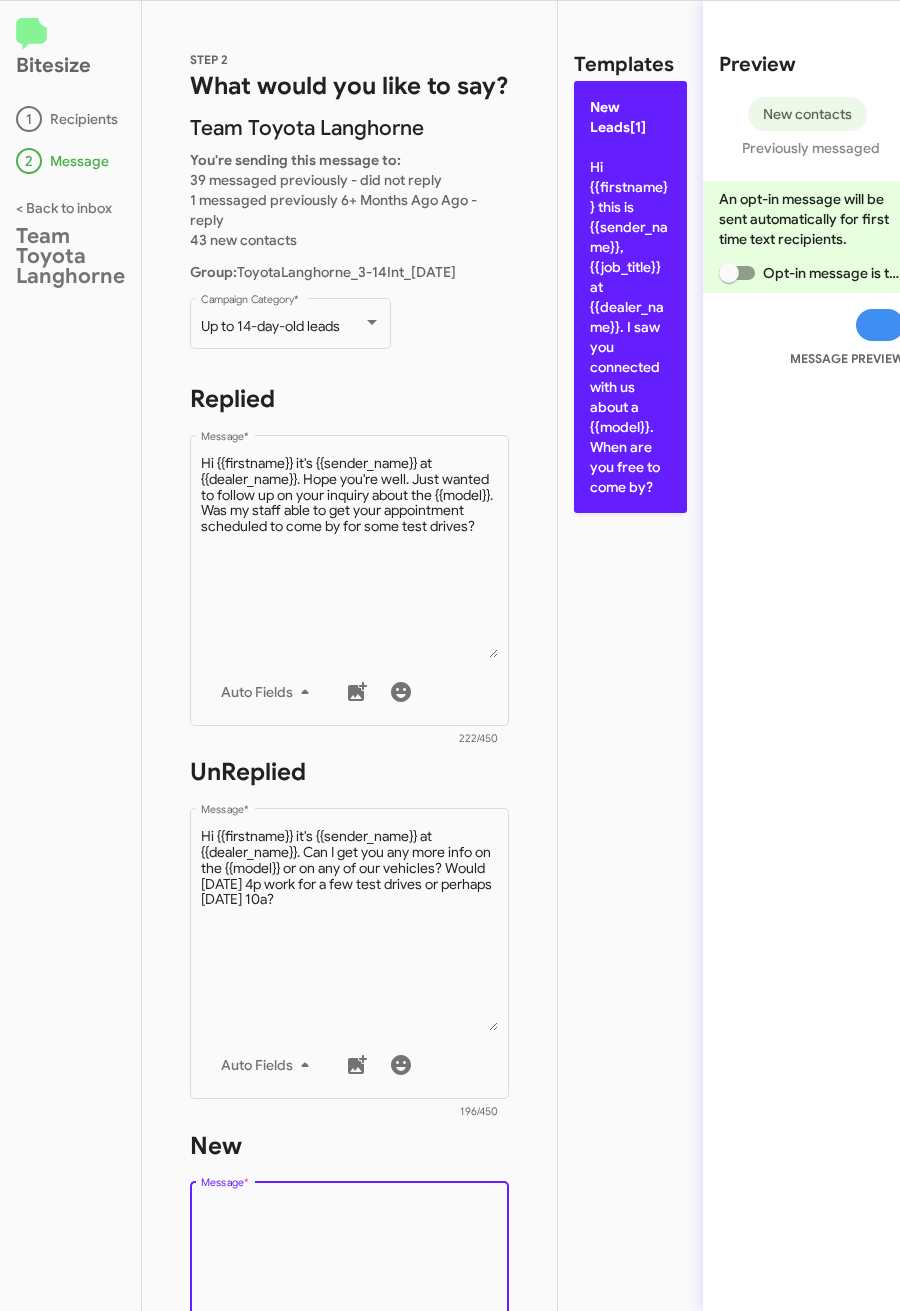 click on "New Leads[1]  Hi {{firstname}} this is {{sender_name}}, {{job_title}} at {{dealer_name}}. I saw you connected with us about a {{model}}. When are you free to come by?" 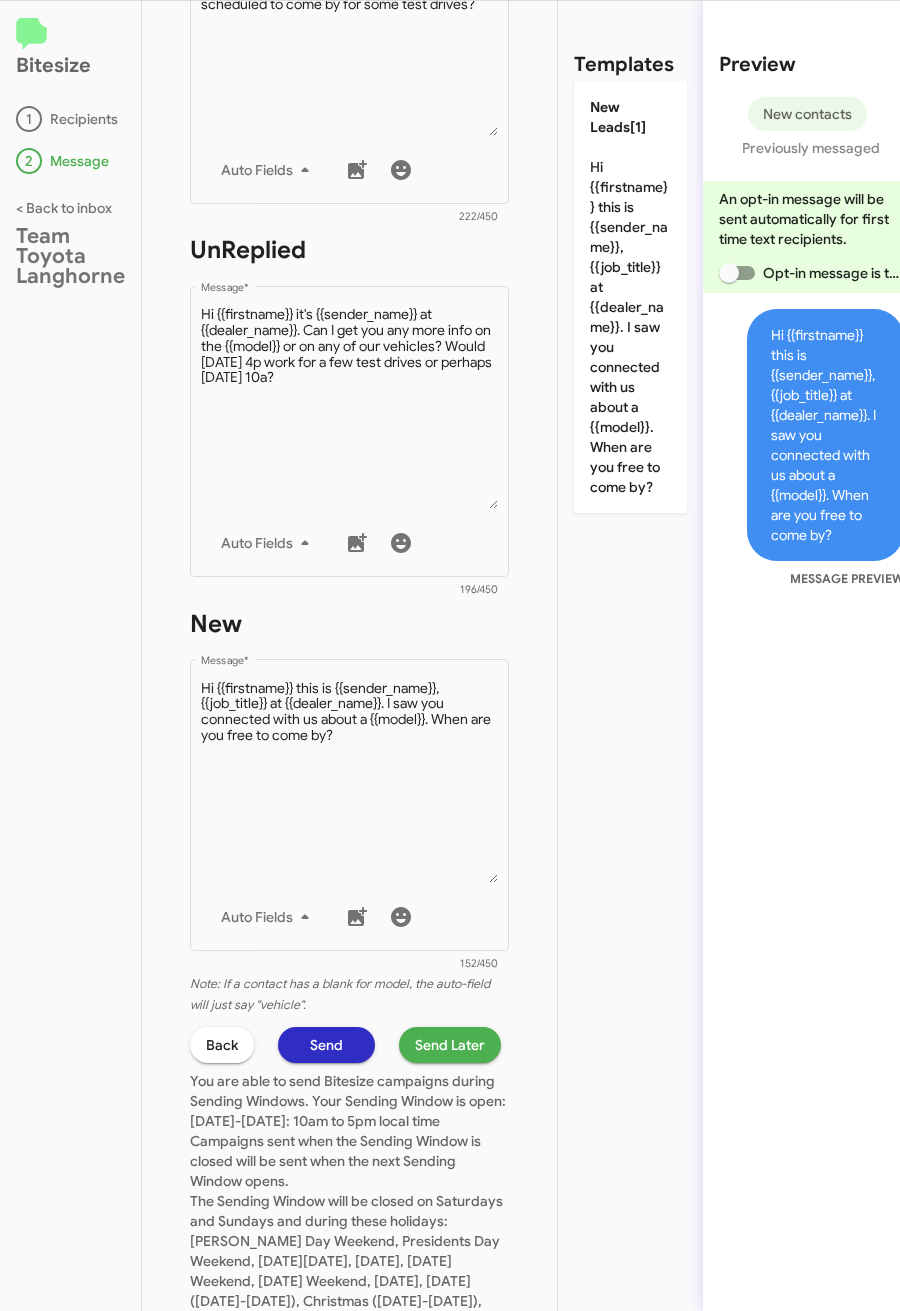 scroll, scrollTop: 600, scrollLeft: 0, axis: vertical 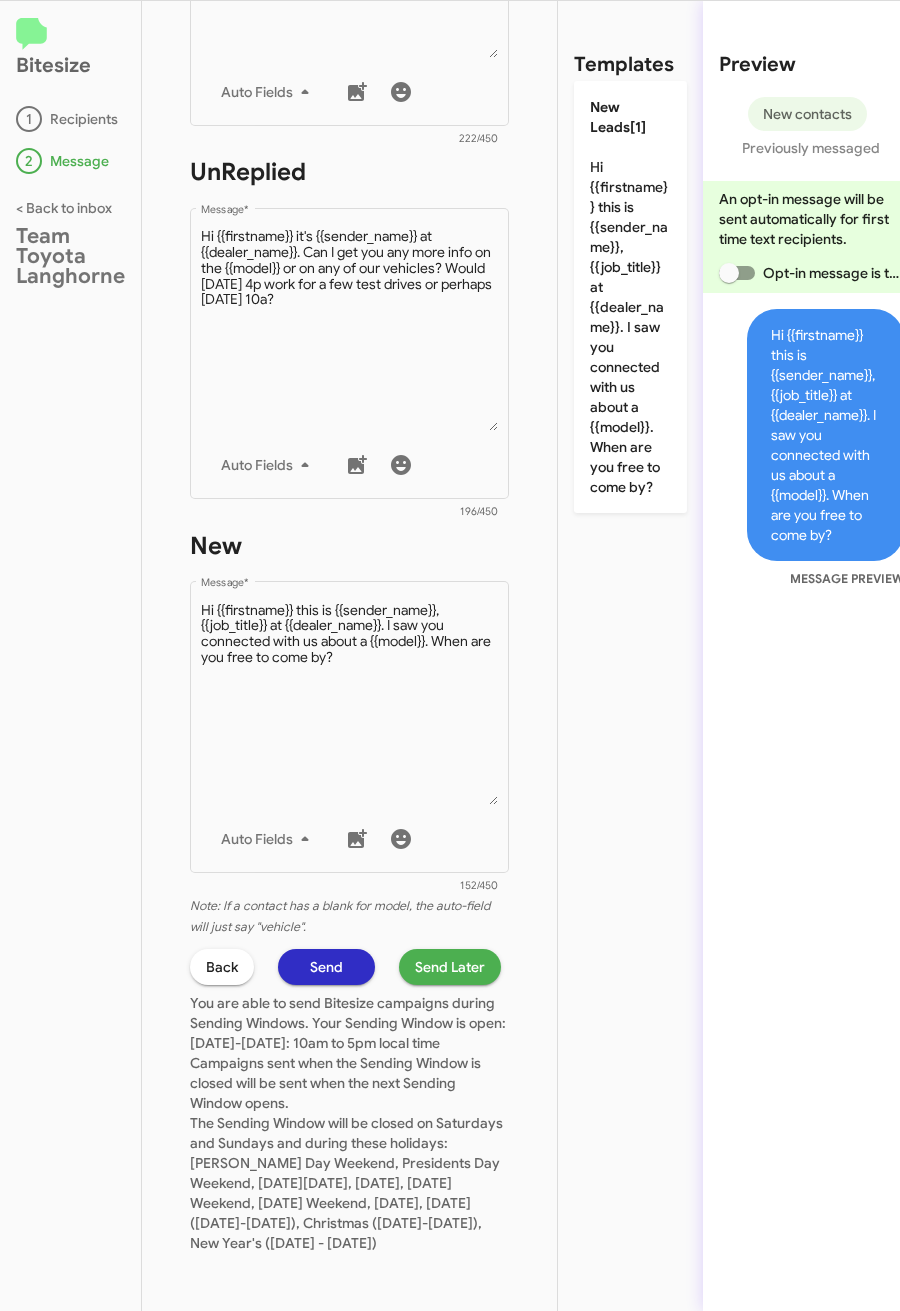 click on "You are able to send Bitesize campaigns during Sending Windows. Your Sending Window is open:   Monday-Friday: 10am to 5pm local time   Campaigns sent when the Sending Window is closed will be sent when the next Sending Window opens.   The Sending Window will be closed on Saturdays and Sundays and during these holidays:   Martin Luther King Jr Day Weekend, Presidents Day Weekend, Memorial Day Weekend, Independence Day, Labor Day Weekend, Columbus Day Weekend, Veterans Day, Thanksgiving (Wednesday-Sunday), Christmas (Dec 23-26), New Year's (Dec 30 - Jan 3)" 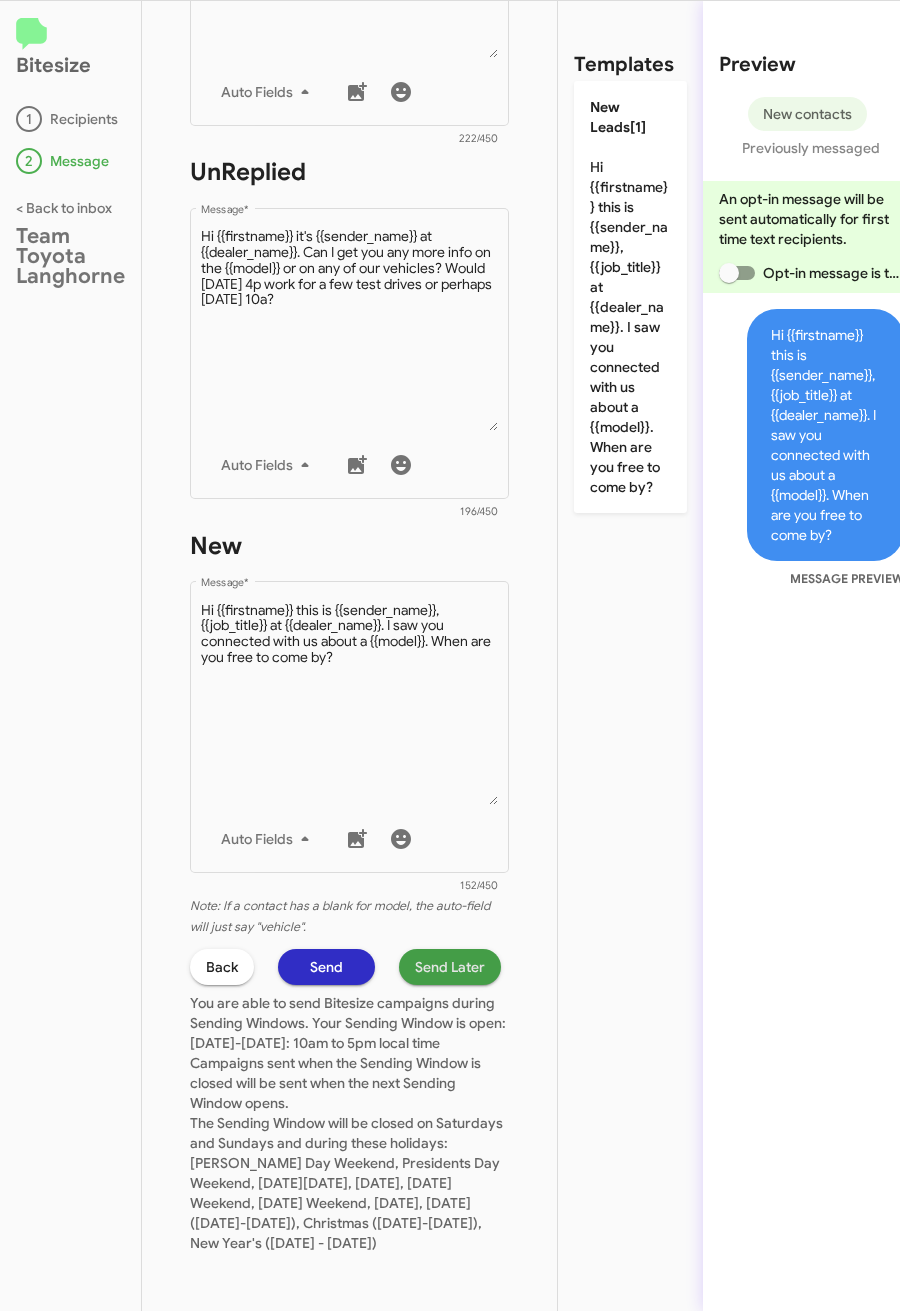 click on "Send Later" 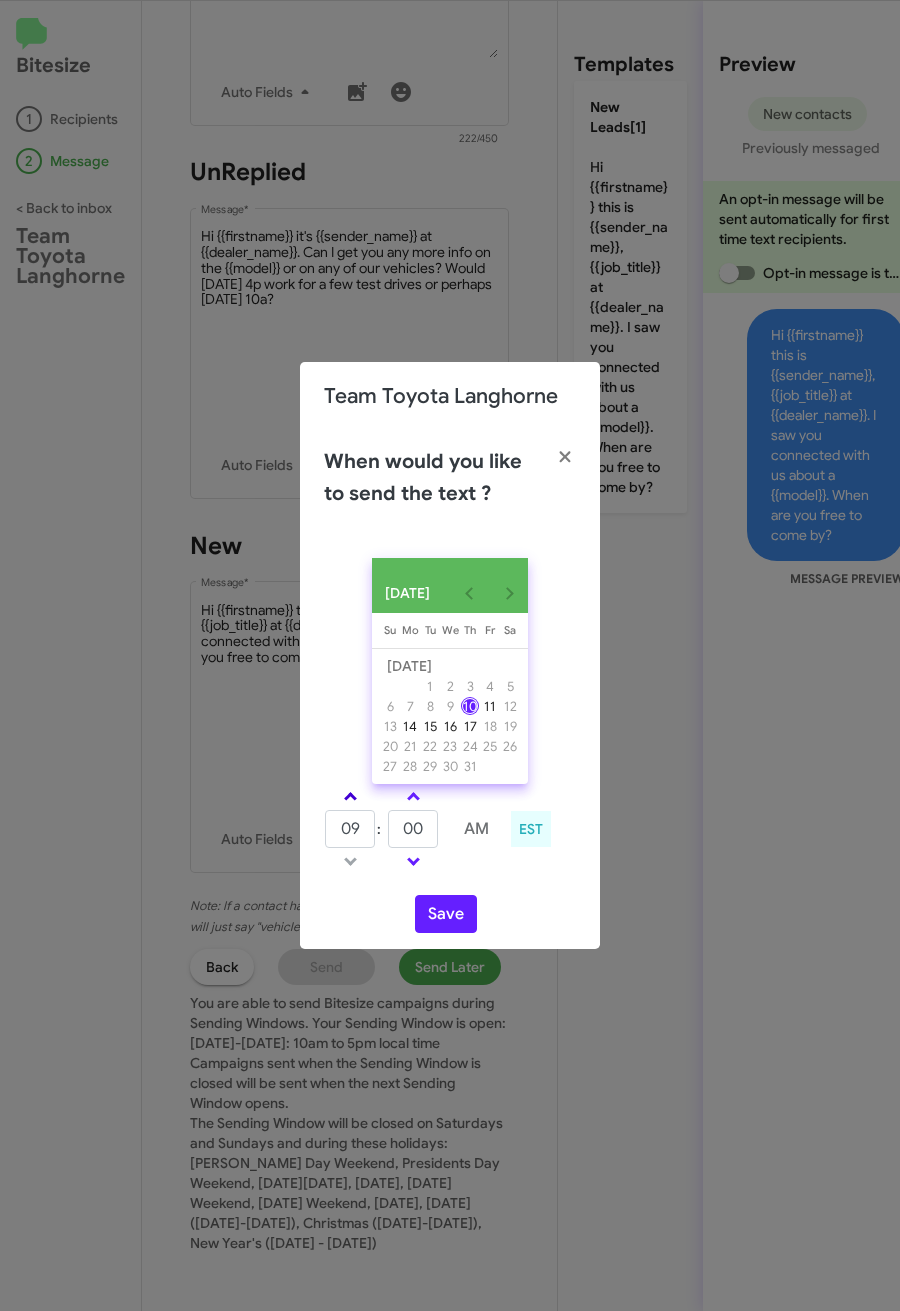 click 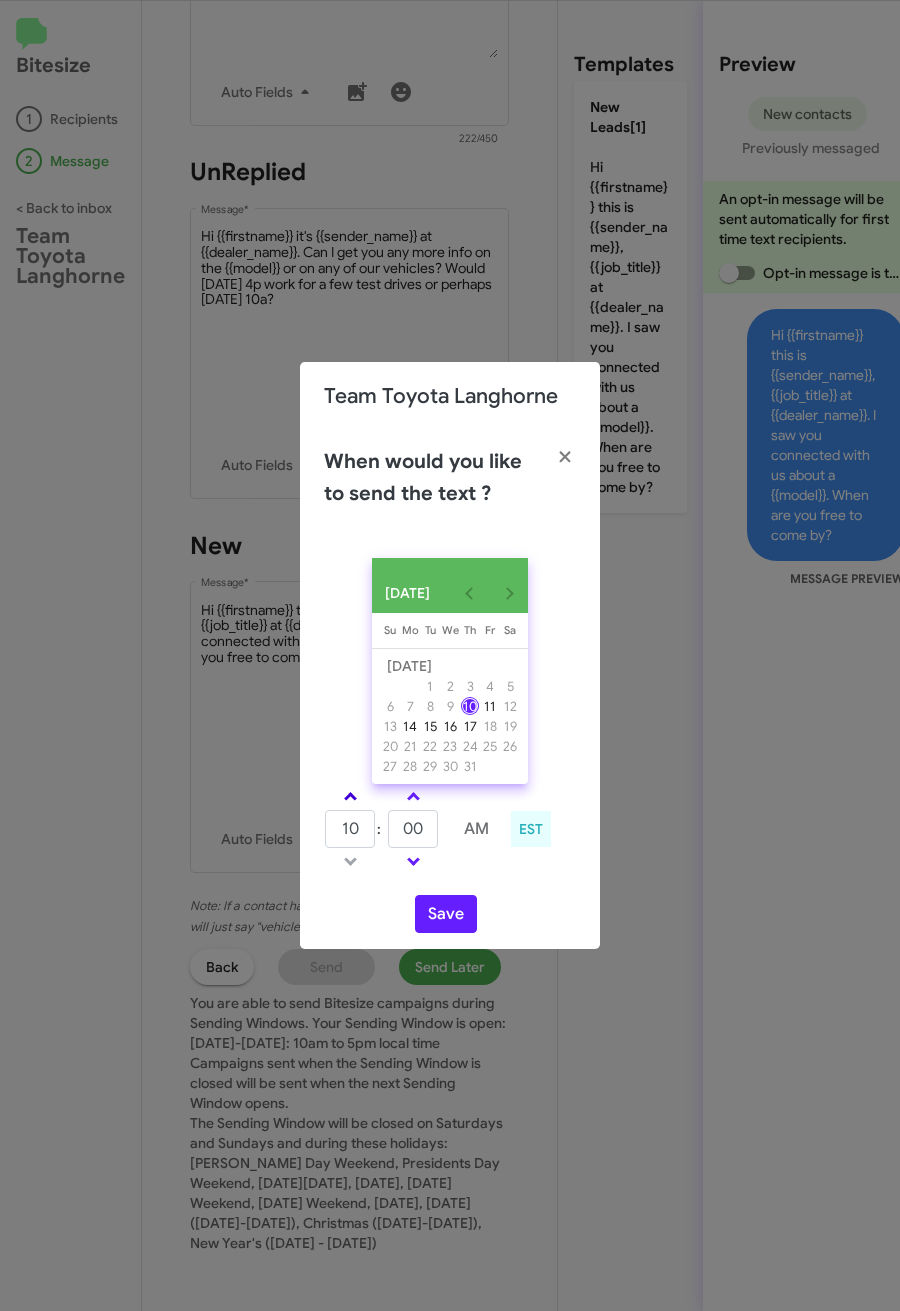 click 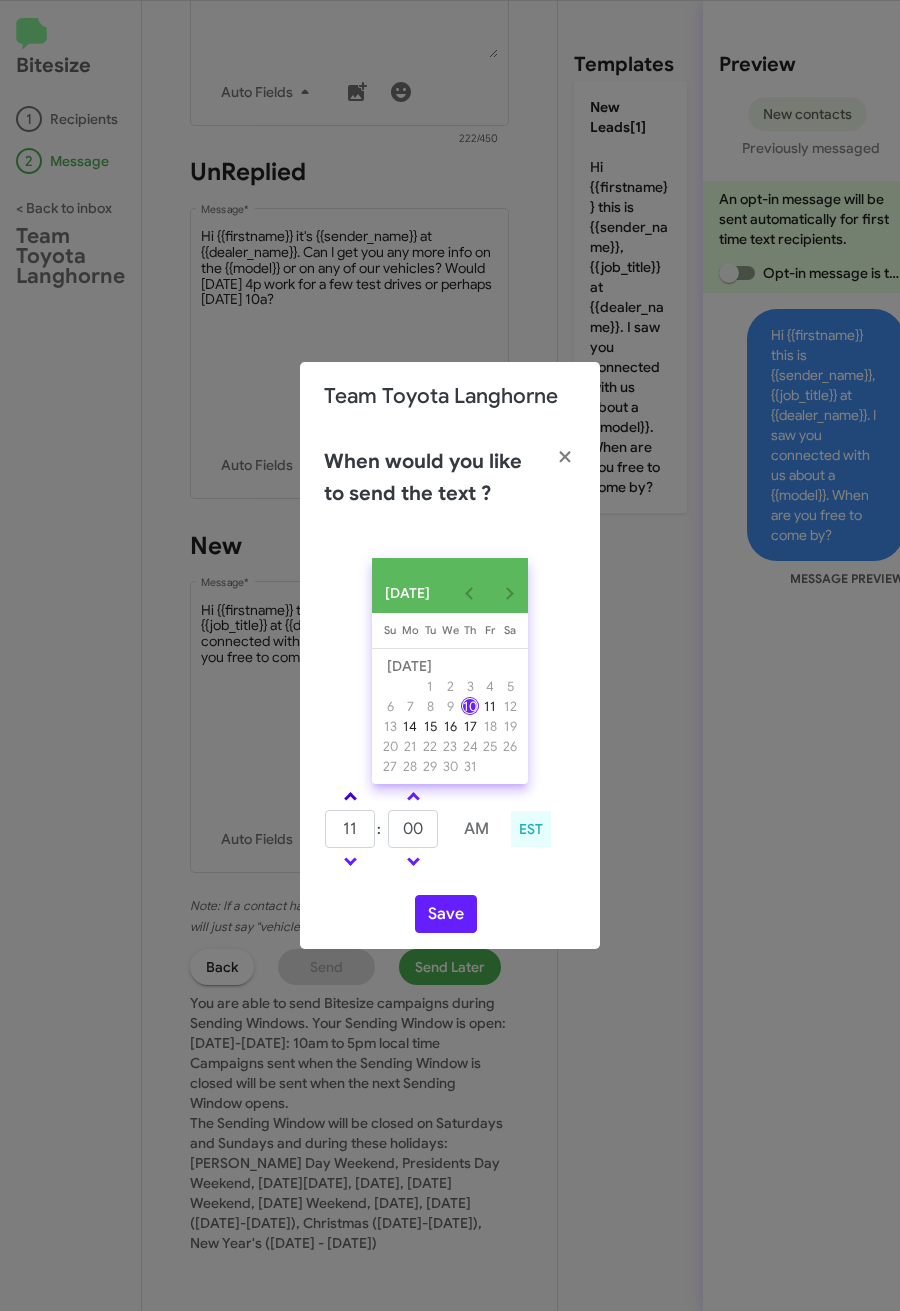 click 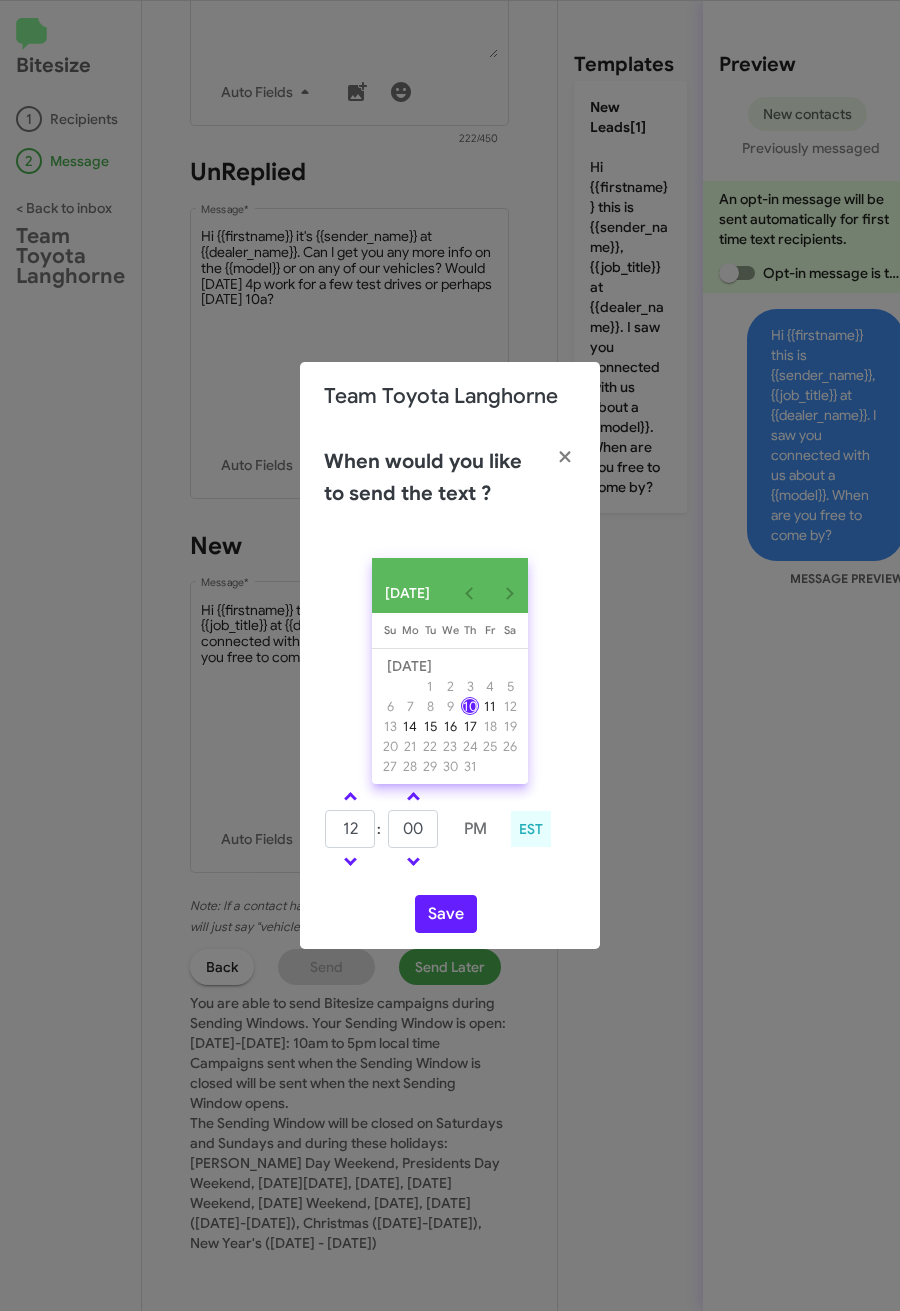 drag, startPoint x: 357, startPoint y: 802, endPoint x: 388, endPoint y: 819, distance: 35.35534 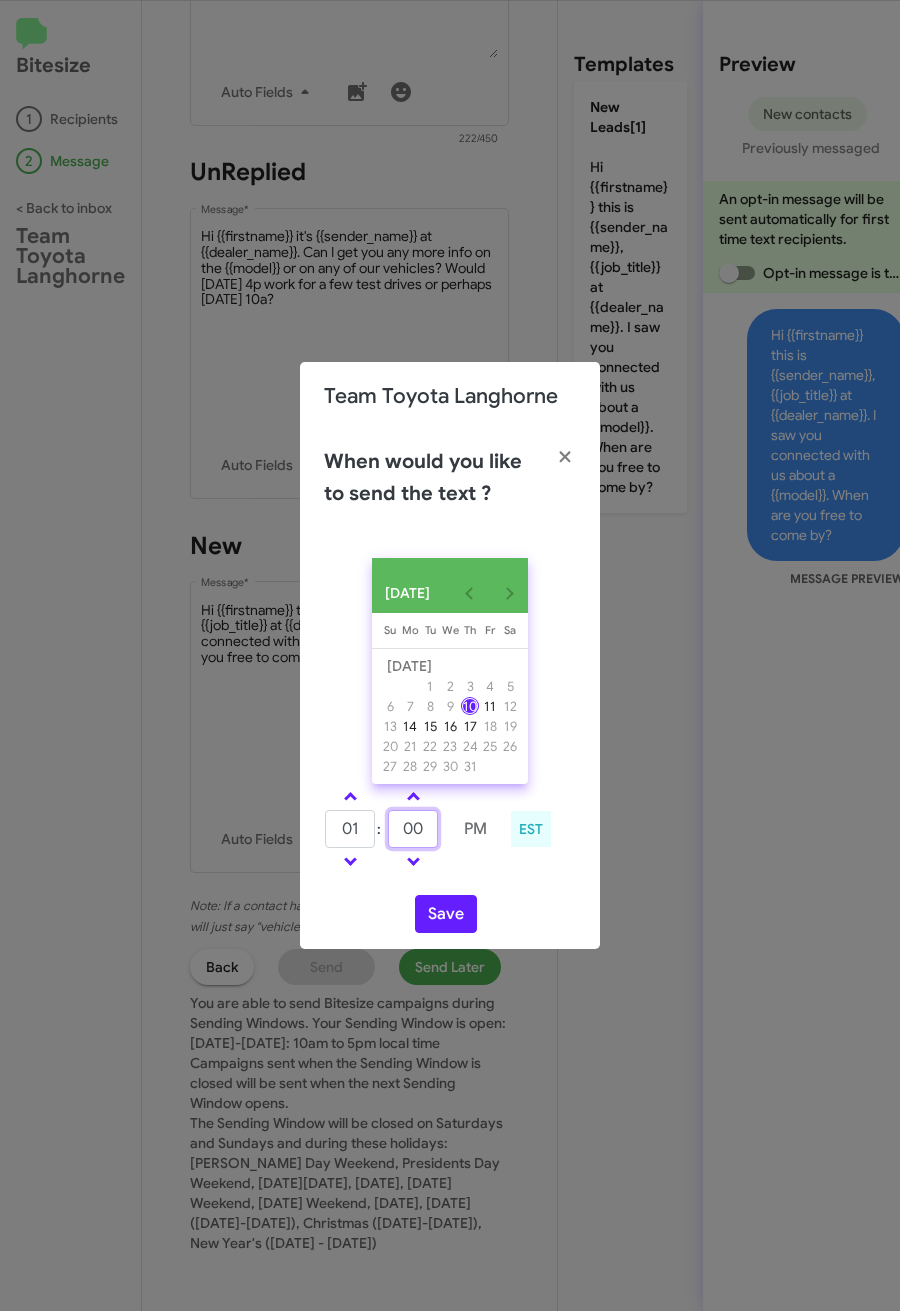 drag, startPoint x: 409, startPoint y: 834, endPoint x: 379, endPoint y: 834, distance: 30 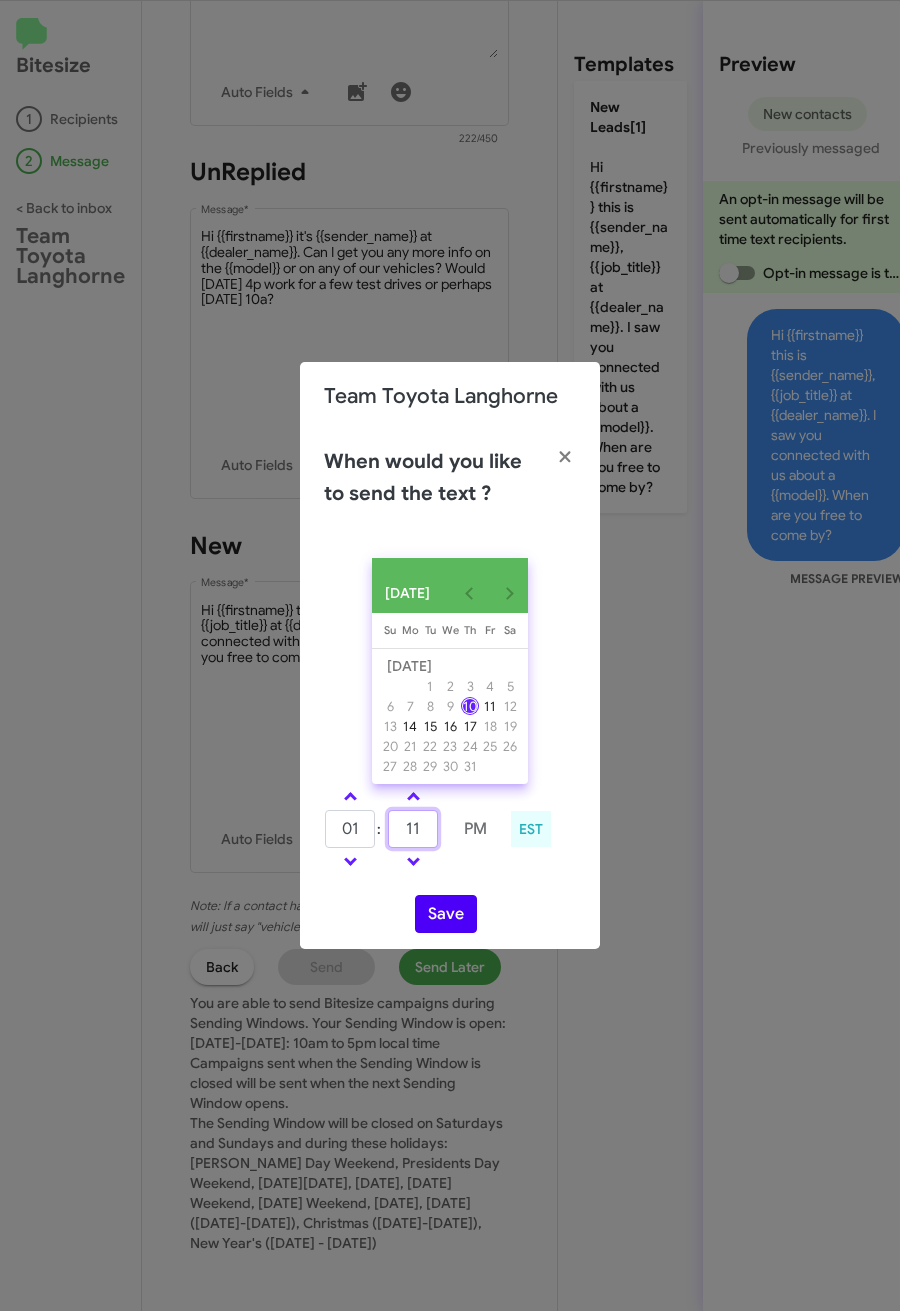 type on "11" 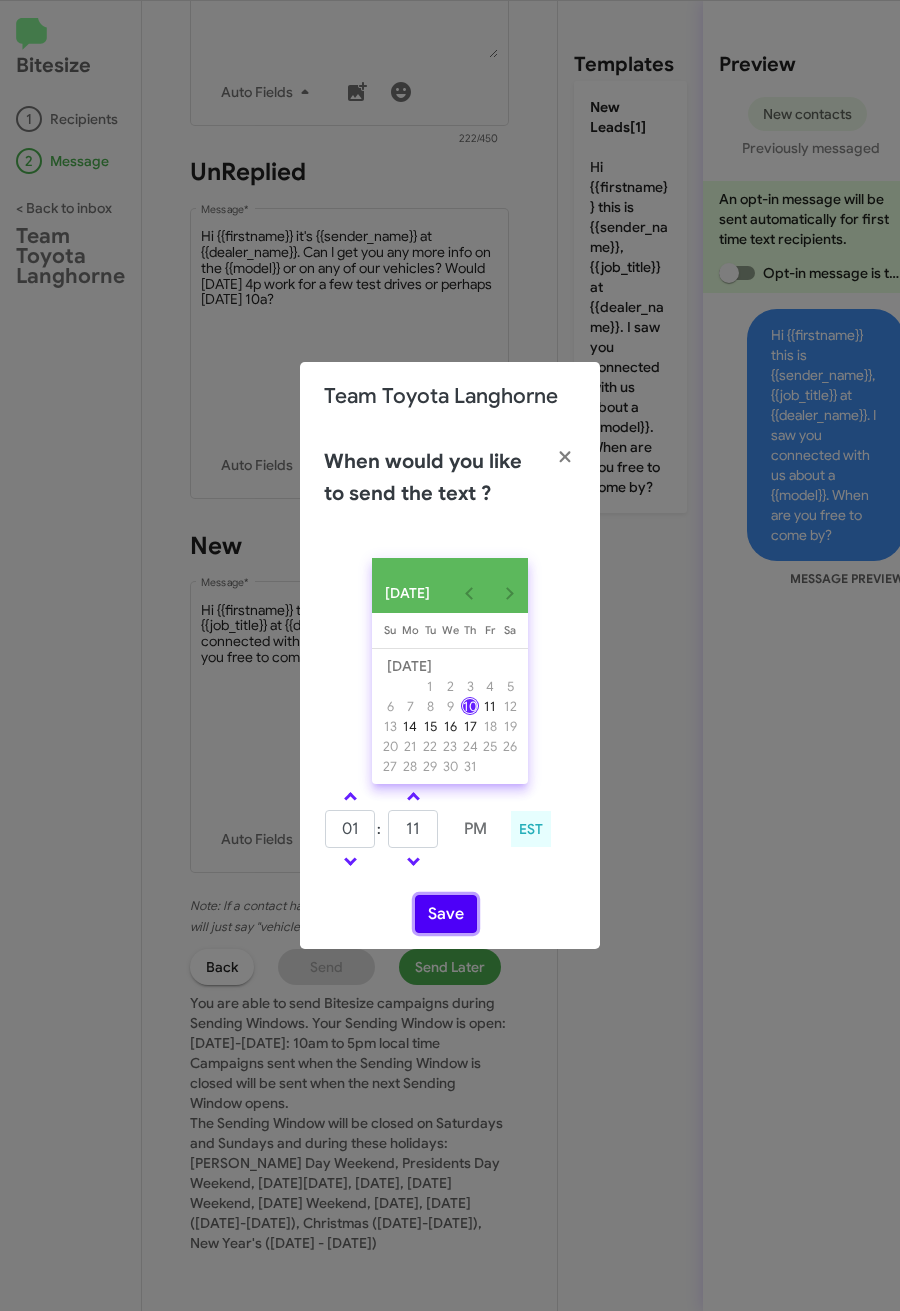 click on "Save" 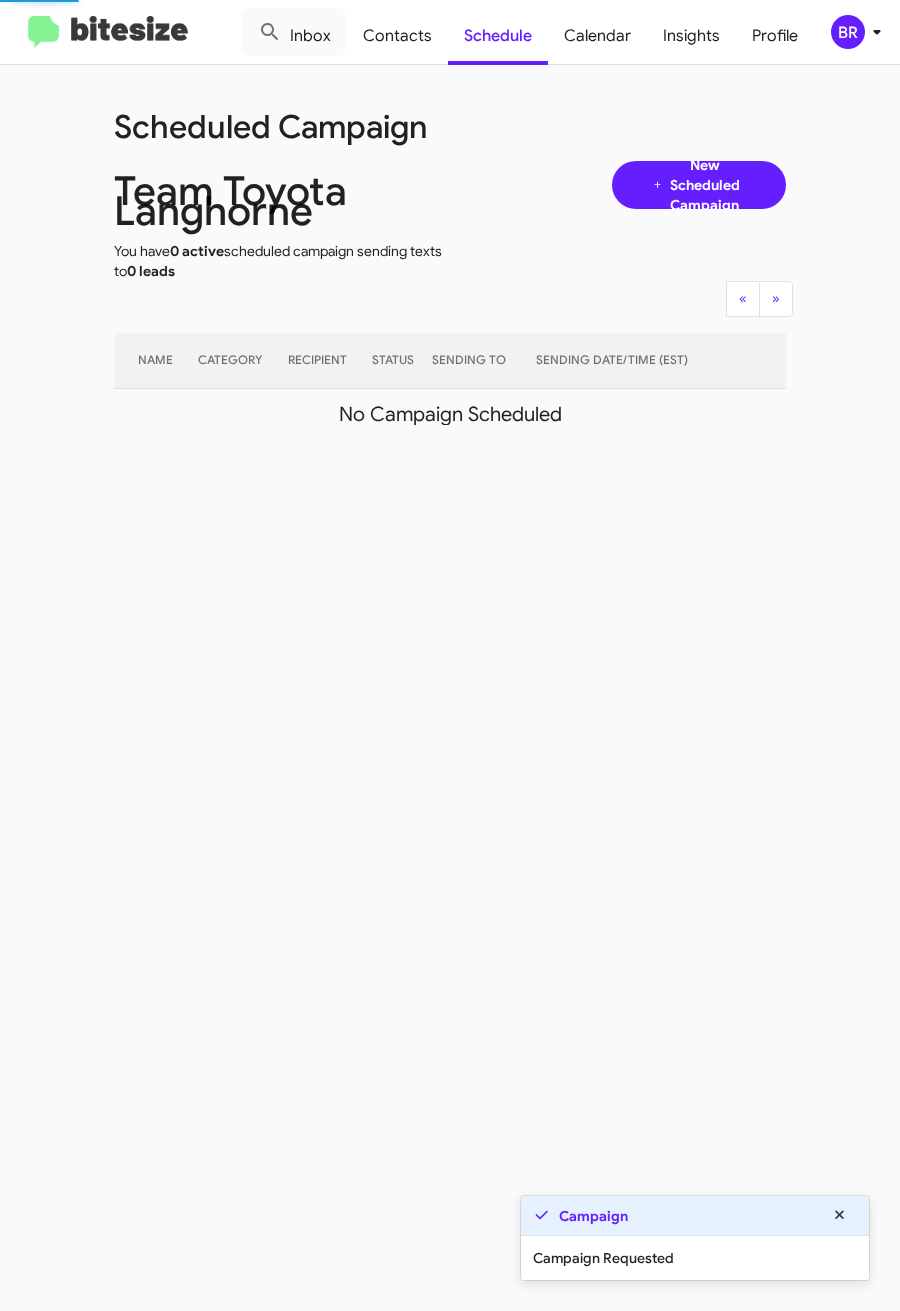 click on "BR" 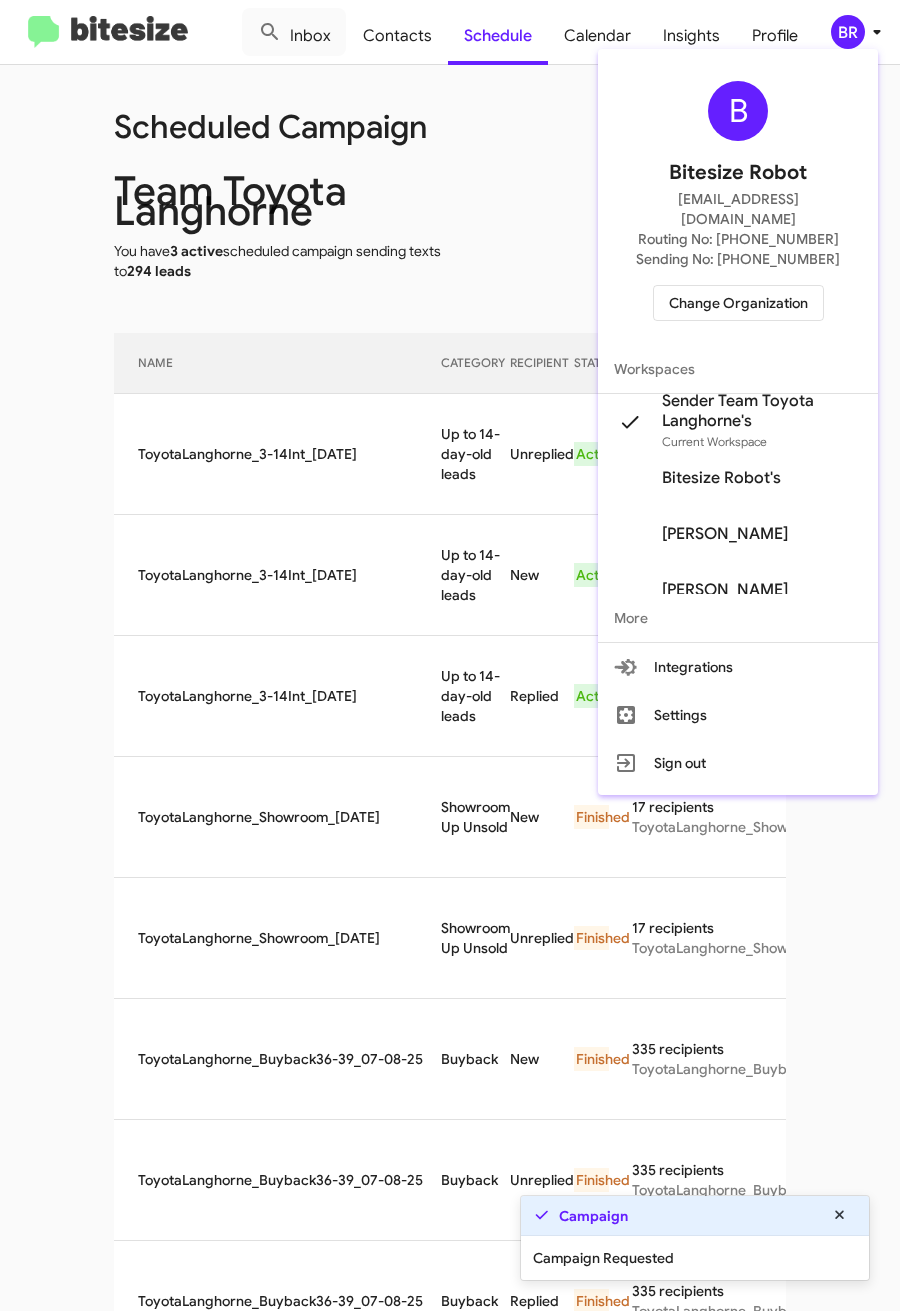 click at bounding box center (450, 655) 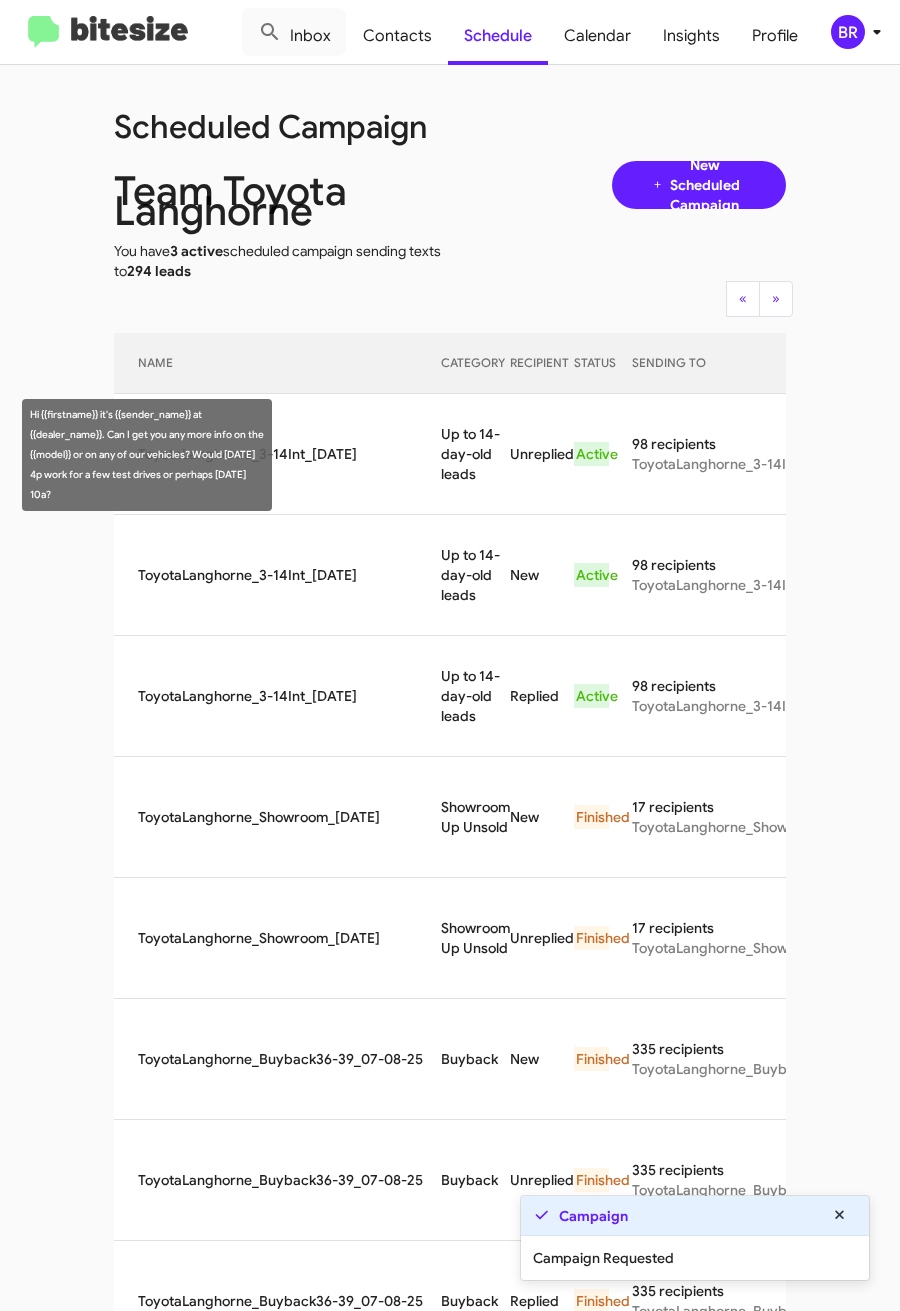 drag, startPoint x: 408, startPoint y: 435, endPoint x: 445, endPoint y: 478, distance: 56.727417 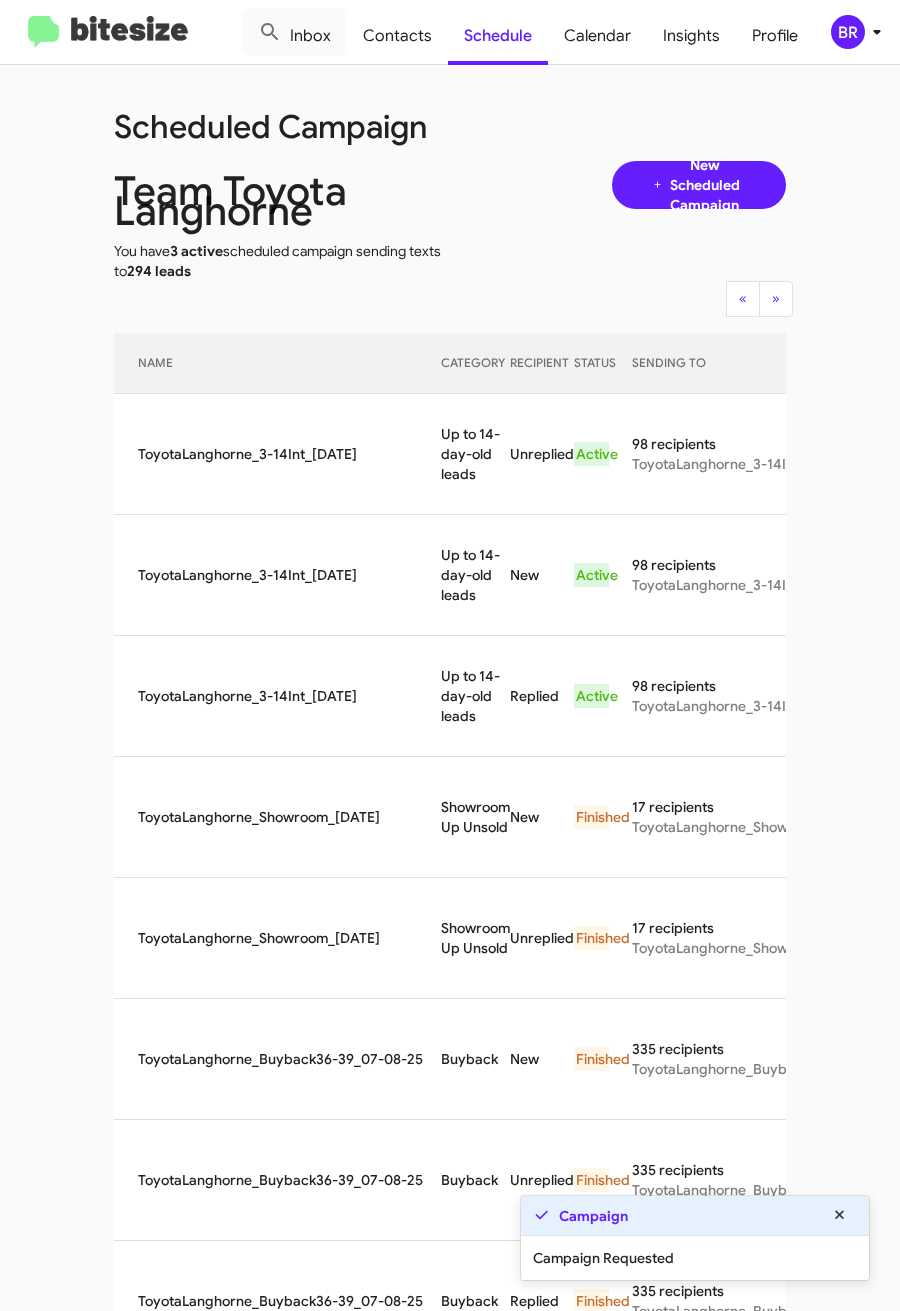 copy on "Up to 14-day-old leads" 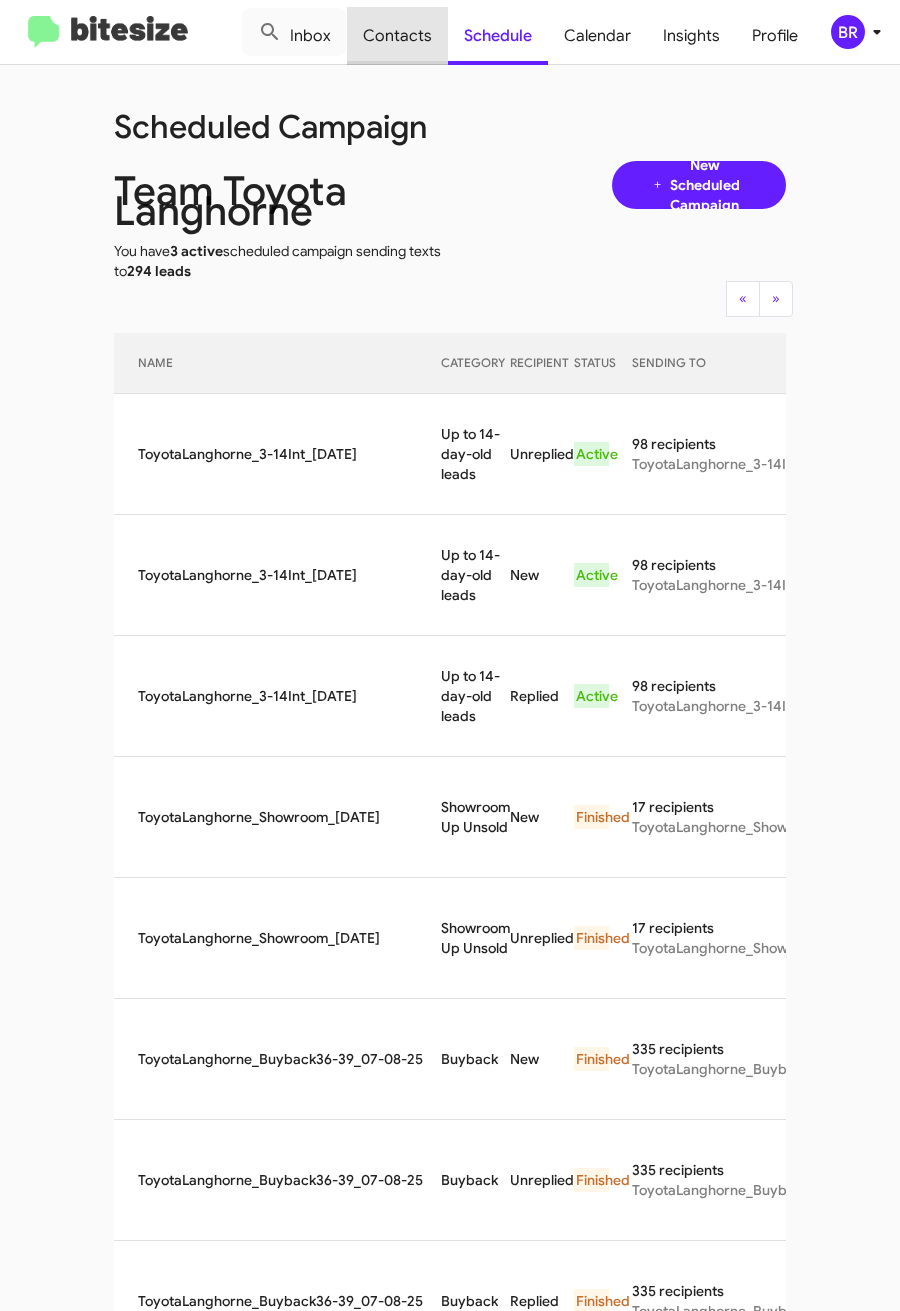 click on "Contacts" 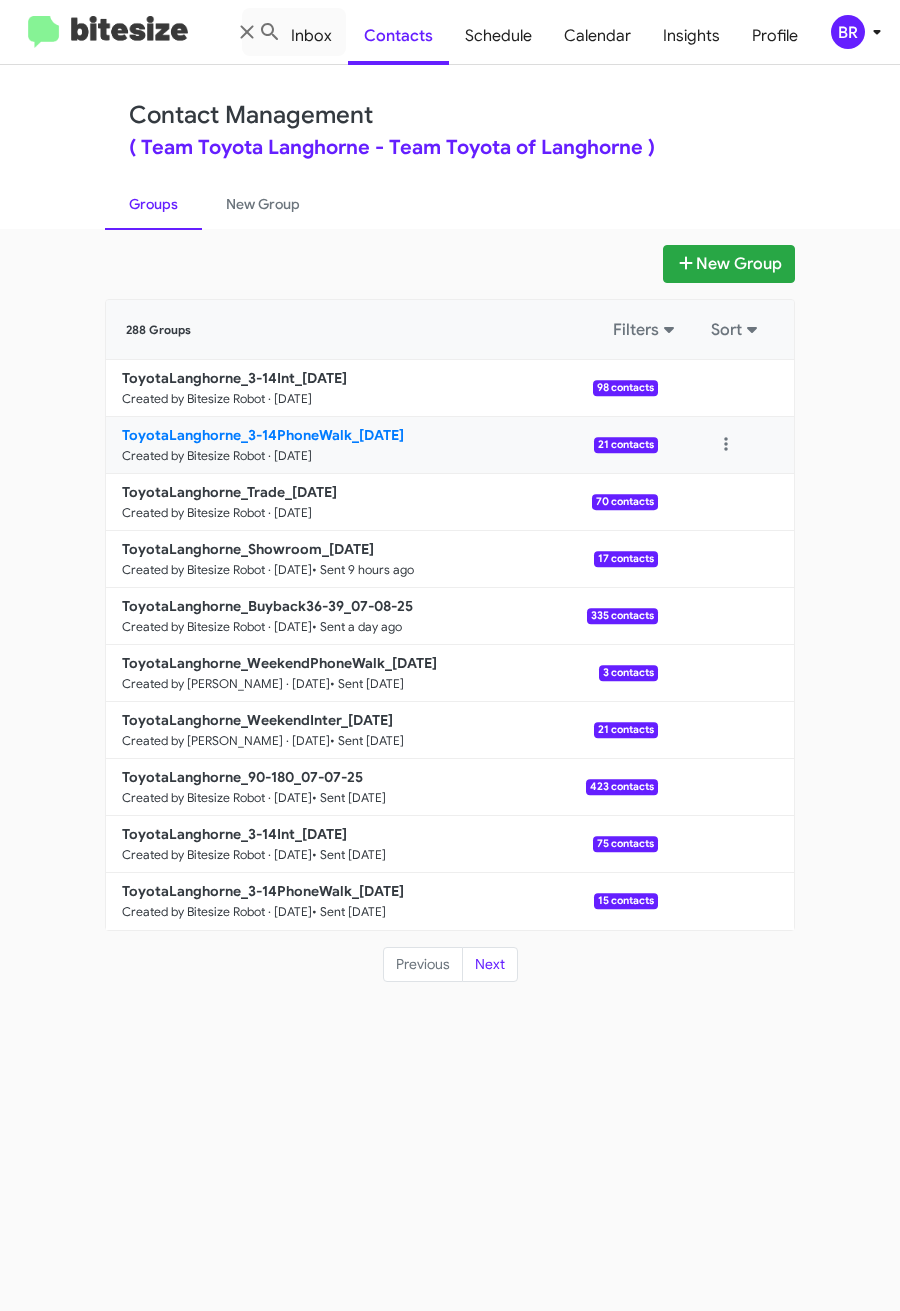 click on "ToyotaLanghorne_3-14PhoneWalk_07-10-25" 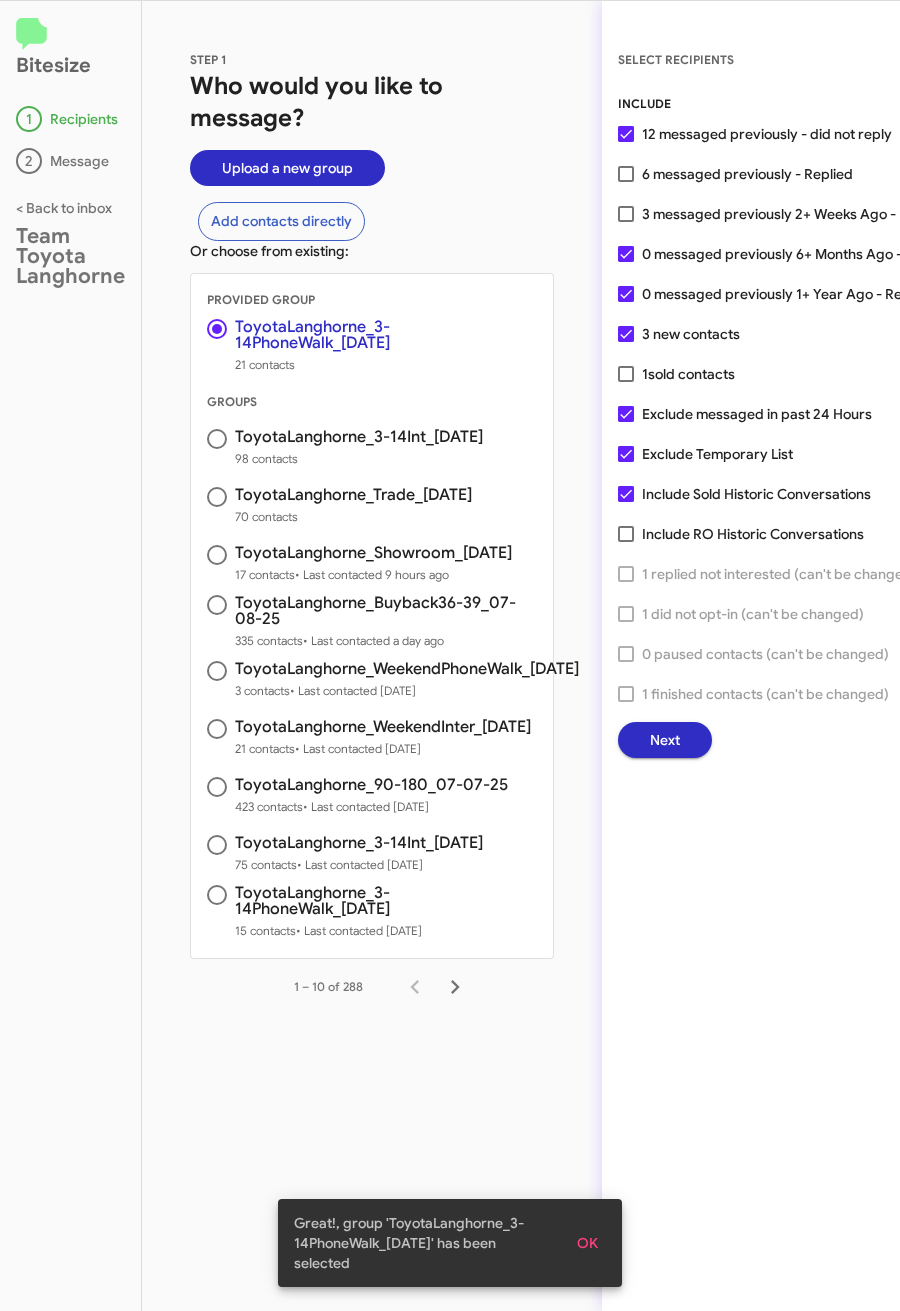 click on "Next" 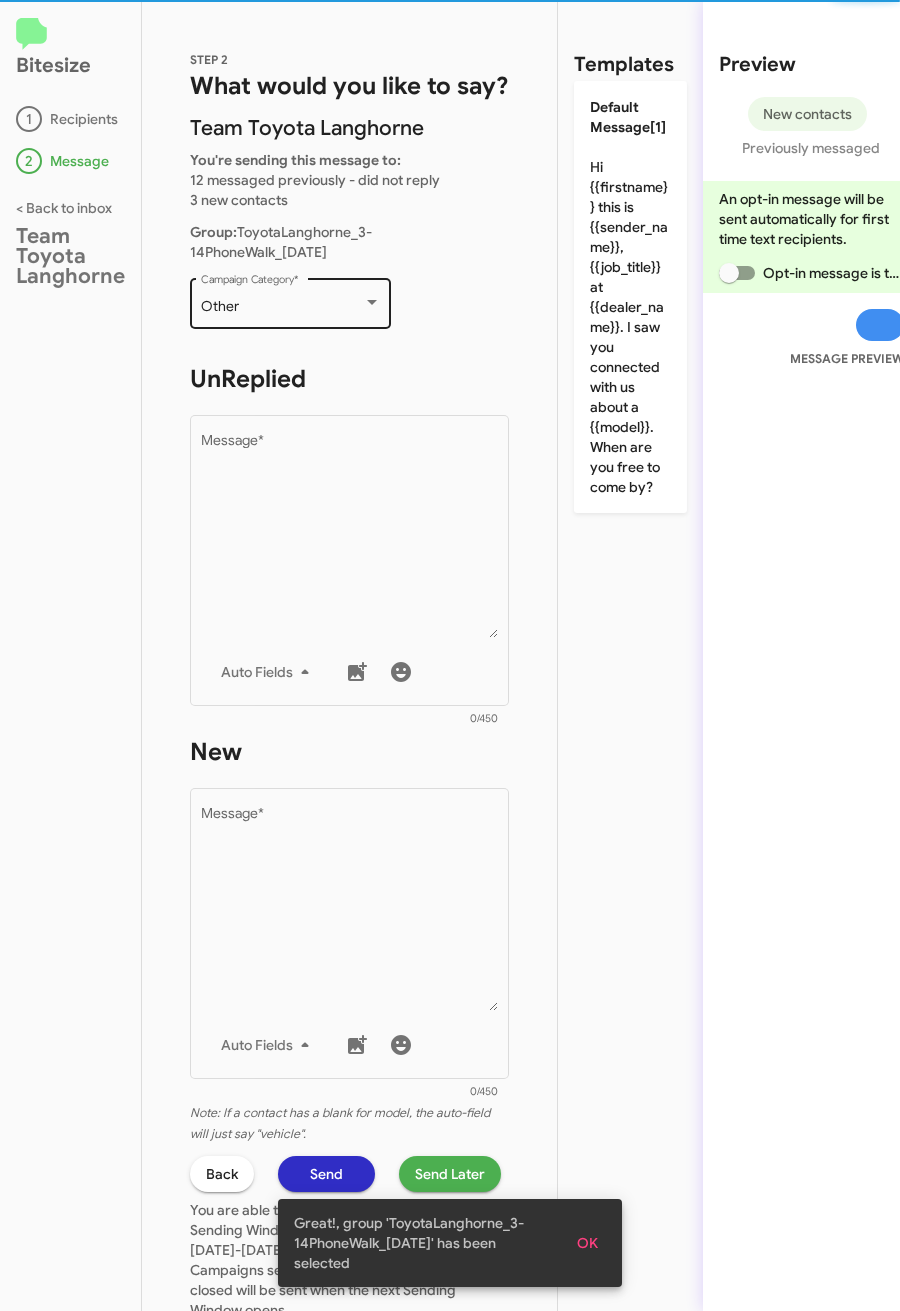 click on "Other  Campaign Category   *" 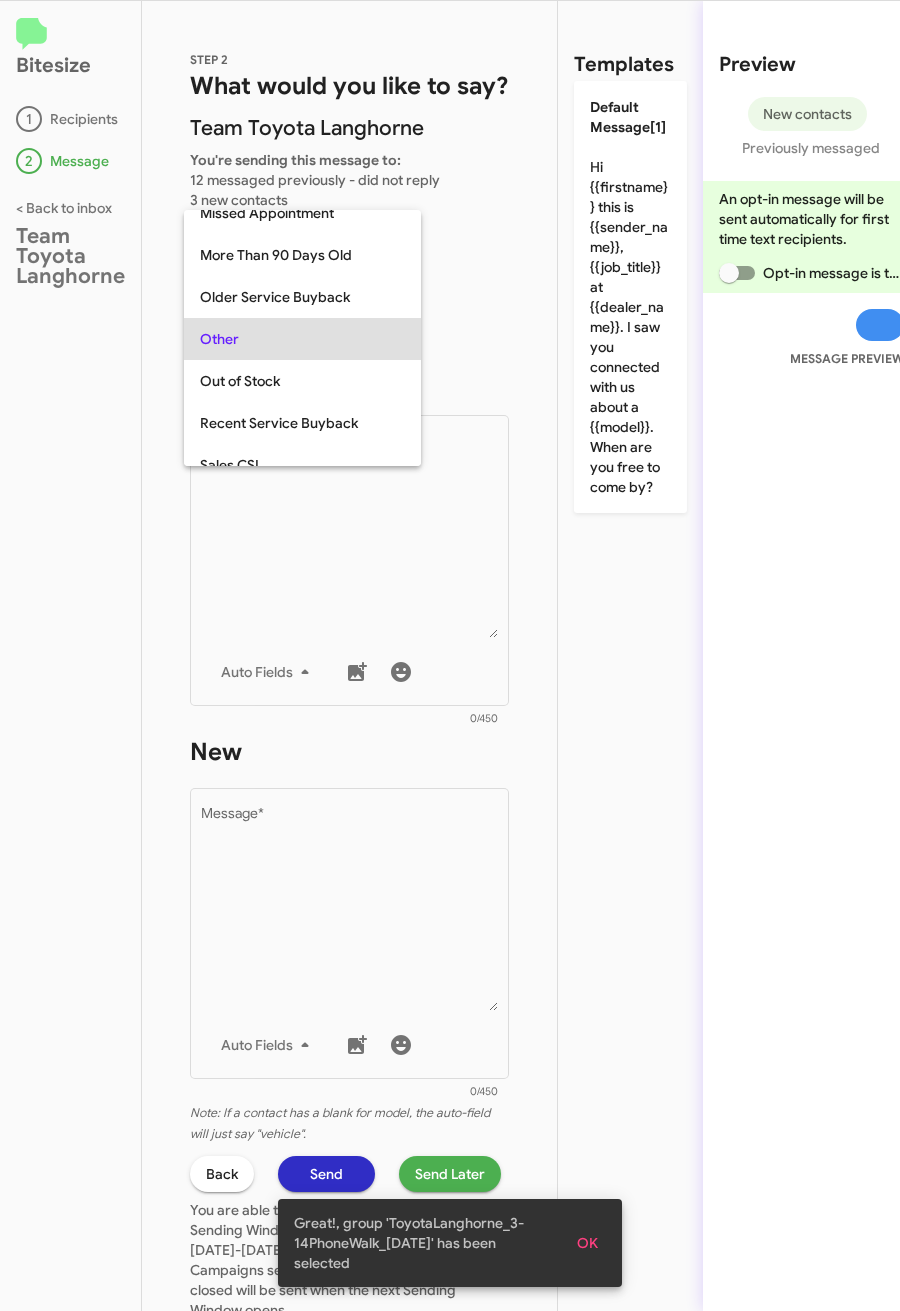 scroll, scrollTop: 751, scrollLeft: 0, axis: vertical 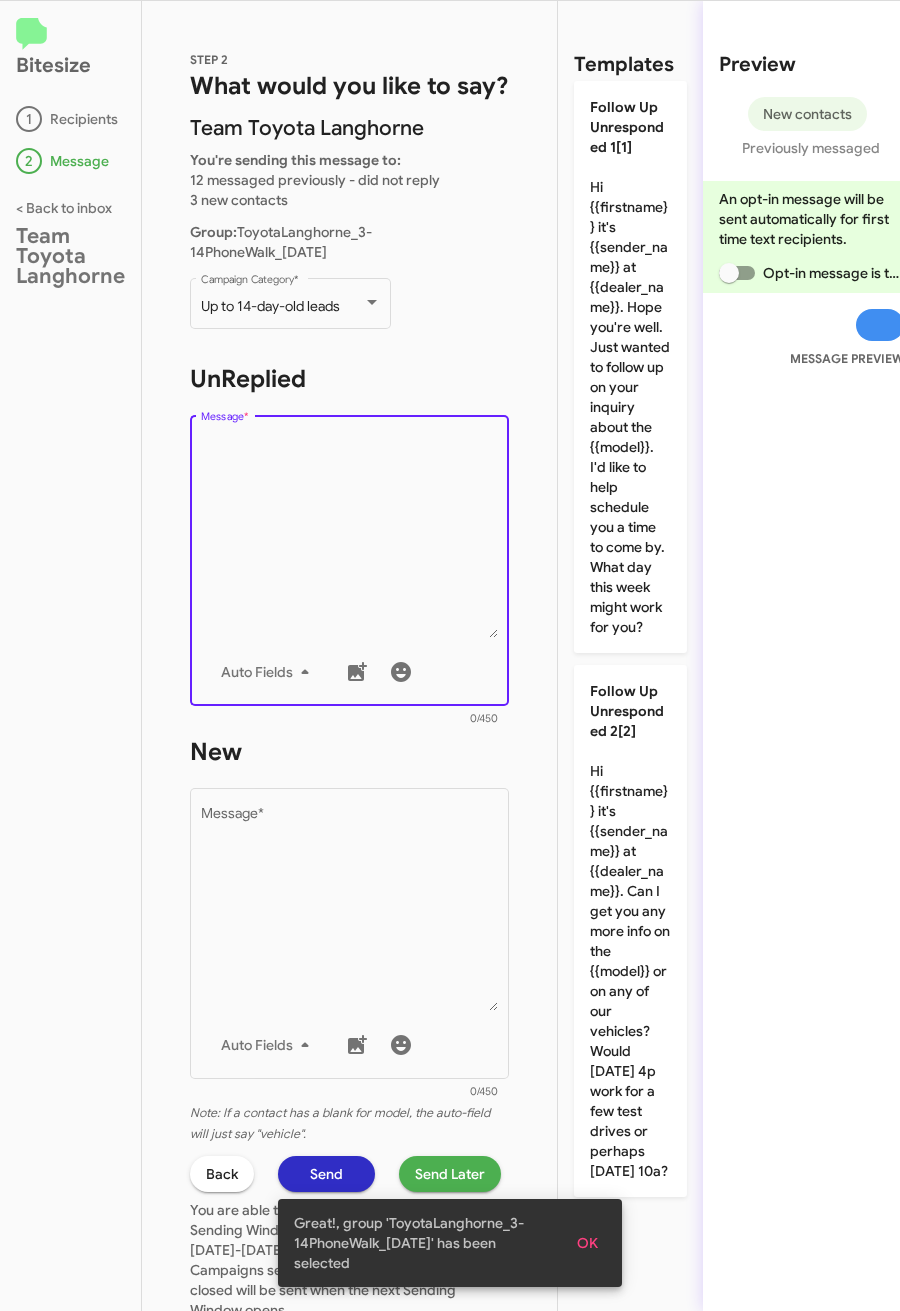 click on "Message  *" at bounding box center [350, 536] 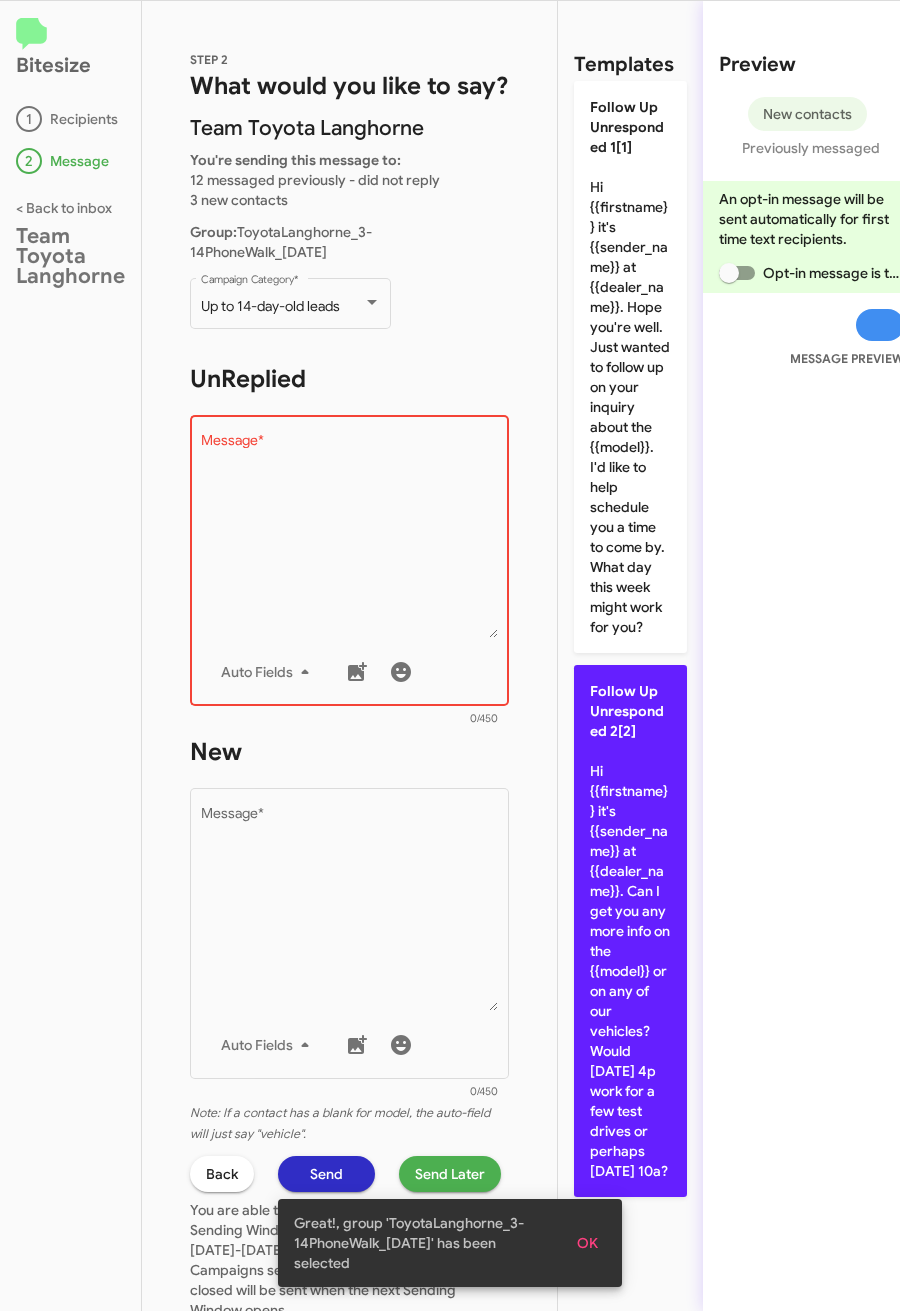 click on "Follow Up Unresponded 2[2]  Hi {{firstname}} it's {{sender_name}} at {{dealer_name}}. Can I get you any more info on the {{model}} or on any of our vehicles? Would [DATE] 4p work for a few test drives or perhaps [DATE] 10a?" 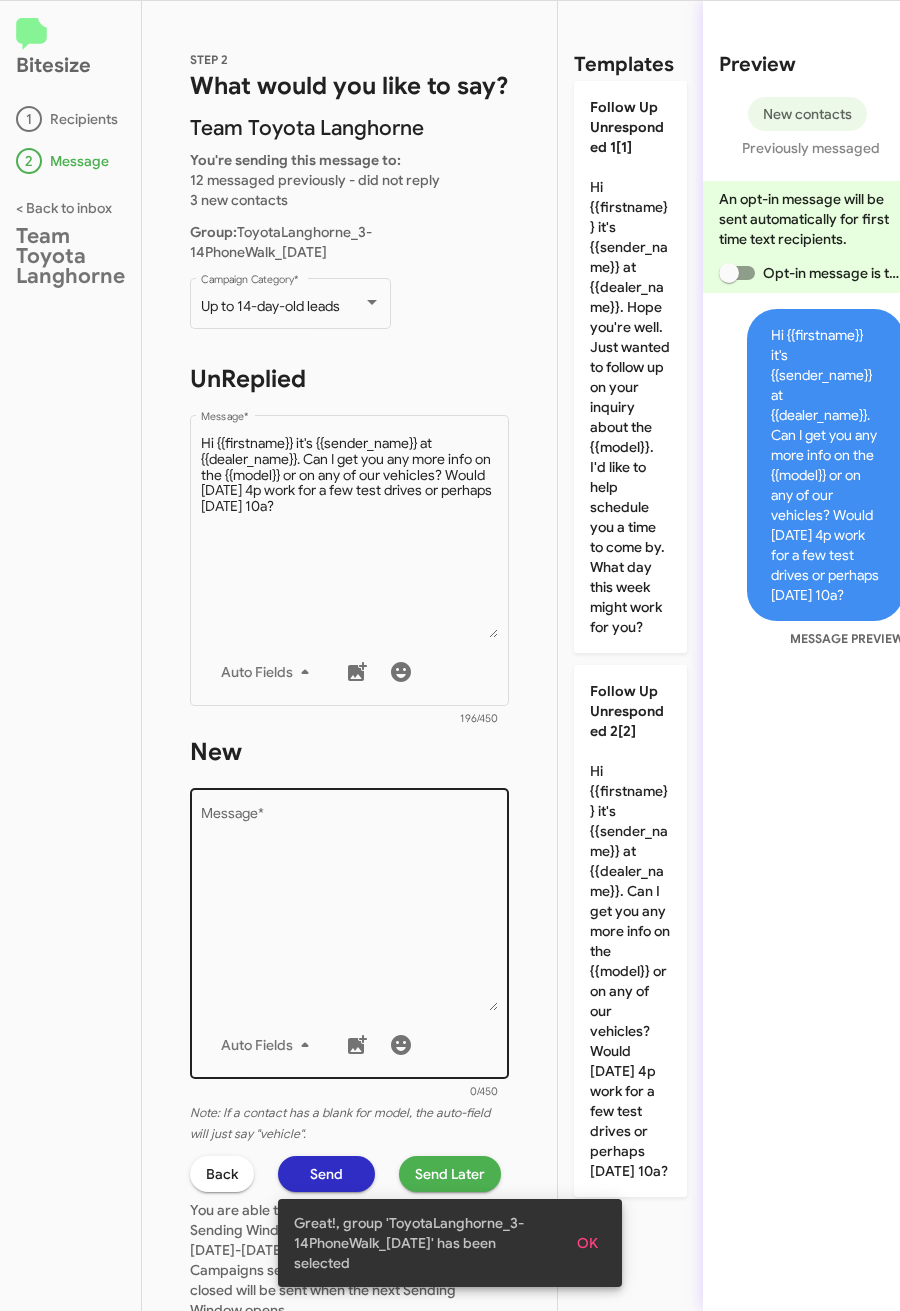 click on "Message  *" at bounding box center [350, 909] 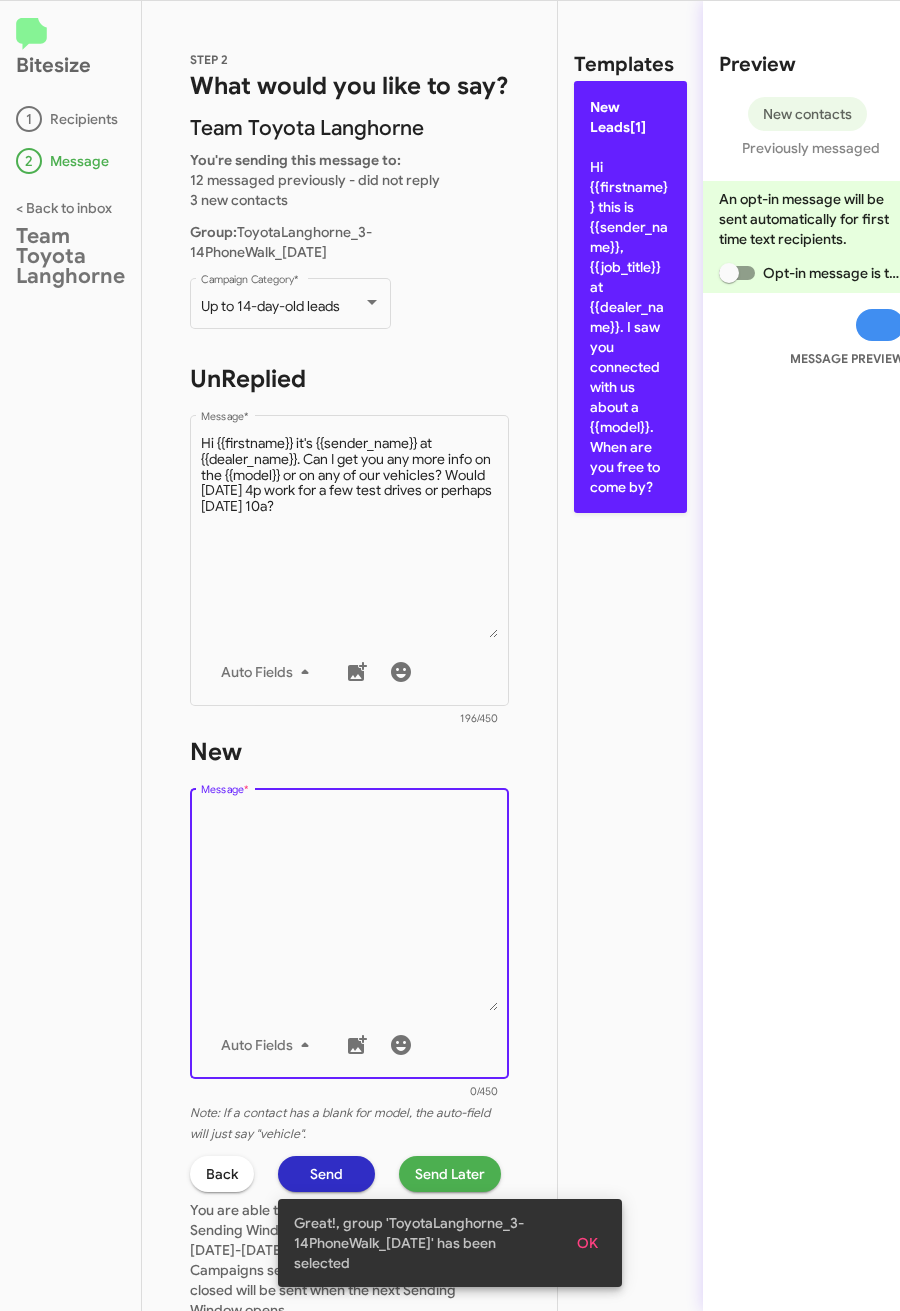 click on "New Leads[1]  Hi {{firstname}} this is {{sender_name}}, {{job_title}} at {{dealer_name}}. I saw you connected with us about a {{model}}. When are you free to come by?" 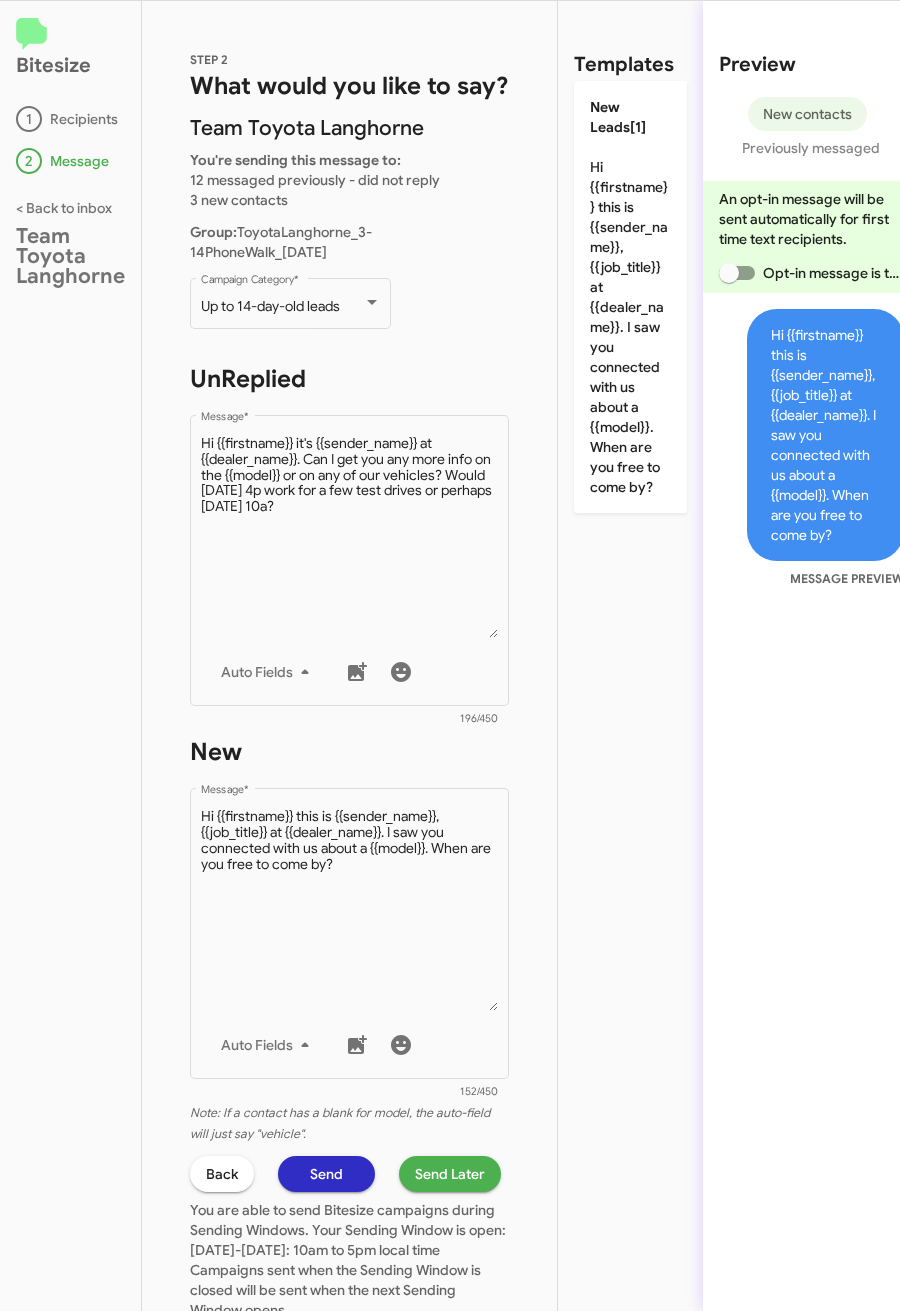 click on "Send Later" 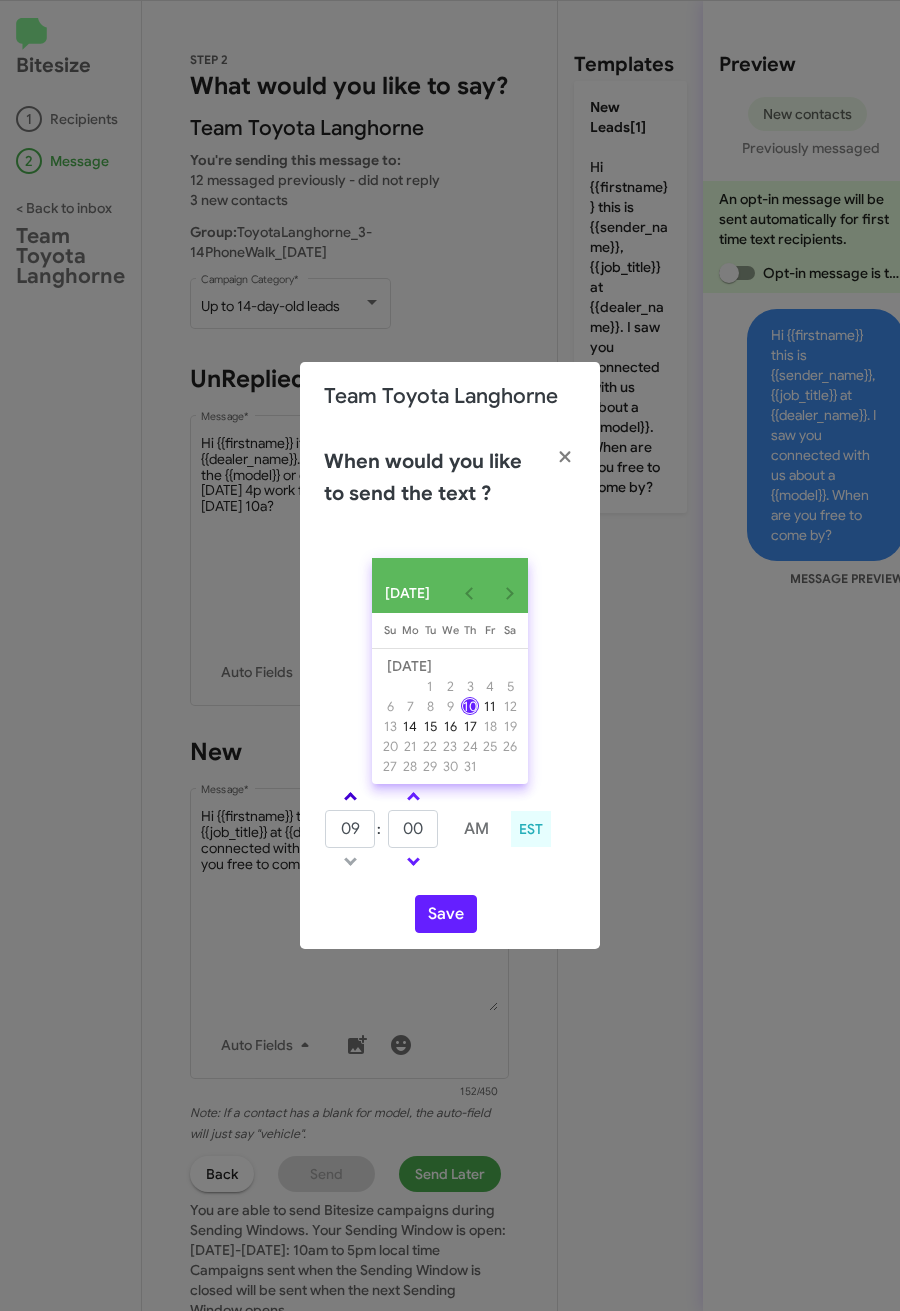 click 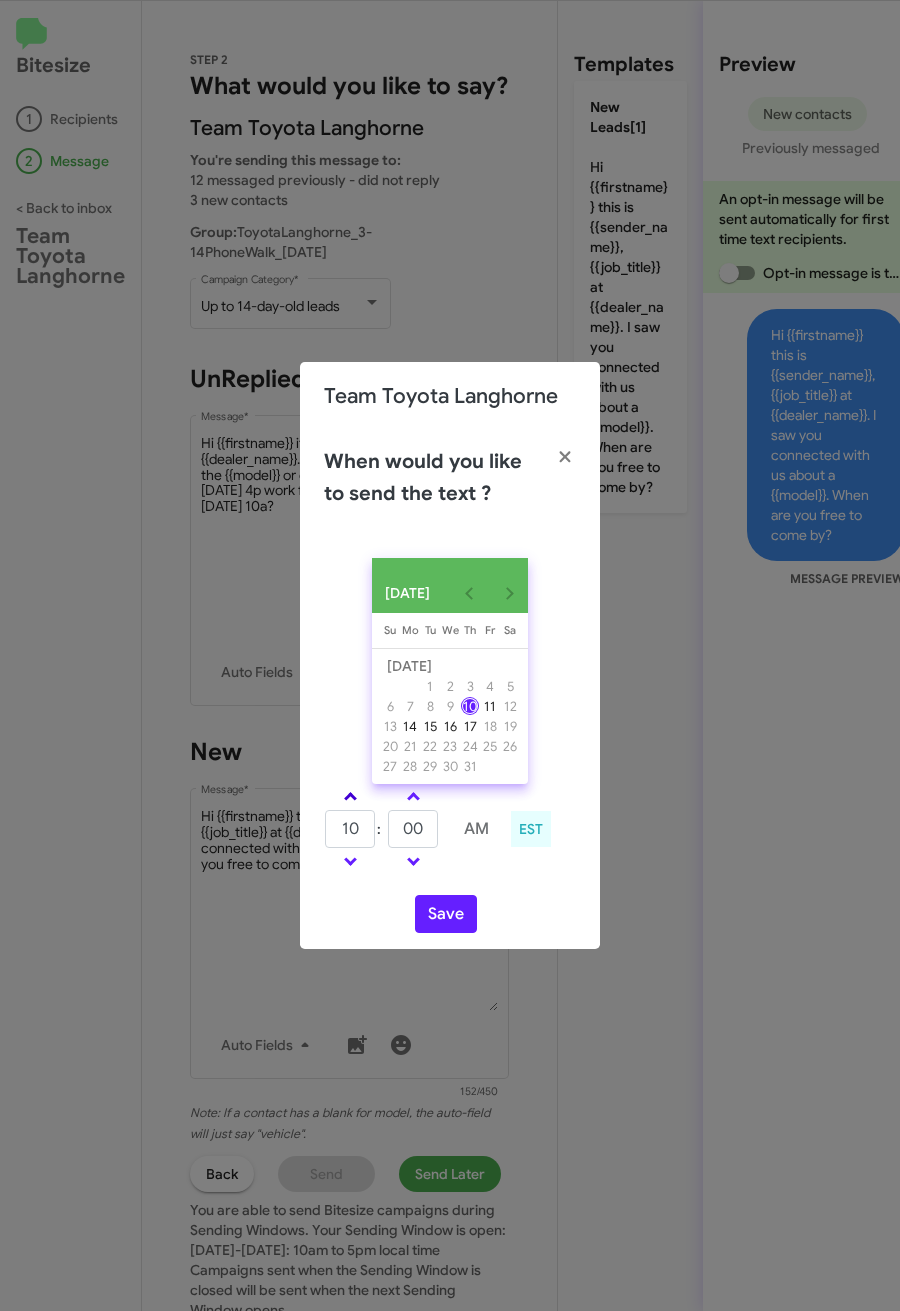click 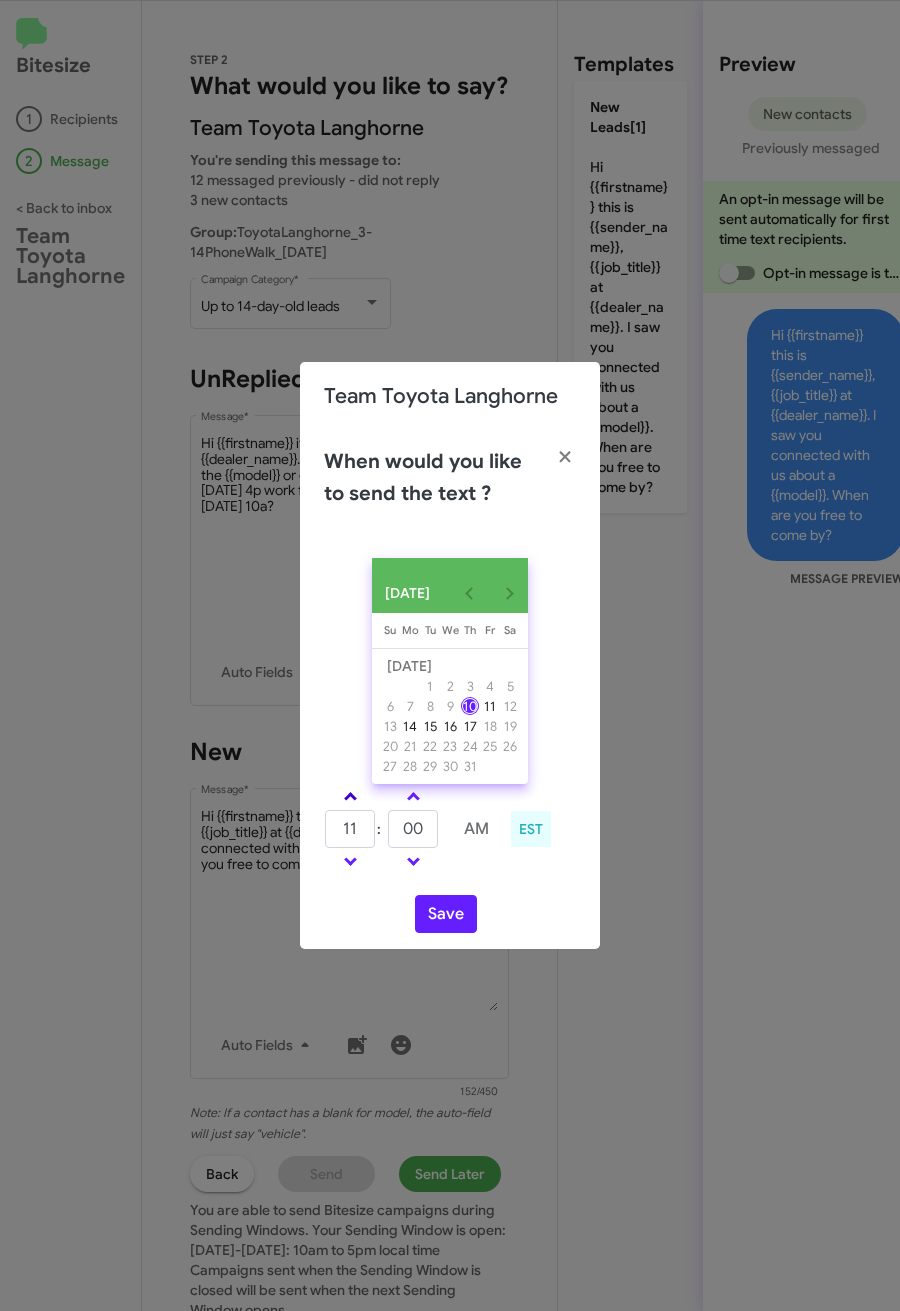 click 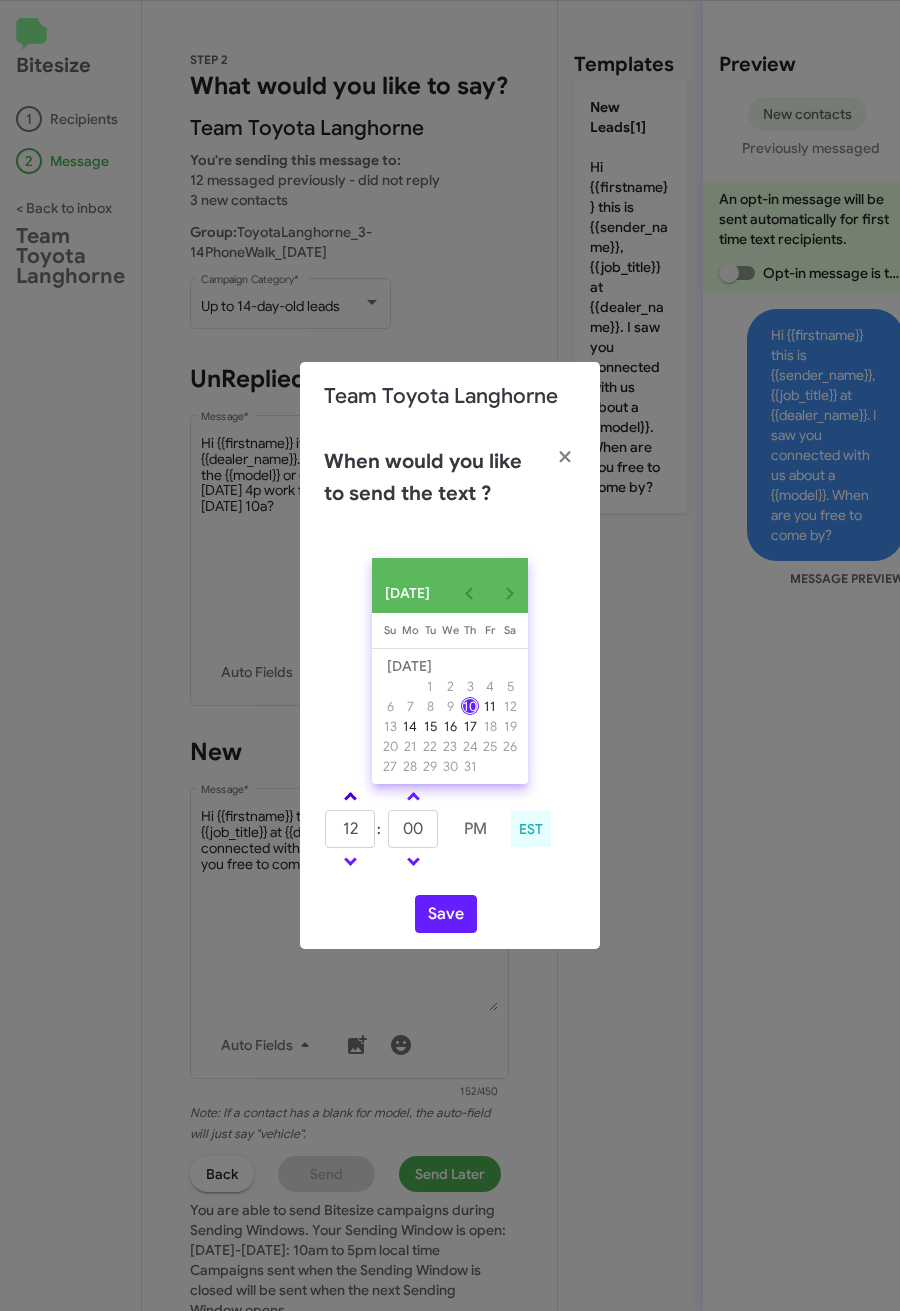 click 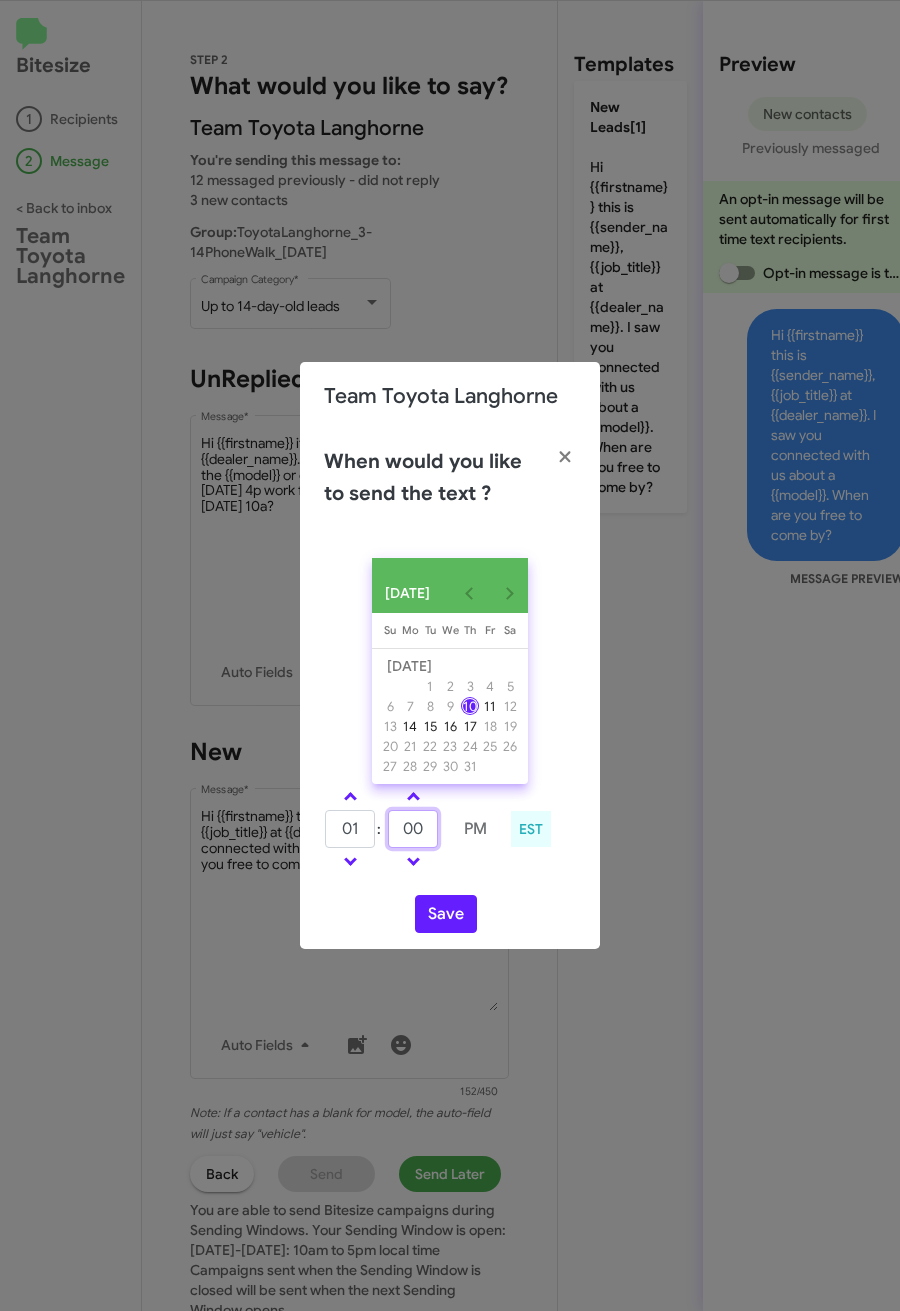 drag, startPoint x: 421, startPoint y: 837, endPoint x: 387, endPoint y: 837, distance: 34 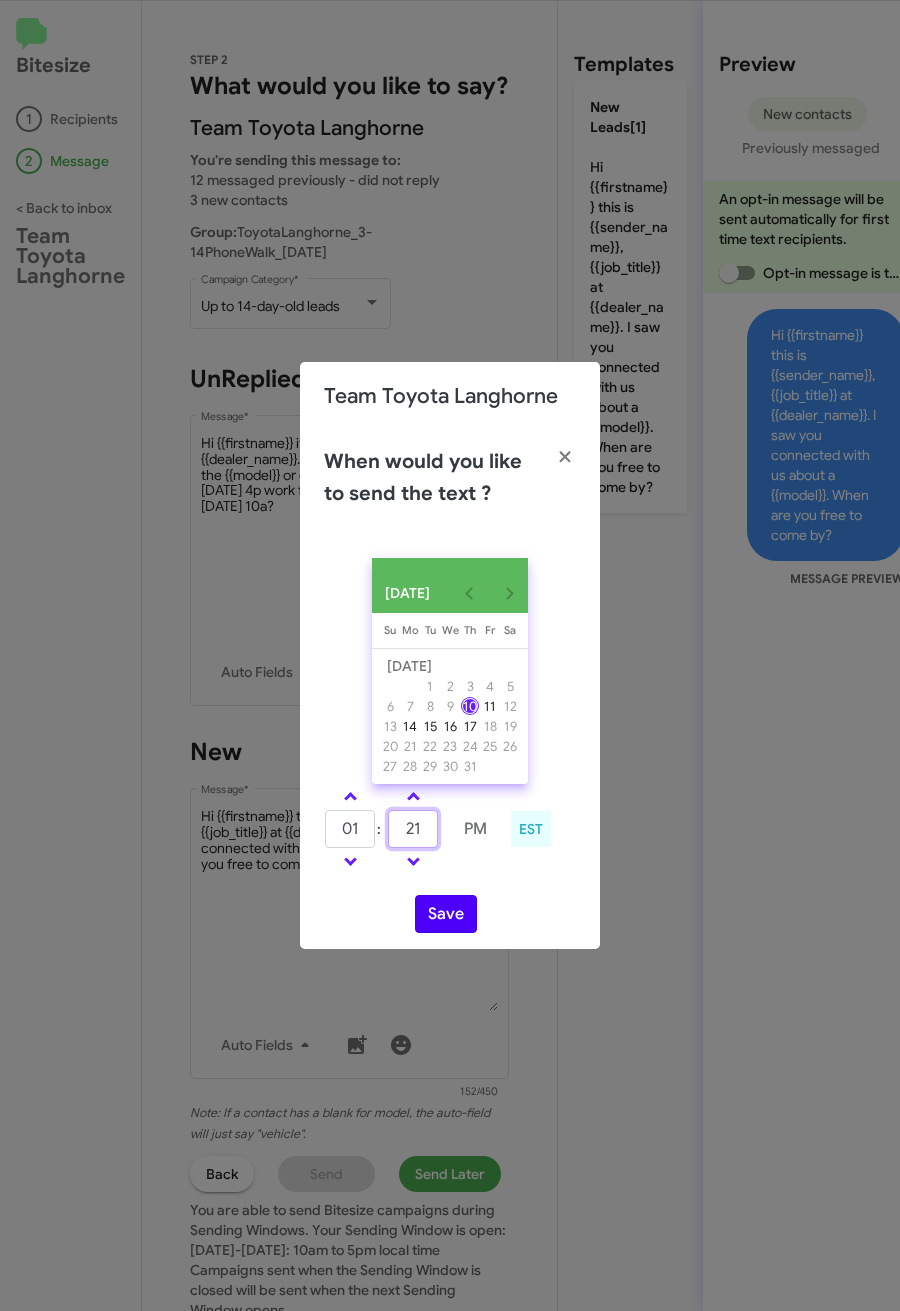 type on "21" 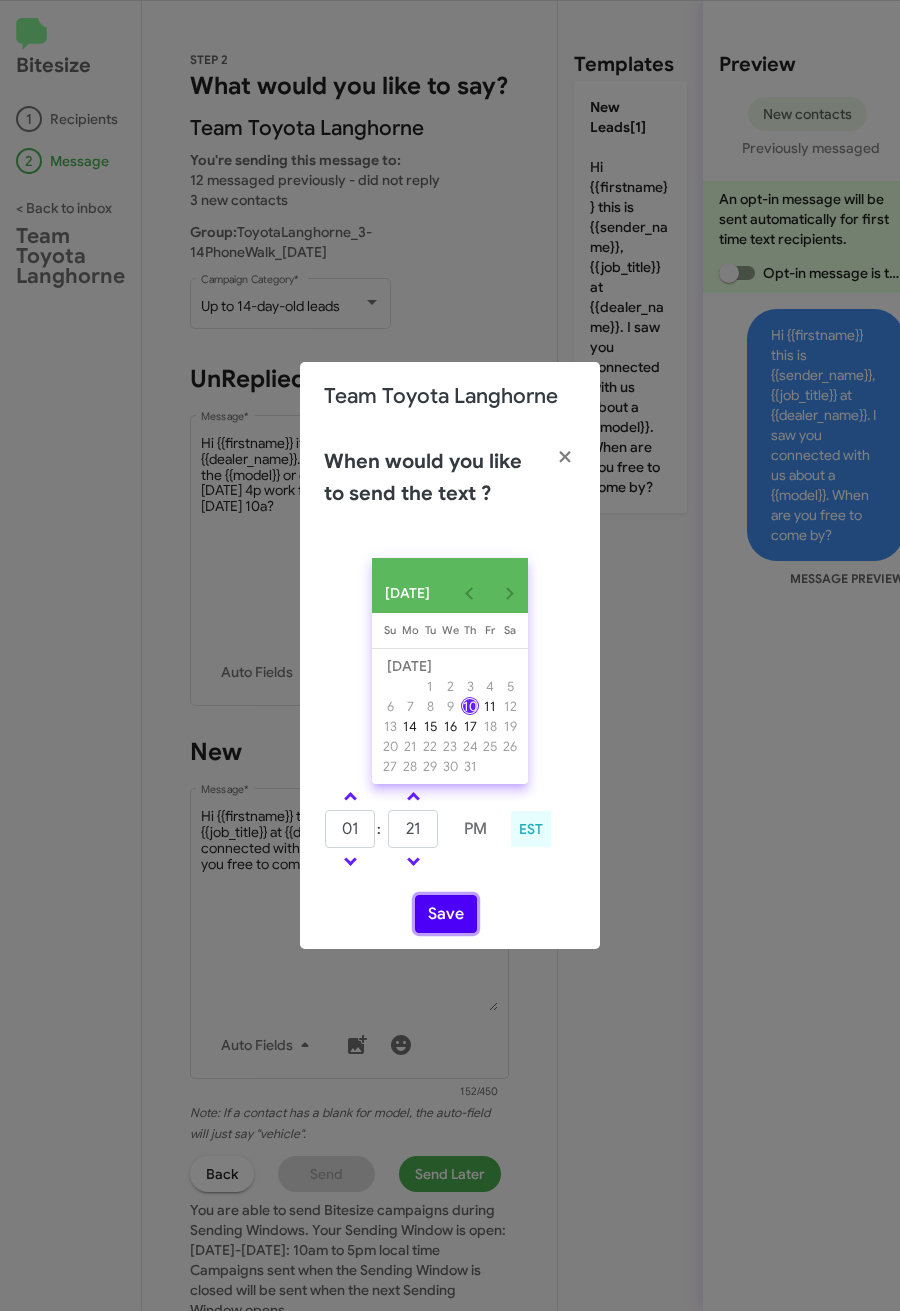 click on "Save" 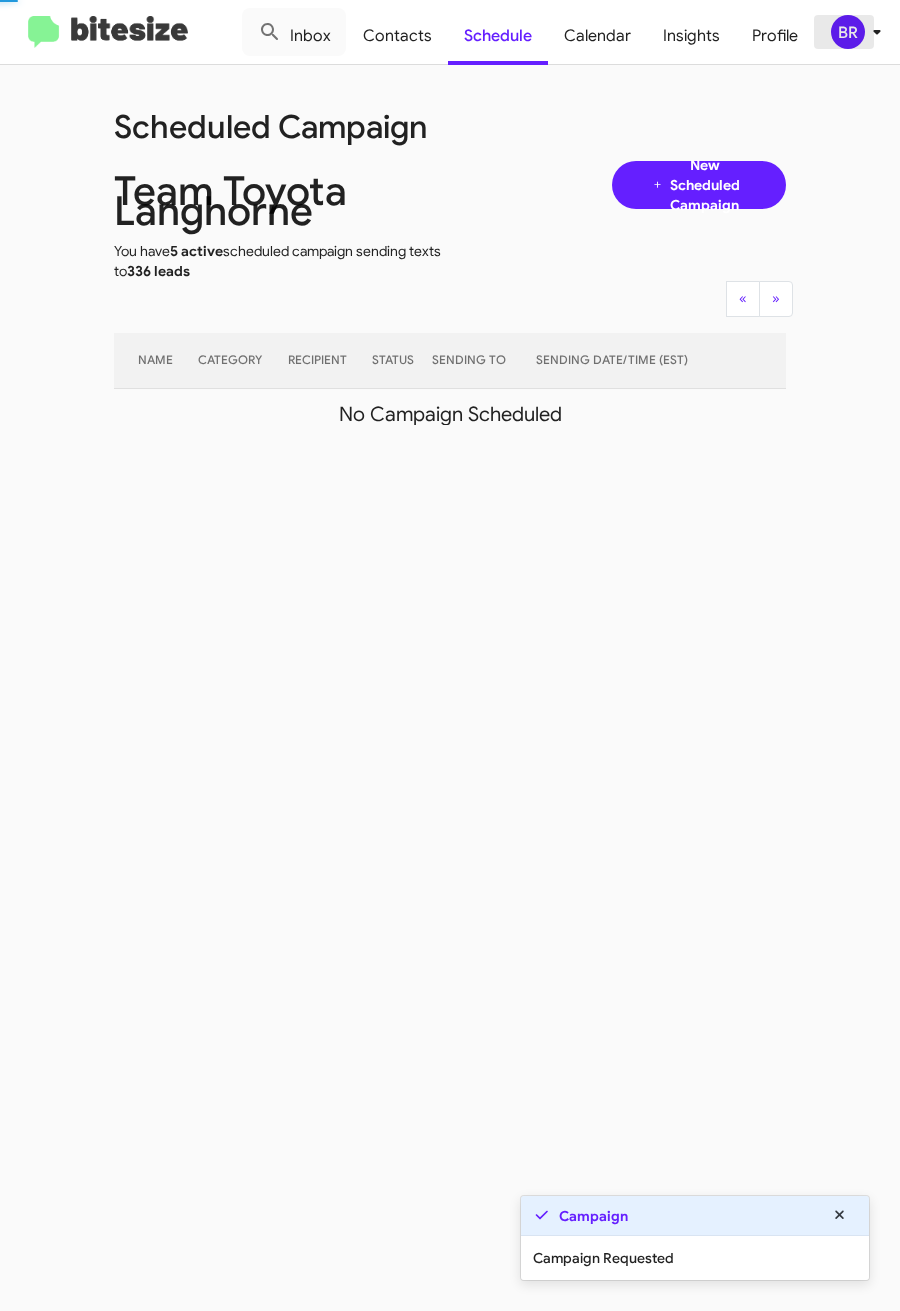 click on "BR" 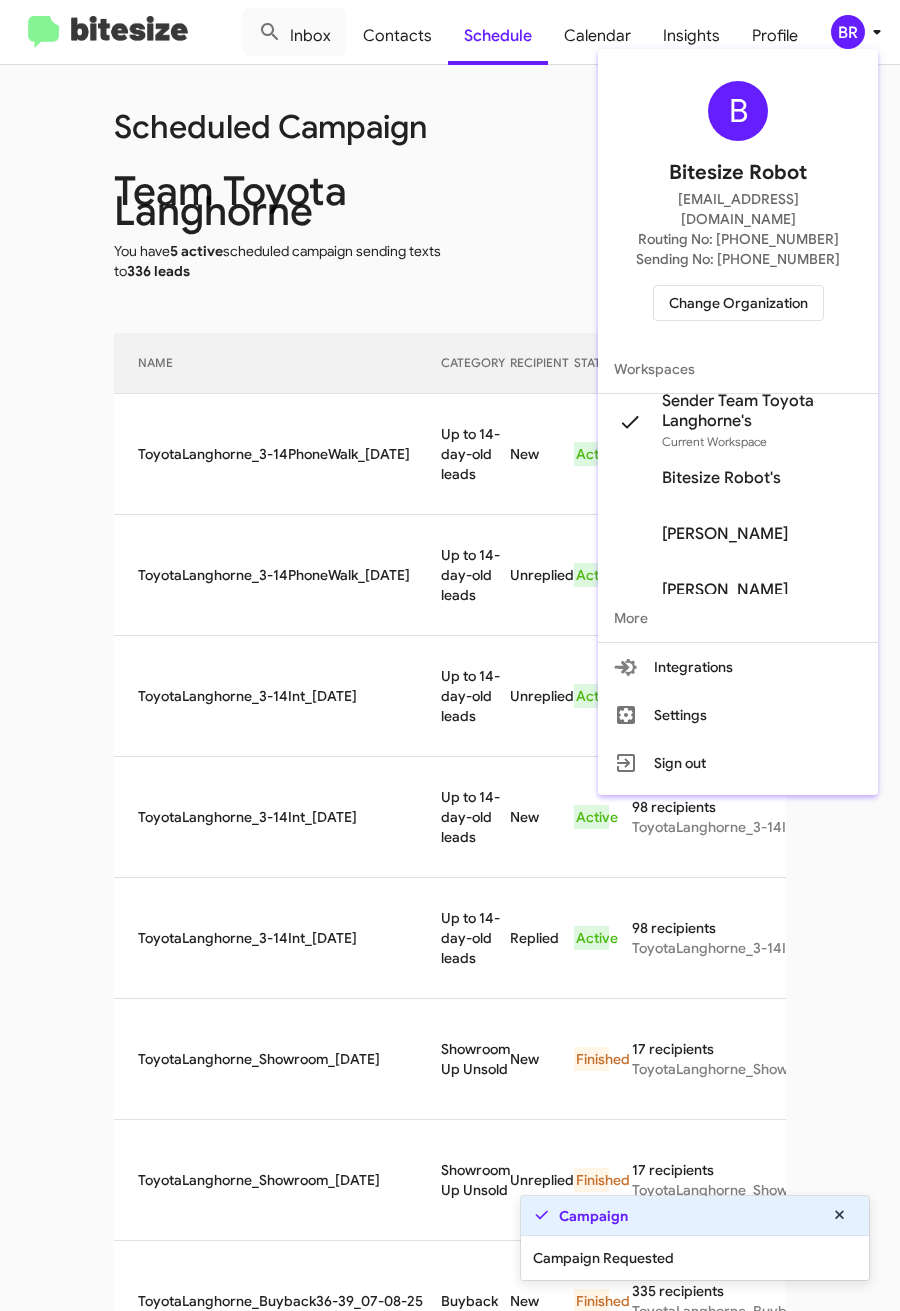 click at bounding box center (450, 655) 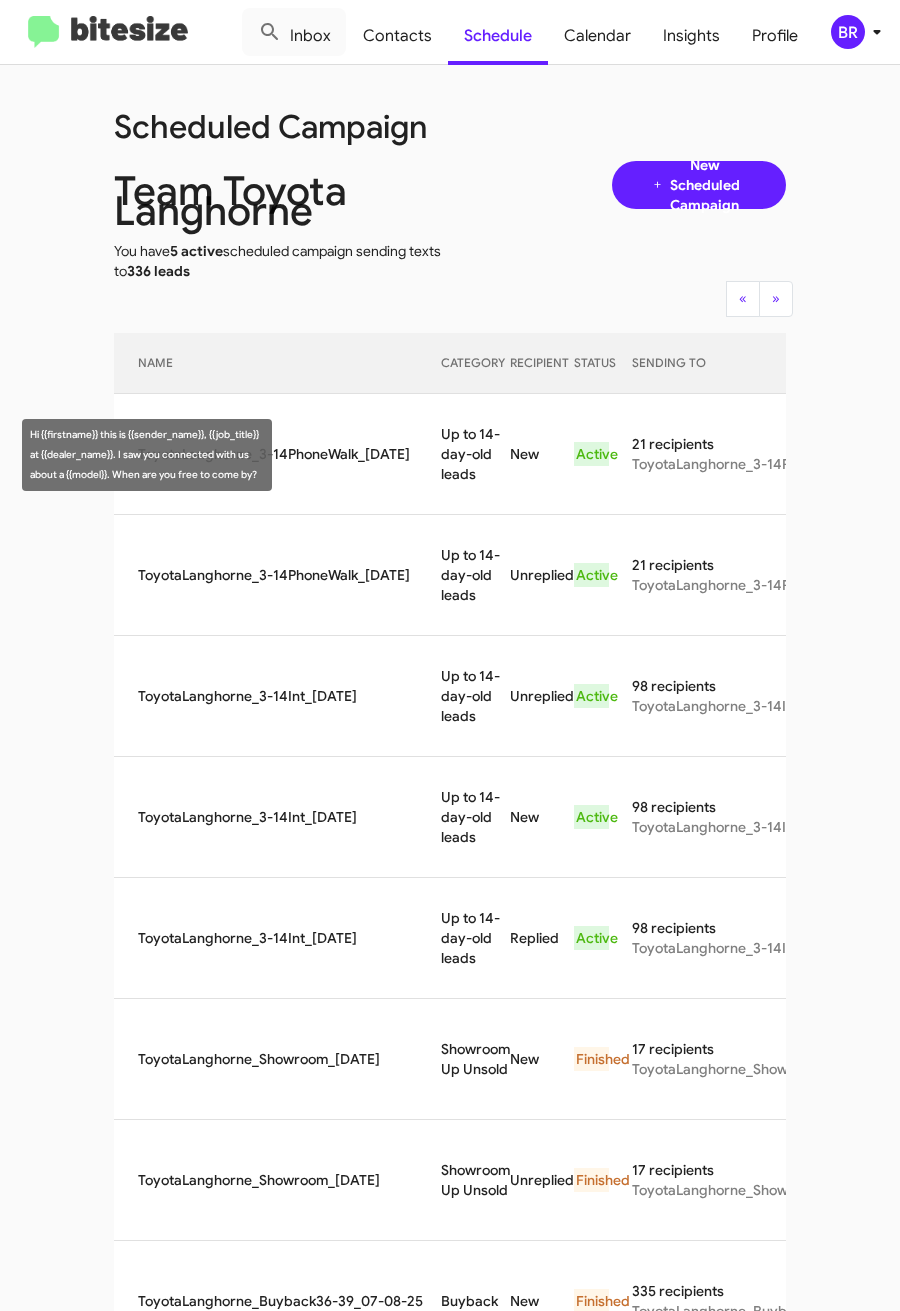 drag, startPoint x: 426, startPoint y: 441, endPoint x: 445, endPoint y: 469, distance: 33.83785 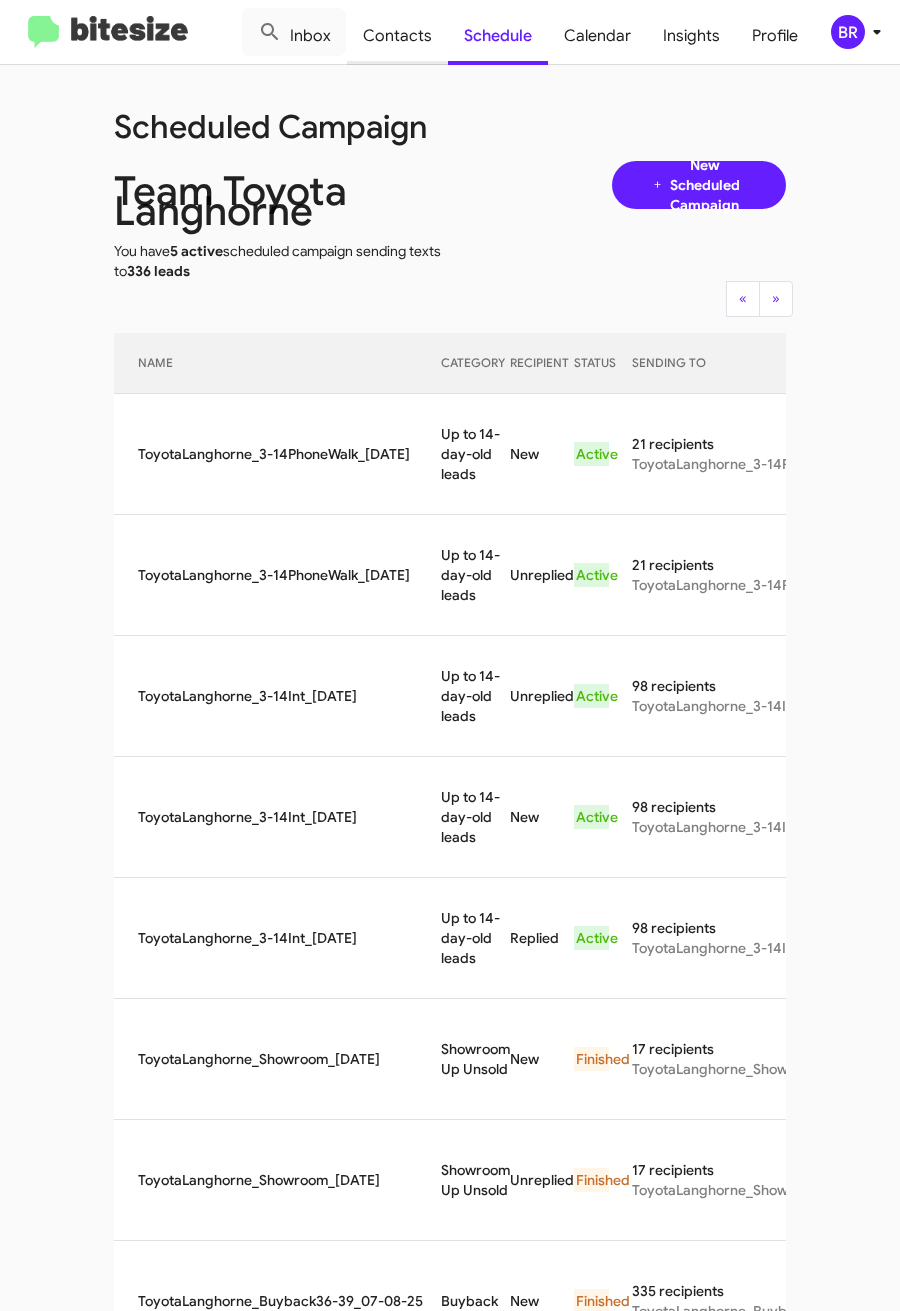 copy on "Up to 14-day-old leads" 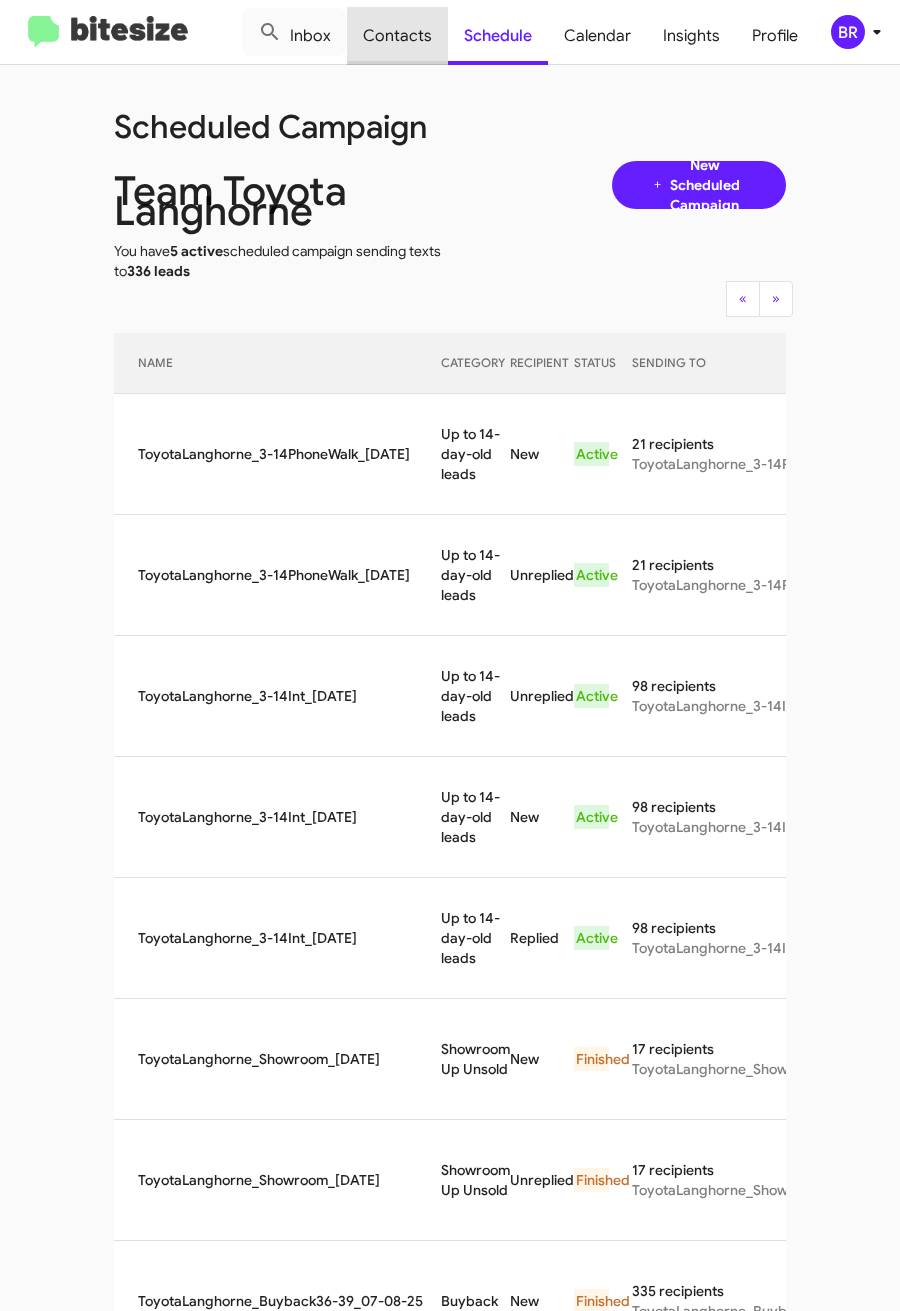 click on "Contacts" 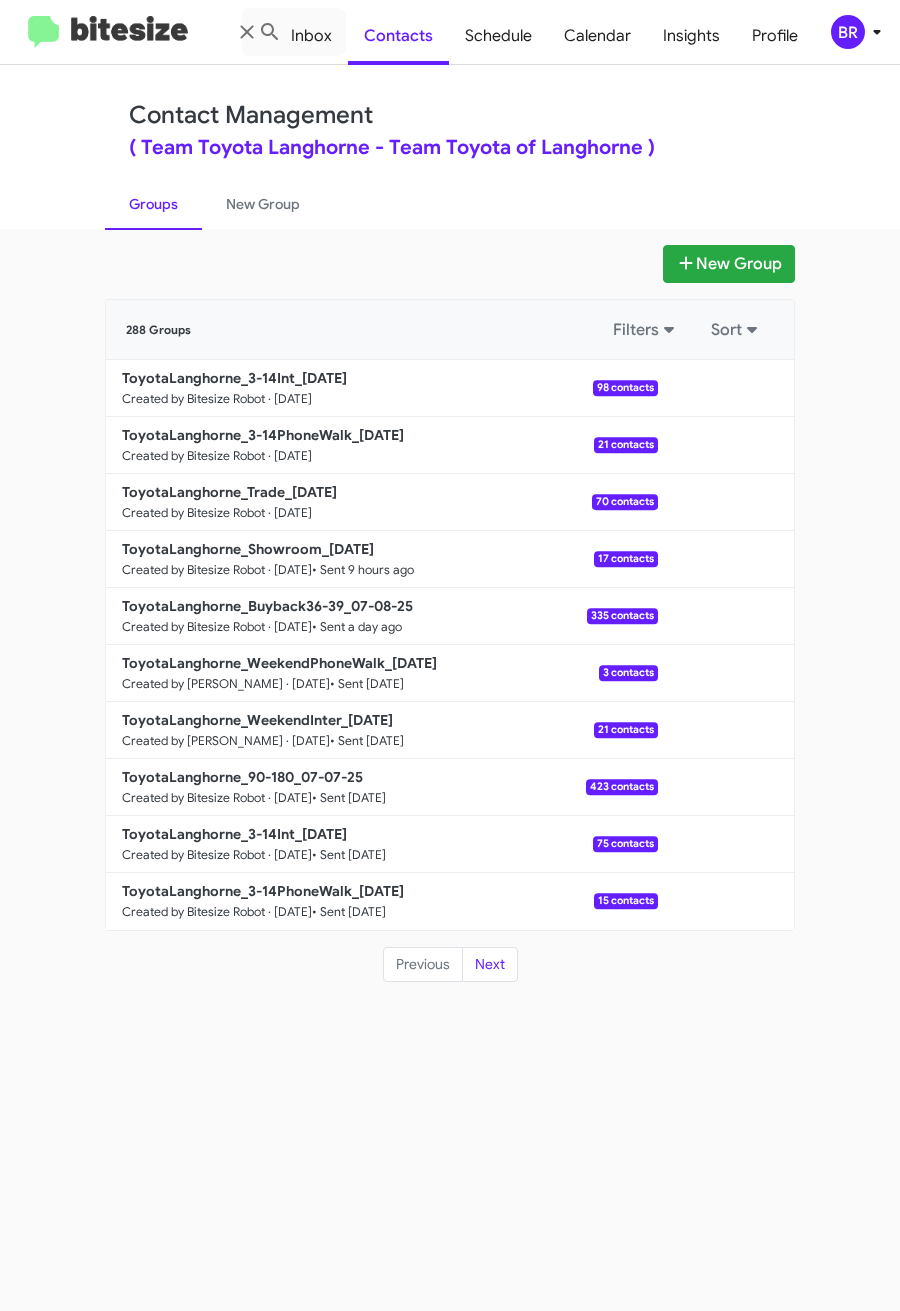 drag, startPoint x: 703, startPoint y: 163, endPoint x: 684, endPoint y: 165, distance: 19.104973 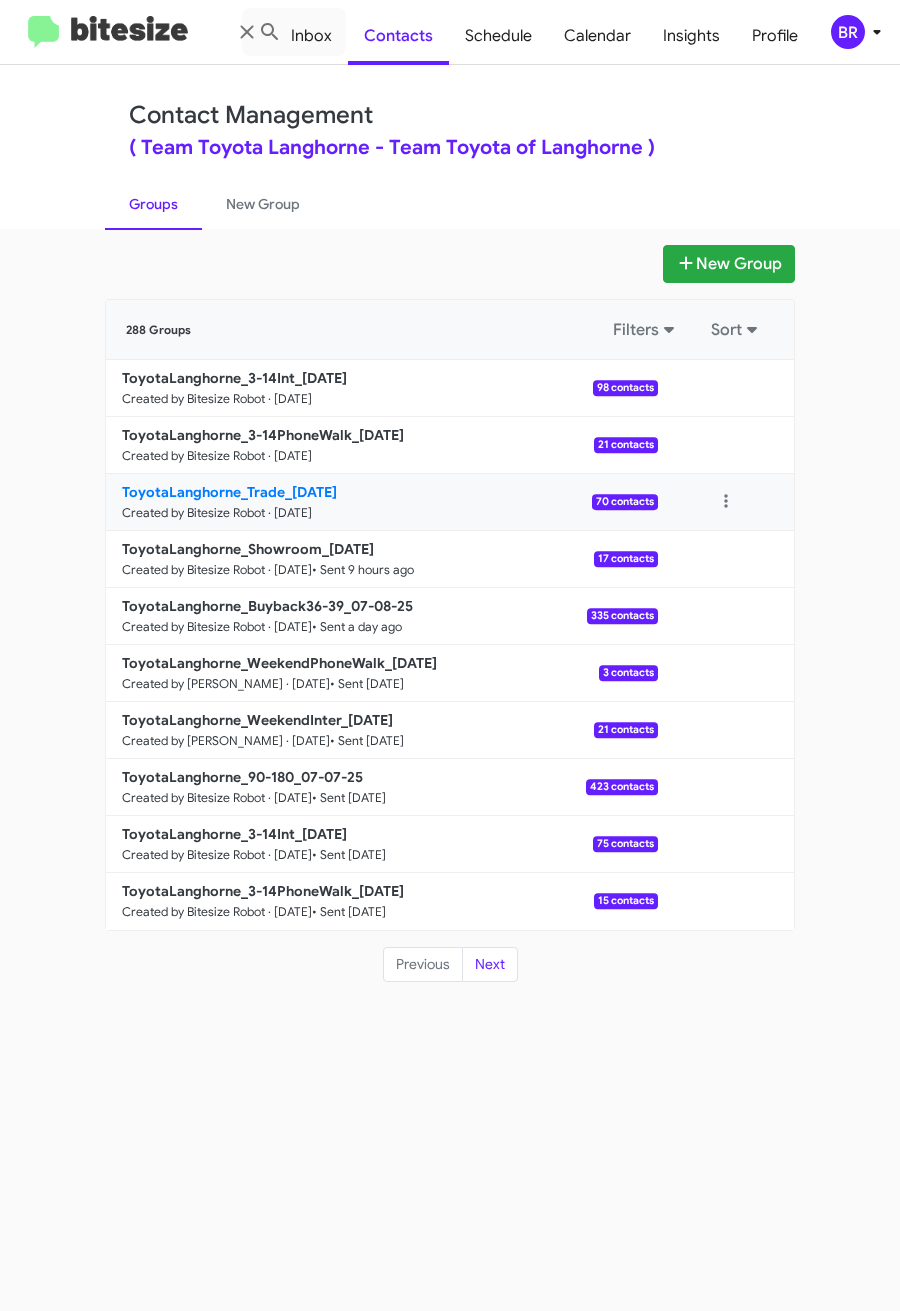 click on "ToyotaLanghorne_Trade_07-10-25" 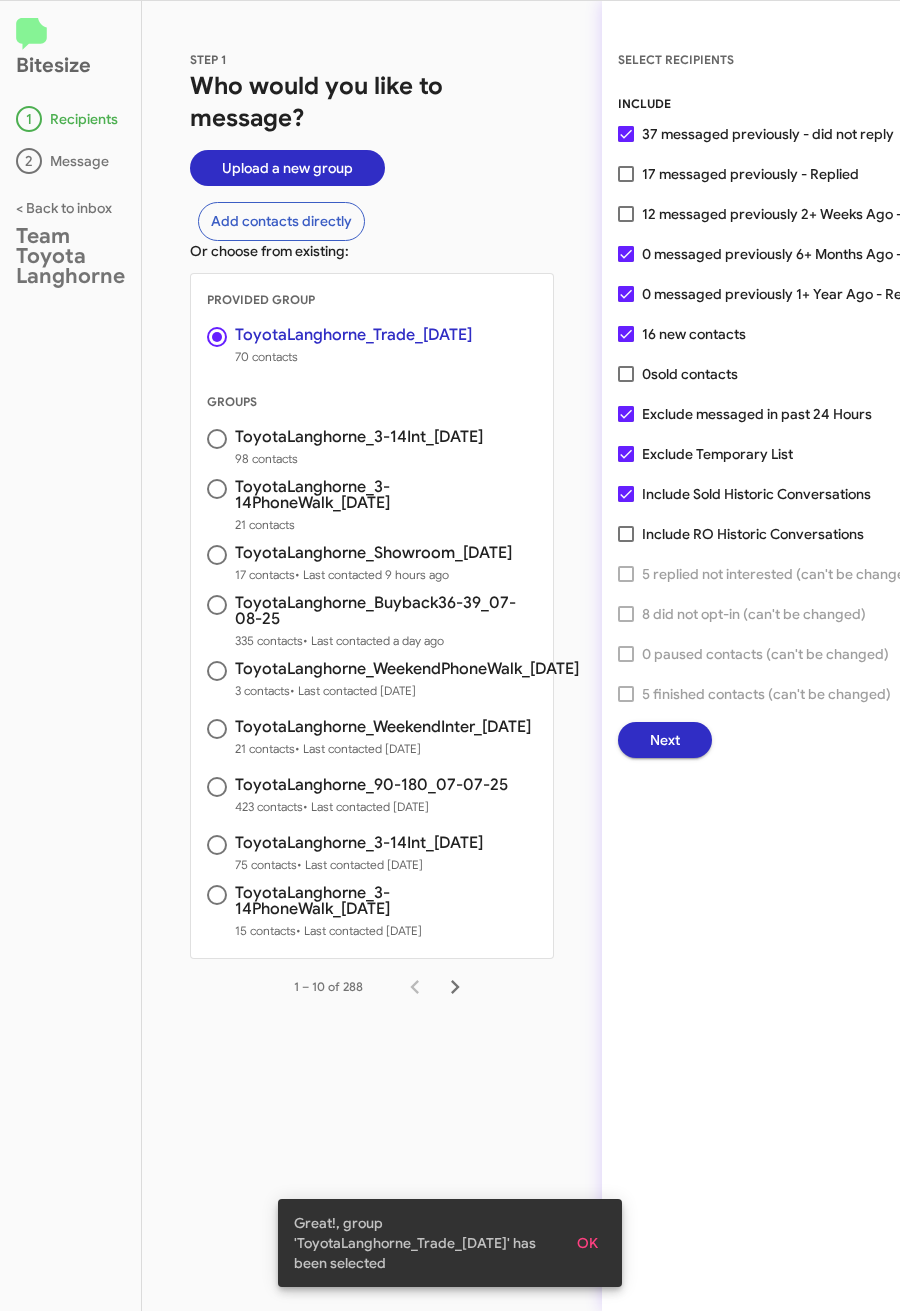 click on "Next" 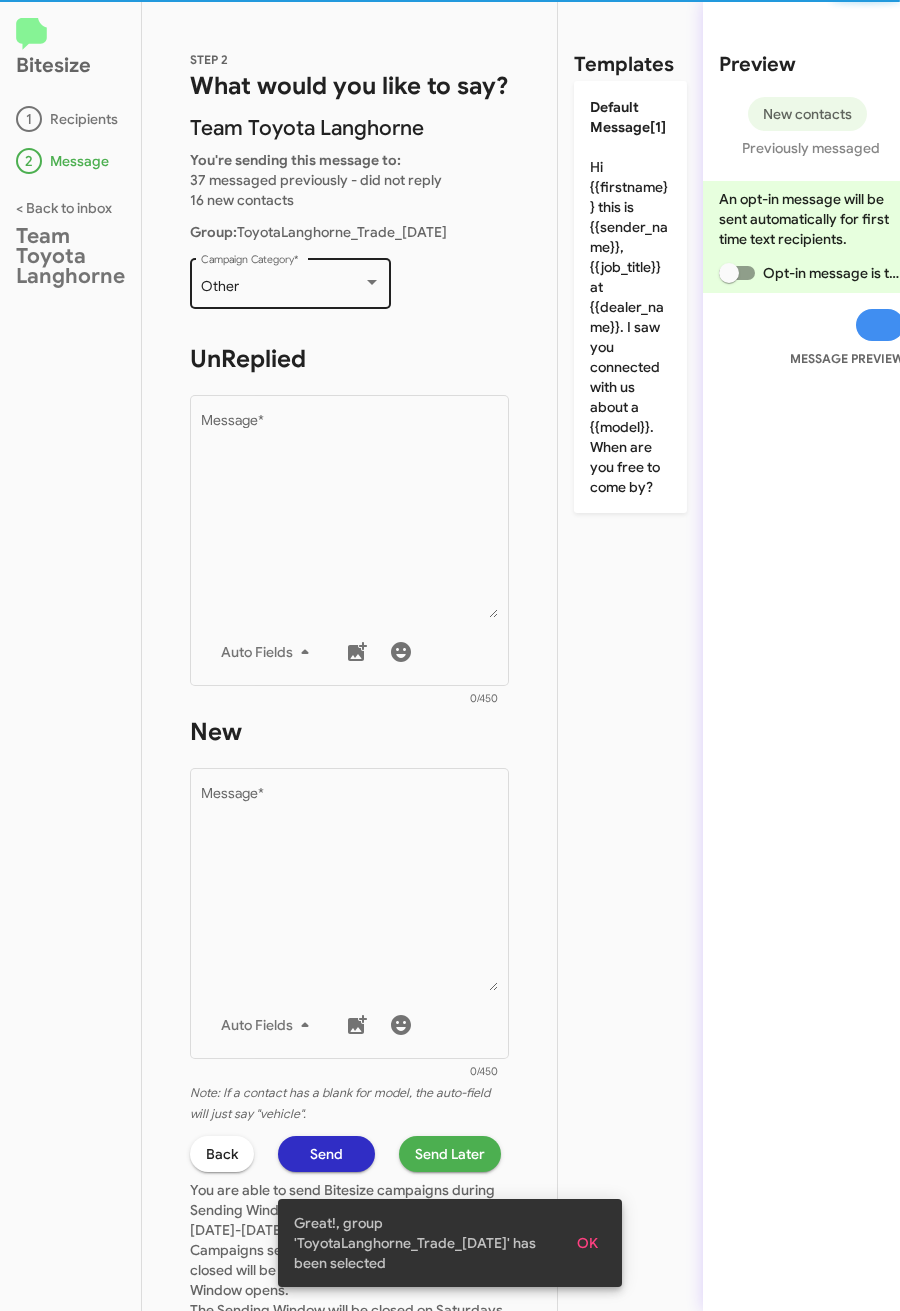 click on "Other" at bounding box center [282, 287] 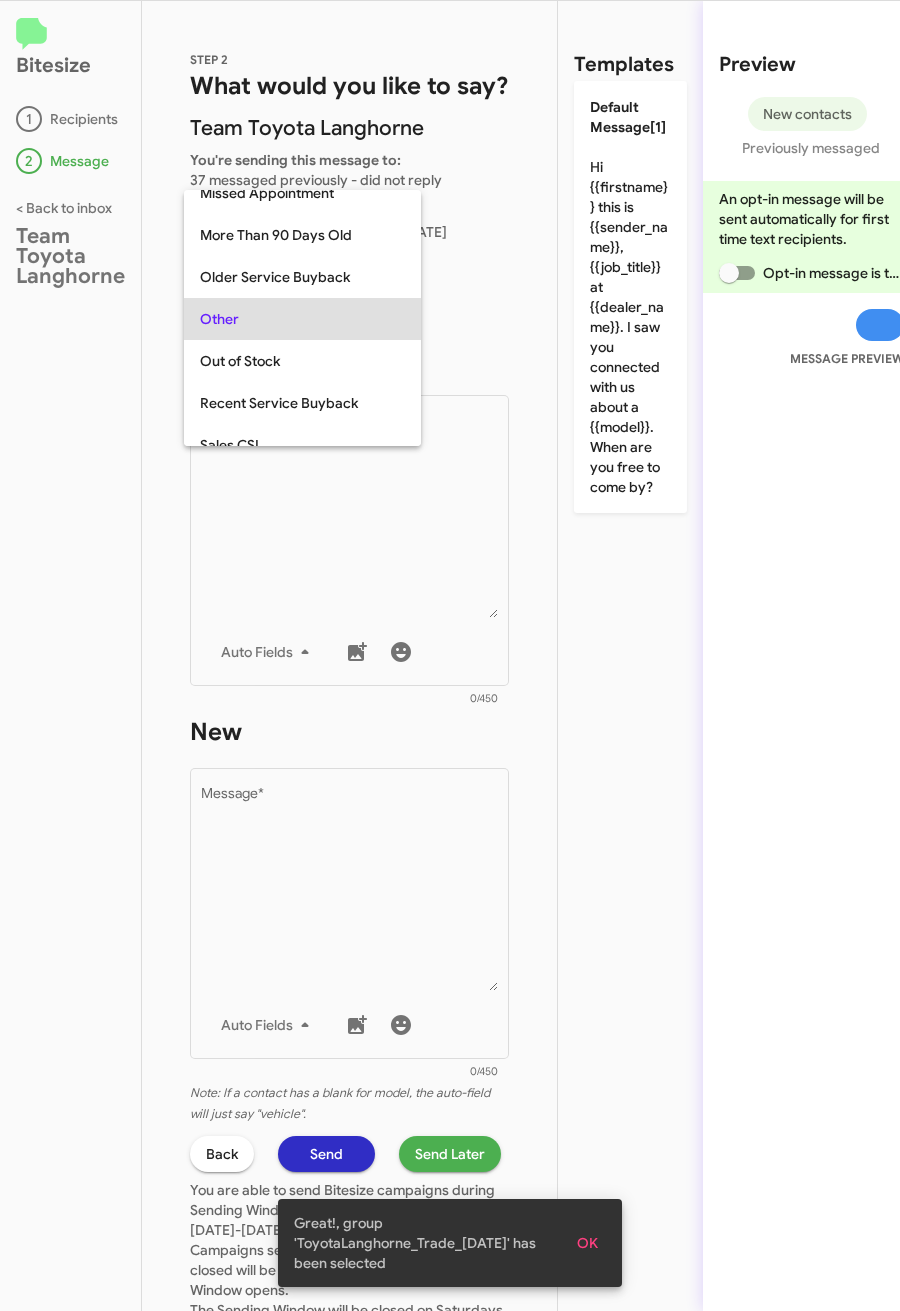 scroll, scrollTop: 709, scrollLeft: 0, axis: vertical 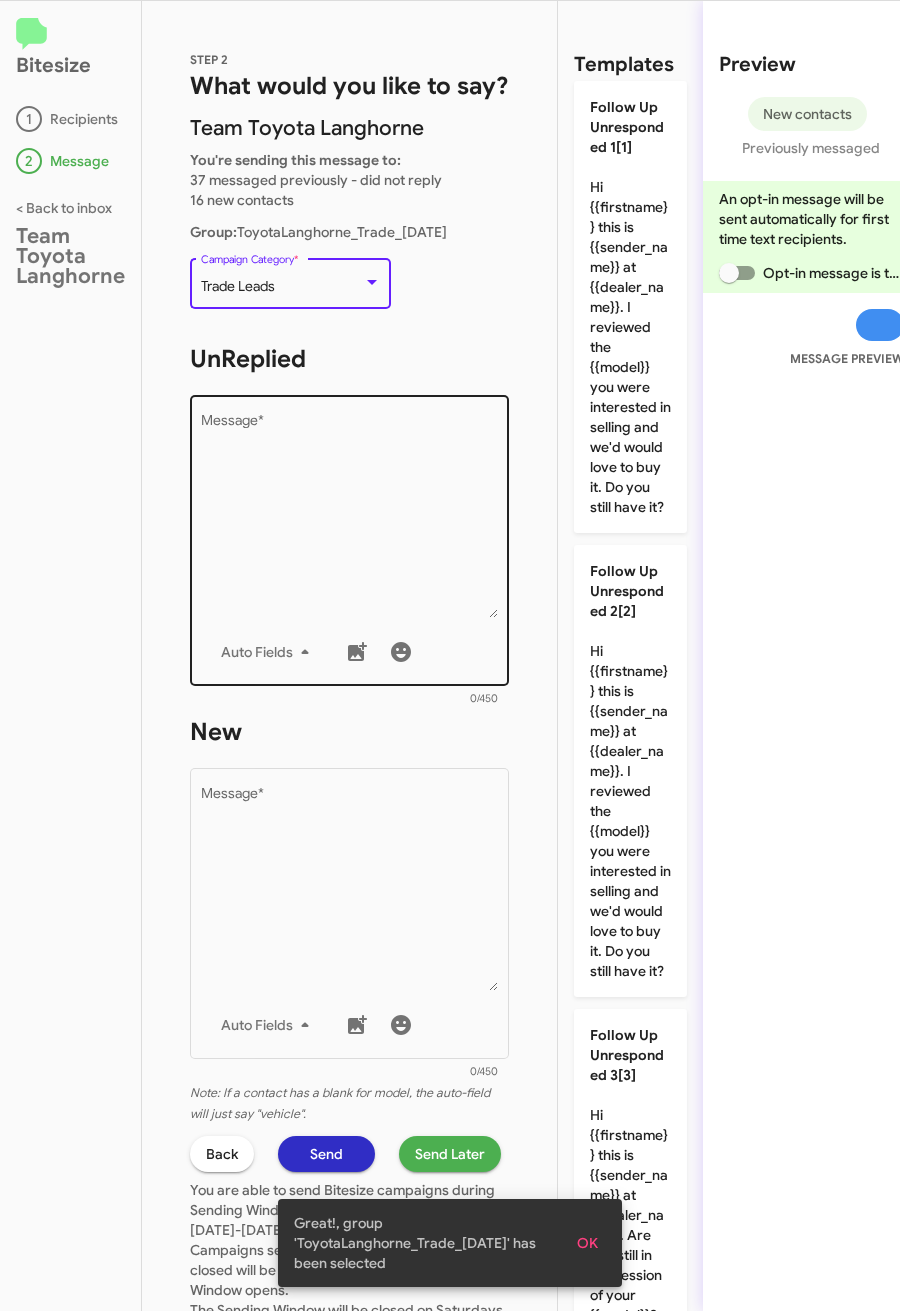 click on "Message  *" at bounding box center [350, 516] 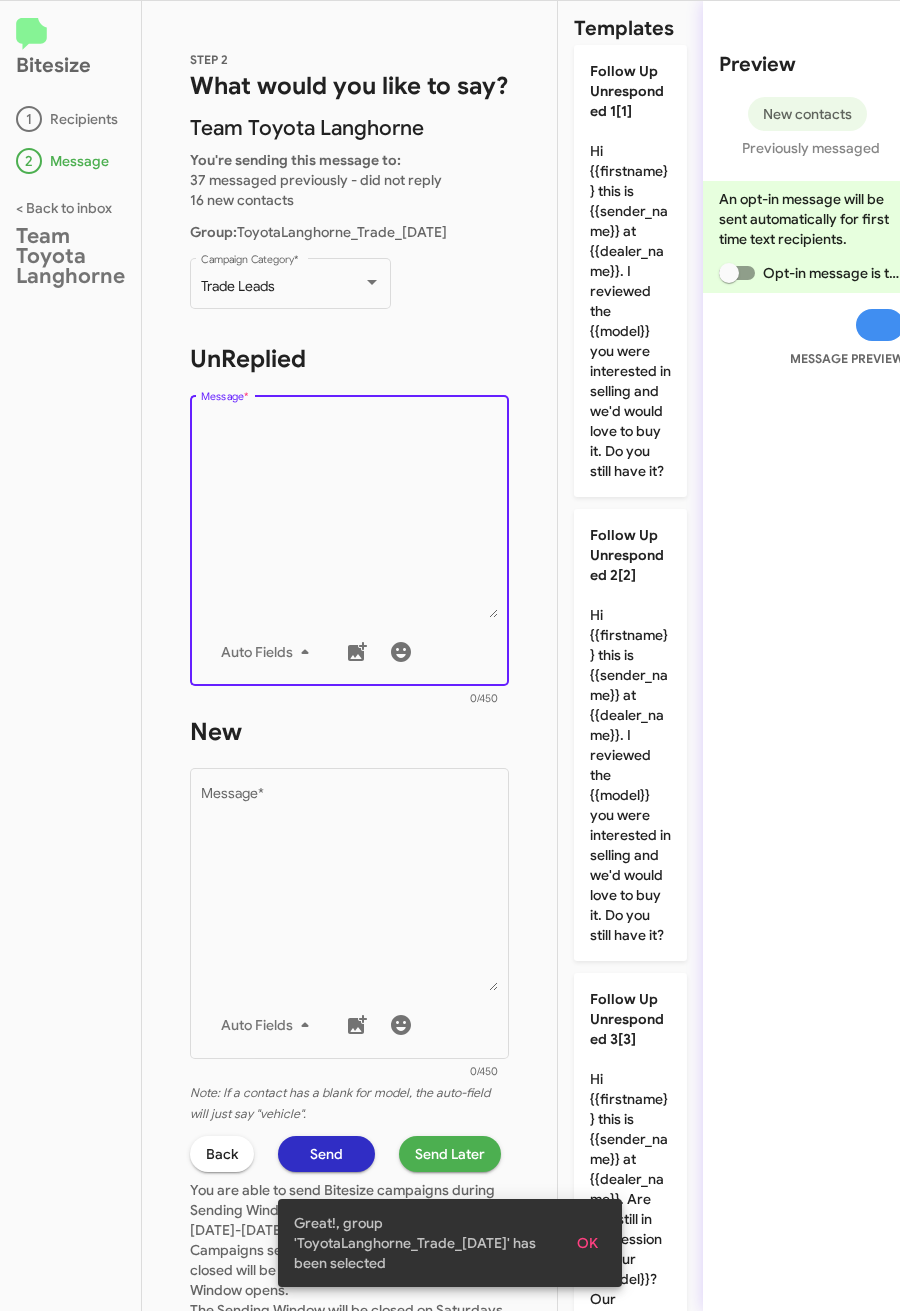 scroll, scrollTop: 0, scrollLeft: 0, axis: both 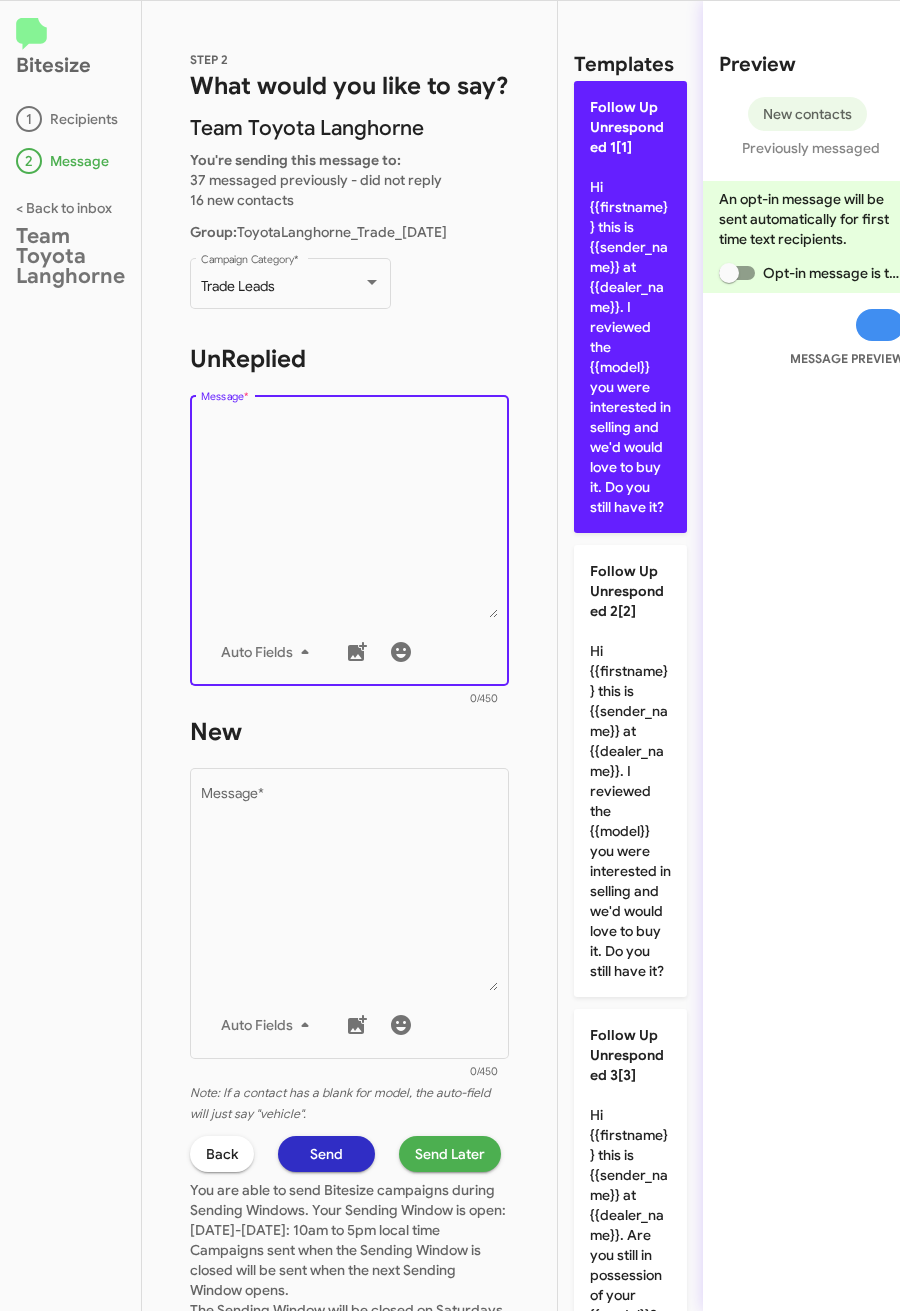 click on "Follow Up Unresponded 1[1]  Hi {{firstname}} this is {{sender_name}} at {{dealer_name}}. I reviewed the {{model}} you were interested in selling and we'd would love to buy it. Do you still have it?" 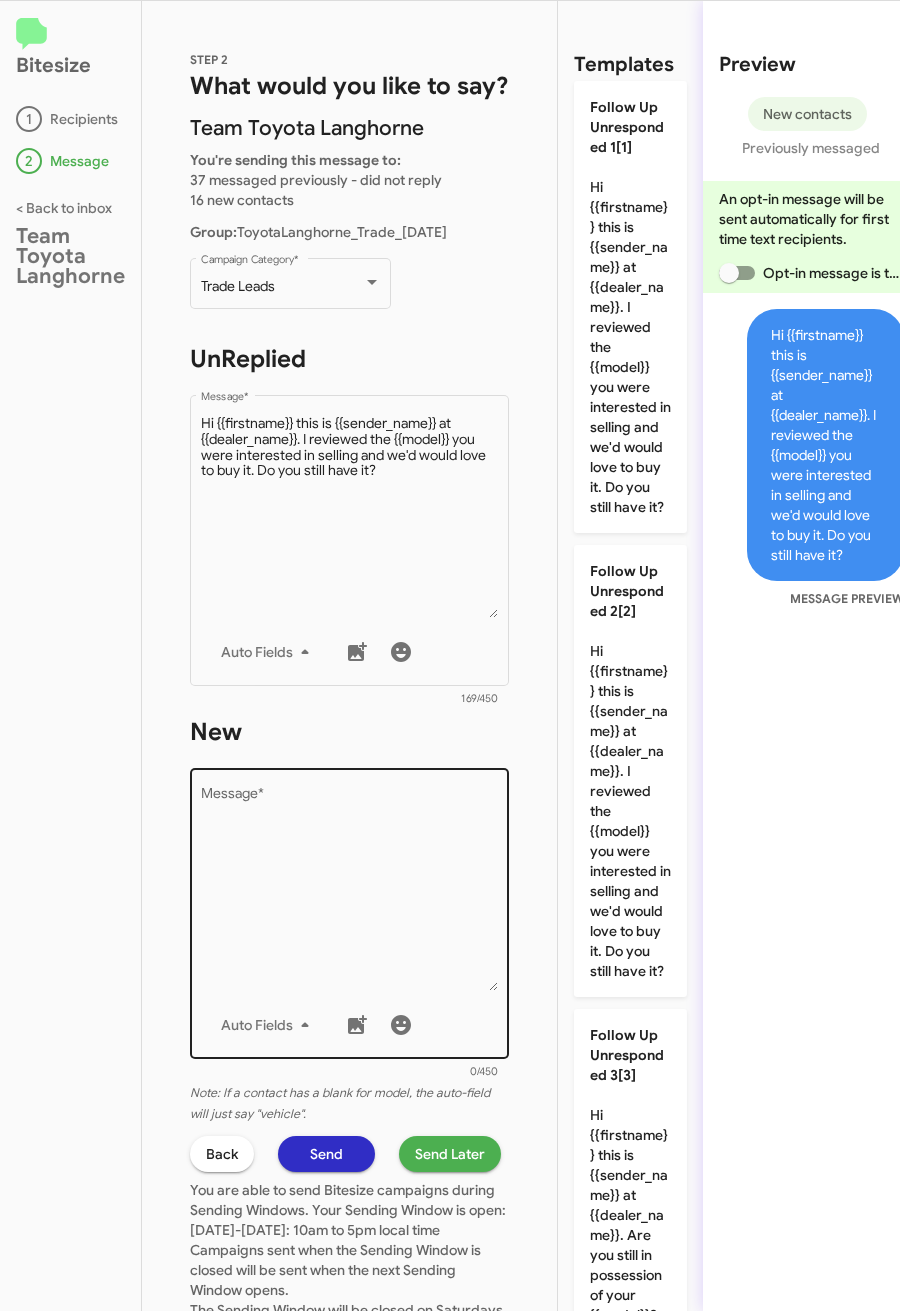 click on "Message  *" at bounding box center (350, 889) 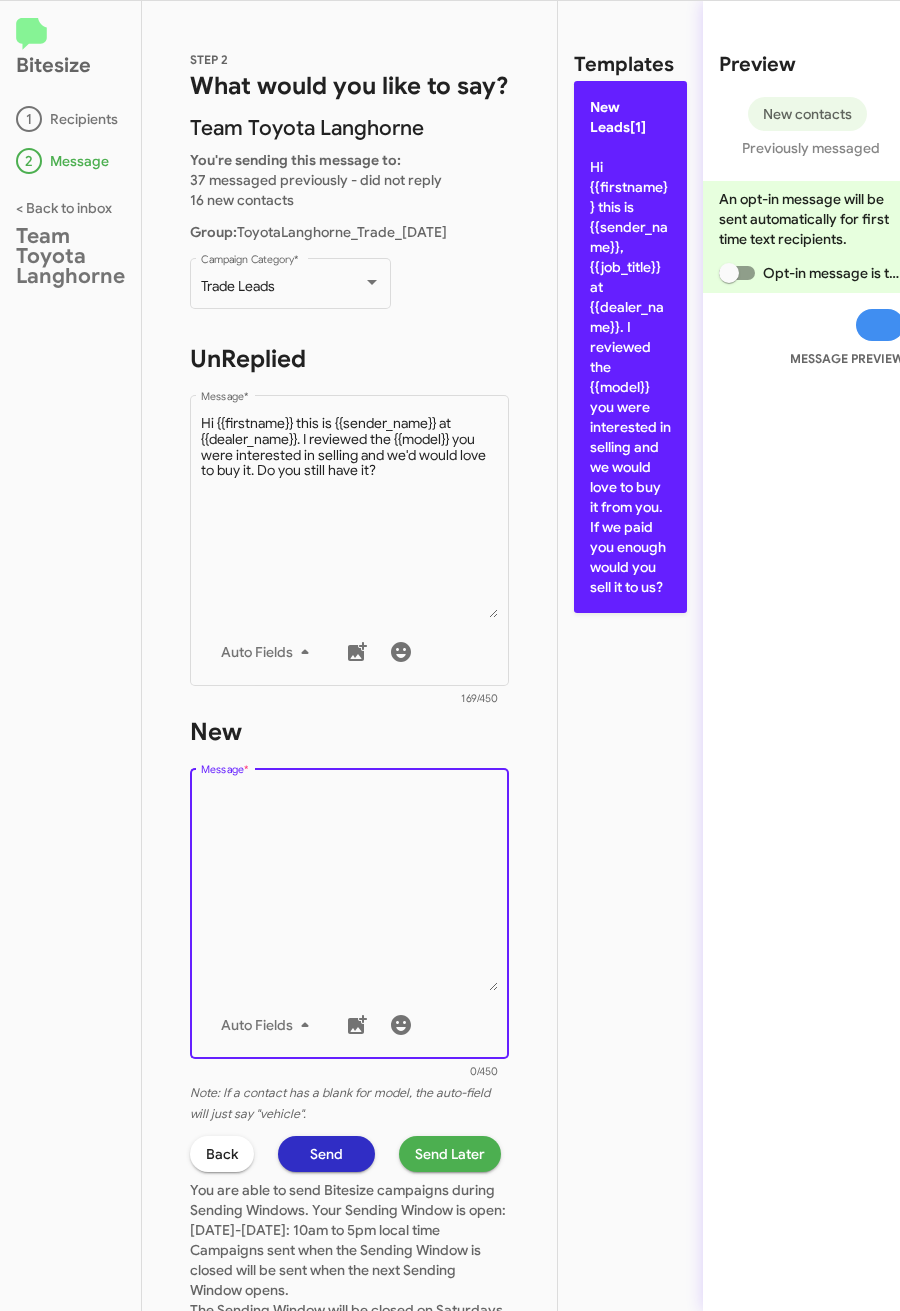 click on "New Leads[1]  Hi {{firstname}} this is {{sender_name}}, {{job_title}} at {{dealer_name}}. I reviewed the {{model}} you were interested in selling and we would love to buy it from you. If we paid you enough would you sell it to us?" 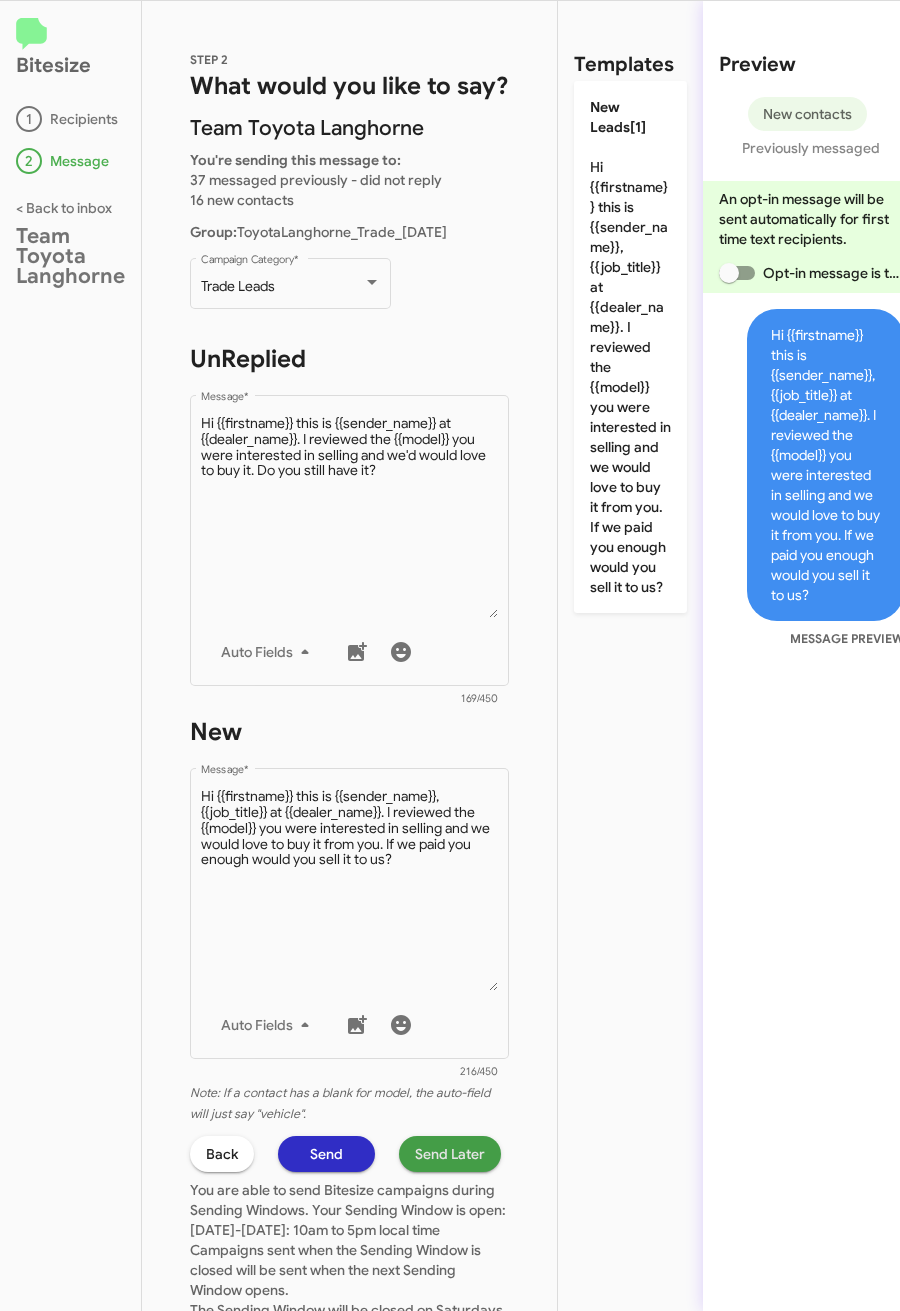 click on "Send Later" 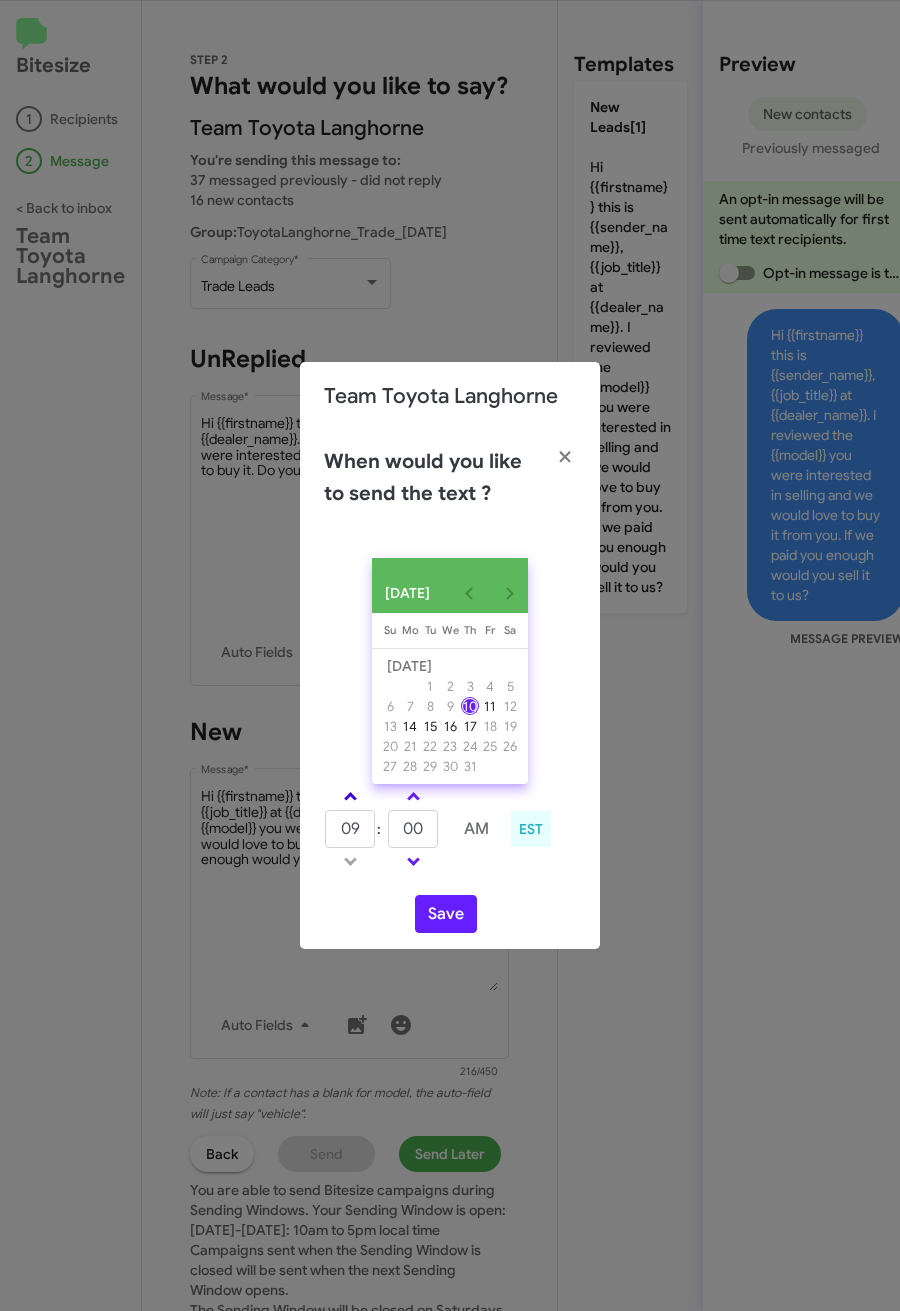 click 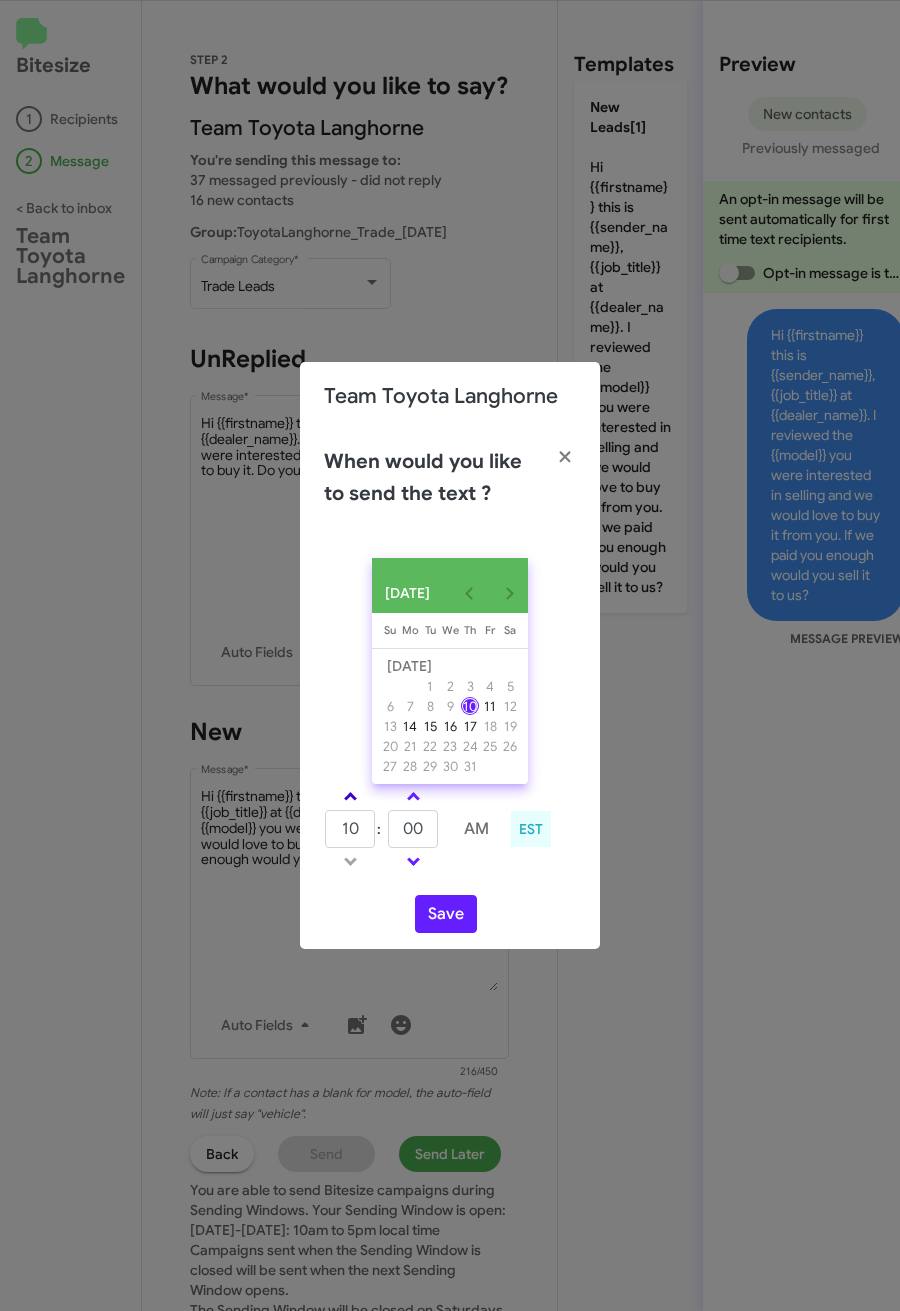 click 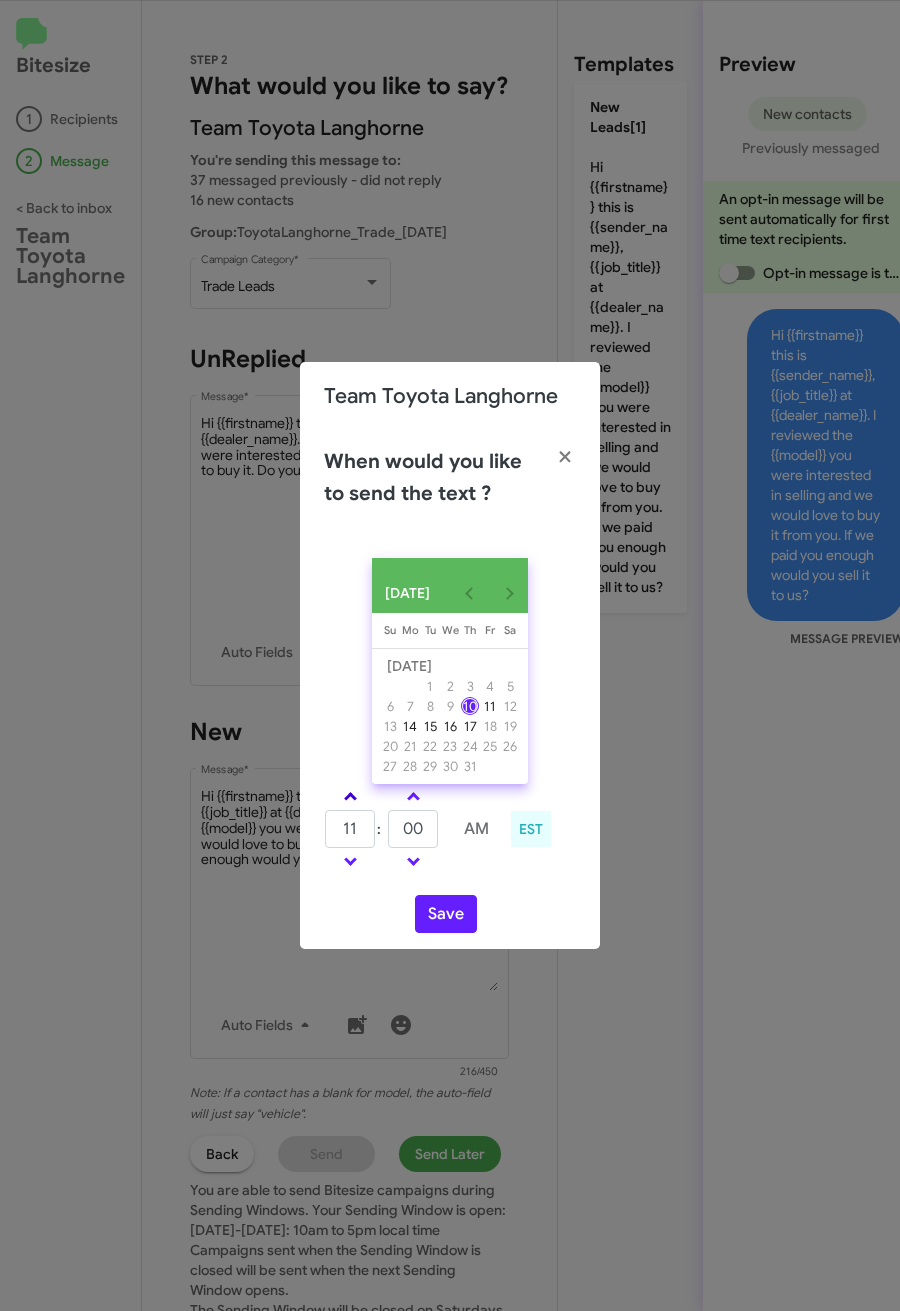 click 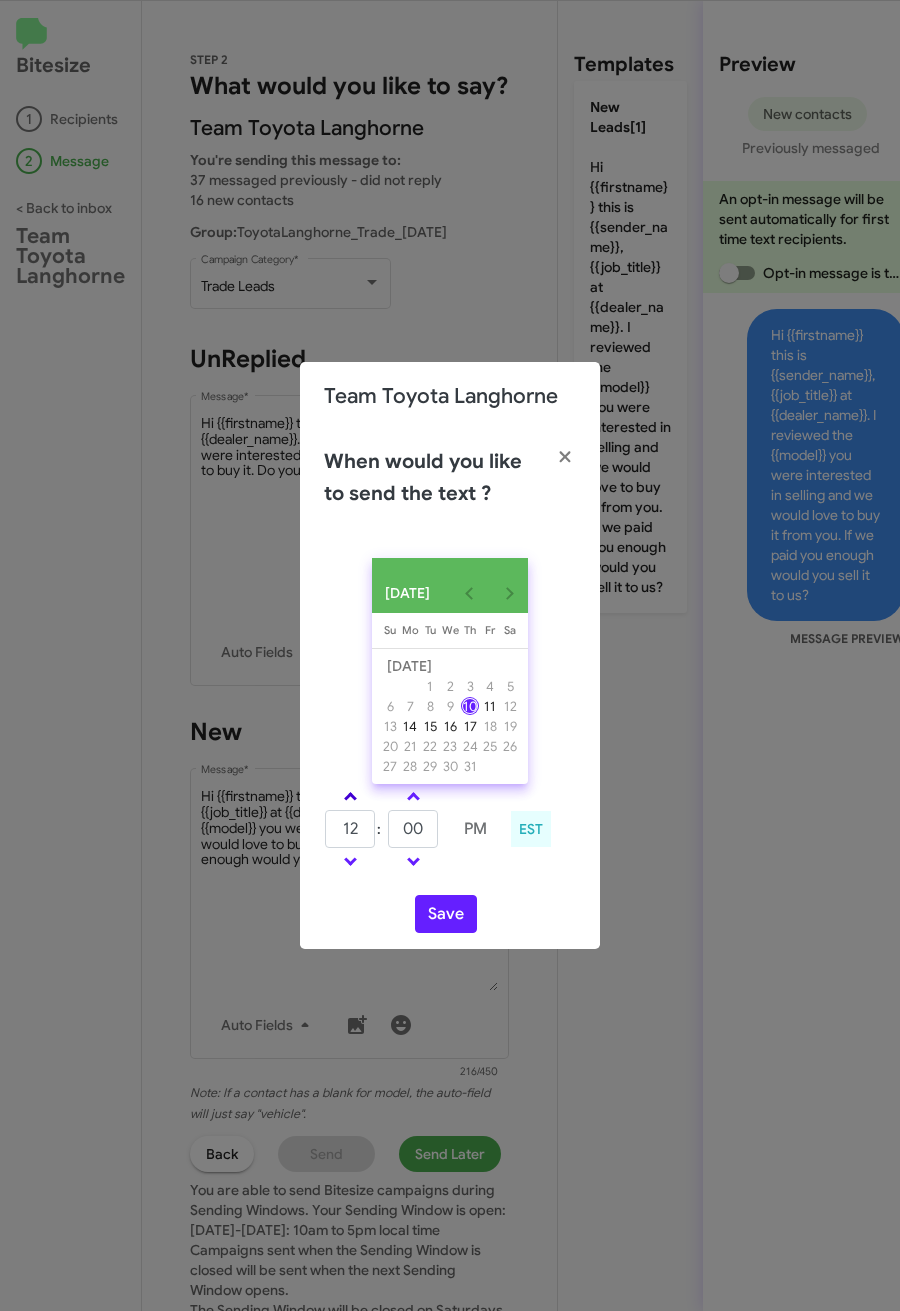 click 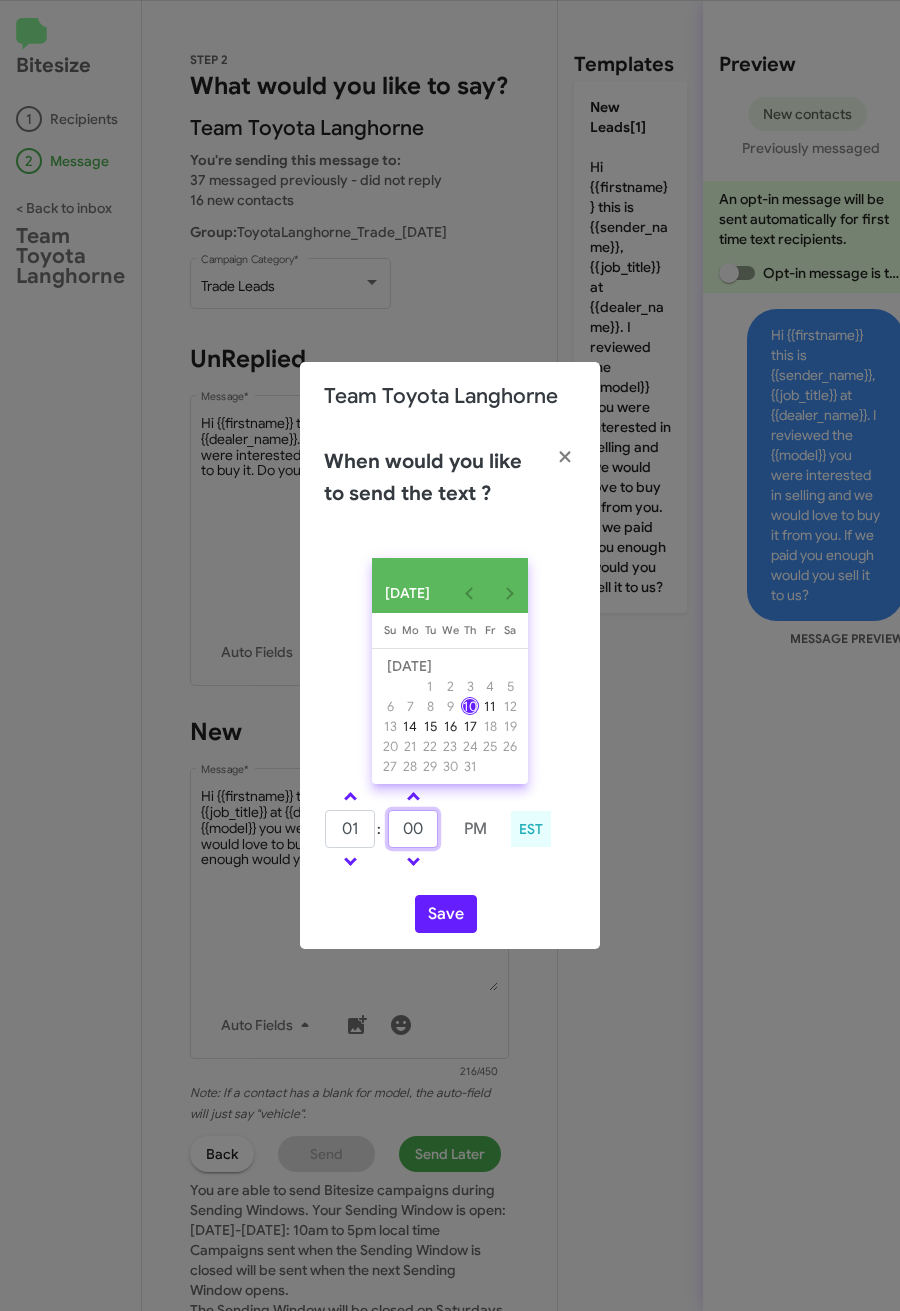 drag, startPoint x: 427, startPoint y: 828, endPoint x: 379, endPoint y: 828, distance: 48 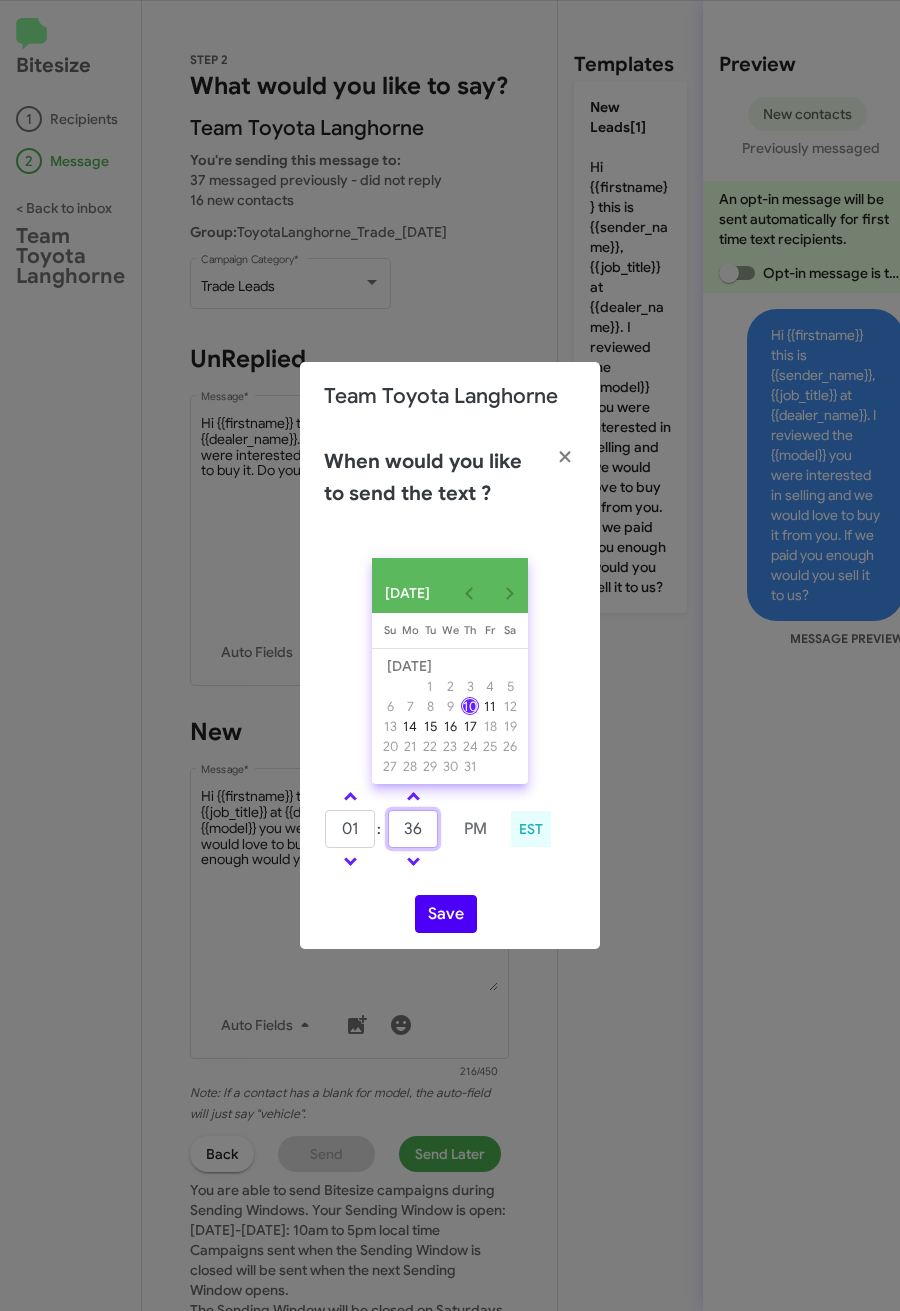 type on "36" 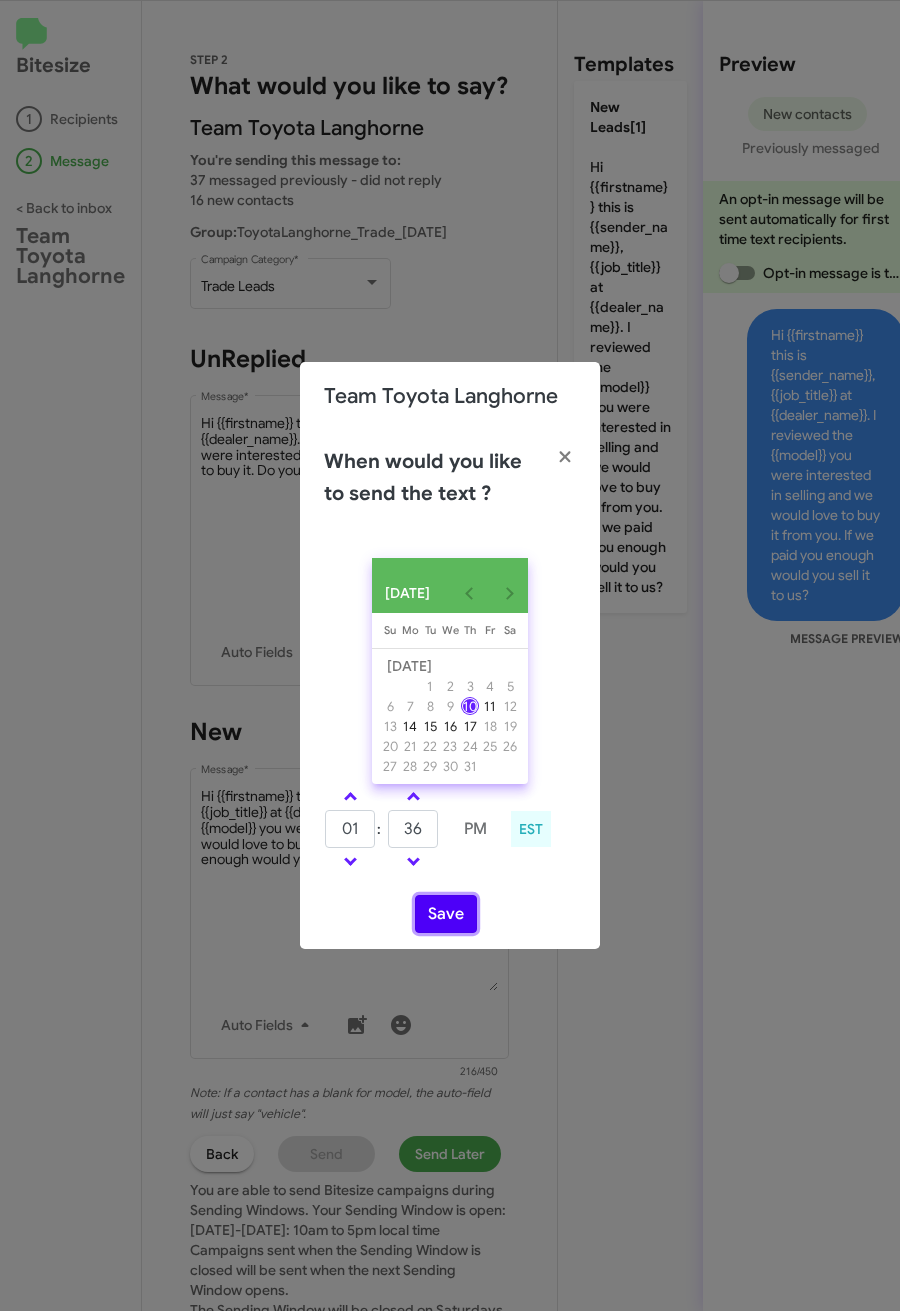 click on "Save" 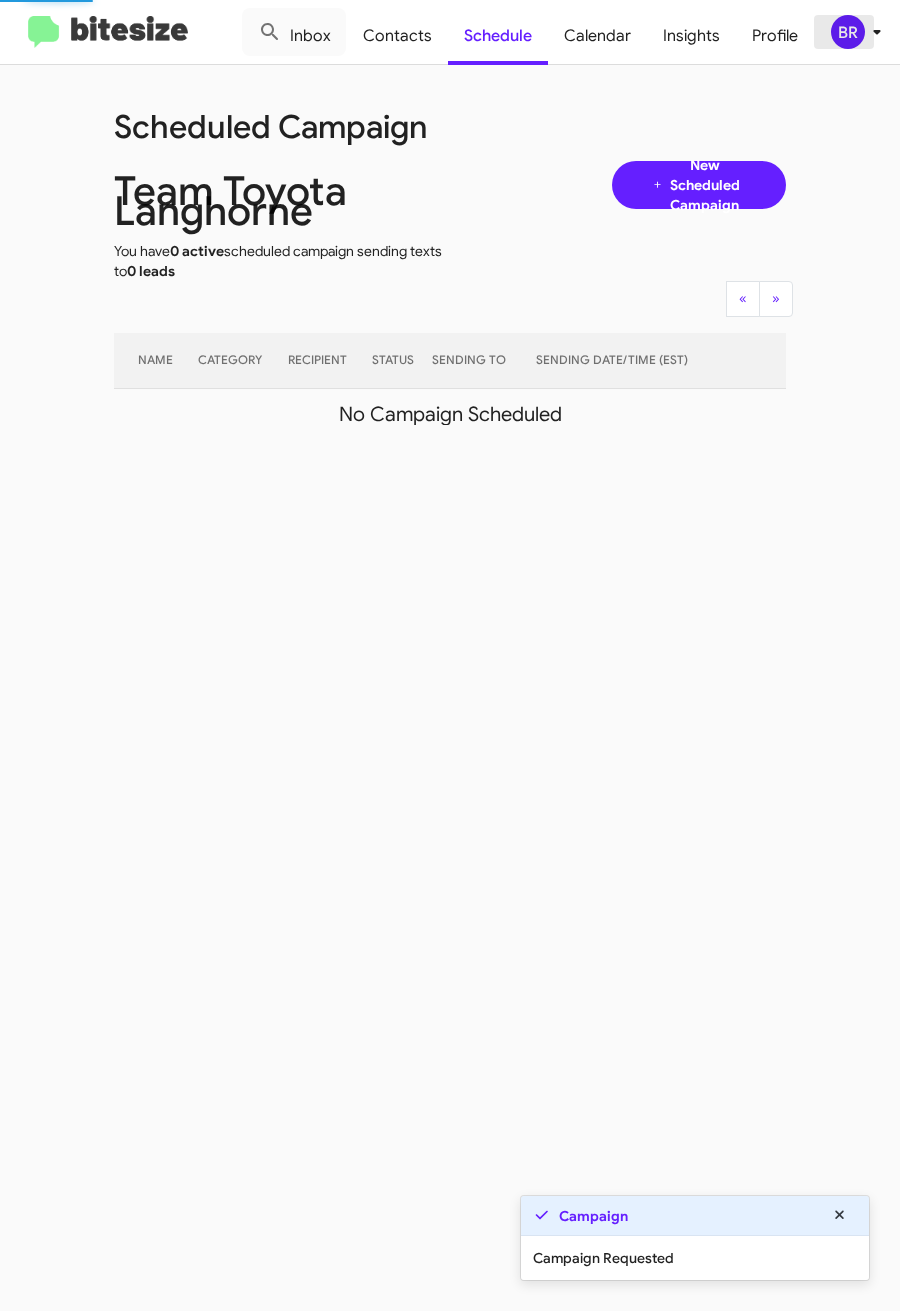 click on "BR" 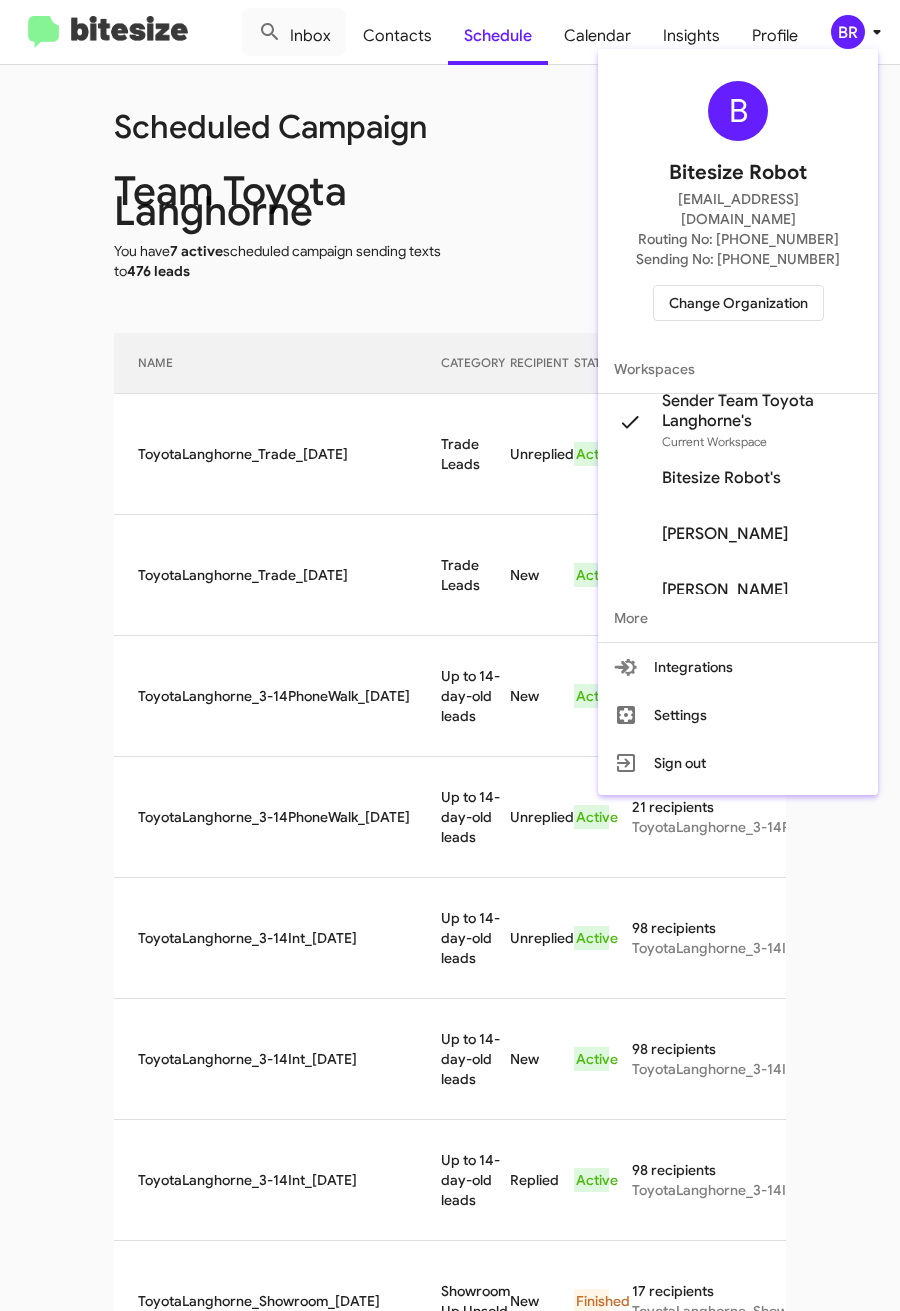 click at bounding box center [450, 655] 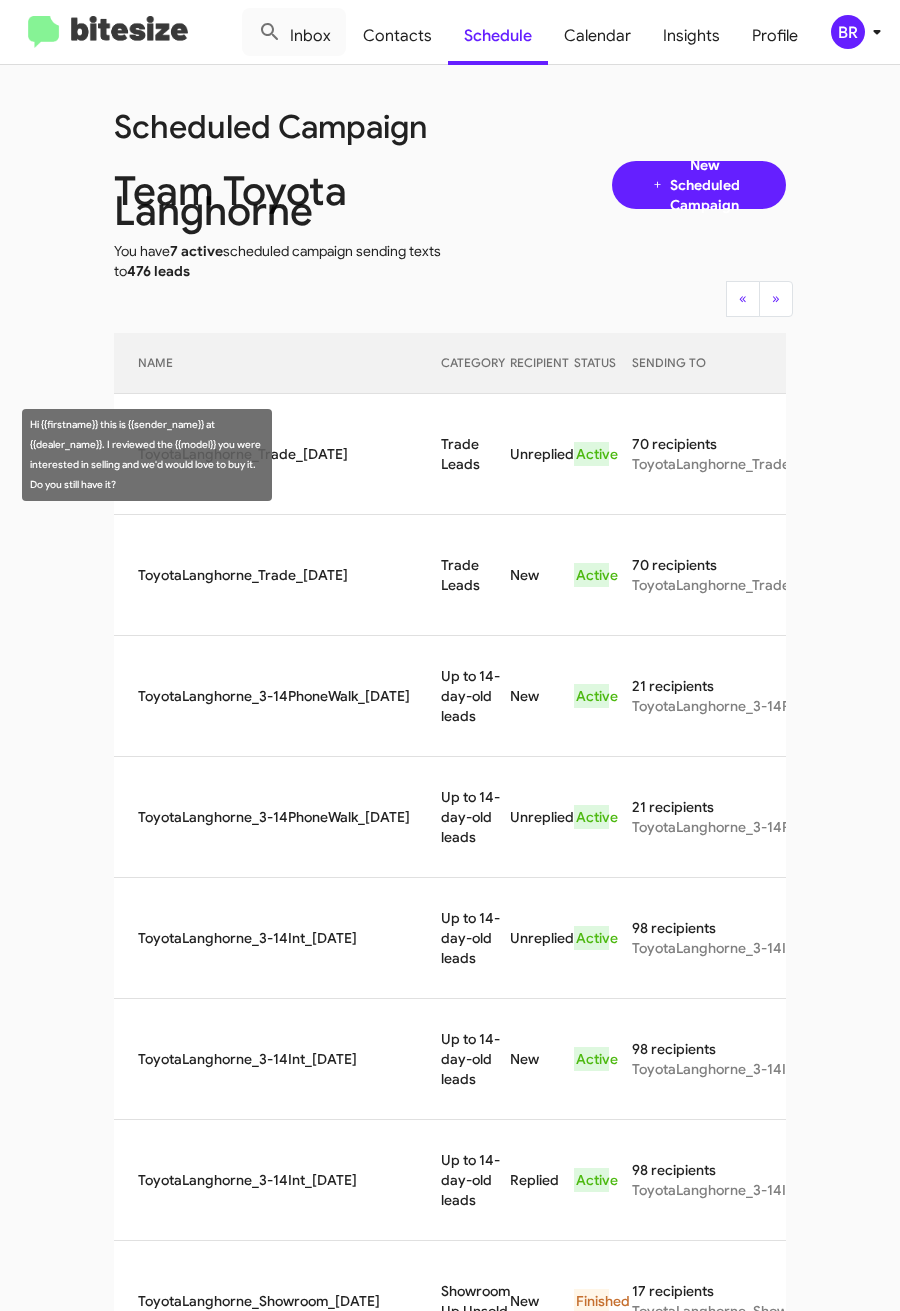 drag, startPoint x: 408, startPoint y: 442, endPoint x: 445, endPoint y: 466, distance: 44.102154 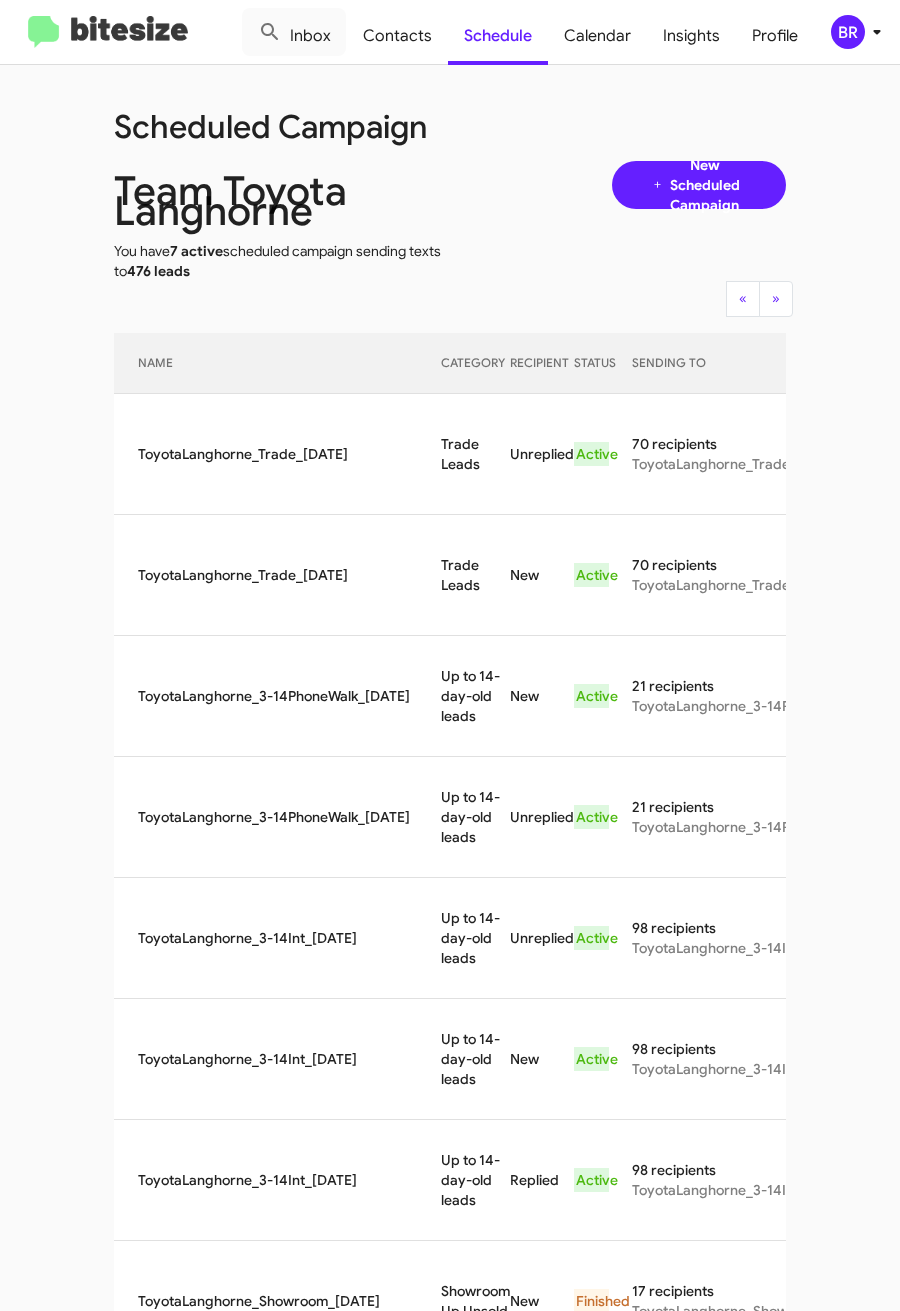 copy on "Trade Leads" 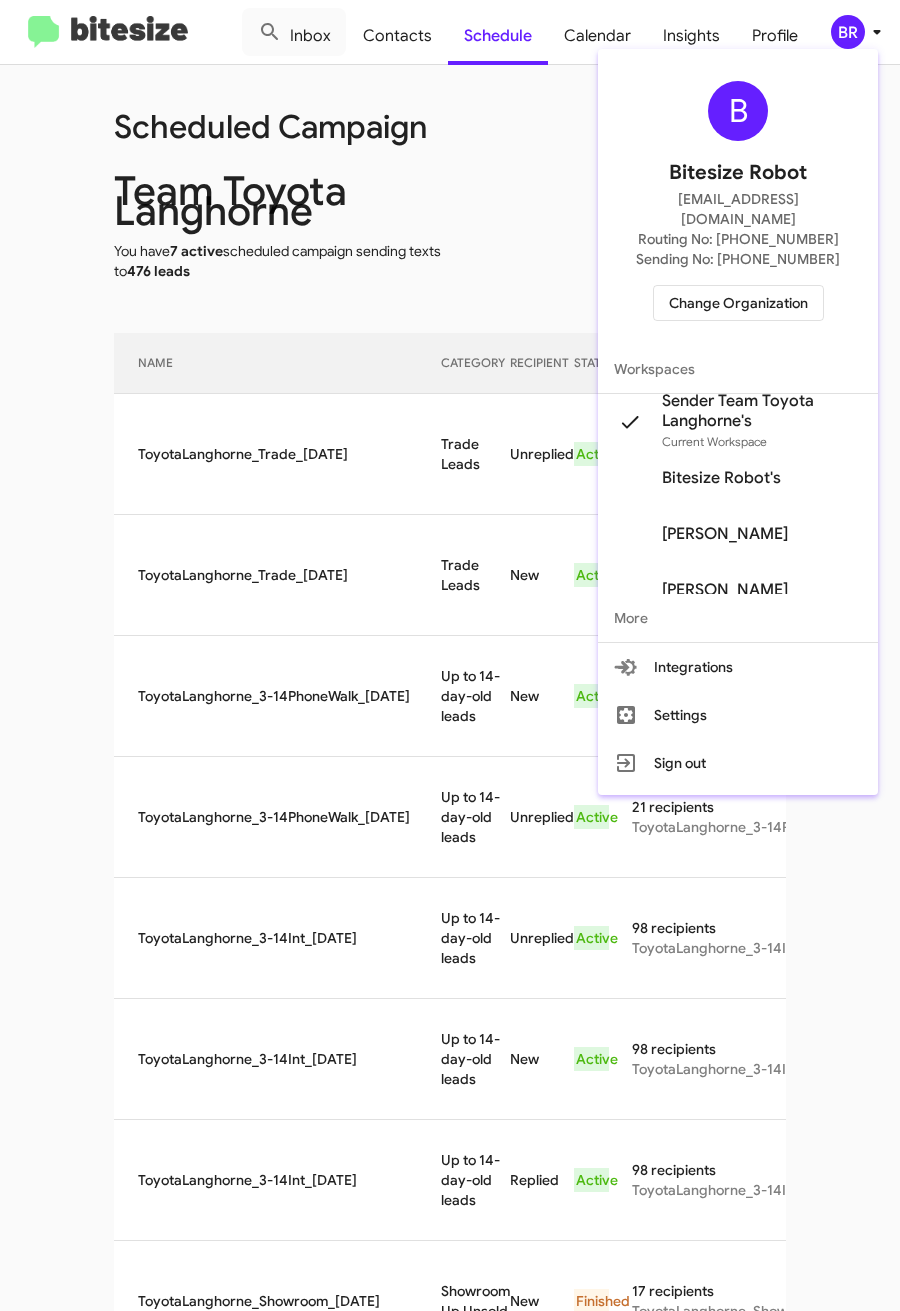 click on "Change Organization" at bounding box center (738, 303) 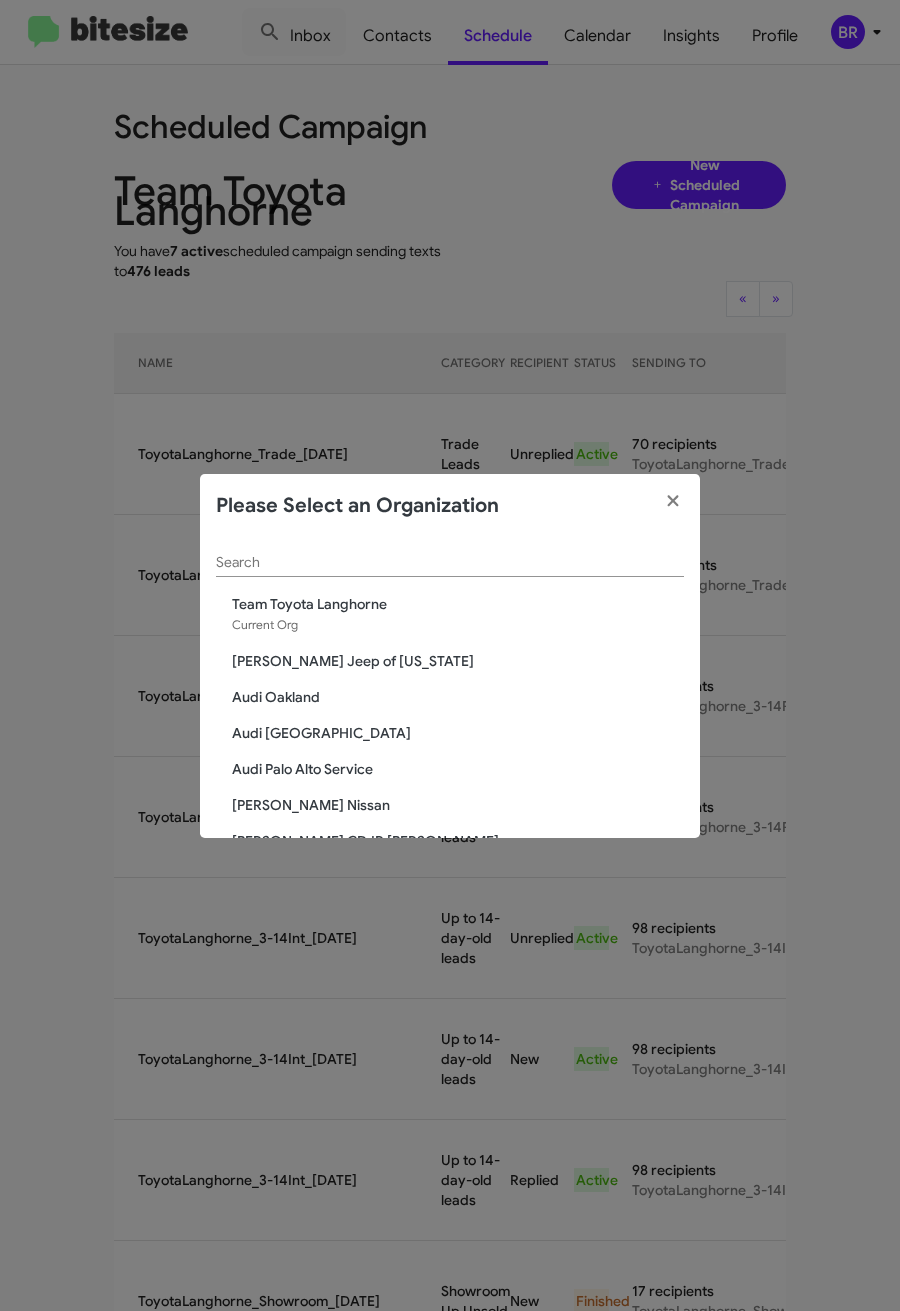 click on "Search" 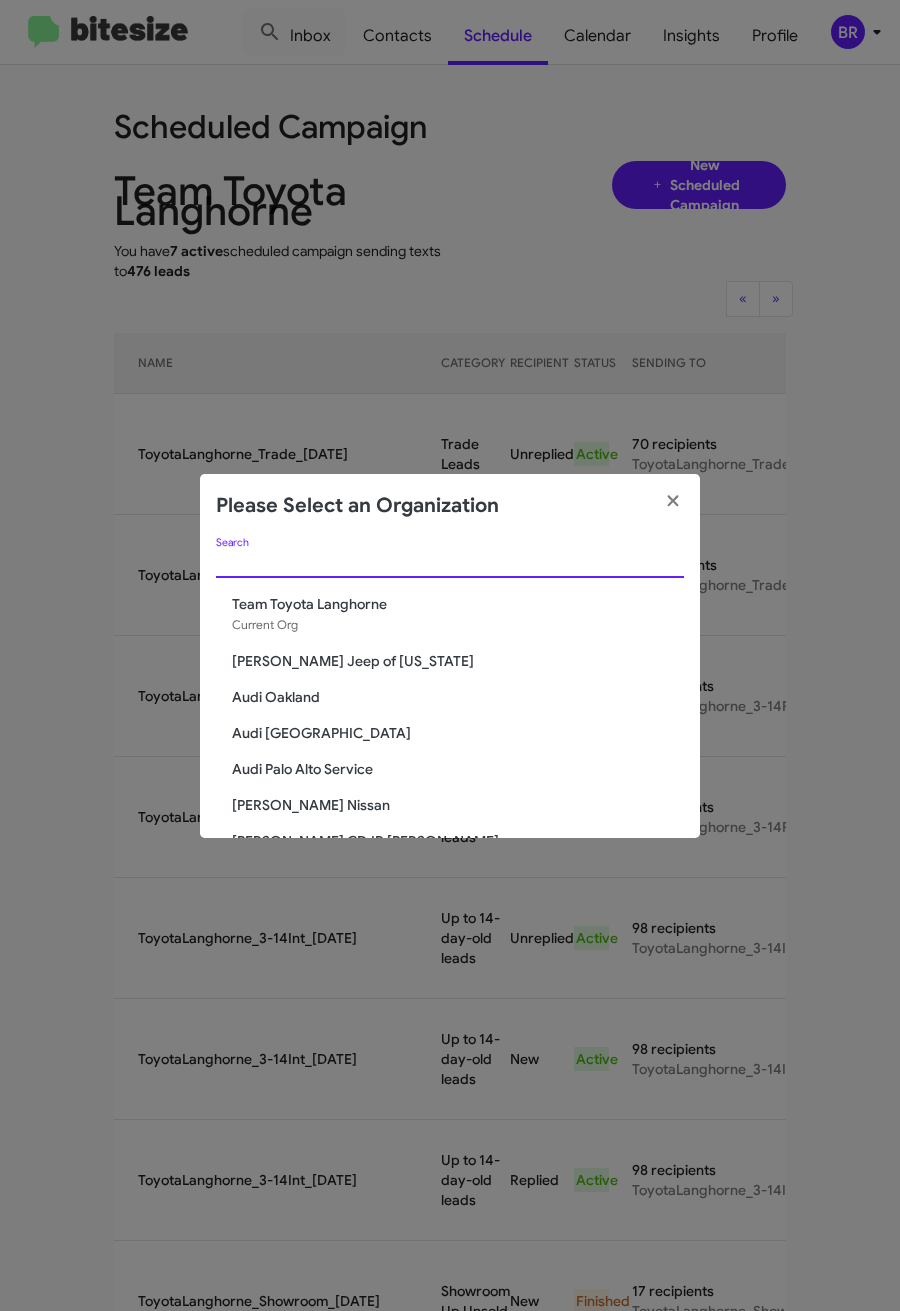 paste on "[PERSON_NAME] Nissan of Denville" 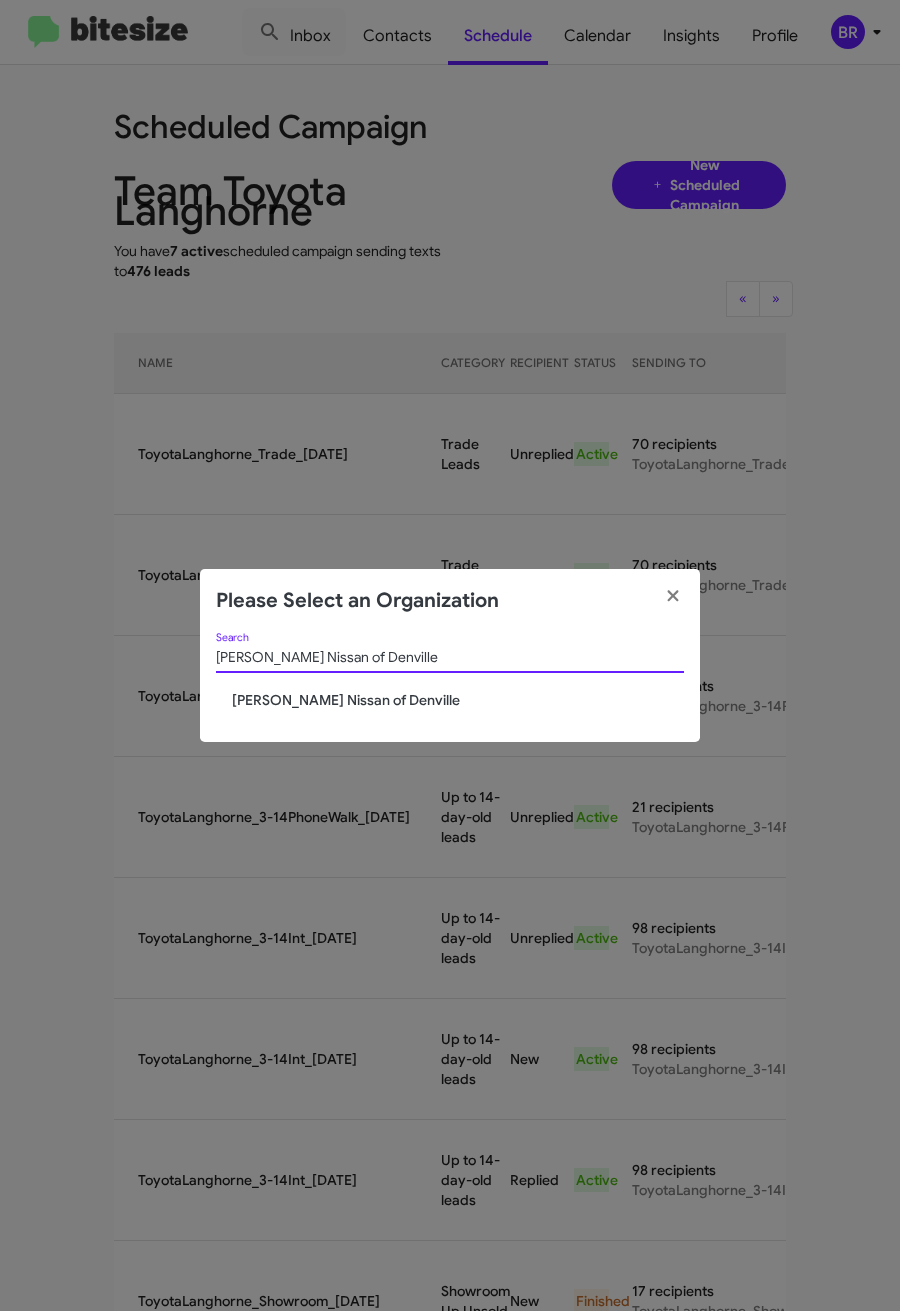 type on "[PERSON_NAME] Nissan of Denville" 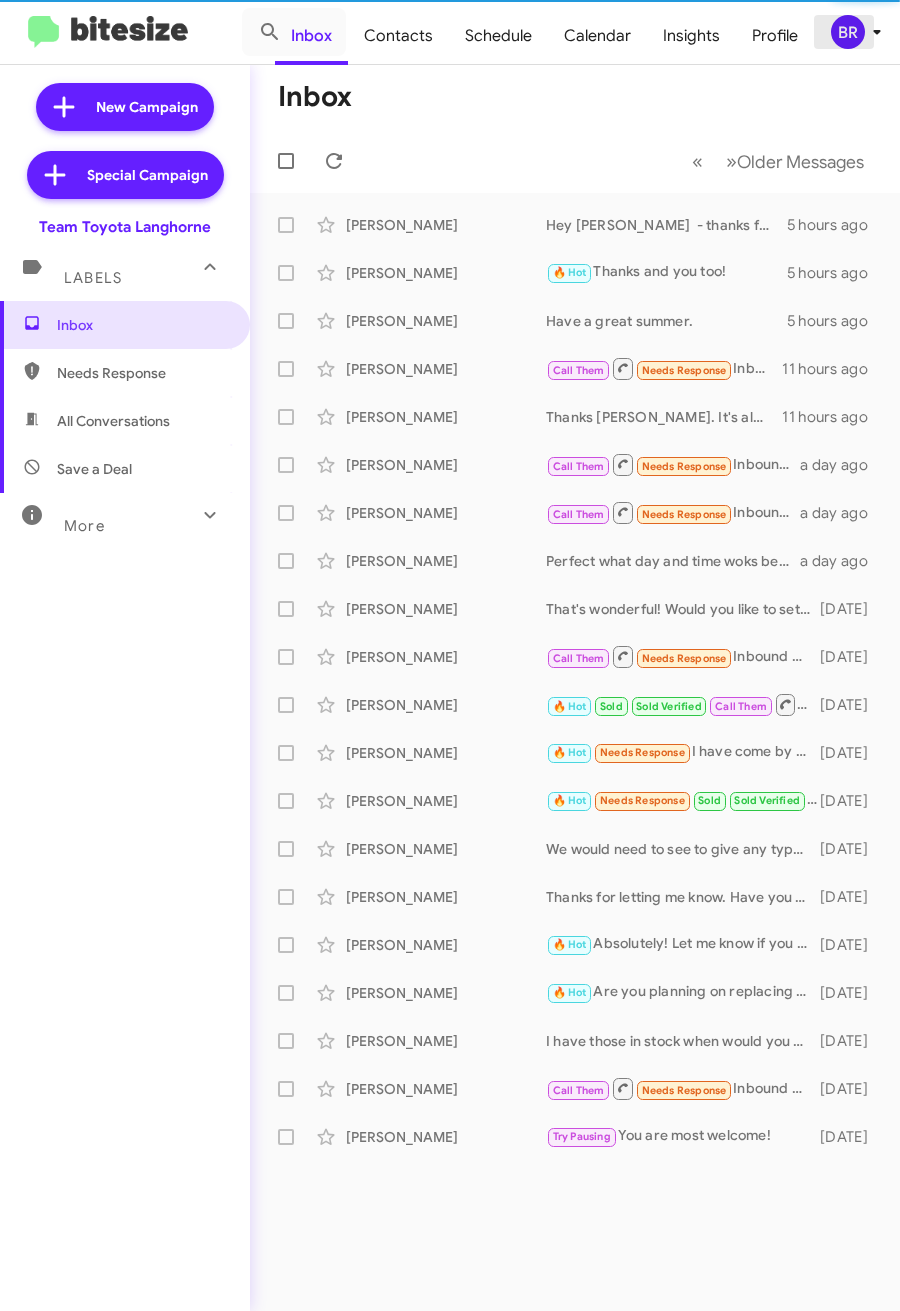 click on "BR" 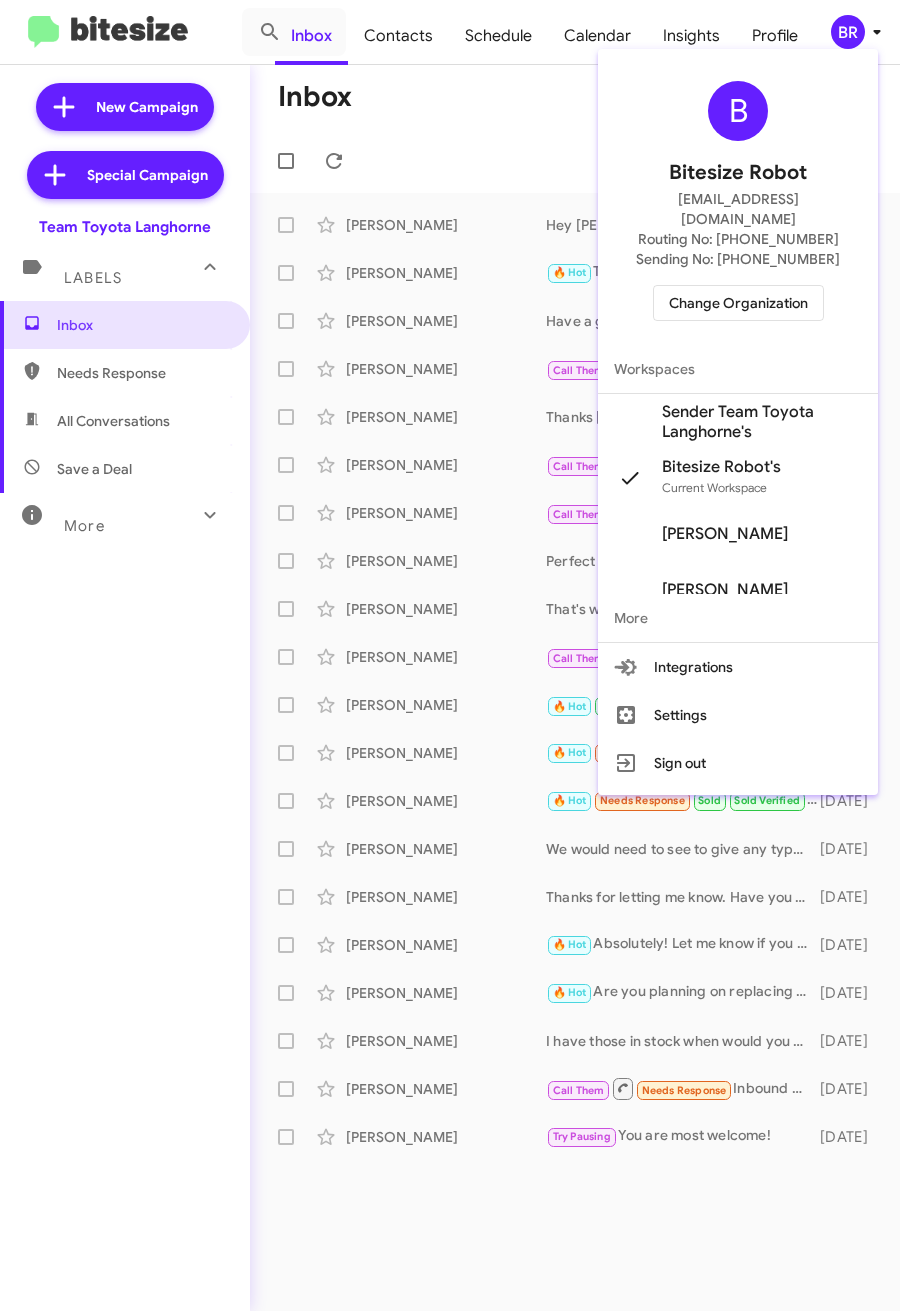 click on "Sender Team Toyota Langhorne's" at bounding box center (762, 422) 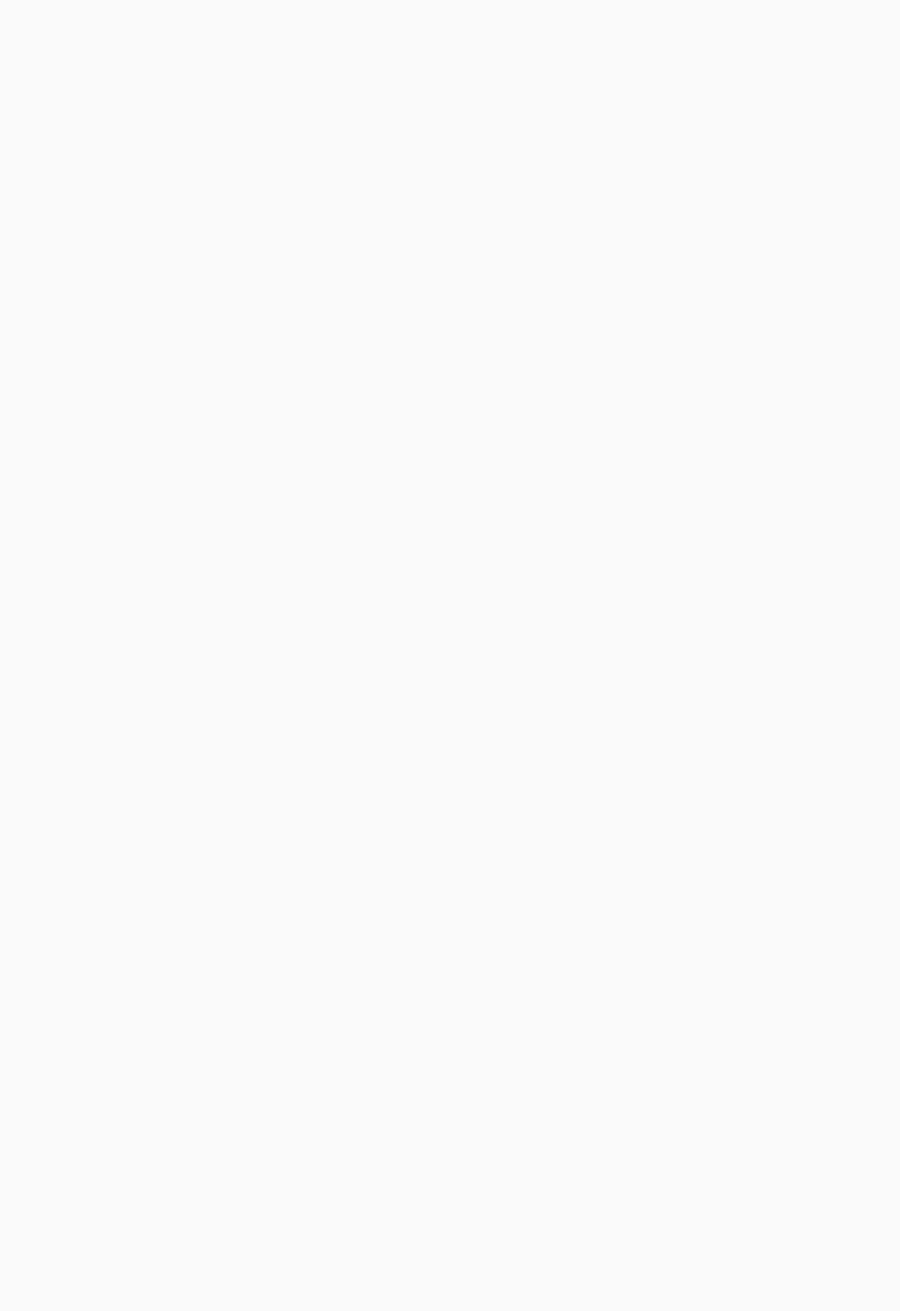 scroll, scrollTop: 0, scrollLeft: 0, axis: both 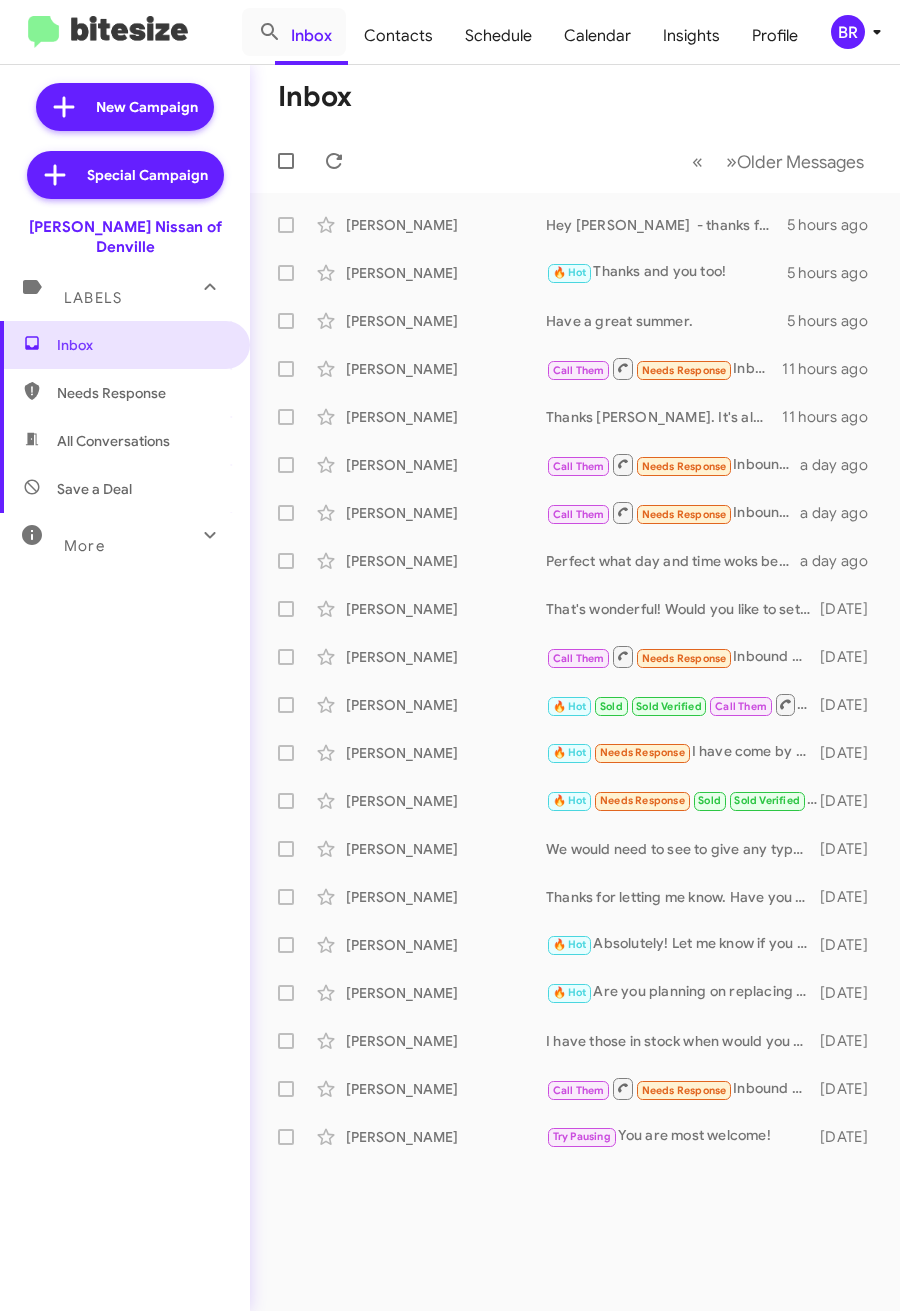 type on "in:groups" 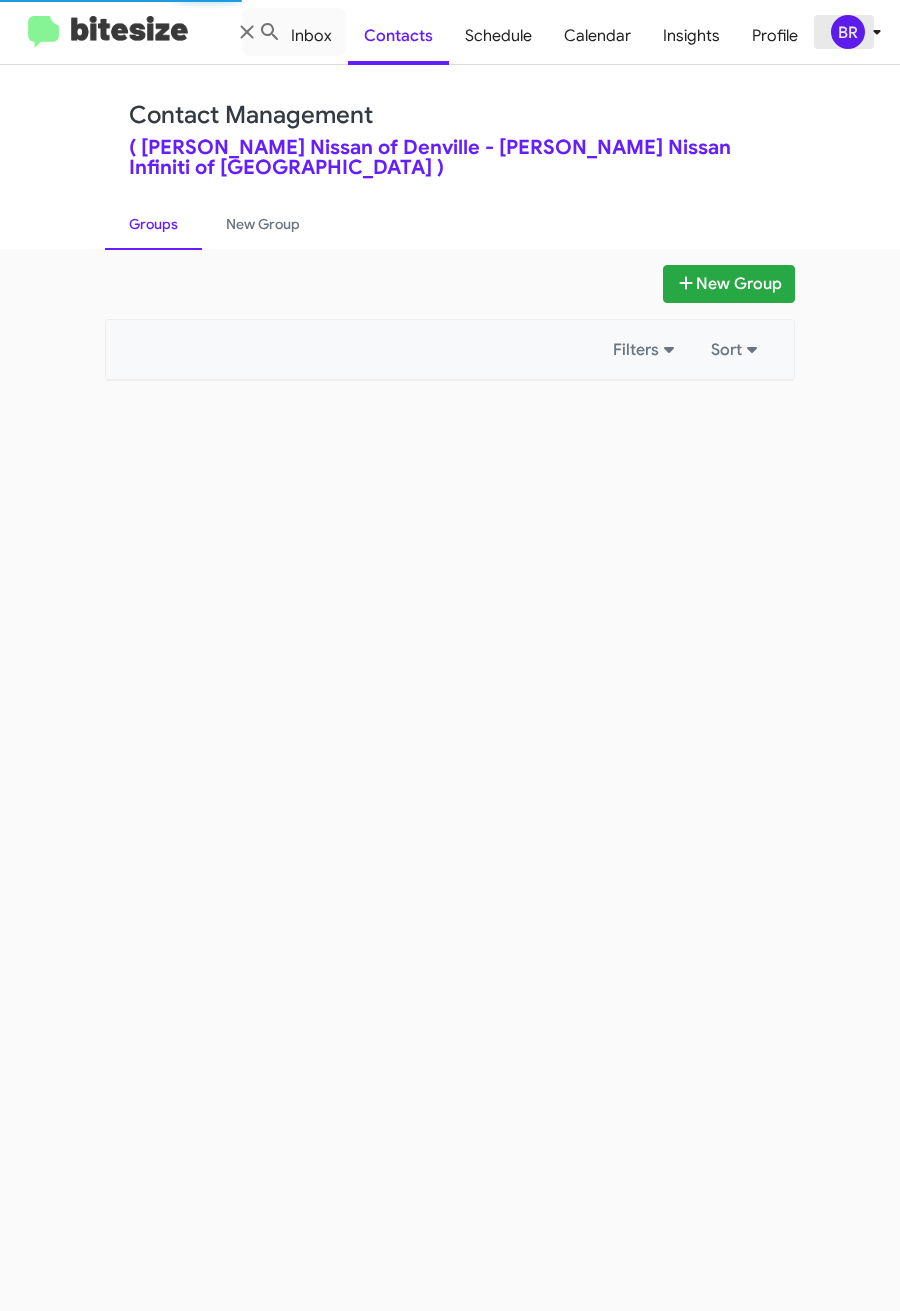 click on "BR" 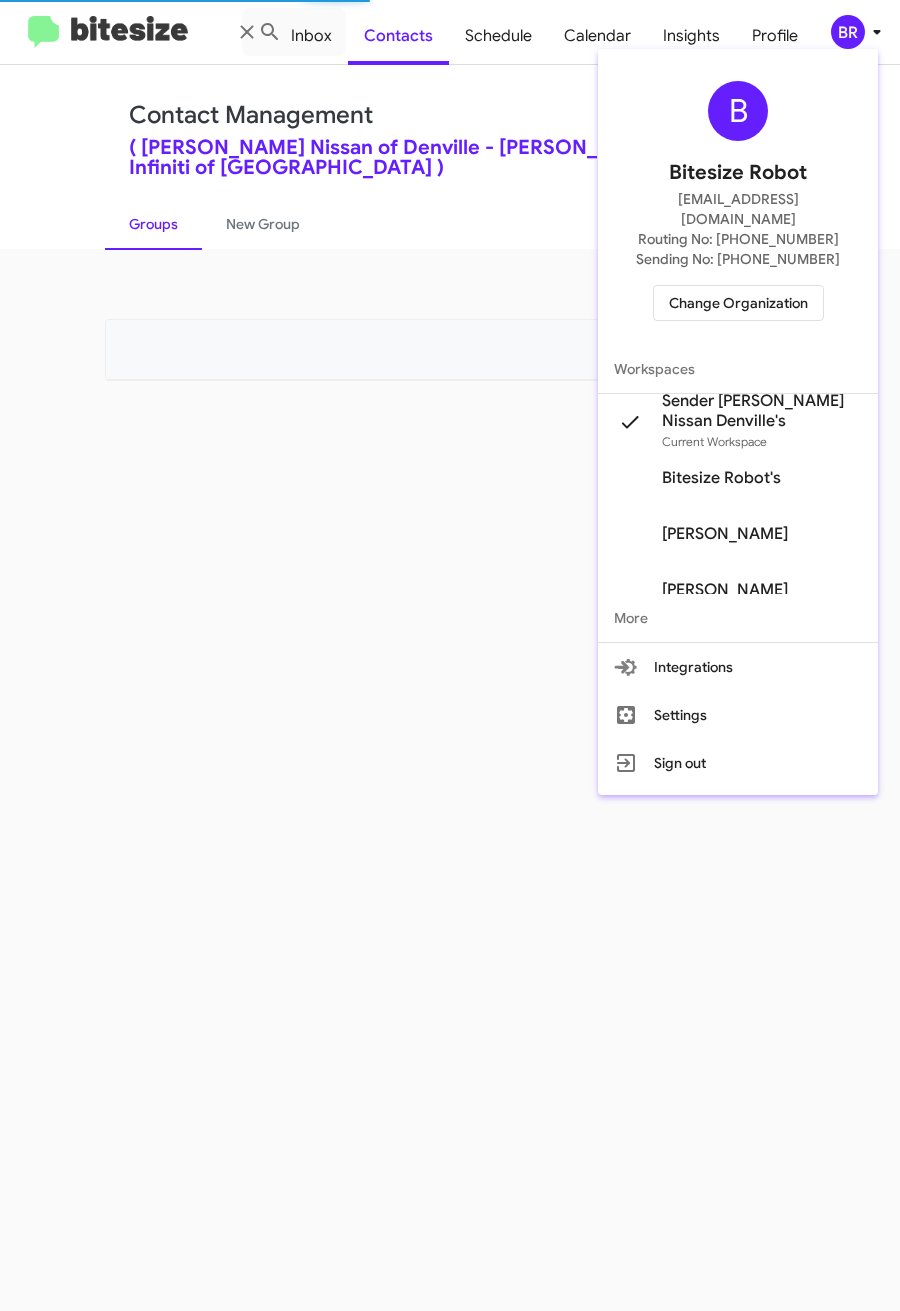 click at bounding box center [450, 655] 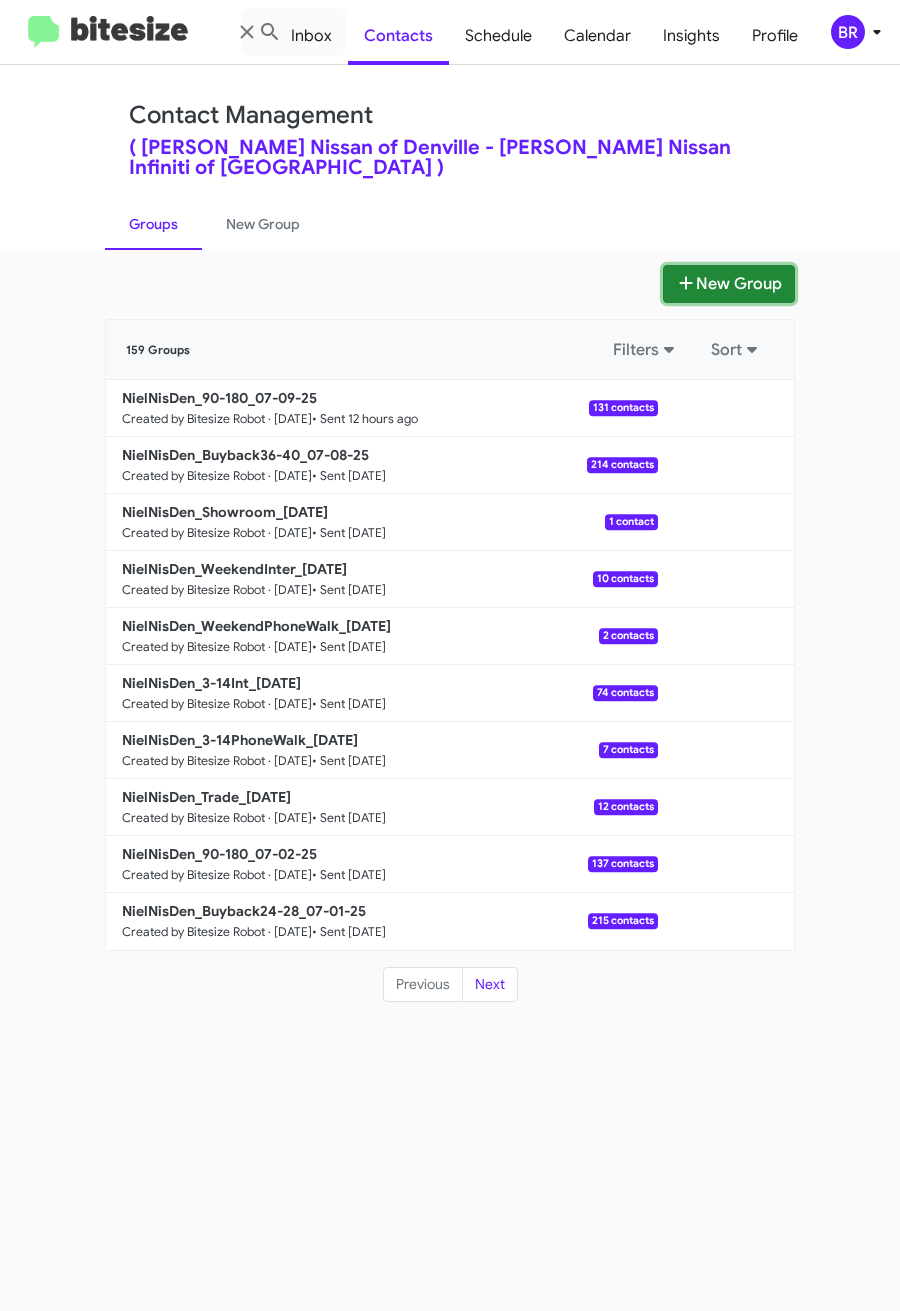 click on "New Group" 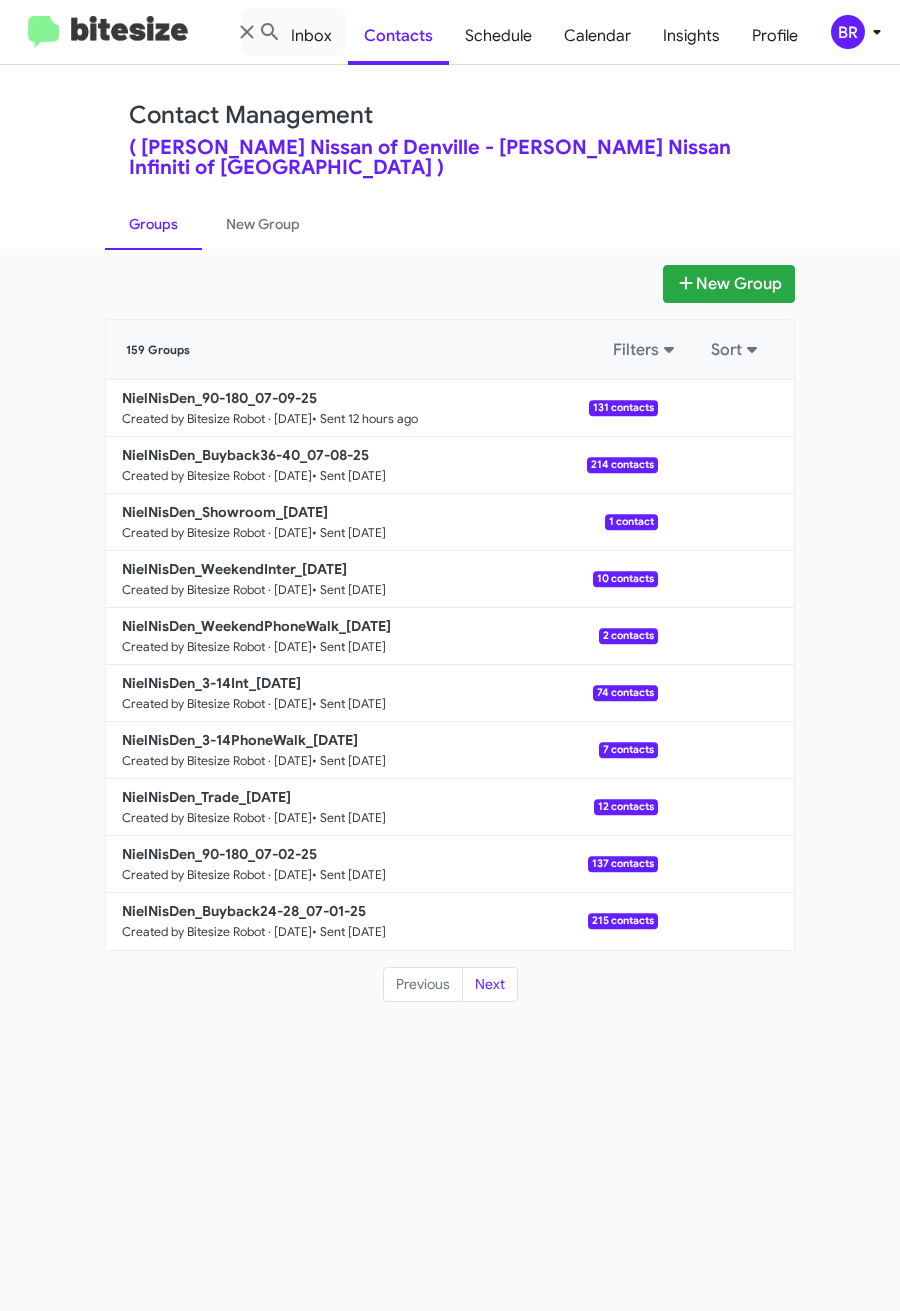 type 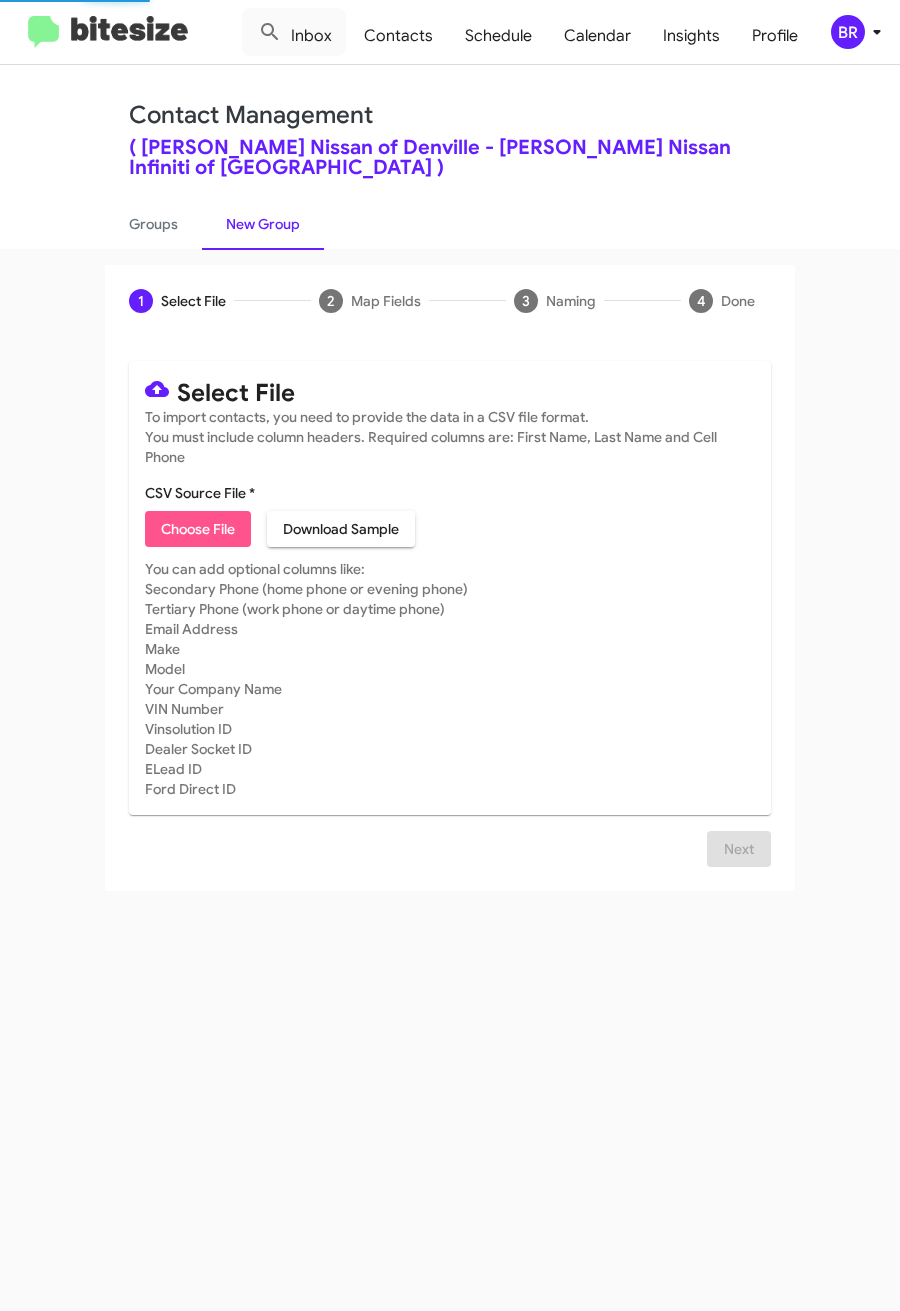 click on "Choose File" 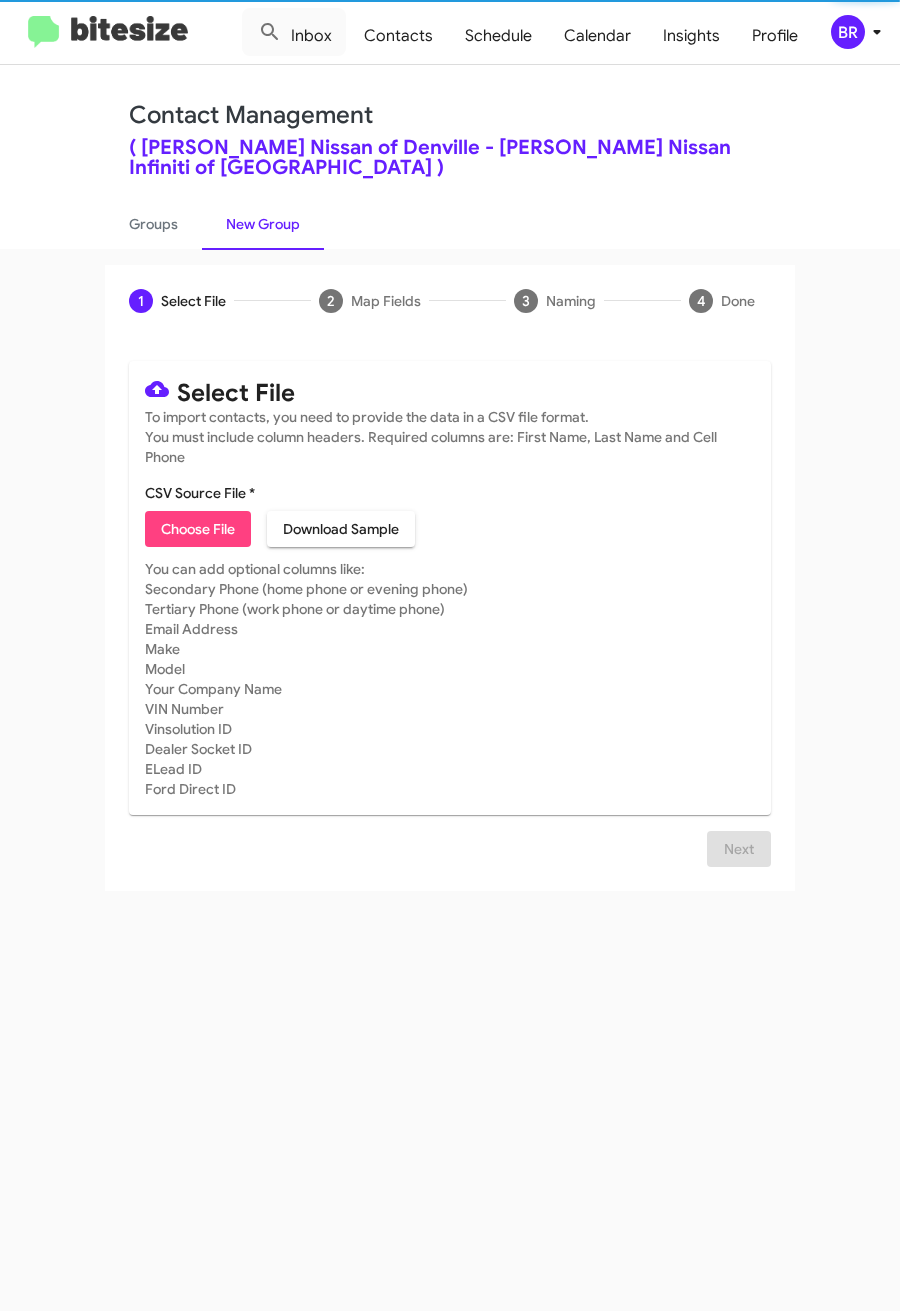 type on "NielNisDen_Trade_[DATE]" 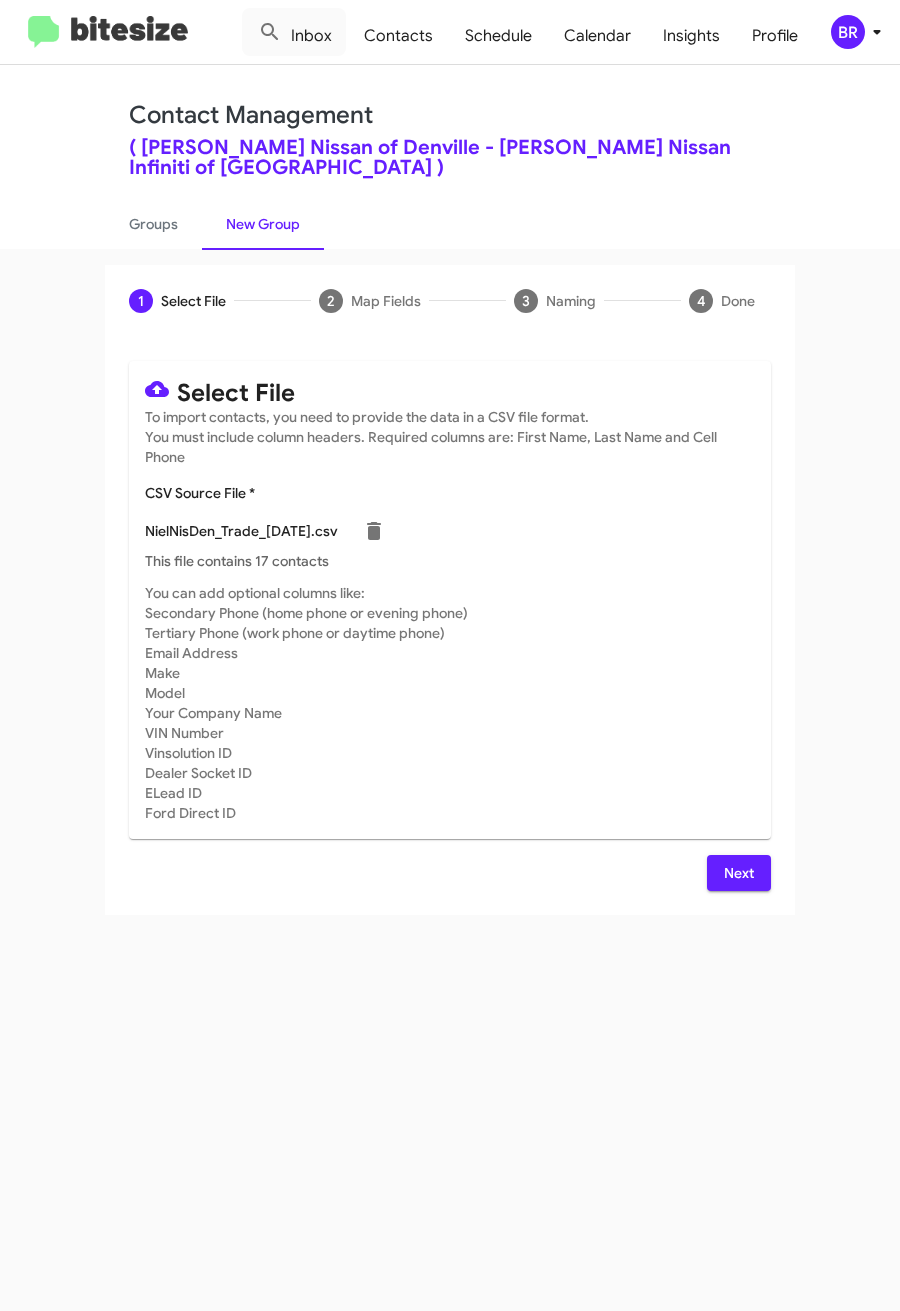 click on "Next" at bounding box center [739, 873] 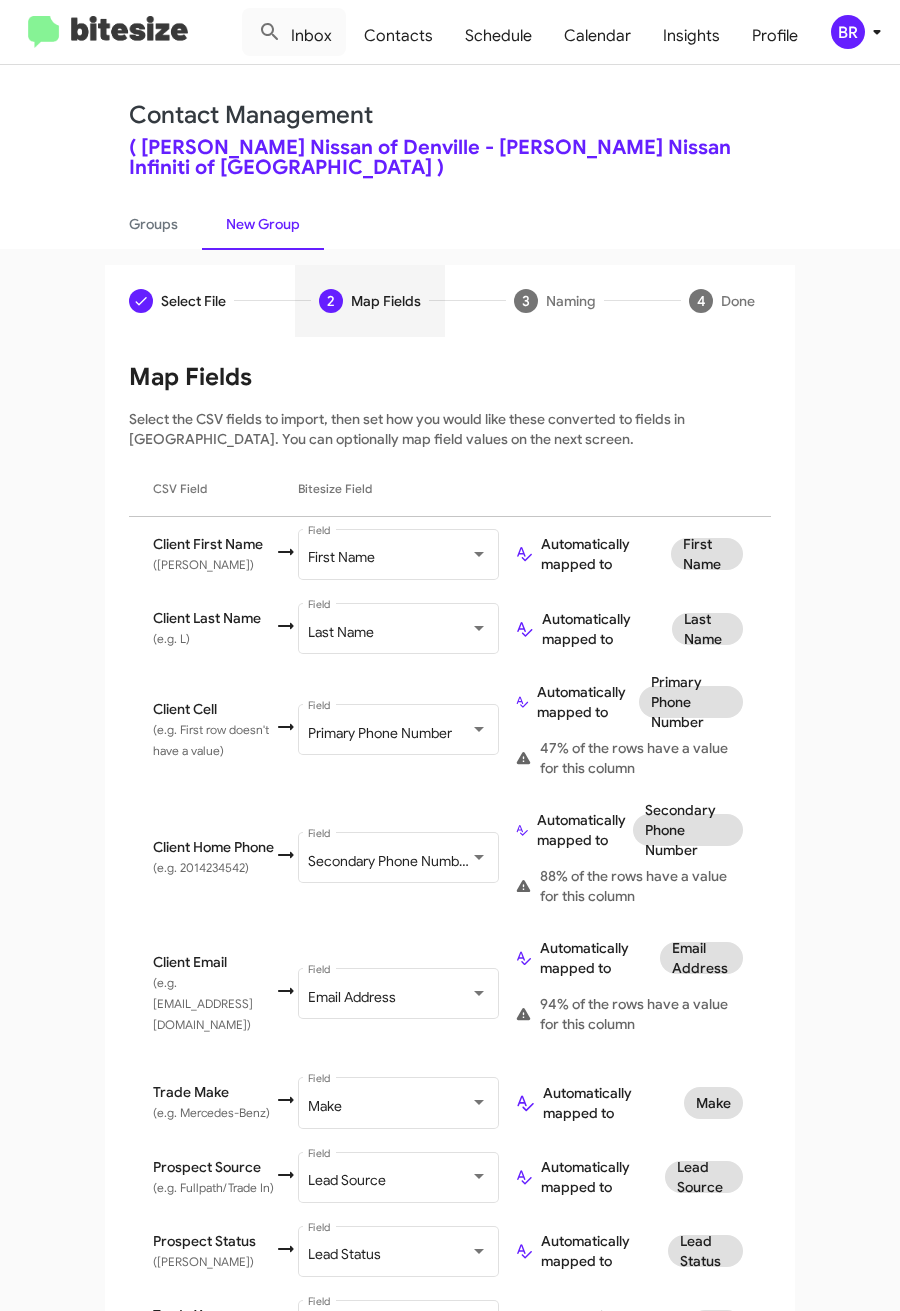 scroll, scrollTop: 528, scrollLeft: 0, axis: vertical 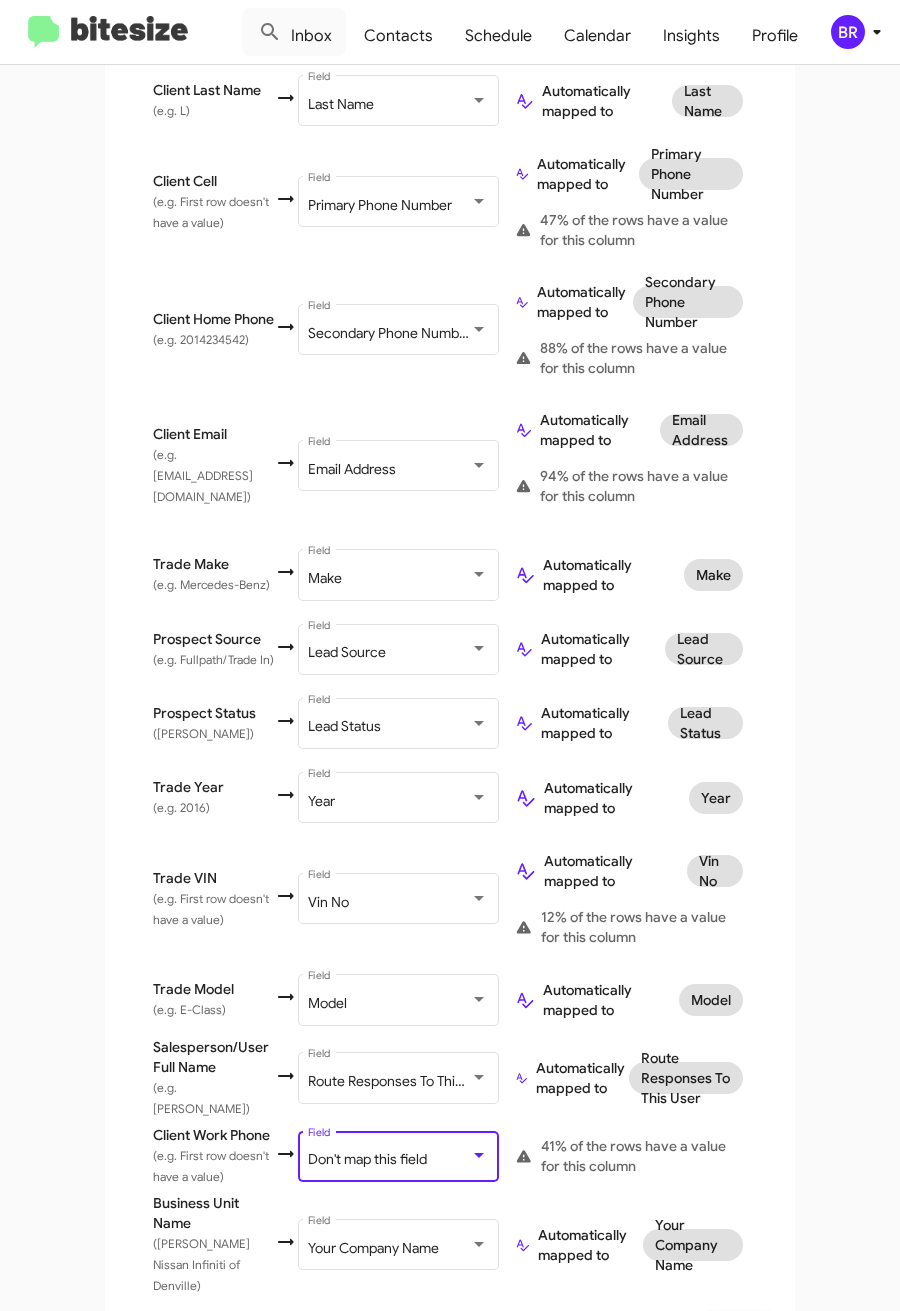 click on "Don't map this field" at bounding box center [367, 1159] 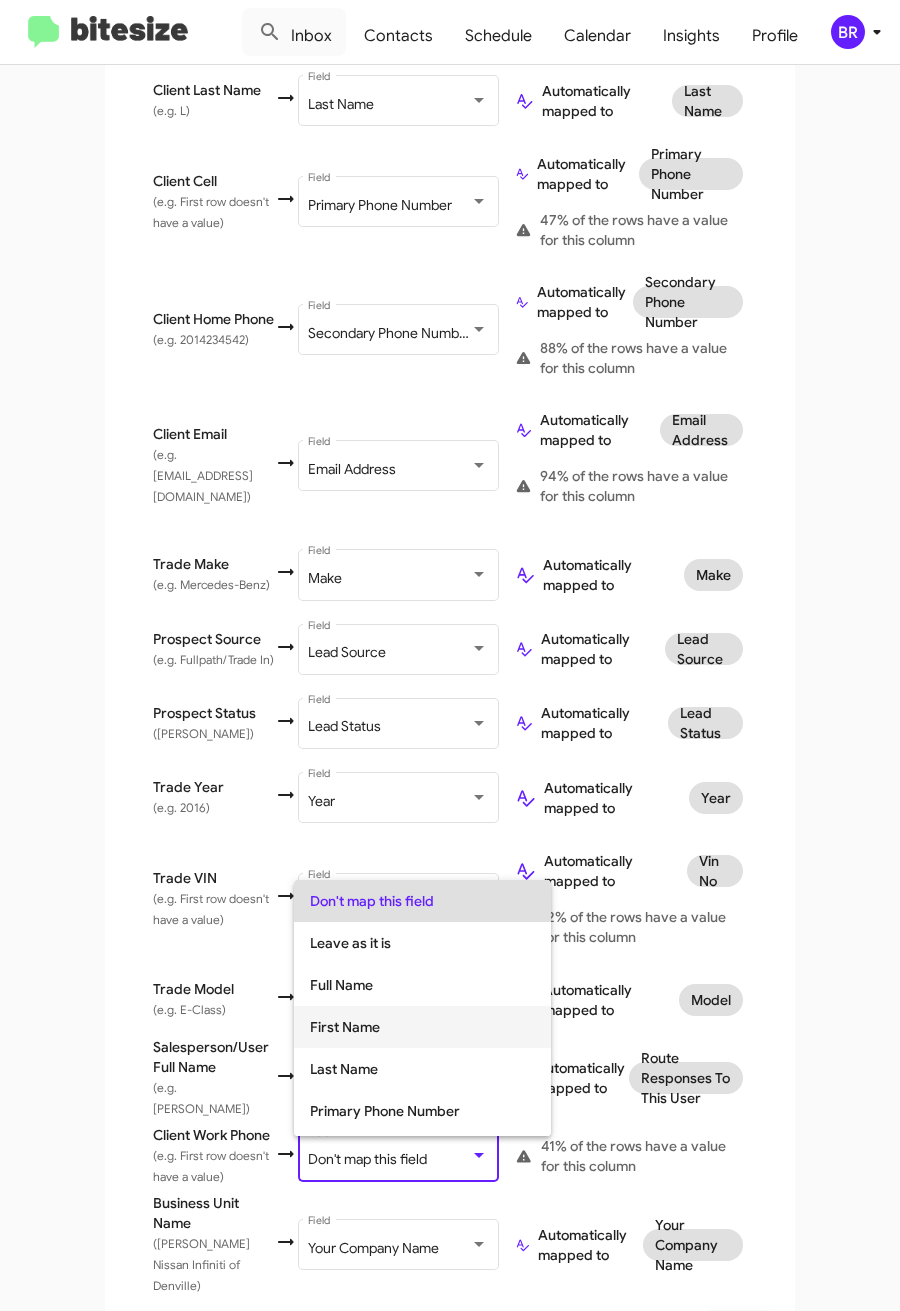 scroll, scrollTop: 150, scrollLeft: 0, axis: vertical 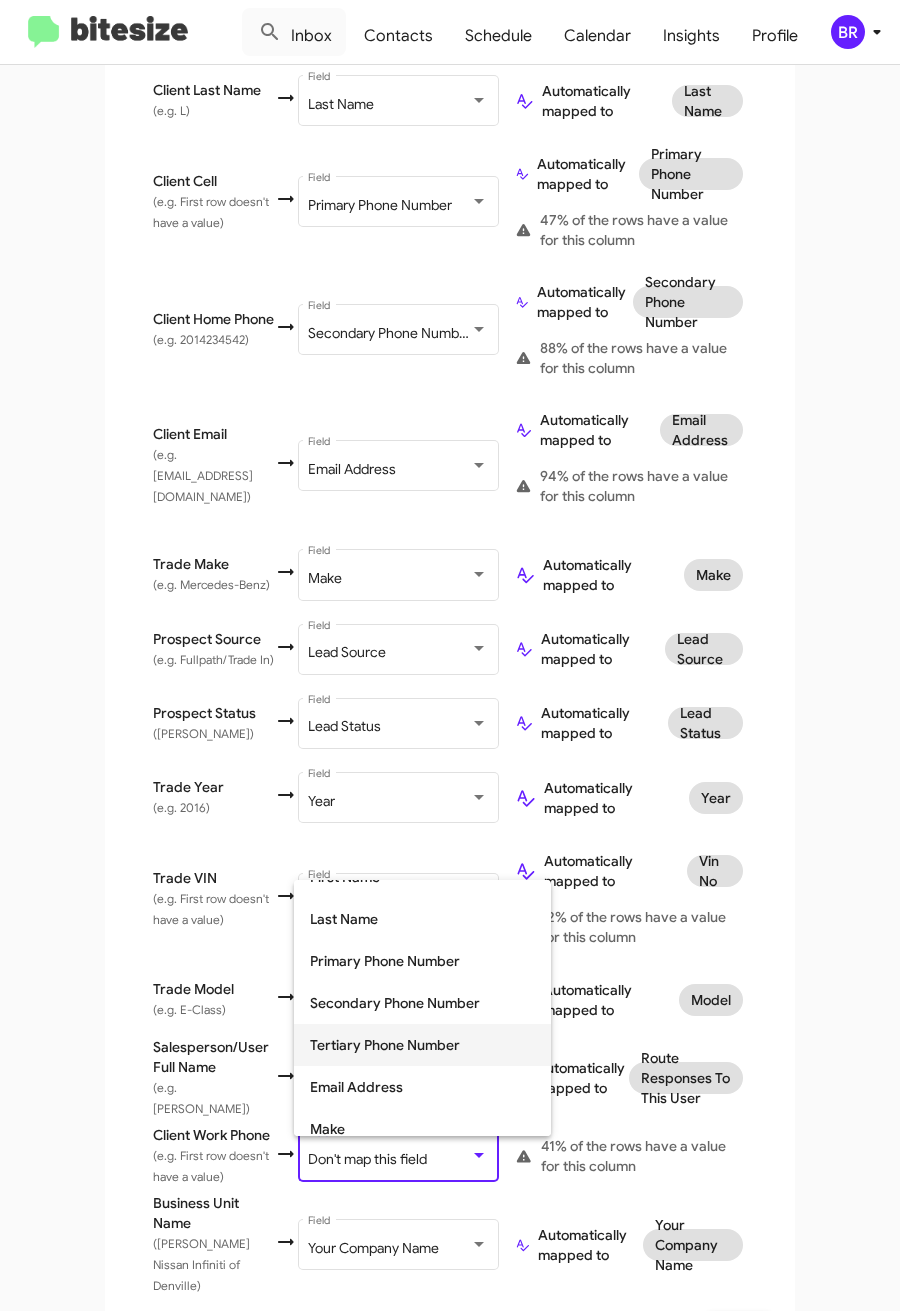 click on "Tertiary Phone Number" at bounding box center [422, 1045] 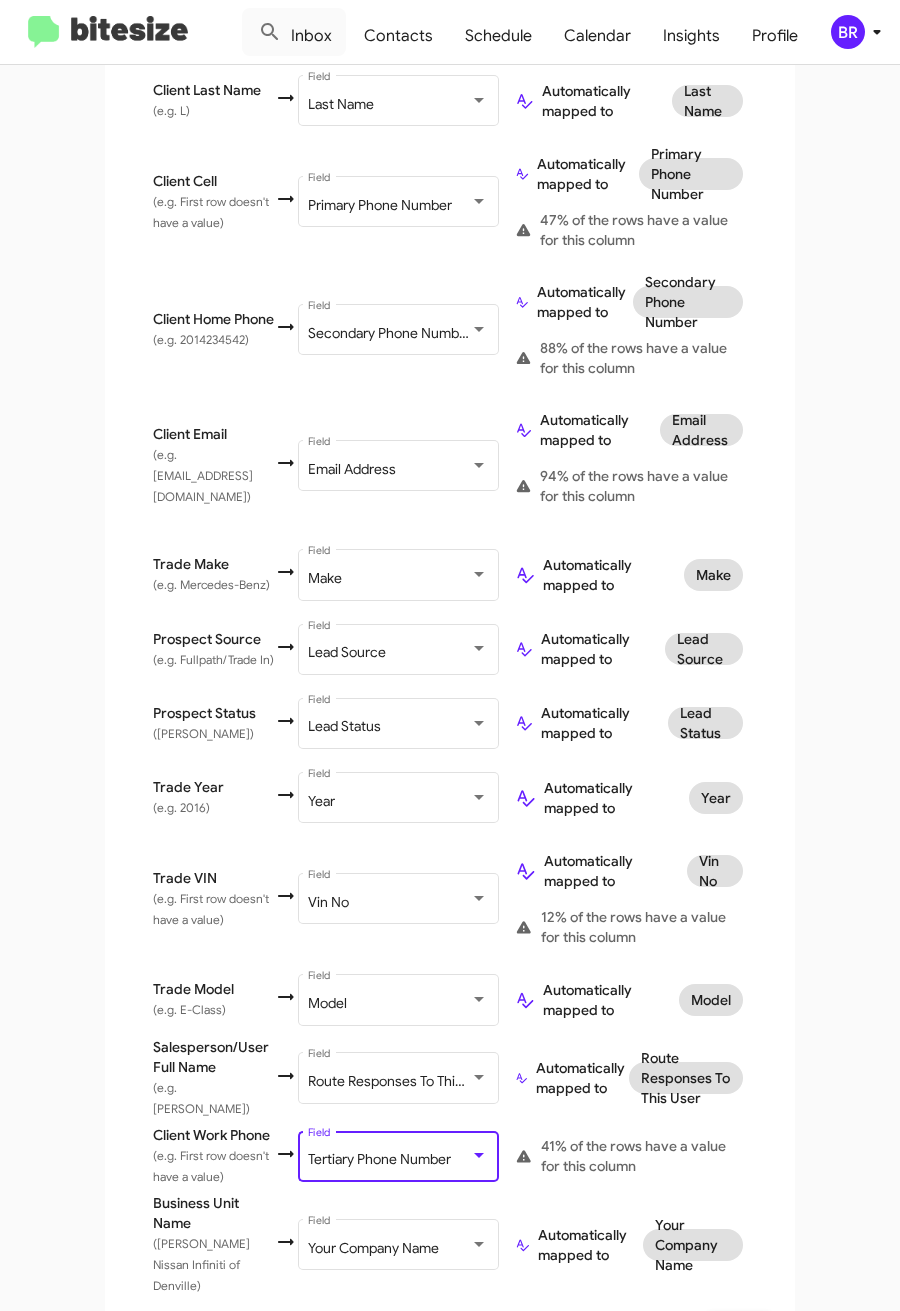 click on "Next" at bounding box center [739, 1330] 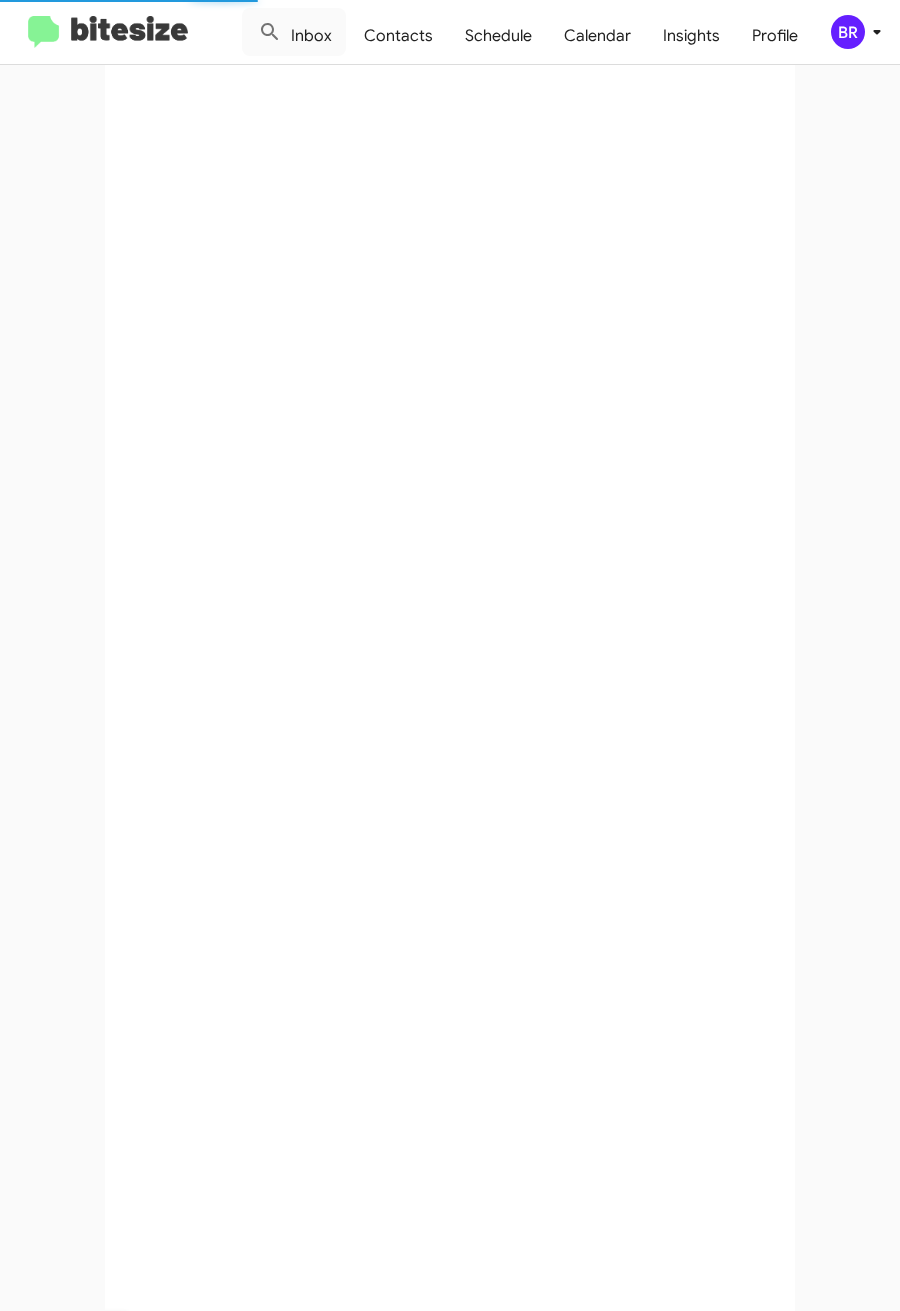scroll, scrollTop: 0, scrollLeft: 0, axis: both 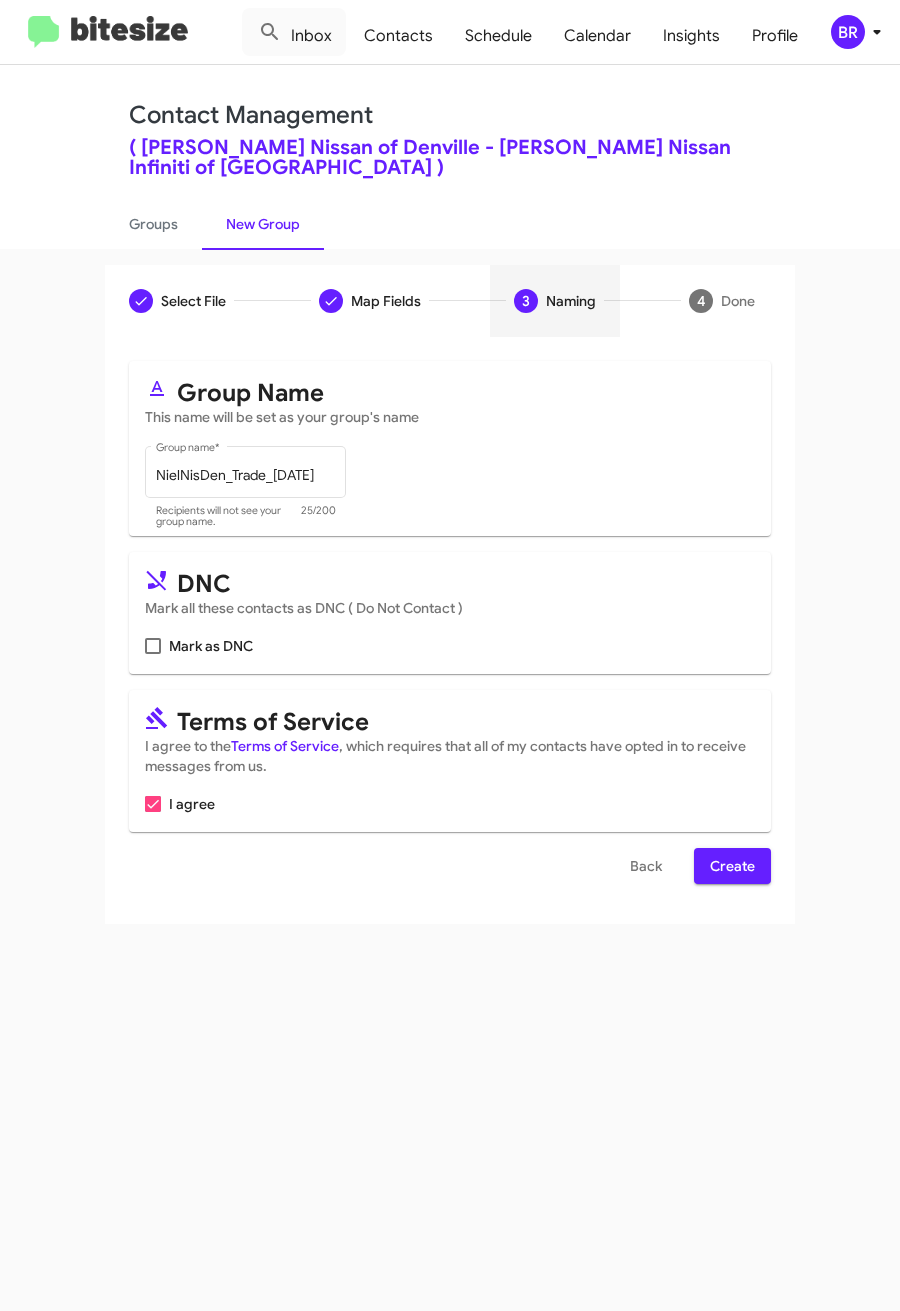 click on "Create" at bounding box center [732, 866] 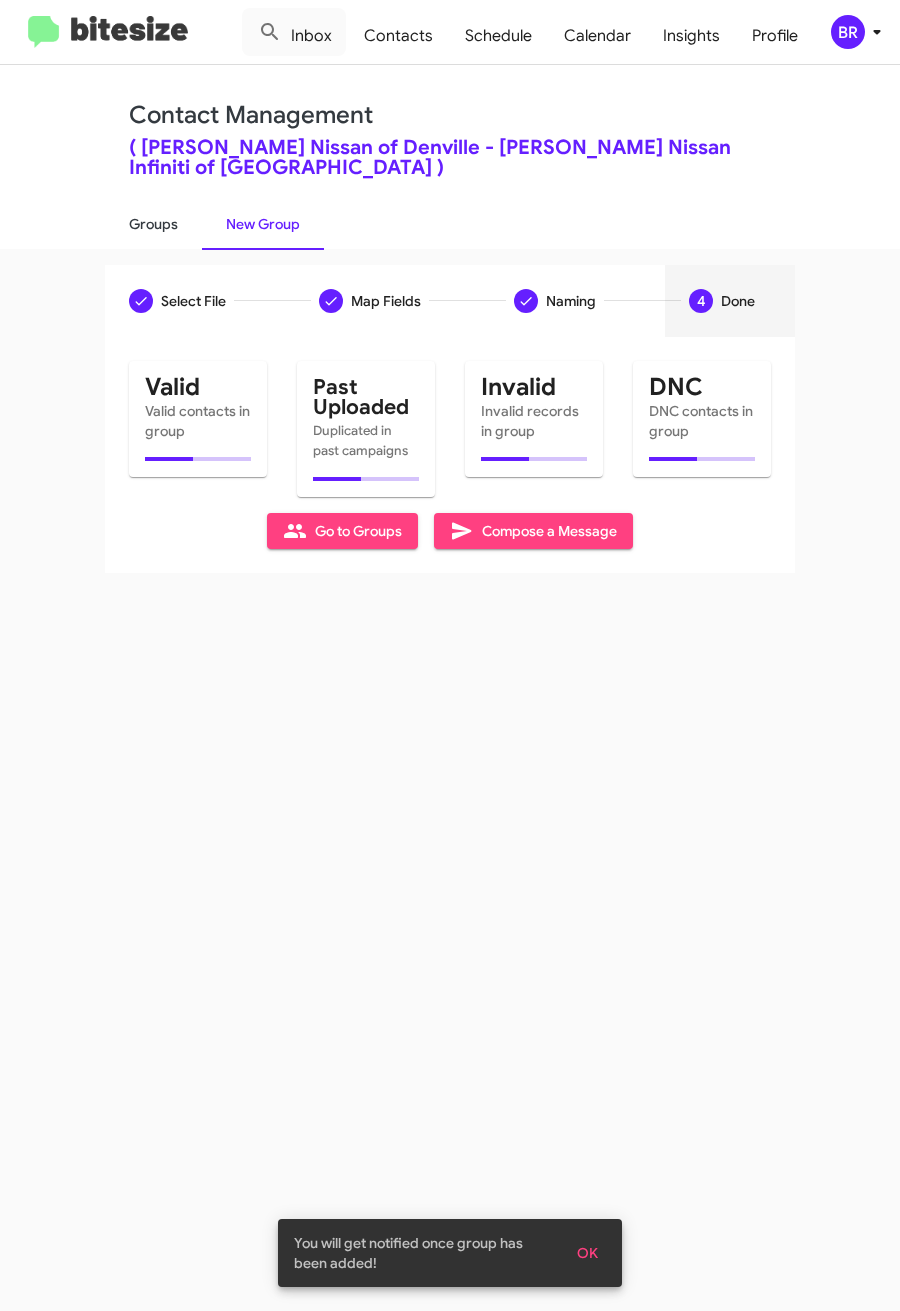 click on "Groups" 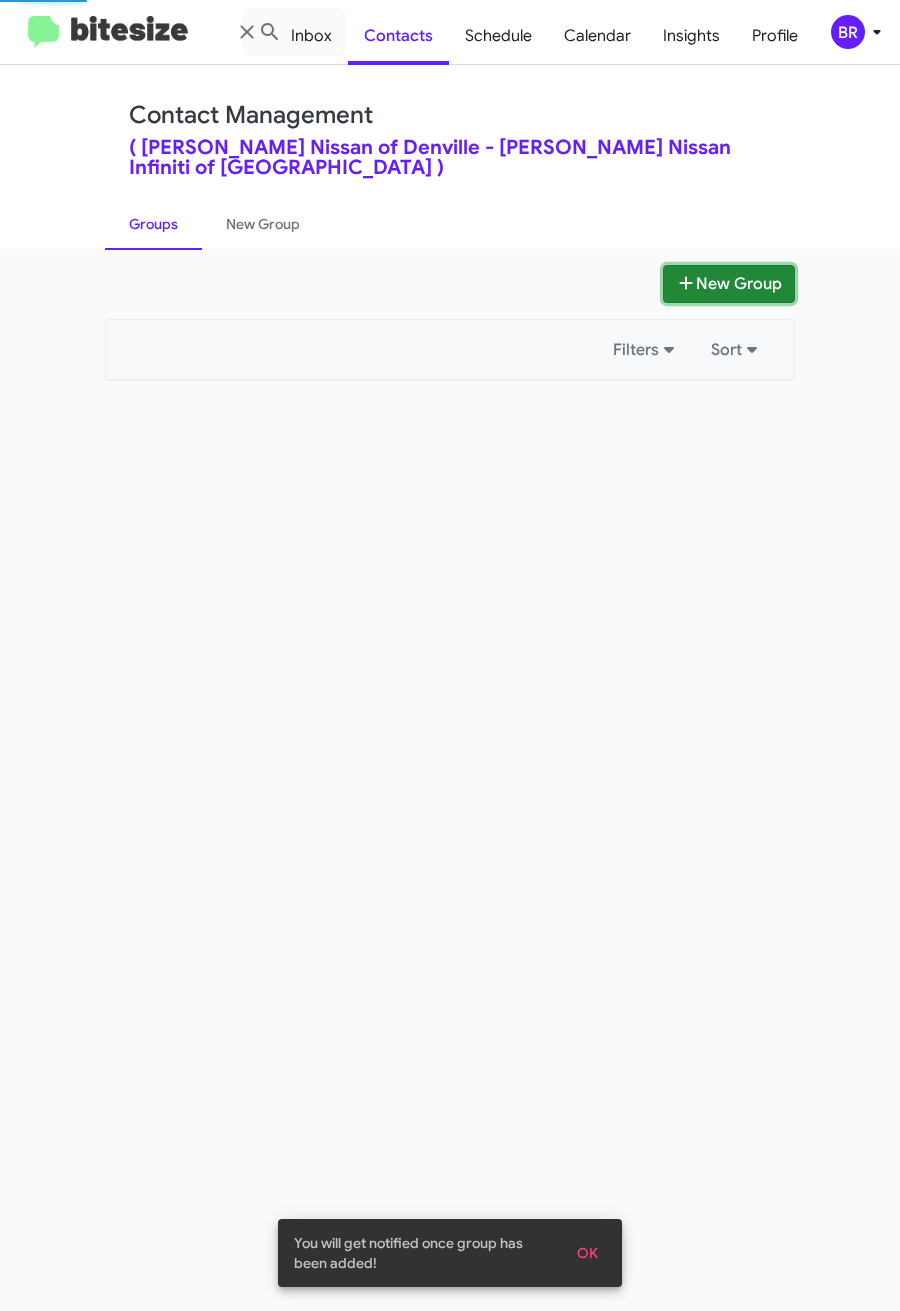 click on "New Group" 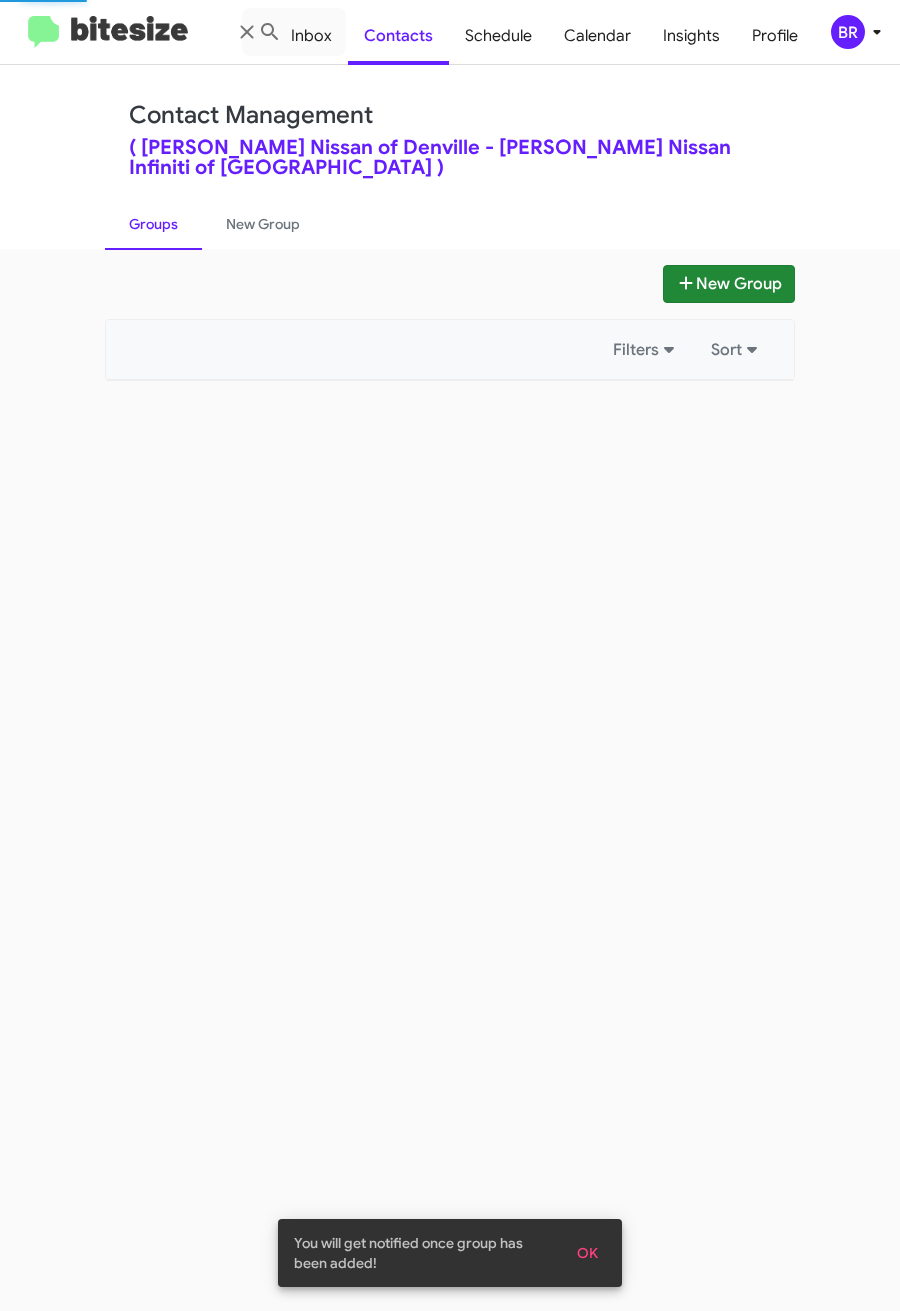 type 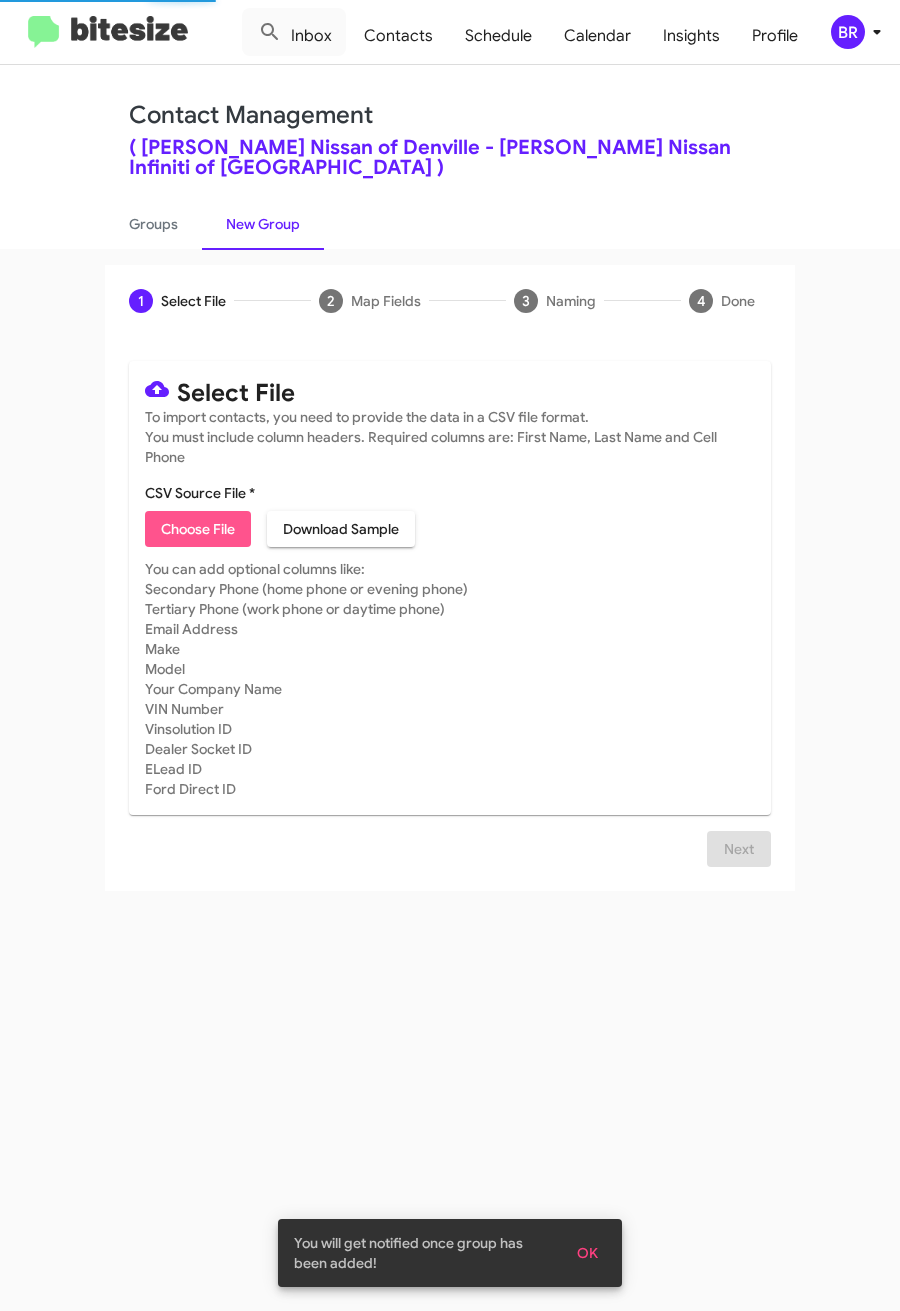 click on "Choose File" 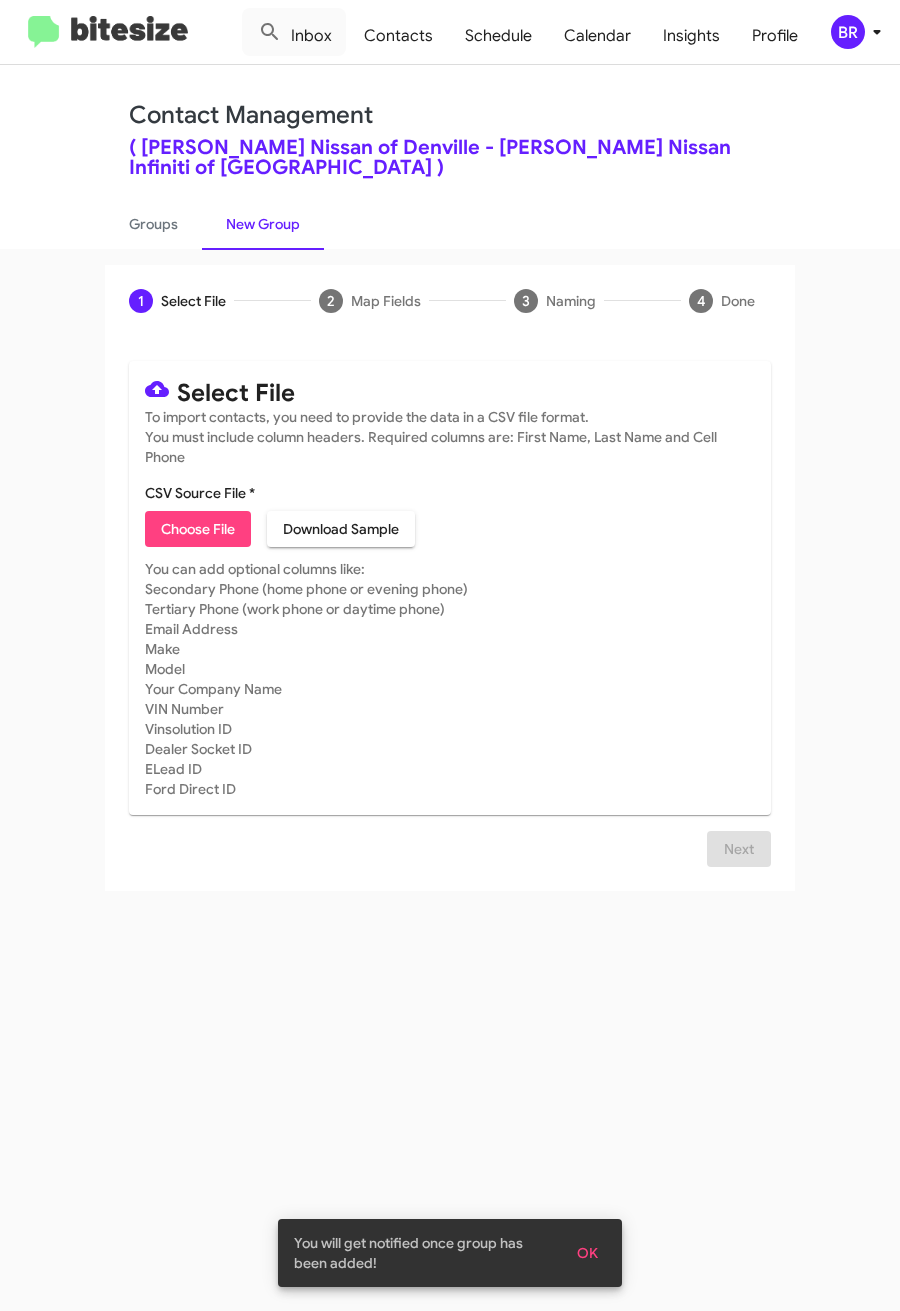 type on "NielNisDen_3-14PhoneWalk_[DATE]" 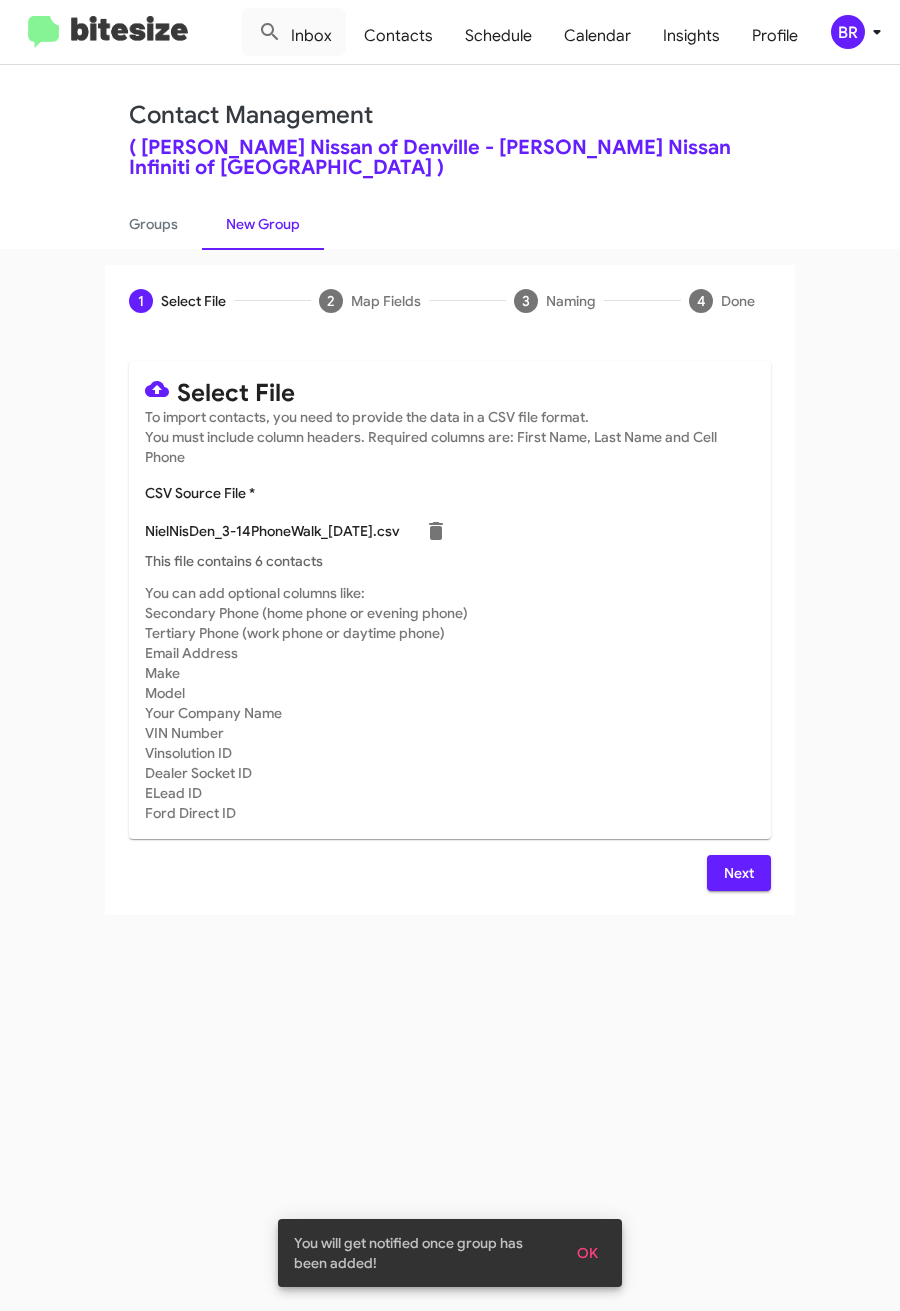 click on "Next" at bounding box center [739, 873] 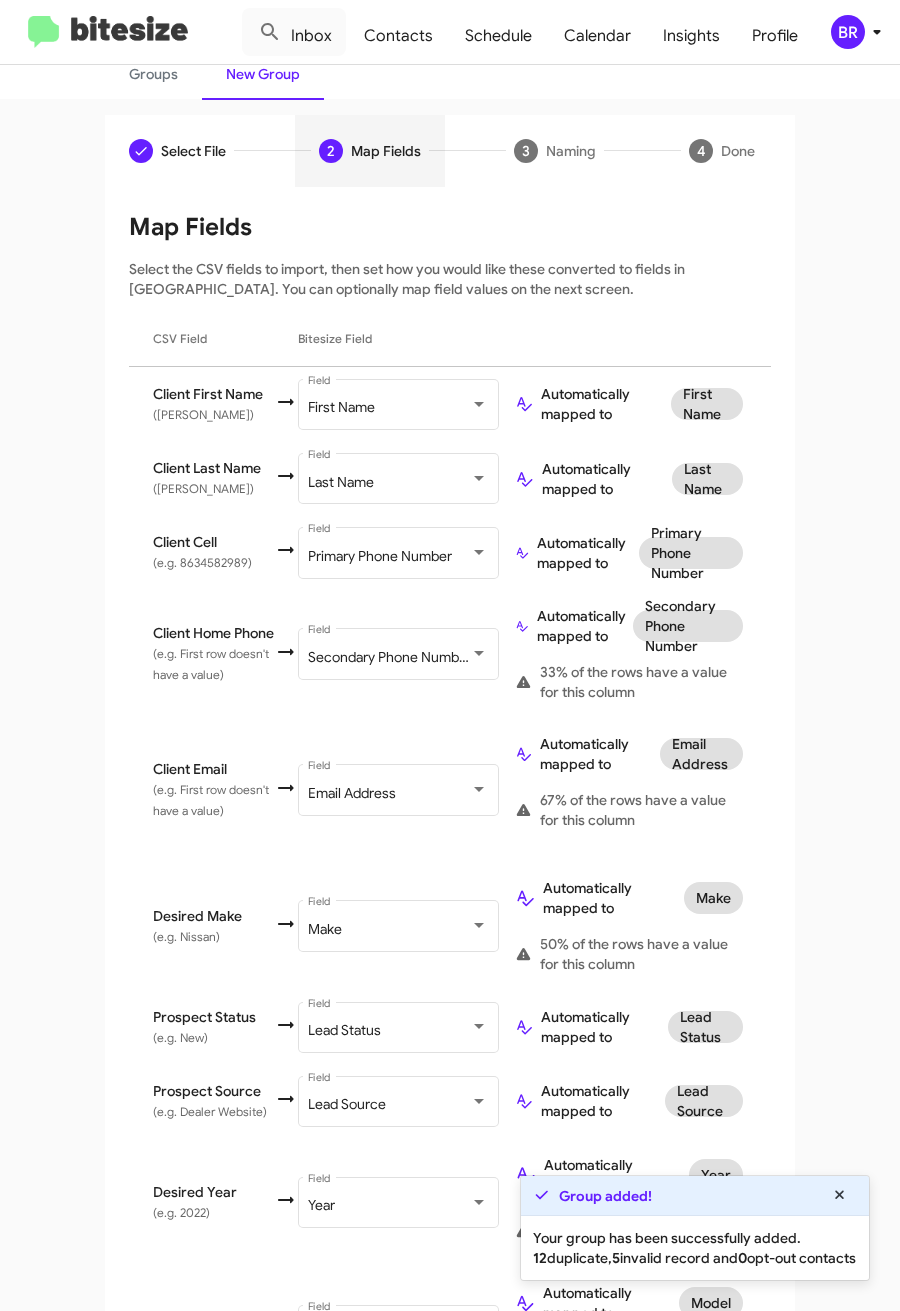 scroll, scrollTop: 594, scrollLeft: 0, axis: vertical 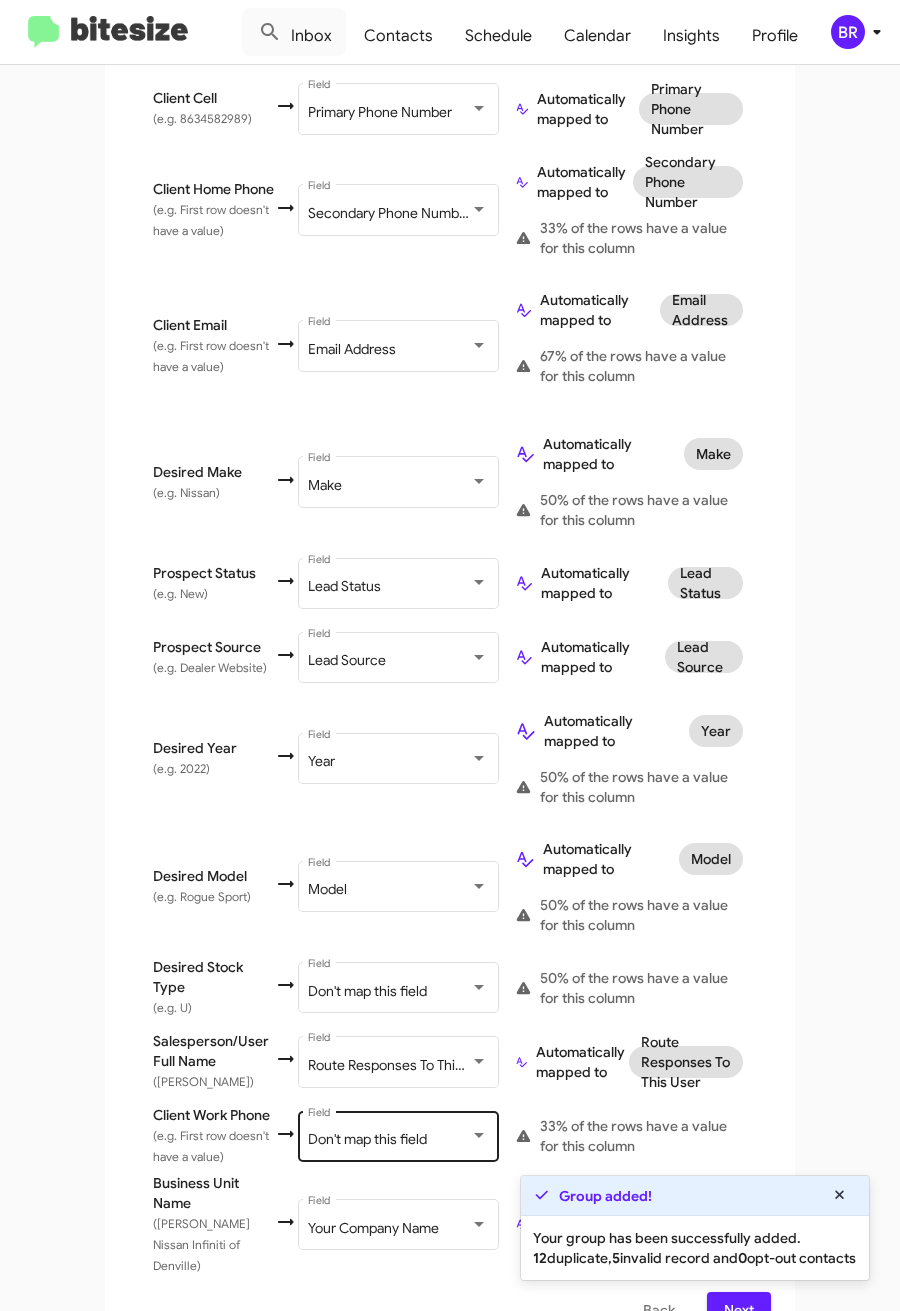 click on "Don't map this field Field" at bounding box center (398, 1134) 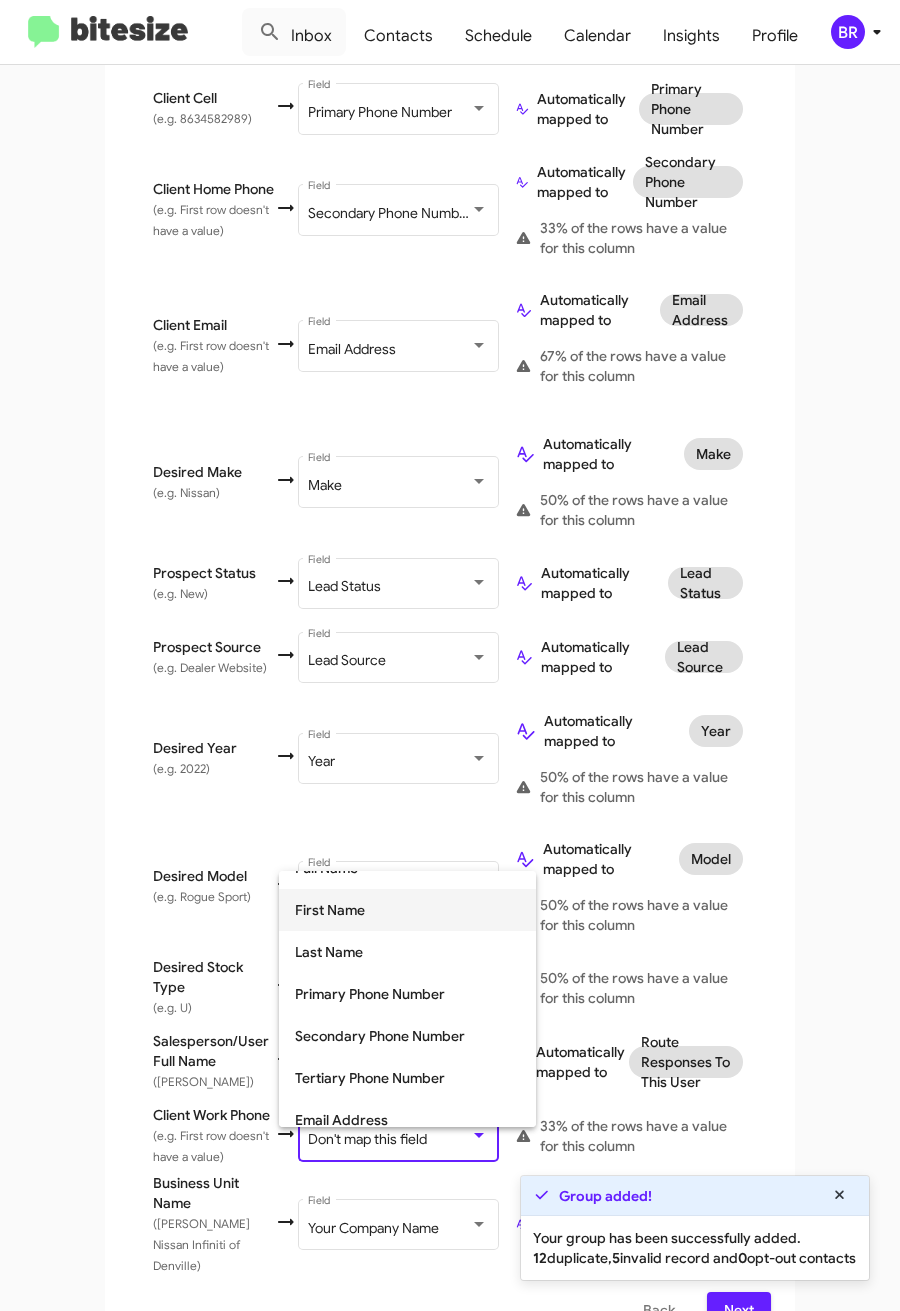 scroll, scrollTop: 150, scrollLeft: 0, axis: vertical 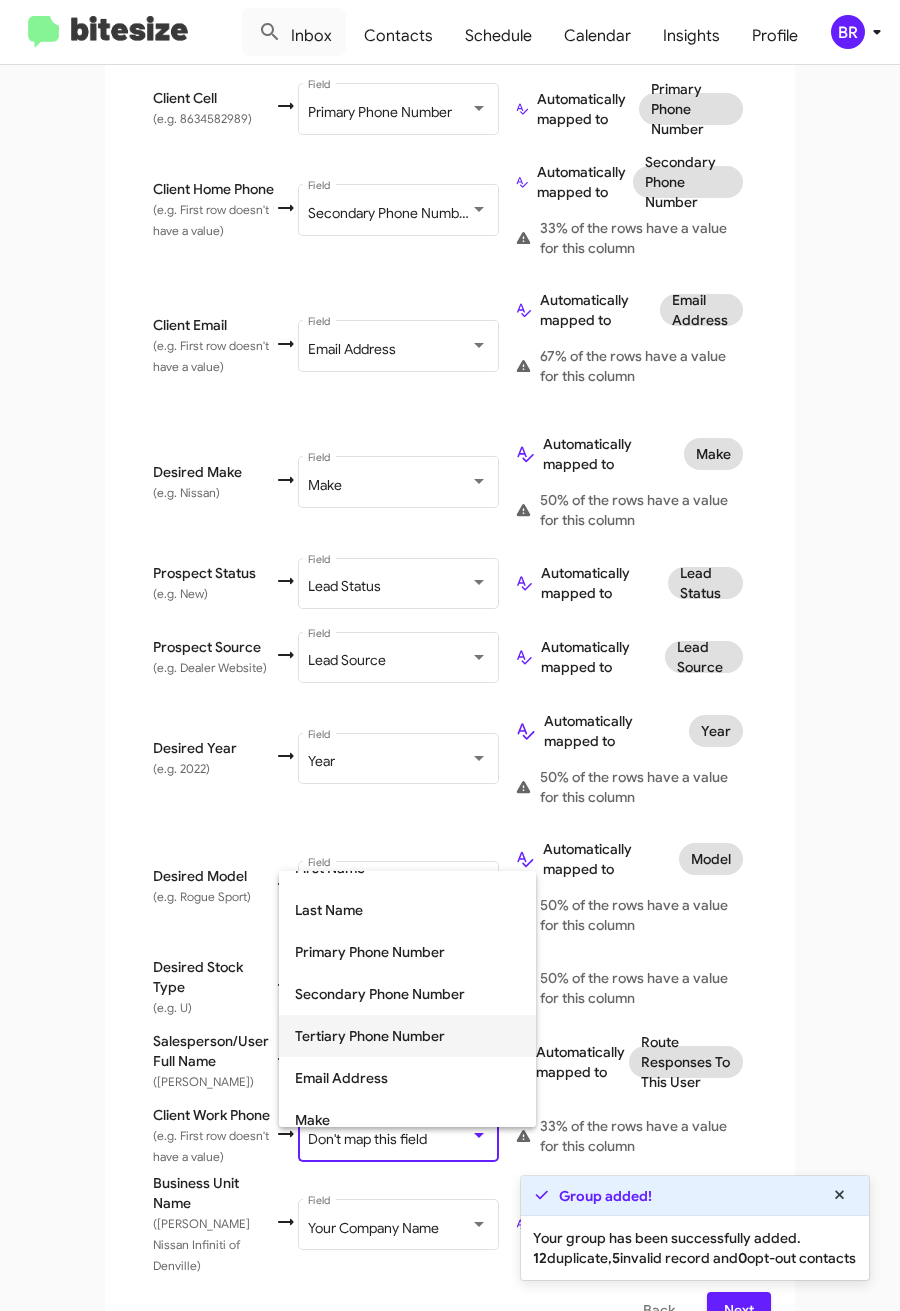 click on "Tertiary Phone Number" at bounding box center [407, 1036] 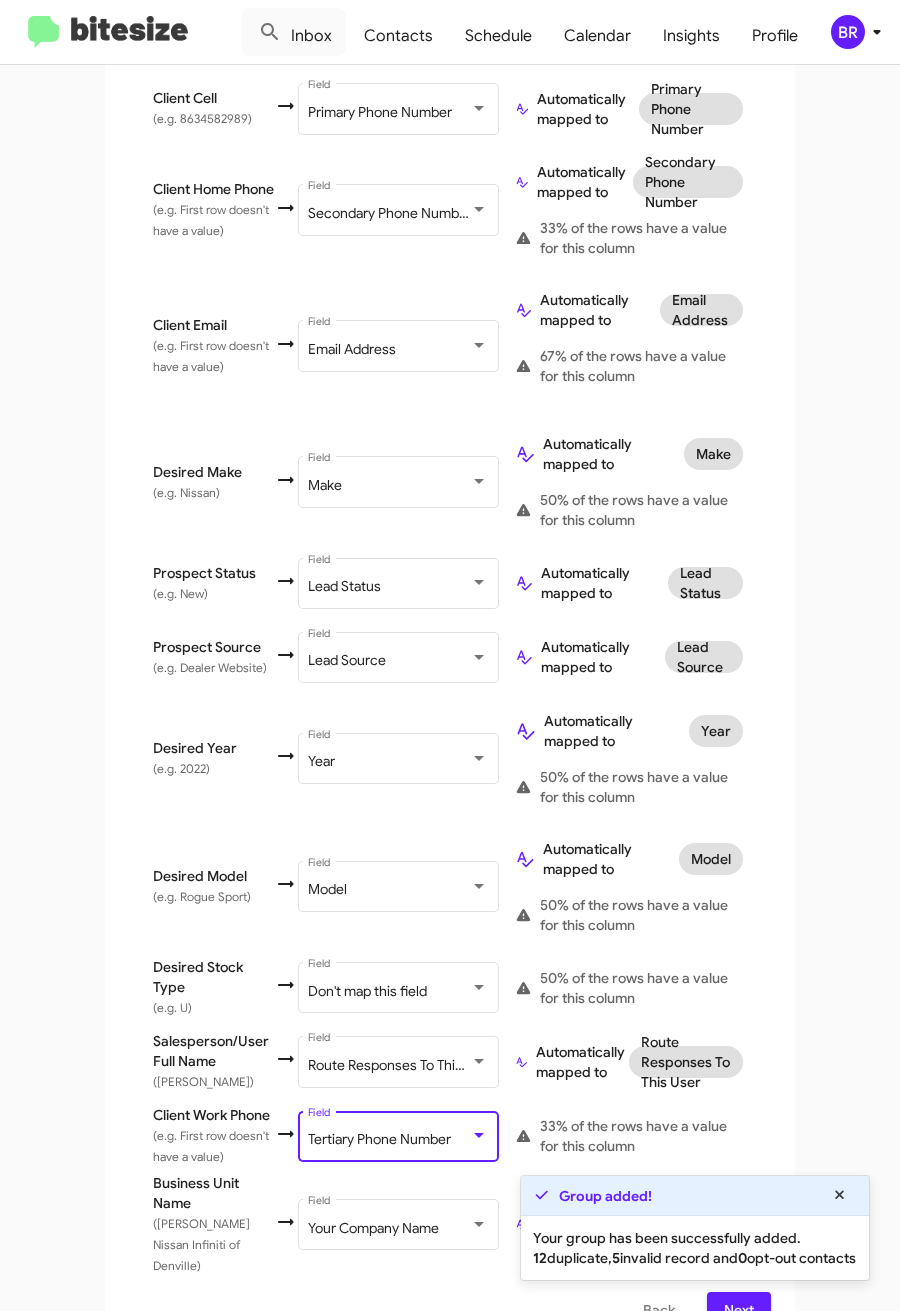 click on "Next" at bounding box center (739, 1310) 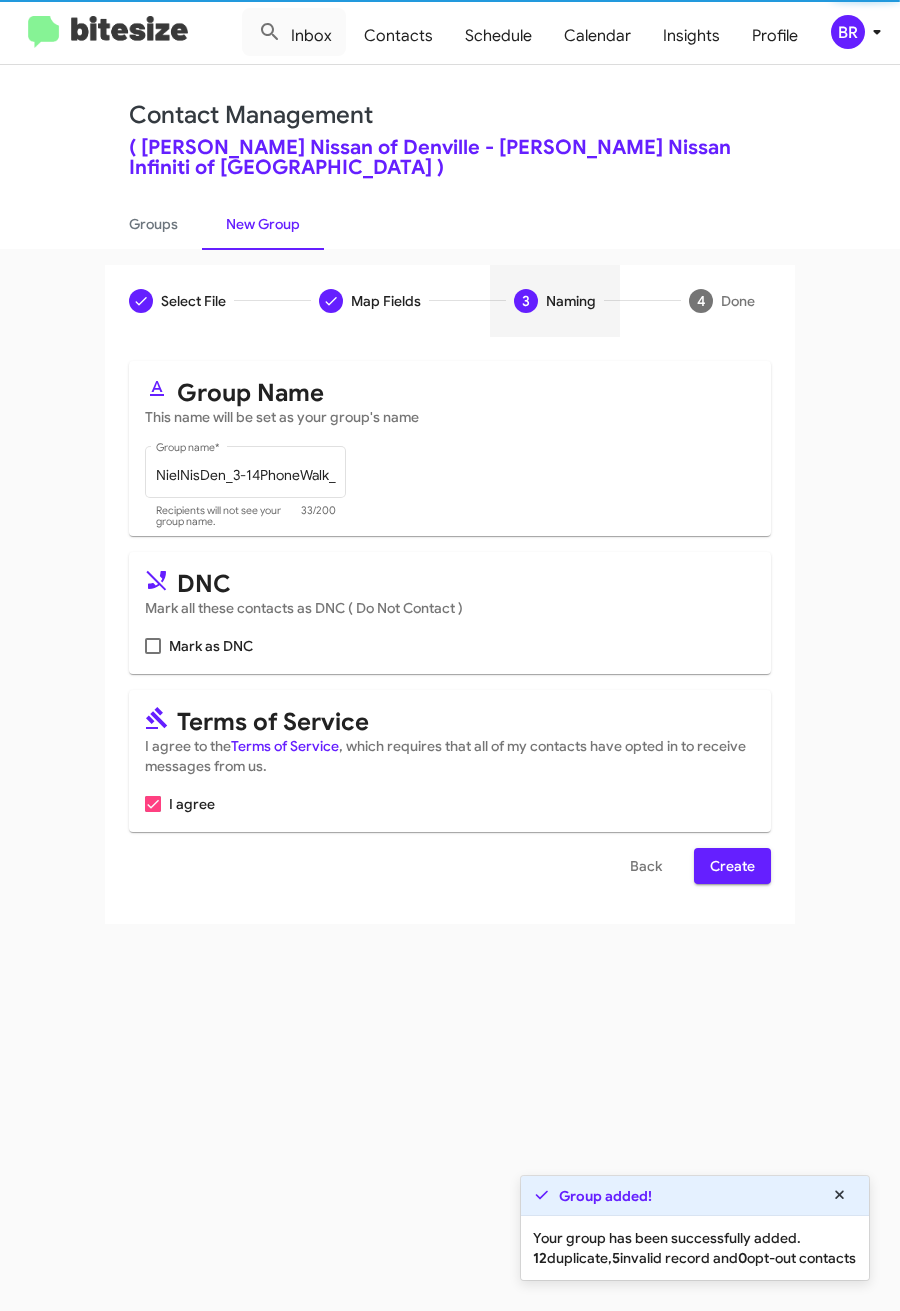 scroll, scrollTop: 0, scrollLeft: 0, axis: both 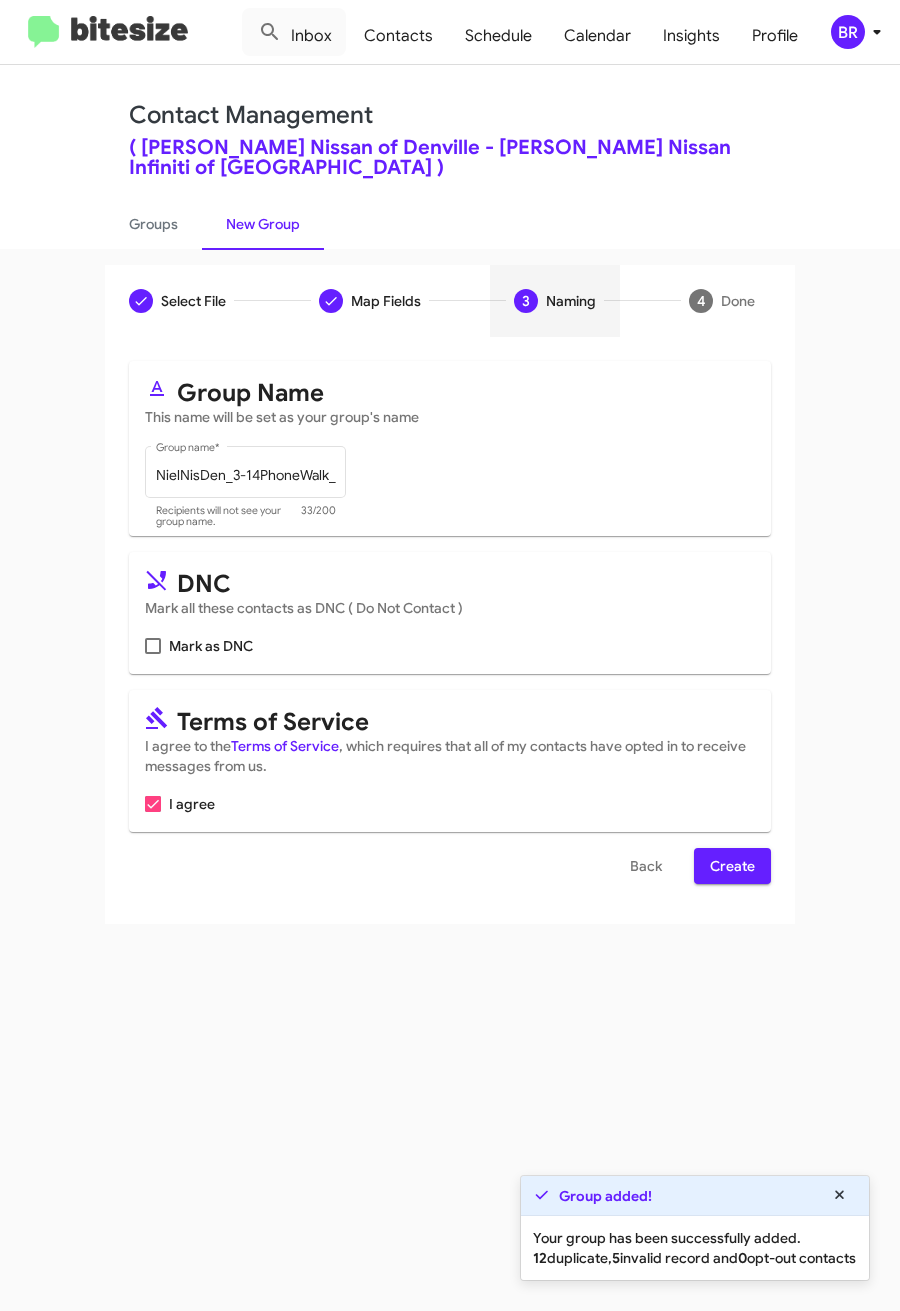 click on "Create" at bounding box center (732, 866) 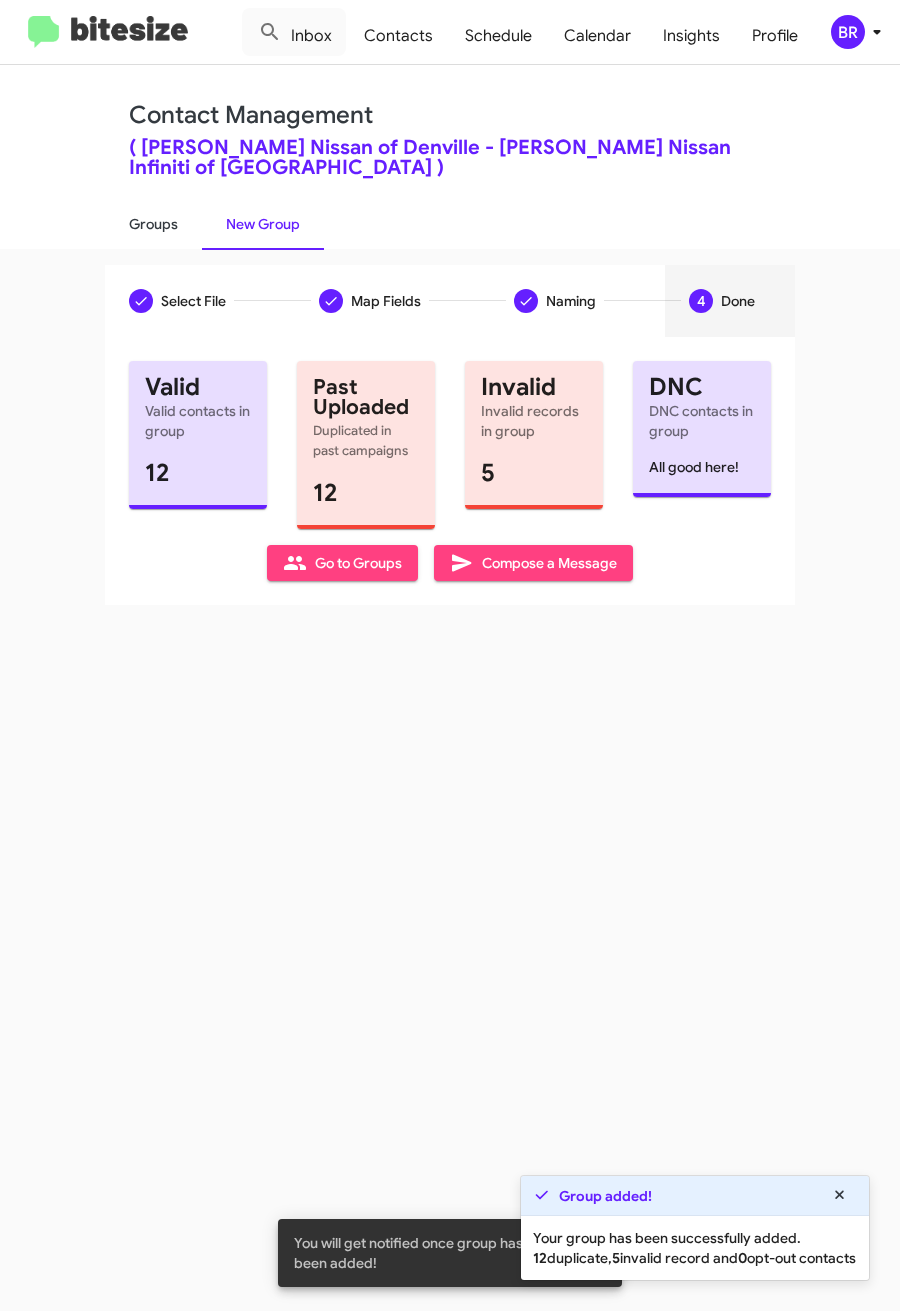 click on "Groups" 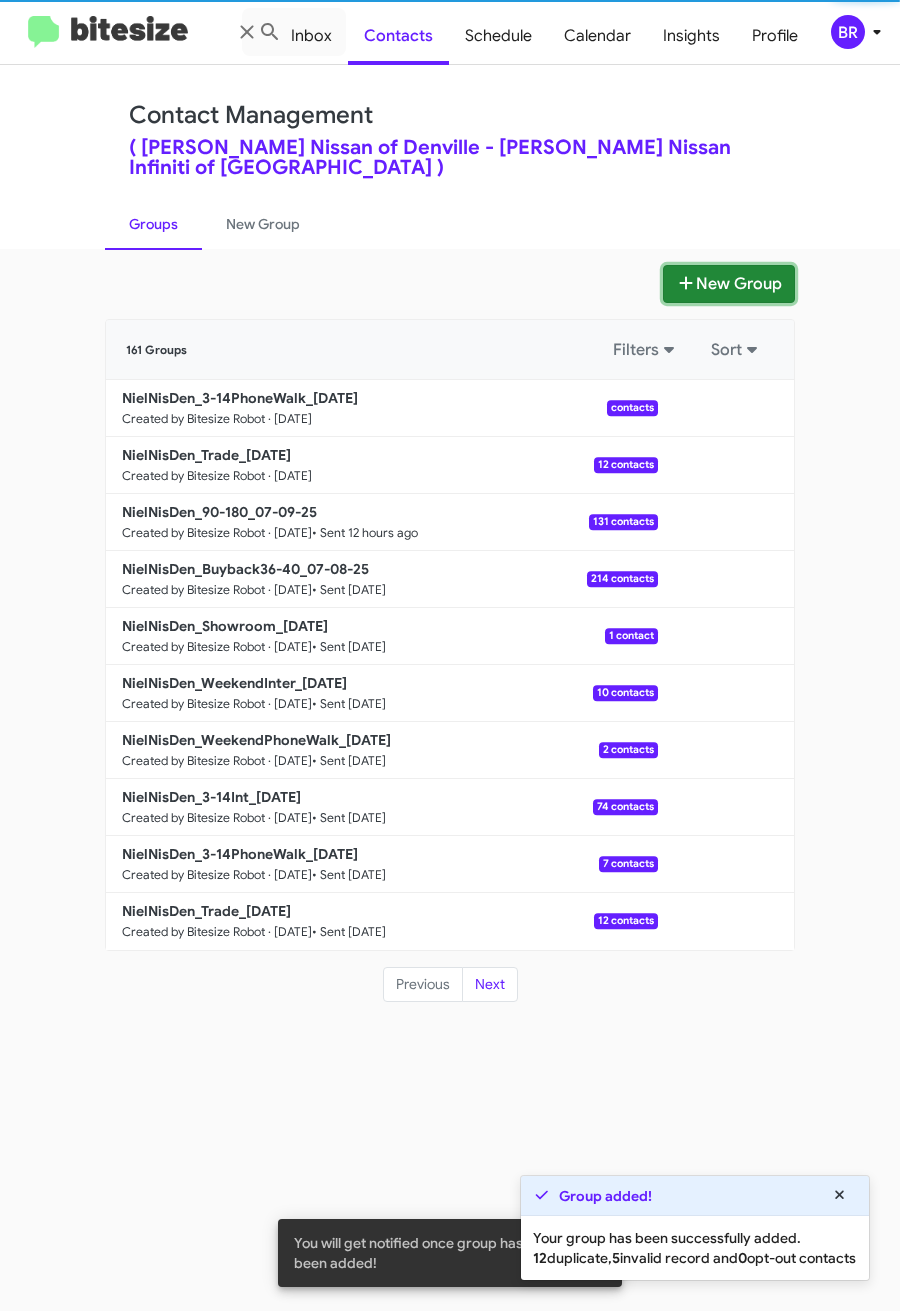 click on "New Group" 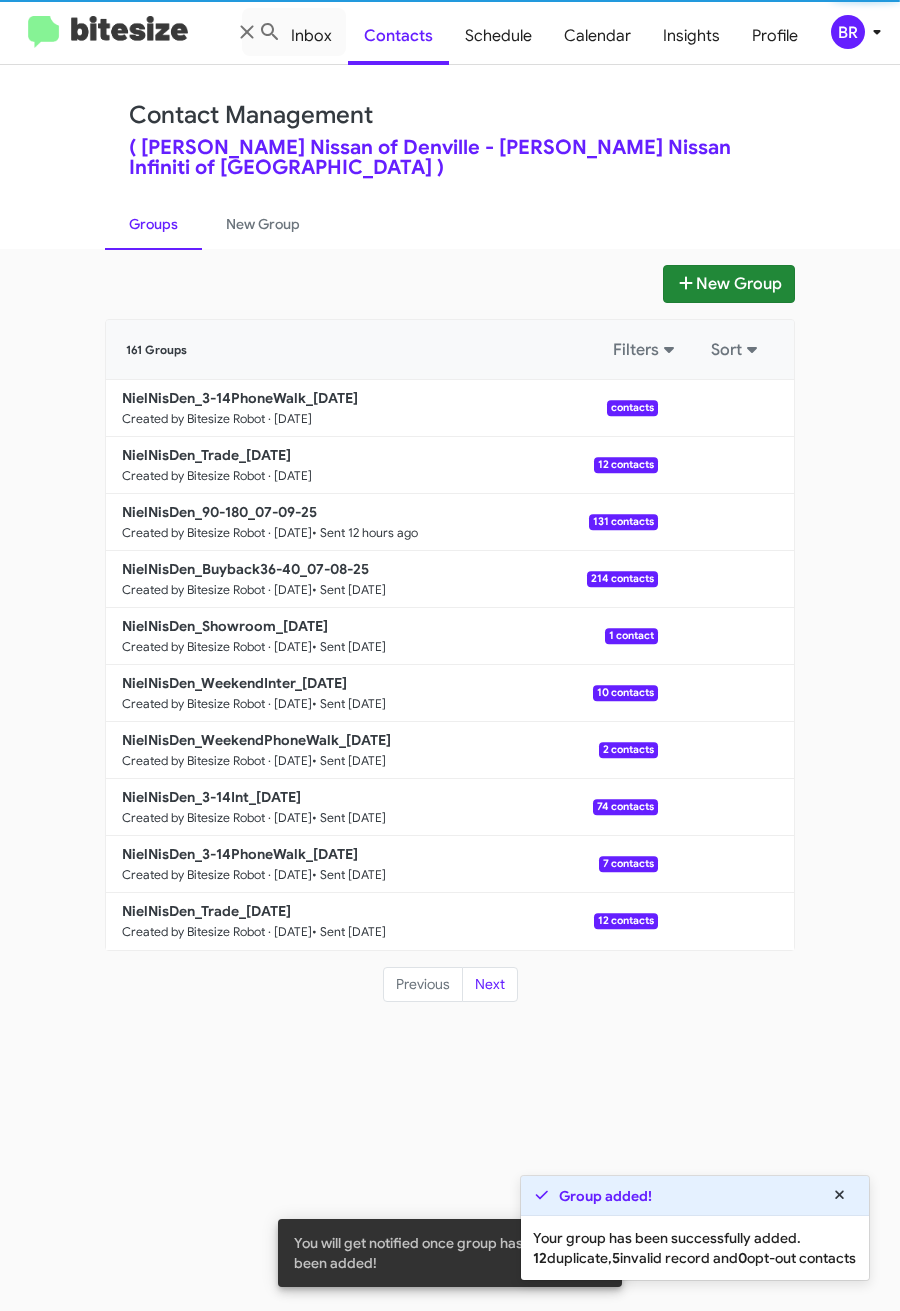 type 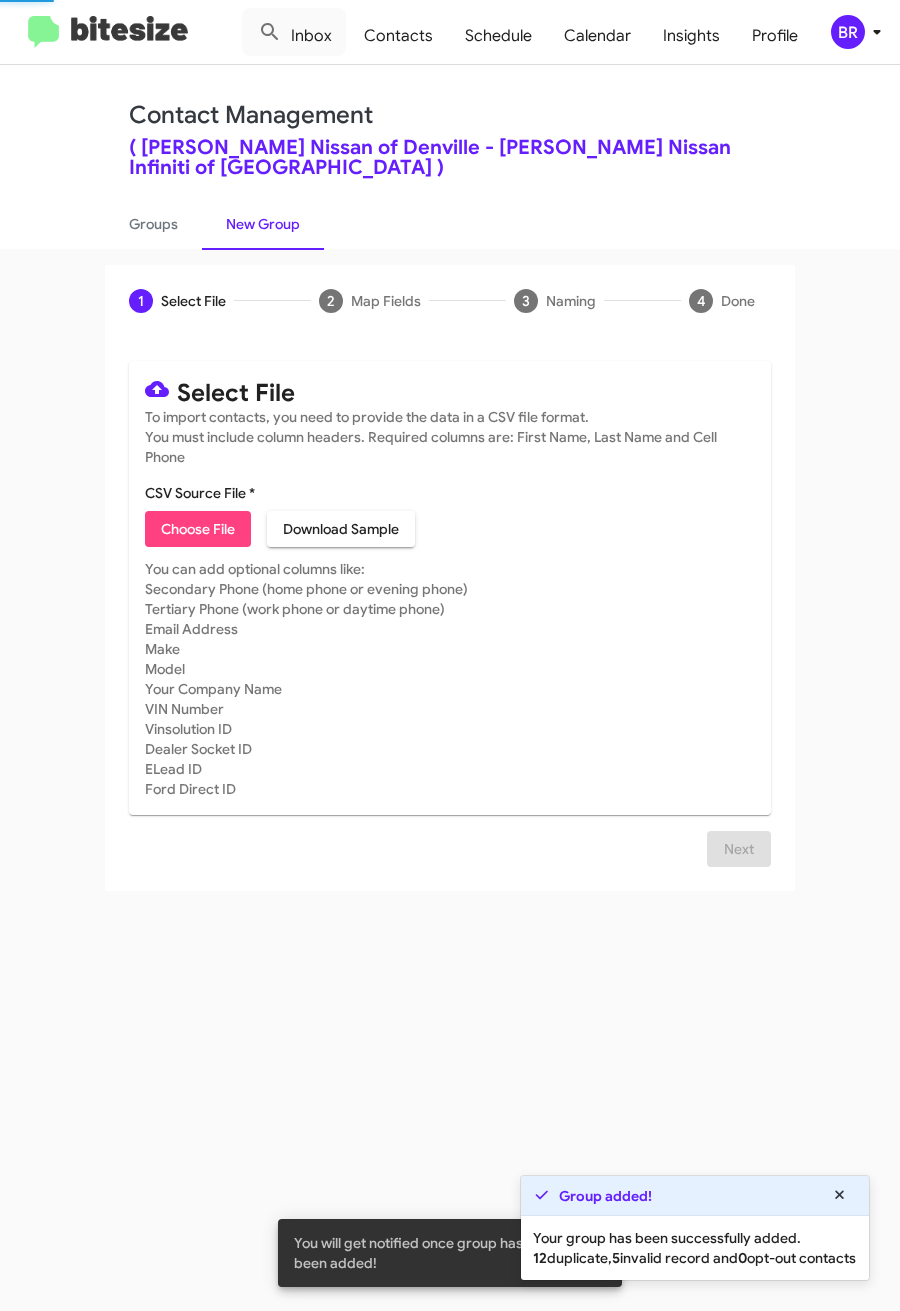 click on "Choose File" 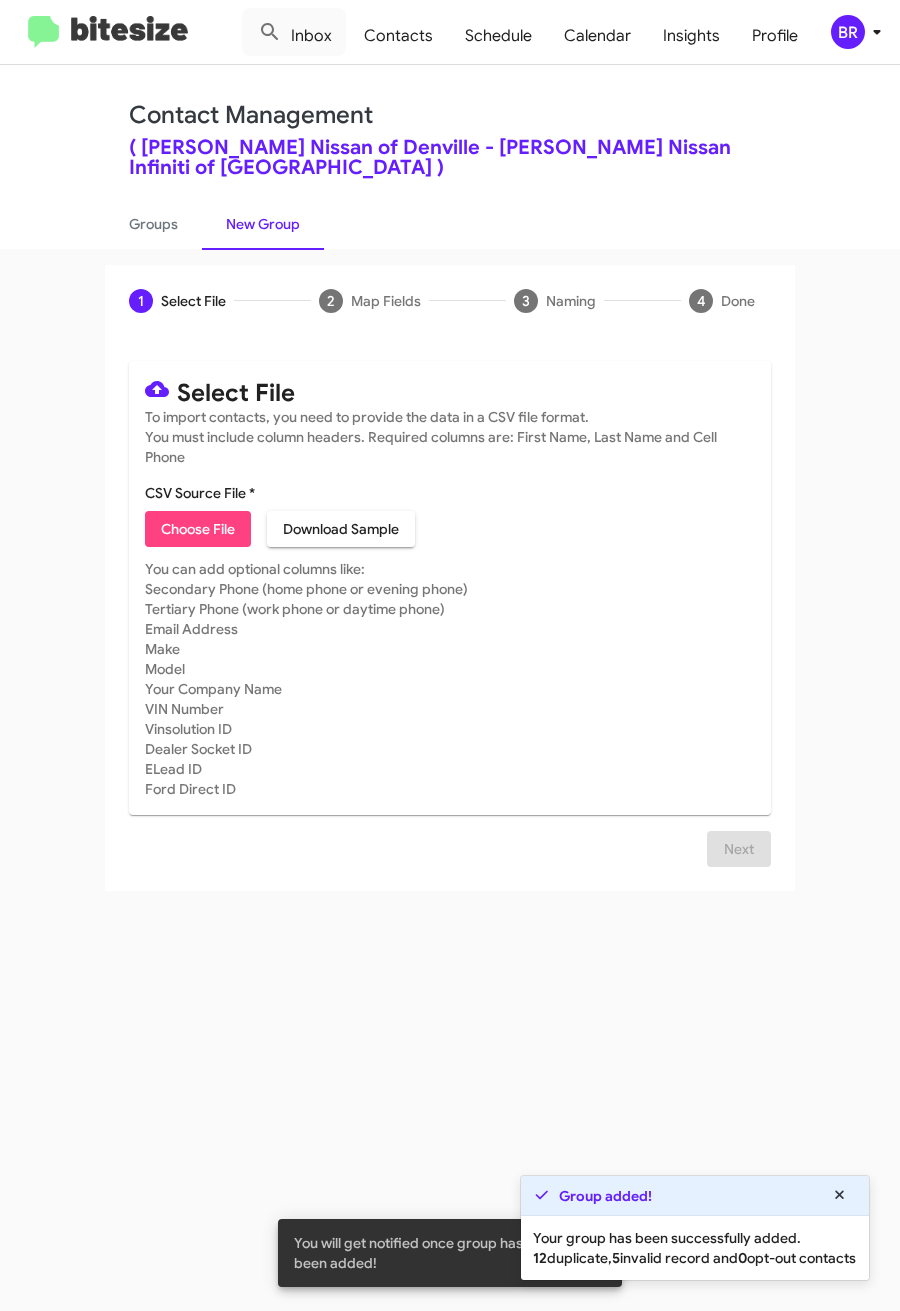 type on "NielNisDen_3-14Int_[DATE]" 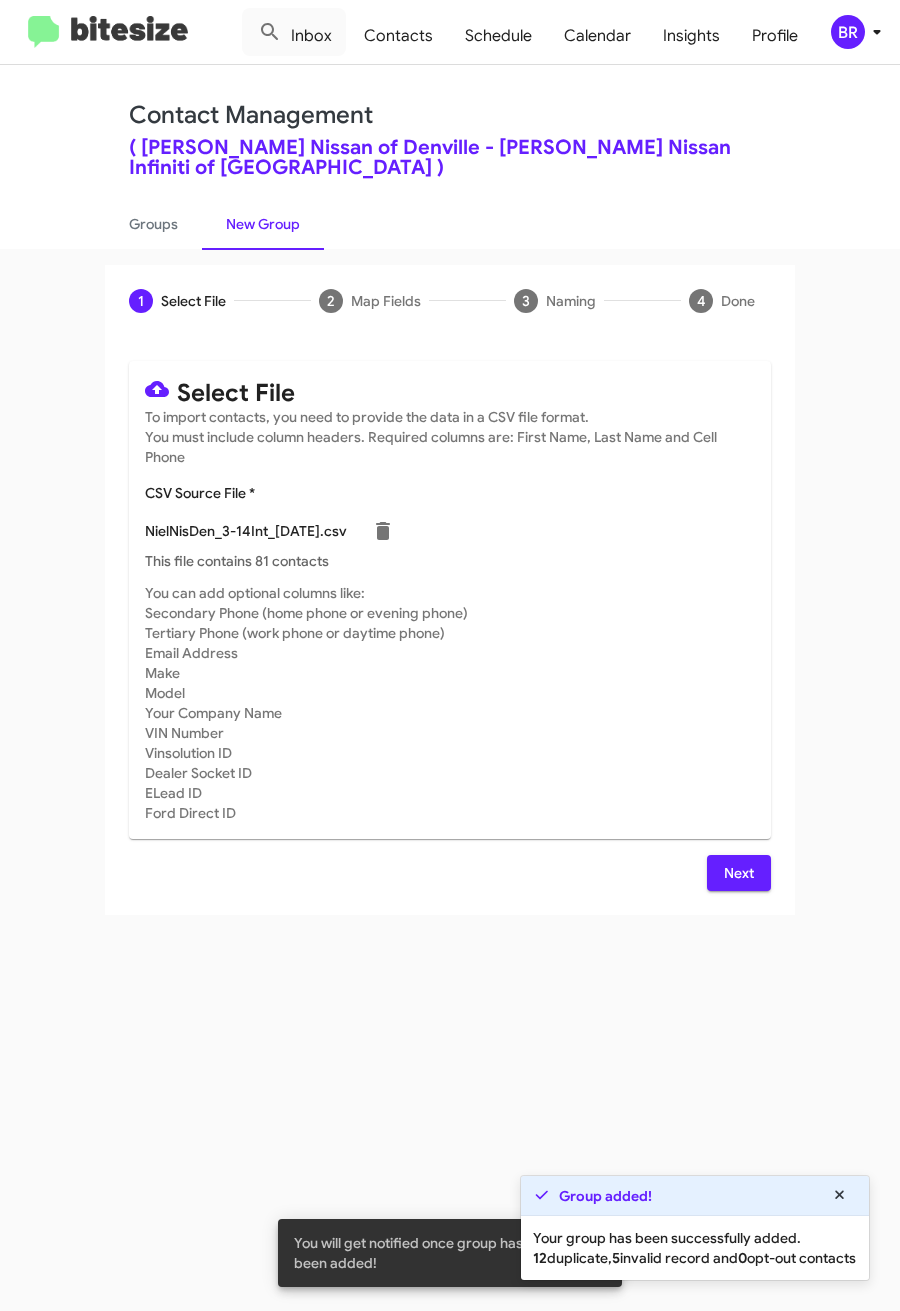 click on "Next" at bounding box center (739, 873) 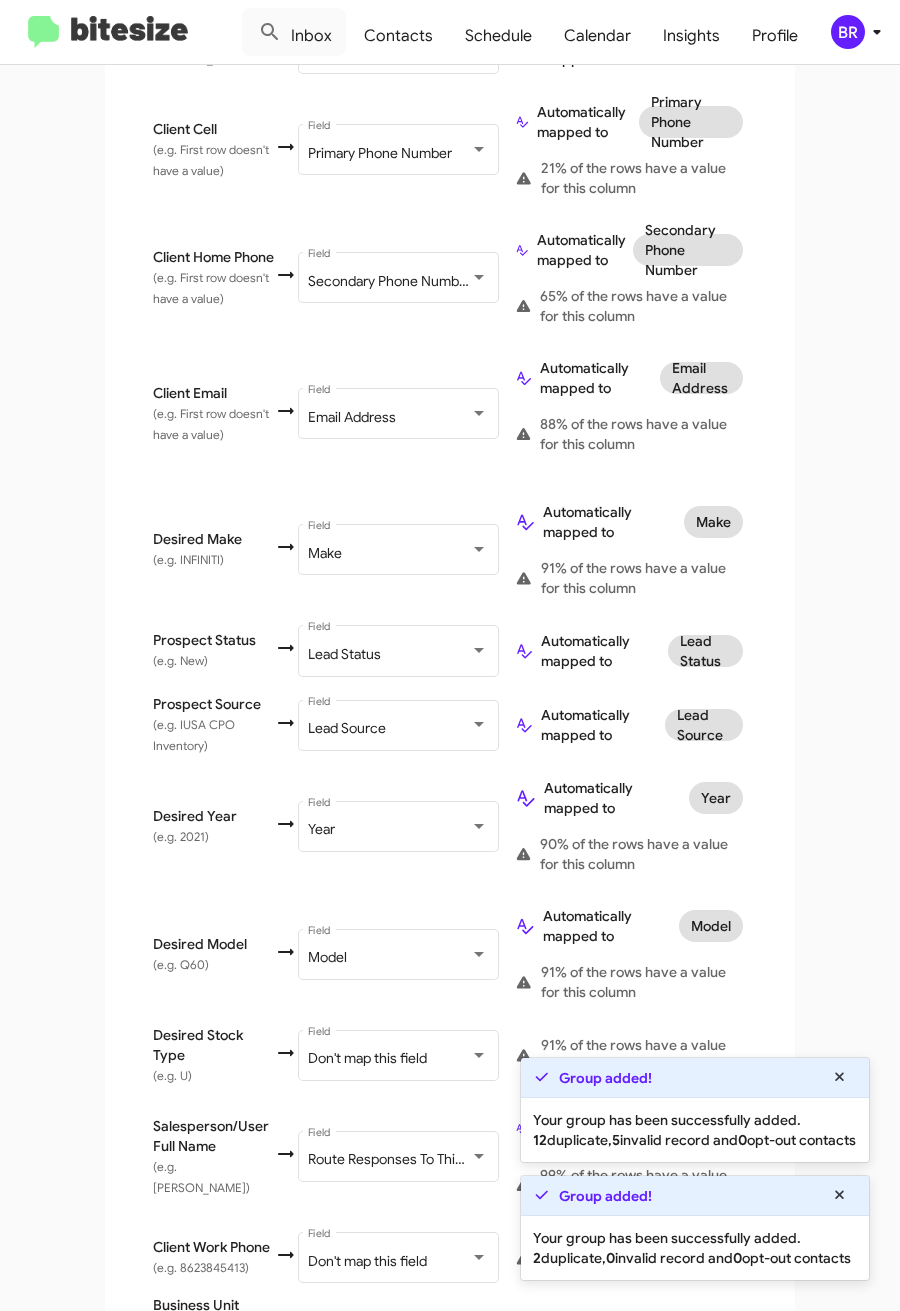 scroll, scrollTop: 696, scrollLeft: 0, axis: vertical 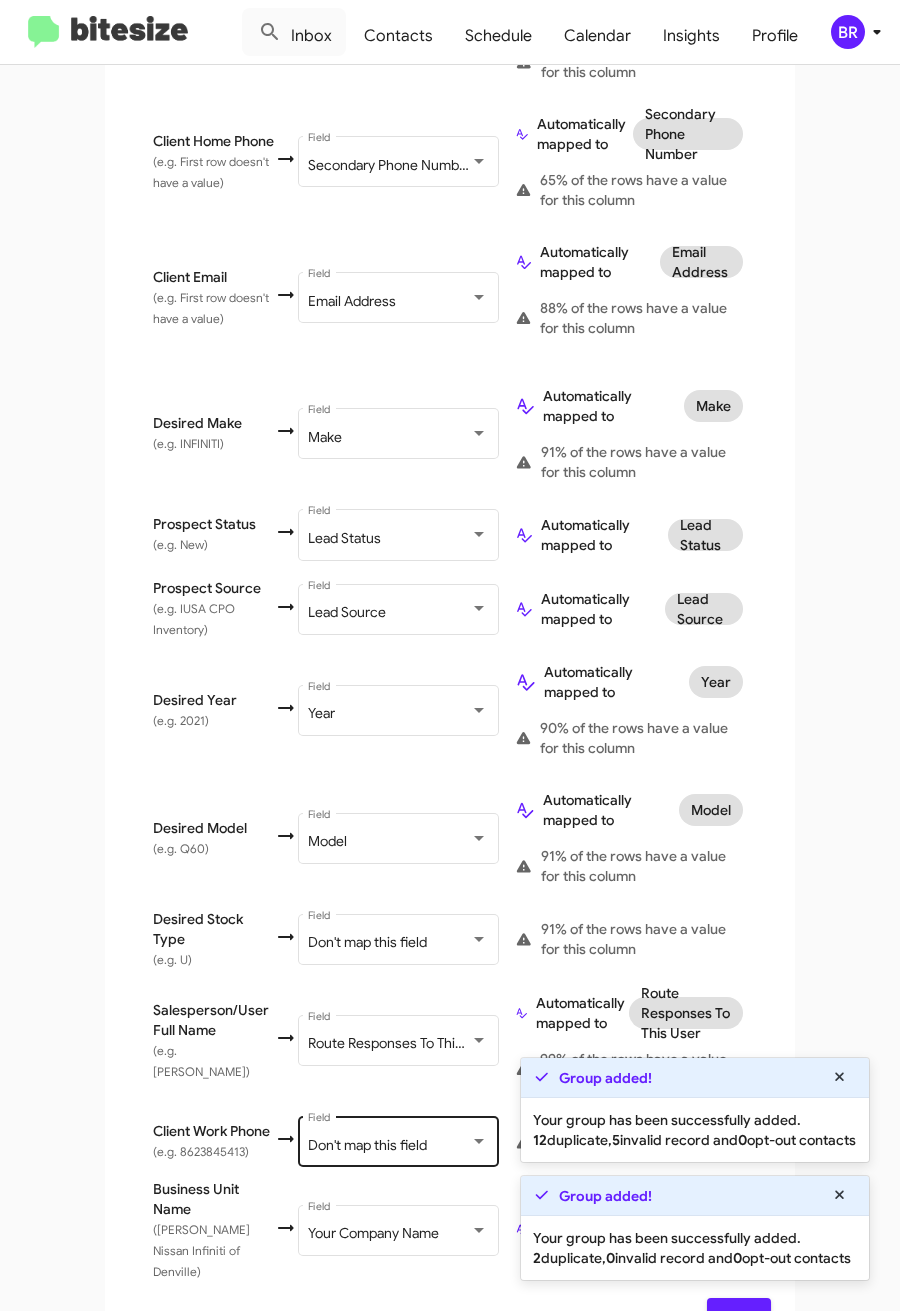 click on "Don't map this field" at bounding box center [367, 1145] 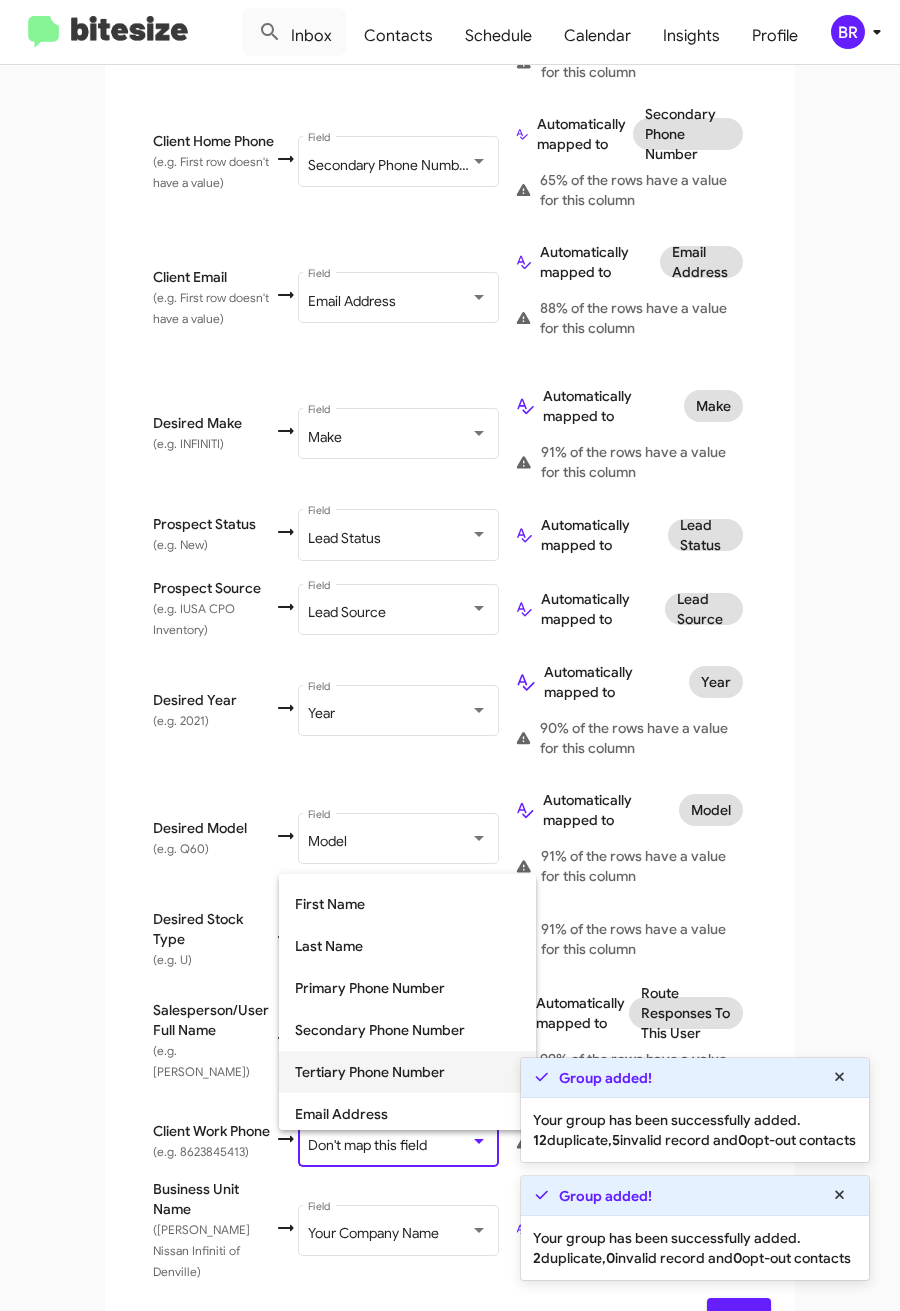 scroll, scrollTop: 150, scrollLeft: 0, axis: vertical 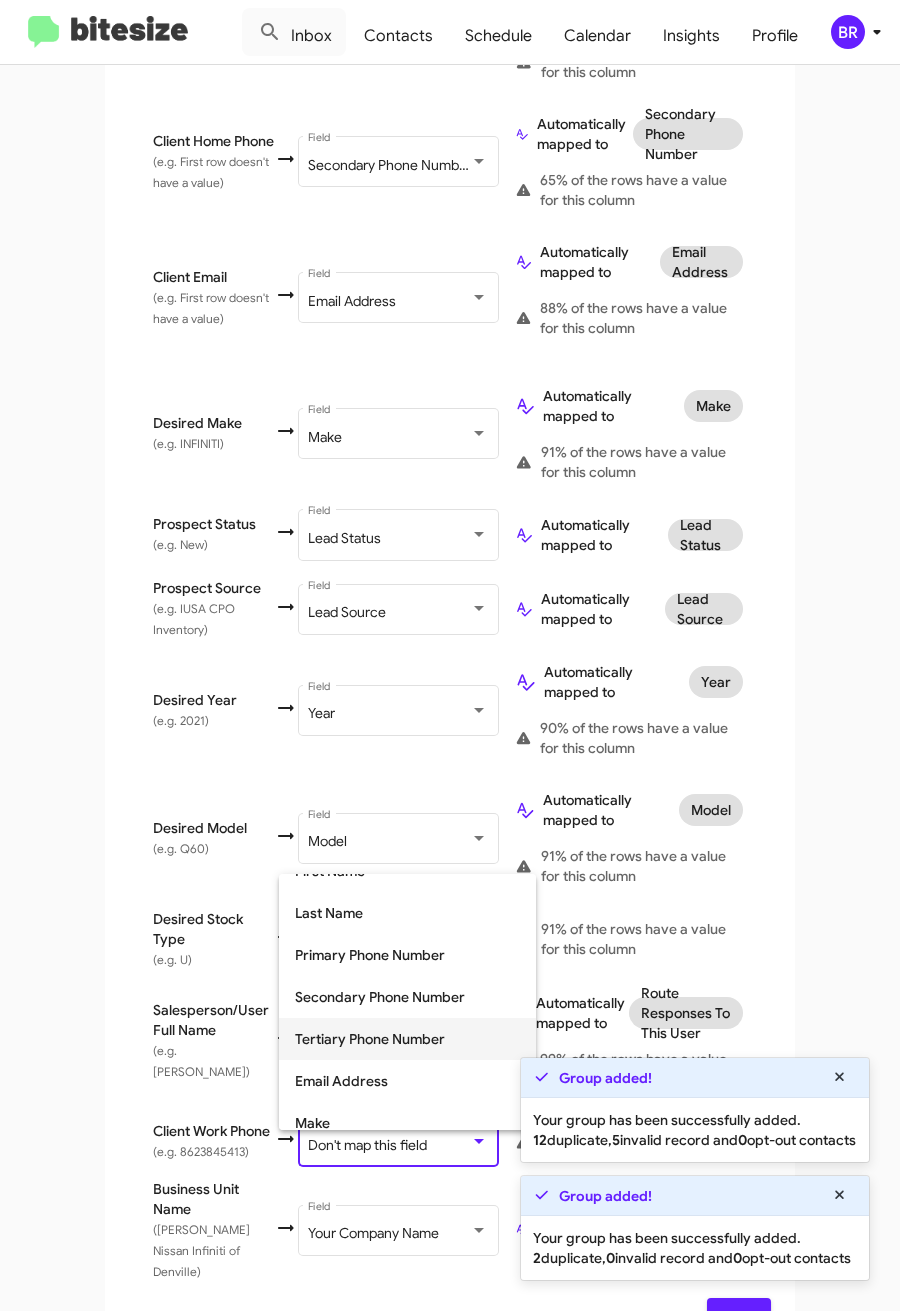 click on "Tertiary Phone Number" at bounding box center (407, 1039) 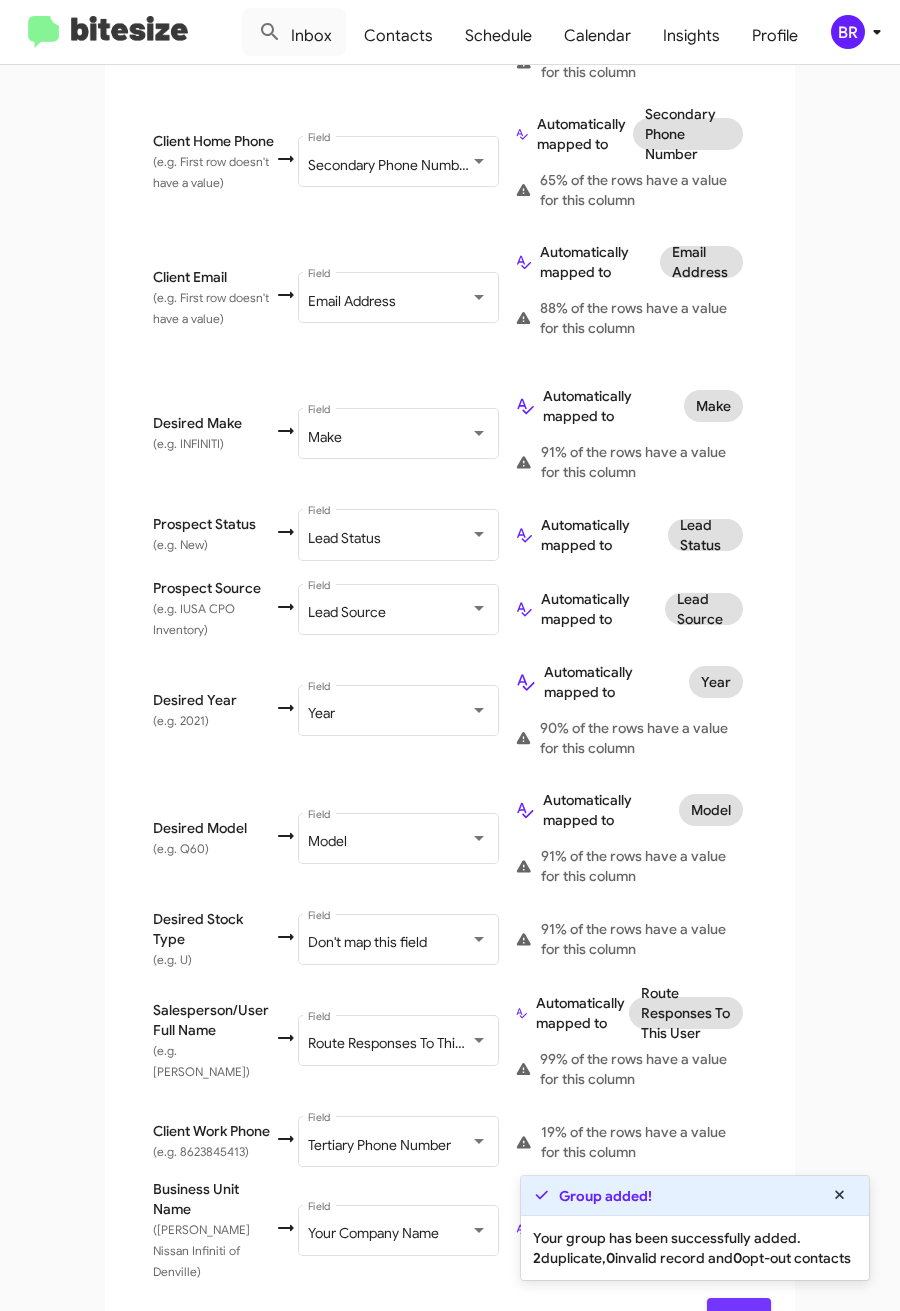 click on "Next" at bounding box center (739, 1316) 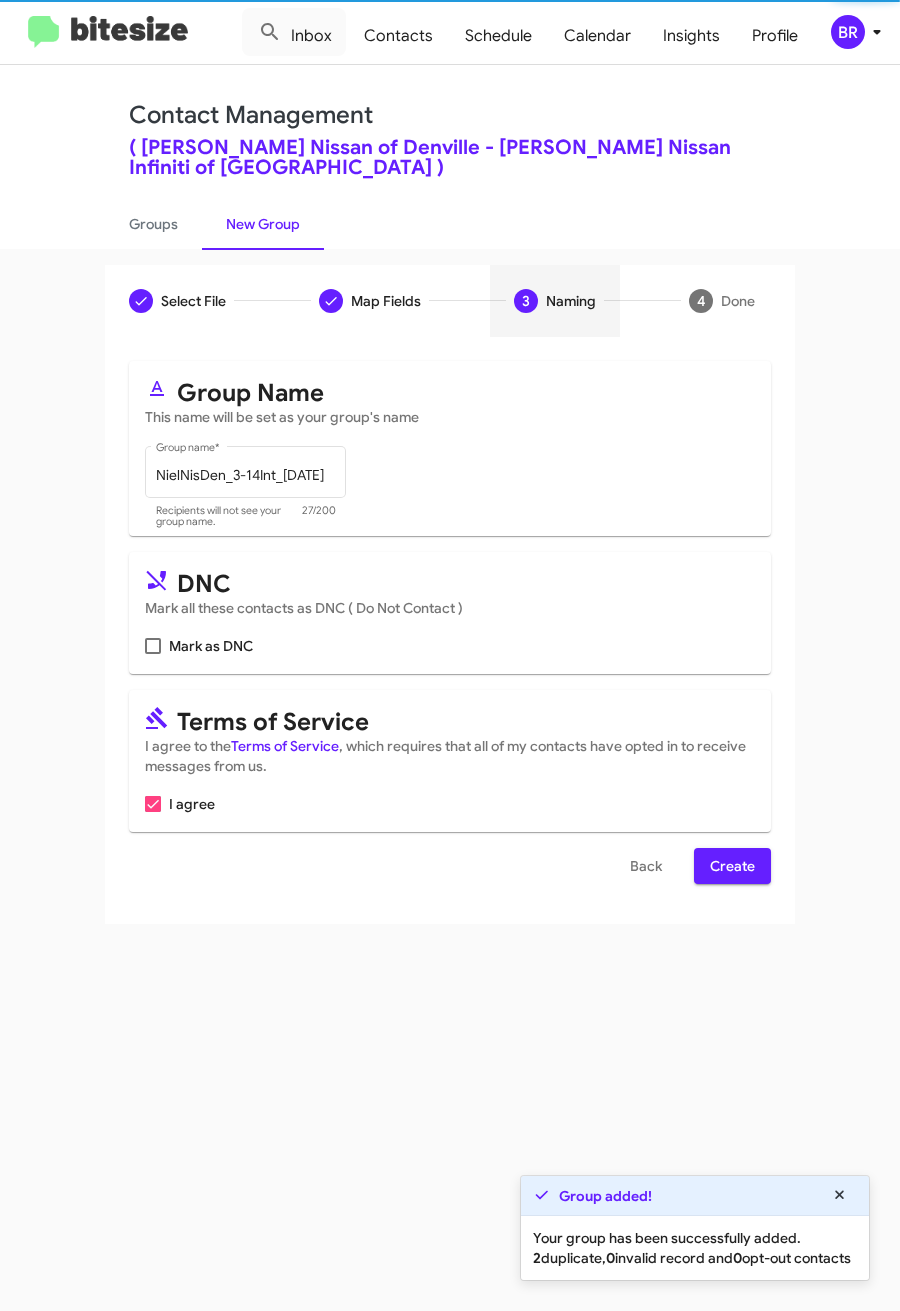 scroll, scrollTop: 0, scrollLeft: 0, axis: both 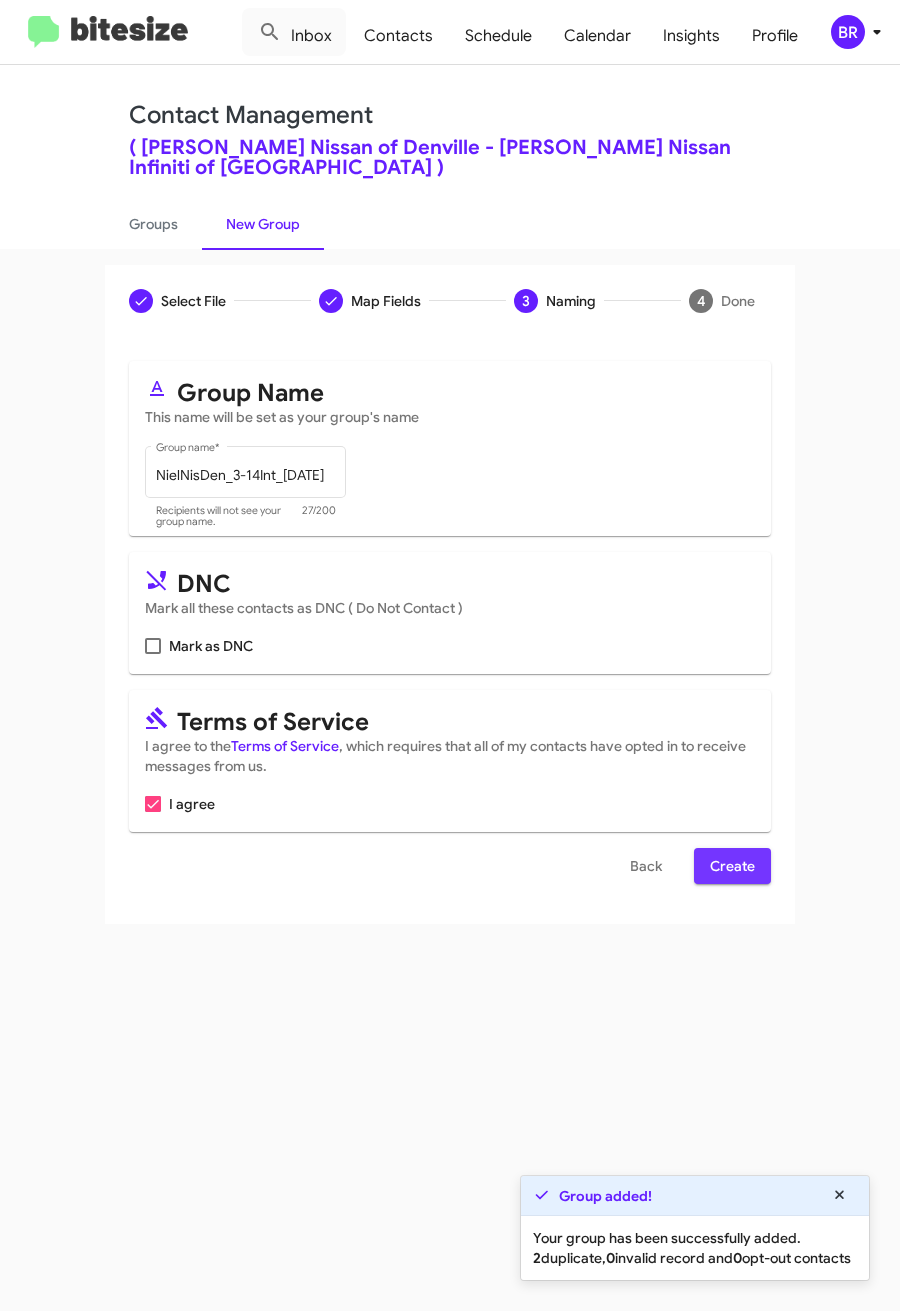 click on "Create" at bounding box center [732, 866] 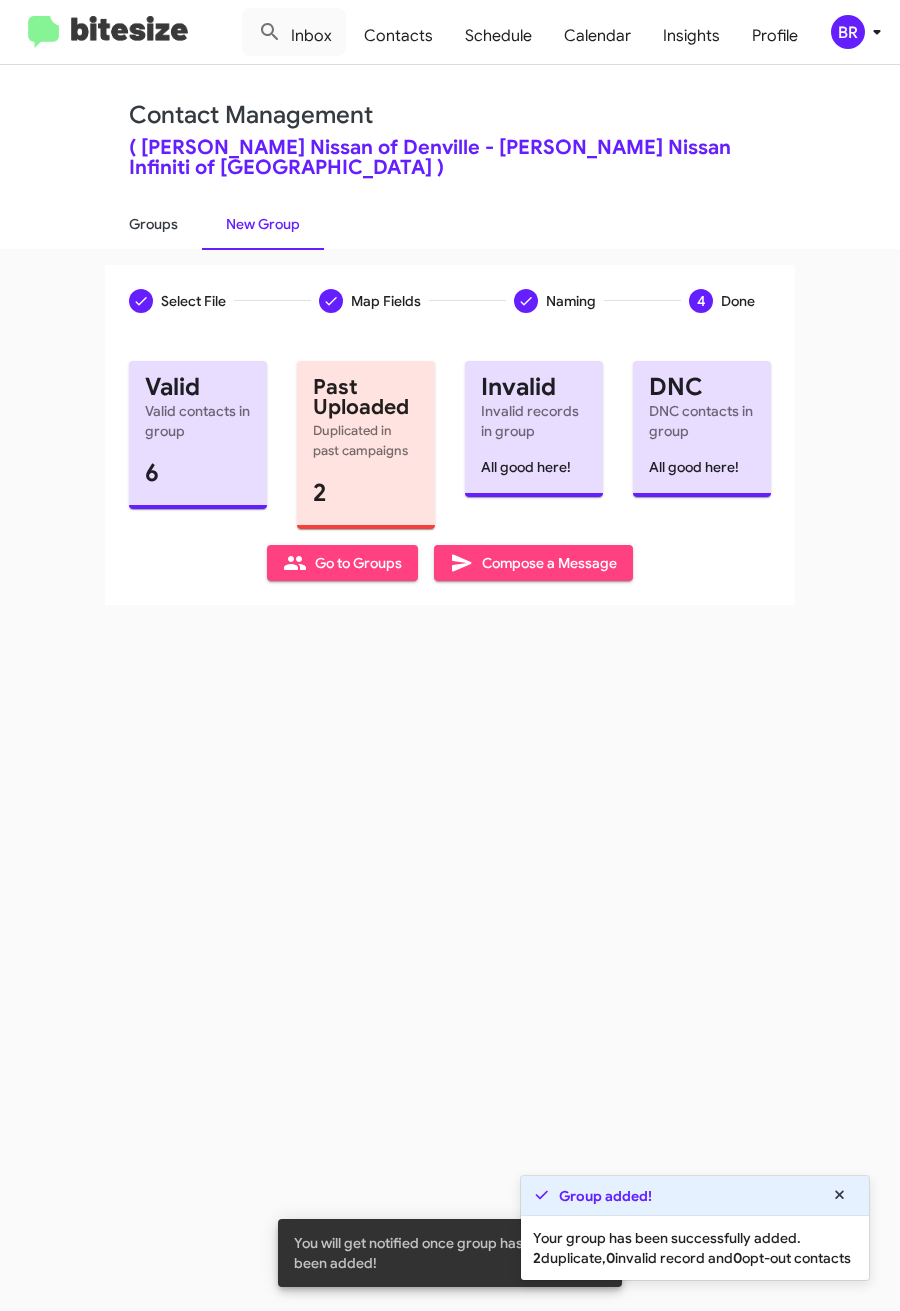 click on "Groups" 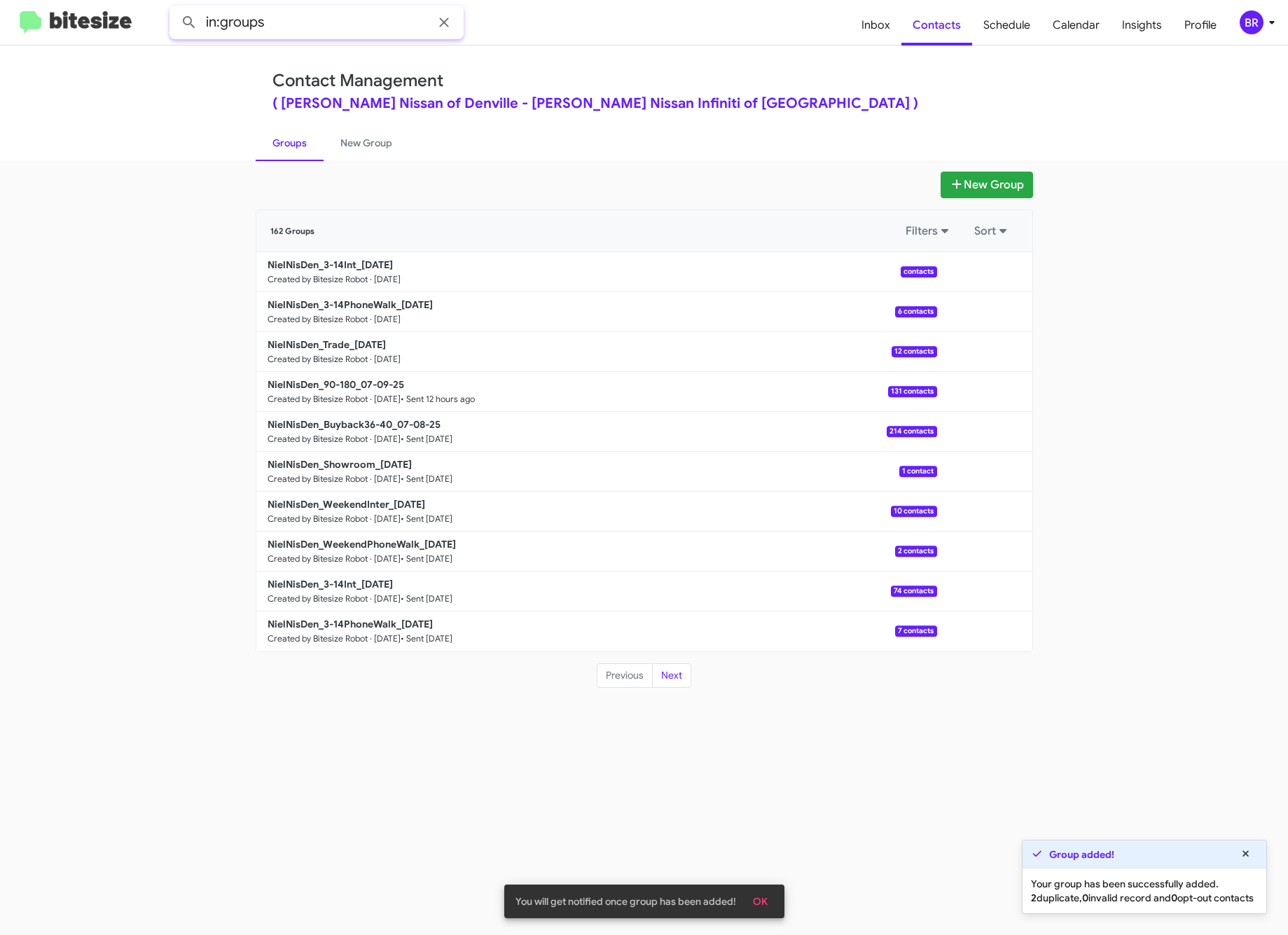 click on "in:groups" 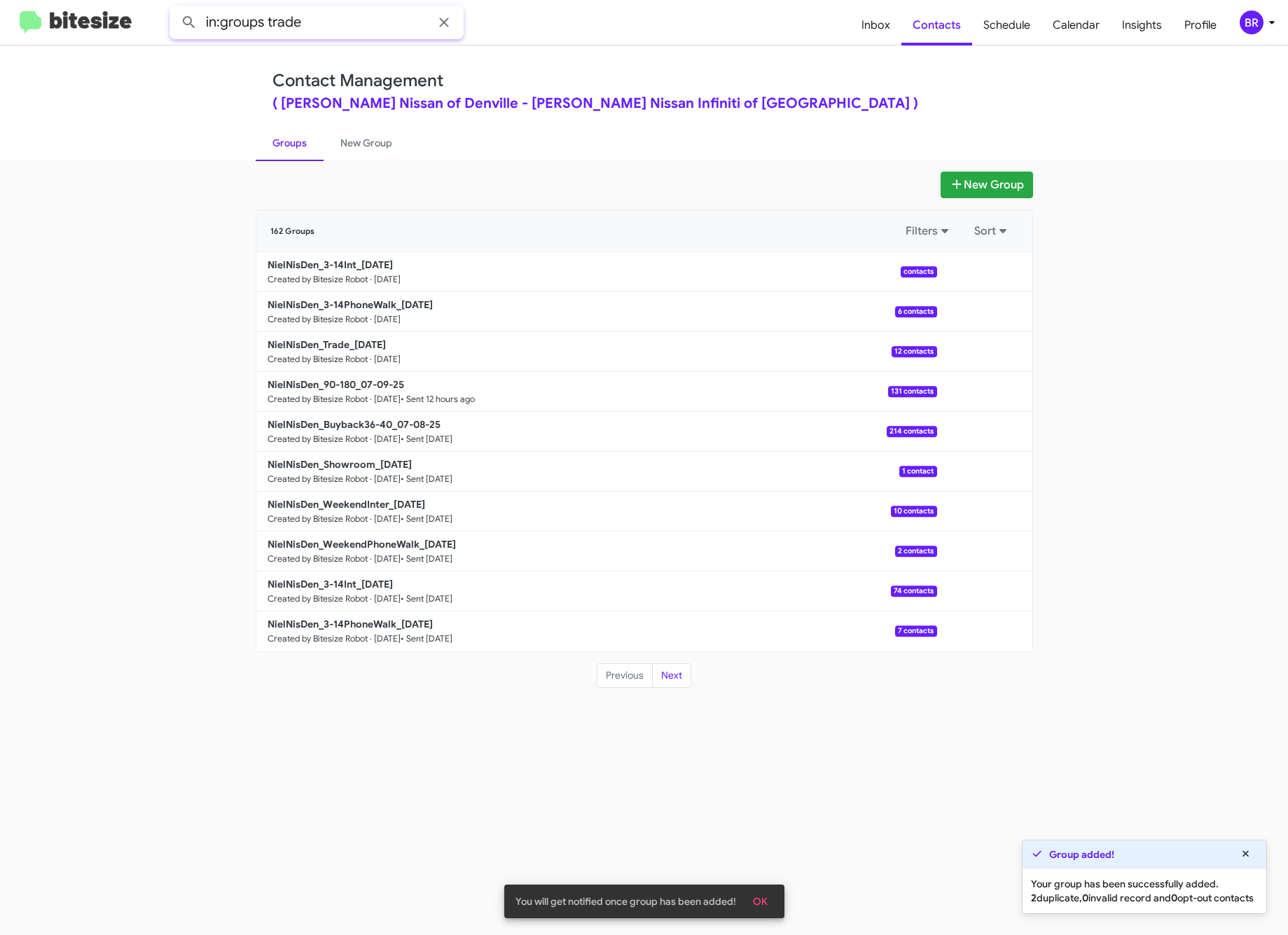 click 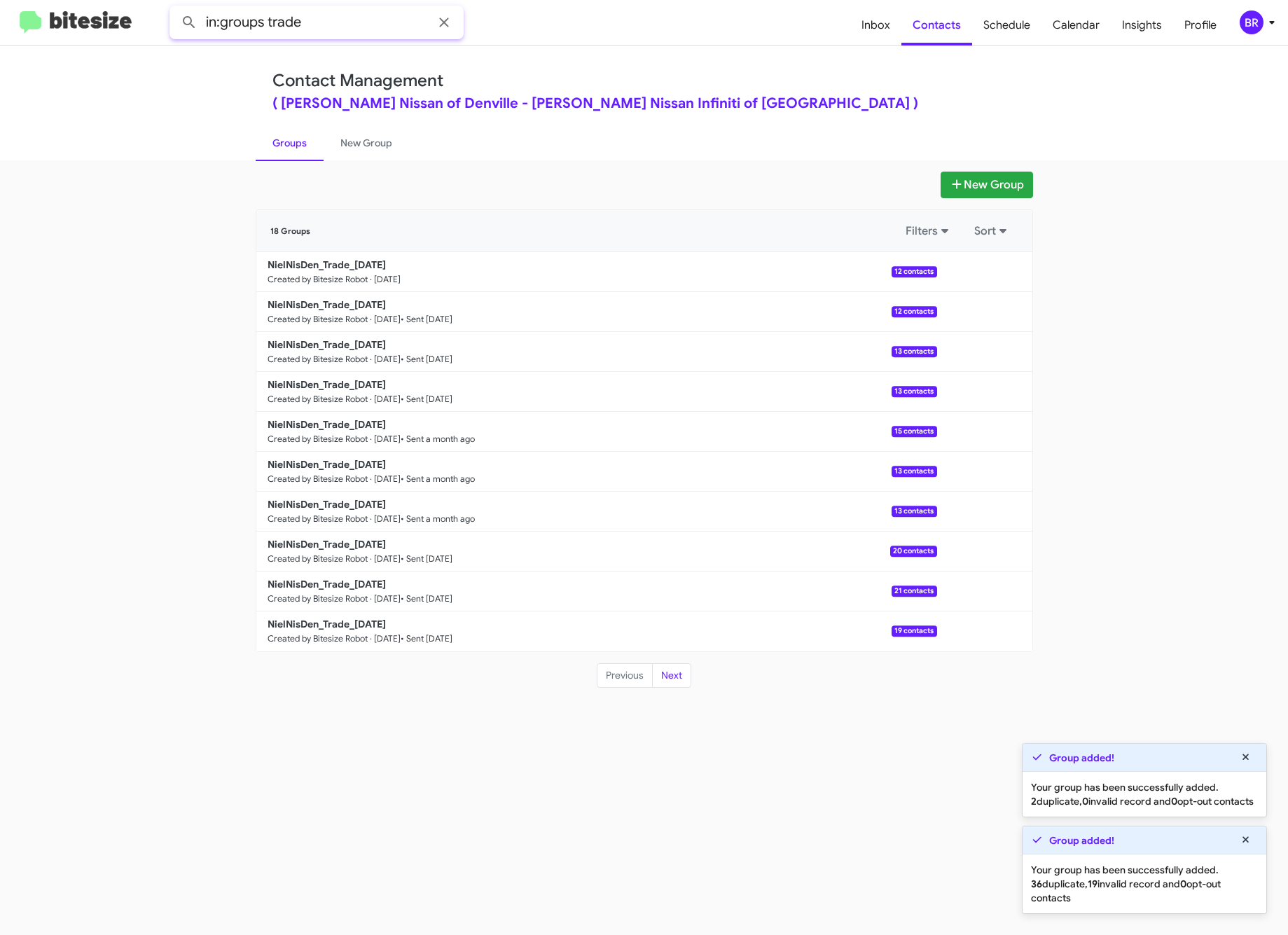 click on "in:groups trade" 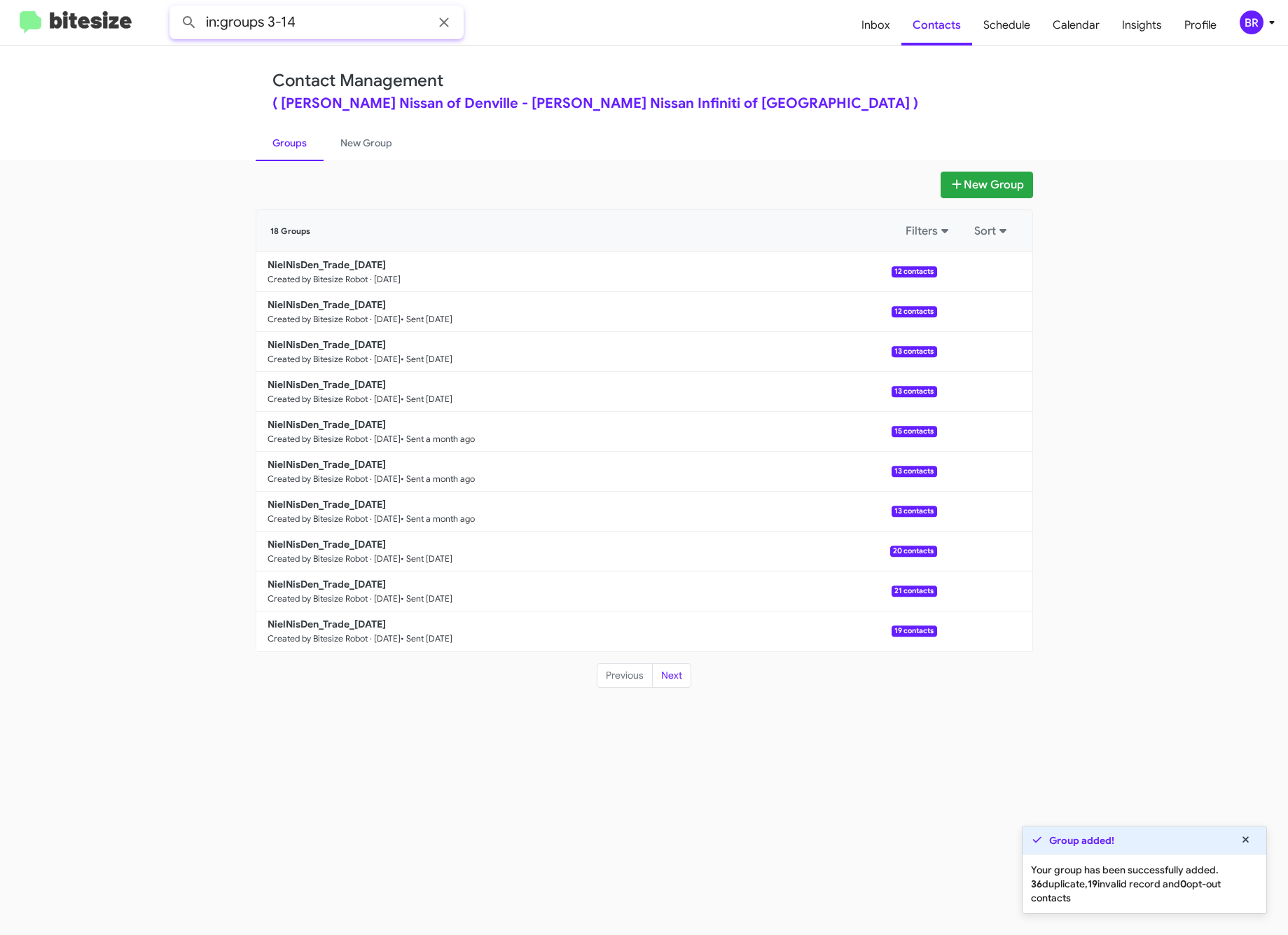 click 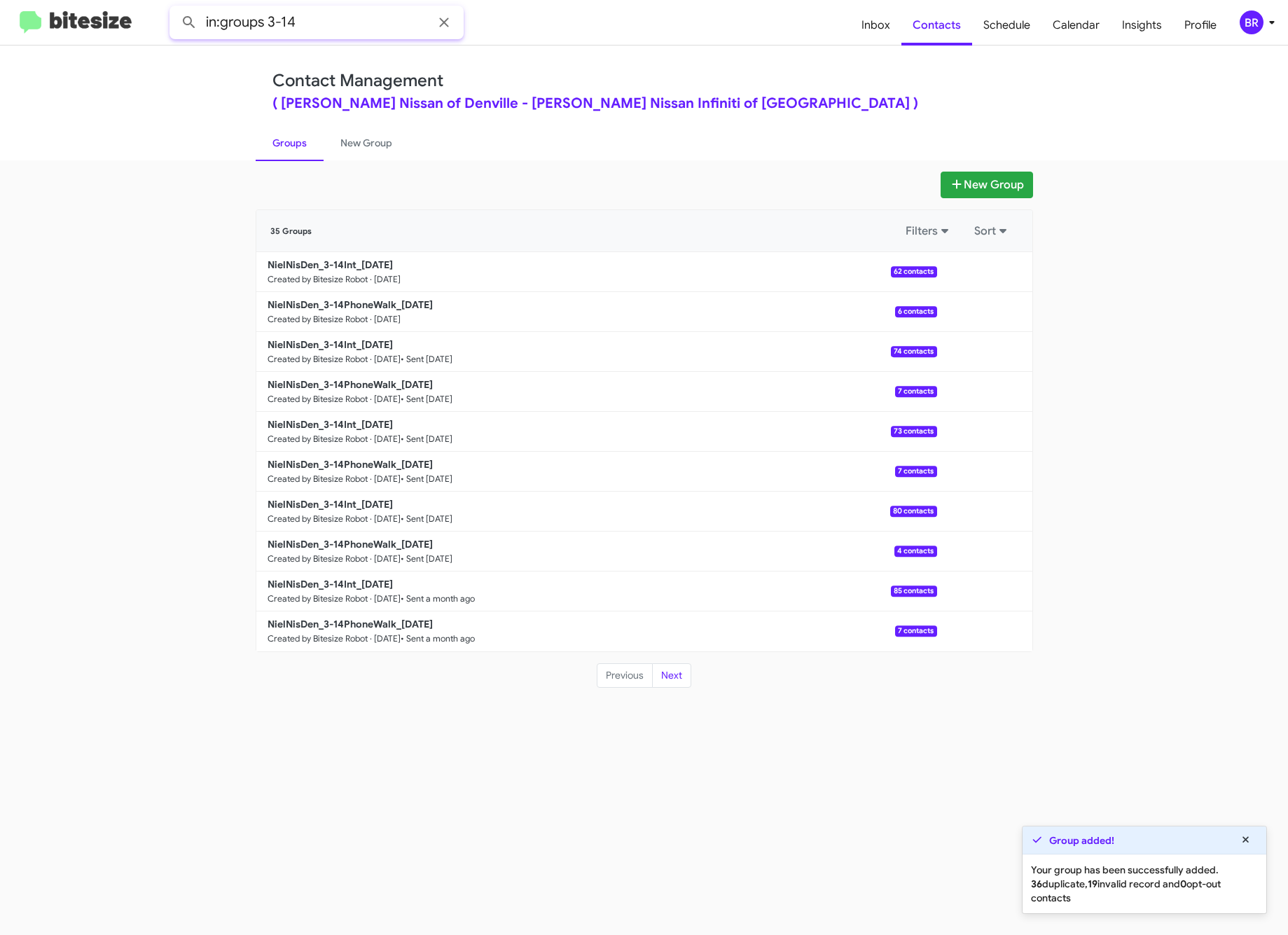 drag, startPoint x: 269, startPoint y: 11, endPoint x: 322, endPoint y: 23, distance: 54.34151 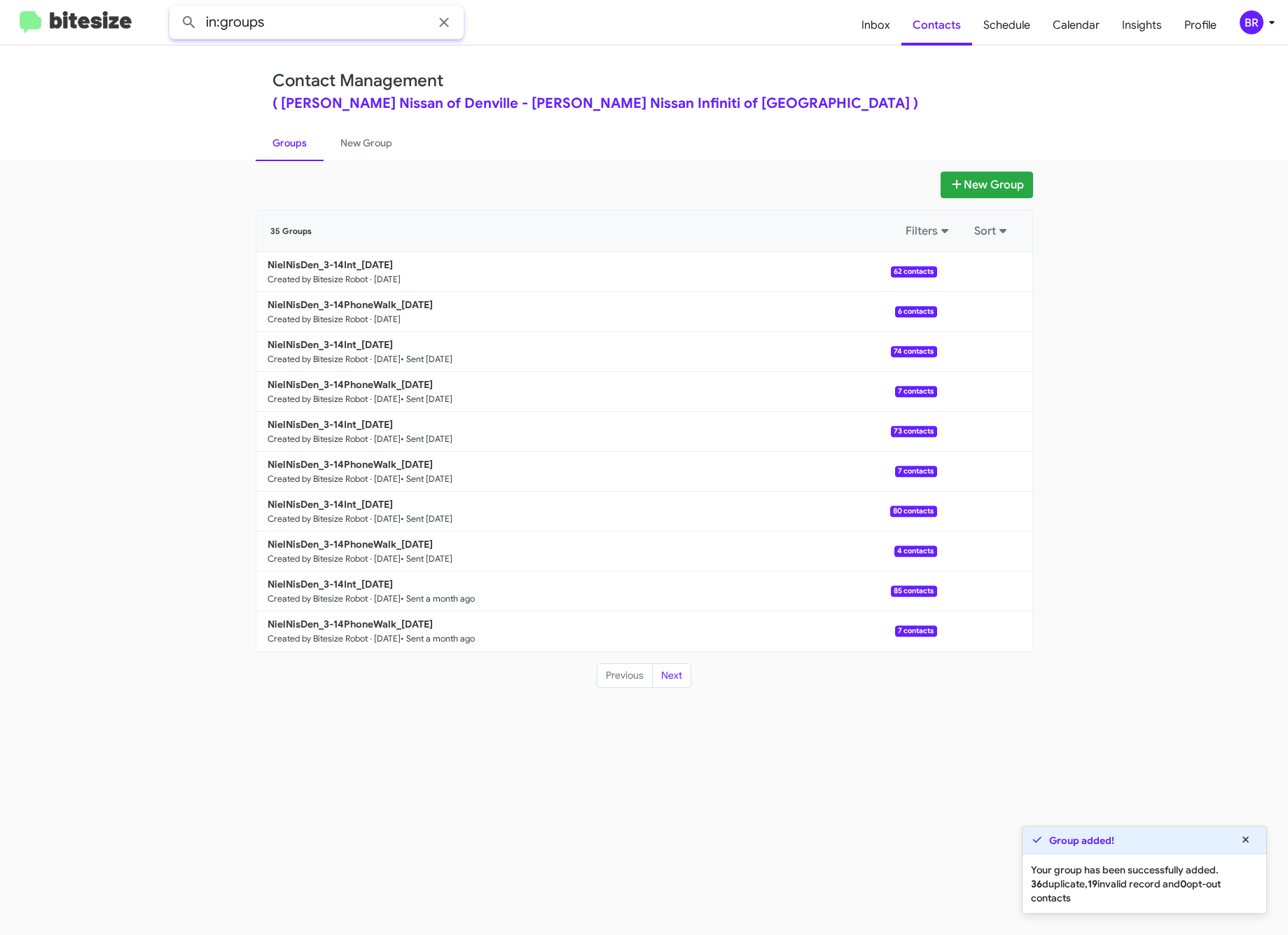 click 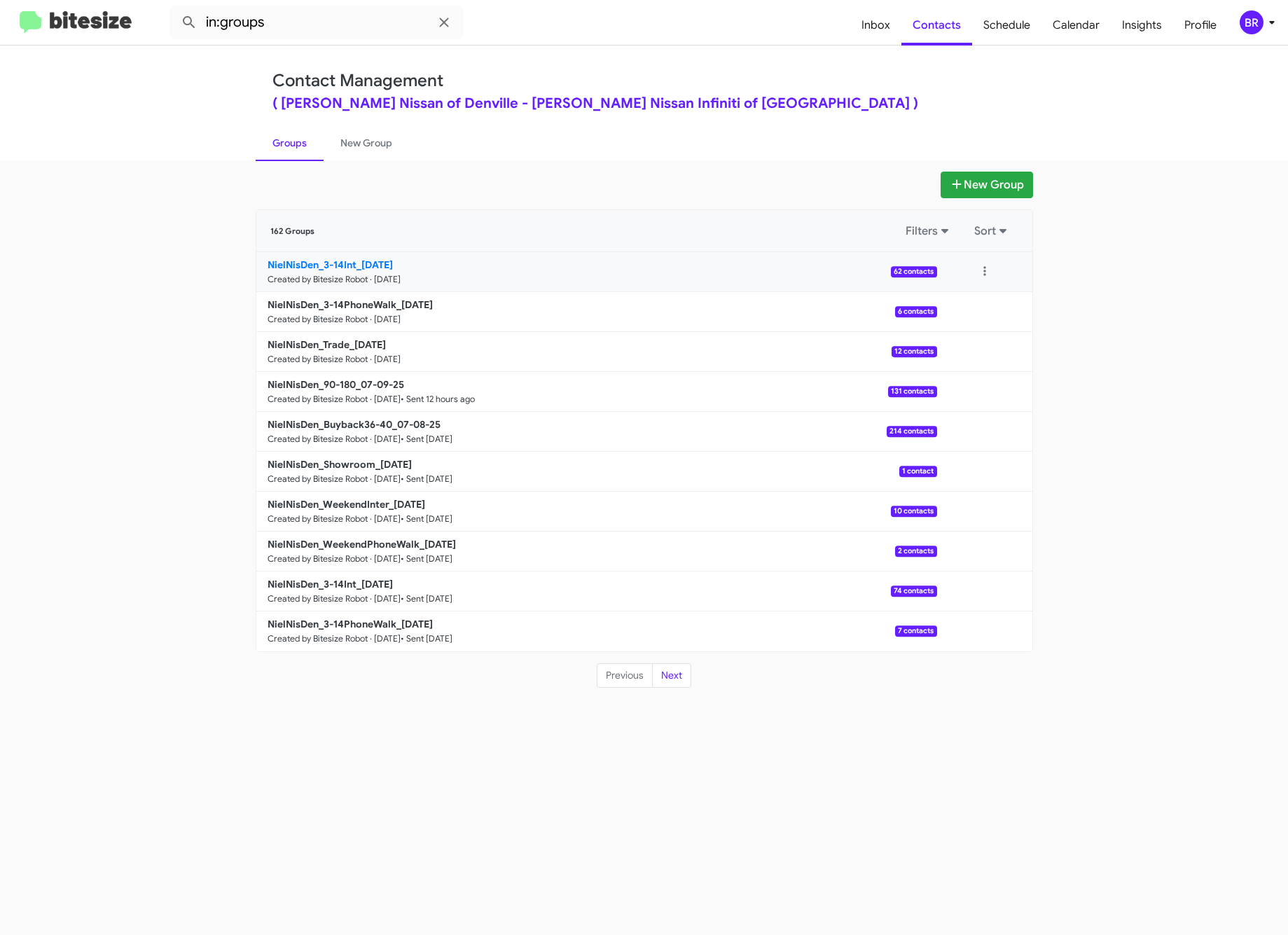 click on "NielNisDen_3-14Int_[DATE]" 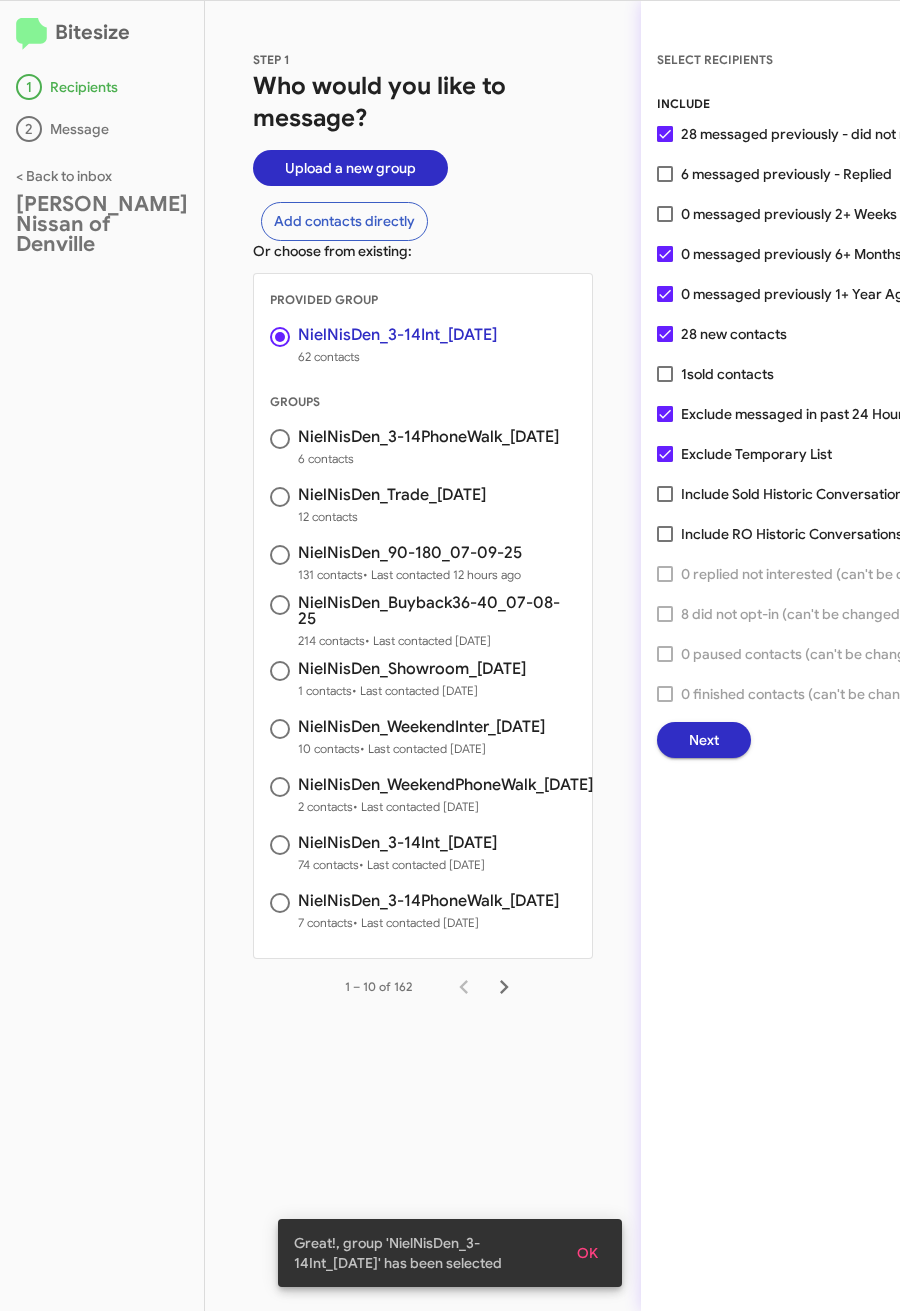 click on "0 messaged previously 2+ Weeks Ago - Replied" at bounding box center [834, 214] 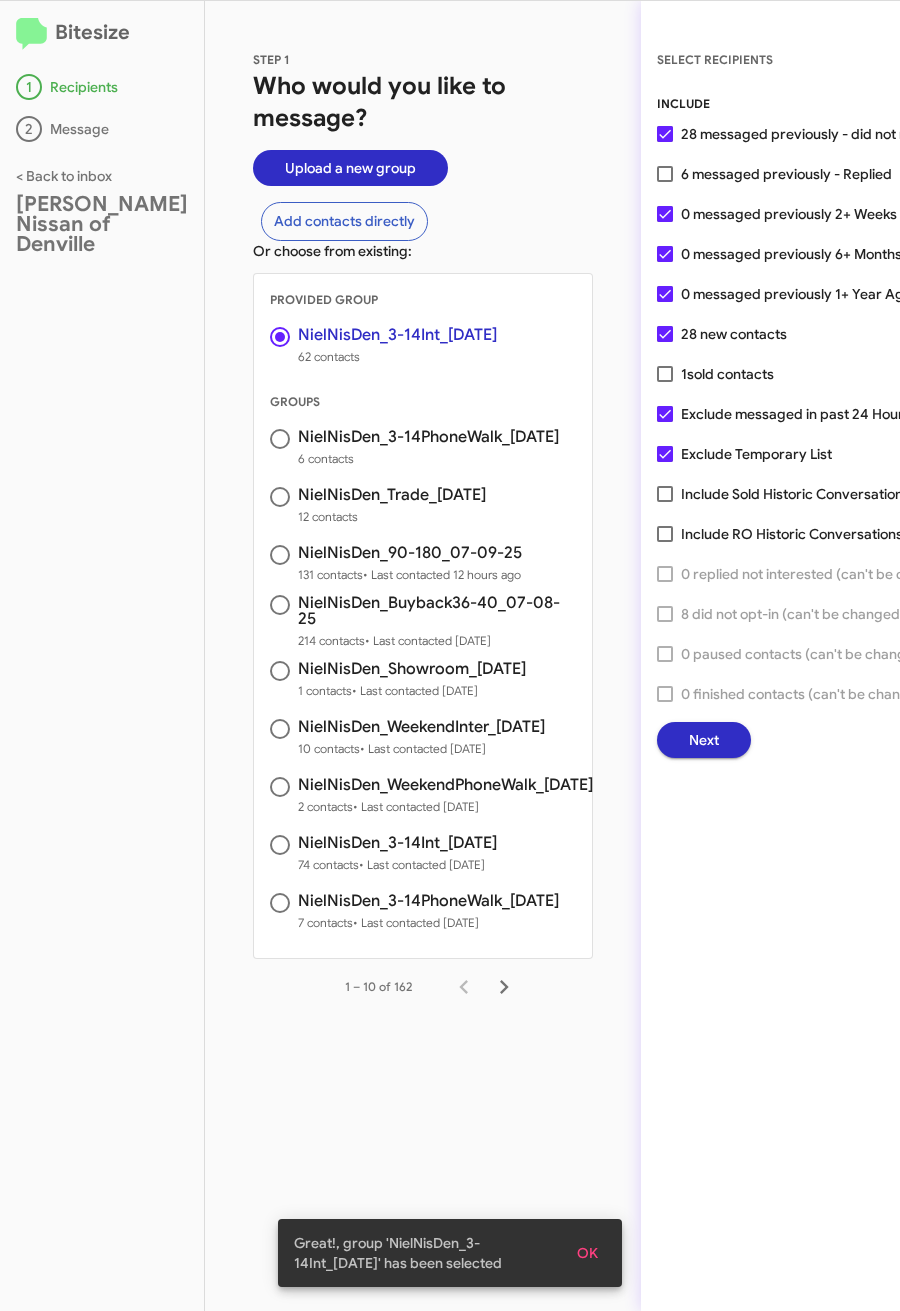 click on "Next" 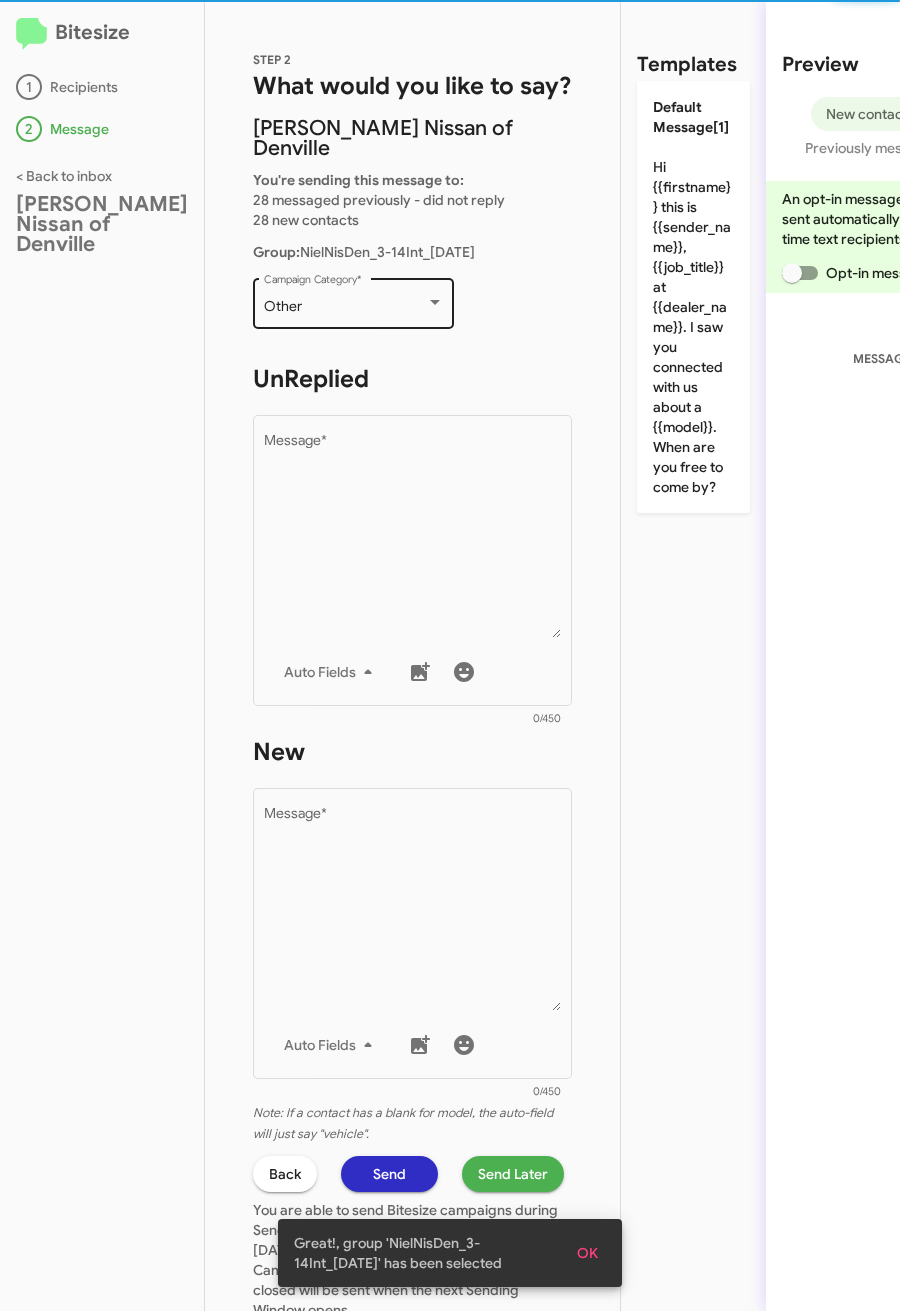 click on "Other  Campaign Category   *" 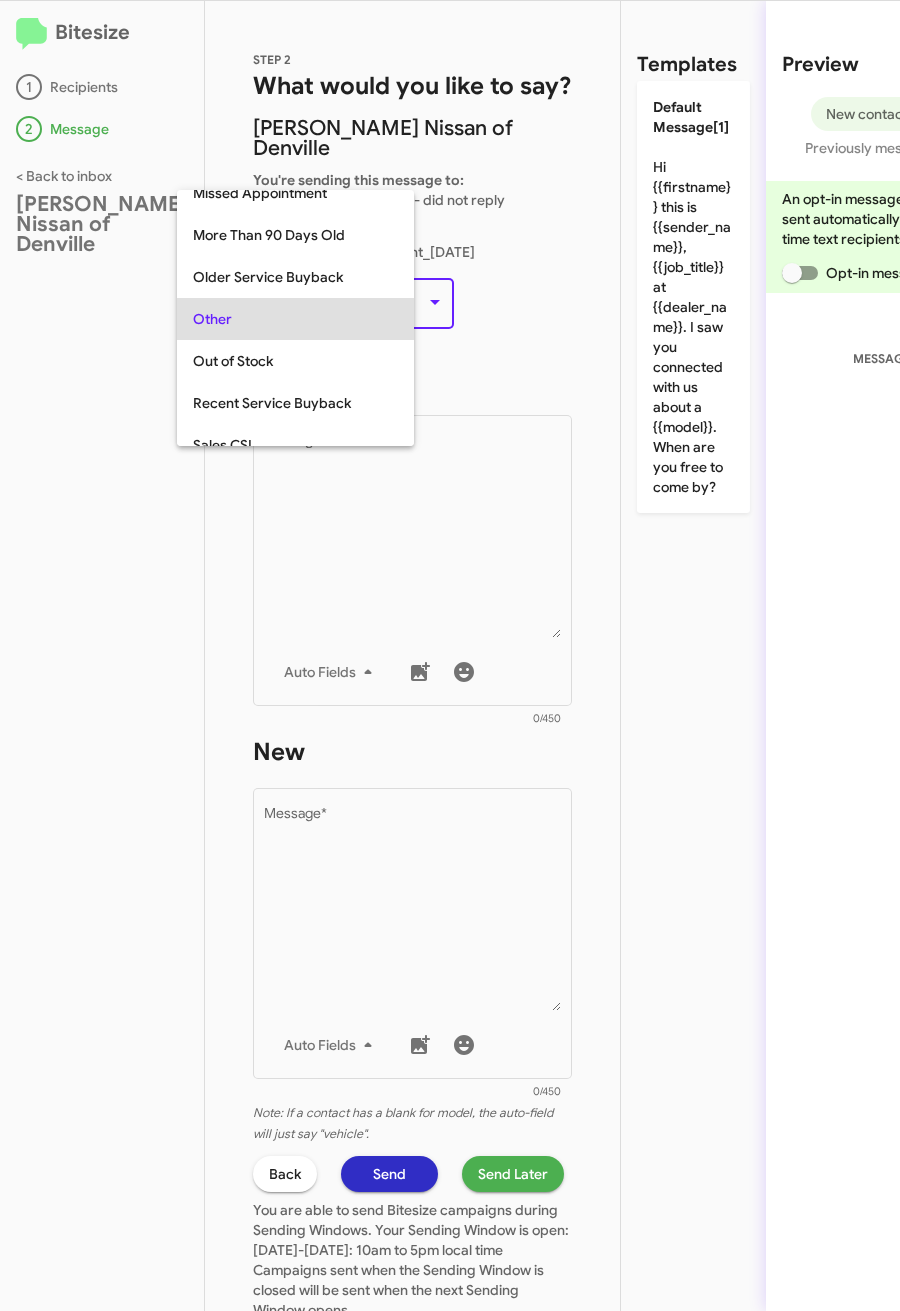 scroll, scrollTop: 751, scrollLeft: 0, axis: vertical 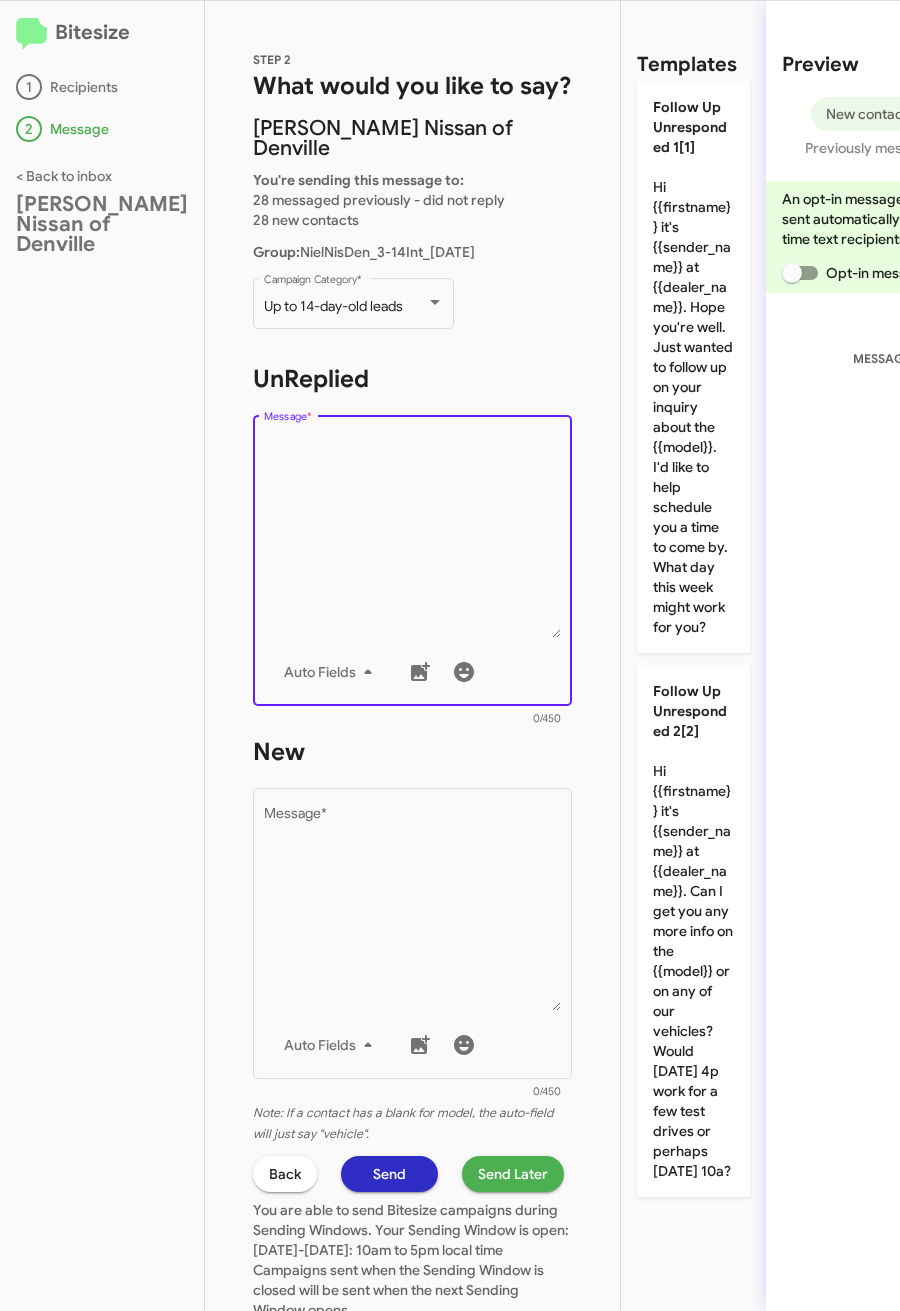 click on "Message  *" at bounding box center (413, 536) 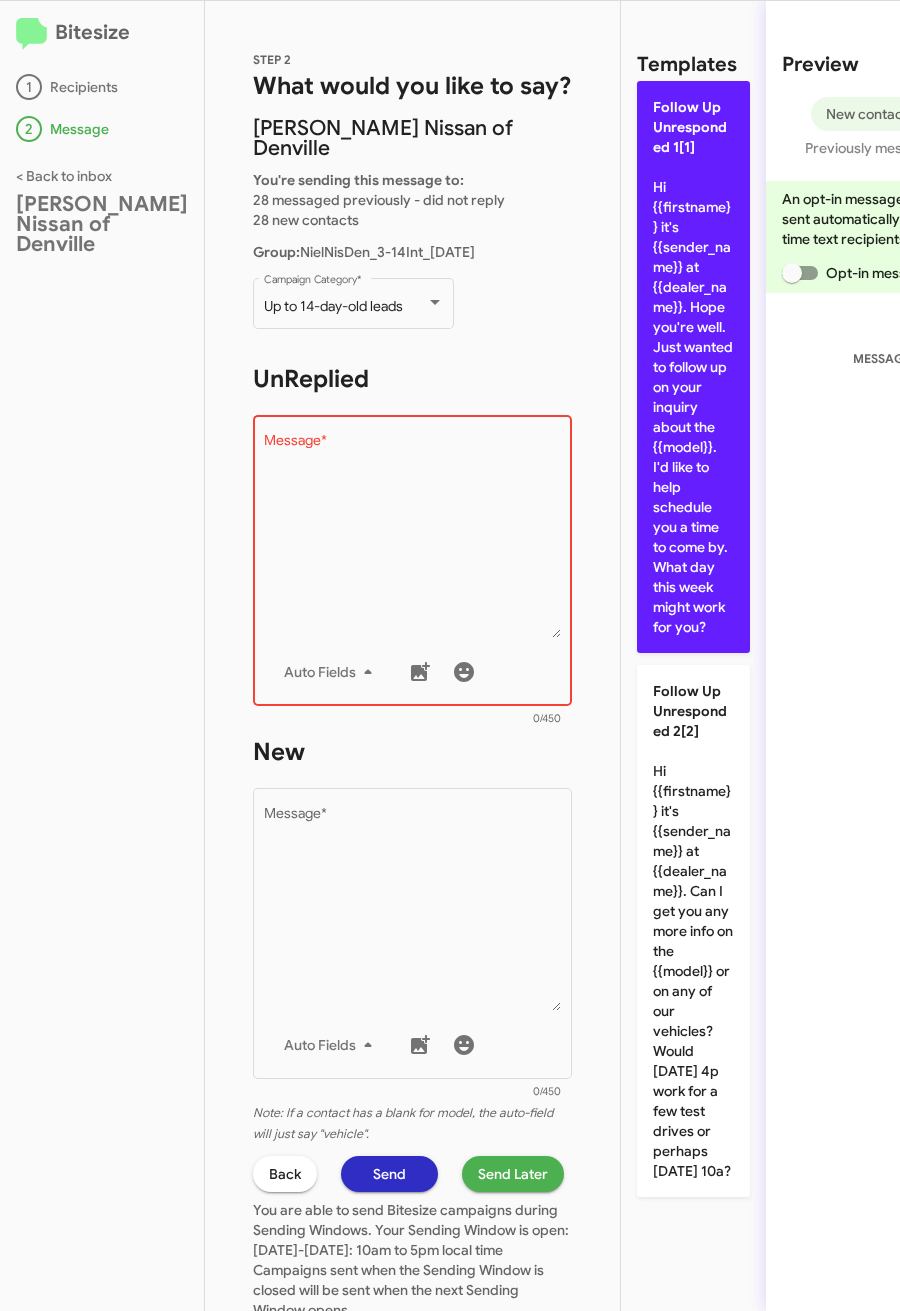 click on "Follow Up Unresponded 1[1]  Hi {{firstname}} it's {{sender_name}} at {{dealer_name}}. Hope you're well. Just wanted to follow up on your inquiry about the {{model}}. I'd like to help schedule you a time to come by. What day this week might work for you?" 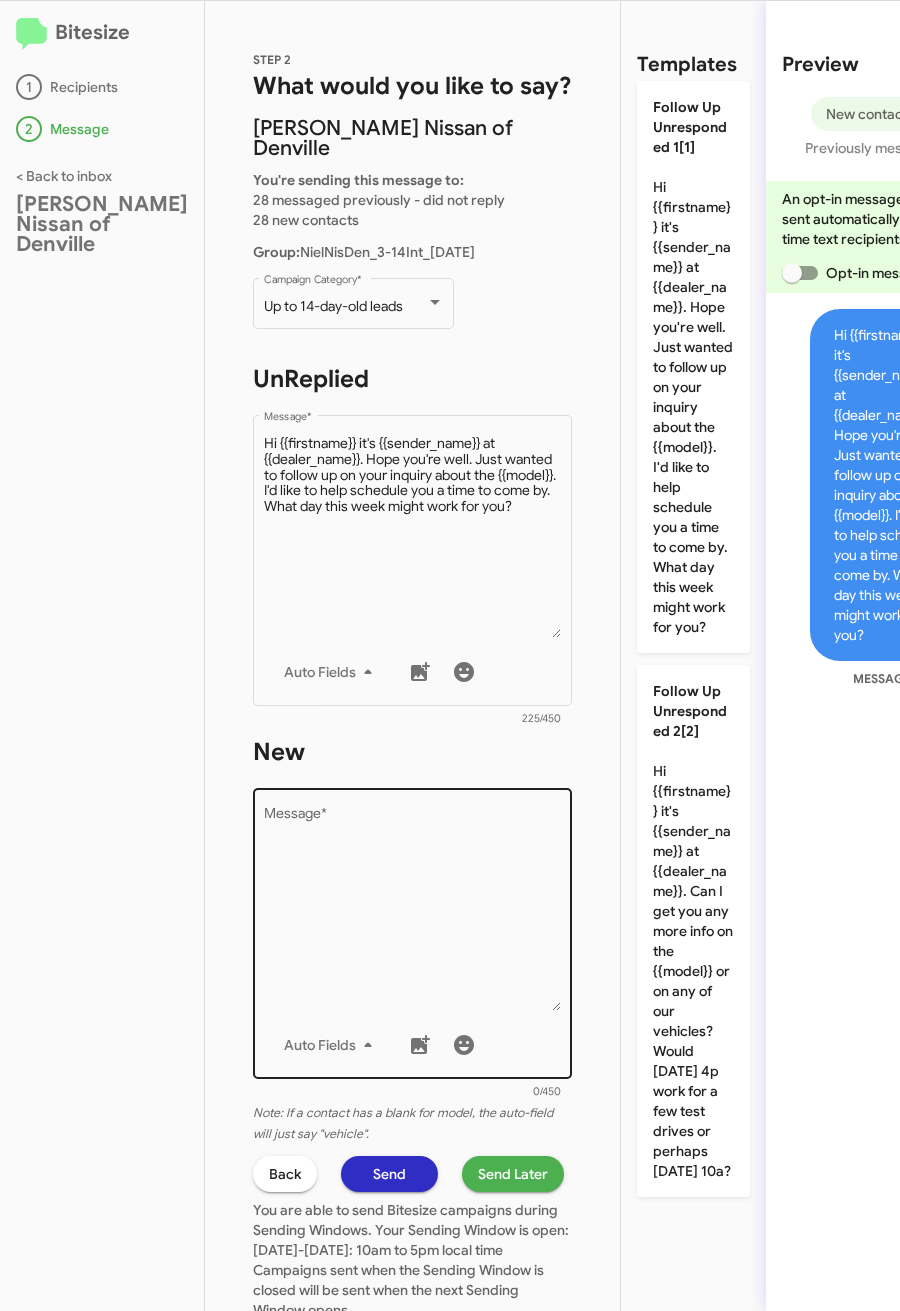 click on "Message  *" at bounding box center (413, 909) 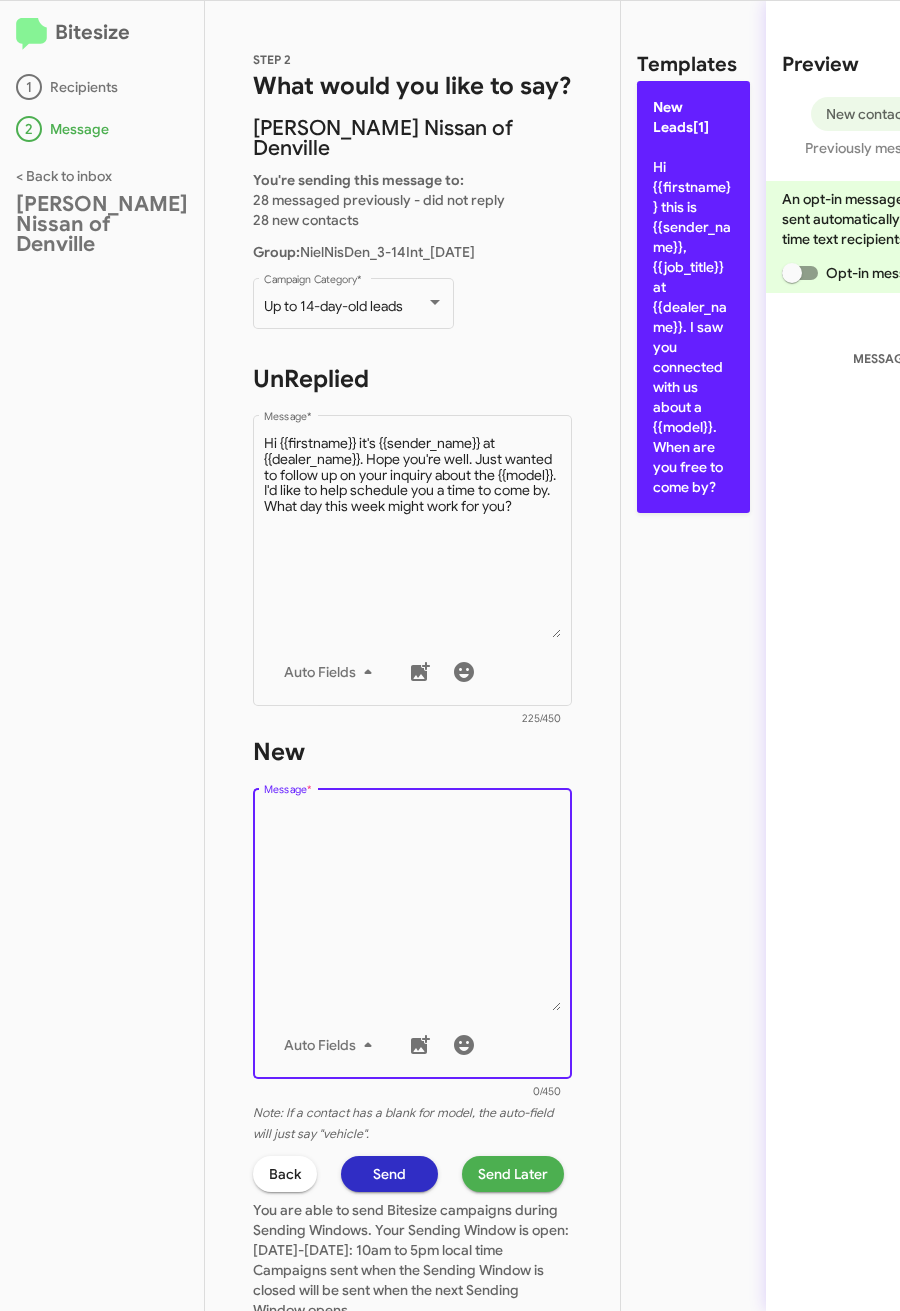 click on "New Leads[1]  Hi {{firstname}} this is {{sender_name}}, {{job_title}} at {{dealer_name}}. I saw you connected with us about a {{model}}. When are you free to come by?" 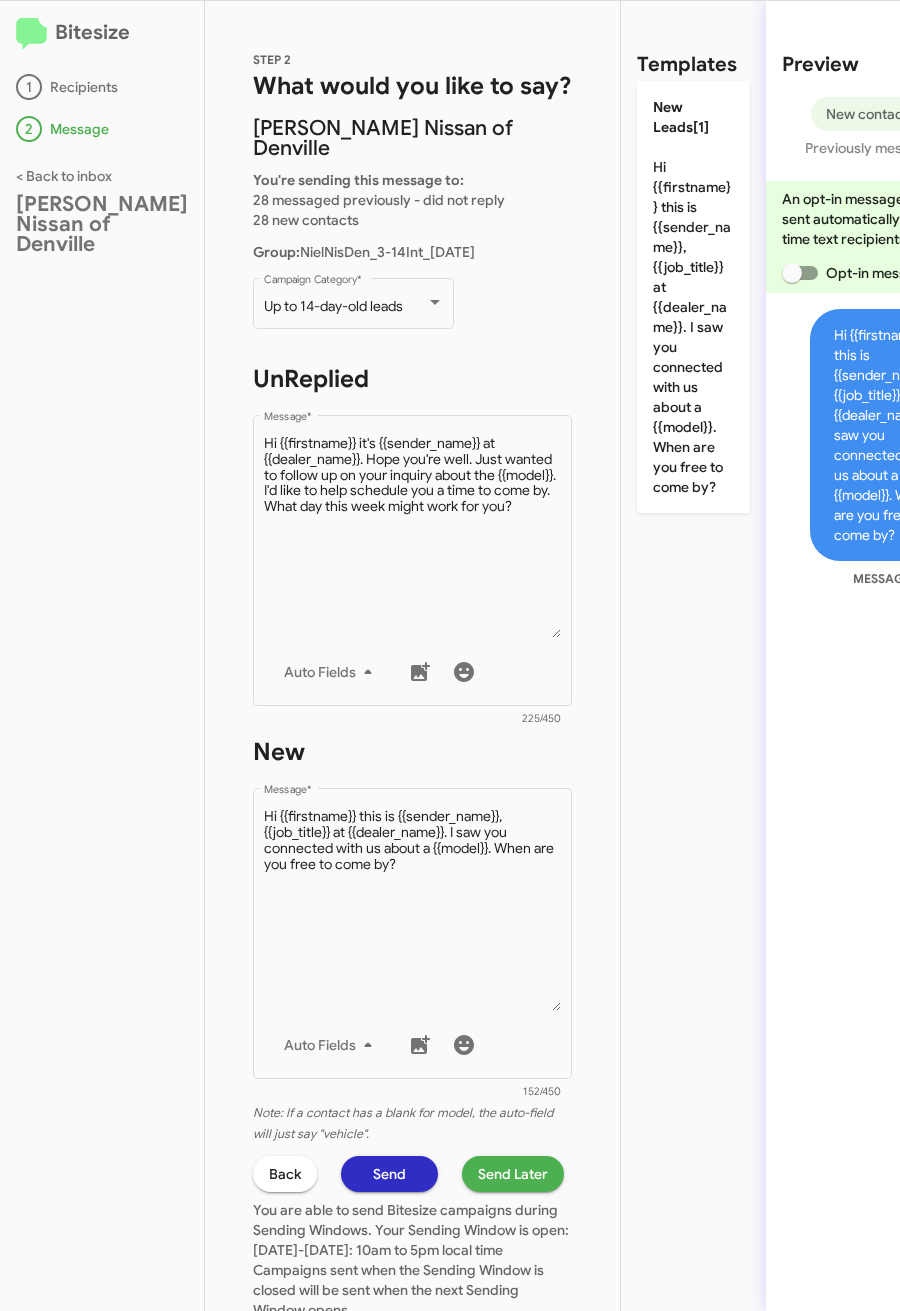 click on "Send Later" 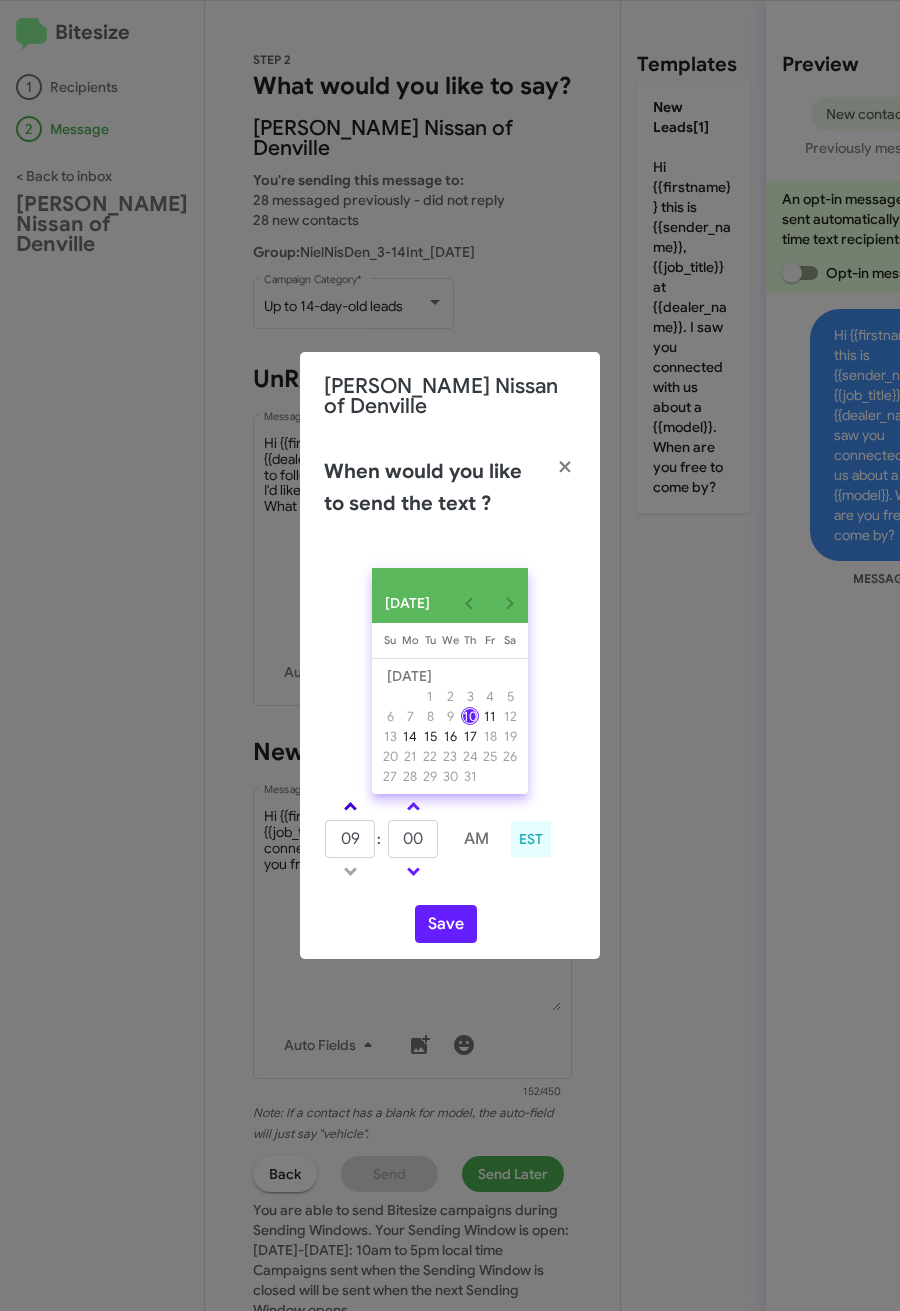 click 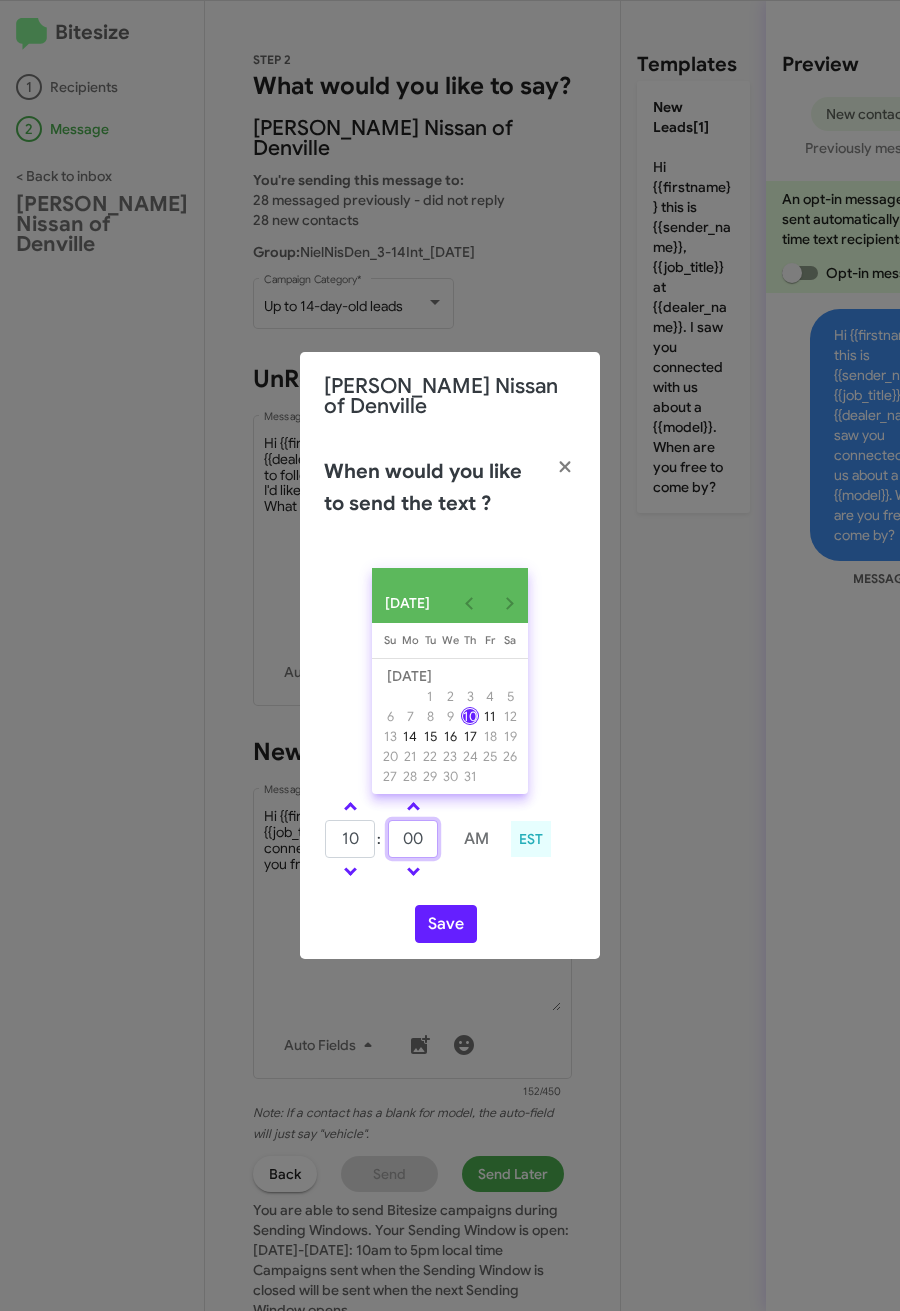 drag, startPoint x: 417, startPoint y: 843, endPoint x: 381, endPoint y: 840, distance: 36.124783 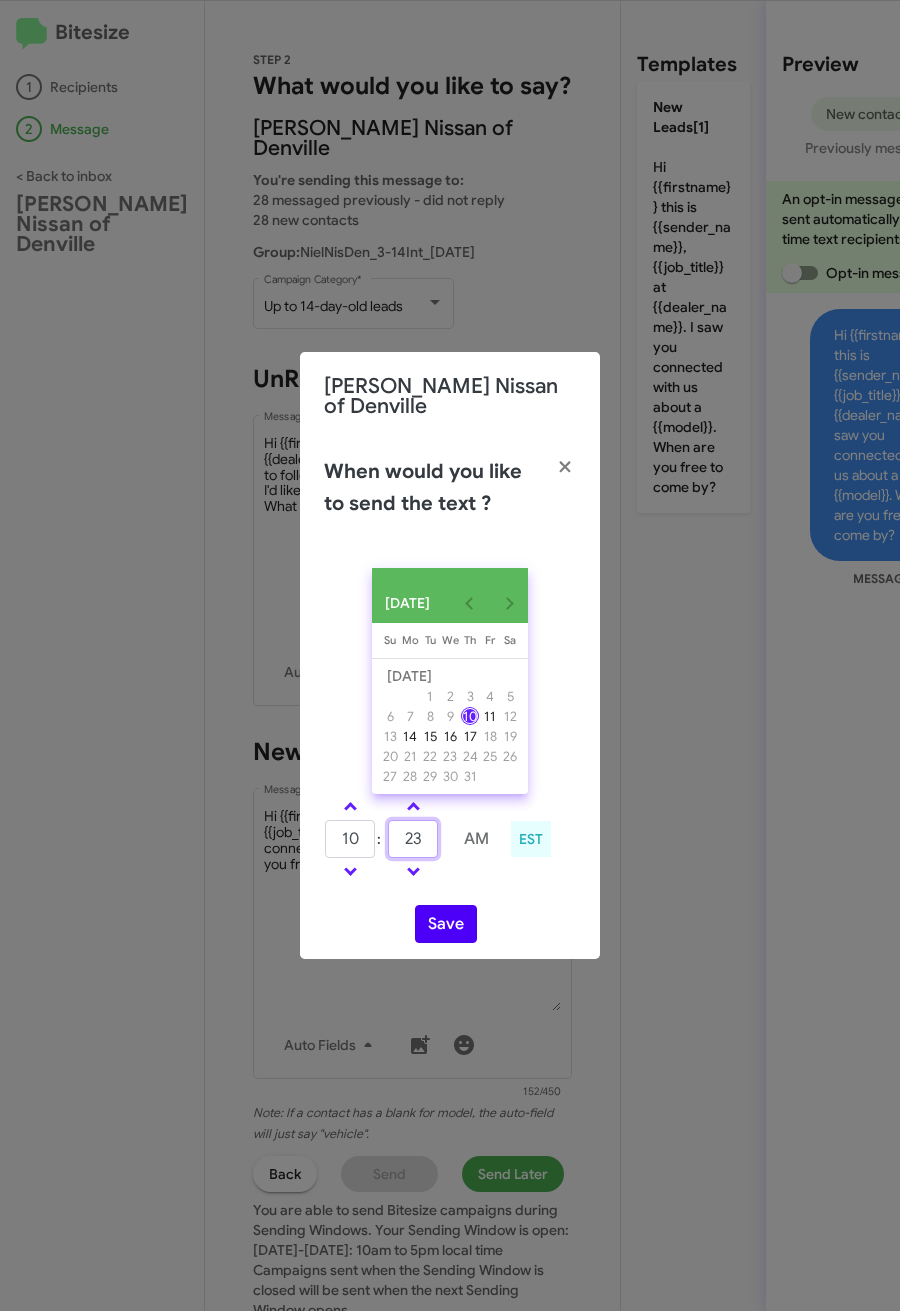 type on "23" 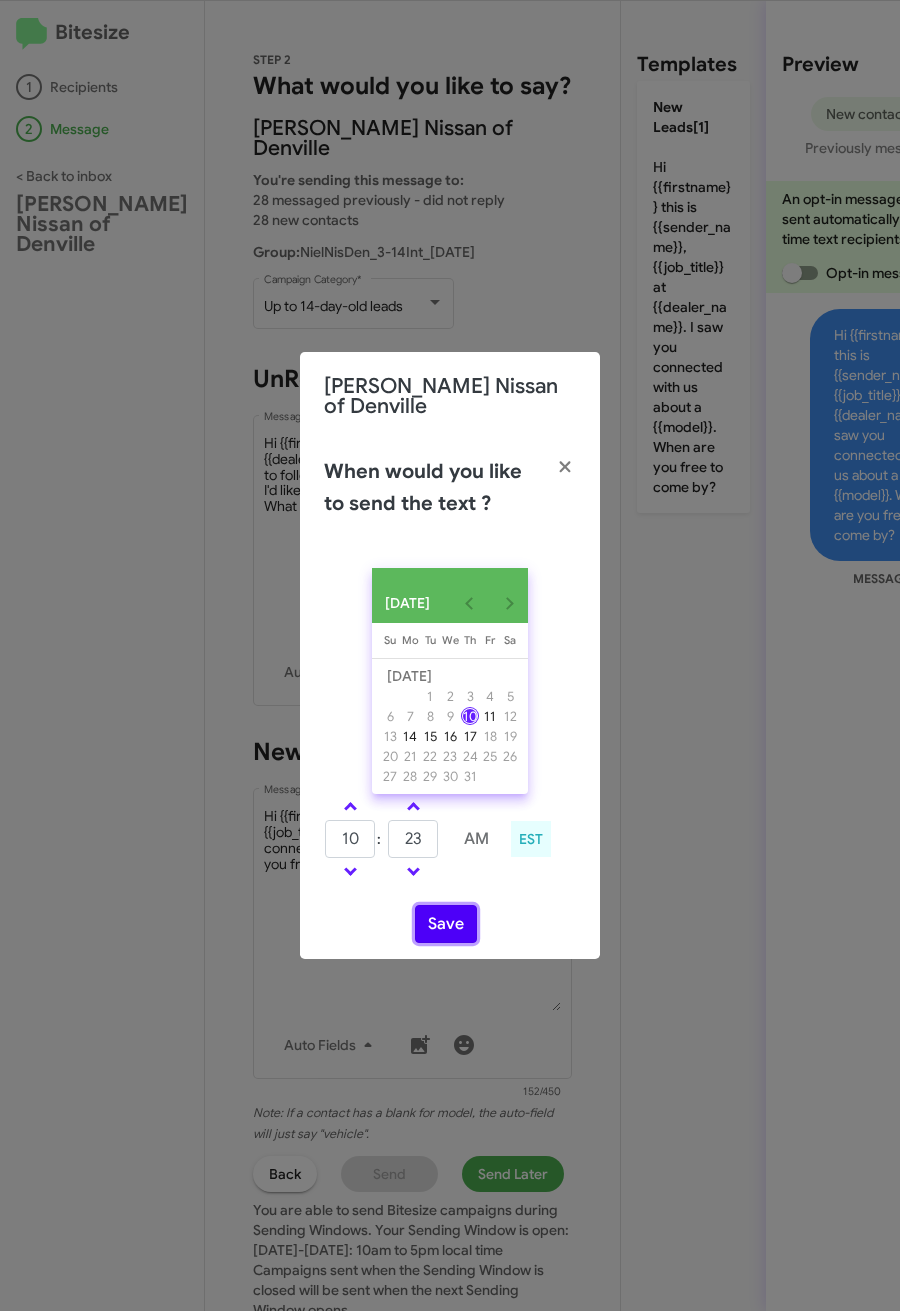 click on "Save" 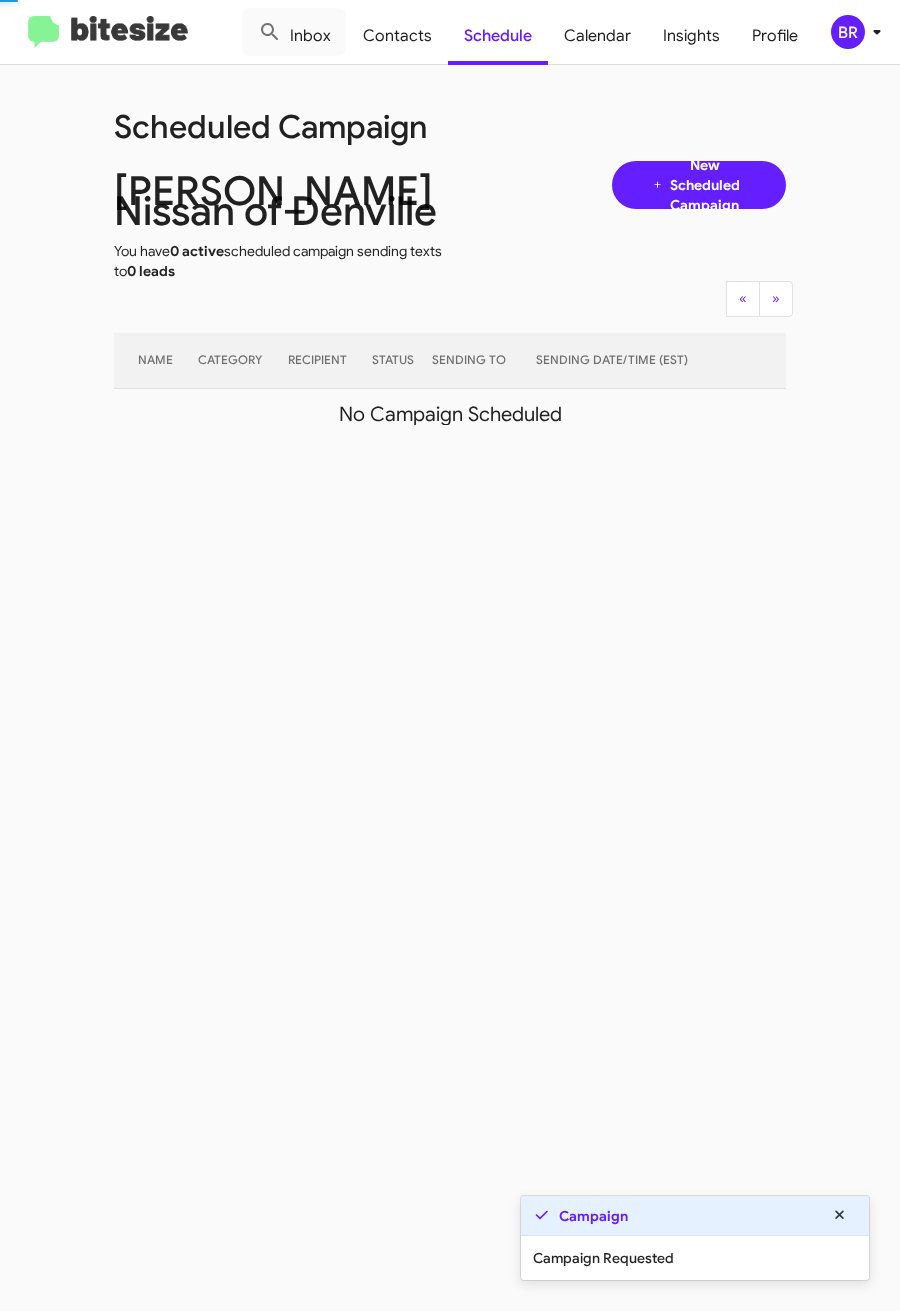 click on "BR" 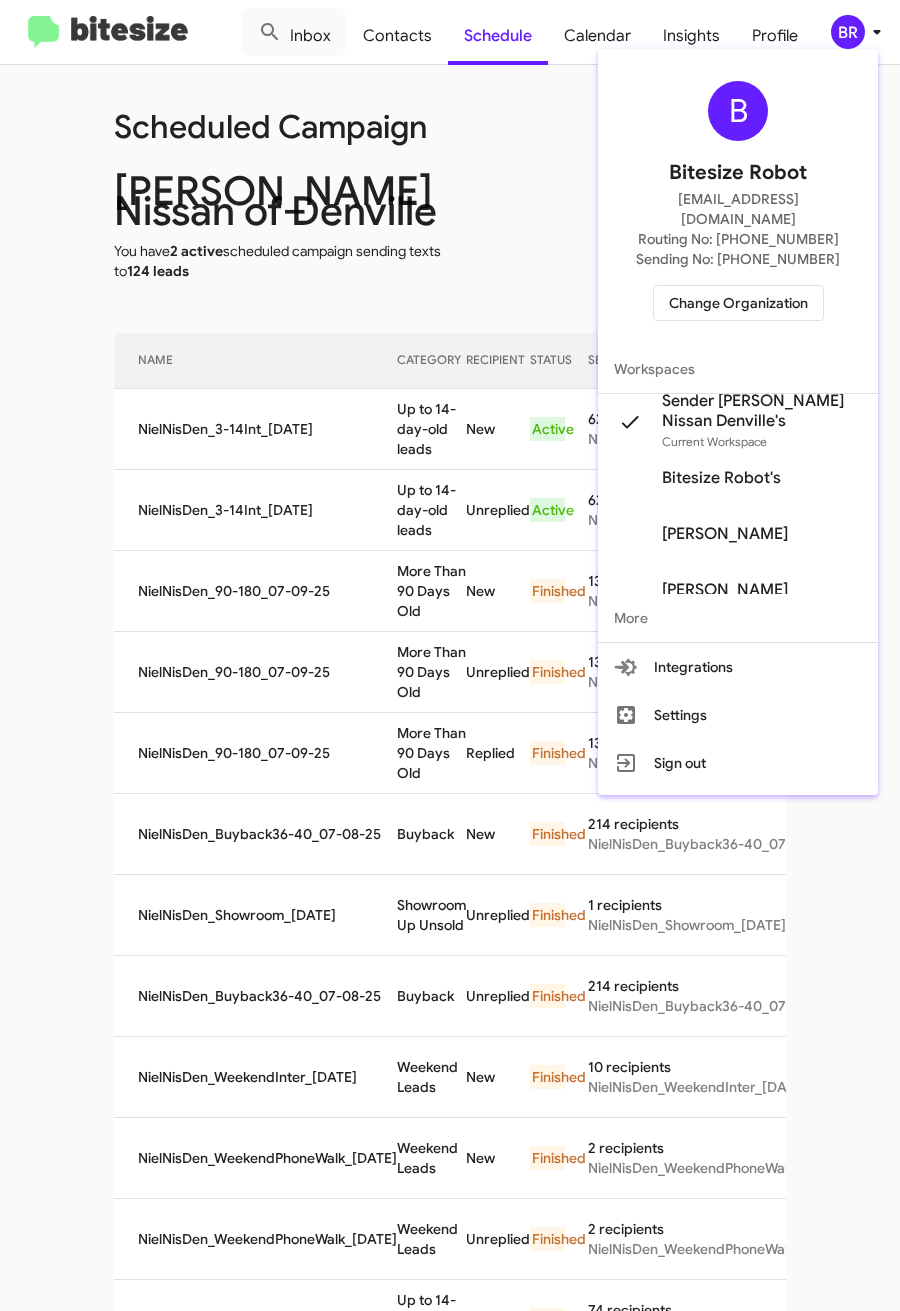 click at bounding box center [450, 655] 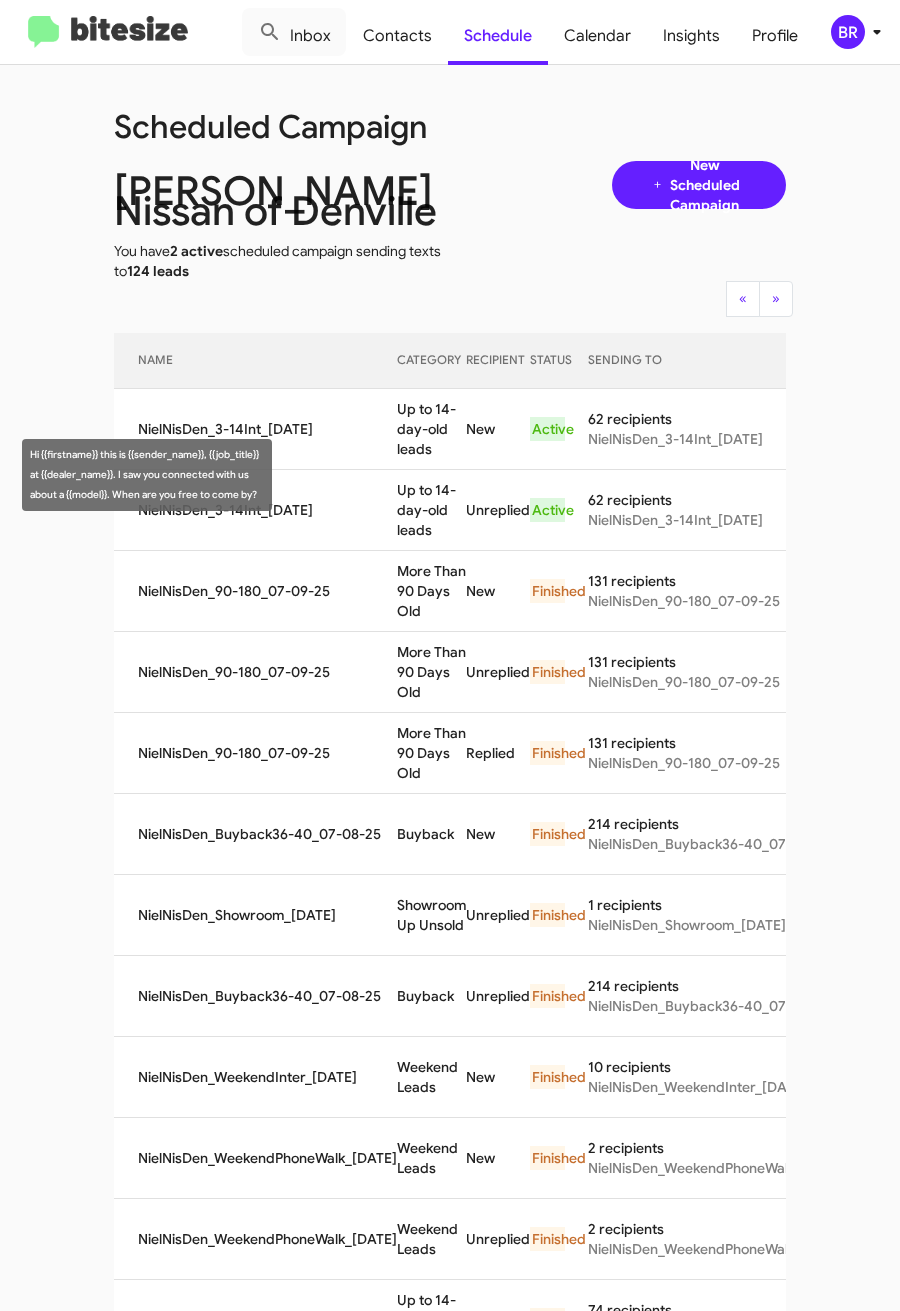 drag, startPoint x: 367, startPoint y: 454, endPoint x: 405, endPoint y: 499, distance: 58.898216 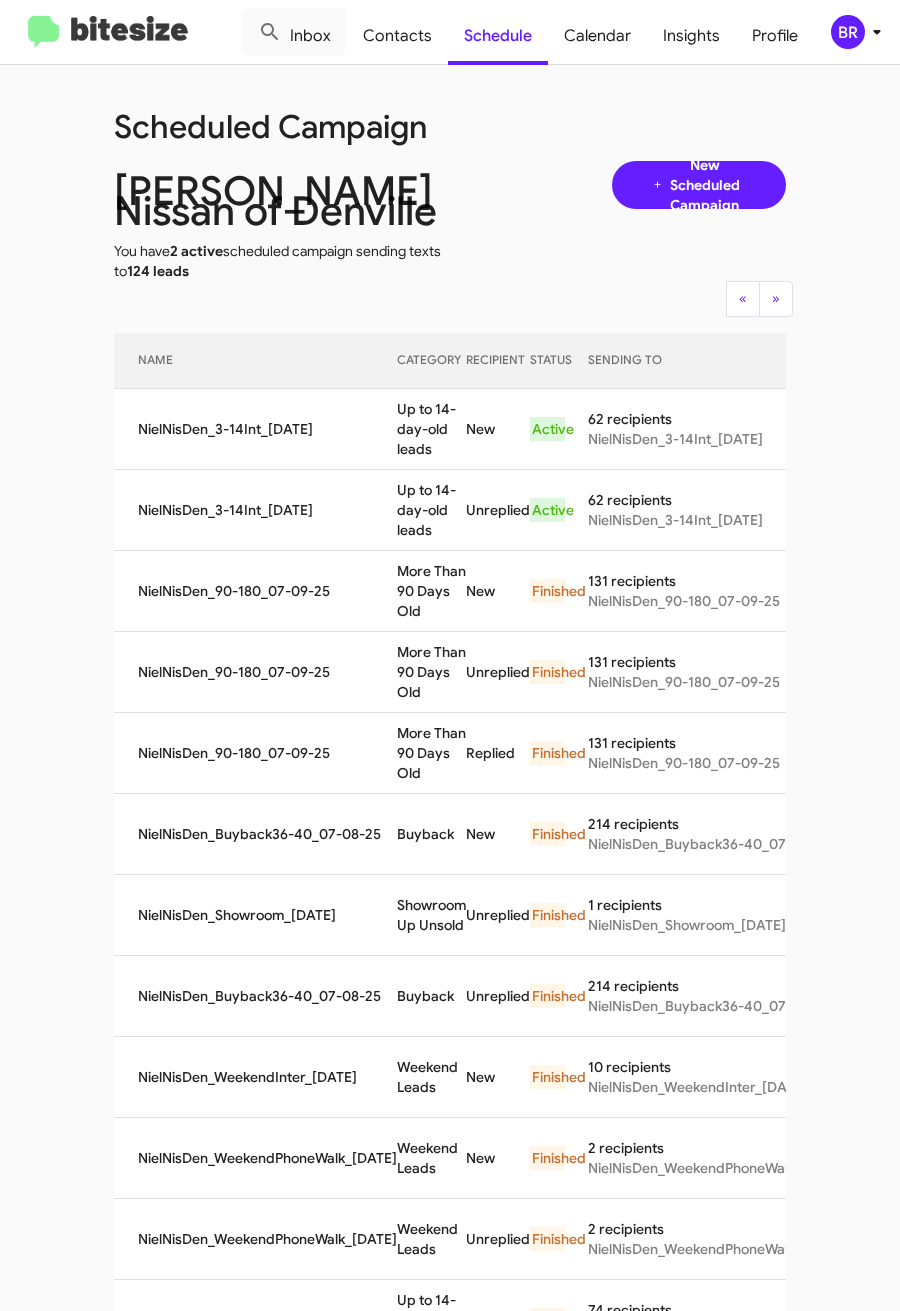 copy on "Up to 14-day-old leads" 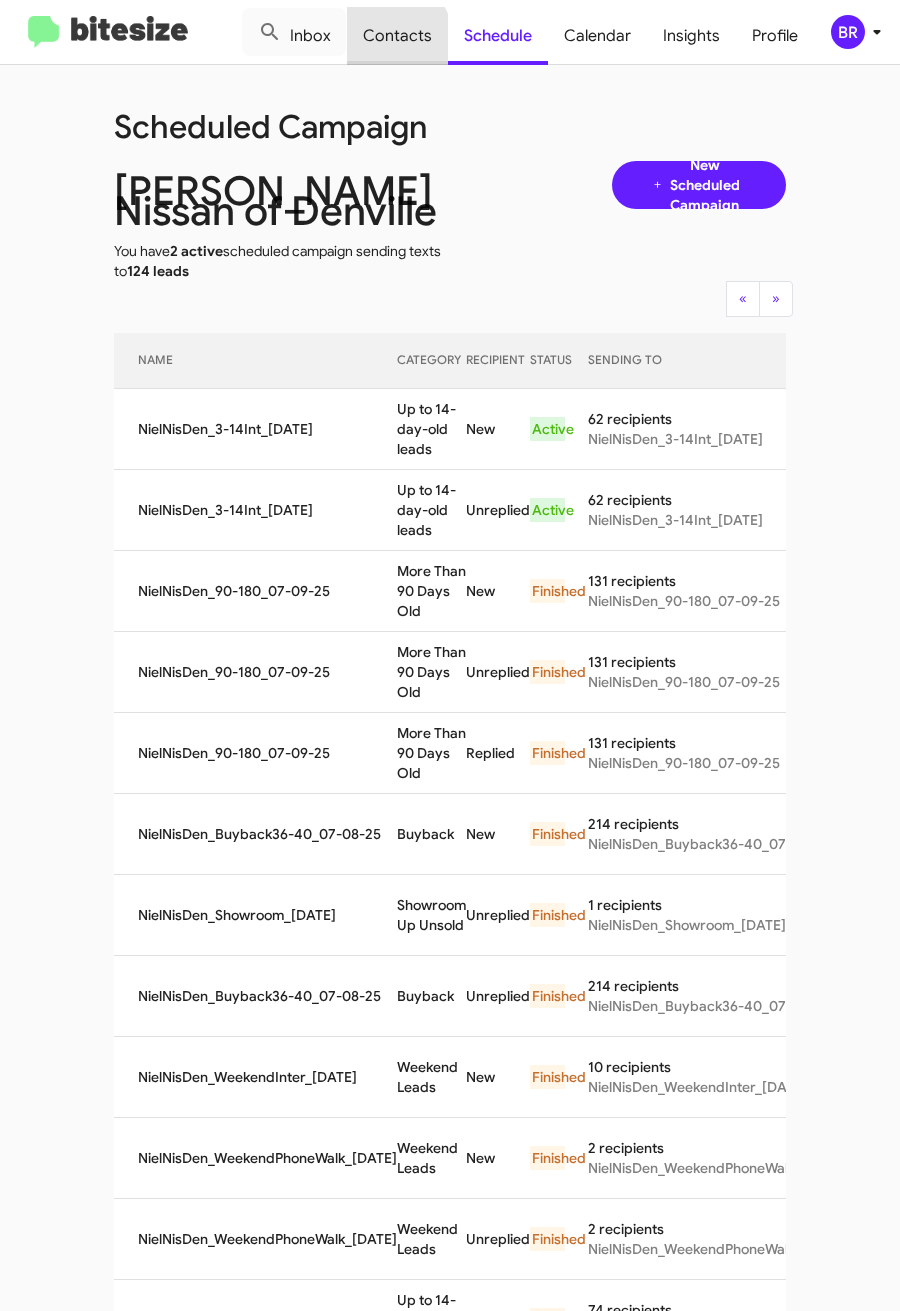 click on "Contacts" 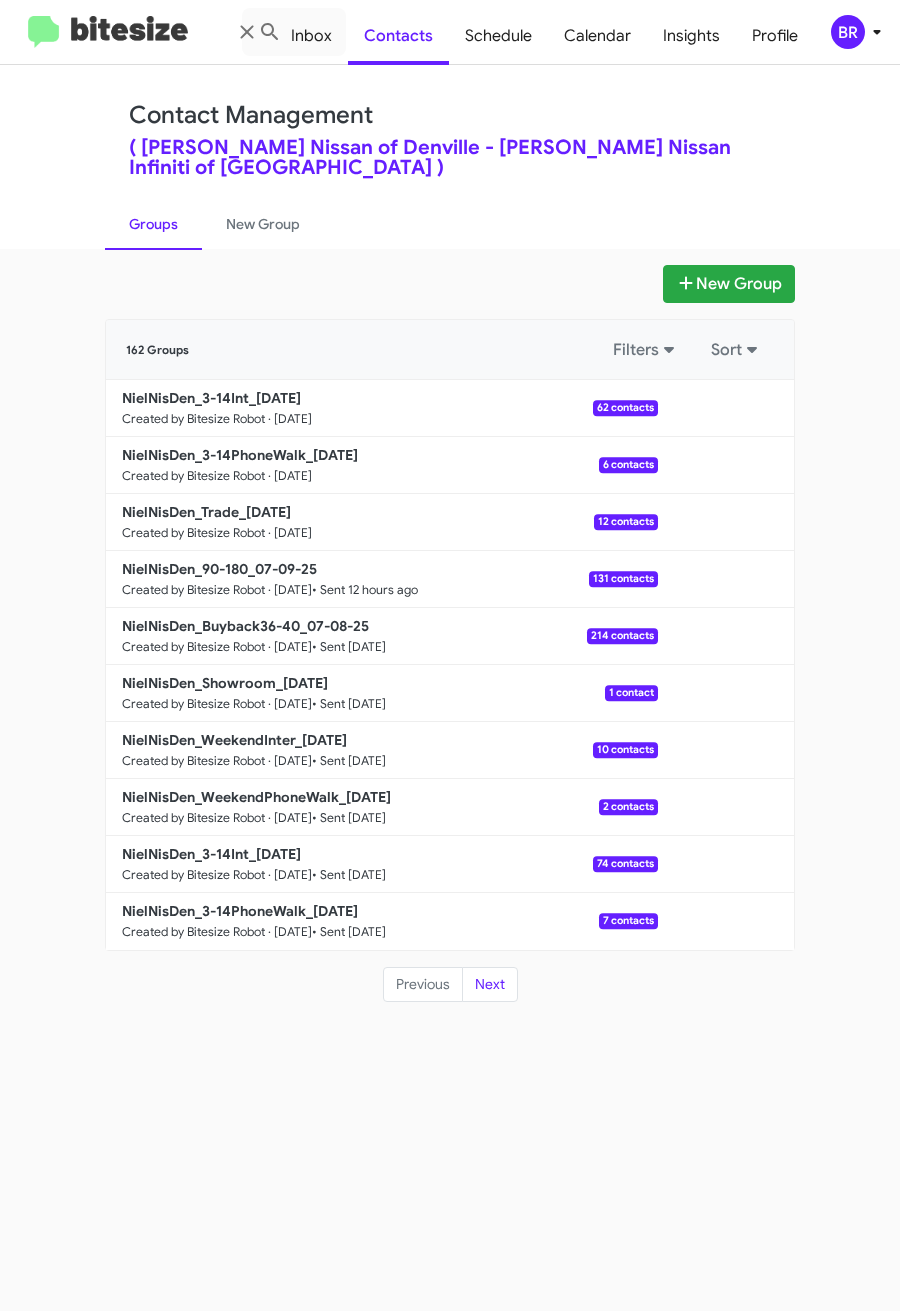 click on "Groups   New Group" 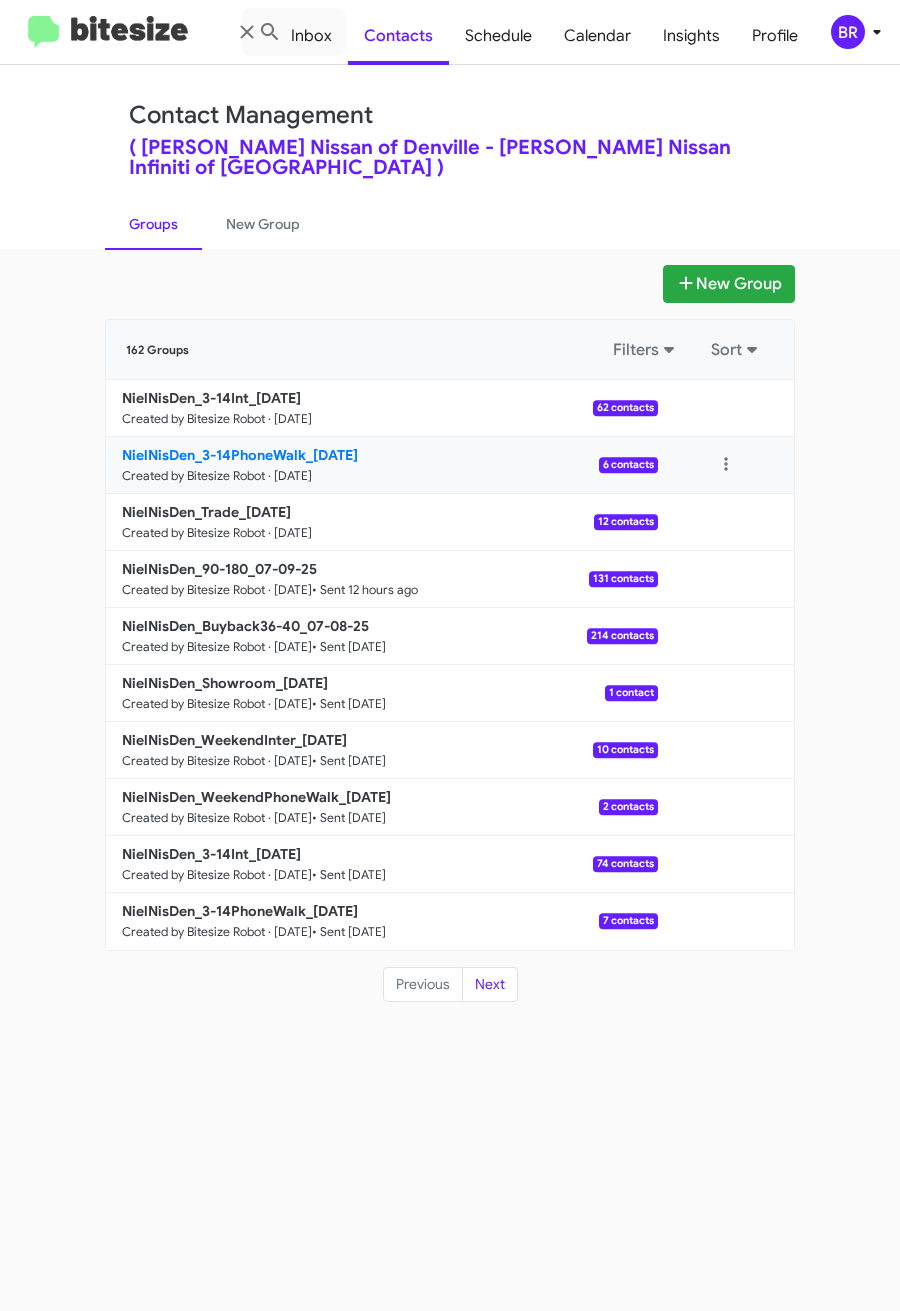 click on "NielNisDen_3-14PhoneWalk_[DATE]" 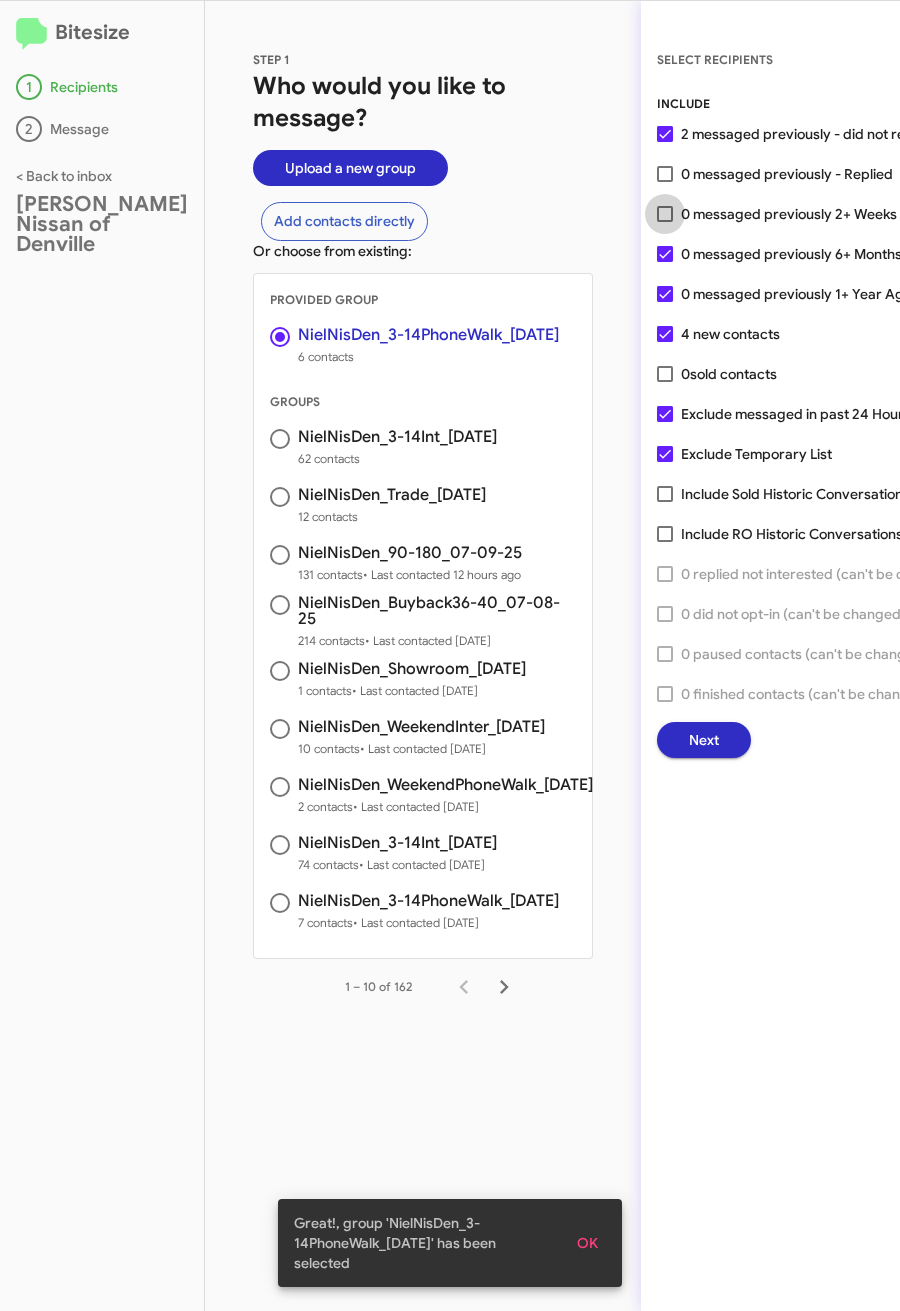 click on "0 messaged previously 2+ Weeks Ago - Replied" at bounding box center [834, 214] 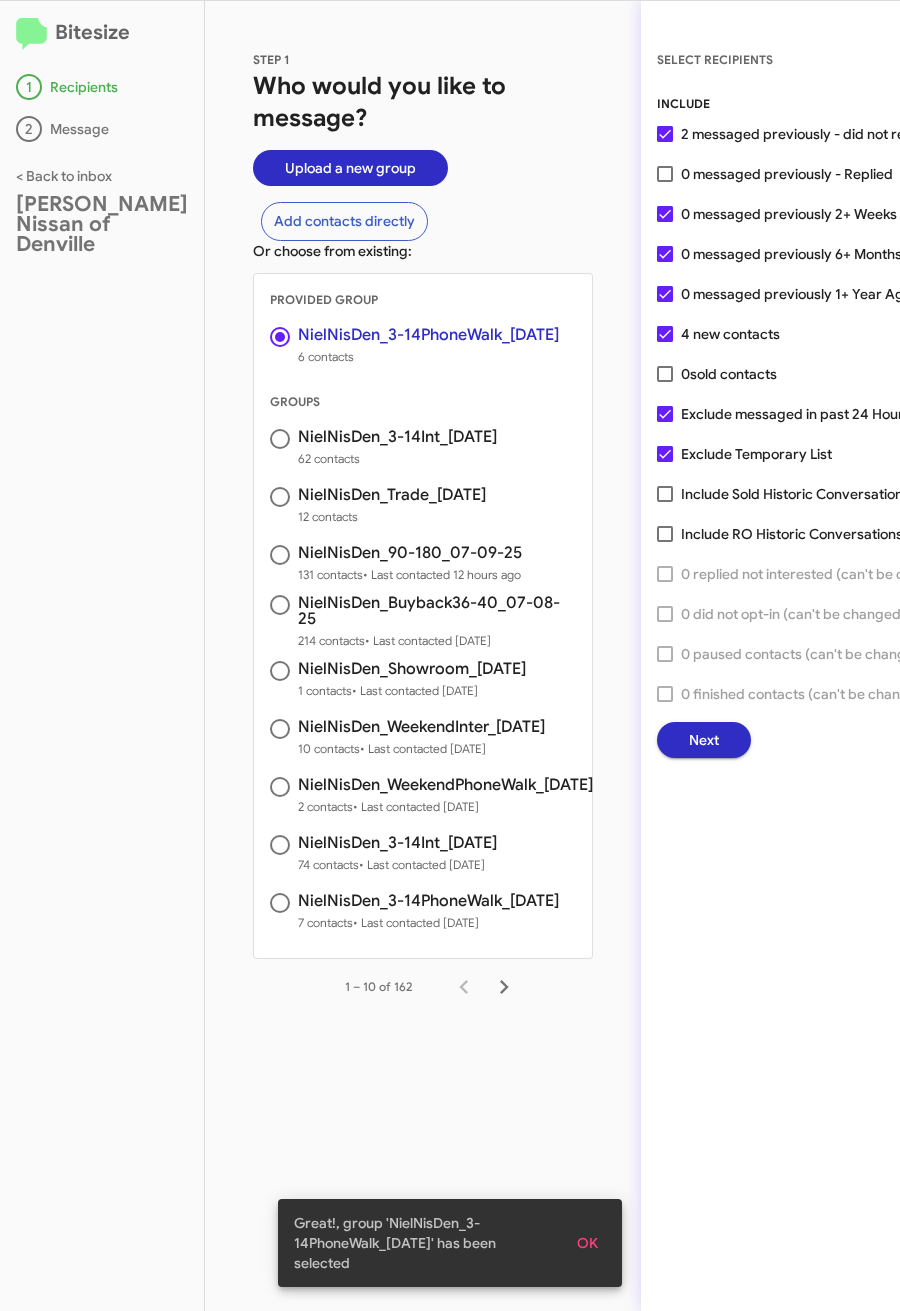 click on "Next" 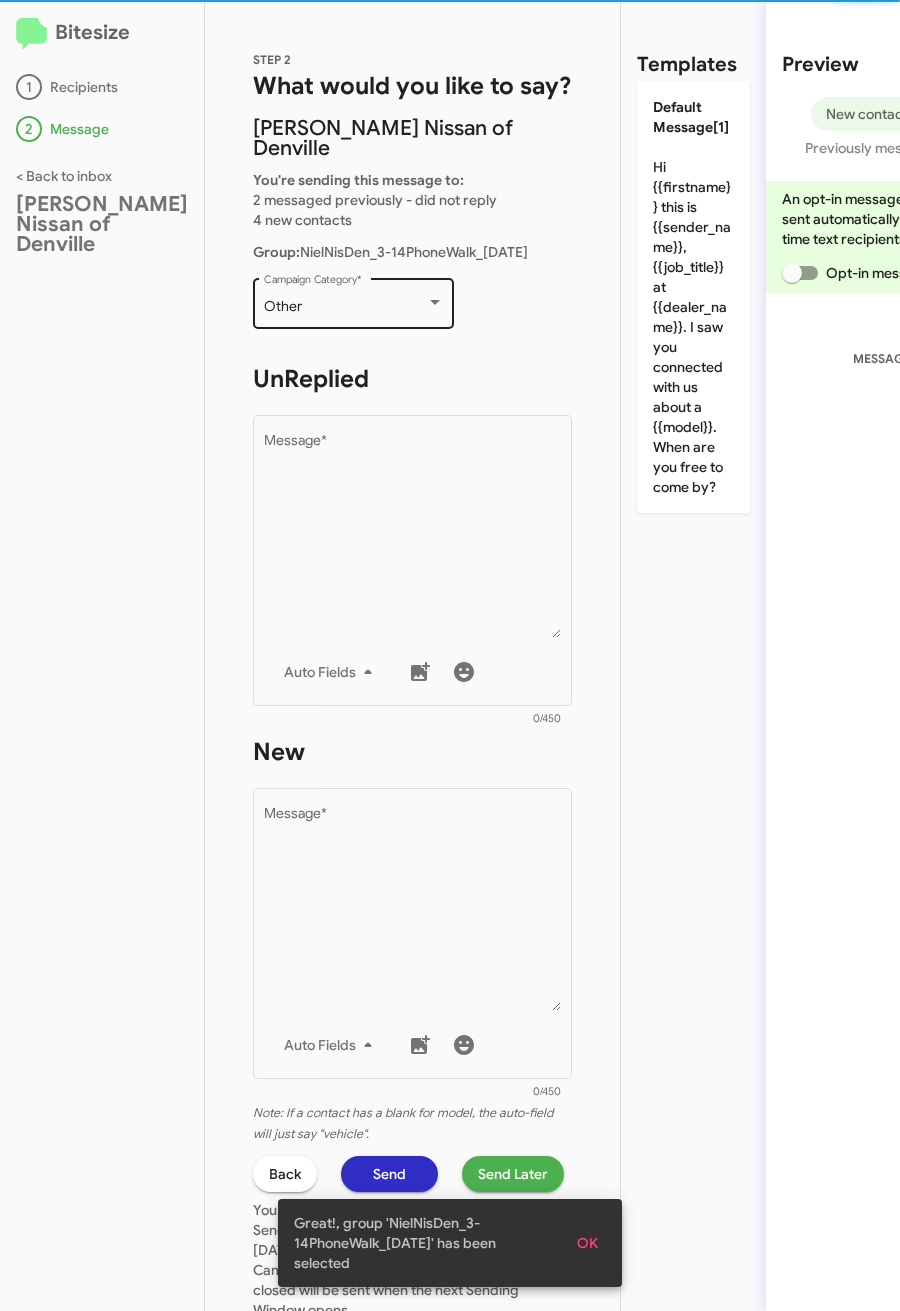 click on "Other" at bounding box center [345, 307] 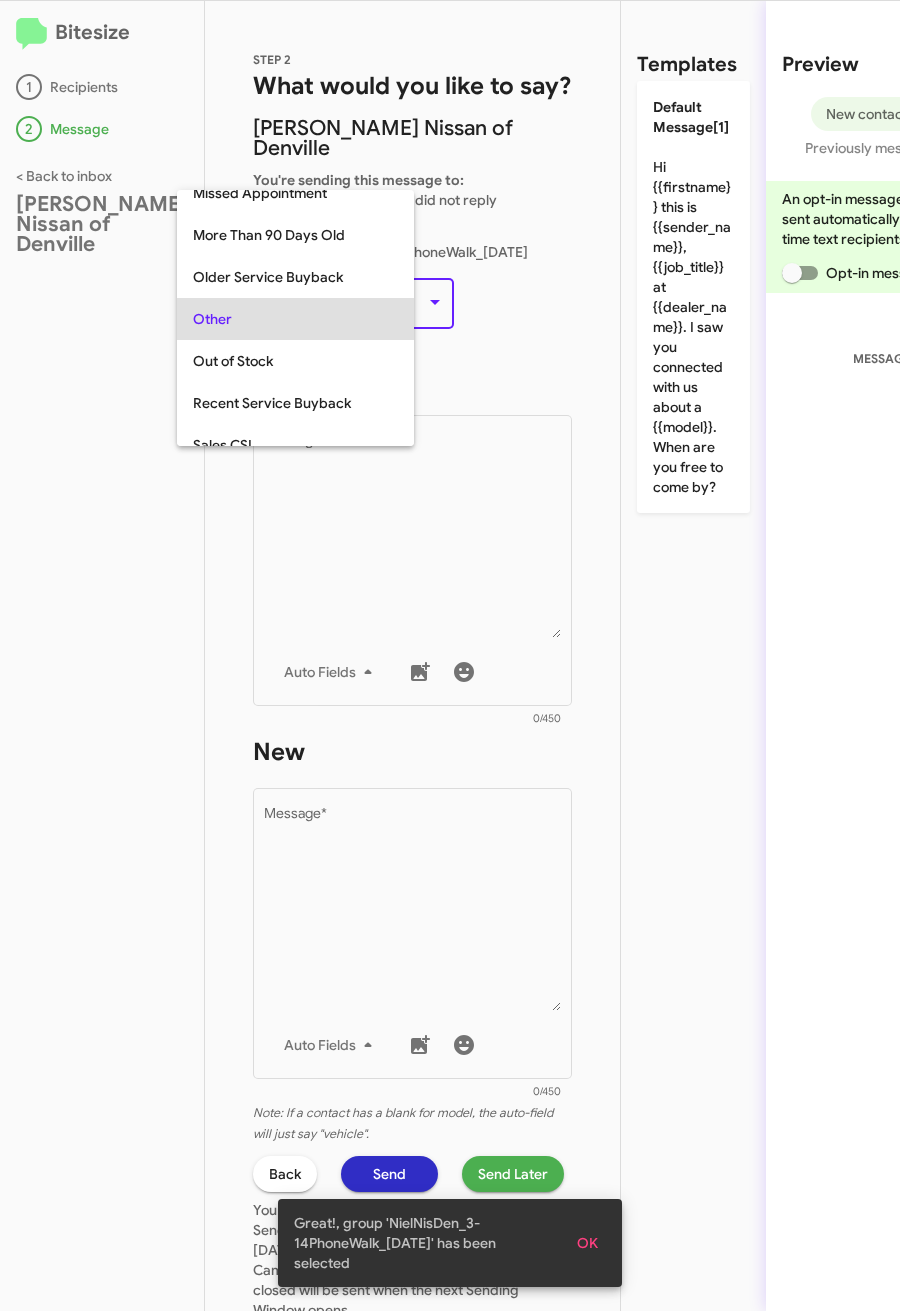 scroll, scrollTop: 751, scrollLeft: 0, axis: vertical 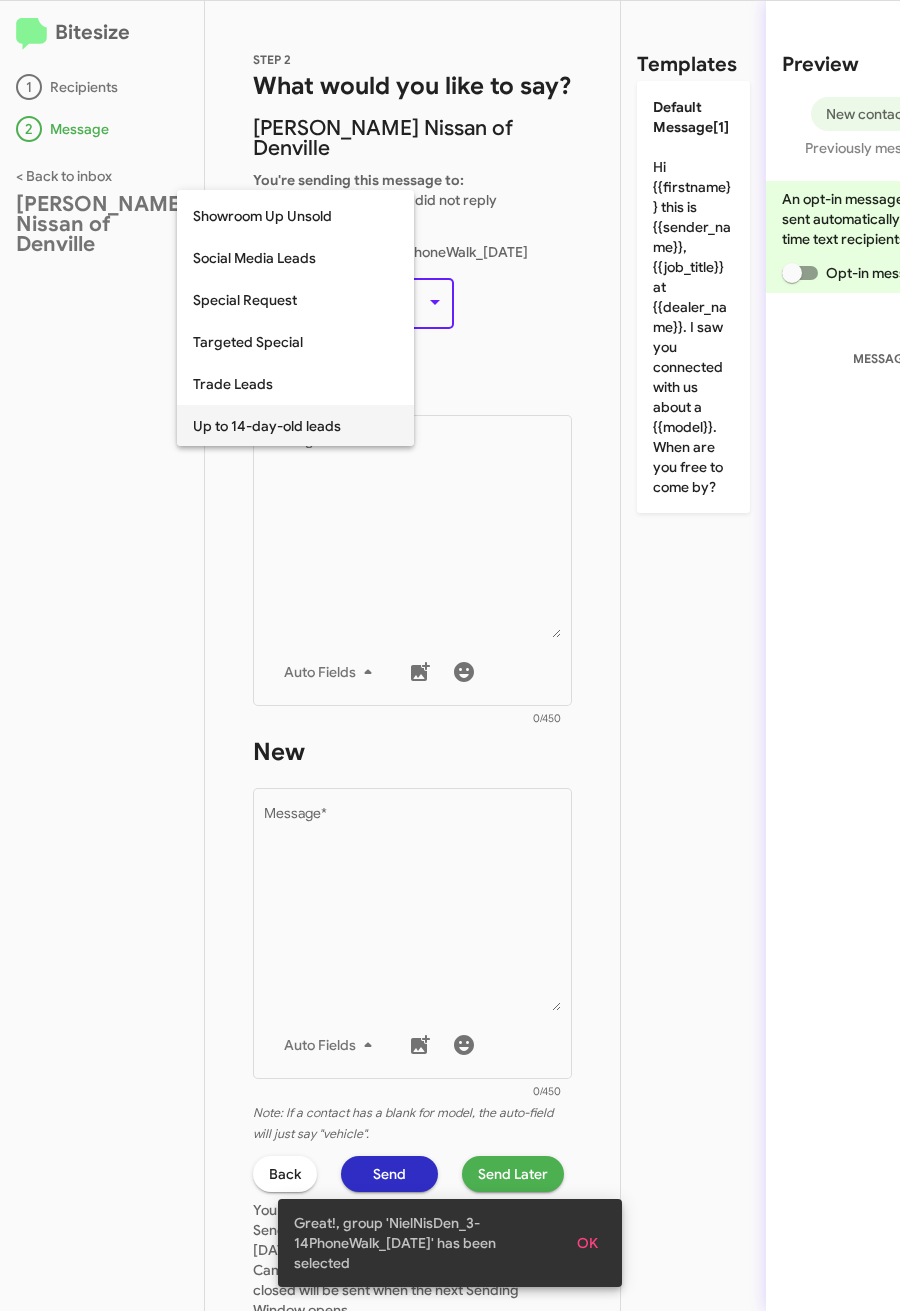 click on "Up to 14-day-old leads" at bounding box center [295, 426] 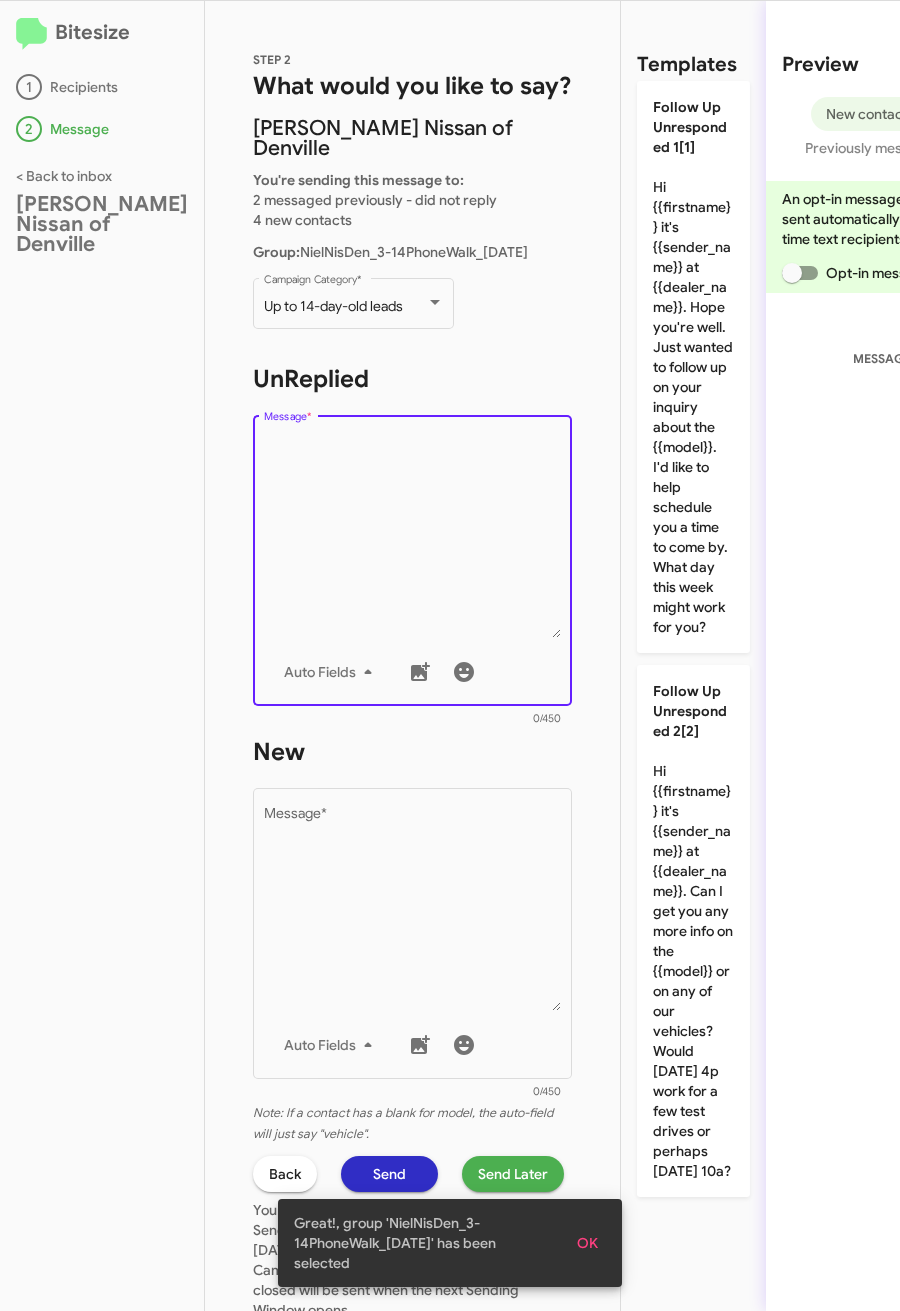 click on "Message  *" at bounding box center [413, 536] 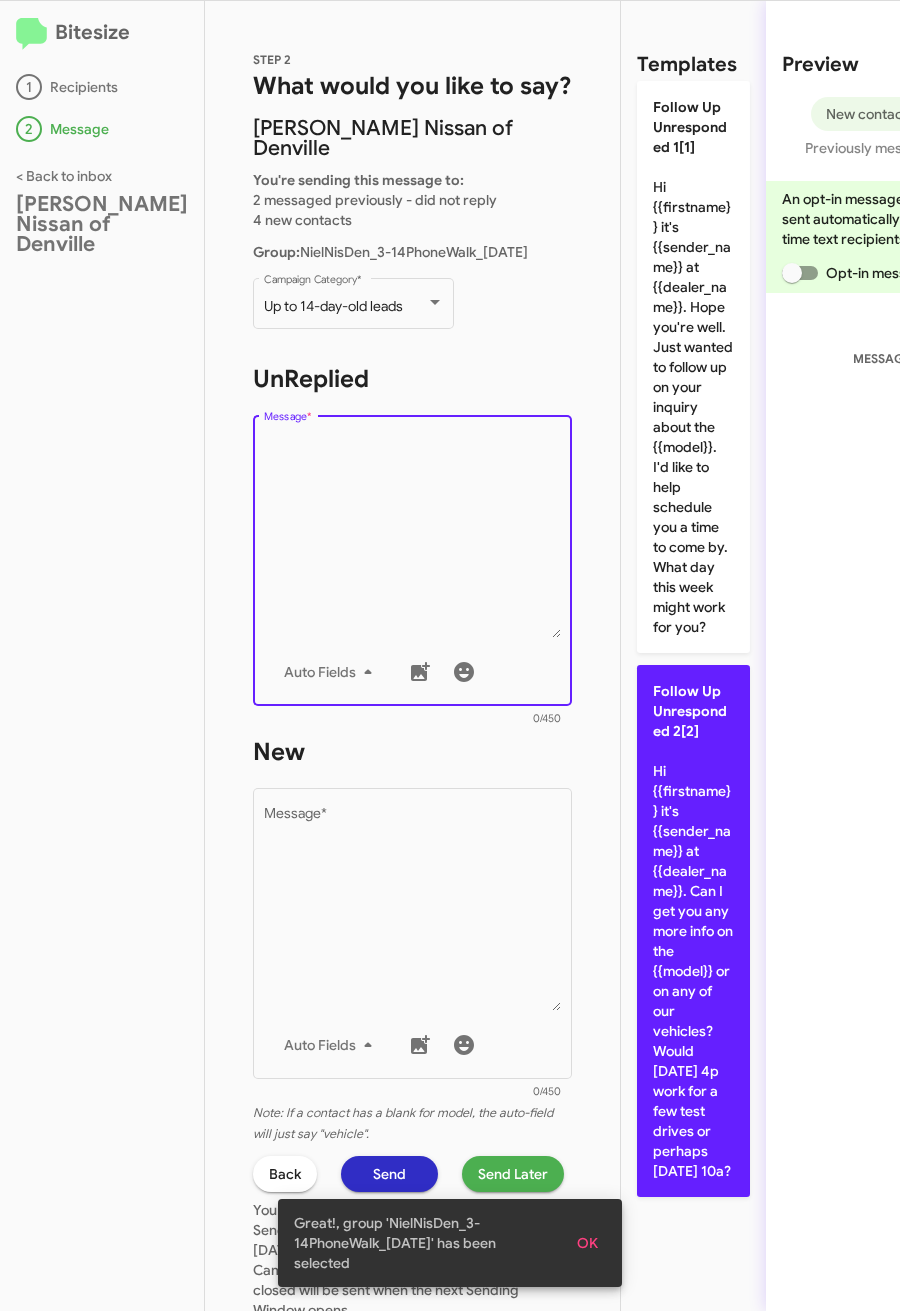 click on "Follow Up Unresponded 2[2]  Hi {{firstname}} it's {{sender_name}} at {{dealer_name}}. Can I get you any more info on the {{model}} or on any of our vehicles? Would [DATE] 4p work for a few test drives or perhaps [DATE] 10a?" 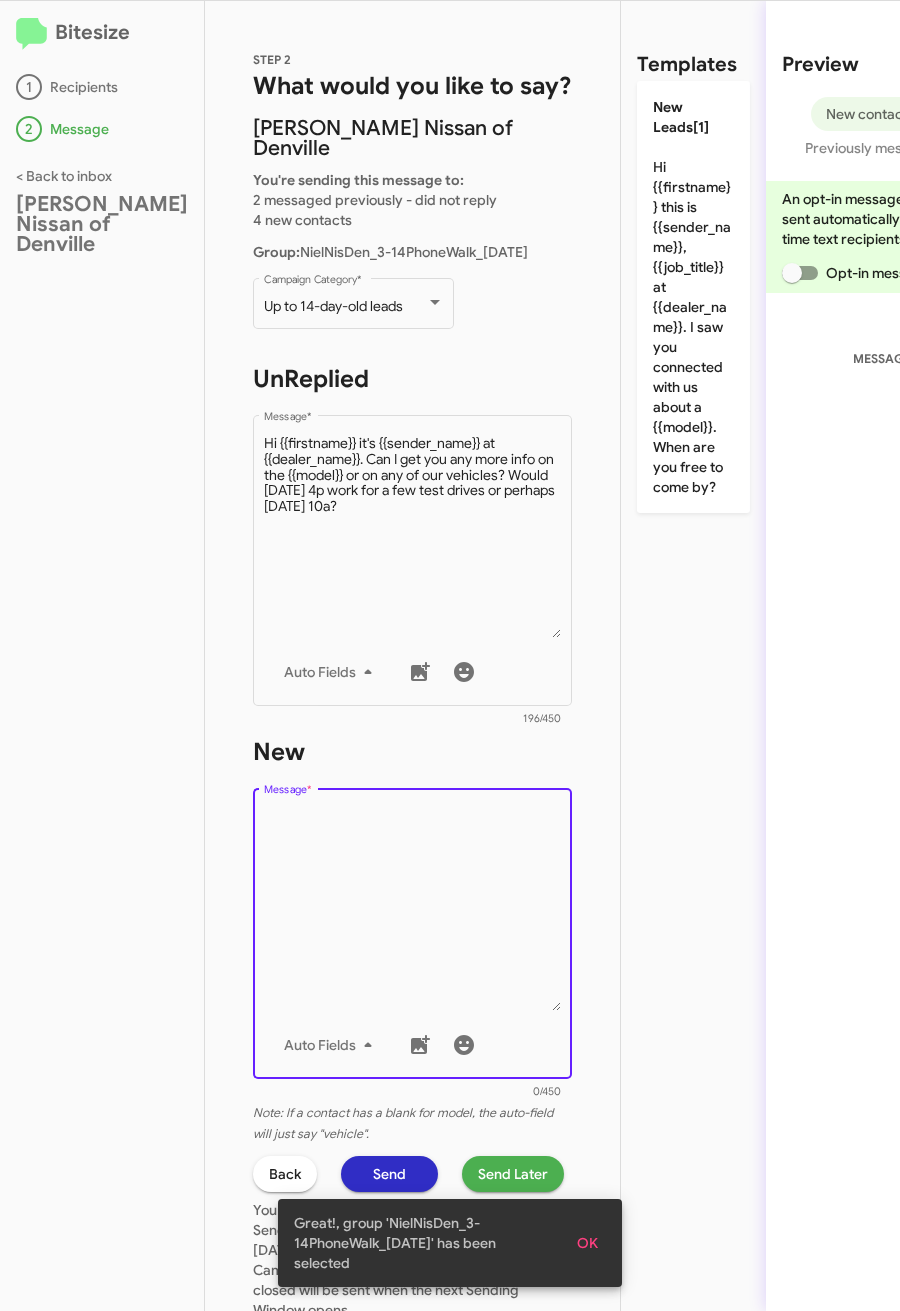 click on "Message  *" at bounding box center (413, 909) 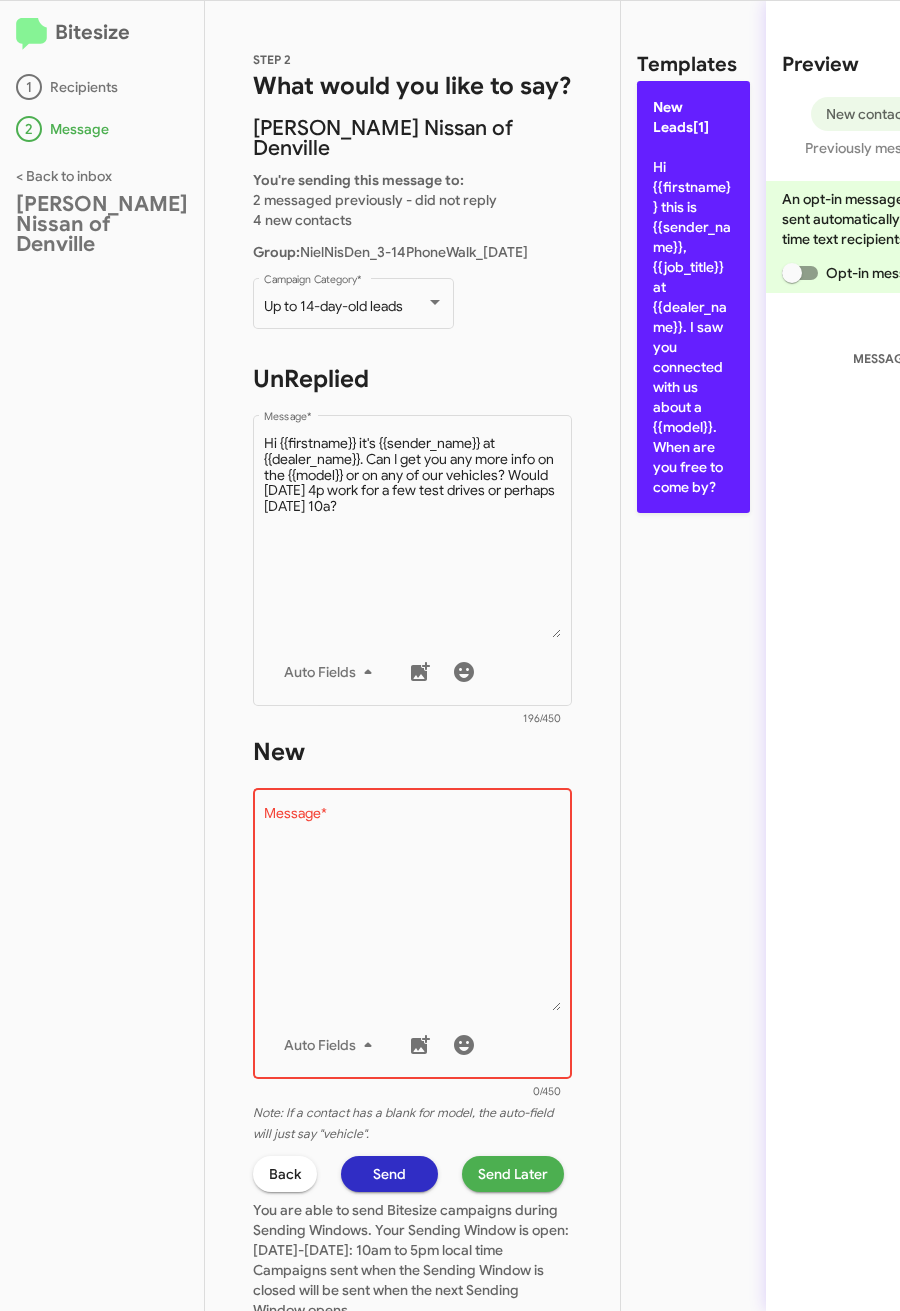 click on "New Leads[1]  Hi {{firstname}} this is {{sender_name}}, {{job_title}} at {{dealer_name}}. I saw you connected with us about a {{model}}. When are you free to come by?" 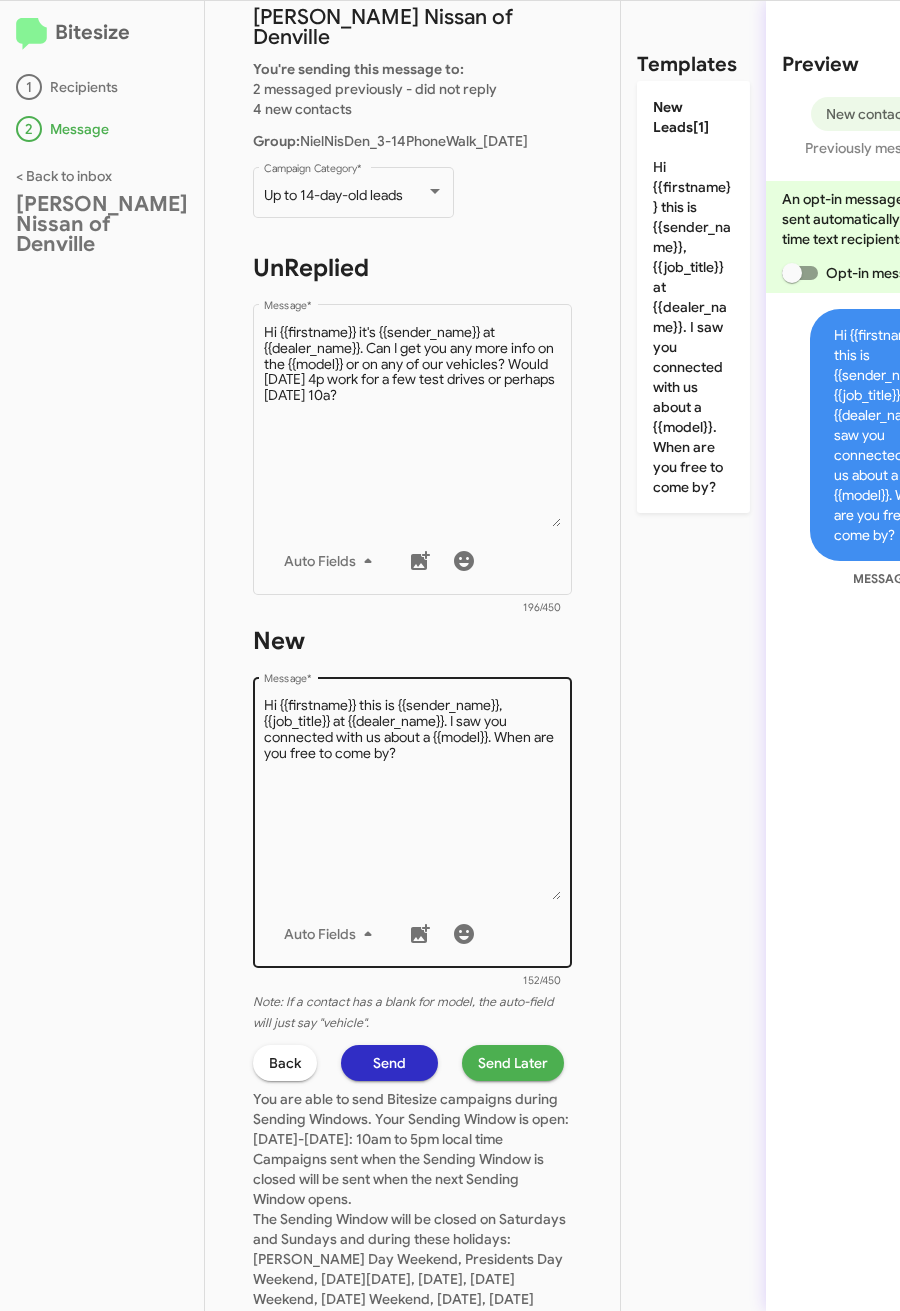 scroll, scrollTop: 148, scrollLeft: 0, axis: vertical 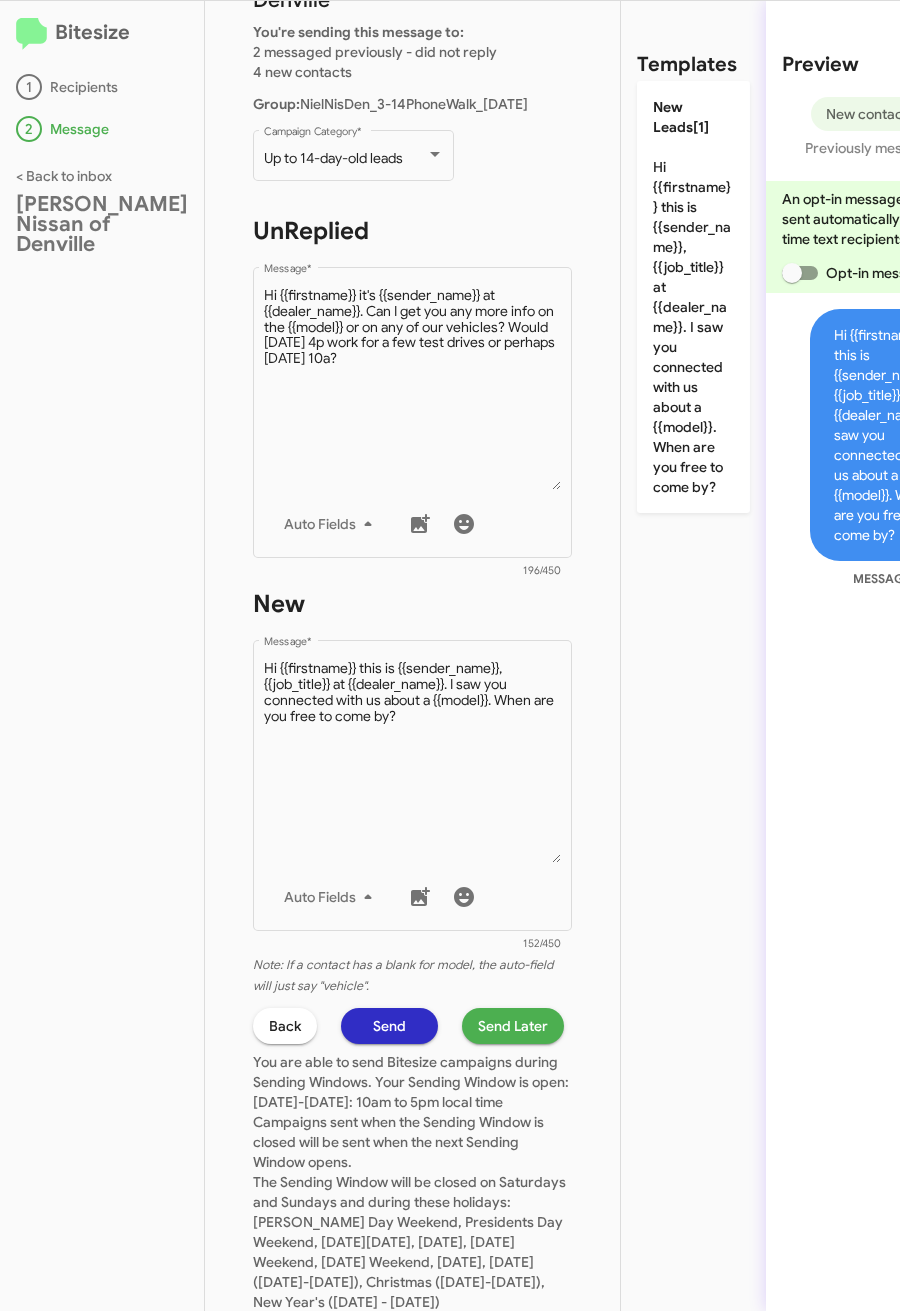 click on "Send Later" 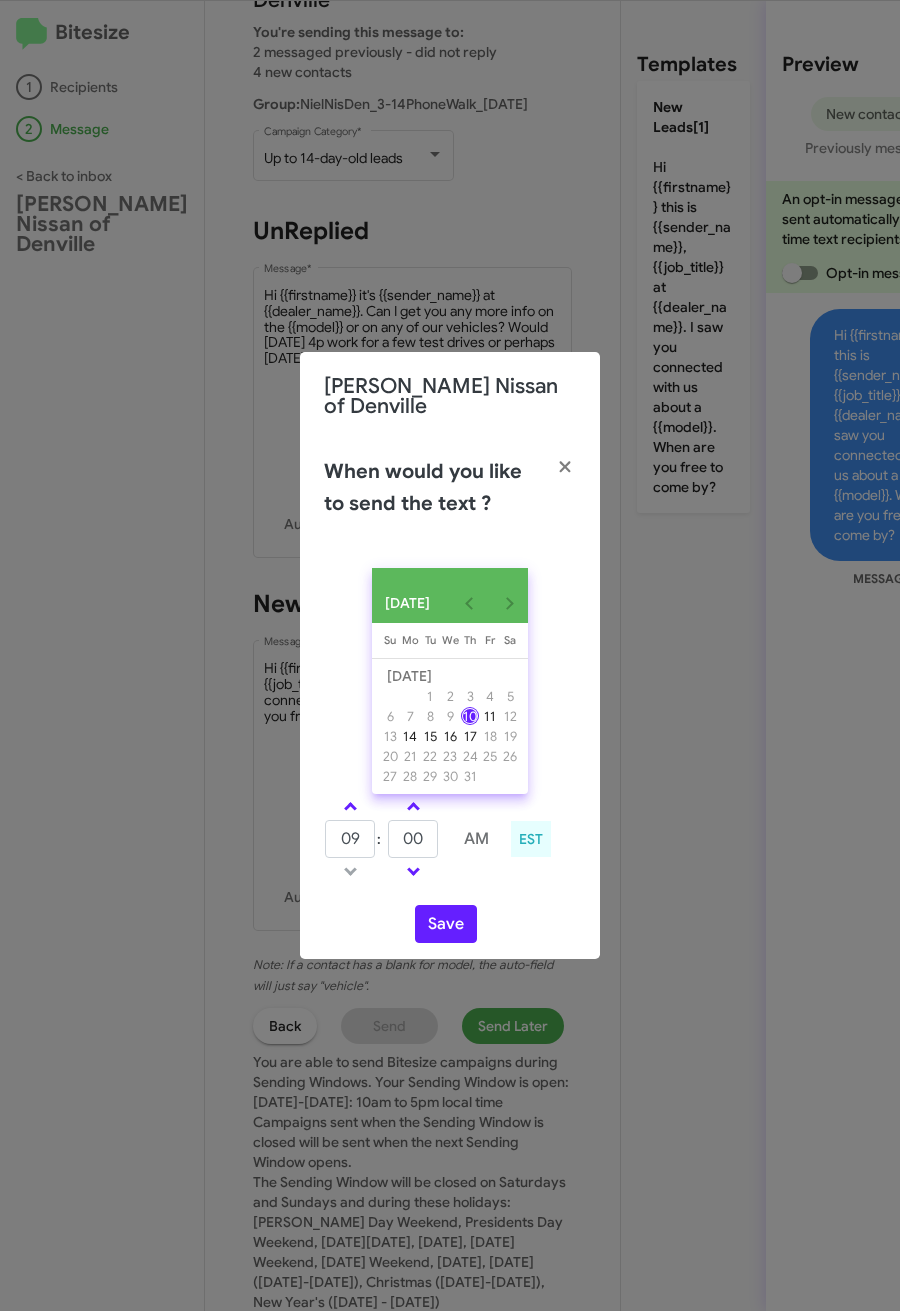 drag, startPoint x: 348, startPoint y: 792, endPoint x: 399, endPoint y: 826, distance: 61.294373 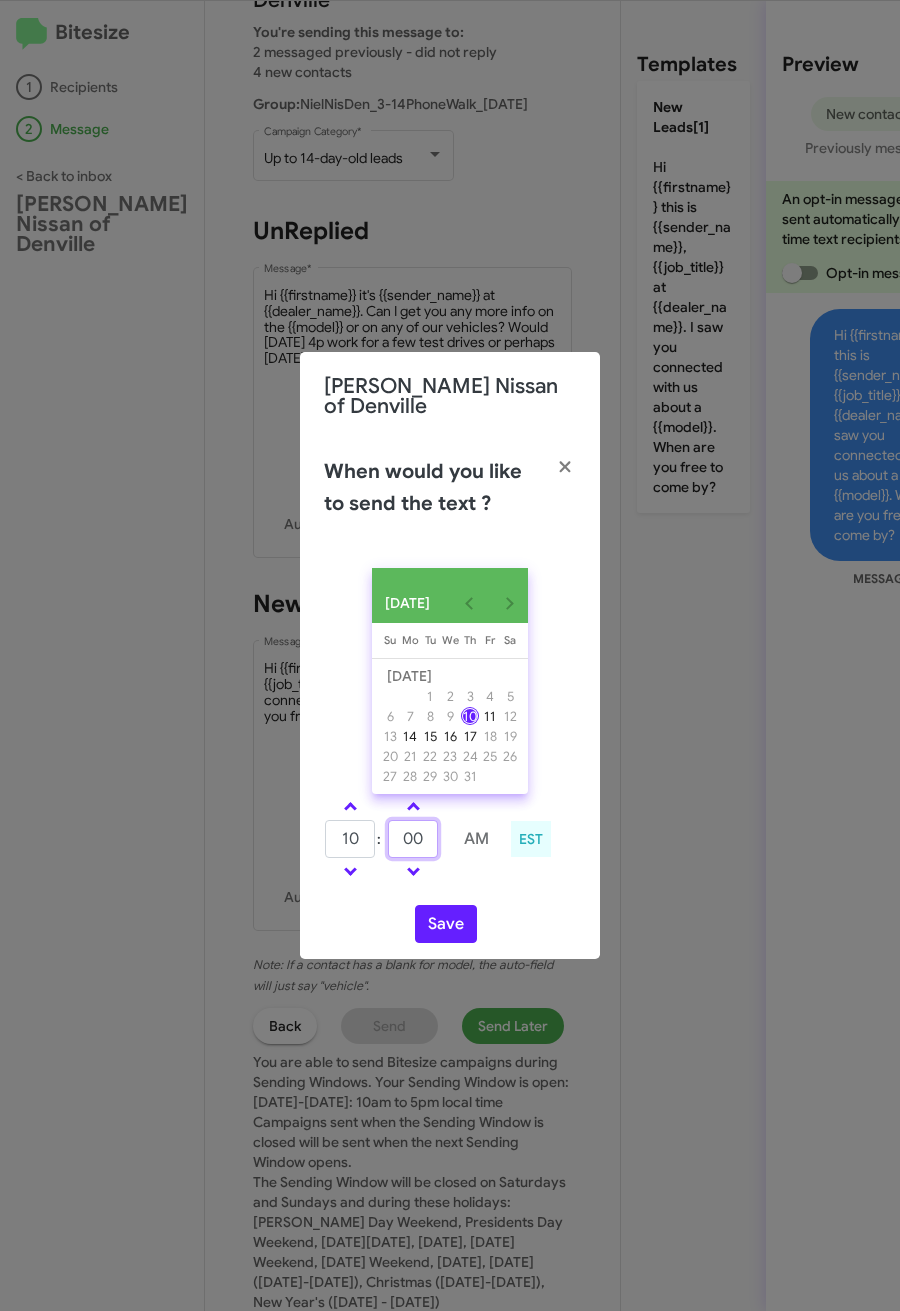 drag, startPoint x: 427, startPoint y: 840, endPoint x: 381, endPoint y: 840, distance: 46 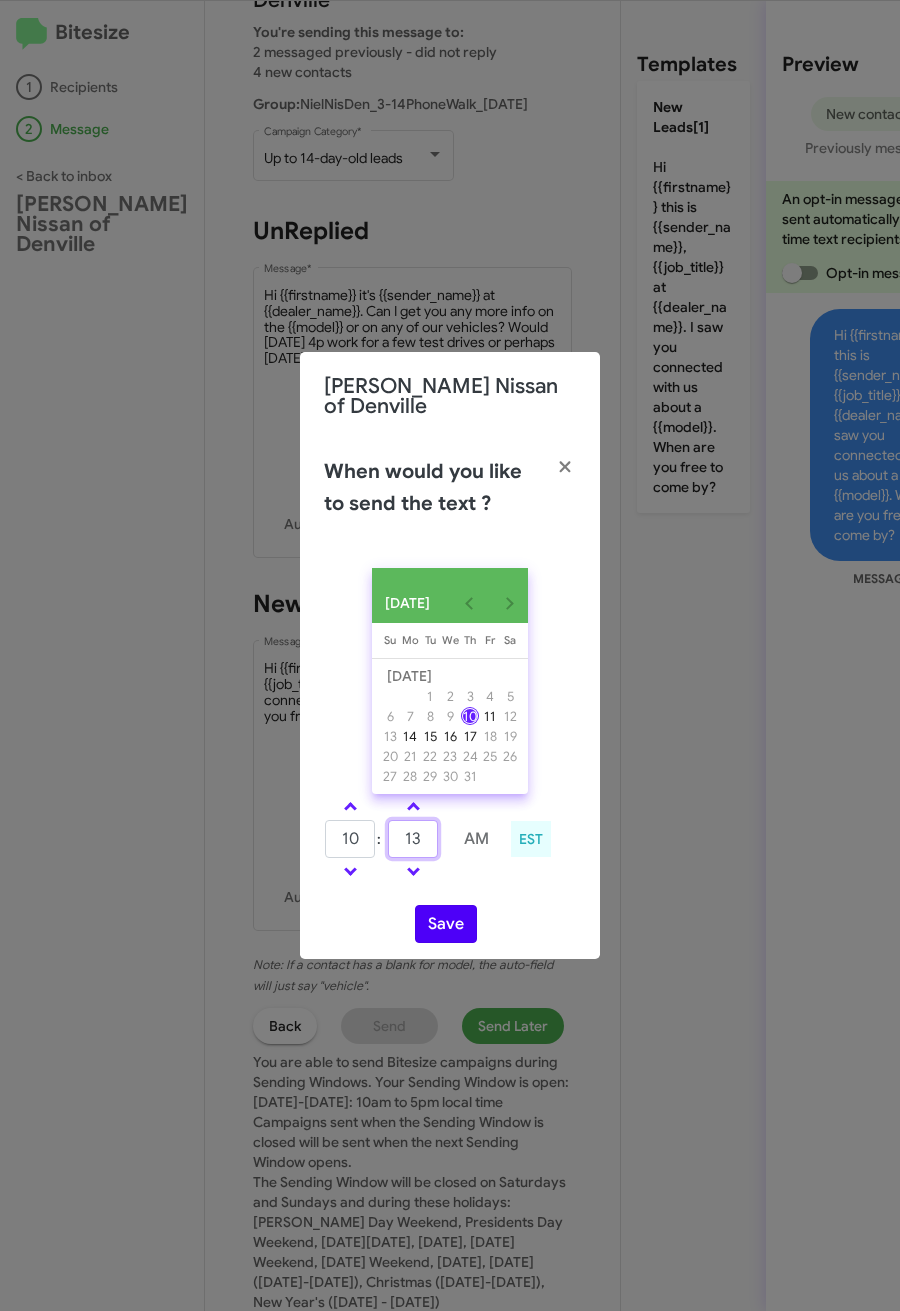 type on "13" 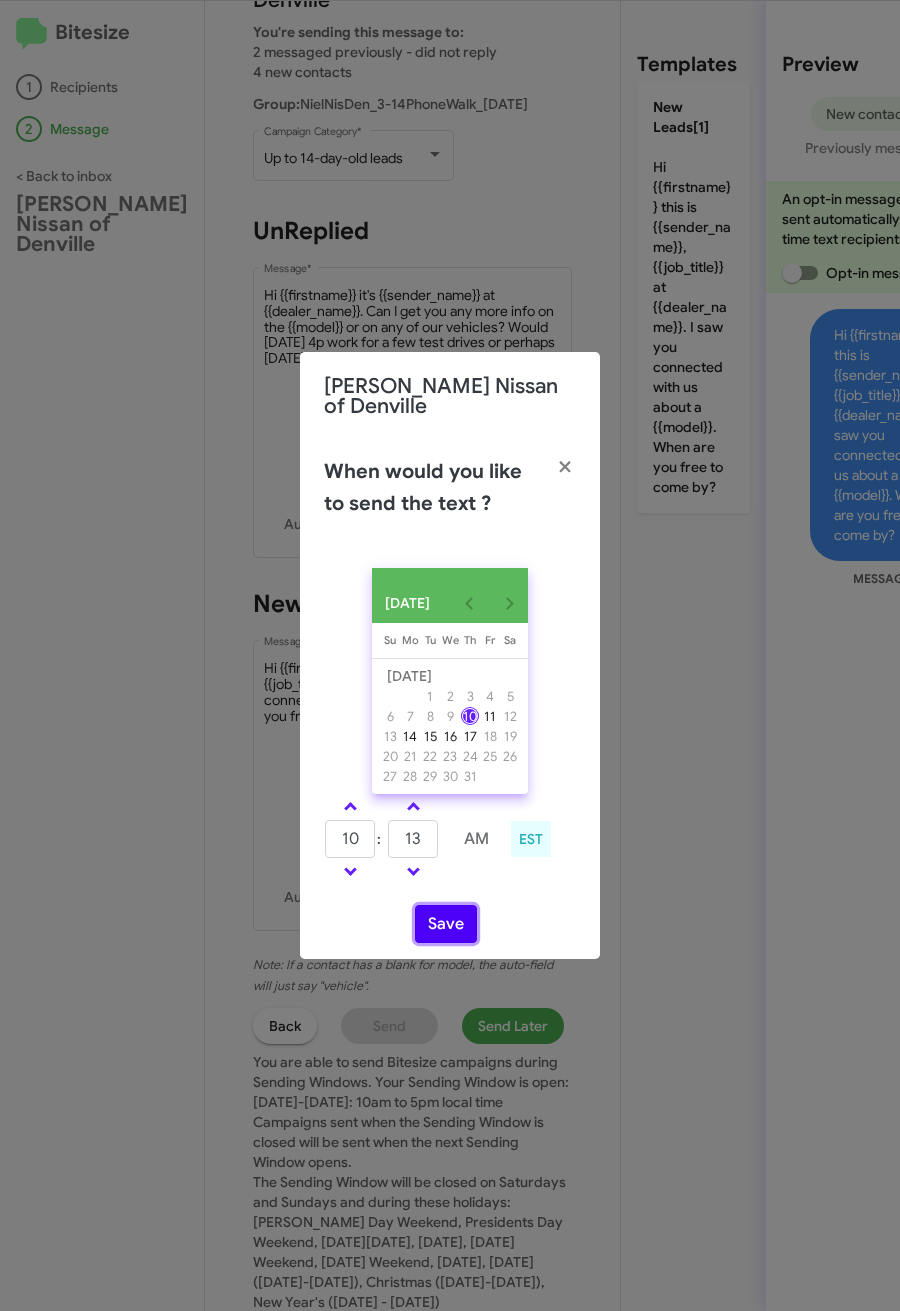 click on "Save" 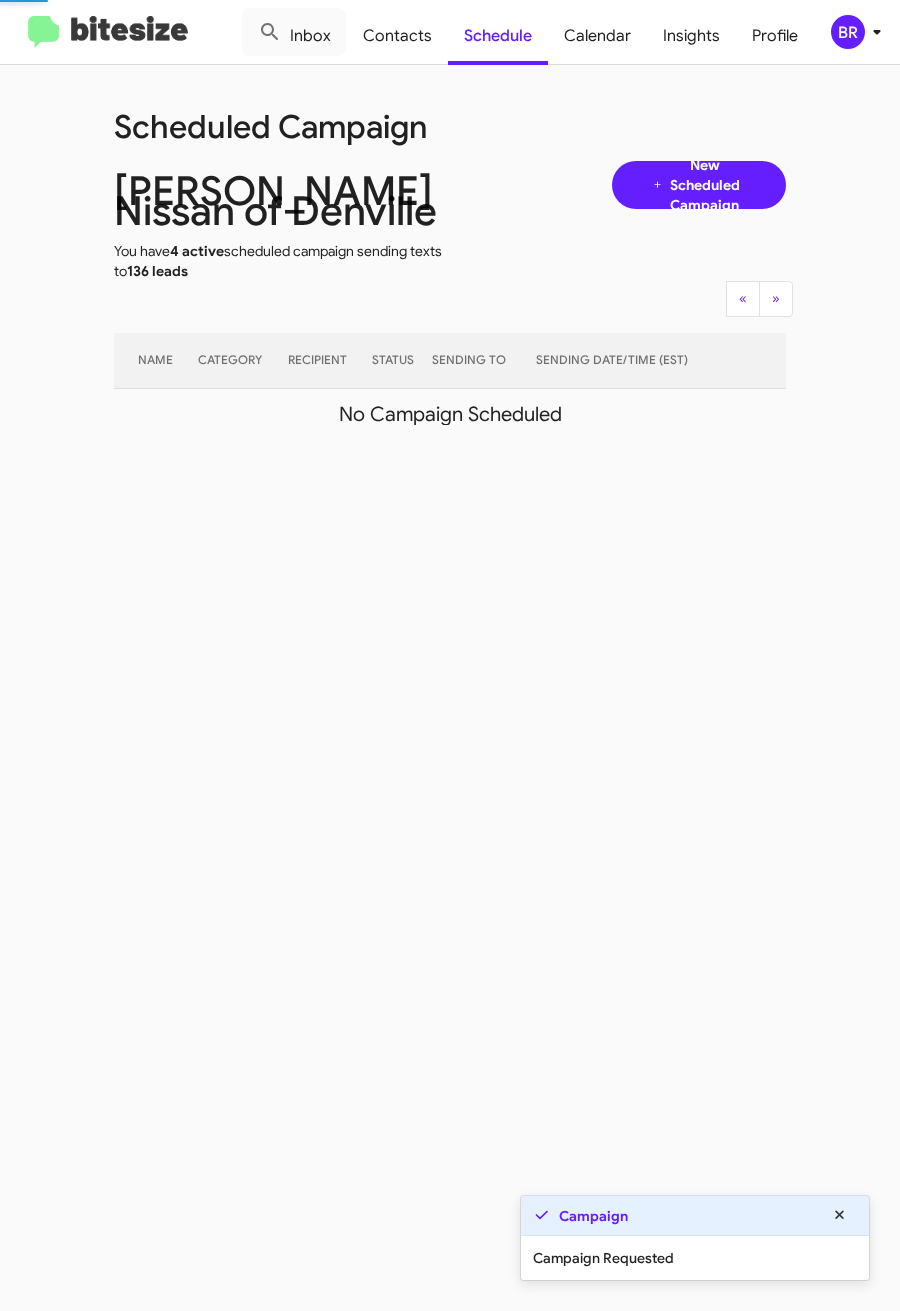 click on "BR" 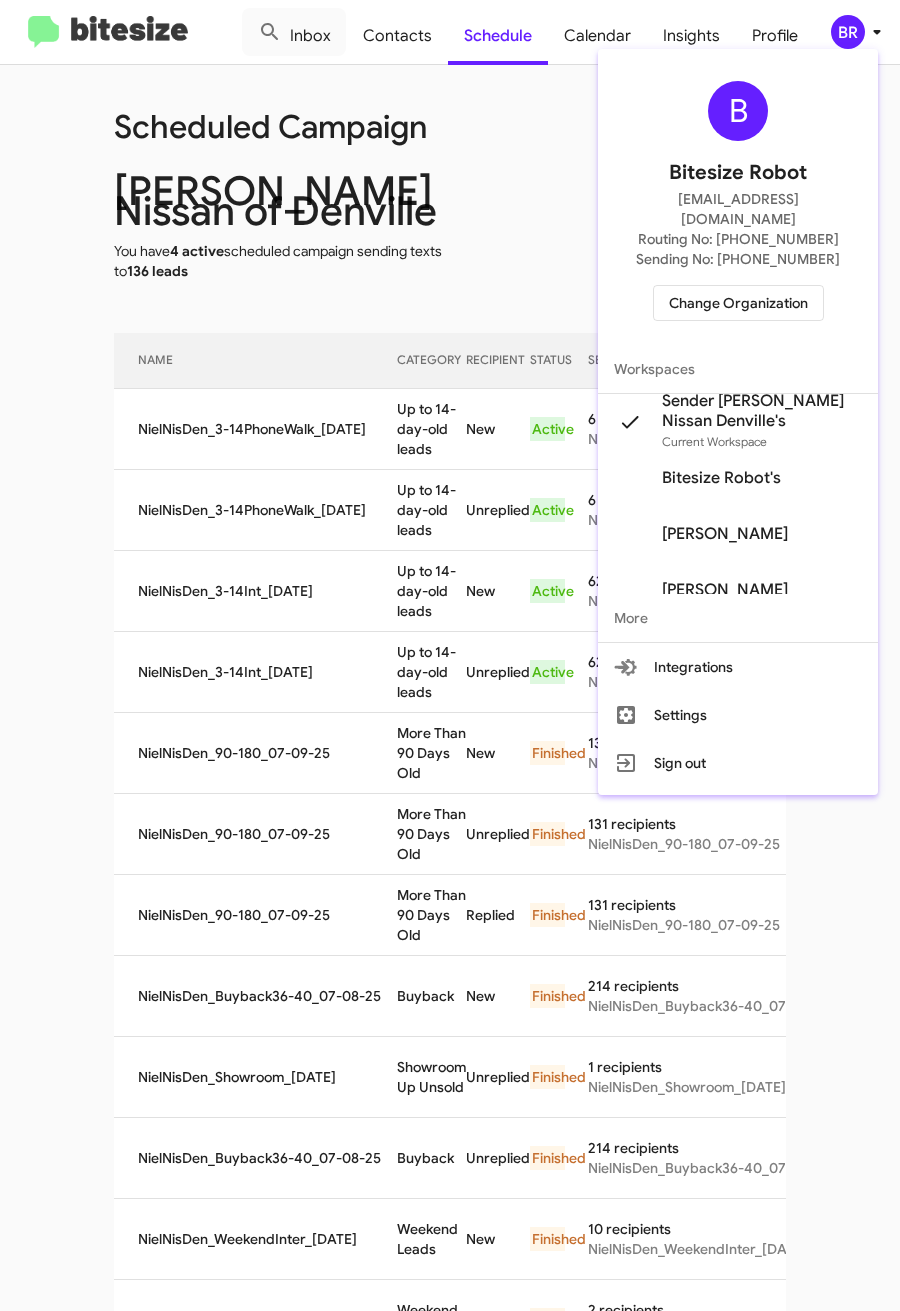 click at bounding box center (450, 655) 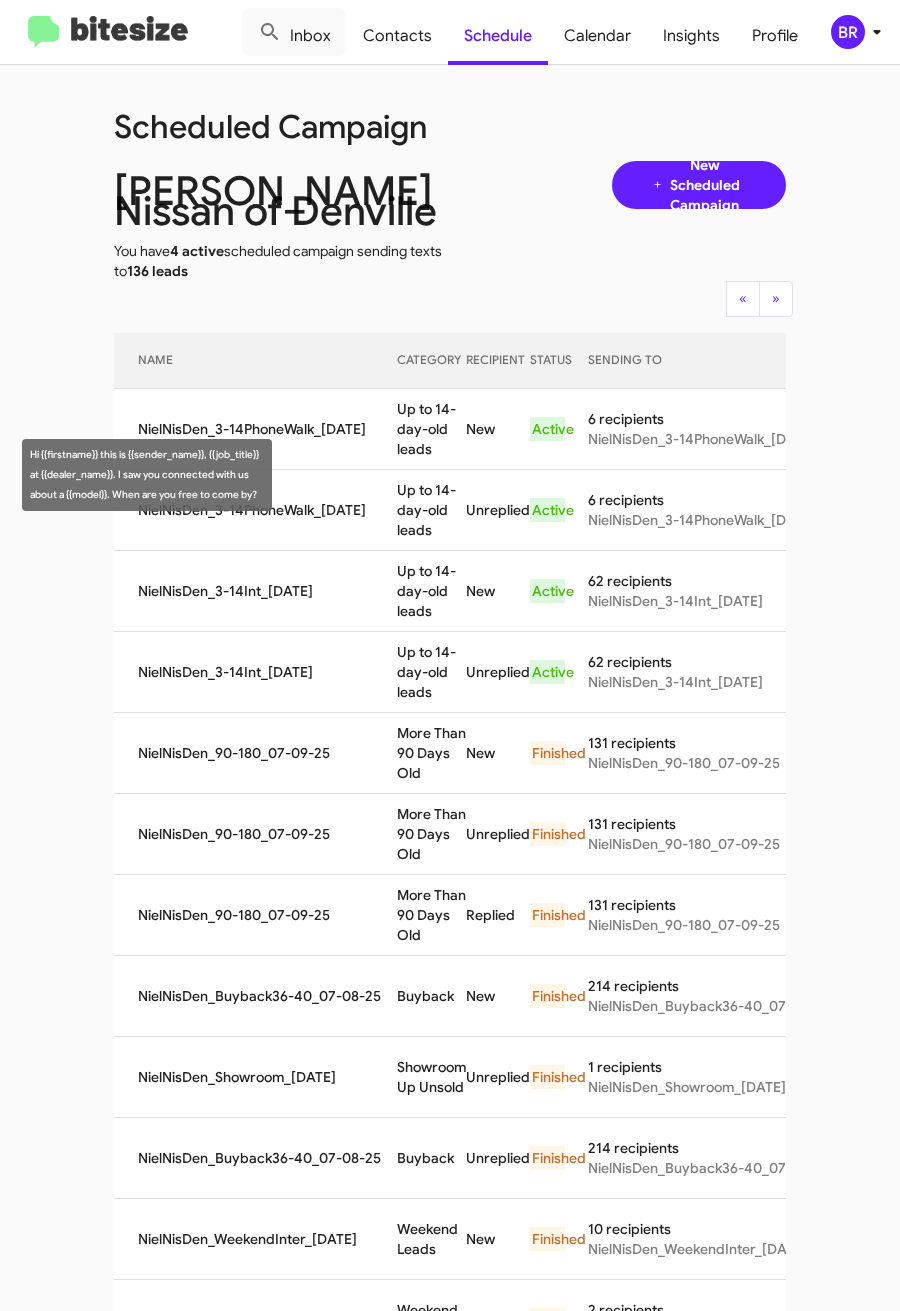 drag, startPoint x: 391, startPoint y: 480, endPoint x: 405, endPoint y: 496, distance: 21.260292 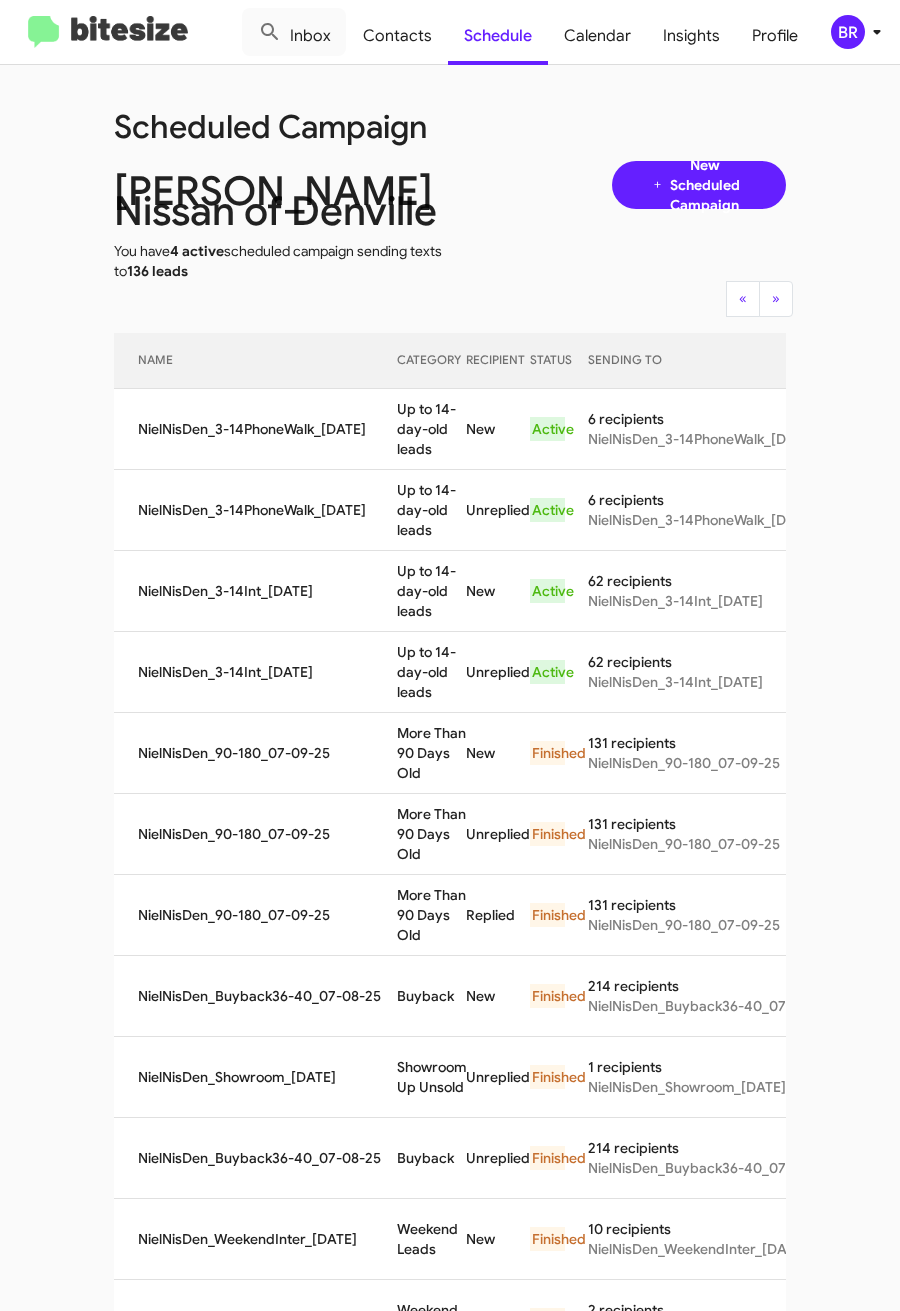 copy on "Up to 14-day-old leads" 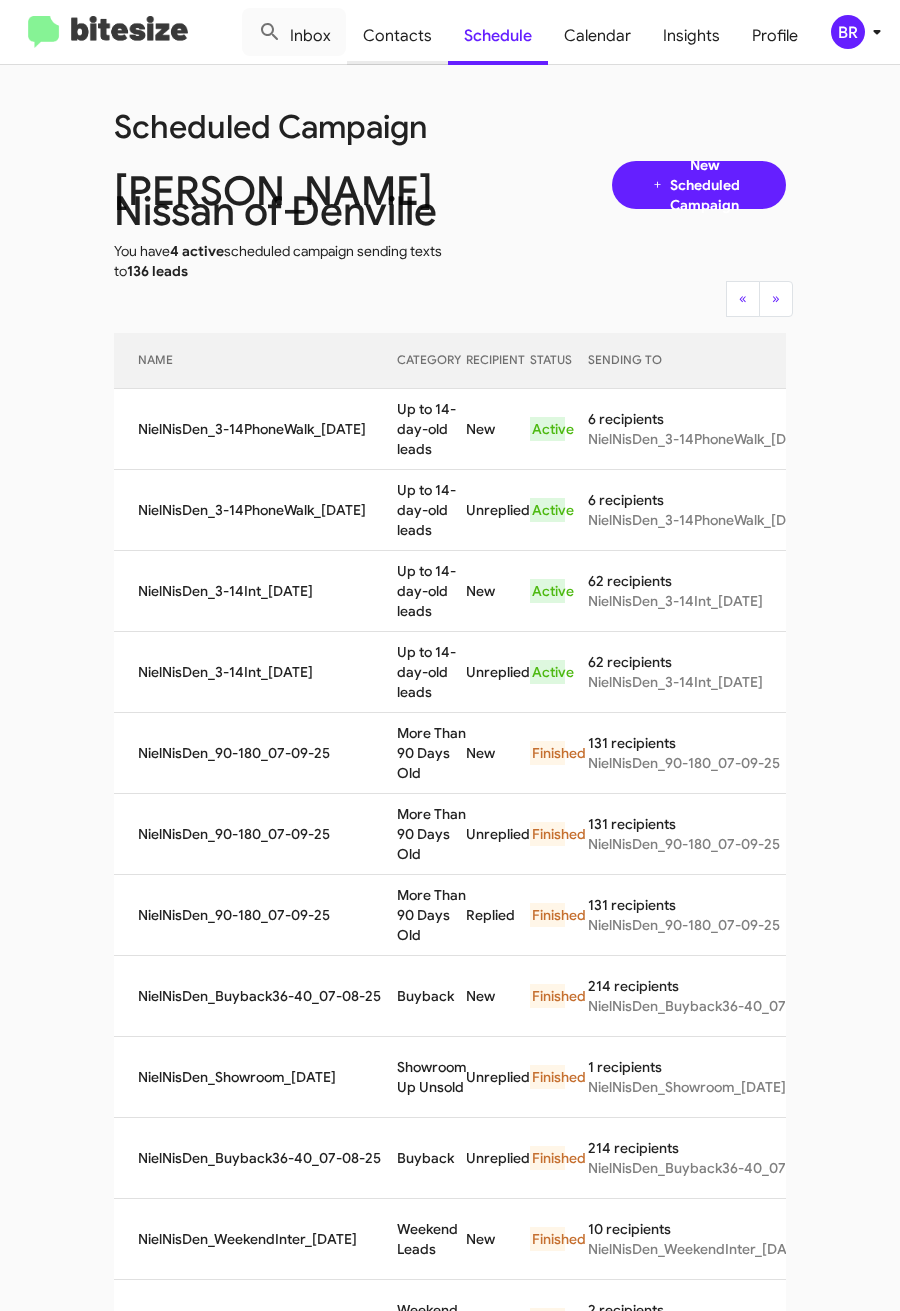 click on "Contacts" 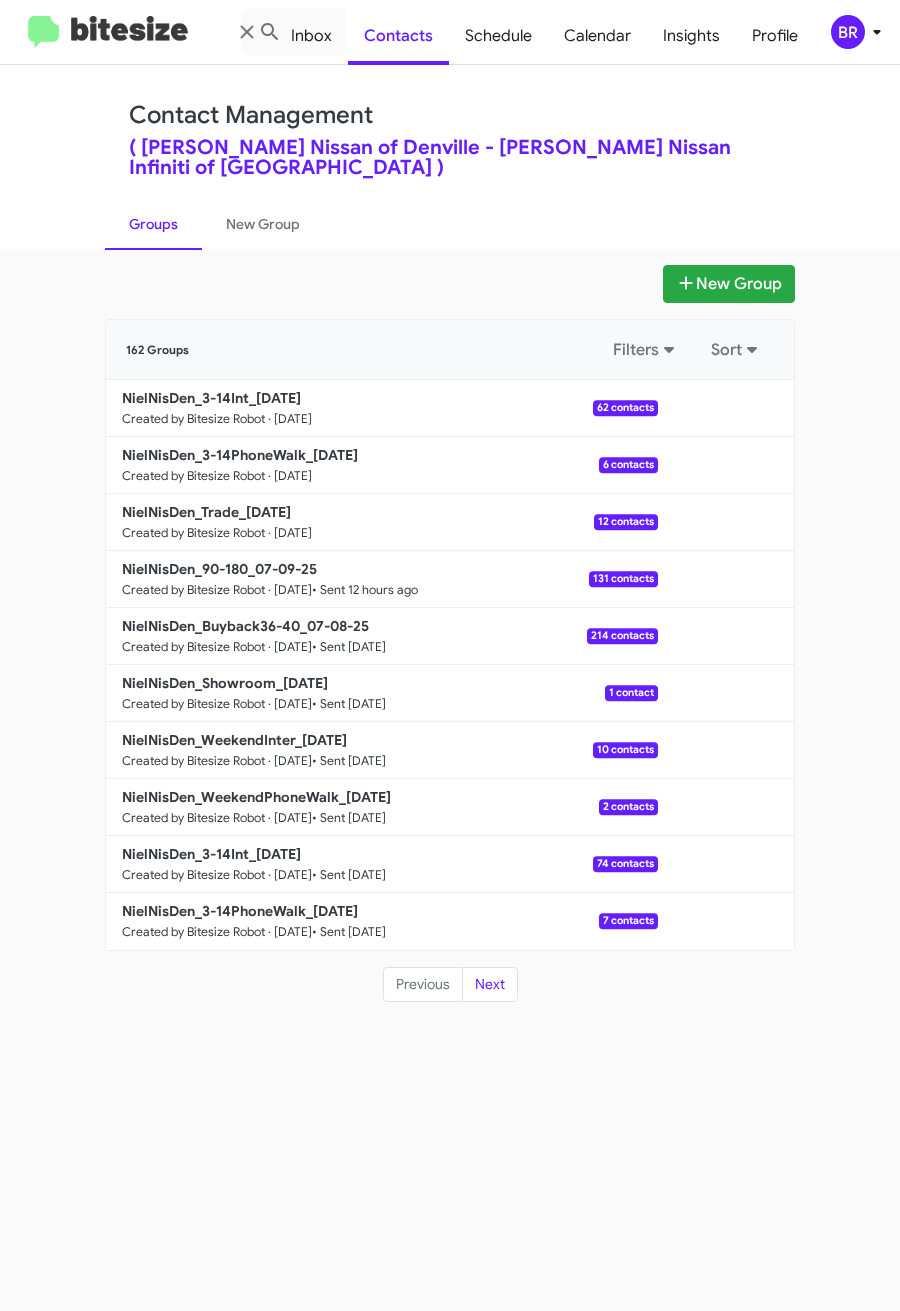 click on "Contact Management ( Nielsen Nissan of Denville - Nielsen Nissan Infiniti of Denville )  Groups   New Group" 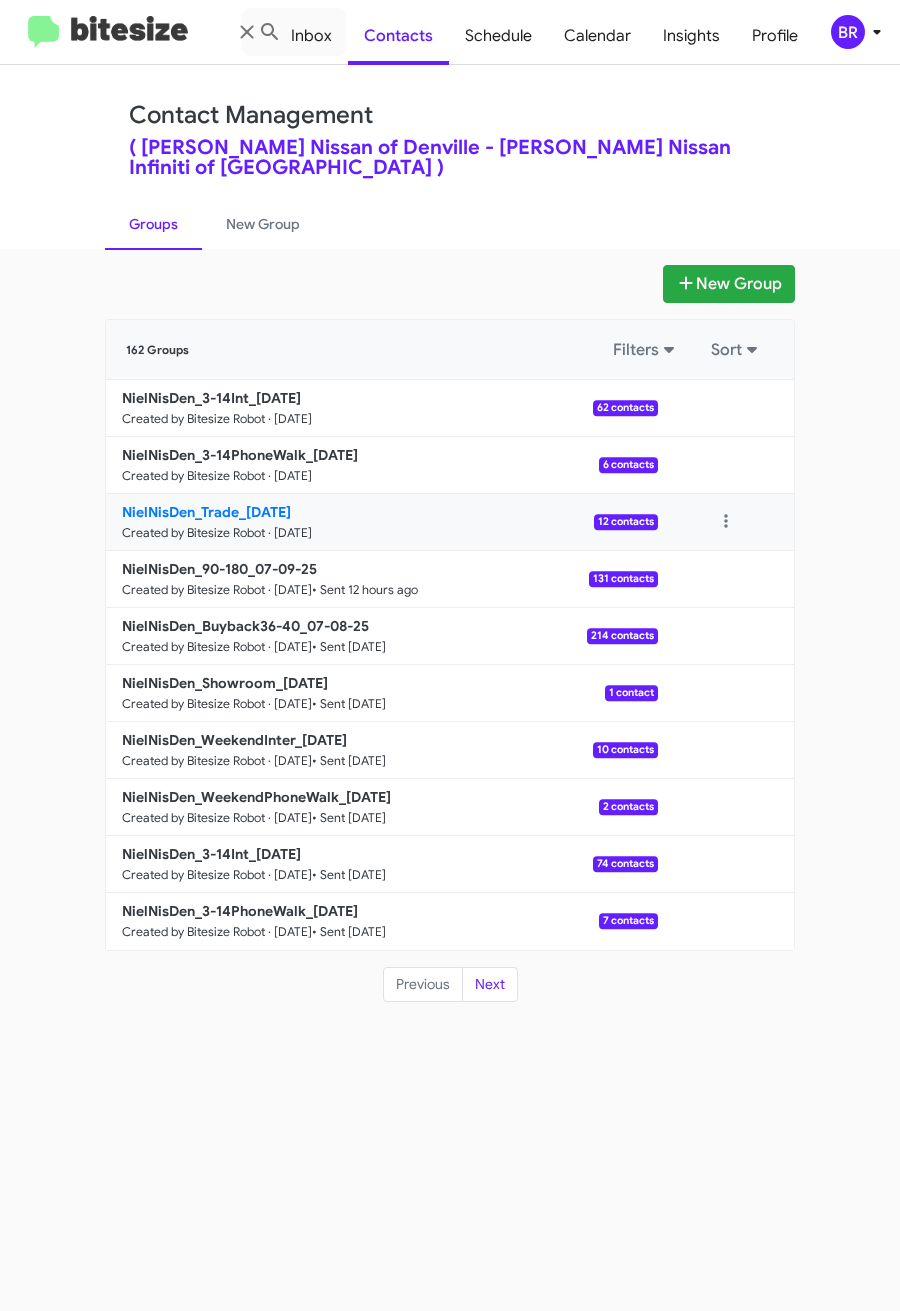 click on "NielNisDen_Trade_07-10-25" 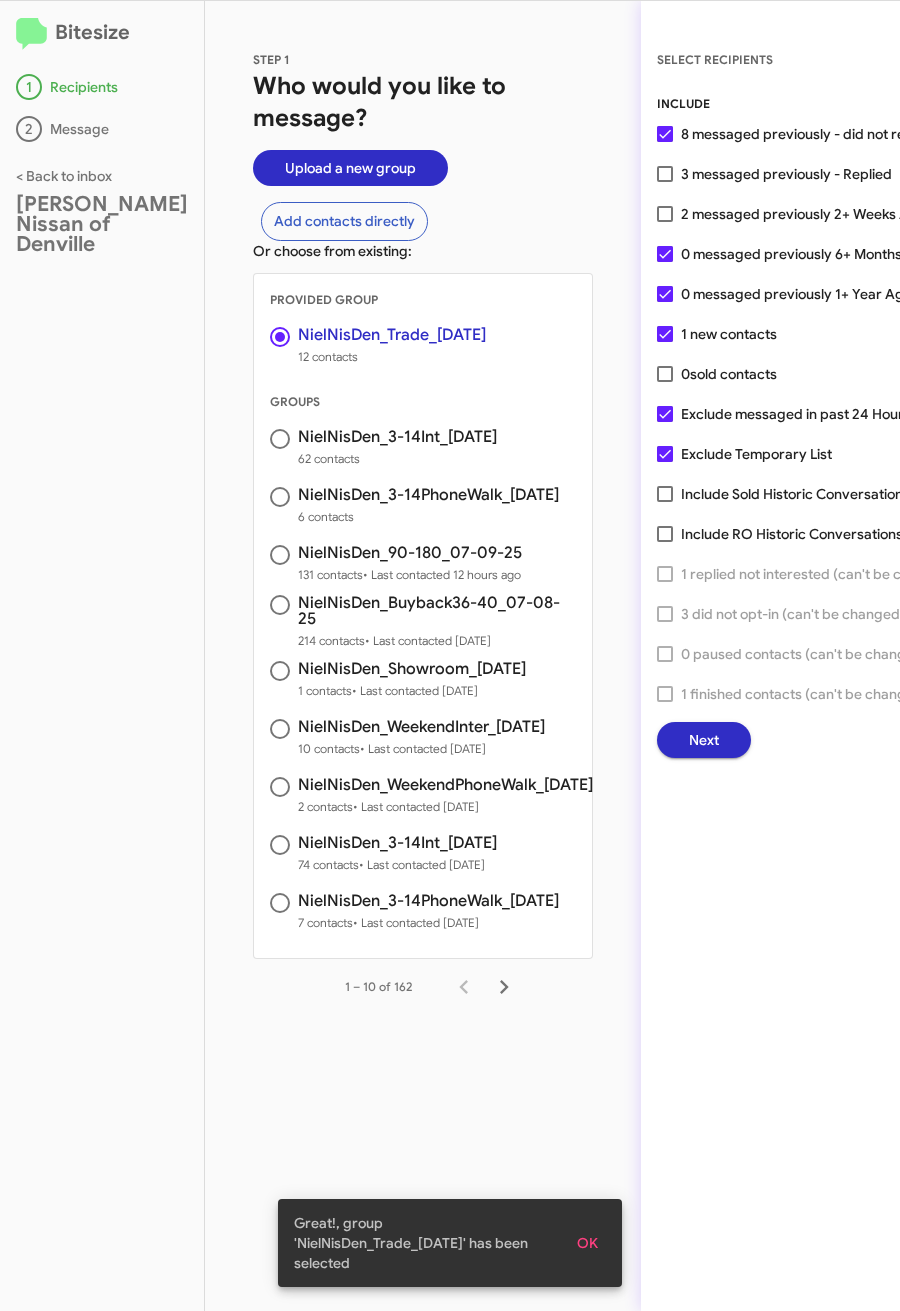 click on "2 messaged previously 2+ Weeks Ago - Replied" at bounding box center [834, 214] 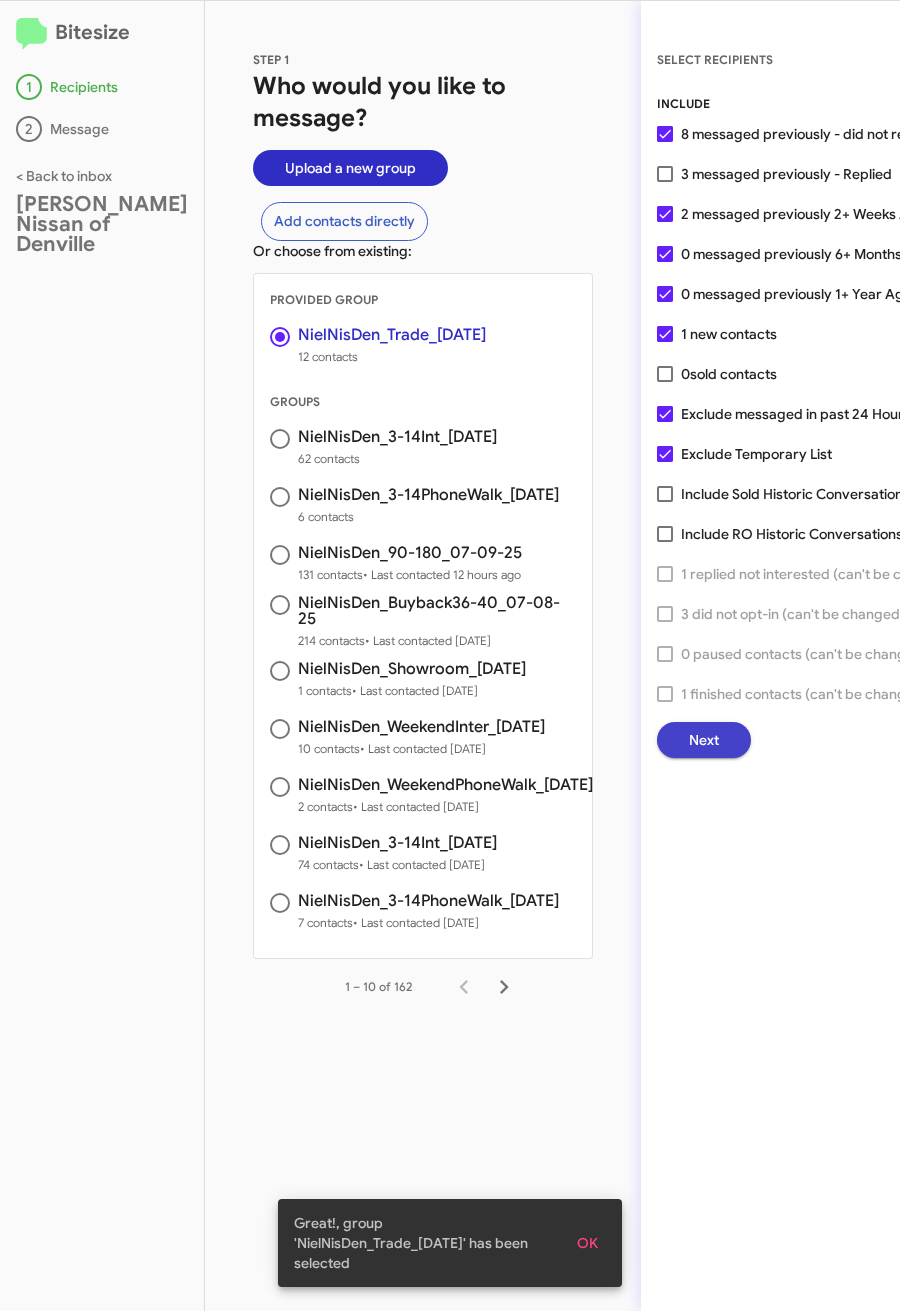 click on "Next" 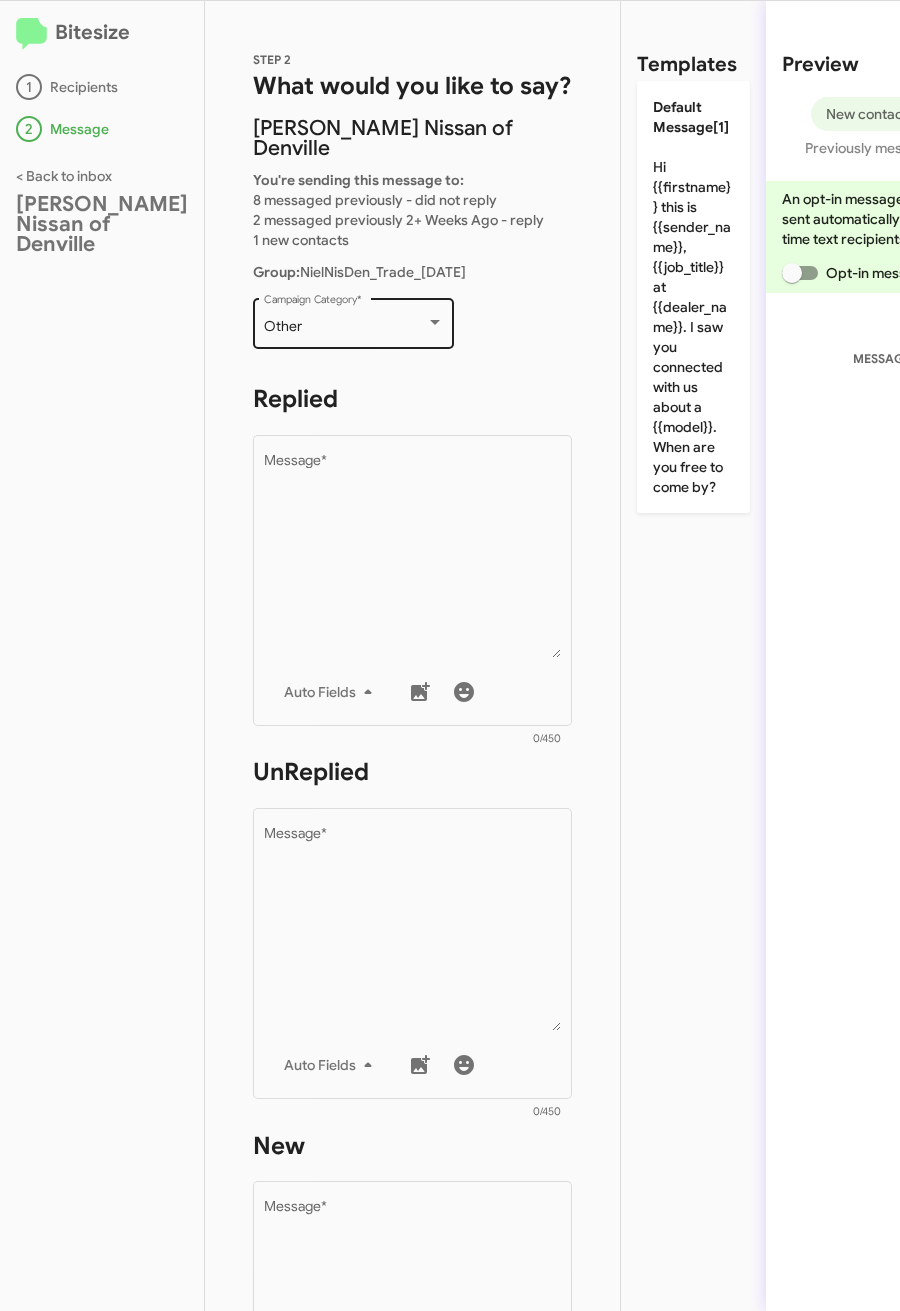 click on "Other" at bounding box center (345, 327) 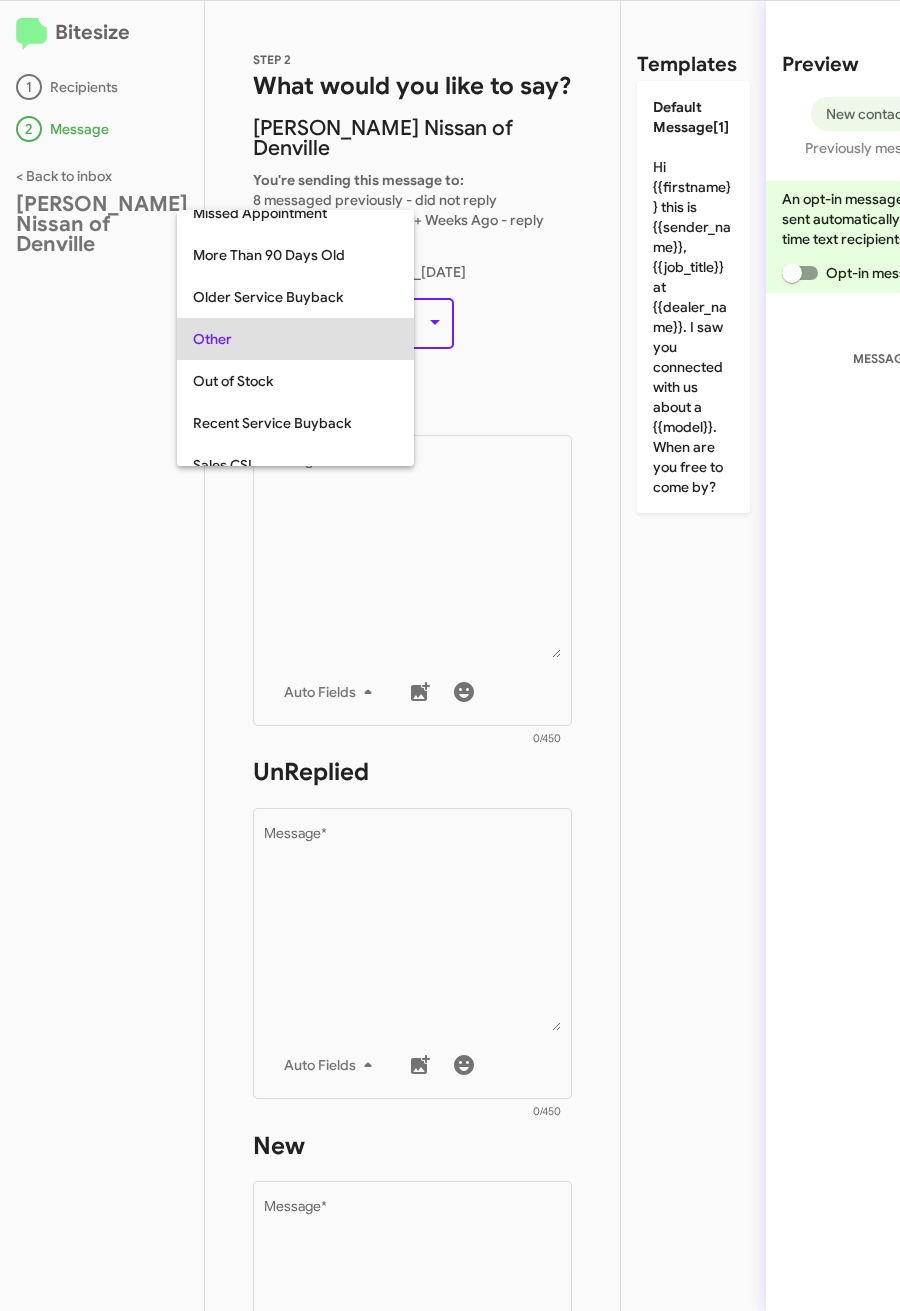 scroll, scrollTop: 709, scrollLeft: 0, axis: vertical 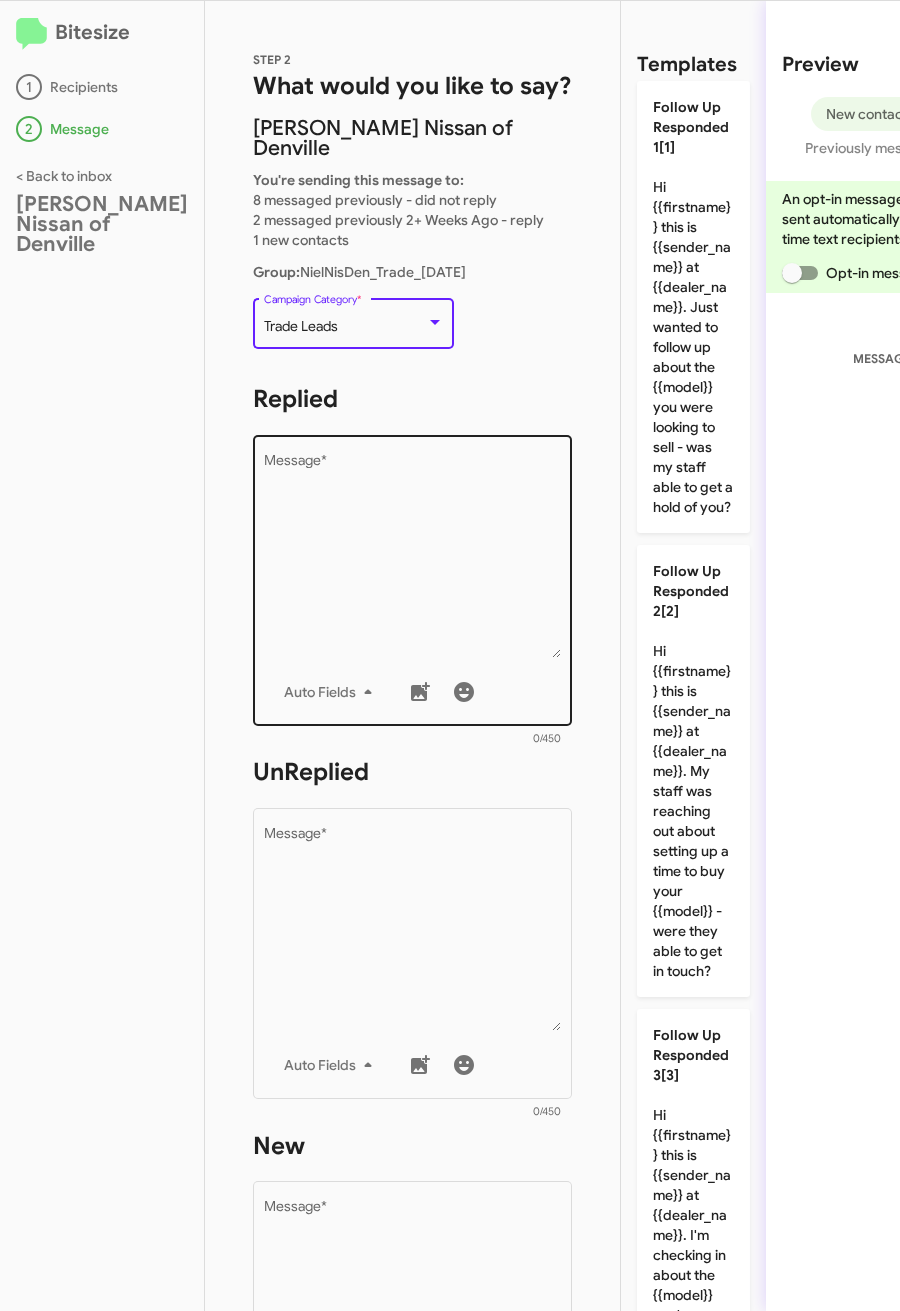 click on "Message  *" at bounding box center [413, 556] 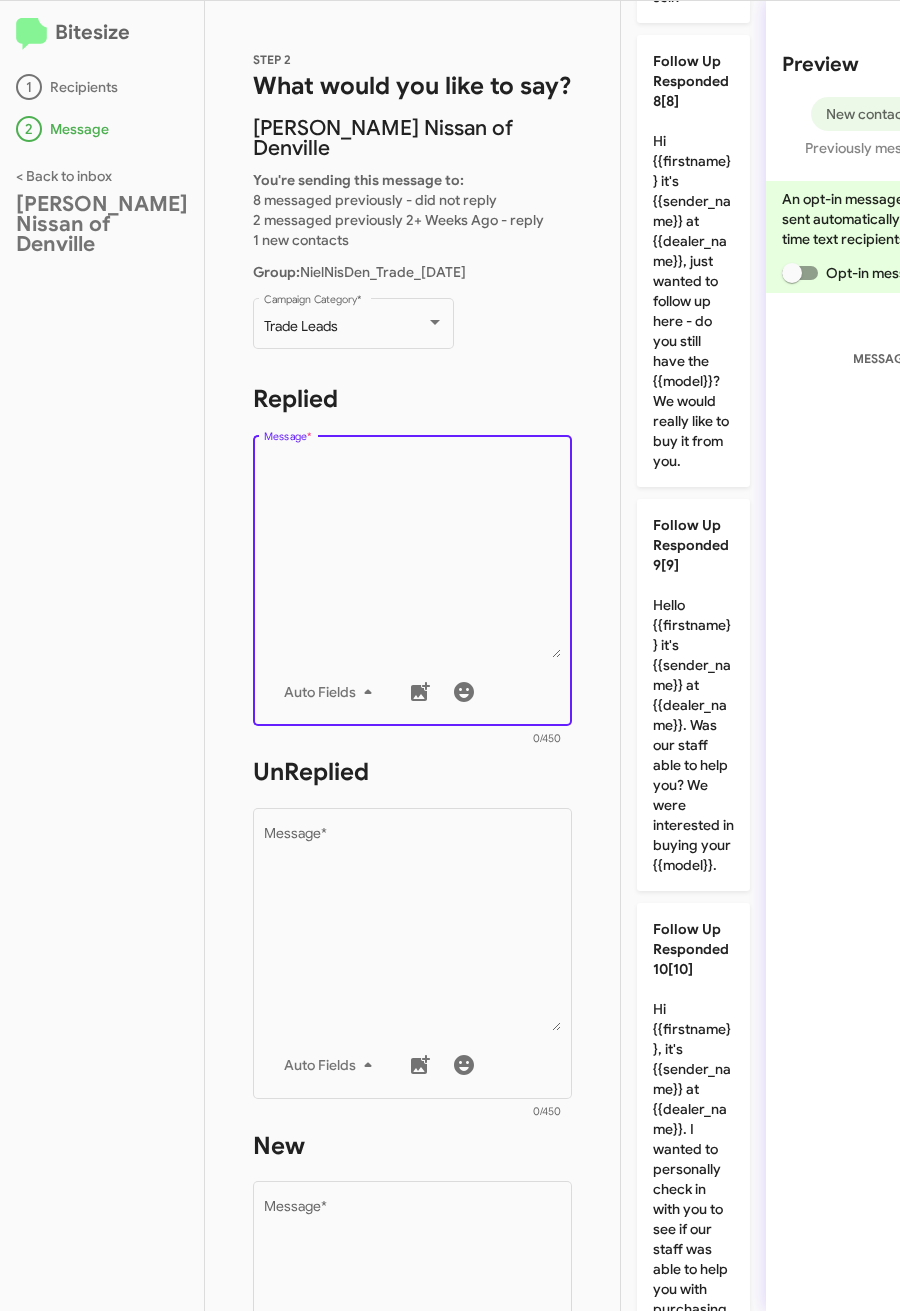 scroll, scrollTop: 2983, scrollLeft: 0, axis: vertical 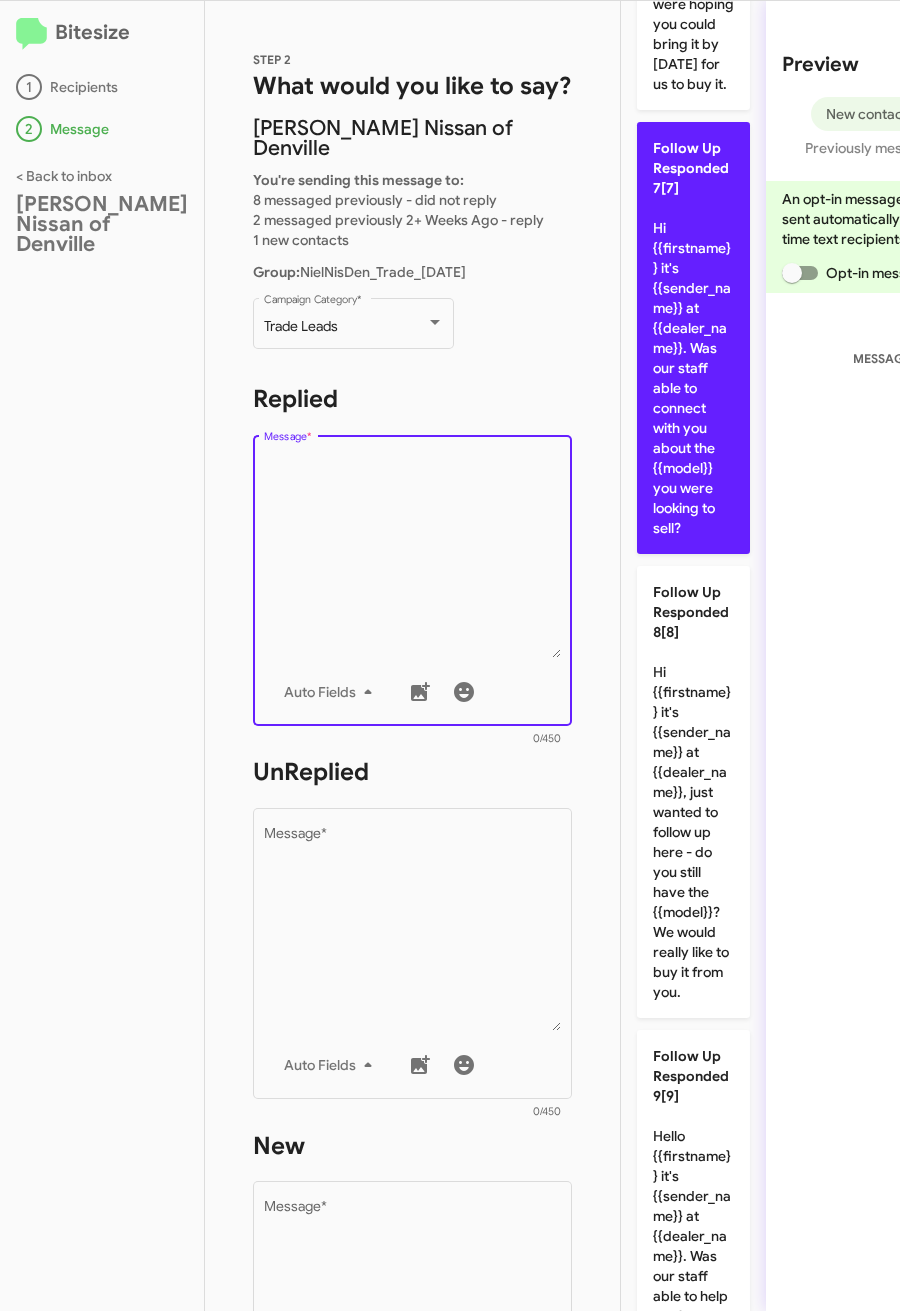 click on "Follow Up Responded 7[7]  Hi {{firstname}} it's {{sender_name}} at {{dealer_name}}. Was our staff able to connect with you about the {{model}} you were looking to sell?" 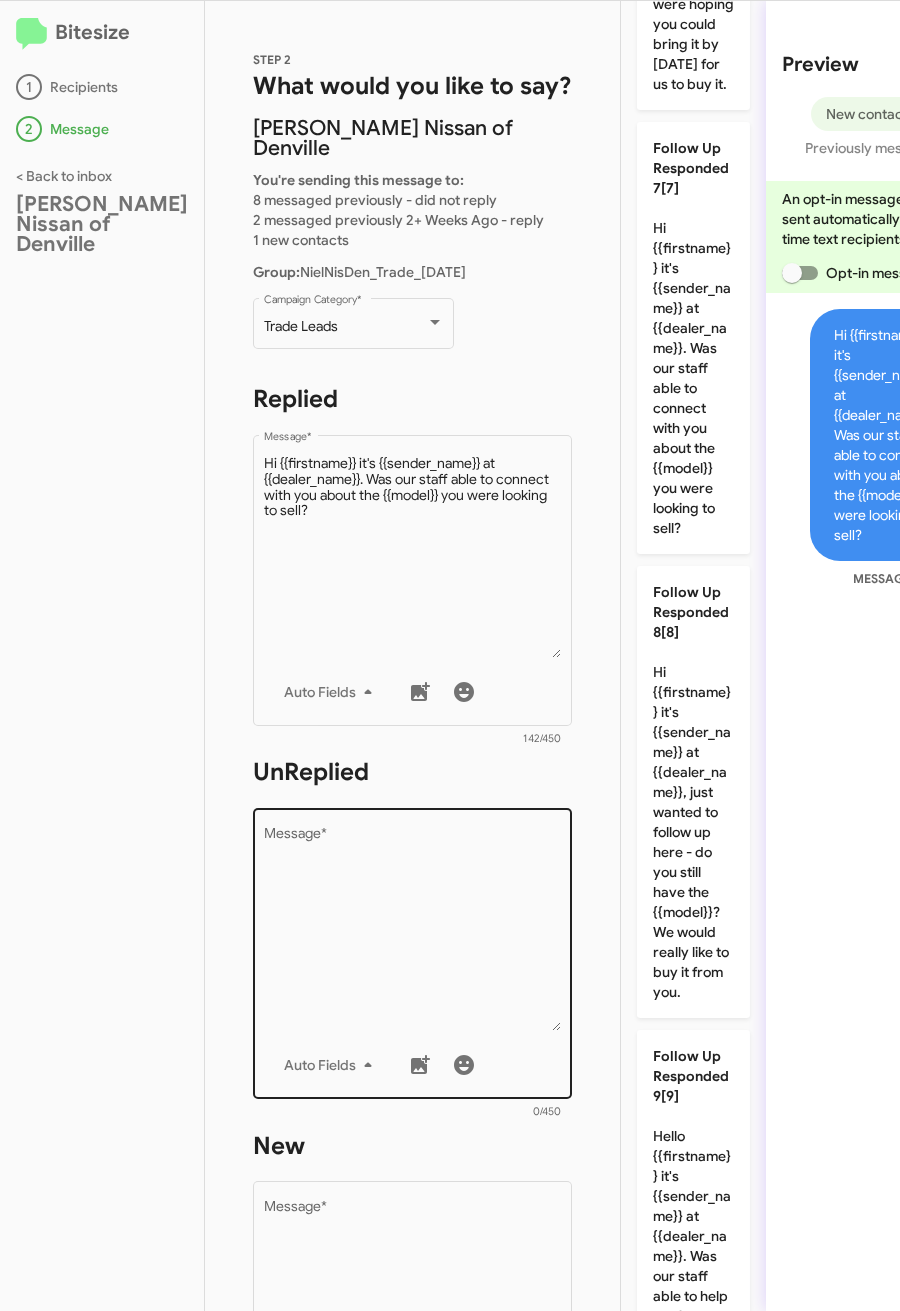 click on "Message  *" at bounding box center [413, 929] 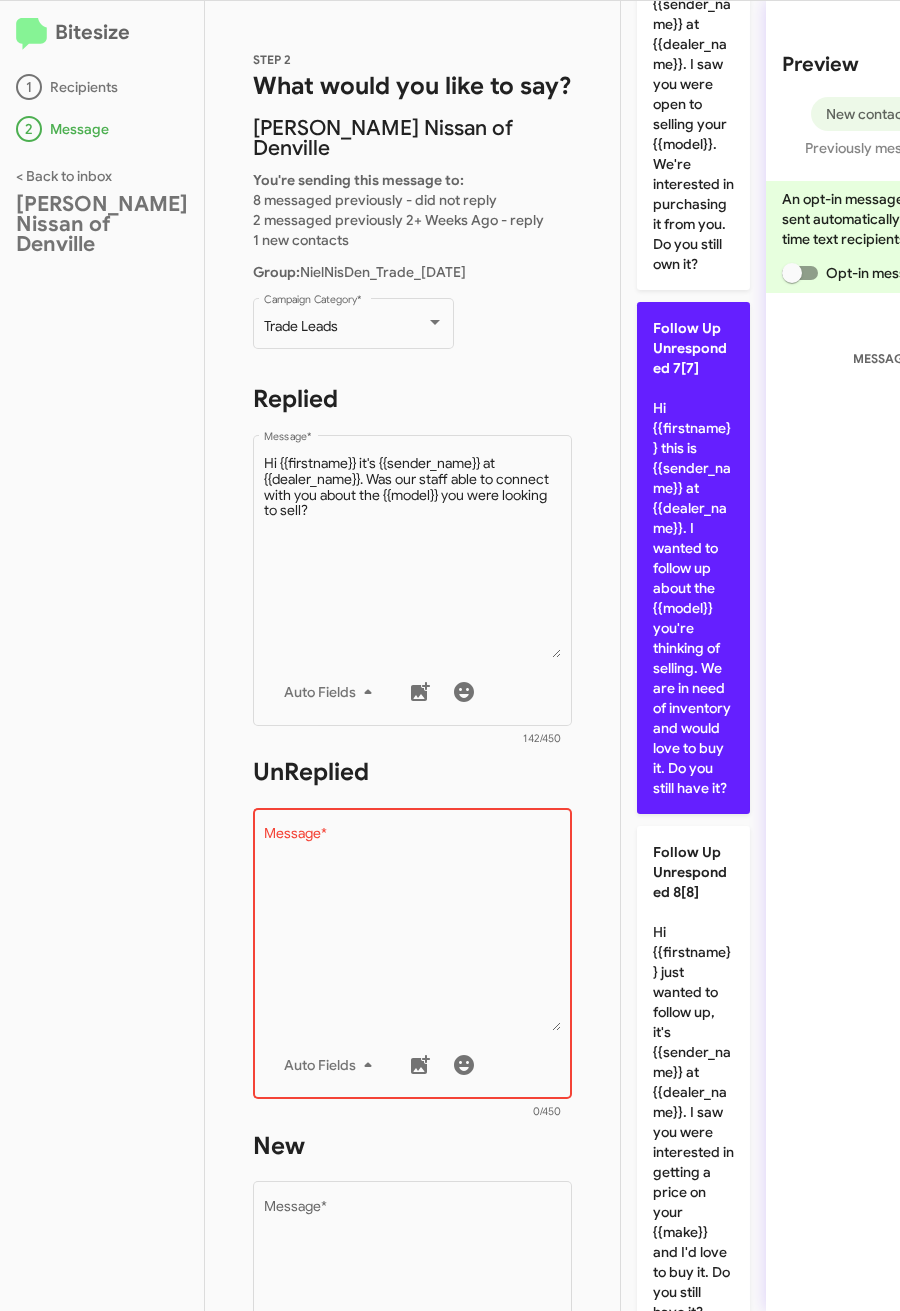 click on "Follow Up Unresponded 7[7]  Hi {{firstname}} this is {{sender_name}} at {{dealer_name}}. I wanted to follow up about the {{model}} you're thinking of selling. We are in need of inventory and would love to buy it. Do you still have it?" 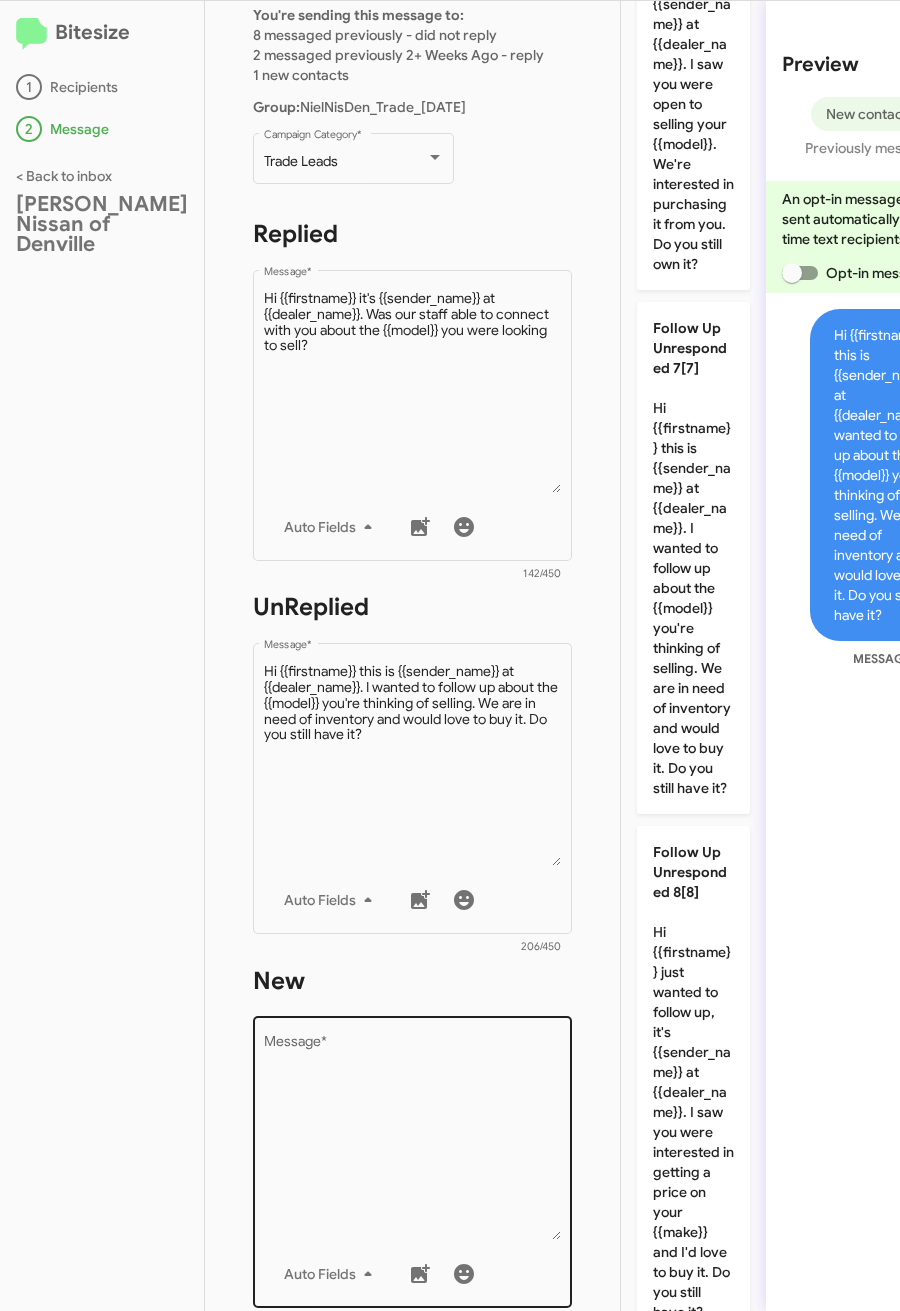 scroll, scrollTop: 300, scrollLeft: 0, axis: vertical 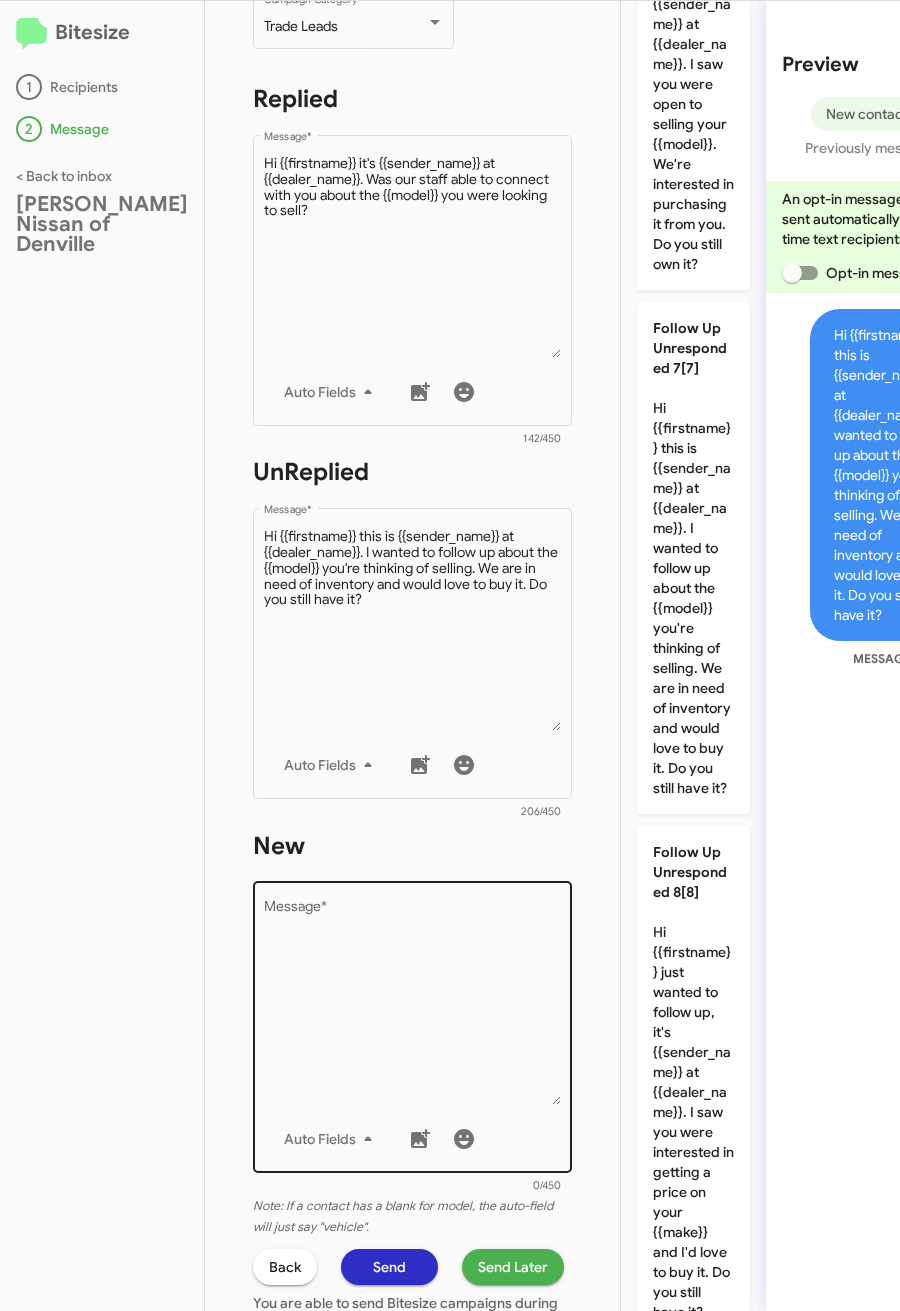 click on "Message  *" at bounding box center [413, 1003] 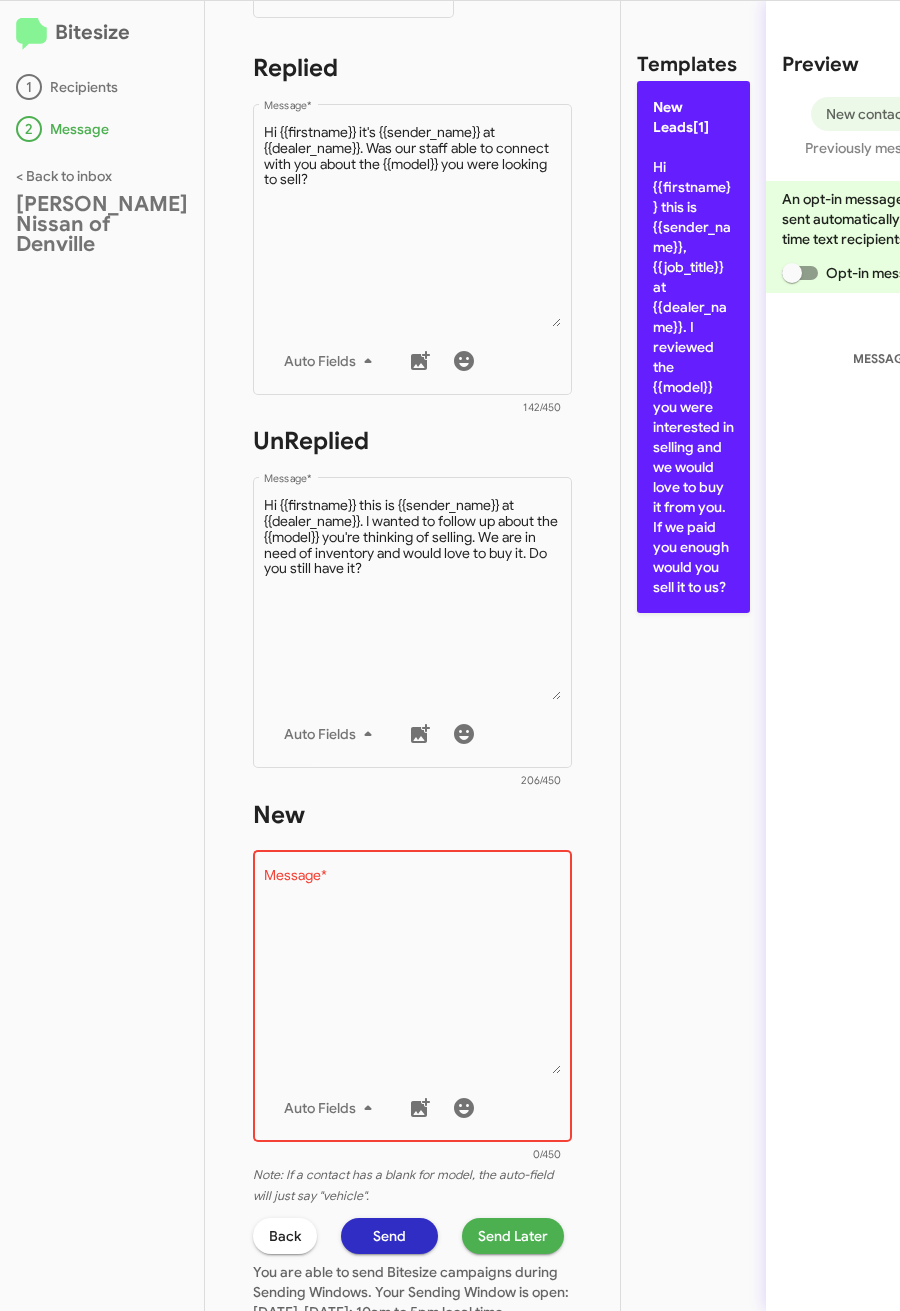 drag, startPoint x: 585, startPoint y: 493, endPoint x: 493, endPoint y: 927, distance: 443.644 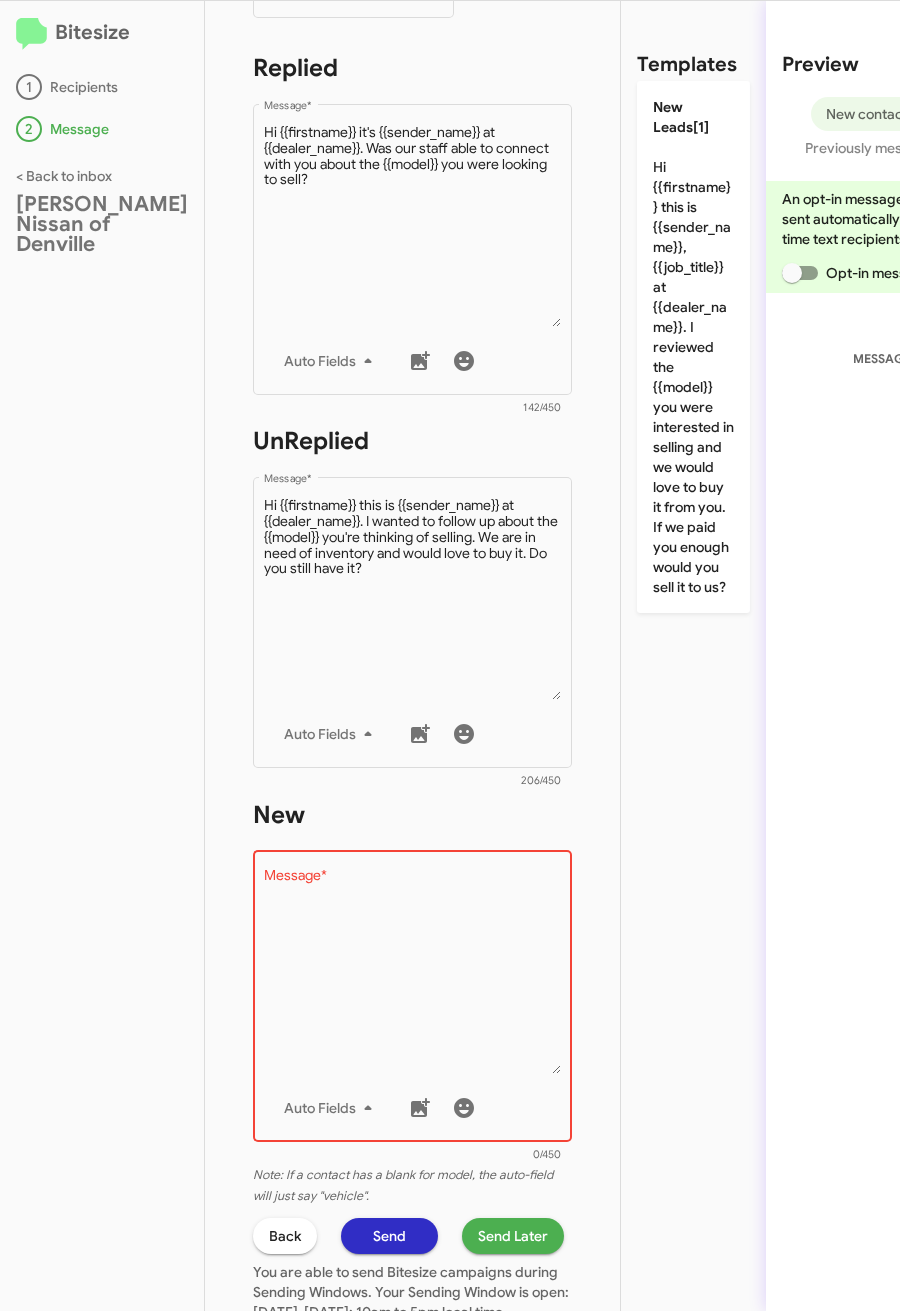 click on "New Leads[1]  Hi {{firstname}} this is {{sender_name}}, {{job_title}} at {{dealer_name}}. I reviewed the {{model}} you were interested in selling and we would love to buy it from you. If we paid you enough would you sell it to us?" 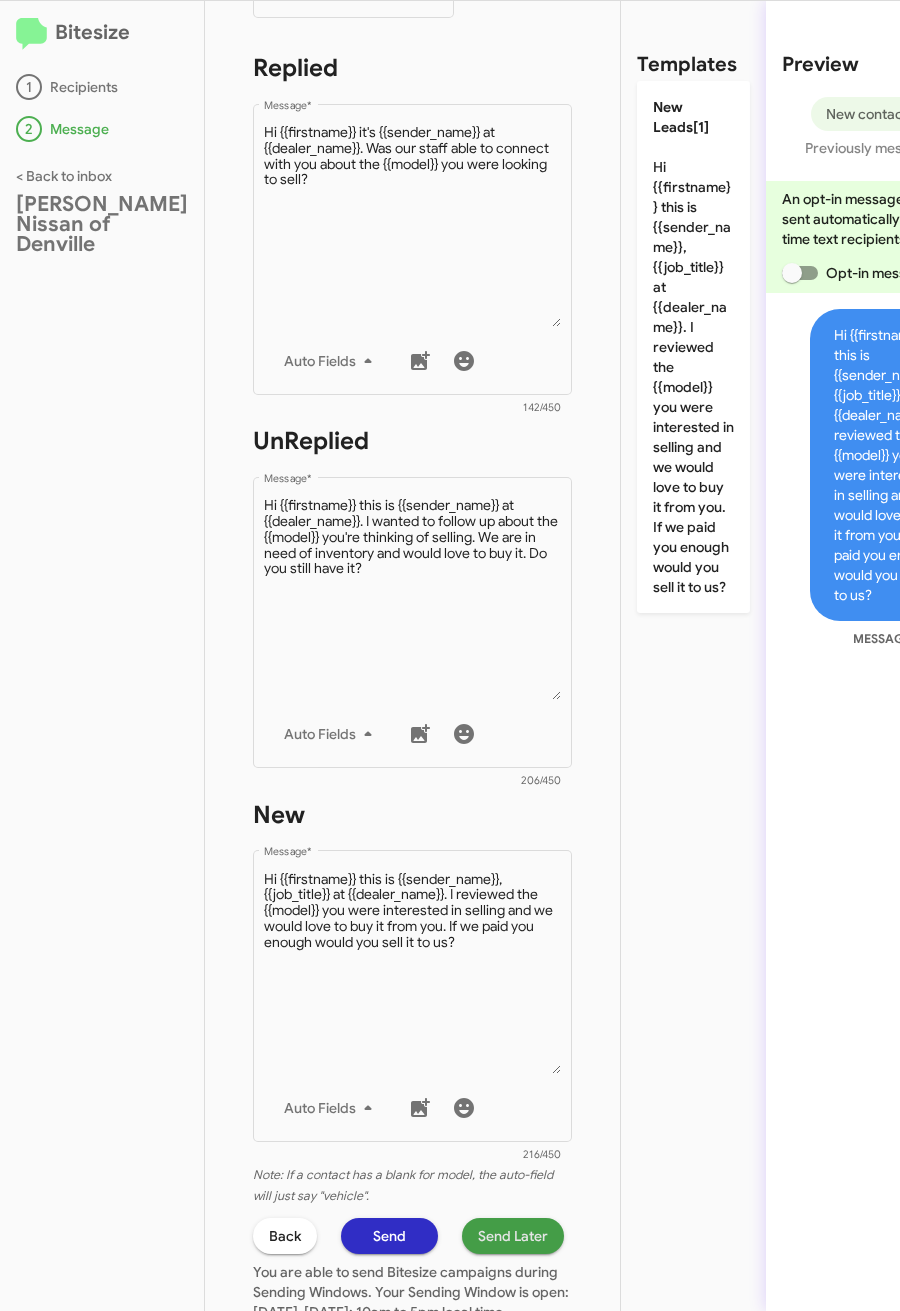 click on "Send Later" 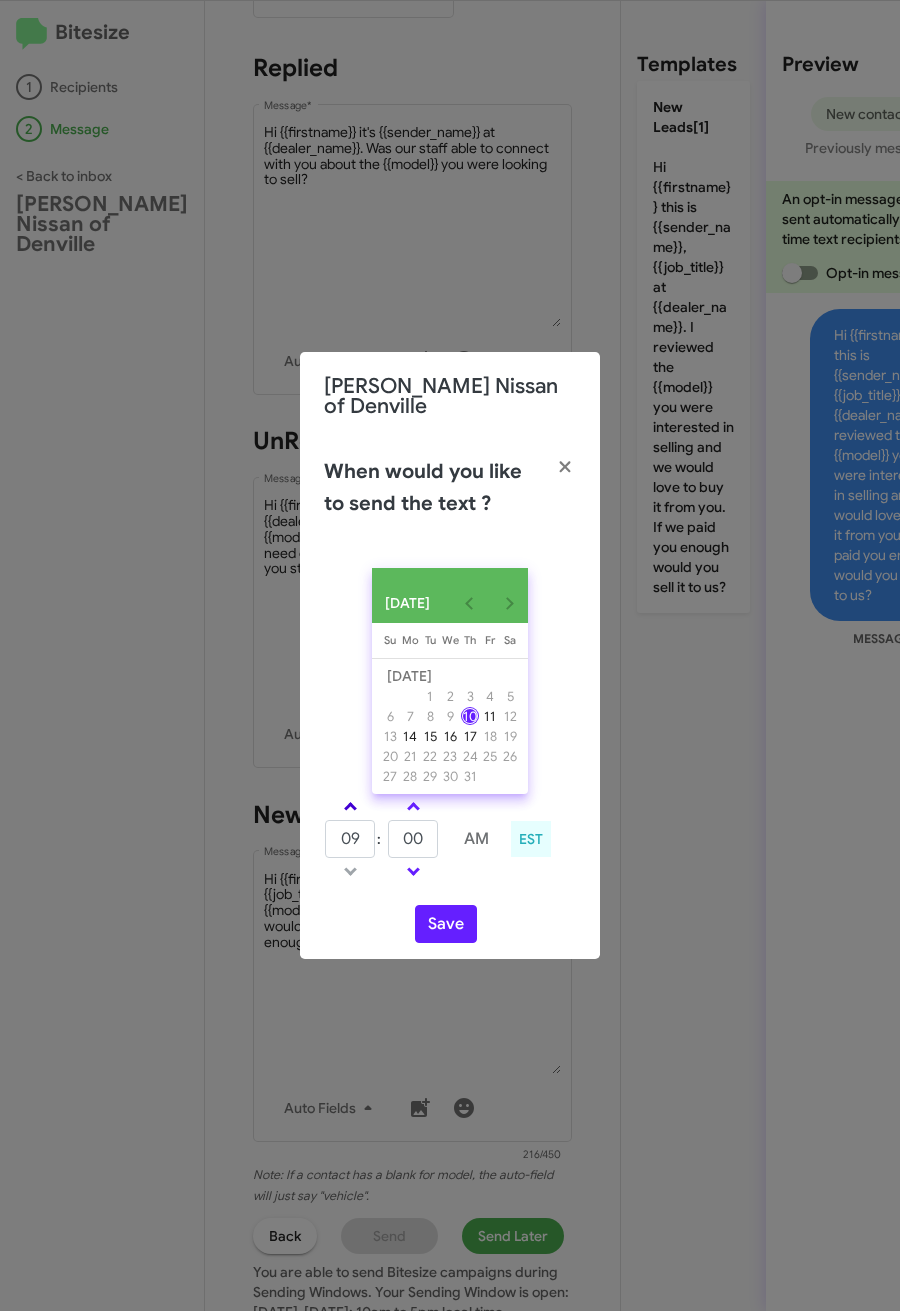 click 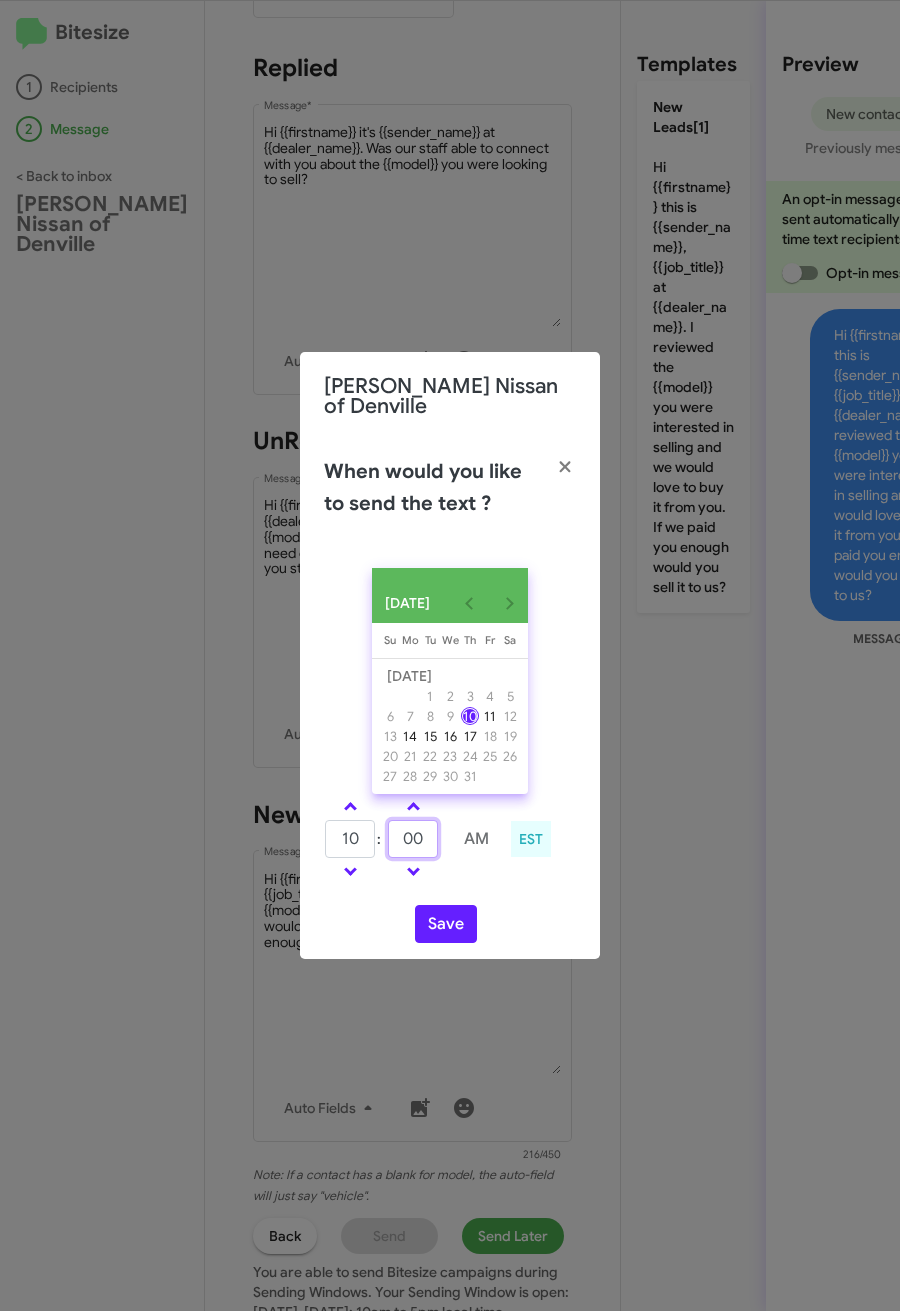 drag, startPoint x: 424, startPoint y: 843, endPoint x: 388, endPoint y: 840, distance: 36.124783 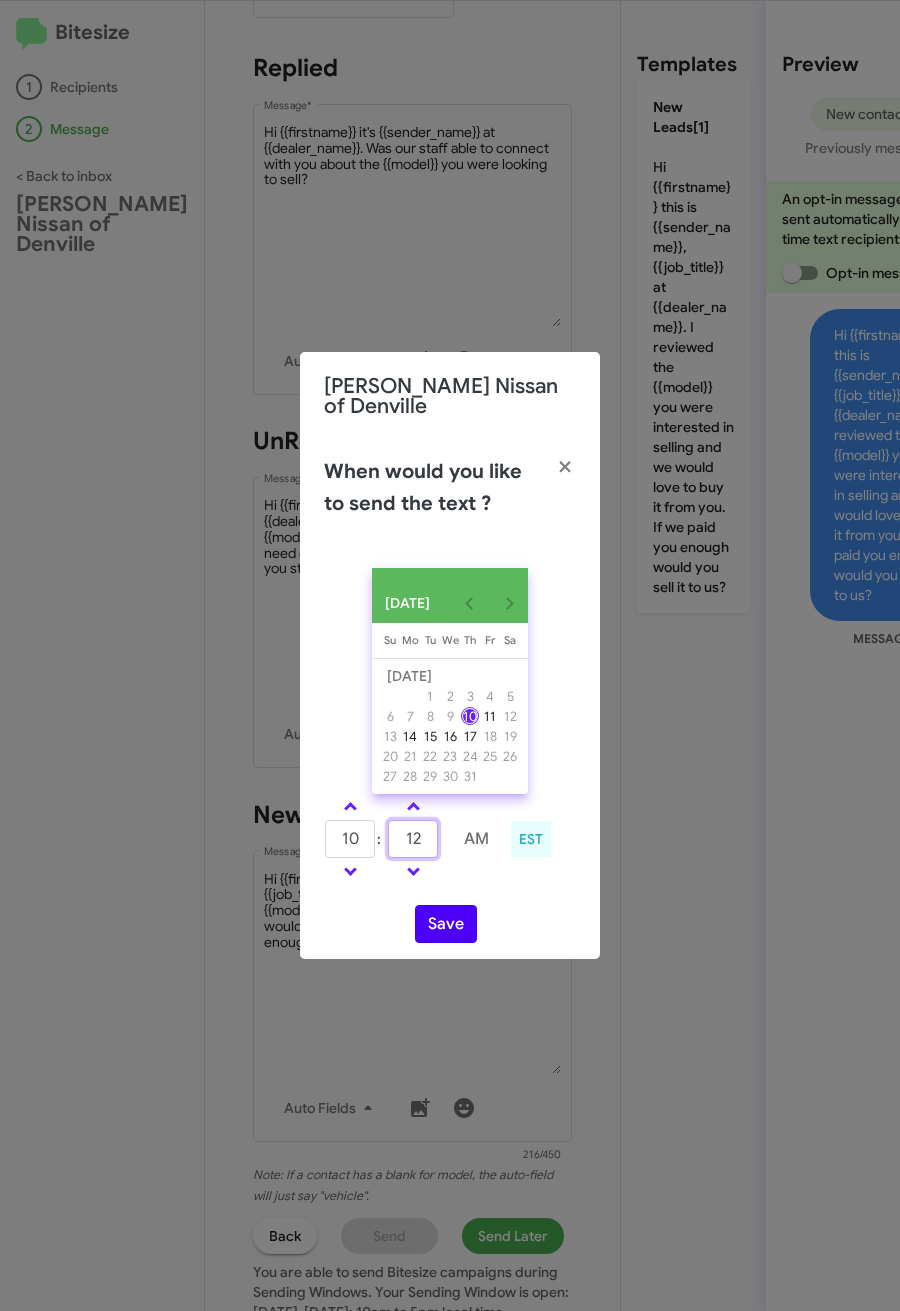 type on "12" 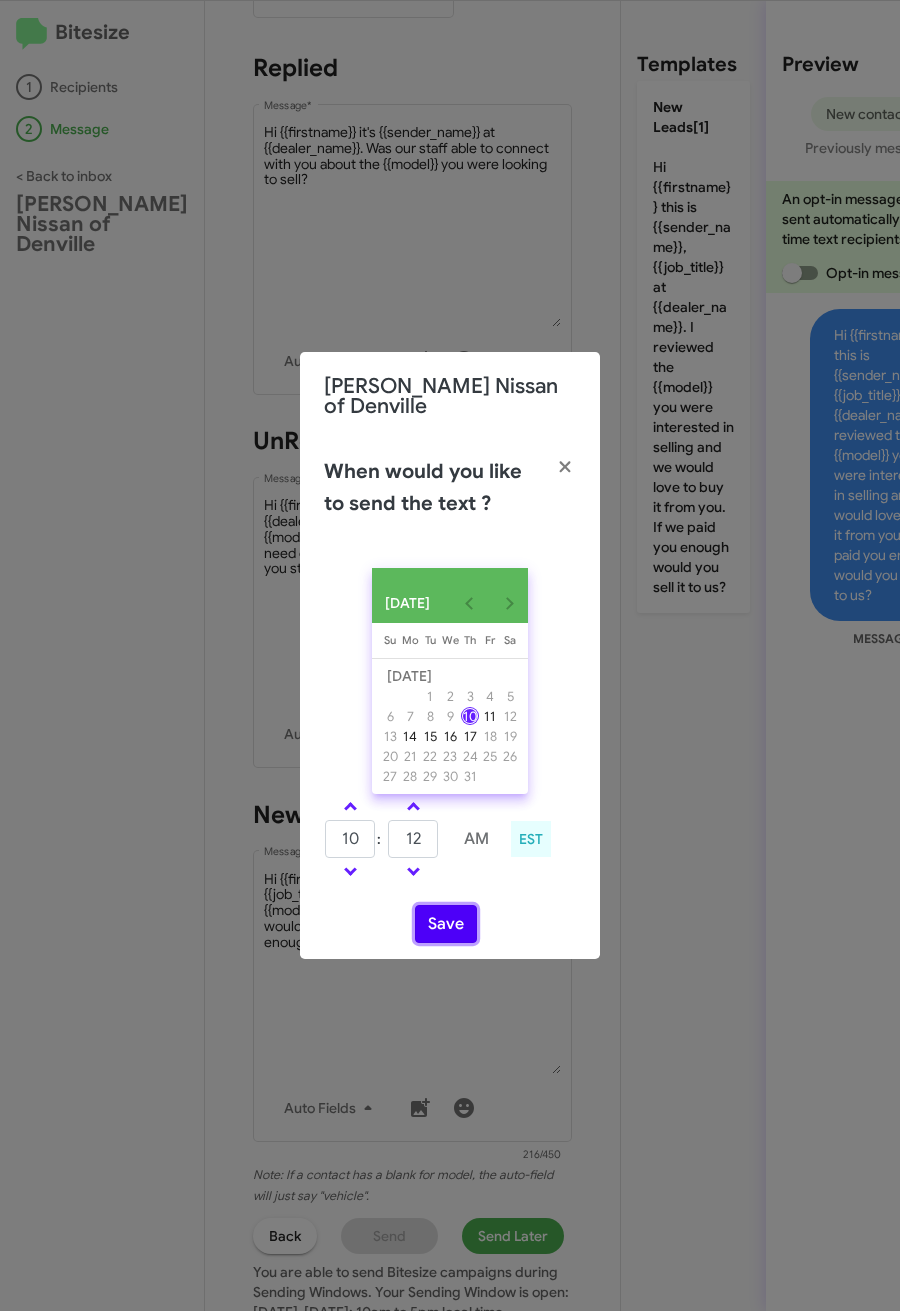 click on "Save" 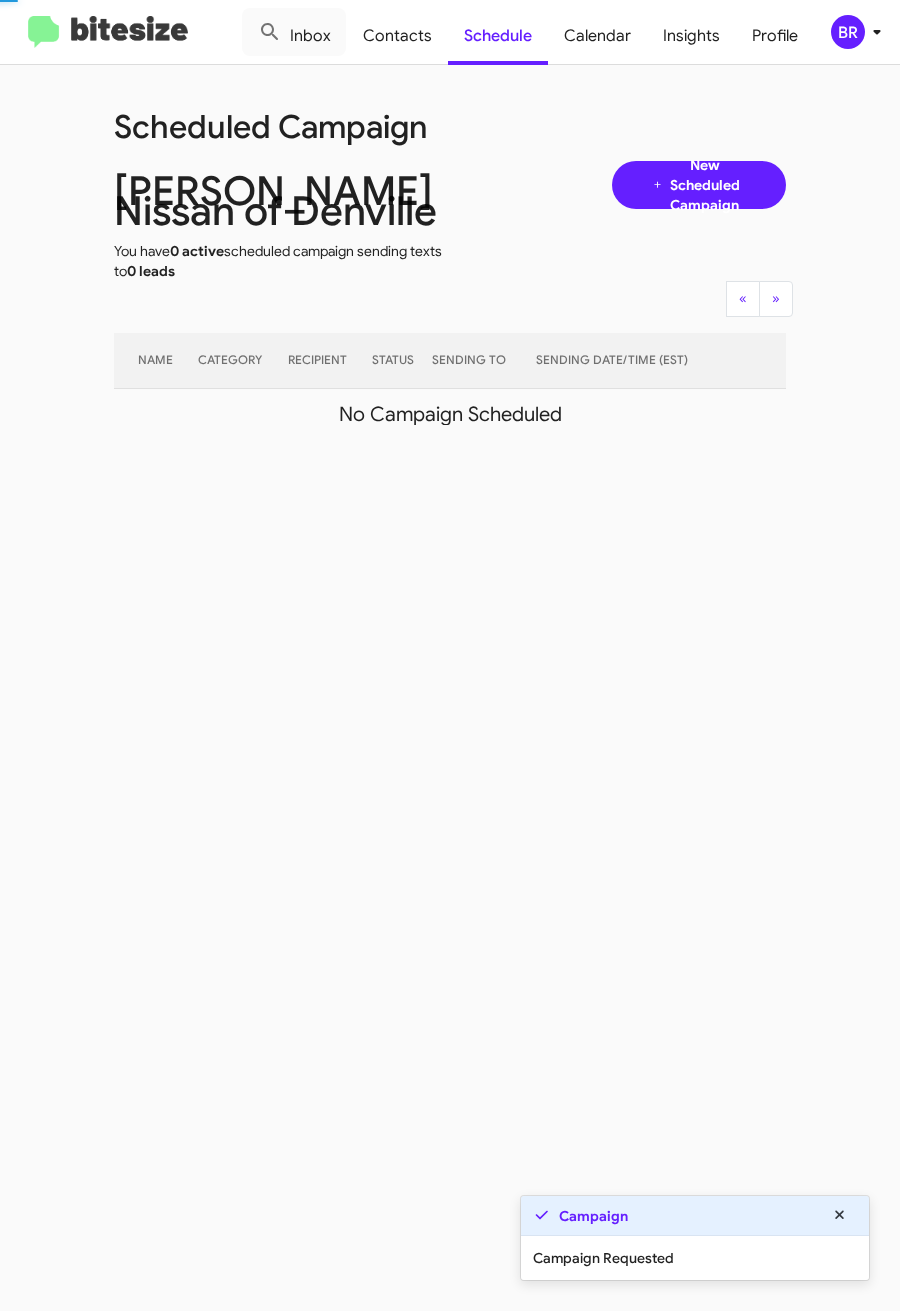 click 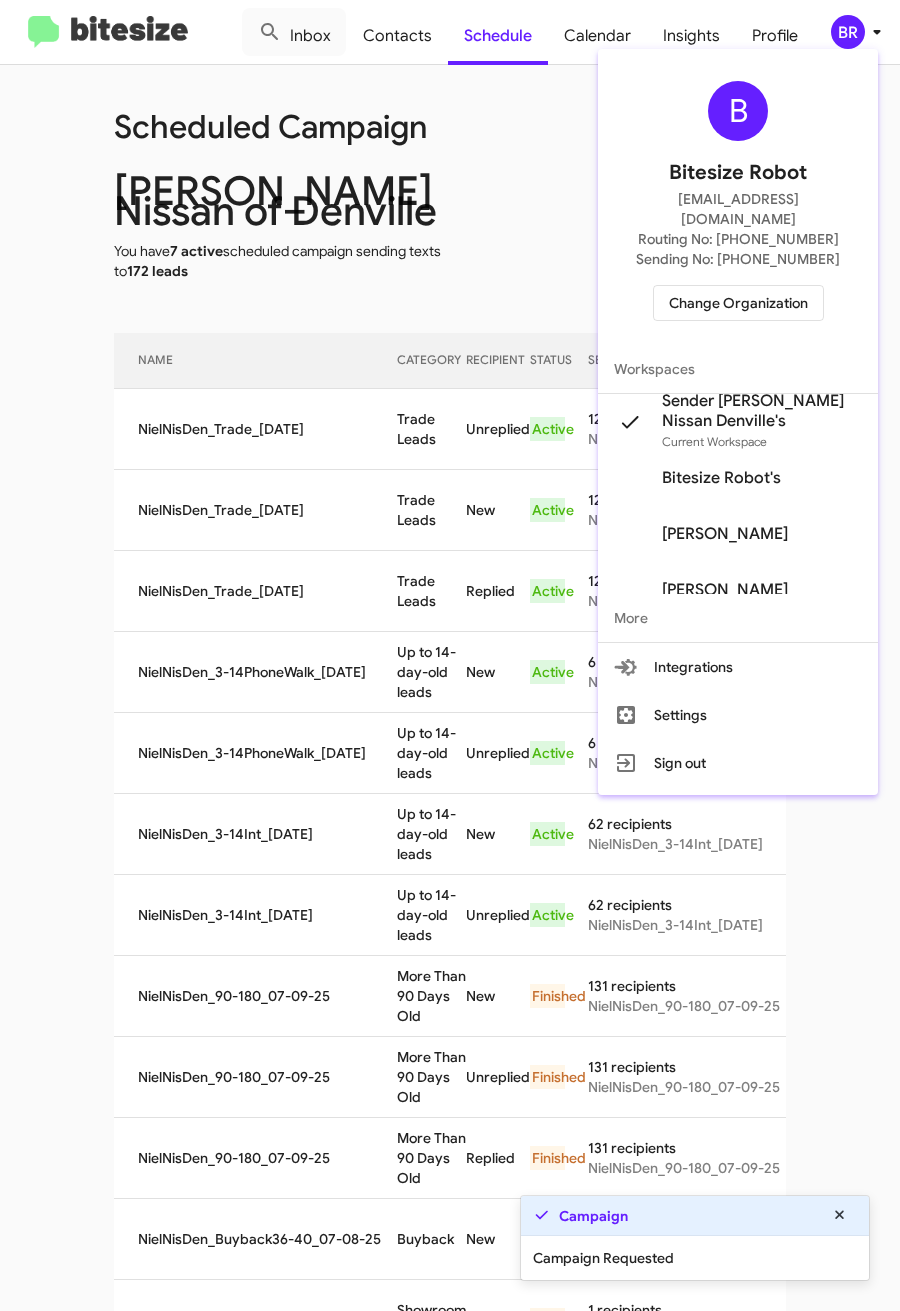 click at bounding box center (450, 655) 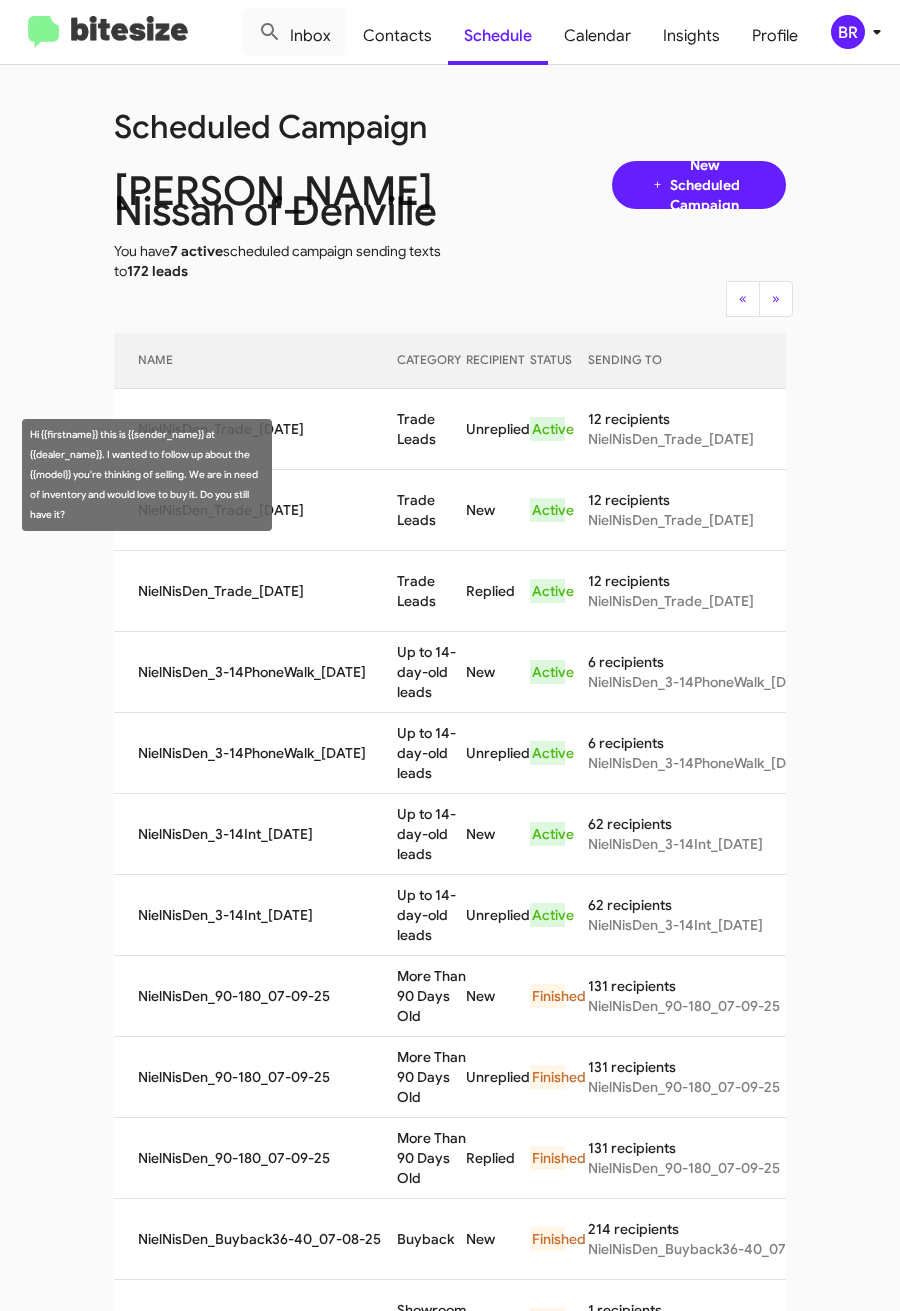 drag, startPoint x: 366, startPoint y: 457, endPoint x: 414, endPoint y: 489, distance: 57.68882 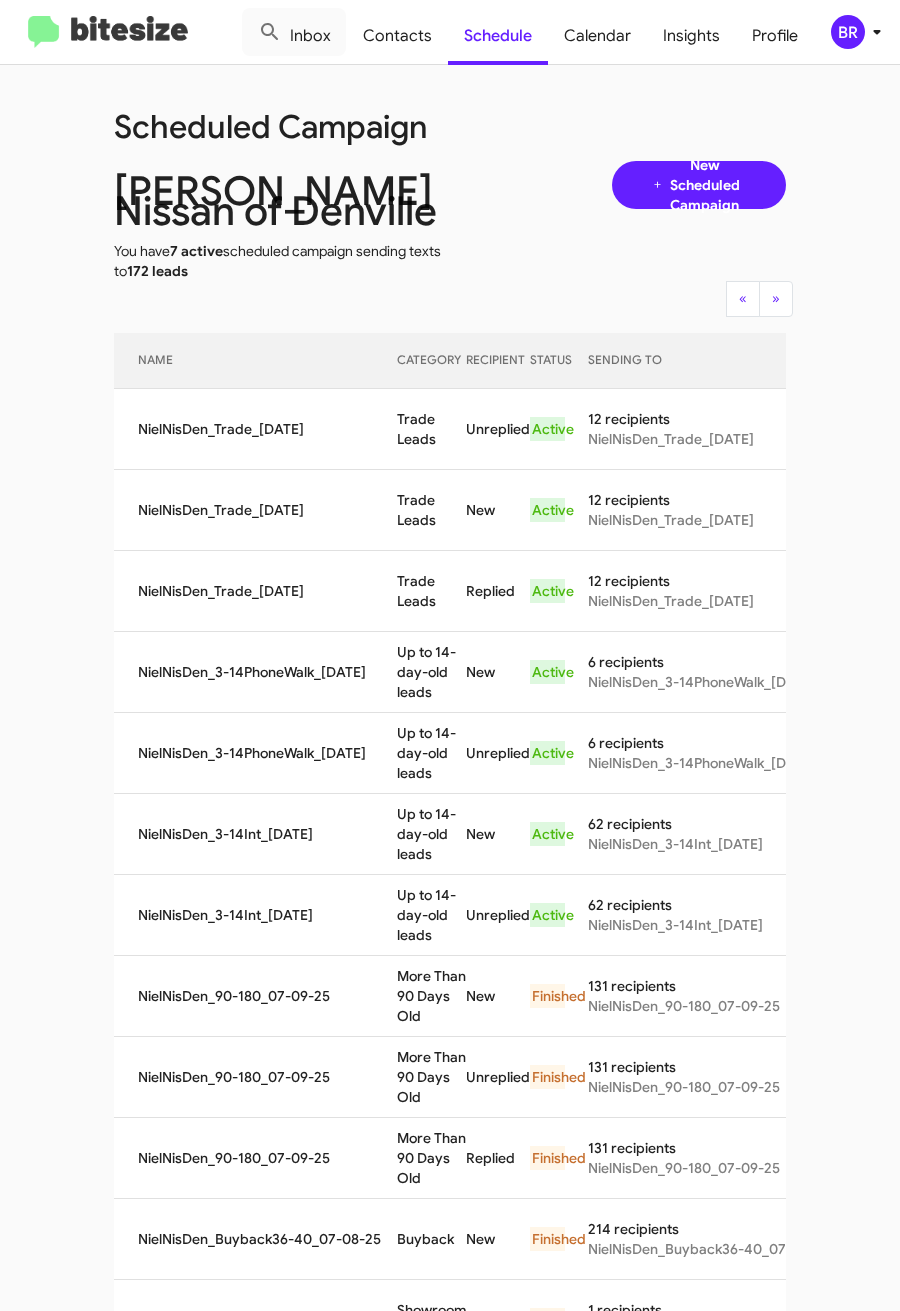 copy on "Trade Leads" 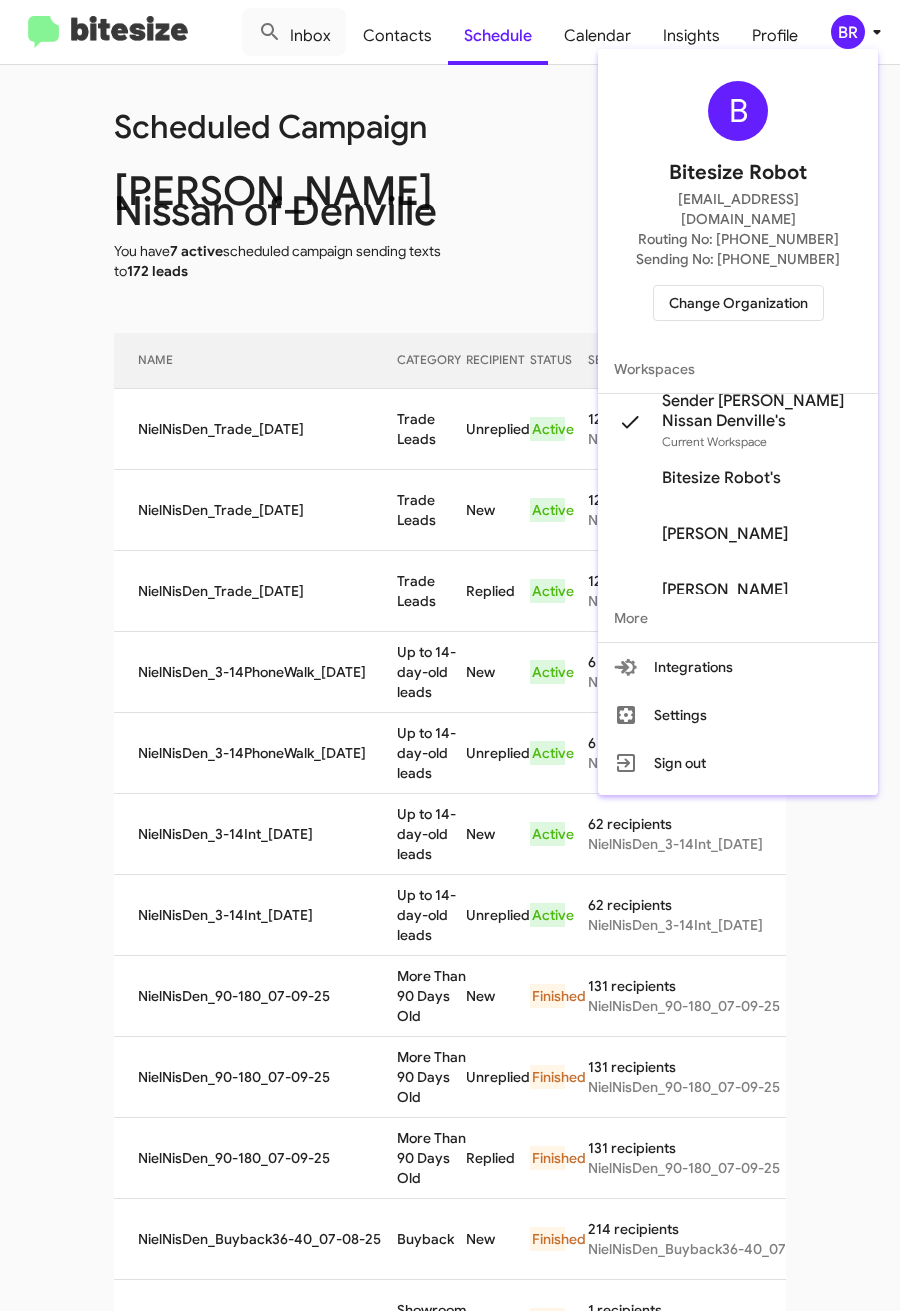 click on "Change Organization" at bounding box center (738, 303) 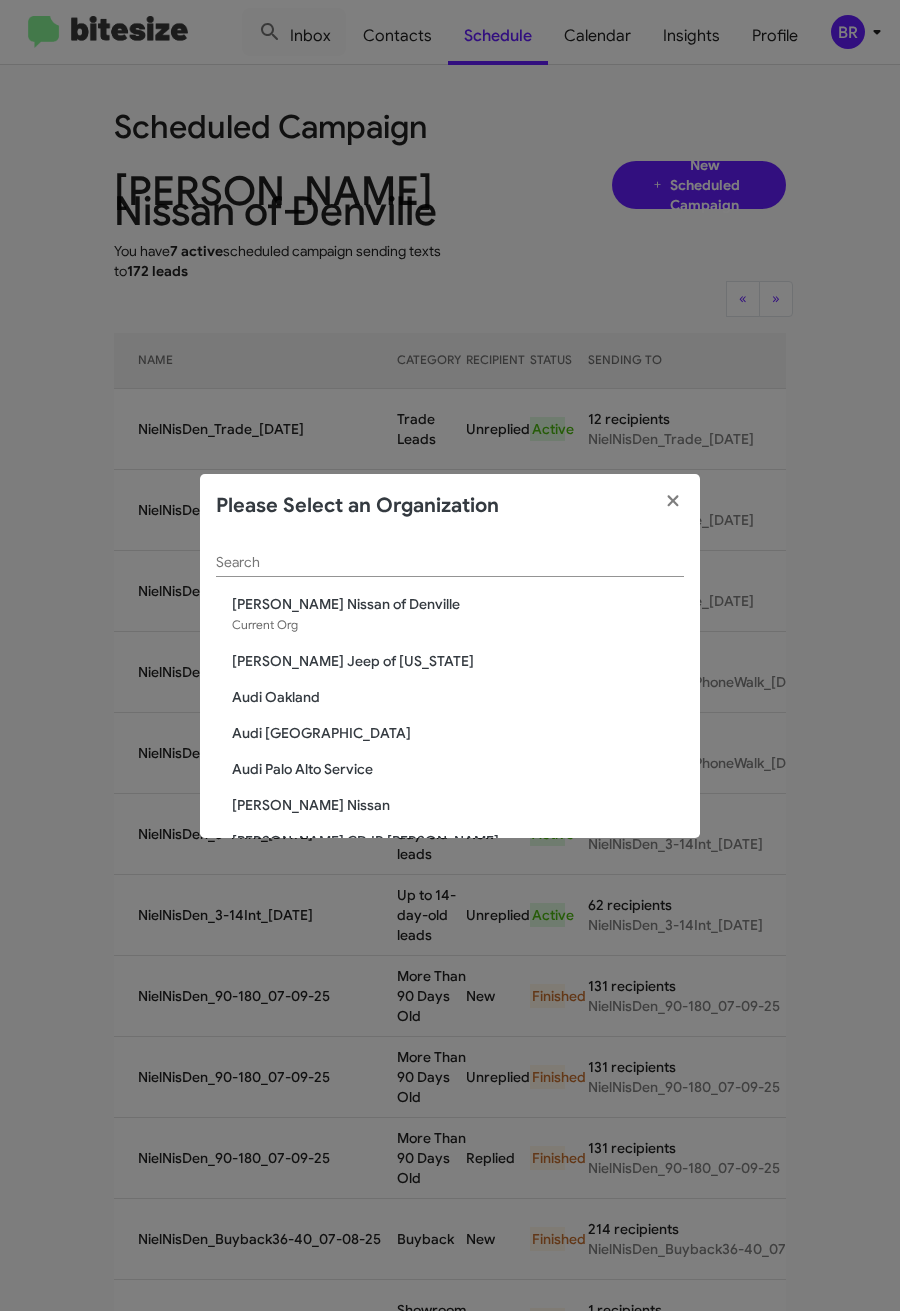 click on "Search" at bounding box center [450, 563] 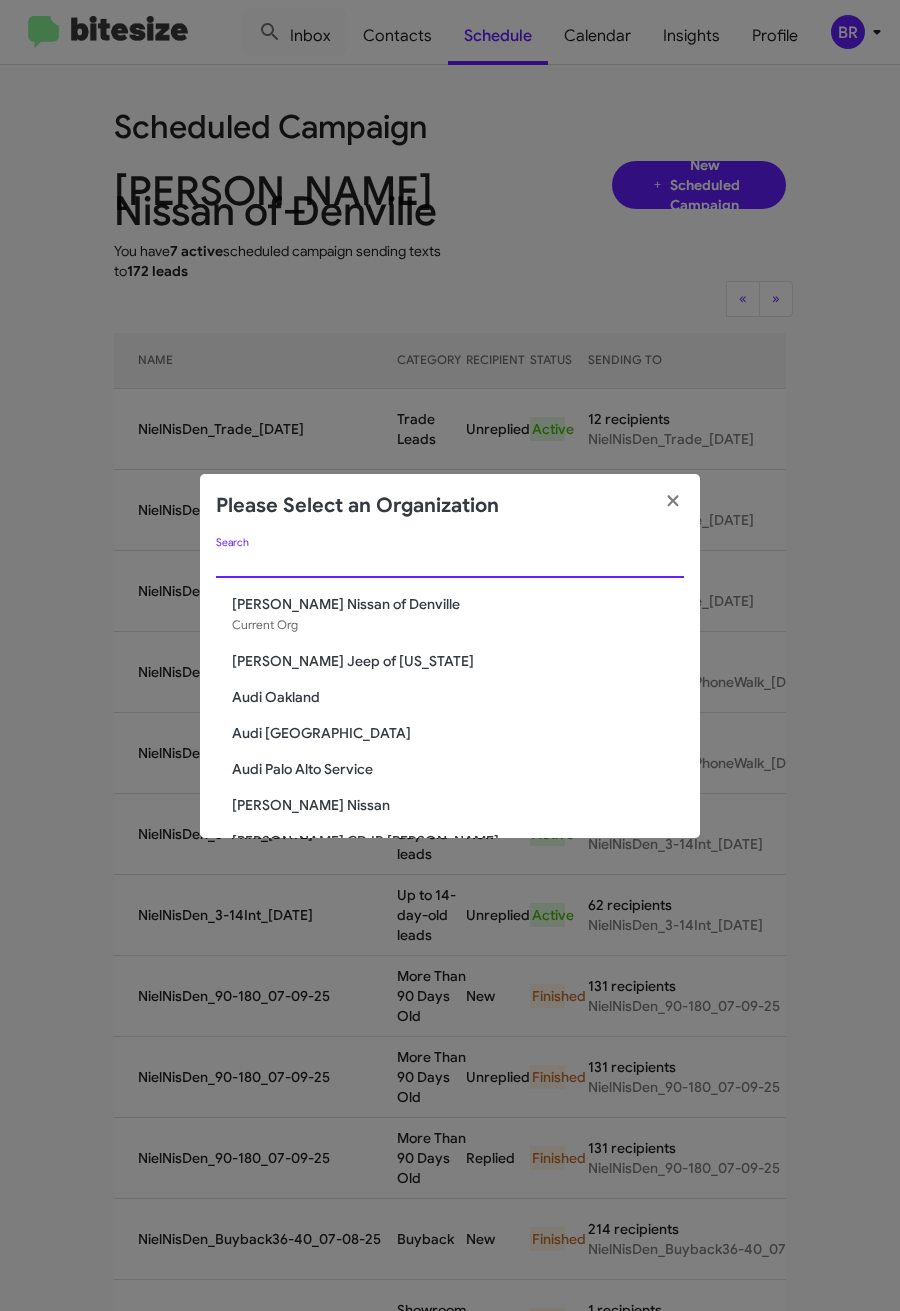 paste on "Nielsen Kia of Newton" 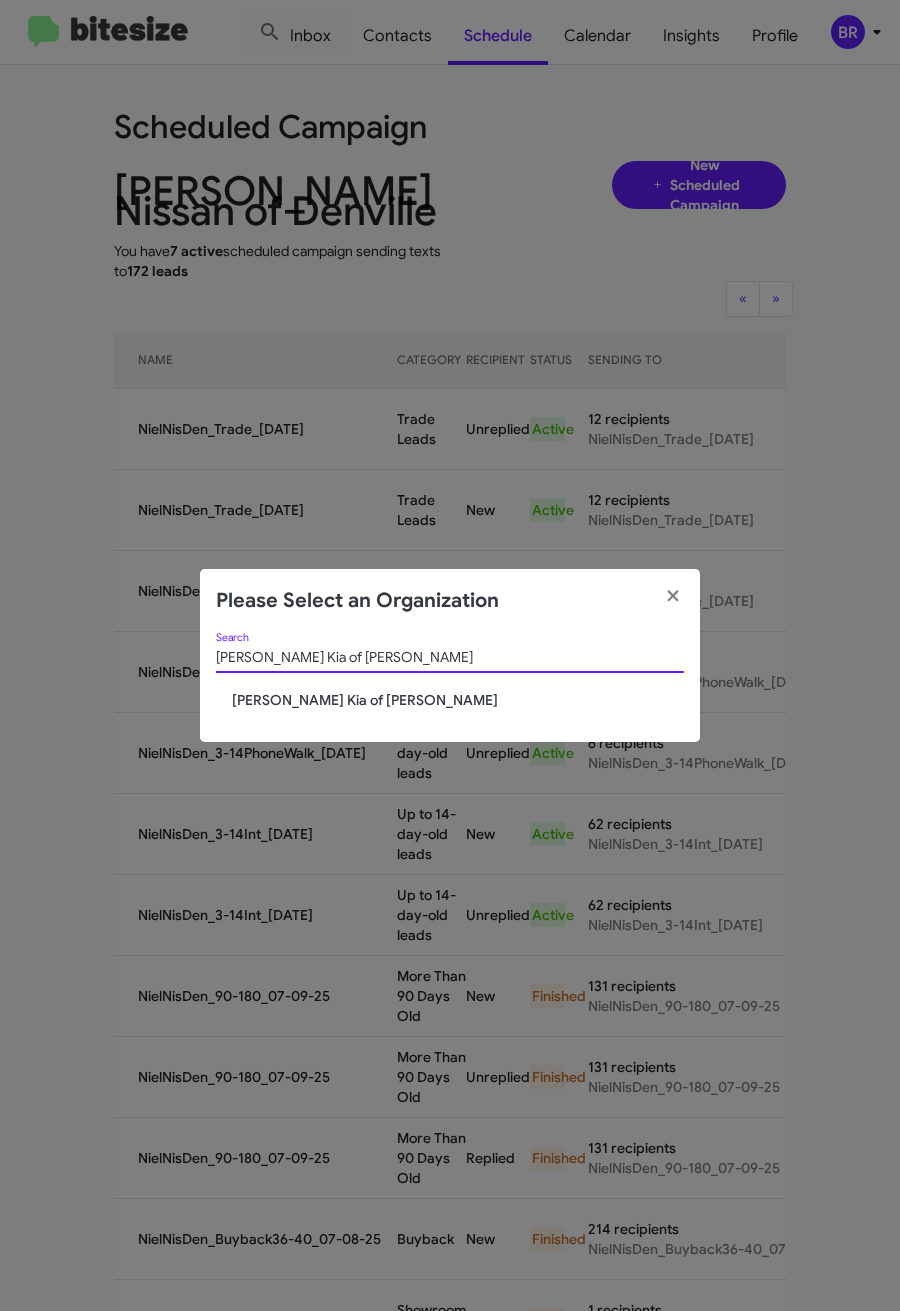 type on "Nielsen Kia of Newton" 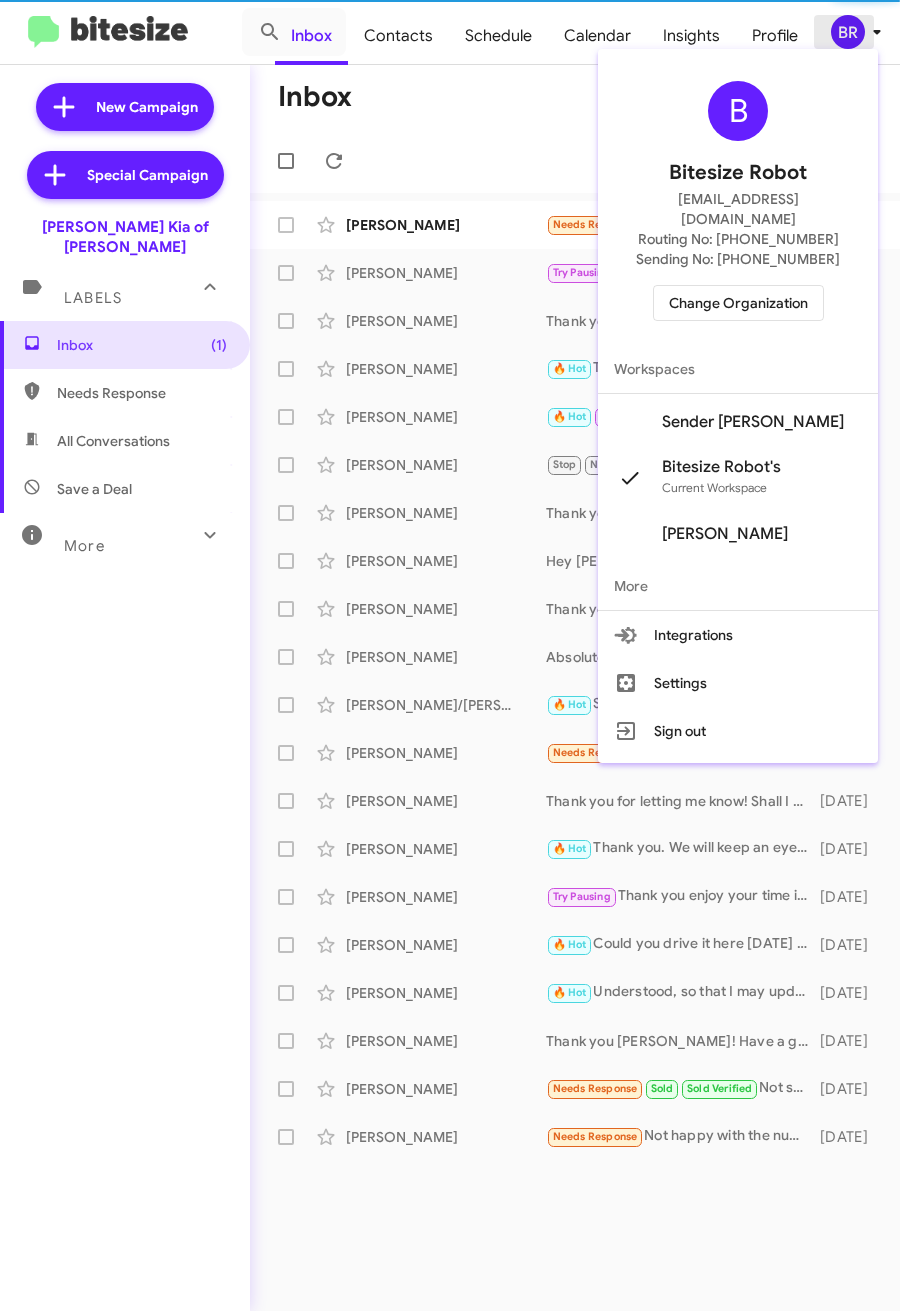 scroll, scrollTop: 0, scrollLeft: 0, axis: both 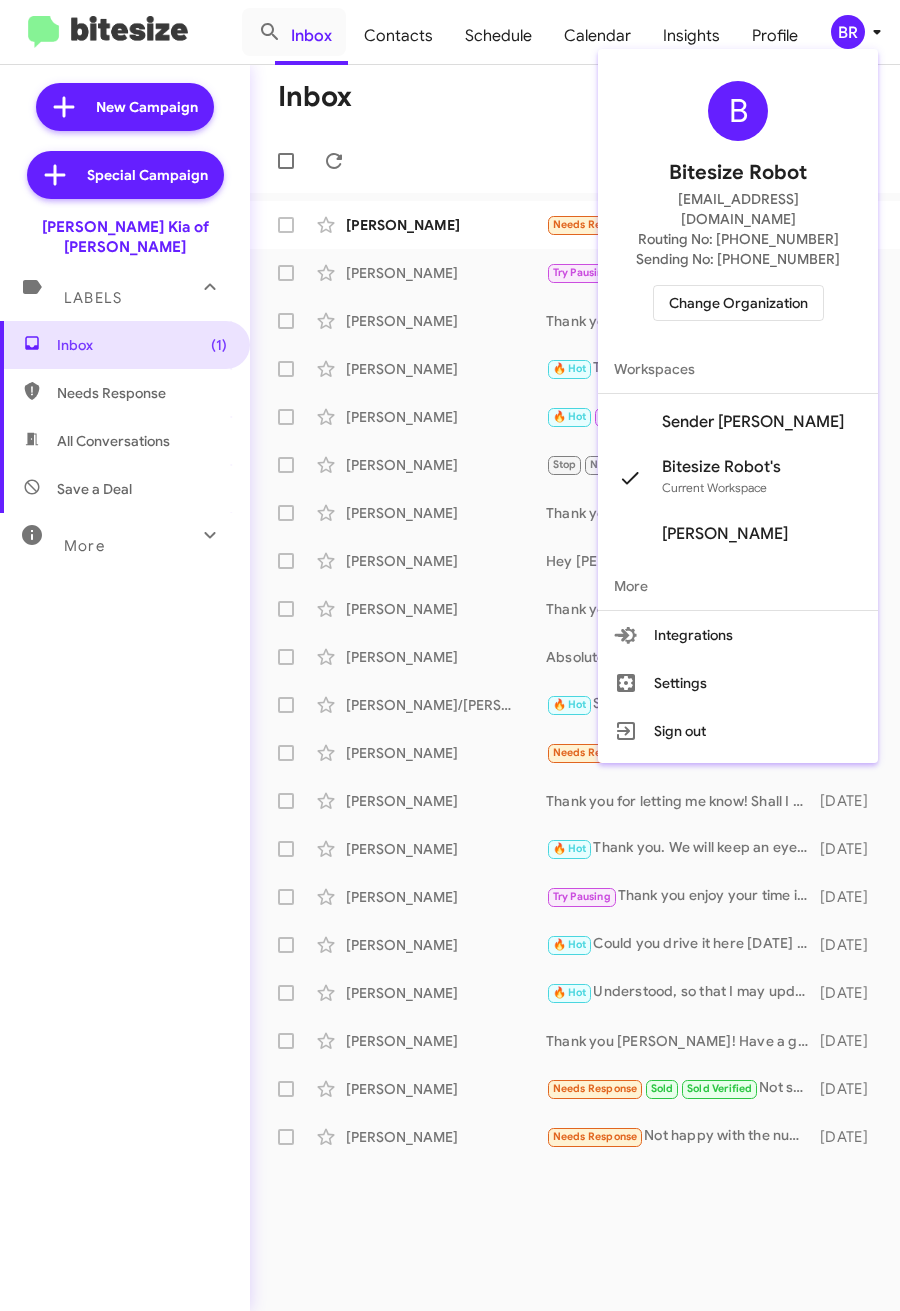 click on "Sender [PERSON_NAME]" at bounding box center [753, 422] 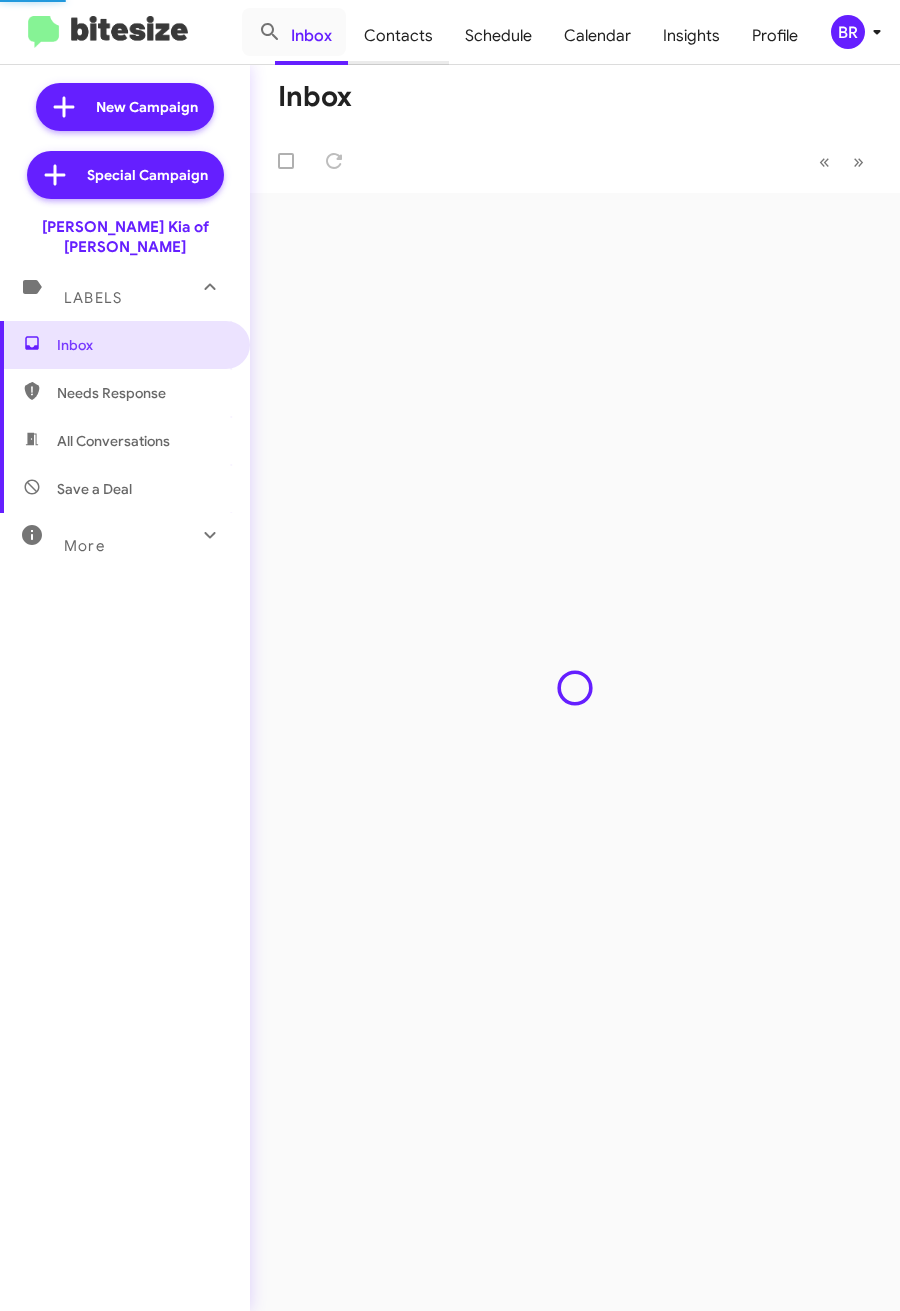 scroll, scrollTop: 0, scrollLeft: 0, axis: both 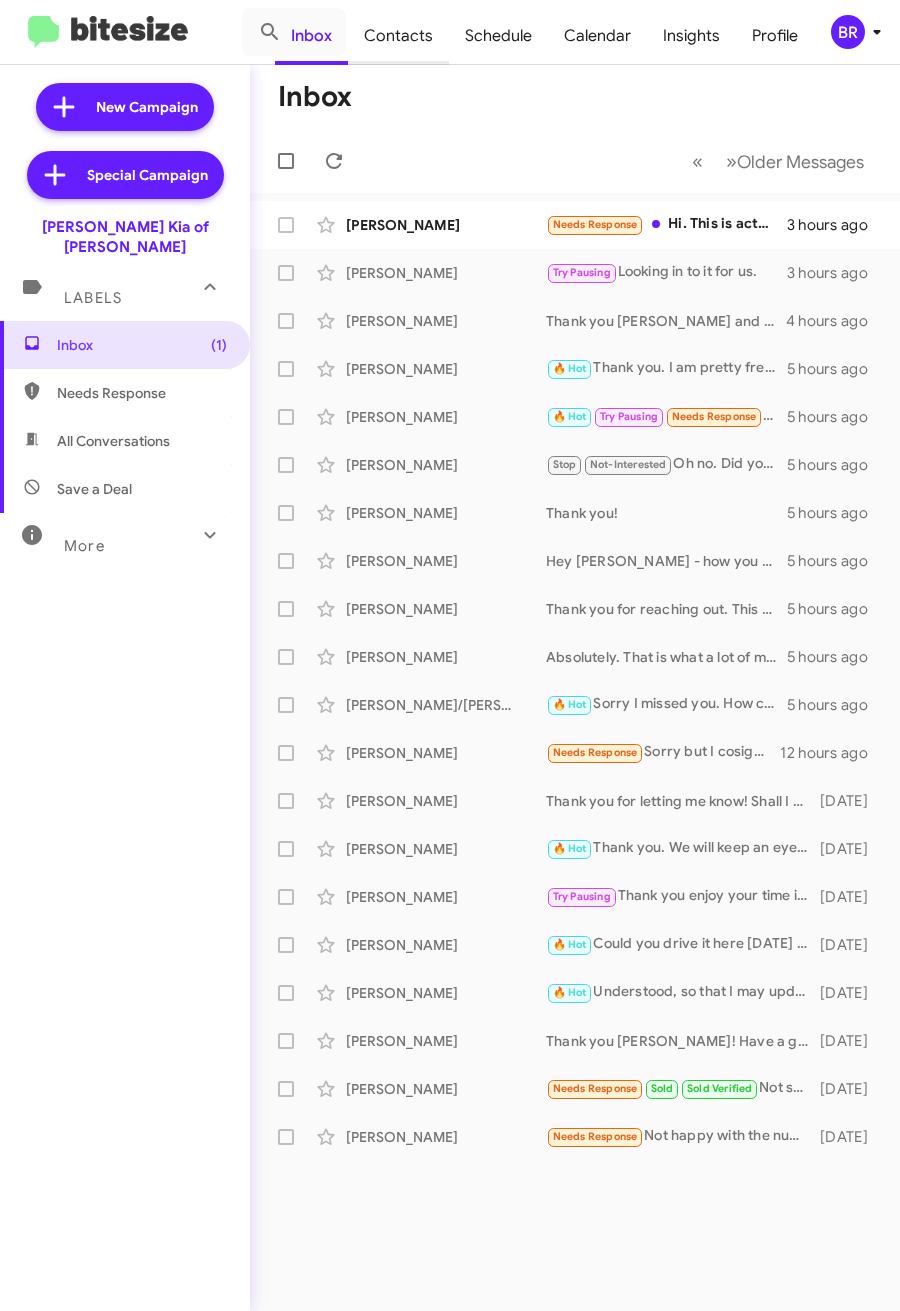 click on "Contacts" 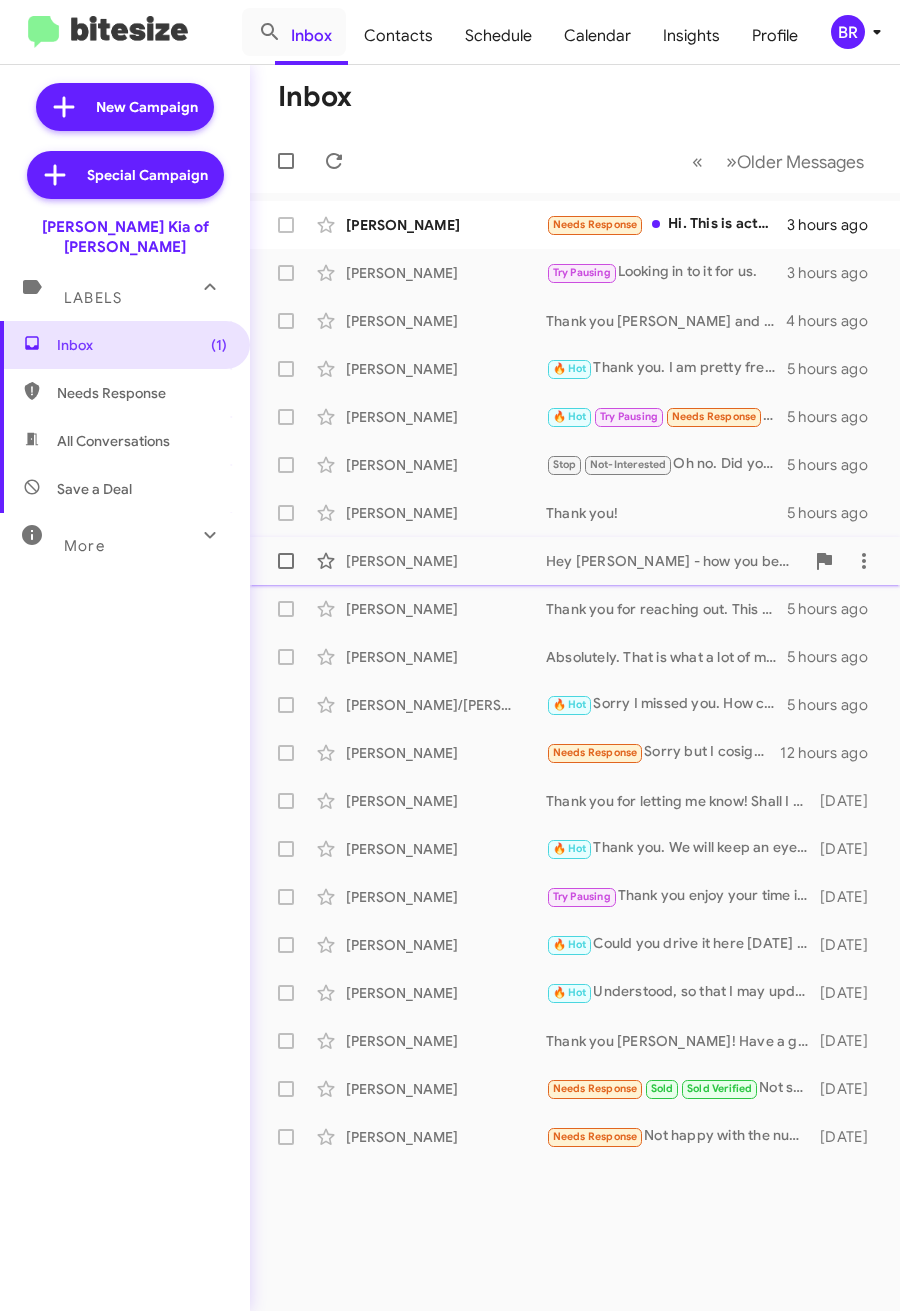 type on "in:groups" 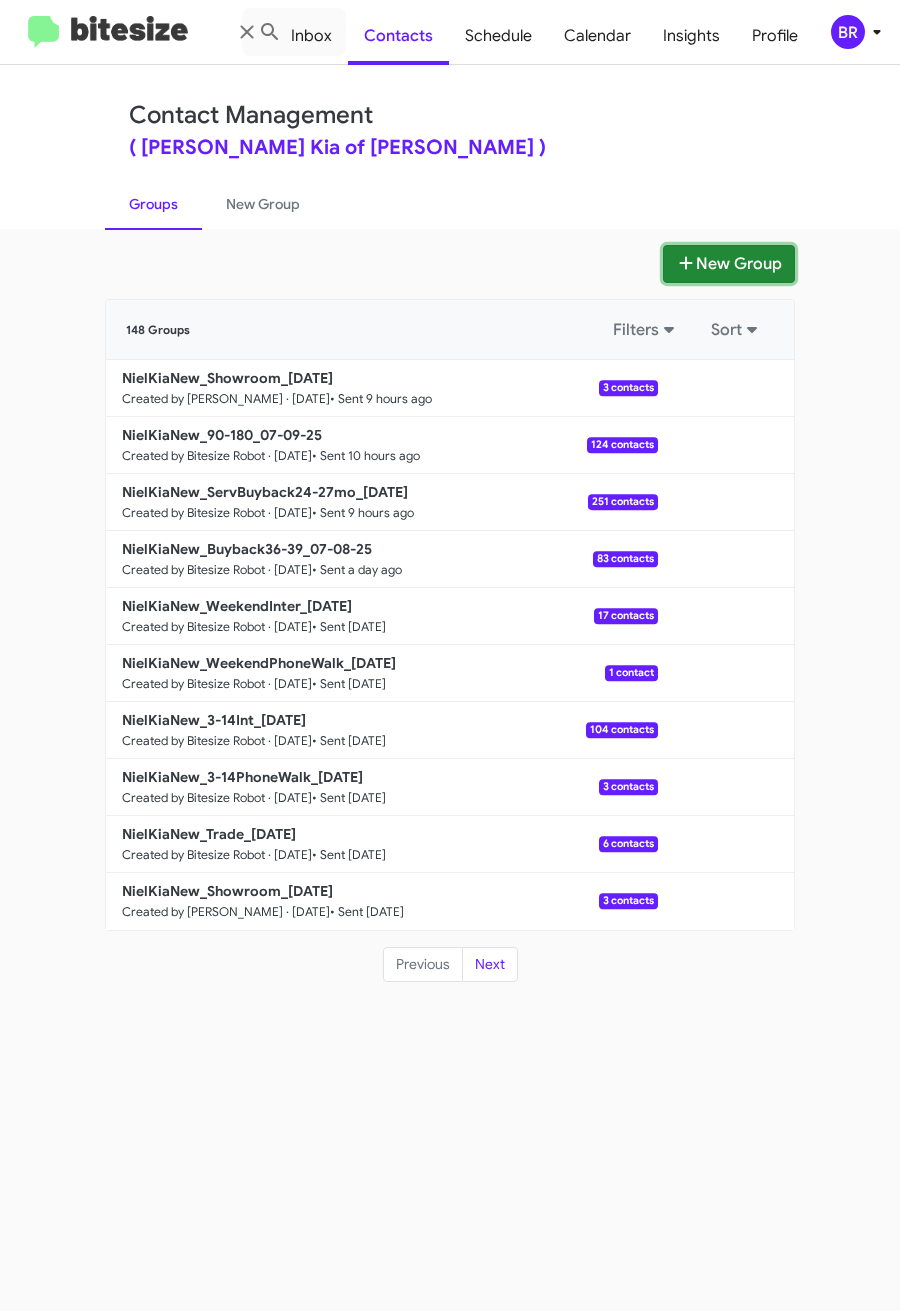 click on "New Group" 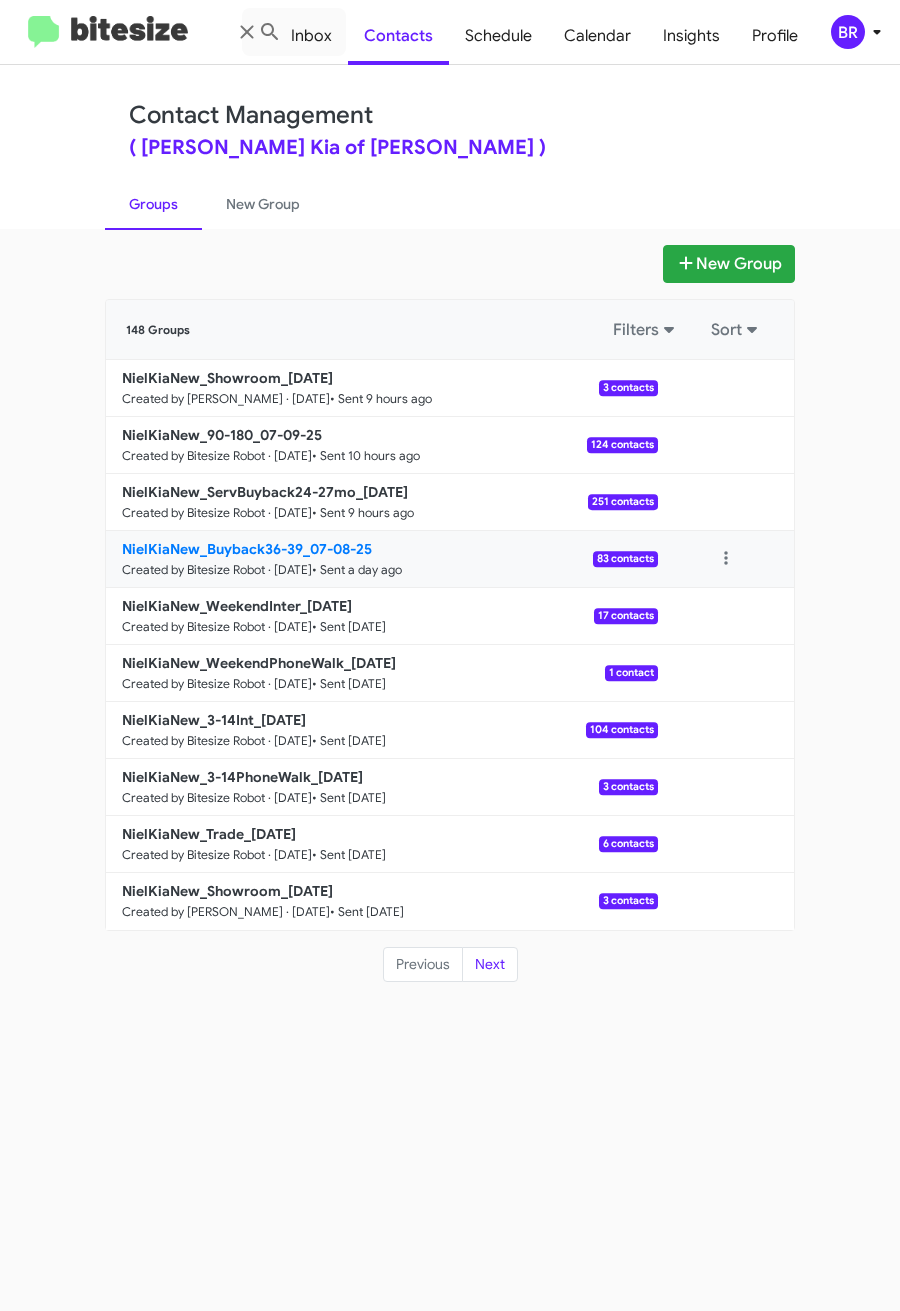 type 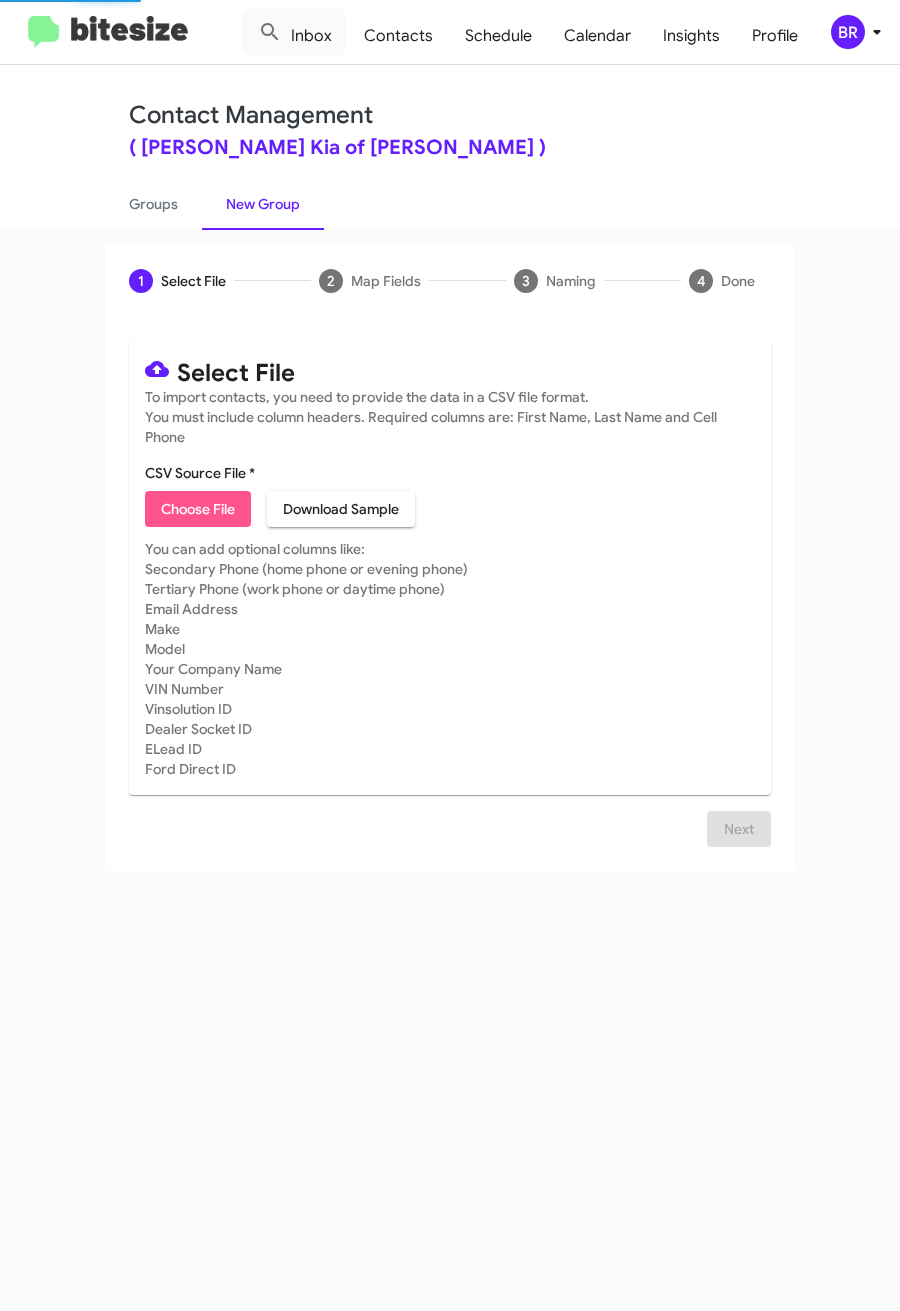 click on "Choose File" 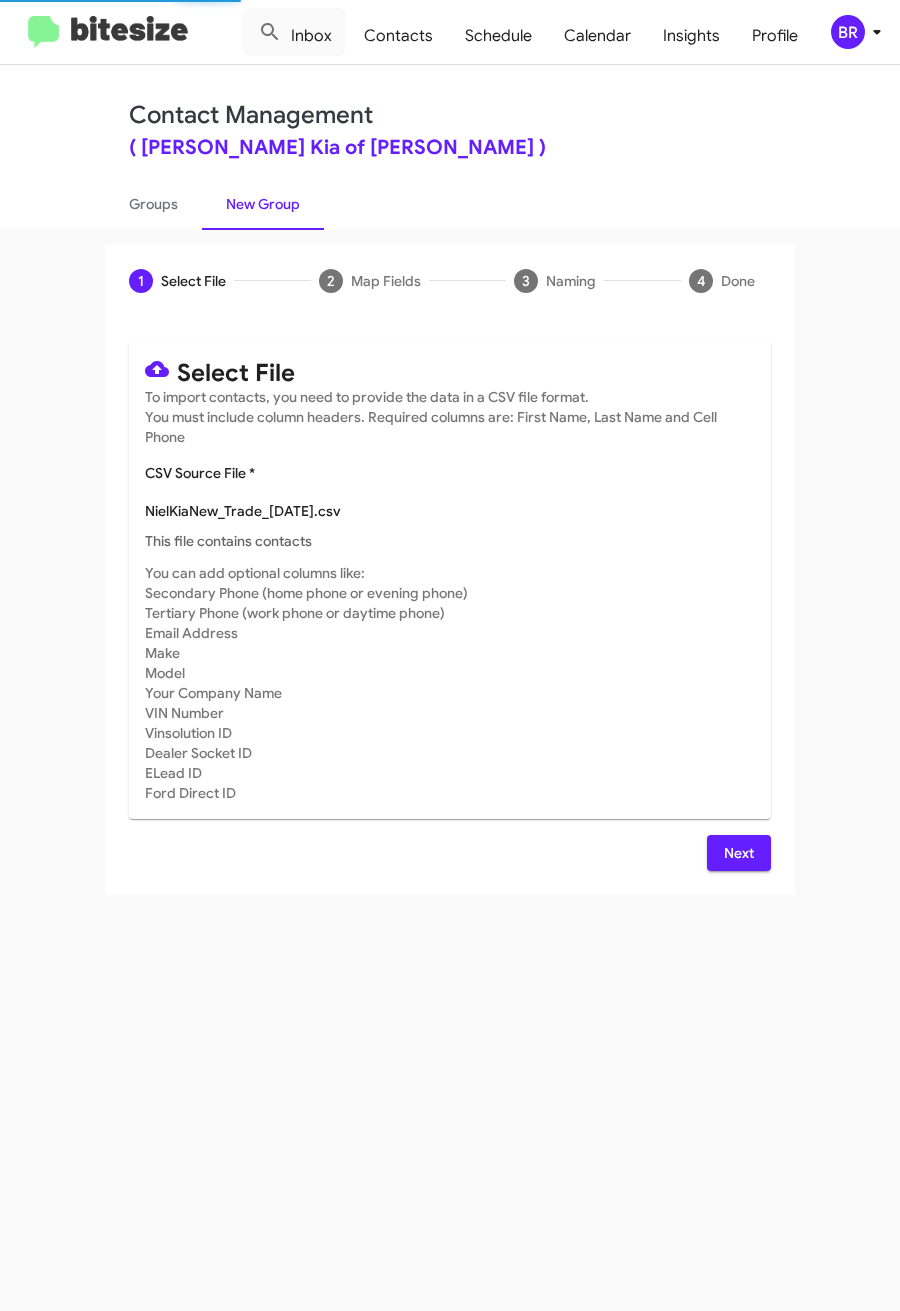 type on "NielKiaNew_Trade_[DATE]" 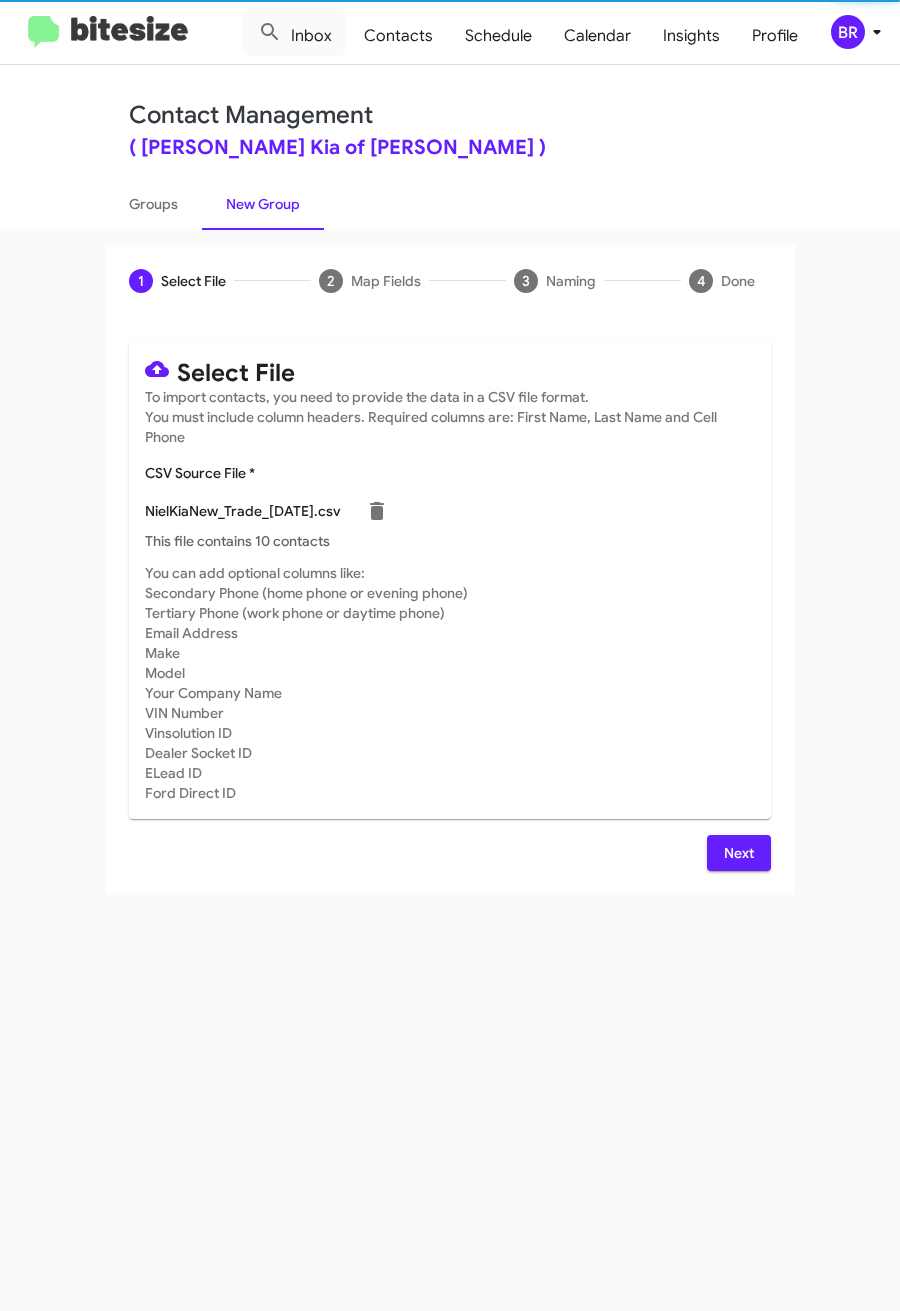 click on "Select File   To import contacts, you need to provide the data in a CSV file format.   You must include column headers. Required columns are: First Name, Last Name and Cell Phone  CSV Source File * NielKiaNew_Trade_[DATE].csv This file contains 10 contacts  You can add optional columns like:   Secondary Phone (home phone or evening phone)   Tertiary Phone (work phone or daytime phone)   Email Address   Make   Model   Your Company Name   VIN Number   Vinsolution ID   Dealer Socket ID   ELead ID   Ford Direct ID   Next" at bounding box center (450, 606) 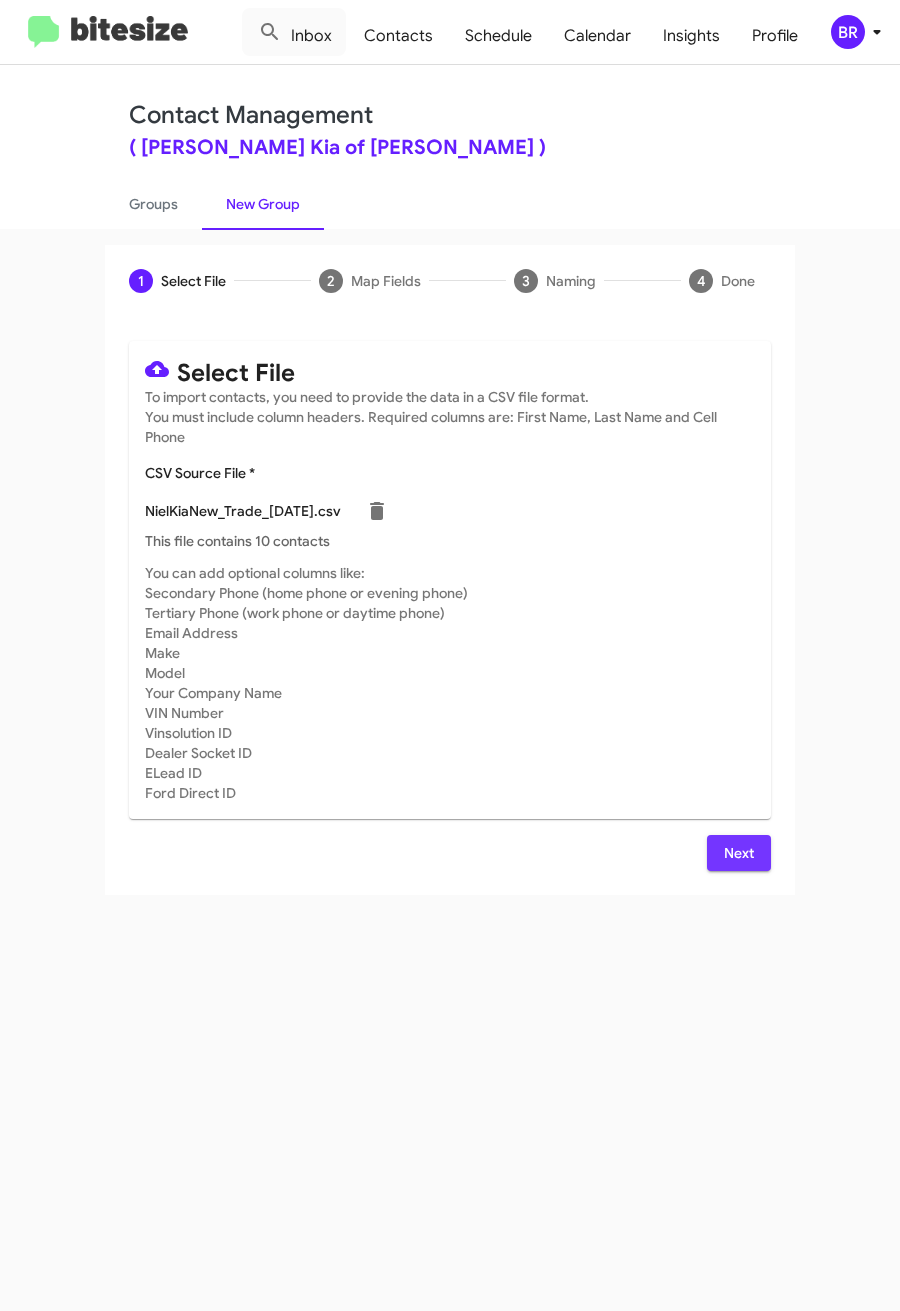 click on "Next" at bounding box center [739, 853] 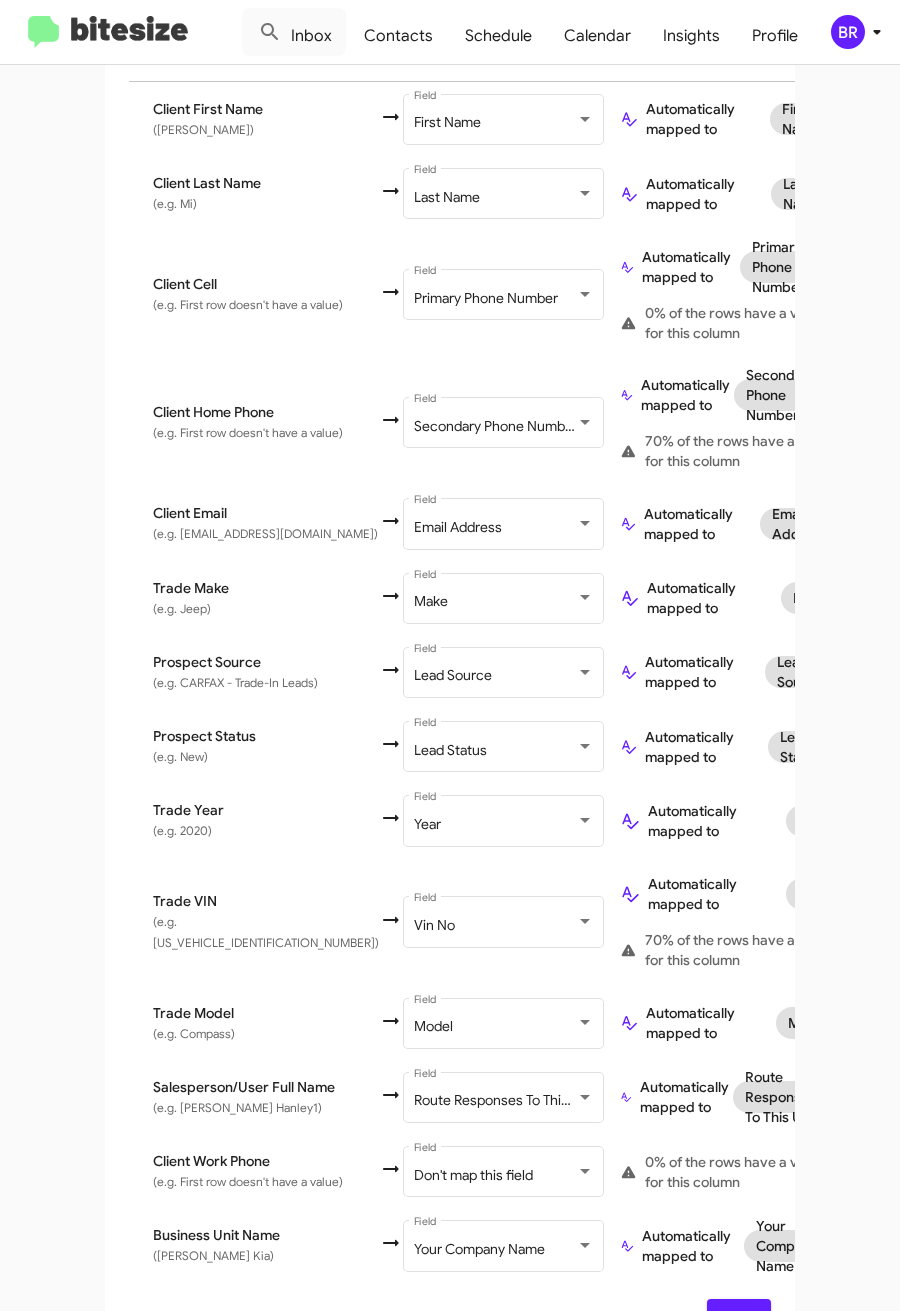 scroll, scrollTop: 457, scrollLeft: 0, axis: vertical 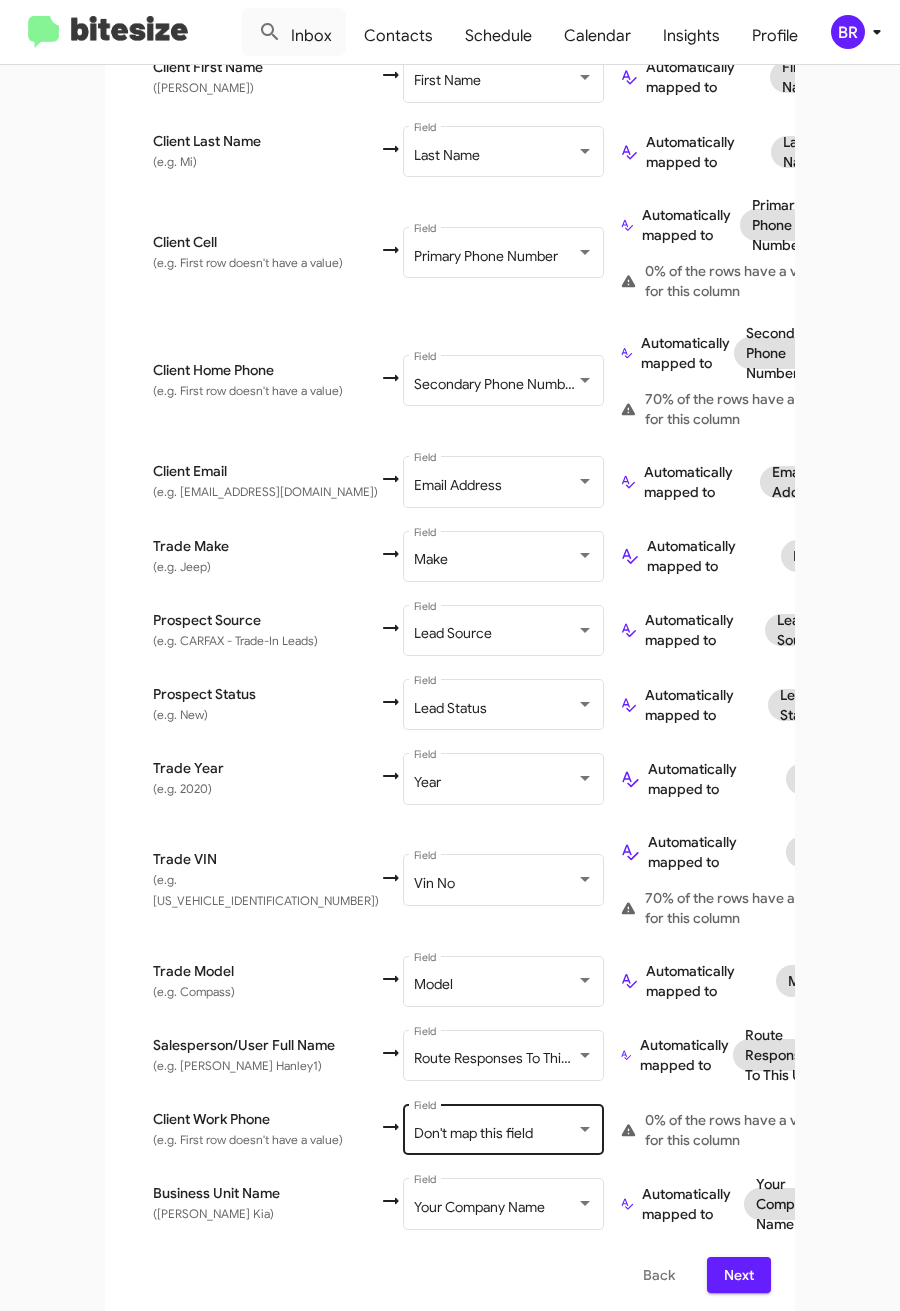 click on "Don't map this field" at bounding box center (473, 1133) 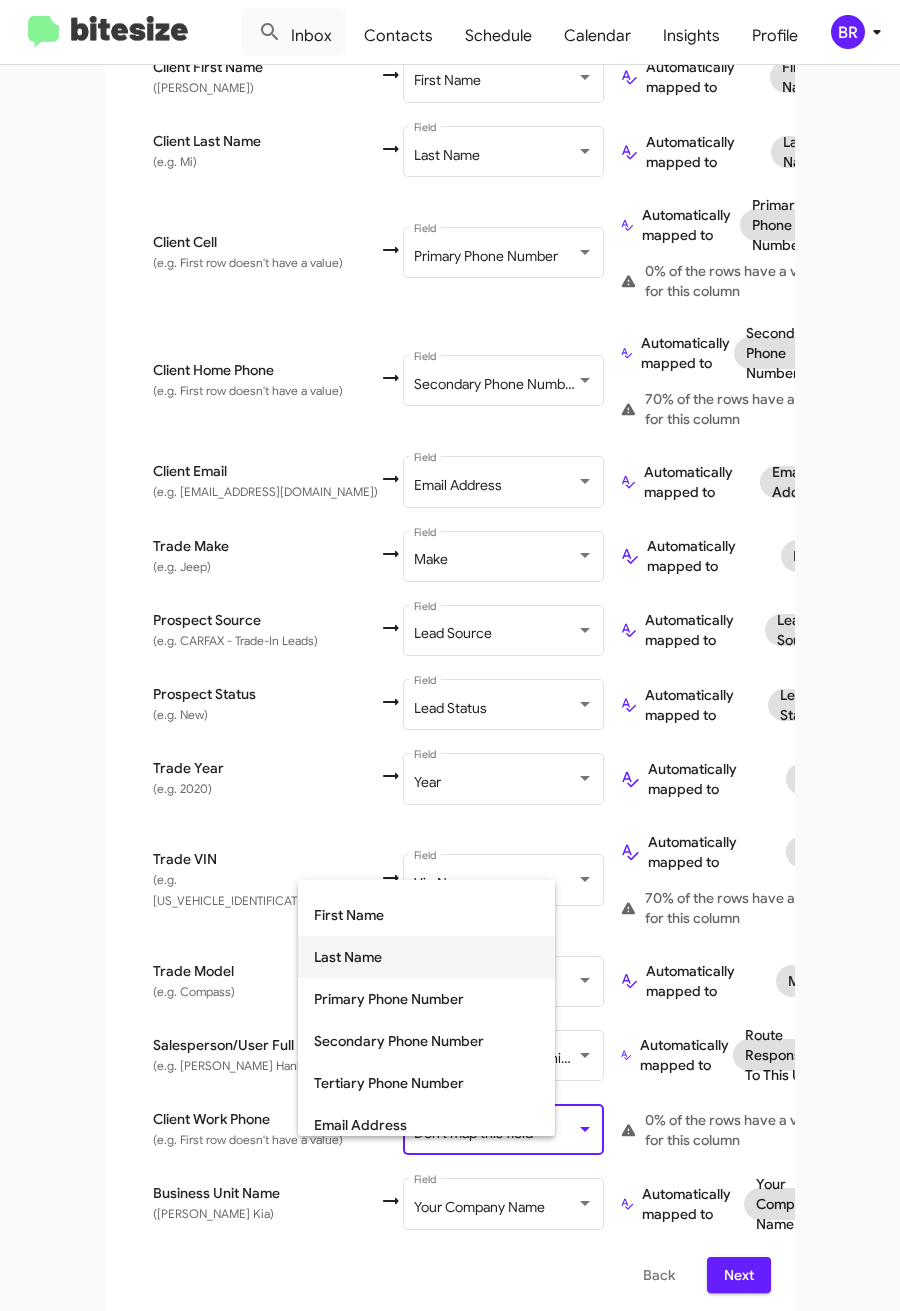 scroll, scrollTop: 150, scrollLeft: 0, axis: vertical 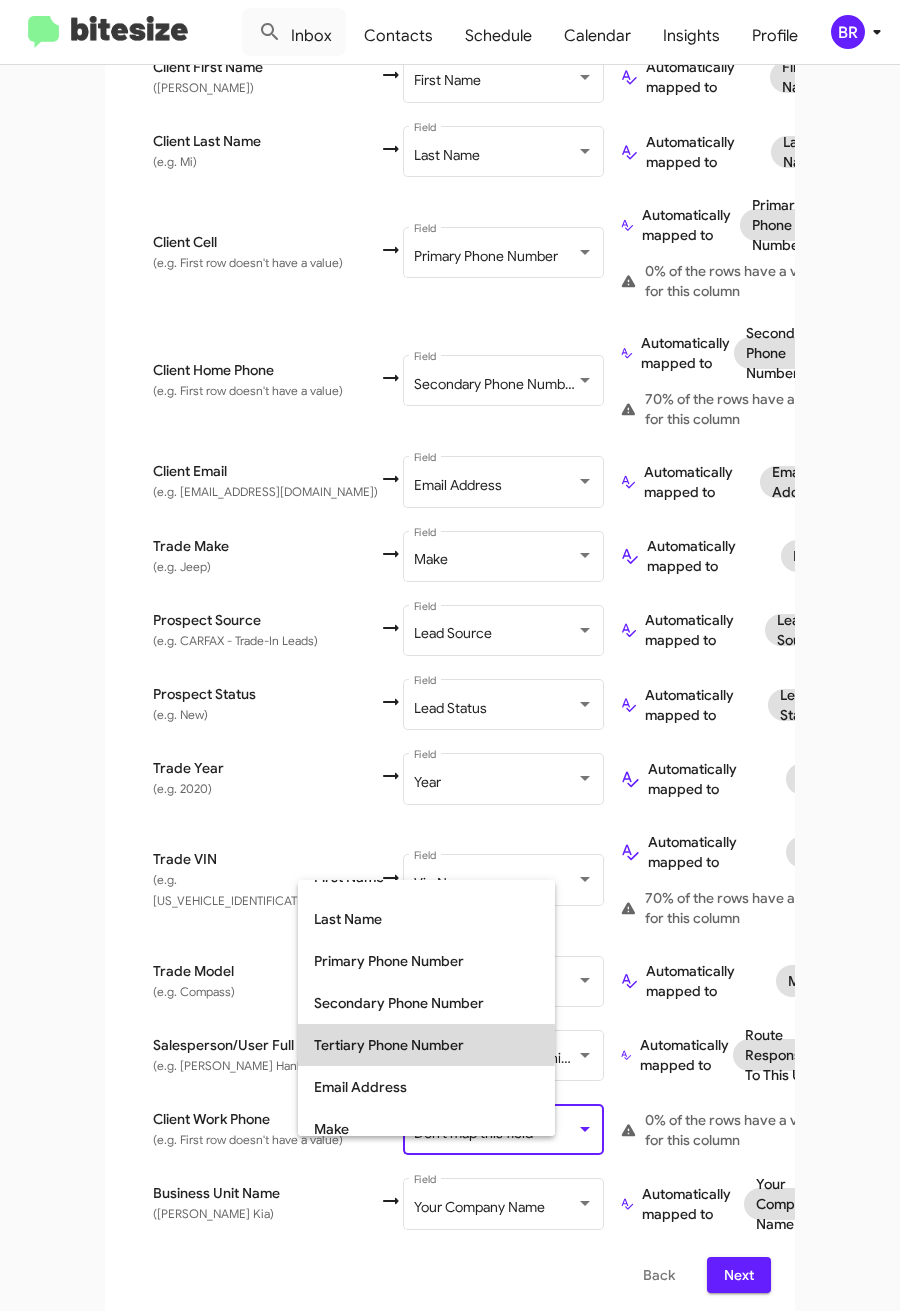 click on "Tertiary Phone Number" at bounding box center (426, 1045) 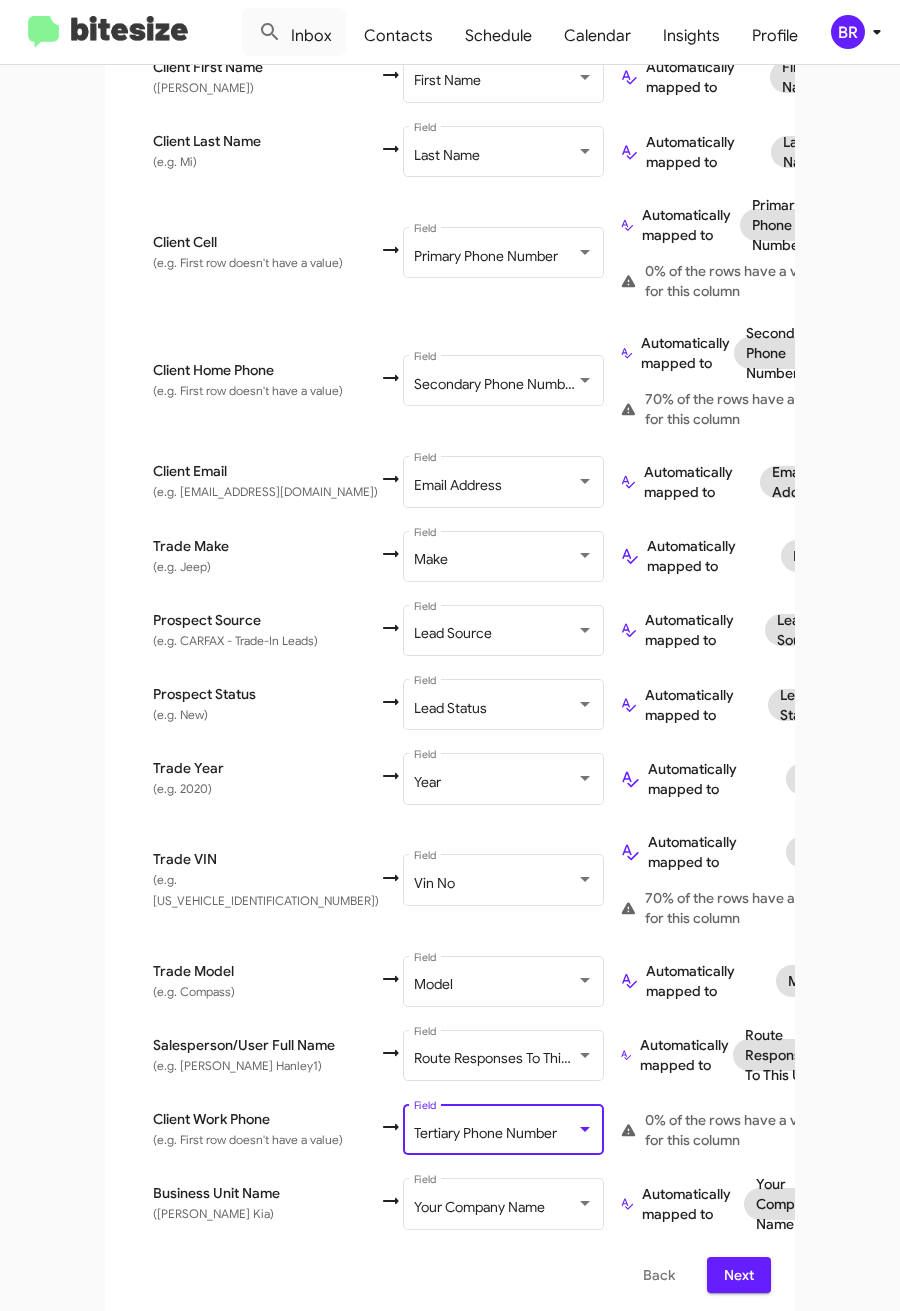 click on "Next" at bounding box center (739, 1275) 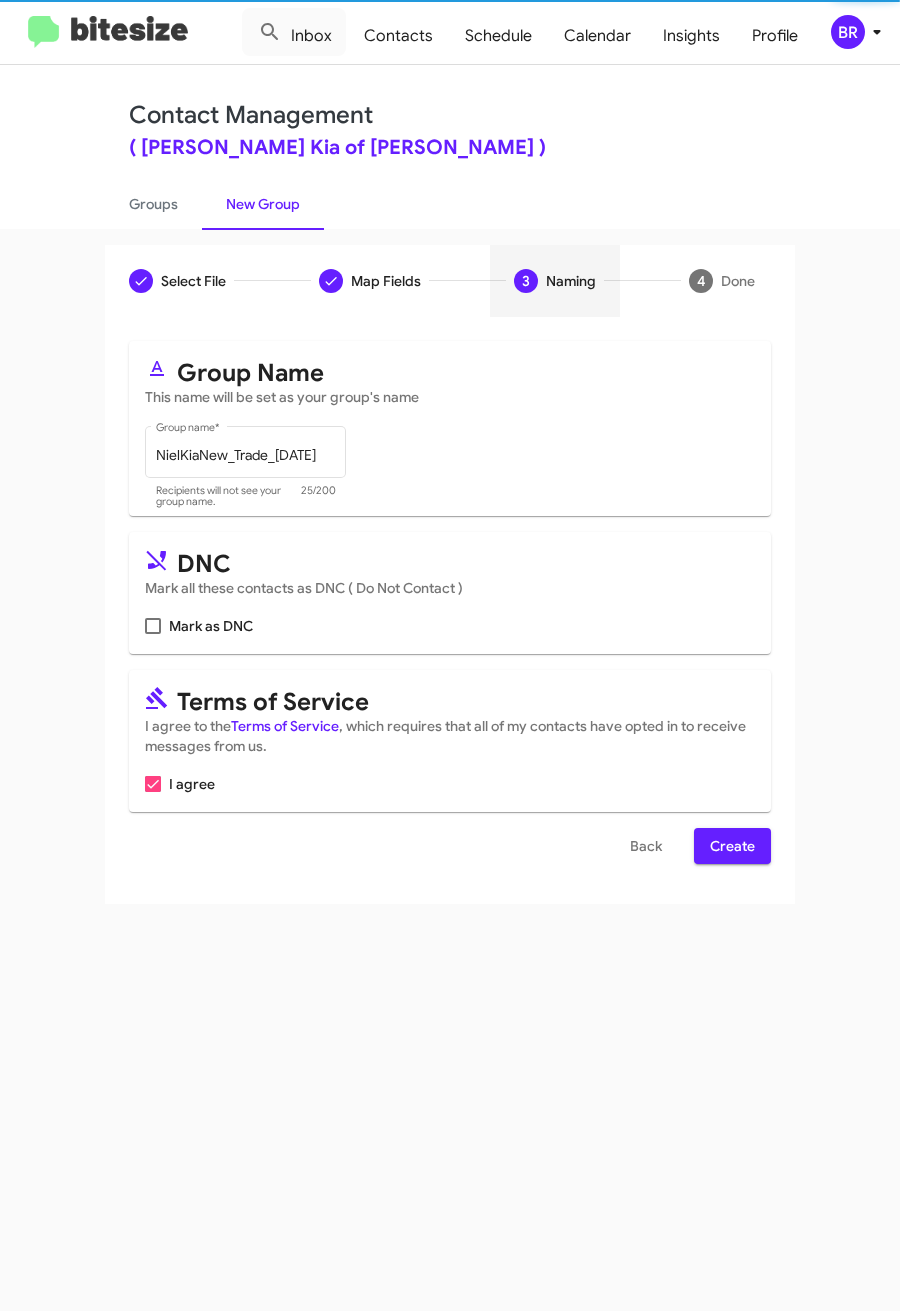 scroll, scrollTop: 0, scrollLeft: 0, axis: both 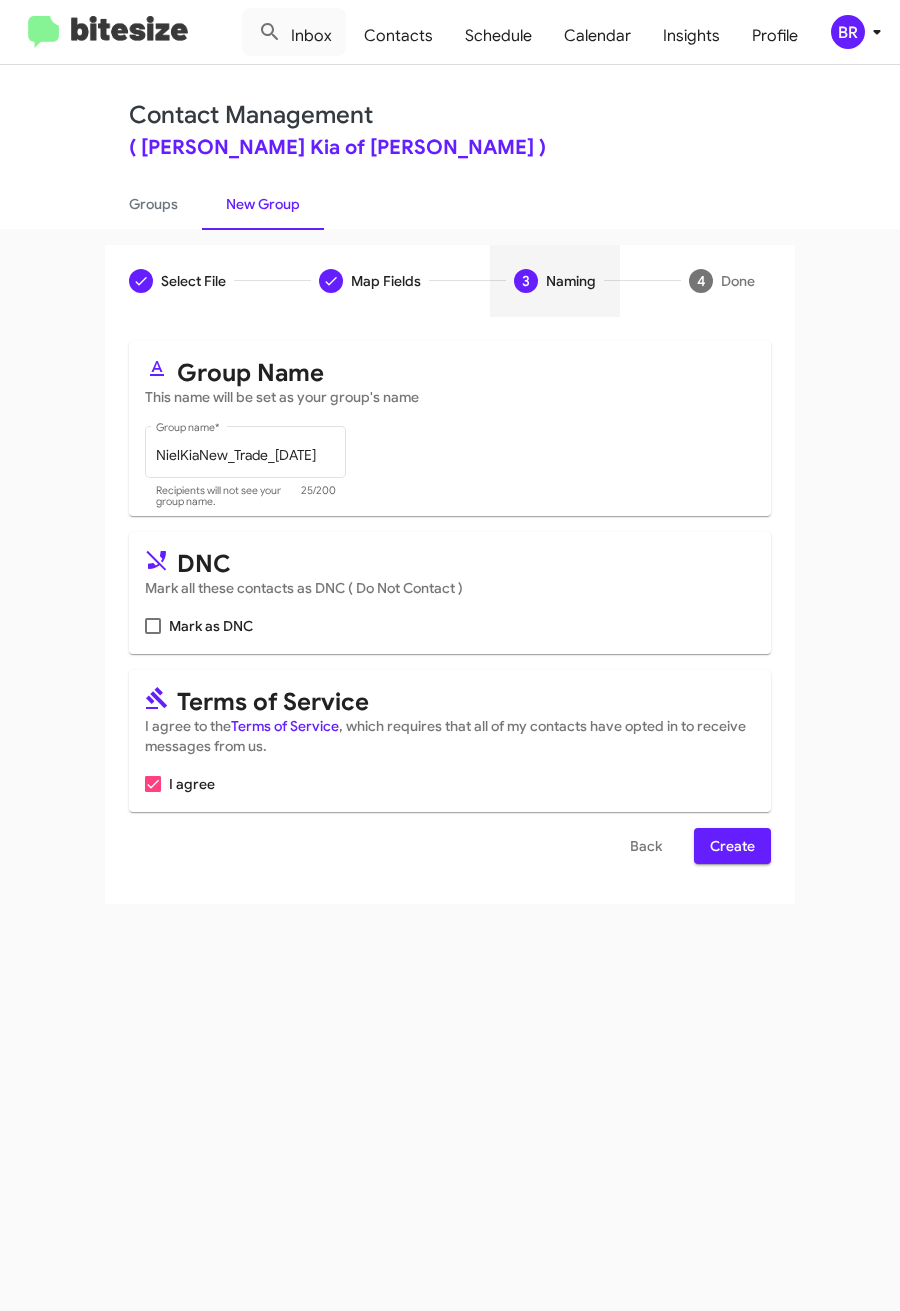 drag, startPoint x: 726, startPoint y: 850, endPoint x: 739, endPoint y: 850, distance: 13 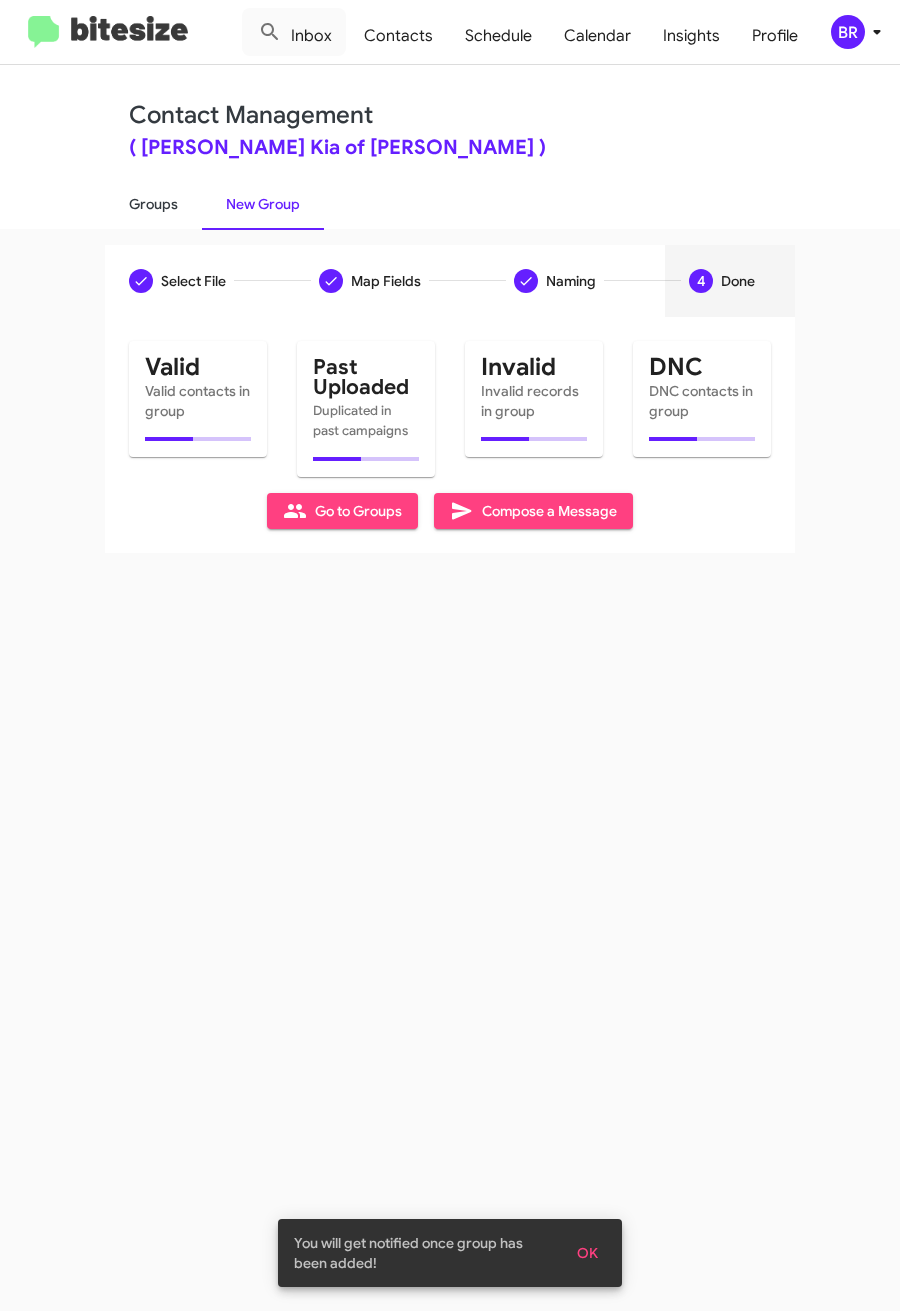 click on "Groups" 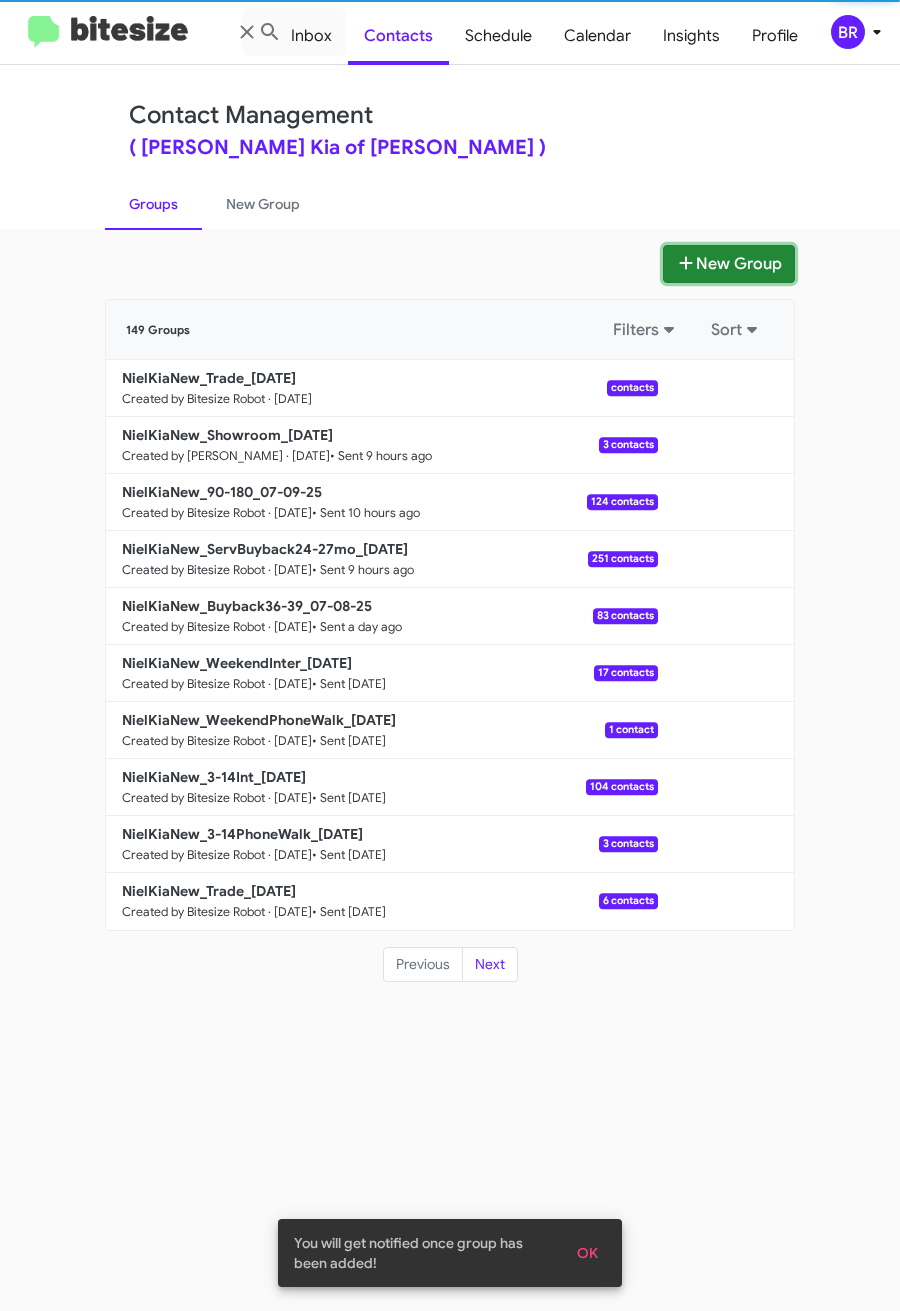 click 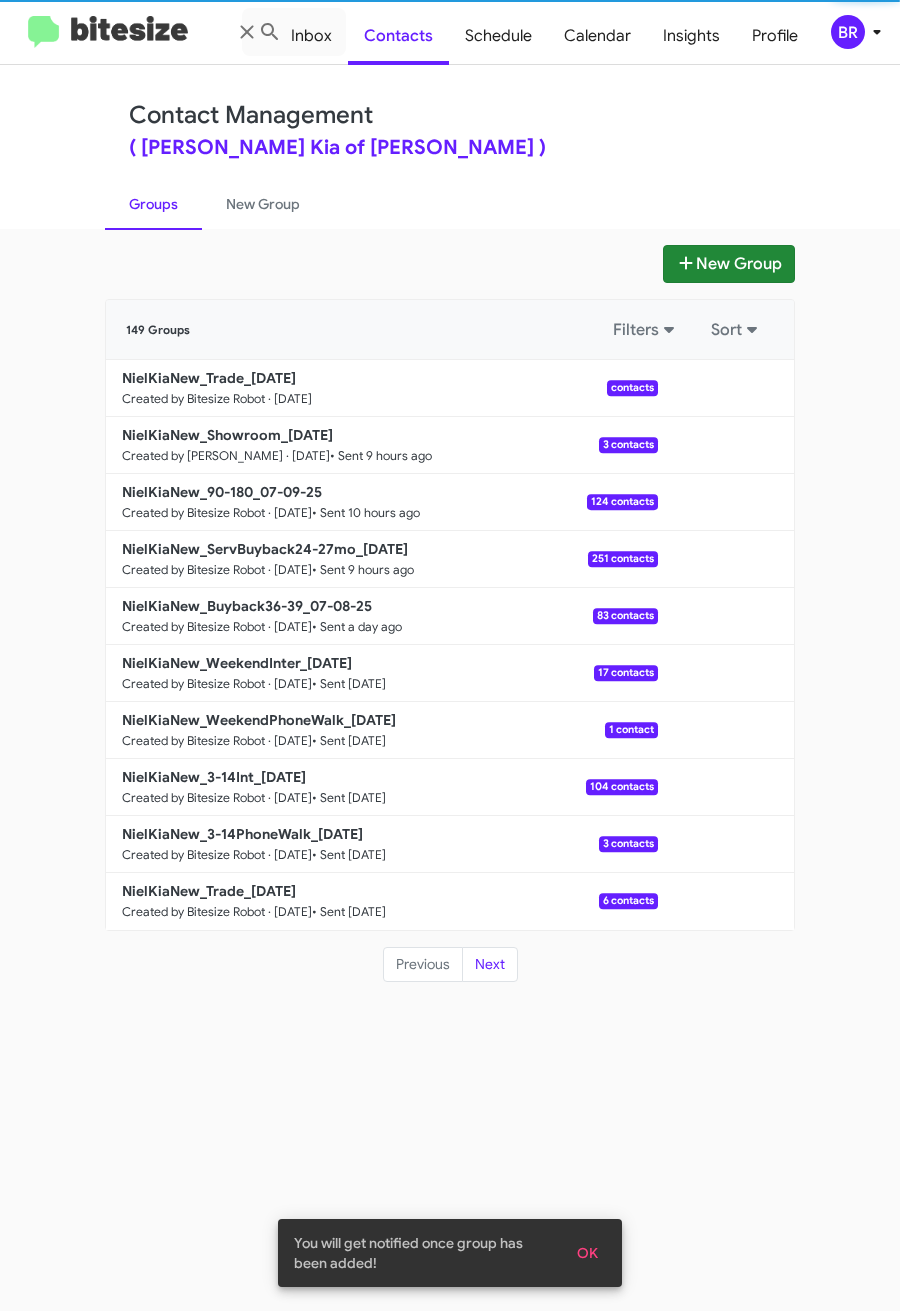 type 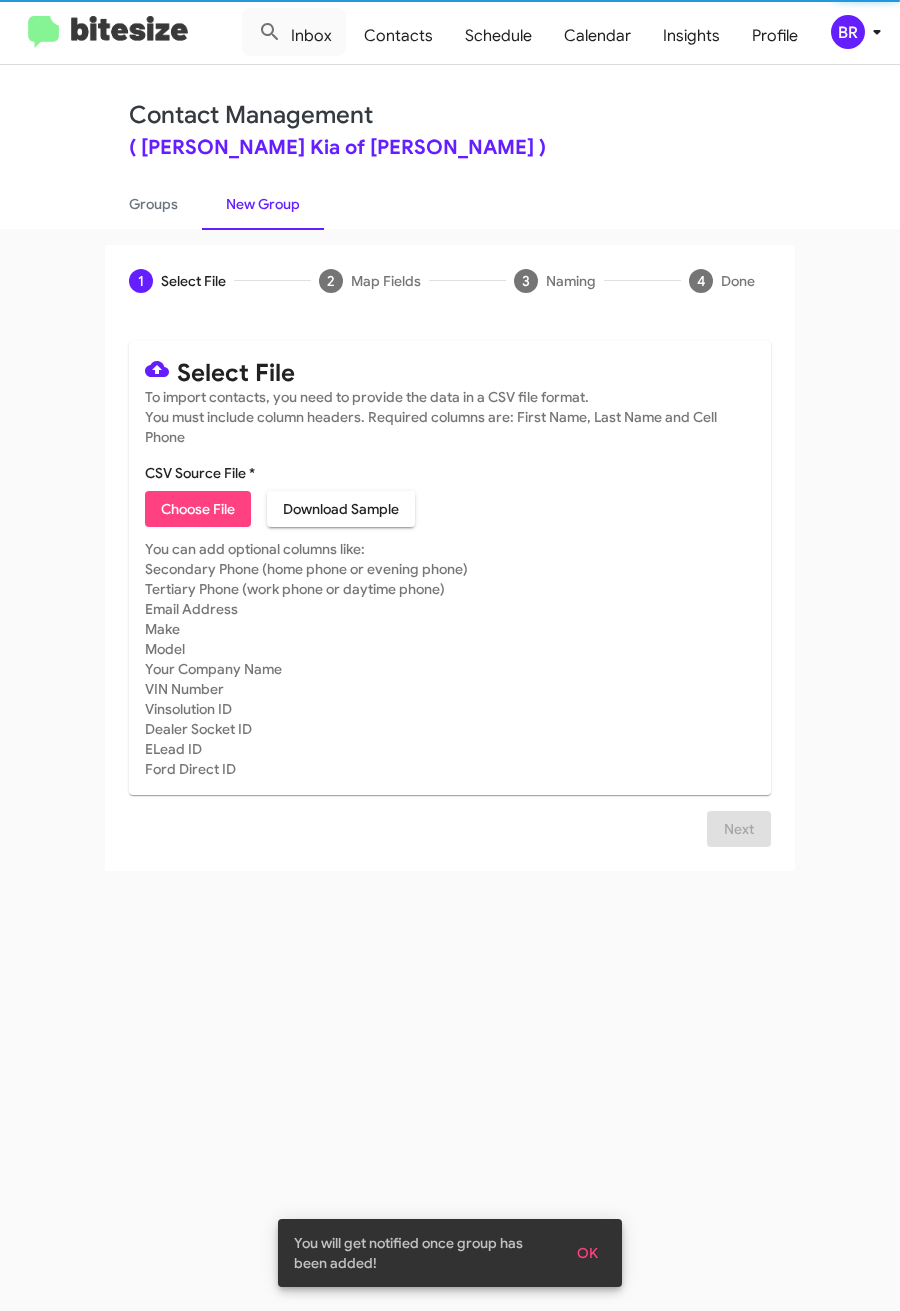 click on "Choose File" 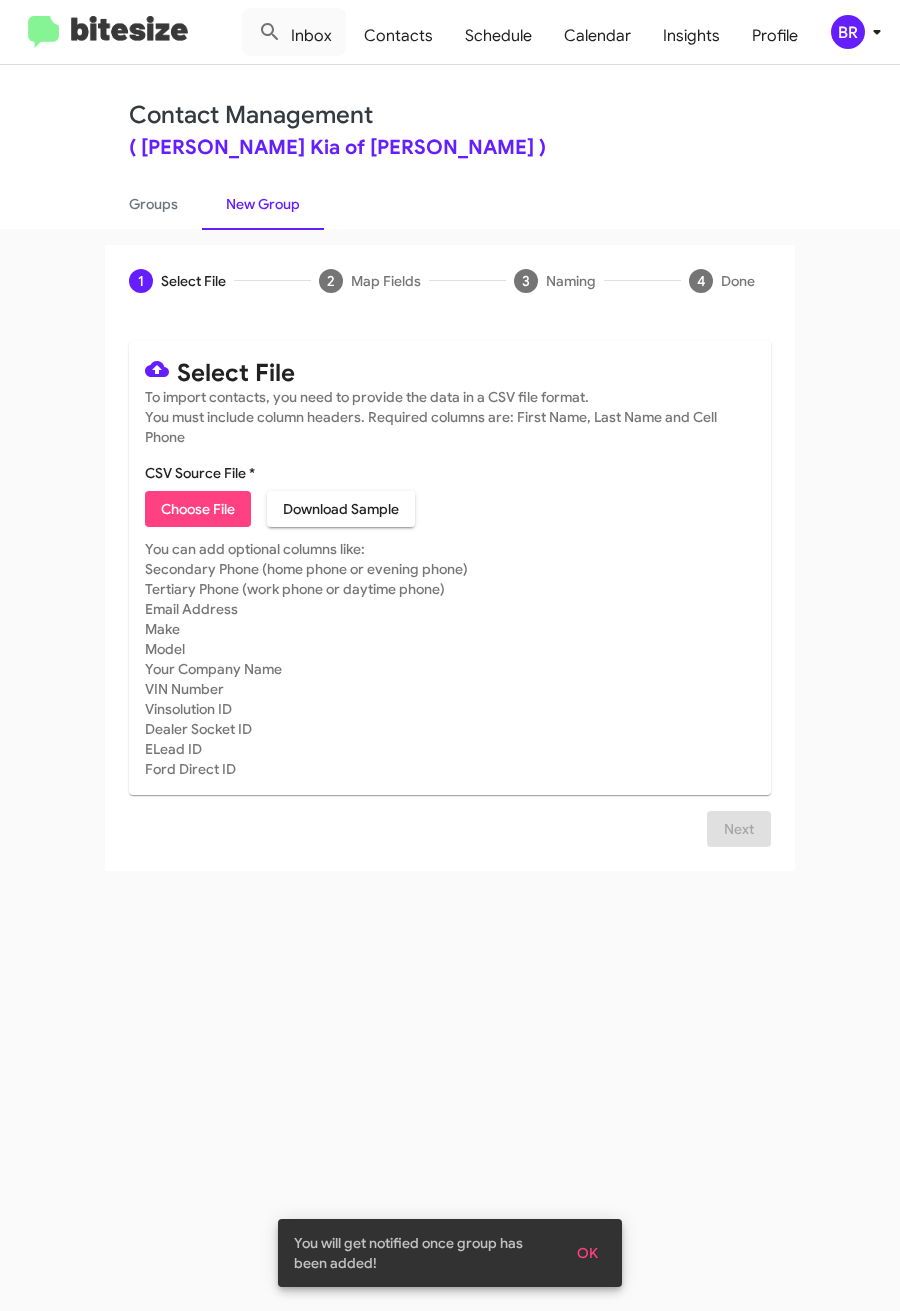 type on "NielKiaNew_3-14PhoneWalk_07-10-25" 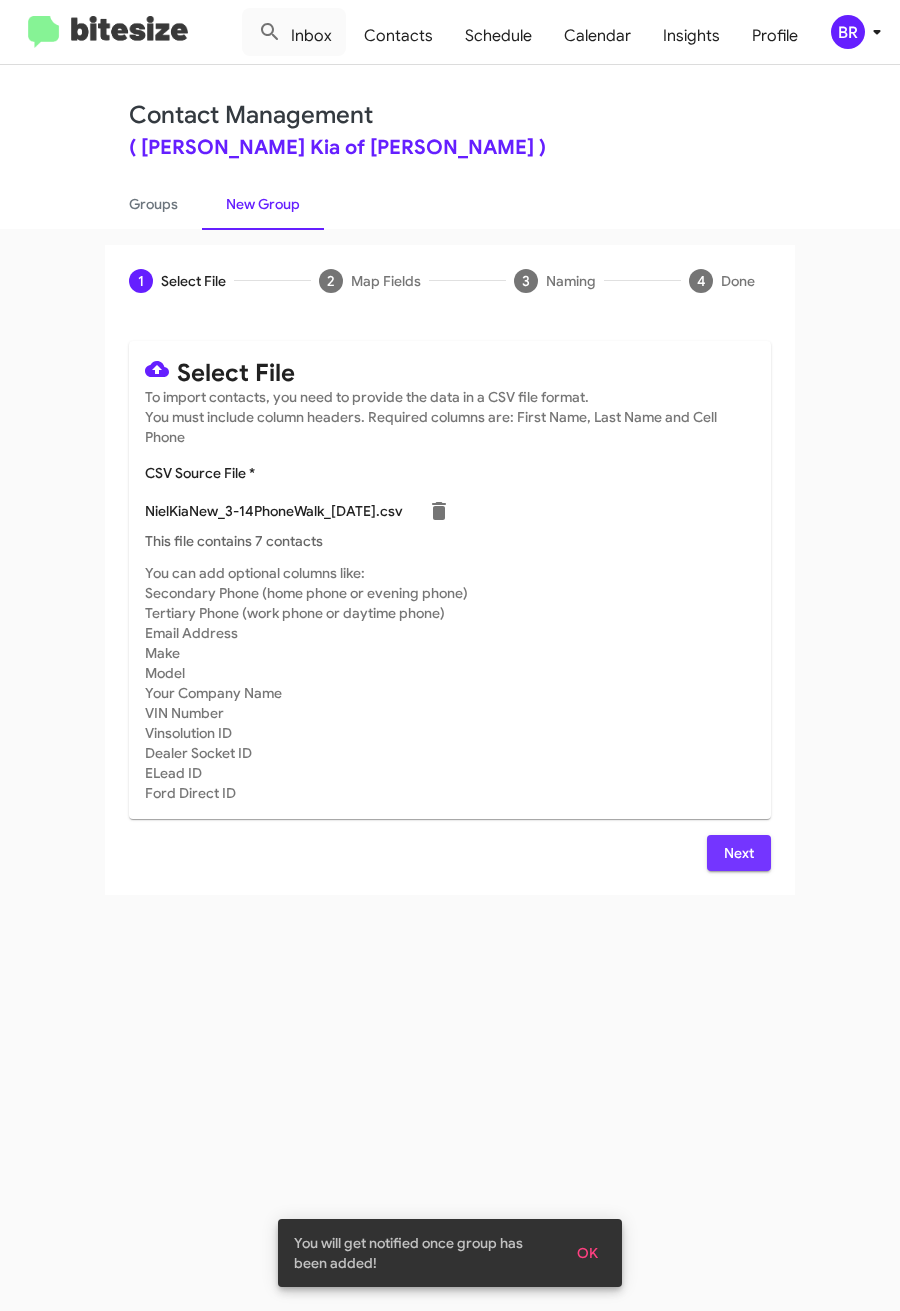 click on "Next" at bounding box center (739, 853) 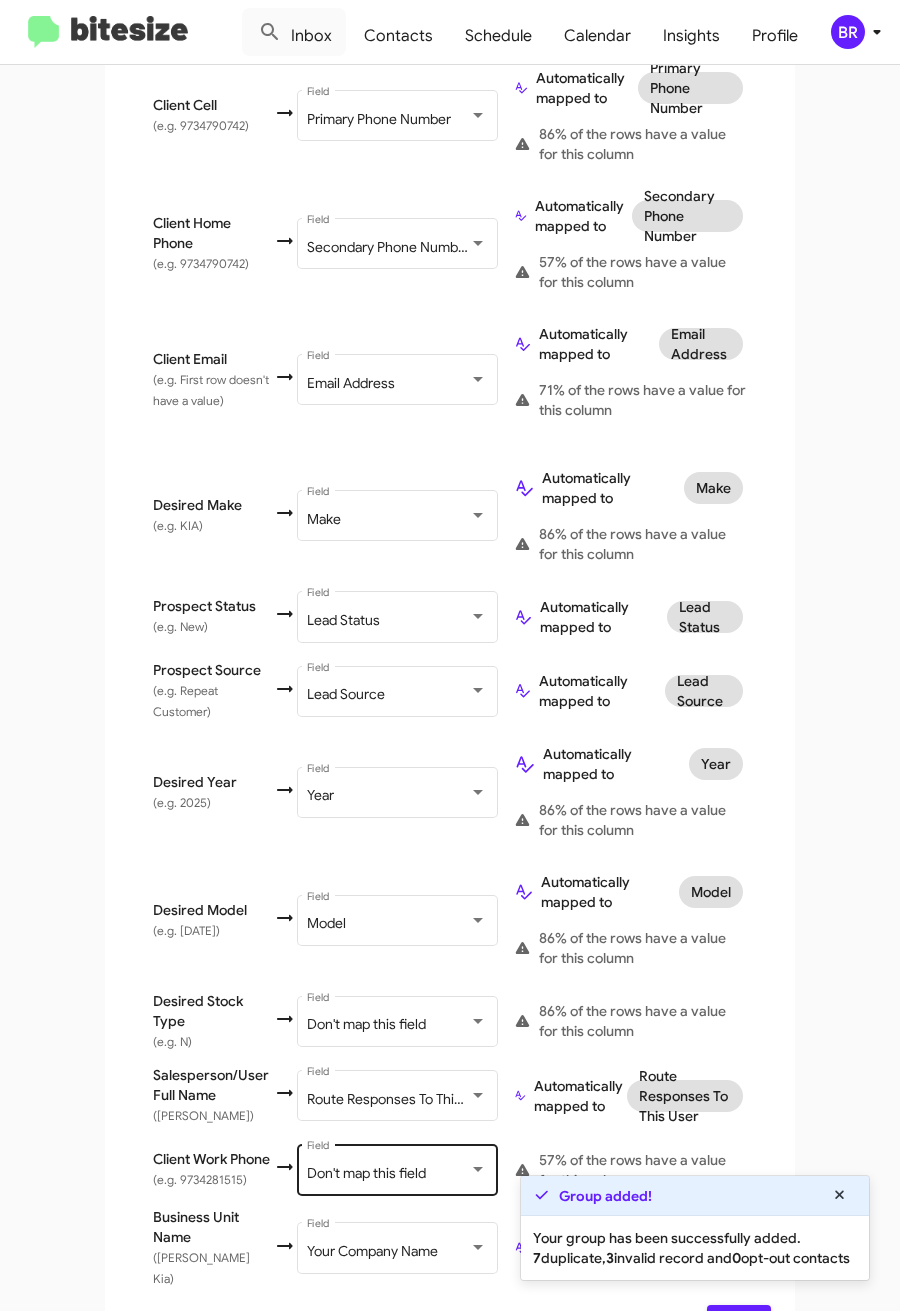 scroll, scrollTop: 636, scrollLeft: 0, axis: vertical 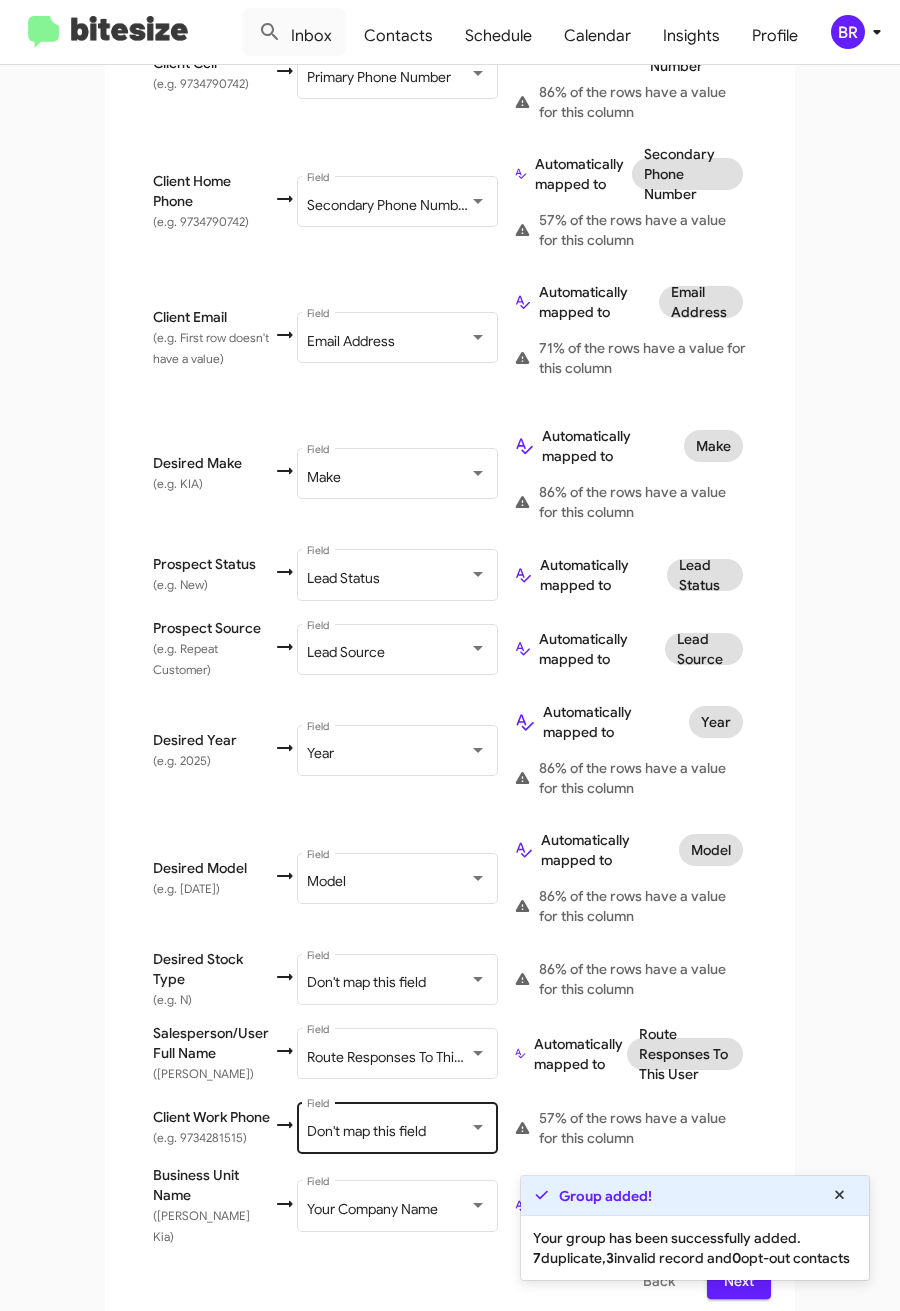 click on "Don't map this field Field" at bounding box center [397, 1126] 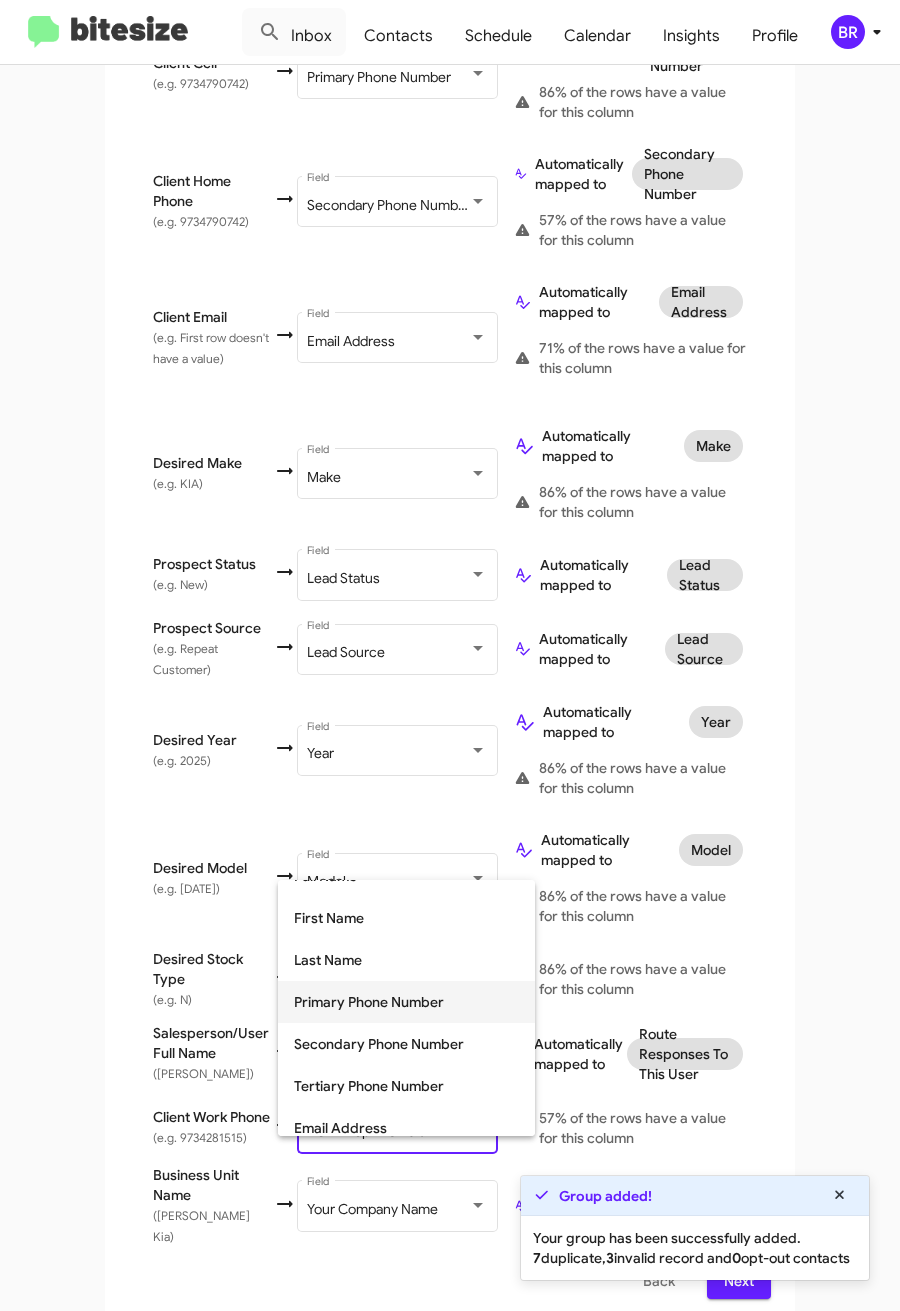 scroll, scrollTop: 150, scrollLeft: 0, axis: vertical 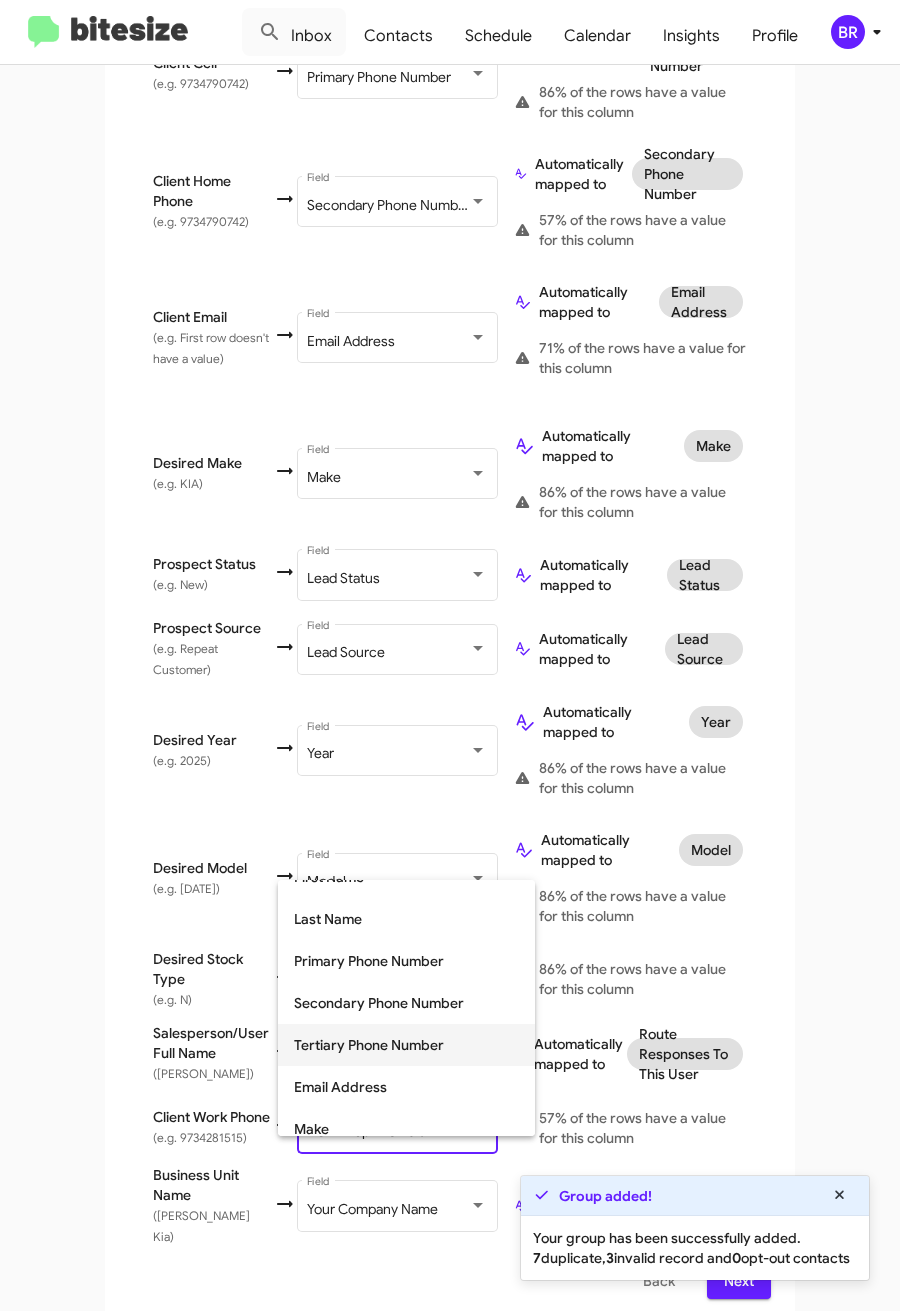 click on "Tertiary Phone Number" at bounding box center (406, 1045) 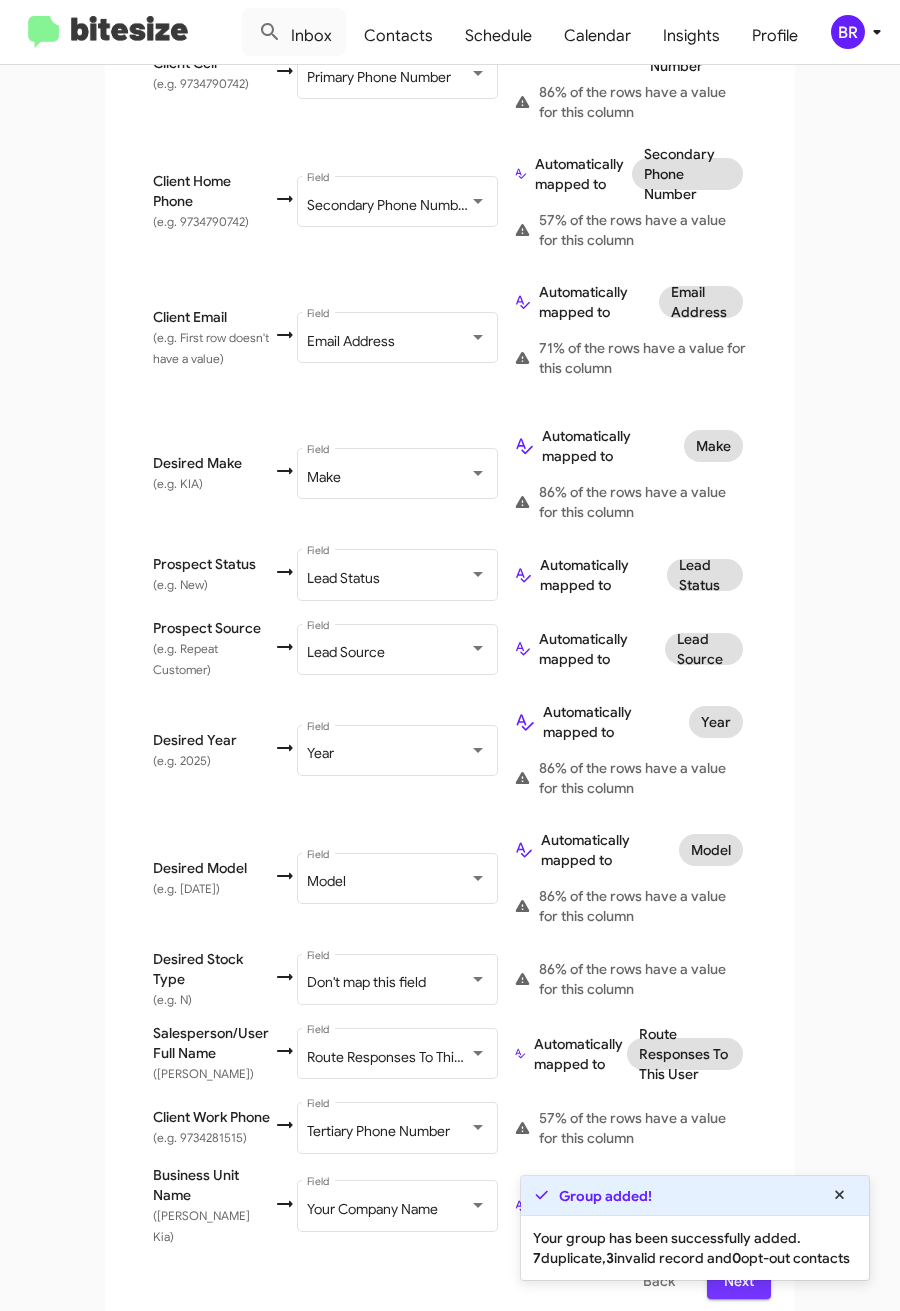click on "Next" at bounding box center (739, 1281) 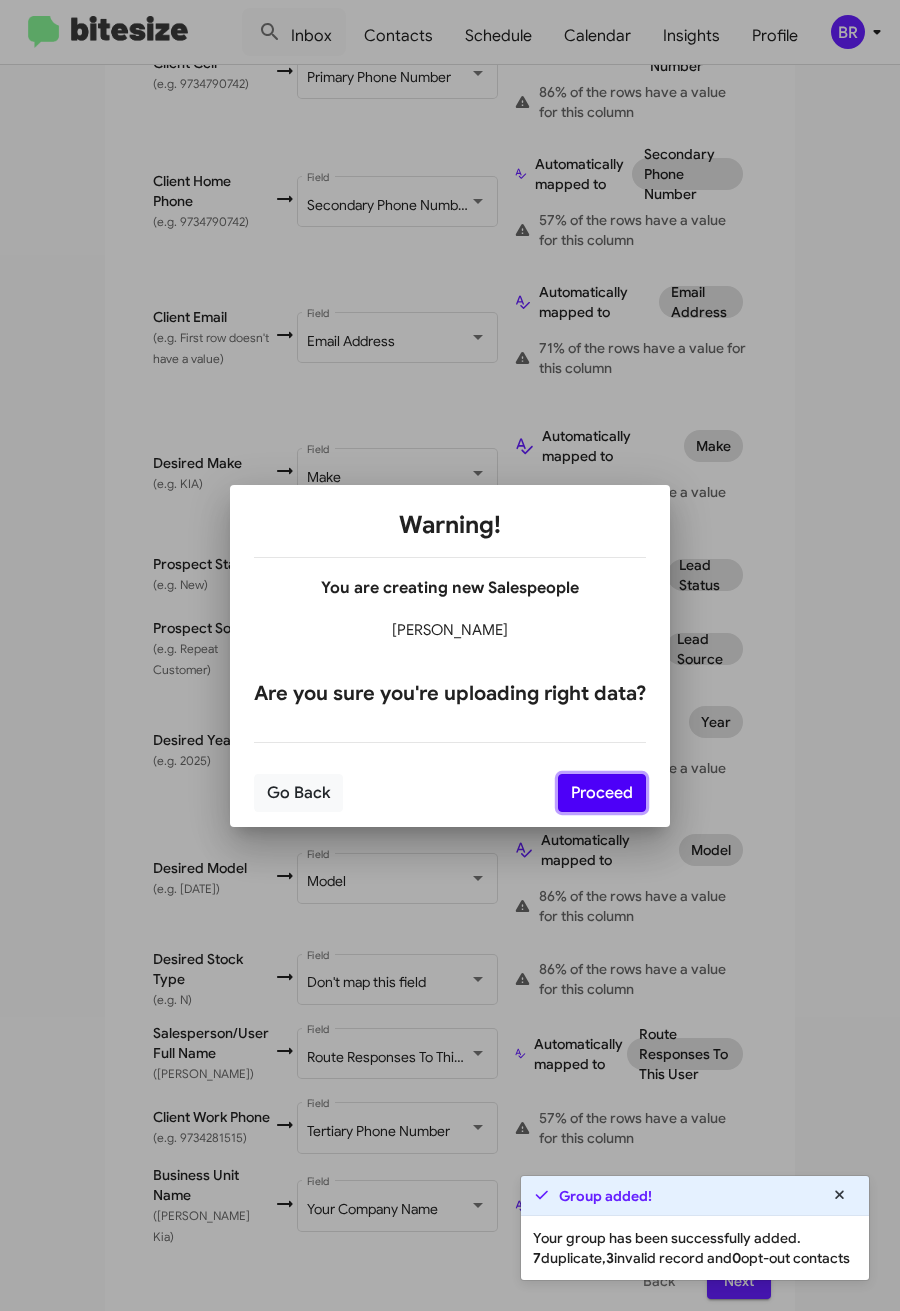 click on "Proceed" at bounding box center (602, 793) 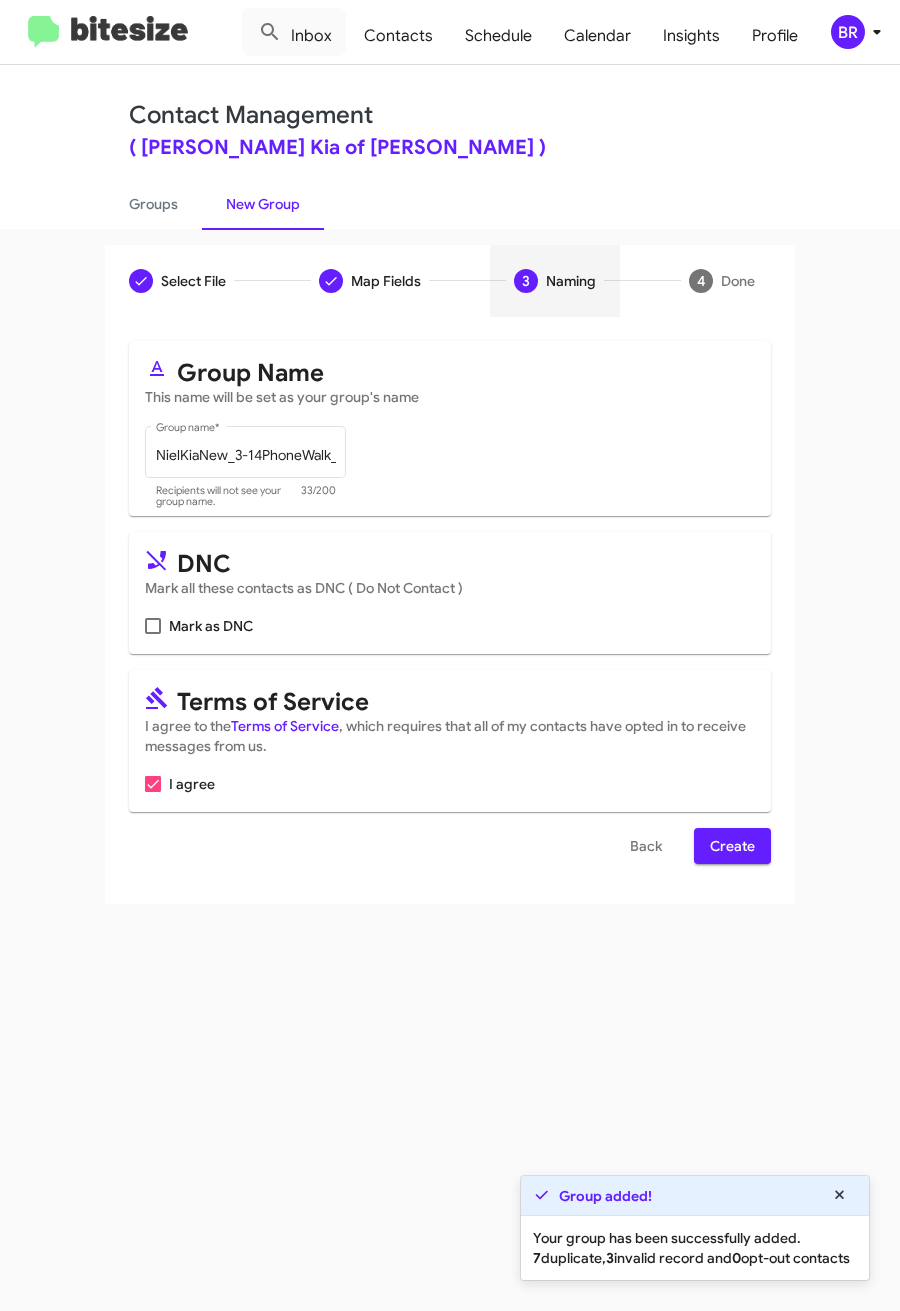 scroll, scrollTop: 0, scrollLeft: 0, axis: both 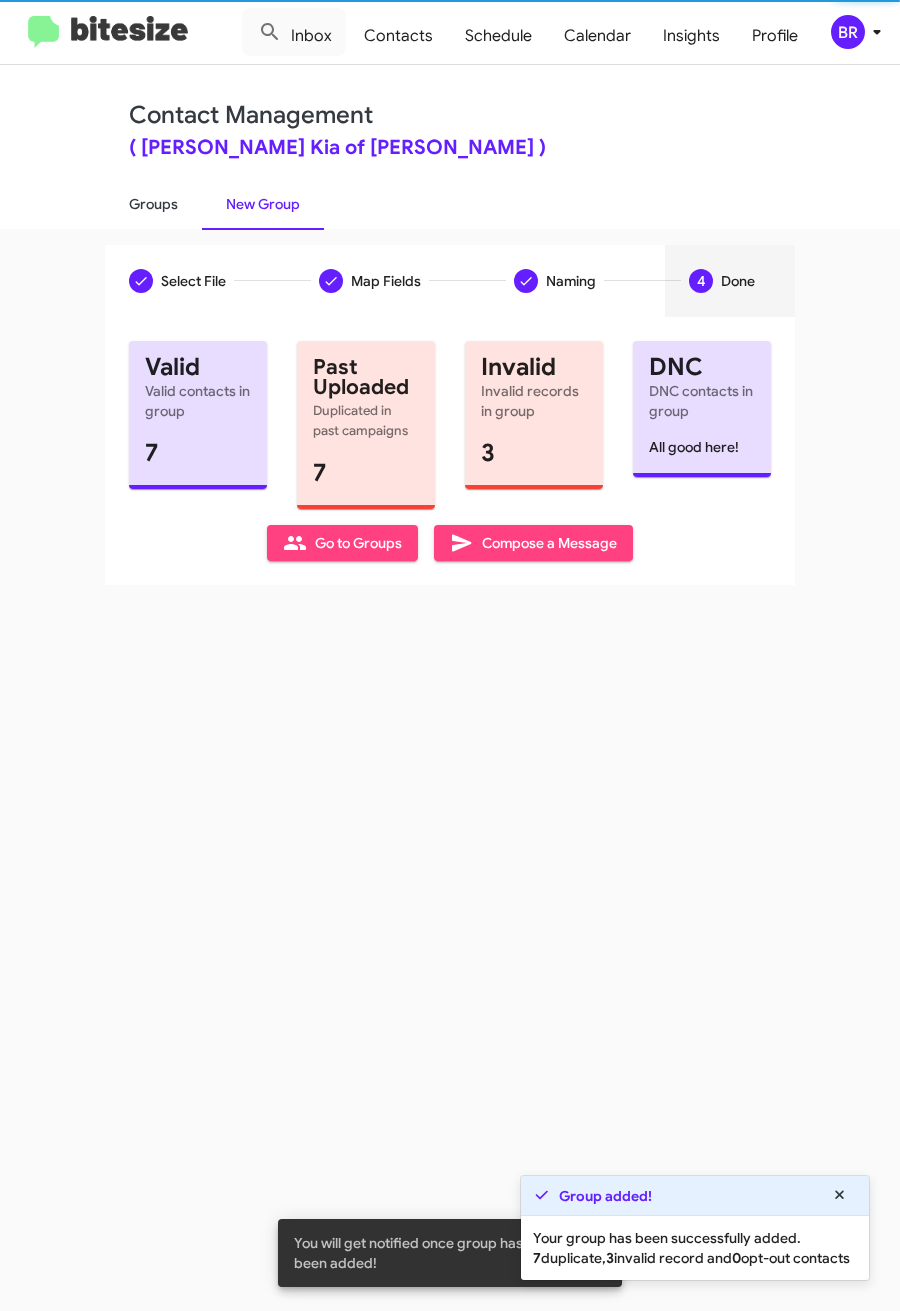 click on "Groups" 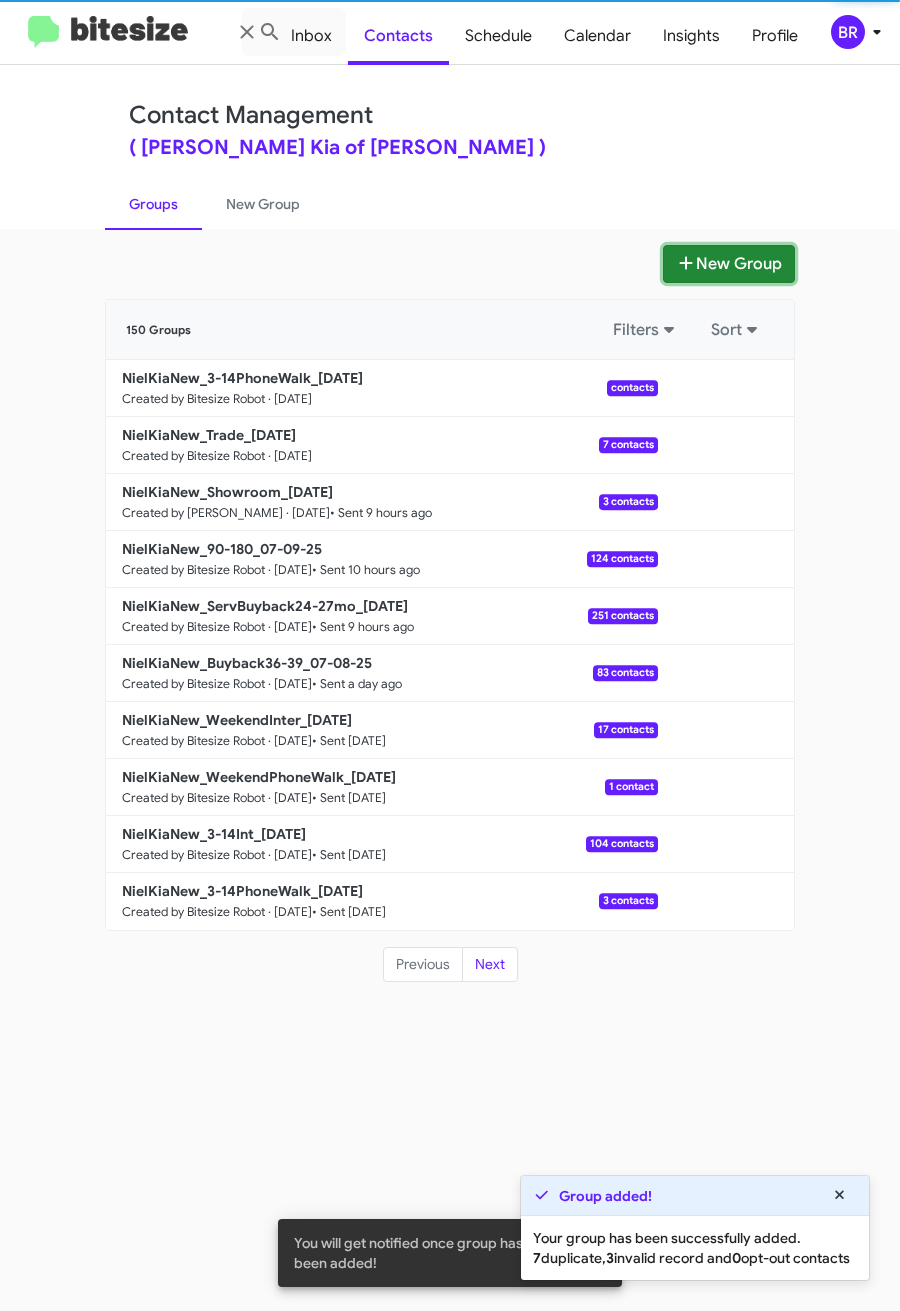 click on "New Group" 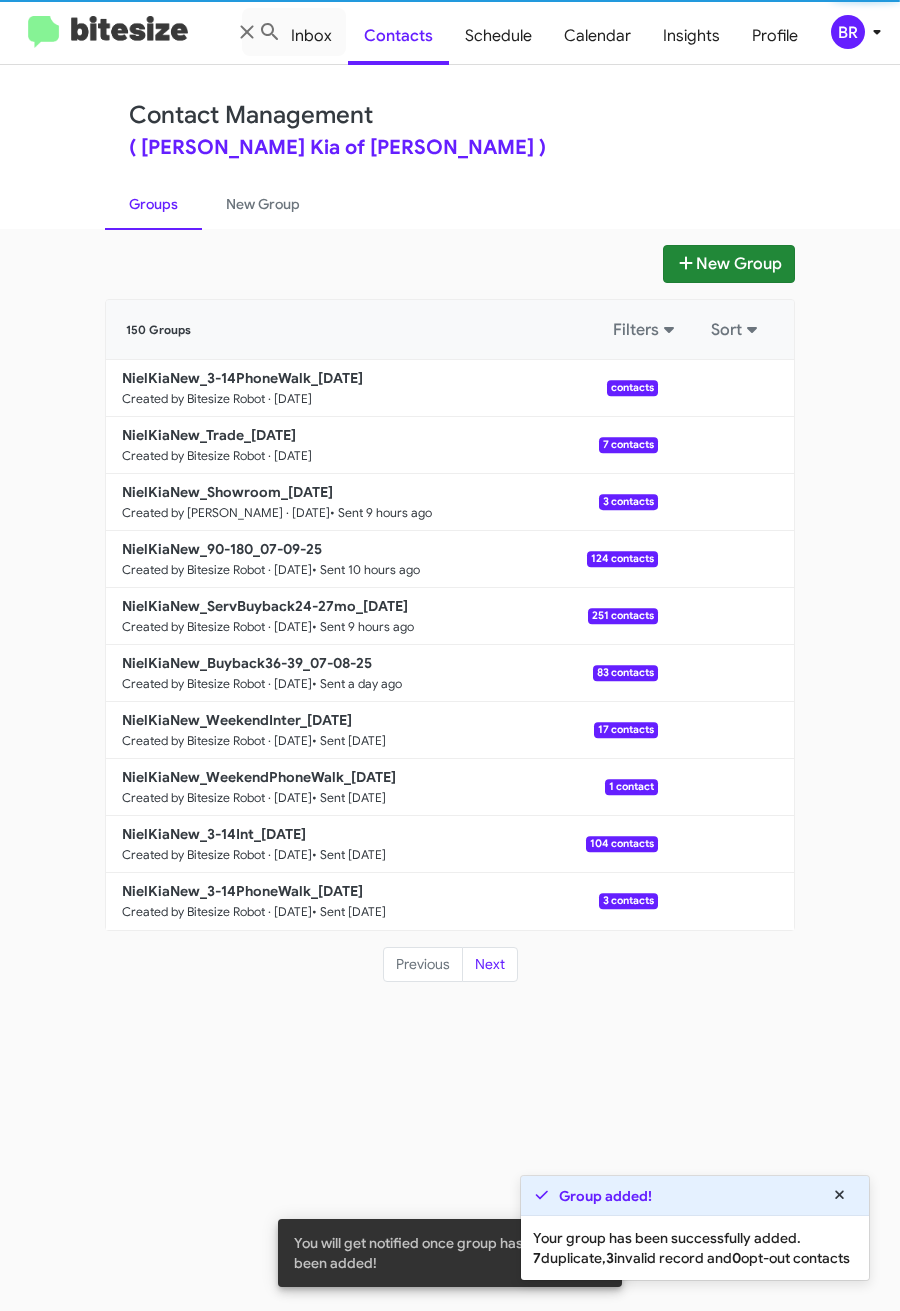 type 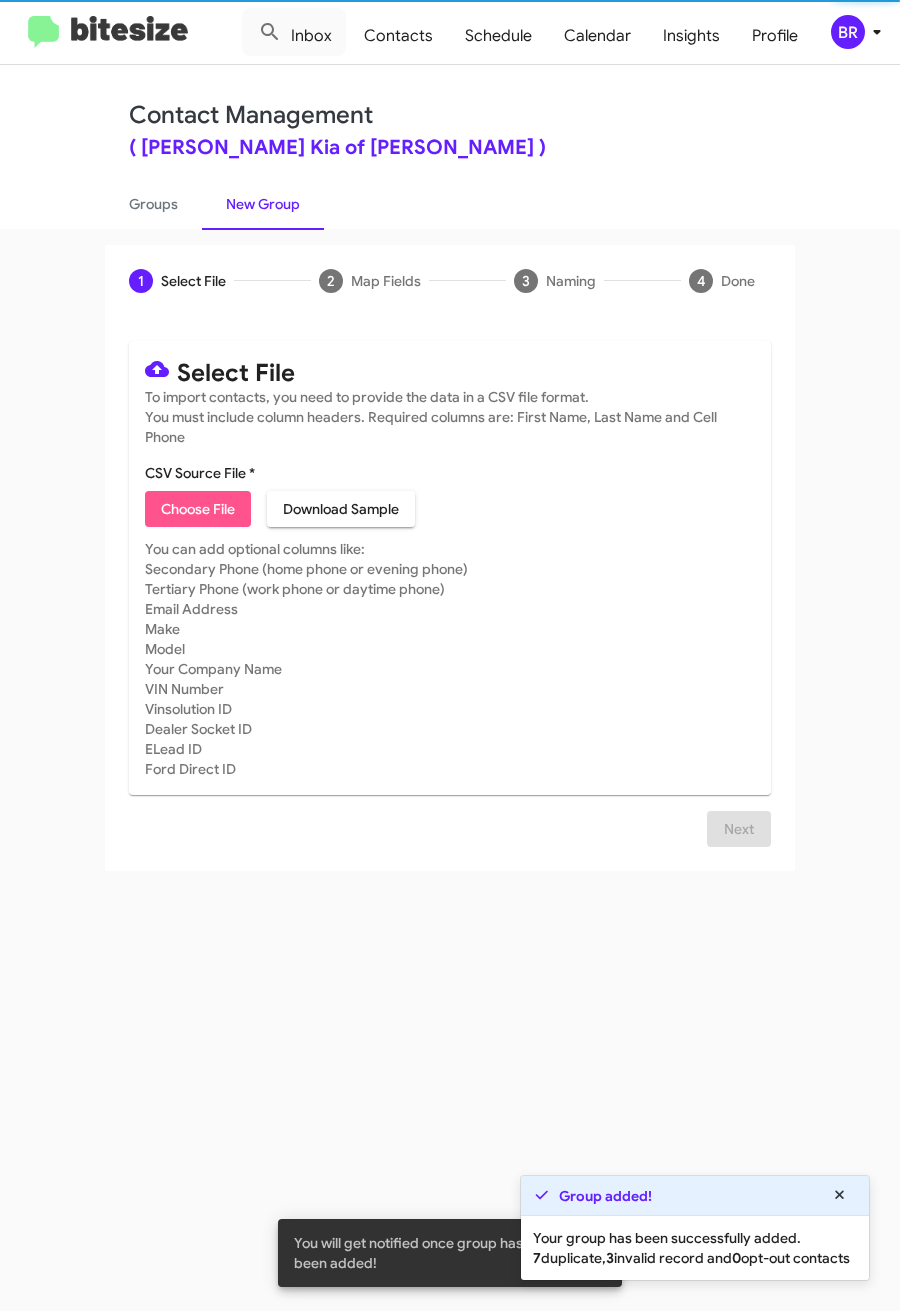 click on "Choose File" 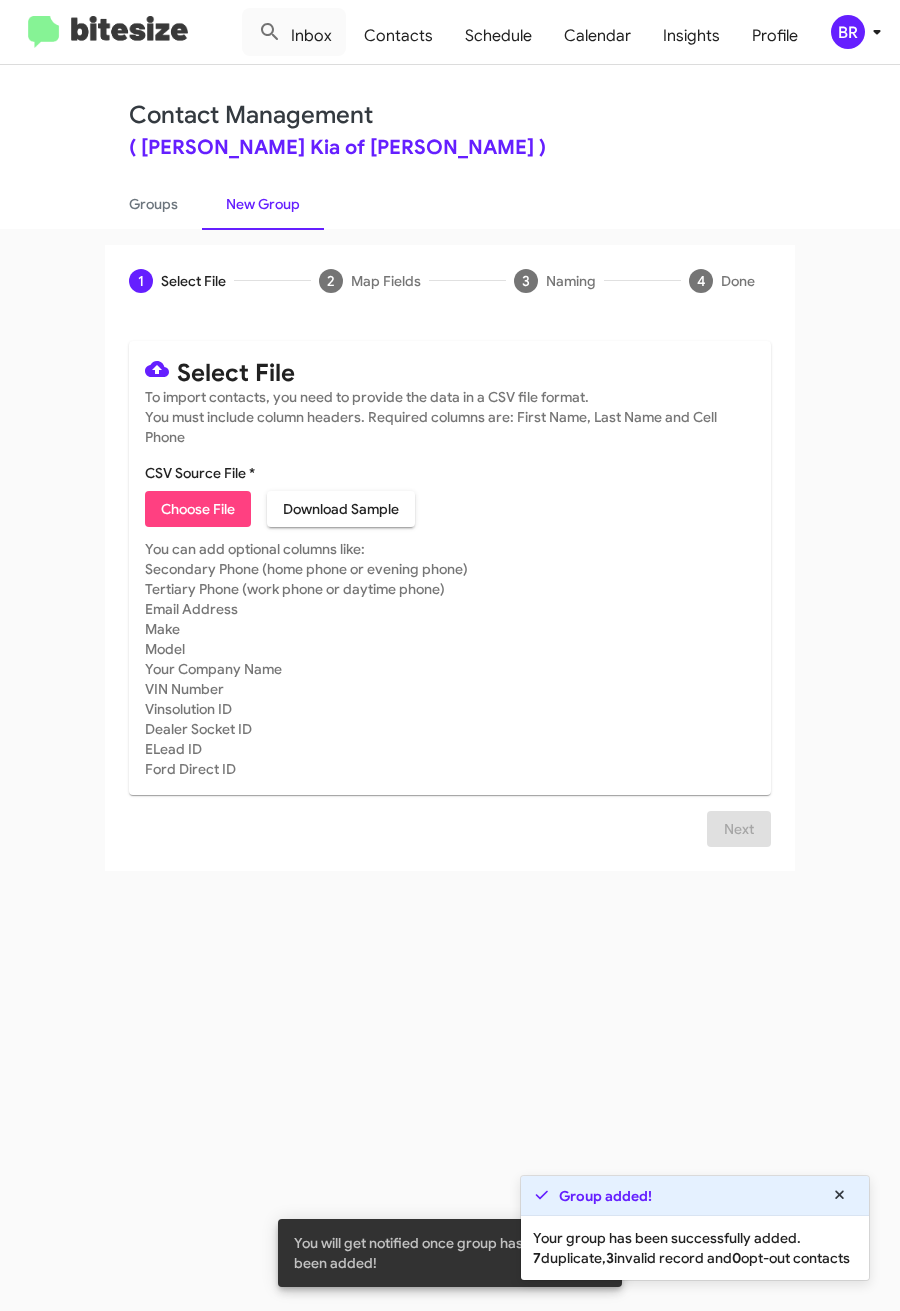 type on "NielKiaNew_3-14Int_07-10-25" 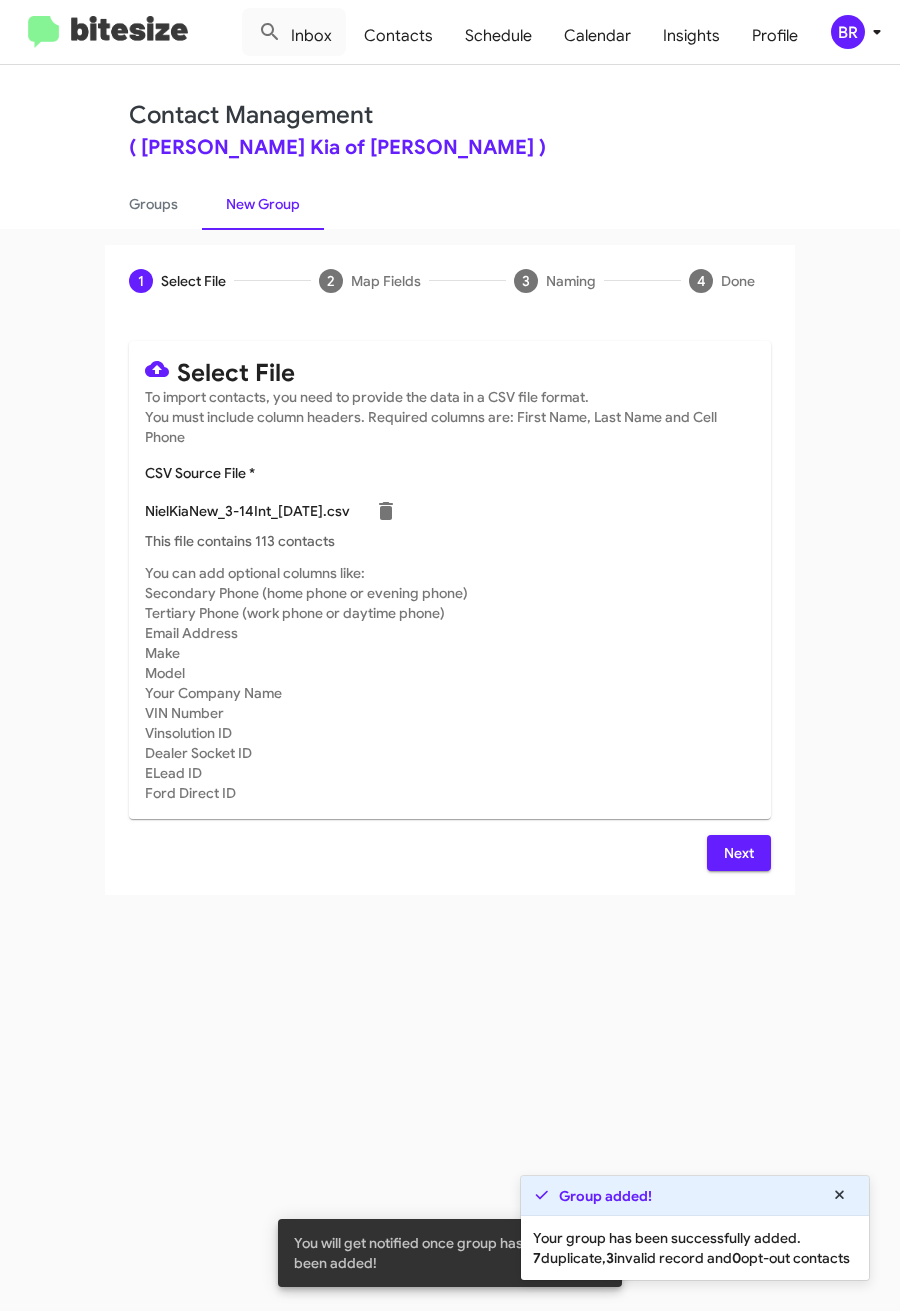 click on "Next" at bounding box center [739, 853] 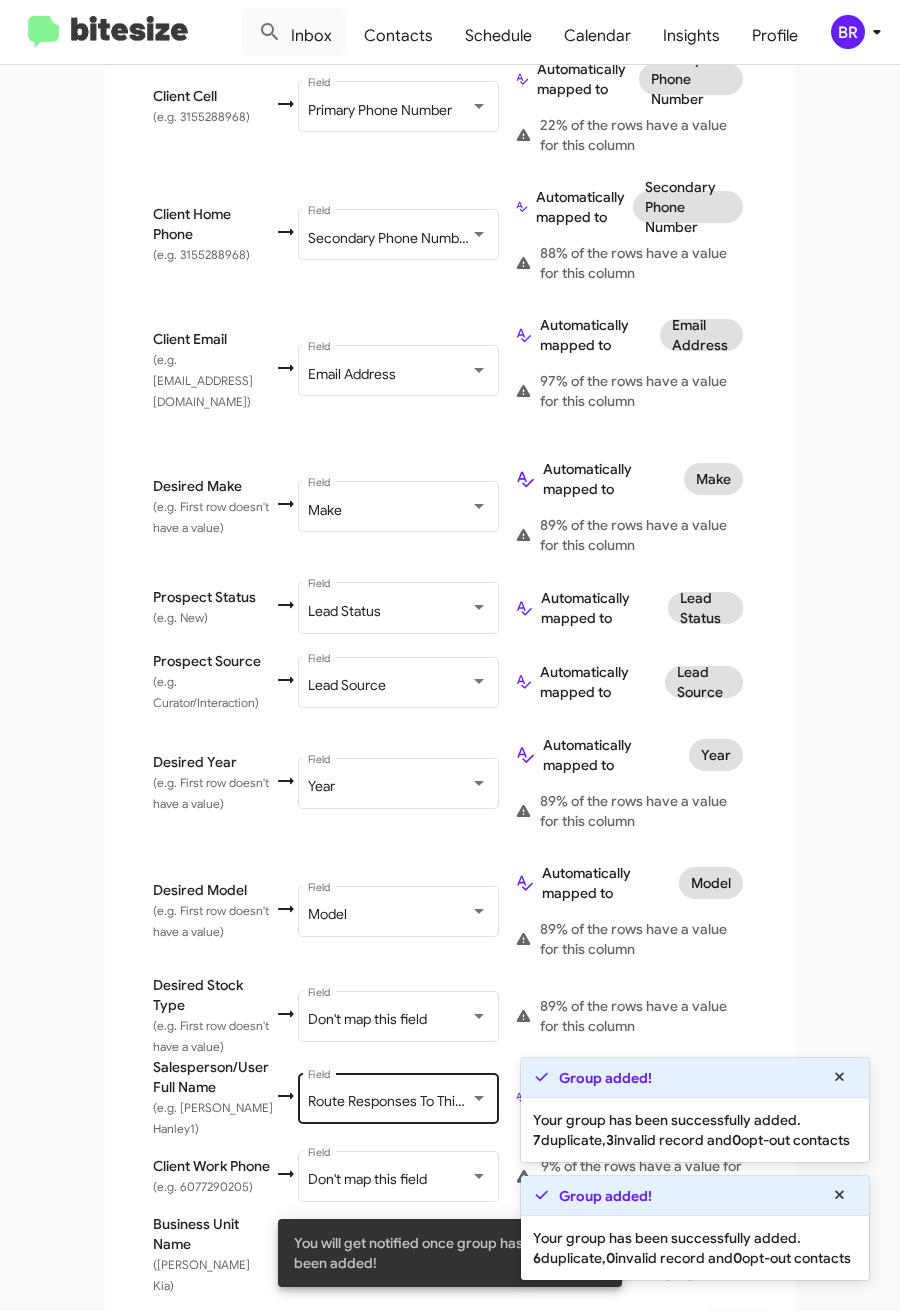 scroll, scrollTop: 636, scrollLeft: 0, axis: vertical 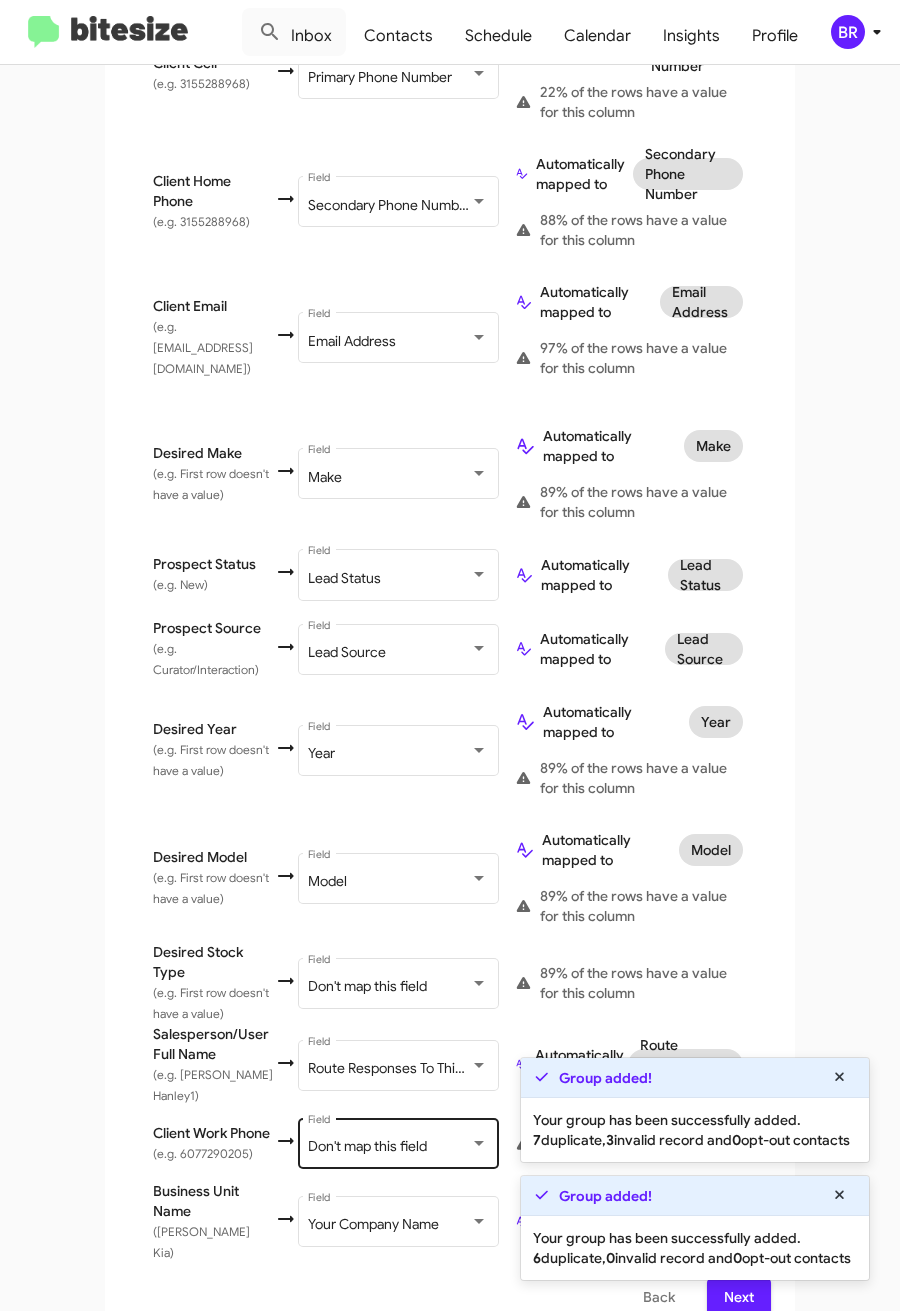 click on "Don't map this field" at bounding box center (367, 1146) 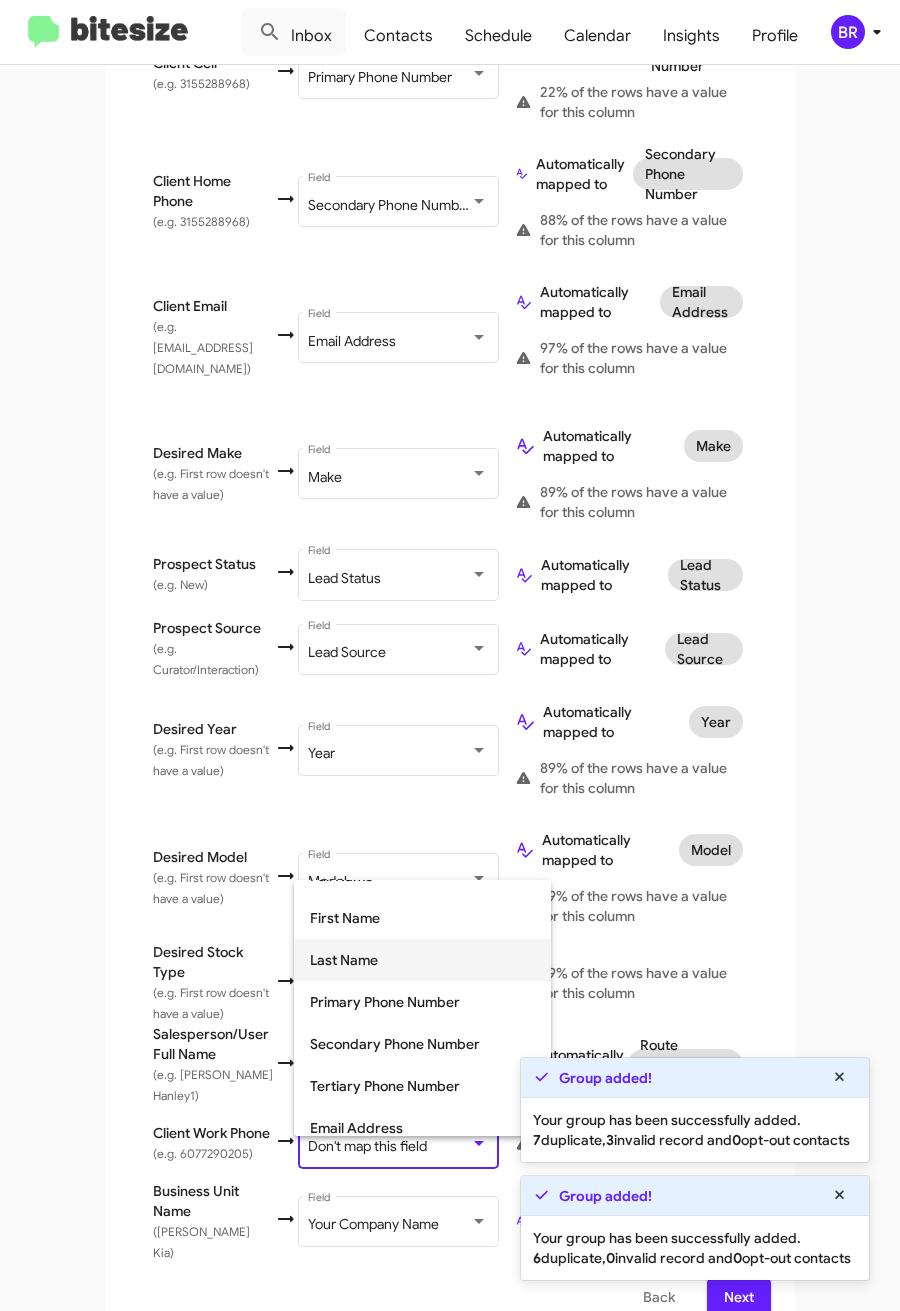 scroll, scrollTop: 150, scrollLeft: 0, axis: vertical 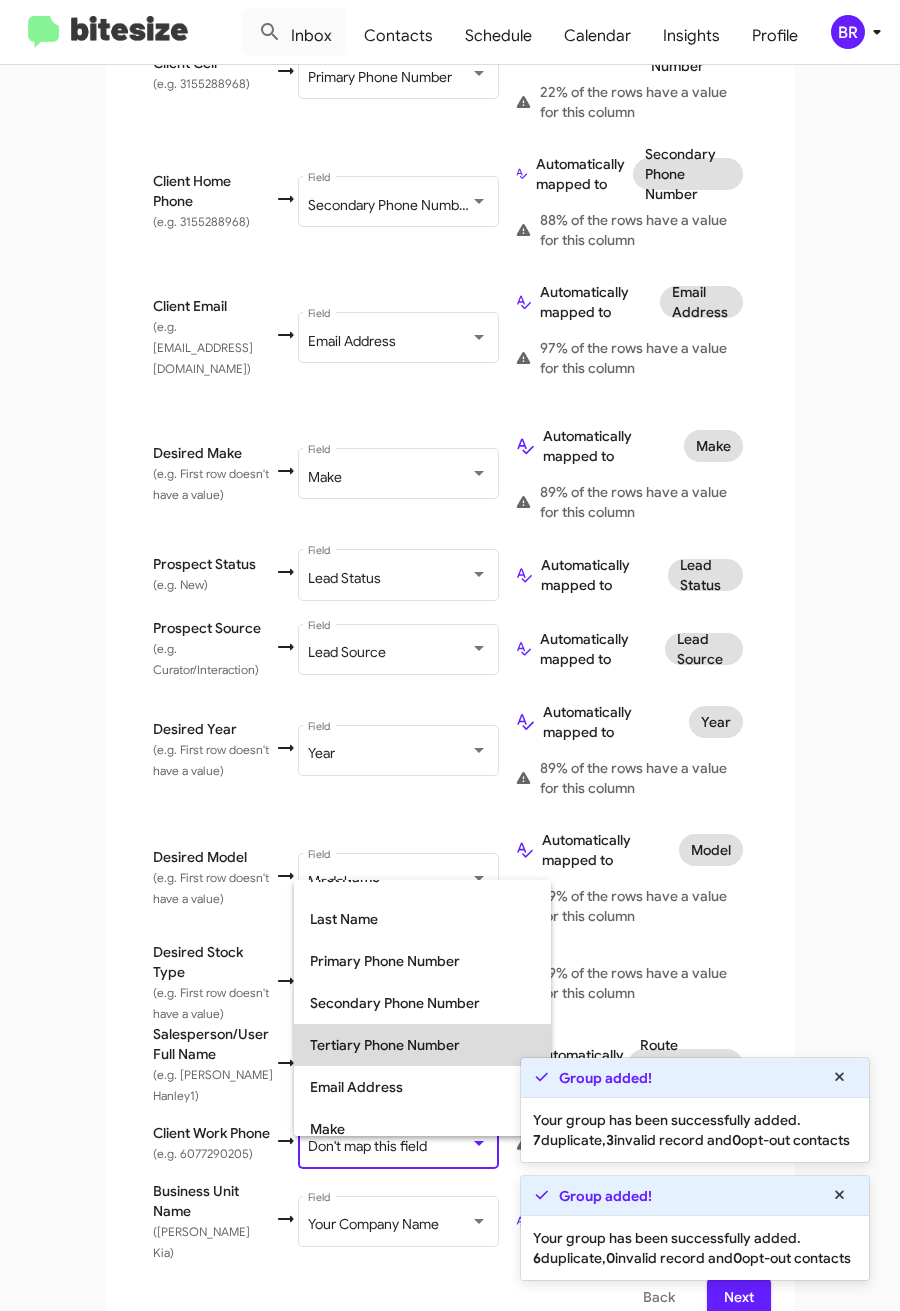 click on "Tertiary Phone Number" at bounding box center (422, 1045) 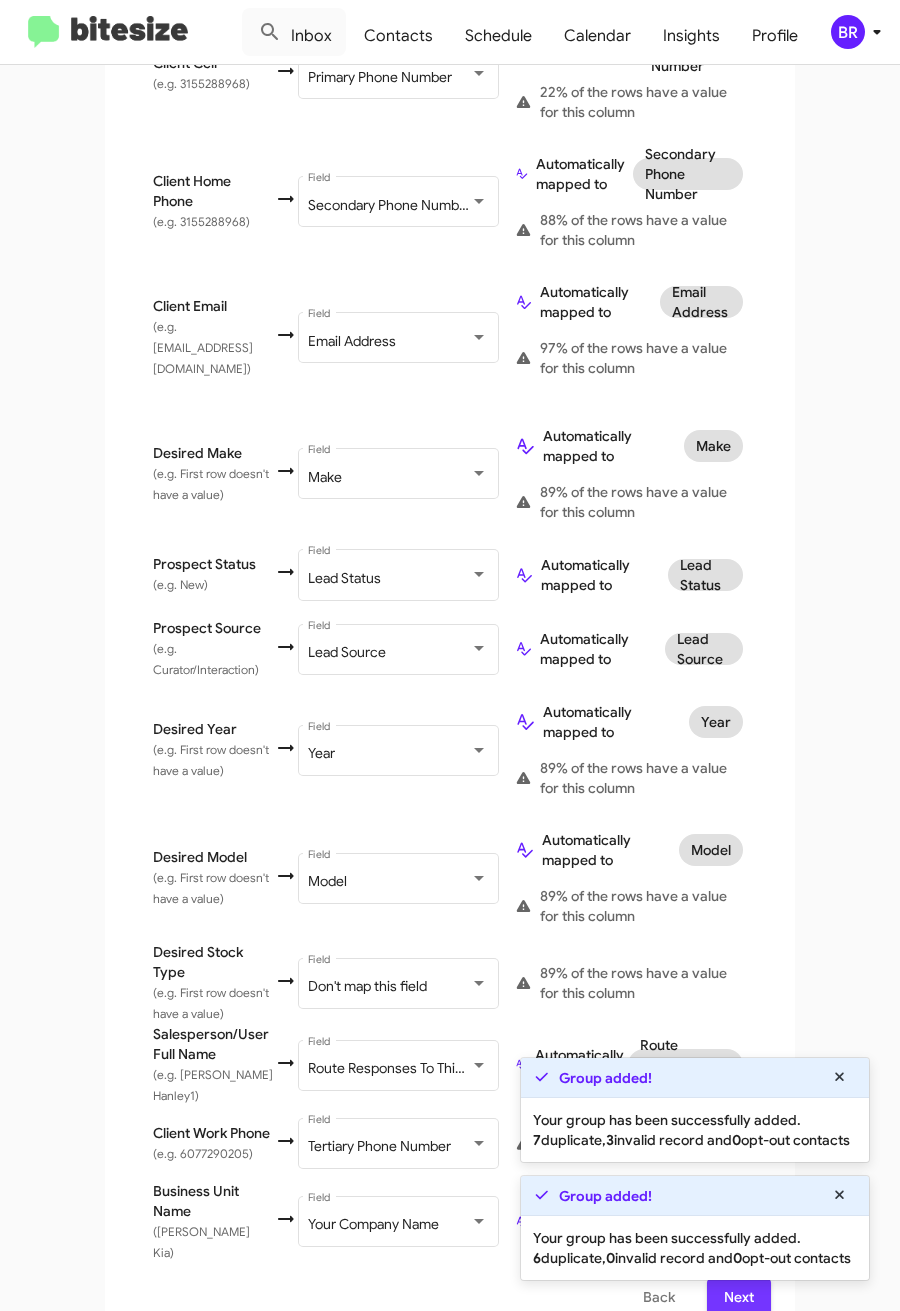 click on "Next" at bounding box center [739, 1297] 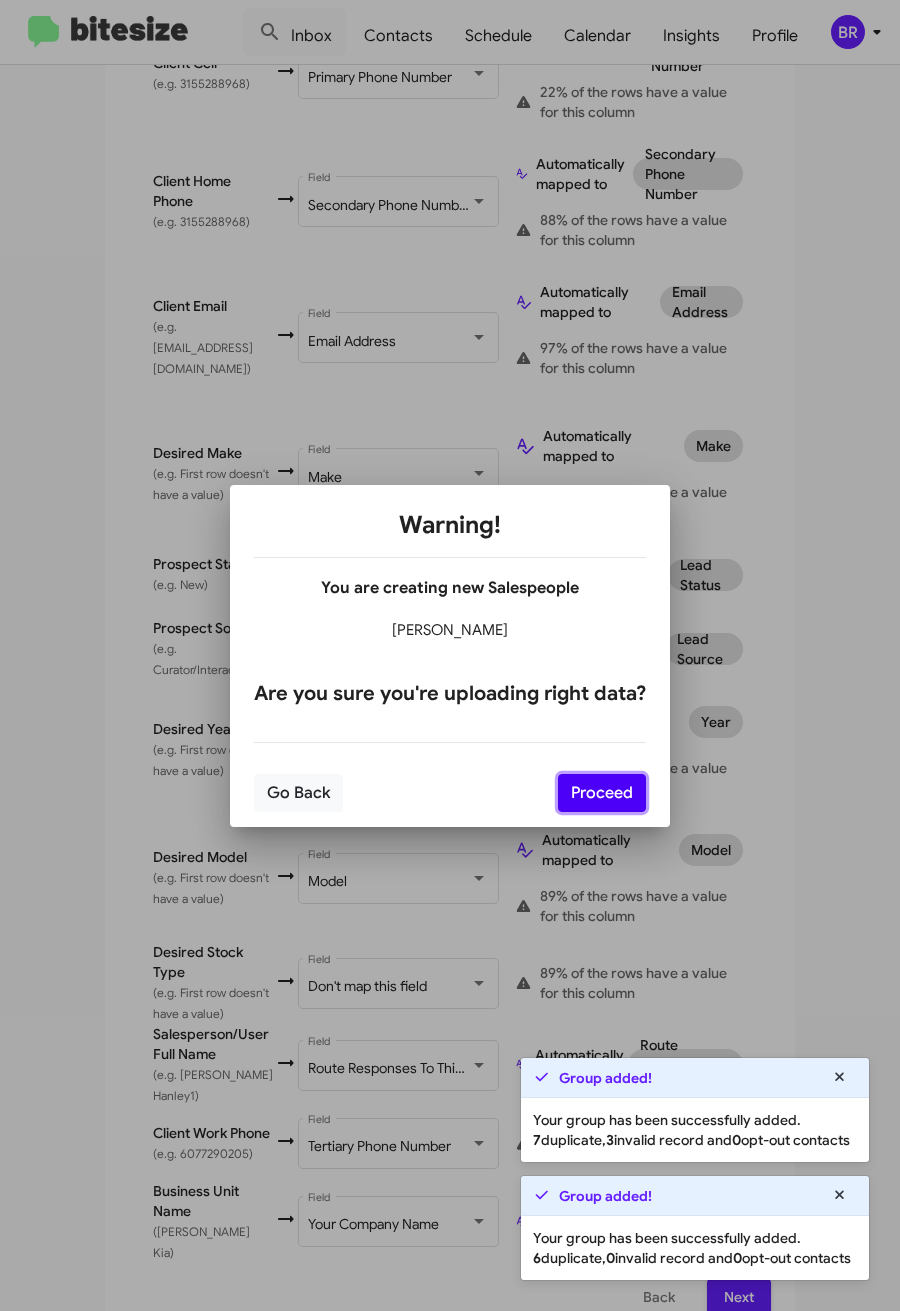 click on "Proceed" at bounding box center (602, 793) 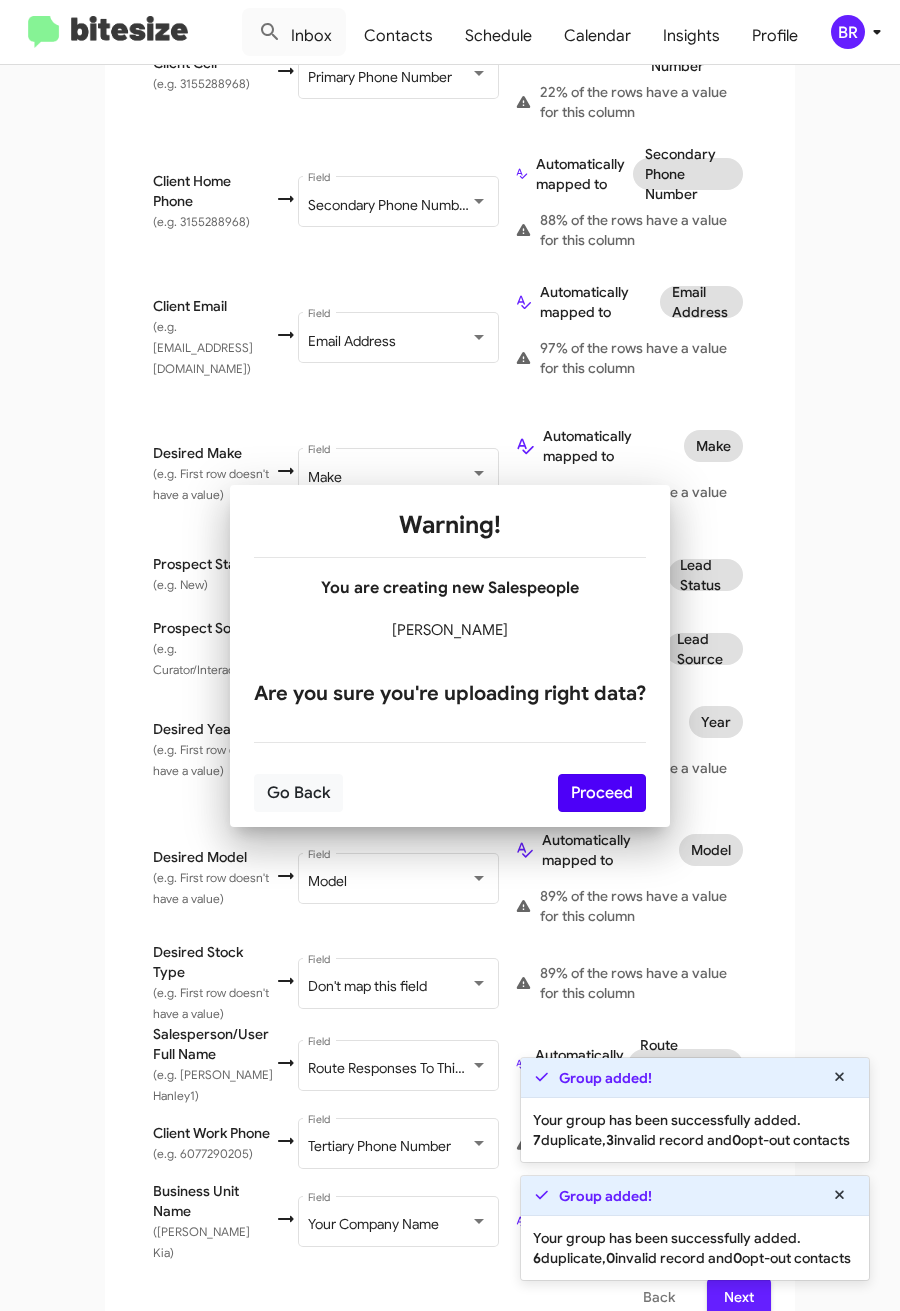 scroll, scrollTop: 0, scrollLeft: 0, axis: both 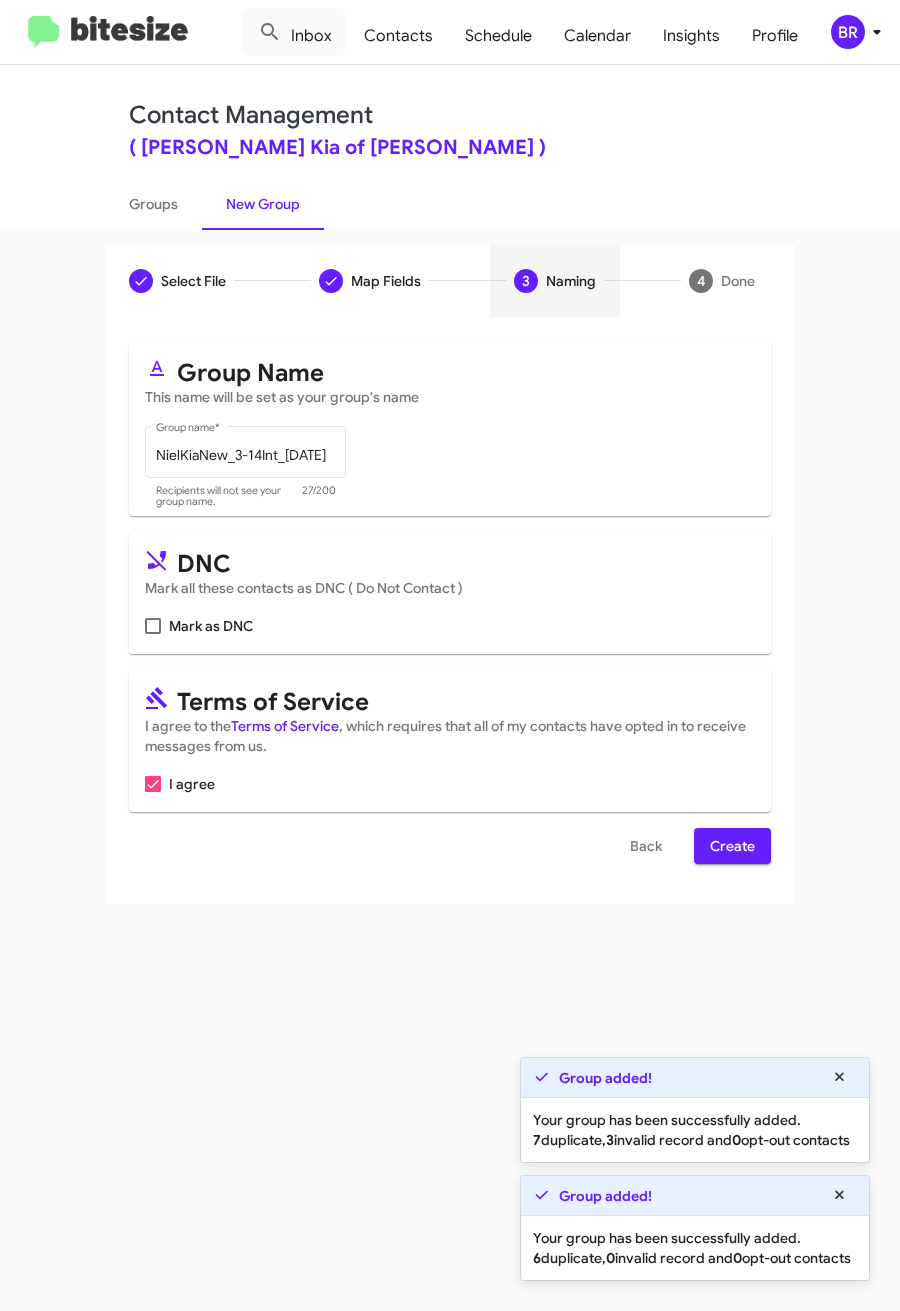 click on "Create" at bounding box center [732, 846] 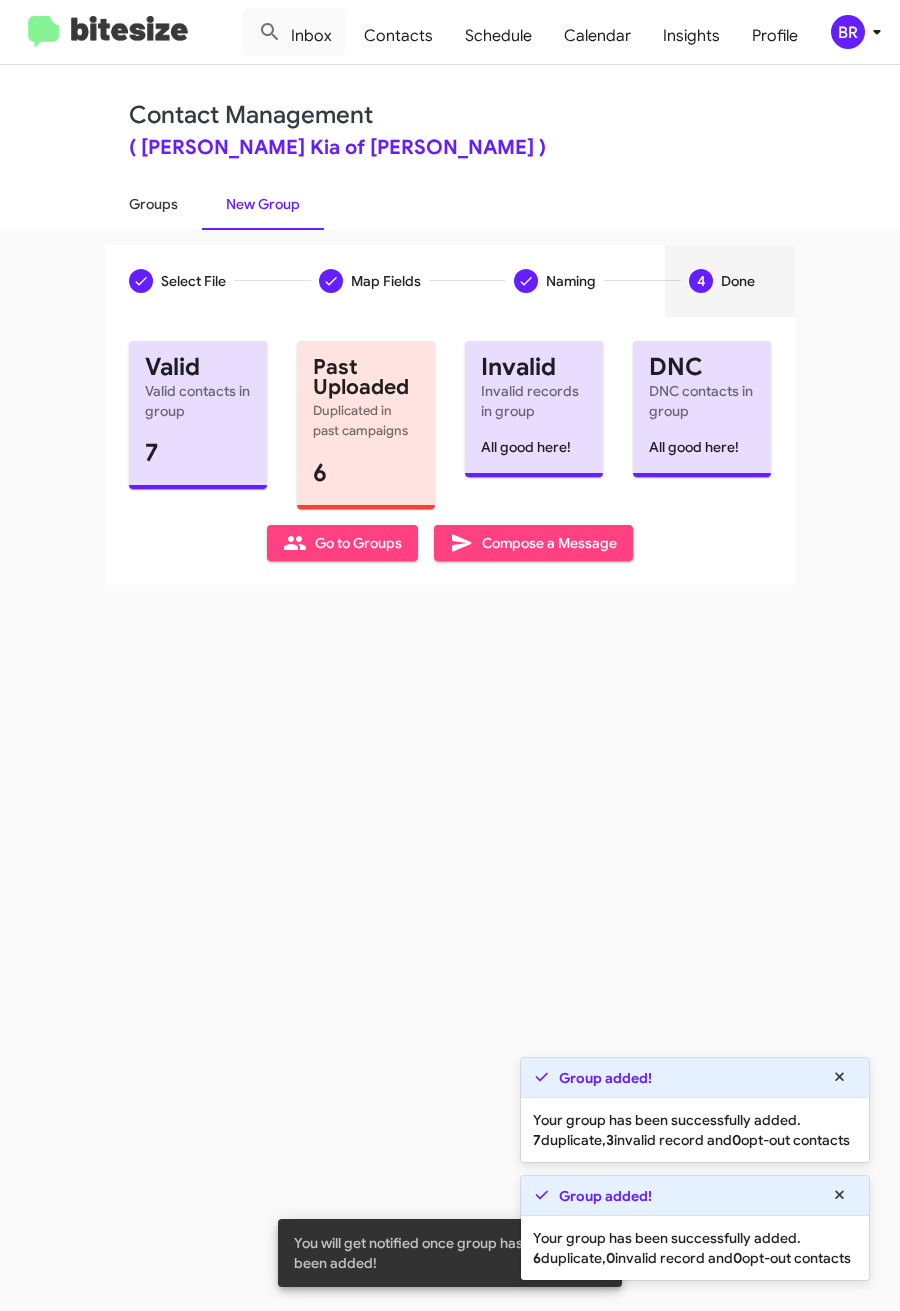 click on "Groups" 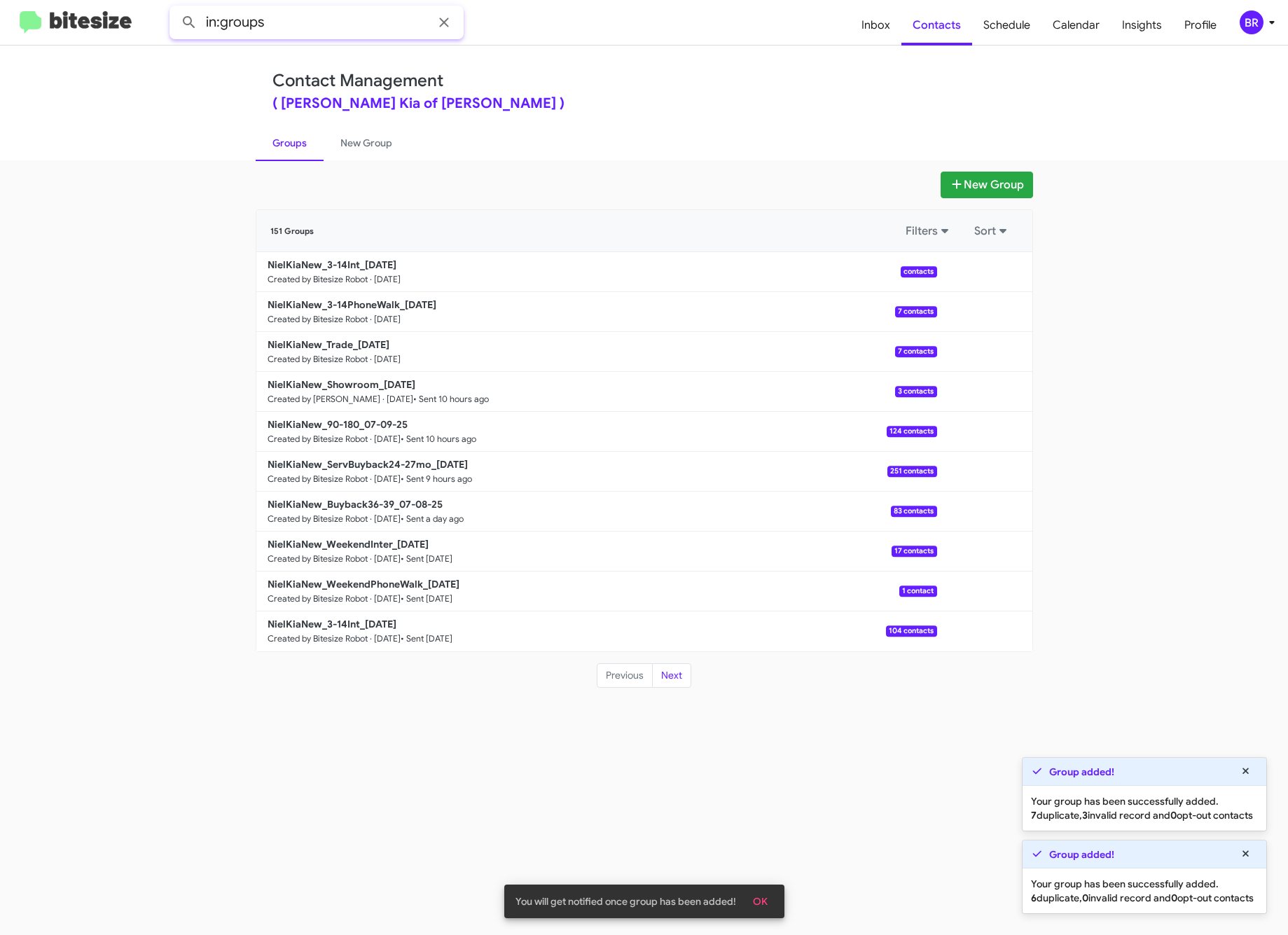 click on "in:groups" 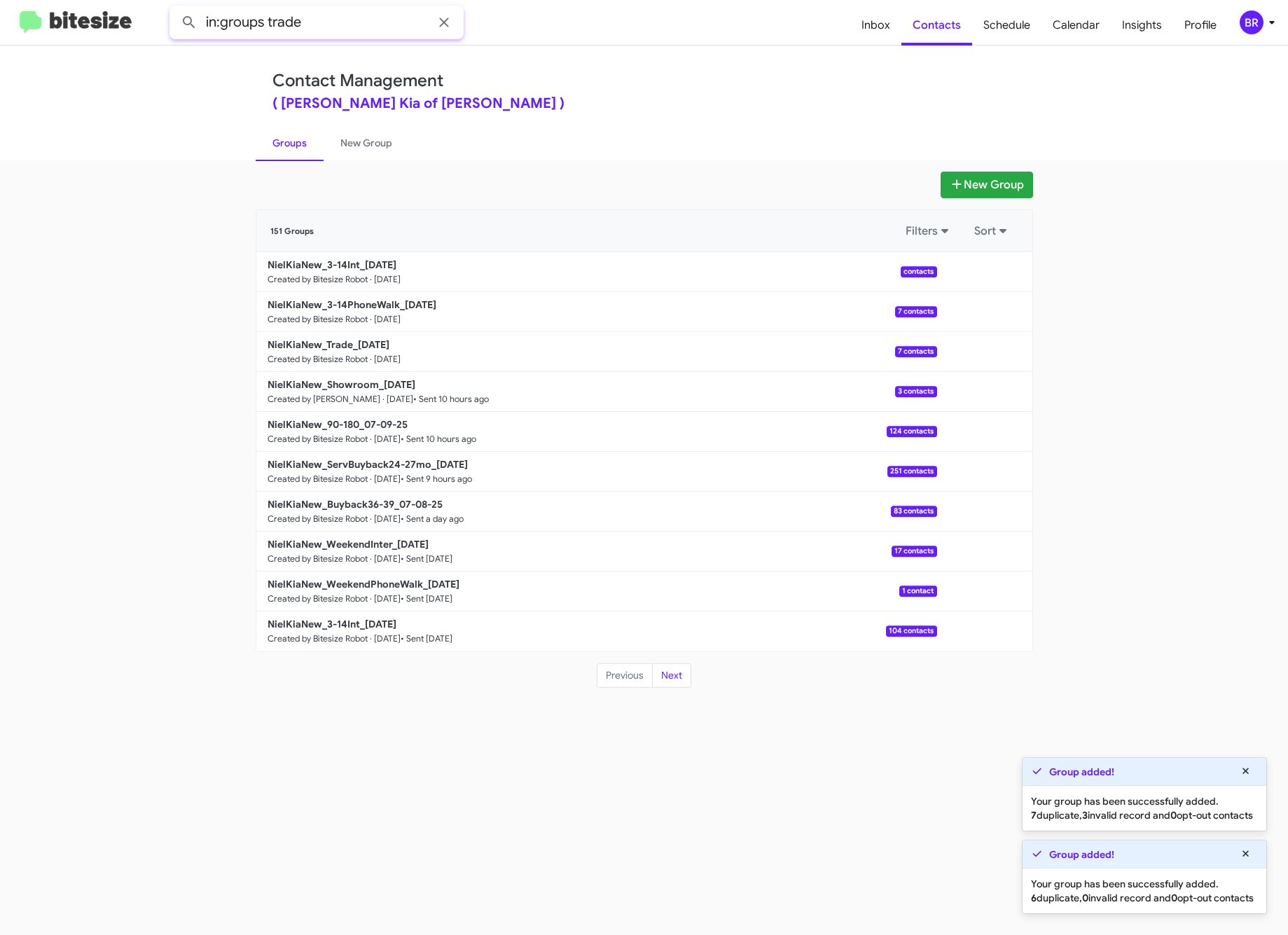 click 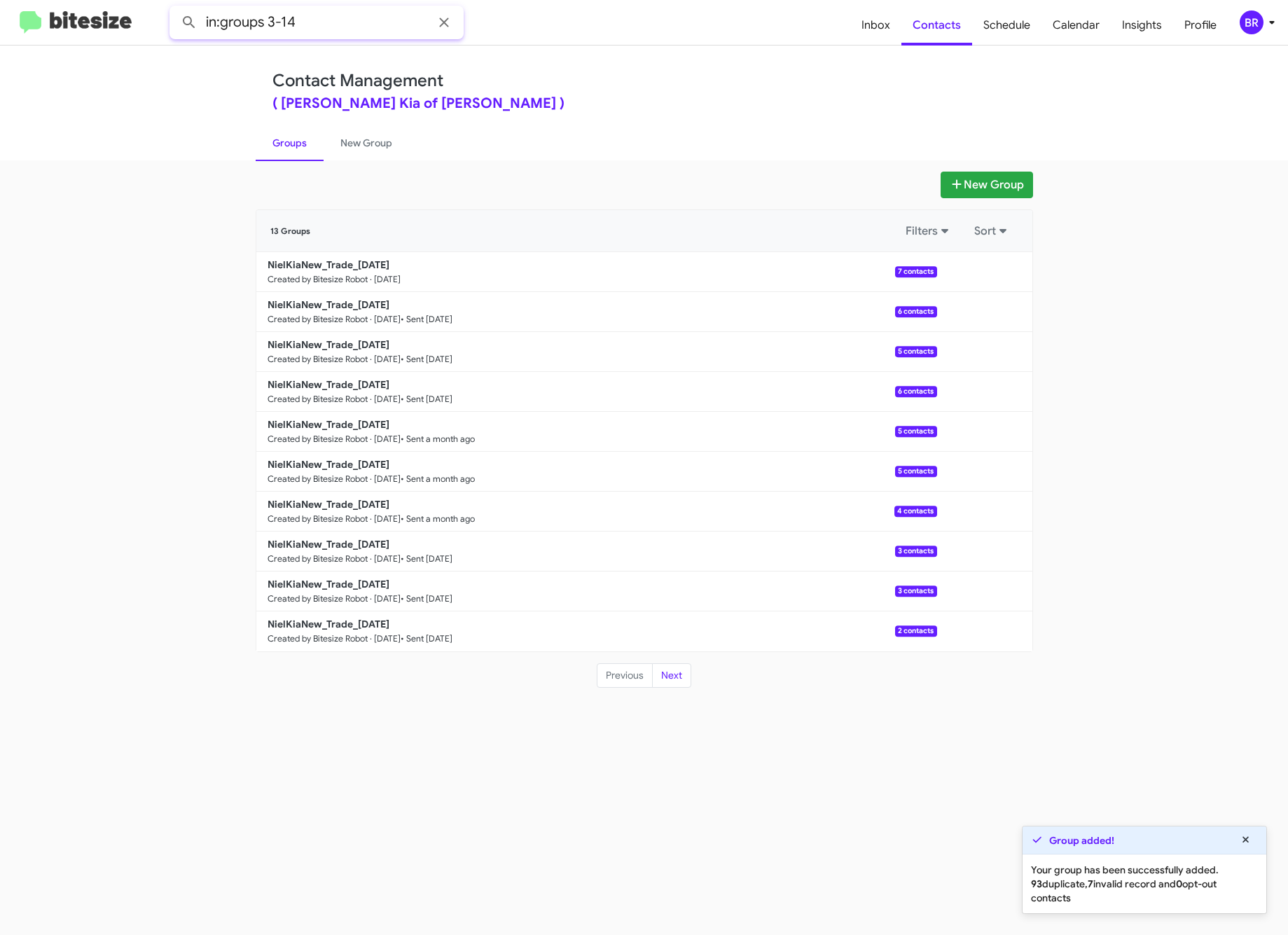 click 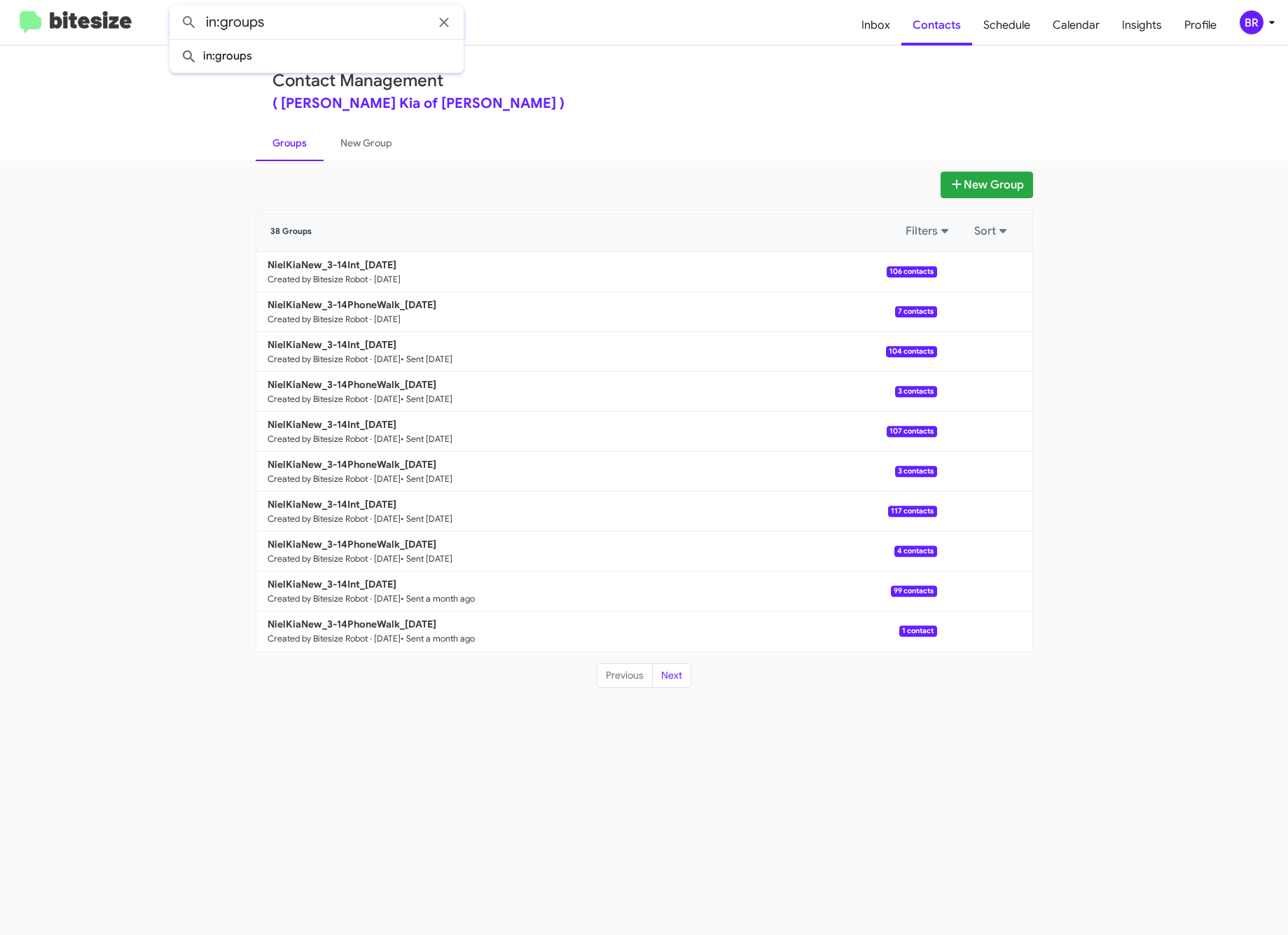 click 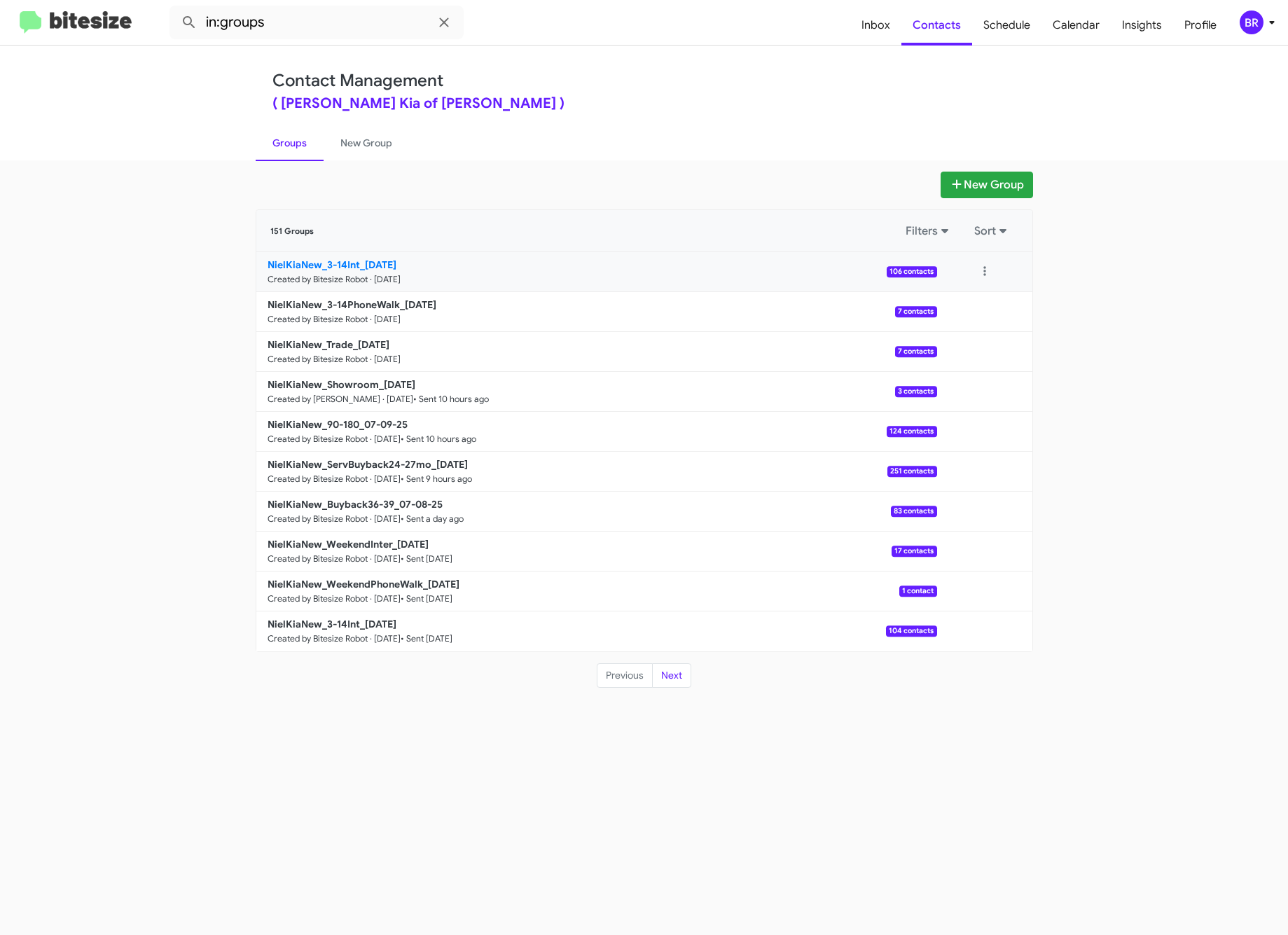click on "NielKiaNew_3-14Int_07-10-25" 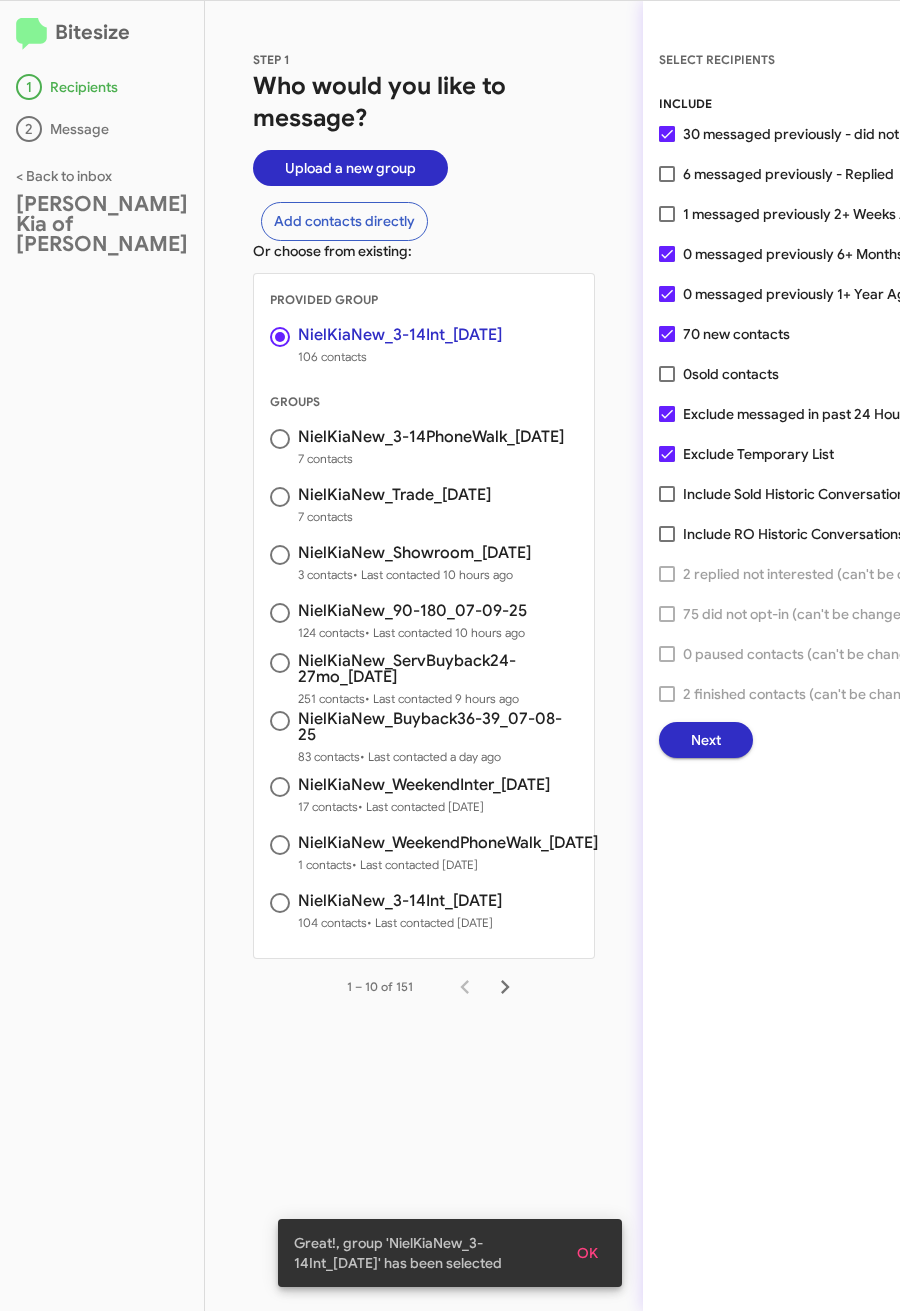 drag, startPoint x: 657, startPoint y: 202, endPoint x: 643, endPoint y: 280, distance: 79.24645 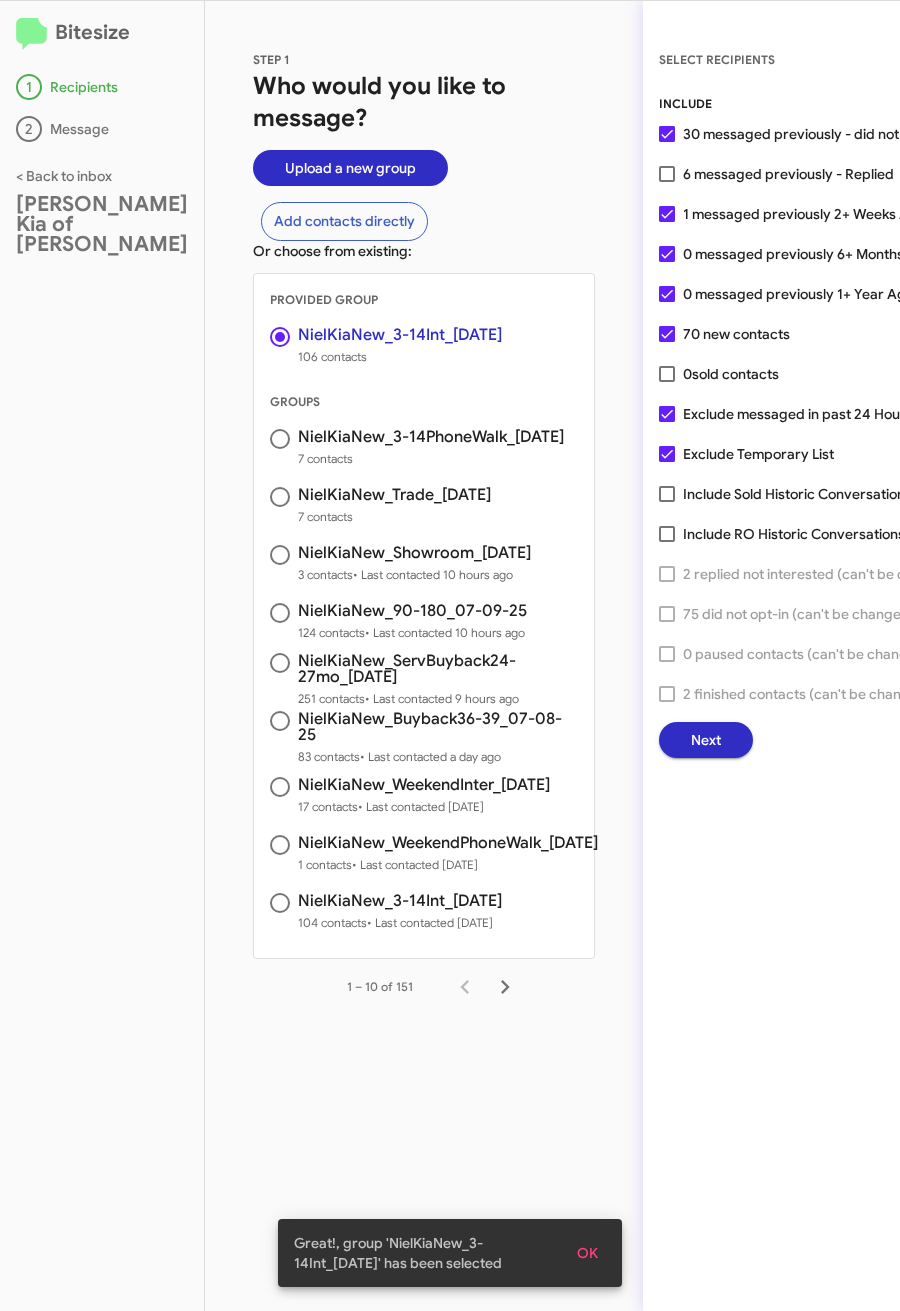 click on "Next" 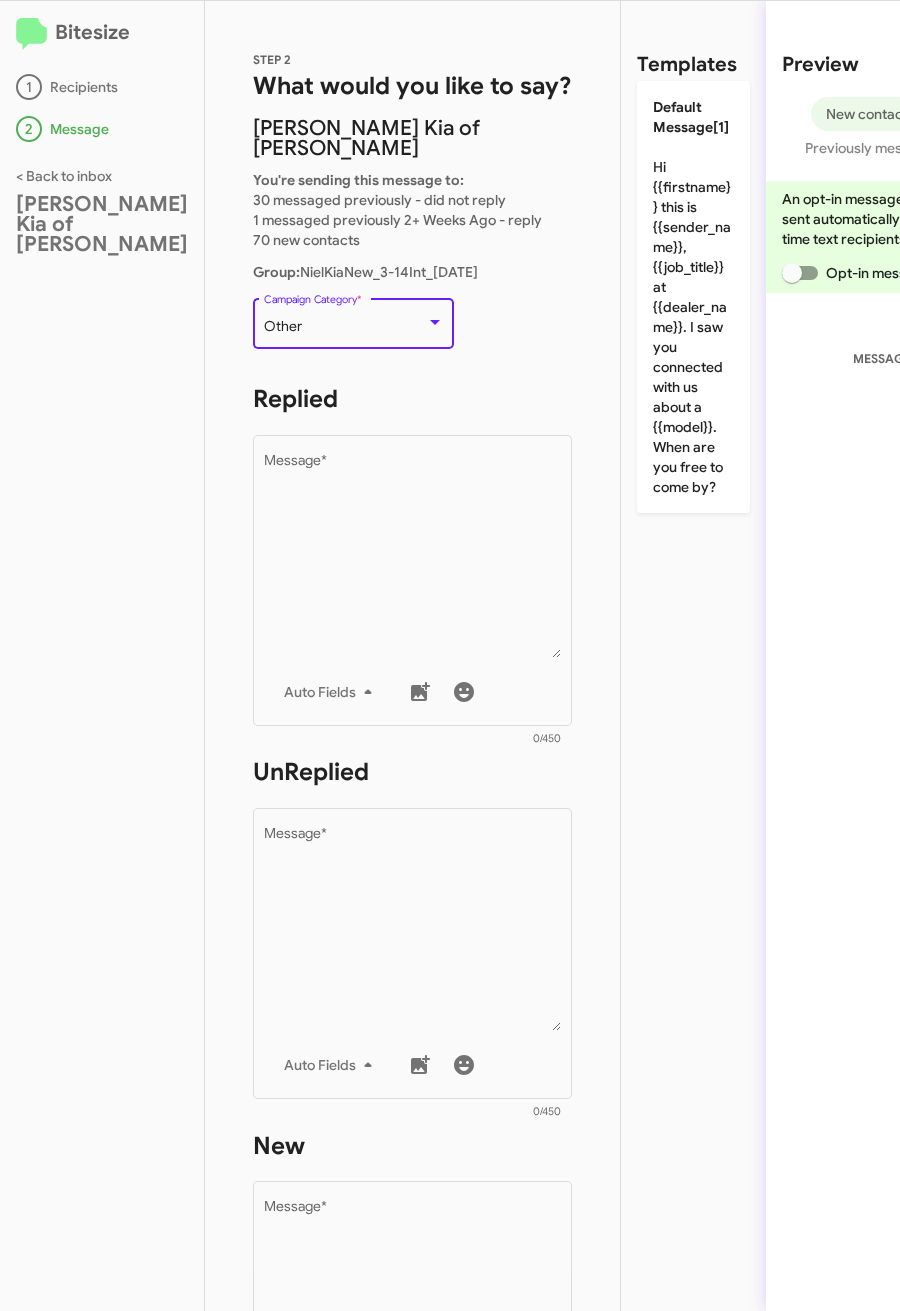 click on "Other" at bounding box center [345, 327] 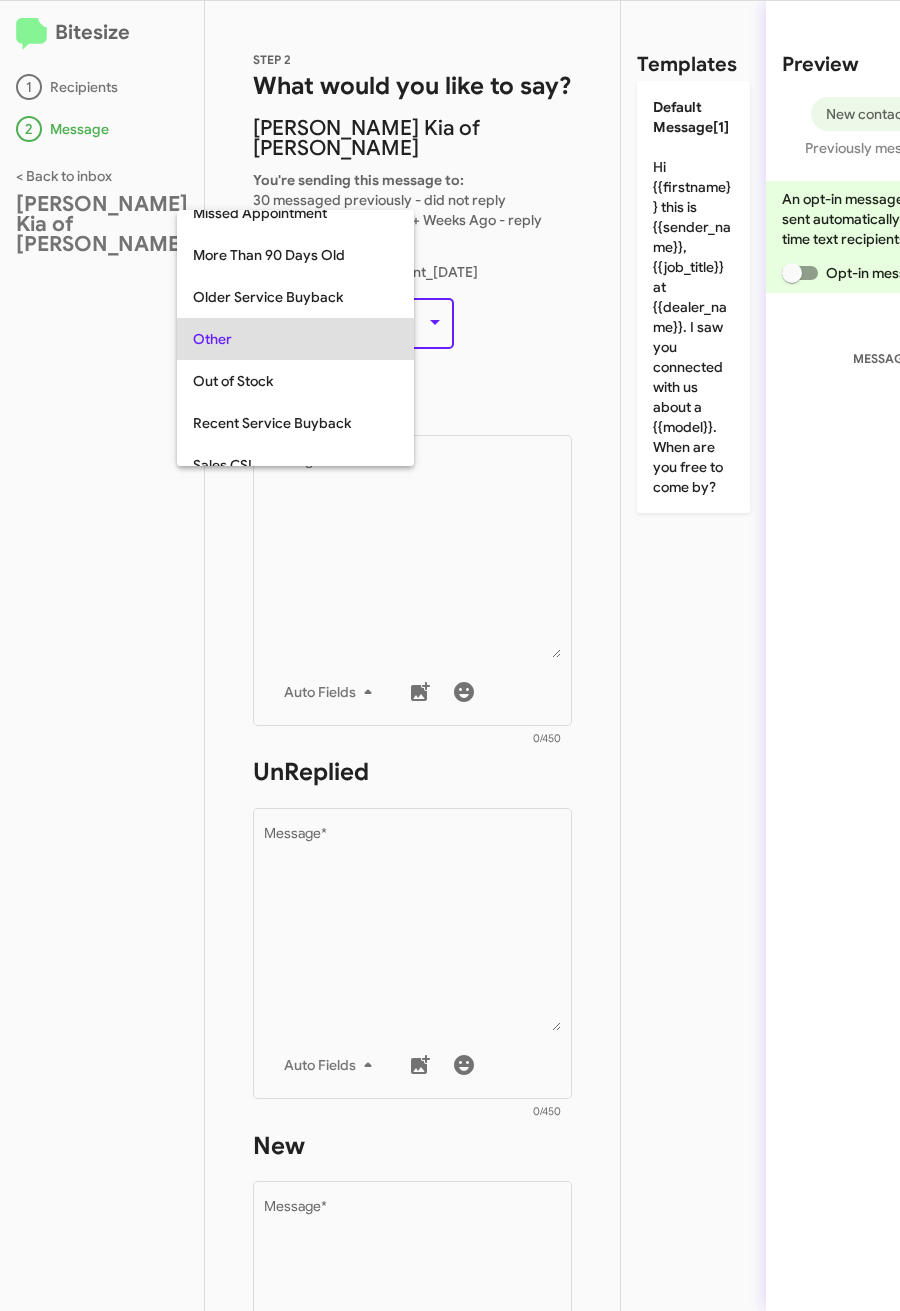 scroll, scrollTop: 751, scrollLeft: 0, axis: vertical 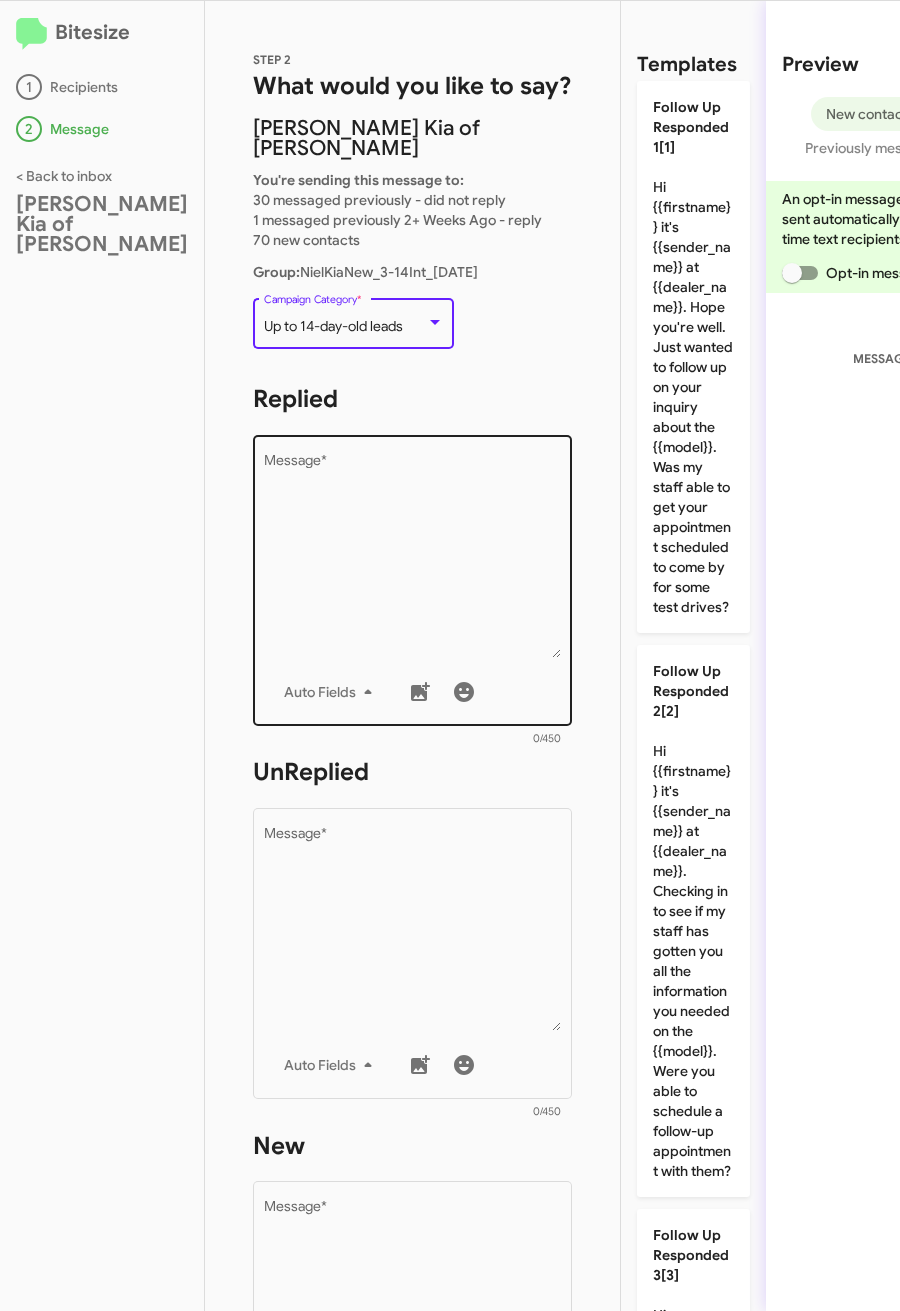 click on "Message  *" at bounding box center (413, 556) 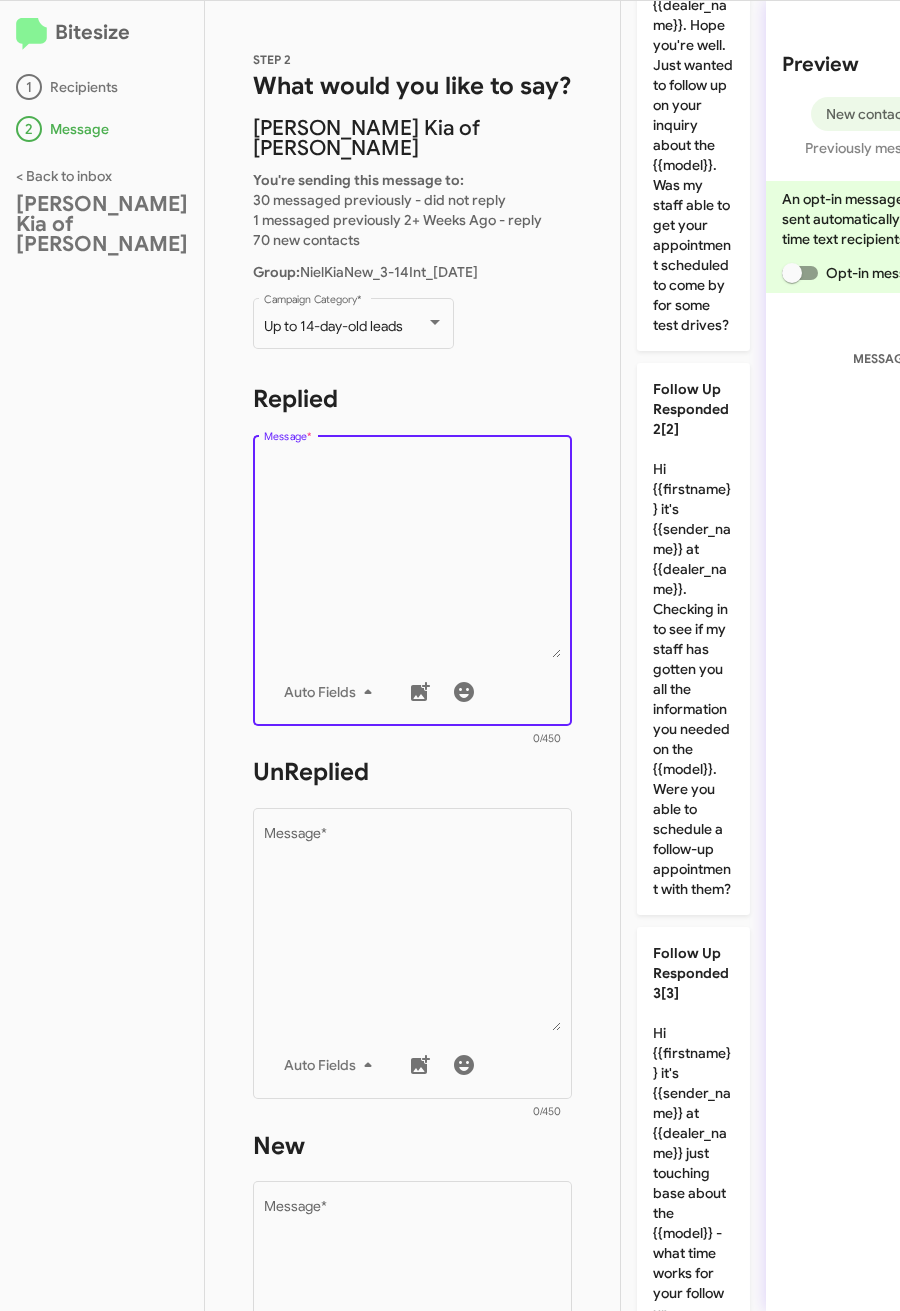 scroll, scrollTop: 0, scrollLeft: 0, axis: both 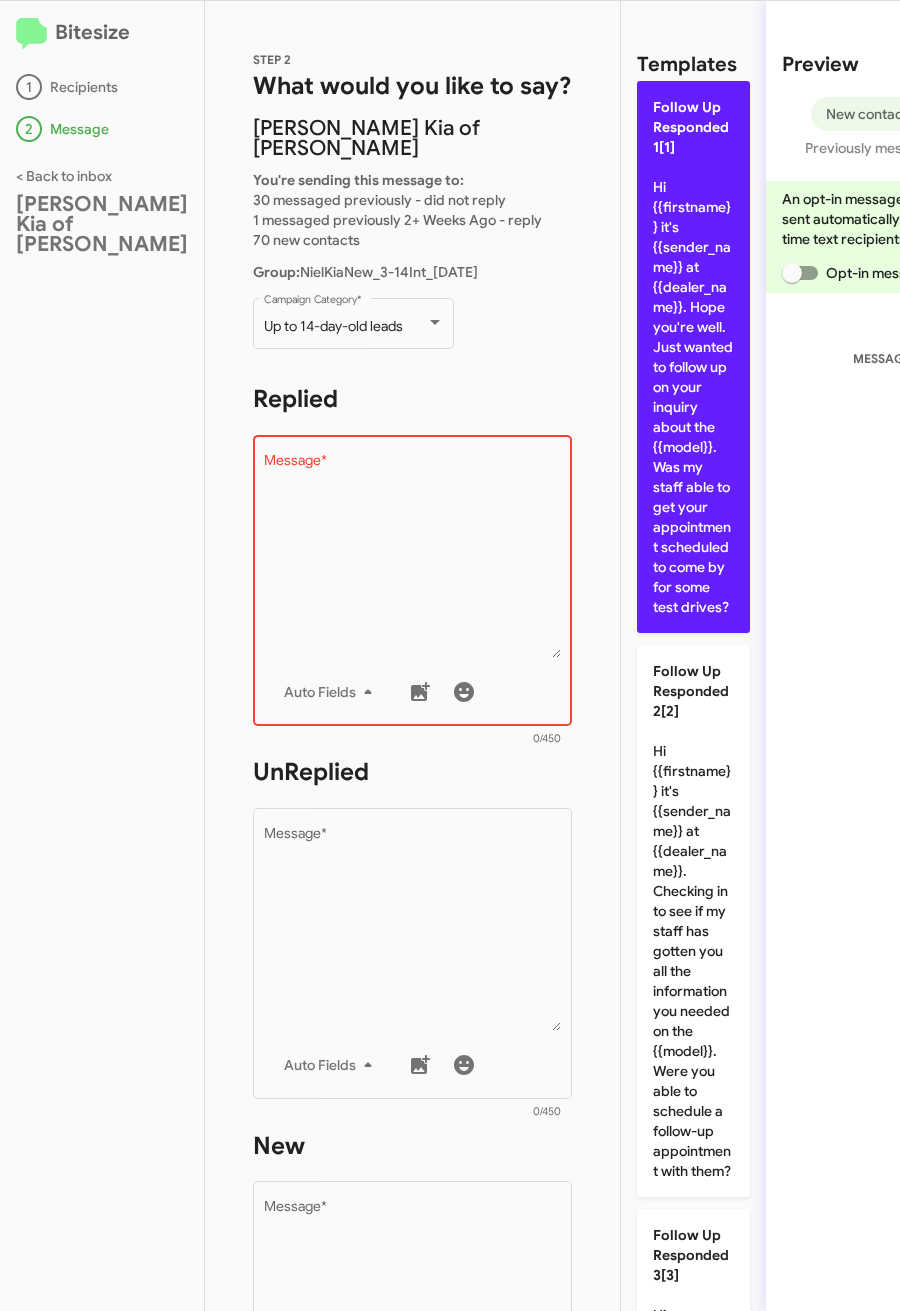 click on "Follow Up Responded 1[1]  Hi {{firstname}} it's {{sender_name}} at {{dealer_name}}. Hope you're well. Just wanted to follow up on your inquiry about the {{model}}. Was my staff able to get your appointment scheduled to come by for some test drives?" 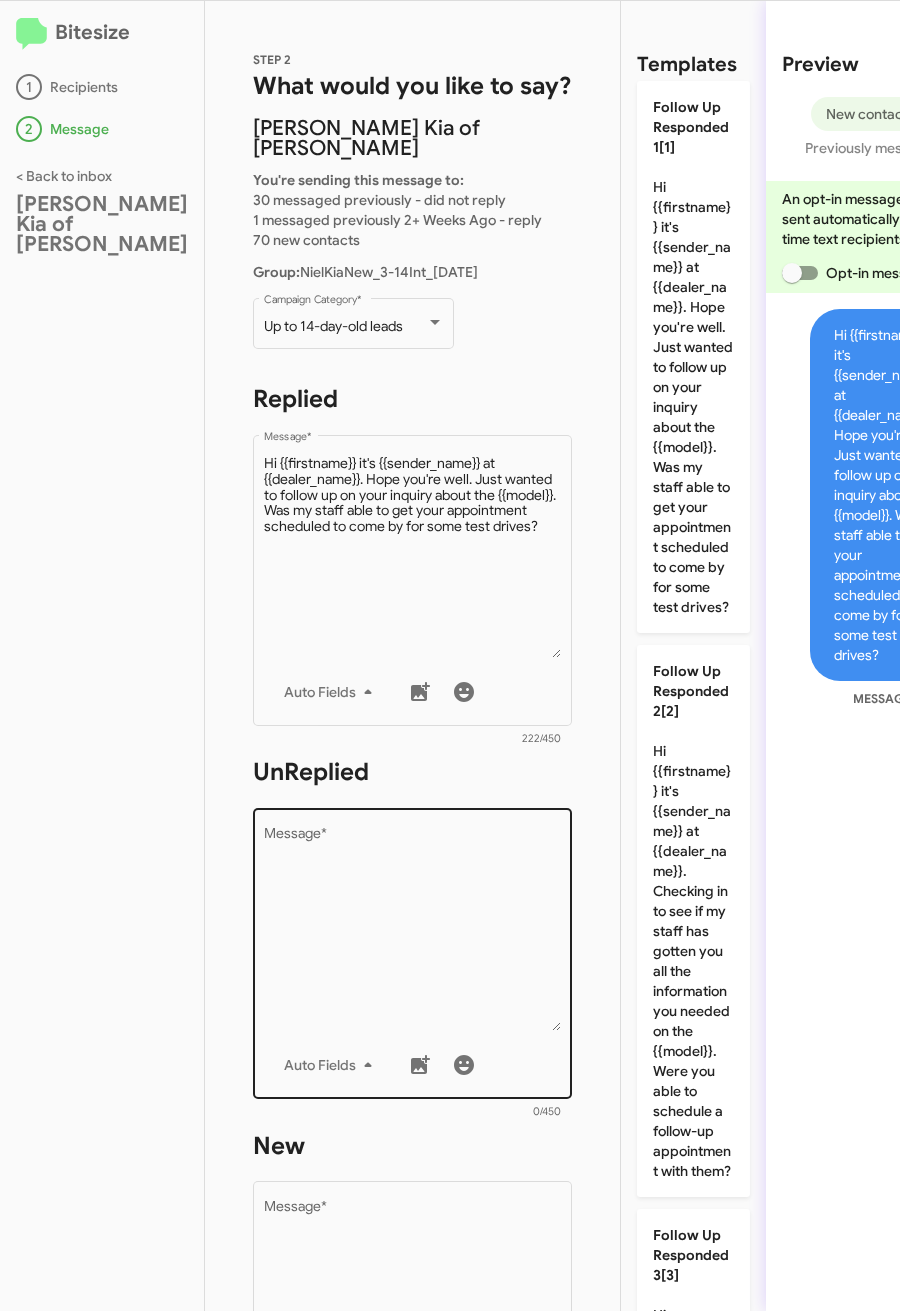 click on "Message  *" at bounding box center (413, 929) 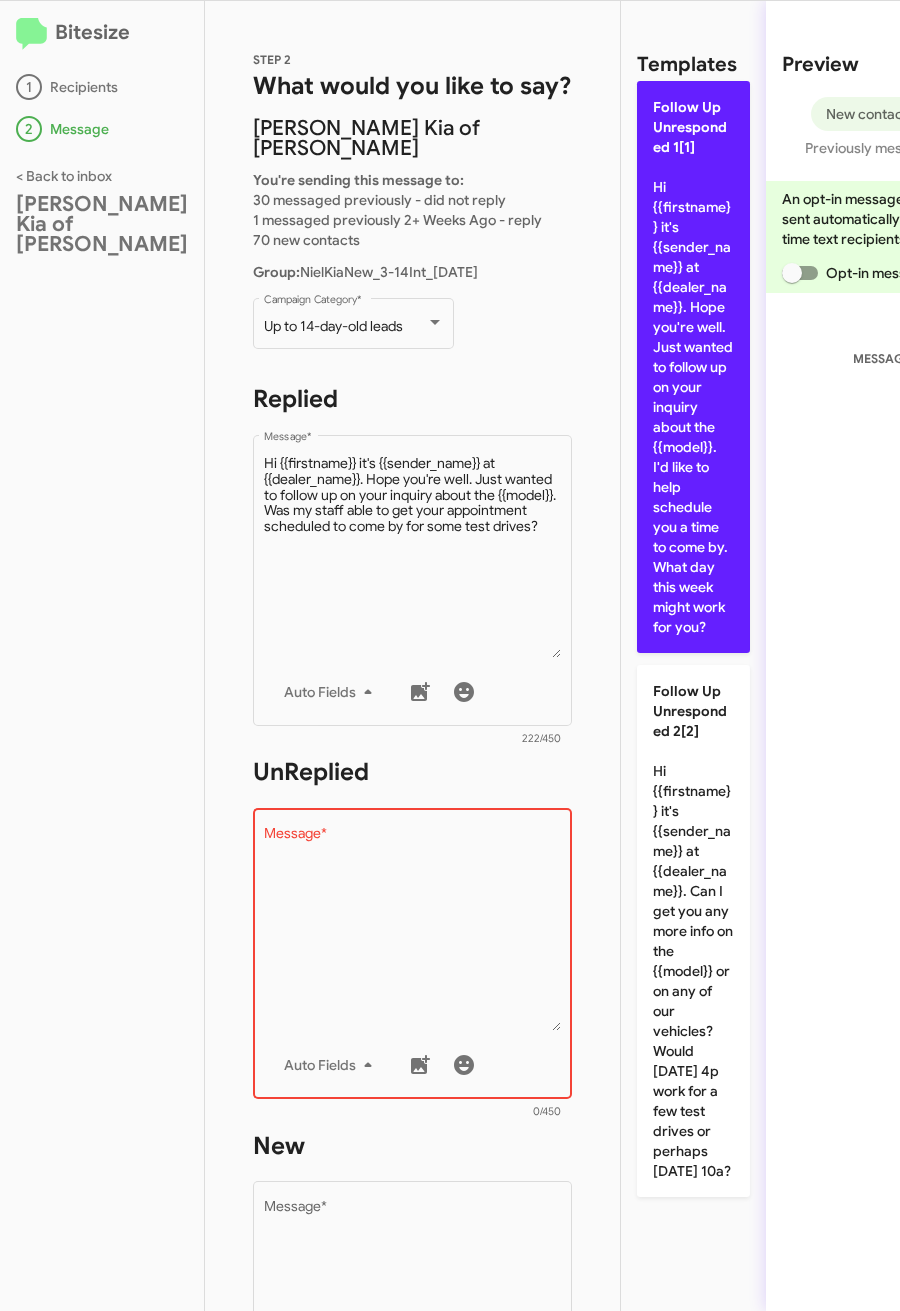 click on "Follow Up Unresponded 1[1]  Hi {{firstname}} it's {{sender_name}} at {{dealer_name}}. Hope you're well. Just wanted to follow up on your inquiry about the {{model}}. I'd like to help schedule you a time to come by. What day this week might work for you?" 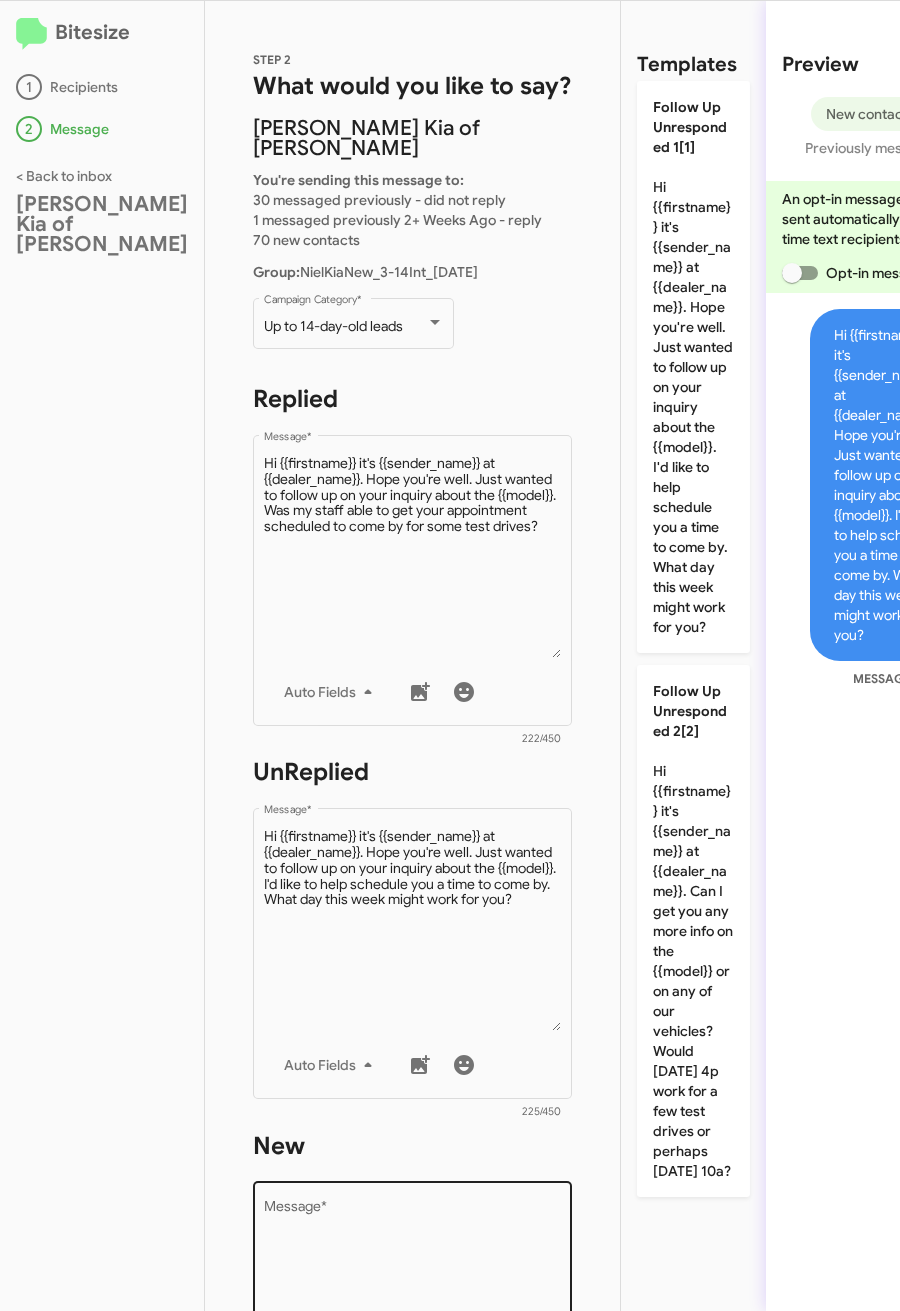 click on "Message  *" at bounding box center [413, 1303] 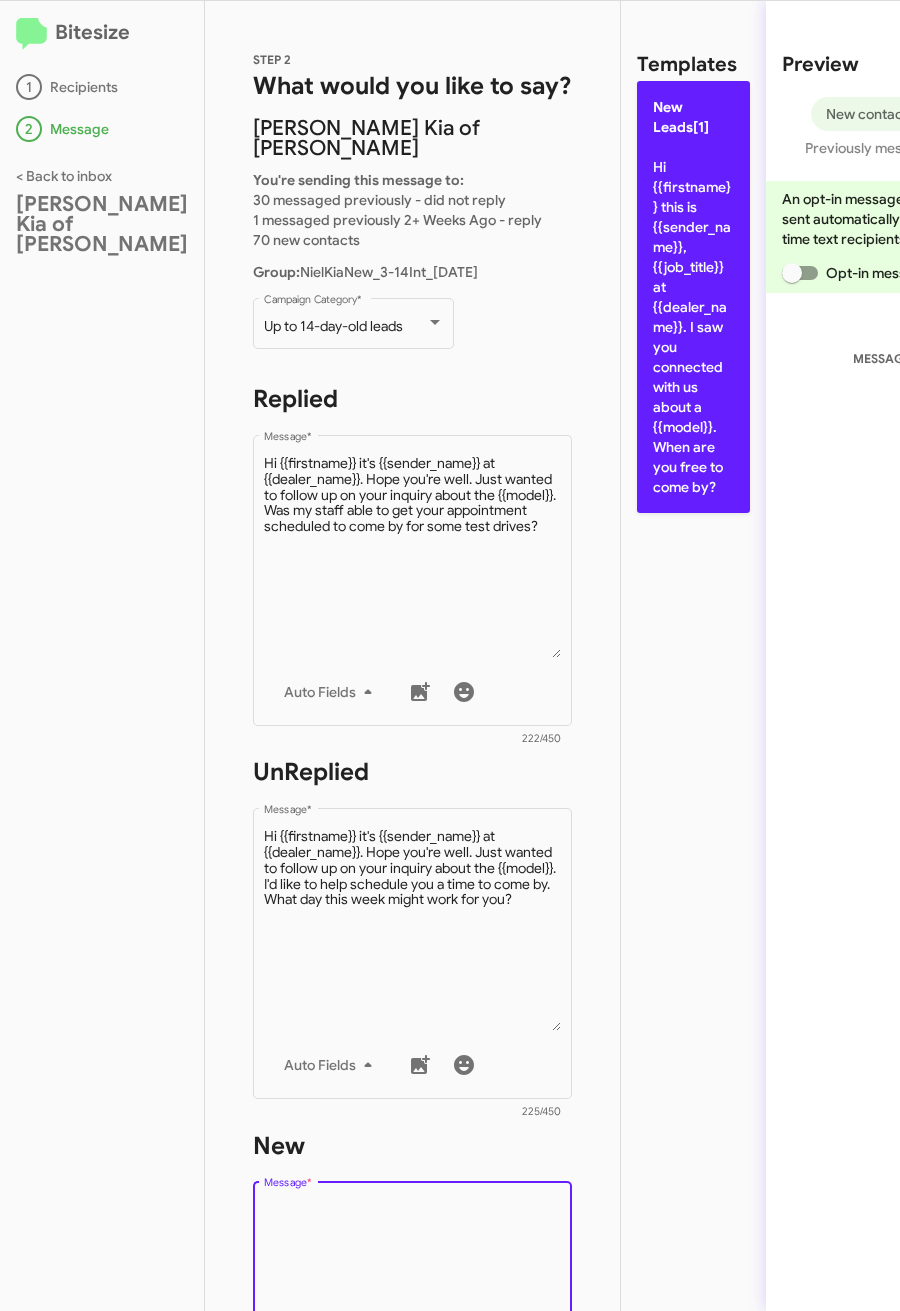 click on "New Leads[1]  Hi {{firstname}} this is {{sender_name}}, {{job_title}} at {{dealer_name}}. I saw you connected with us about a {{model}}. When are you free to come by?" 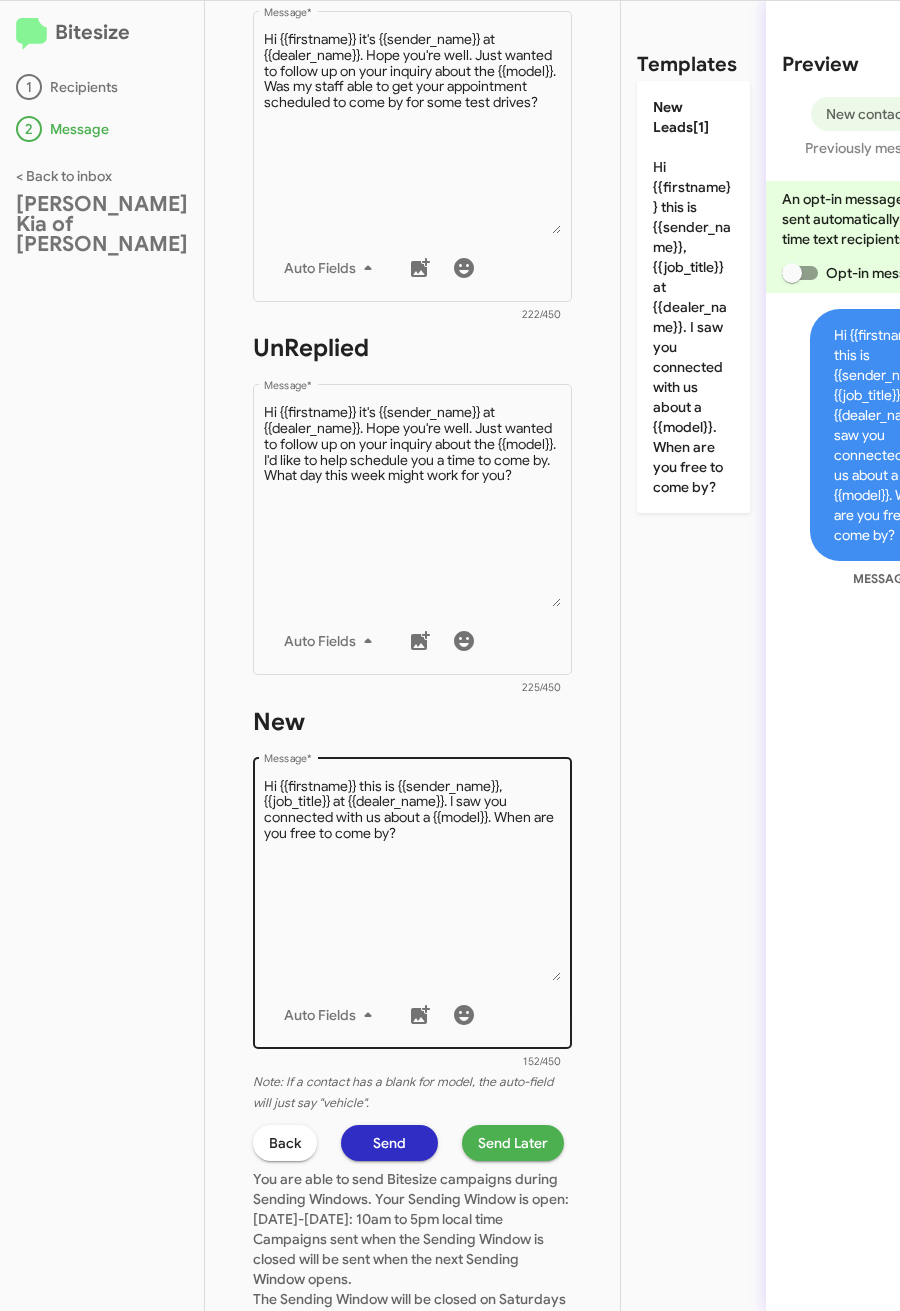 scroll, scrollTop: 450, scrollLeft: 0, axis: vertical 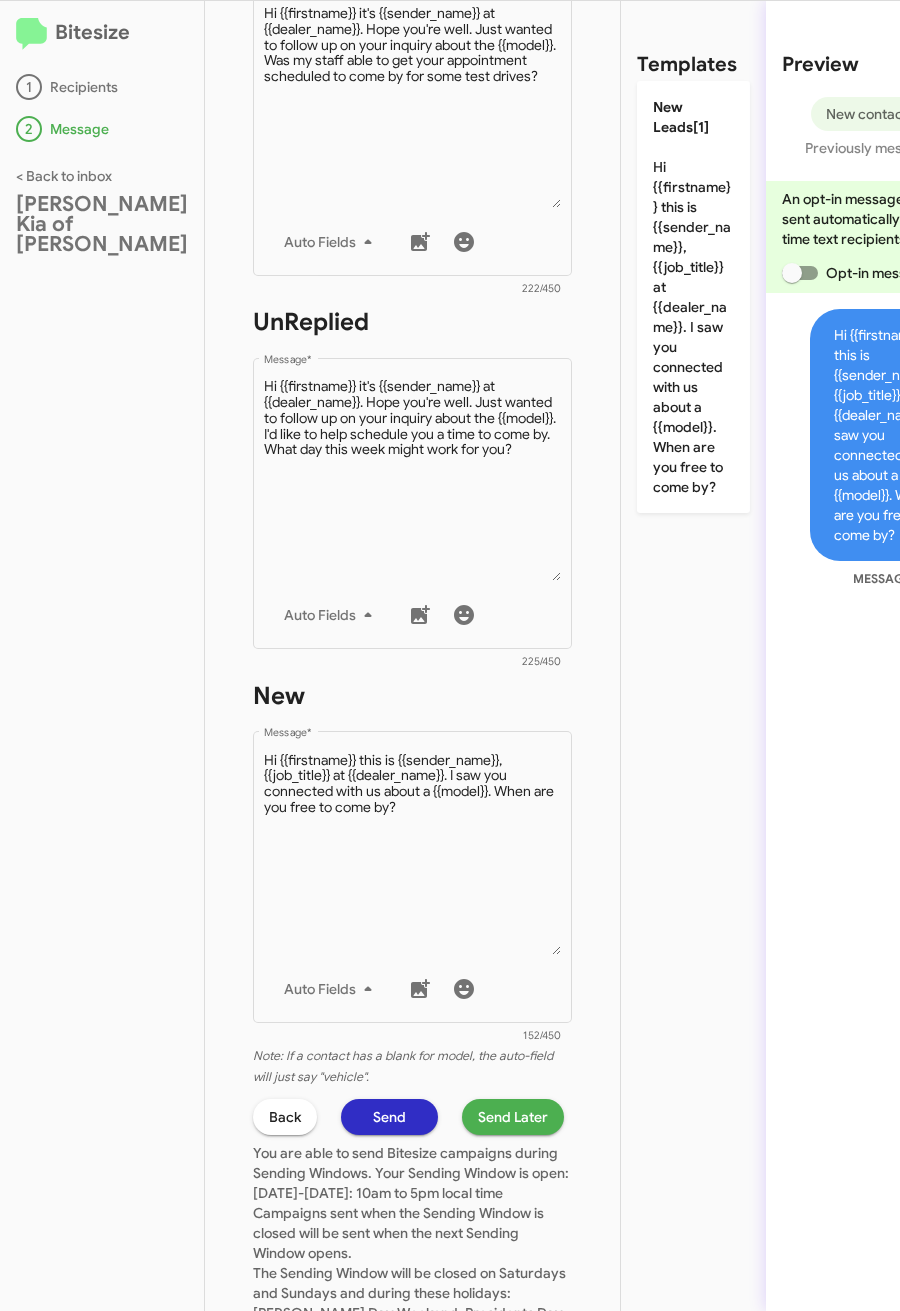 click on "Send Later" 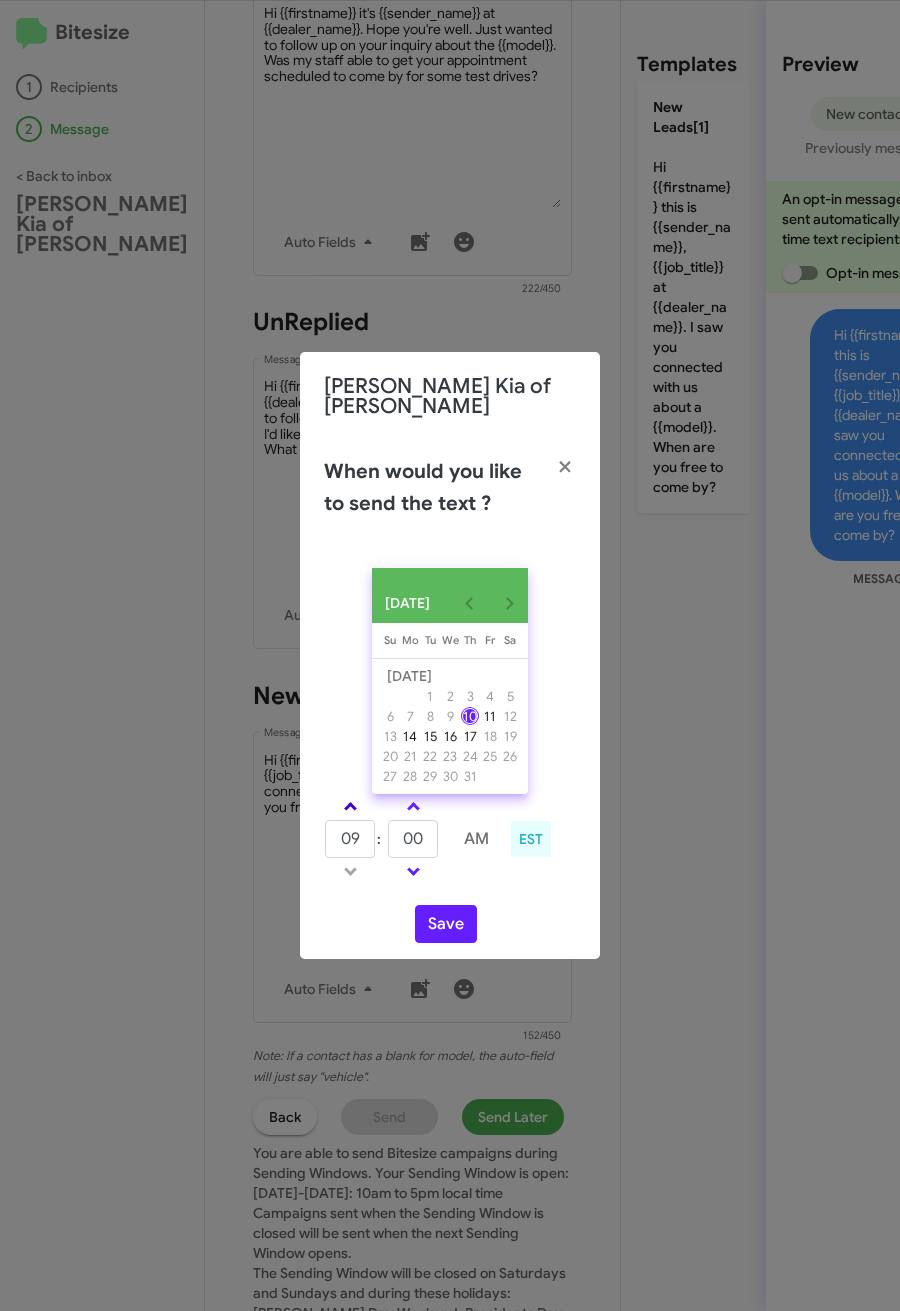 click 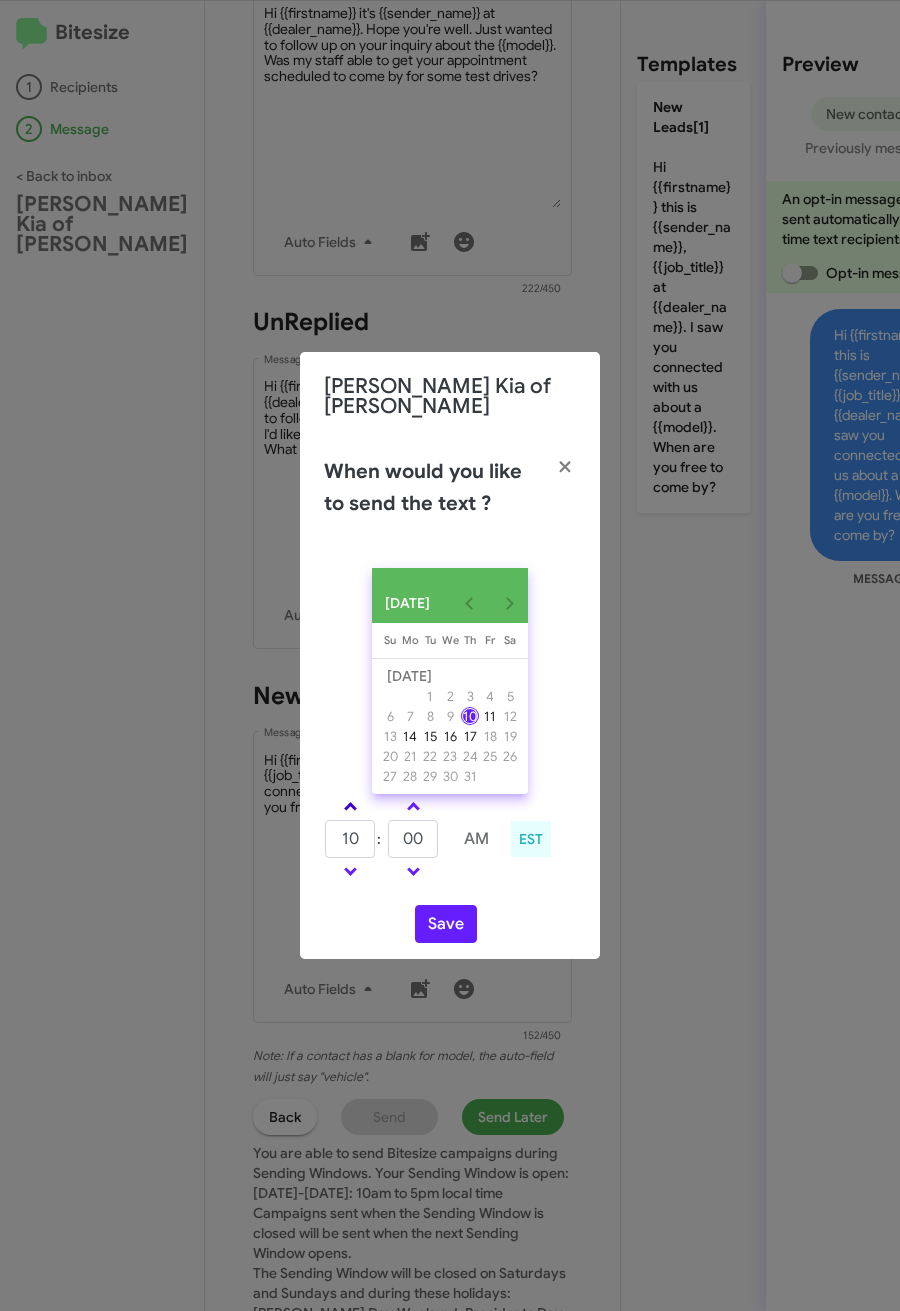 click 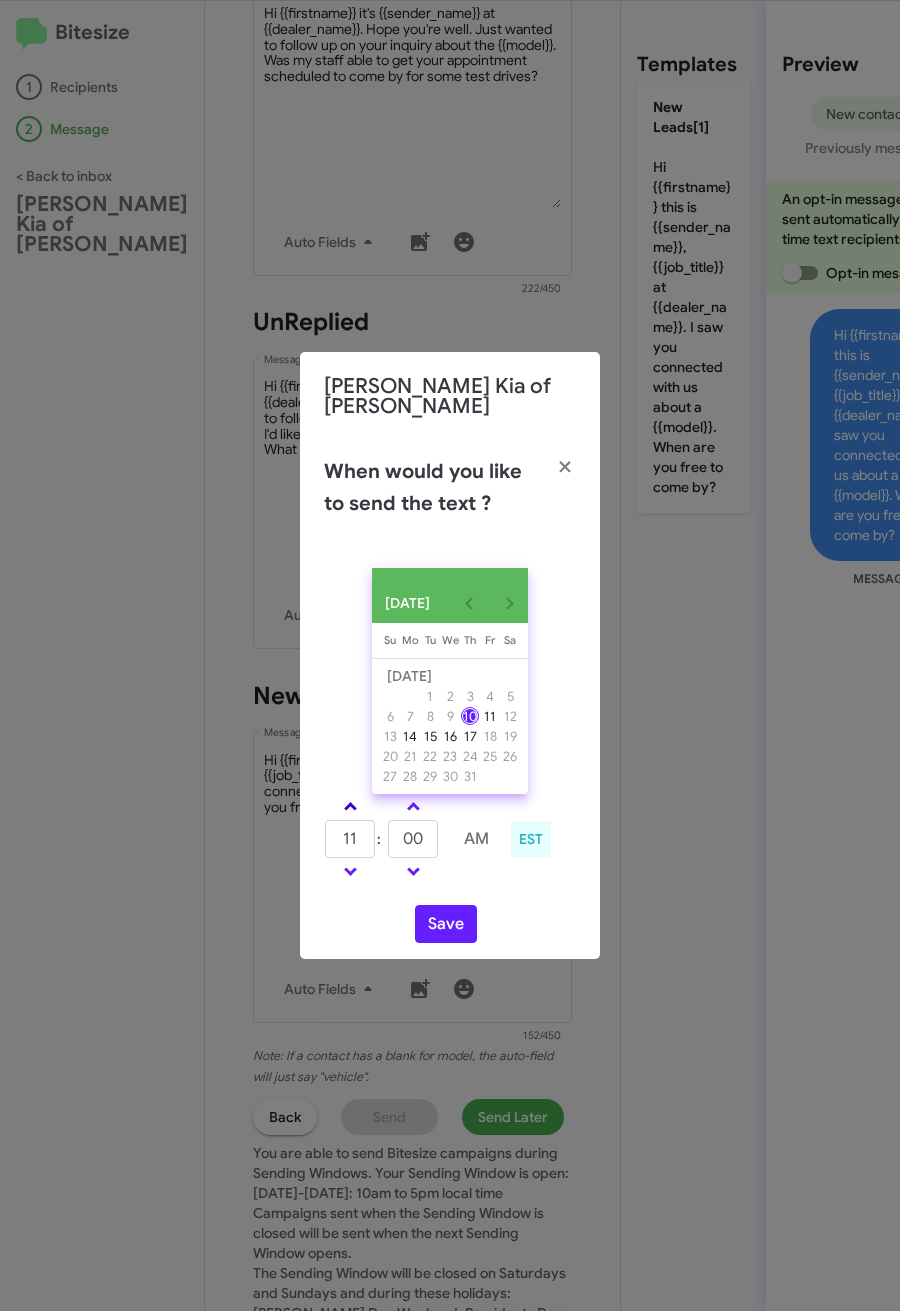 click 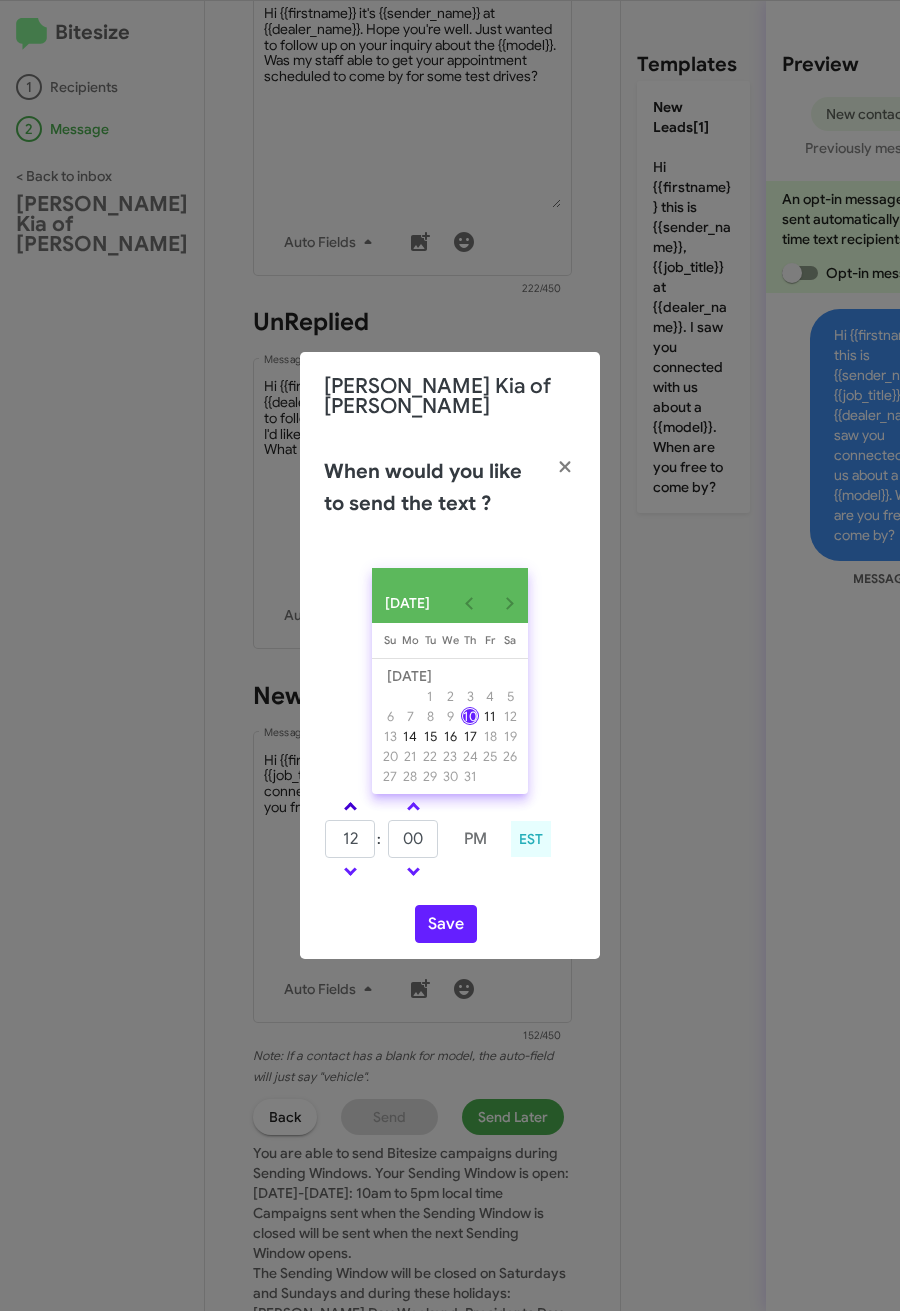 click 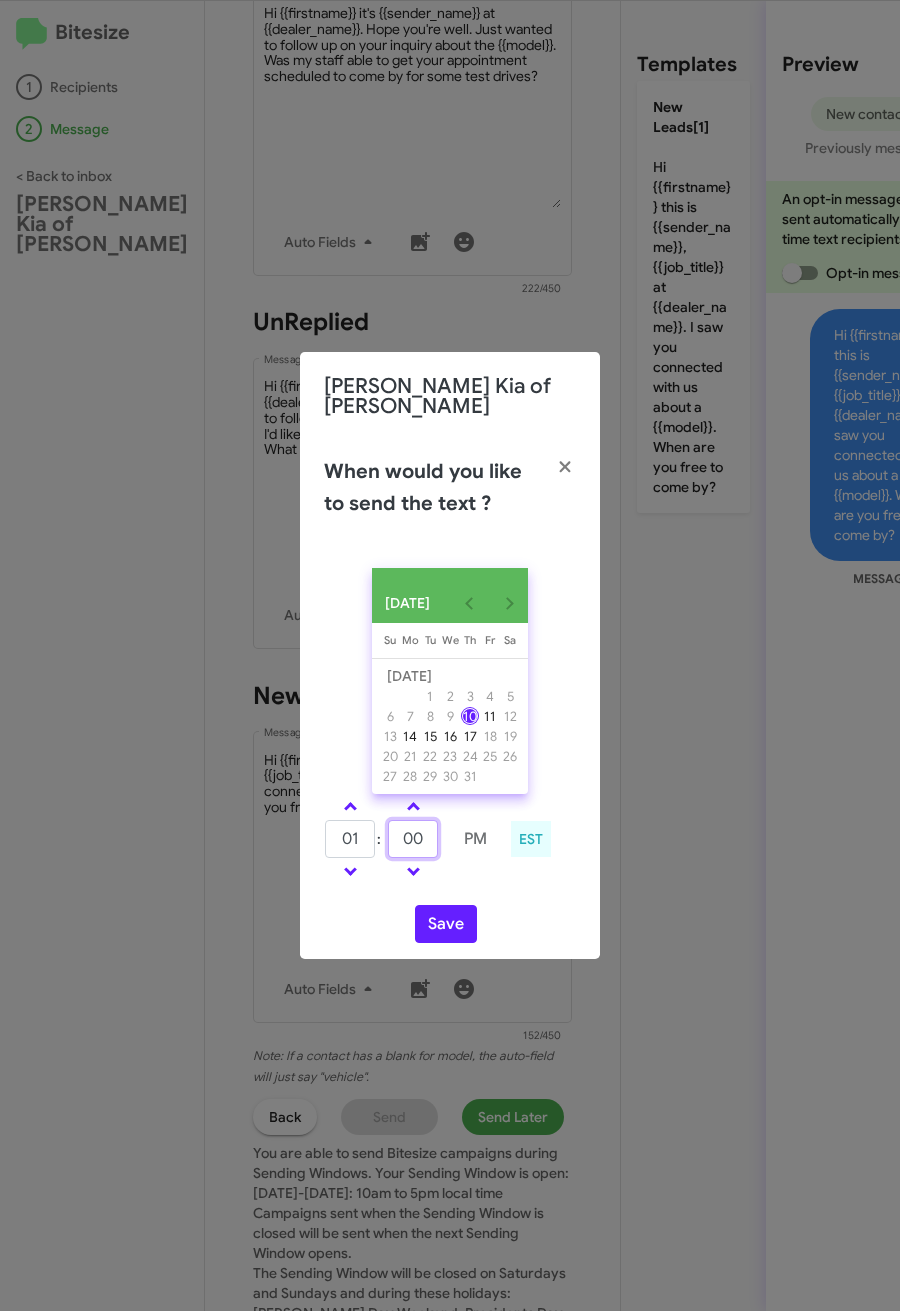 drag, startPoint x: 415, startPoint y: 837, endPoint x: 388, endPoint y: 837, distance: 27 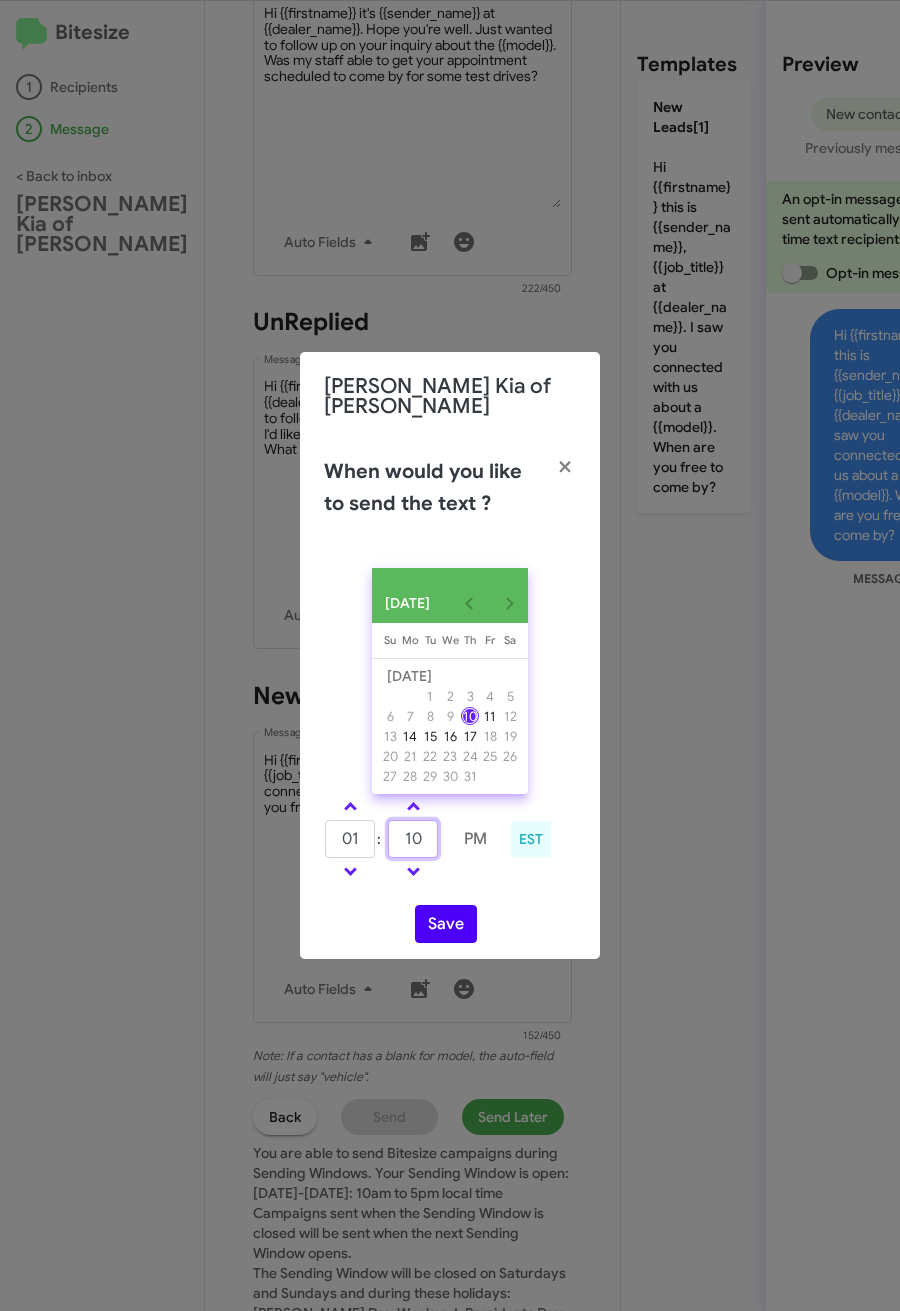 type on "10" 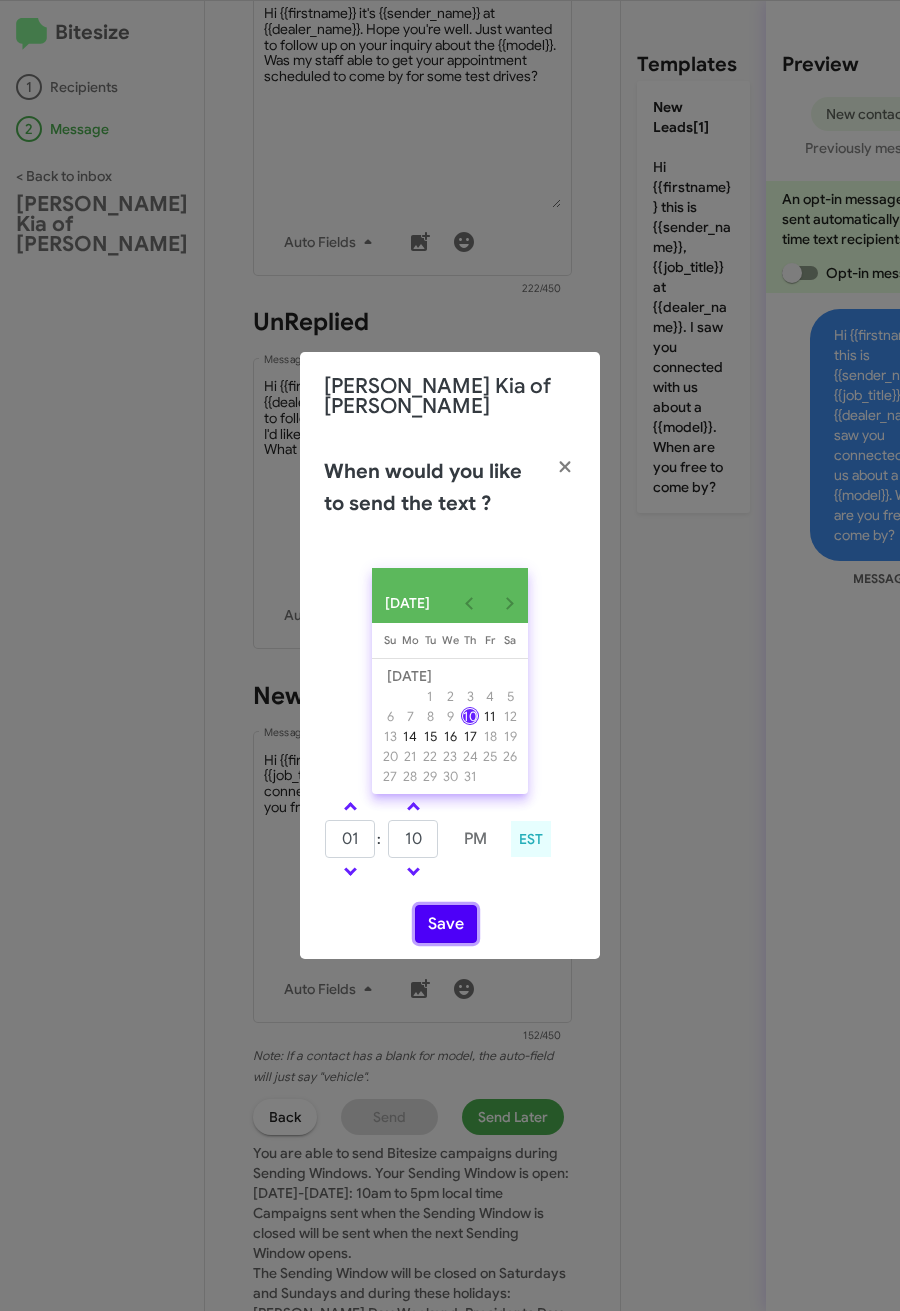 click on "Save" 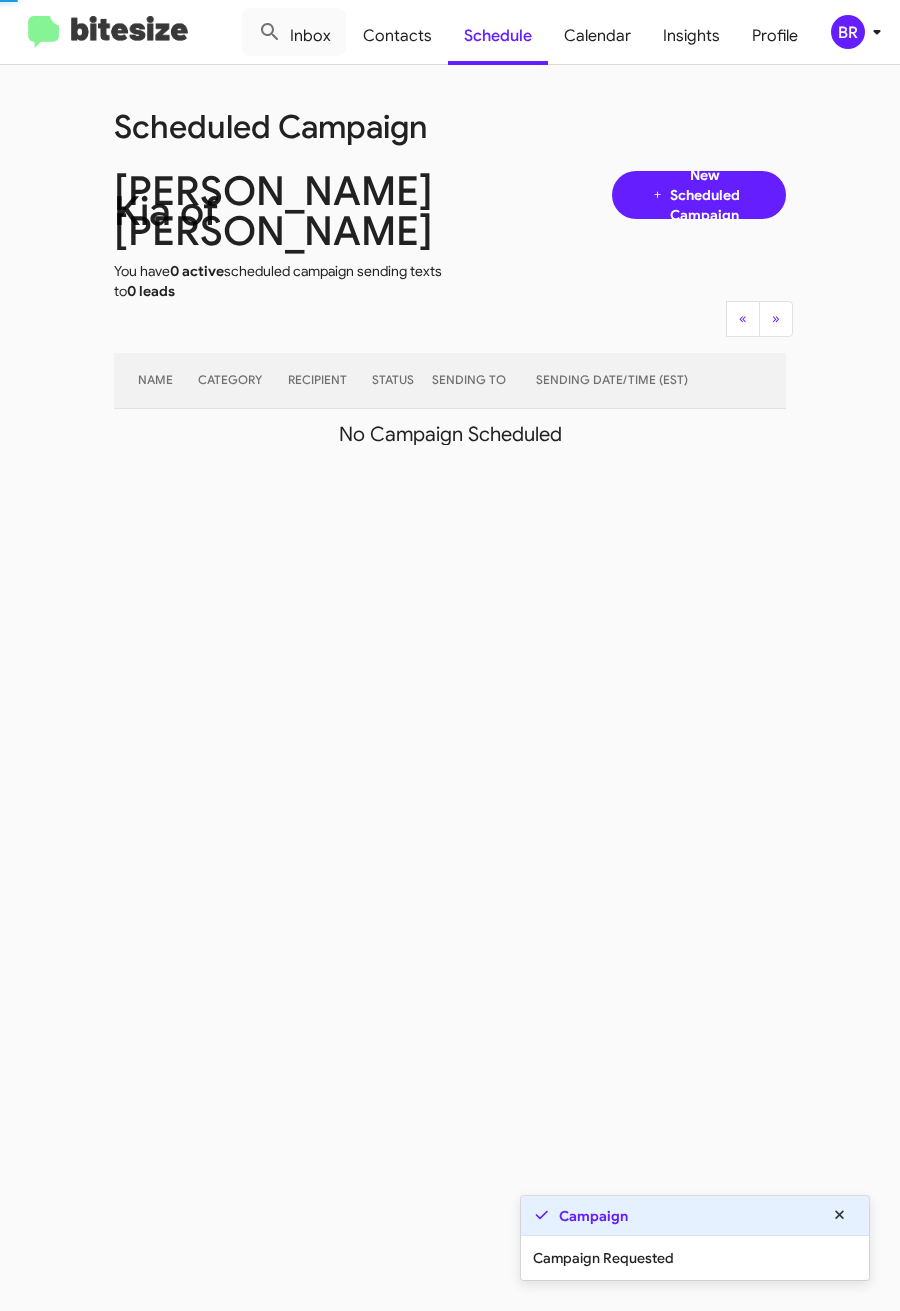 click 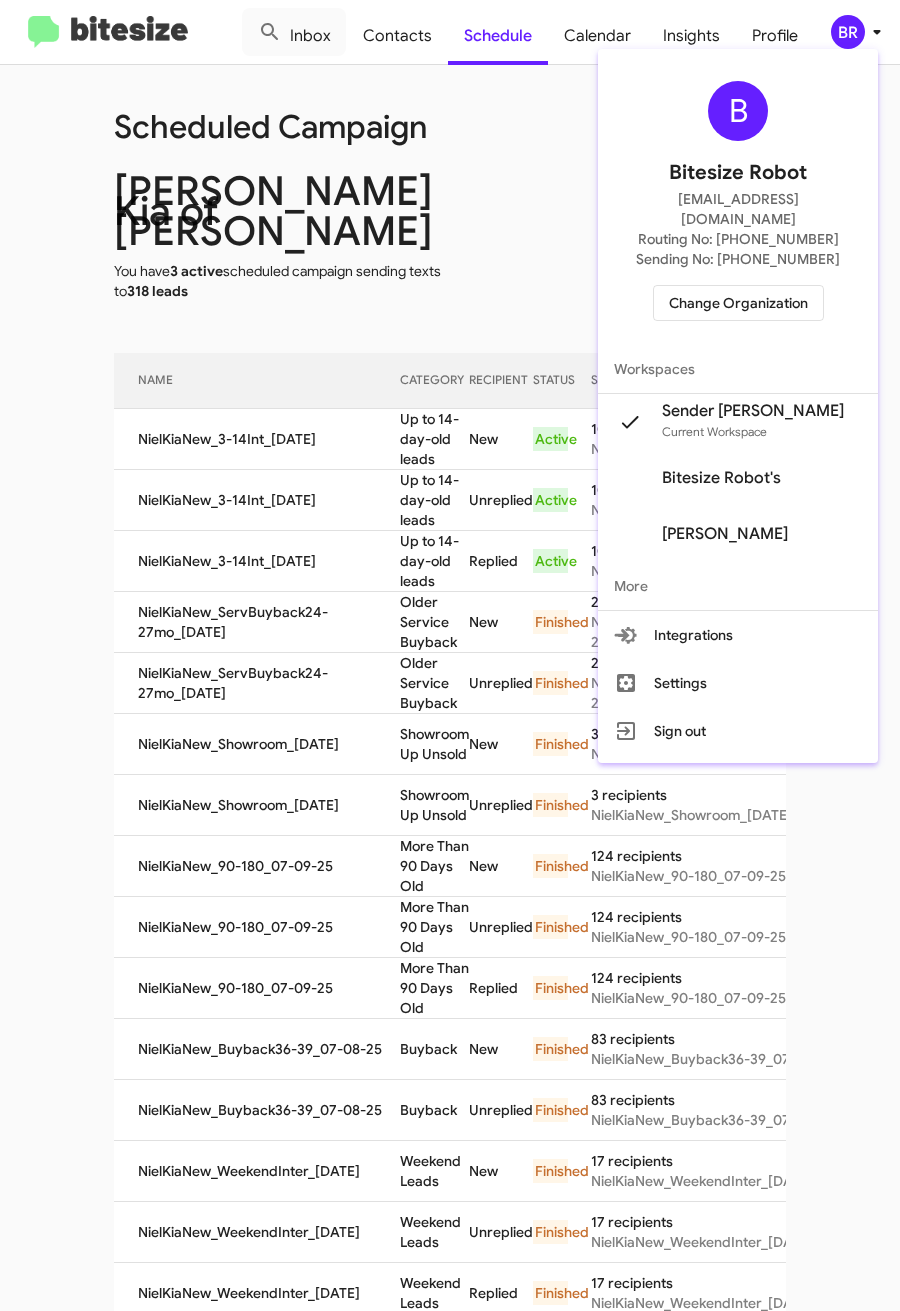 click at bounding box center [450, 655] 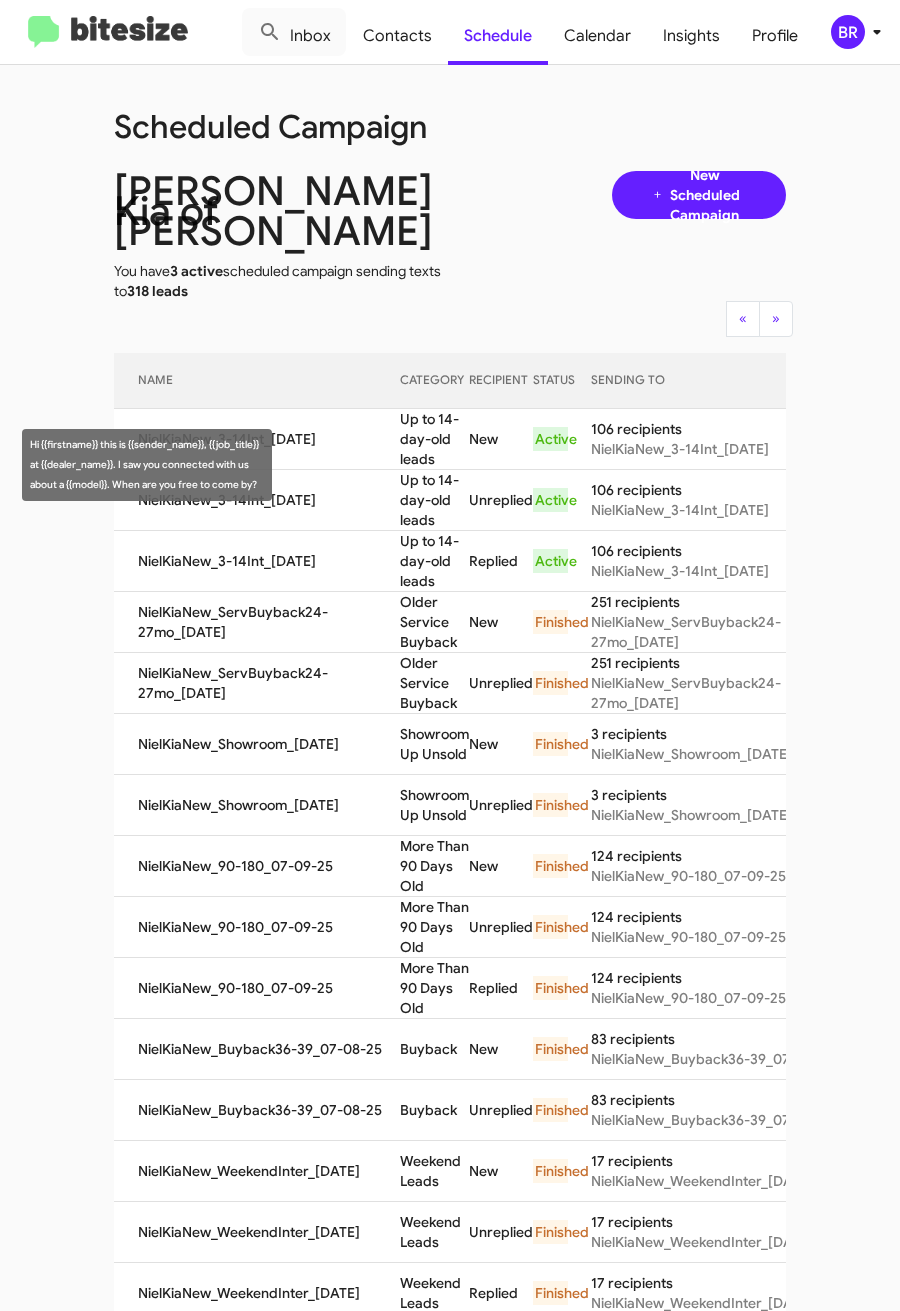 drag, startPoint x: 372, startPoint y: 444, endPoint x: 409, endPoint y: 492, distance: 60.60528 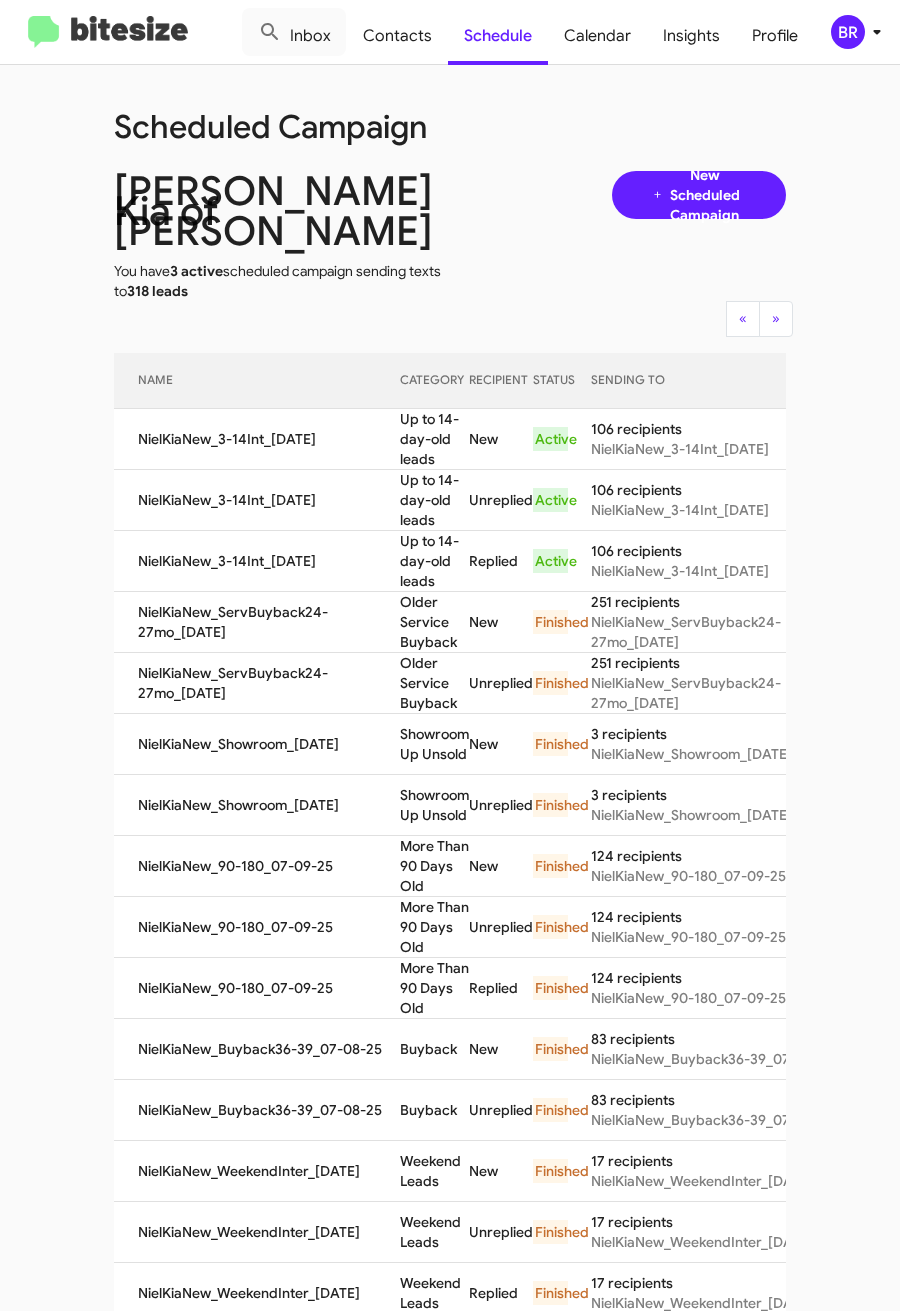copy on "Up to 14-day-old leads" 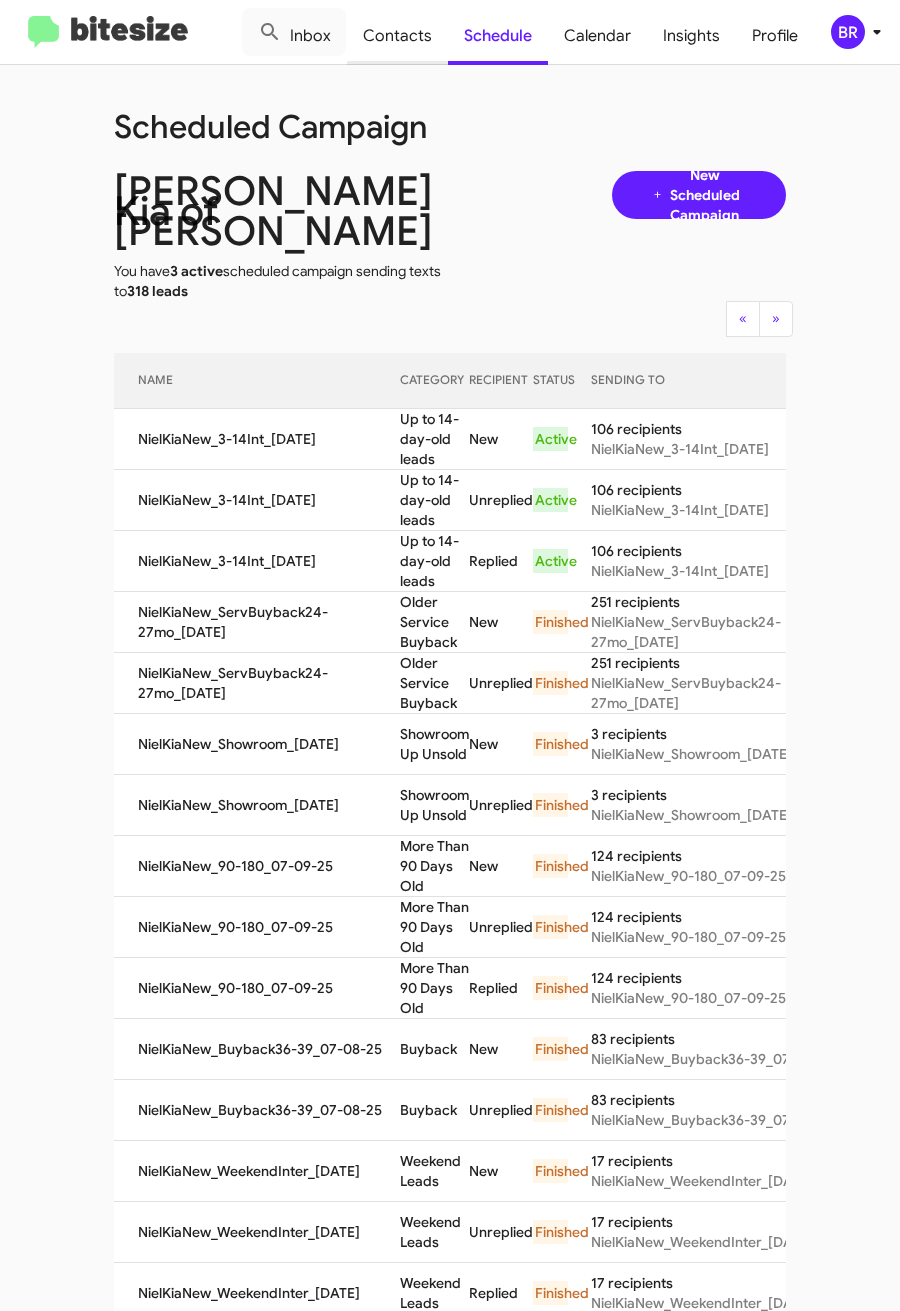 click on "Contacts" 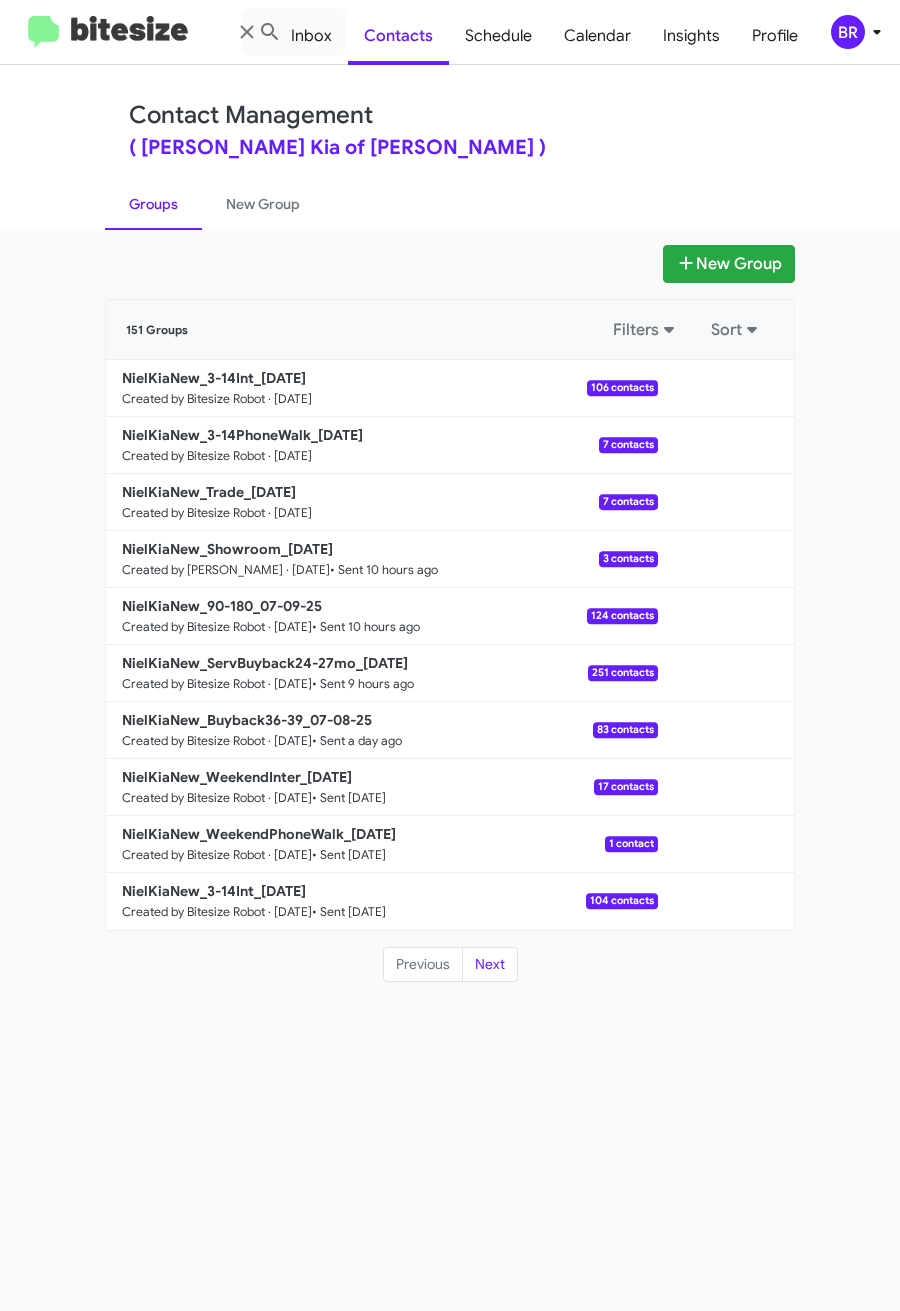 click on "( Nielsen Kia of Newton - Nielsen Kia )" 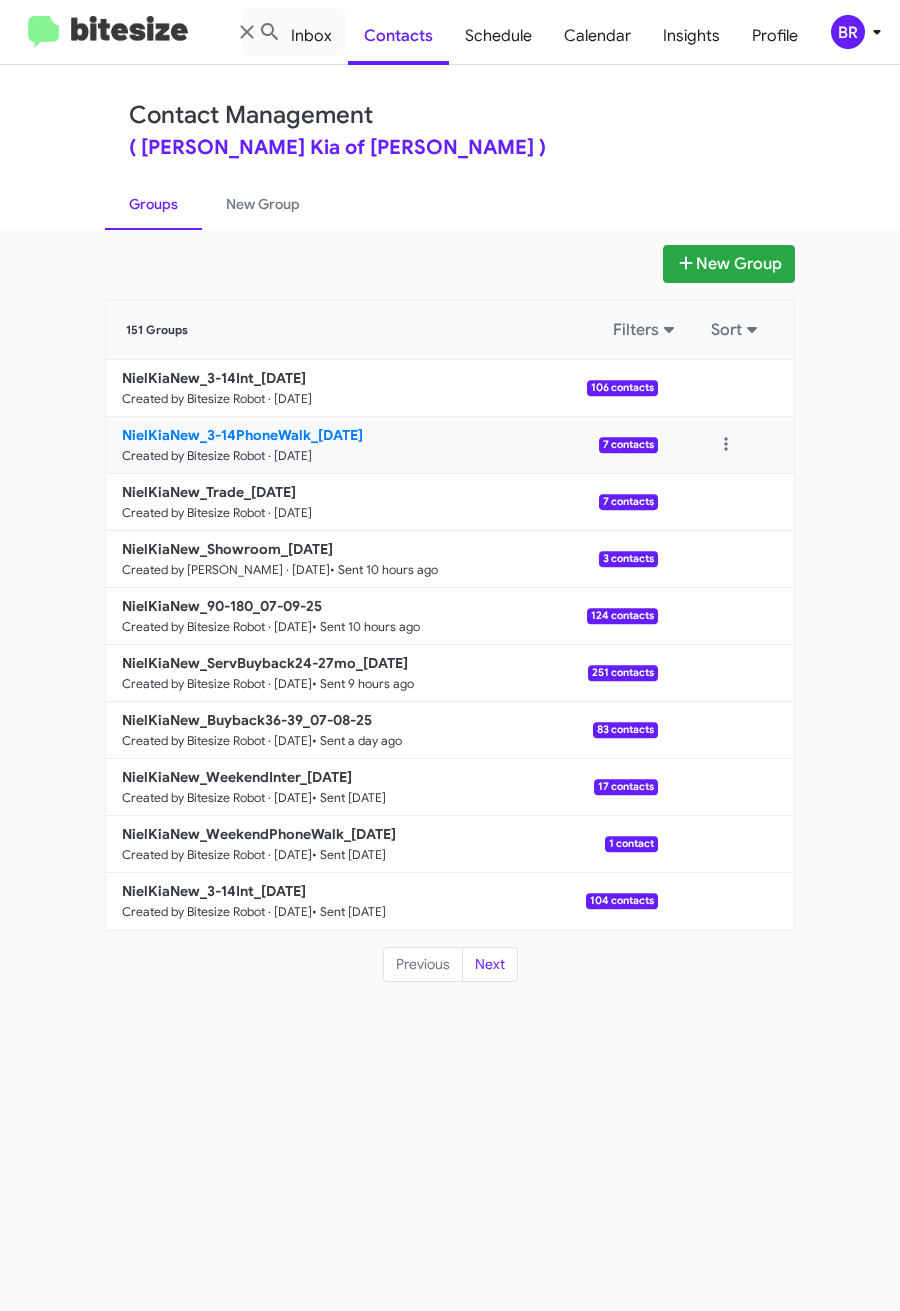 click on "NielKiaNew_3-14PhoneWalk_07-10-25" 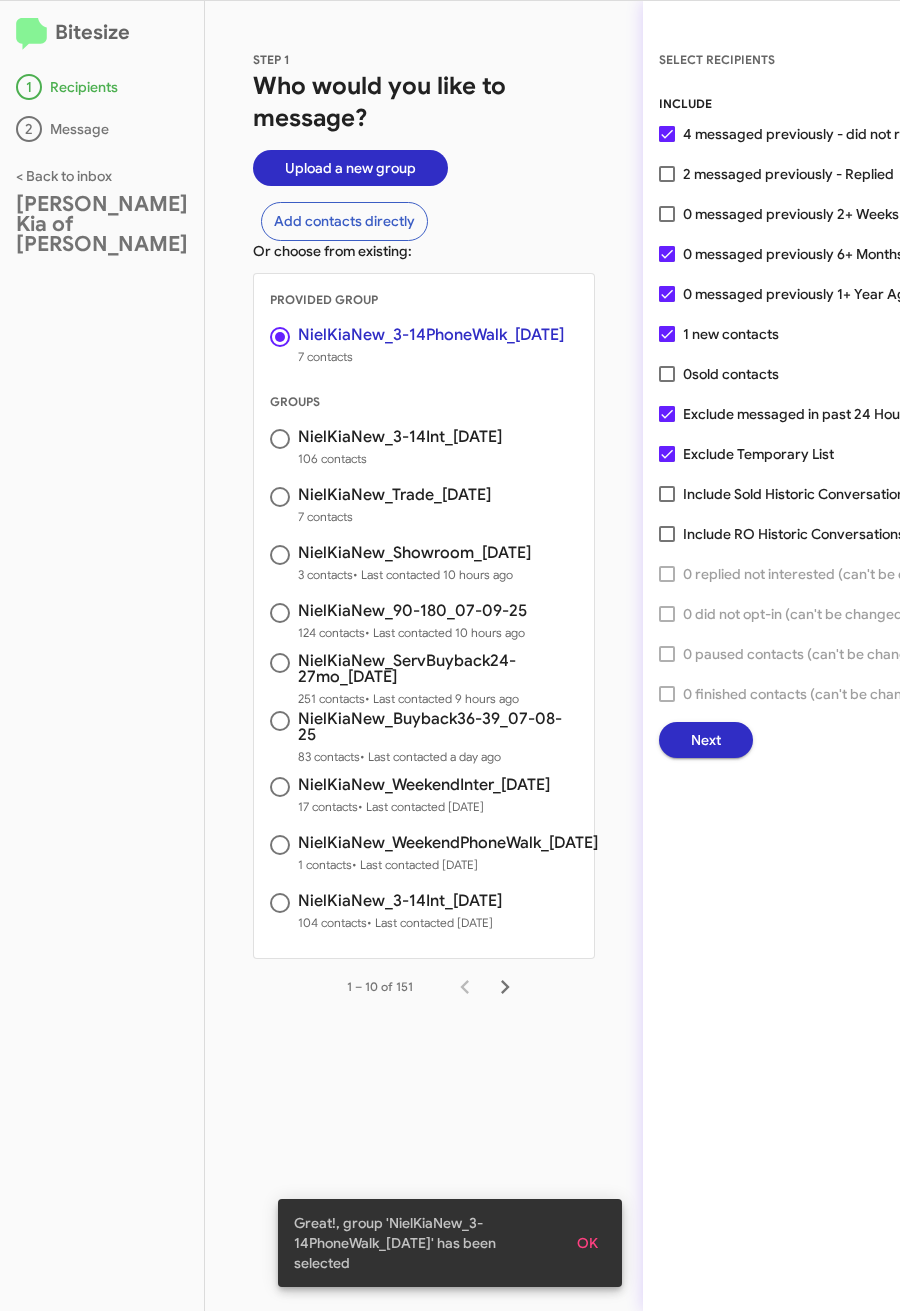 drag, startPoint x: 657, startPoint y: 210, endPoint x: 657, endPoint y: 231, distance: 21 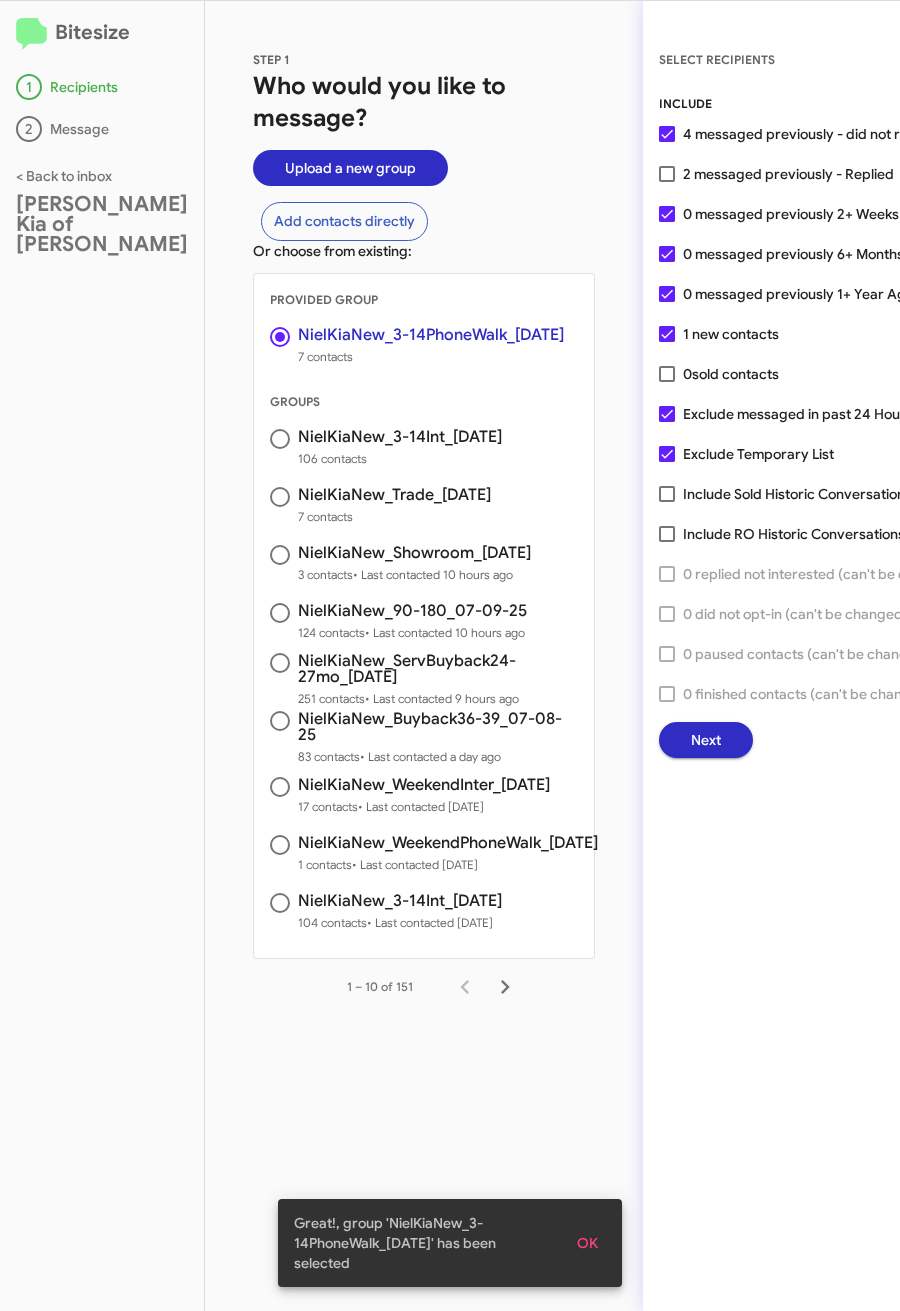 click on "Next" 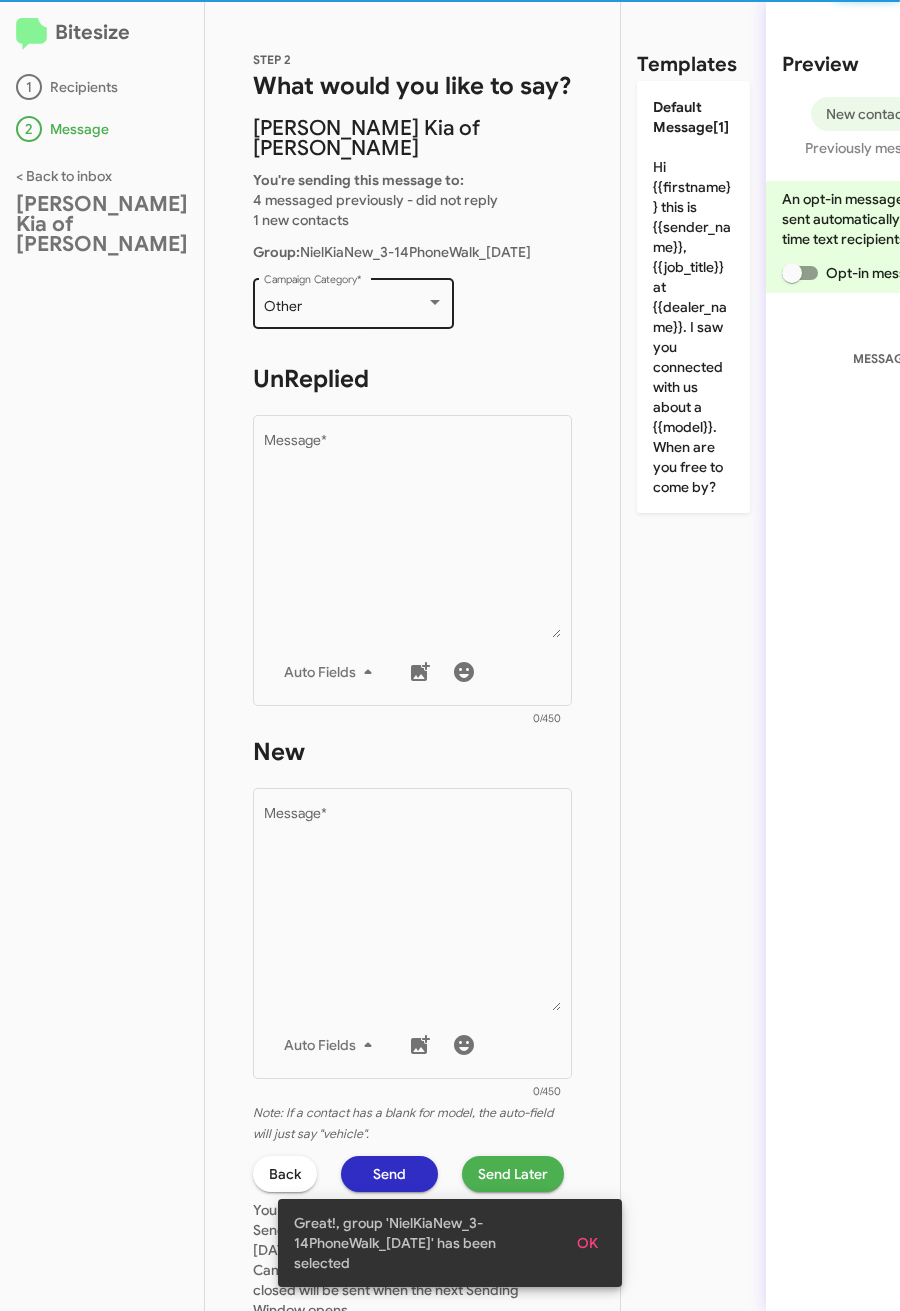 click on "Other  Campaign Category   *" 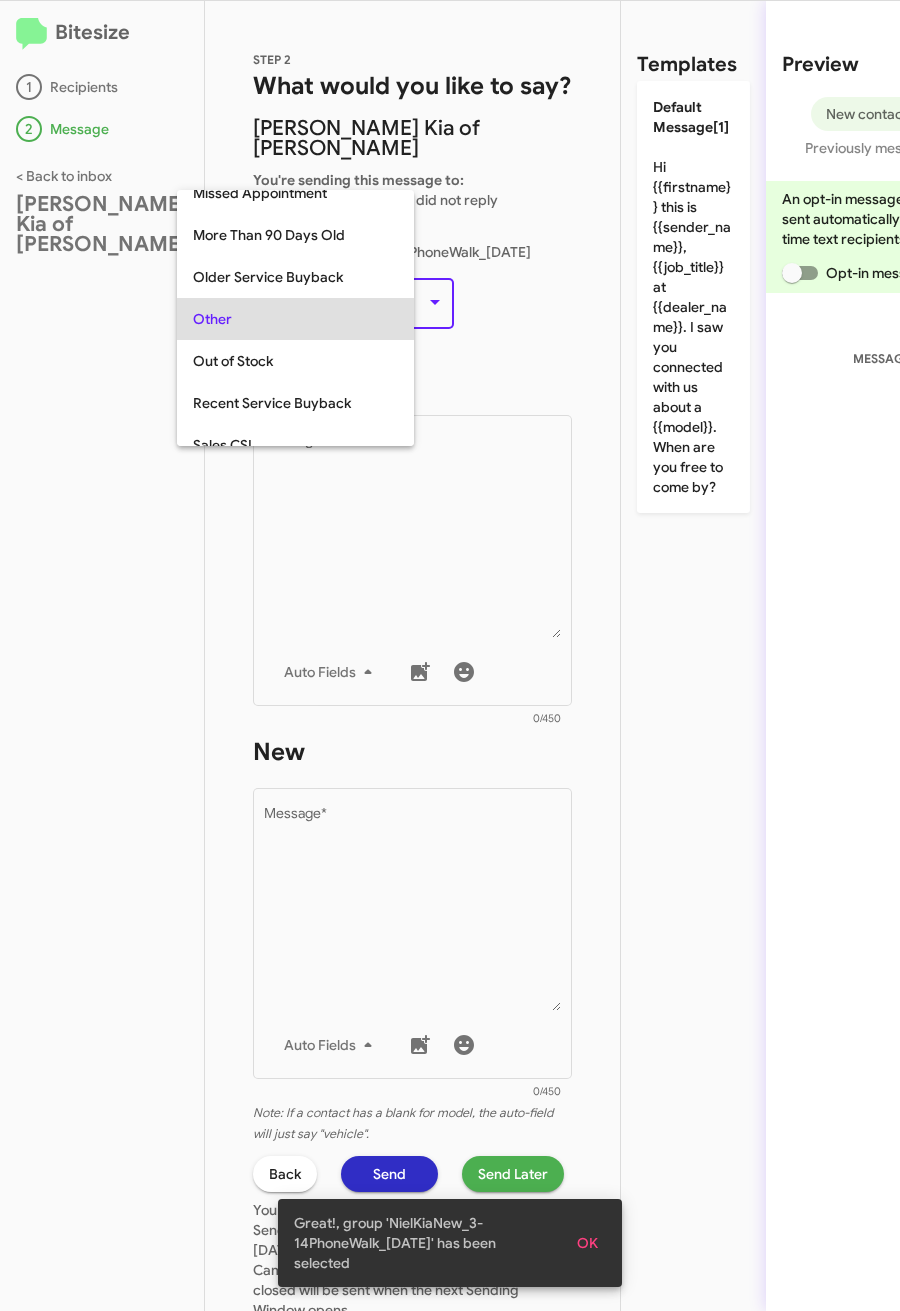 scroll, scrollTop: 751, scrollLeft: 0, axis: vertical 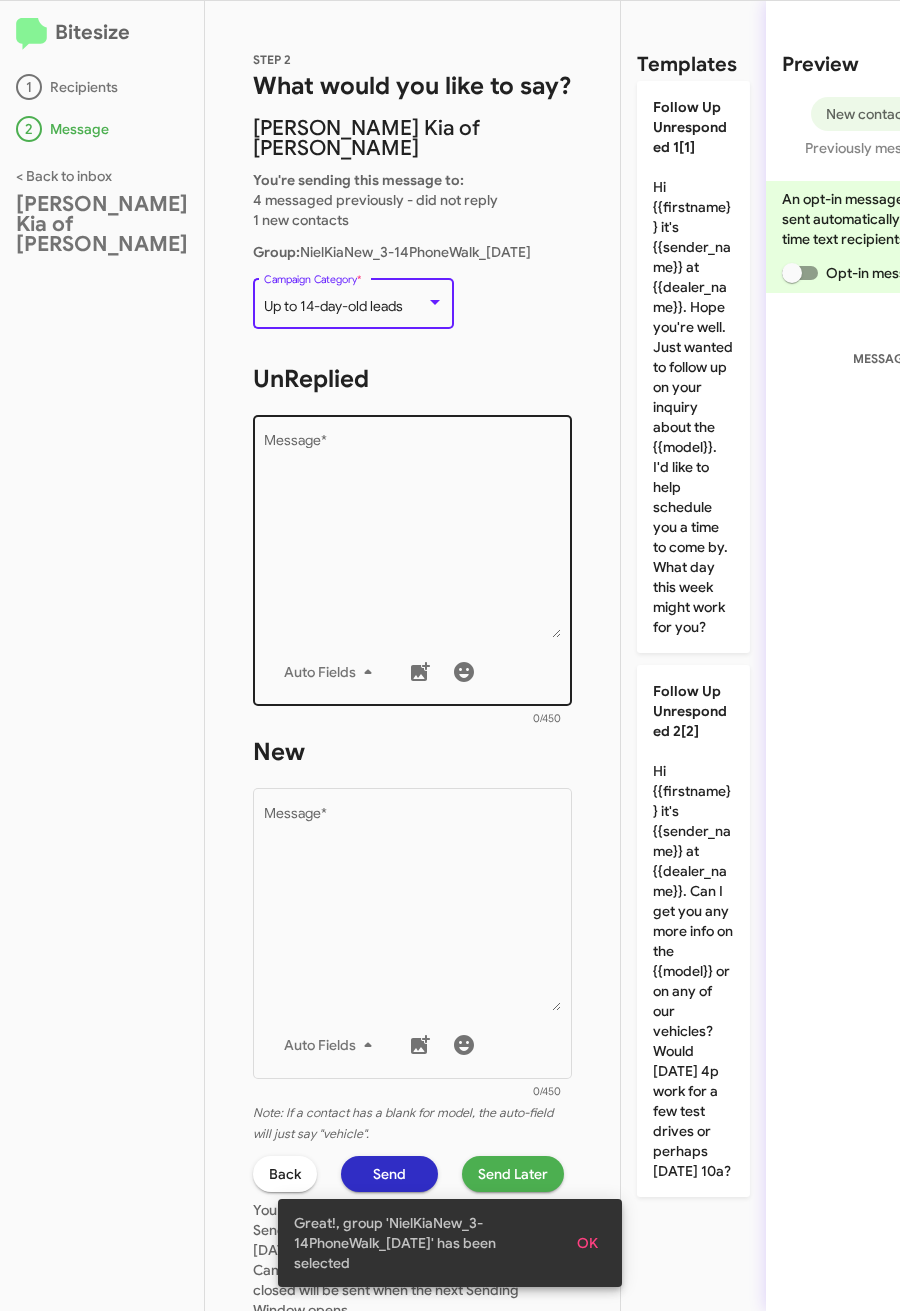 click on "Message  *" at bounding box center (413, 536) 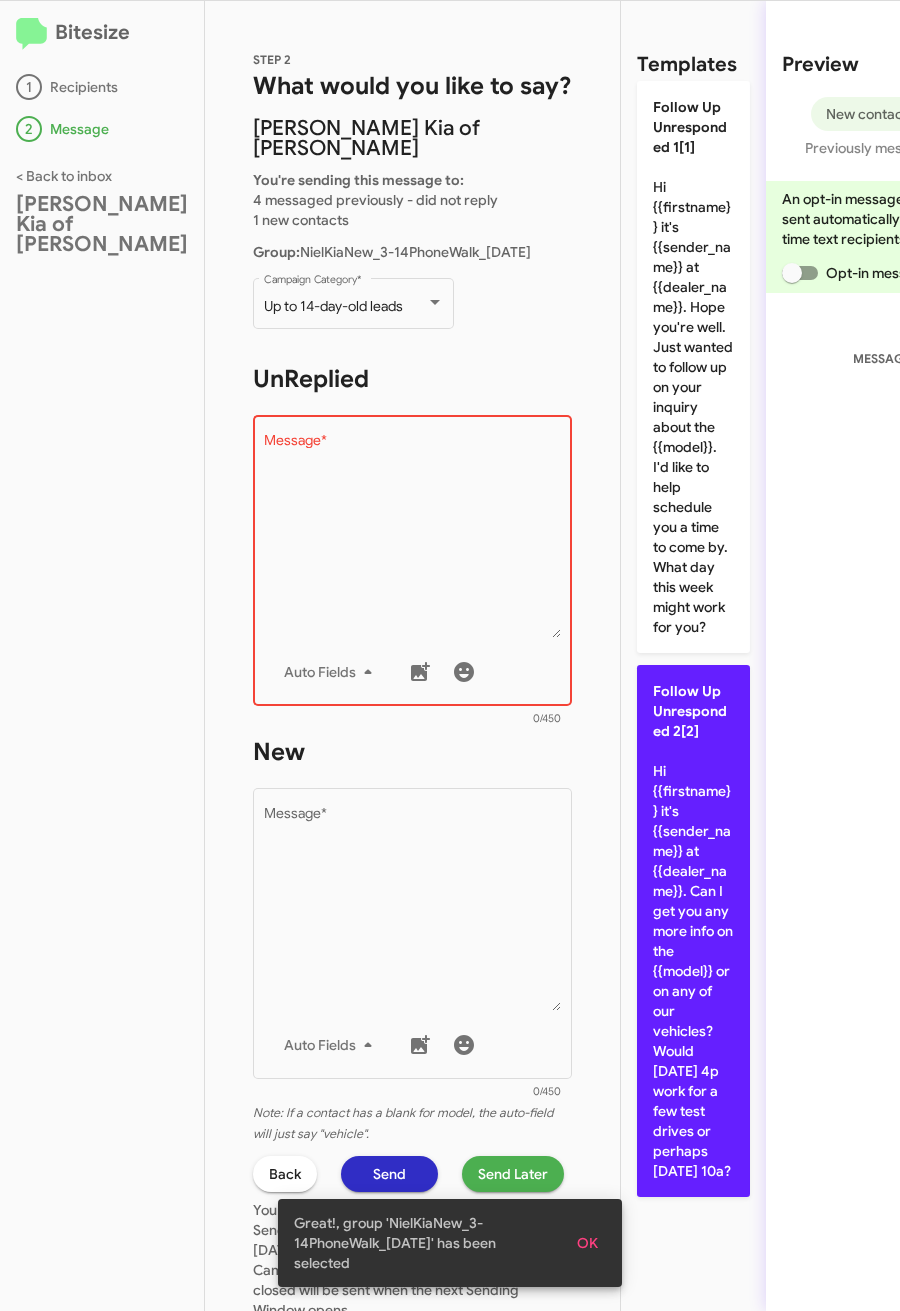 click on "Follow Up Unresponded 2[2]  Hi {{firstname}} it's {{sender_name}} at {{dealer_name}}. Can I get you any more info on the {{model}} or on any of our vehicles? Would [DATE] 4p work for a few test drives or perhaps [DATE] 10a?" 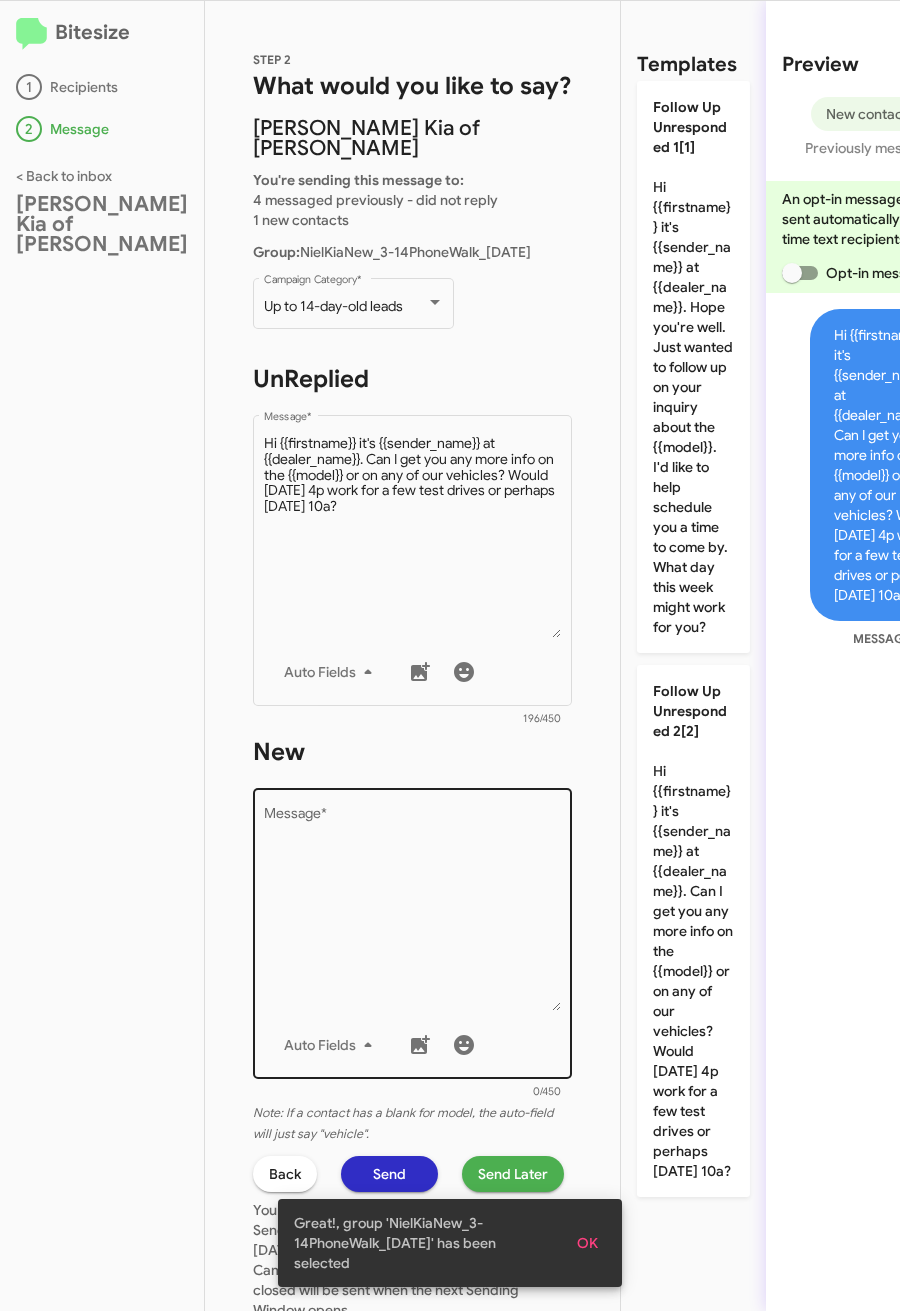 click on "Message  *" at bounding box center [413, 909] 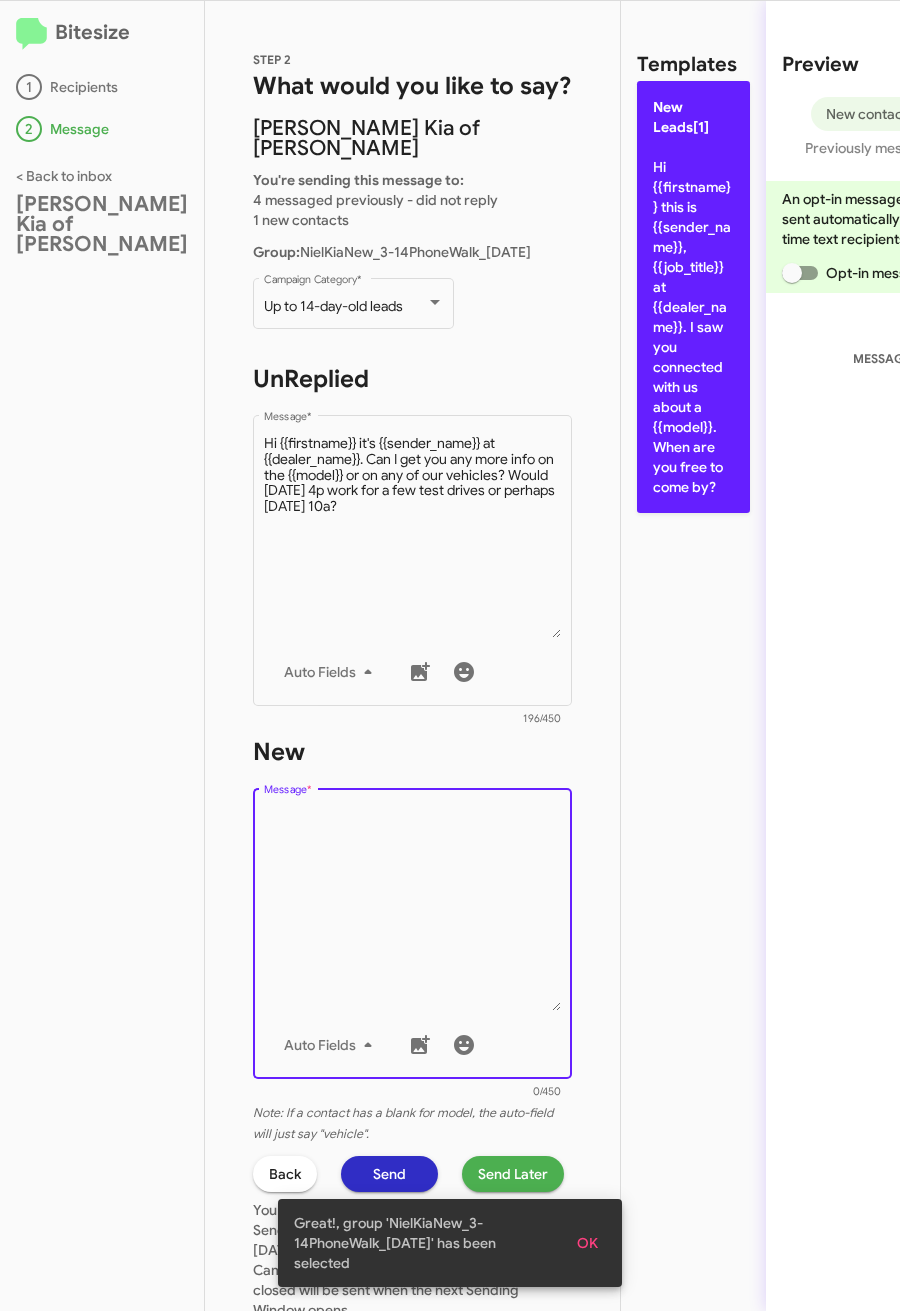 click on "New Leads[1]  Hi {{firstname}} this is {{sender_name}}, {{job_title}} at {{dealer_name}}. I saw you connected with us about a {{model}}. When are you free to come by?" 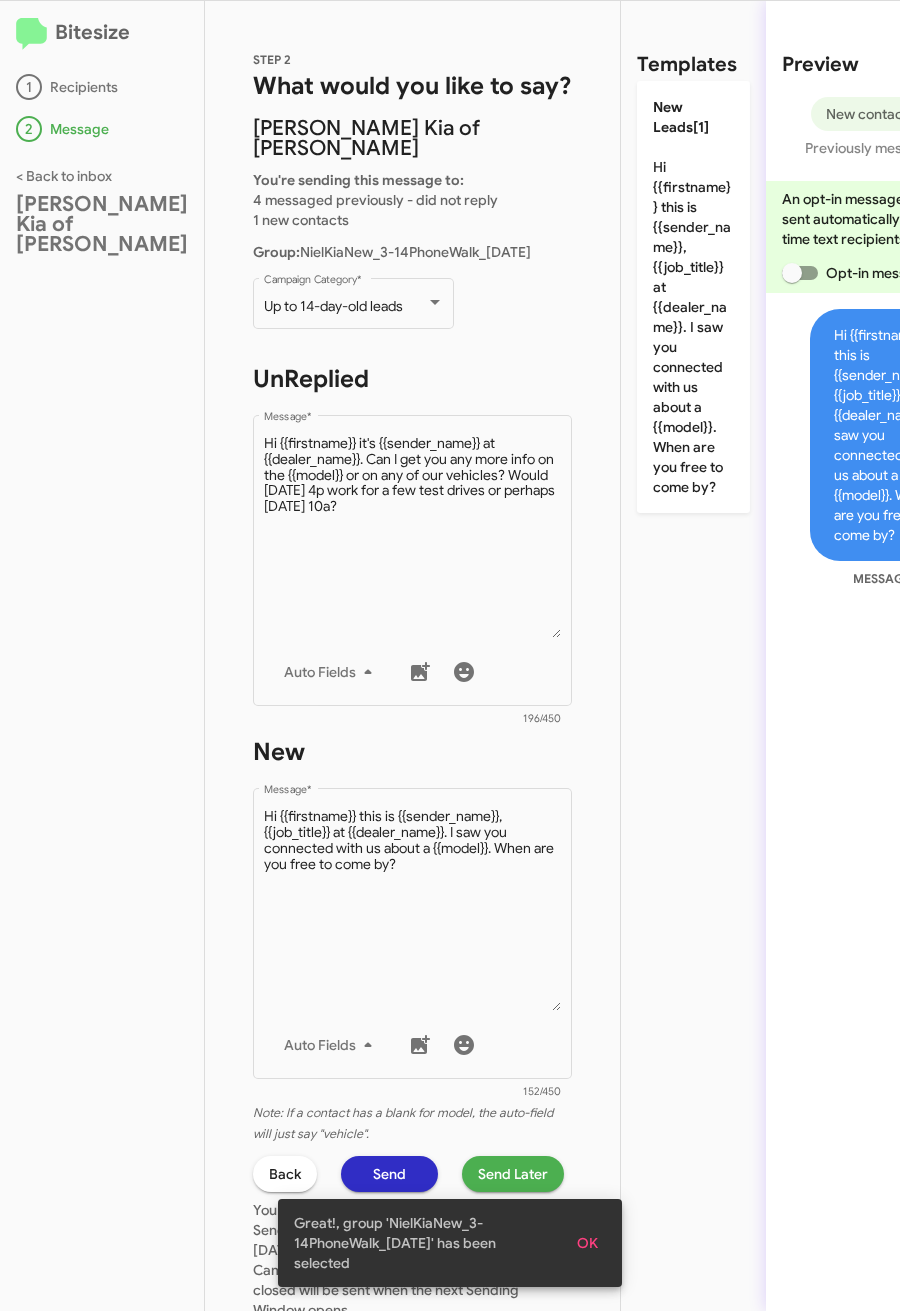 click on "Great!, group 'NielKiaNew_3-14PhoneWalk_07-10-25' has been selected OK" at bounding box center (450, 1243) 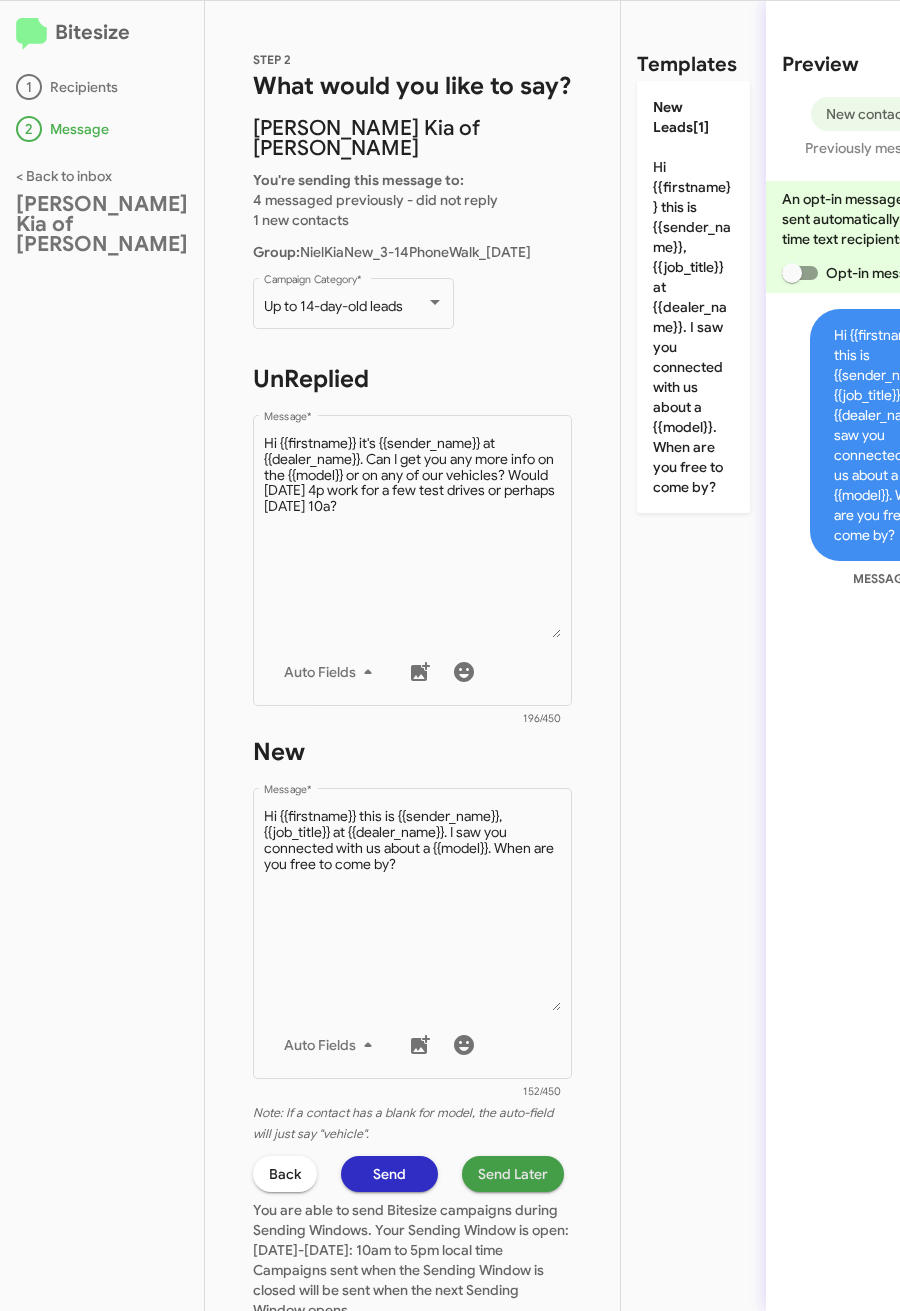 click on "Send Later" 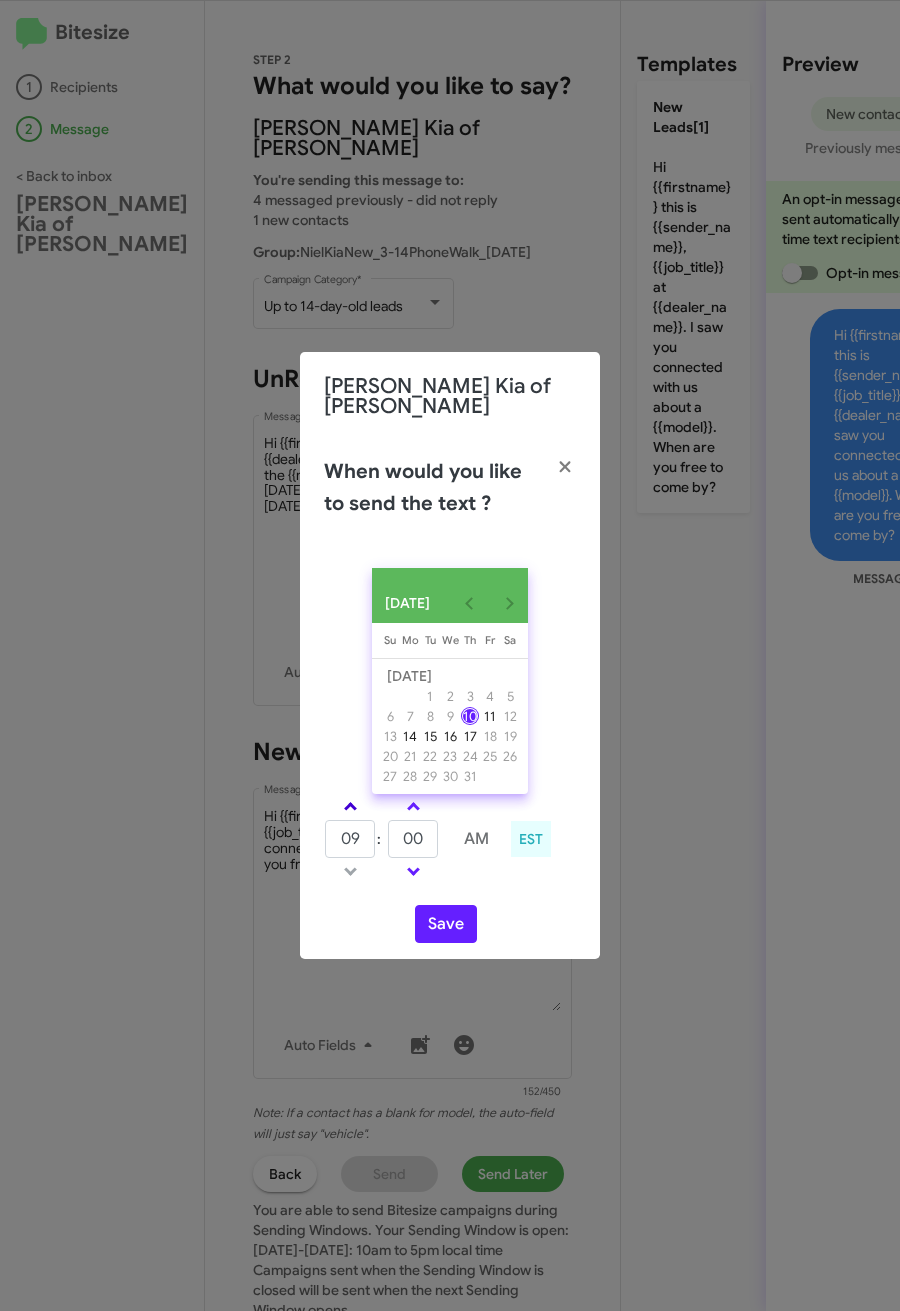 click 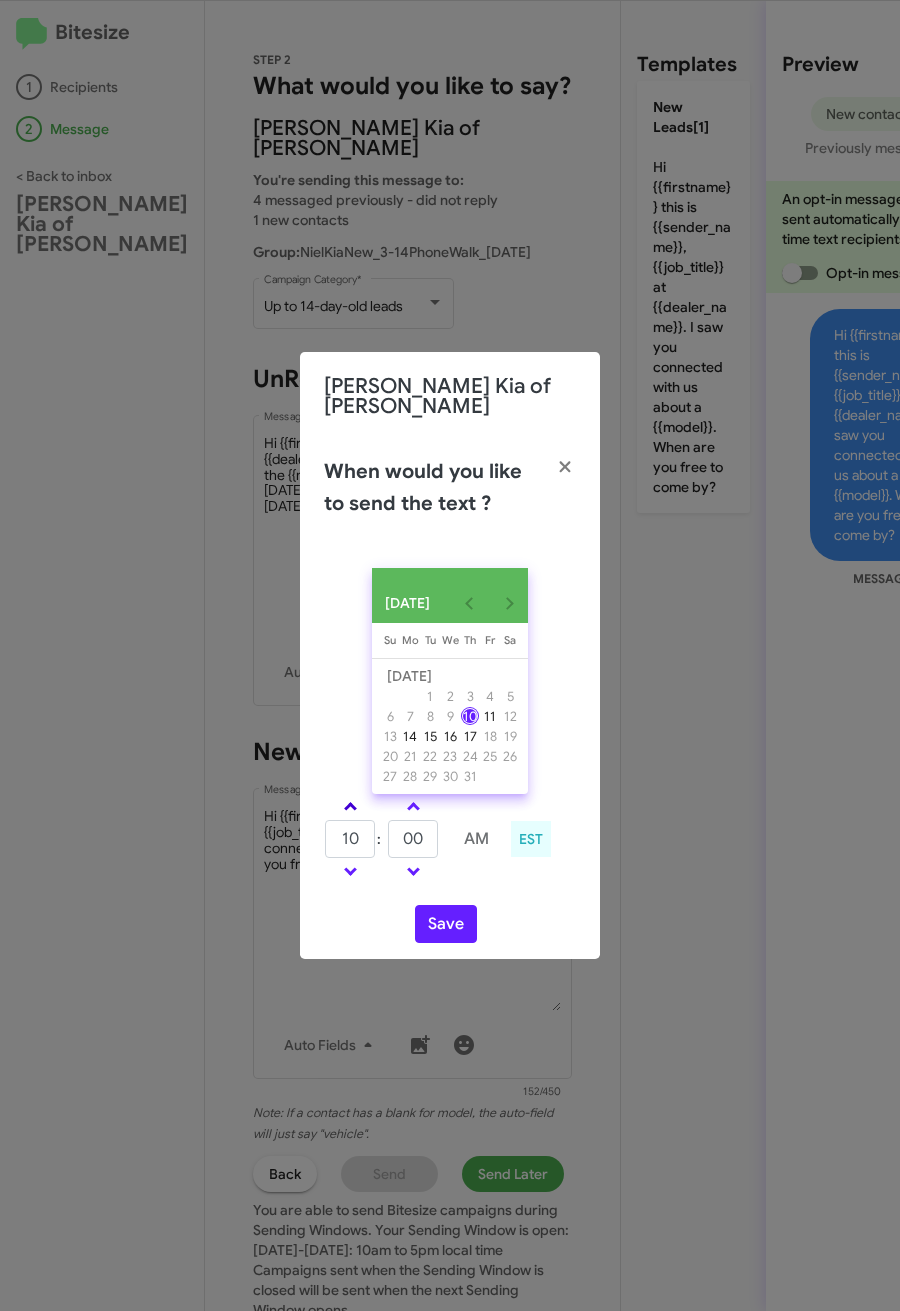 click 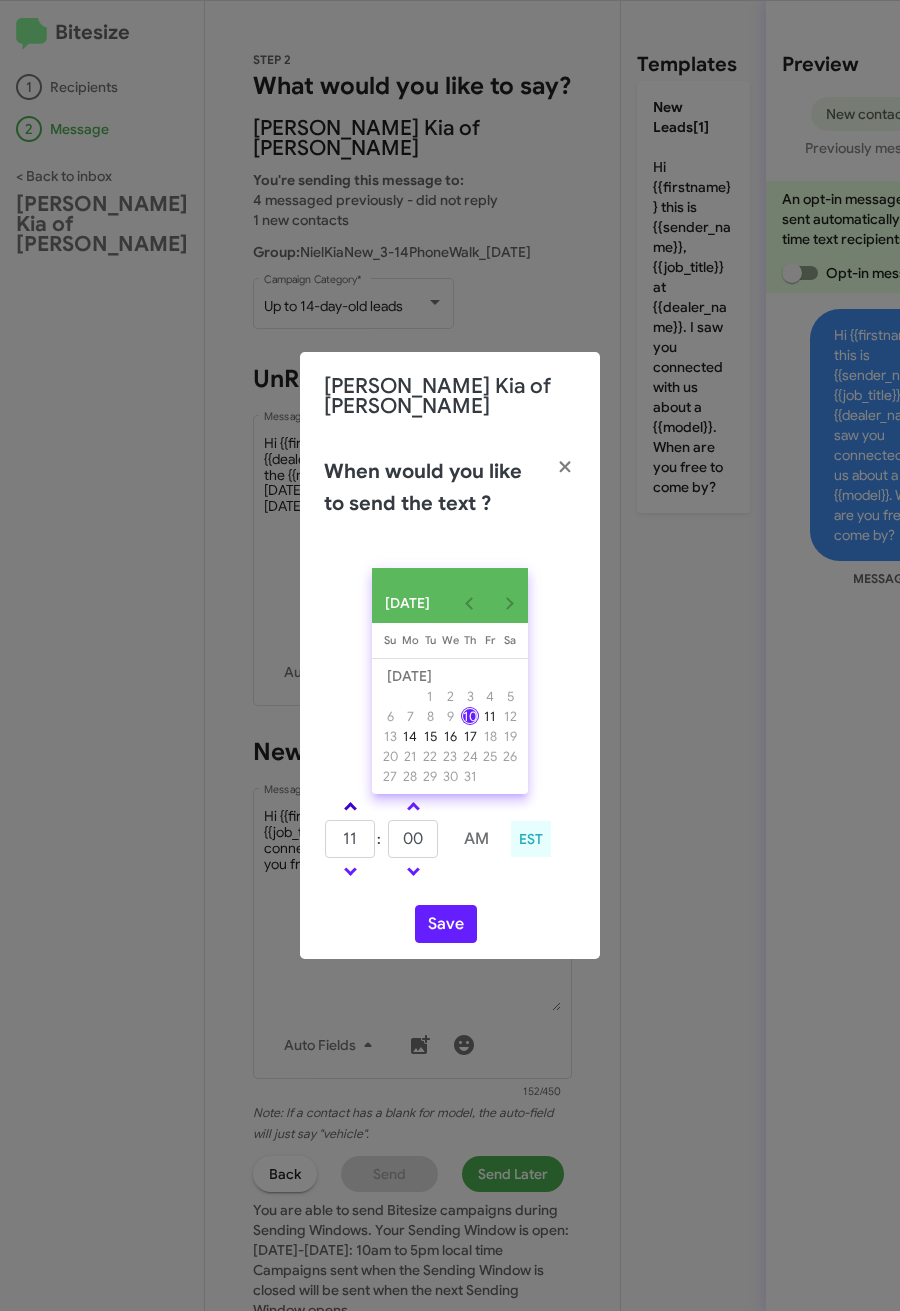 click 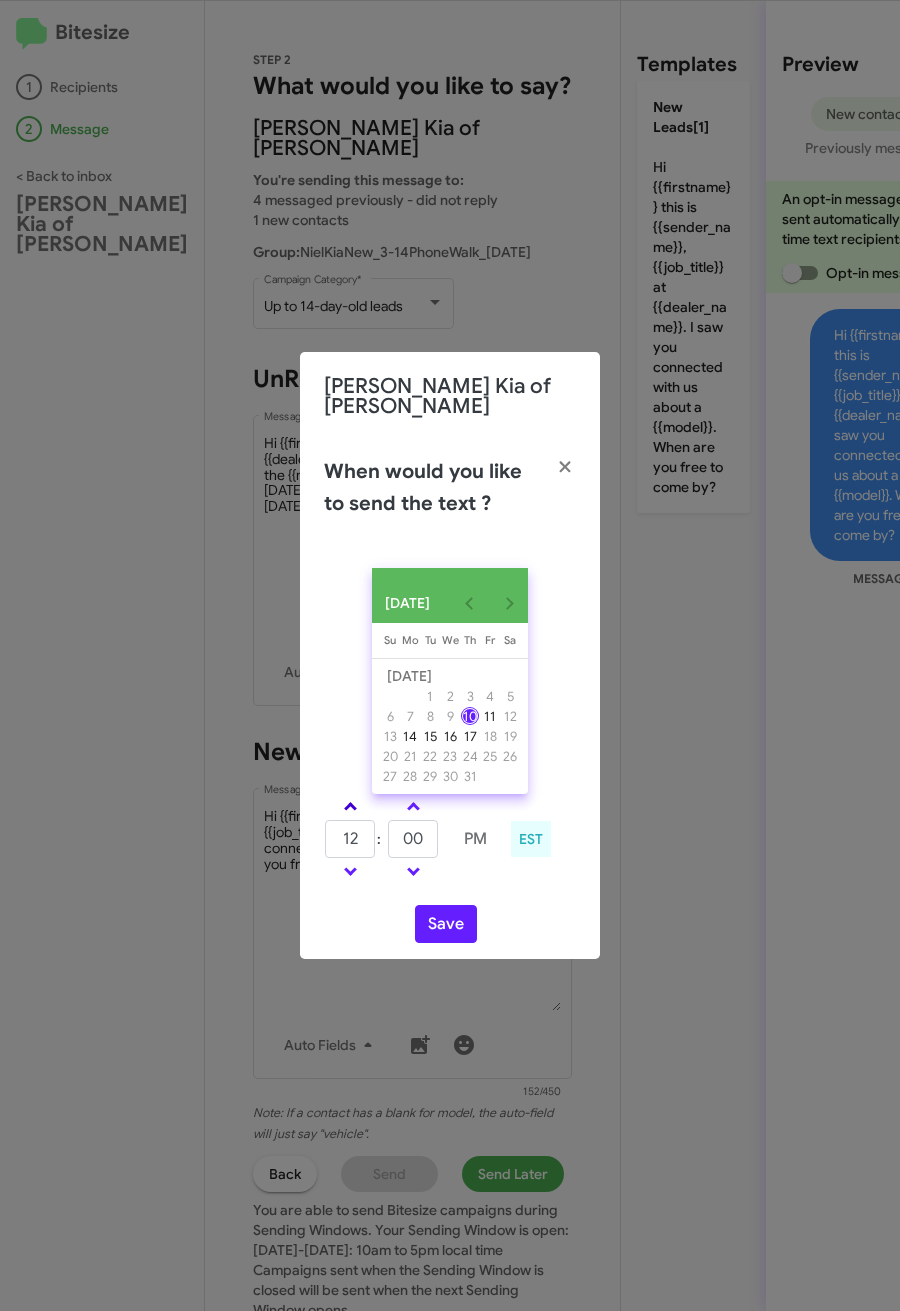 click 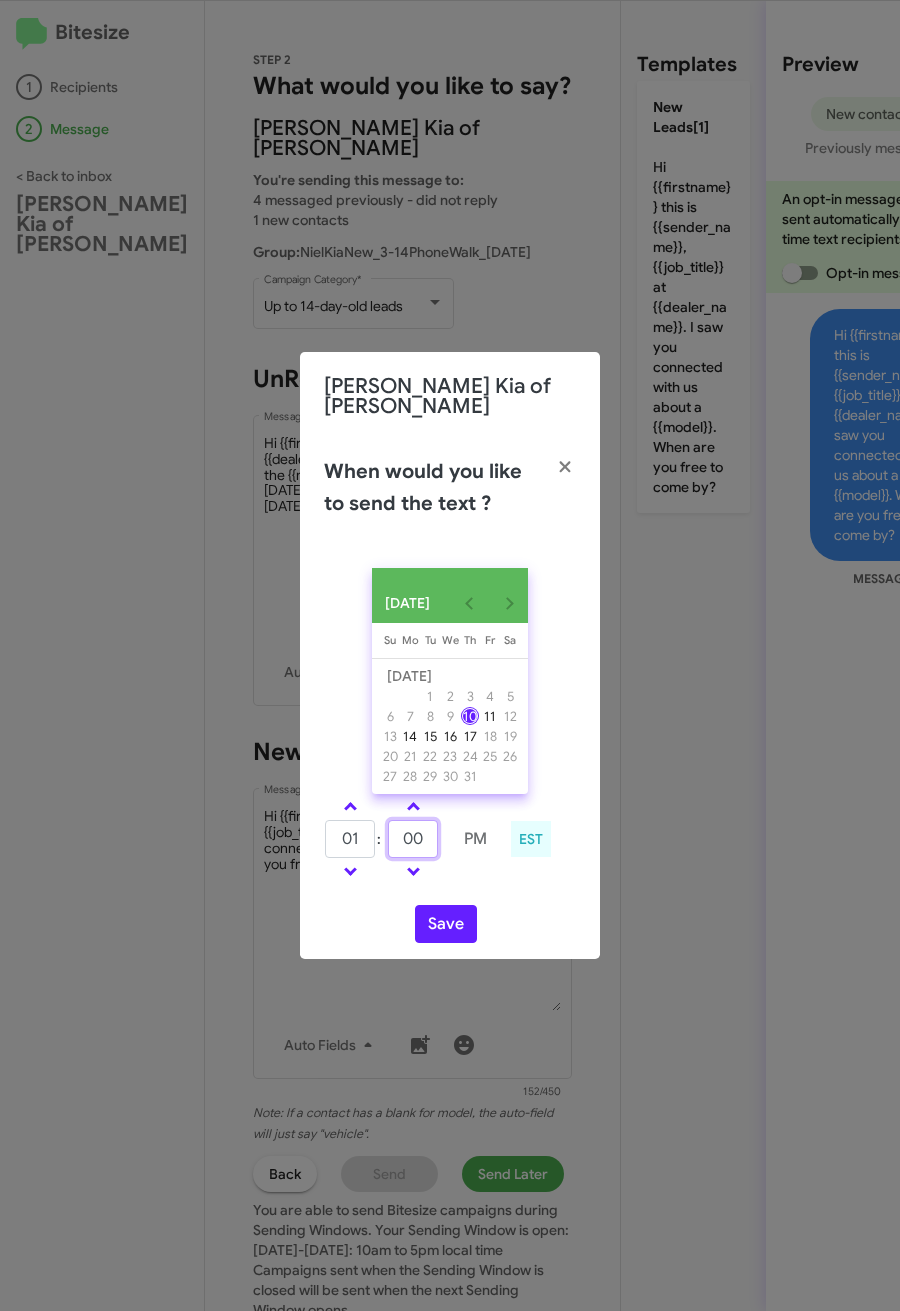 click on "00" 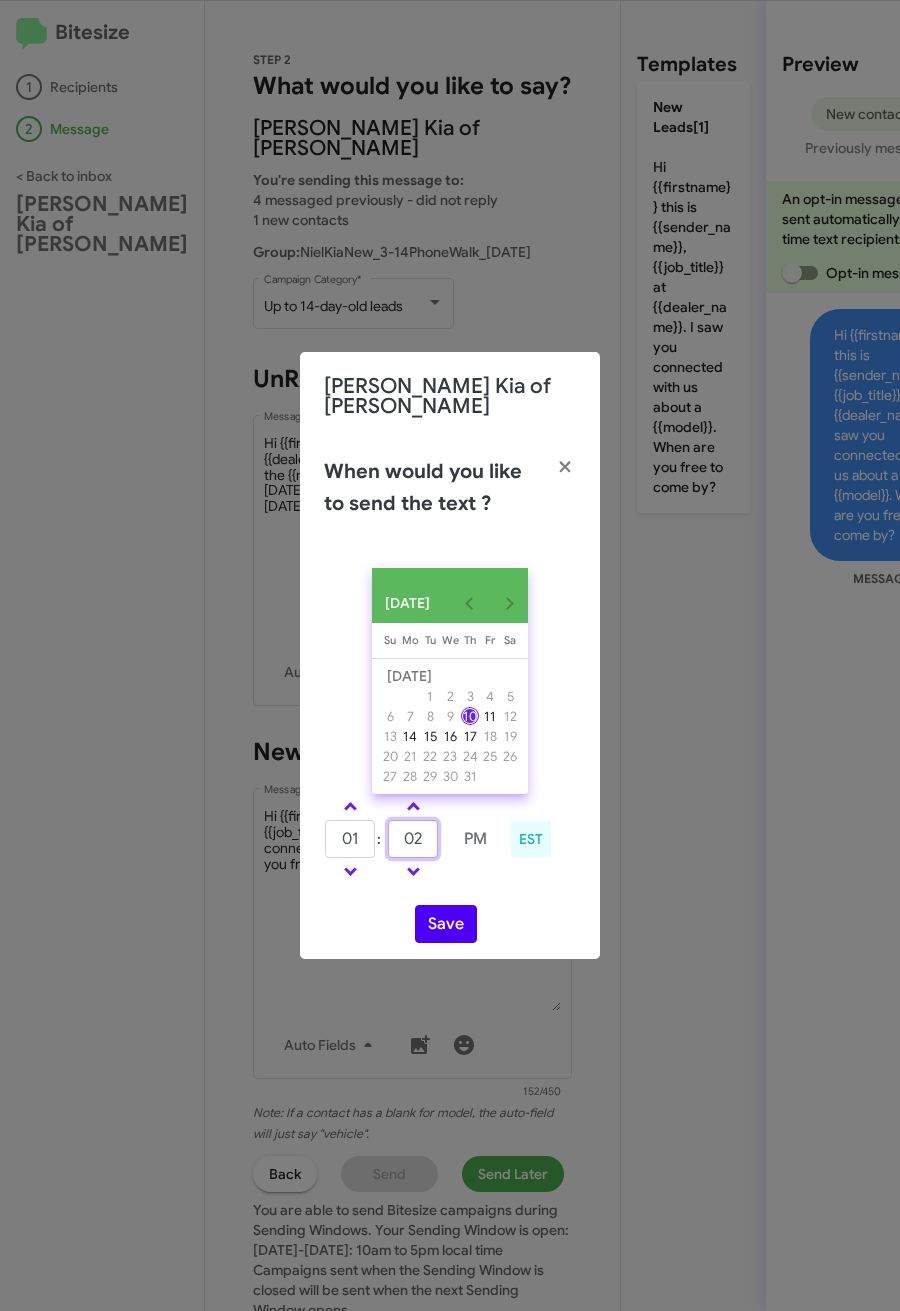 type on "02" 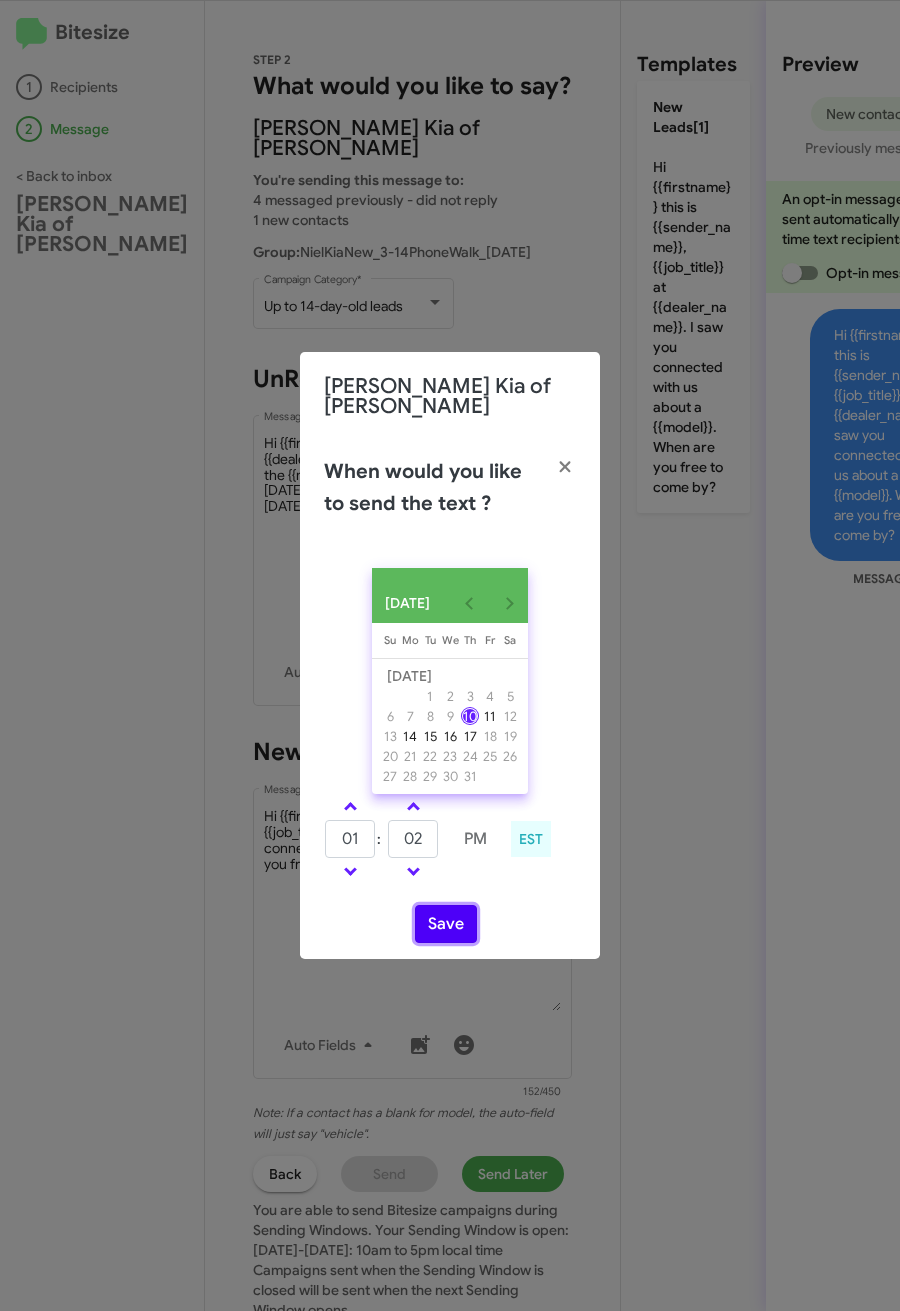 click on "Save" 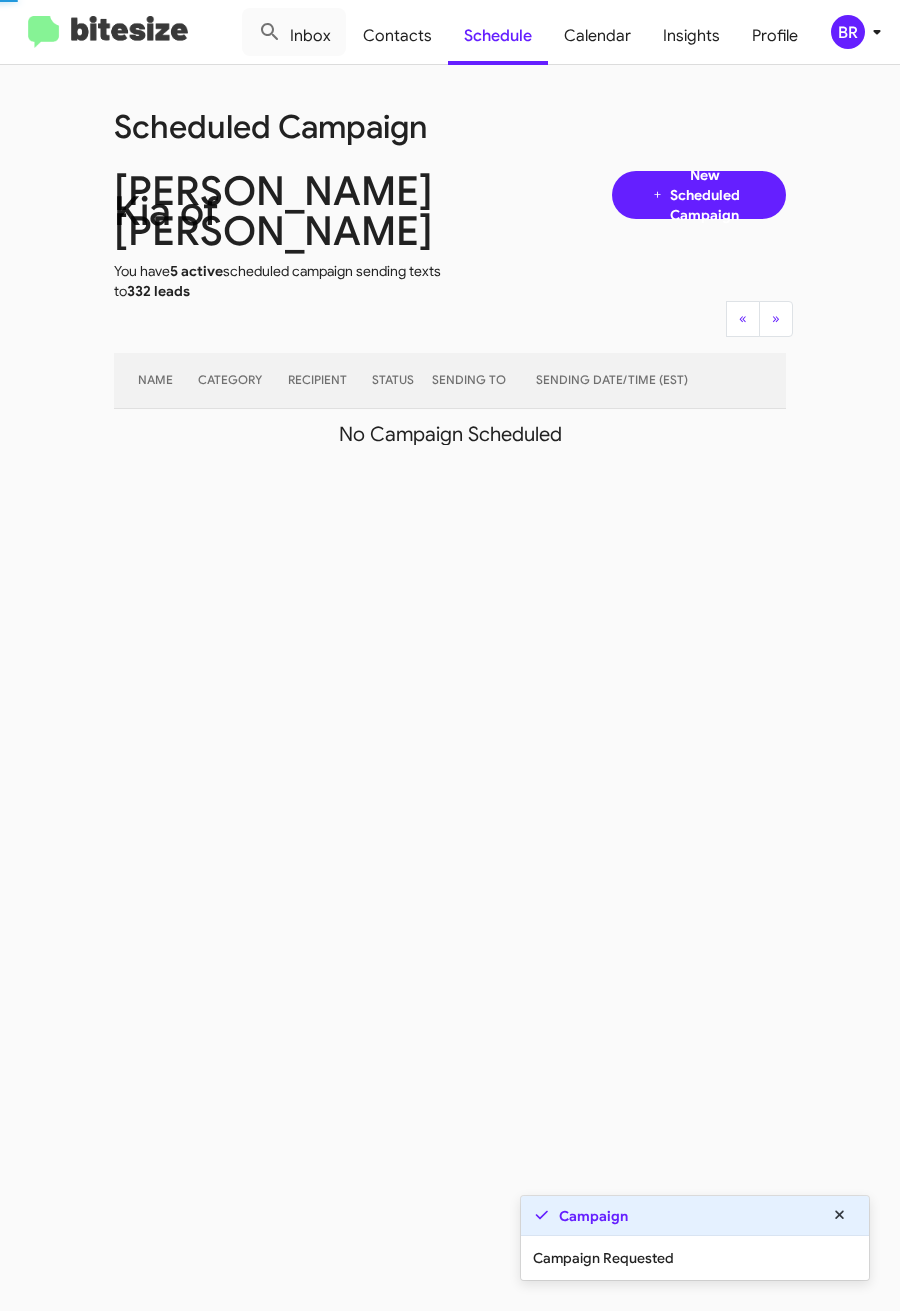click on "BR" 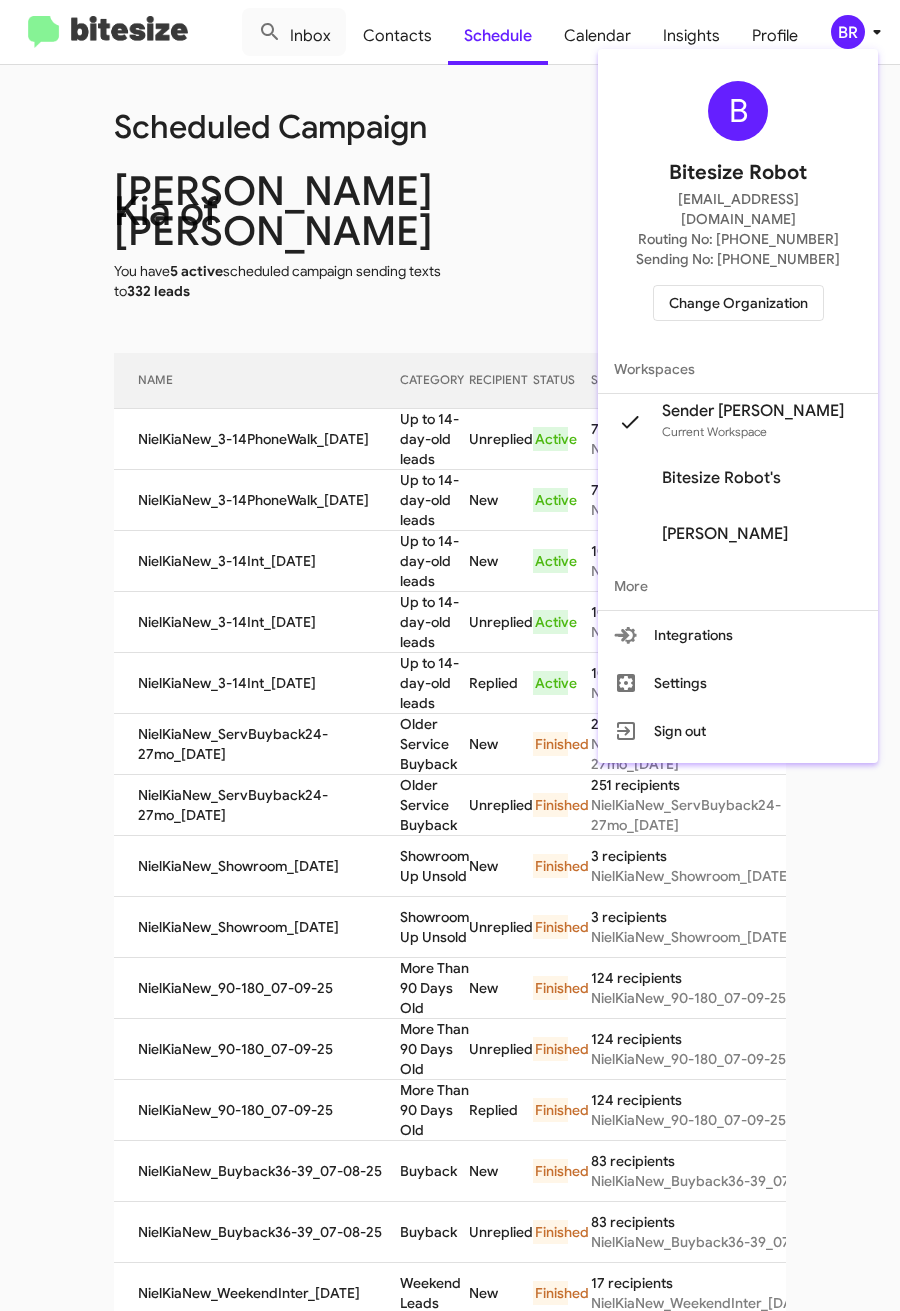 click at bounding box center [450, 655] 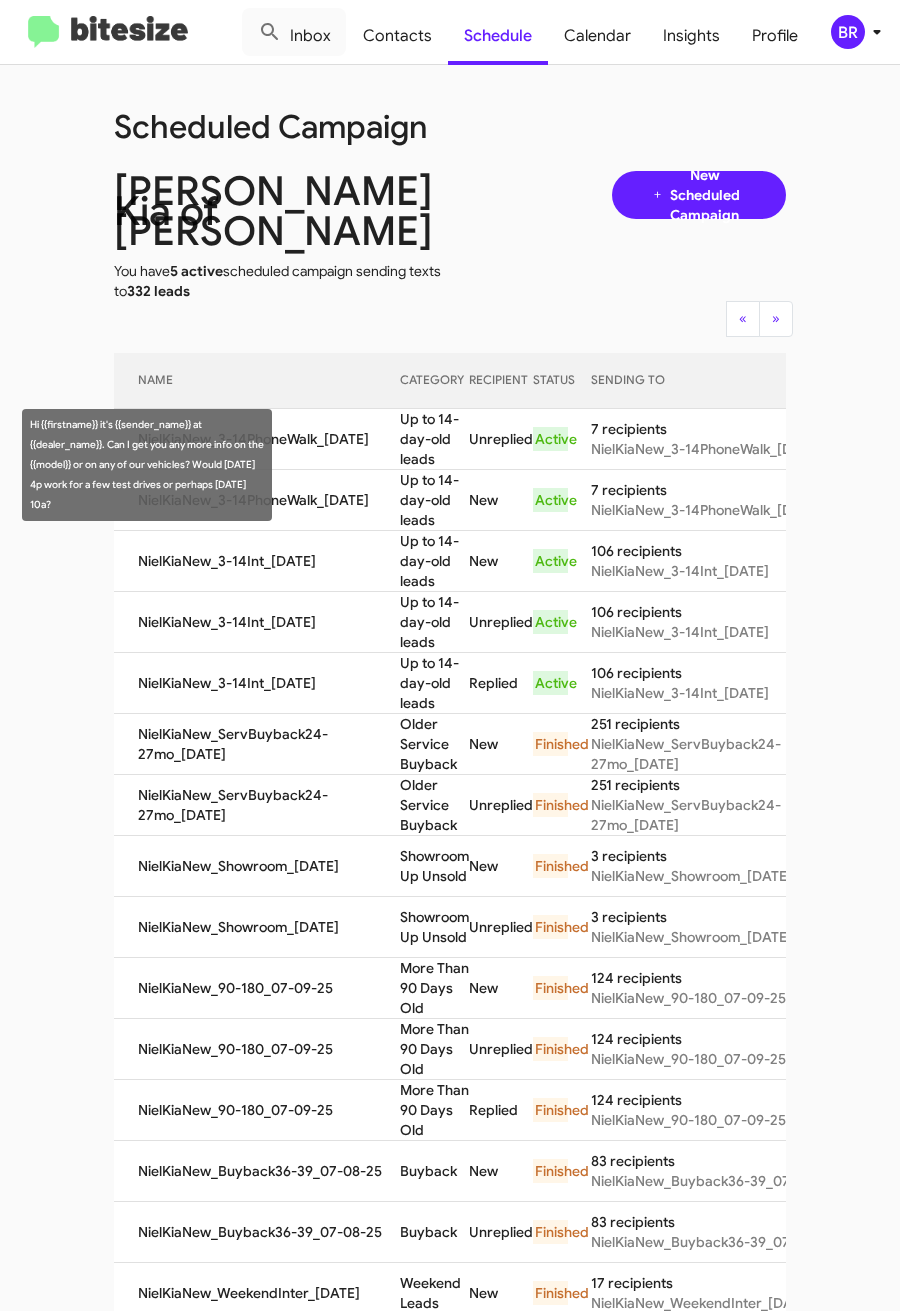 drag, startPoint x: 369, startPoint y: 436, endPoint x: 406, endPoint y: 486, distance: 62.201286 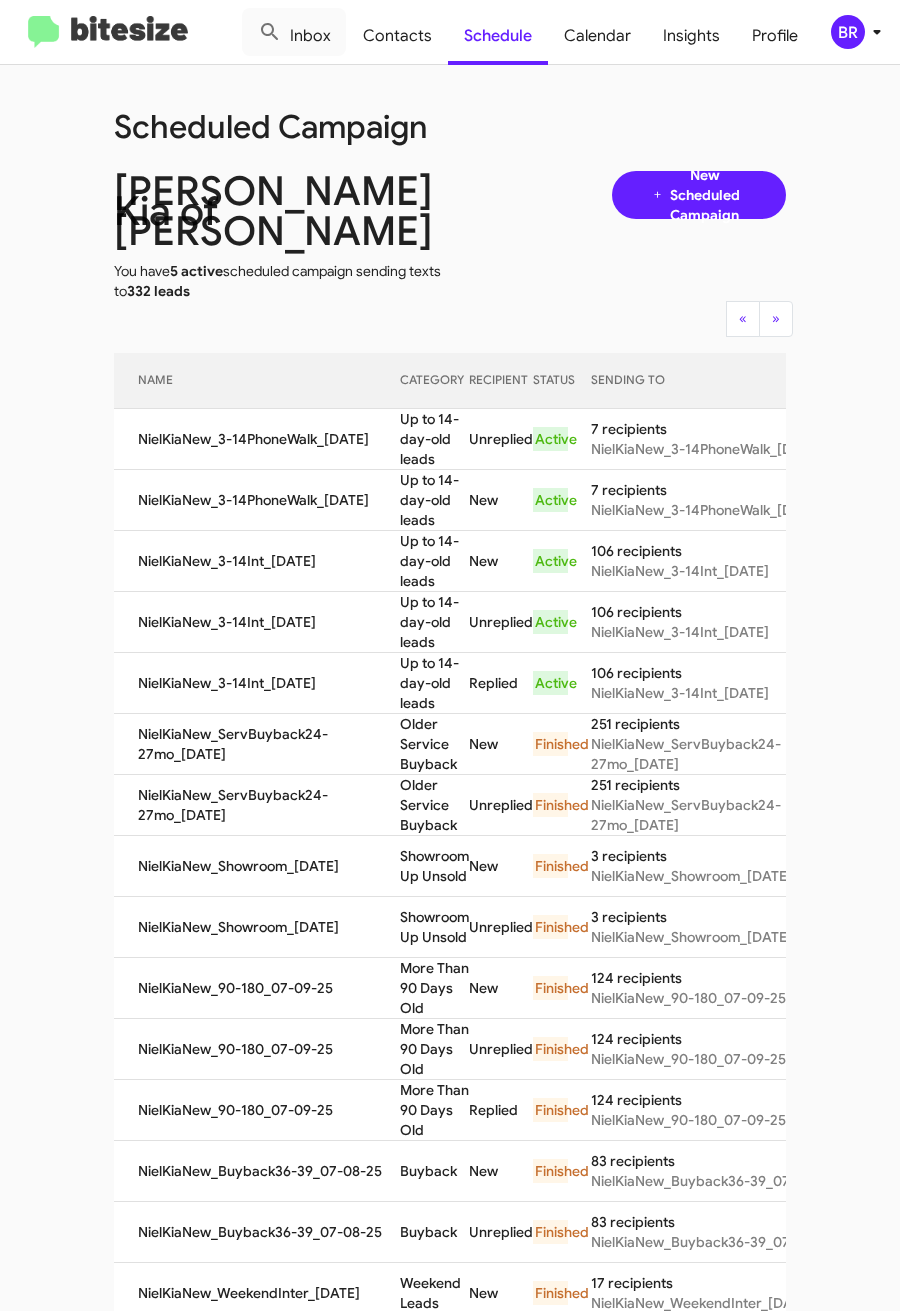 copy on "Up to 14-day-old leads" 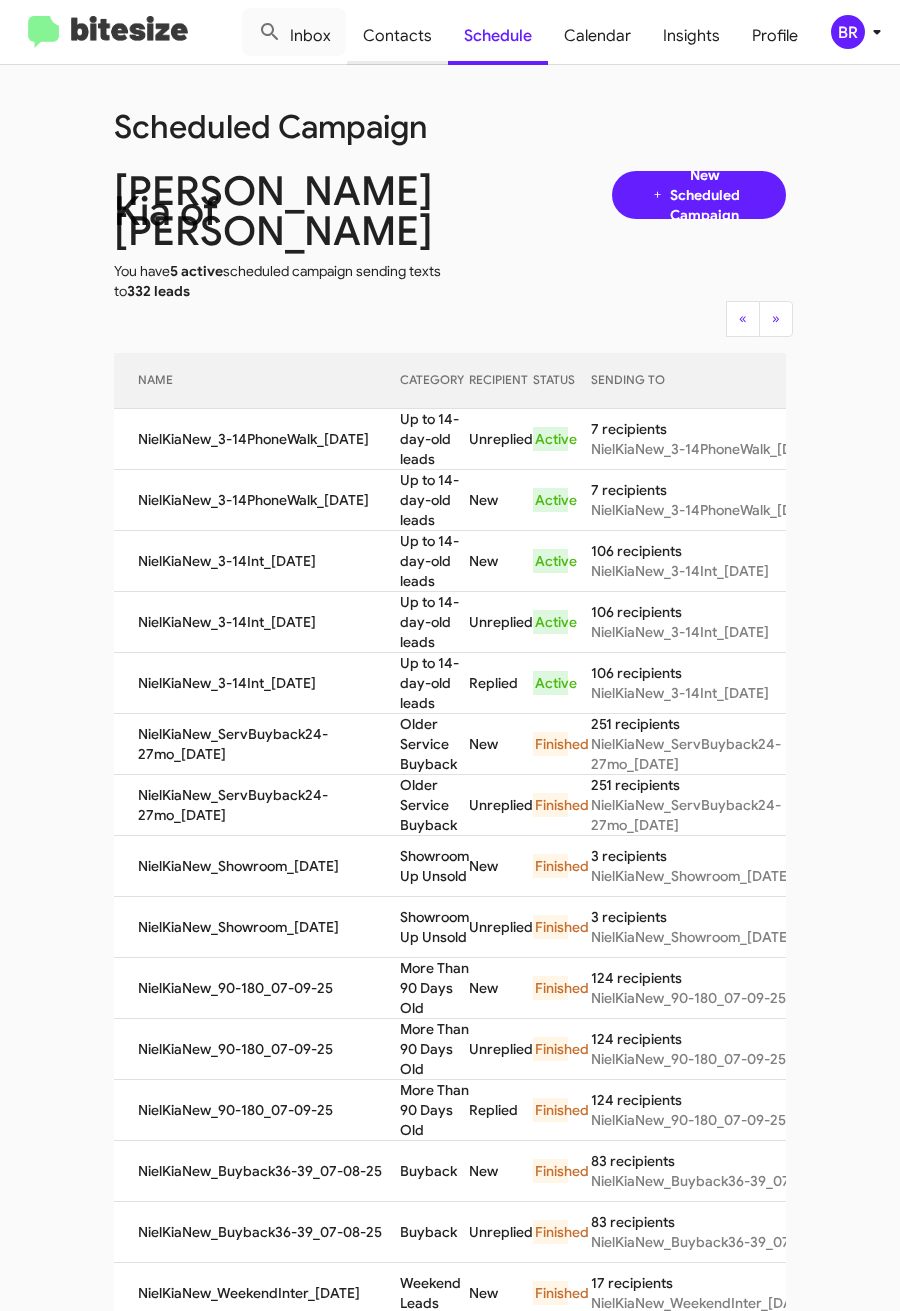 click on "Contacts" 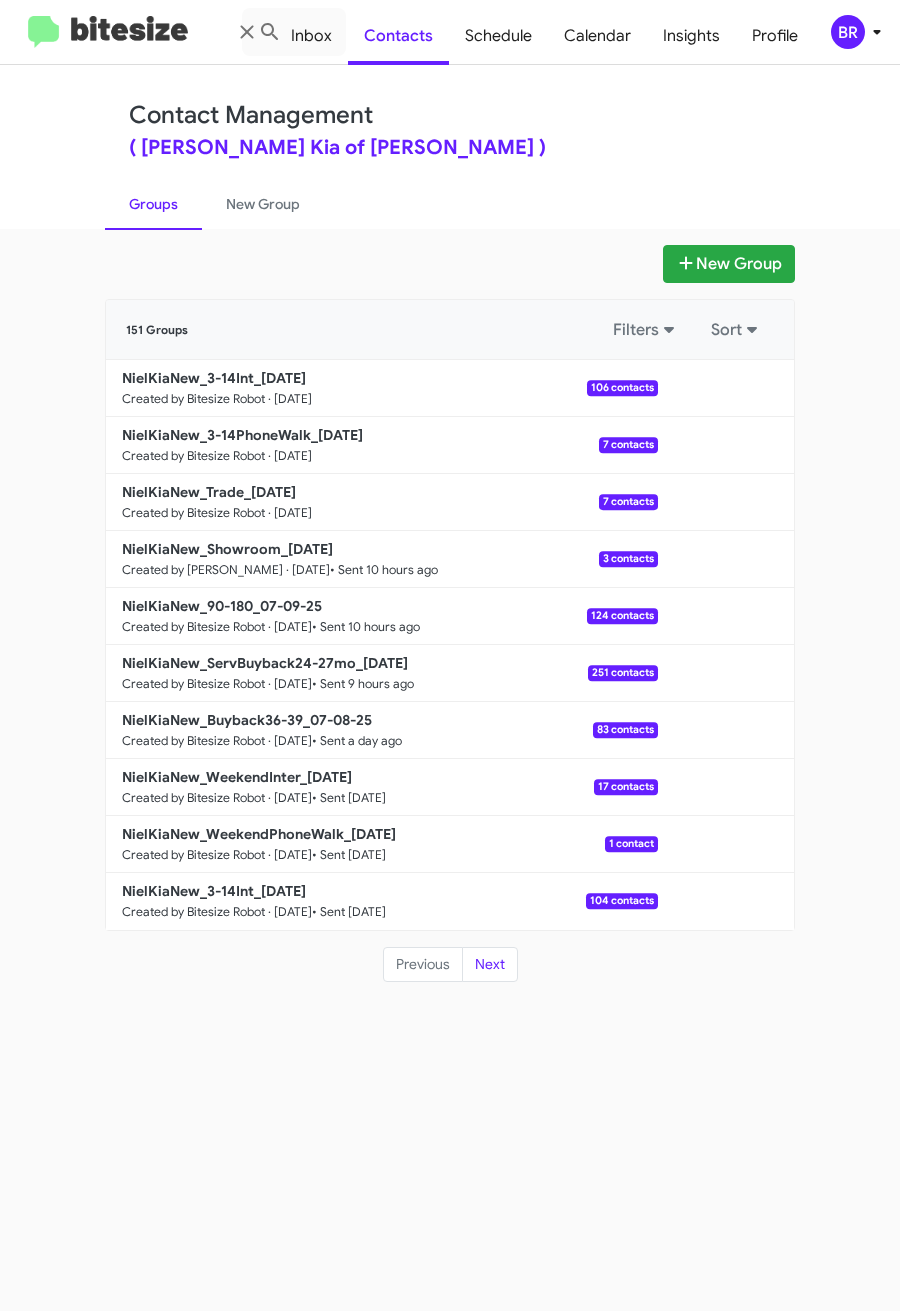 drag, startPoint x: 577, startPoint y: 126, endPoint x: 568, endPoint y: 162, distance: 37.107952 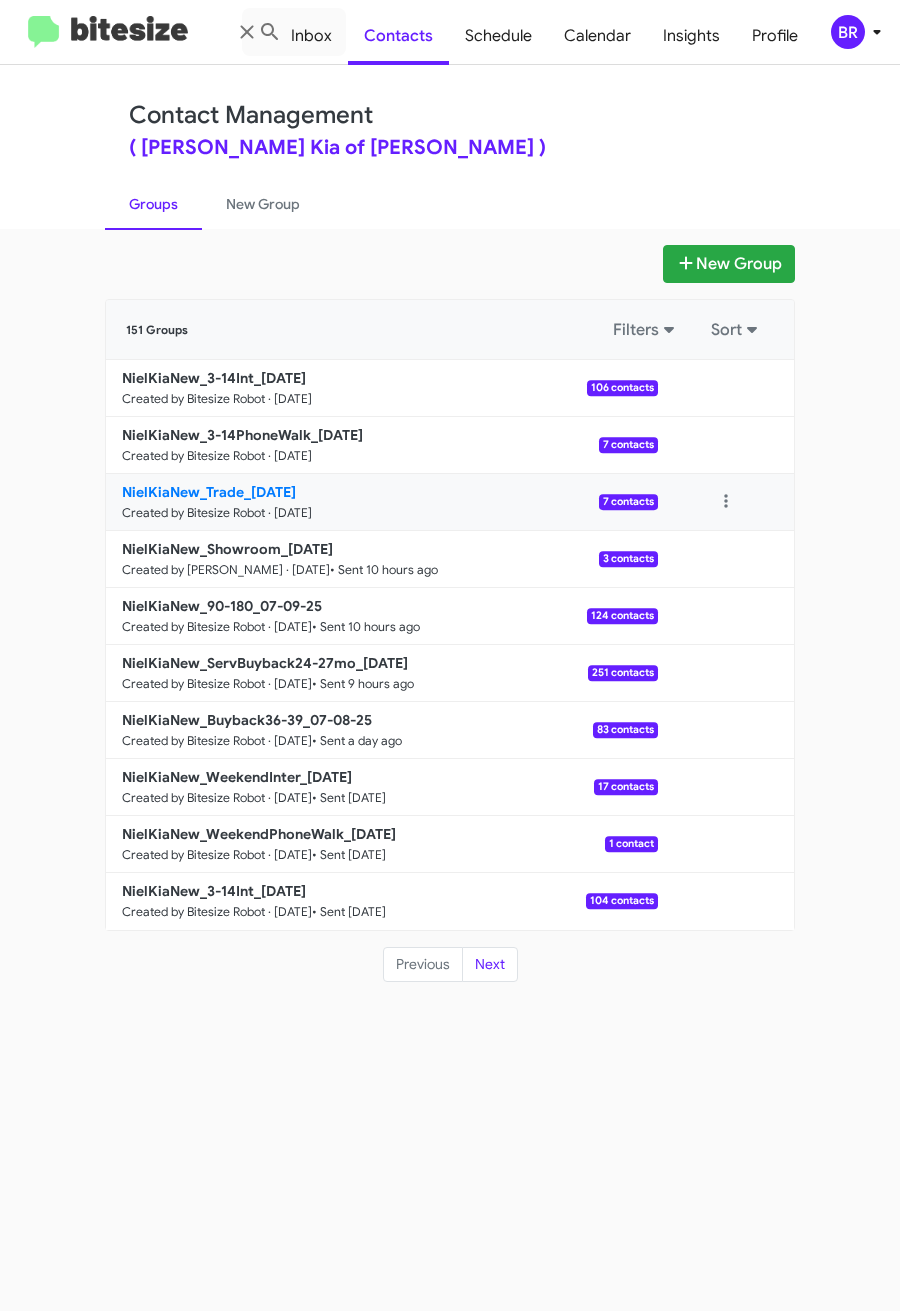 click on "NielKiaNew_Trade_07-10-25" 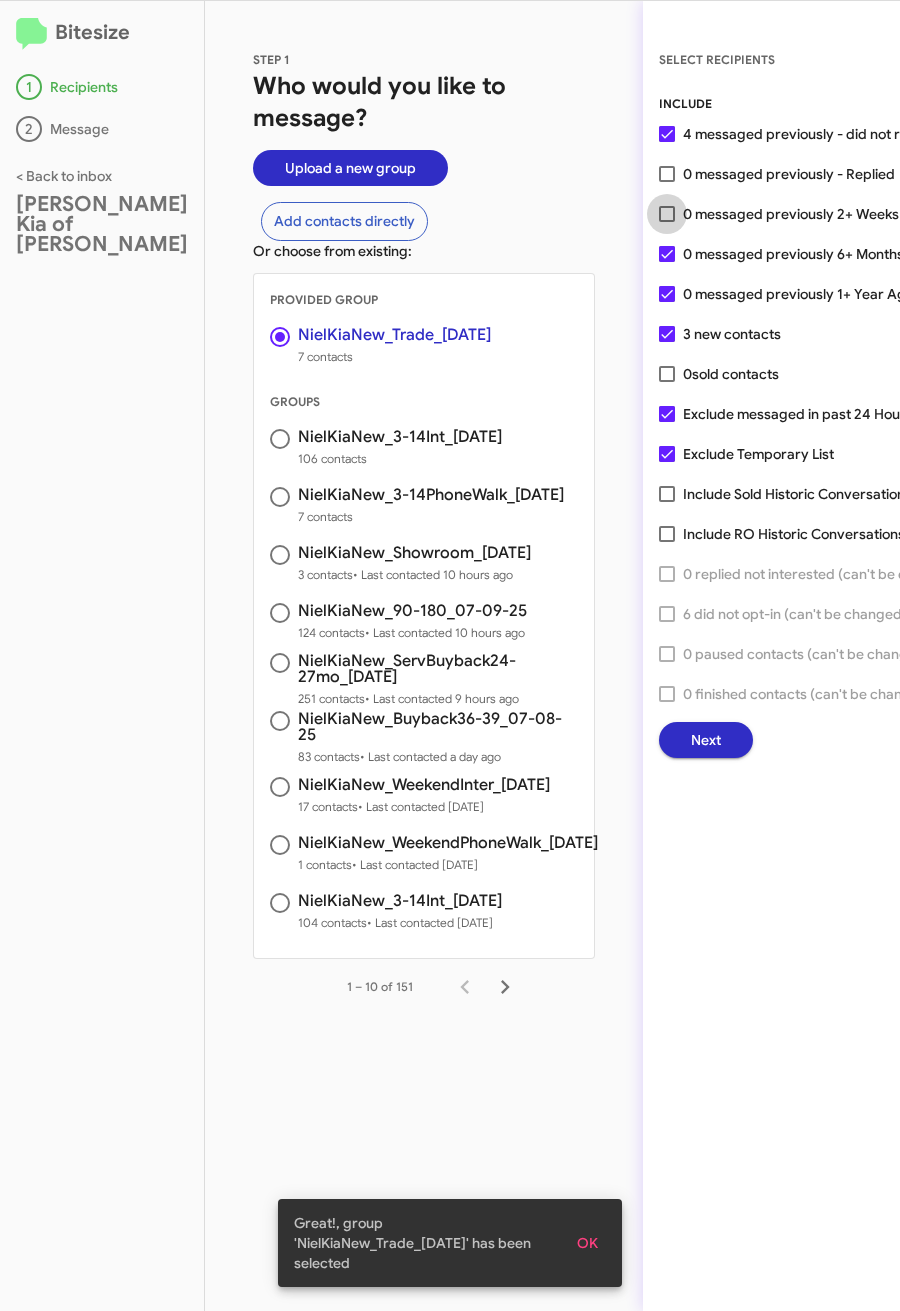 click on "0 messaged previously 2+ Weeks Ago - Replied" at bounding box center (836, 214) 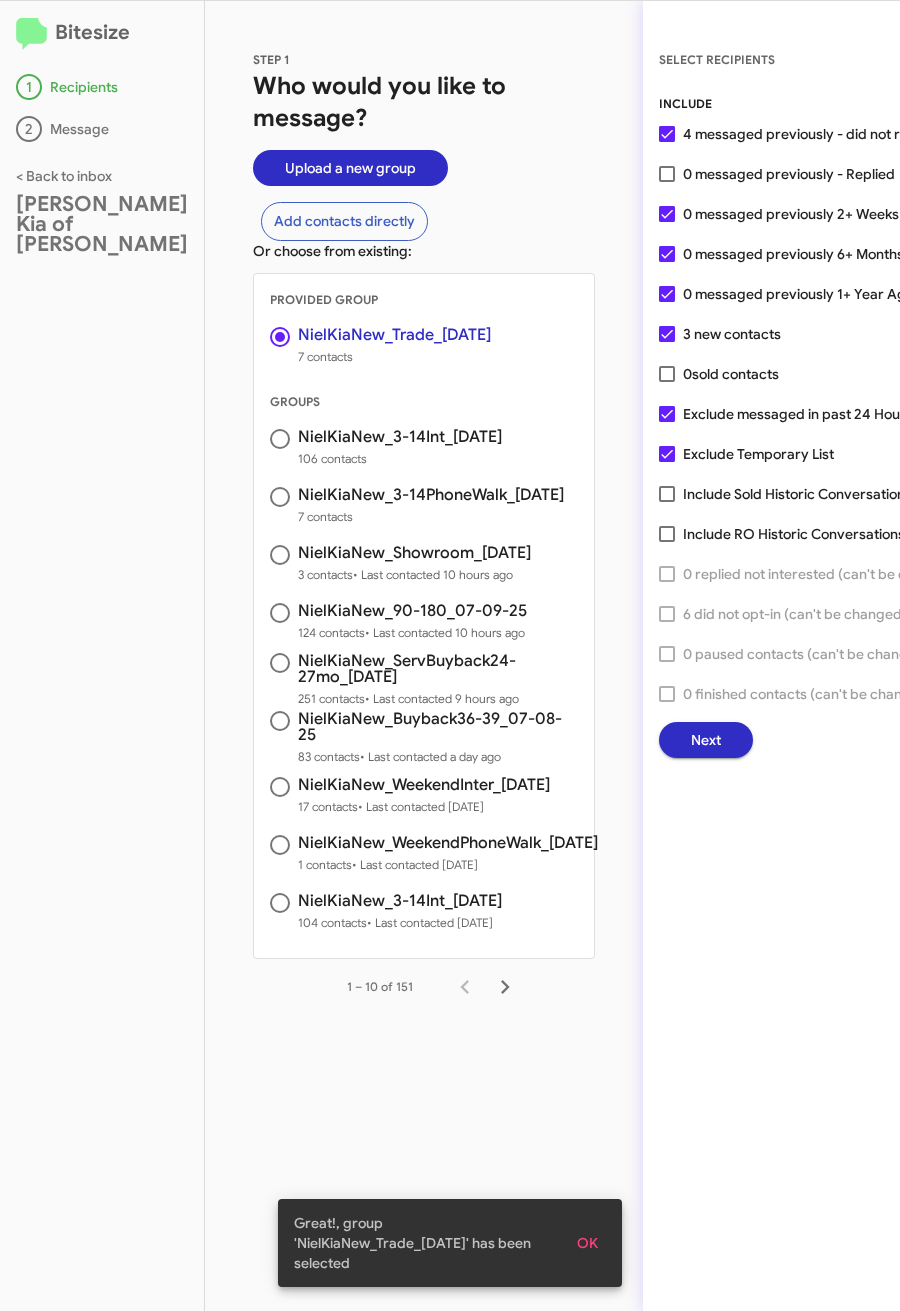 click on "Next" 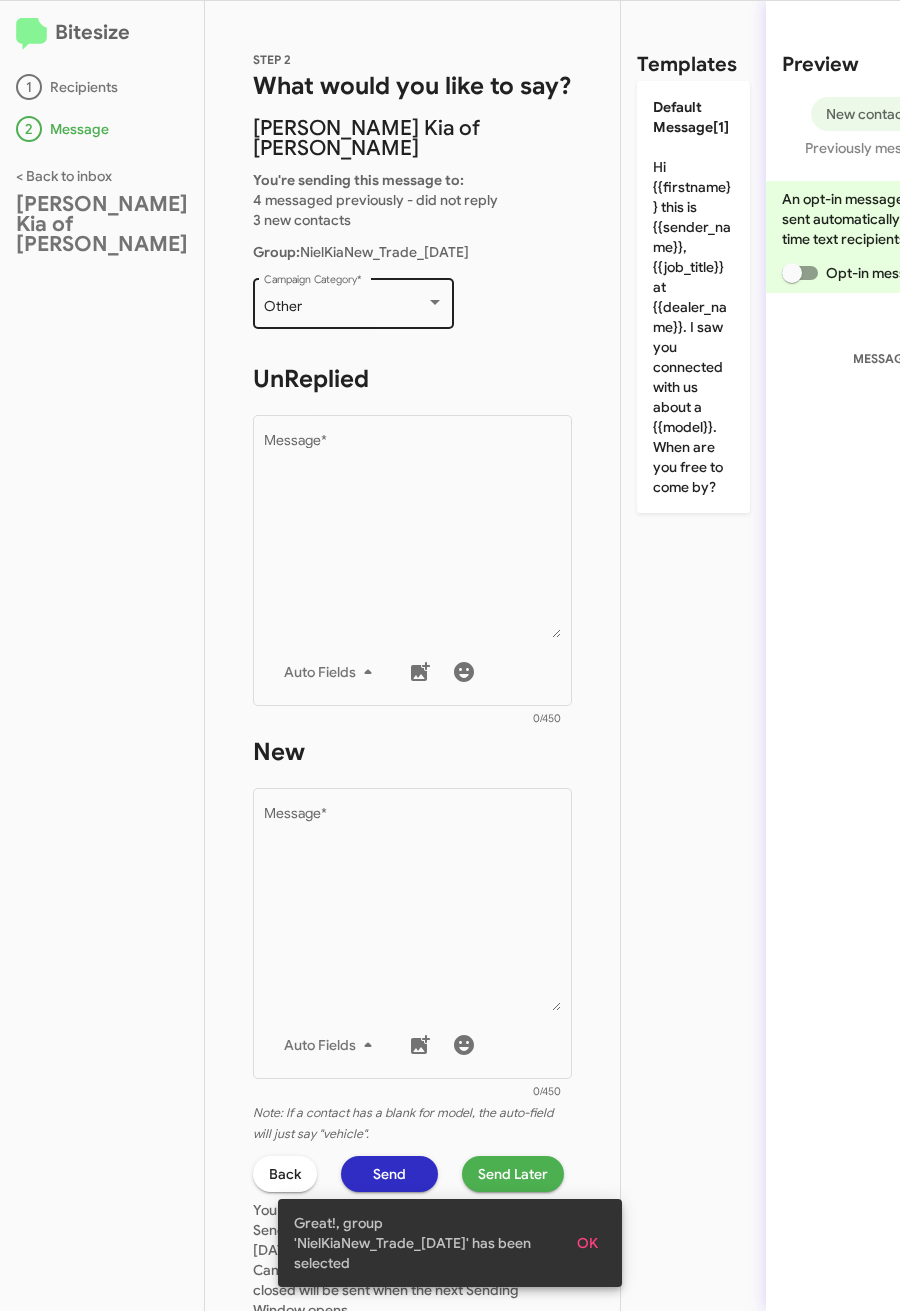 click on "Other" at bounding box center [345, 307] 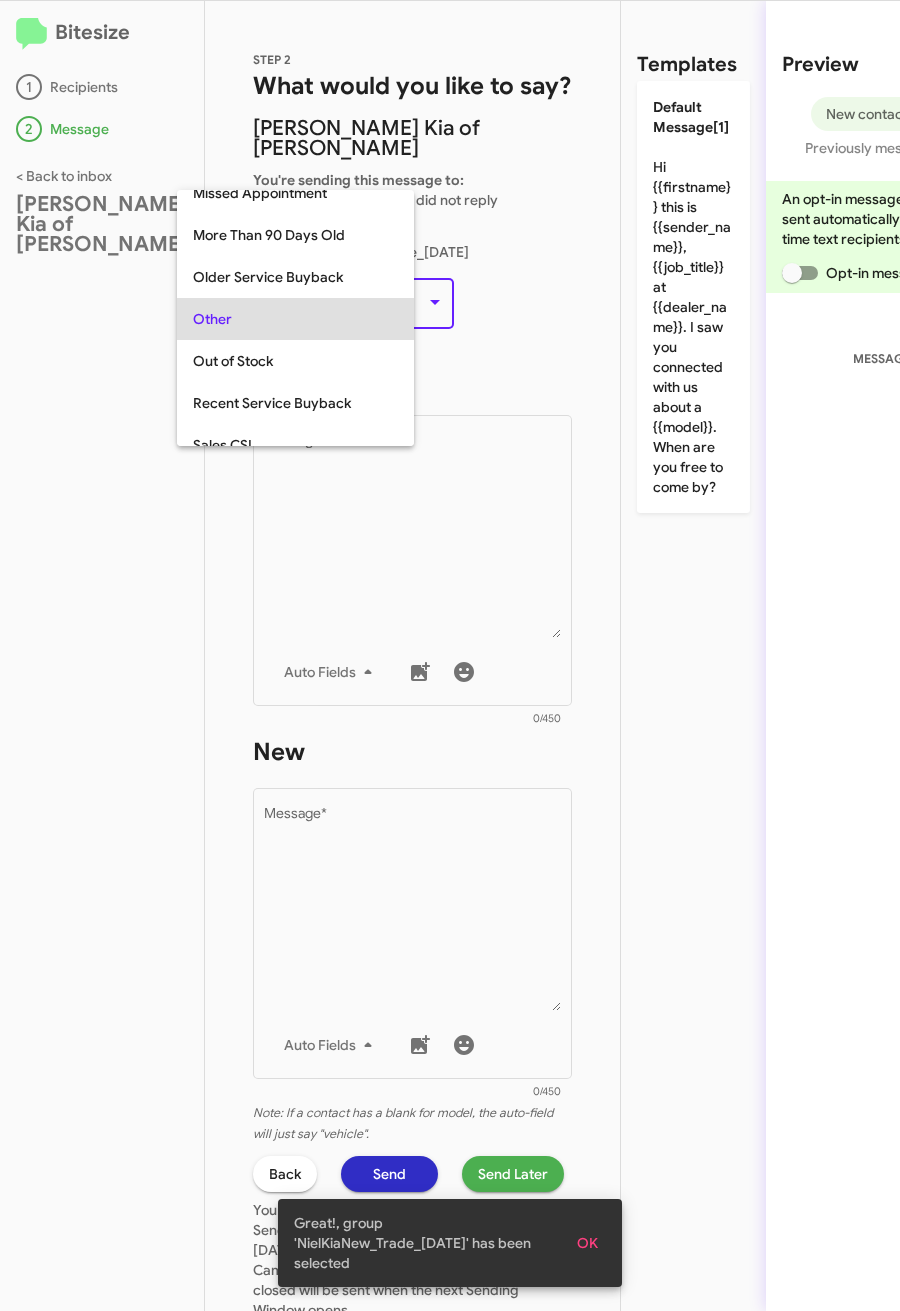 scroll, scrollTop: 709, scrollLeft: 0, axis: vertical 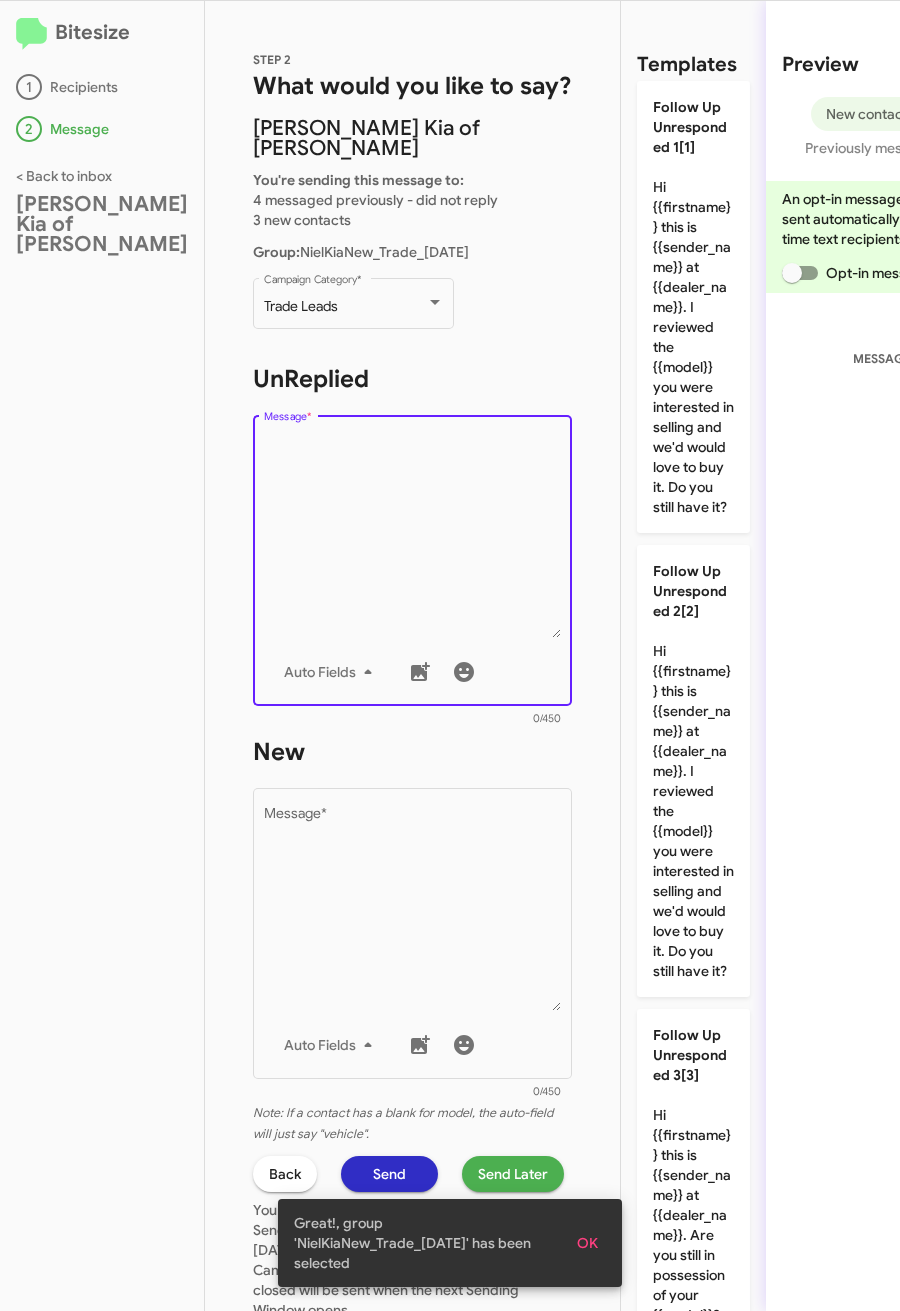 click on "Message  *" at bounding box center (413, 536) 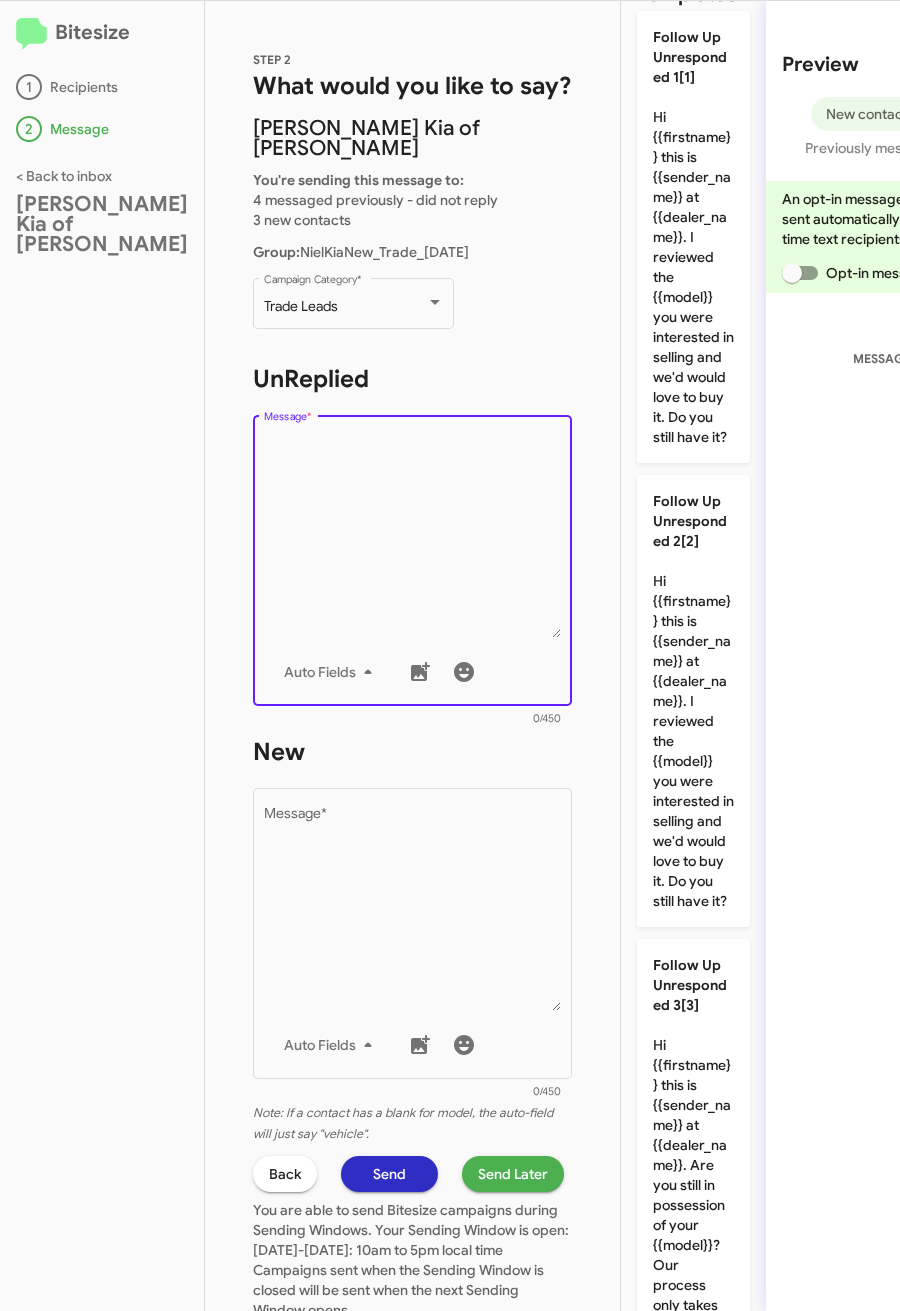 scroll, scrollTop: 63, scrollLeft: 0, axis: vertical 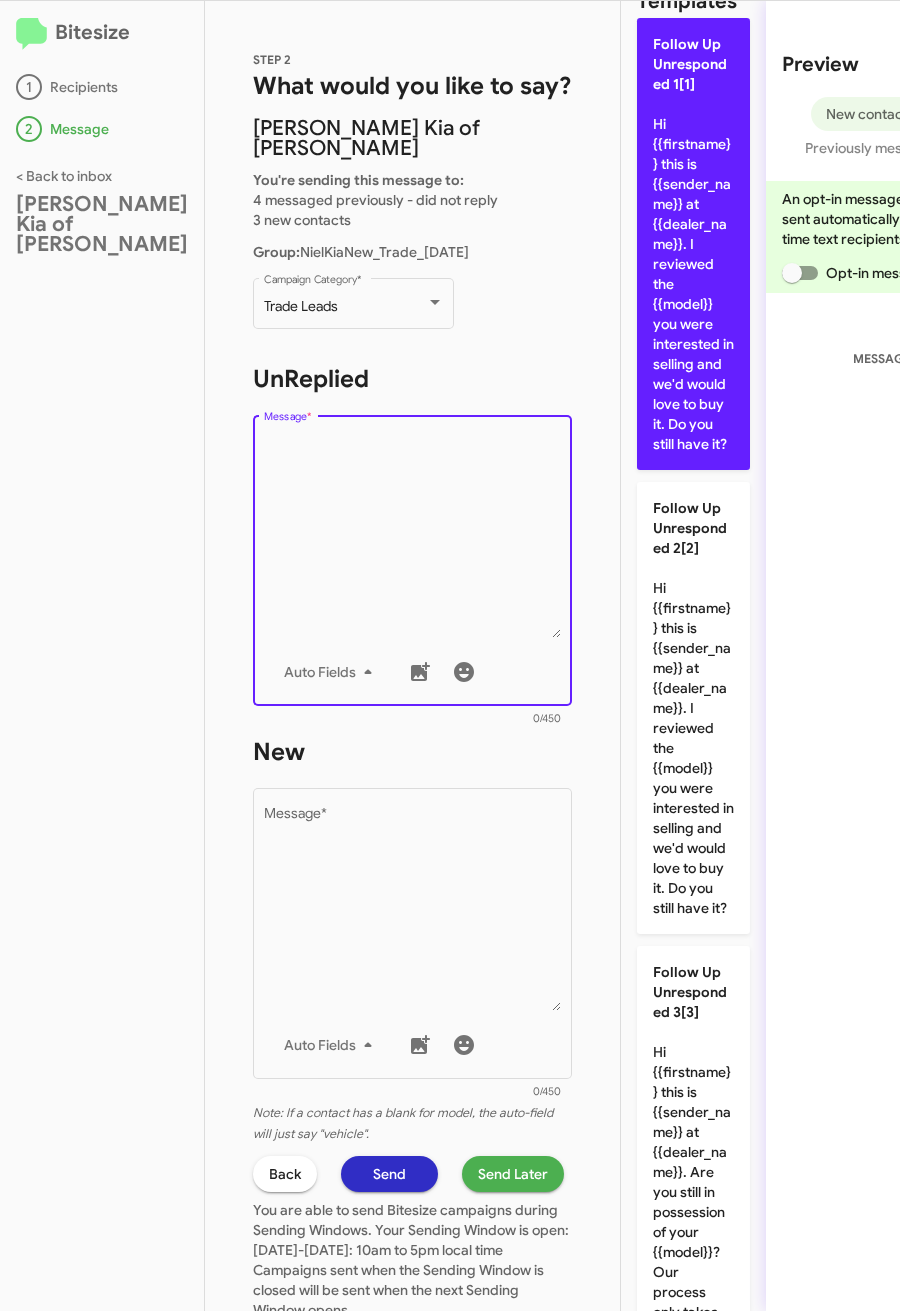 click on "Follow Up Unresponded 1[1]  Hi {{firstname}} this is {{sender_name}} at {{dealer_name}}. I reviewed the {{model}} you were interested in selling and we'd would love to buy it. Do you still have it?" 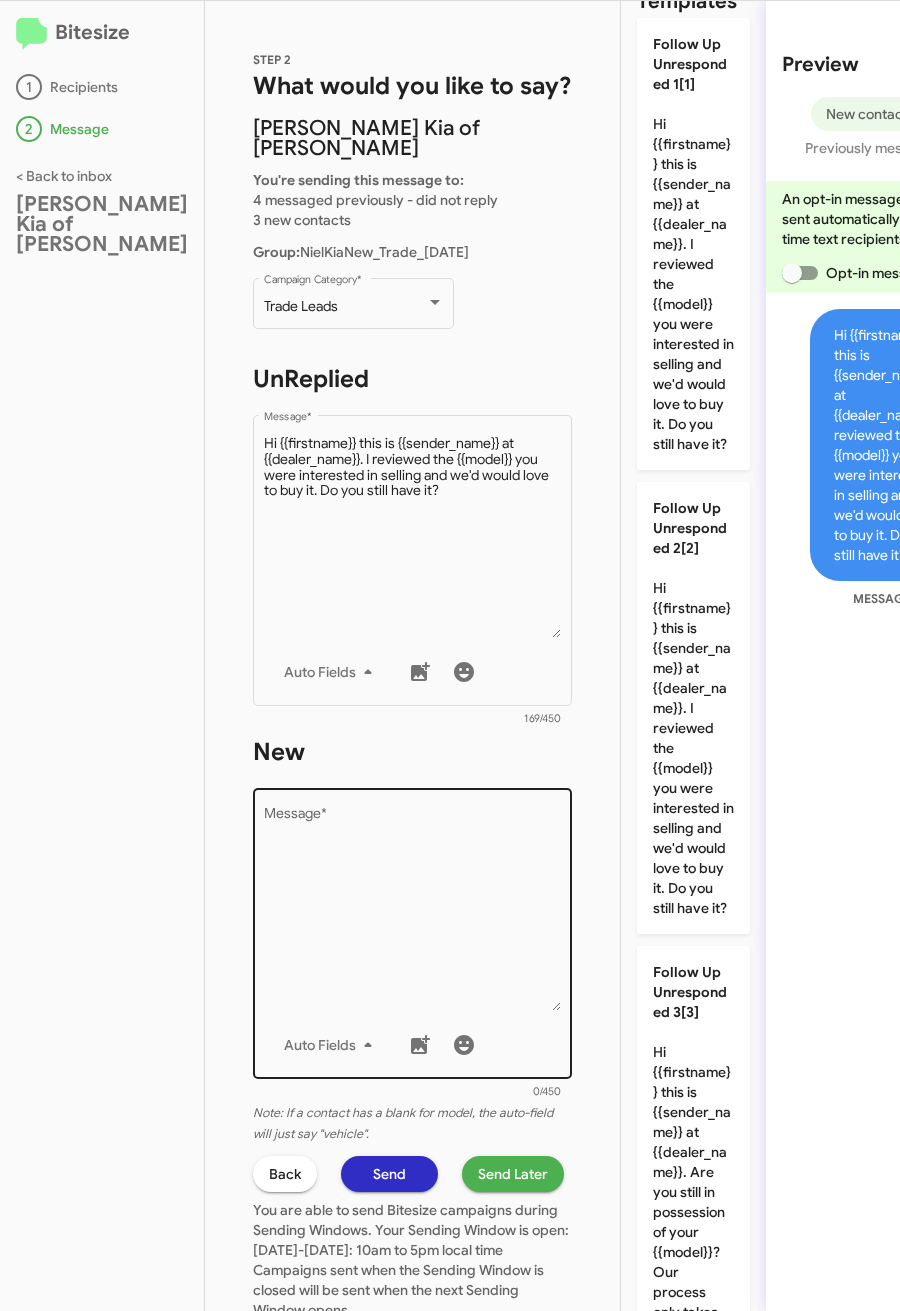 scroll, scrollTop: 0, scrollLeft: 0, axis: both 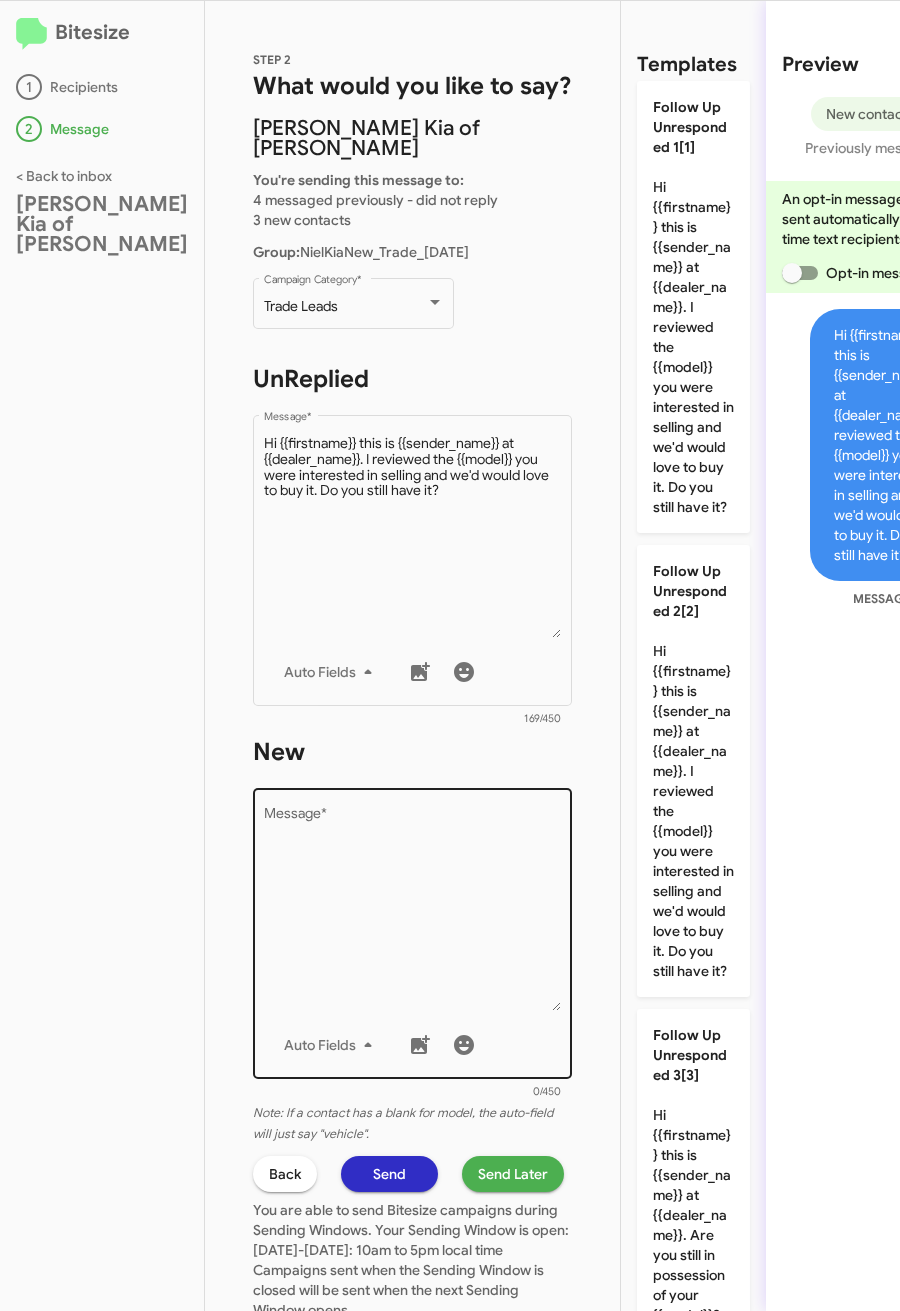 click on "Drop image here to insert  Auto Fields
Message  *" 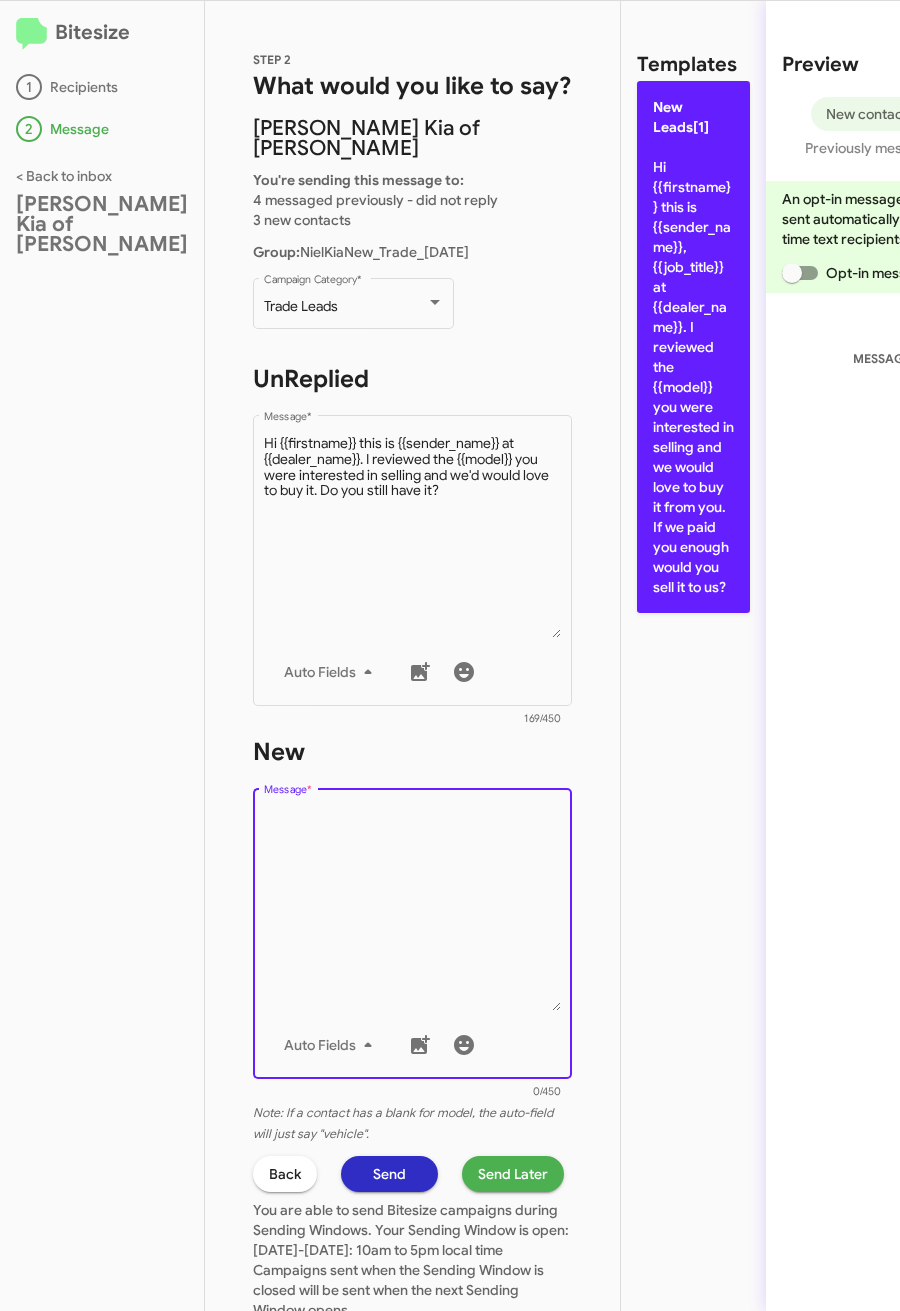click on "New Leads[1]  Hi {{firstname}} this is {{sender_name}}, {{job_title}} at {{dealer_name}}. I reviewed the {{model}} you were interested in selling and we would love to buy it from you. If we paid you enough would you sell it to us?" 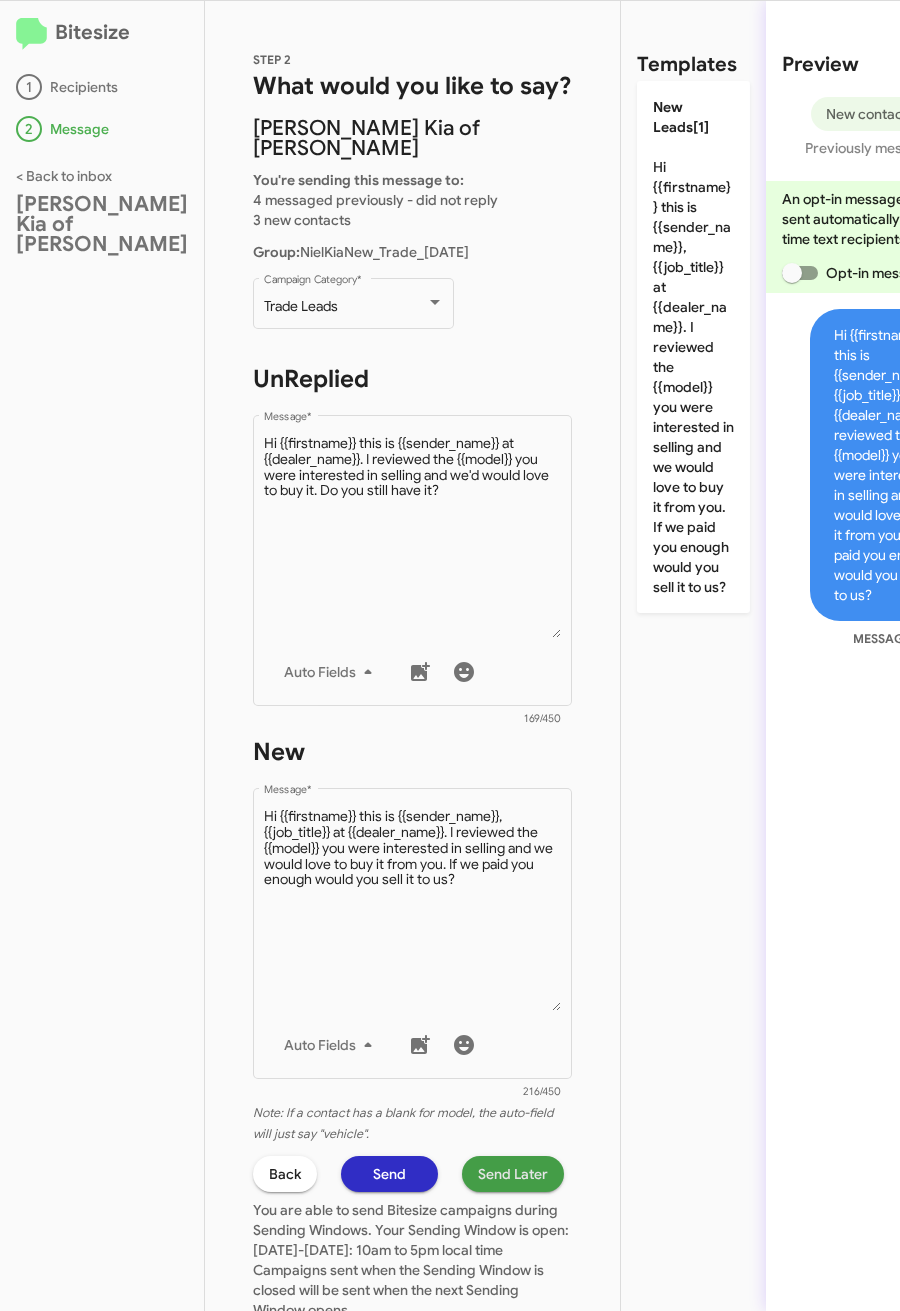 click on "Send Later" 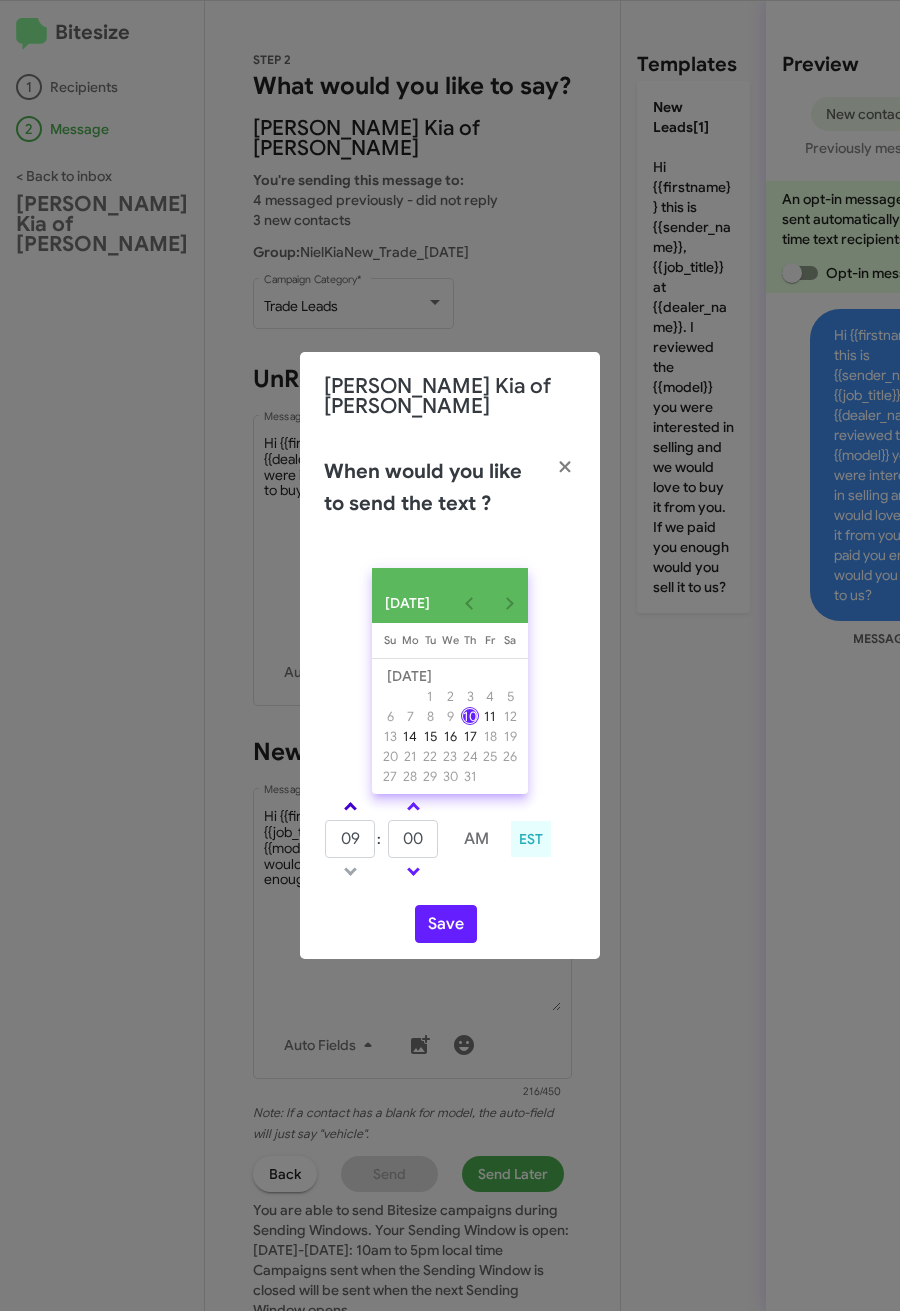 click 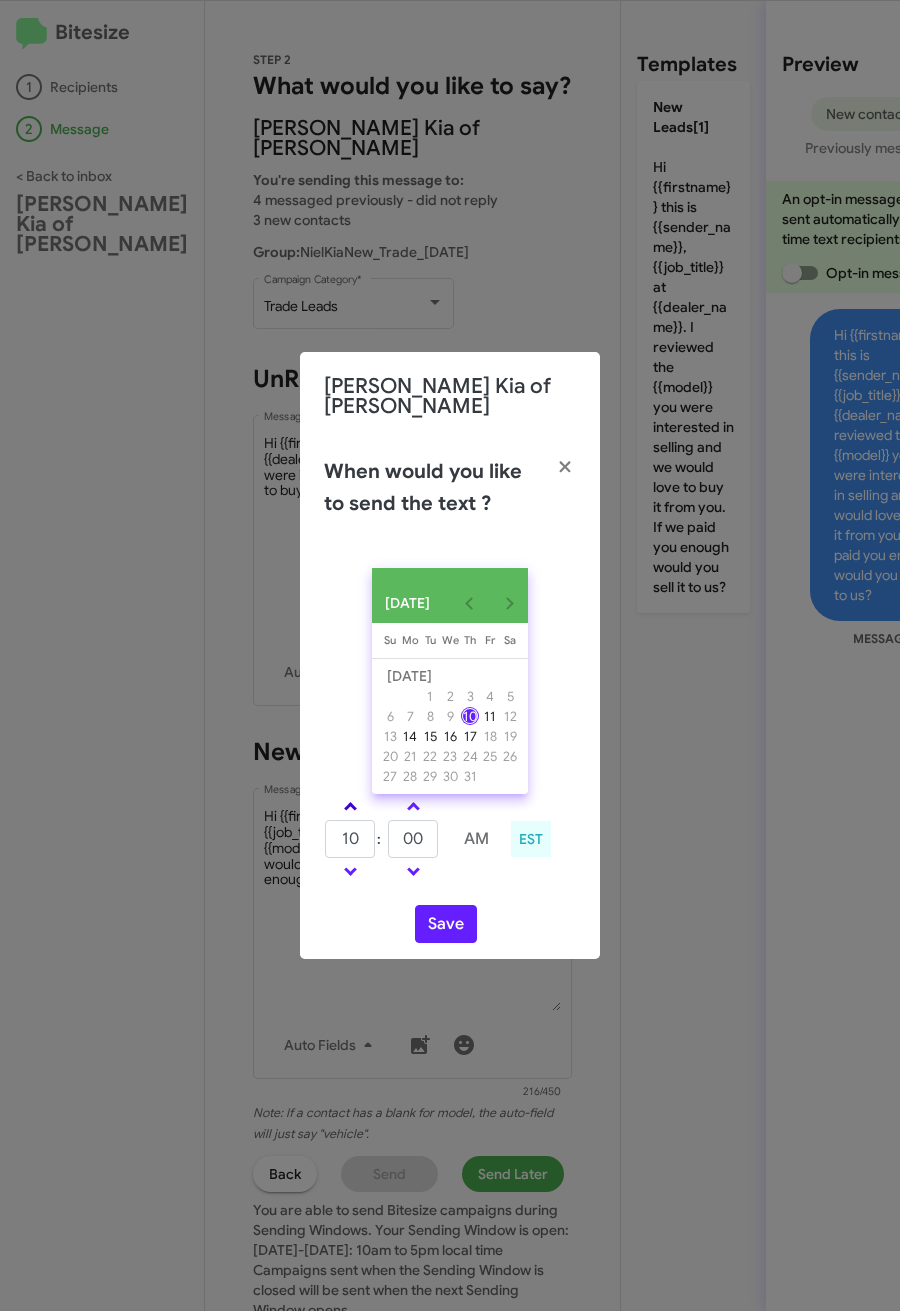 click 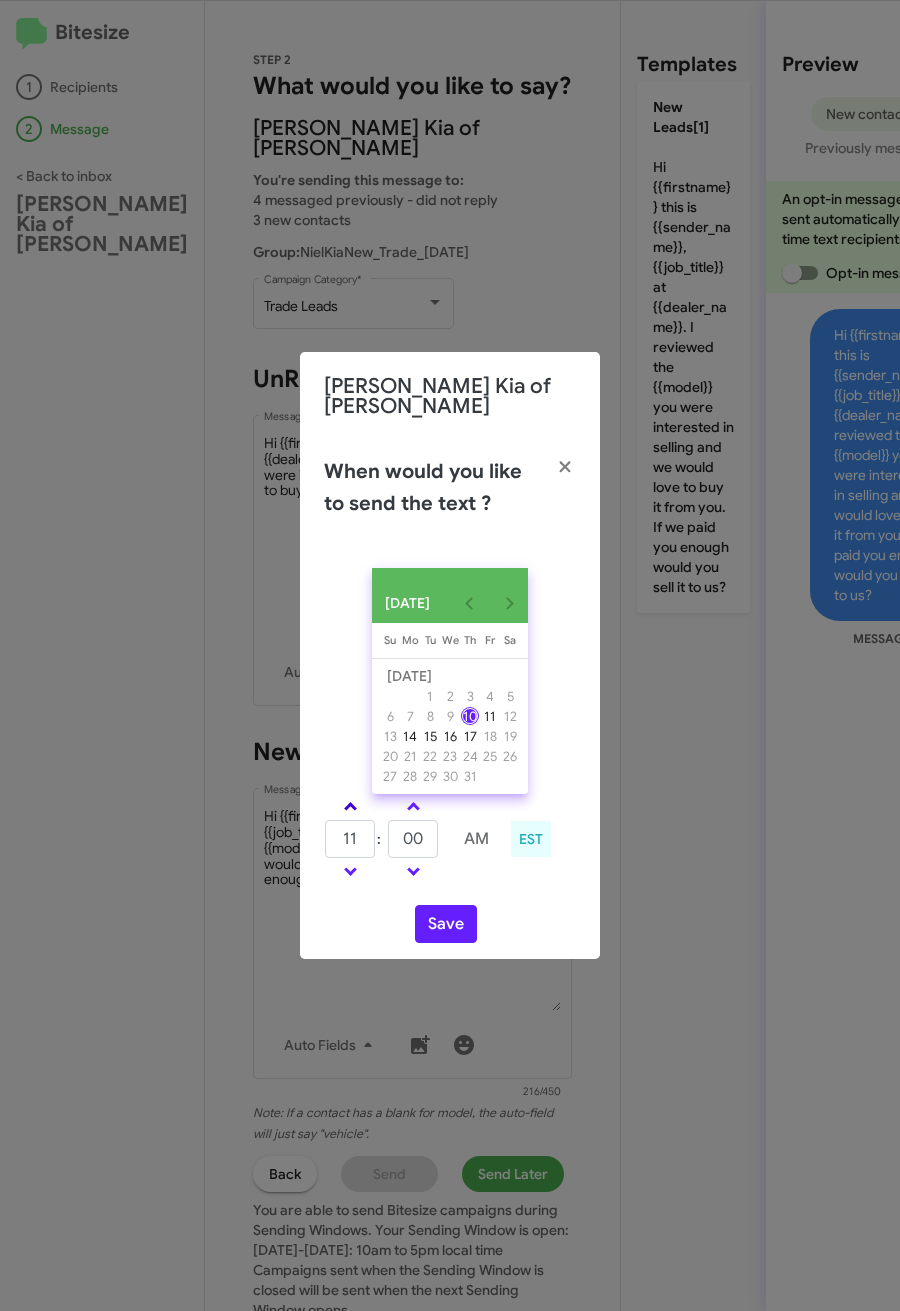 click 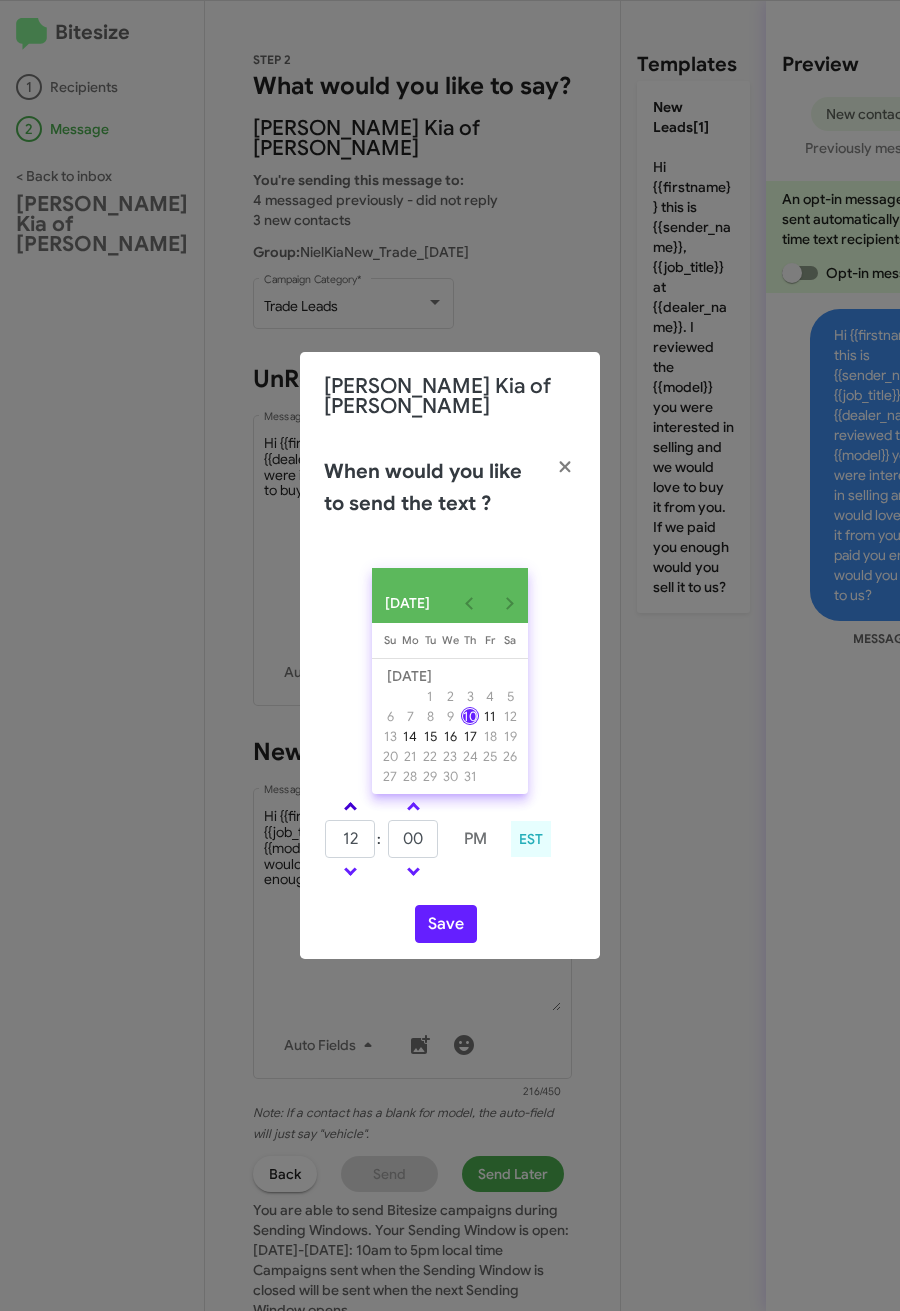 click 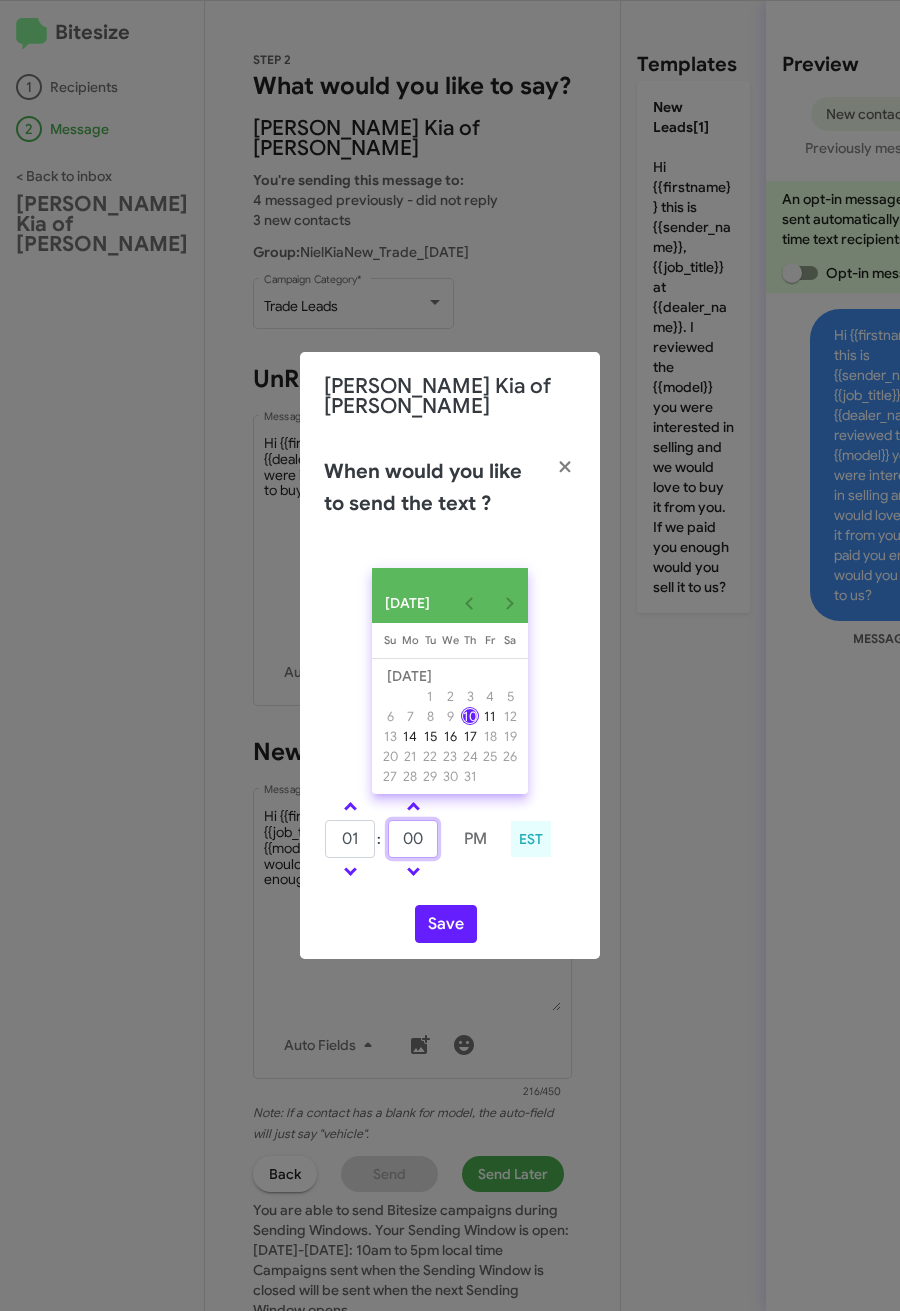 drag, startPoint x: 427, startPoint y: 831, endPoint x: 366, endPoint y: 831, distance: 61 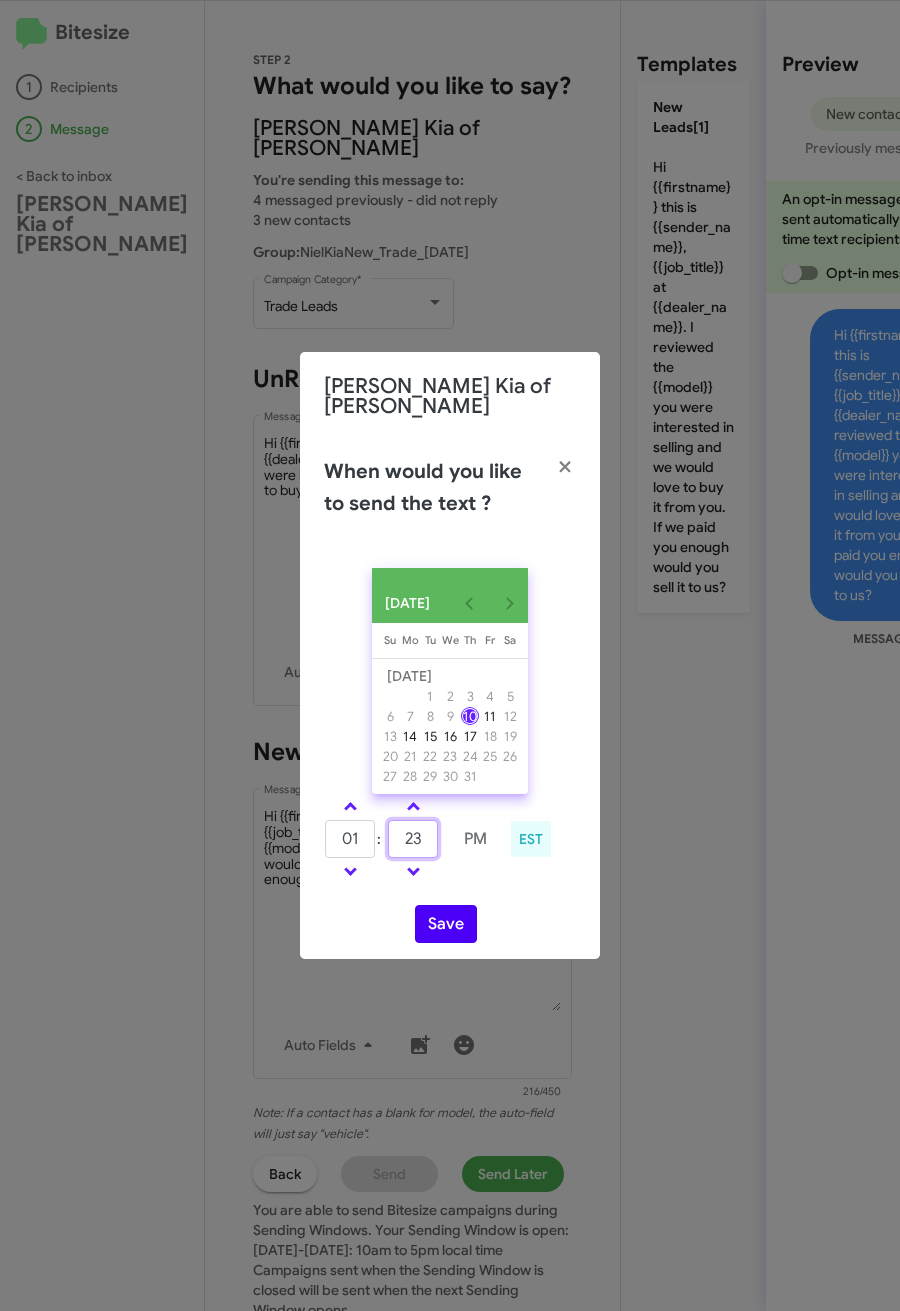 type on "23" 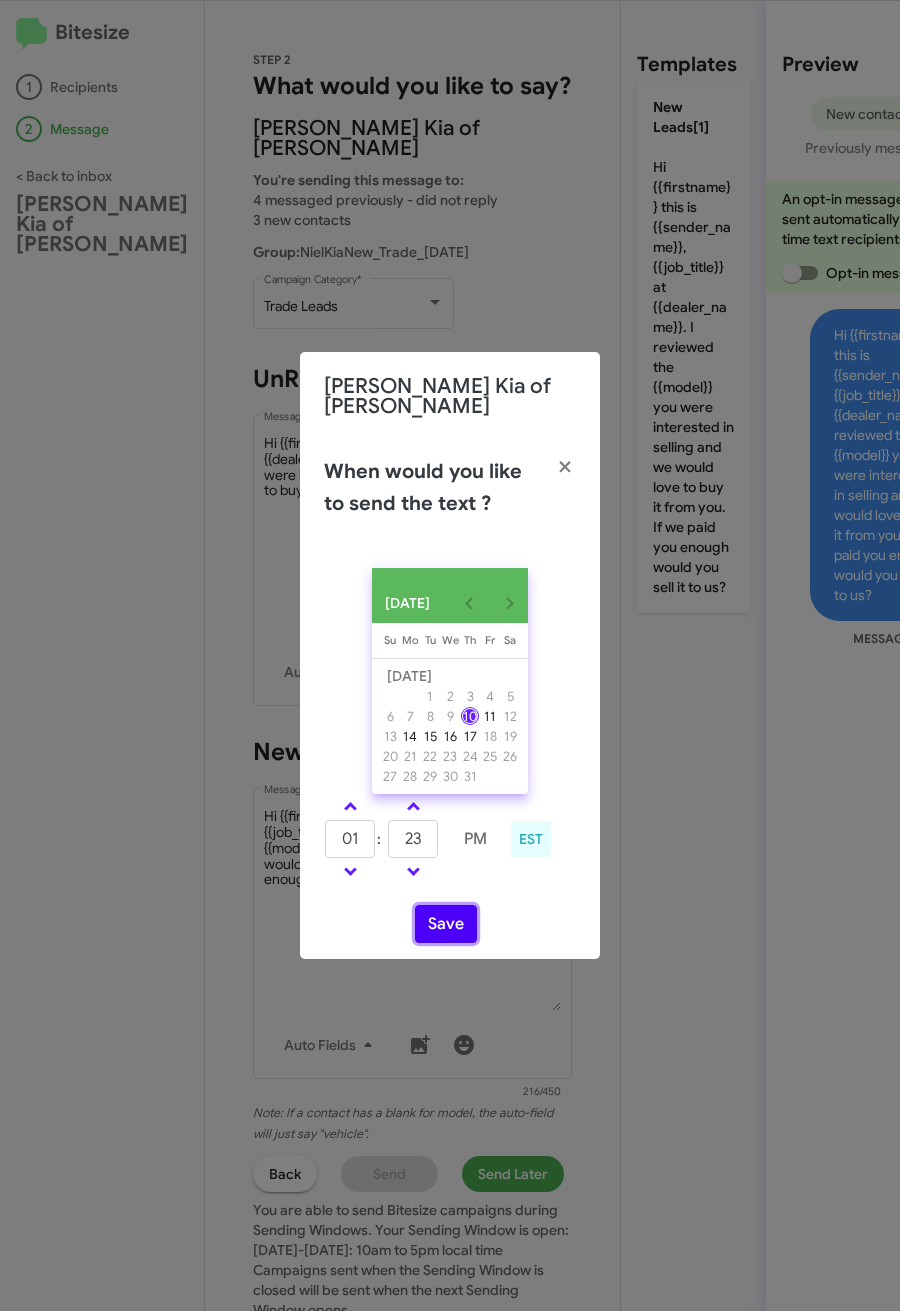 click on "Save" 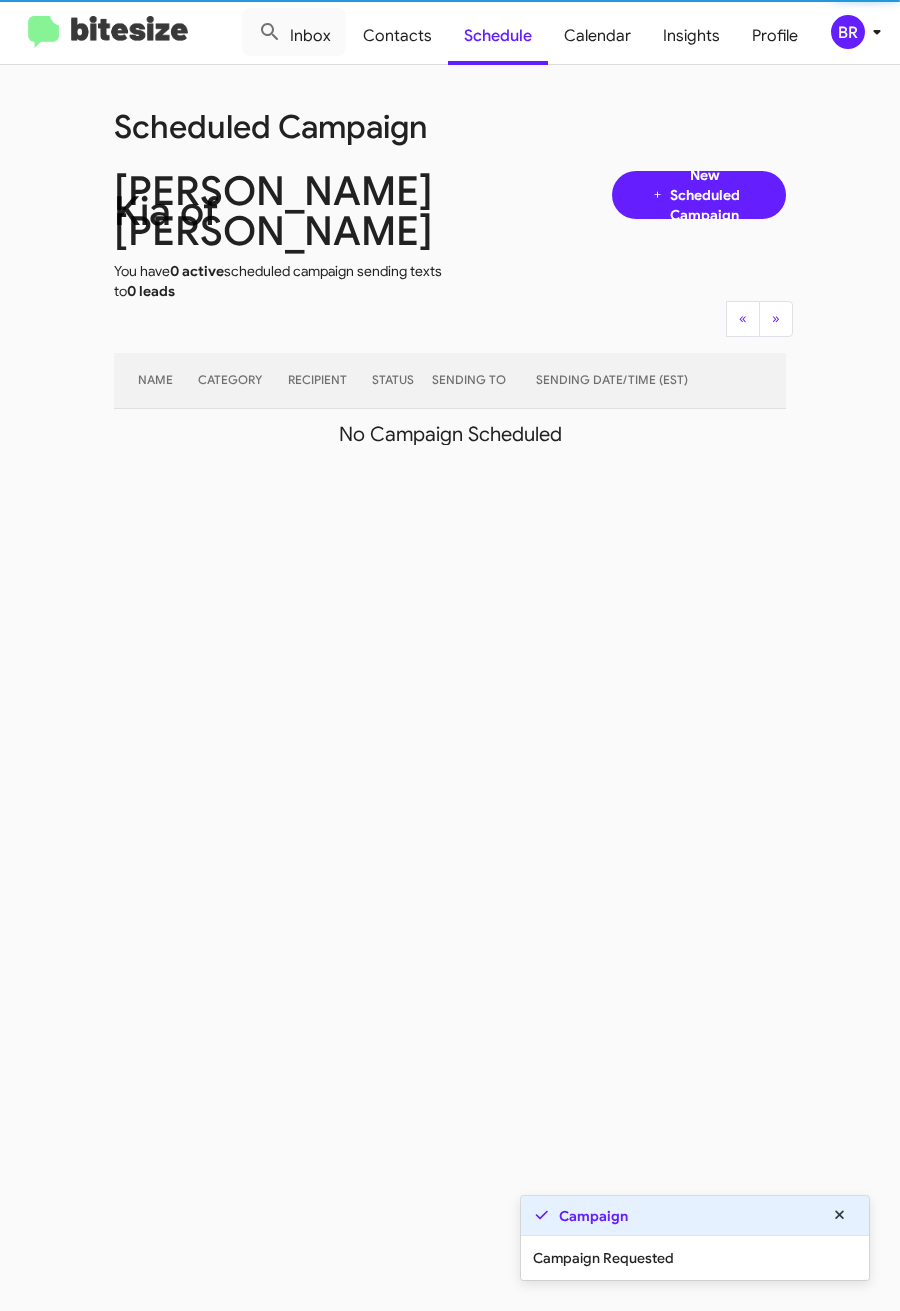 click on "BR" 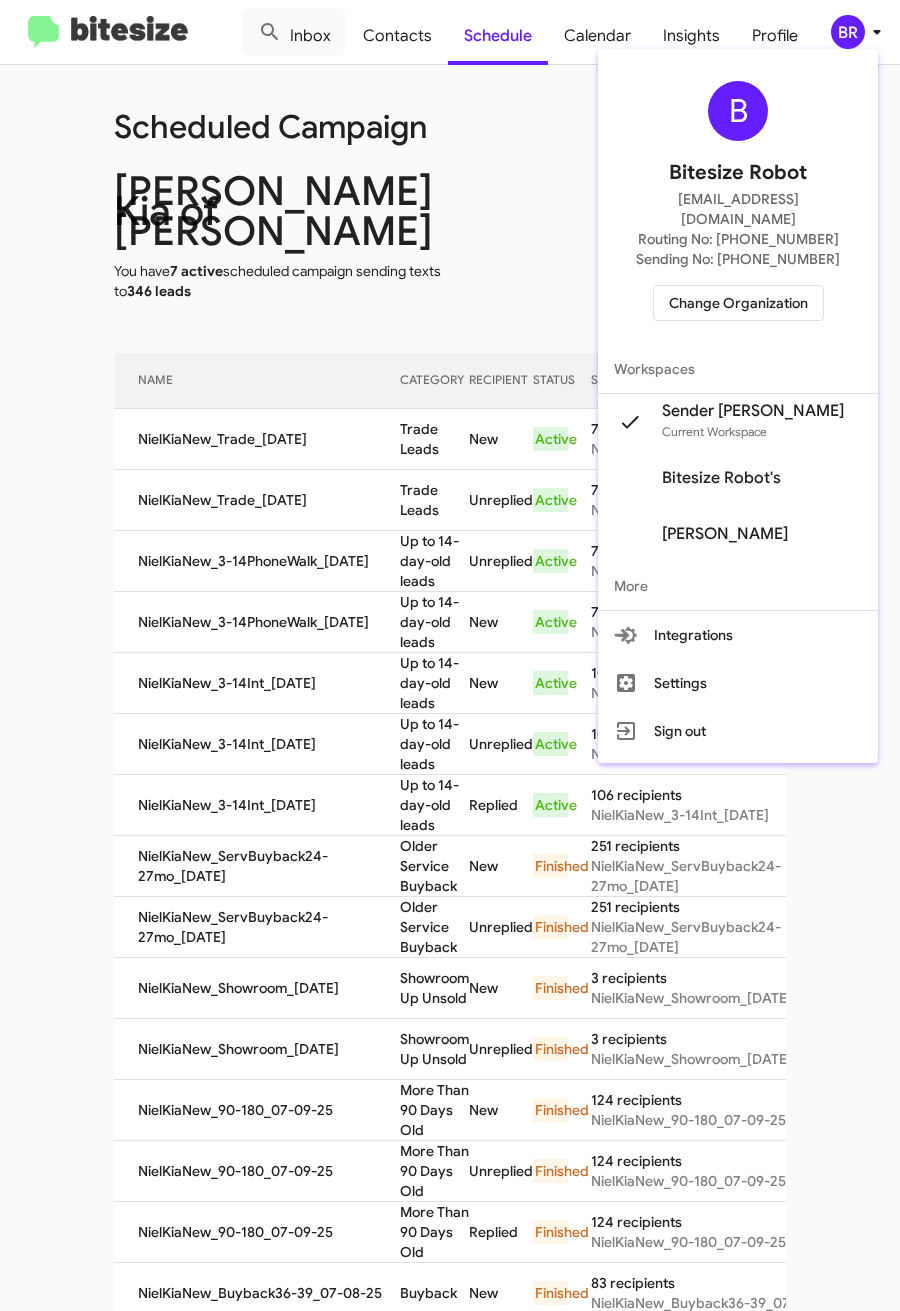 click at bounding box center [450, 655] 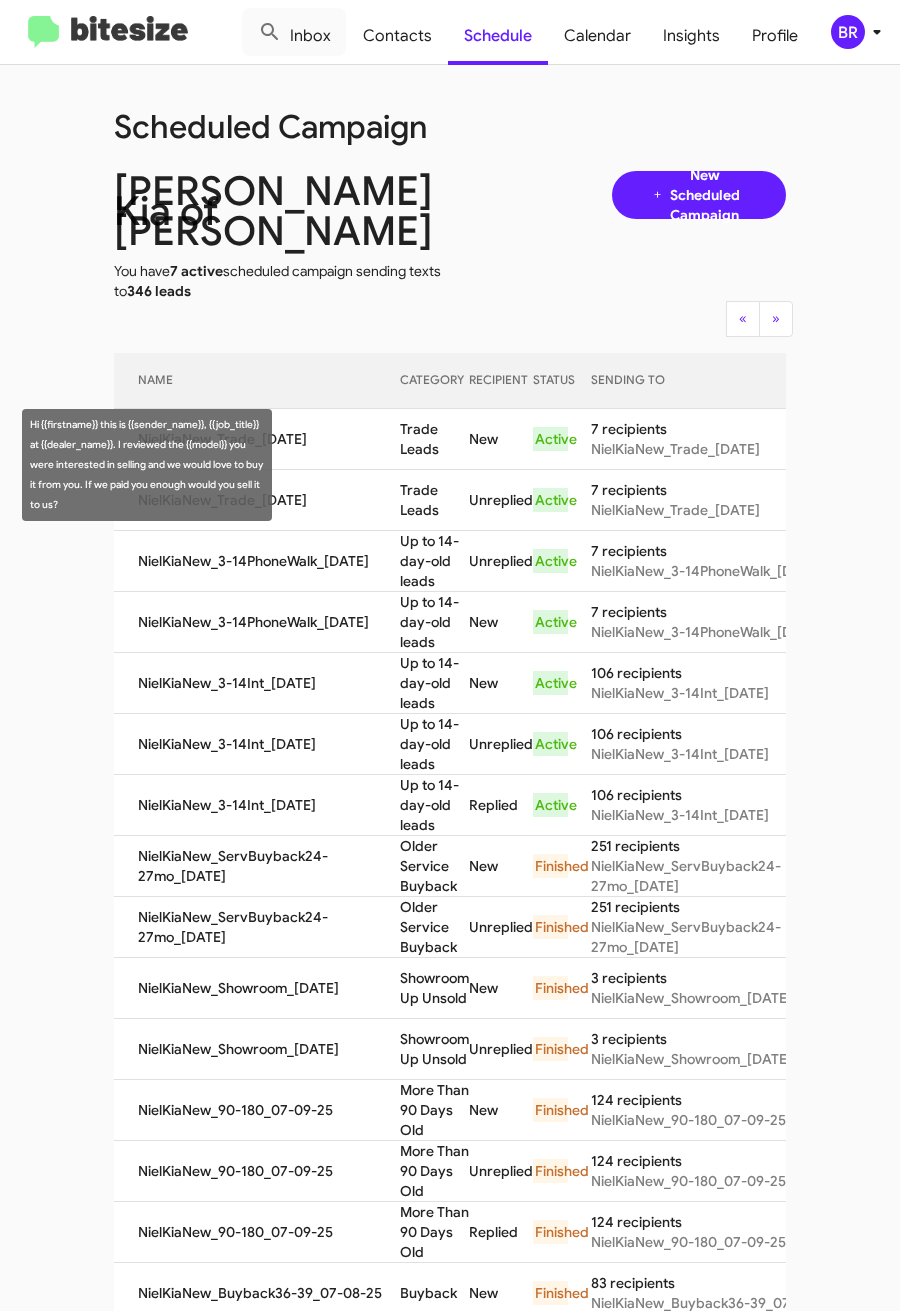 drag, startPoint x: 370, startPoint y: 456, endPoint x: 408, endPoint y: 468, distance: 39.849716 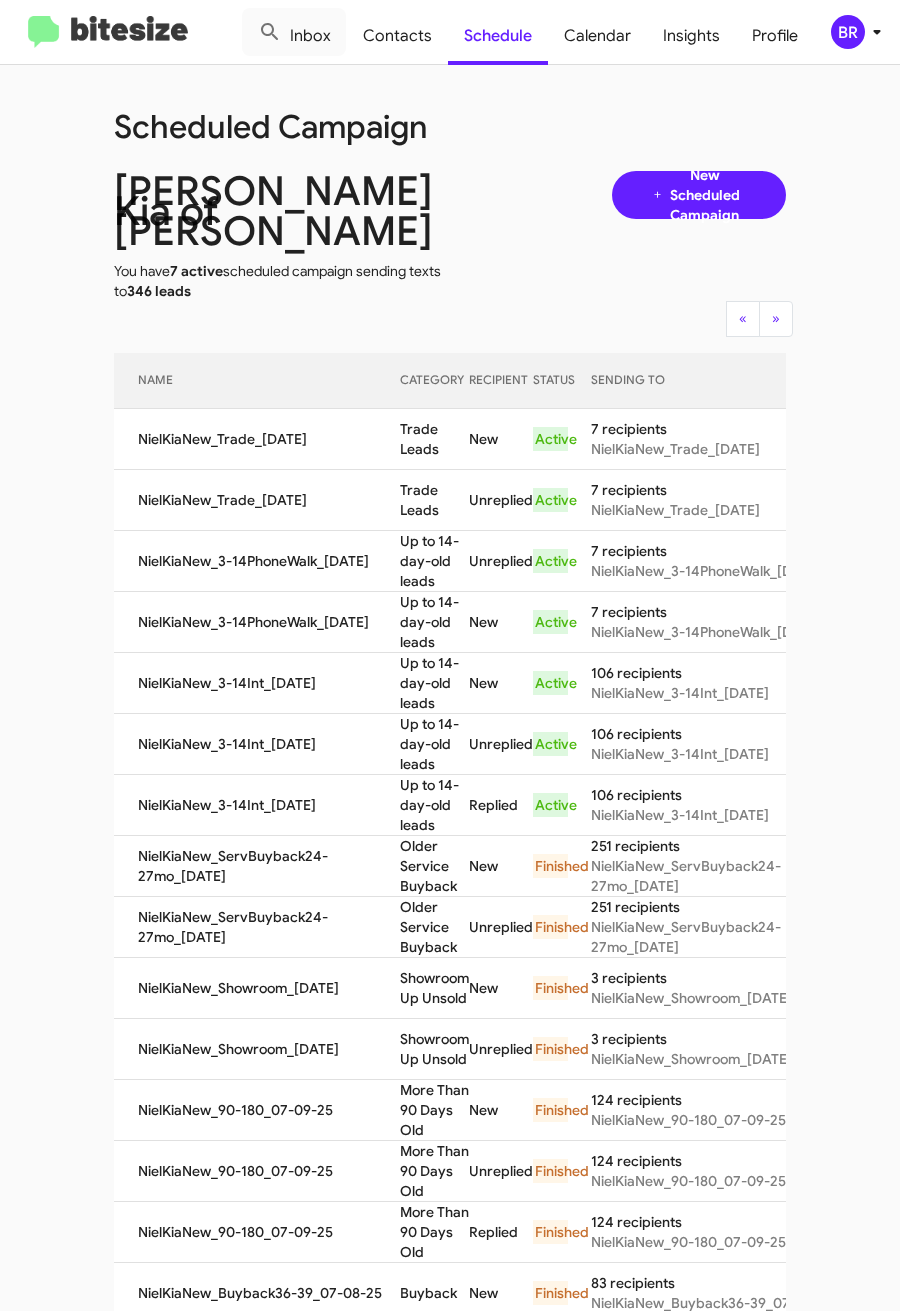 copy on "Trade Leads" 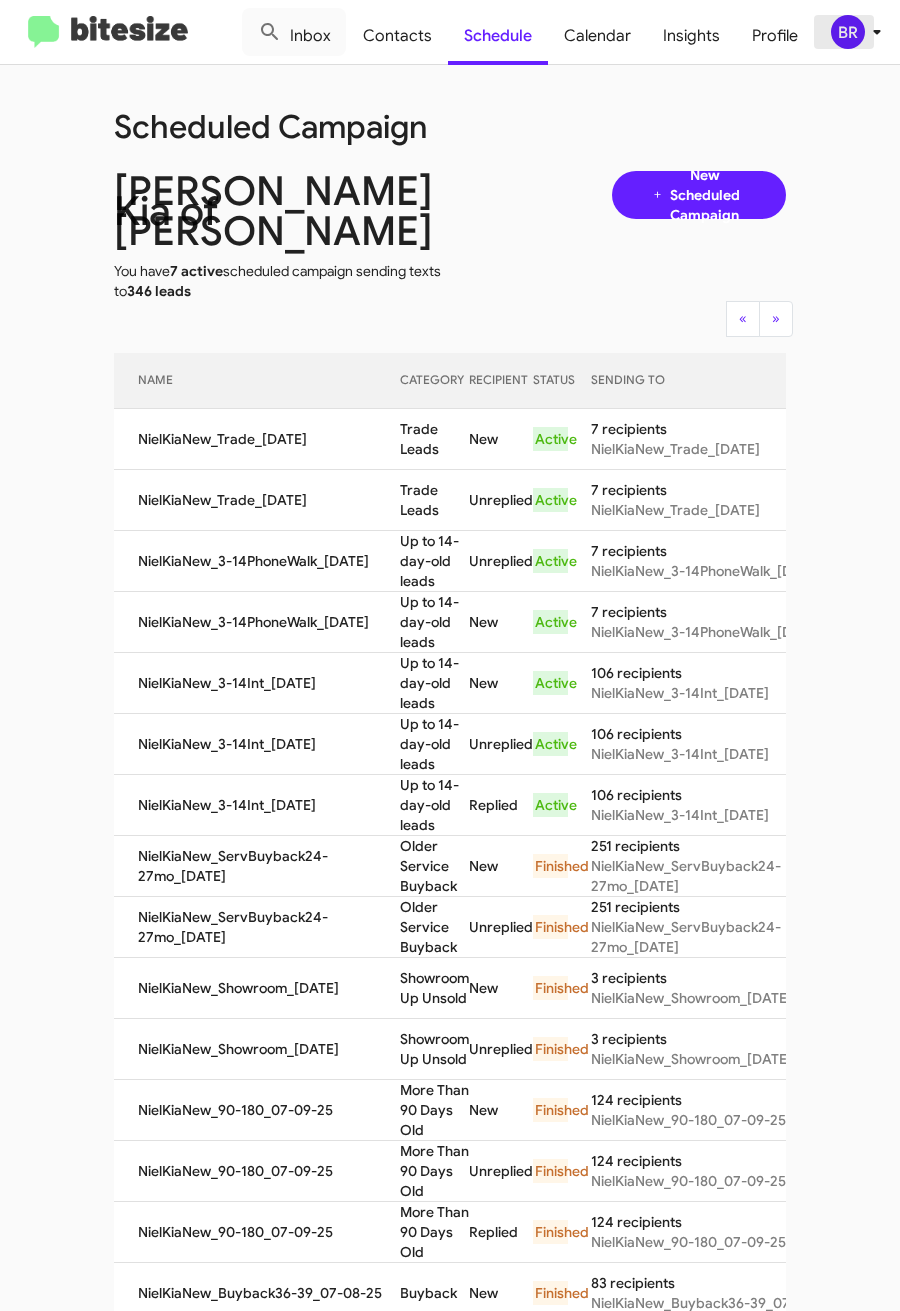 click on "BR" 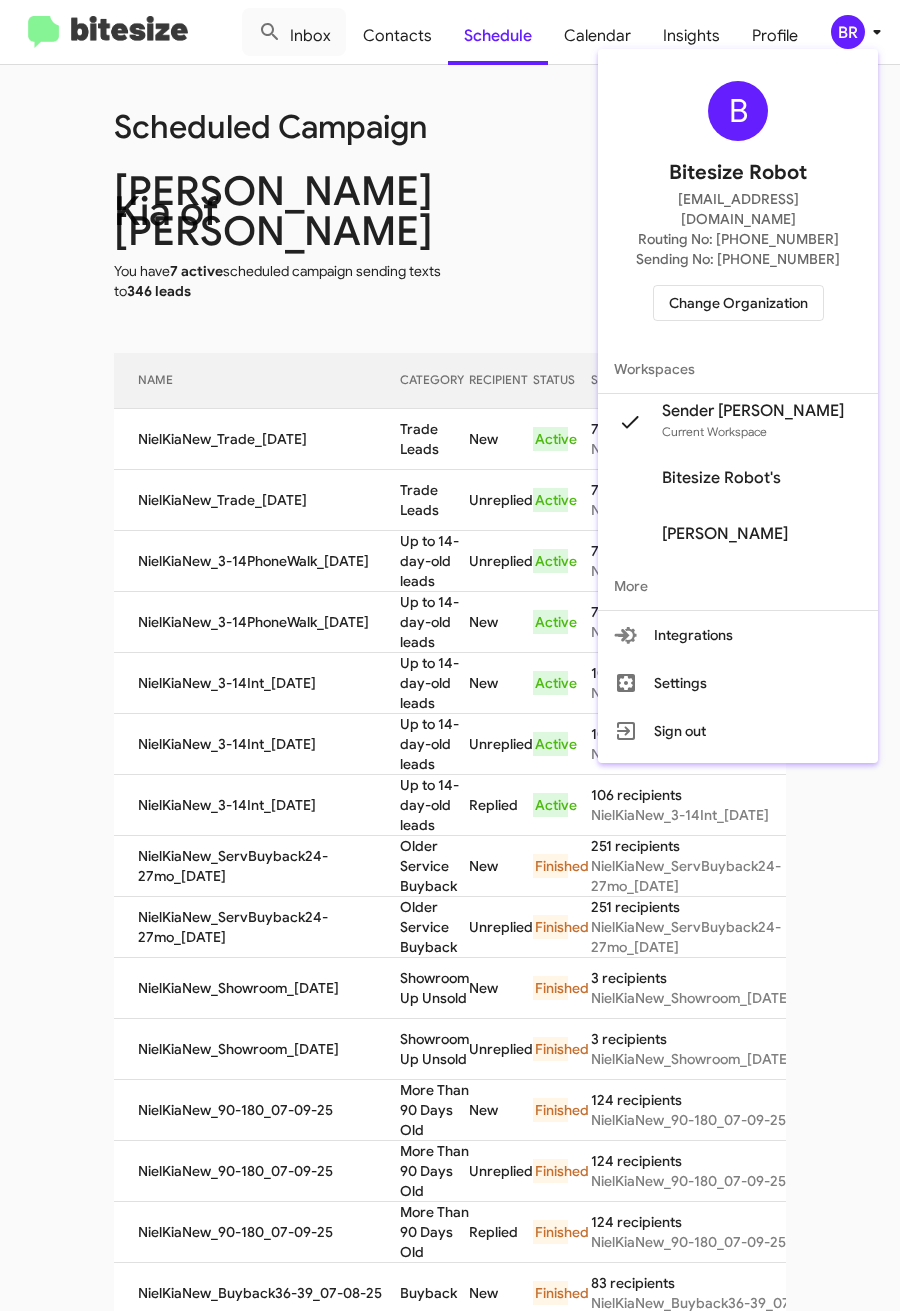 click on "Change Organization" at bounding box center [738, 303] 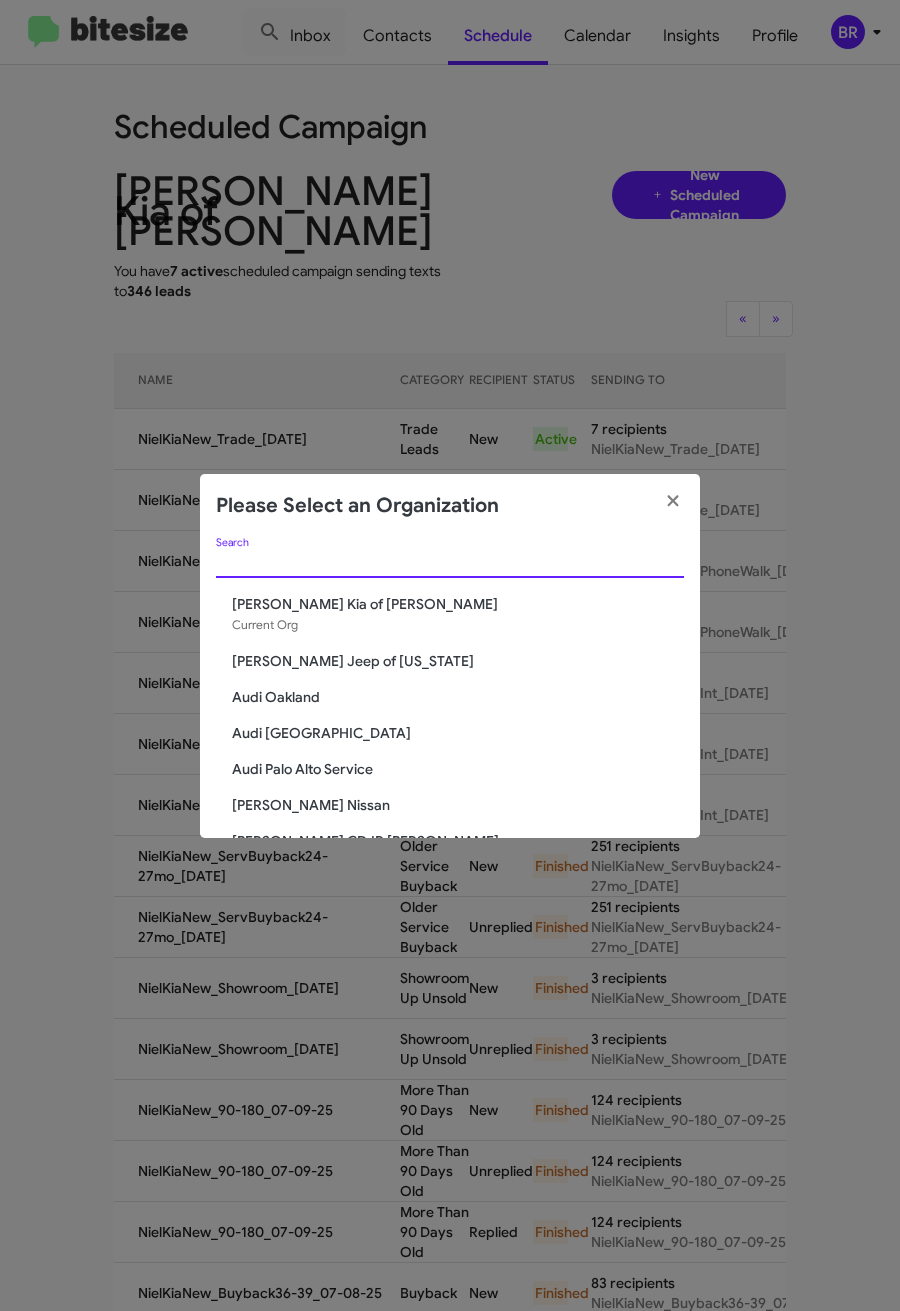 click on "Search" at bounding box center (450, 563) 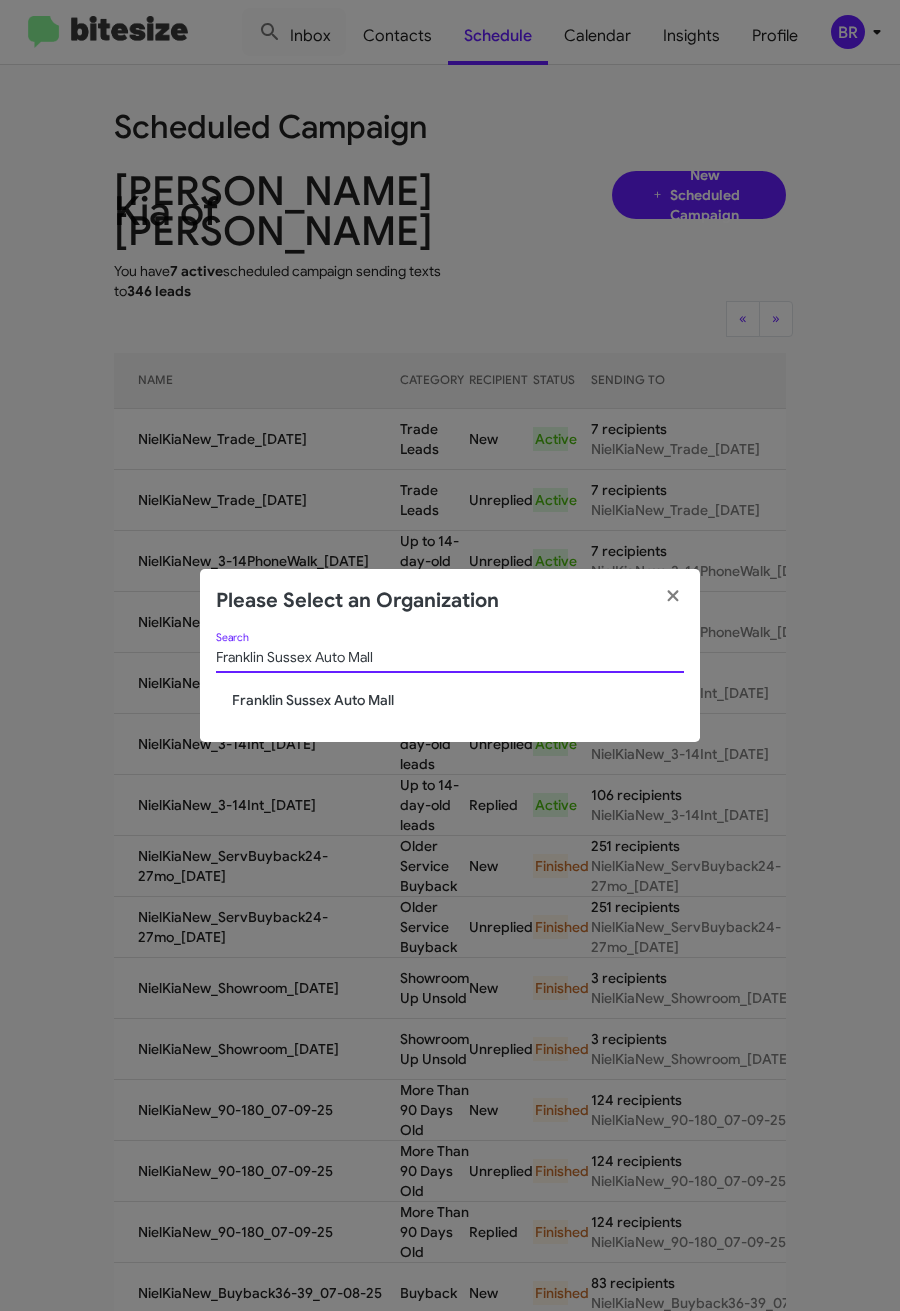 type on "Franklin Sussex Auto Mall" 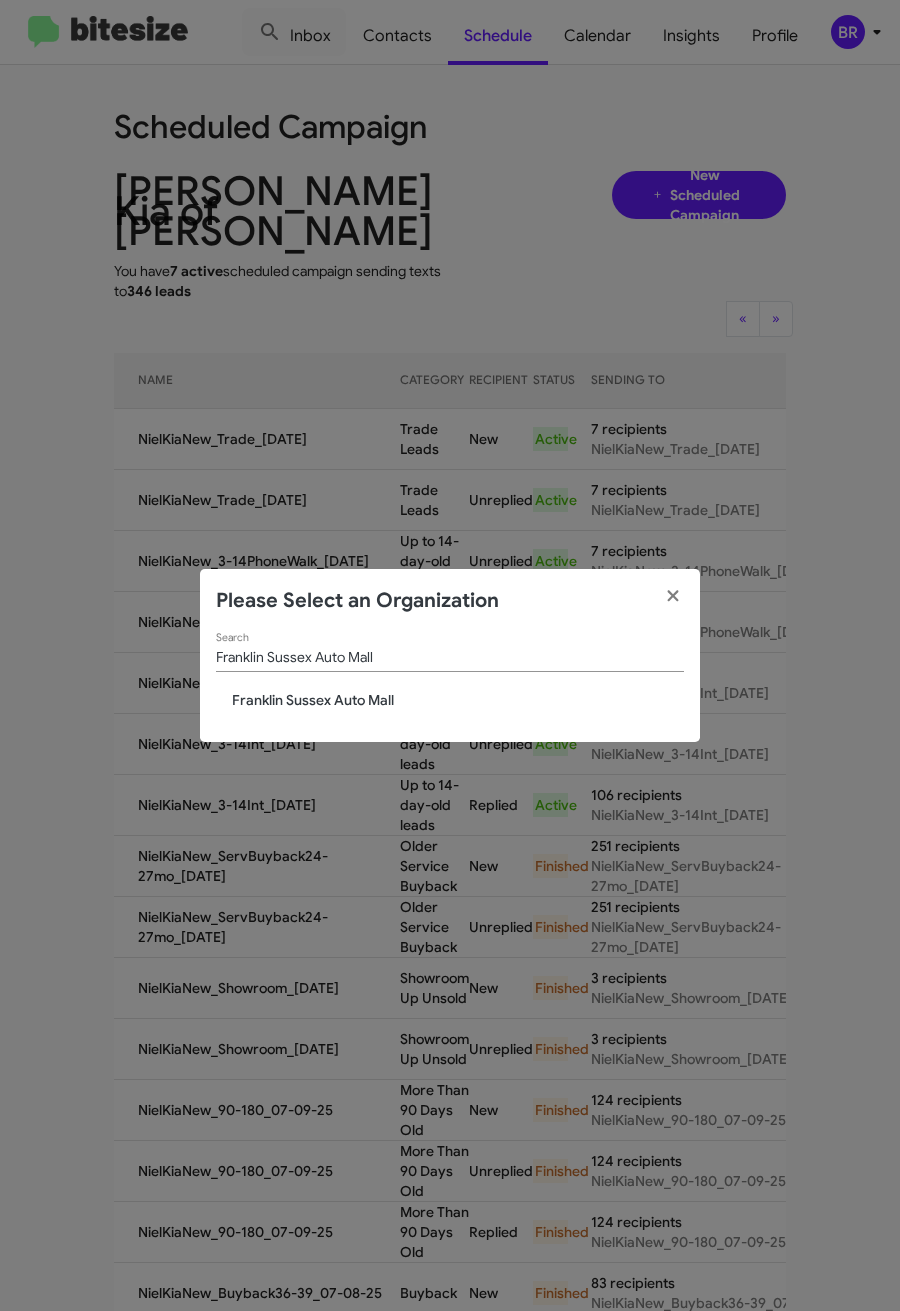 click on "Franklin Sussex Auto Mall Search" 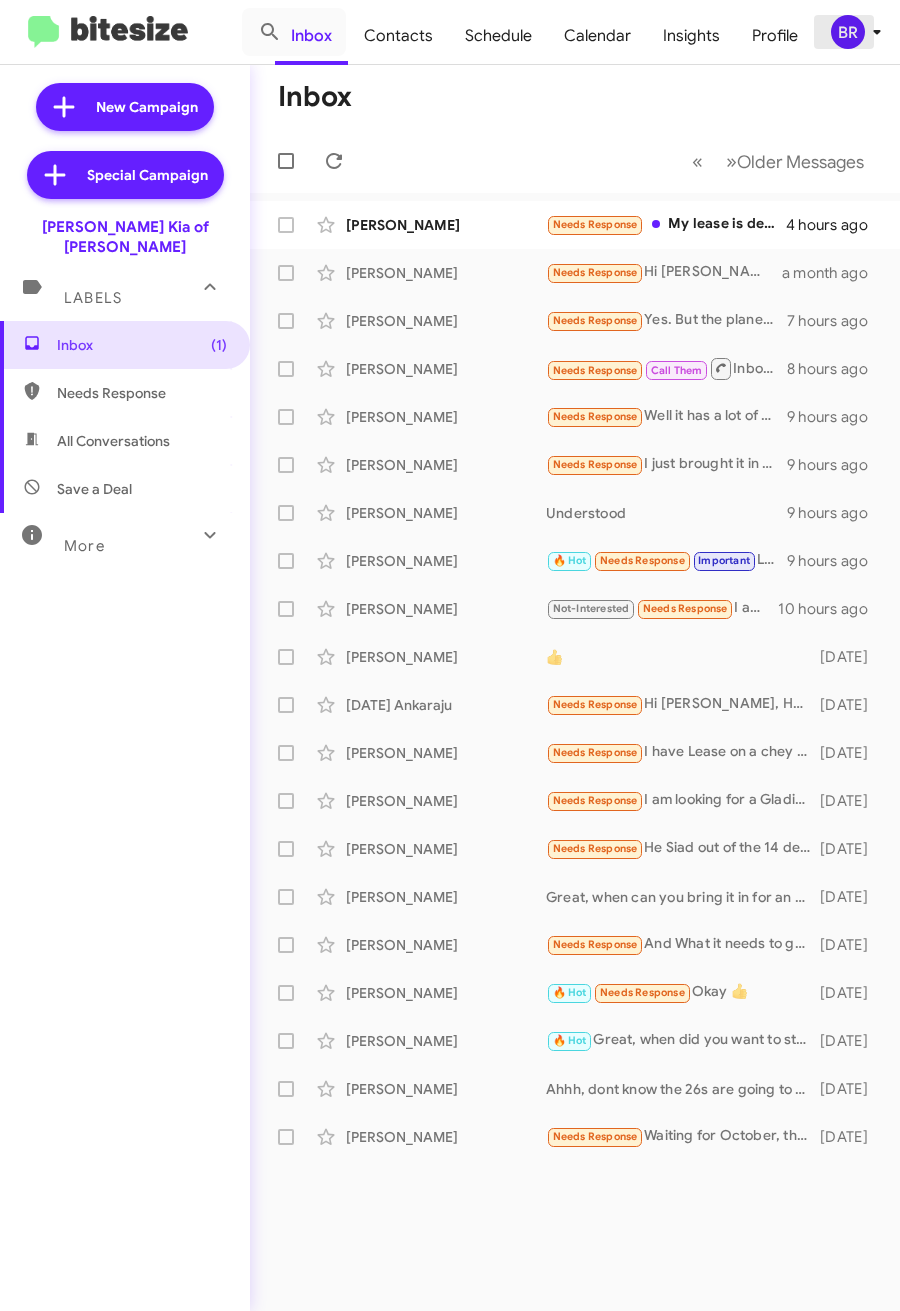click on "BR" 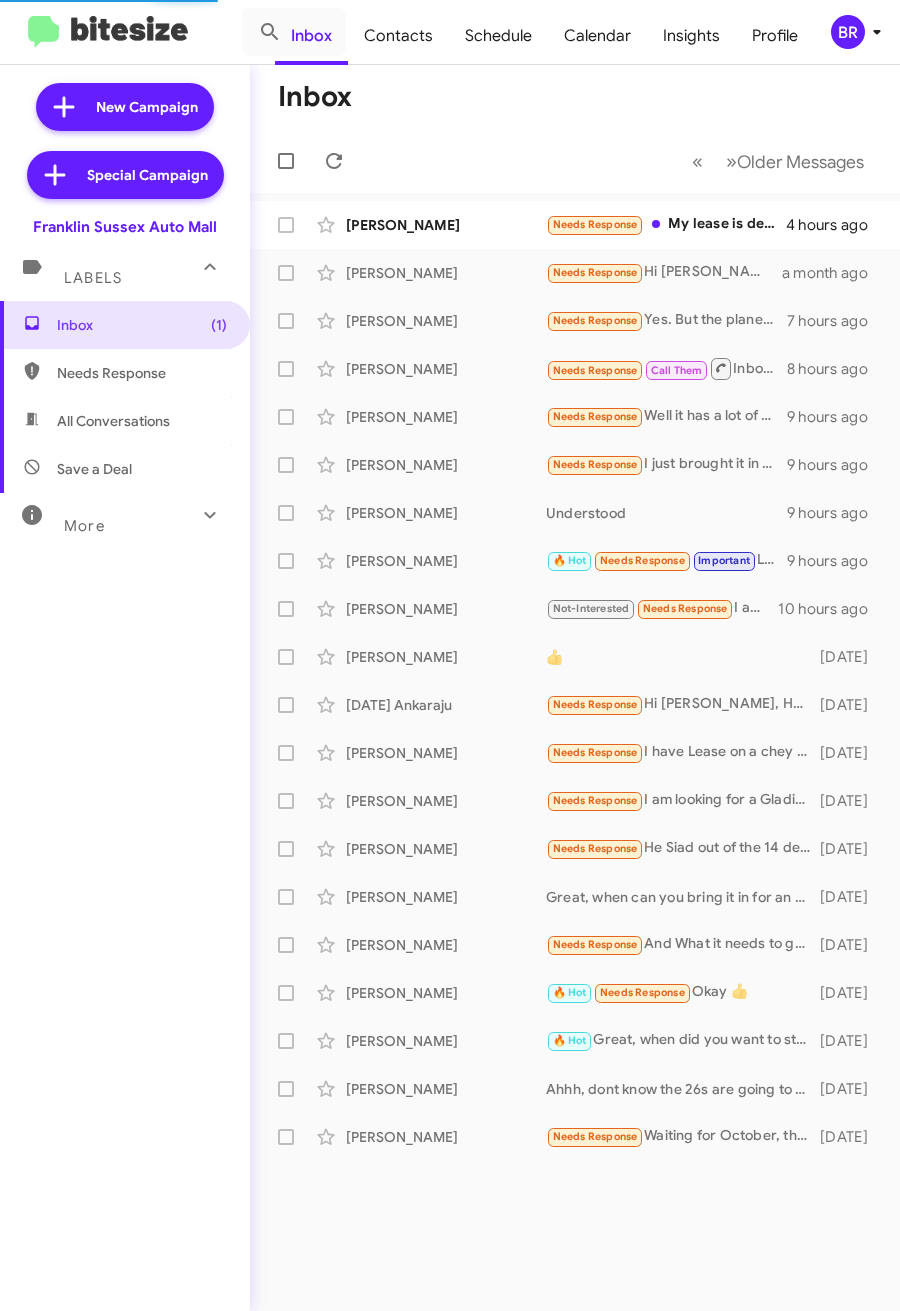 scroll, scrollTop: 0, scrollLeft: 0, axis: both 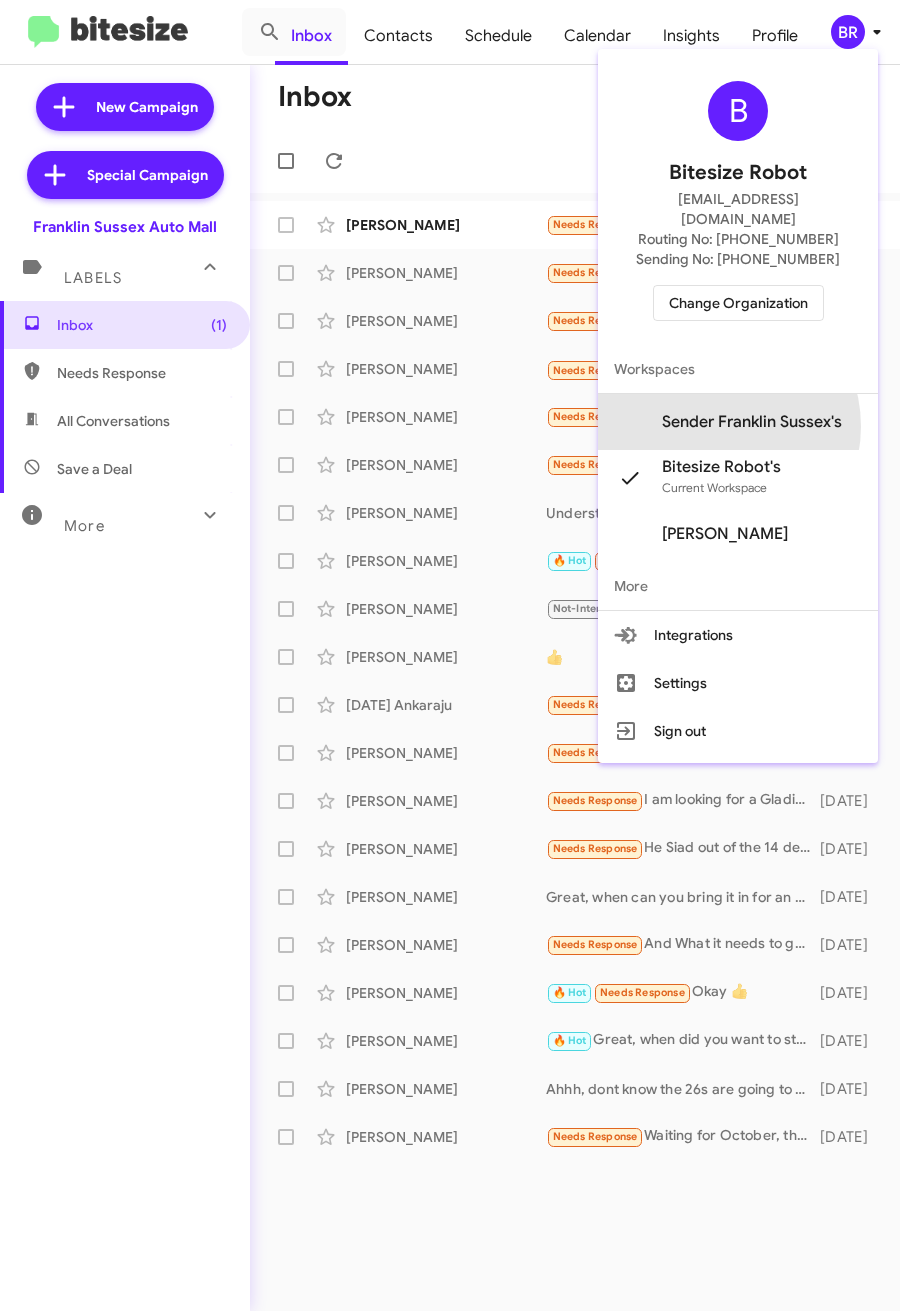 click on "Sender Franklin Sussex's" at bounding box center [752, 422] 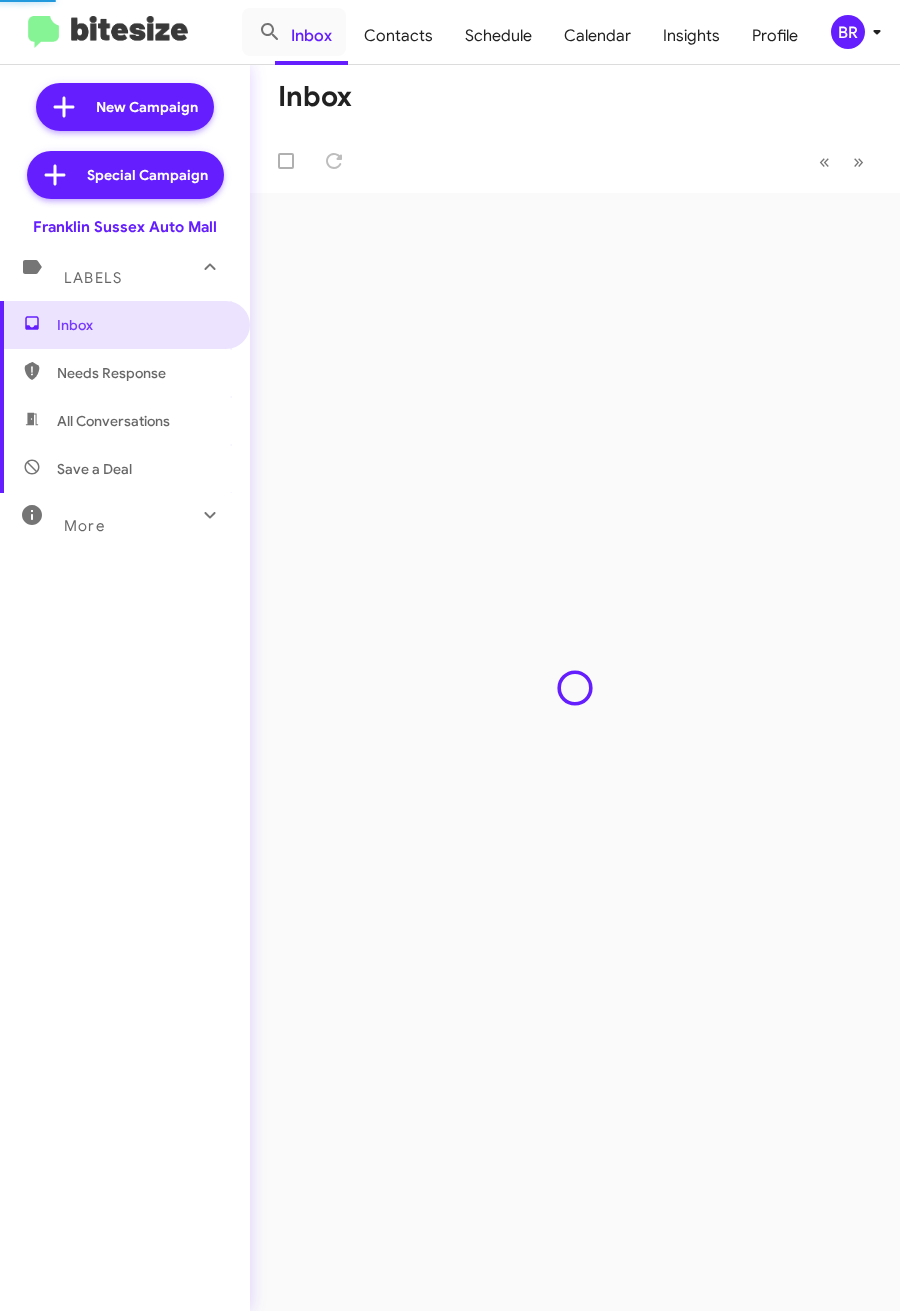 scroll, scrollTop: 0, scrollLeft: 0, axis: both 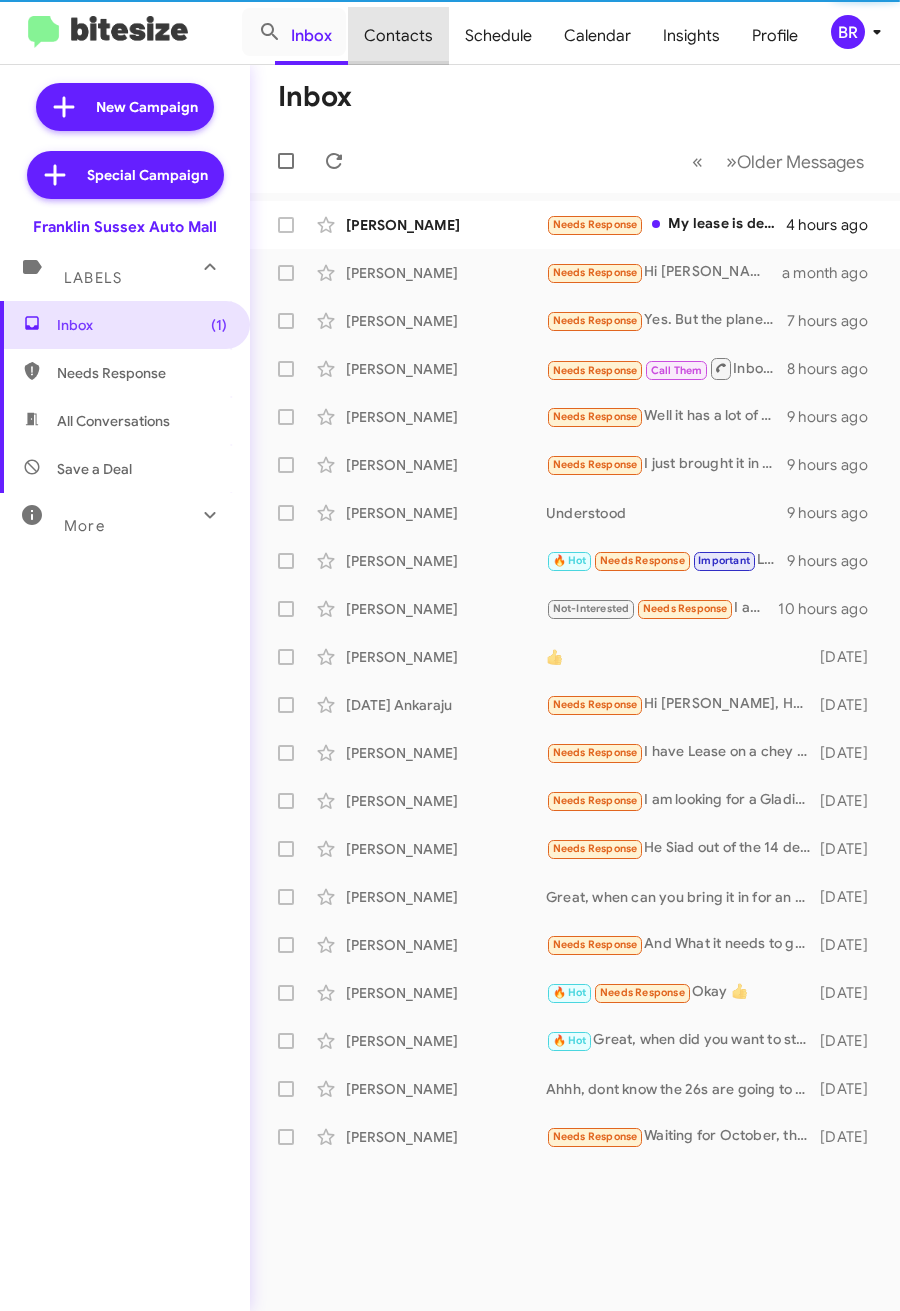 click on "Contacts" 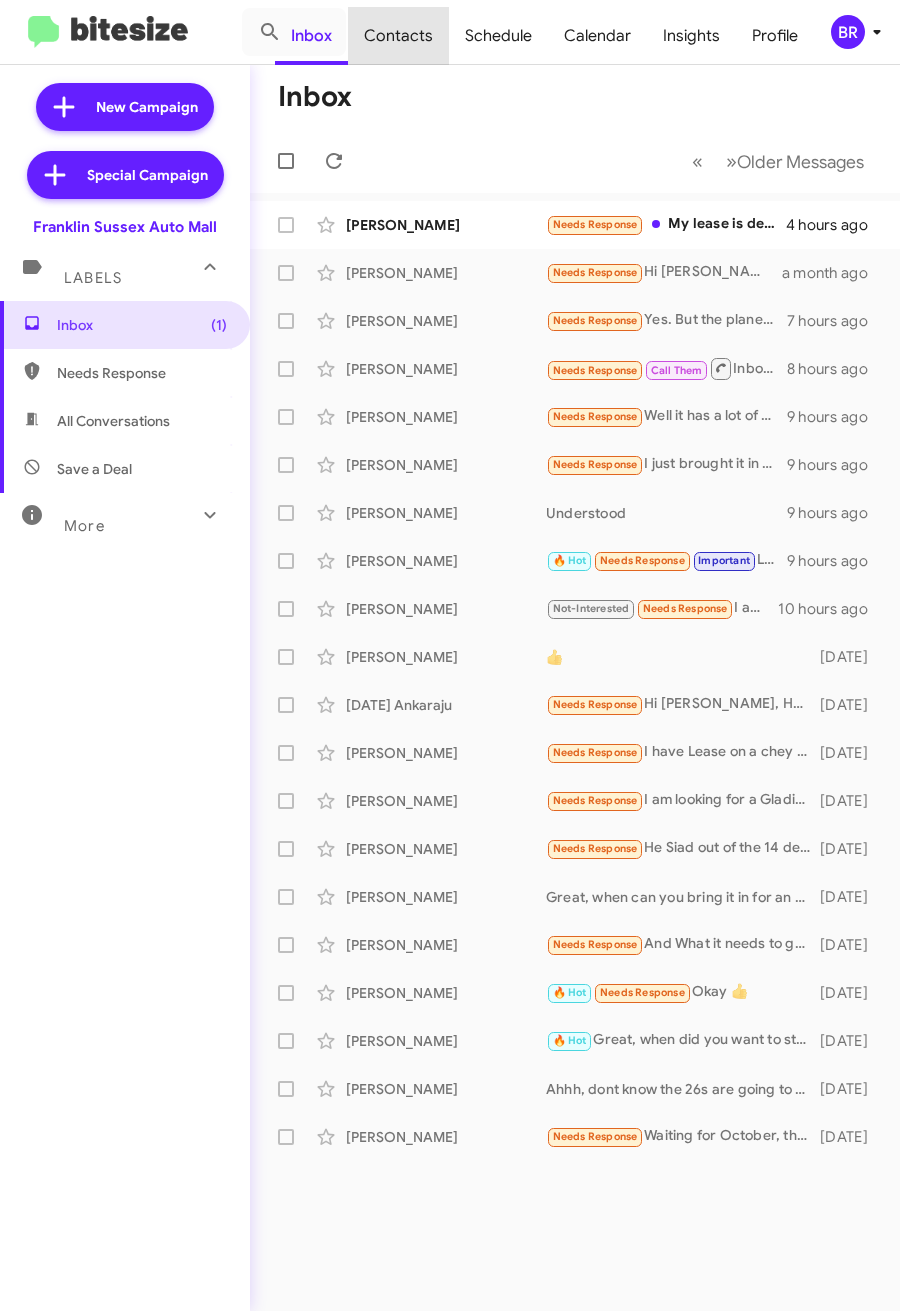 type on "in:groups" 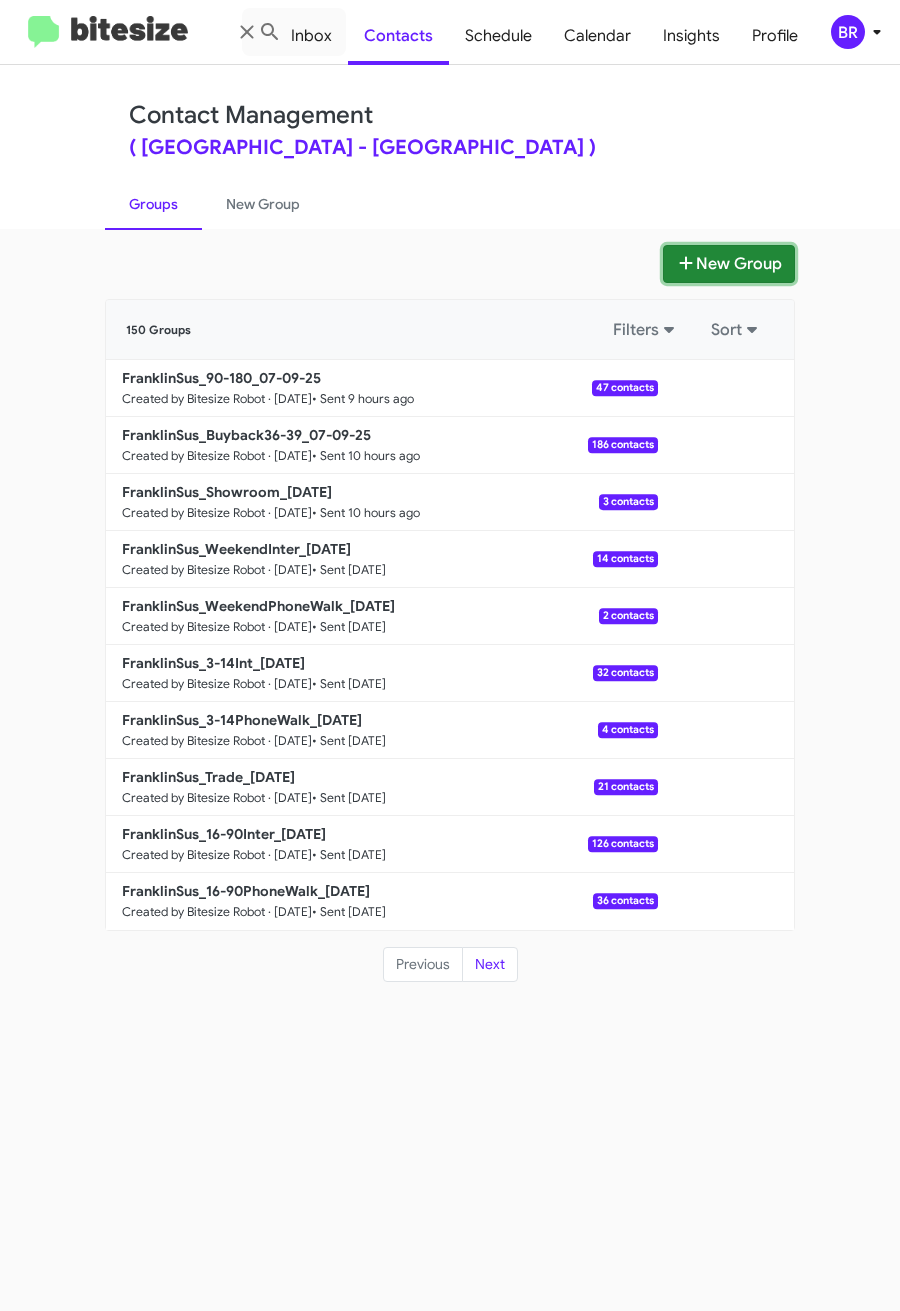 click on "New Group   150 Groups   Filters   Sort  FranklinSus_90-180_07-09-25 Created by Bitesize Robot · [DATE] • Sent 9 hours ago  47 contacts  FranklinSus_Buyback36-39_07-09-25 Created by Bitesize Robot · [DATE] • Sent 10 hours ago  186 contacts  FranklinSus_Showroom_[DATE] Created by Bitesize Robot · [DATE] • Sent 10 hours ago  3 contacts  FranklinSus_WeekendInter_[DATE] Created by Bitesize Robot · [DATE] • Sent [DATE]  14 contacts  FranklinSus_WeekendPhoneWalk_[DATE] Created by Bitesize Robot · [DATE] • Sent [DATE]  2 contacts  FranklinSus_3-14Int_[DATE] Created by Bitesize Robot · [DATE] • Sent [DATE]  32 contacts  FranklinSus_3-14PhoneWalk_[DATE] Created by Bitesize Robot · [DATE] • Sent [DATE]  4 contacts  FranklinSus_Trade_[DATE] Created by Bitesize Robot · [DATE] • Sent [DATE]  21 contacts  FranklinSus_16-90Inter_[DATE] Created by Bitesize Robot · [DATE] • Sent [DATE]  126 contacts   36 contacts" 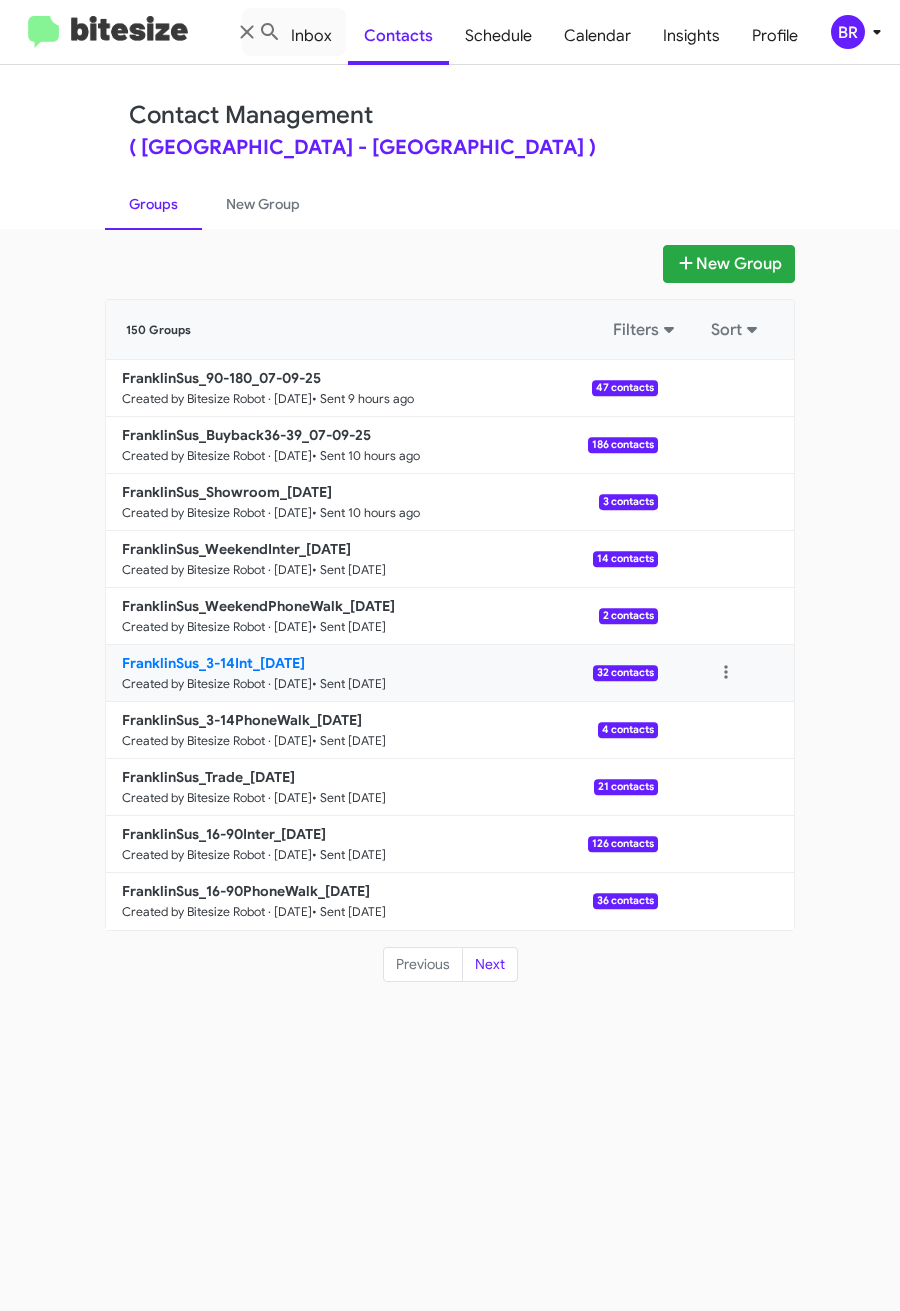 type 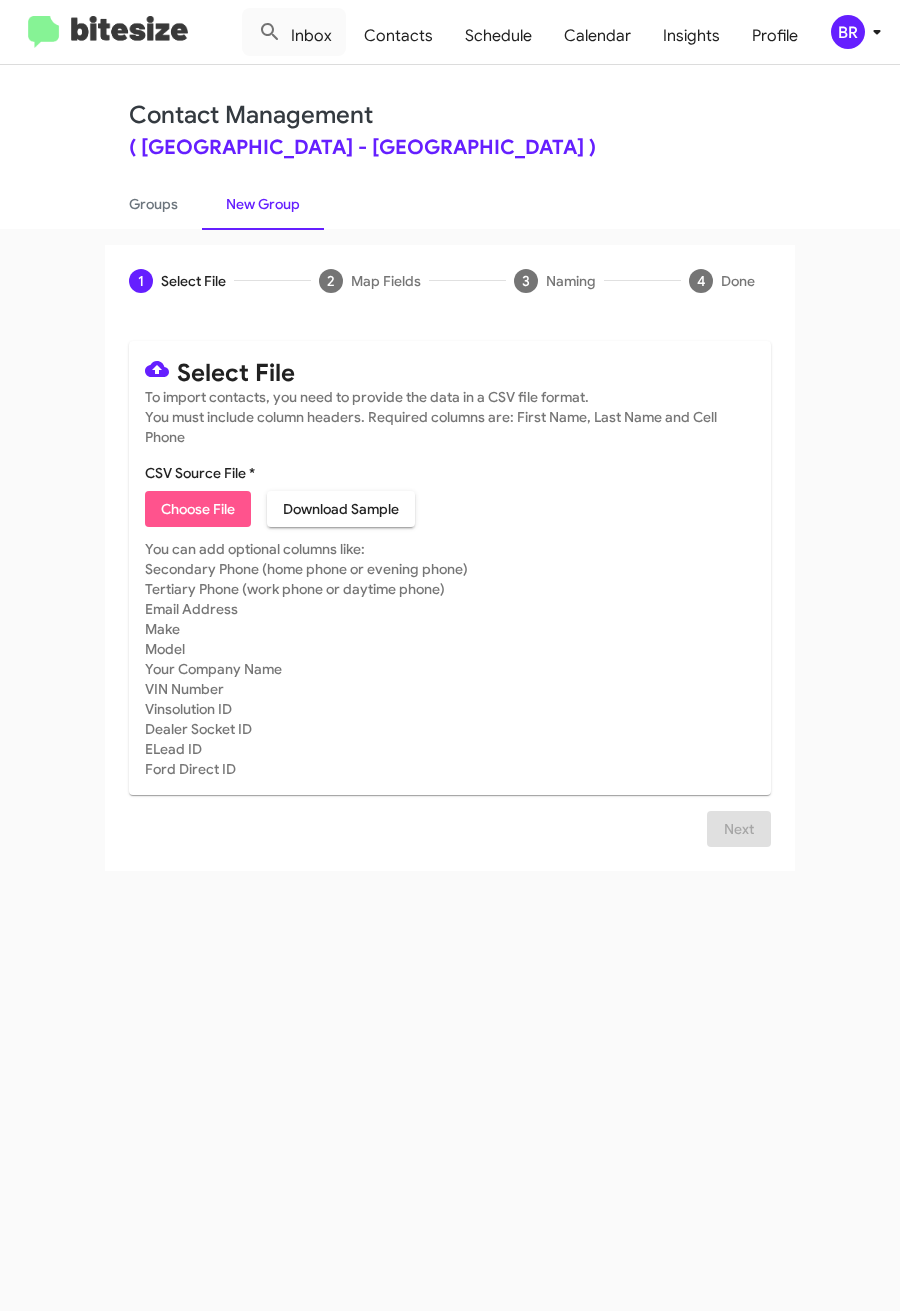 click on "Choose File" 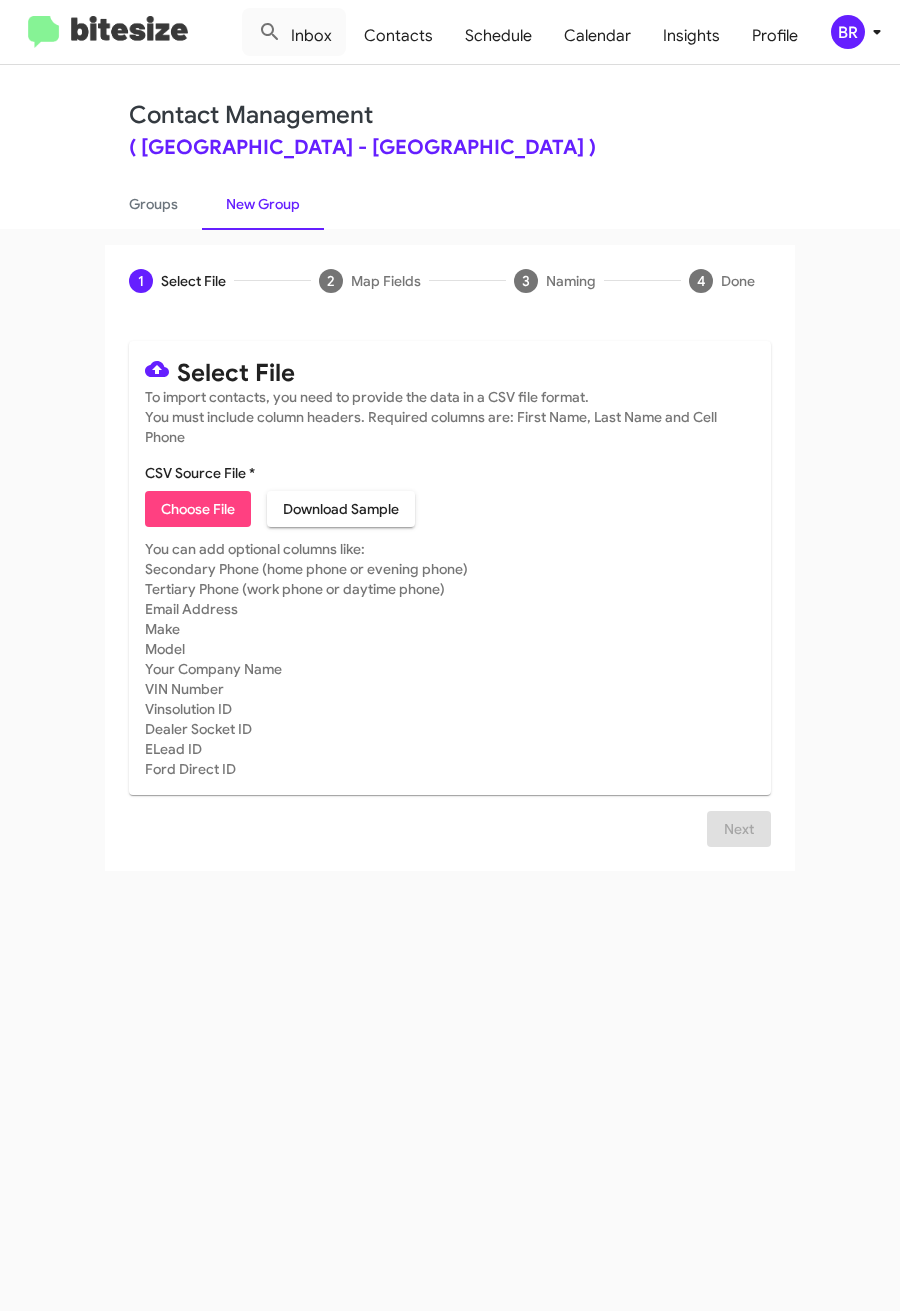 type on "FranklinSus_Trade_07-10-25" 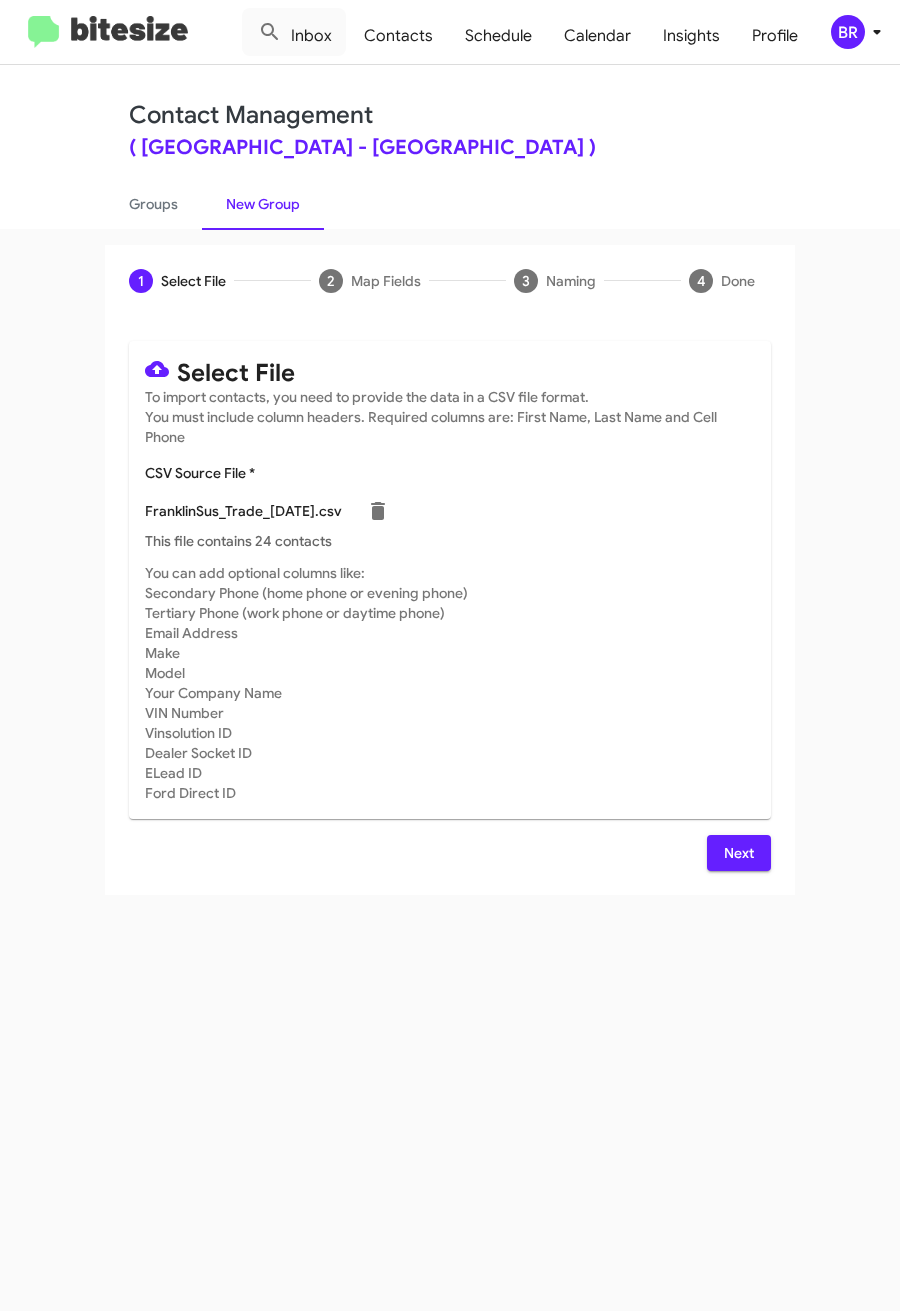 click on "Next" at bounding box center (739, 853) 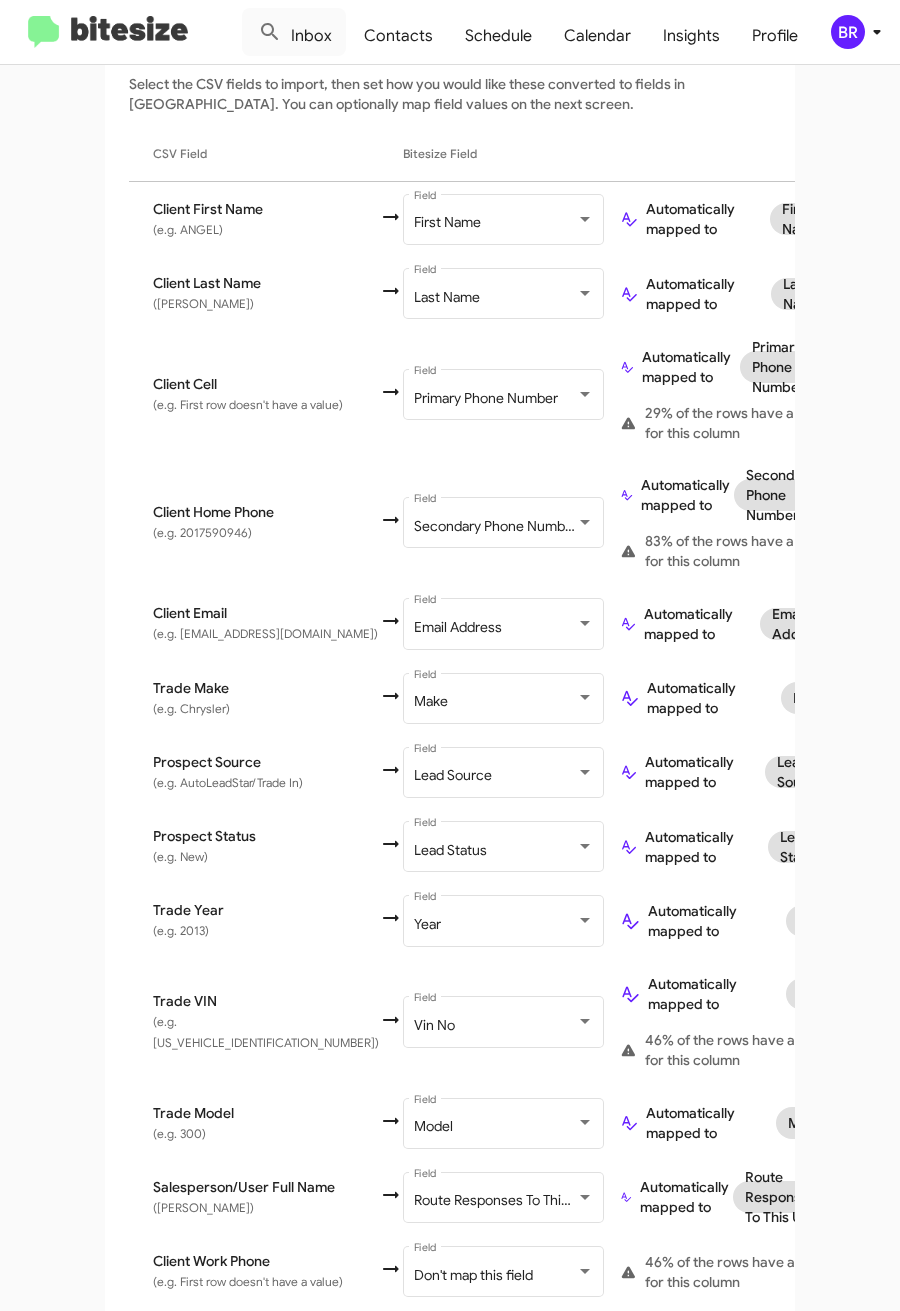 scroll, scrollTop: 457, scrollLeft: 0, axis: vertical 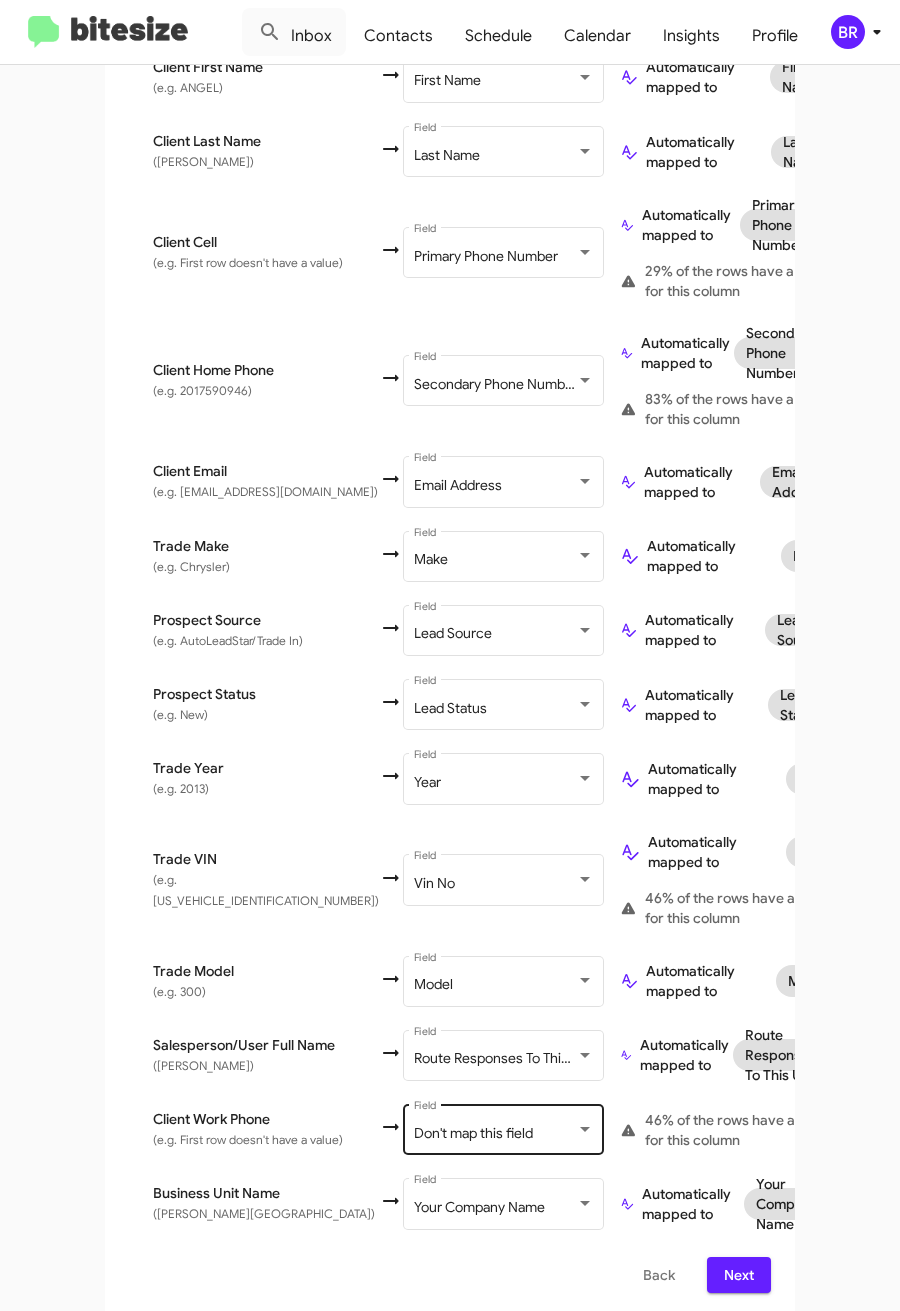 click on "Don't map this field Field" at bounding box center [504, 1128] 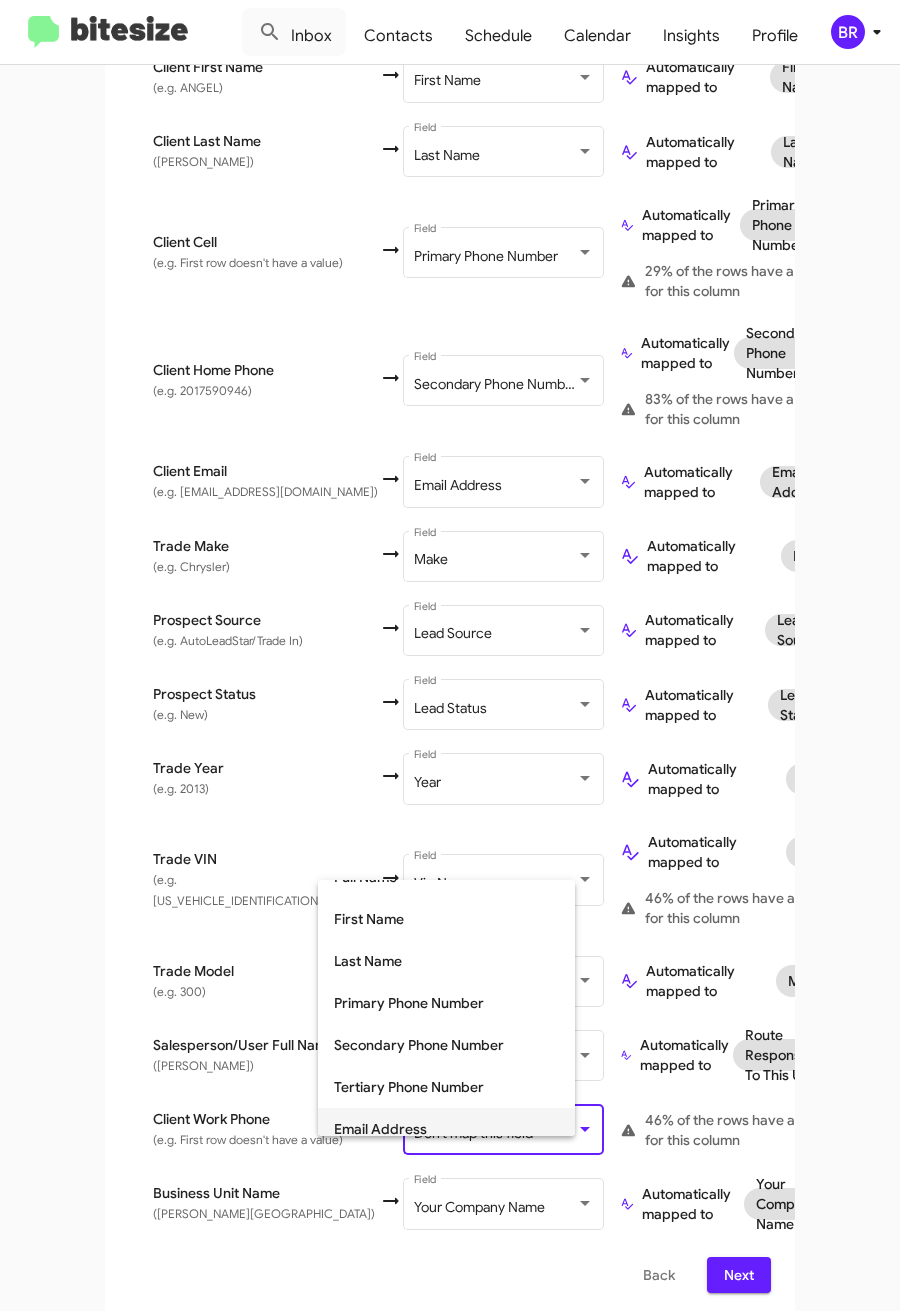 scroll, scrollTop: 150, scrollLeft: 0, axis: vertical 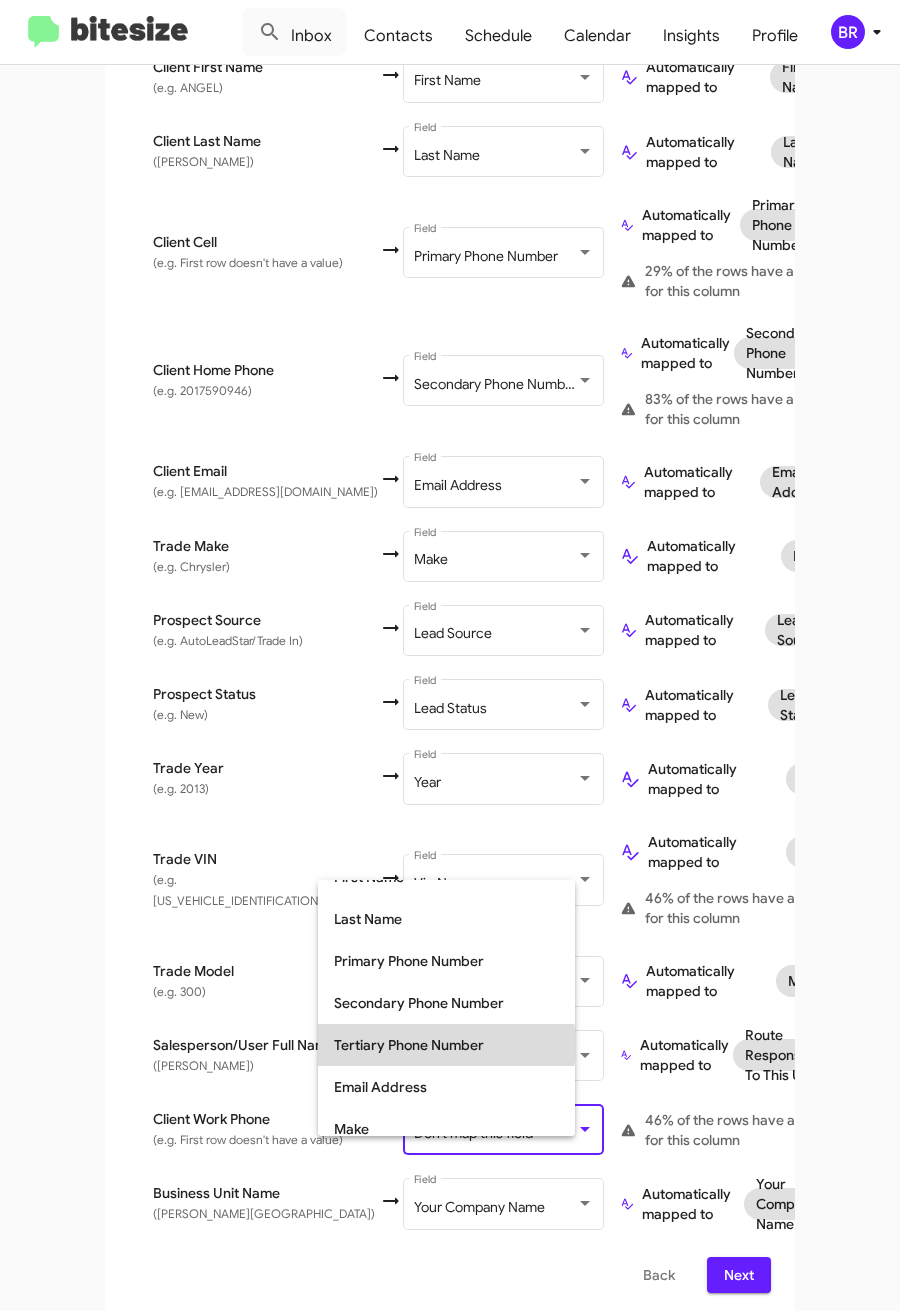 click on "Tertiary Phone Number" at bounding box center [446, 1045] 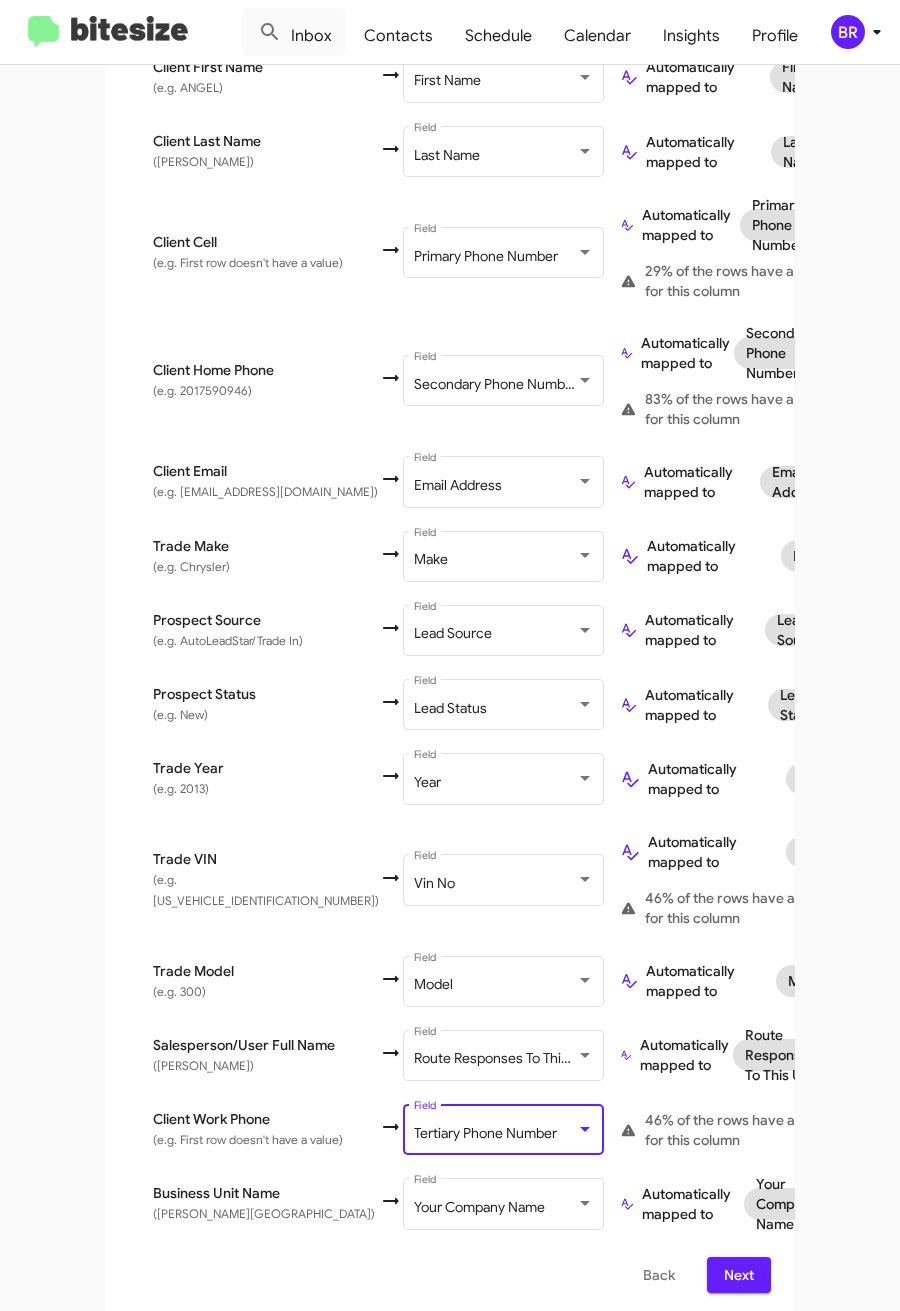 click on "Next" at bounding box center (739, 1275) 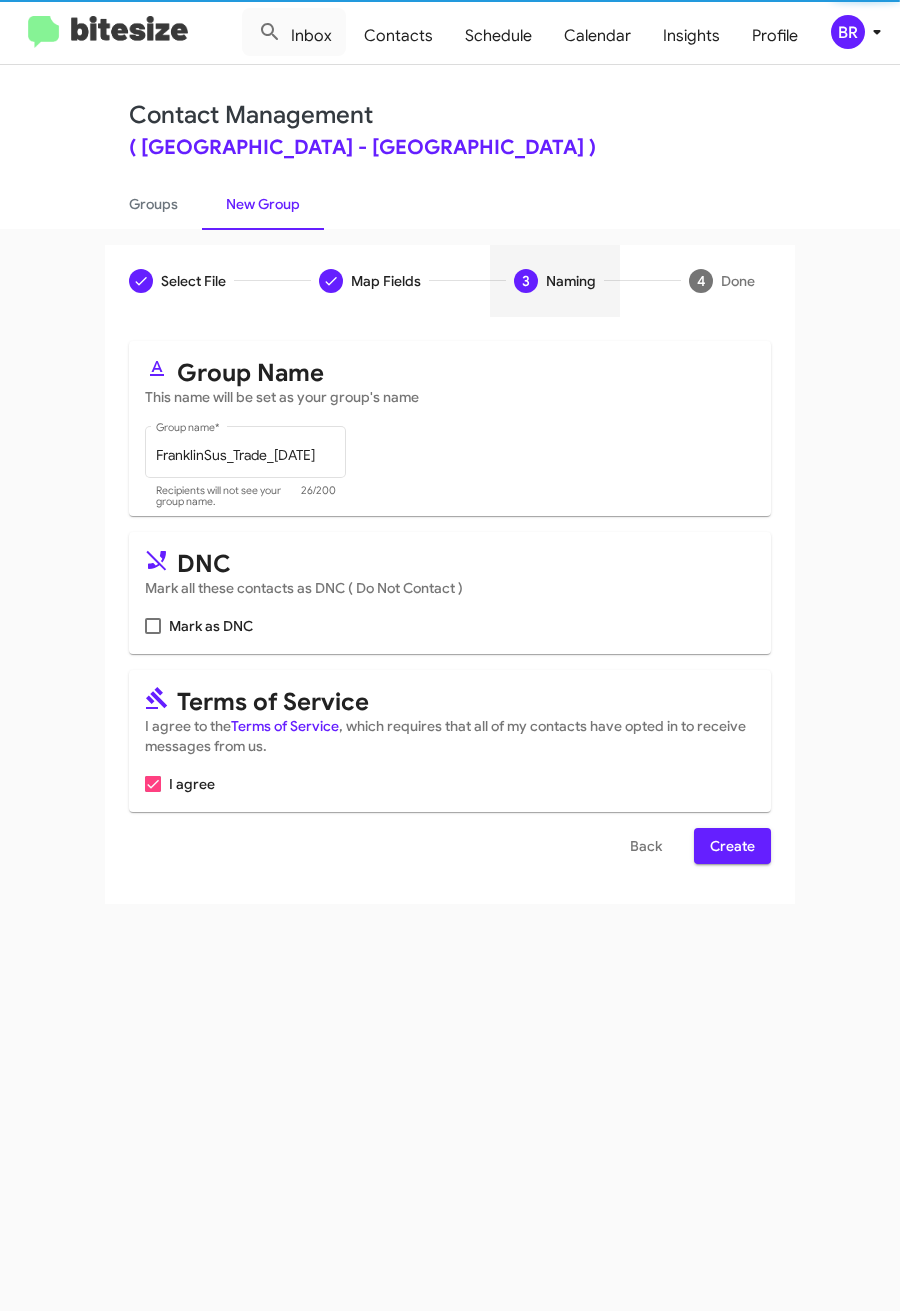 scroll, scrollTop: 0, scrollLeft: 0, axis: both 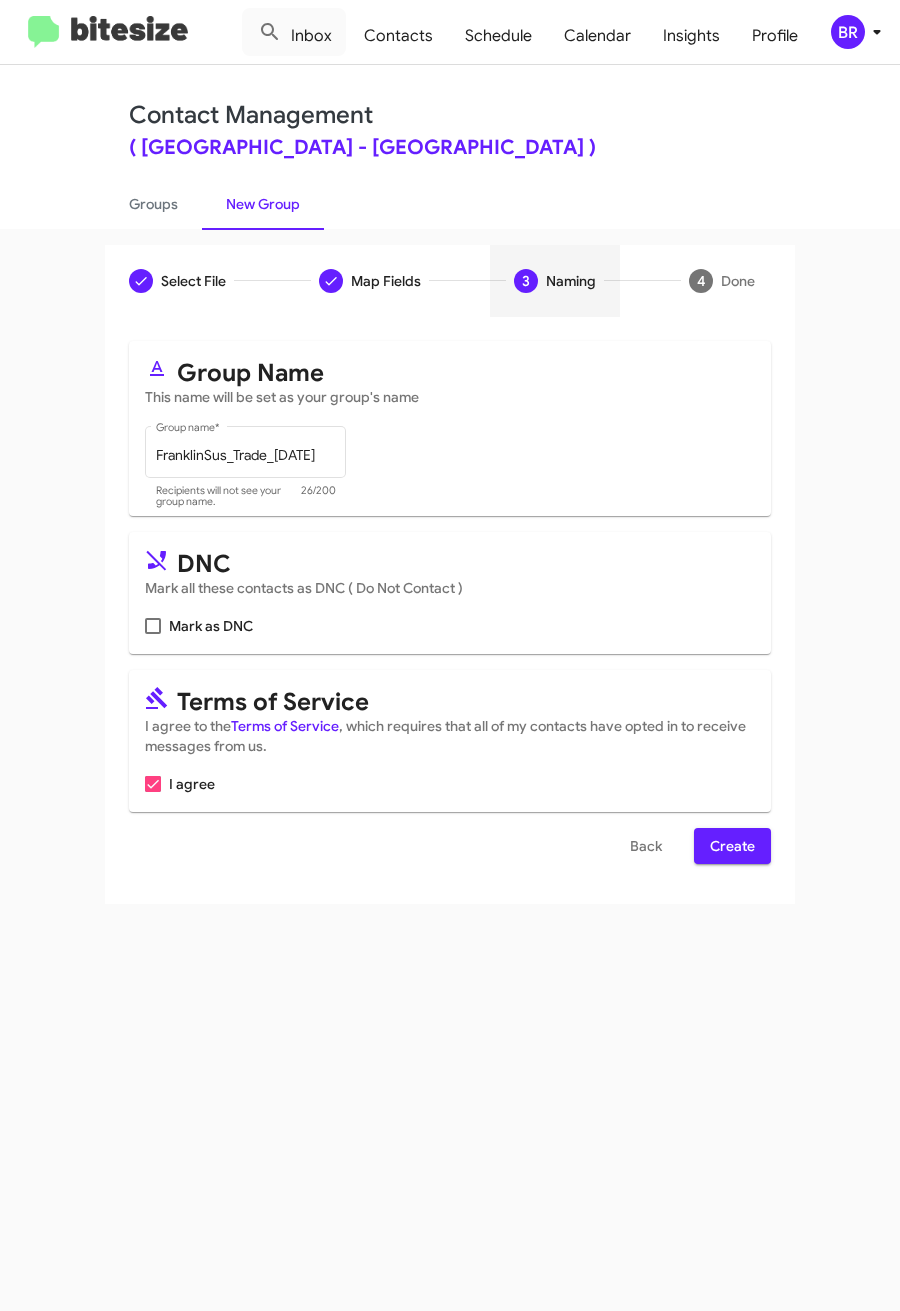click on "Create" at bounding box center [732, 846] 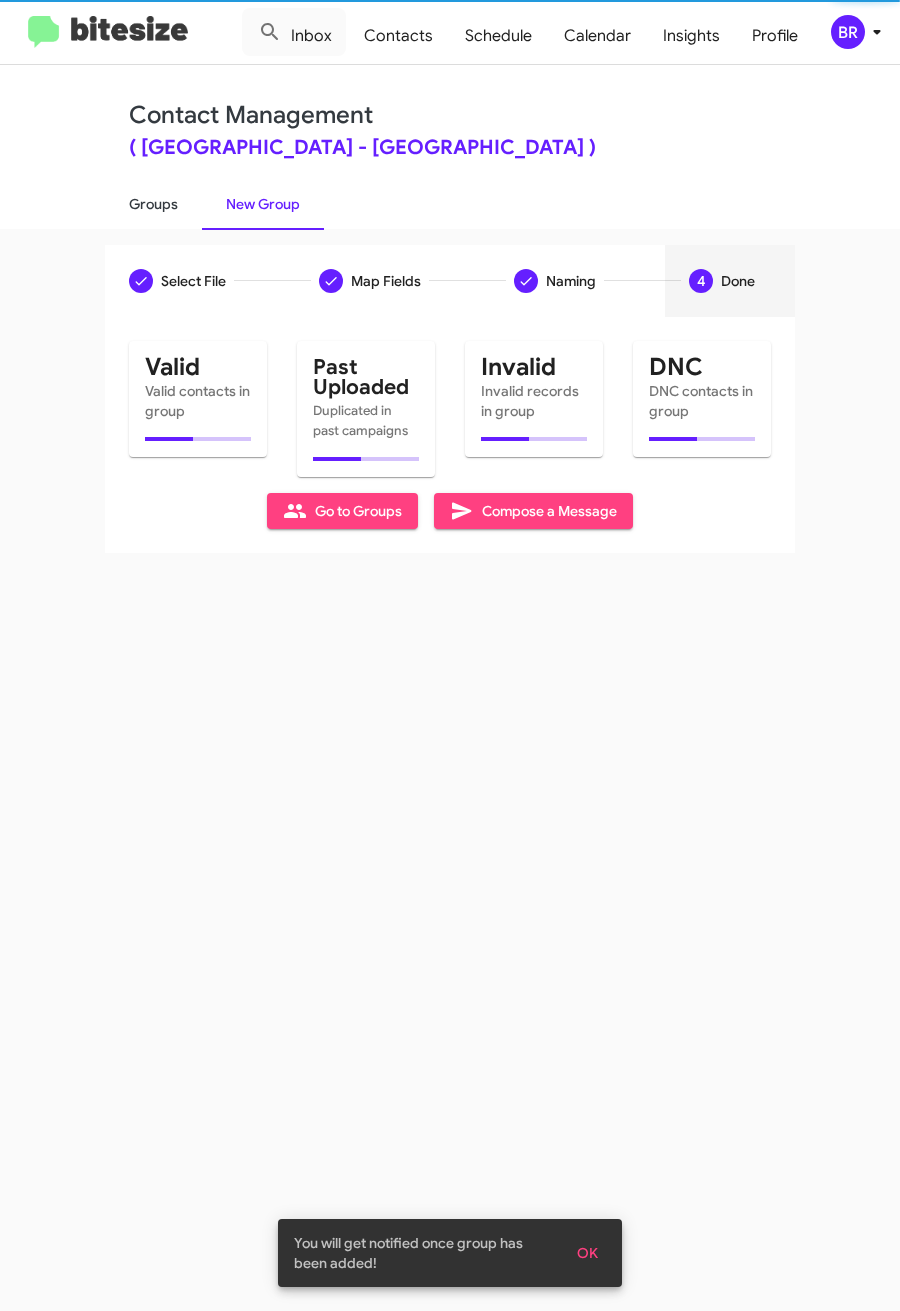 click on "Groups" 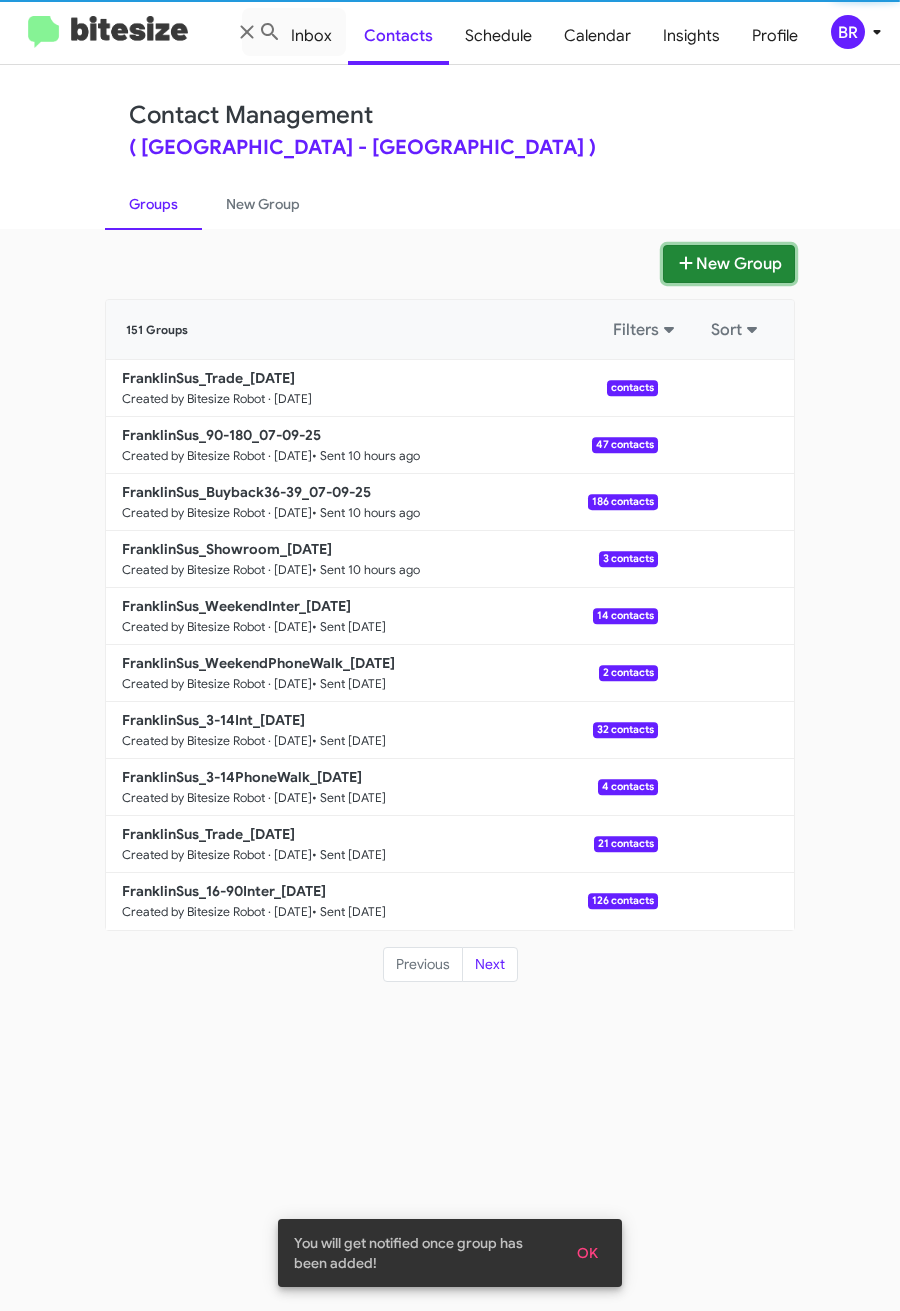 click 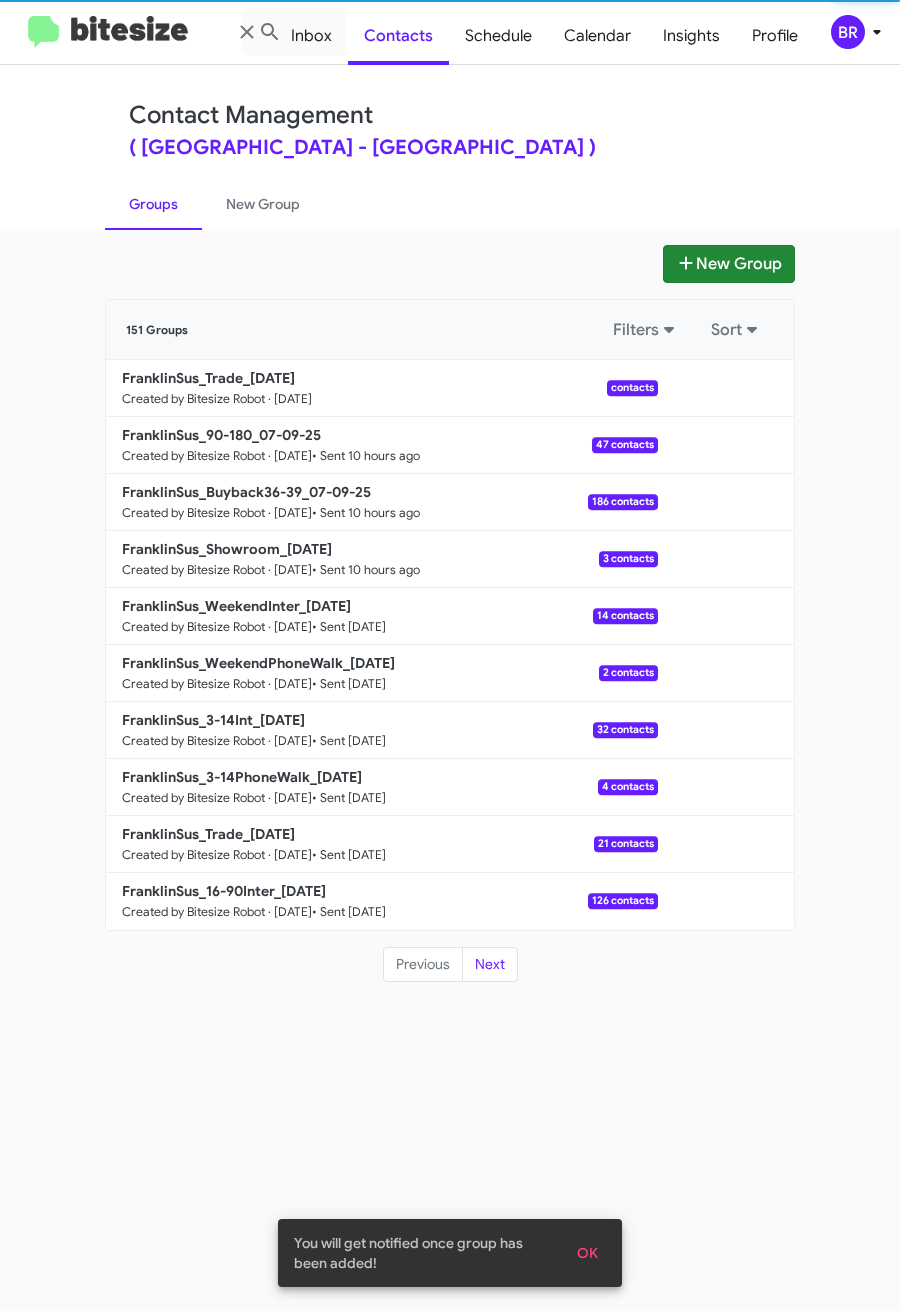 type 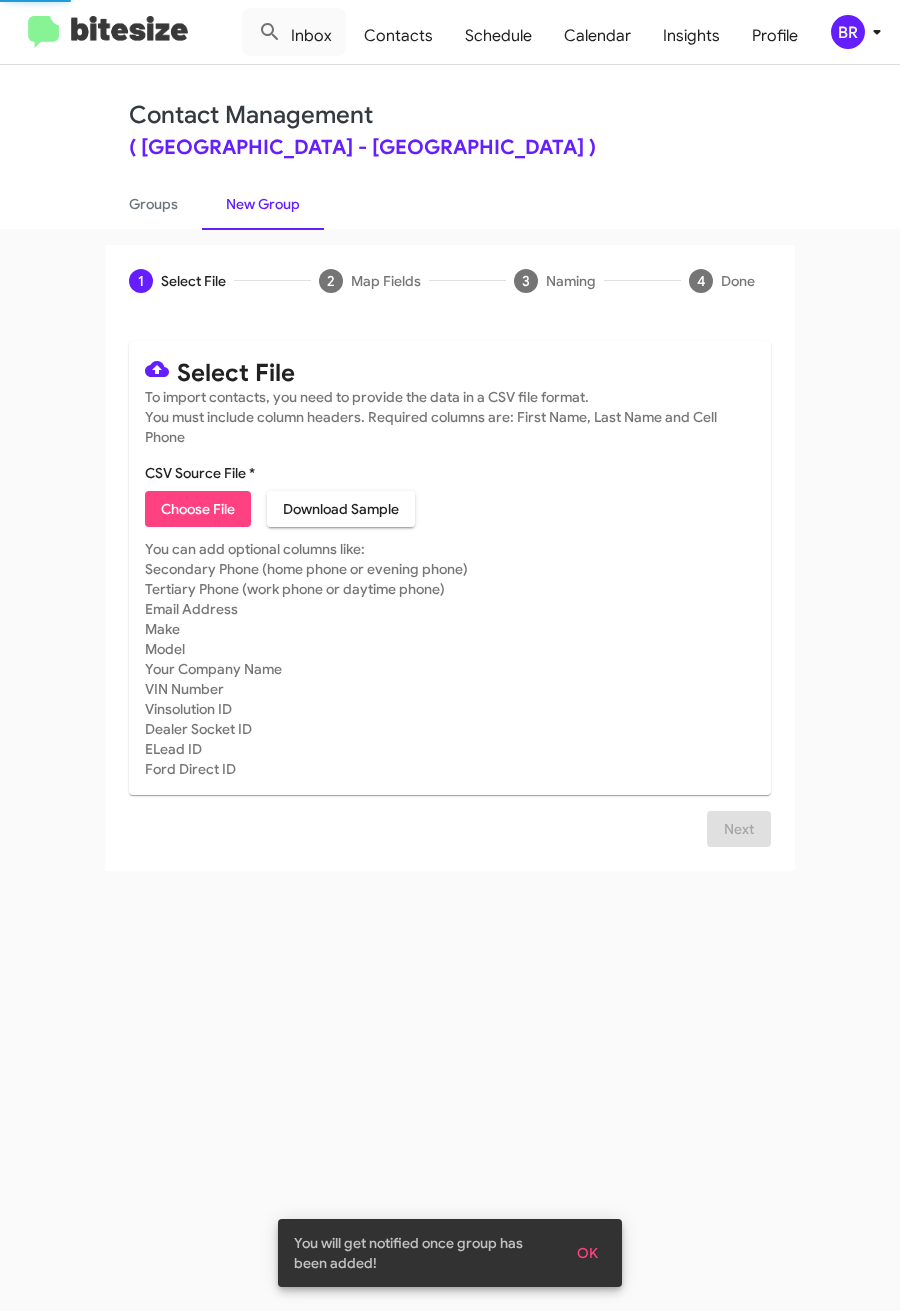 click on "CSV Source File * Choose File Download Sample" 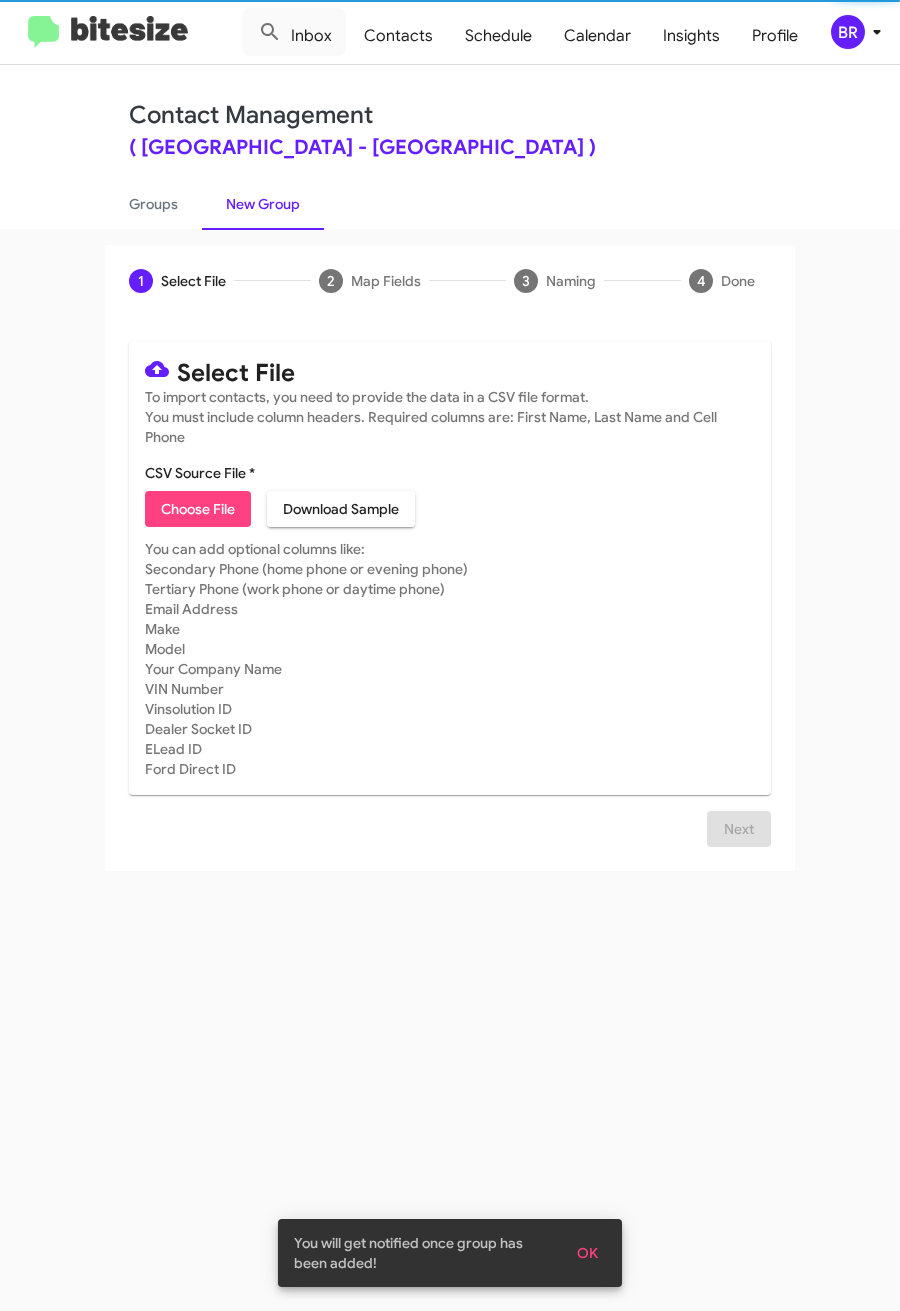 click on "Choose File" 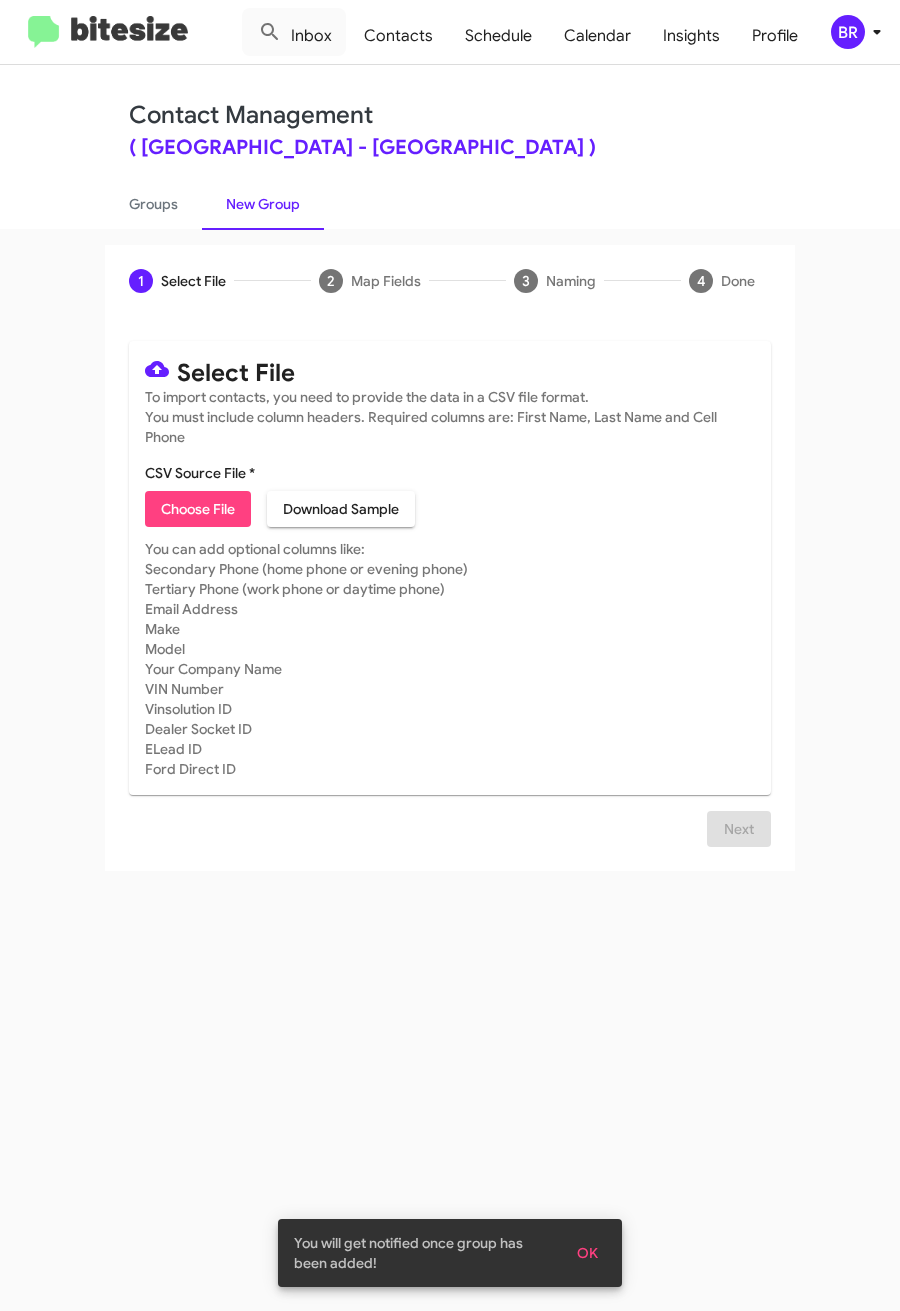 type on "FranklinSus_3-14PhoneWalk_07-10-25" 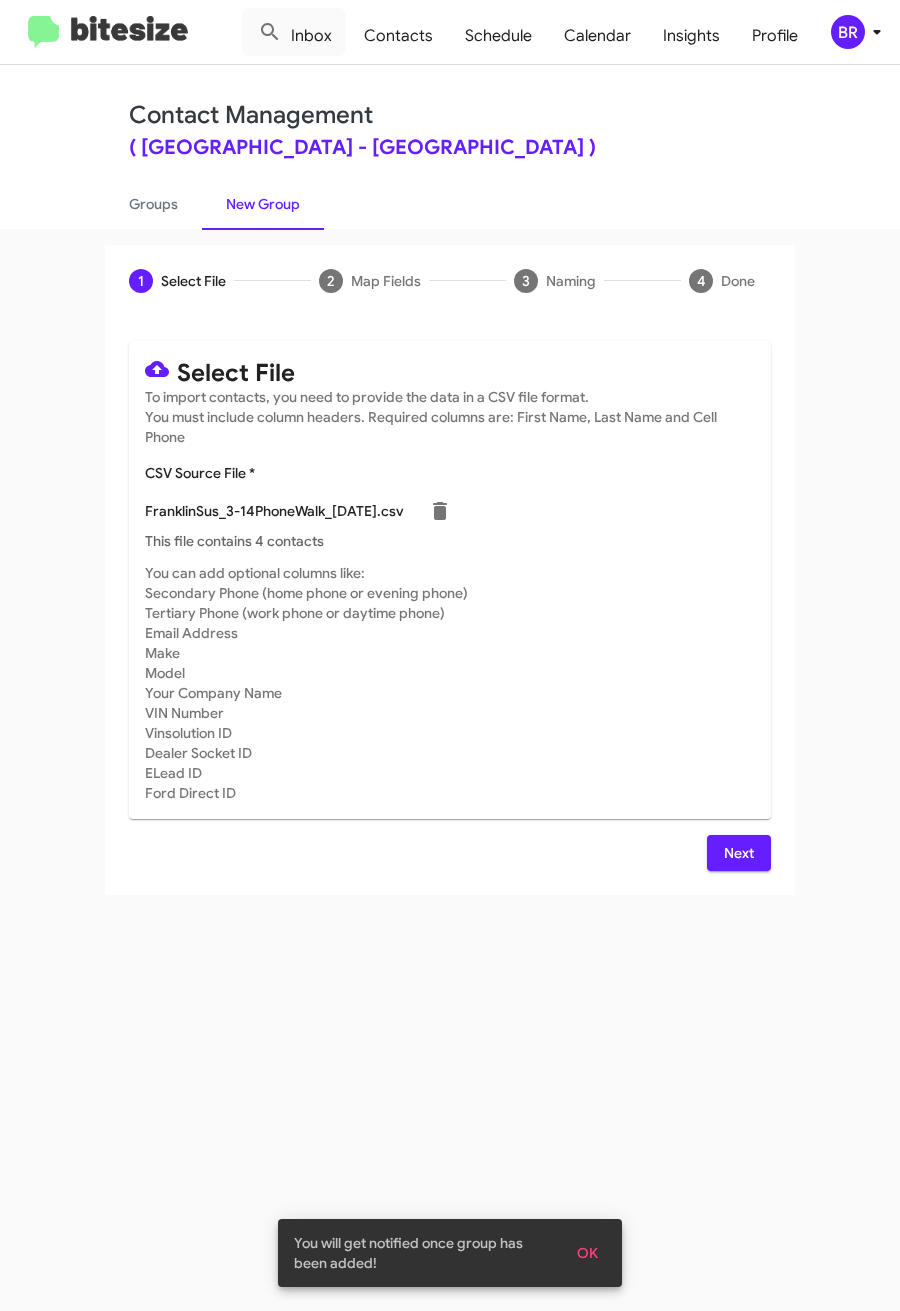 click on "Next" at bounding box center [739, 853] 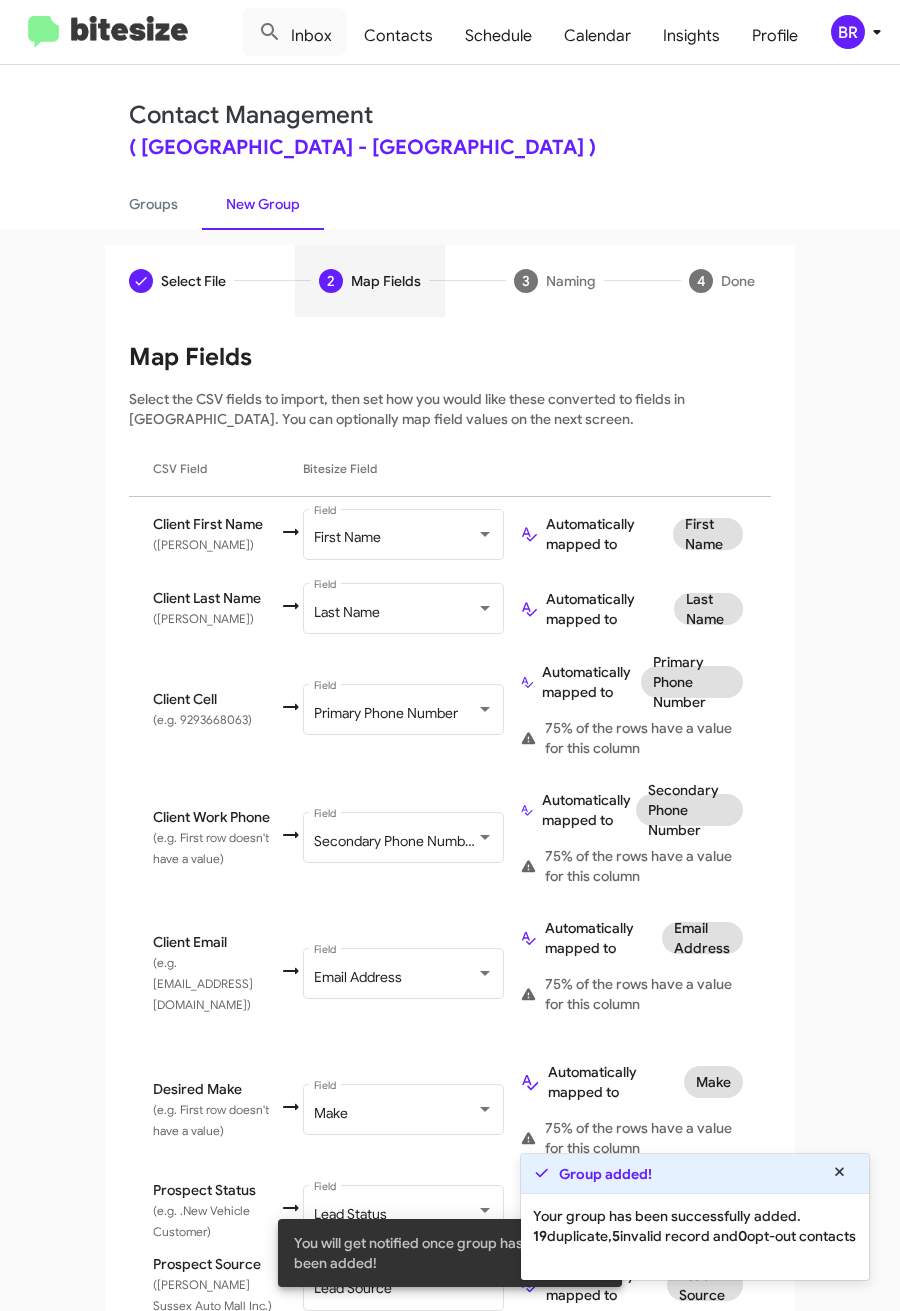 scroll, scrollTop: 600, scrollLeft: 0, axis: vertical 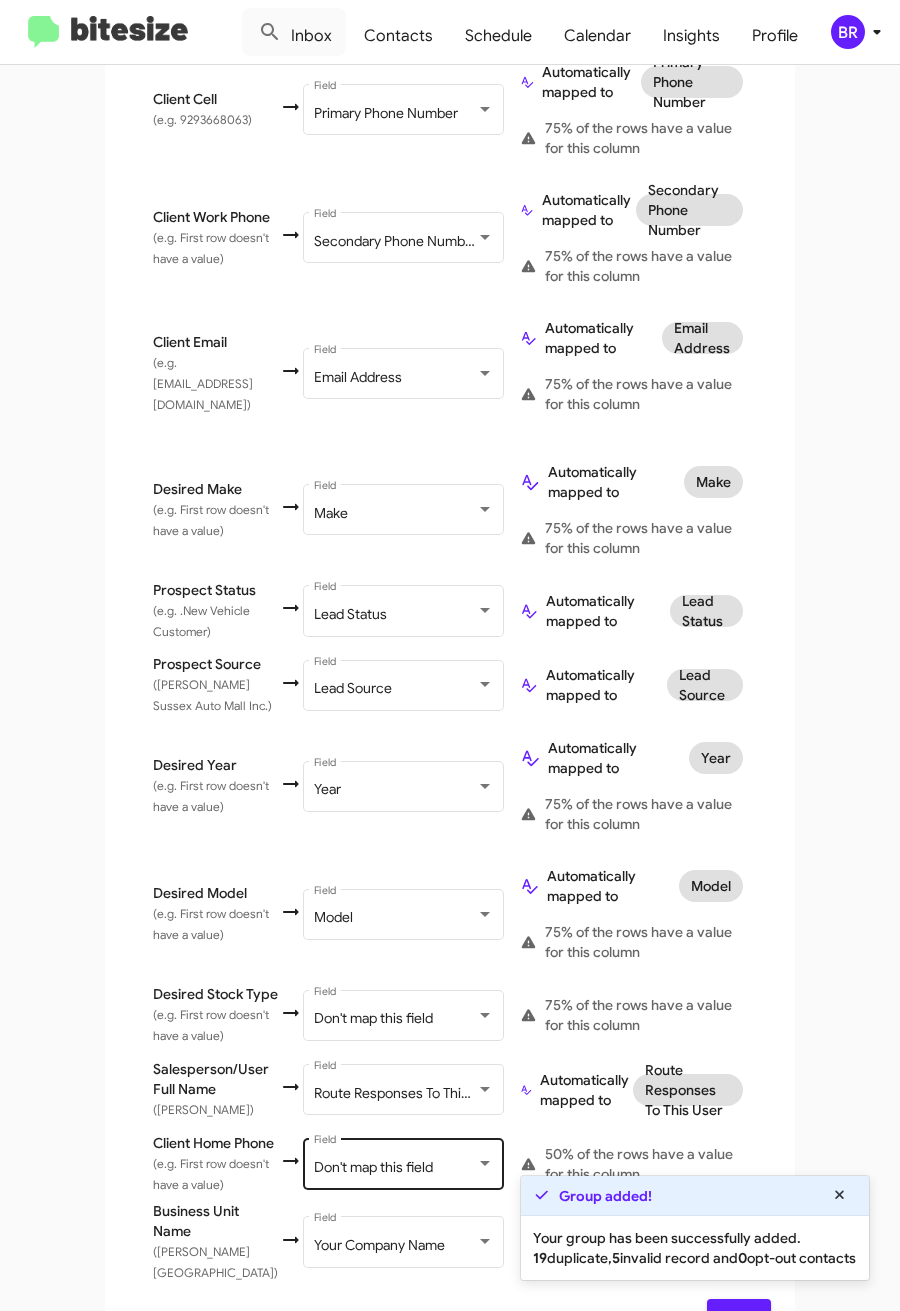 click on "Don't map this field" at bounding box center (373, 1167) 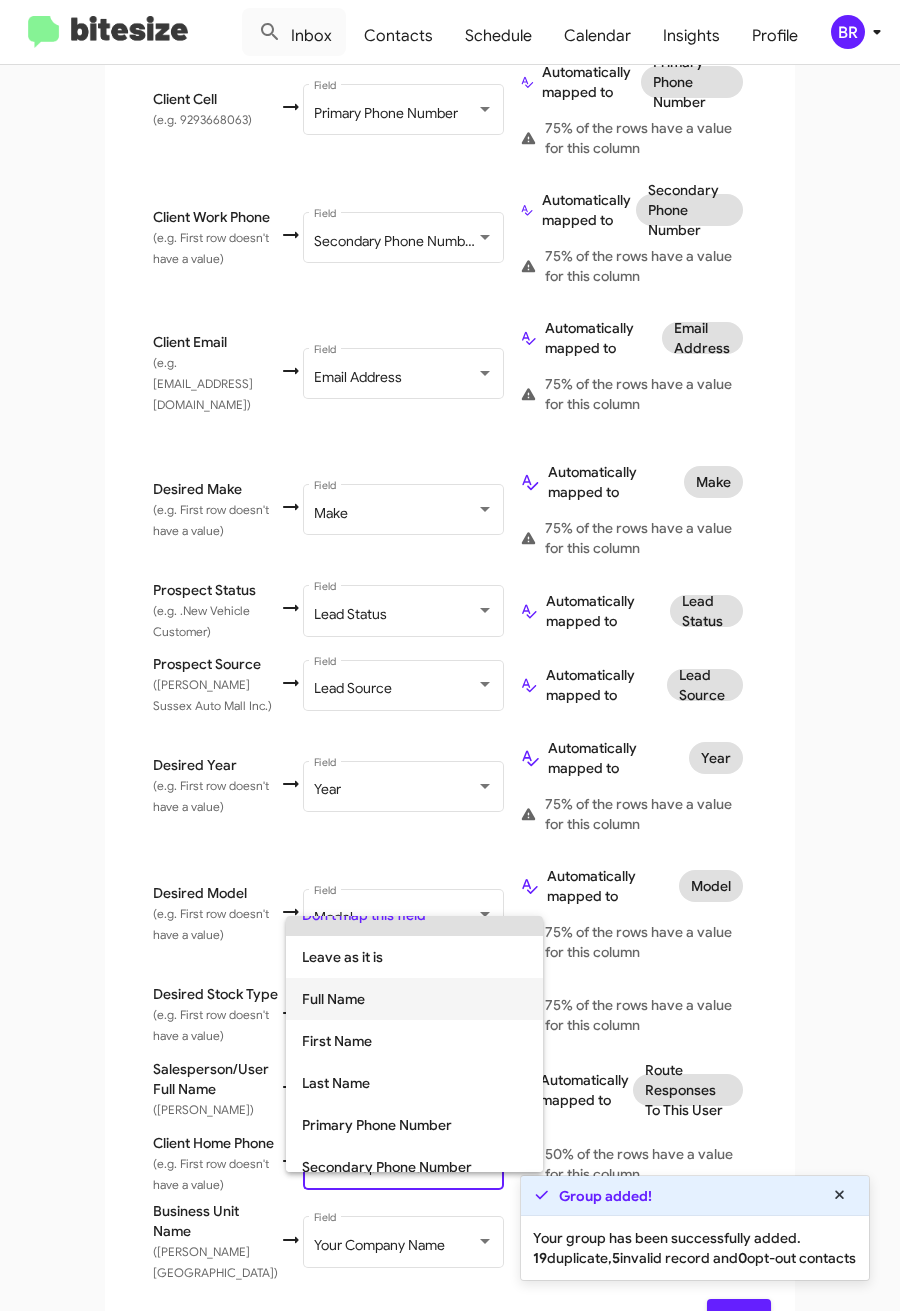 scroll, scrollTop: 0, scrollLeft: 0, axis: both 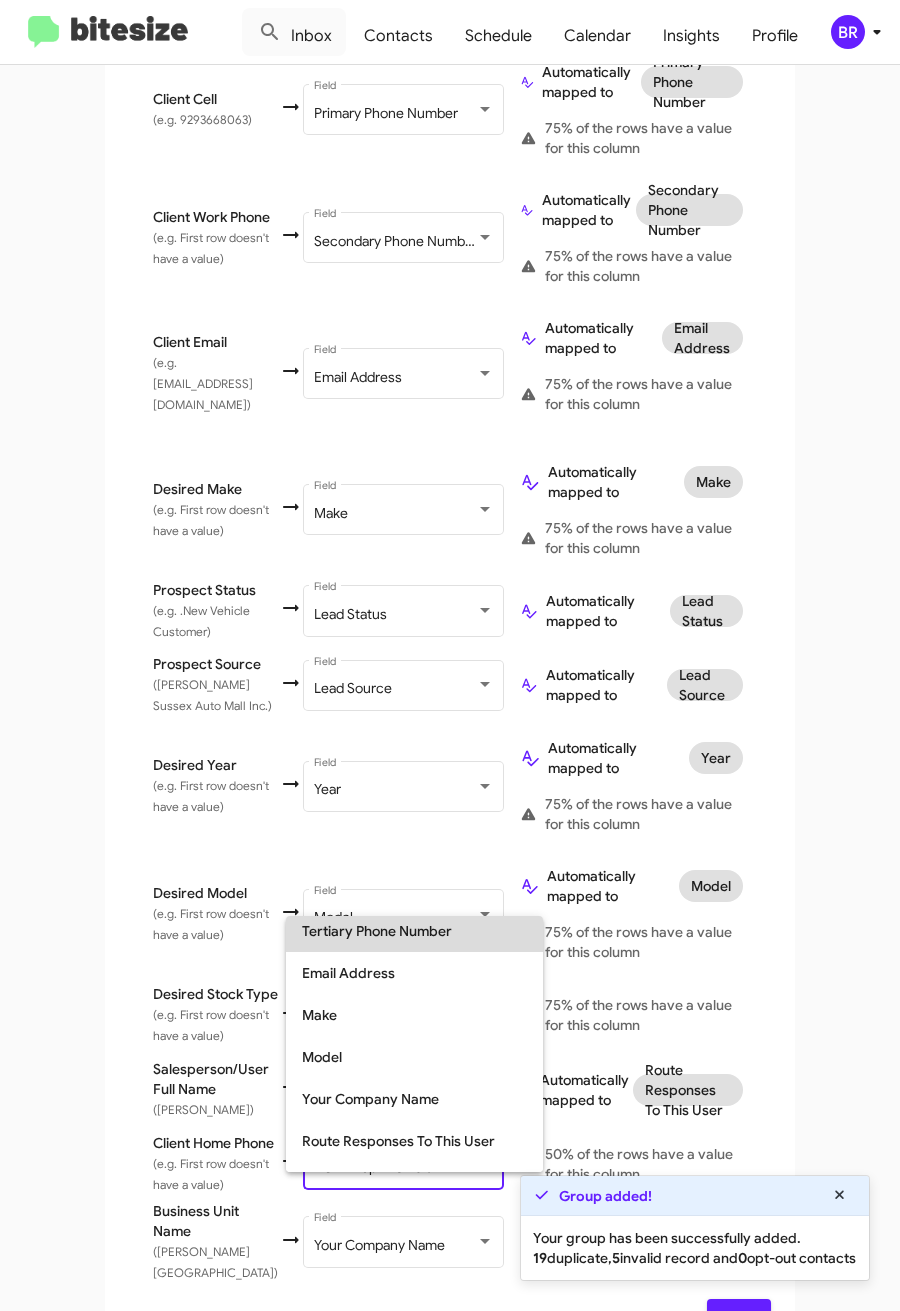 drag, startPoint x: 378, startPoint y: 945, endPoint x: 433, endPoint y: 1018, distance: 91.400215 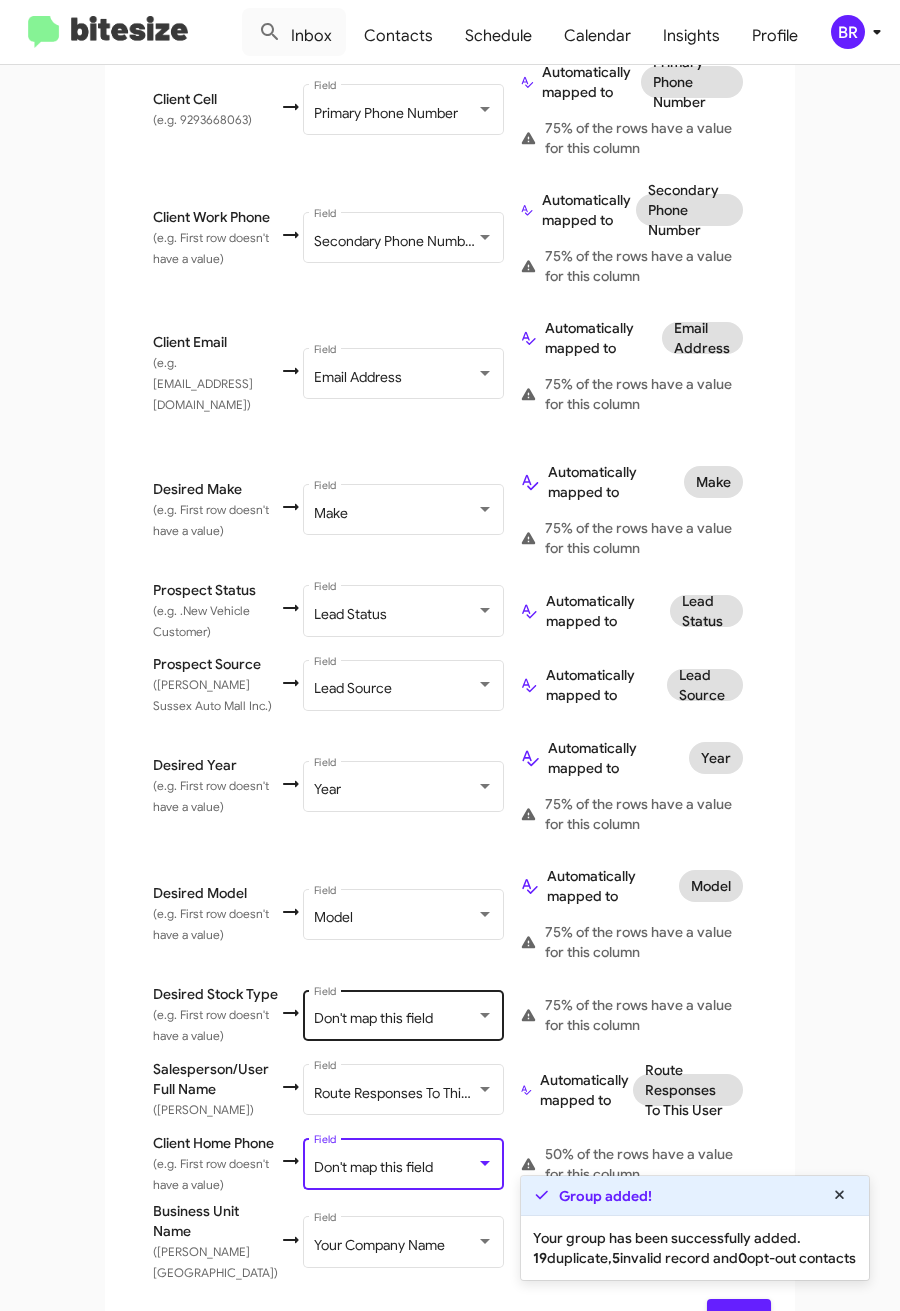 scroll, scrollTop: 294, scrollLeft: 0, axis: vertical 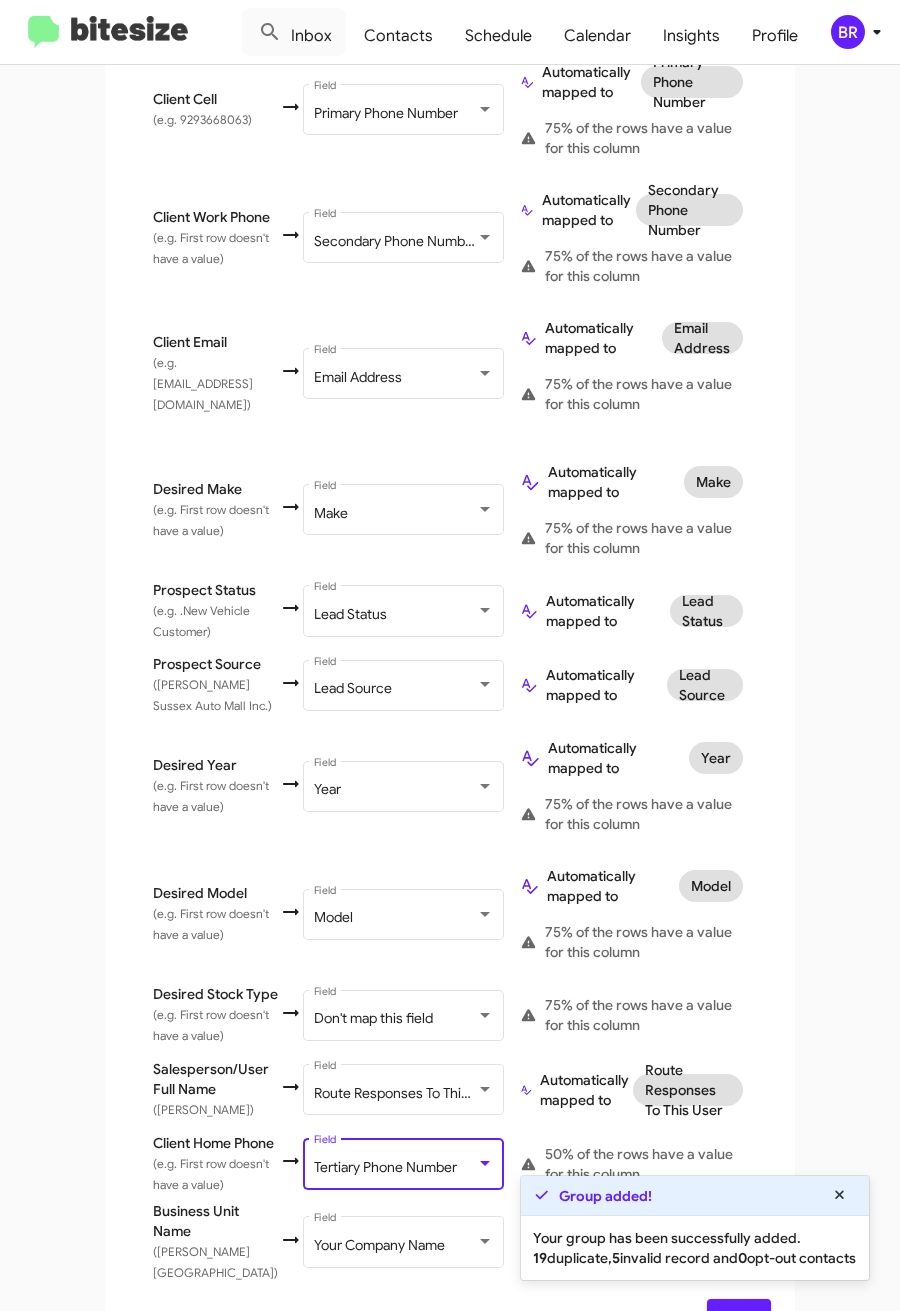click on "Next" at bounding box center (739, 1317) 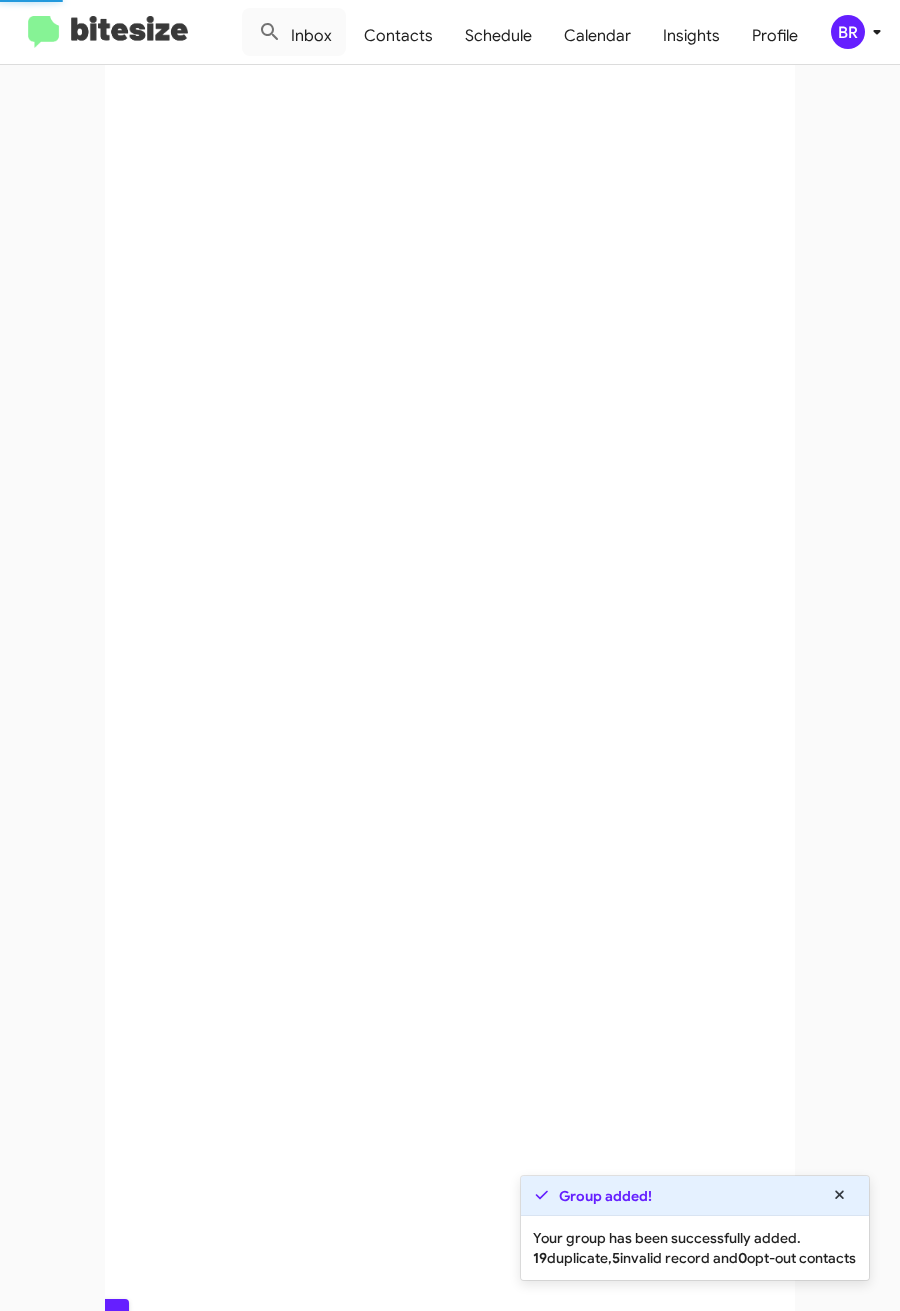 scroll, scrollTop: 0, scrollLeft: 0, axis: both 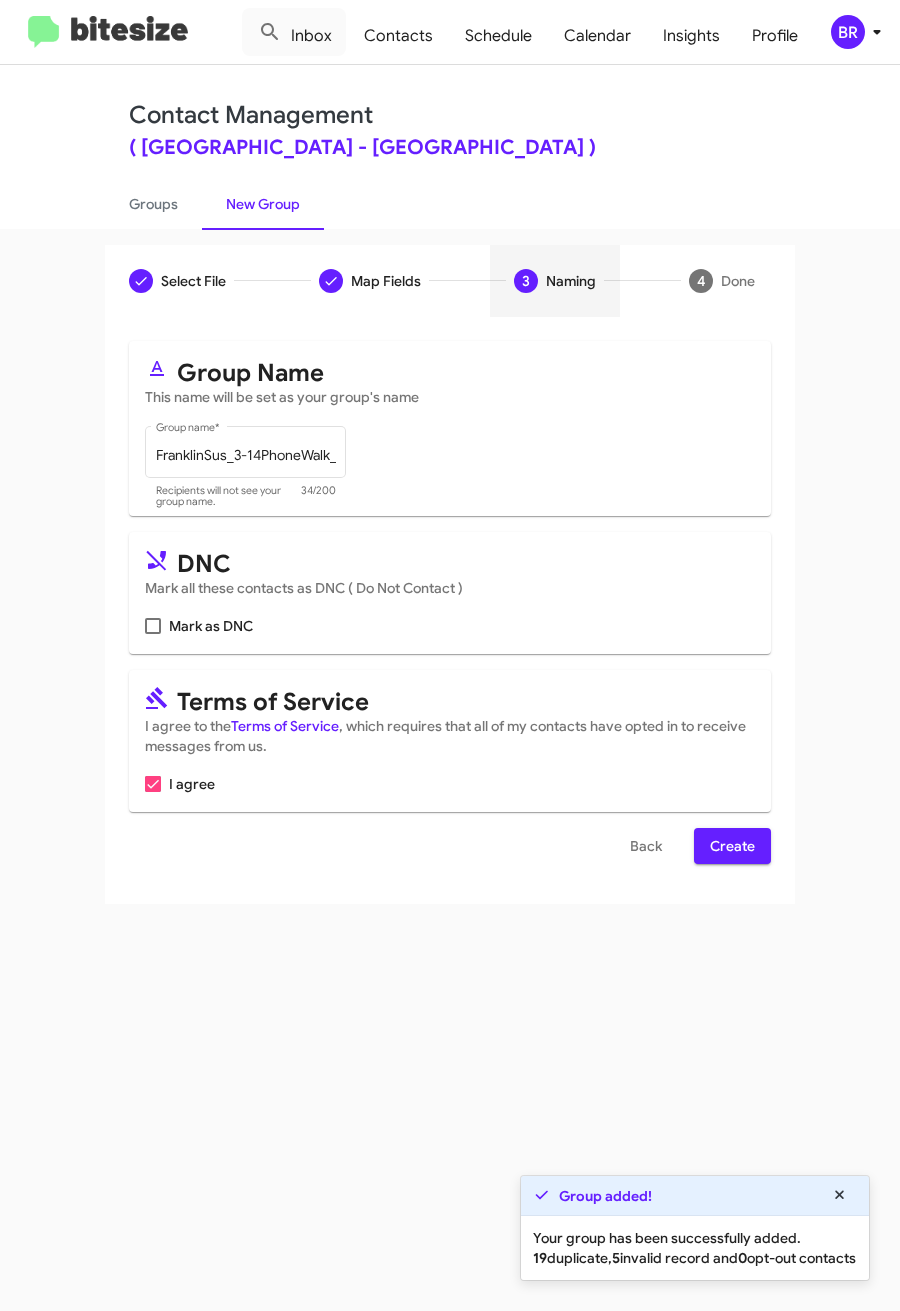 click on "Create" at bounding box center (732, 846) 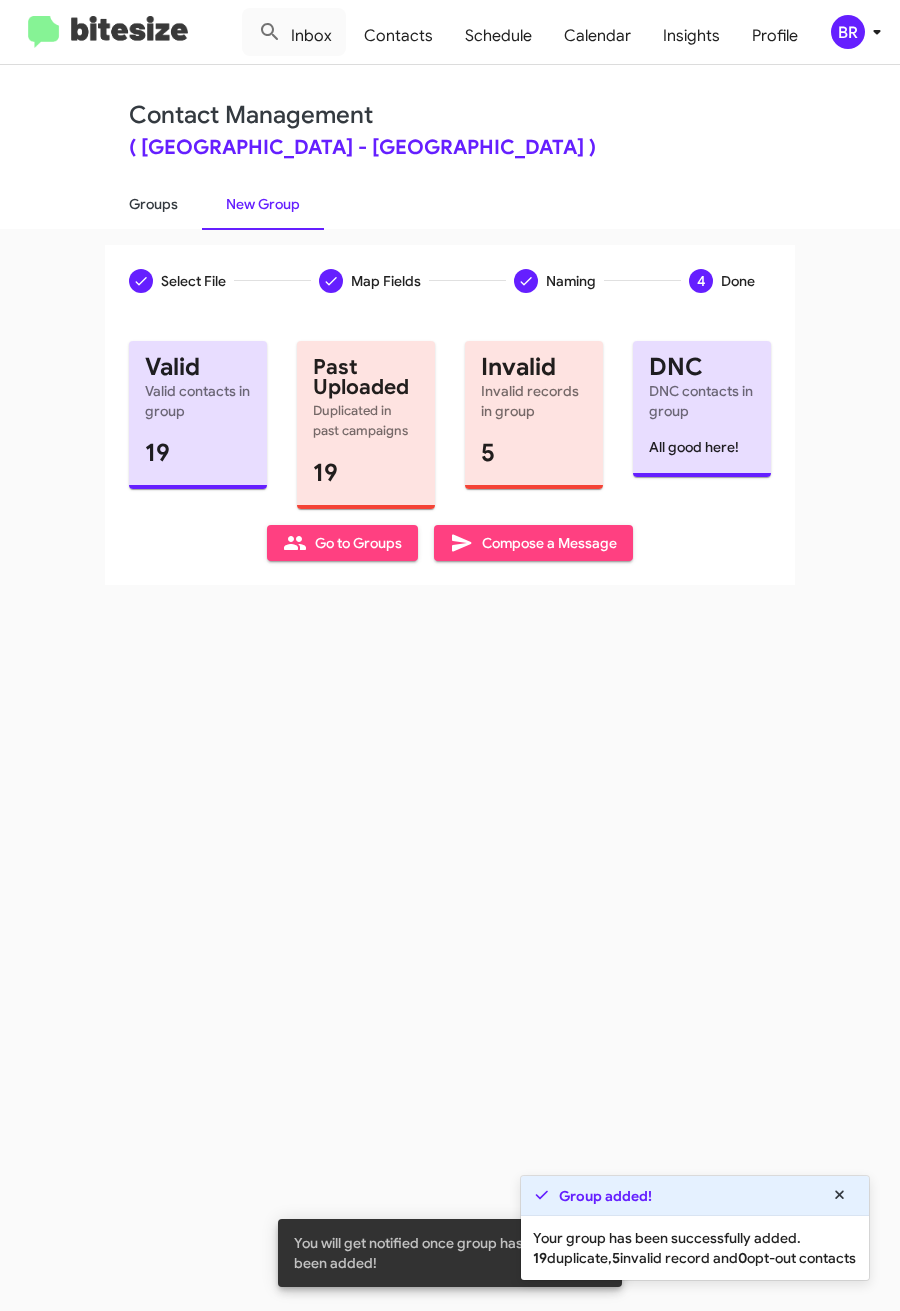 click on "Groups" 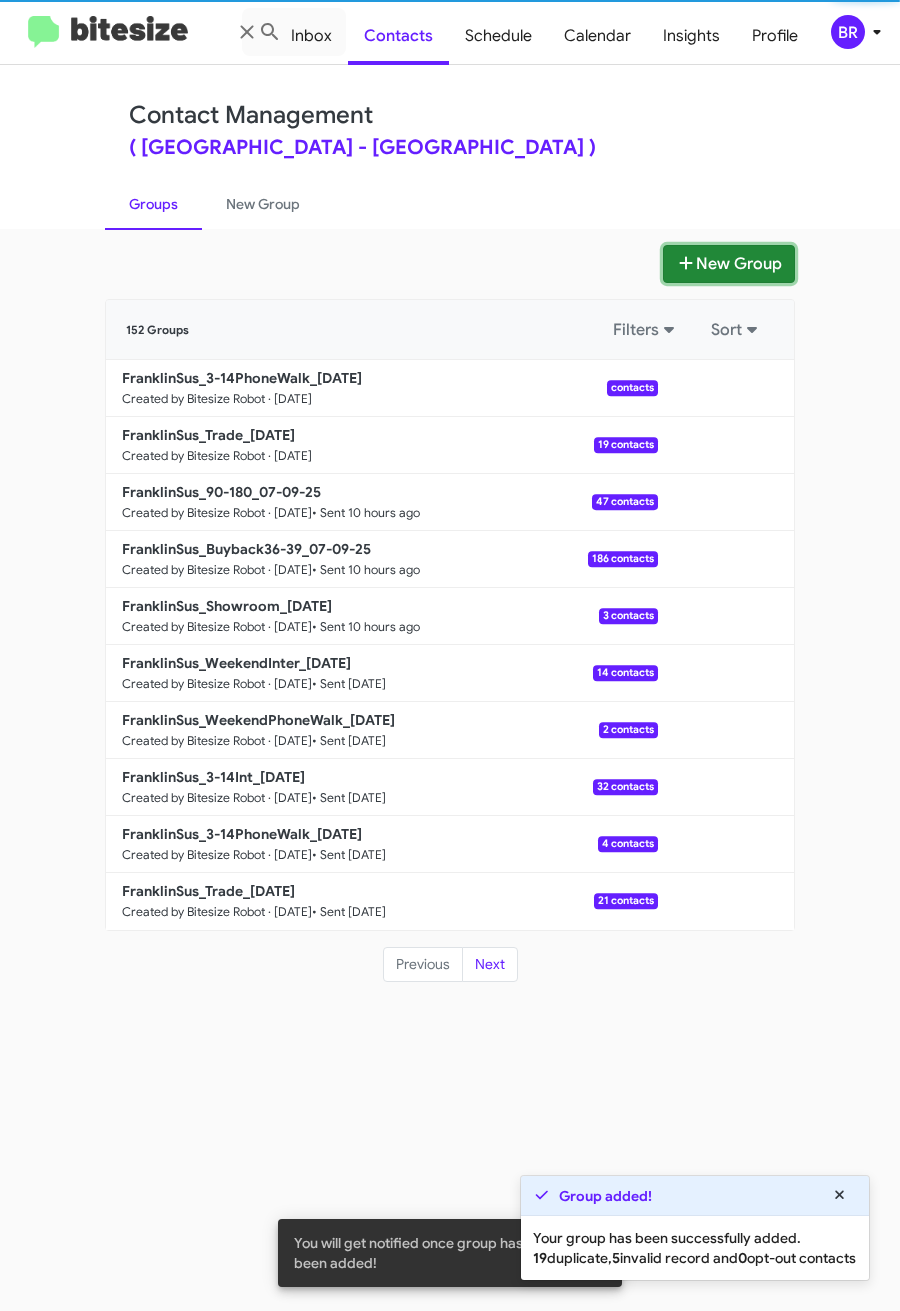 click on "New Group" 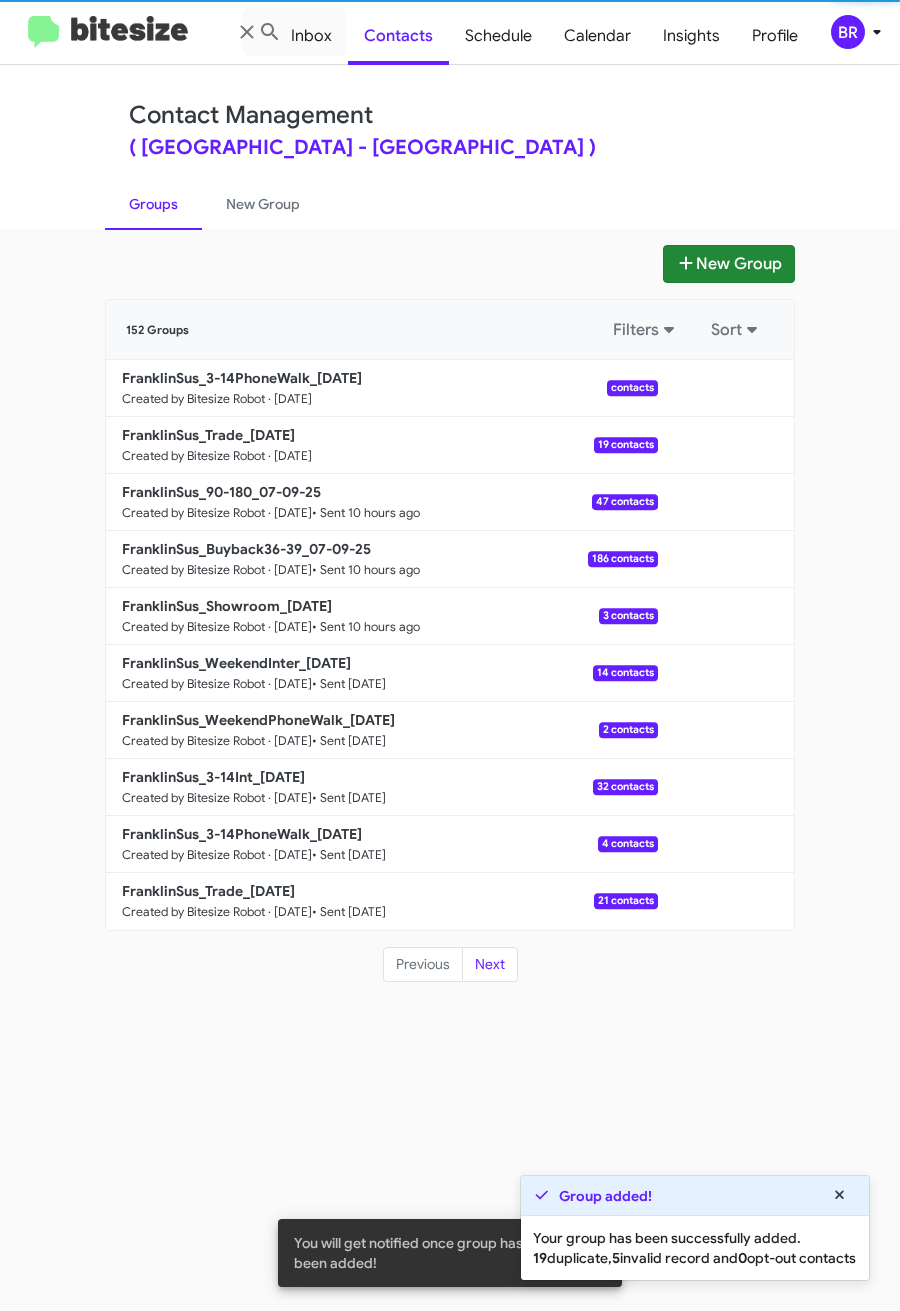 type 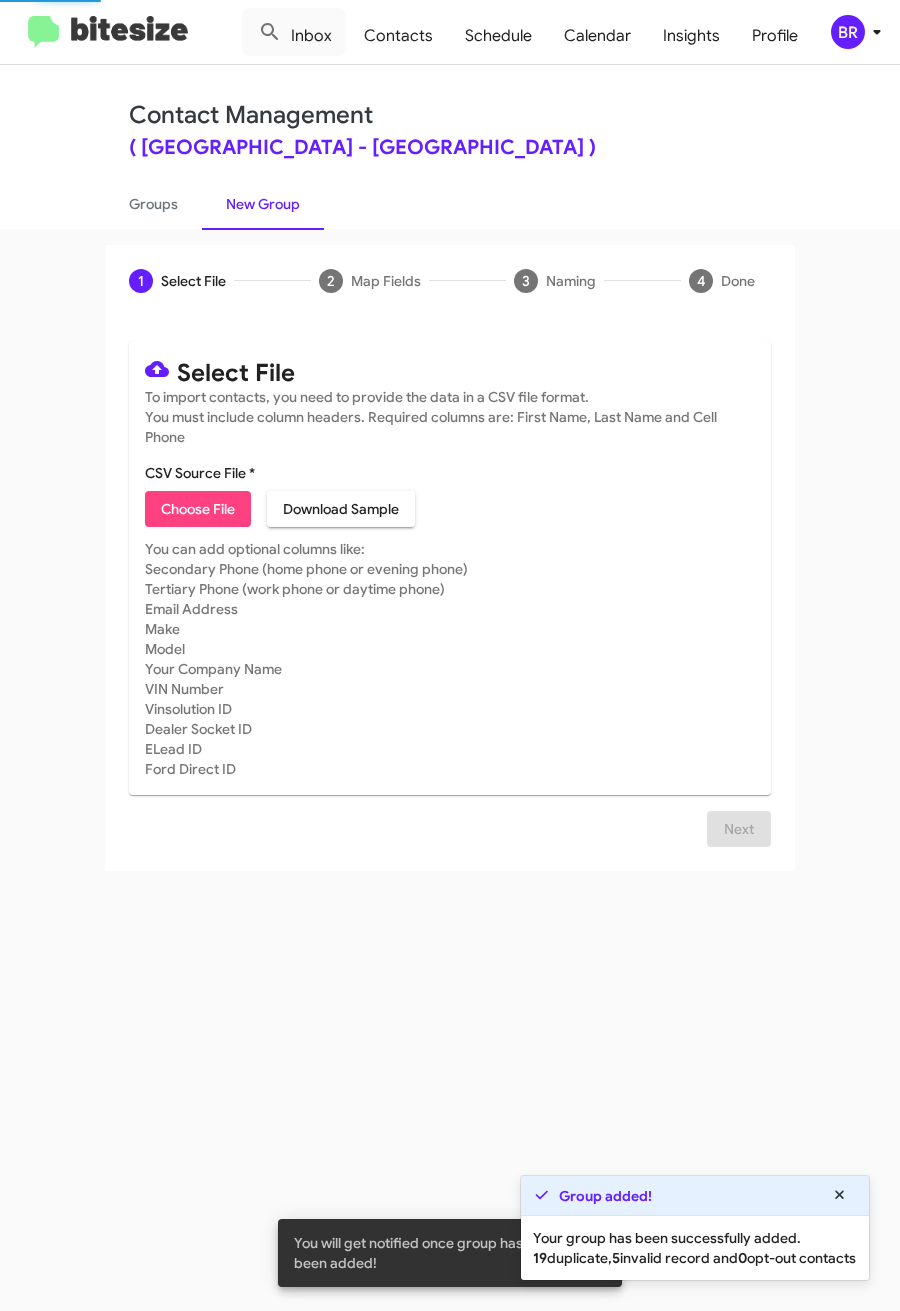 click on "Choose File" 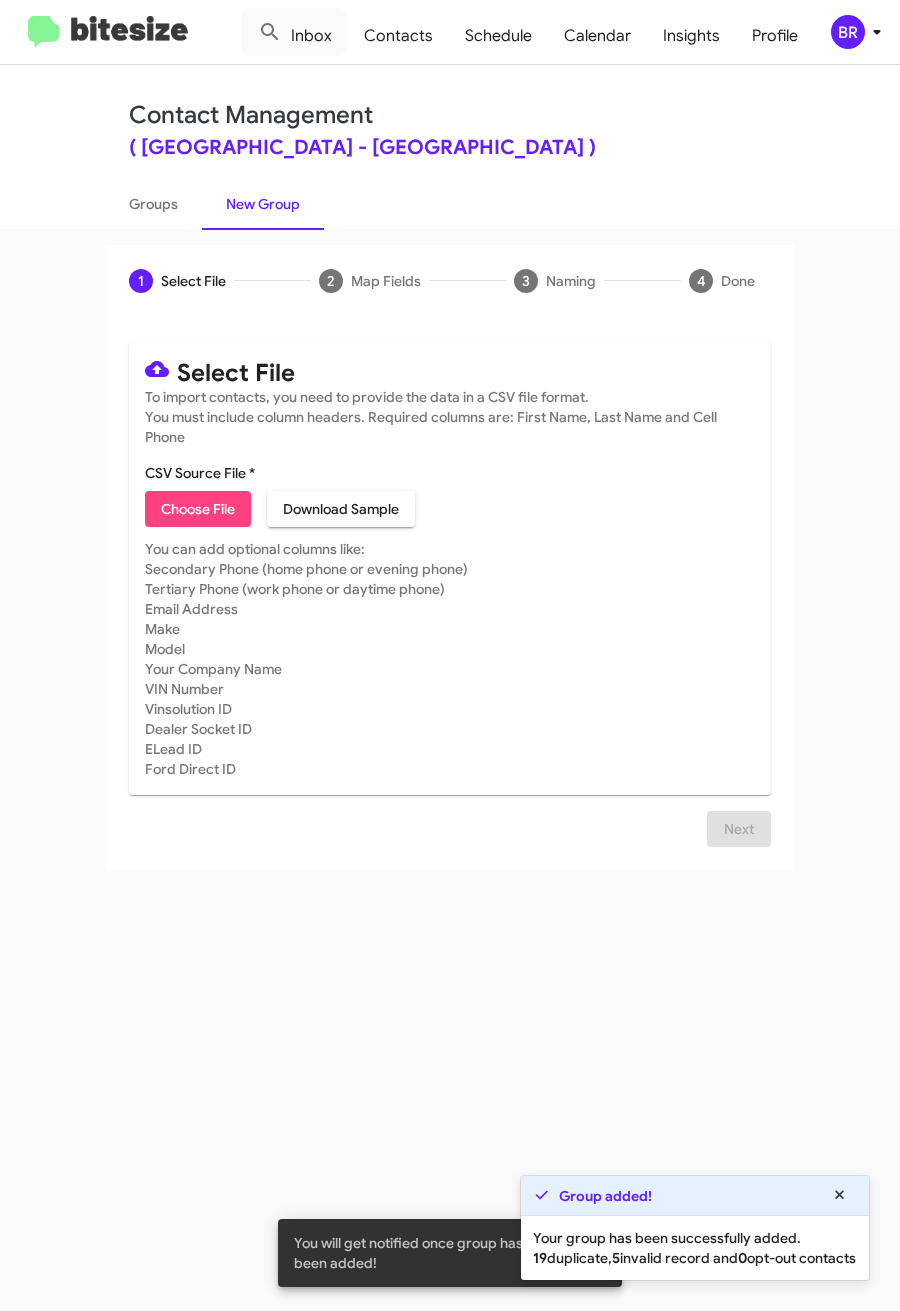 type on "FranklinSus_3-14Int_07-10-25" 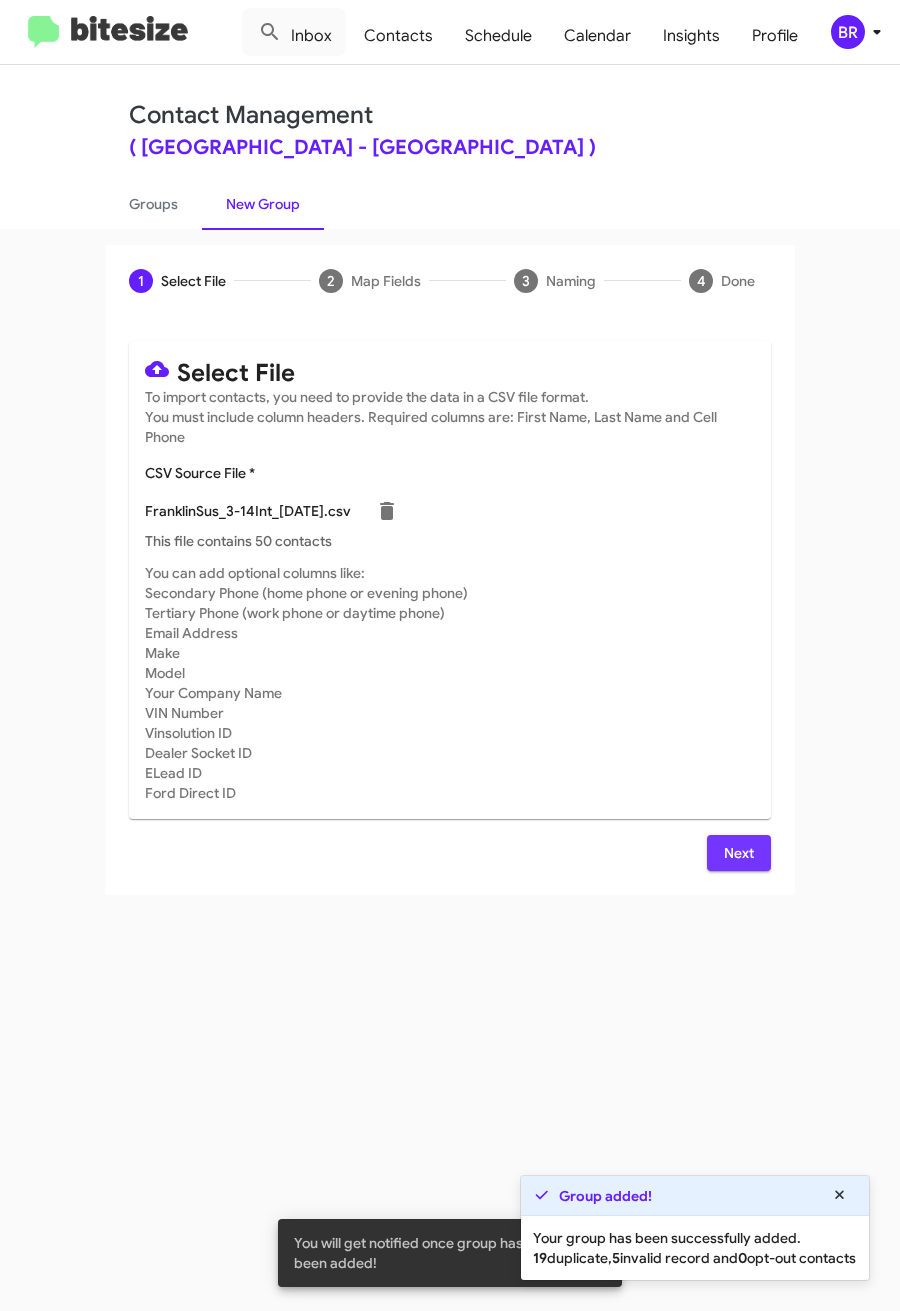 click on "Next" at bounding box center [739, 853] 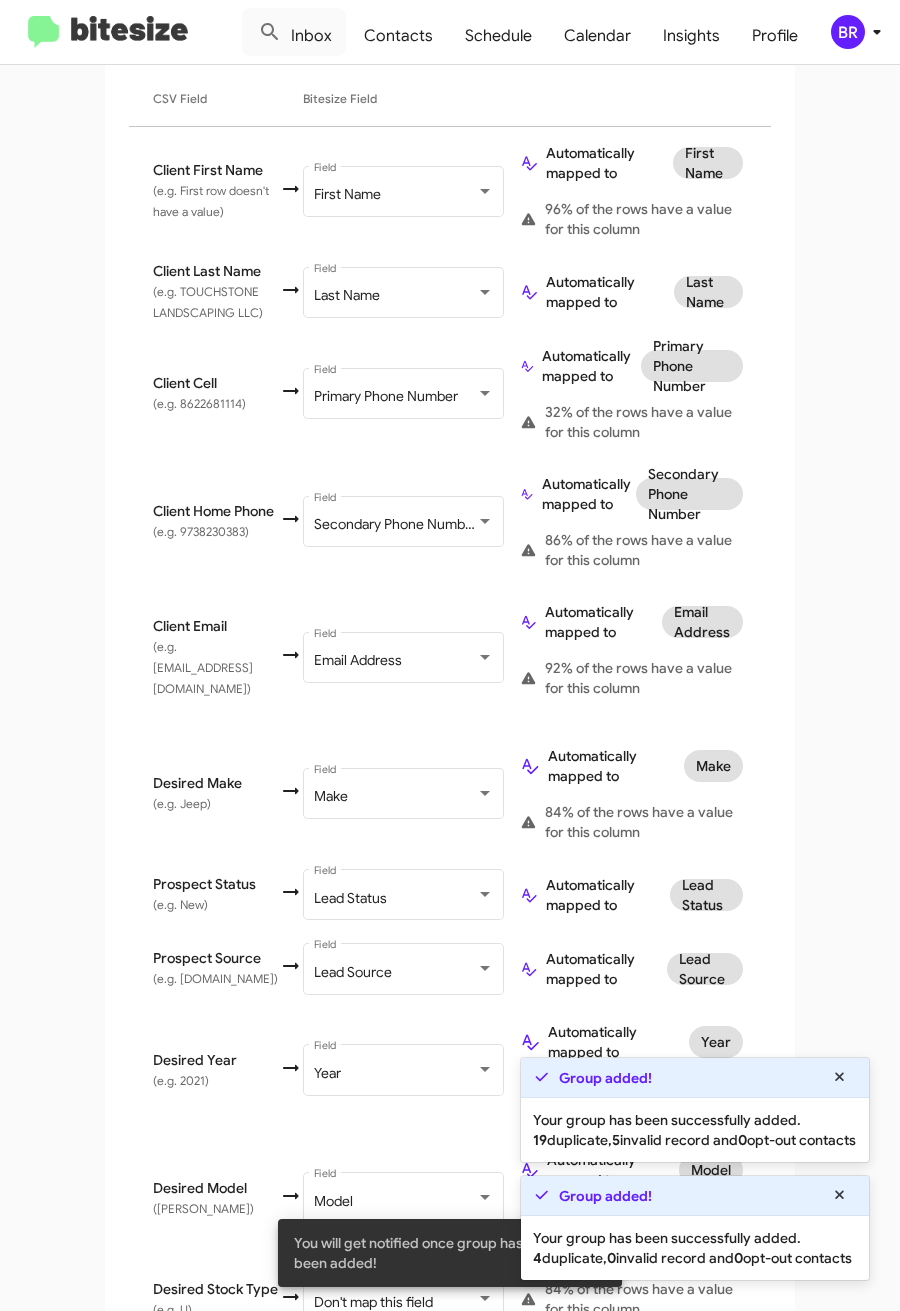 scroll, scrollTop: 690, scrollLeft: 0, axis: vertical 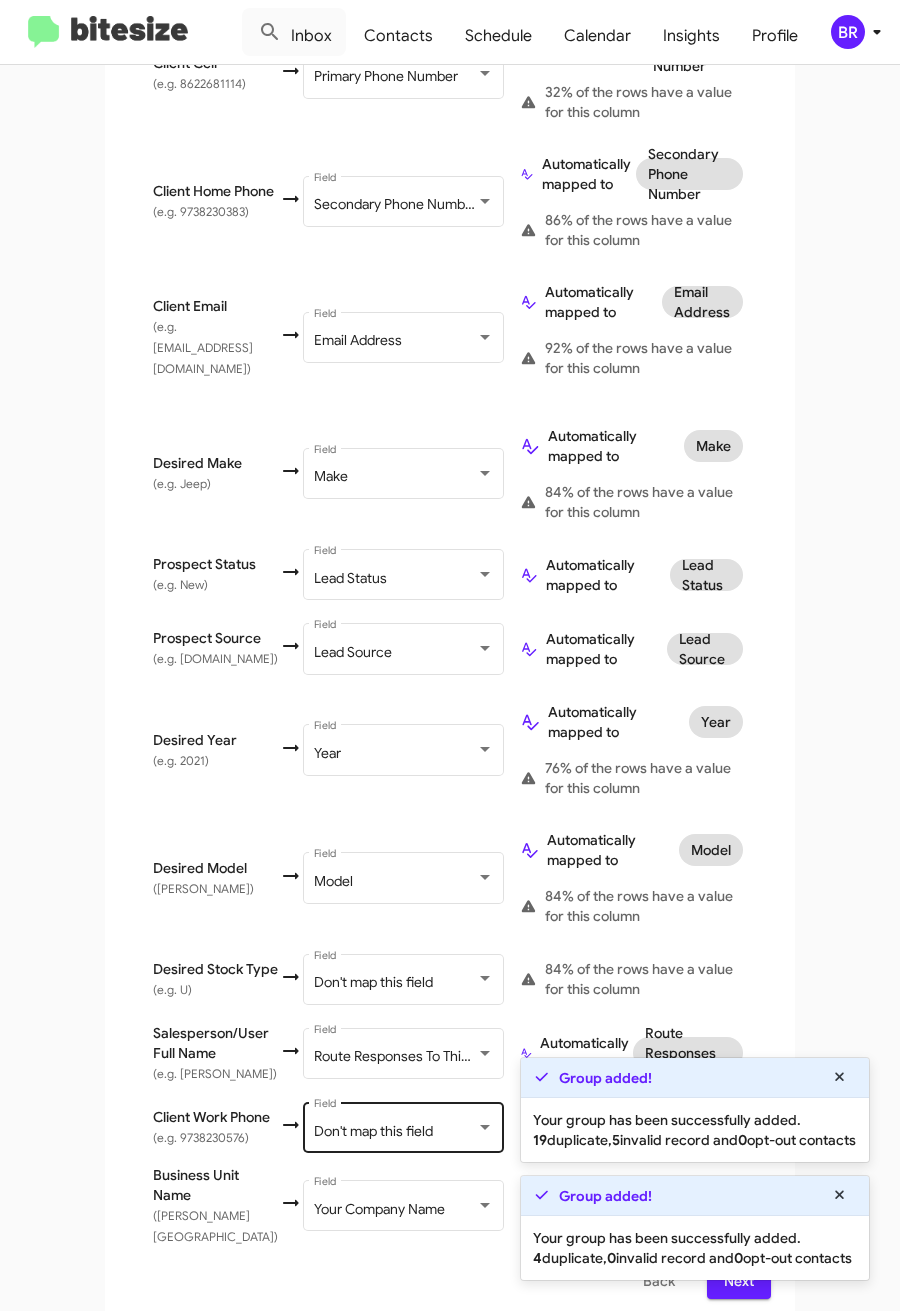 click on "Don't map this field Field" at bounding box center [404, 1126] 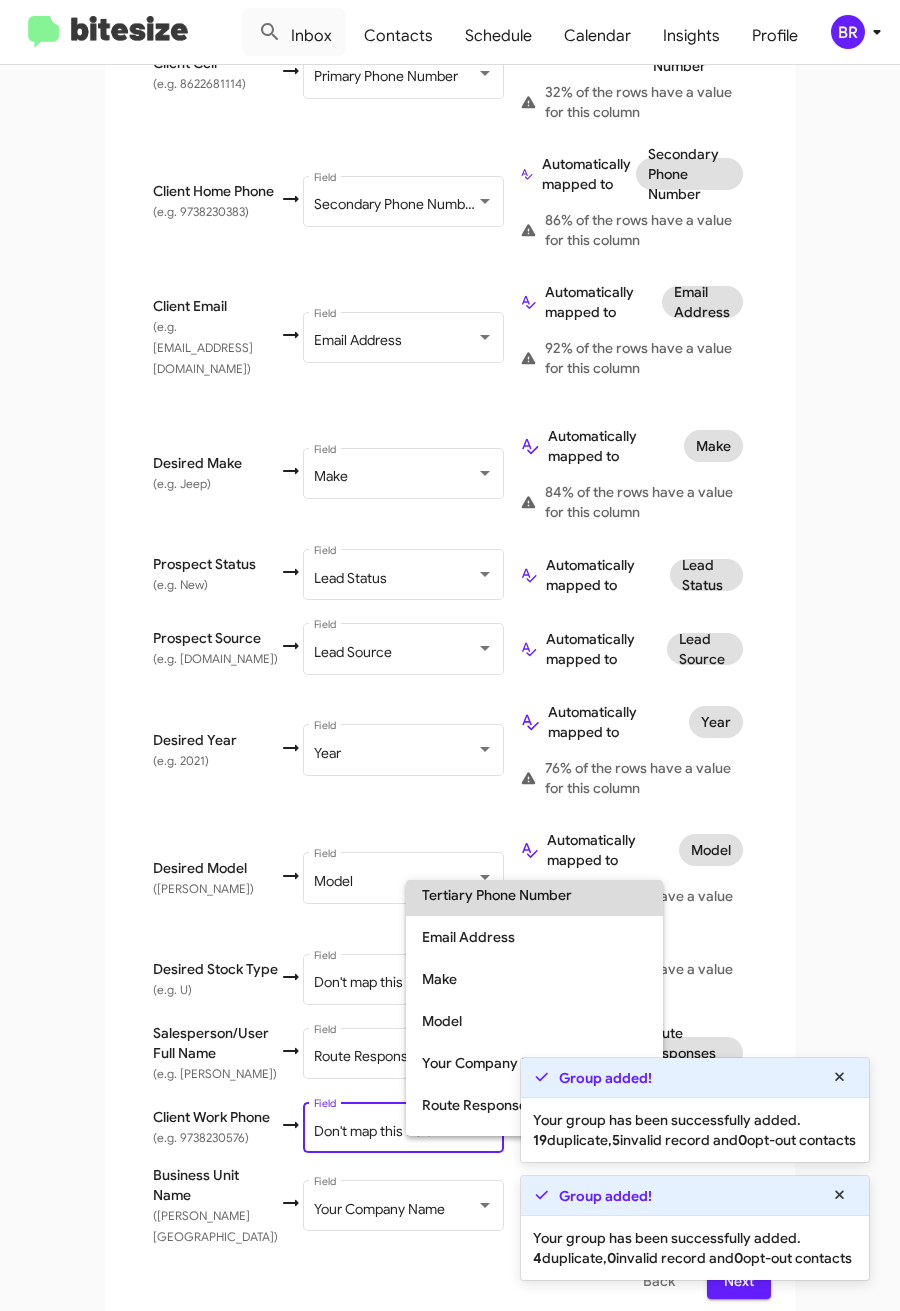 click on "Tertiary Phone Number" at bounding box center (534, 895) 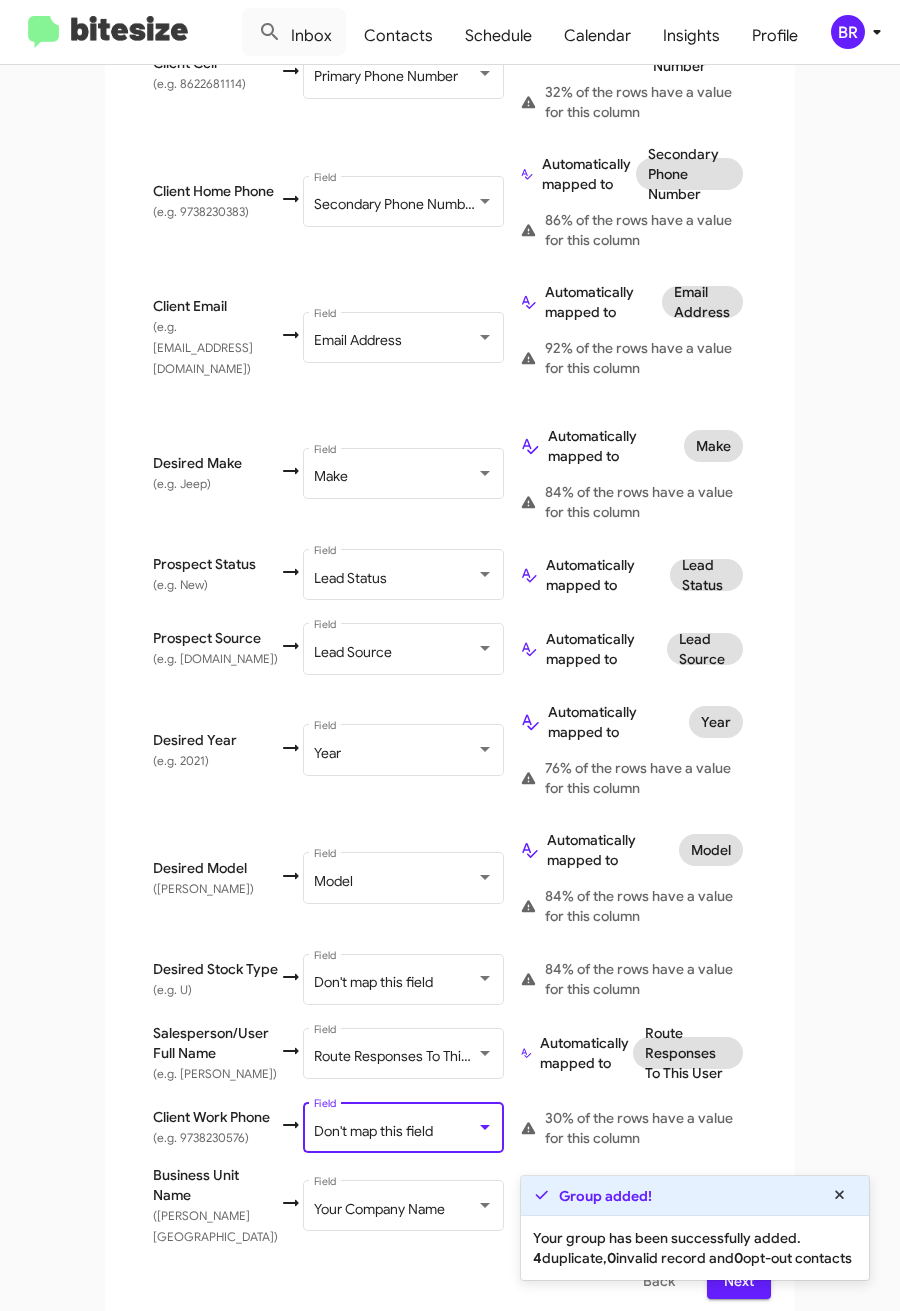 scroll, scrollTop: 294, scrollLeft: 0, axis: vertical 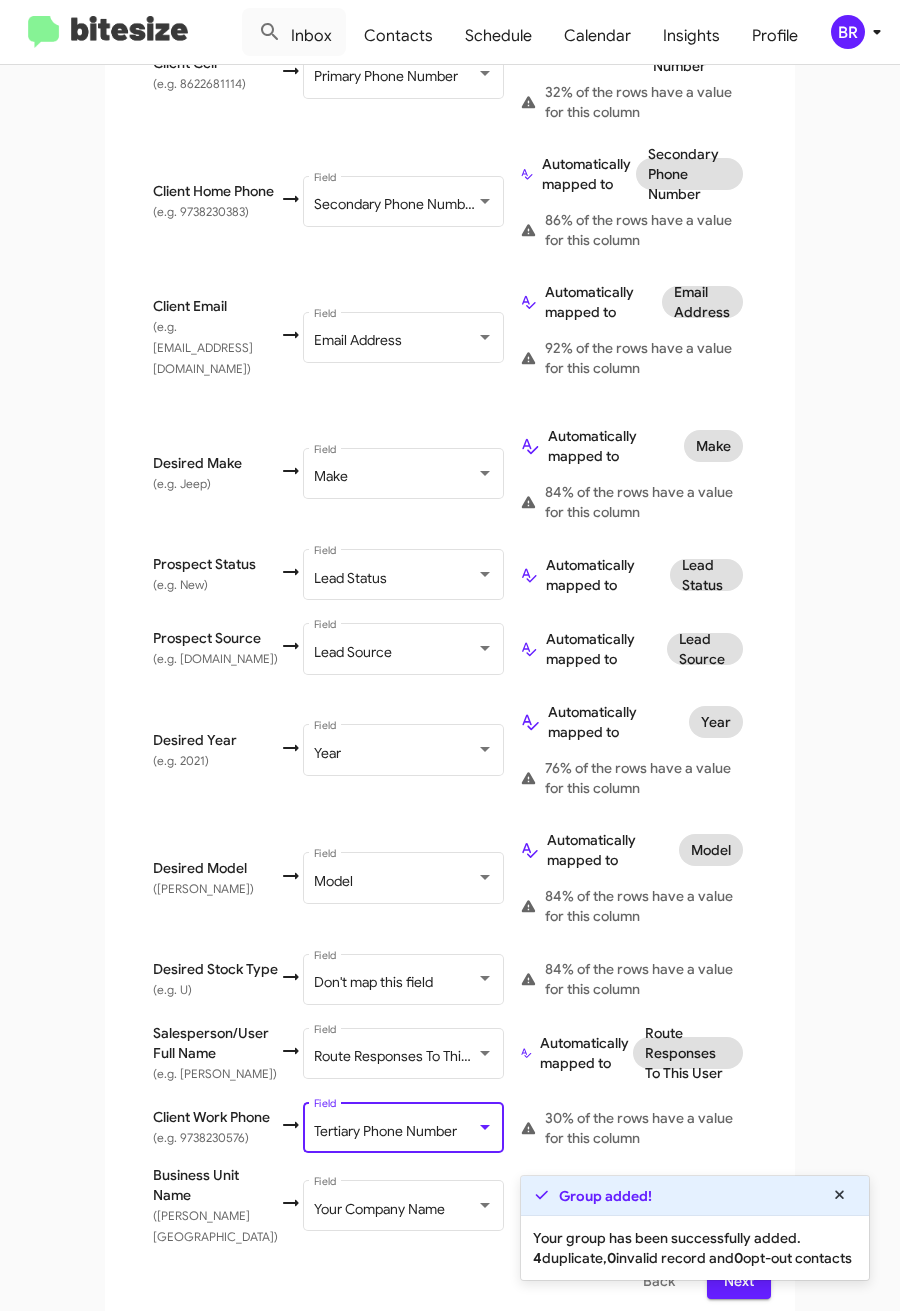 click on "Next" at bounding box center [739, 1281] 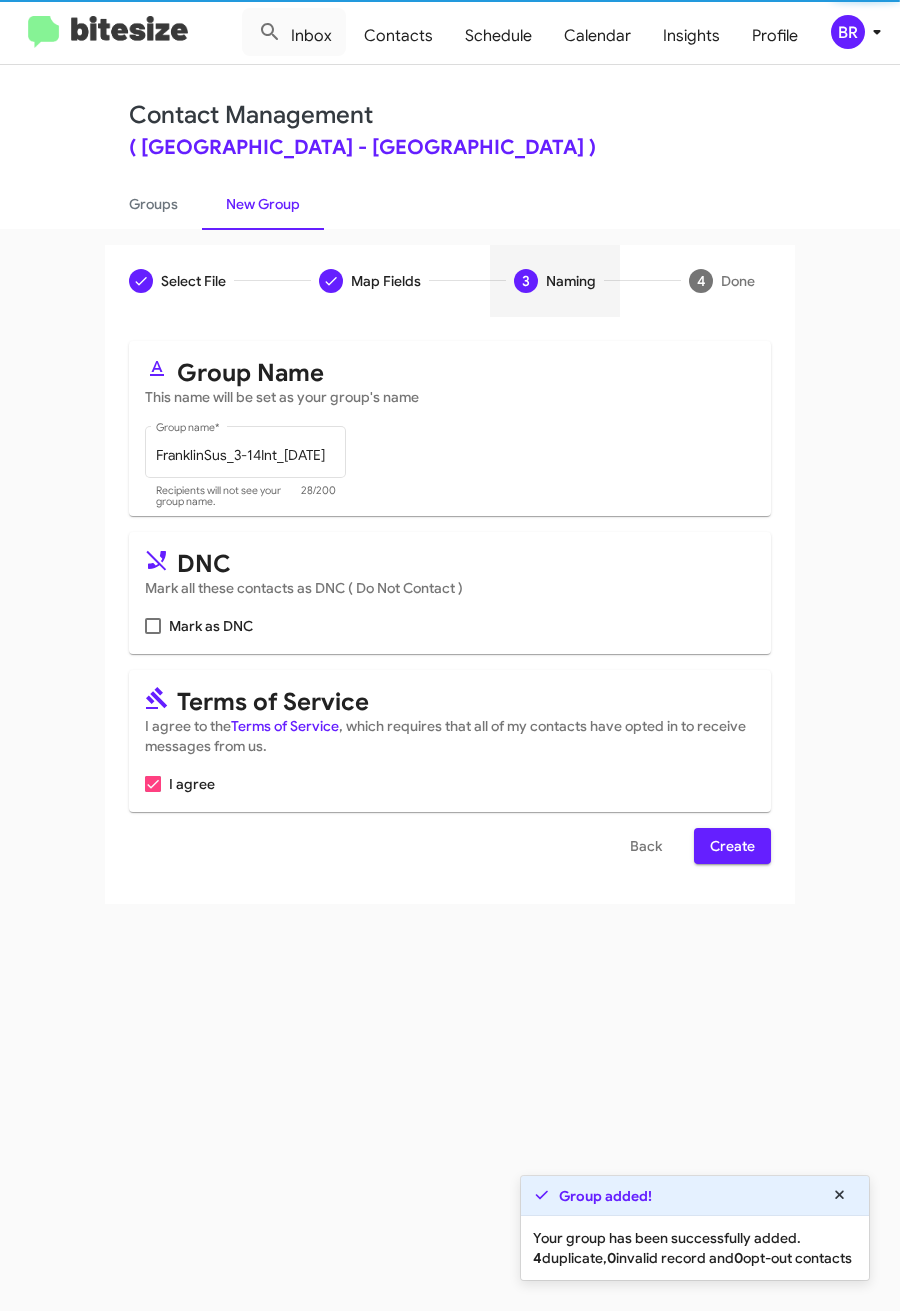 scroll, scrollTop: 0, scrollLeft: 0, axis: both 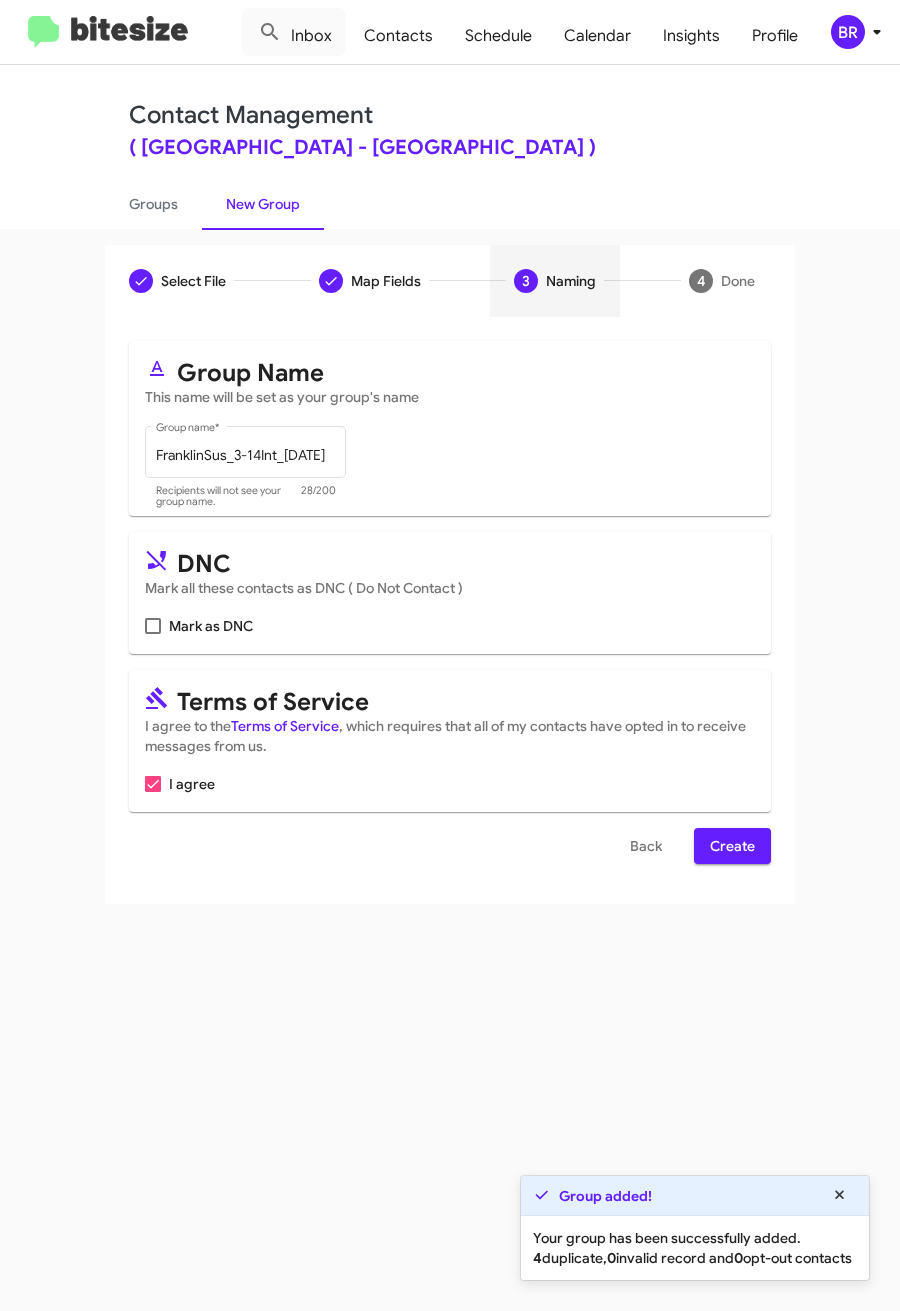 click on "Create" at bounding box center [732, 846] 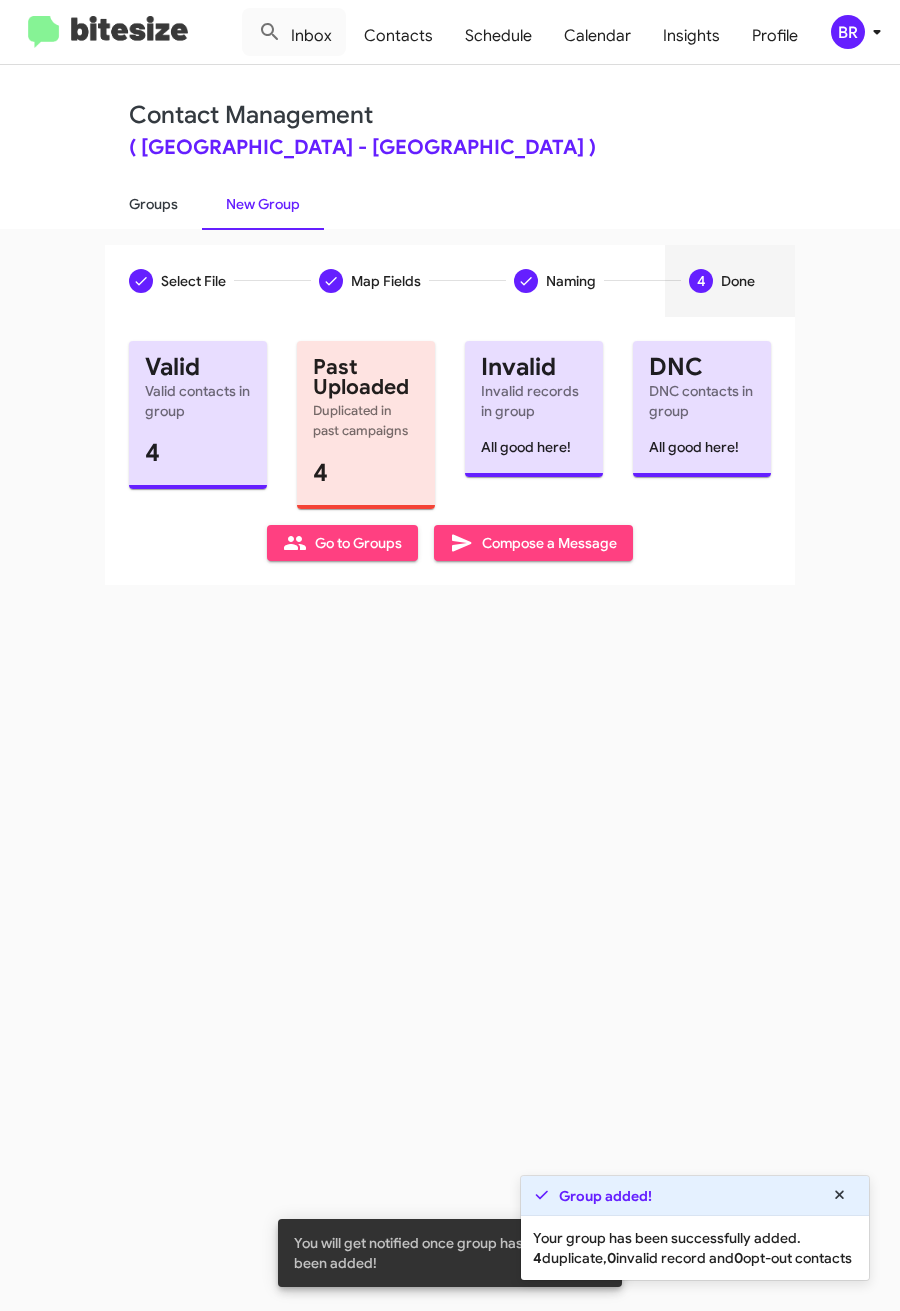 click on "Groups" 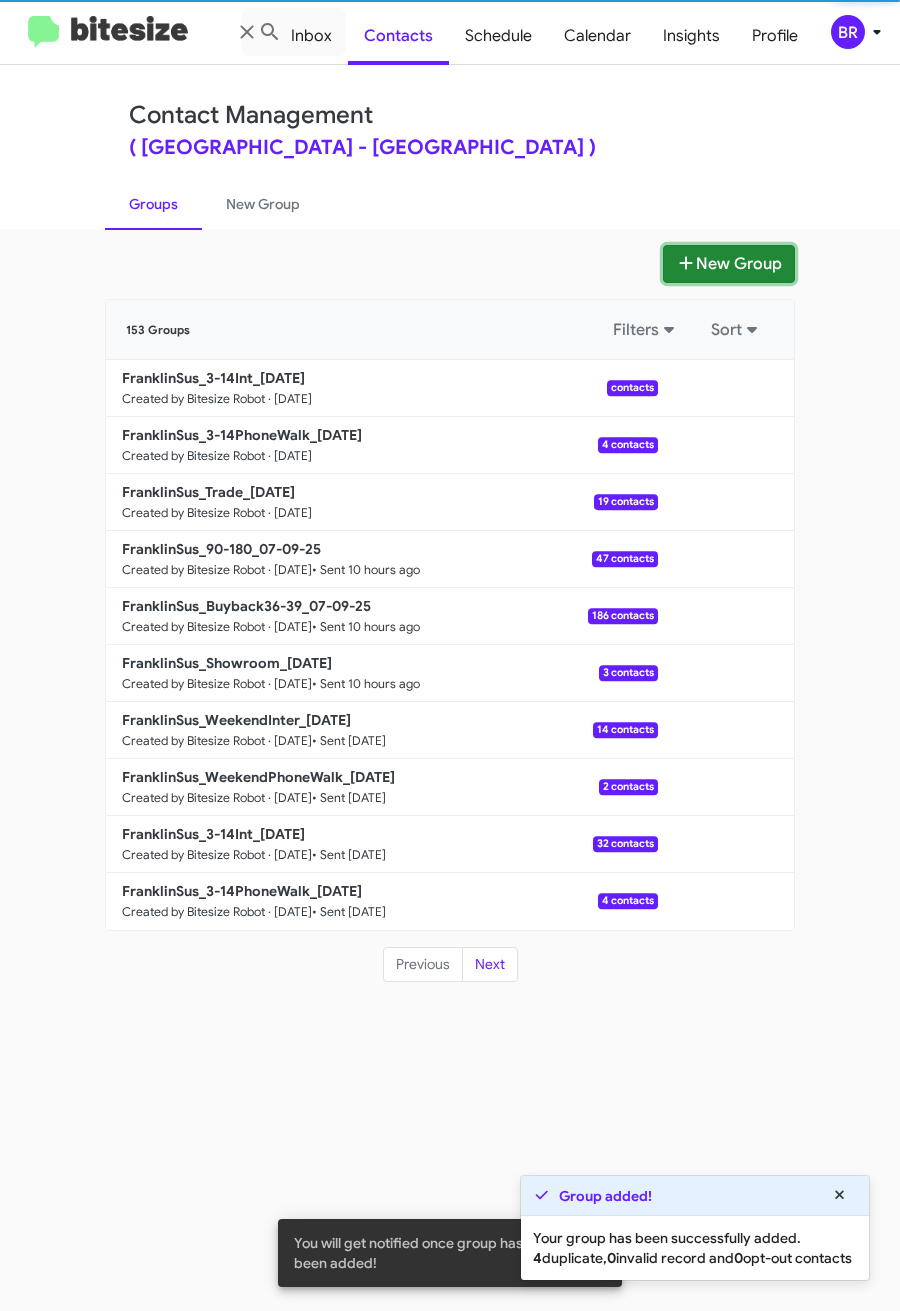 click 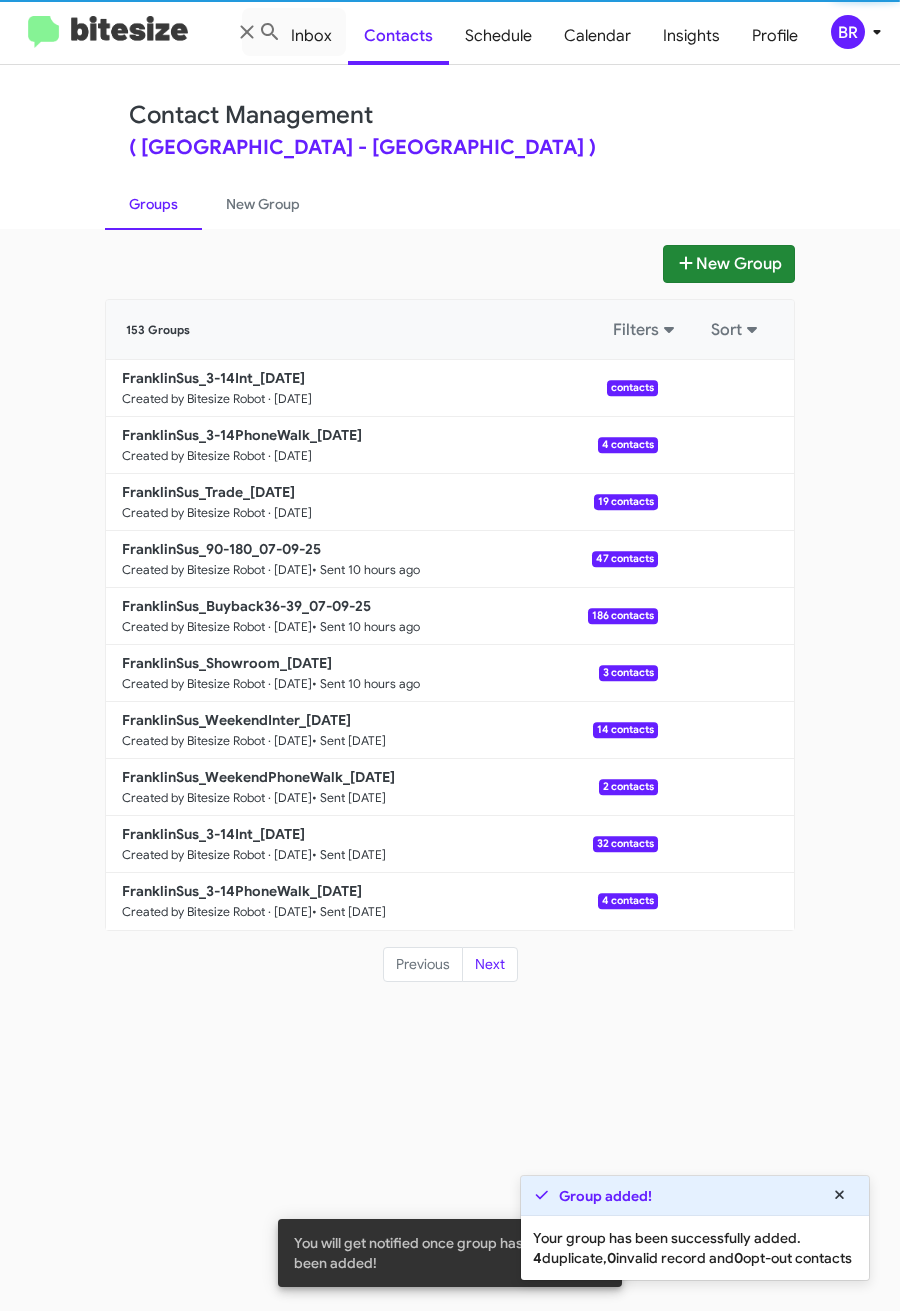 type 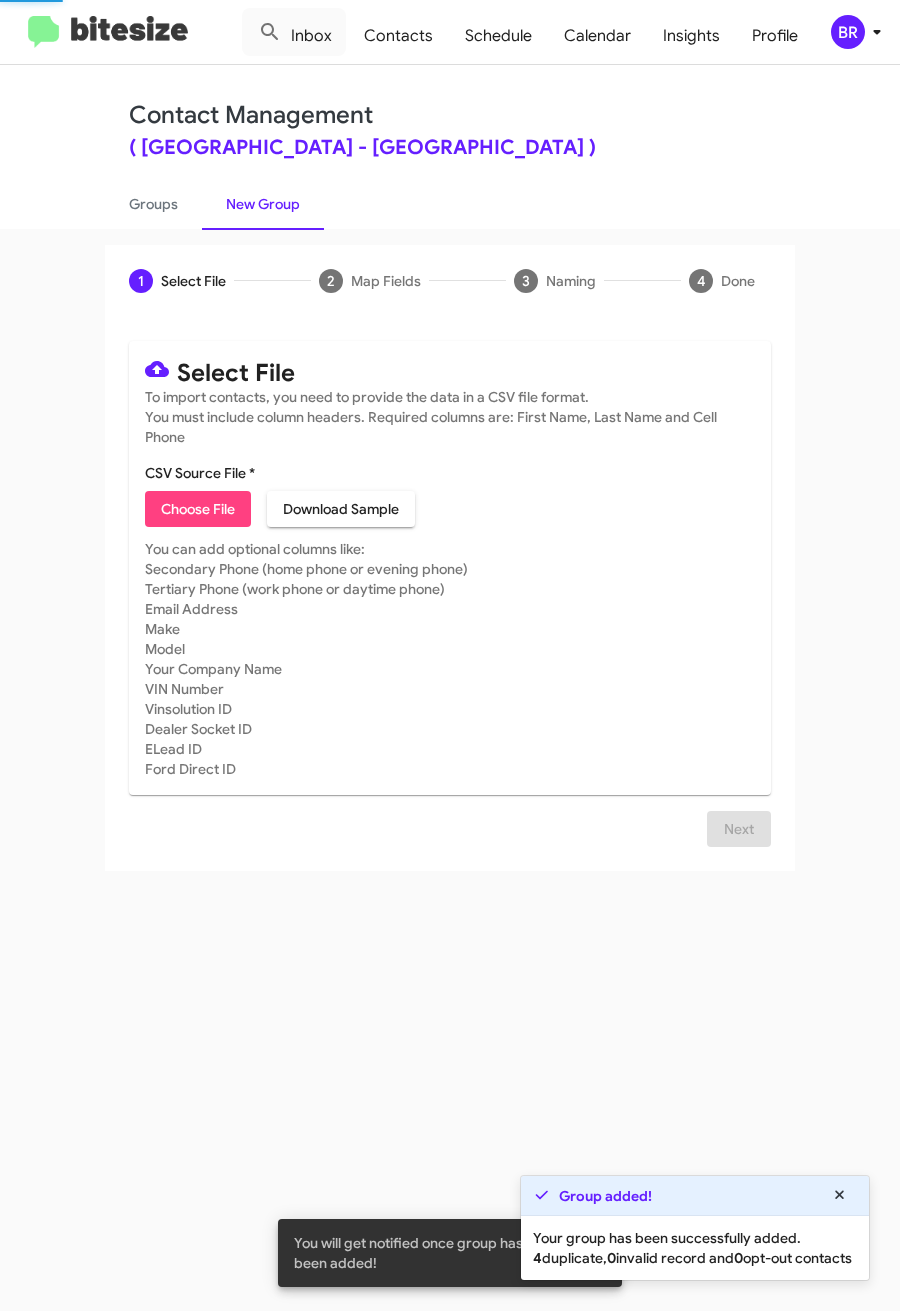 click on "Choose File" 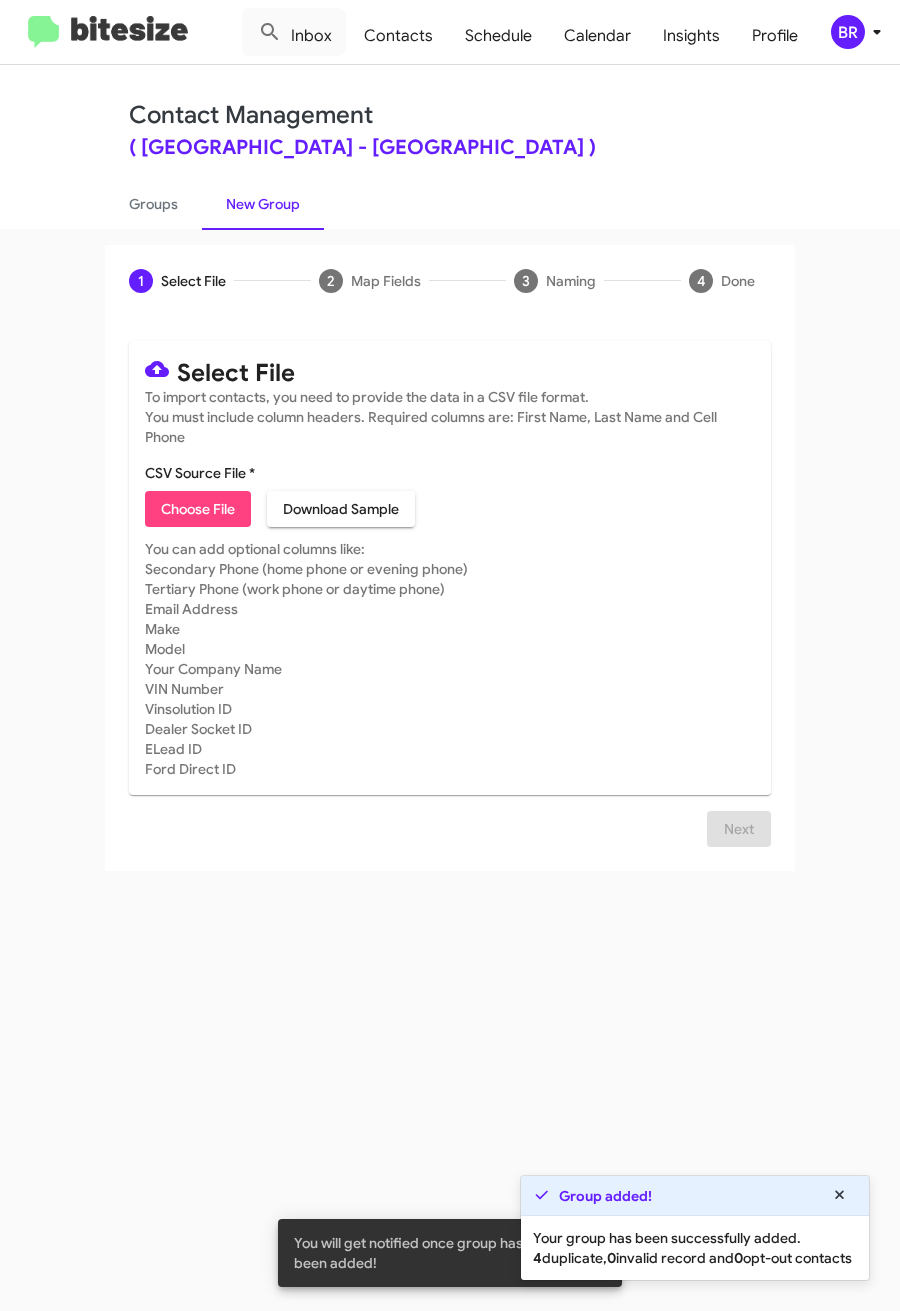 type on "FranklinSus_16-90PhoneWalk_07-10-25" 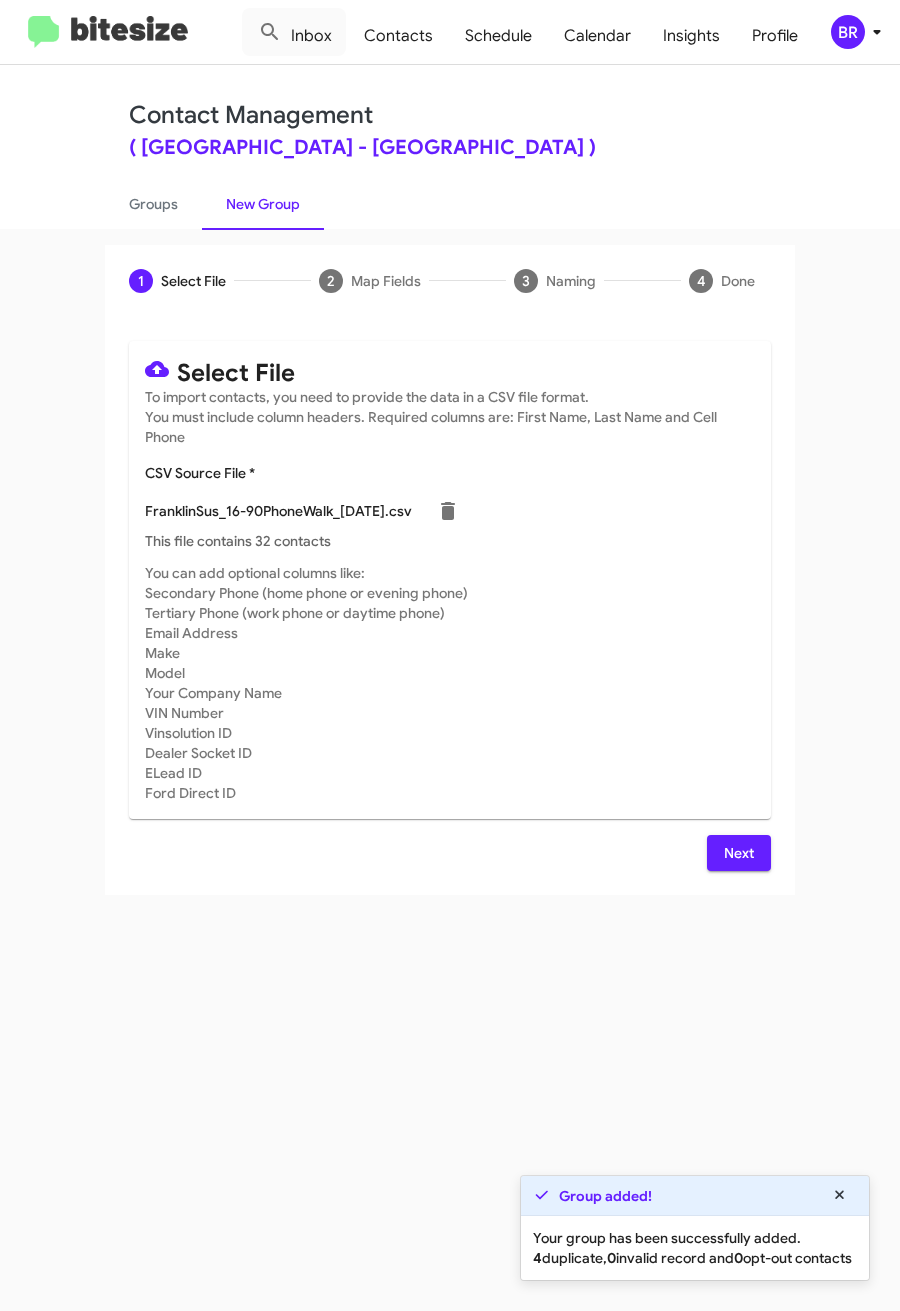 click on "Next" at bounding box center (739, 853) 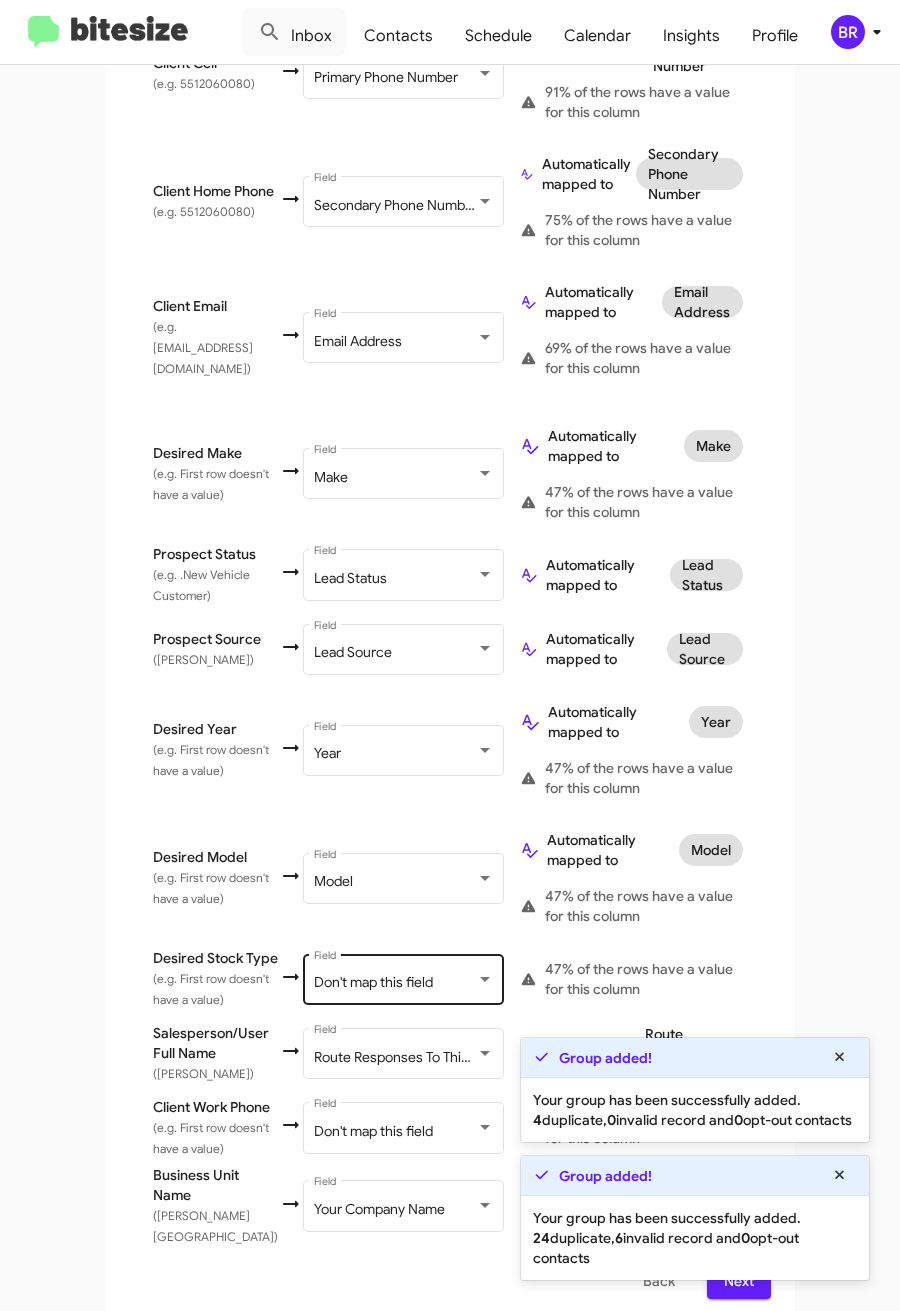 scroll, scrollTop: 648, scrollLeft: 0, axis: vertical 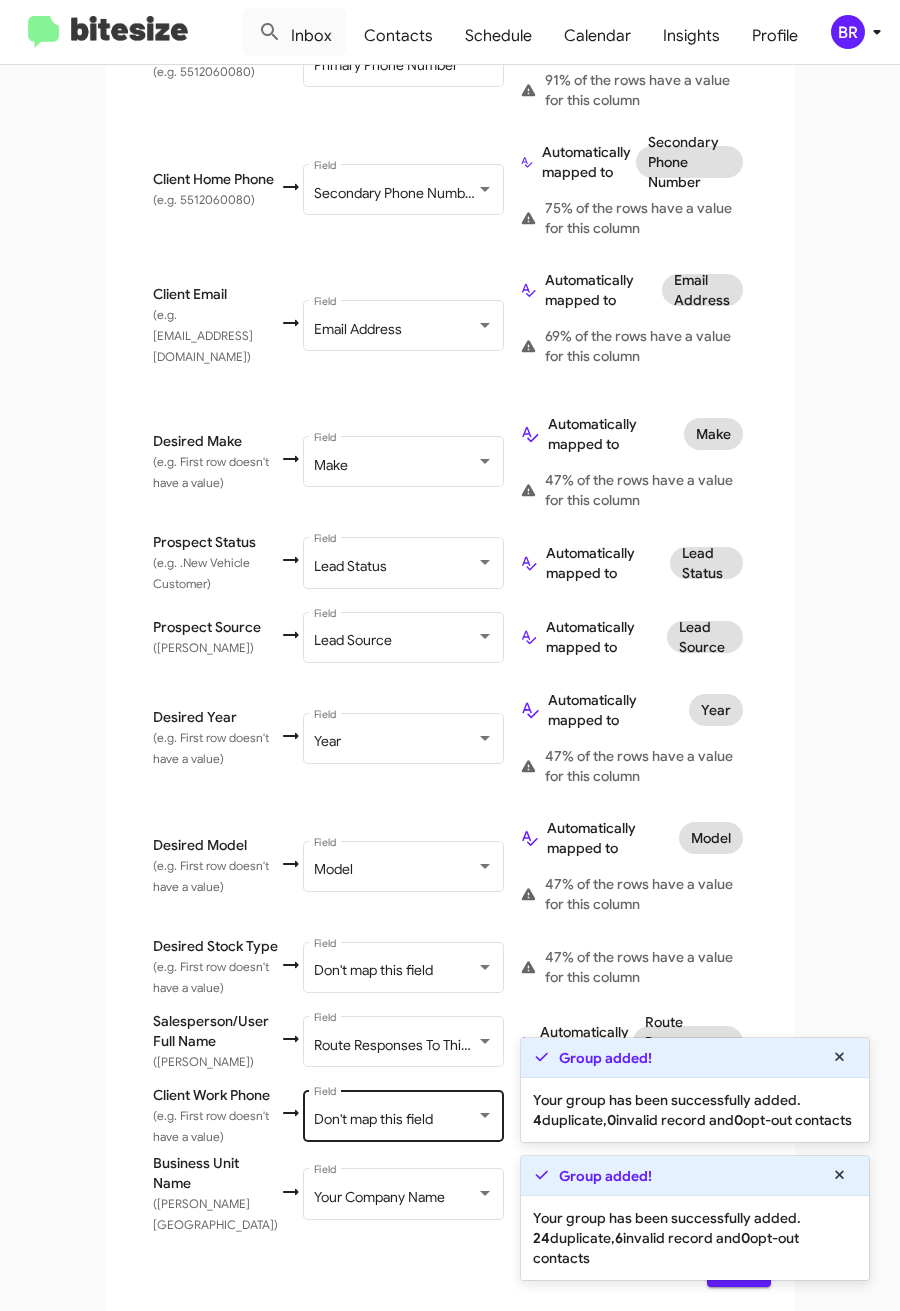 click on "Don't map this field" at bounding box center [373, 1119] 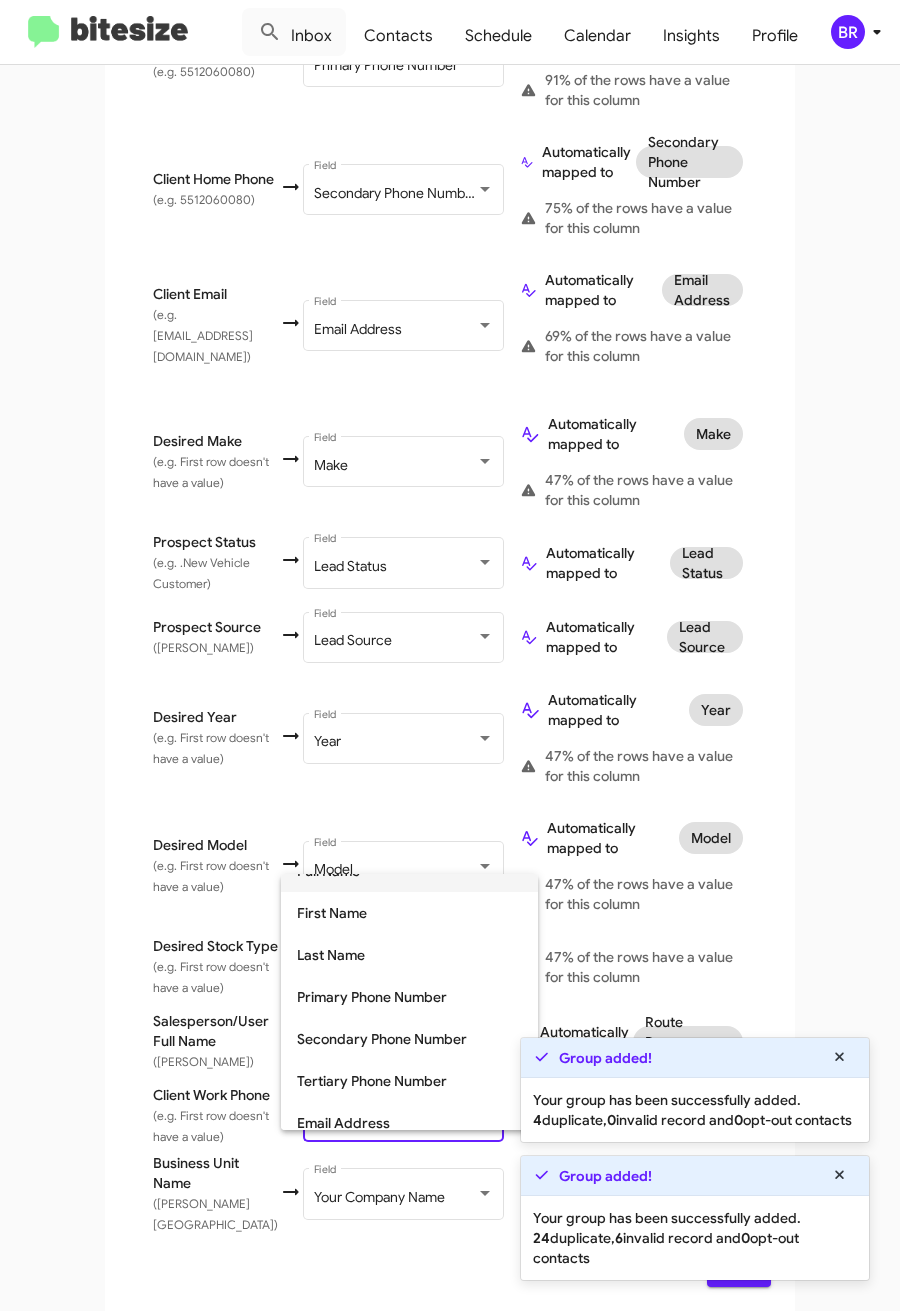 scroll, scrollTop: 150, scrollLeft: 0, axis: vertical 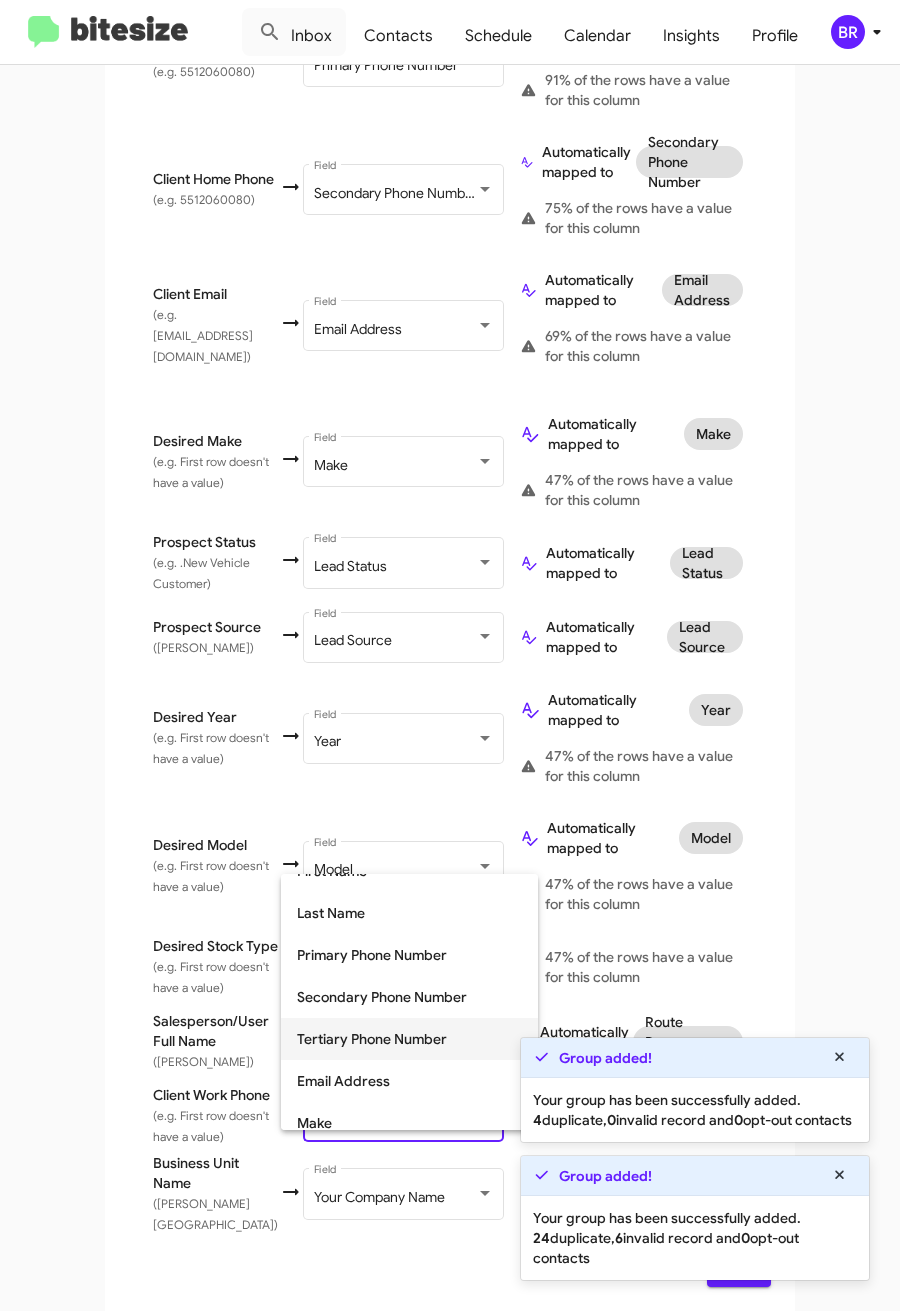 click on "Tertiary Phone Number" at bounding box center (409, 1039) 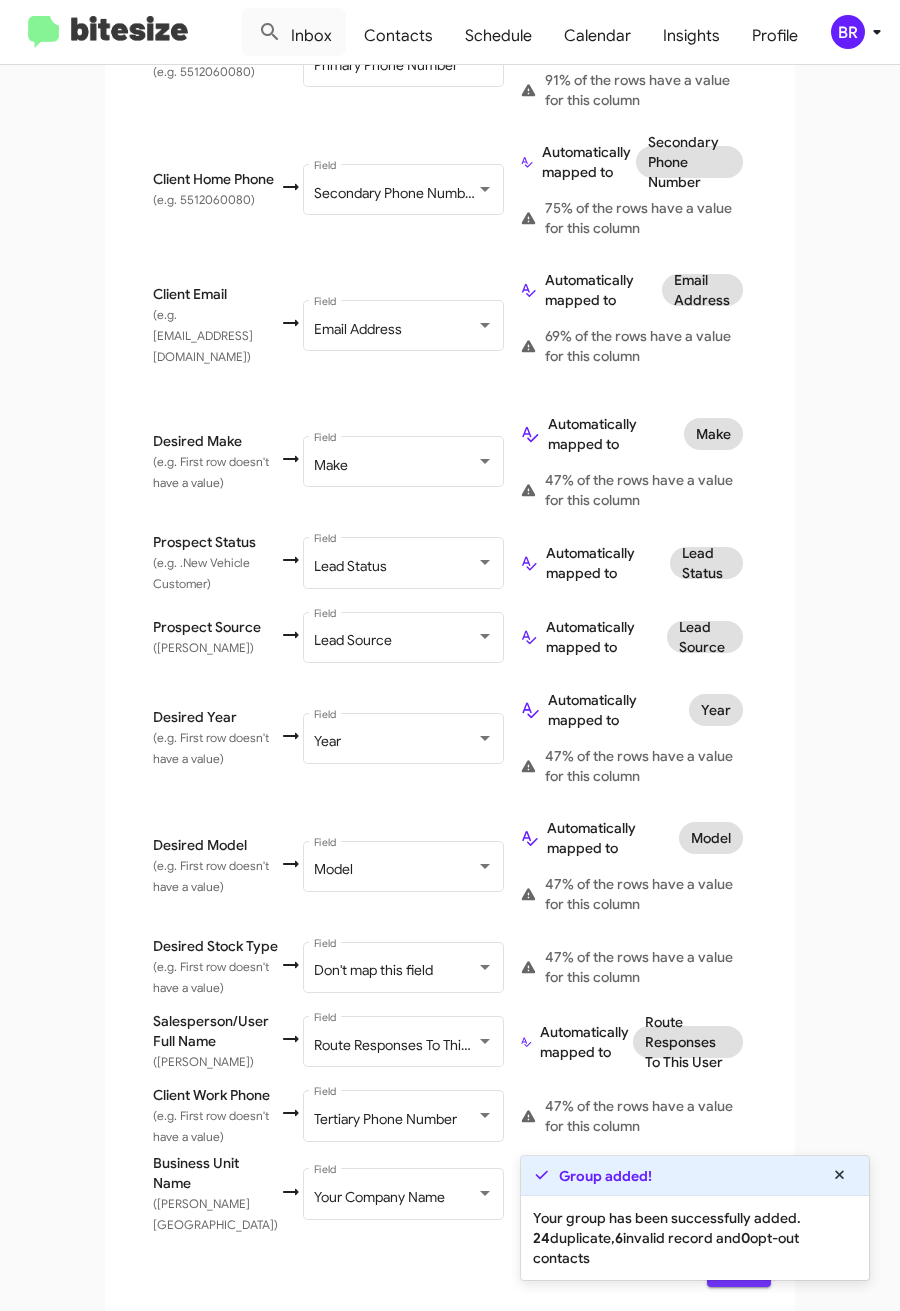 click on "Next" at bounding box center [739, 1269] 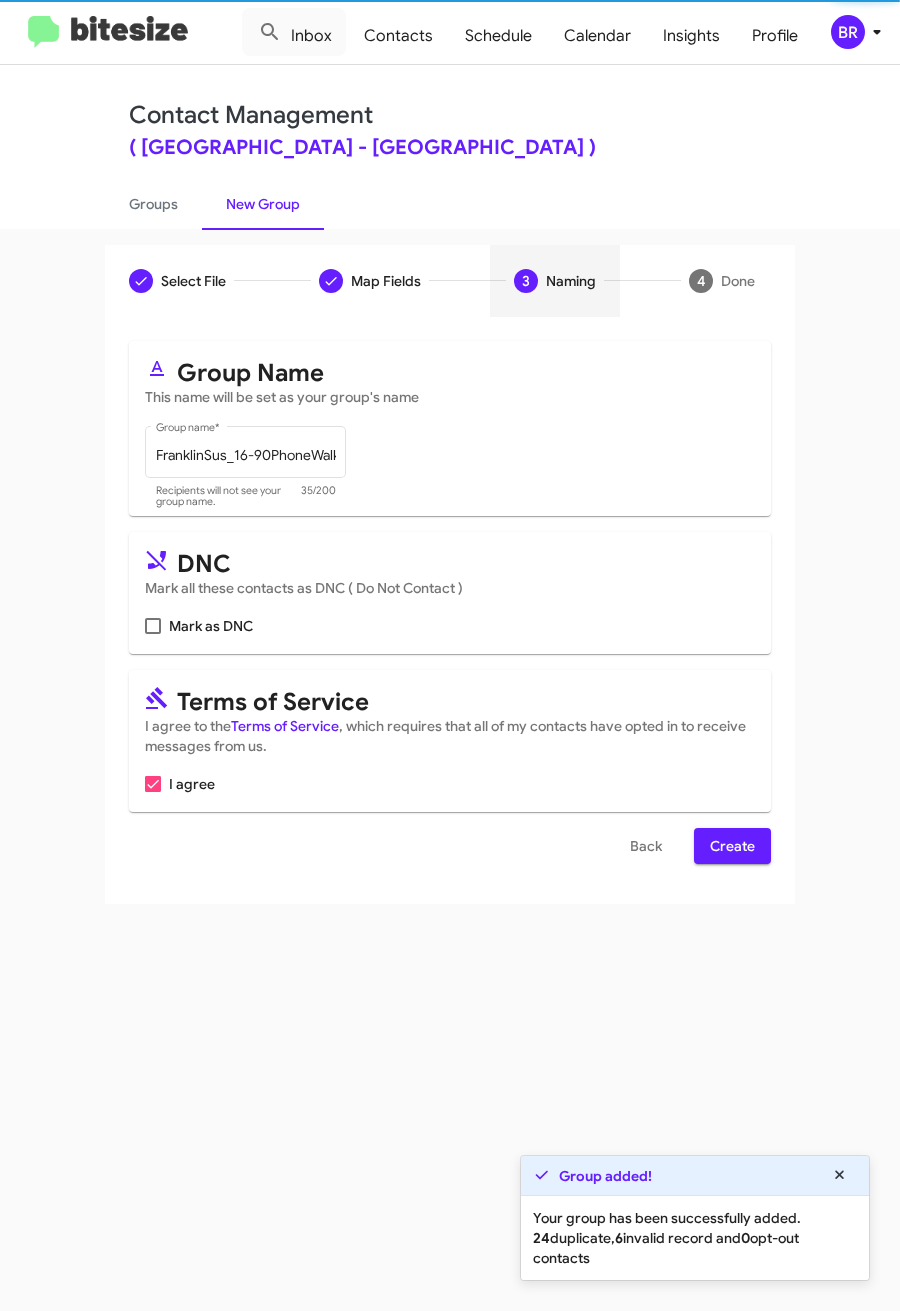 scroll, scrollTop: 0, scrollLeft: 0, axis: both 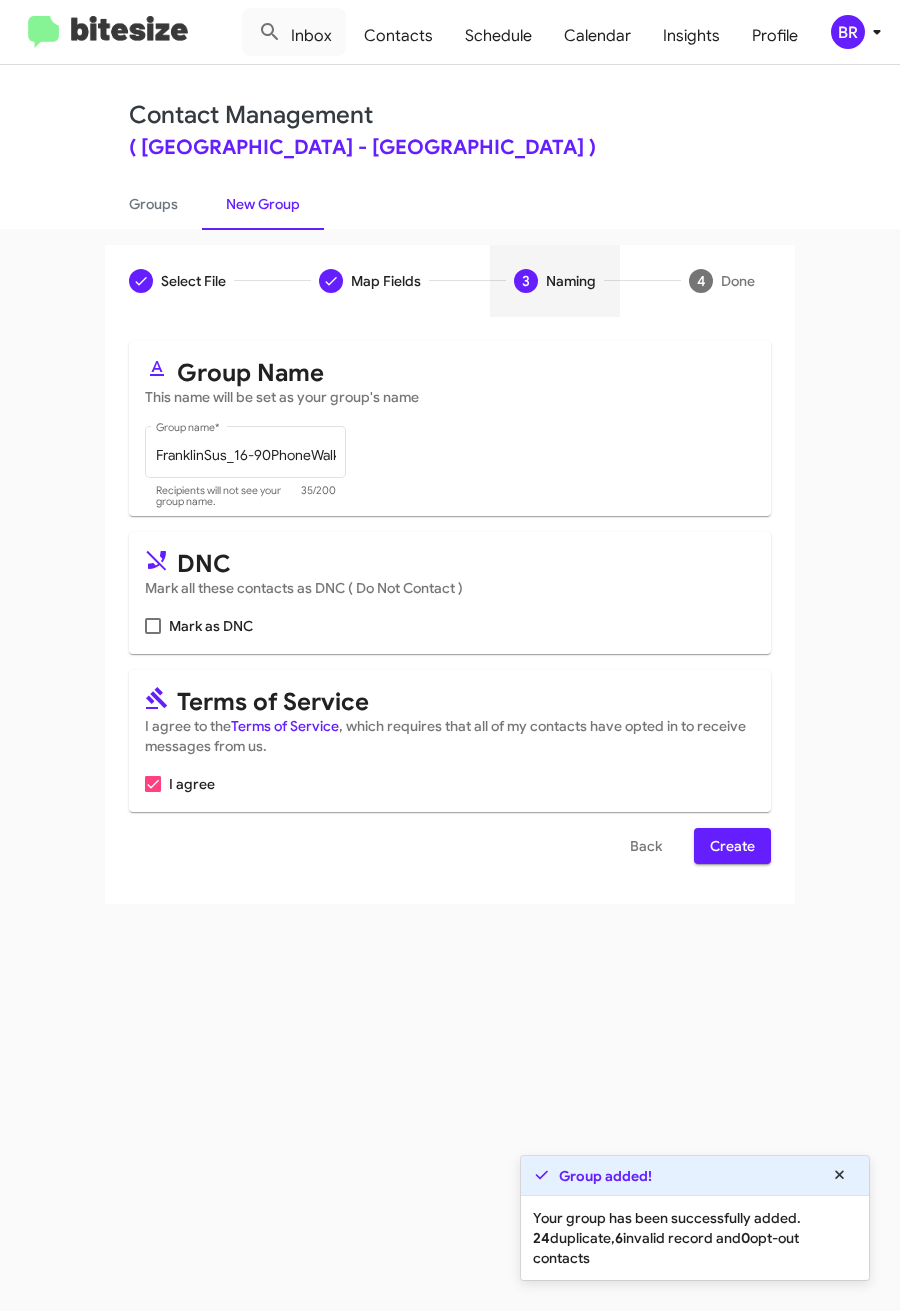click on "Create" at bounding box center [732, 846] 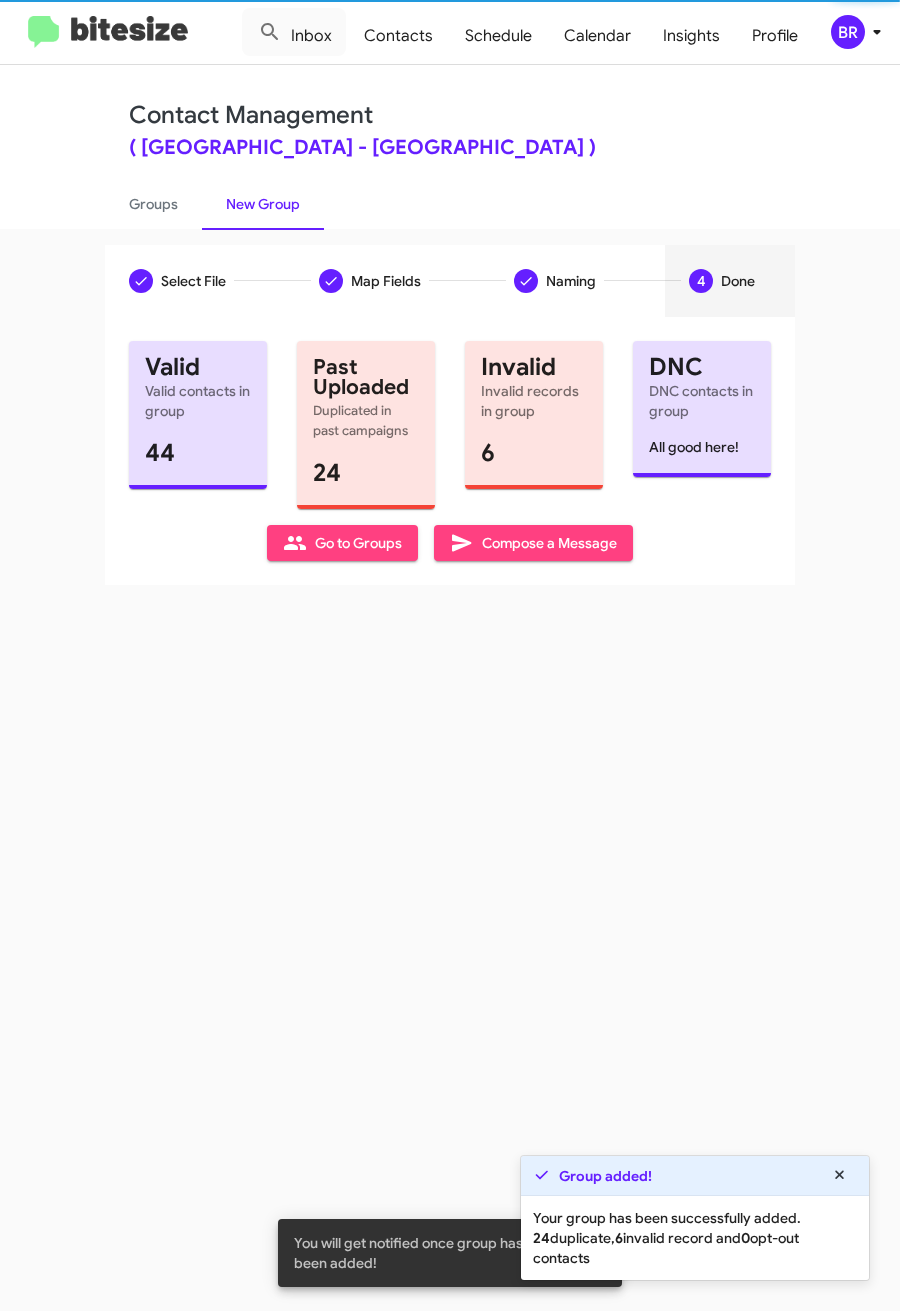click on "Groups" 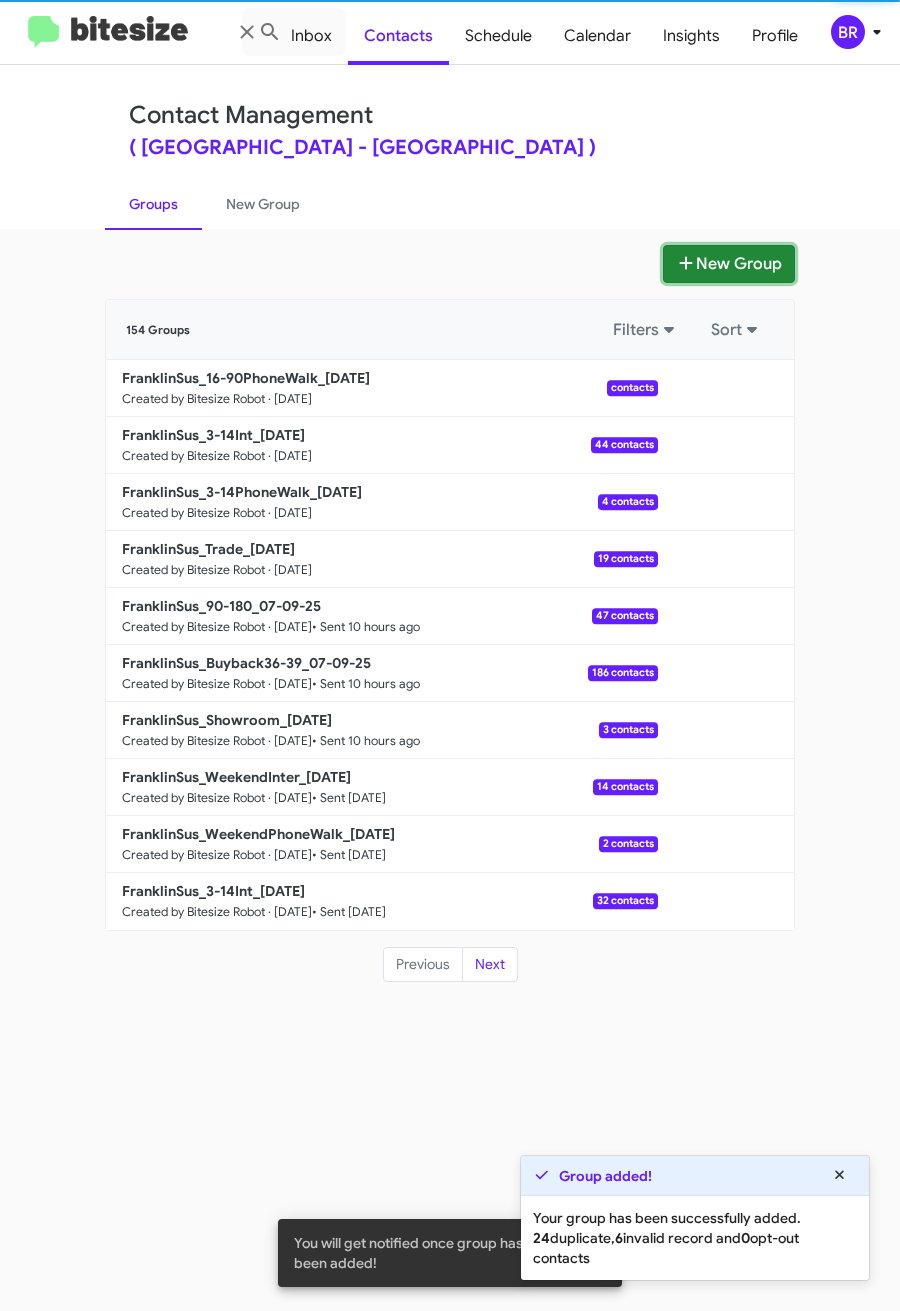 click on "New Group" 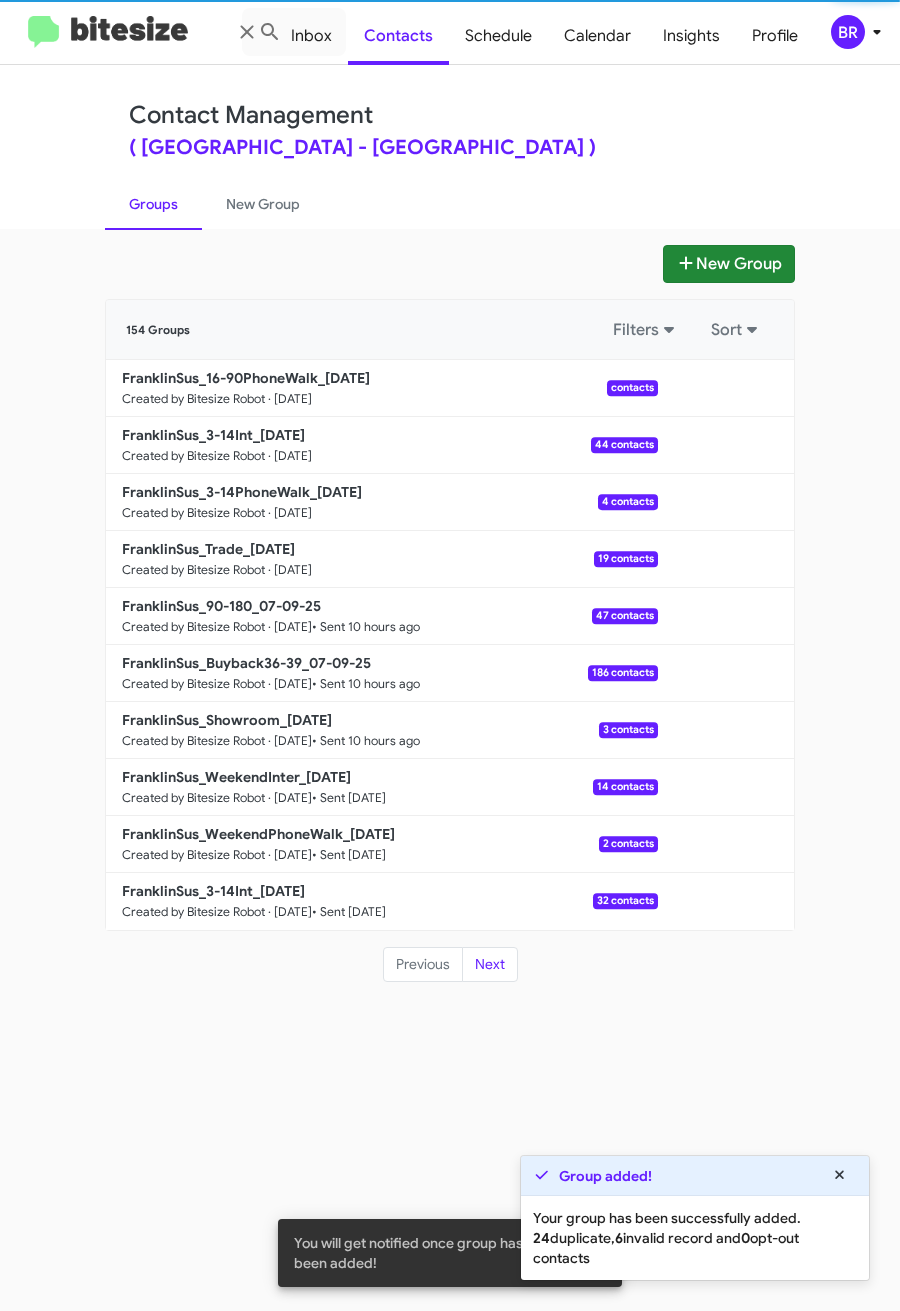 type 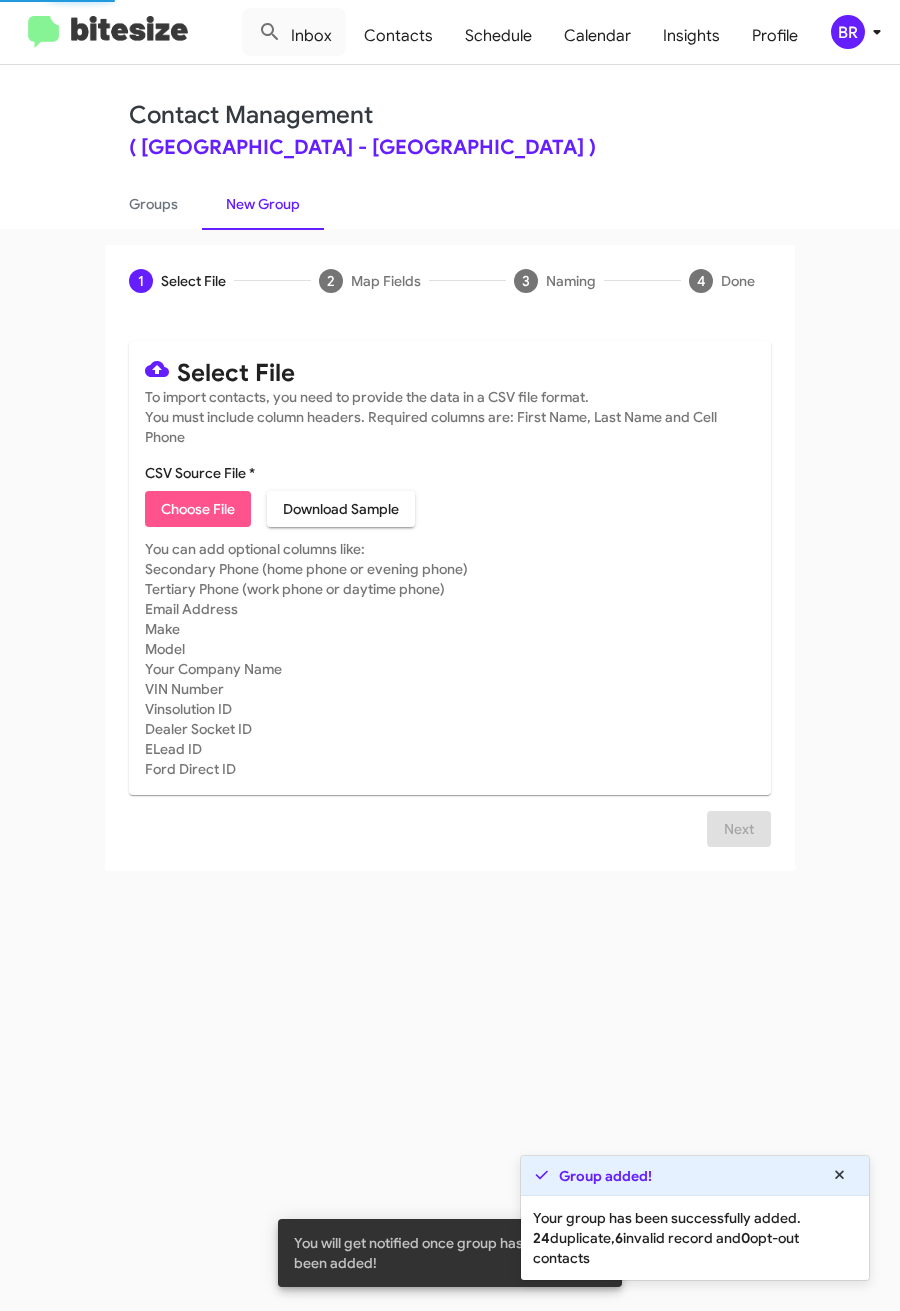 click on "Choose File" 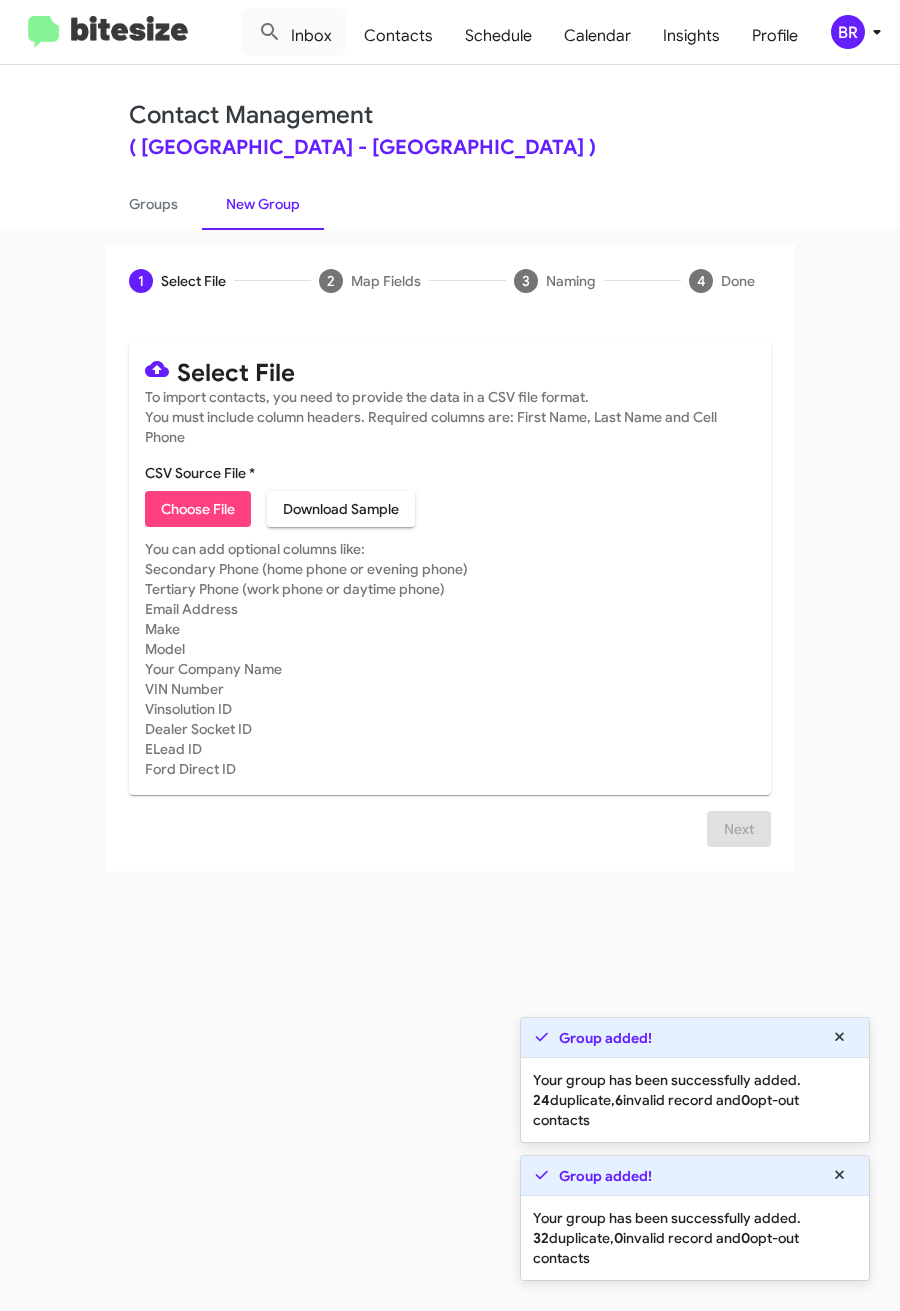 type on "FranklinSus_16-90Inter_07-10-25" 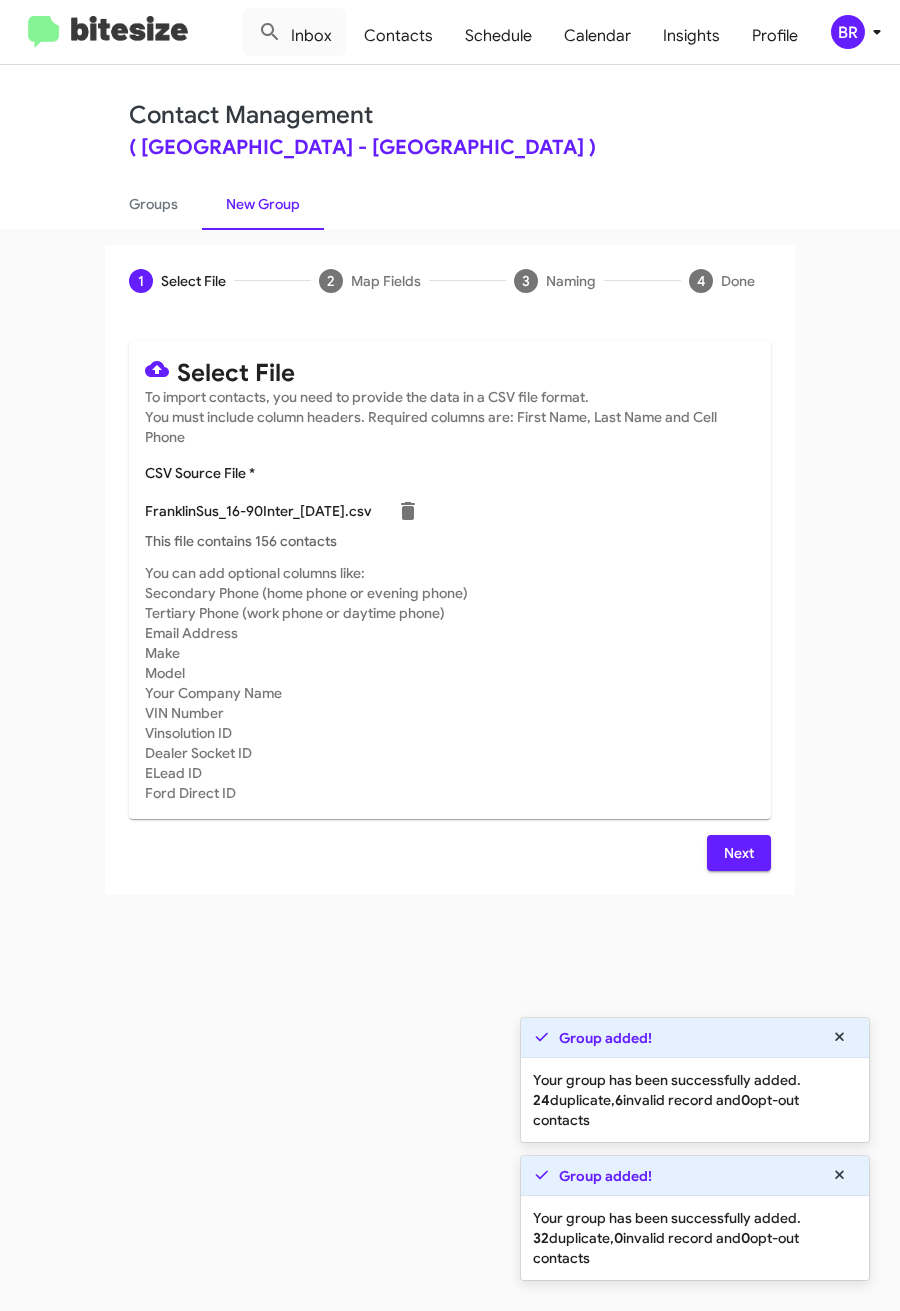 click on "Select File   To import contacts, you need to provide the data in a CSV file format.   You must include column headers. Required columns are: First Name, Last Name and Cell Phone  CSV Source File * FranklinSus_16-90Inter_07-10-25.csv This file contains 156 contacts  You can add optional columns like:   Secondary Phone (home phone or evening phone)   Tertiary Phone (work phone or daytime phone)   Email Address   Make   Model   Your Company Name   VIN Number   Vinsolution ID   Dealer Socket ID   ELead ID   Ford Direct ID   Next" at bounding box center (450, 606) 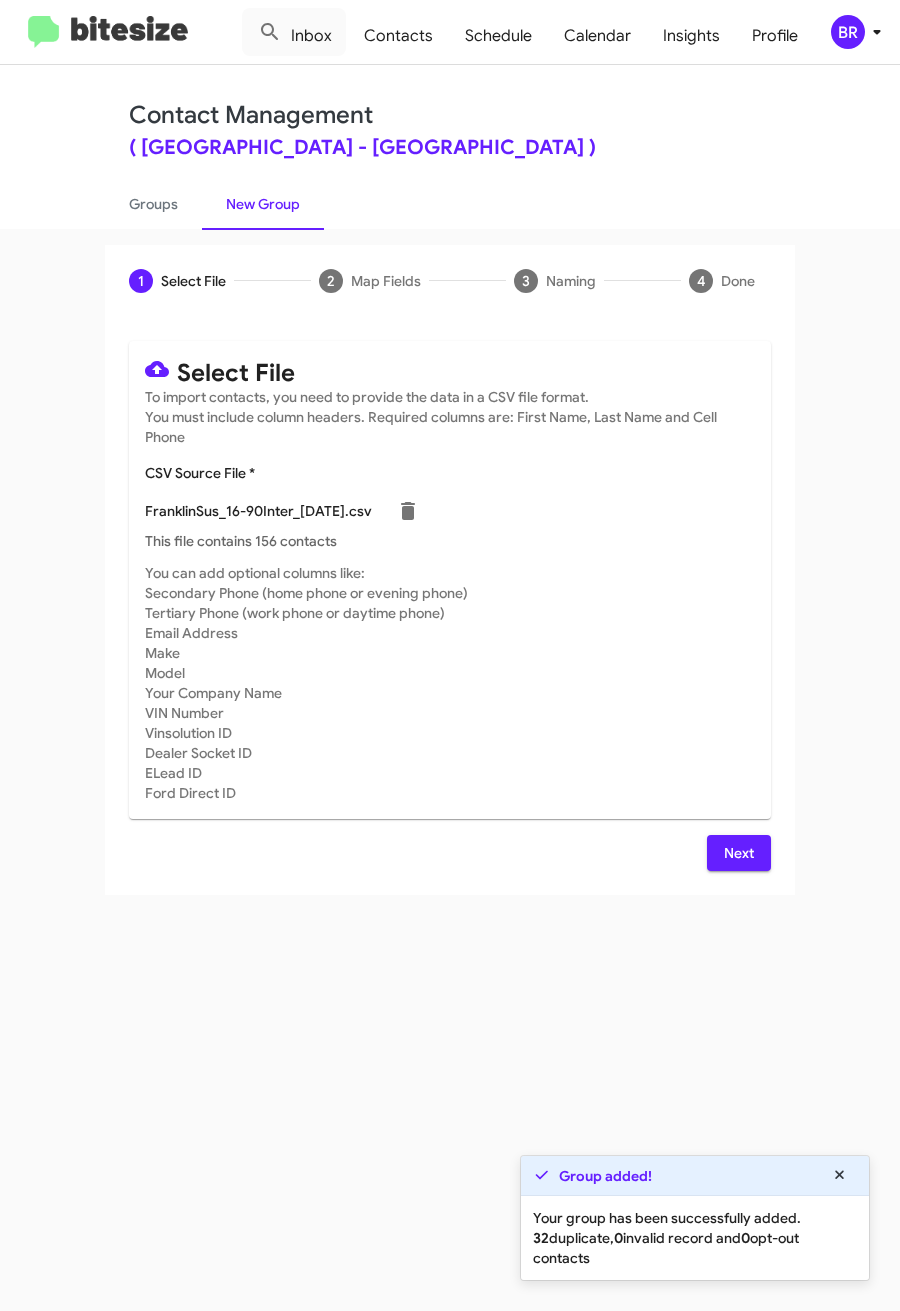click on "Next" at bounding box center (739, 853) 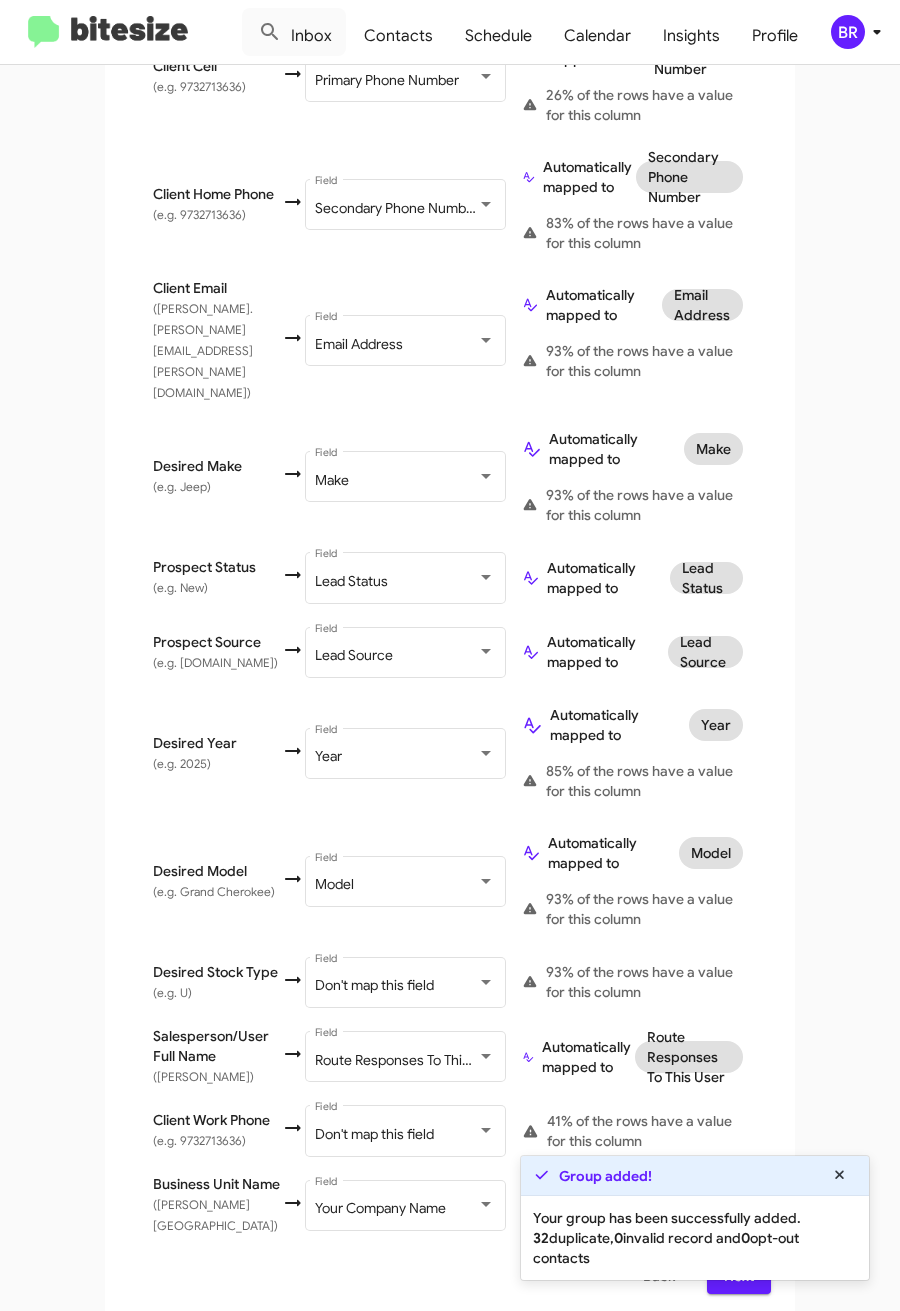 scroll, scrollTop: 636, scrollLeft: 0, axis: vertical 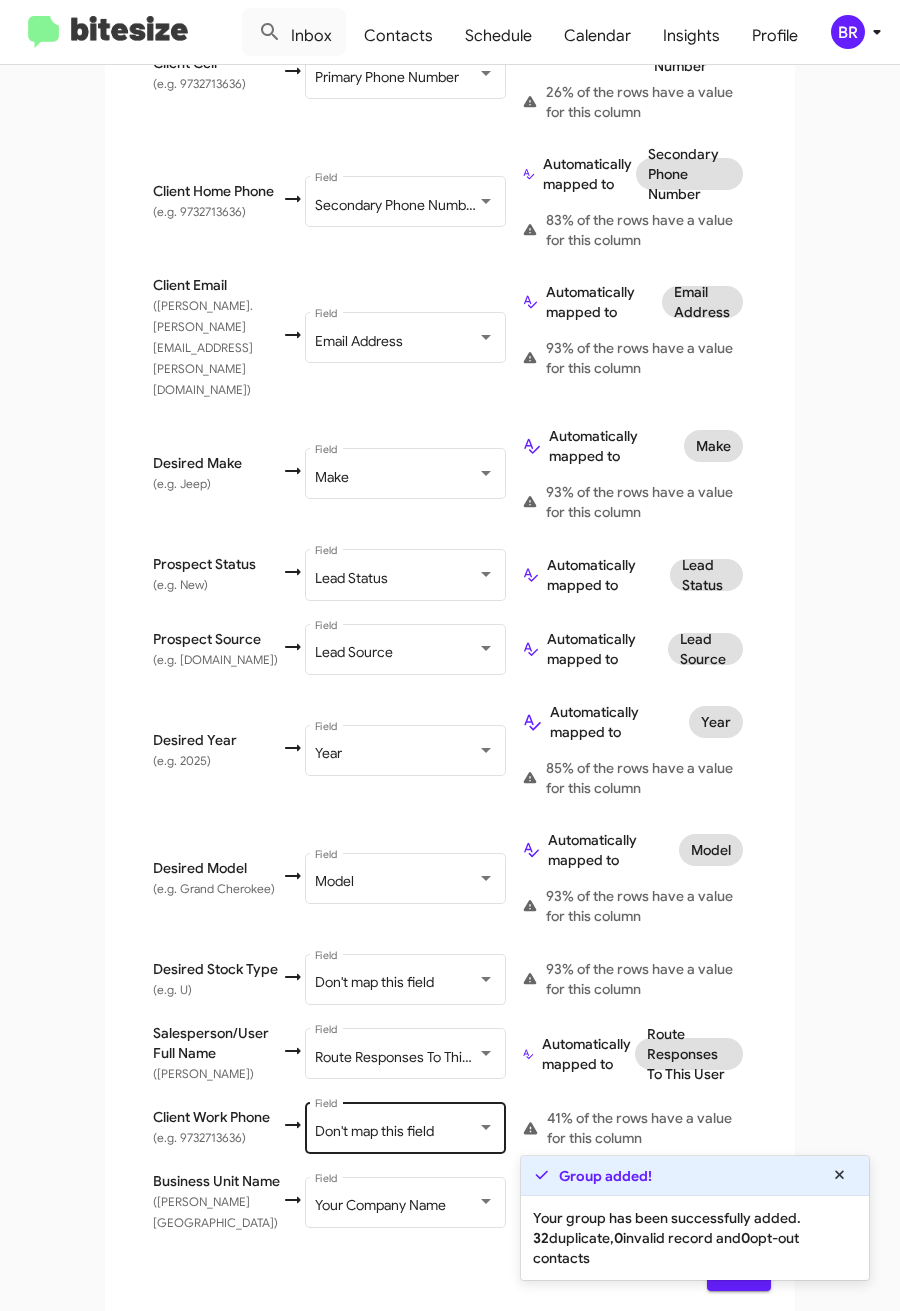 click on "Don't map this field" at bounding box center (374, 1131) 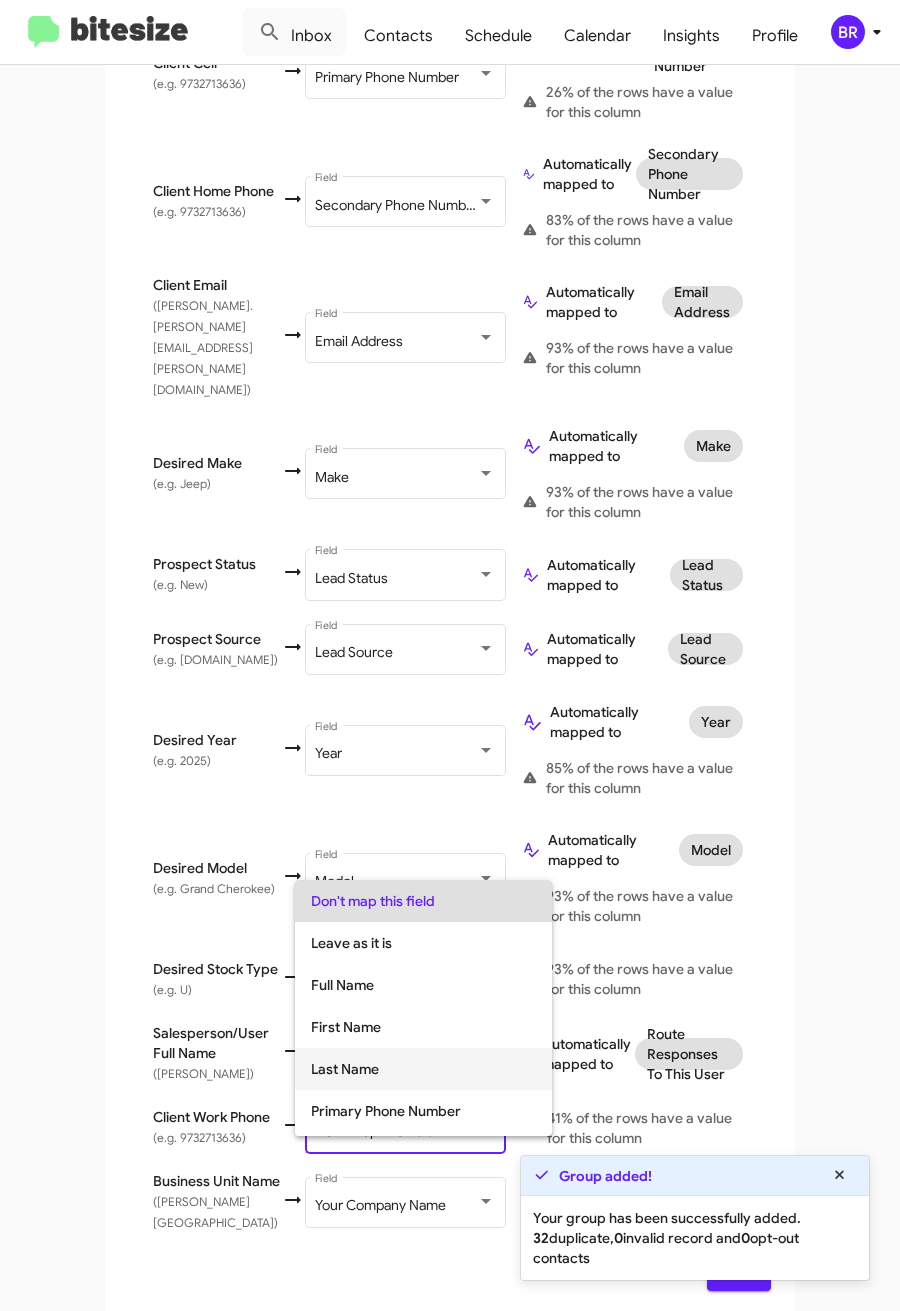 scroll, scrollTop: 150, scrollLeft: 0, axis: vertical 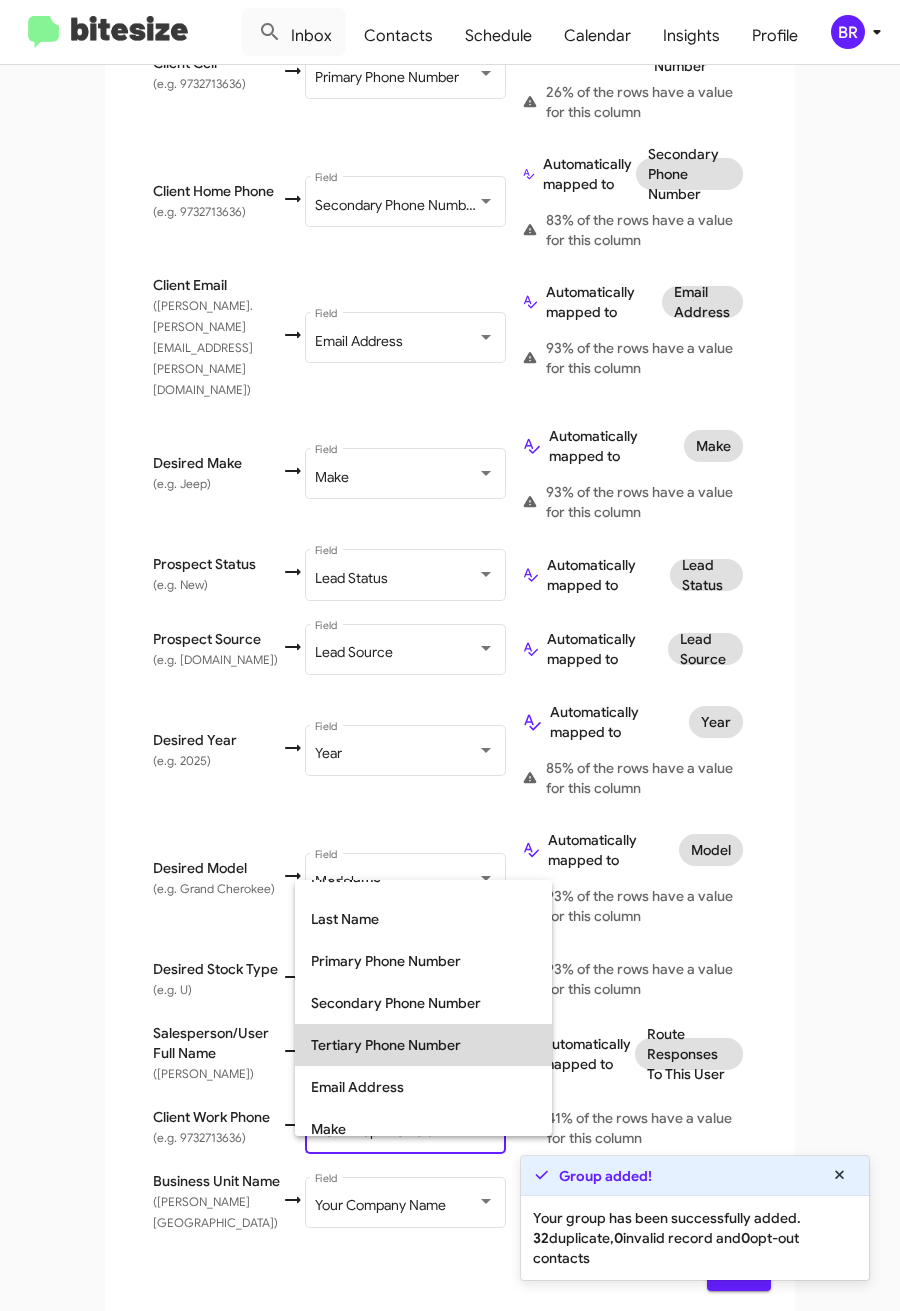 click on "Tertiary Phone Number" at bounding box center [423, 1045] 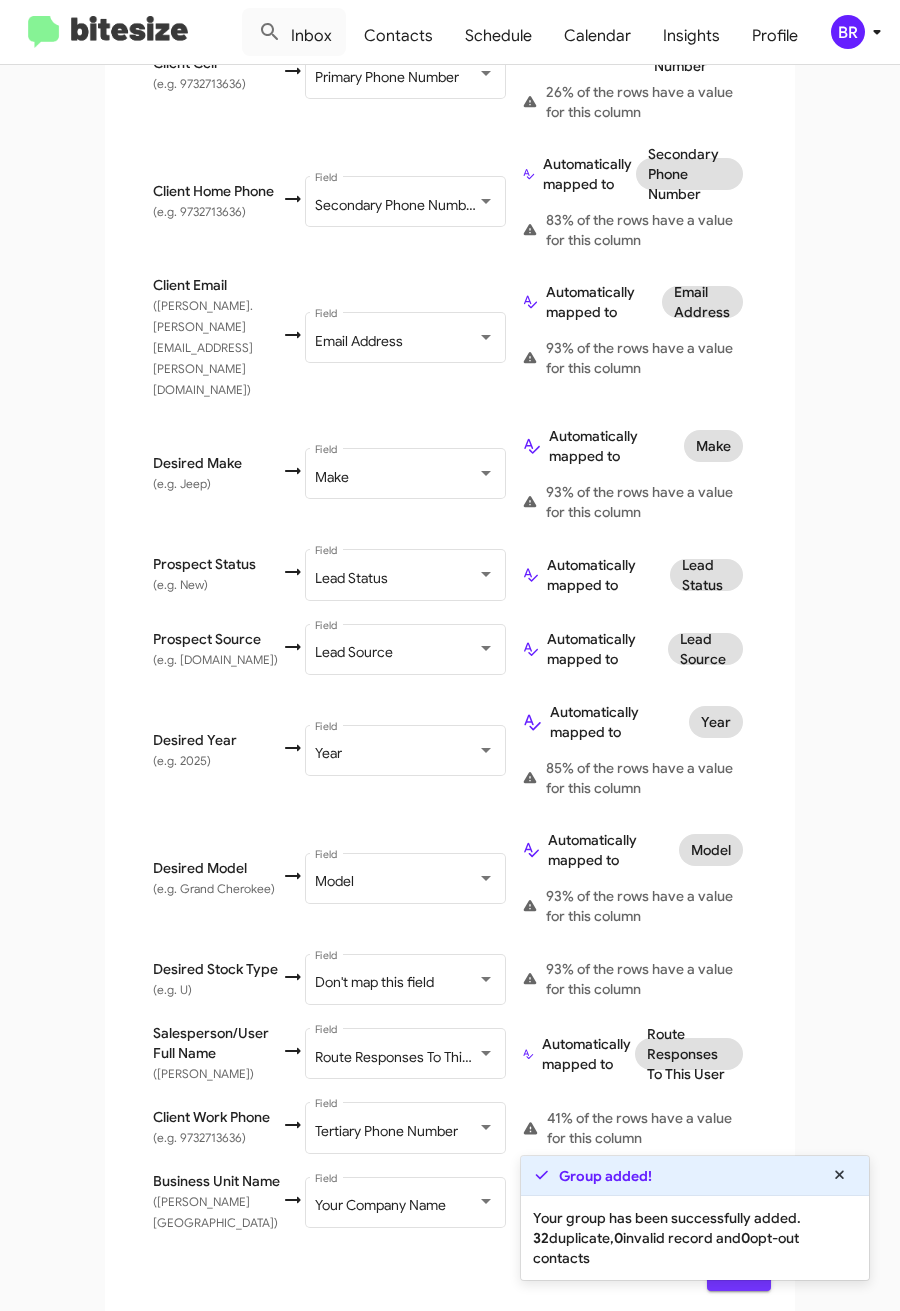 click on "Next" at bounding box center [739, 1273] 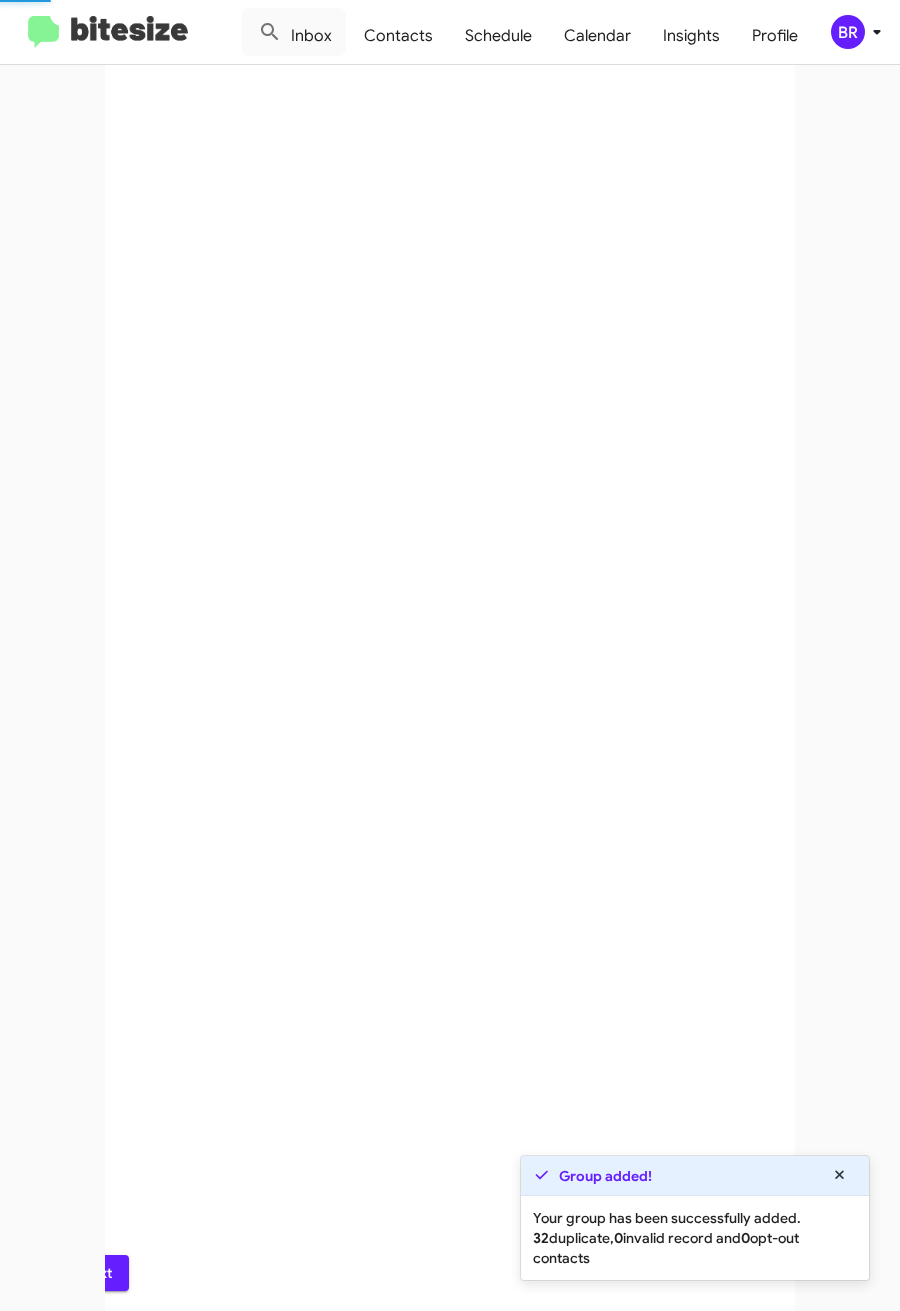 scroll, scrollTop: 0, scrollLeft: 0, axis: both 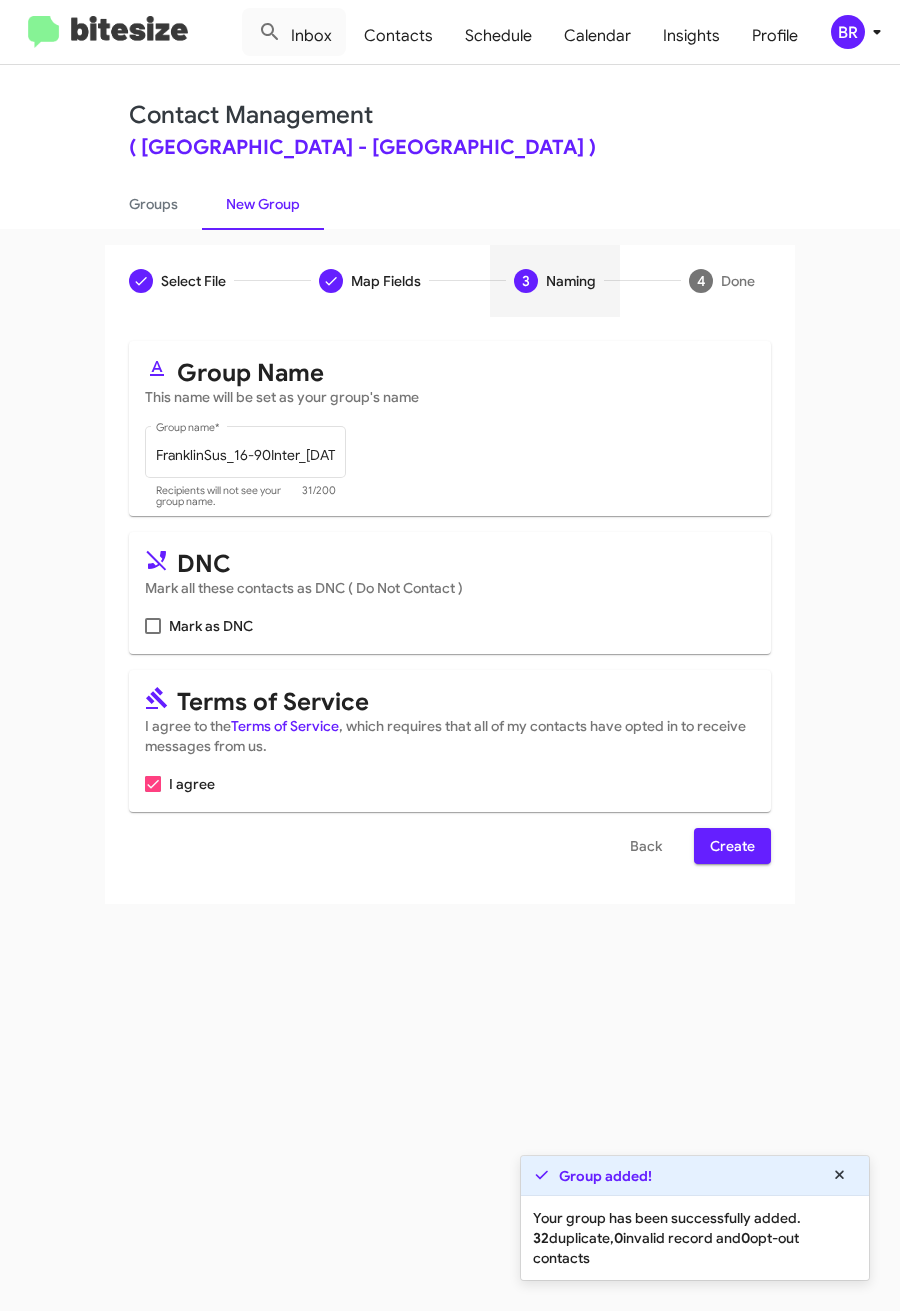 click on "Create" at bounding box center [732, 846] 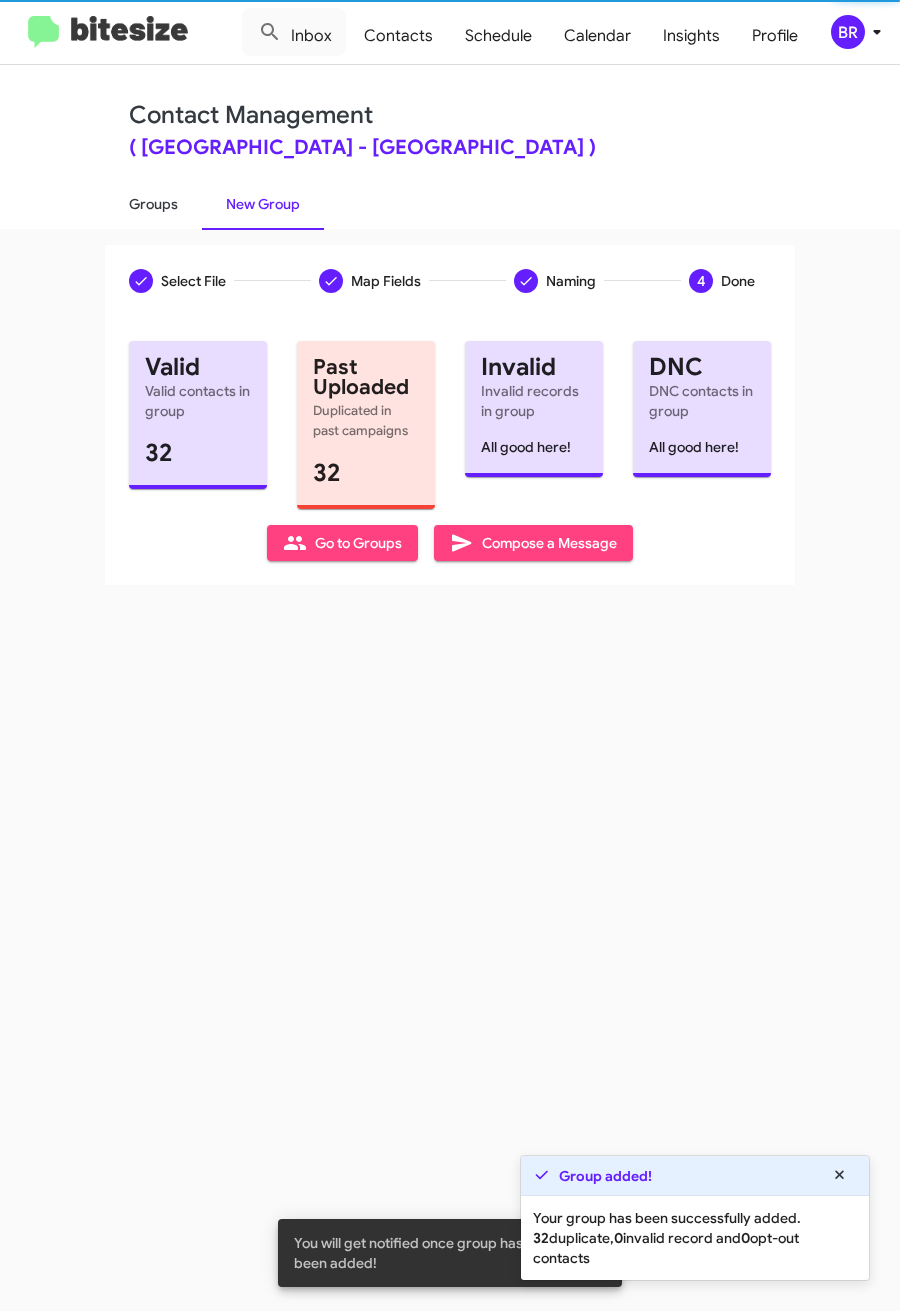 click on "Groups" 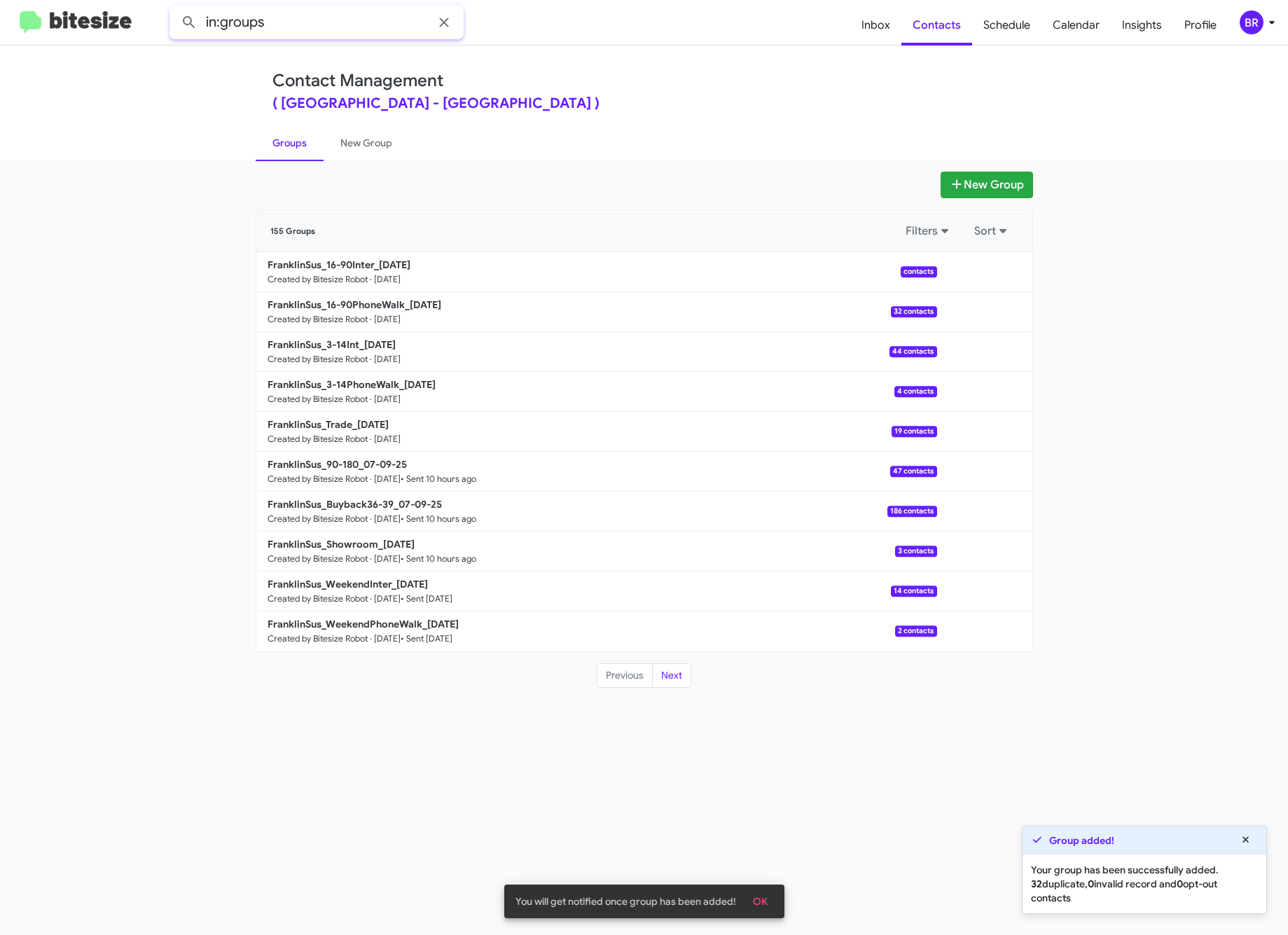 click on "in:groups" 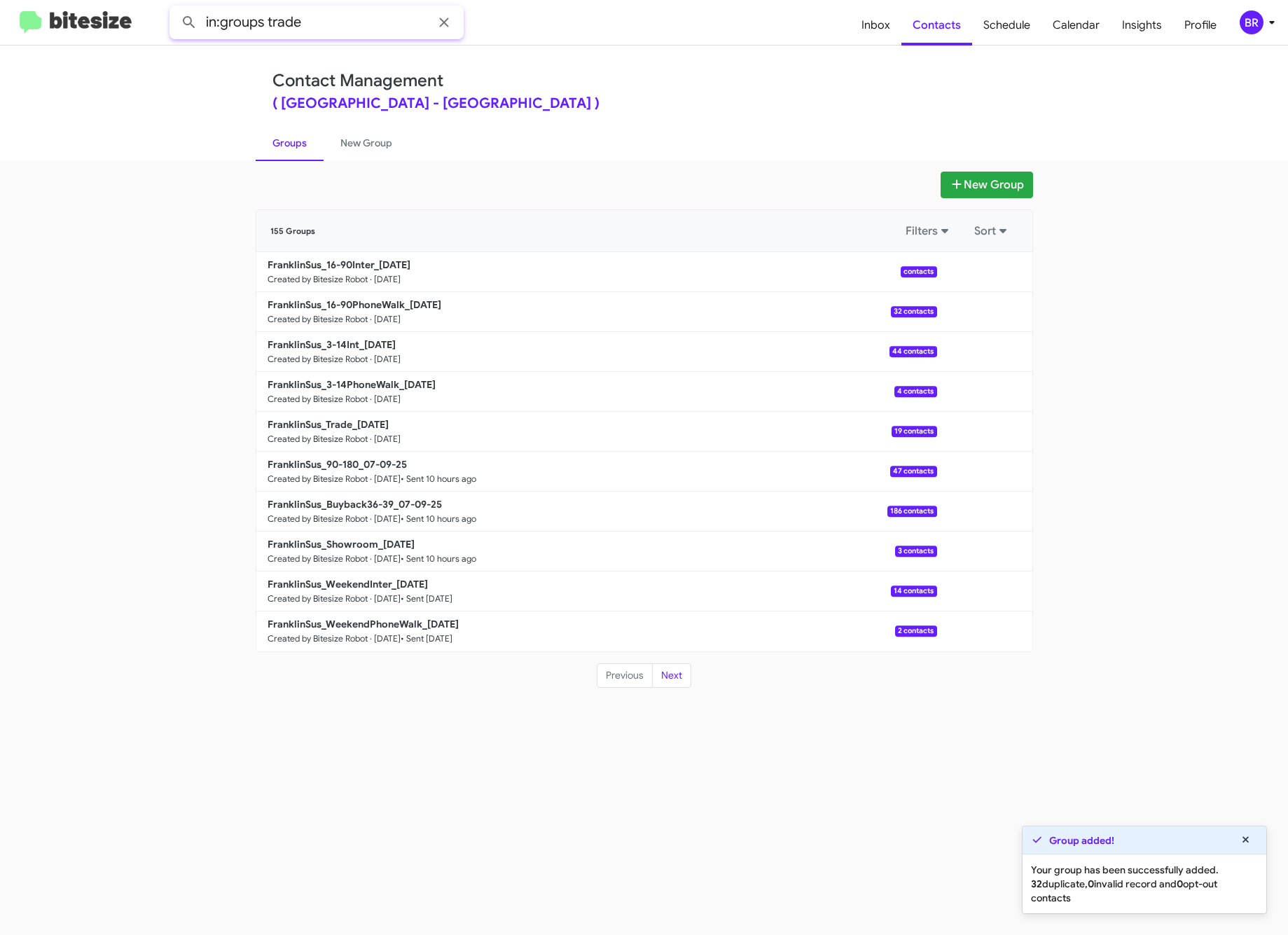 click 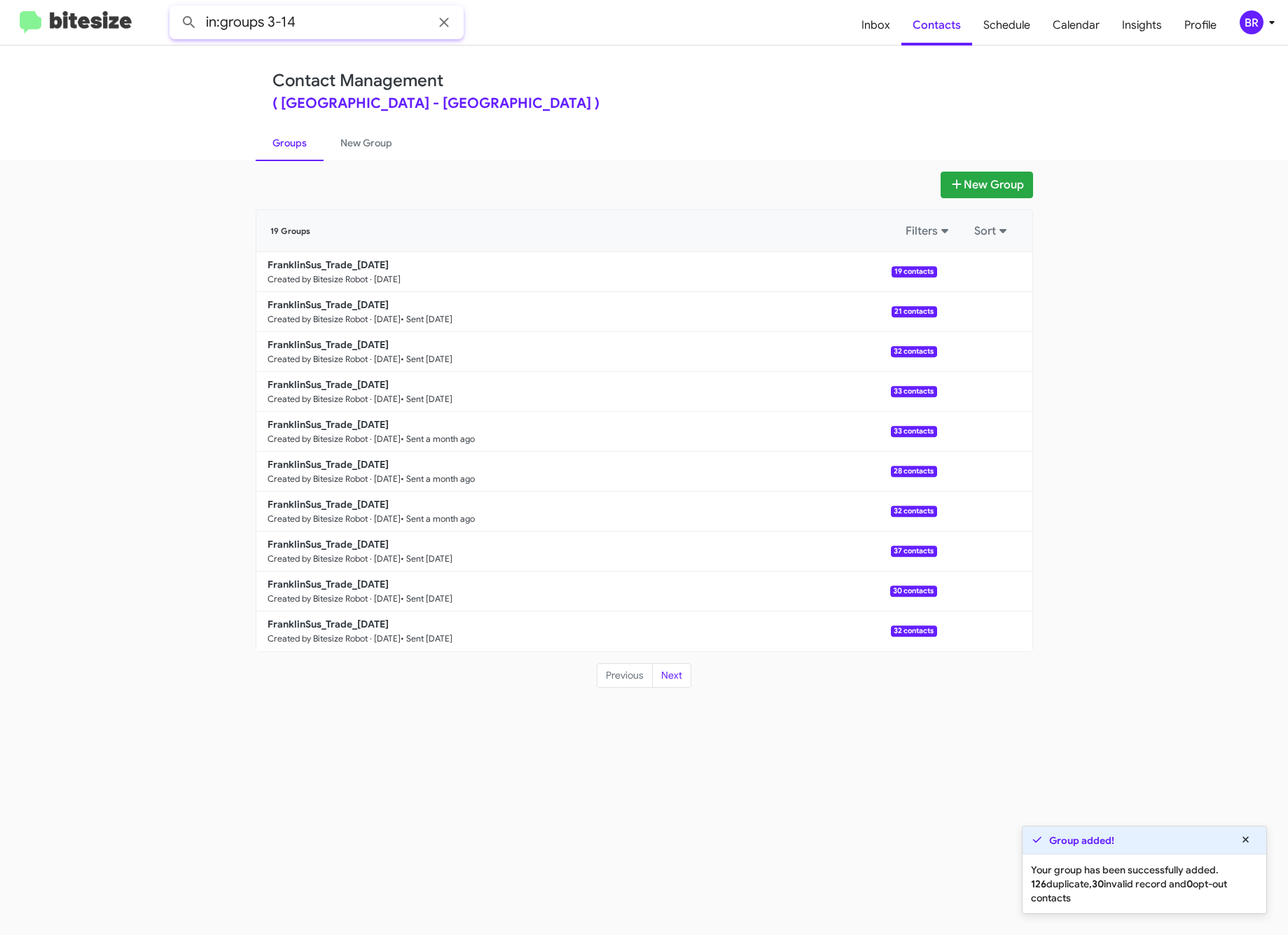 click 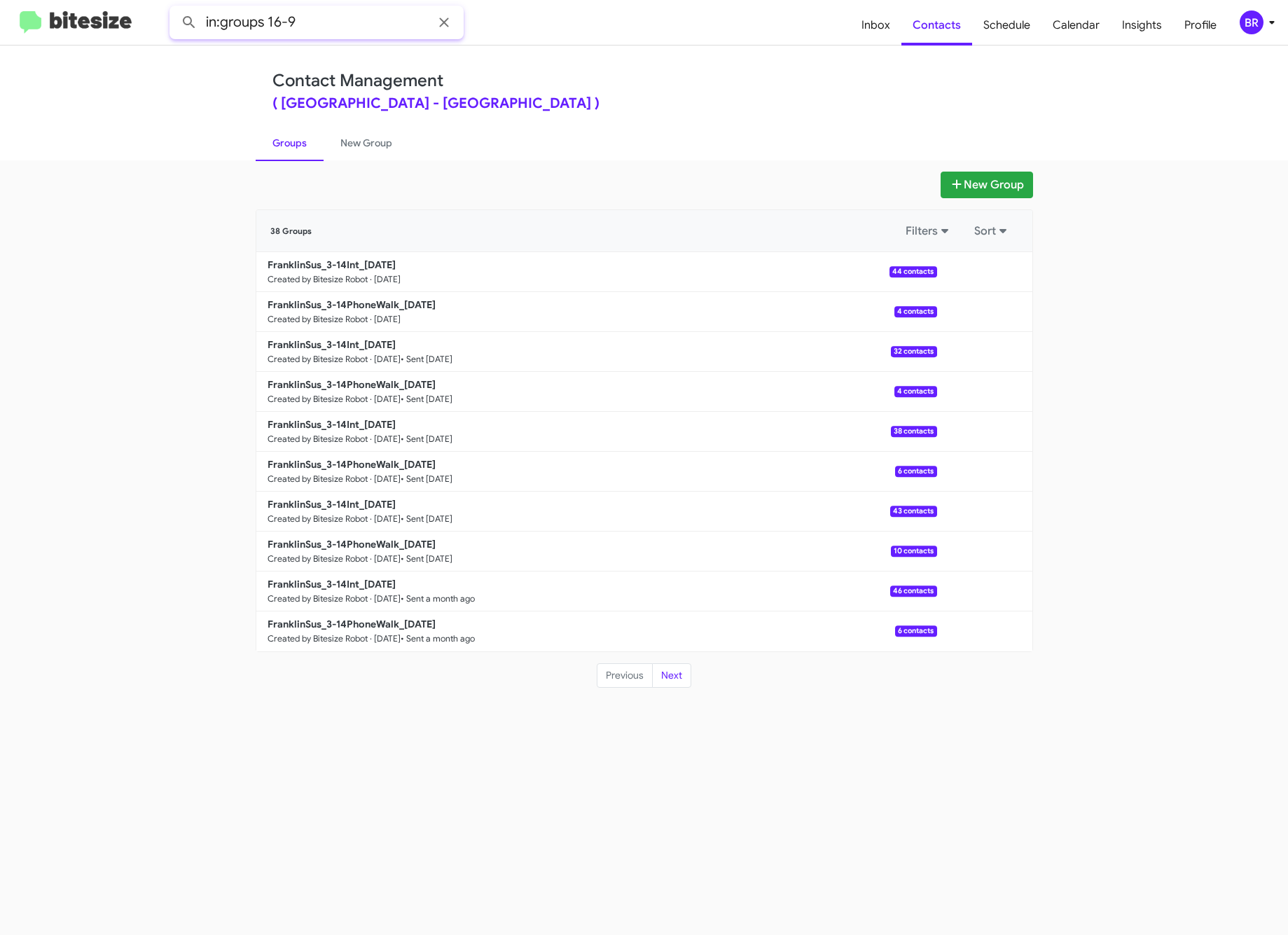 click 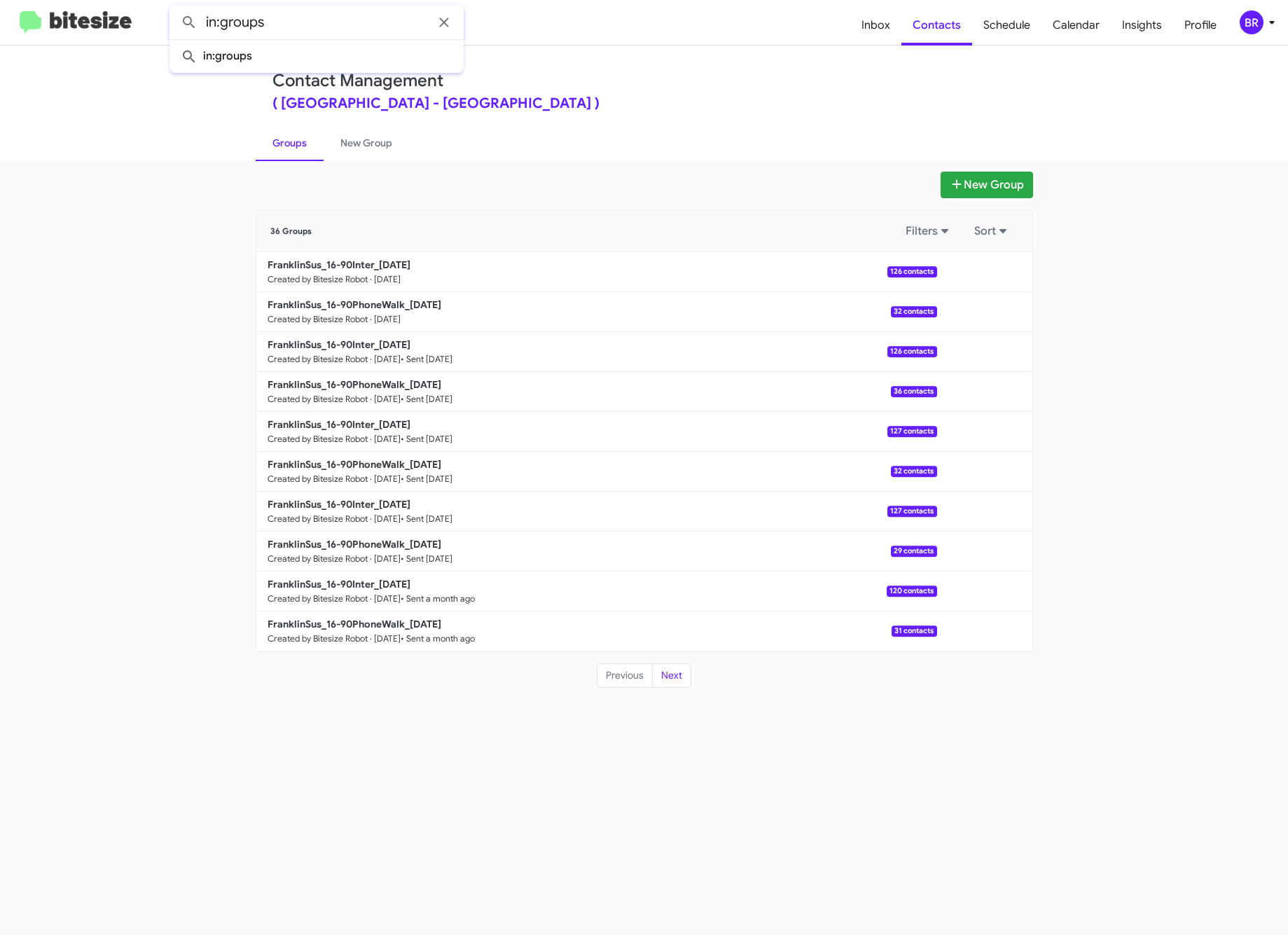 click 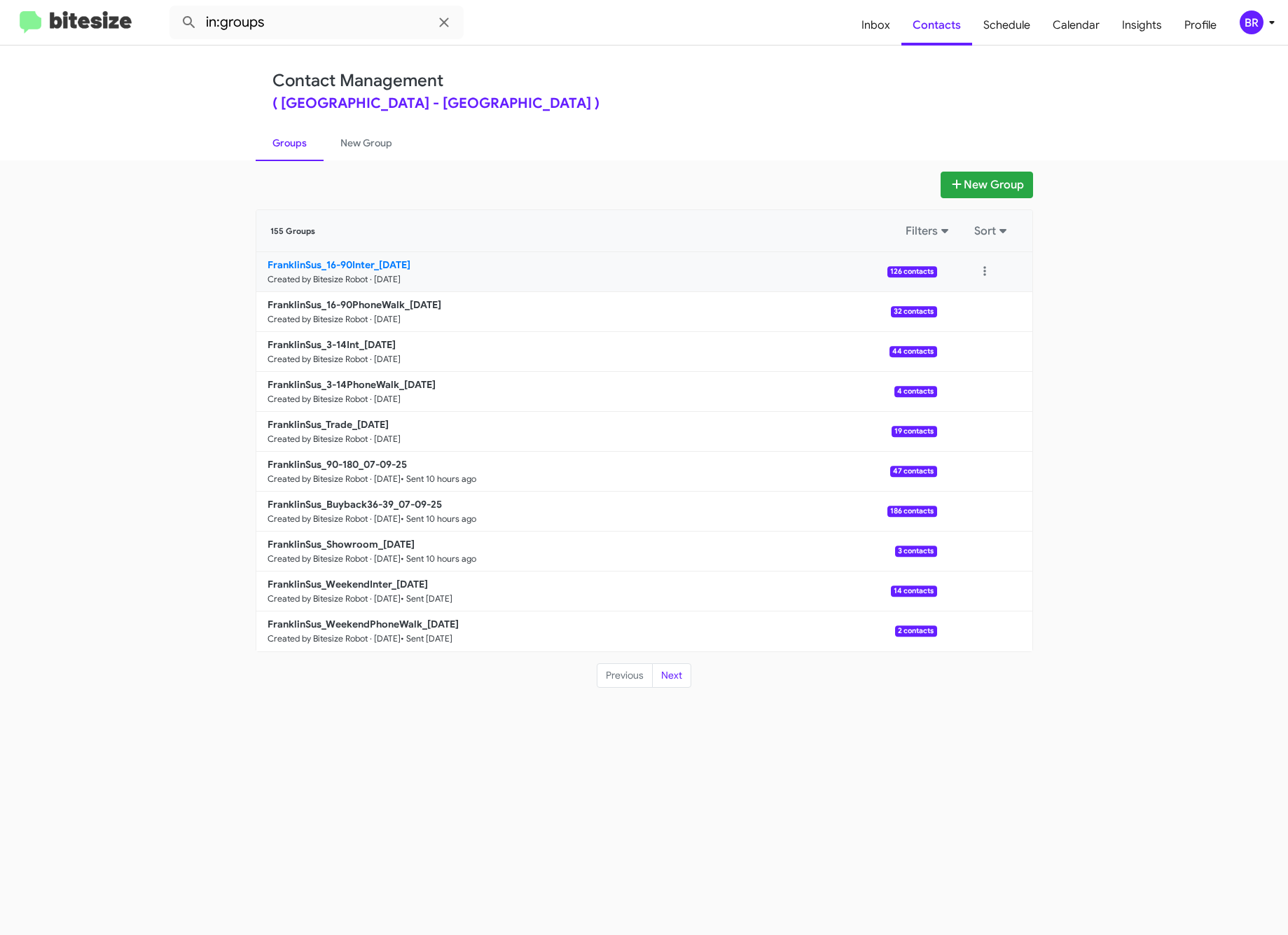 click on "FranklinSus_16-90Inter_07-10-25 Created by Bitesize Robot · Jul 10, 2025  126 contacts" 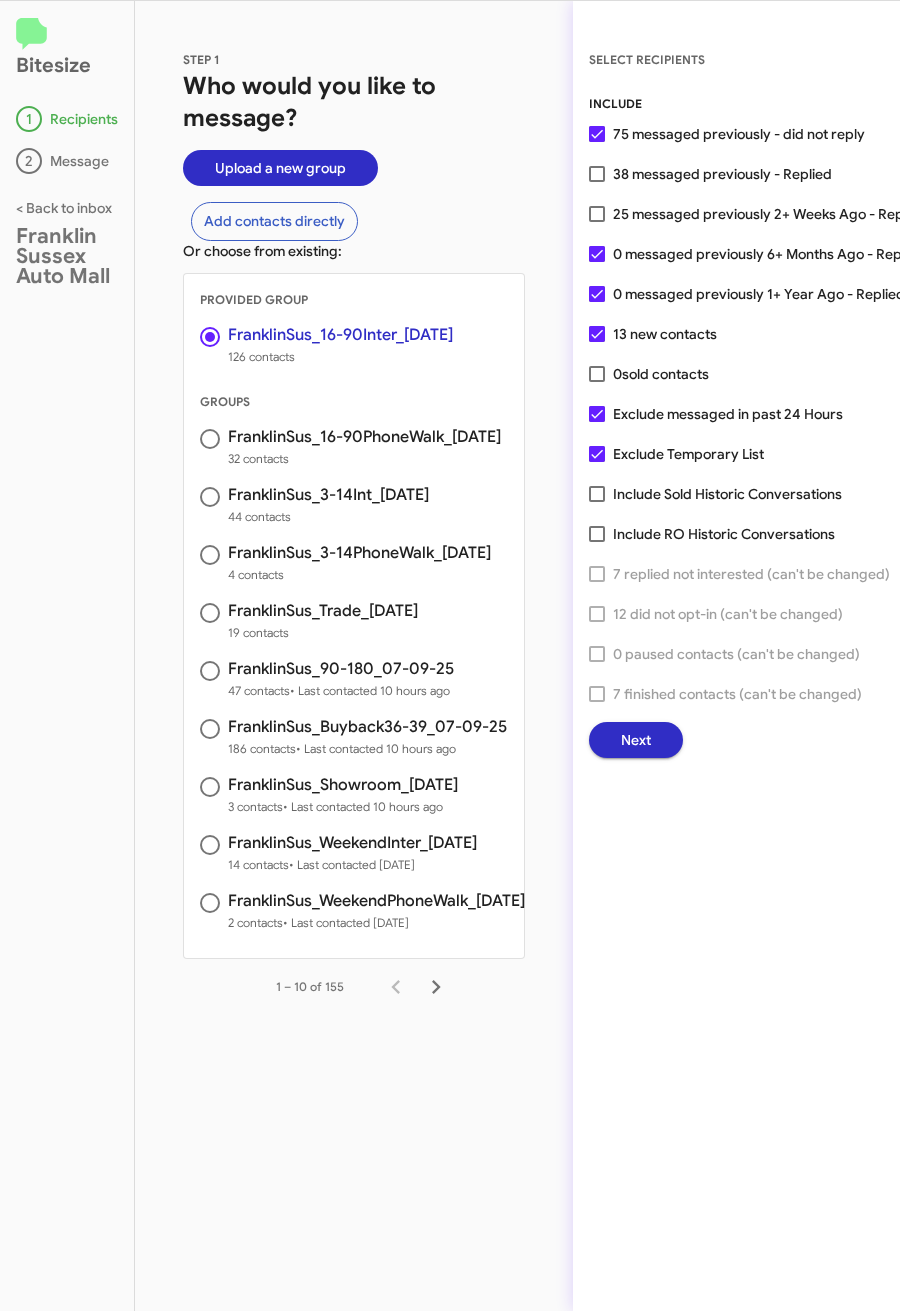 click on "Next" 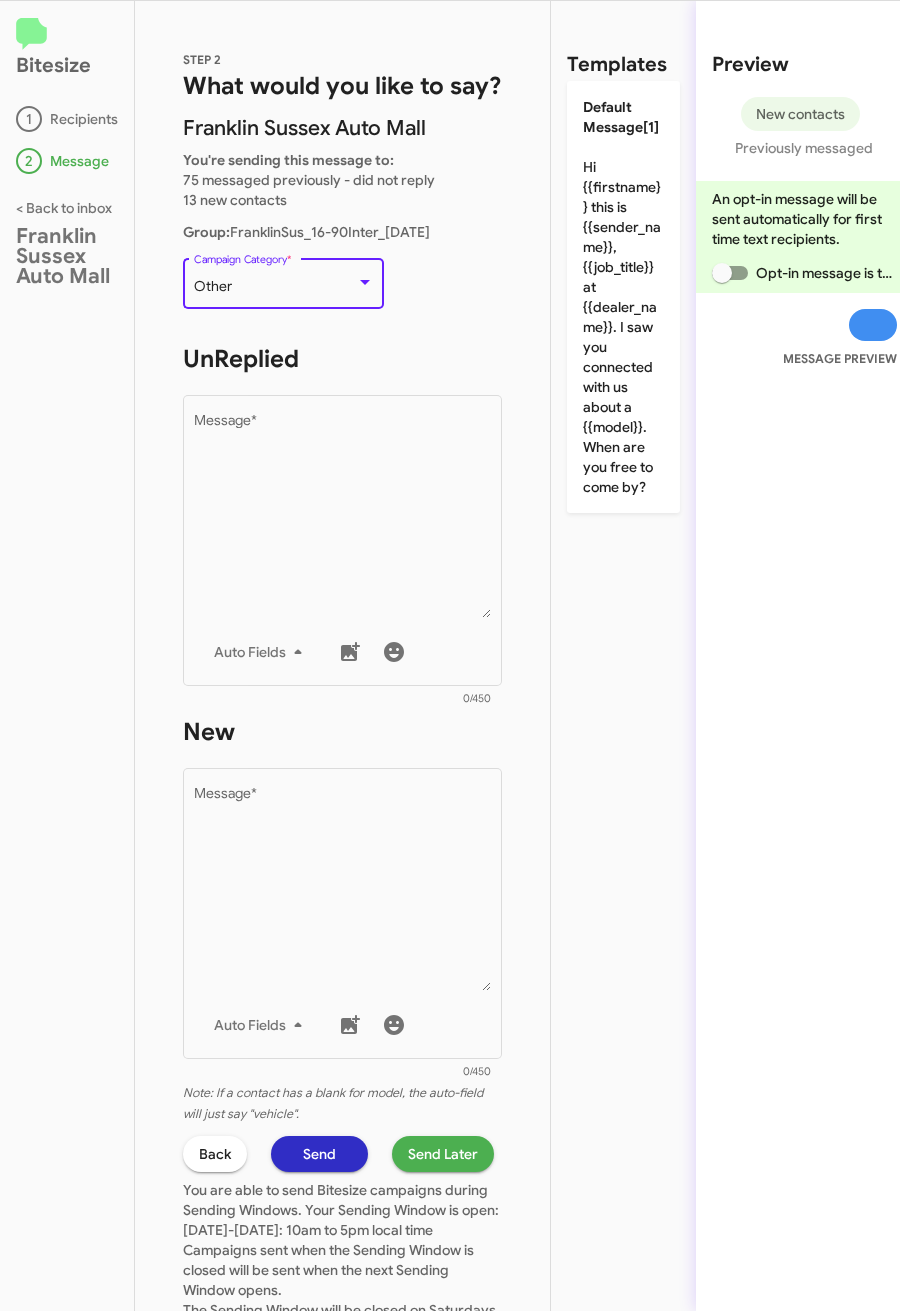 click on "Other" at bounding box center [275, 287] 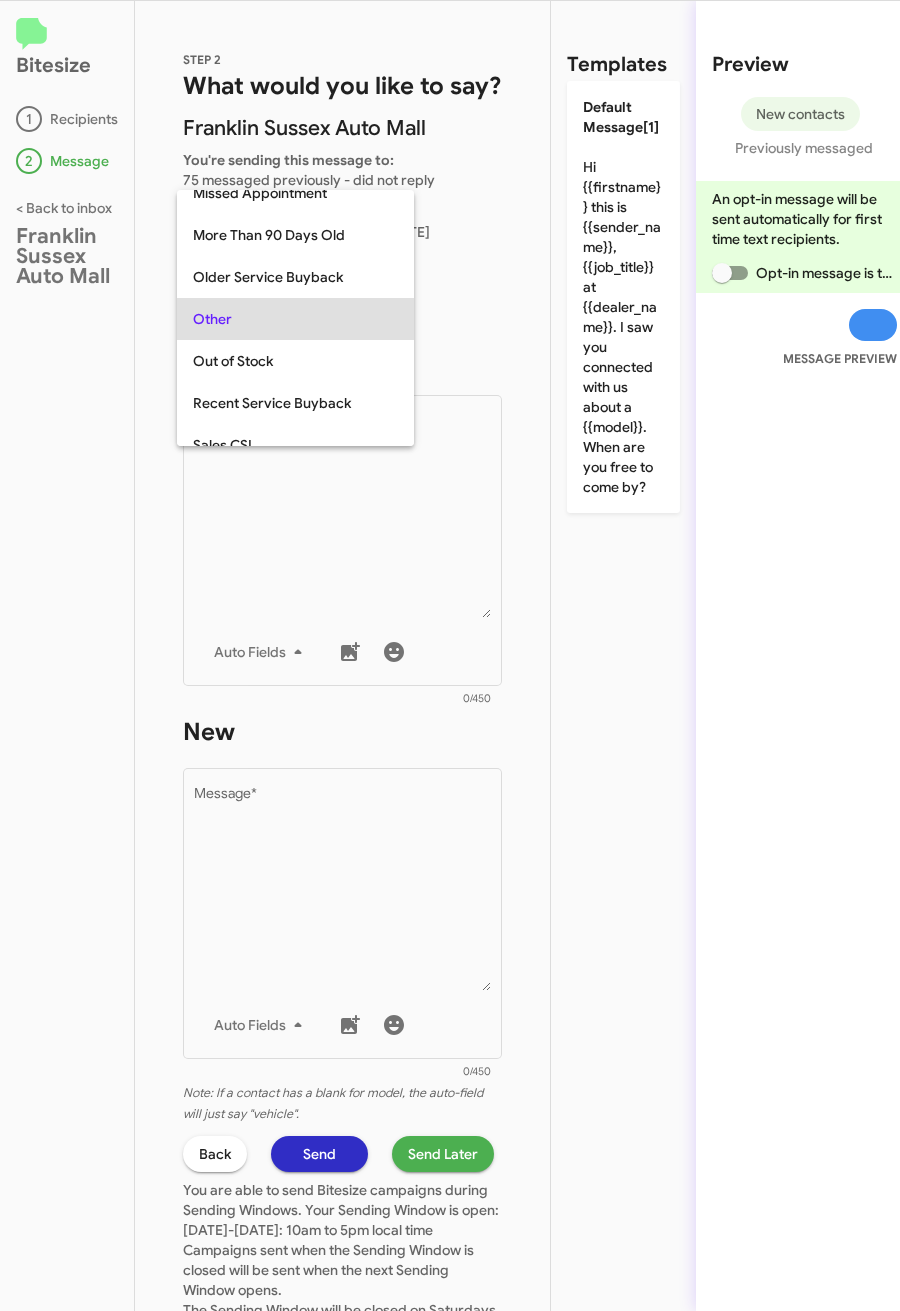 scroll, scrollTop: 42, scrollLeft: 0, axis: vertical 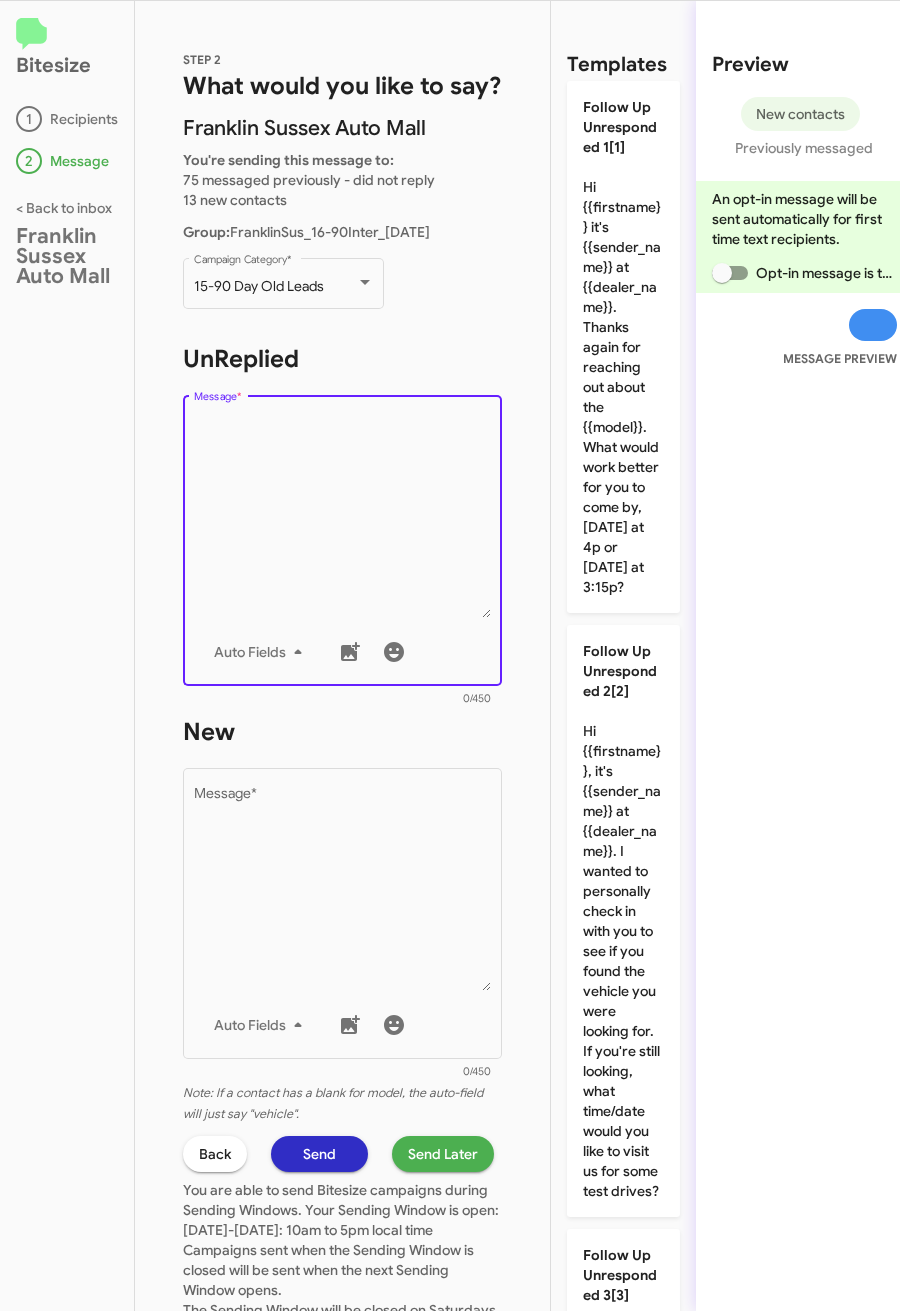click on "Message  *" at bounding box center [343, 516] 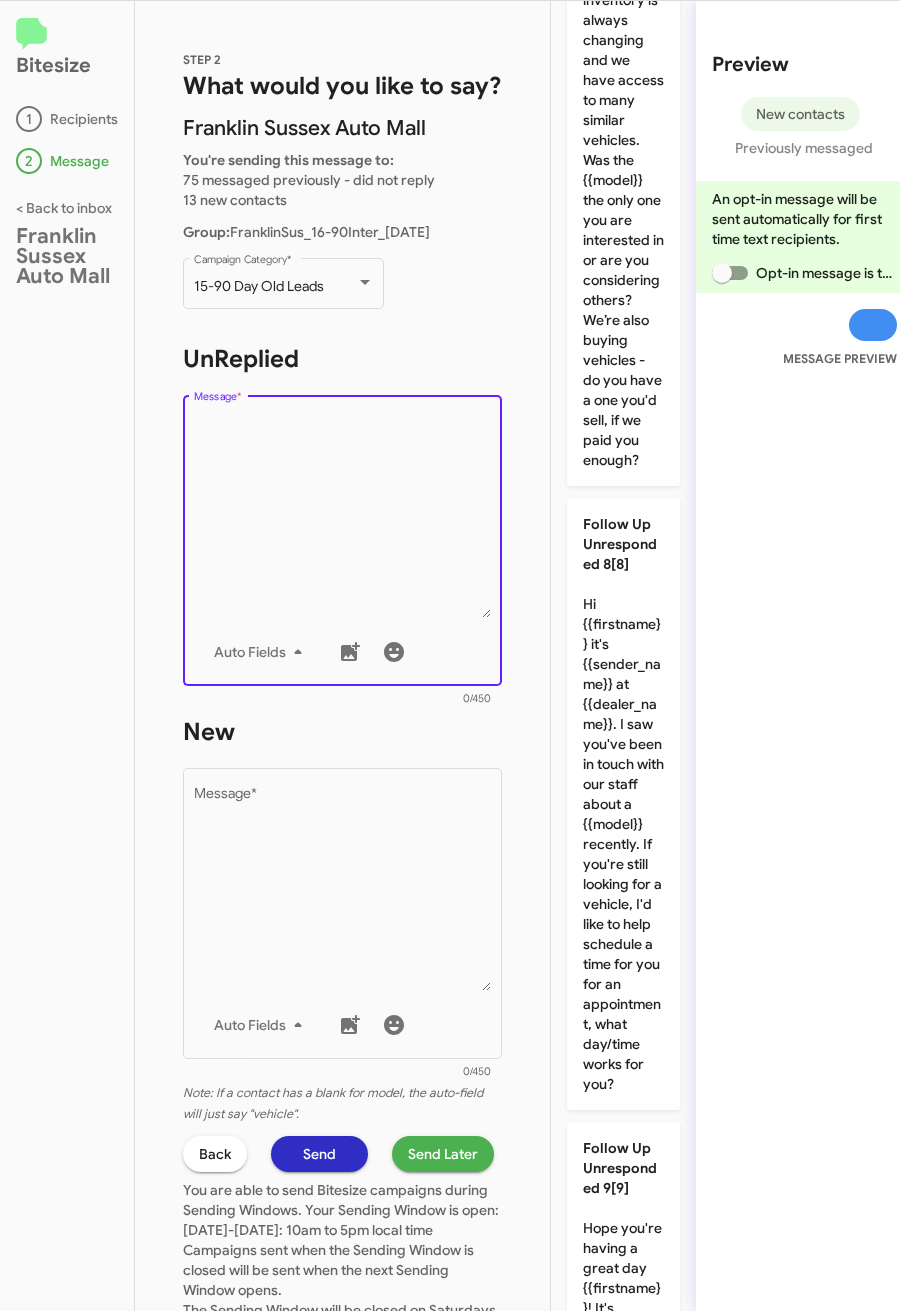 scroll, scrollTop: 4011, scrollLeft: 0, axis: vertical 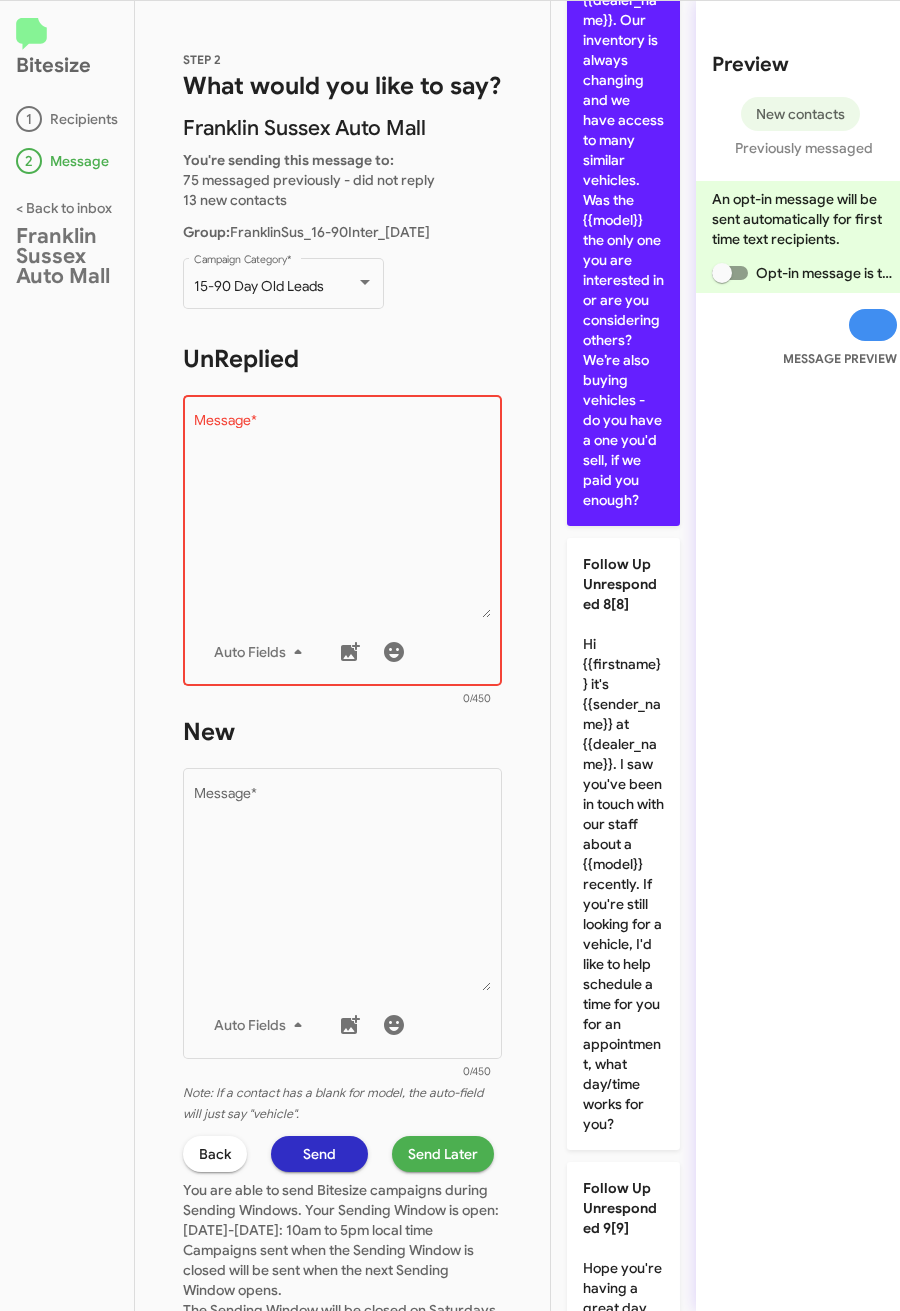 click on "Follow Up Unresponded 7[7]  Hi! It's {{sender_name}} at {{dealer_name}}. Our inventory is always changing and we have access to many similar vehicles. Was the {{model}} the only one you are interested in or are you considering others? We’re also buying vehicles - do you have a one you'd sell, if we paid you enough?" 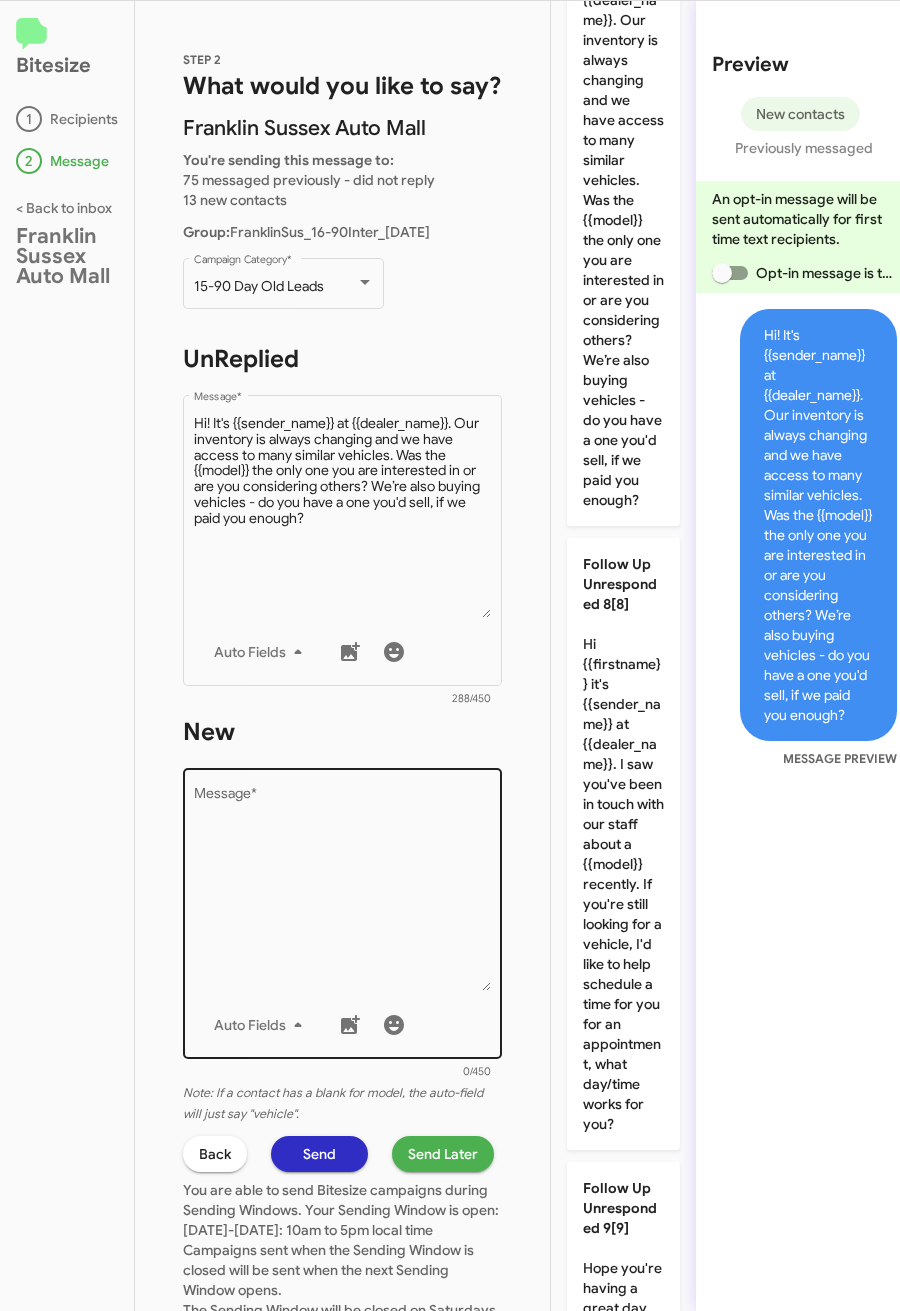 click on "Message  *" at bounding box center (343, 889) 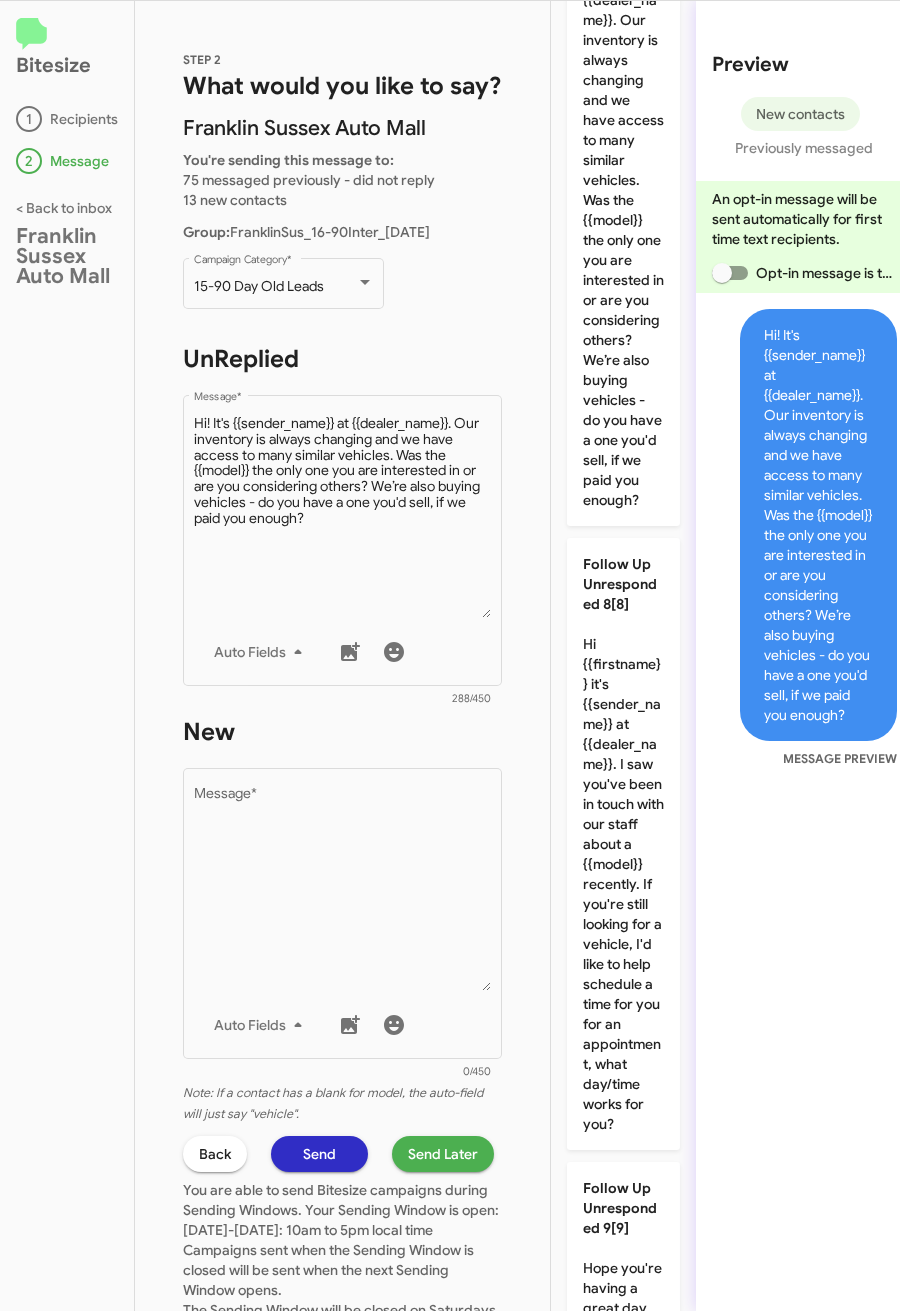 scroll, scrollTop: 0, scrollLeft: 0, axis: both 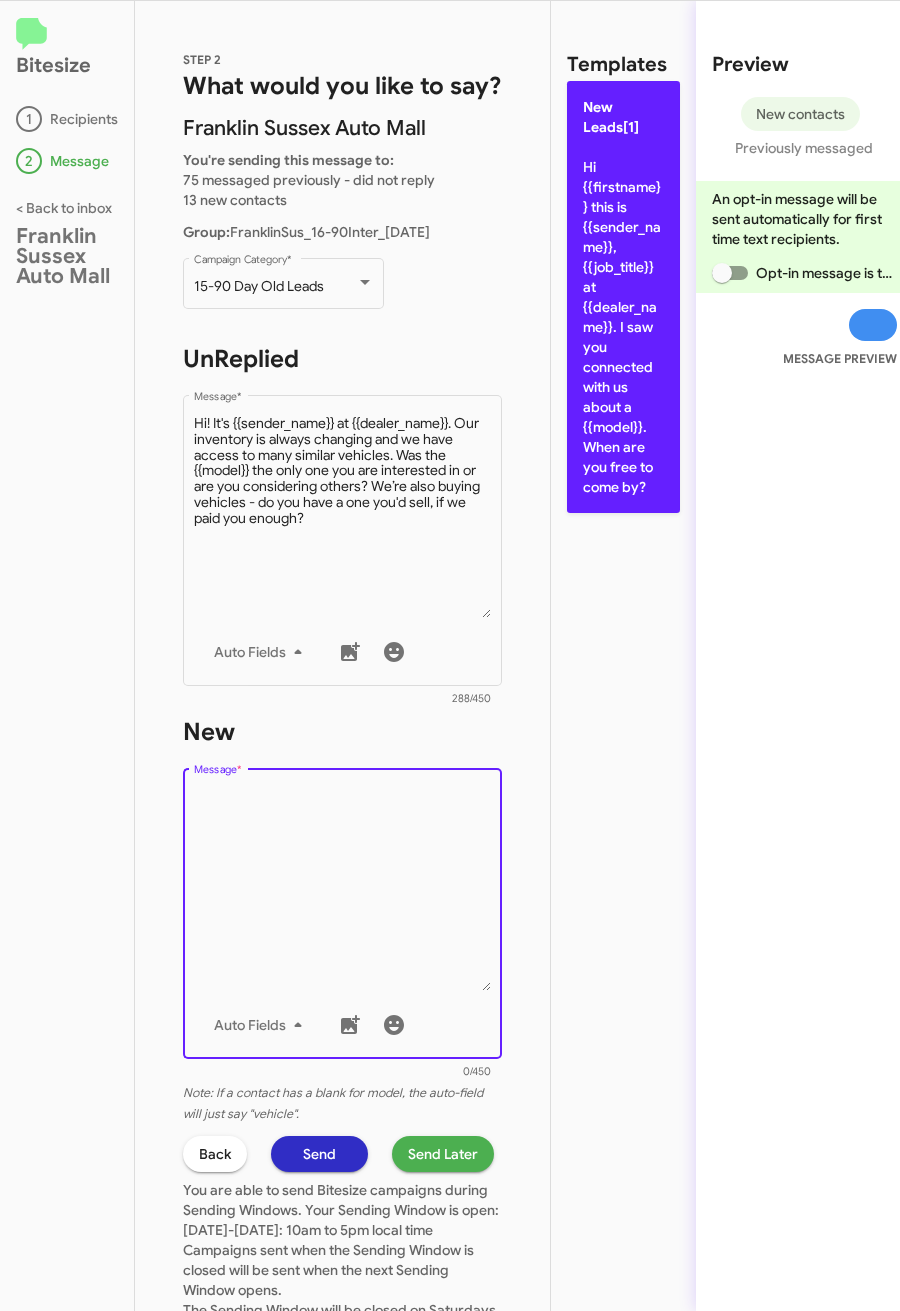 click on "New Leads[1]  Hi {{firstname}} this is {{sender_name}}, {{job_title}} at {{dealer_name}}. I saw you connected with us about a {{model}}. When are you free to come by?" 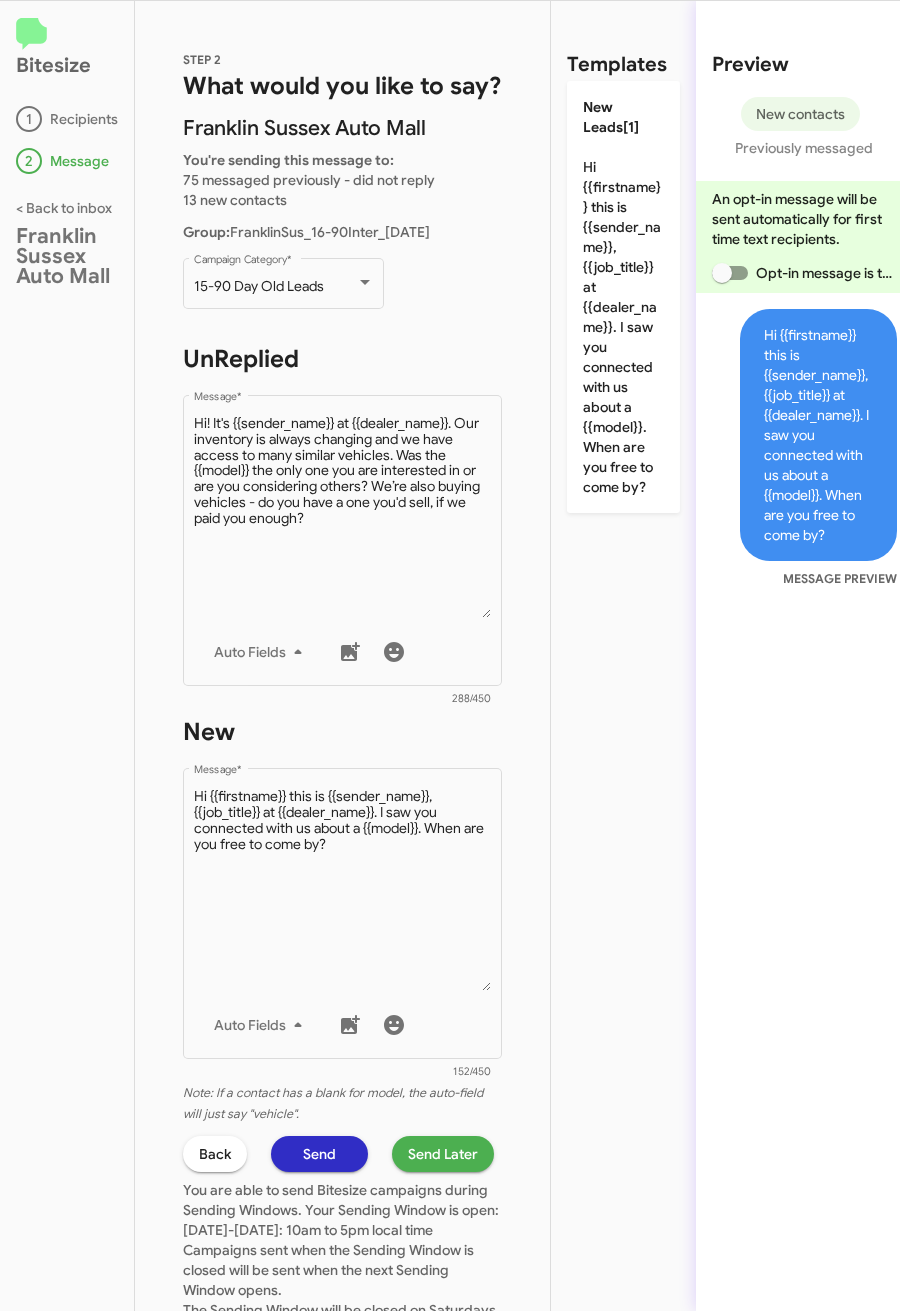 click on "Send Later" 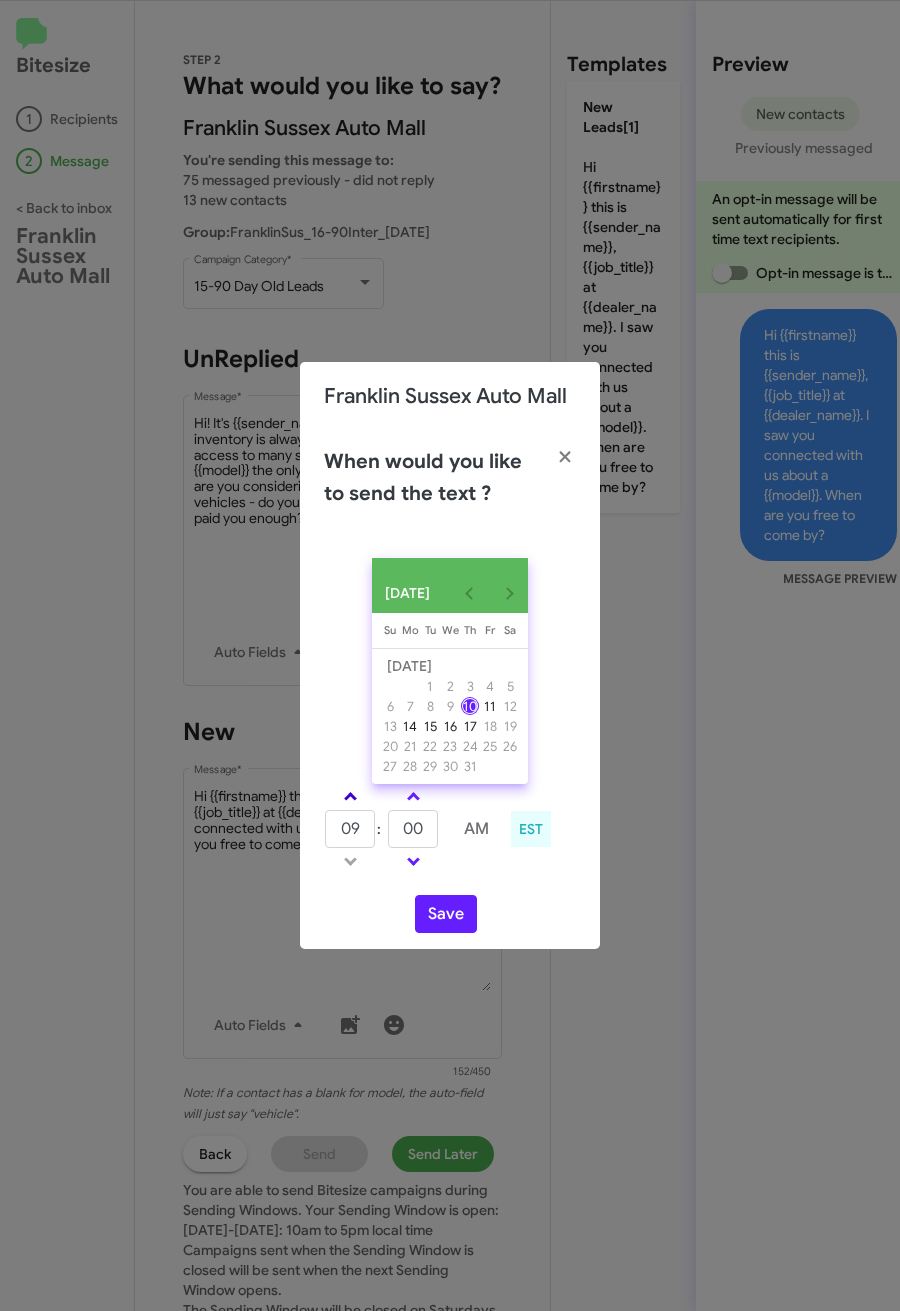 click 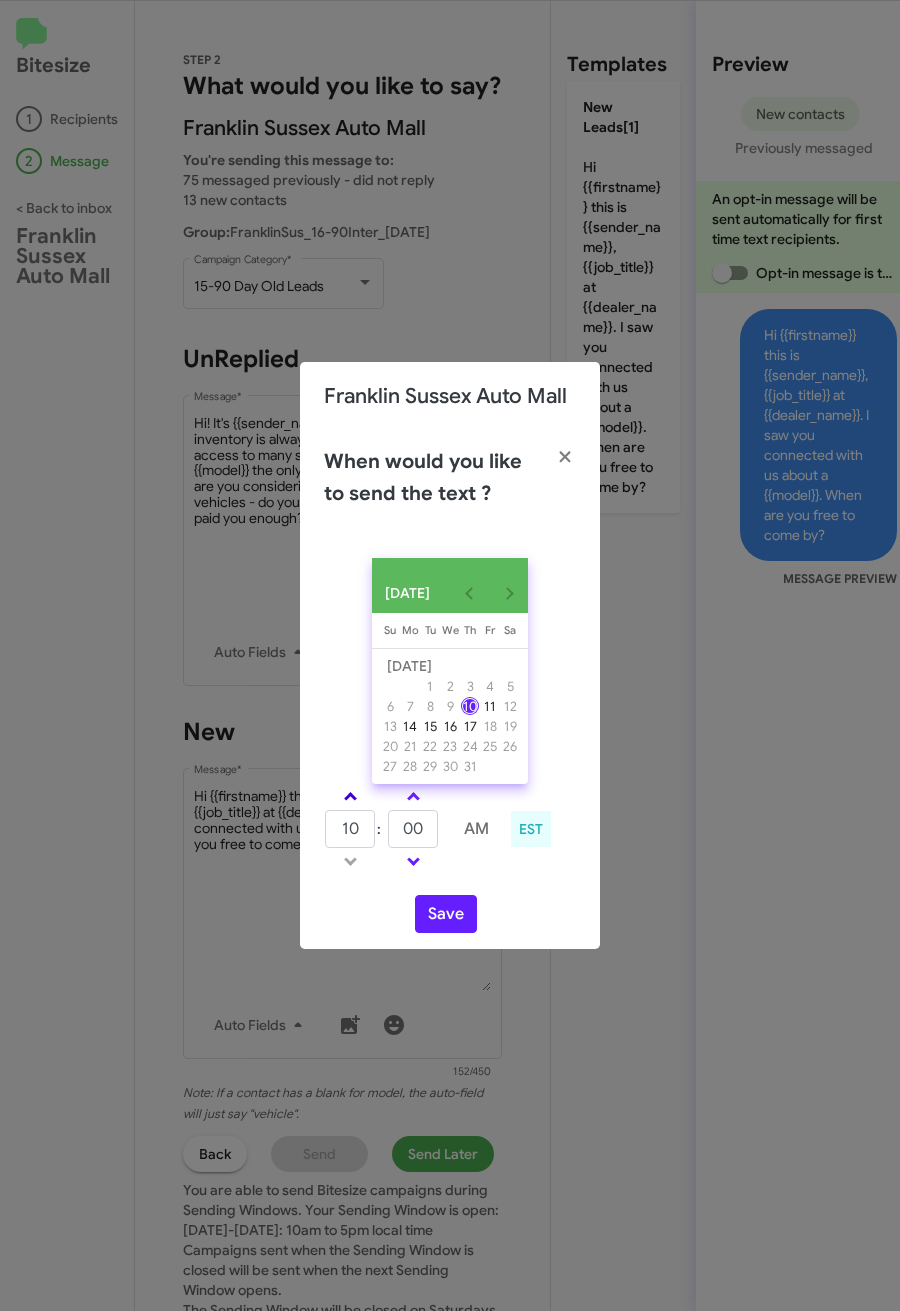 click 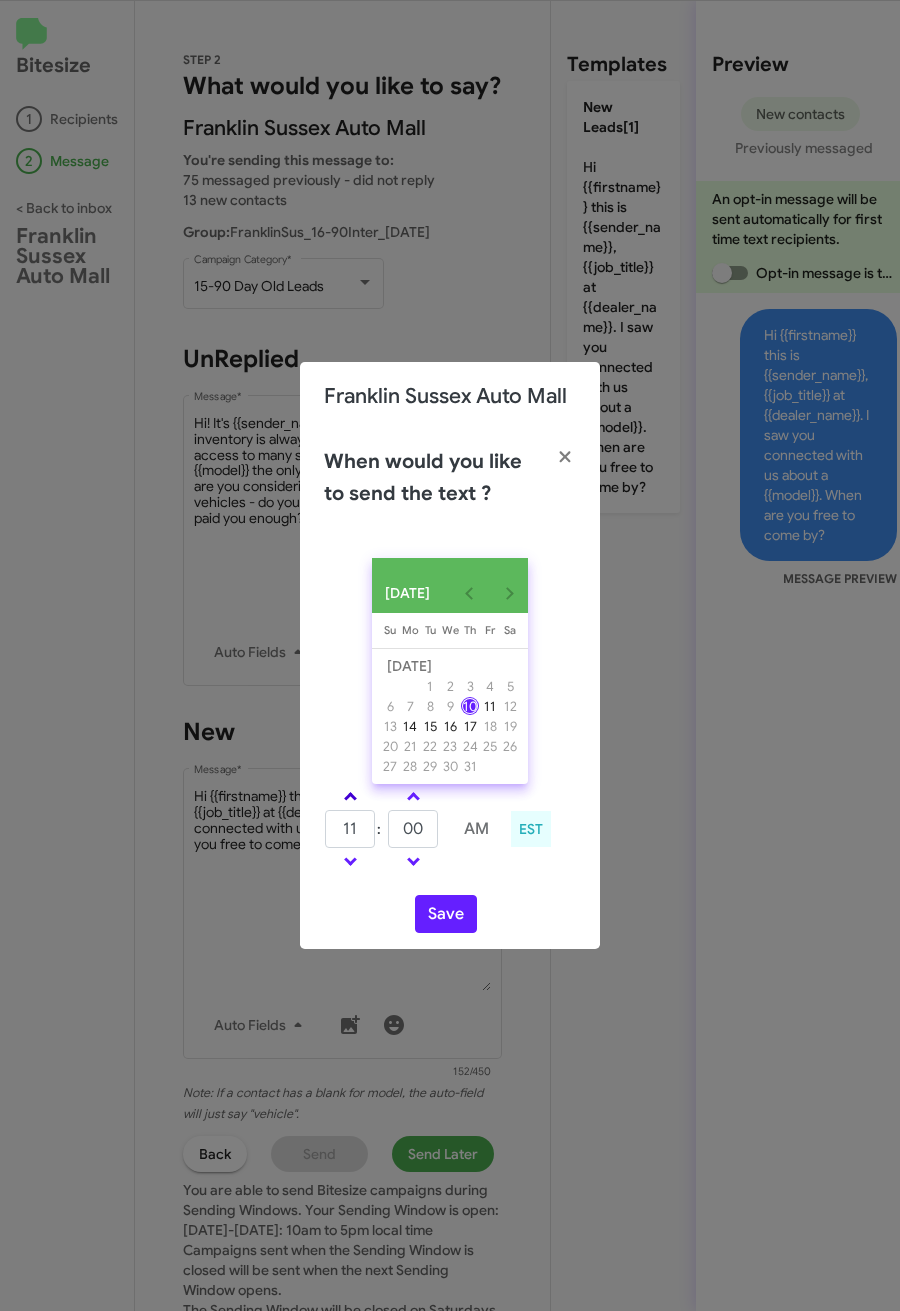click 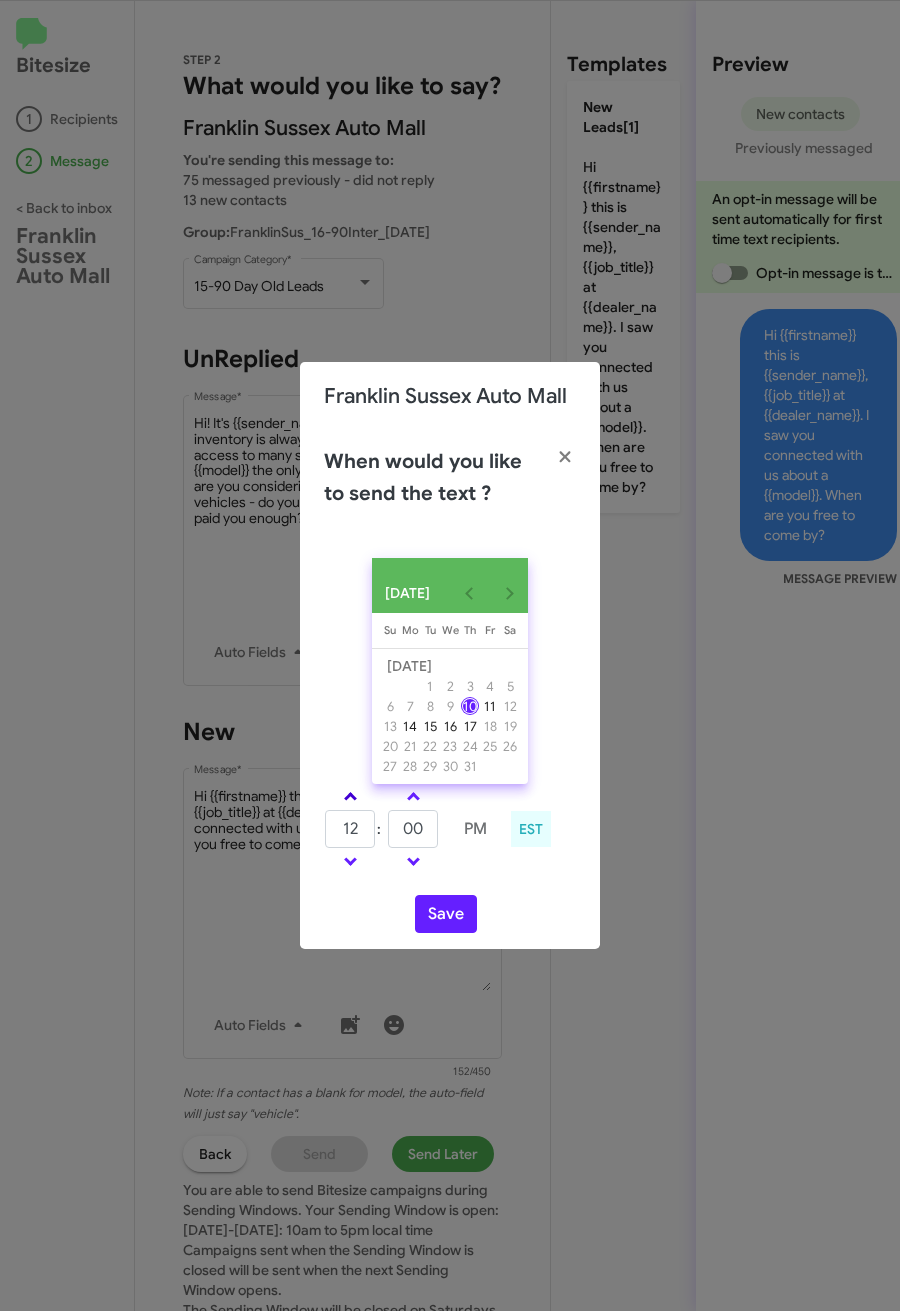 click 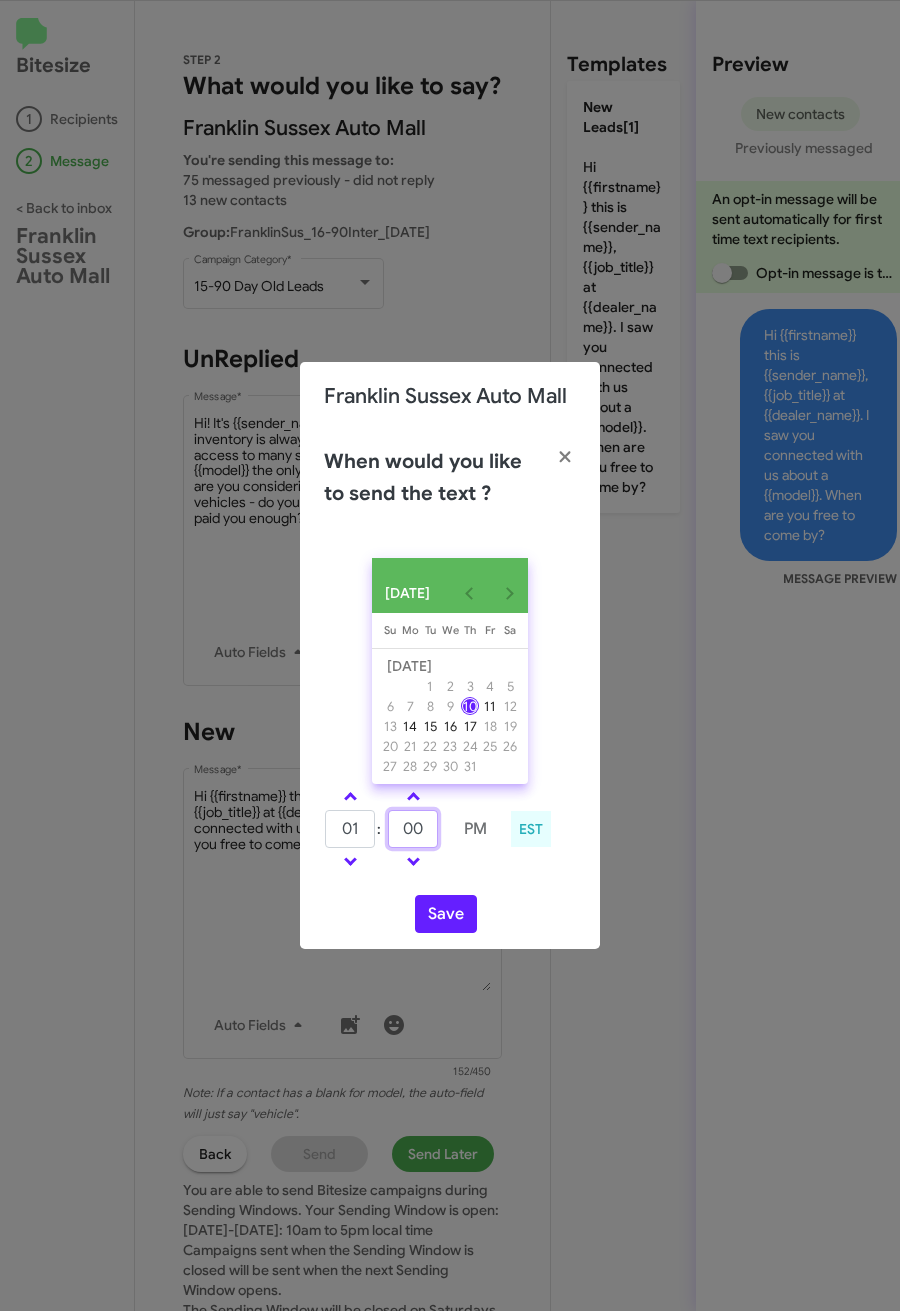 click on "01  :  00     PM" 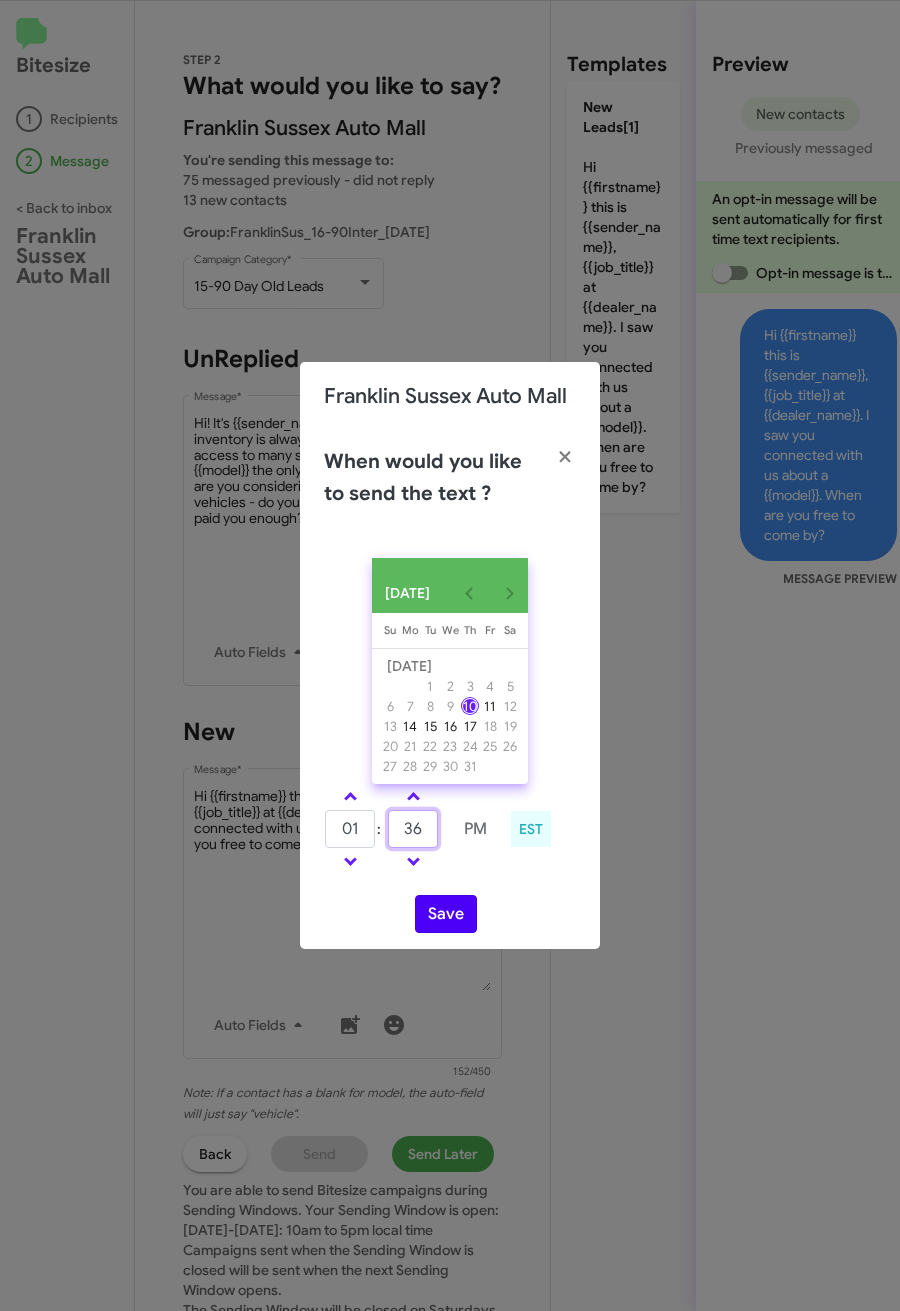 type on "36" 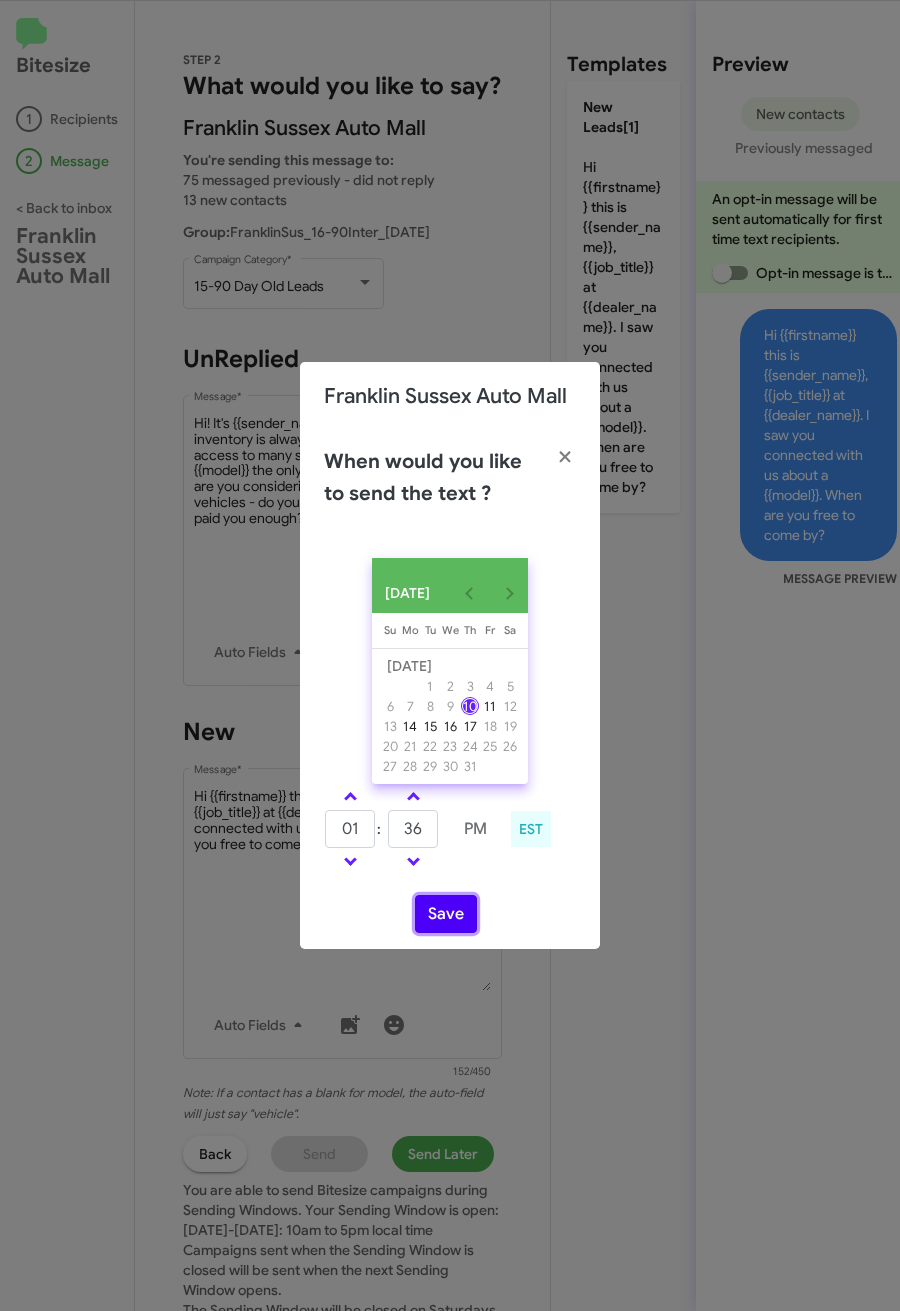click on "Save" 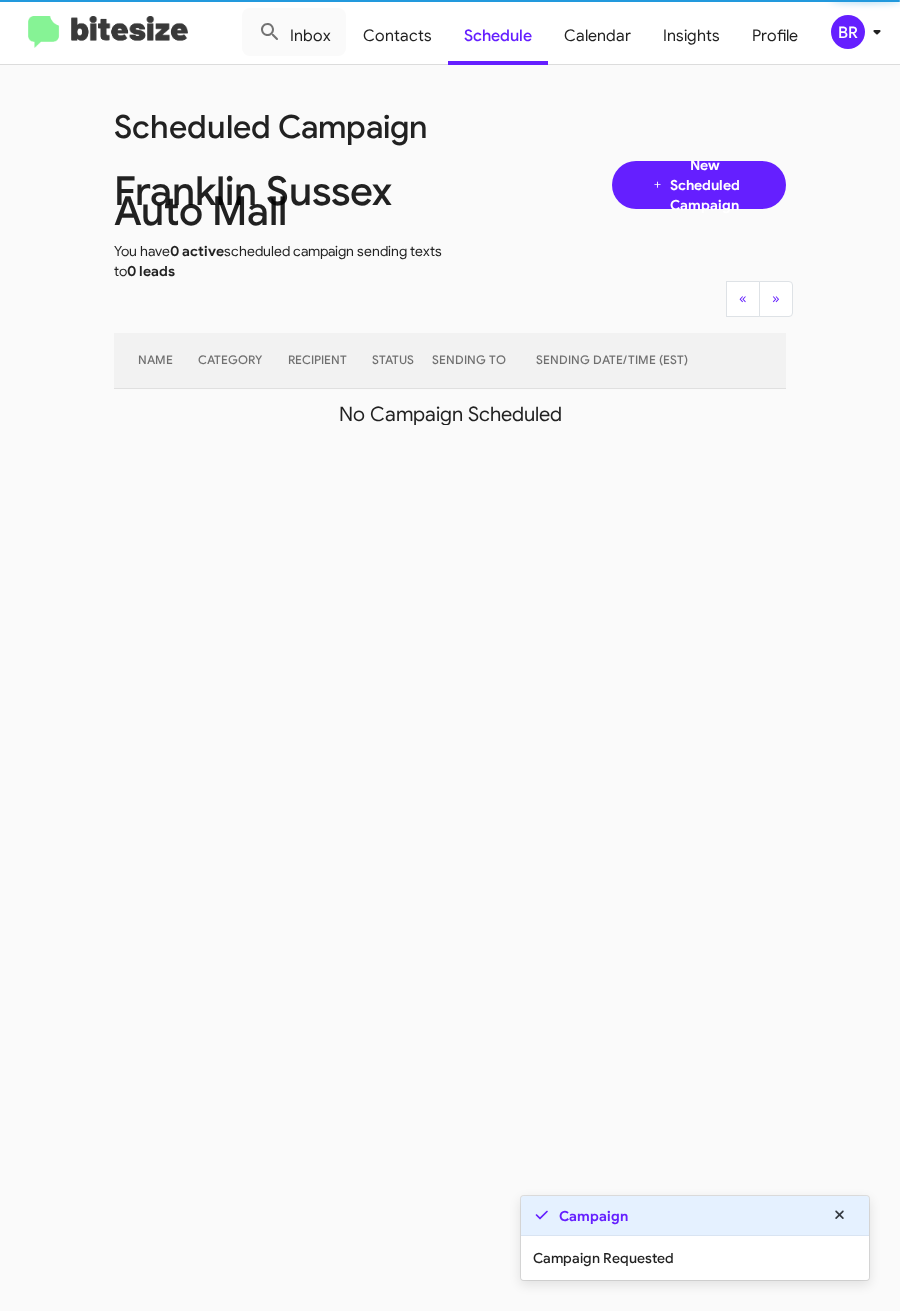 click on "BR" 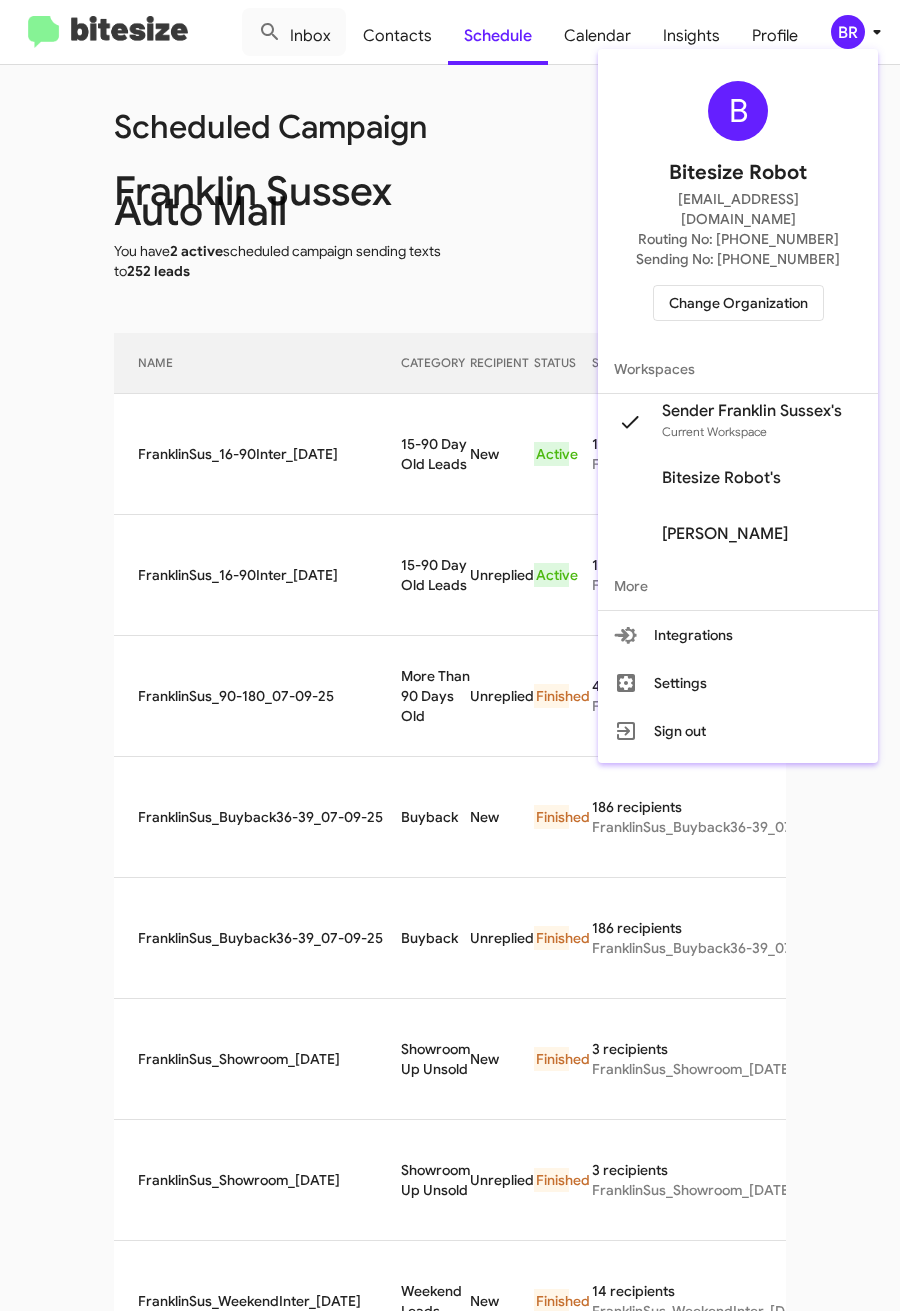 click at bounding box center [450, 655] 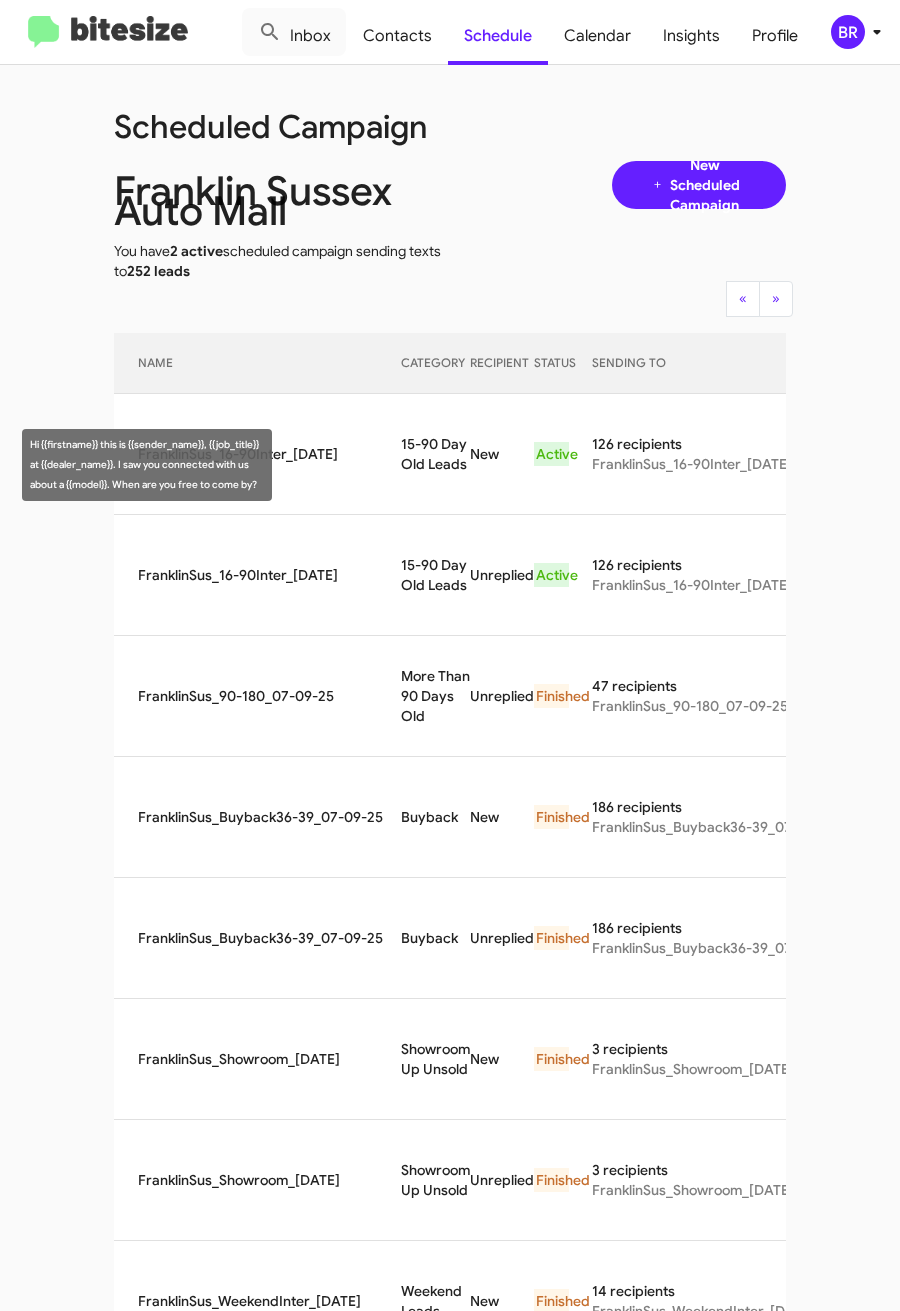 drag, startPoint x: 369, startPoint y: 457, endPoint x: 432, endPoint y: 486, distance: 69.354164 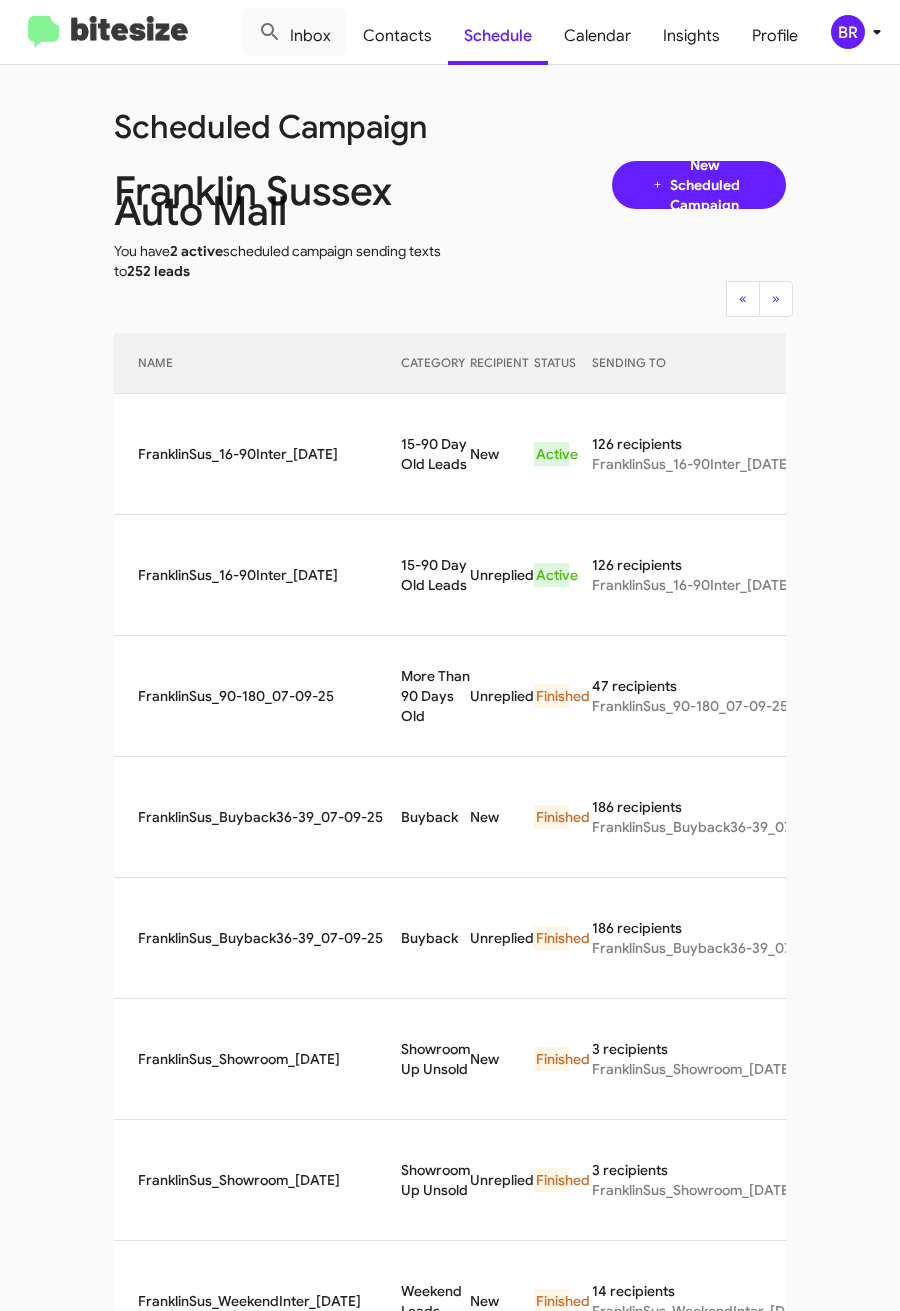 copy on "15-90 Day Old Leads" 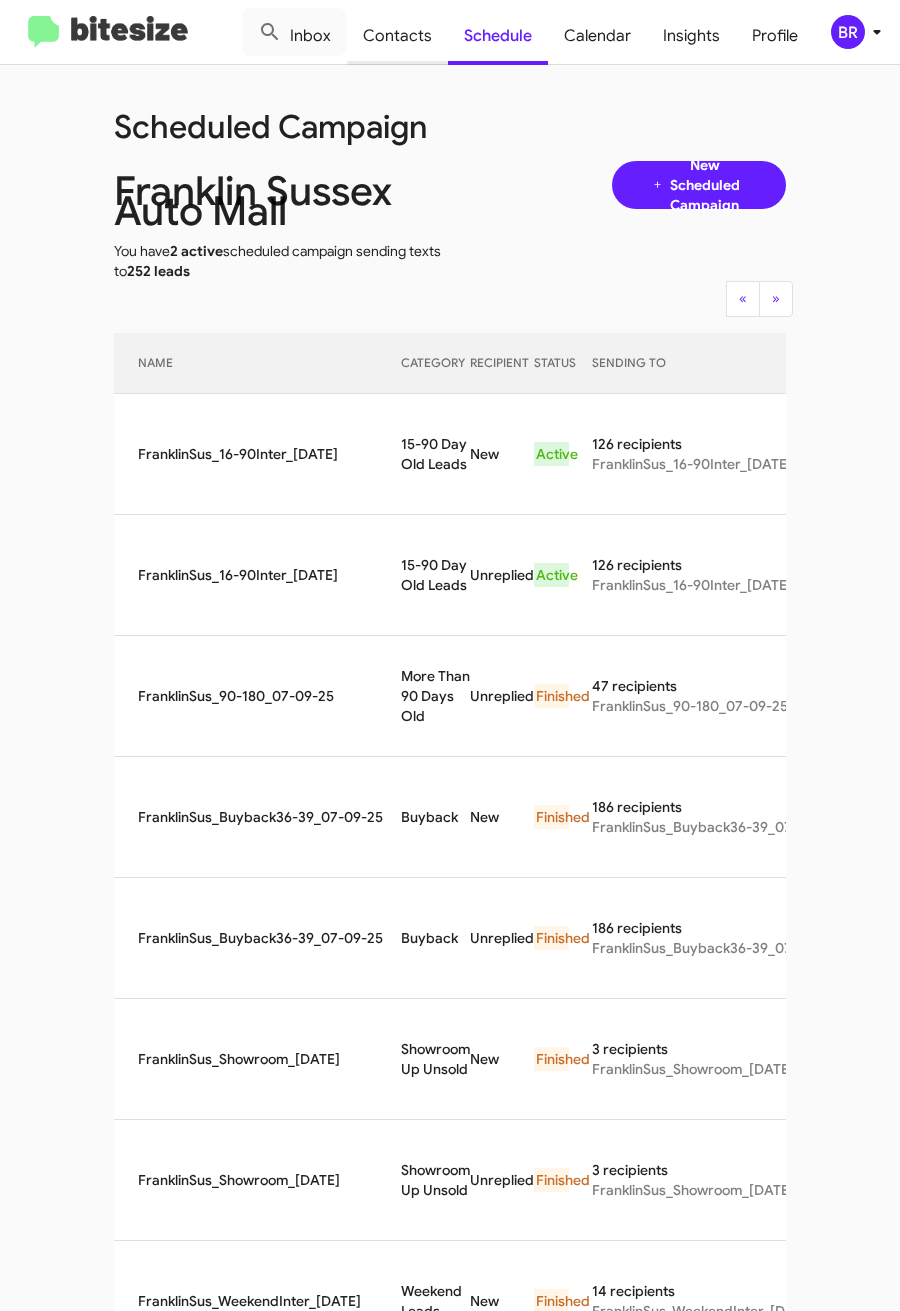 click on "Contacts" 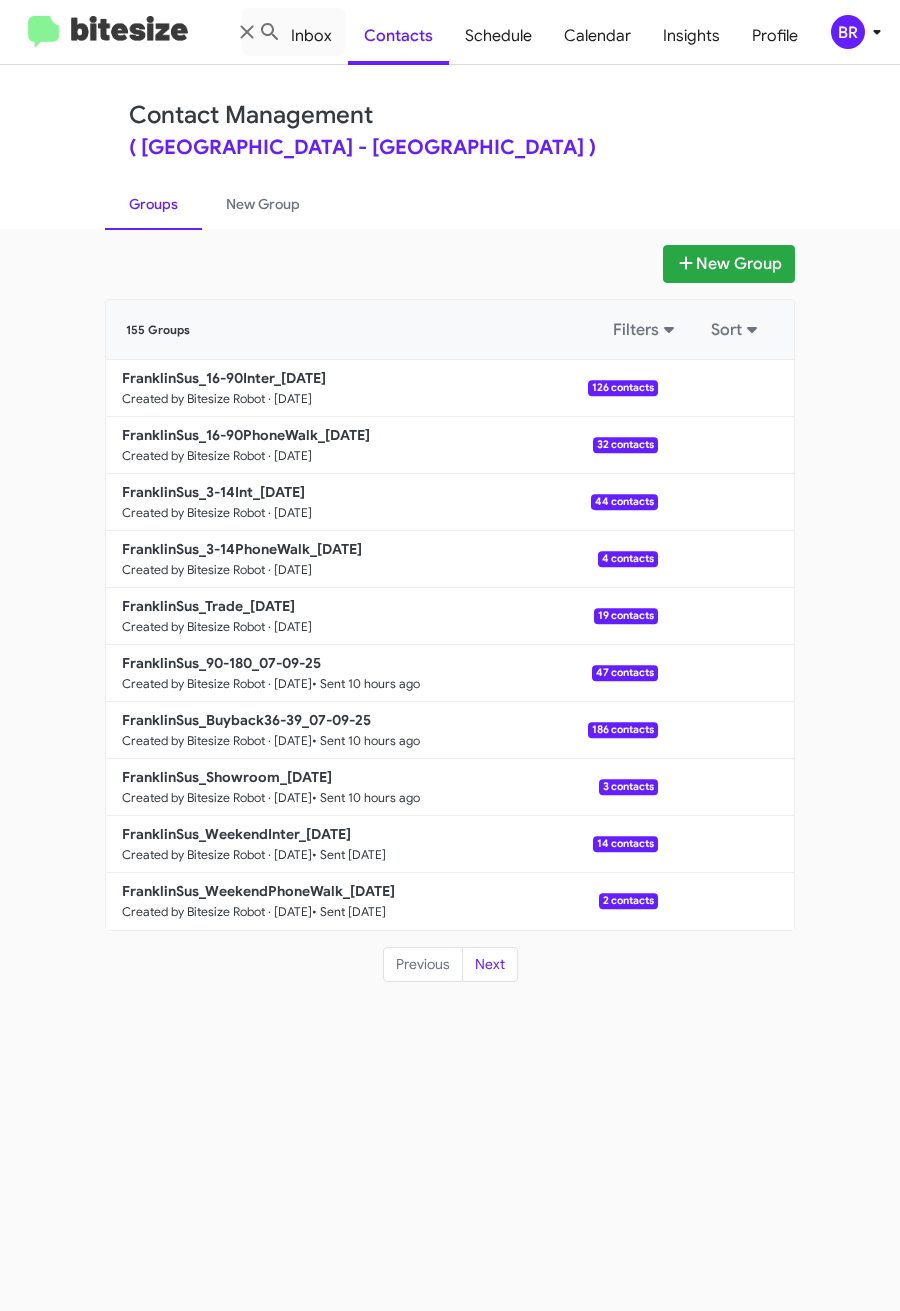 click on "Groups   New Group" 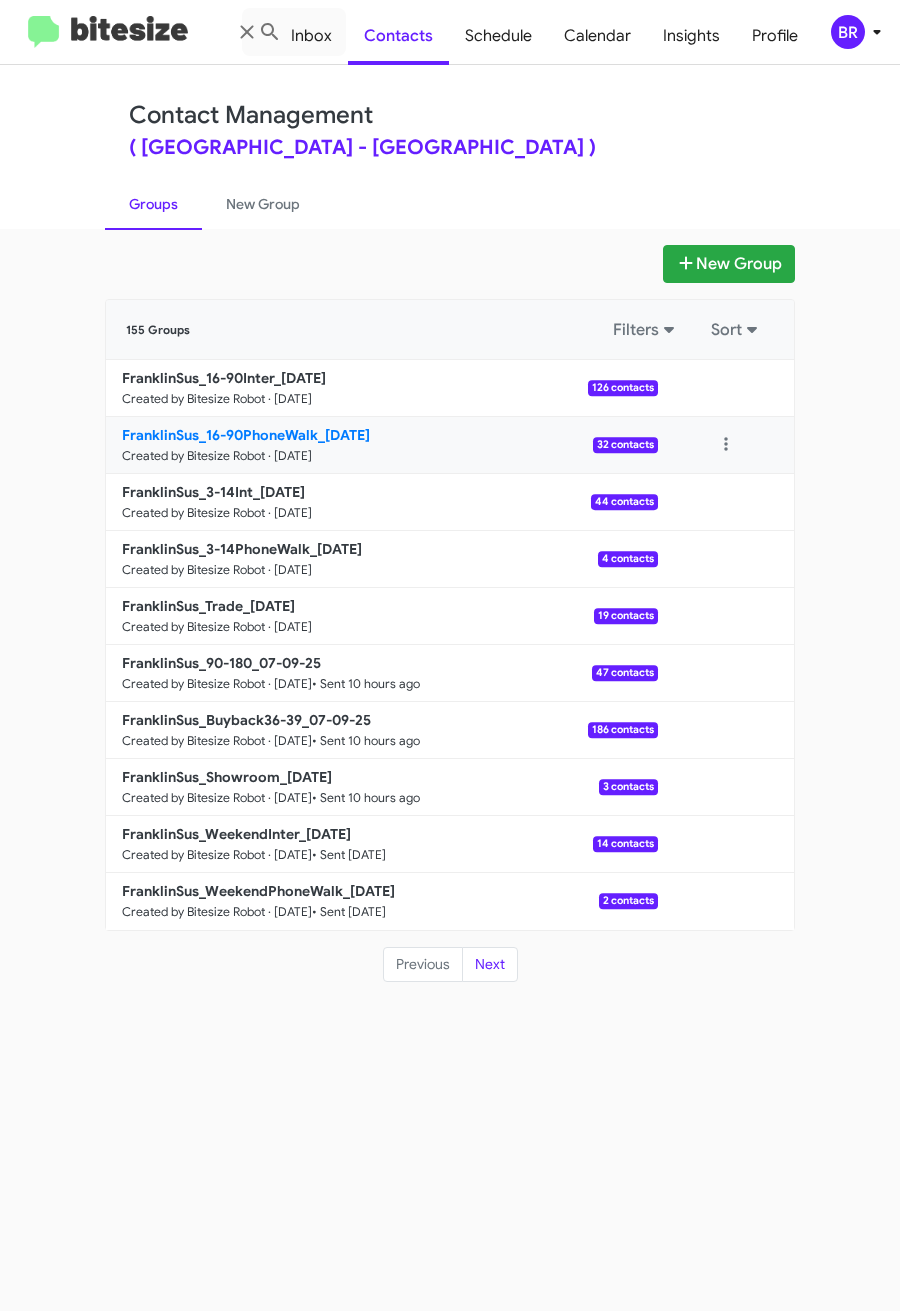 click on "FranklinSus_16-90PhoneWalk_07-10-25" 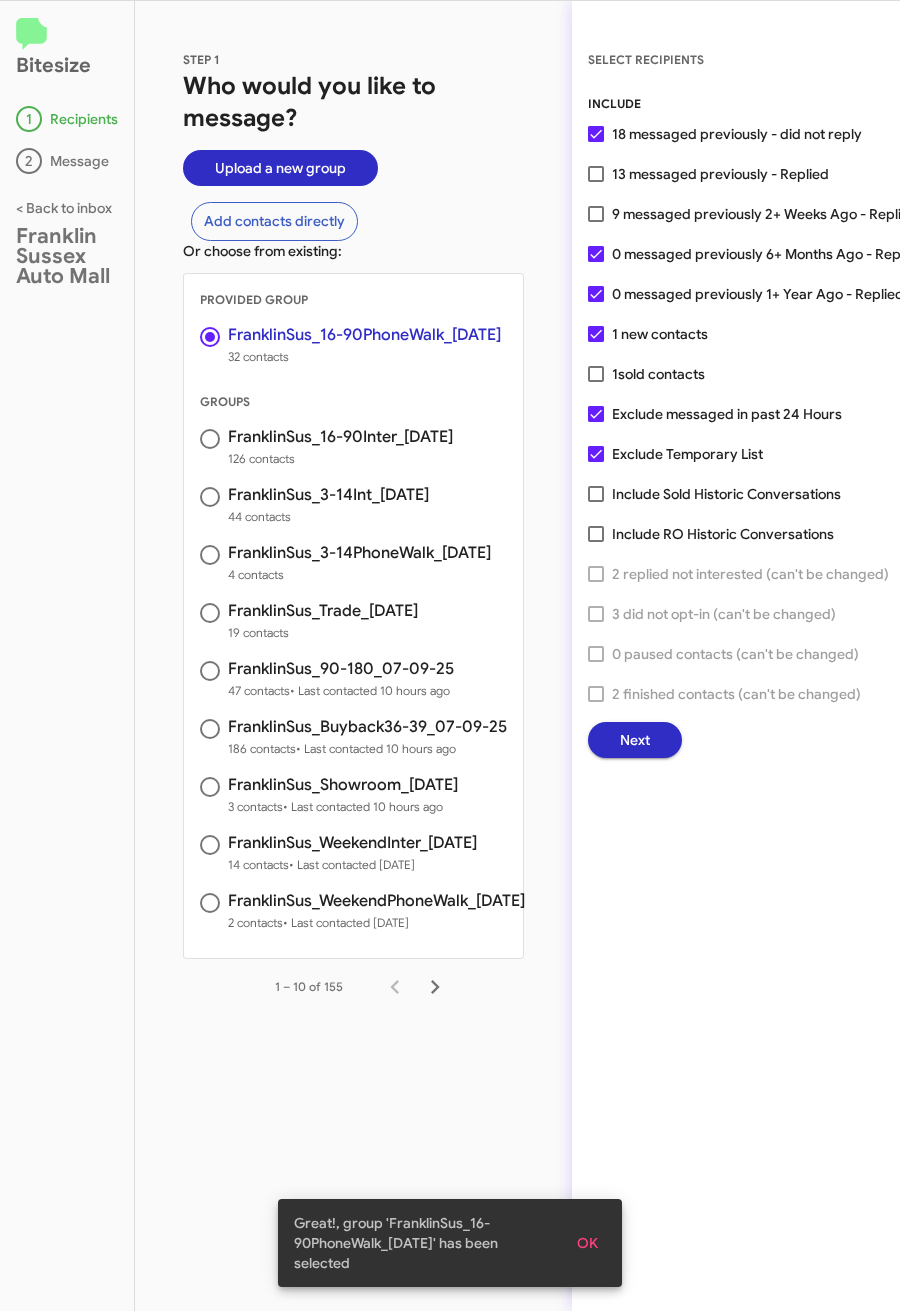 click on "Next" 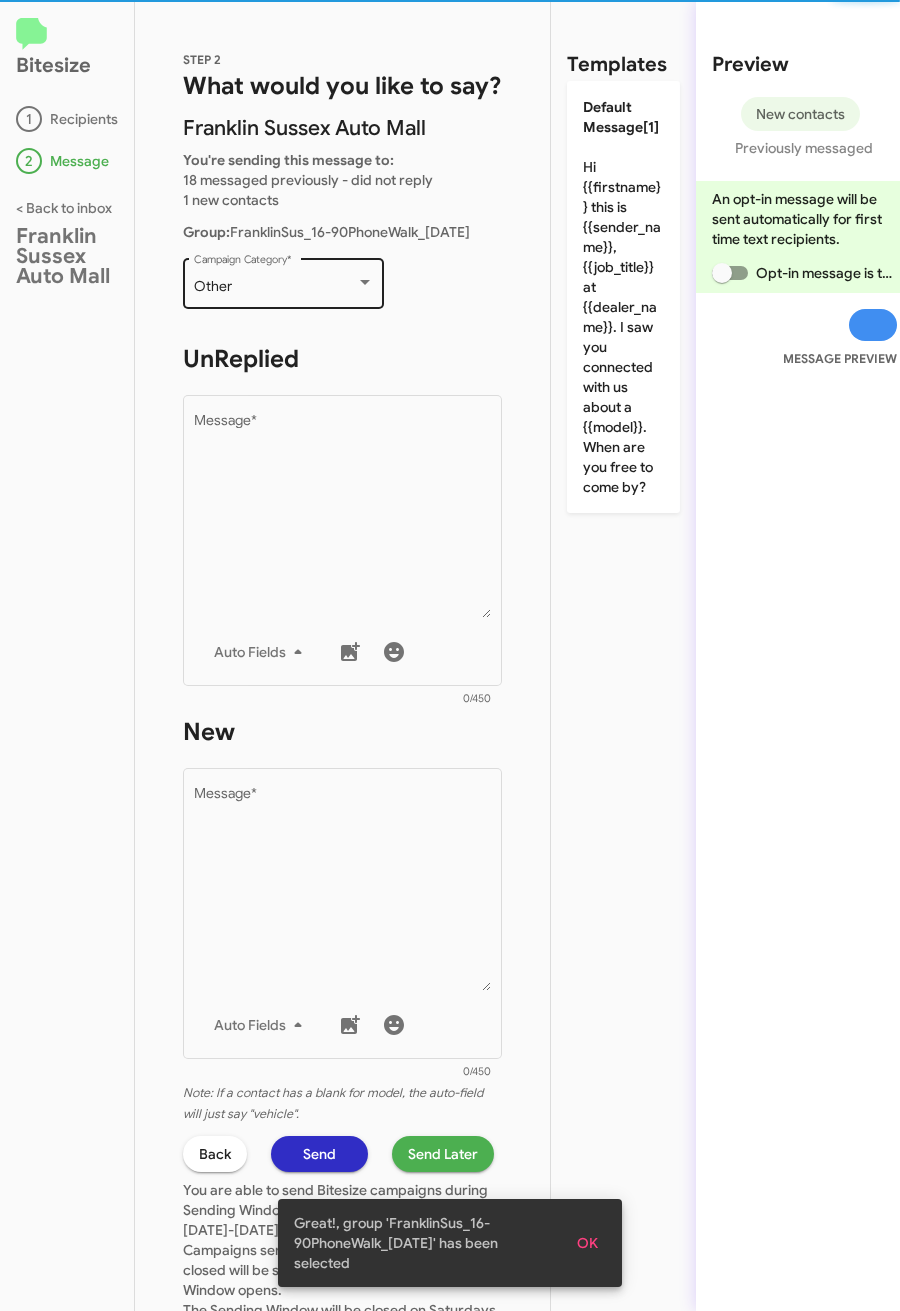 click on "Other" at bounding box center (275, 287) 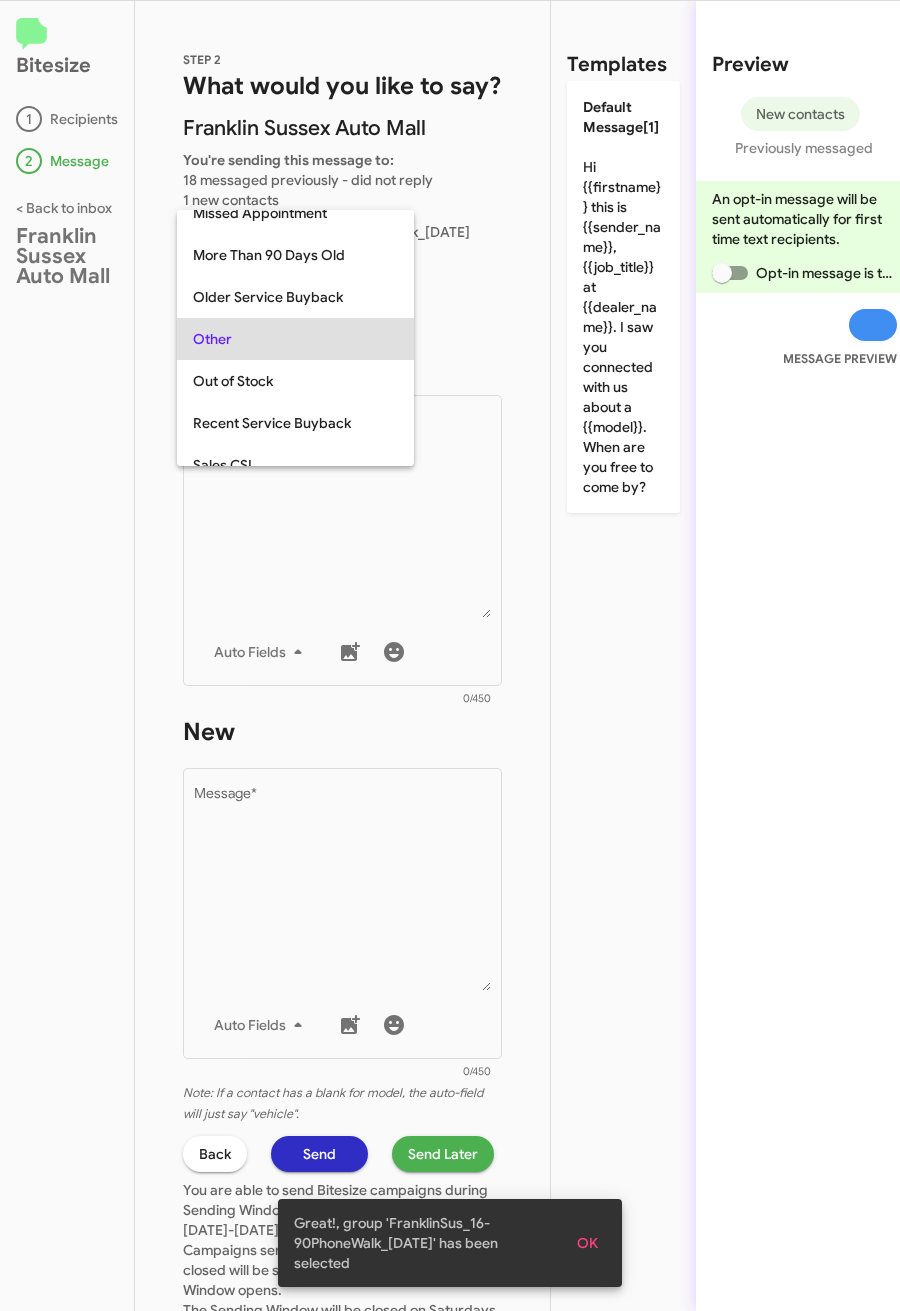 scroll, scrollTop: 42, scrollLeft: 0, axis: vertical 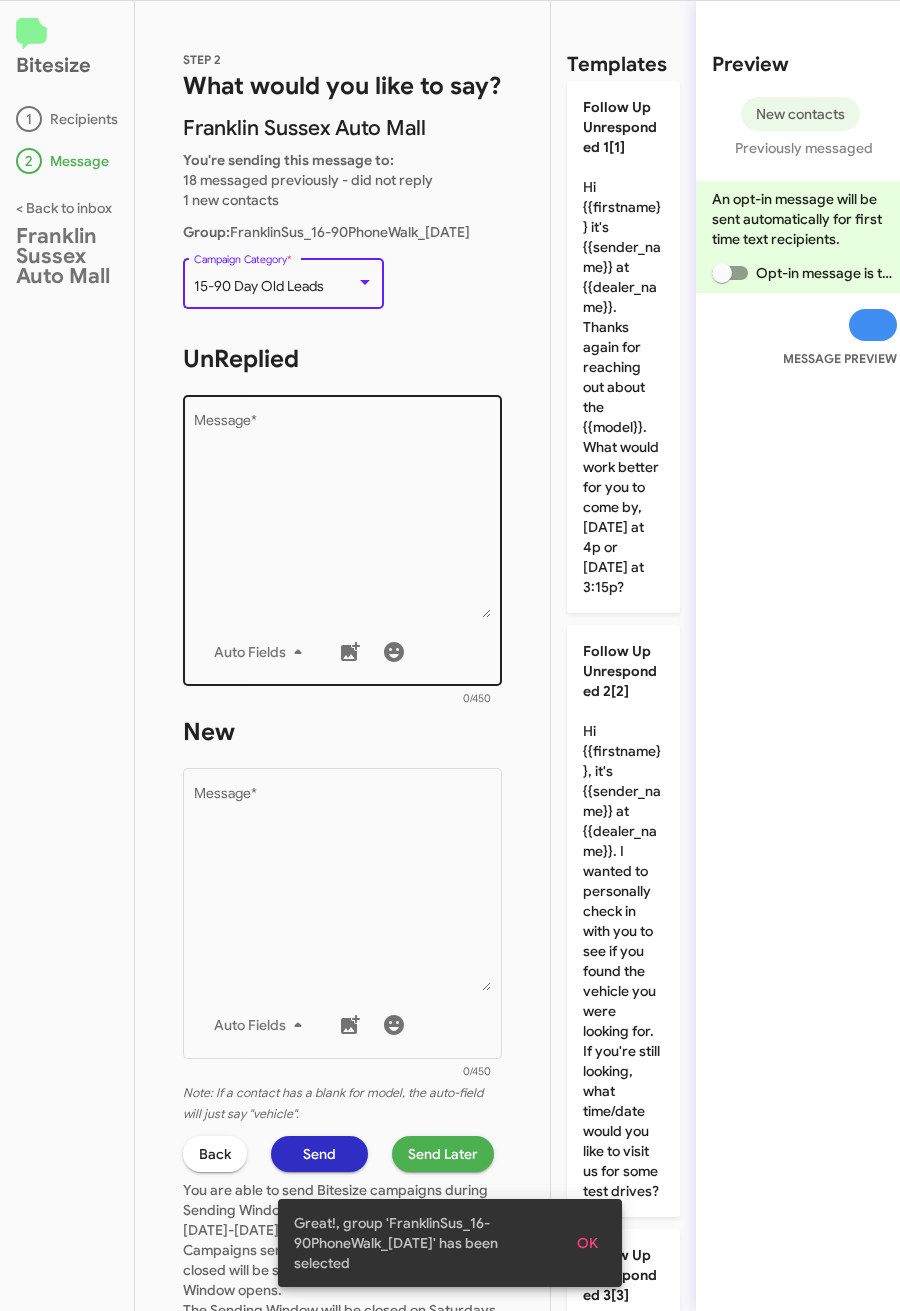 click on "Message  *" at bounding box center (343, 516) 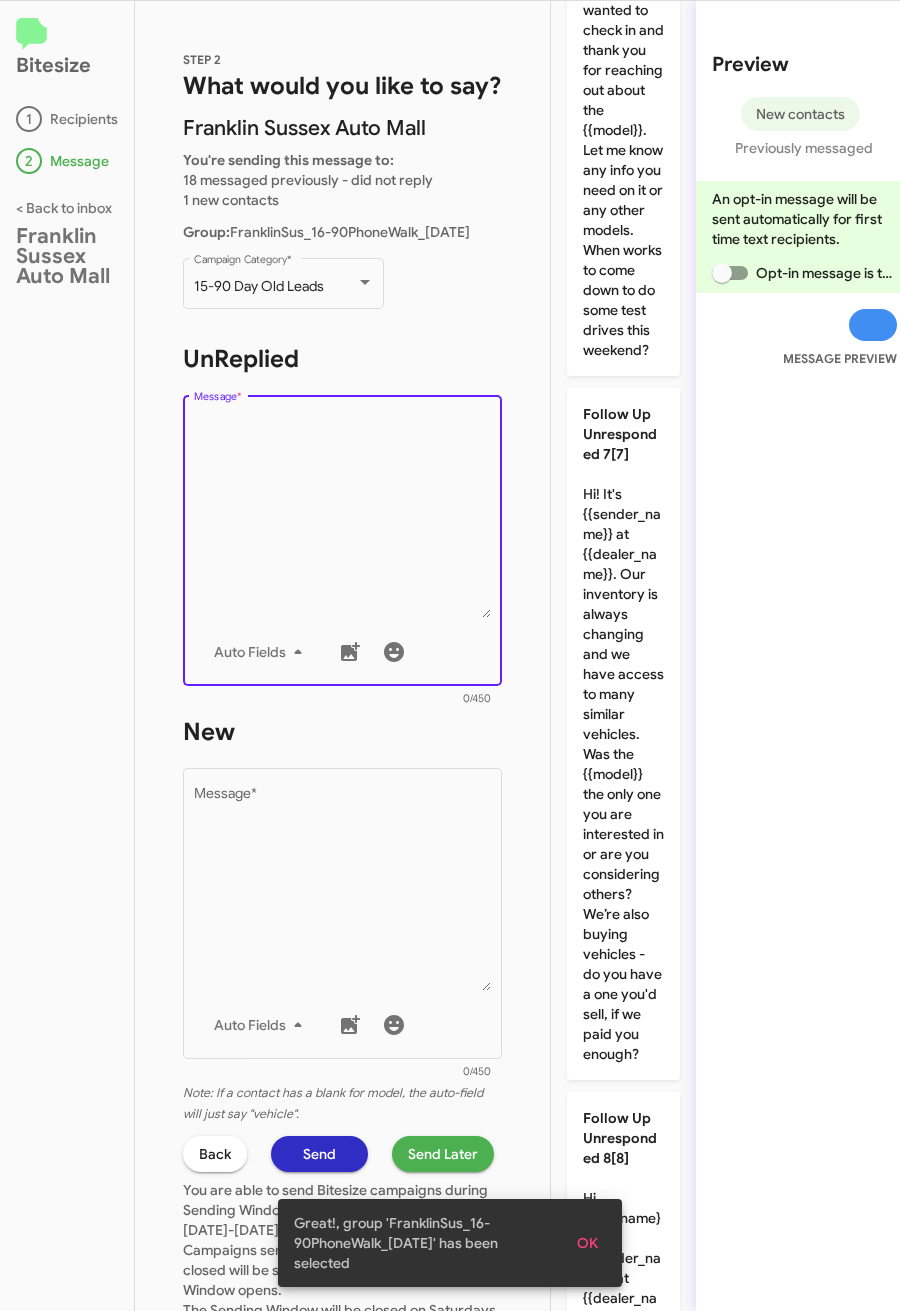 scroll, scrollTop: 3426, scrollLeft: 0, axis: vertical 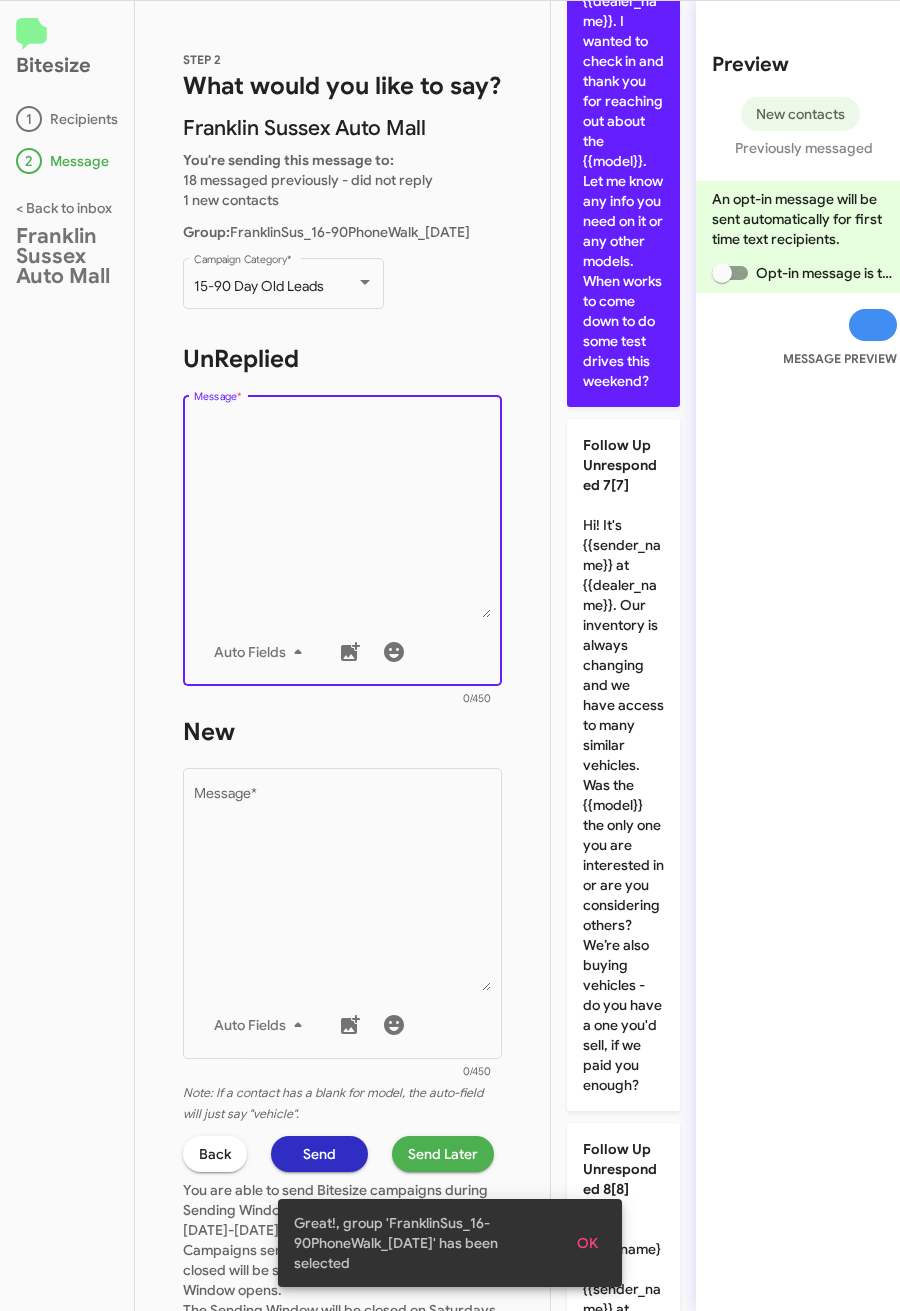 click on "Follow Up Unresponded 6[6]  Hi {{firstname}}! It's {{sender_name}} at {{dealer_name}}. I wanted to check in and thank you for reaching out about the {{model}}. Let me know any info you need on it or any other models. When works to come down to do some test drives this weekend?" 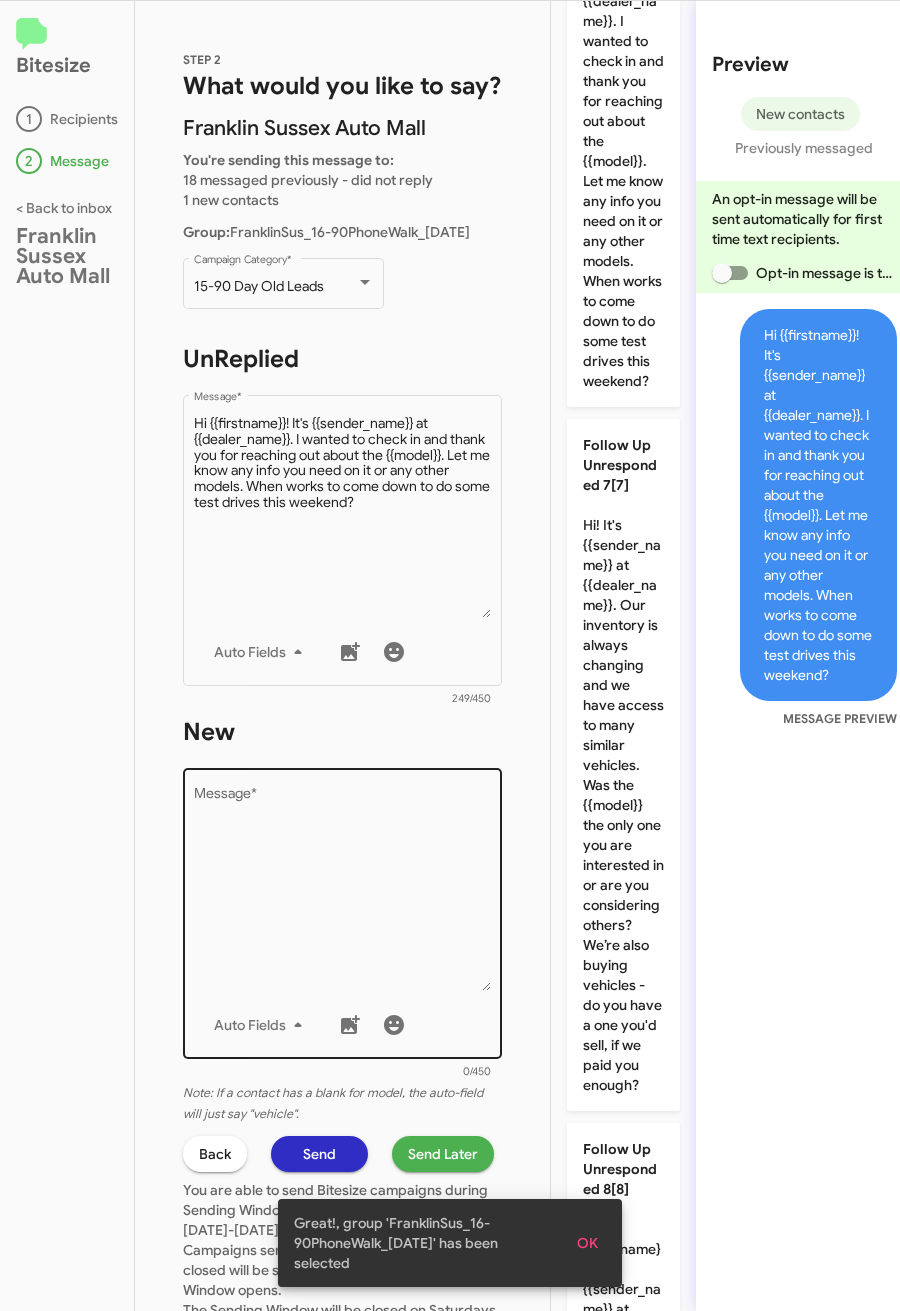 click on "Drop image here to insert  Auto Fields
Message  *" 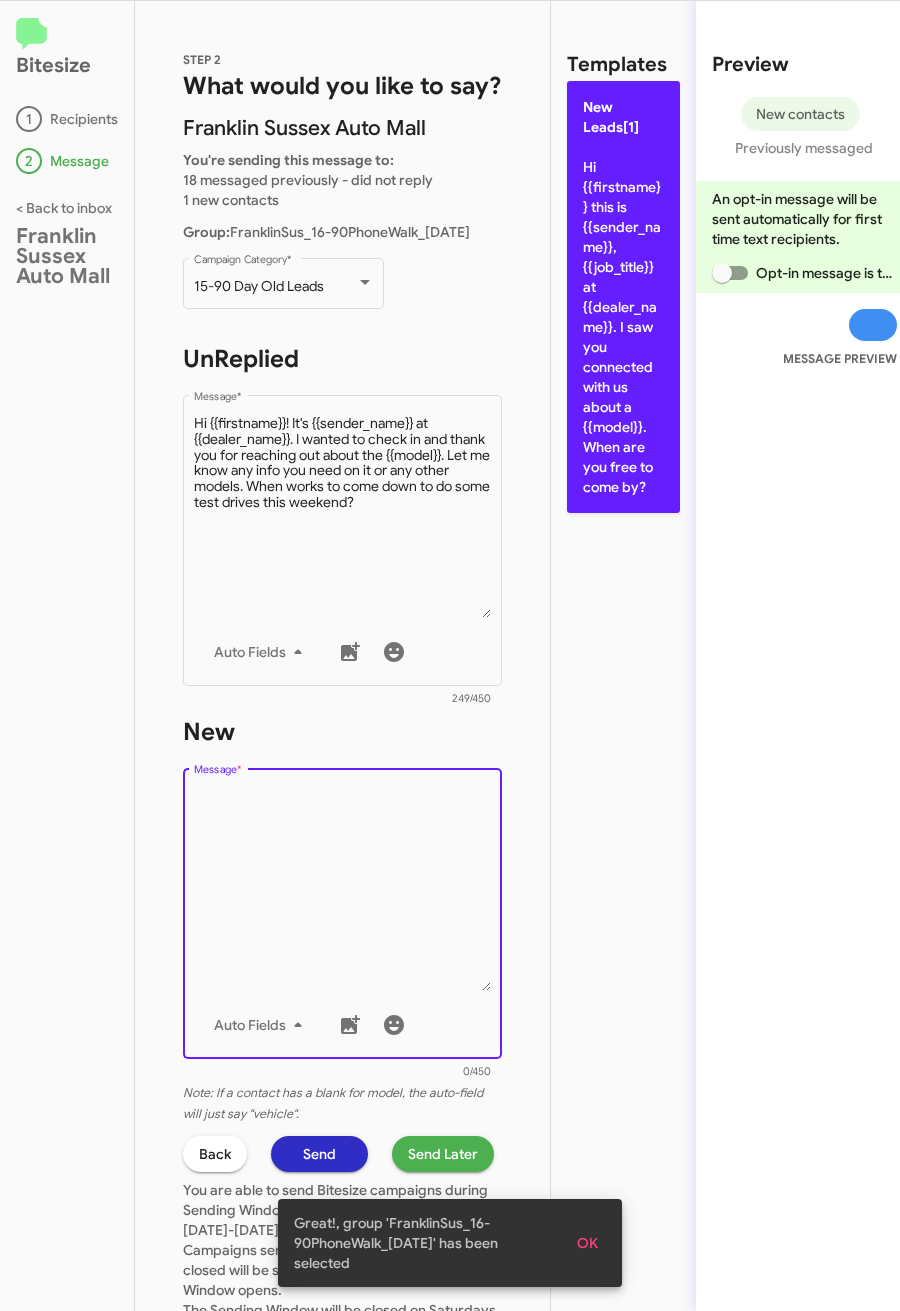click on "New Leads[1]  Hi {{firstname}} this is {{sender_name}}, {{job_title}} at {{dealer_name}}. I saw you connected with us about a {{model}}. When are you free to come by?" 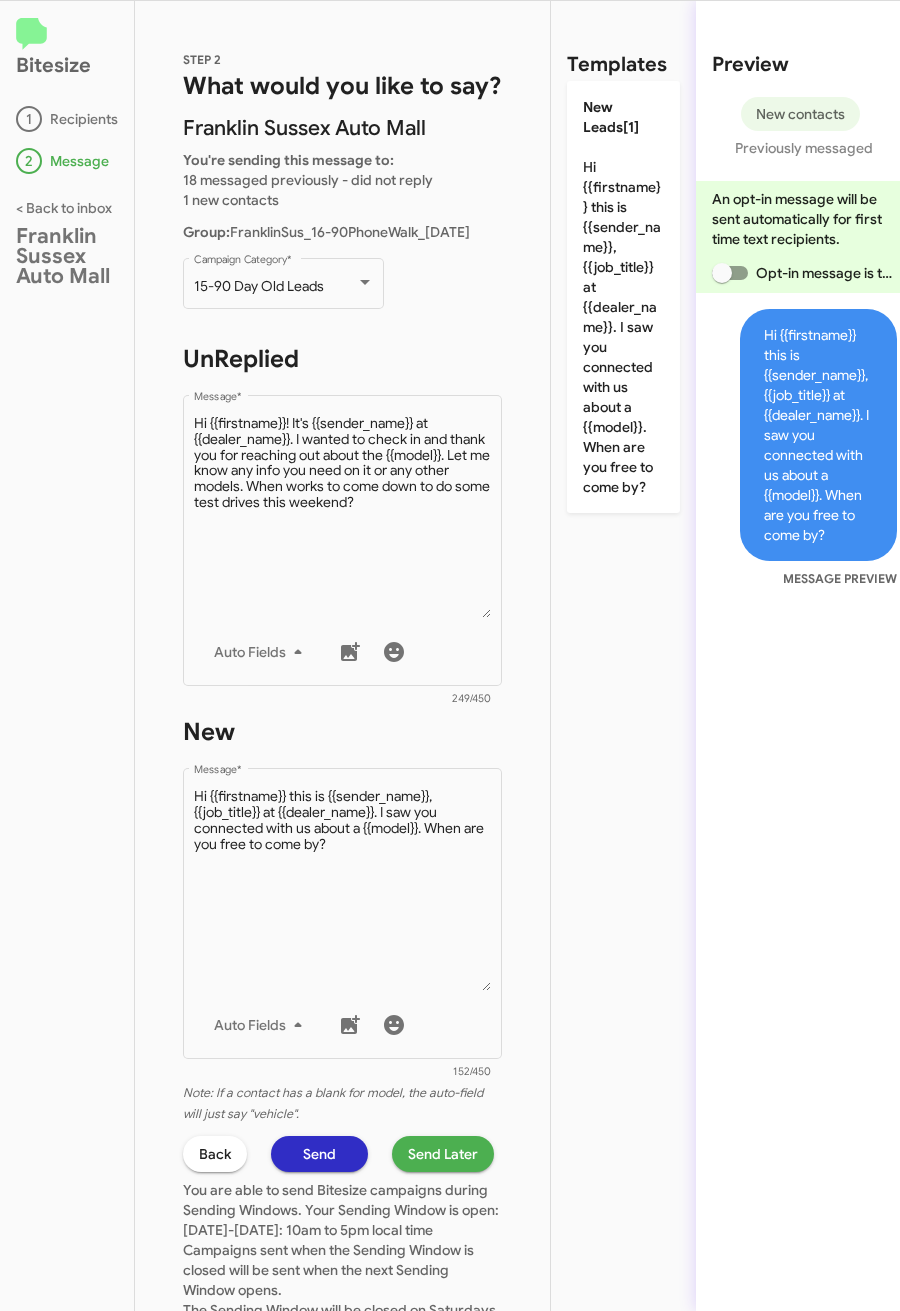 click on "Send Later" 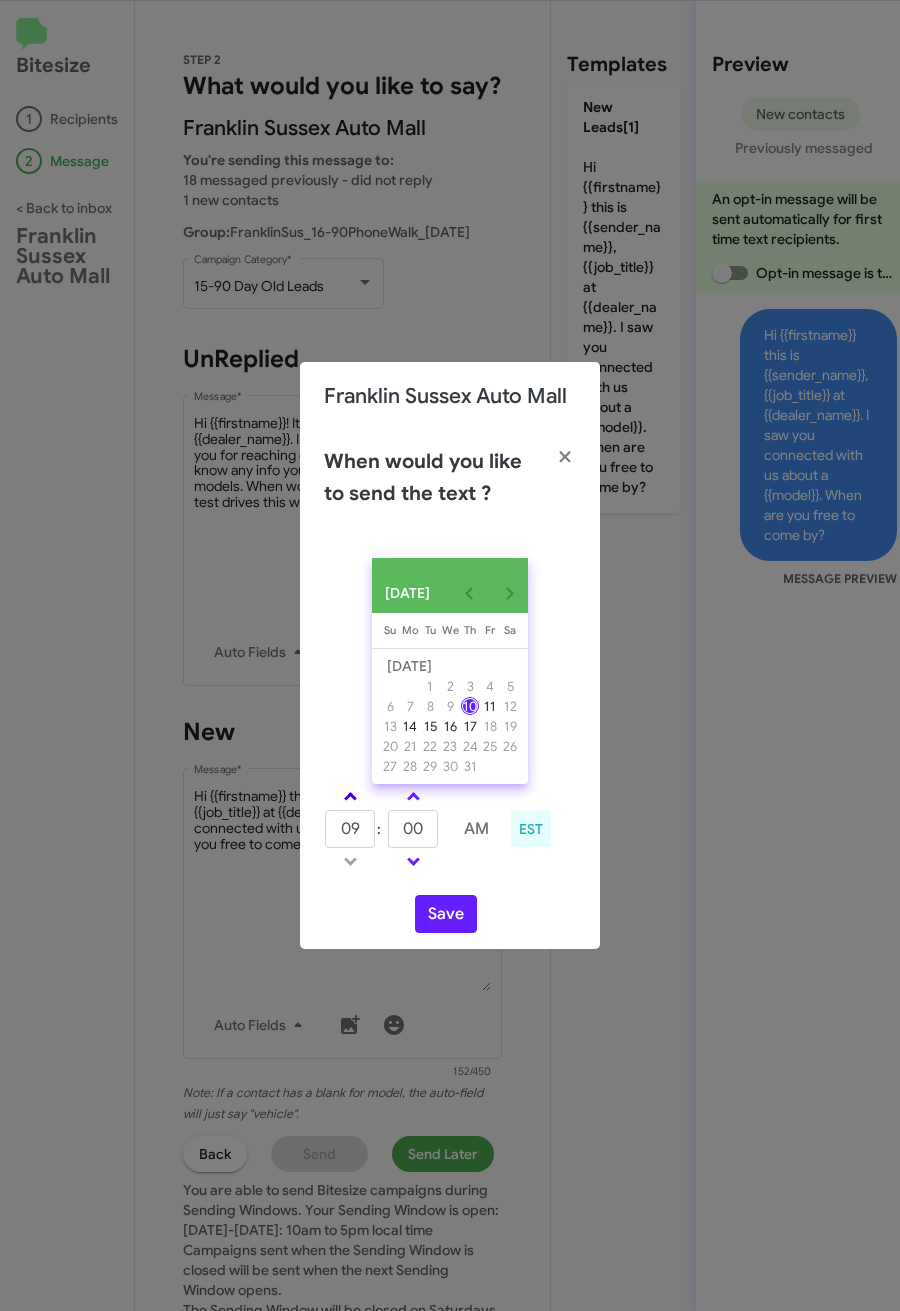 click 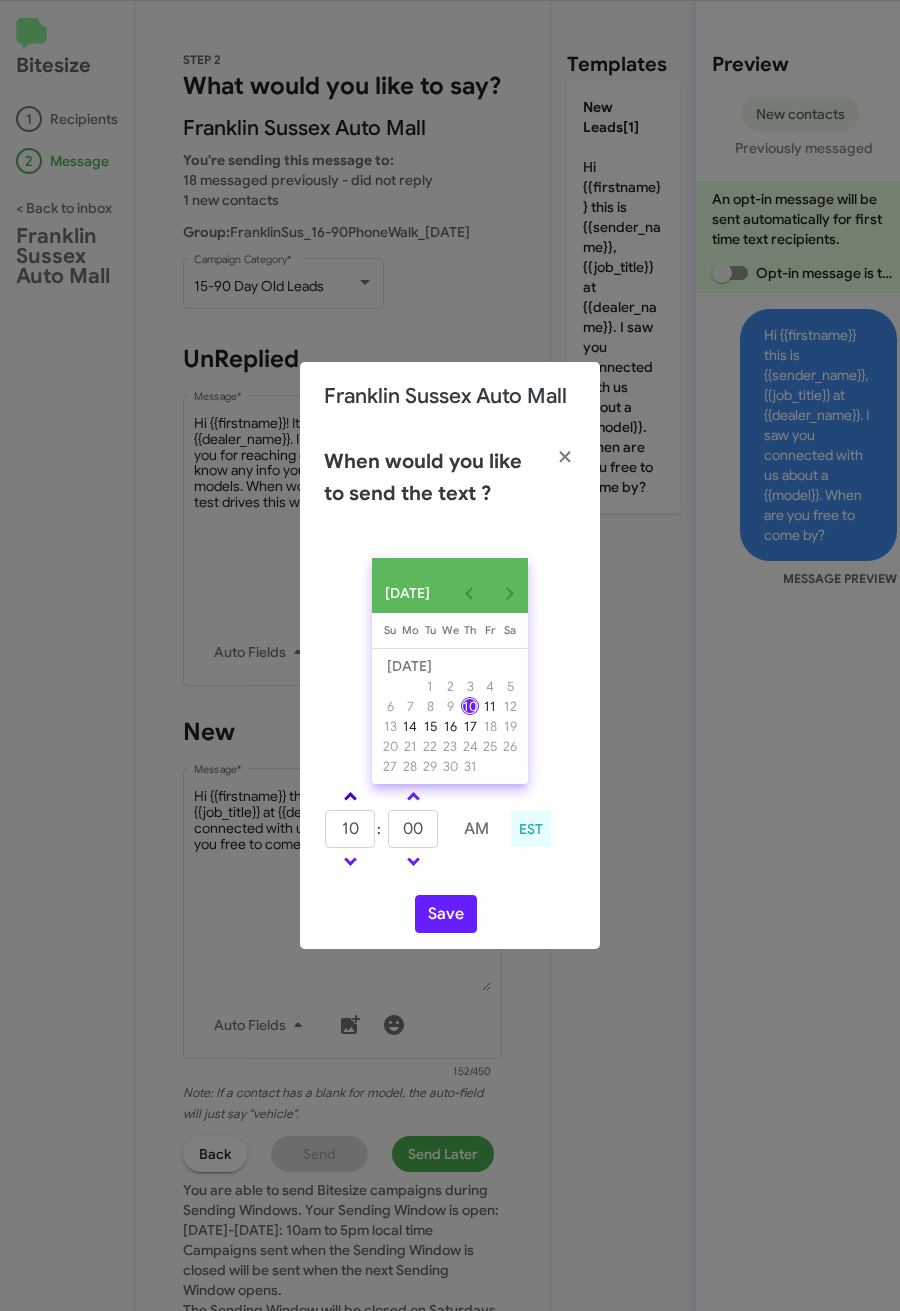 click 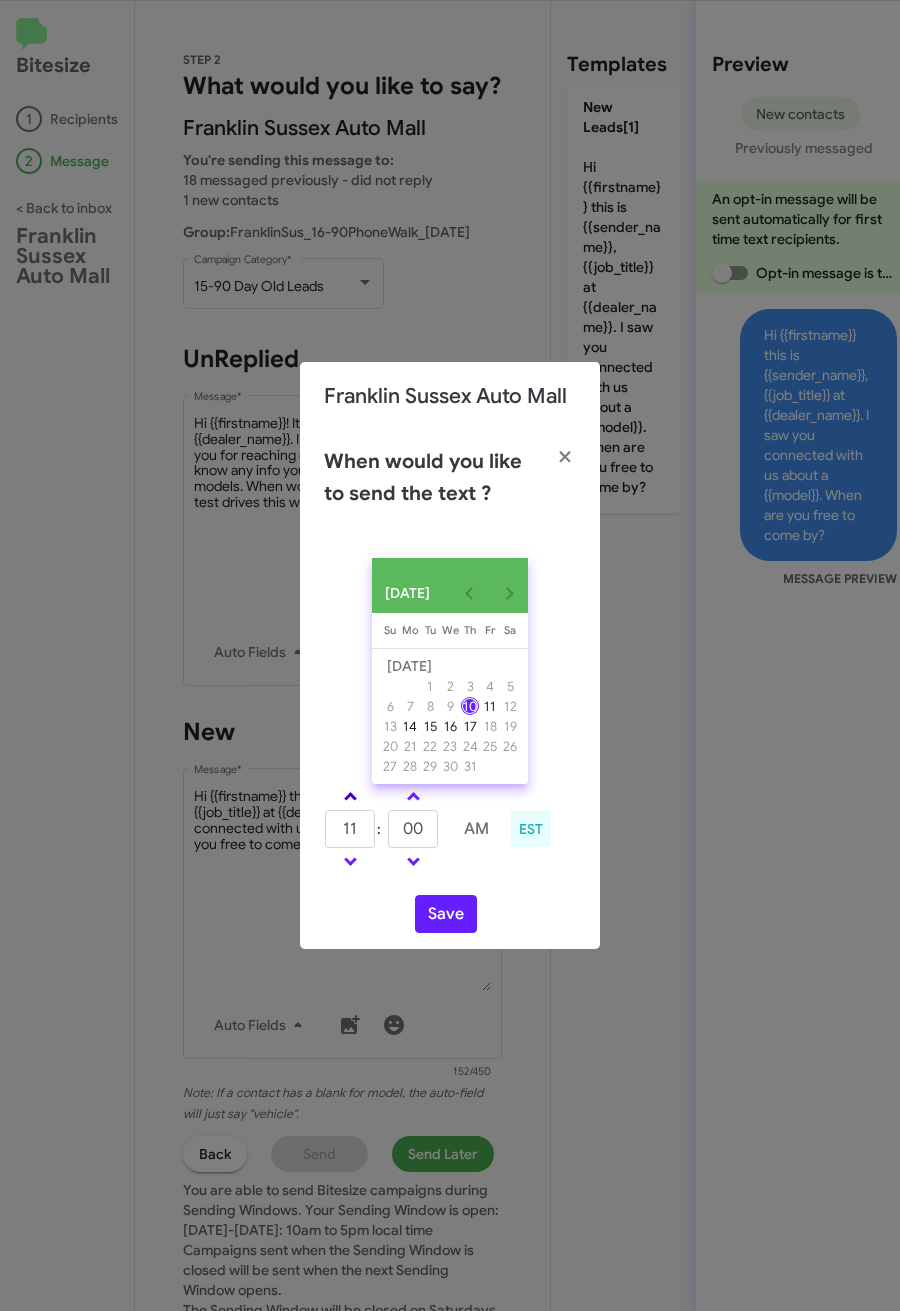 click 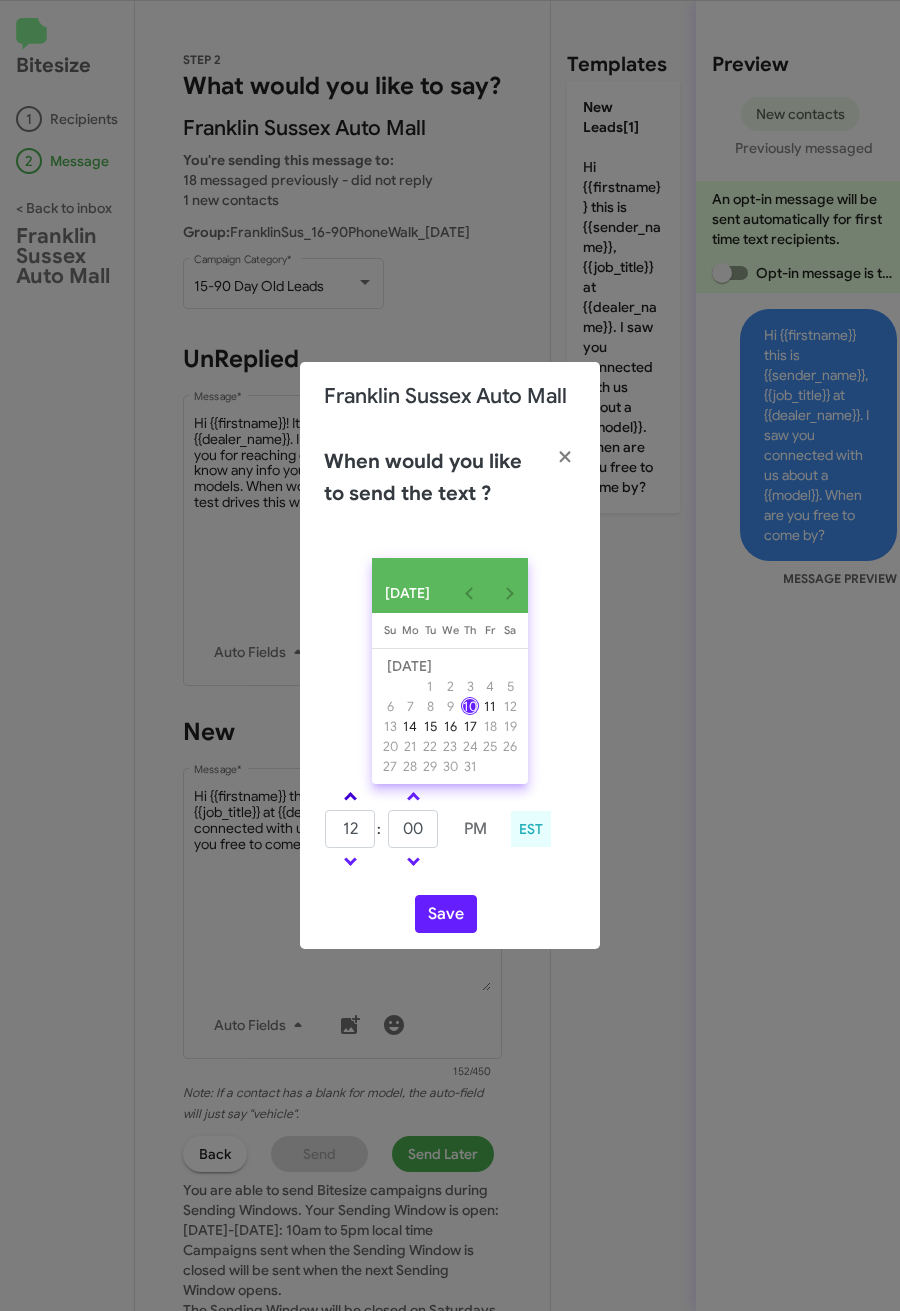 click 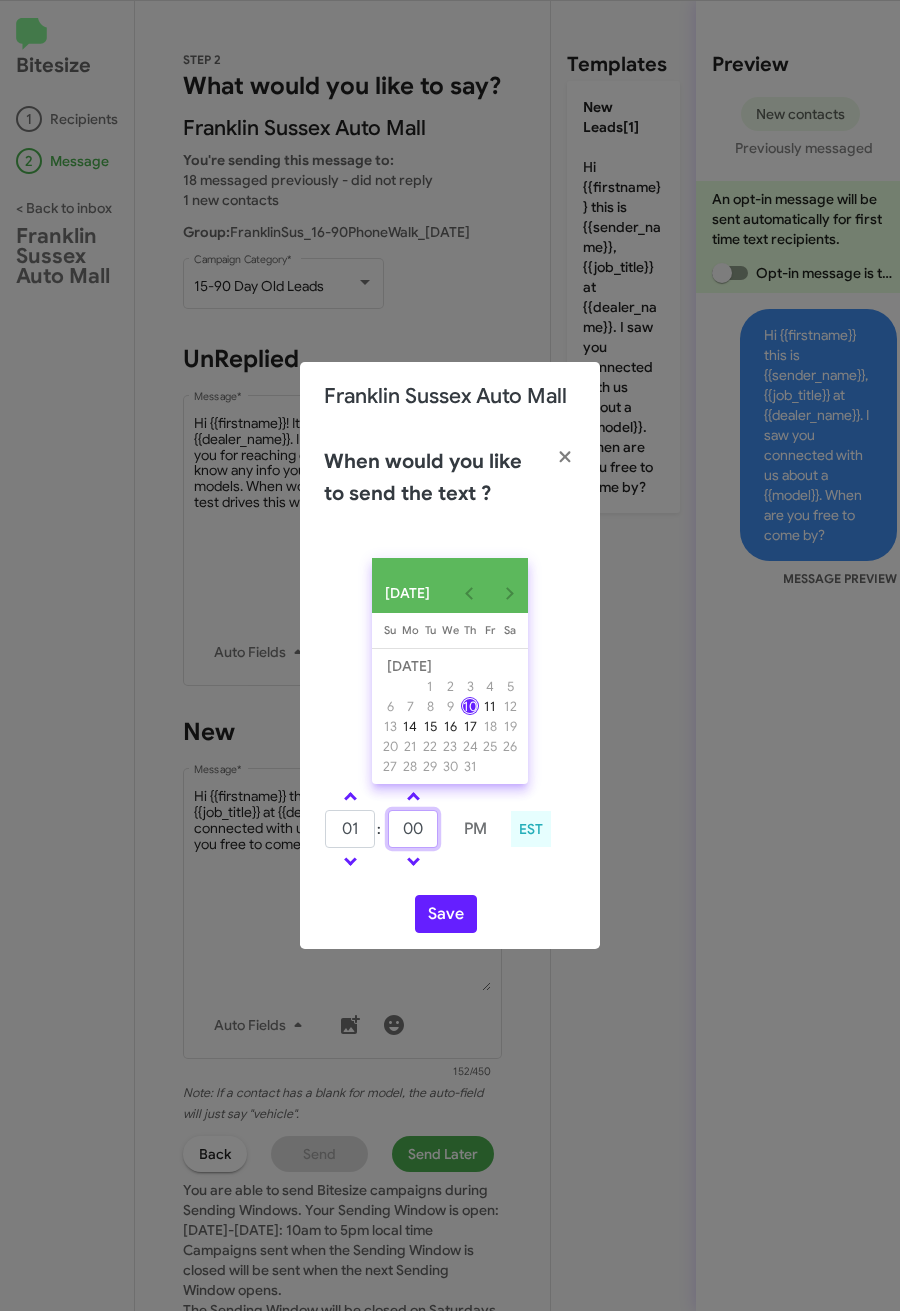 drag, startPoint x: 426, startPoint y: 835, endPoint x: 375, endPoint y: 835, distance: 51 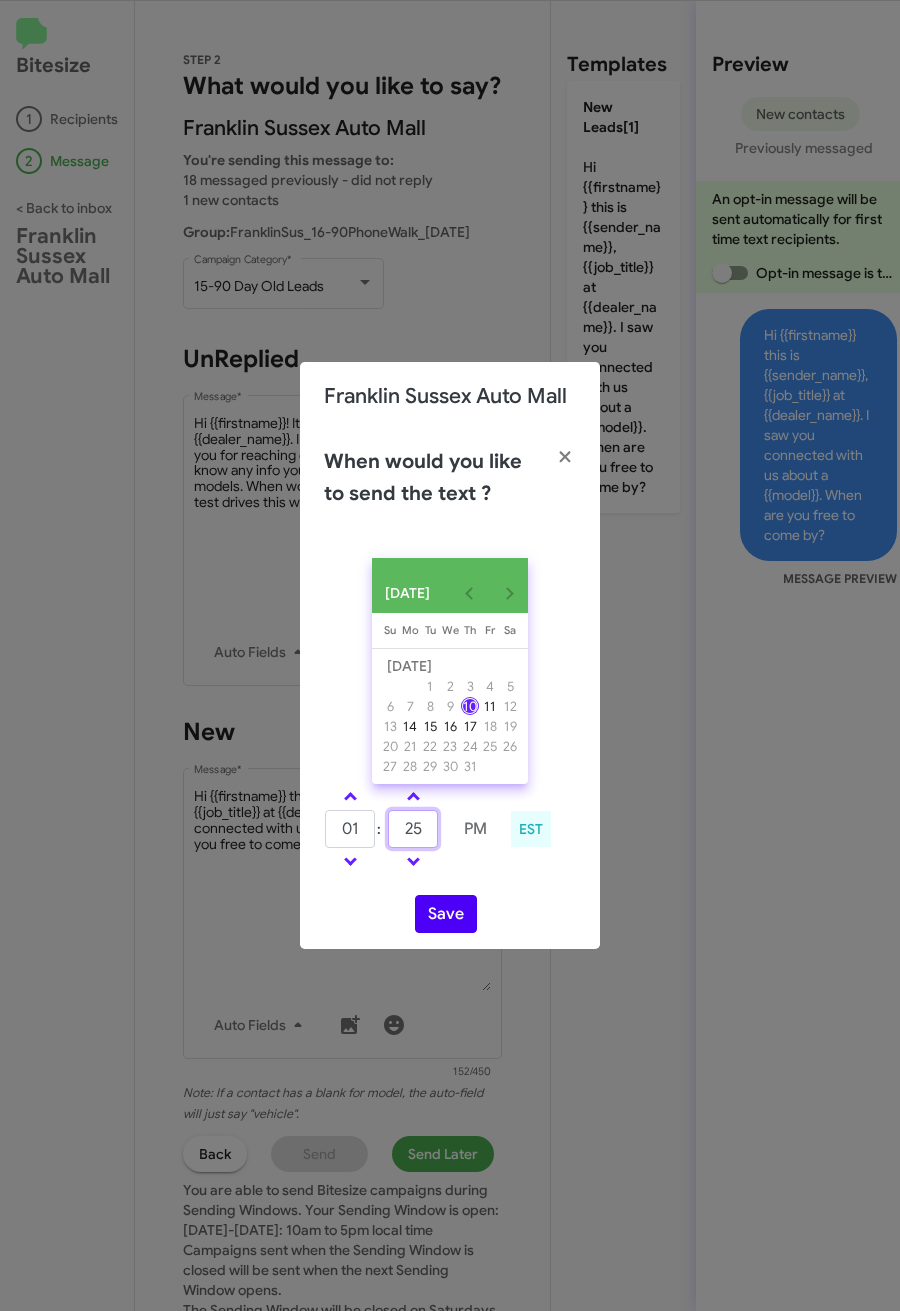 type on "25" 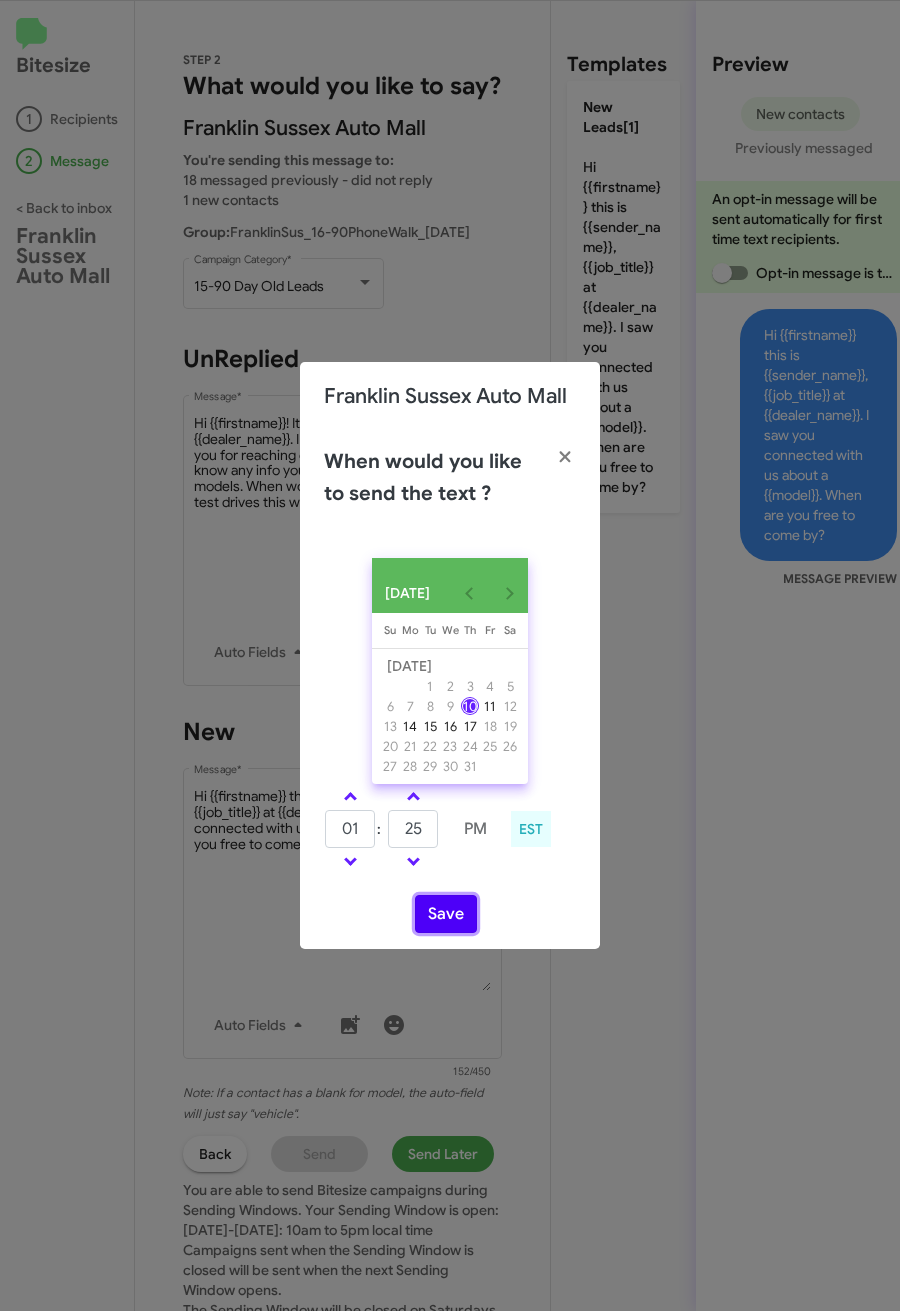 click on "Save" 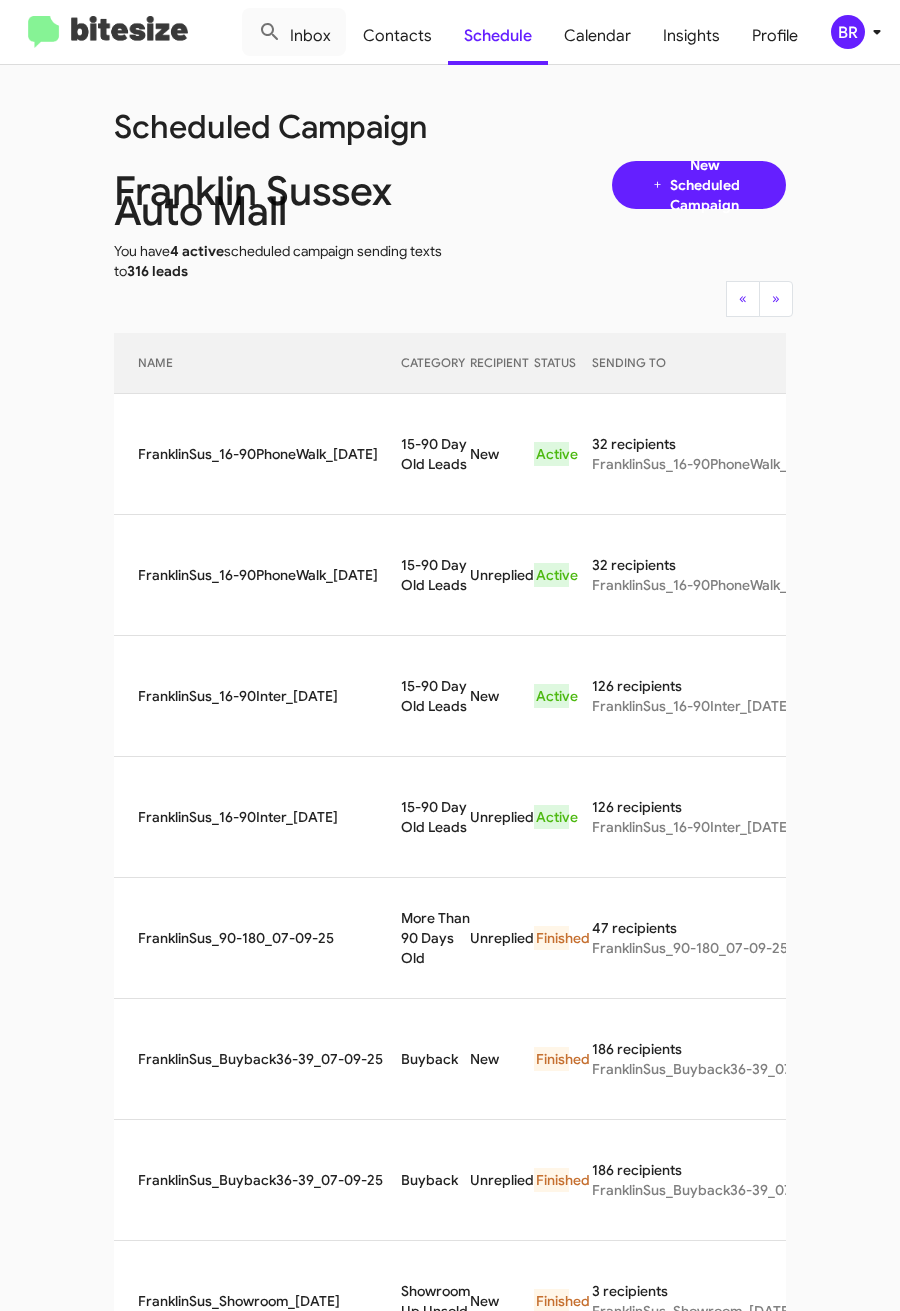 click on "BR" 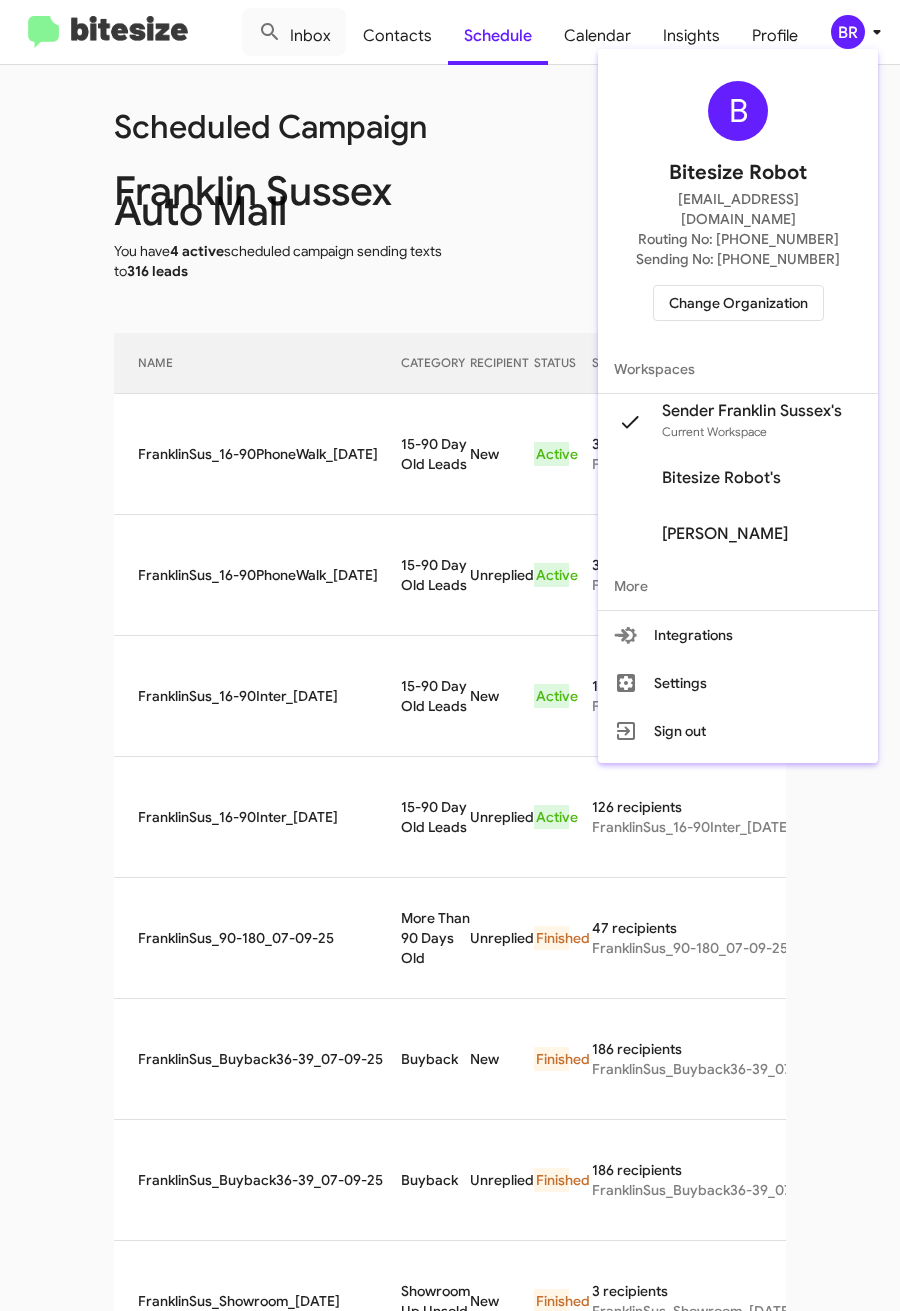 click at bounding box center (450, 655) 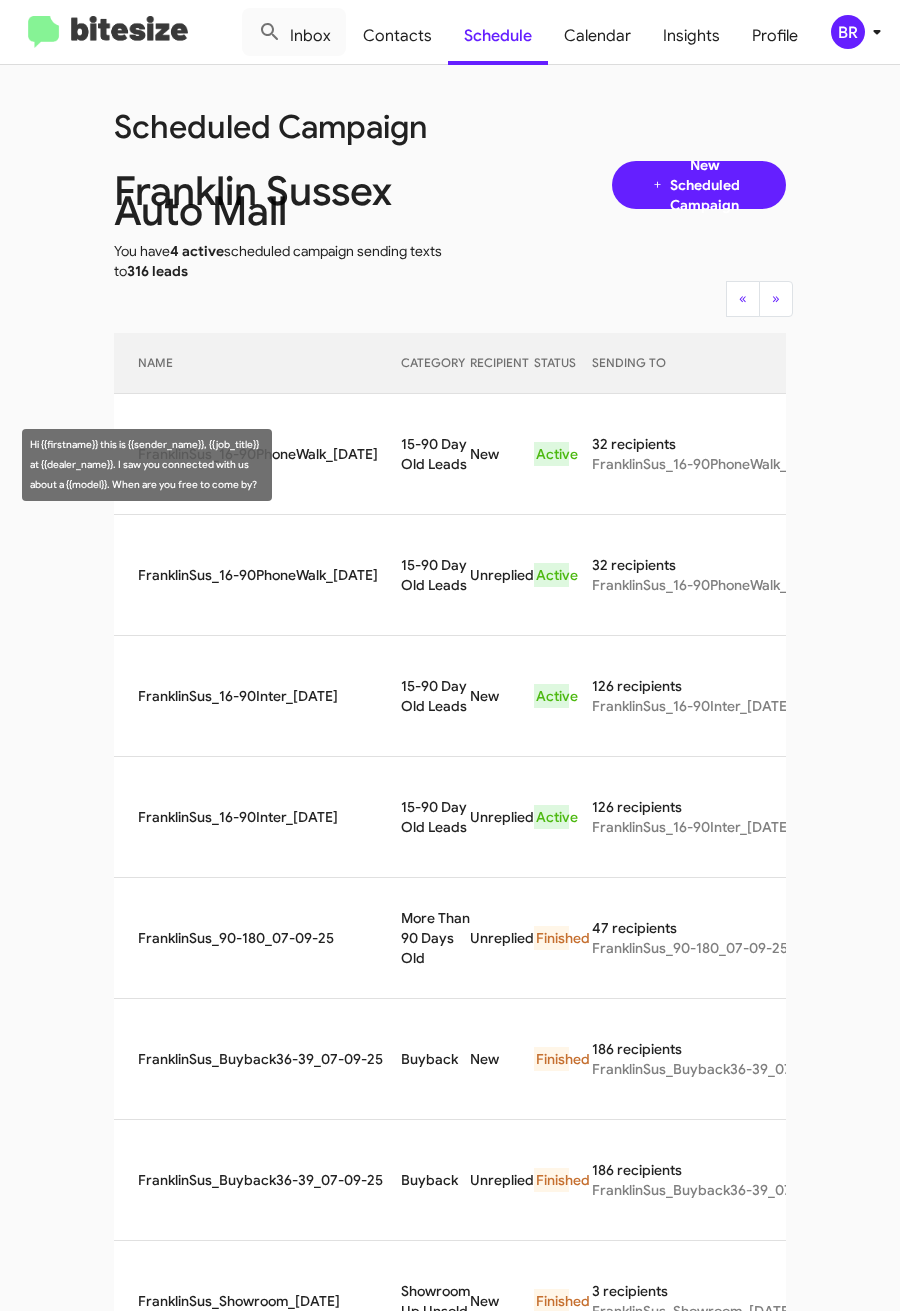 drag, startPoint x: 372, startPoint y: 454, endPoint x: 435, endPoint y: 472, distance: 65.52099 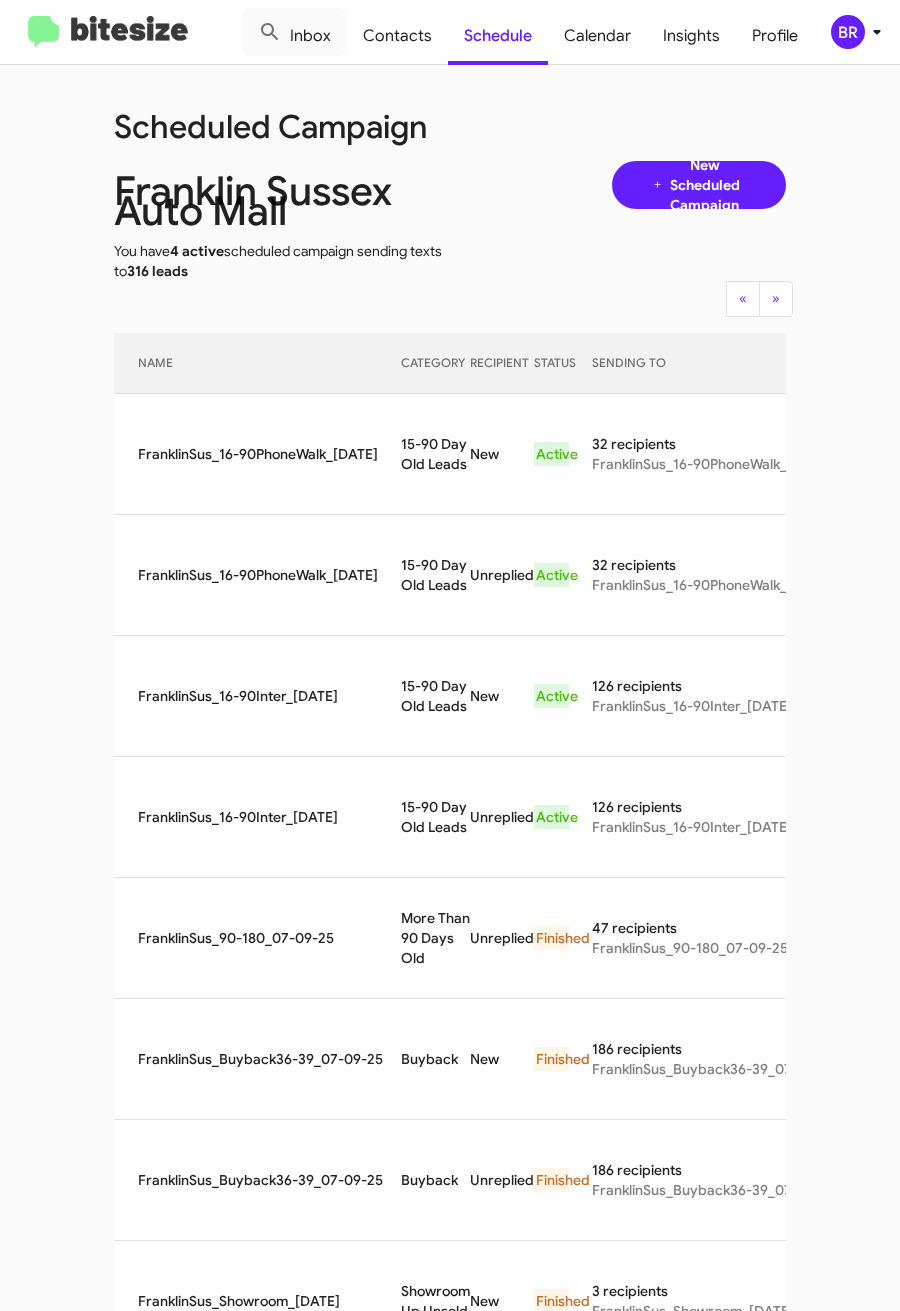 copy on "5-90 Day Old Leads" 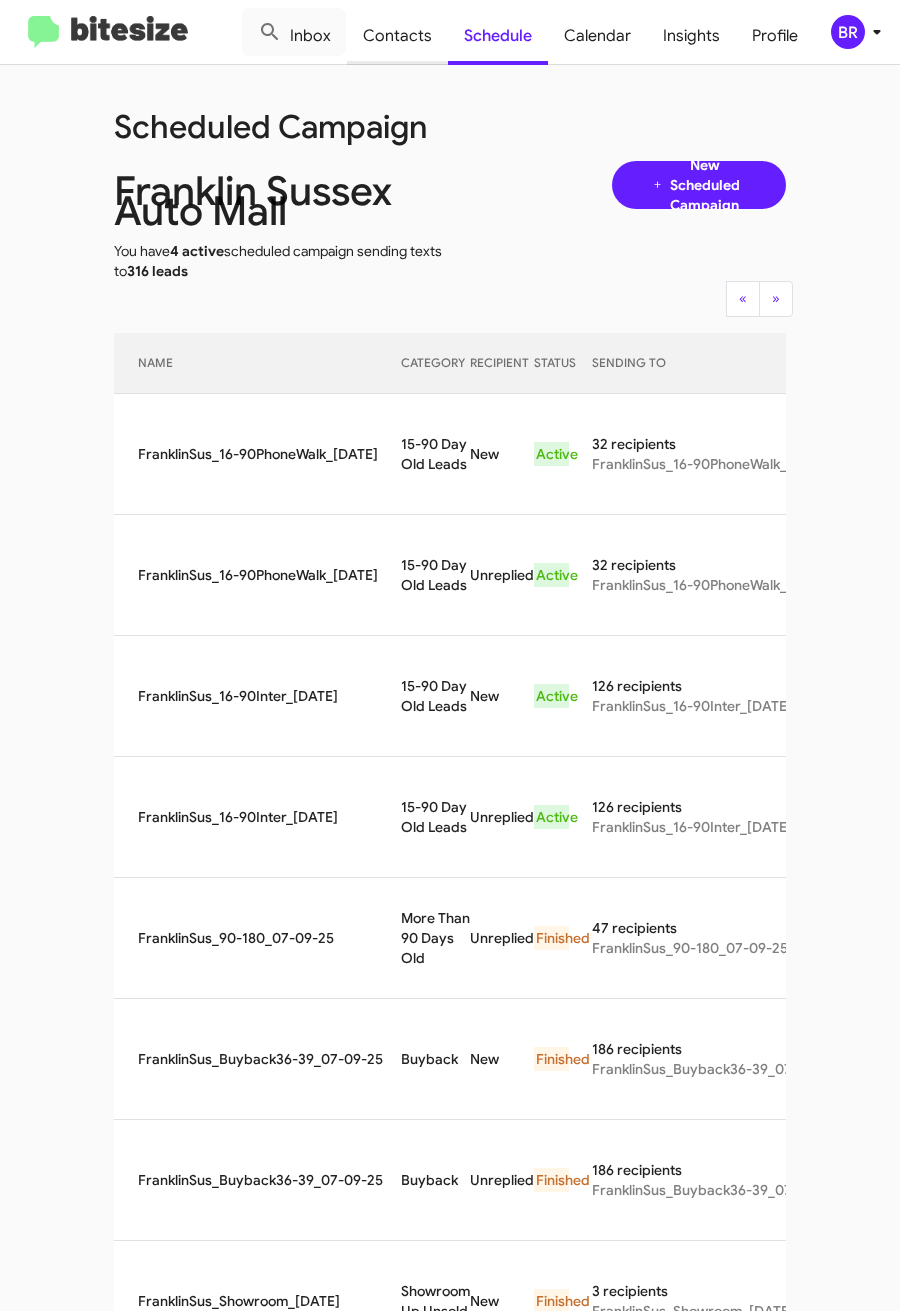 click on "Contacts" 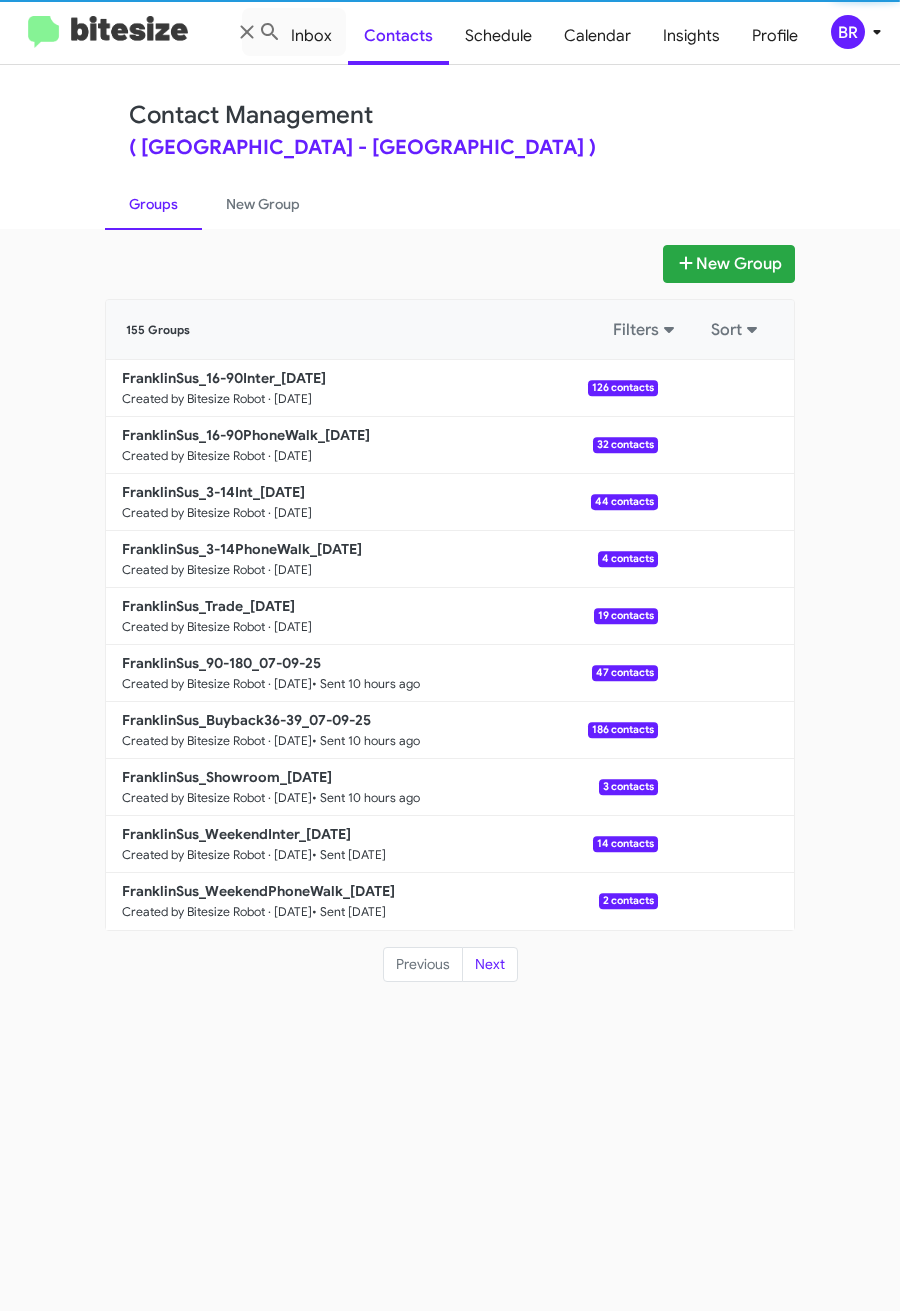 click on "FranklinSus_3-14Int_07-10-25" 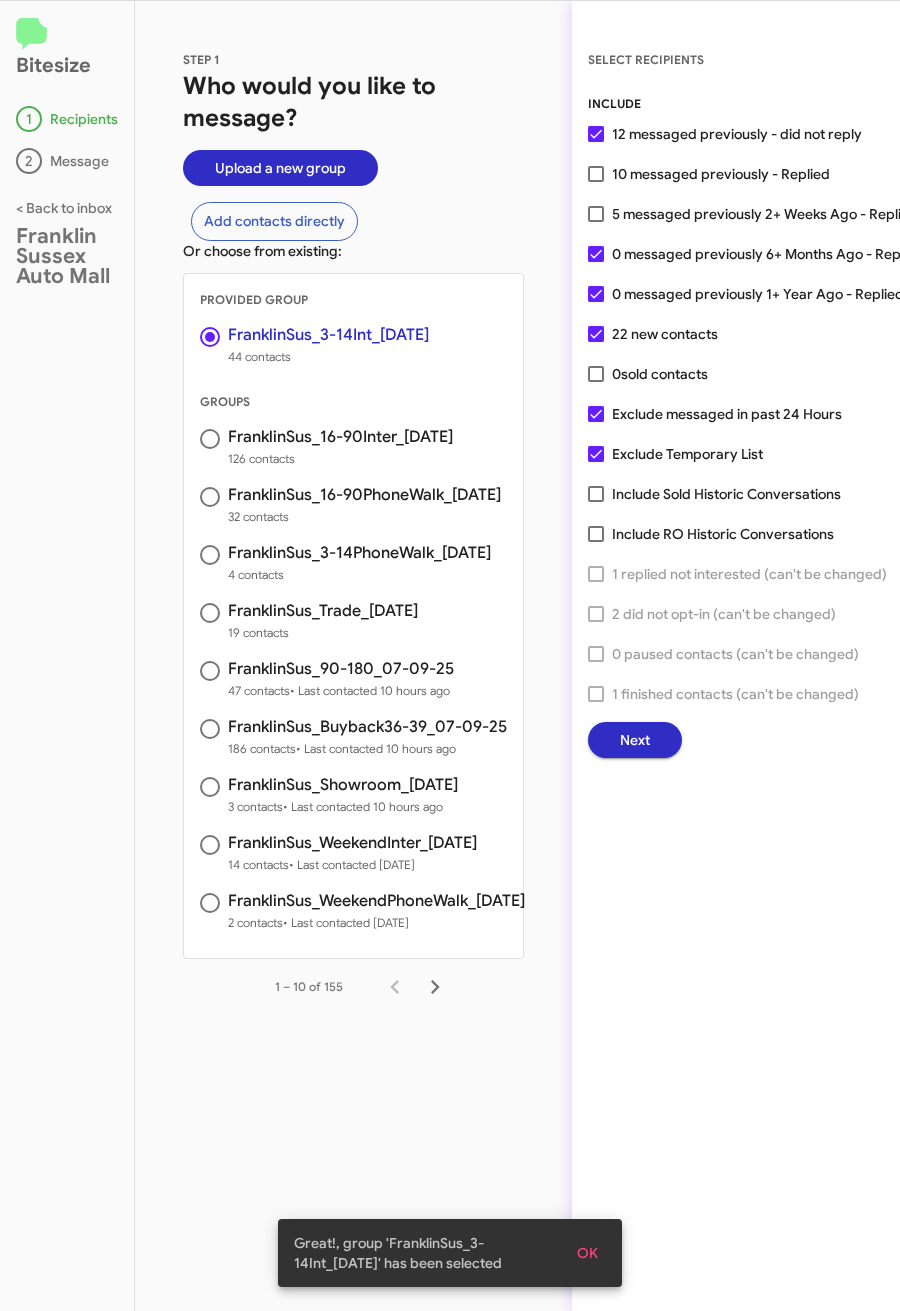 click on "Next" 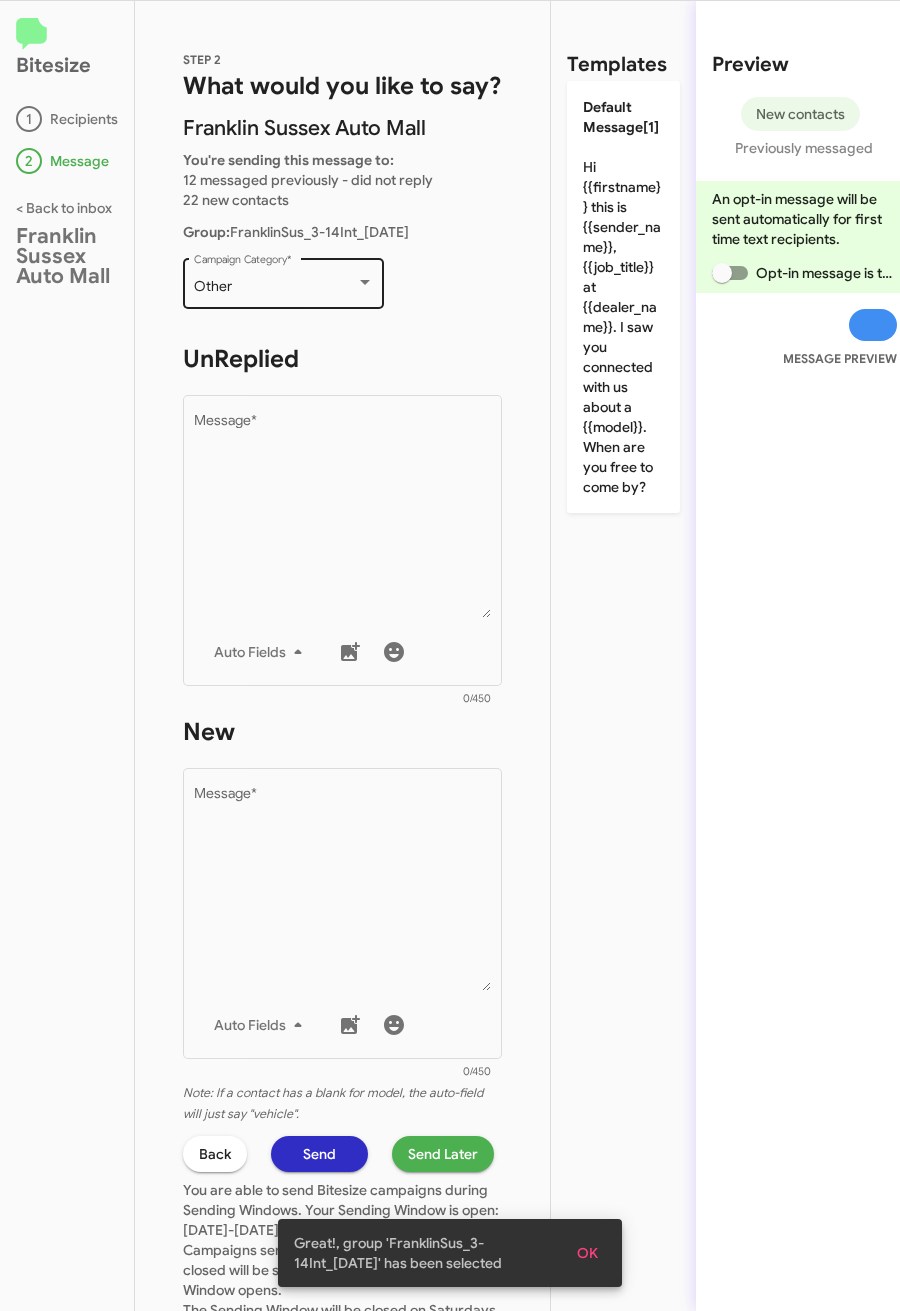 click on "Other  Campaign Category   *" 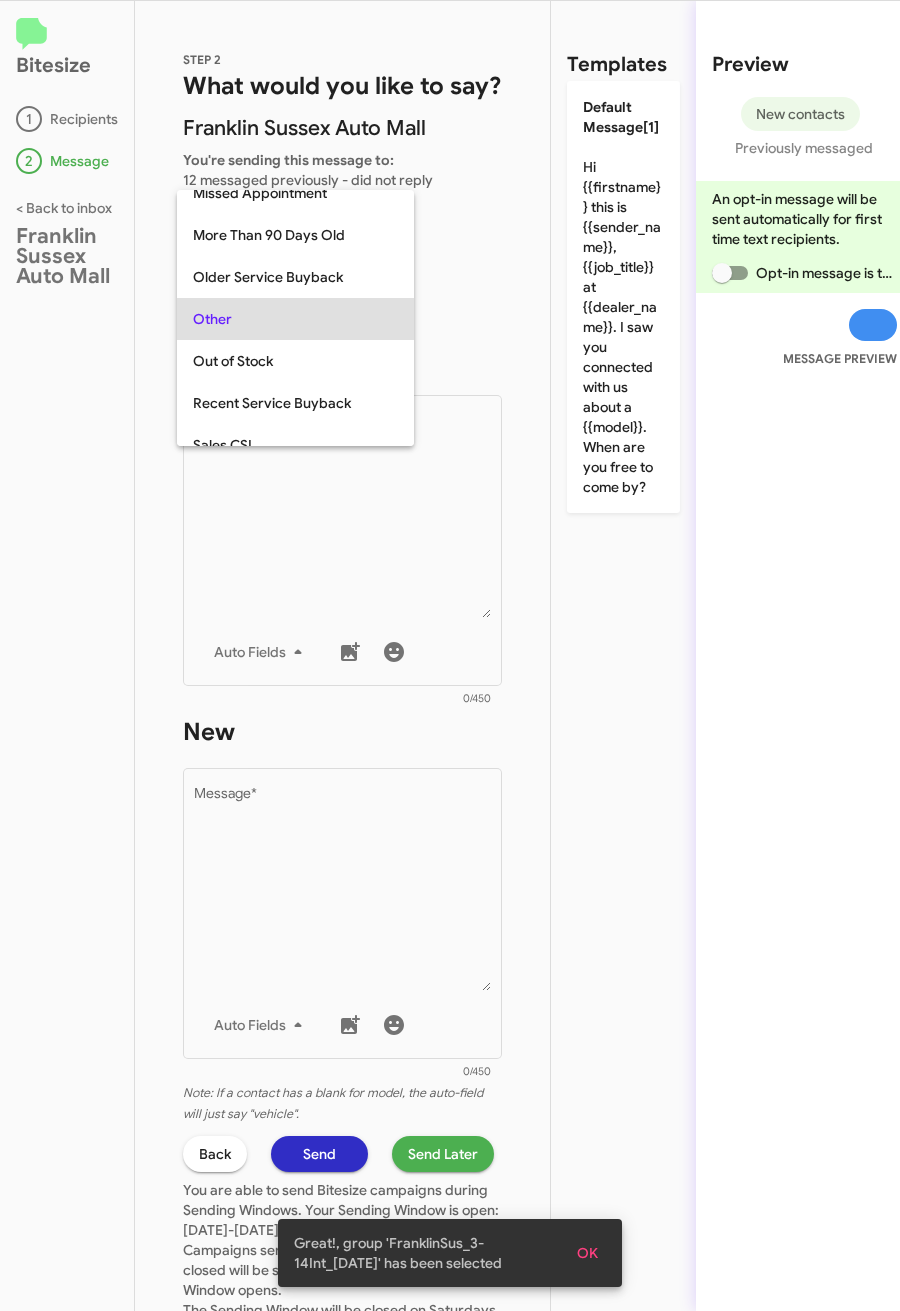 scroll, scrollTop: 751, scrollLeft: 0, axis: vertical 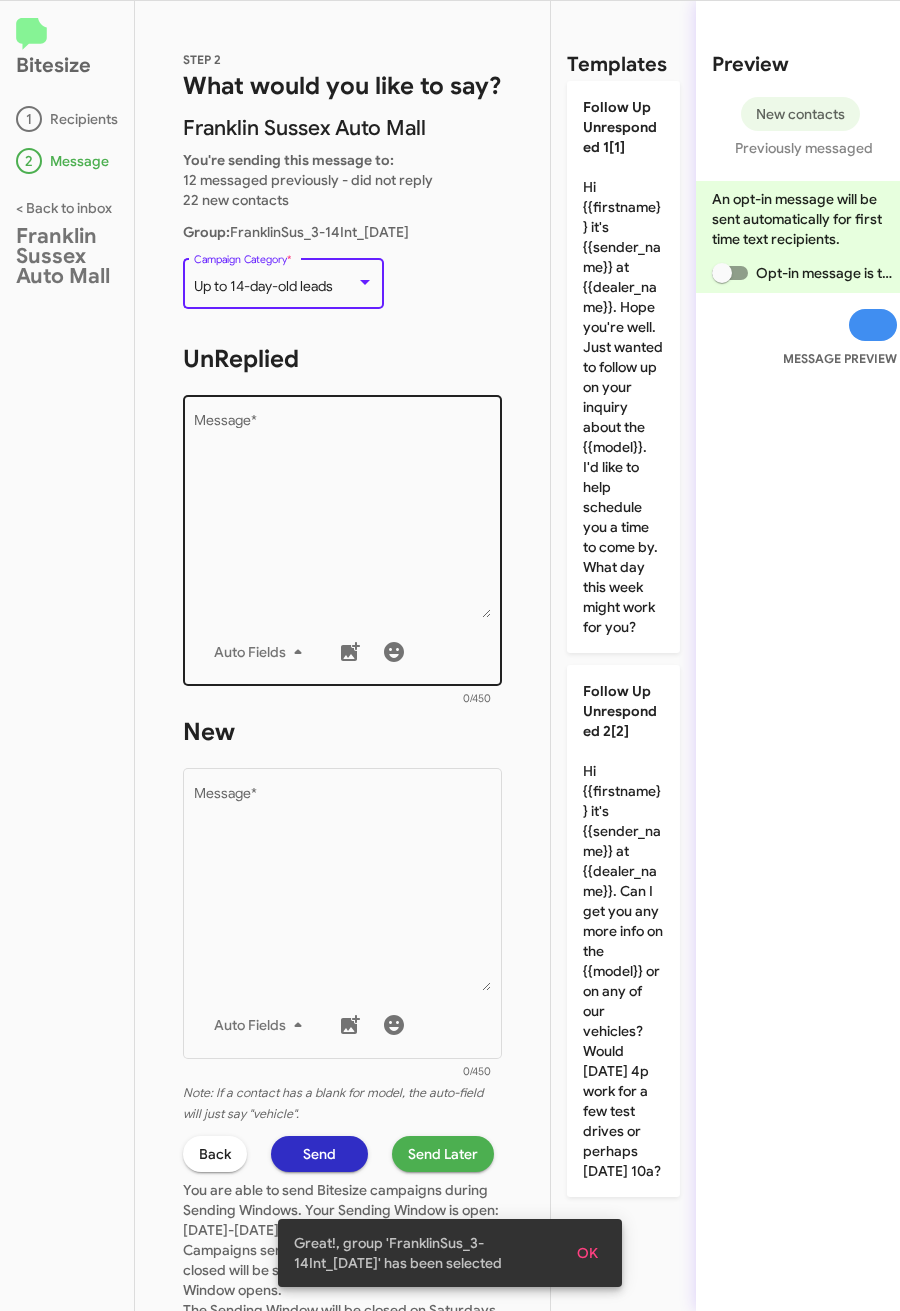 click on "Message  *" at bounding box center (343, 516) 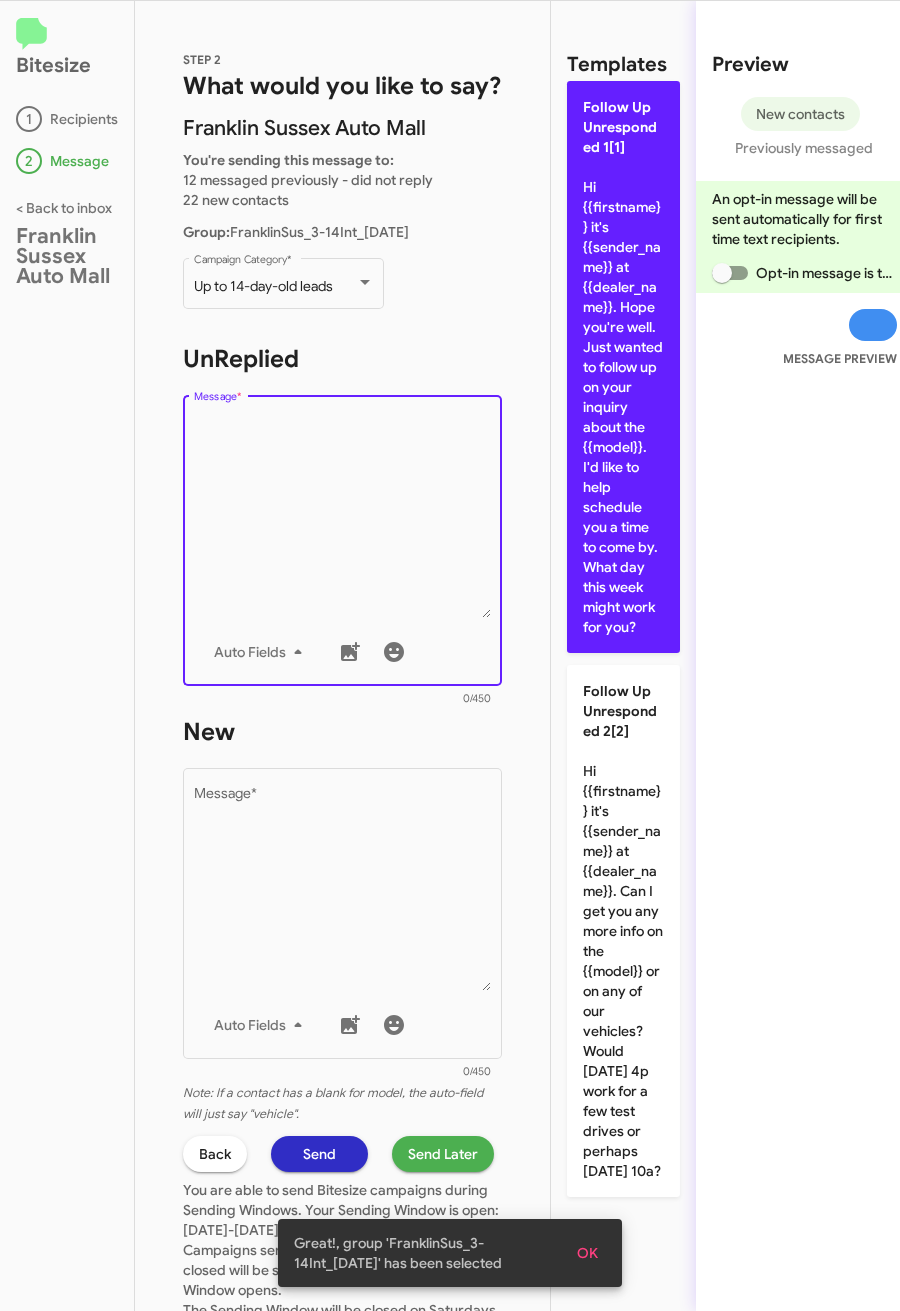 drag, startPoint x: 621, startPoint y: 367, endPoint x: 597, endPoint y: 529, distance: 163.76813 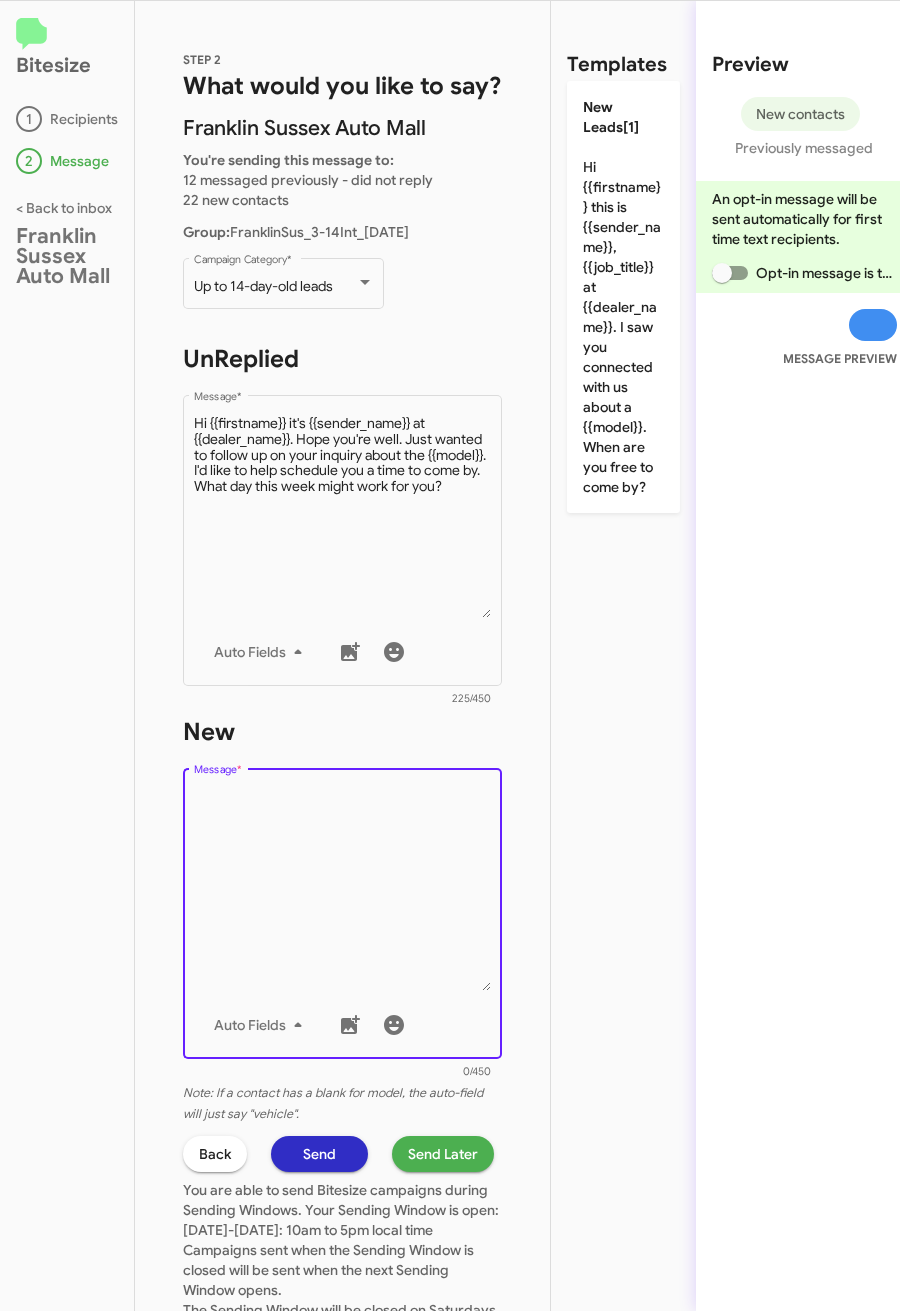 click on "Message  *" at bounding box center (343, 889) 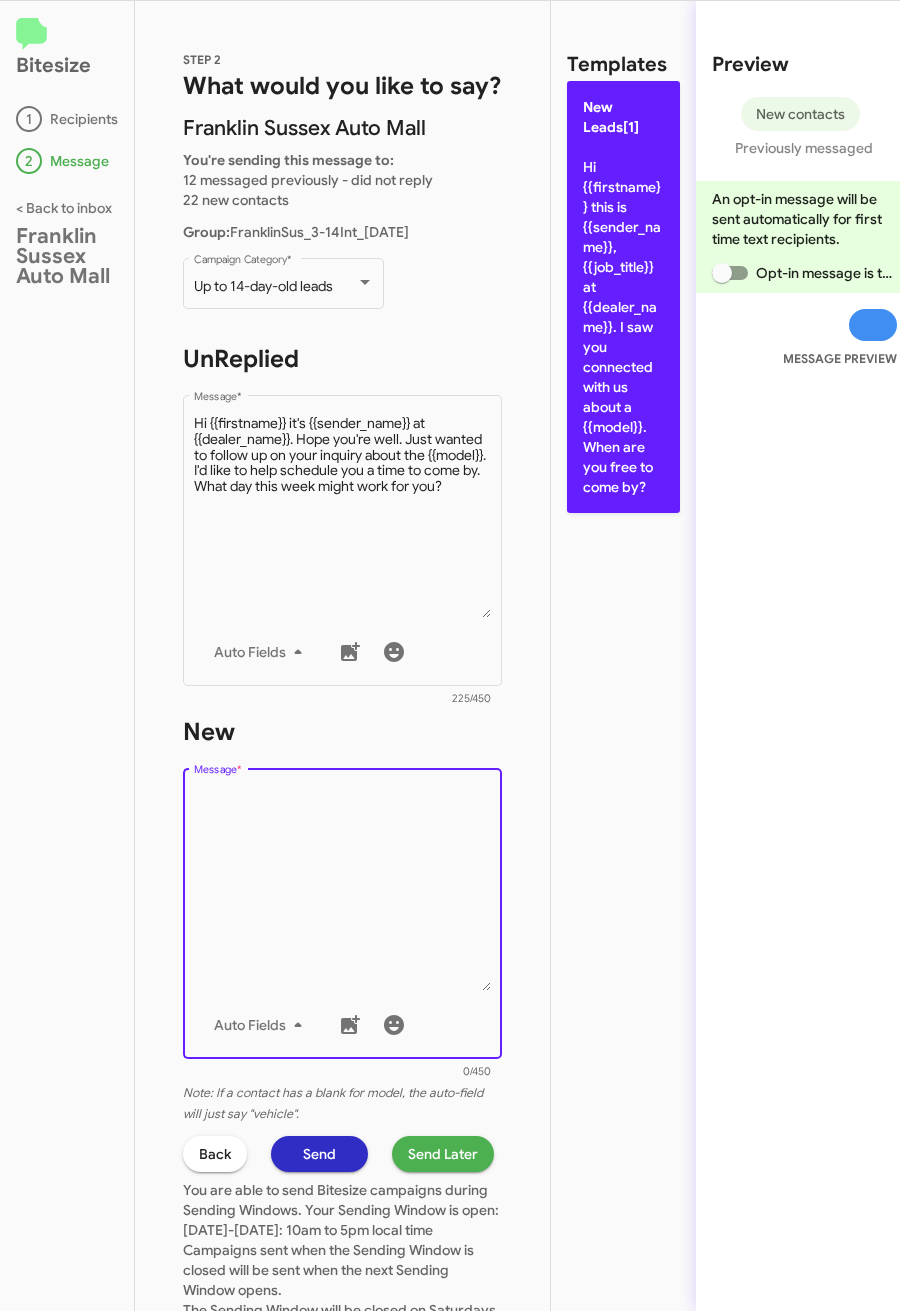drag, startPoint x: 591, startPoint y: 375, endPoint x: 505, endPoint y: 826, distance: 459.12634 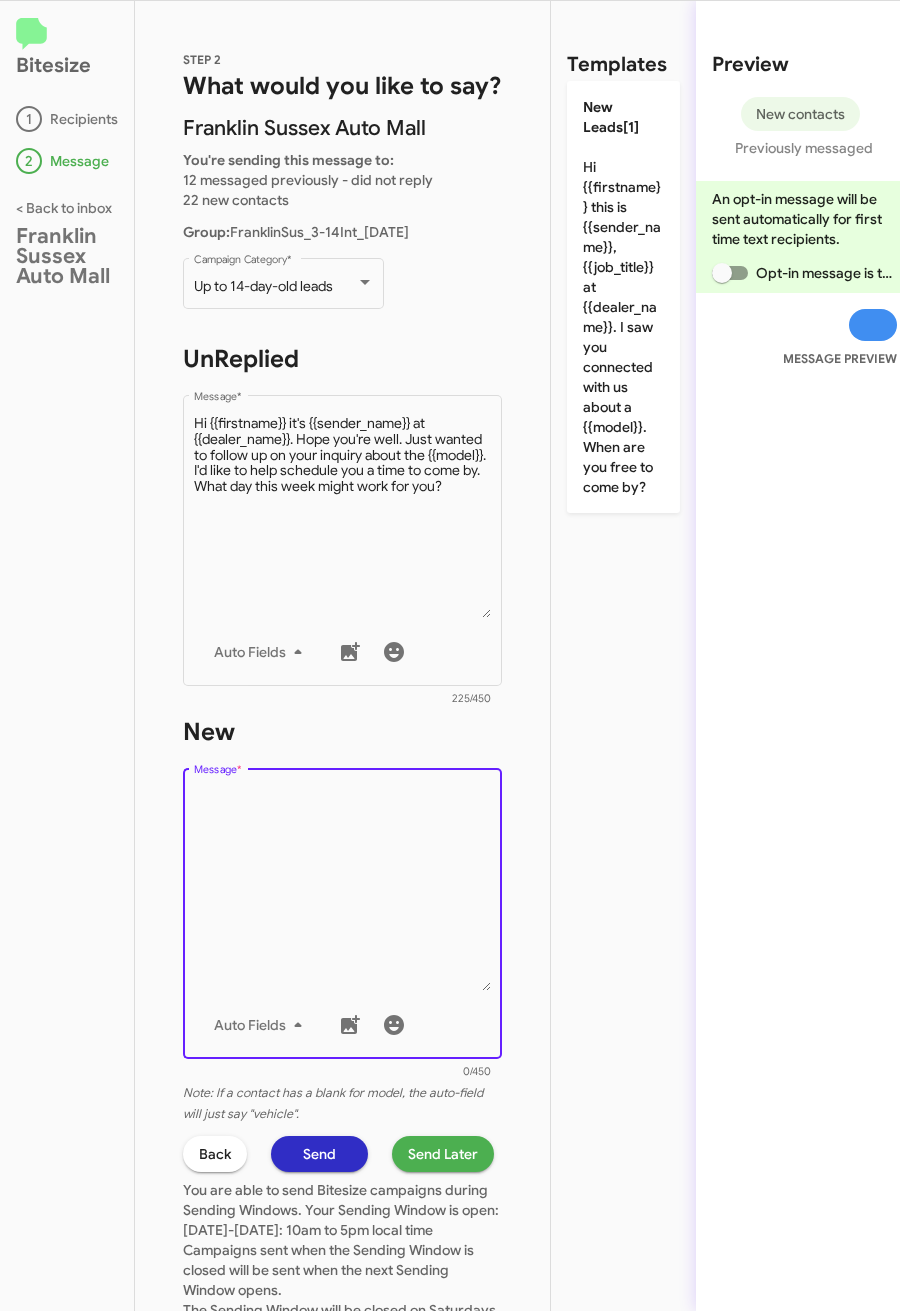 type on "Hi {{firstname}} this is {{sender_name}}, {{job_title}} at {{dealer_name}}. I saw you connected with us about a {{model}}. When are you free to come by?" 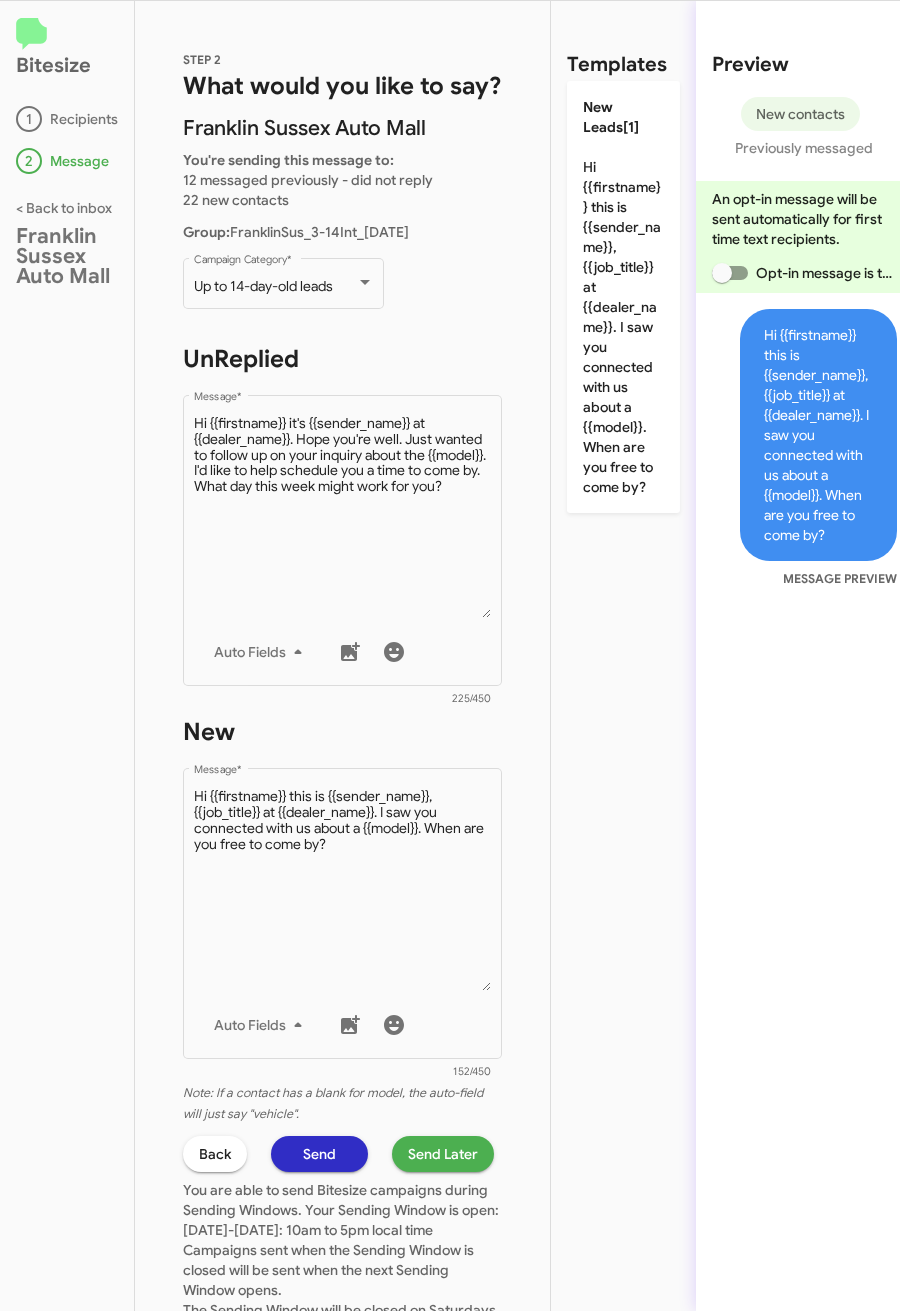 click on "Send Later" 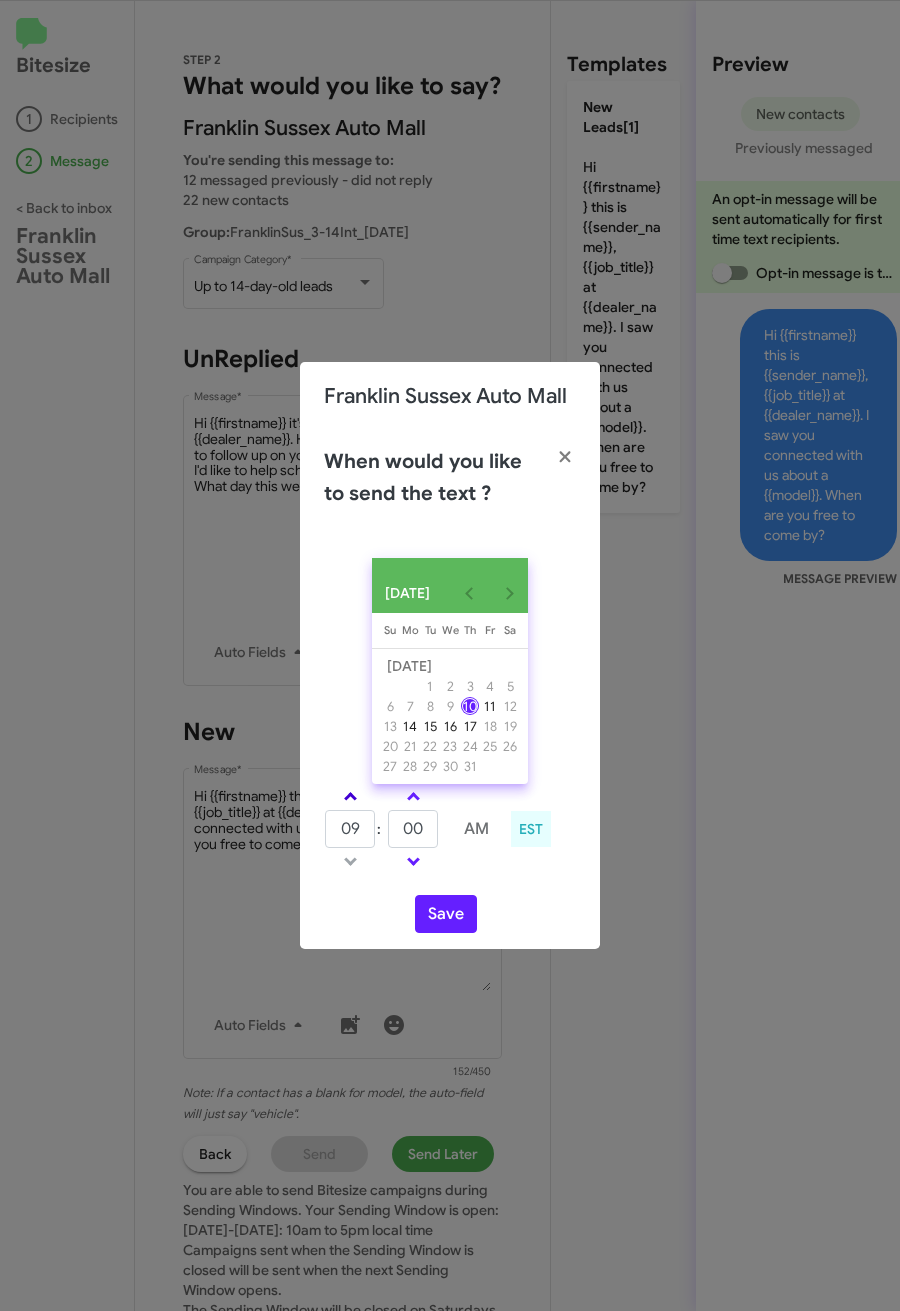 click 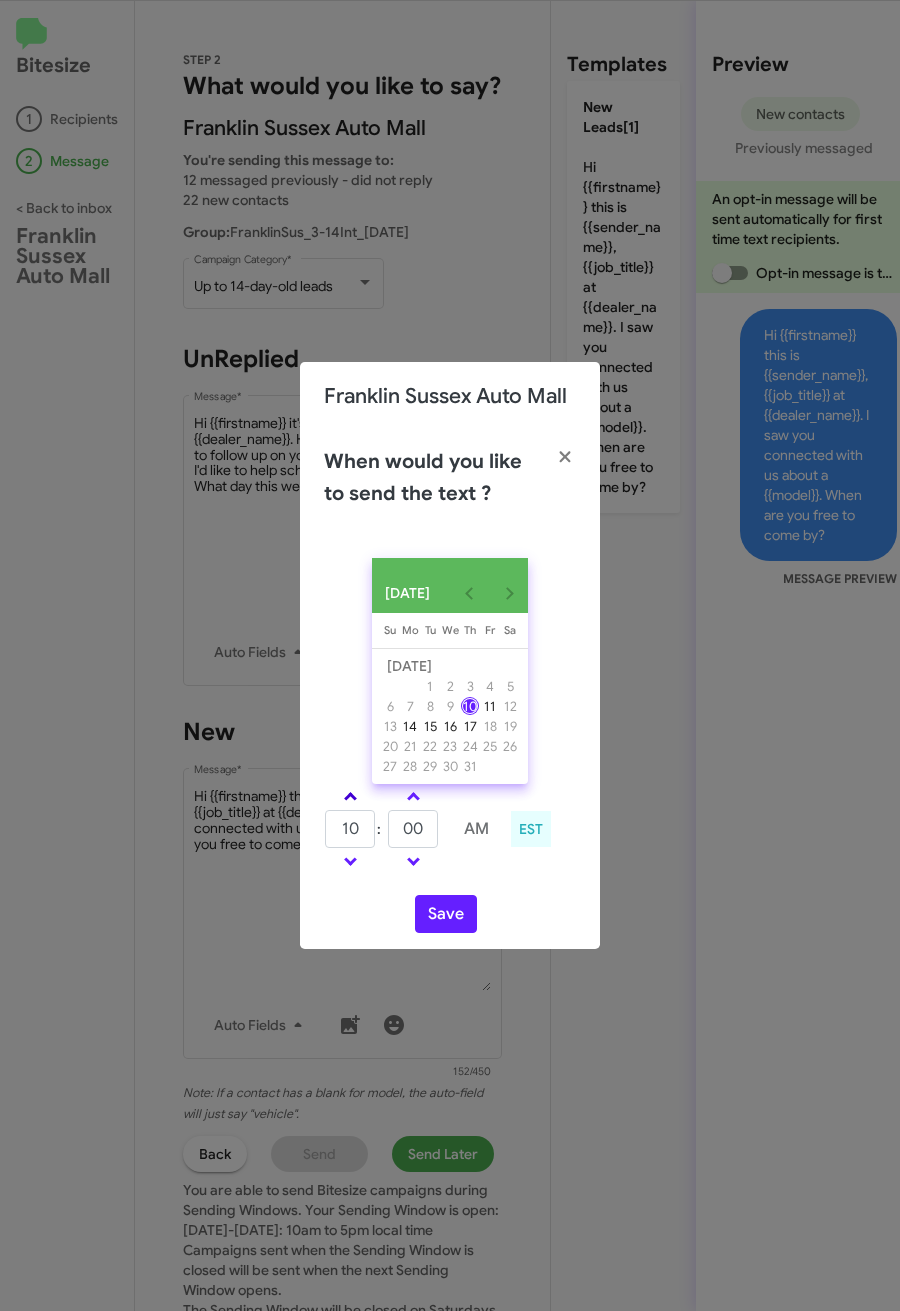 click 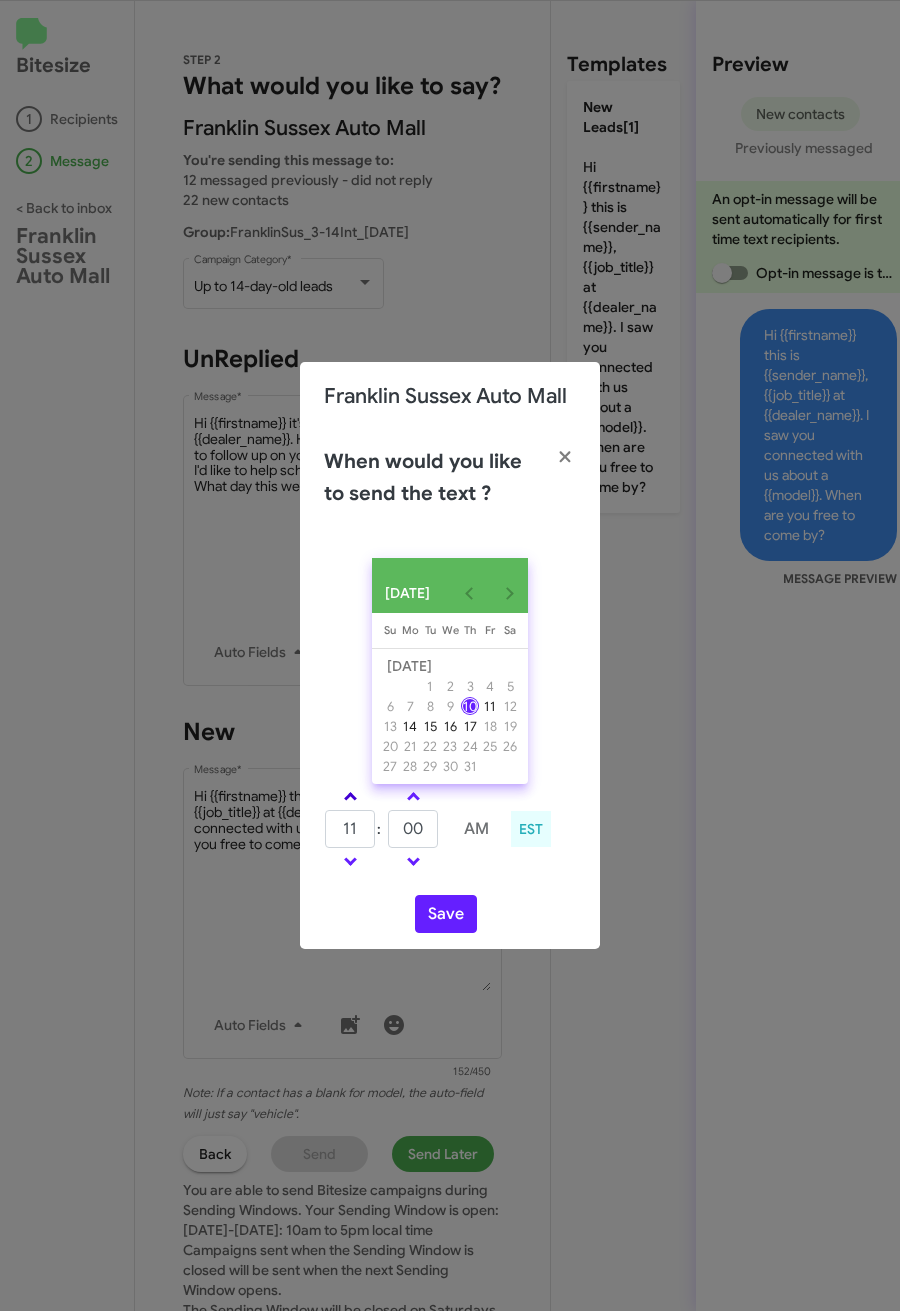 click 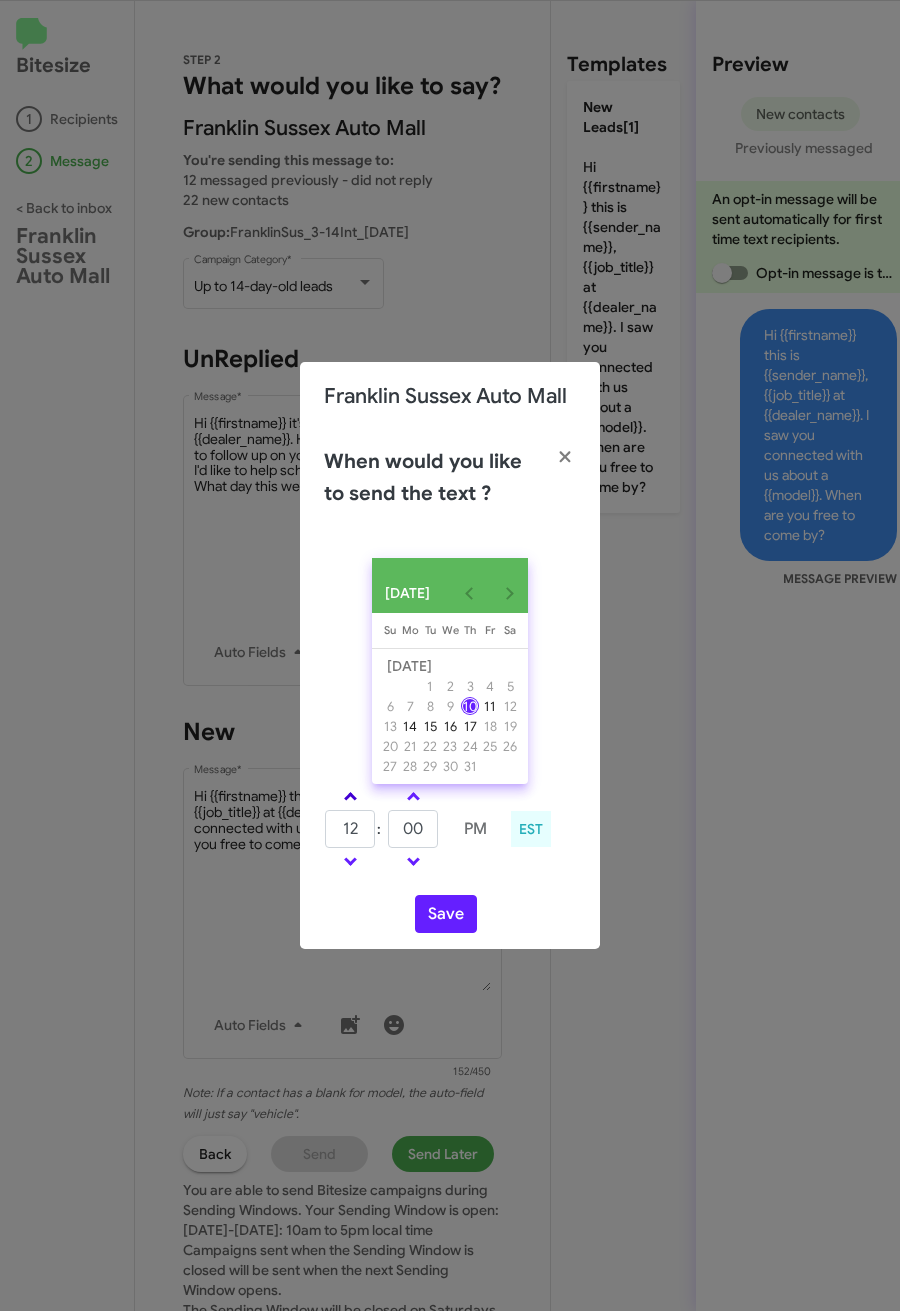 click 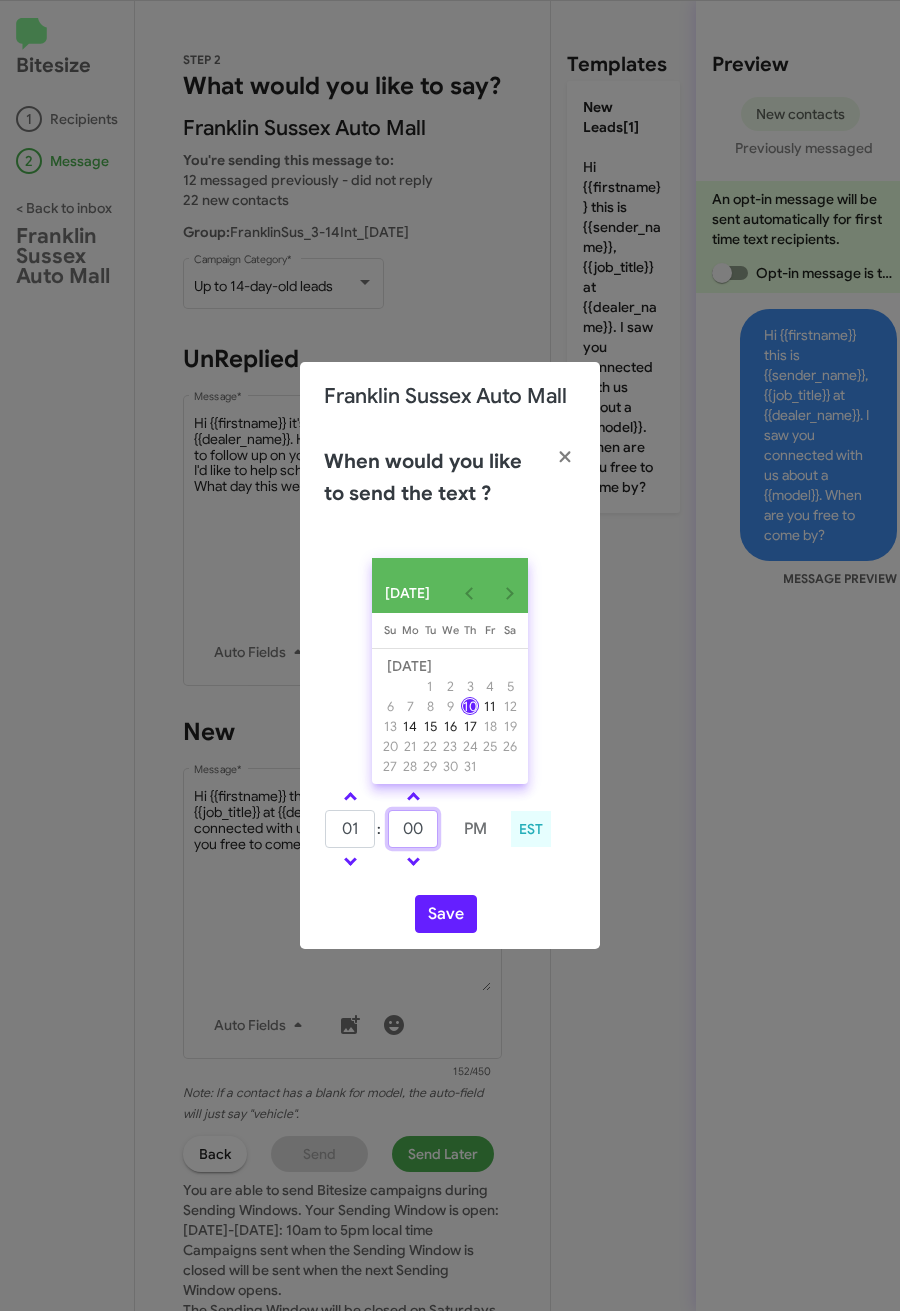 drag, startPoint x: 433, startPoint y: 831, endPoint x: 396, endPoint y: 831, distance: 37 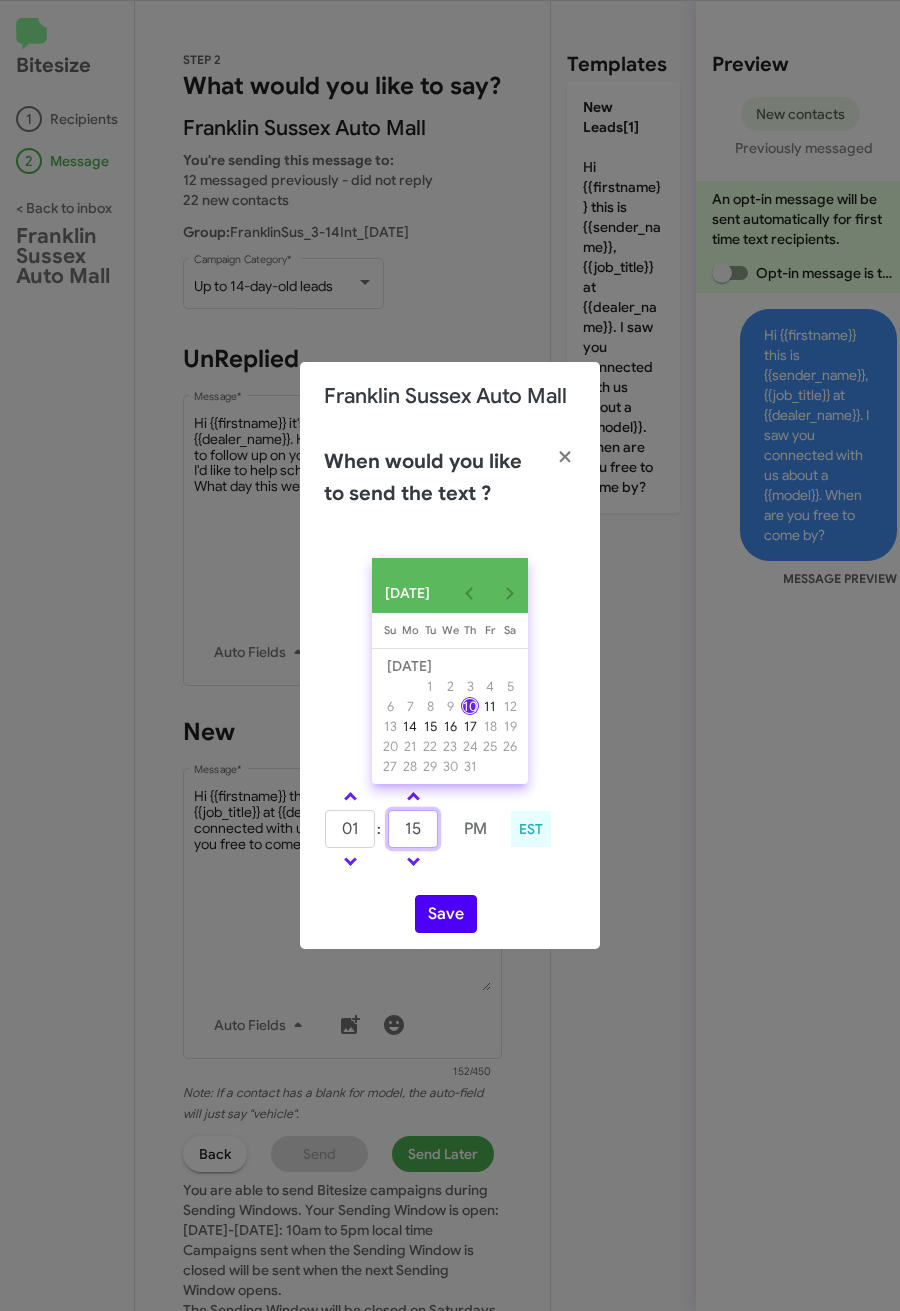 type on "15" 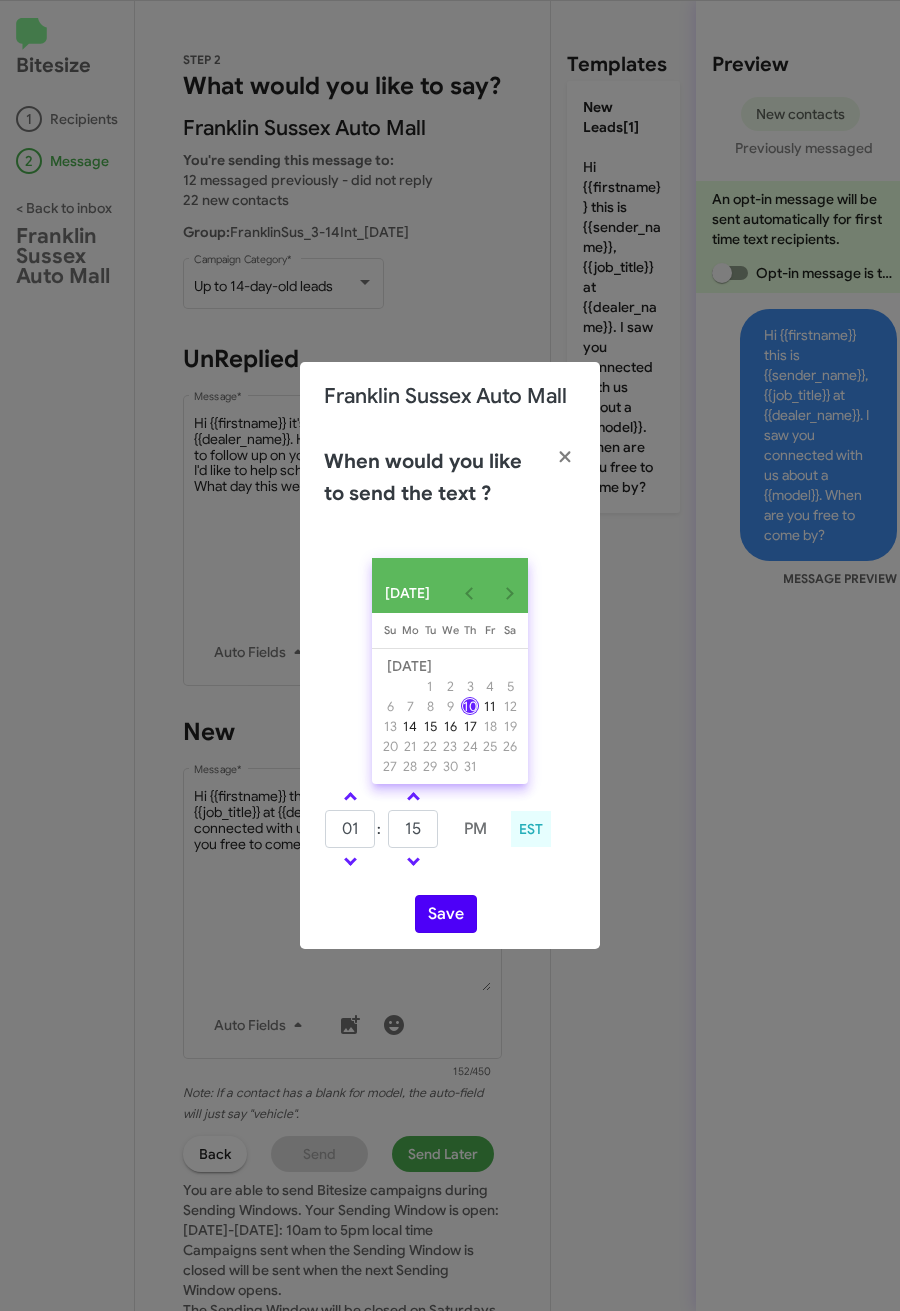 click on "JUL 2025 Sunday Su Monday Mo Tuesday Tu Wednesday We Thursday Th Friday Fr Saturday Sa  JUL      1   2   3   4   5   6   7   8   9   10   11   12   13   14   15   16   17   18   19   20   21   22   23   24   25   26   27   28   29   30   31          01  :  15     PM           EST   Save" 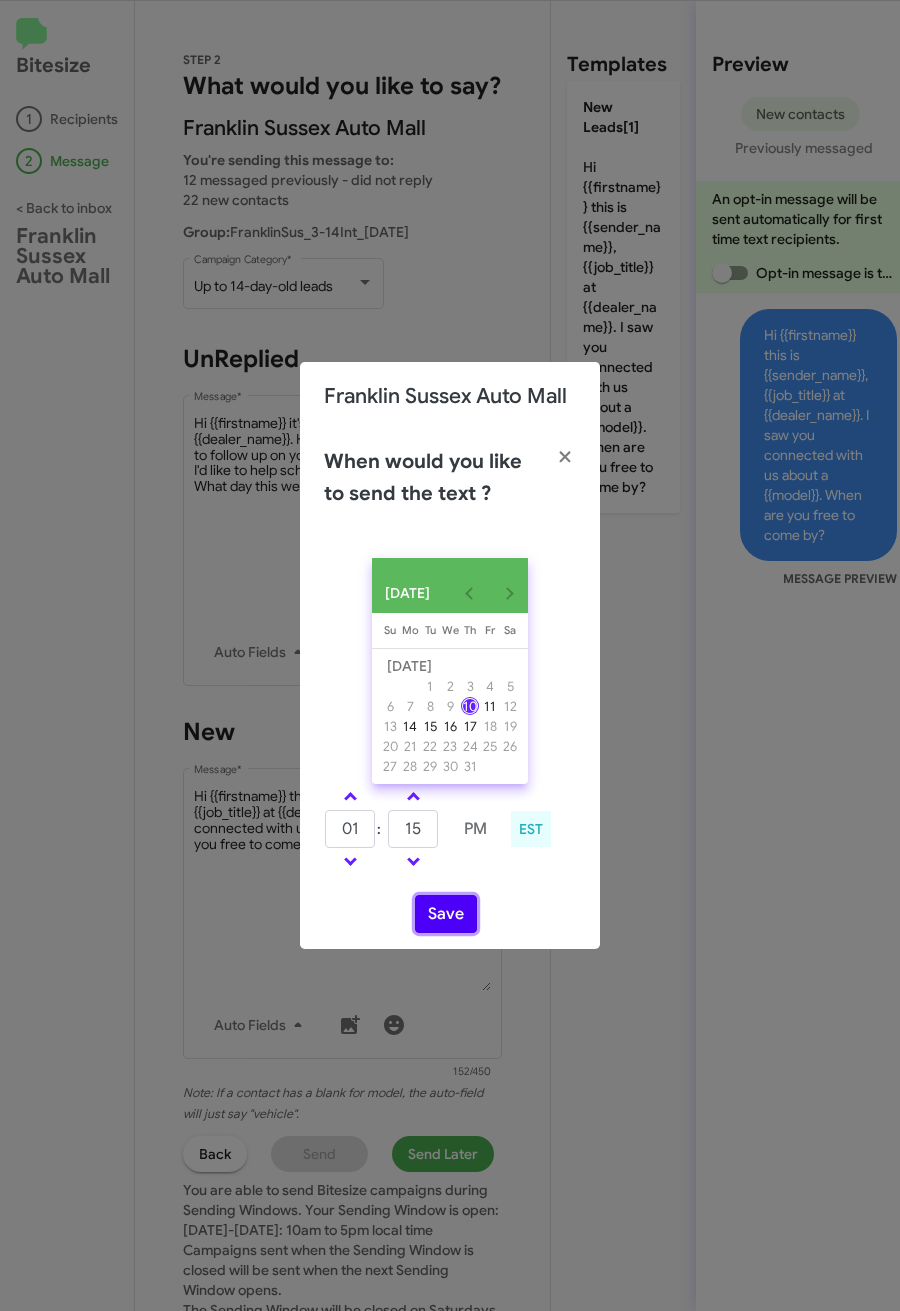 click on "Save" 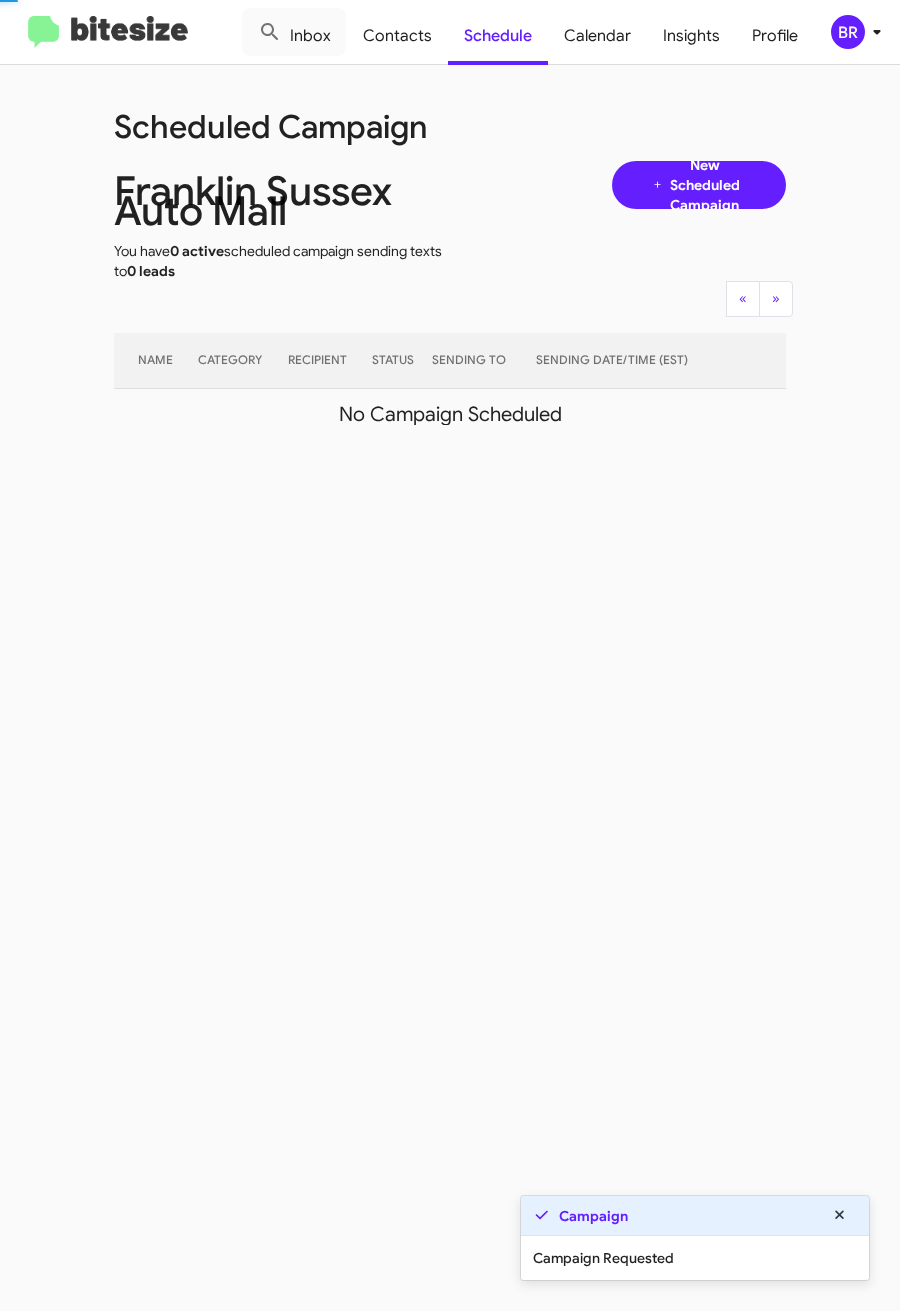 click on "BR" 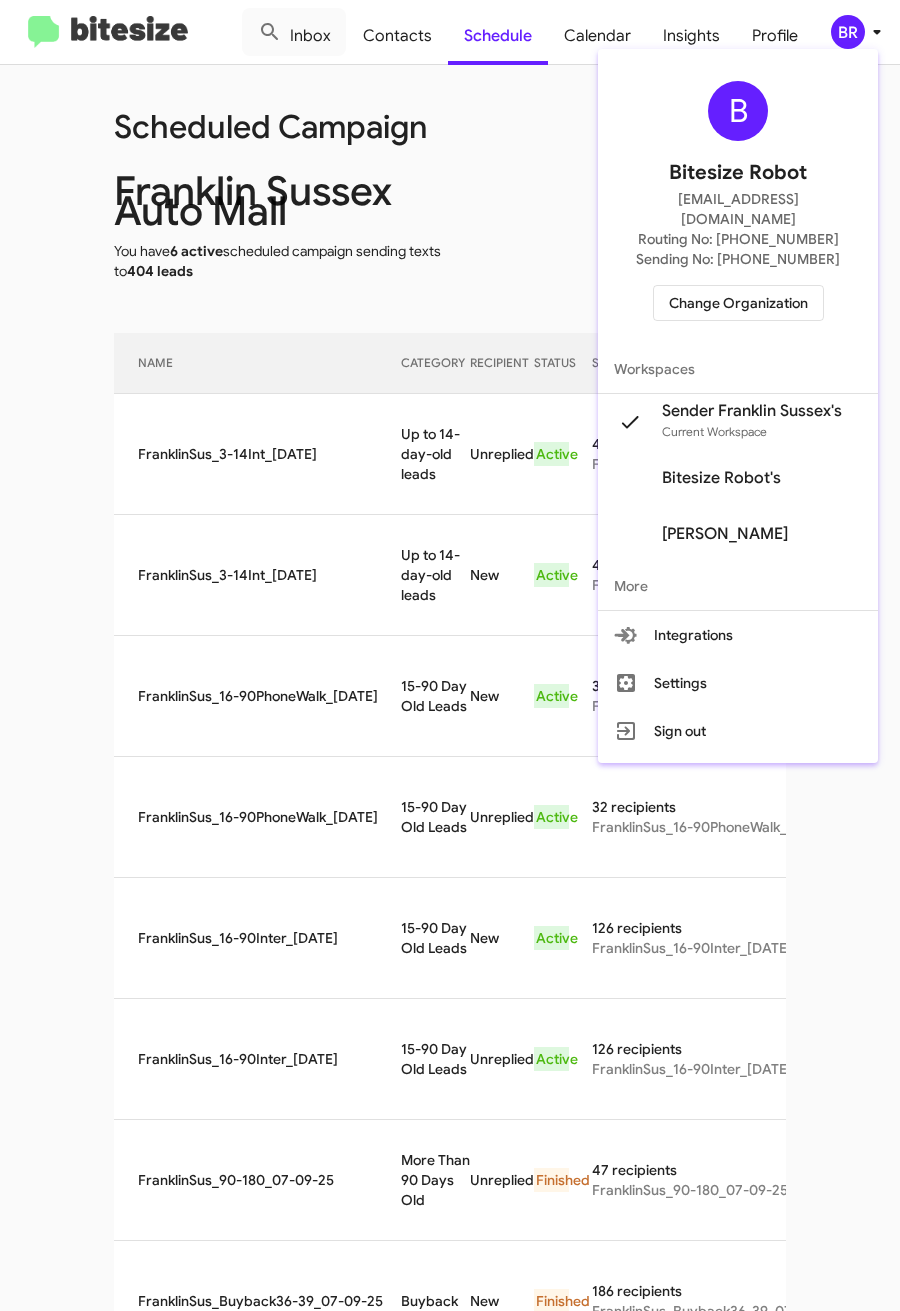 click at bounding box center [450, 655] 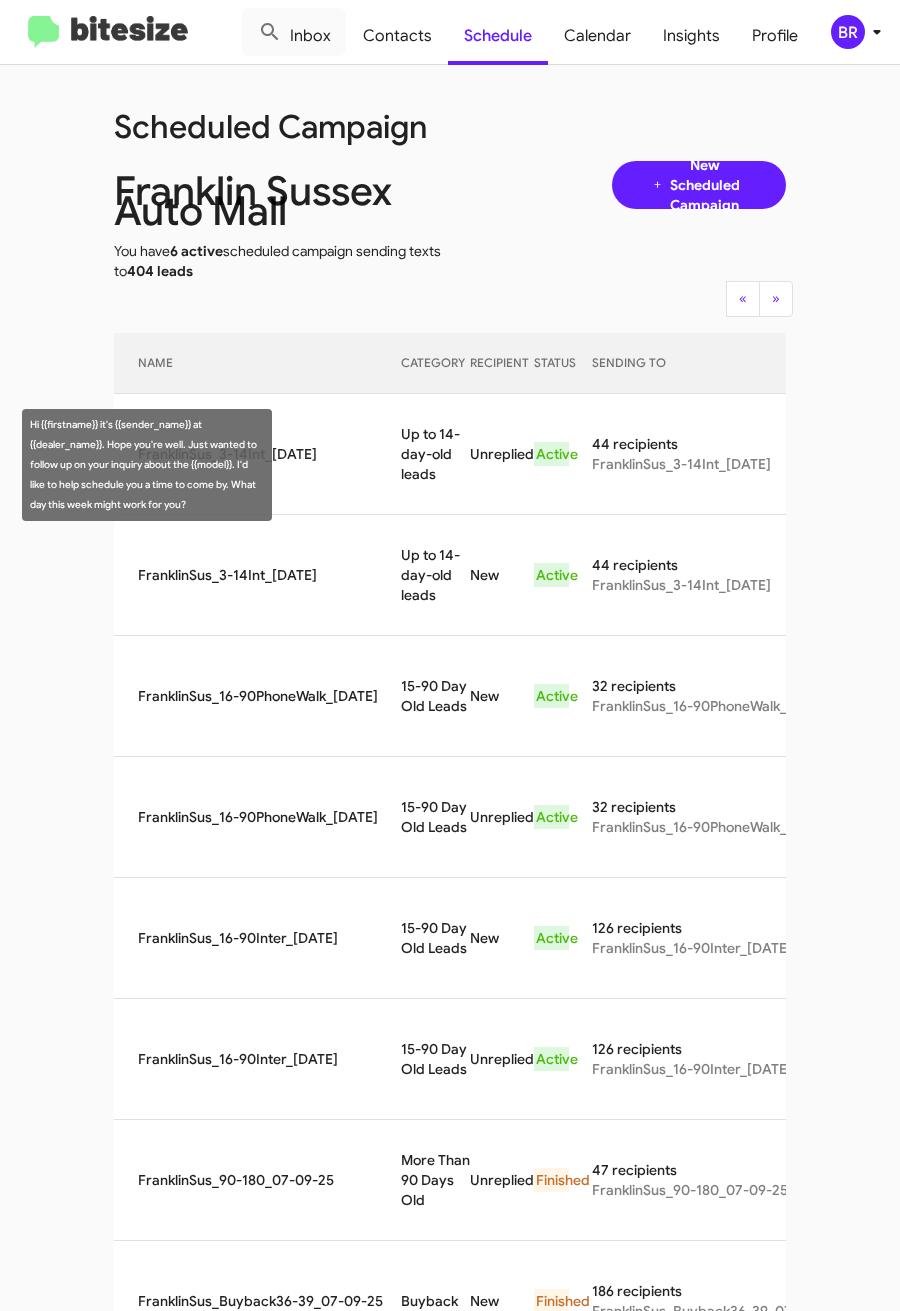 drag, startPoint x: 370, startPoint y: 441, endPoint x: 409, endPoint y: 480, distance: 55.154327 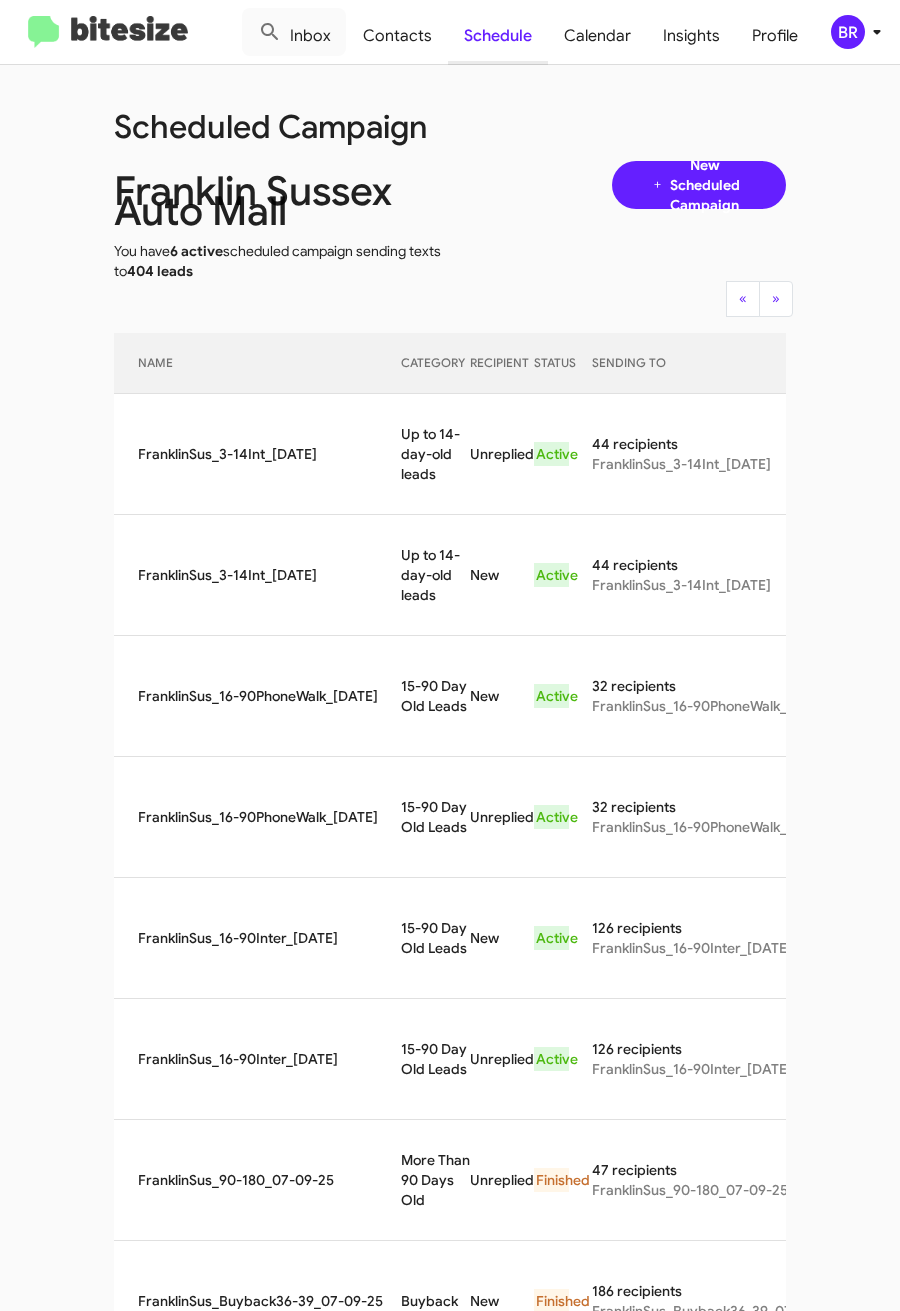 copy on "Up to 14-day-old leads" 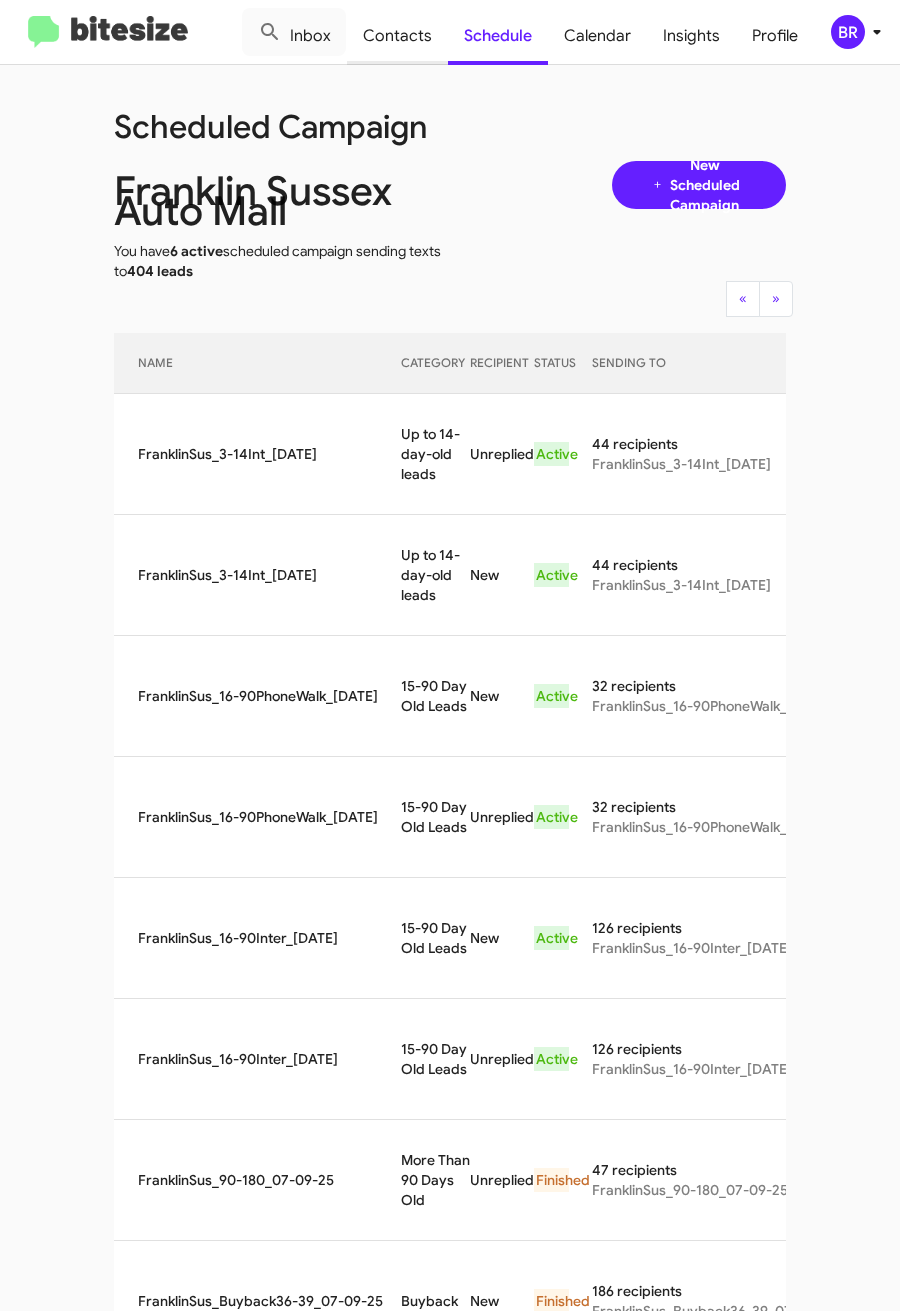 click on "Contacts" 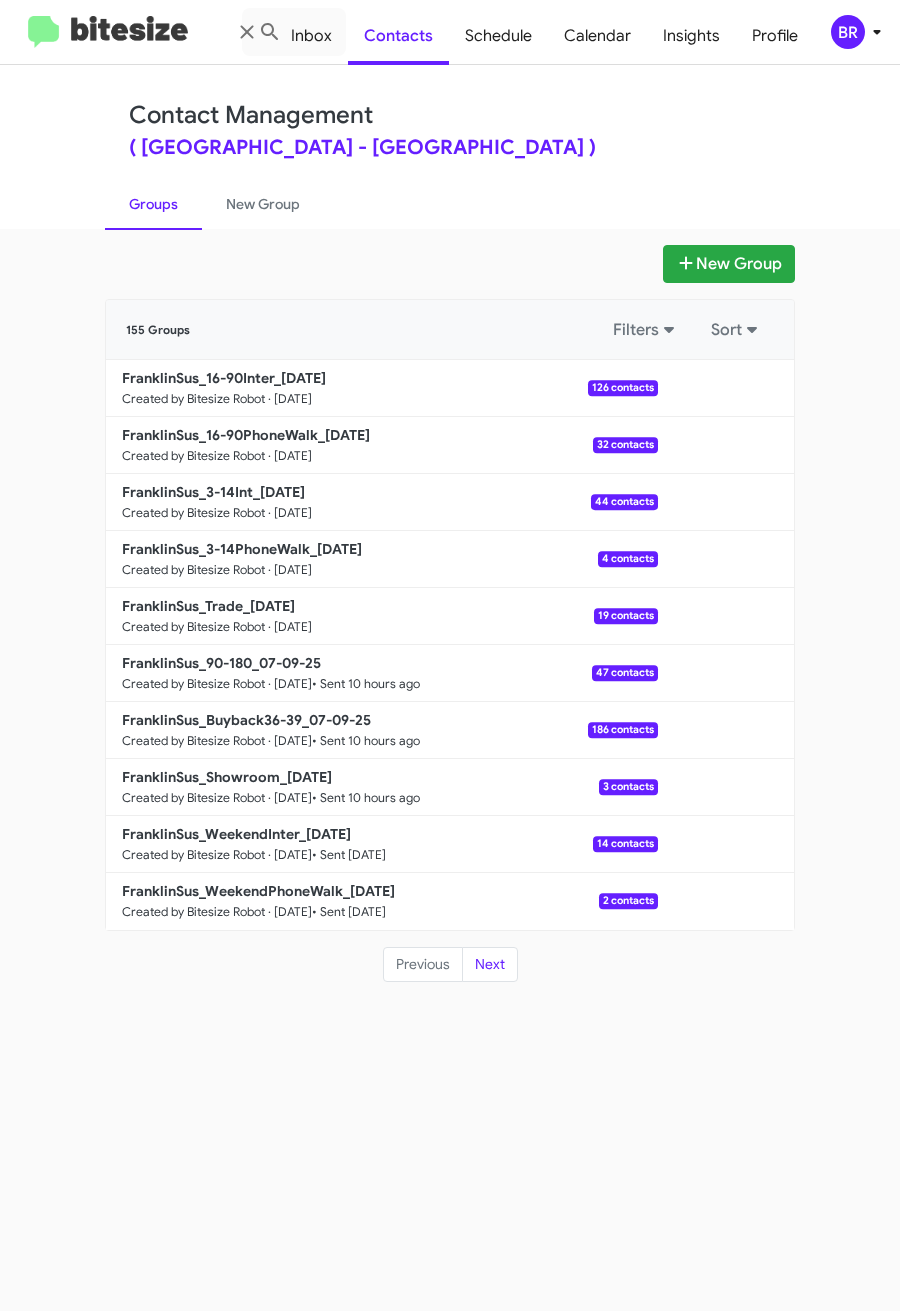 drag, startPoint x: 460, startPoint y: 183, endPoint x: 387, endPoint y: 300, distance: 137.90576 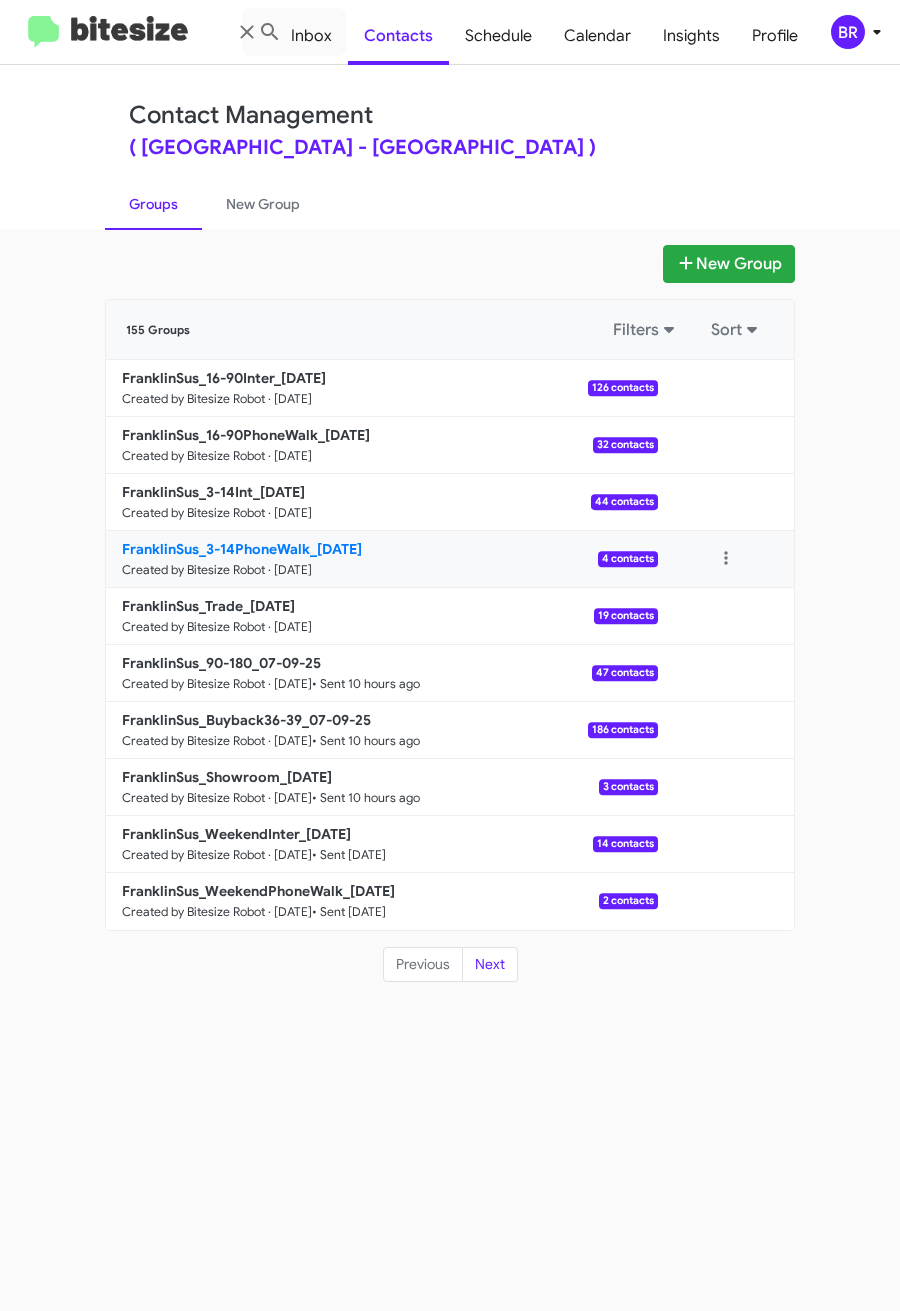 click on "FranklinSus_3-14PhoneWalk_07-10-25" 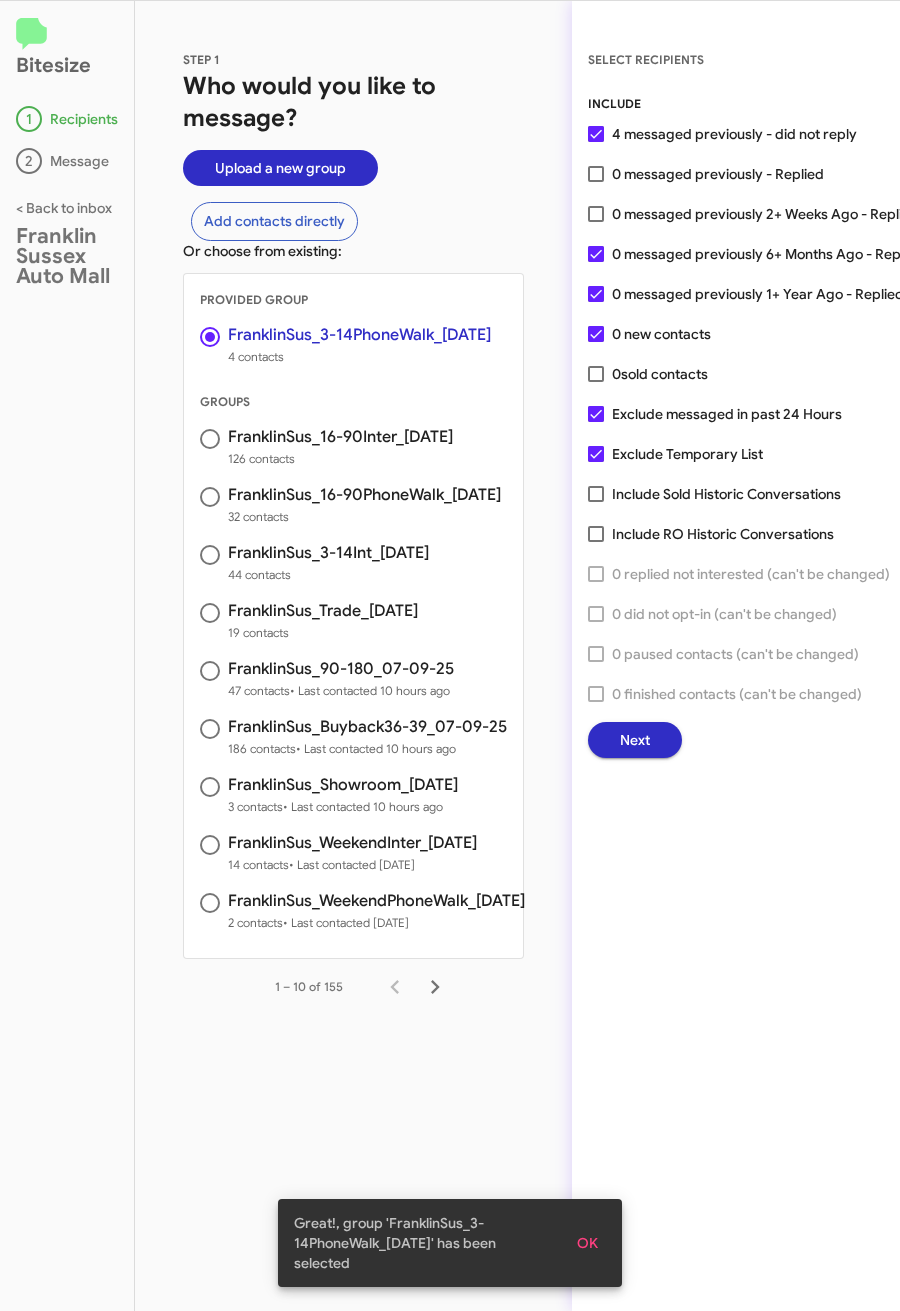 click on "Next" 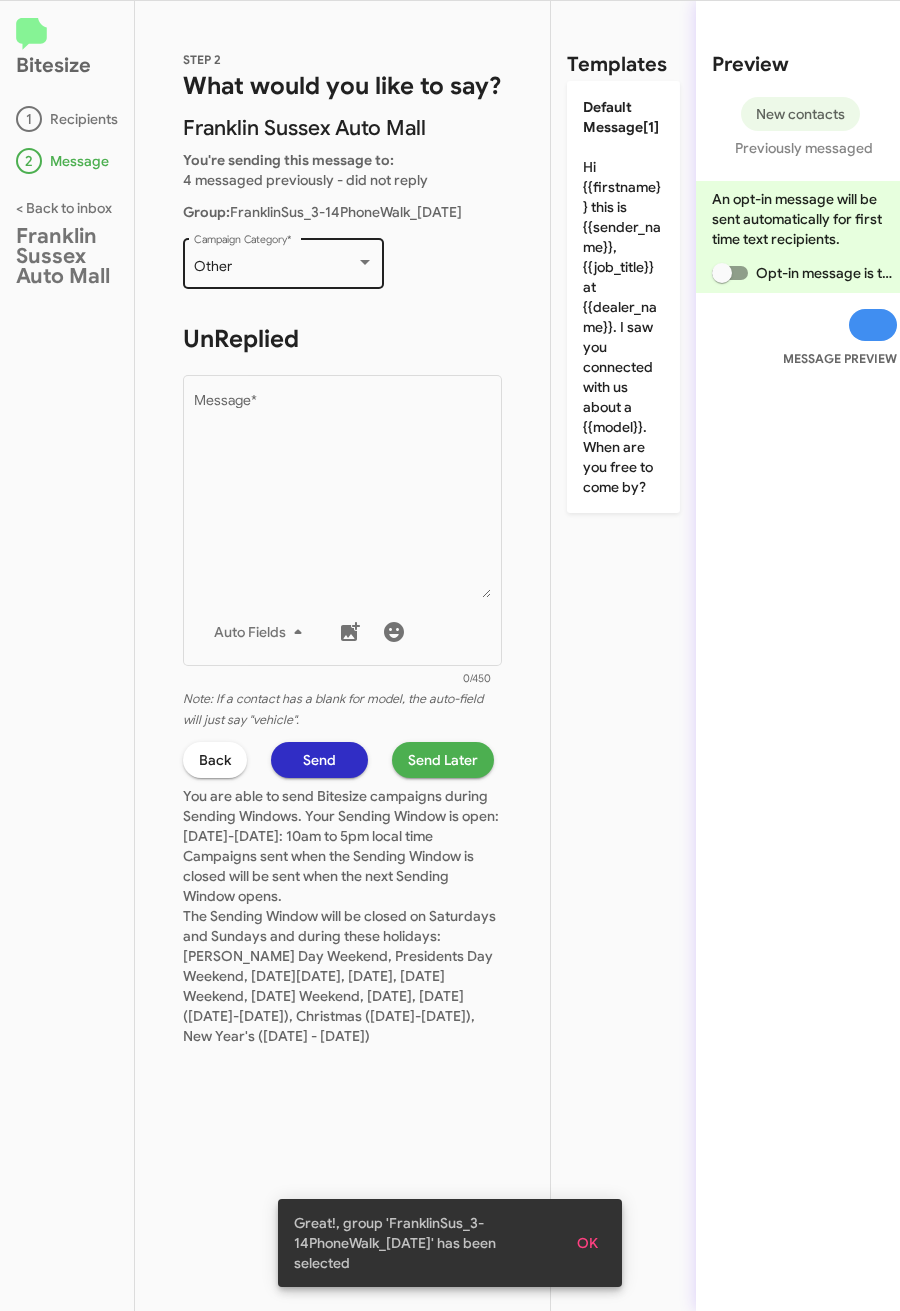 click on "Other  Campaign Category   *" 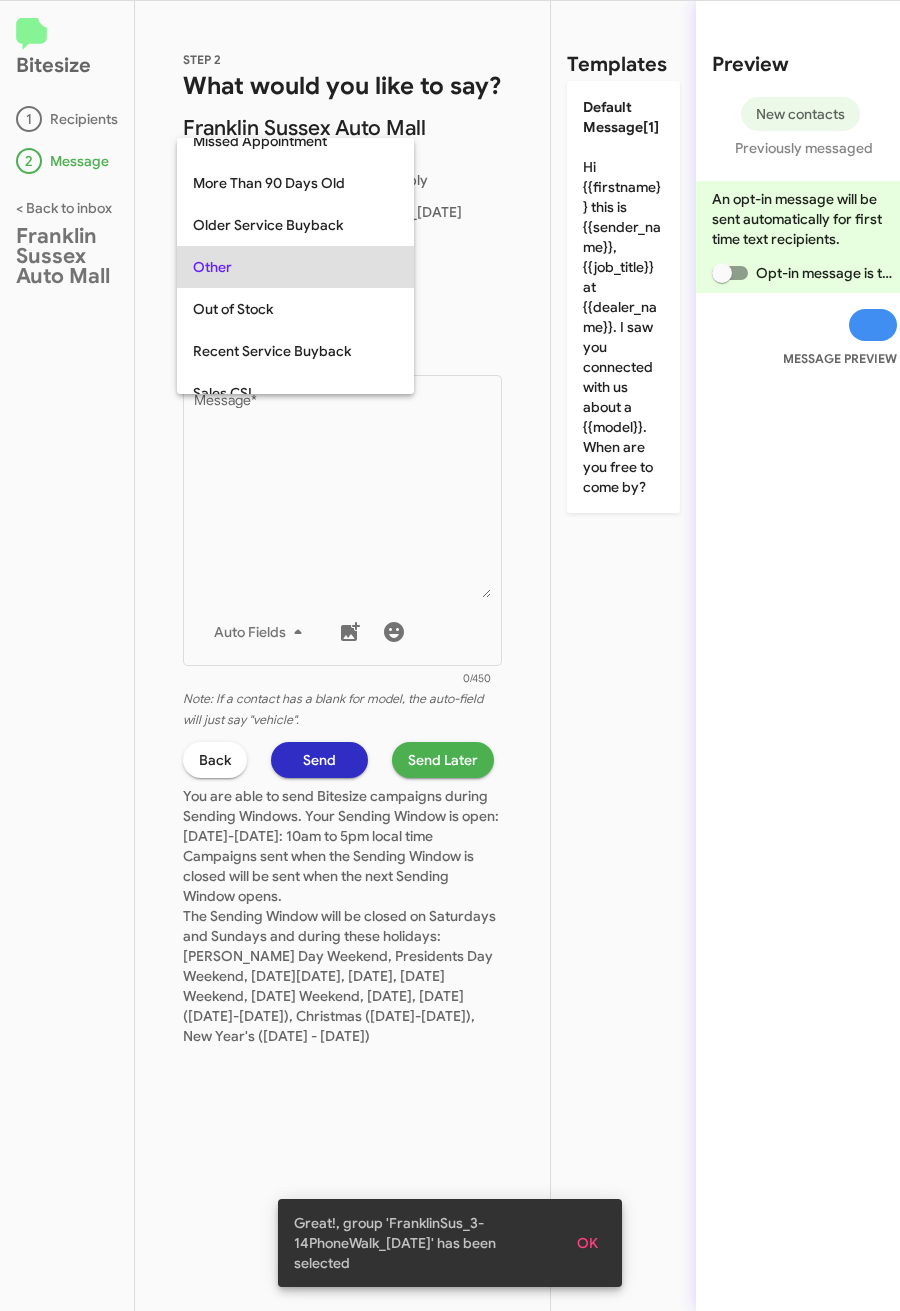 scroll, scrollTop: 751, scrollLeft: 0, axis: vertical 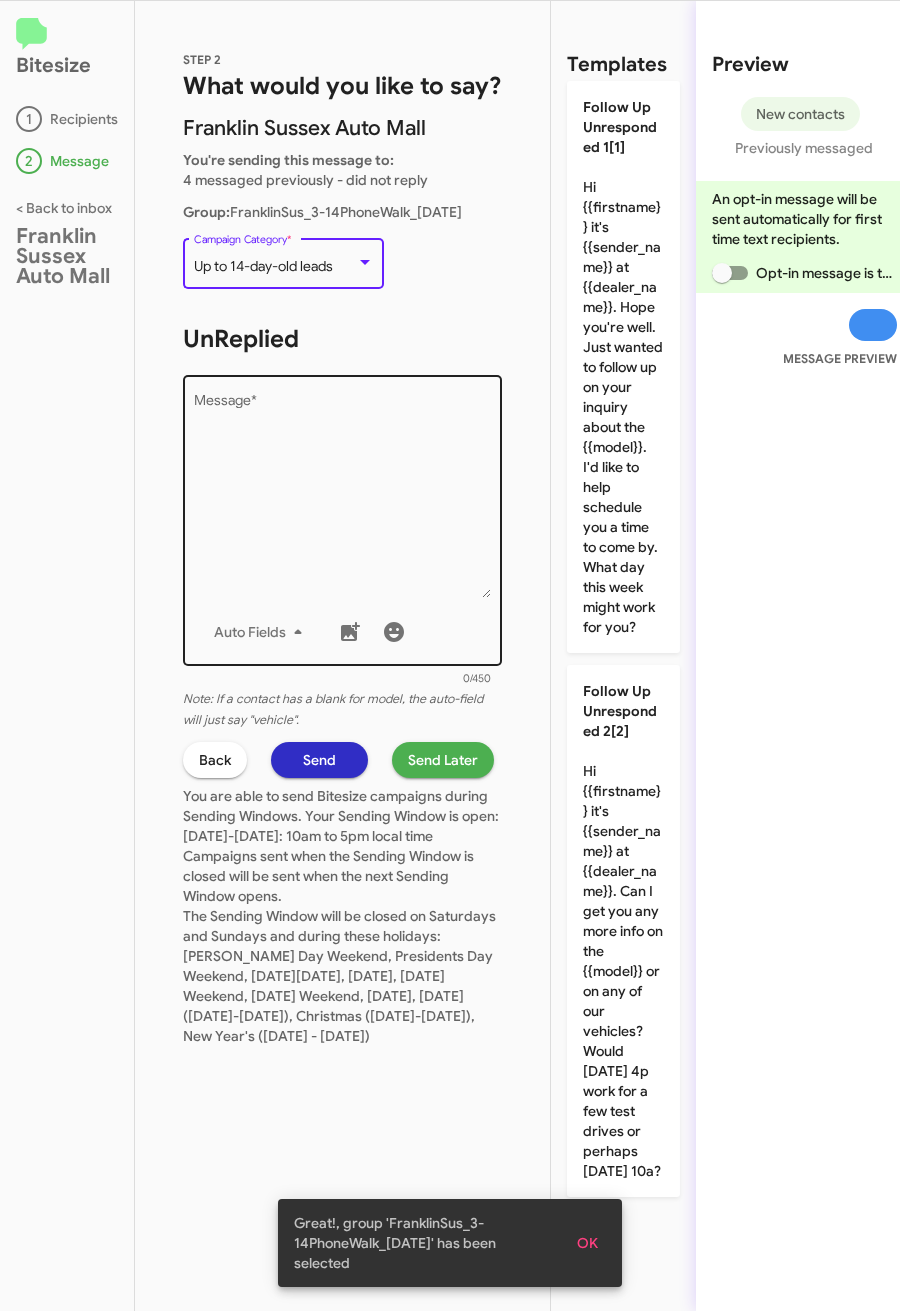 click on "Message  *" at bounding box center (343, 496) 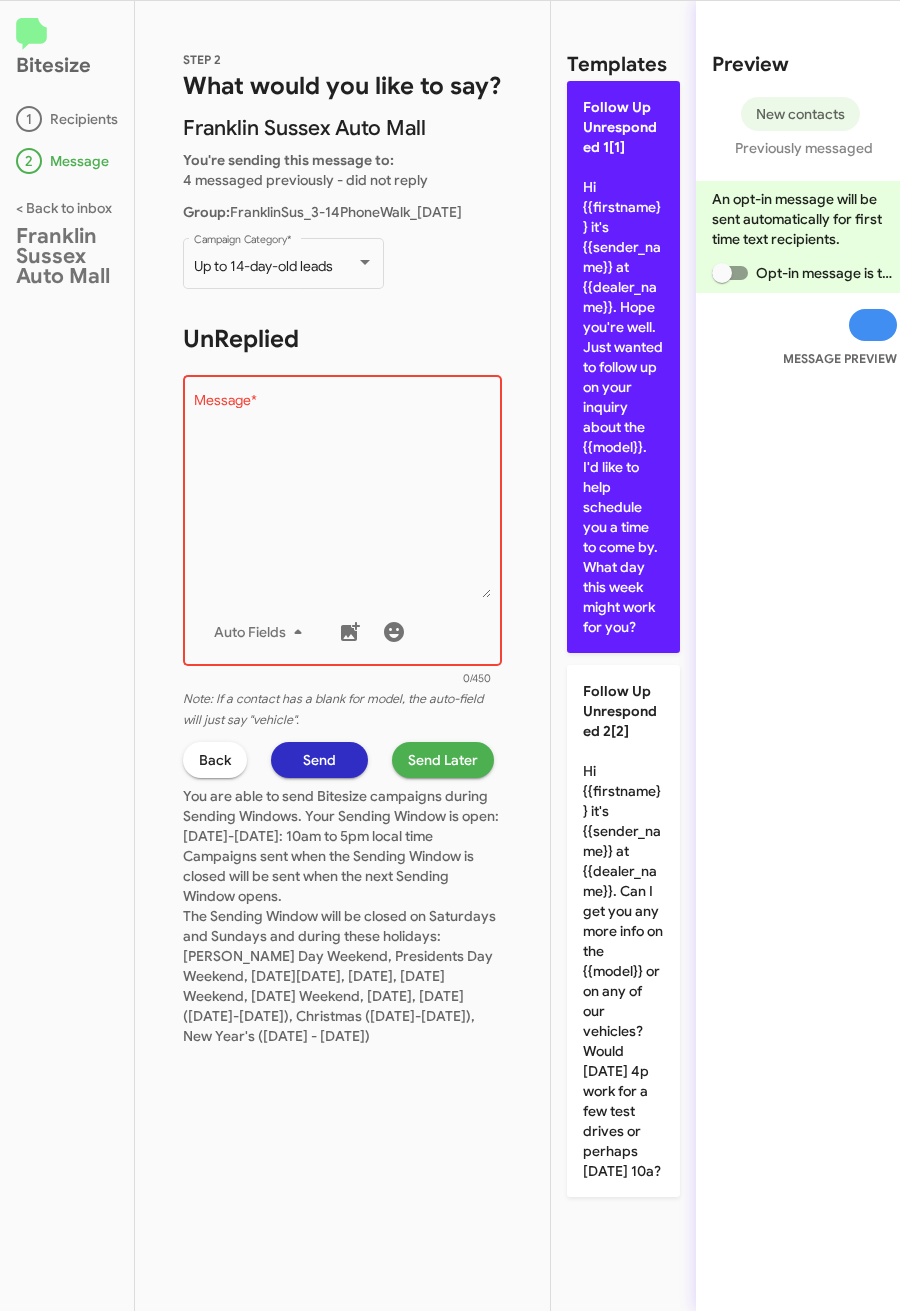click on "Follow Up Unresponded 1[1]  Hi {{firstname}} it's {{sender_name}} at {{dealer_name}}. Hope you're well. Just wanted to follow up on your inquiry about the {{model}}. I'd like to help schedule you a time to come by. What day this week might work for you?" 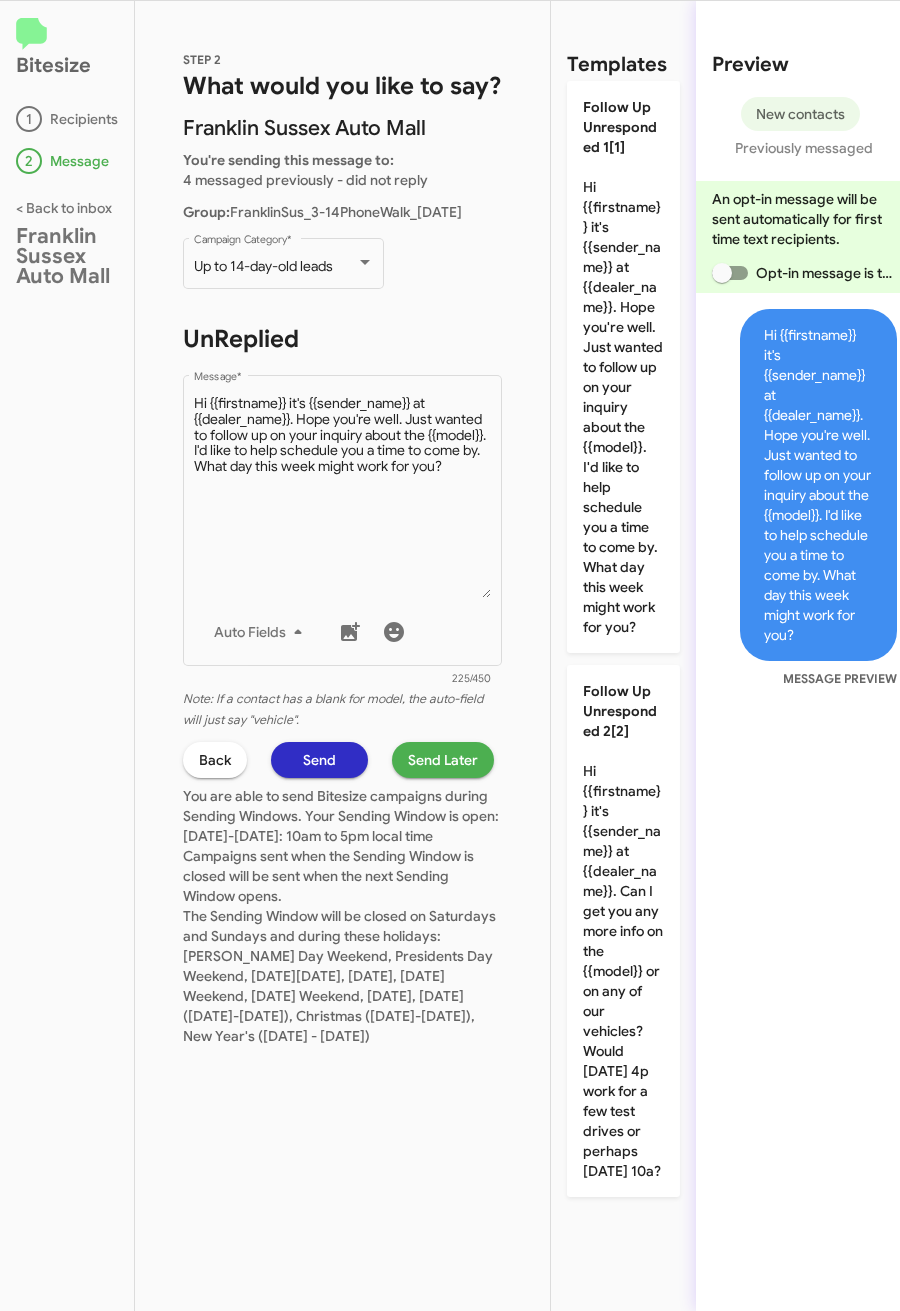 click on "Send Later" 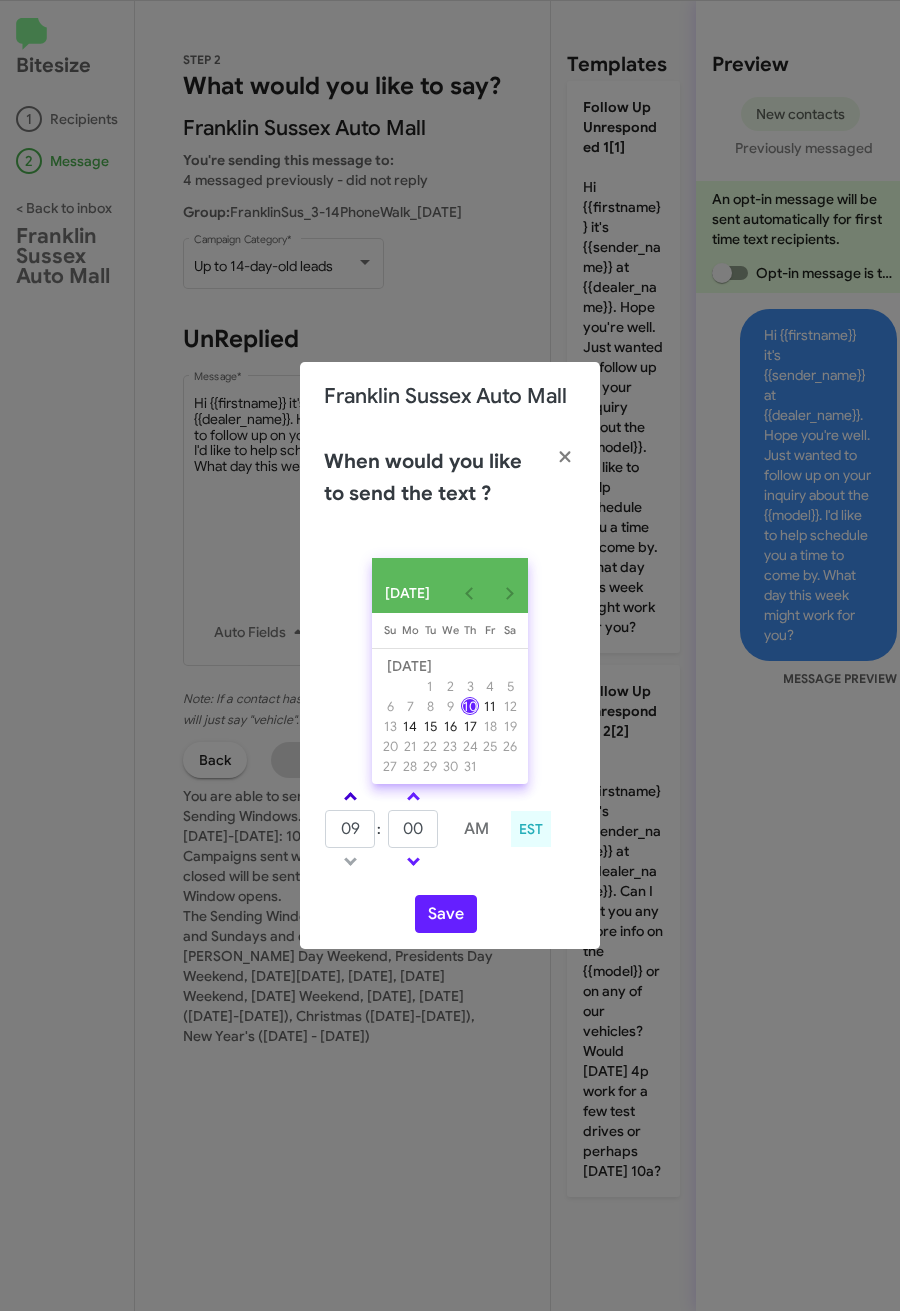 click 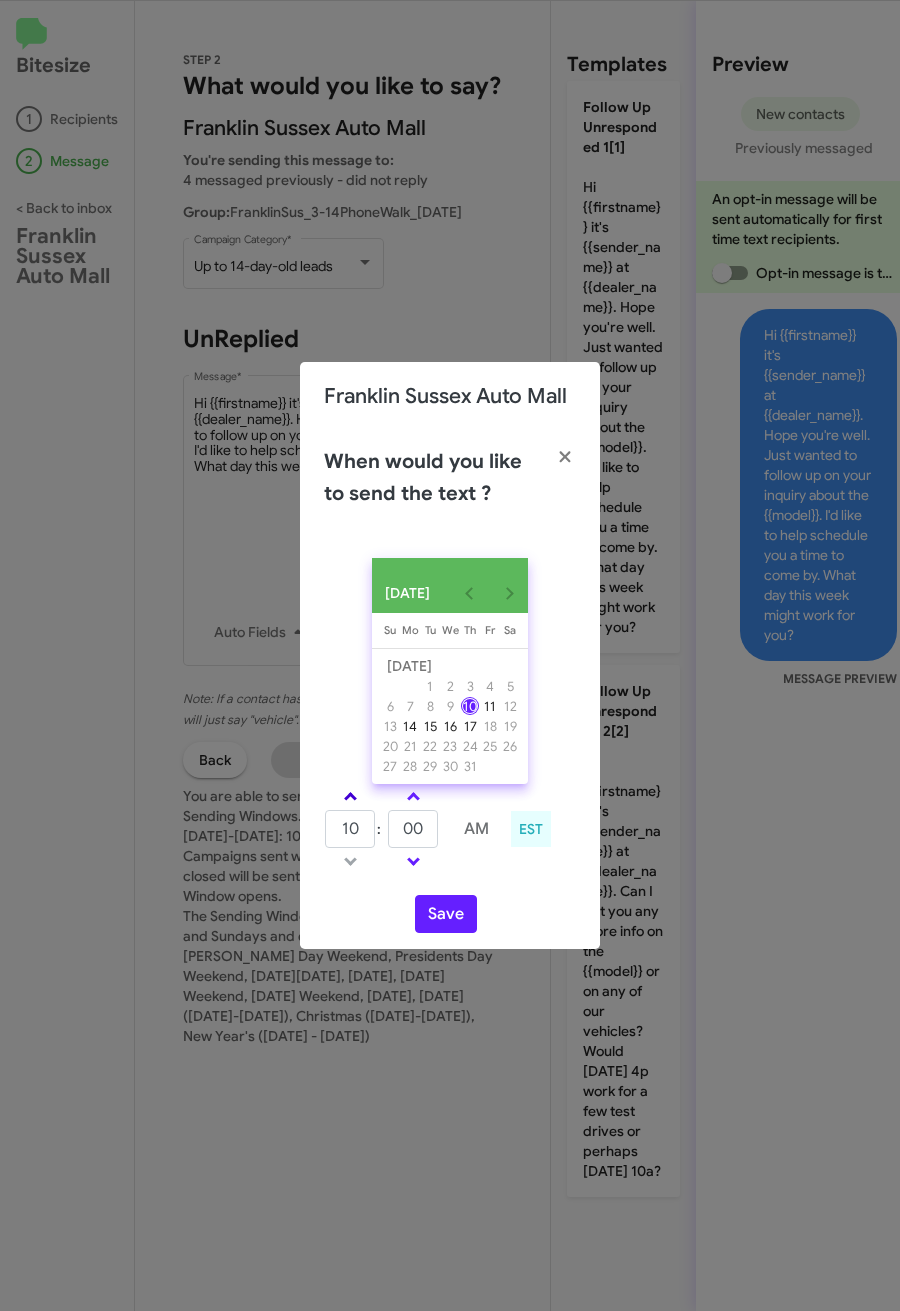 click 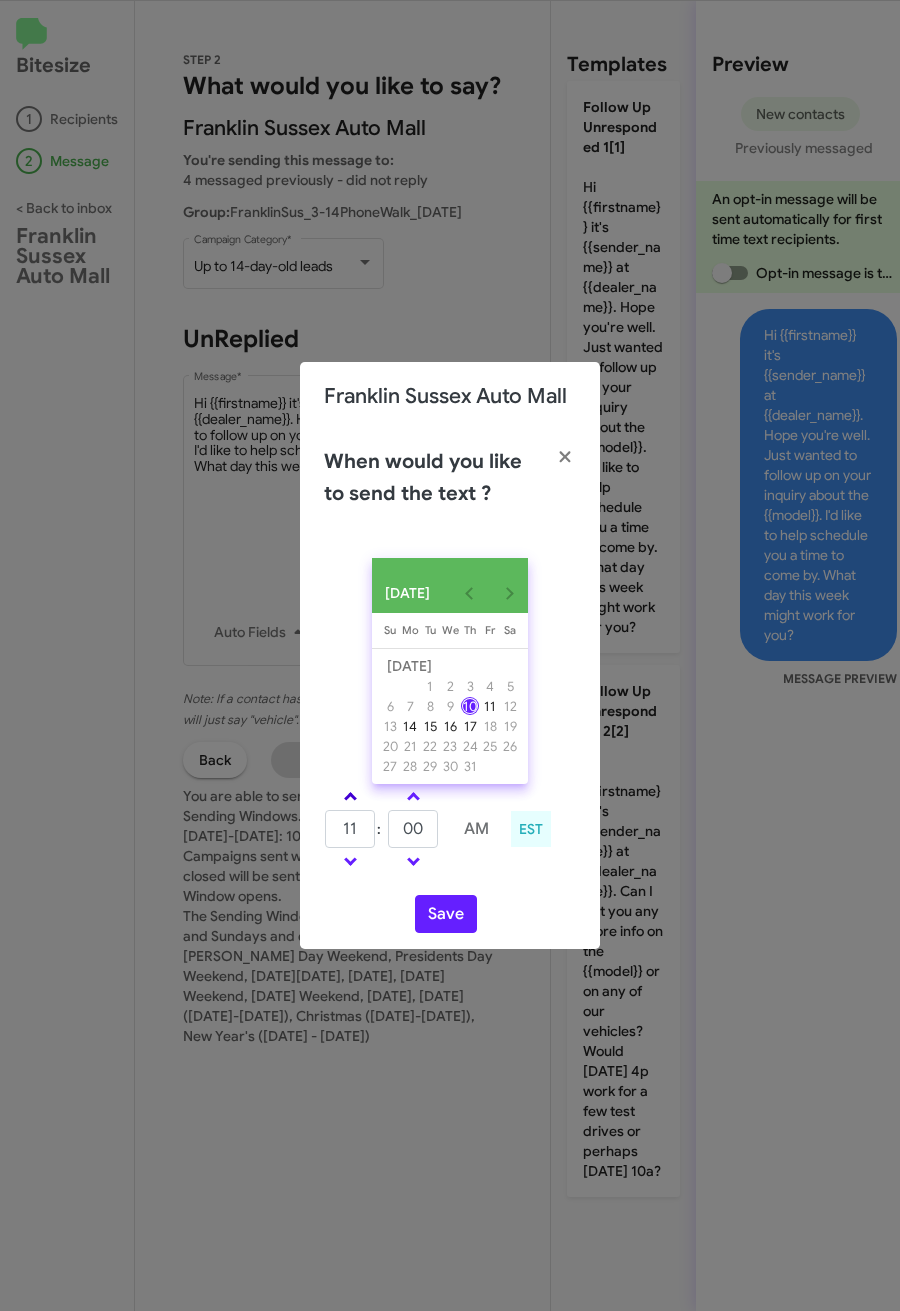 click 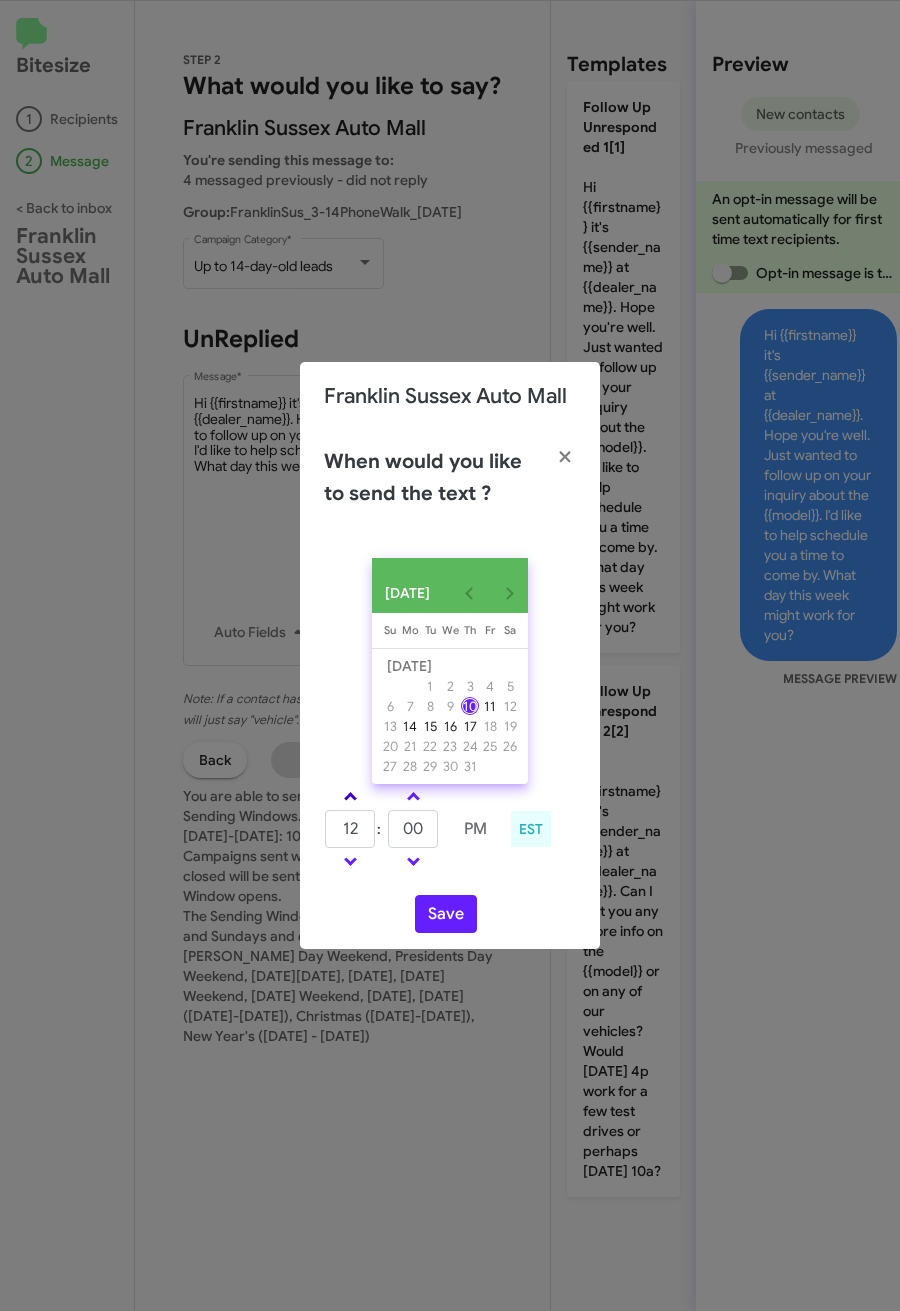 click 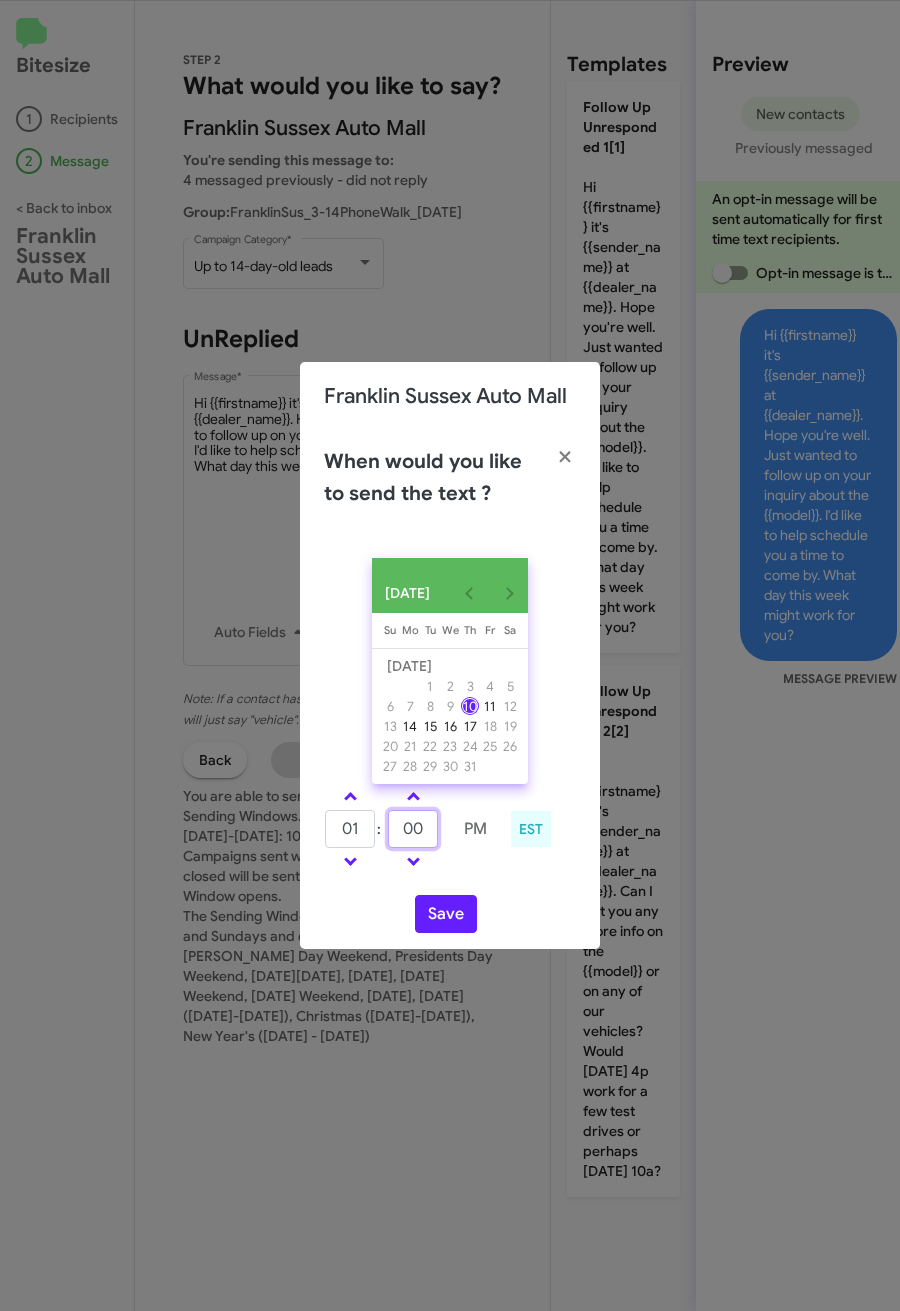 drag, startPoint x: 420, startPoint y: 843, endPoint x: 357, endPoint y: 841, distance: 63.03174 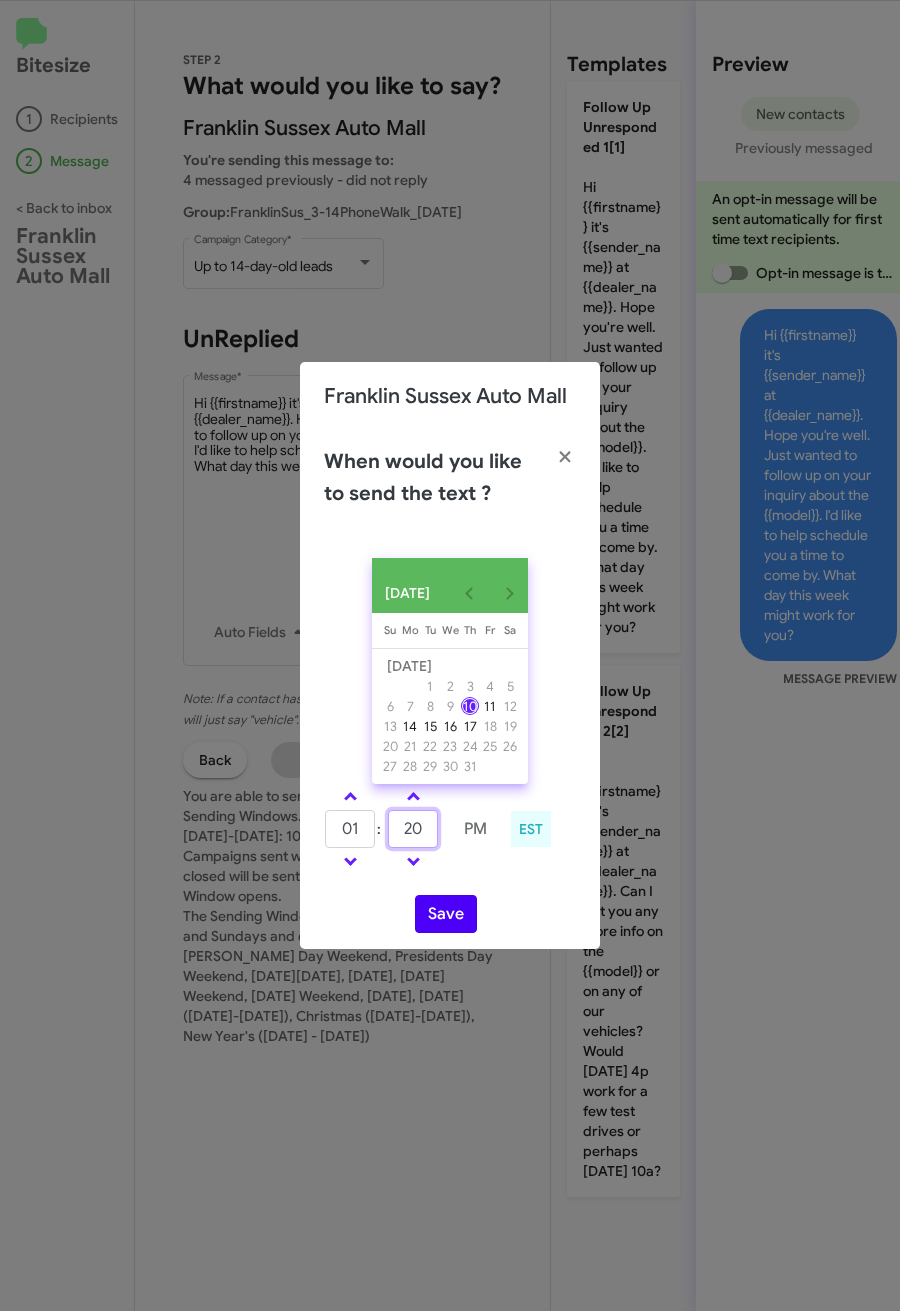 type on "20" 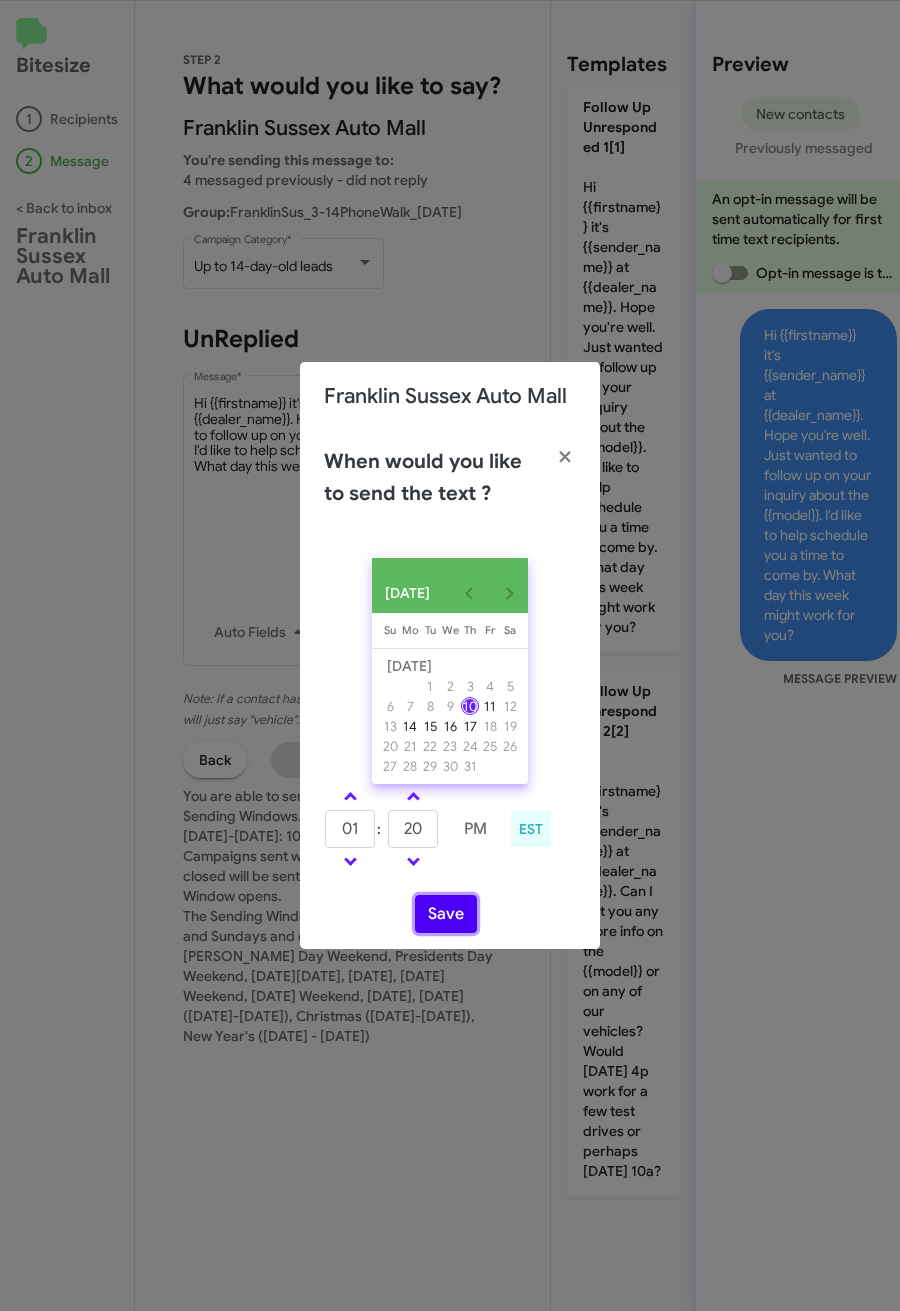 click on "Save" 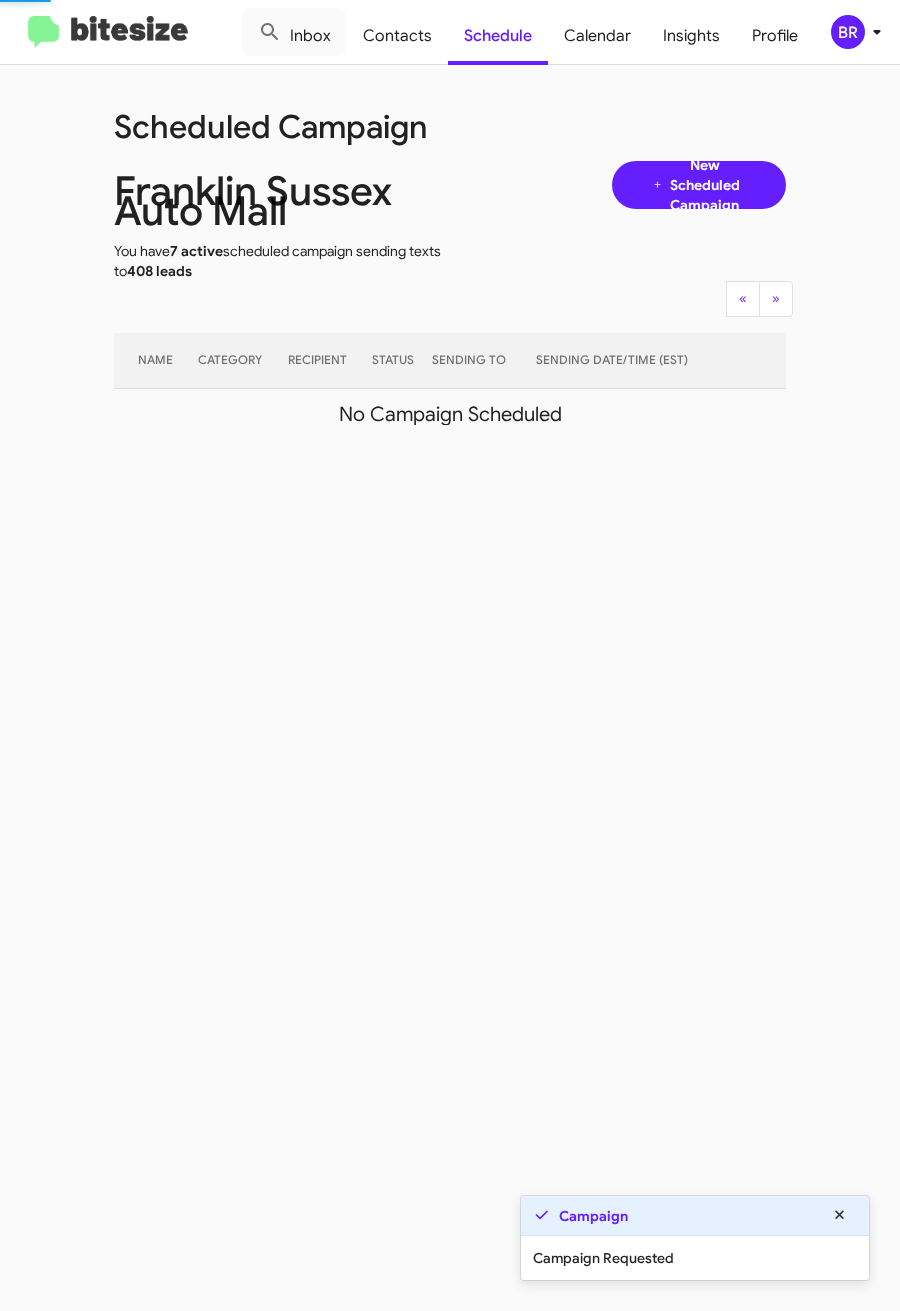 click on "BR" 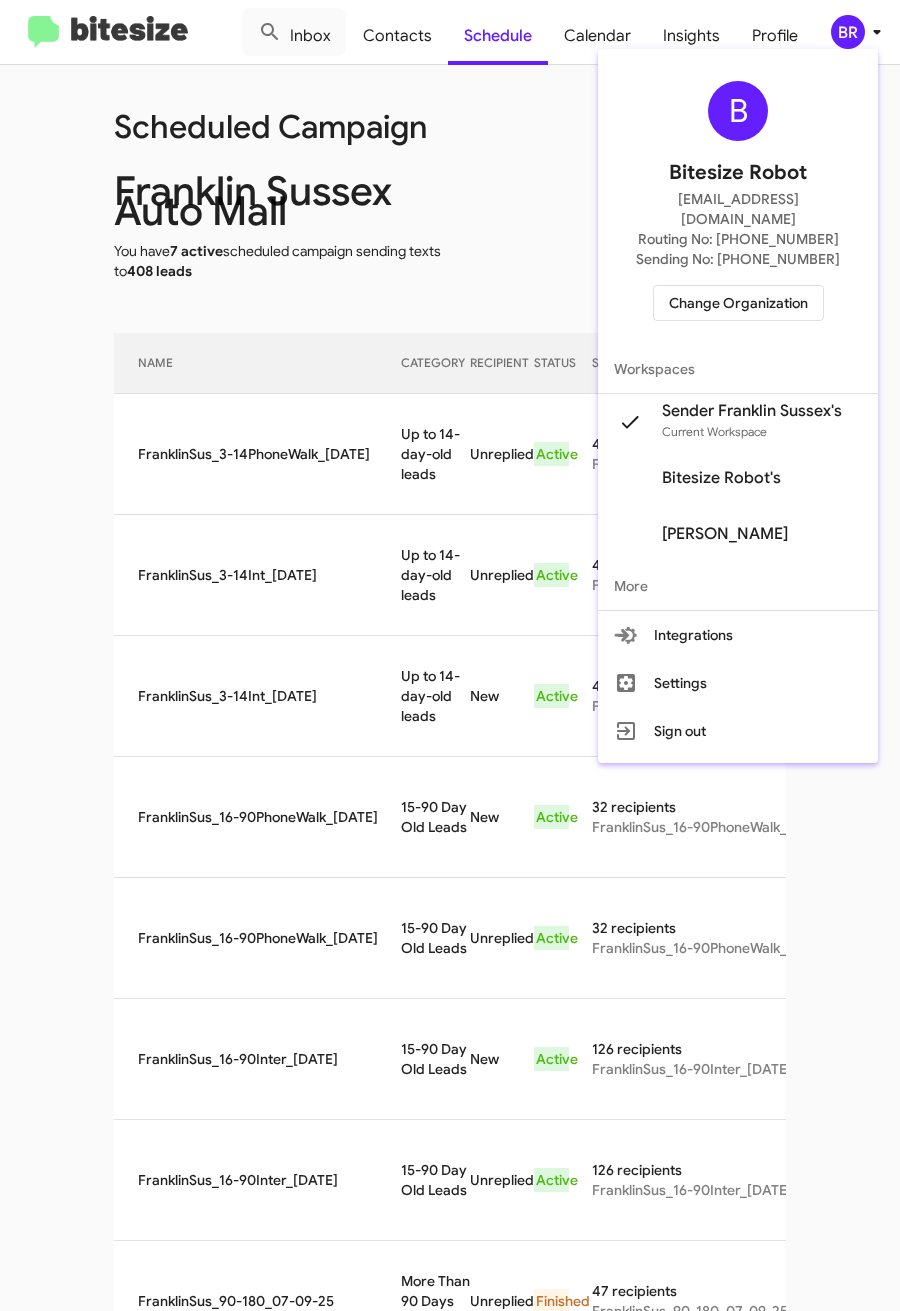 click at bounding box center [450, 655] 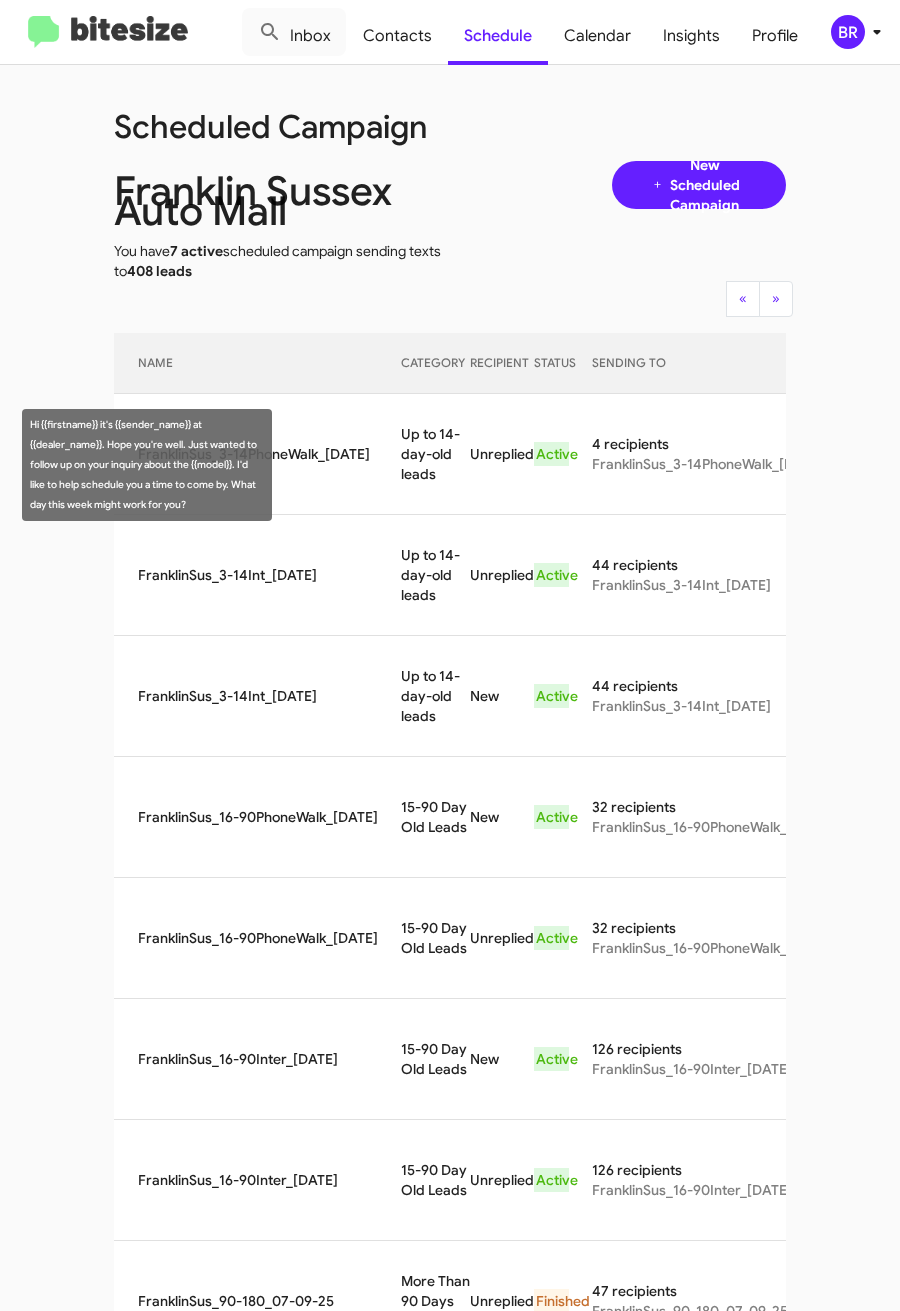 drag, startPoint x: 366, startPoint y: 441, endPoint x: 402, endPoint y: 478, distance: 51.62364 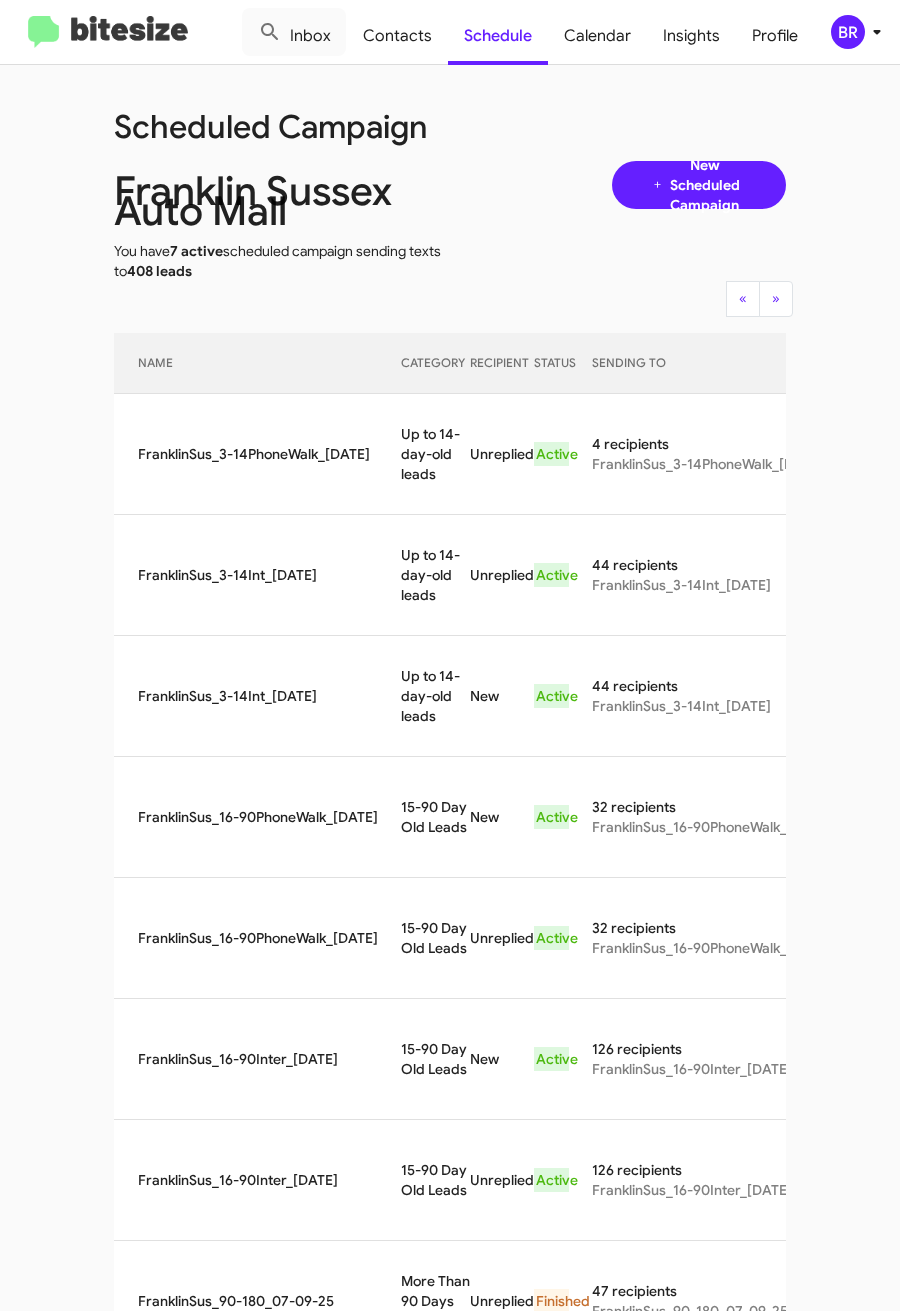 copy on "25   Up to 14-day-old leads" 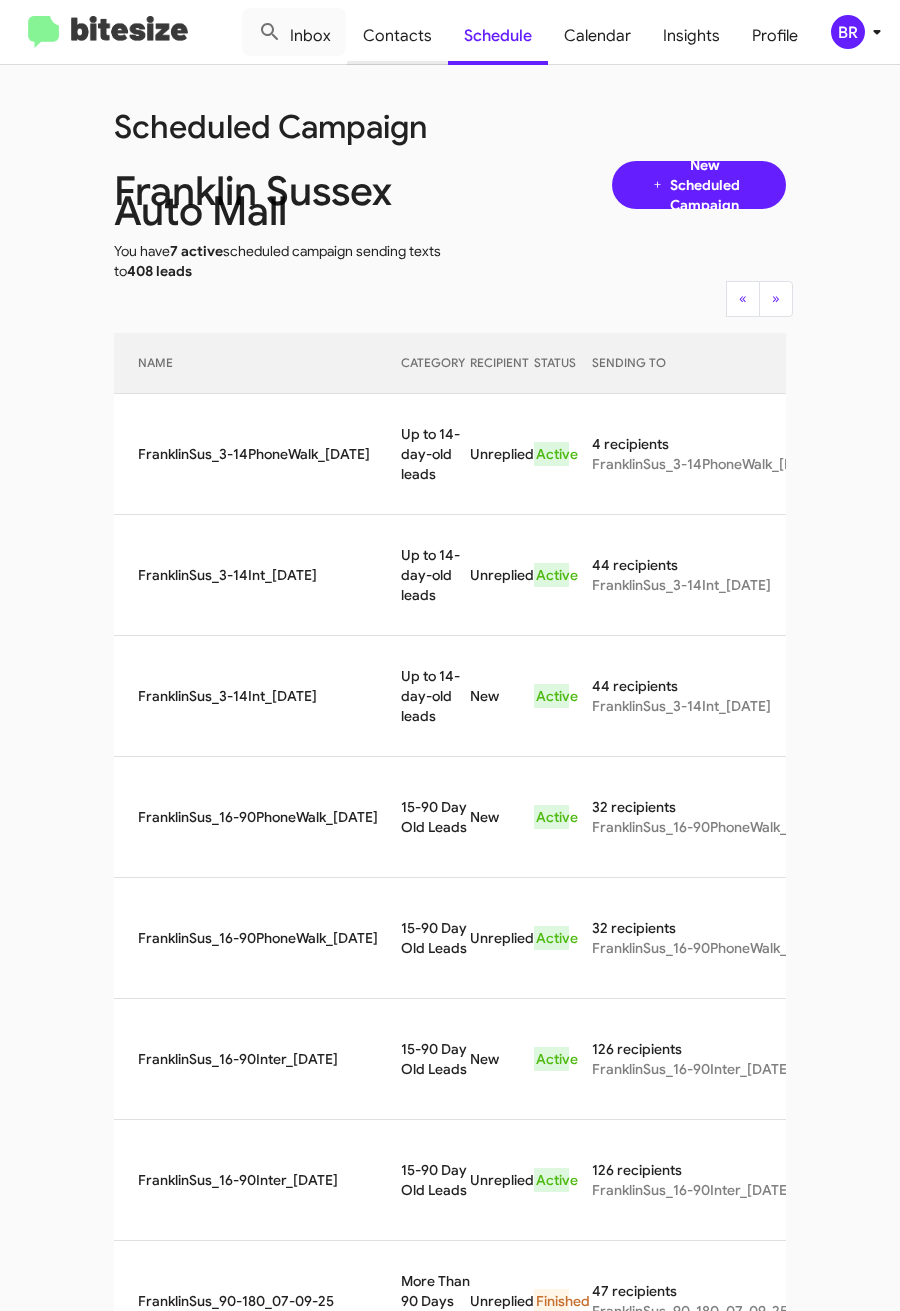 click on "Contacts" 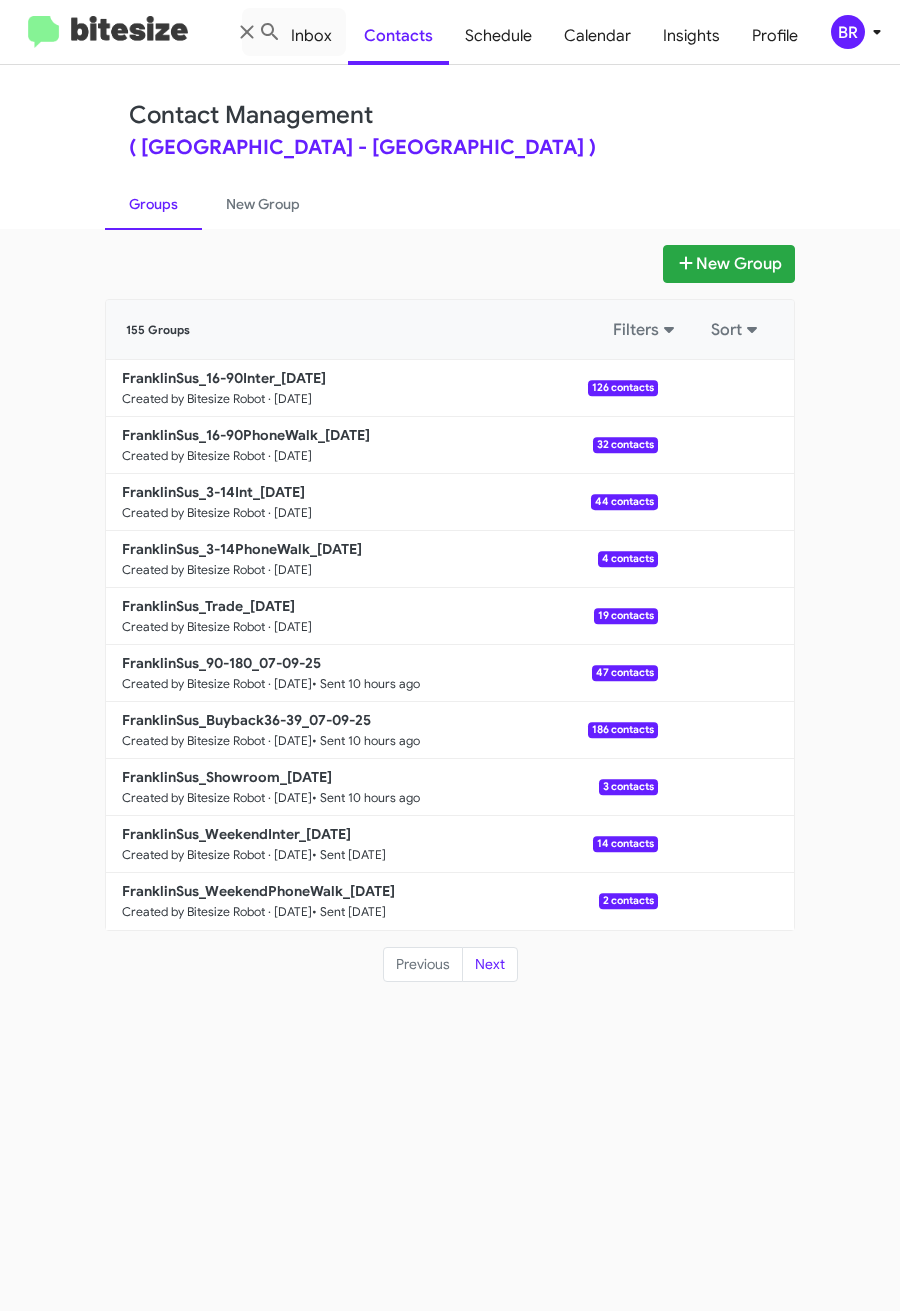 click on "Contact Management ( Franklin Sussex Auto Mall - Franklin Sussex Auto Mall )  Groups   New Group" 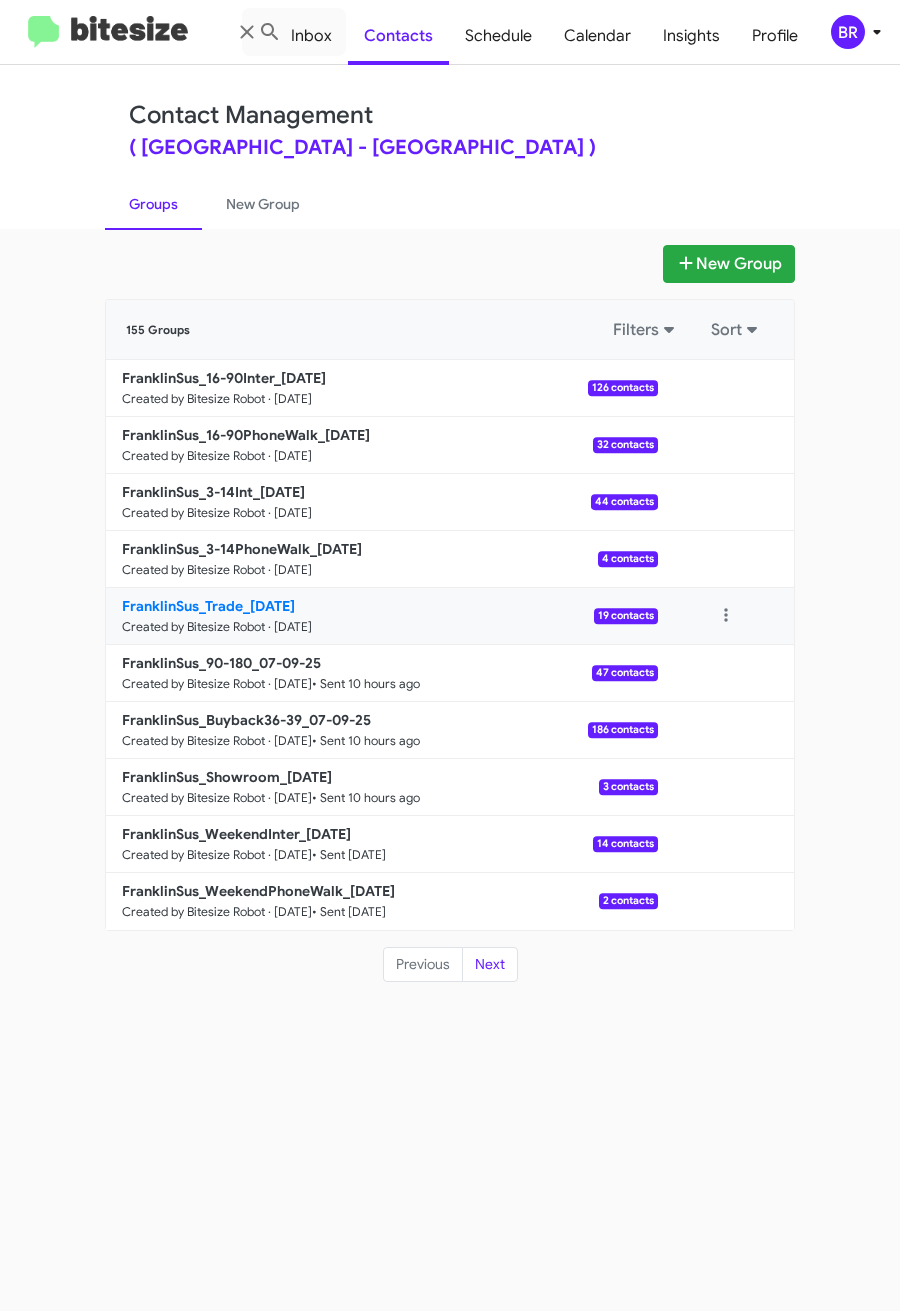click on "FranklinSus_Trade_07-10-25" 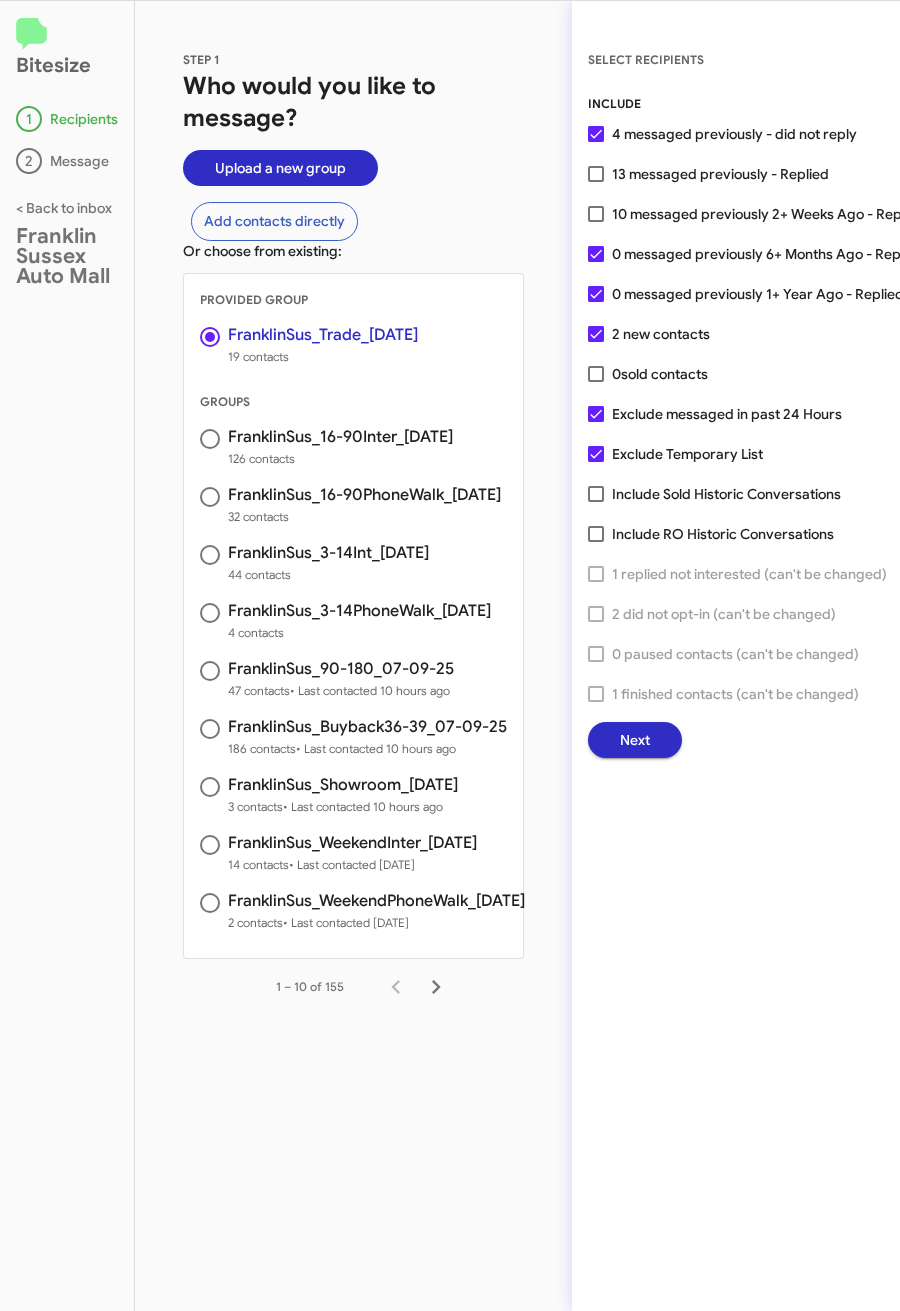 click on "Next" 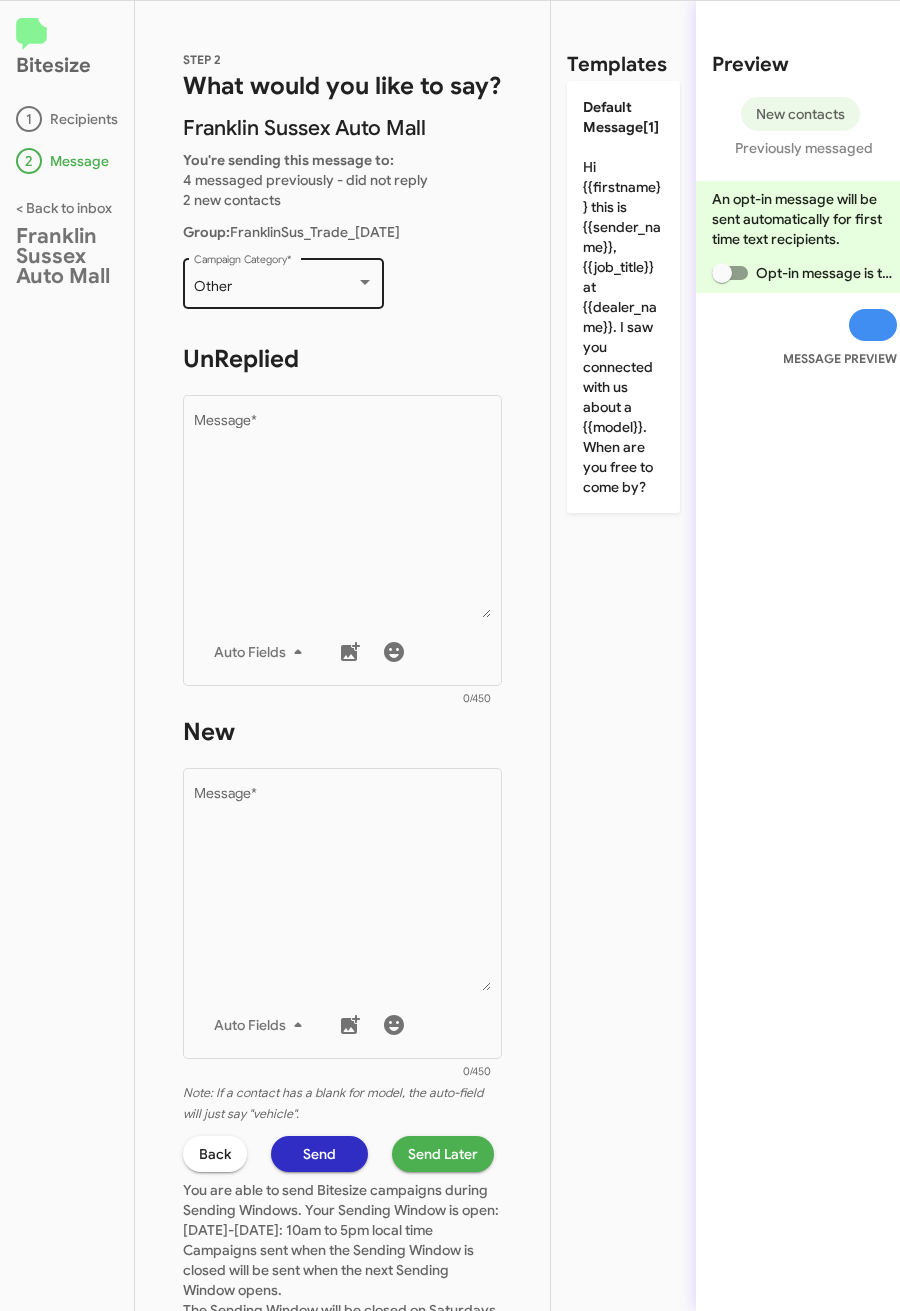 click on "Other" at bounding box center [275, 287] 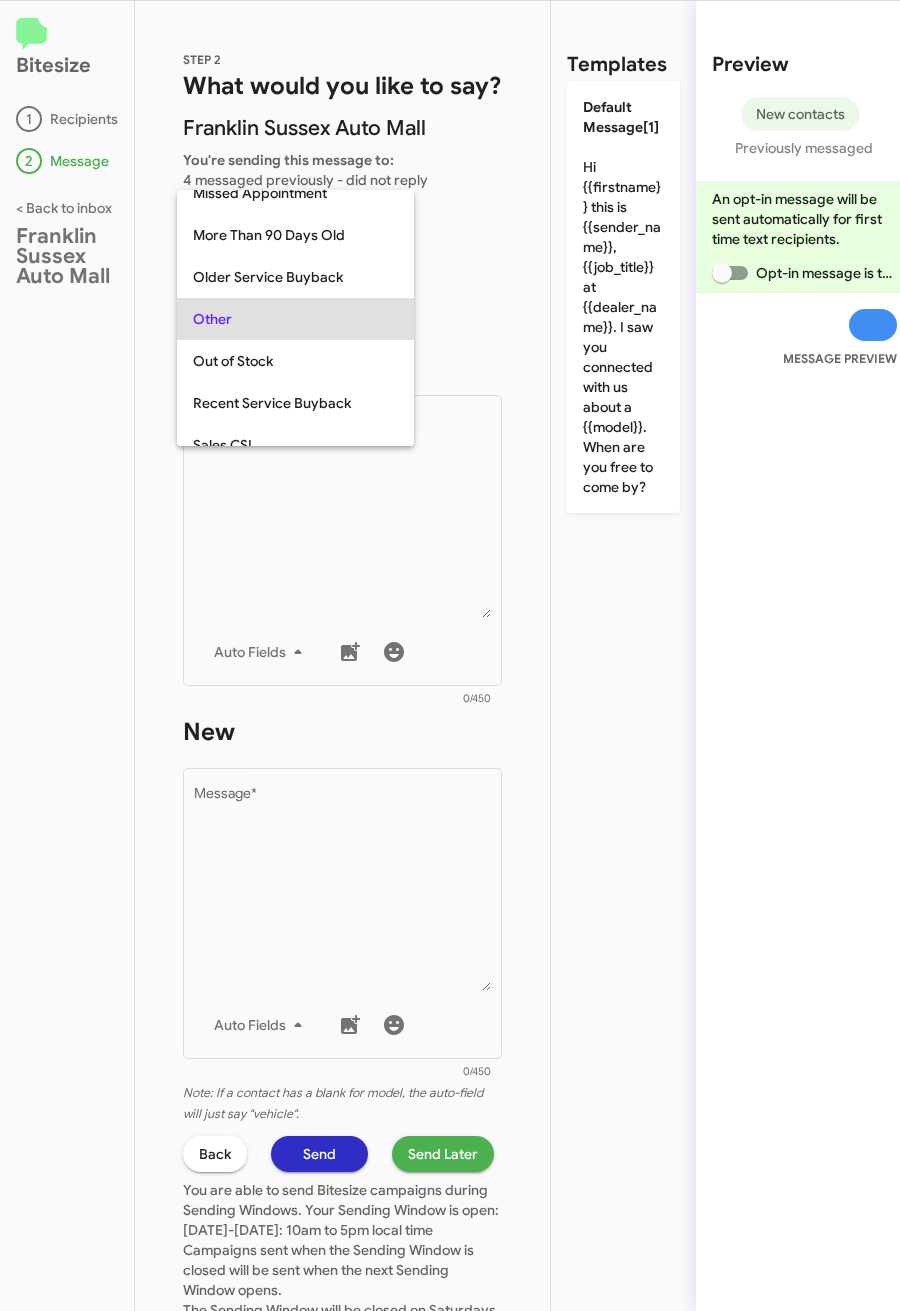 scroll, scrollTop: 709, scrollLeft: 0, axis: vertical 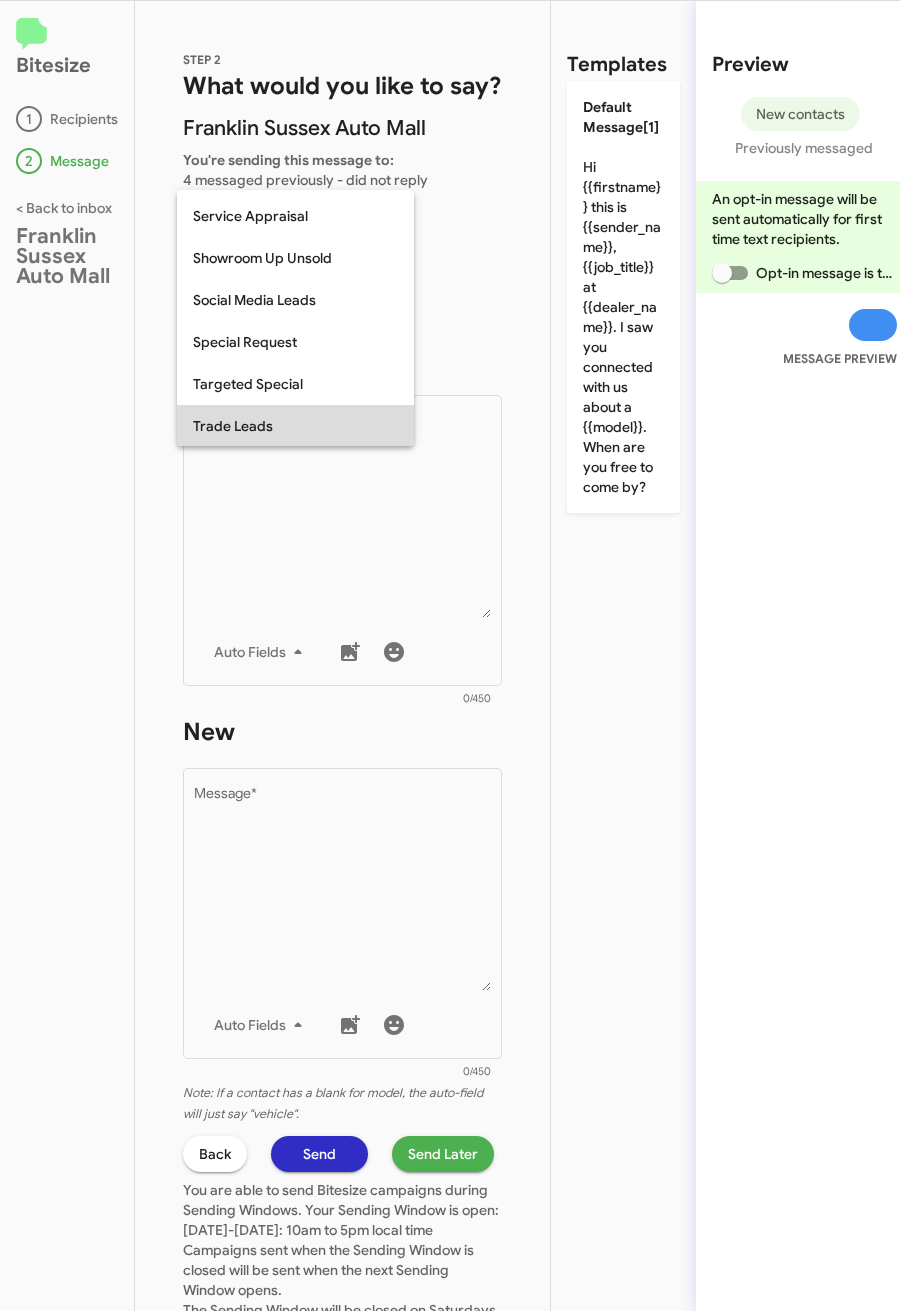 click on "Trade Leads" at bounding box center (295, 426) 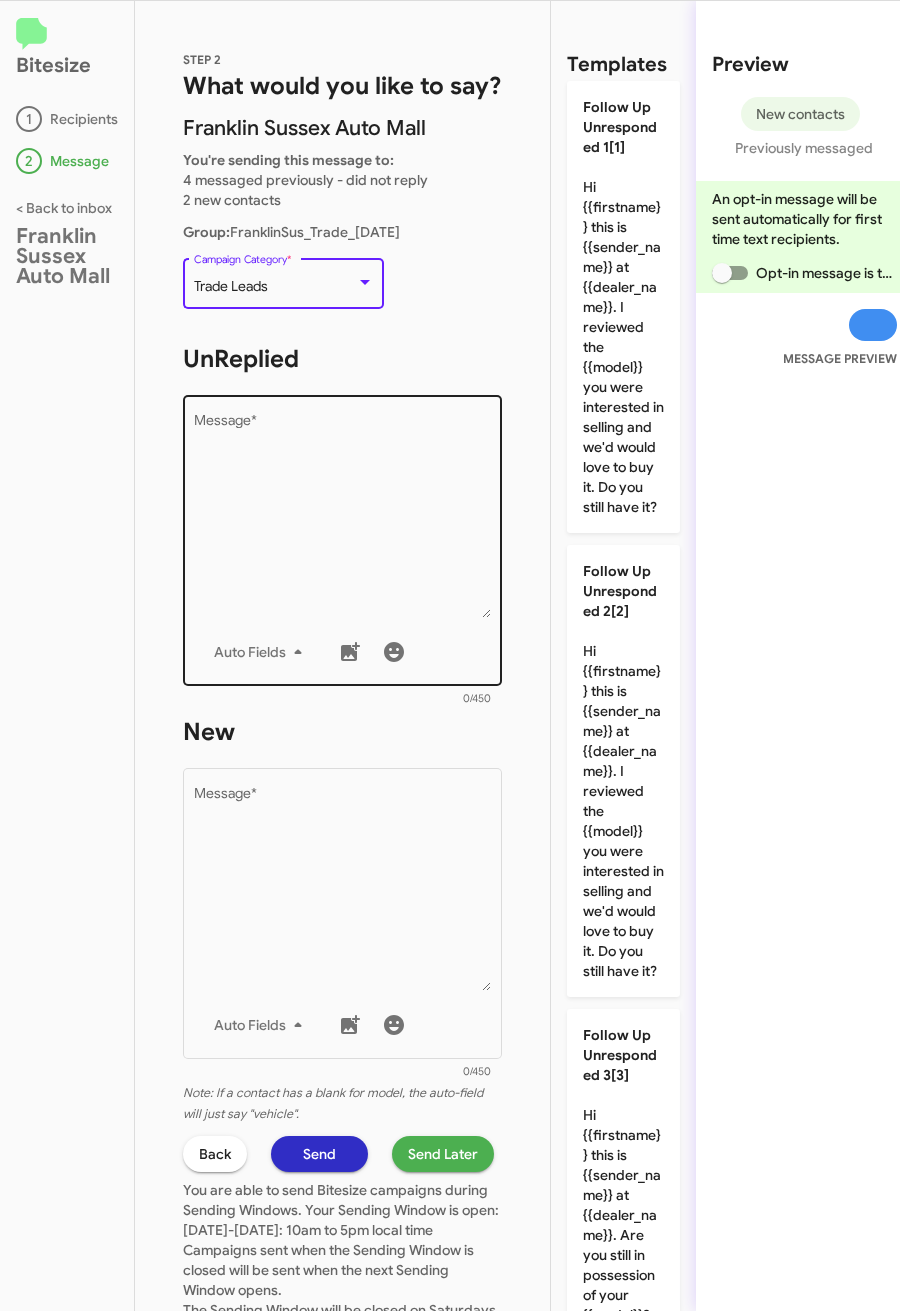 click on "Message  *" at bounding box center (343, 516) 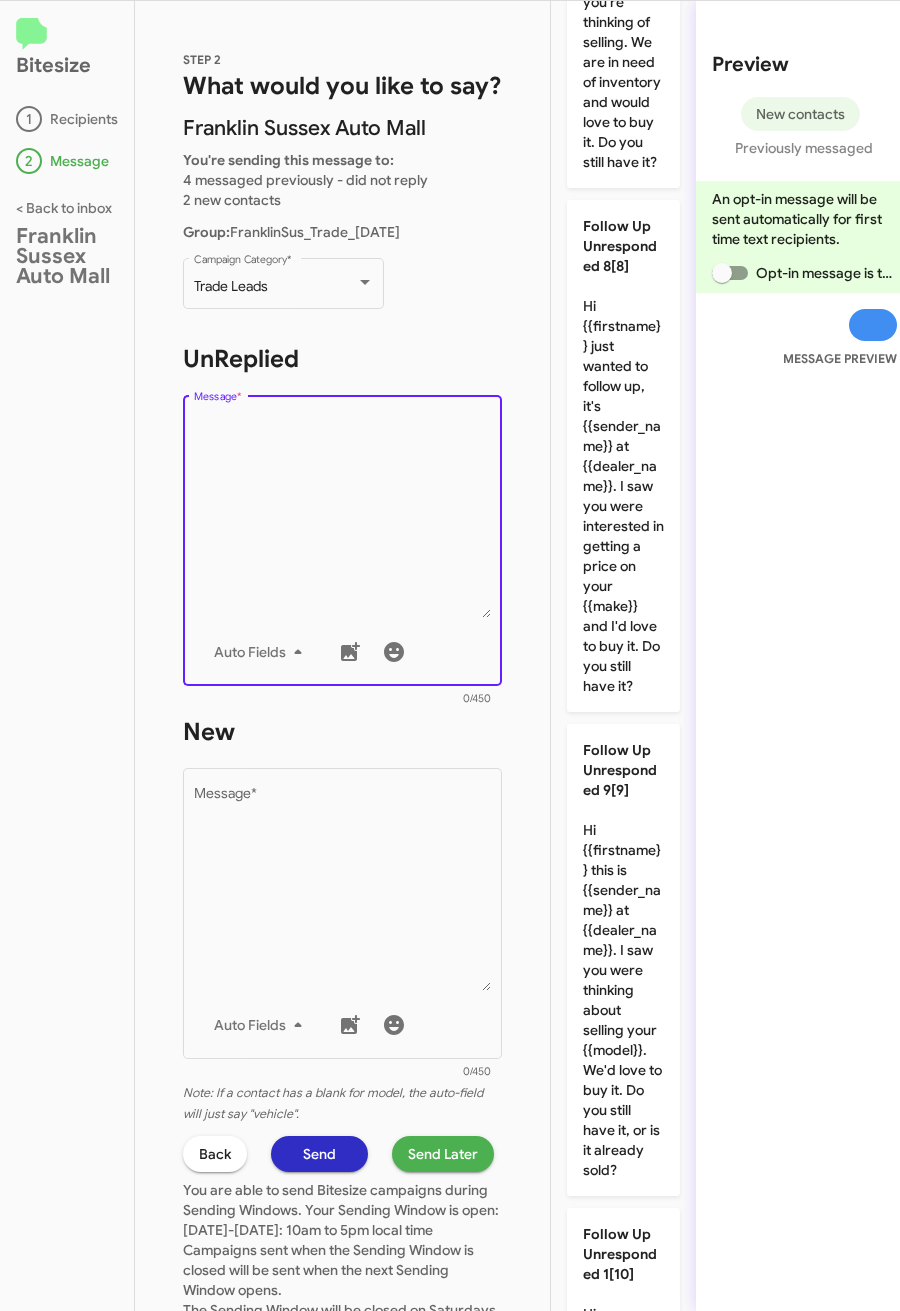 scroll, scrollTop: 3597, scrollLeft: 0, axis: vertical 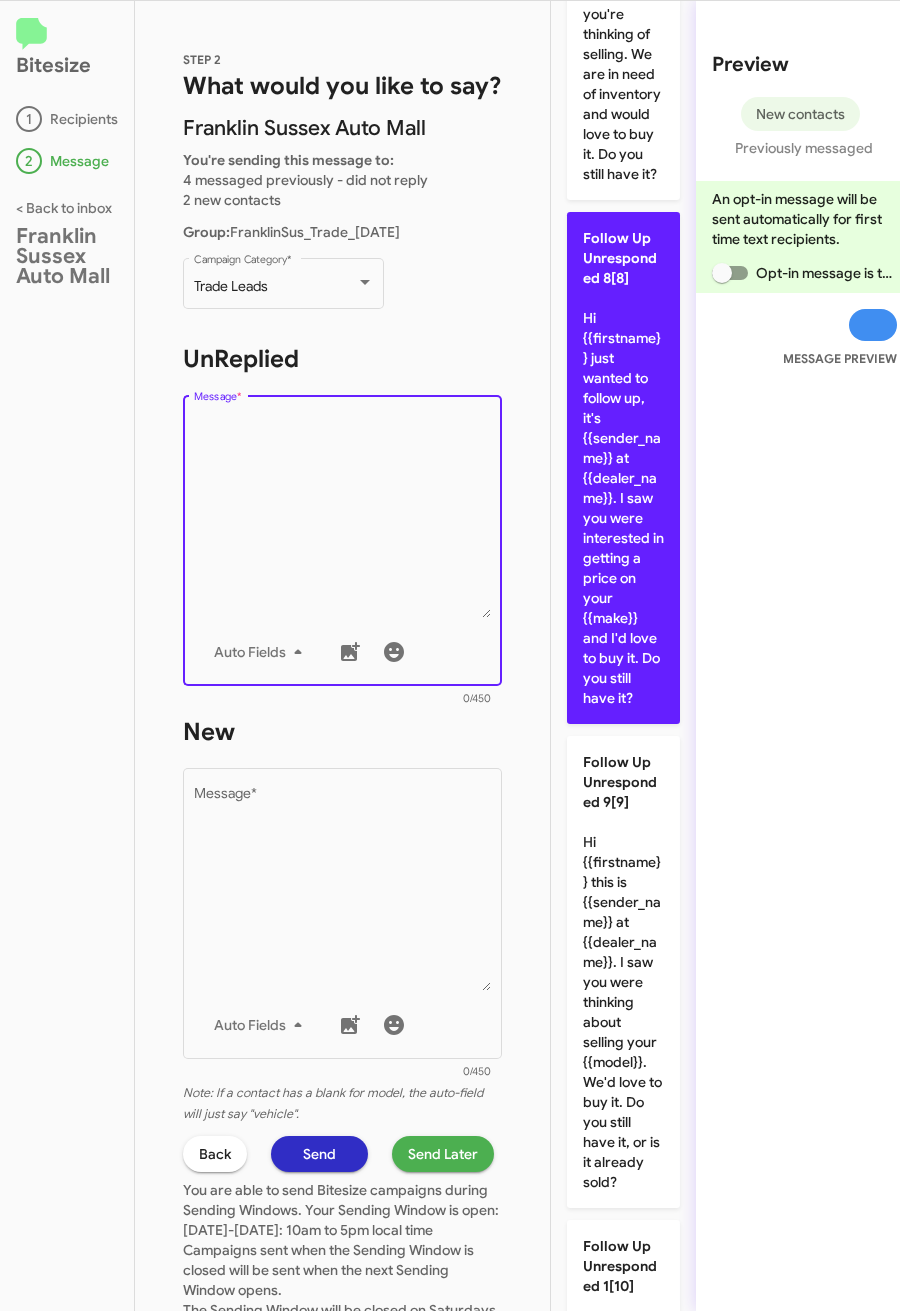 click on "Follow Up Unresponded 8[8]  Hi {{firstname}} just wanted to follow up, it's {{sender_name}} at {{dealer_name}}. I saw you were interested in getting a price on your {{make}} and I'd love to buy it. Do you still have it?" 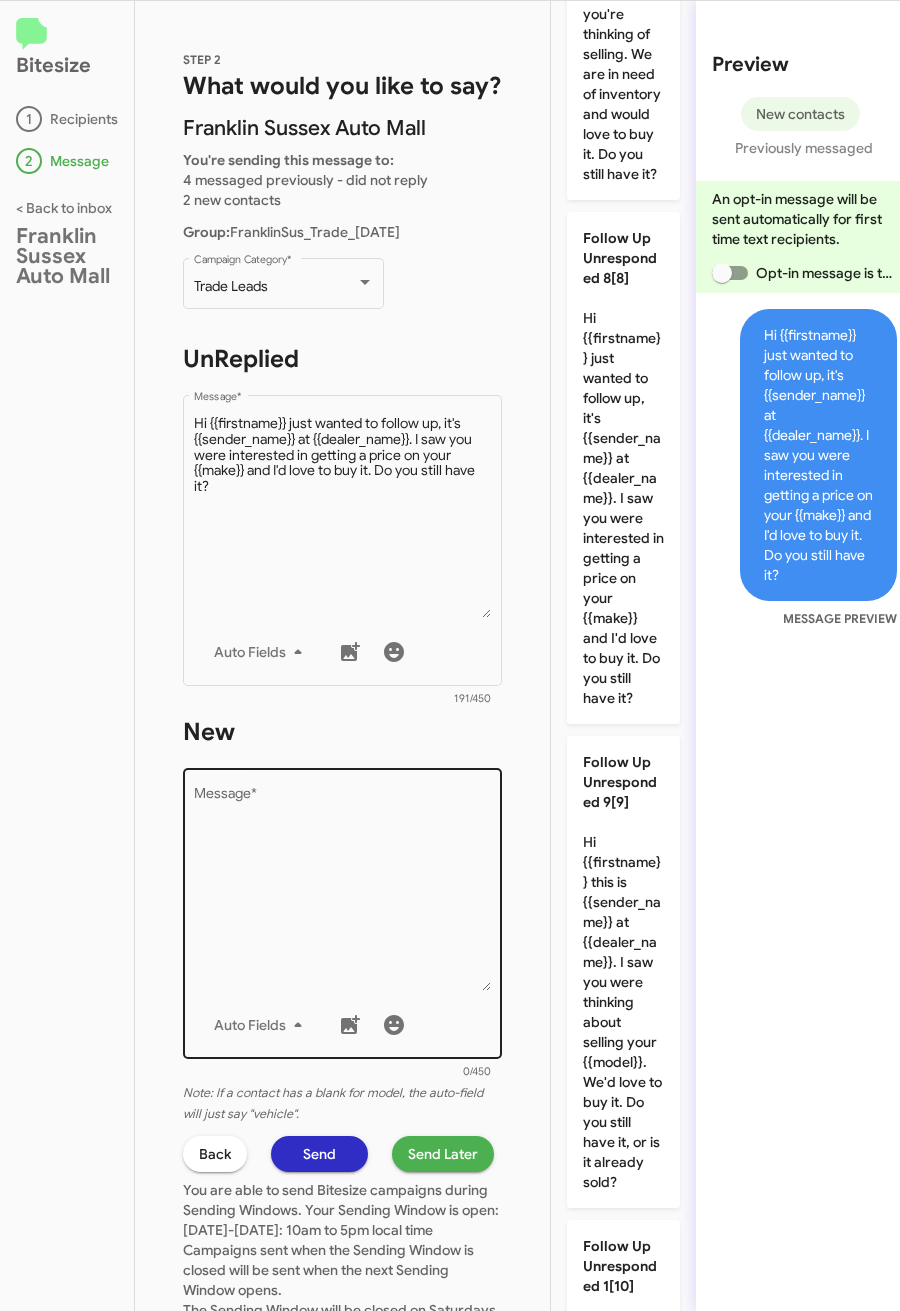 click on "Message  *" at bounding box center (343, 889) 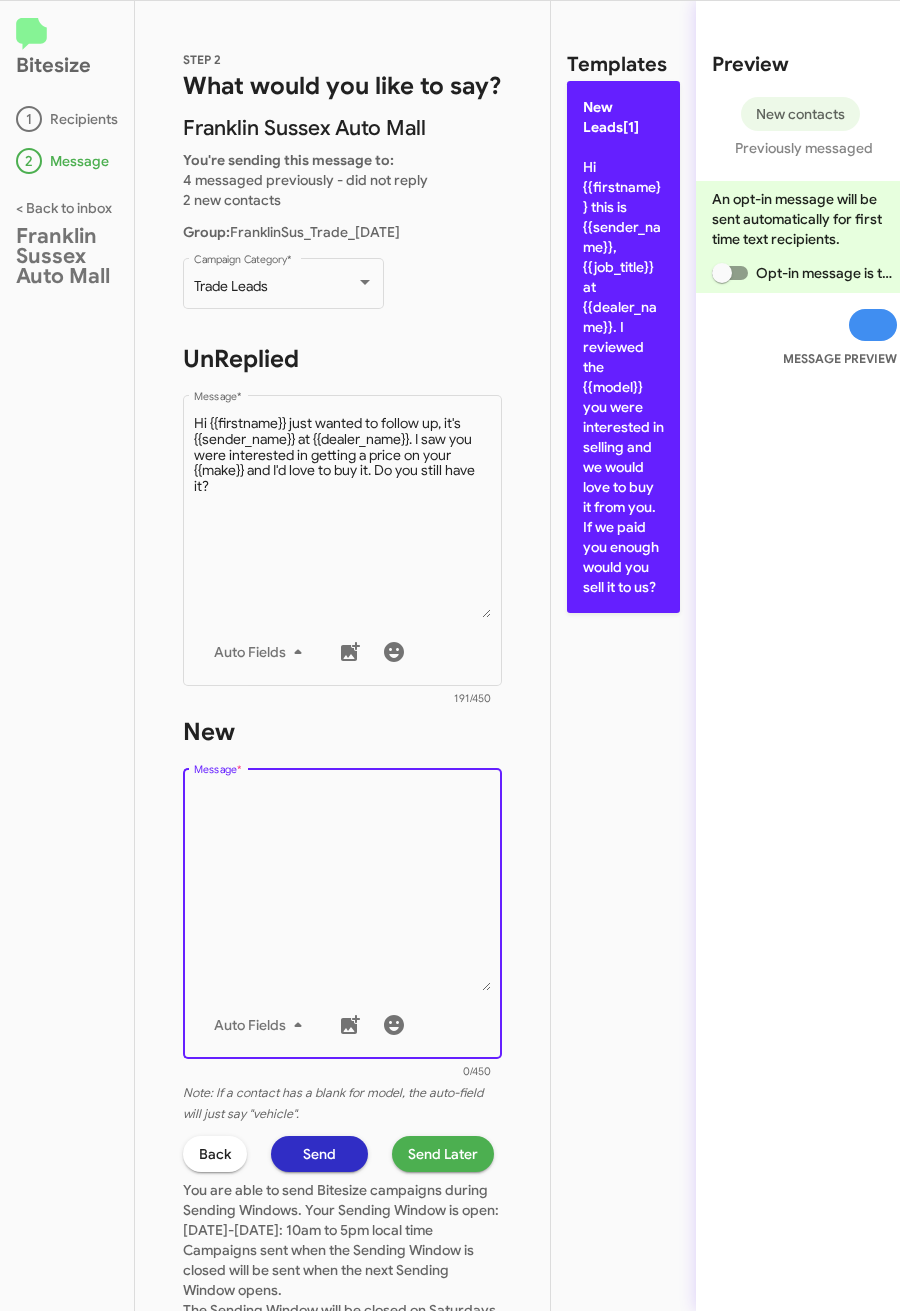 click on "New Leads[1]  Hi {{firstname}} this is {{sender_name}}, {{job_title}} at {{dealer_name}}. I reviewed the {{model}} you were interested in selling and we would love to buy it from you. If we paid you enough would you sell it to us?" 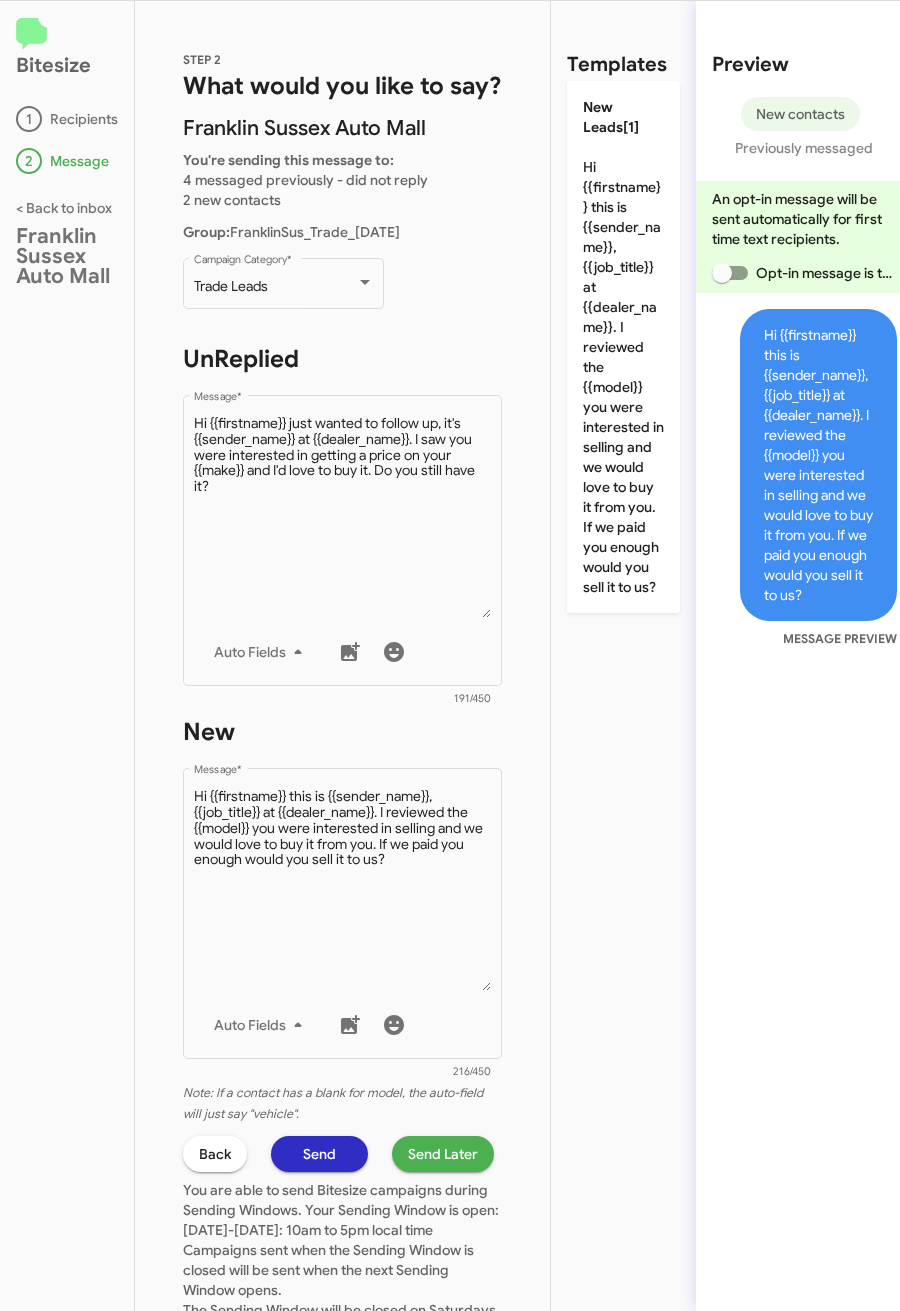 click on "Send Later" 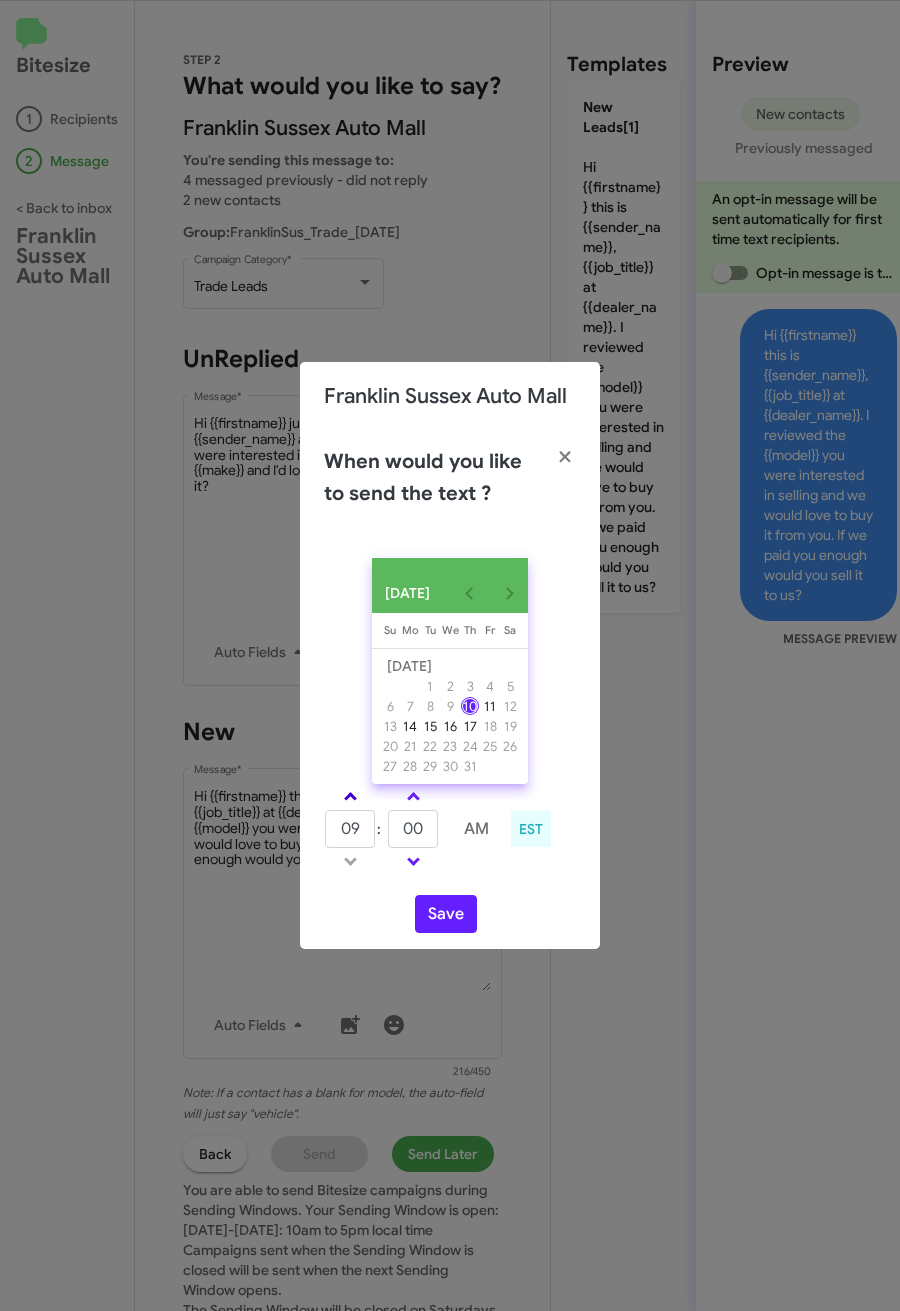 click 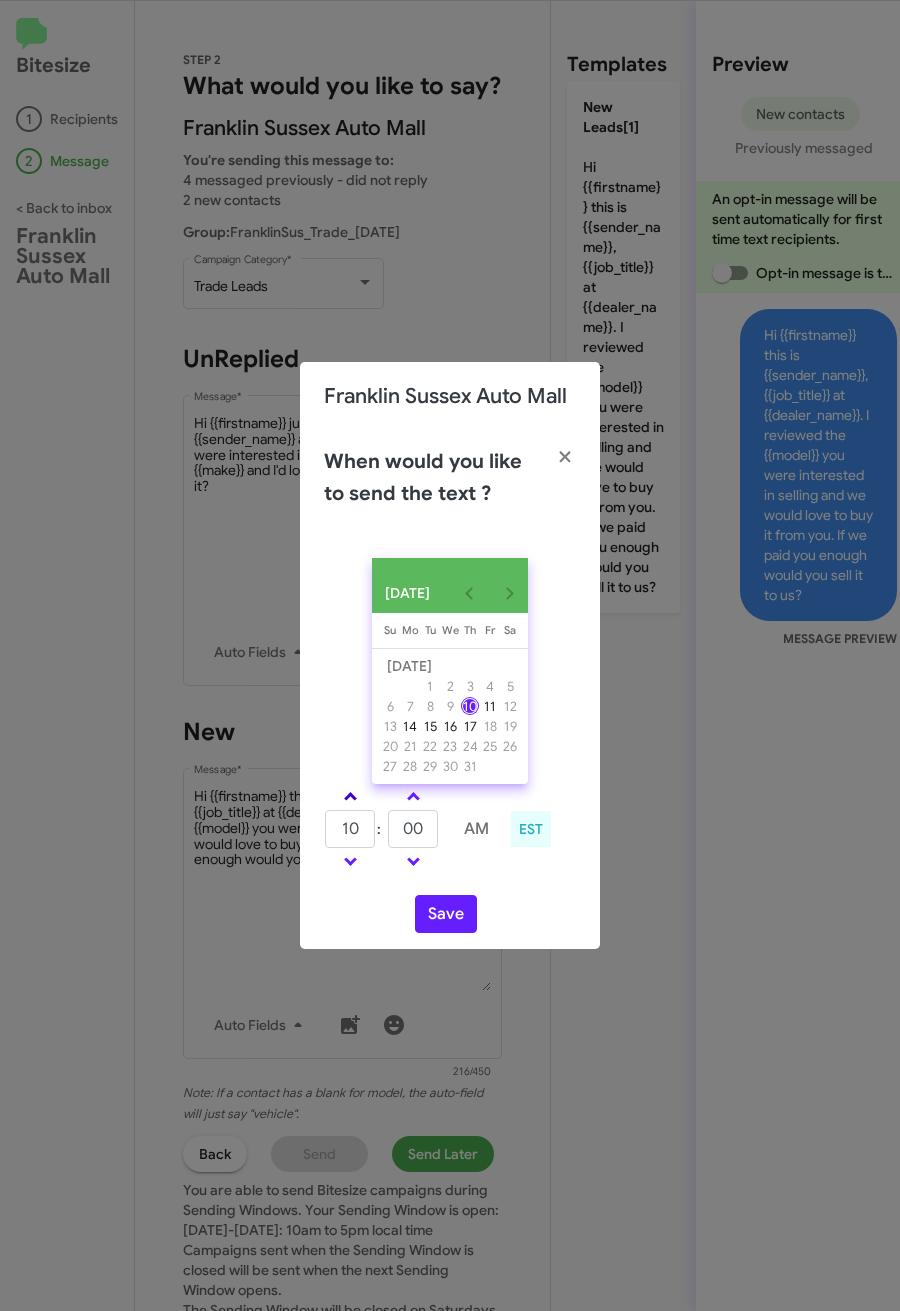 click 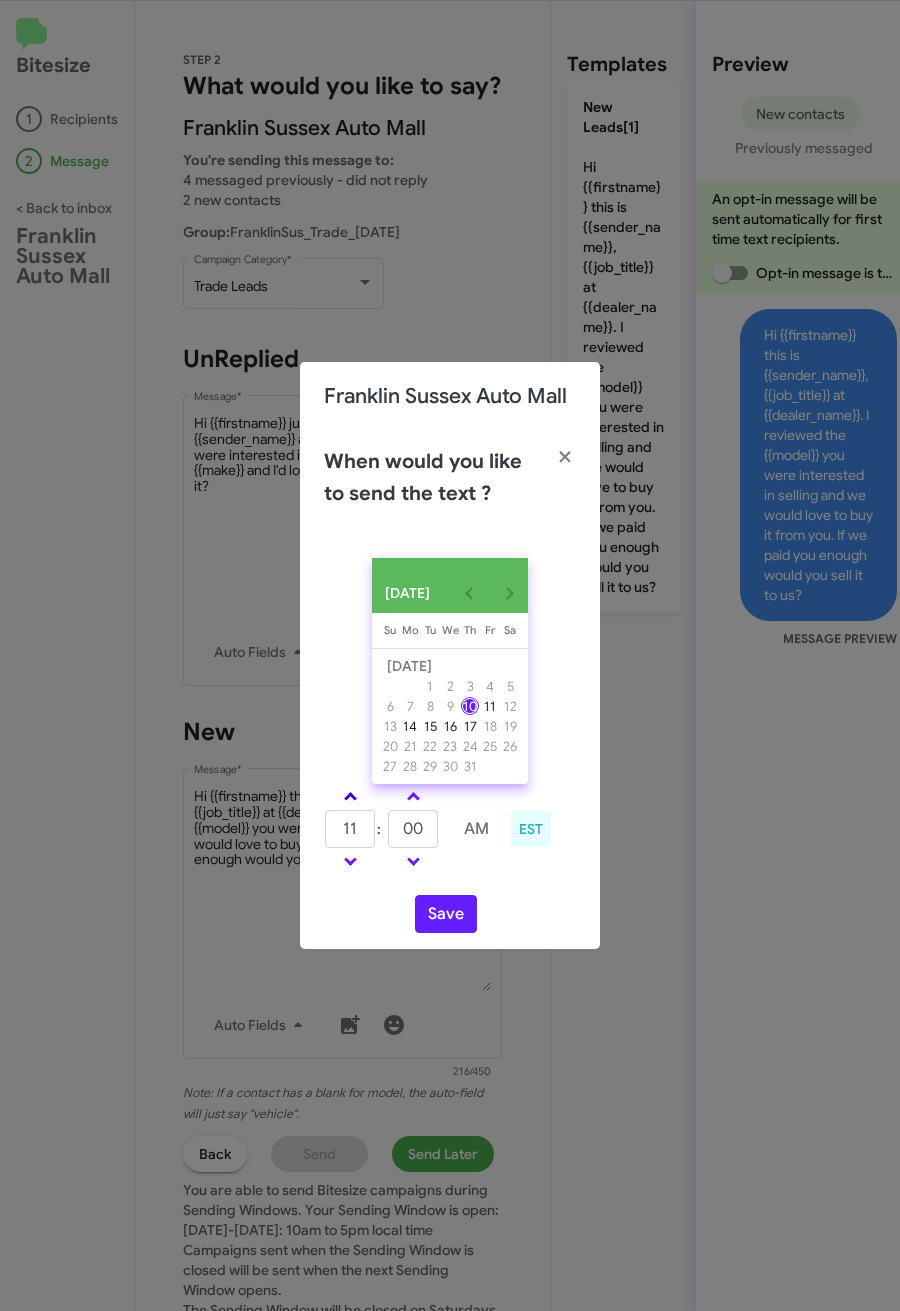 click 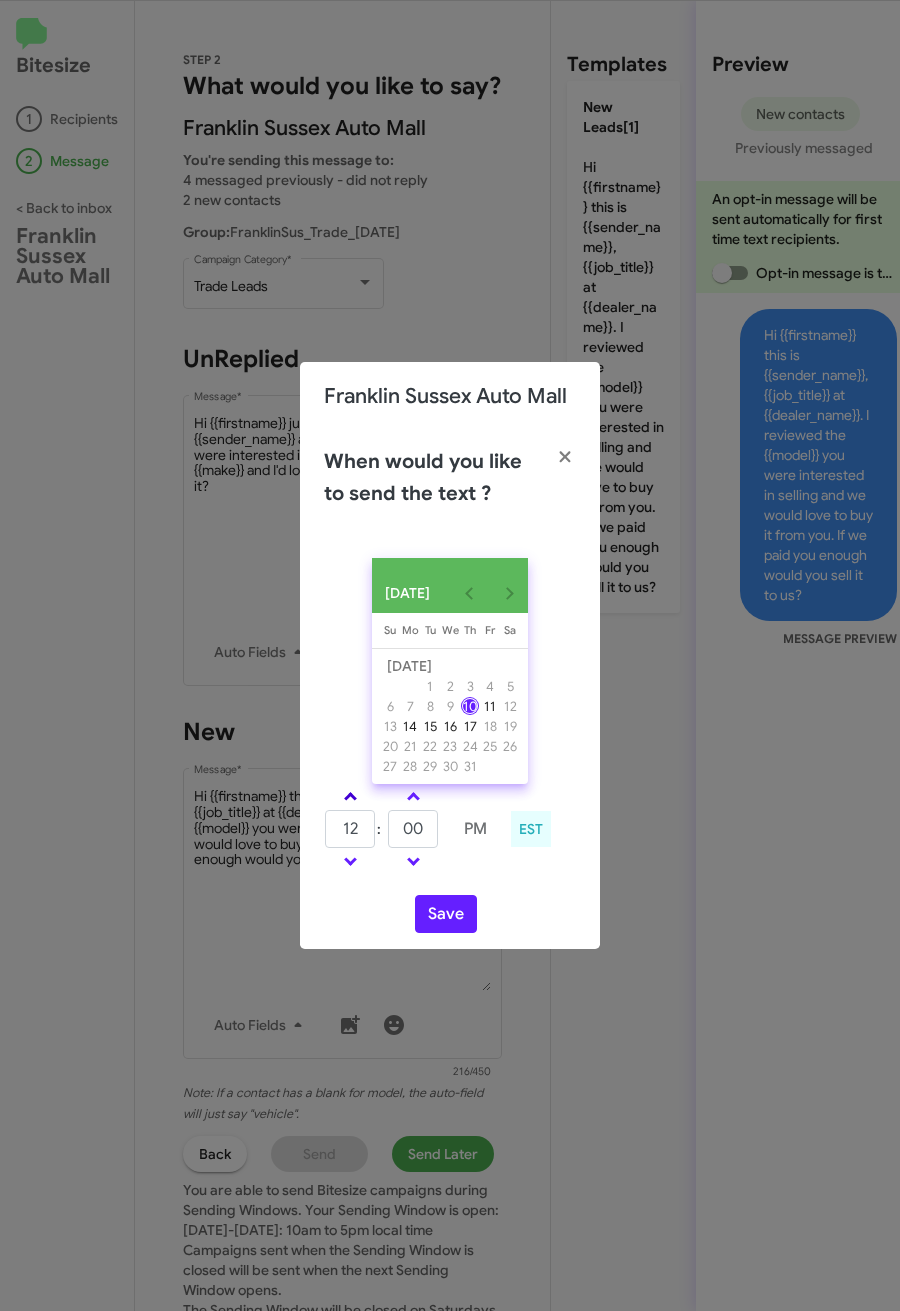 click 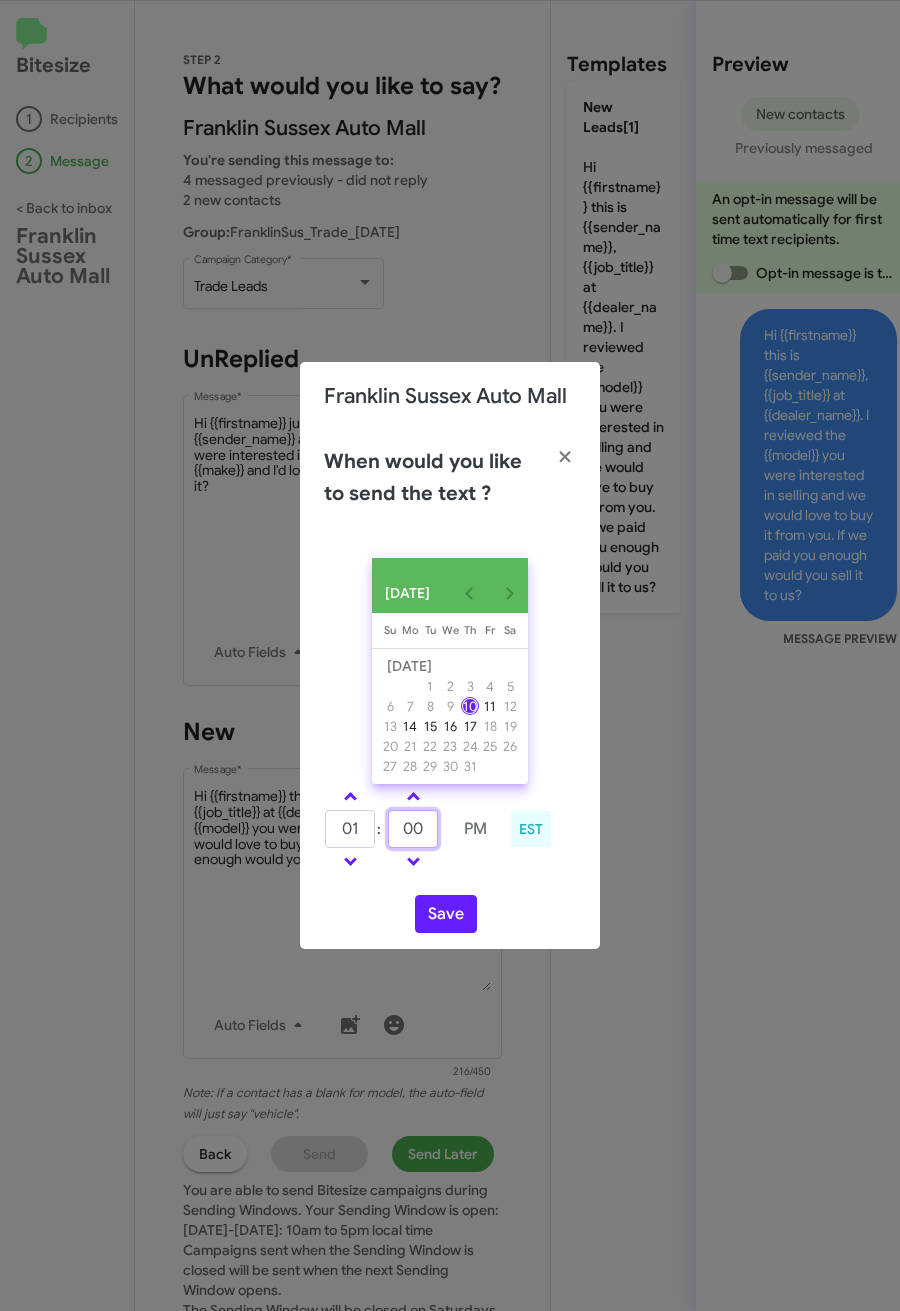drag, startPoint x: 412, startPoint y: 837, endPoint x: 379, endPoint y: 832, distance: 33.37664 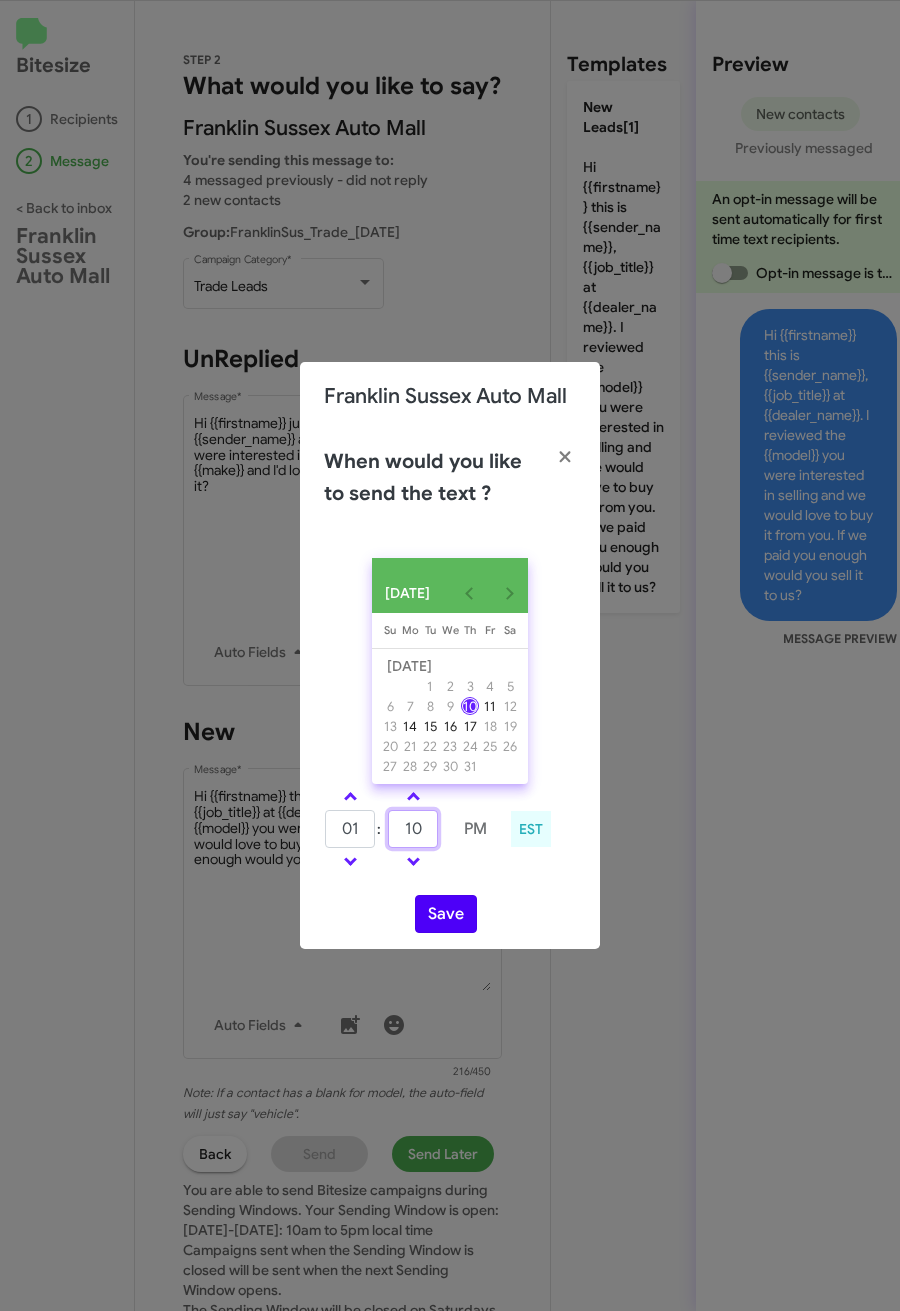 type on "10" 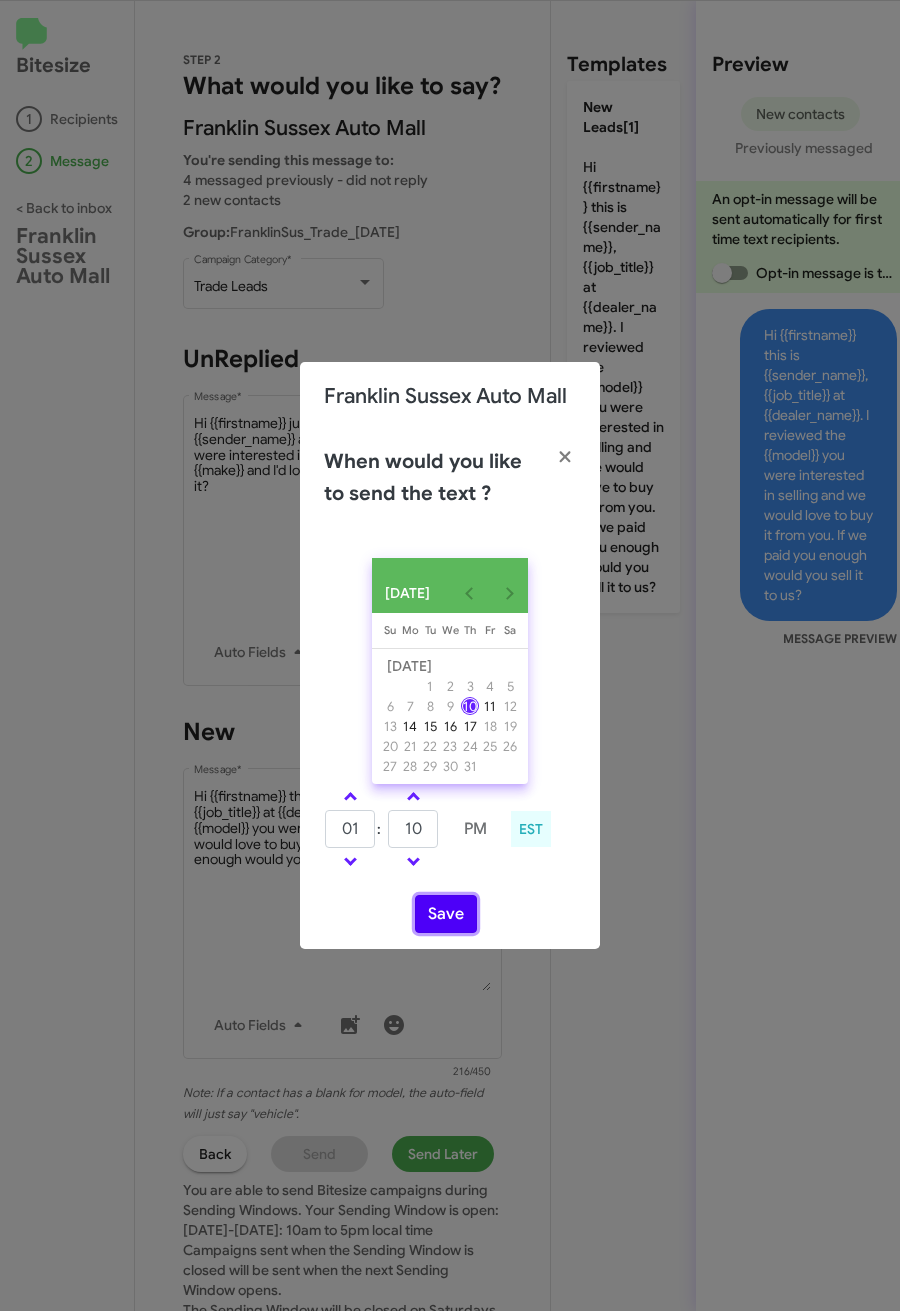 click on "Save" 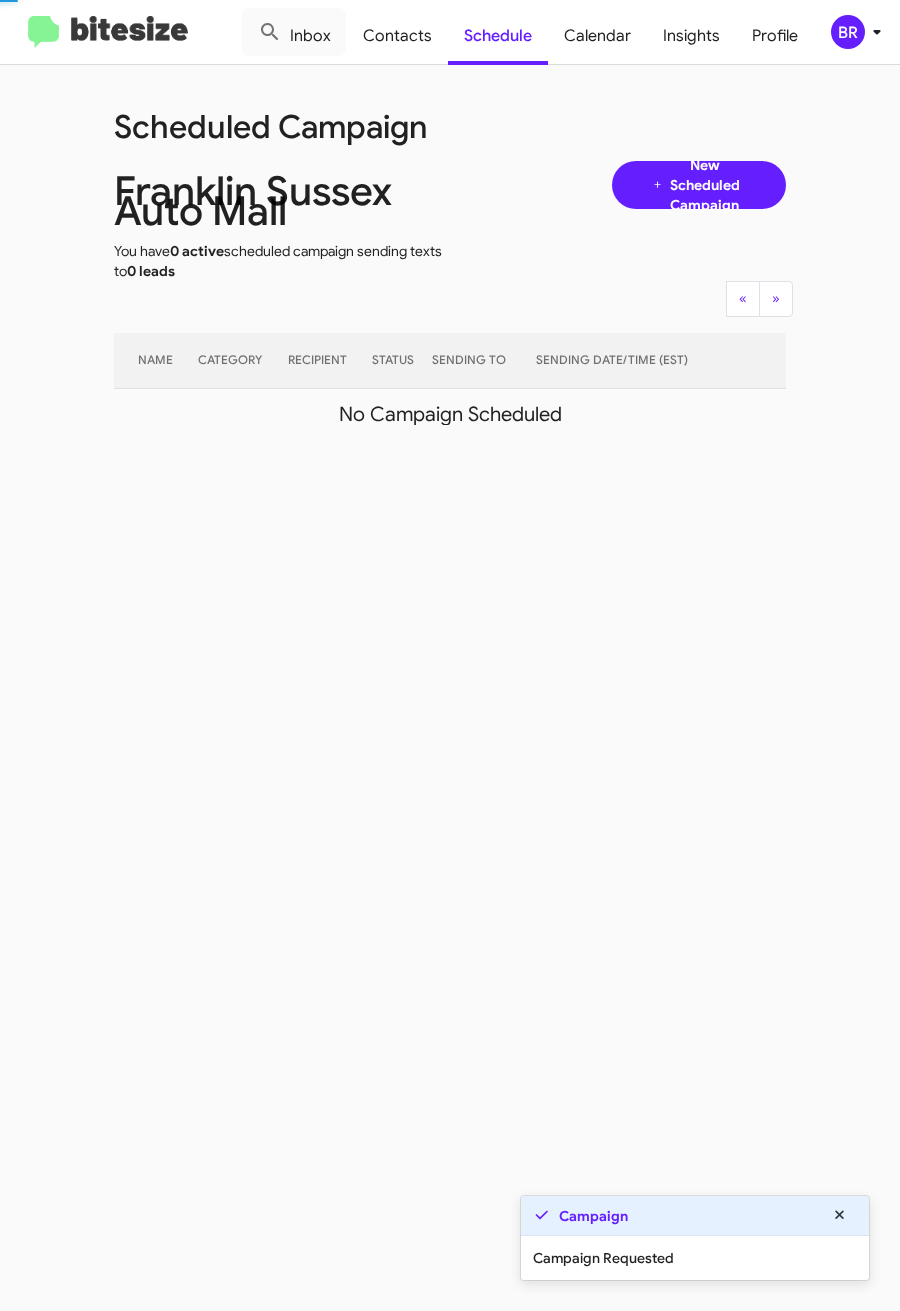 click 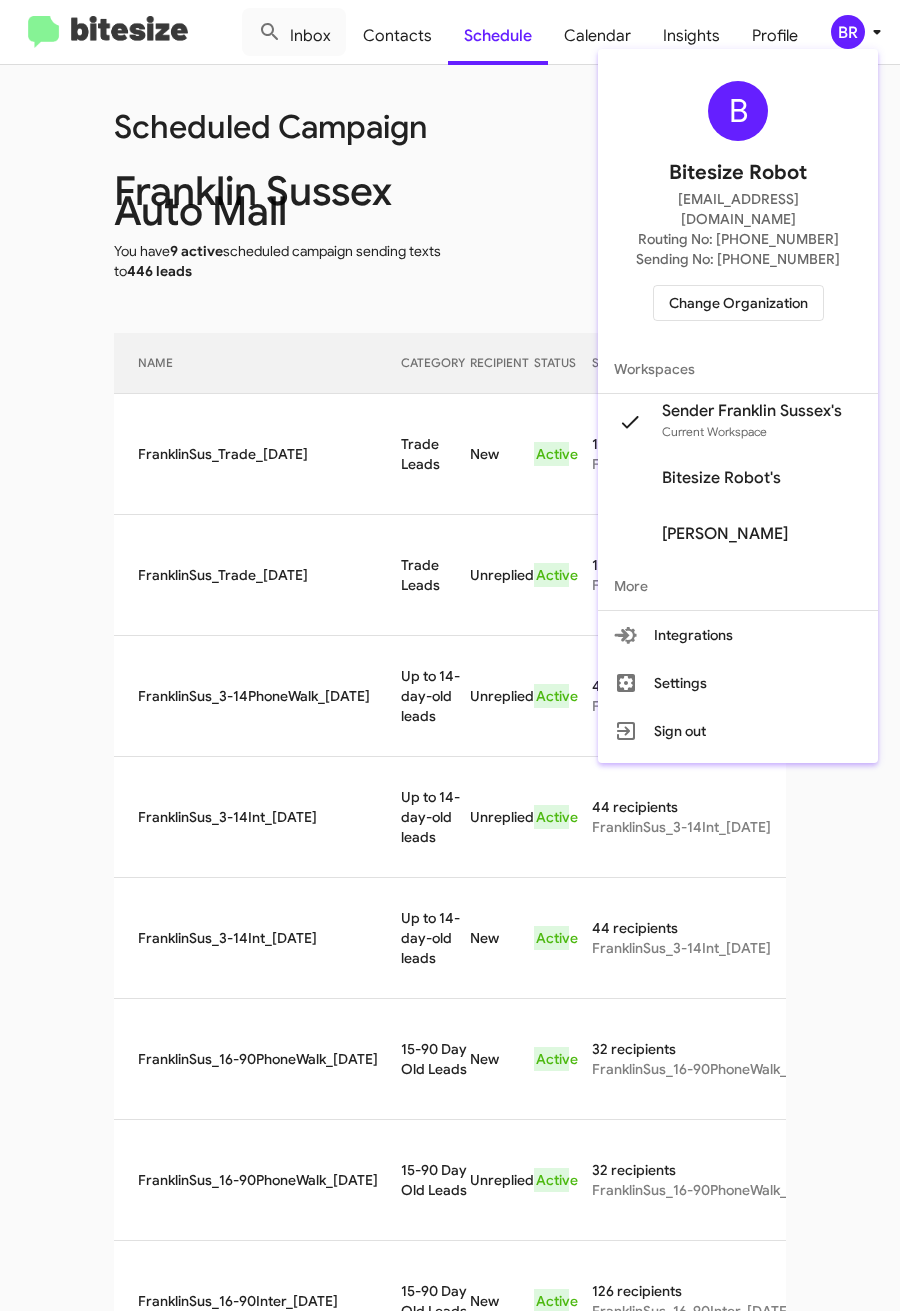 drag, startPoint x: 334, startPoint y: 457, endPoint x: 345, endPoint y: 457, distance: 11 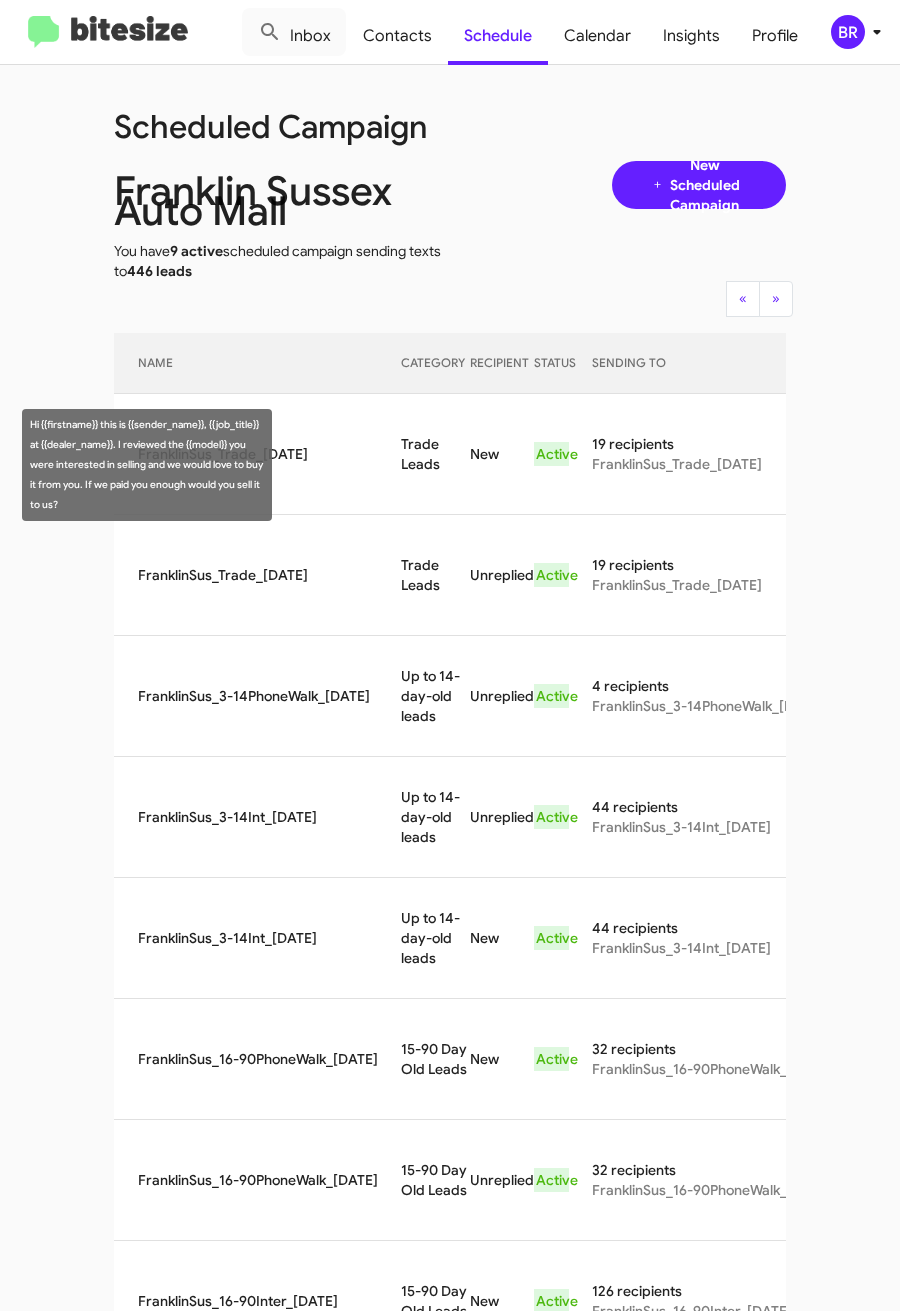 drag, startPoint x: 370, startPoint y: 450, endPoint x: 408, endPoint y: 474, distance: 44.94441 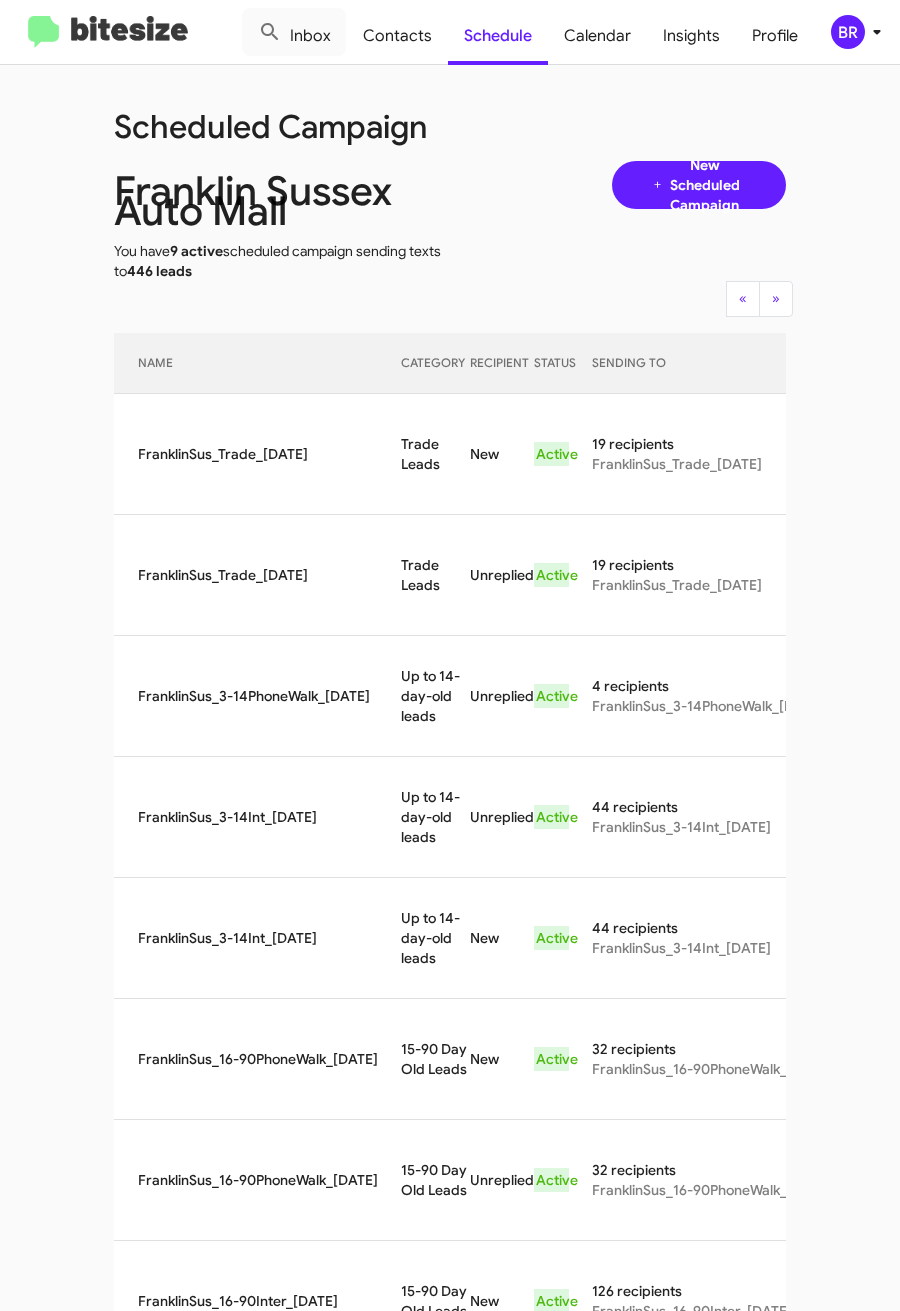 copy on "Trade Leads" 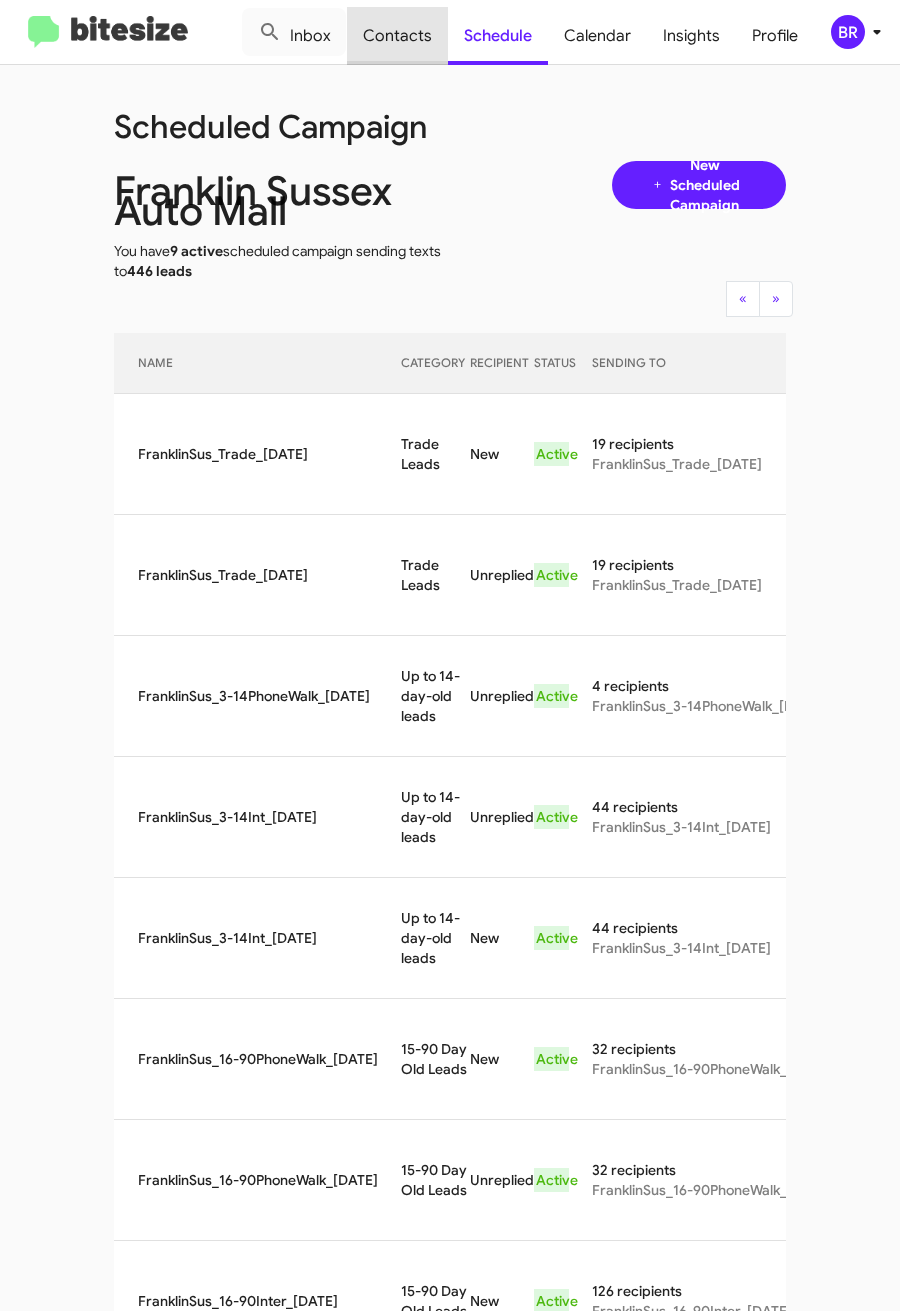 click on "Contacts" 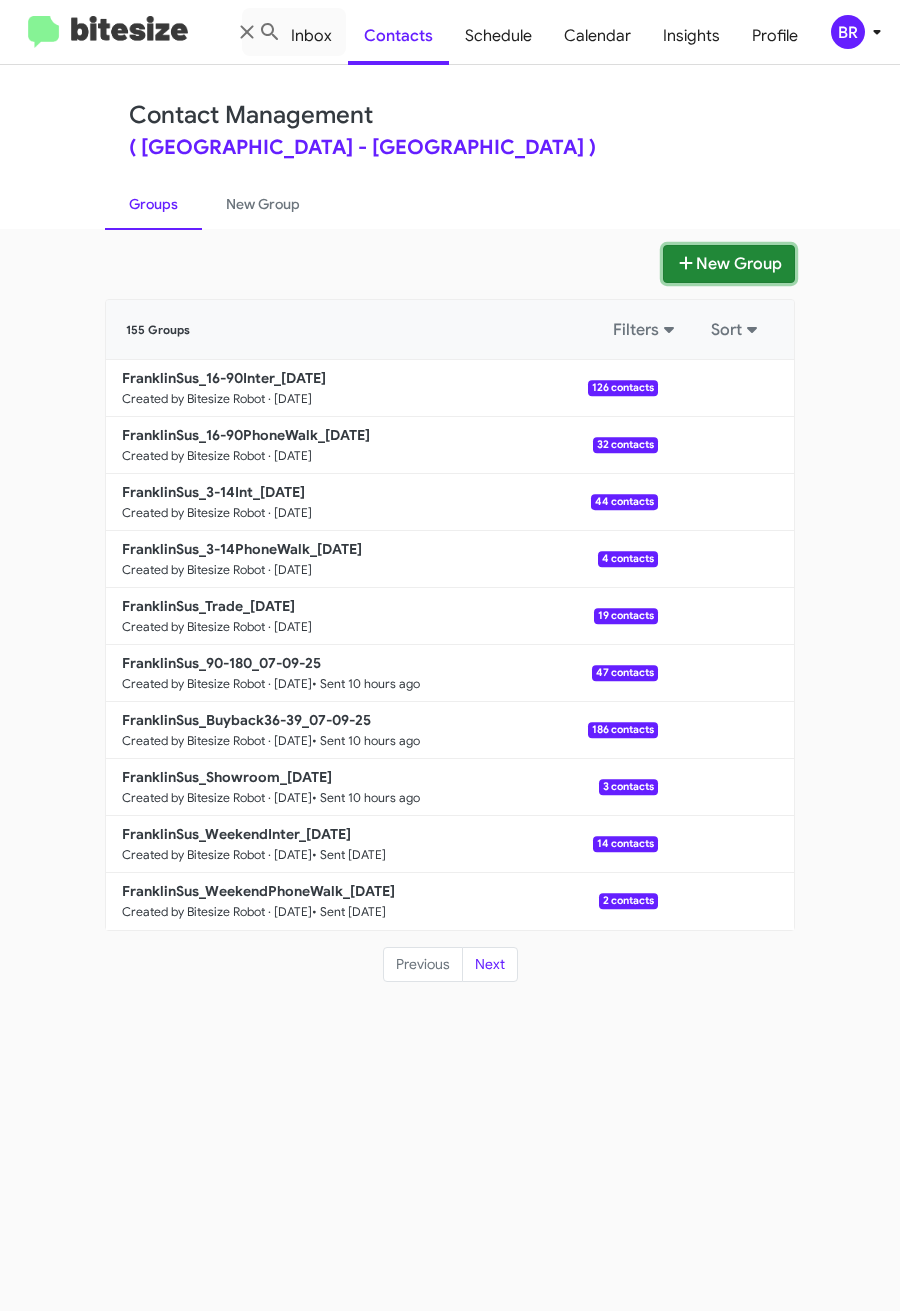 click on "New Group" 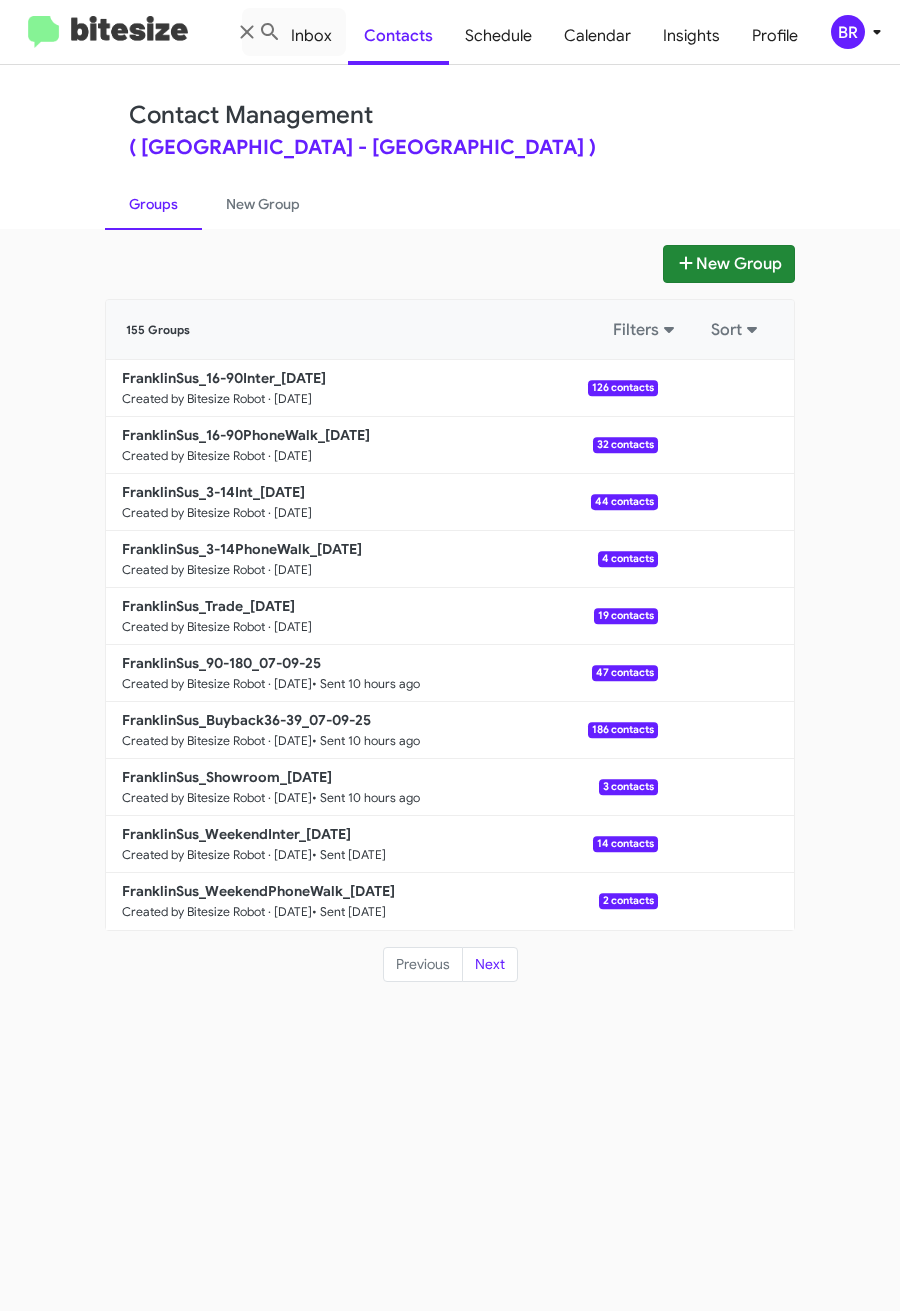 type 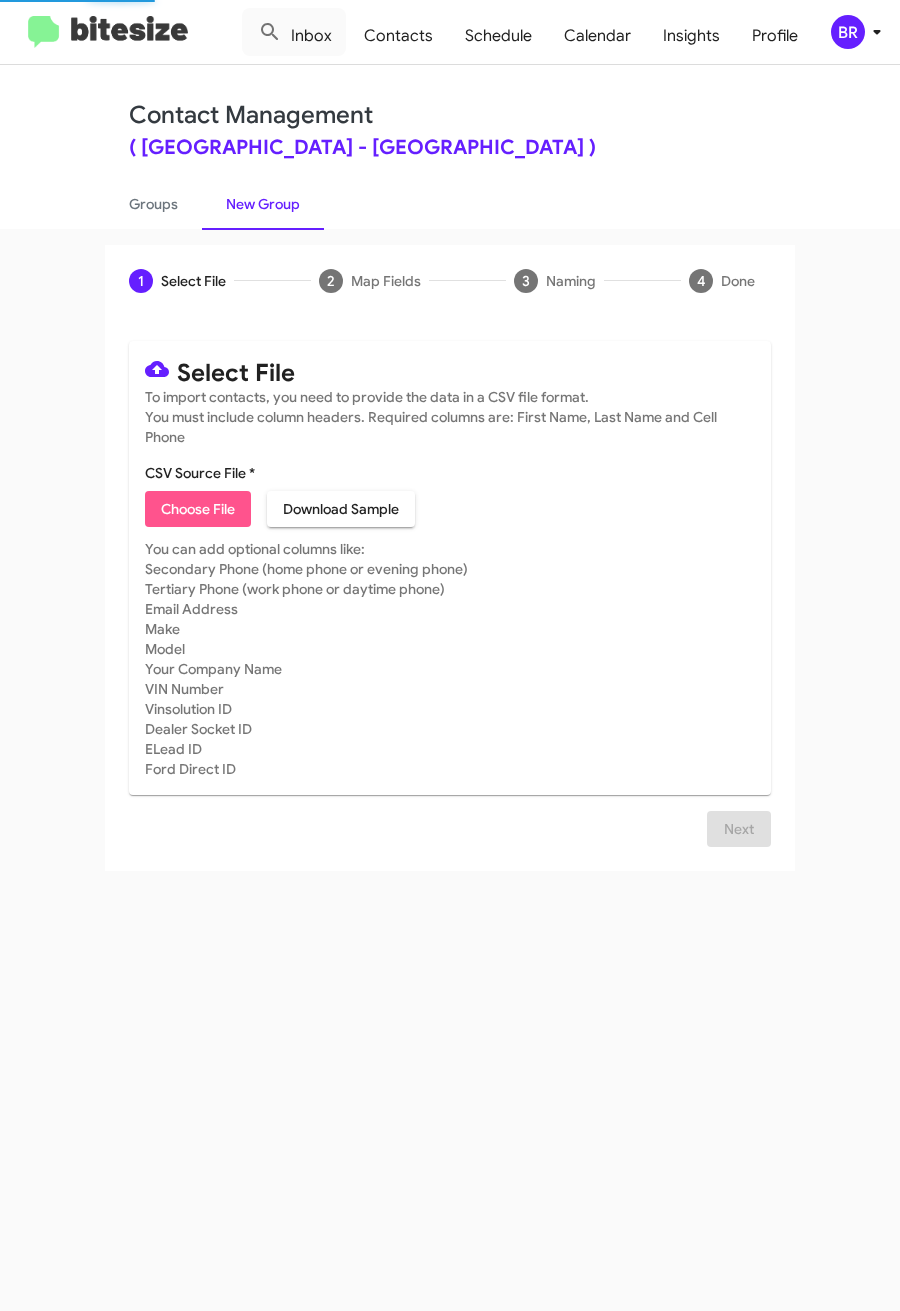 click on "Choose File" 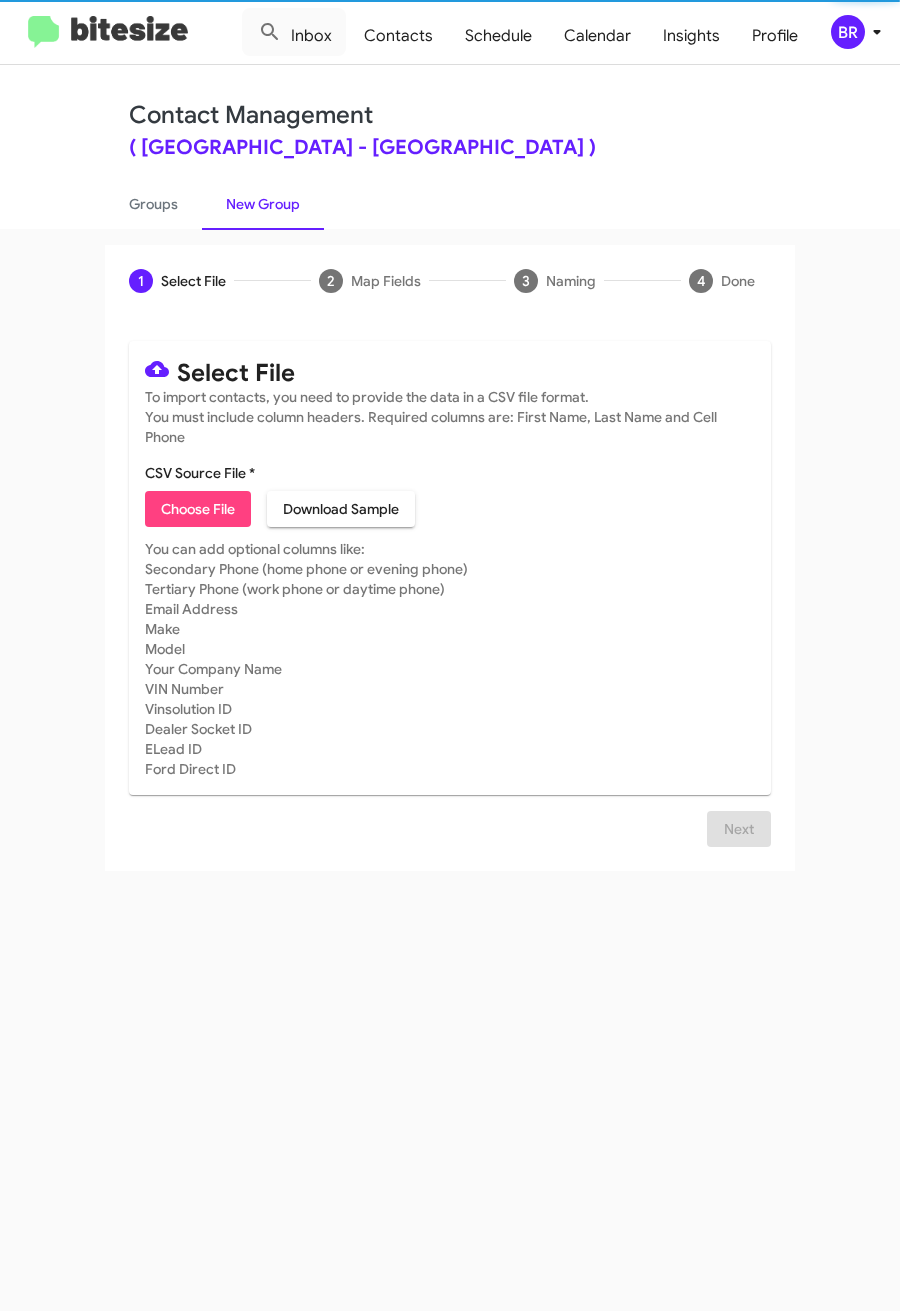 type on "FranklinSus_Deals_JEEP_CHEROKEECOMPASS_07-10-25" 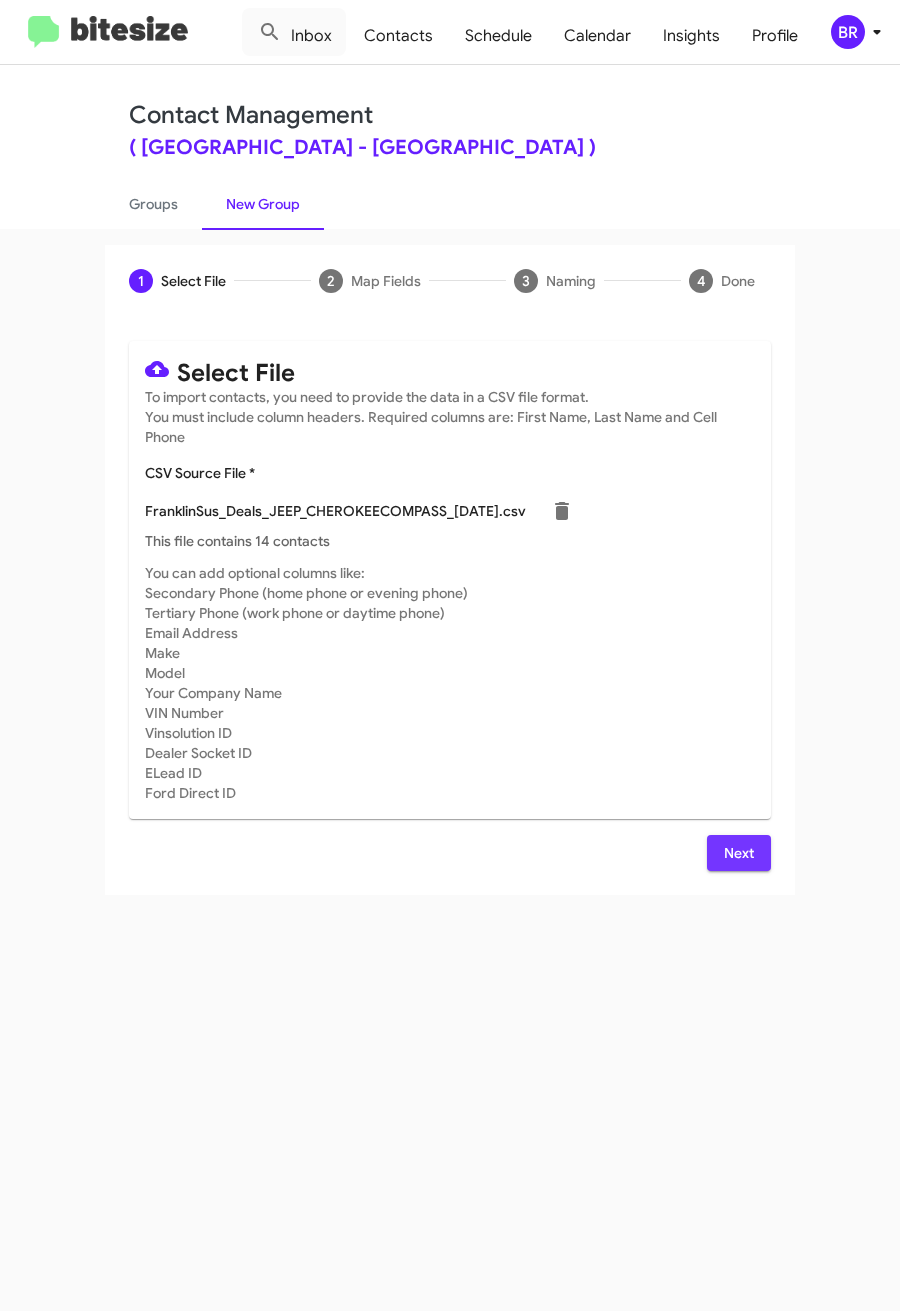 click on "Next" at bounding box center [739, 853] 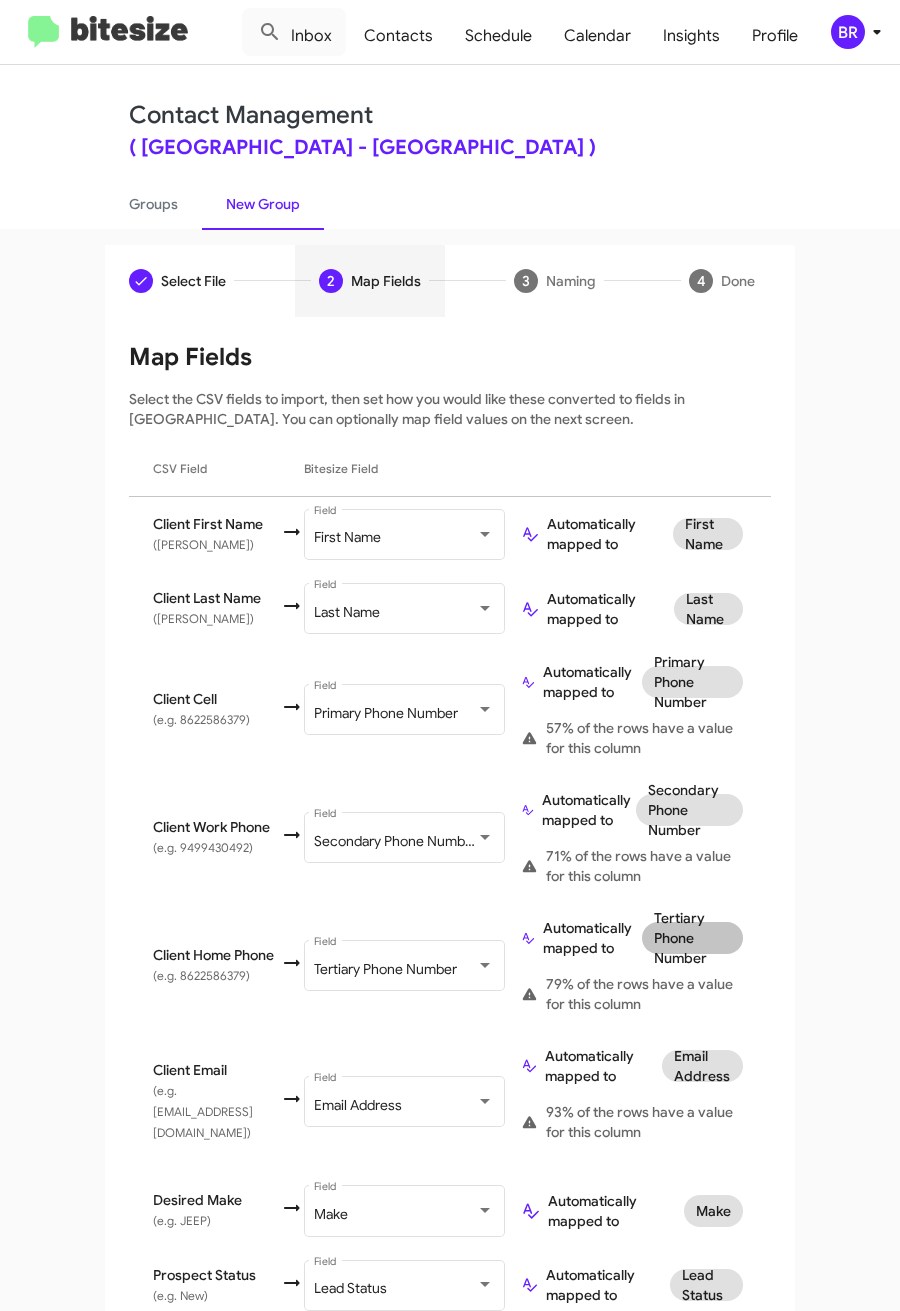 scroll, scrollTop: 528, scrollLeft: 0, axis: vertical 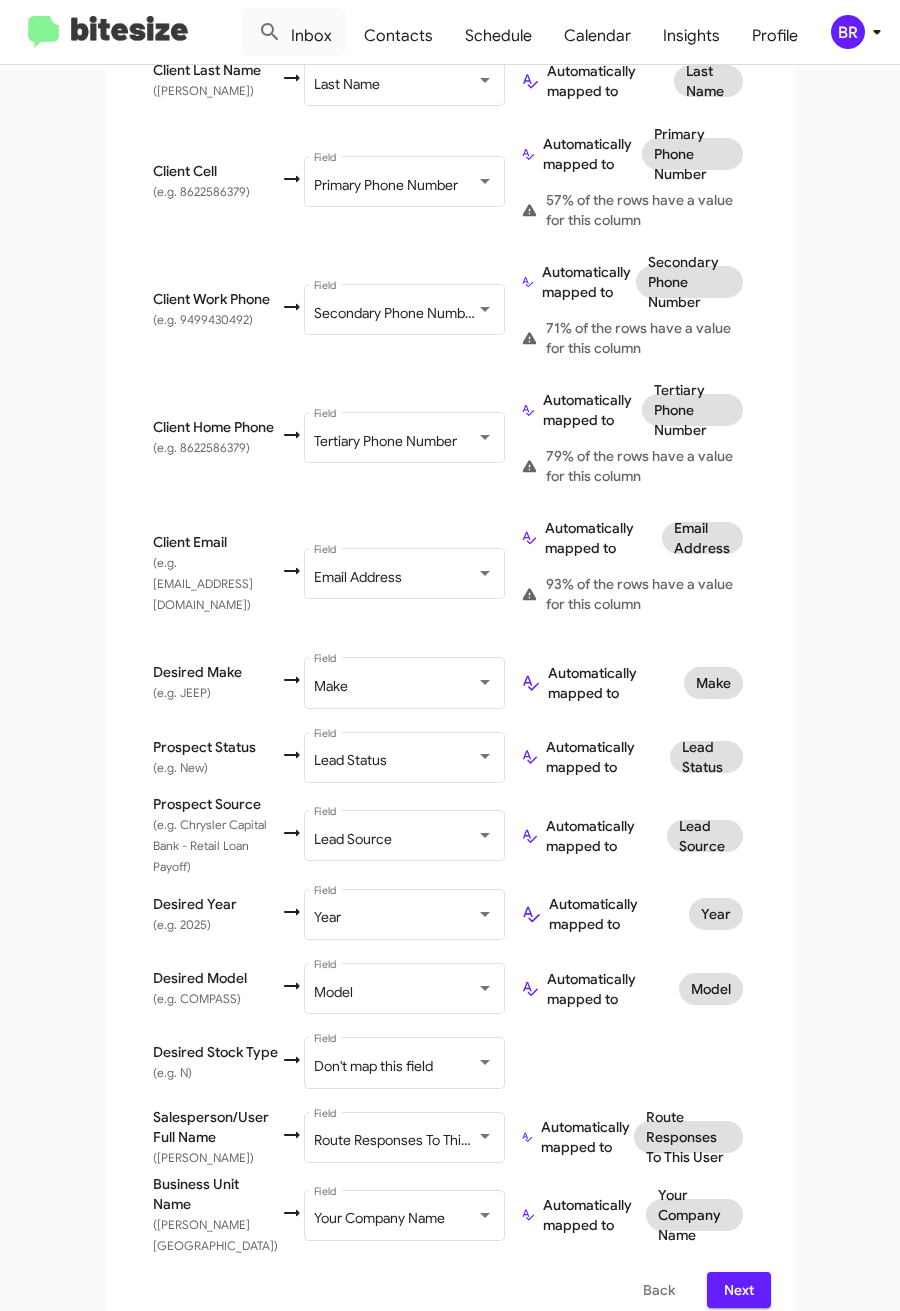 click on "Next" at bounding box center (739, 1290) 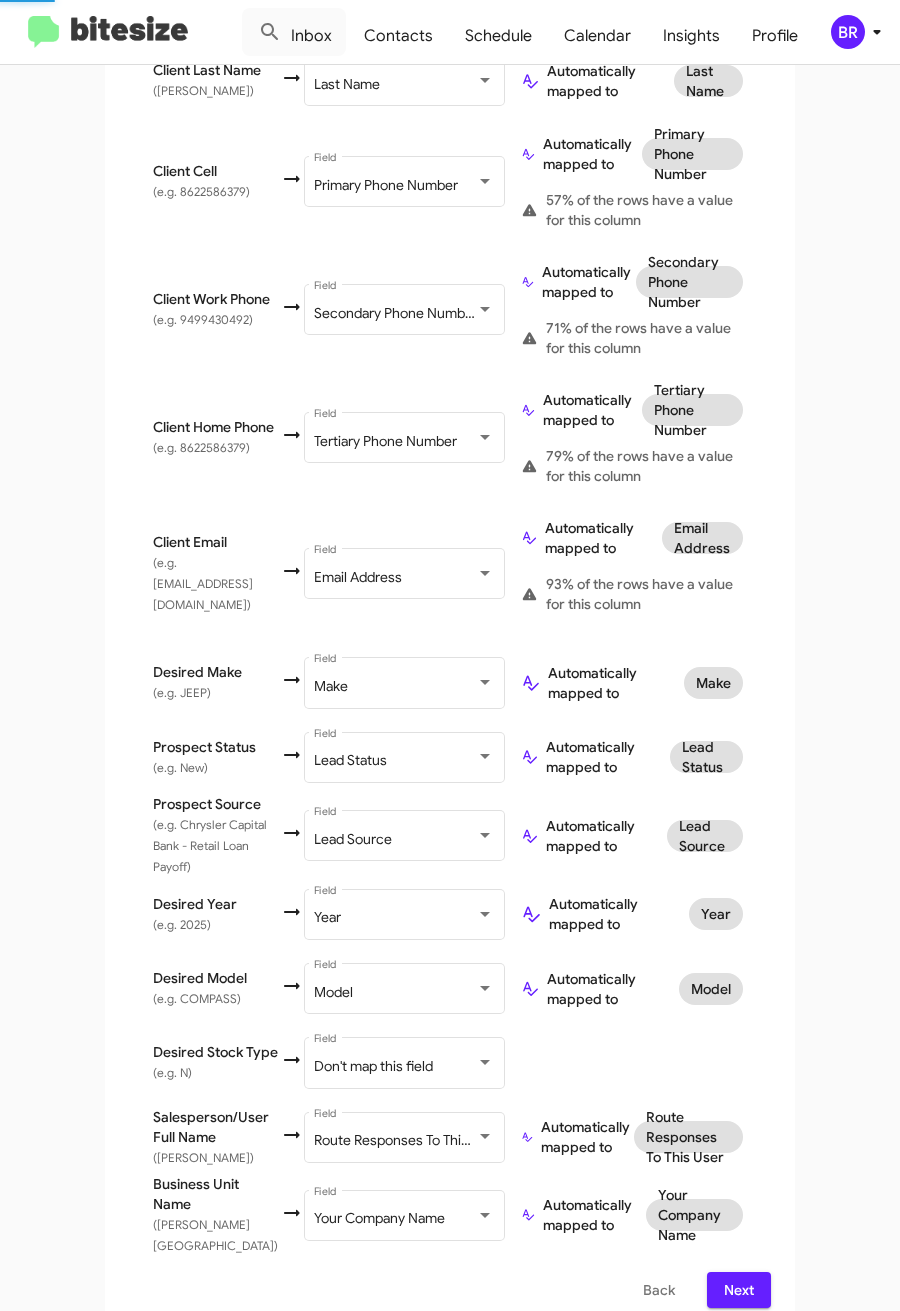 scroll, scrollTop: 0, scrollLeft: 0, axis: both 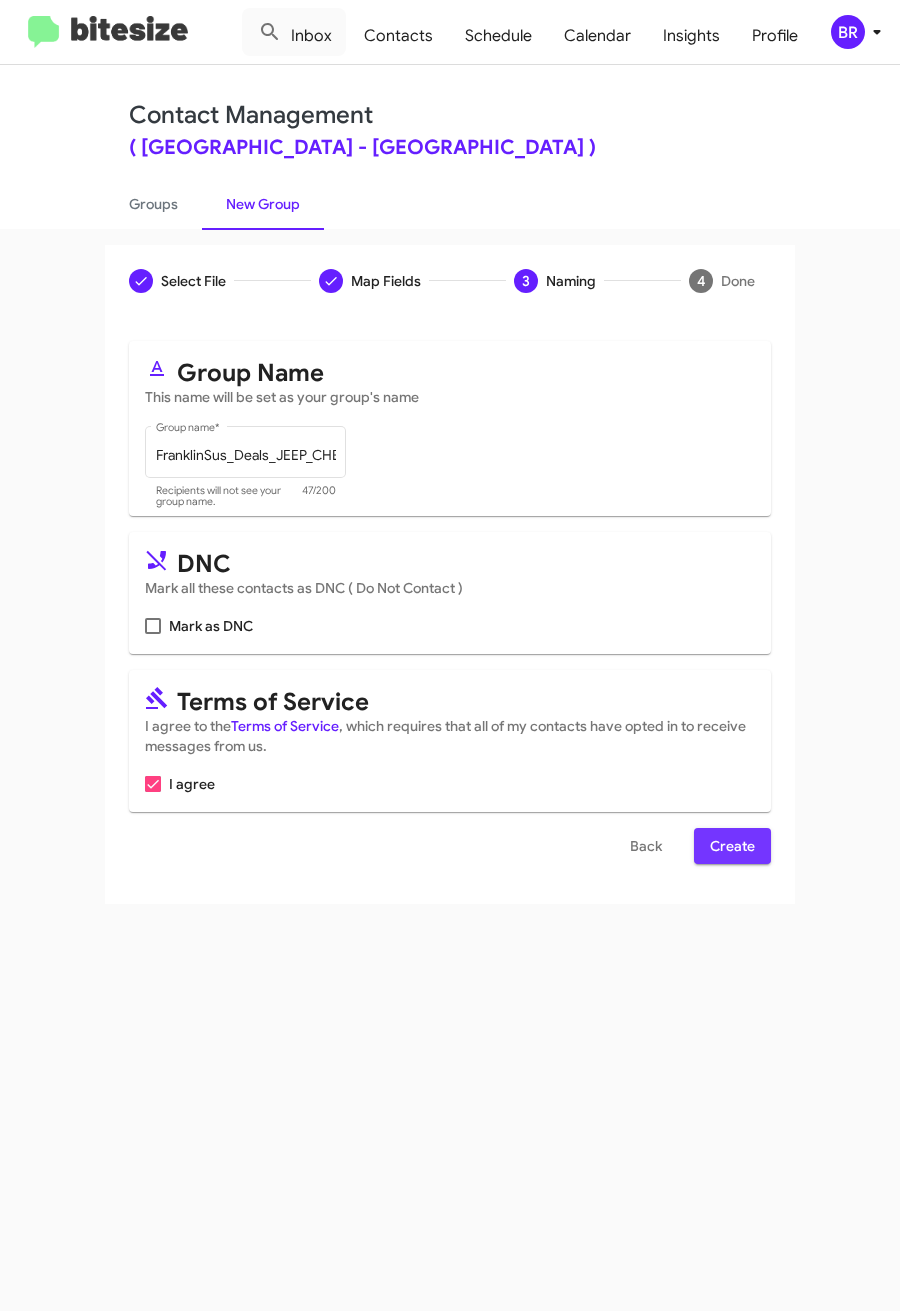 click on "Create" at bounding box center (732, 846) 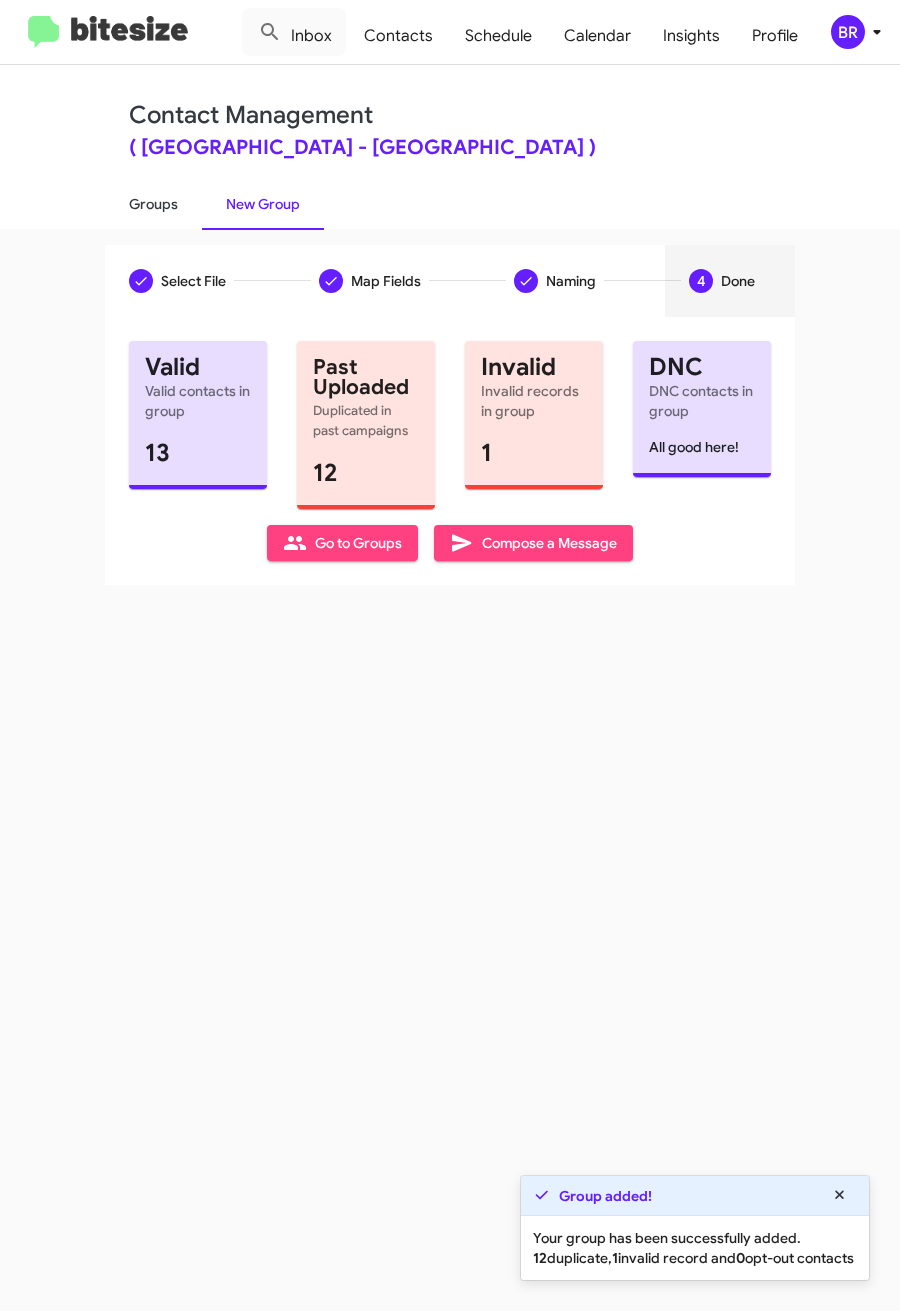 click on "Groups" 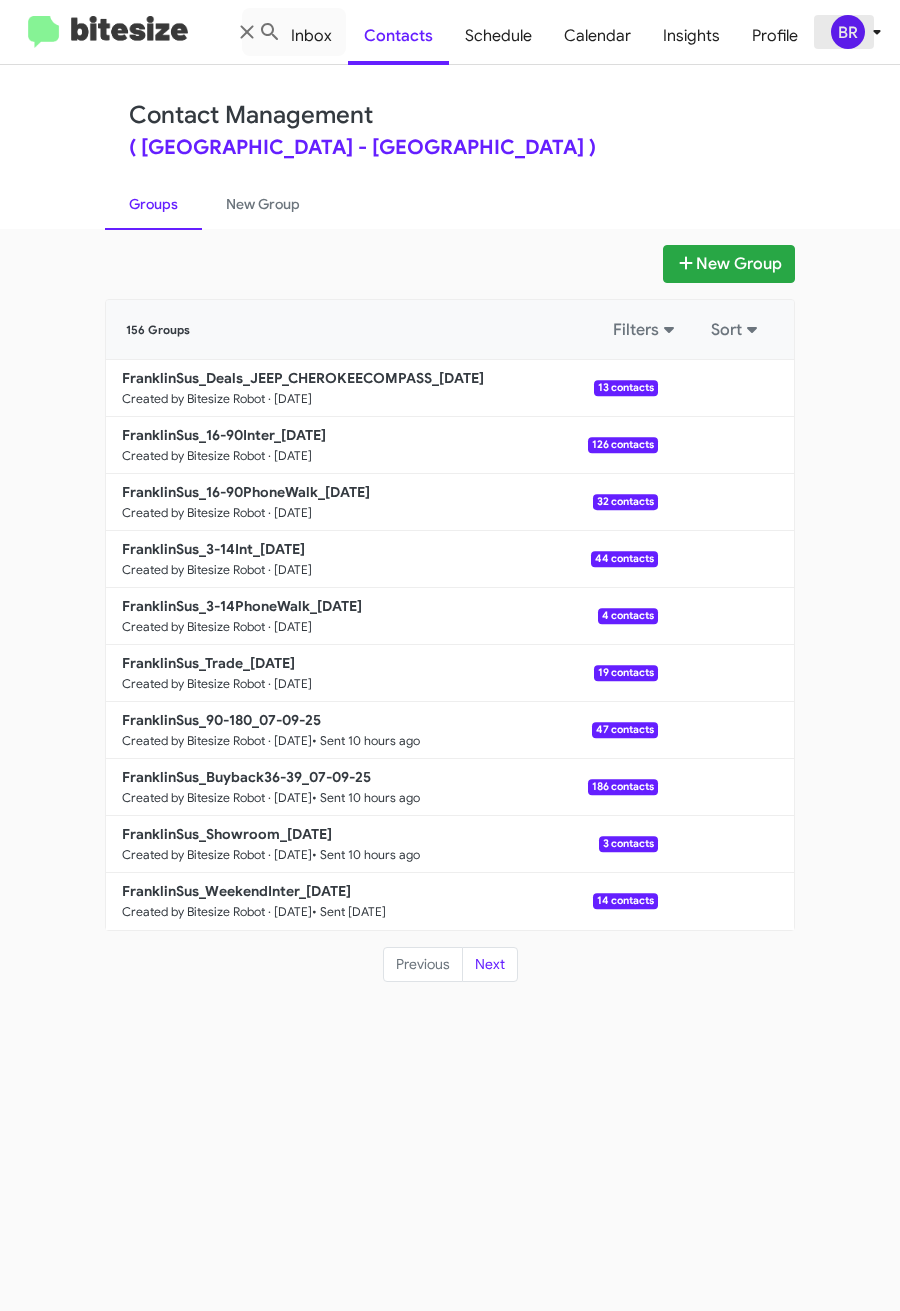 click on "BR" 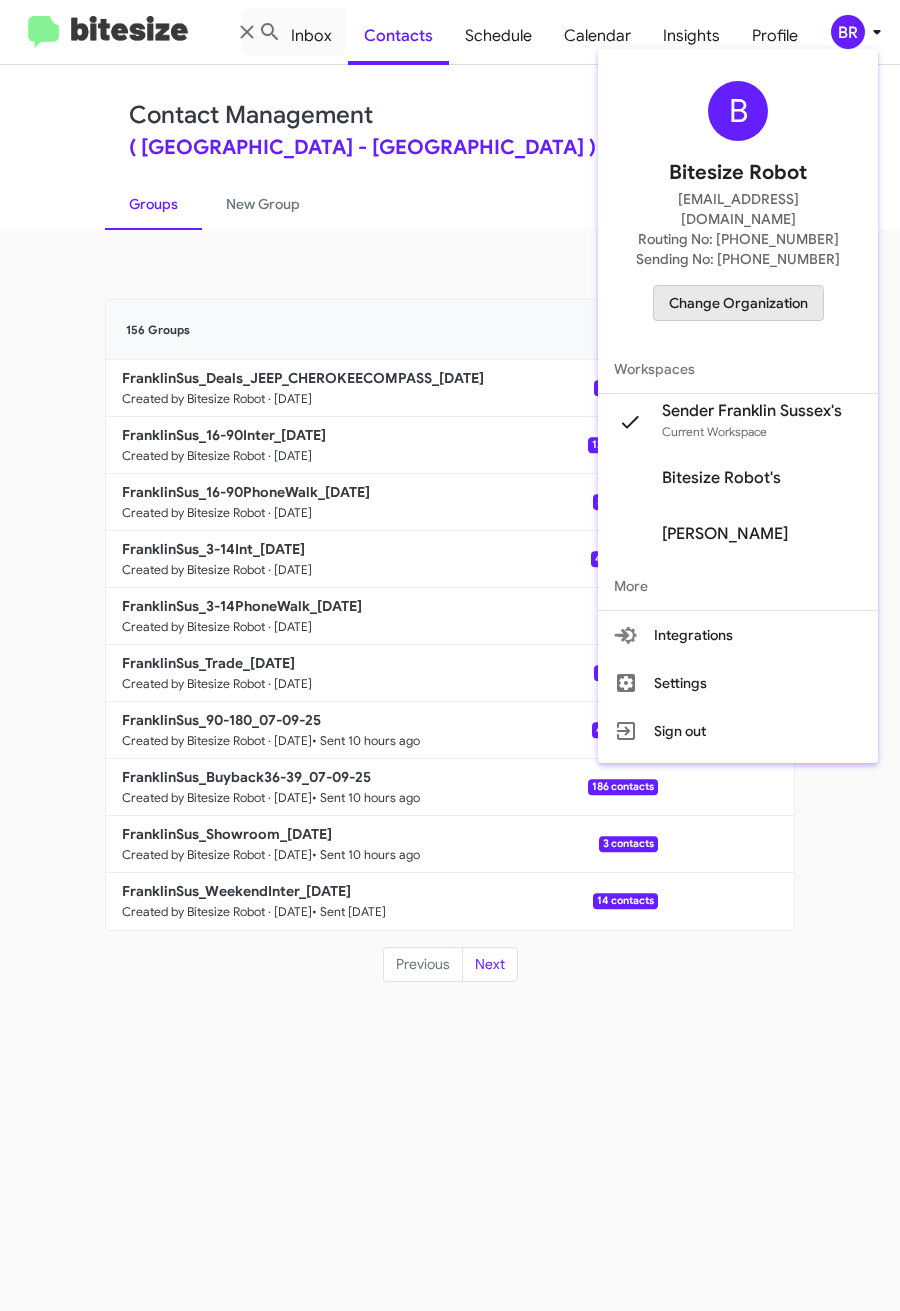 click on "Change Organization" at bounding box center [738, 303] 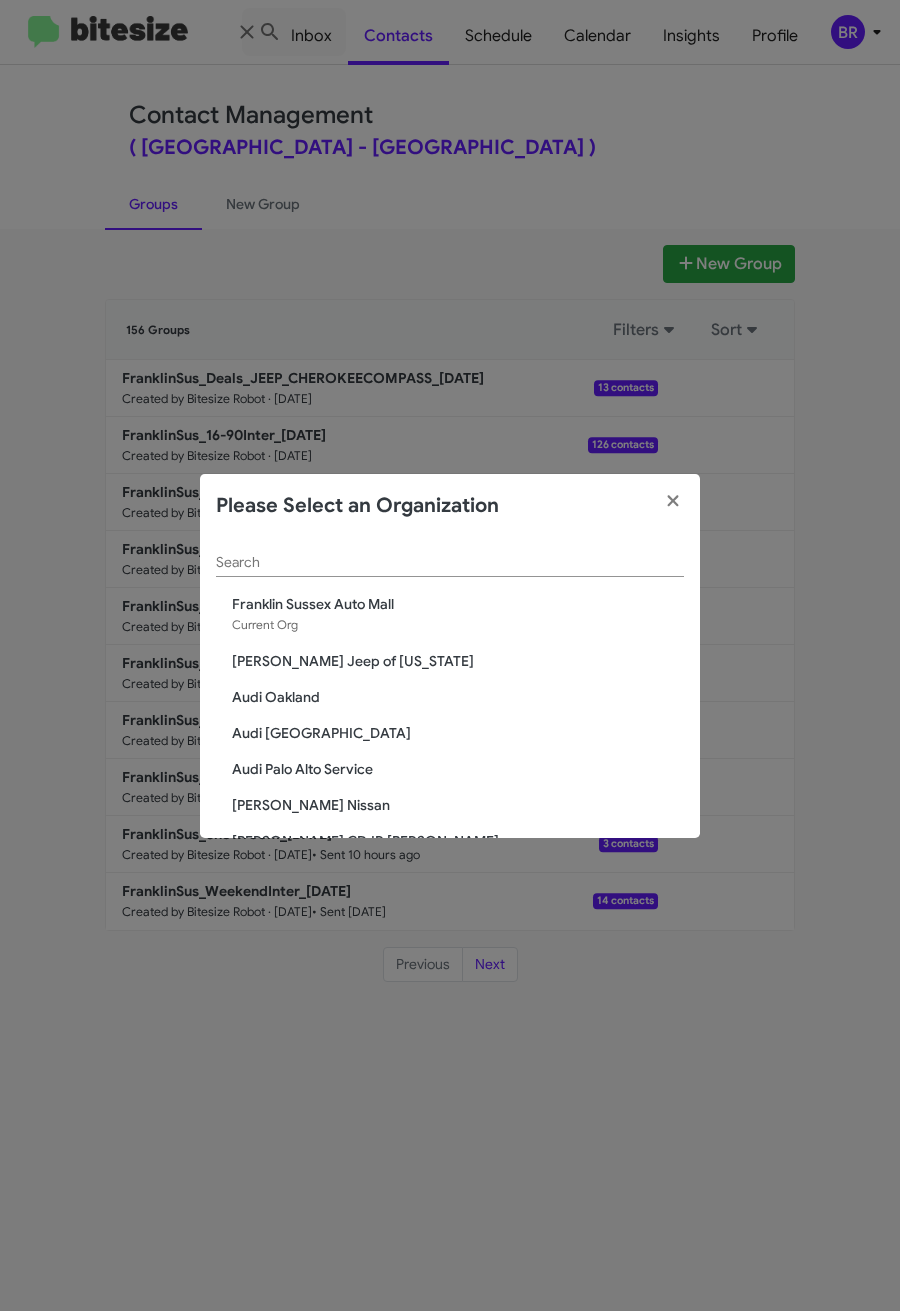 click on "Search" 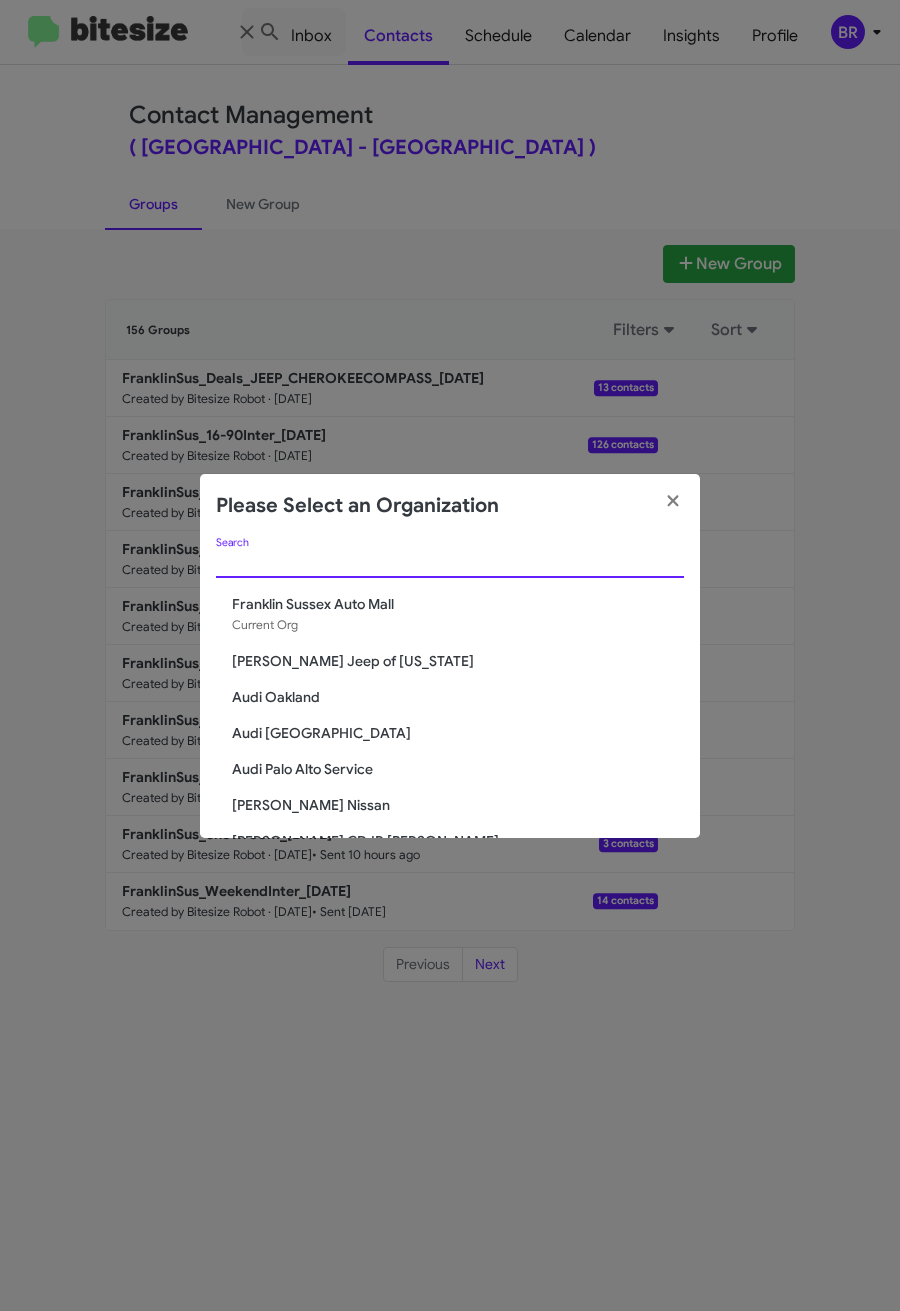 paste on "Audi Oakland" 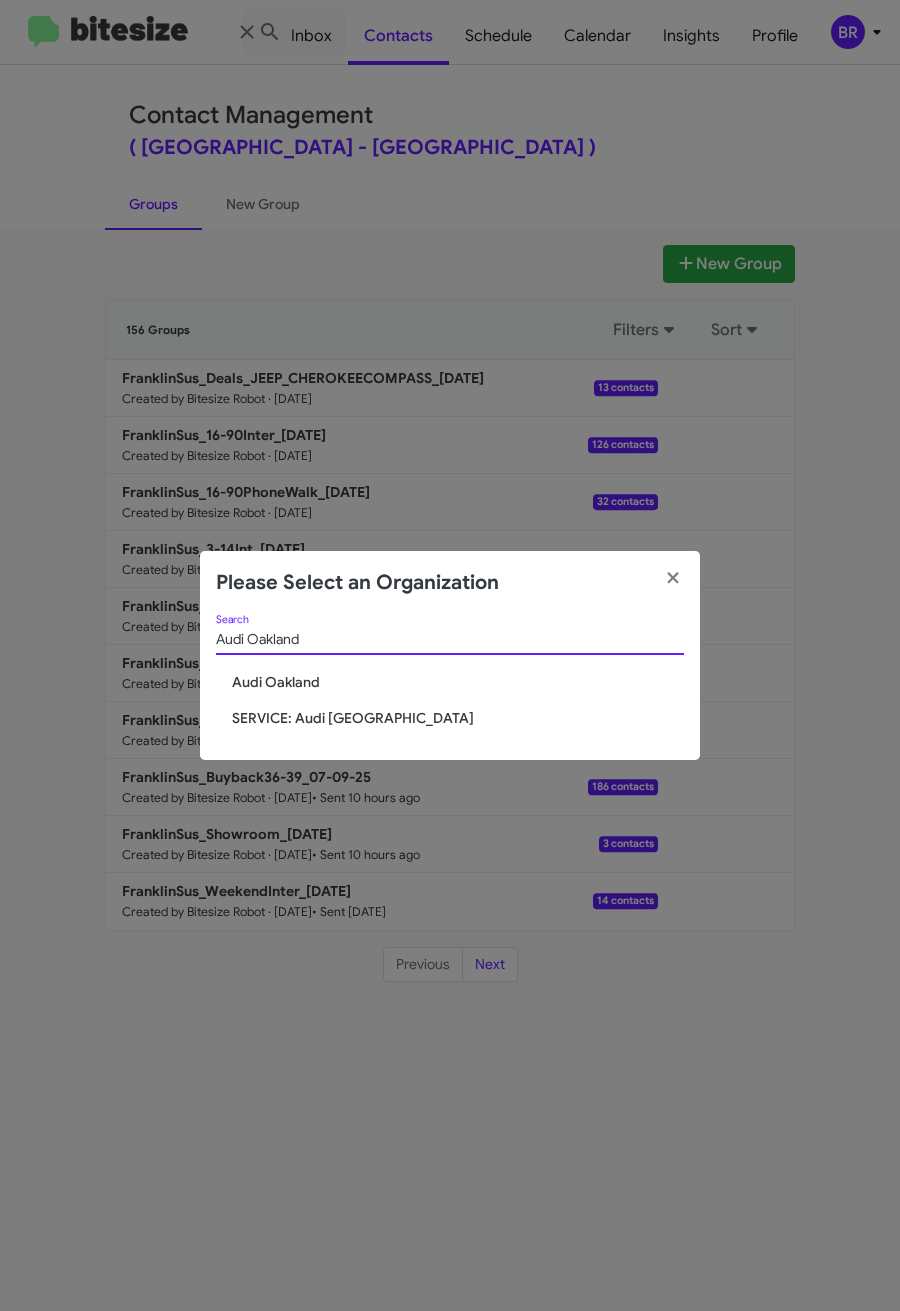 type on "Audi Oakland" 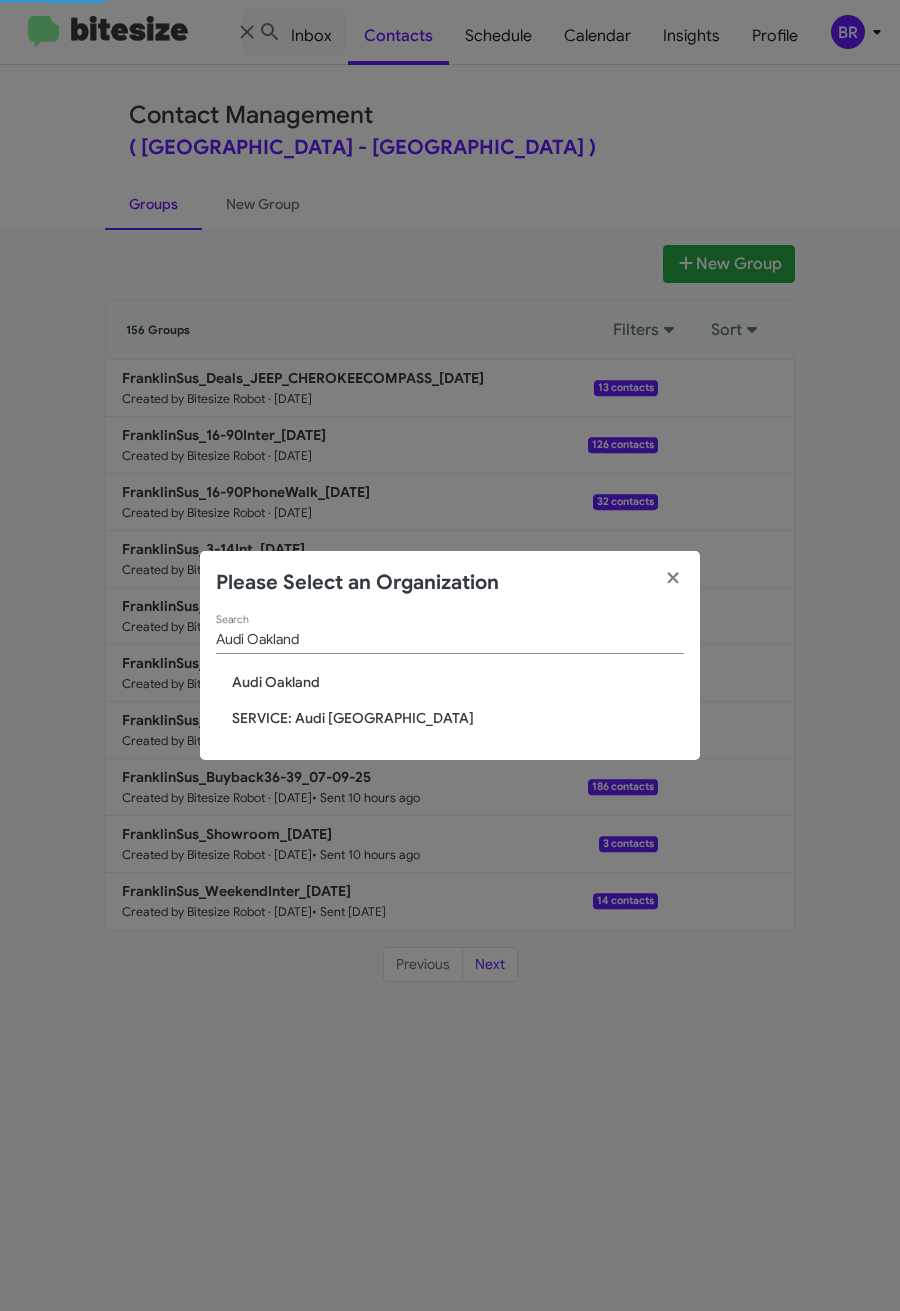 type 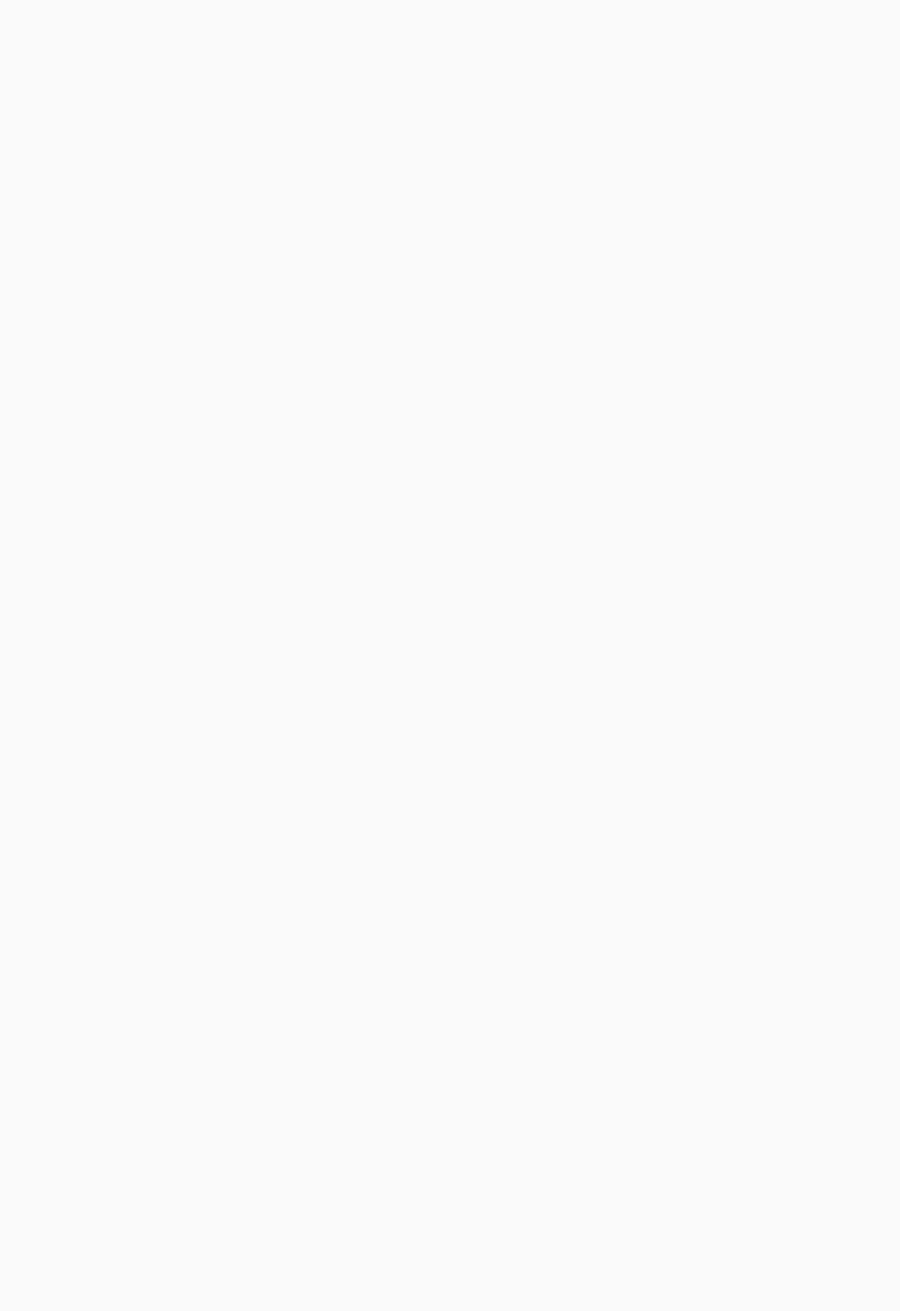 scroll, scrollTop: 0, scrollLeft: 0, axis: both 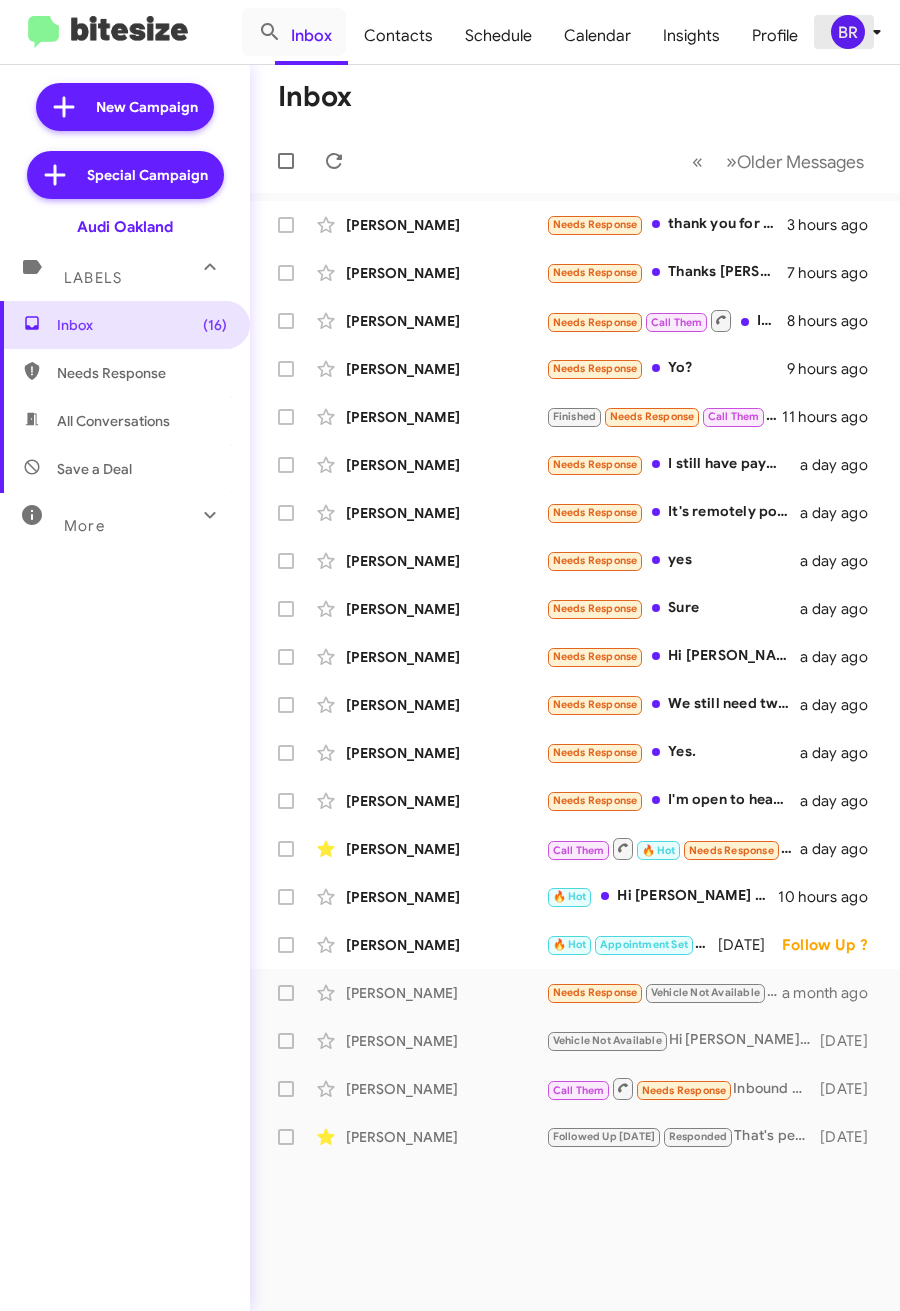 click on "BR" 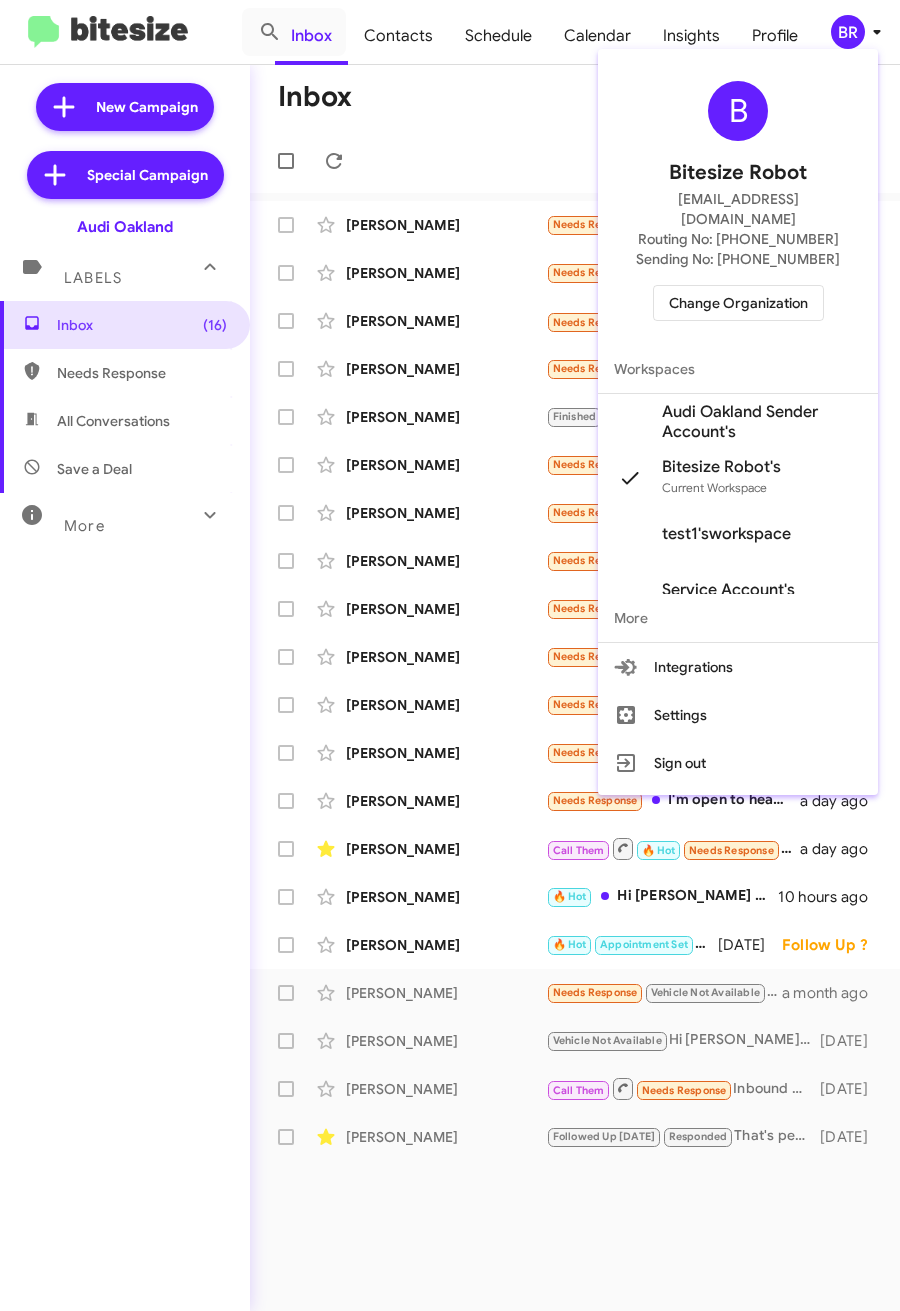 click on "Audi Oakland Sender Account's" at bounding box center [762, 422] 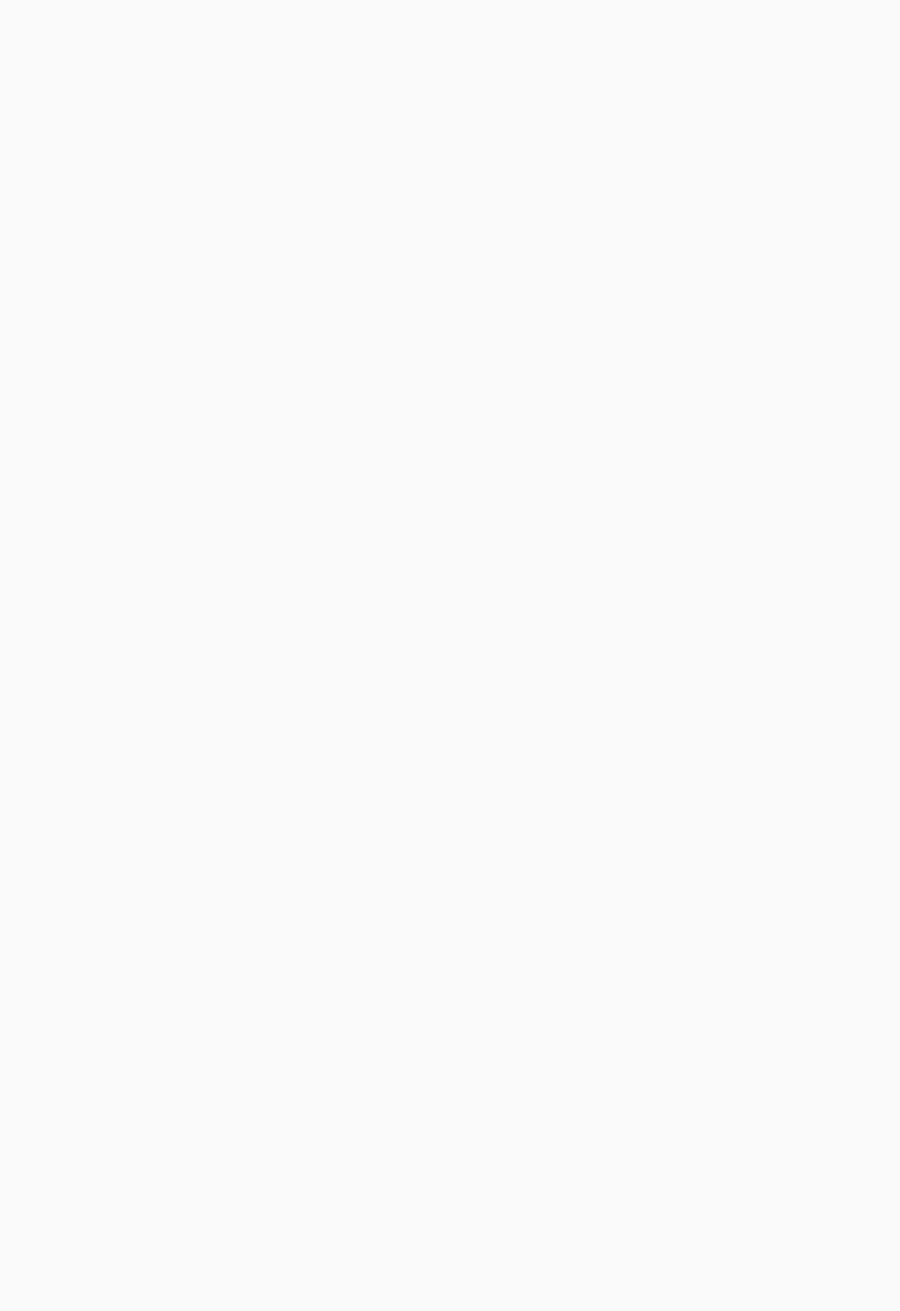 scroll, scrollTop: 0, scrollLeft: 0, axis: both 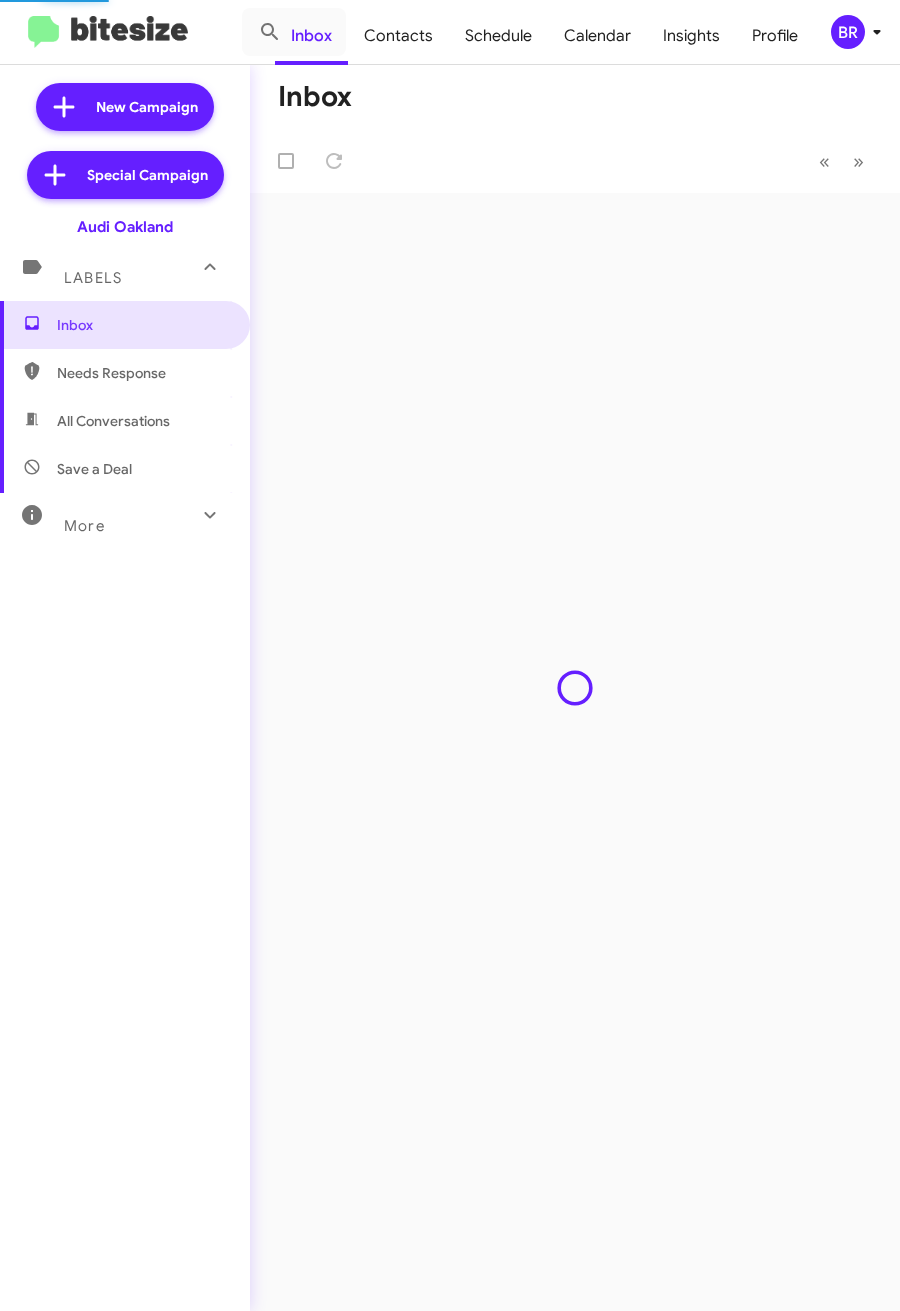 click on "Contacts" 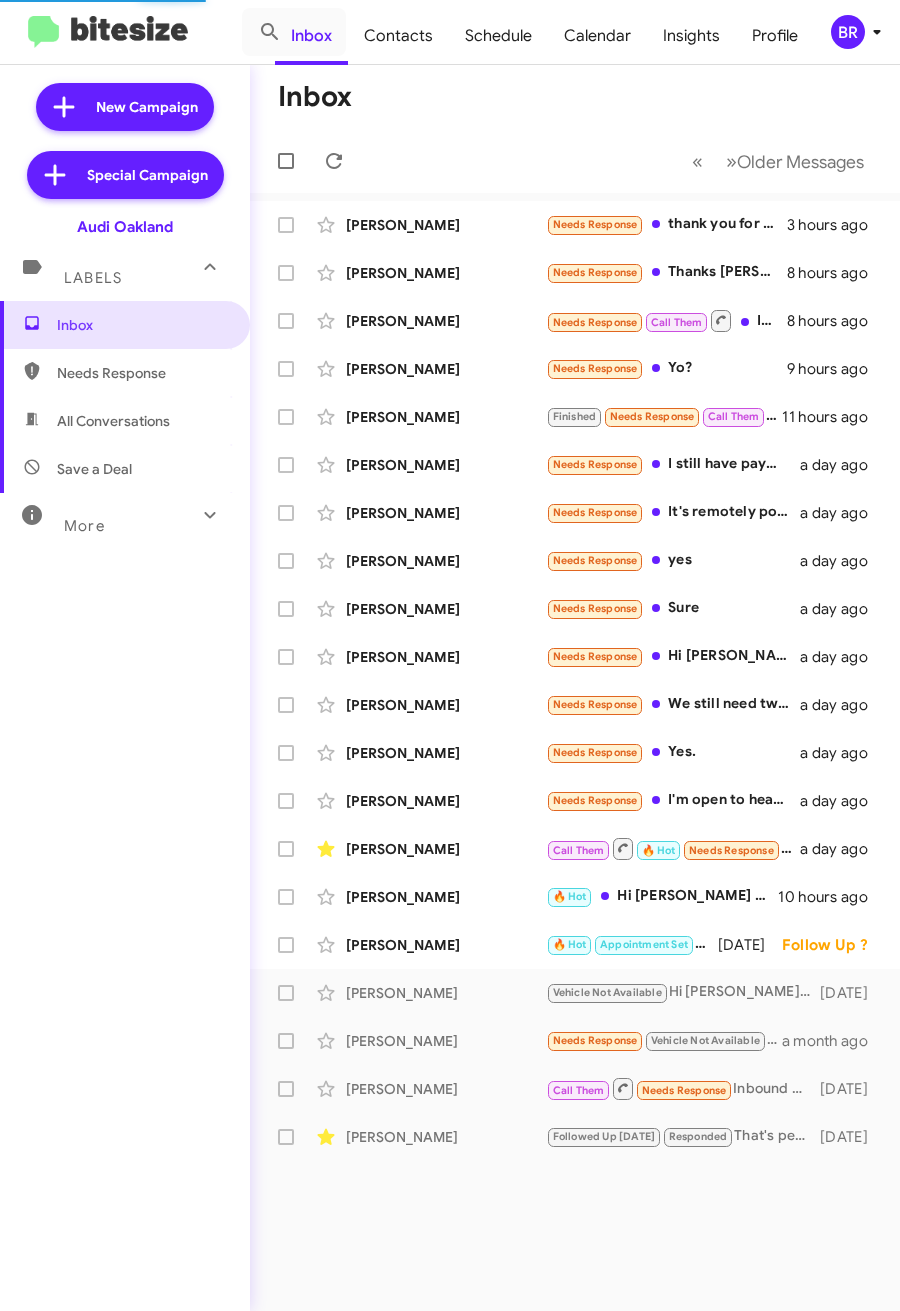 type on "in:groups" 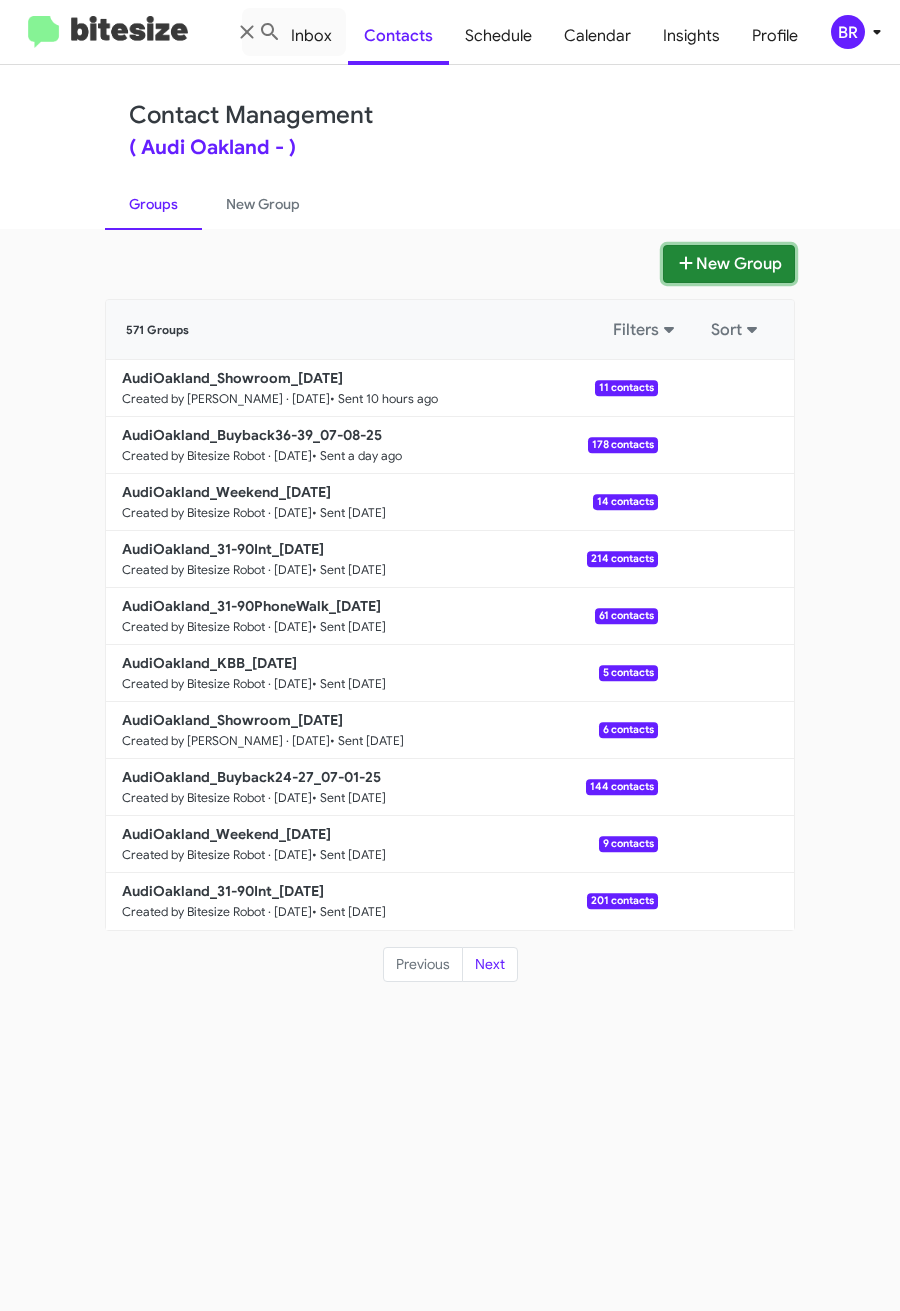 click on "New Group" 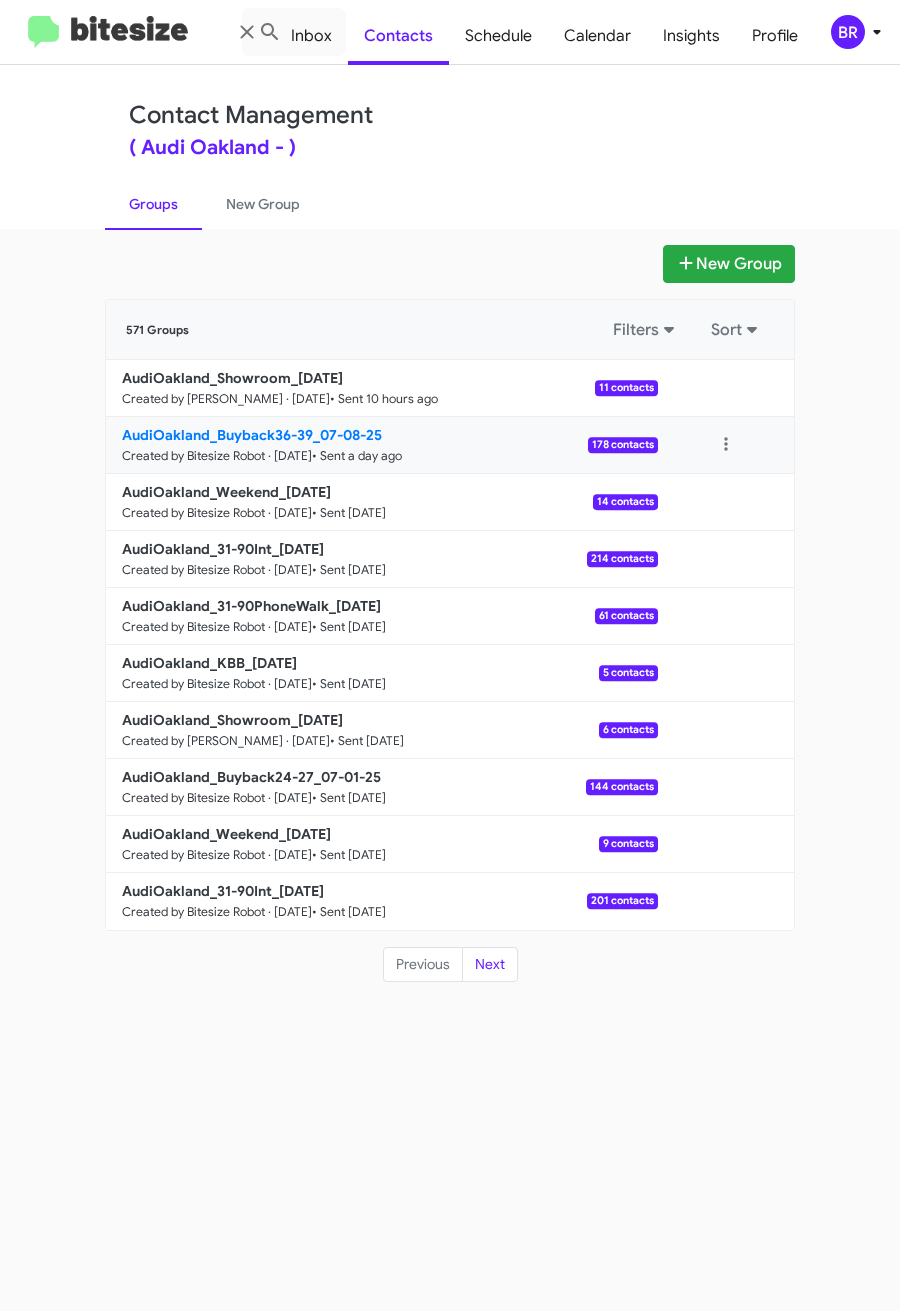 type 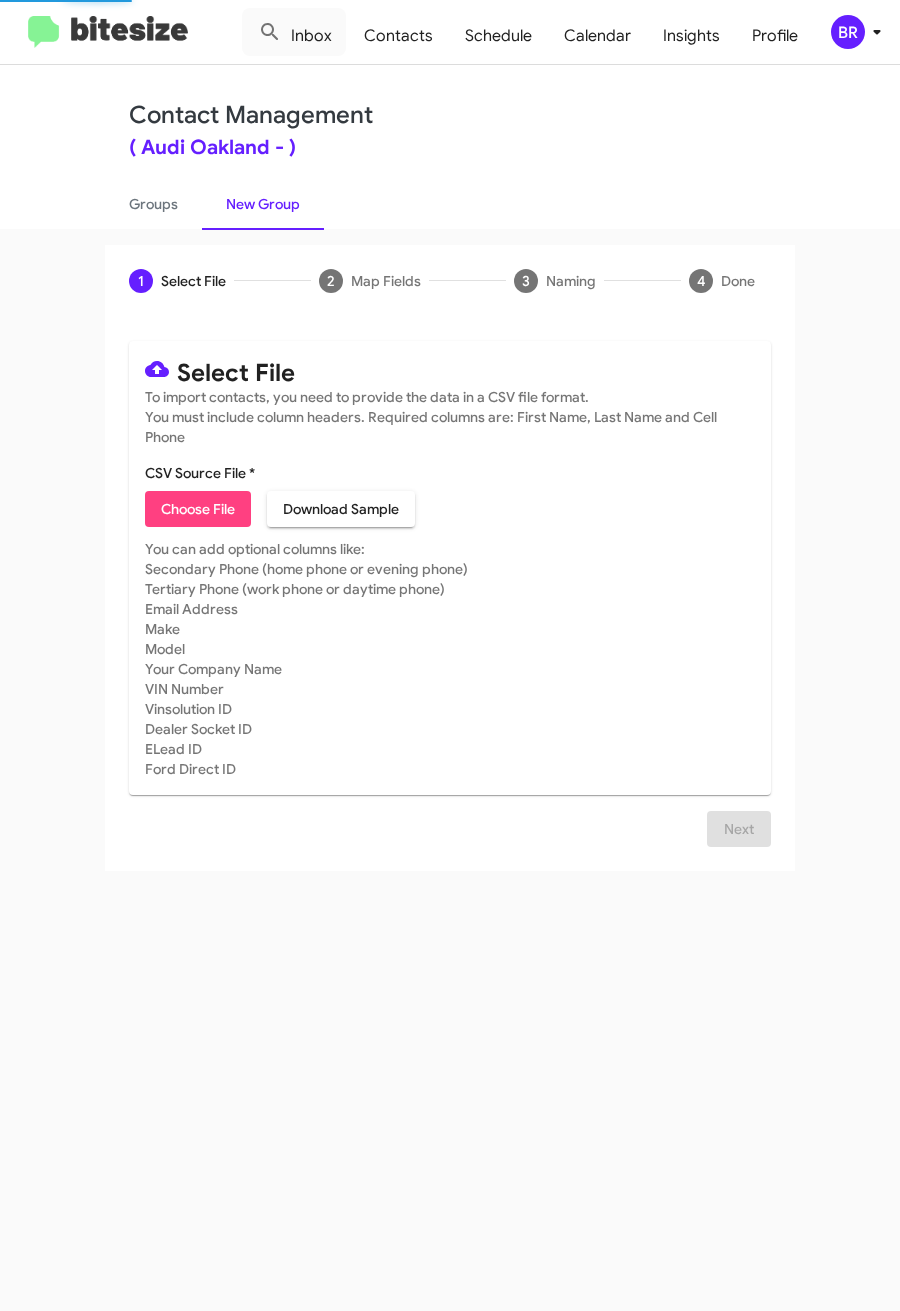 click on "Choose File" 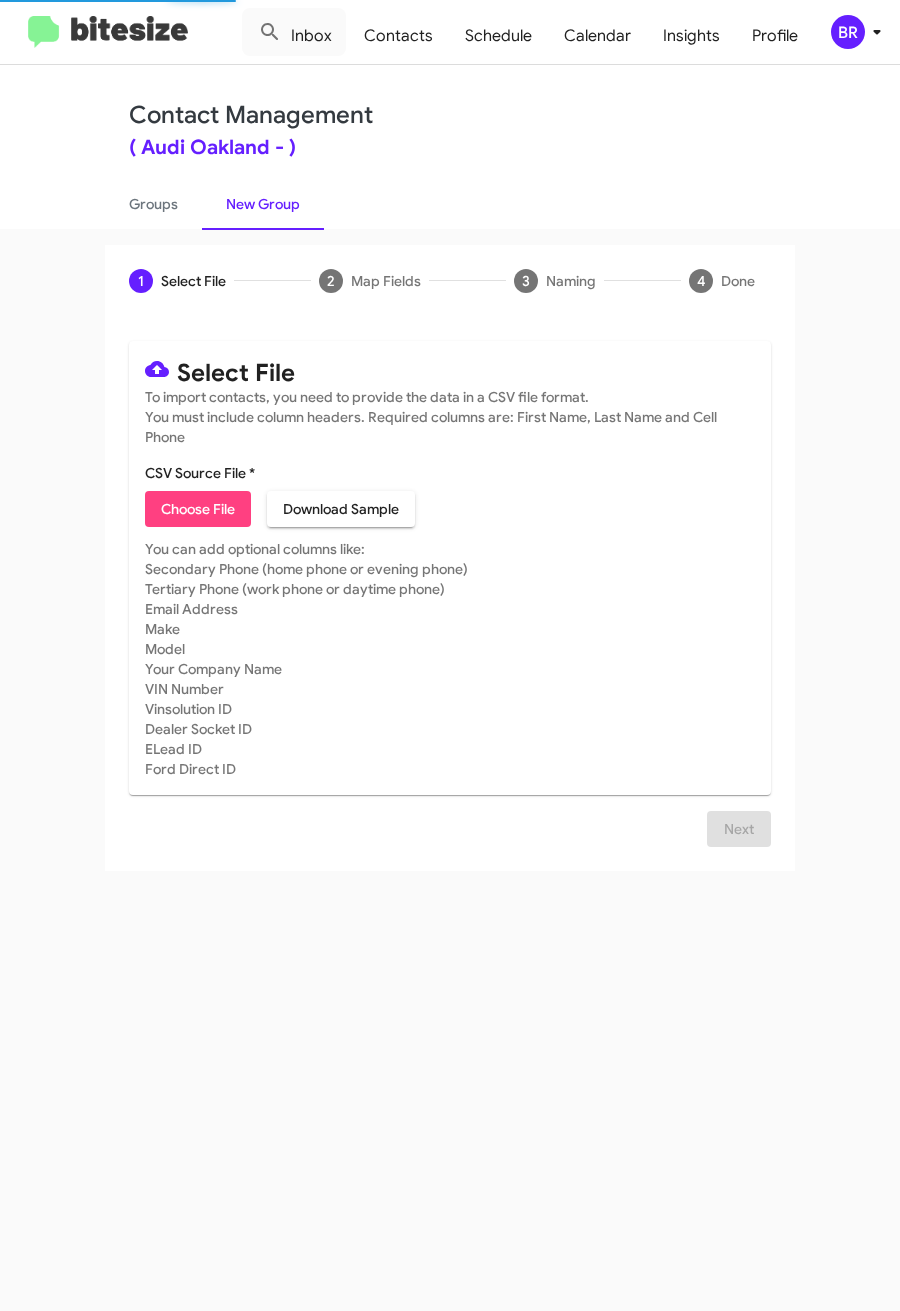 type on "AudiOakland_KBB_07-10-25" 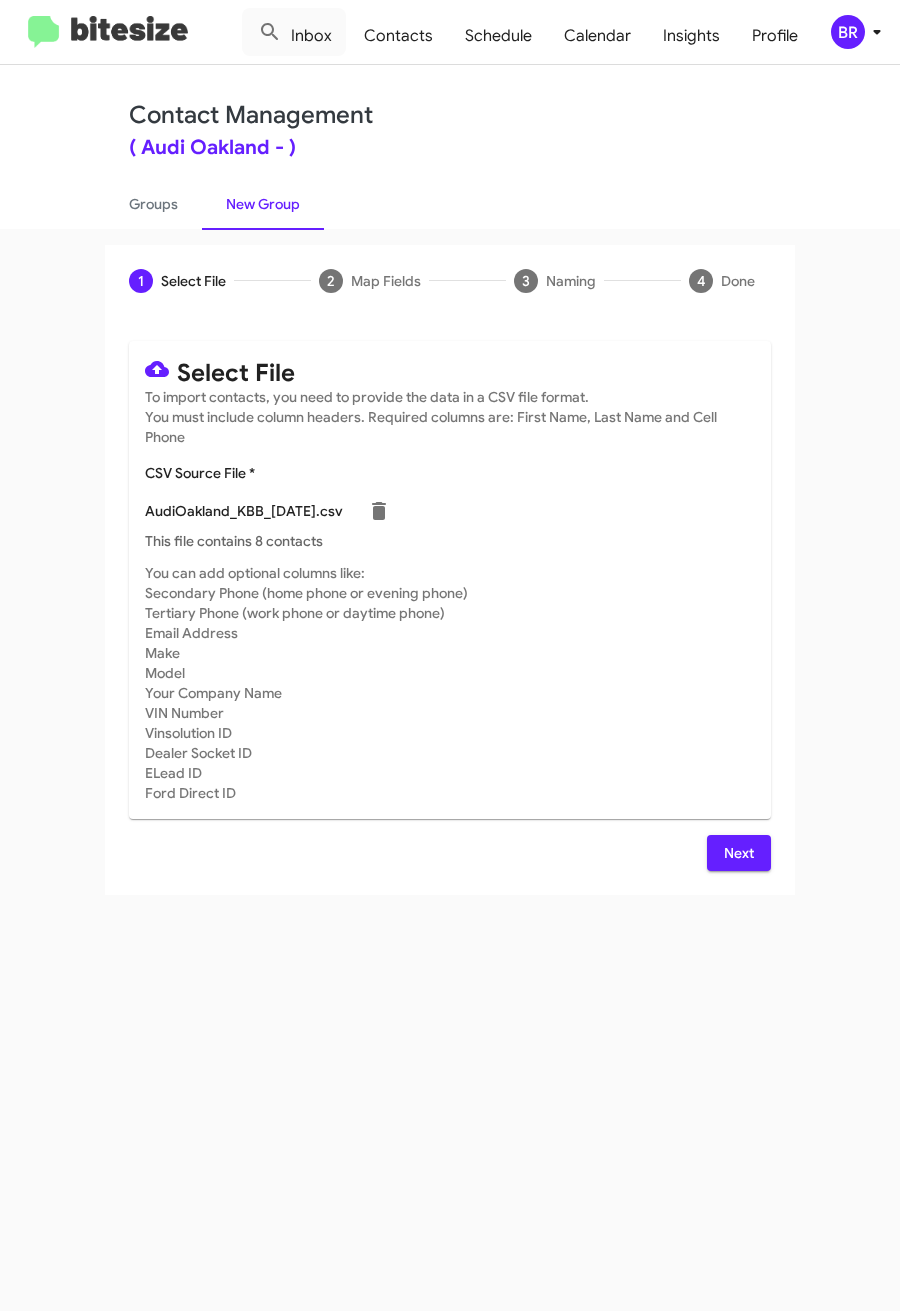 click on "Next" at bounding box center (739, 853) 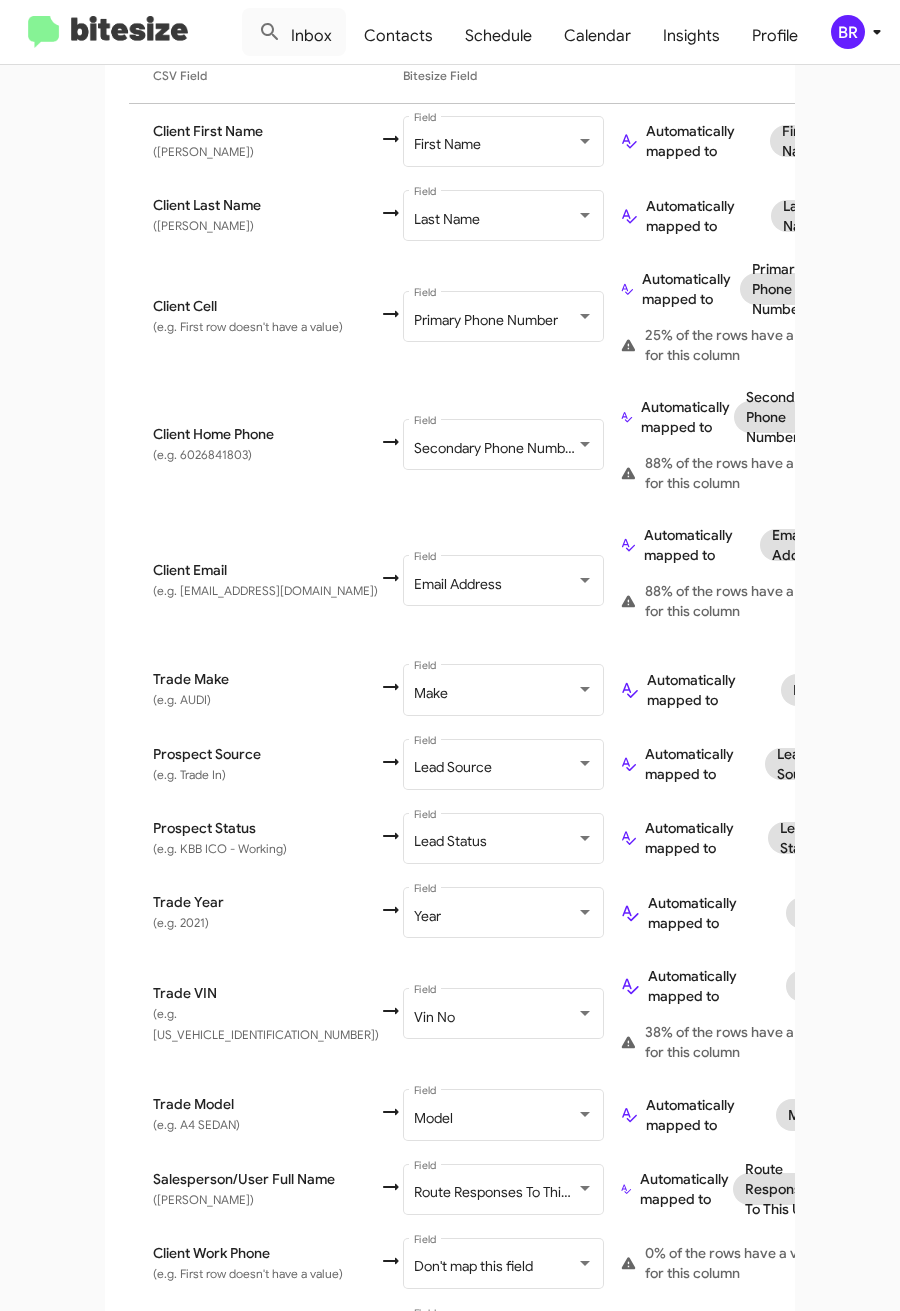 scroll, scrollTop: 528, scrollLeft: 0, axis: vertical 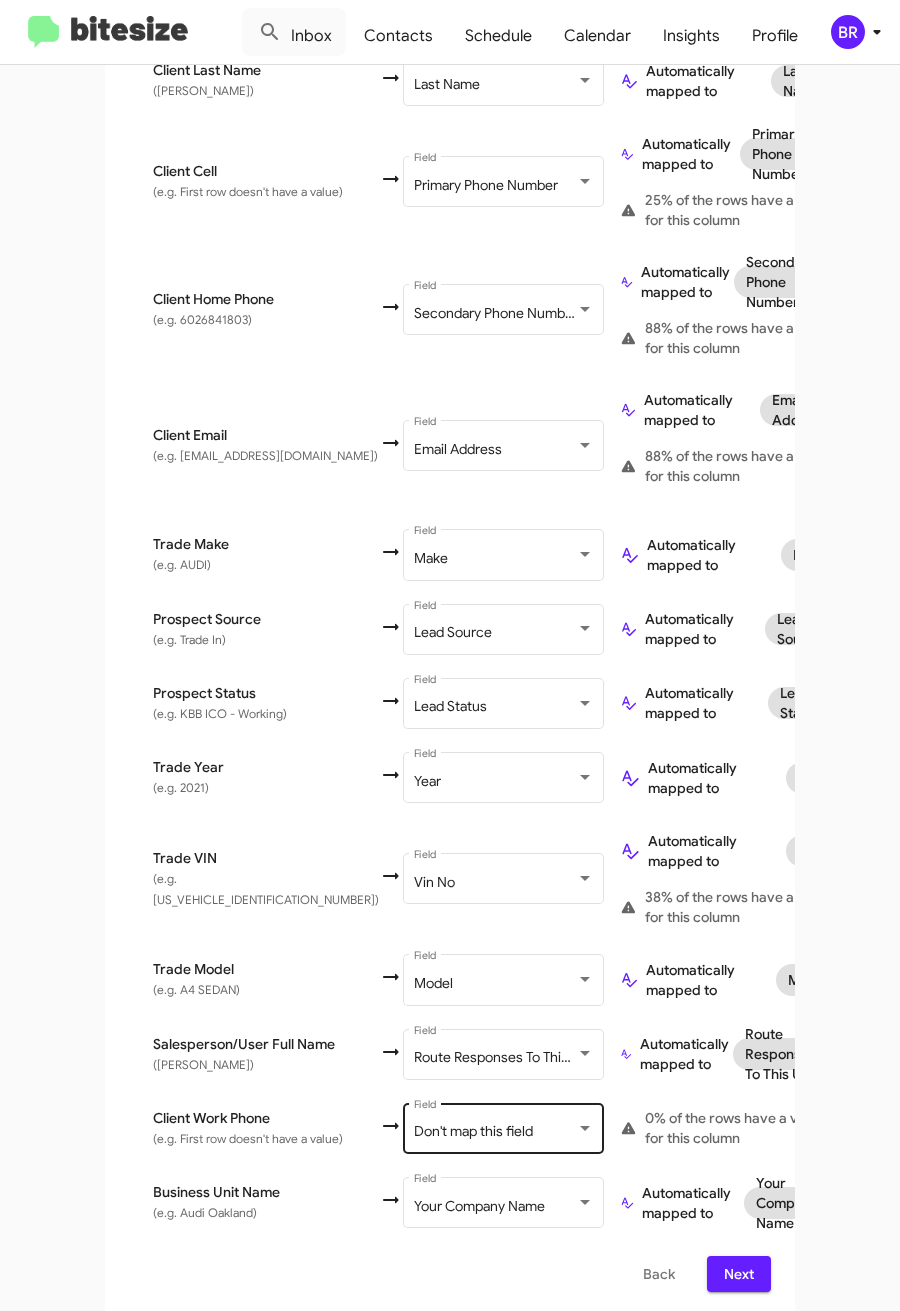 click on "Don't map this field Field" at bounding box center [504, 1126] 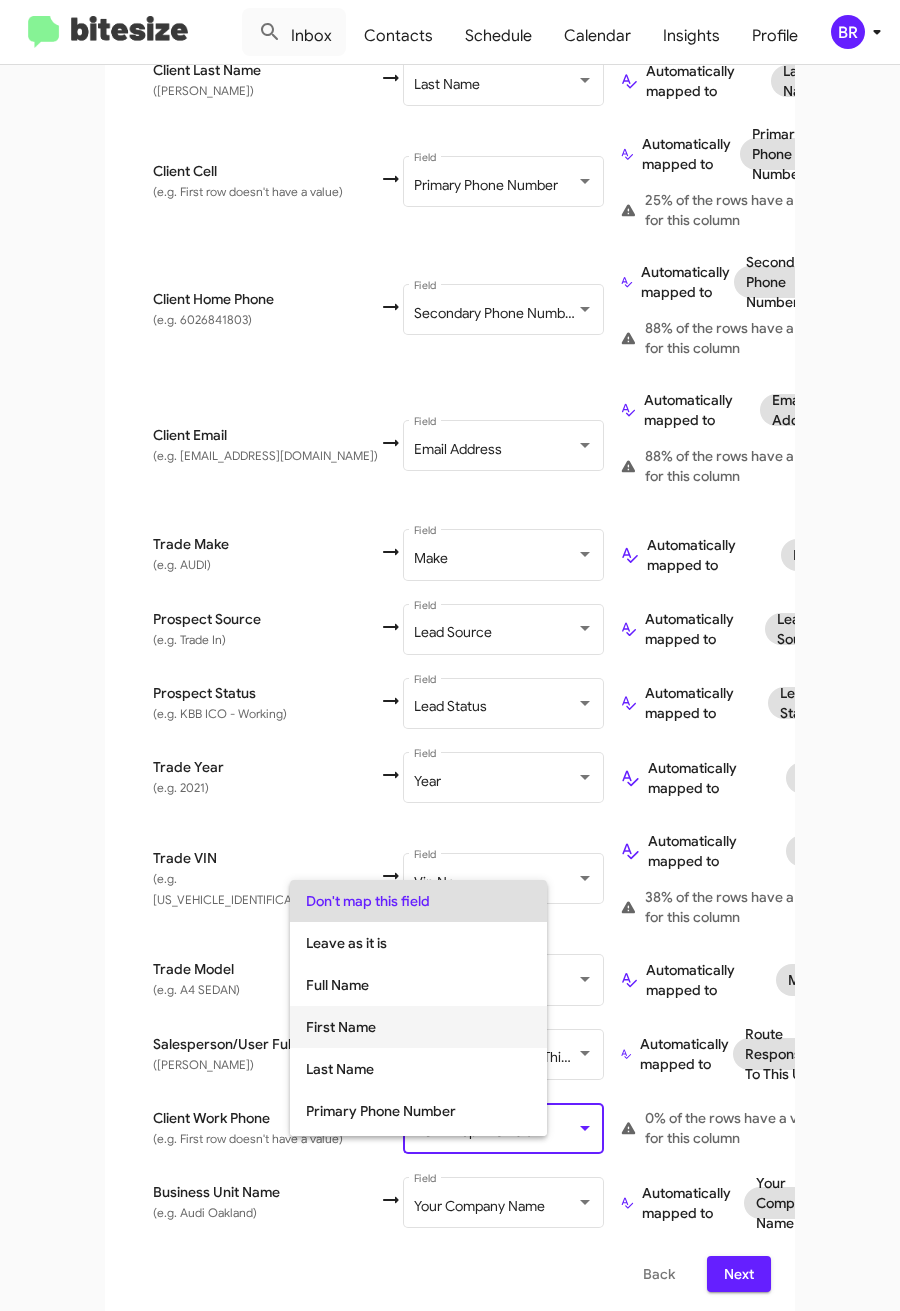 scroll, scrollTop: 300, scrollLeft: 0, axis: vertical 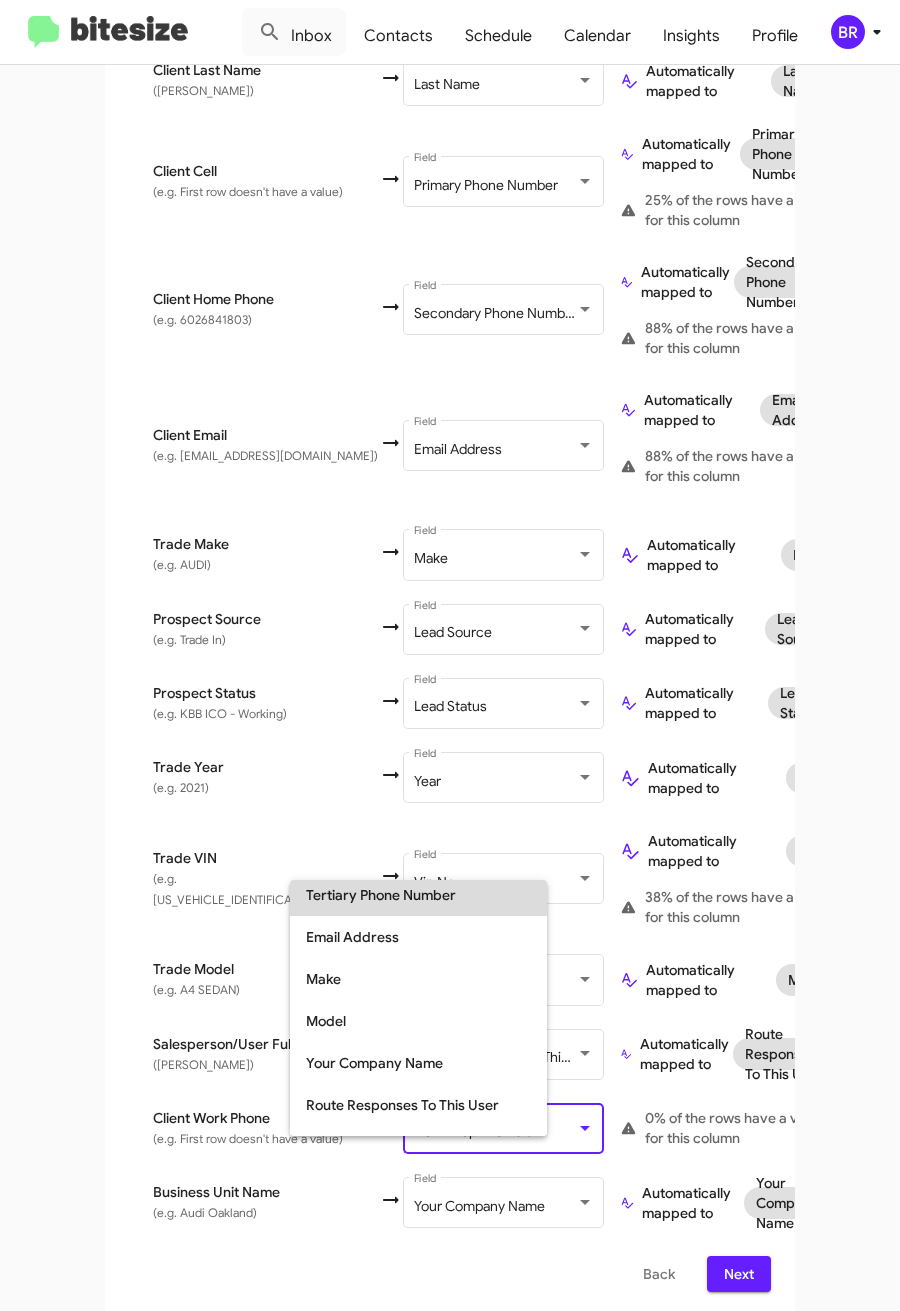click on "Tertiary Phone Number" at bounding box center (418, 895) 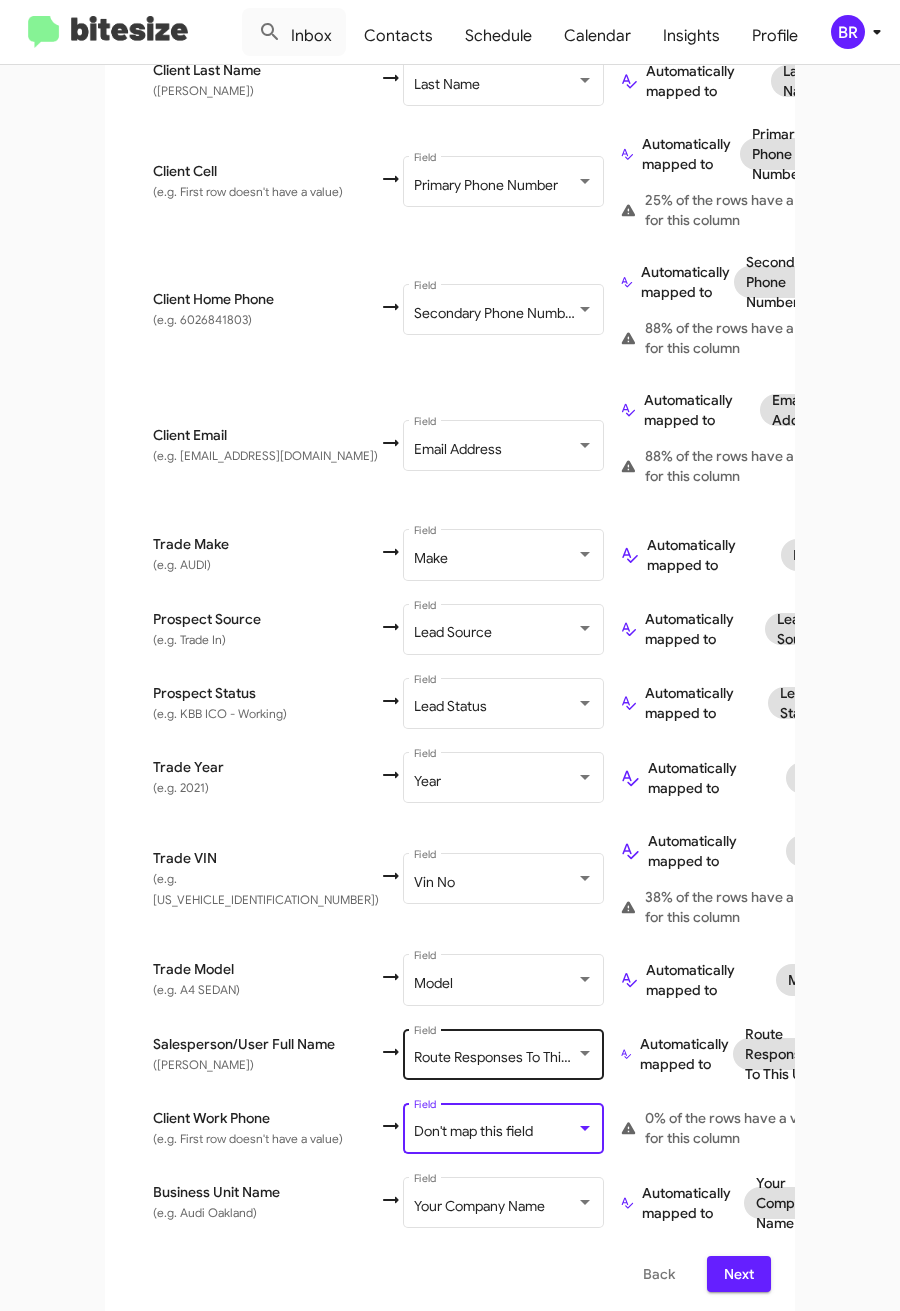 scroll, scrollTop: 294, scrollLeft: 0, axis: vertical 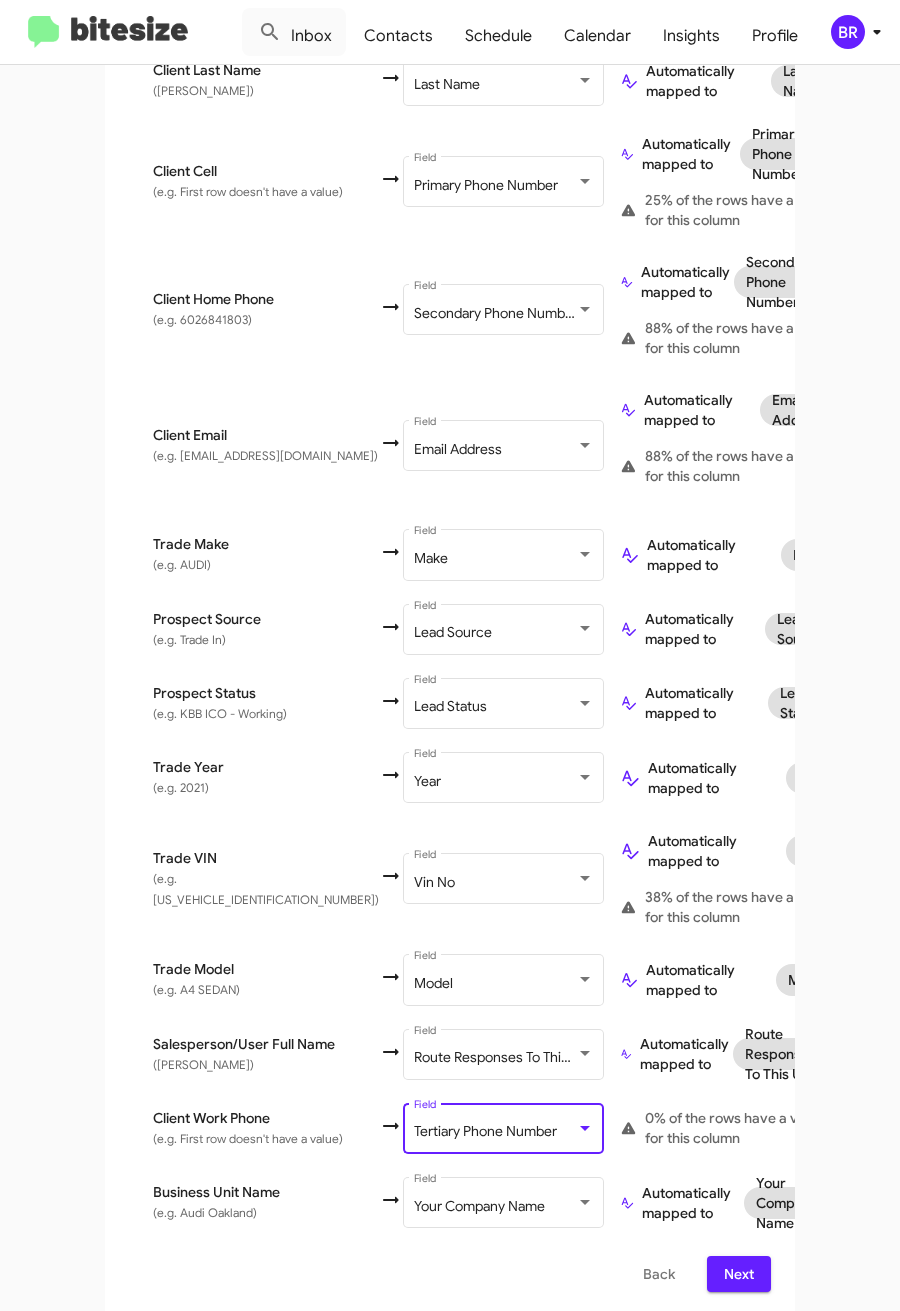 click on "Next" 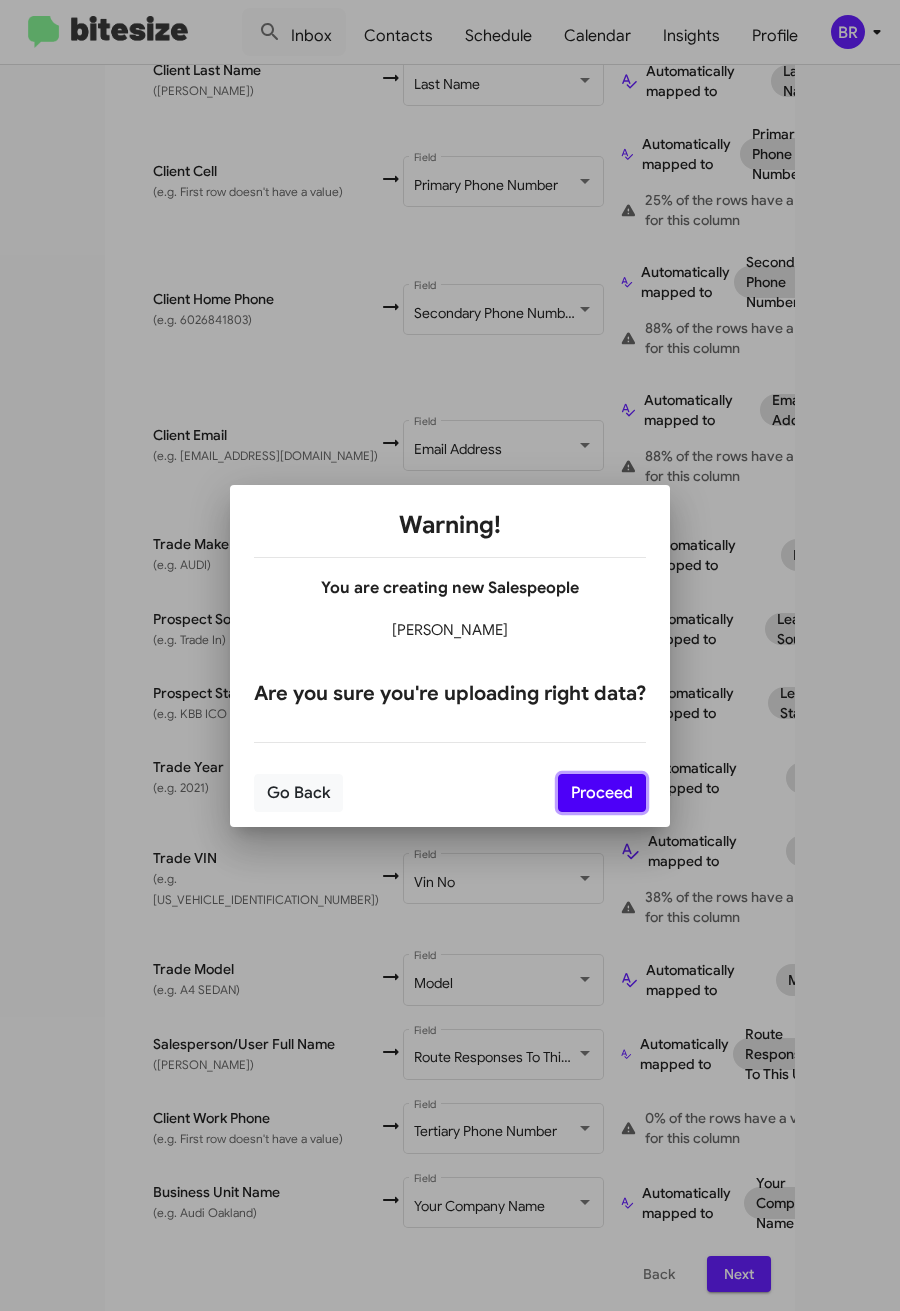 click on "Proceed" at bounding box center [602, 793] 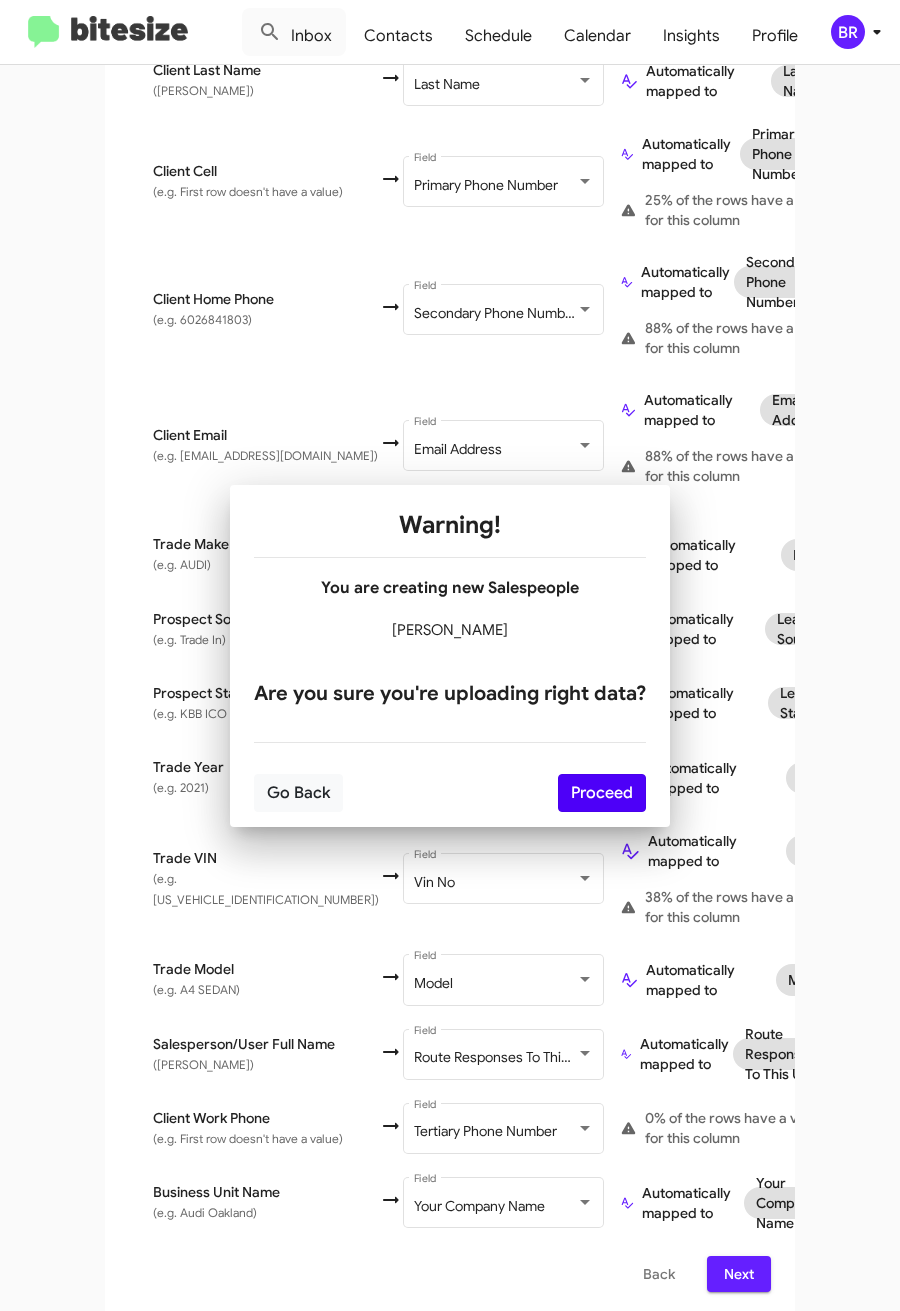 scroll, scrollTop: 0, scrollLeft: 0, axis: both 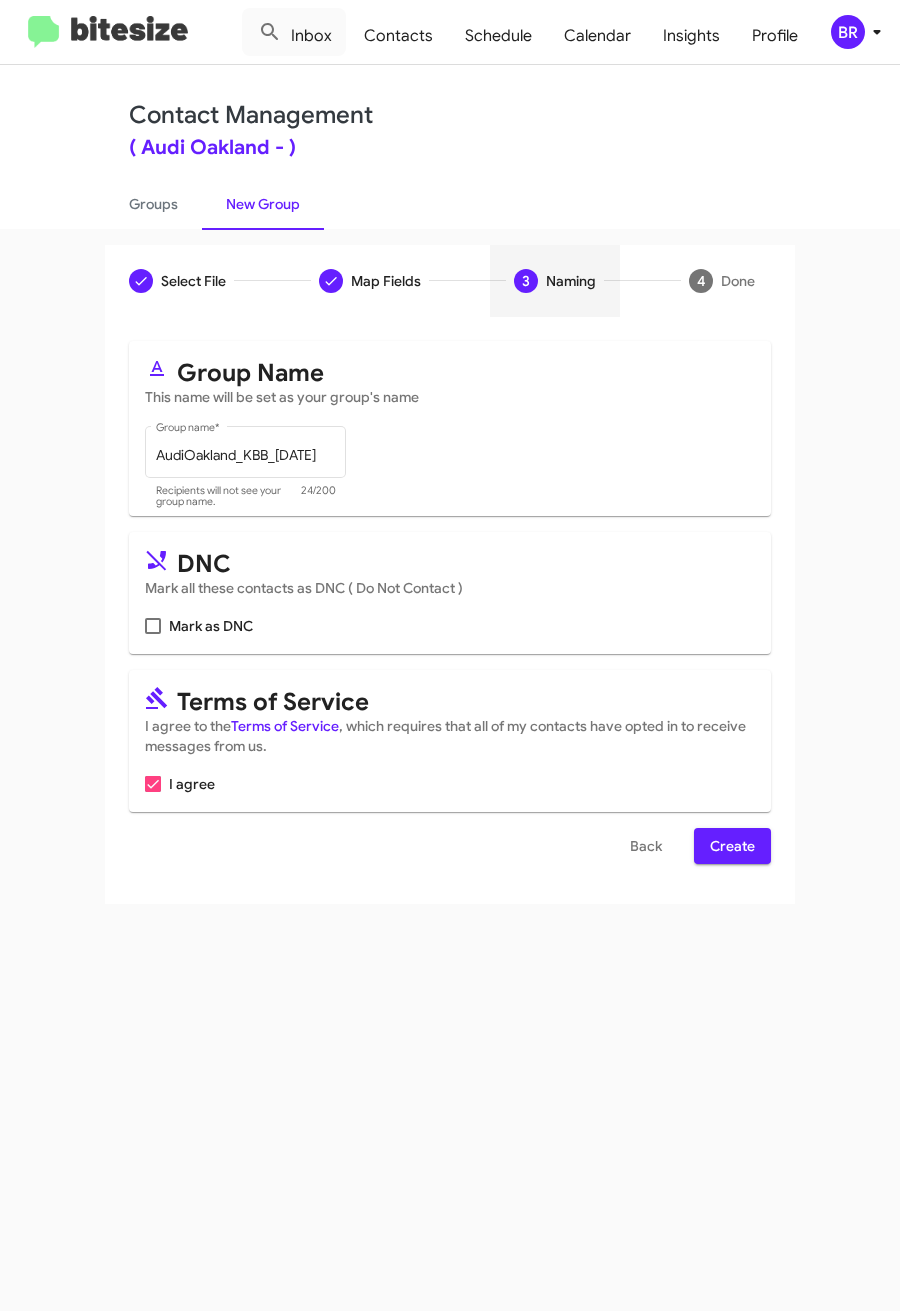 click on "Create" at bounding box center (732, 846) 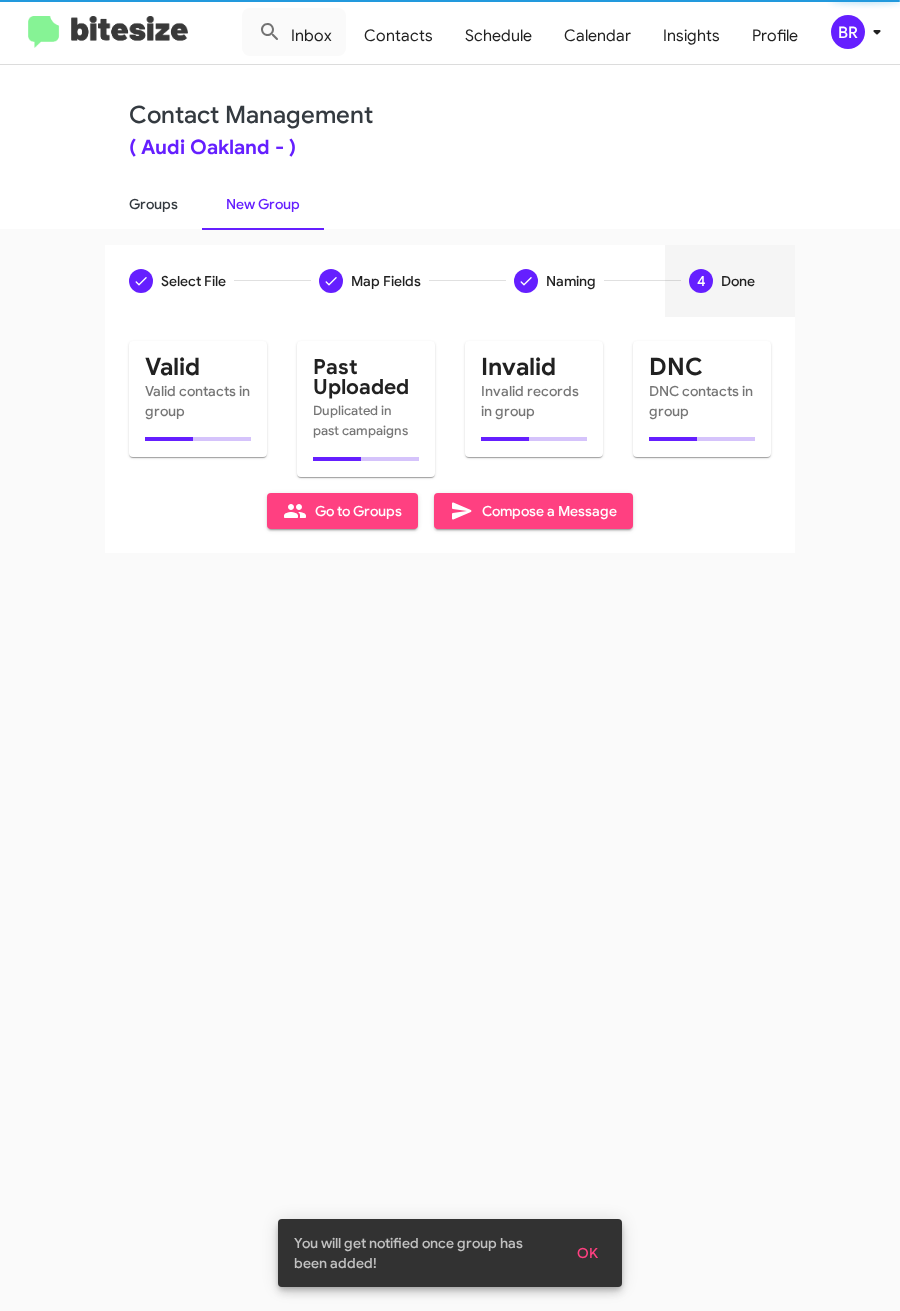 click on "Groups" 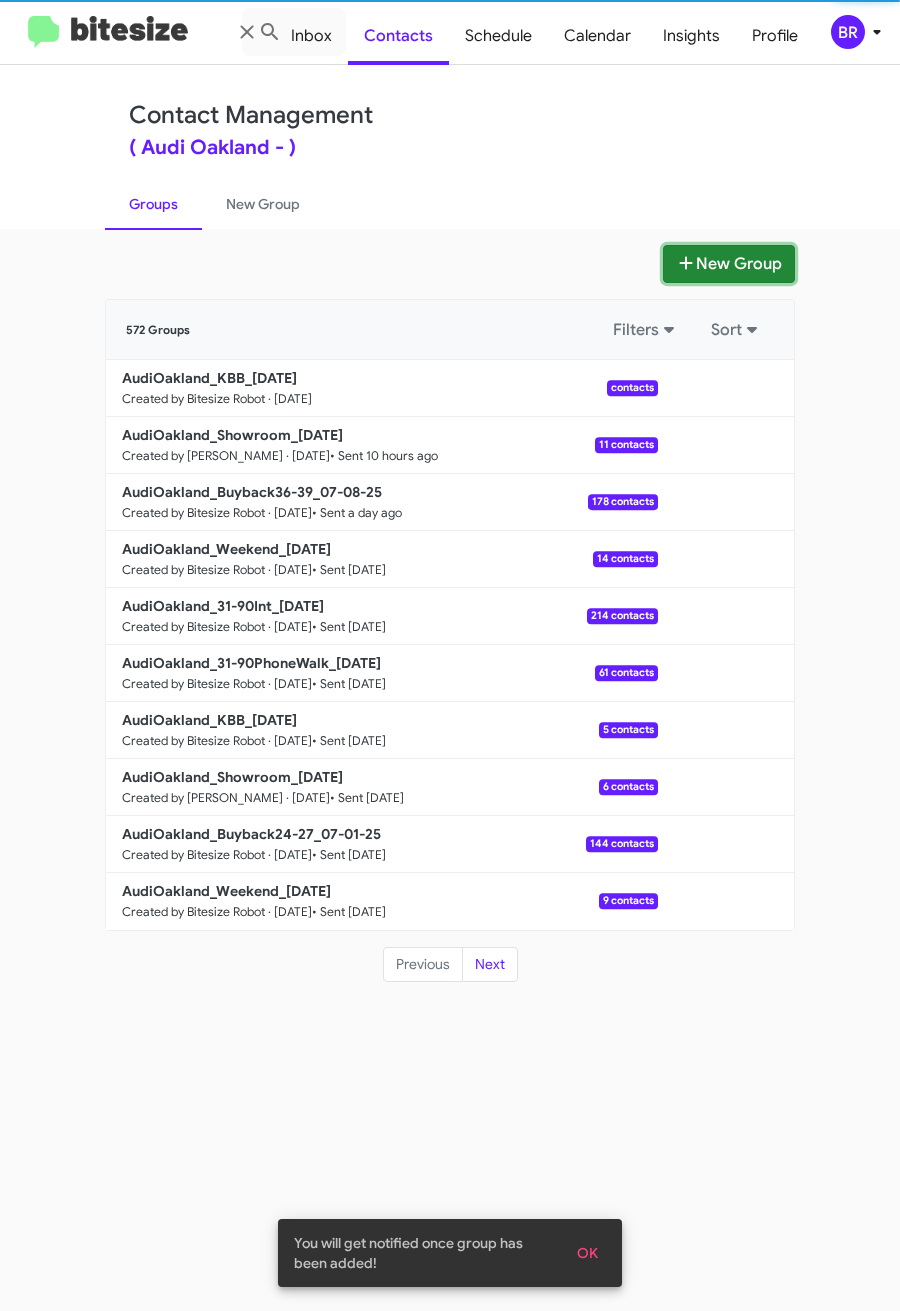 click on "New Group" 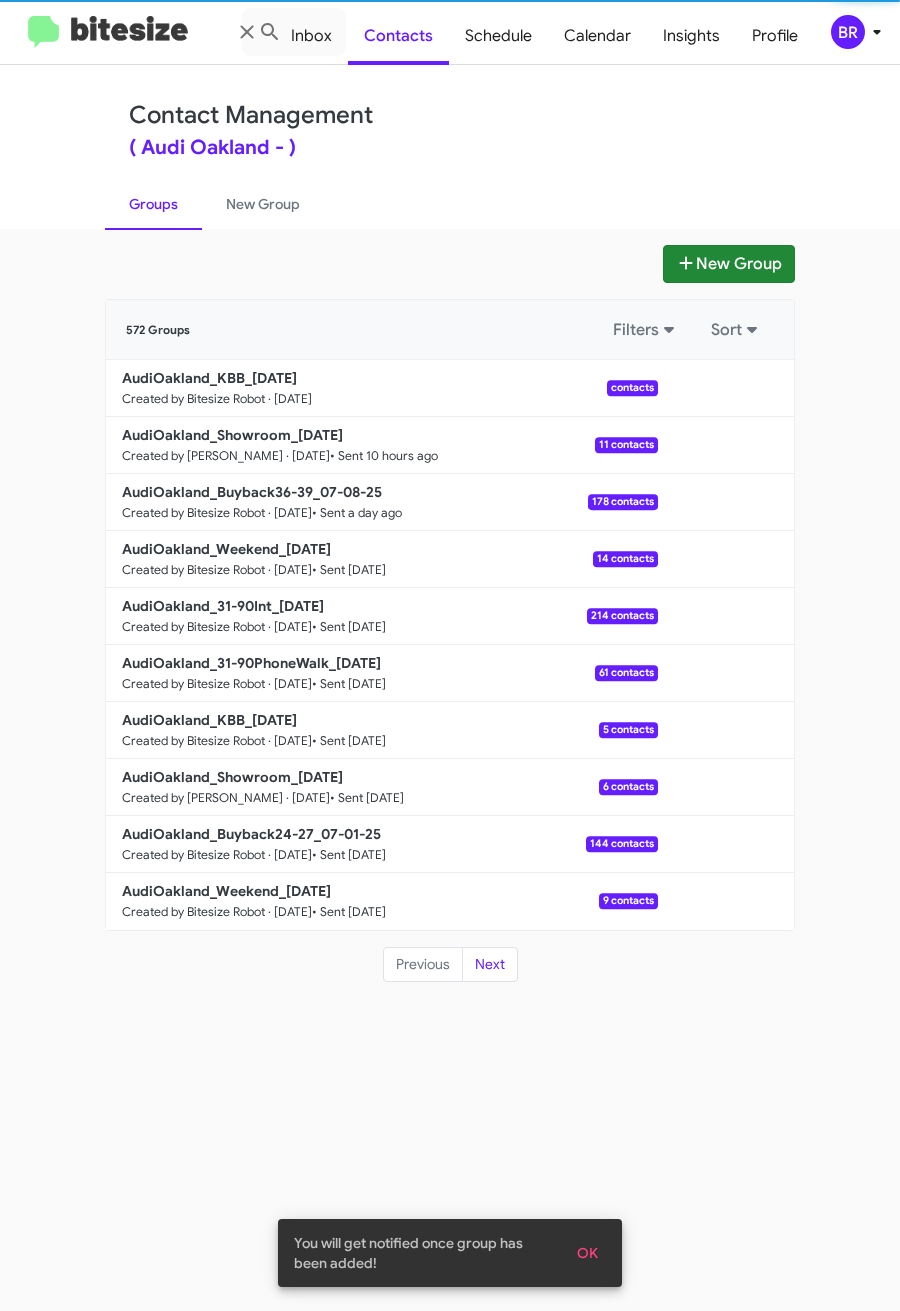 type 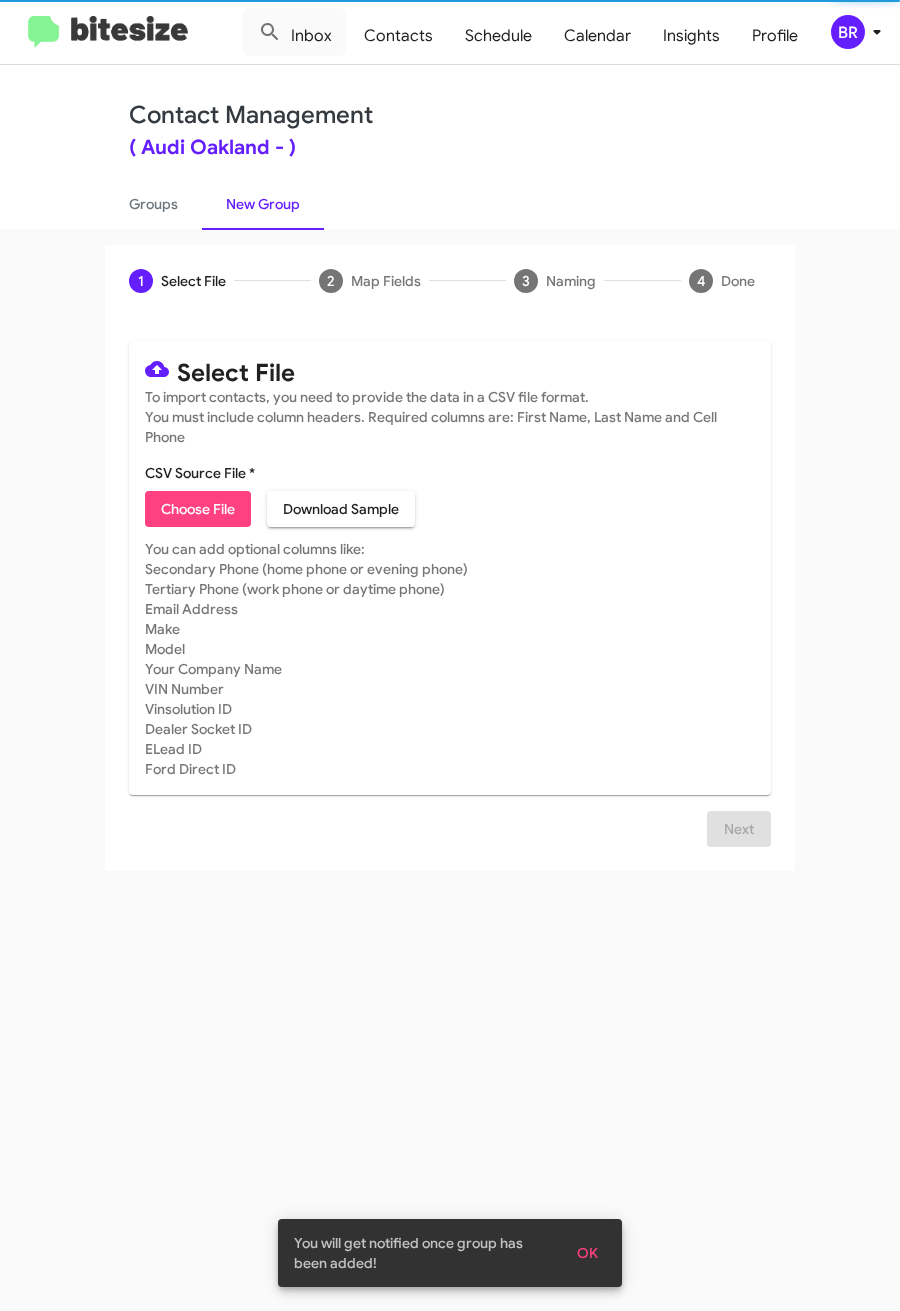 click on "Choose File" 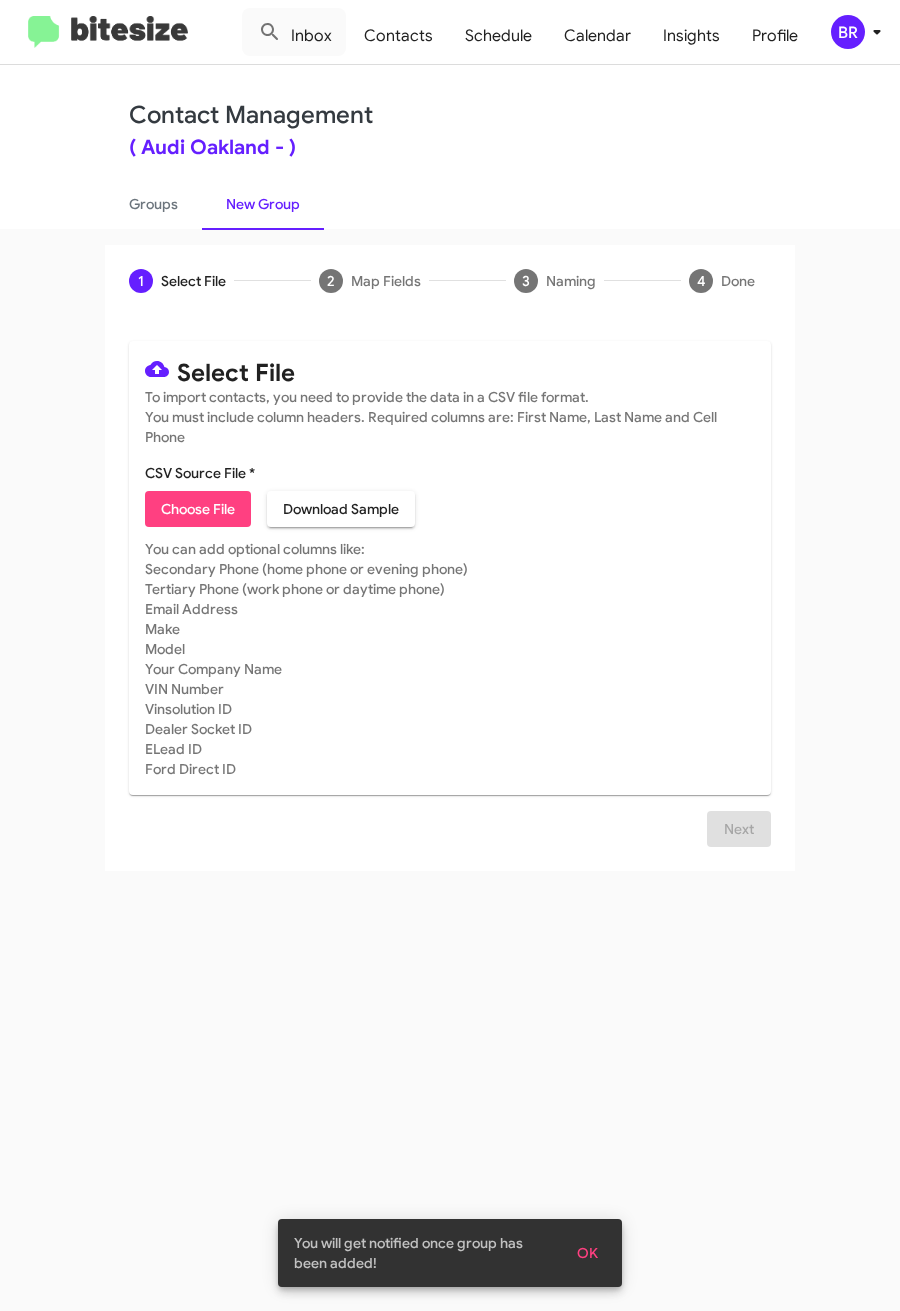 type on "AudiOakland_5-30_07-10-25" 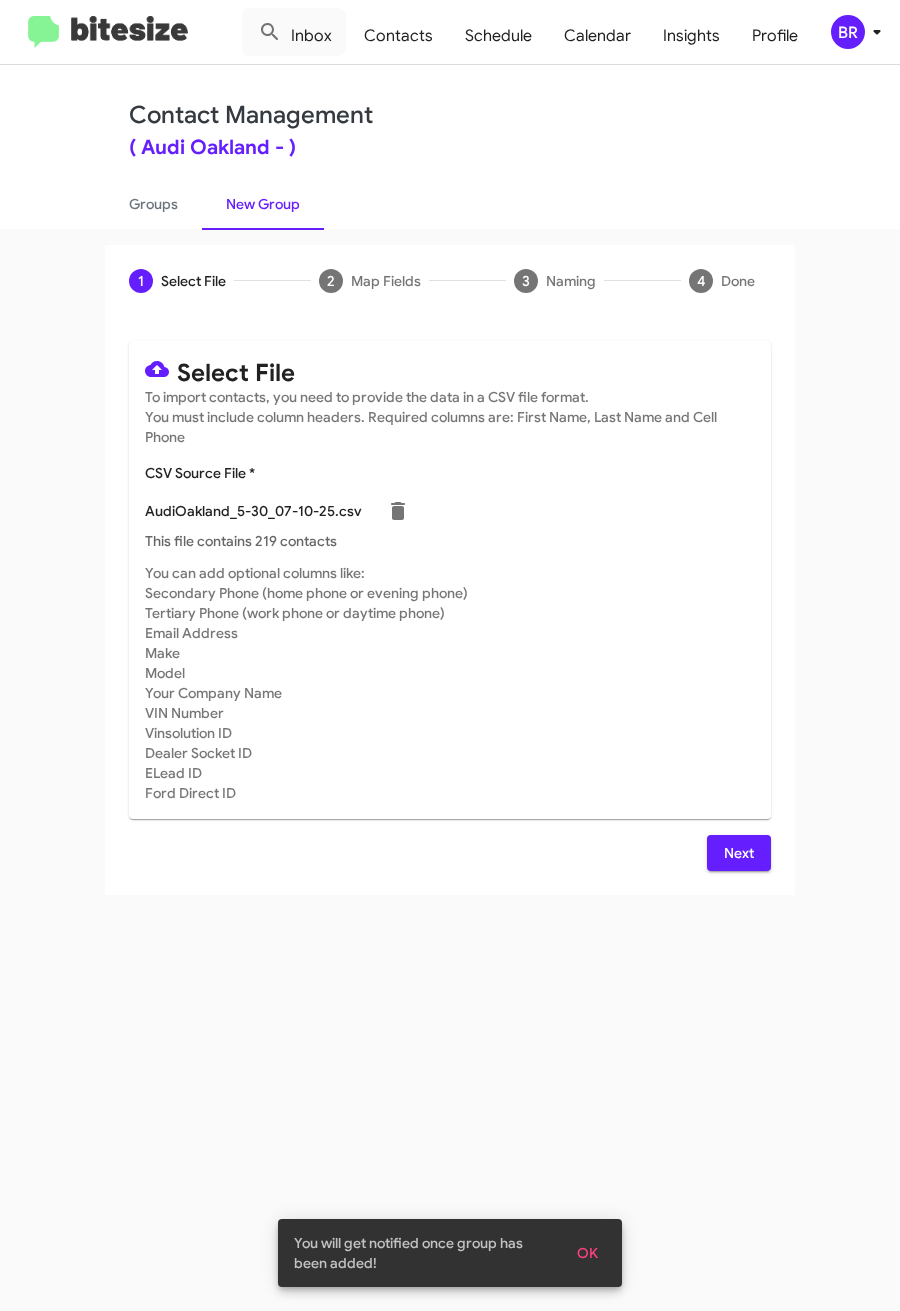 click on "Next" at bounding box center [739, 853] 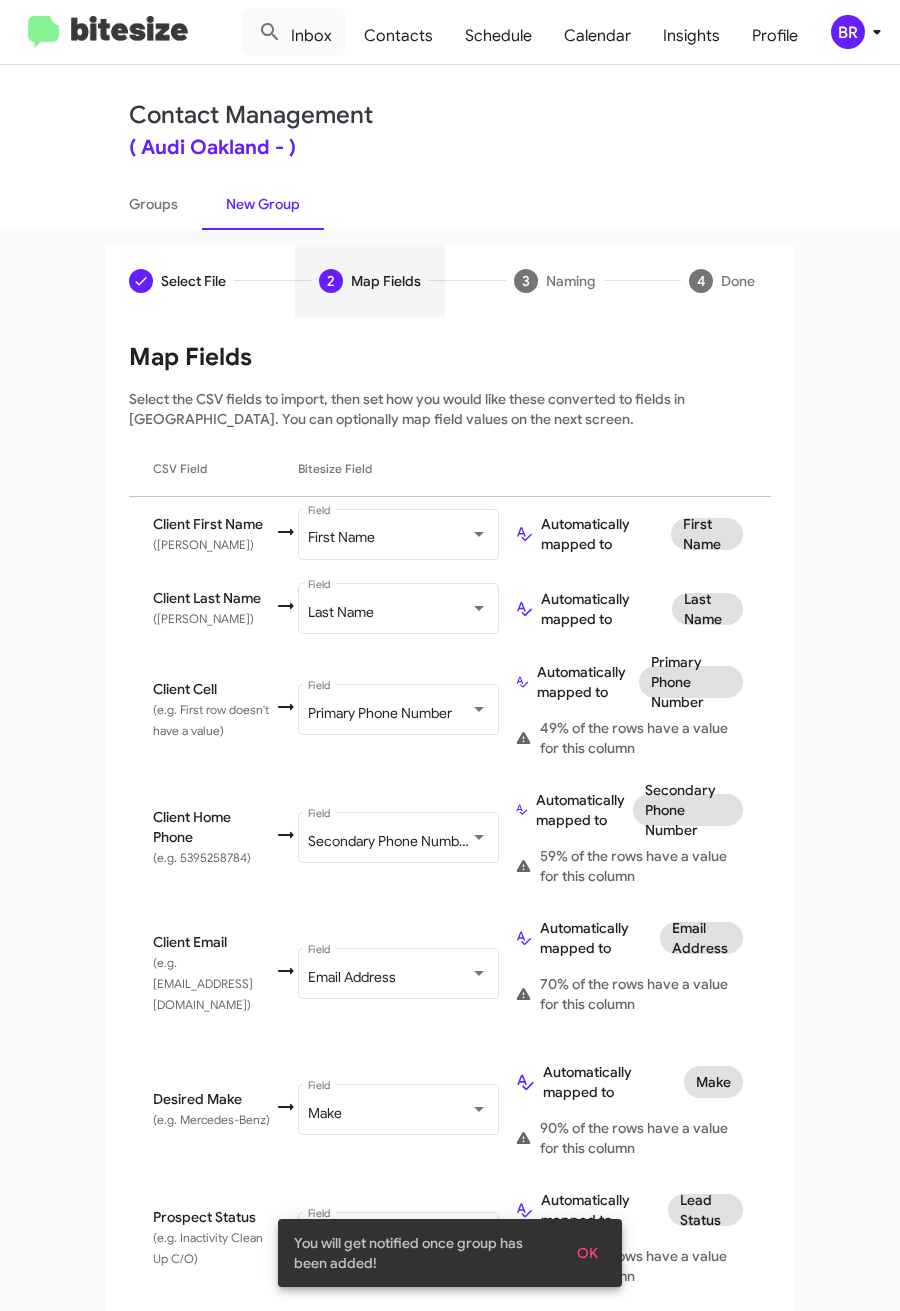 scroll, scrollTop: 724, scrollLeft: 0, axis: vertical 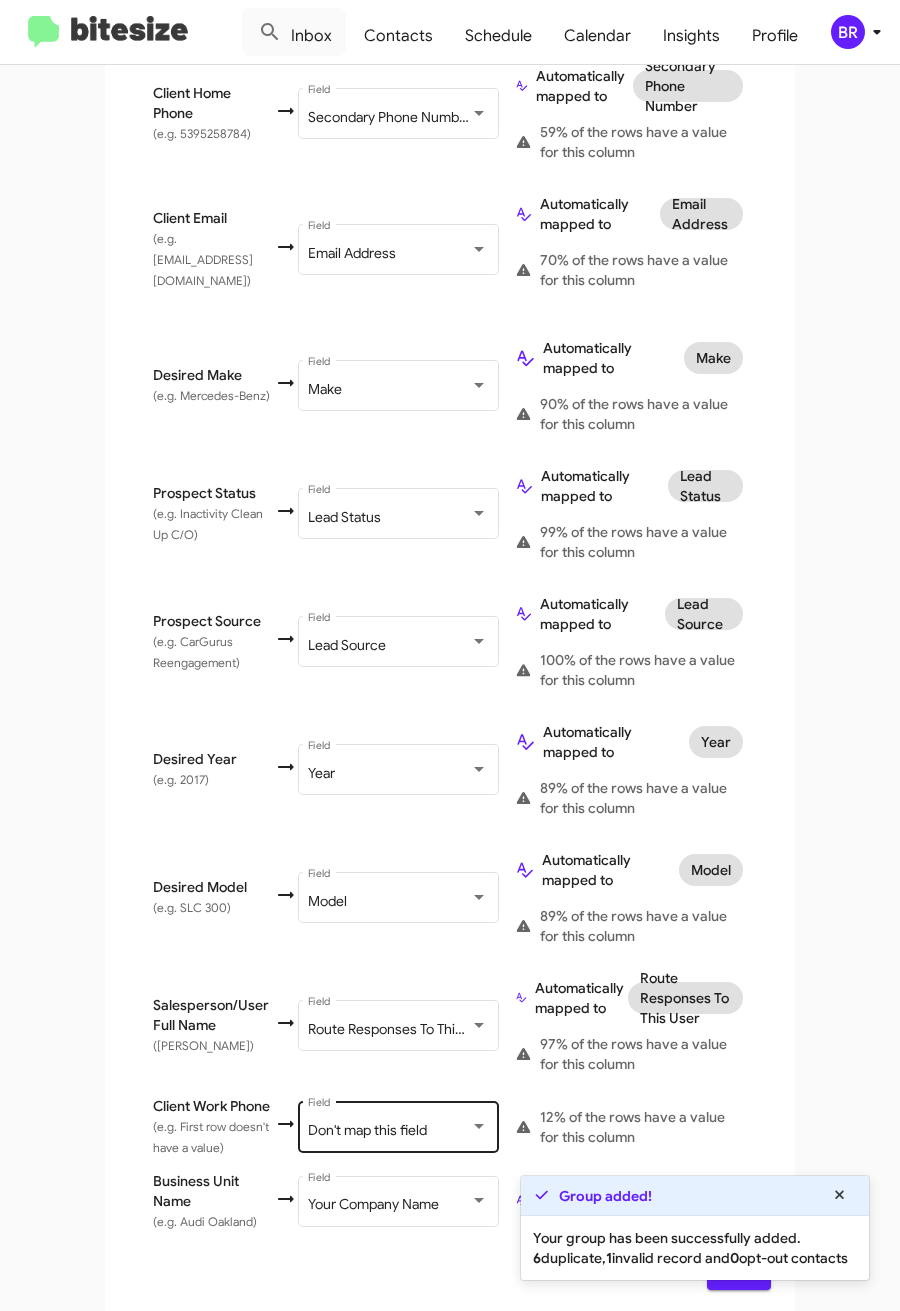 click on "Don't map this field Field" at bounding box center (398, 1125) 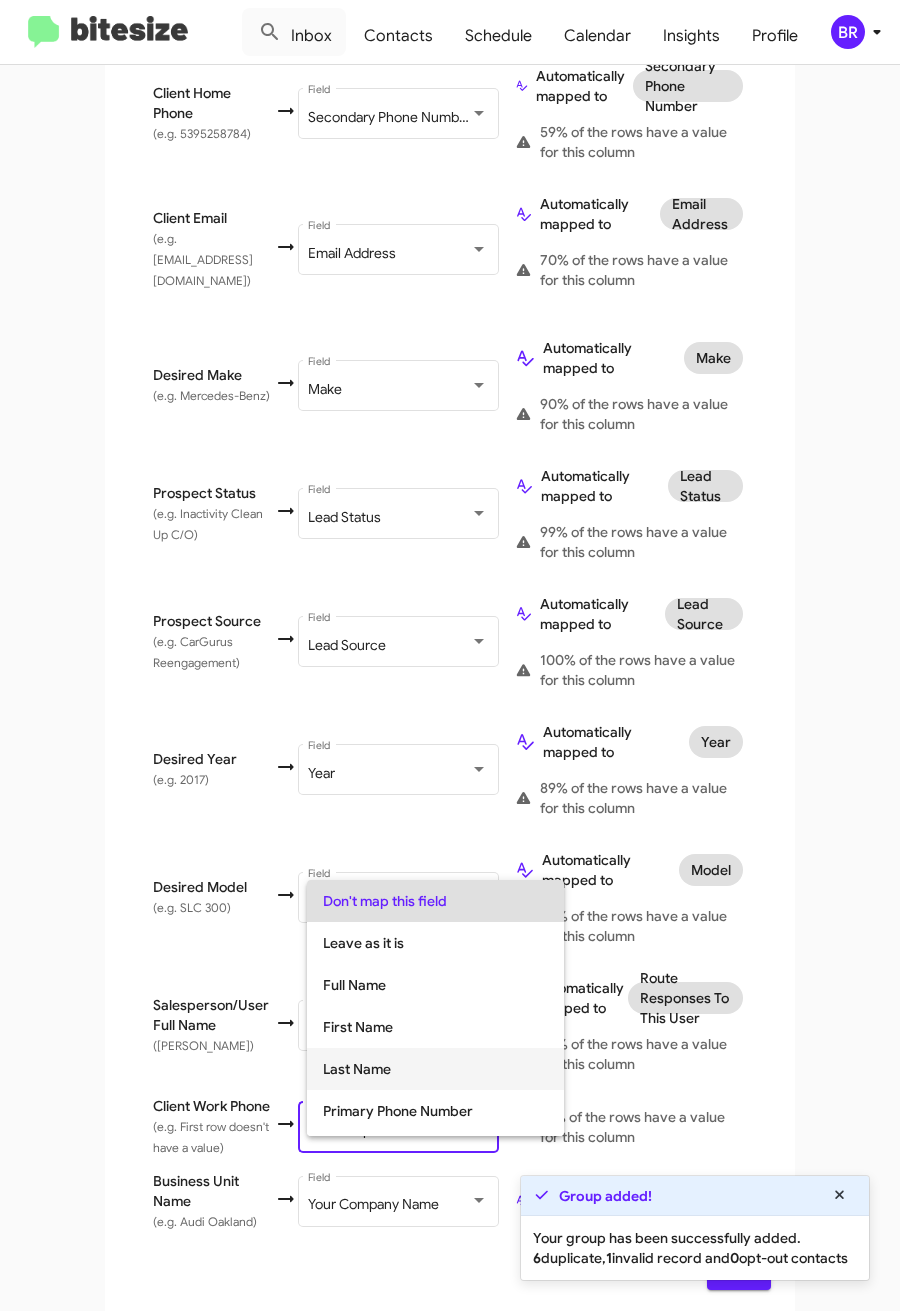scroll, scrollTop: 150, scrollLeft: 0, axis: vertical 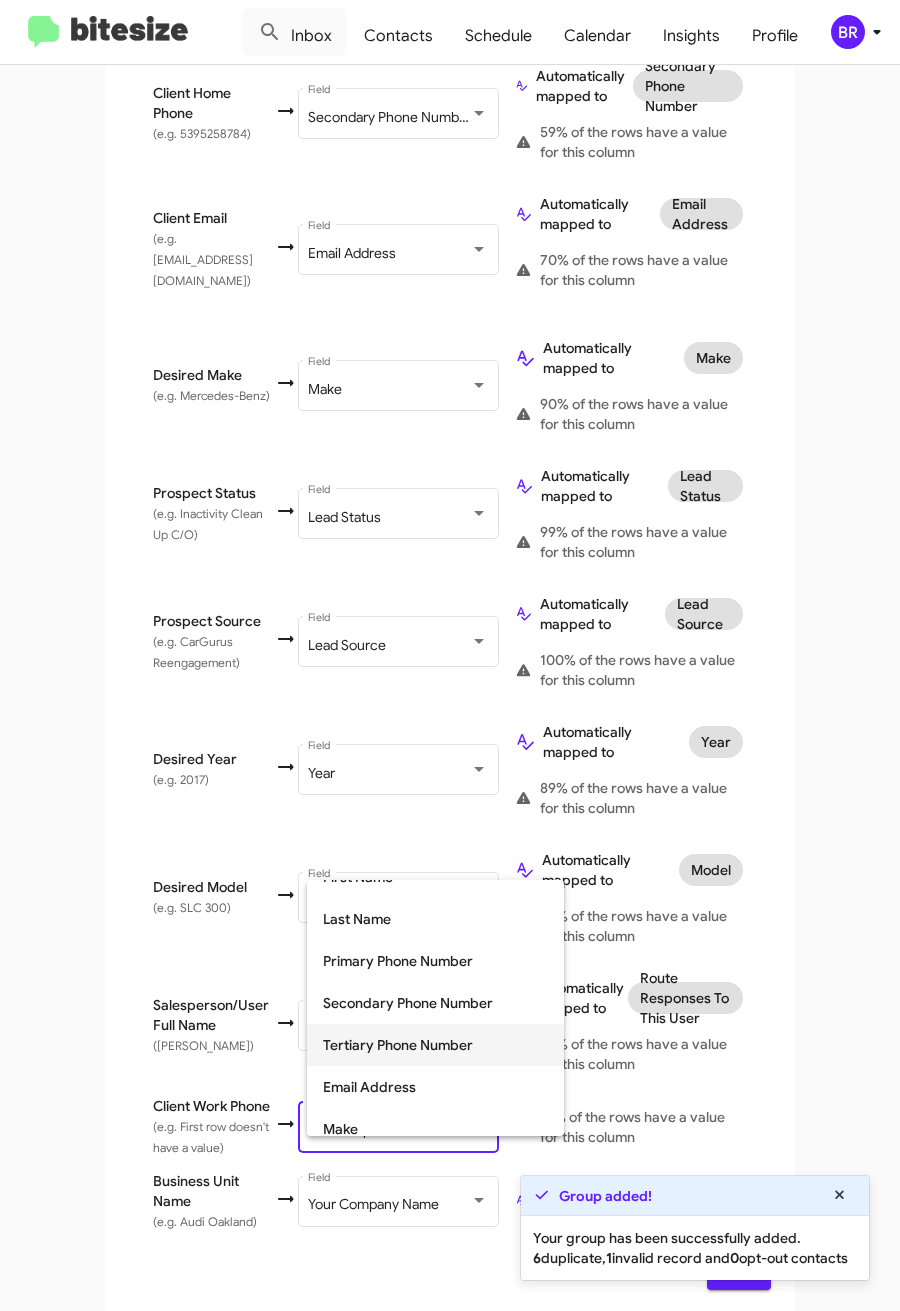 click on "Tertiary Phone Number" at bounding box center [435, 1045] 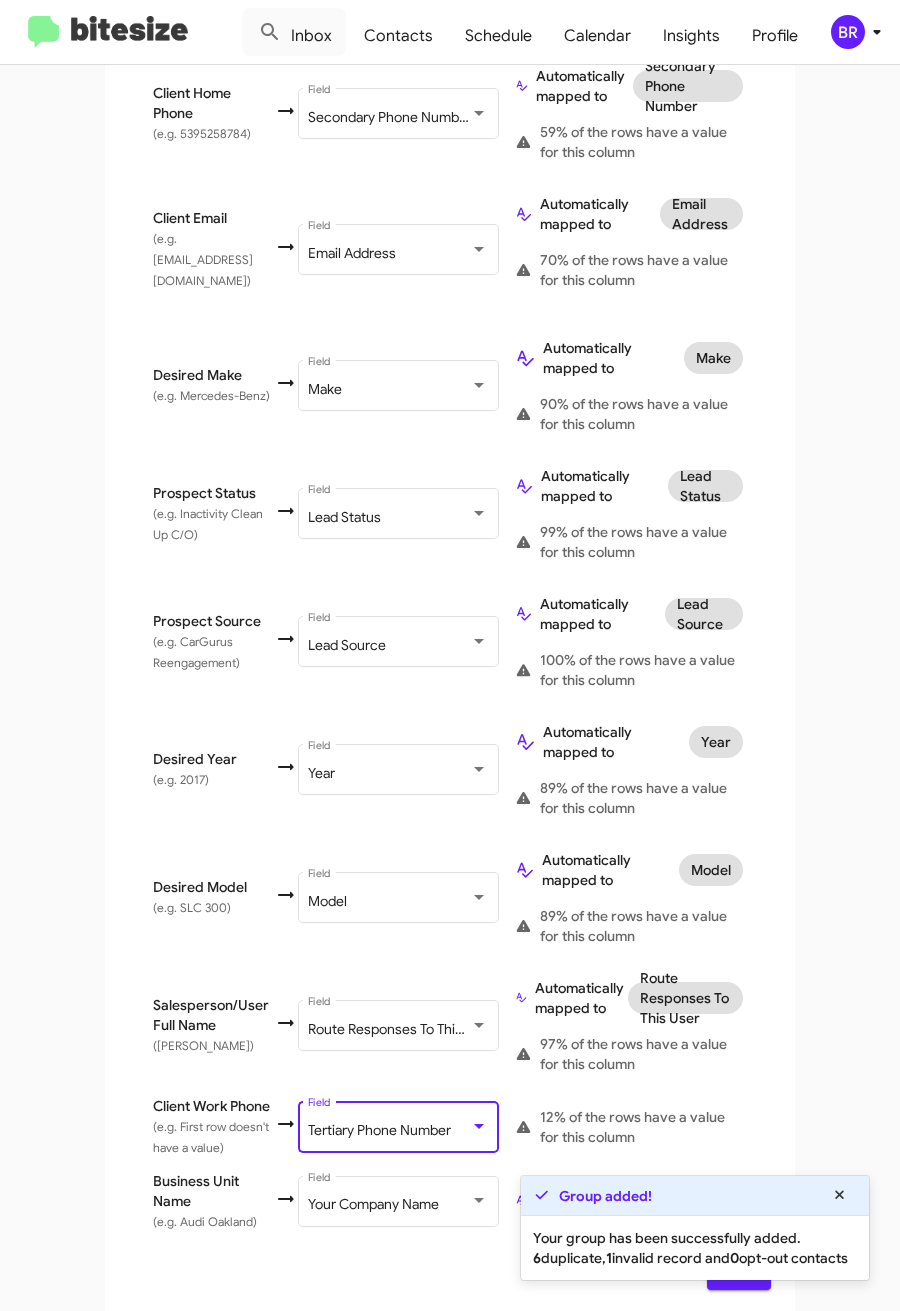click on "Next" at bounding box center (739, 1272) 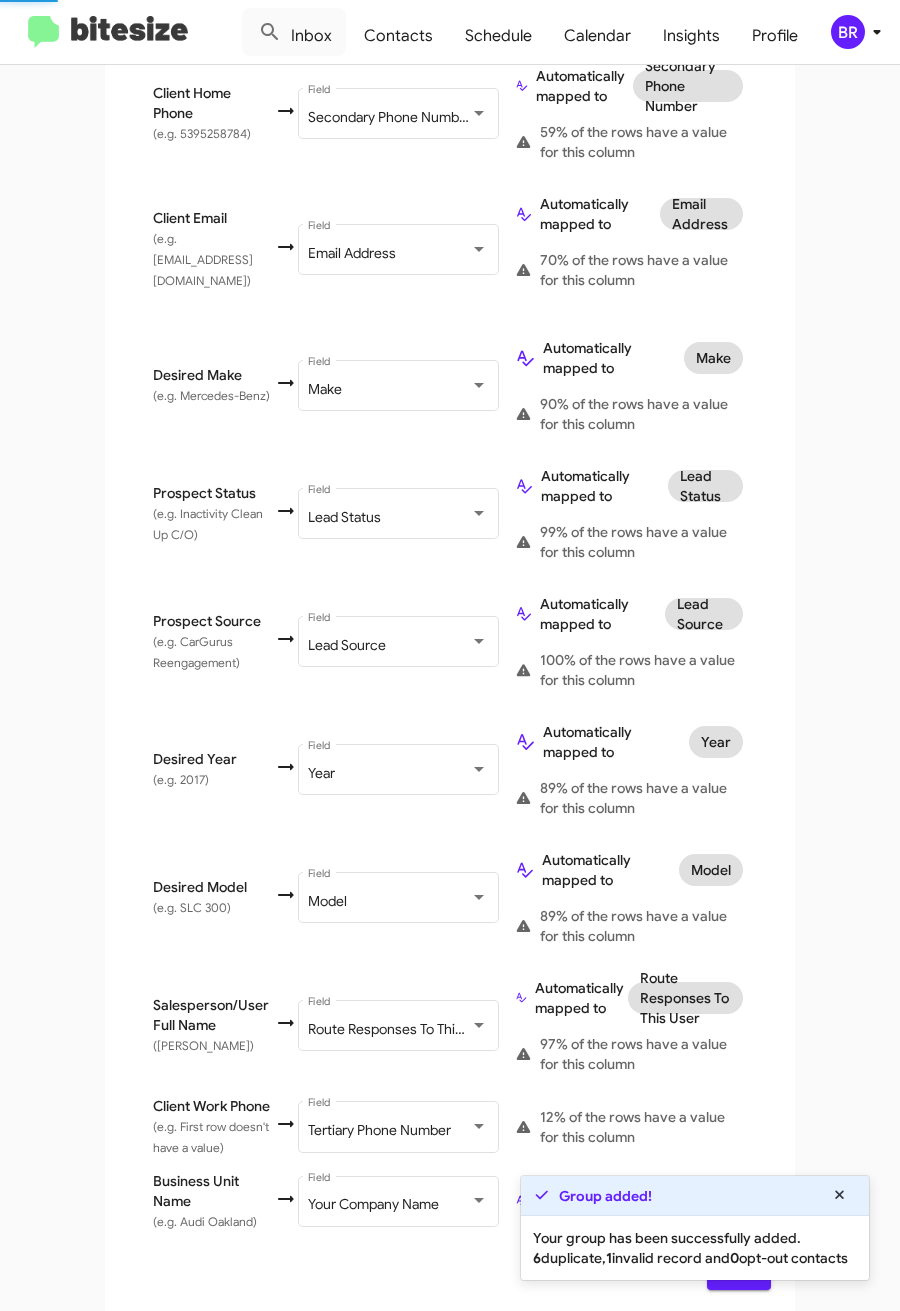 scroll, scrollTop: 0, scrollLeft: 0, axis: both 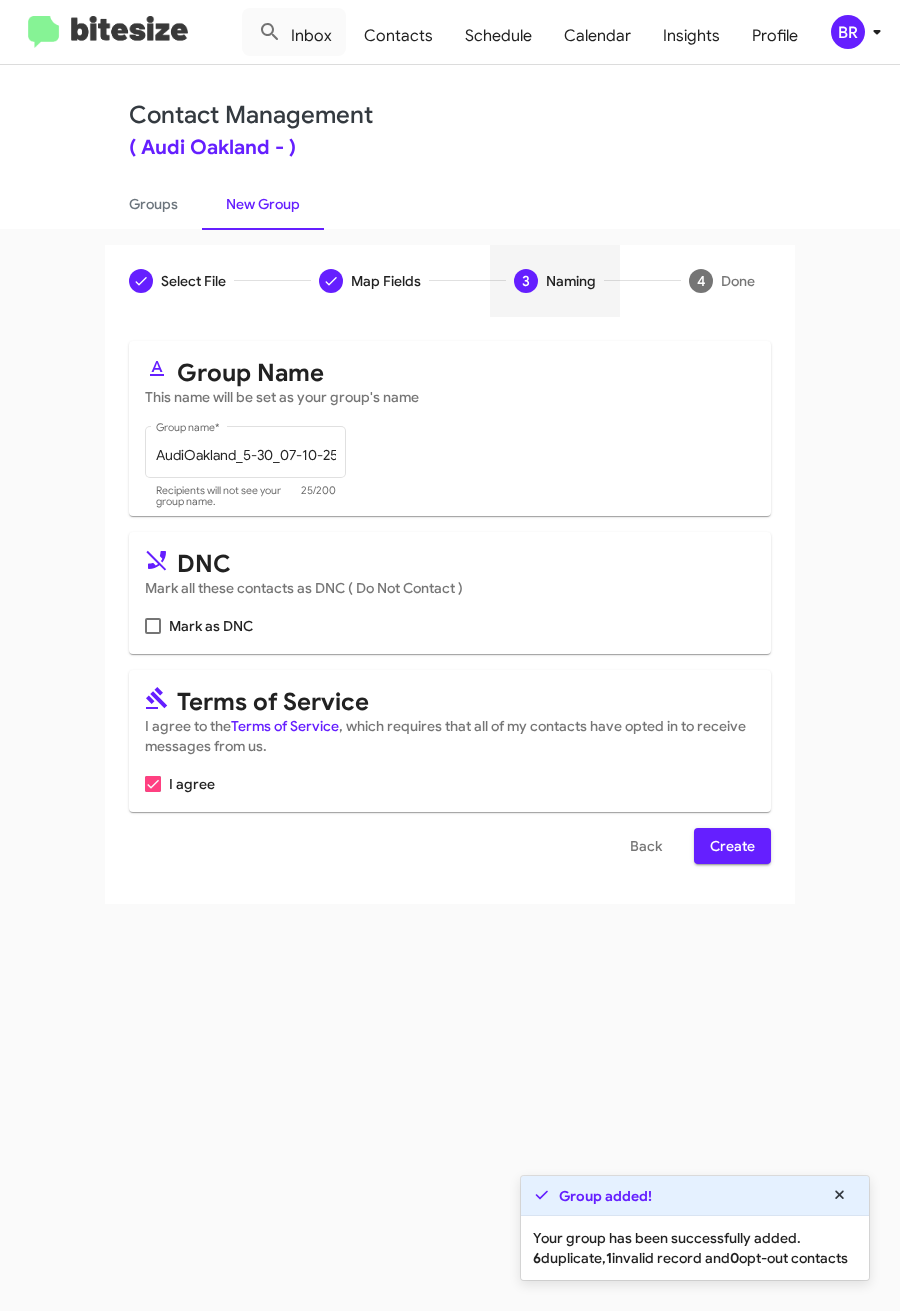 click on "Create" at bounding box center [732, 846] 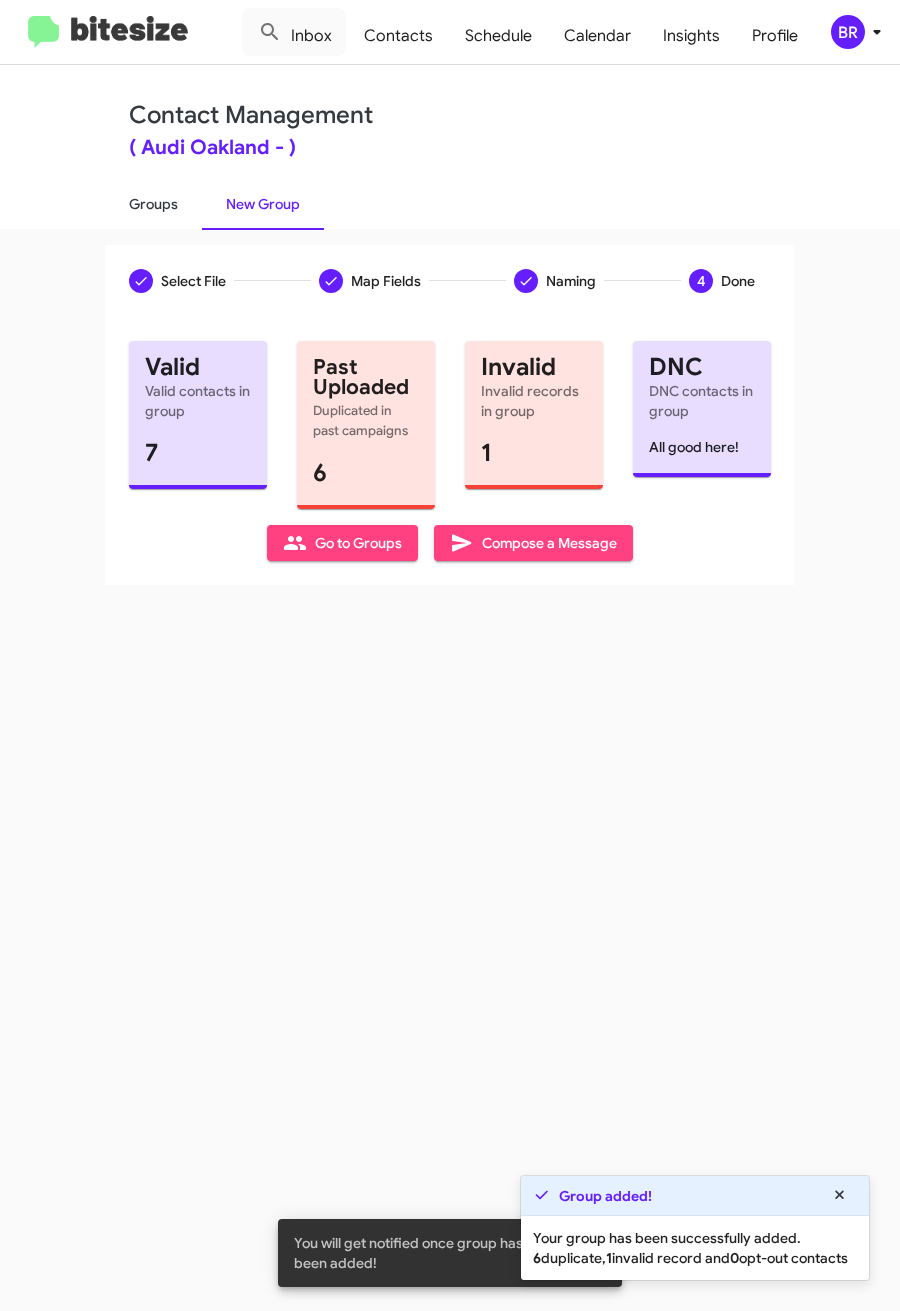 click on "Groups" 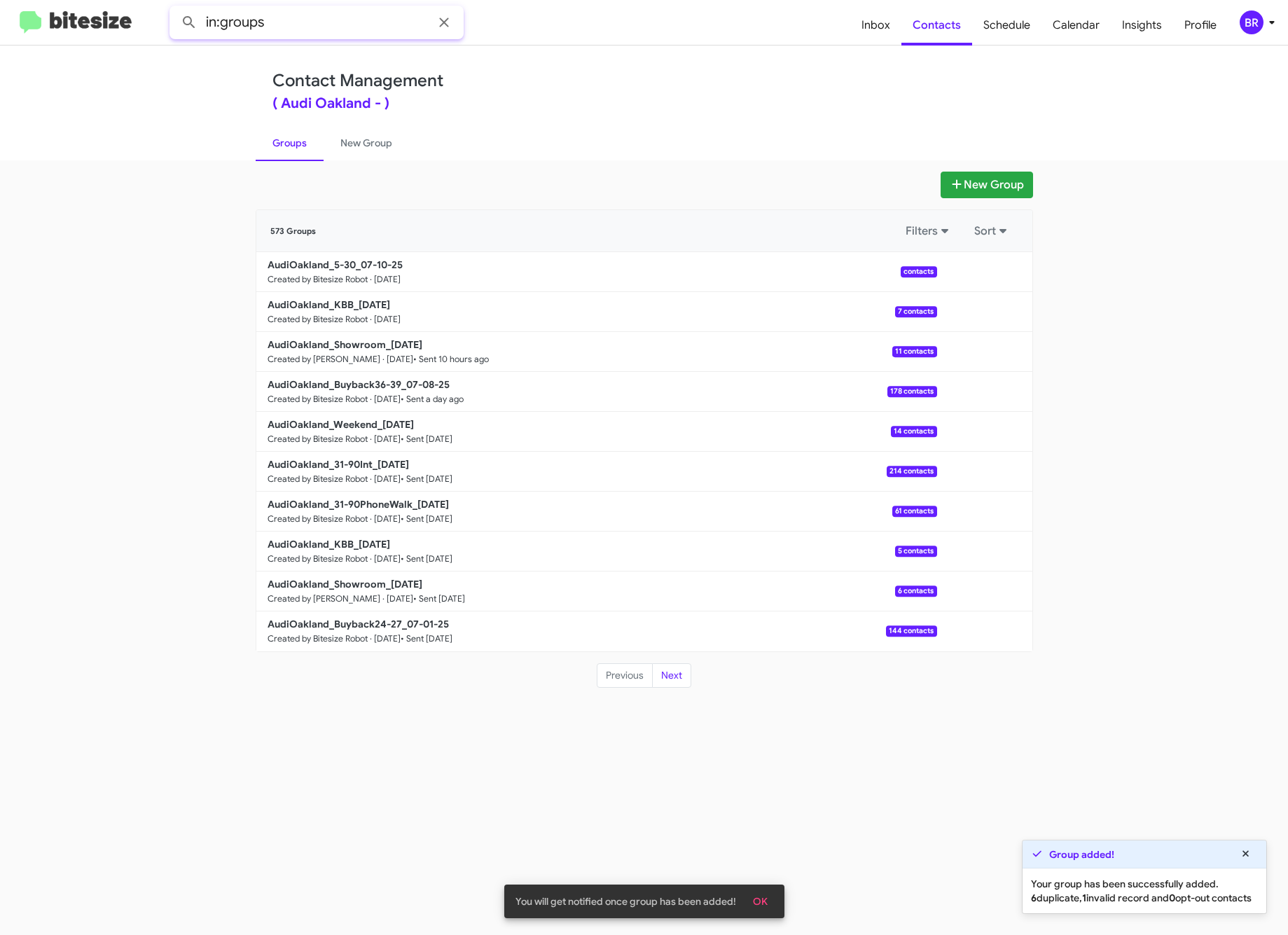 click on "in:groups" 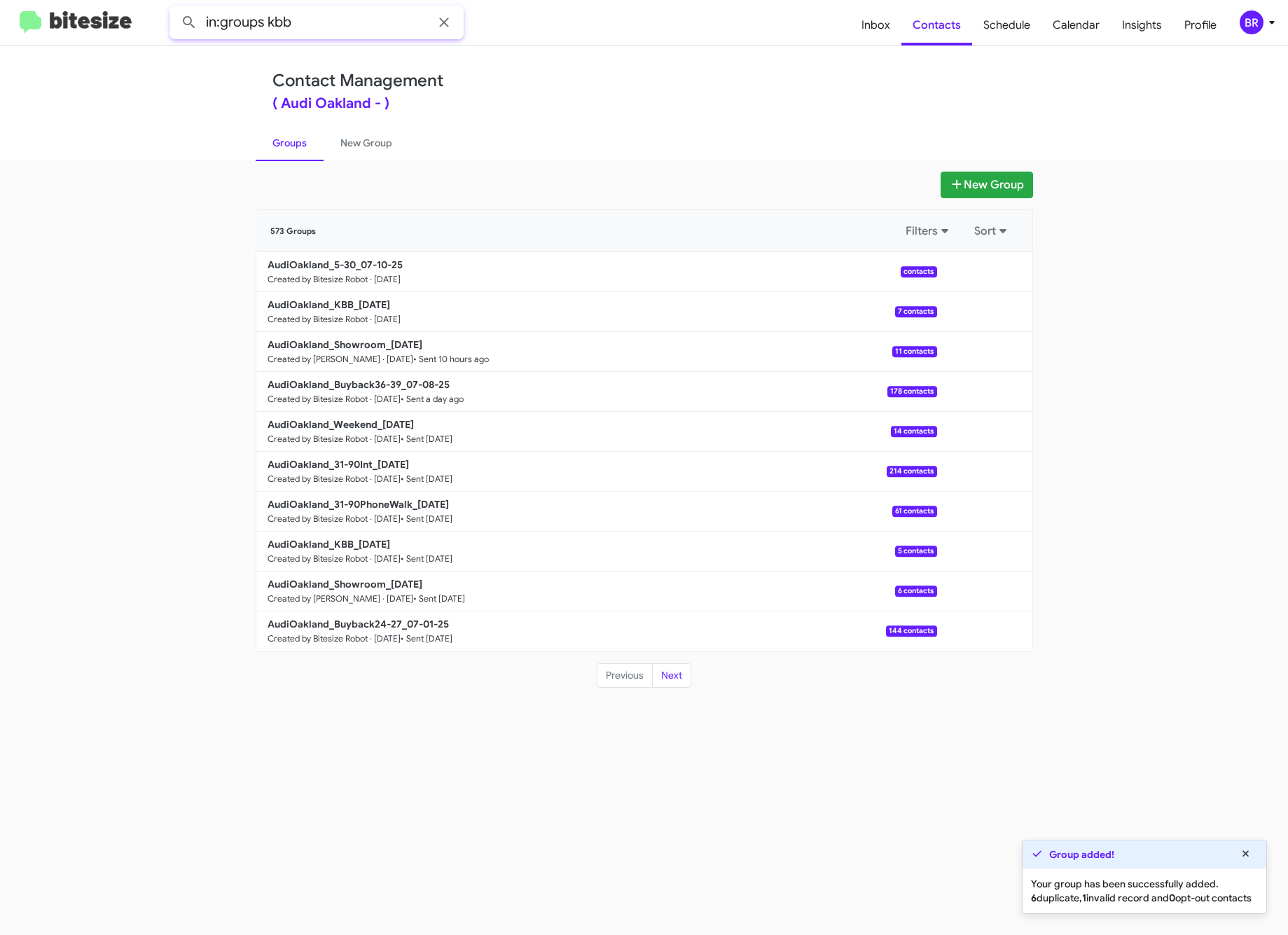 click 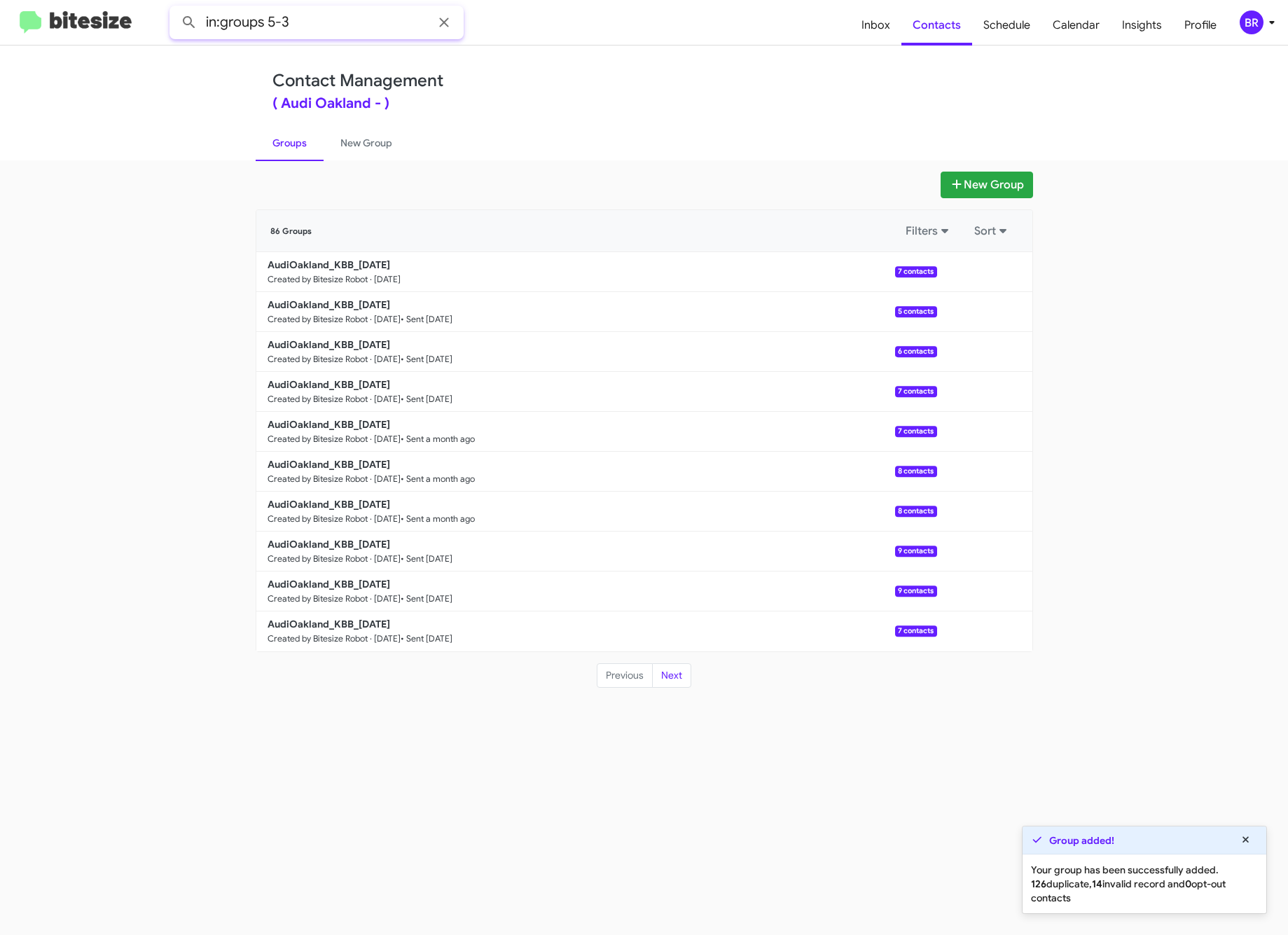 click 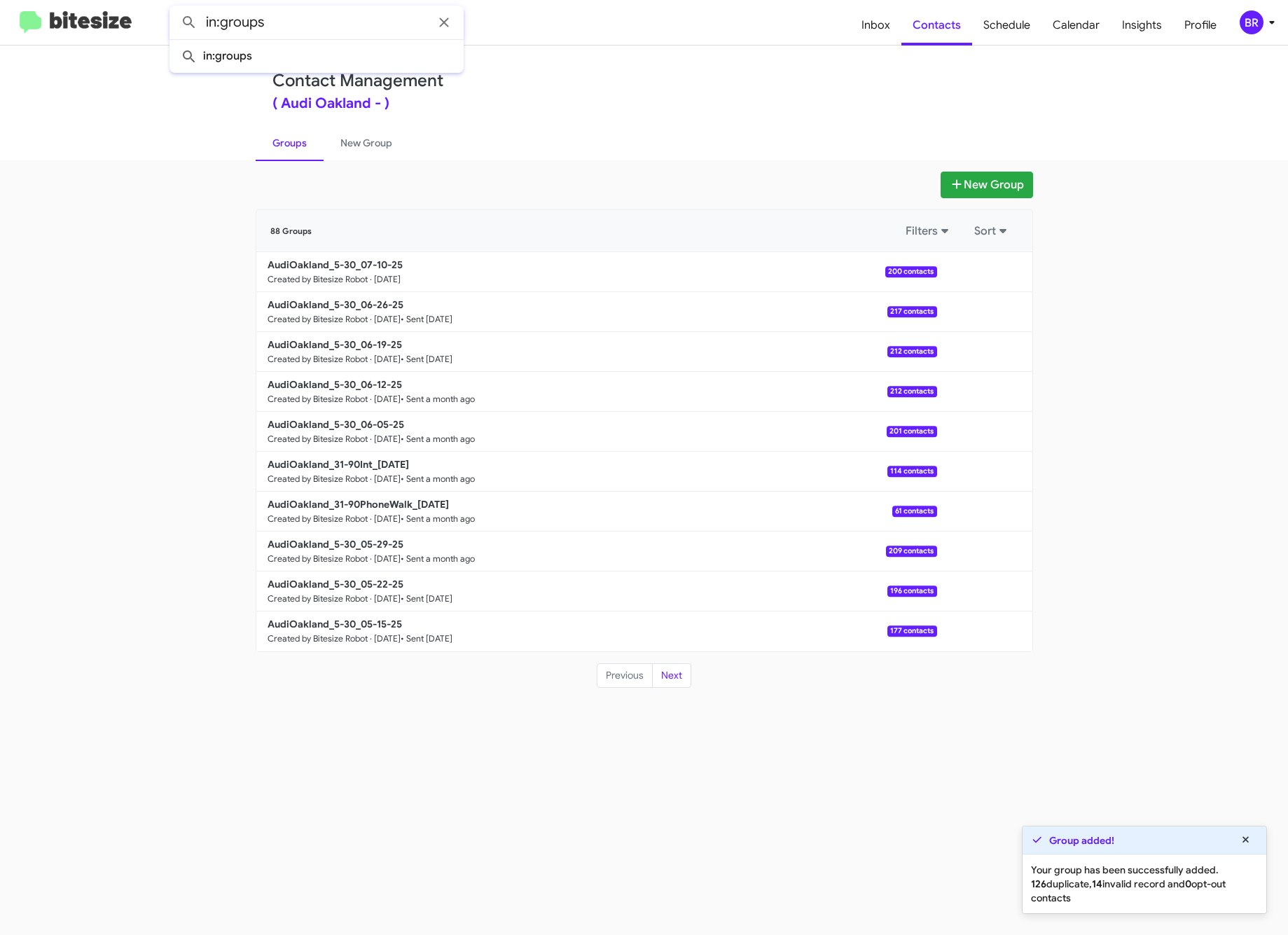 click 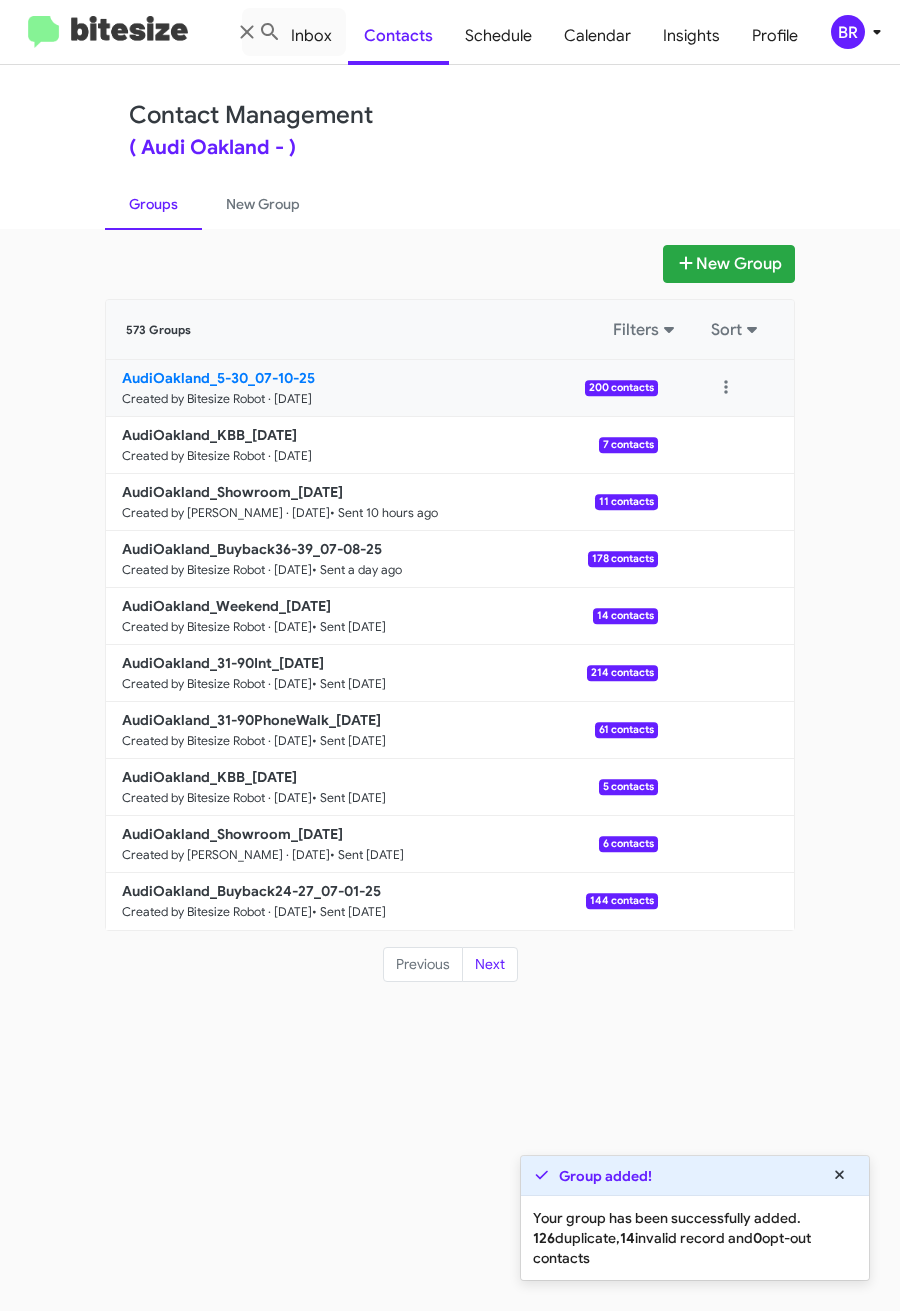 click on "AudiOakland_5-30_07-10-25" 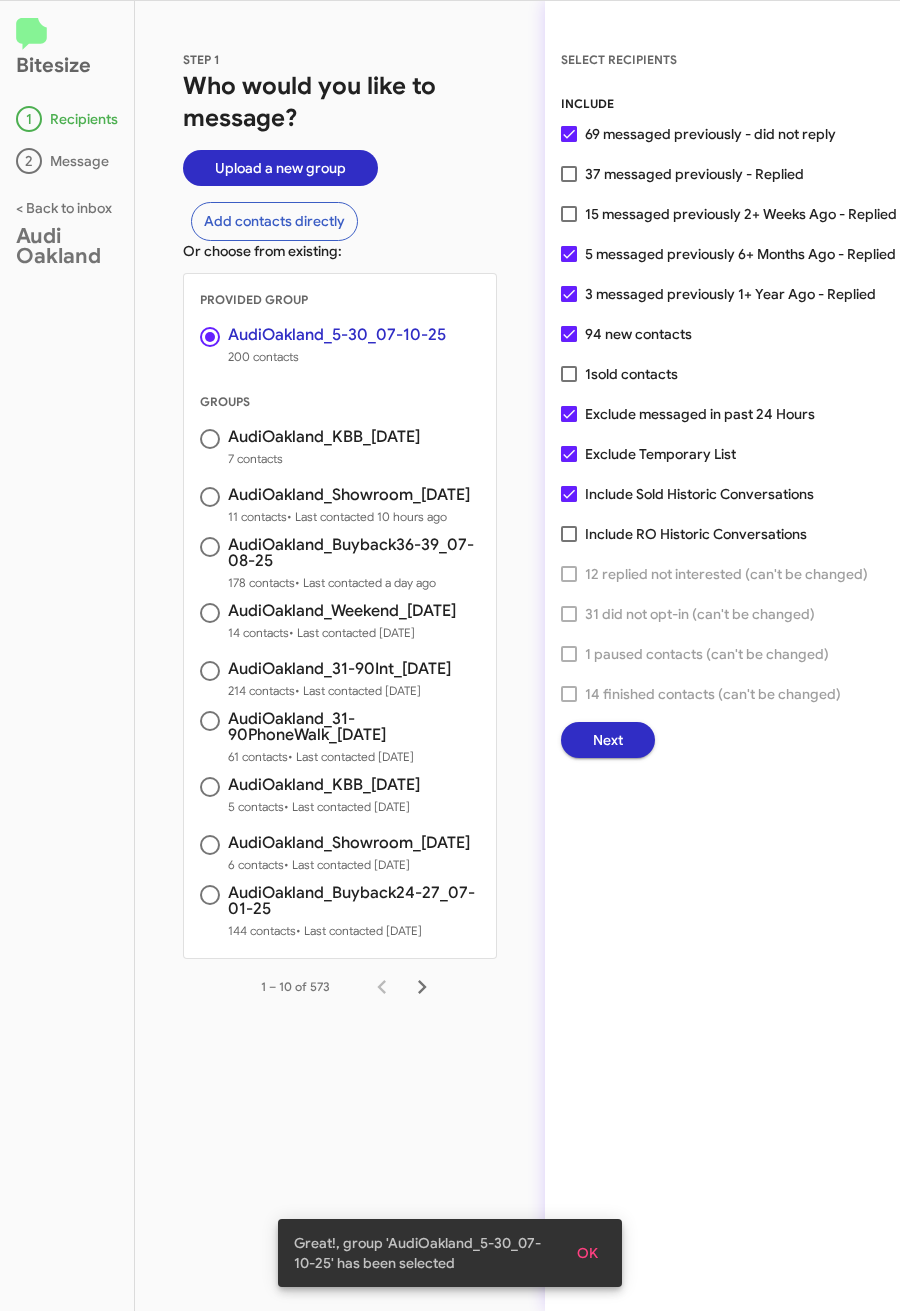 click on "15 messaged previously 2+ Weeks Ago - Replied" at bounding box center (741, 214) 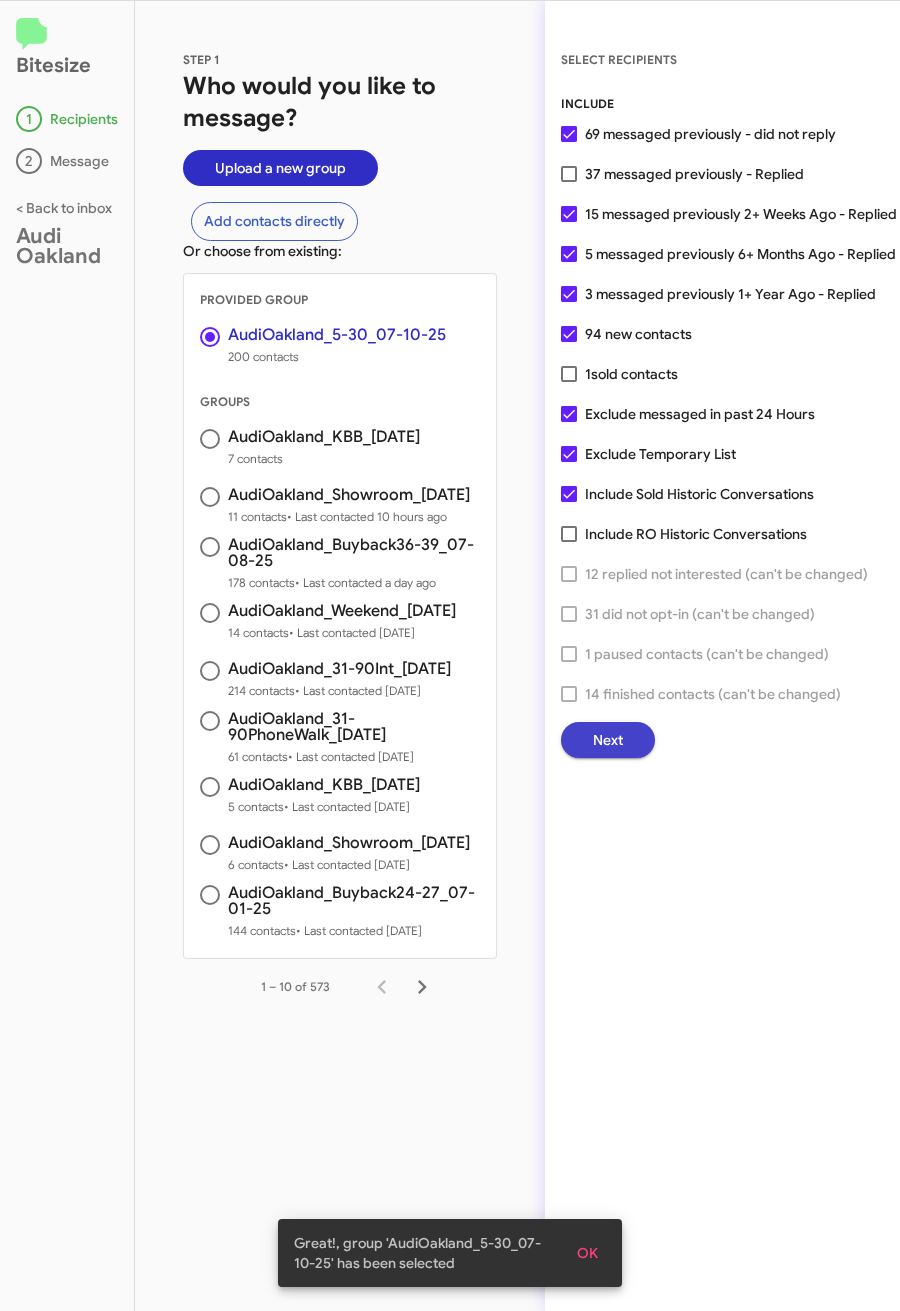 click on "Next" 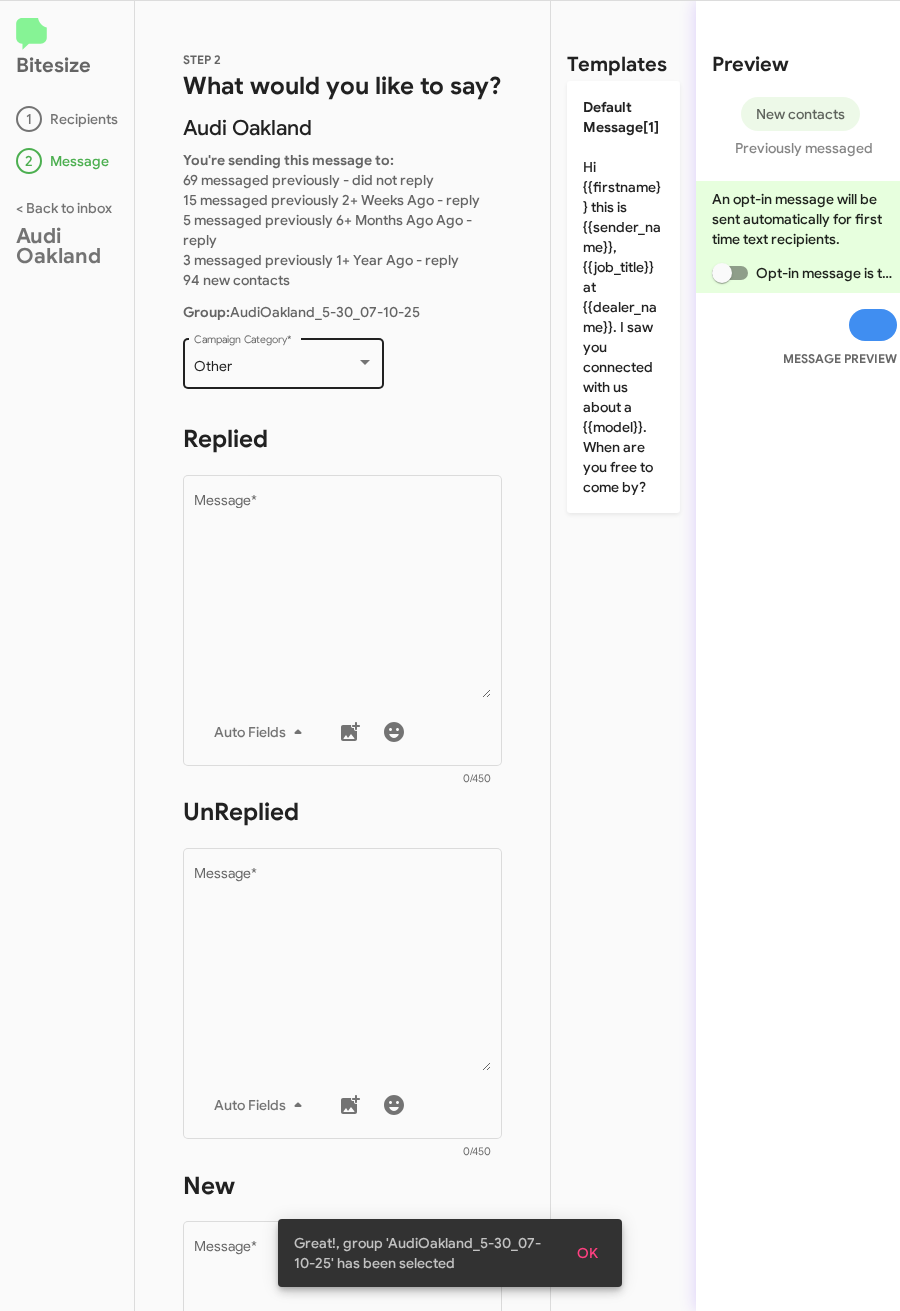 click on "Other  Campaign Category   *" 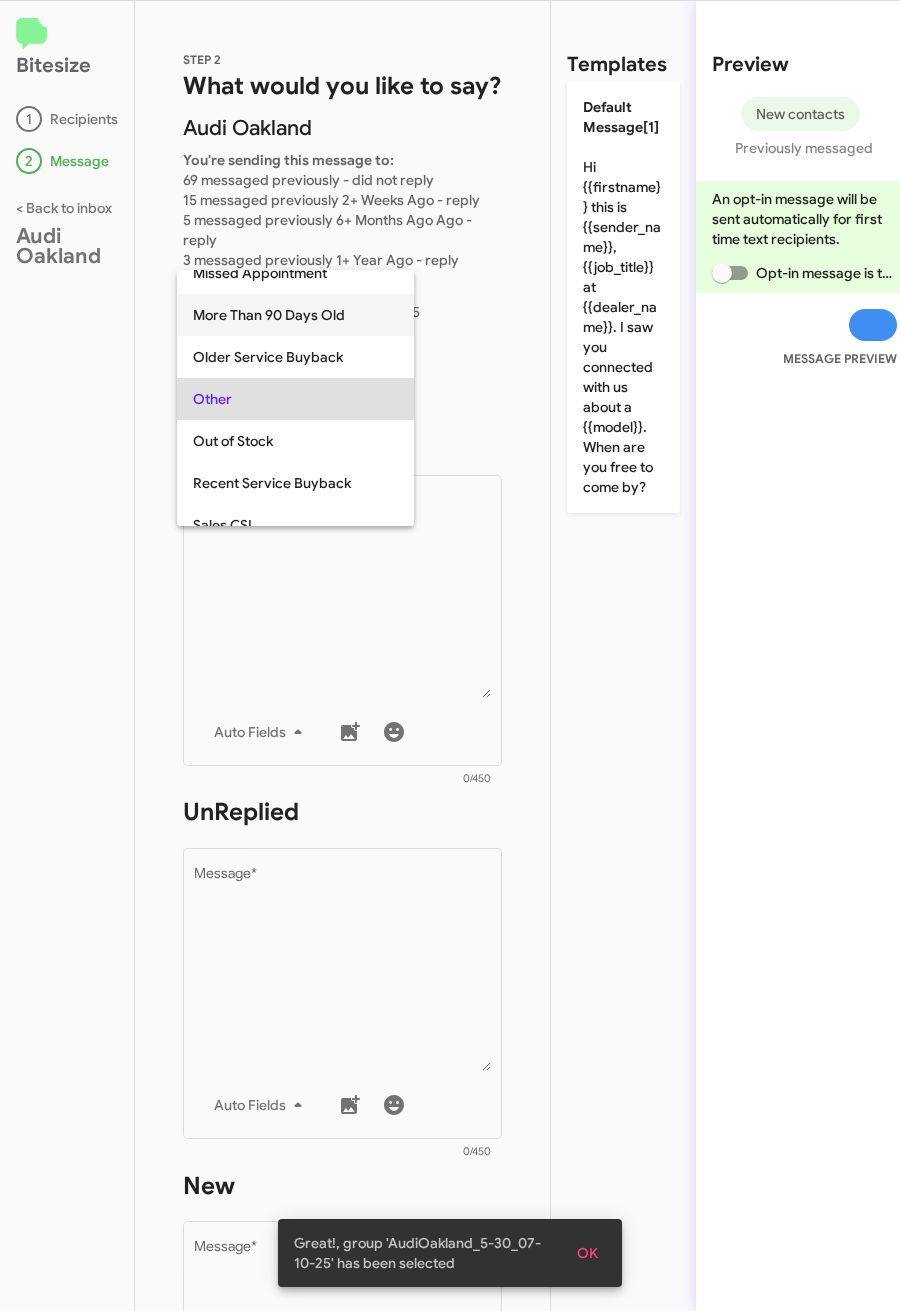 scroll, scrollTop: 751, scrollLeft: 0, axis: vertical 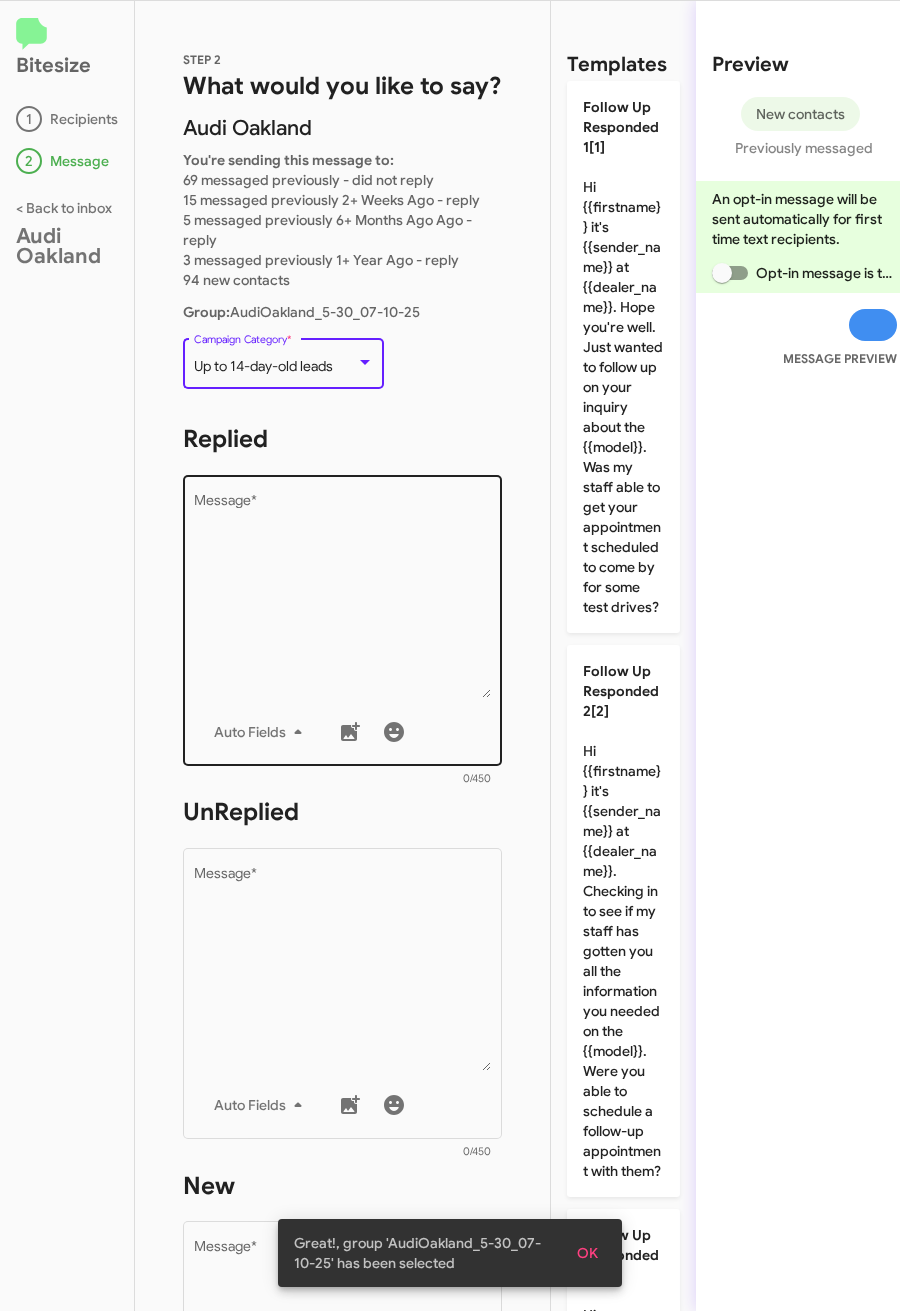 click on "Message  *" at bounding box center (343, 596) 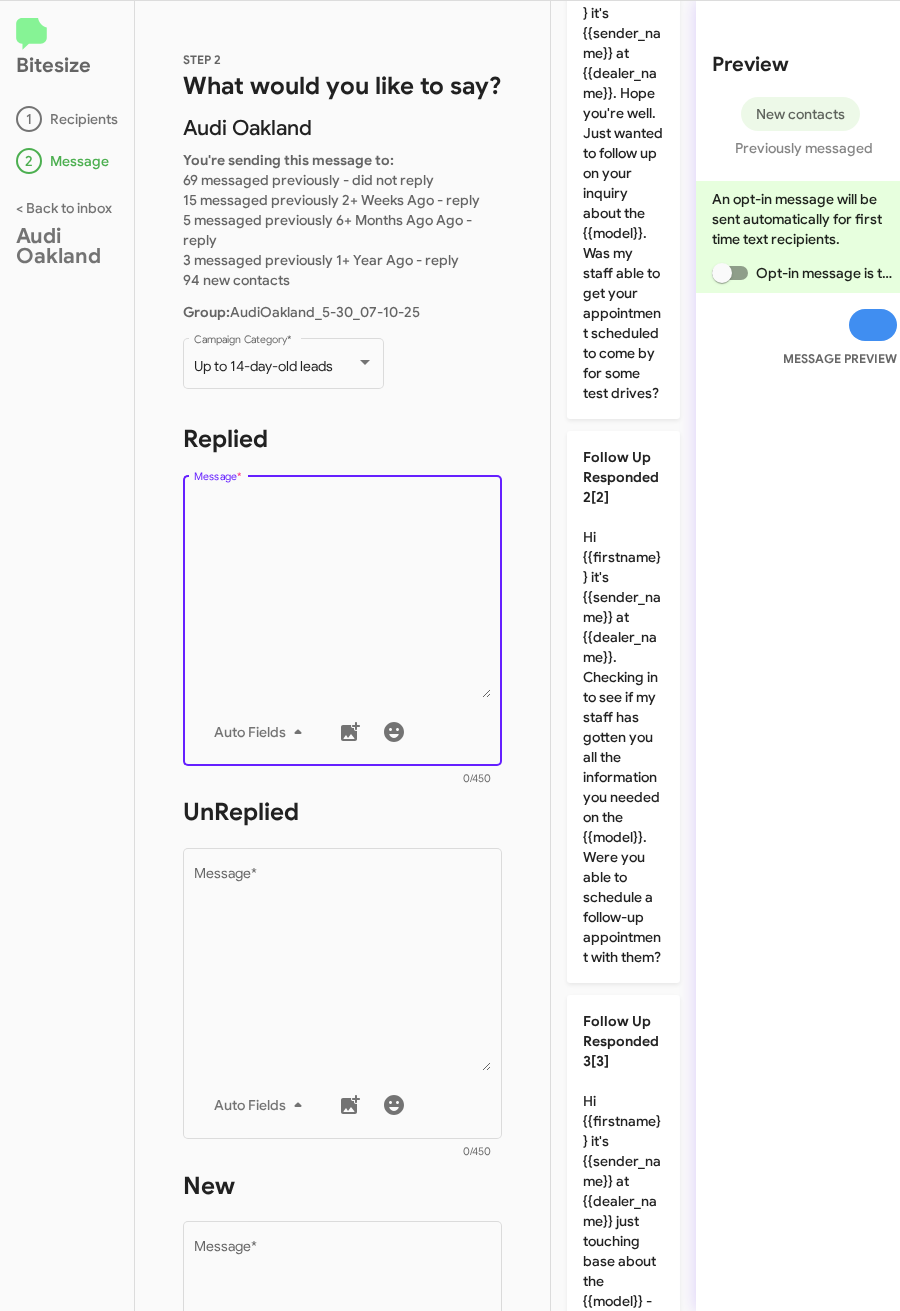 scroll, scrollTop: 0, scrollLeft: 0, axis: both 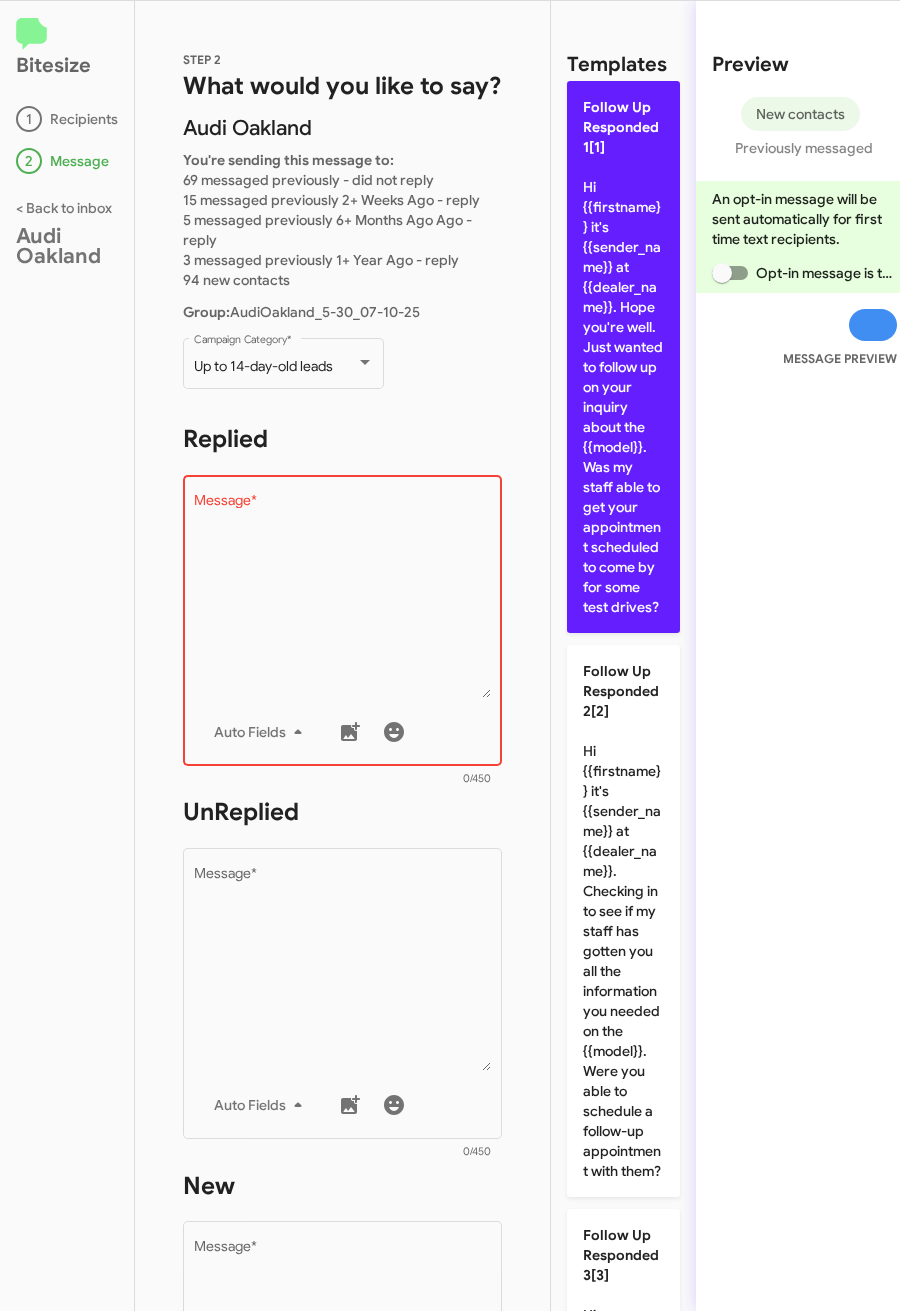click on "Follow Up Responded 1[1]  Hi {{firstname}} it's {{sender_name}} at {{dealer_name}}. Hope you're well. Just wanted to follow up on your inquiry about the {{model}}. Was my staff able to get your appointment scheduled to come by for some test drives?" 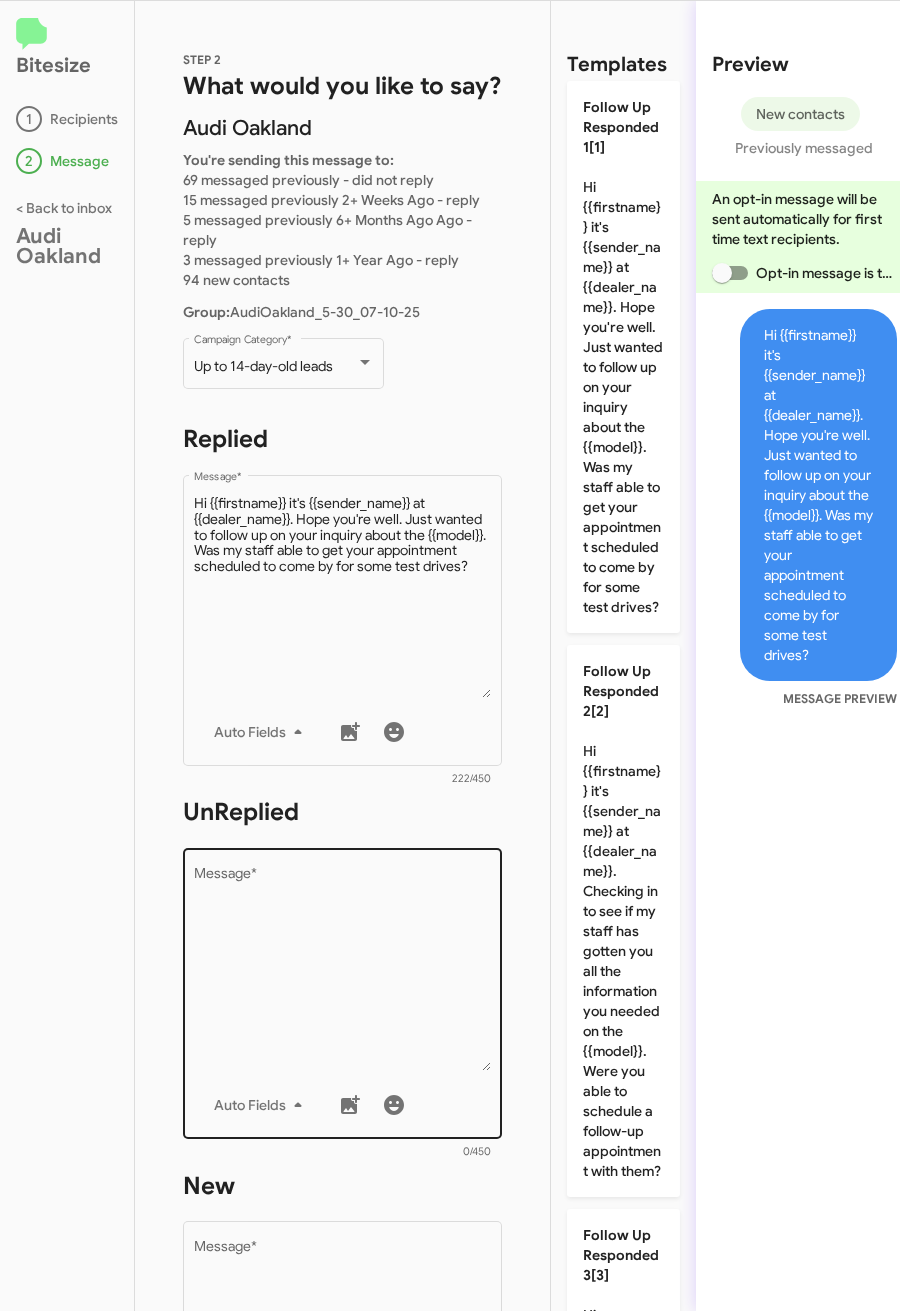 click on "Message  *" at bounding box center (343, 969) 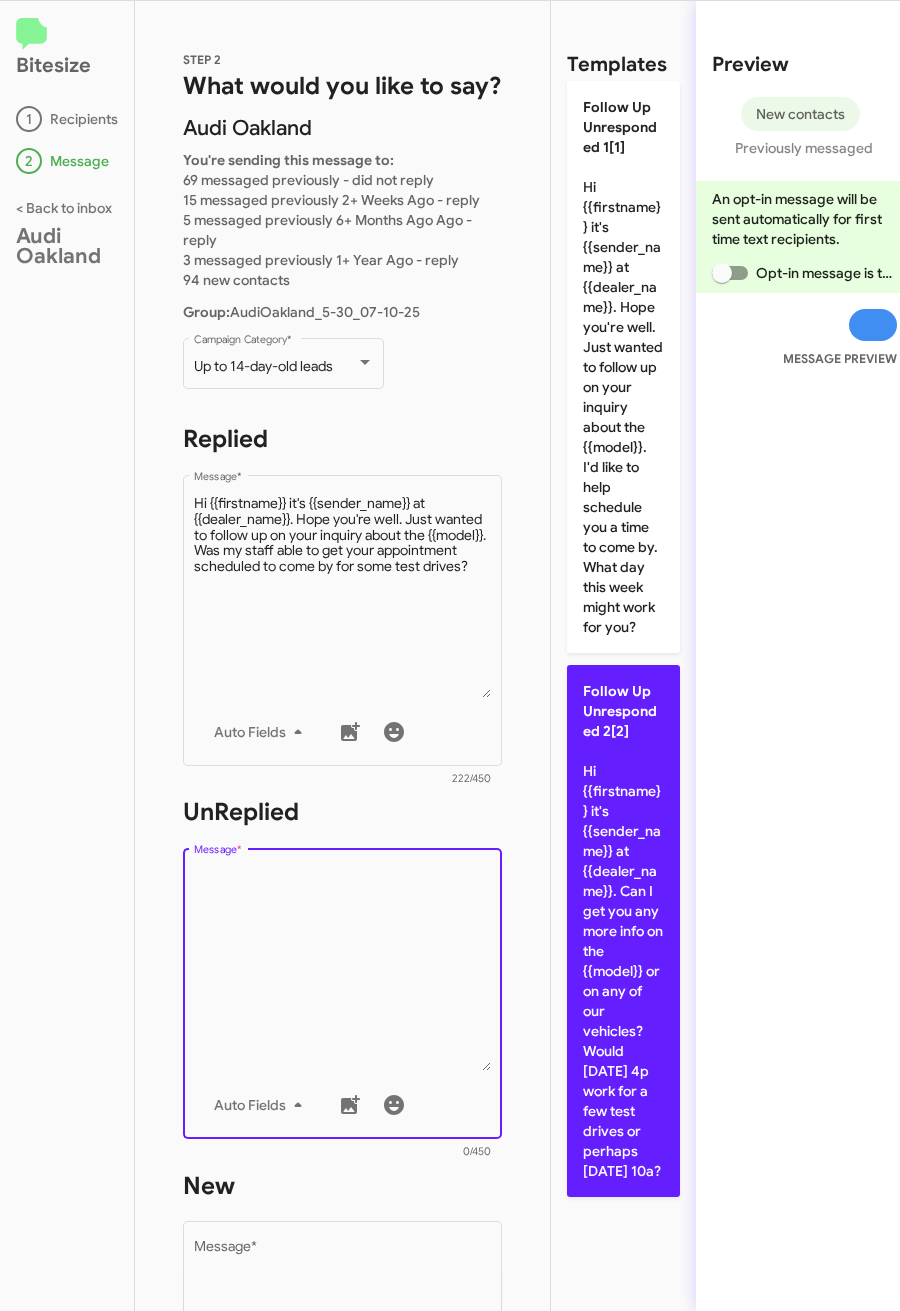 click on "Follow Up Unresponded 2[2]  Hi {{firstname}} it's {{sender_name}} at {{dealer_name}}. Can I get you any more info on the {{model}} or on any of our vehicles? Would [DATE] 4p work for a few test drives or perhaps [DATE] 10a?" 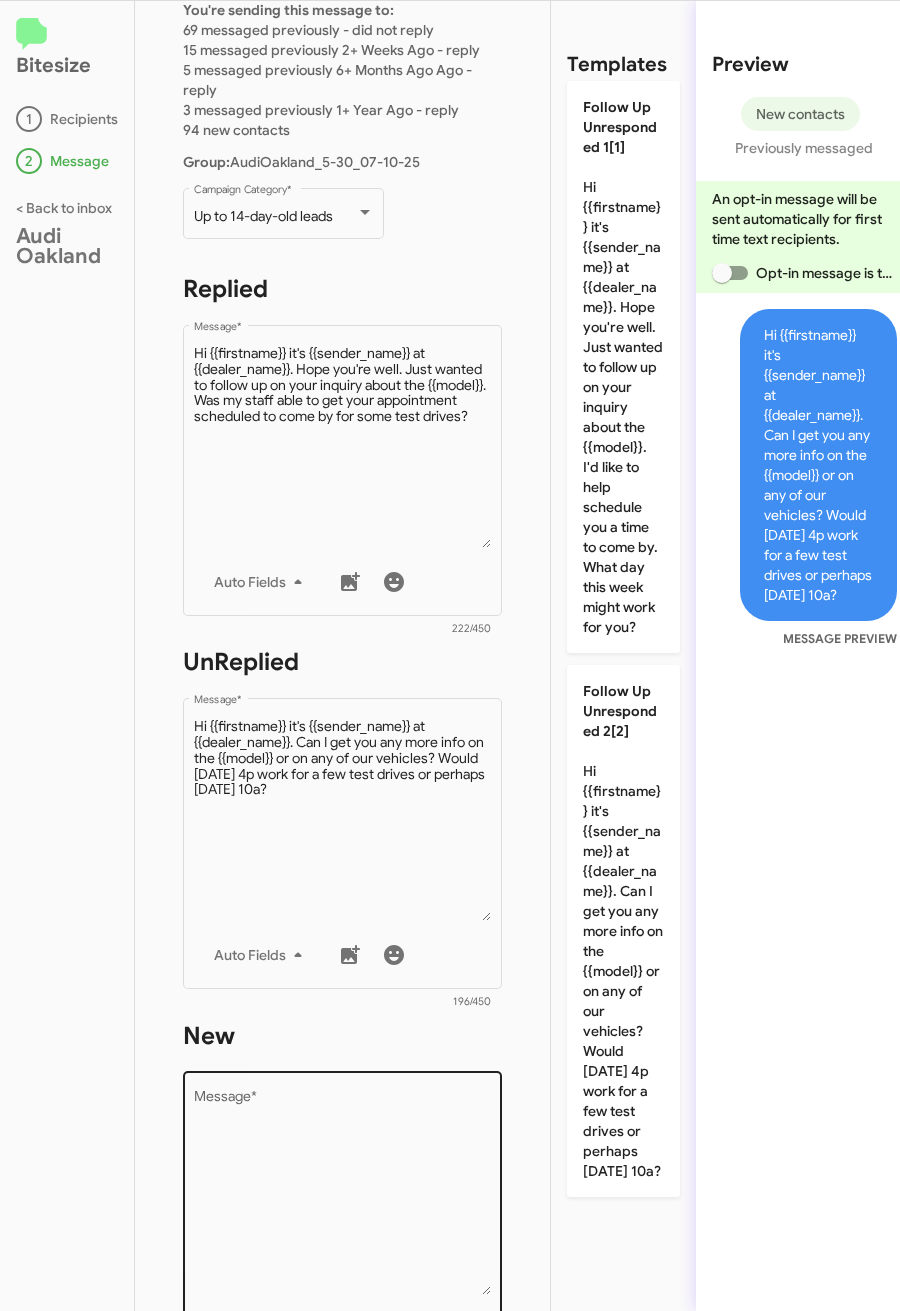 click on "Message  *" at bounding box center (343, 1193) 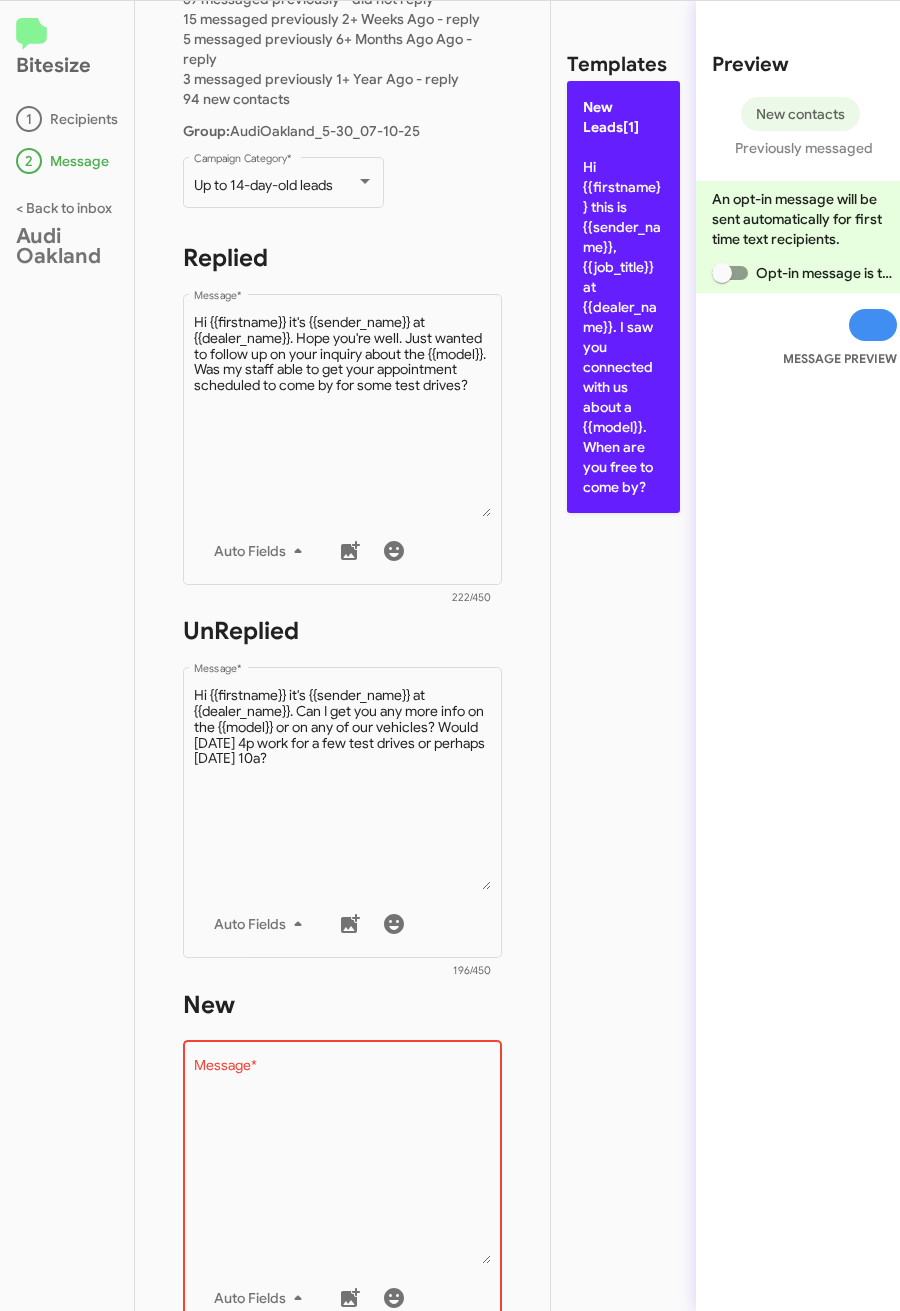 click on "New Leads[1]  Hi {{firstname}} this is {{sender_name}}, {{job_title}} at {{dealer_name}}. I saw you connected with us about a {{model}}. When are you free to come by?" 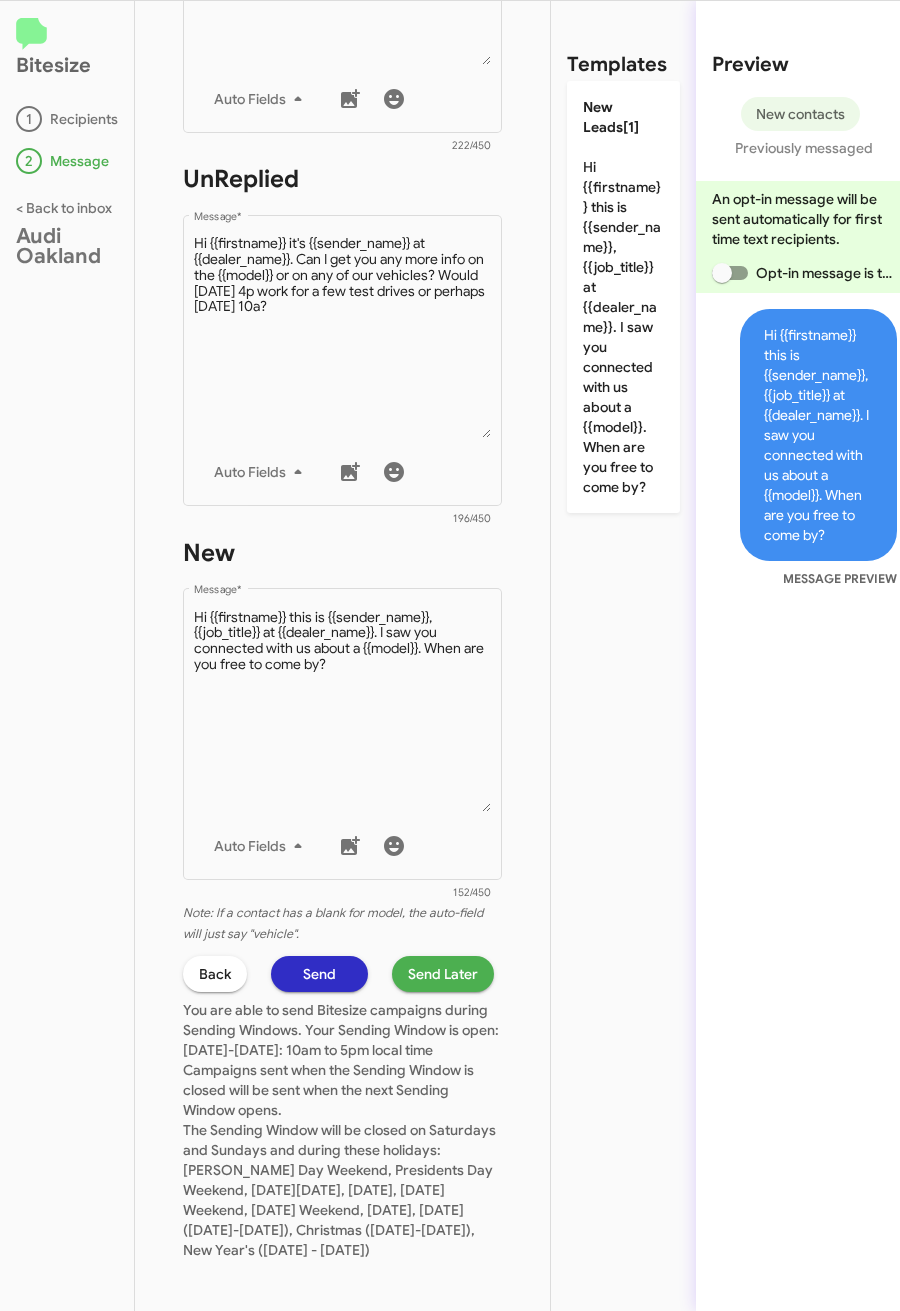 scroll, scrollTop: 751, scrollLeft: 0, axis: vertical 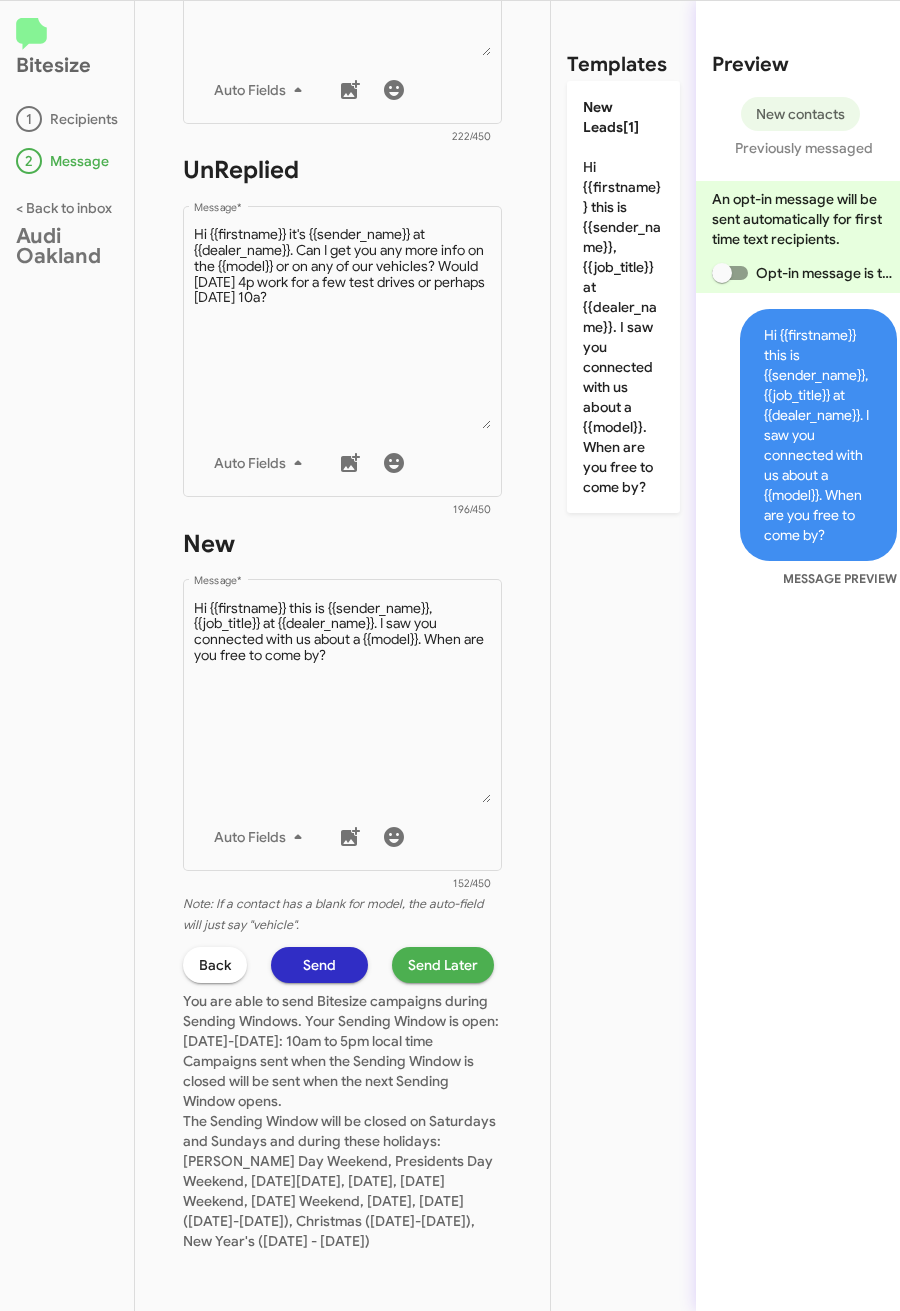 click on "Send Later" 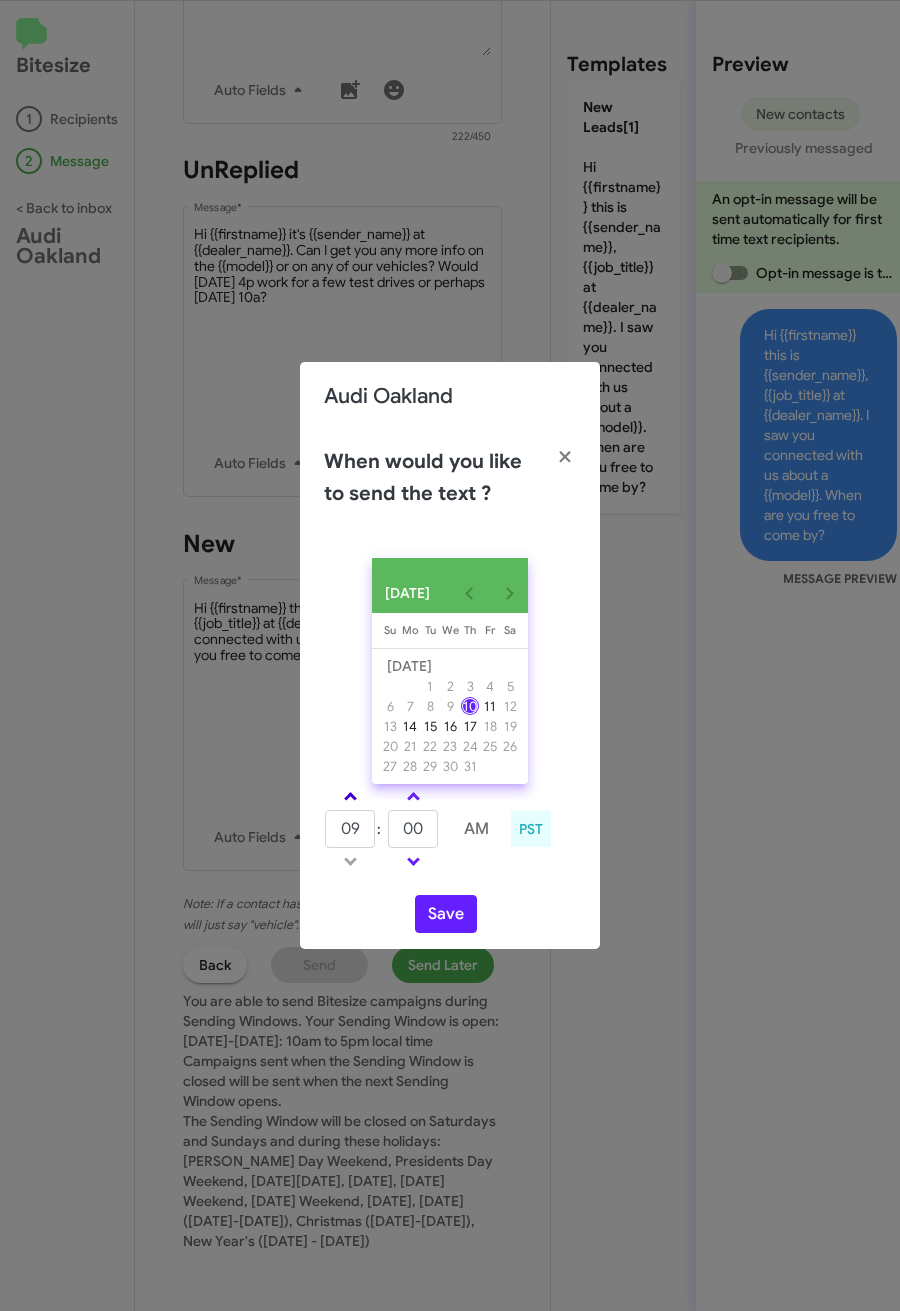 click 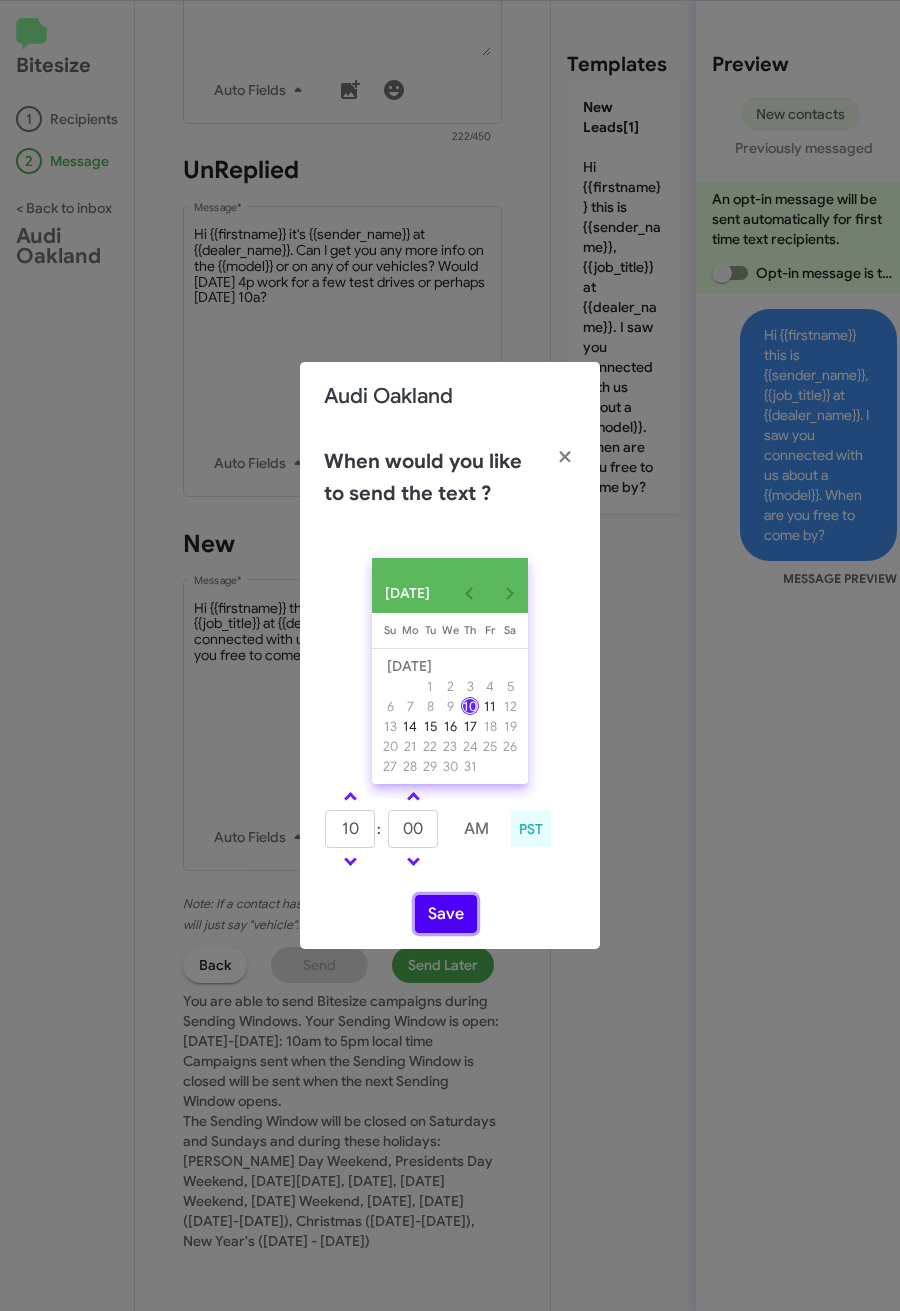 click on "Save" 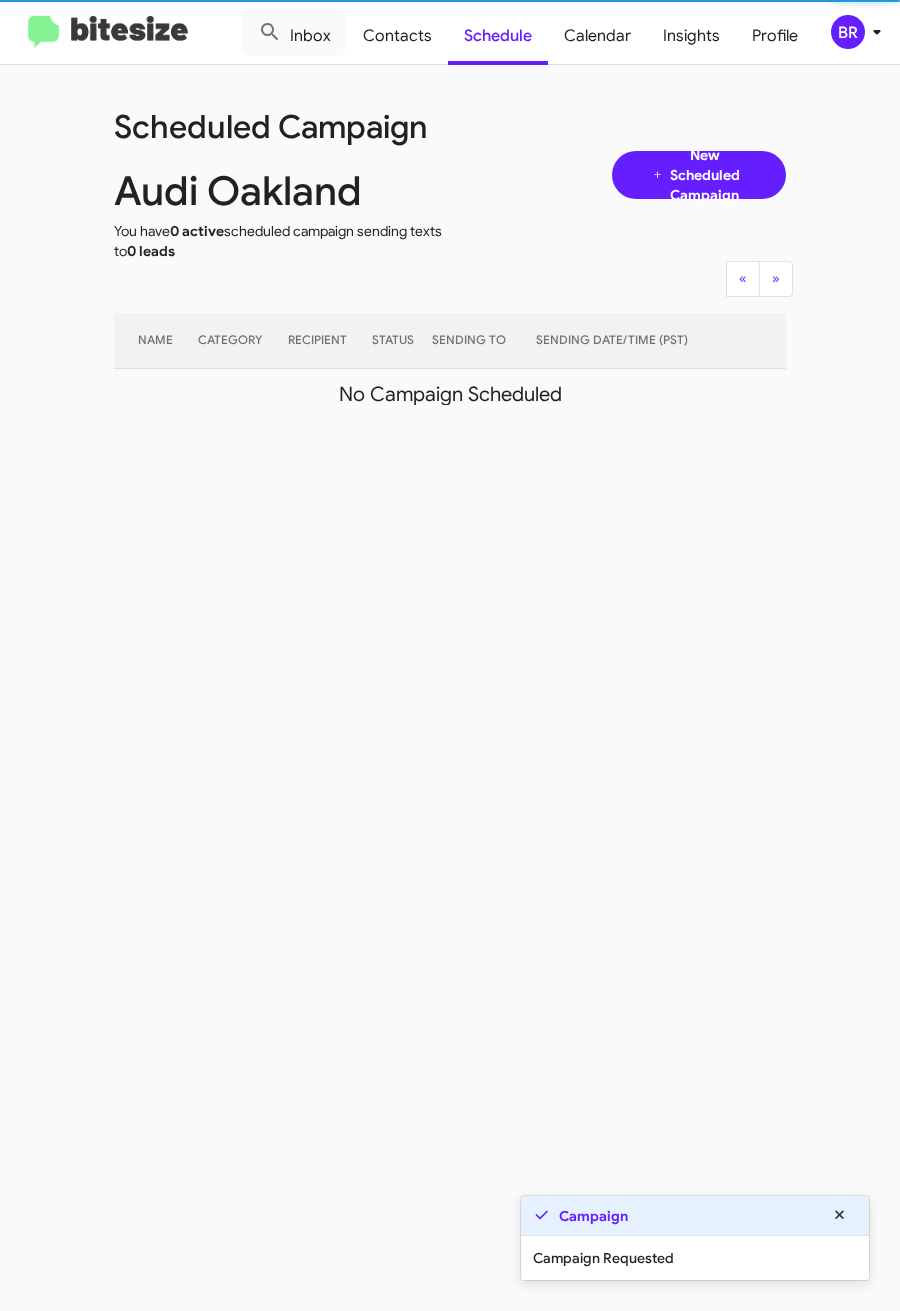 click on "BR" 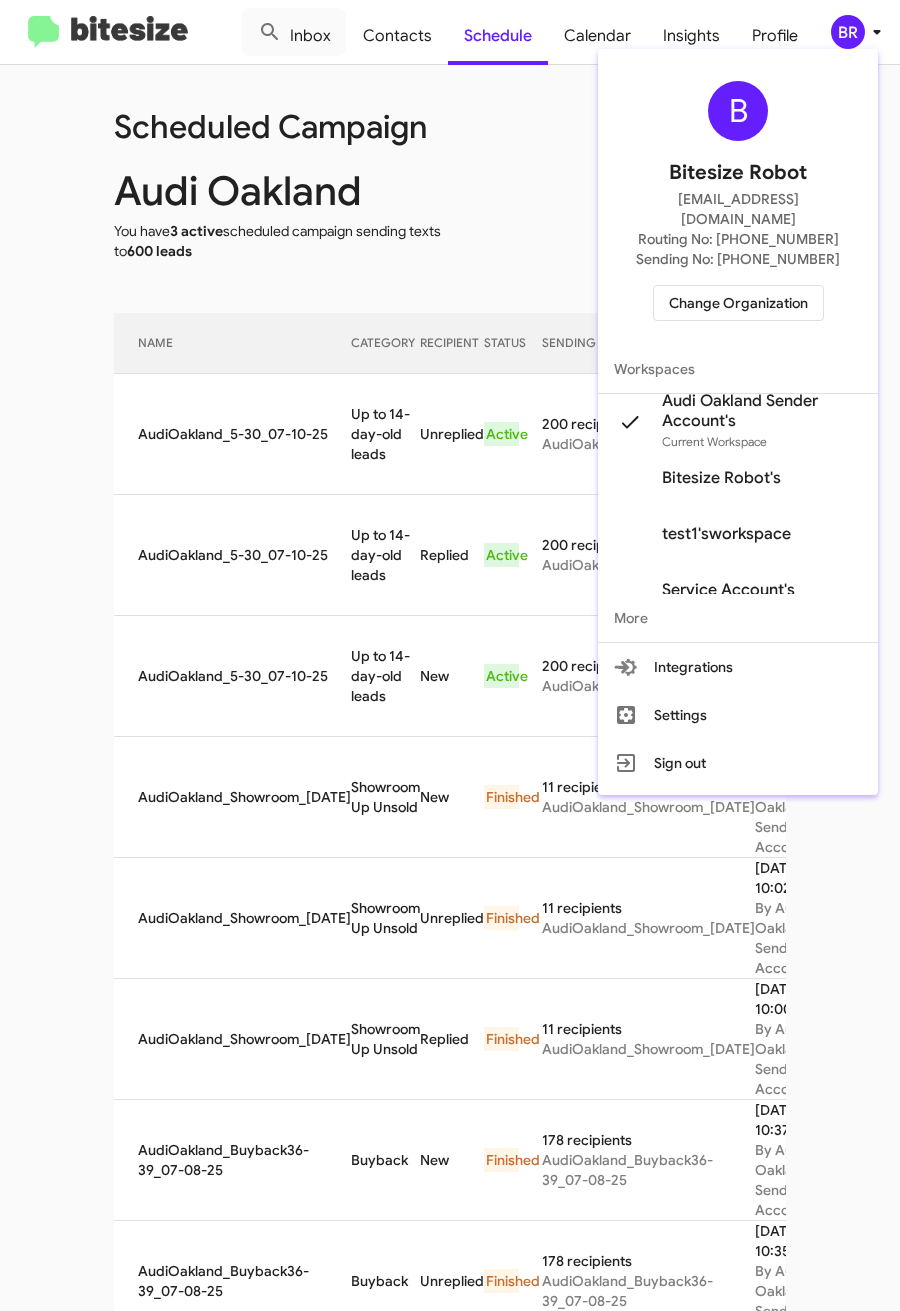 click at bounding box center (450, 655) 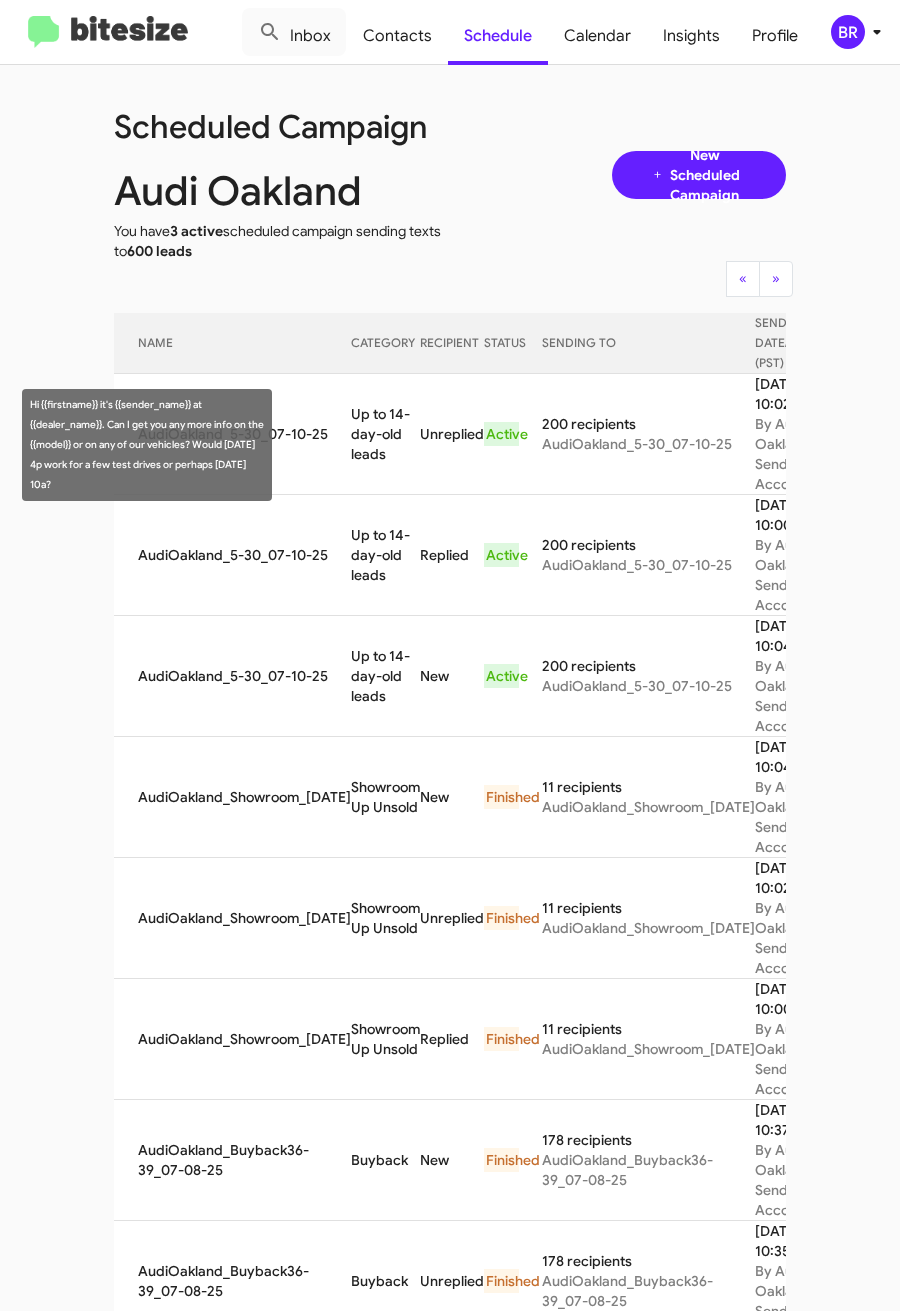drag, startPoint x: 321, startPoint y: 424, endPoint x: 355, endPoint y: 460, distance: 49.517673 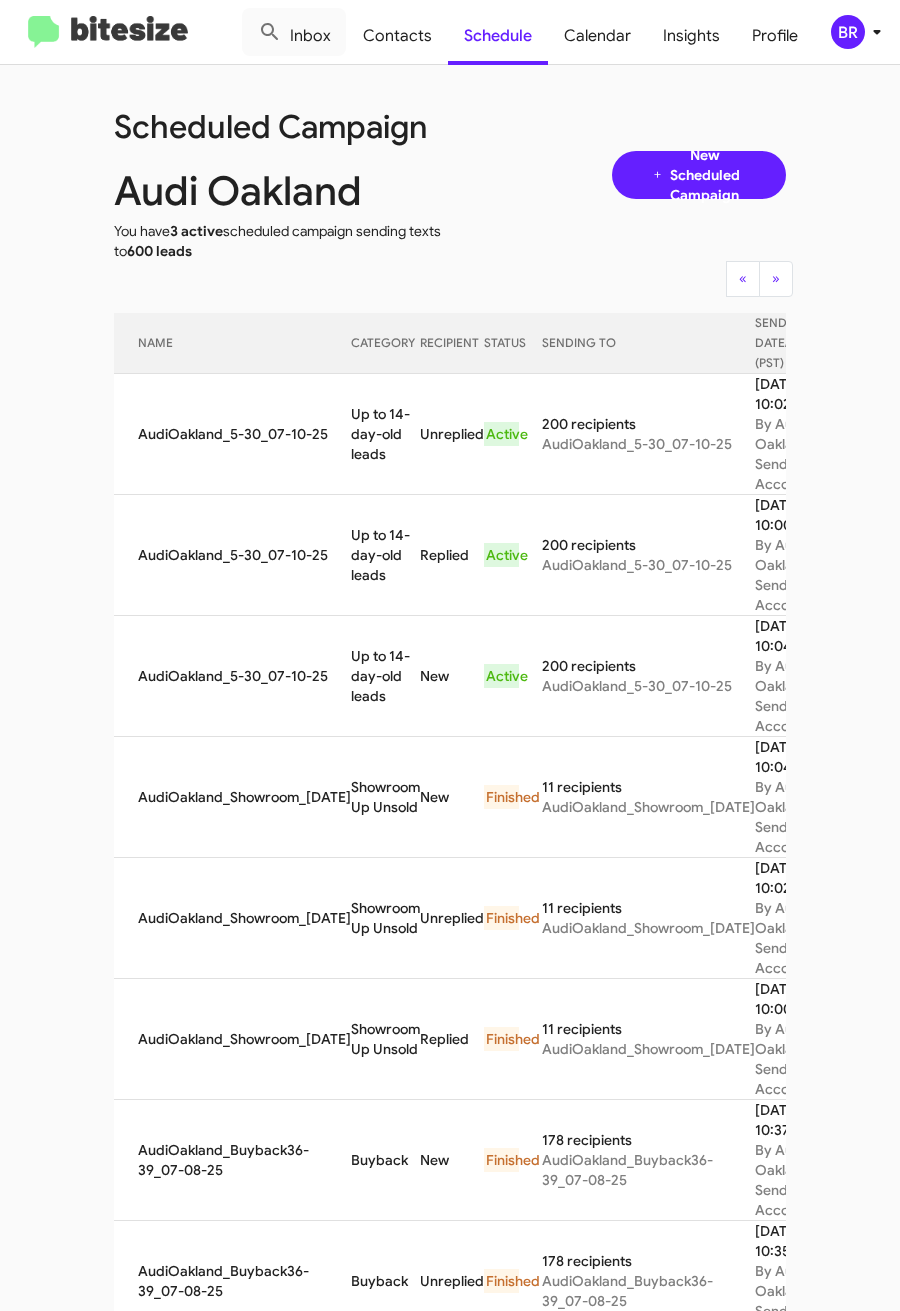 copy on "Up to 14-day-old leads" 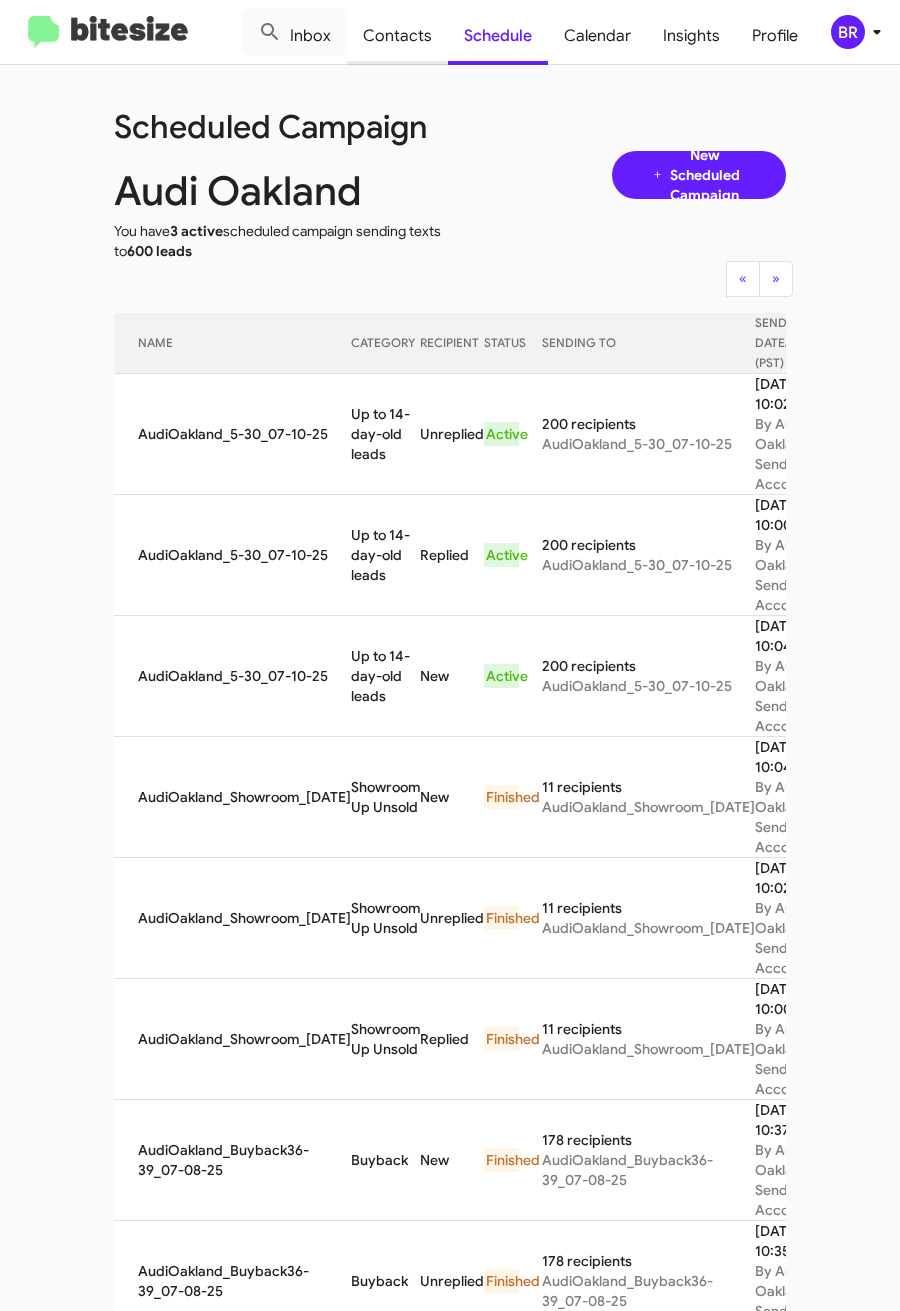 click on "Contacts" 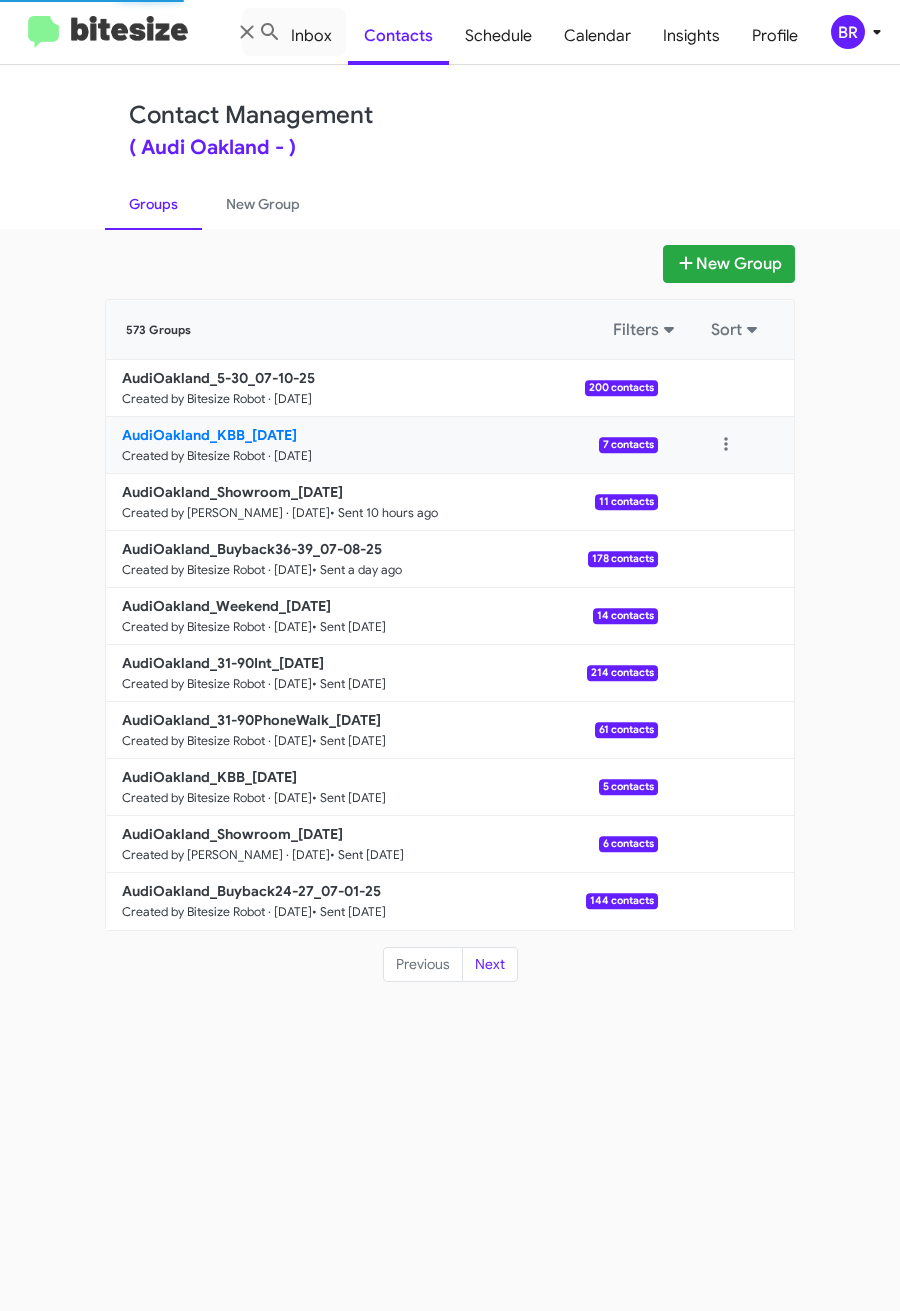 click on "AudiOakland_KBB_07-10-25" 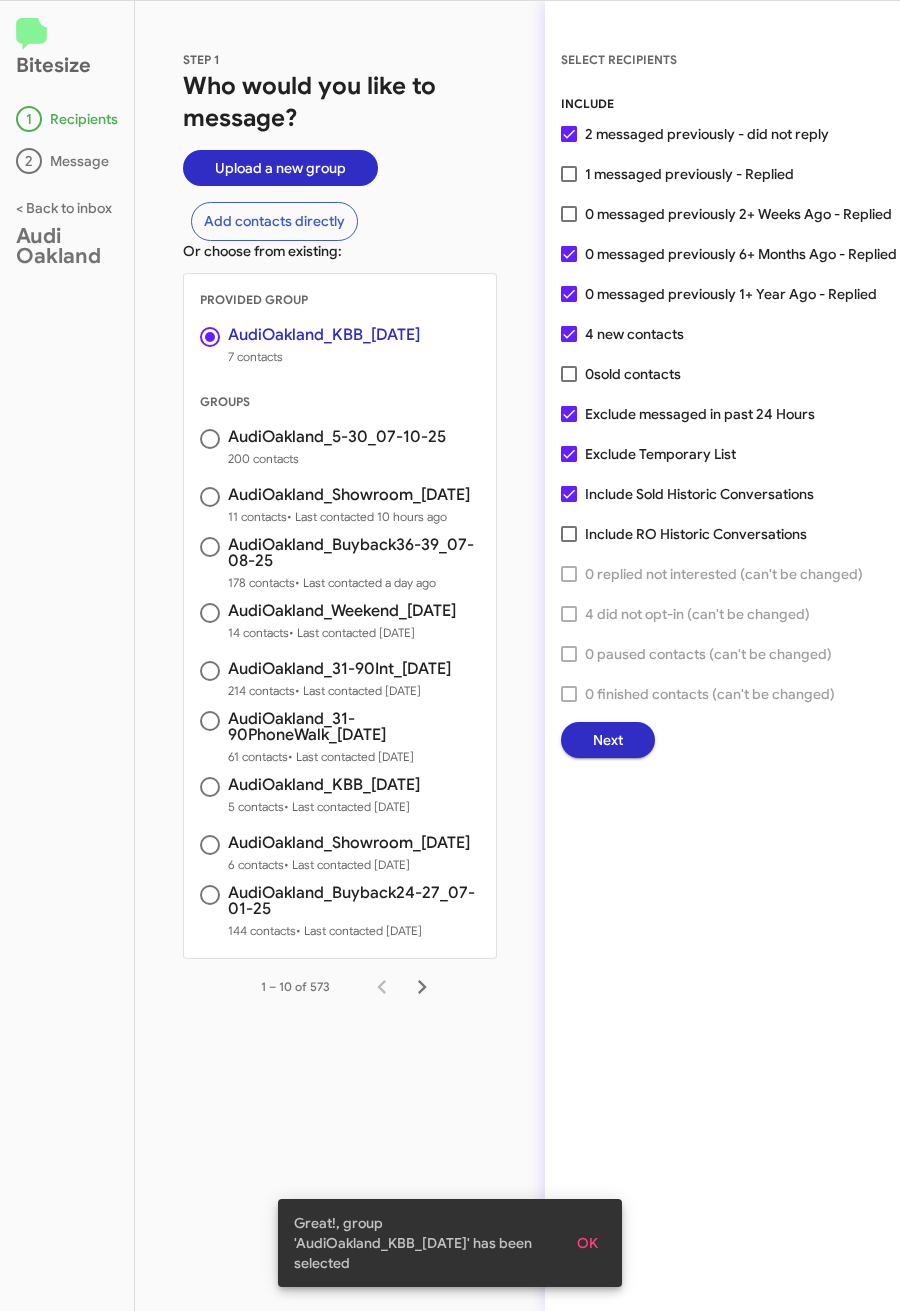 click on "0 messaged previously 2+ Weeks Ago - Replied" at bounding box center [738, 214] 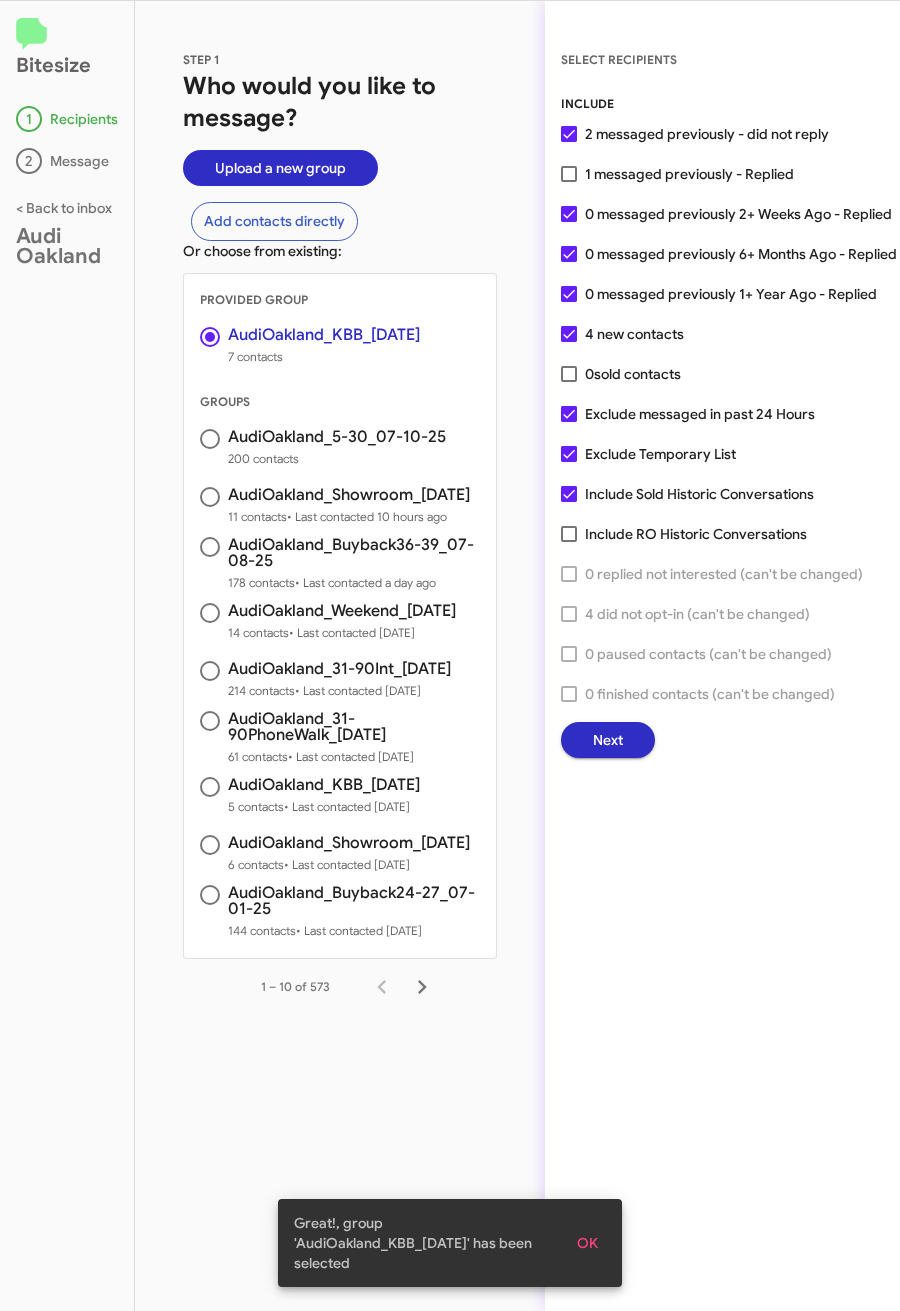 click on "Next" 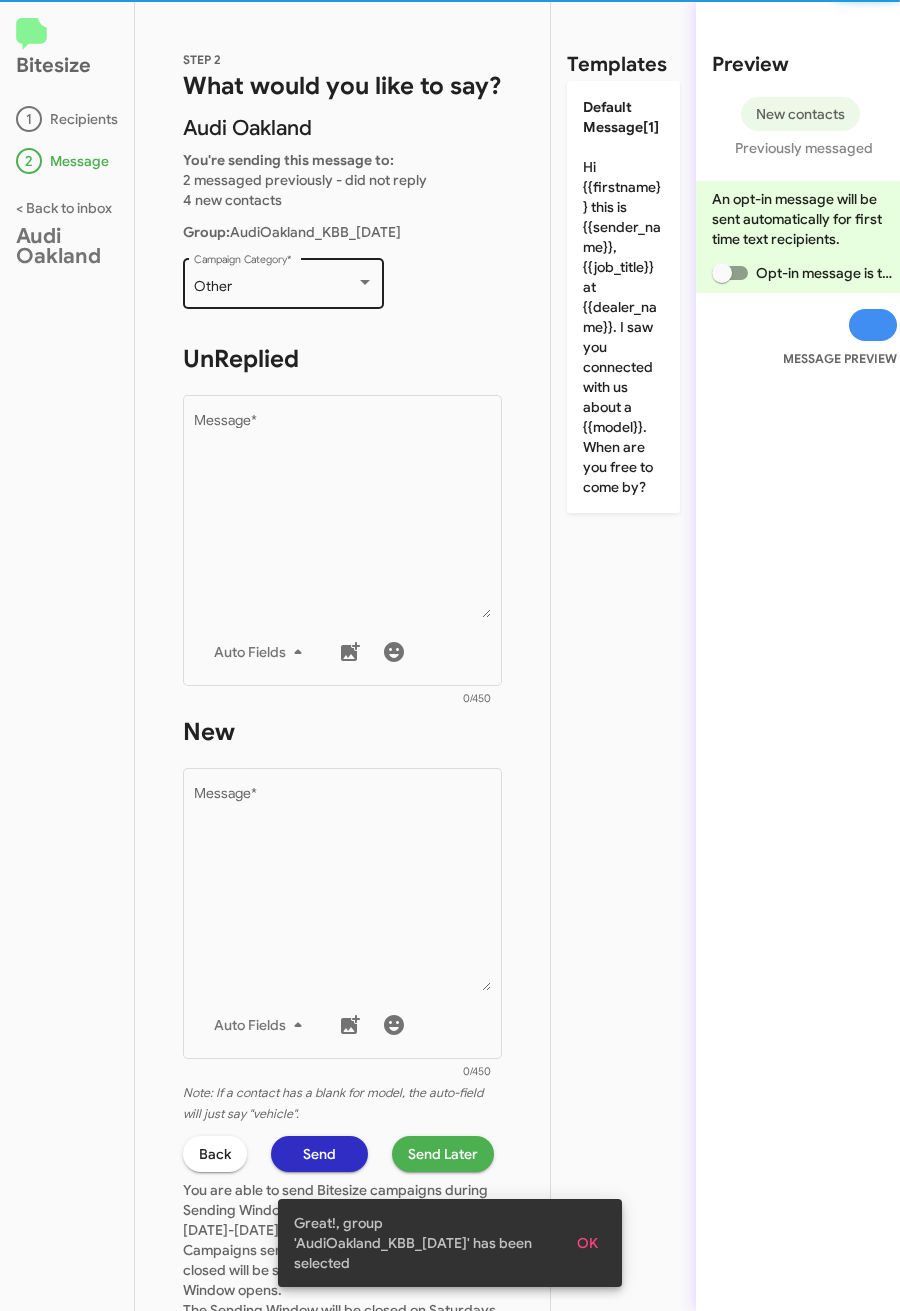 click on "Other" at bounding box center (275, 287) 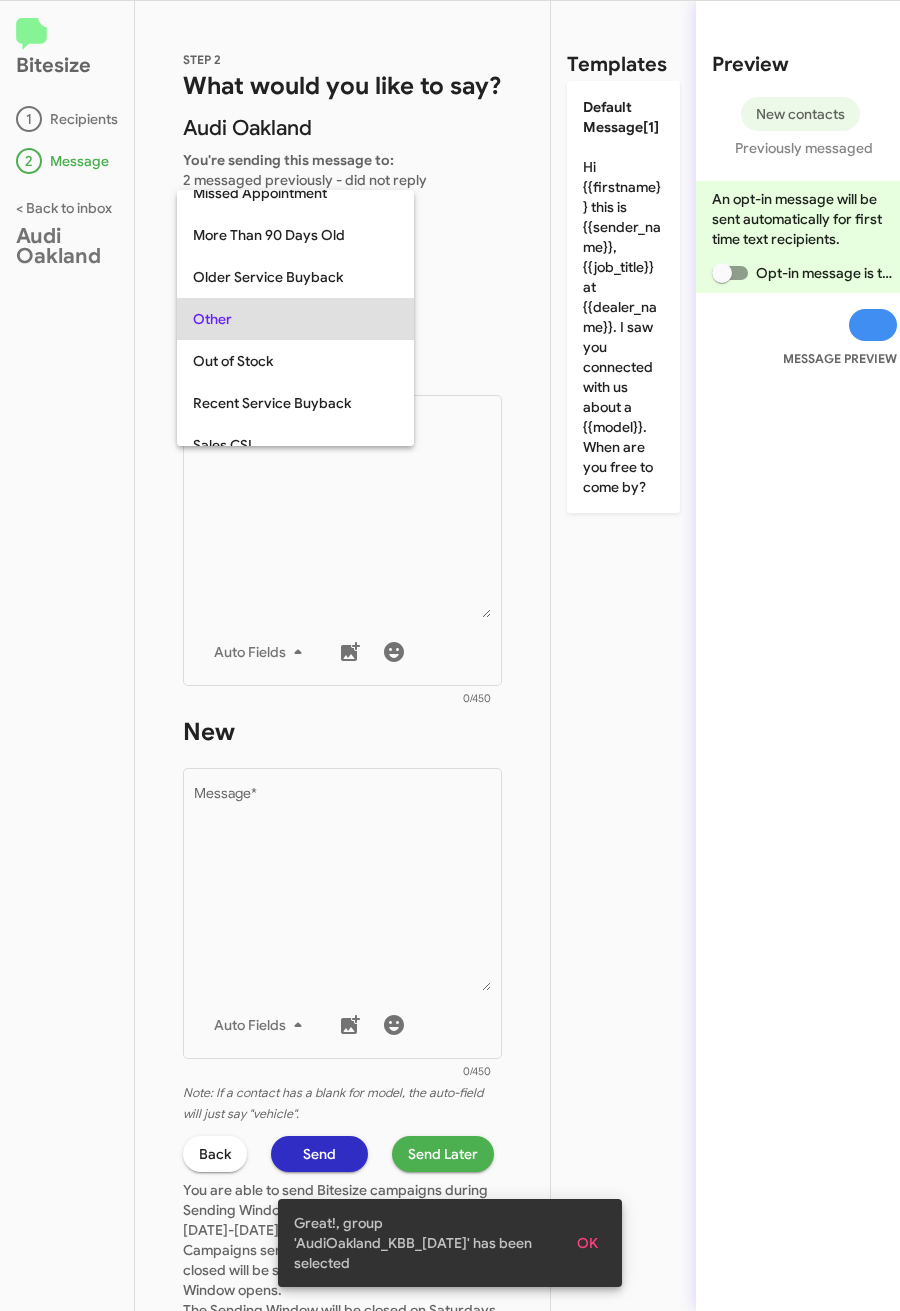 scroll, scrollTop: 709, scrollLeft: 0, axis: vertical 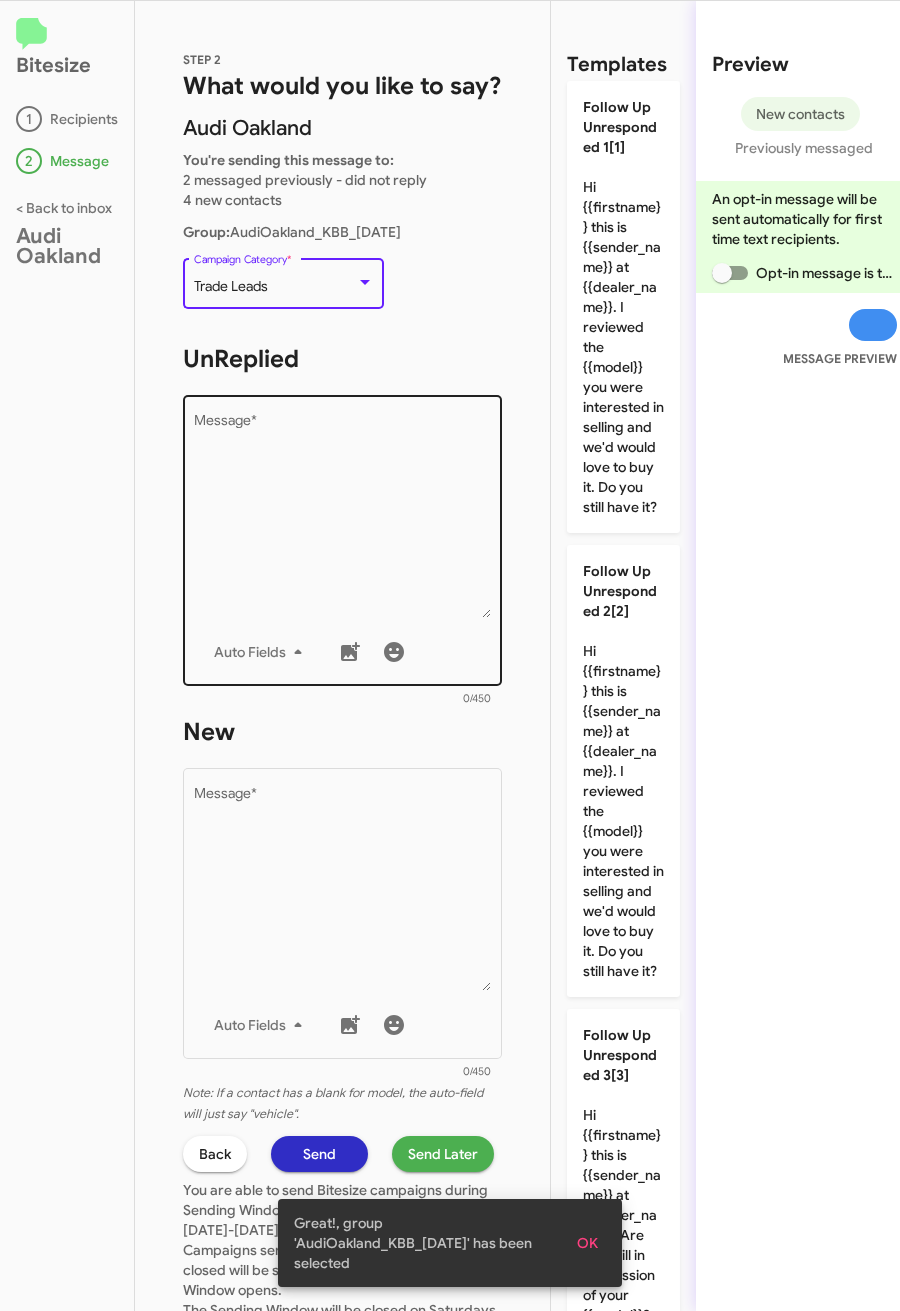 click on "Message  *" at bounding box center [343, 516] 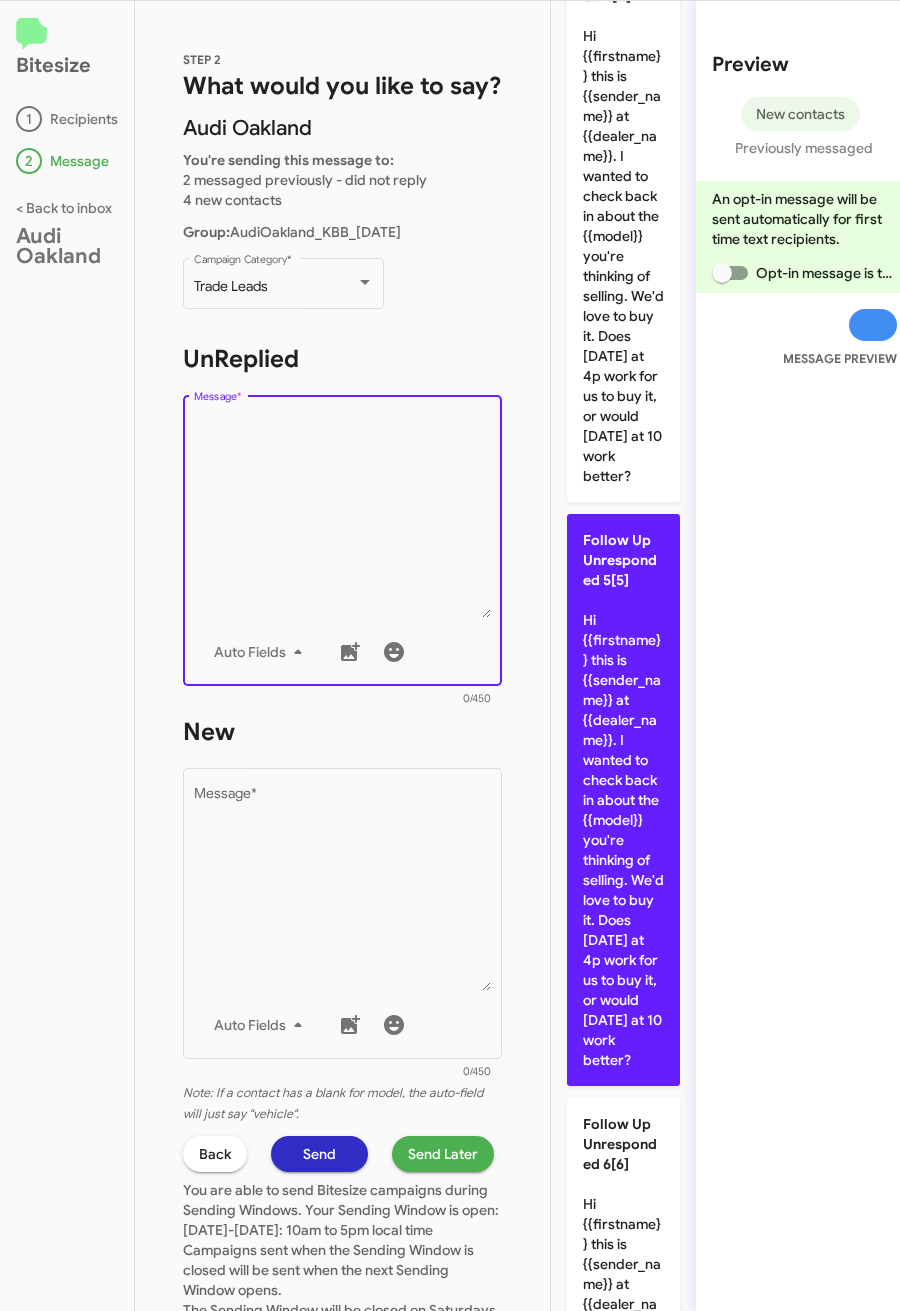 scroll, scrollTop: 1722, scrollLeft: 0, axis: vertical 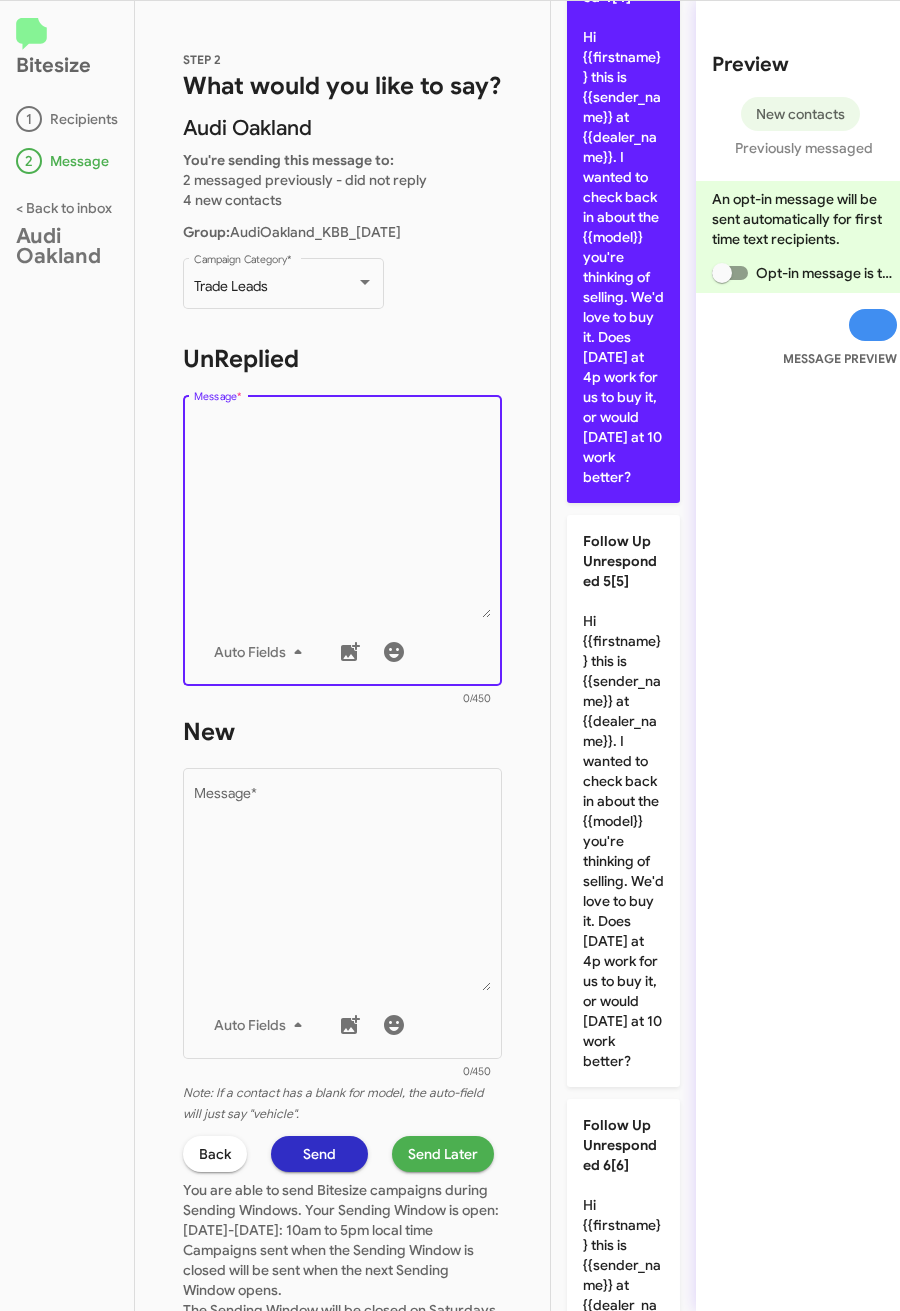 click on "Follow Up Unresponded 4[4]  Hi {{firstname}} this is {{sender_name}} at {{dealer_name}}. I wanted to check back in about the {{model}} you're thinking of selling. We'd love to buy it. Does today at 4p work for us to buy it, or would tomorrow at 10 work better?" 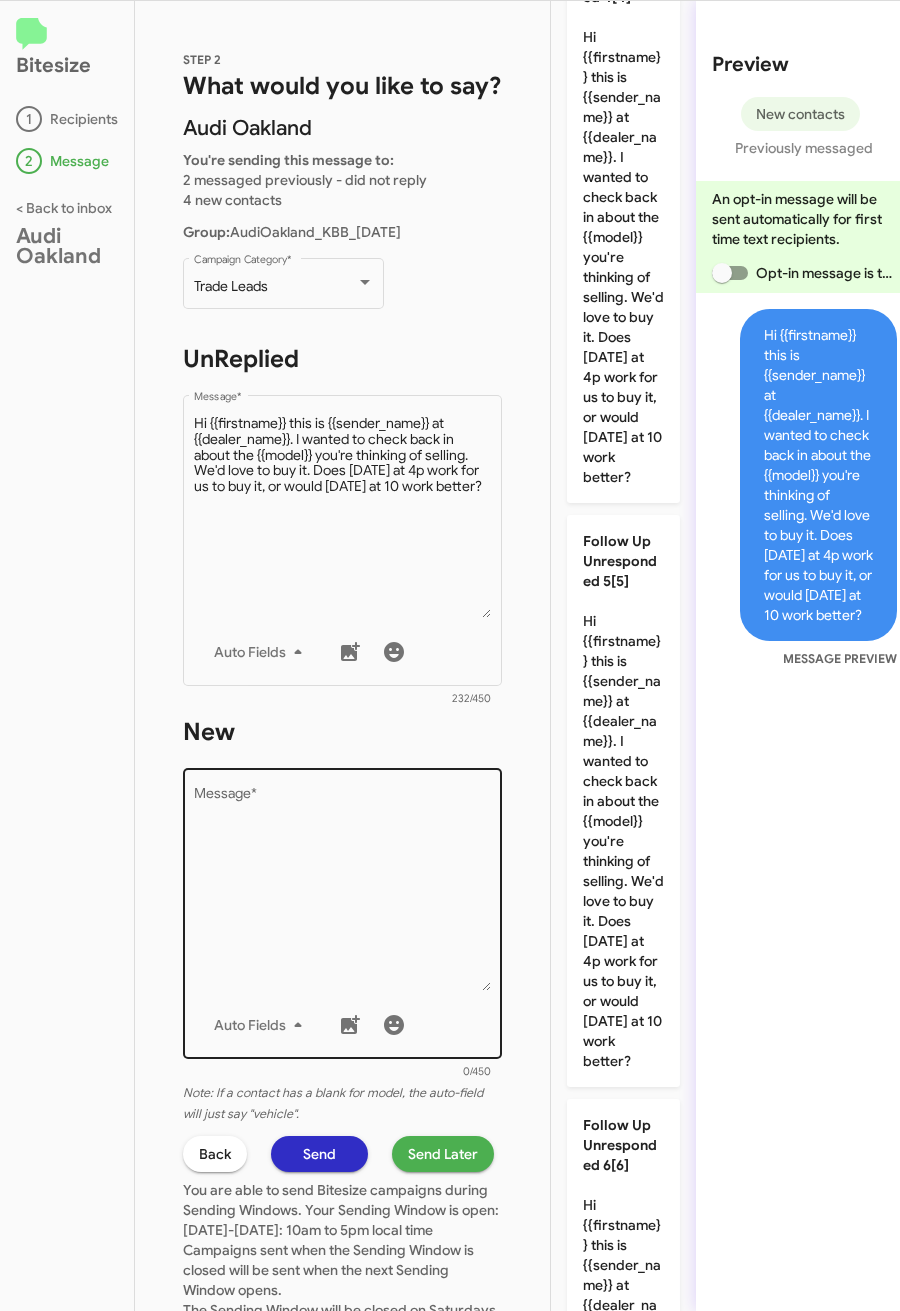 scroll, scrollTop: 0, scrollLeft: 0, axis: both 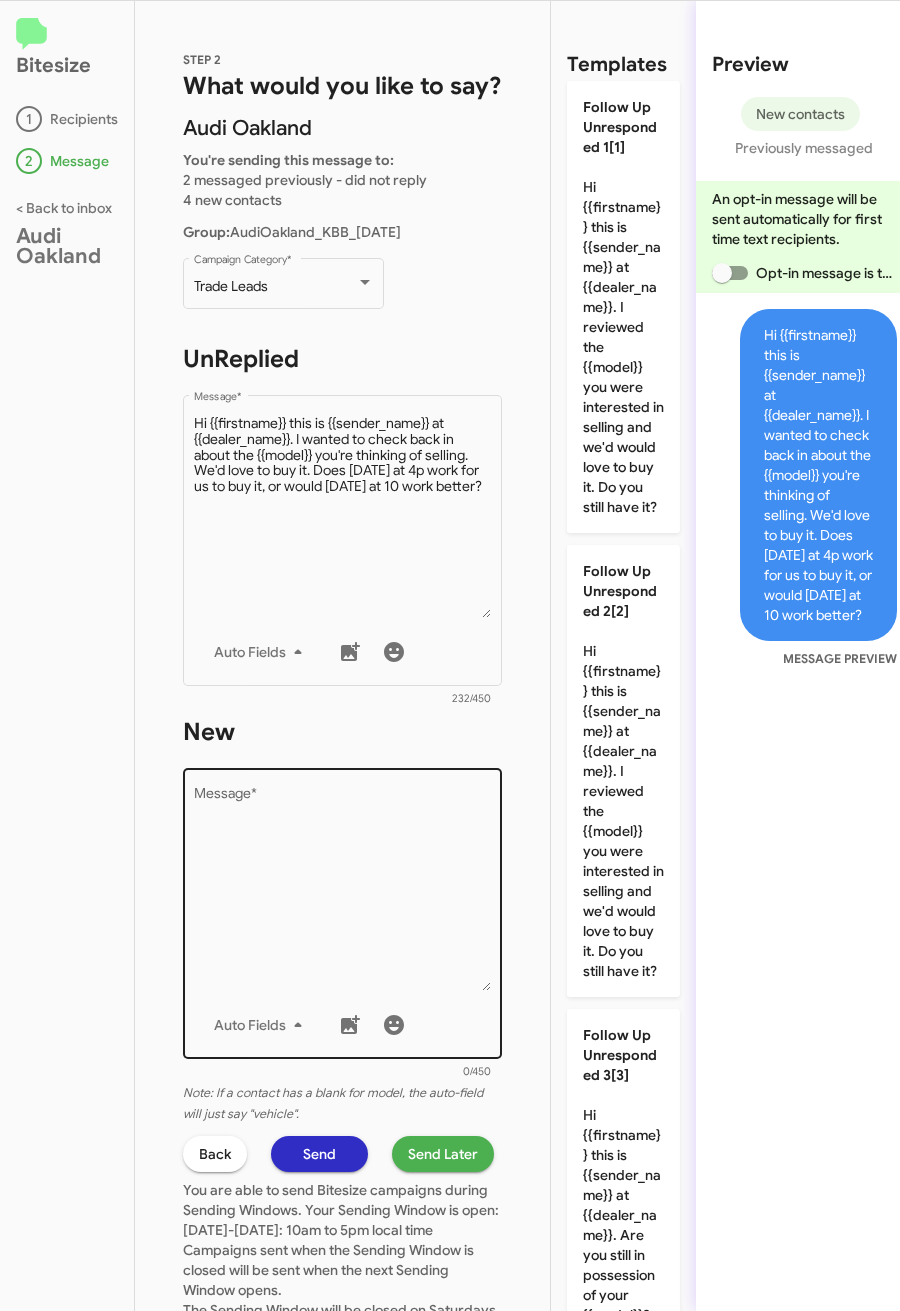 click on "Message  *" at bounding box center (343, 889) 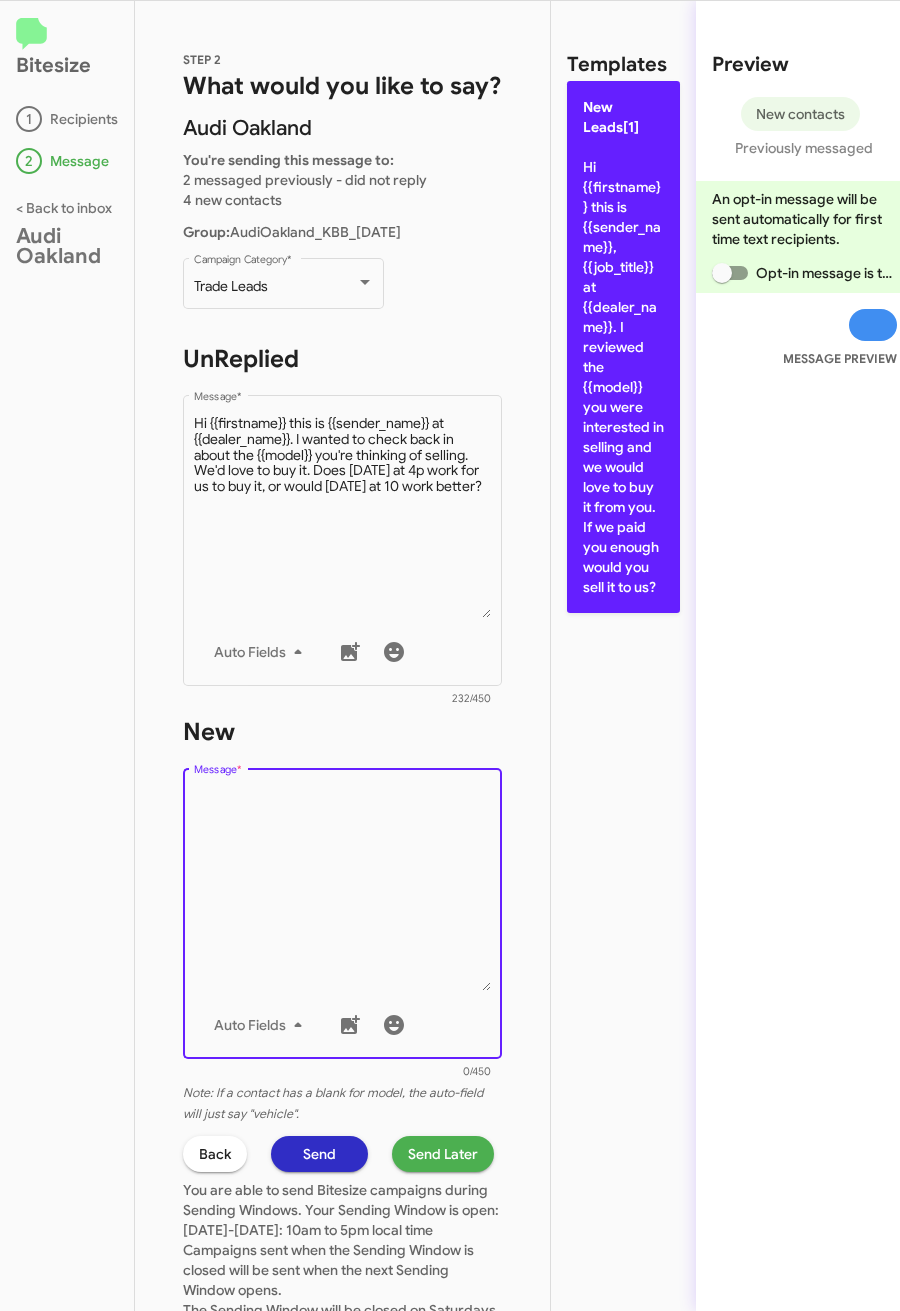 click on "New Leads[1]  Hi {{firstname}} this is {{sender_name}}, {{job_title}} at {{dealer_name}}. I reviewed the {{model}} you were interested in selling and we would love to buy it from you. If we paid you enough would you sell it to us?" 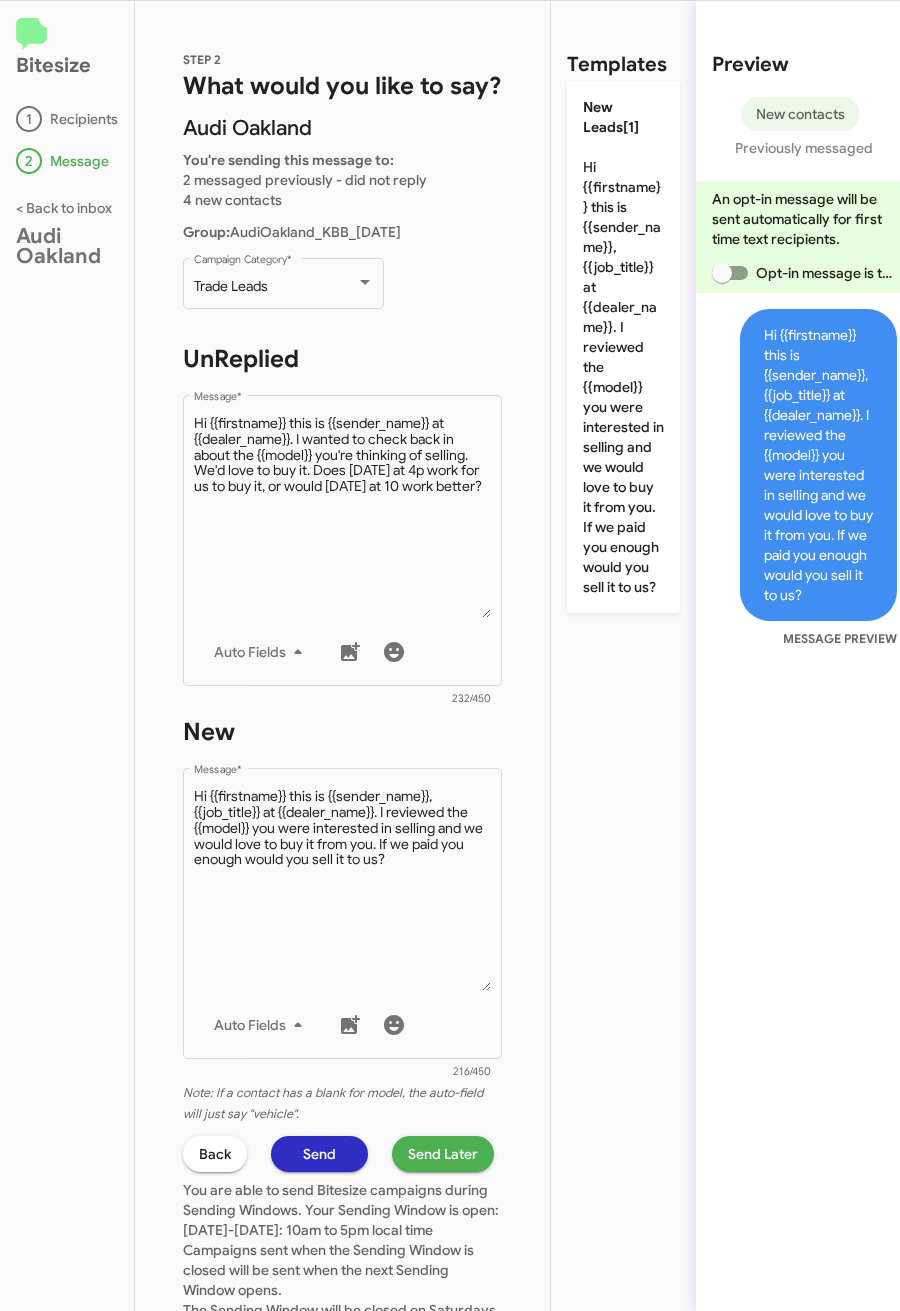 click on "Send Later" 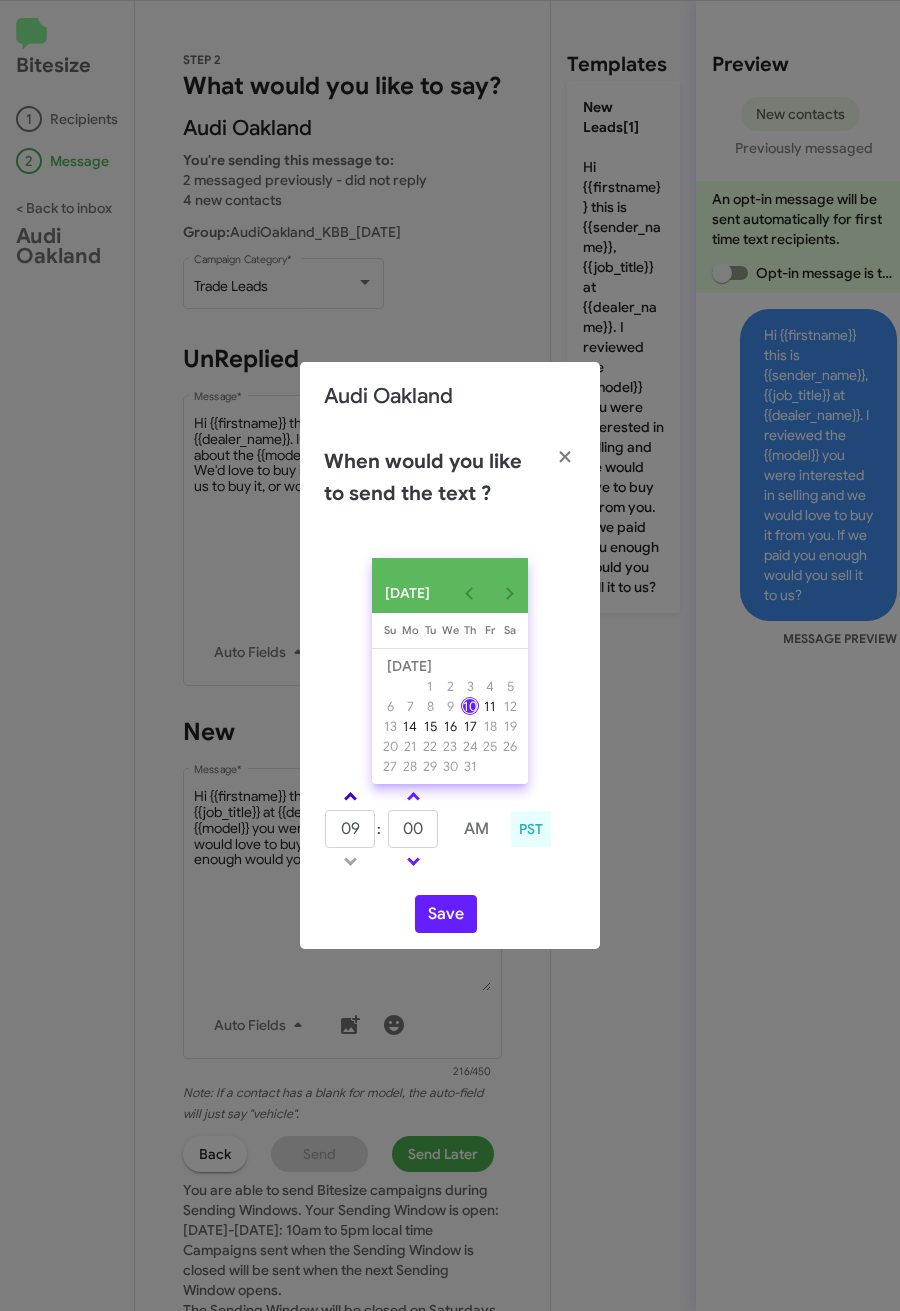 click 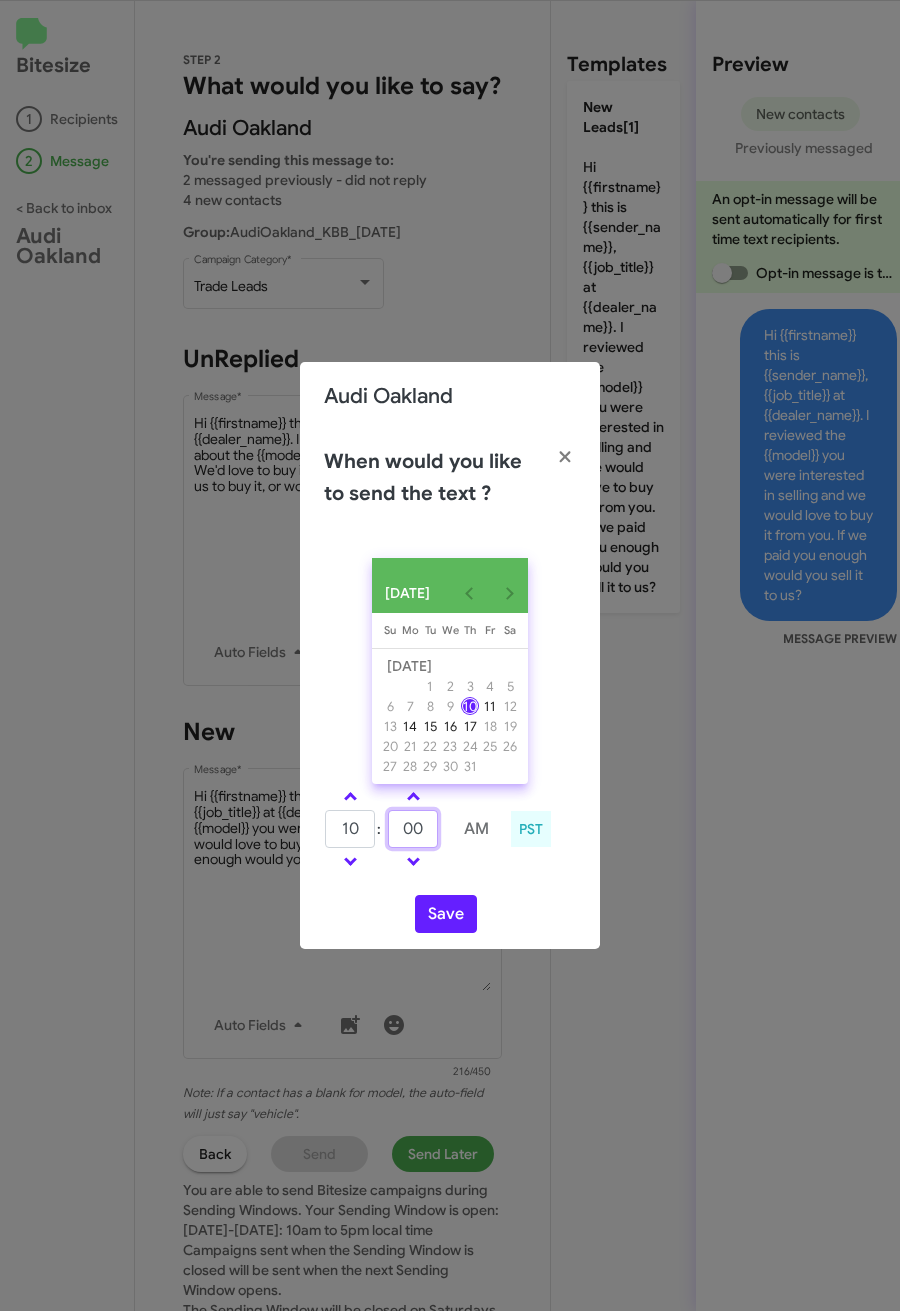 drag, startPoint x: 391, startPoint y: 832, endPoint x: 382, endPoint y: 826, distance: 10.816654 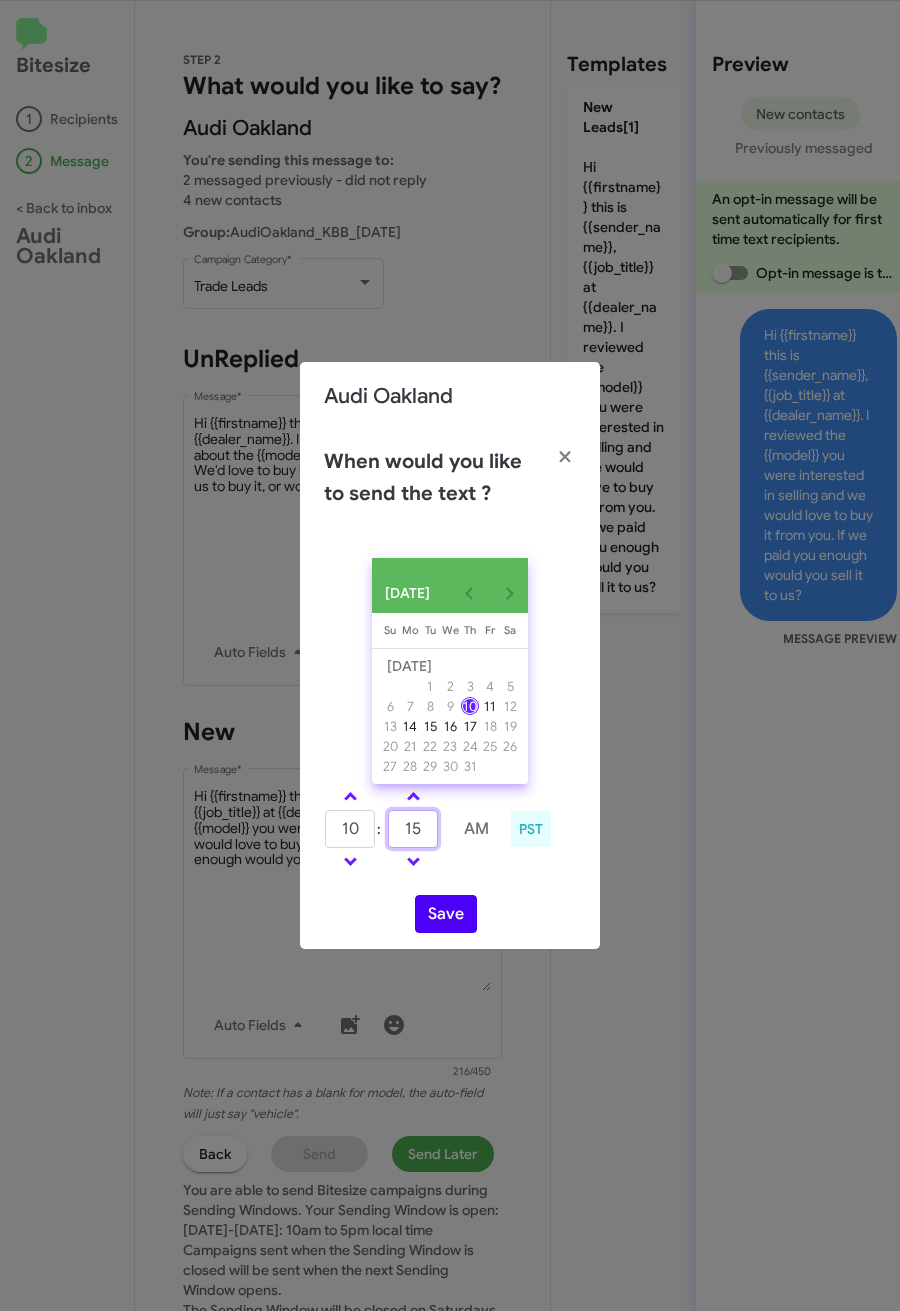type on "15" 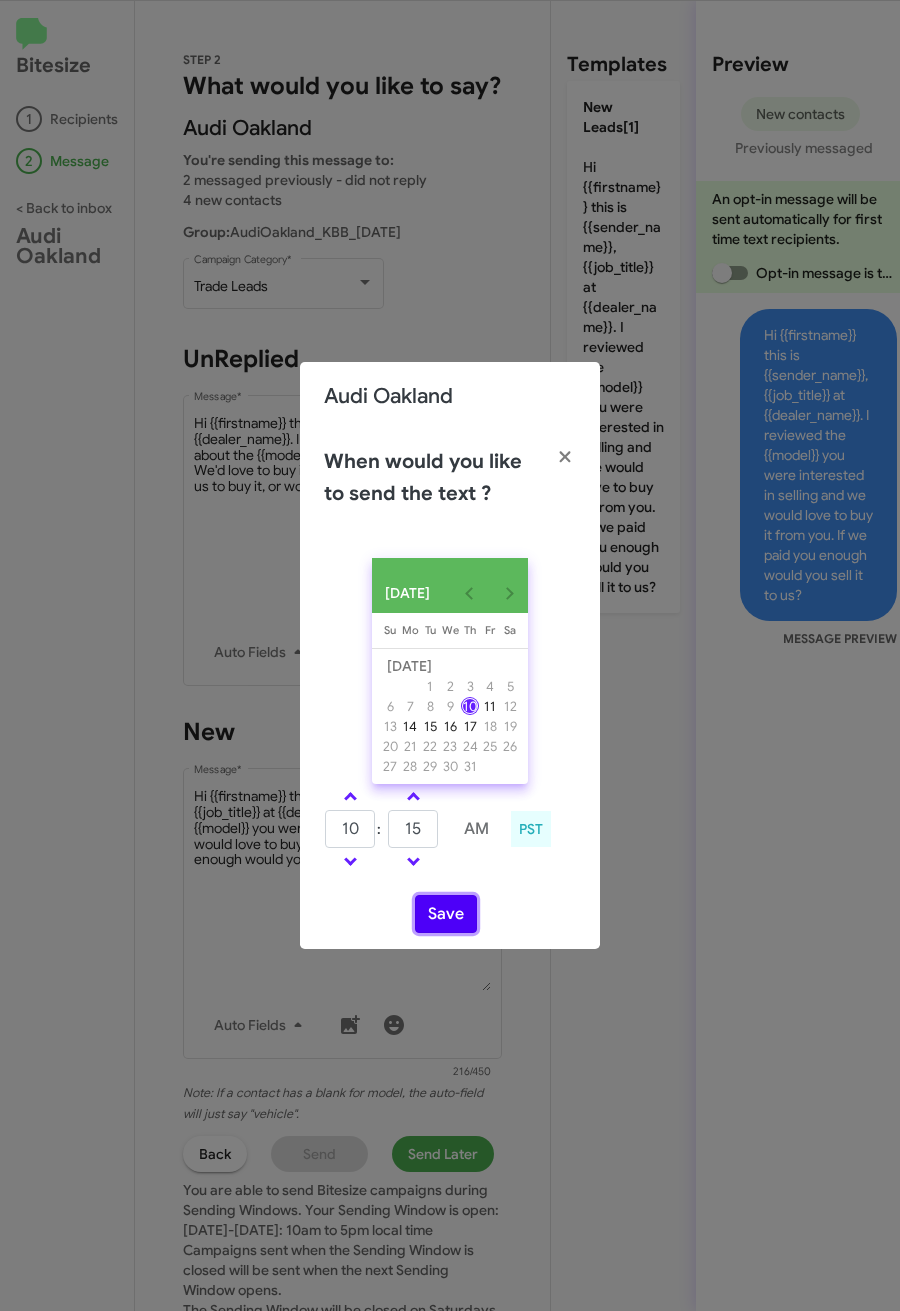 click on "Save" 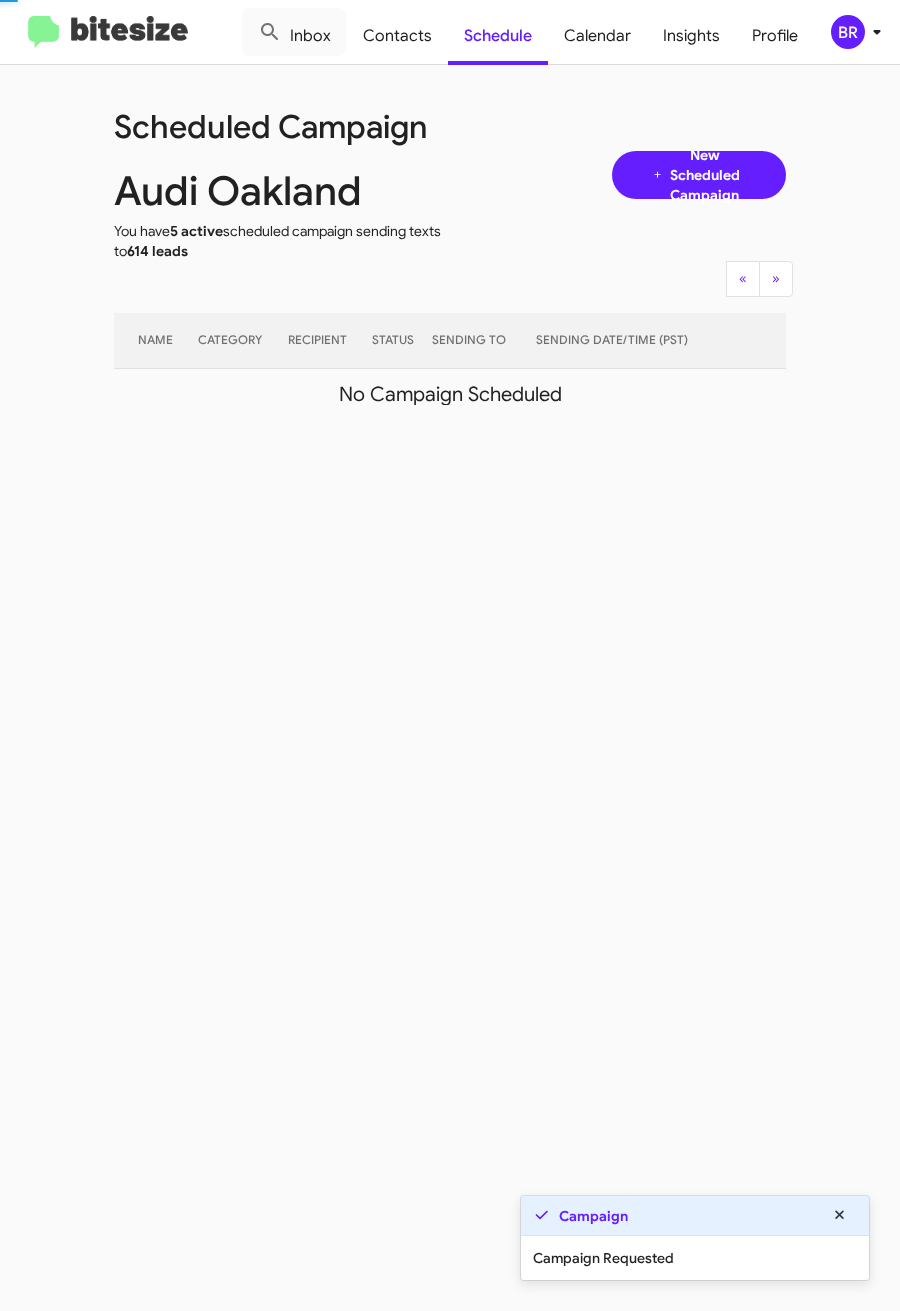 click 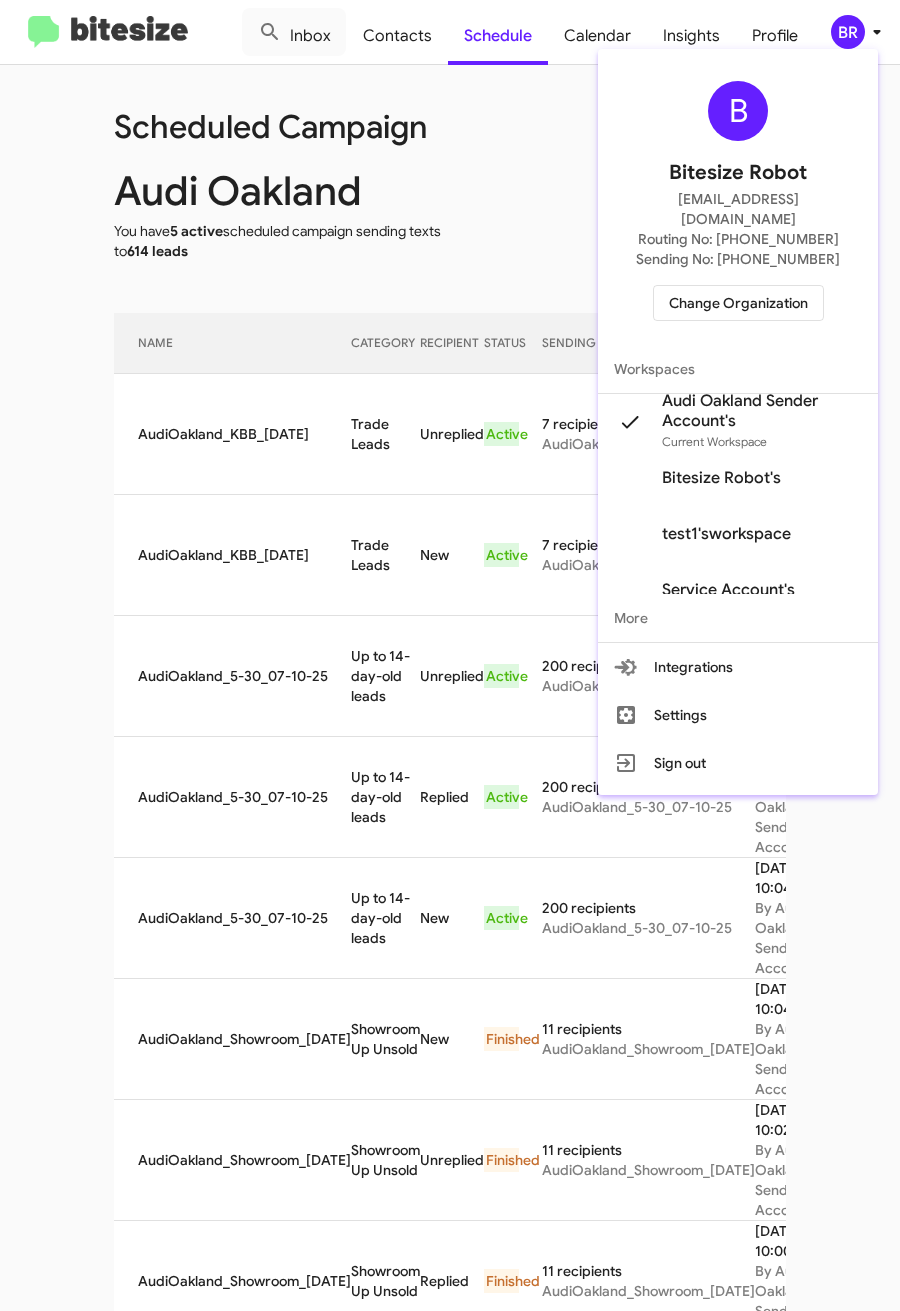 click at bounding box center (450, 655) 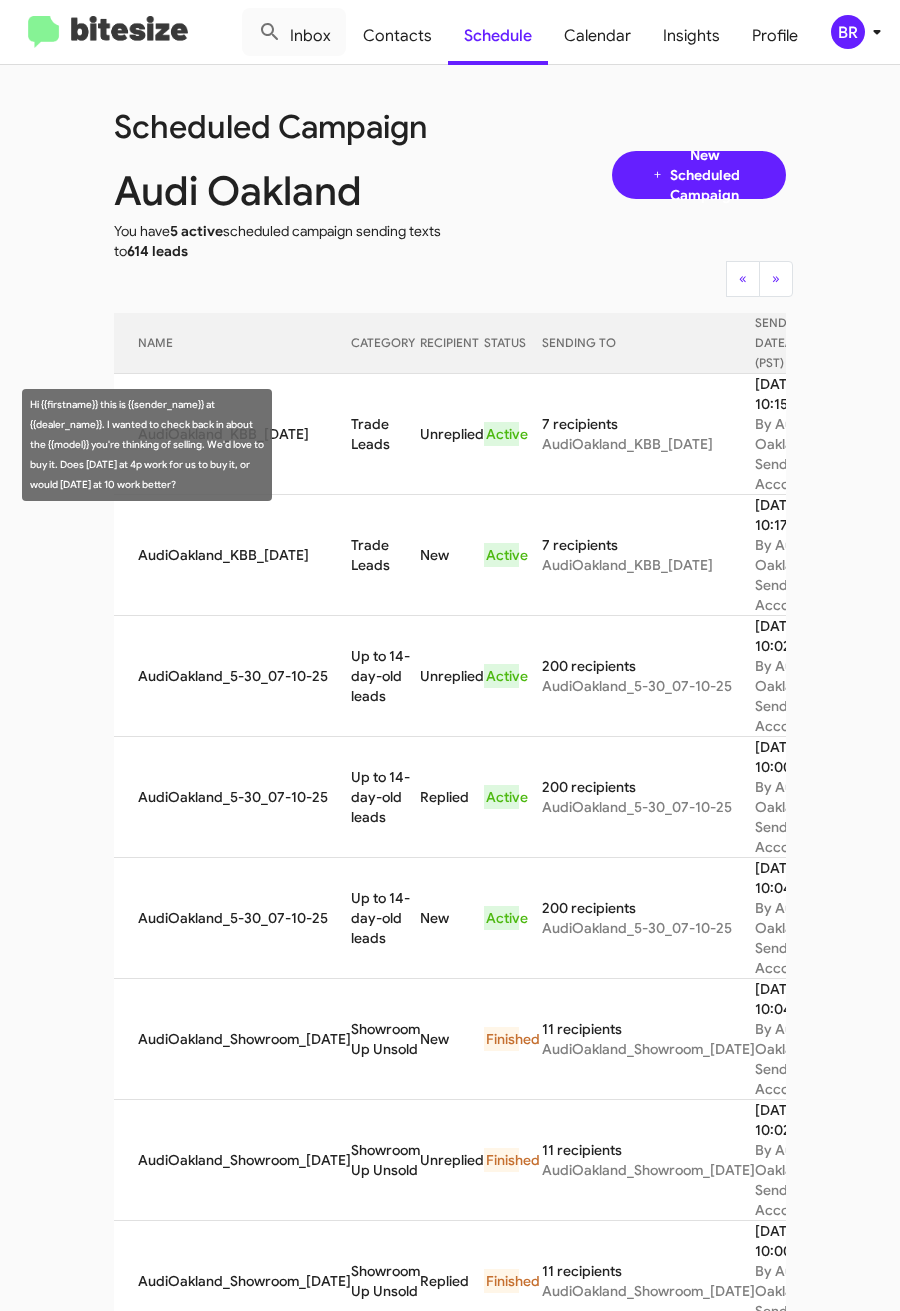 drag, startPoint x: 333, startPoint y: 436, endPoint x: 364, endPoint y: 457, distance: 37.44329 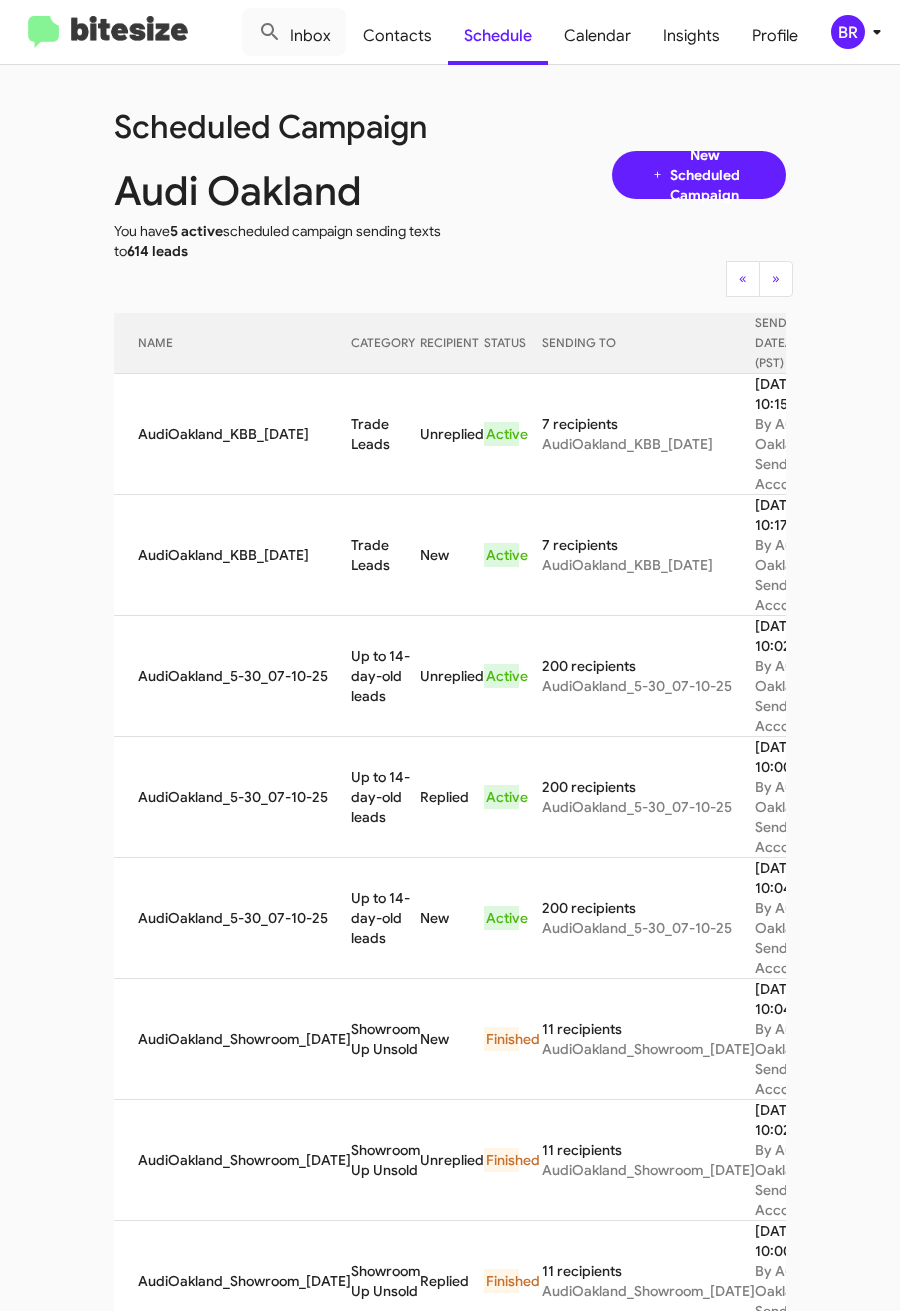 copy on "Trade Leads" 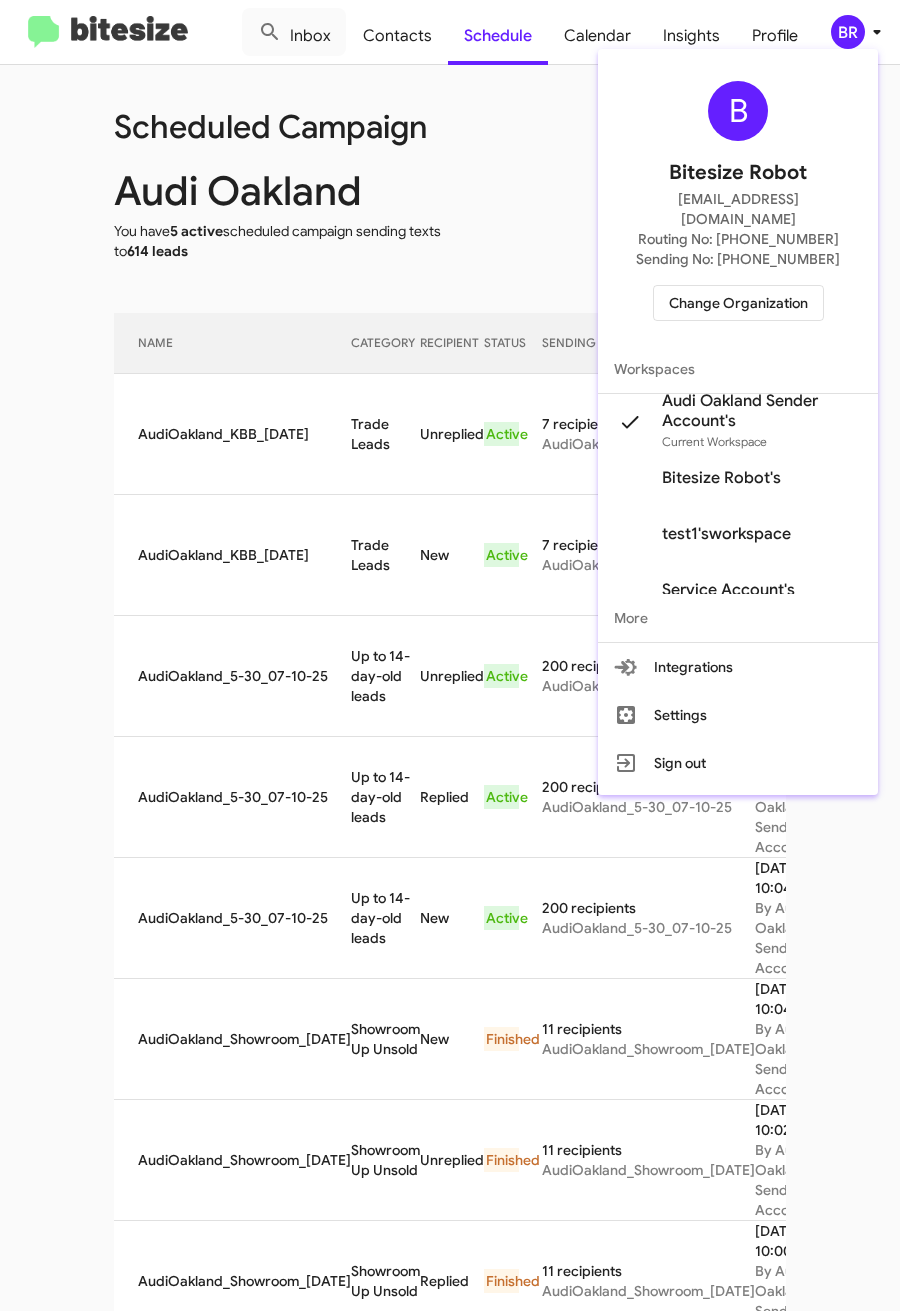 click on "Change Organization" at bounding box center [738, 303] 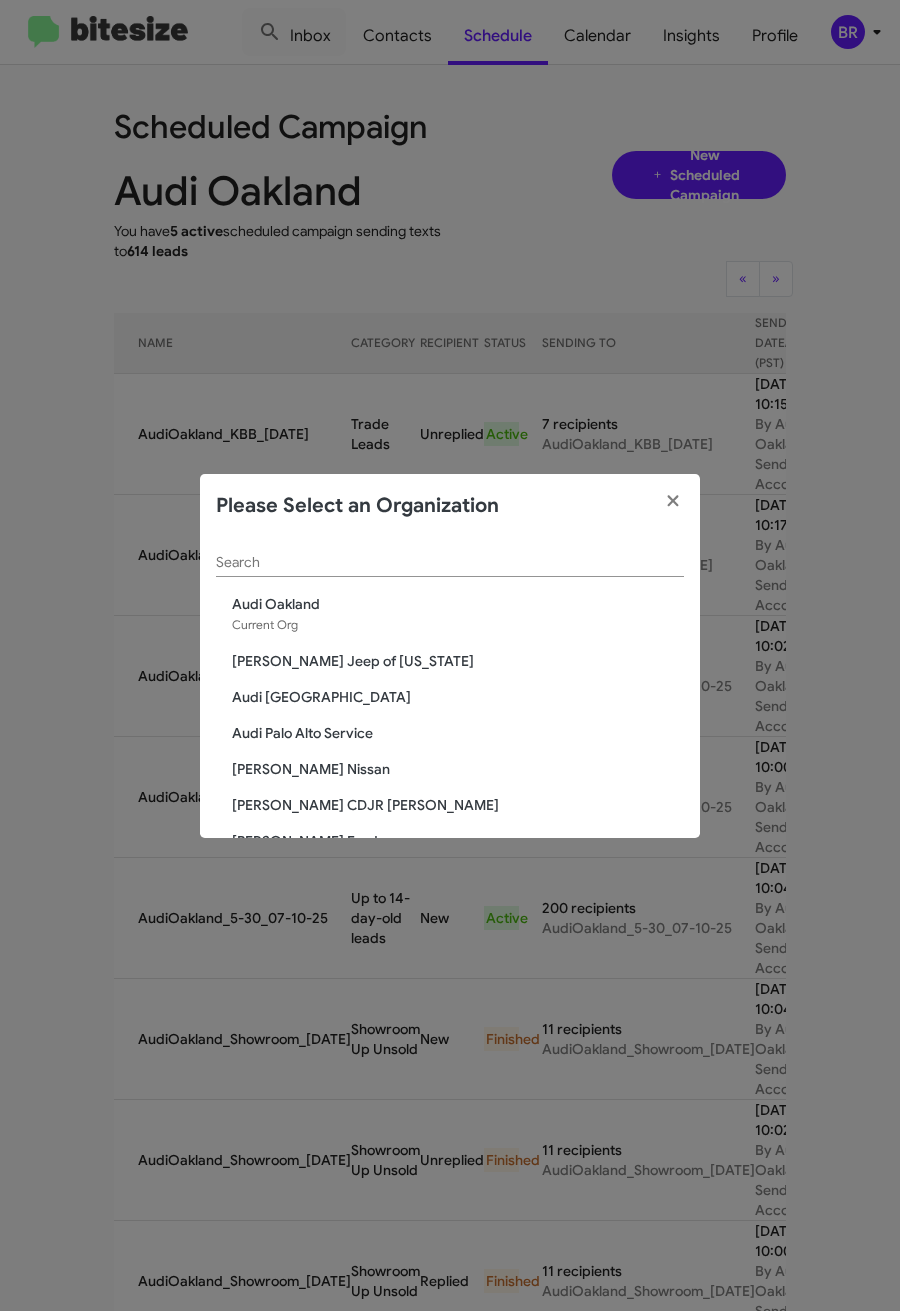 click on "Search" at bounding box center [450, 563] 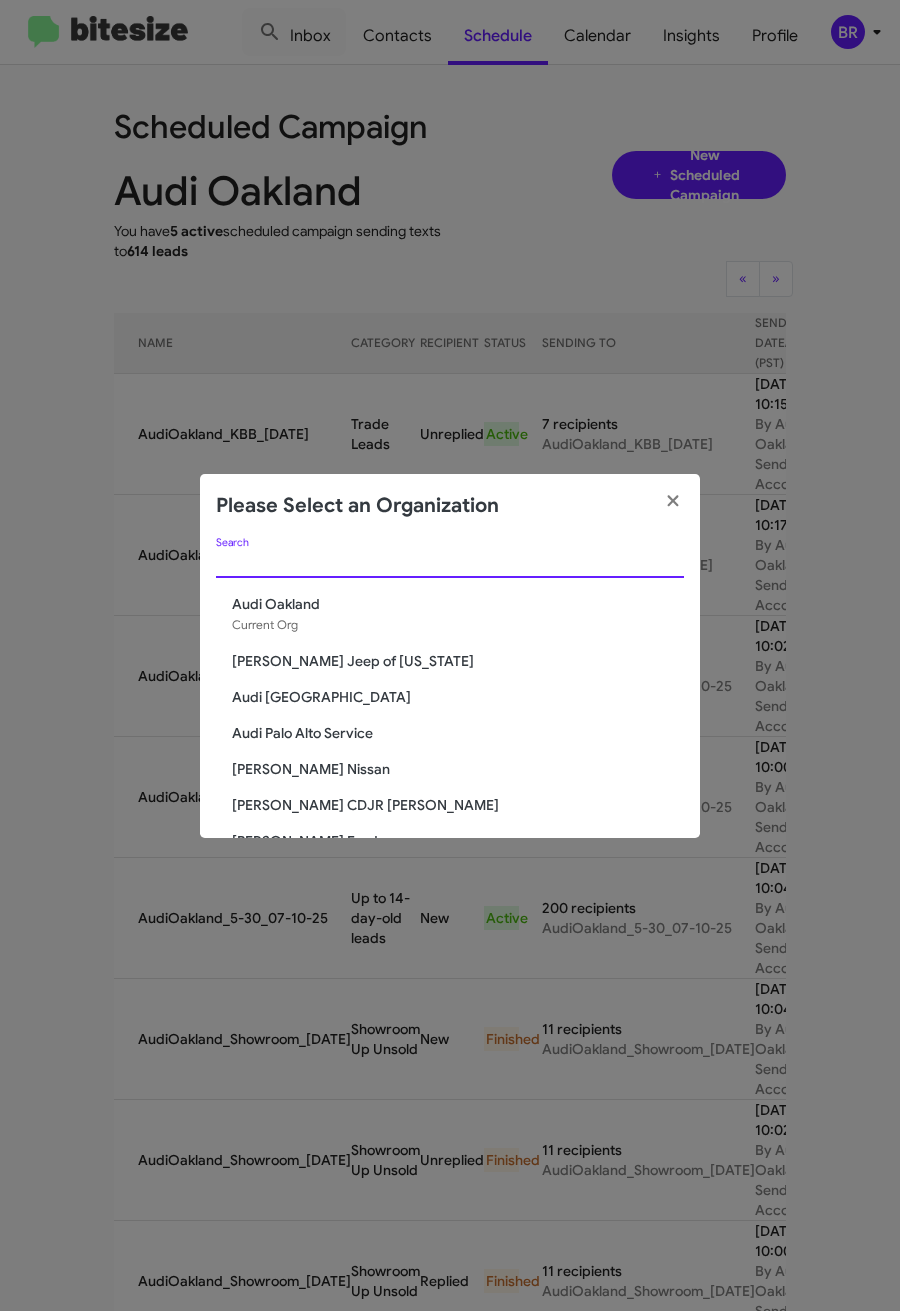 paste on "Audi [GEOGRAPHIC_DATA]" 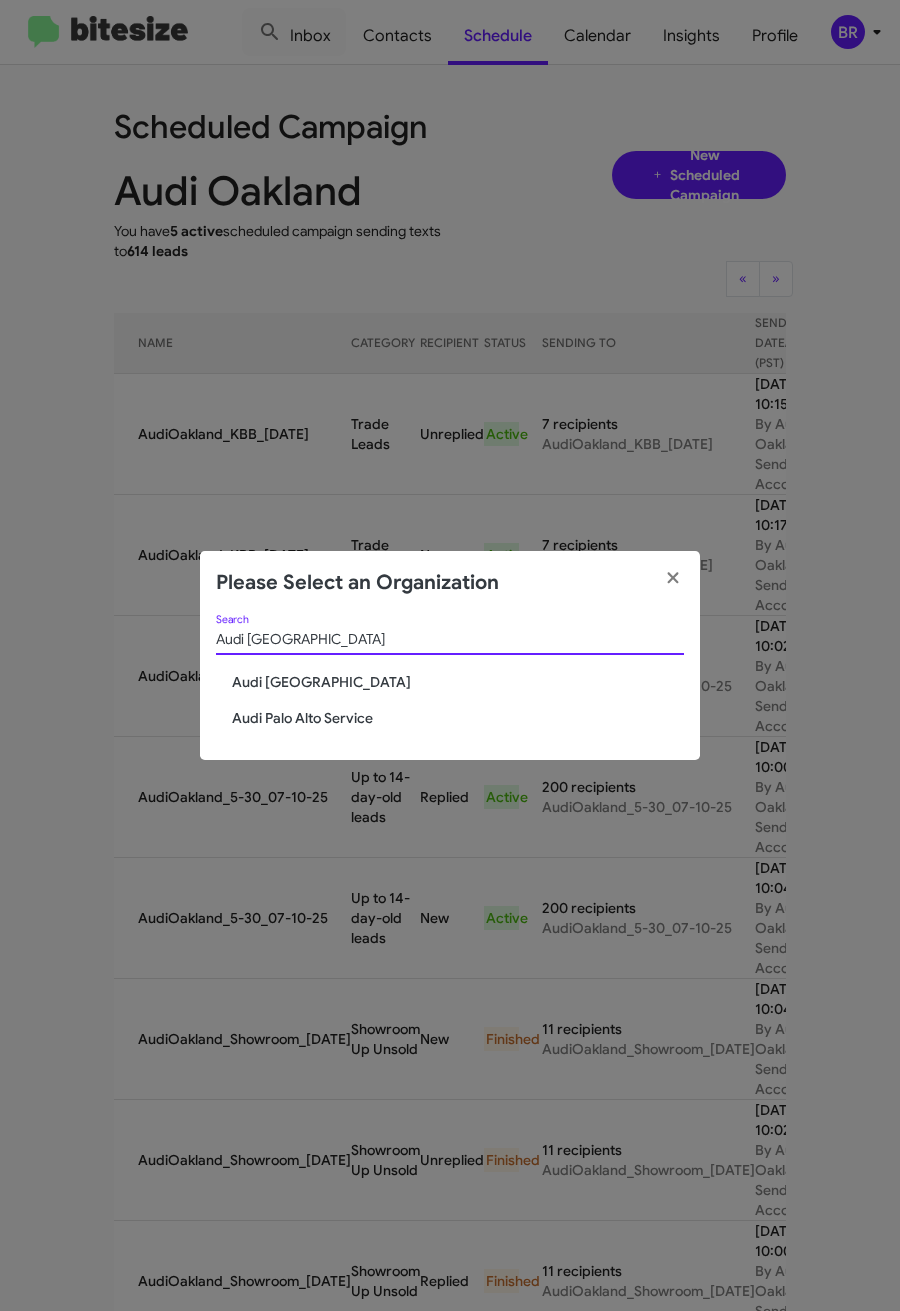 type on "Audi [GEOGRAPHIC_DATA]" 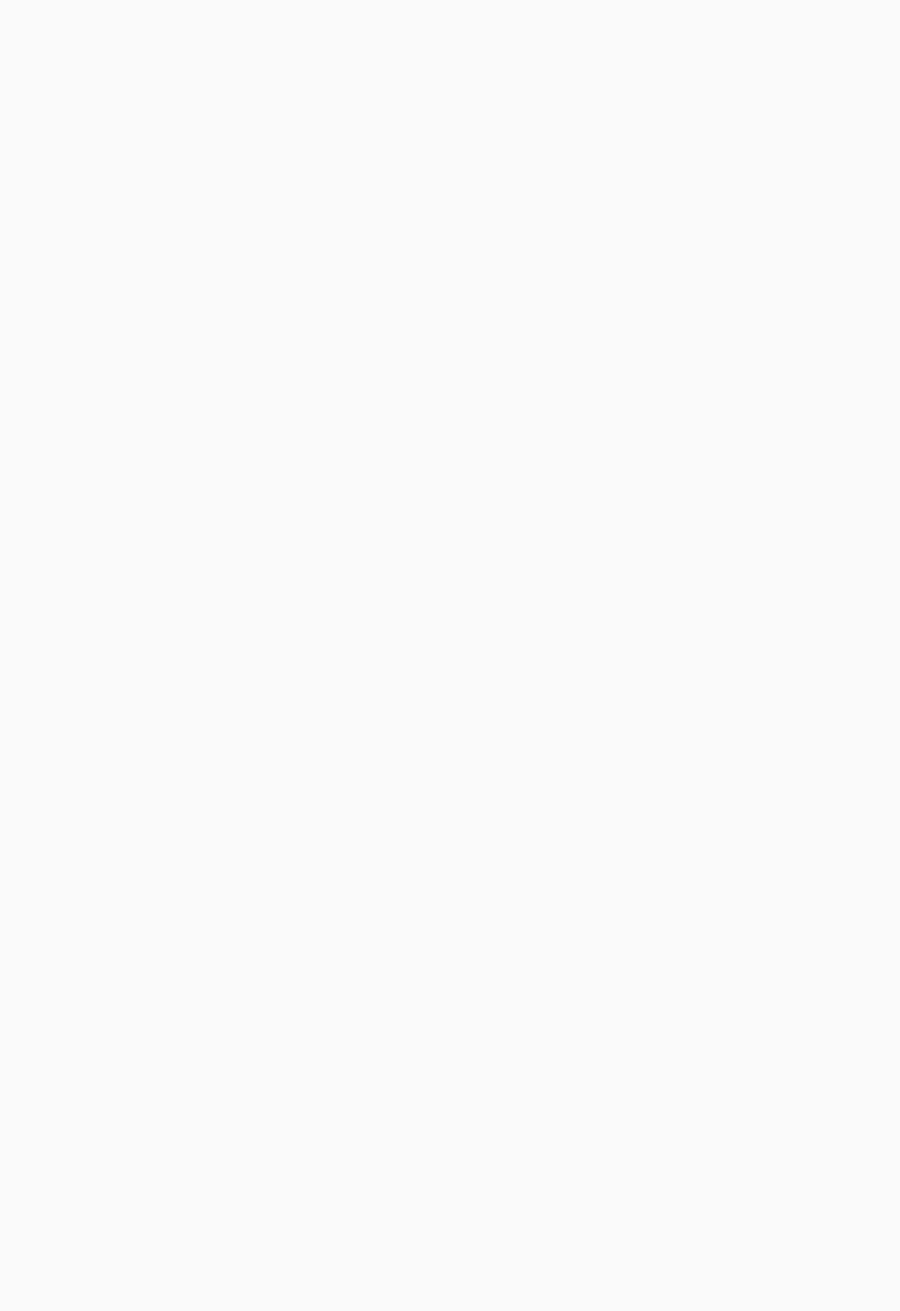 scroll, scrollTop: 0, scrollLeft: 0, axis: both 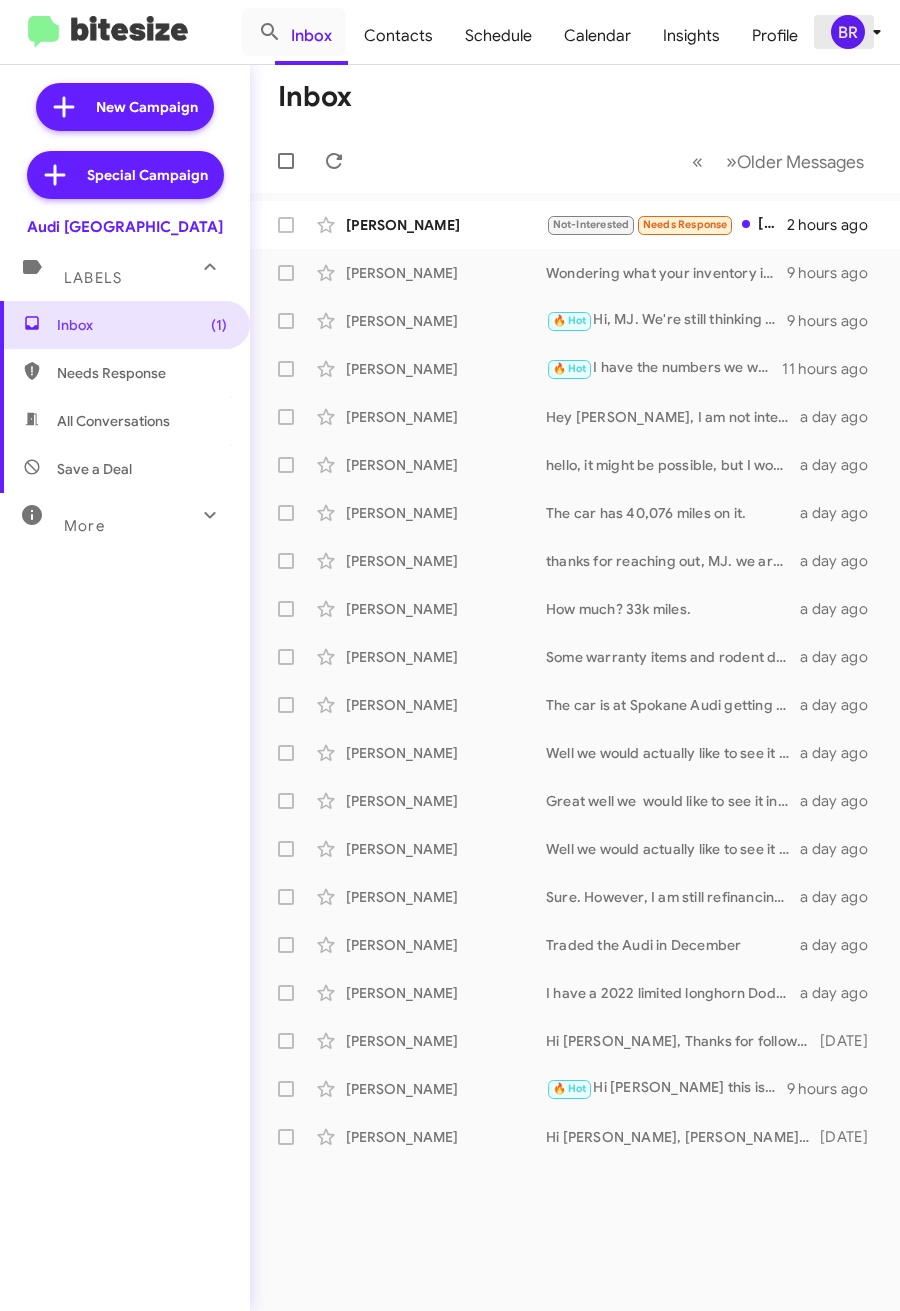 click on "BR" 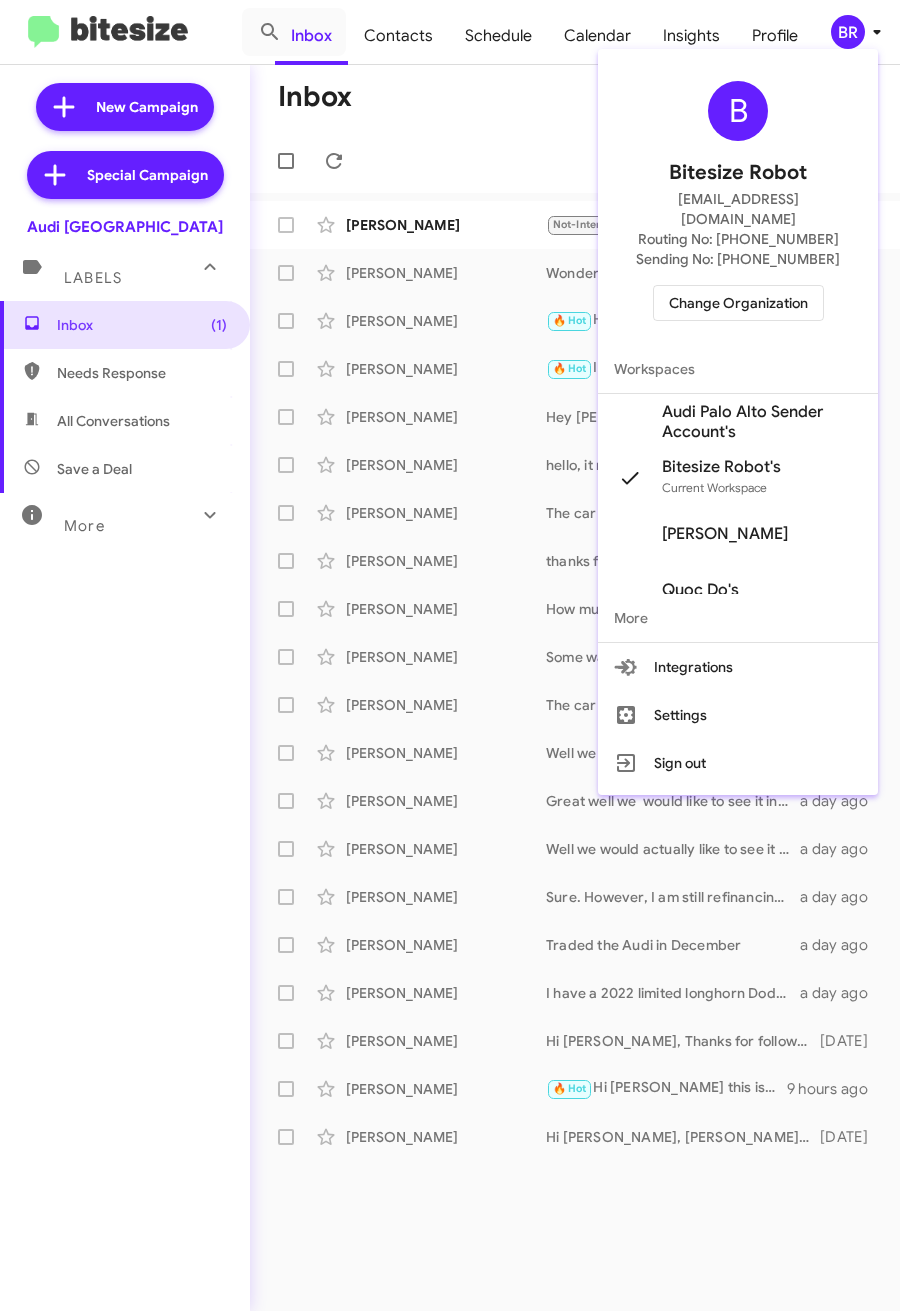 click on "Audi Palo Alto Sender Account's" at bounding box center [762, 422] 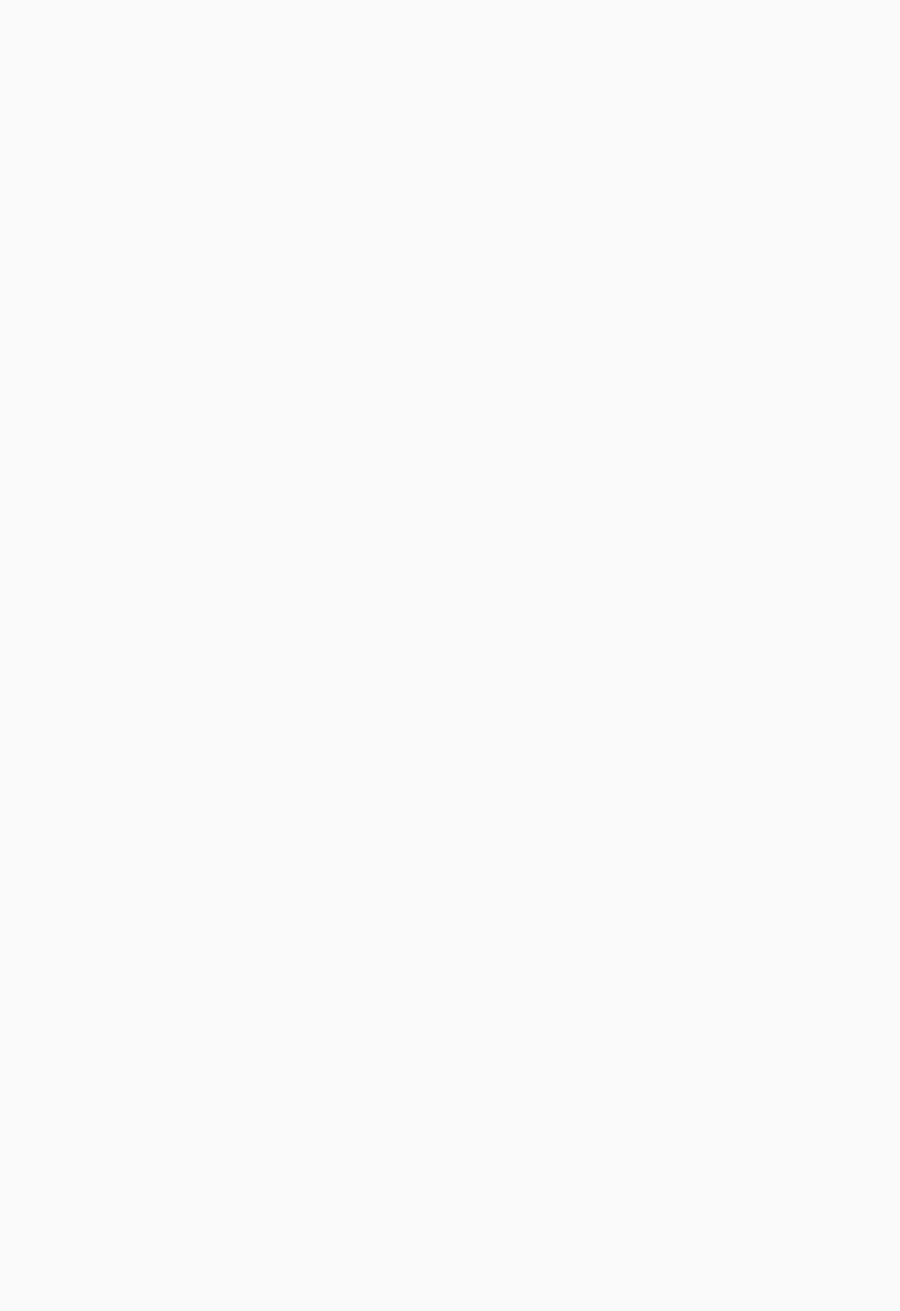 scroll, scrollTop: 0, scrollLeft: 0, axis: both 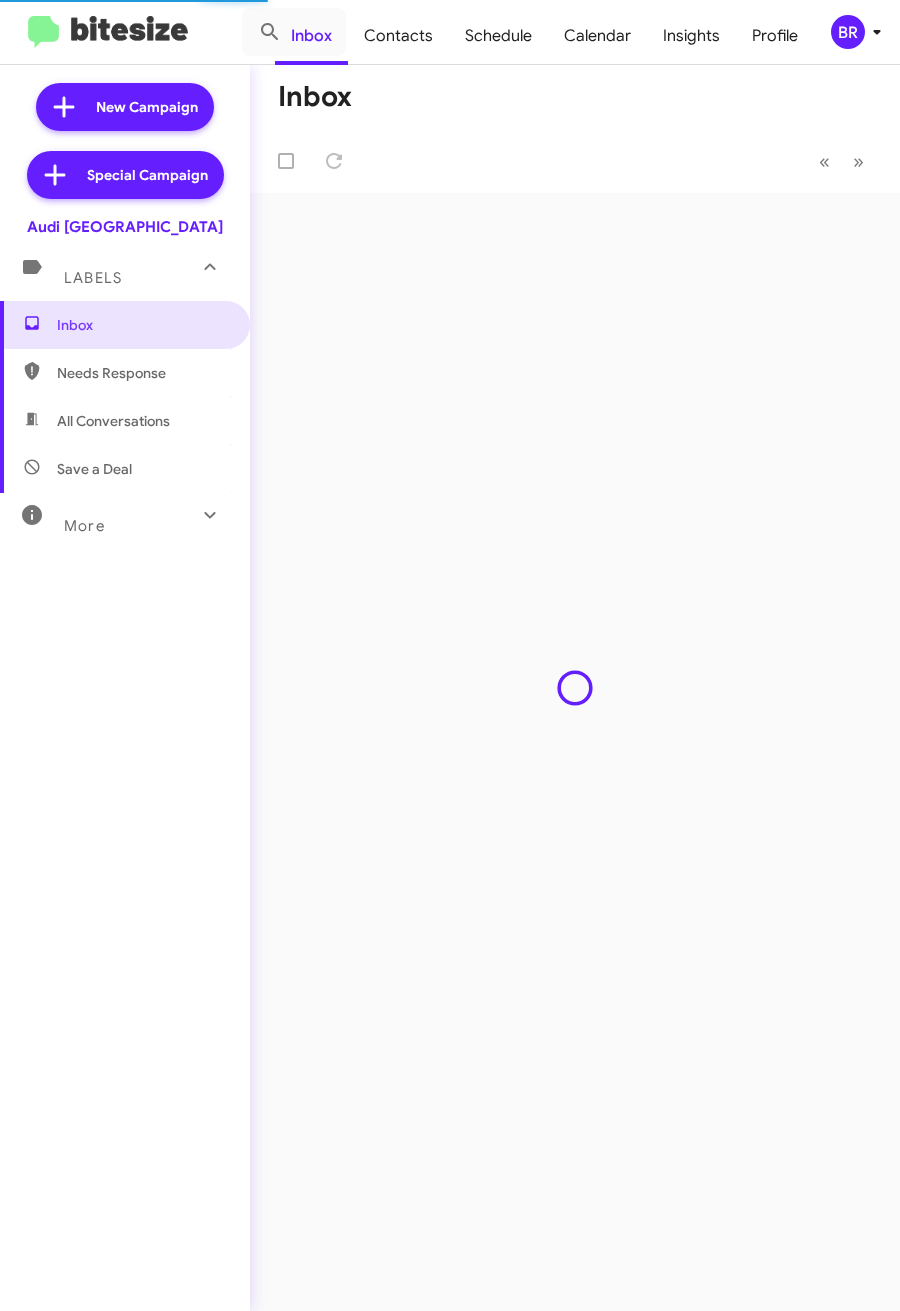 click on "Contacts" 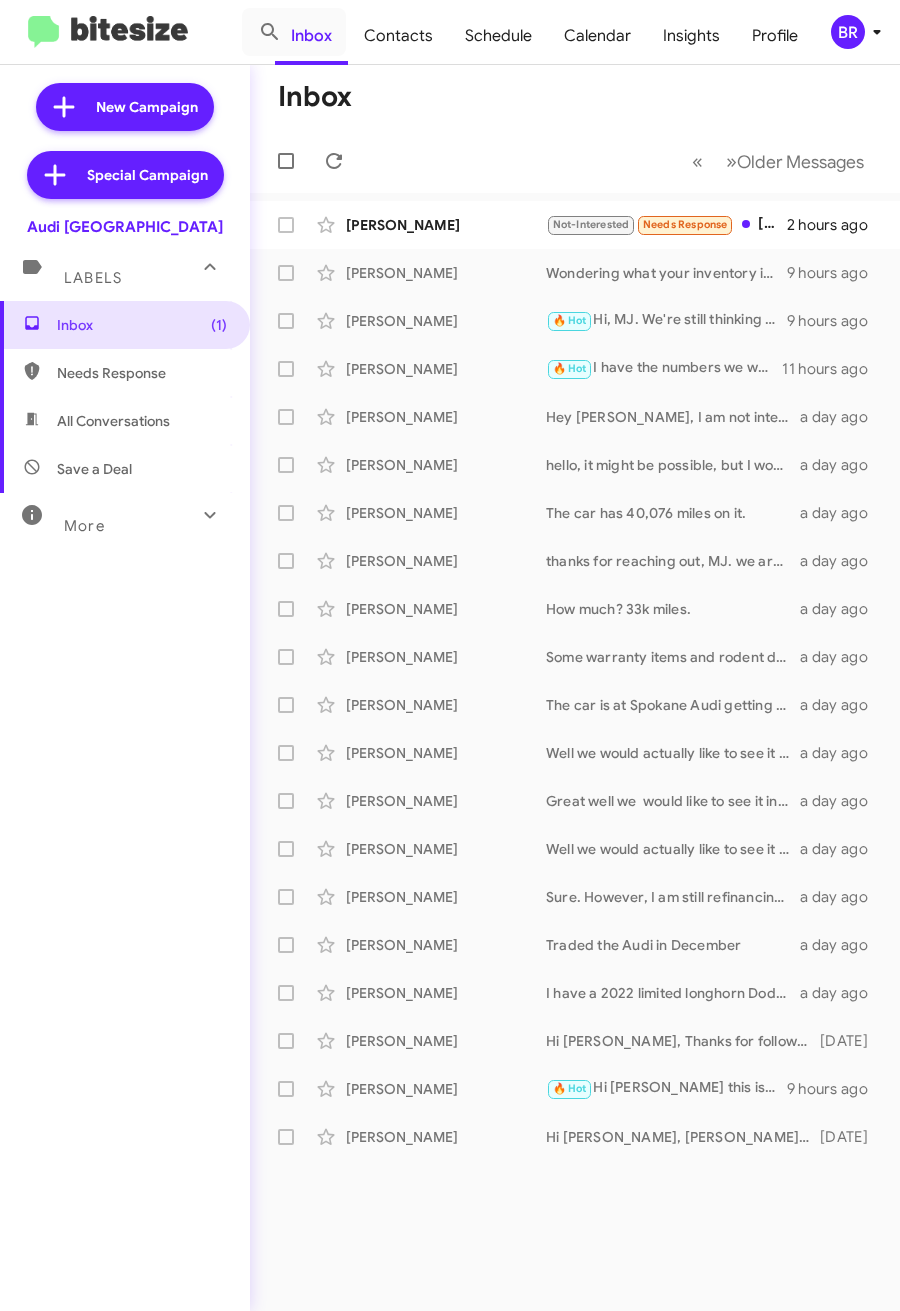 type on "in:groups" 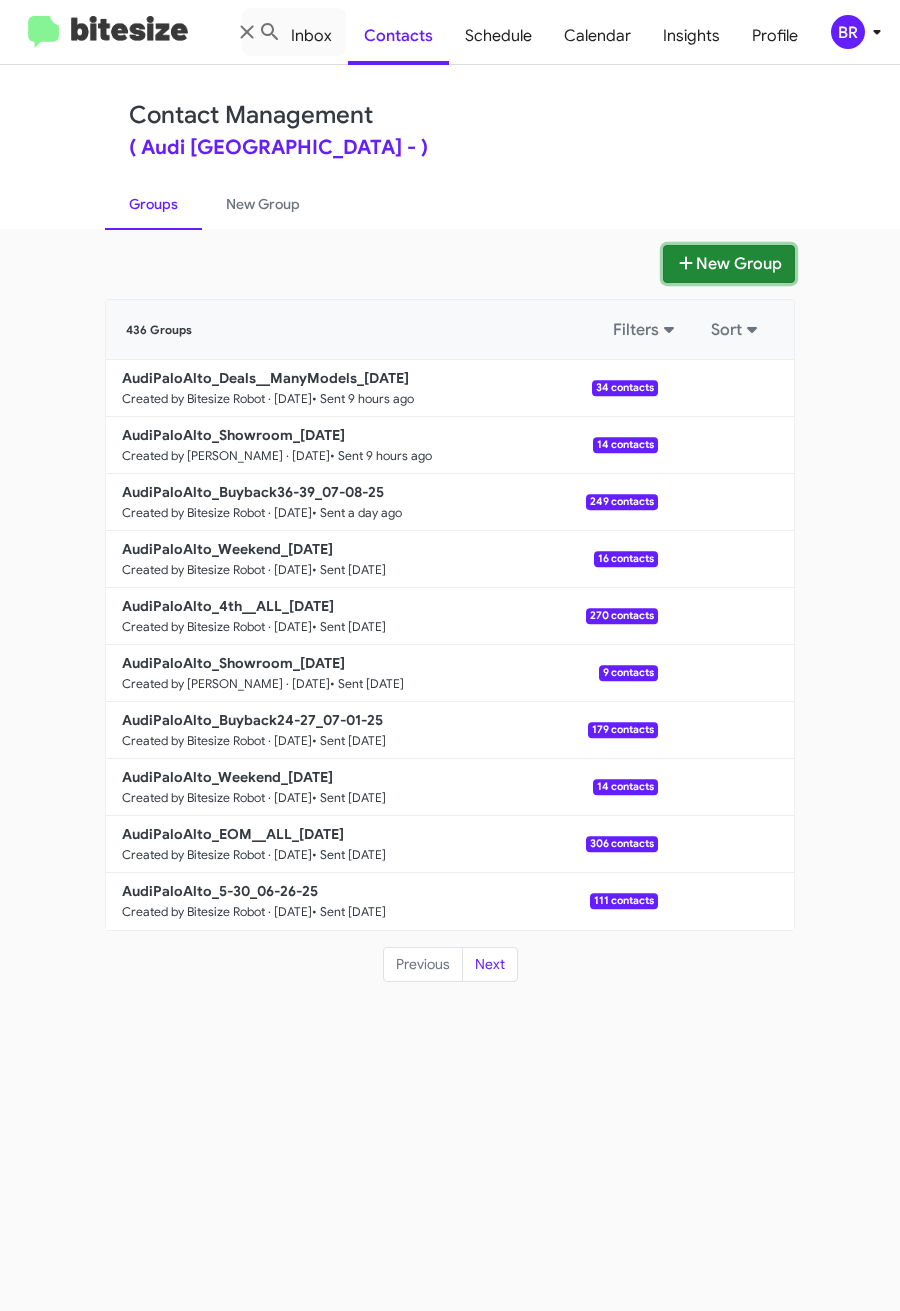 drag, startPoint x: 670, startPoint y: 259, endPoint x: 655, endPoint y: 274, distance: 21.213203 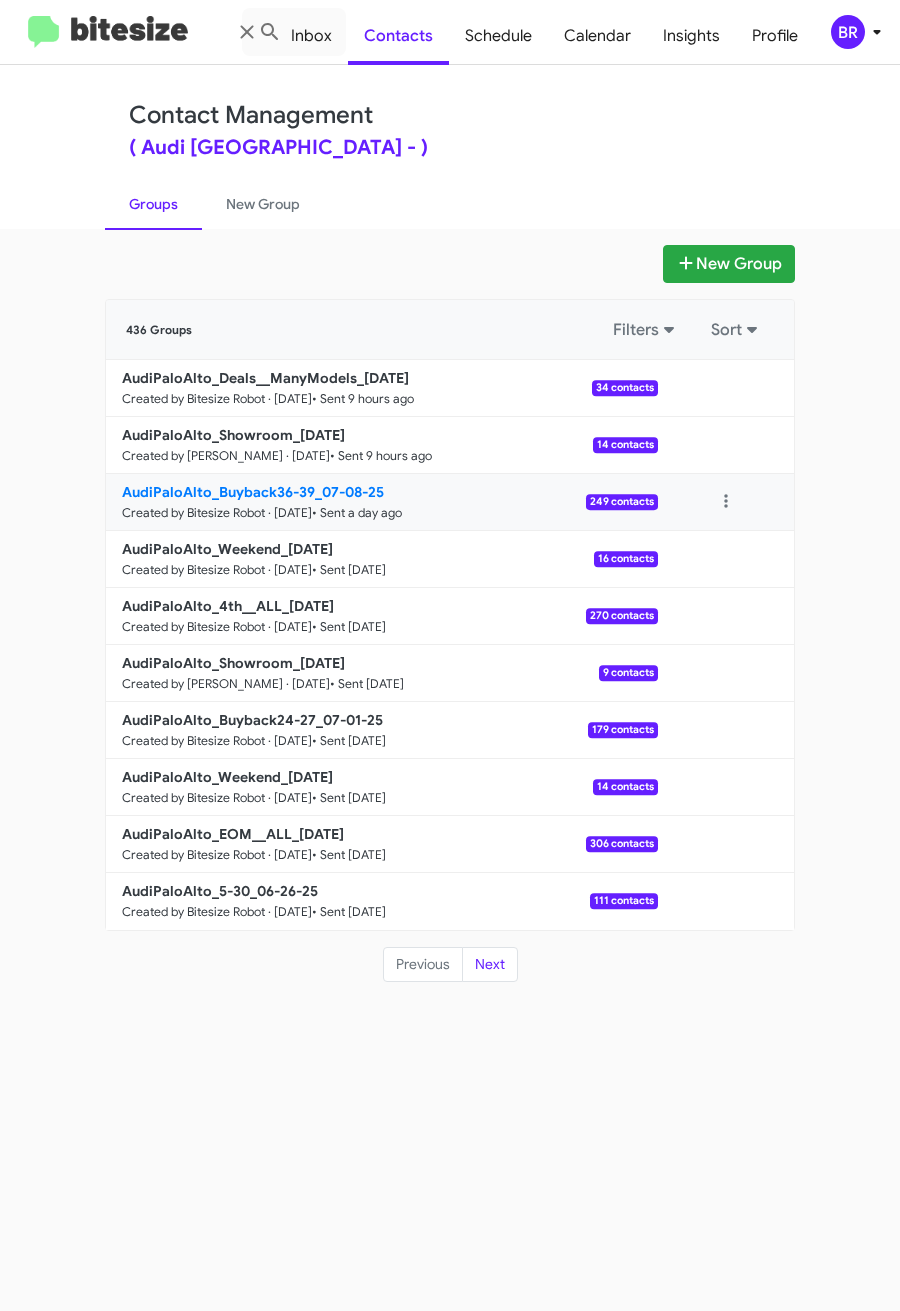 type 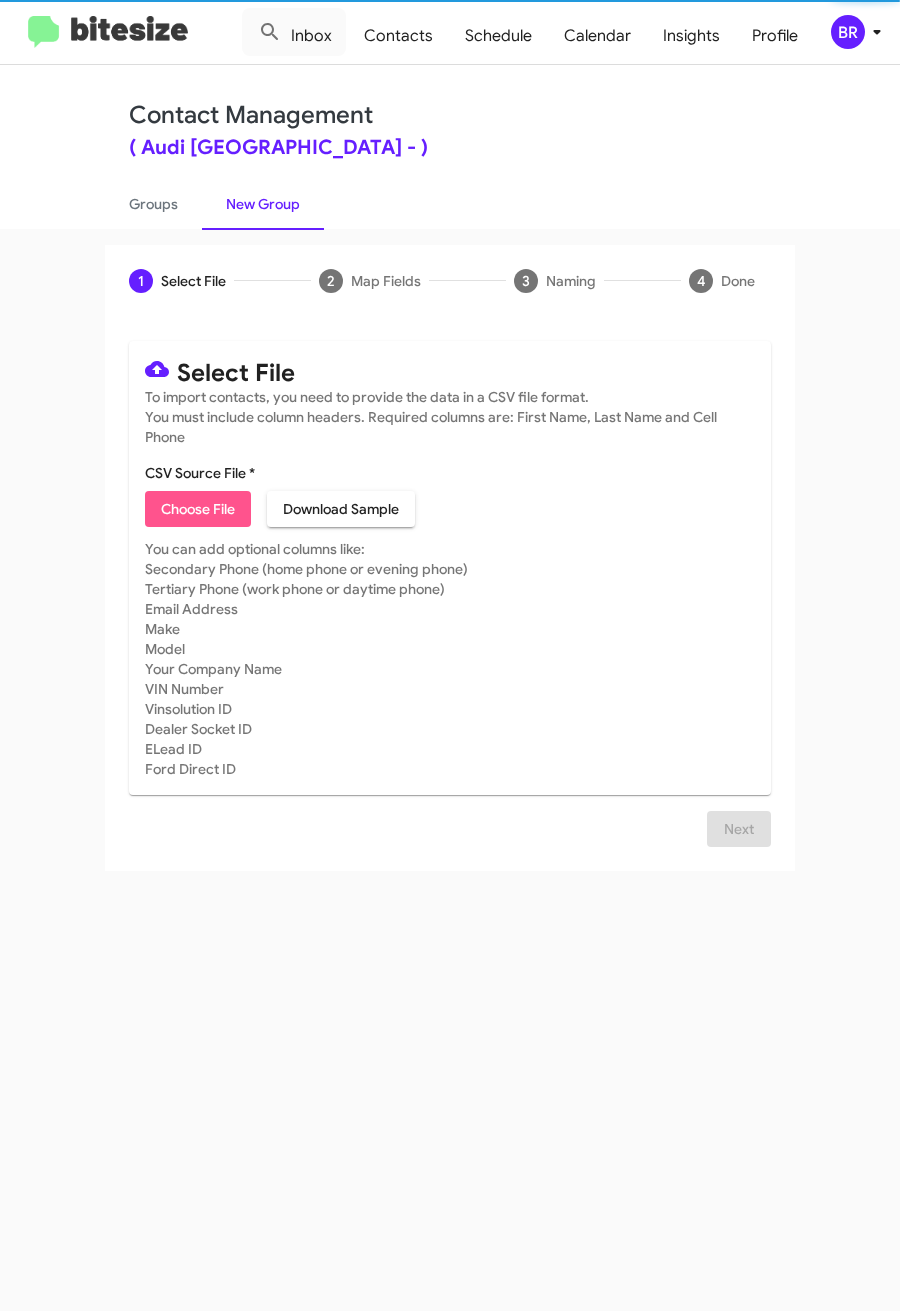 click on "Choose File" 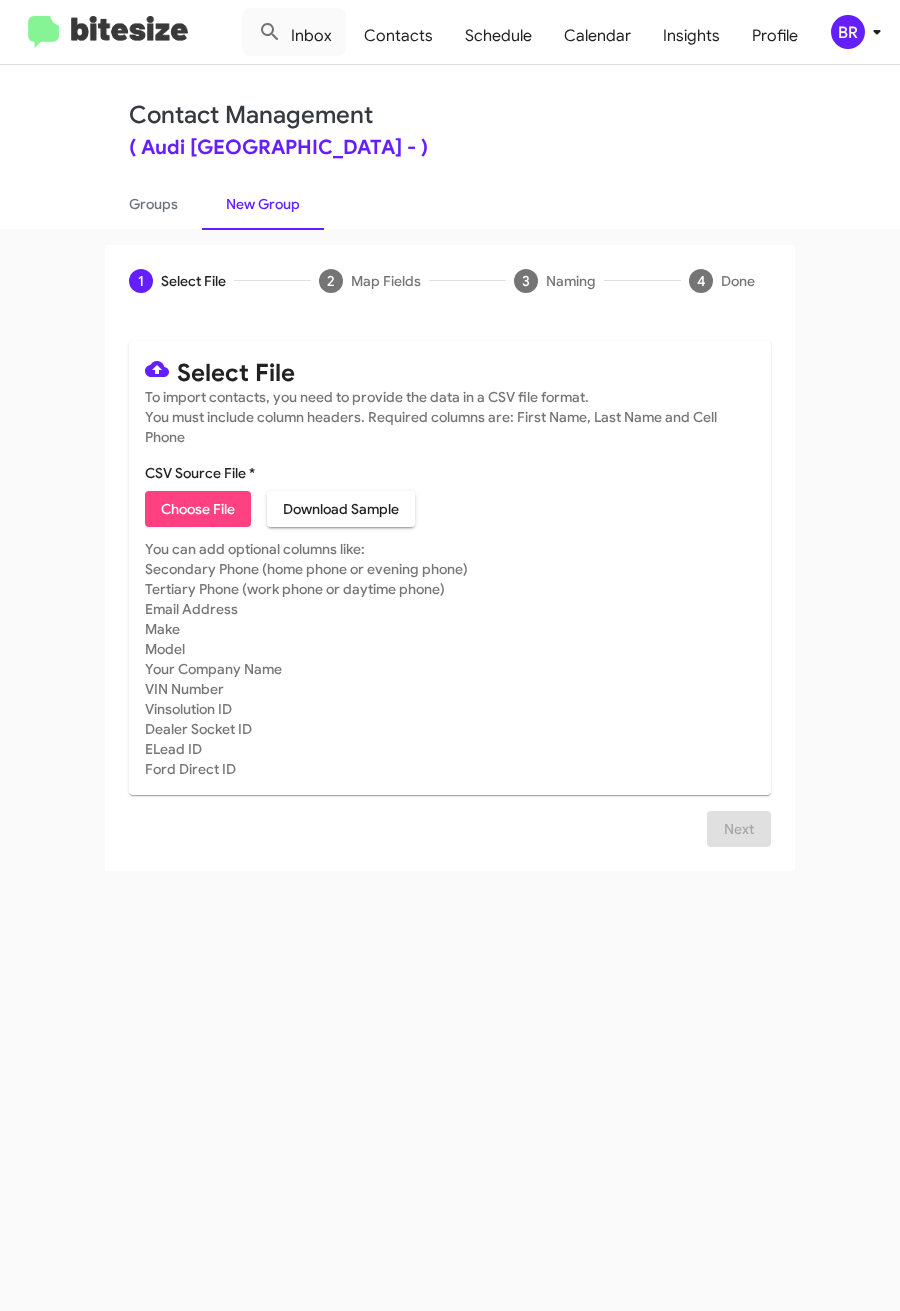 type on "AudiPaloAlto_5-30_07-10-25" 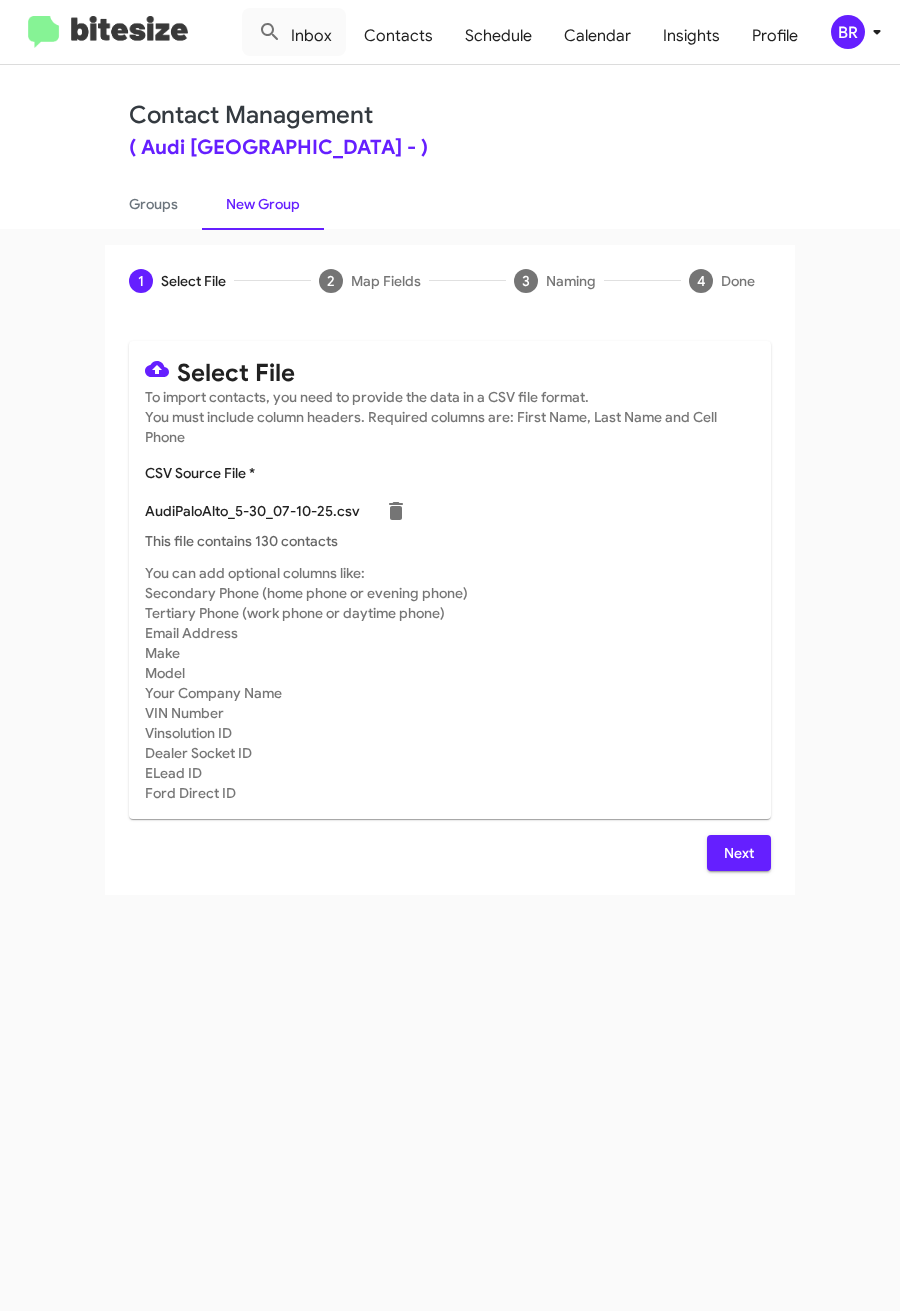 click on "Next" at bounding box center [739, 853] 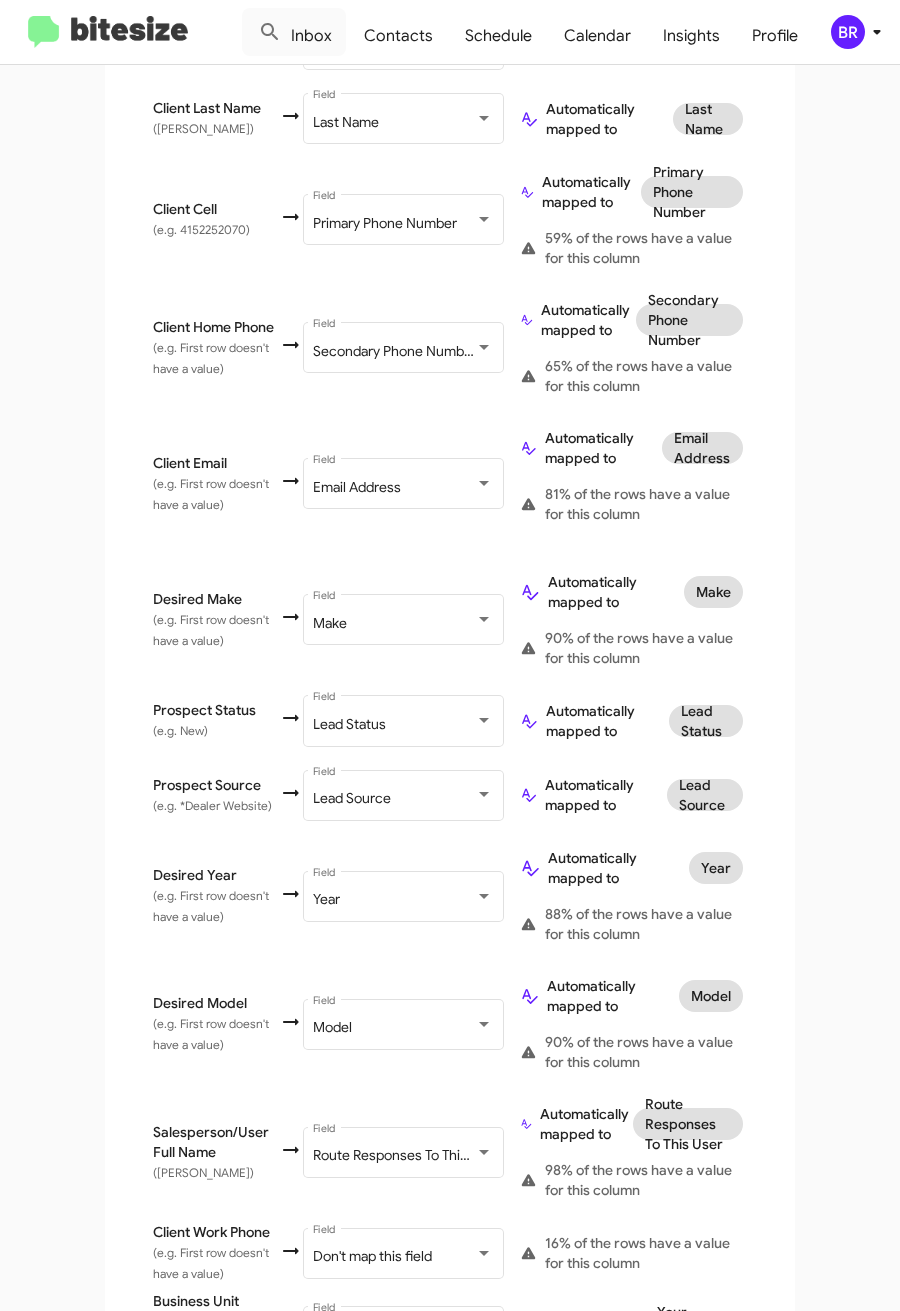 scroll, scrollTop: 622, scrollLeft: 0, axis: vertical 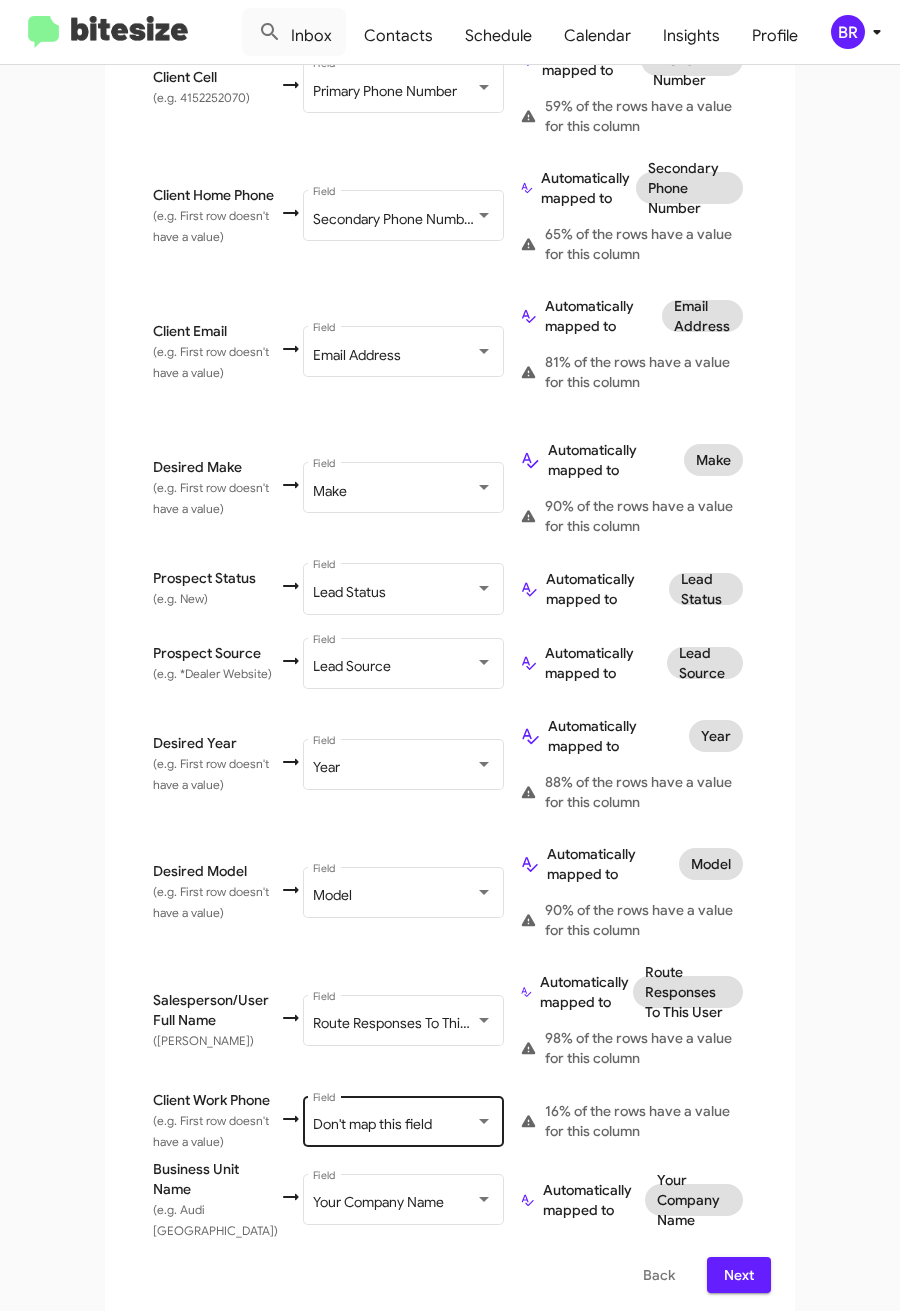 click on "Don't map this field Field" at bounding box center (403, 1119) 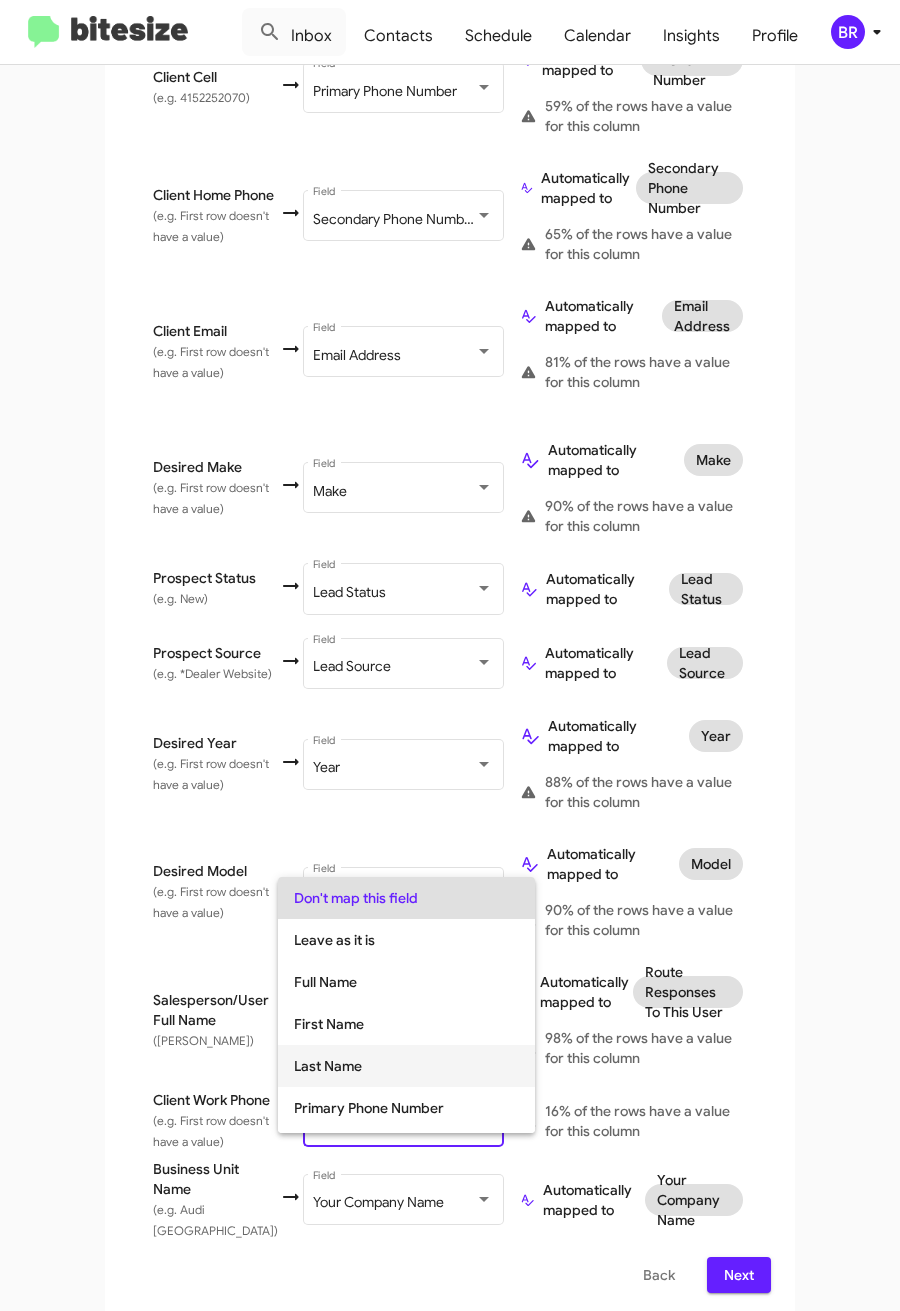 scroll, scrollTop: 150, scrollLeft: 0, axis: vertical 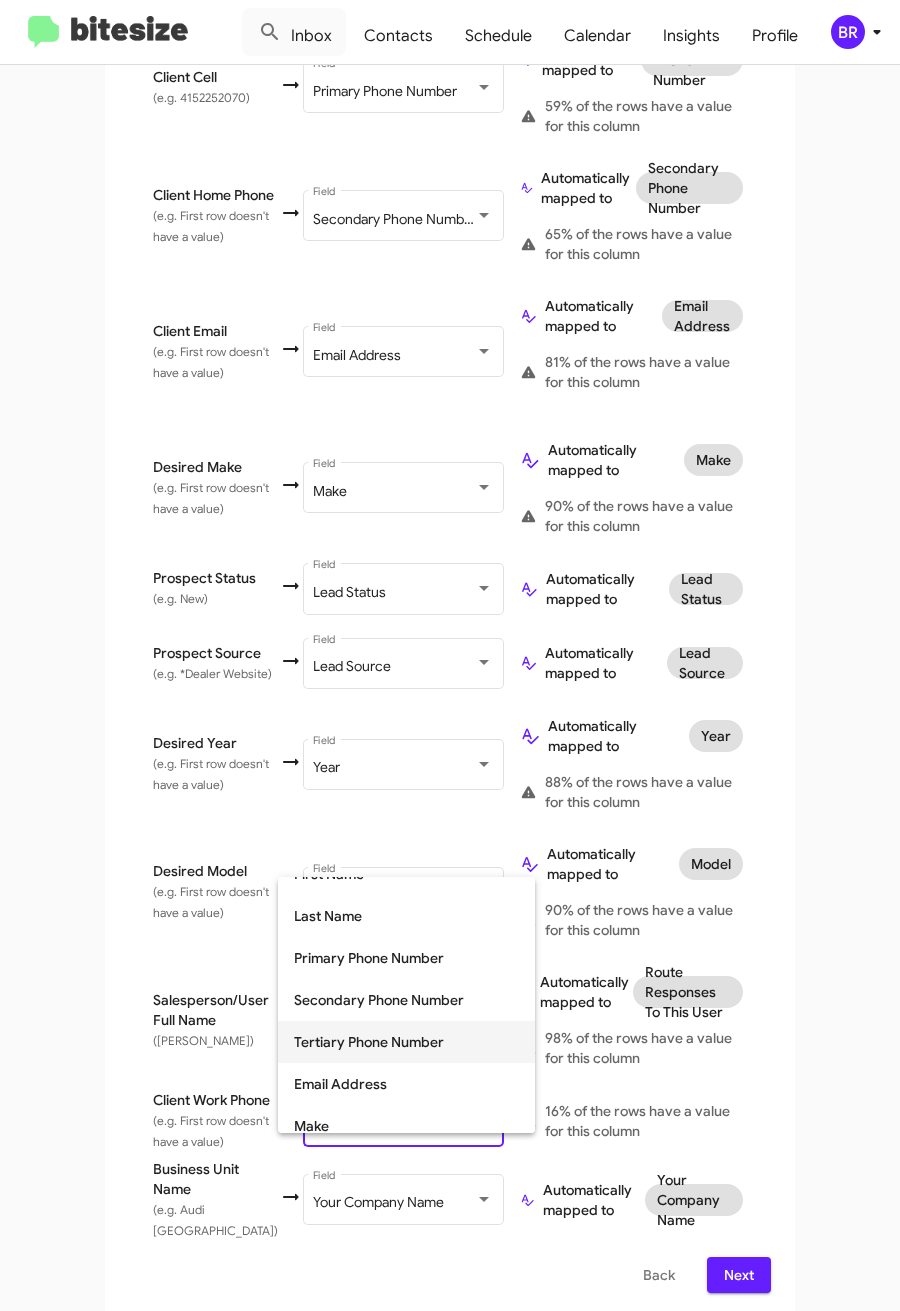 click on "Tertiary Phone Number" at bounding box center (406, 1042) 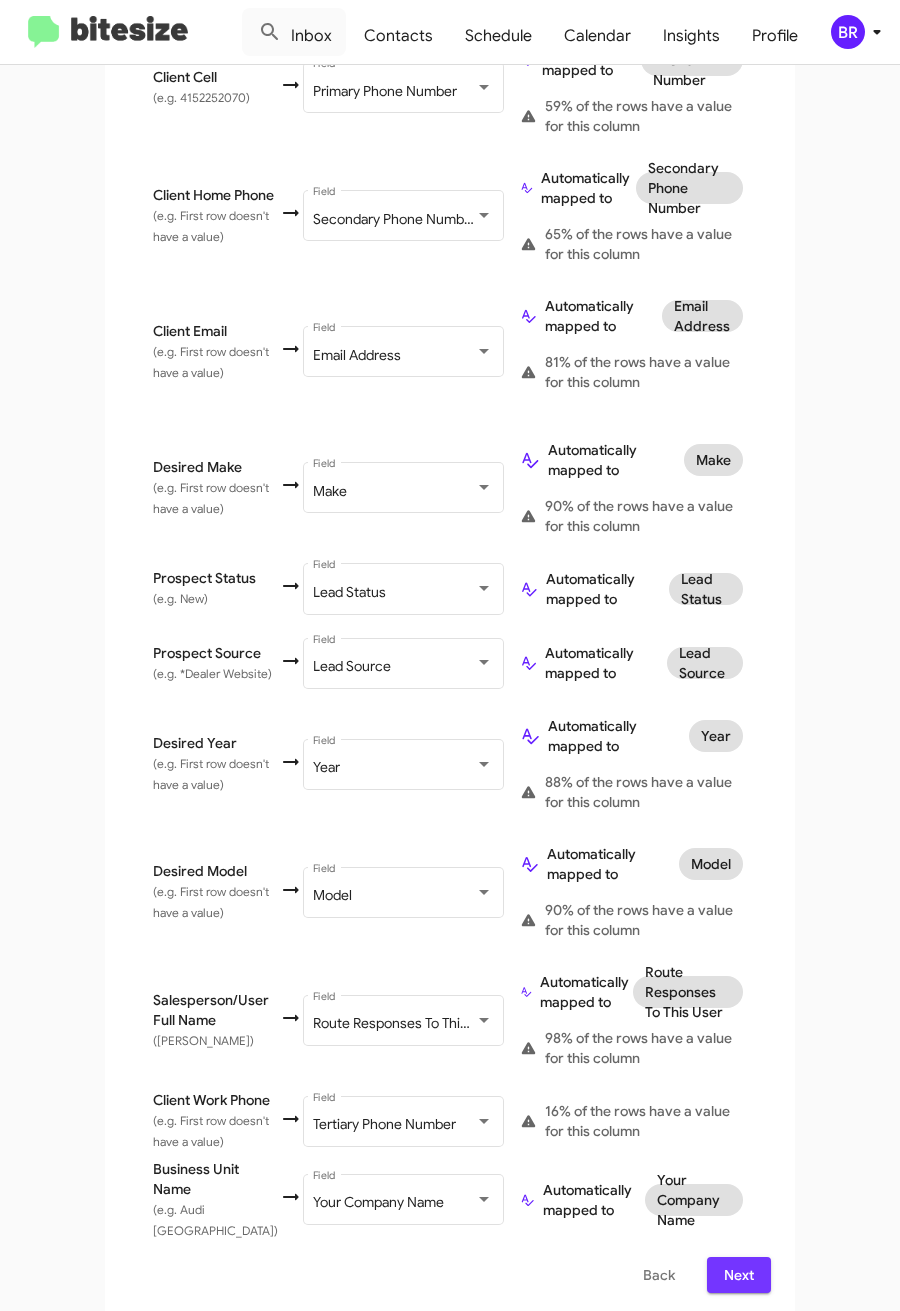 click on "Next" at bounding box center [739, 1275] 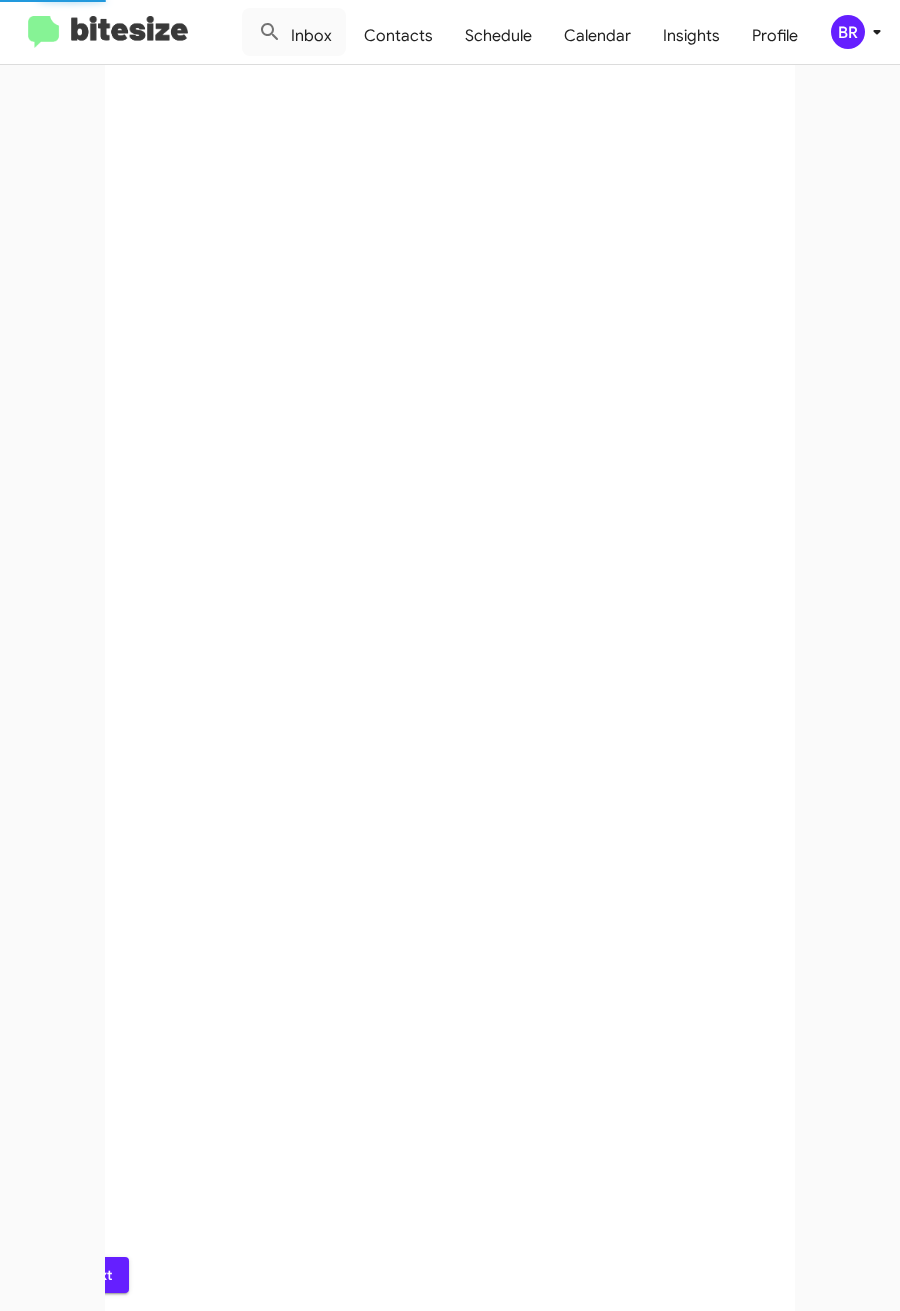 scroll, scrollTop: 0, scrollLeft: 0, axis: both 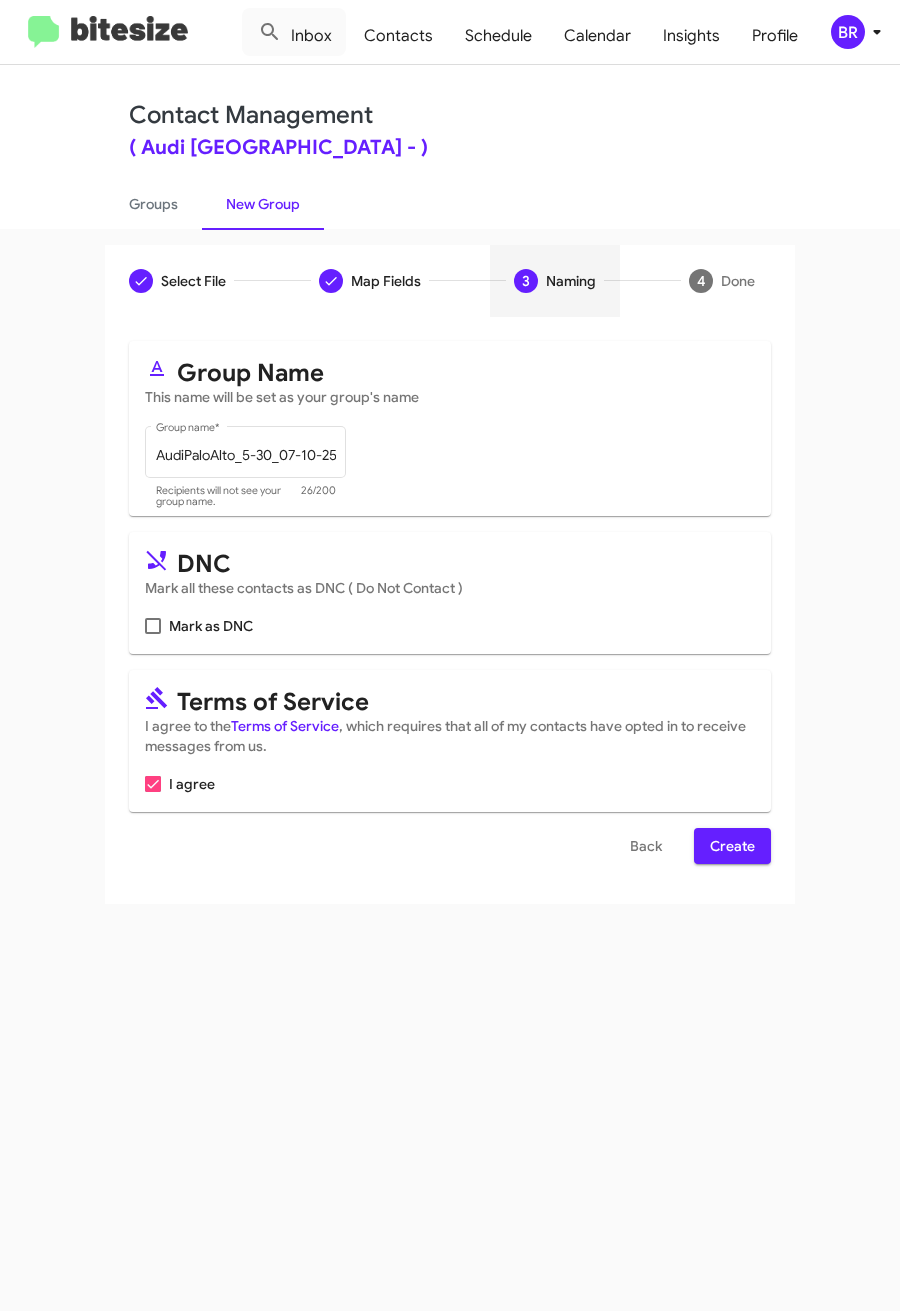 click on "Create" at bounding box center (732, 846) 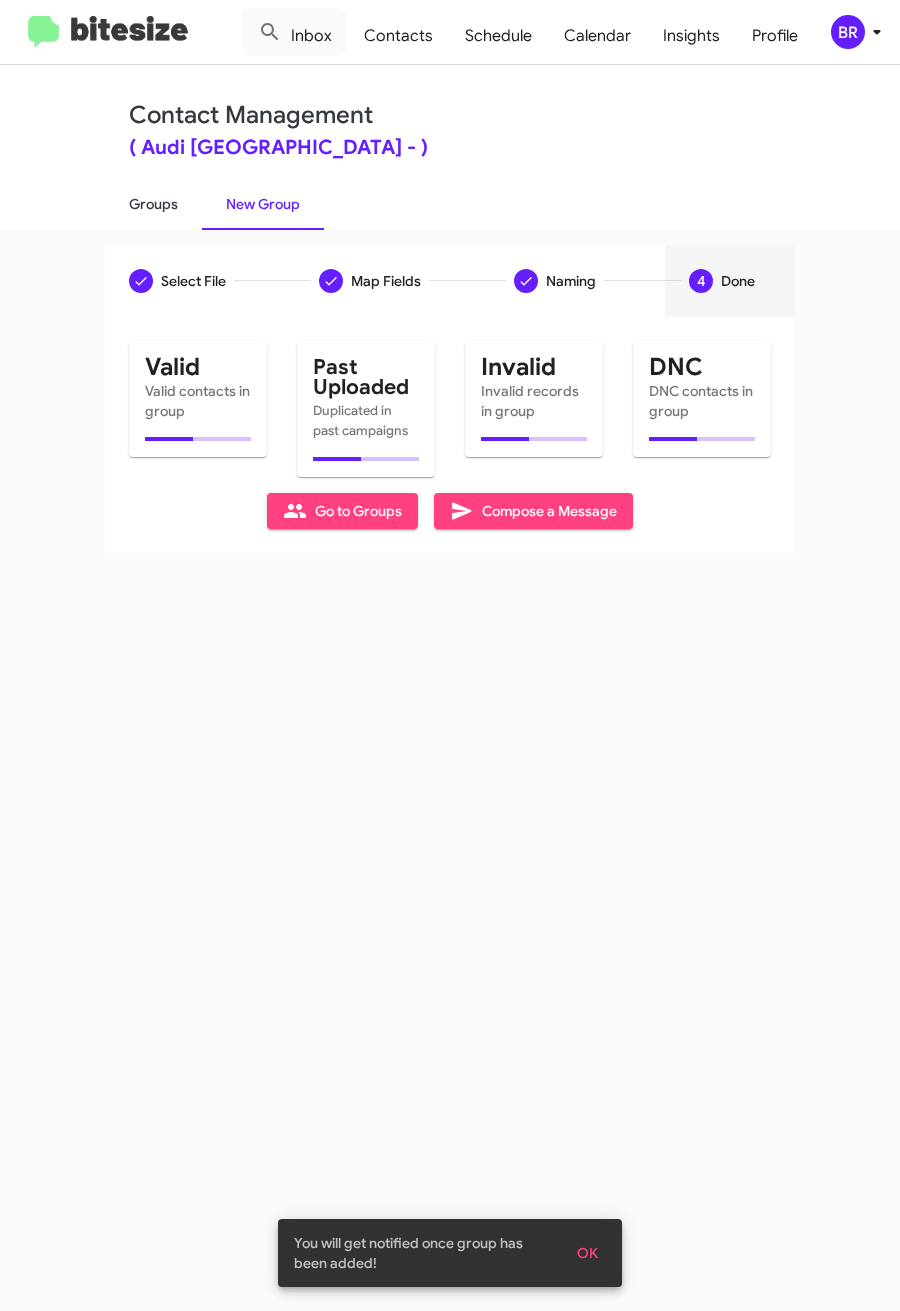 click on "Groups" 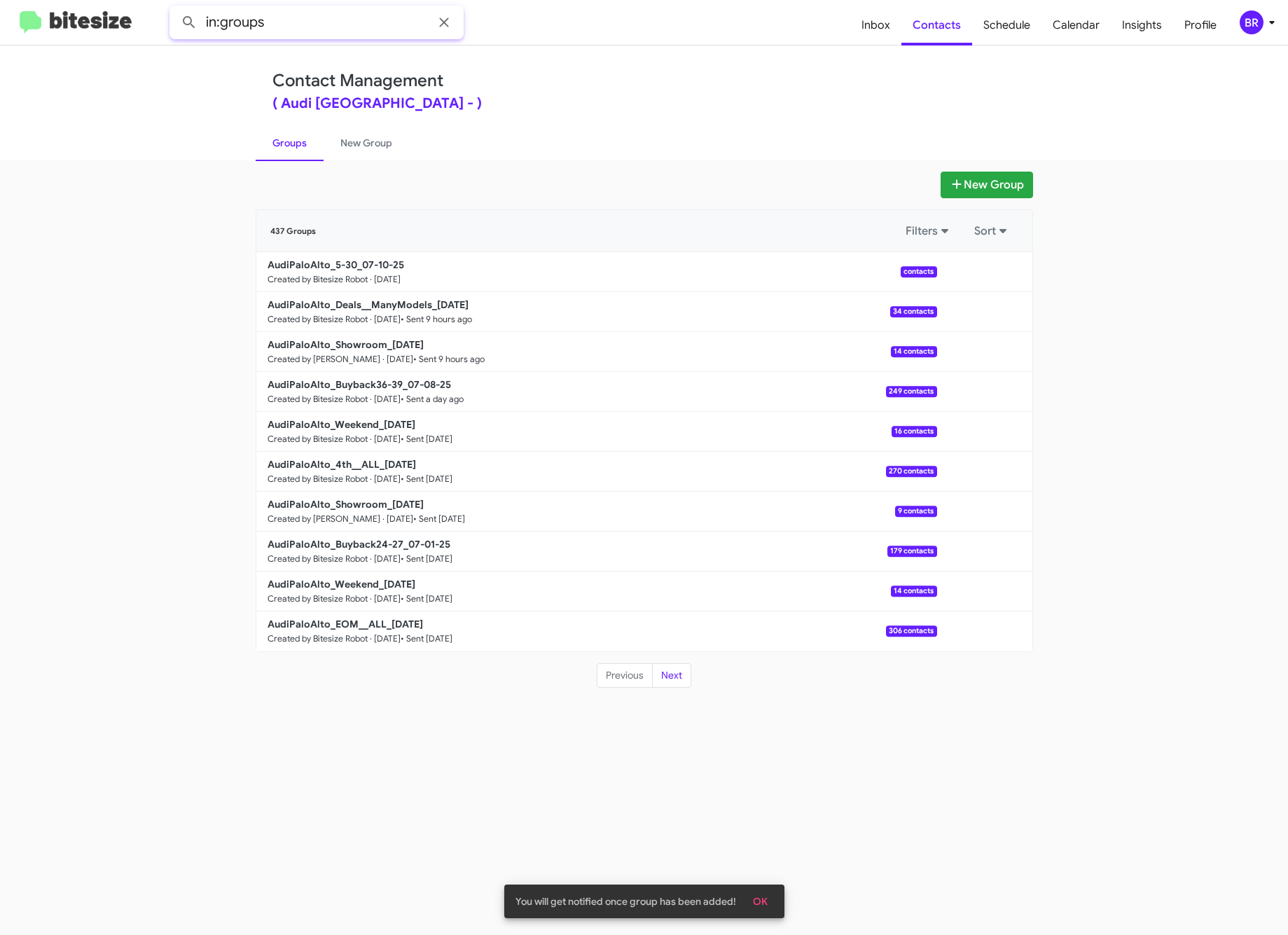 click on "in:groups" 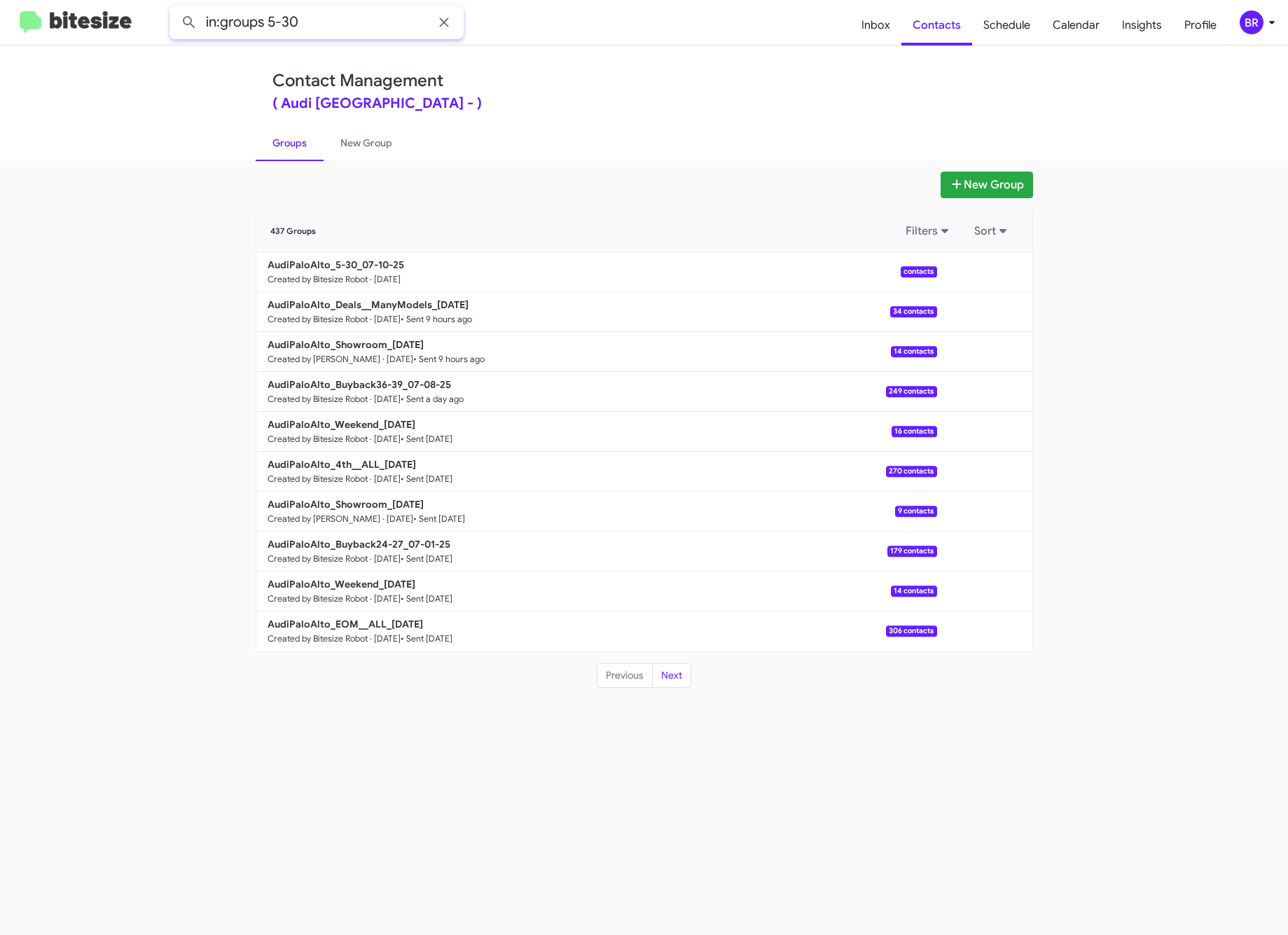 type on "in:groups 5-30" 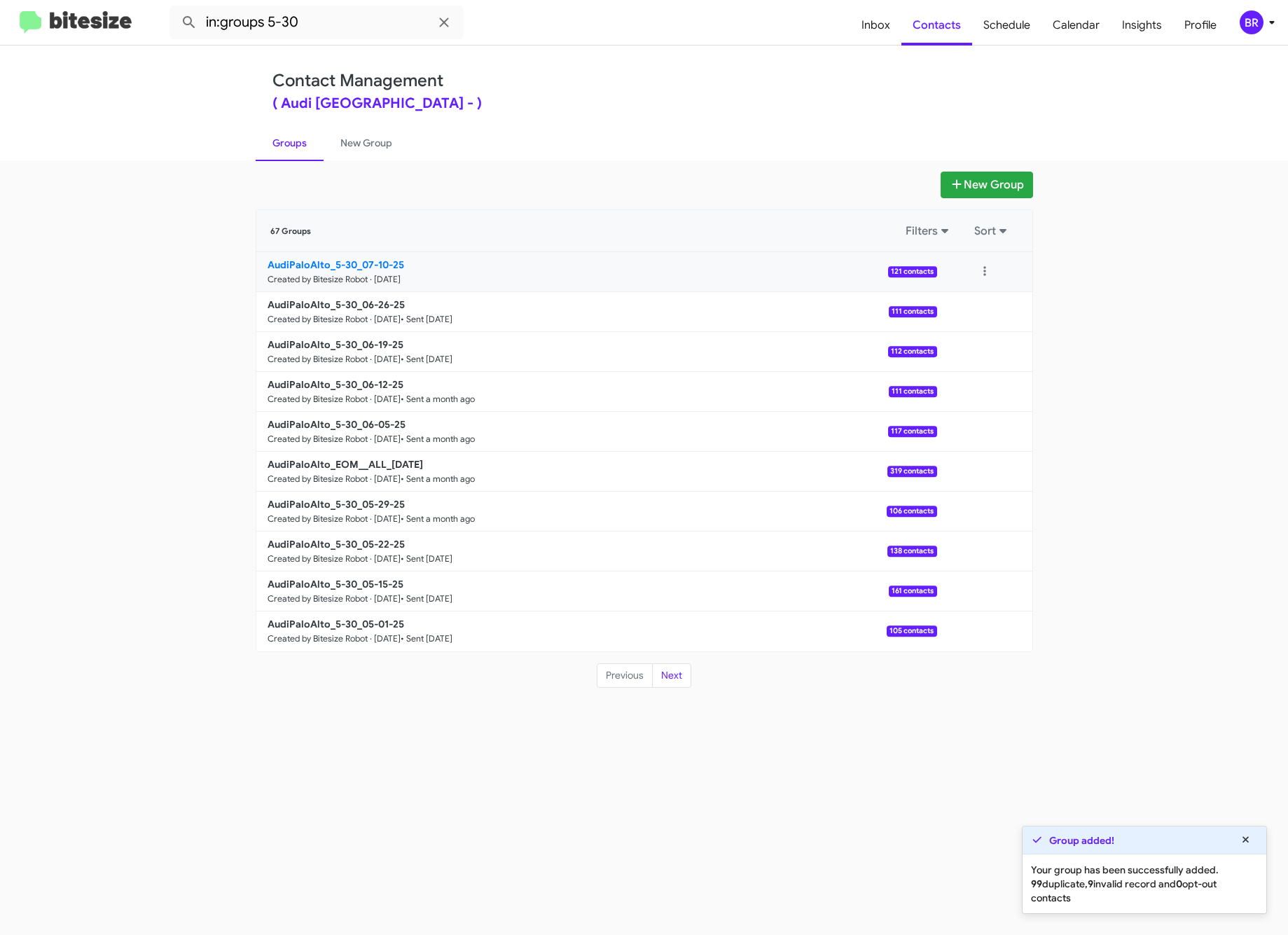 click on "AudiPaloAlto_5-30_07-10-25" 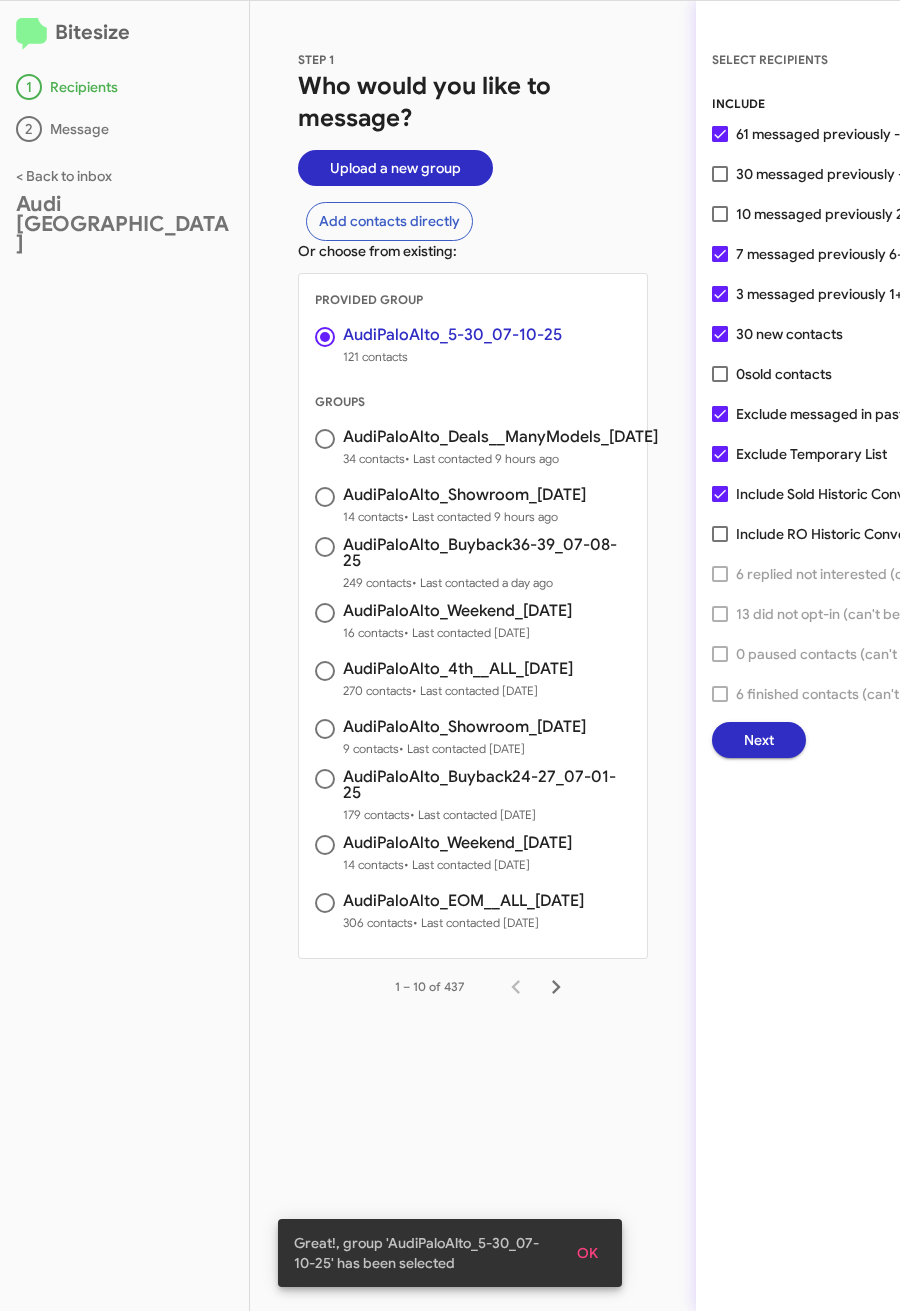 click on "Next" 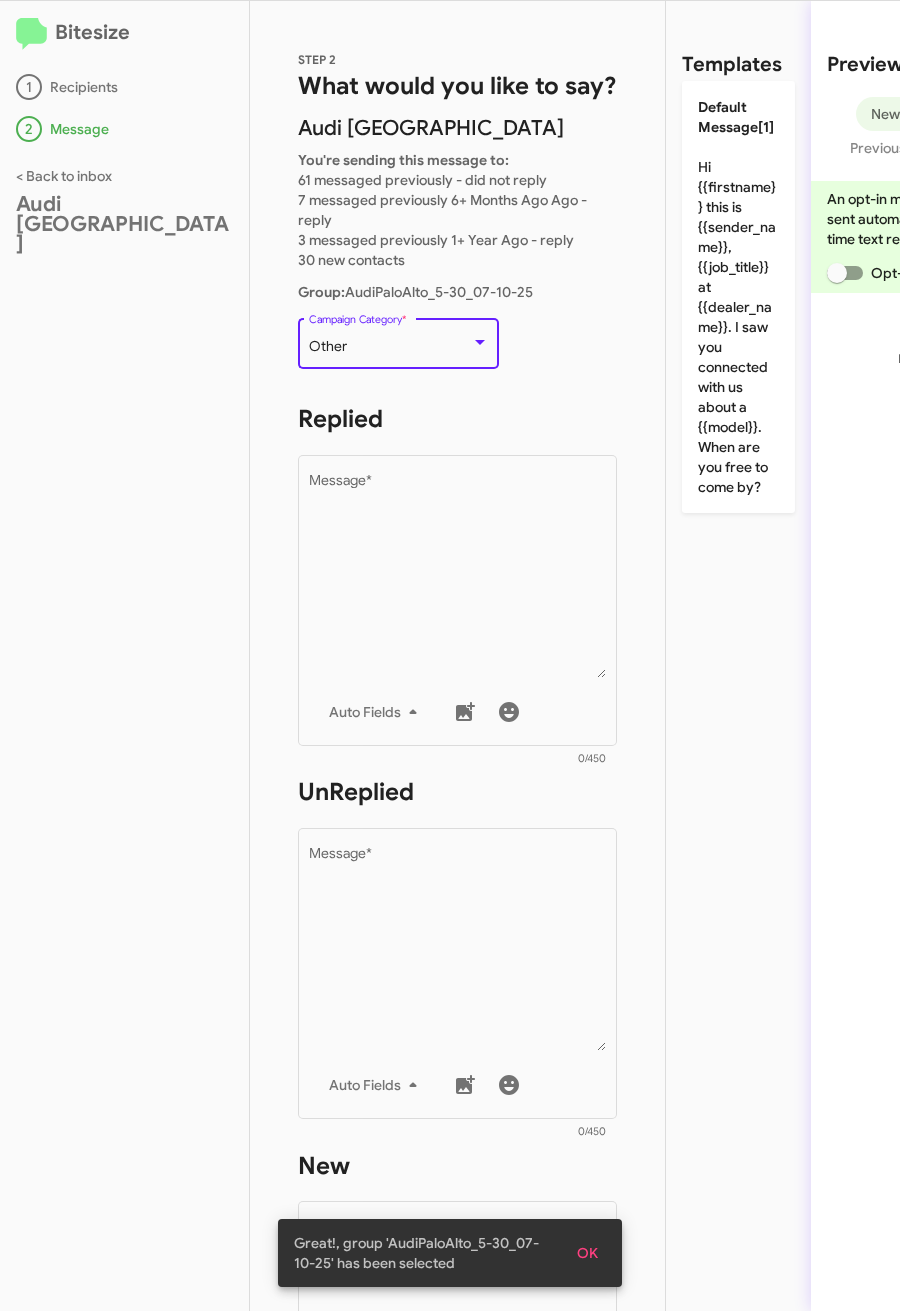 click on "Other" at bounding box center (390, 347) 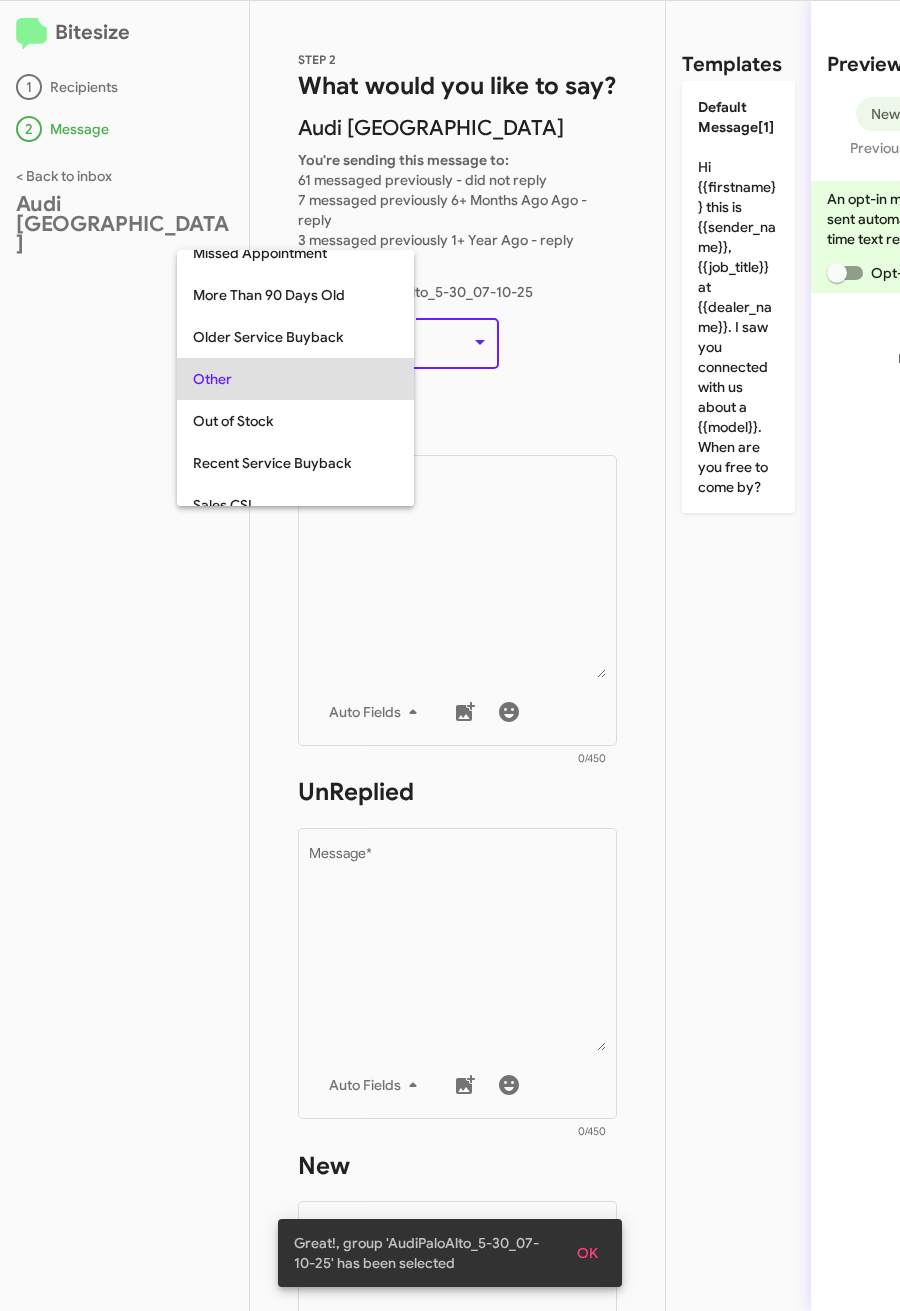 scroll, scrollTop: 751, scrollLeft: 0, axis: vertical 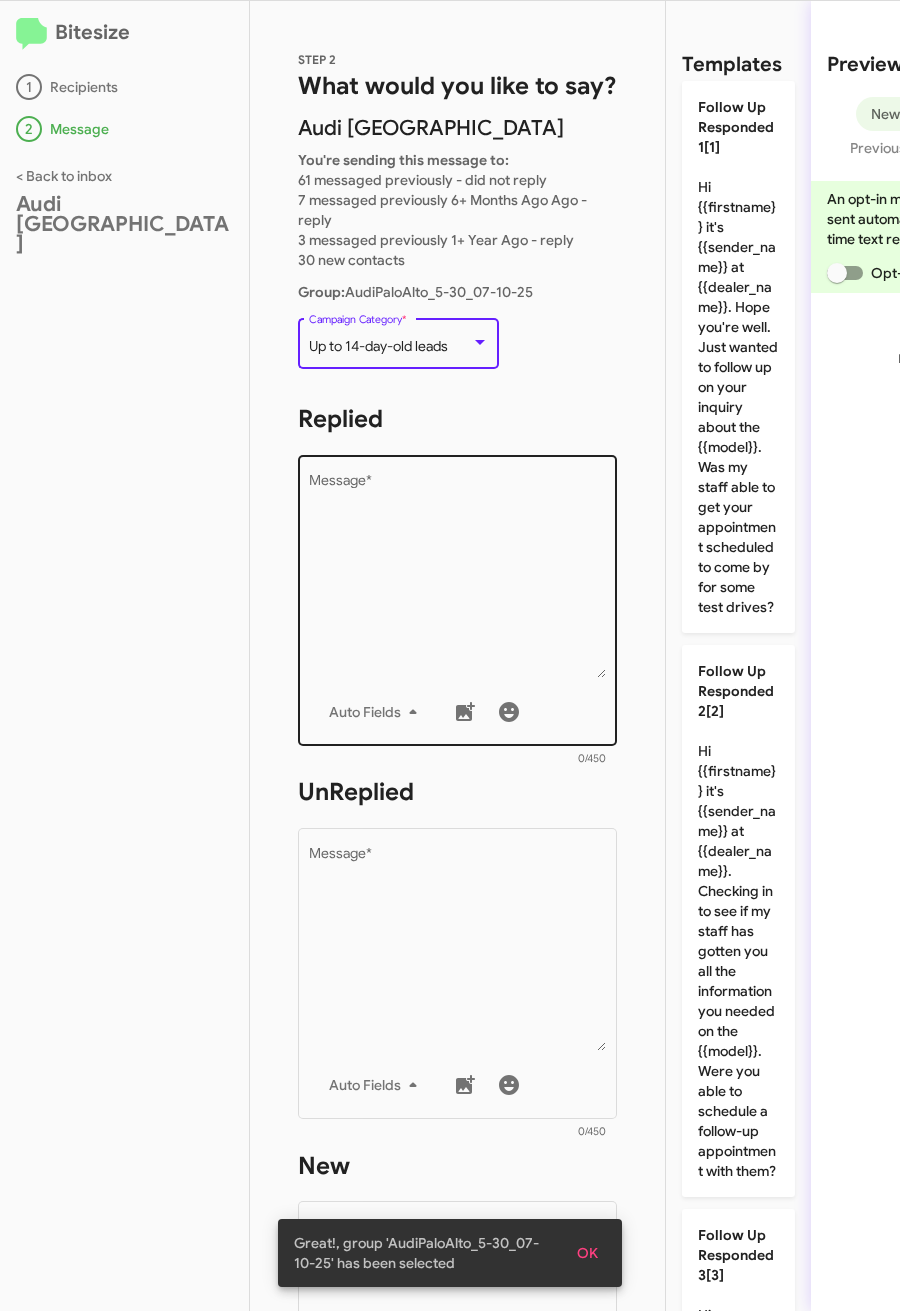 click on "Message  *" at bounding box center [458, 576] 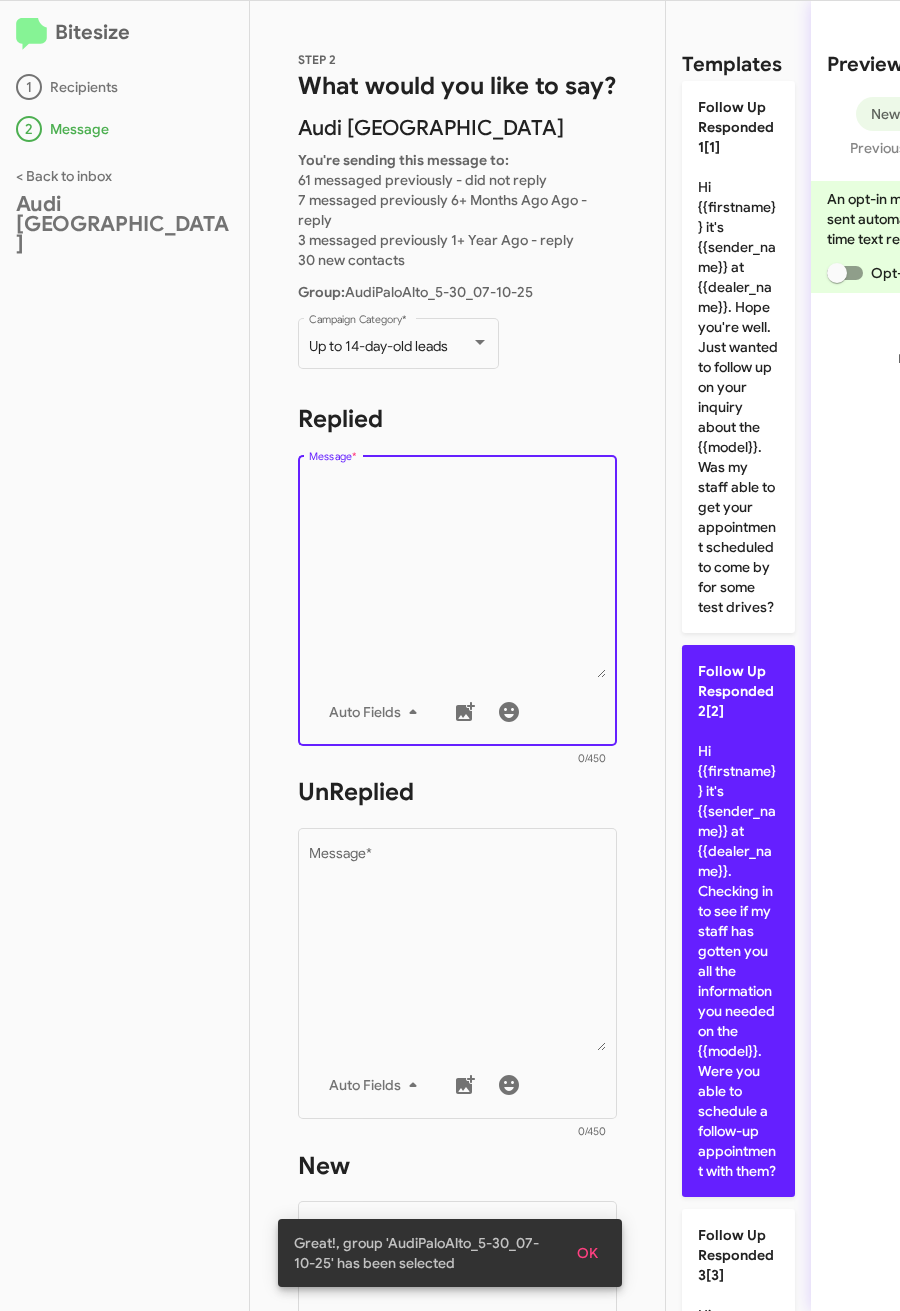 click on "Follow Up Responded 2[2]  Hi {{firstname}} it's {{sender_name}} at {{dealer_name}}. Checking in to see if my staff has gotten you all the information you needed on the {{model}}. Were you able to schedule a follow-up appointment with them?" 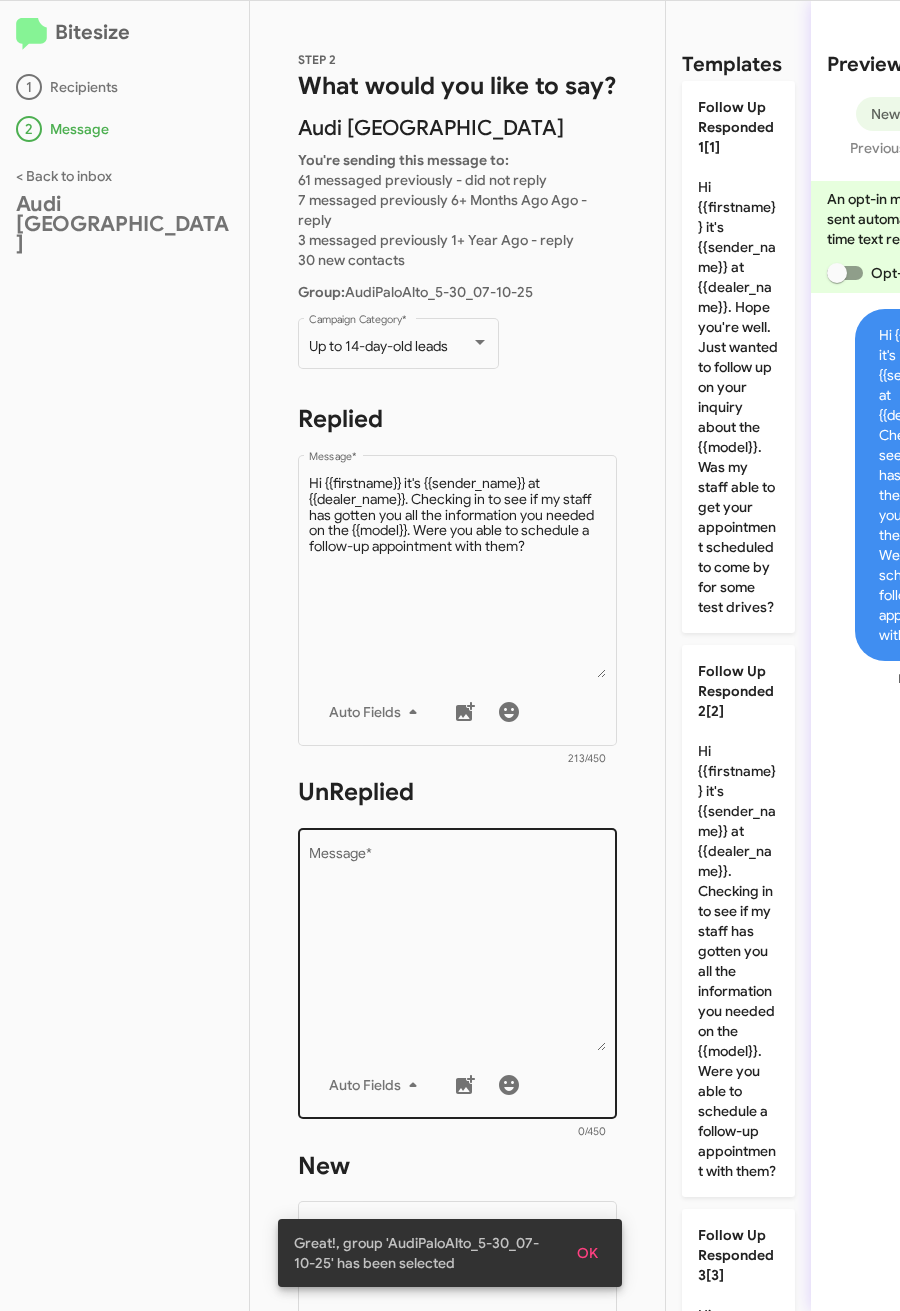click on "Message  *" at bounding box center [458, 949] 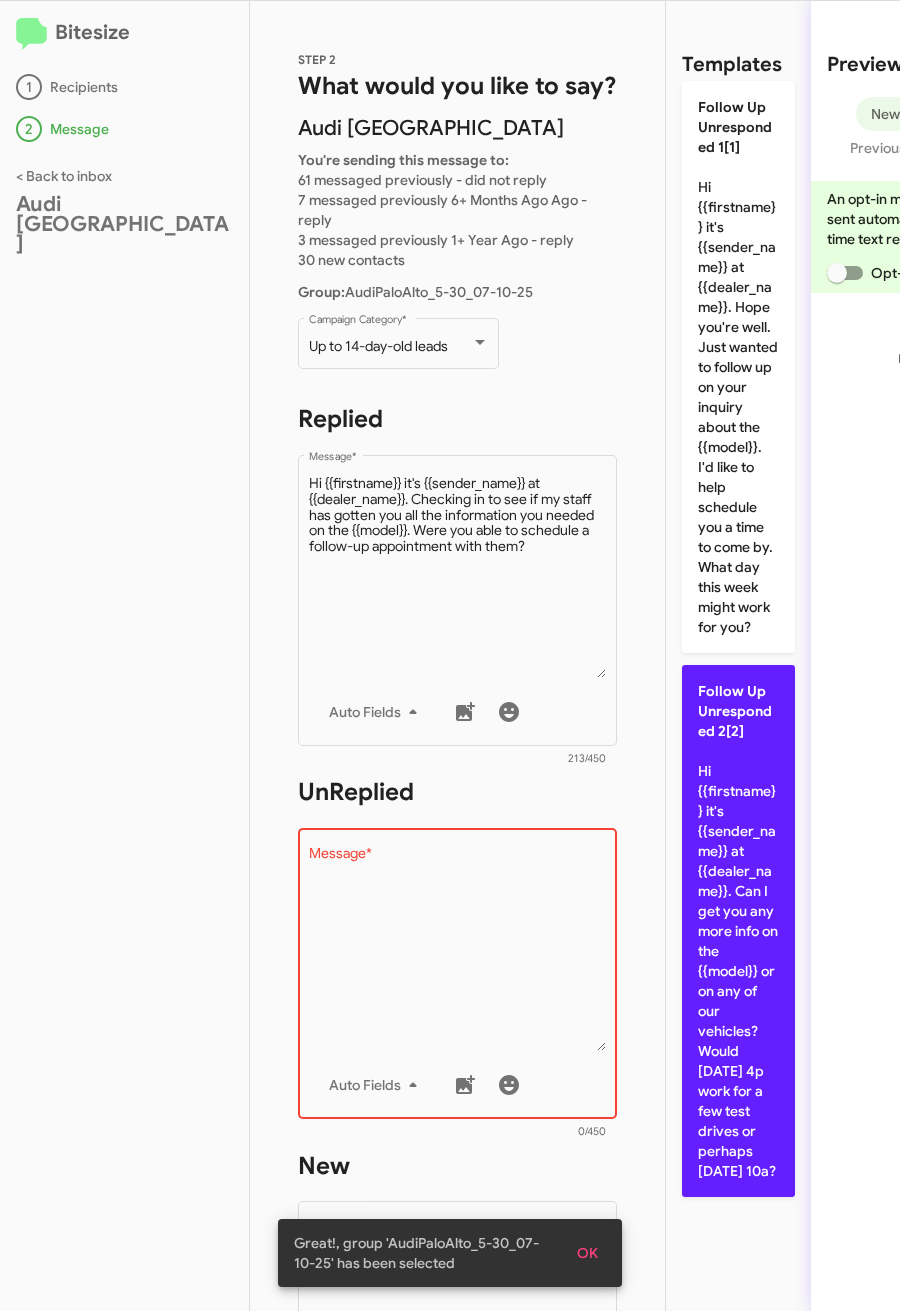 click on "Follow Up Unresponded 2[2]  Hi {{firstname}} it's {{sender_name}} at {{dealer_name}}. Can I get you any more info on the {{model}} or on any of our vehicles? Would [DATE] 4p work for a few test drives or perhaps [DATE] 10a?" 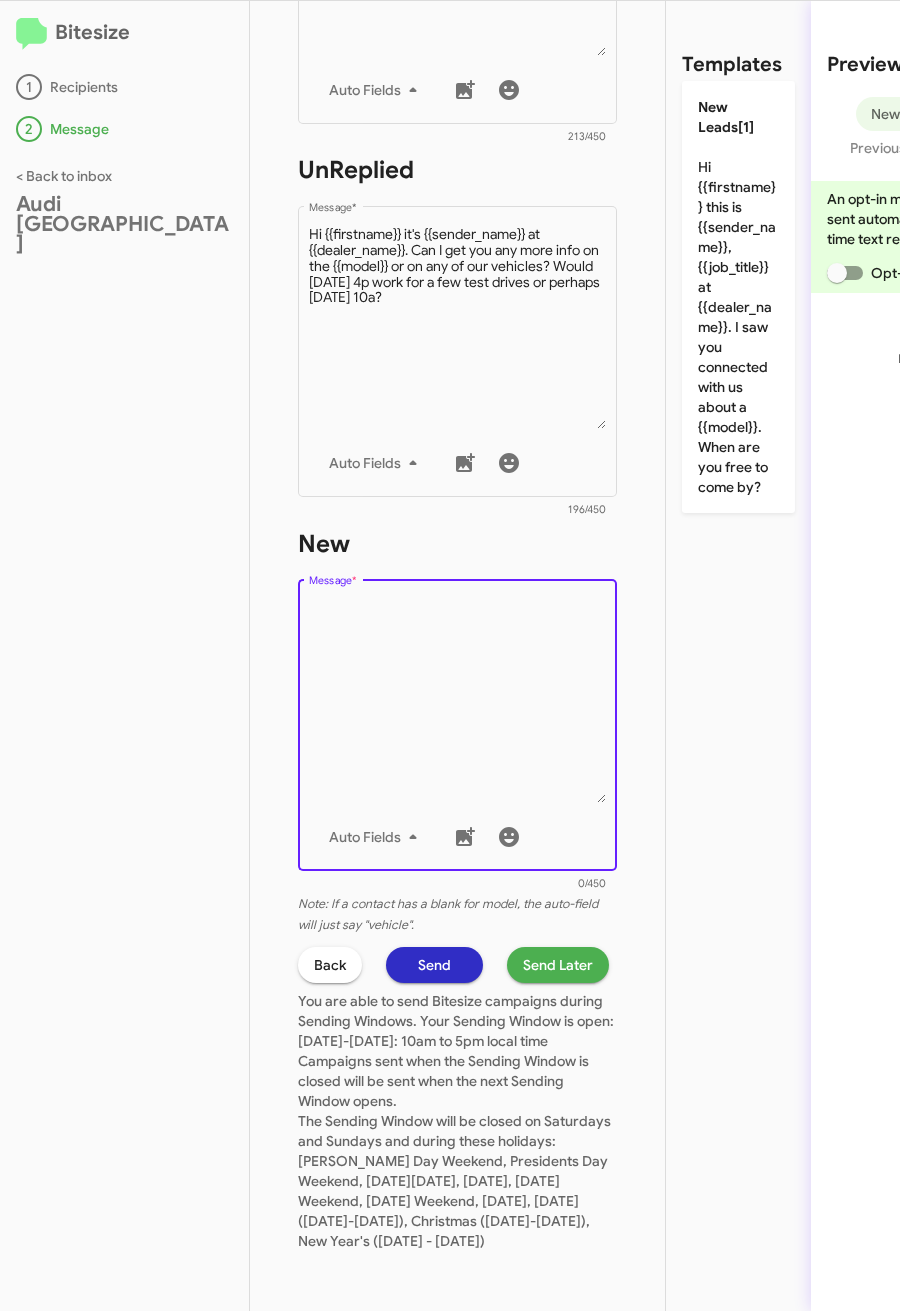 click on "Message  *" at bounding box center (458, 701) 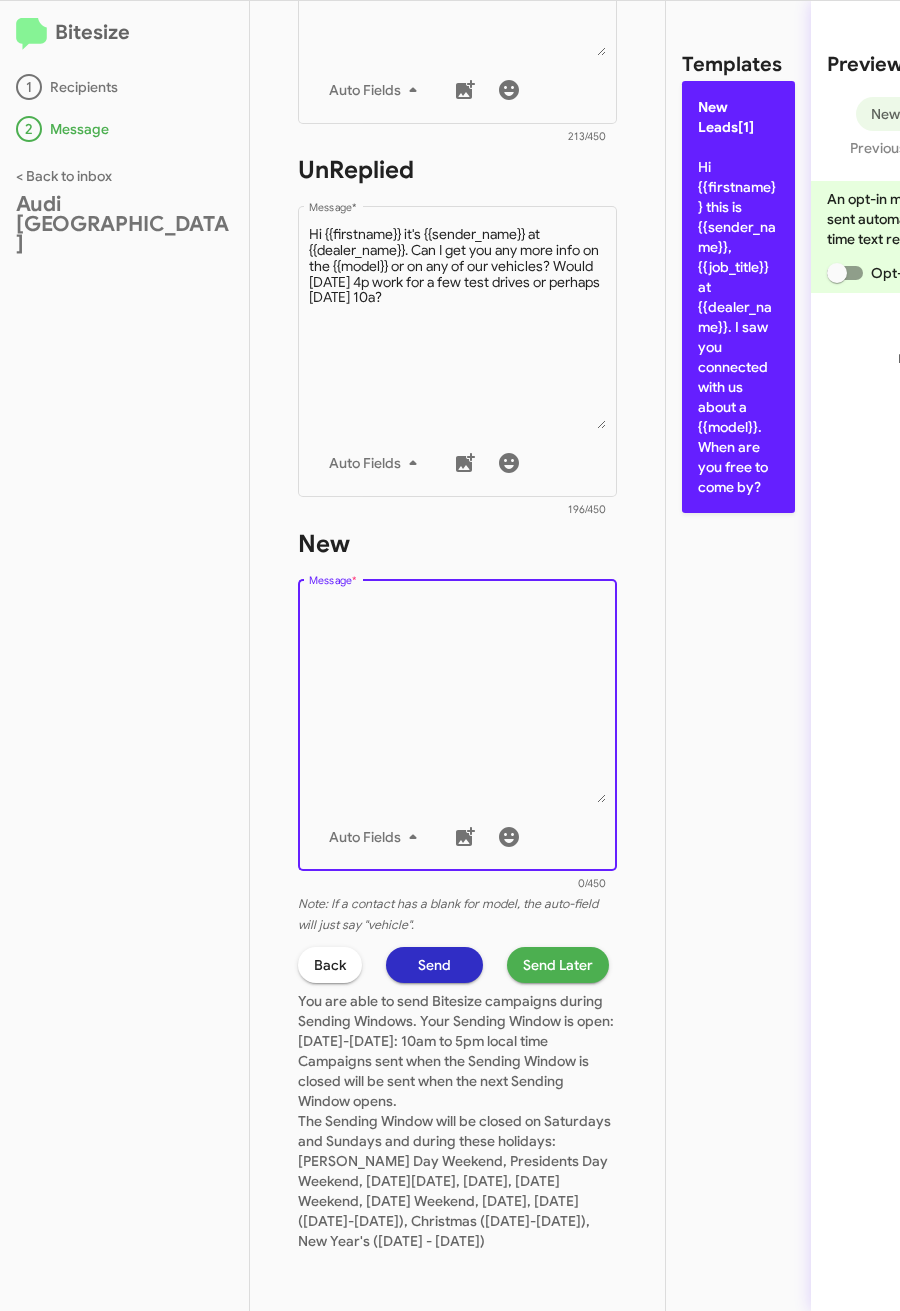 click on "New Leads[1]  Hi {{firstname}} this is {{sender_name}}, {{job_title}} at {{dealer_name}}. I saw you connected with us about a {{model}}. When are you free to come by?" 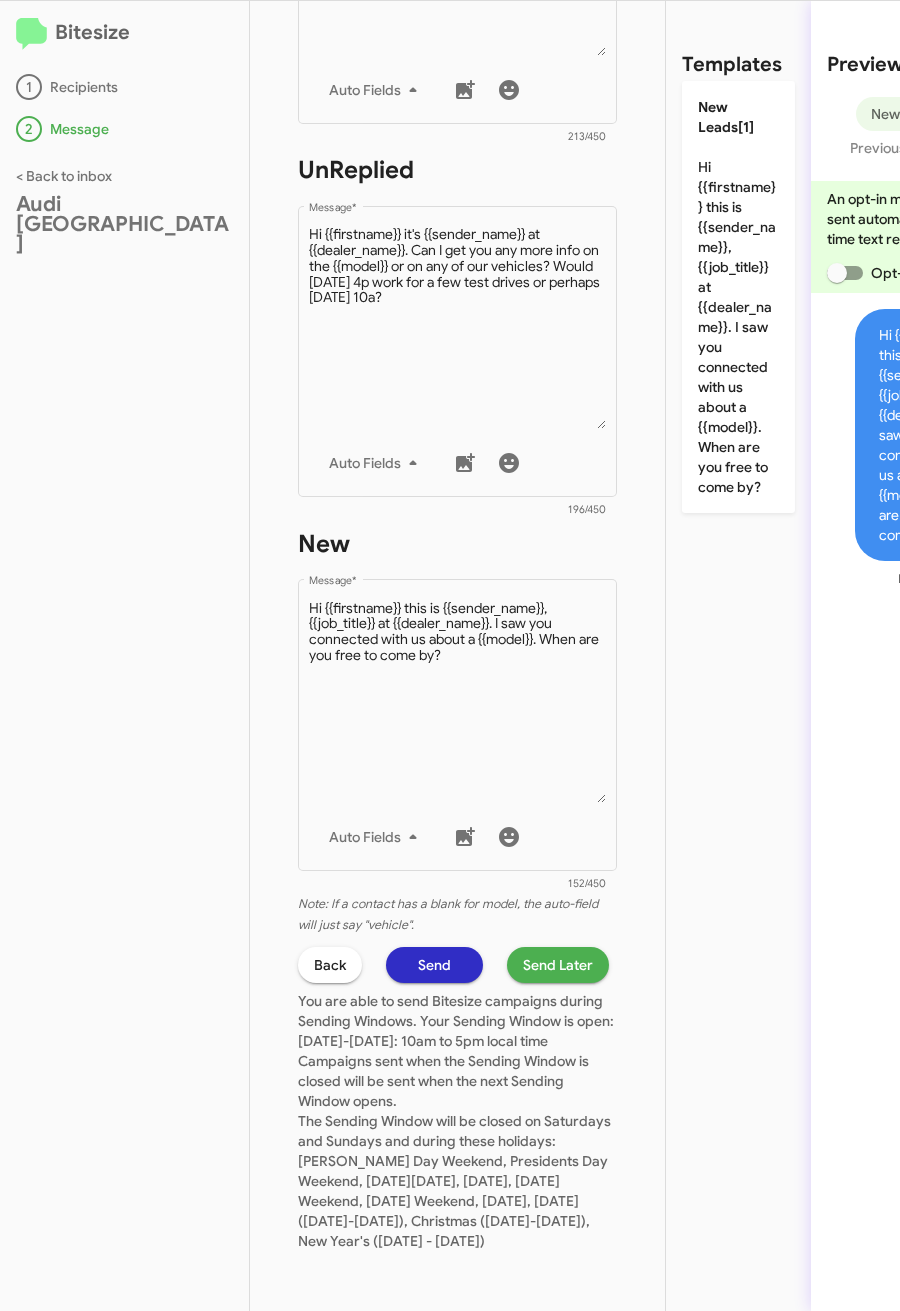click on "Send Later" 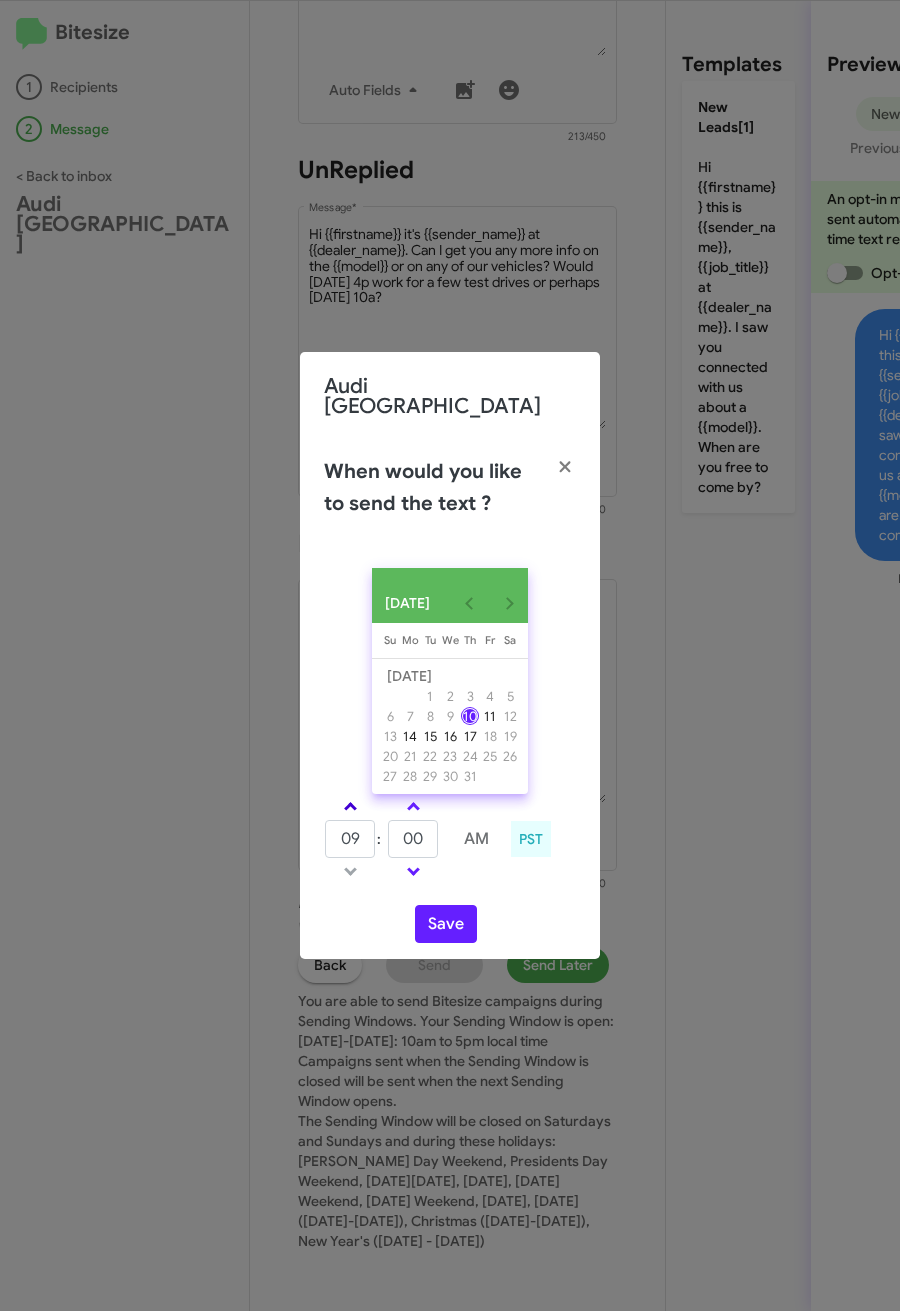 click 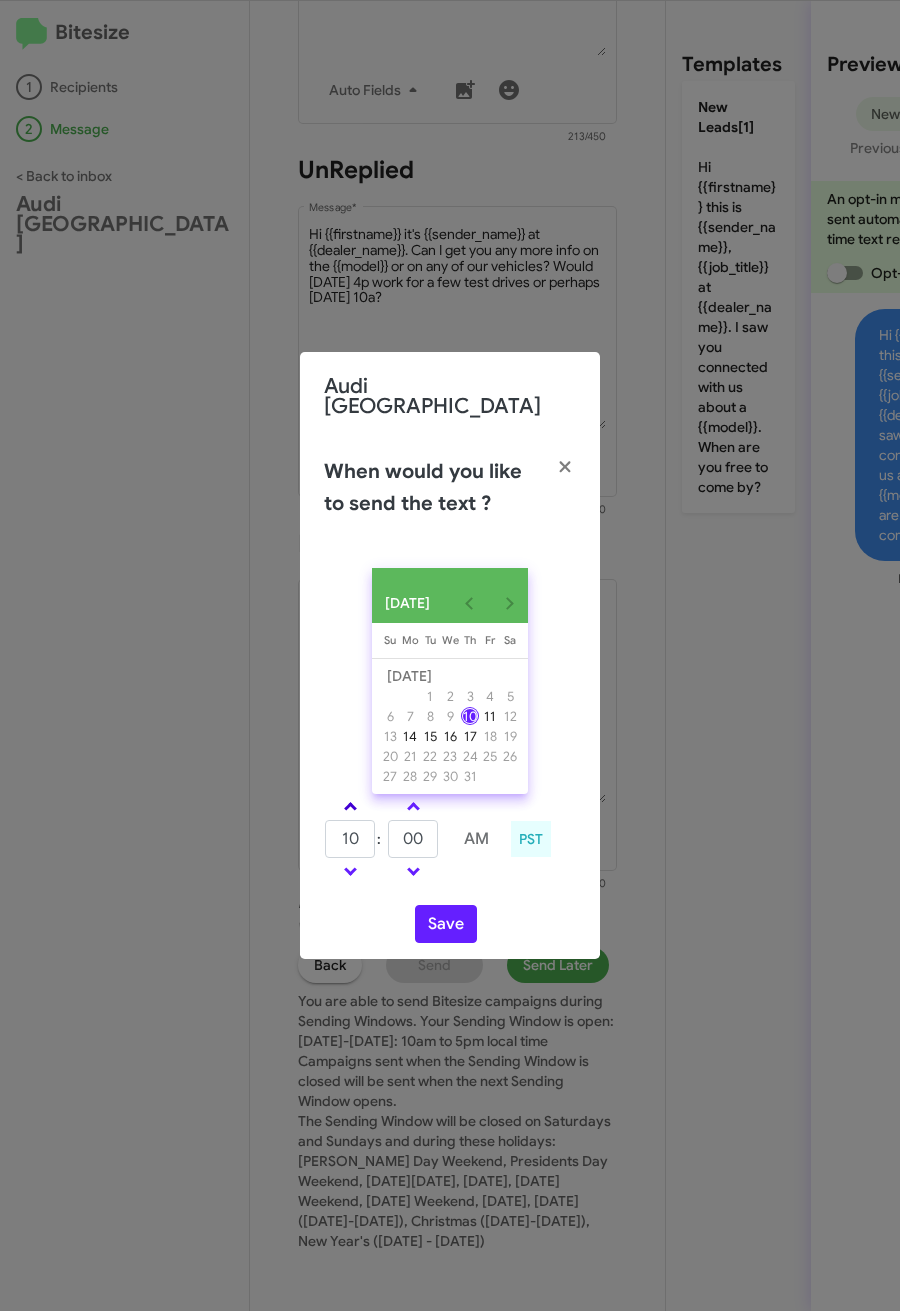 click 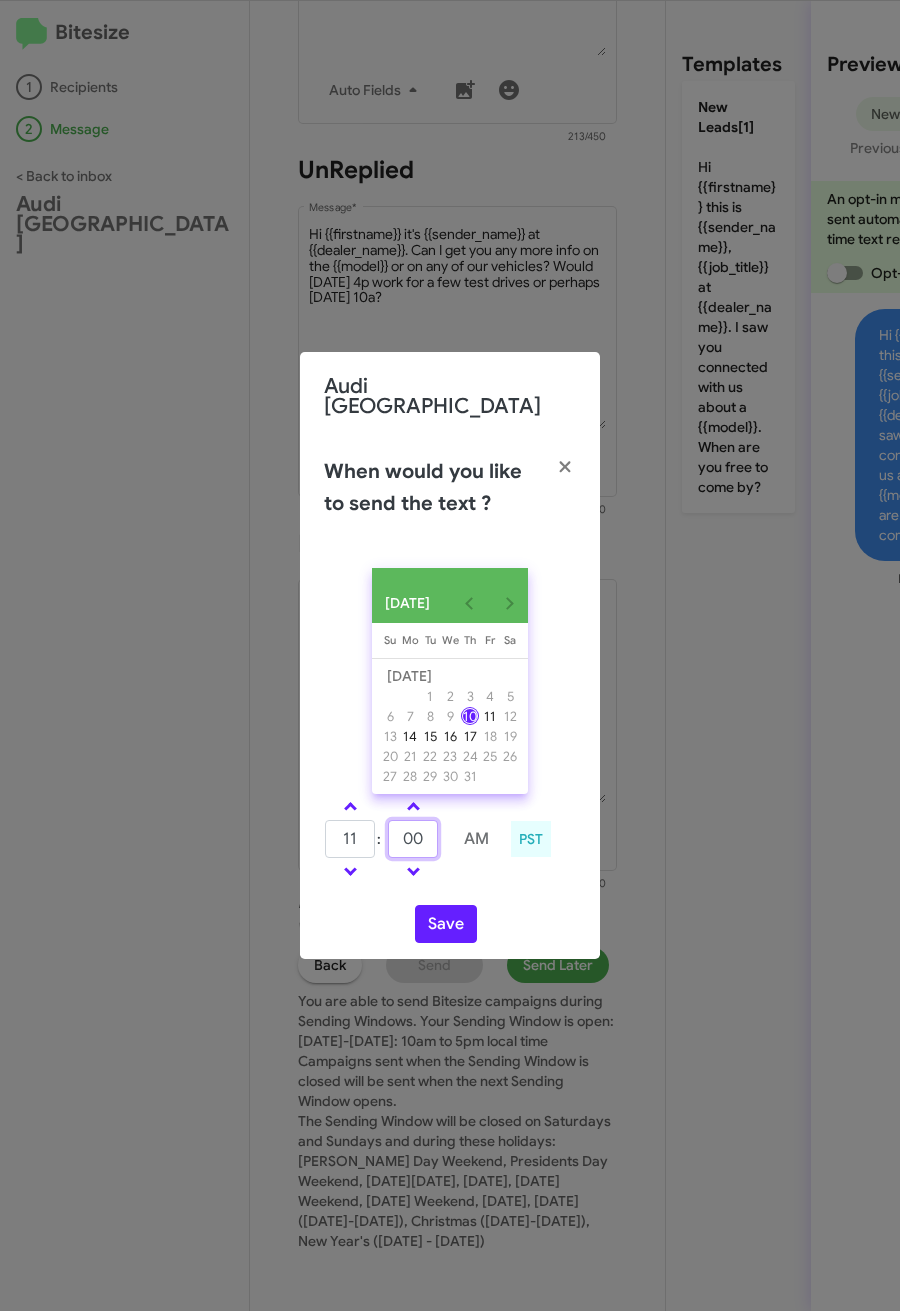 click on "00" 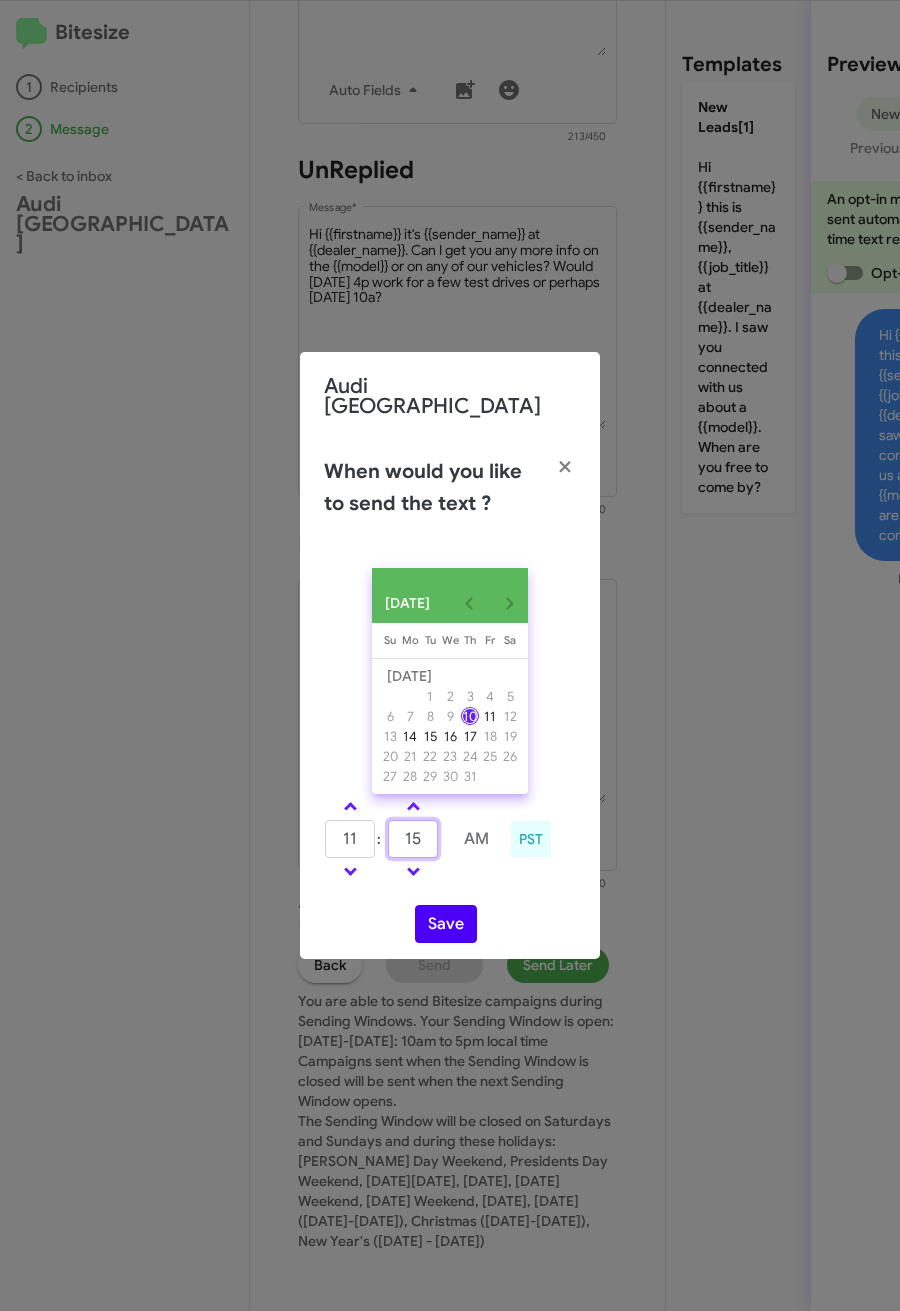 type on "15" 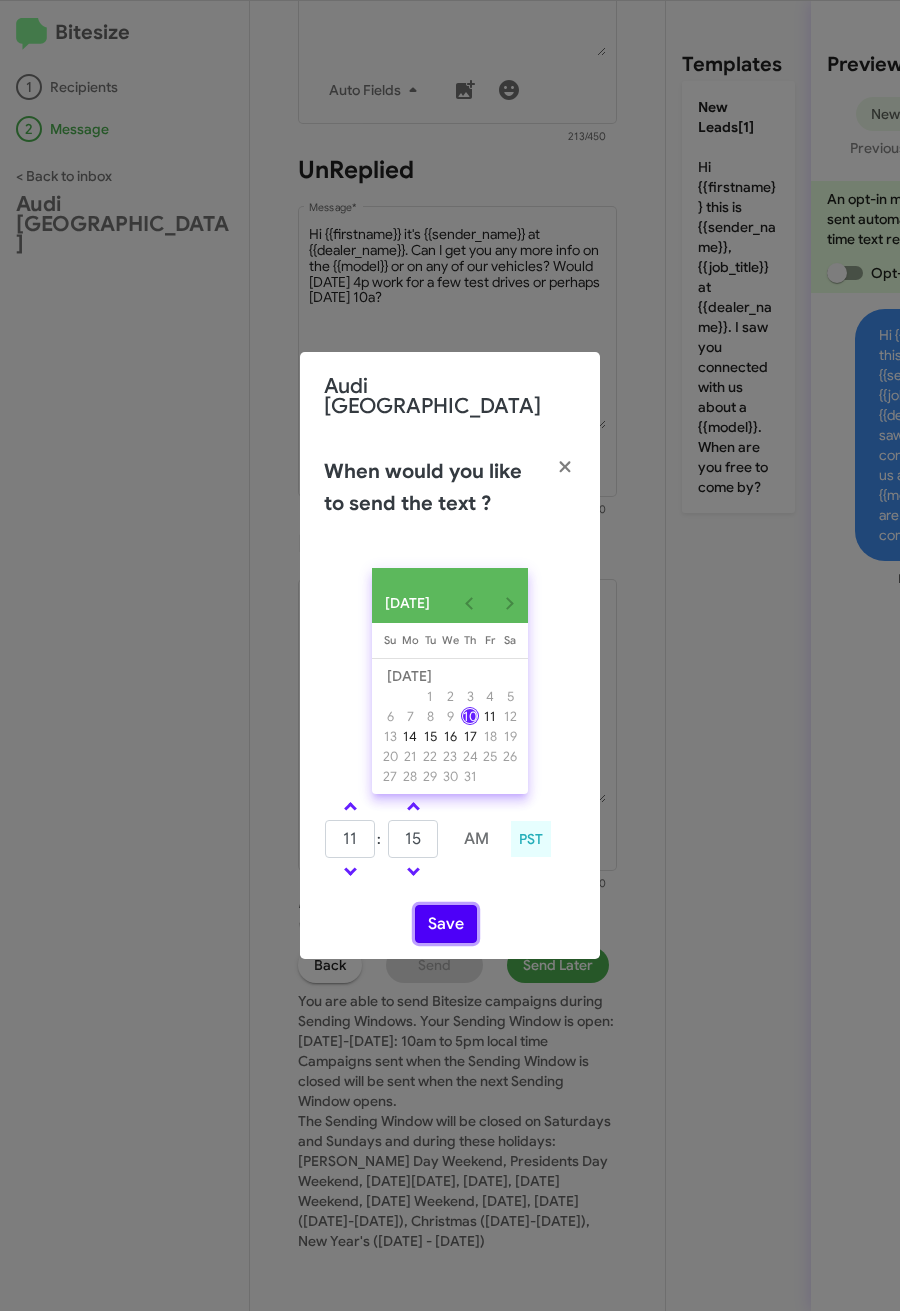 click on "Save" 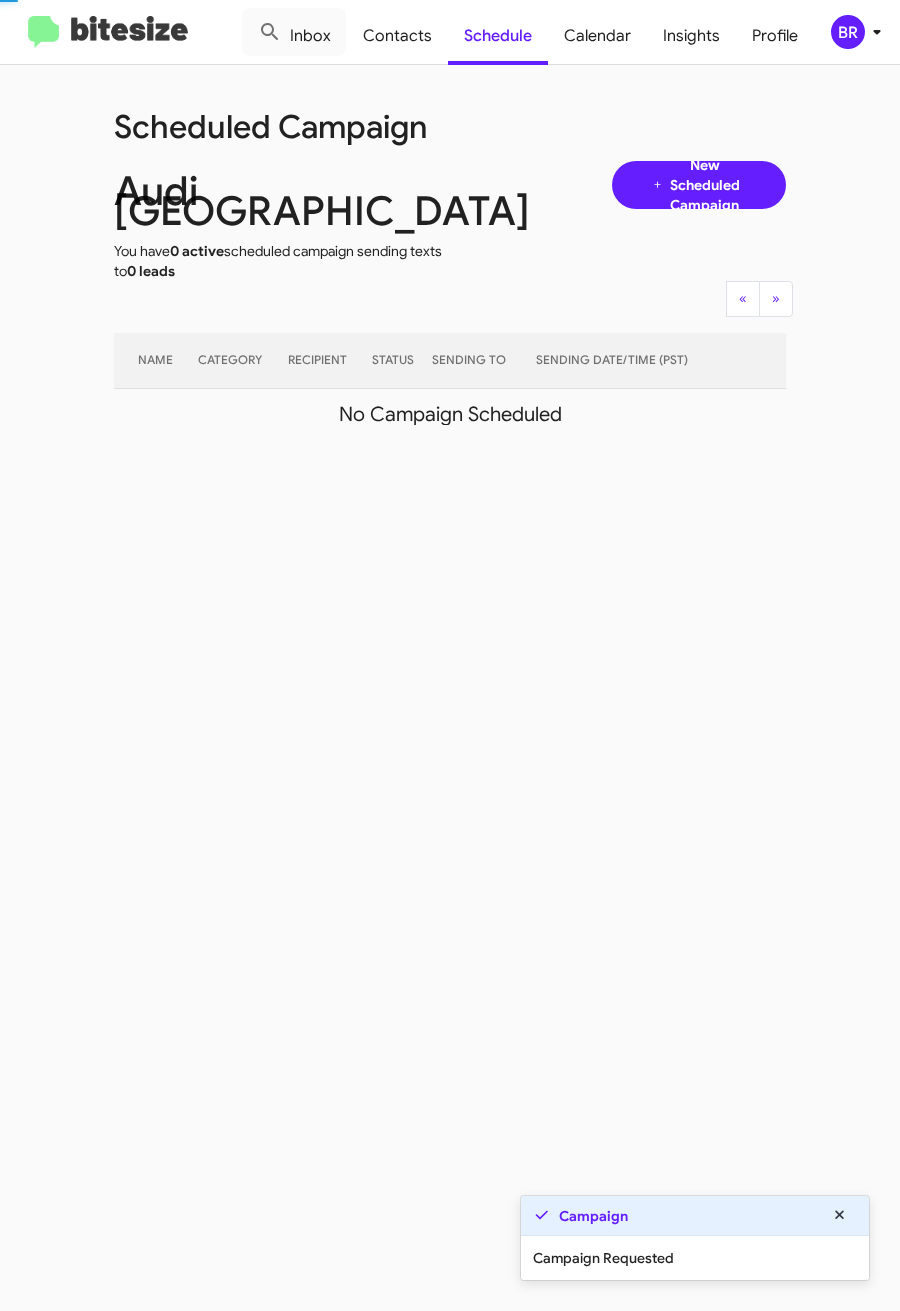 click 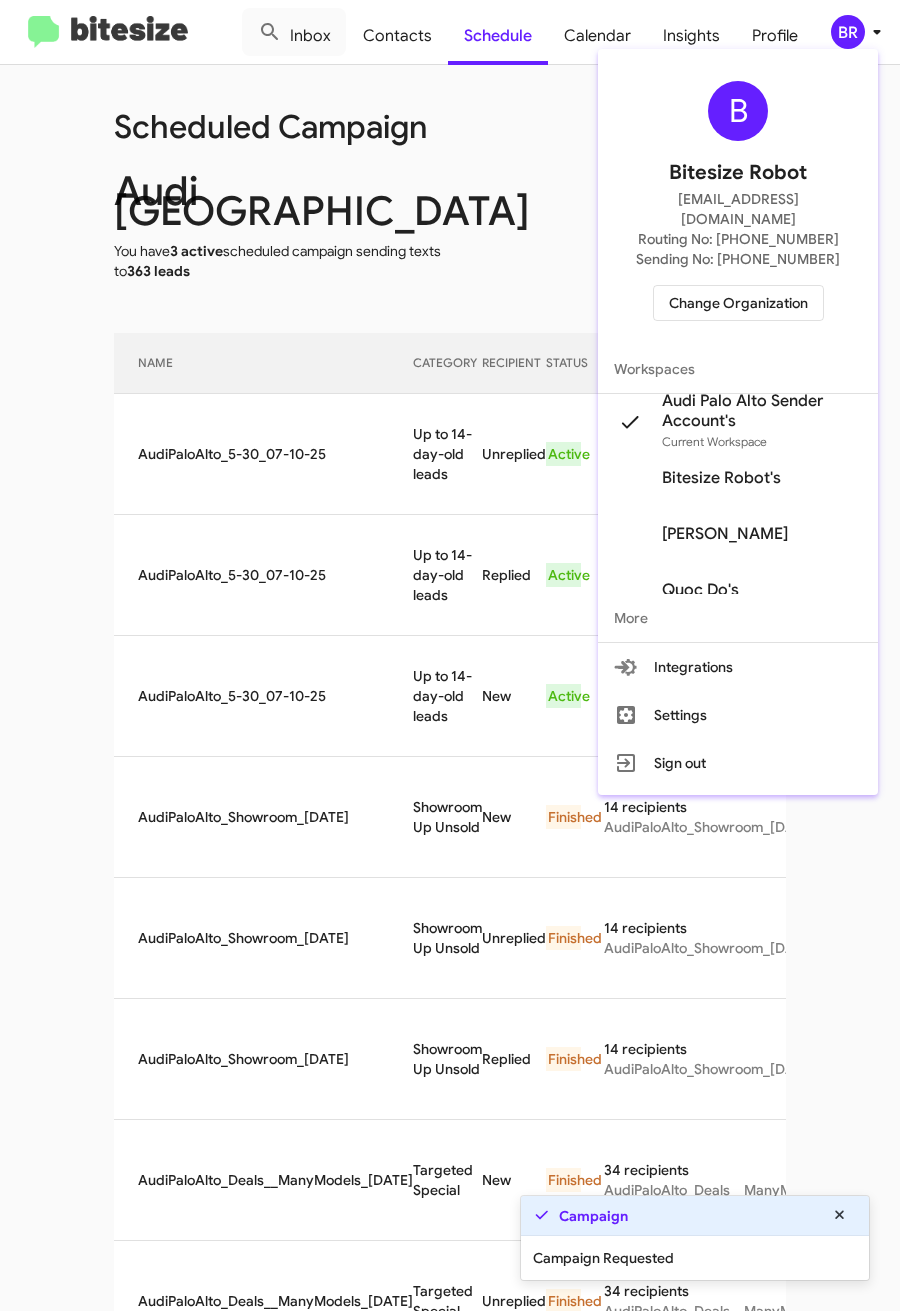 click at bounding box center [450, 655] 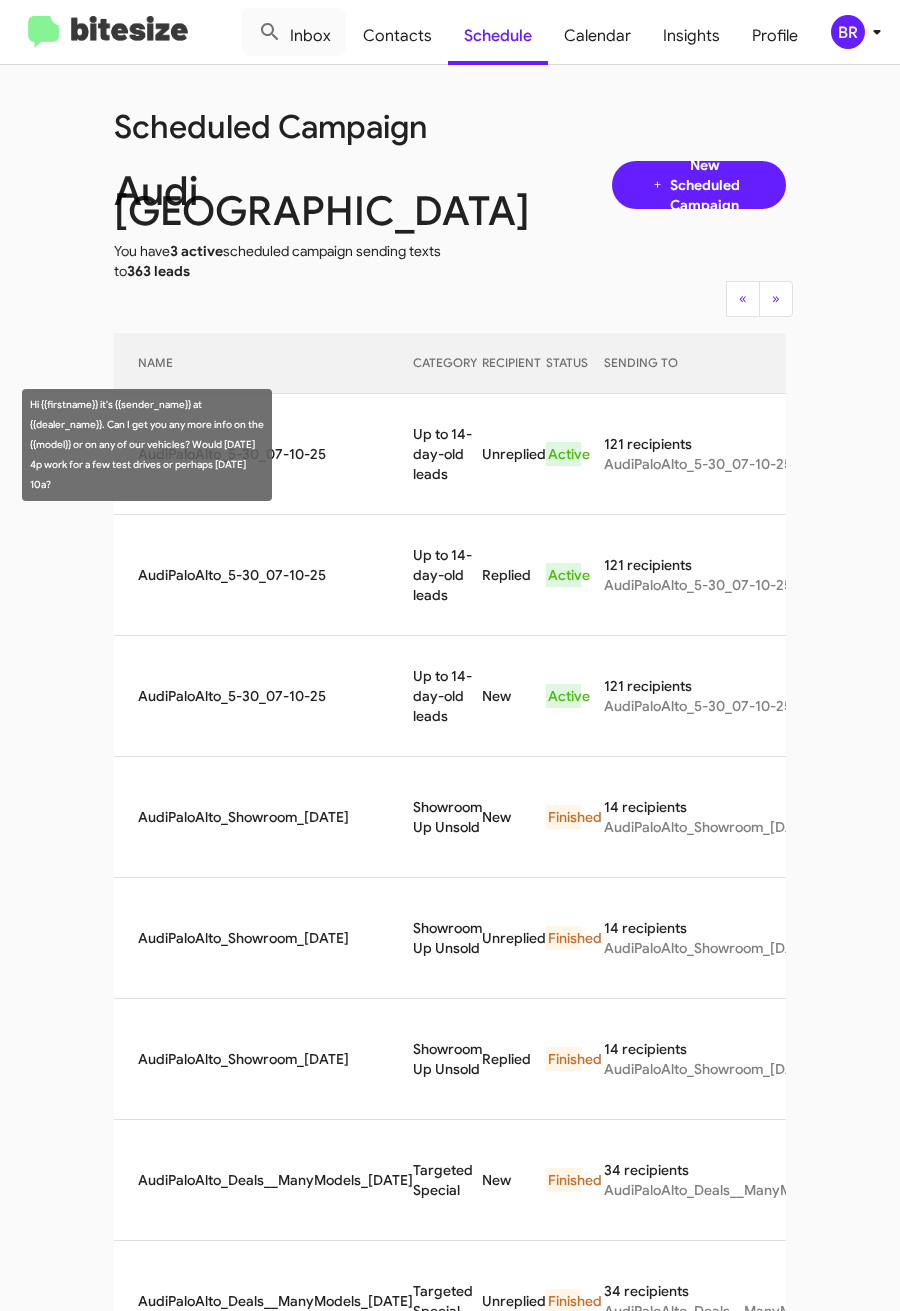 drag, startPoint x: 381, startPoint y: 427, endPoint x: 423, endPoint y: 462, distance: 54.67175 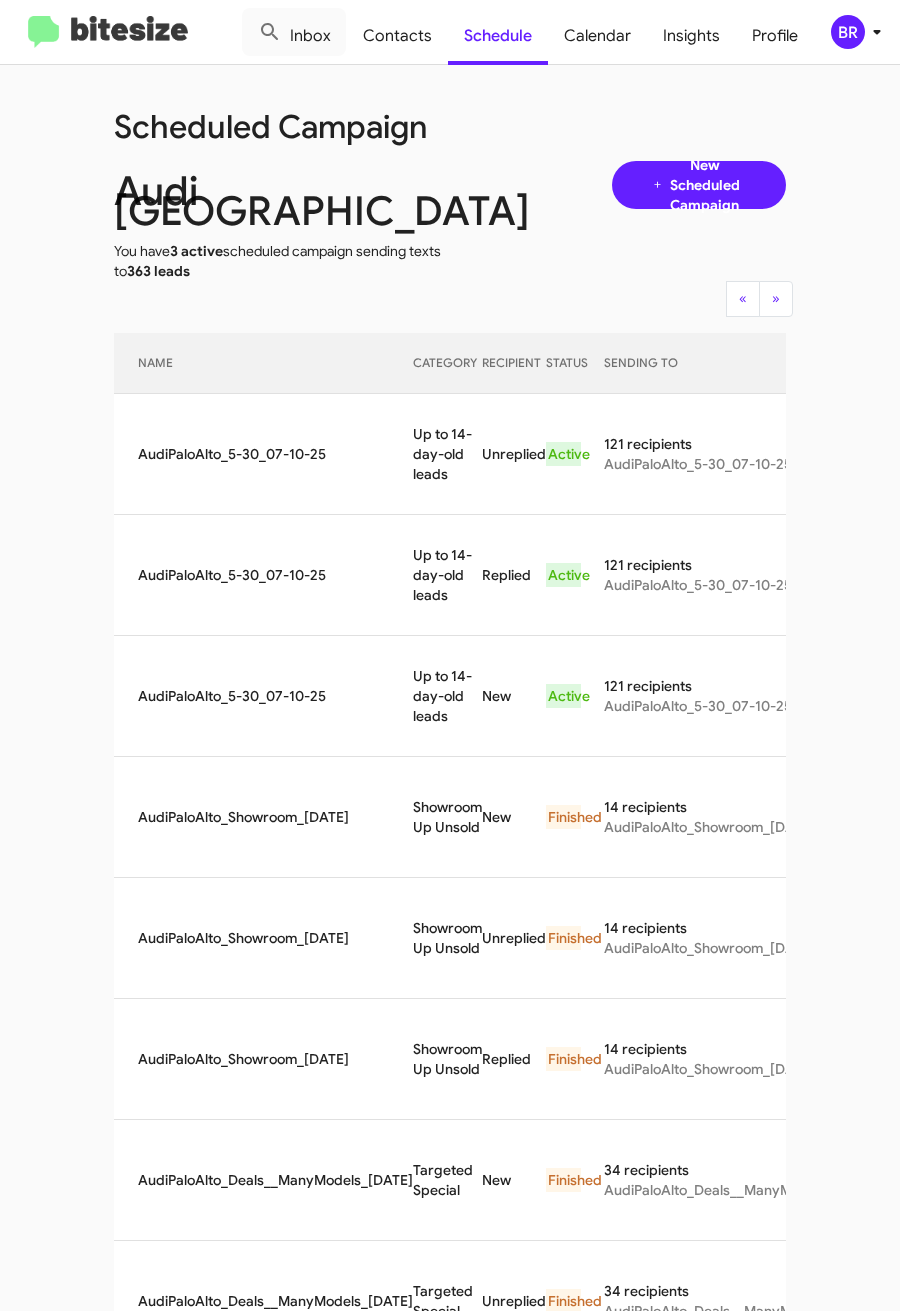 copy on "Up to 14-day-old leads" 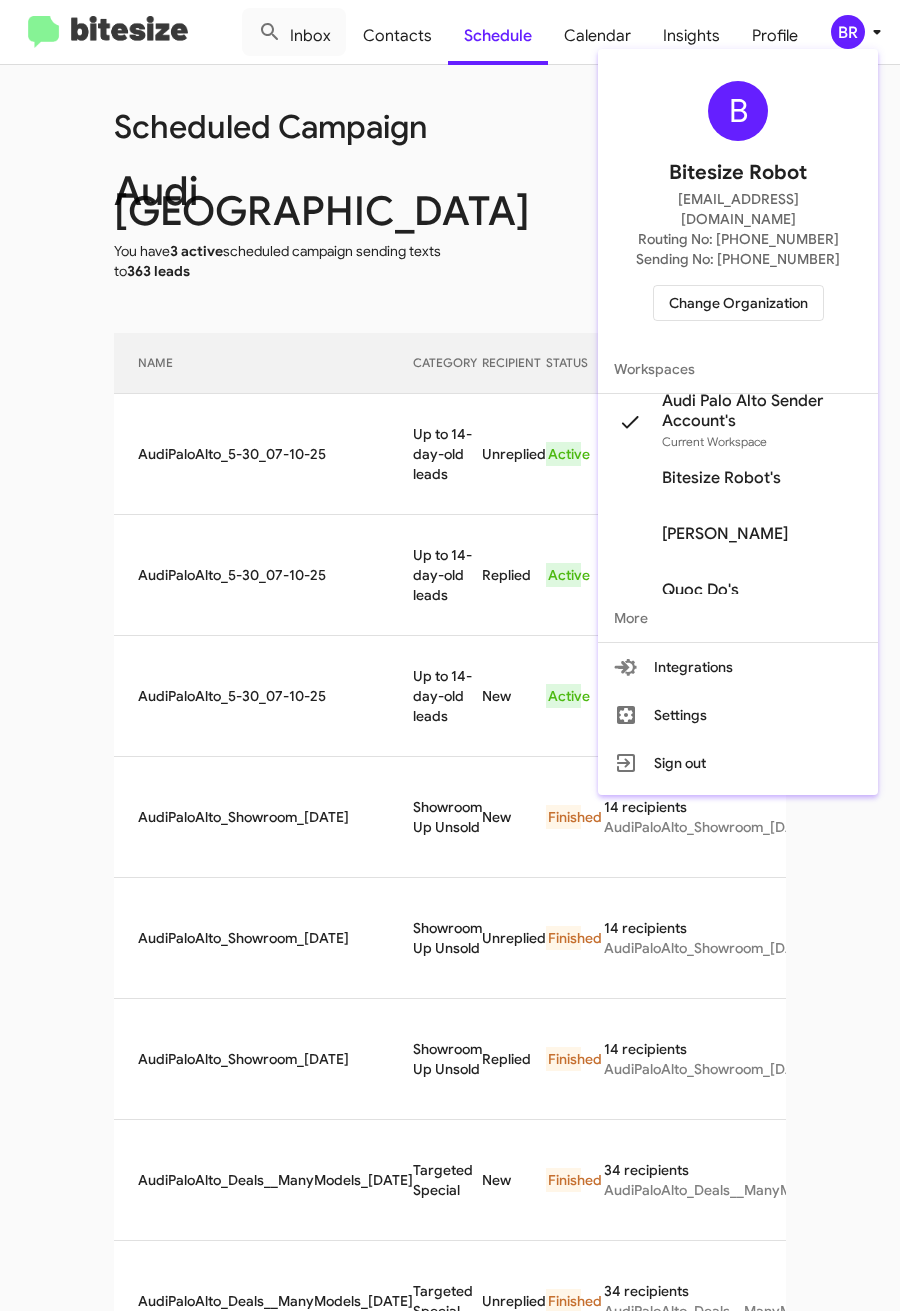 click on "Change Organization" at bounding box center (738, 303) 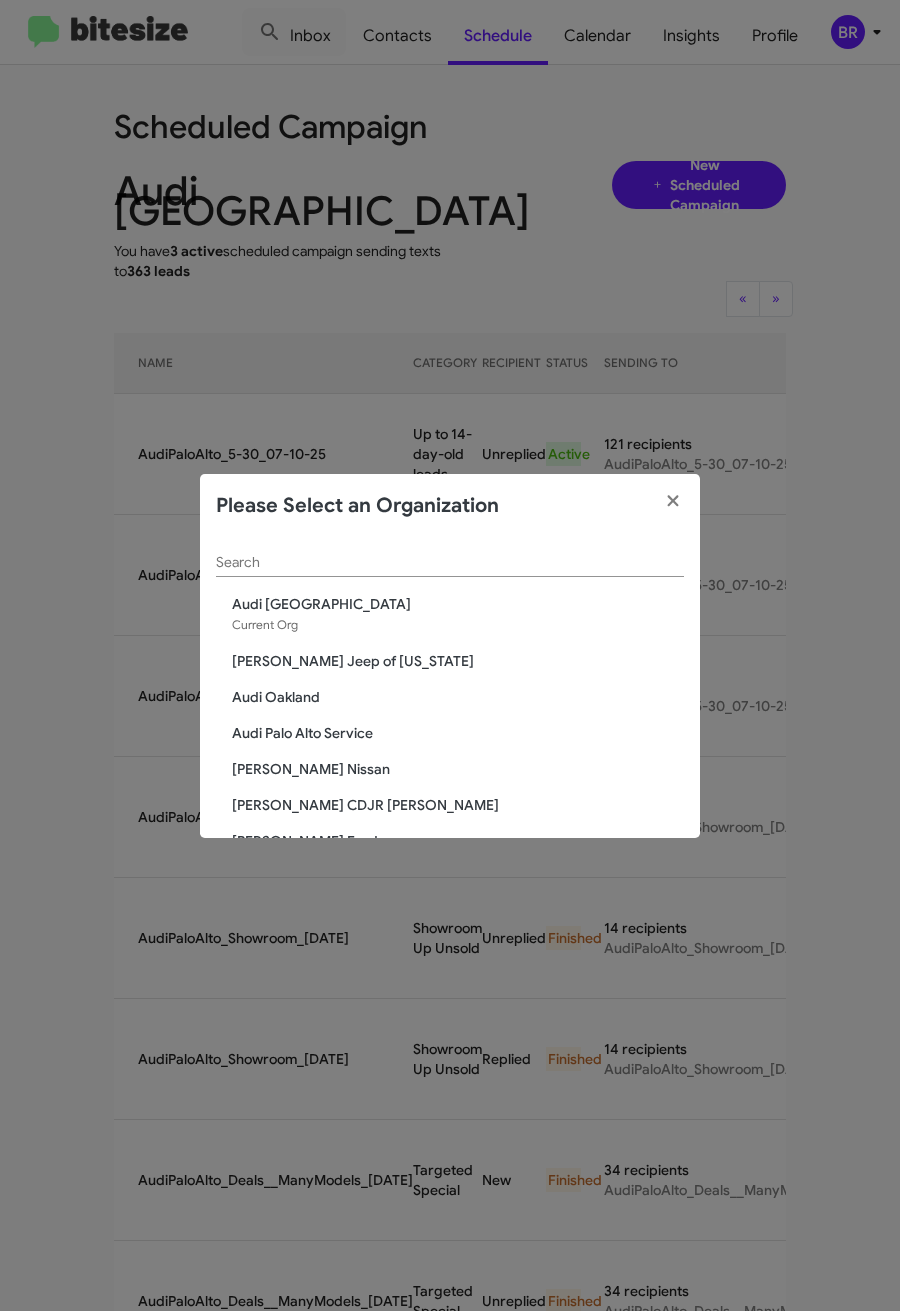 click on "Search" at bounding box center (450, 563) 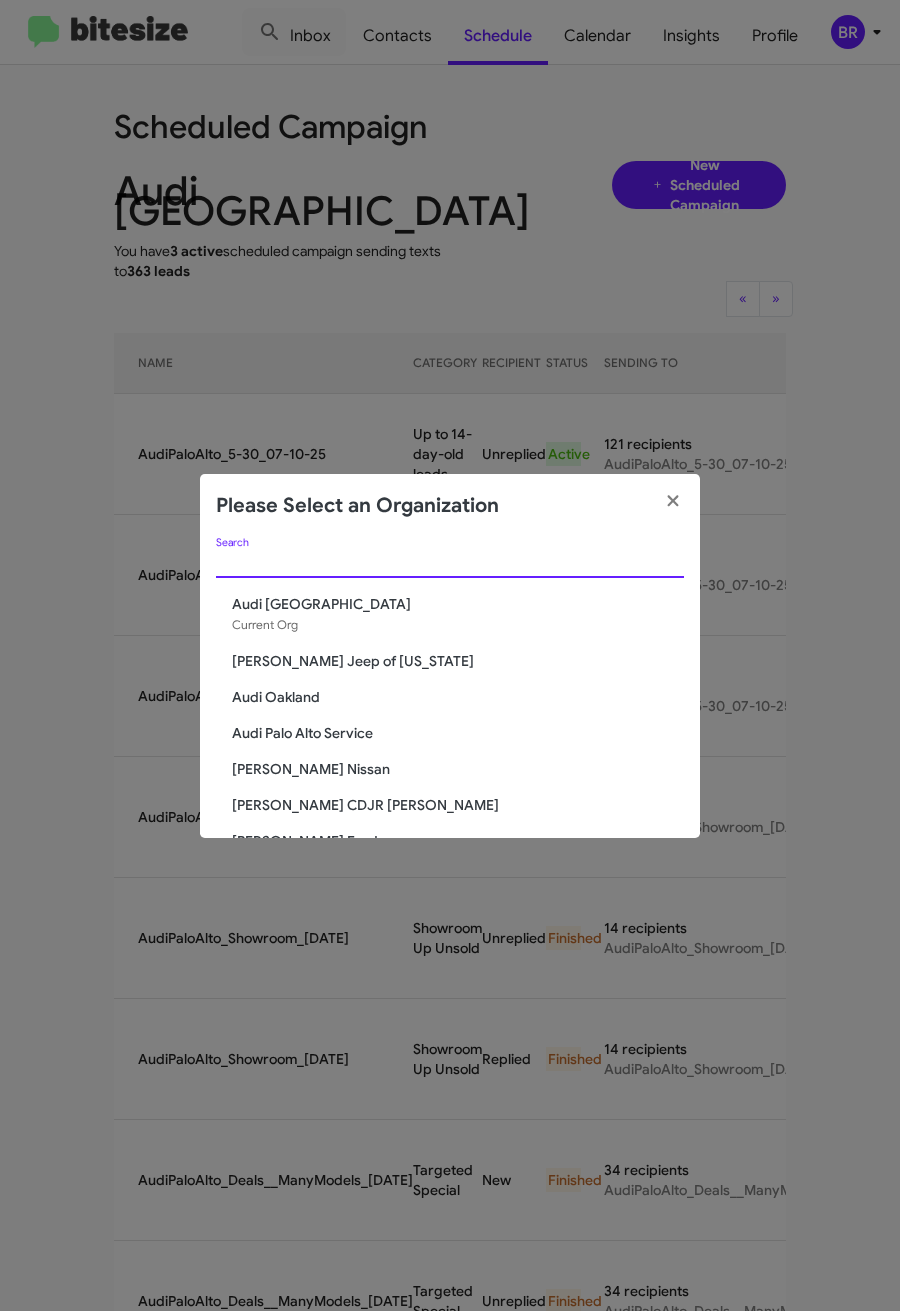 paste on "Mercedes Benz of Marin" 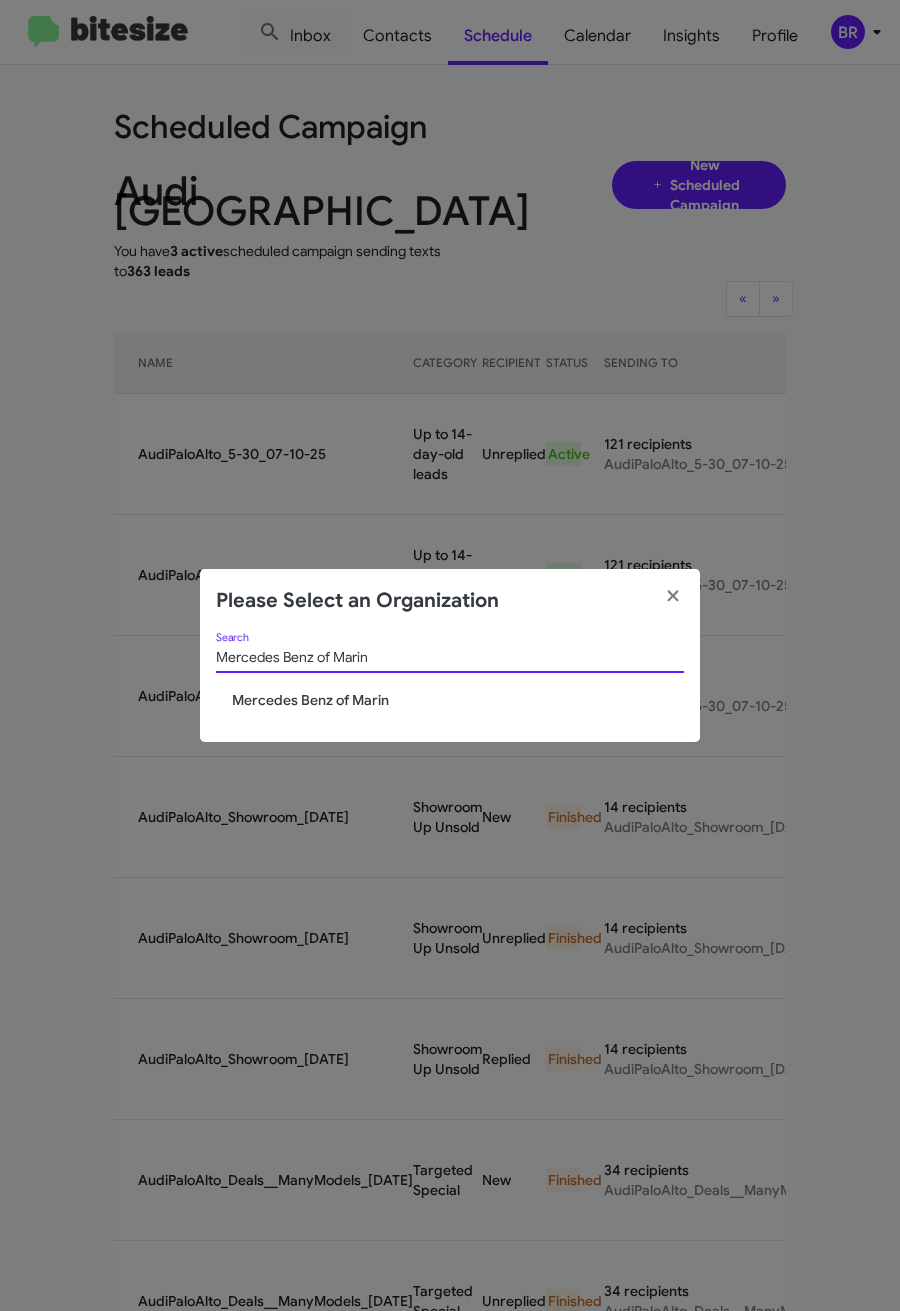 type on "Mercedes Benz of Marin" 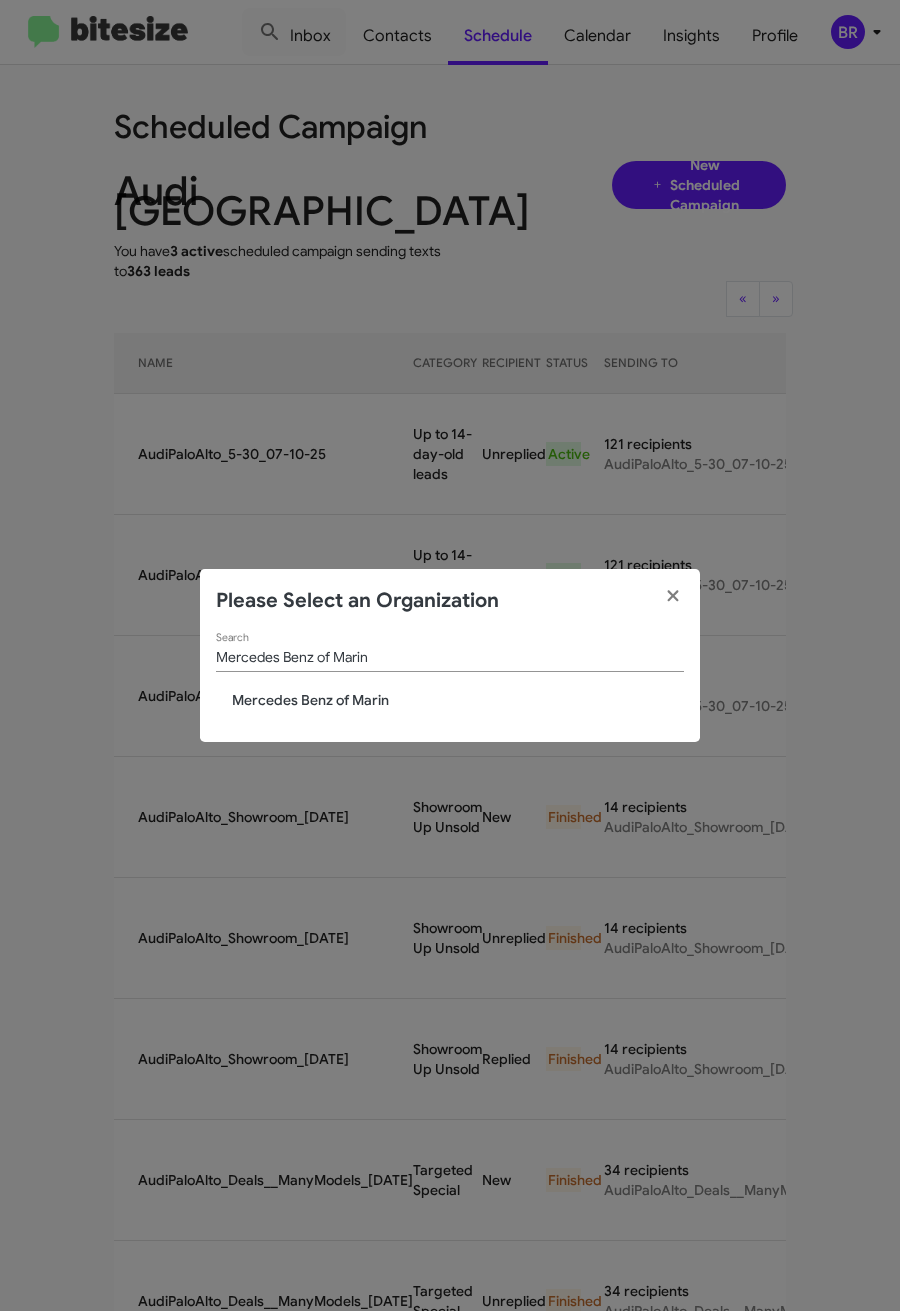 click on "Mercedes Benz of Marin" 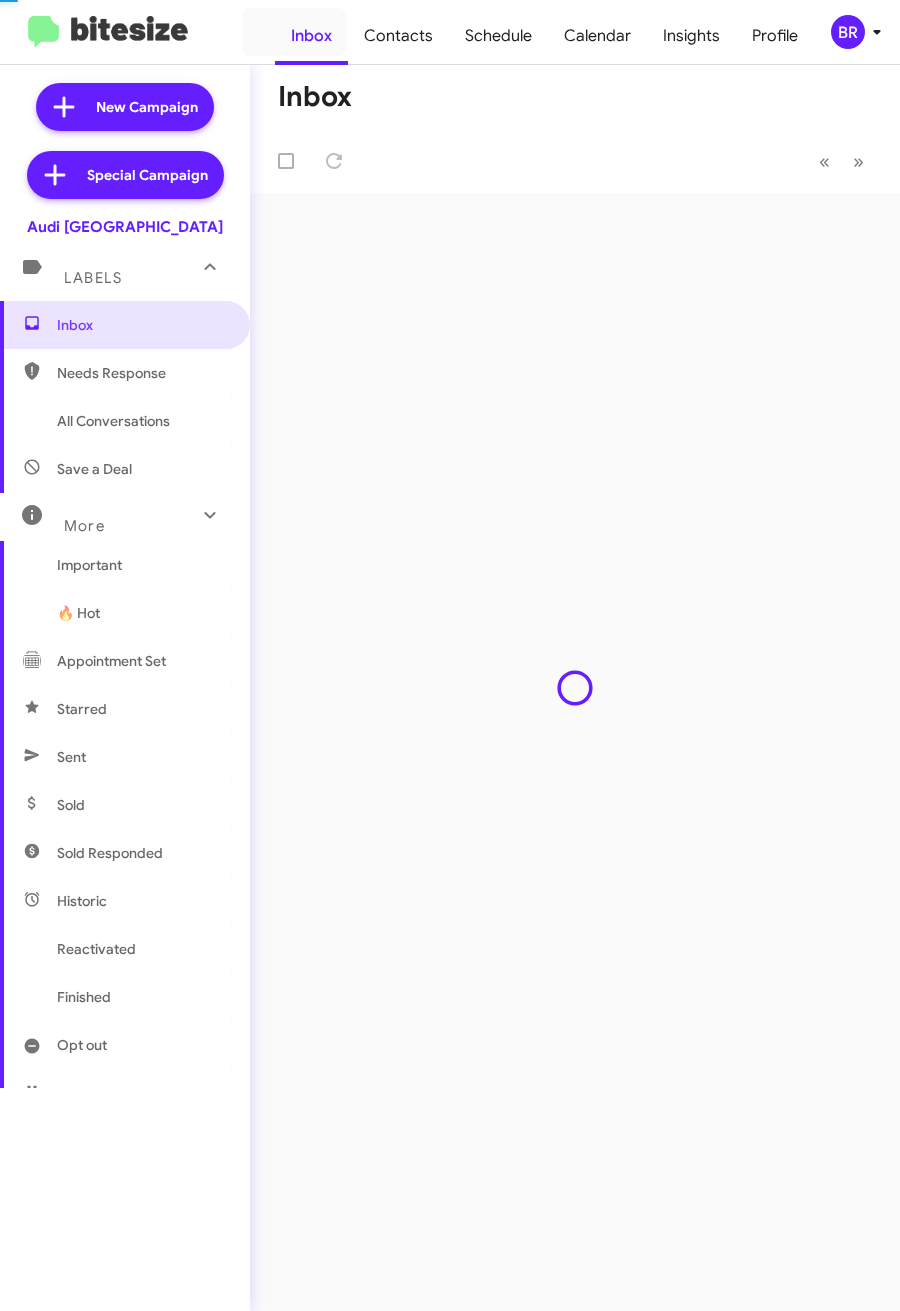scroll, scrollTop: 0, scrollLeft: 0, axis: both 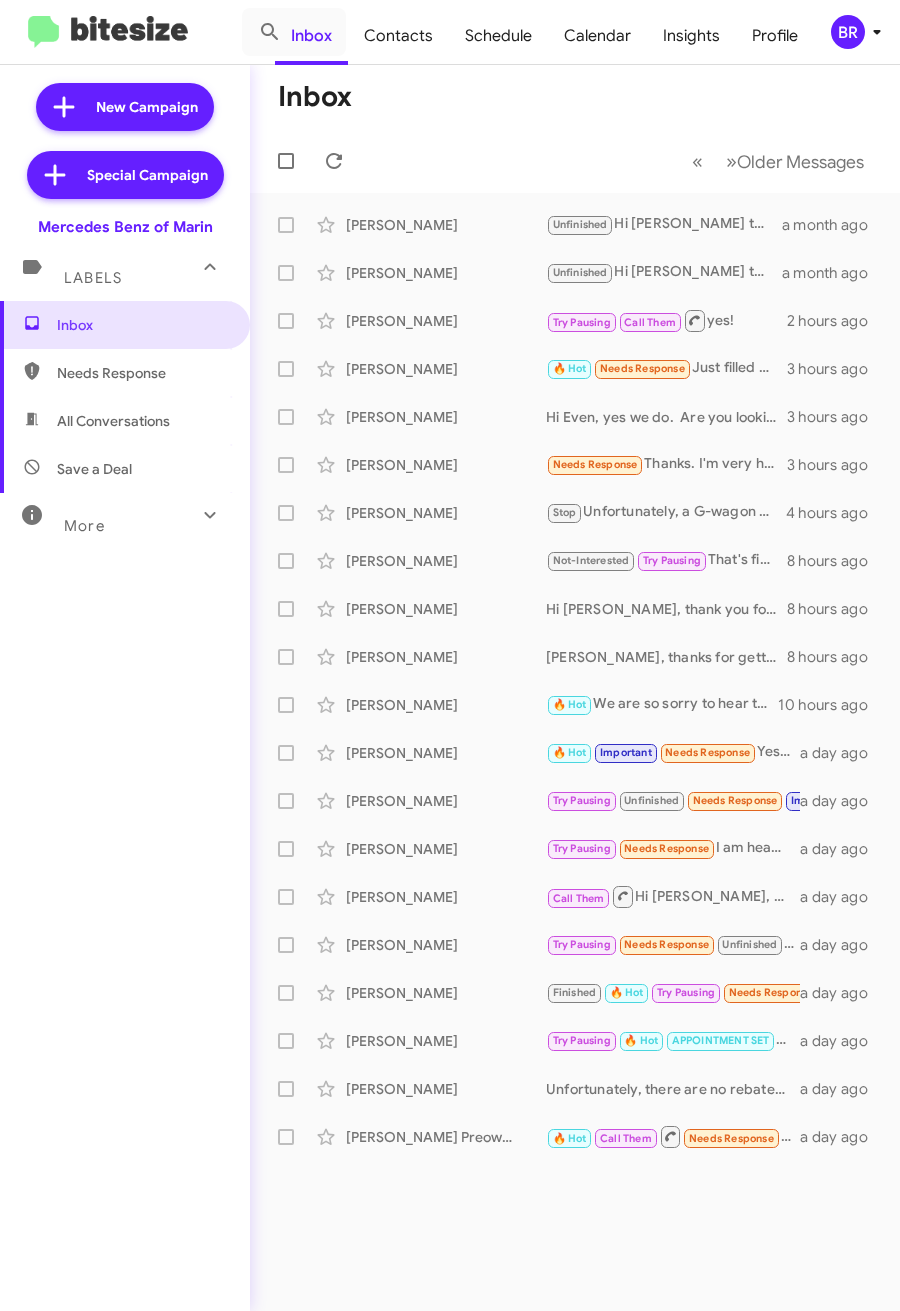 click on "BR" 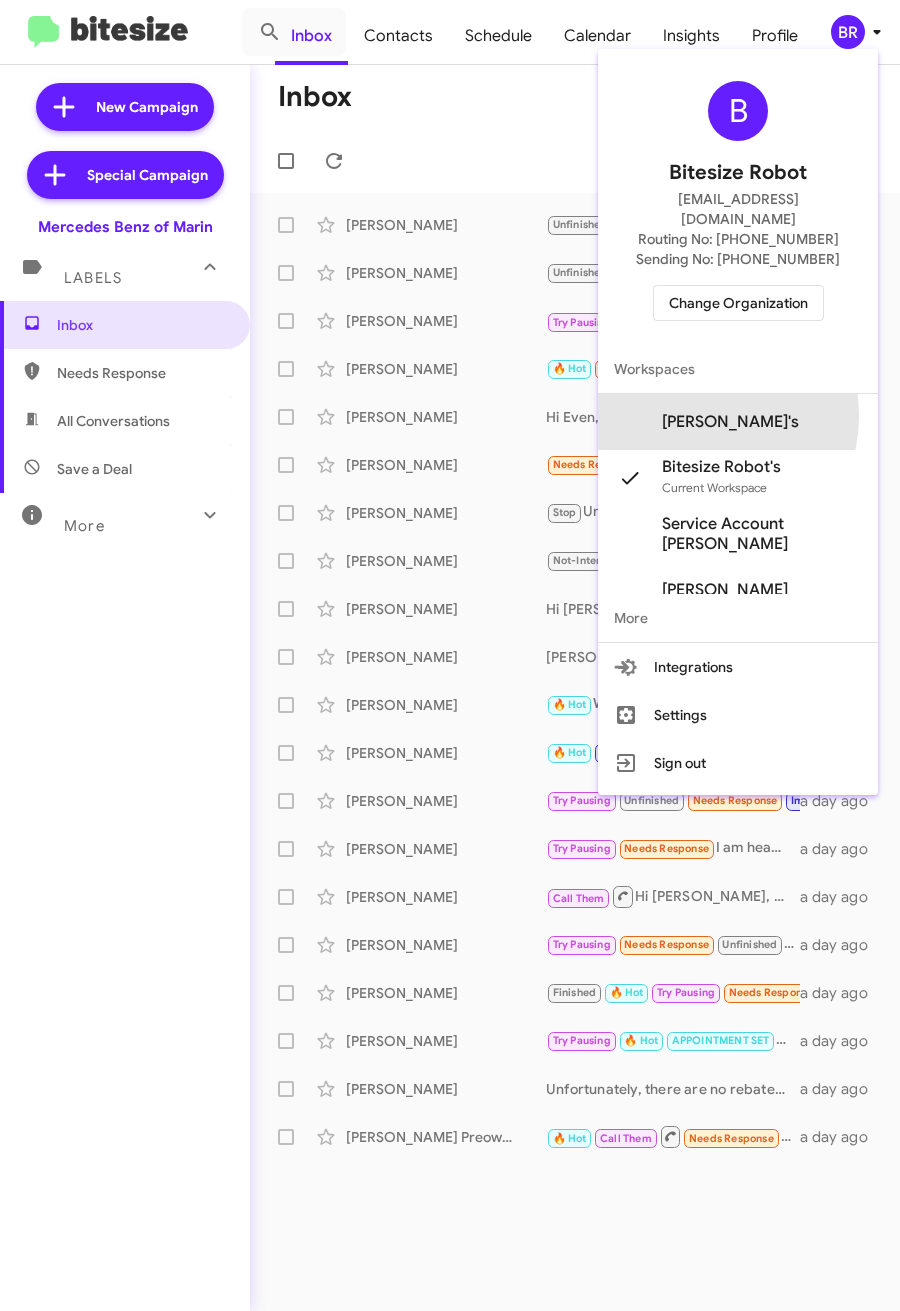 click on "[PERSON_NAME]'s" at bounding box center (730, 422) 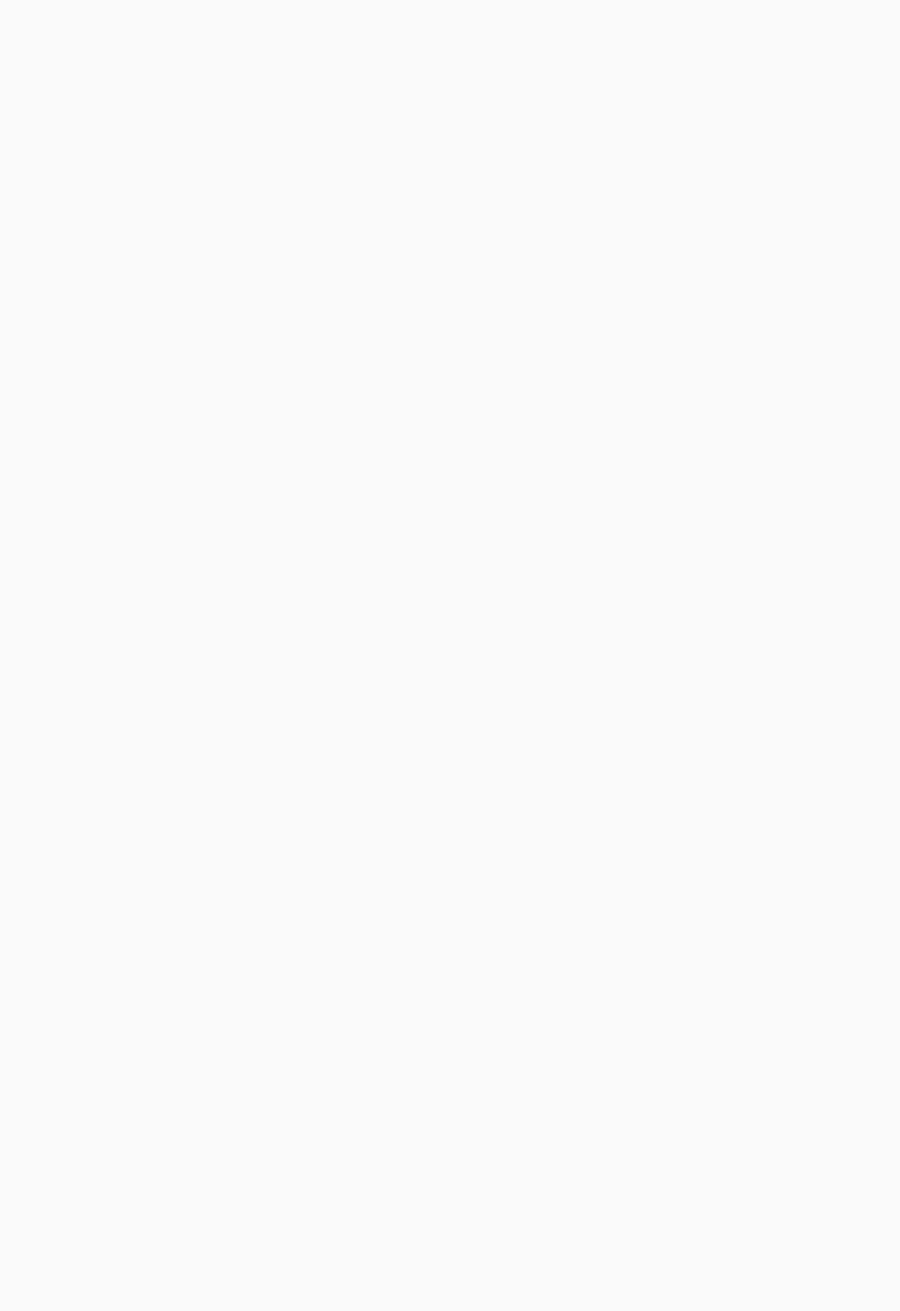 scroll, scrollTop: 0, scrollLeft: 0, axis: both 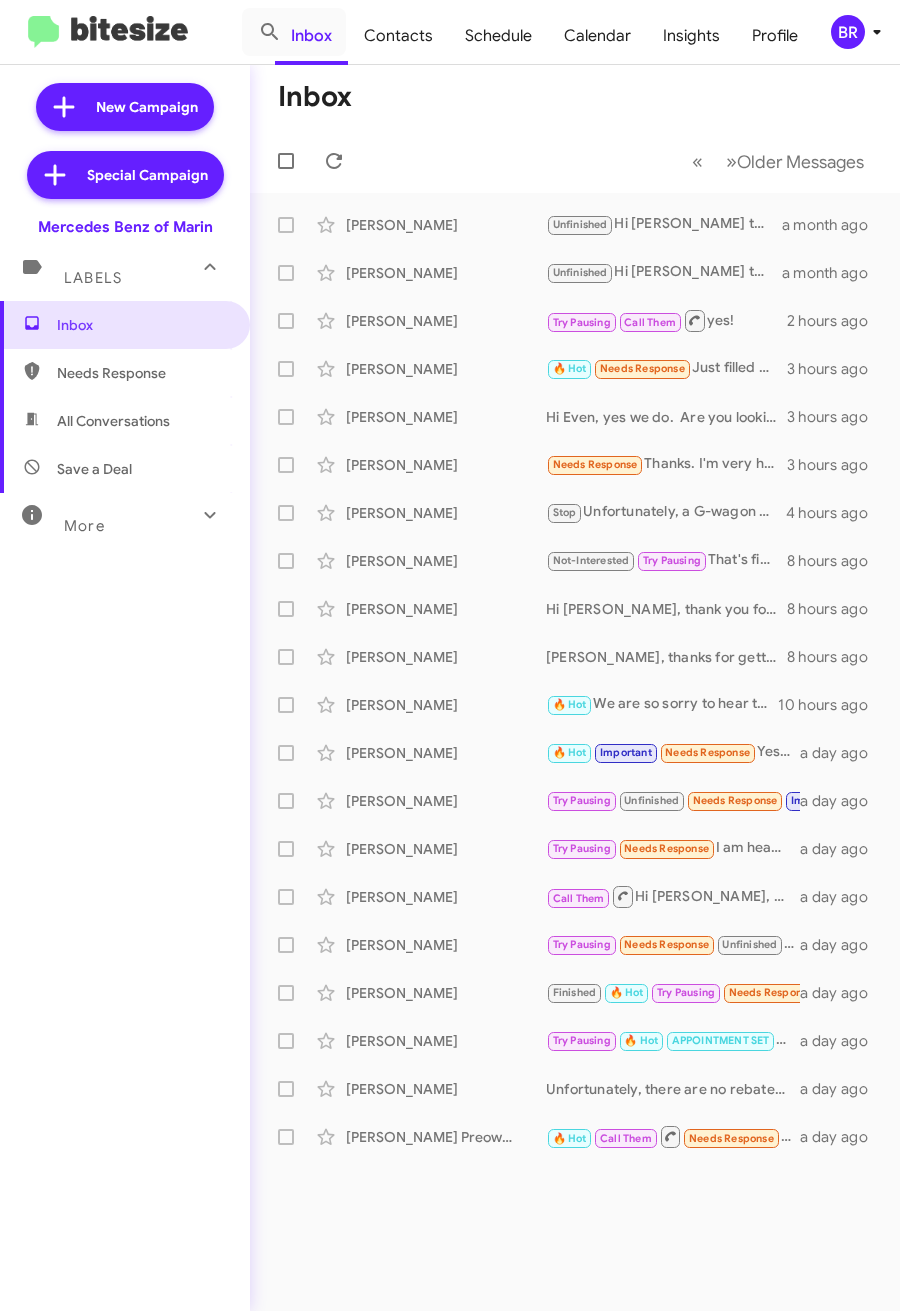 click on "BR" 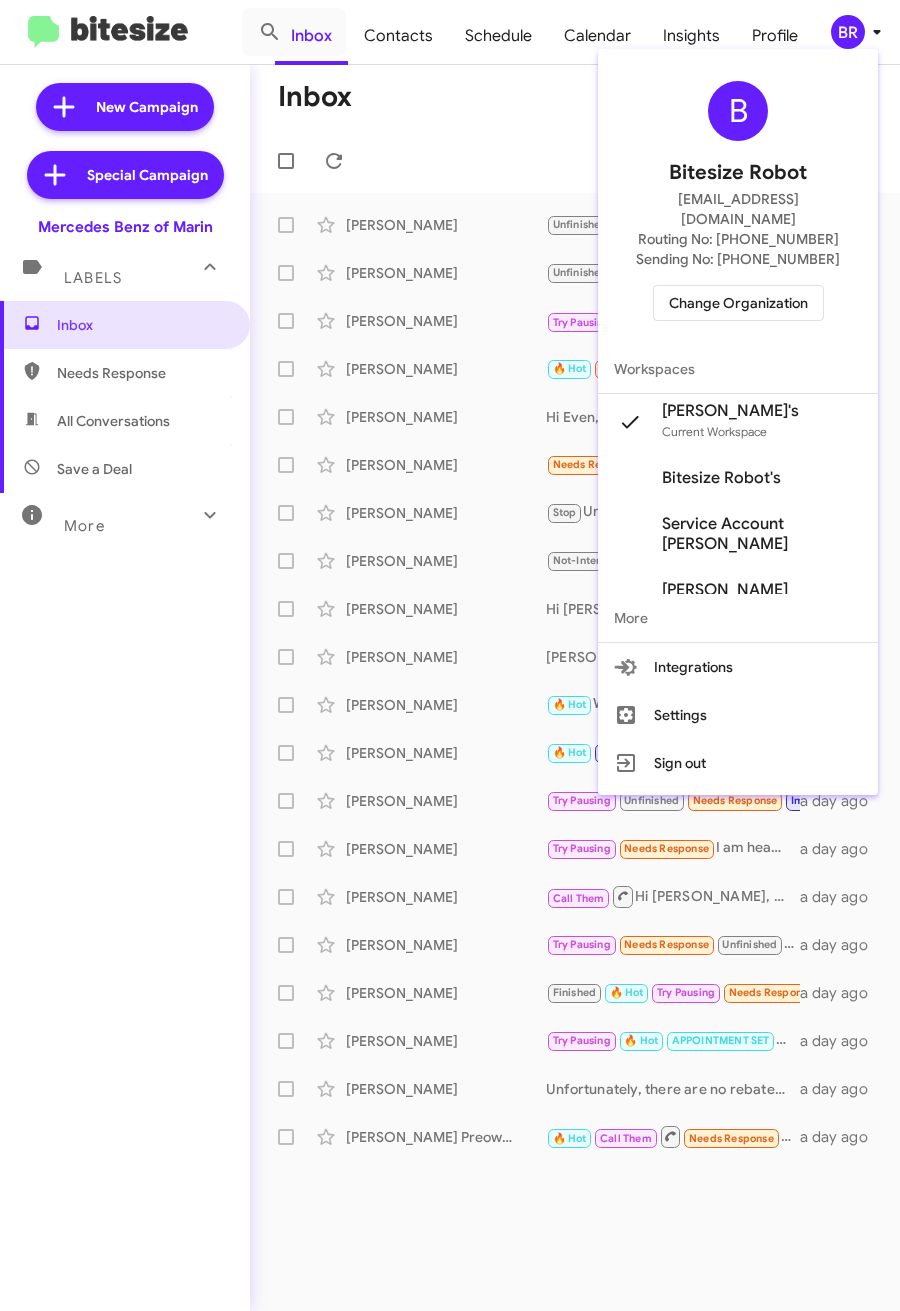 click at bounding box center (450, 655) 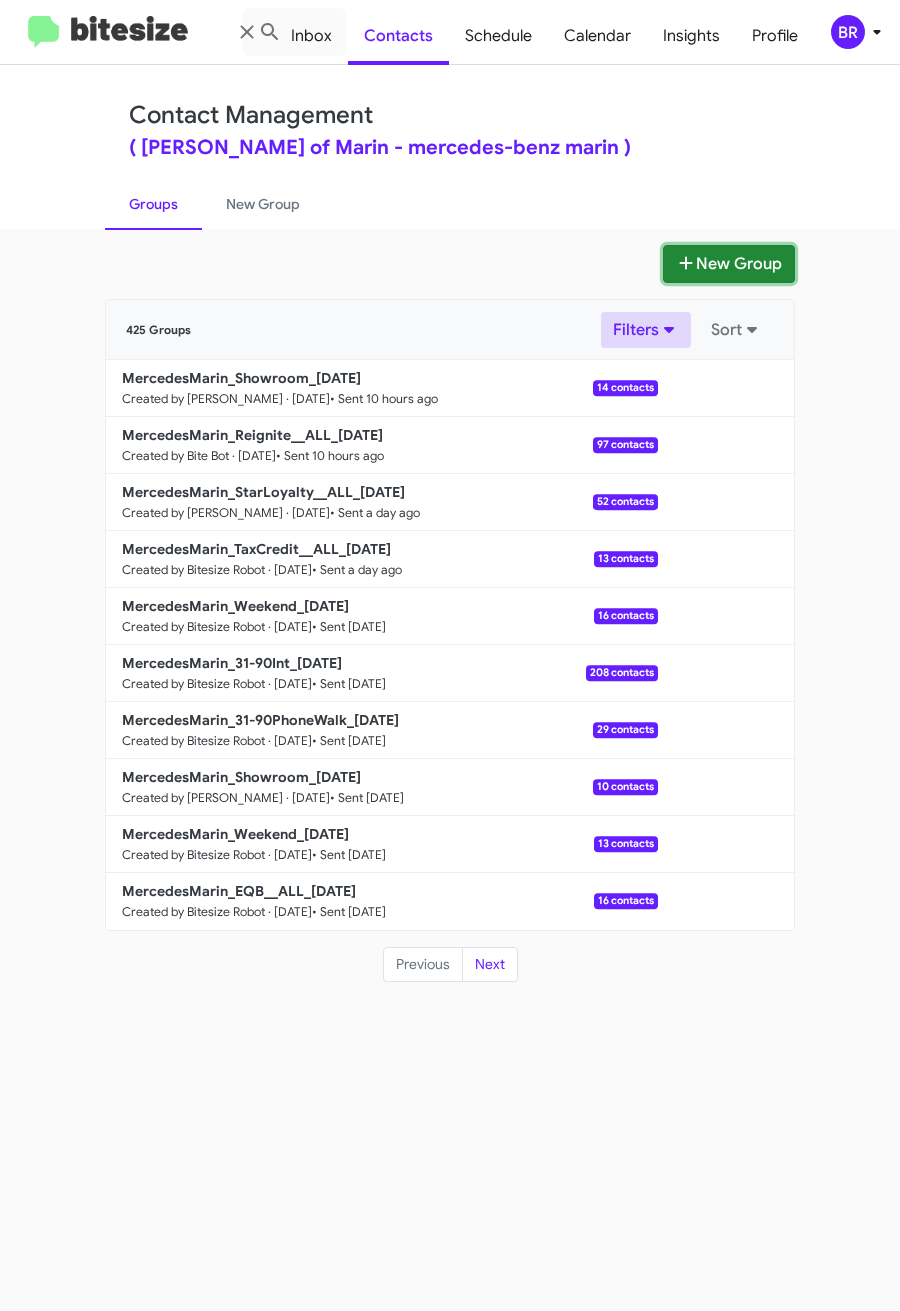 drag, startPoint x: 717, startPoint y: 258, endPoint x: 660, endPoint y: 316, distance: 81.32035 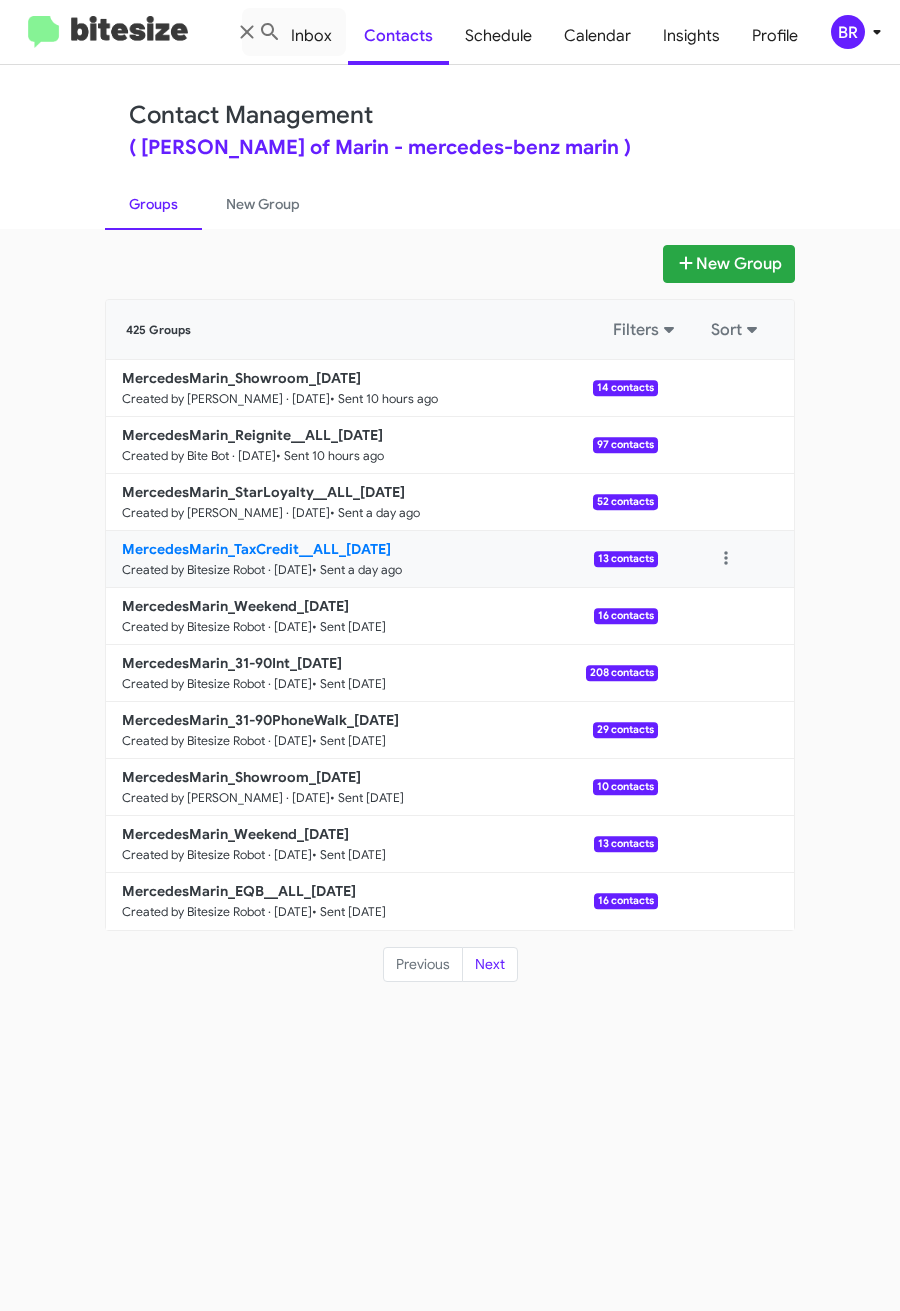 type 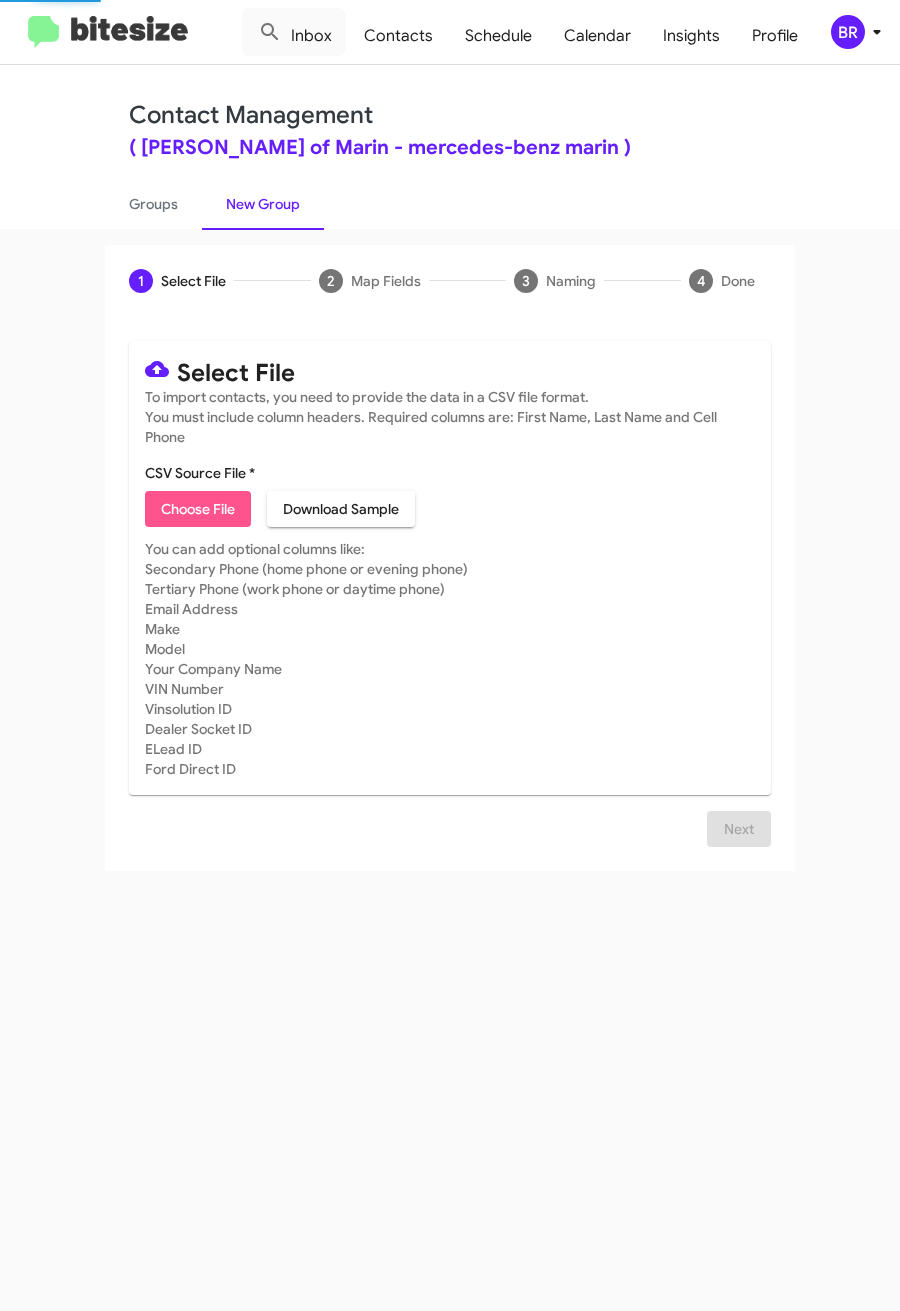 click on "Choose File" 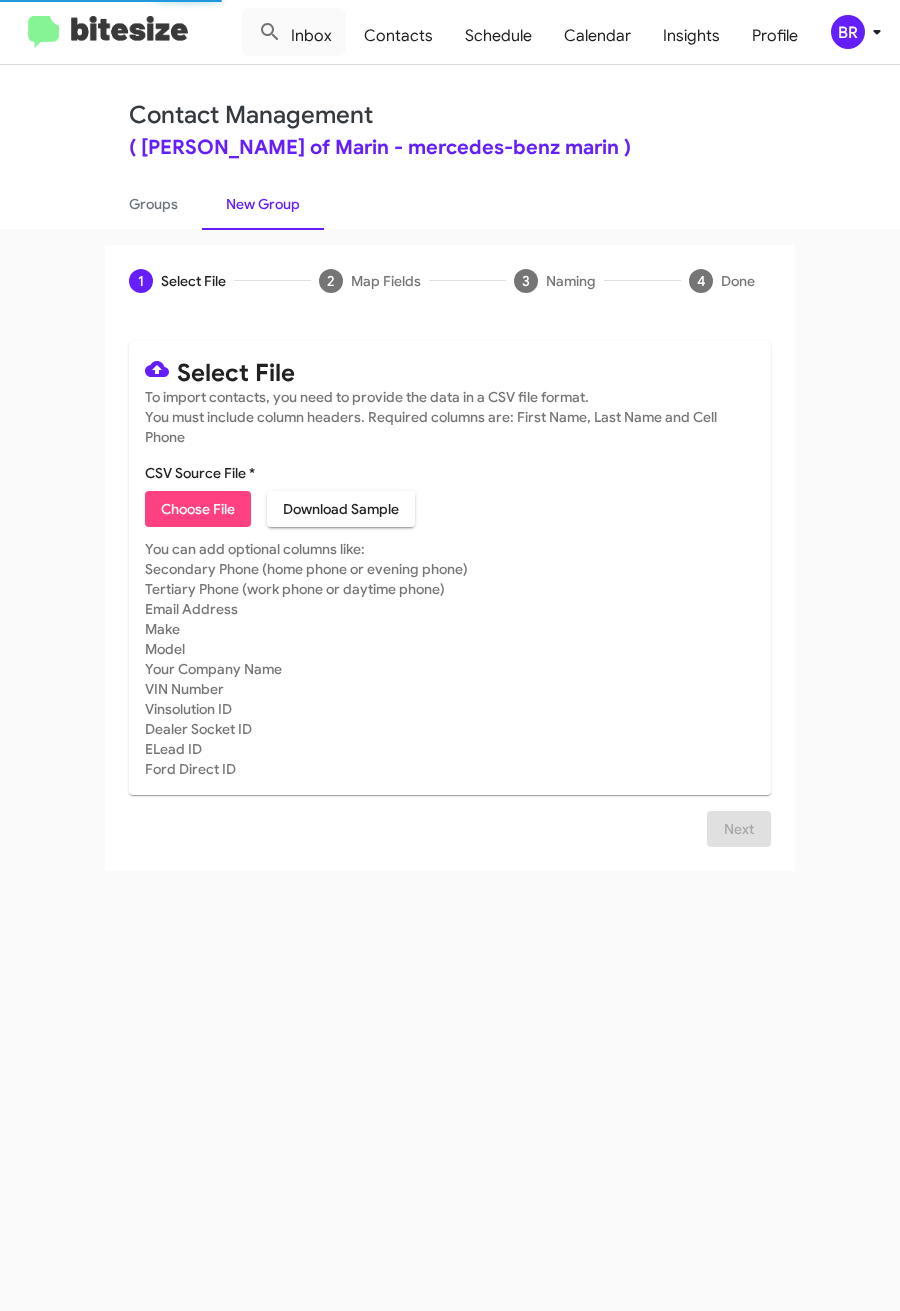 type on "MercedesMarin_5-30_07-10-25" 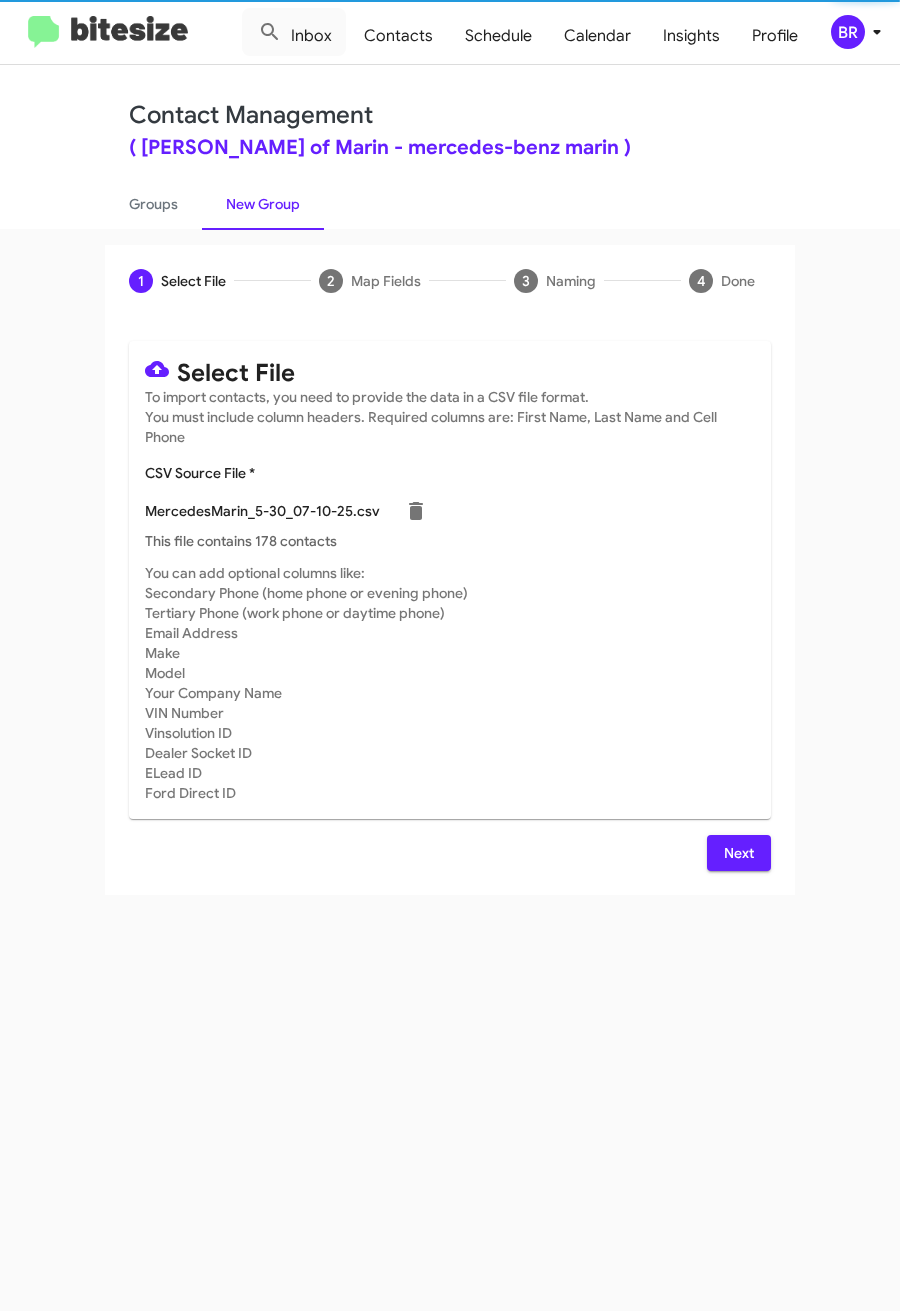 click on "Next" at bounding box center (739, 853) 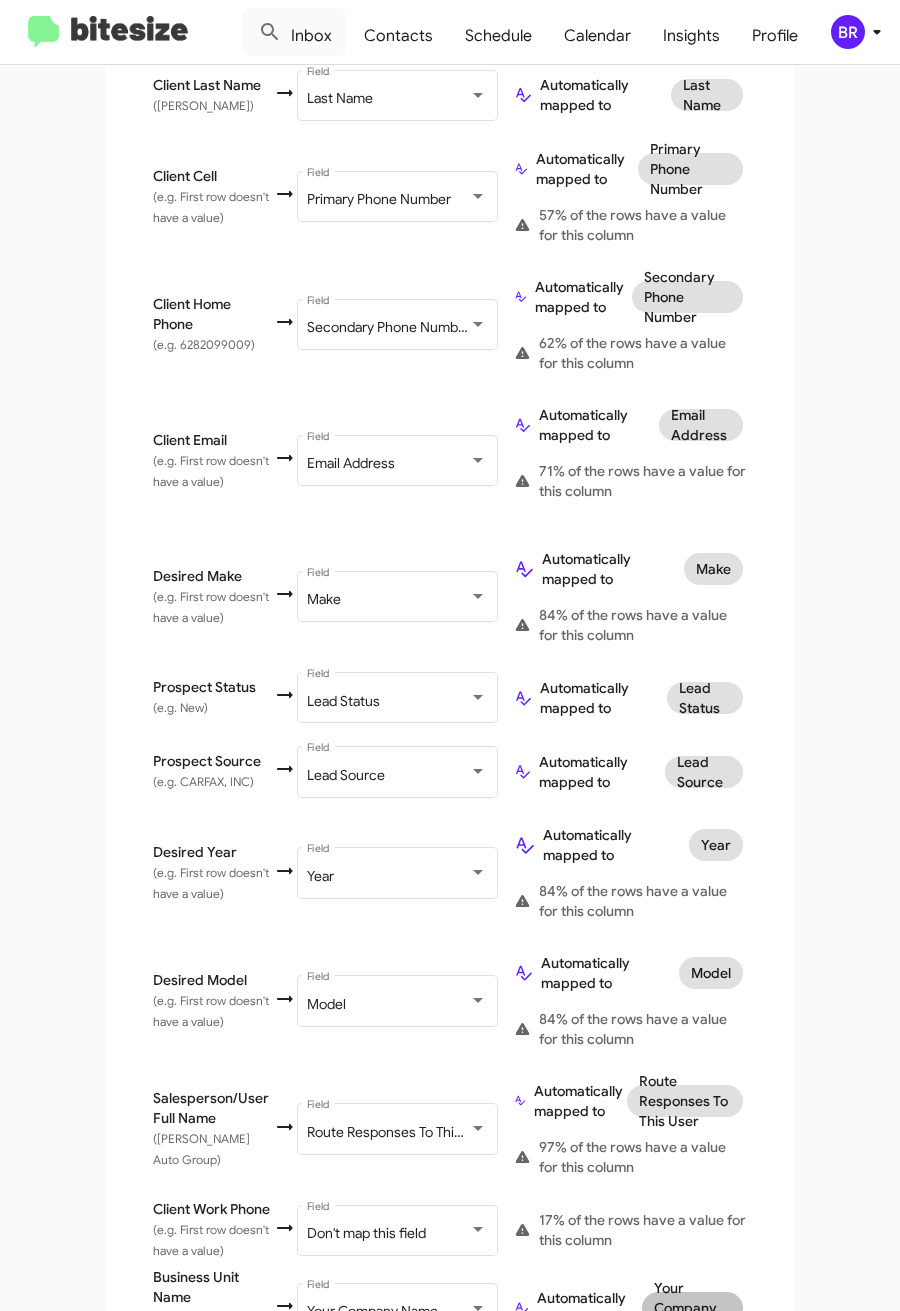 scroll, scrollTop: 684, scrollLeft: 0, axis: vertical 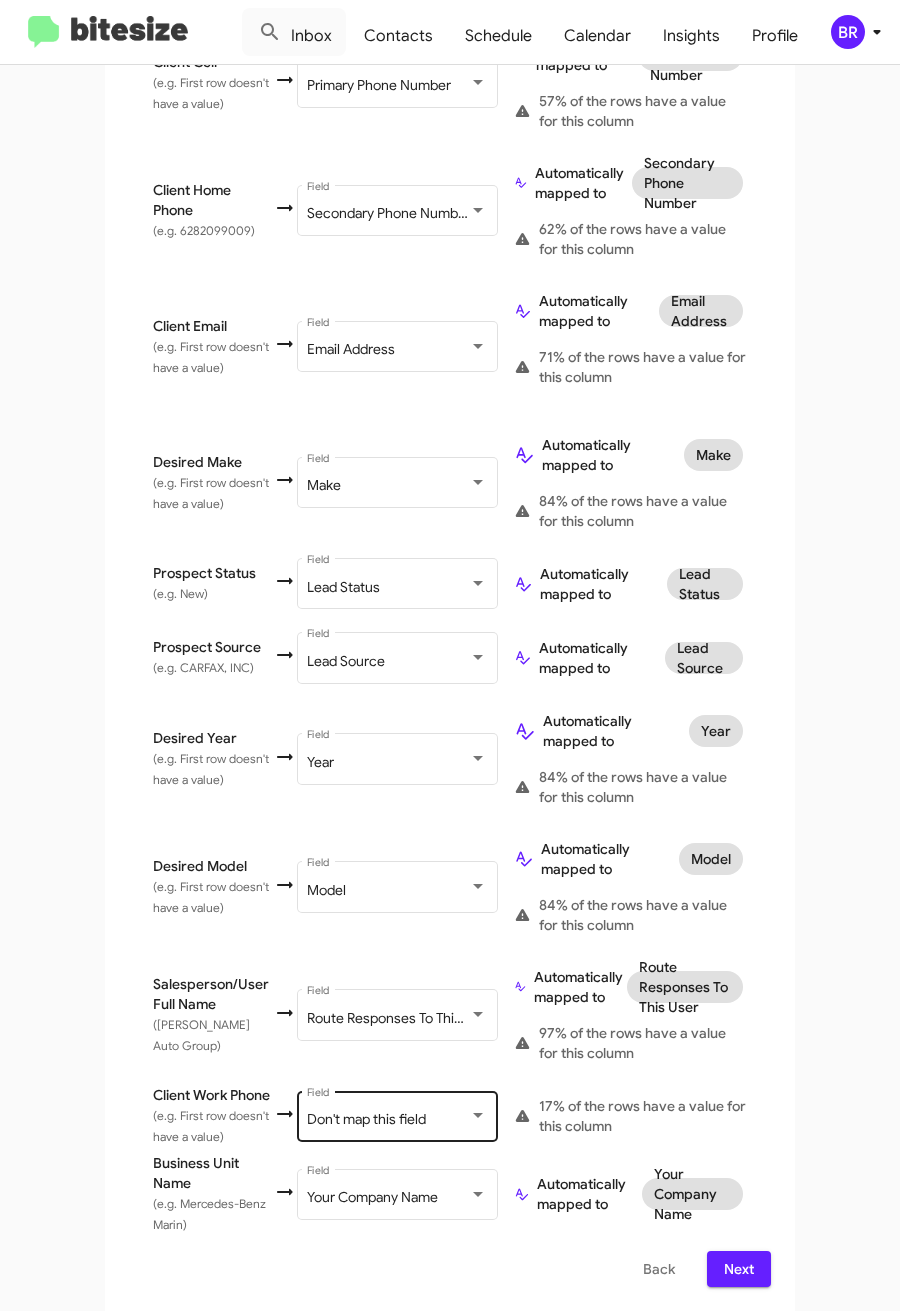 click on "Don't map this field Field" at bounding box center (397, 1114) 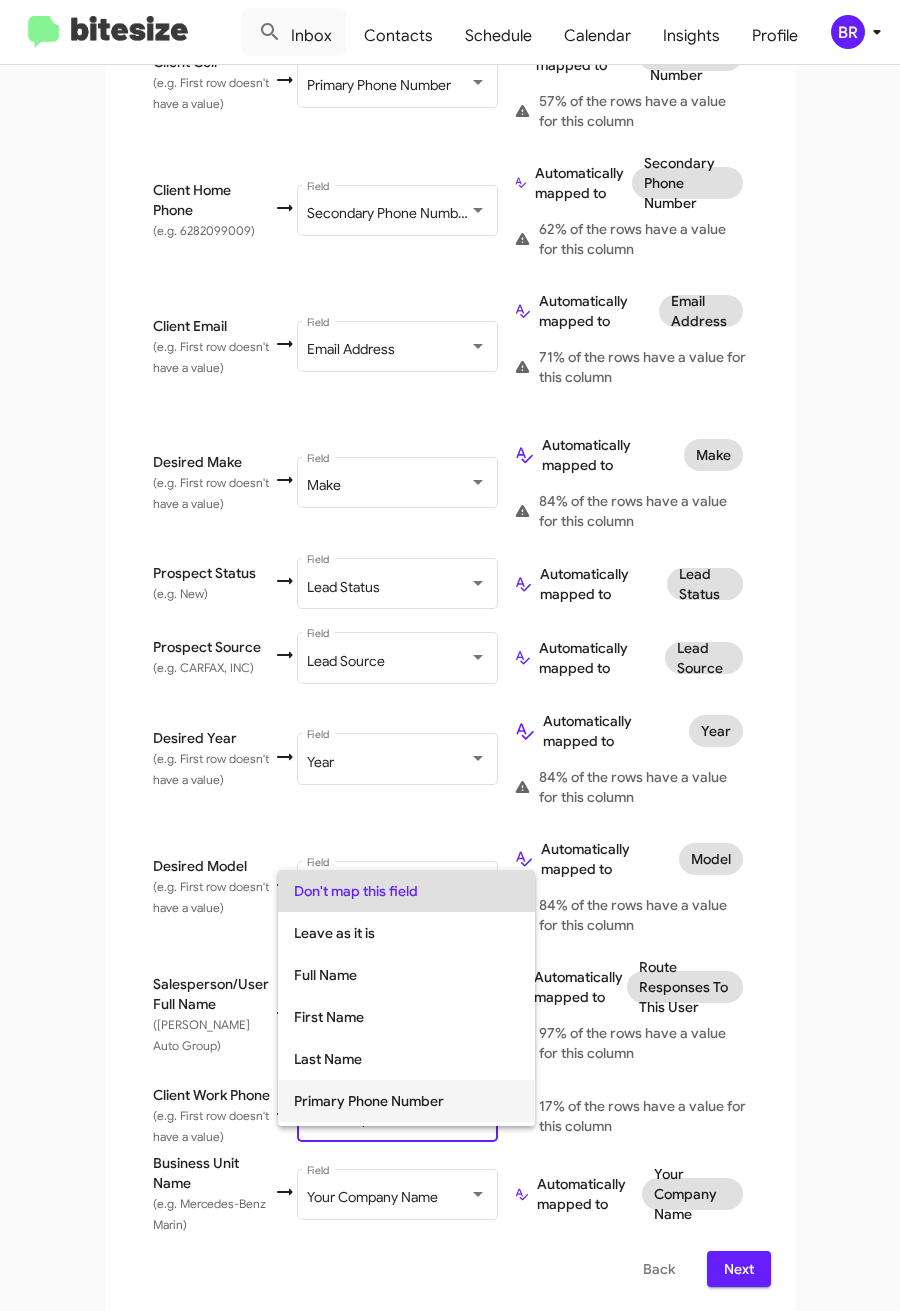 scroll, scrollTop: 150, scrollLeft: 0, axis: vertical 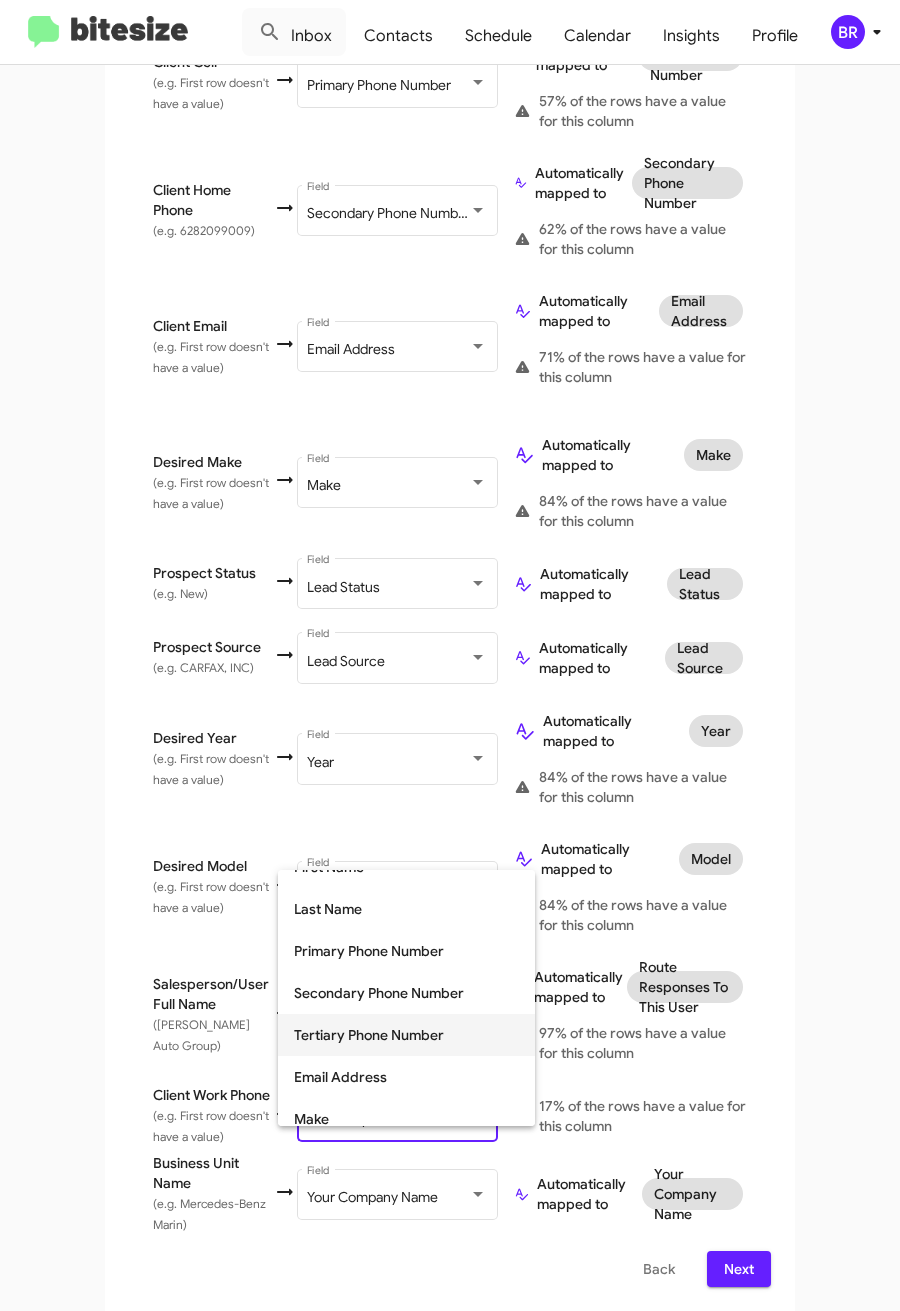 click on "Tertiary Phone Number" at bounding box center [406, 1035] 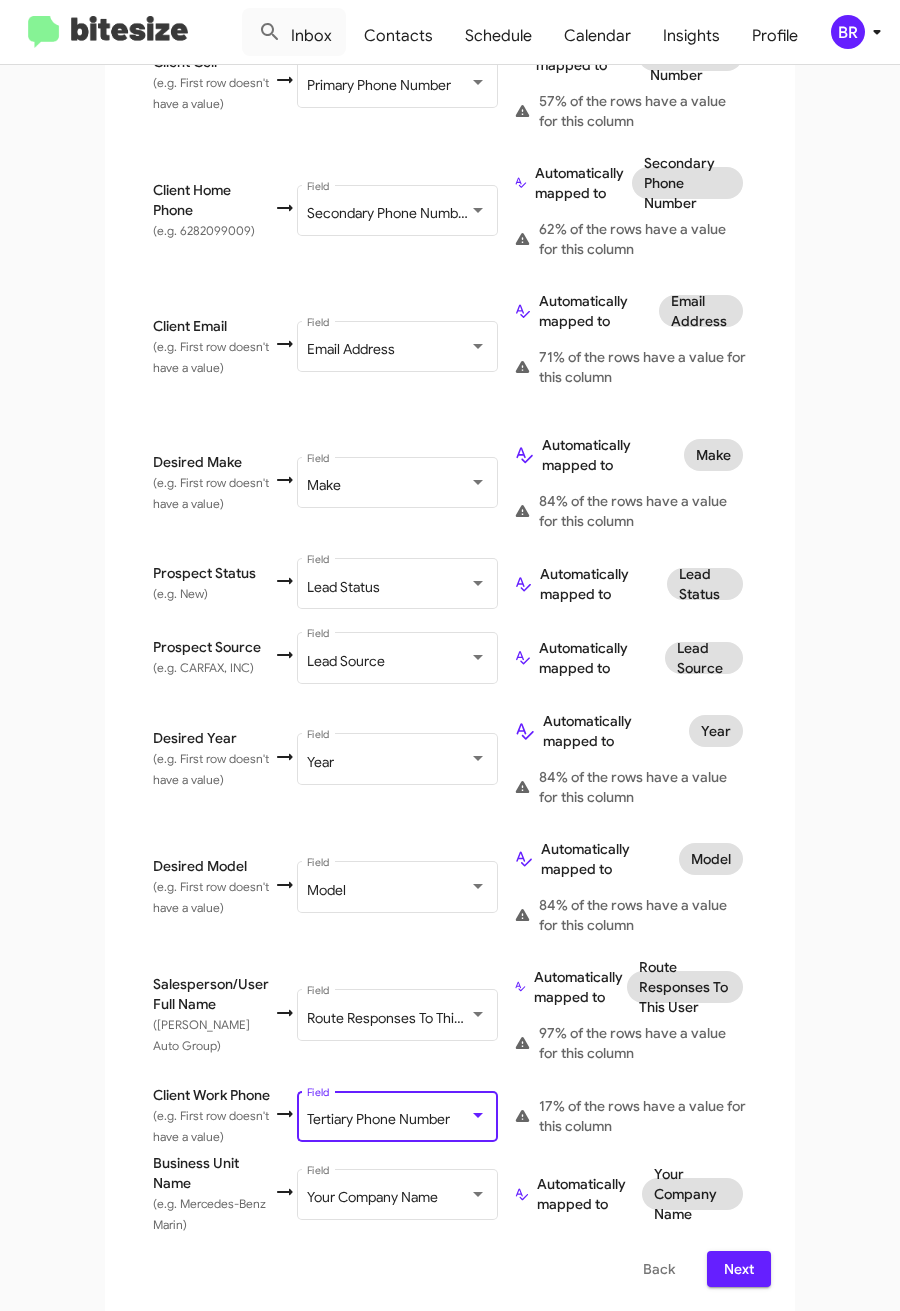 click on "Next" at bounding box center [739, 1269] 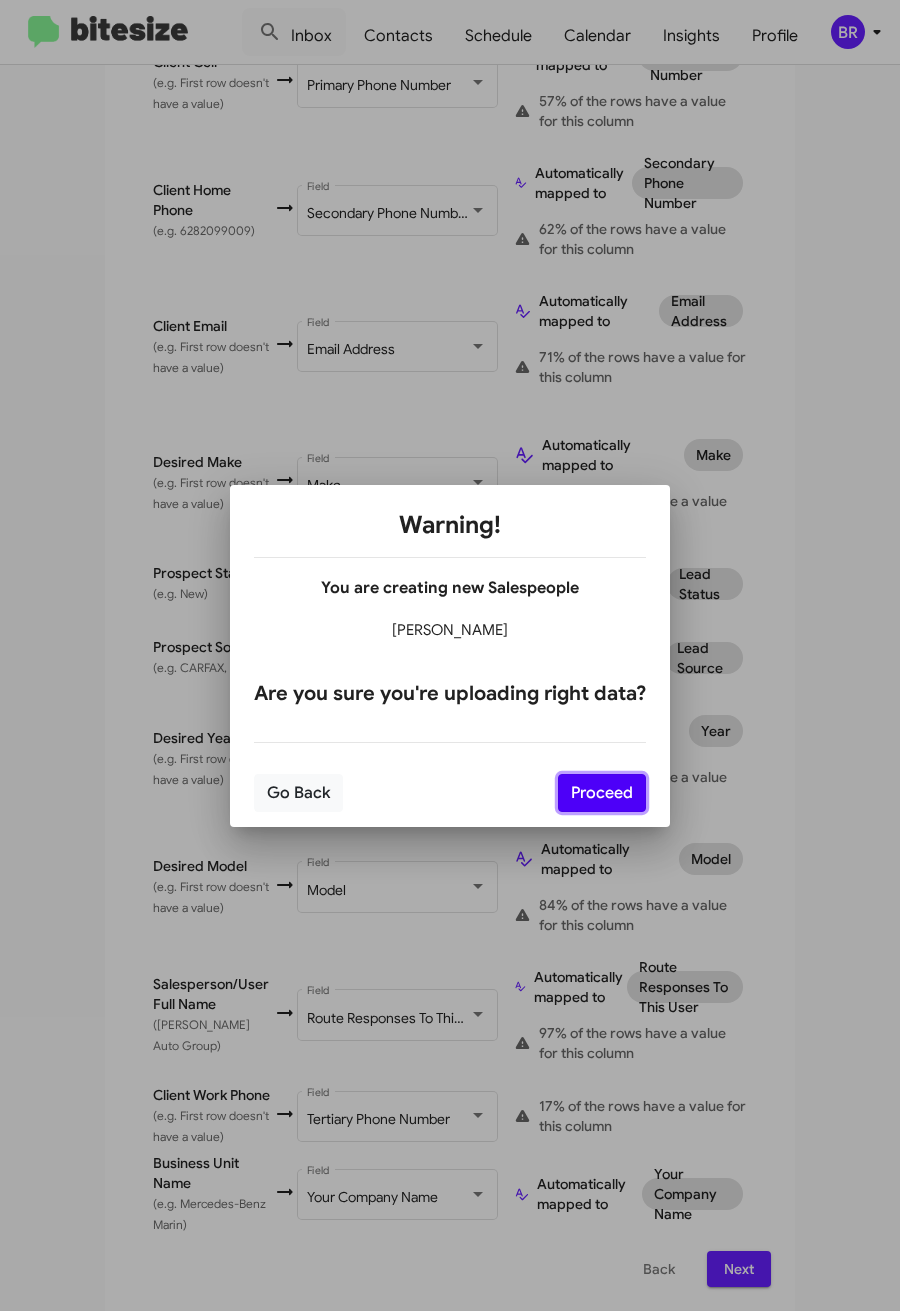 click on "Proceed" at bounding box center [602, 793] 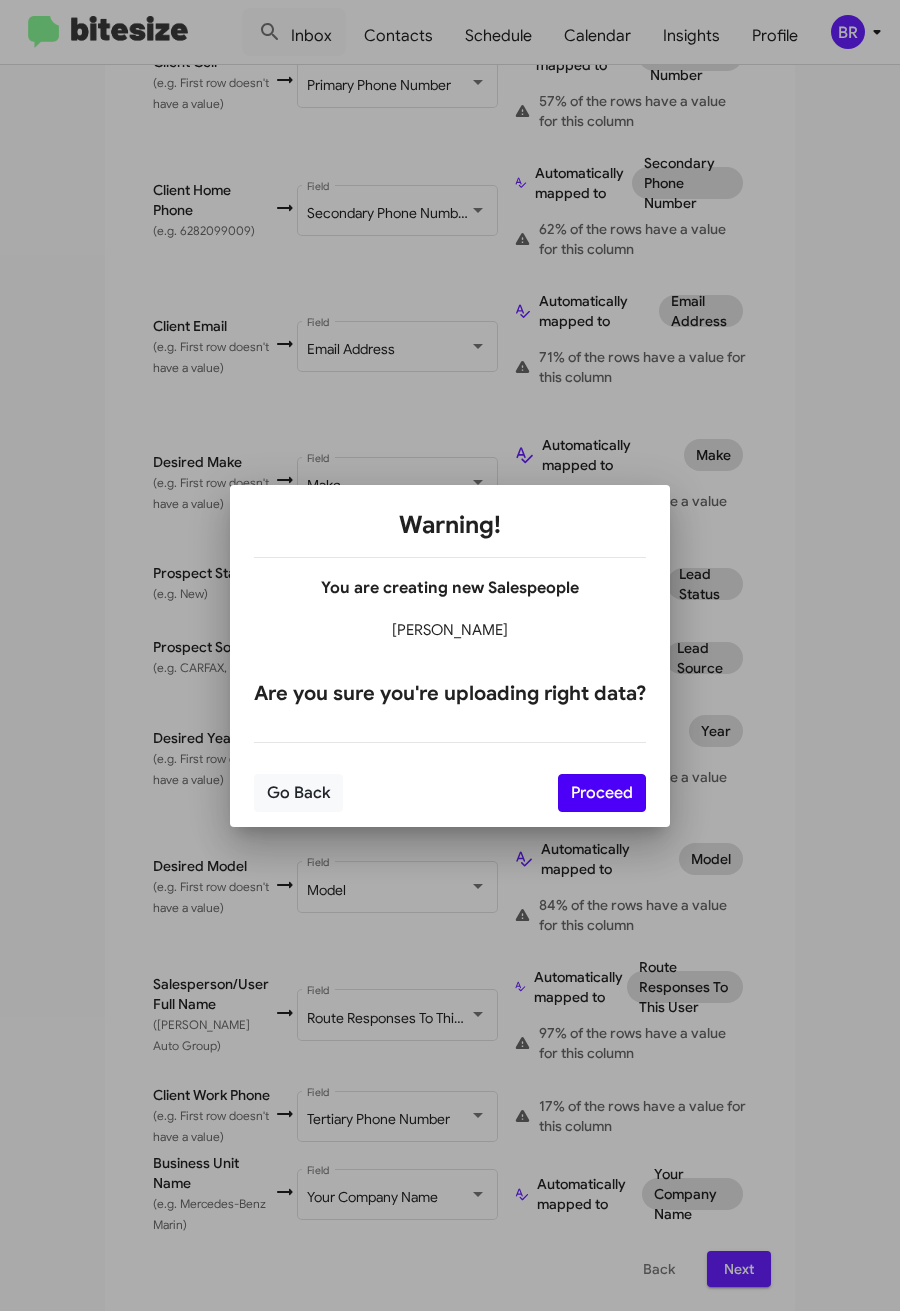 scroll, scrollTop: 0, scrollLeft: 0, axis: both 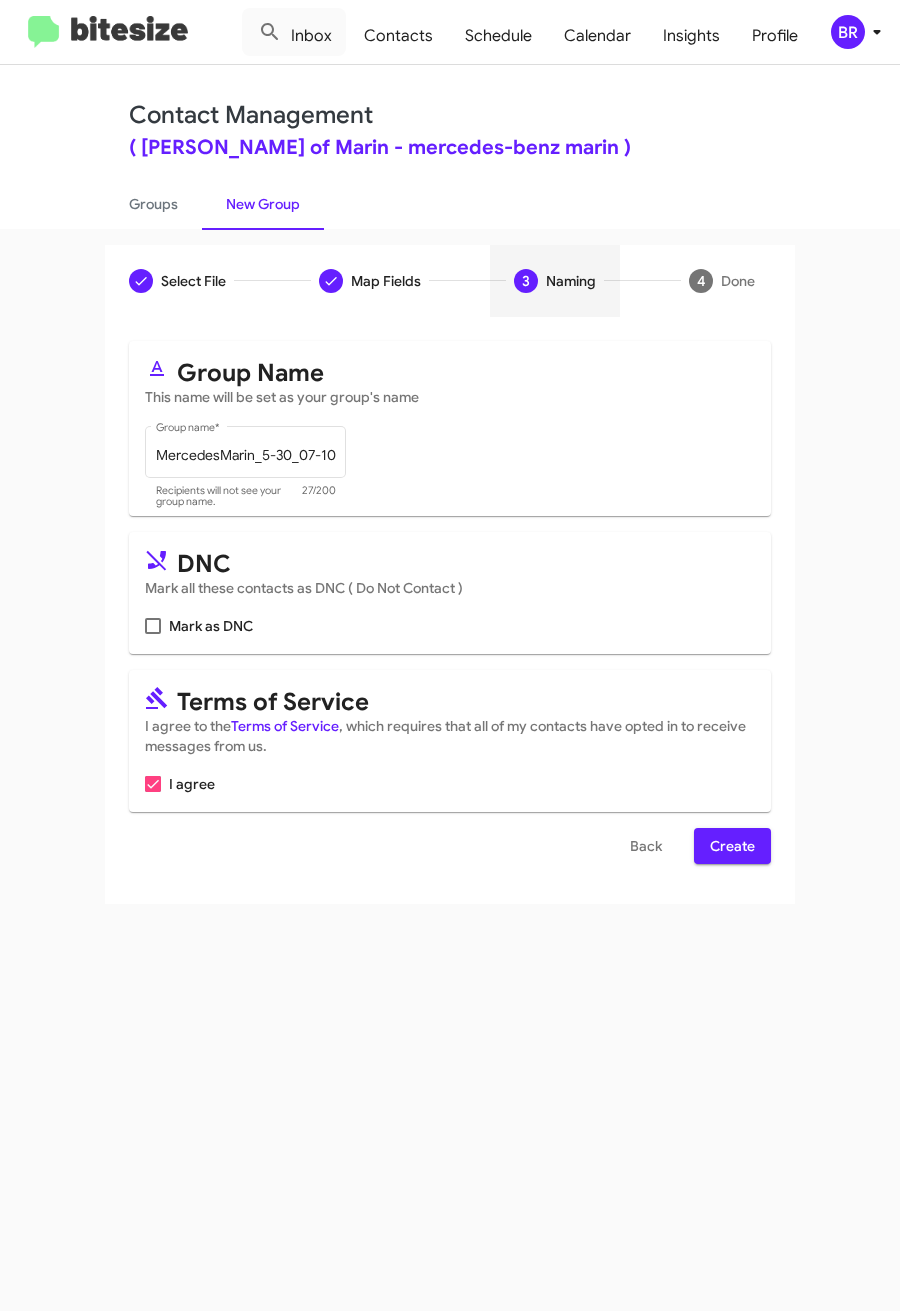 click on "Create" at bounding box center (732, 846) 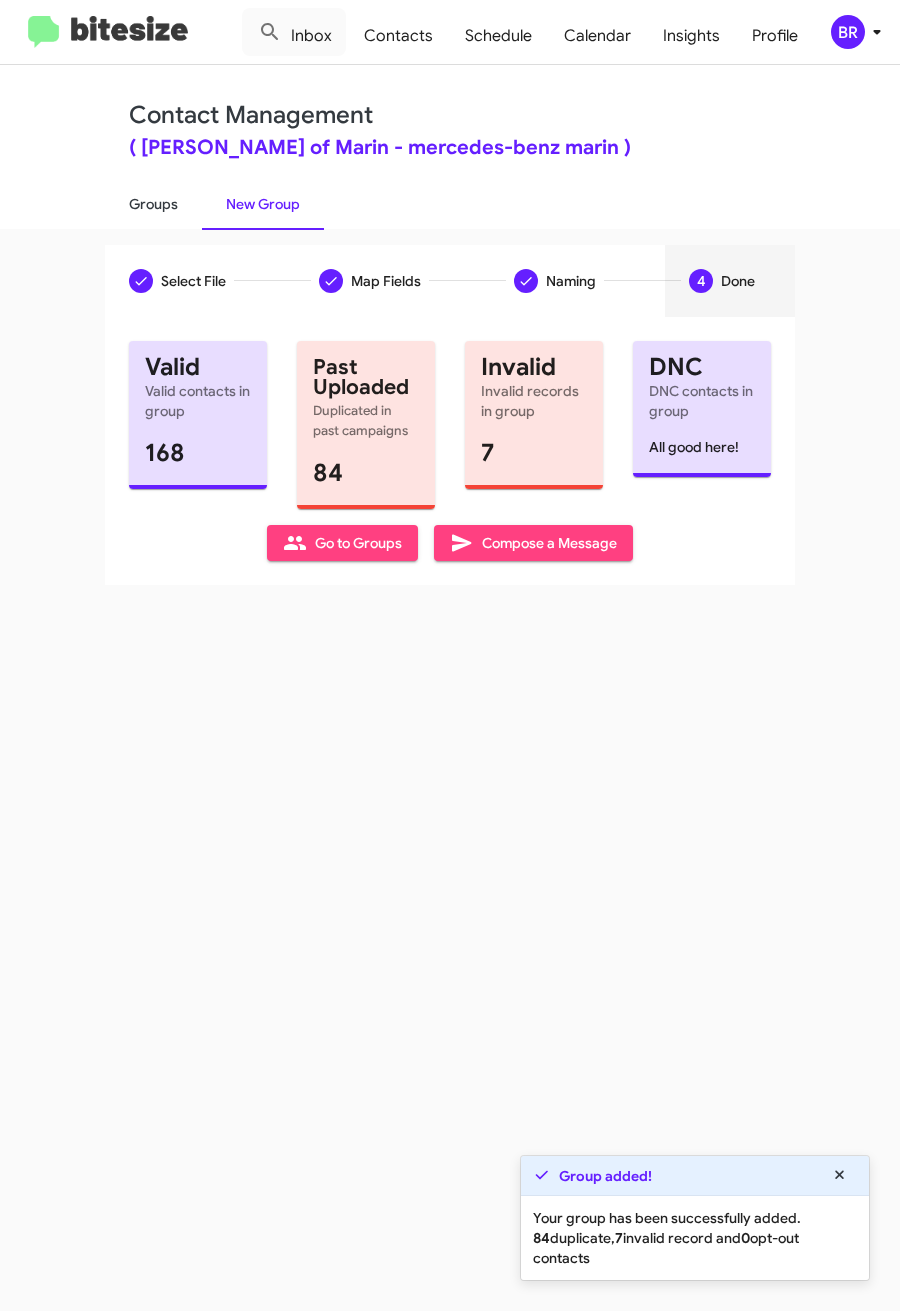 click on "Groups" 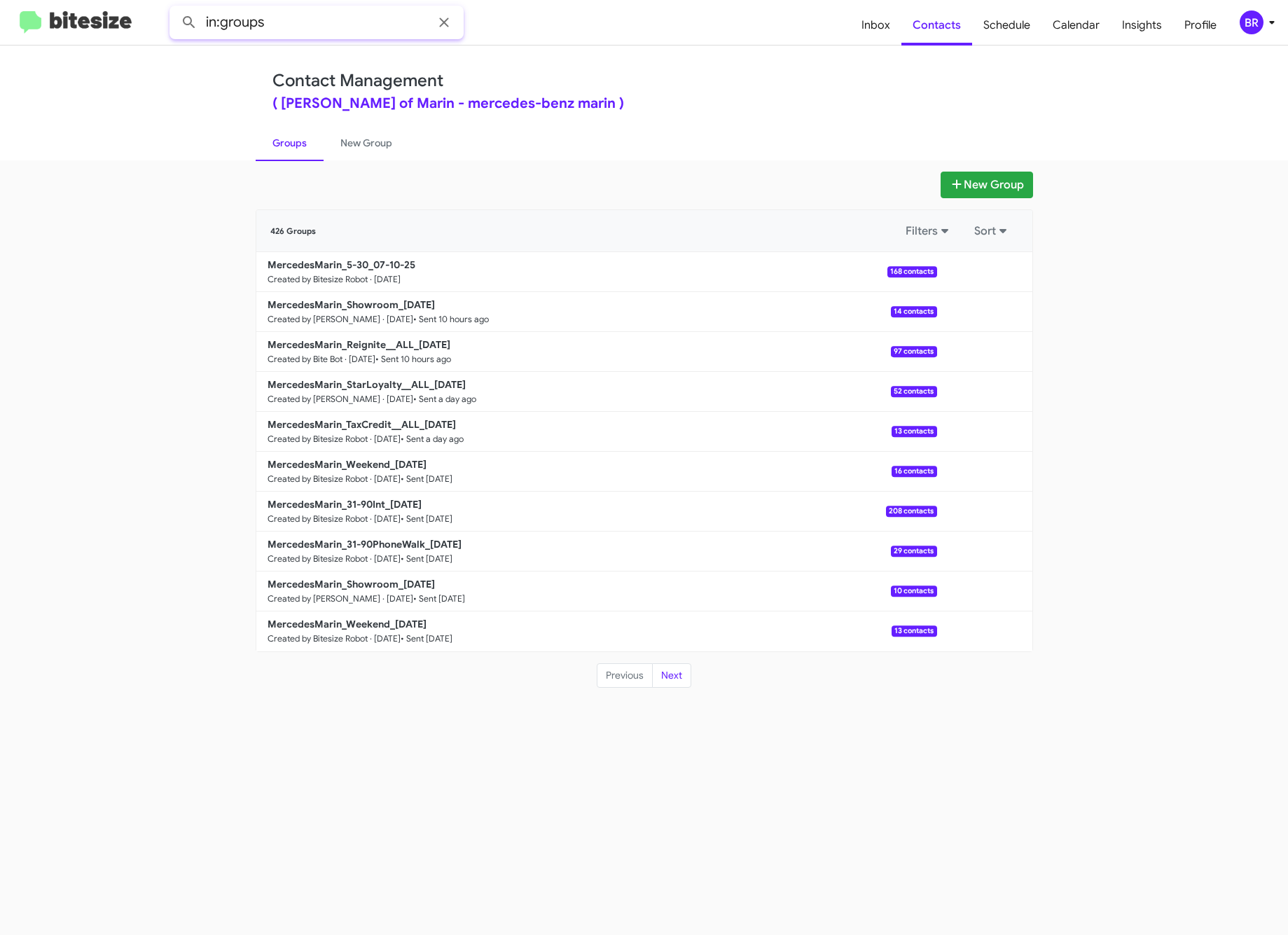 click on "in:groups" 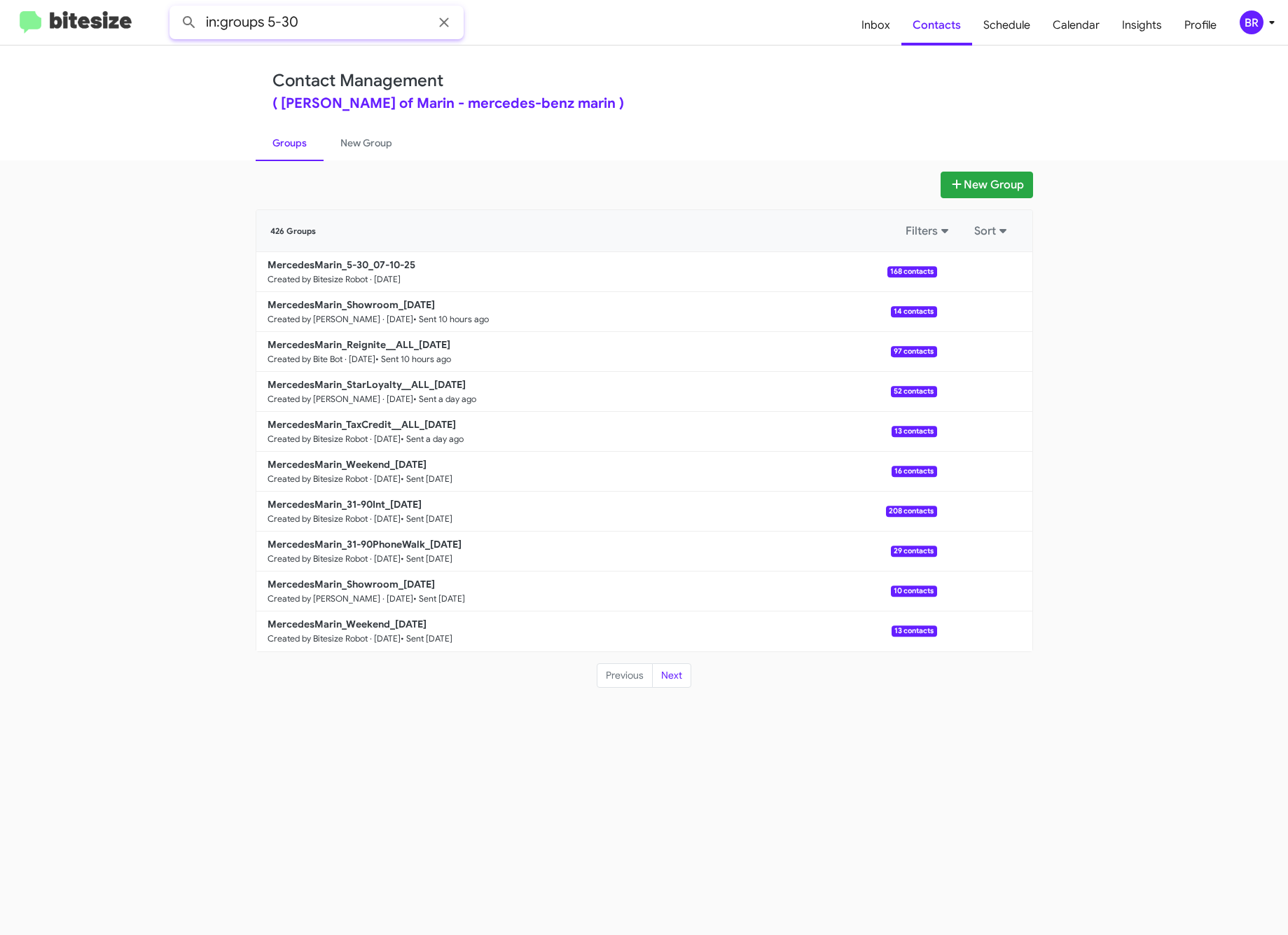 type on "in:groups 5-30" 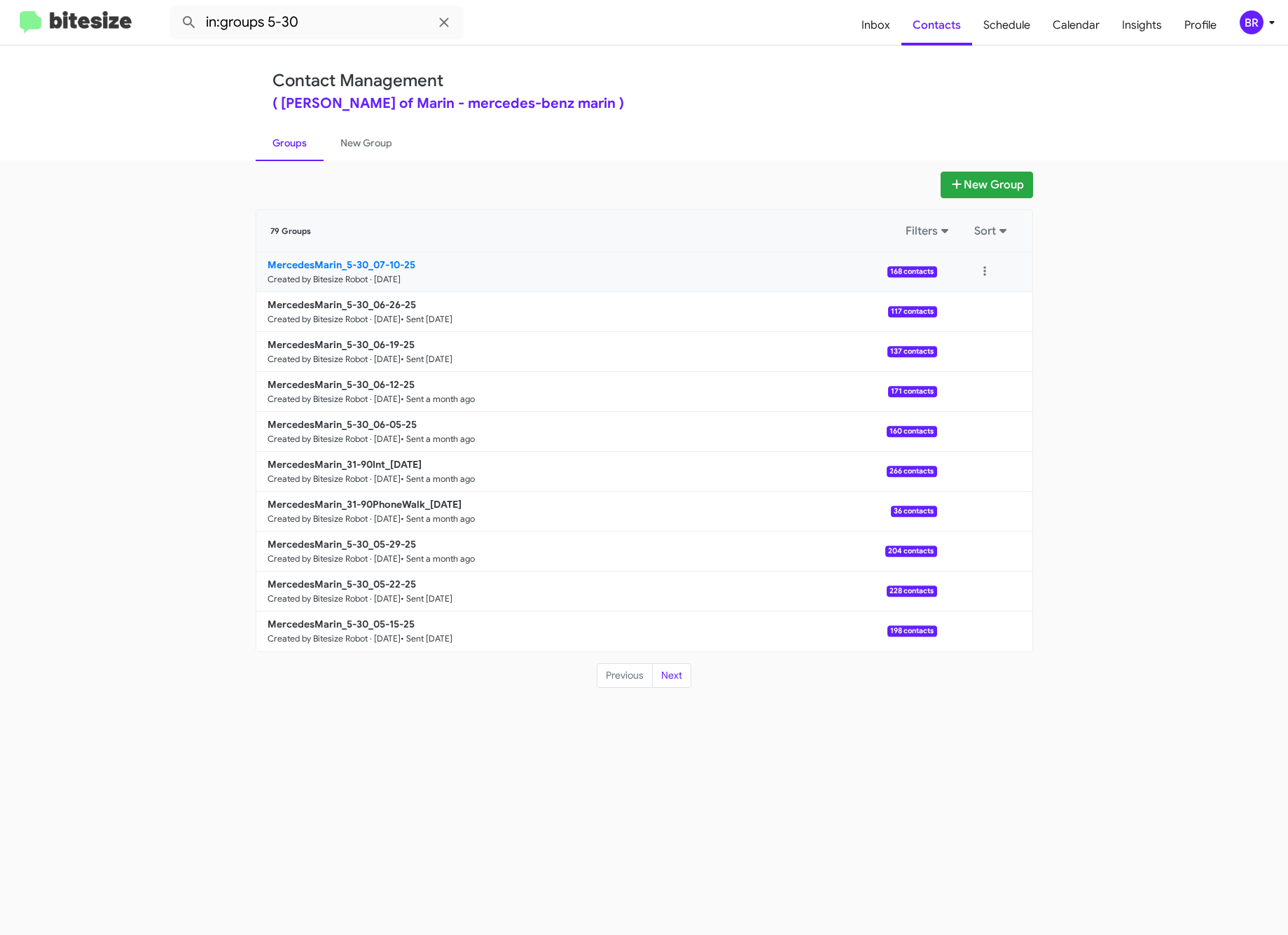 click on "MercedesMarin_5-30_07-10-25" 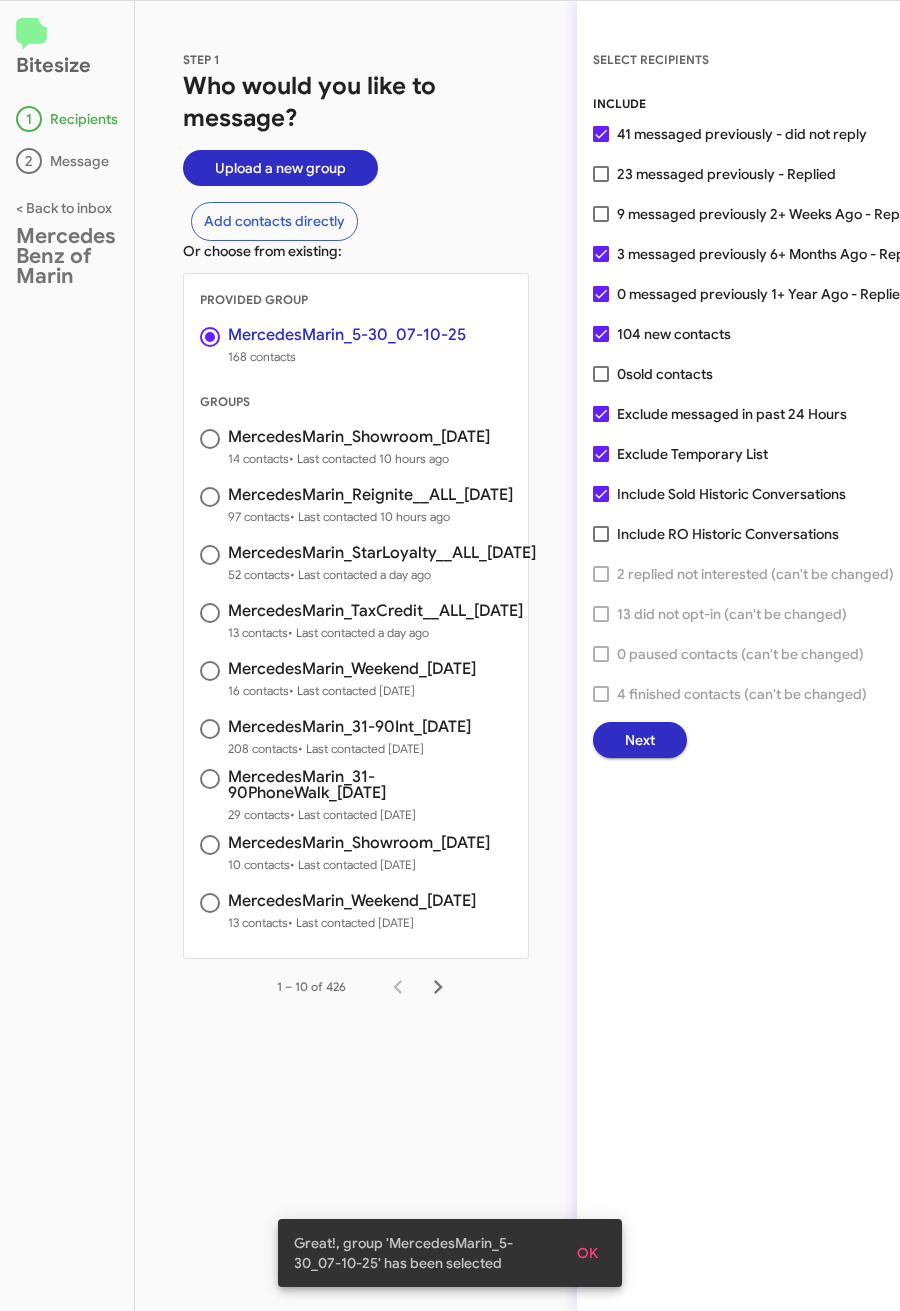 click on "Next" 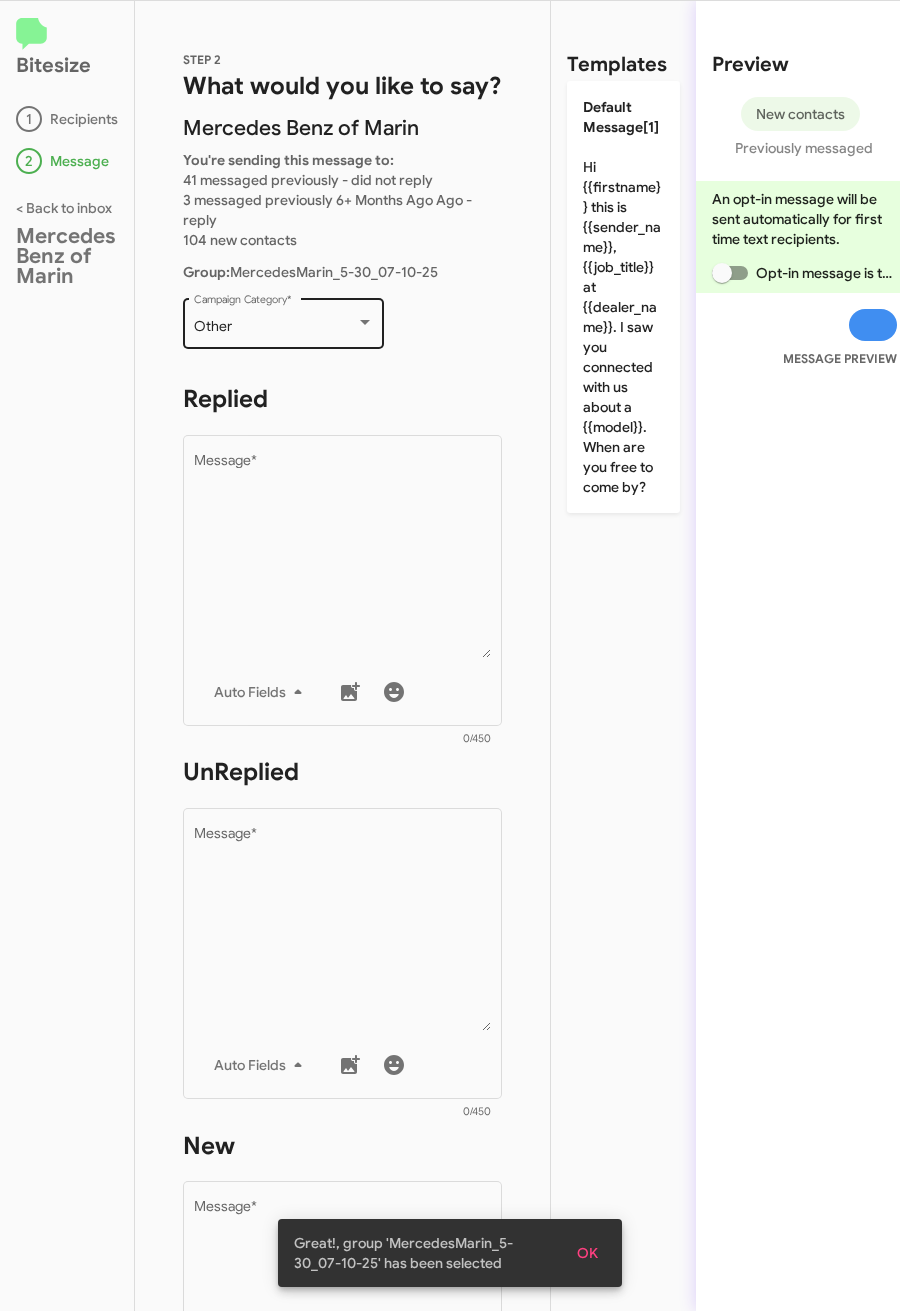 click on "Other  Campaign Category   *" 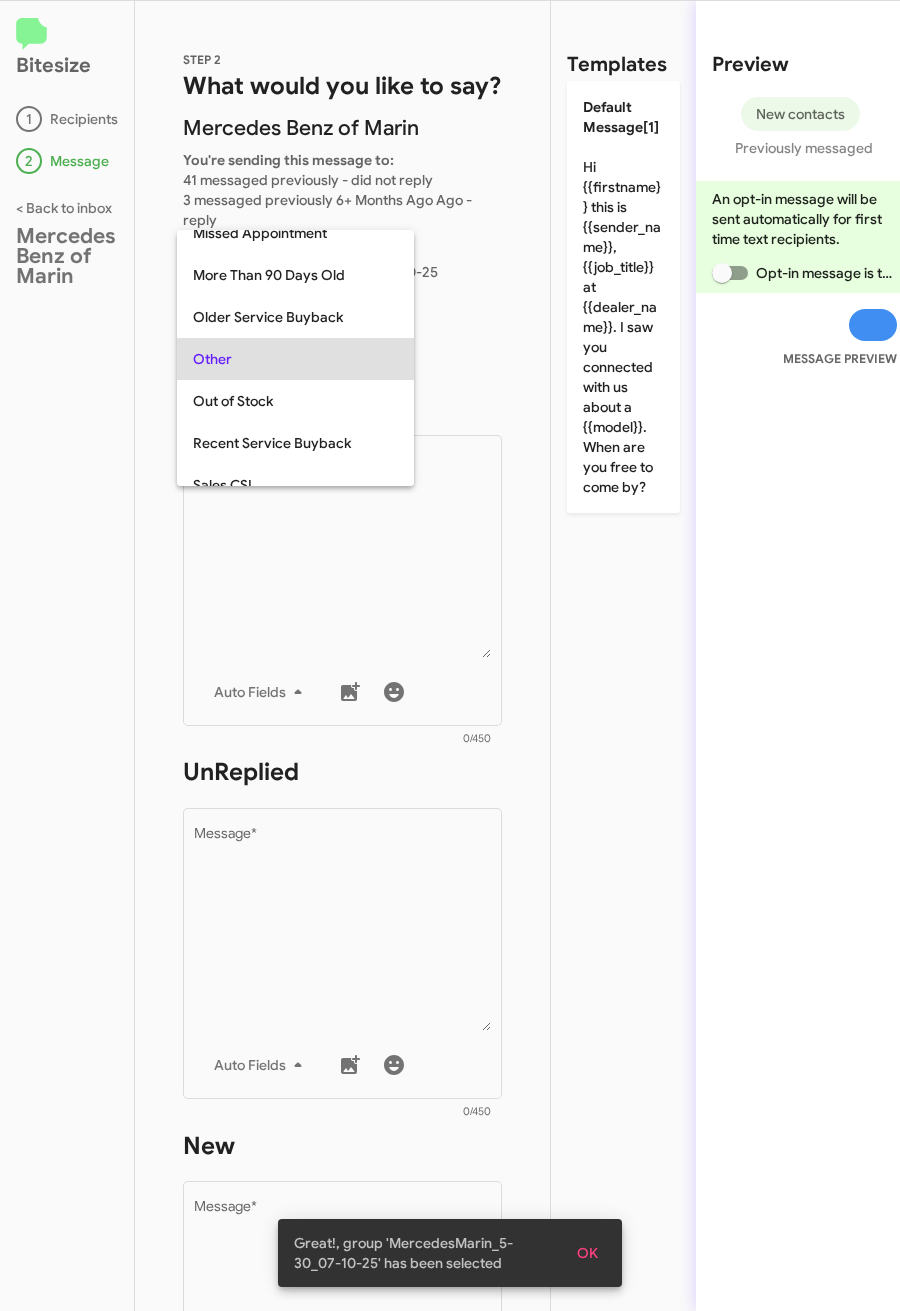 scroll, scrollTop: 751, scrollLeft: 0, axis: vertical 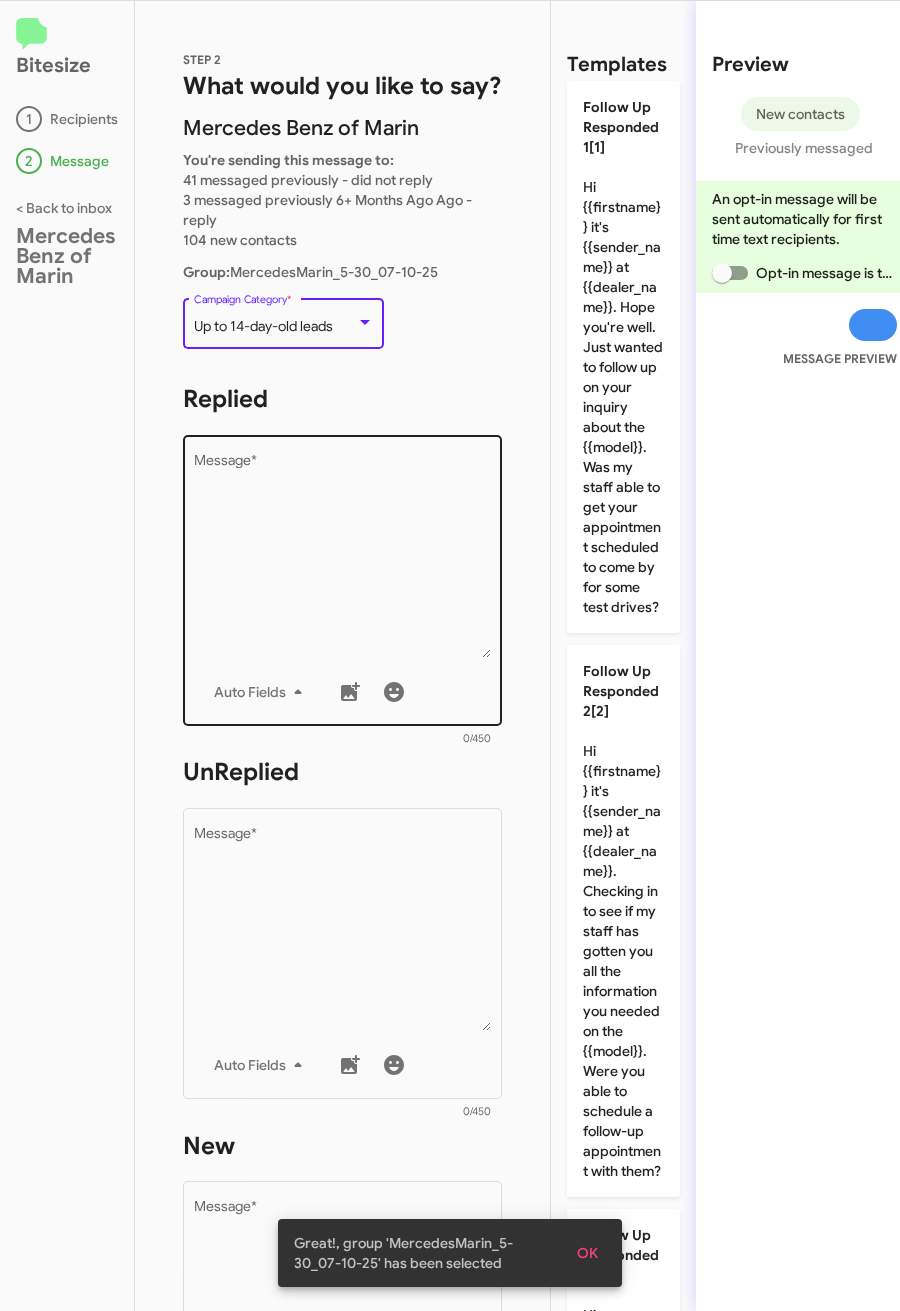 click on "Message  *" at bounding box center [343, 556] 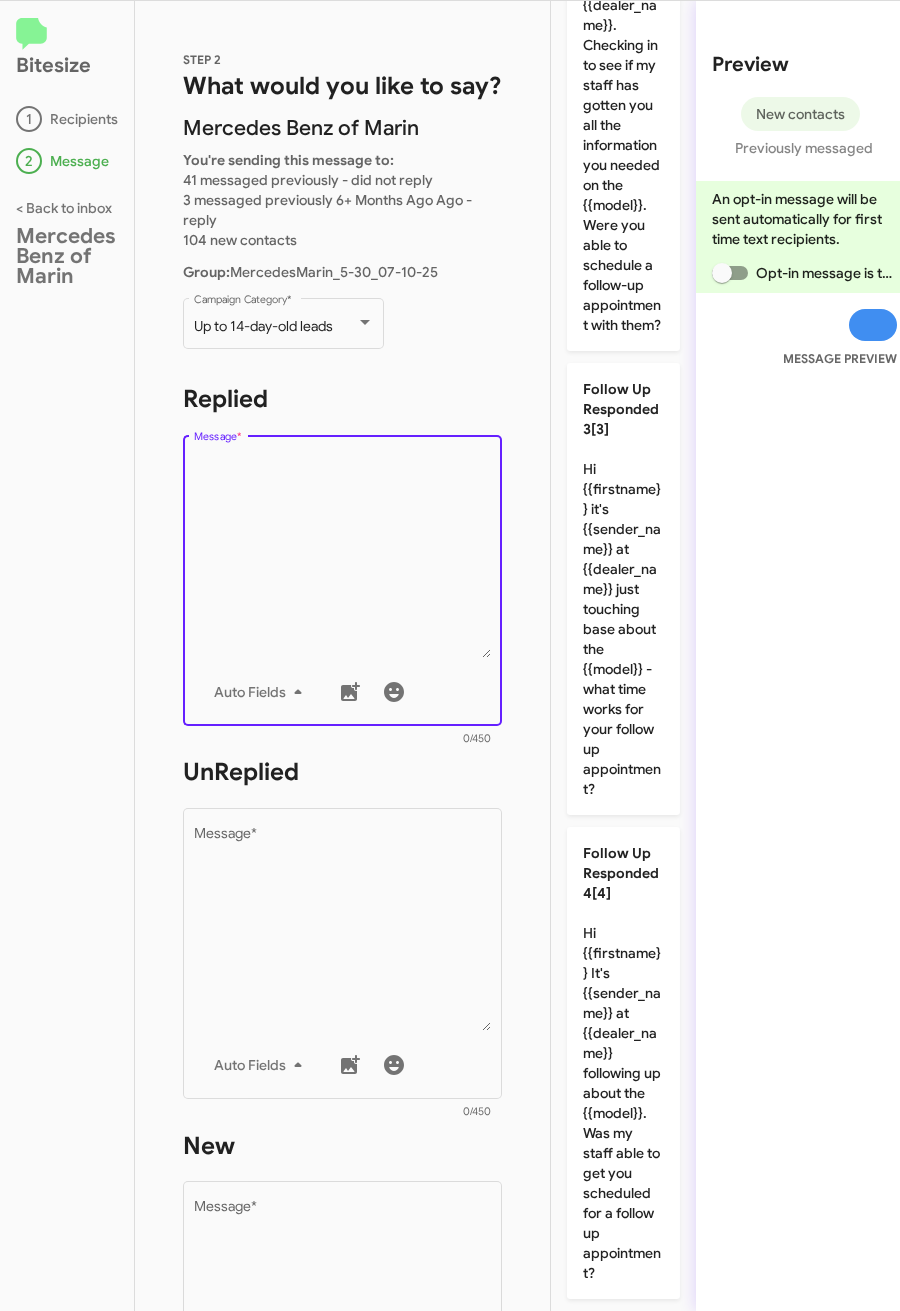 scroll, scrollTop: 1087, scrollLeft: 0, axis: vertical 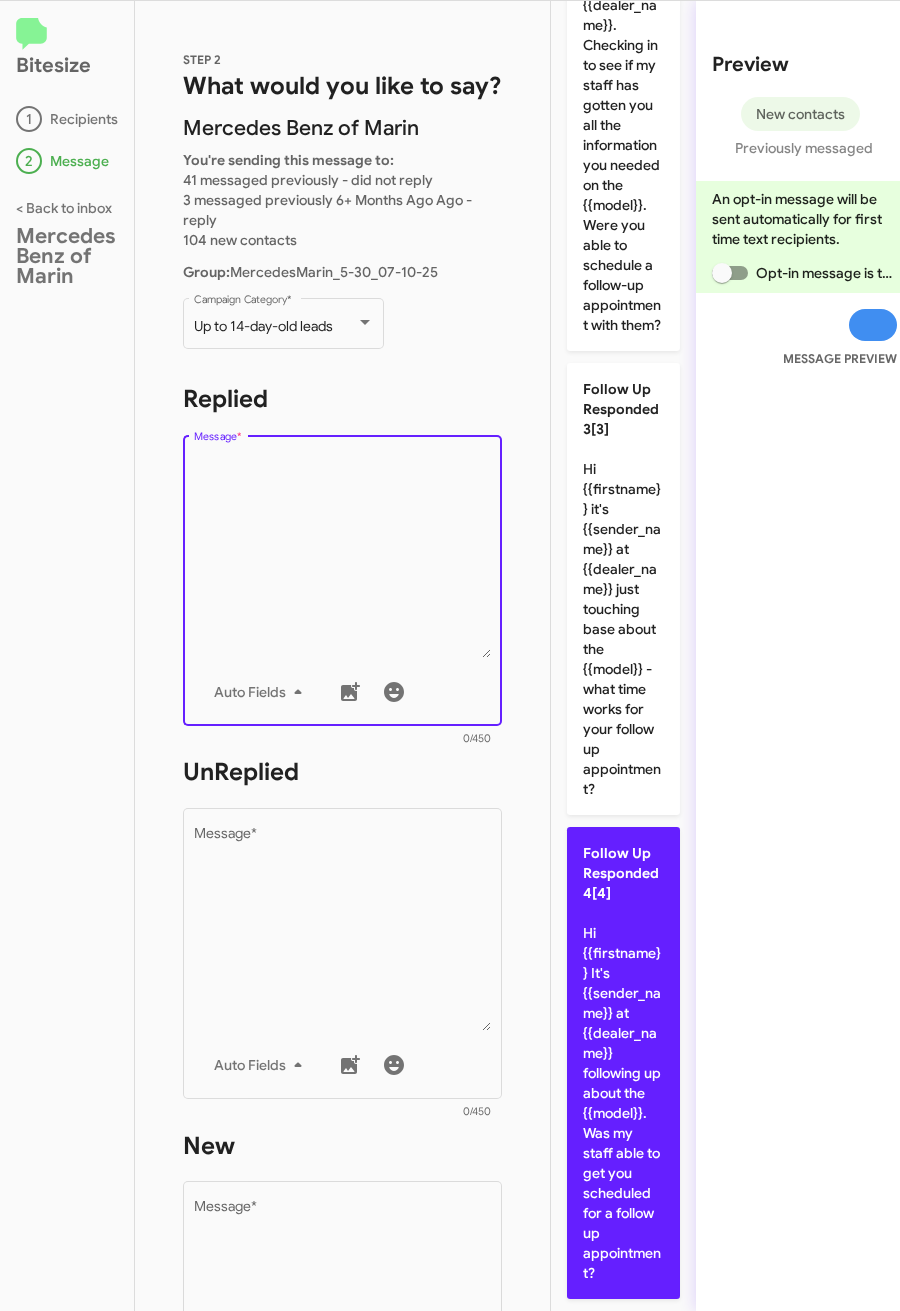 click on "Follow Up Responded 4[4]  Hi {{firstname}} It's {{sender_name}} at {{dealer_name}} following up about the {{model}}. Was my staff able to get you scheduled for a follow up appointment?" 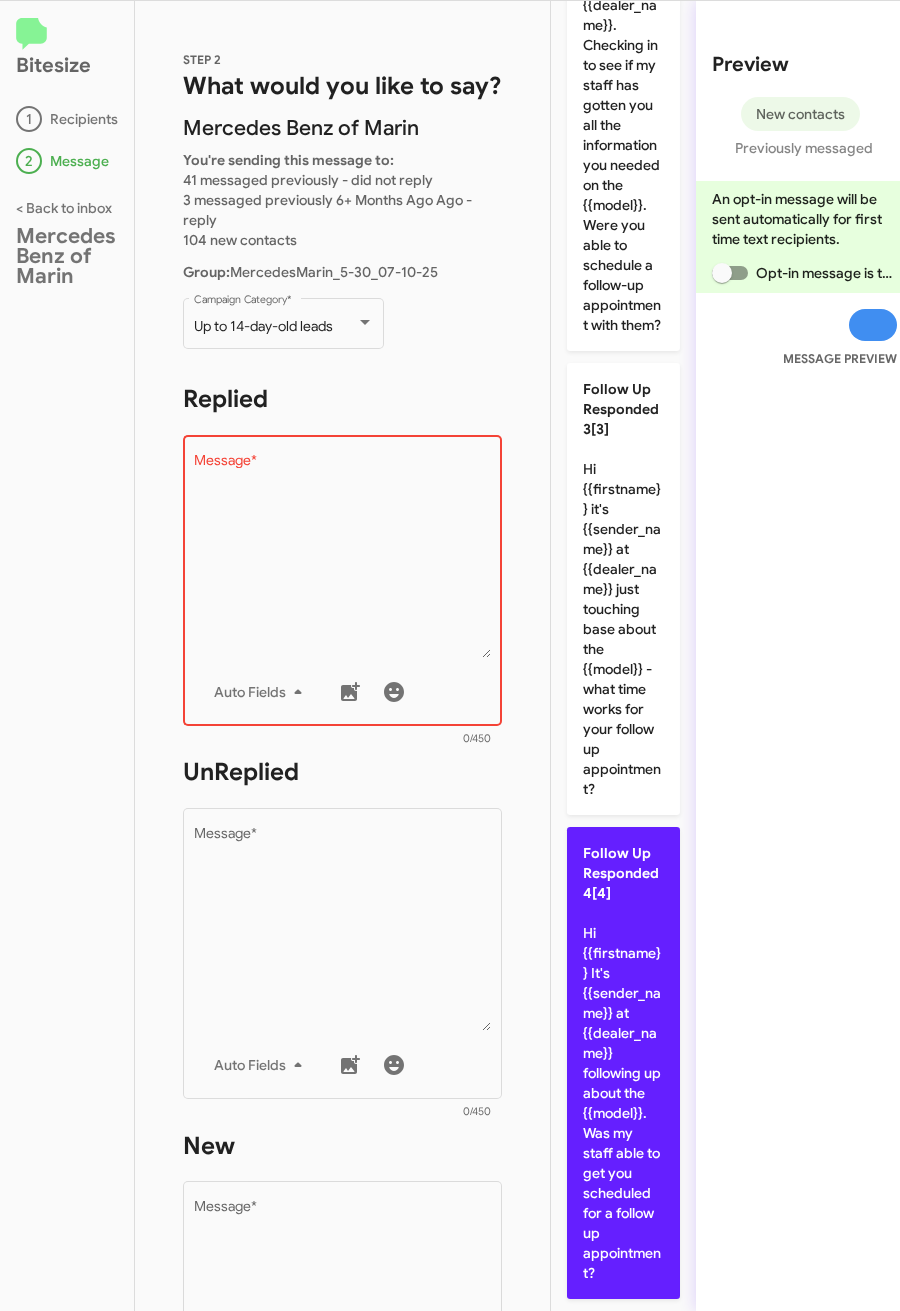 type on "Hi {{firstname}} It's {{sender_name}} at {{dealer_name}} following up about the {{model}}. Was my staff able to get you scheduled for a follow up appointment?" 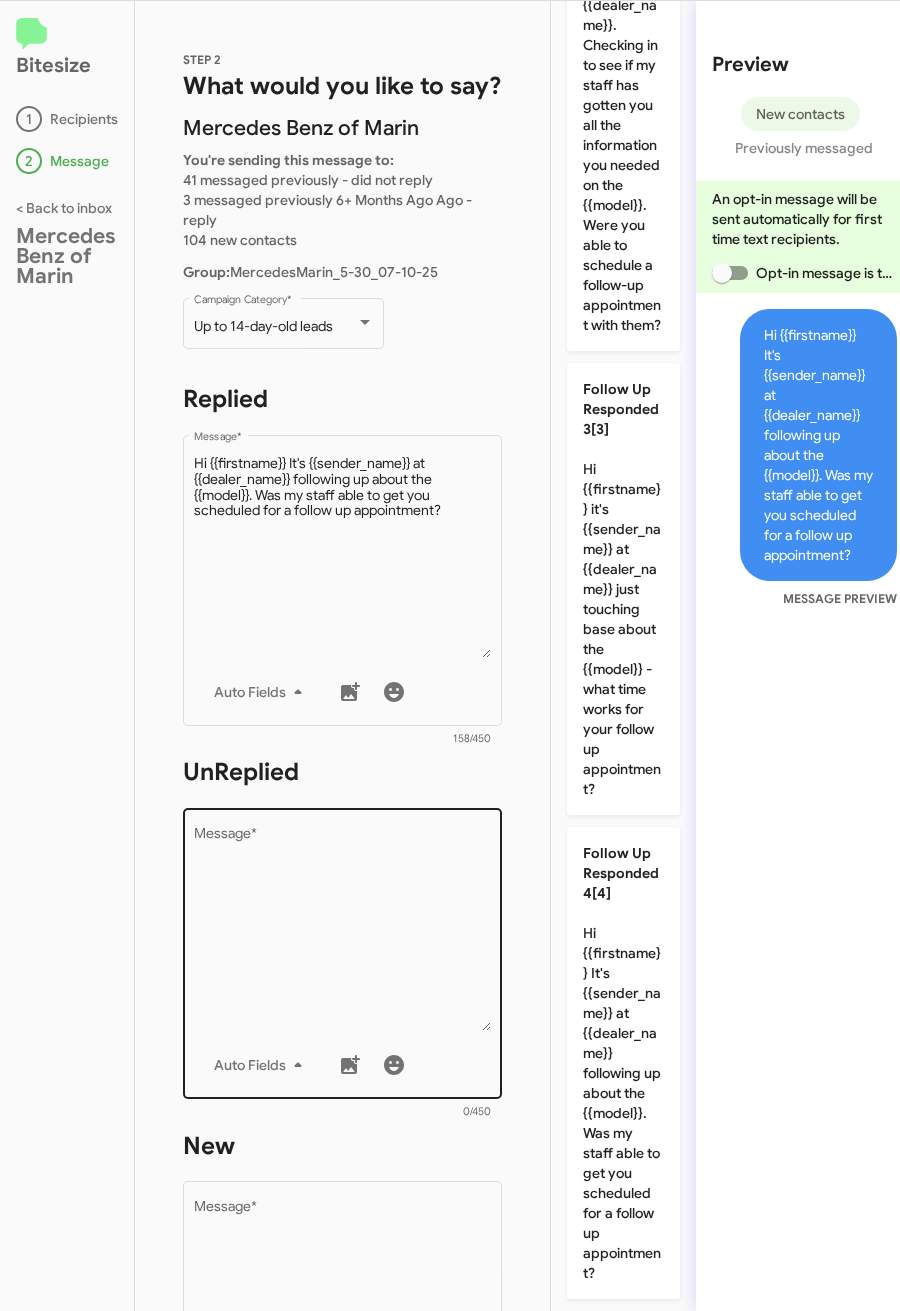 scroll, scrollTop: 40, scrollLeft: 0, axis: vertical 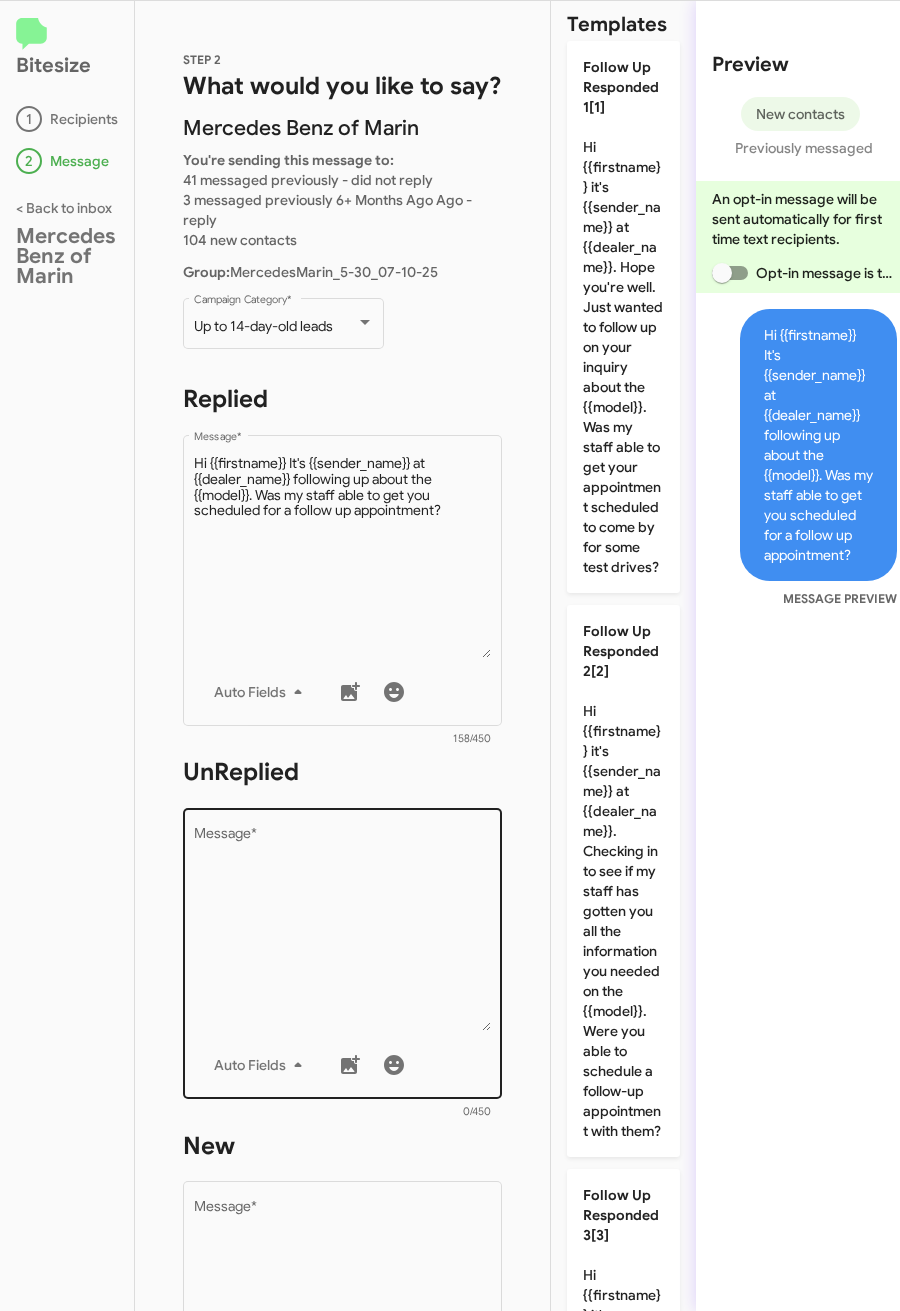 click on "Message  *" at bounding box center (343, 929) 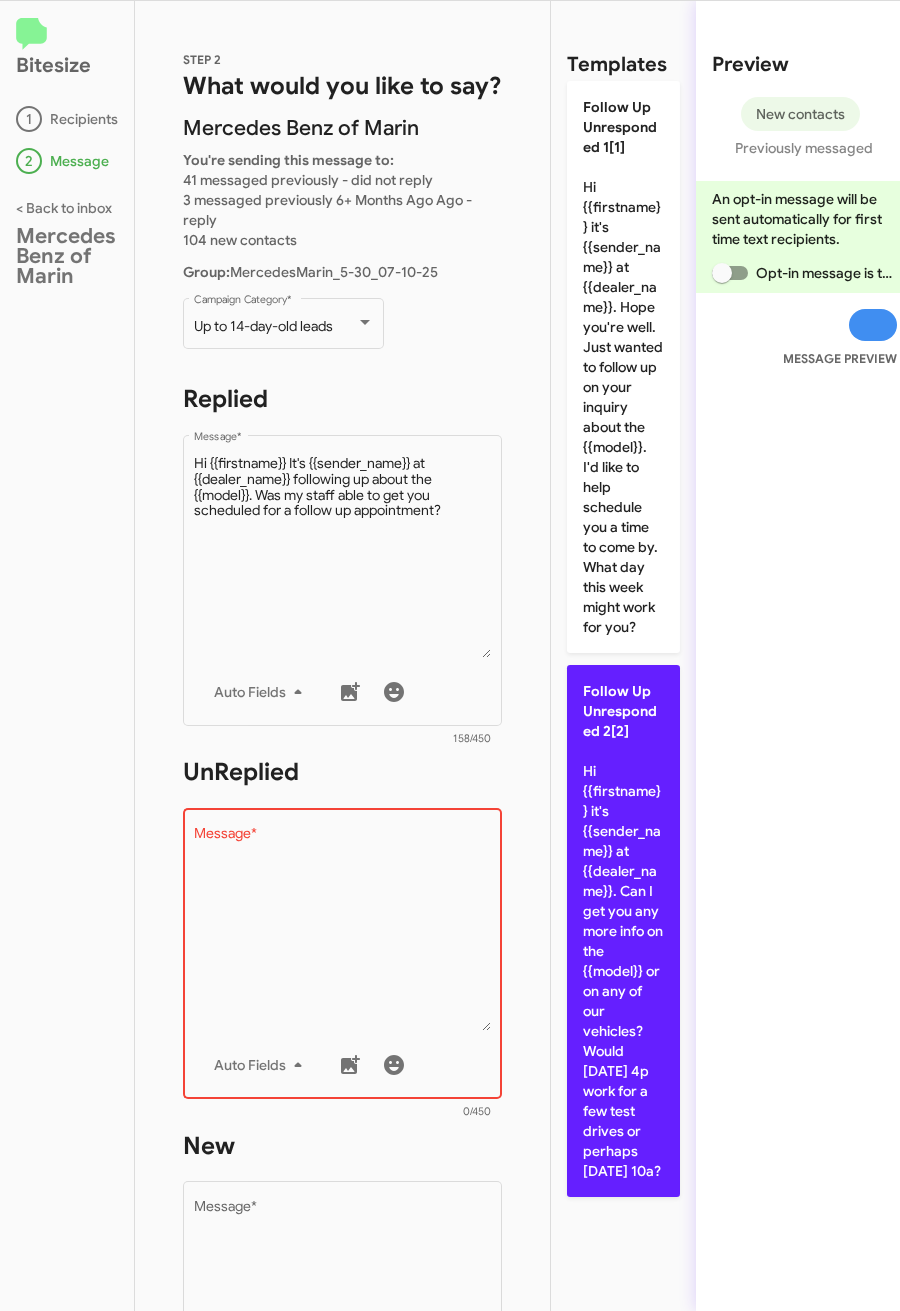 click on "Follow Up Unresponded 2[2]  Hi {{firstname}} it's {{sender_name}} at {{dealer_name}}. Can I get you any more info on the {{model}} or on any of our vehicles? Would today 4p work for a few test drives or perhaps tomorrow 10a?" 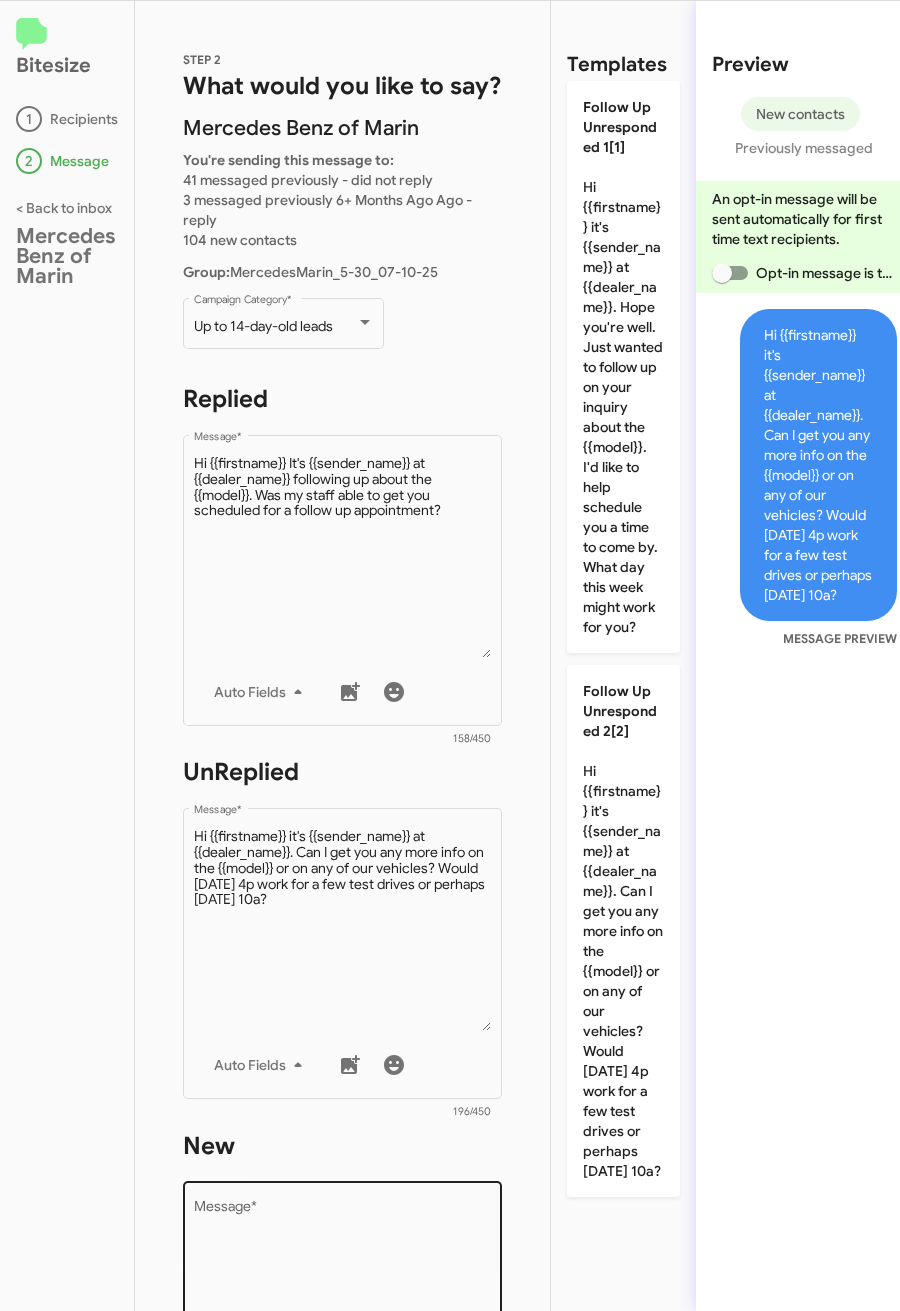 click on "Drop image here to insert  Auto Fields
Message  *" 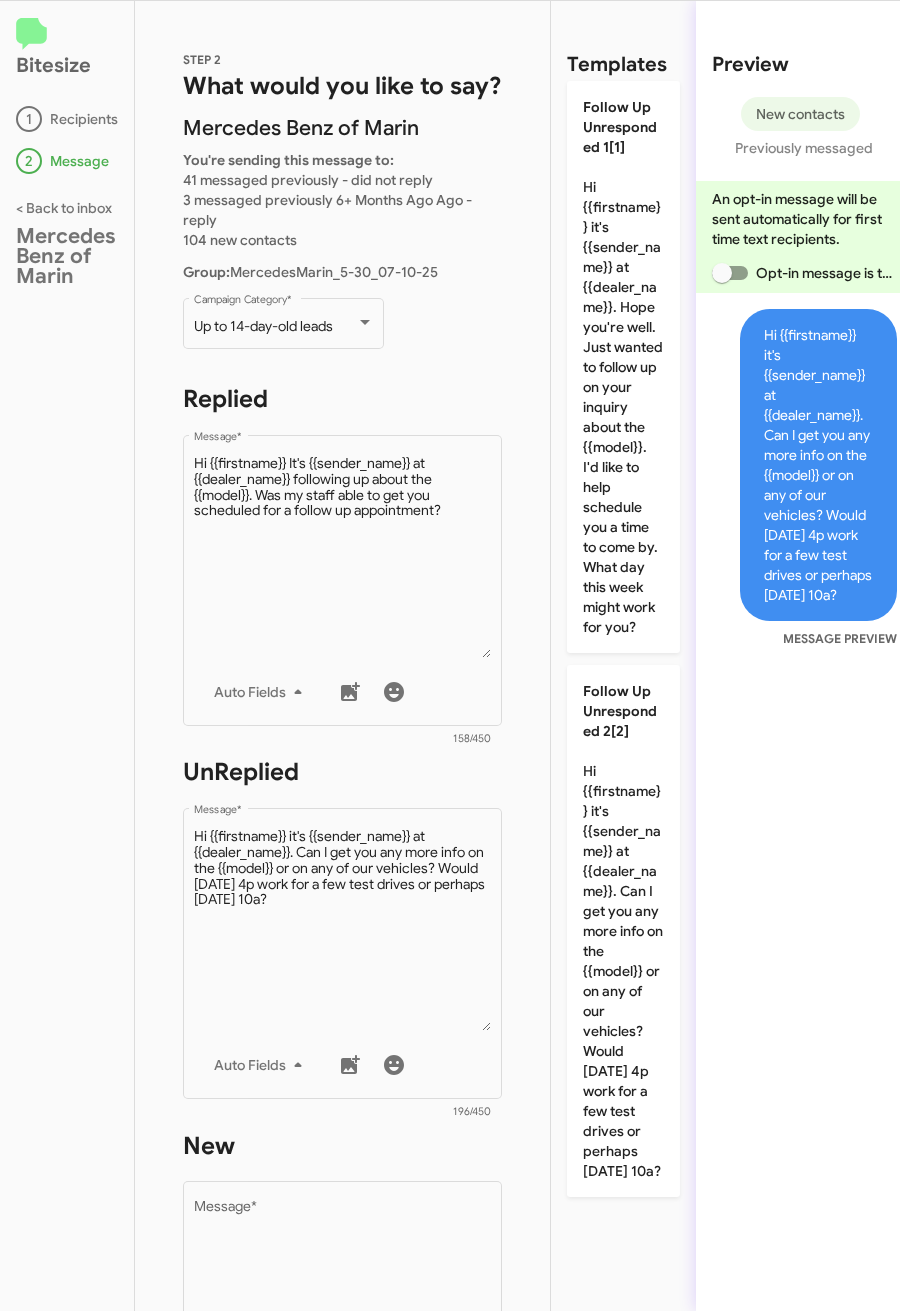 scroll, scrollTop: 0, scrollLeft: 0, axis: both 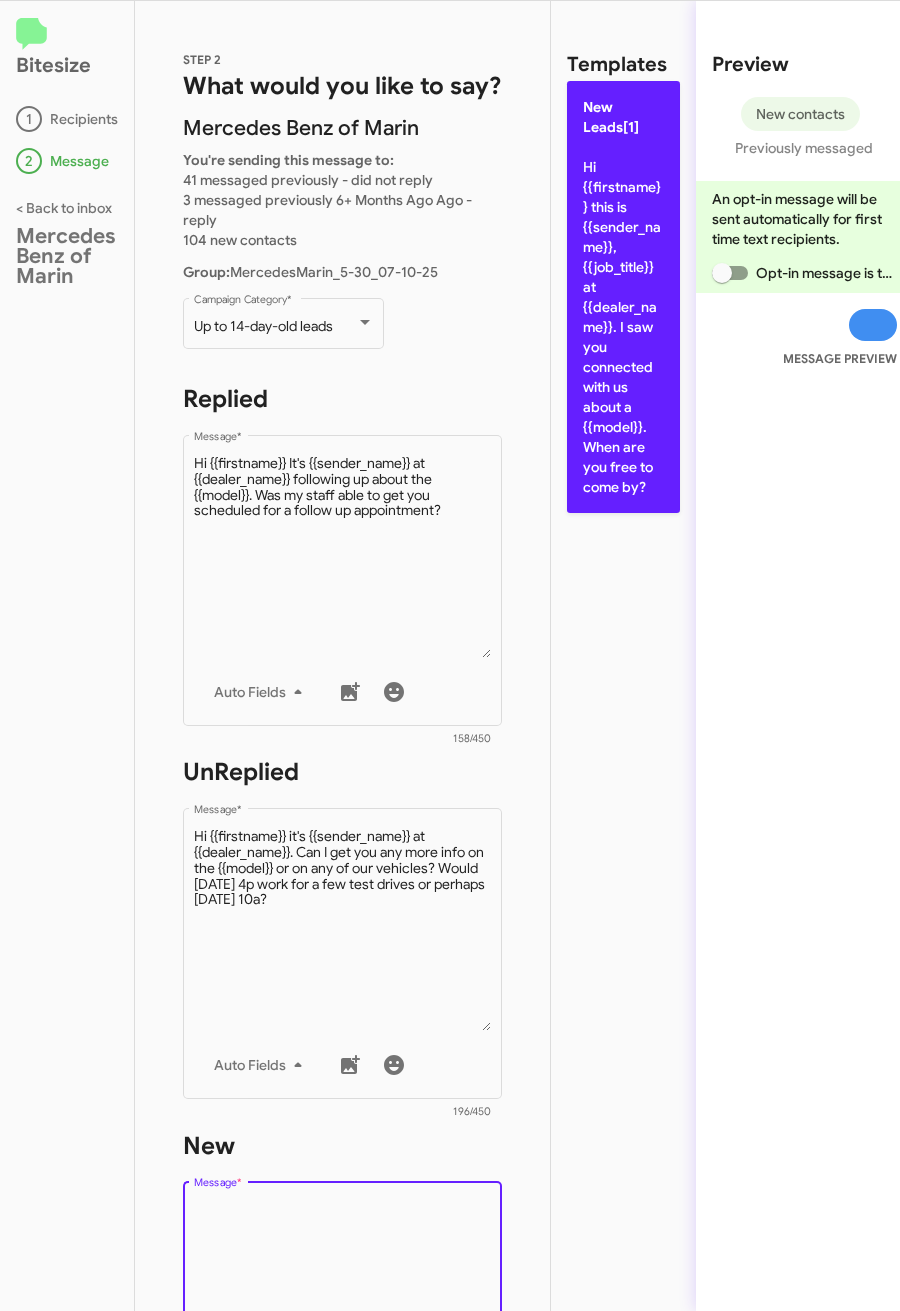 click on "New Leads[1]  Hi {{firstname}} this is {{sender_name}}, {{job_title}} at {{dealer_name}}. I saw you connected with us about a {{model}}. When are you free to come by?" 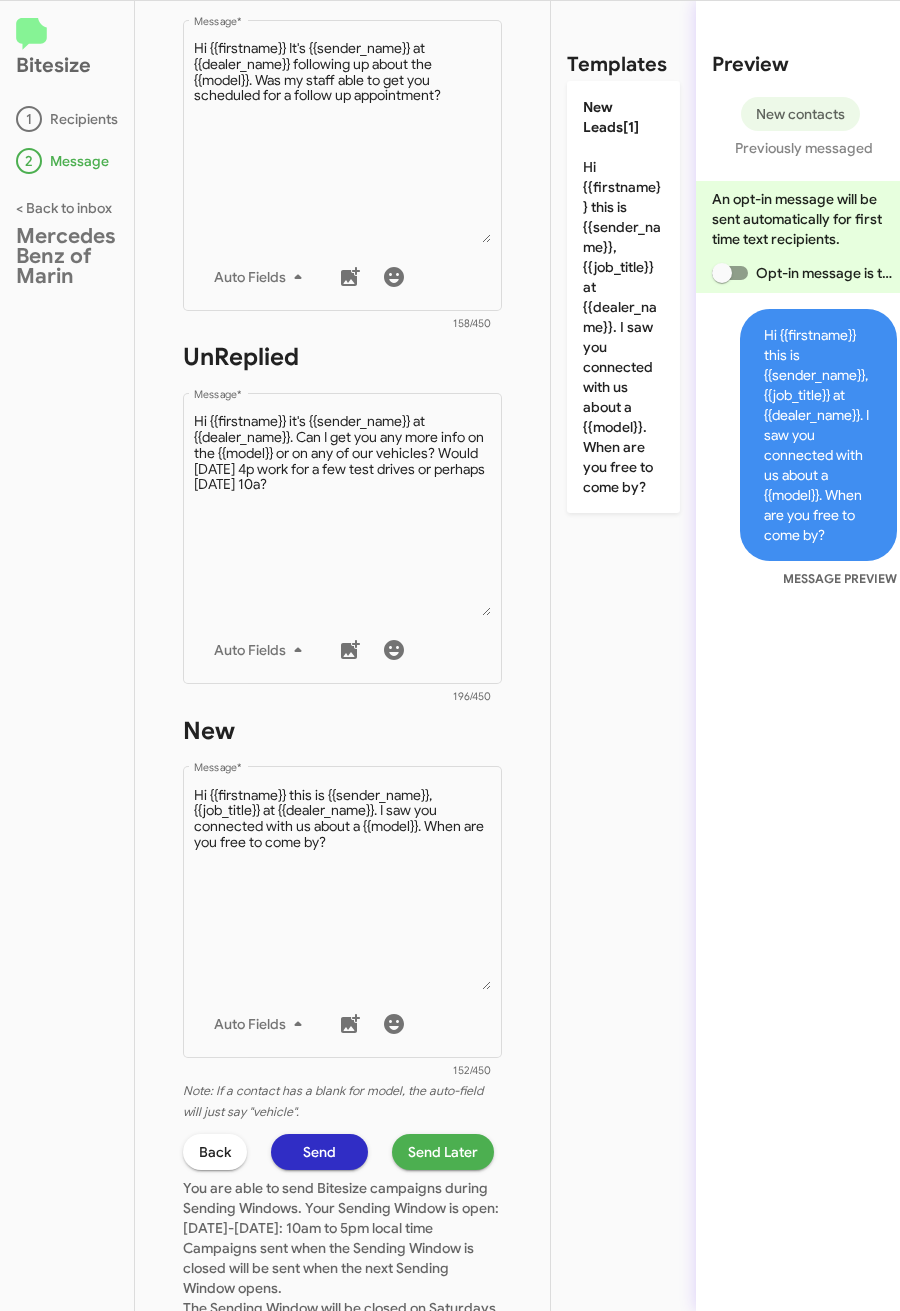 scroll, scrollTop: 600, scrollLeft: 0, axis: vertical 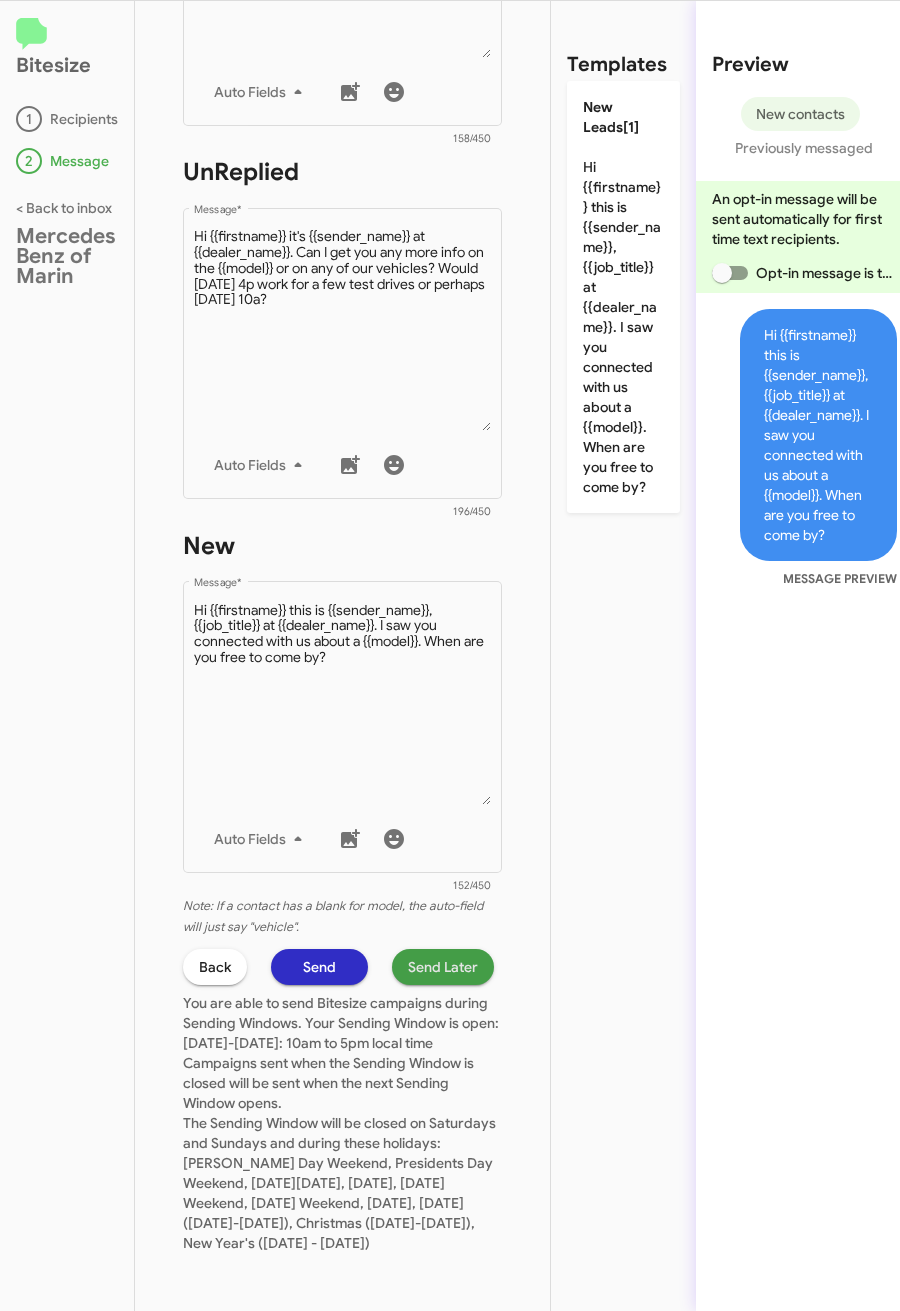 click on "Send Later" 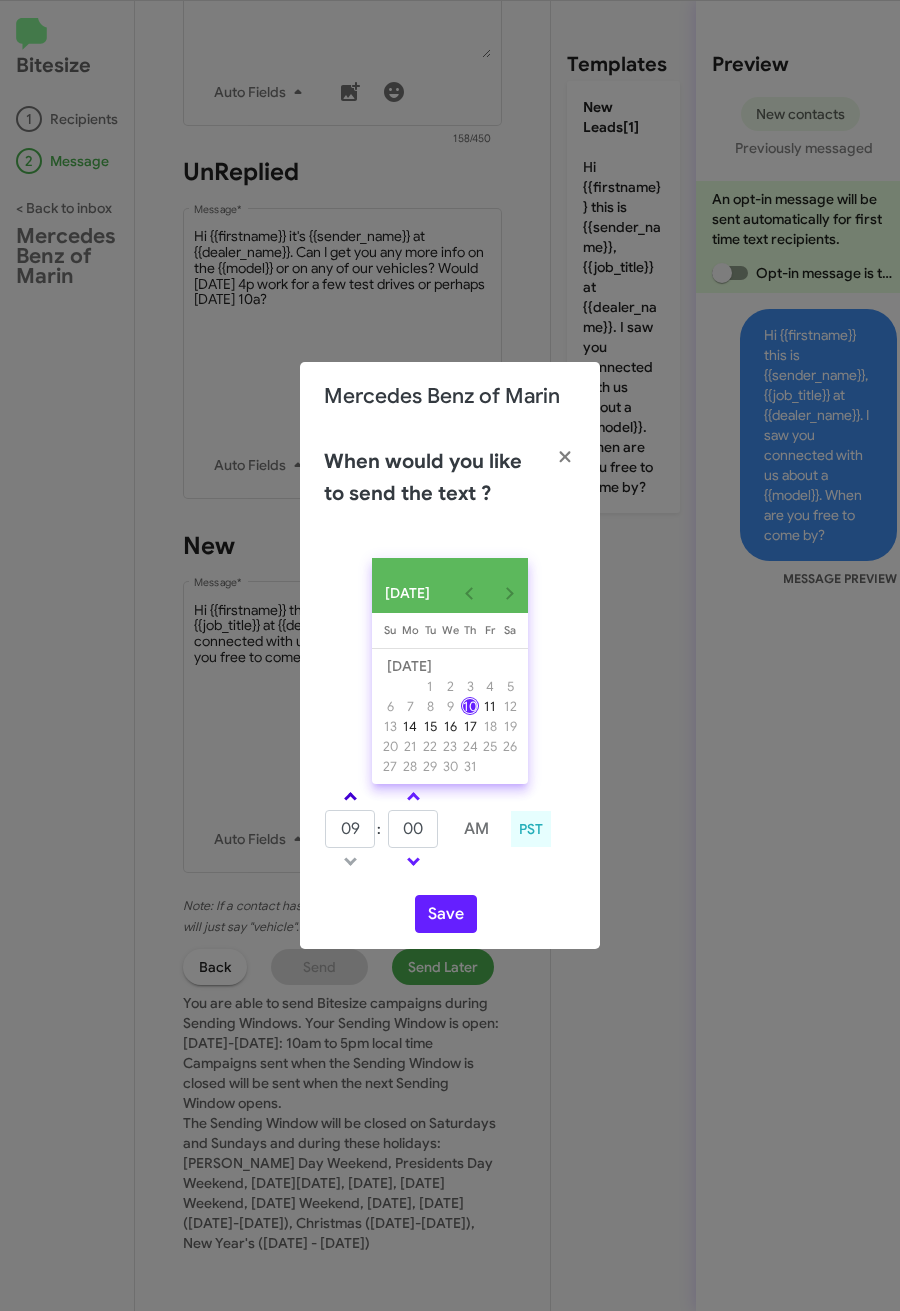 click 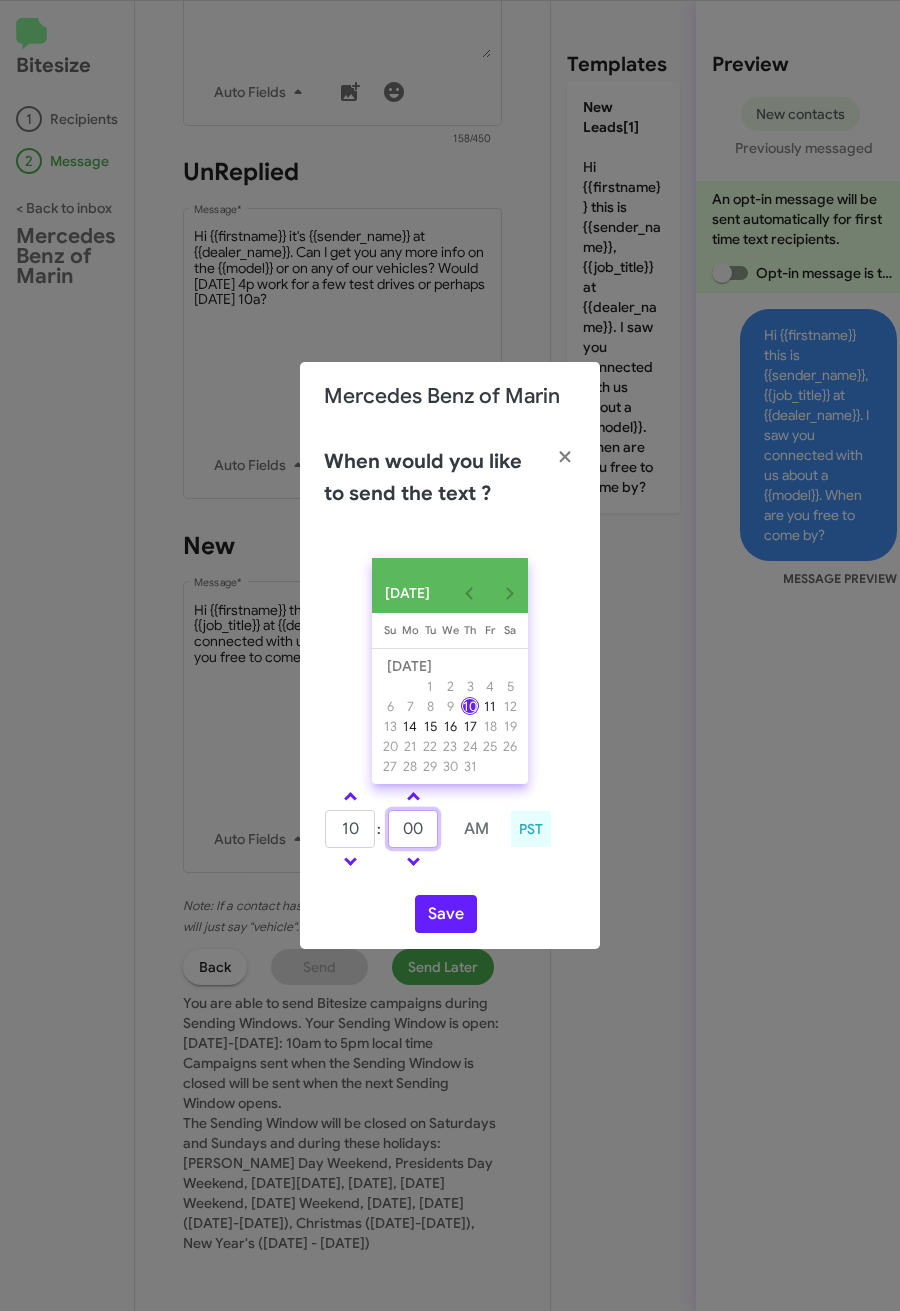 drag, startPoint x: 423, startPoint y: 843, endPoint x: 396, endPoint y: 838, distance: 27.45906 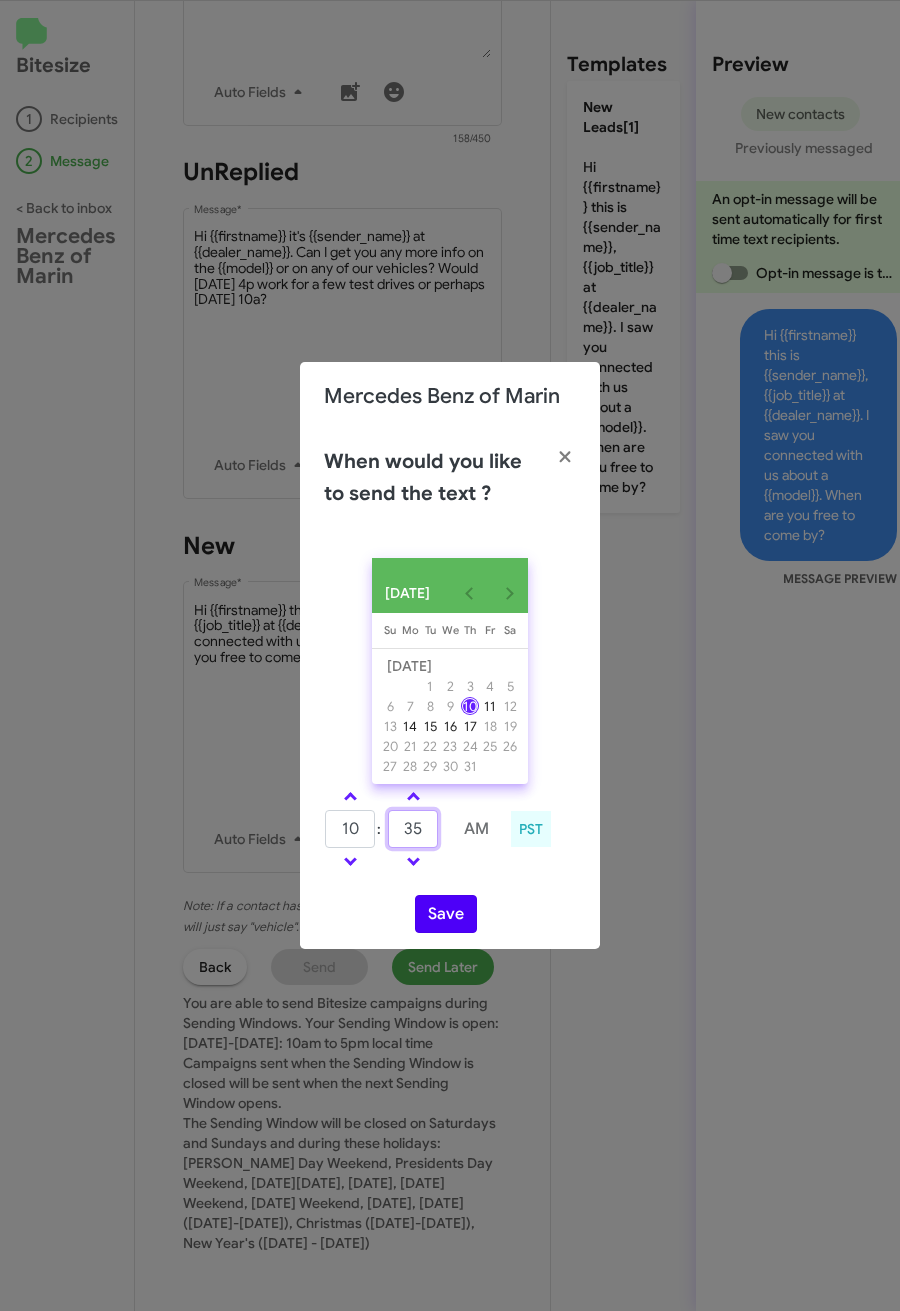 type on "35" 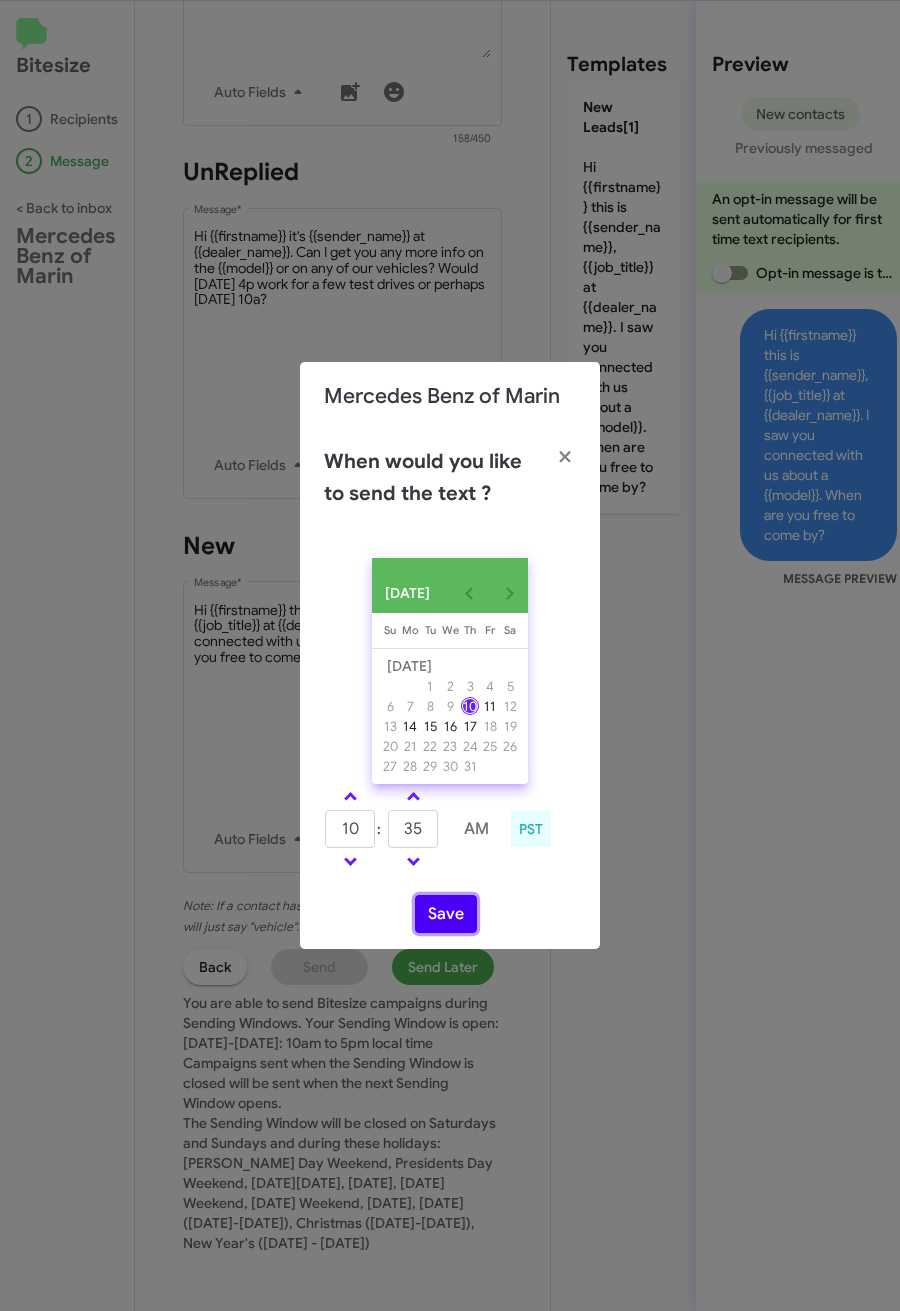 click on "Save" 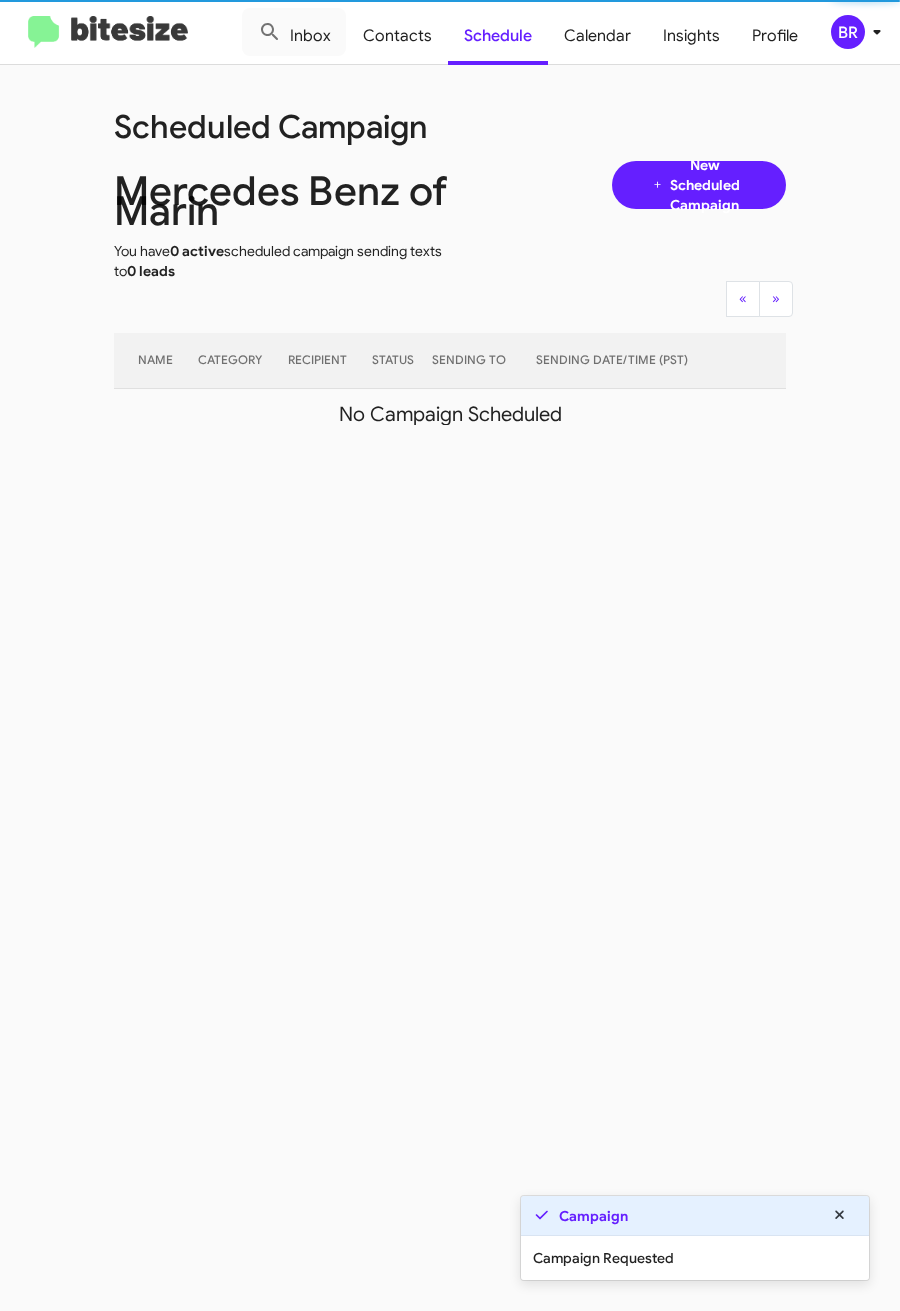 click 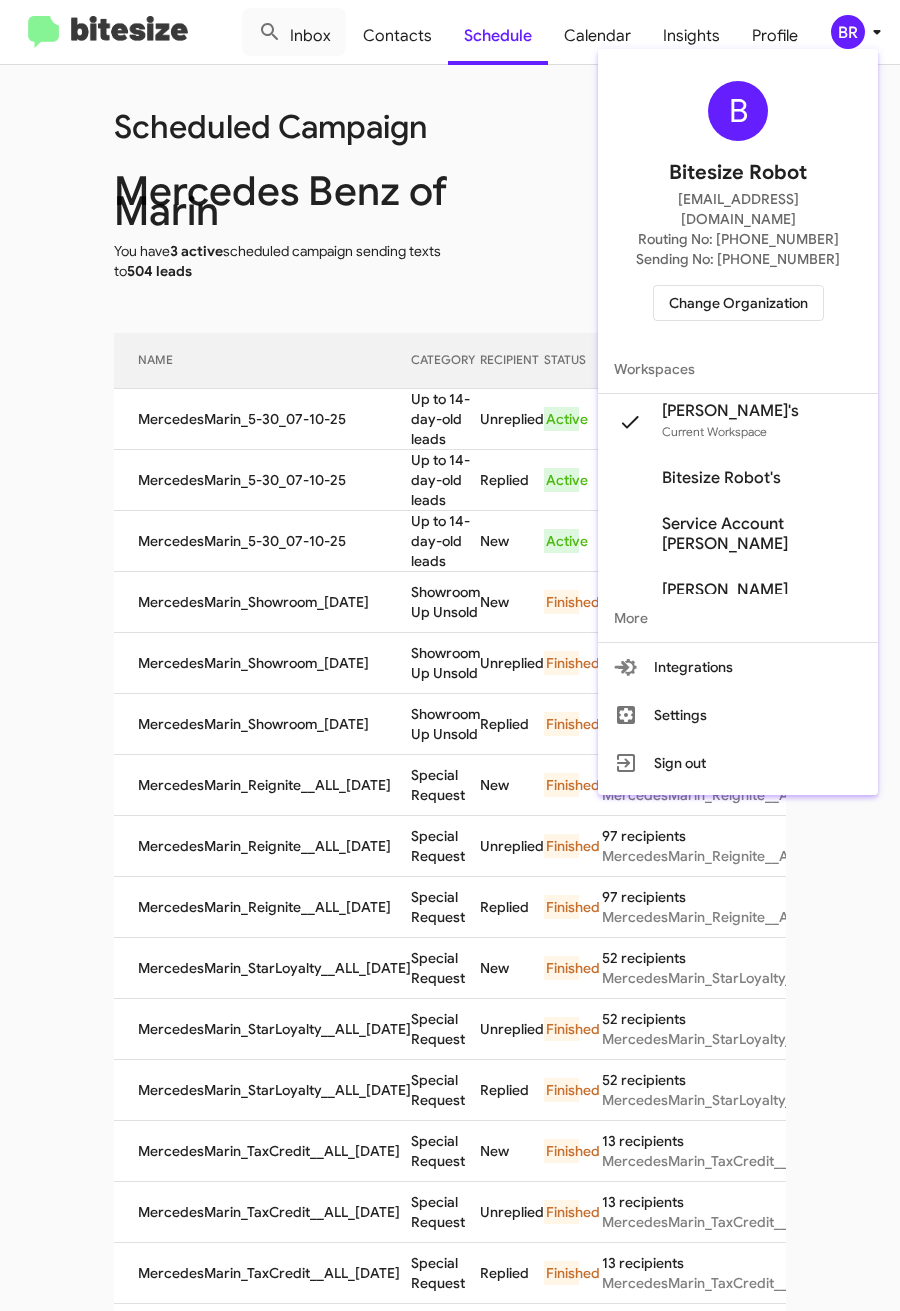 click at bounding box center (450, 655) 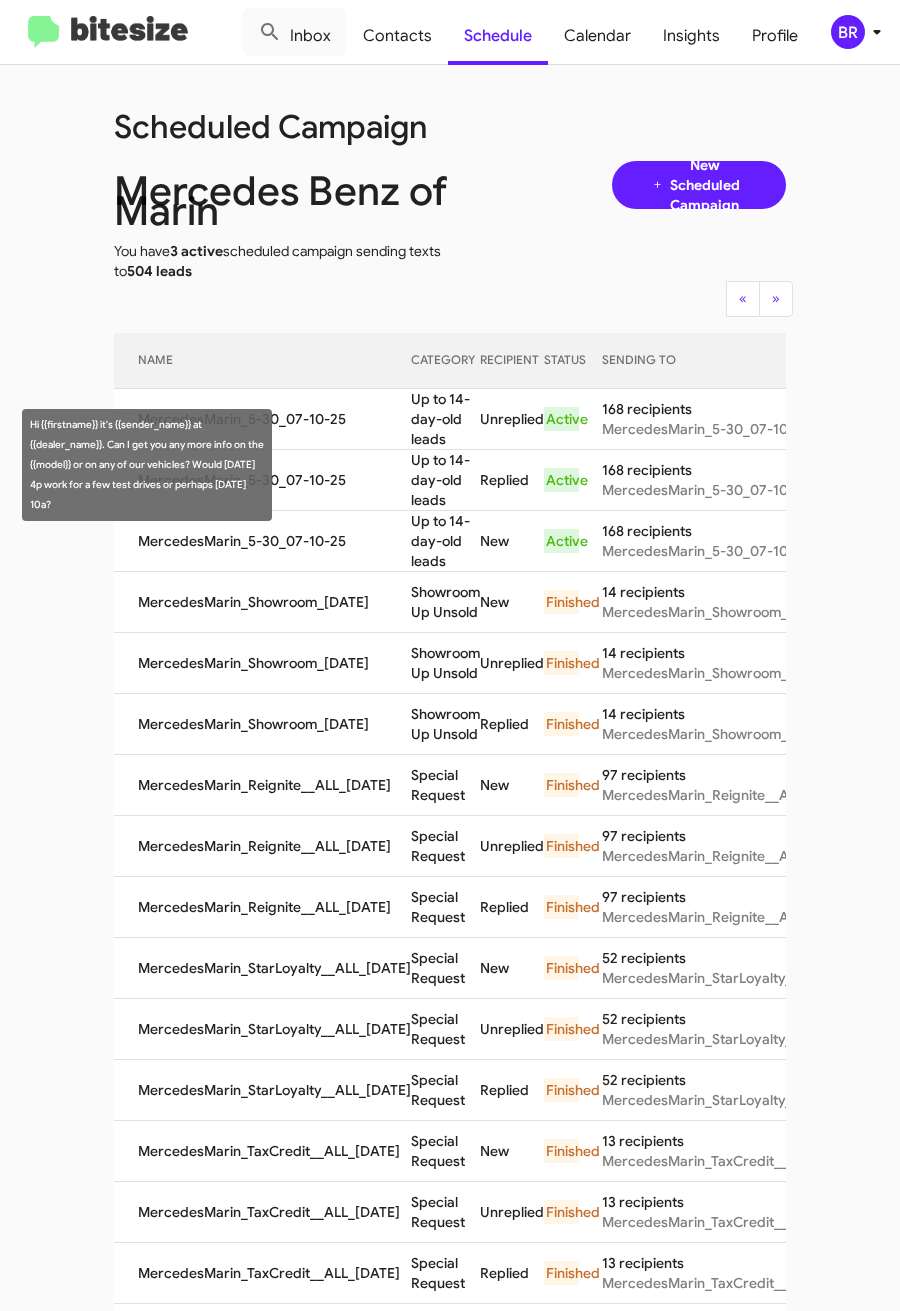 drag, startPoint x: 375, startPoint y: 441, endPoint x: 408, endPoint y: 481, distance: 51.855568 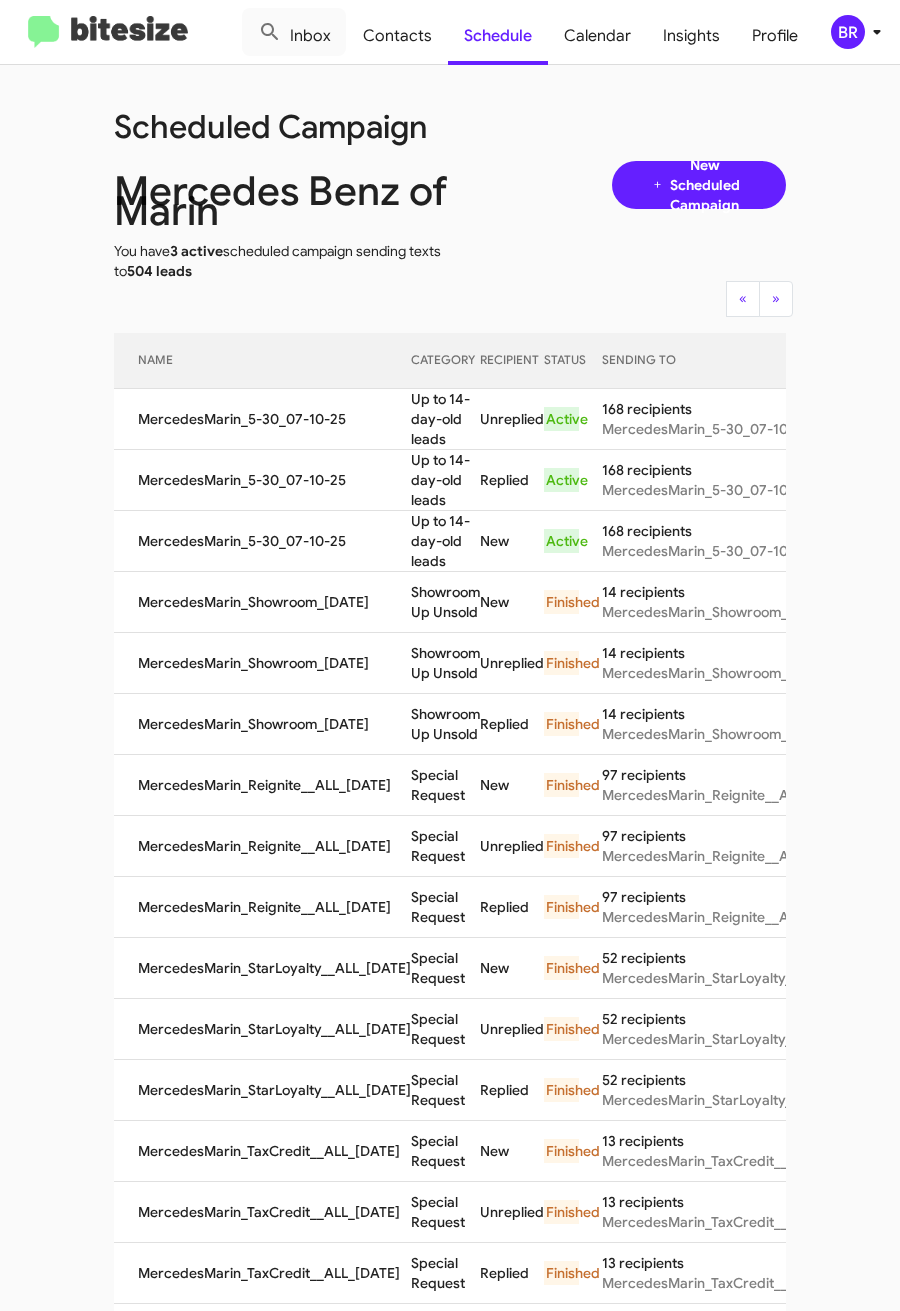 copy on "Up to 14-day-old leads" 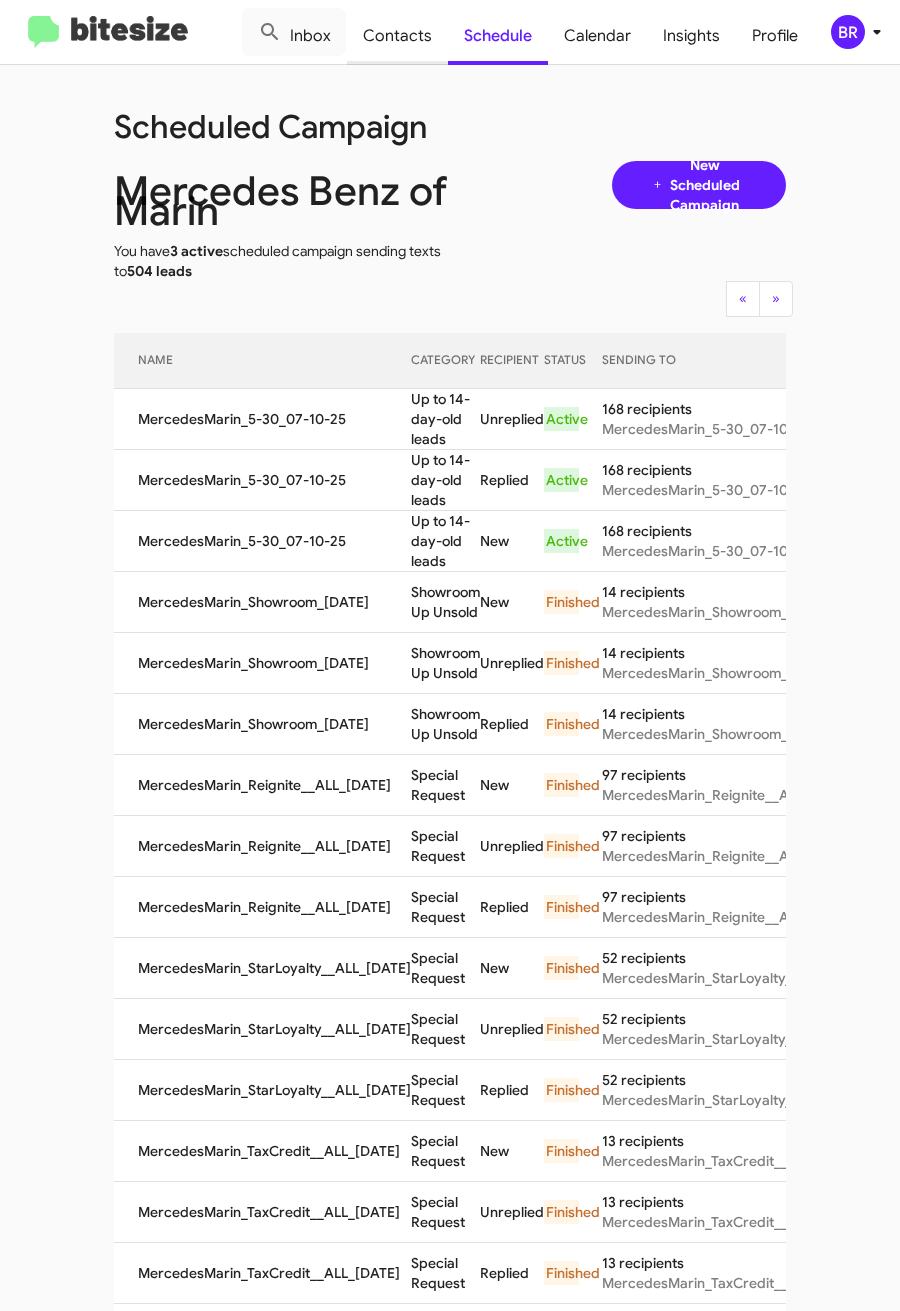 click on "Contacts" 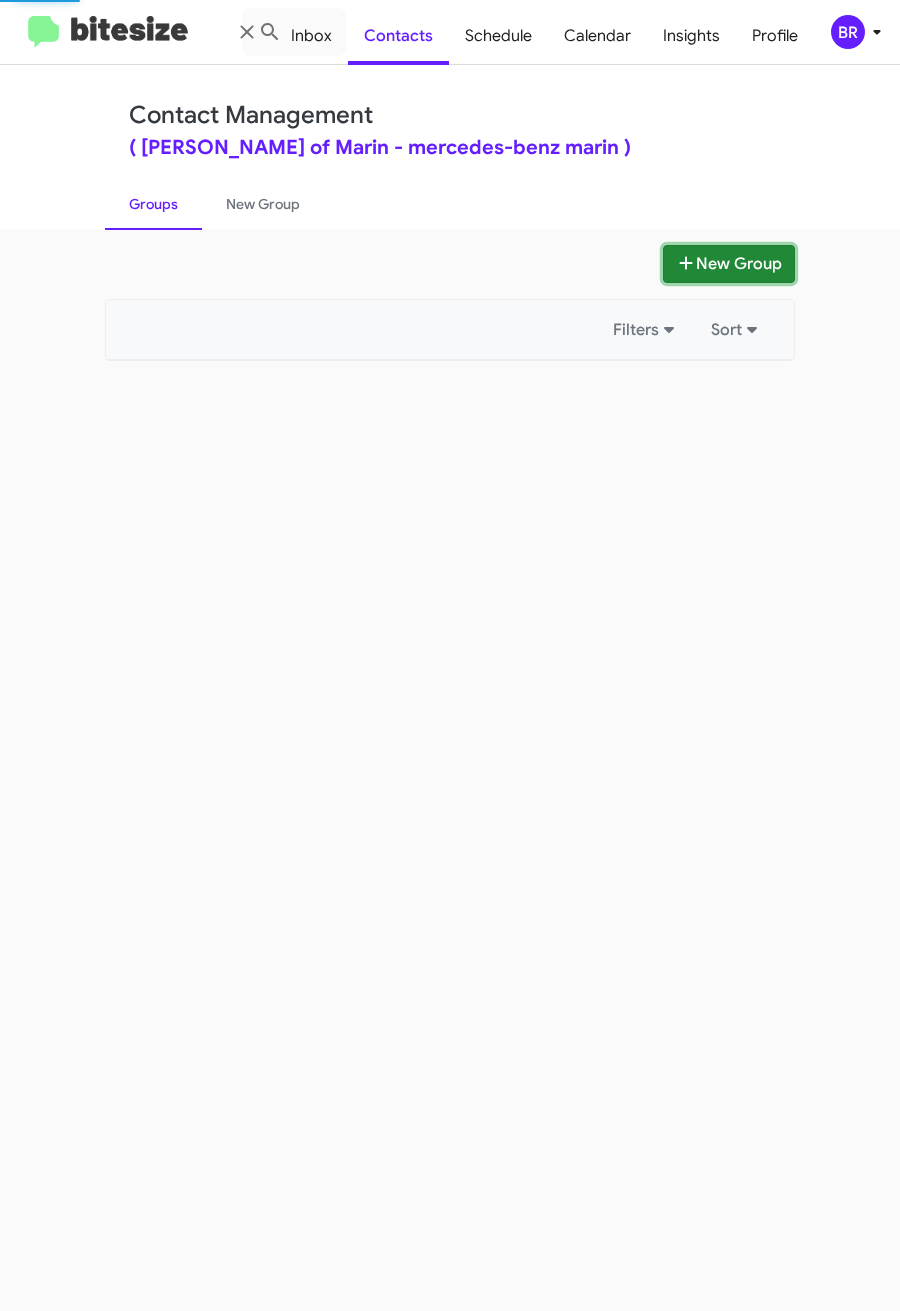 click on "New Group" 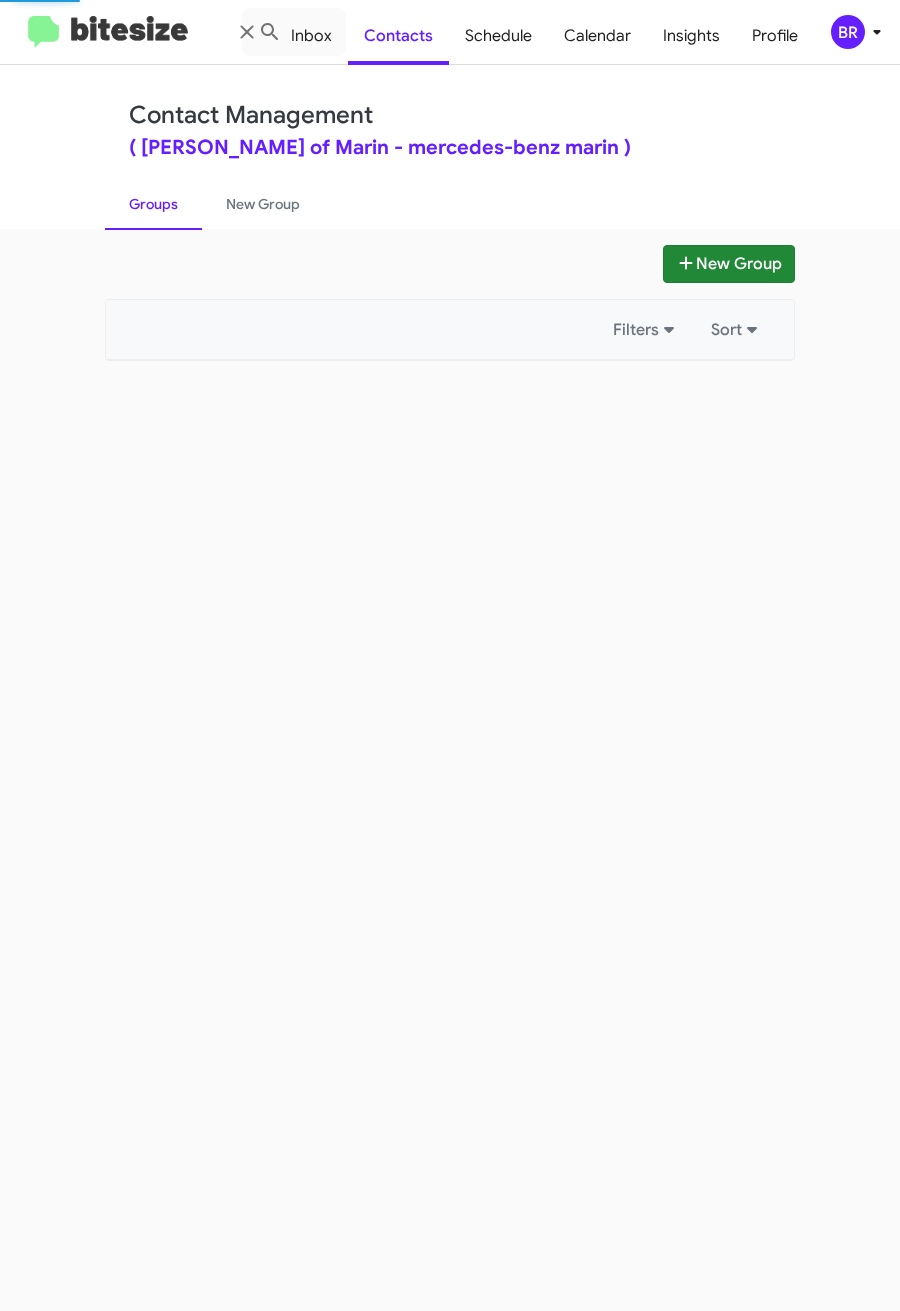 type 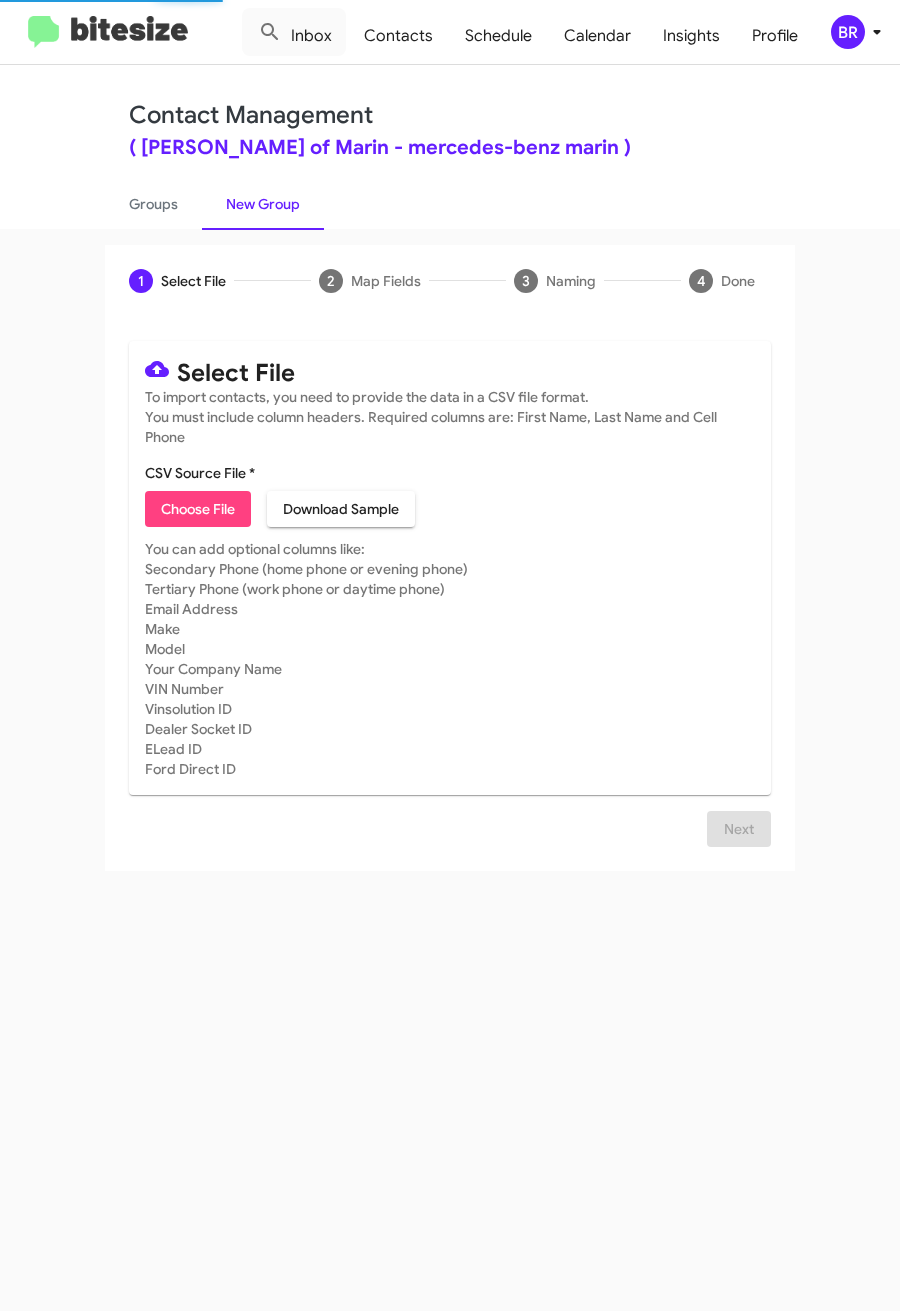 click on "Choose File" 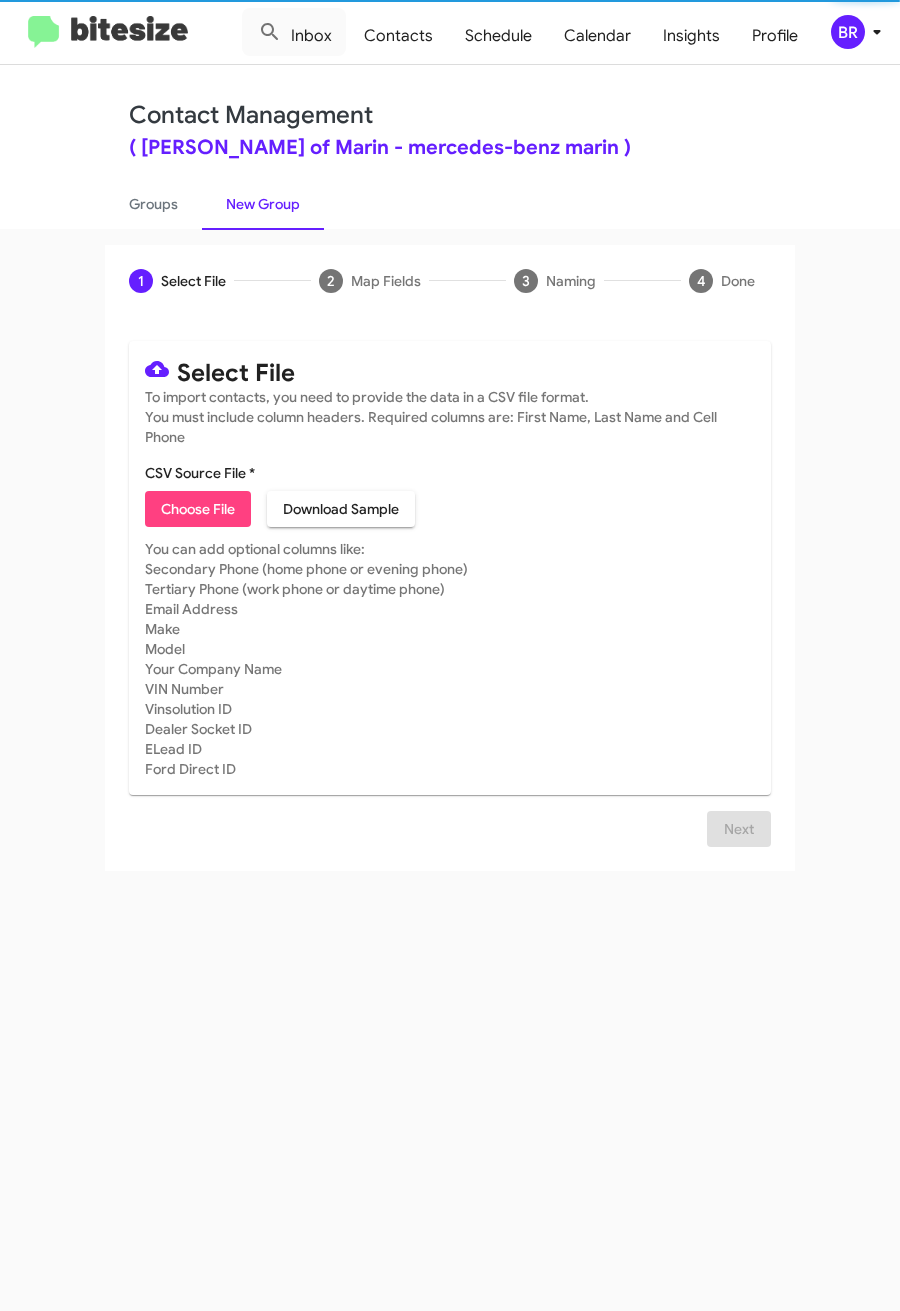 type on "MercedesMarin_Reignite__ALL_07-10-25" 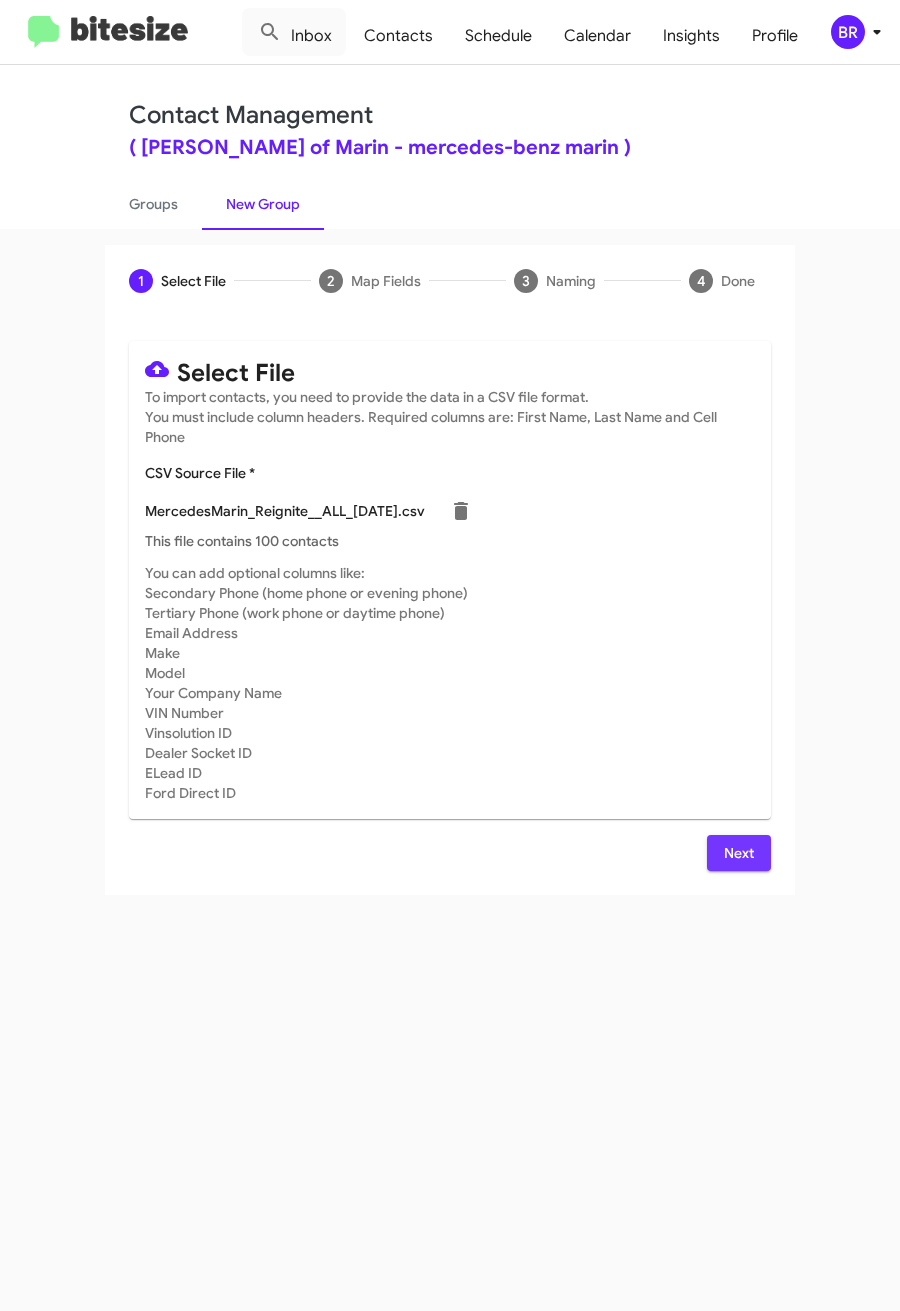 click on "Next" at bounding box center (739, 853) 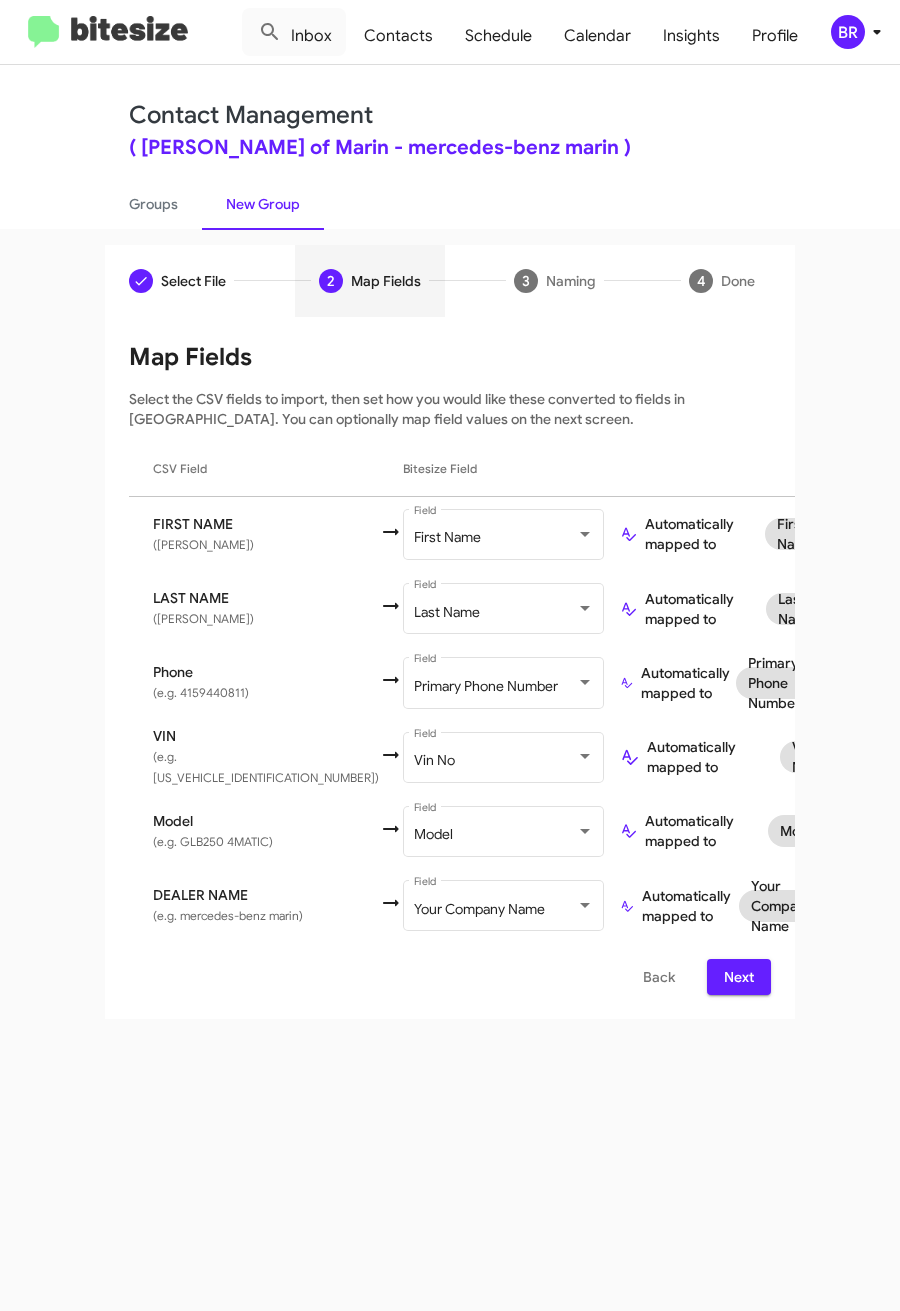 click on "Next" at bounding box center (739, 977) 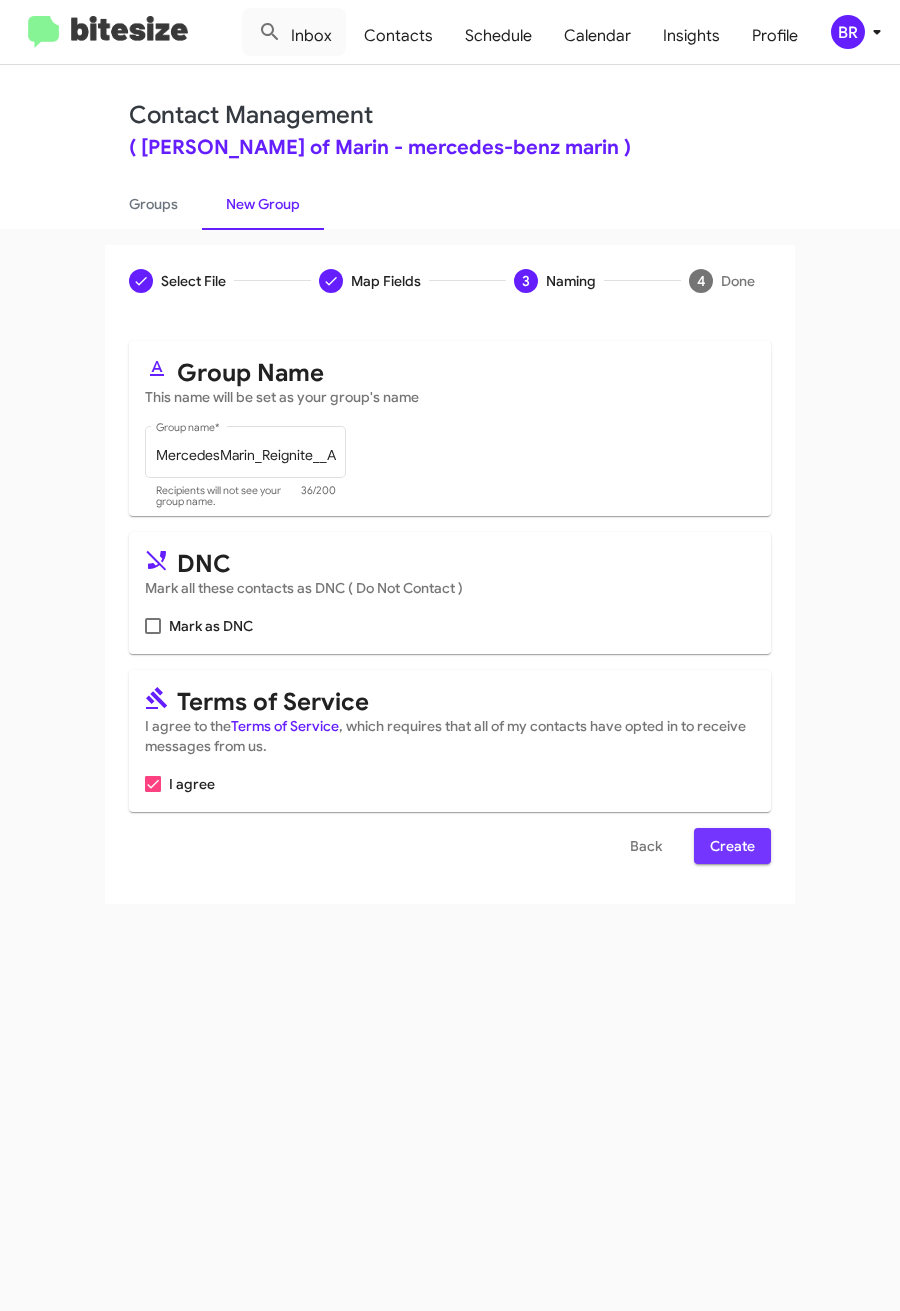 click on "Create" at bounding box center (732, 846) 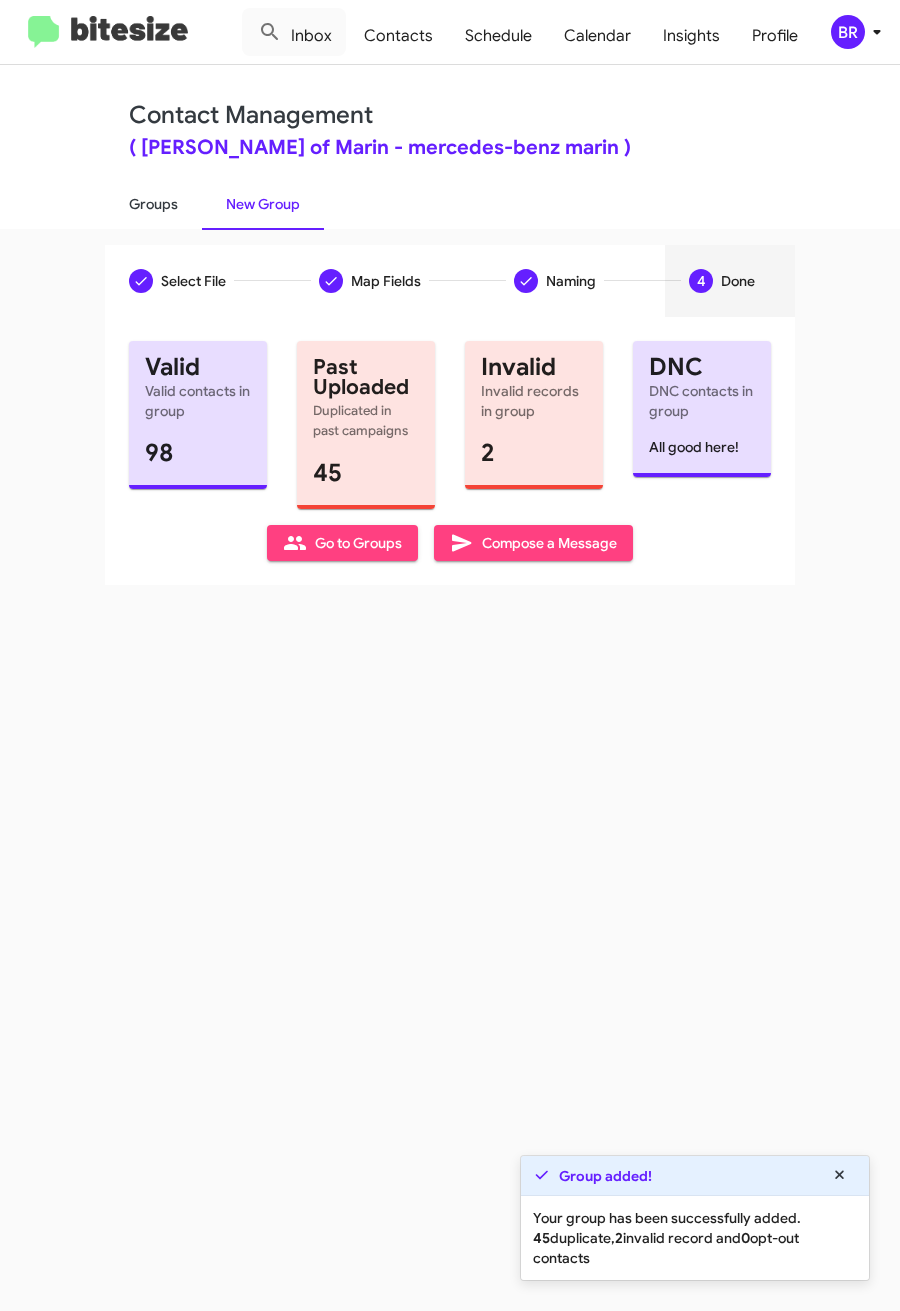 click on "Groups" 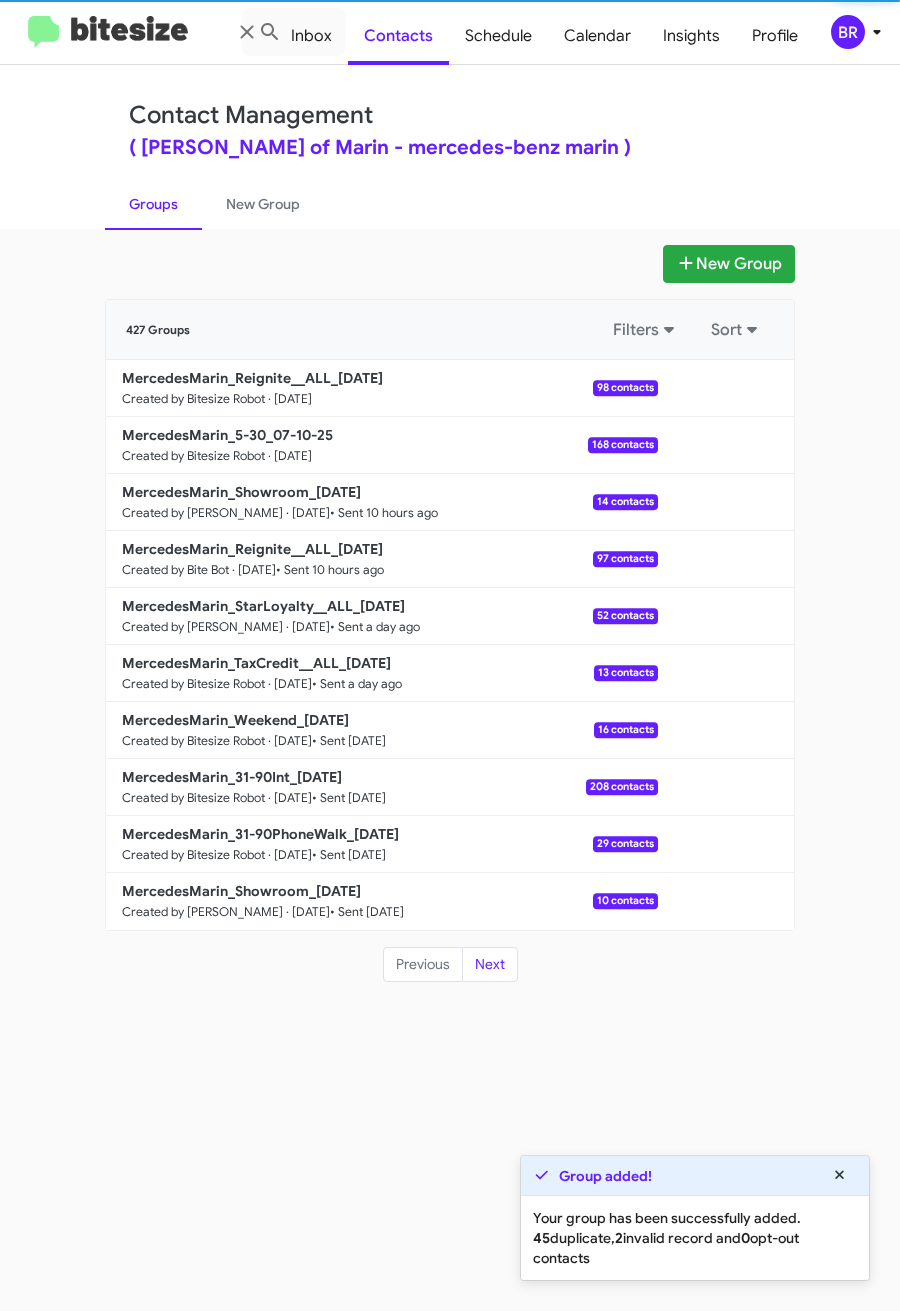 click on "MercedesMarin_Reignite__ALL_07-10-25" 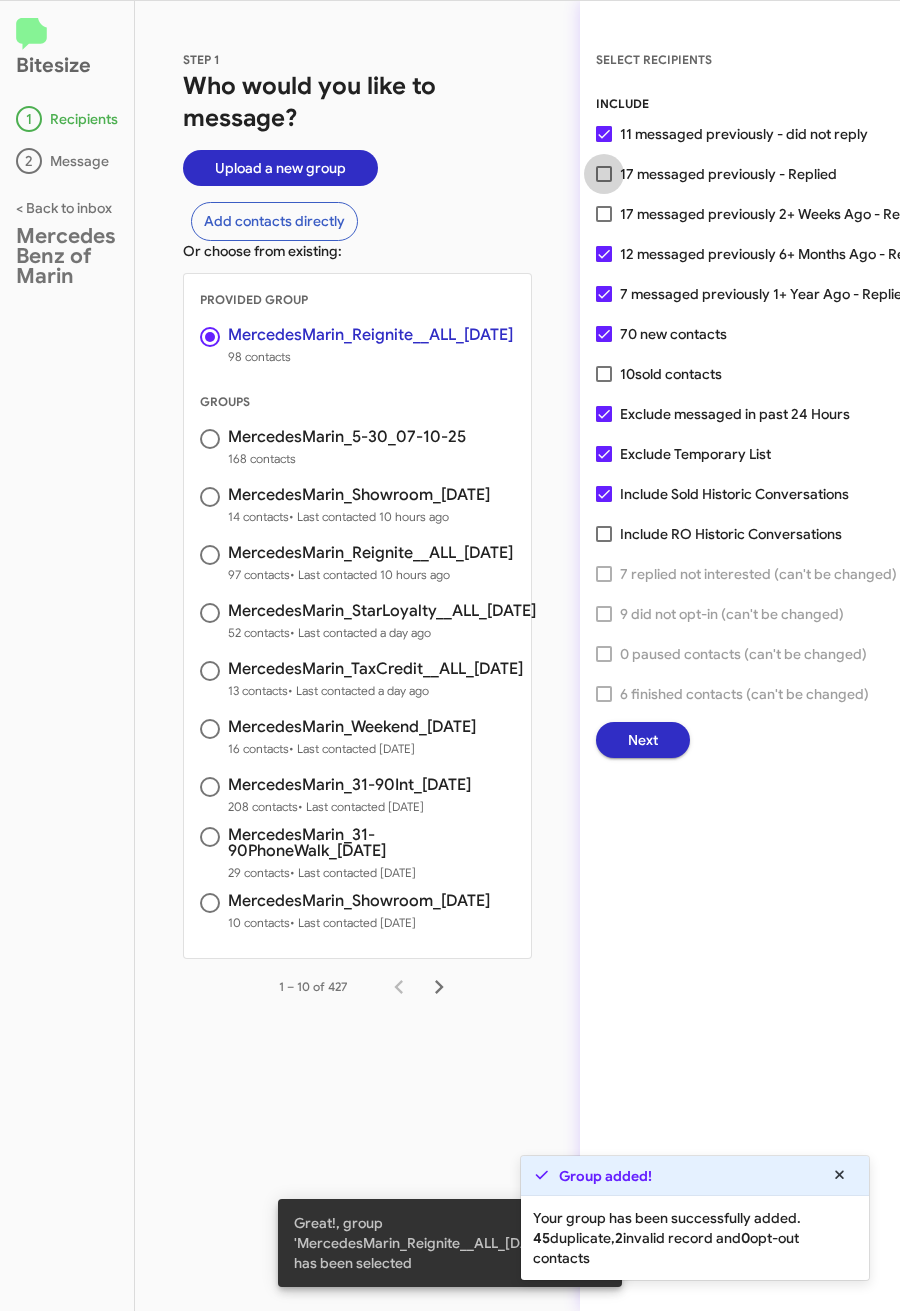 click on "17 messaged previously - Replied" at bounding box center [728, 174] 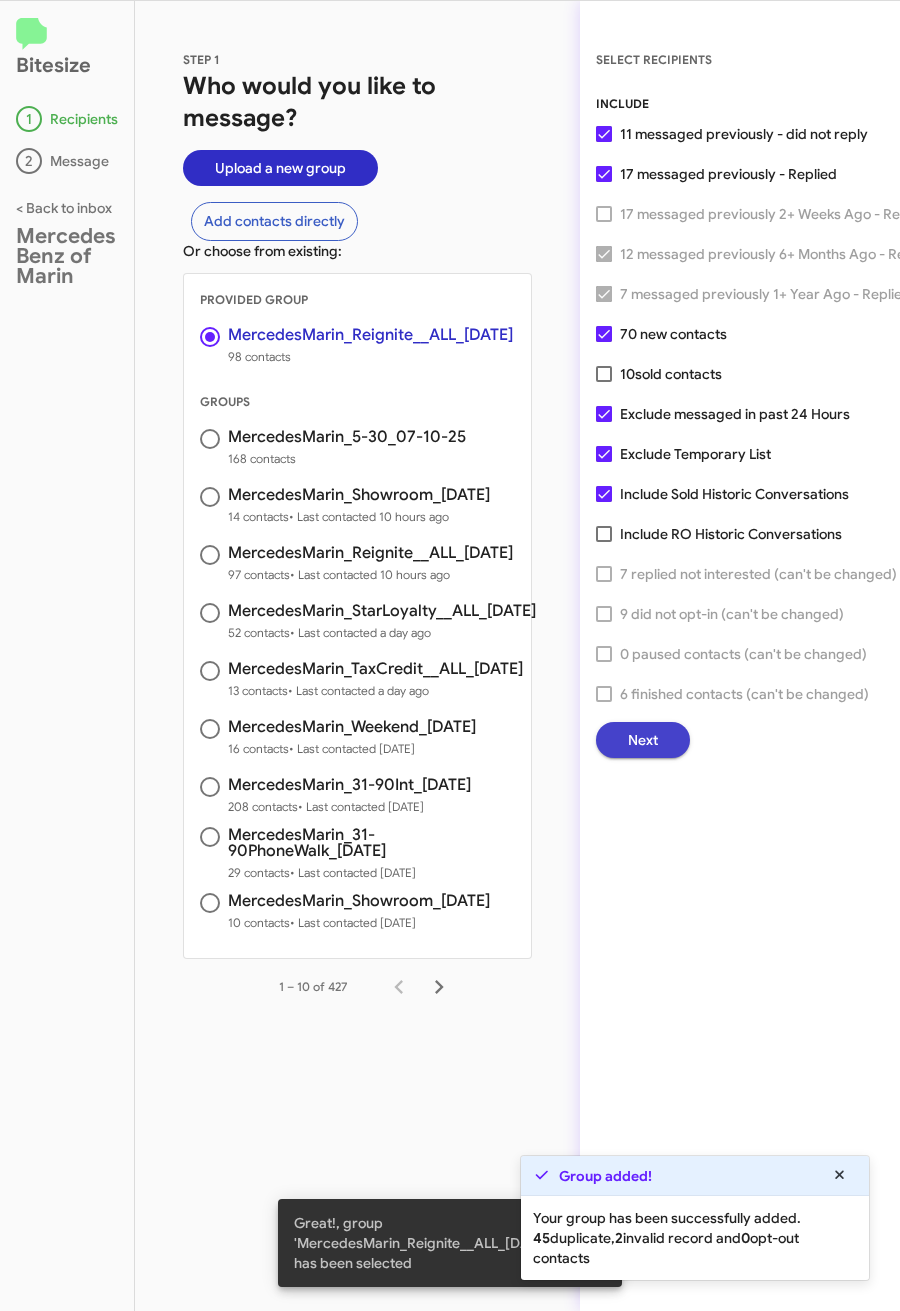 click on "Next" 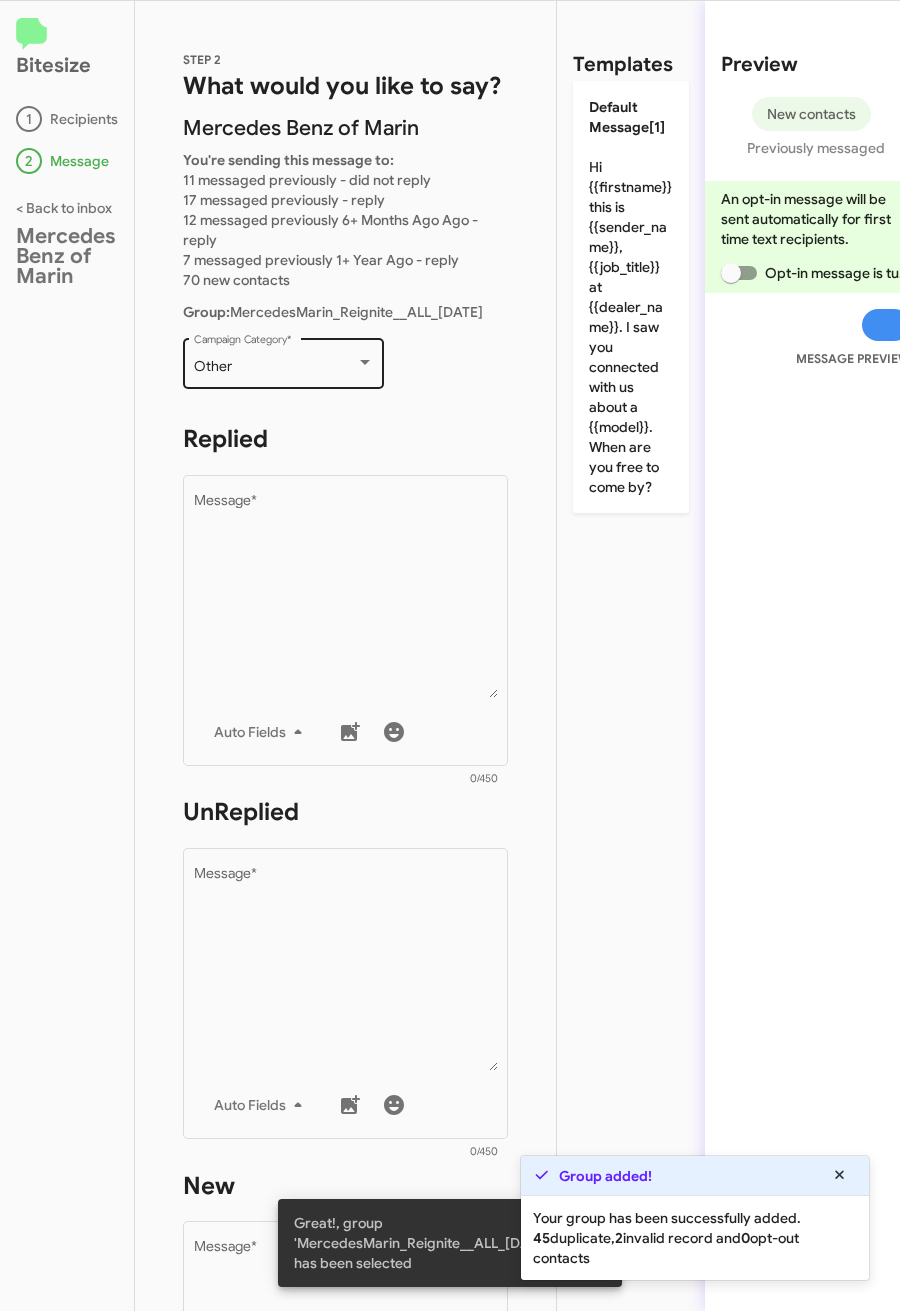 click on "Other" at bounding box center [275, 367] 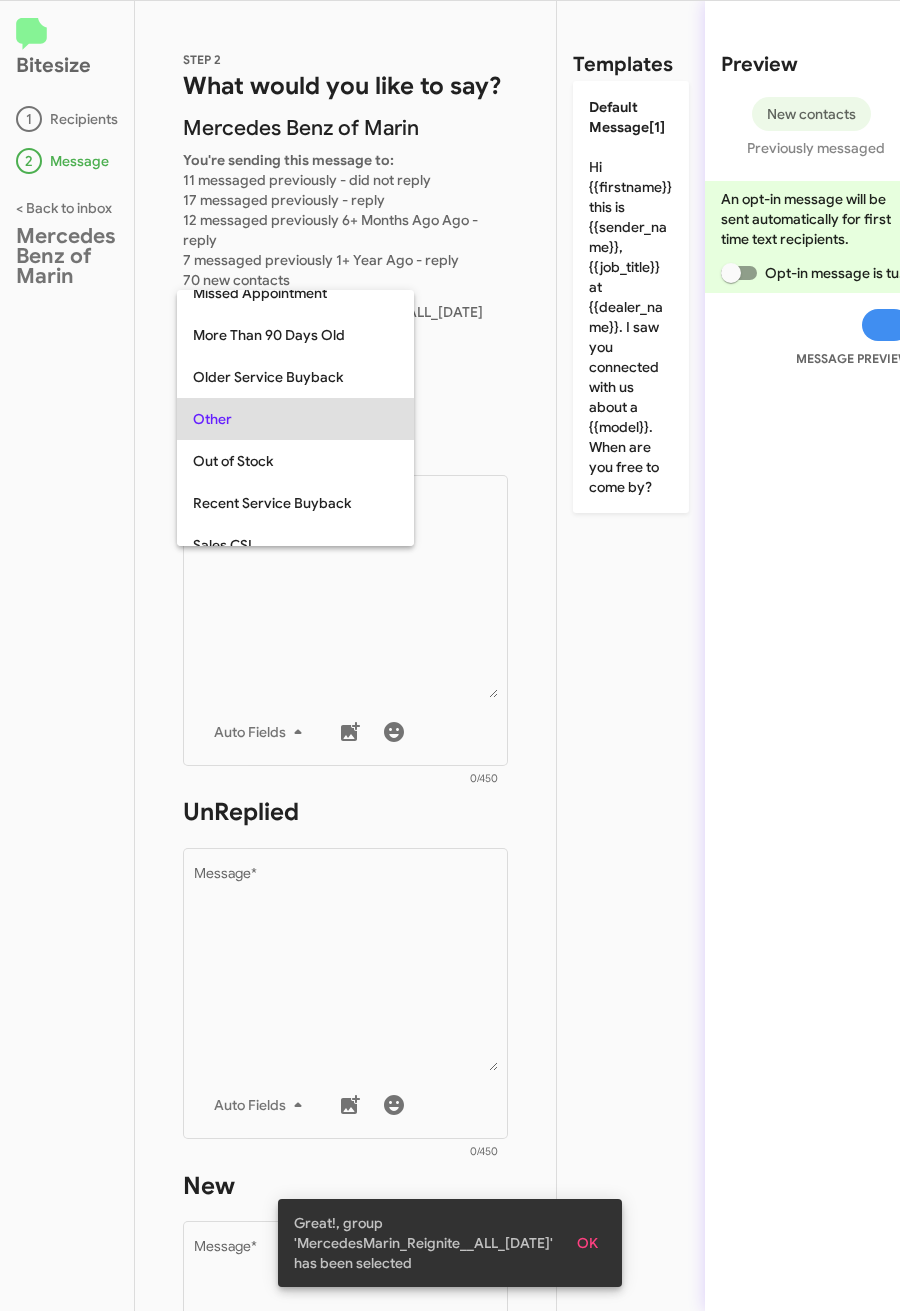 scroll, scrollTop: 625, scrollLeft: 0, axis: vertical 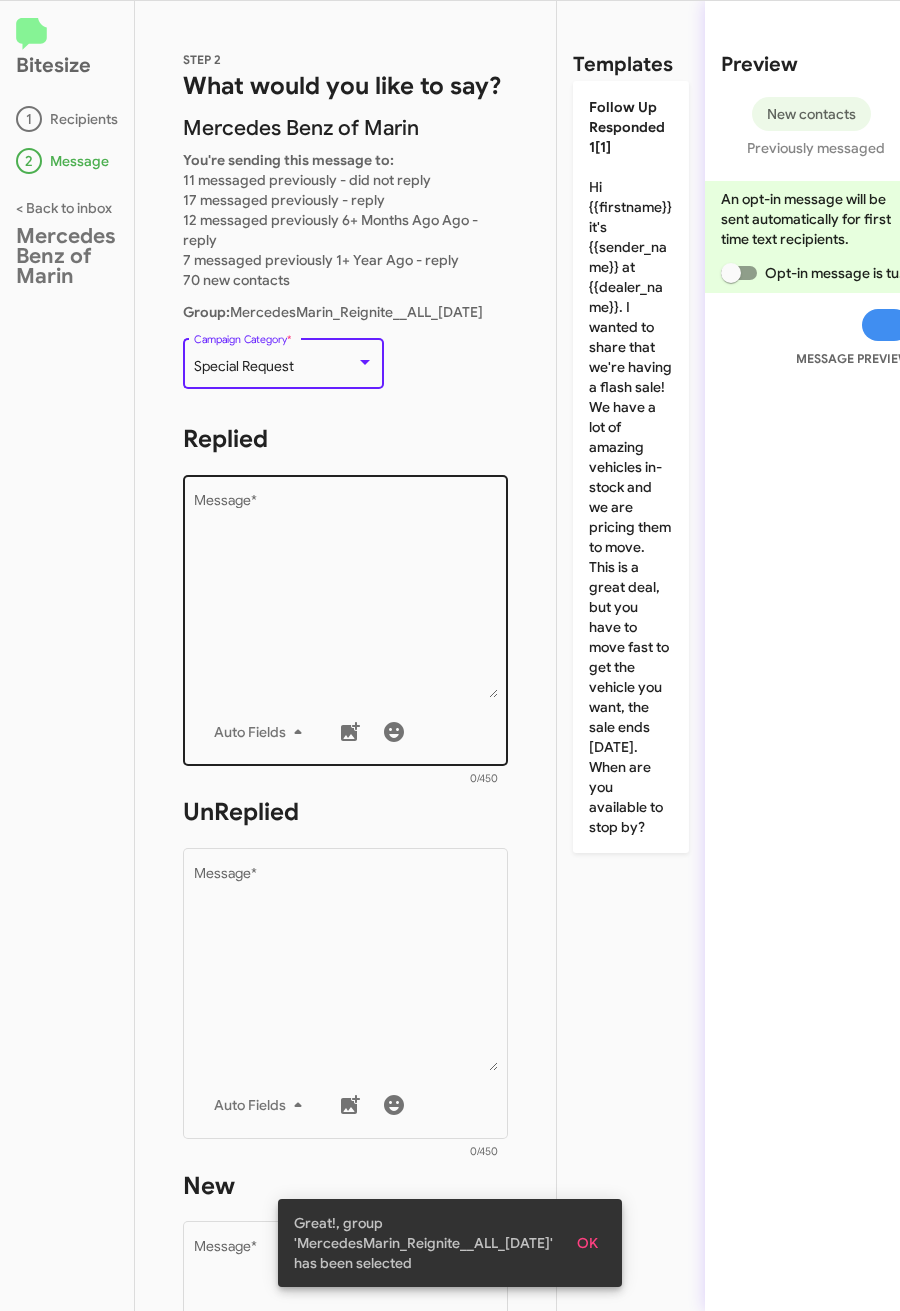 click on "Message  *" at bounding box center (346, 596) 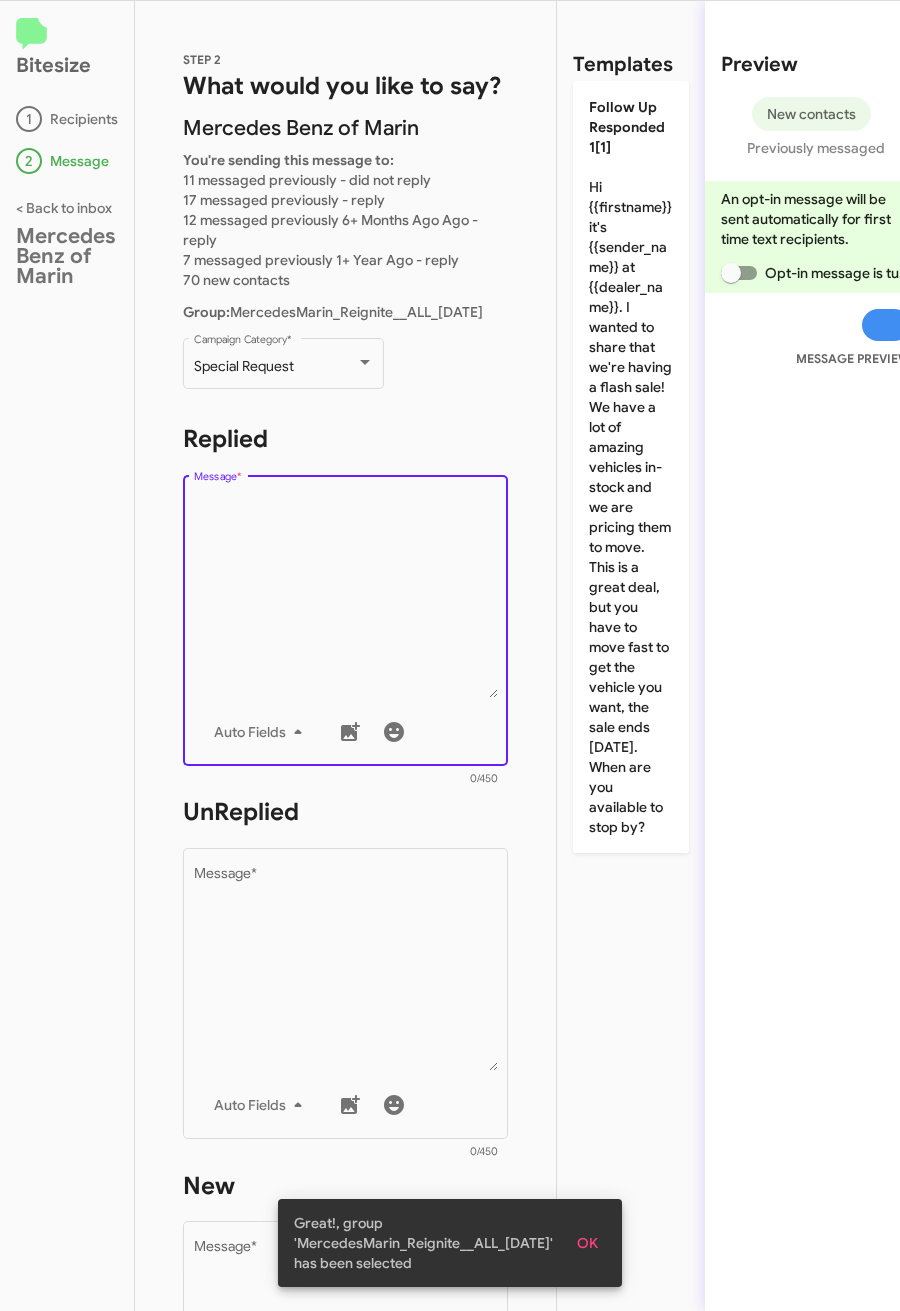 paste on ""Hi {{firstname}} it's {{sender_name}}, at {{dealer_name}}.
Thanks again for purchasing your vehicle from us! Good news - MBUSA is offering a rebate of up to $5,000 in down payment assistance to get you into a new Mercedes! Plus, we are offering 10% off any in-stock new vehicles, excluding g-class. Hurry in - this is only valid through 7/31/2025.
When works for you?"" 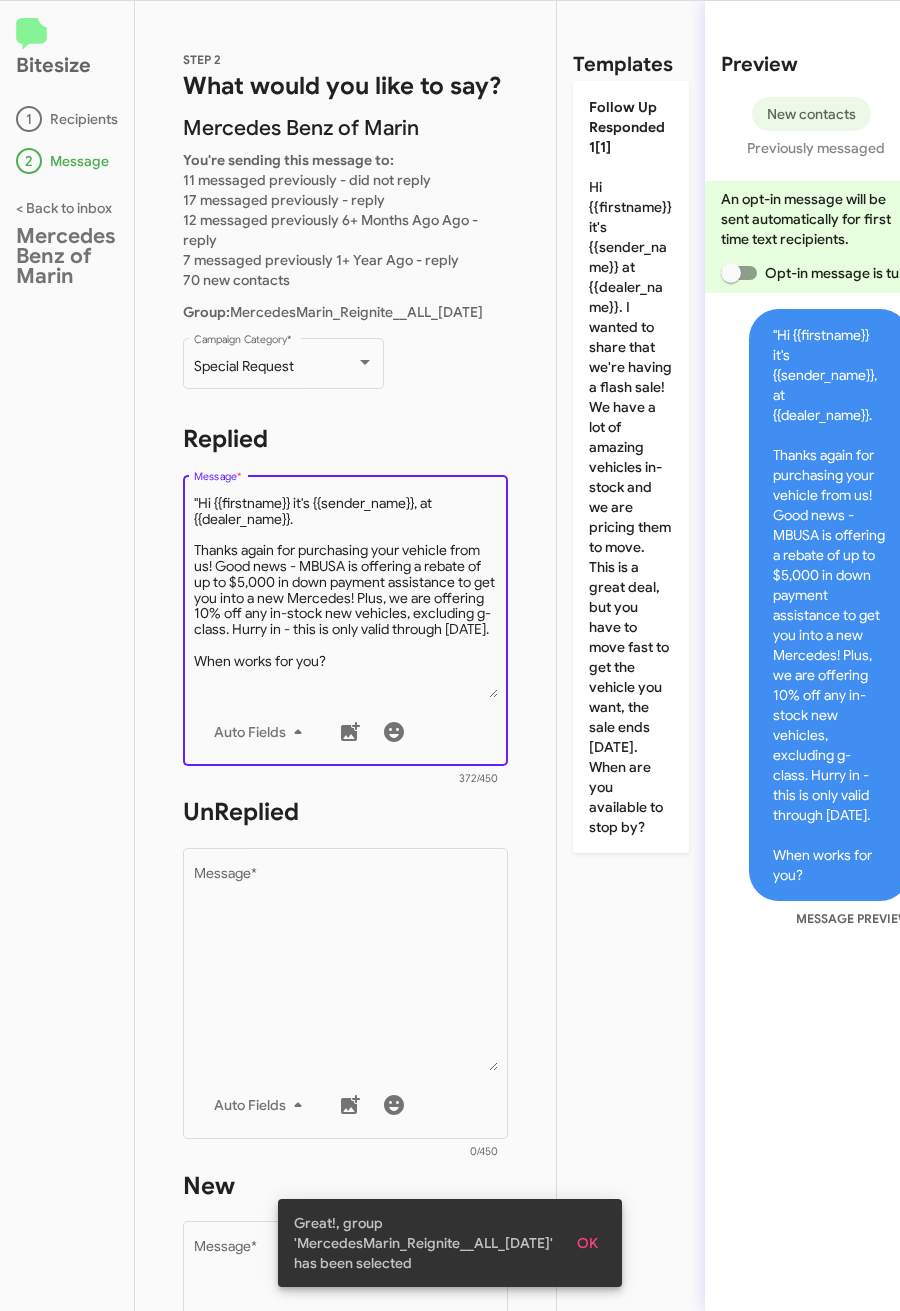 click on "Message  *" at bounding box center [346, 596] 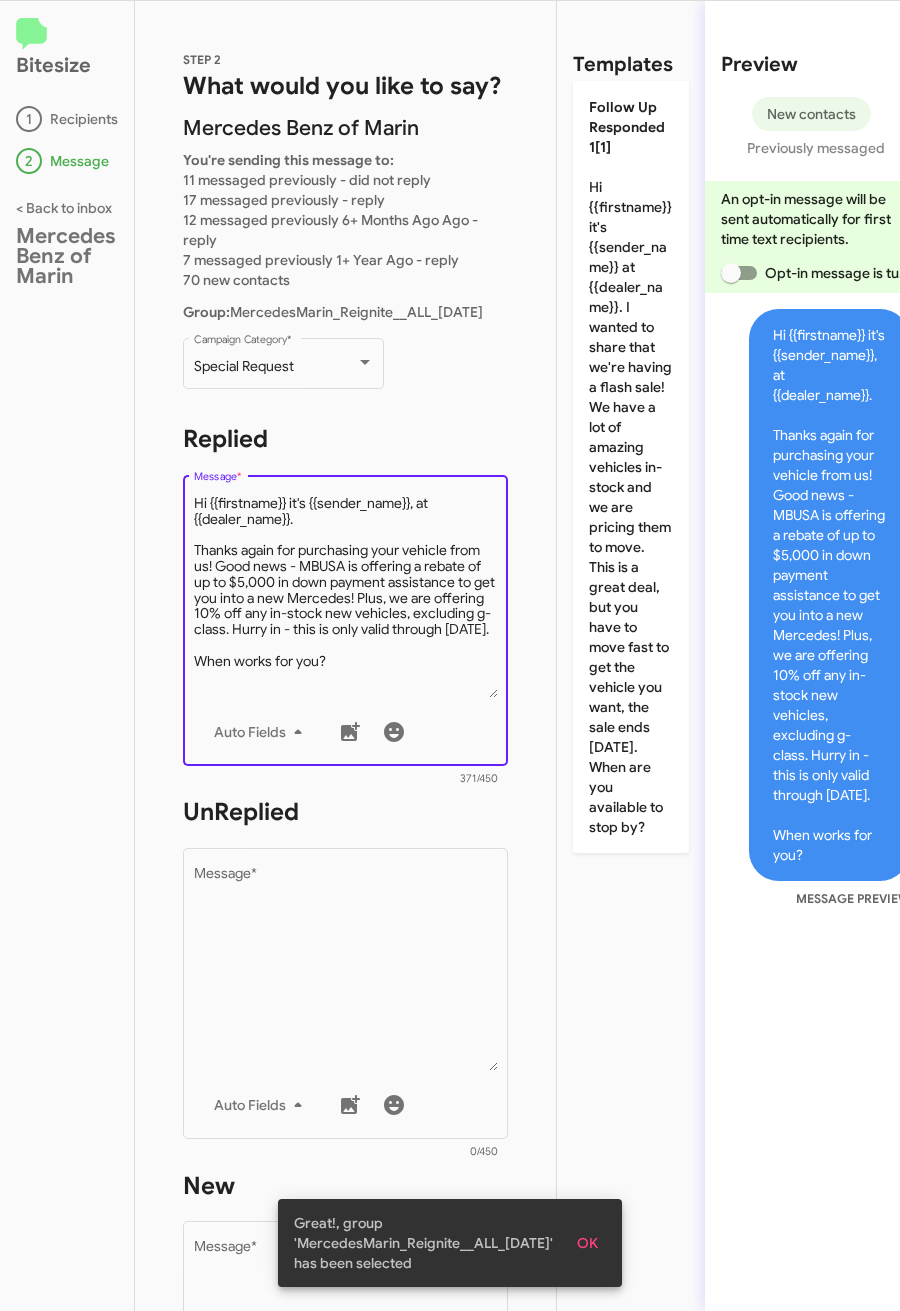 type on "Hi {{firstname}} it's {{sender_name}}, at {{dealer_name}}.
Thanks again for purchasing your vehicle from us! Good news - MBUSA is offering a rebate of up to $5,000 in down payment assistance to get you into a new Mercedes! Plus, we are offering 10% off any in-stock new vehicles, excluding g-class. Hurry in - this is only valid through 7/31/2025.
When works for you?" 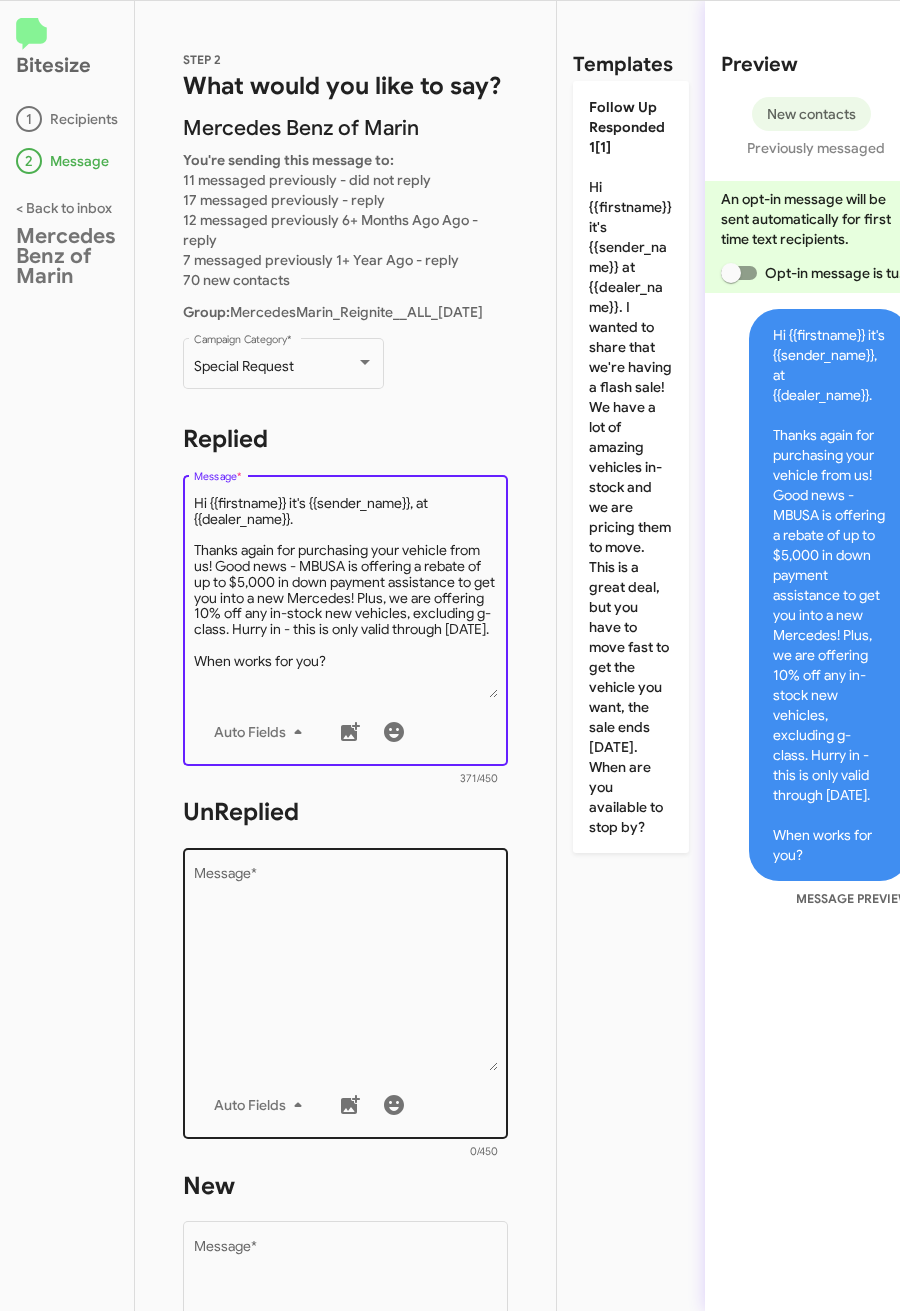 click on "Message  *" at bounding box center (346, 969) 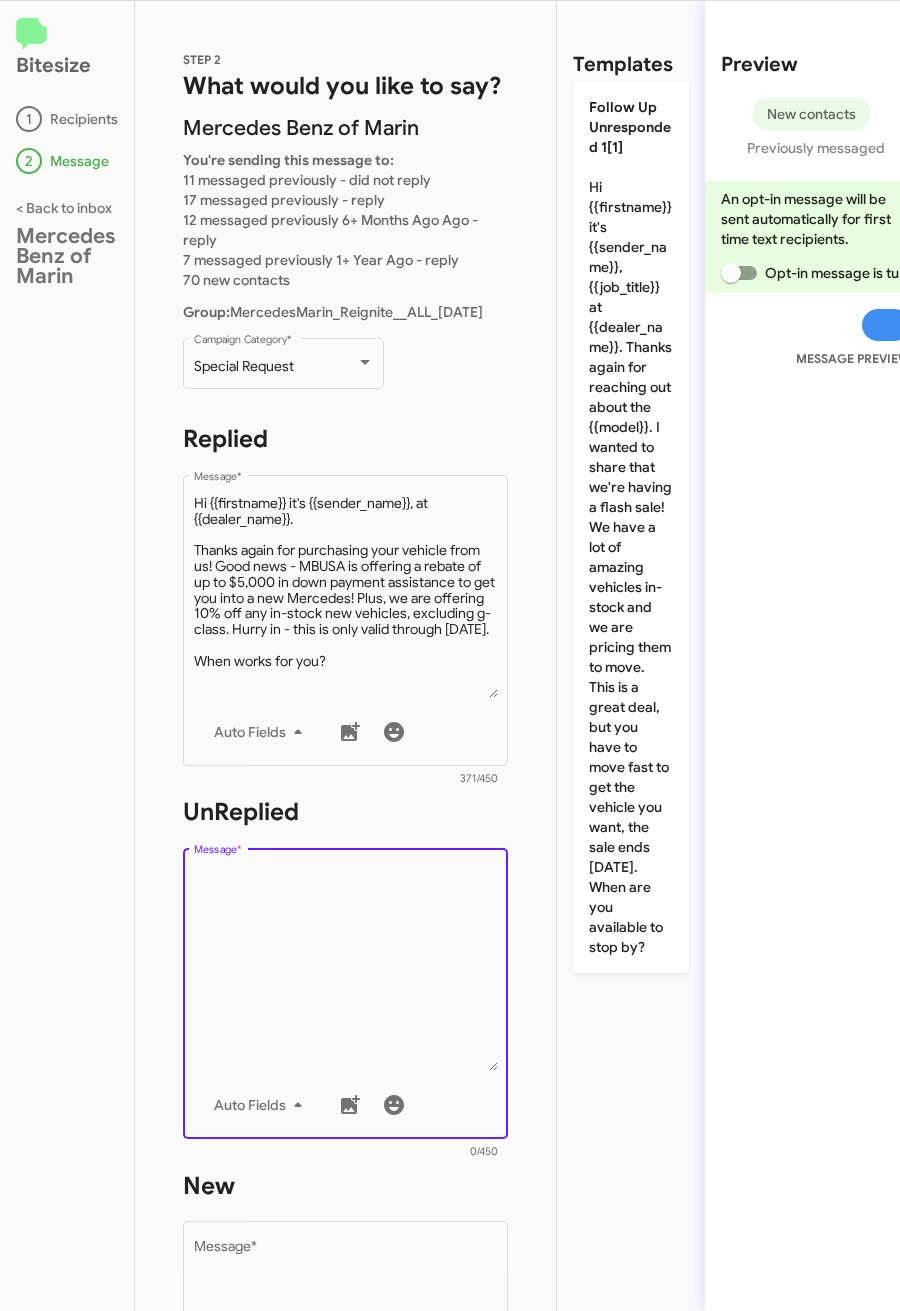 paste on ""Hi {{firstname}} it's {{sender_name}}, {{job_title}} at {{dealer_name}}.
Thanks again for purchasing your vehicle from us! Good news - MBUSA is offering a rebate of up to $5,000 in down payment assistance to get you into a new Mercedes! Plus, we are offering 10% off any in-stock new vehicles, excluding g-class. Hurry in - this is only valid through 7/31/2025.
When works for you?"" 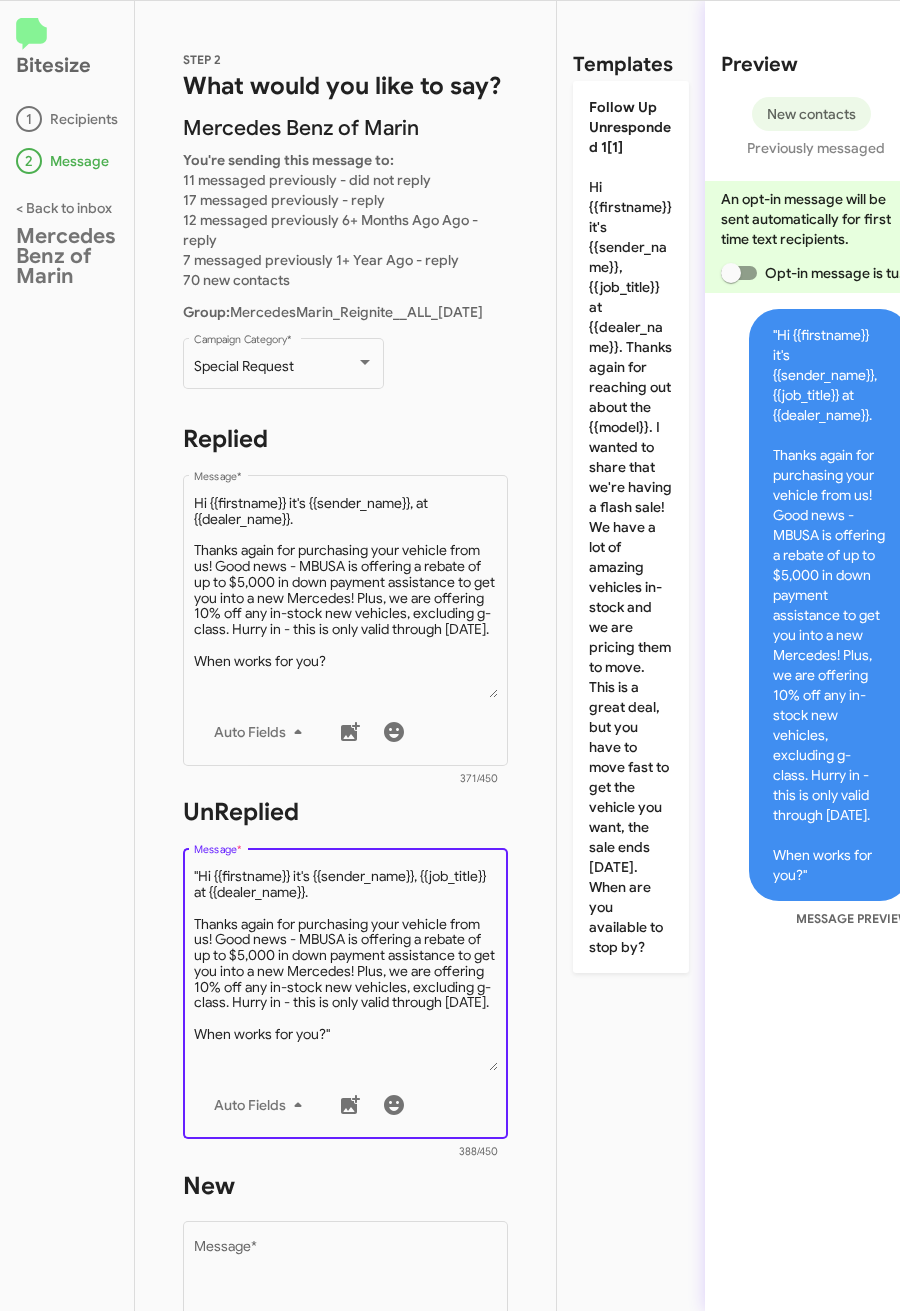 scroll, scrollTop: 4, scrollLeft: 0, axis: vertical 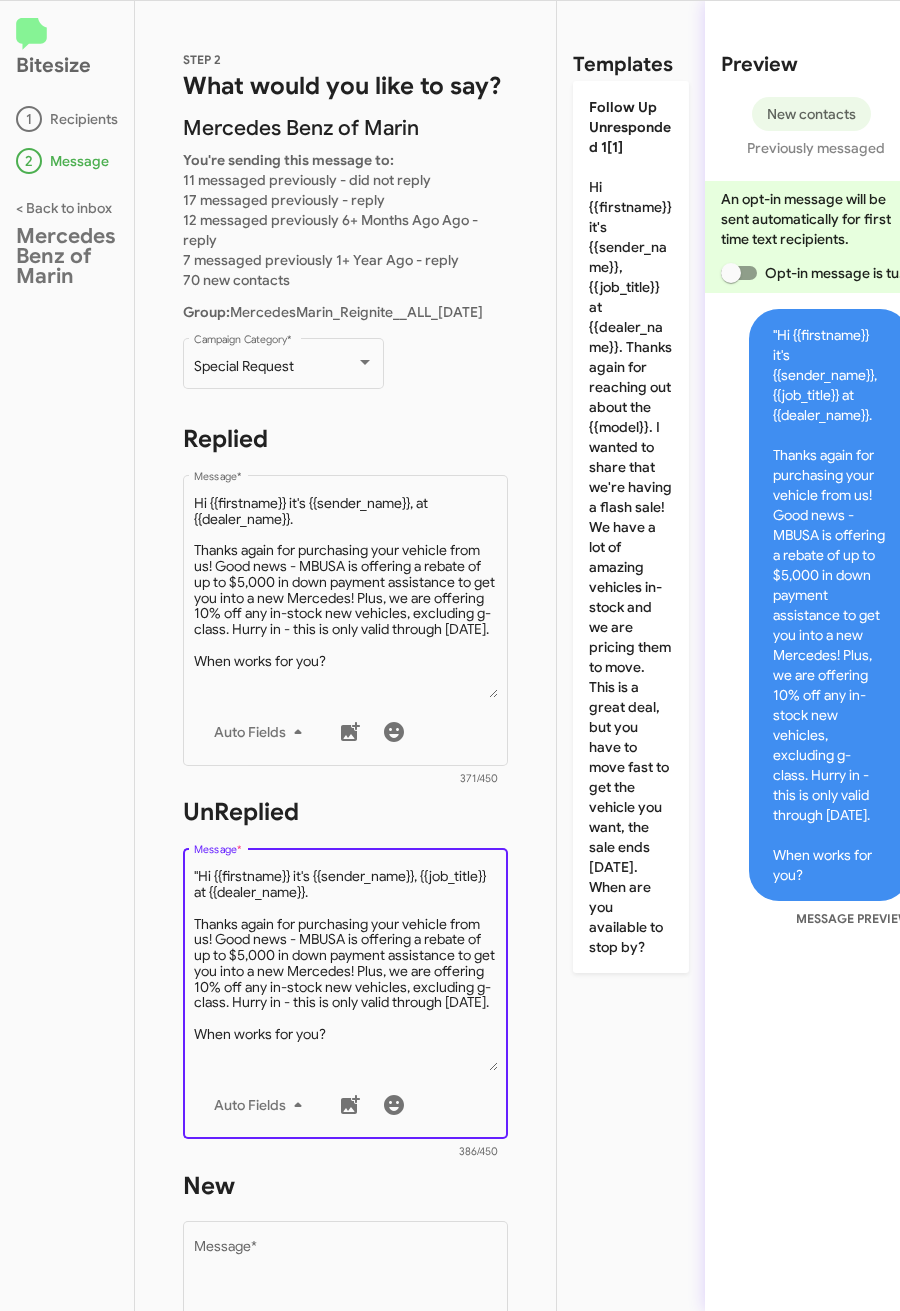 click on "Message  *" at bounding box center (346, 969) 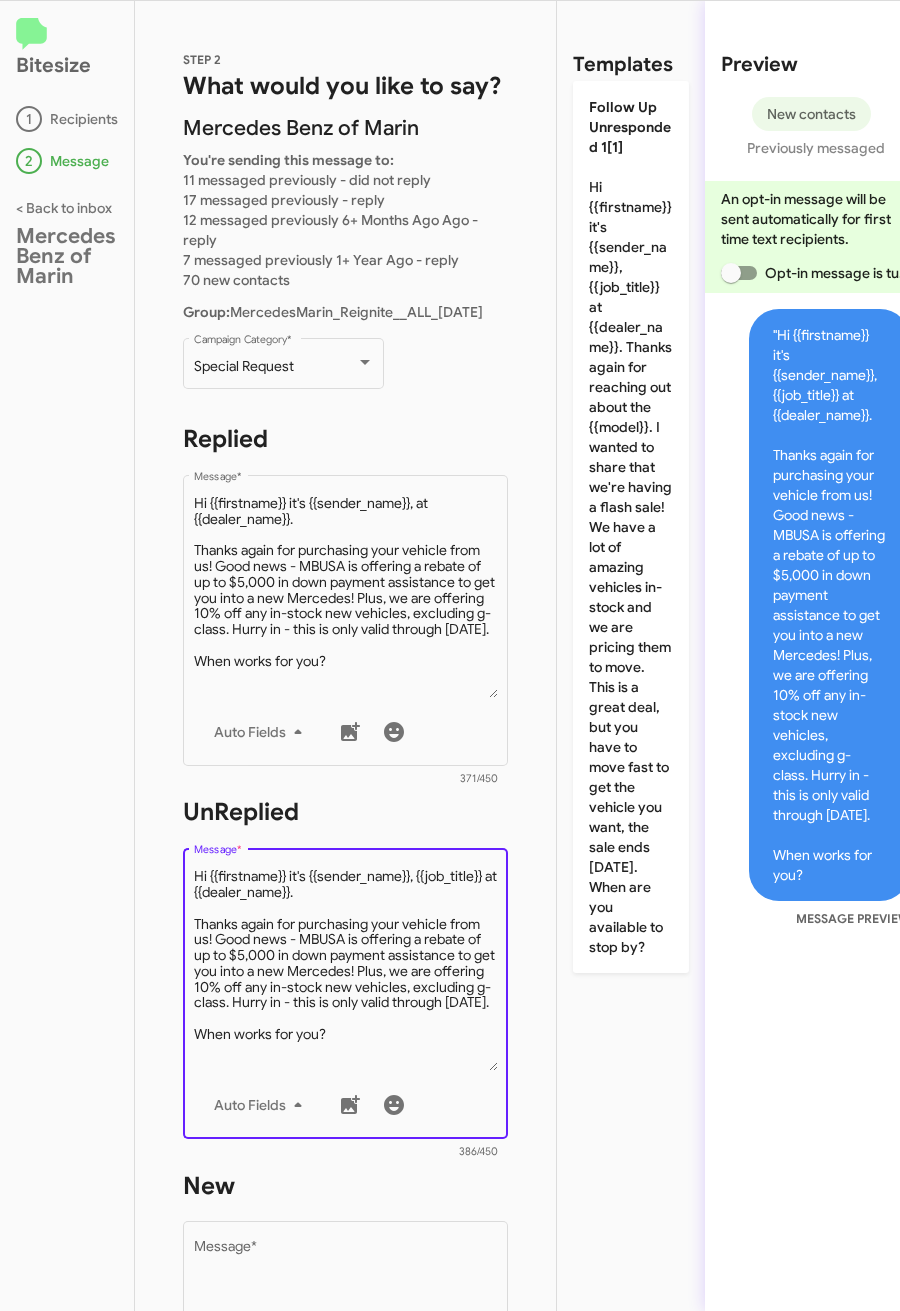 scroll, scrollTop: 0, scrollLeft: 0, axis: both 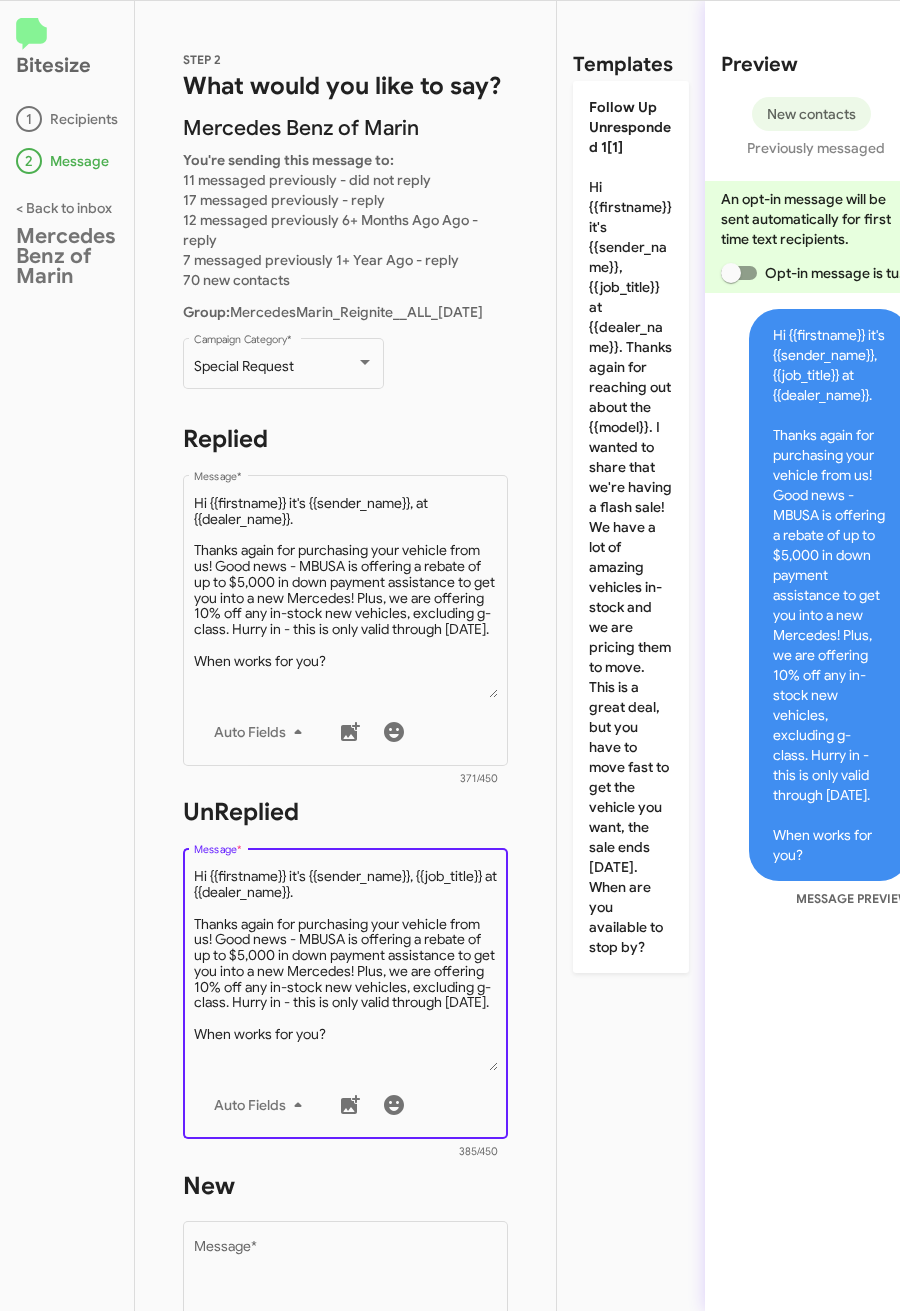 type on "Hi {{firstname}} it's {{sender_name}}, {{job_title}} at {{dealer_name}}.
Thanks again for purchasing your vehicle from us! Good news - MBUSA is offering a rebate of up to $5,000 in down payment assistance to get you into a new Mercedes! Plus, we are offering 10% off any in-stock new vehicles, excluding g-class. Hurry in - this is only valid through 7/31/2025.
When works for you?" 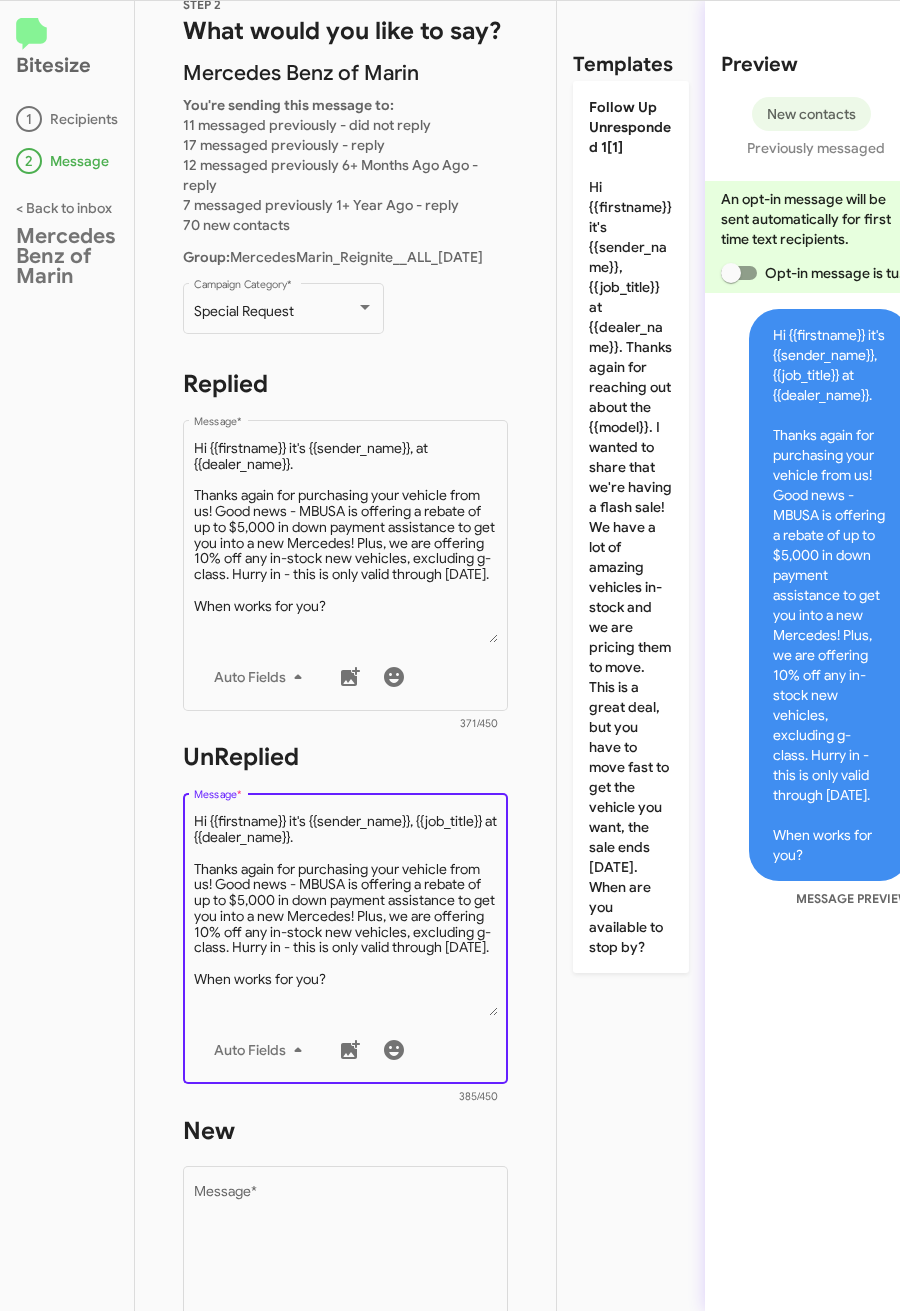 scroll, scrollTop: 0, scrollLeft: 0, axis: both 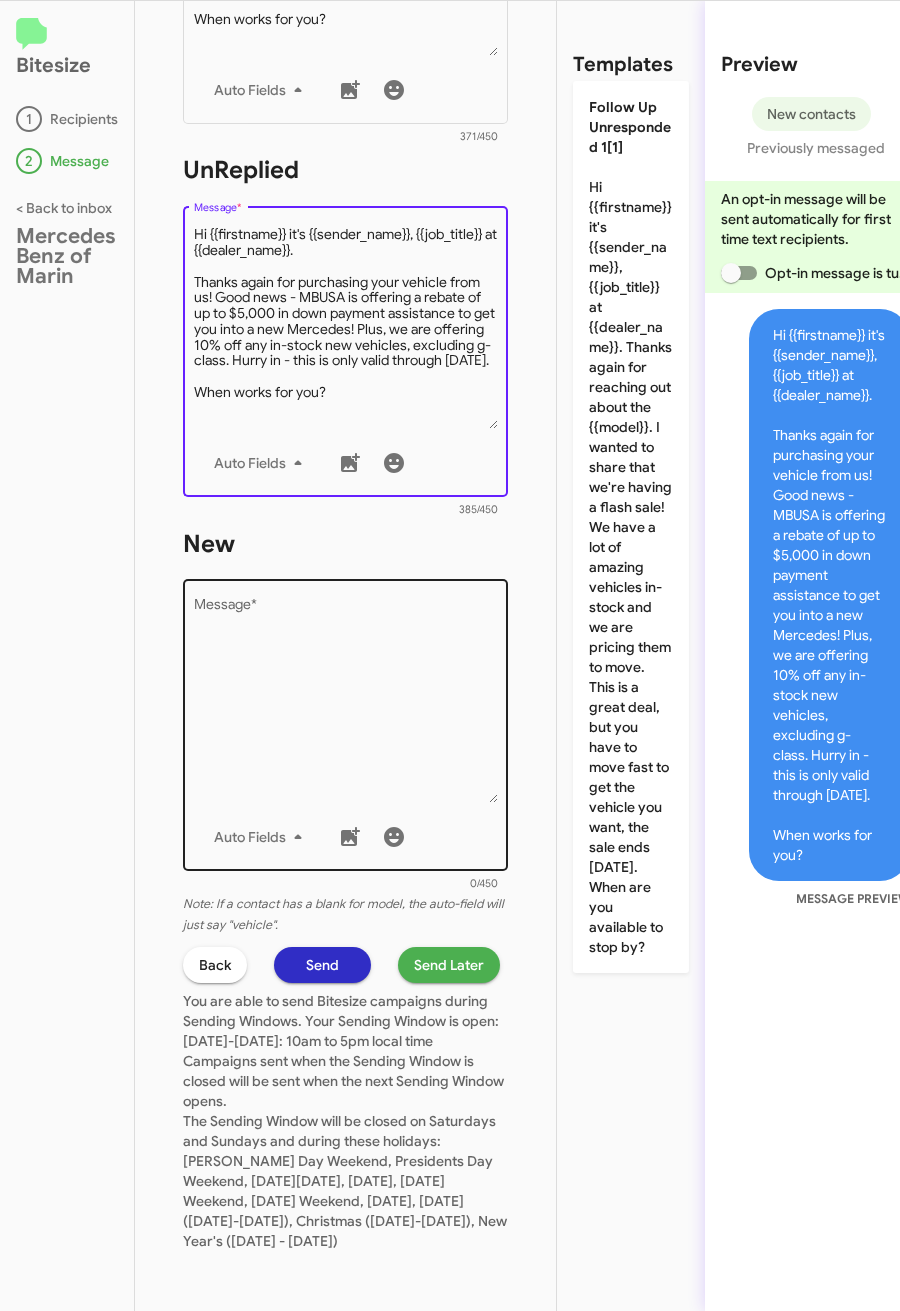 click on "Drop image here to insert  Auto Fields
Message  *" 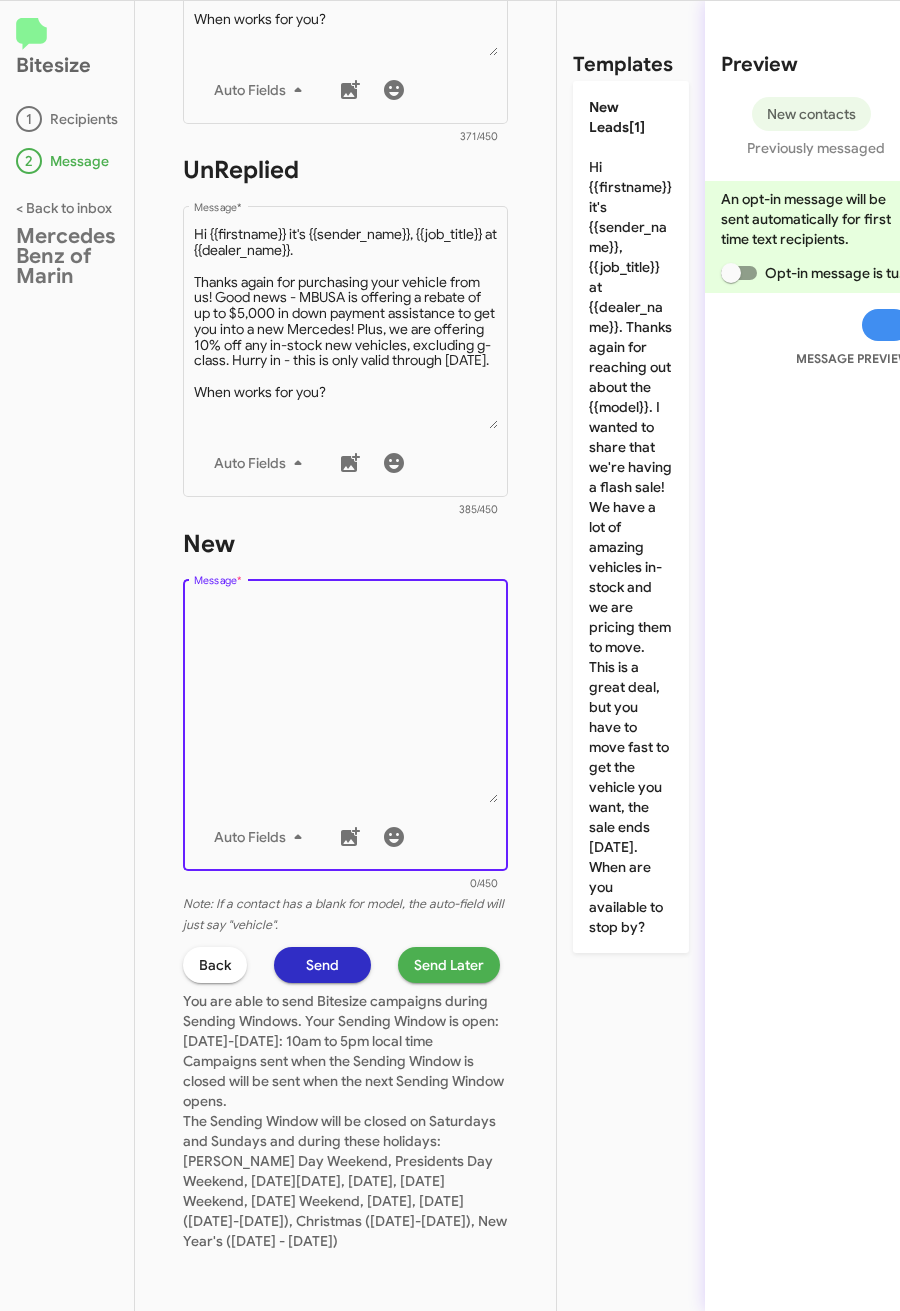 paste on ""Hi {{firstname}} it's {{sender_name}}, {{job_title}} at {{dealer_name}}.
Thanks again for purchasing your vehicle from us! Good news - MBUSA is offering a rebate of up to $5,000 in down payment assistance to get you into a new Mercedes! Plus, we are offering 10% off any in-stock new vehicles, excluding g-class. Hurry in - this is only valid through 7/31/2025.
When works for you?"" 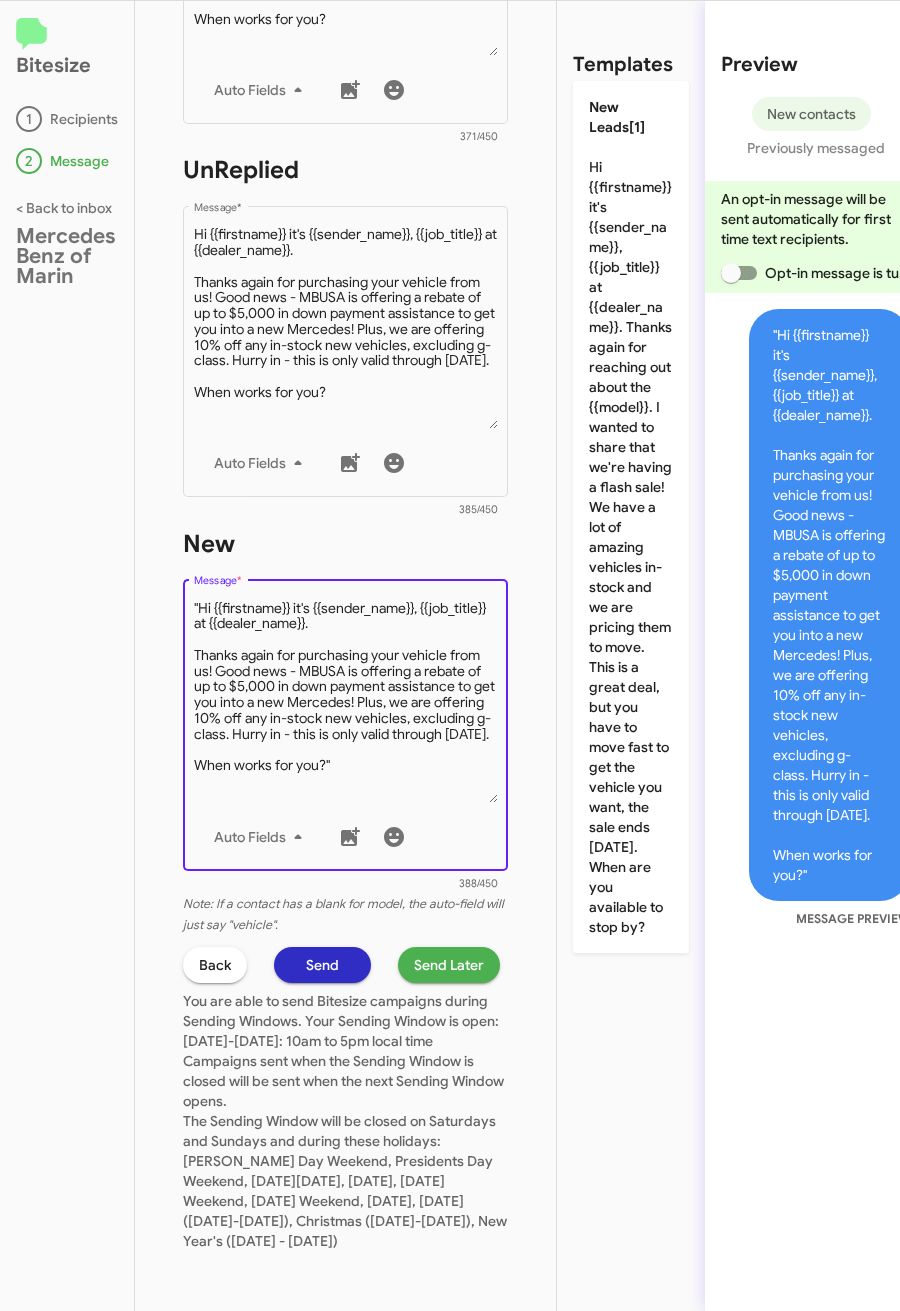 scroll, scrollTop: 4, scrollLeft: 0, axis: vertical 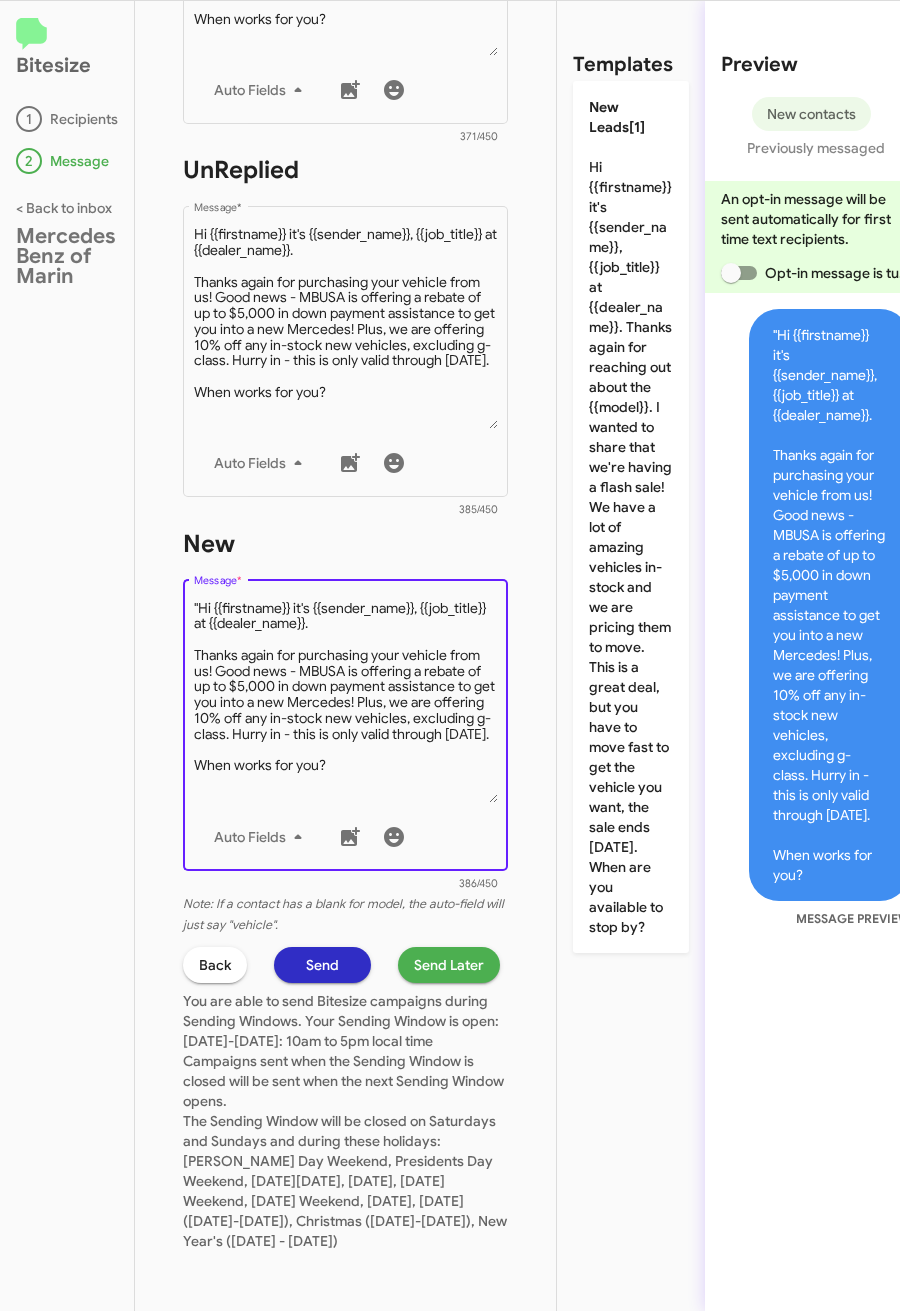 click on "Message  *" at bounding box center [346, 701] 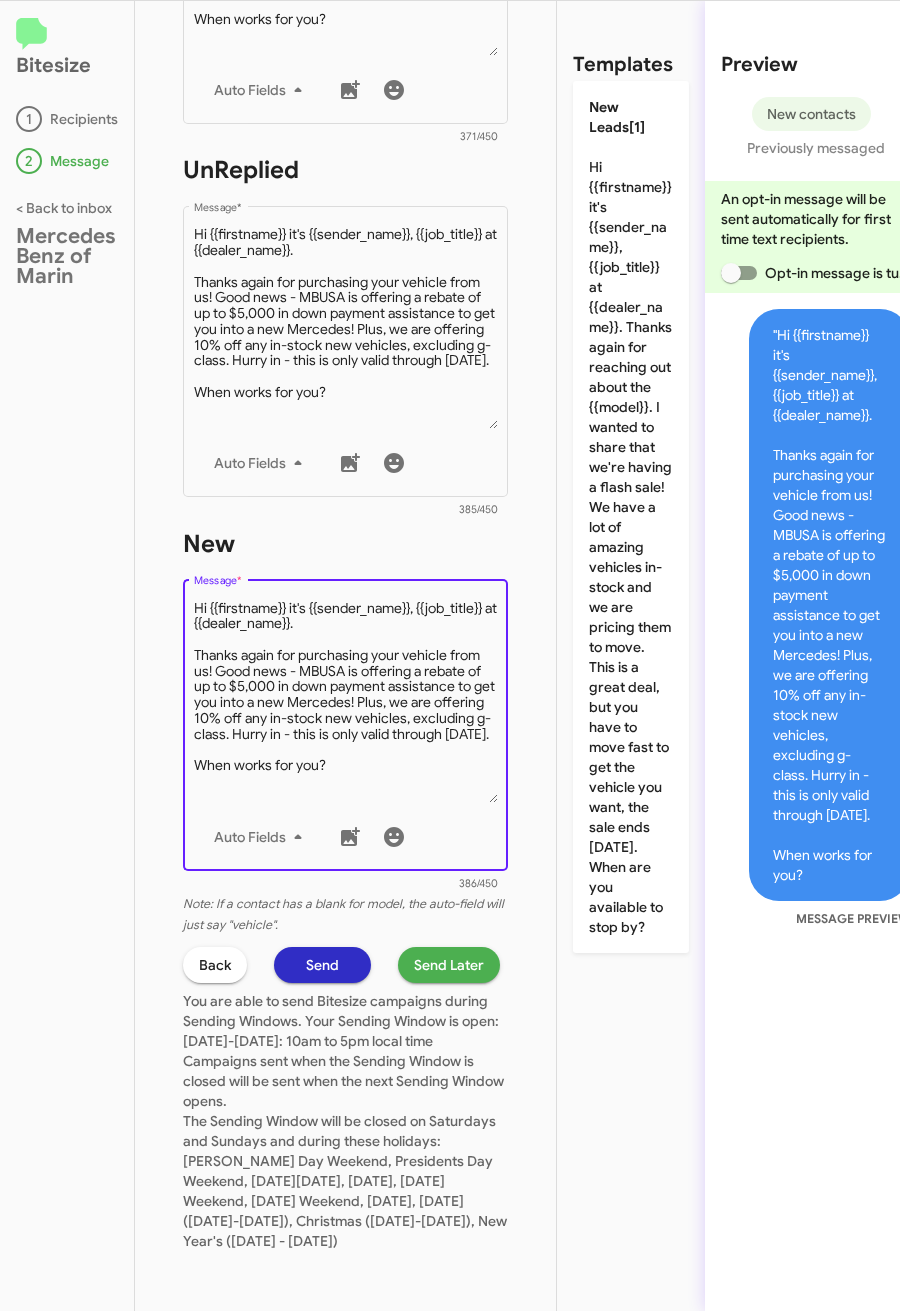 scroll, scrollTop: 0, scrollLeft: 0, axis: both 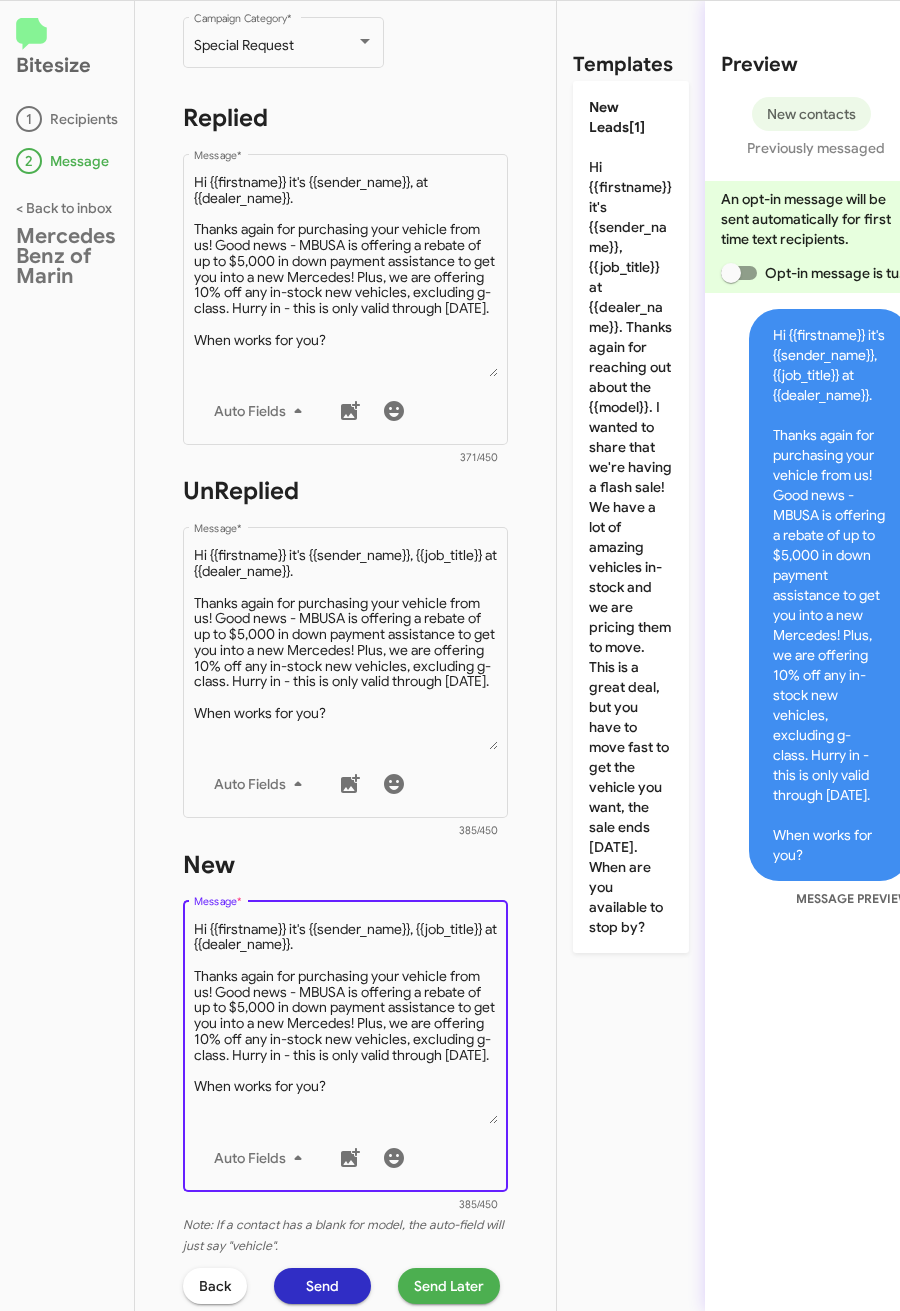 type on "Hi {{firstname}} it's {{sender_name}}, {{job_title}} at {{dealer_name}}.
Thanks again for purchasing your vehicle from us! Good news - MBUSA is offering a rebate of up to $5,000 in down payment assistance to get you into a new Mercedes! Plus, we are offering 10% off any in-stock new vehicles, excluding g-class. Hurry in - this is only valid through 7/31/2025.
When works for you?" 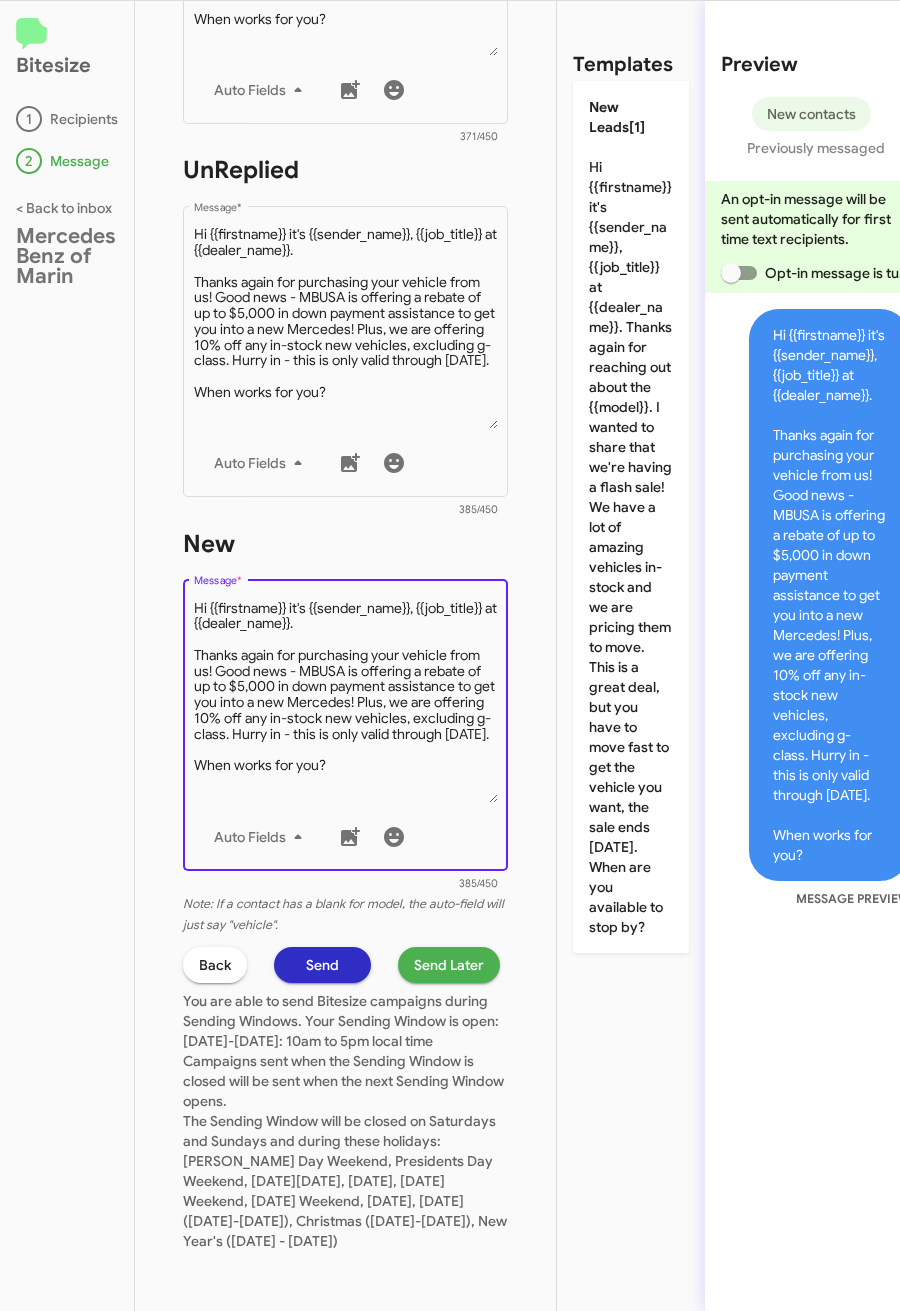 scroll, scrollTop: 771, scrollLeft: 0, axis: vertical 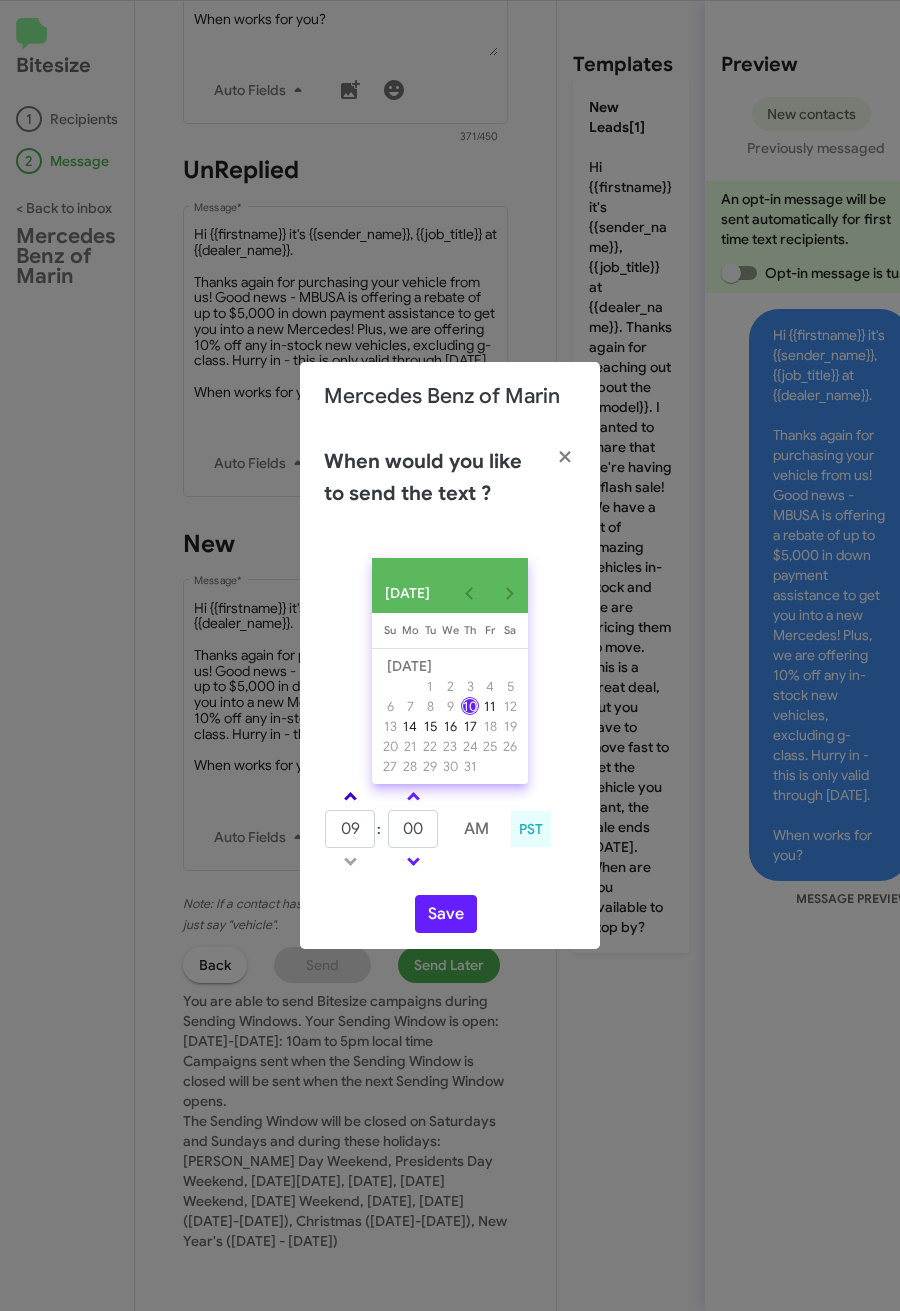 click 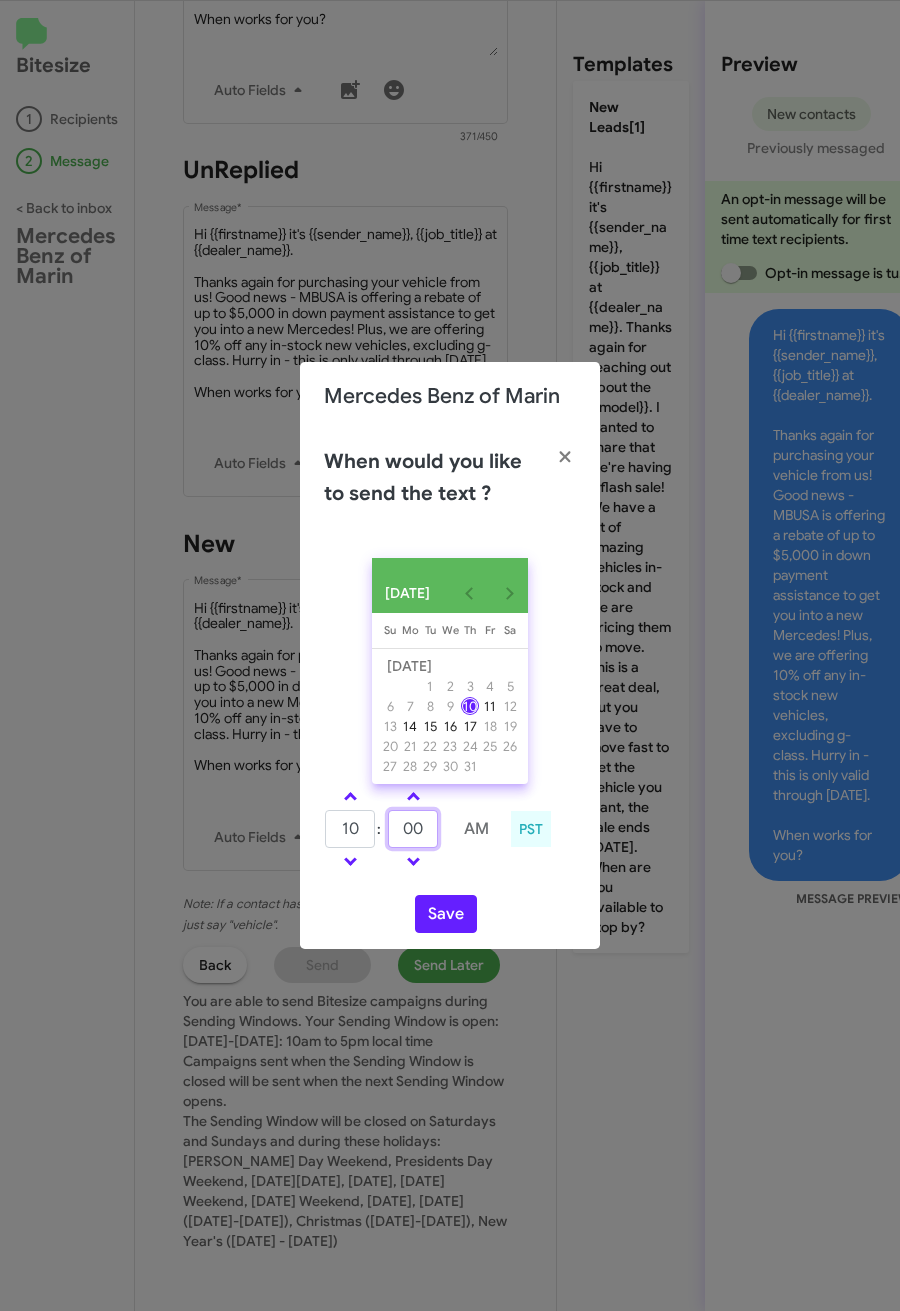 drag, startPoint x: 417, startPoint y: 838, endPoint x: 396, endPoint y: 837, distance: 21.023796 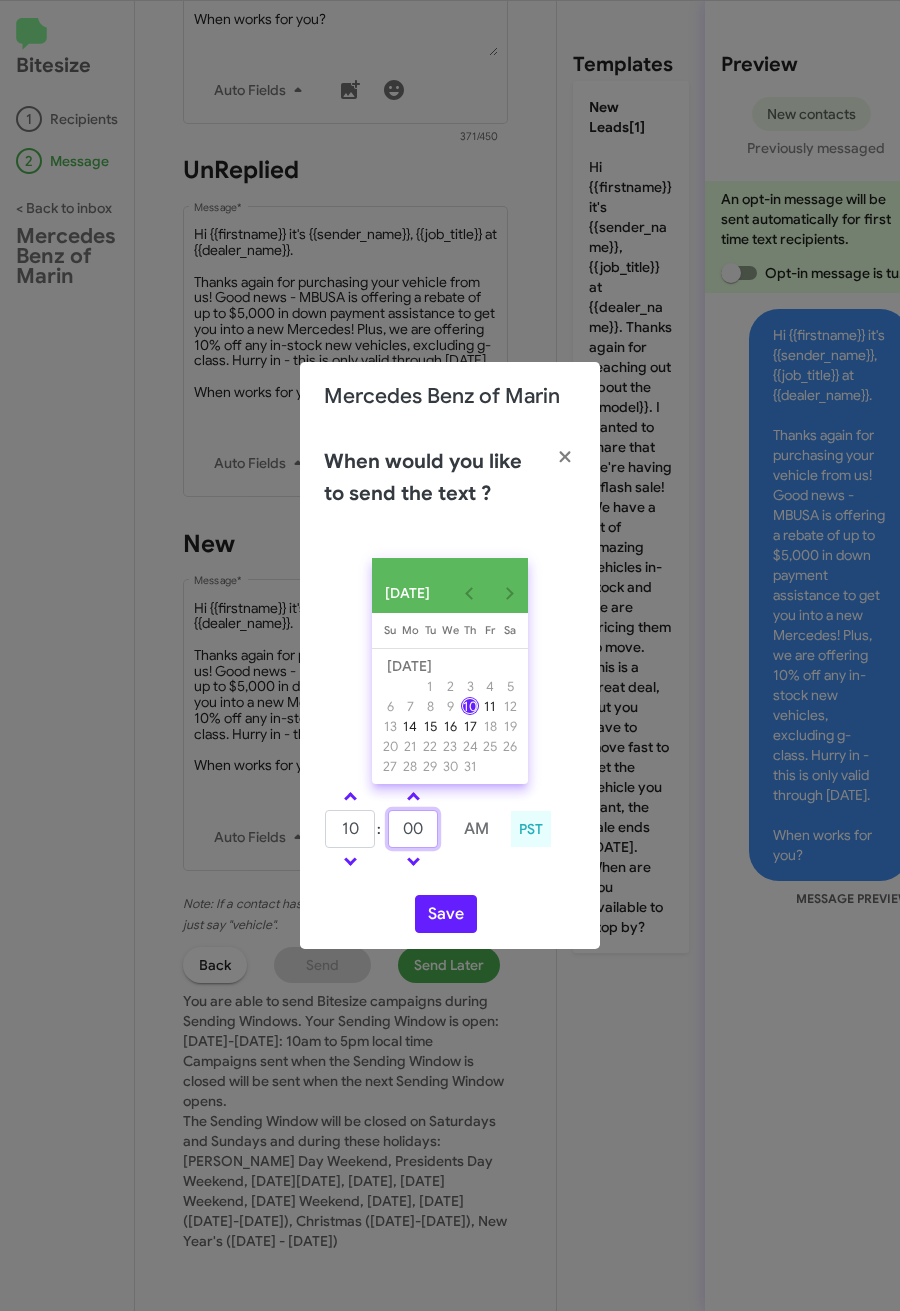 type on "5" 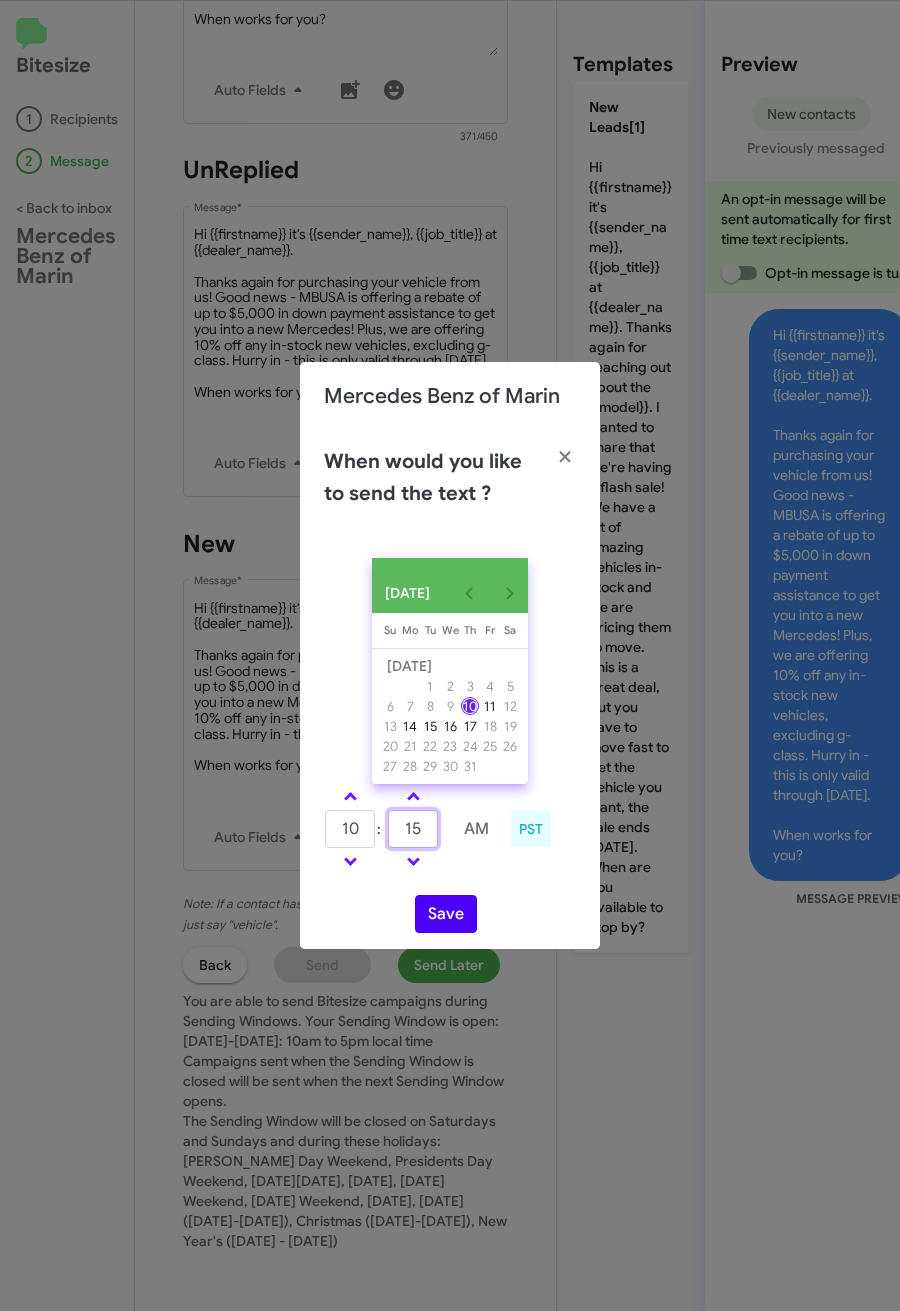 type on "15" 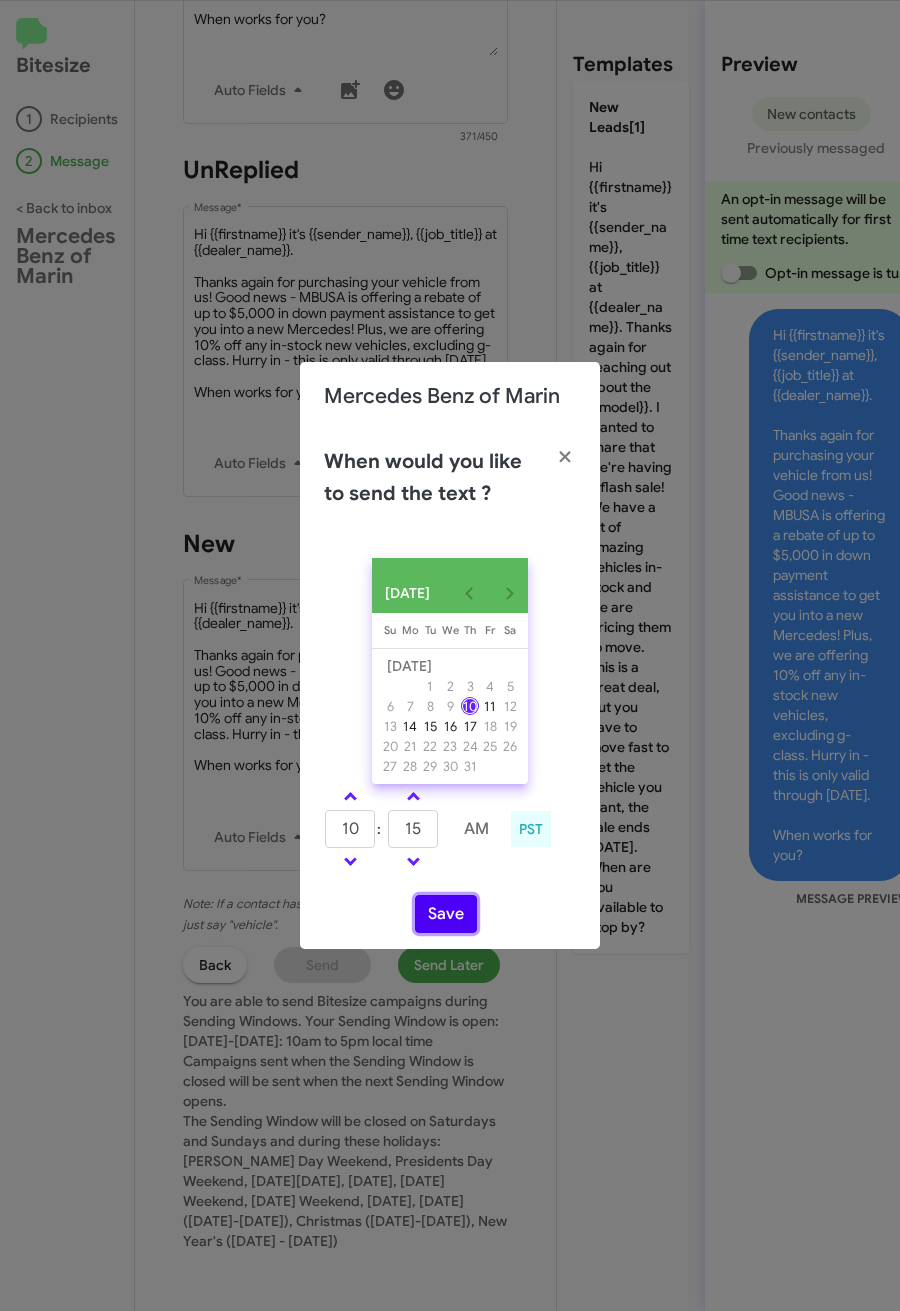 click on "Save" 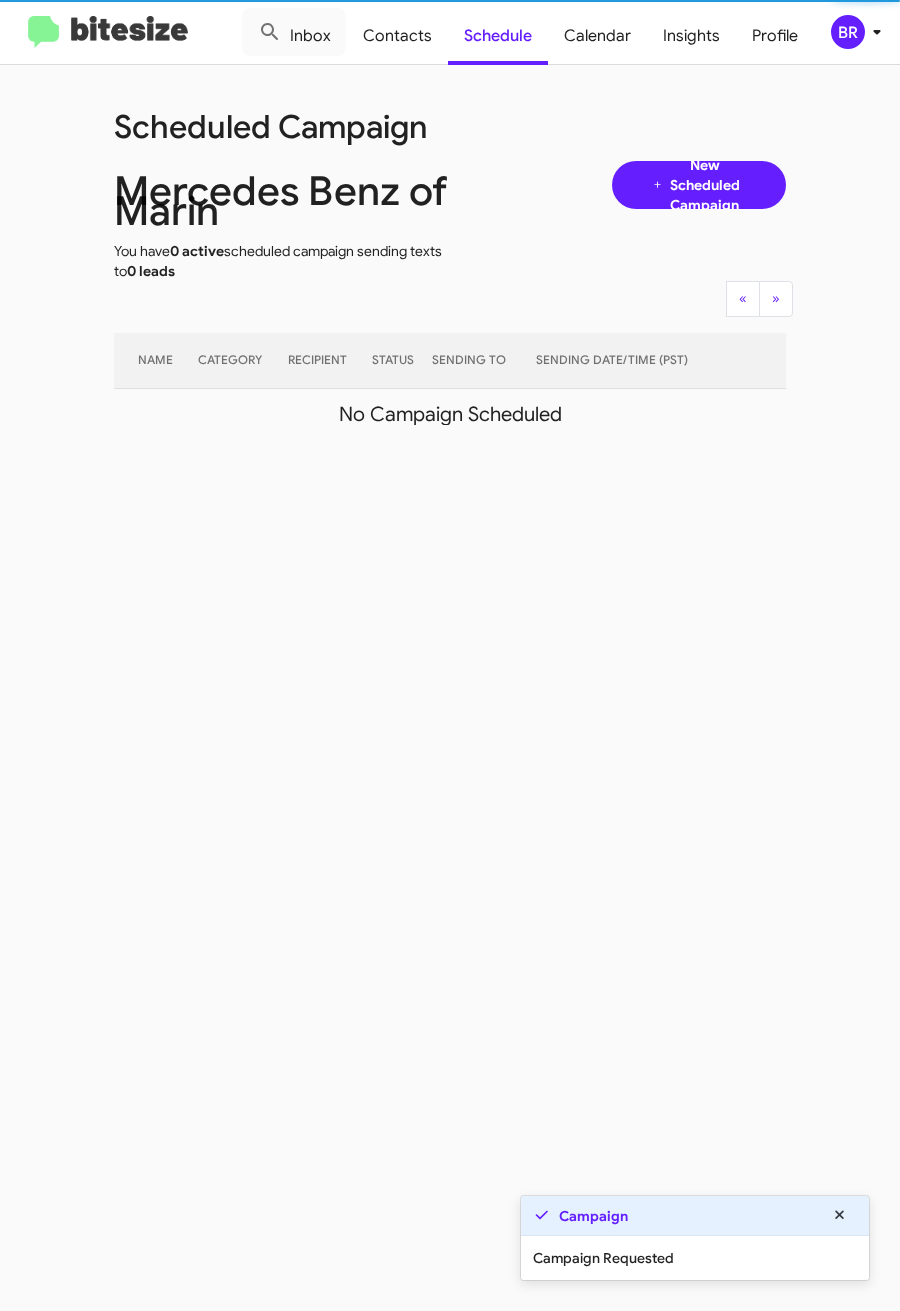 click 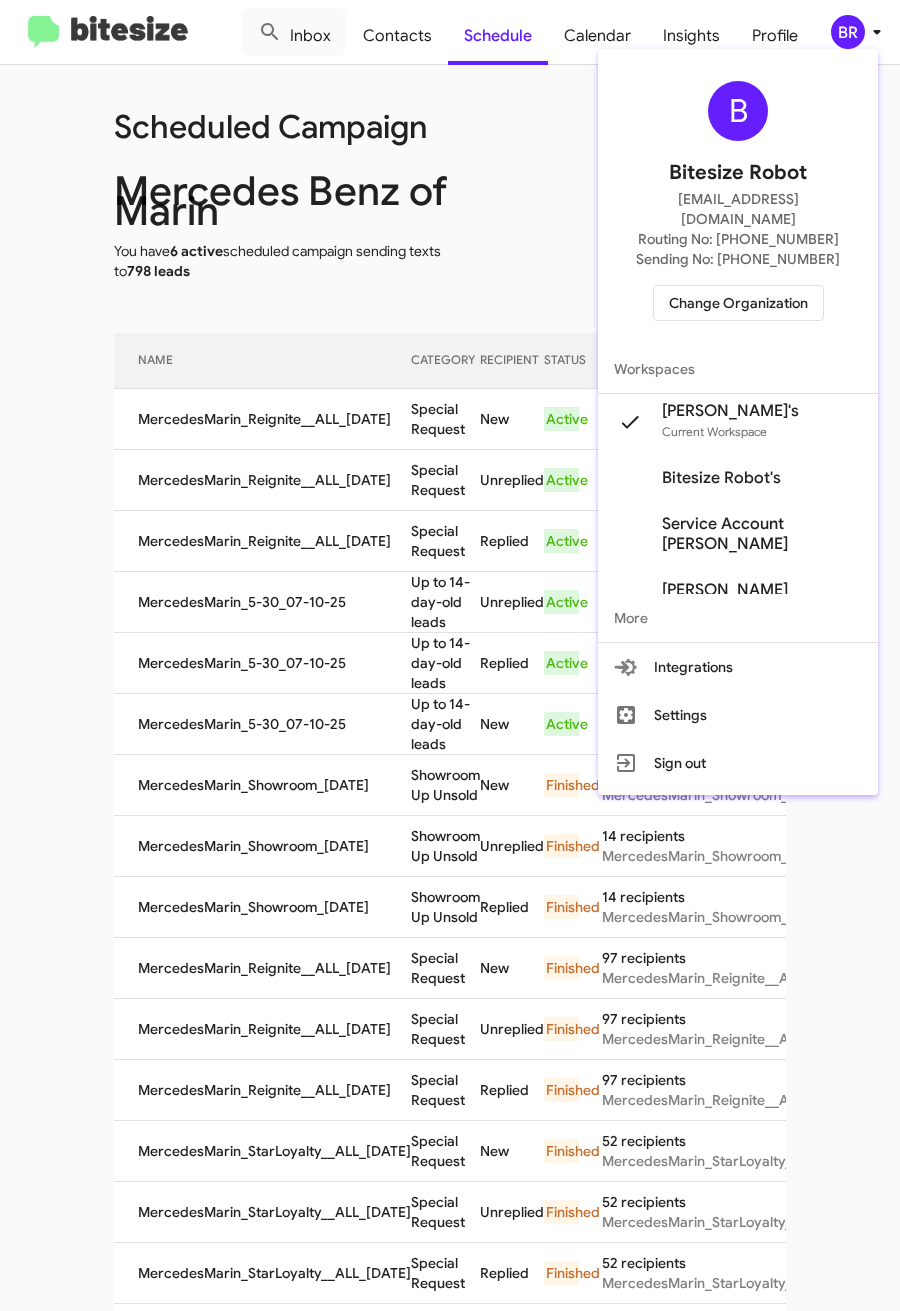 click on "Change Organization" at bounding box center [738, 303] 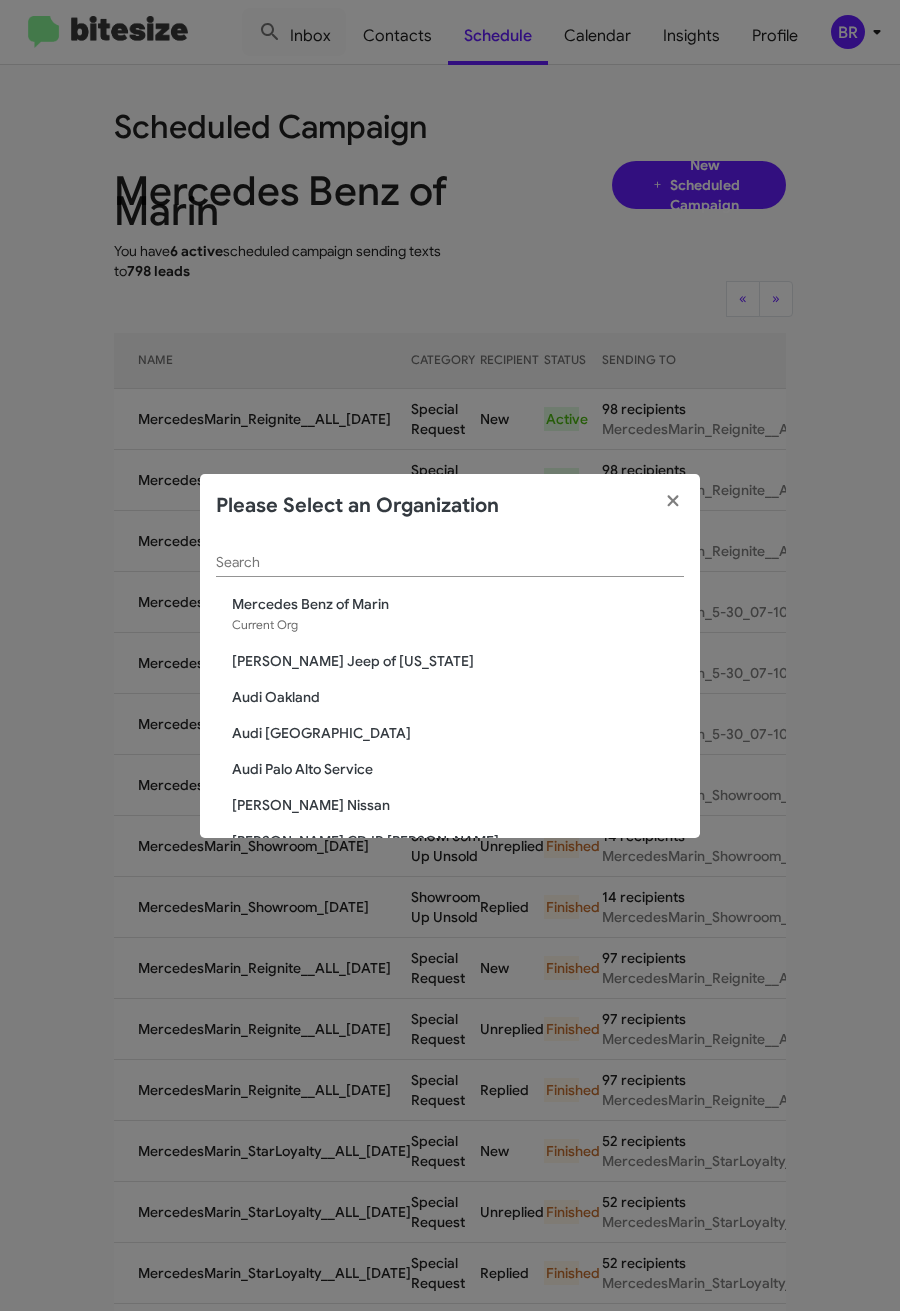 click on "Search" 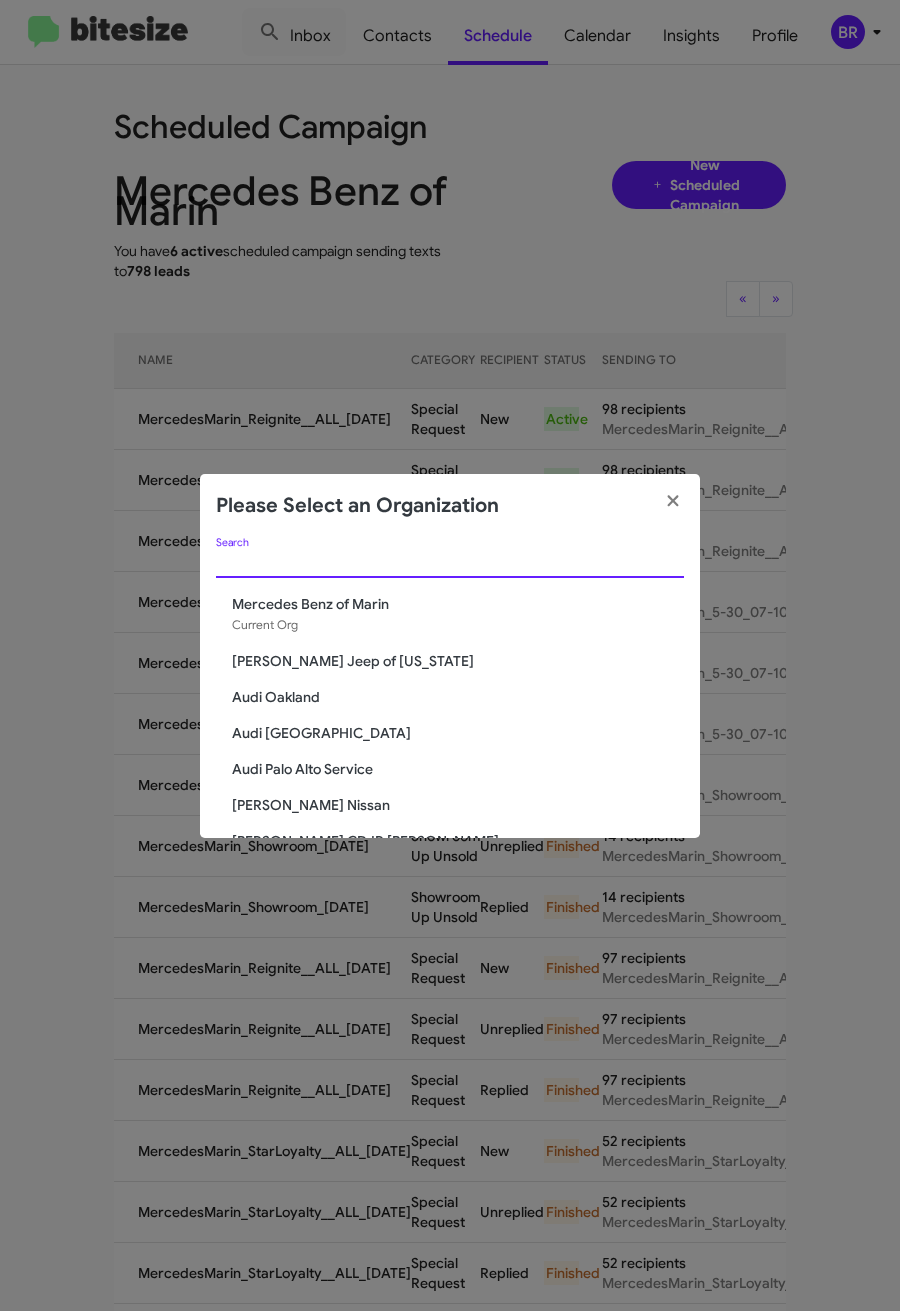 paste on "[PERSON_NAME] Long Chevrolet" 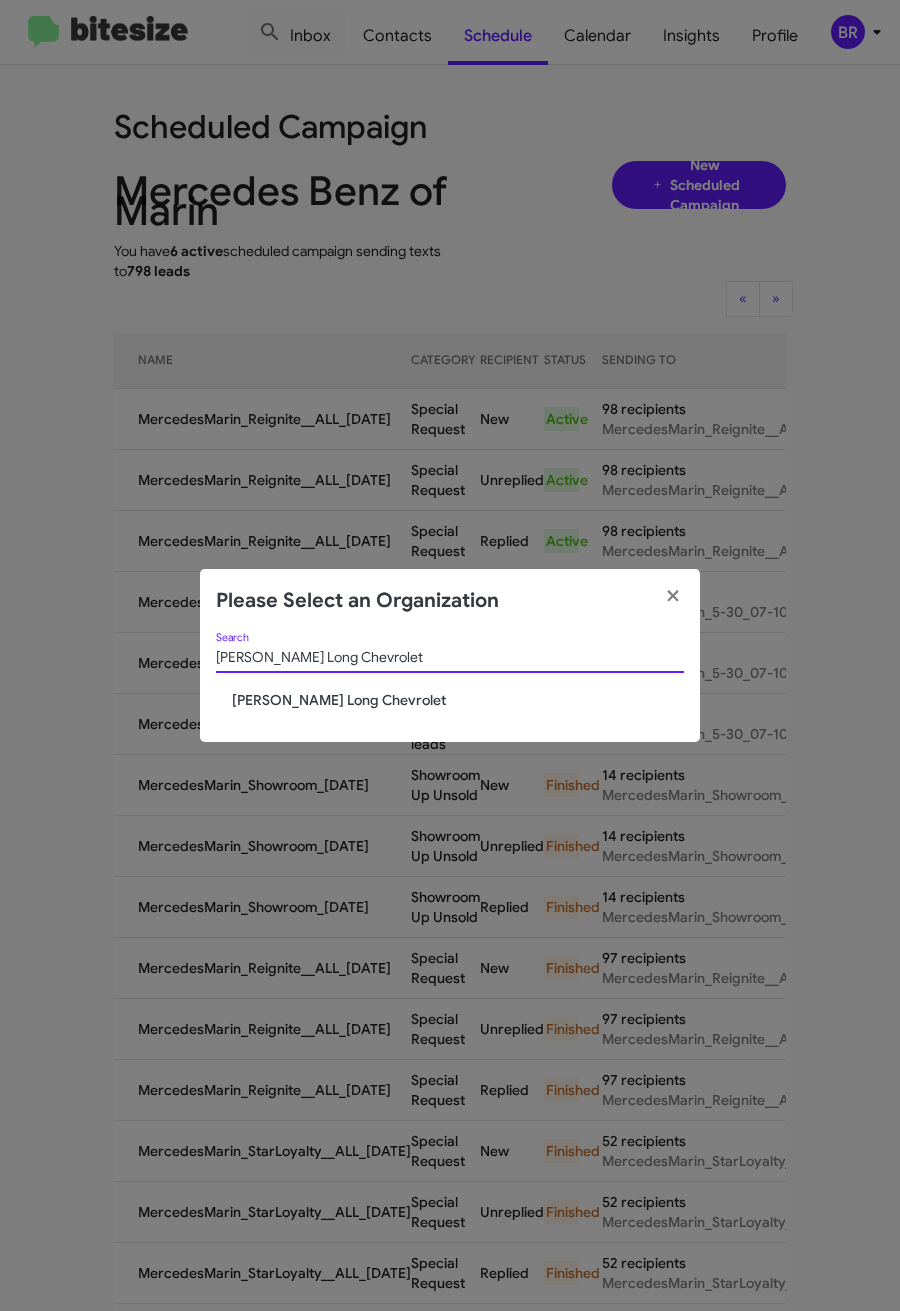type on "[PERSON_NAME] Long Chevrolet" 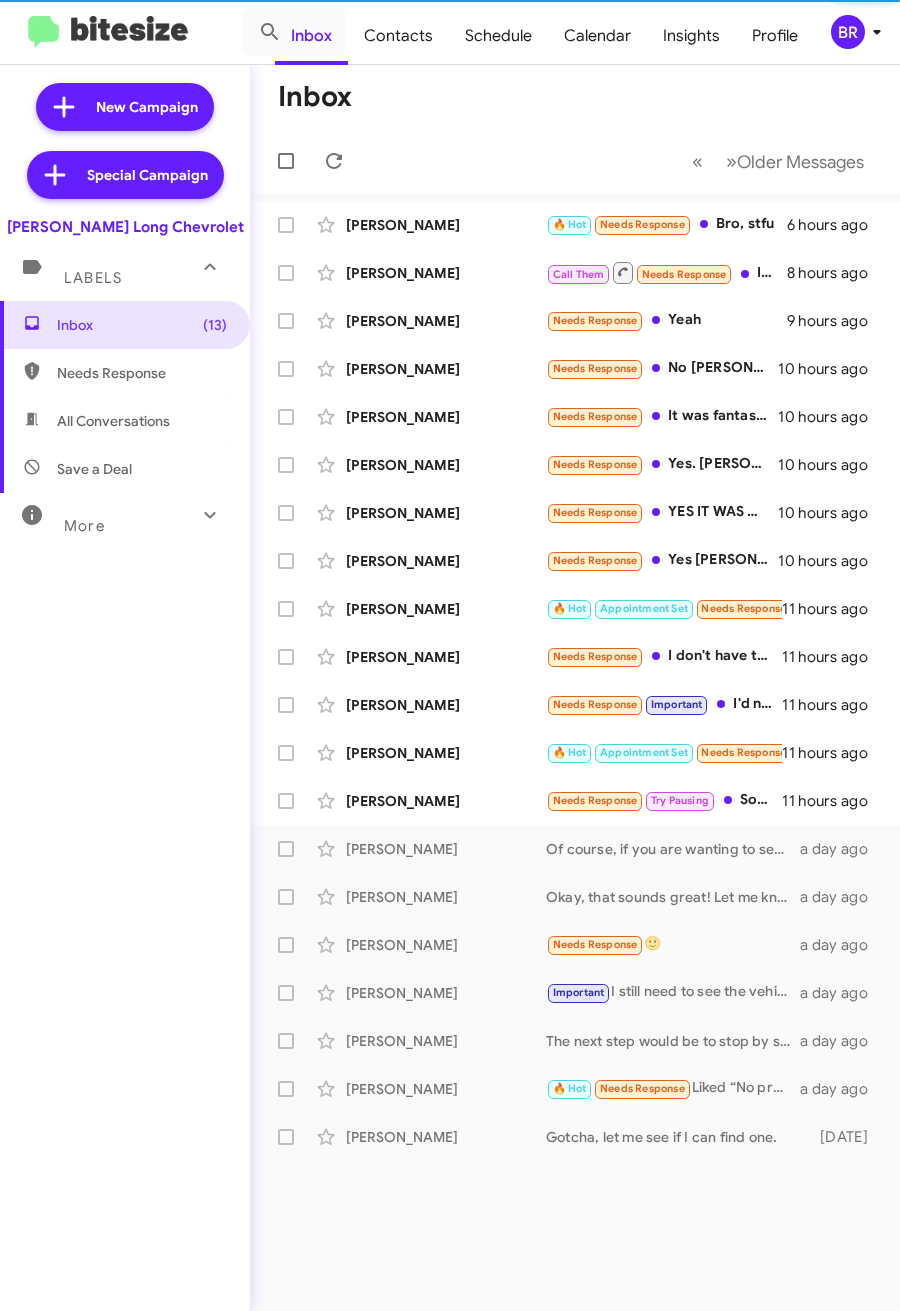 scroll, scrollTop: 0, scrollLeft: 0, axis: both 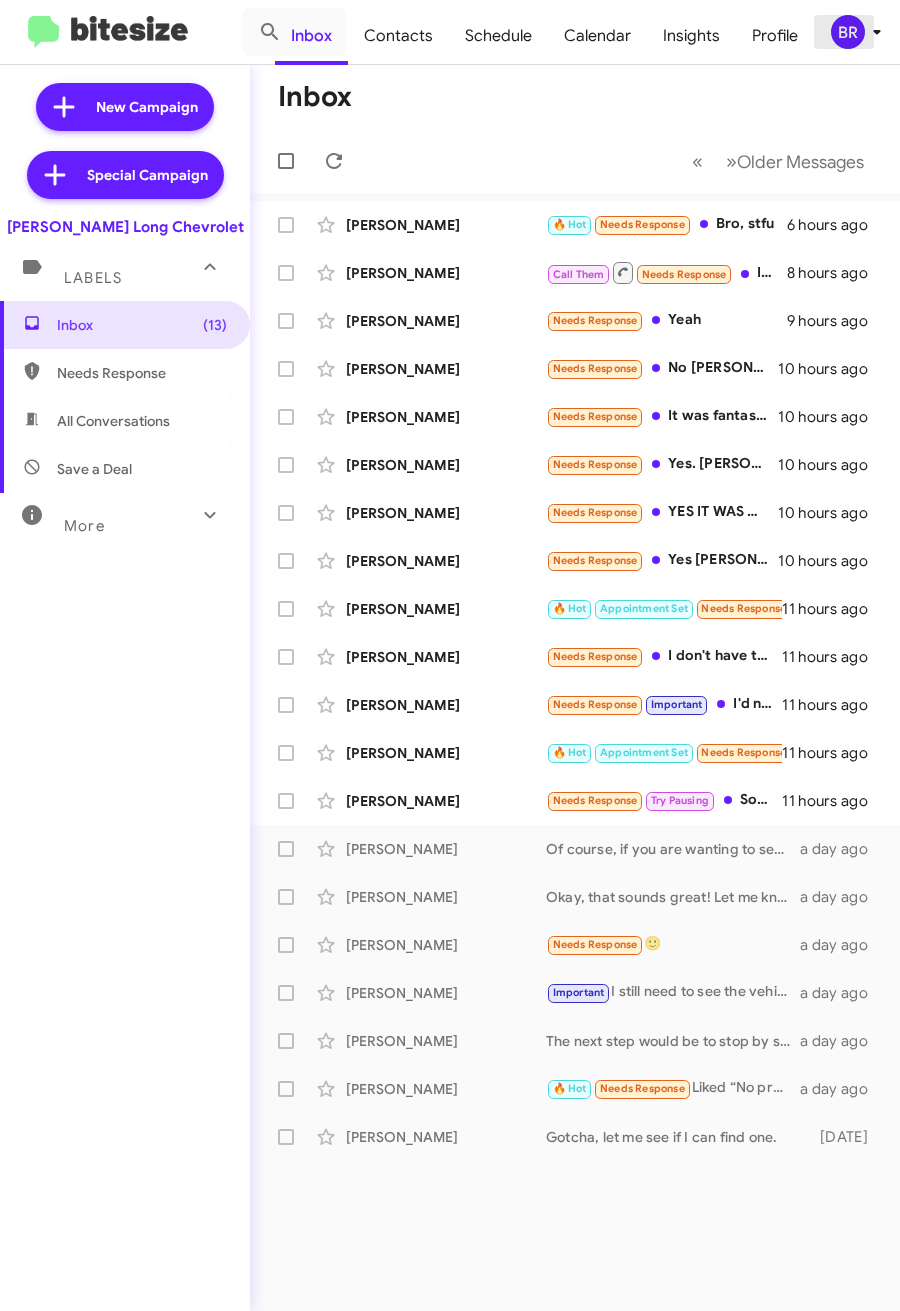 click on "BR" 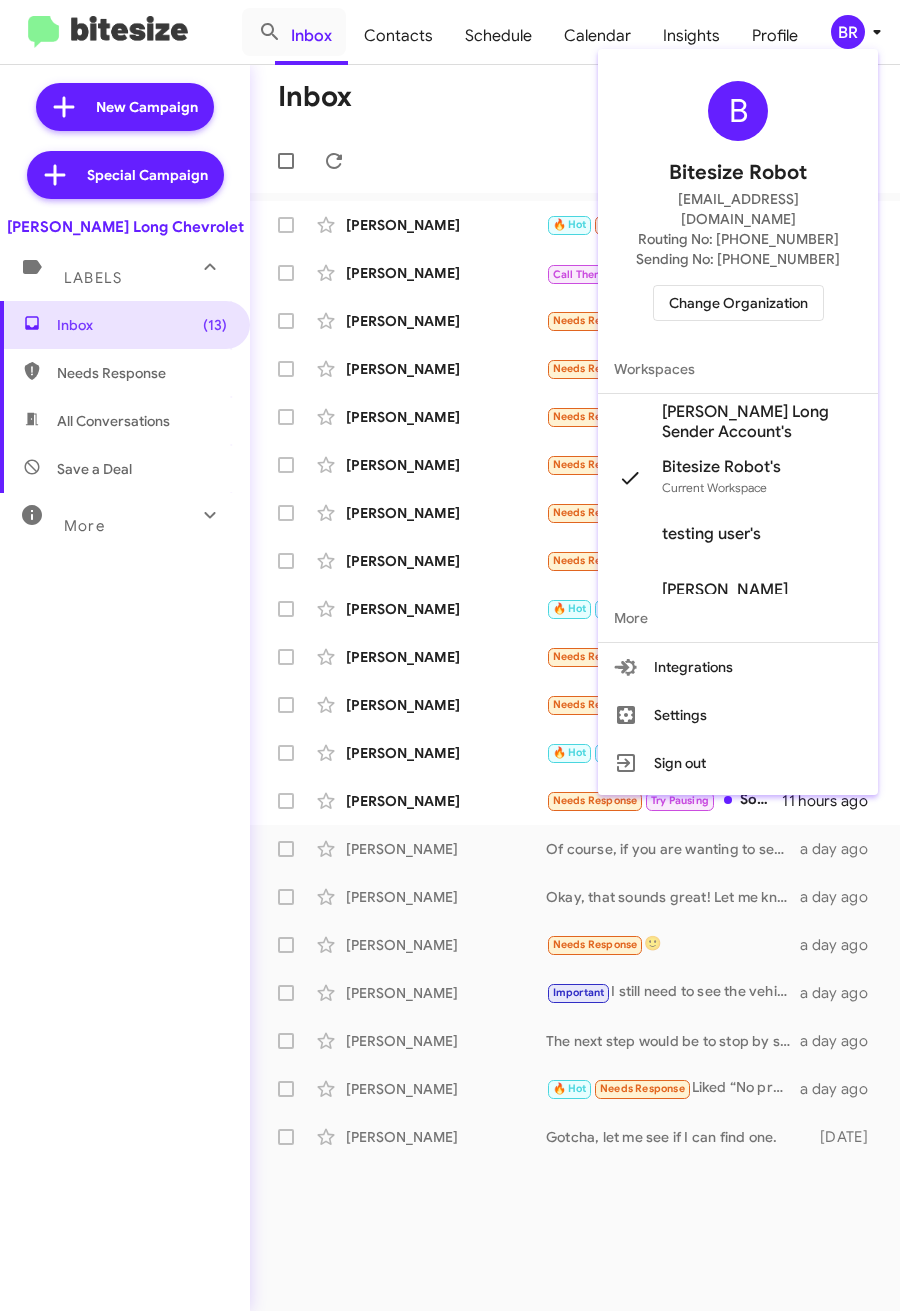 click on "[PERSON_NAME] Long Sender Account's" at bounding box center (762, 422) 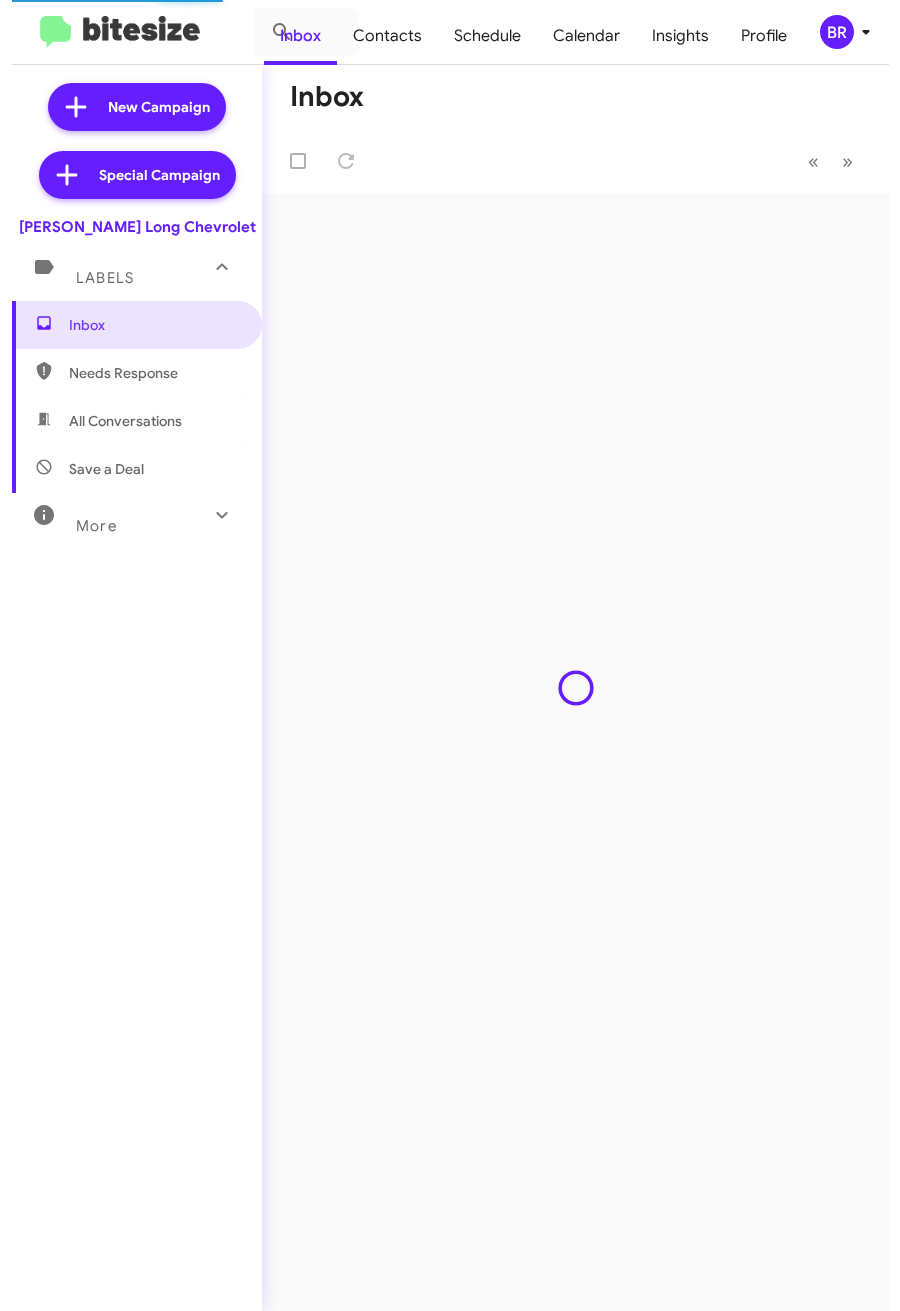 scroll, scrollTop: 0, scrollLeft: 0, axis: both 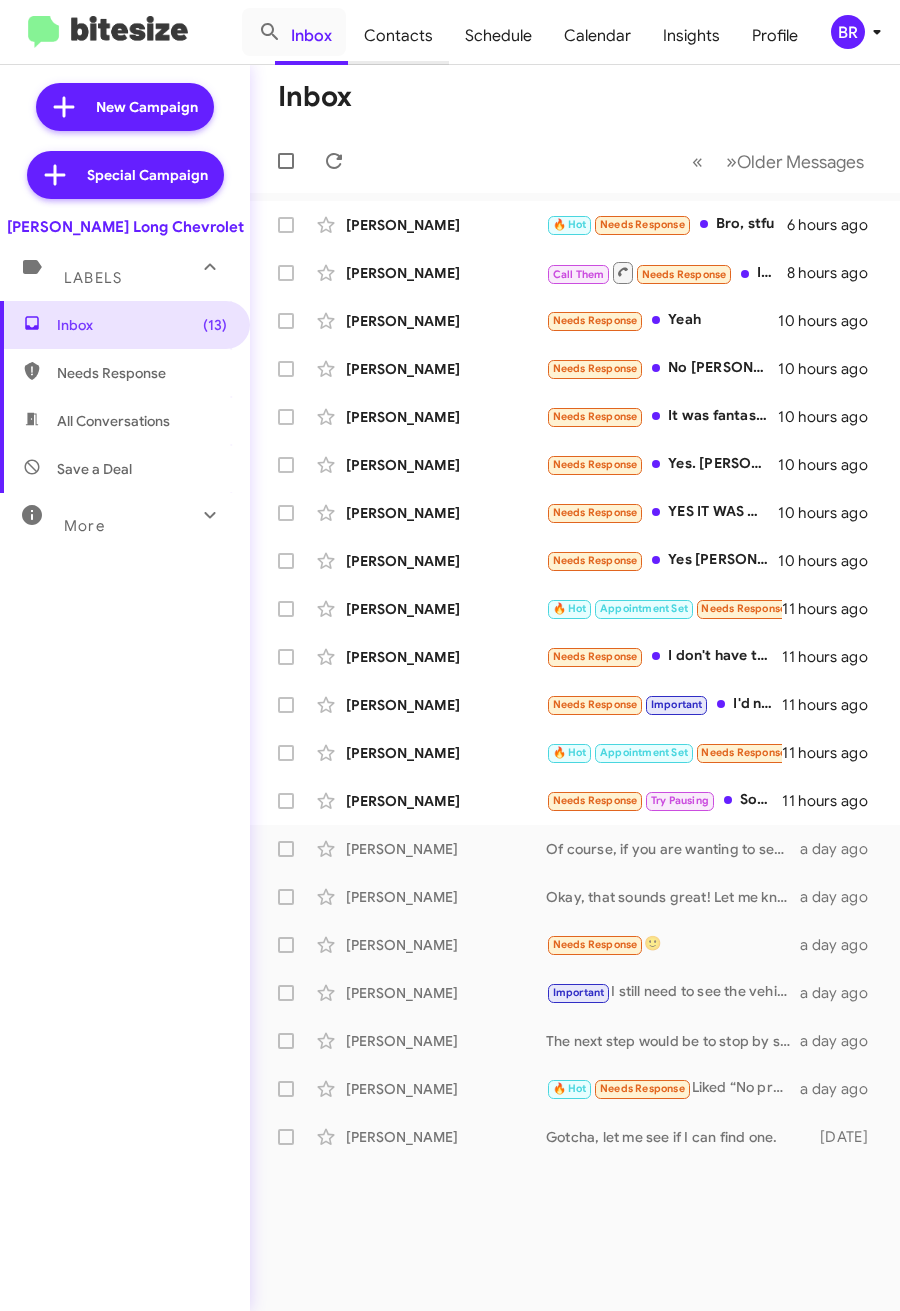 click on "Contacts" 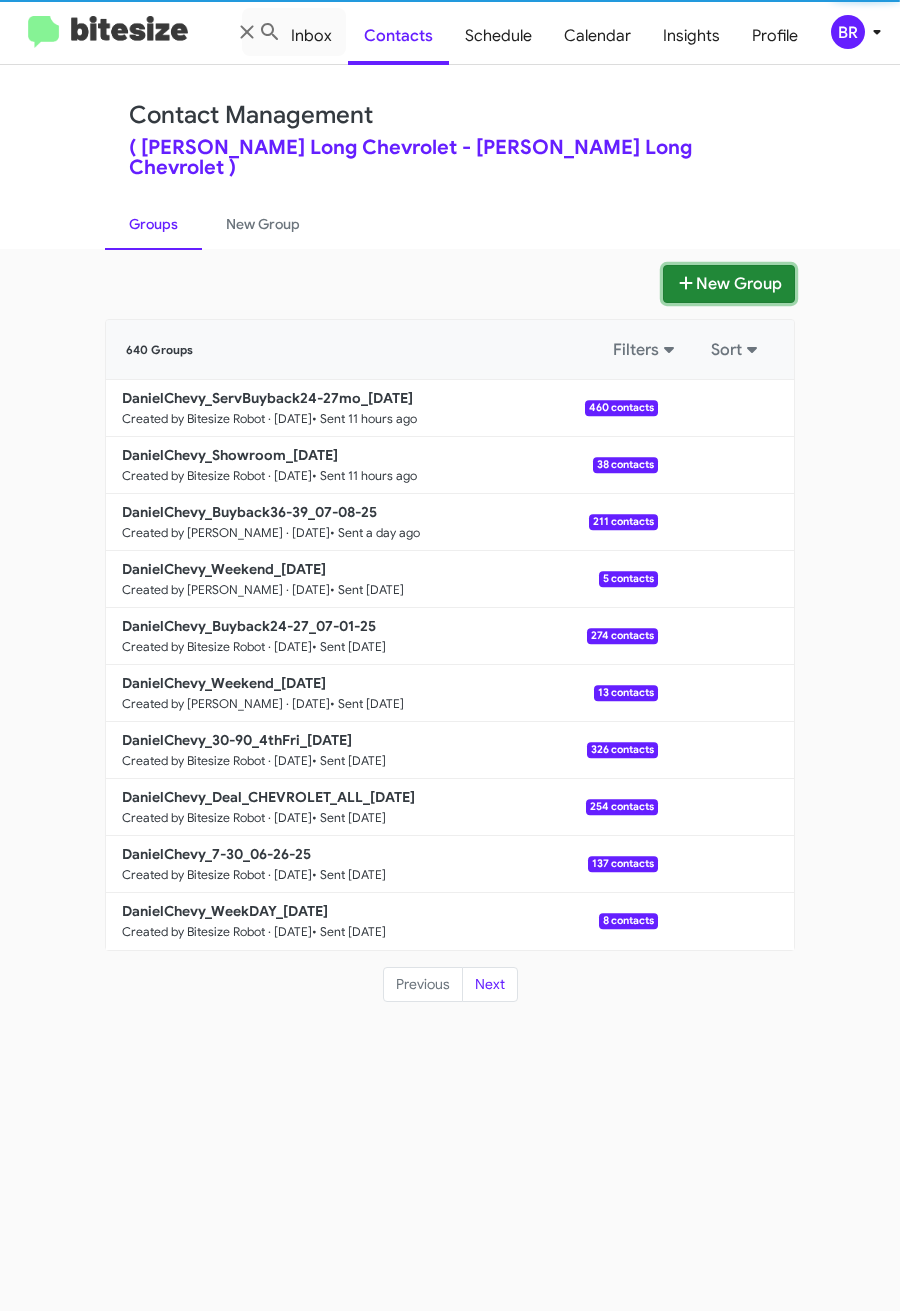 click on "New Group" 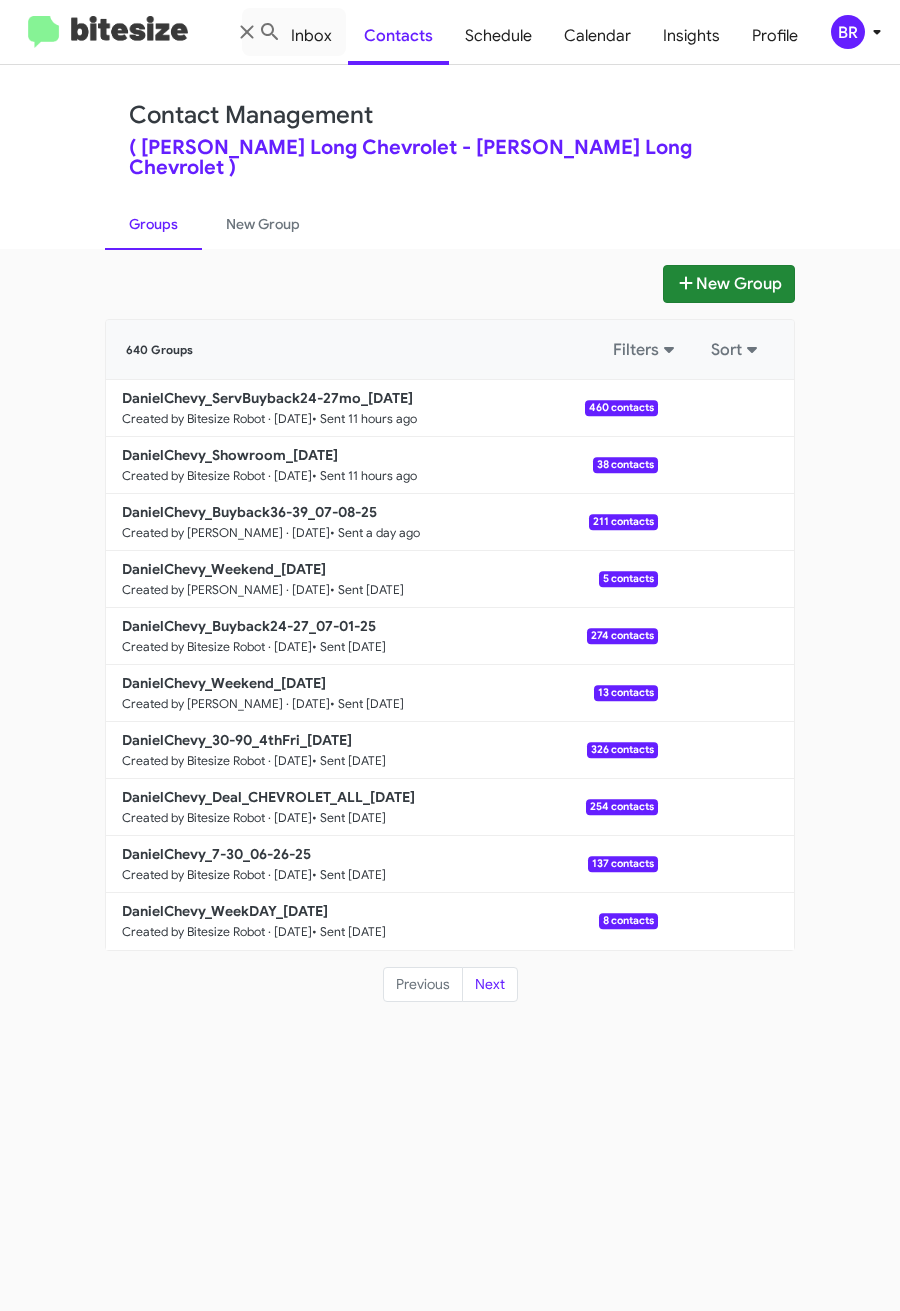 type 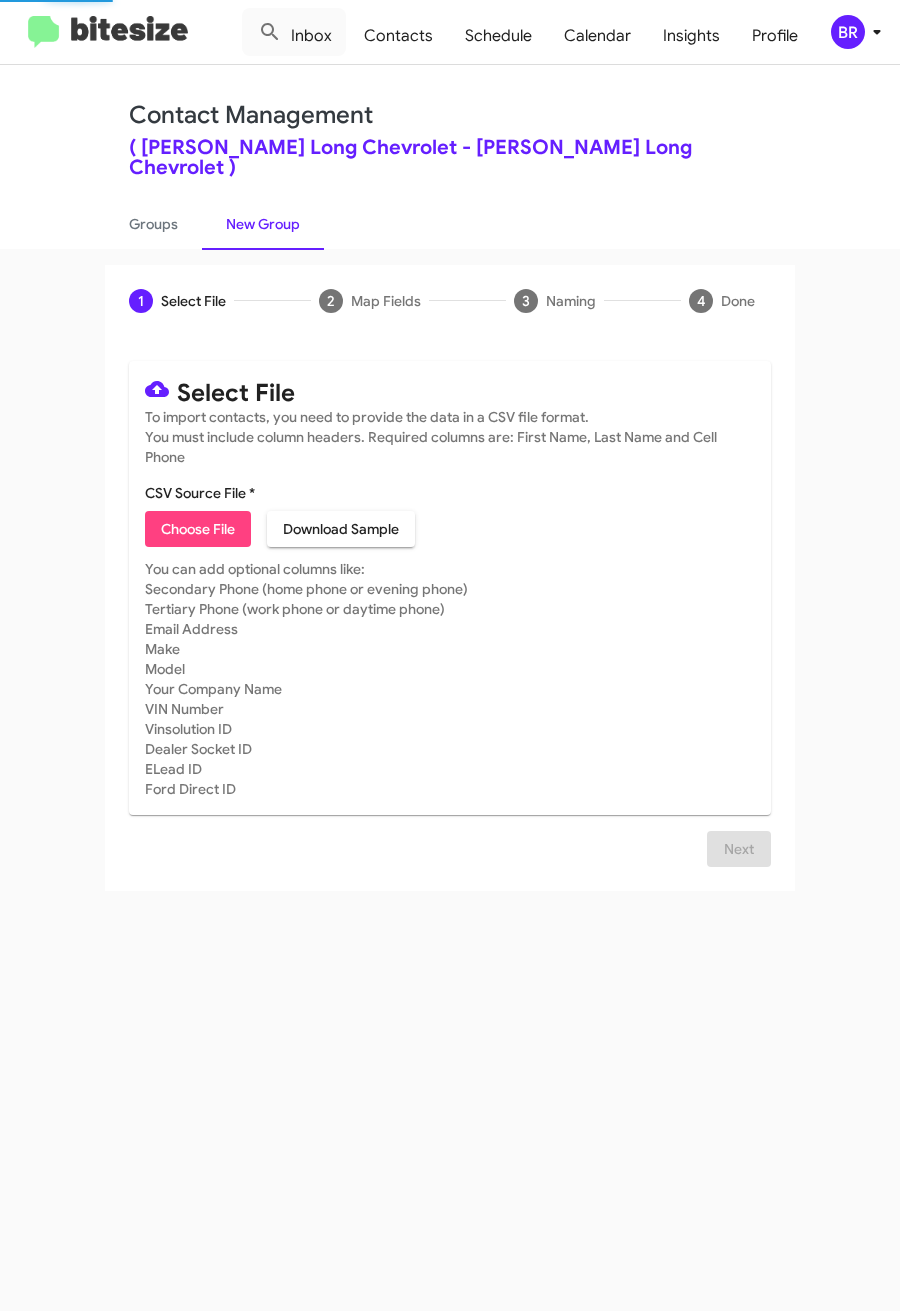 click on "Choose File" 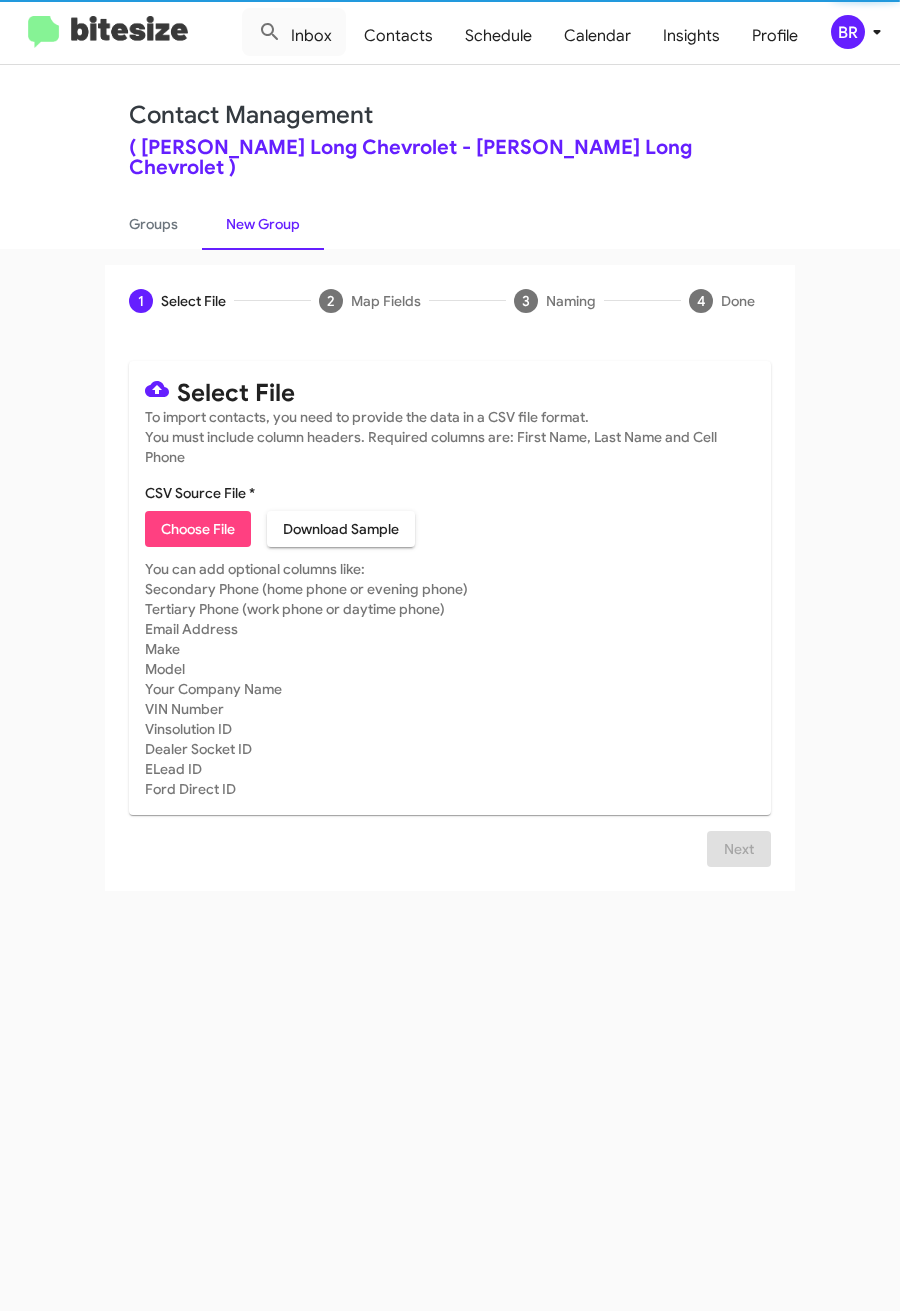 type on "DanielChevy_WeekDAY_07-10-25" 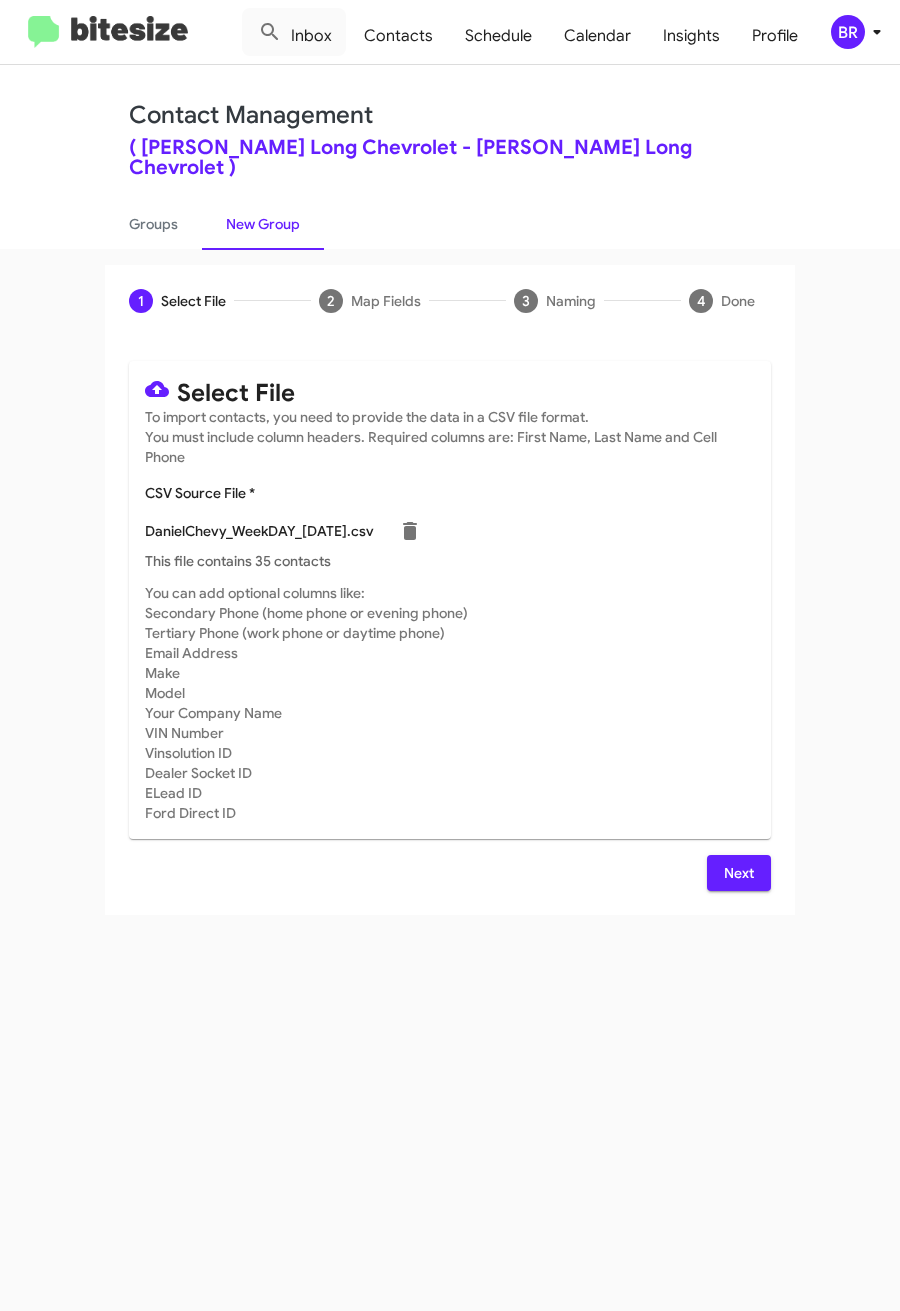 click on "Next" at bounding box center (739, 873) 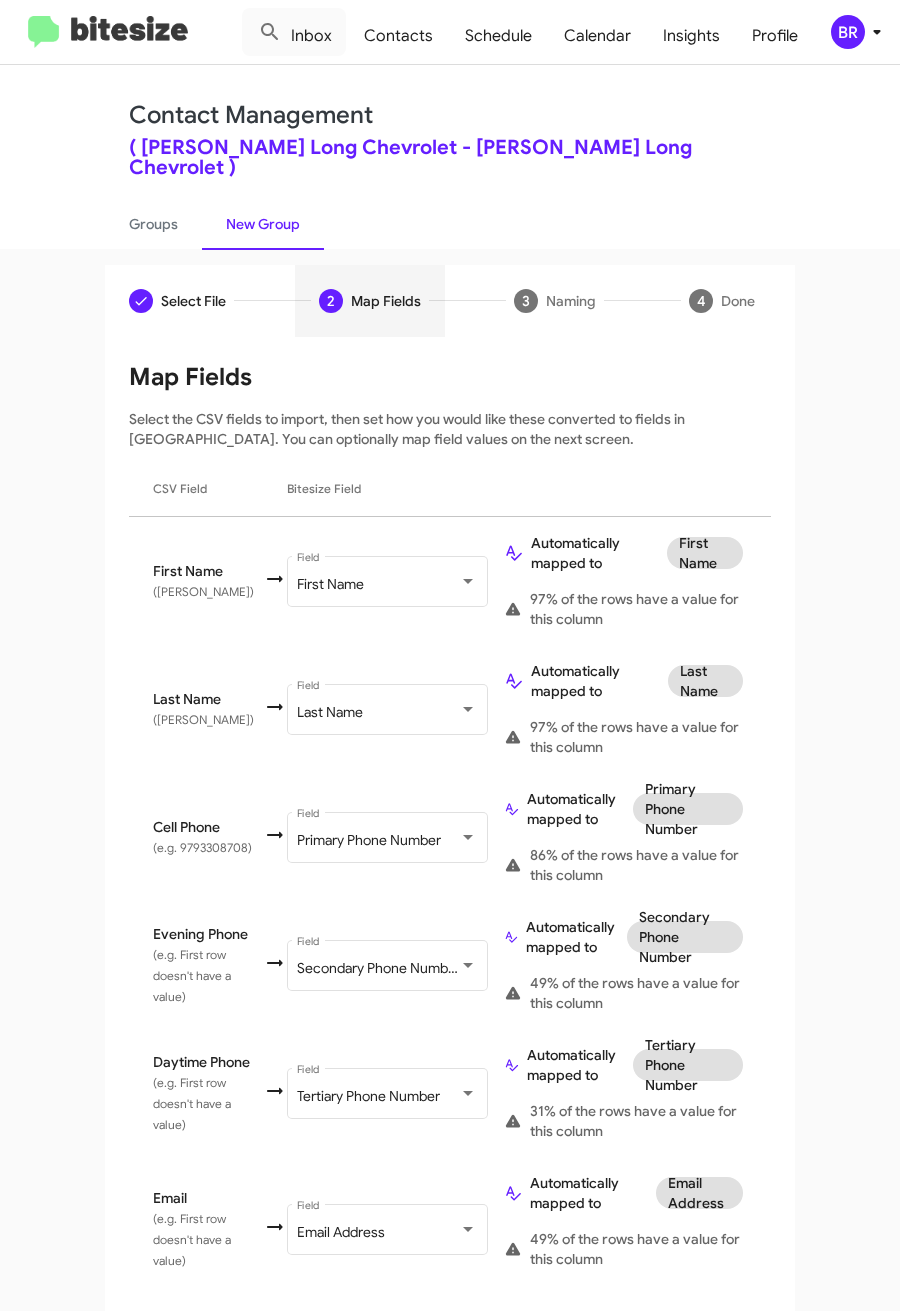 scroll, scrollTop: 900, scrollLeft: 0, axis: vertical 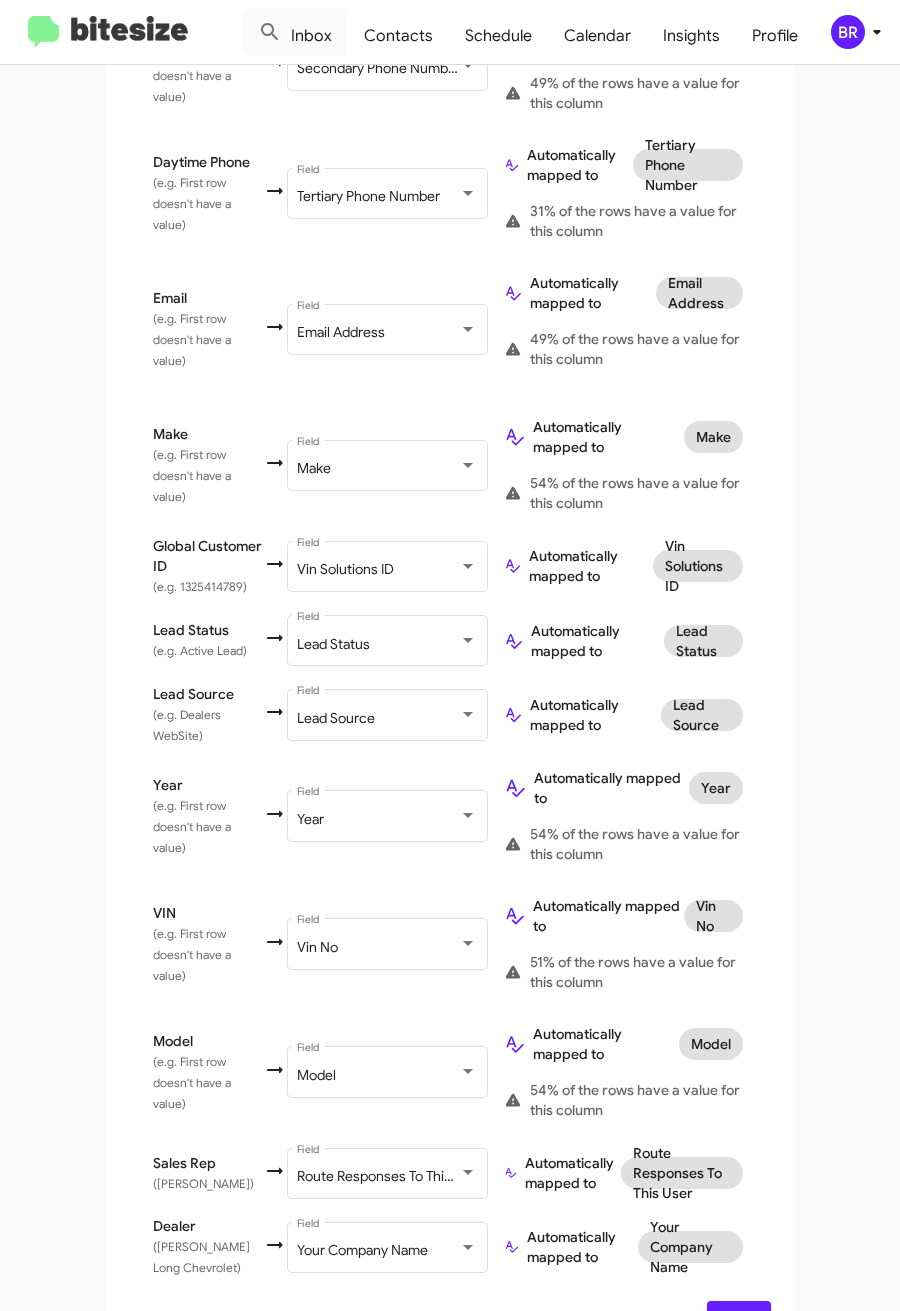 click on "Next" at bounding box center (739, 1319) 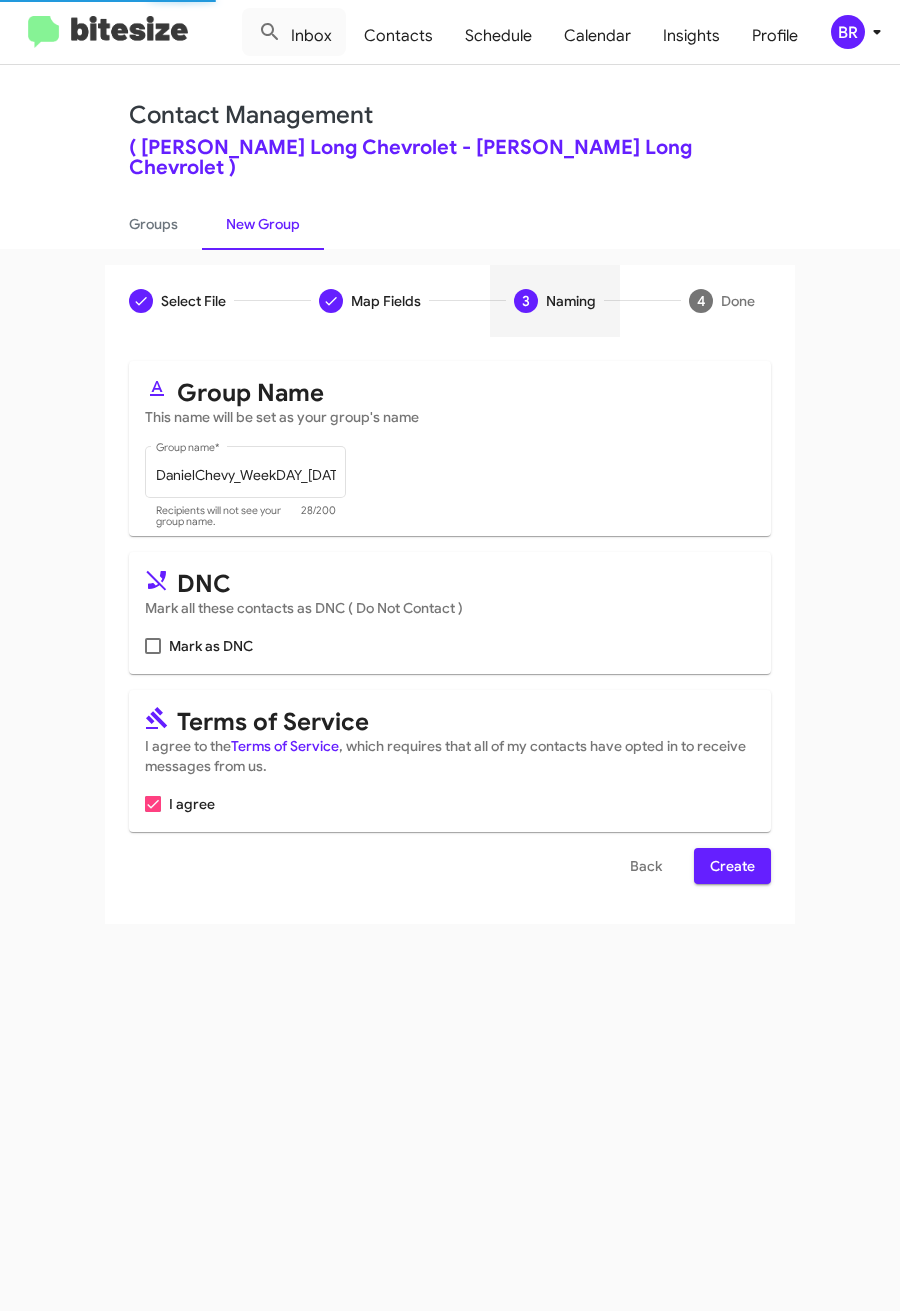 scroll, scrollTop: 0, scrollLeft: 0, axis: both 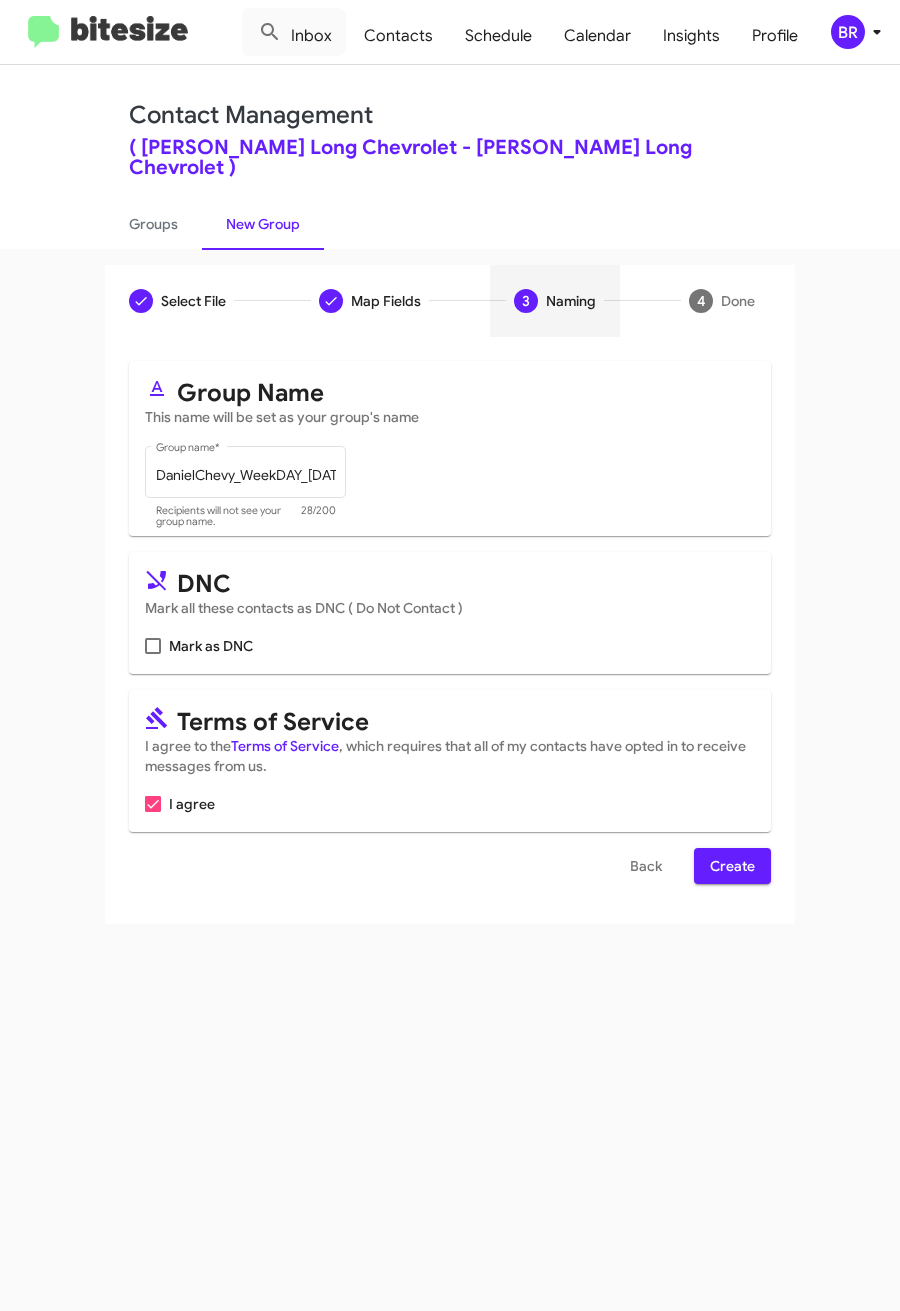 click on "Create" at bounding box center (732, 866) 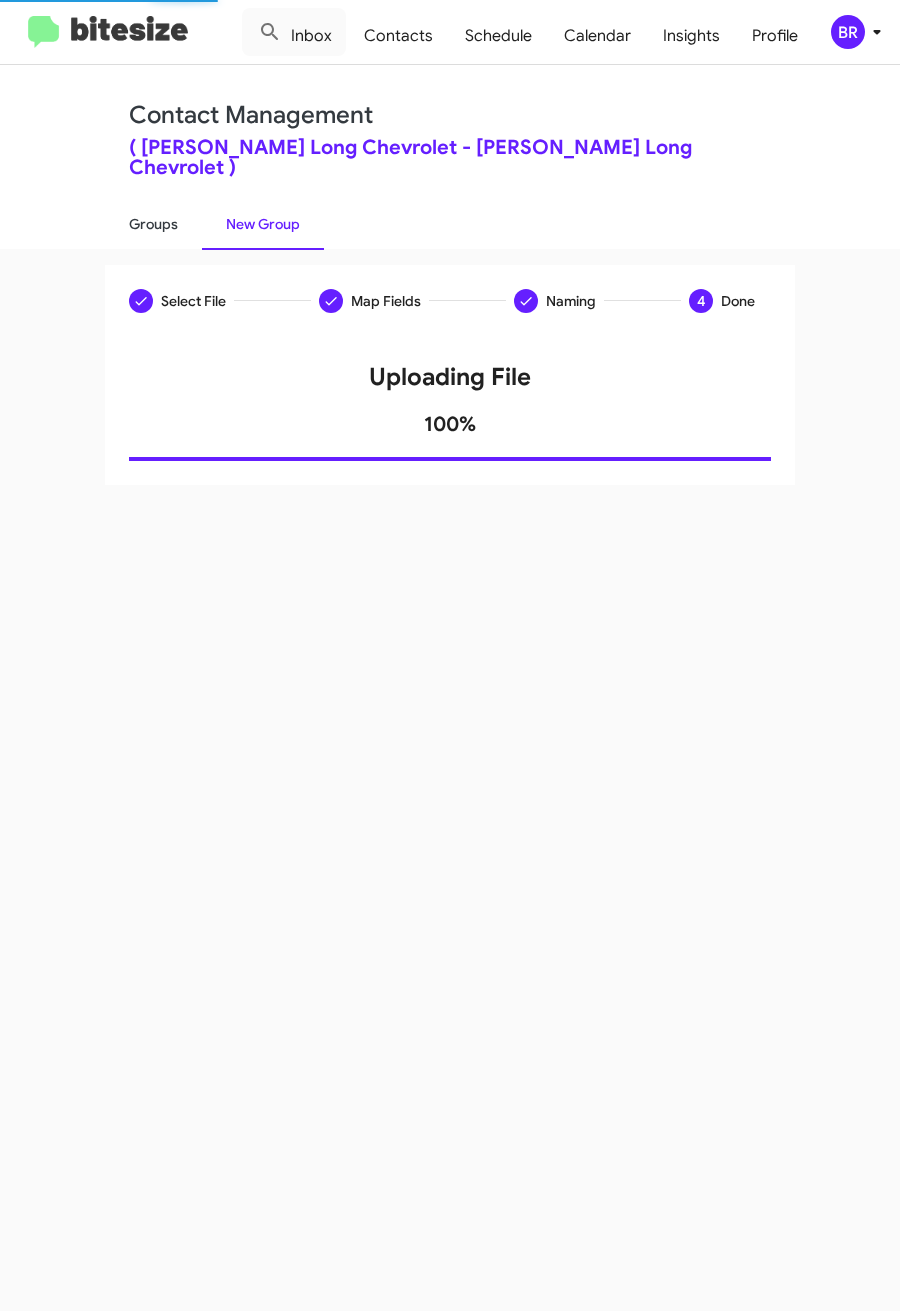 click on "Groups" 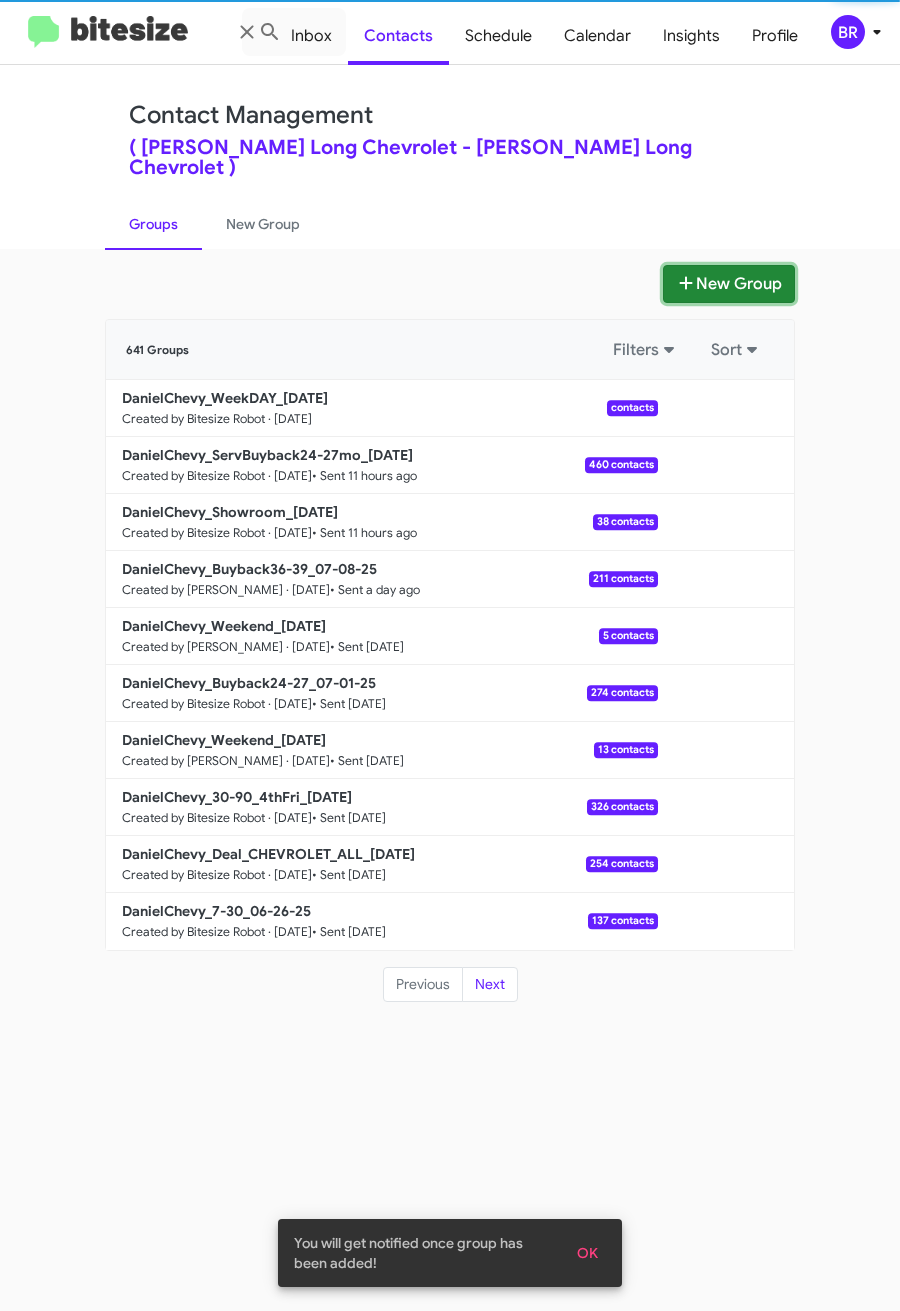 click on "New Group" 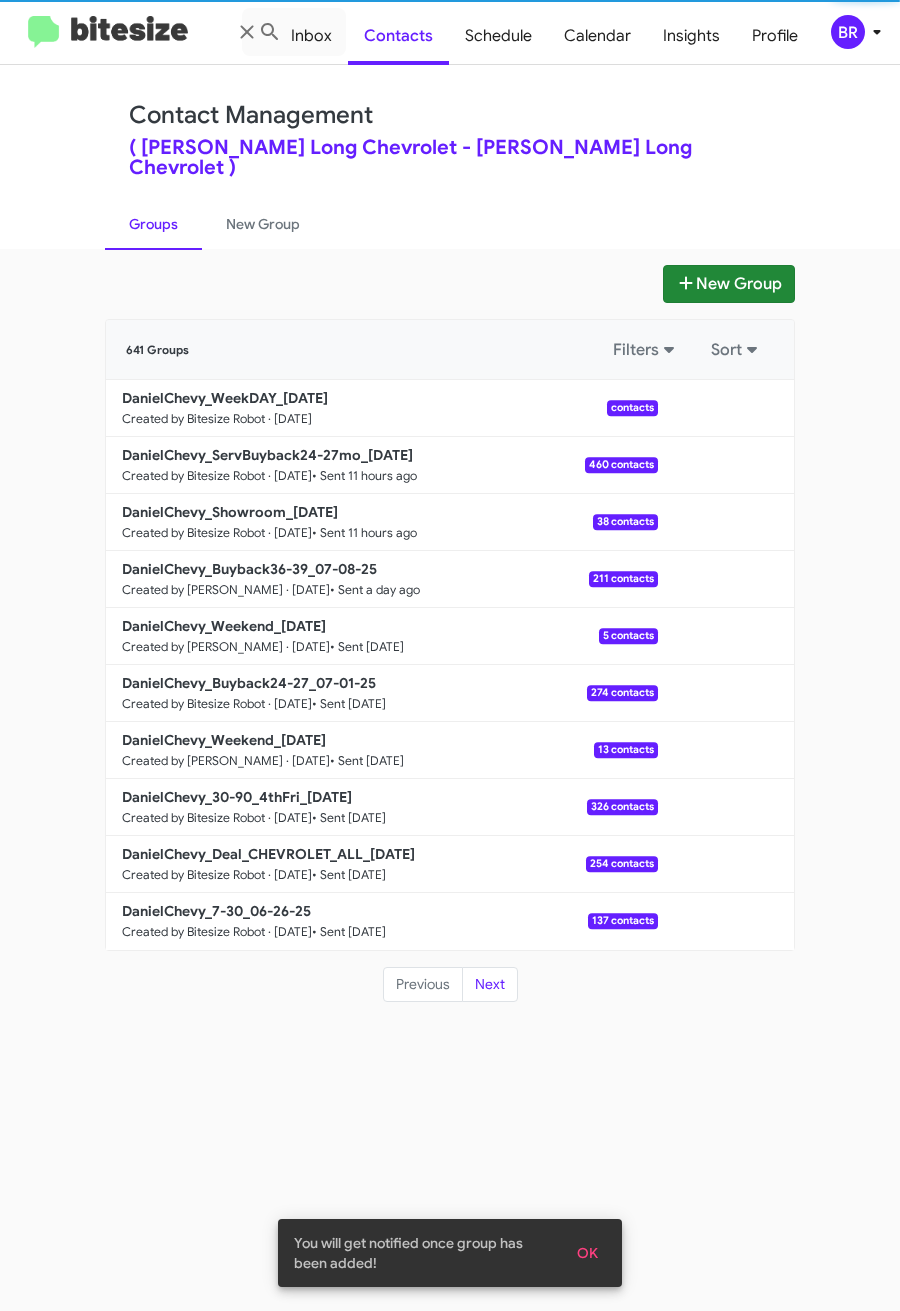 type 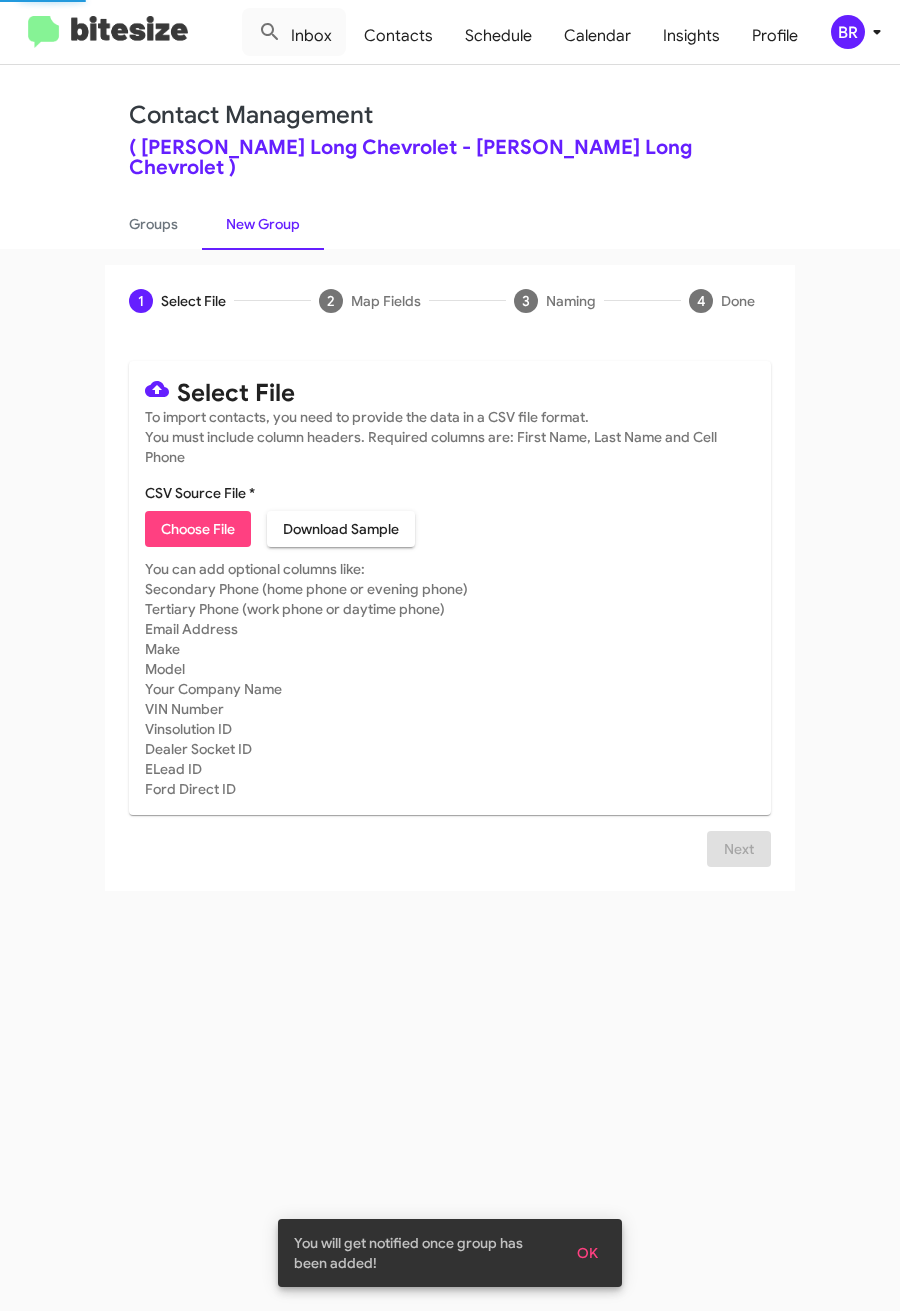 click on "CSV Source File *" 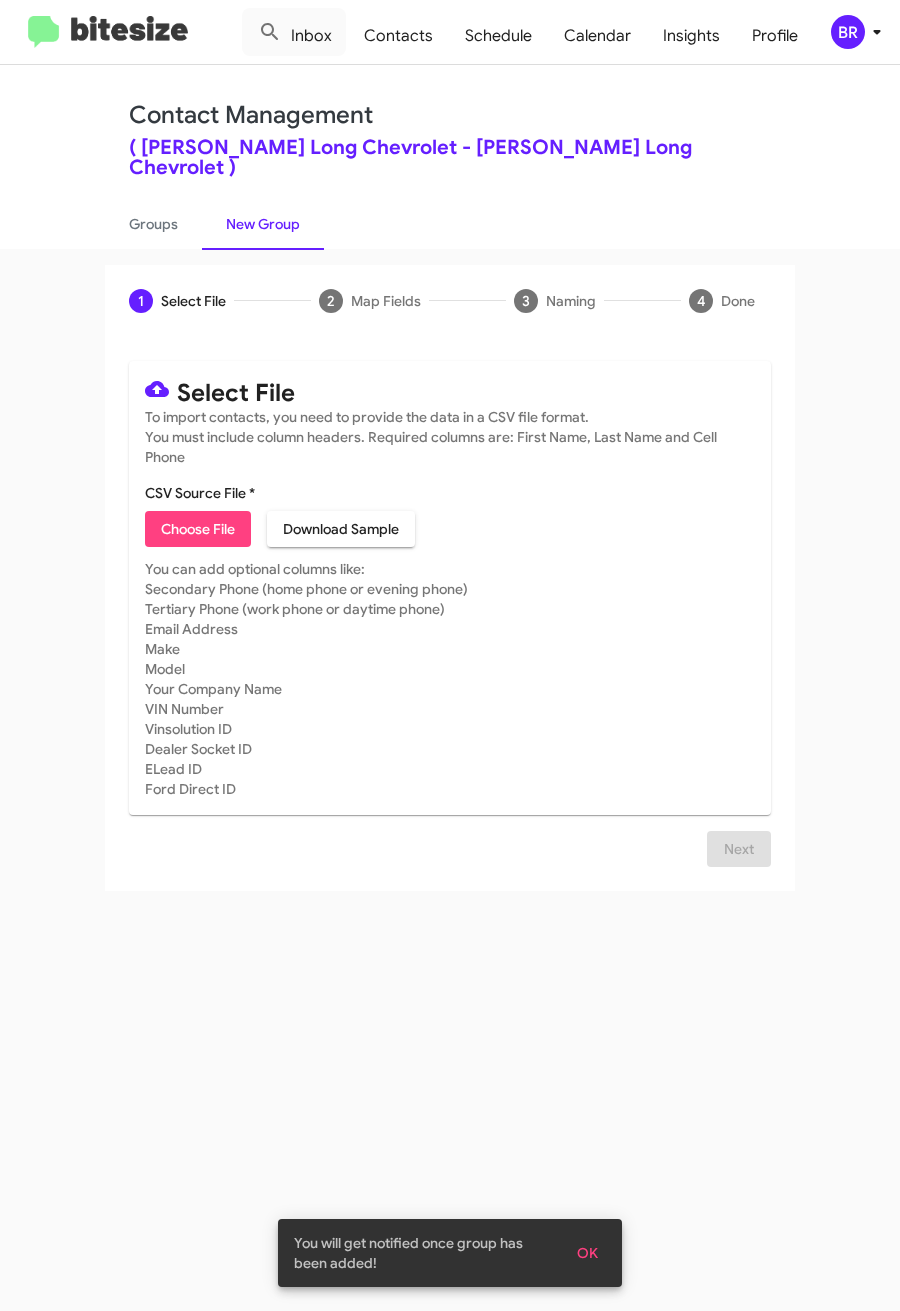 click on "Choose File" 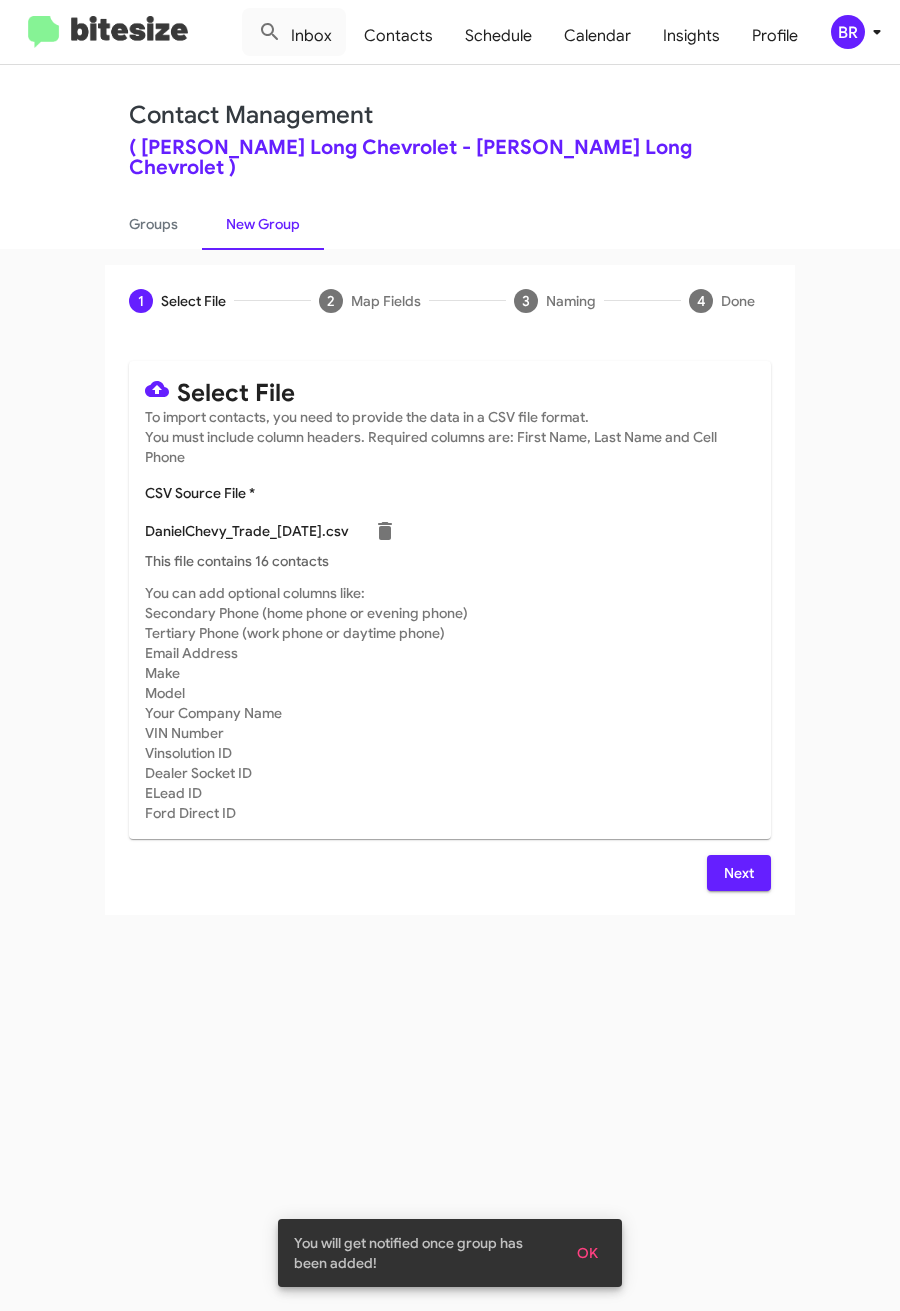 click on "Next" at bounding box center (739, 873) 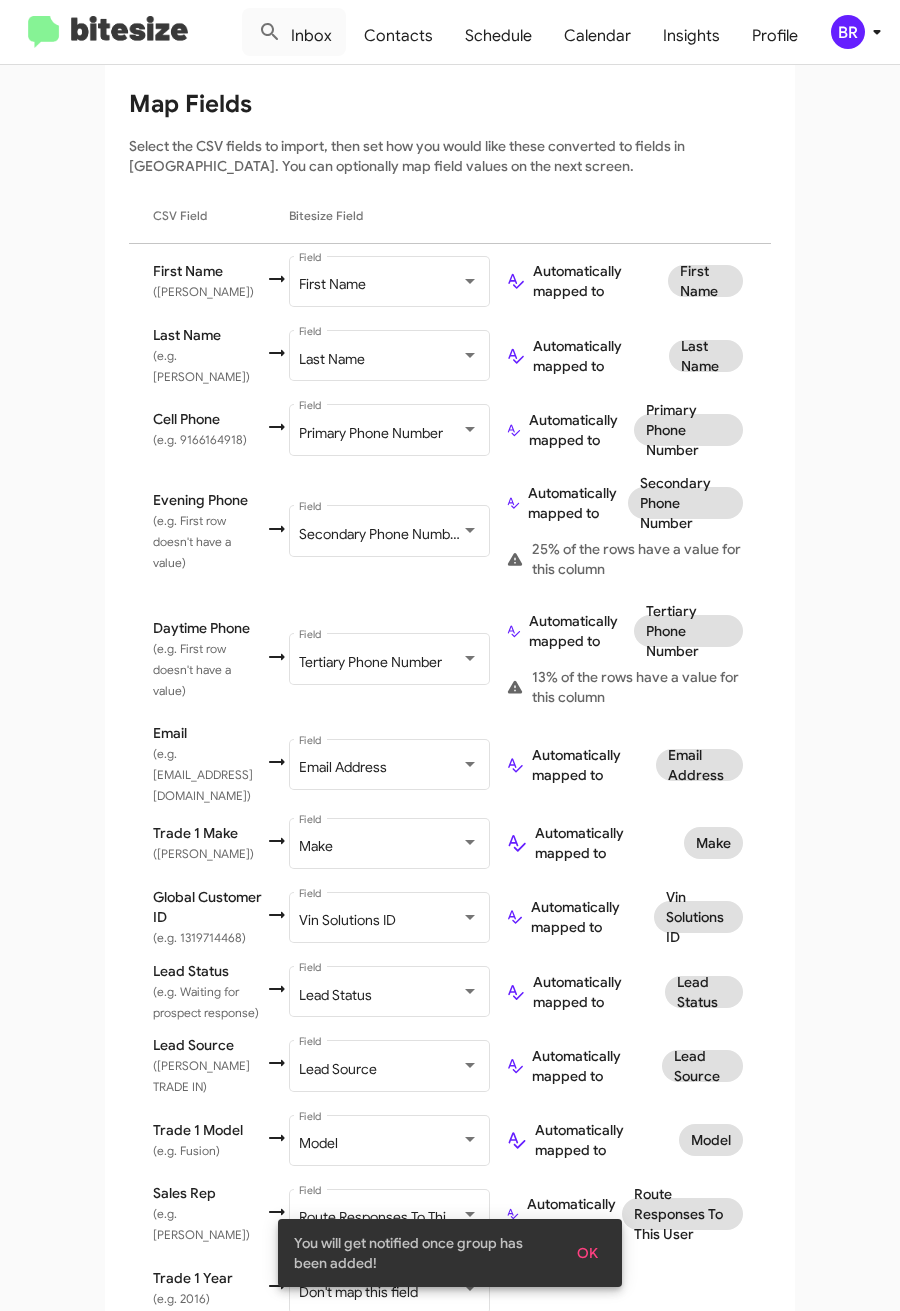 scroll, scrollTop: 403, scrollLeft: 0, axis: vertical 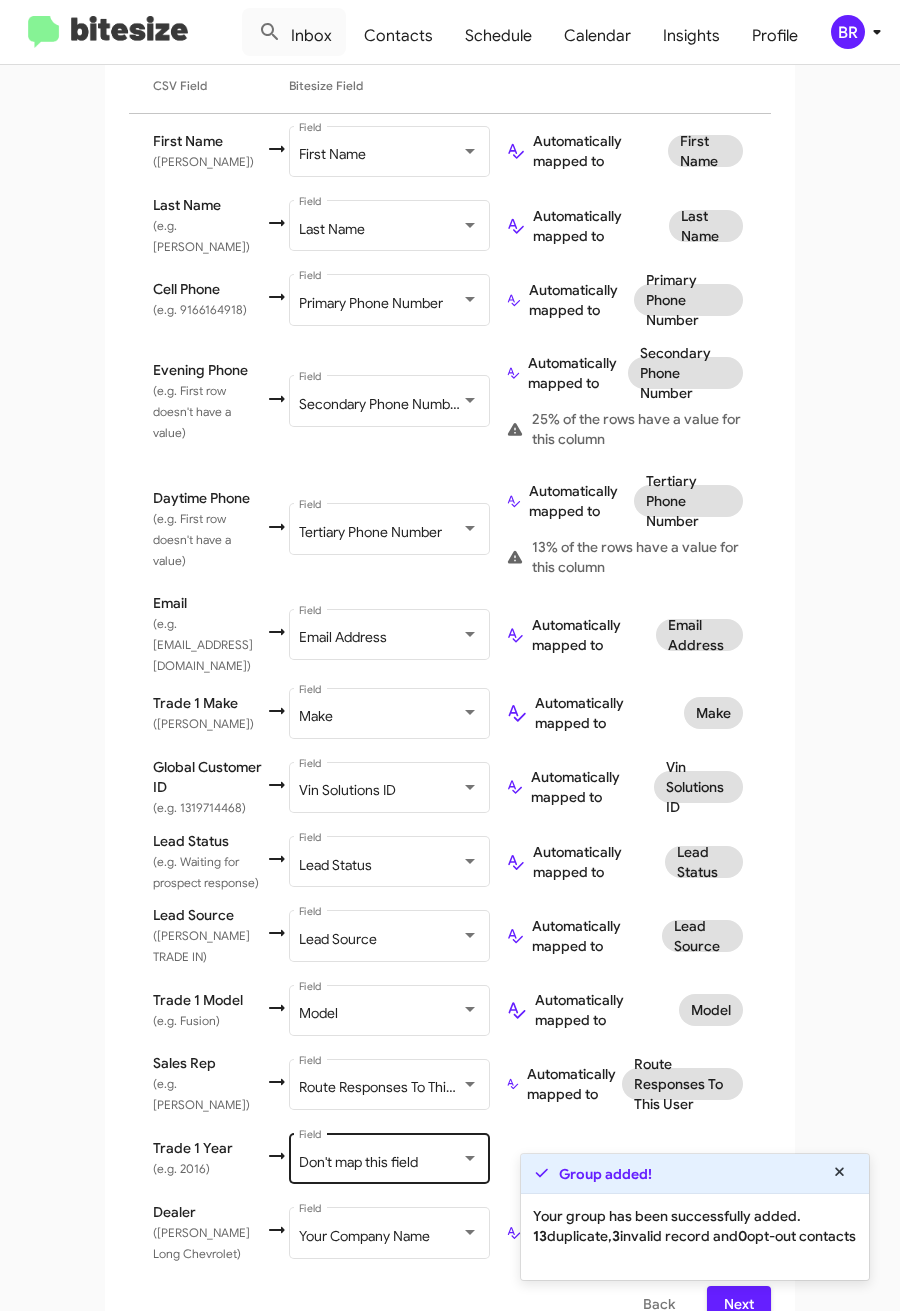 click on "Don't map this field" at bounding box center (358, 1162) 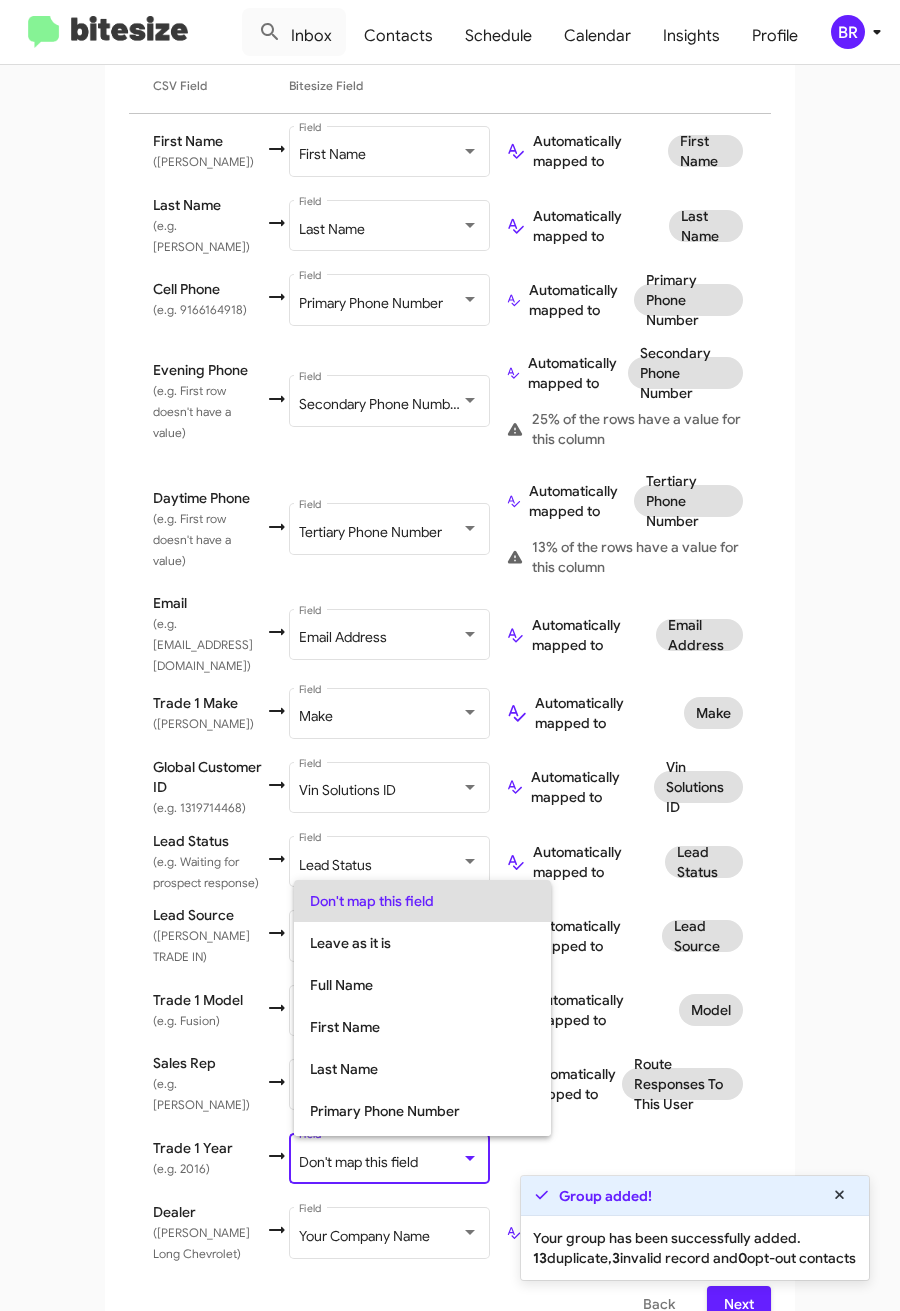 scroll, scrollTop: 225, scrollLeft: 0, axis: vertical 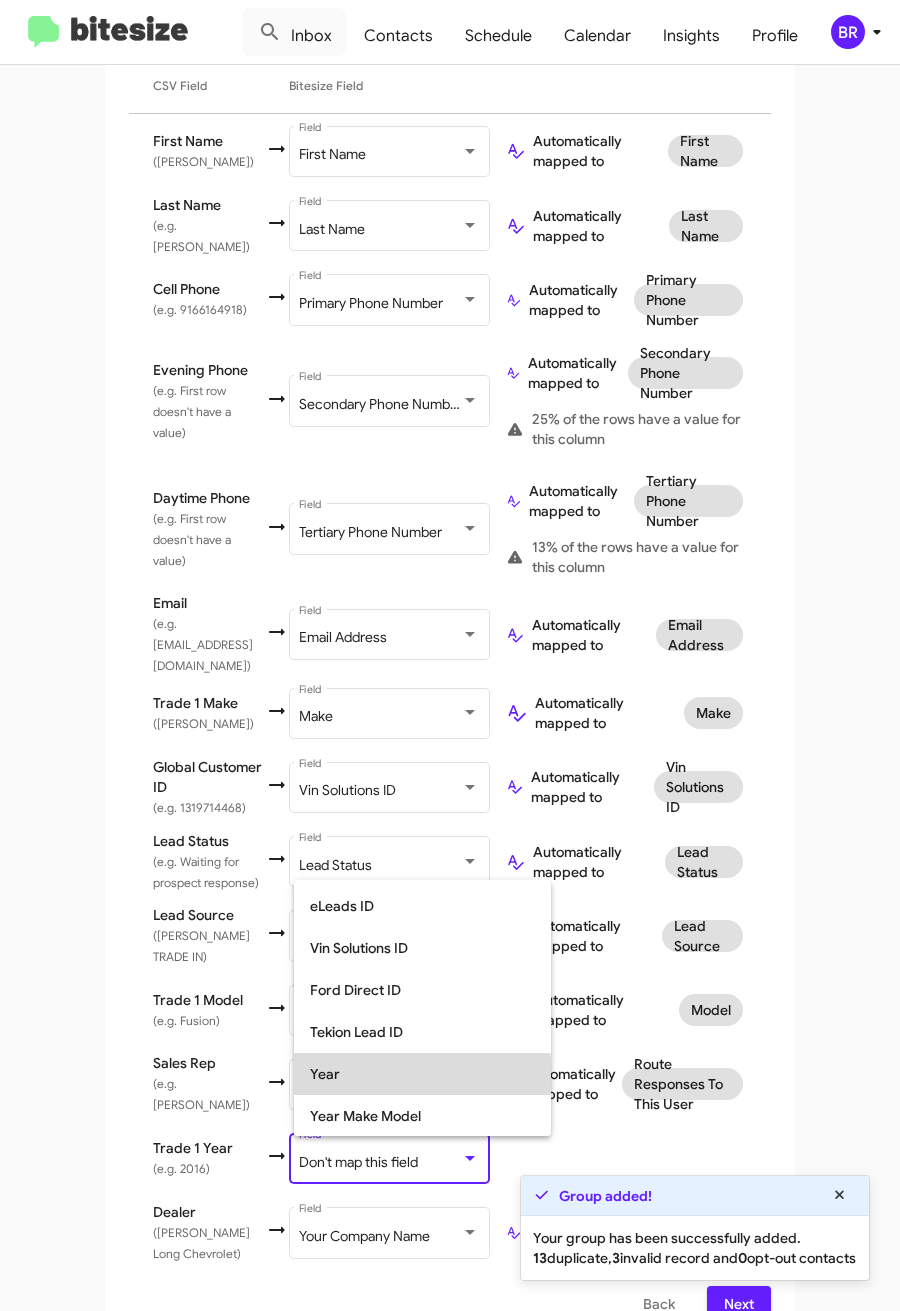 click on "Year" at bounding box center [422, 1074] 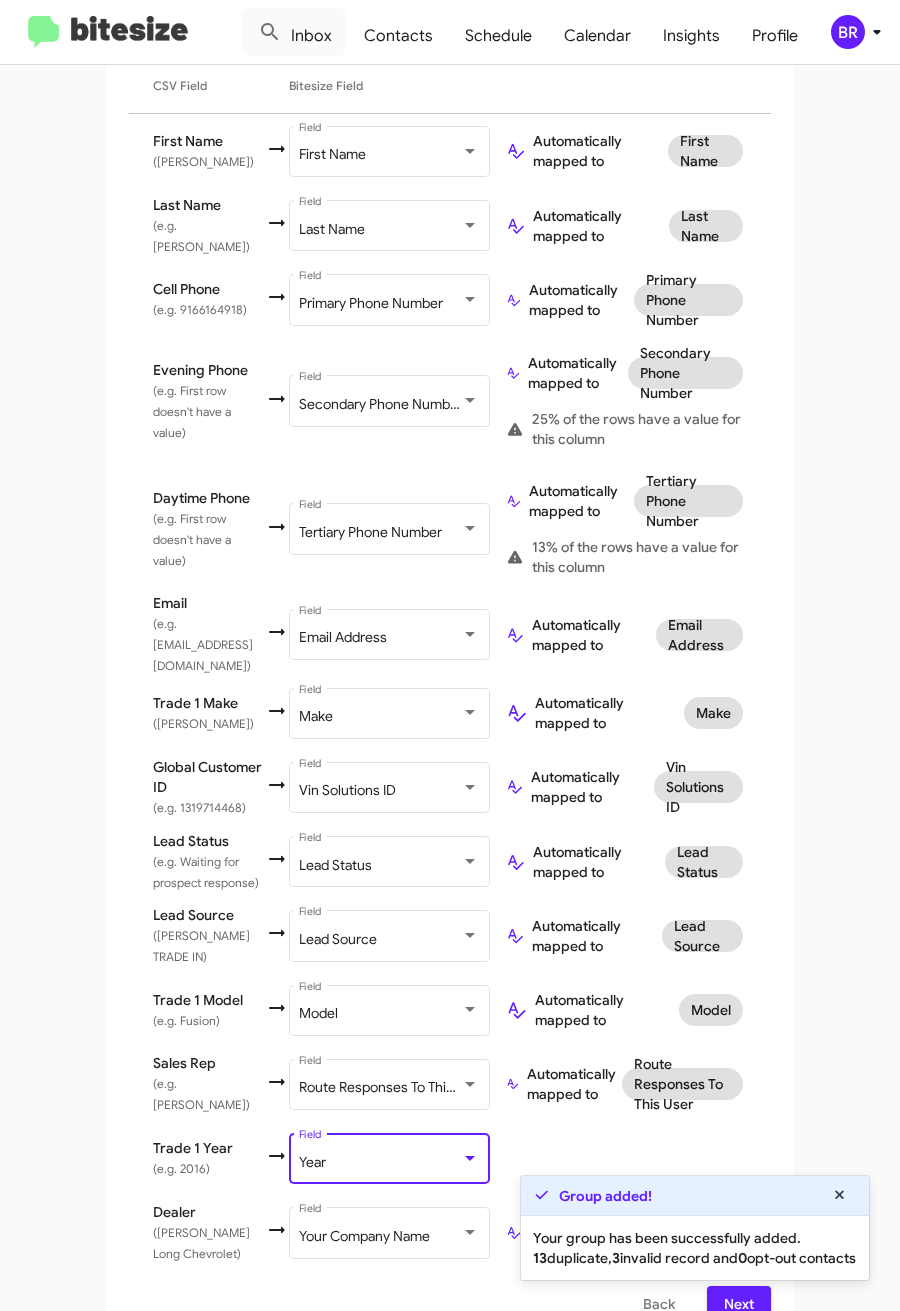 click on "Next" at bounding box center [739, 1304] 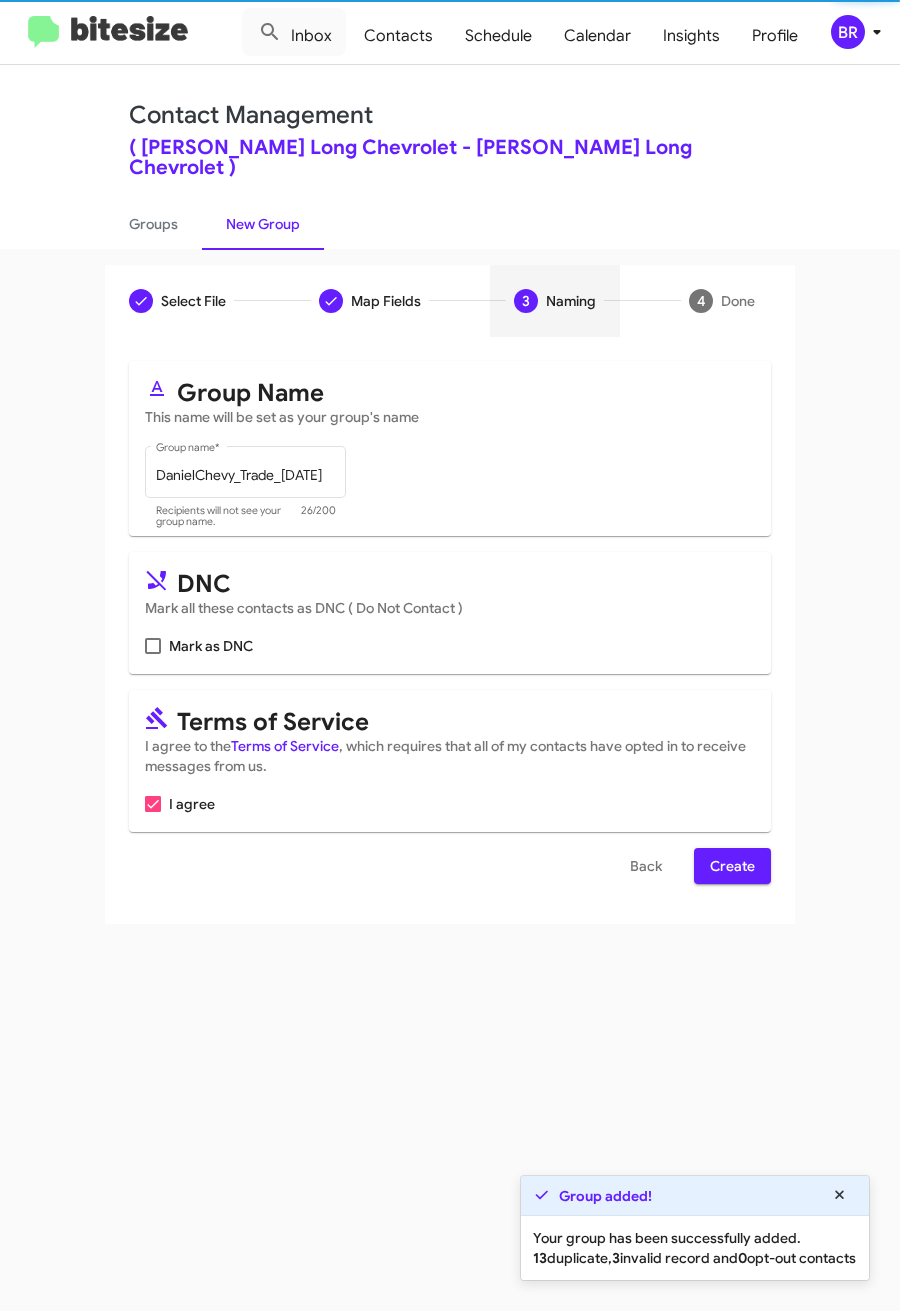 scroll, scrollTop: 0, scrollLeft: 0, axis: both 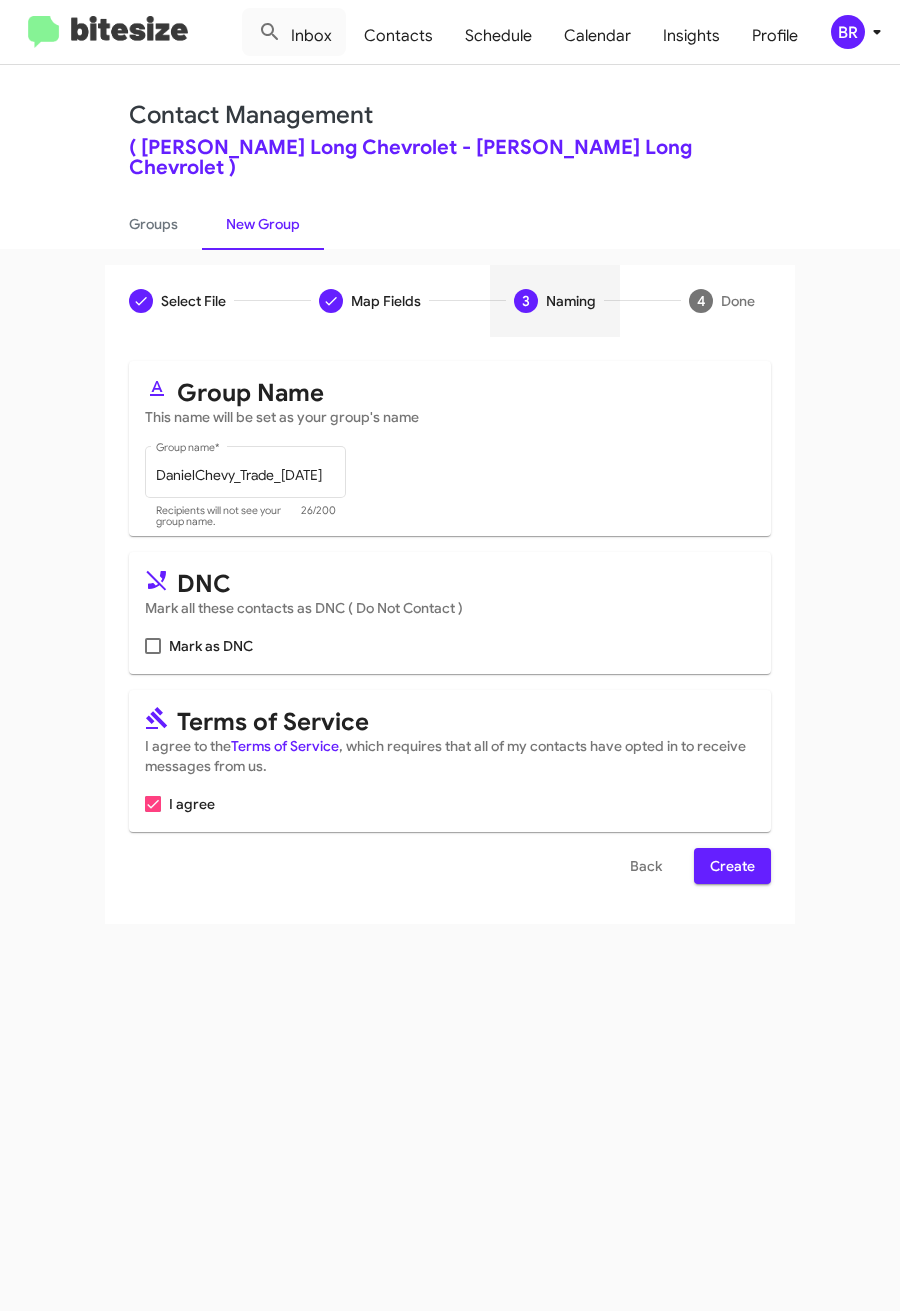 click on "Create" at bounding box center (732, 866) 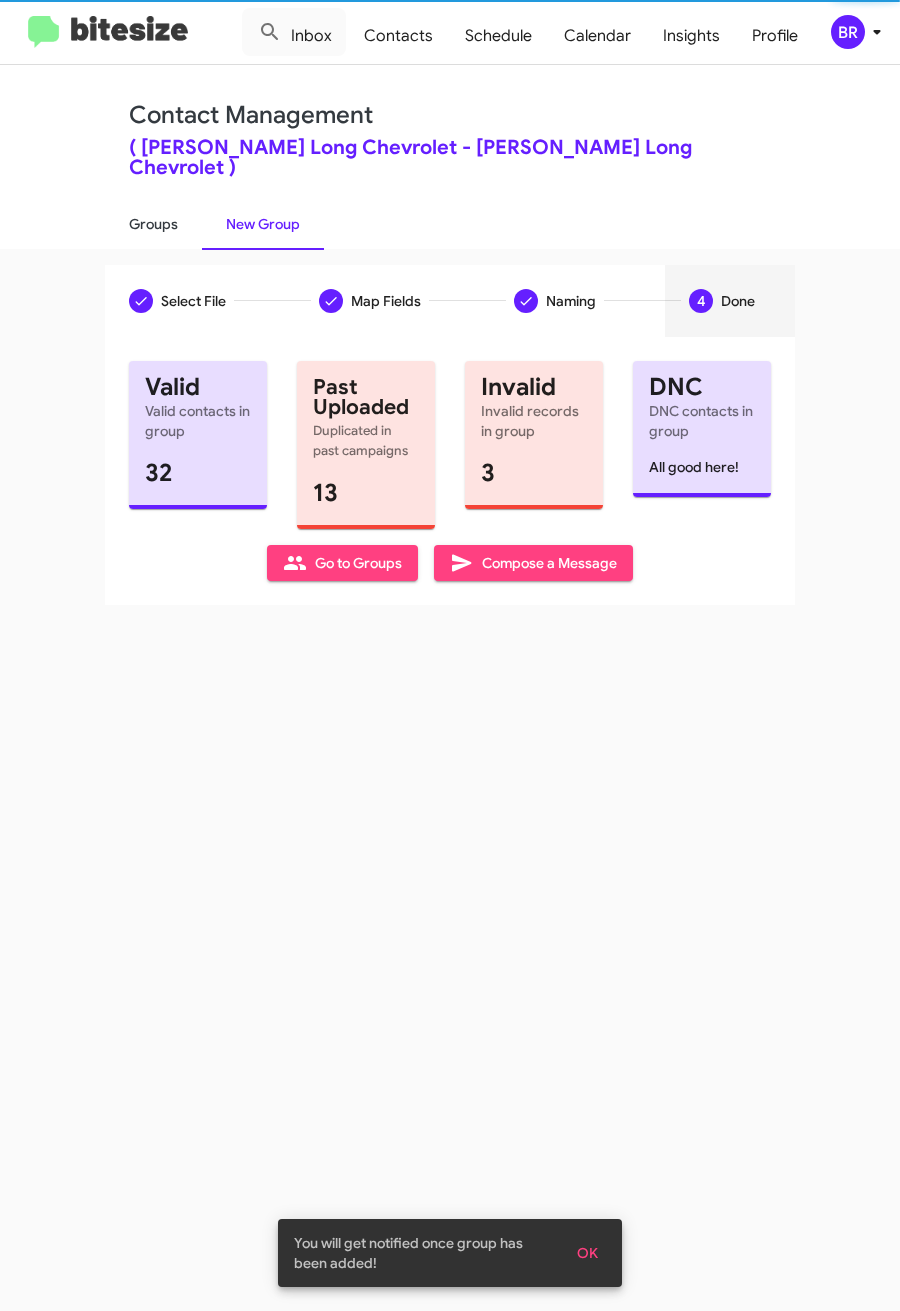 click on "Groups" 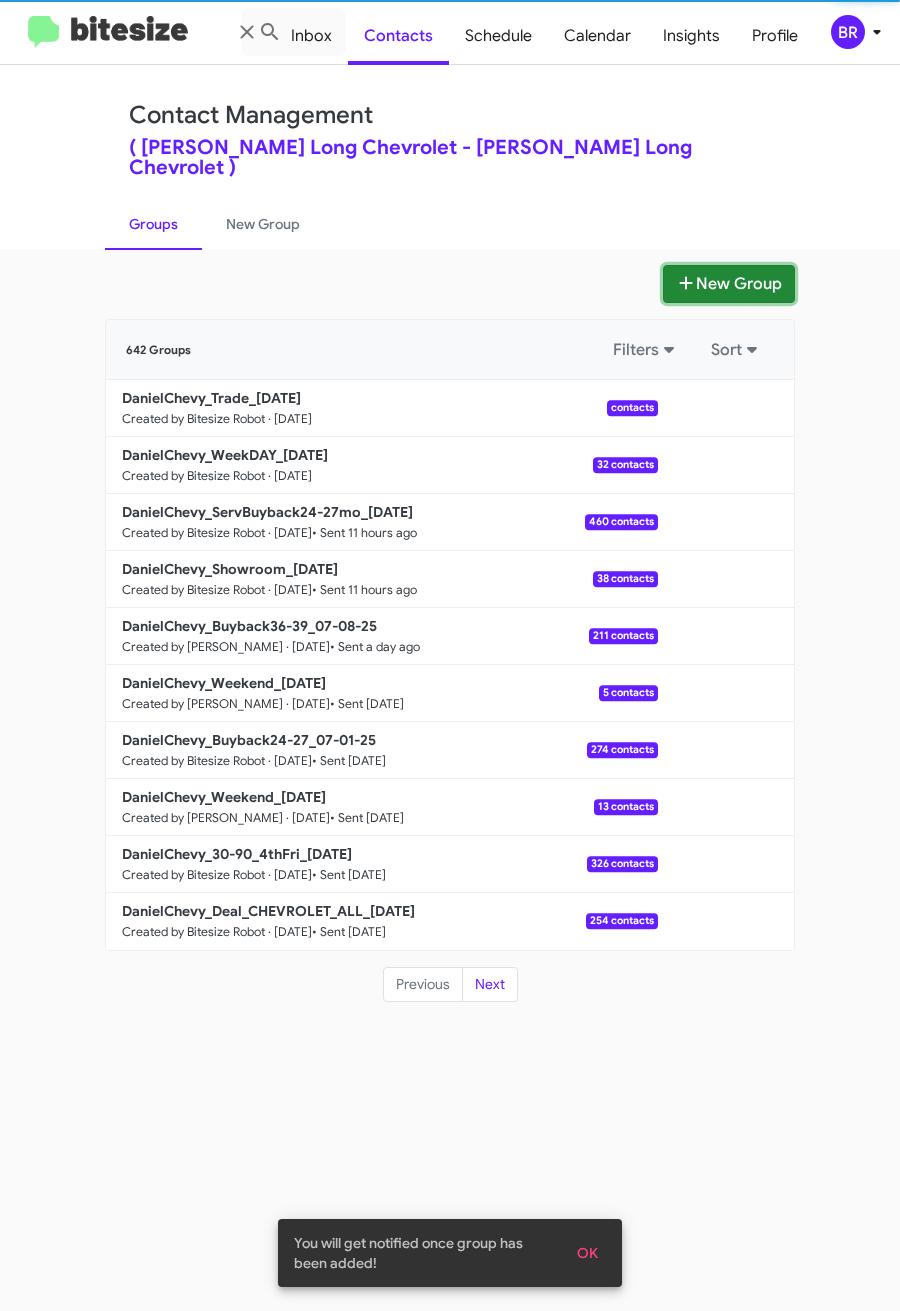 click on "New Group" 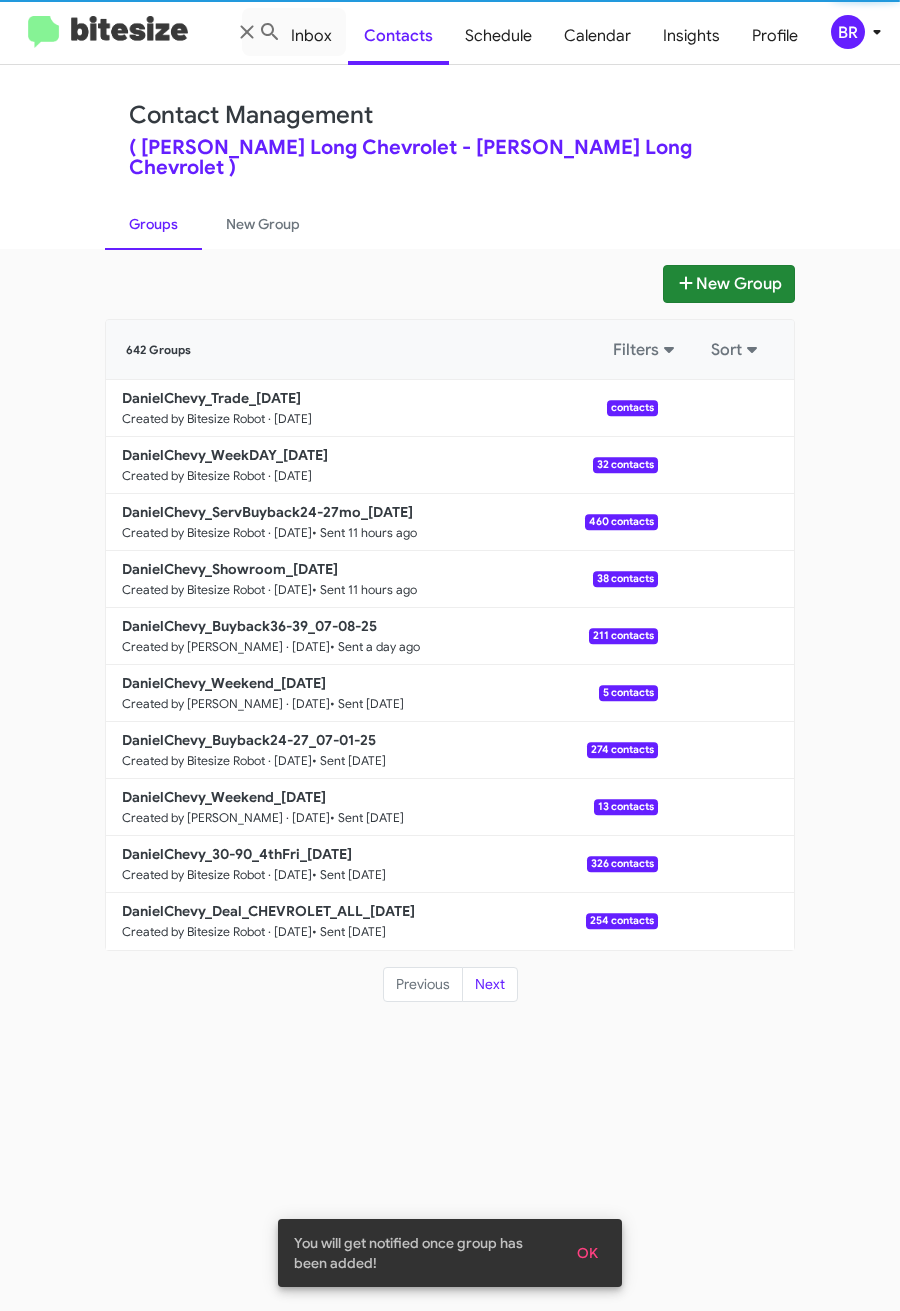type 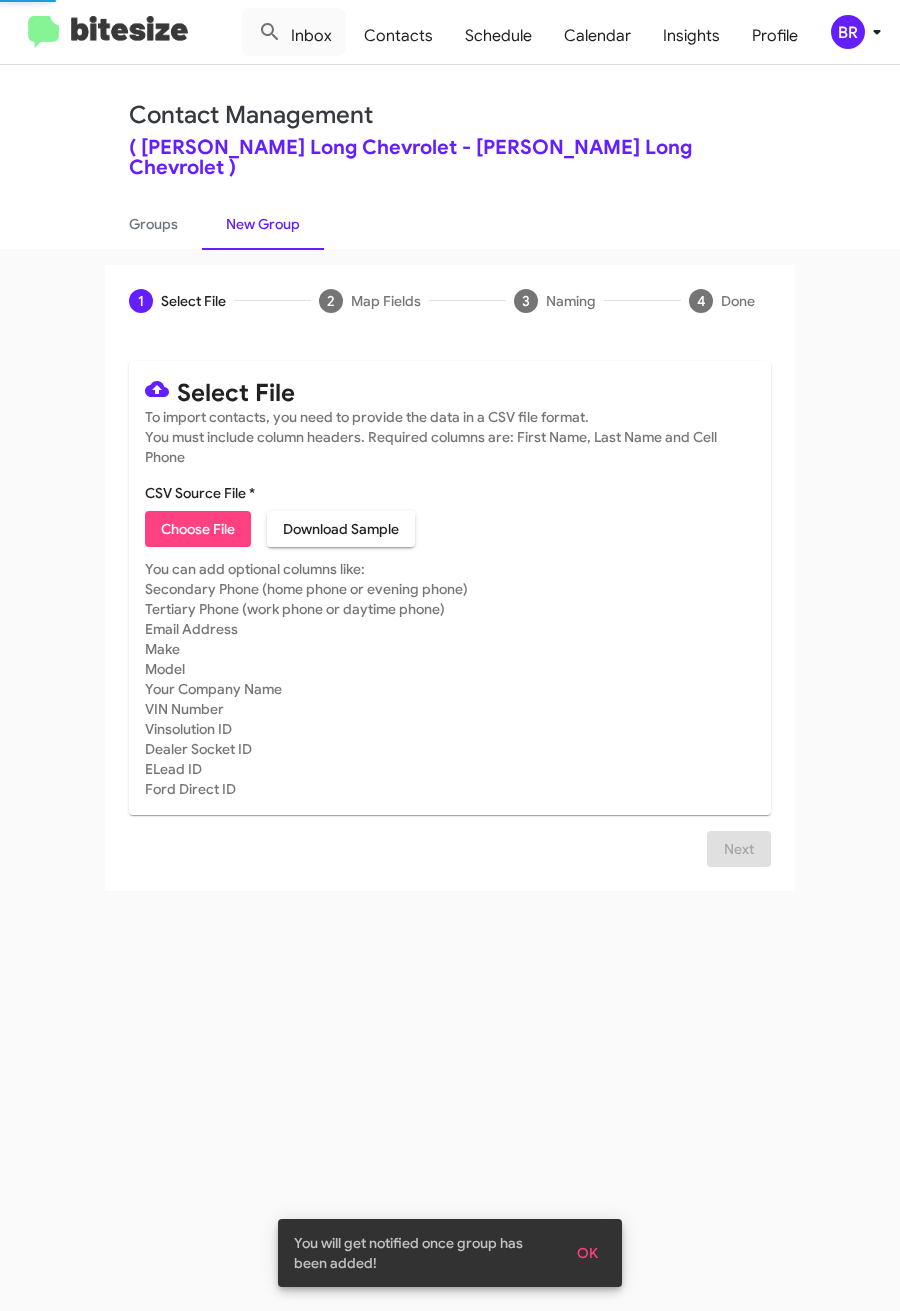click on "Choose File" 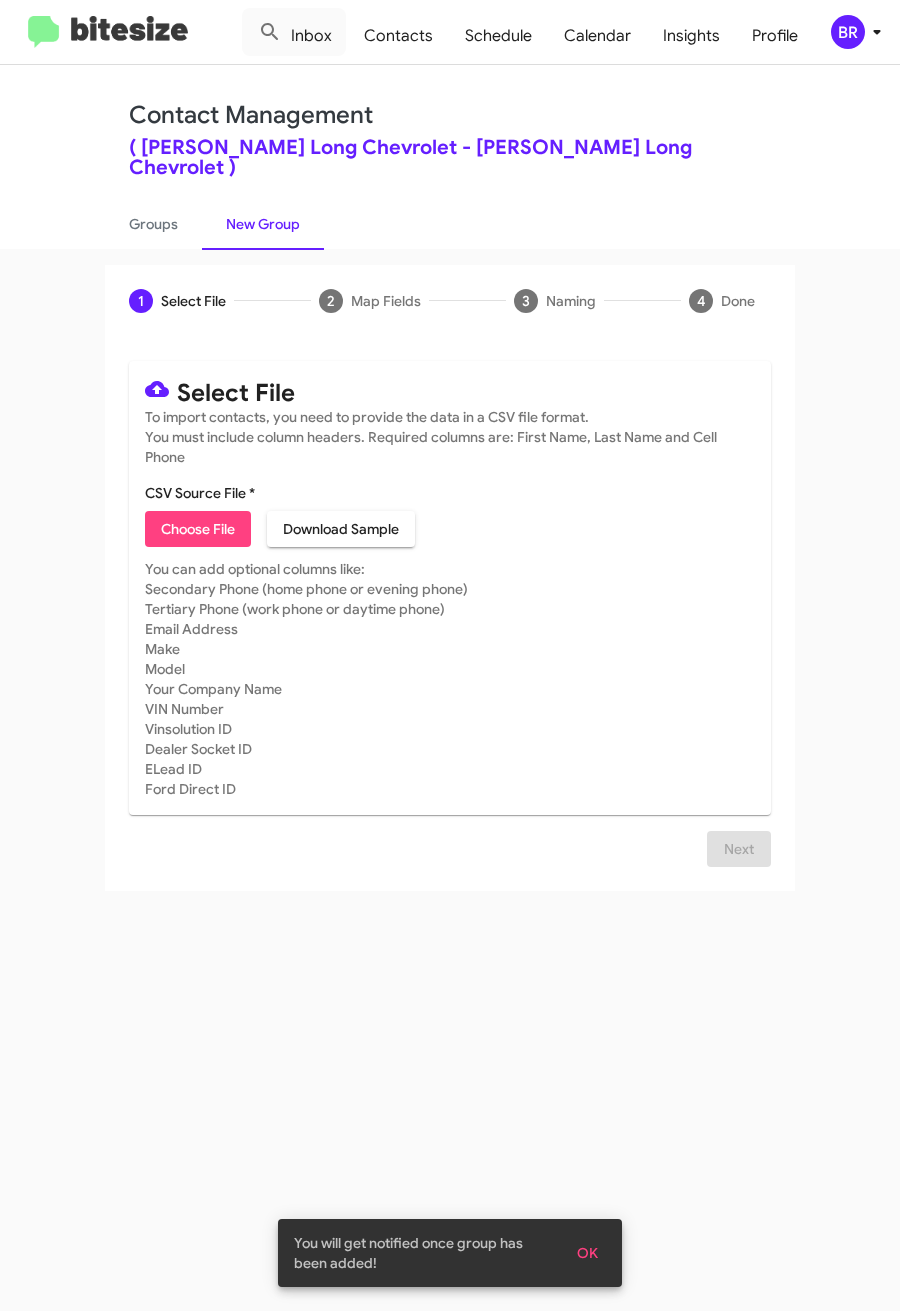 type on "DanielChevy_7-30_07-10-25" 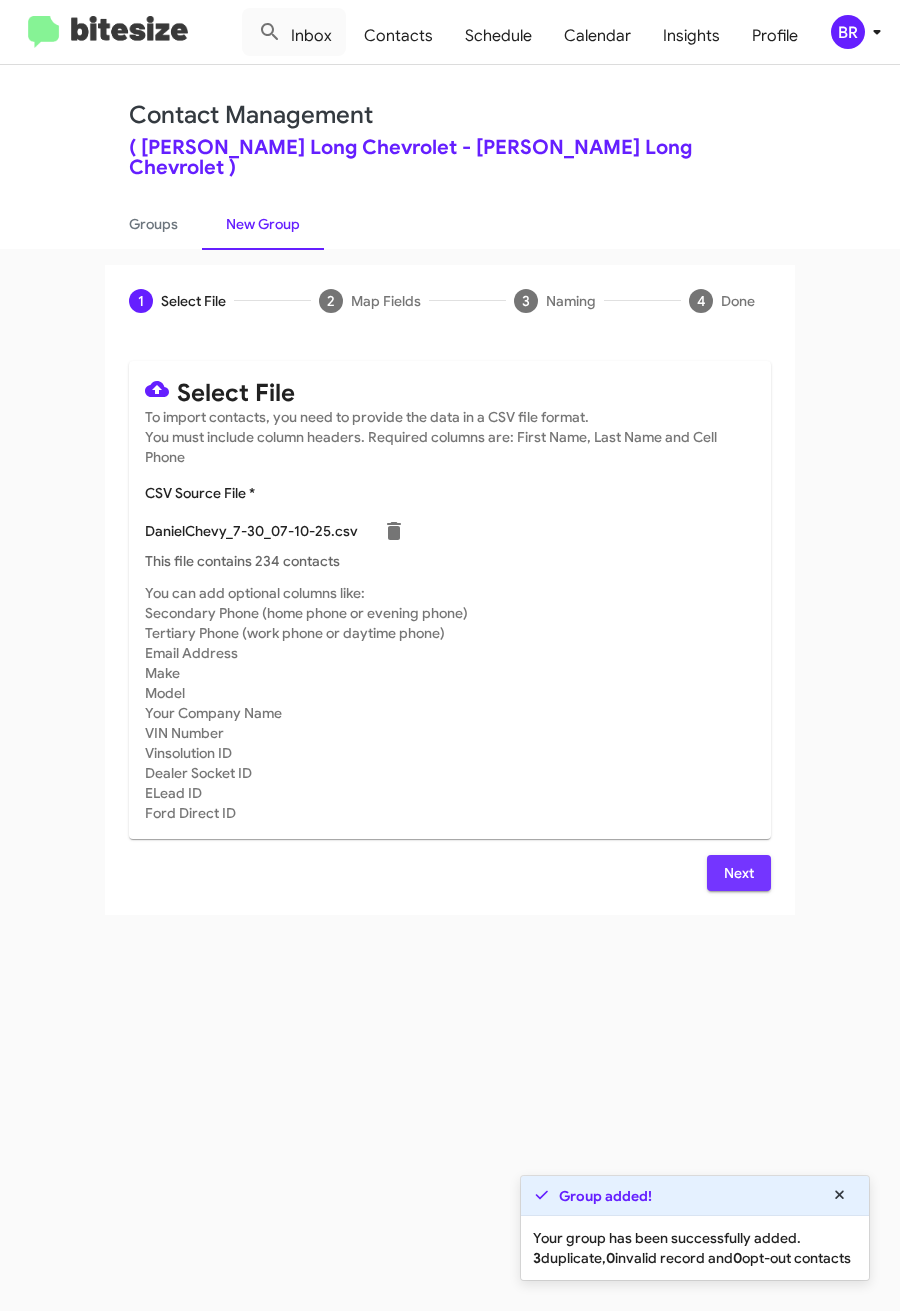 click on "Next" at bounding box center [739, 873] 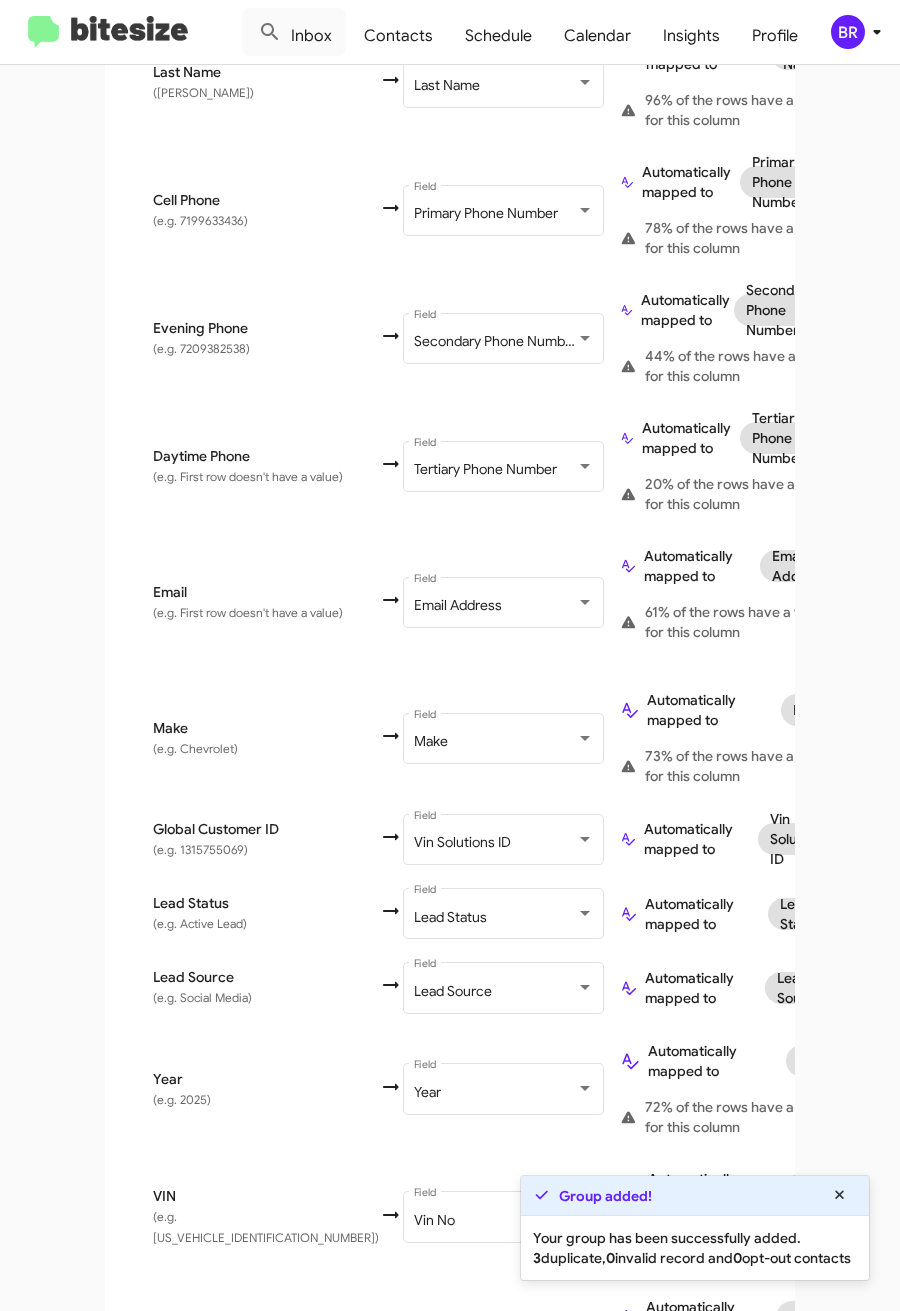 scroll, scrollTop: 927, scrollLeft: 0, axis: vertical 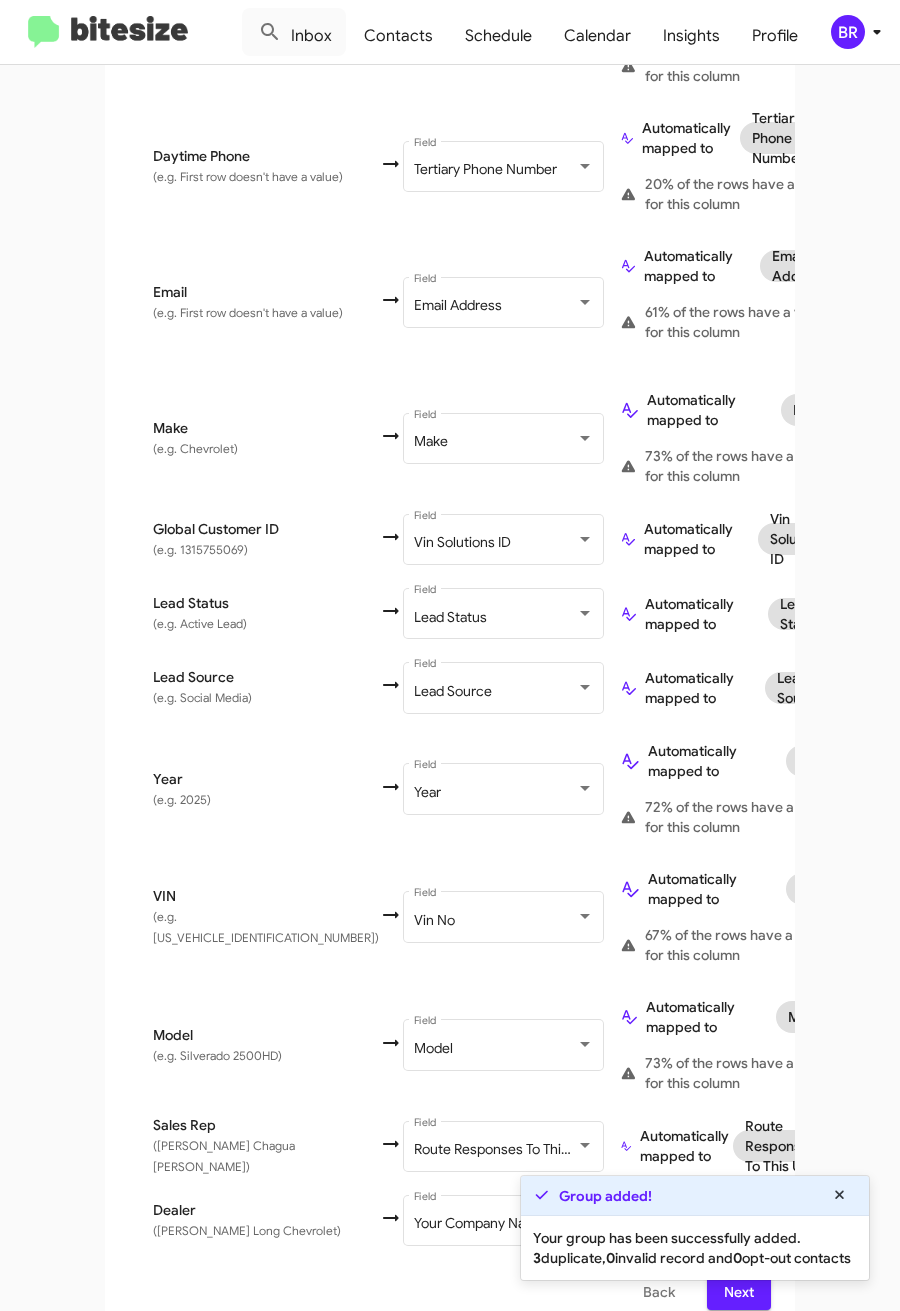 click on "Next" at bounding box center (739, 1292) 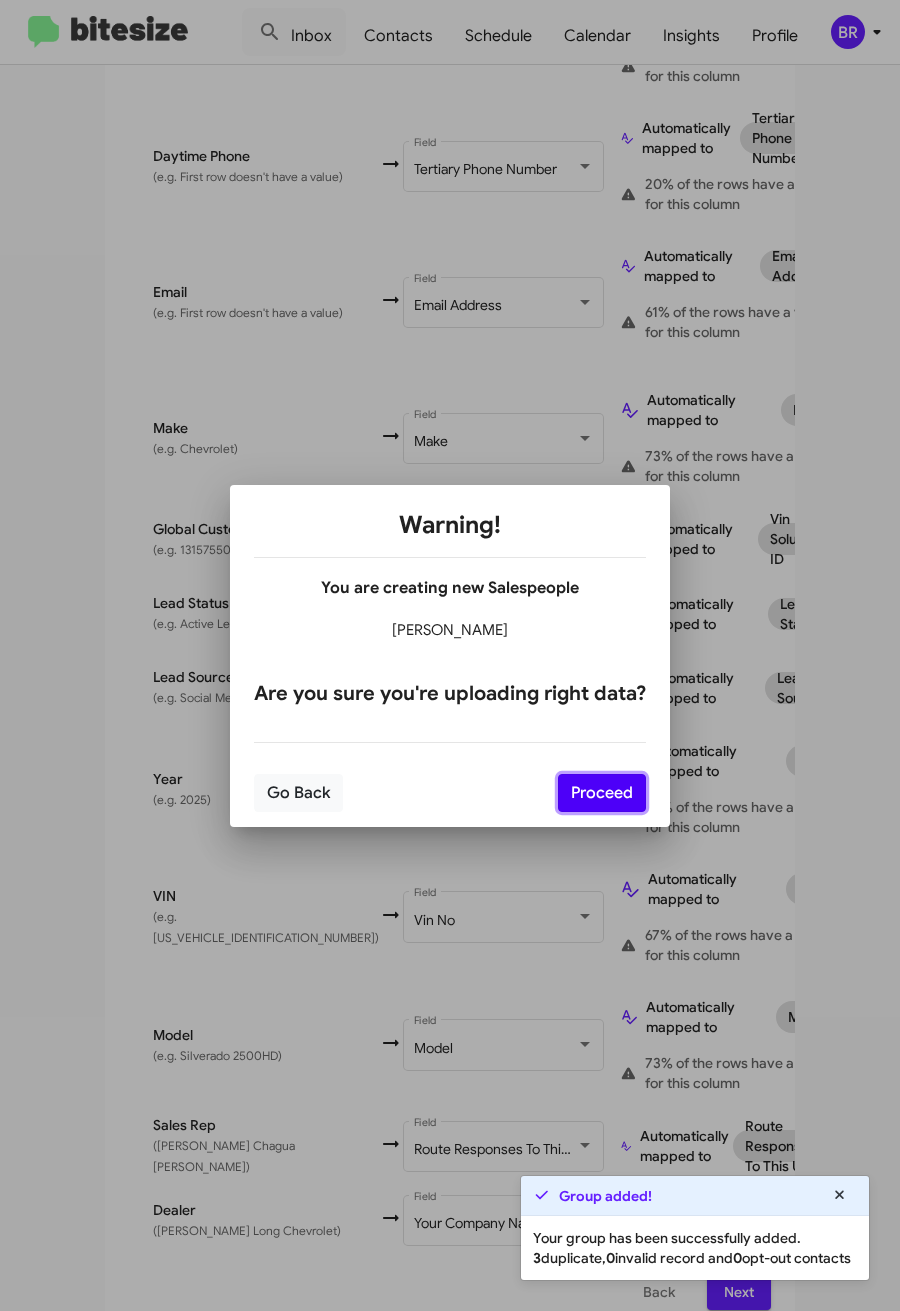 click on "Proceed" at bounding box center (602, 793) 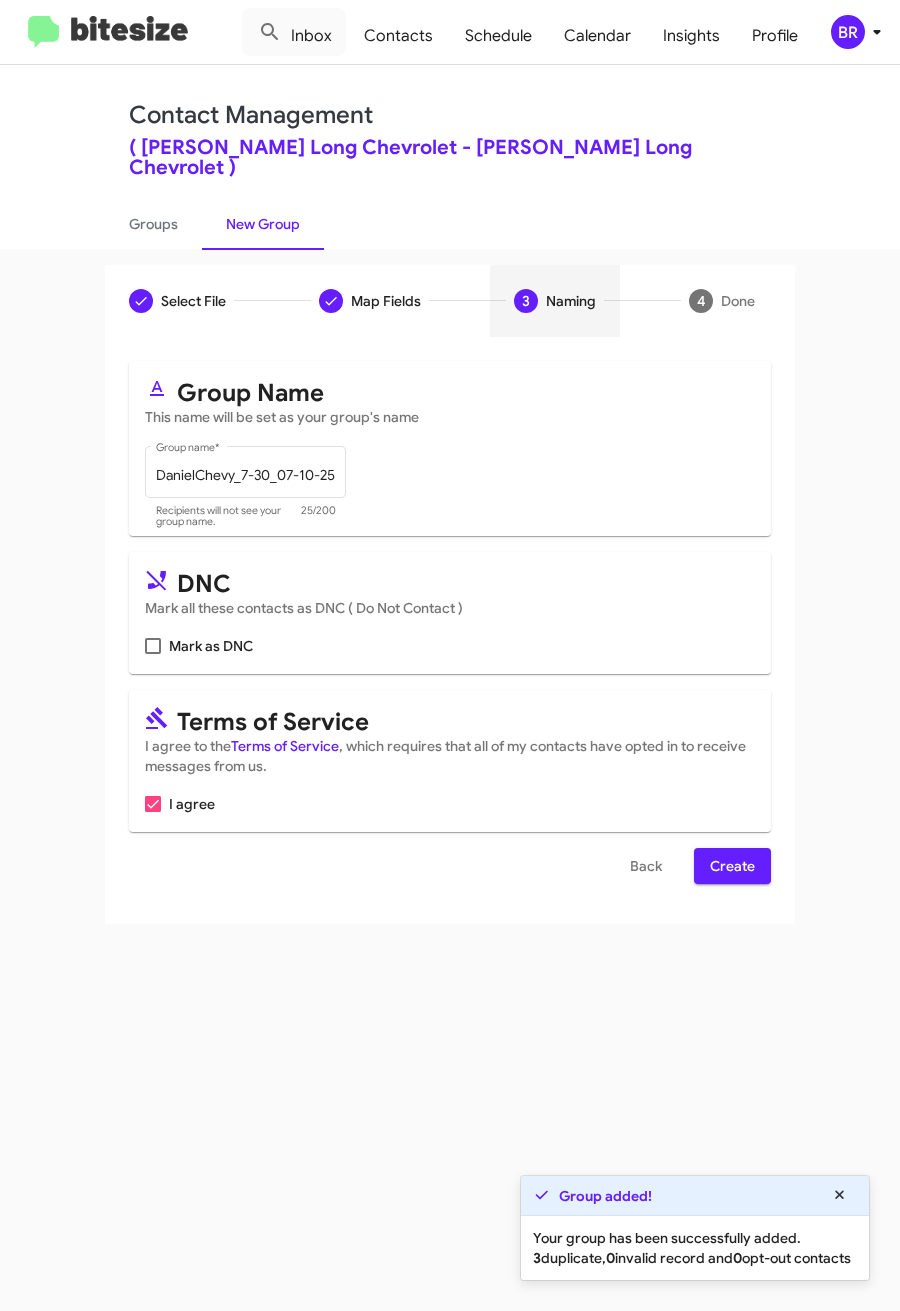 scroll, scrollTop: 0, scrollLeft: 0, axis: both 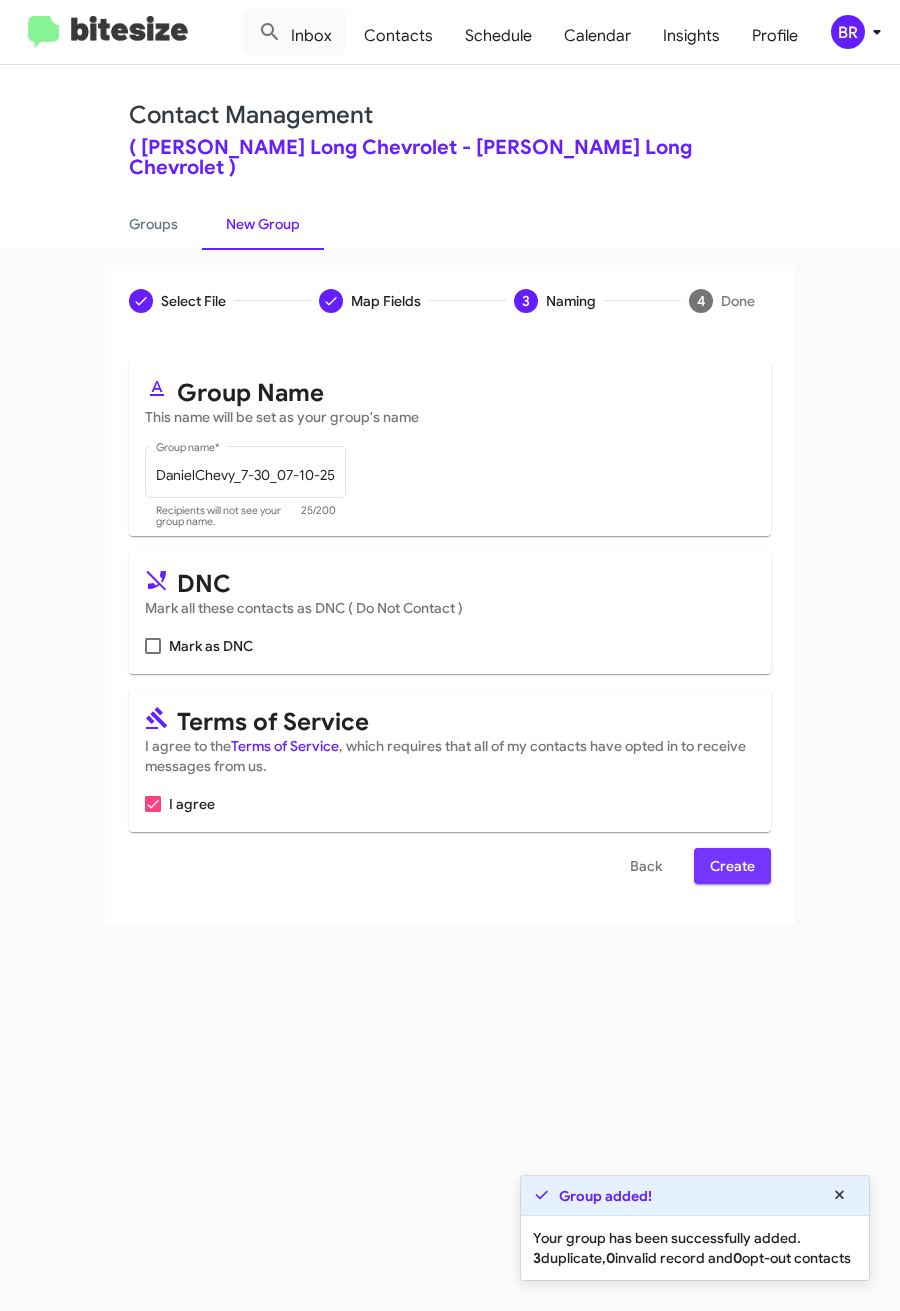 click on "Create" at bounding box center [732, 866] 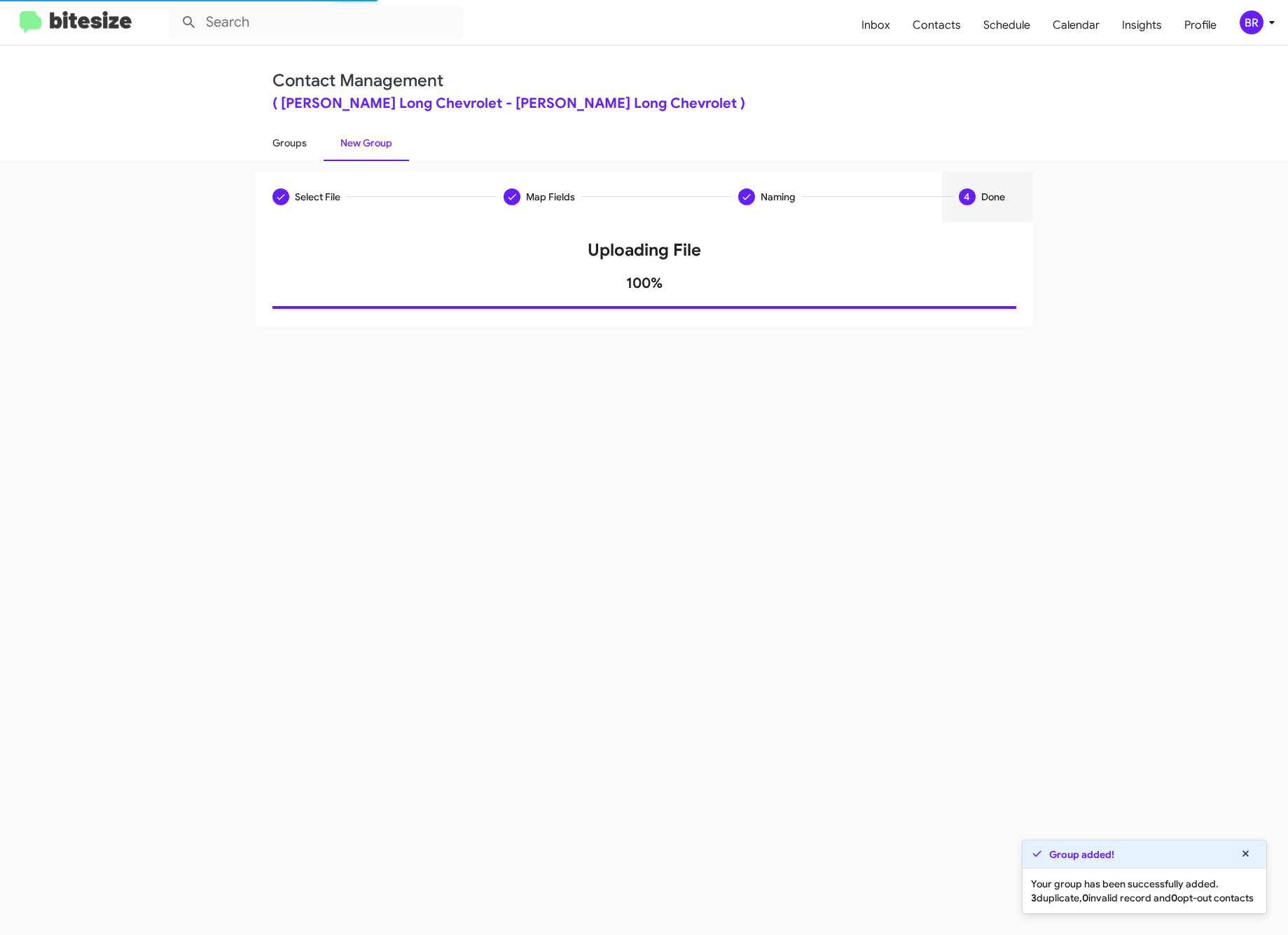 click on "Groups" 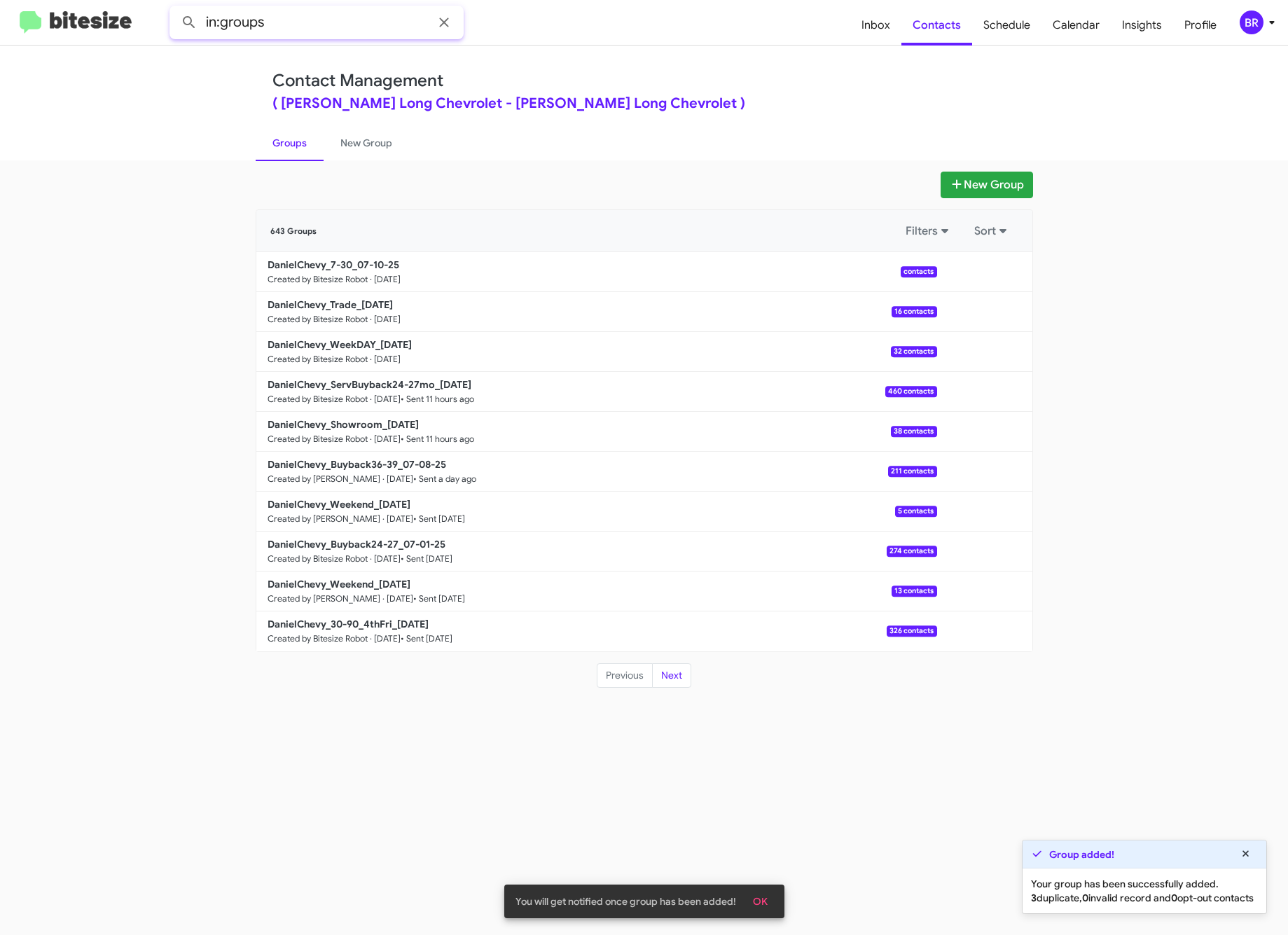 click on "in:groups" 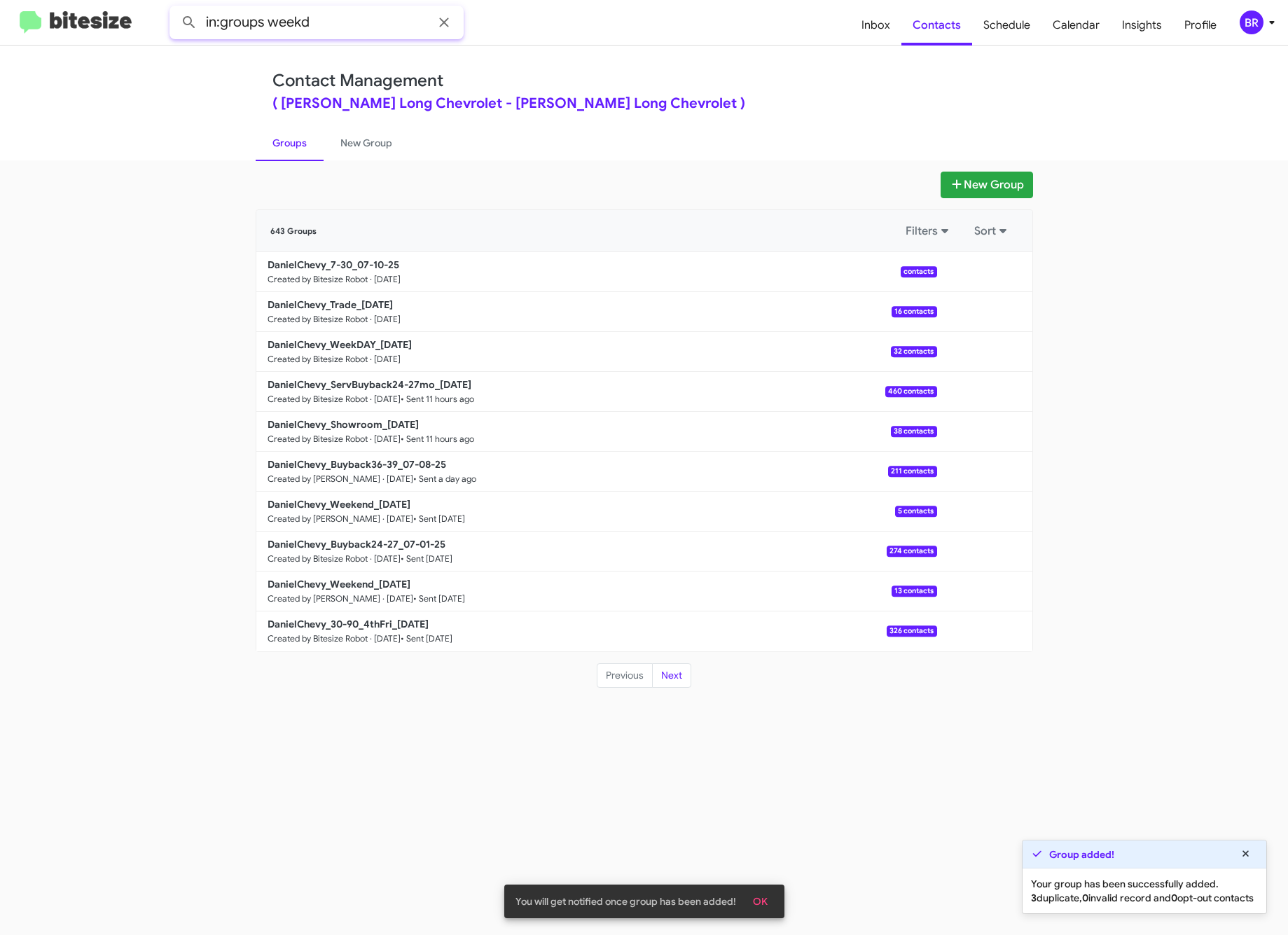 click 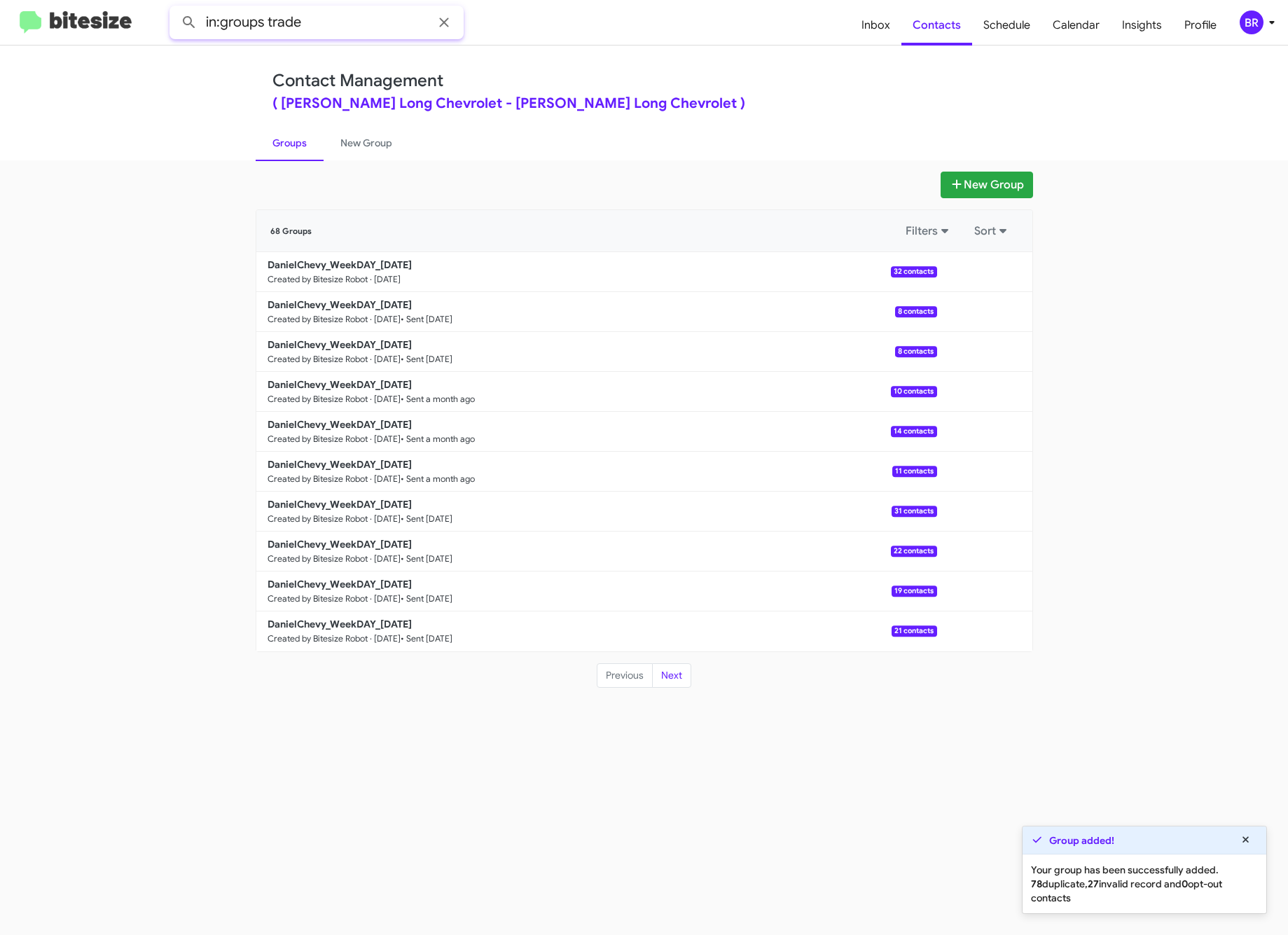 click 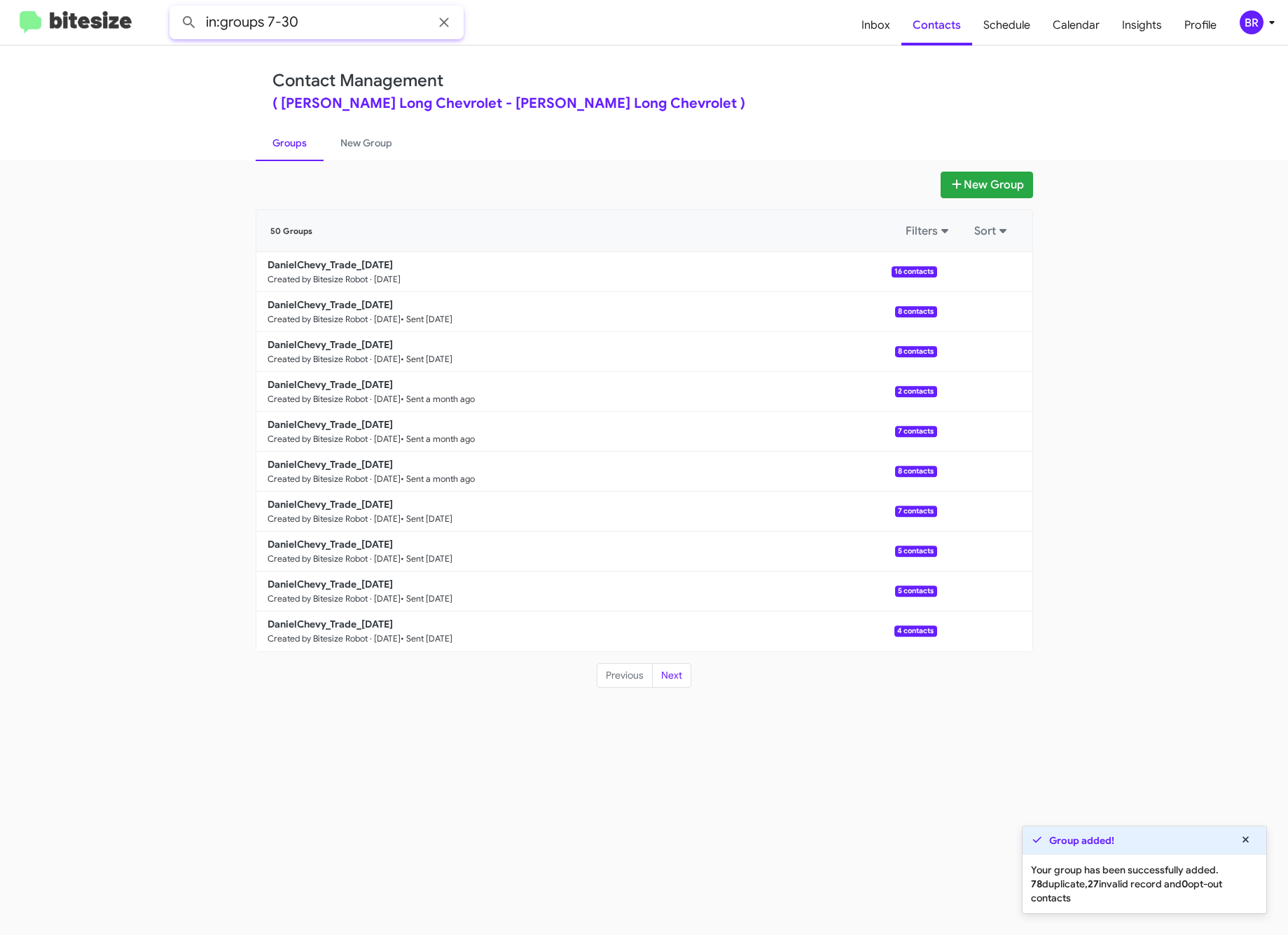 click 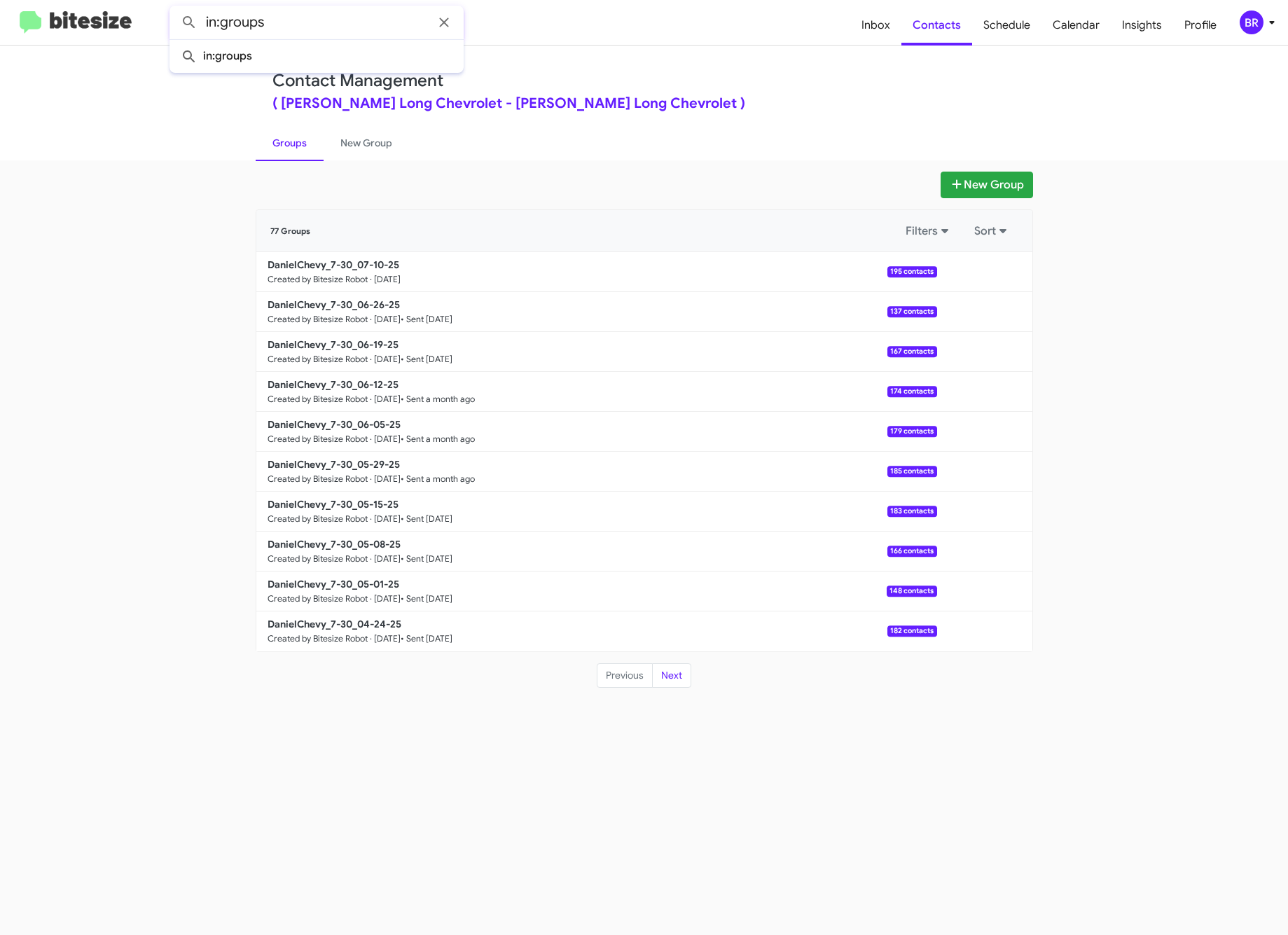 click 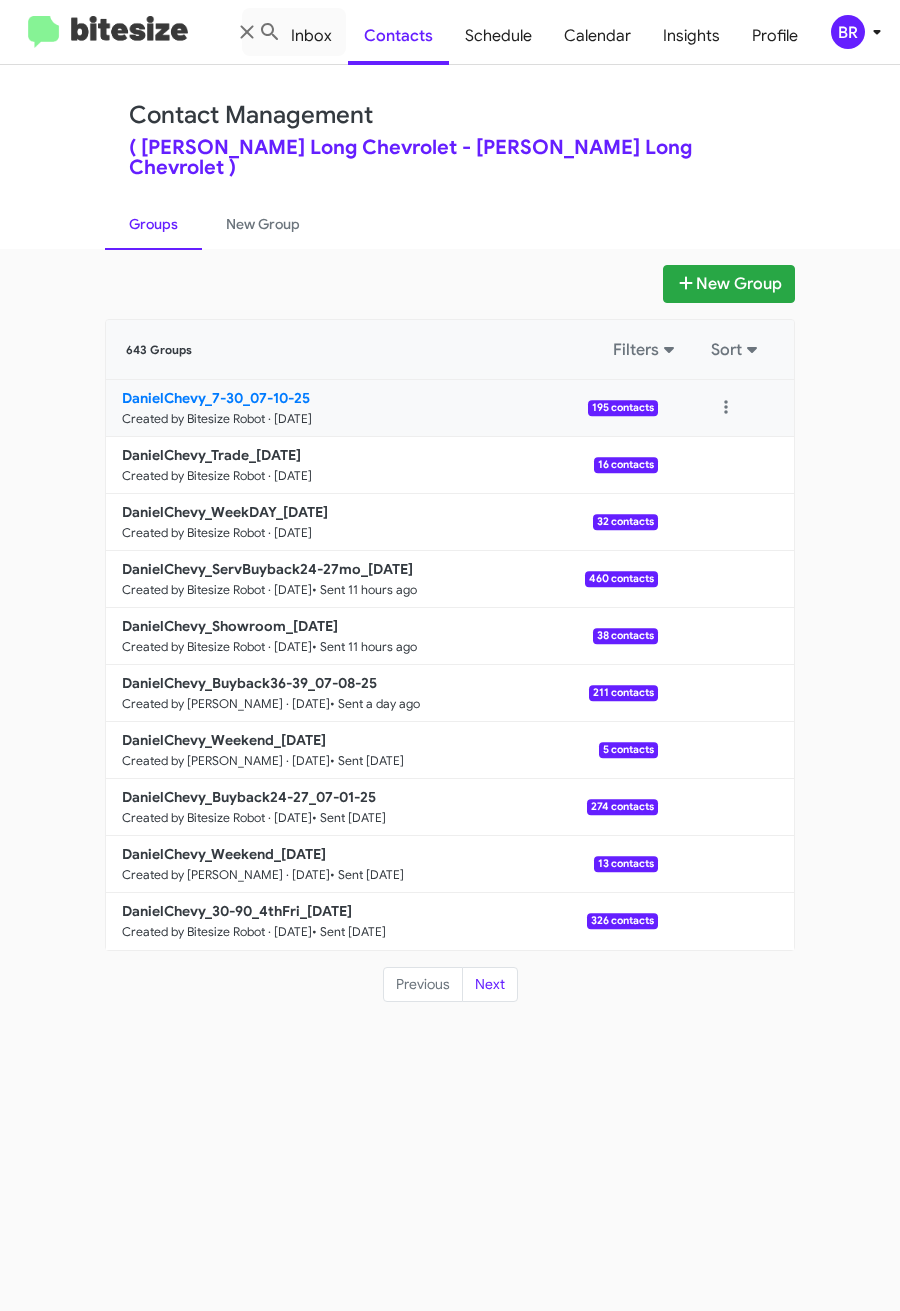 click on "DanielChevy_7-30_07-10-25" 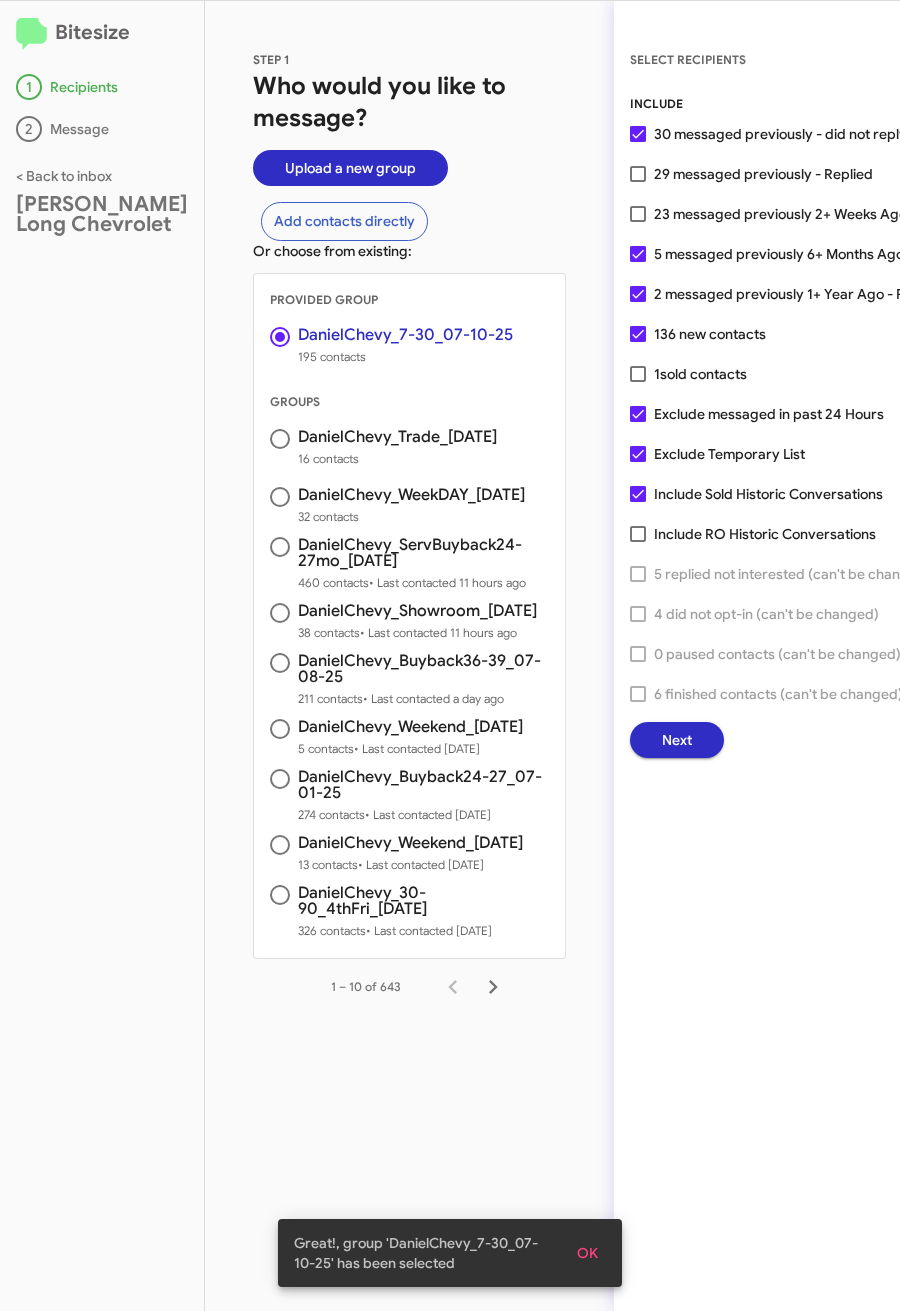 click on "Next" 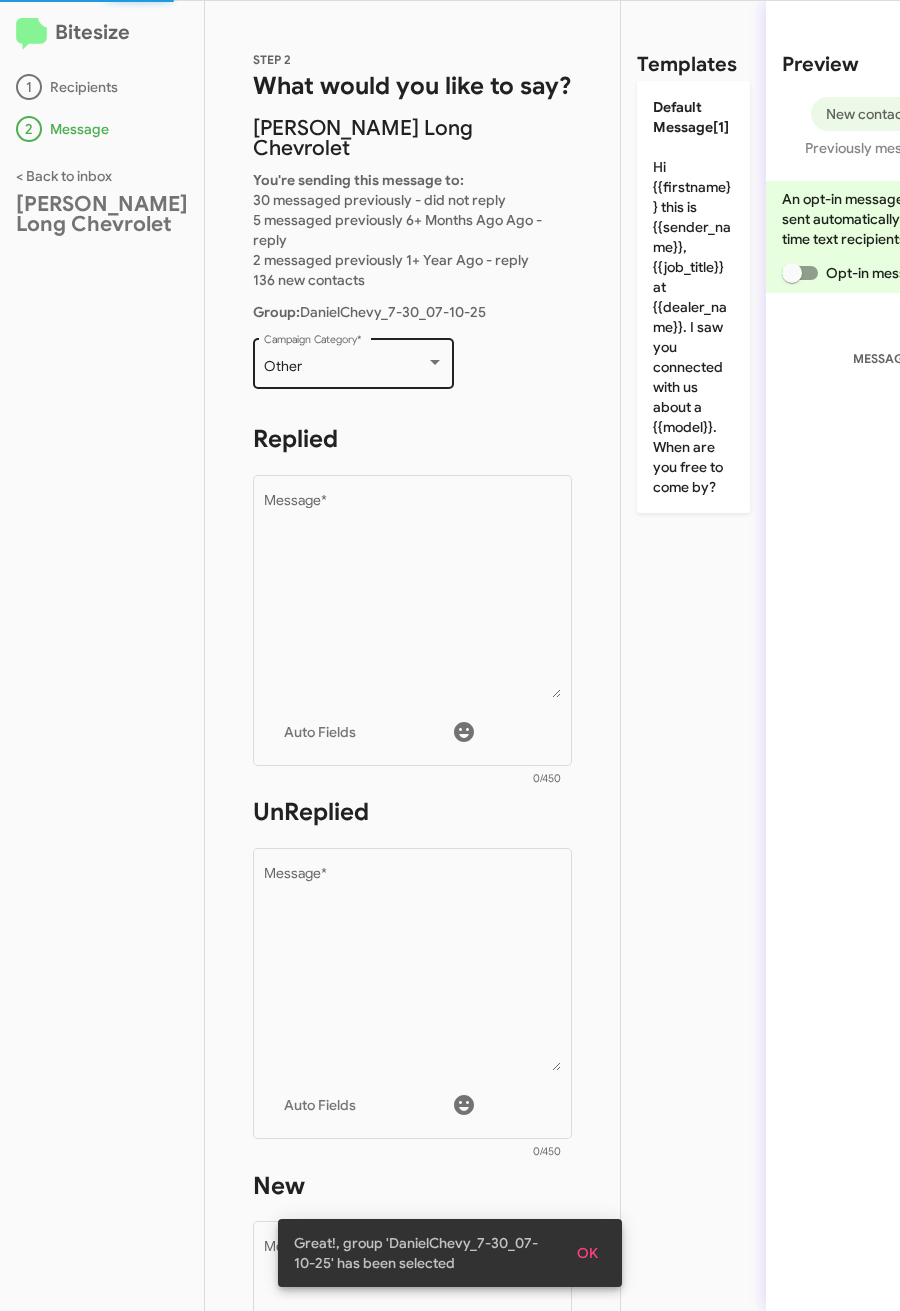 click on "Other  Campaign Category   *" 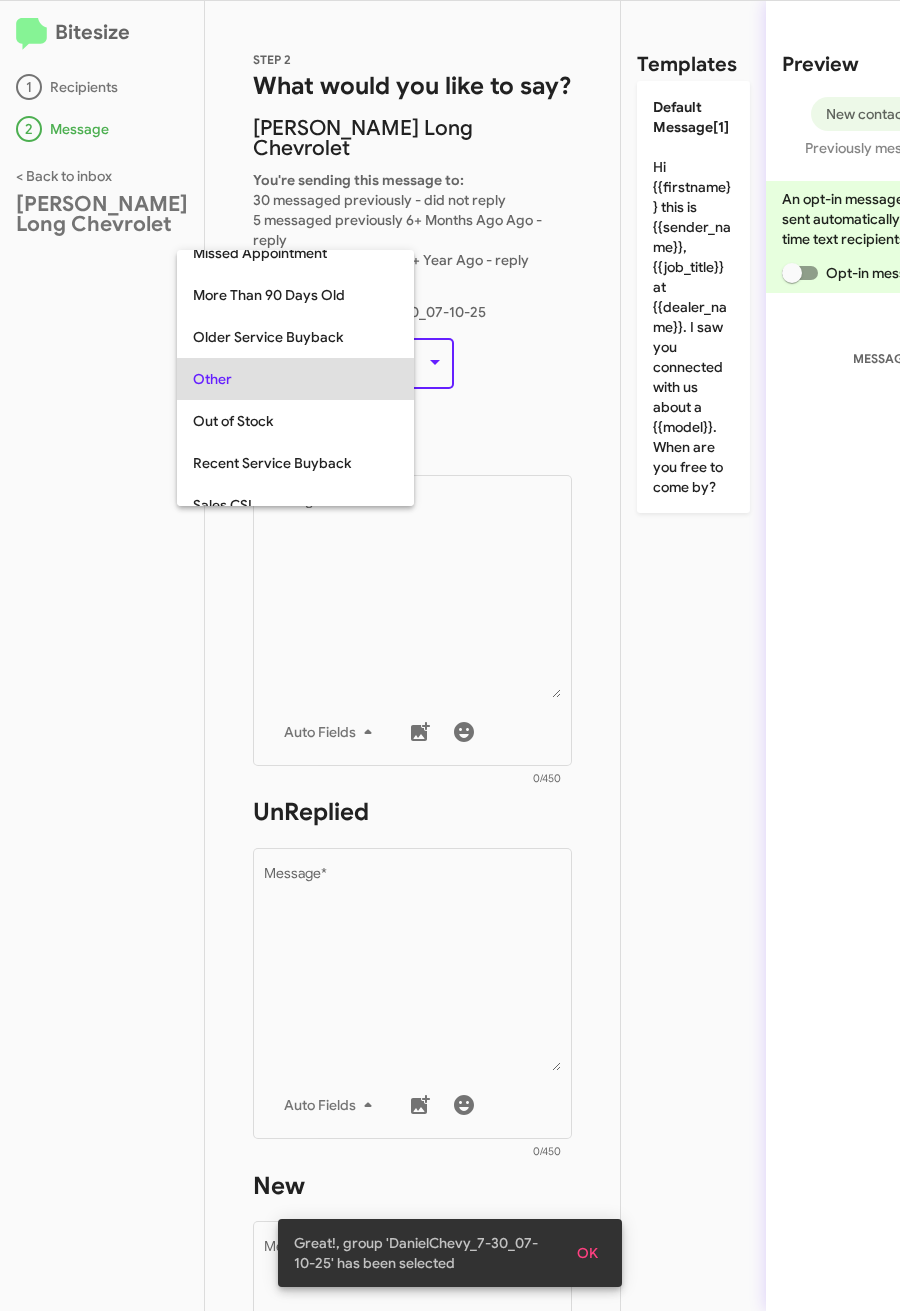 scroll, scrollTop: 751, scrollLeft: 0, axis: vertical 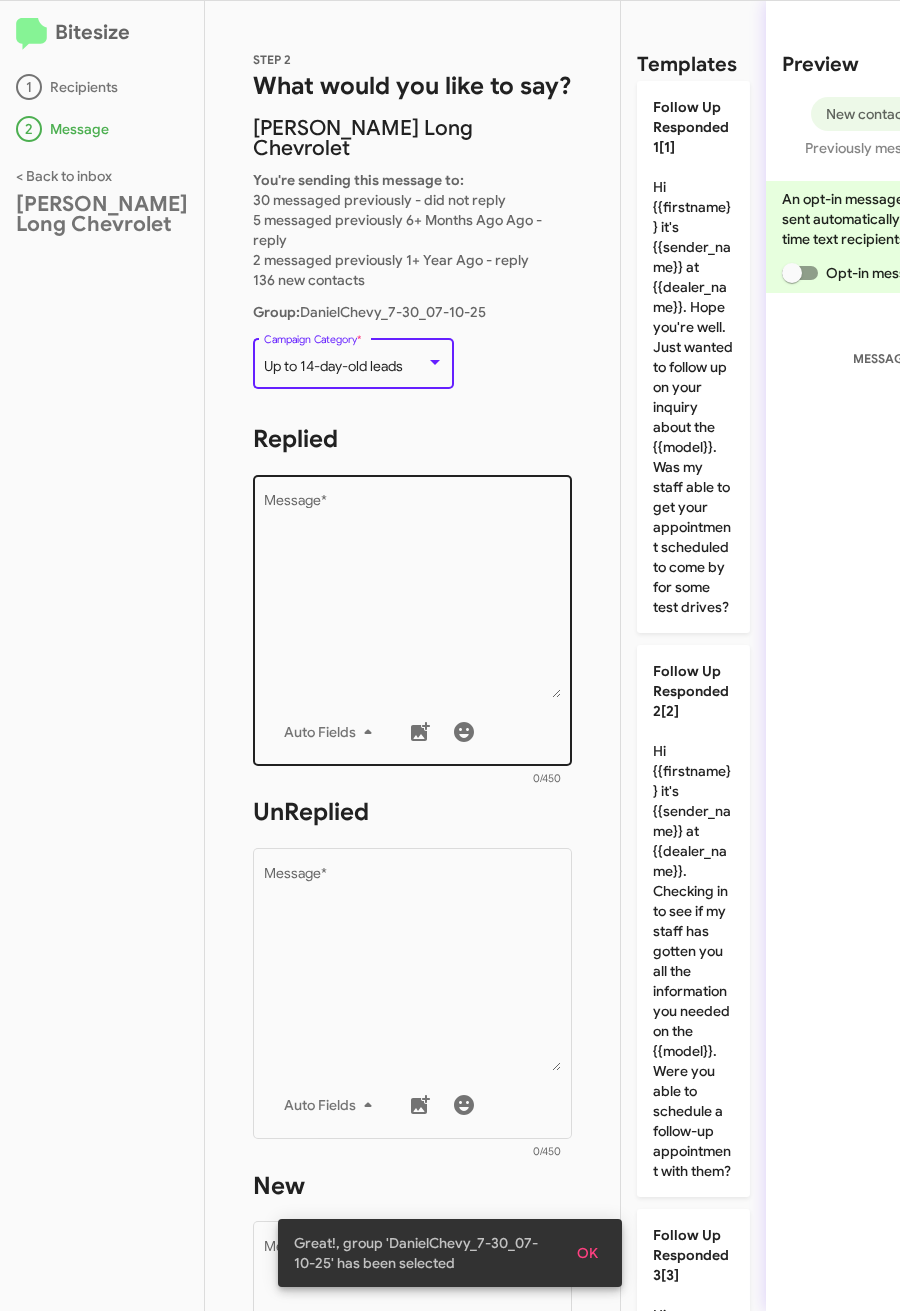 click on "Message  *" at bounding box center (413, 596) 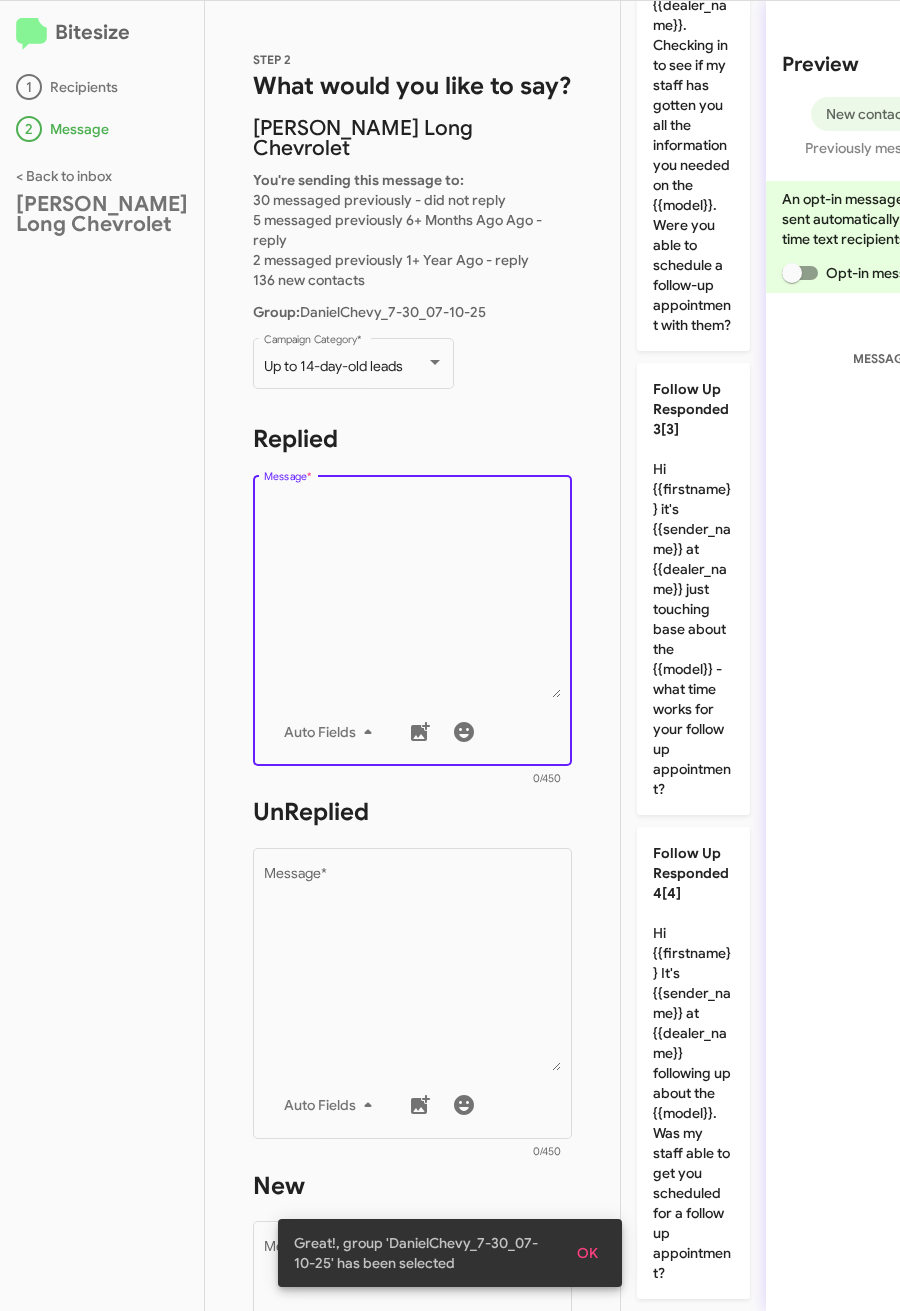 scroll, scrollTop: 0, scrollLeft: 0, axis: both 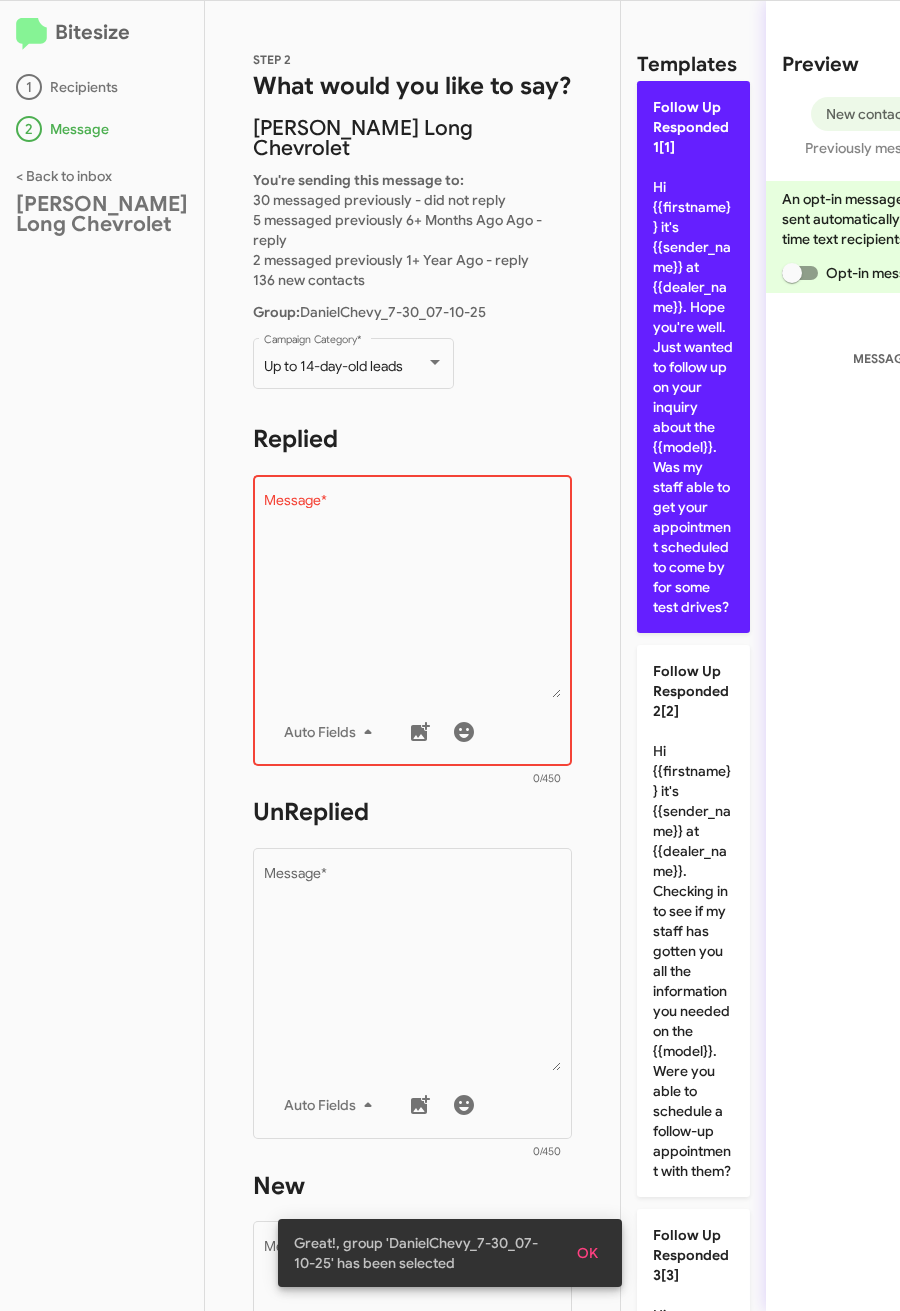 click on "Follow Up Responded 1[1]  Hi {{firstname}} it's {{sender_name}} at {{dealer_name}}. Hope you're well. Just wanted to follow up on your inquiry about the {{model}}. Was my staff able to get your appointment scheduled to come by for some test drives?" 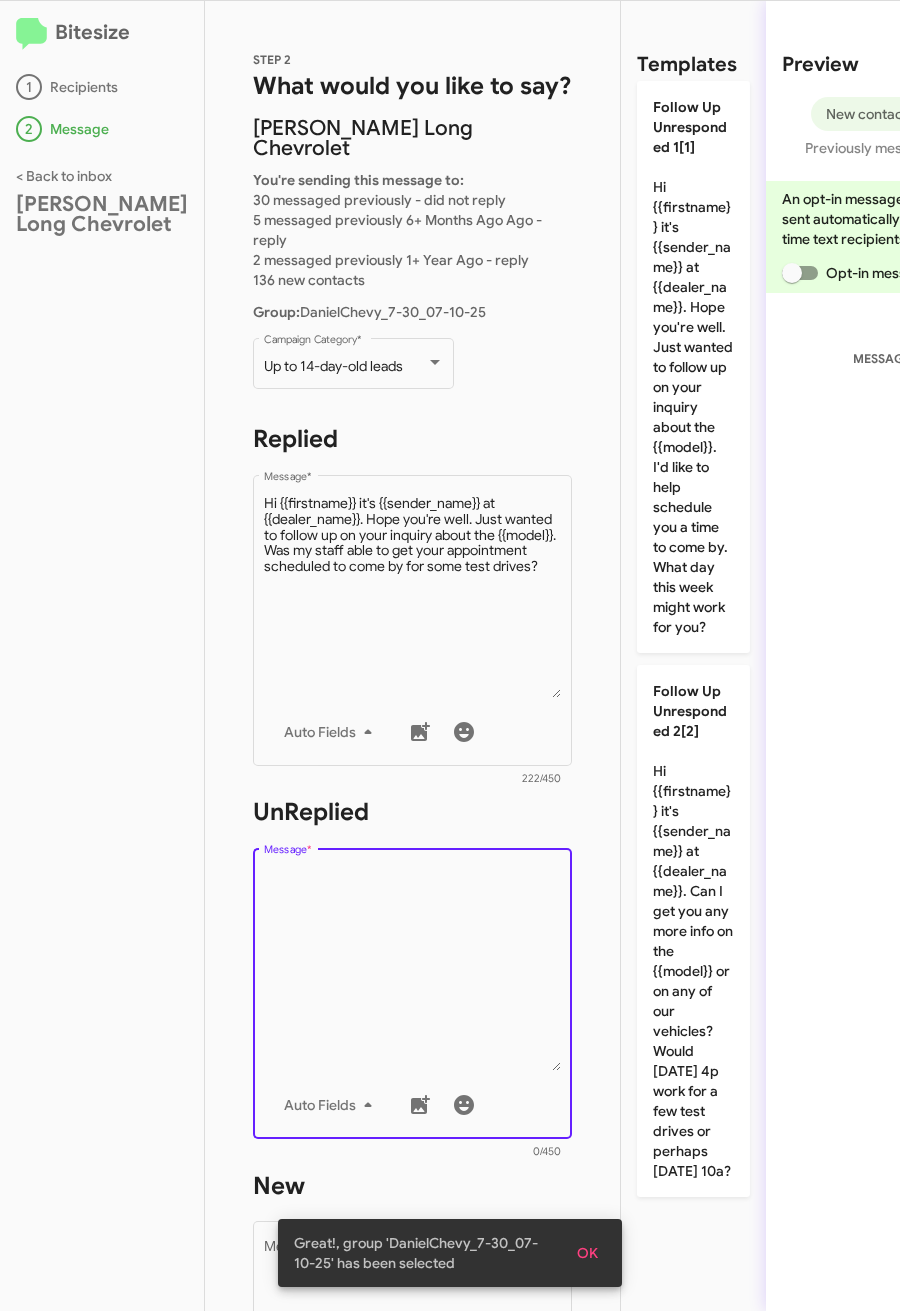 click on "Message  *" at bounding box center (413, 969) 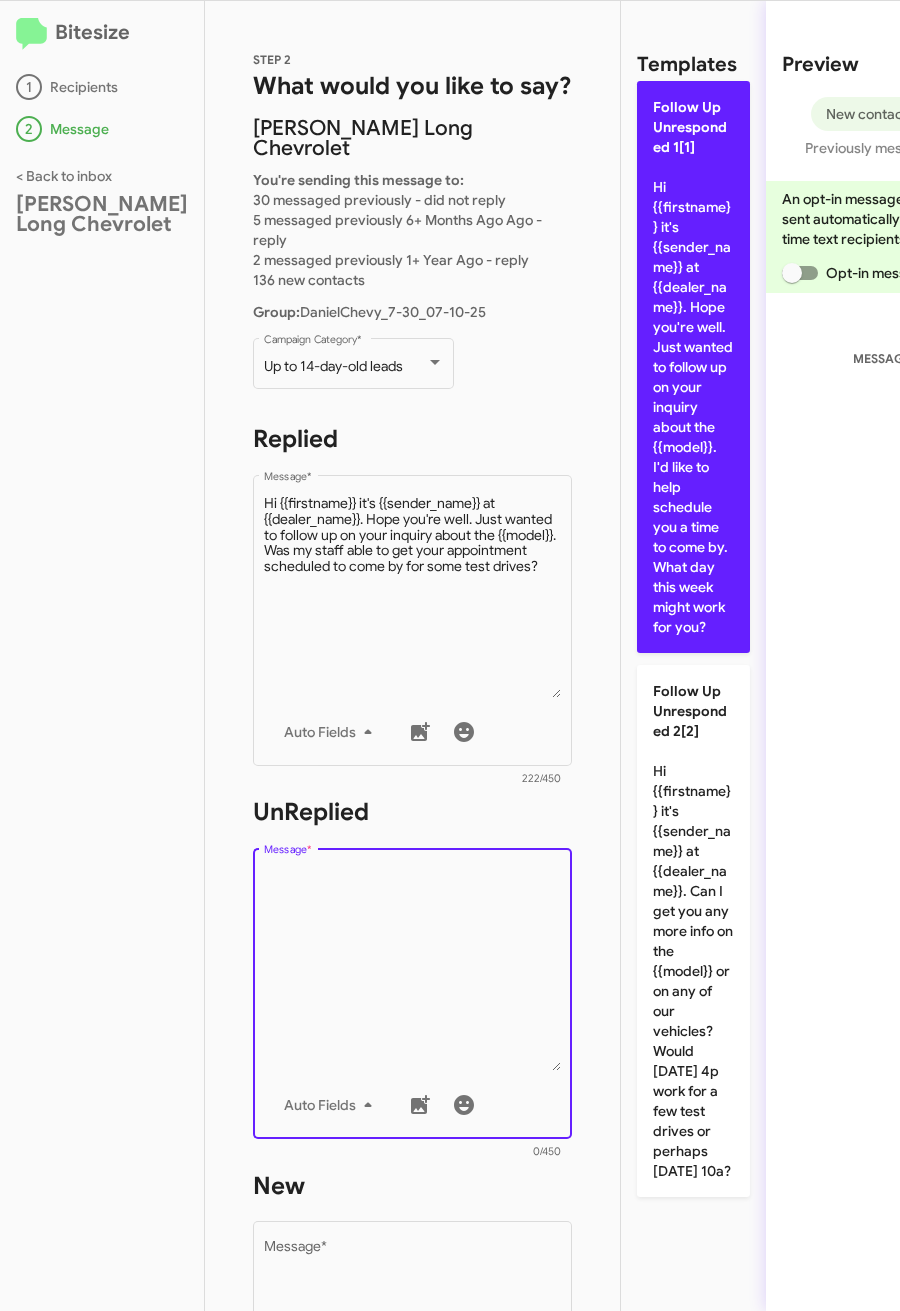 scroll, scrollTop: 0, scrollLeft: 0, axis: both 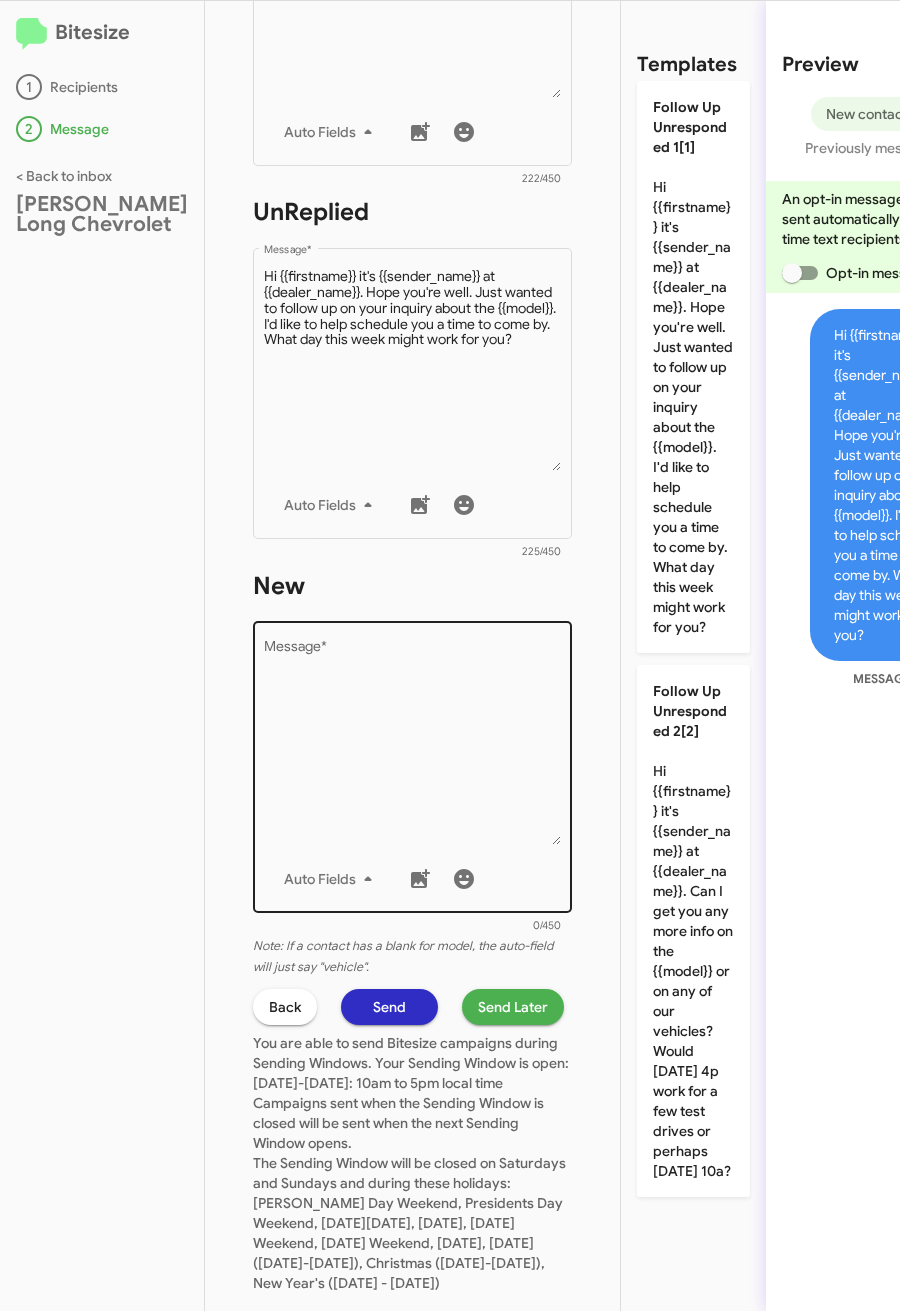 click on "Message  *" at bounding box center (413, 743) 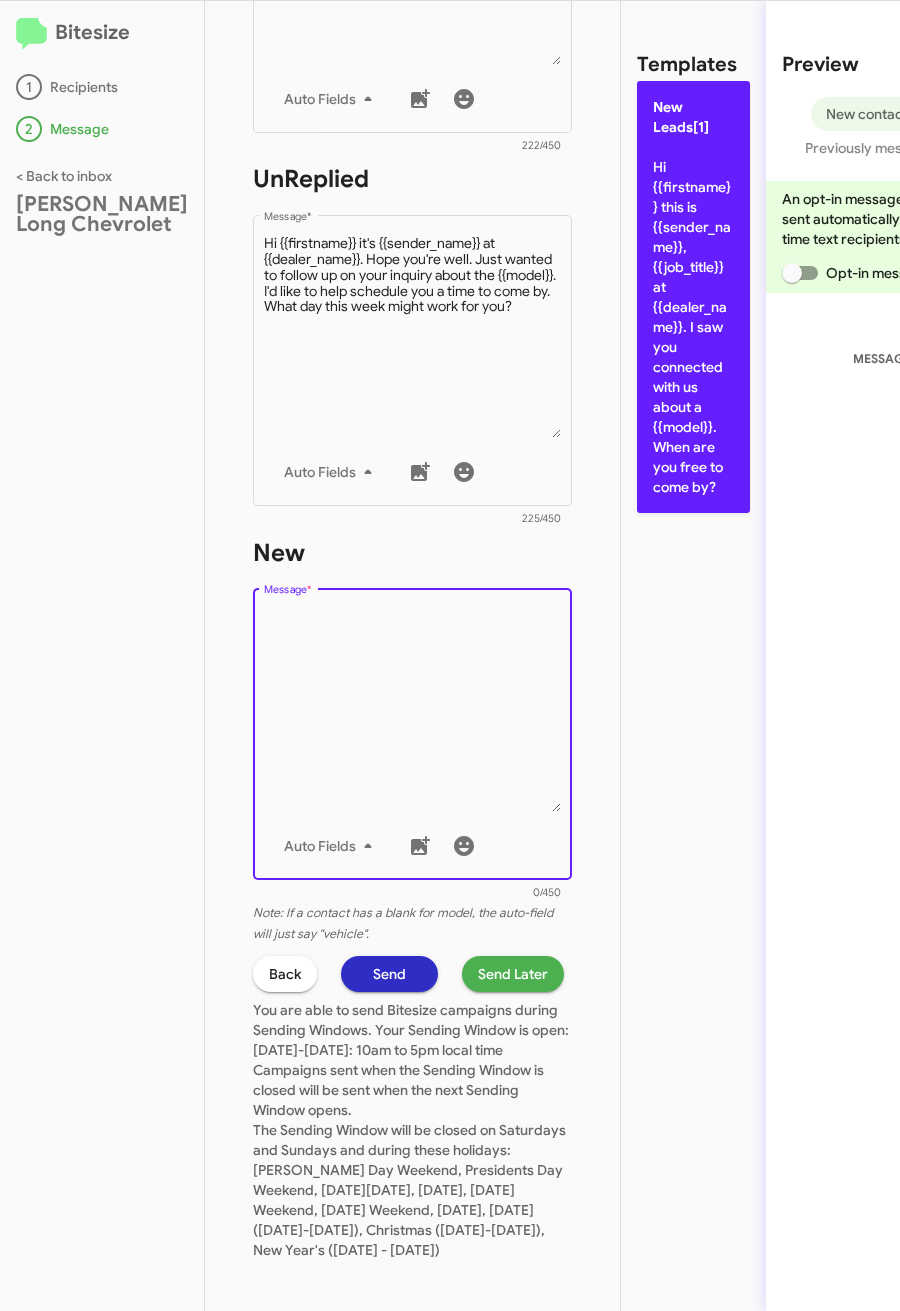 click on "New Leads[1]  Hi {{firstname}} this is {{sender_name}}, {{job_title}} at {{dealer_name}}. I saw you connected with us about a {{model}}. When are you free to come by?" 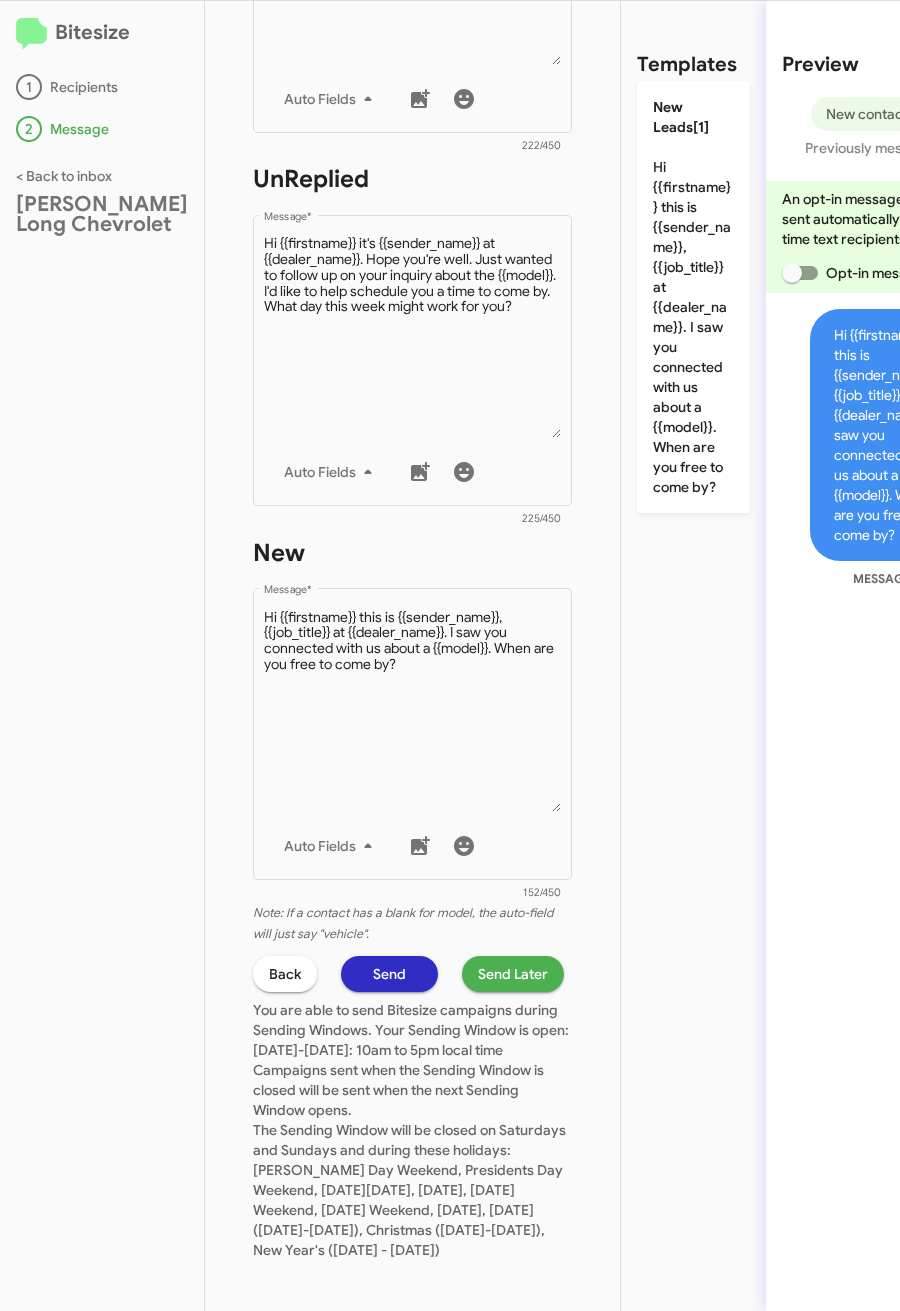 click on "Send Later" 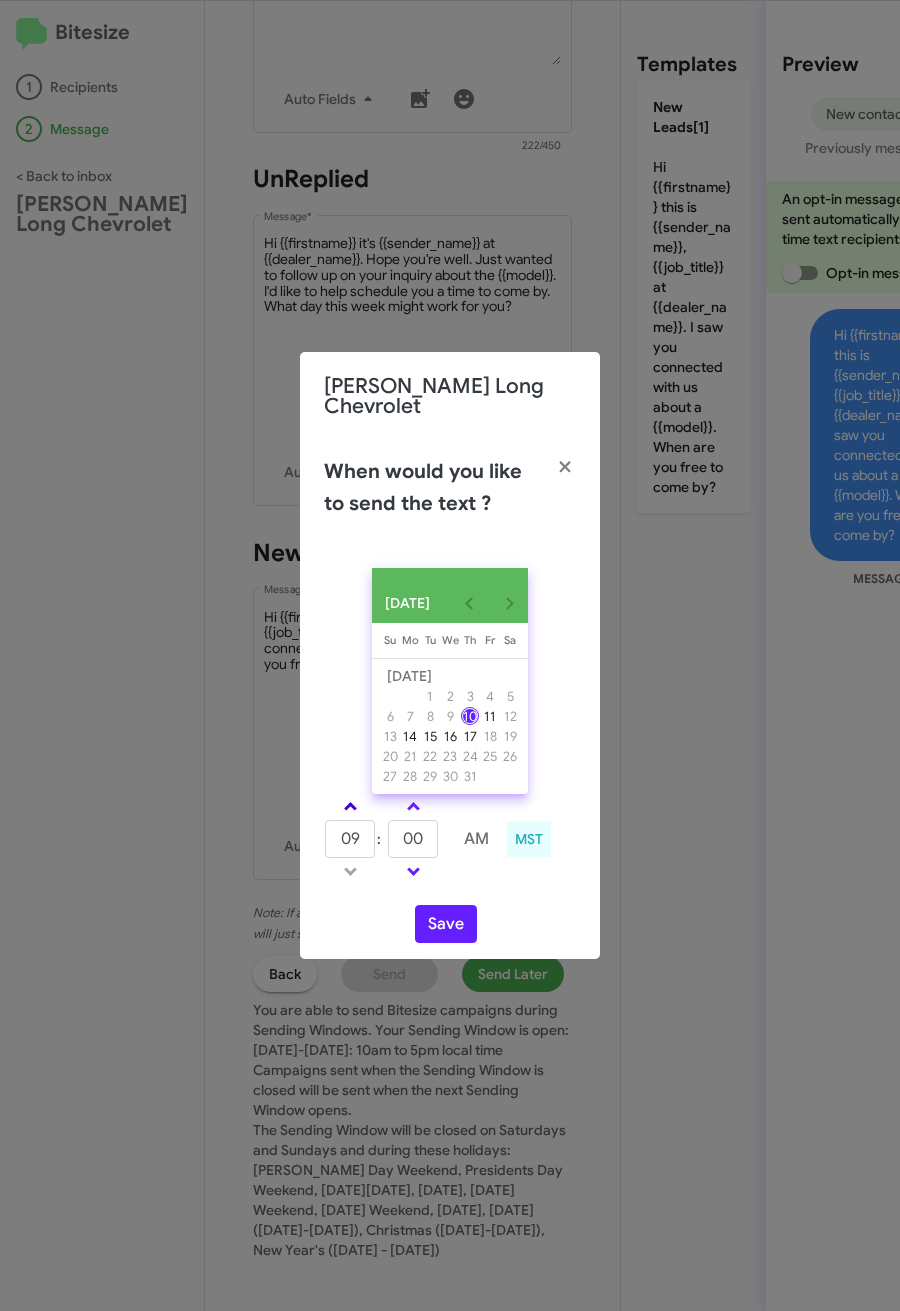 click 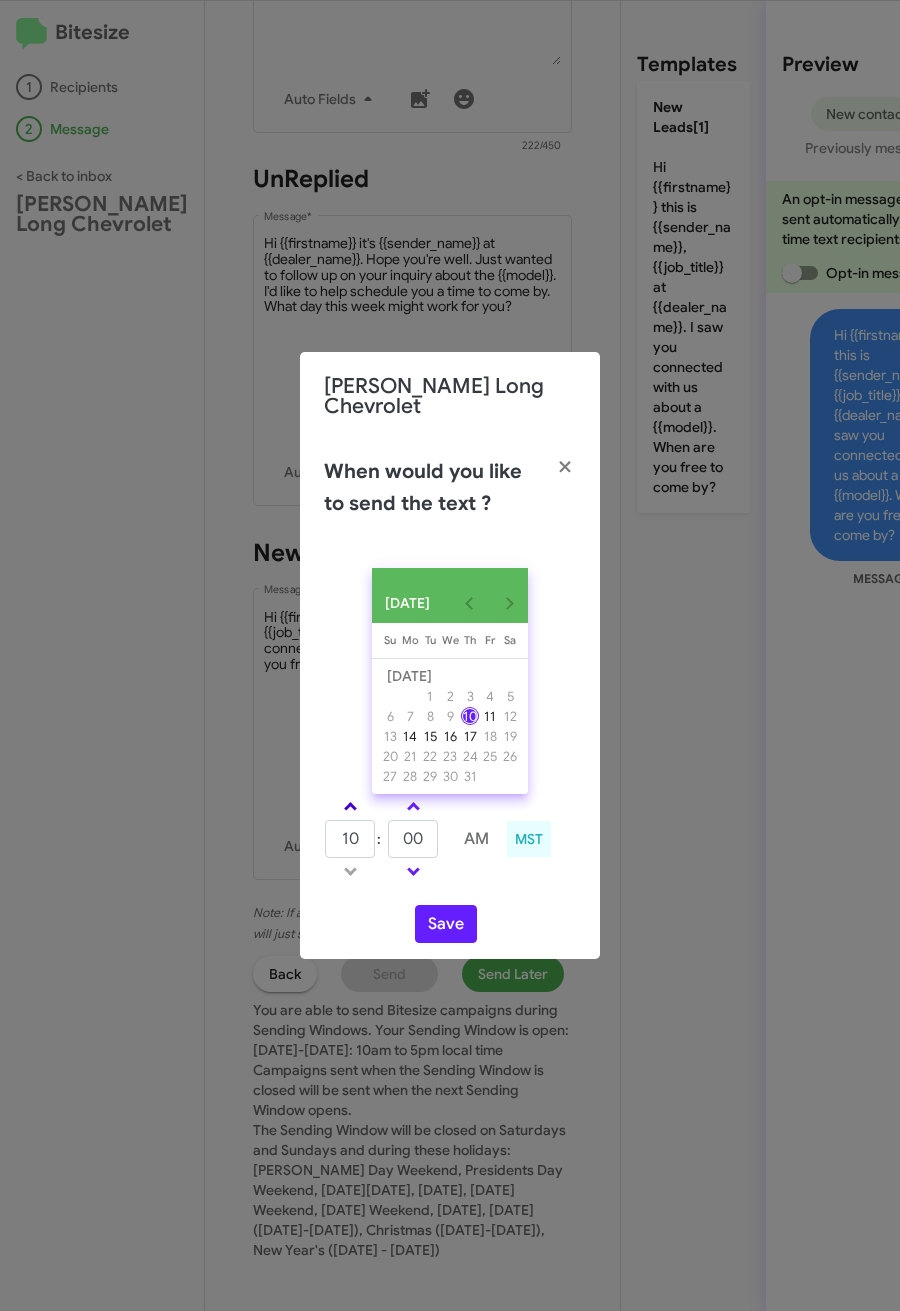 click 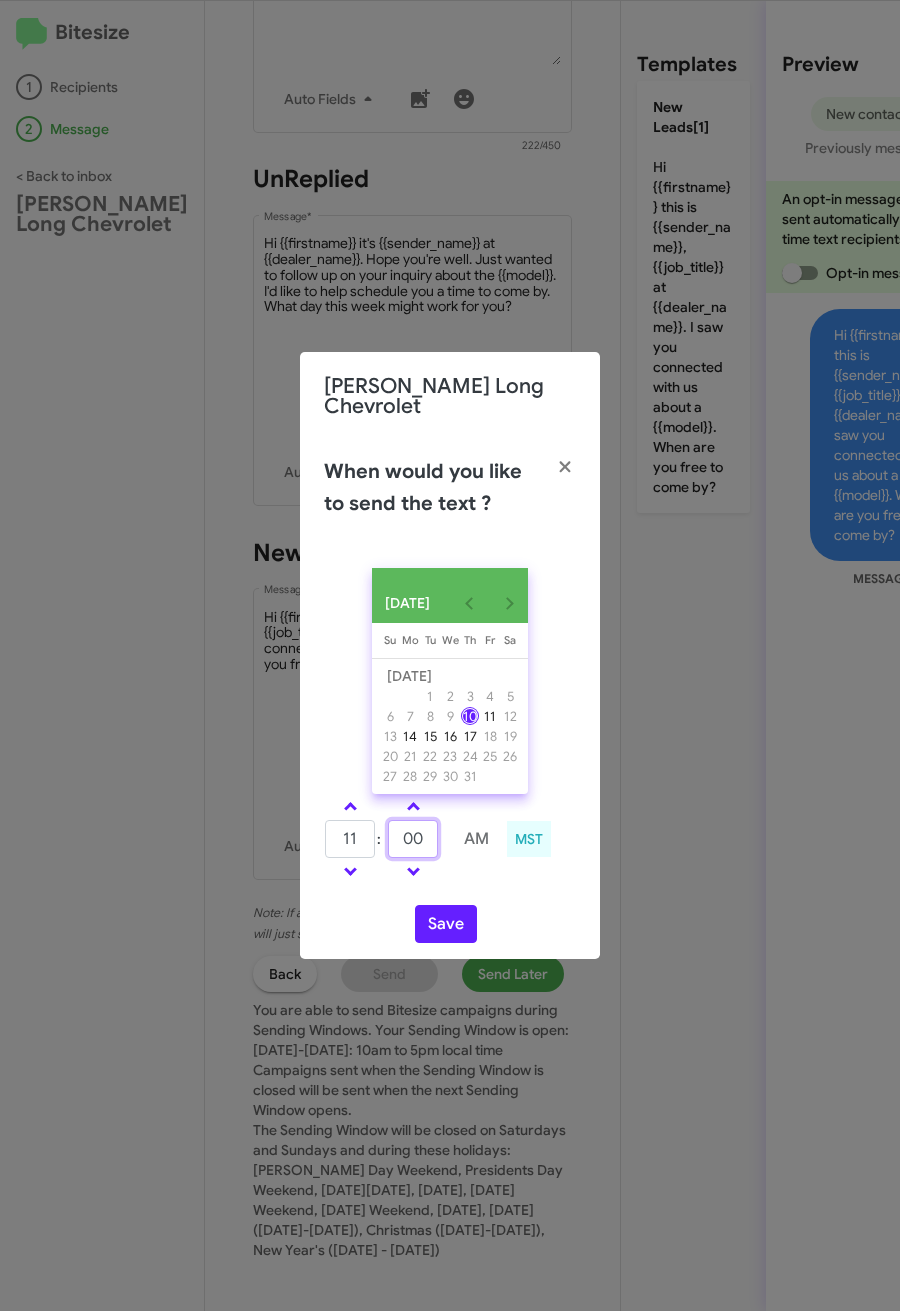 click on "11  :  00     AM" 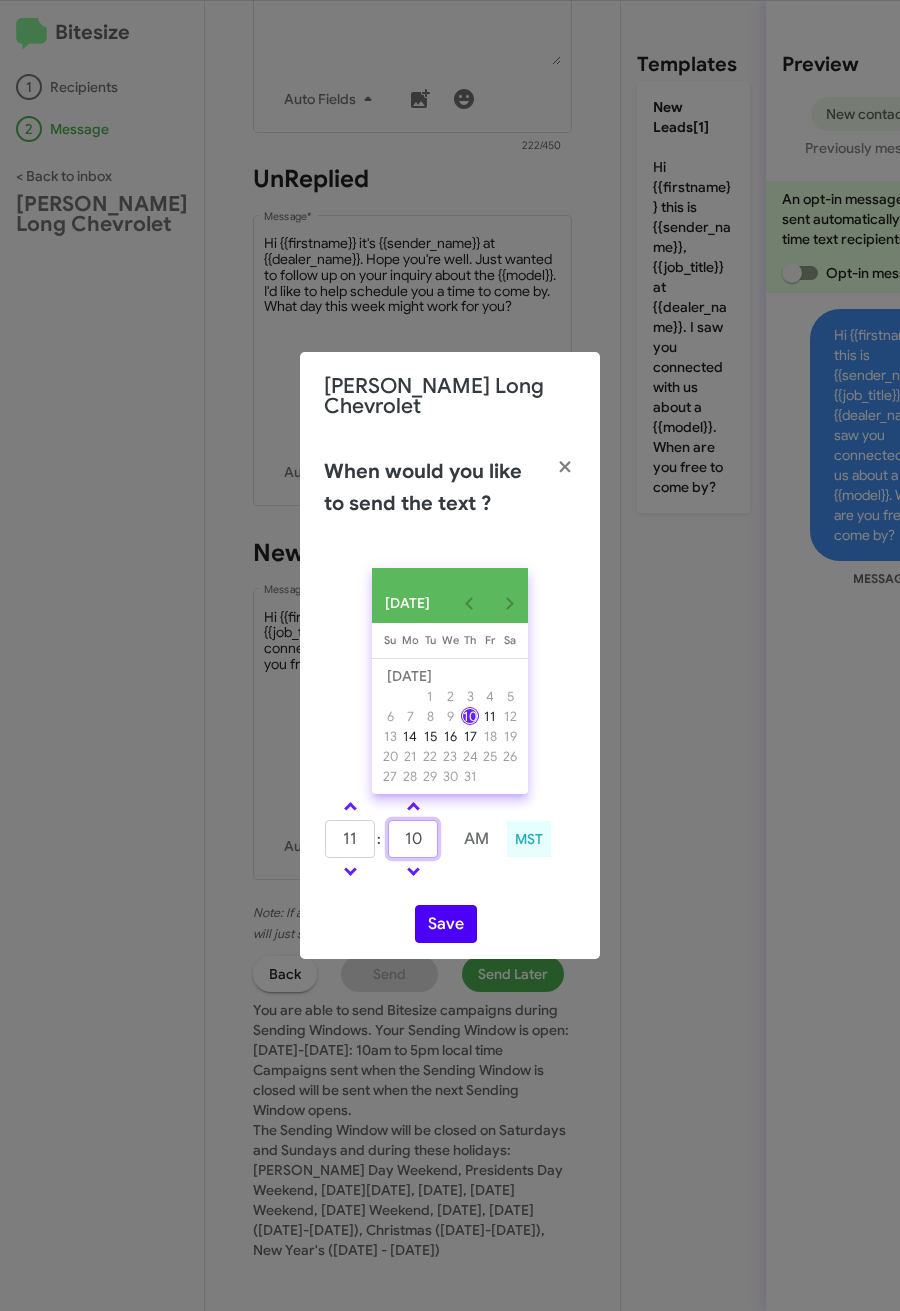 type on "10" 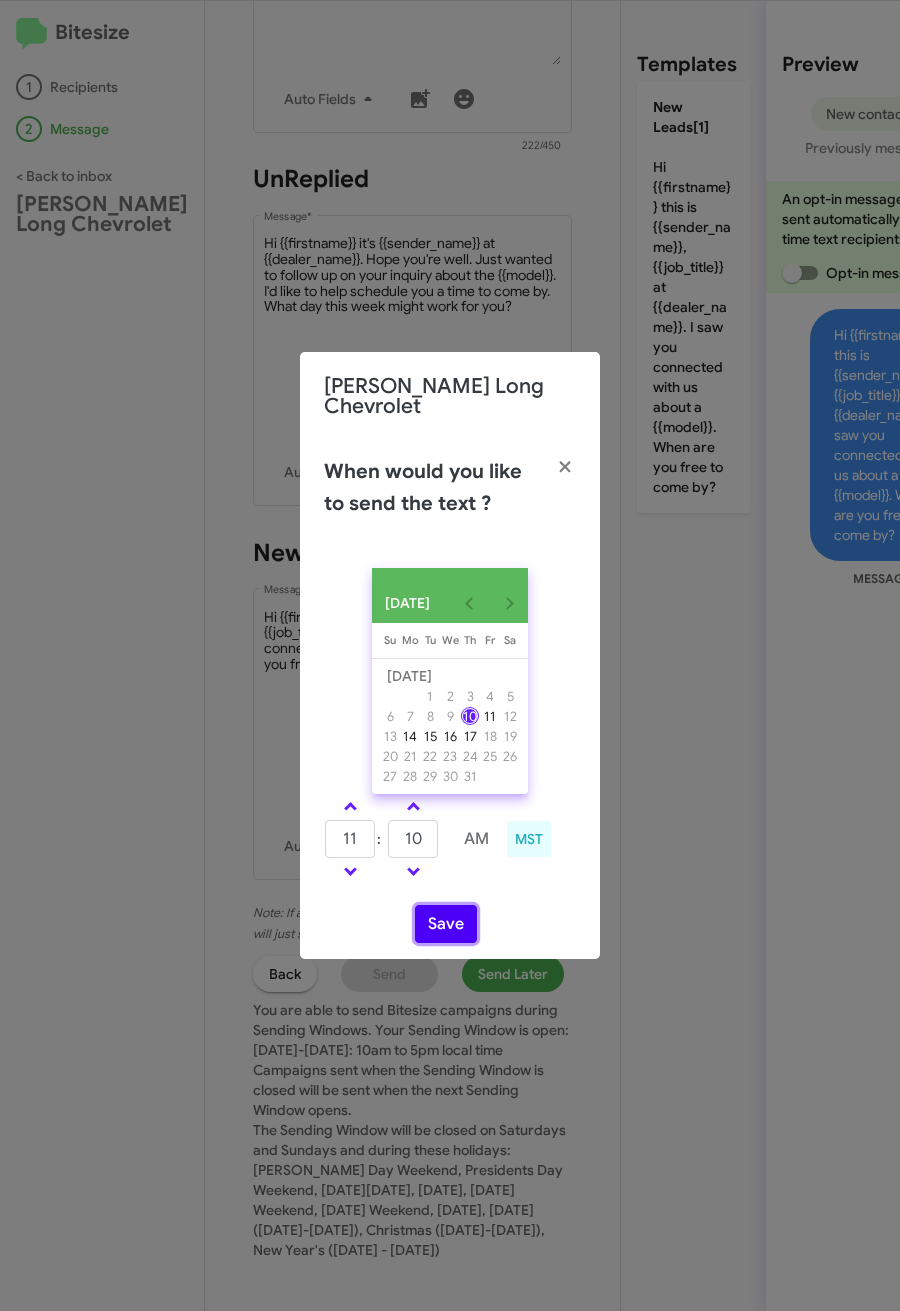 click on "Save" 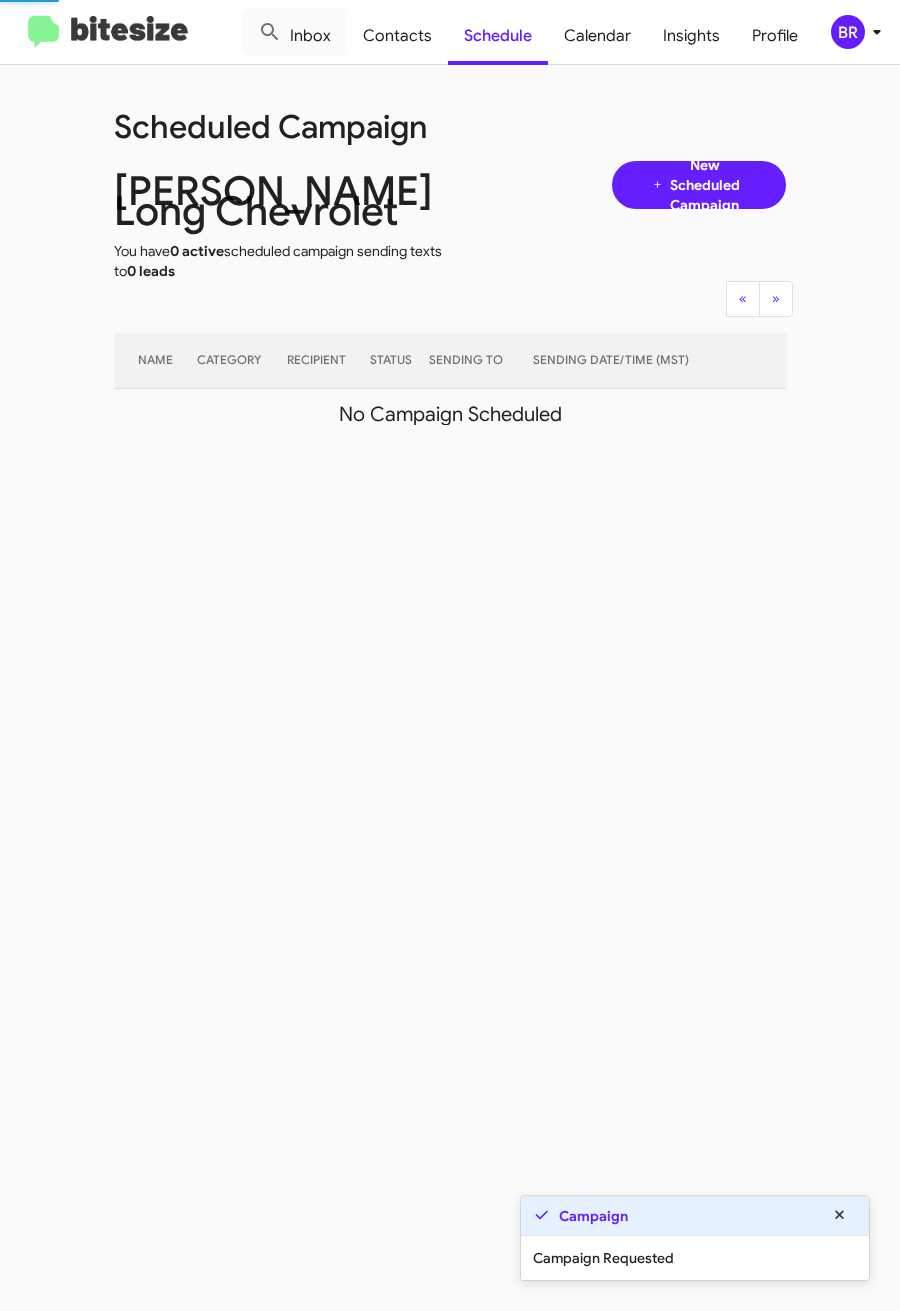 click on "BR" 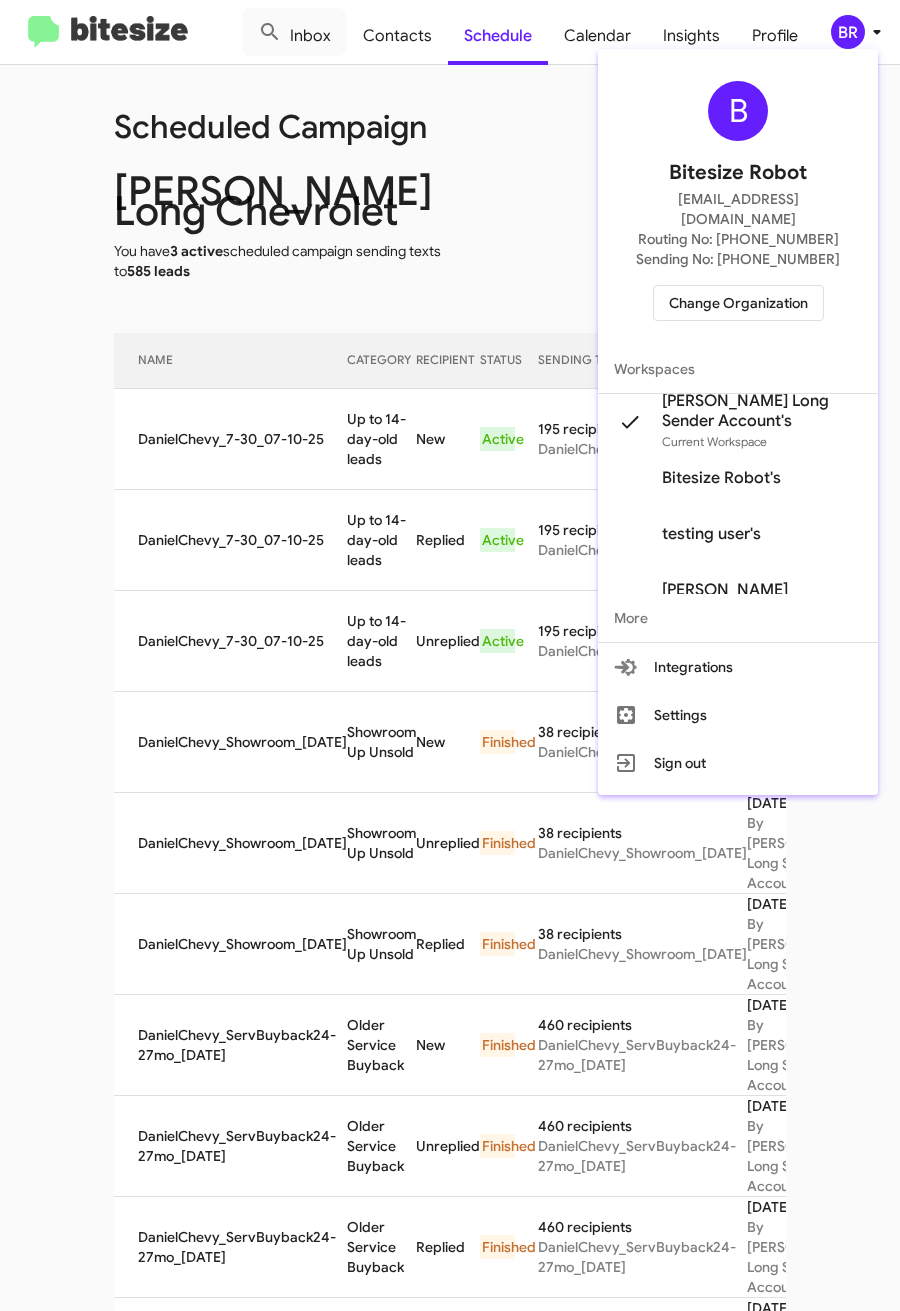 click at bounding box center (450, 655) 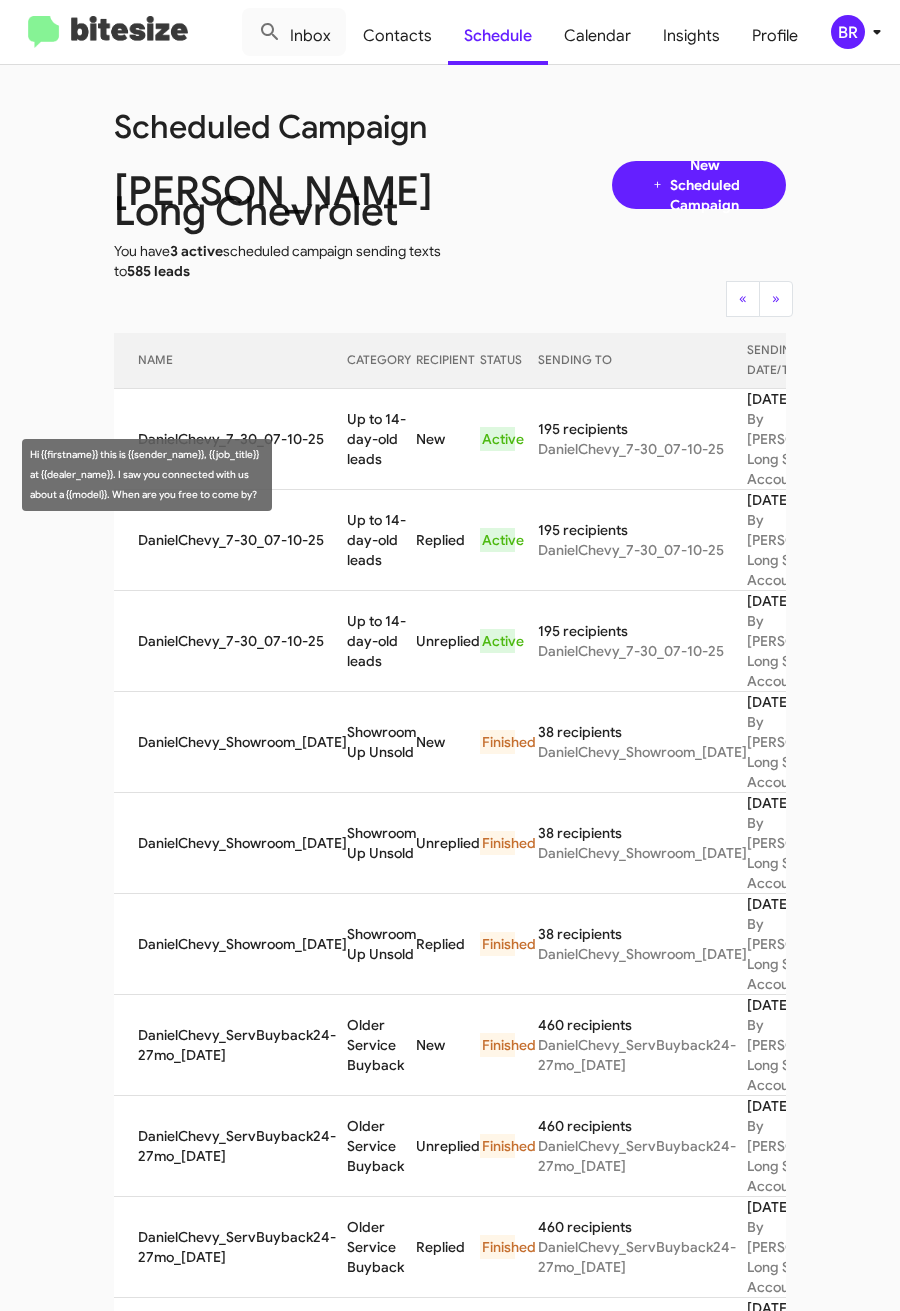 drag, startPoint x: 325, startPoint y: 454, endPoint x: 358, endPoint y: 507, distance: 62.433964 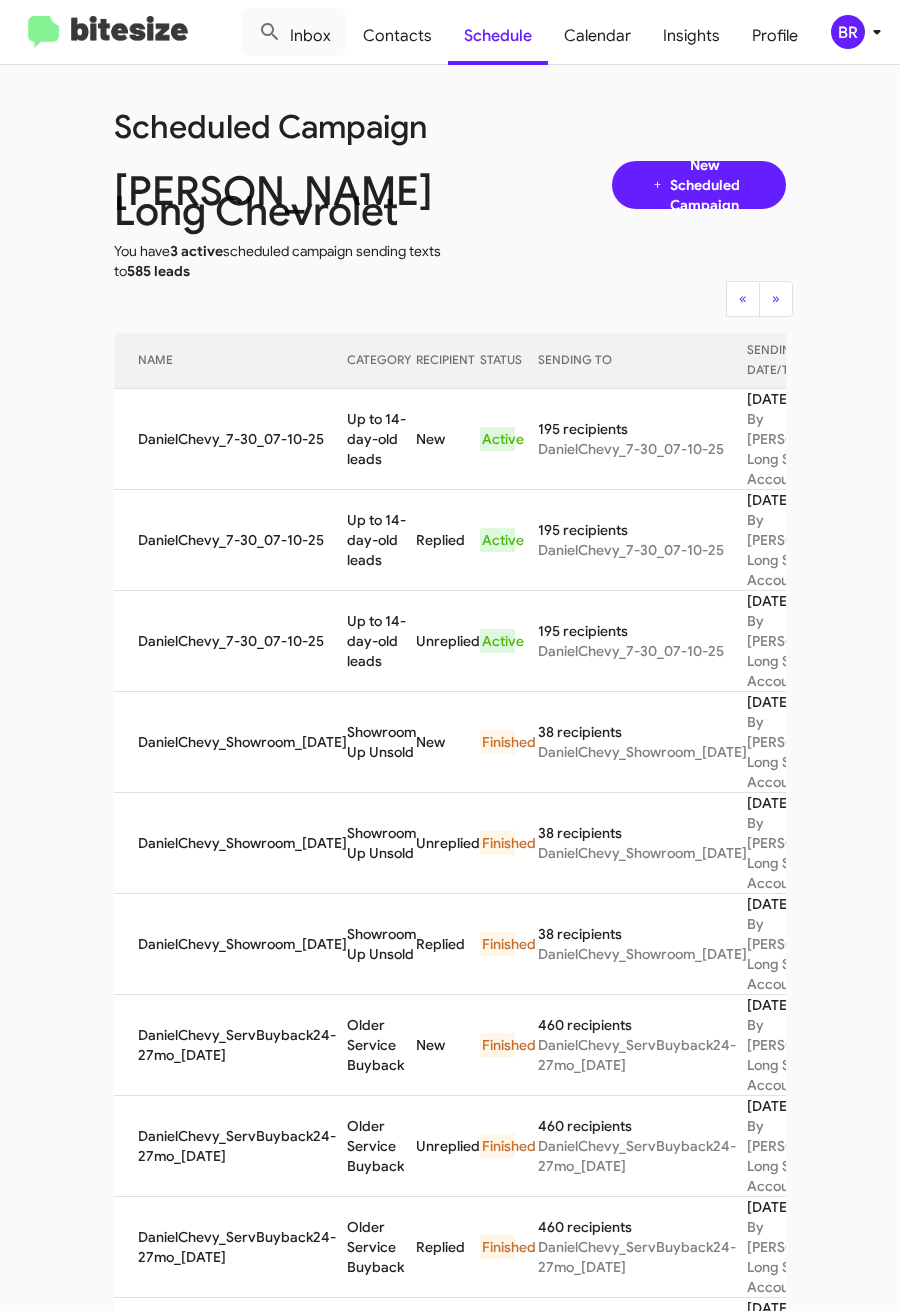 copy on "Up to 14-day-old leads" 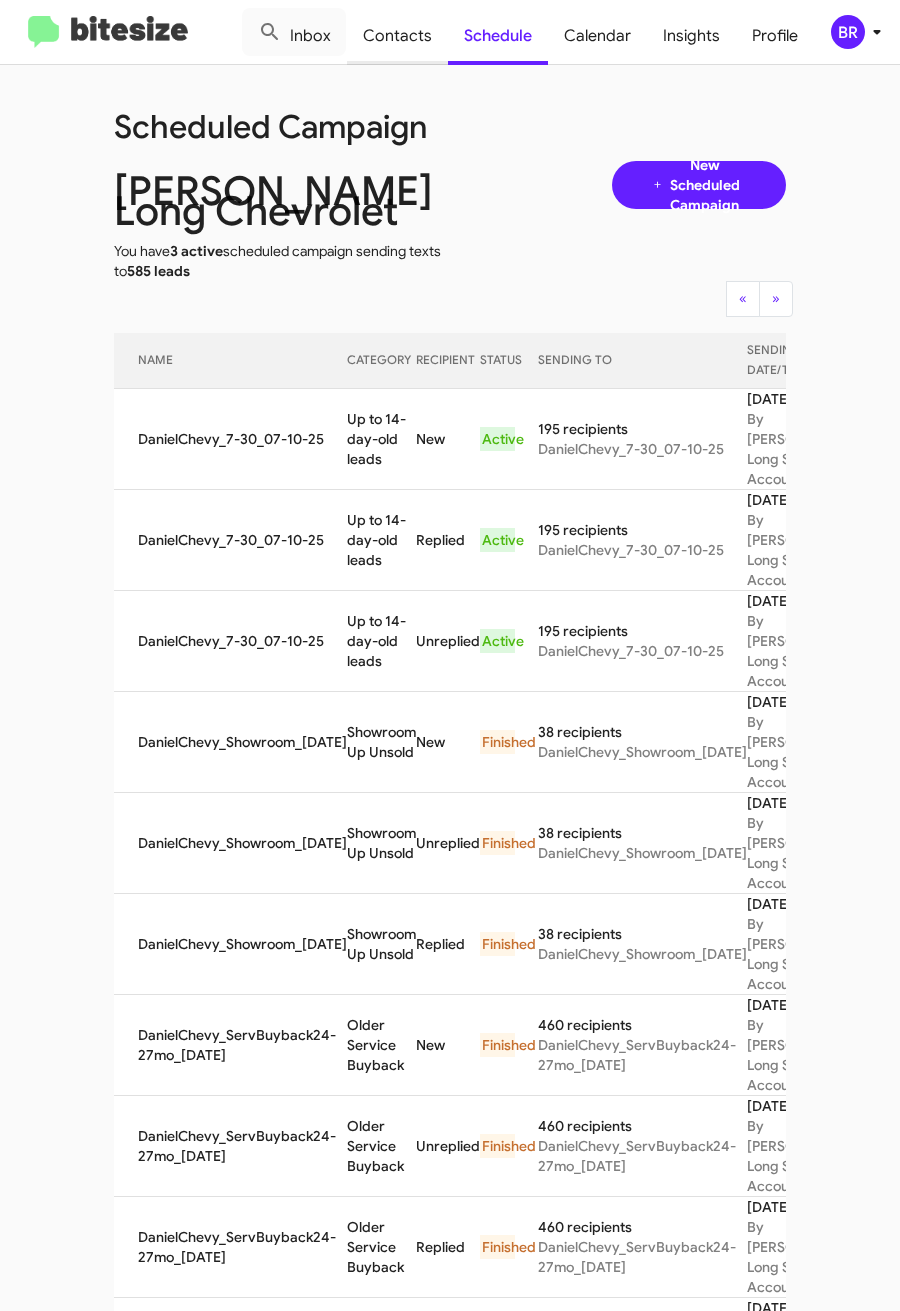 click on "Contacts" 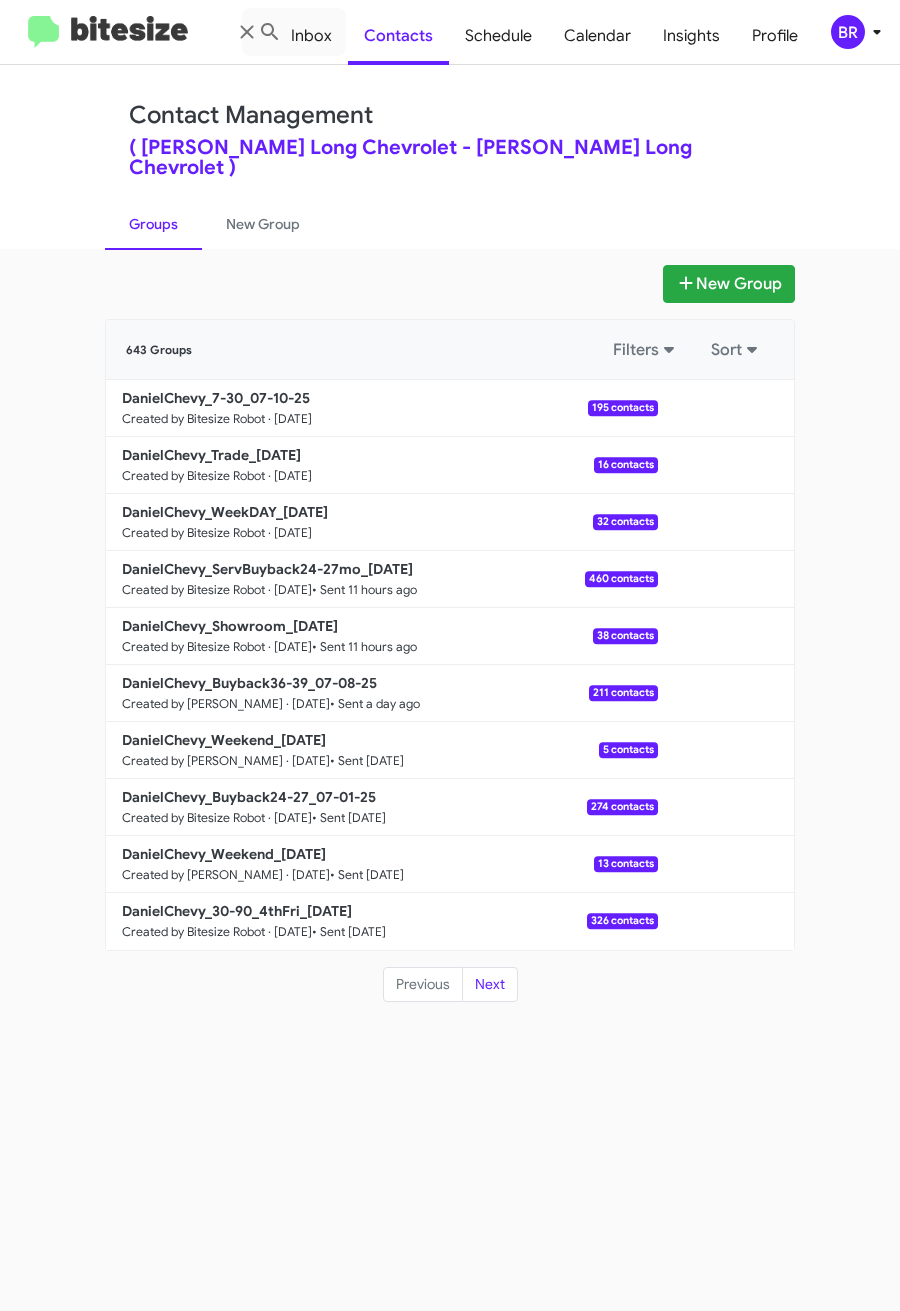 drag, startPoint x: 706, startPoint y: 114, endPoint x: 604, endPoint y: 226, distance: 151.48598 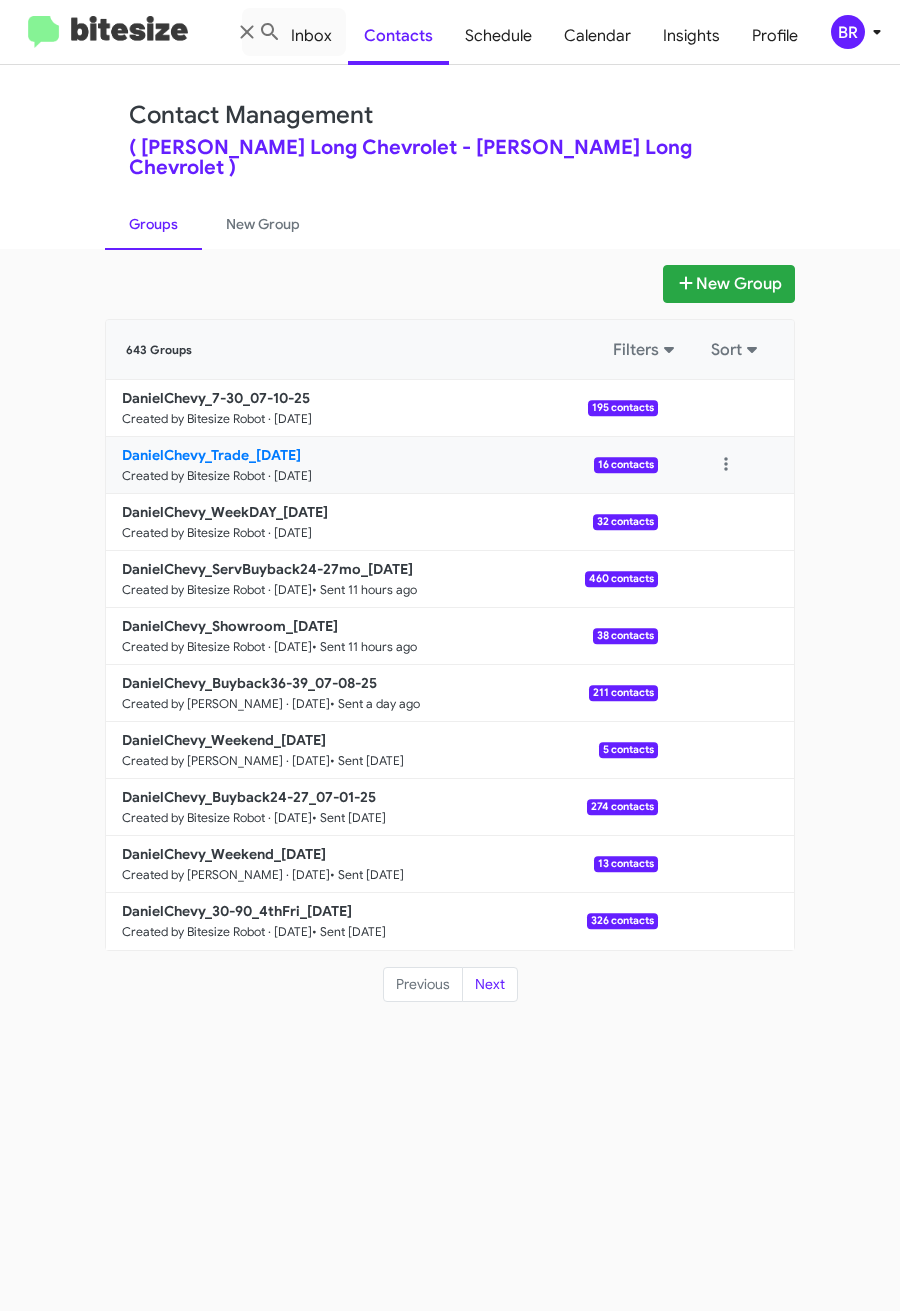 click on "DanielChevy_Trade_07-10-25" 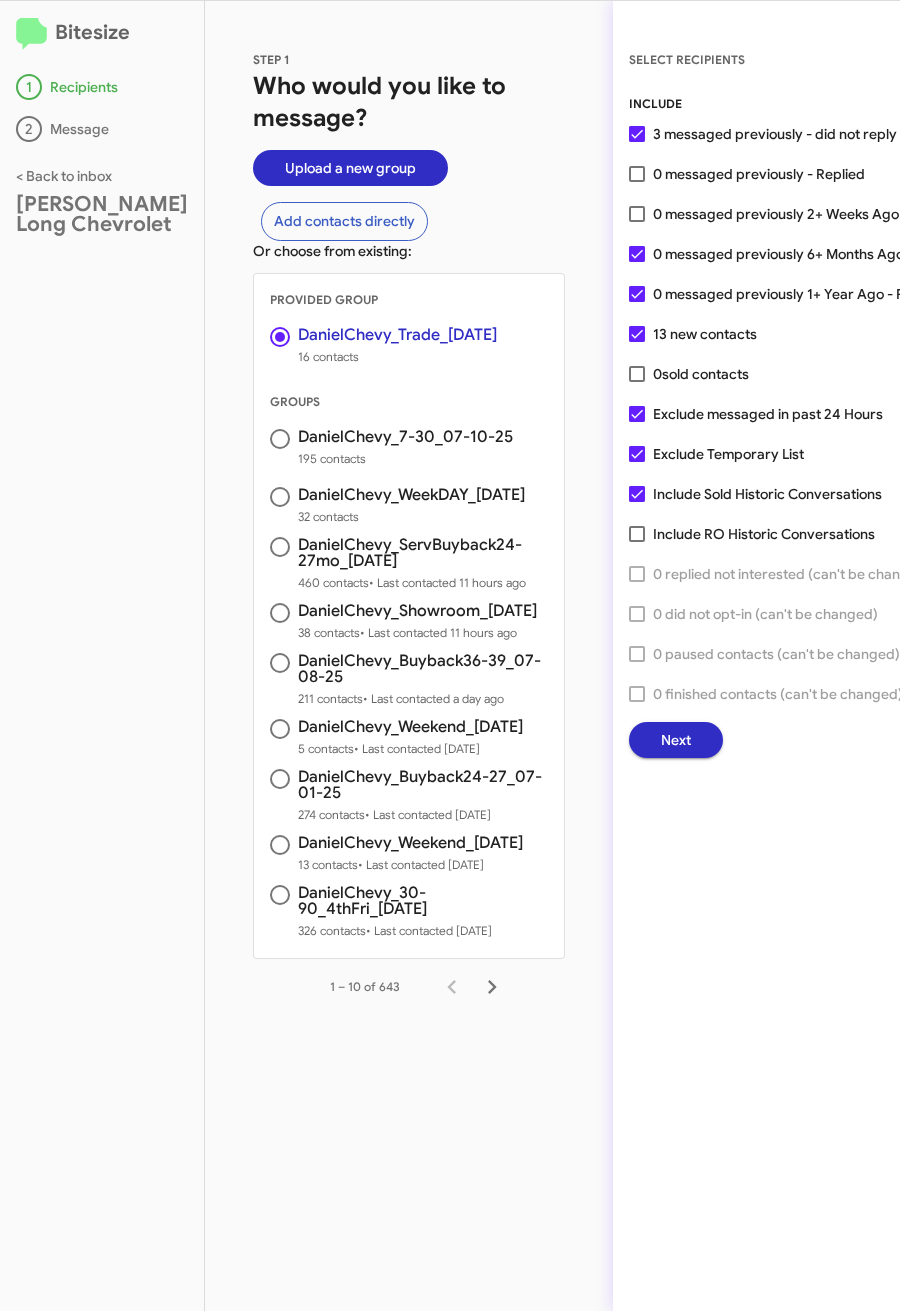 click on "Next" 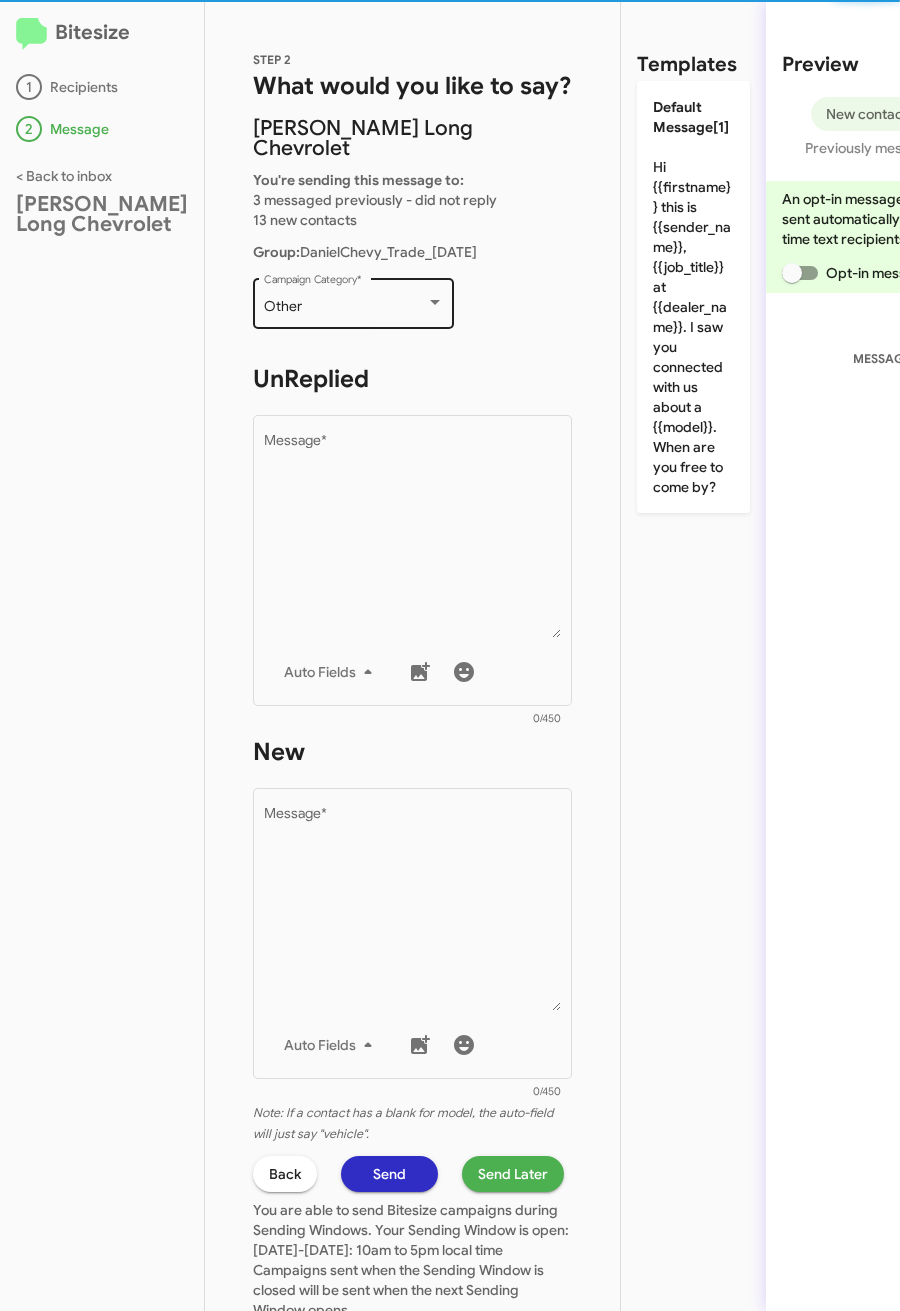 click on "Other" at bounding box center [345, 307] 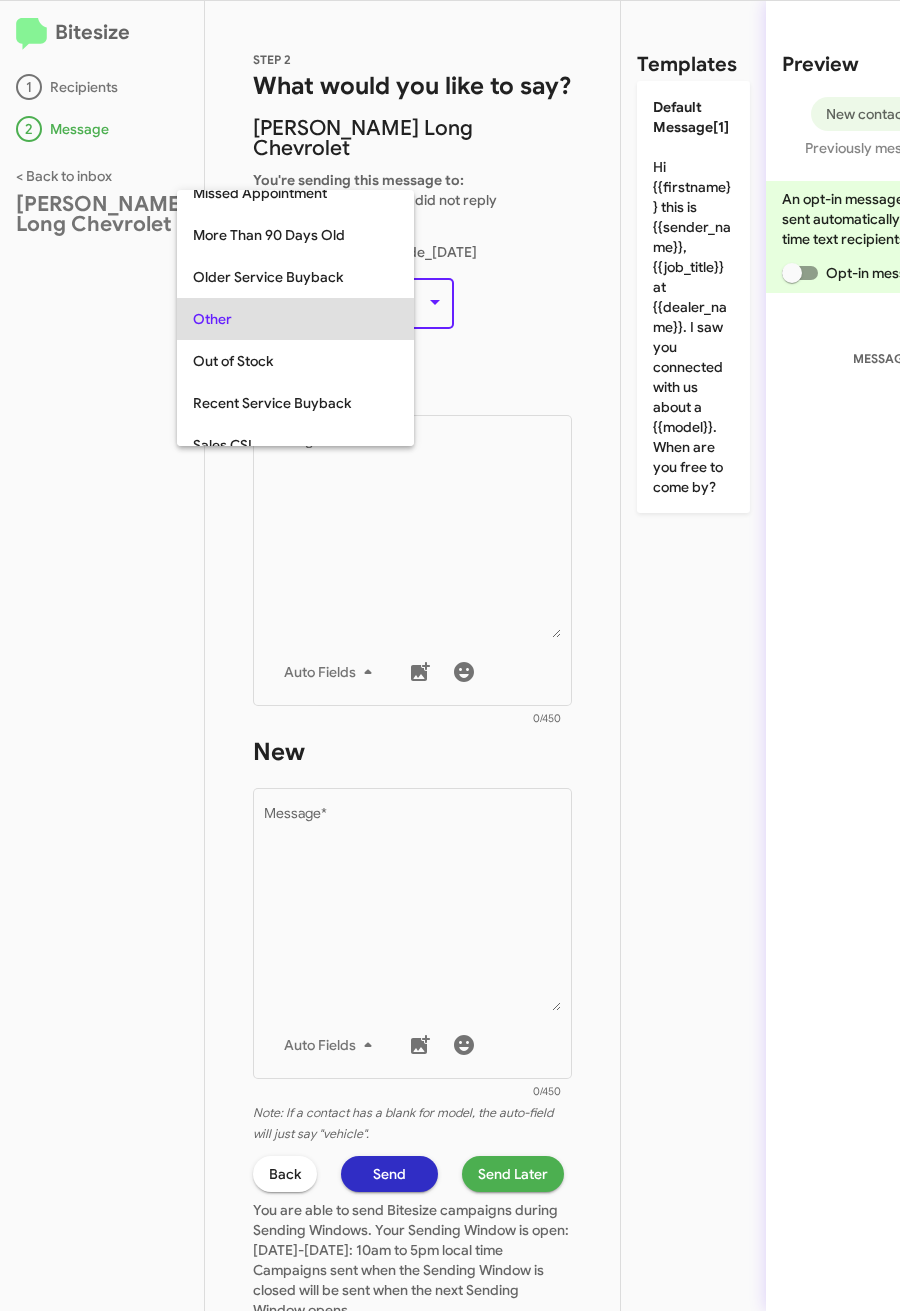 scroll, scrollTop: 709, scrollLeft: 0, axis: vertical 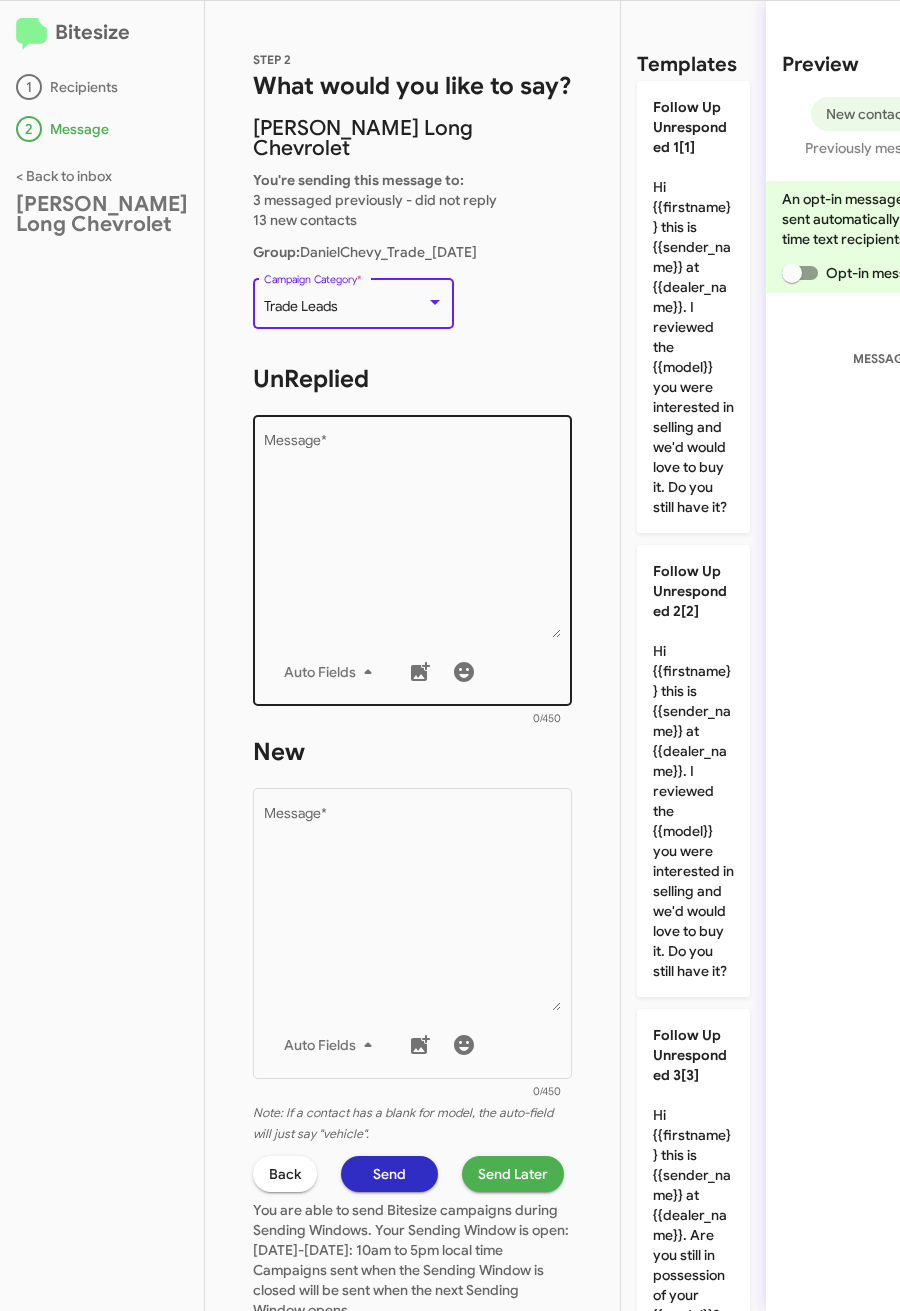 click on "Message  *" 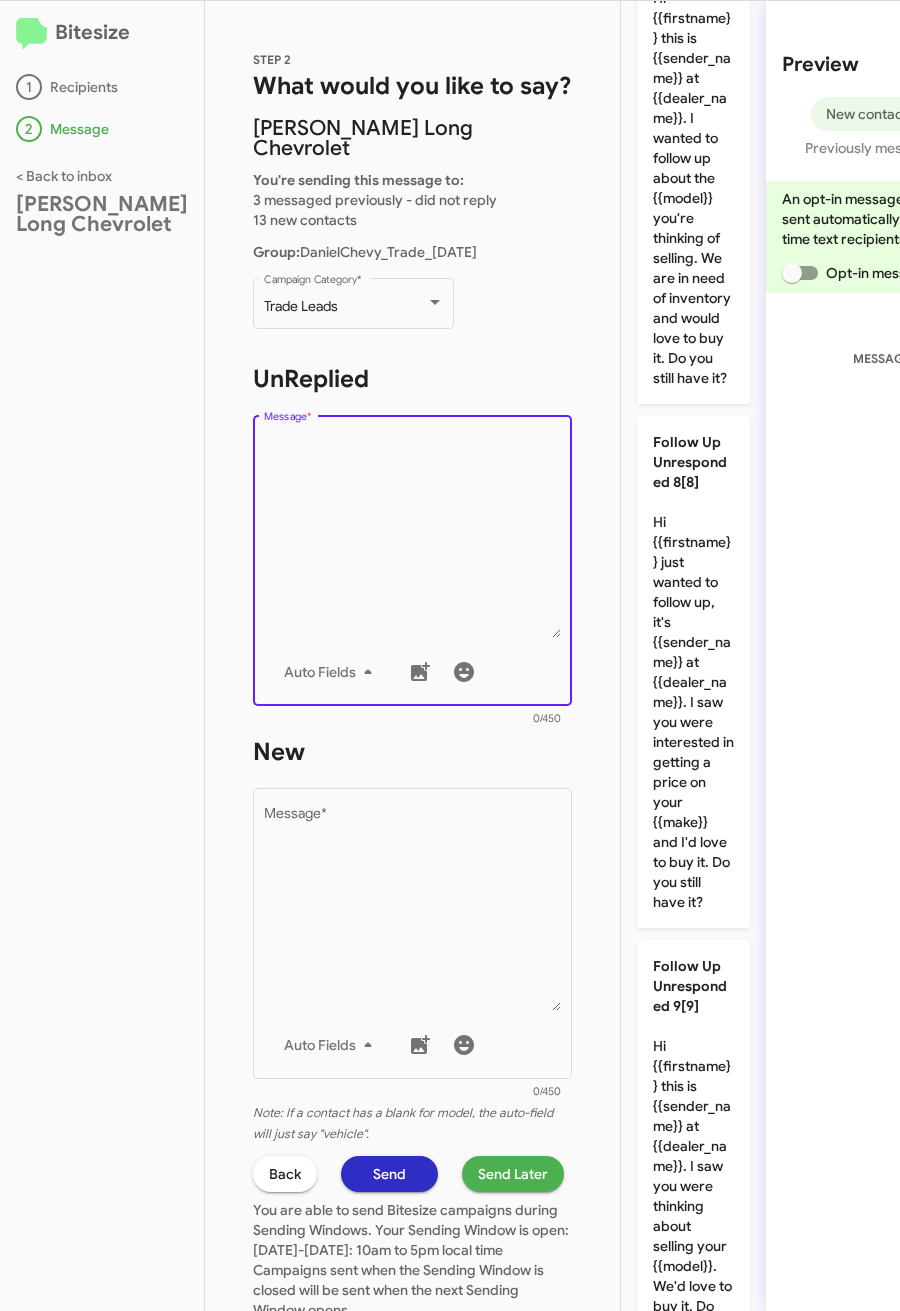 scroll, scrollTop: 3540, scrollLeft: 0, axis: vertical 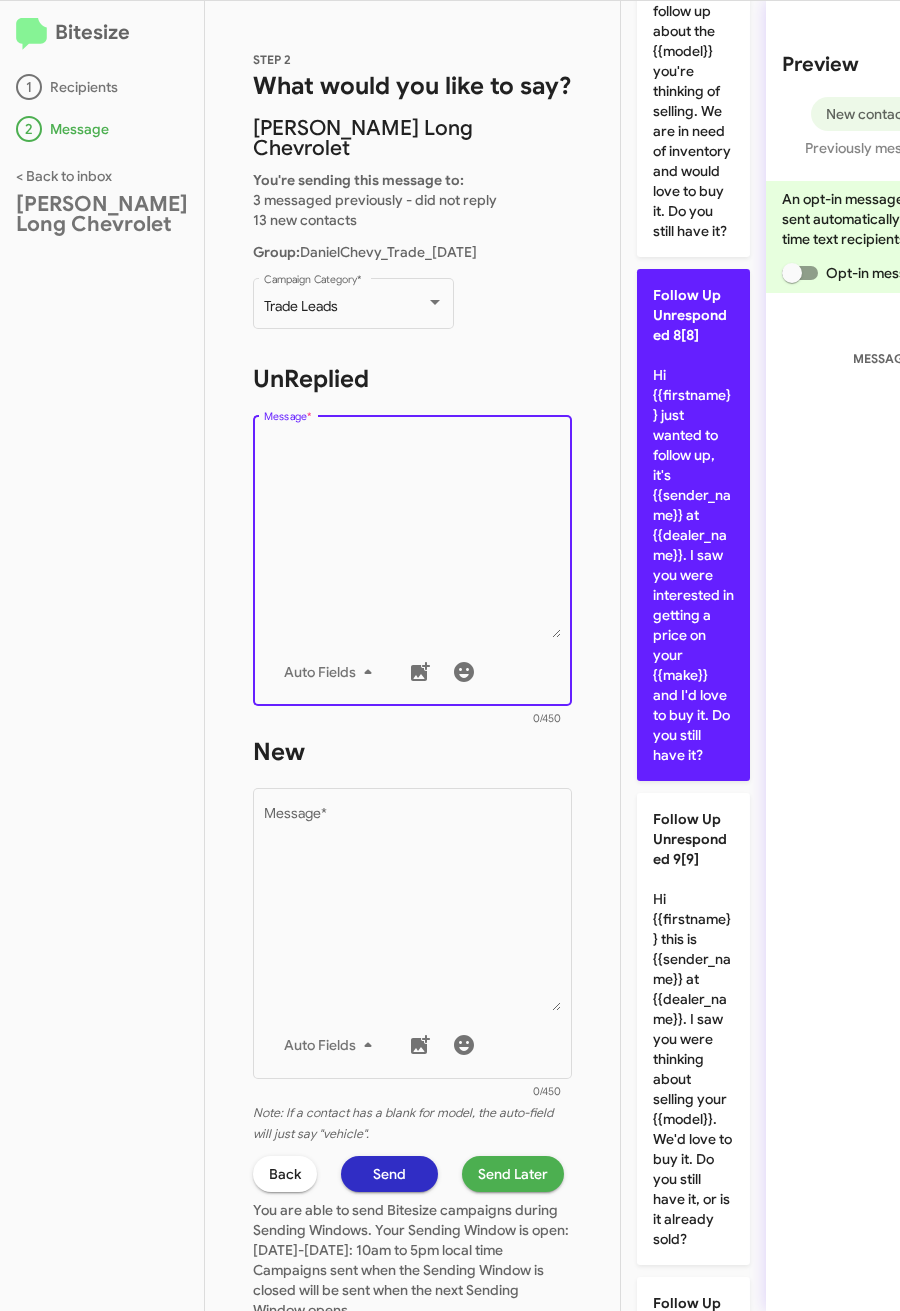 click on "Follow Up Unresponded 8[8]  Hi {{firstname}} just wanted to follow up, it's {{sender_name}} at {{dealer_name}}. I saw you were interested in getting a price on your {{make}} and I'd love to buy it. Do you still have it?" 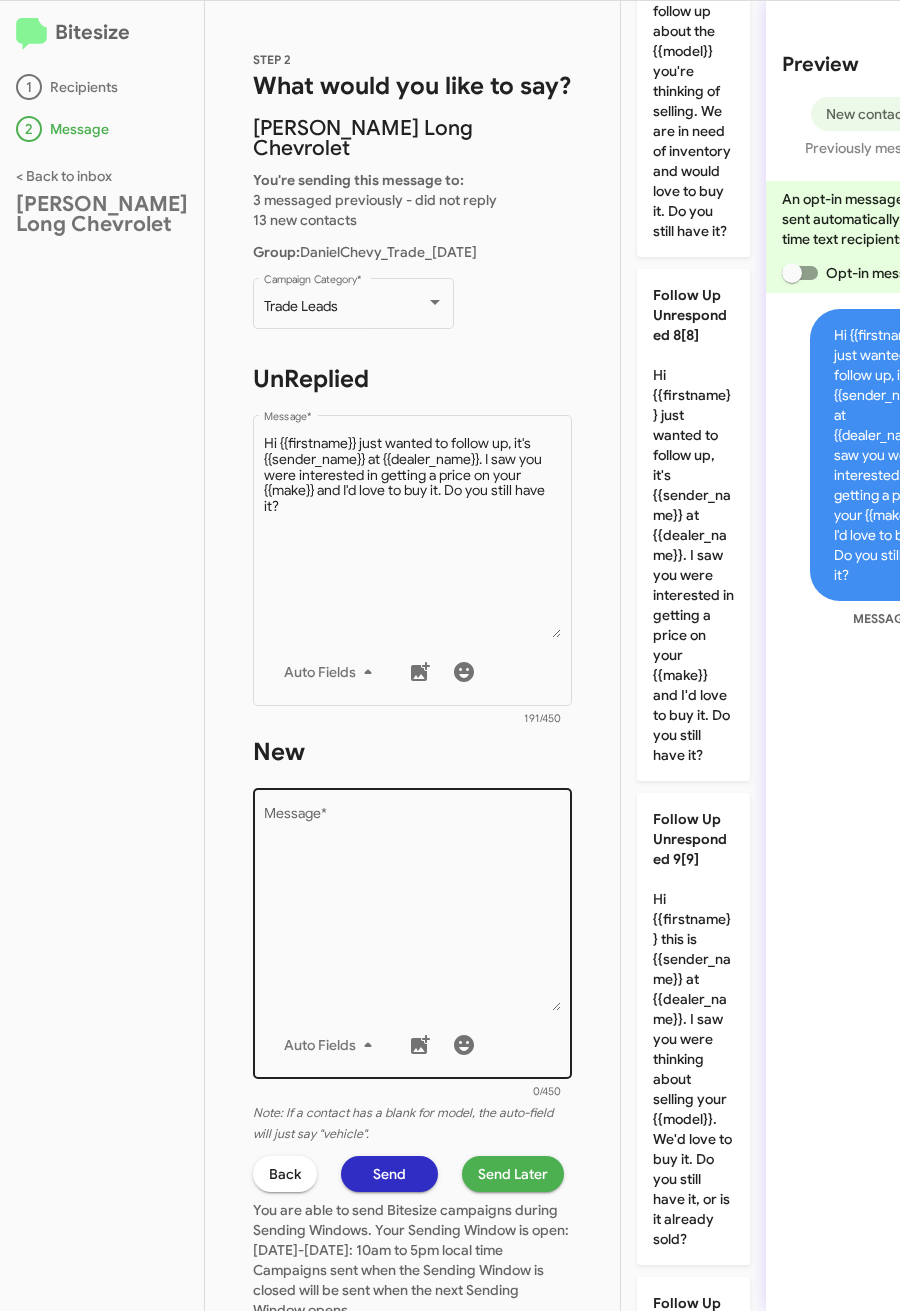 click on "Message  *" at bounding box center (413, 909) 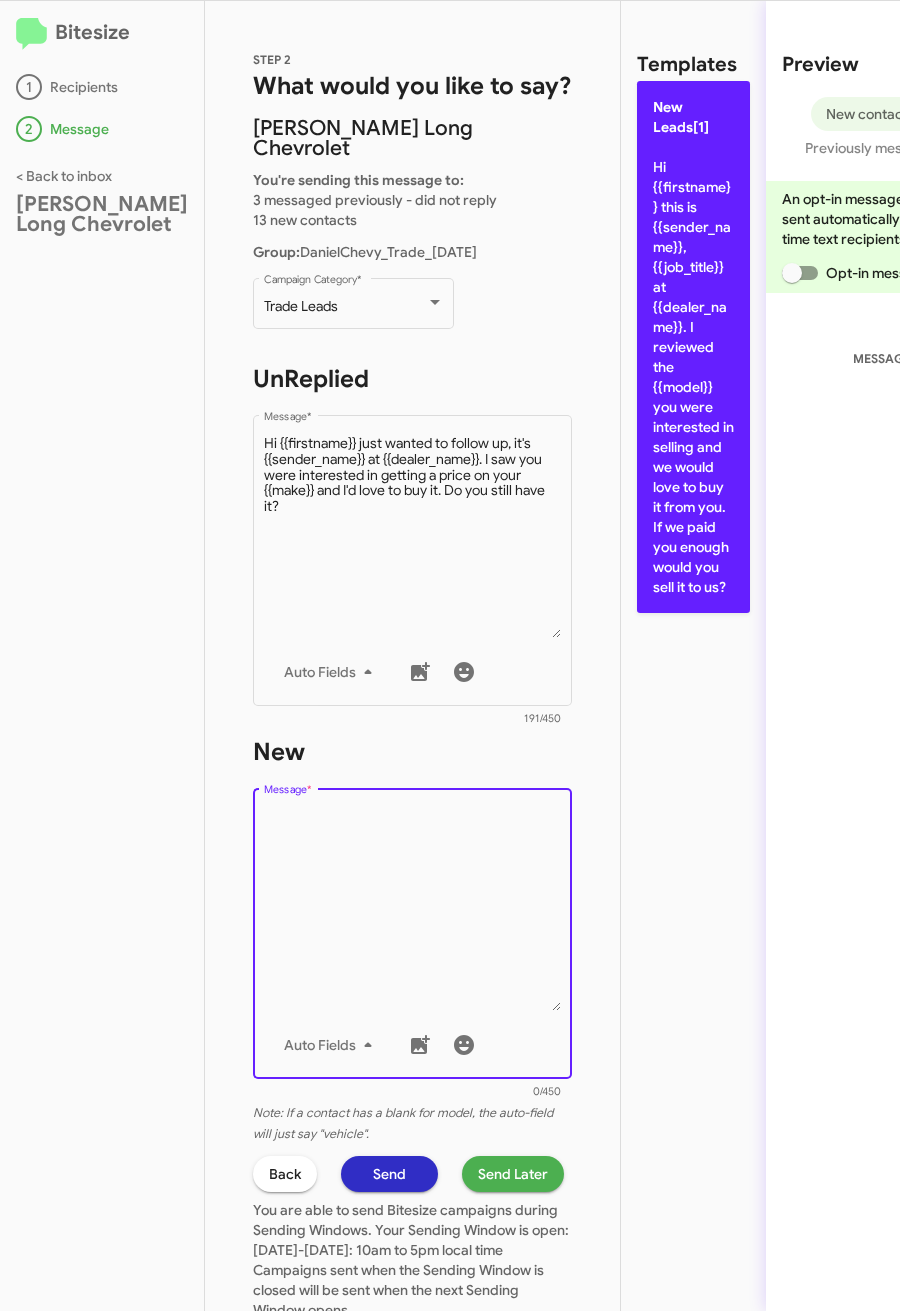 click on "New Leads[1]  Hi {{firstname}} this is {{sender_name}}, {{job_title}} at {{dealer_name}}. I reviewed the {{model}} you were interested in selling and we would love to buy it from you. If we paid you enough would you sell it to us?" 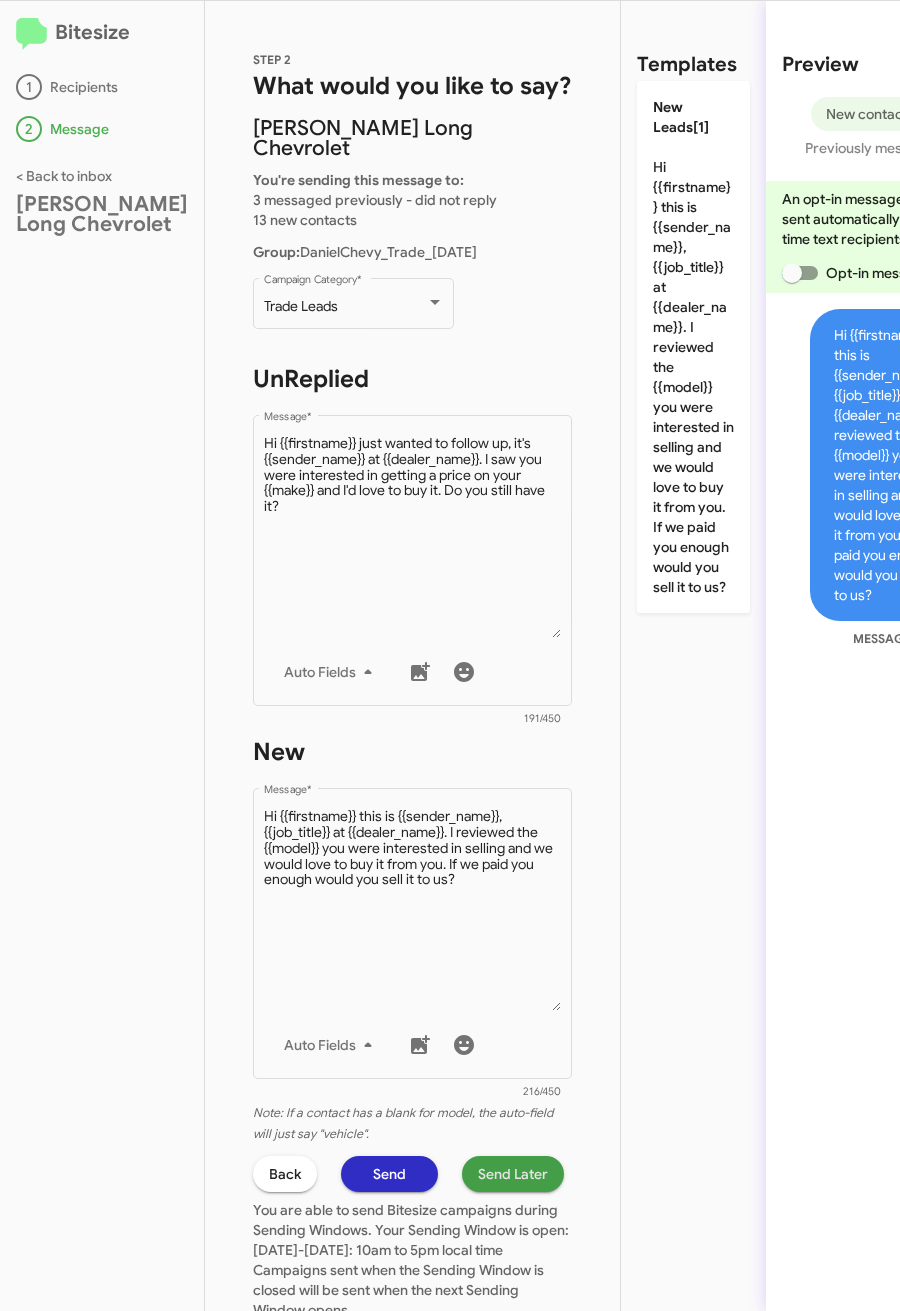 click on "Send Later" 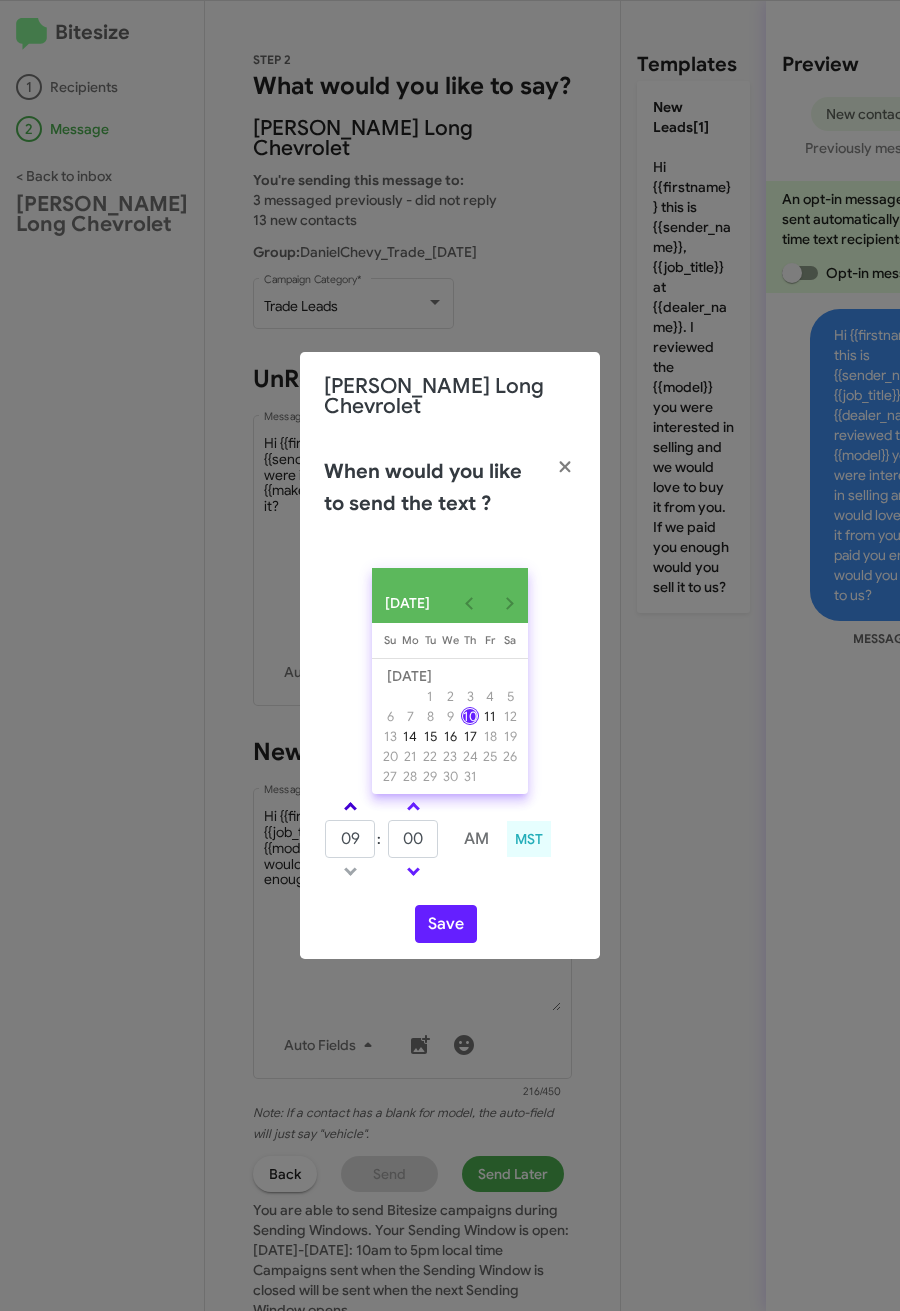 click 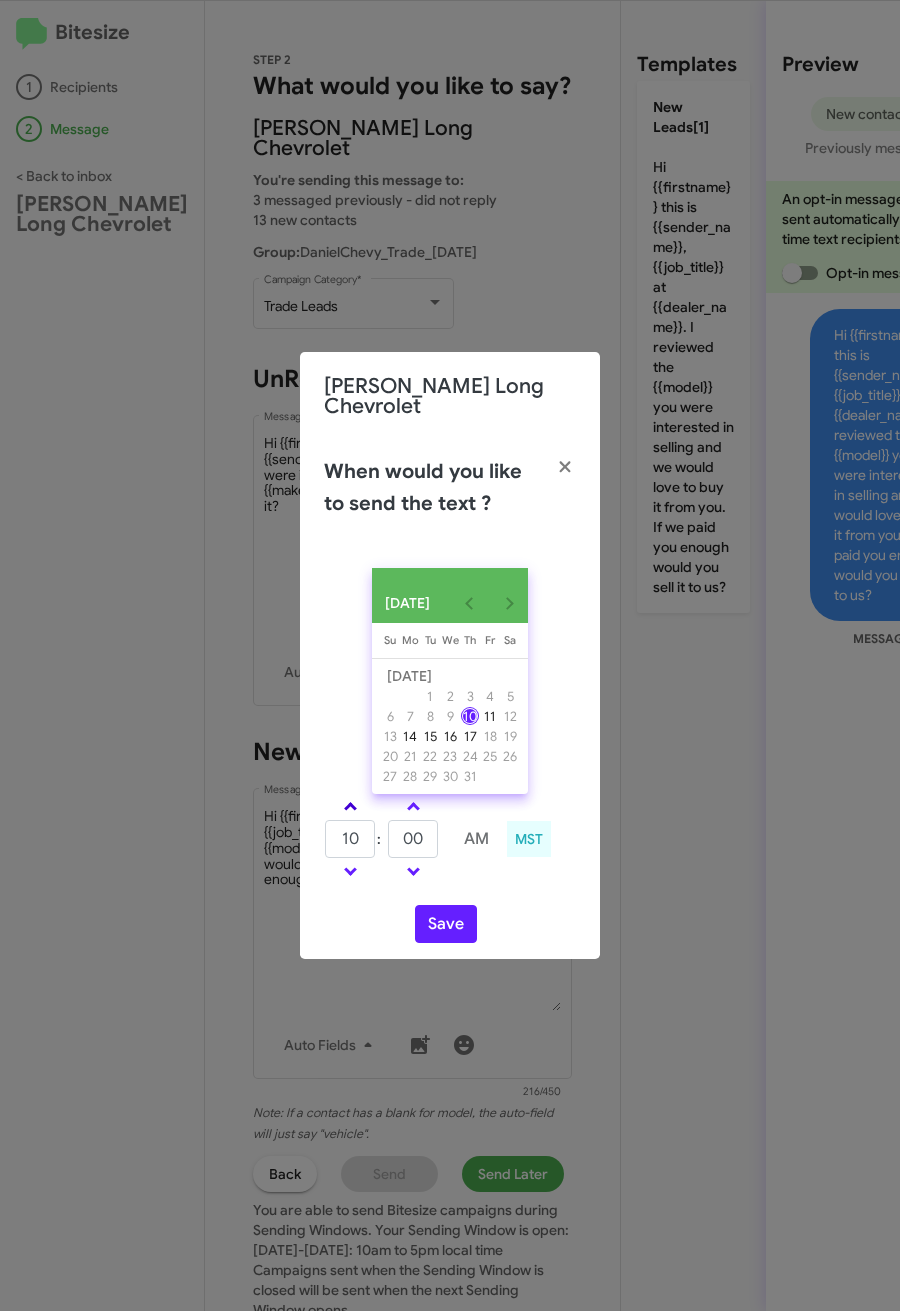 click 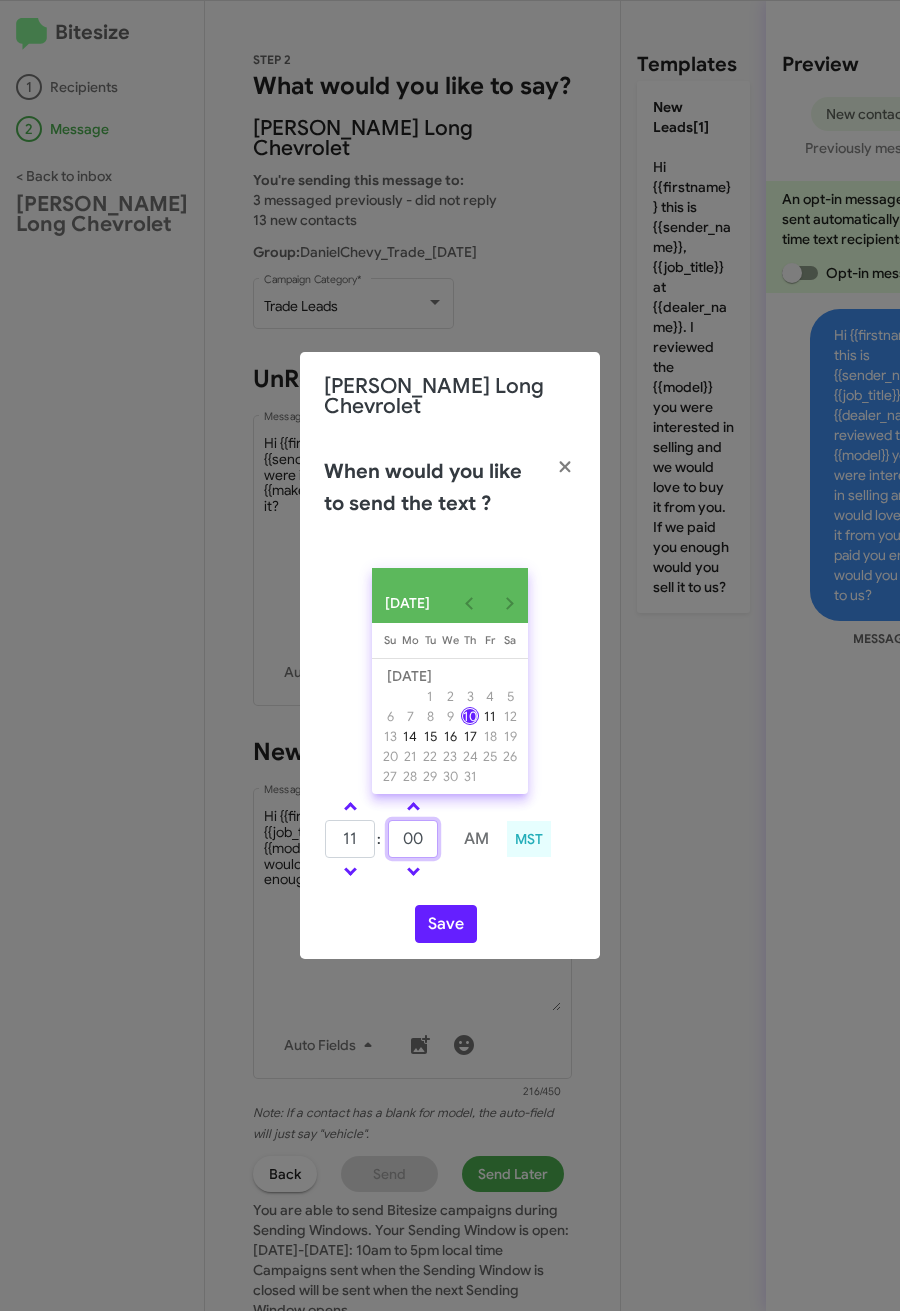 click on "00" 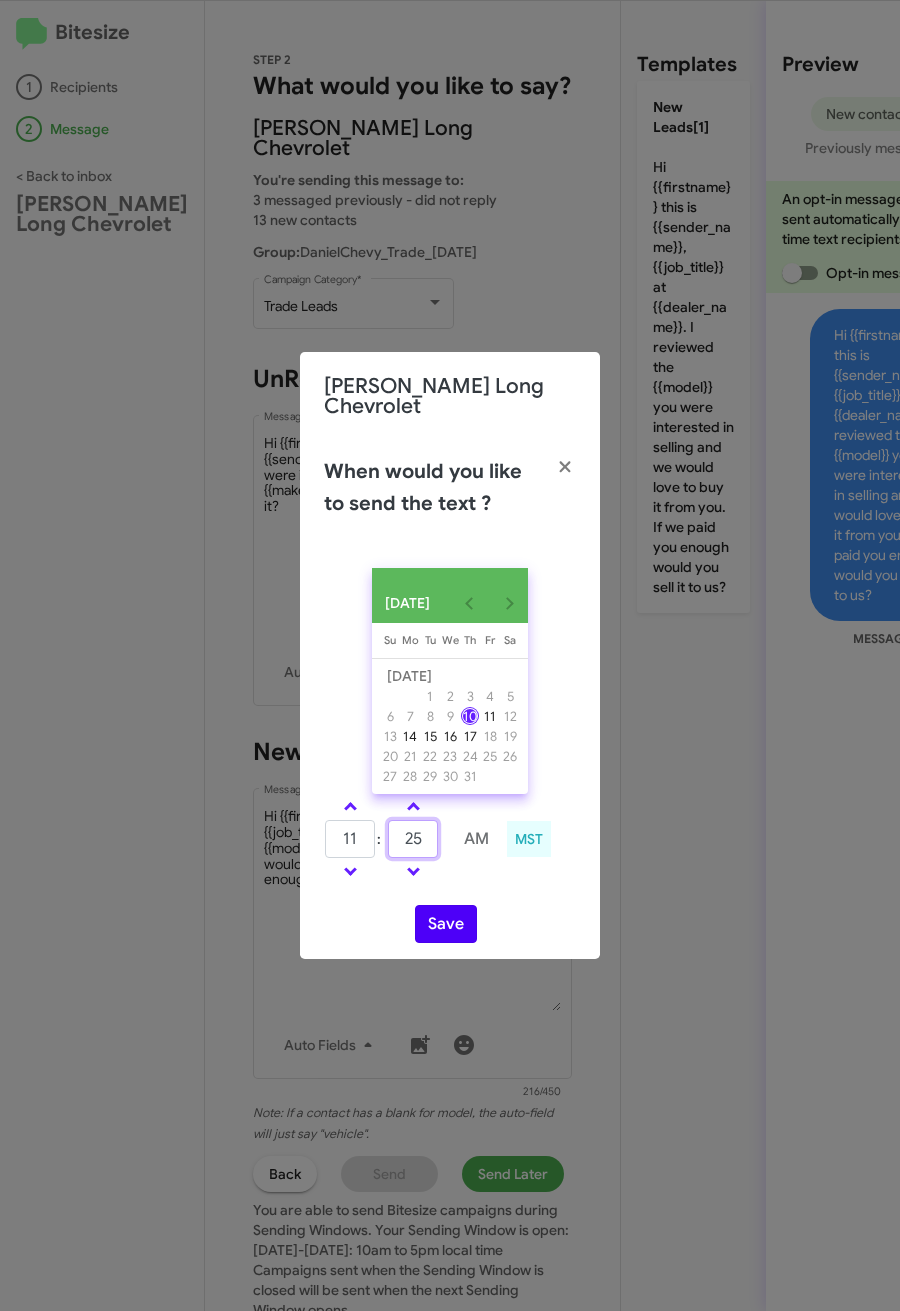 type on "25" 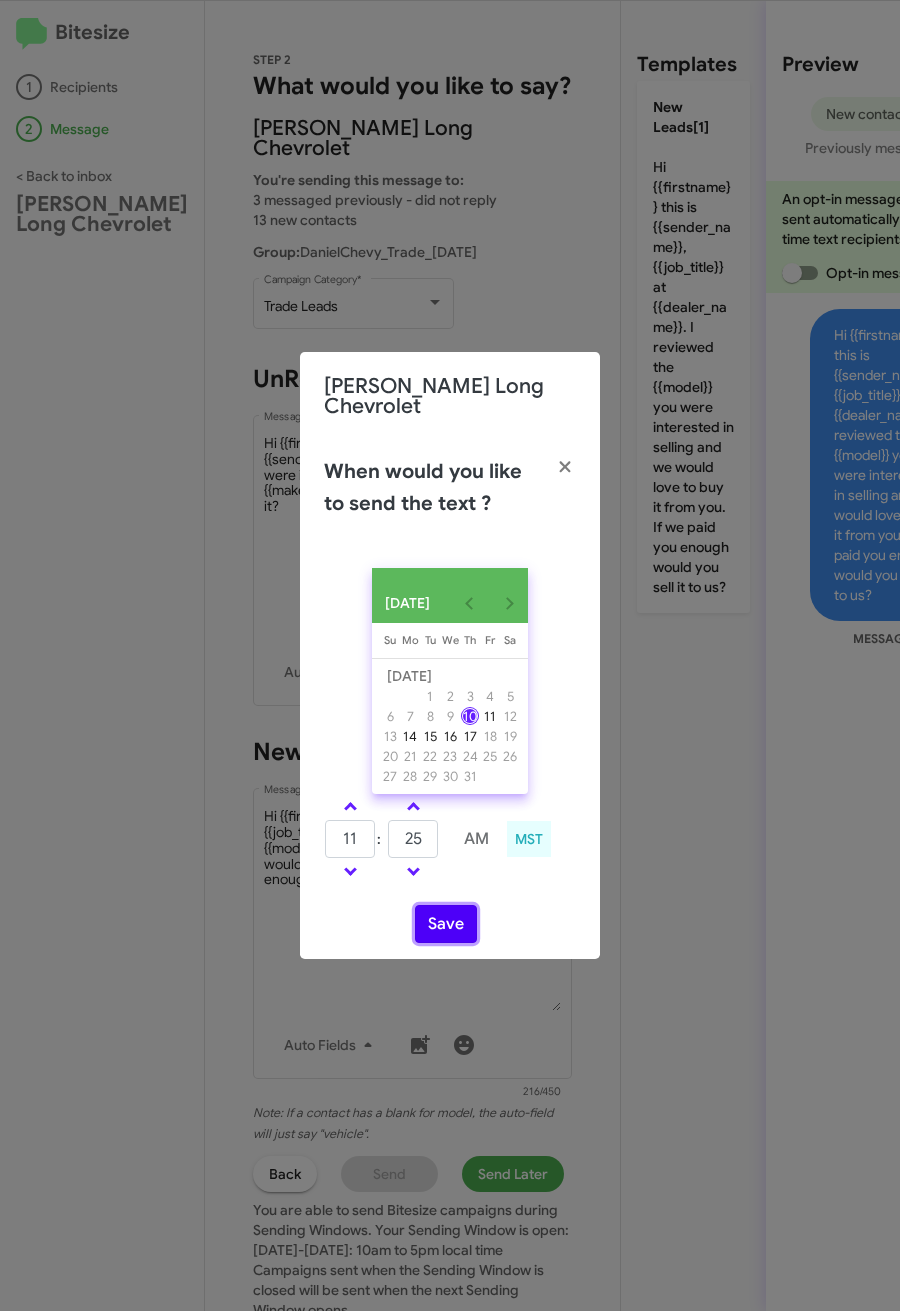 click on "Save" 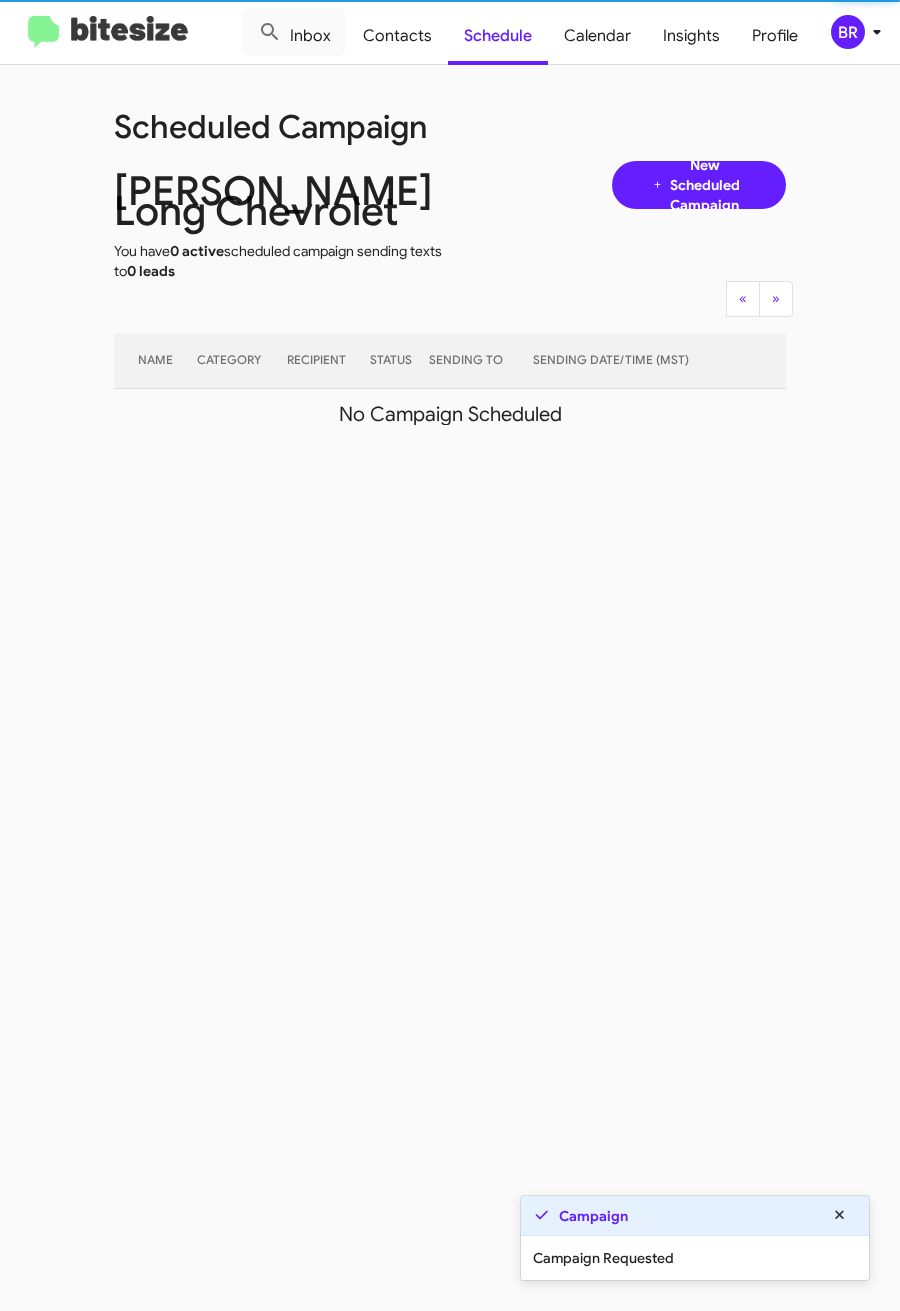 click 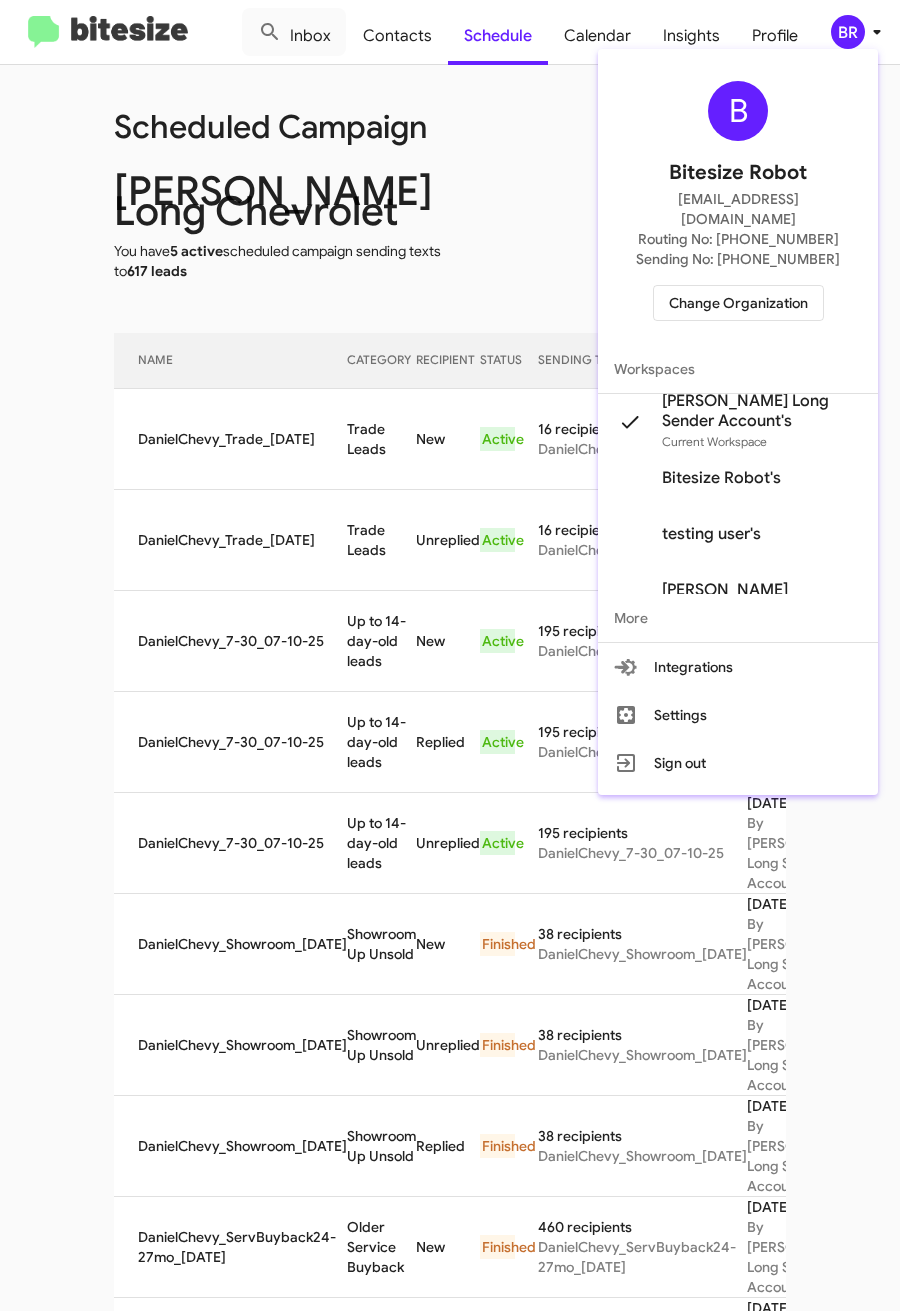 drag, startPoint x: 343, startPoint y: 429, endPoint x: 336, endPoint y: 462, distance: 33.734257 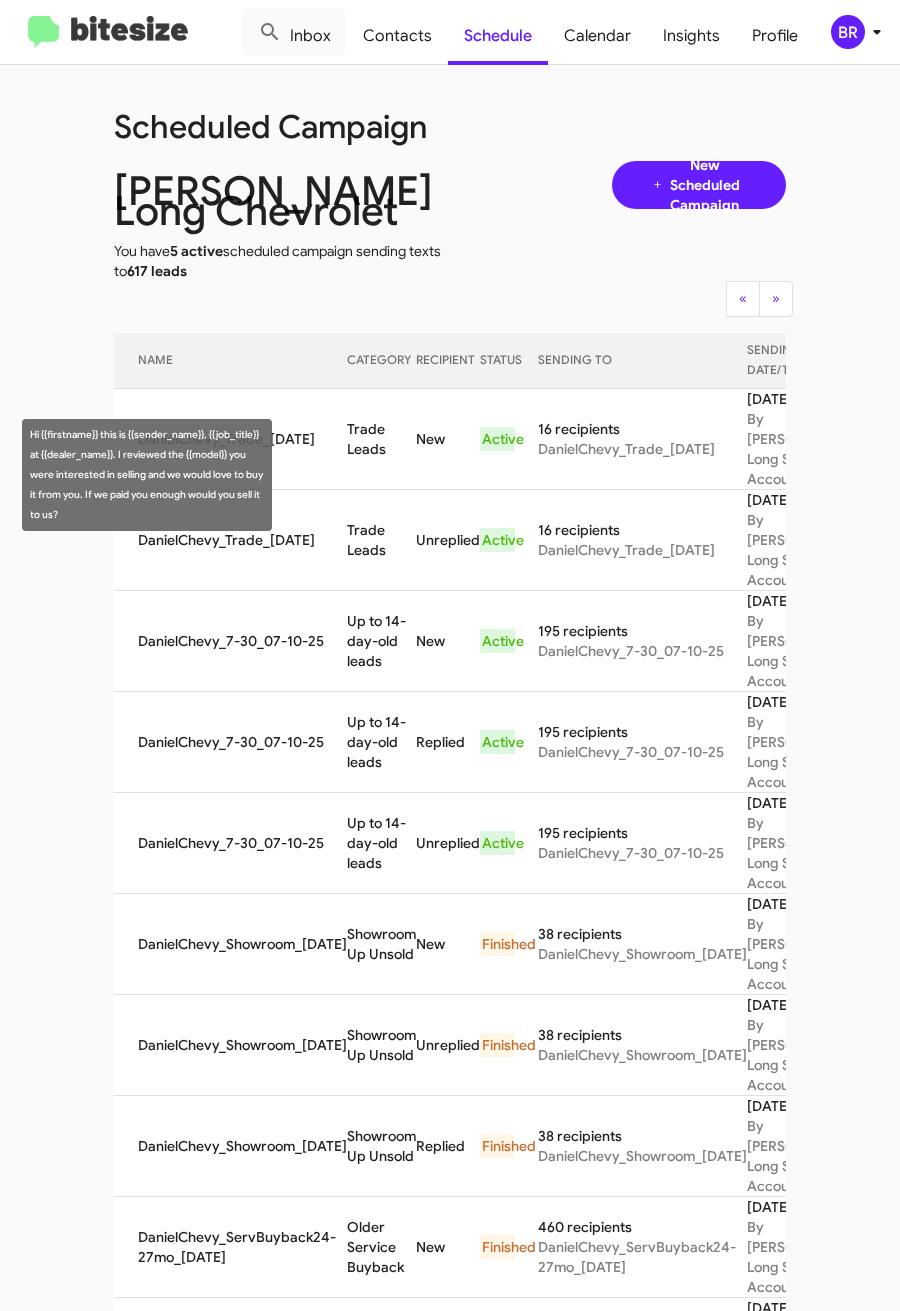 drag, startPoint x: 321, startPoint y: 465, endPoint x: 358, endPoint y: 487, distance: 43.046486 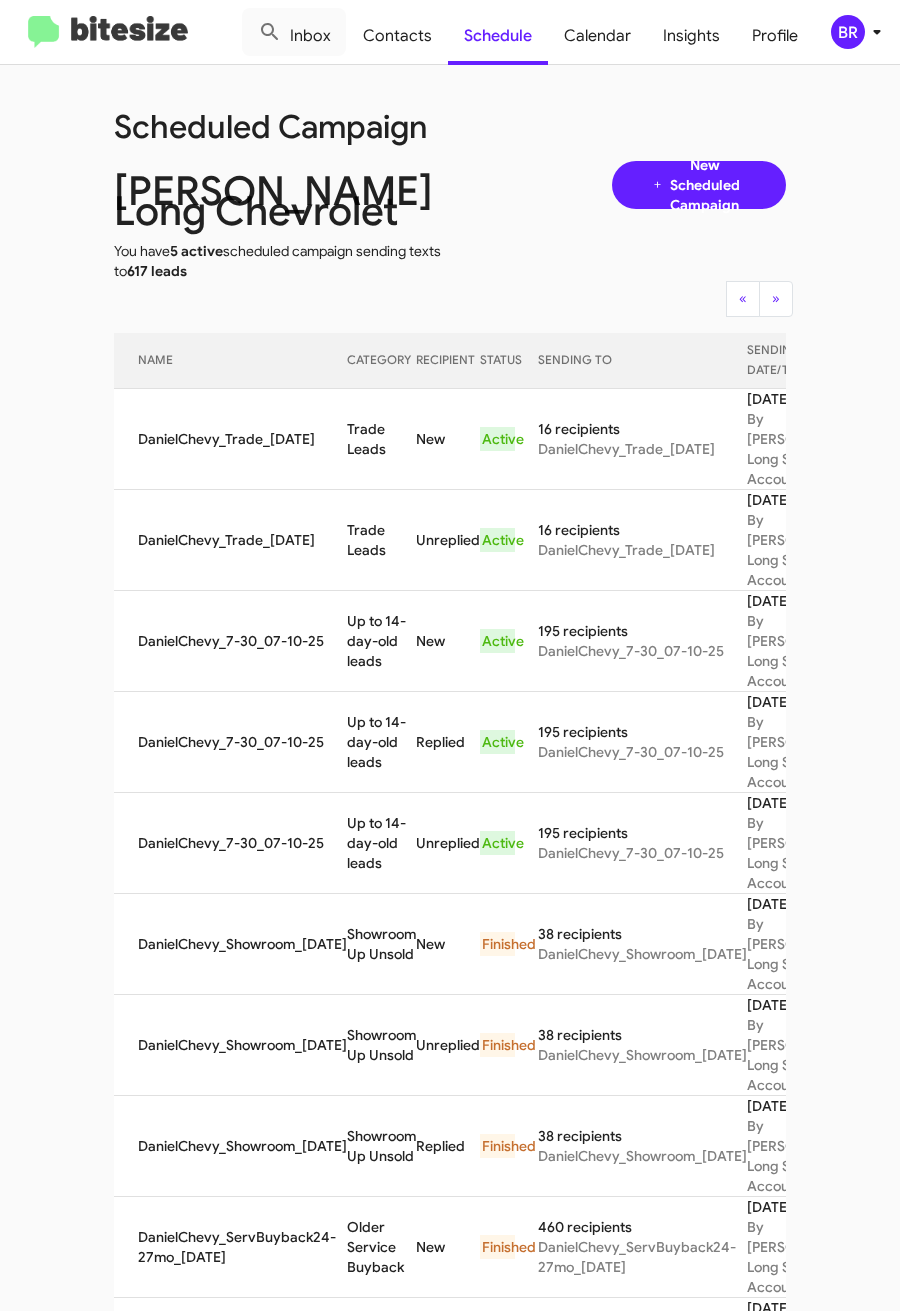 copy on "Trade Leads" 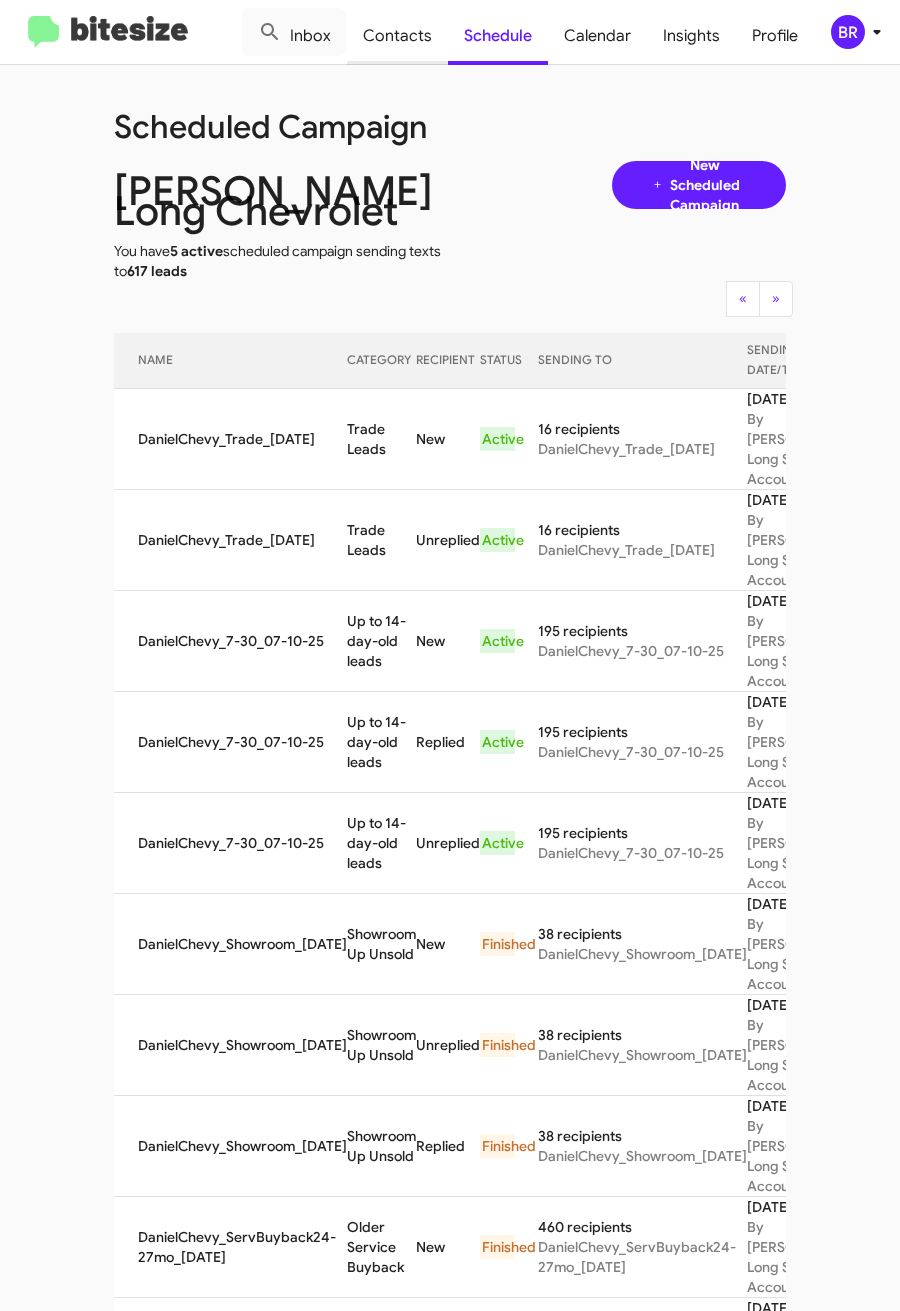 click on "Contacts" 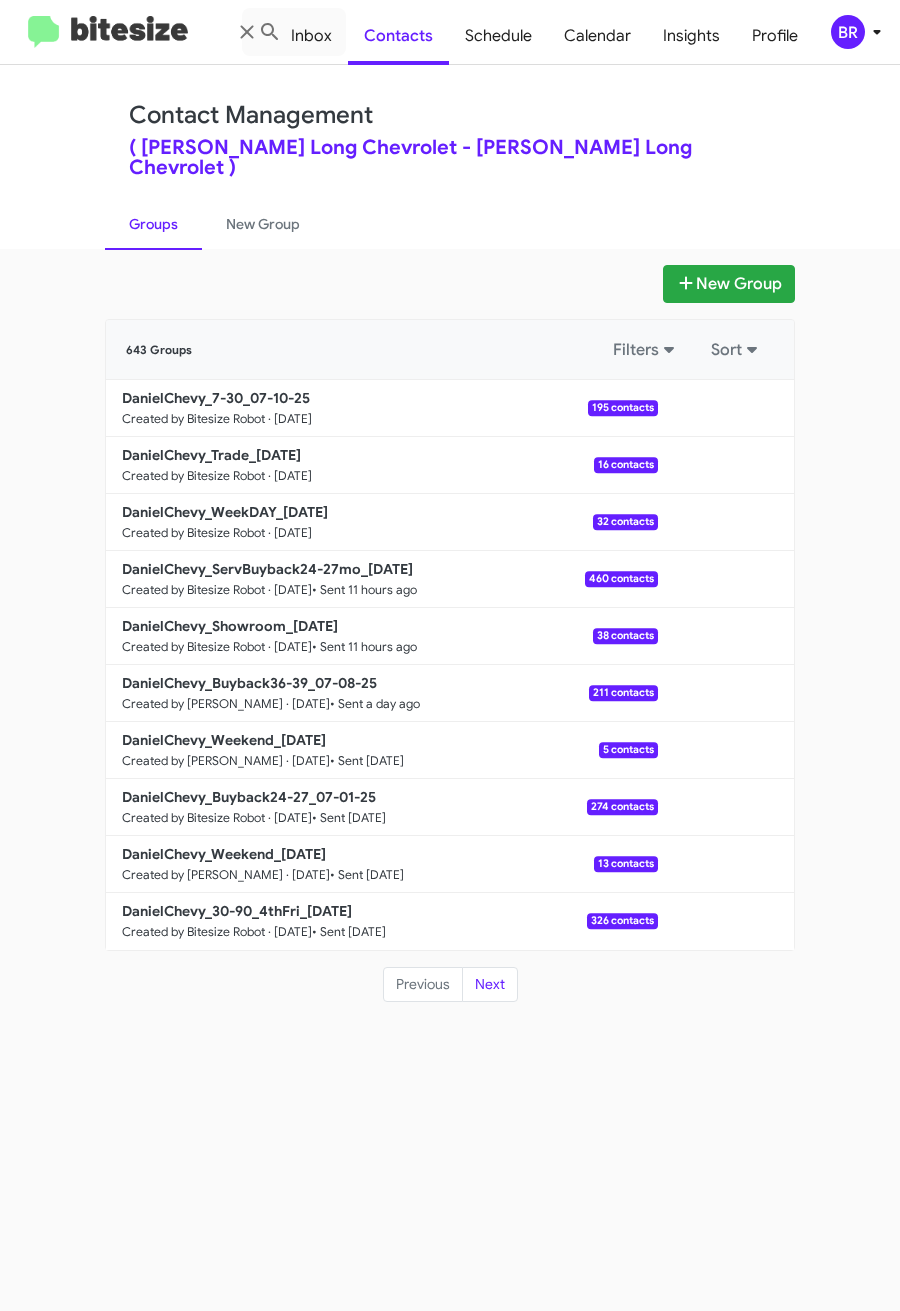 click on "DanielChevy_Trade_07-10-25" 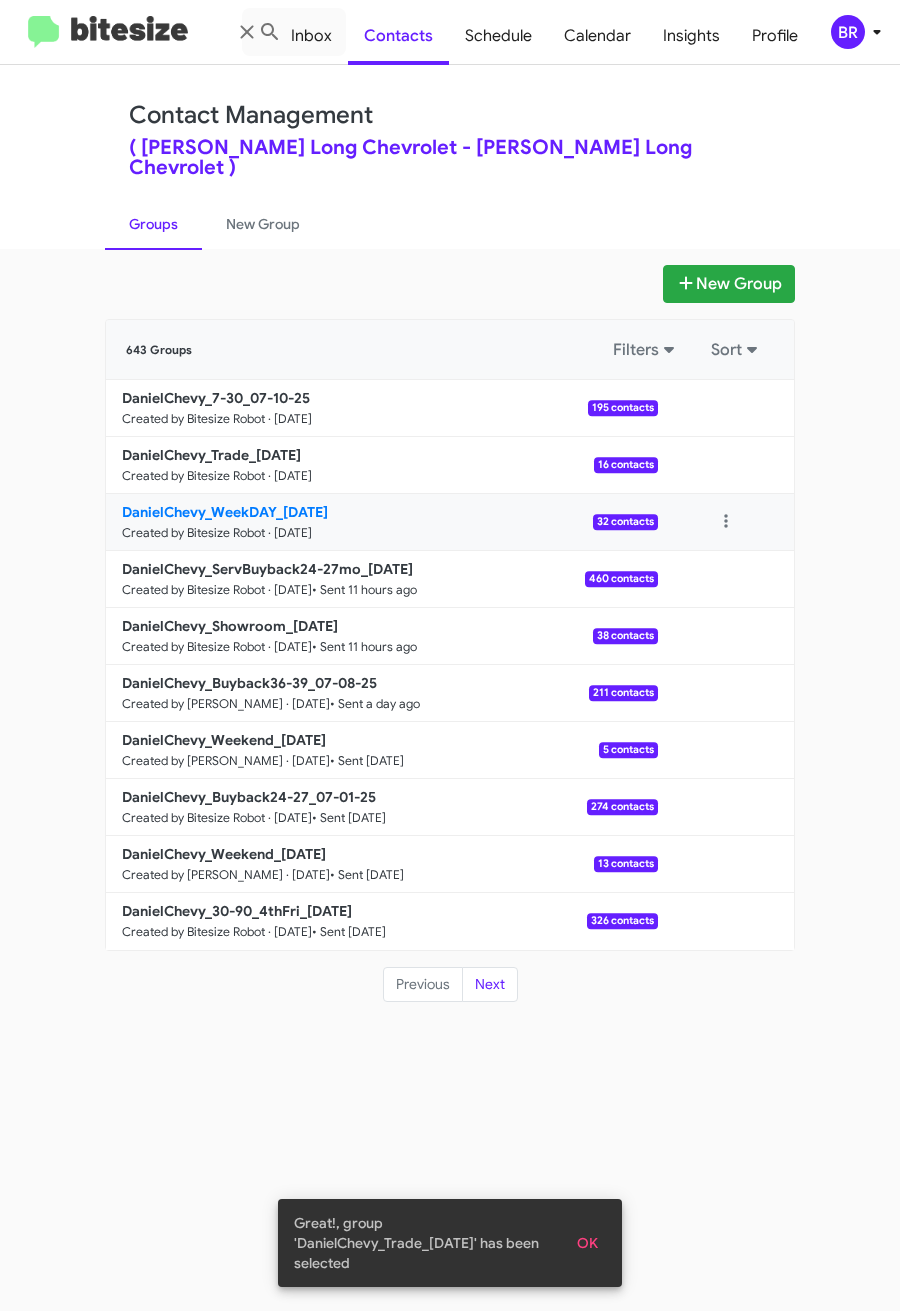 click on "DanielChevy_WeekDAY_07-10-25" 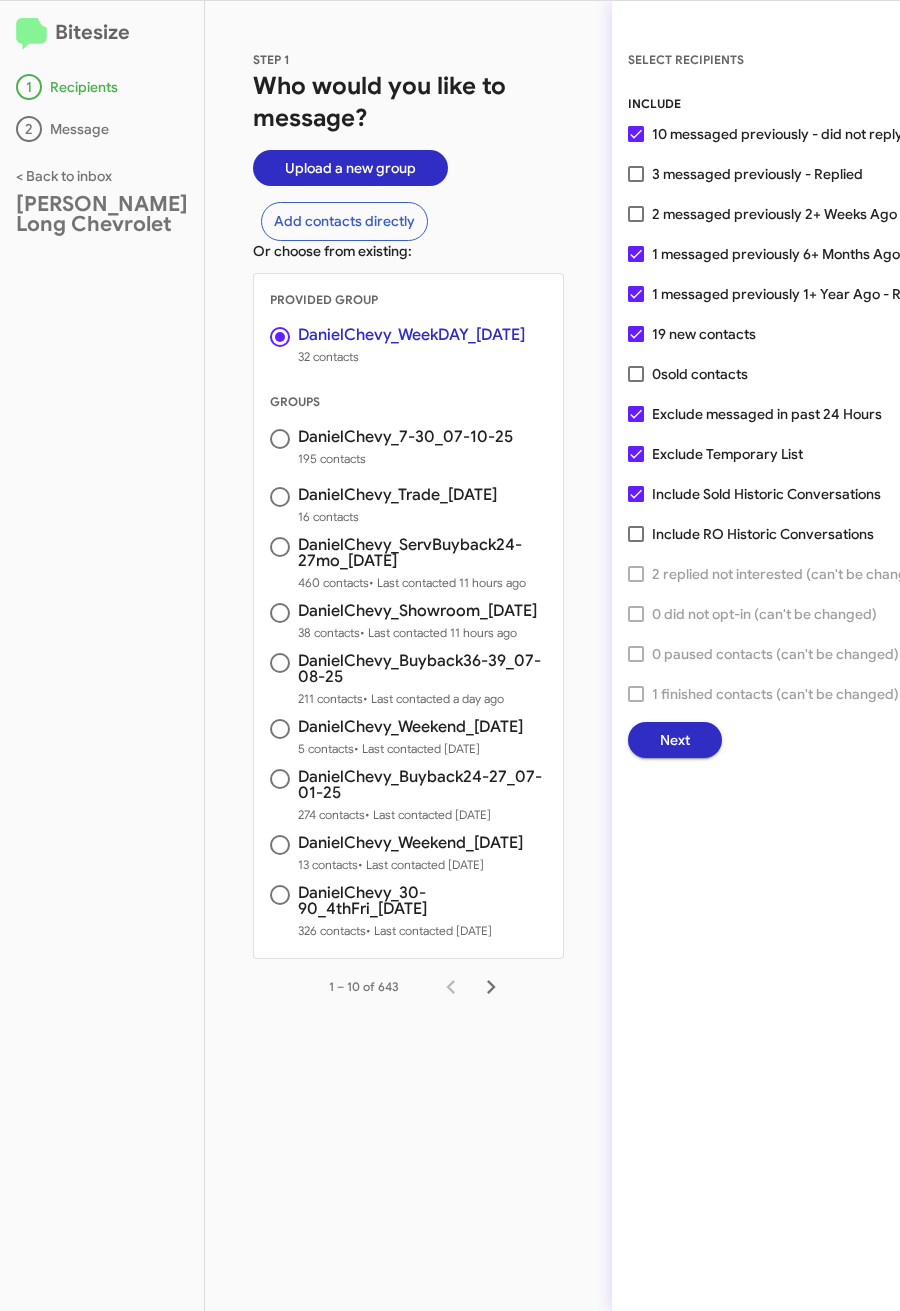click on "Next" 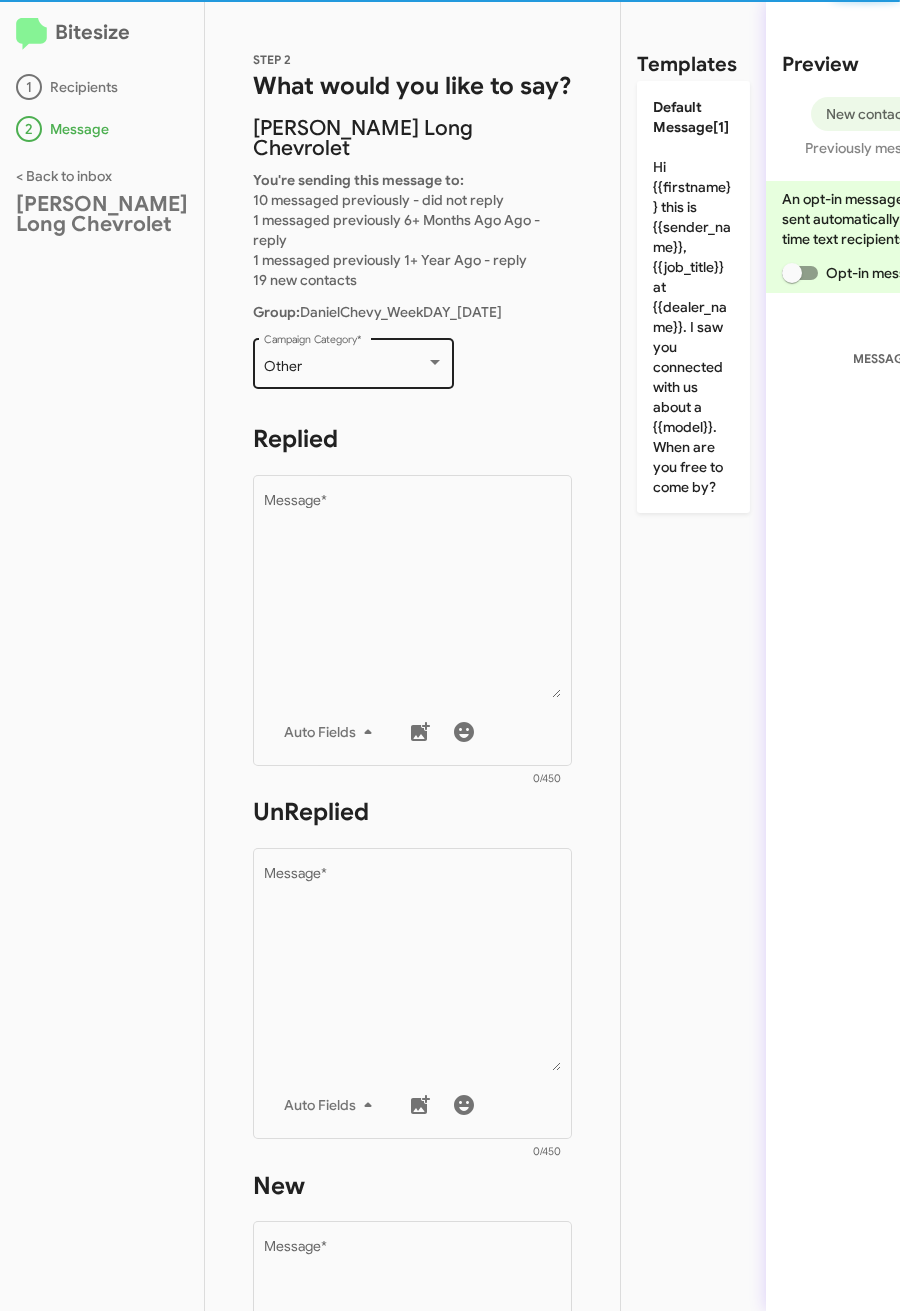 click on "Other  Campaign Category   *" 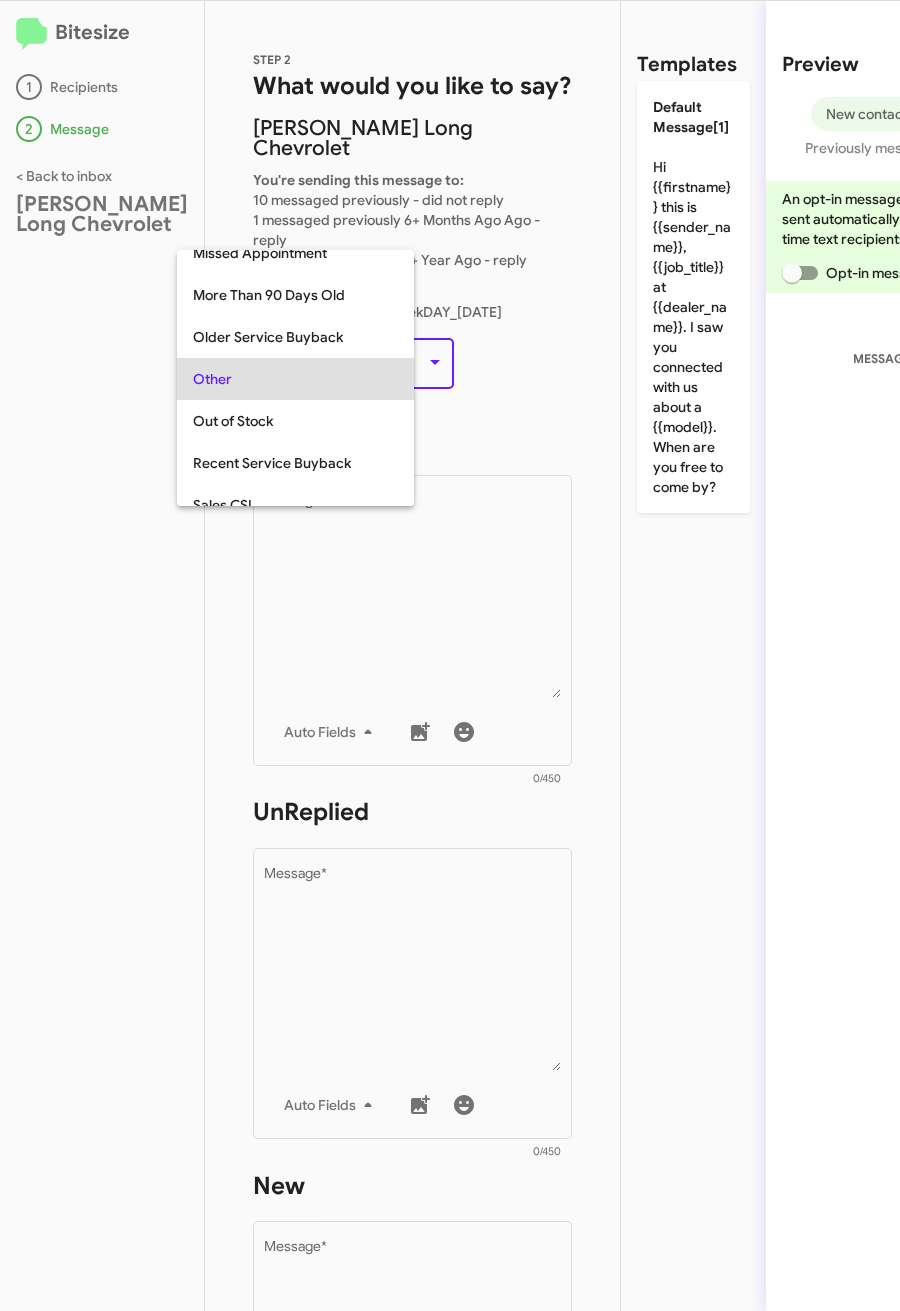 scroll, scrollTop: 751, scrollLeft: 0, axis: vertical 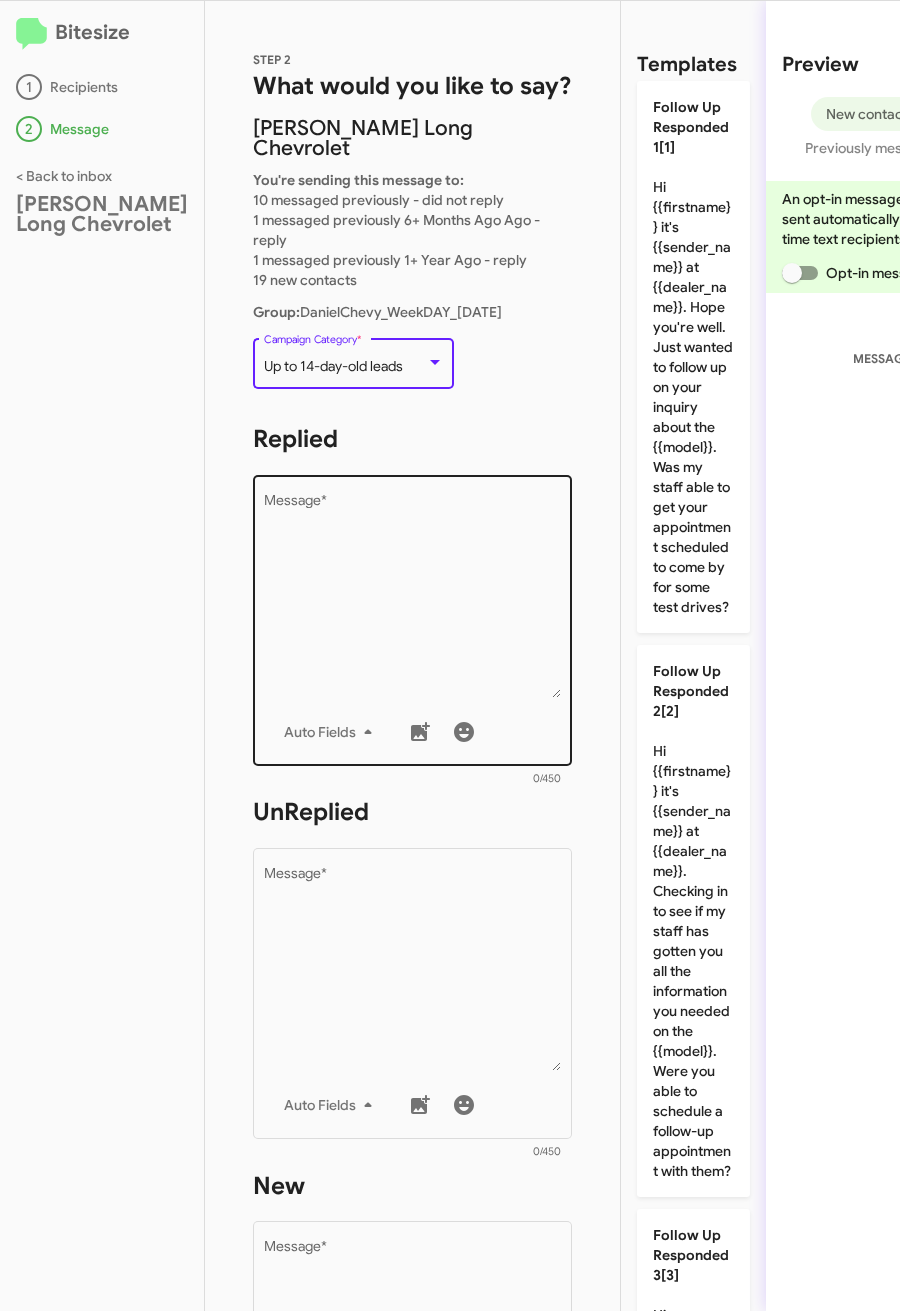 click on "Message  *" at bounding box center [413, 596] 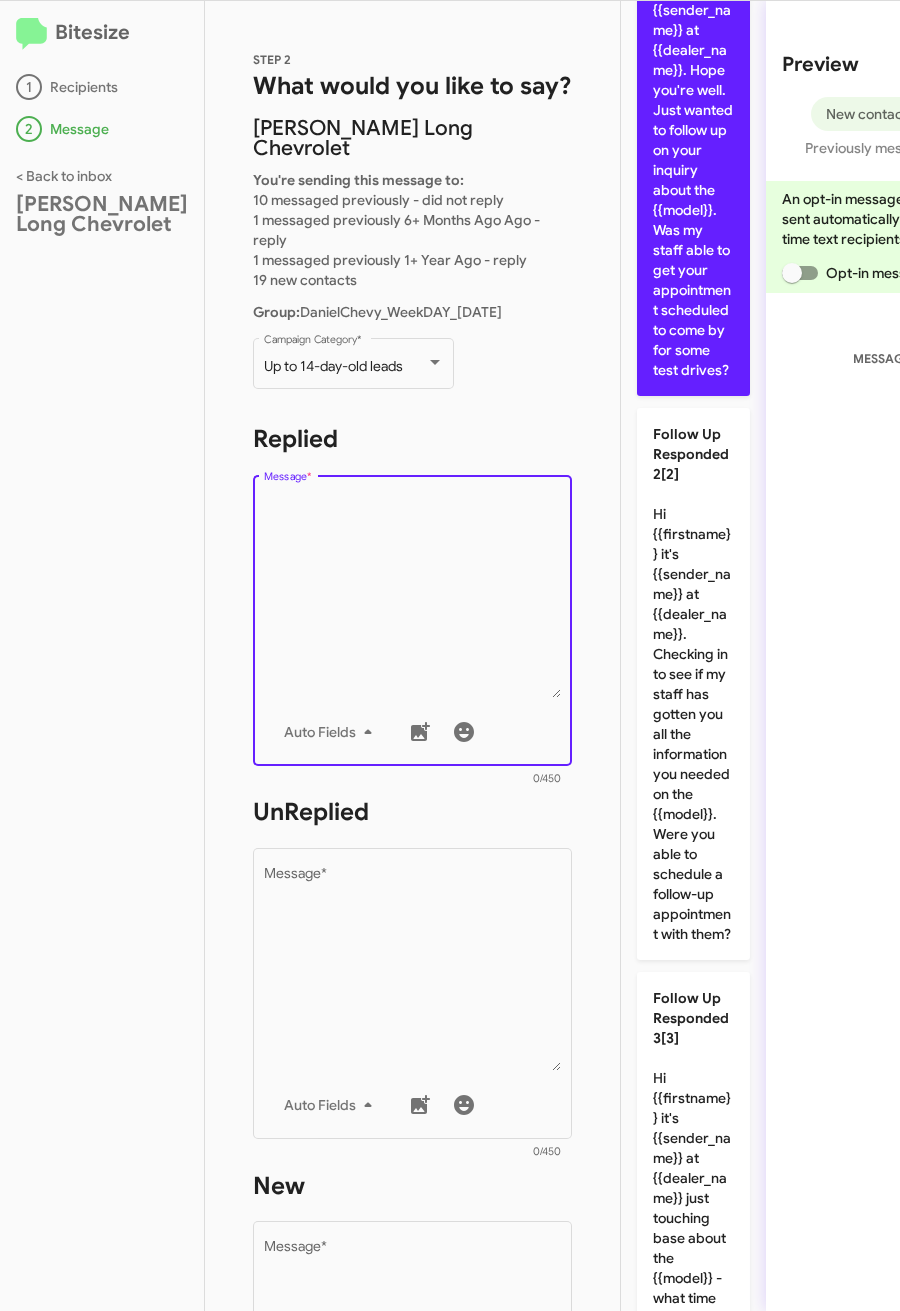 scroll, scrollTop: 300, scrollLeft: 0, axis: vertical 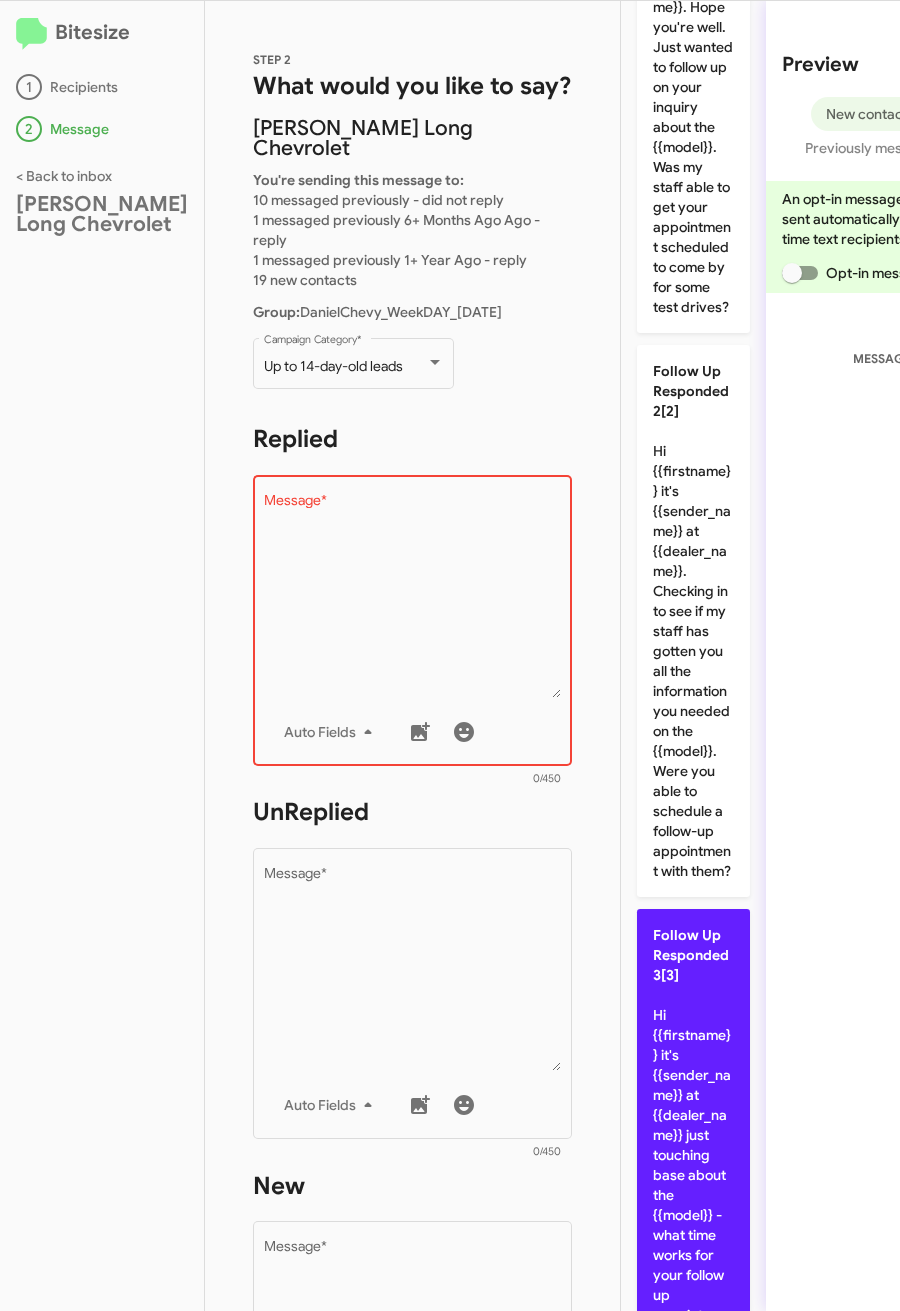 click on "Follow Up Responded 3[3]  Hi {{firstname}} it's {{sender_name}} at {{dealer_name}} just touching base about the {{model}} - what time works for your follow up appointment?" 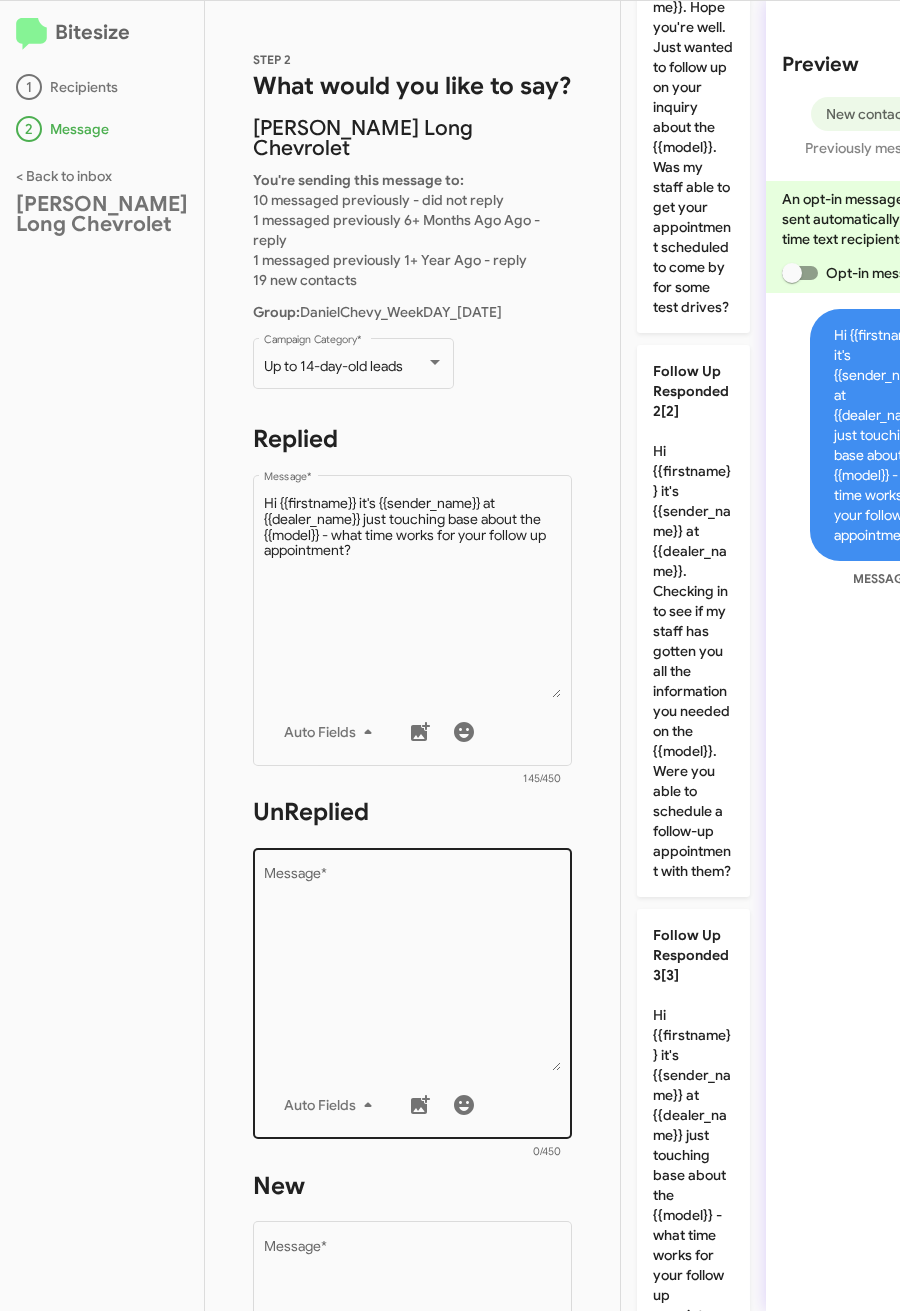 click on "Message  *" at bounding box center (413, 969) 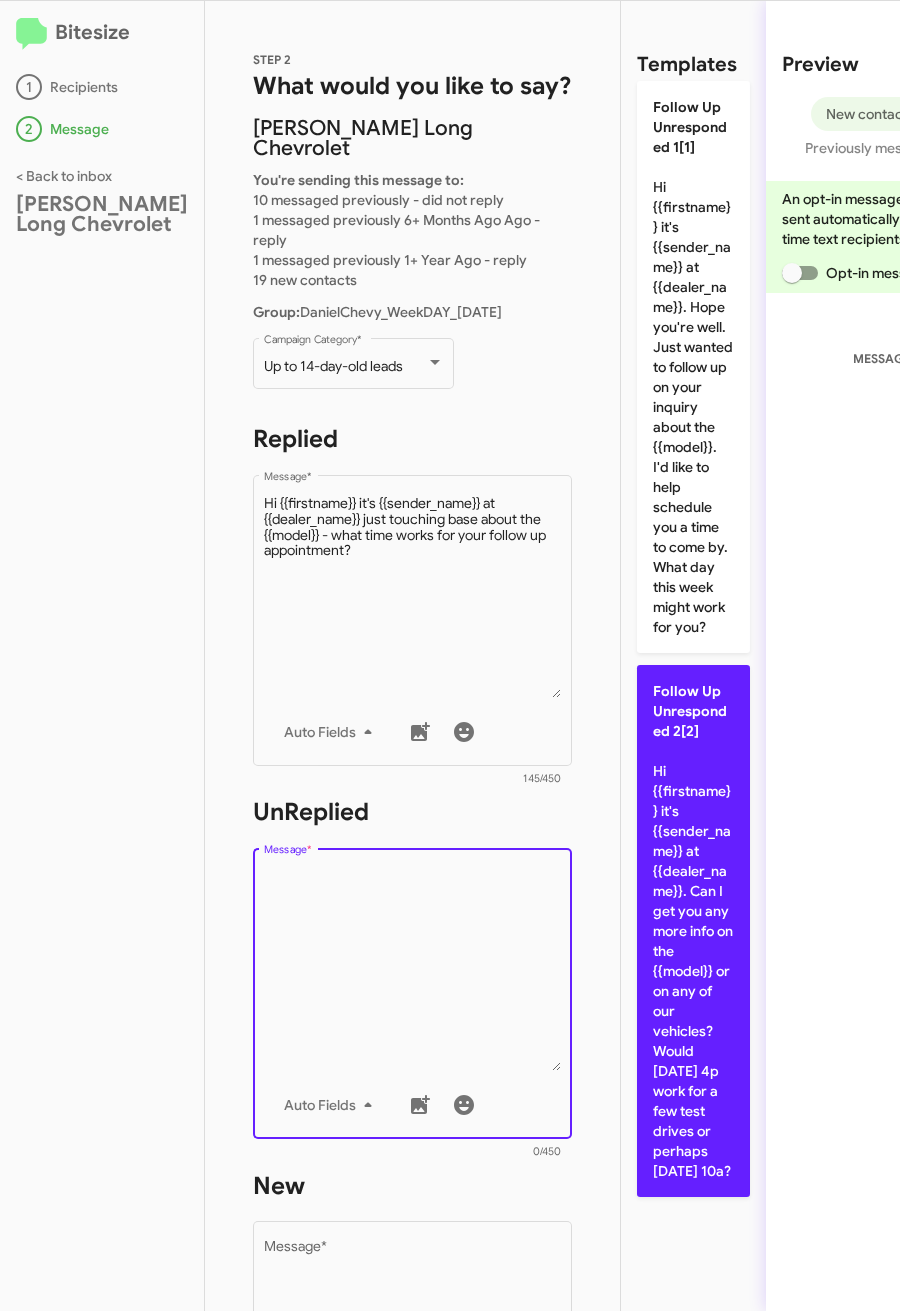 scroll, scrollTop: 40, scrollLeft: 0, axis: vertical 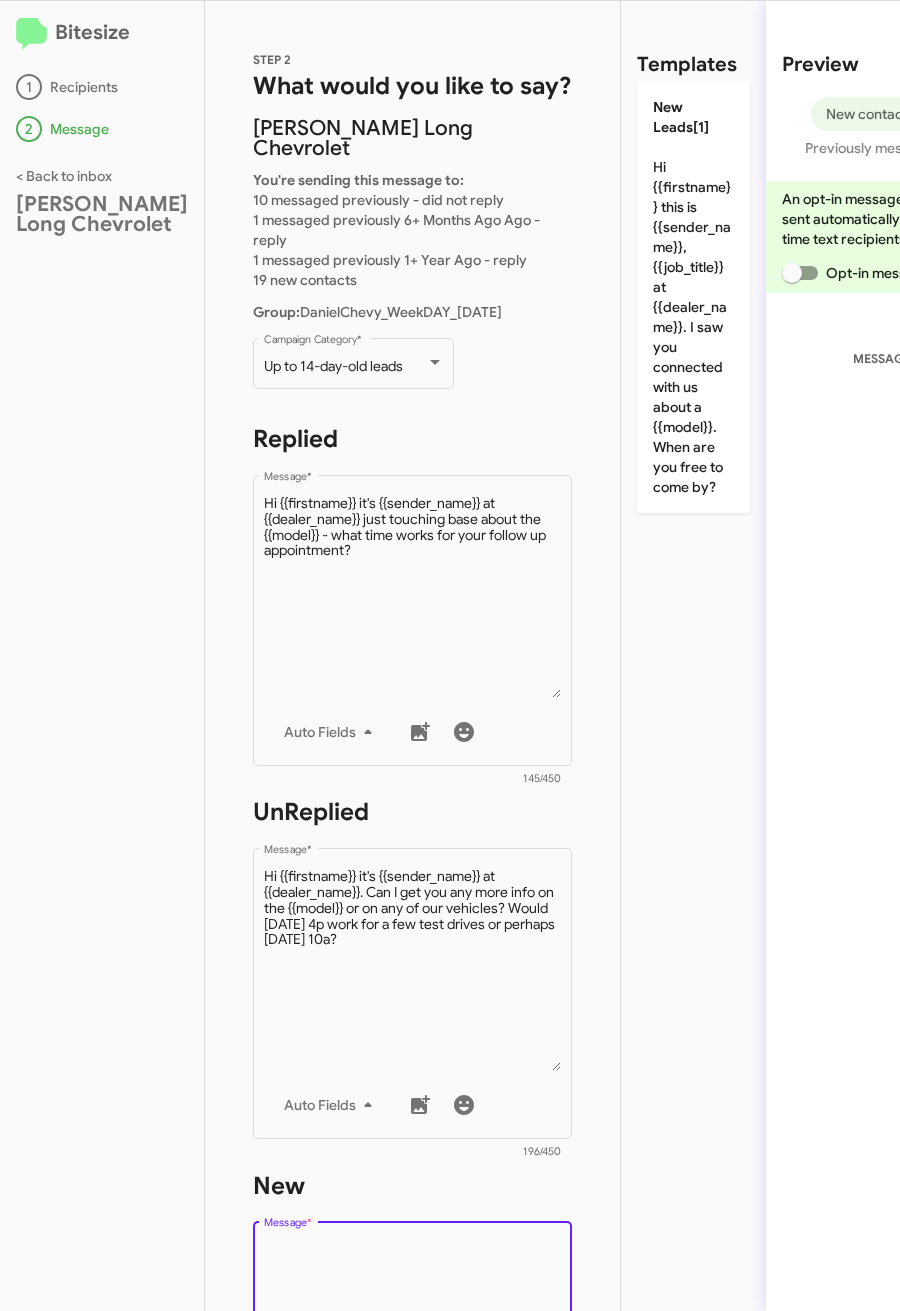 click on "Drop image here to insert  Auto Fields
Message  *" 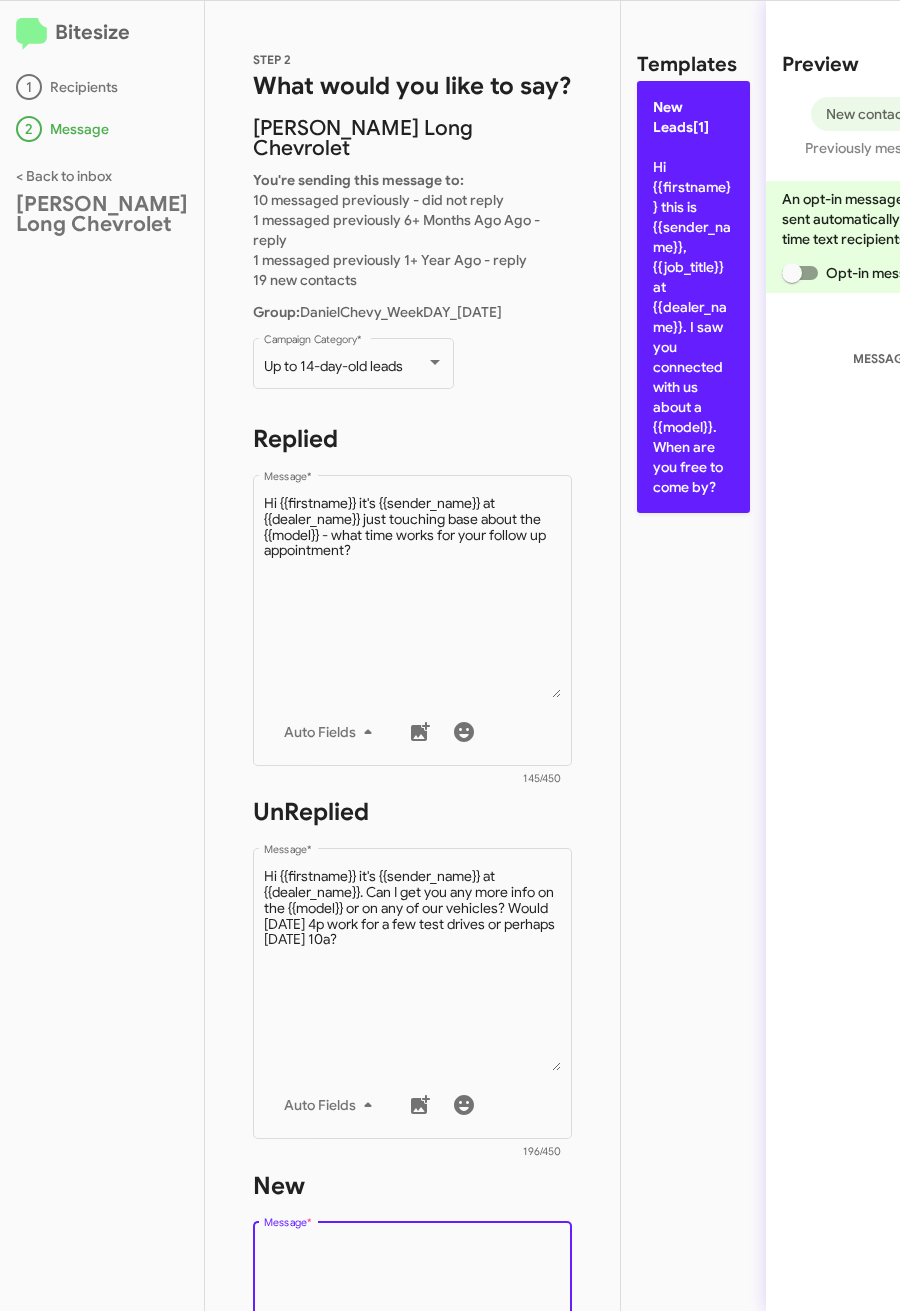 click on "New Leads[1]  Hi {{firstname}} this is {{sender_name}}, {{job_title}} at {{dealer_name}}. I saw you connected with us about a {{model}}. When are you free to come by?" 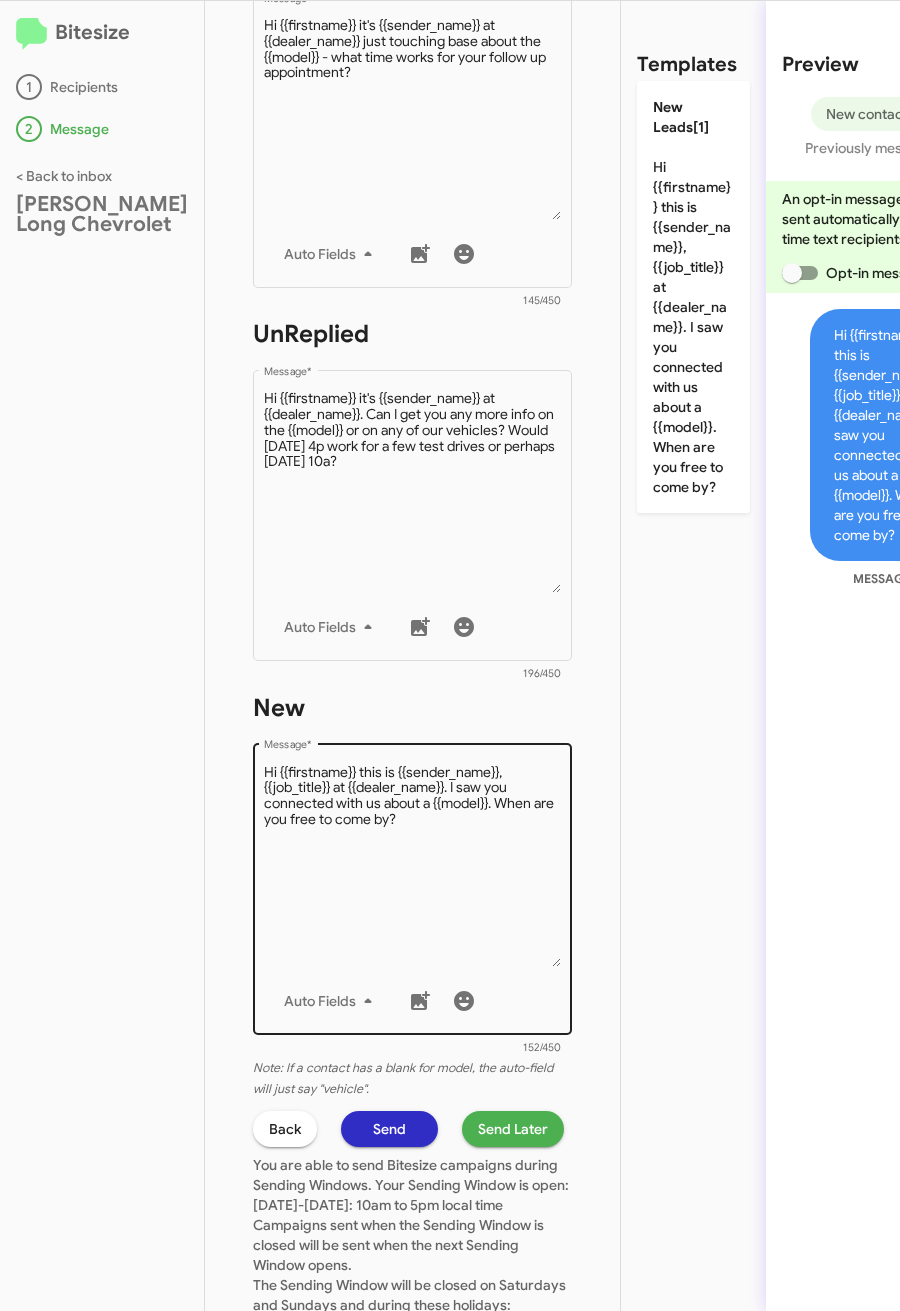 scroll, scrollTop: 600, scrollLeft: 0, axis: vertical 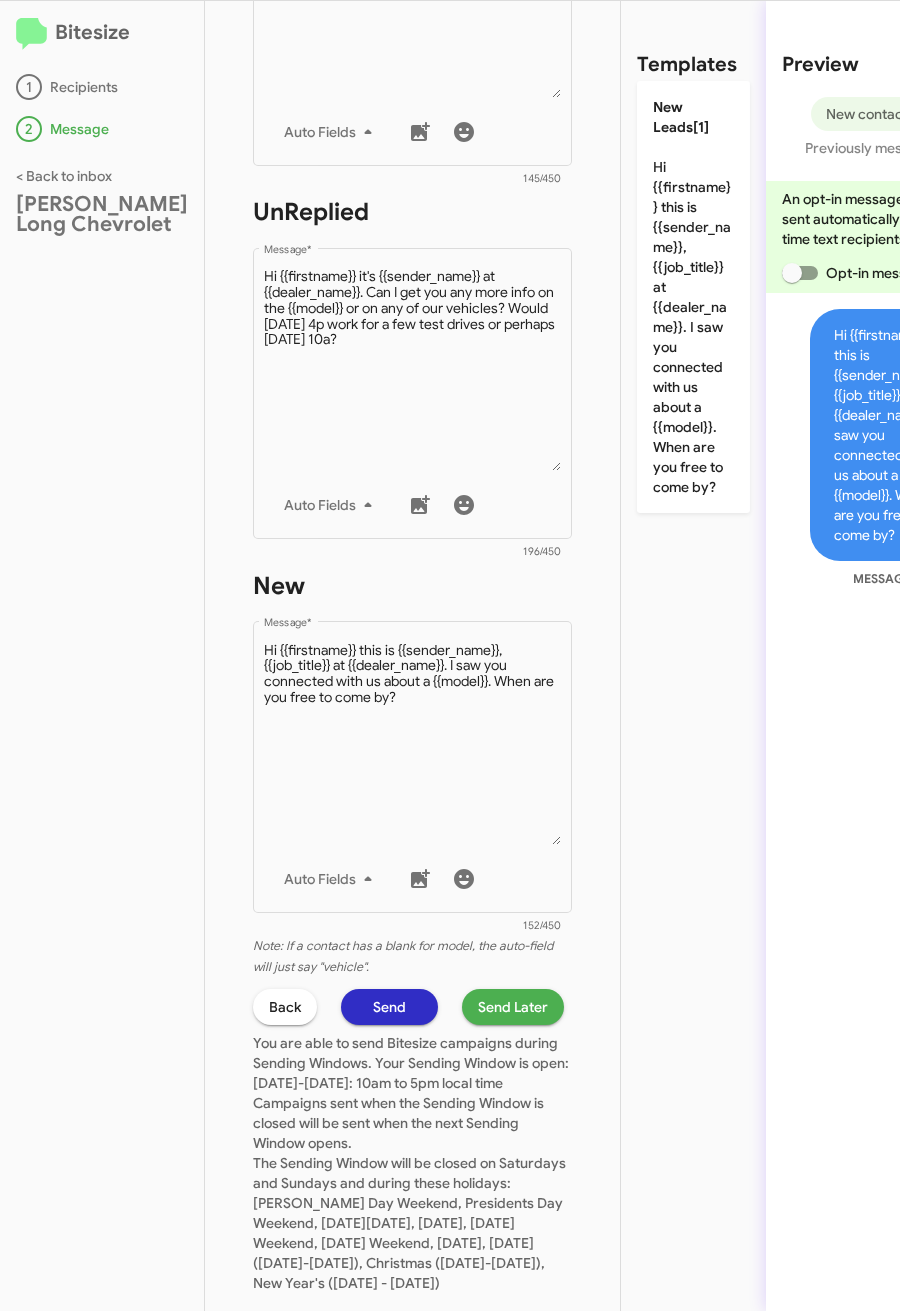 click on "Send Later" 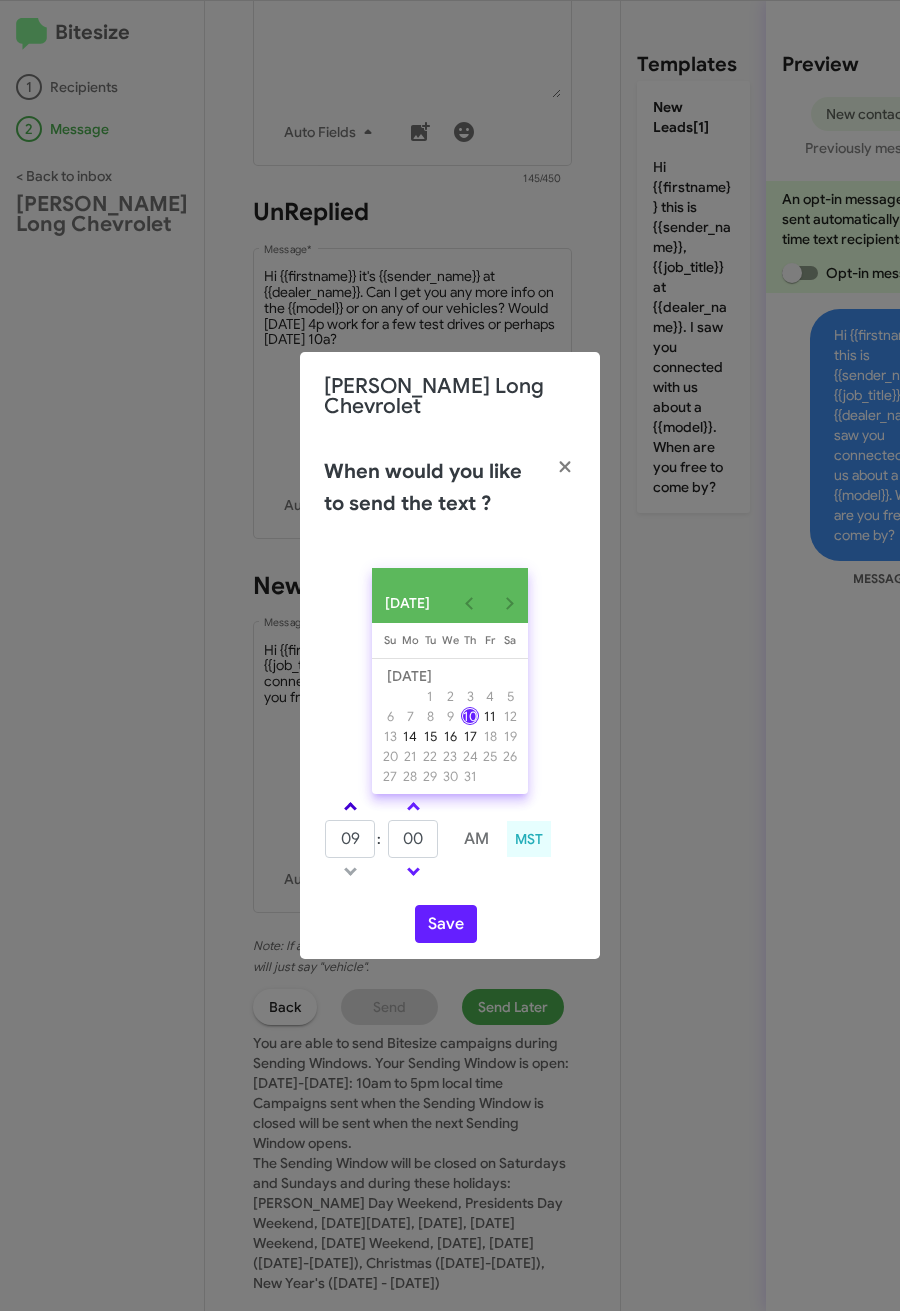 click 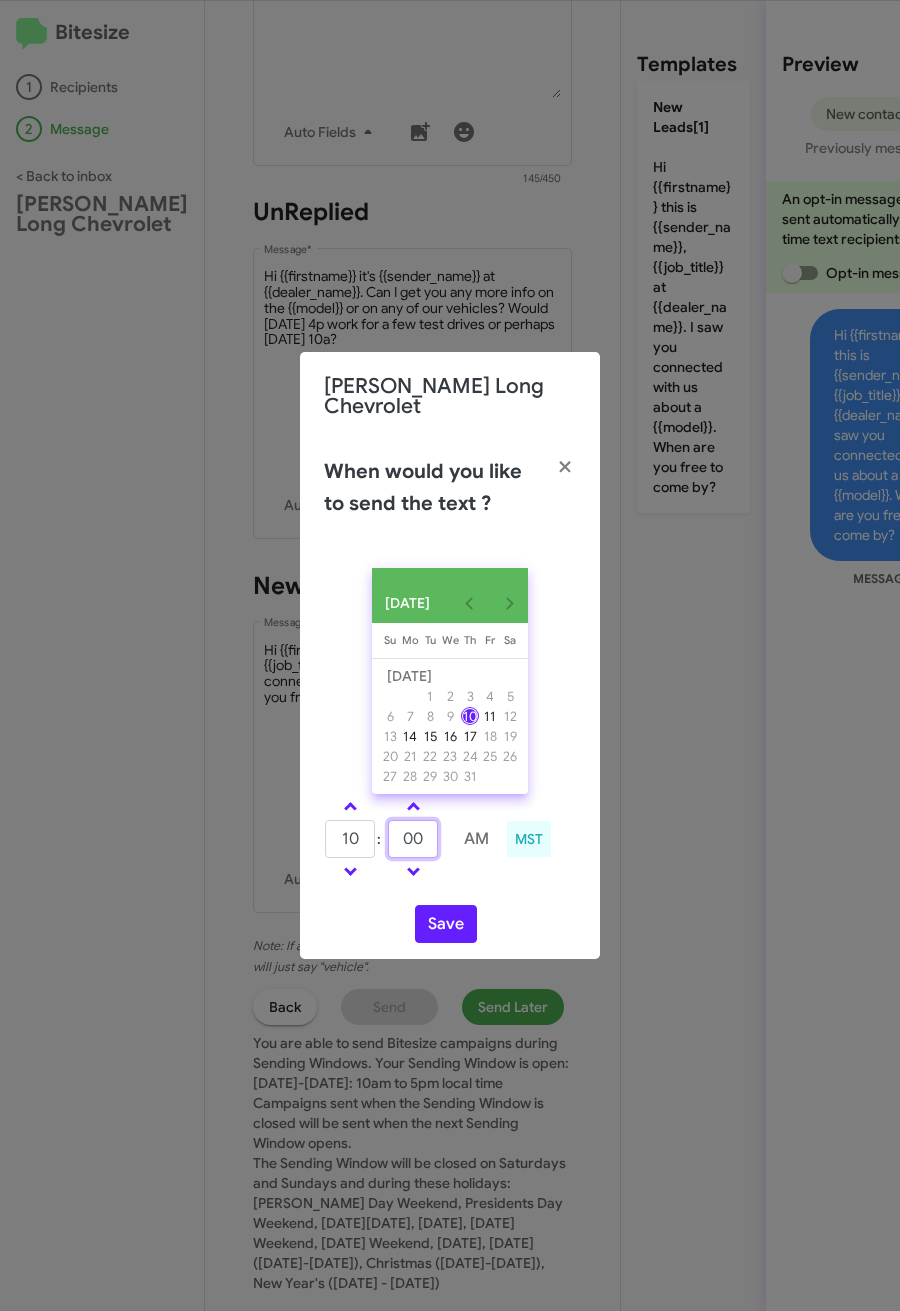 drag, startPoint x: 420, startPoint y: 822, endPoint x: 382, endPoint y: 822, distance: 38 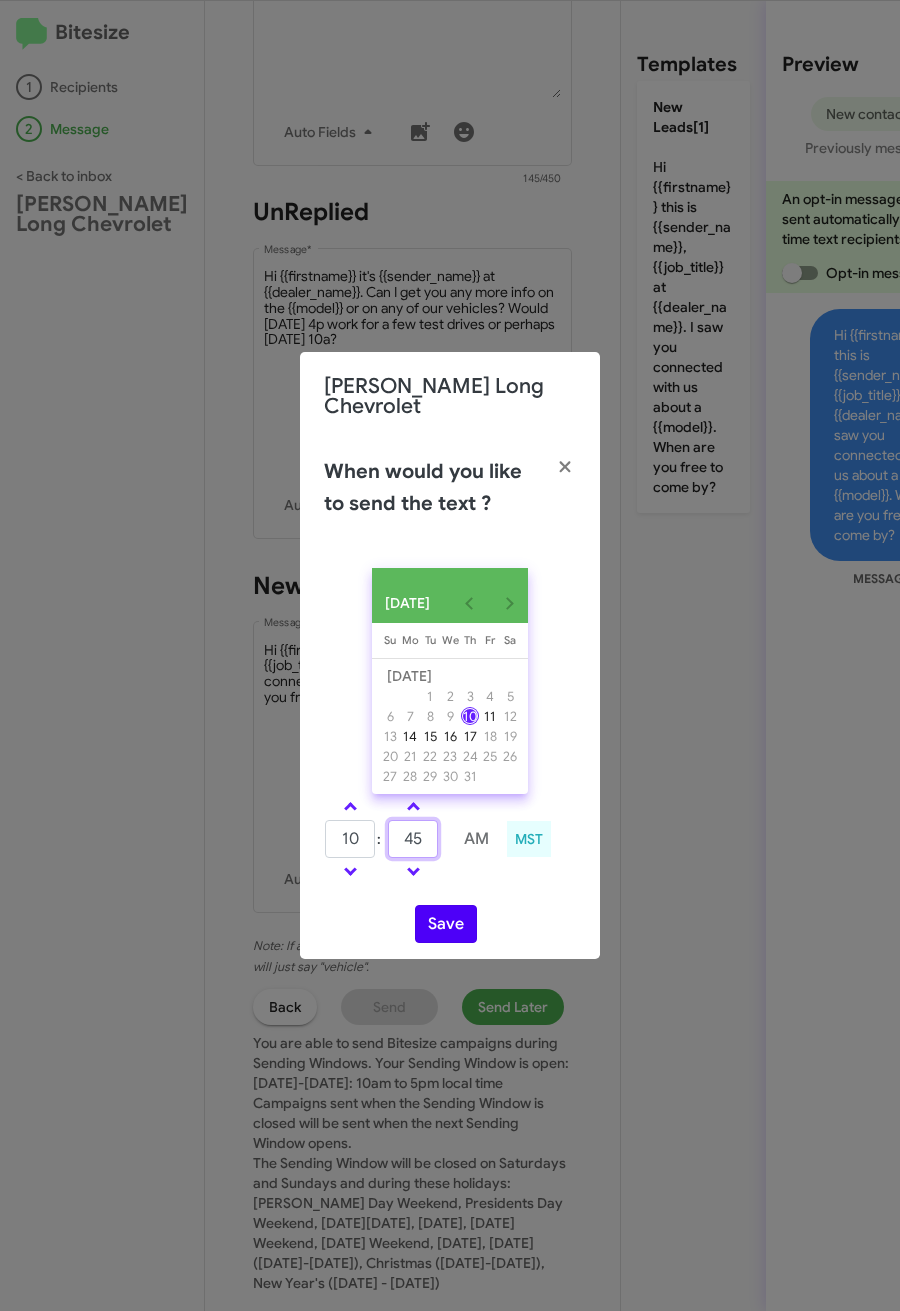 type on "45" 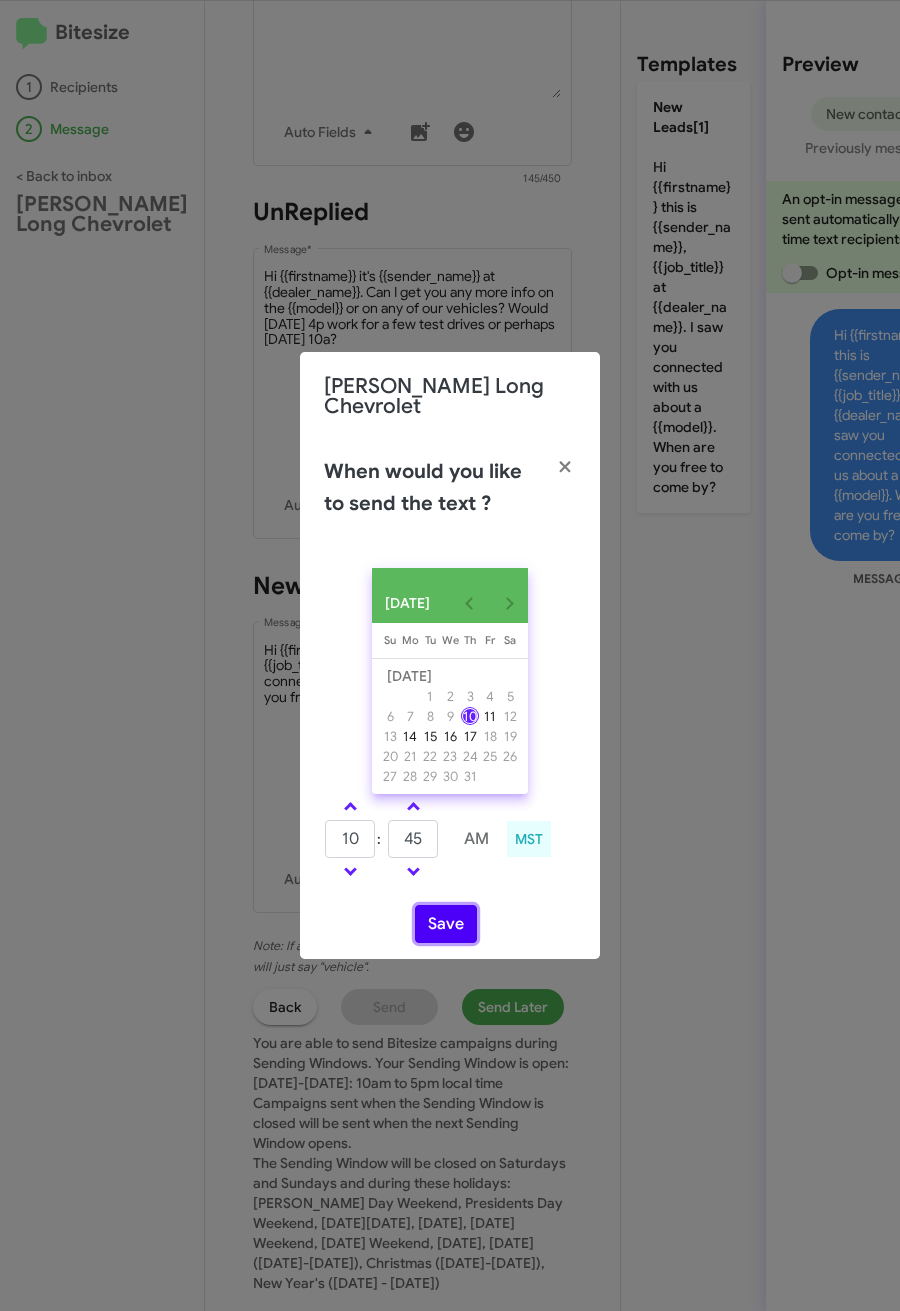 click on "Save" 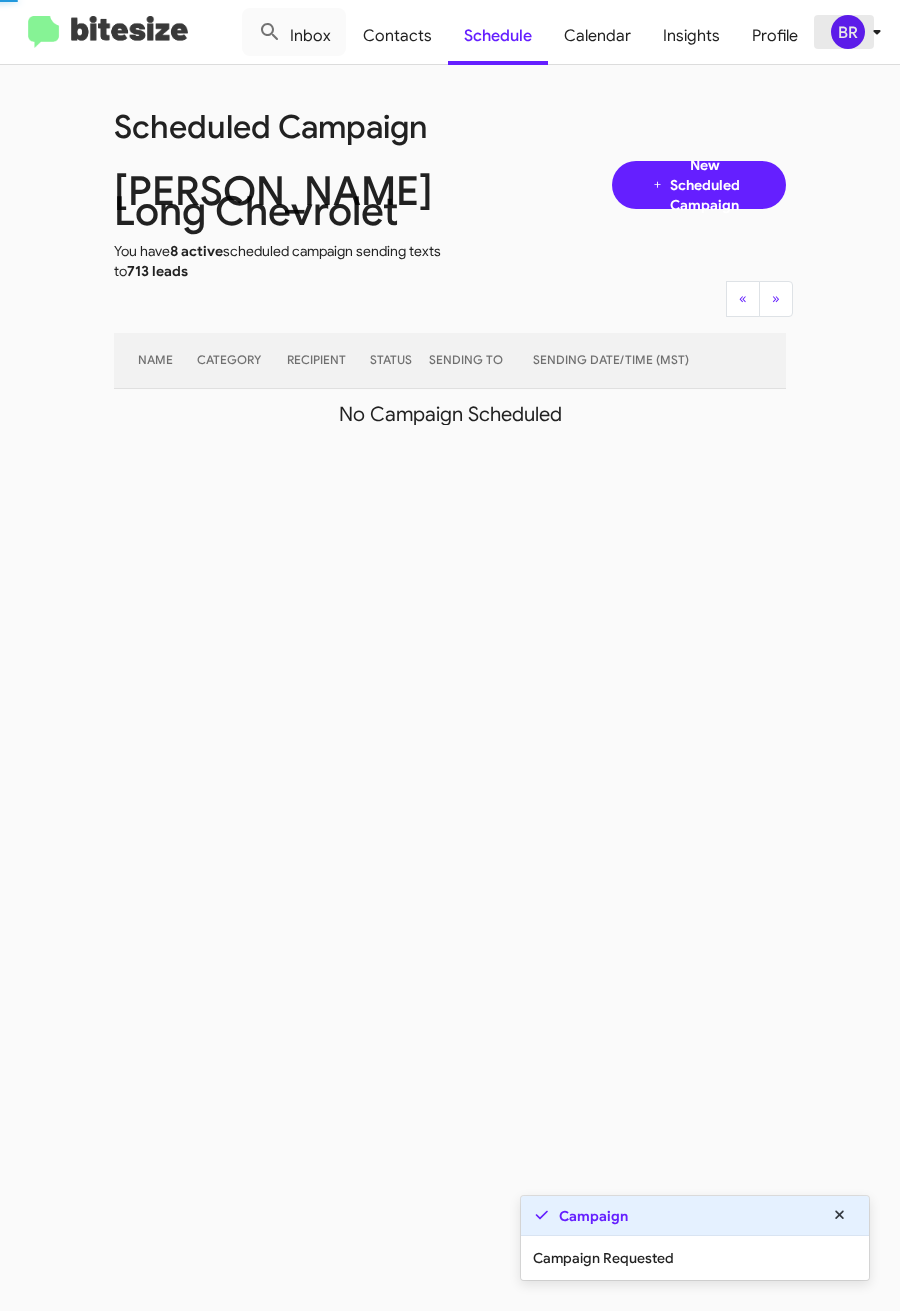 click on "BR" 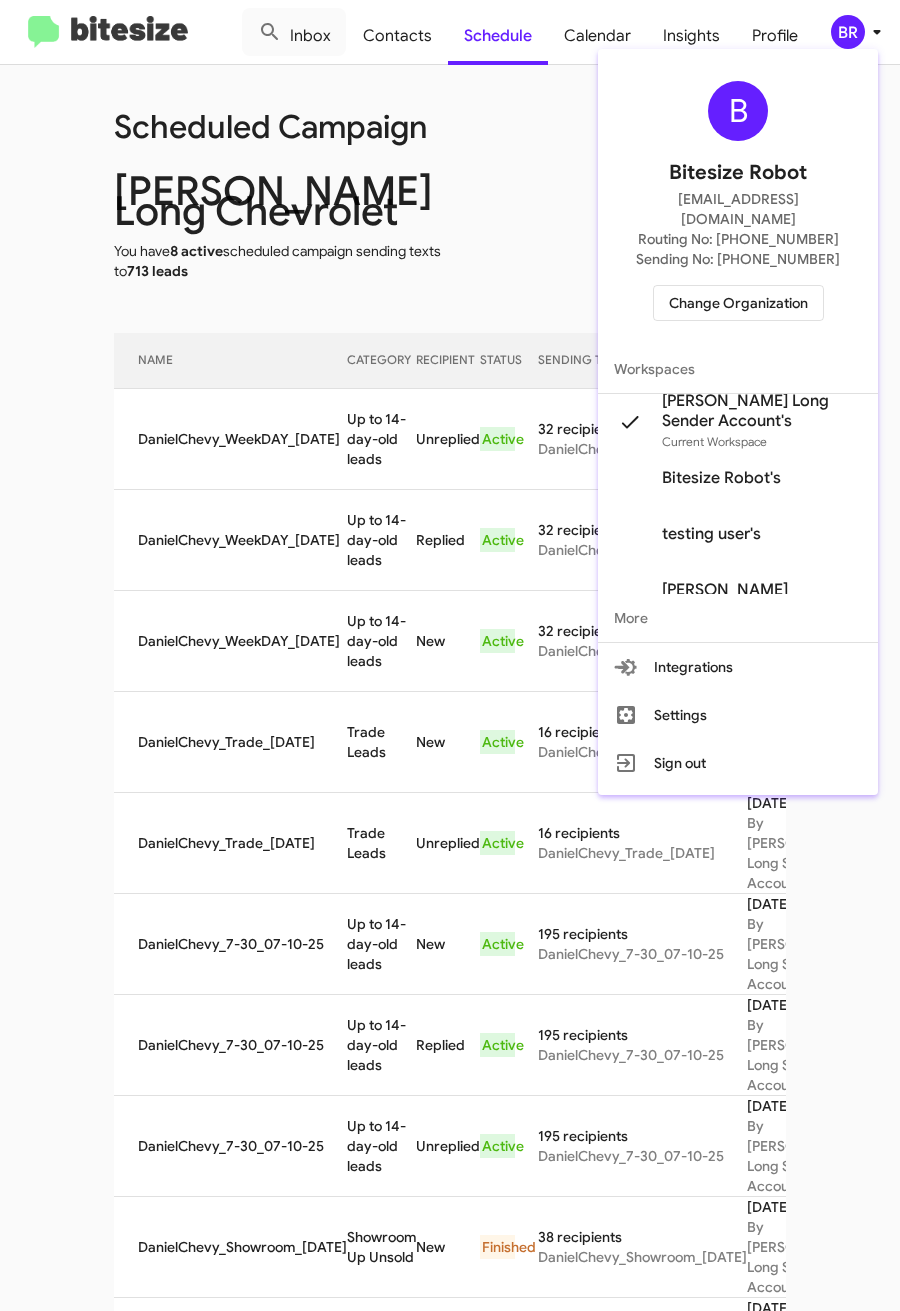 click at bounding box center [450, 655] 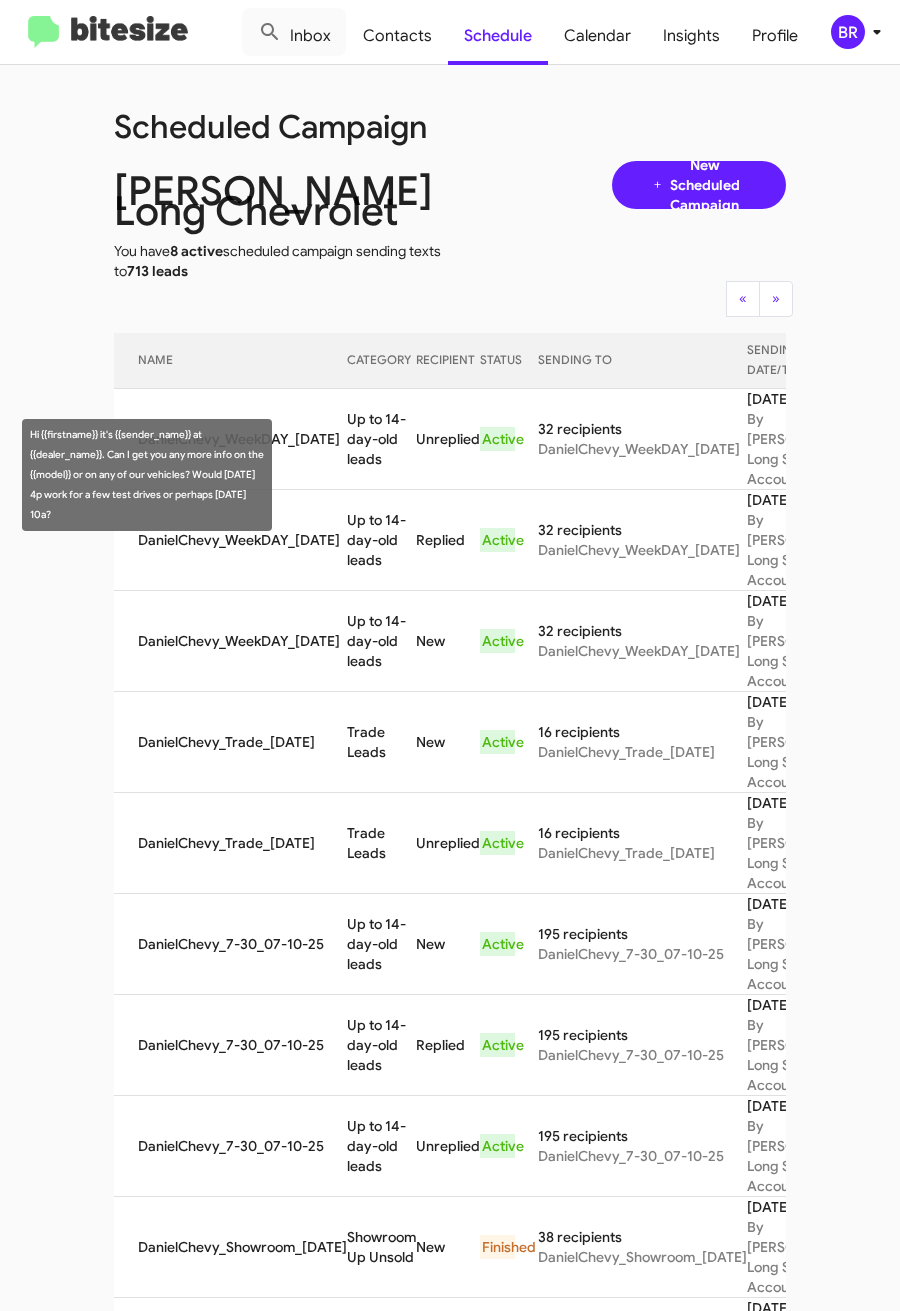 drag, startPoint x: 319, startPoint y: 457, endPoint x: 354, endPoint y: 493, distance: 50.20956 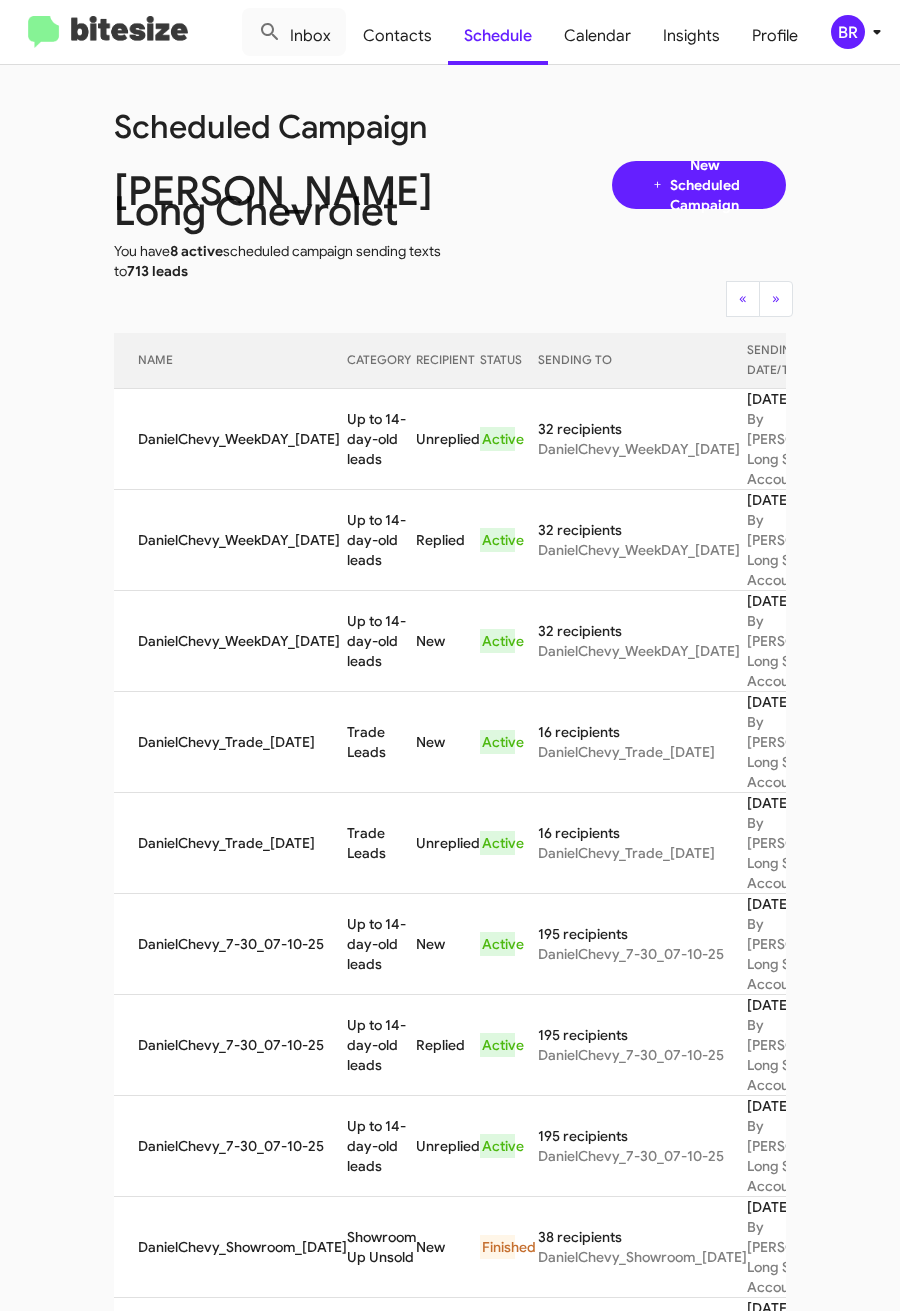 copy on "10-25   Up to 14-day-old leads" 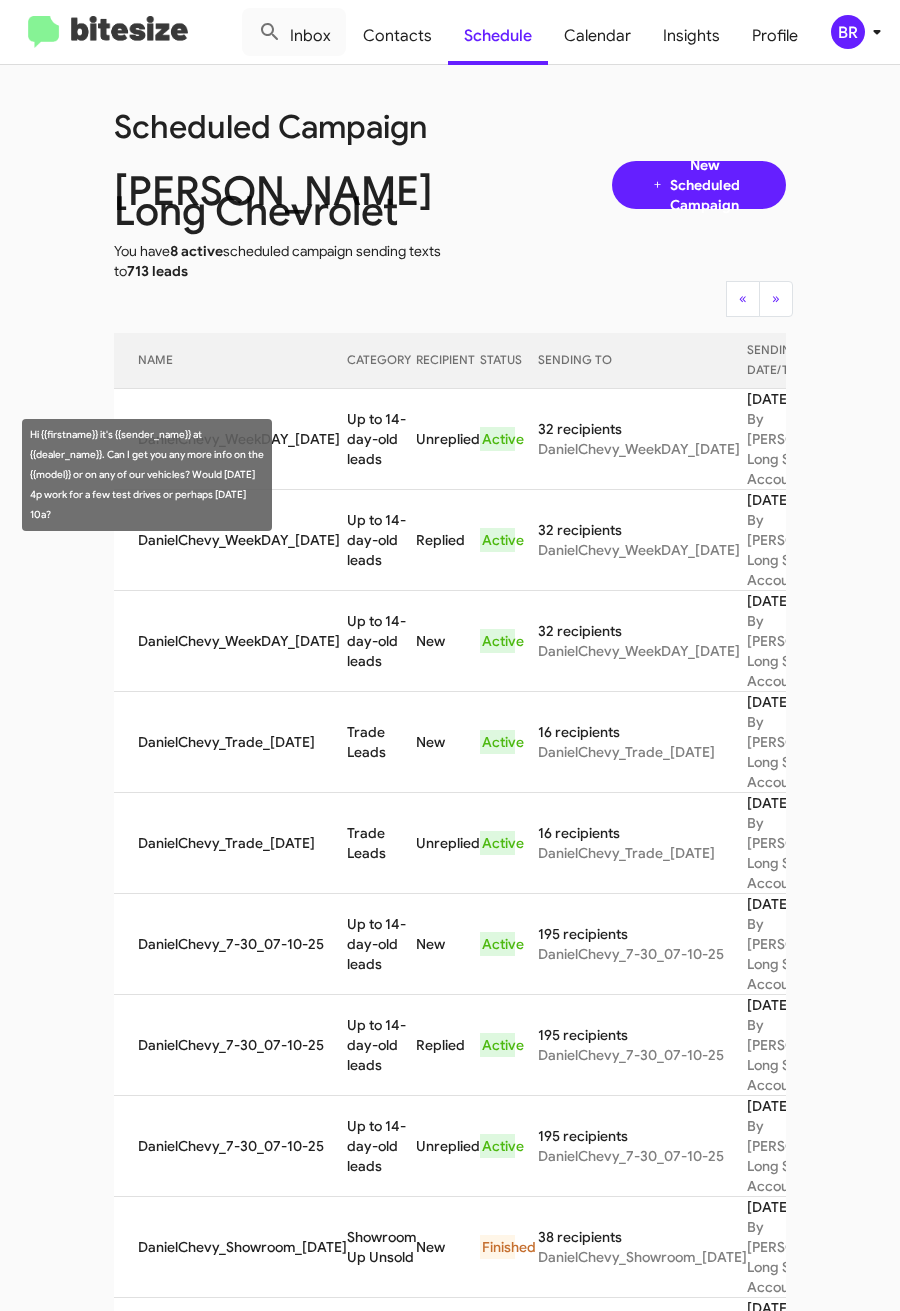 click on "Up to 14-day-old leads" 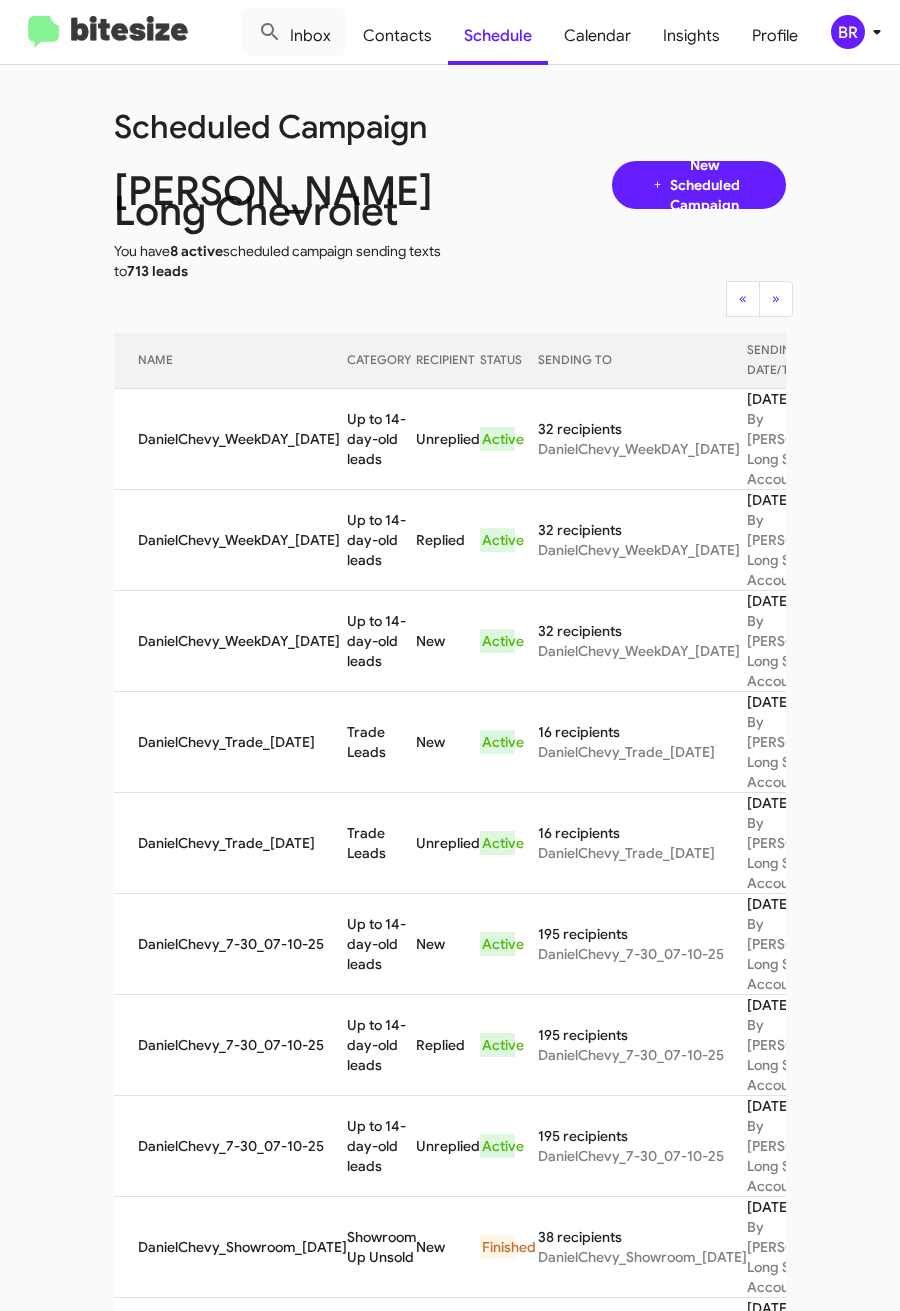 click on "Up to 14-day-old leads" 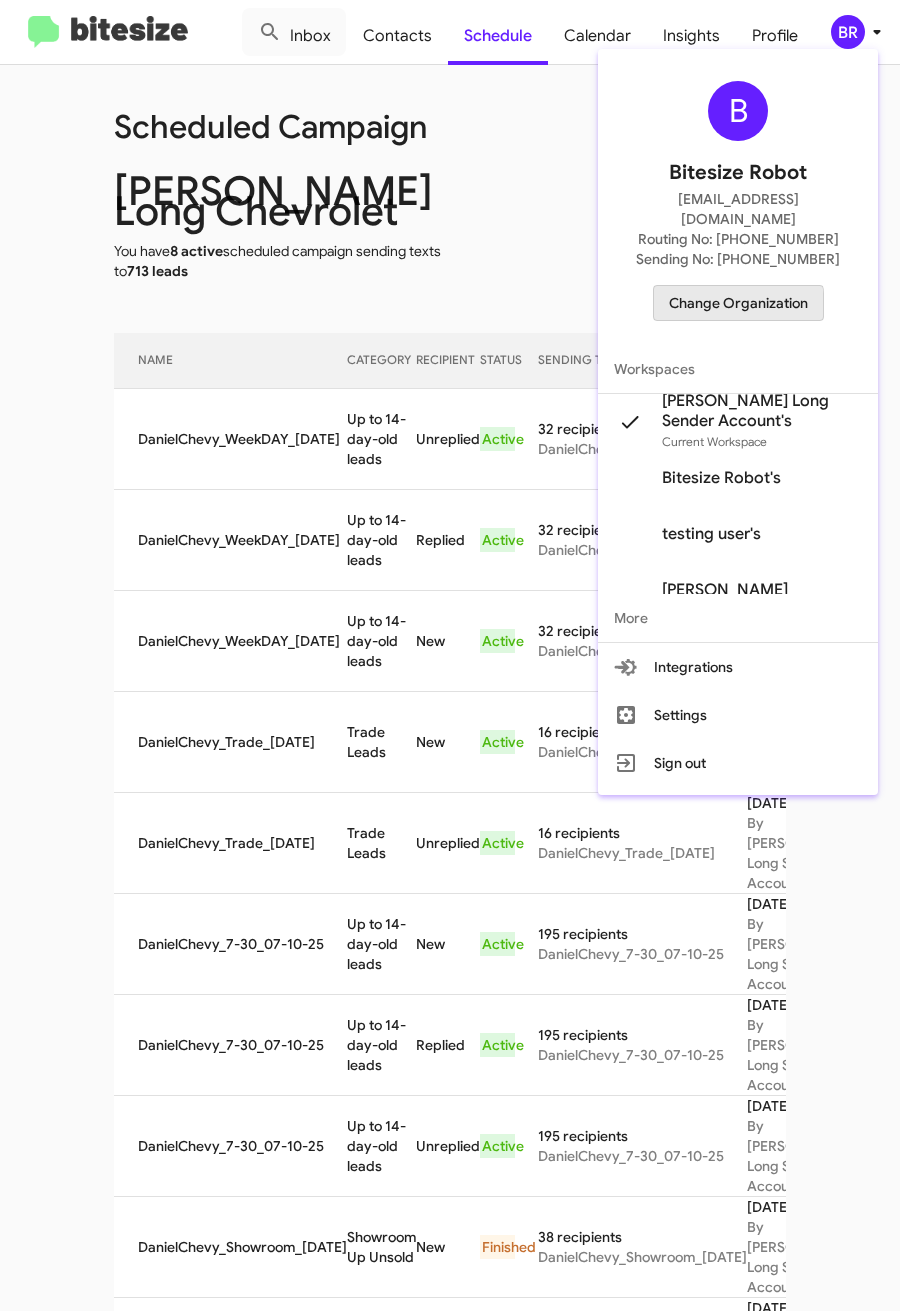 click on "Change Organization" at bounding box center (738, 303) 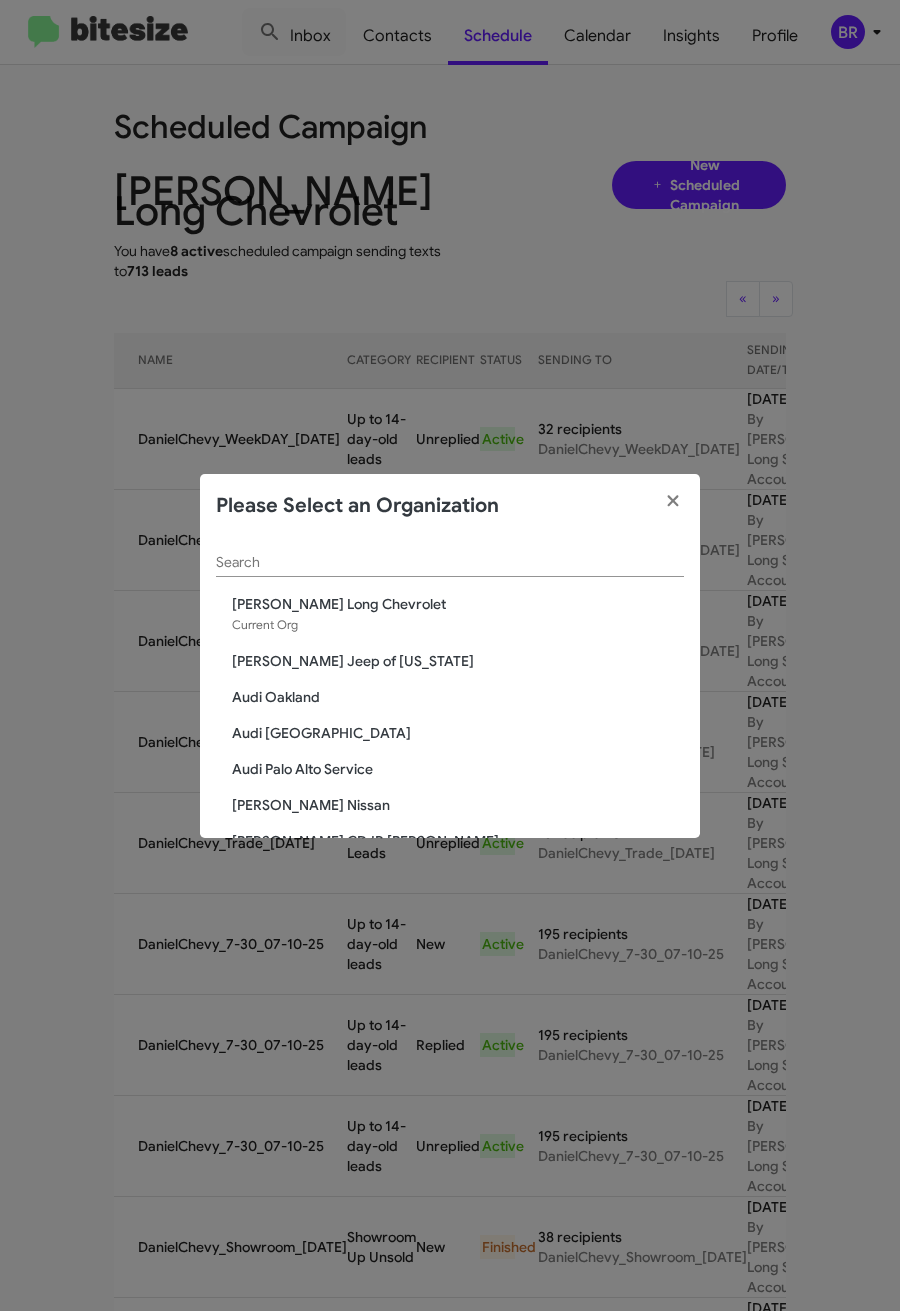 click on "Search" at bounding box center (450, 563) 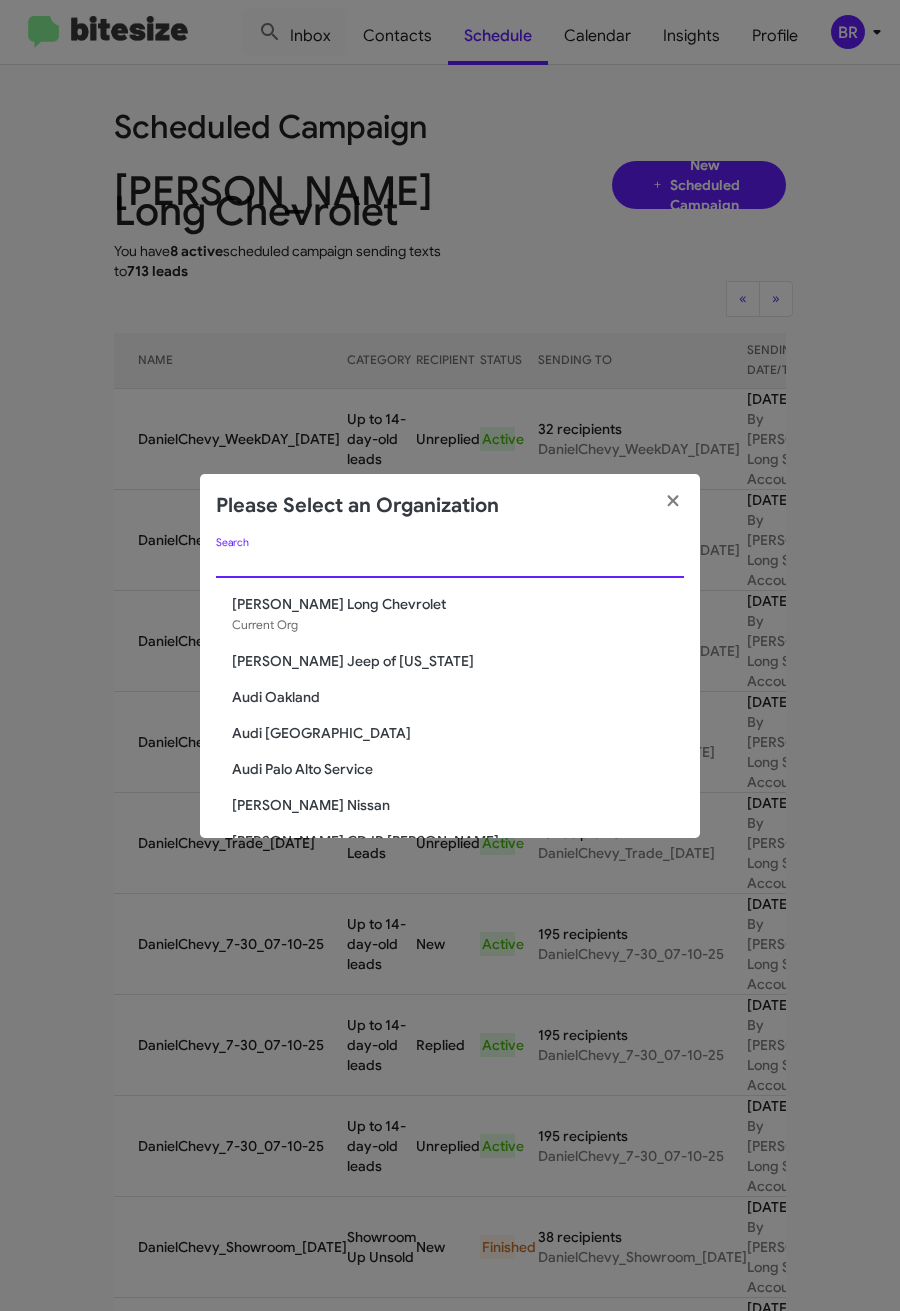 paste on "Adams Jeep of Maryland" 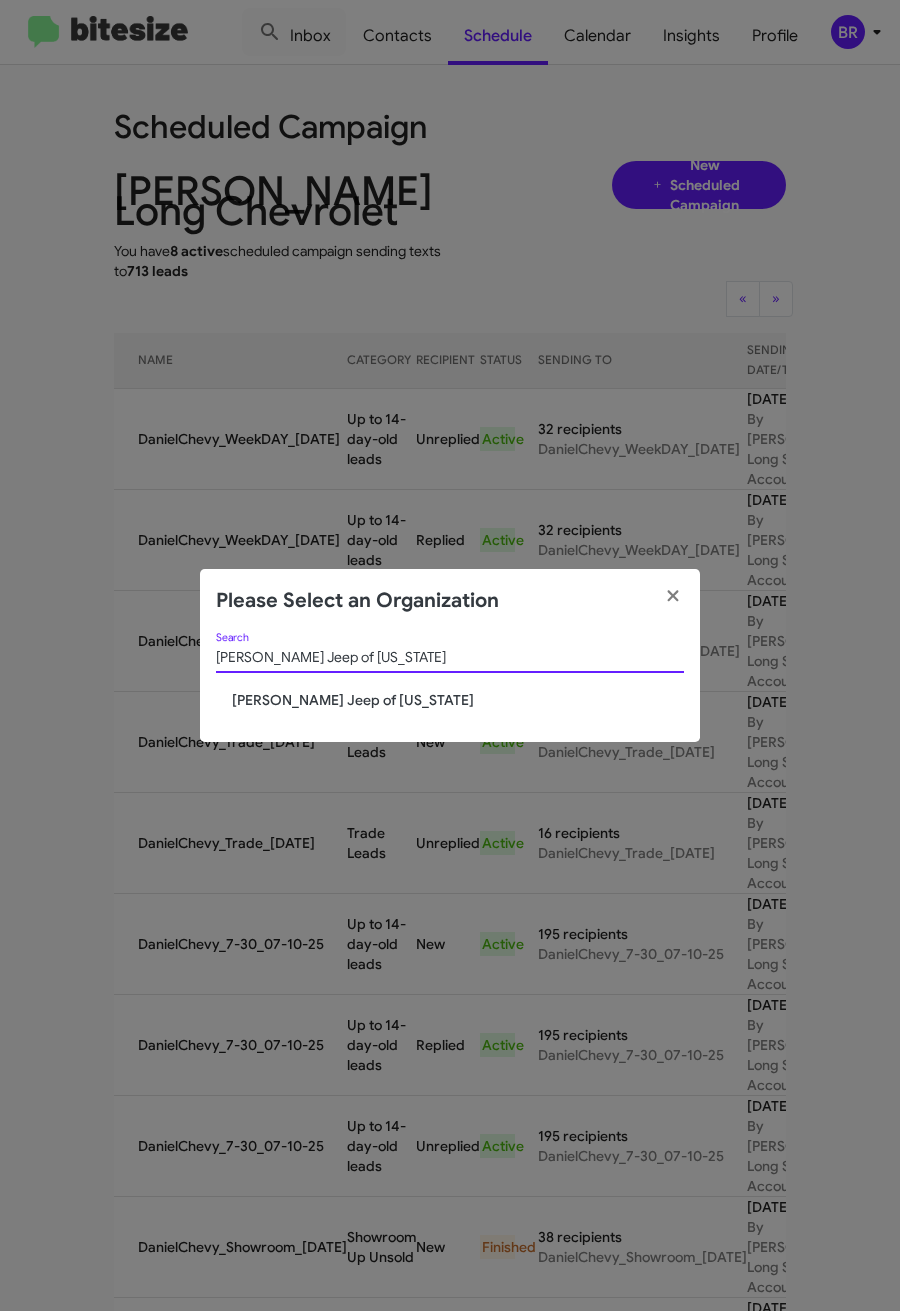 type on "Adams Jeep of Maryland" 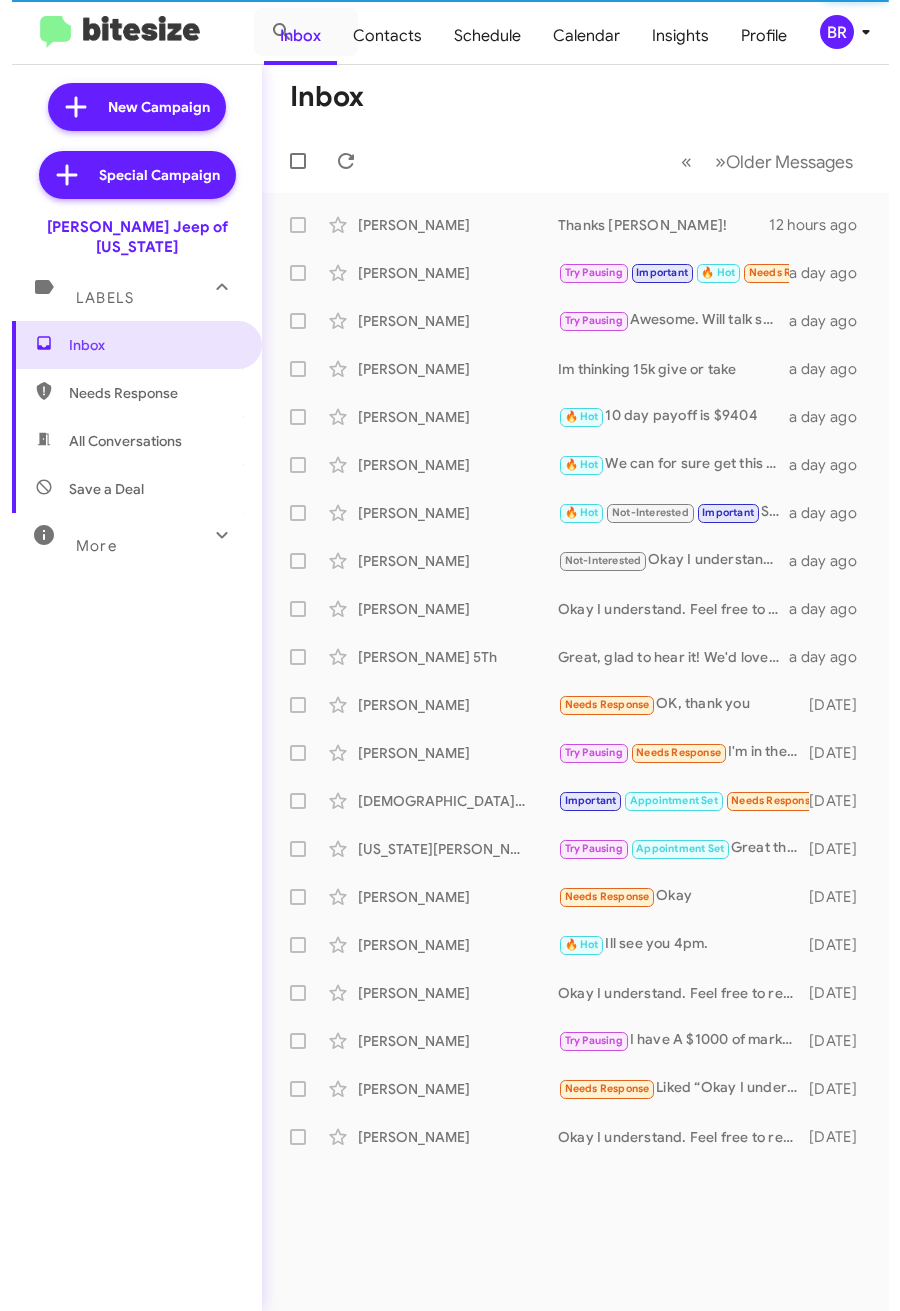 scroll, scrollTop: 0, scrollLeft: 0, axis: both 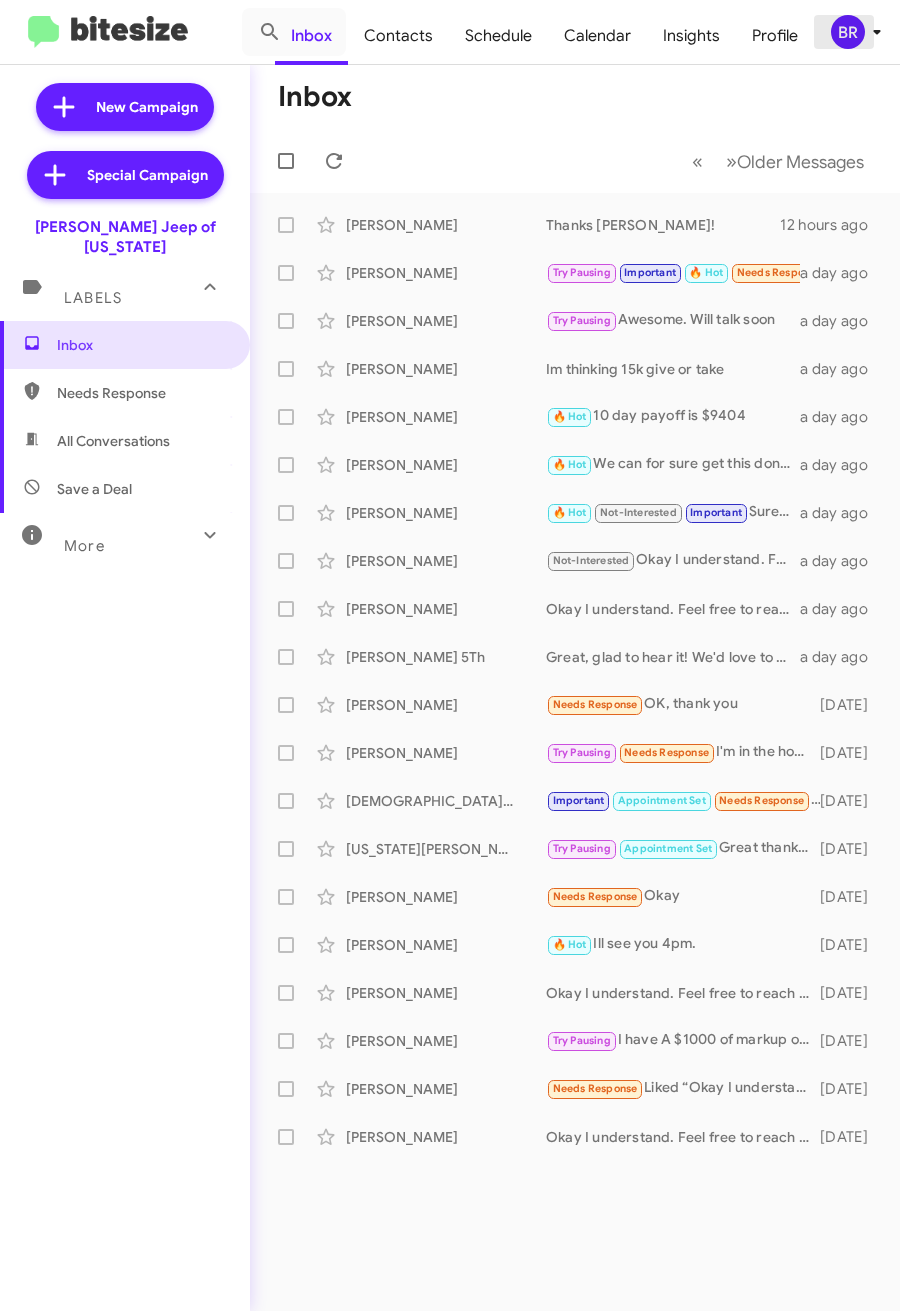 click on "BR" 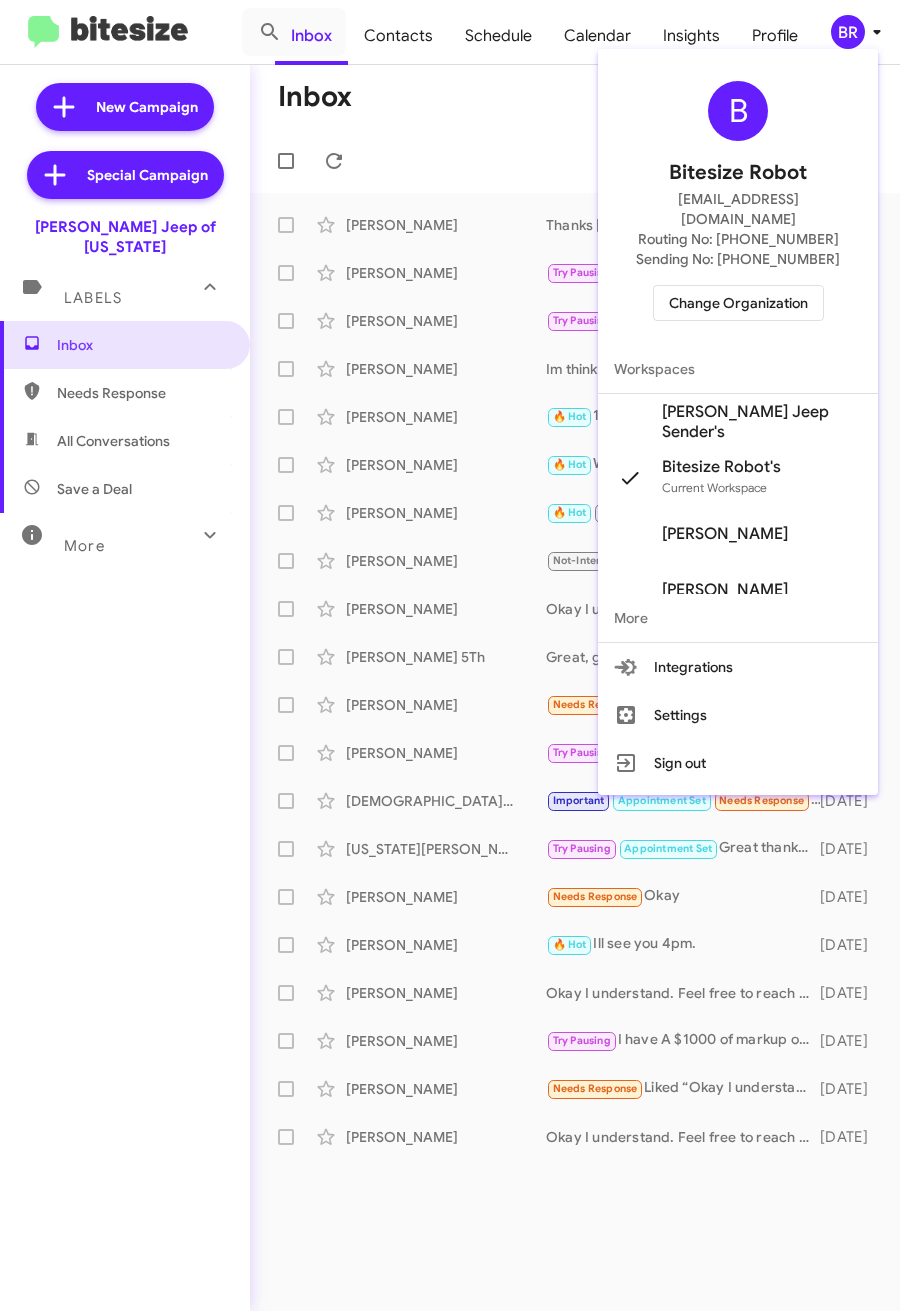 click on "[PERSON_NAME] Jeep Sender's" at bounding box center [738, 422] 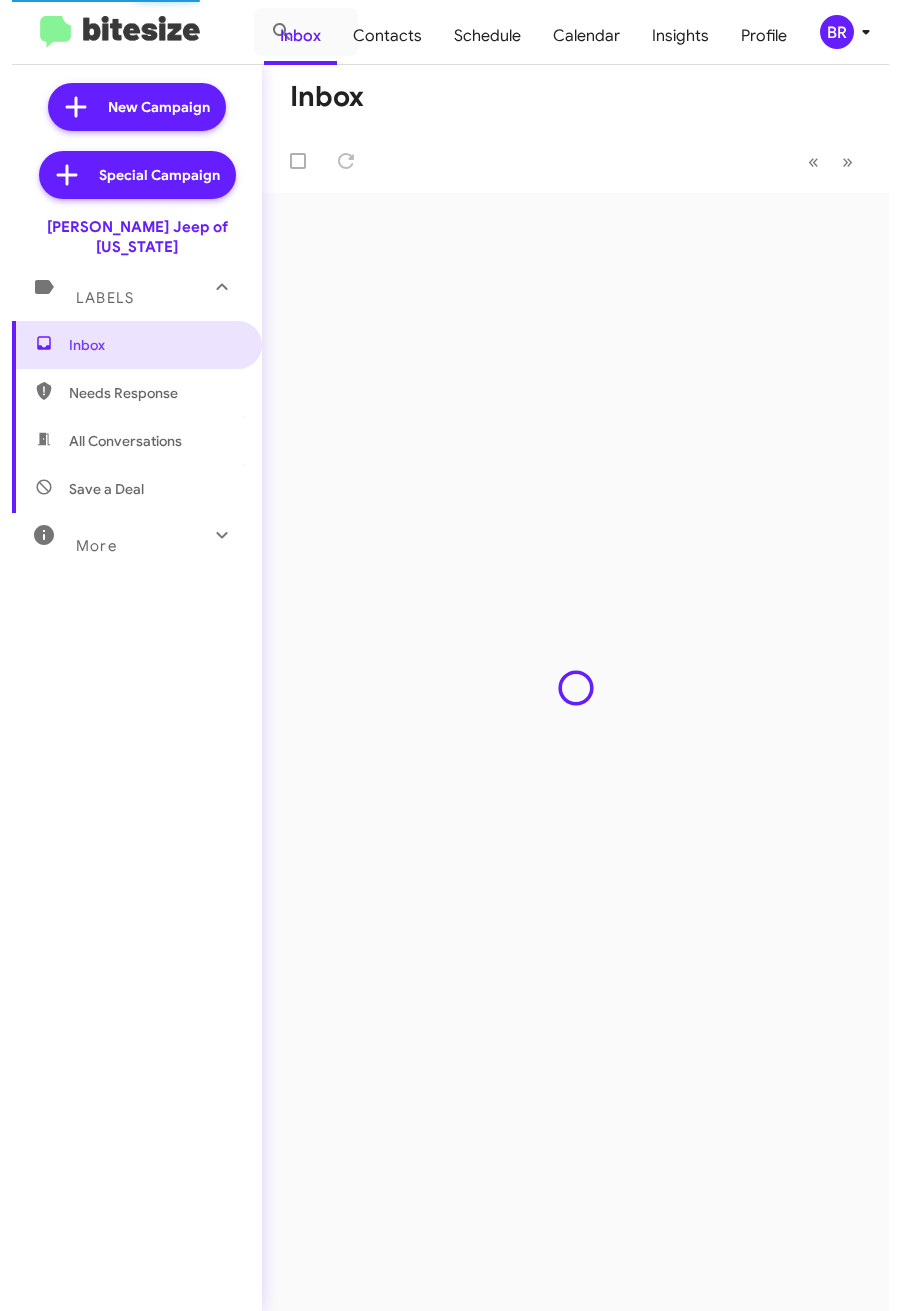 scroll, scrollTop: 0, scrollLeft: 0, axis: both 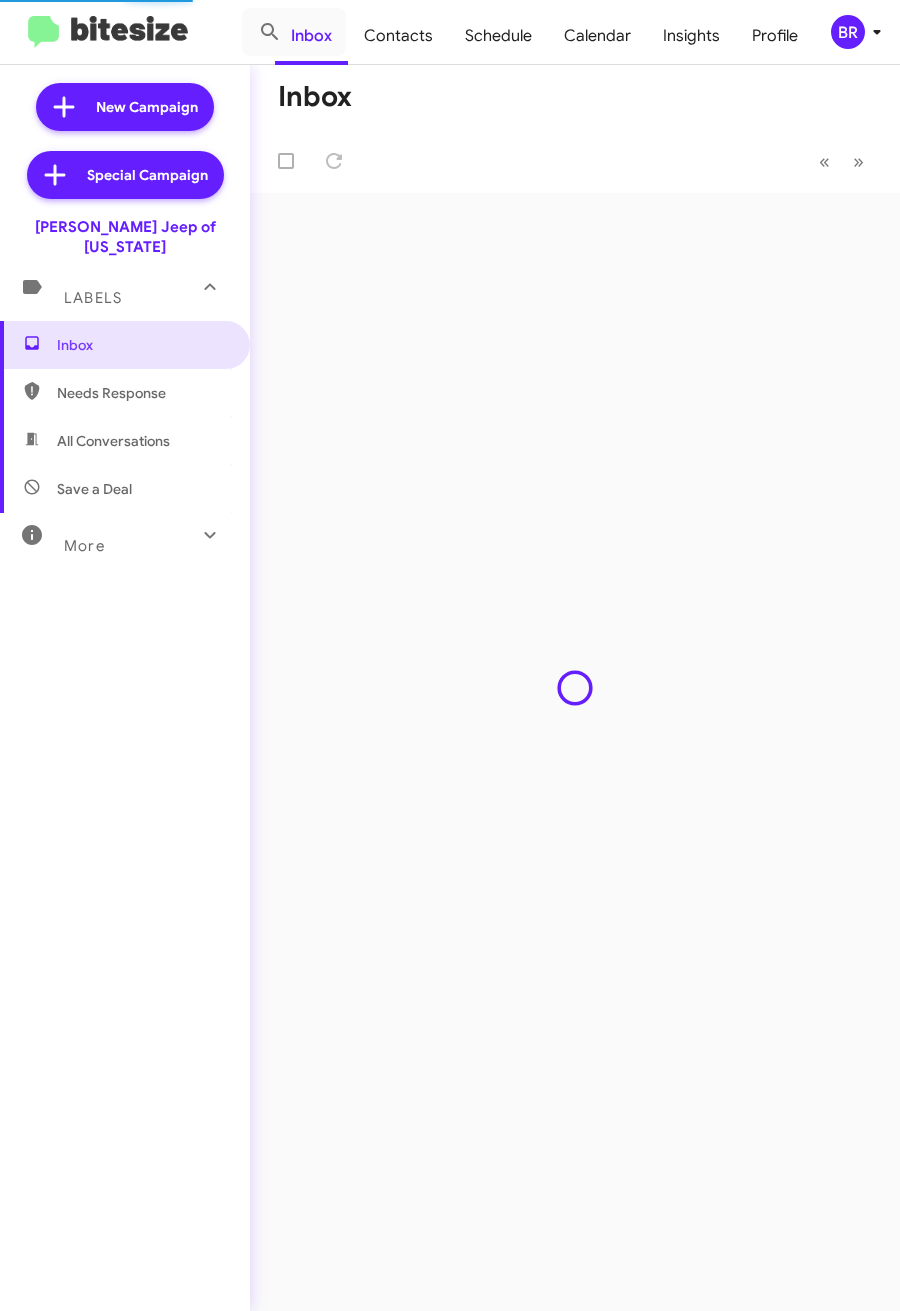 click on "Contacts" 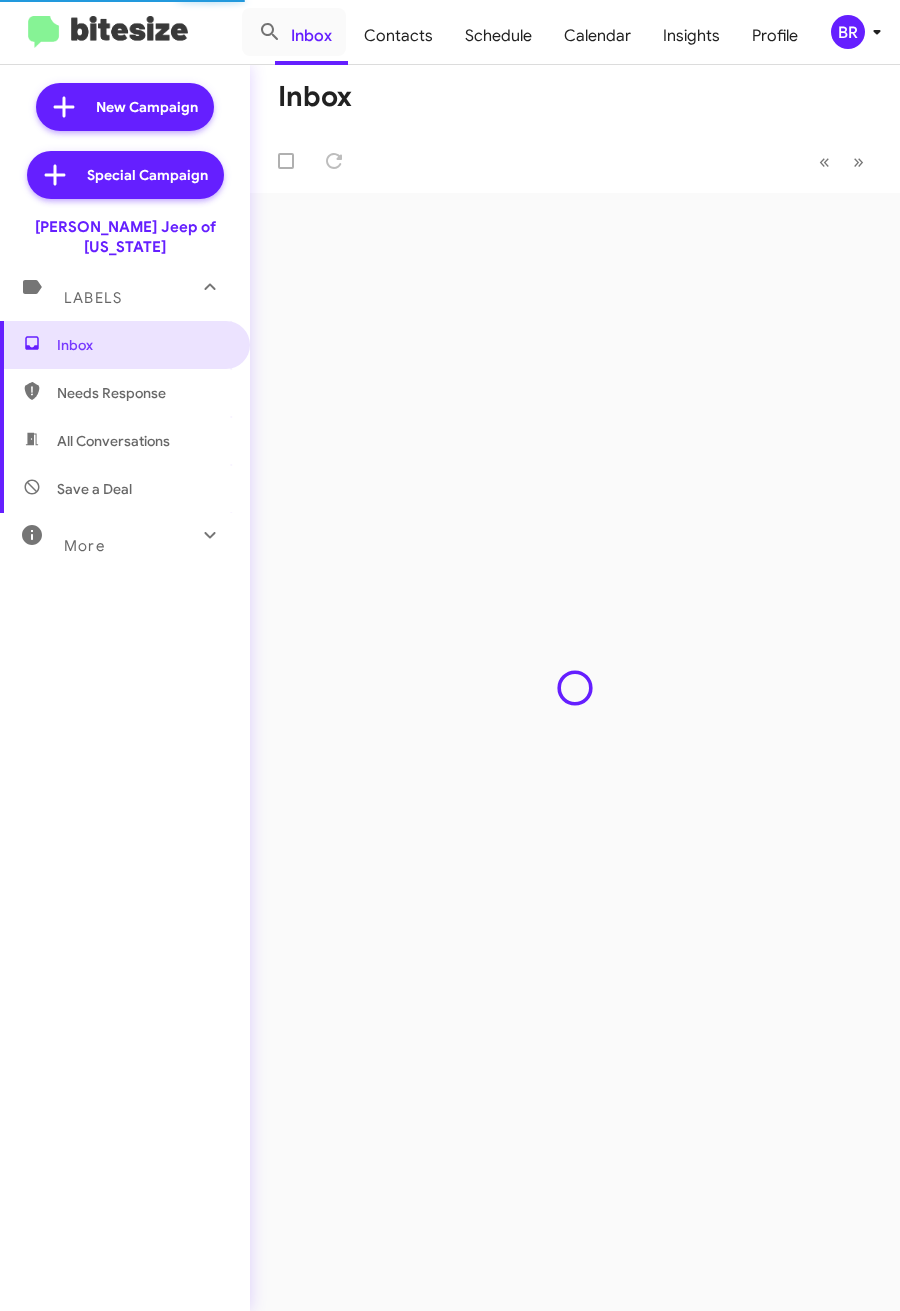 type on "in:groups" 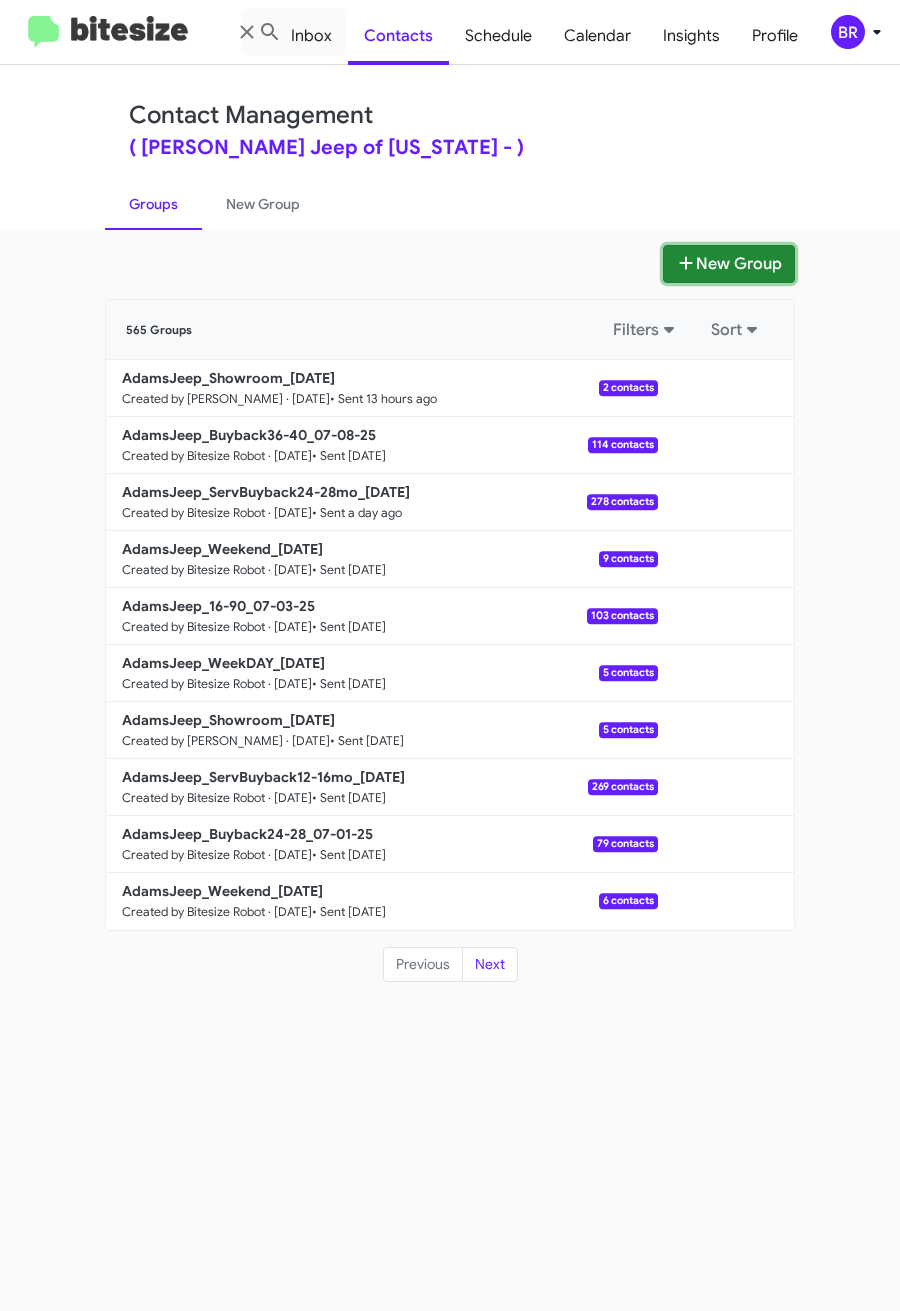 click on "New Group" 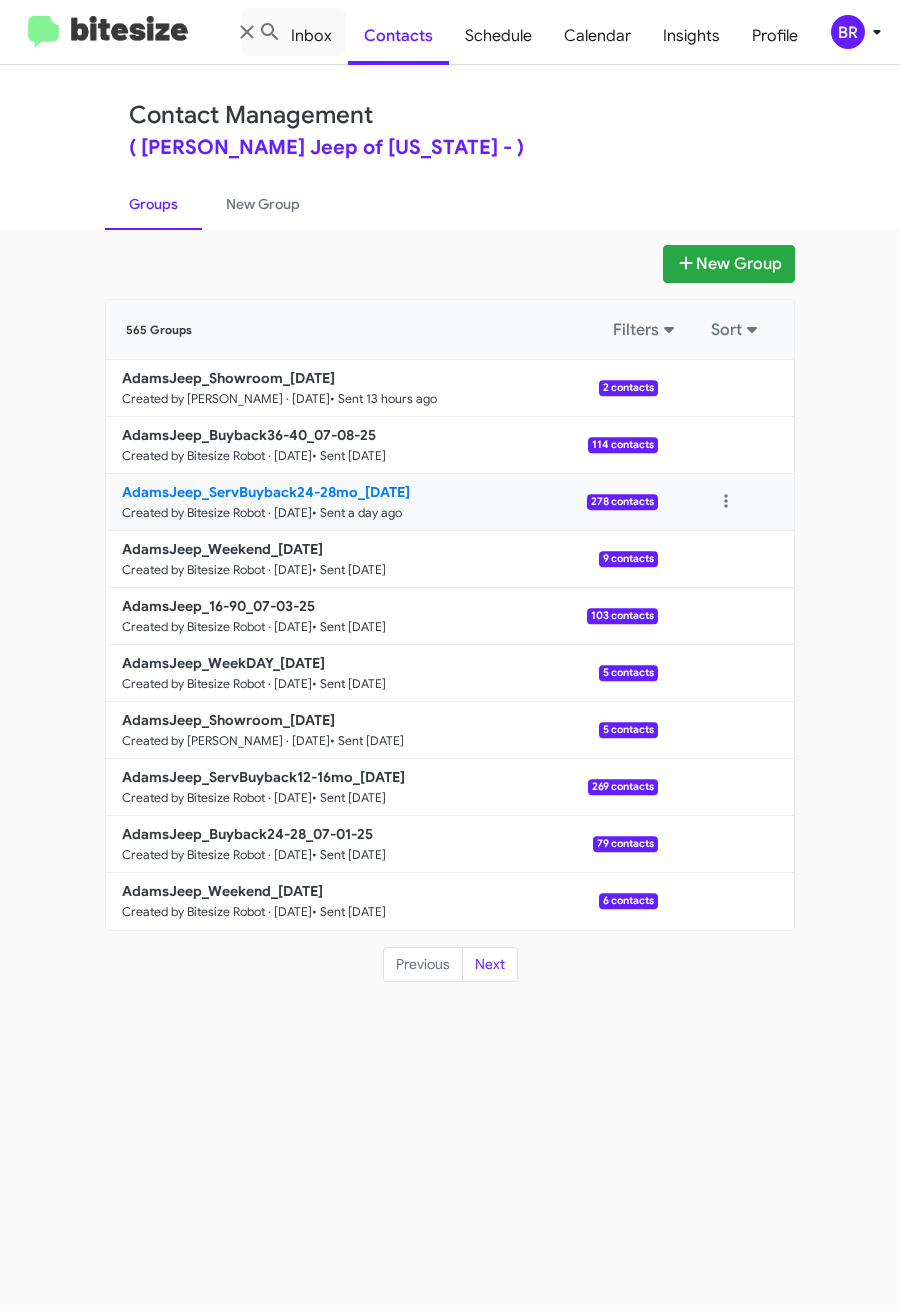 type 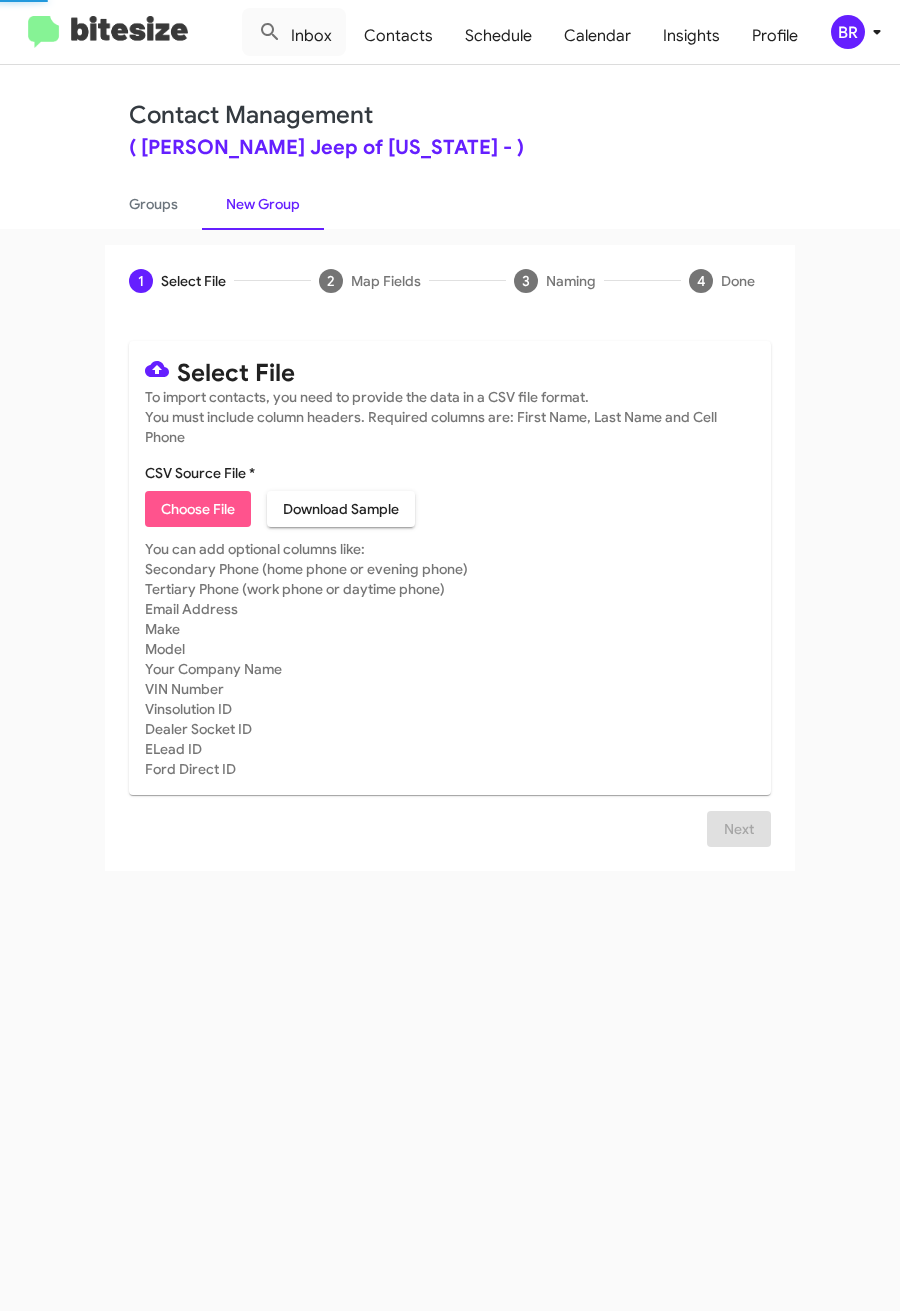 click on "Choose File" 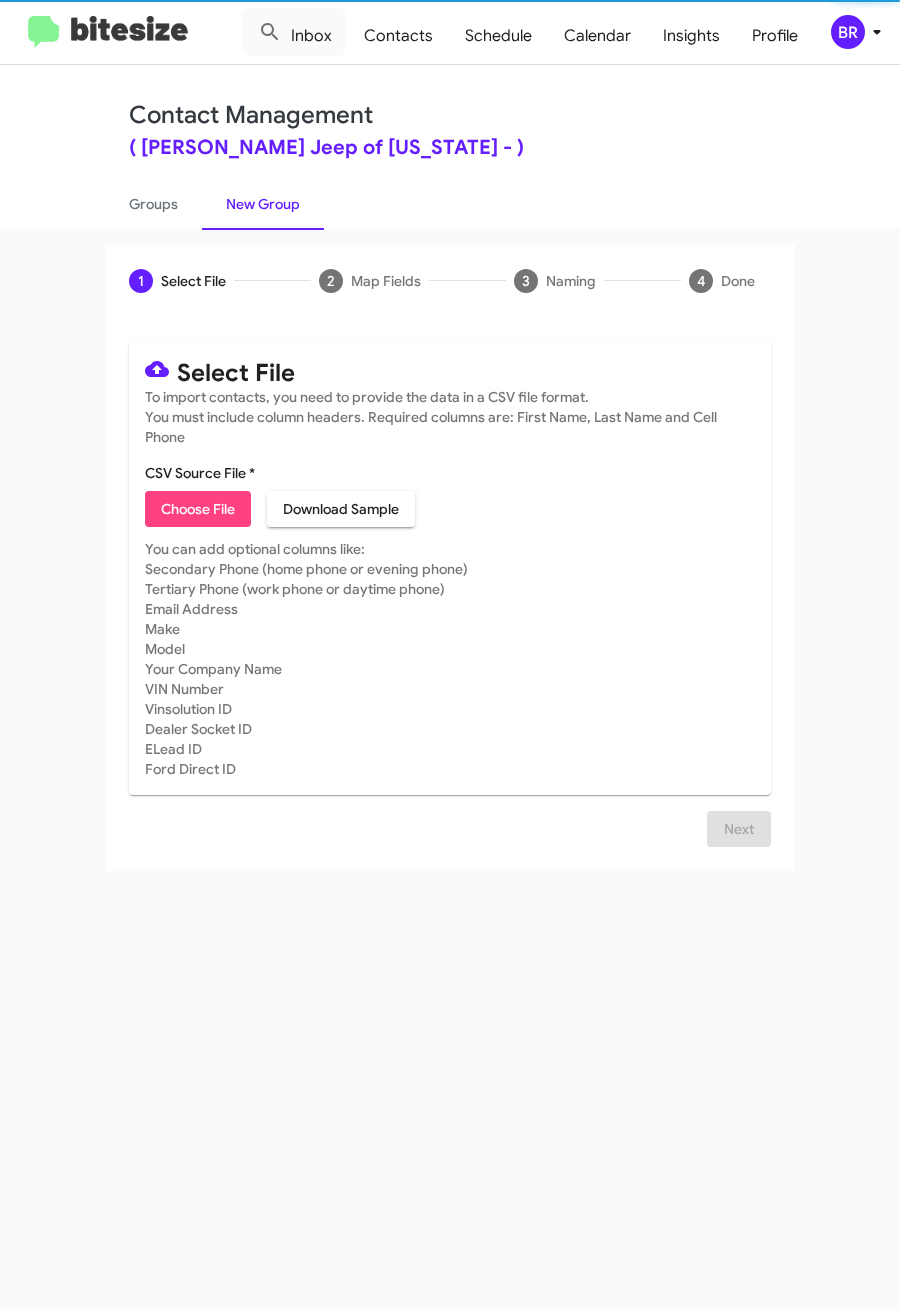 type on "AdamsJeep_WeekDAY_[DATE]" 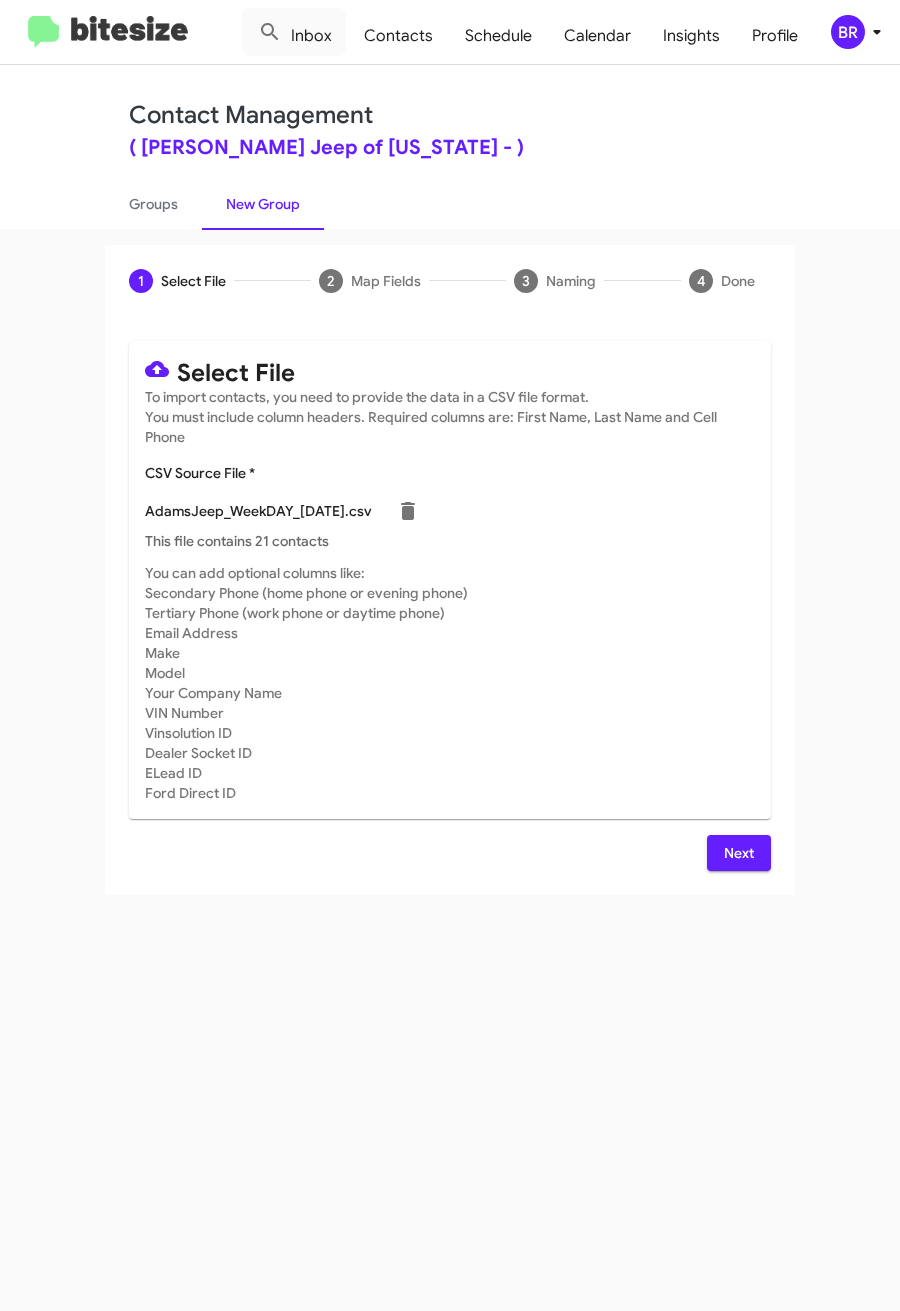click on "Select File   To import contacts, you need to provide the data in a CSV file format.   You must include column headers. Required columns are: First Name, Last Name and Cell Phone  CSV Source File * AdamsJeep_WeekDAY_[DATE].csv This file contains 21 contacts  You can add optional columns like:   Secondary Phone (home phone or evening phone)   Tertiary Phone (work phone or daytime phone)   Email Address   Make   Model   Your Company Name   VIN Number   Vinsolution ID   Dealer Socket ID   ELead ID   Ford Direct ID   Next" at bounding box center (450, 606) 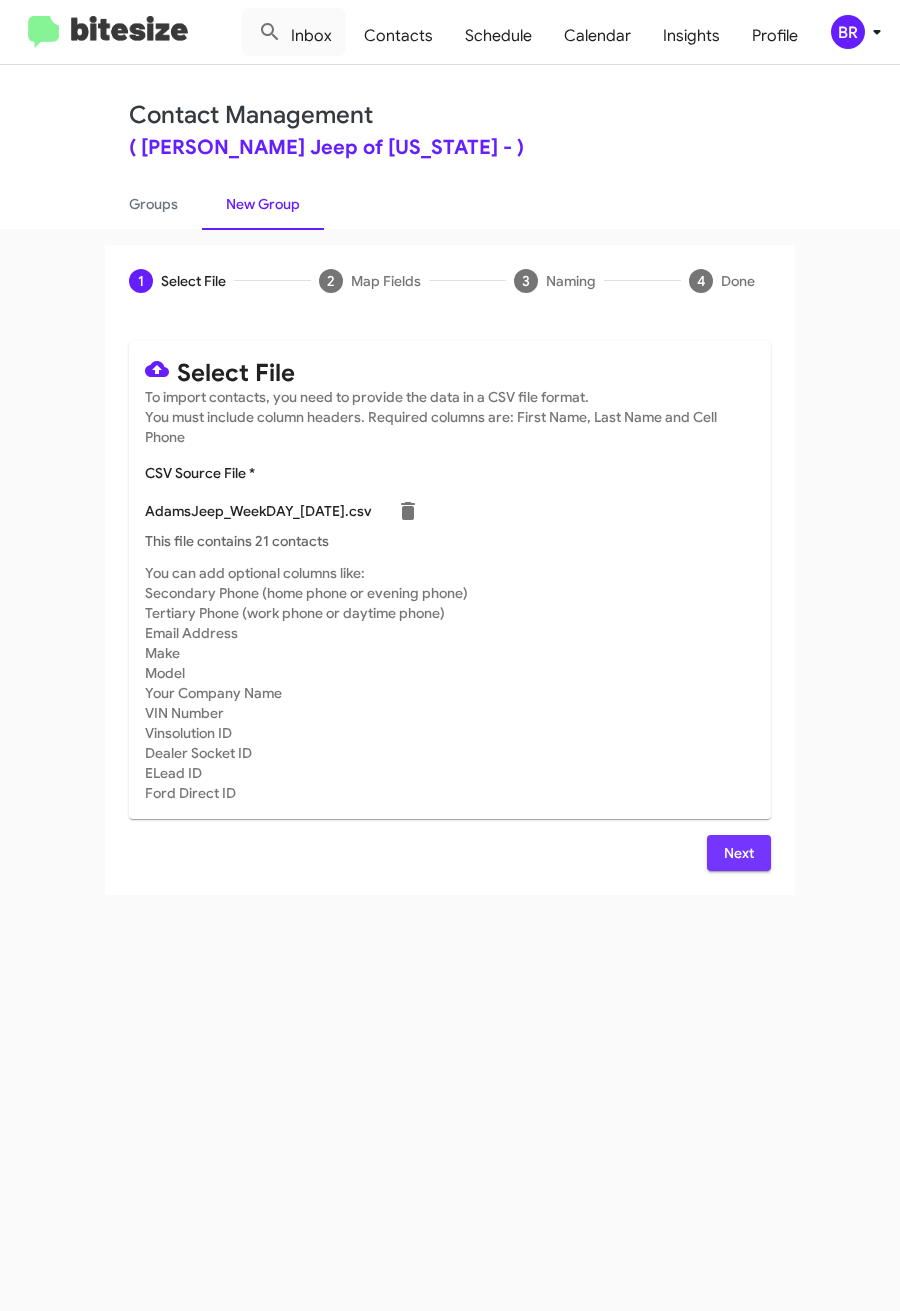 click on "Next" at bounding box center [739, 853] 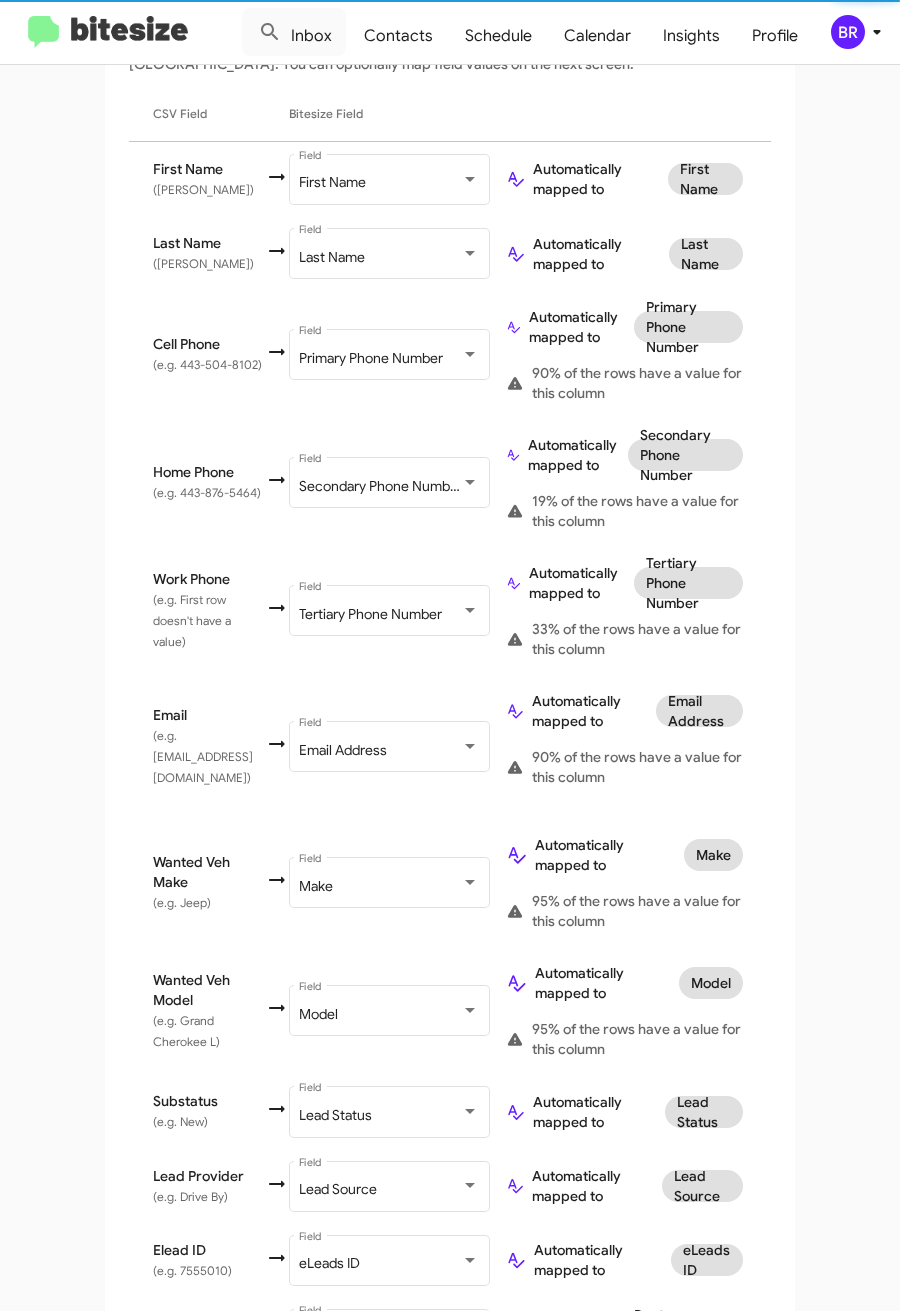 scroll, scrollTop: 562, scrollLeft: 0, axis: vertical 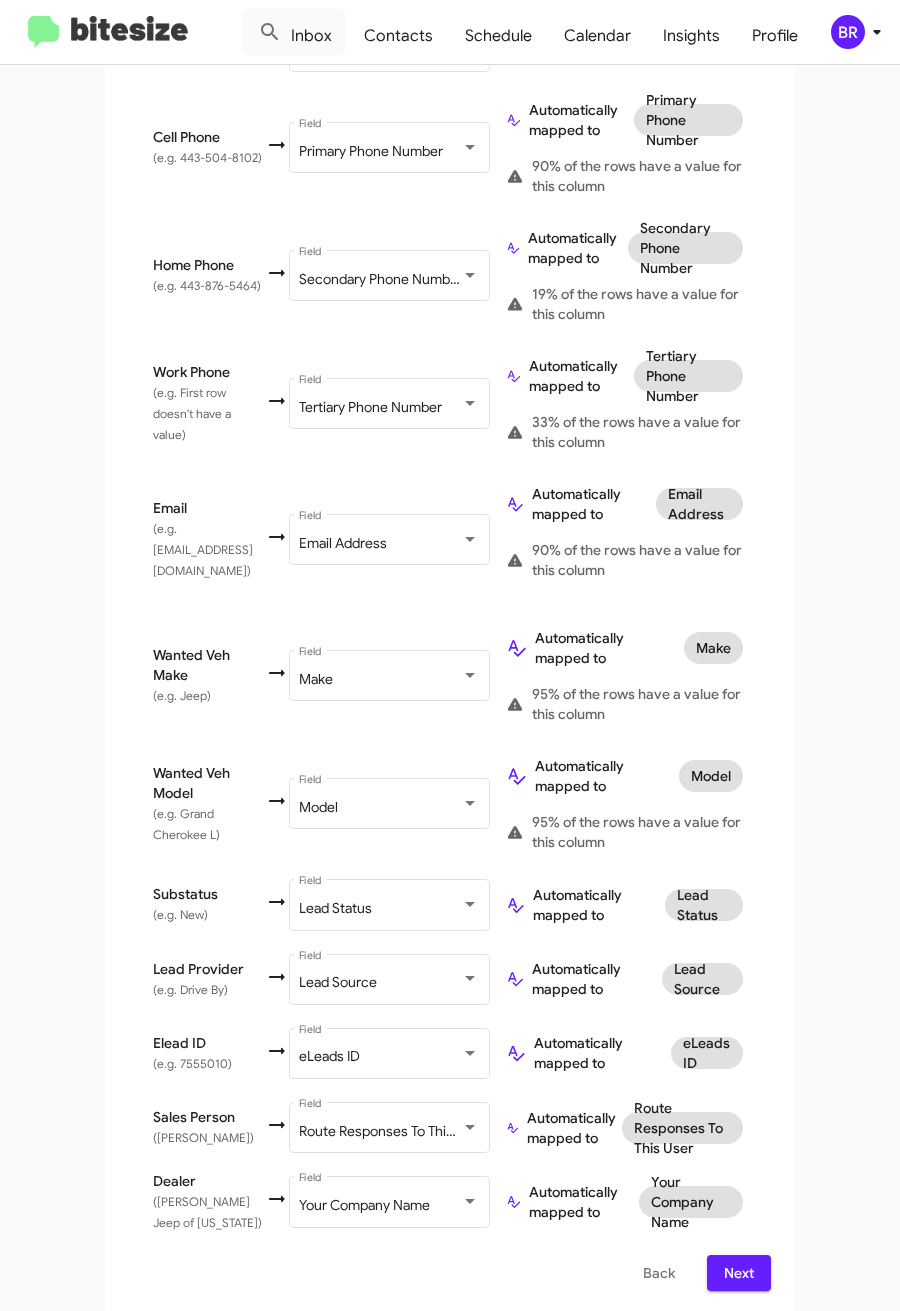 click on "Next" at bounding box center [739, 1273] 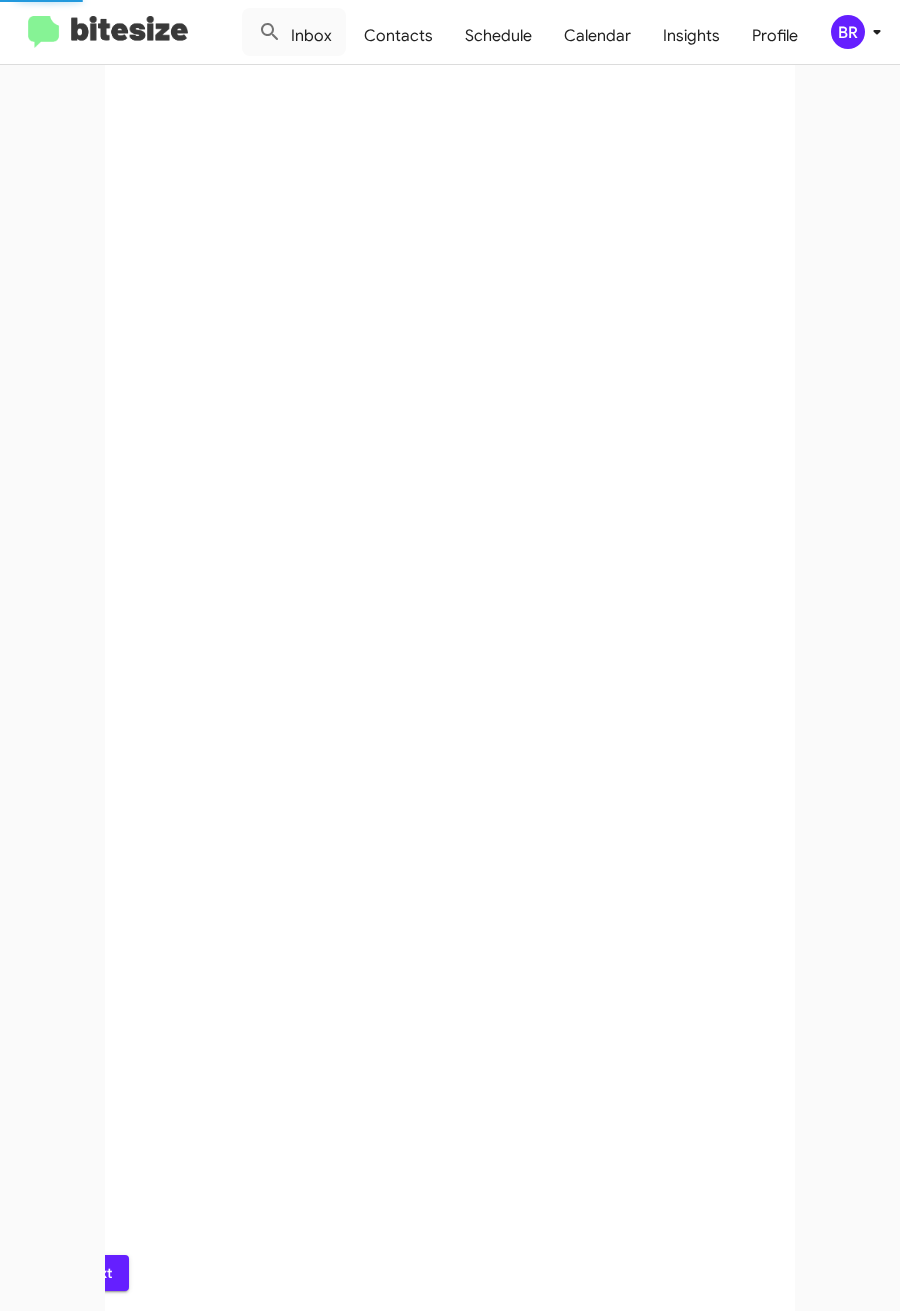 scroll, scrollTop: 0, scrollLeft: 0, axis: both 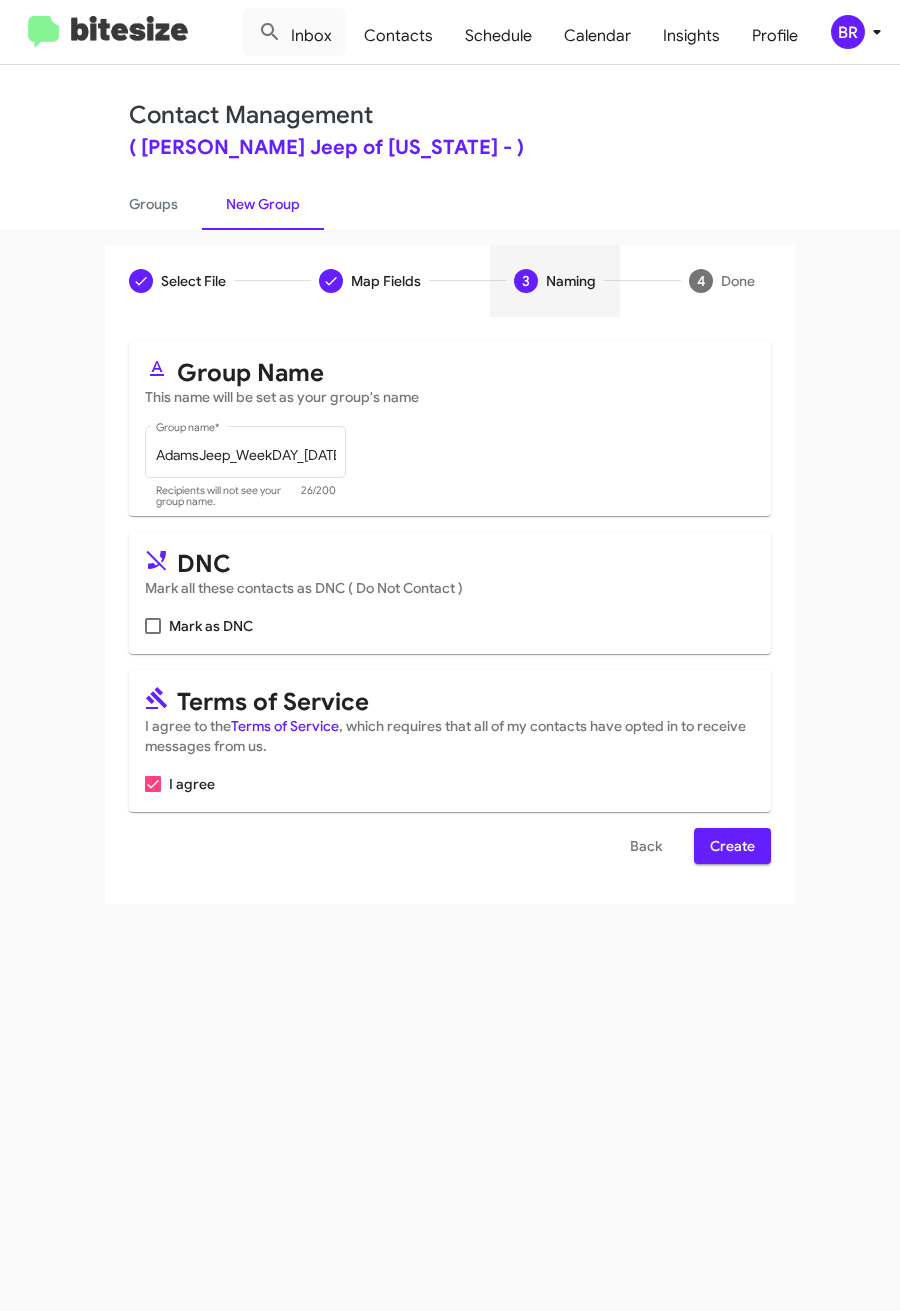 click on "Create" at bounding box center (732, 846) 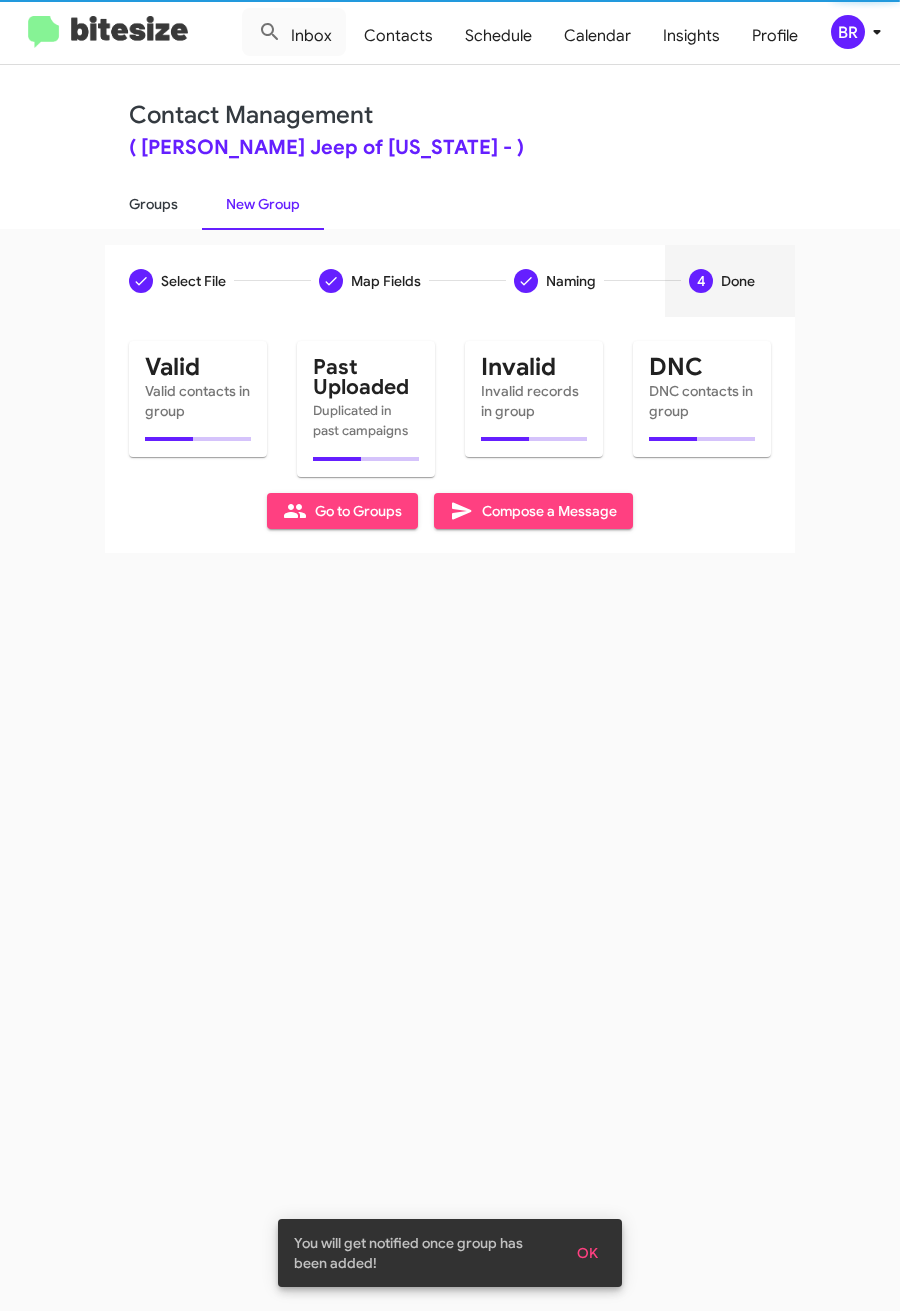 click on "Groups" 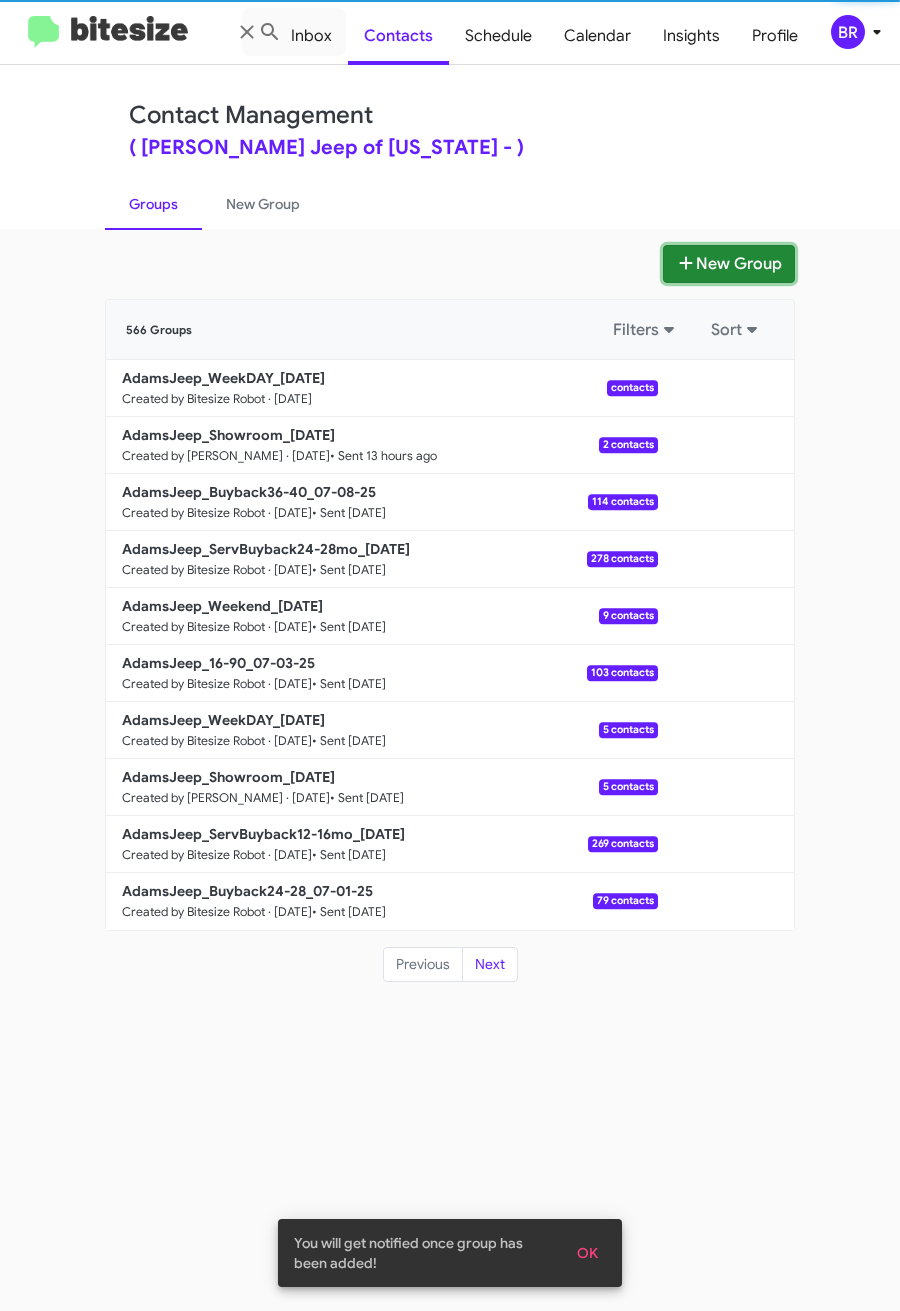 click 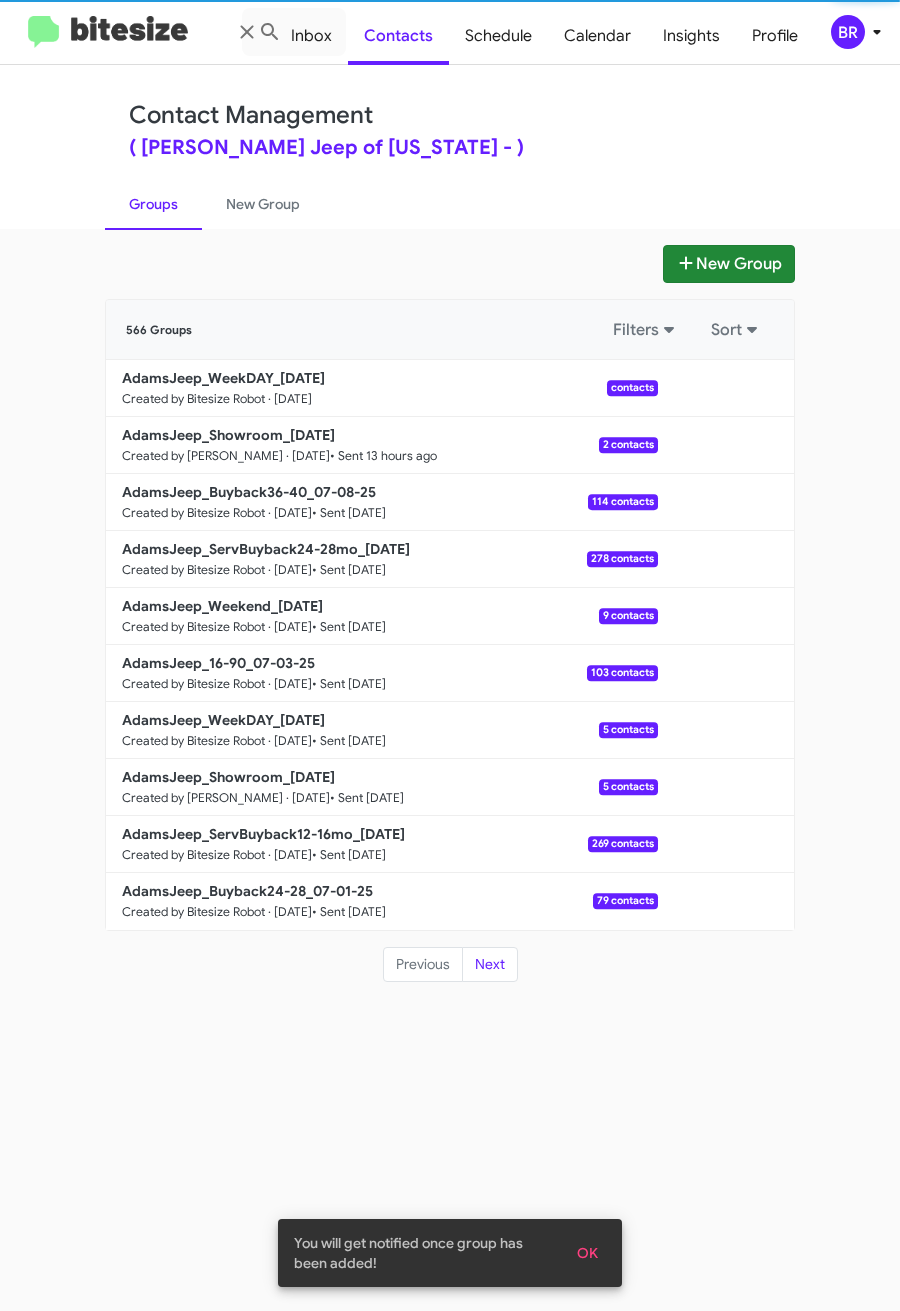 type 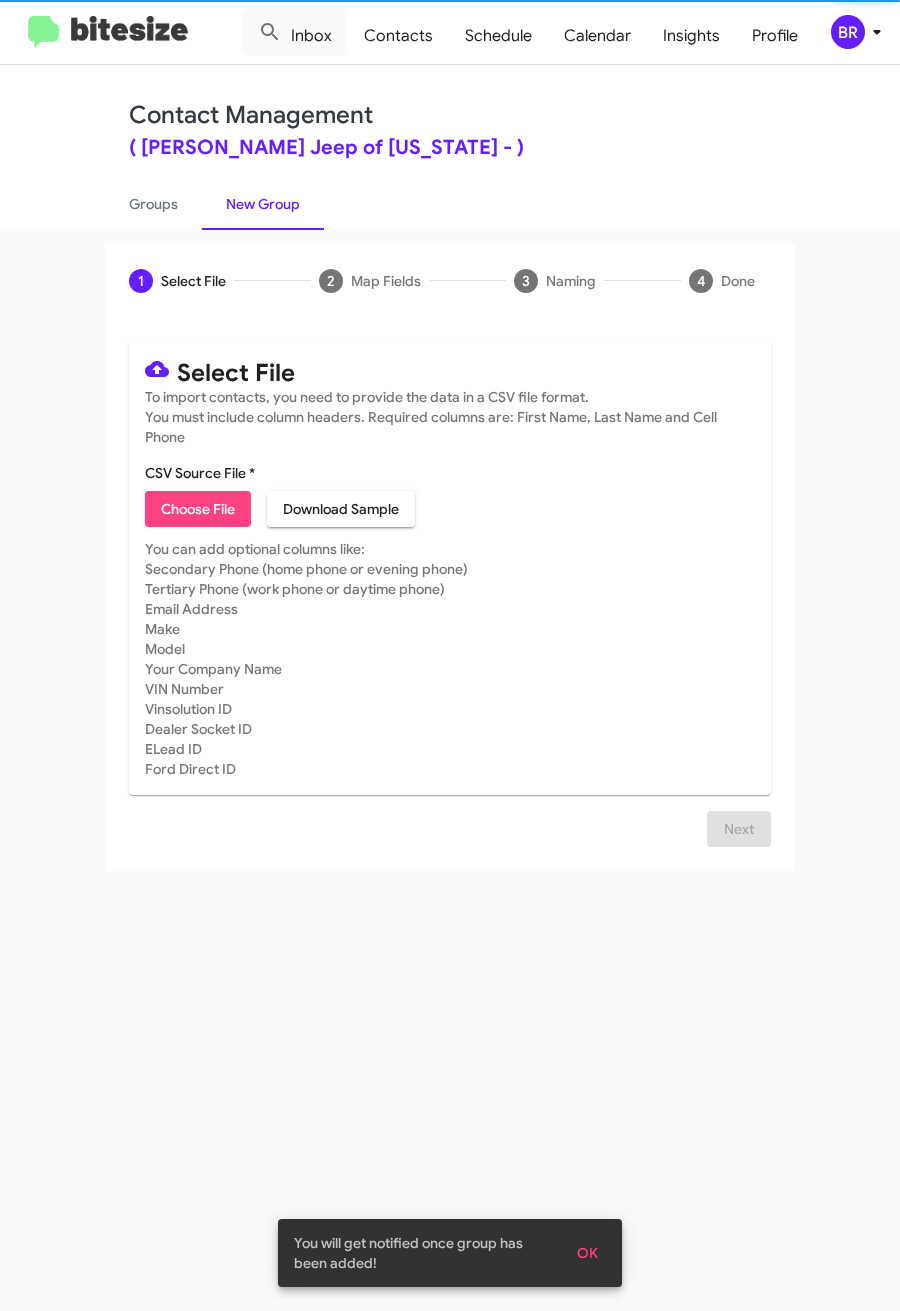 click on "Choose File" 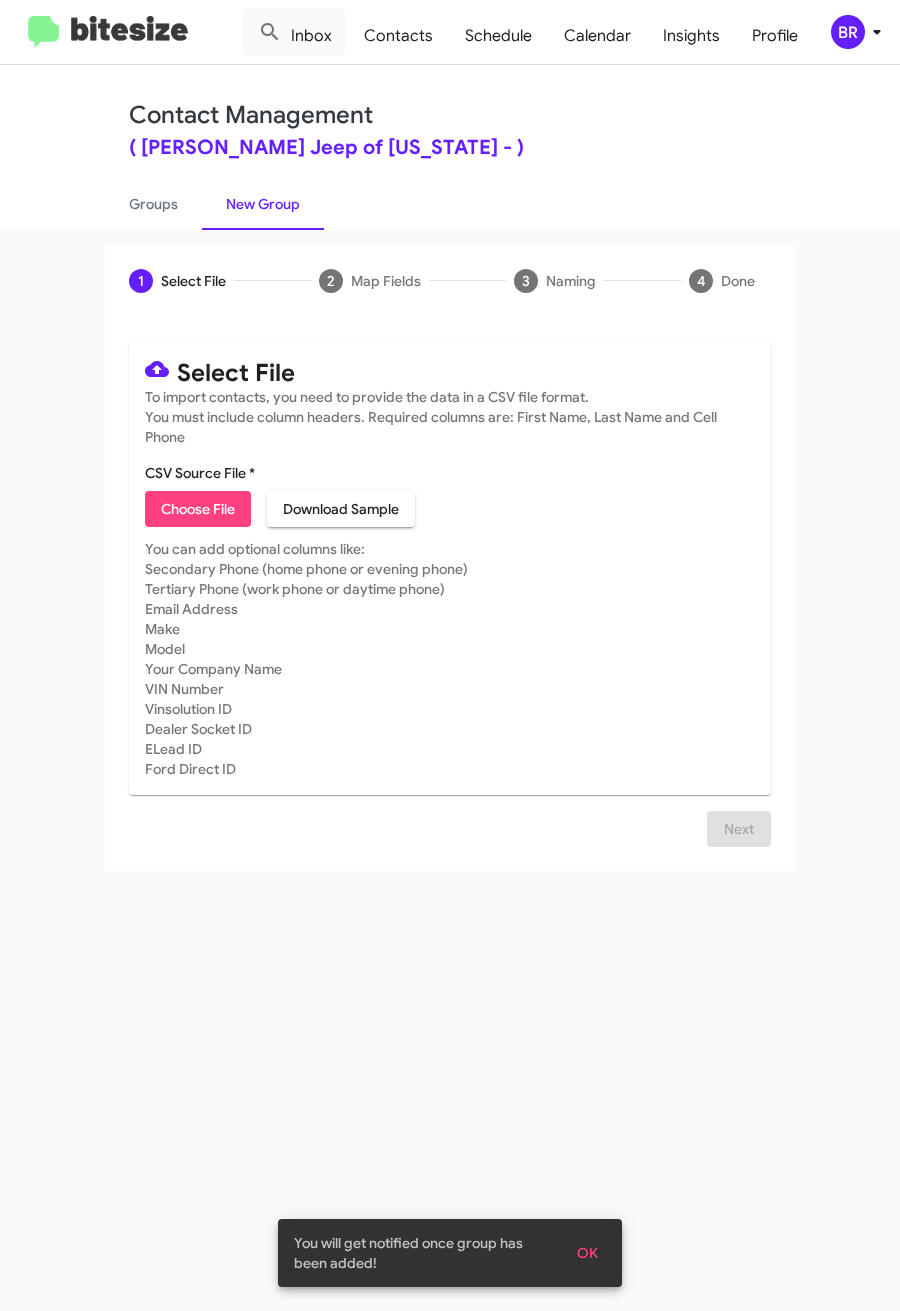 type on "AdamsJeep_3-14_07-10-25" 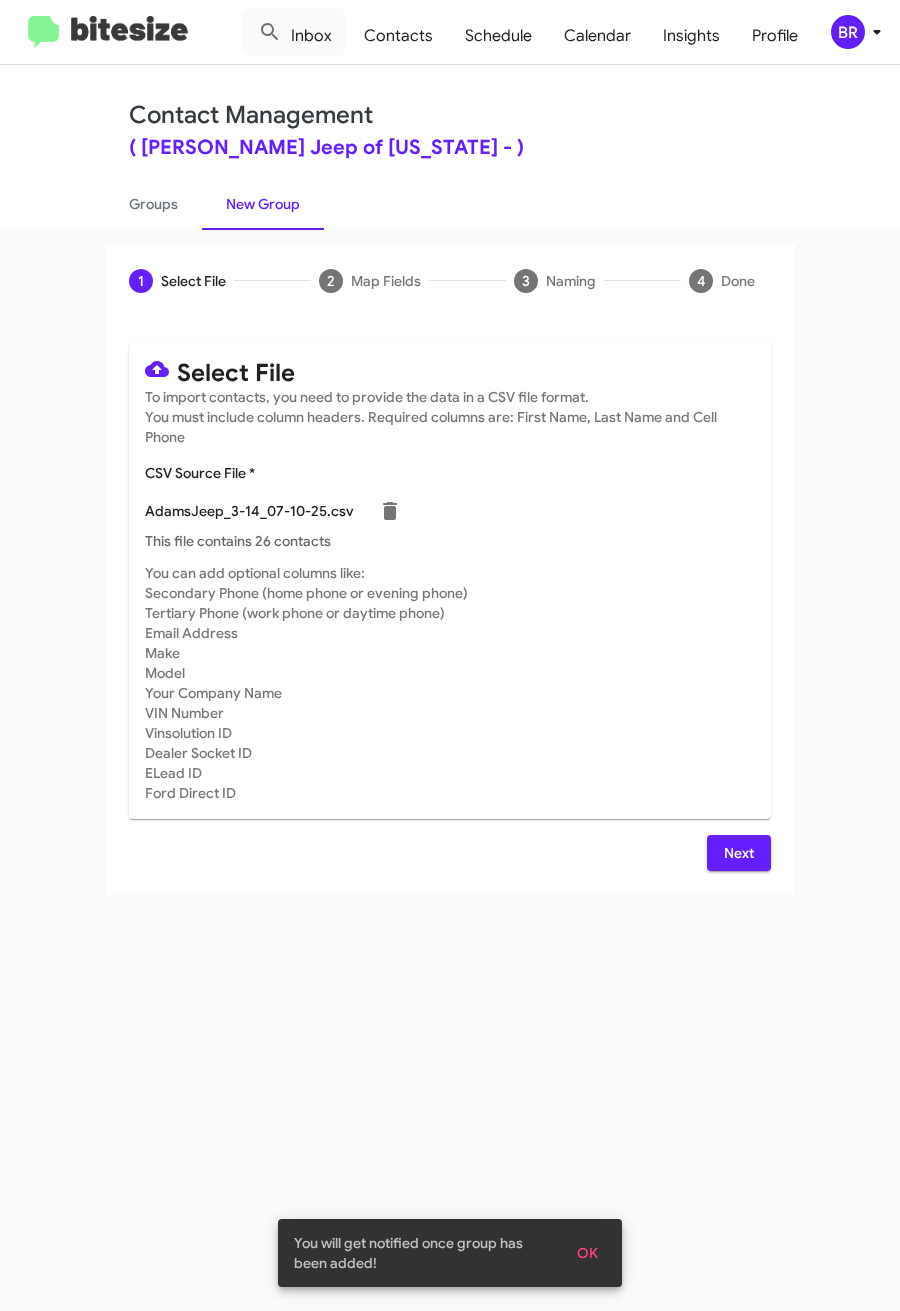 click on "Next" 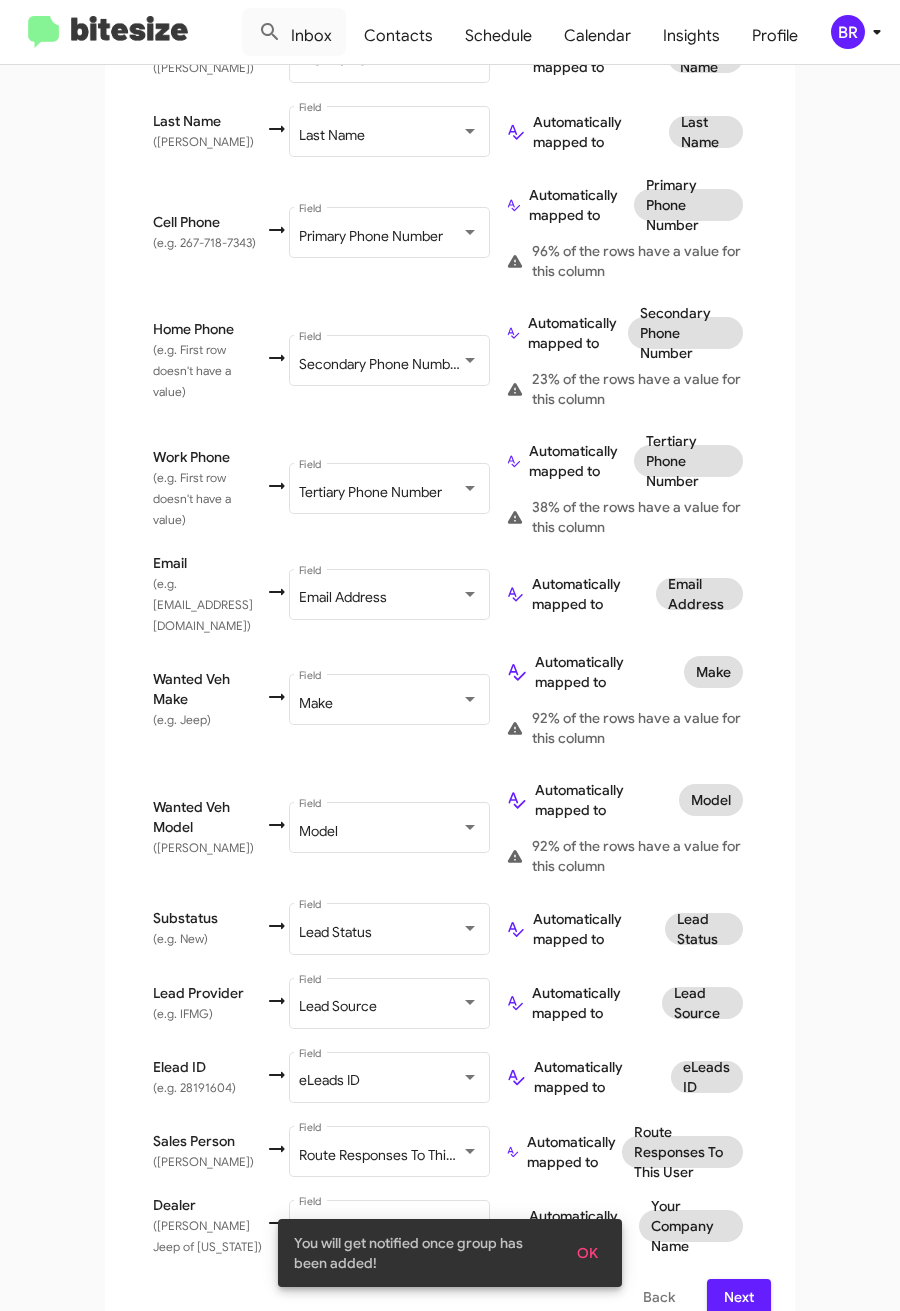 scroll, scrollTop: 492, scrollLeft: 0, axis: vertical 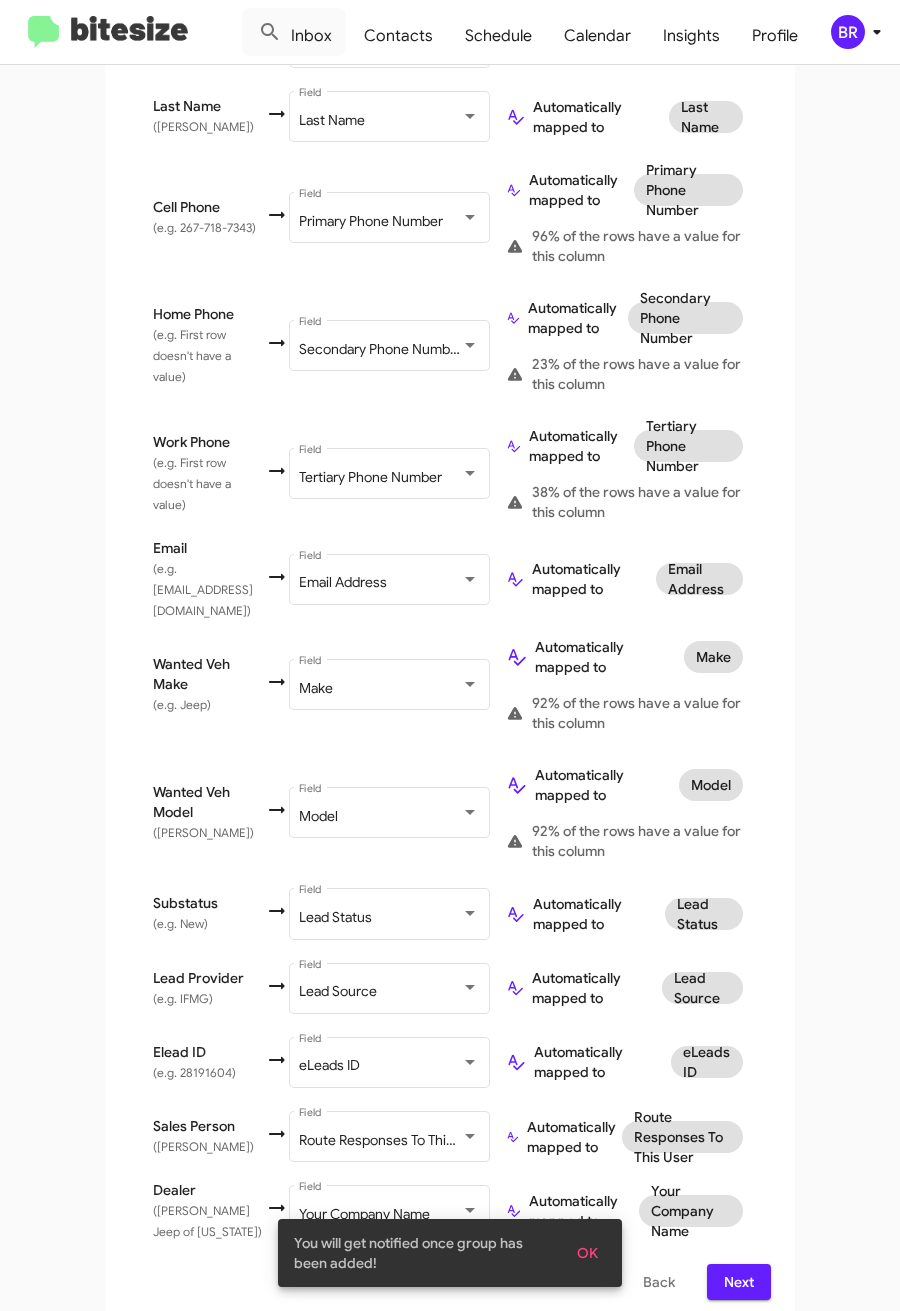 click on "Next" at bounding box center [739, 1282] 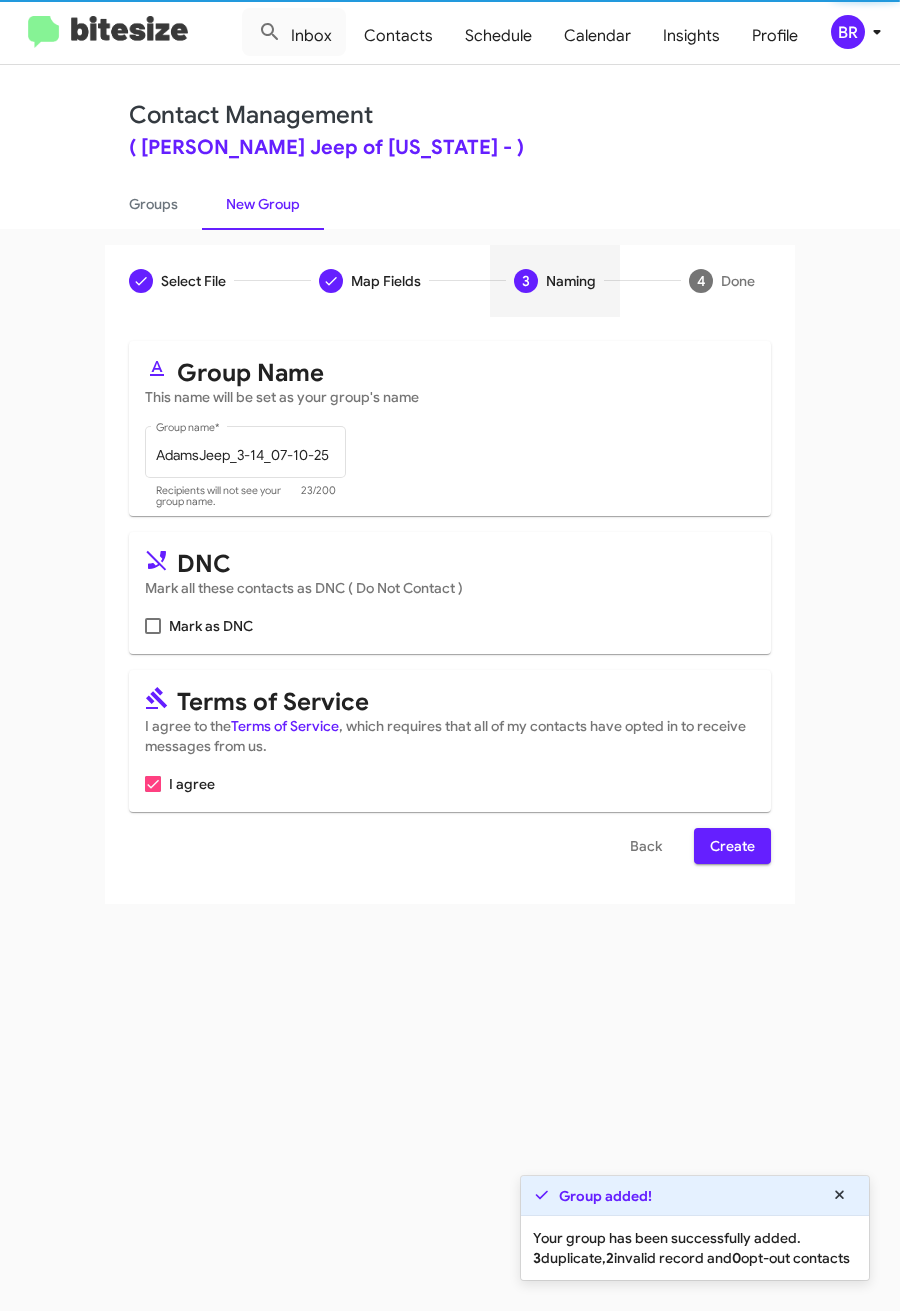 scroll, scrollTop: 0, scrollLeft: 0, axis: both 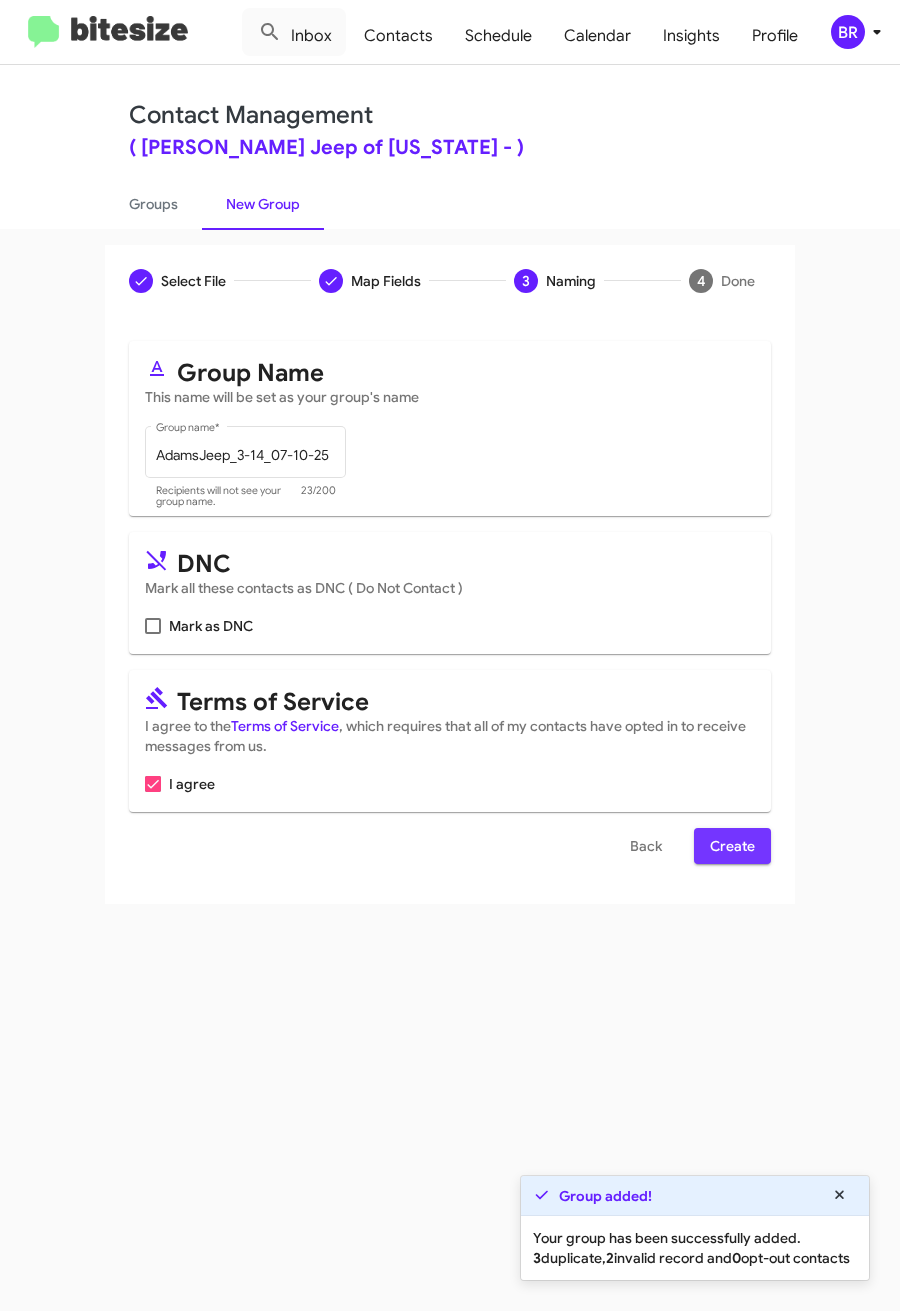 click on "Create" at bounding box center [732, 846] 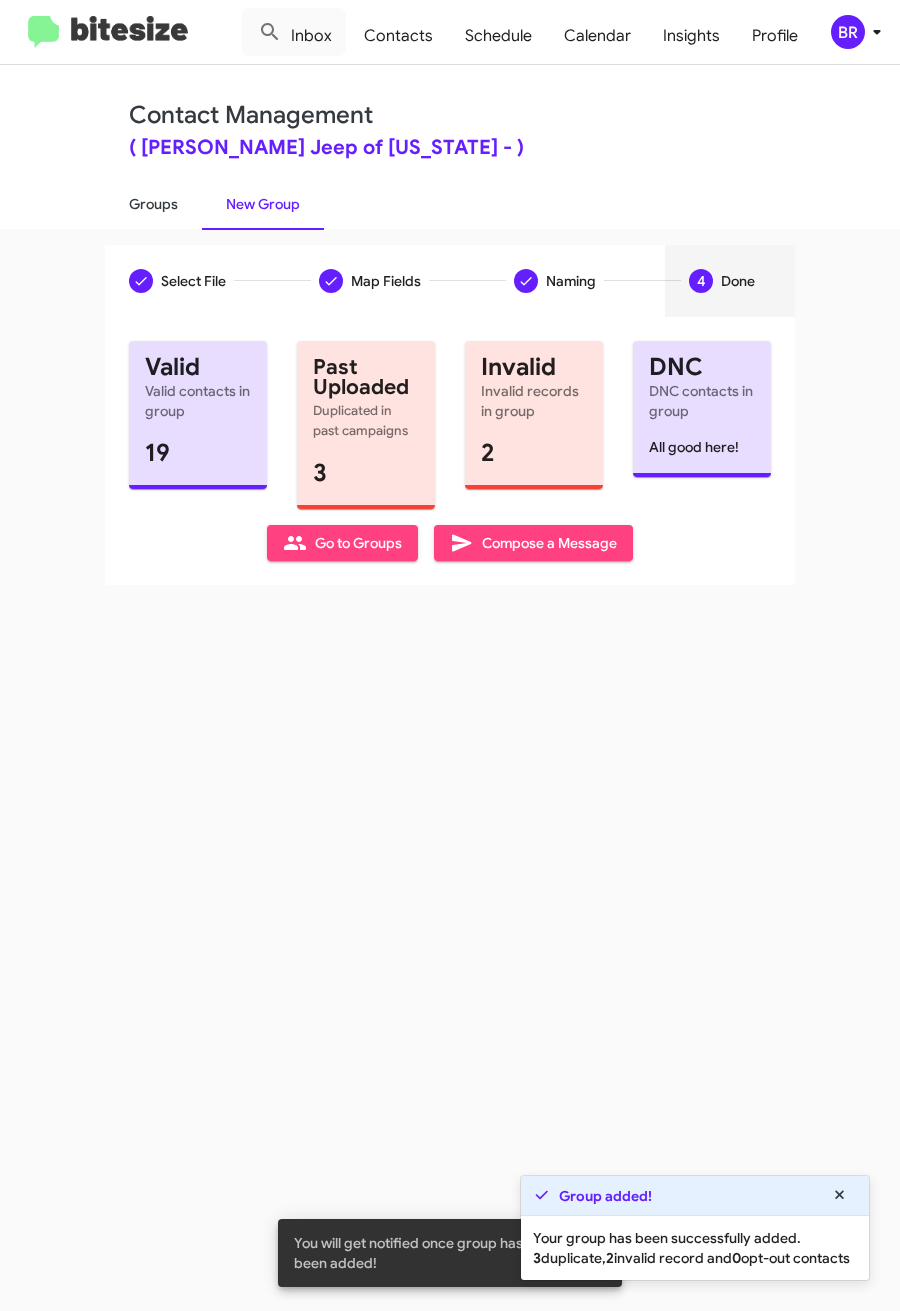 click on "Groups" 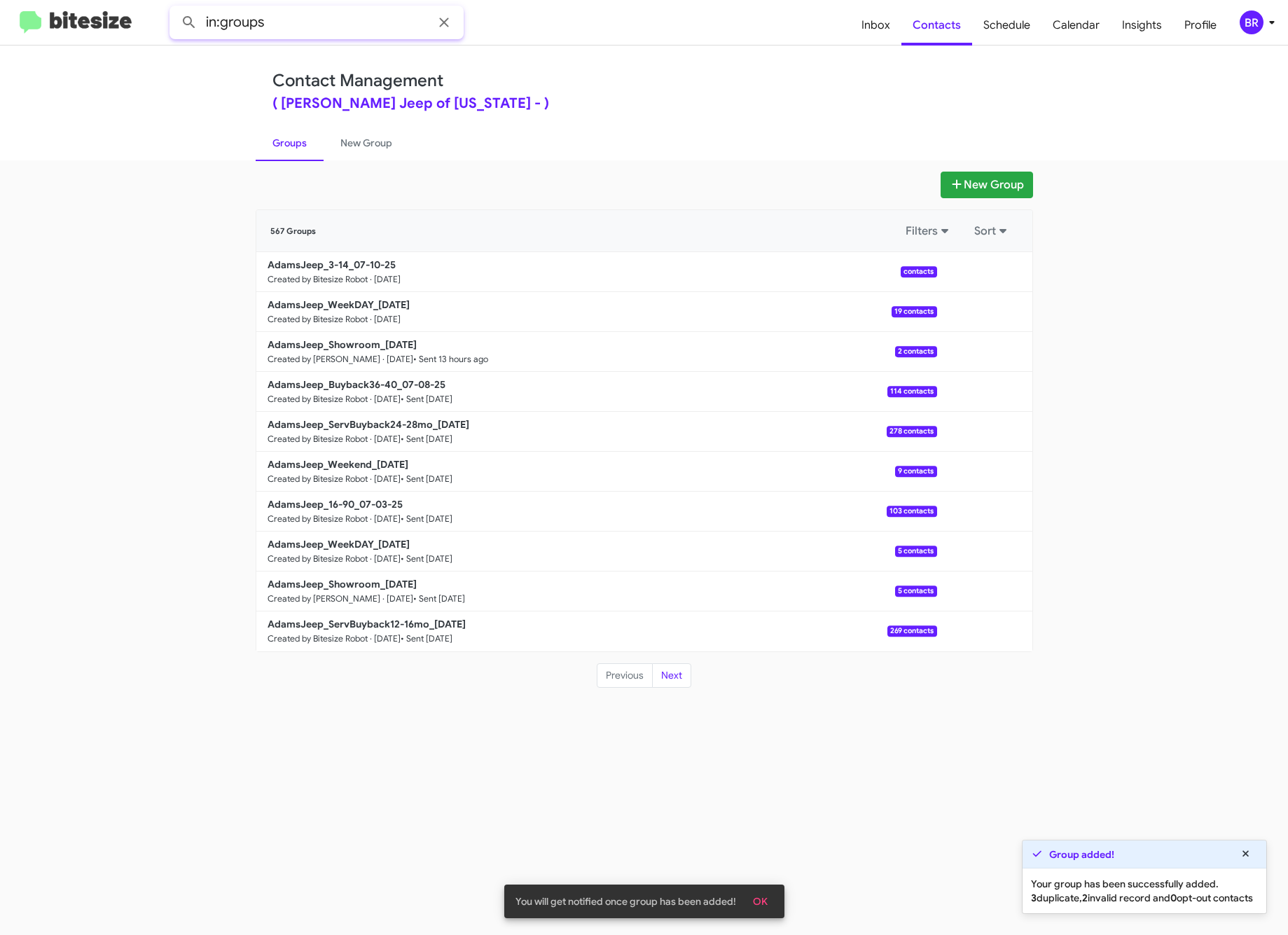 click on "in:groups" 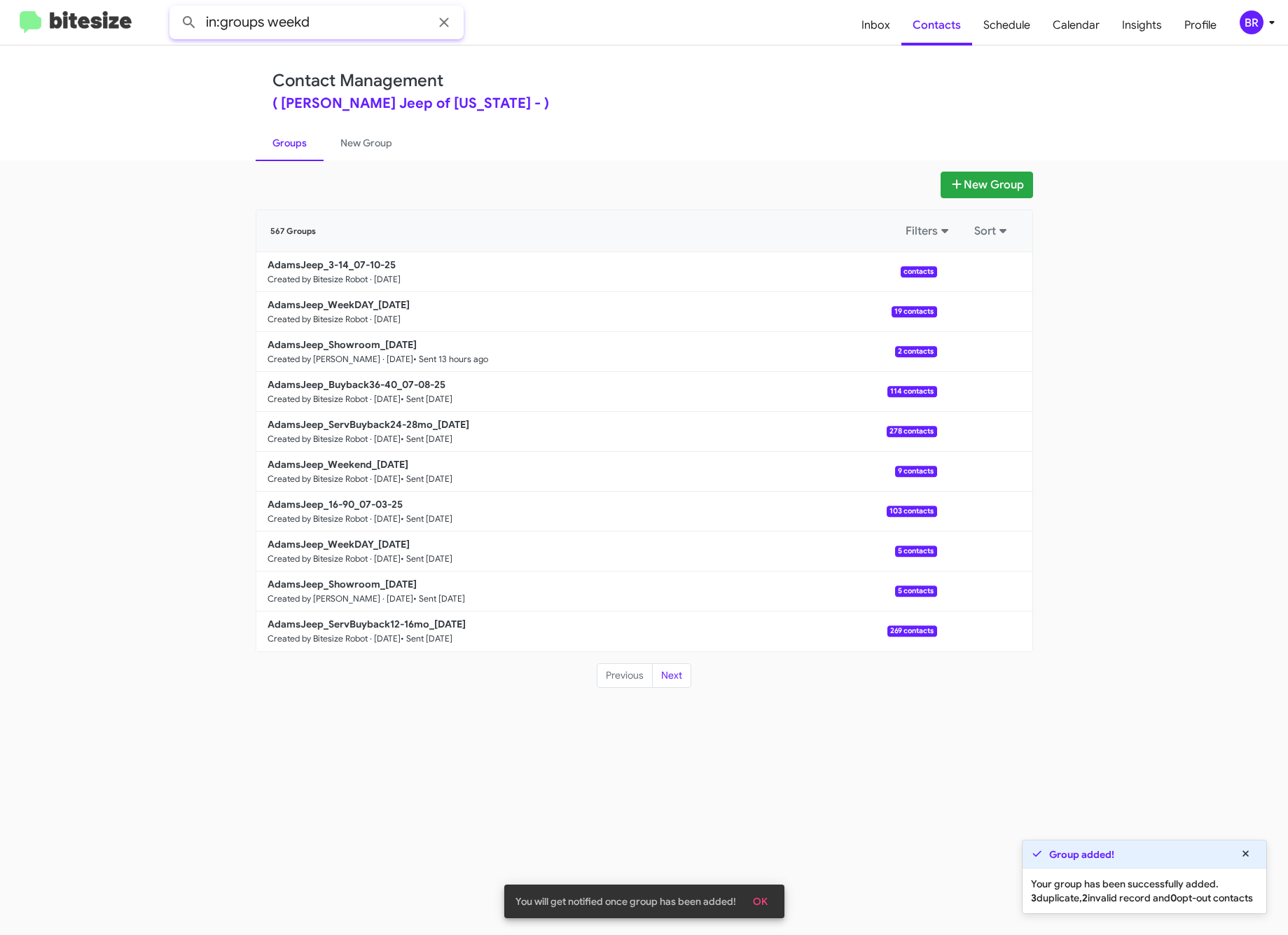 click 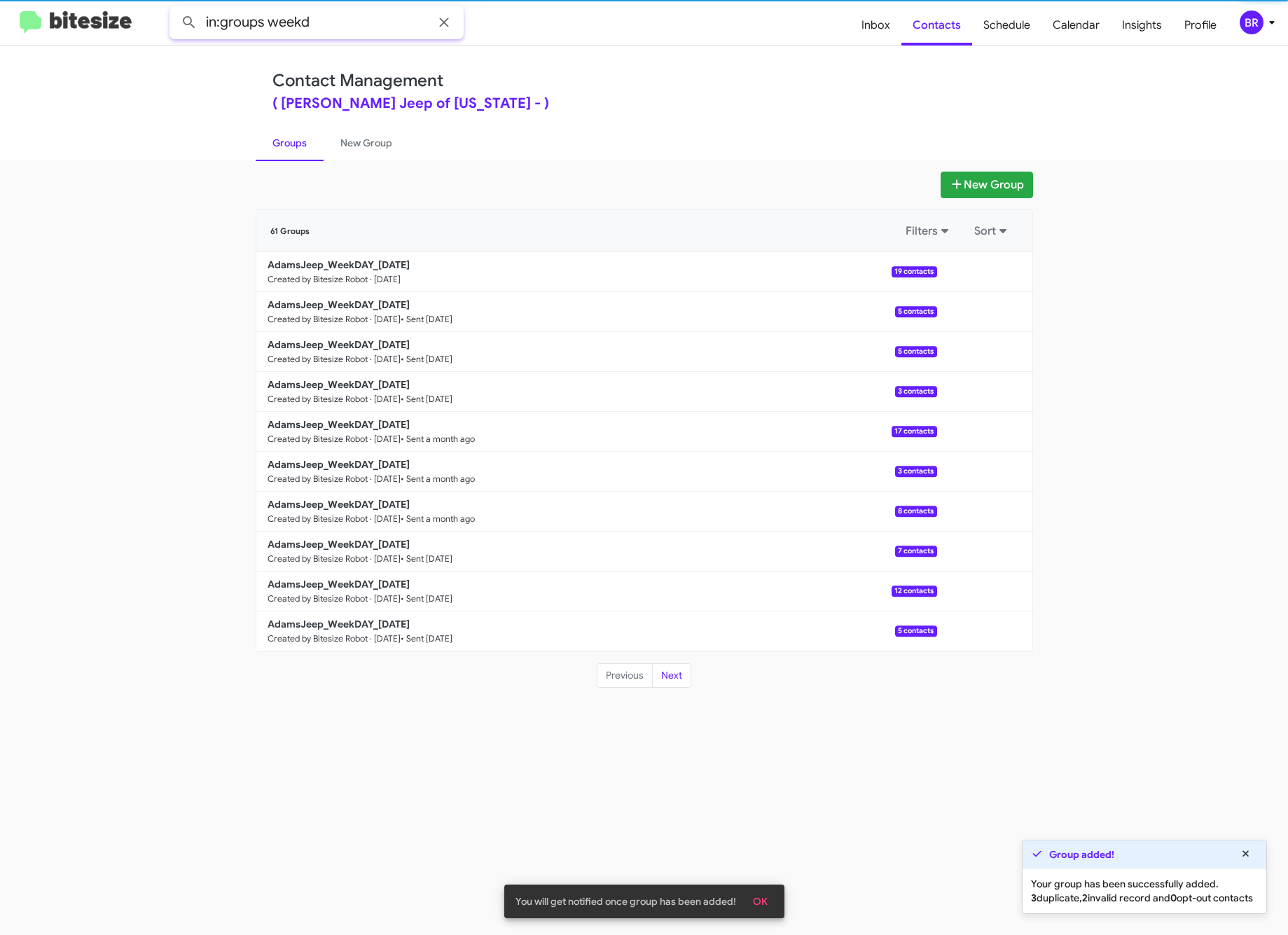 click on "in:groups weekd" 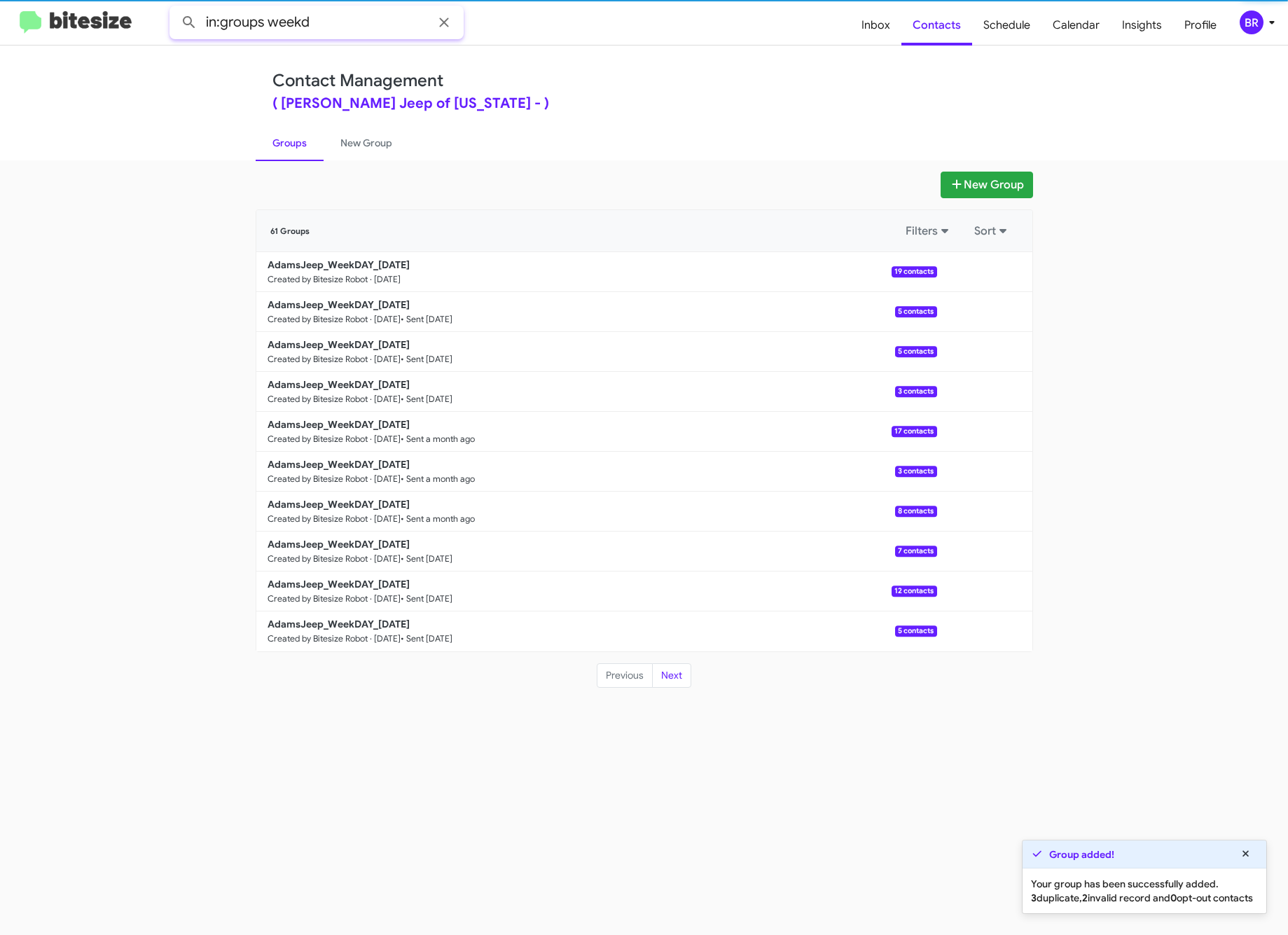 click on "in:groups weekd" 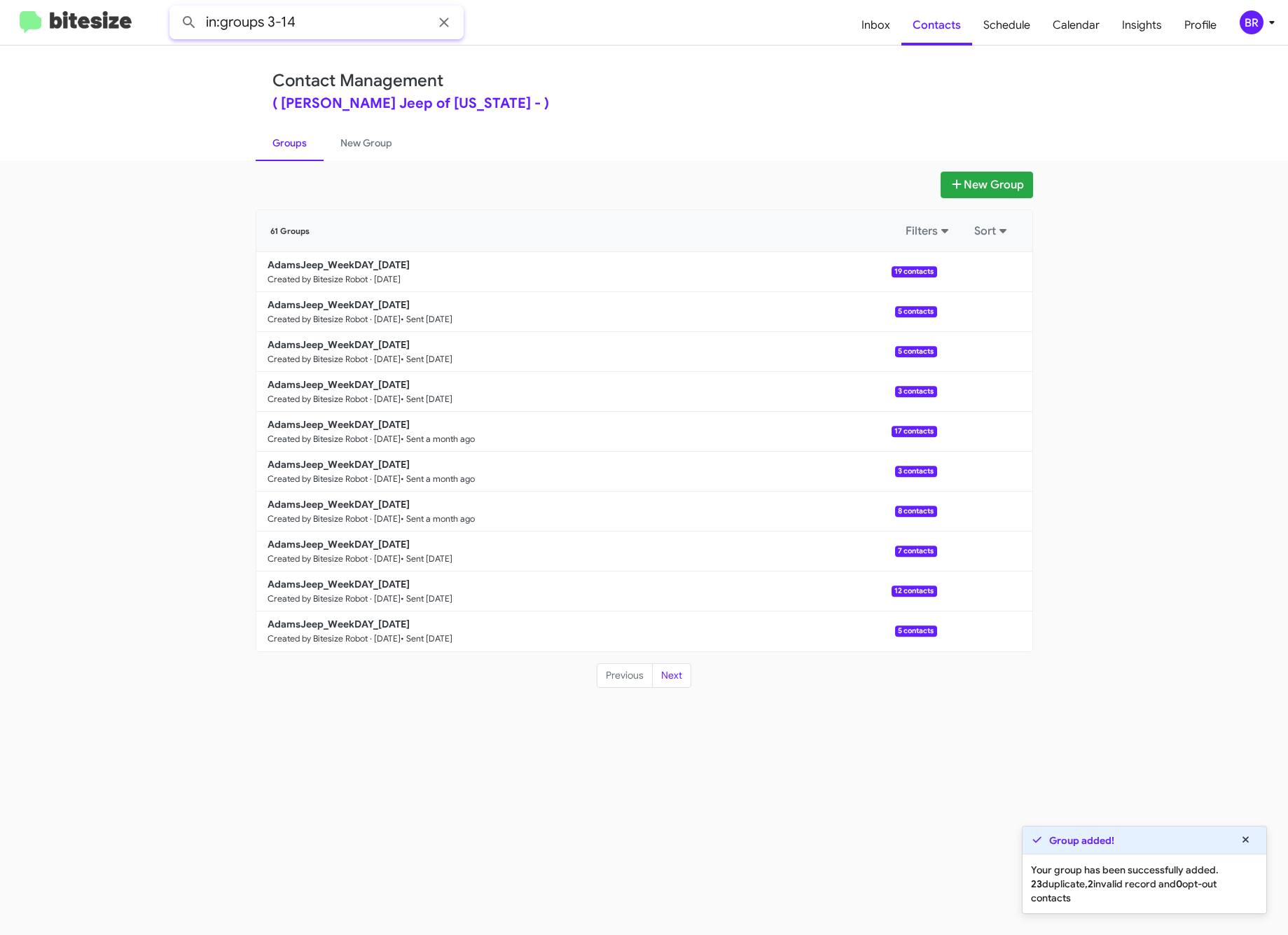 click 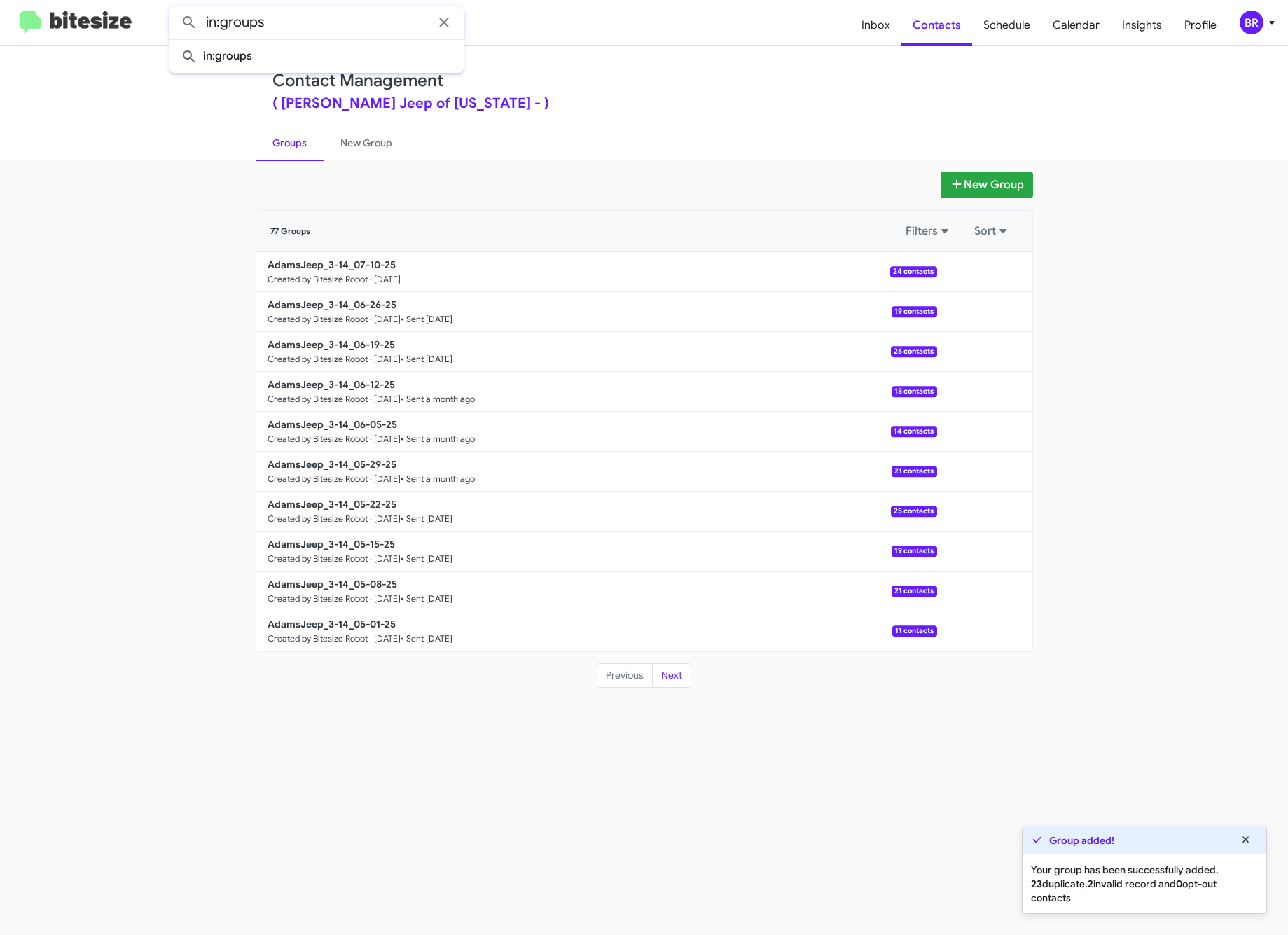 click 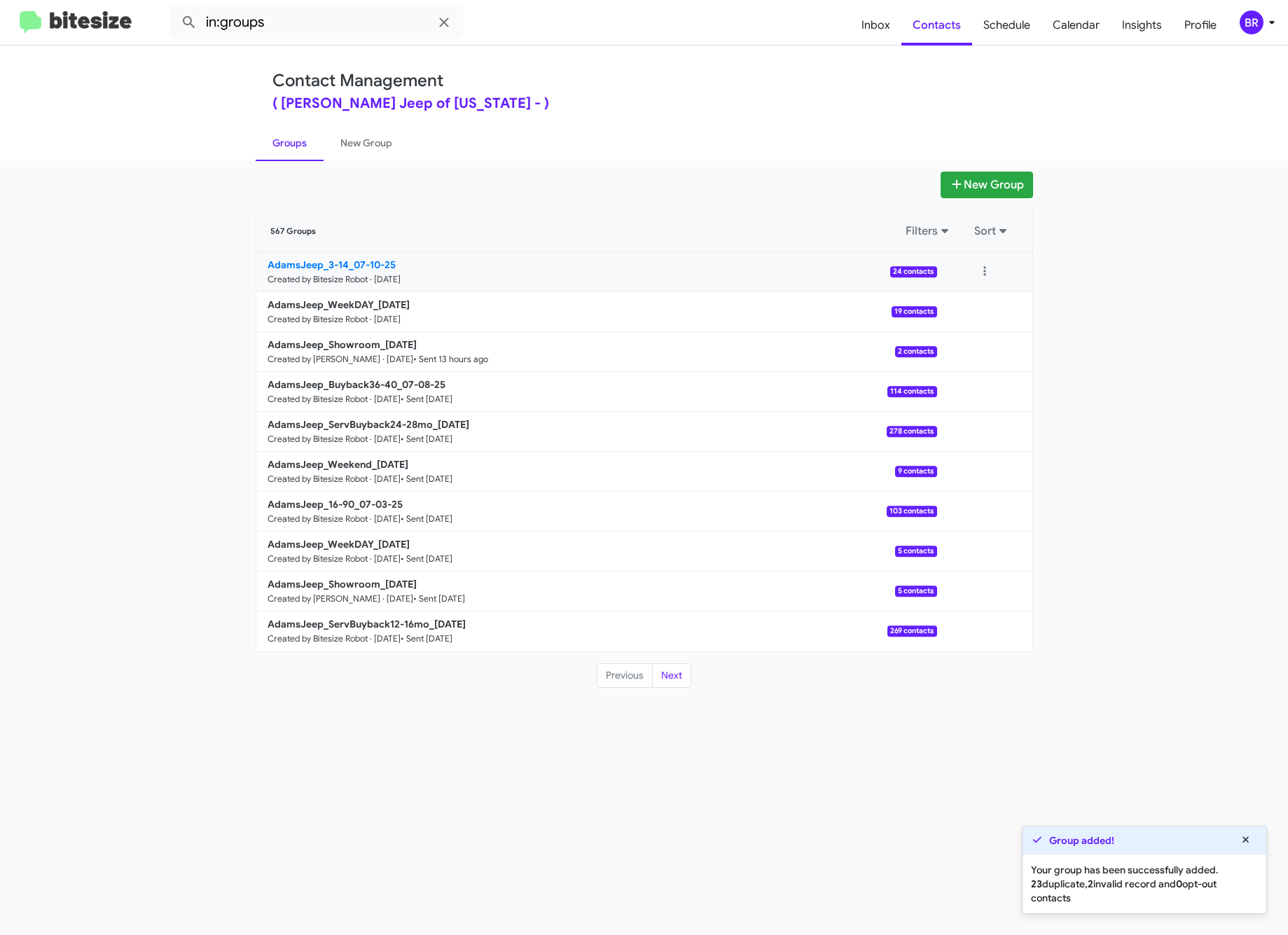 click on "AdamsJeep_3-14_07-10-25" 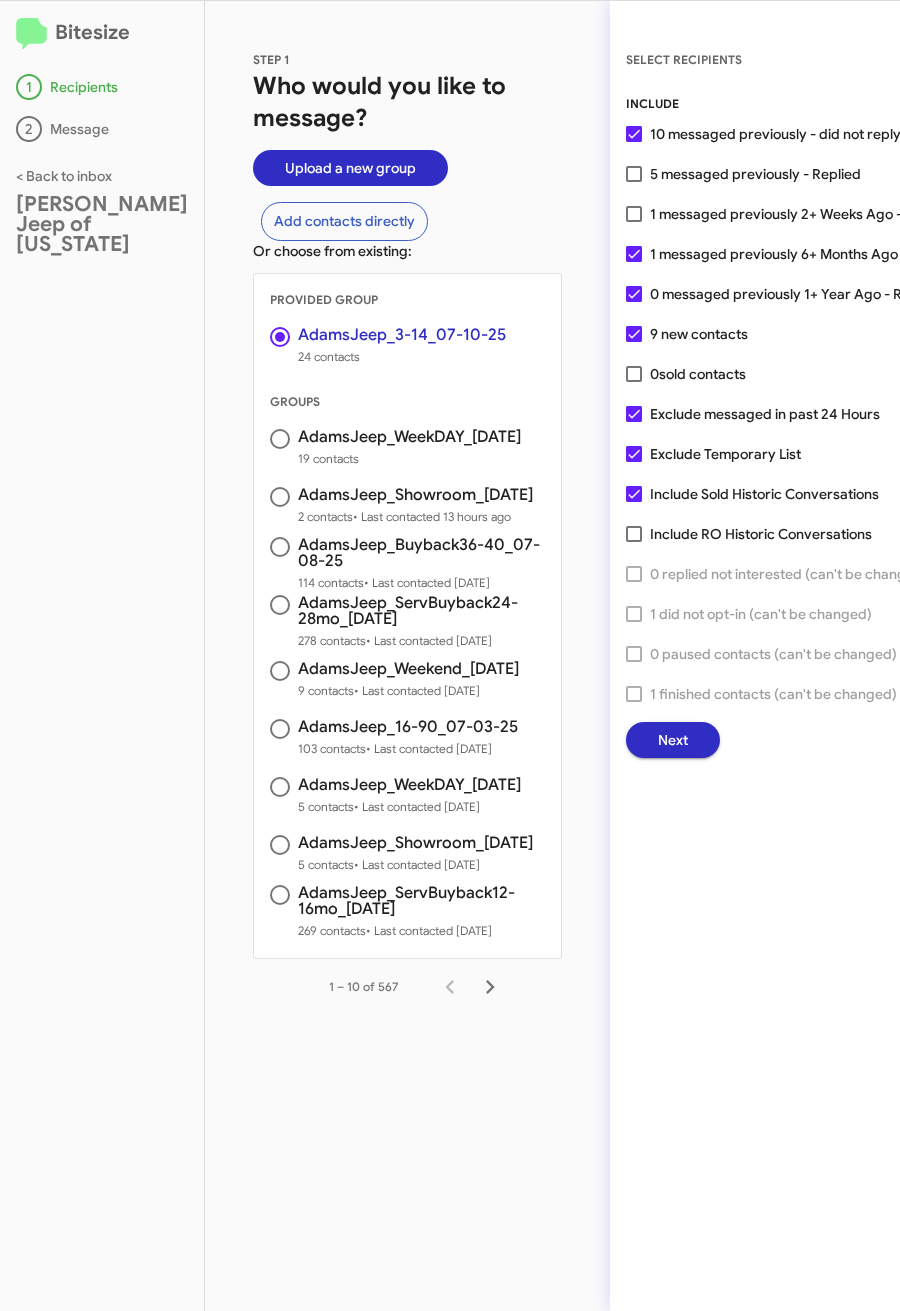 click on "1 messaged previously 2+ Weeks Ago - Replied" at bounding box center (802, 214) 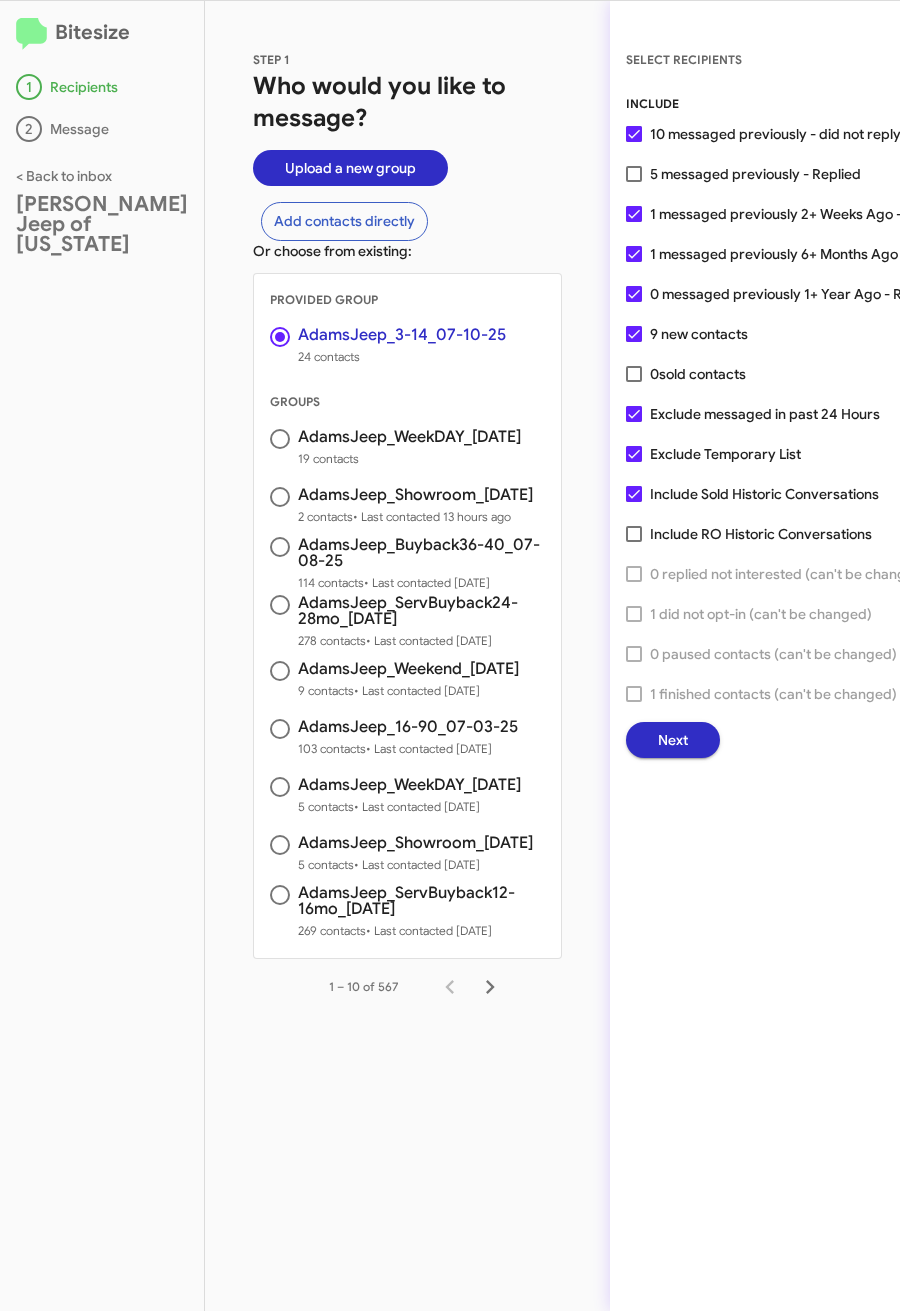 click on "Next" 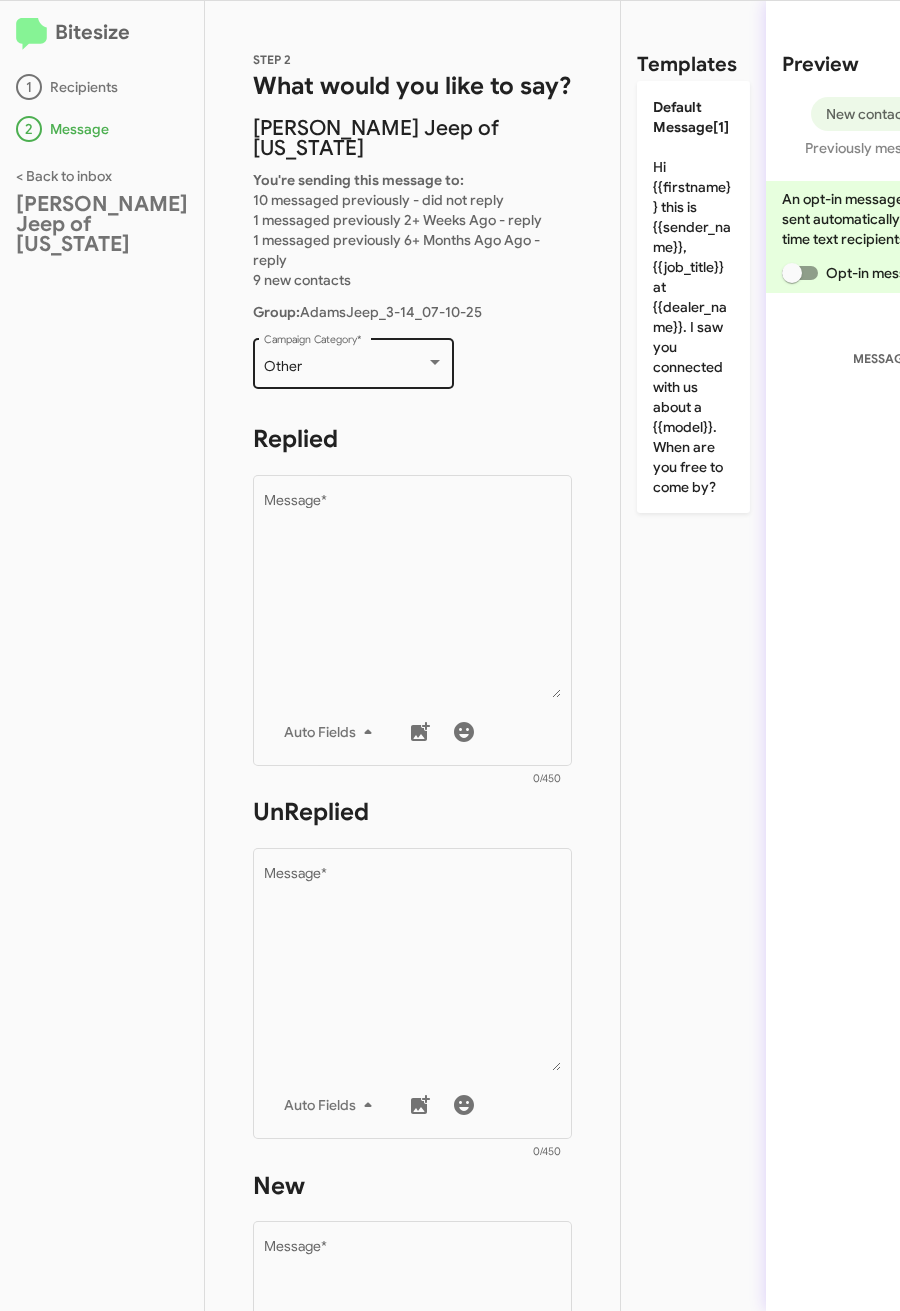 click on "Other" at bounding box center [345, 367] 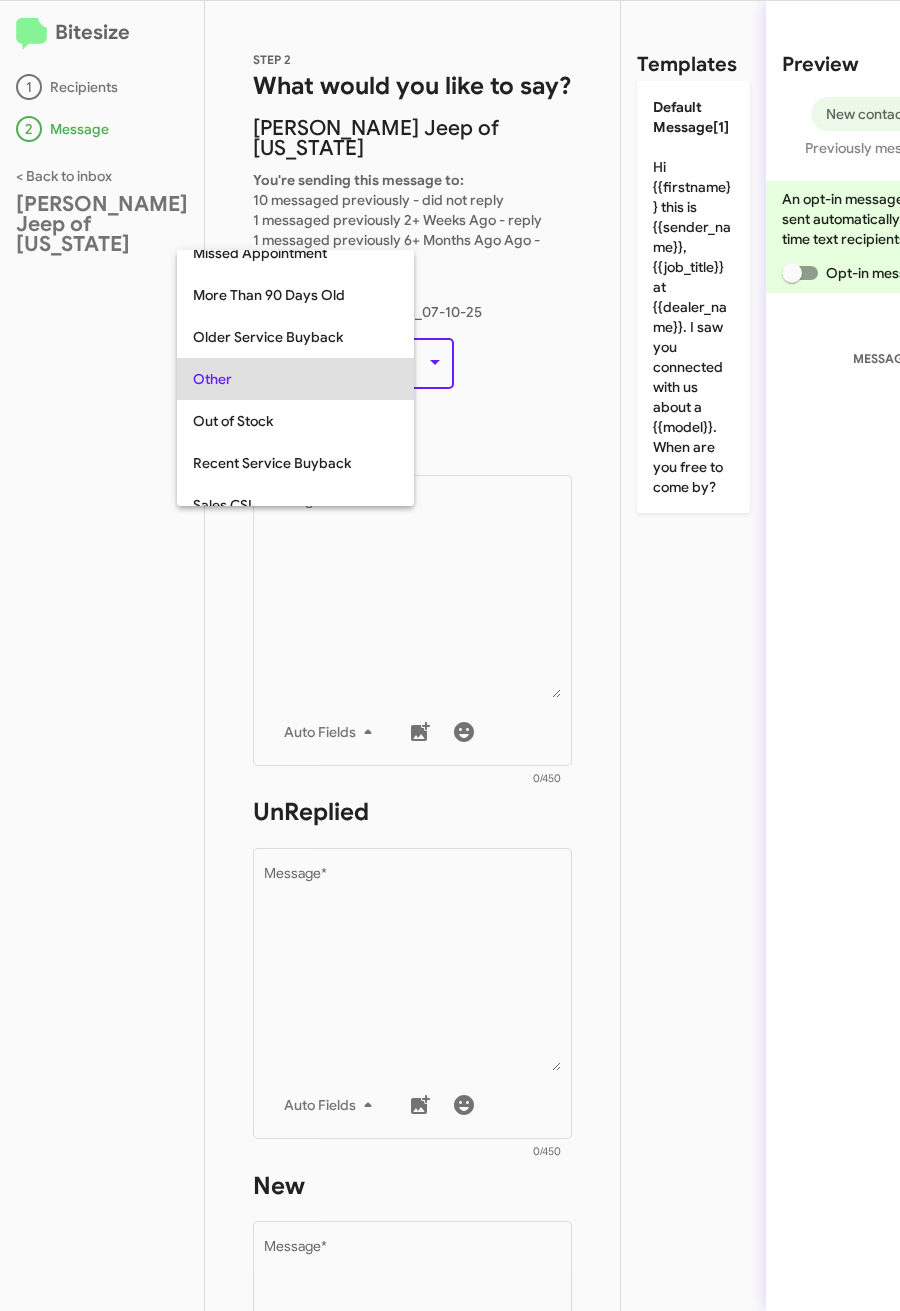 scroll, scrollTop: 751, scrollLeft: 0, axis: vertical 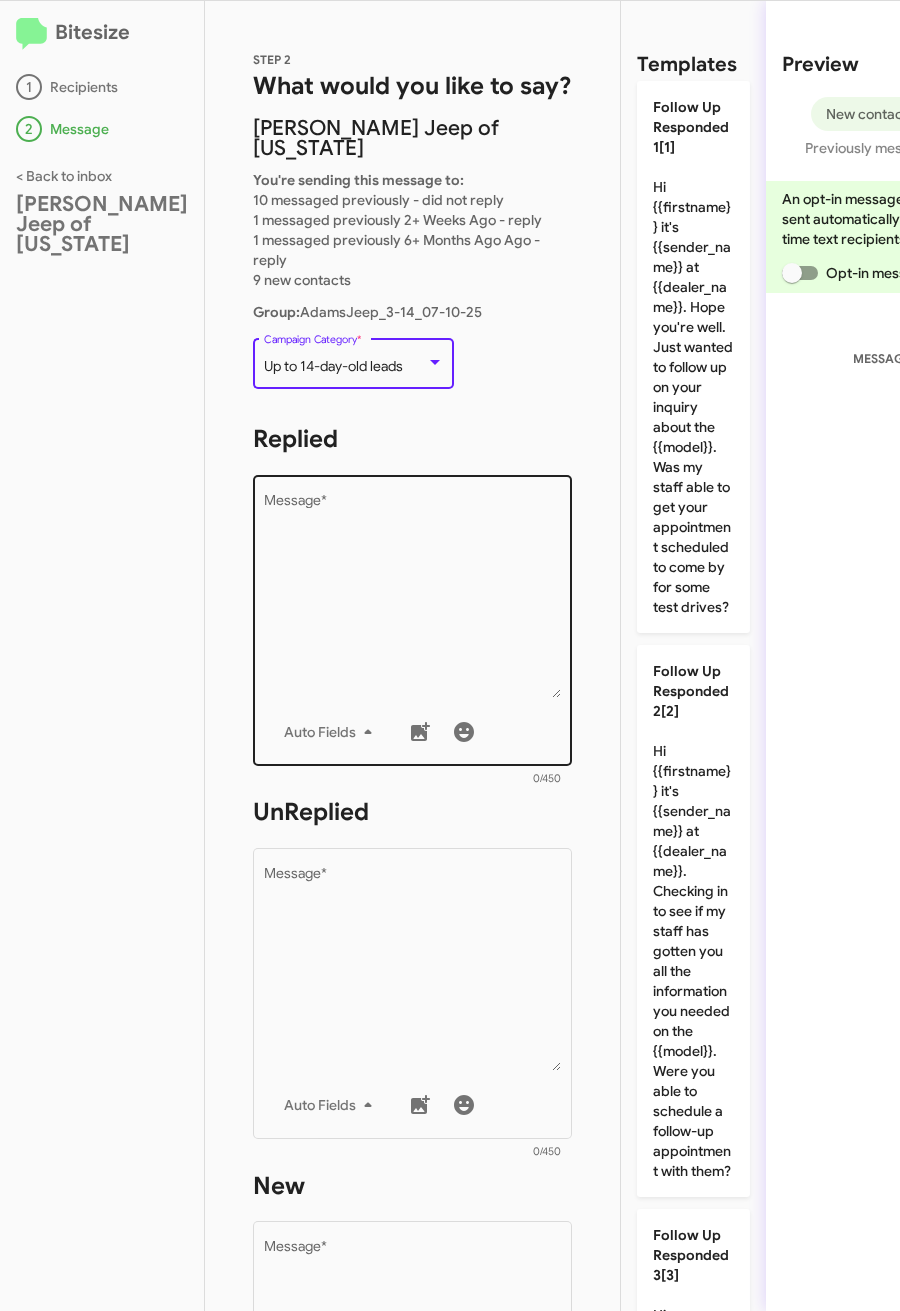 click on "Message  *" at bounding box center (413, 596) 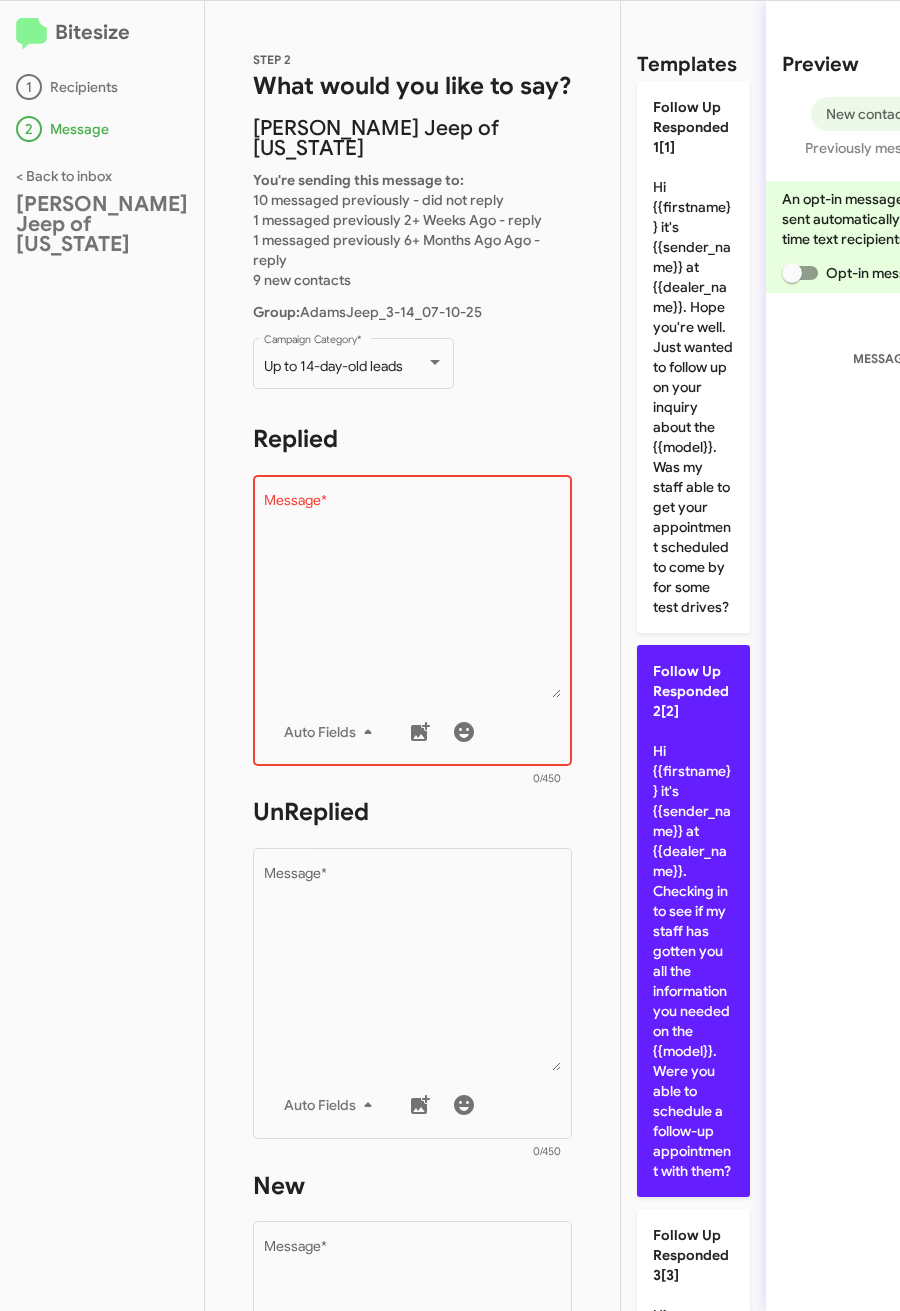 click on "Follow Up Responded 2[2]  Hi {{firstname}} it's {{sender_name}} at {{dealer_name}}. Checking in to see if my staff has gotten you all the information you needed on the {{model}}. Were you able to schedule a follow-up appointment with them?" 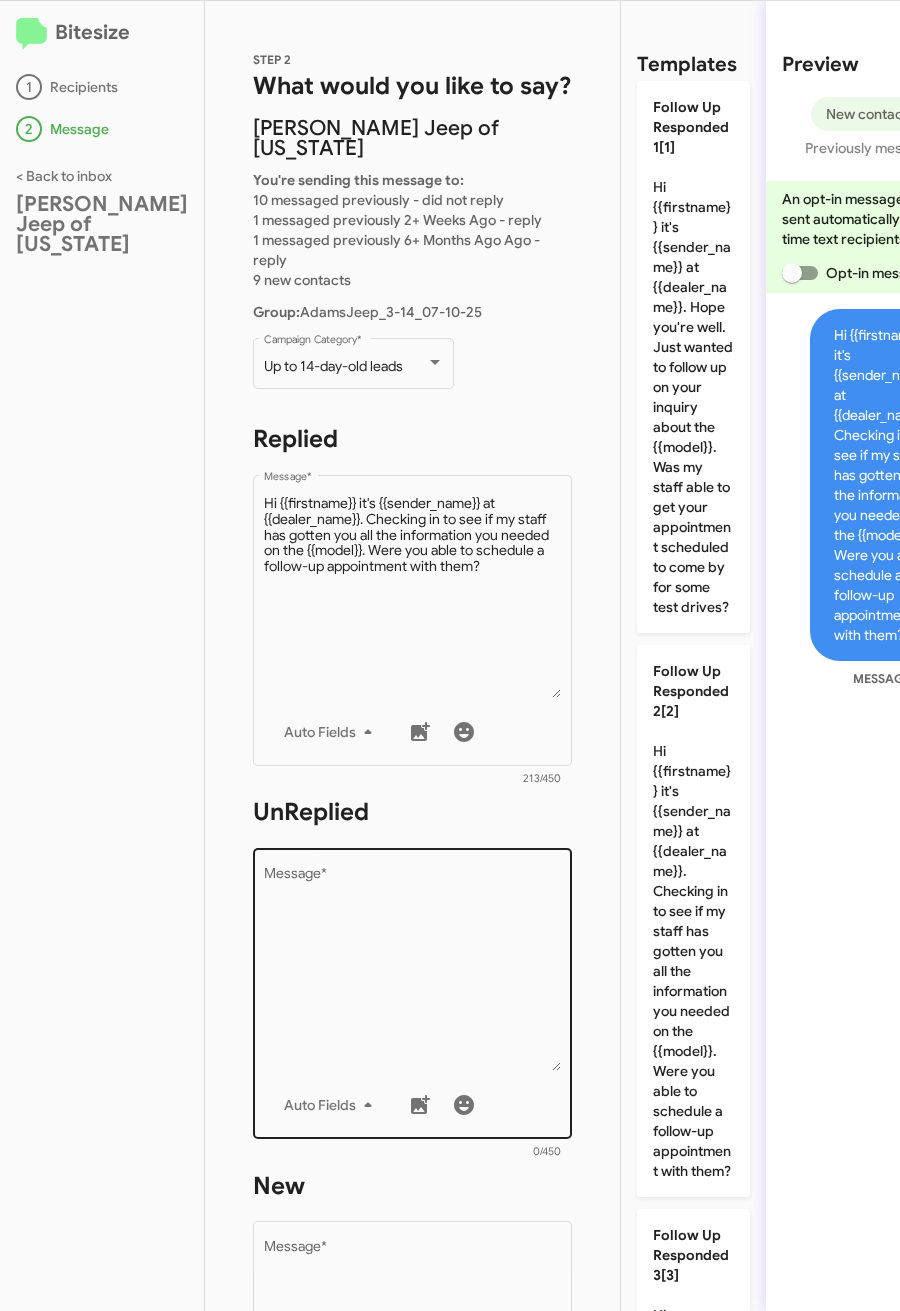 click on "Message  *" at bounding box center [413, 969] 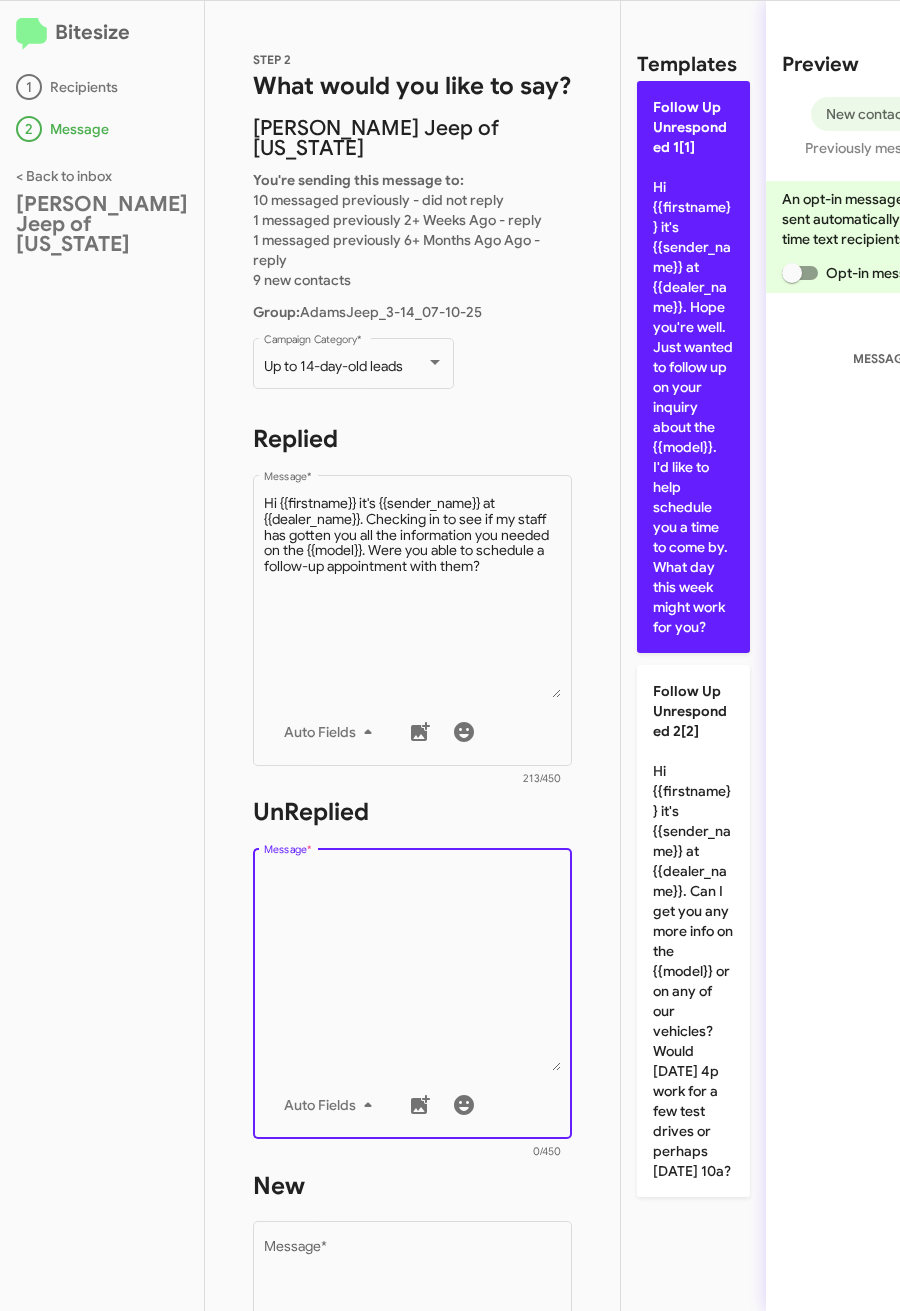 scroll, scrollTop: 0, scrollLeft: 0, axis: both 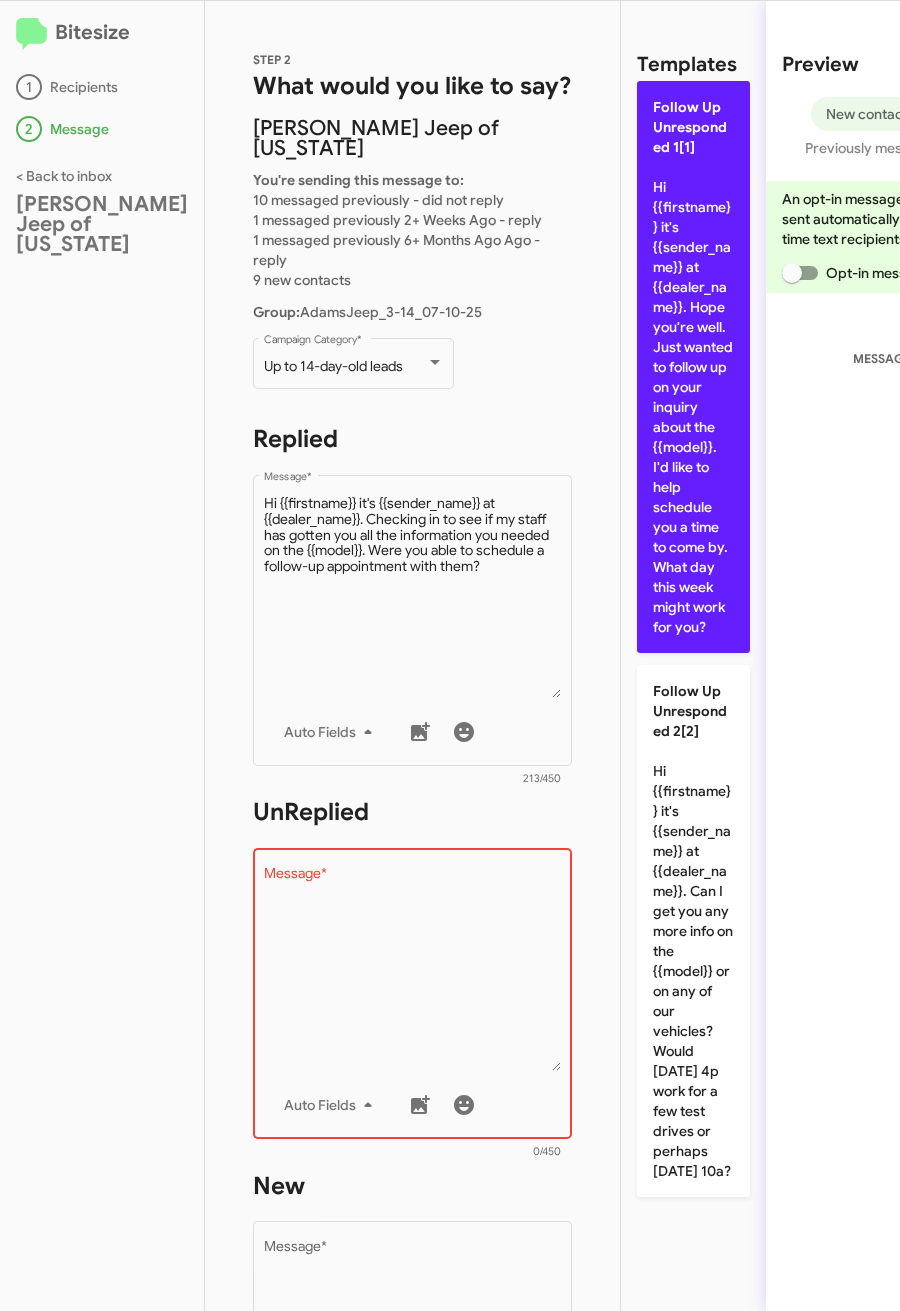 click on "Follow Up Unresponded 1[1]  Hi {{firstname}} it's {{sender_name}} at {{dealer_name}}. Hope you're well. Just wanted to follow up on your inquiry about the {{model}}. I'd like to help schedule you a time to come by. What day this week might work for you?" 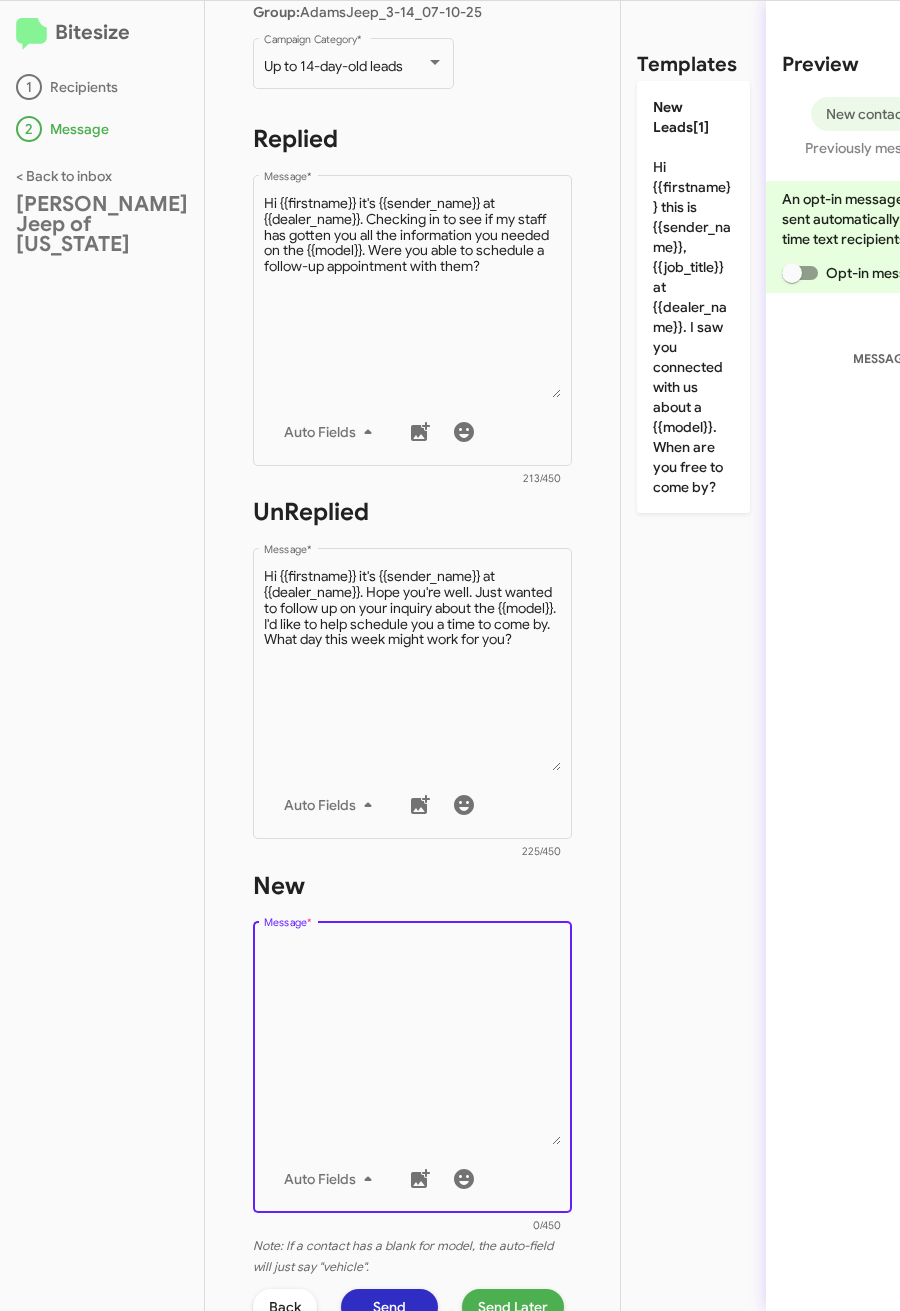 drag, startPoint x: 394, startPoint y: 946, endPoint x: 522, endPoint y: 801, distance: 193.41406 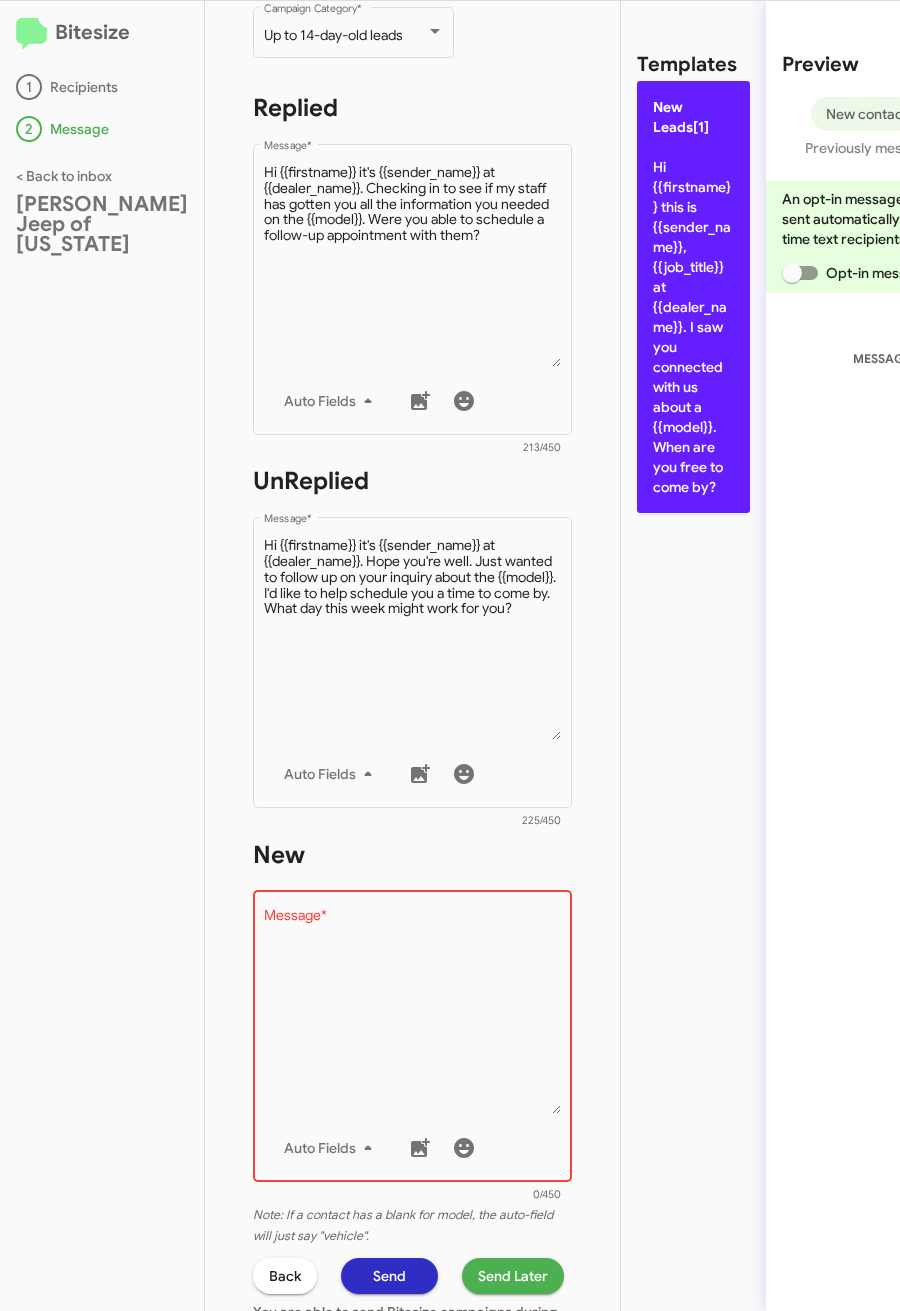 click on "New Leads[1]  Hi {{firstname}} this is {{sender_name}}, {{job_title}} at {{dealer_name}}. I saw you connected with us about a {{model}}. When are you free to come by?" 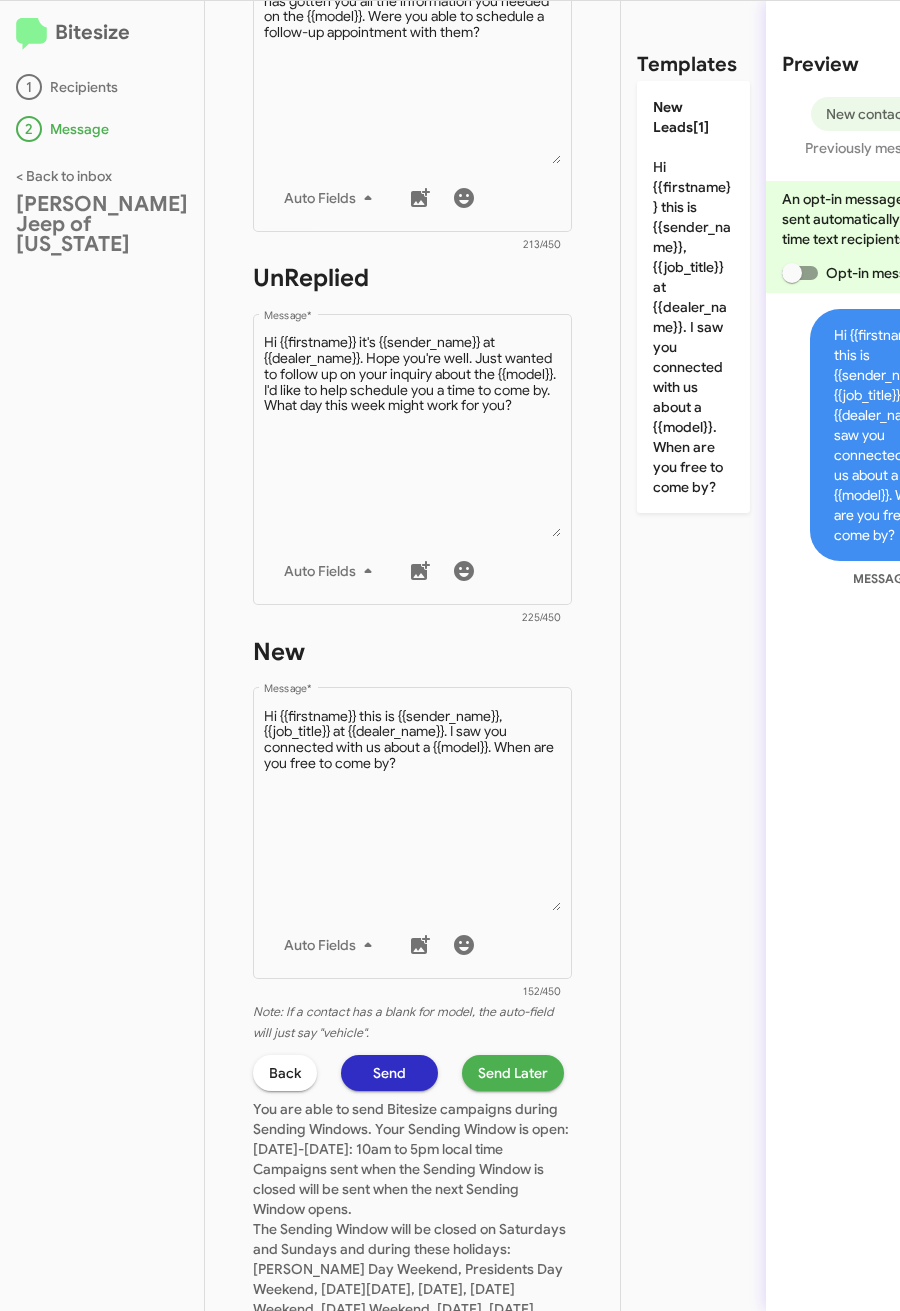 scroll, scrollTop: 732, scrollLeft: 0, axis: vertical 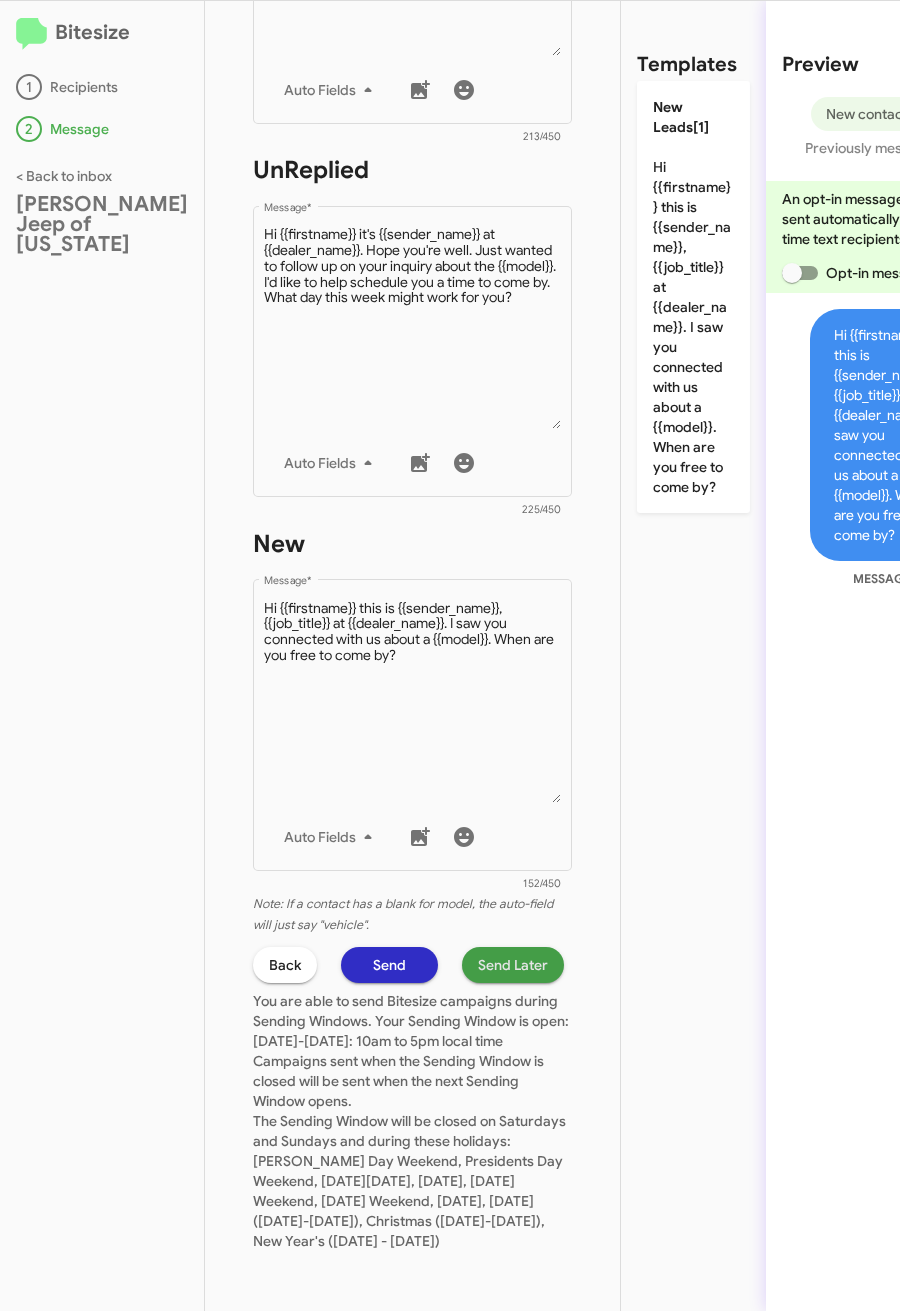 click on "Send Later" 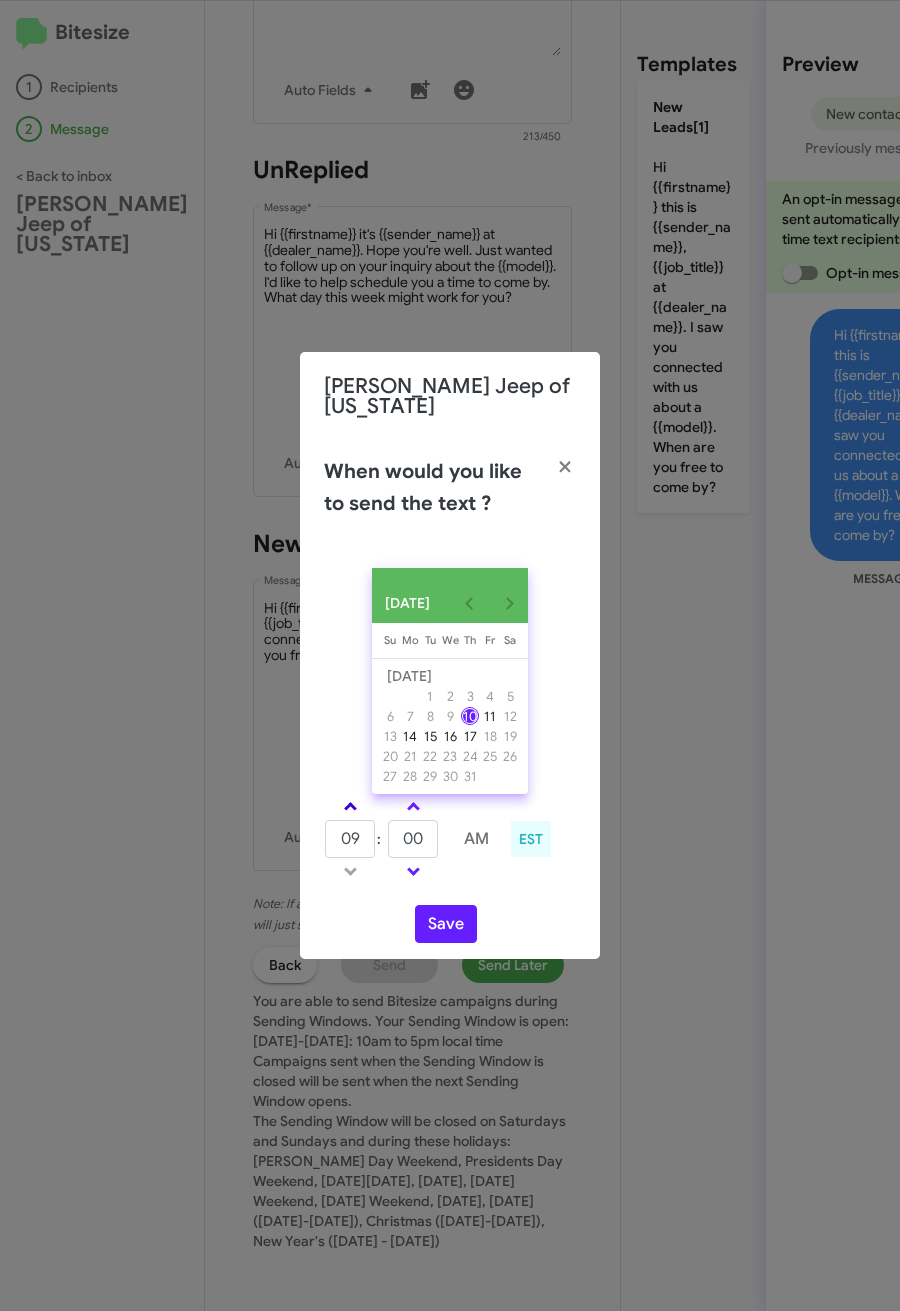 click 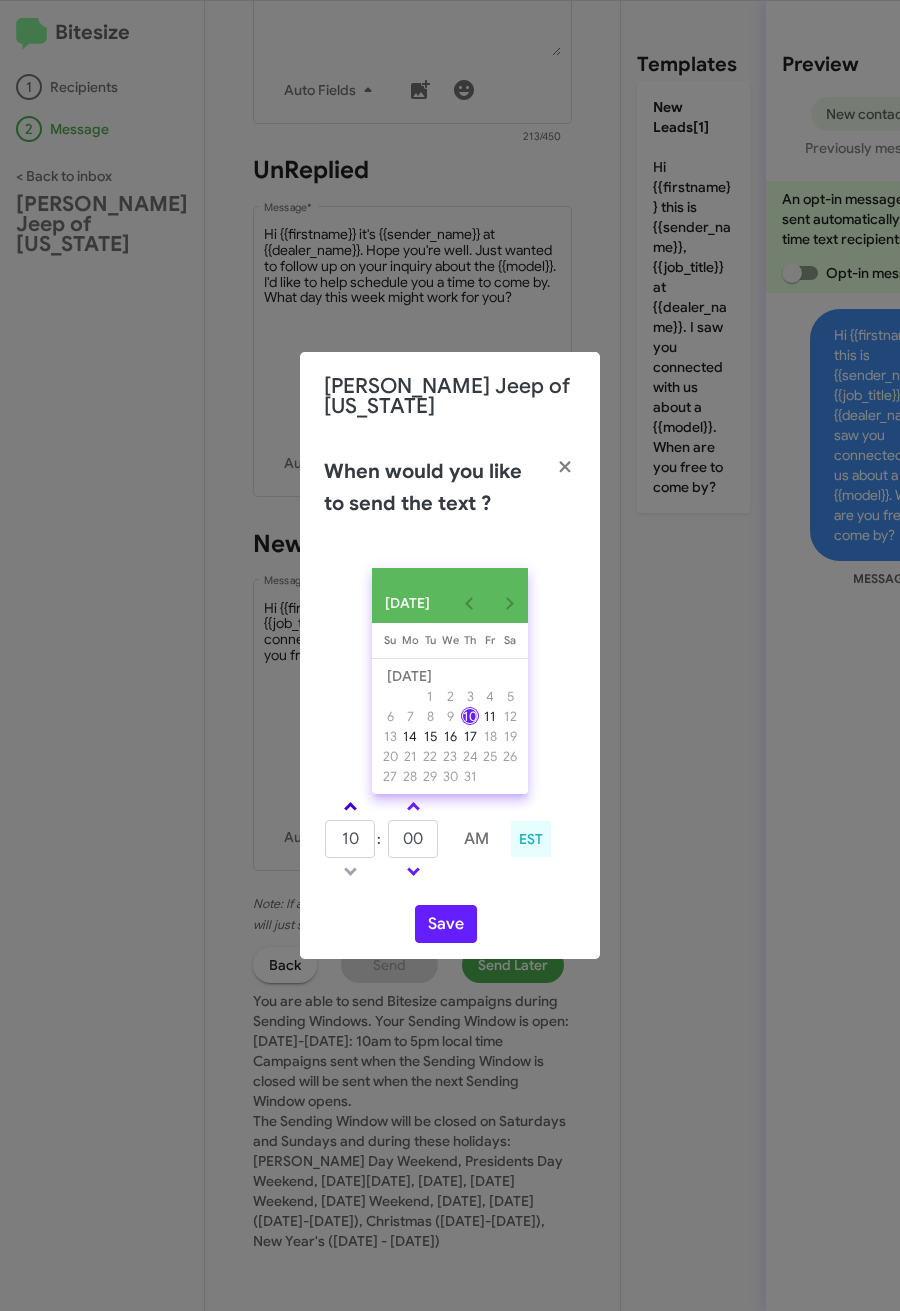 click 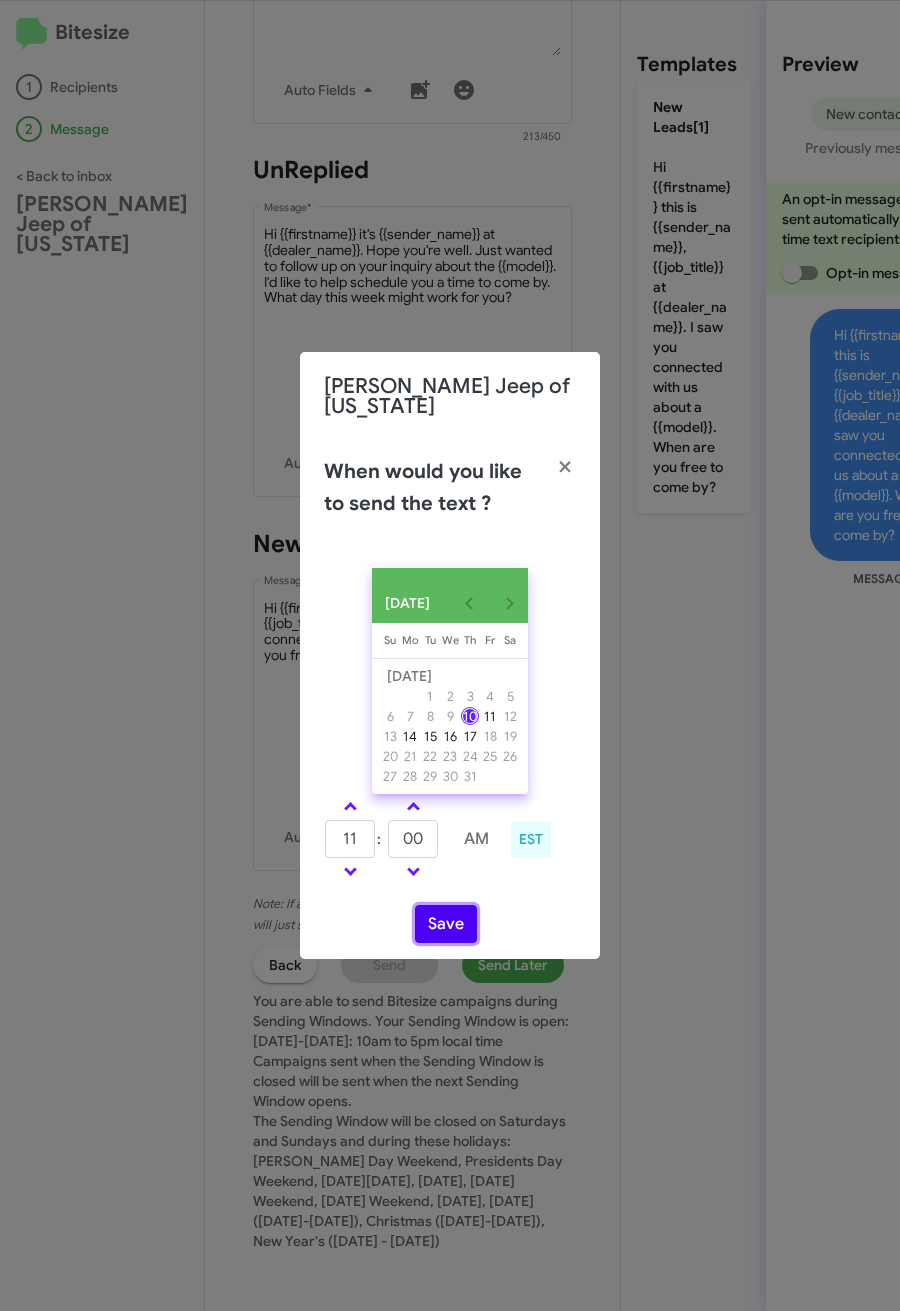 click on "Save" 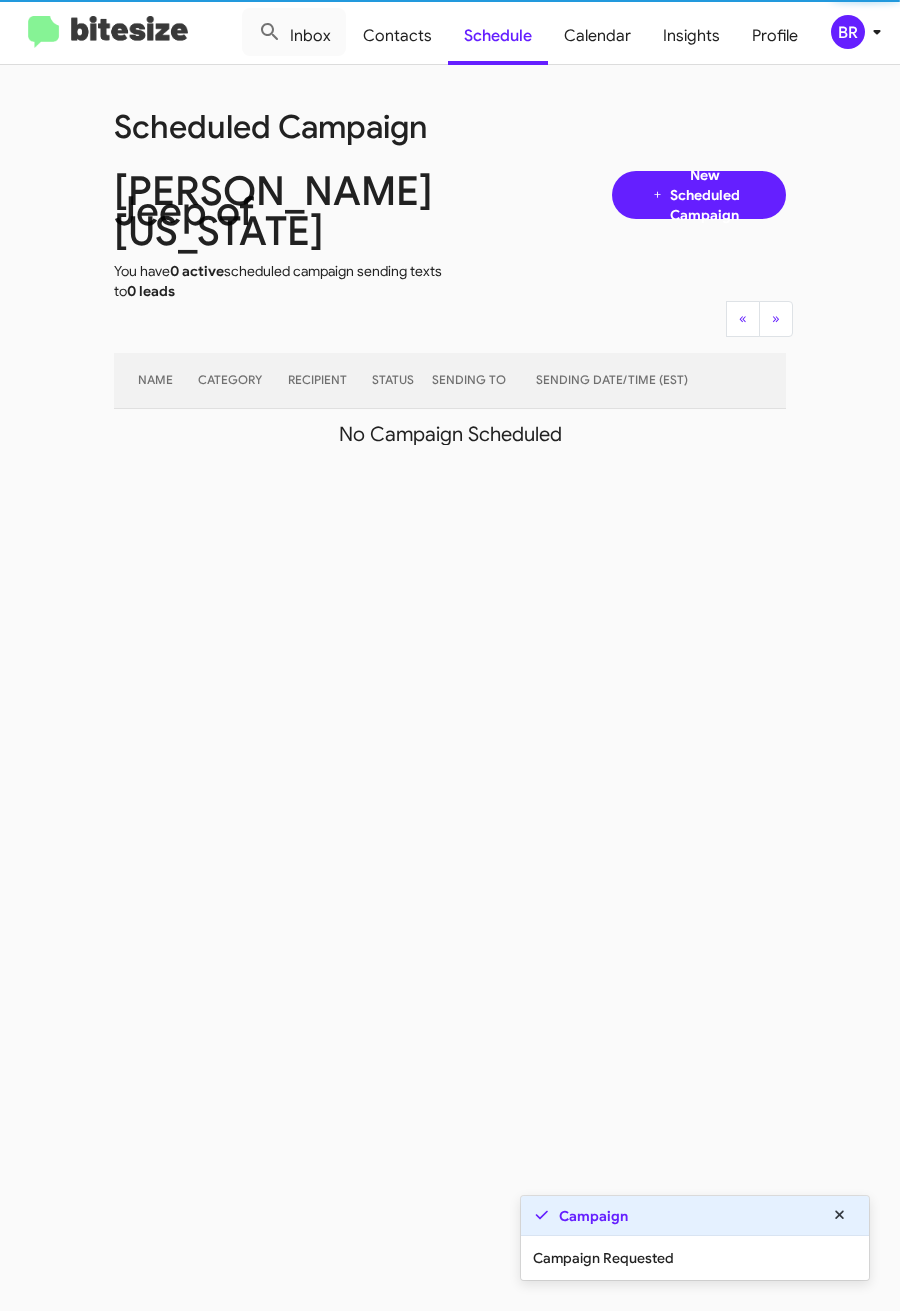 click on "BR" 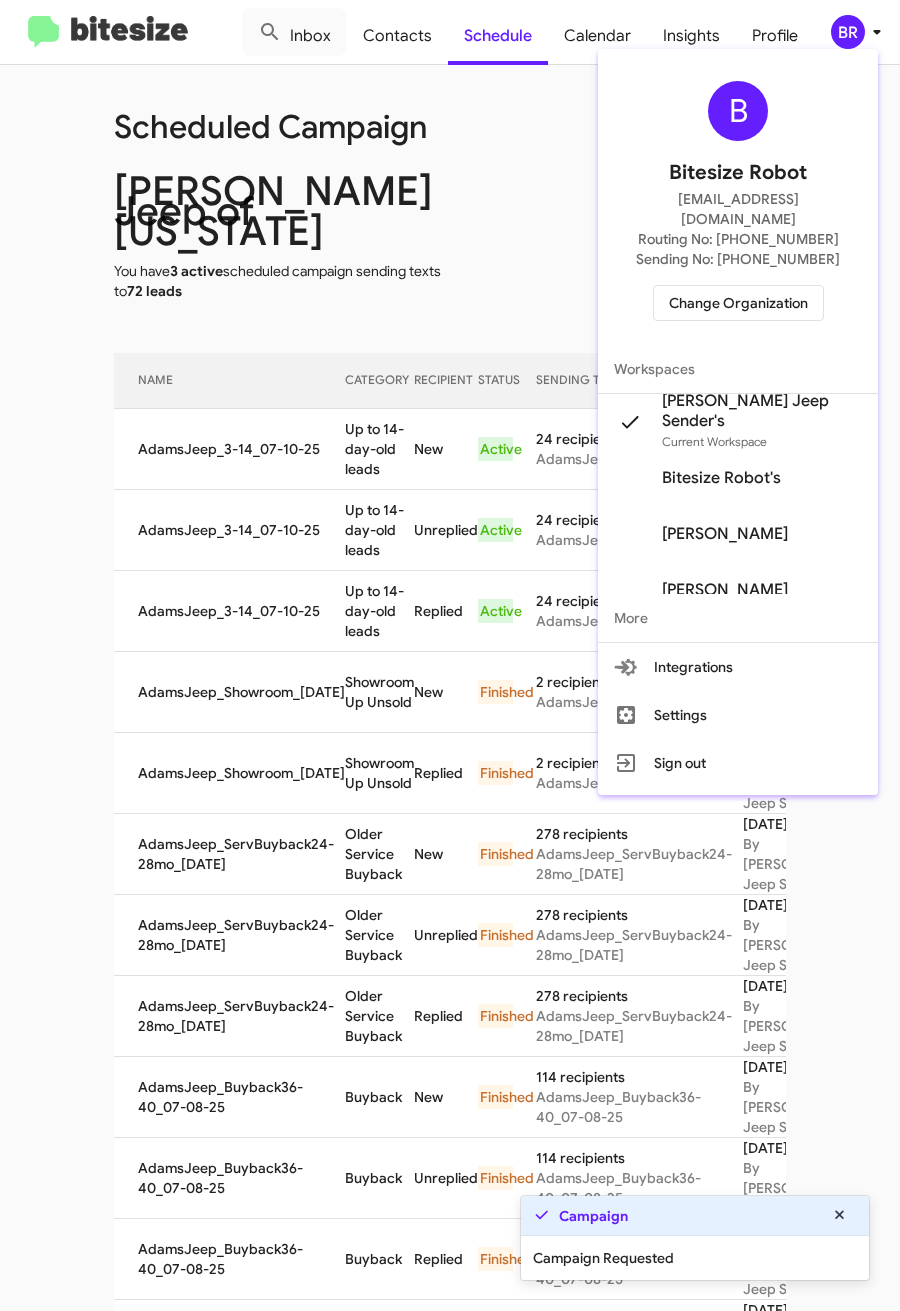 drag, startPoint x: 315, startPoint y: 318, endPoint x: 313, endPoint y: 345, distance: 27.073973 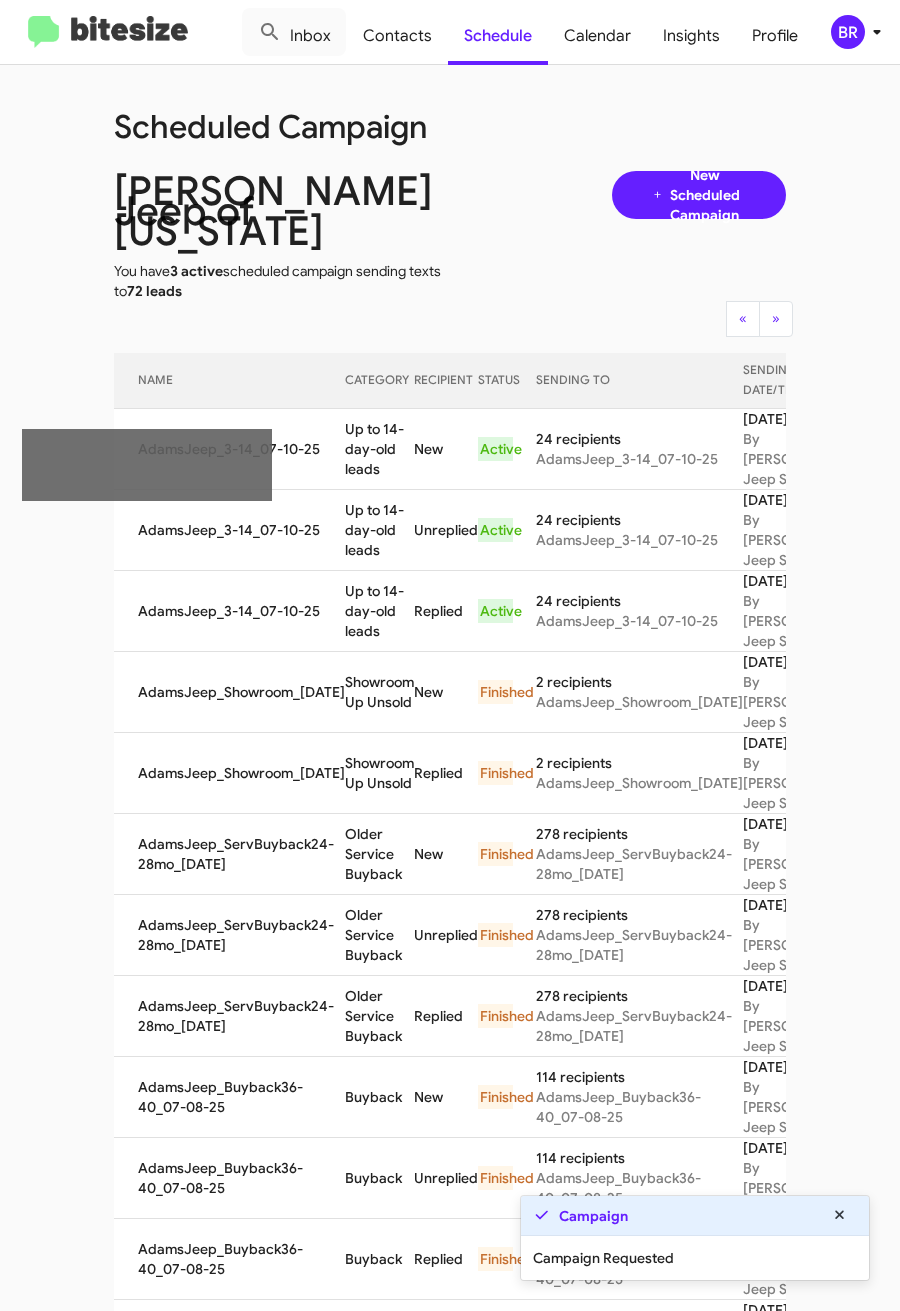 drag, startPoint x: 318, startPoint y: 435, endPoint x: 363, endPoint y: 499, distance: 78.23682 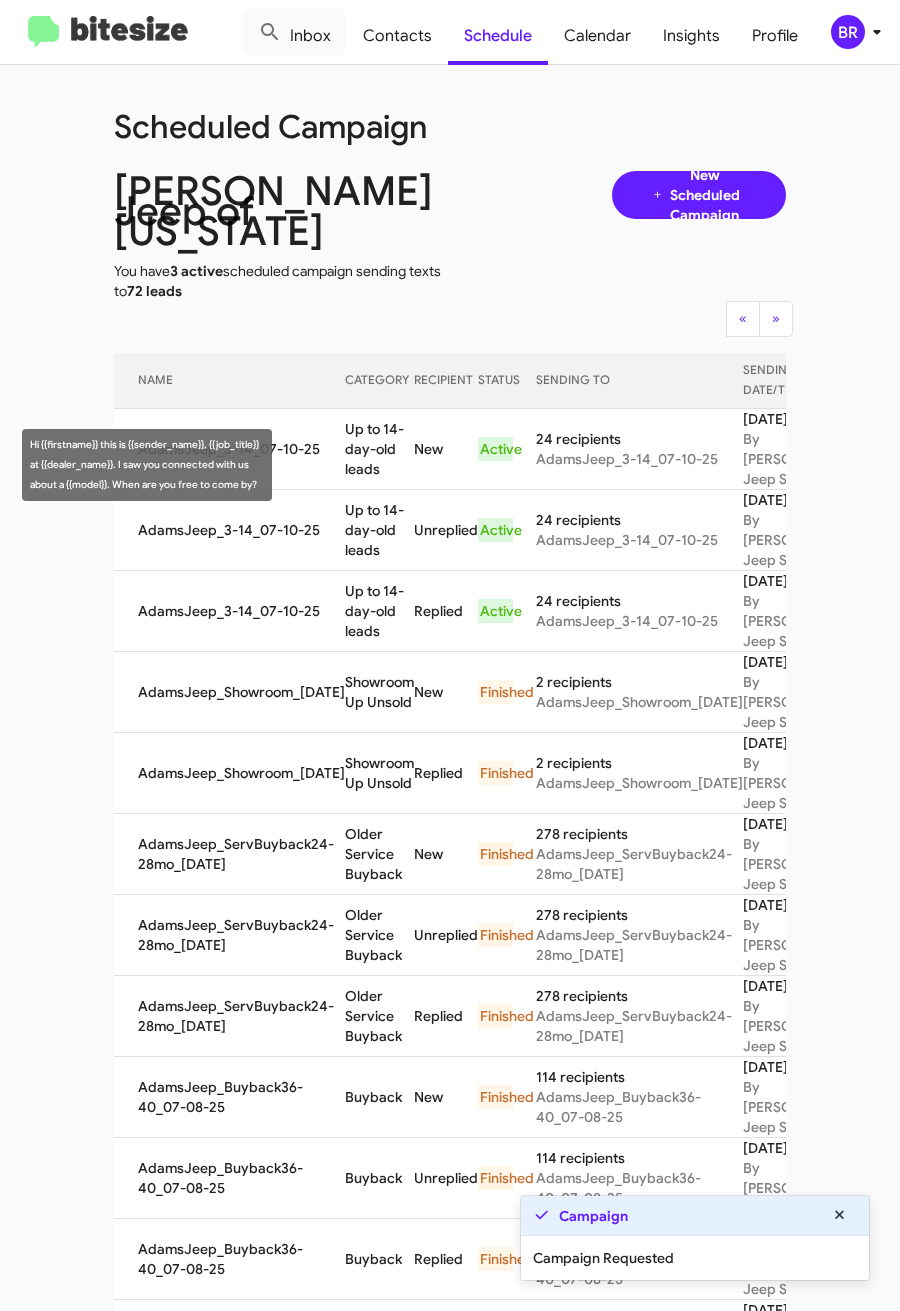 click on "Up to 14-day-old leads" 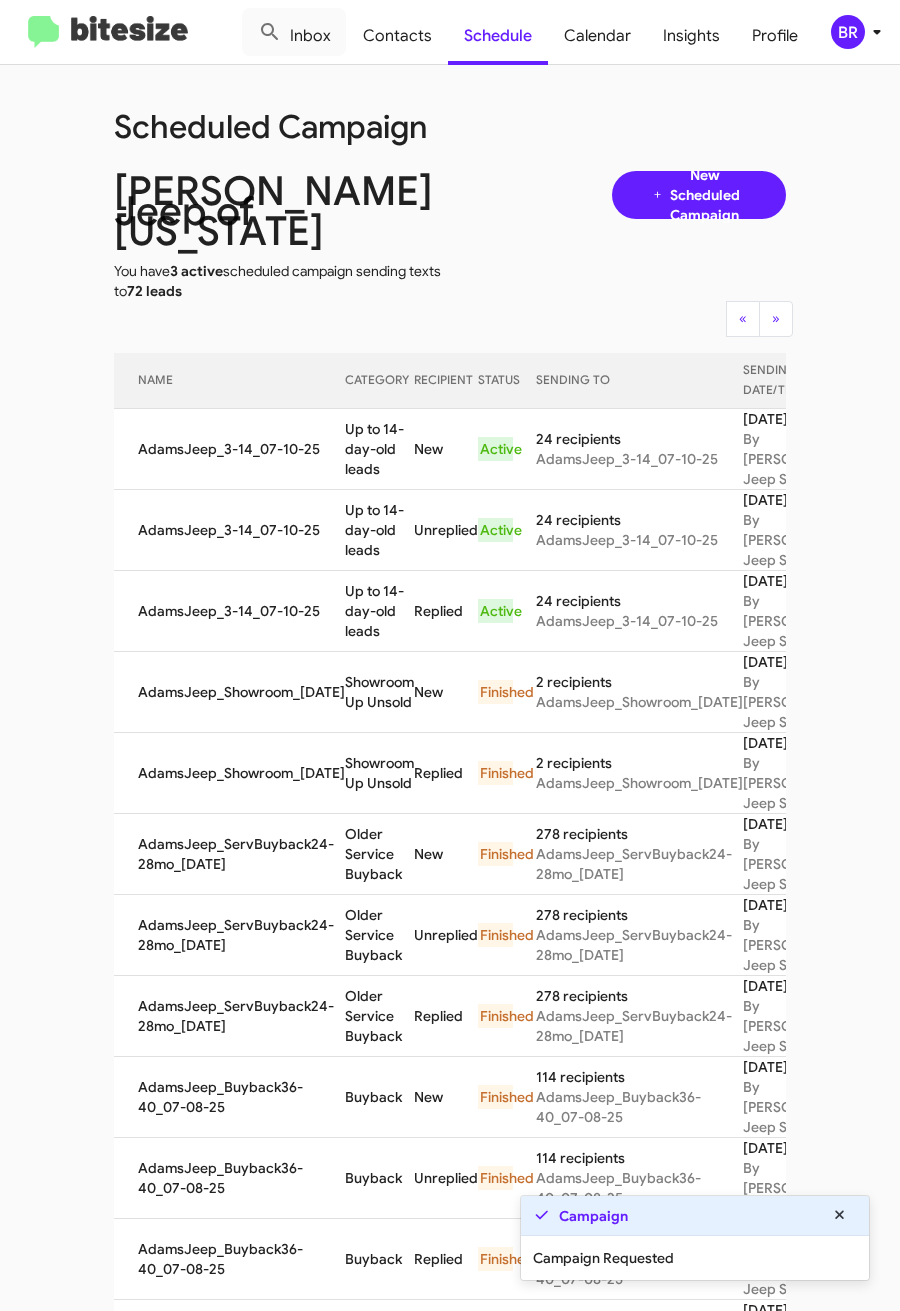 copy on "Up to 14-day-old leads" 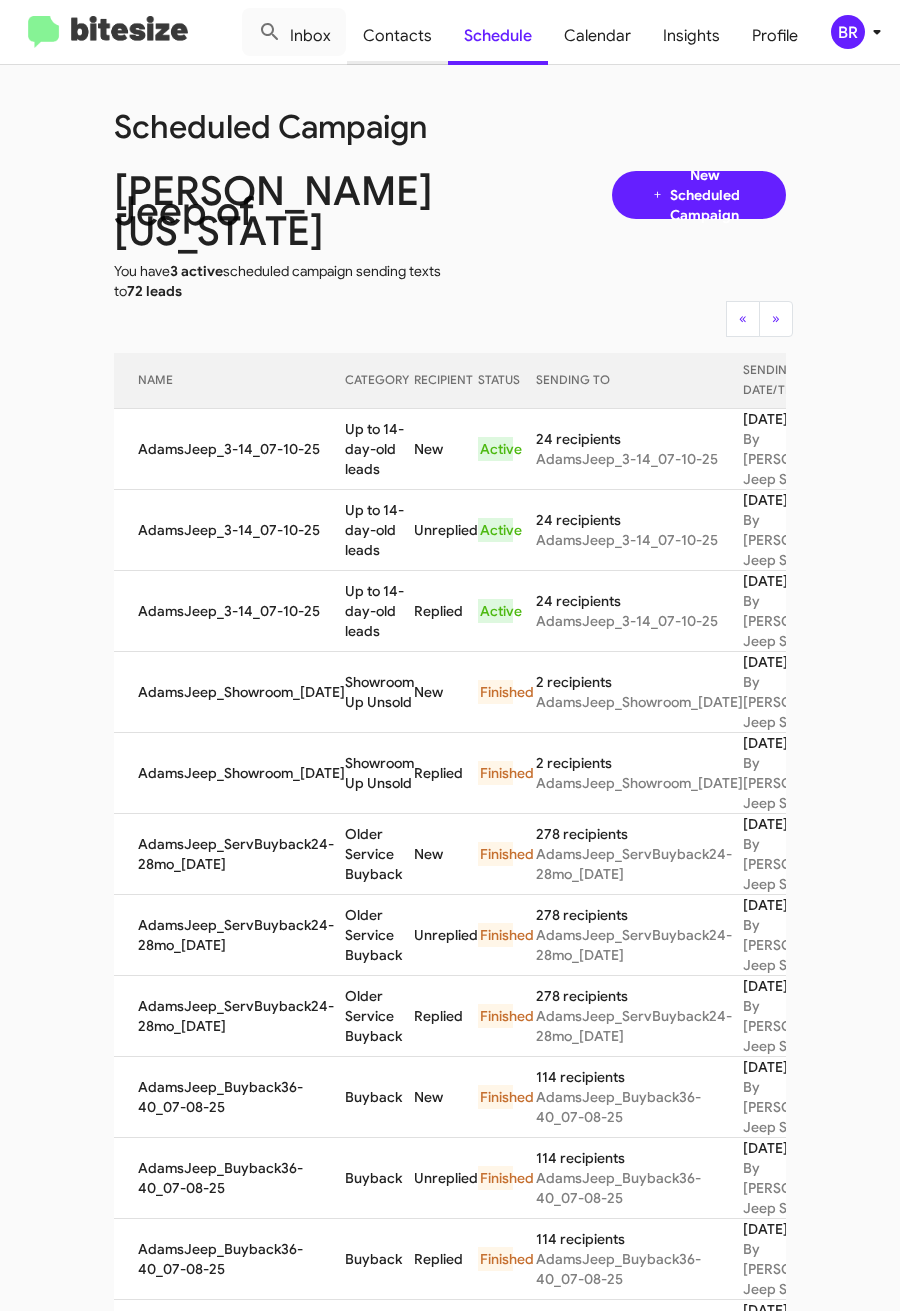 click on "Contacts" 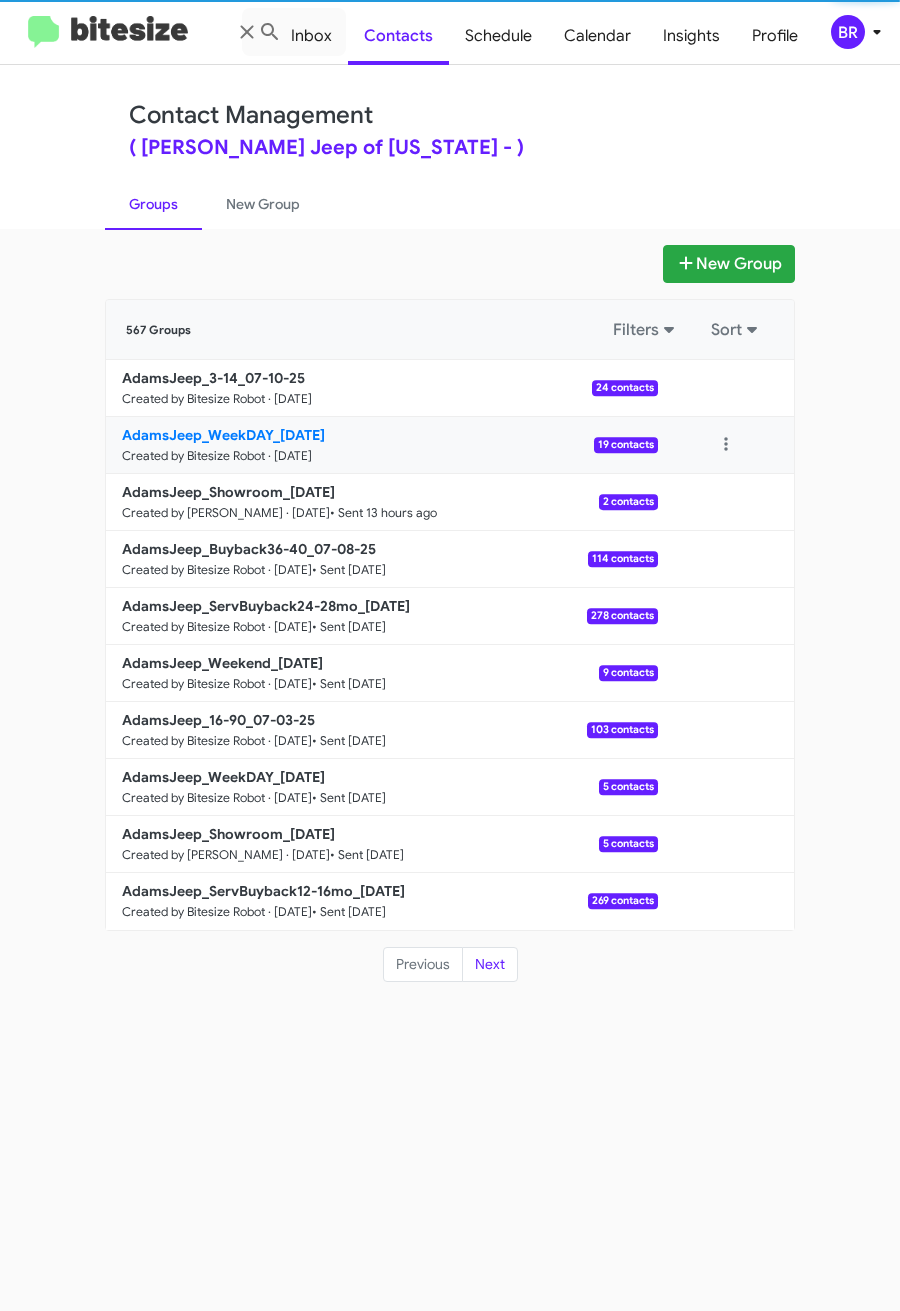 click on "AdamsJeep_WeekDAY_[DATE] Created by Bitesize Robot · [DATE]  19 contacts" 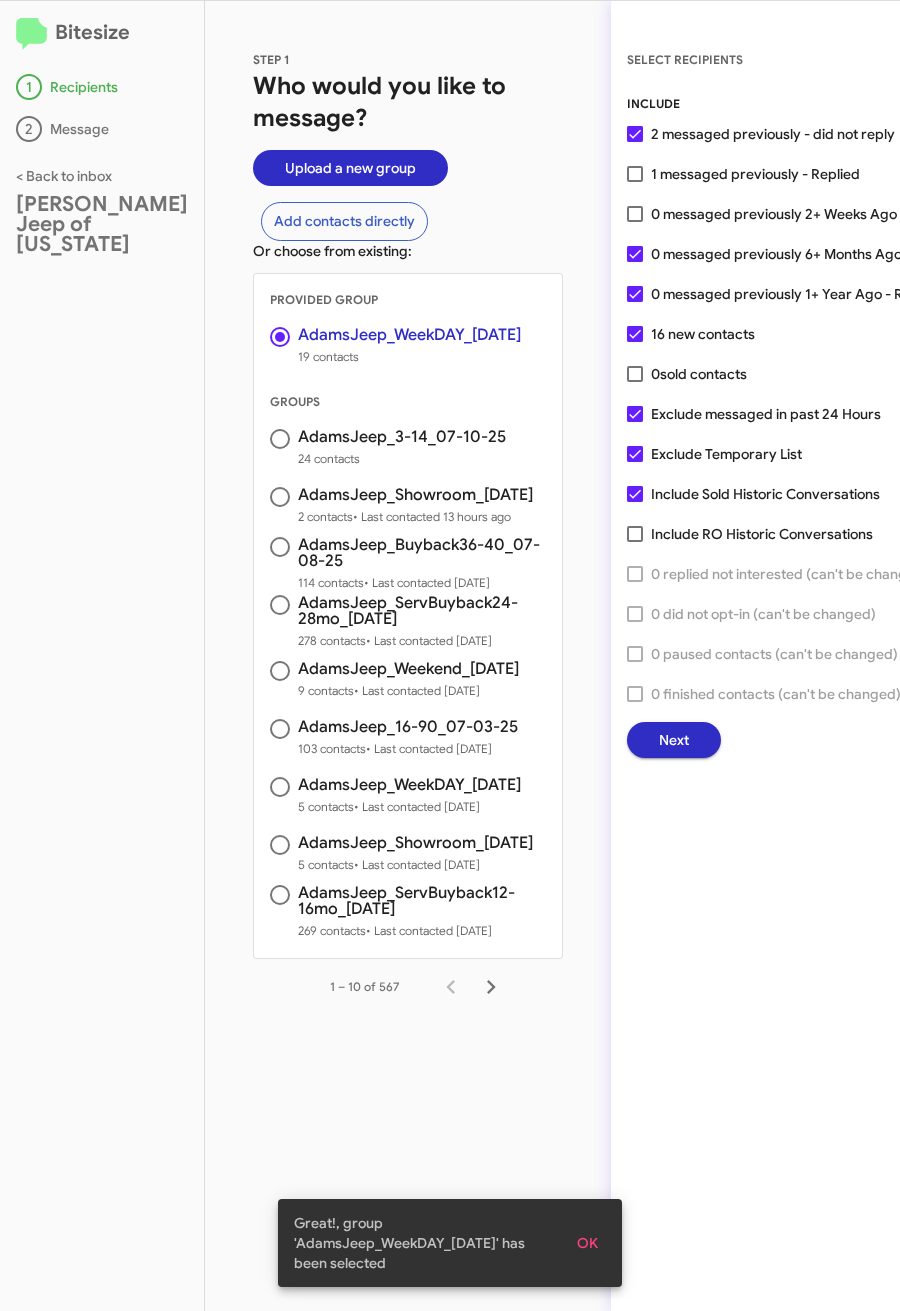 click on "0 messaged previously 2+ Weeks Ago - Replied" at bounding box center (804, 214) 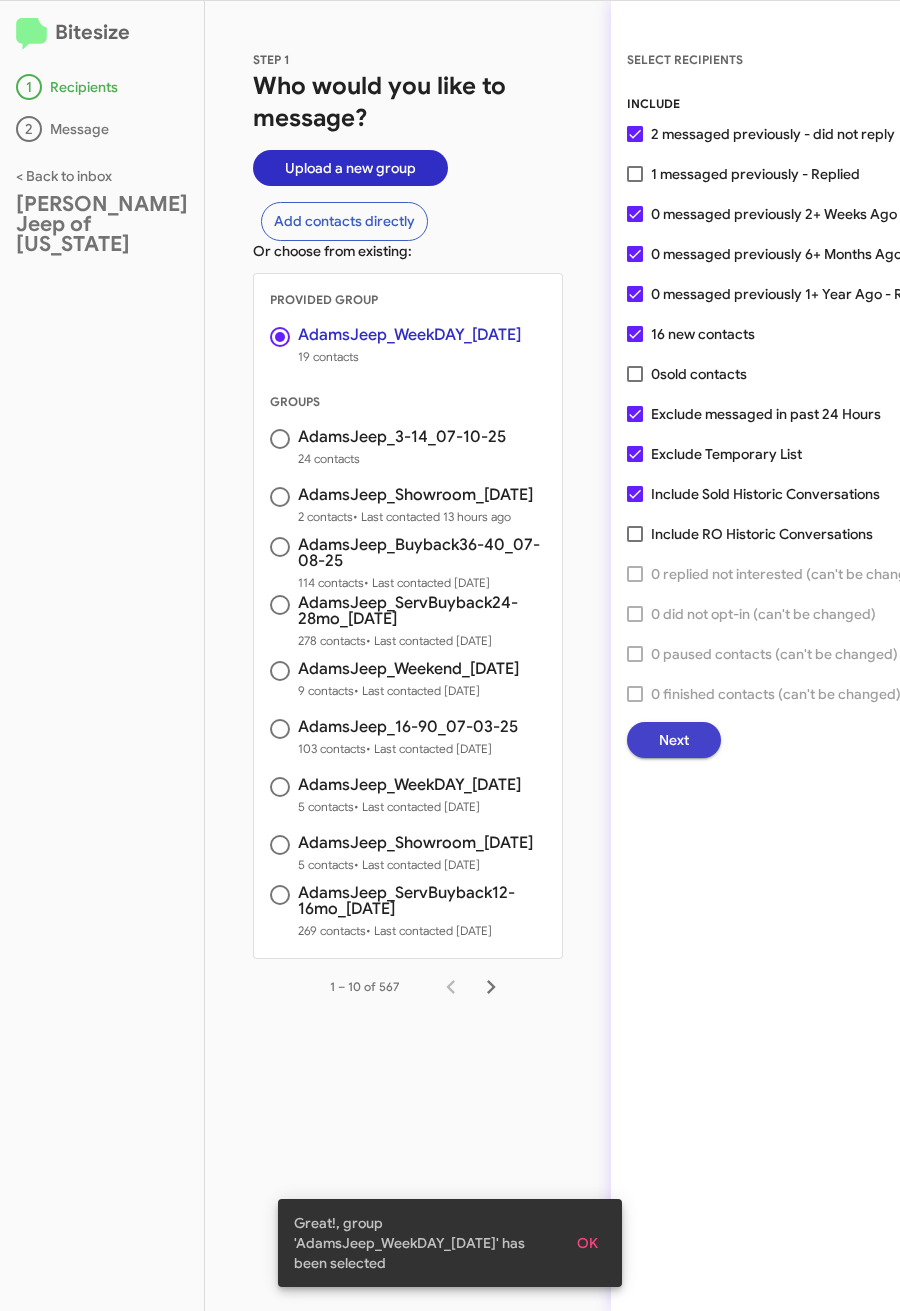 click on "Next" 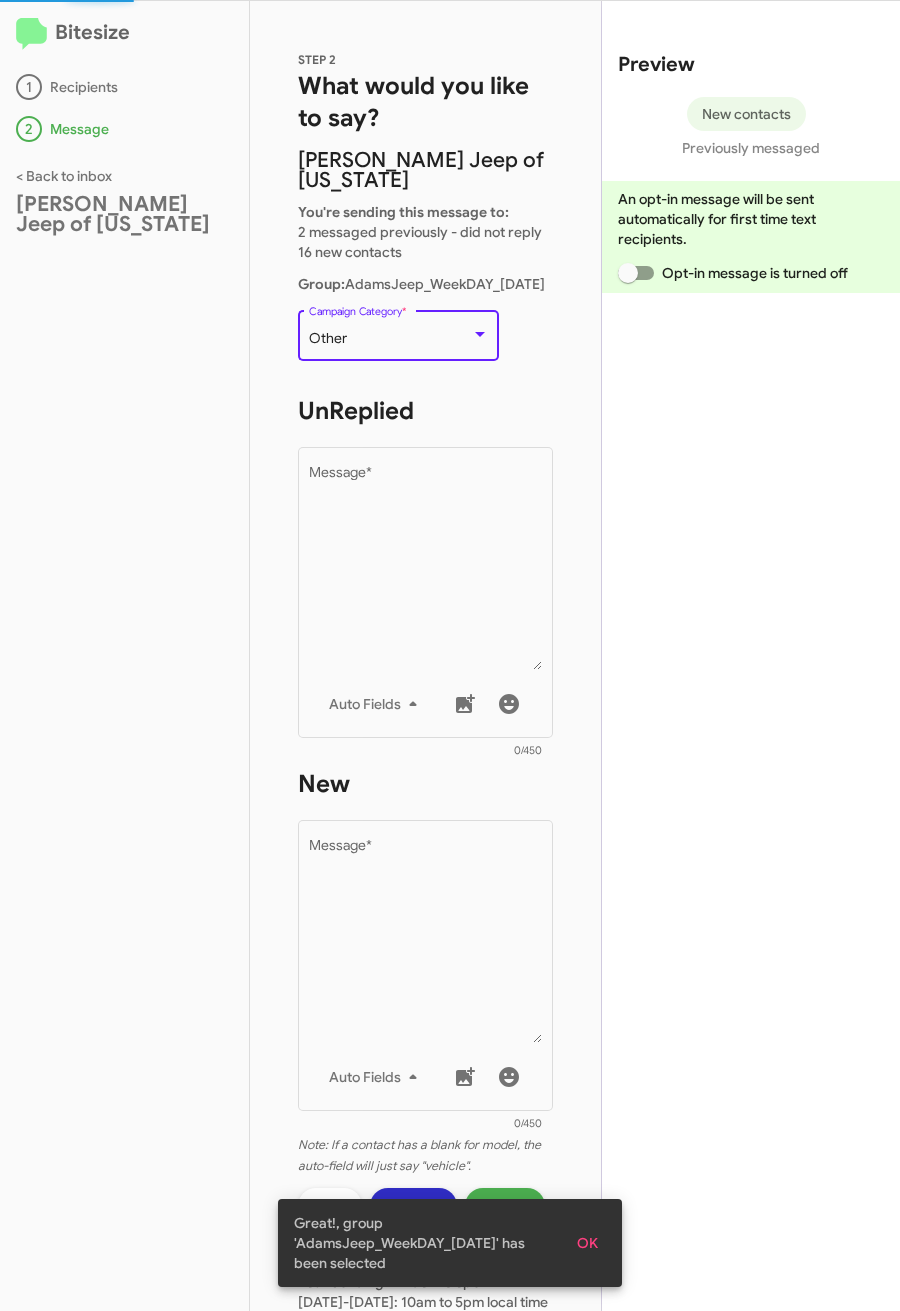 click on "Other" at bounding box center [390, 339] 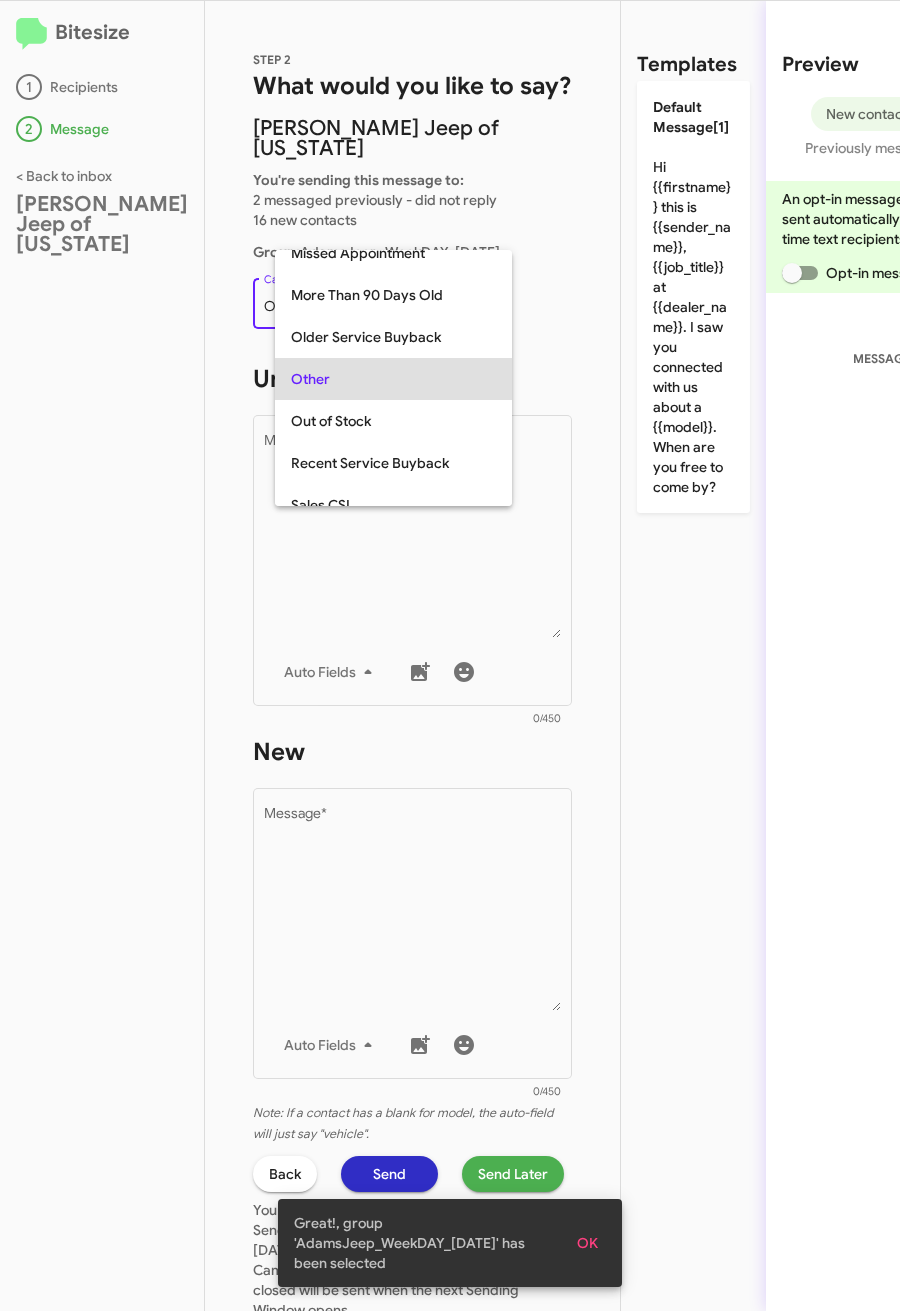 scroll, scrollTop: 751, scrollLeft: 0, axis: vertical 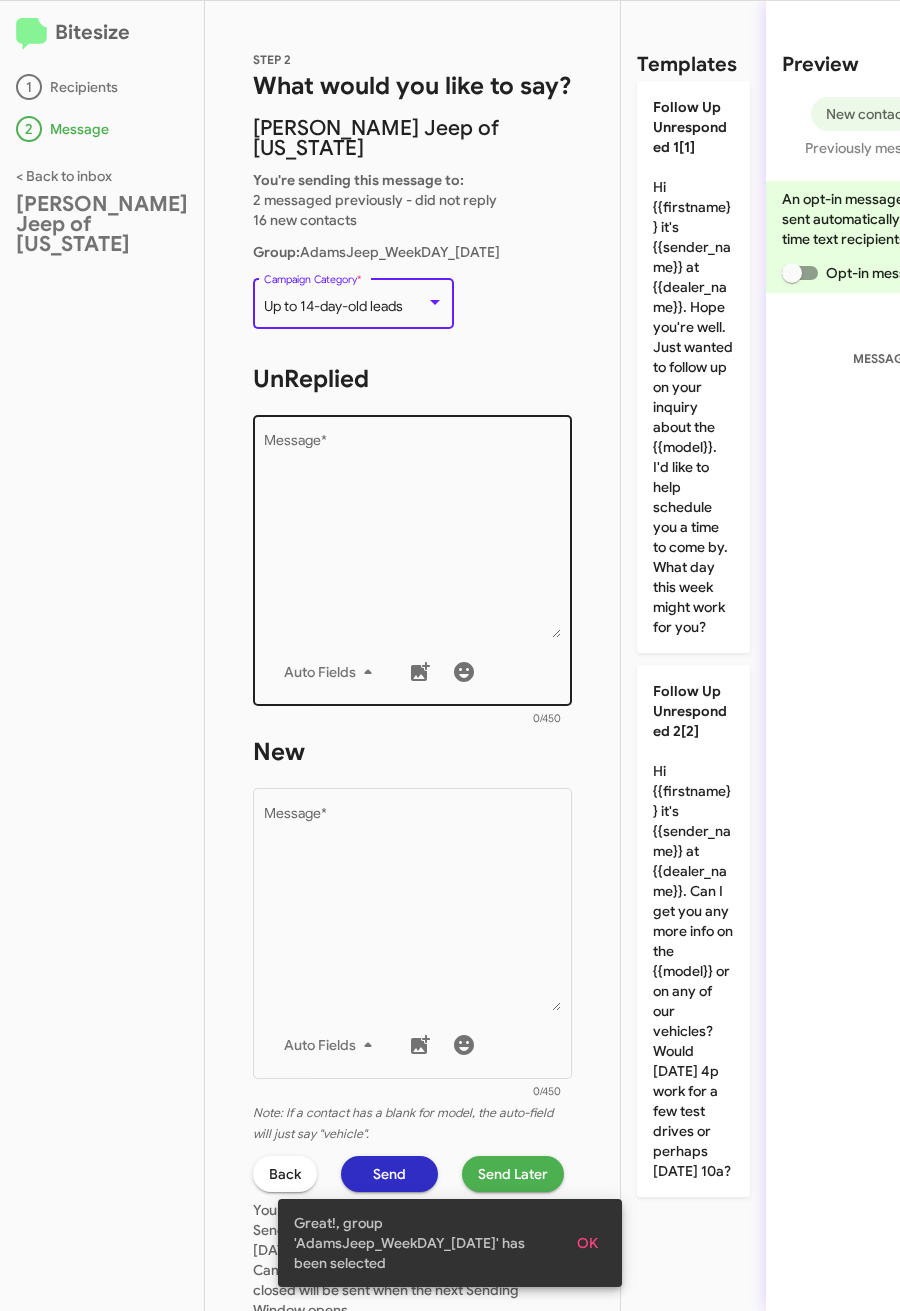 click on "Message  *" at bounding box center (413, 536) 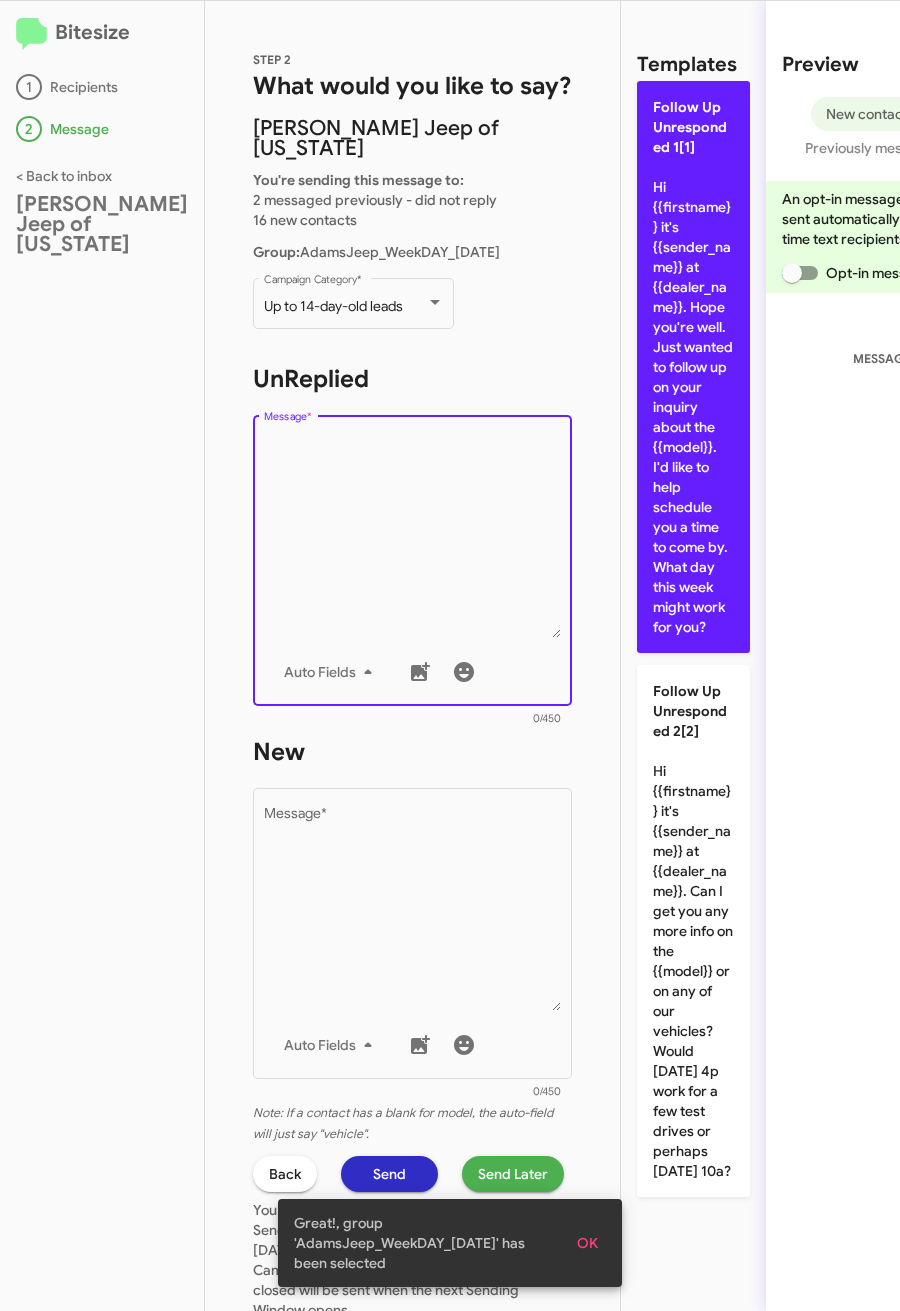 click on "Follow Up Unresponded 1[1]  Hi {{firstname}} it's {{sender_name}} at {{dealer_name}}. Hope you're well. Just wanted to follow up on your inquiry about the {{model}}. I'd like to help schedule you a time to come by. What day this week might work for you?" 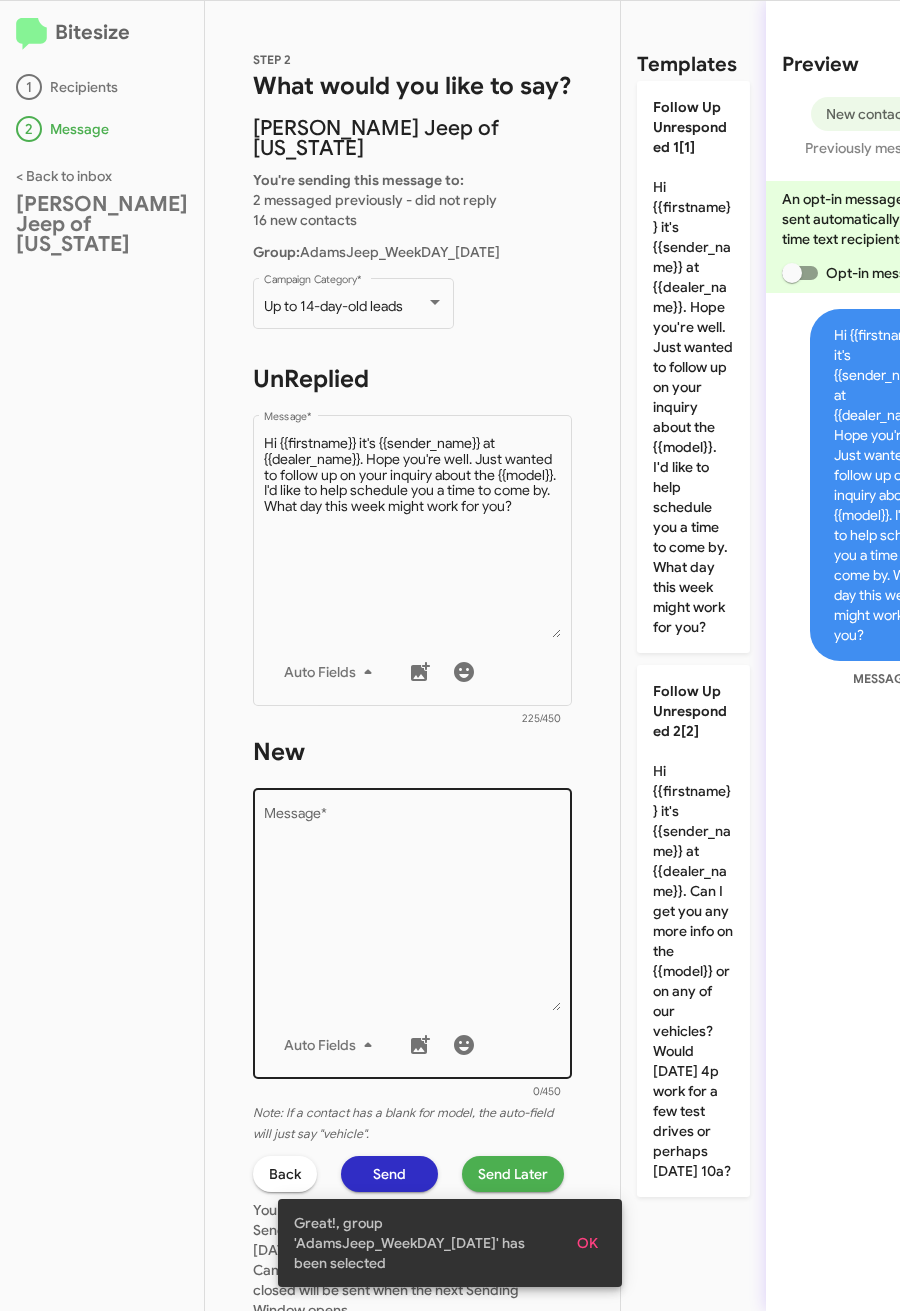 click on "Message  *" at bounding box center (413, 909) 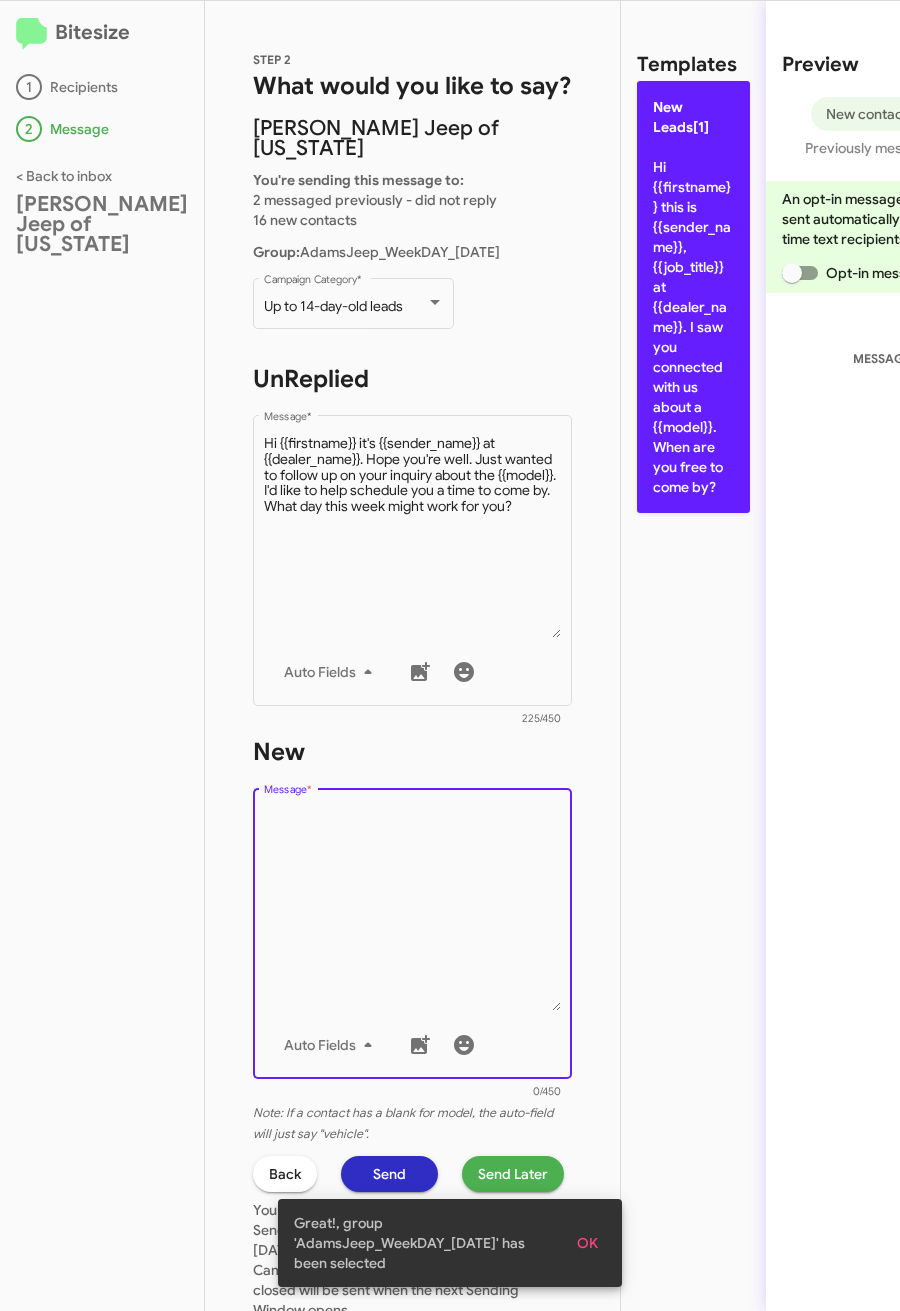 click on "New Leads[1]  Hi {{firstname}} this is {{sender_name}}, {{job_title}} at {{dealer_name}}. I saw you connected with us about a {{model}}. When are you free to come by?" 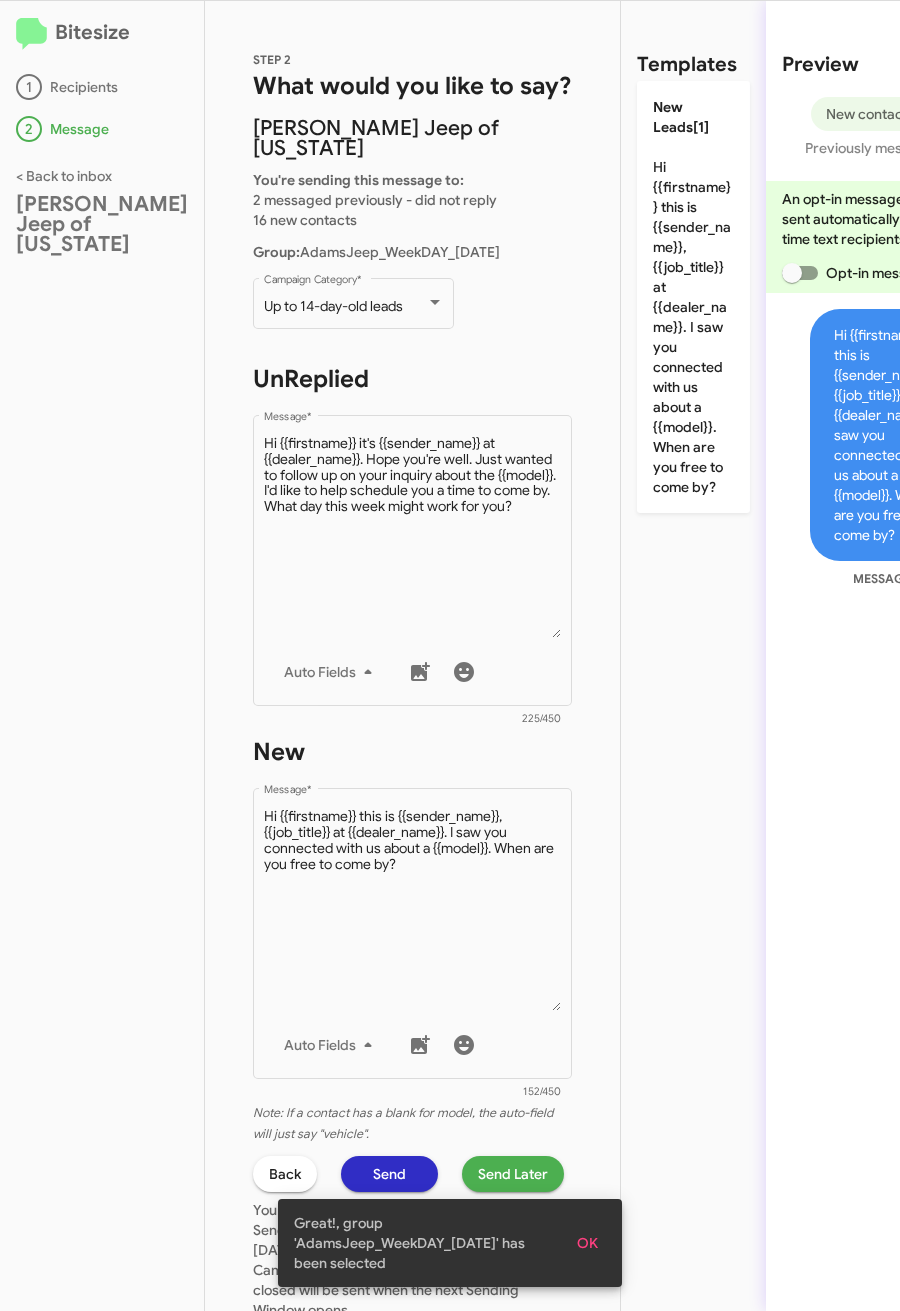 click on "Great!, group 'AdamsJeep_WeekDAY_[DATE]' has been selected OK" at bounding box center [450, 1243] 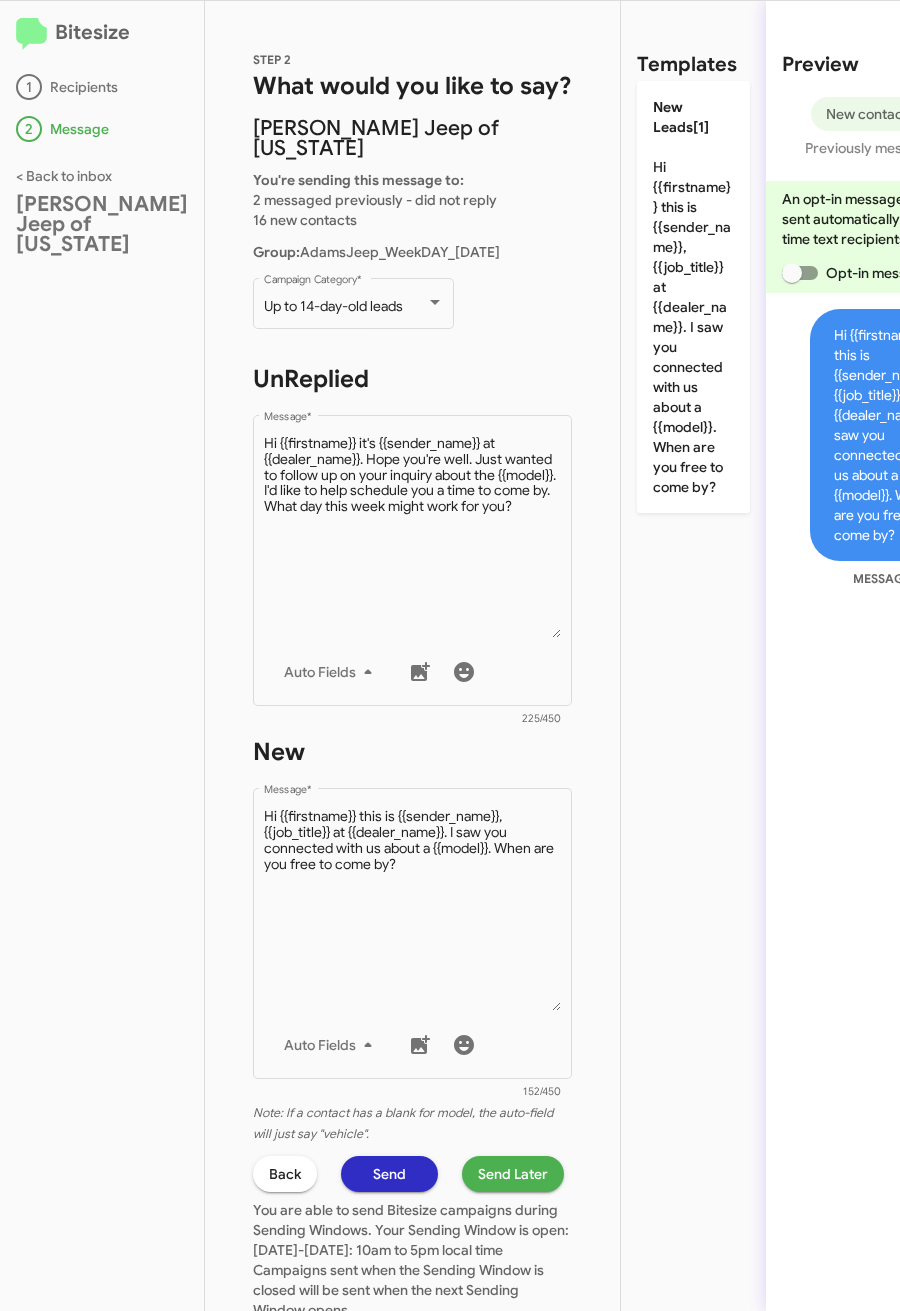 click on "Send Later" 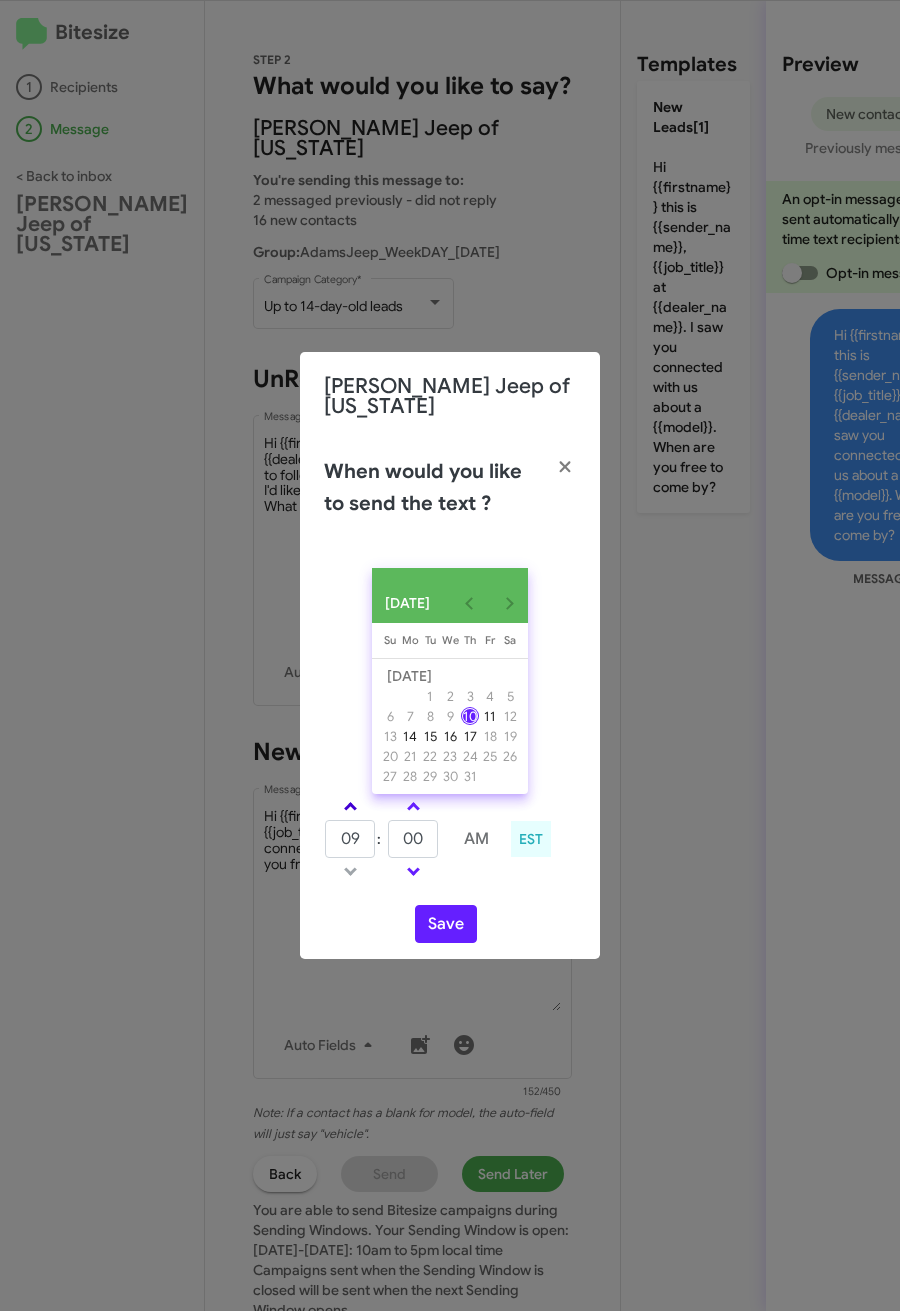 click 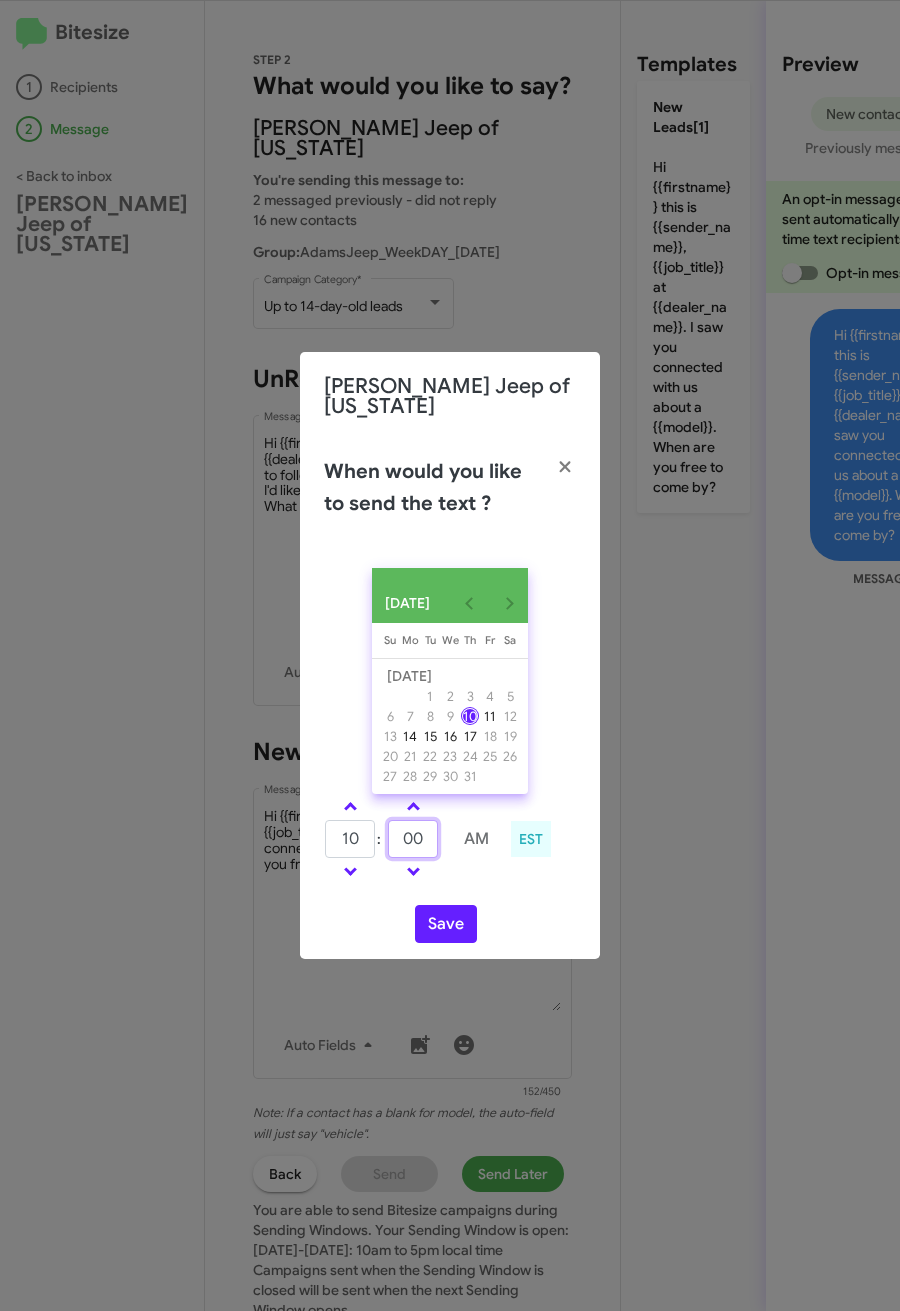 drag, startPoint x: 427, startPoint y: 835, endPoint x: 382, endPoint y: 835, distance: 45 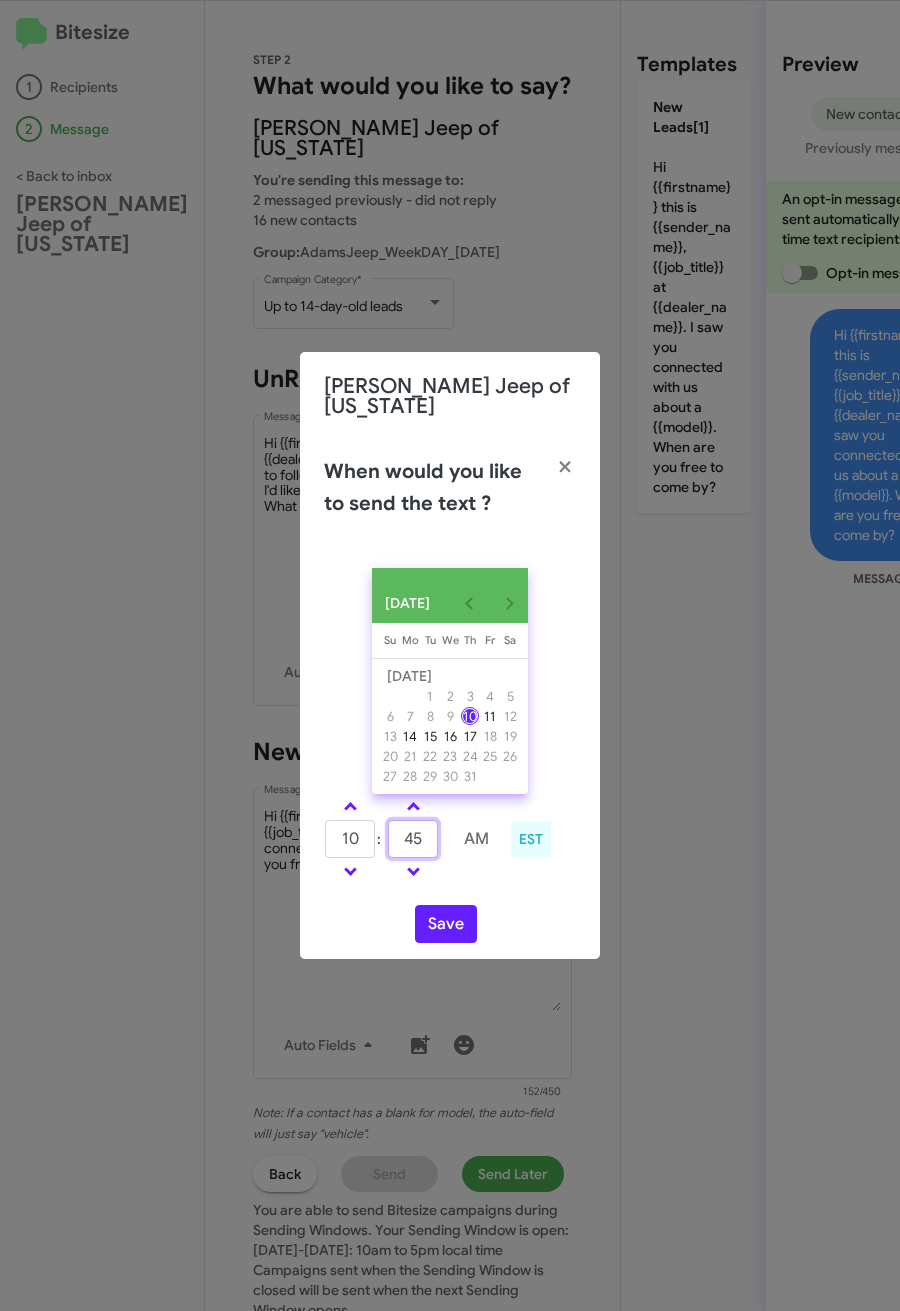 type on "45" 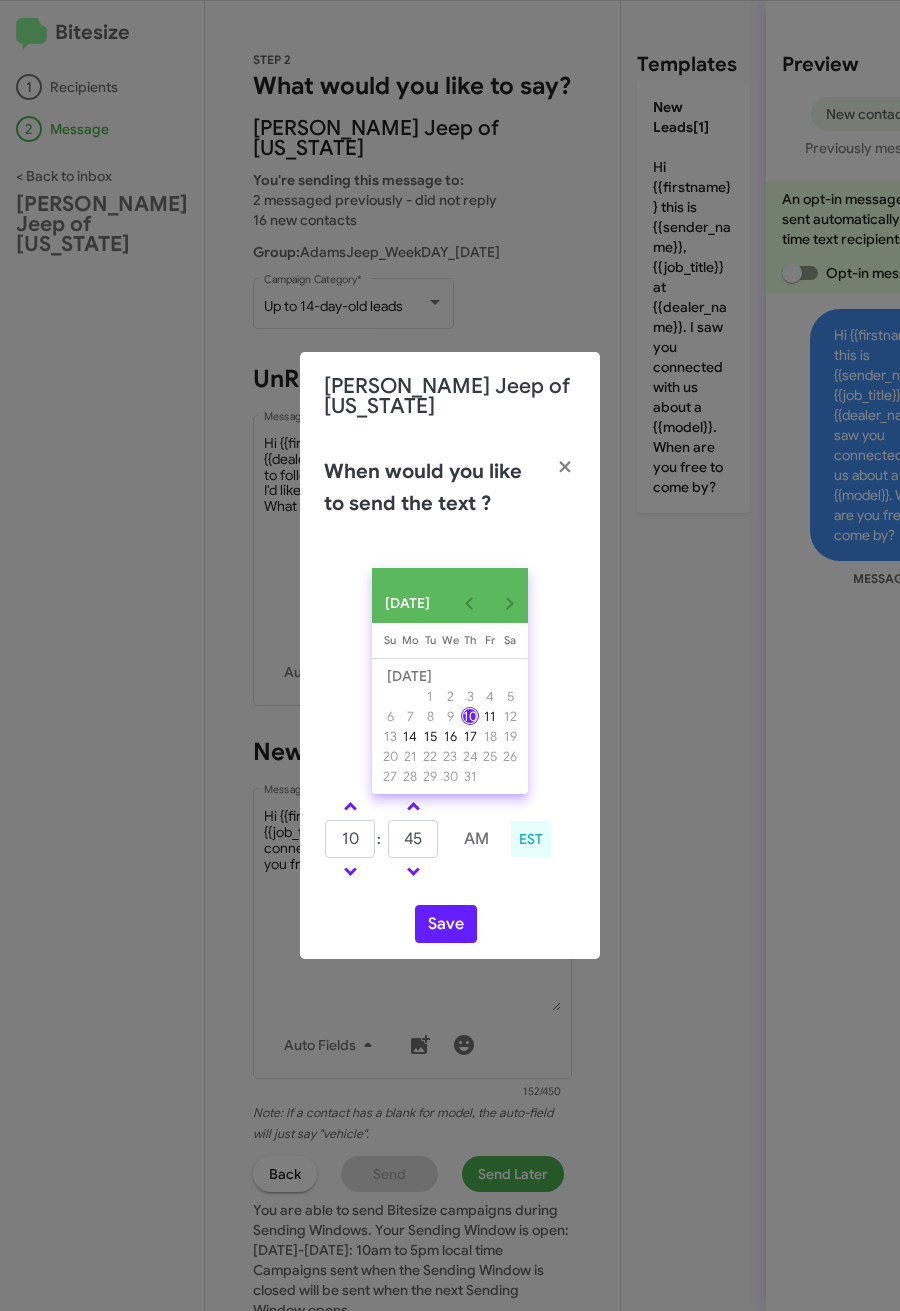 click on "[DATE] [DATE] Su [DATE] Mo [DATE] Tu [DATE] We [DATE] Th [DATE] Fr [DATE] [DATE]   2   3   4   5   6   7   8   9   10   11   12   13   14   15   16   17   18   19   20   21   22   23   24   25   26   27   28   29   30   31          10  :  45     AM           EST   Save" 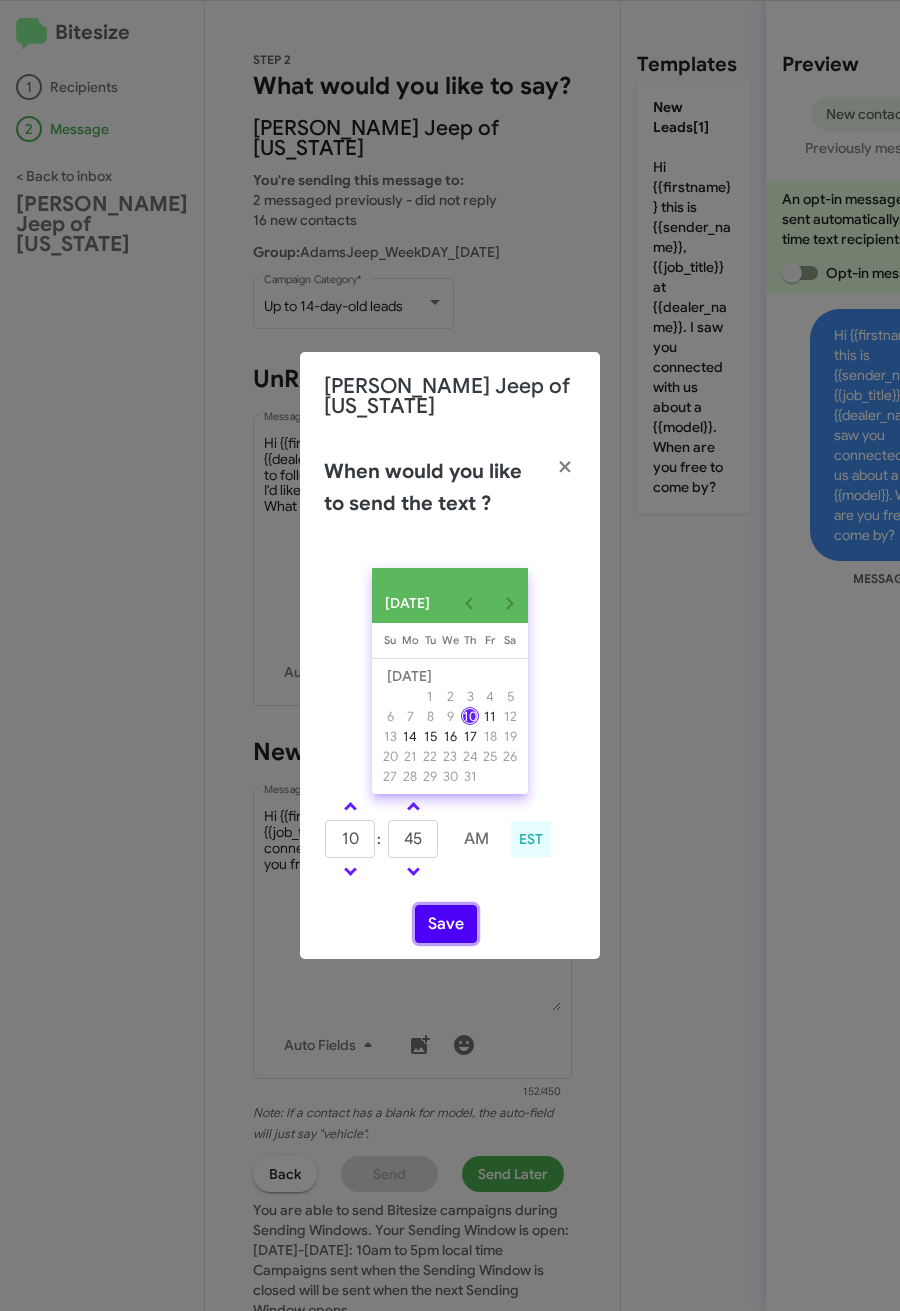click on "Save" 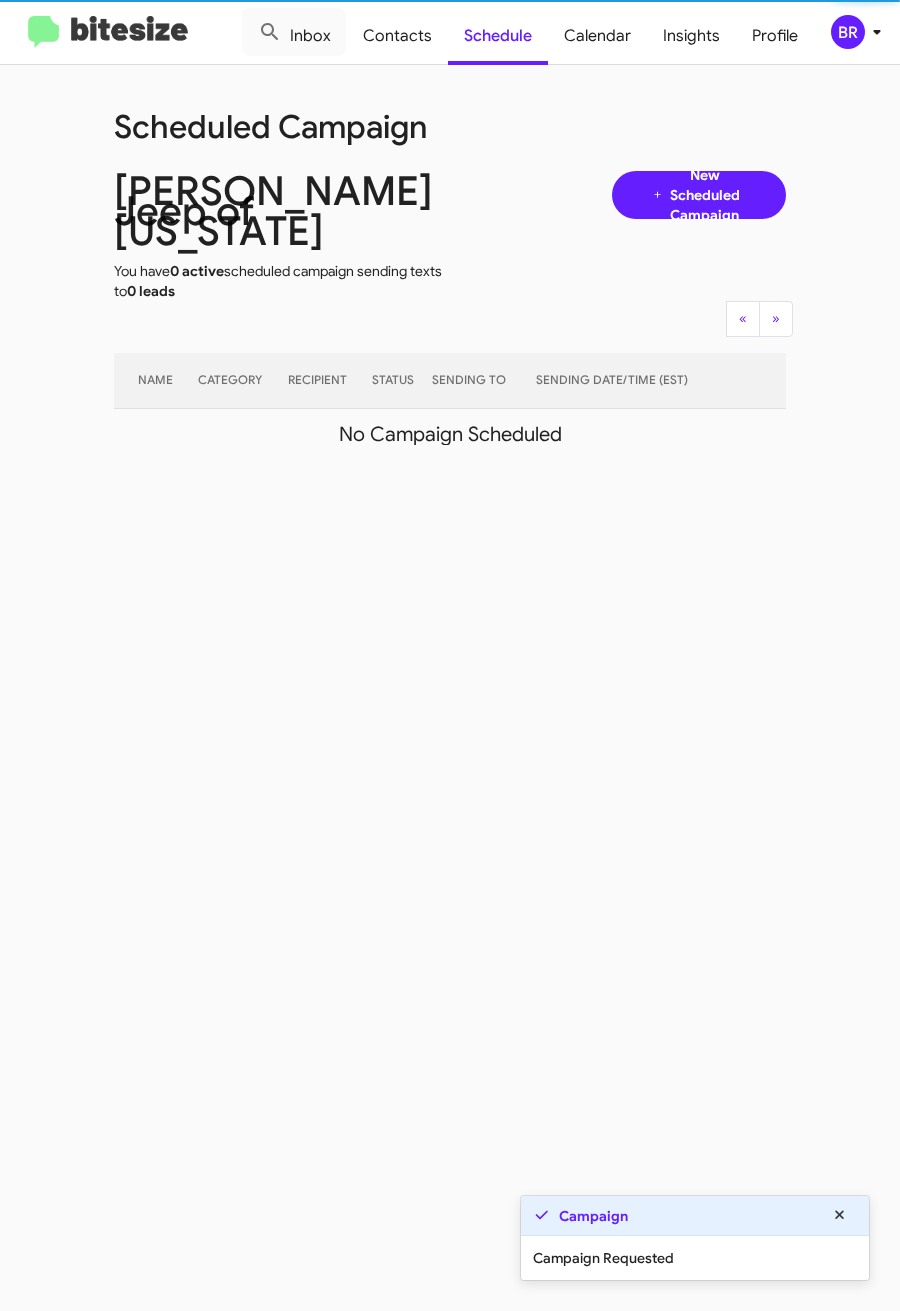 click on "BR" 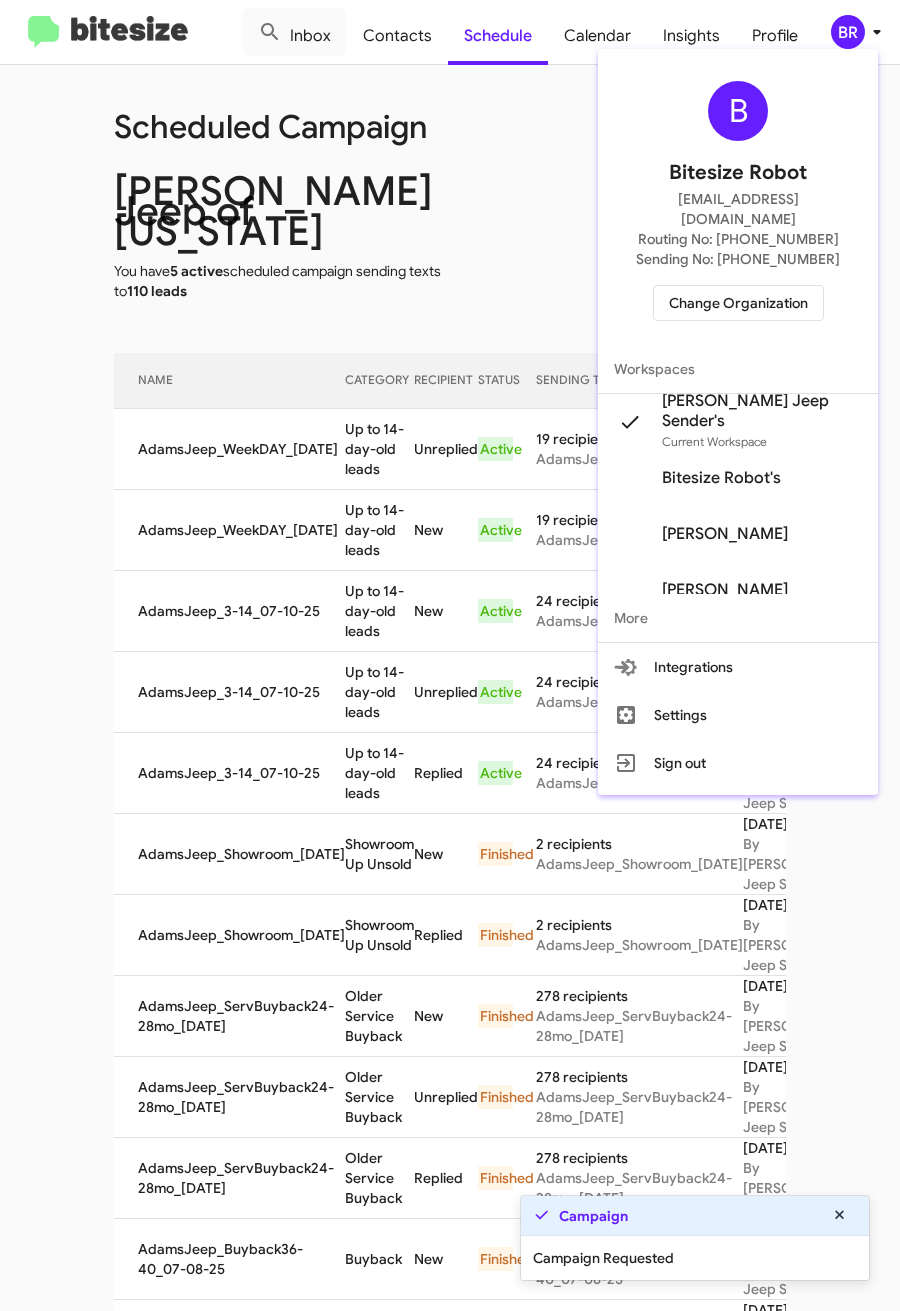 click at bounding box center [450, 655] 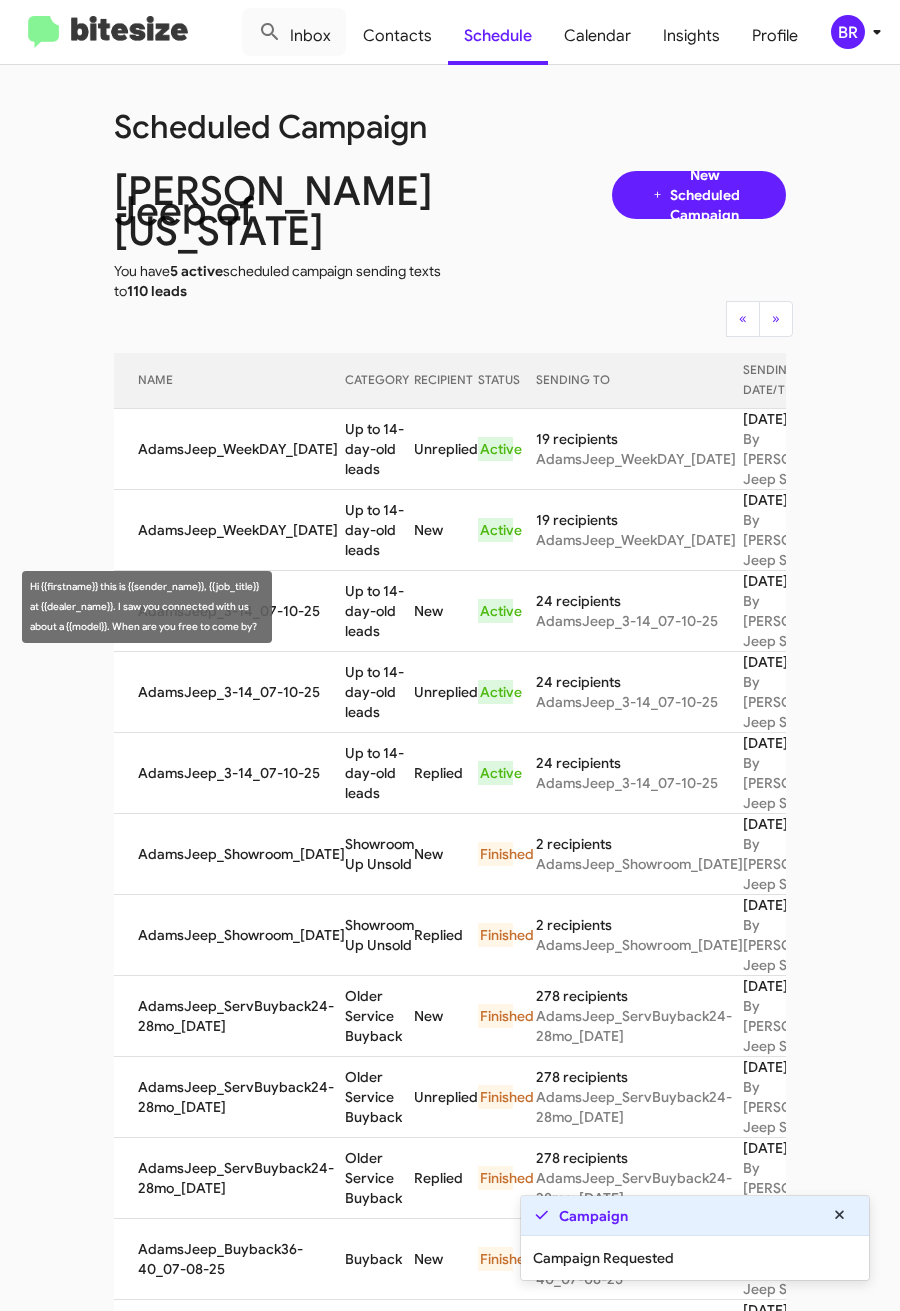 click on "New" 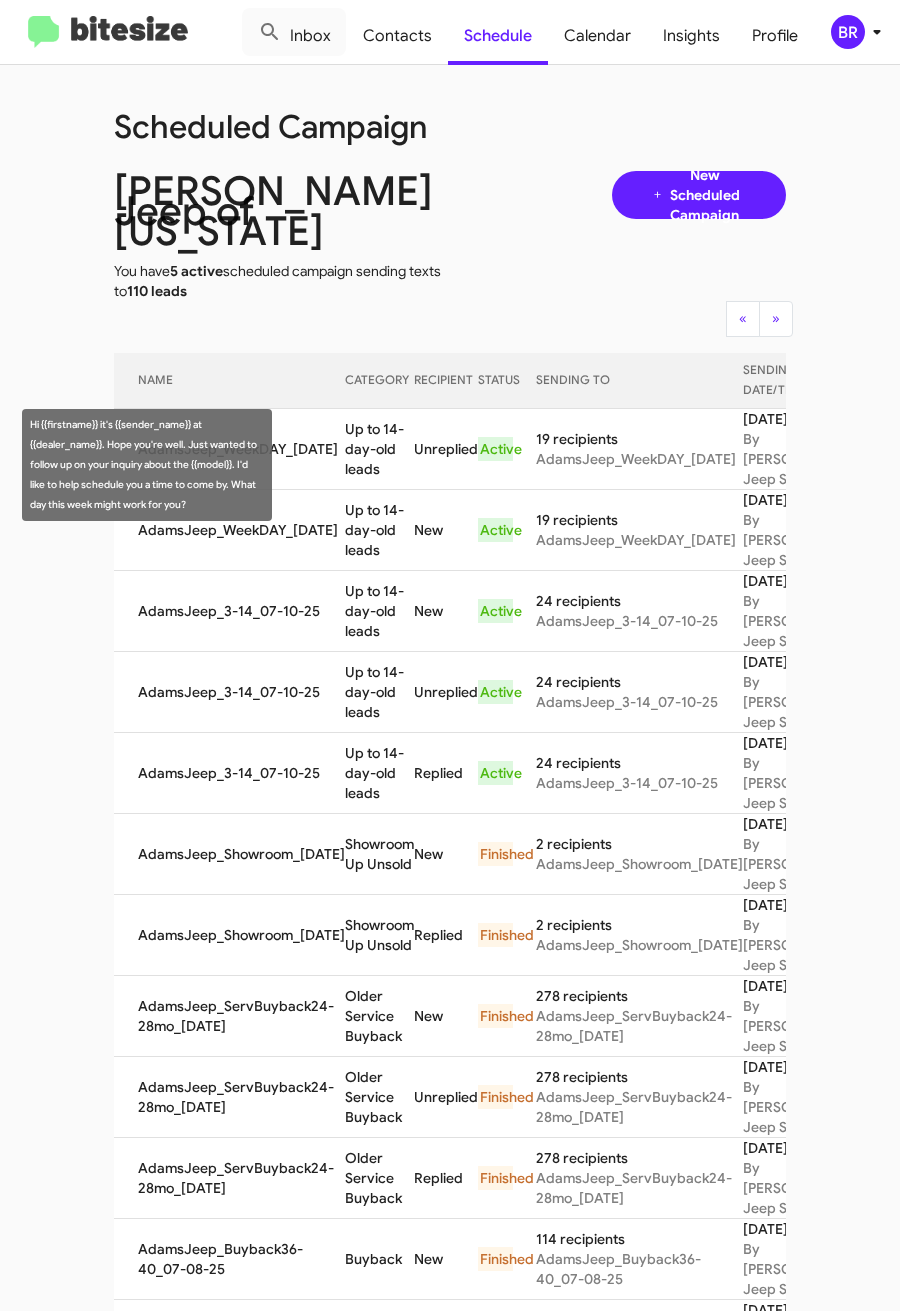 drag, startPoint x: 316, startPoint y: 444, endPoint x: 358, endPoint y: 501, distance: 70.80254 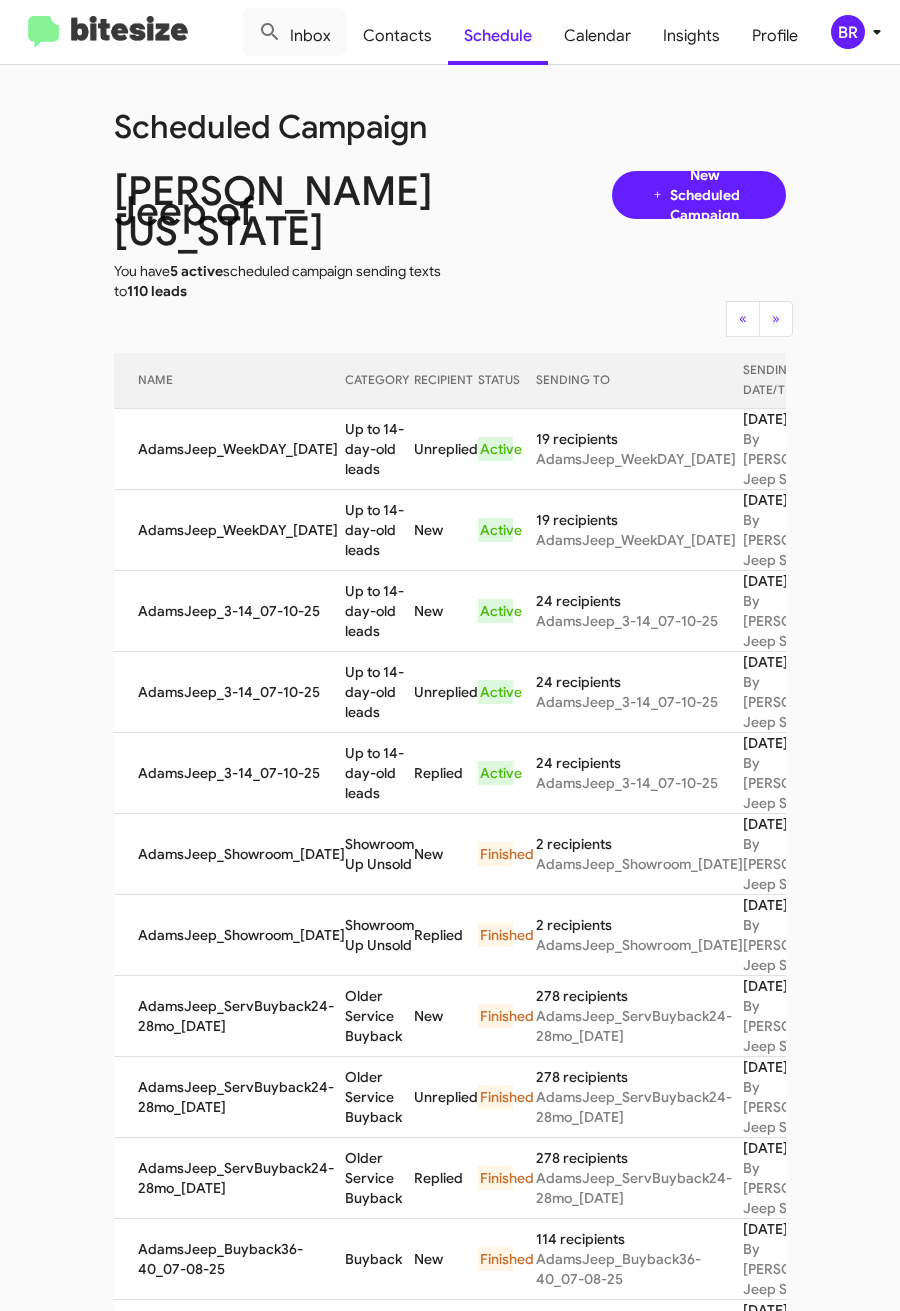 copy on "10-25   Up to 14-day-old leads" 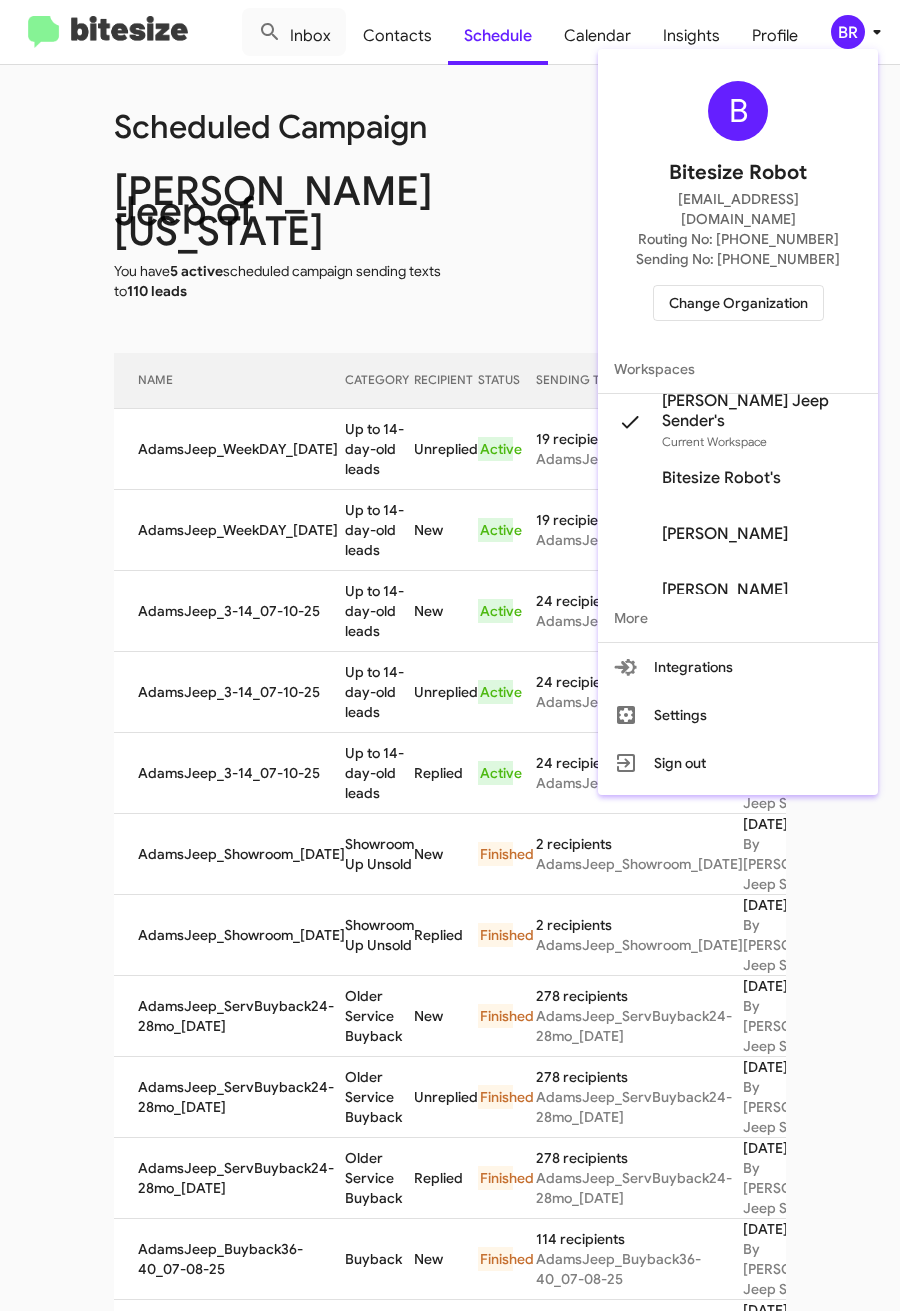 click on "Change Organization" at bounding box center (738, 303) 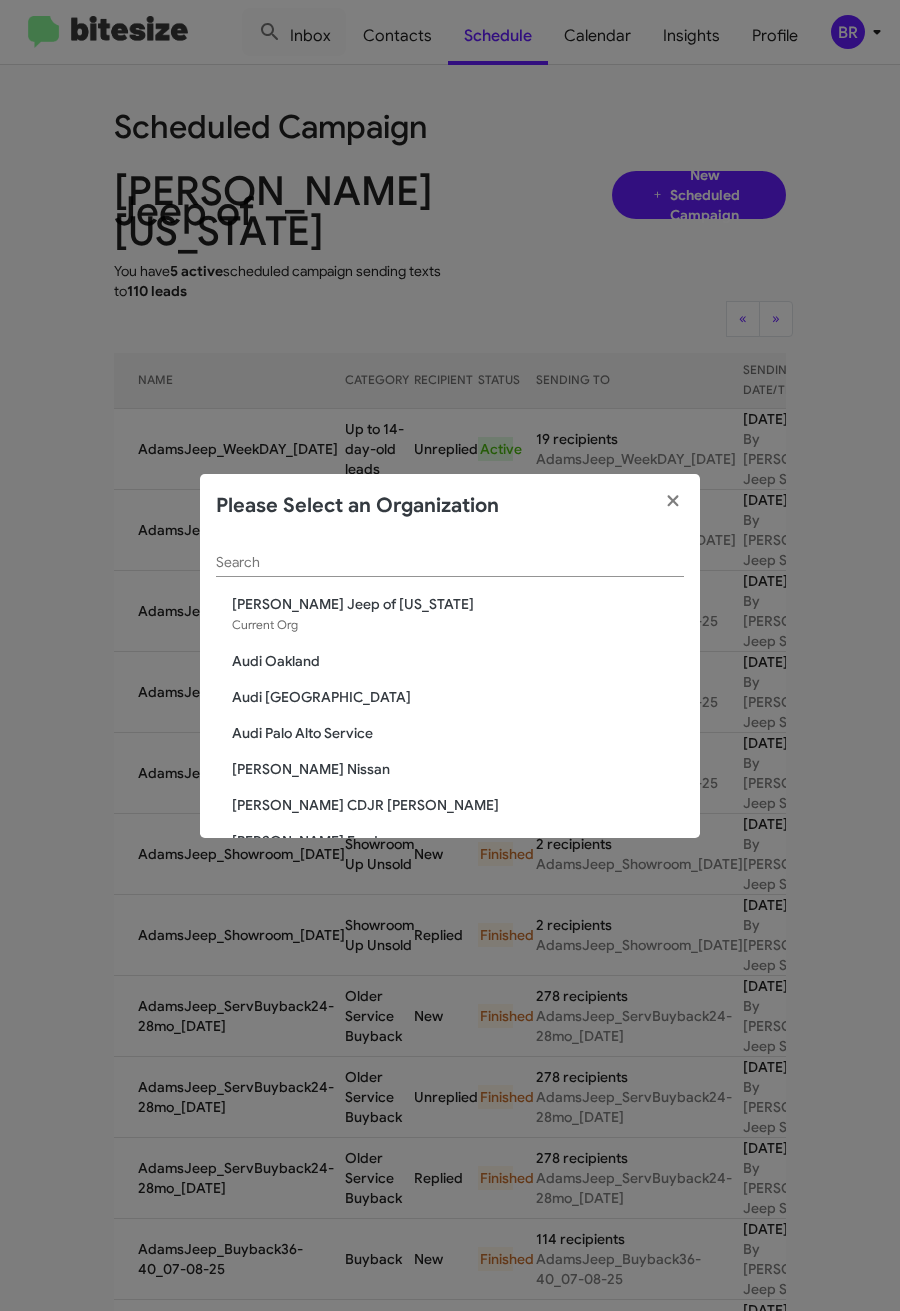 click on "Search" at bounding box center (450, 563) 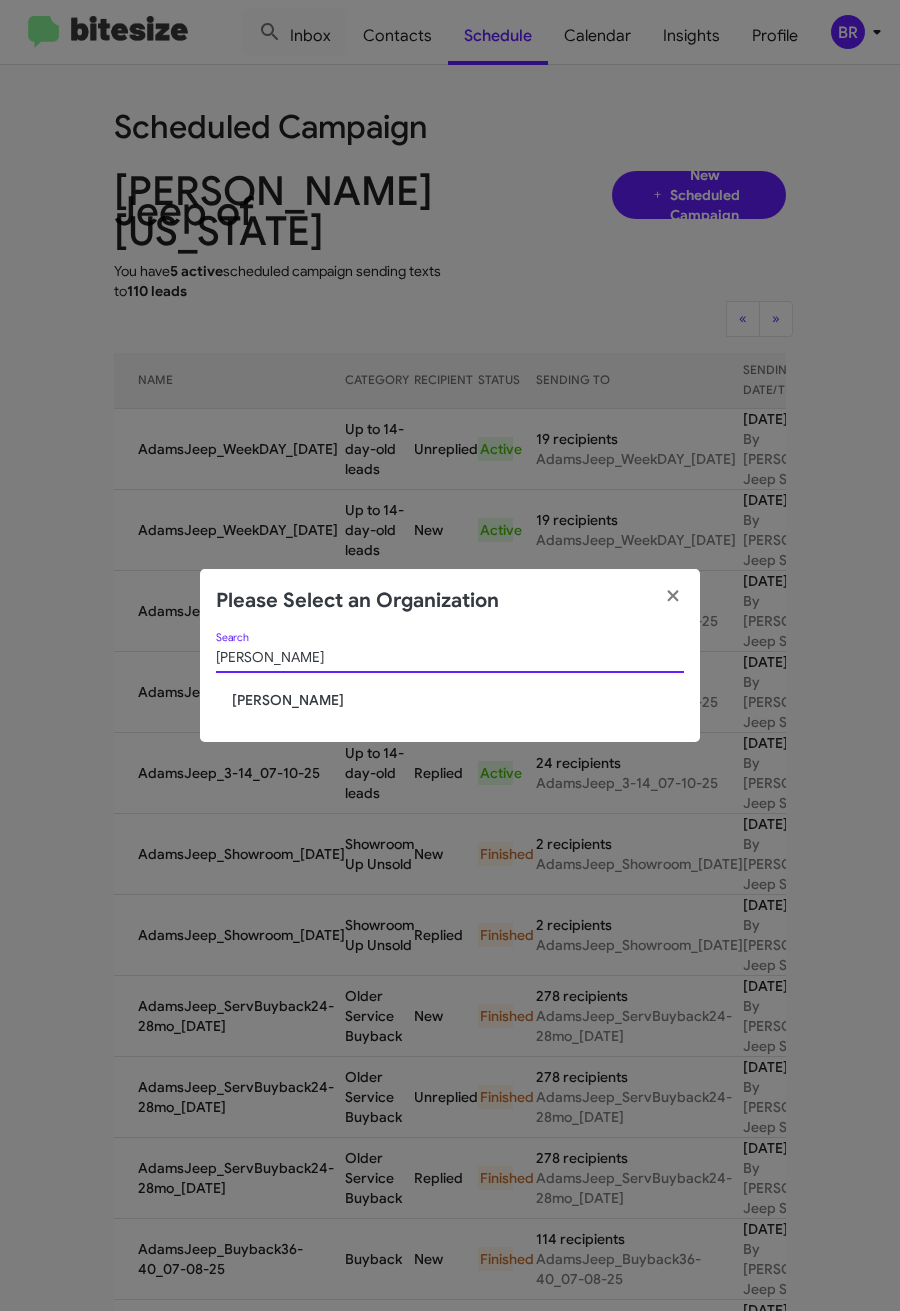 type on "[PERSON_NAME]" 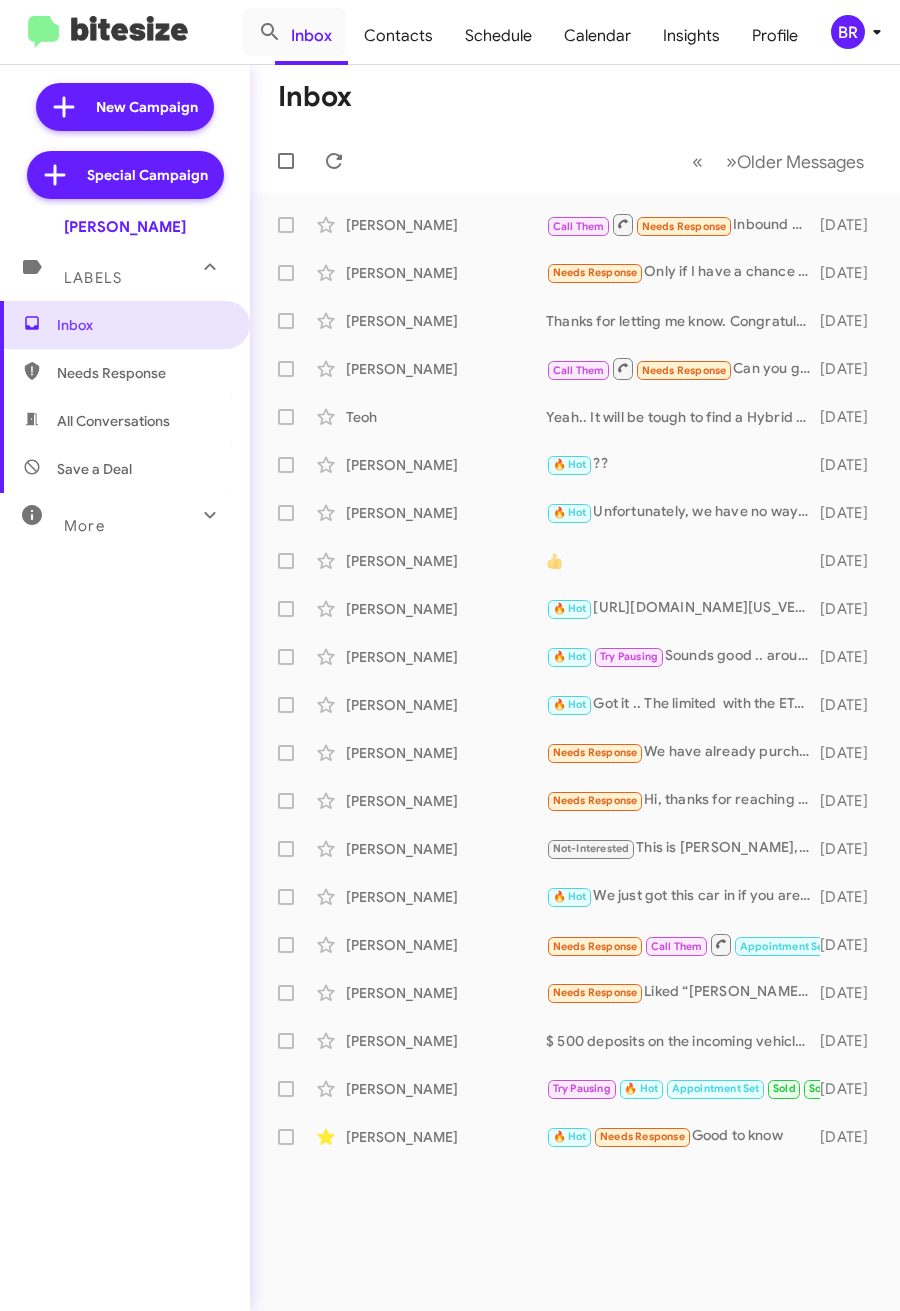 scroll, scrollTop: 0, scrollLeft: 0, axis: both 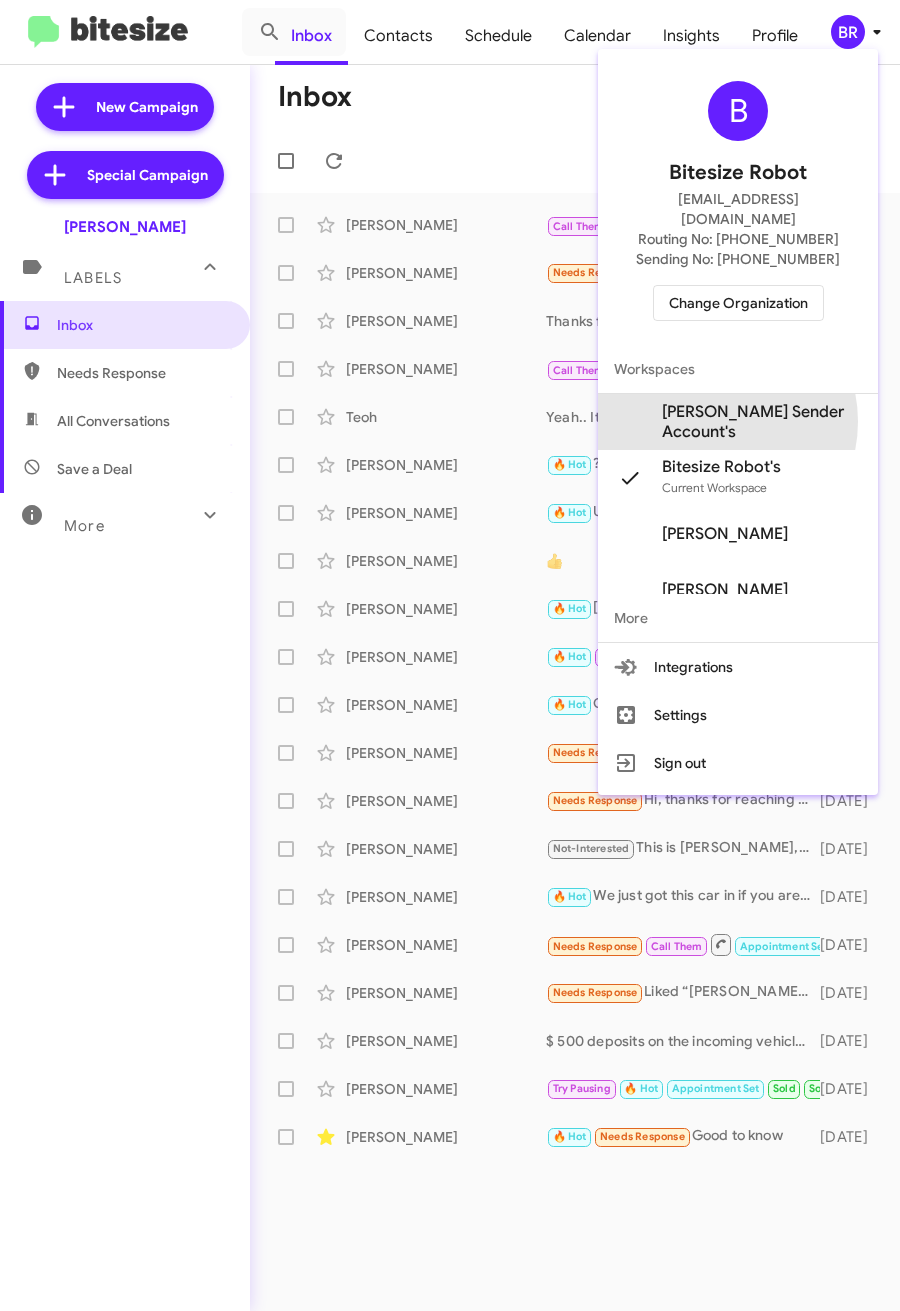 click on "[PERSON_NAME] Sender Account's" at bounding box center (762, 422) 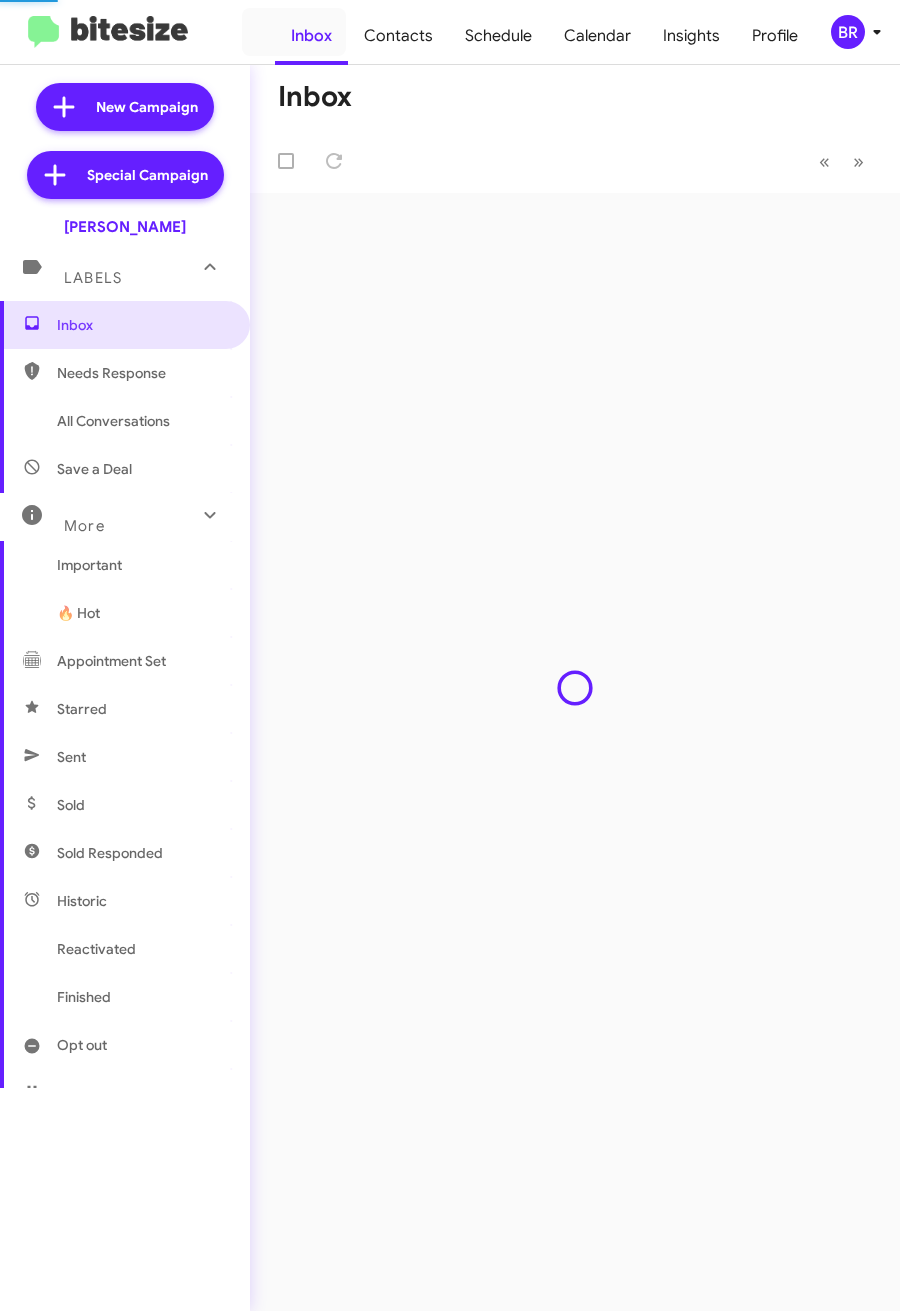 scroll, scrollTop: 0, scrollLeft: 0, axis: both 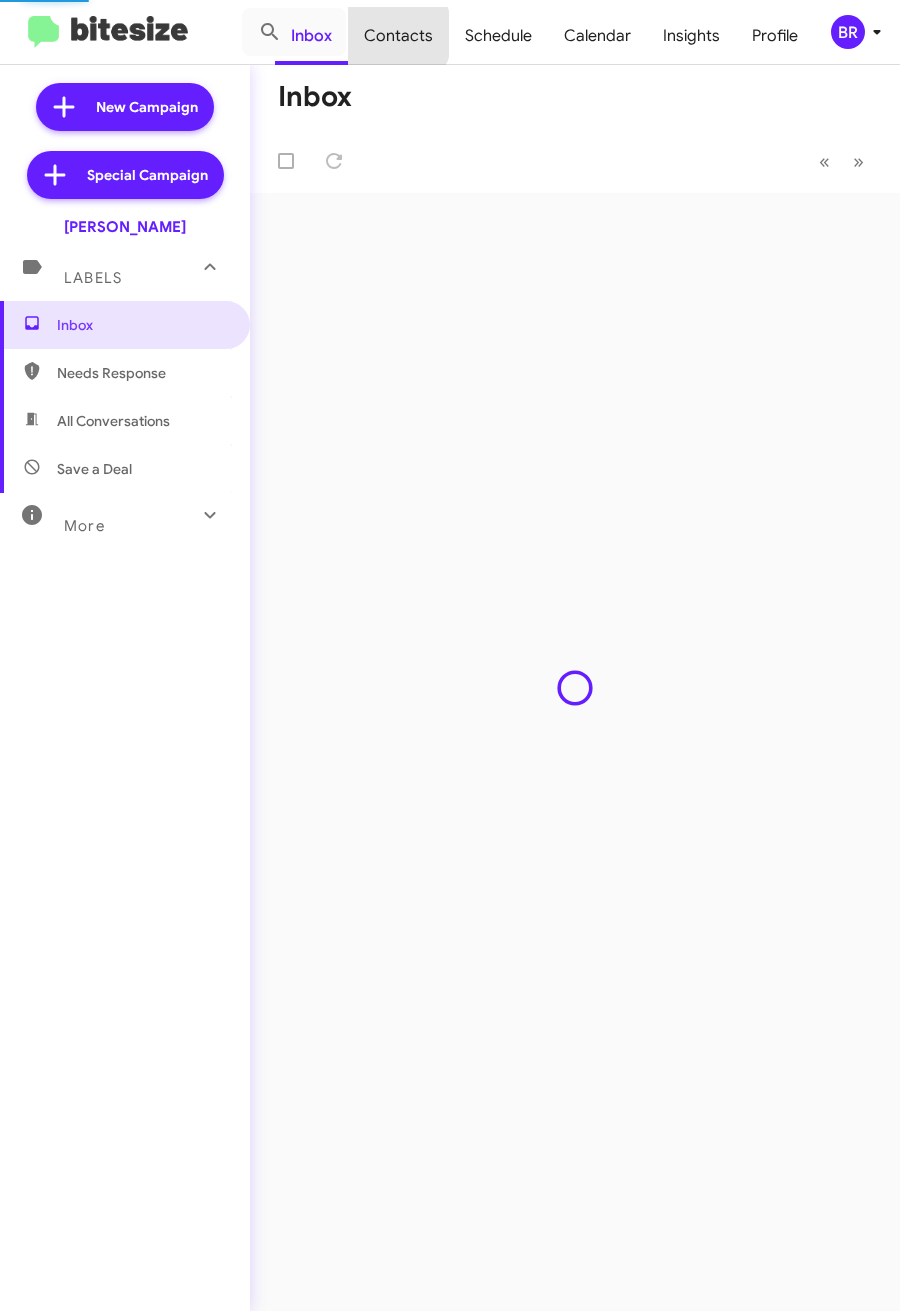 click on "Contacts" 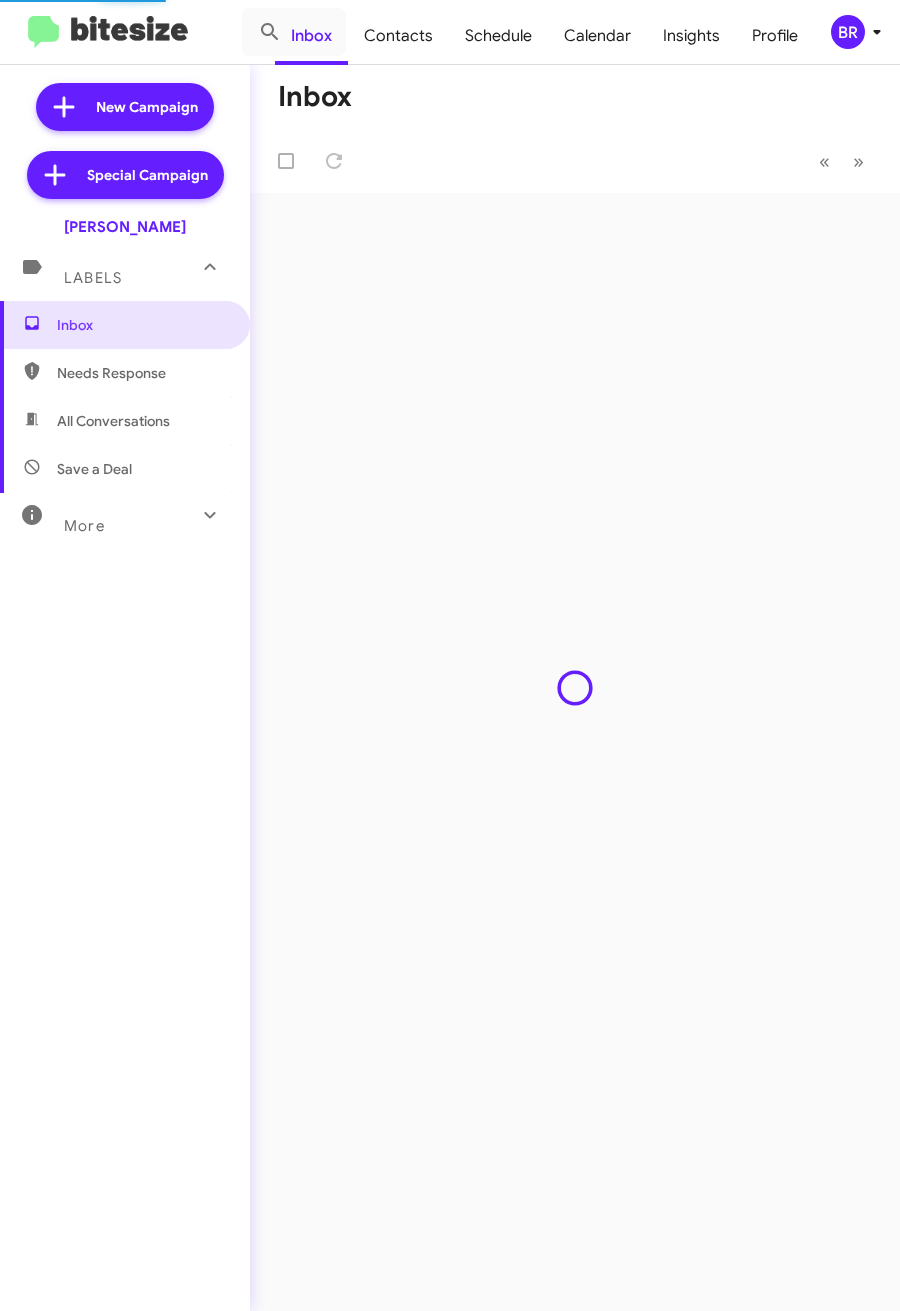 type on "in:groups" 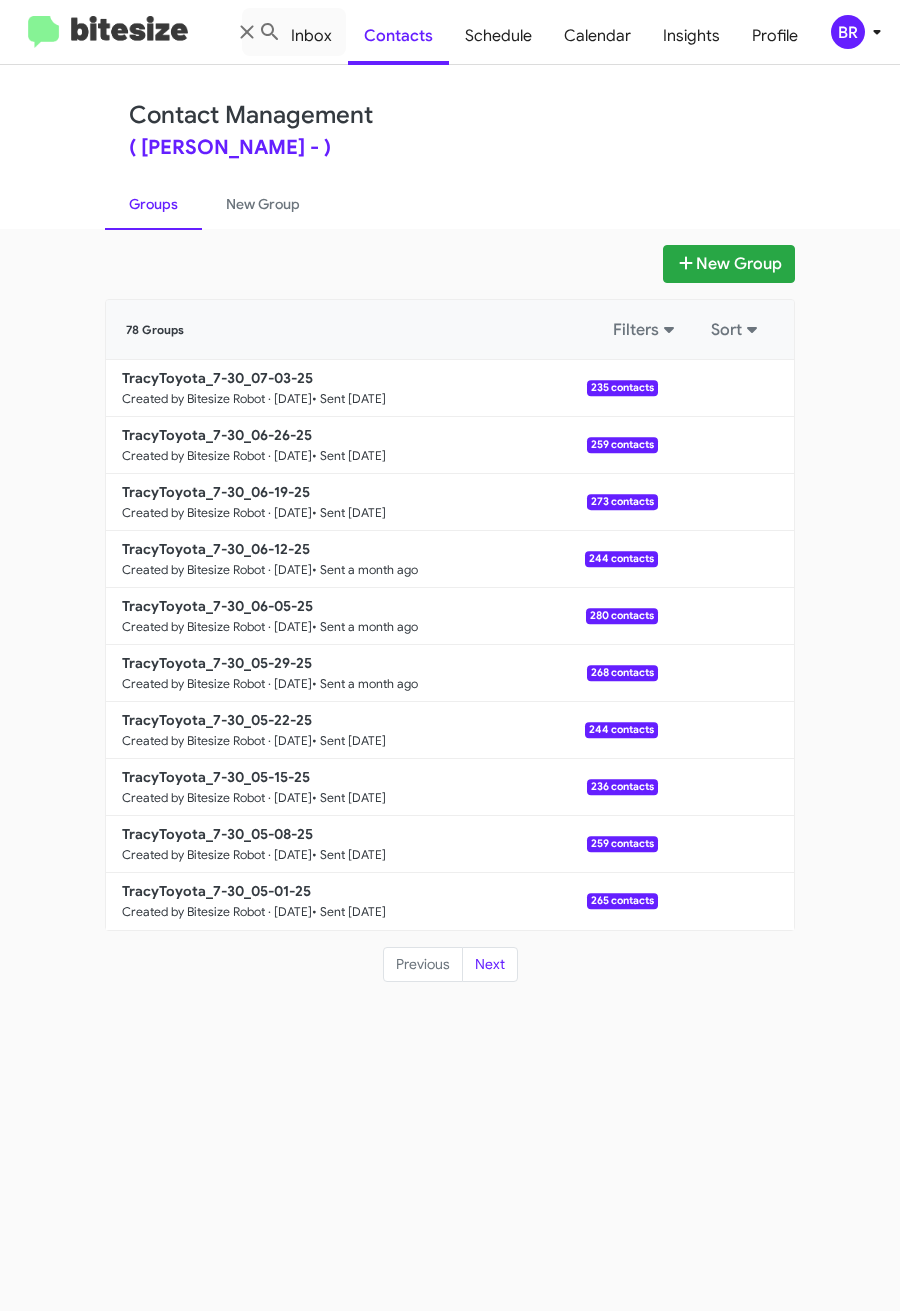 click on "BR" 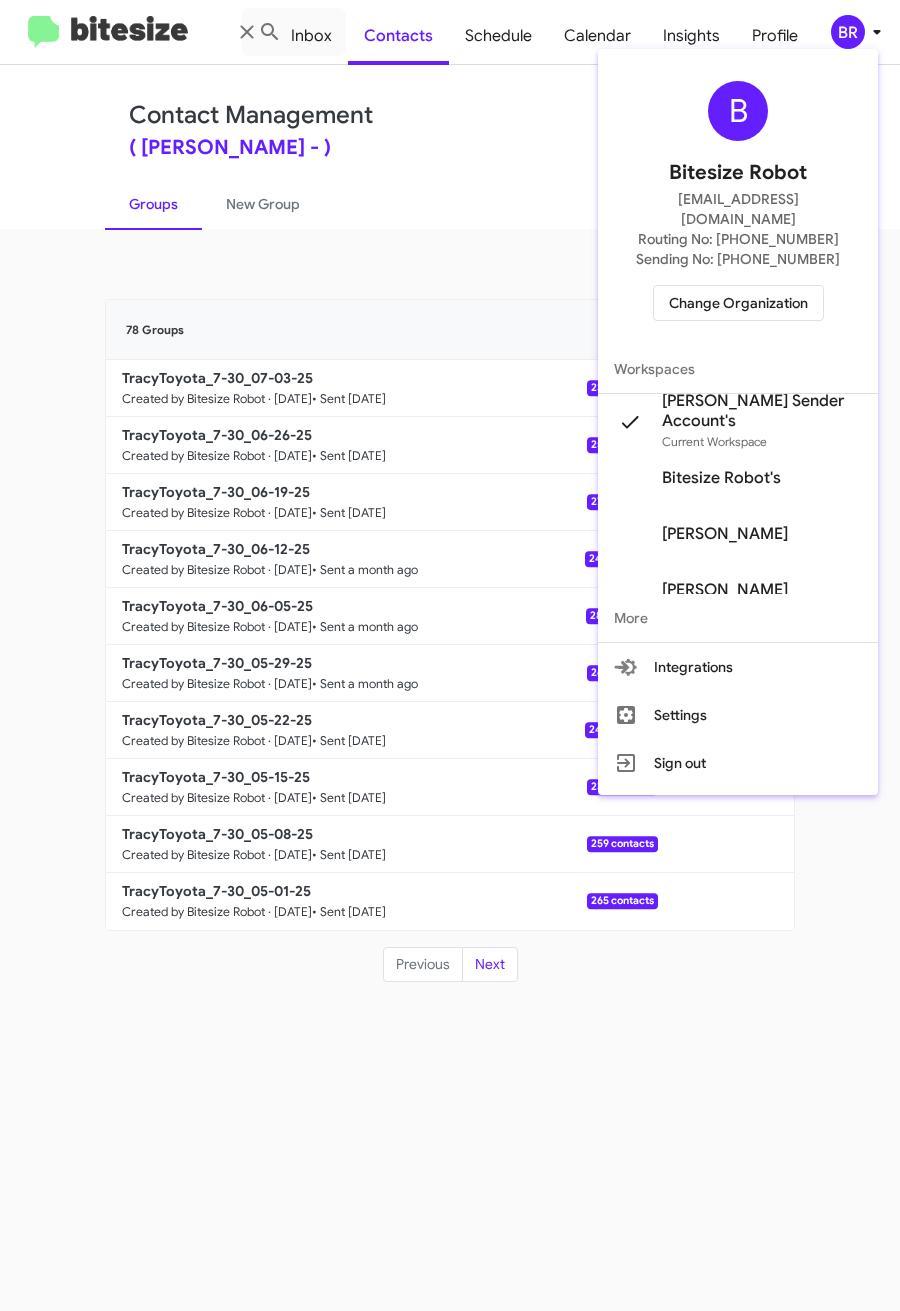click on "Change Organization" at bounding box center (738, 303) 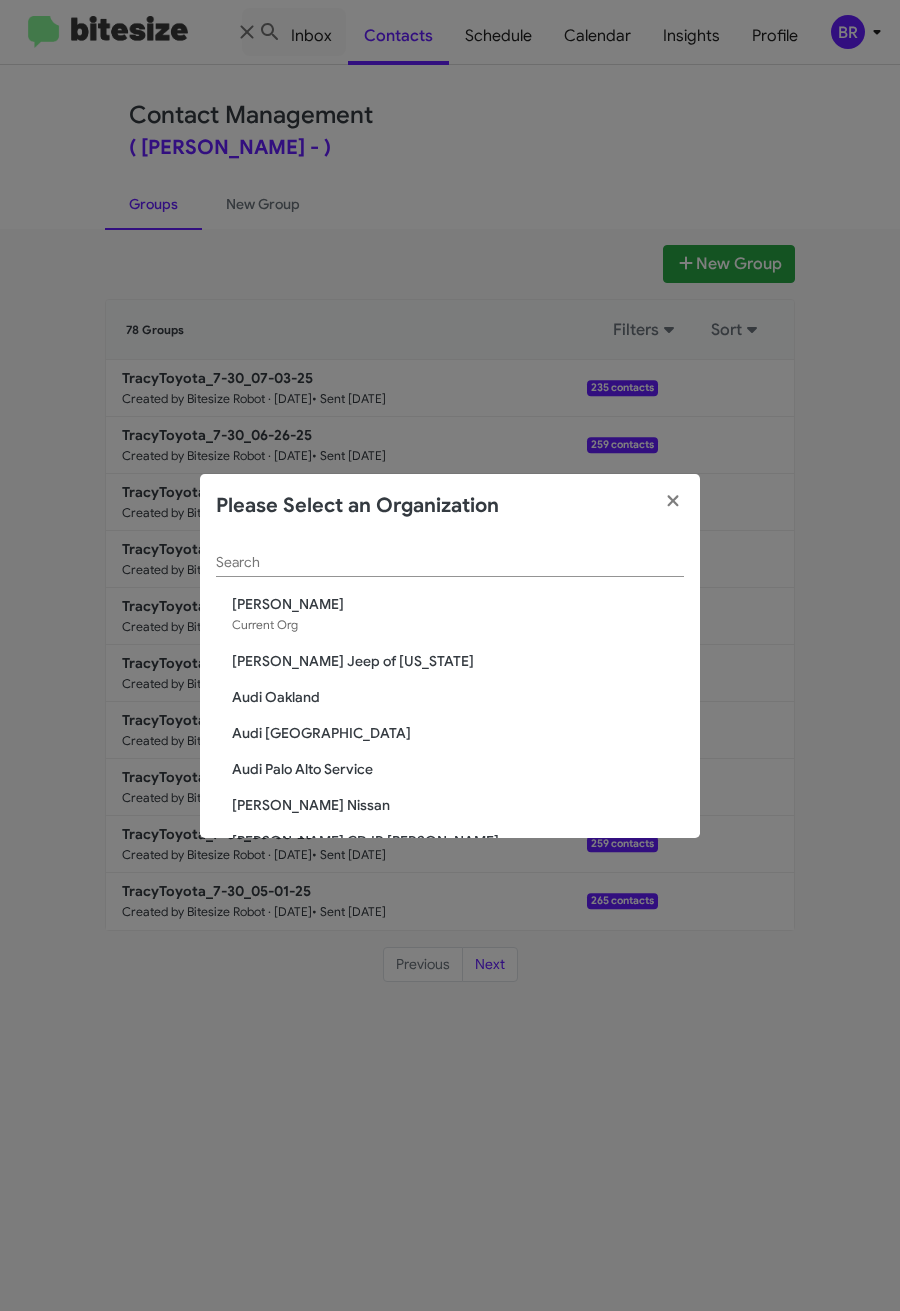click on "Search" 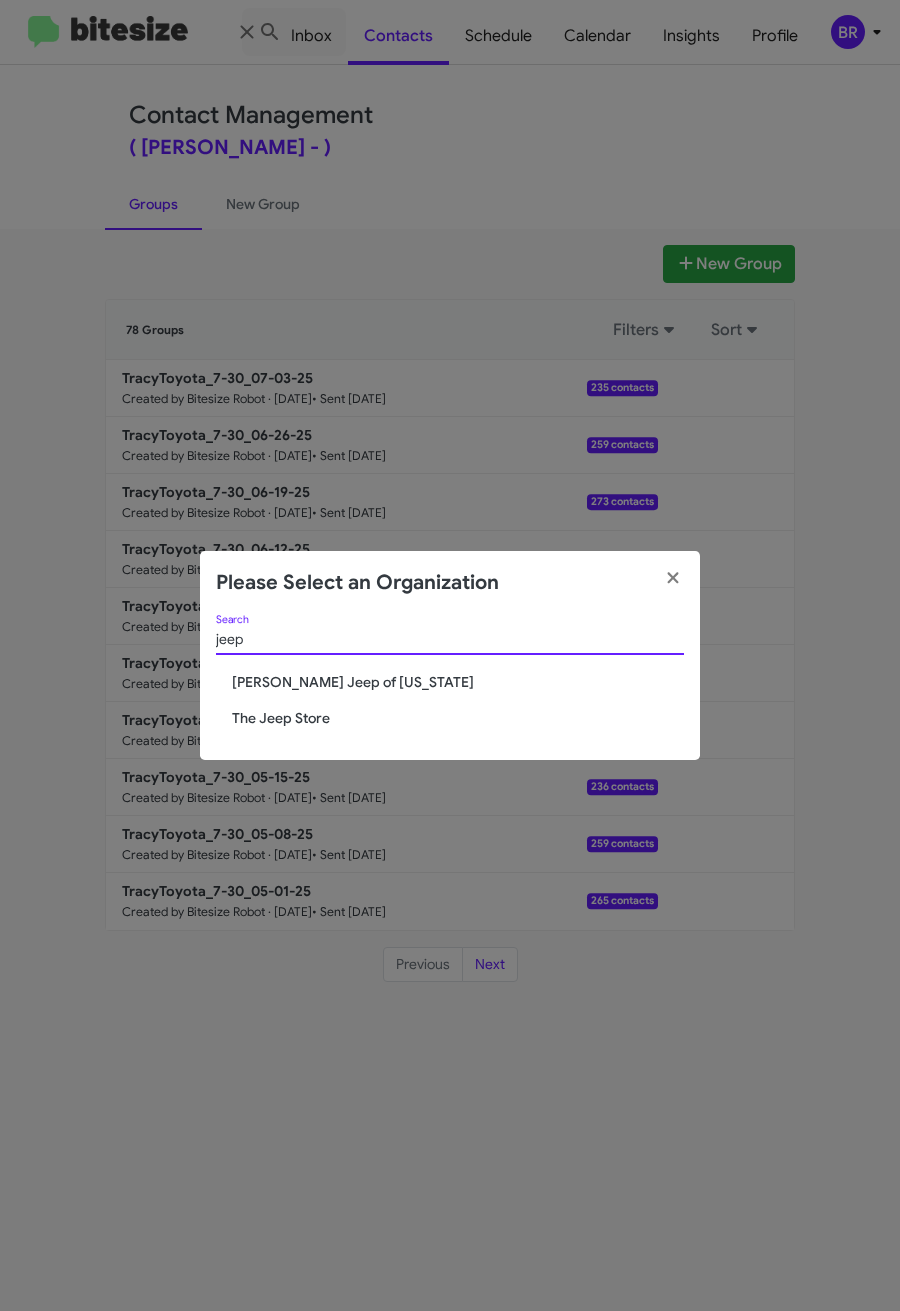 type on "jeep" 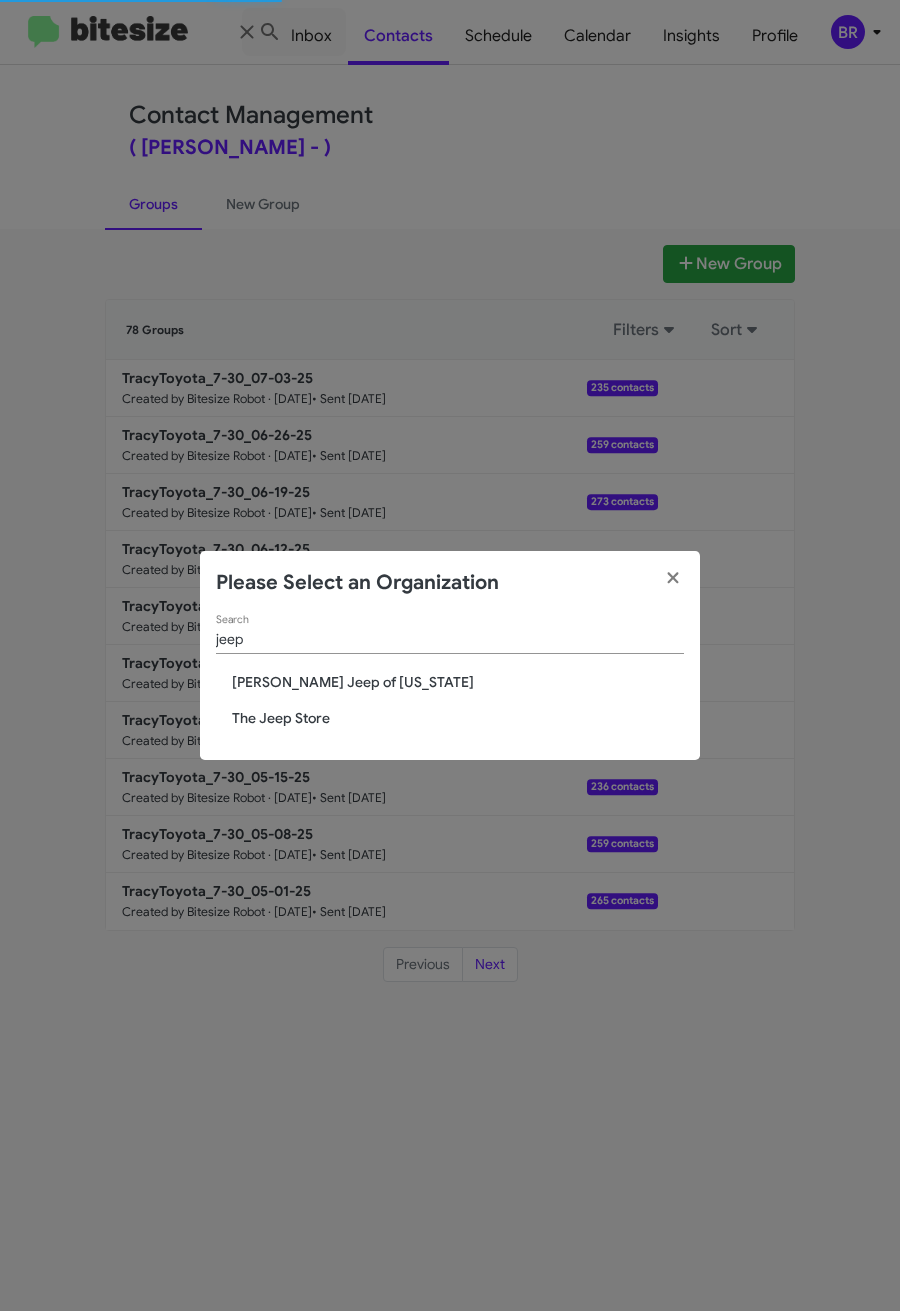 type 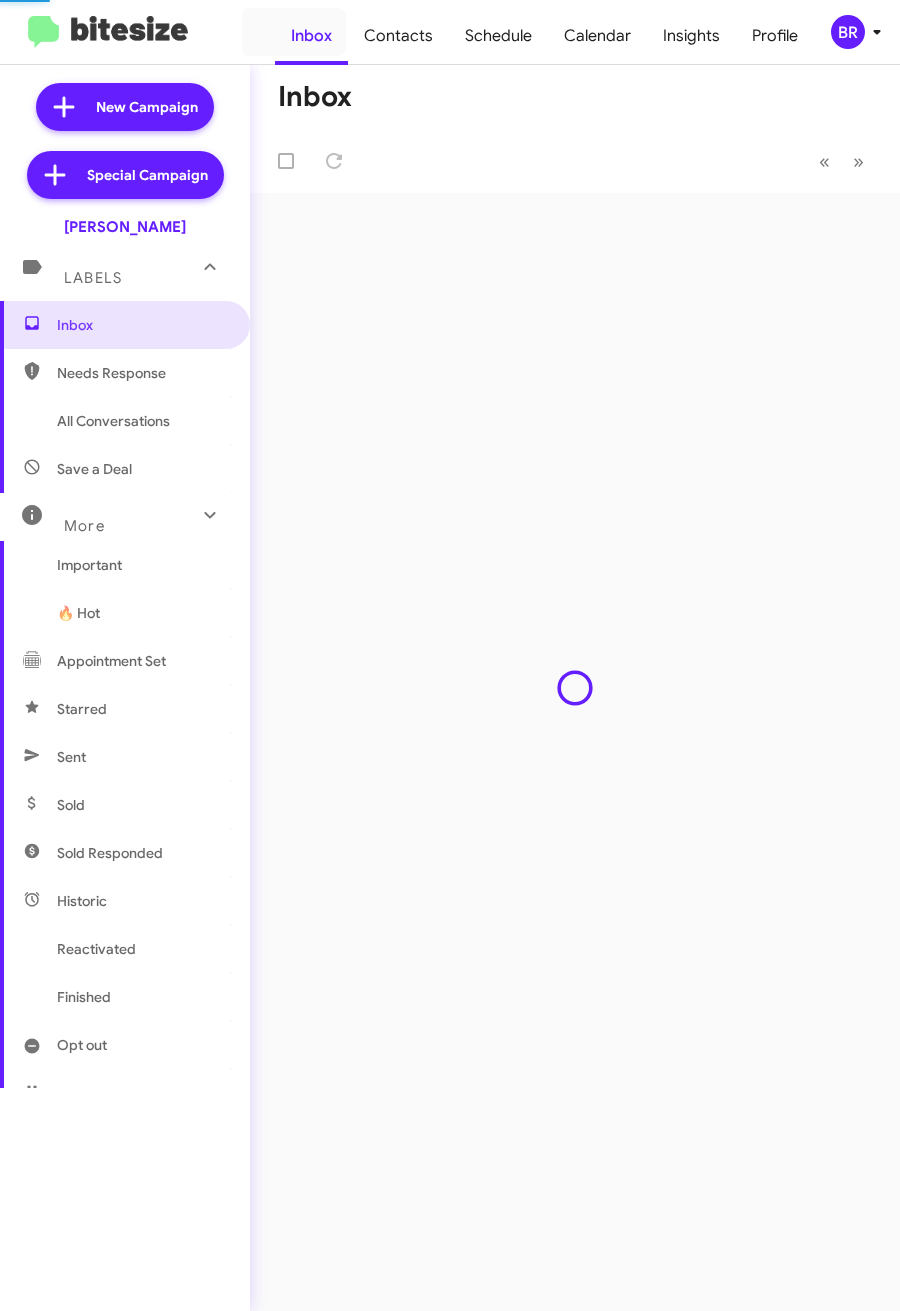 scroll, scrollTop: 0, scrollLeft: 0, axis: both 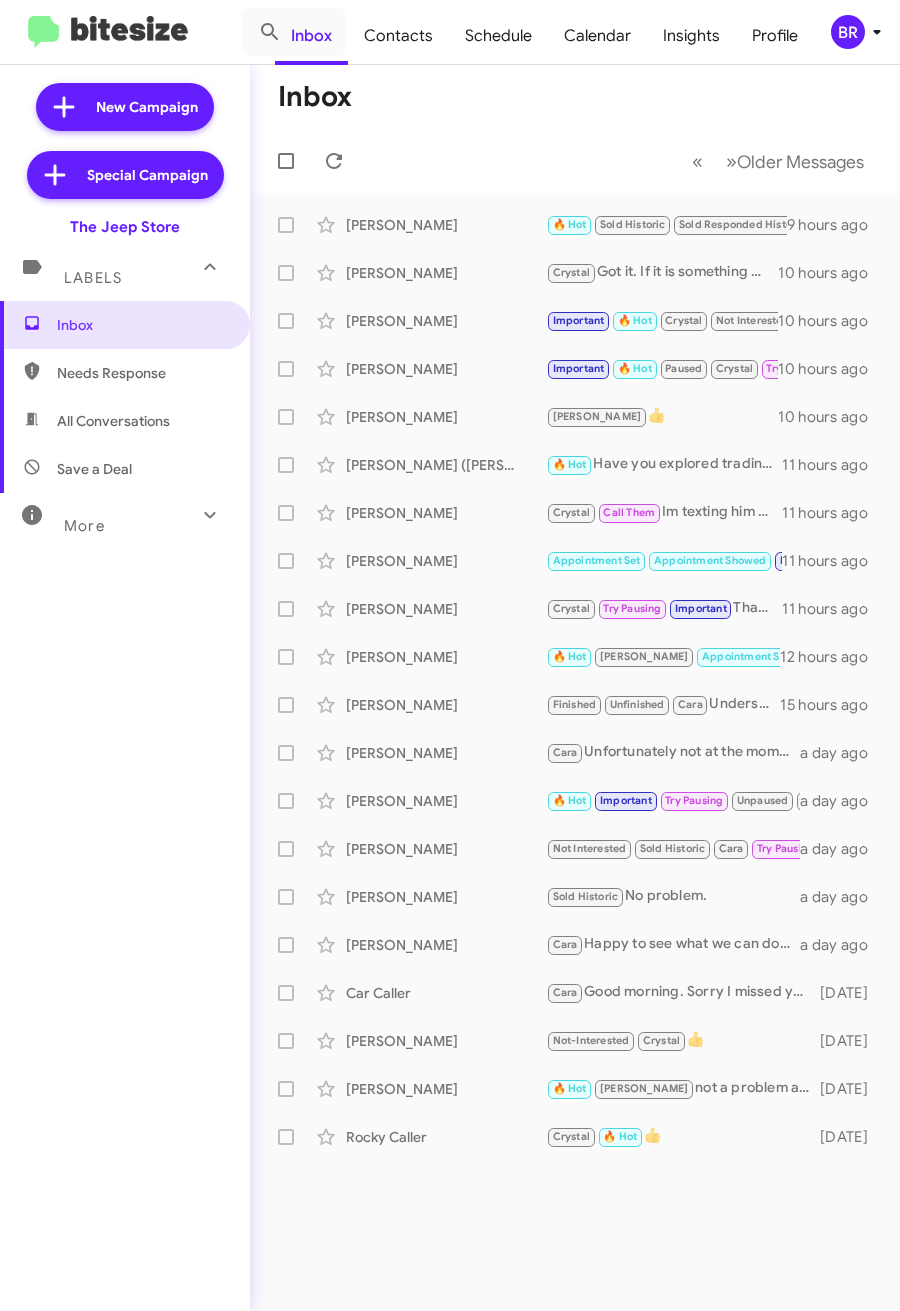 click on "BR" 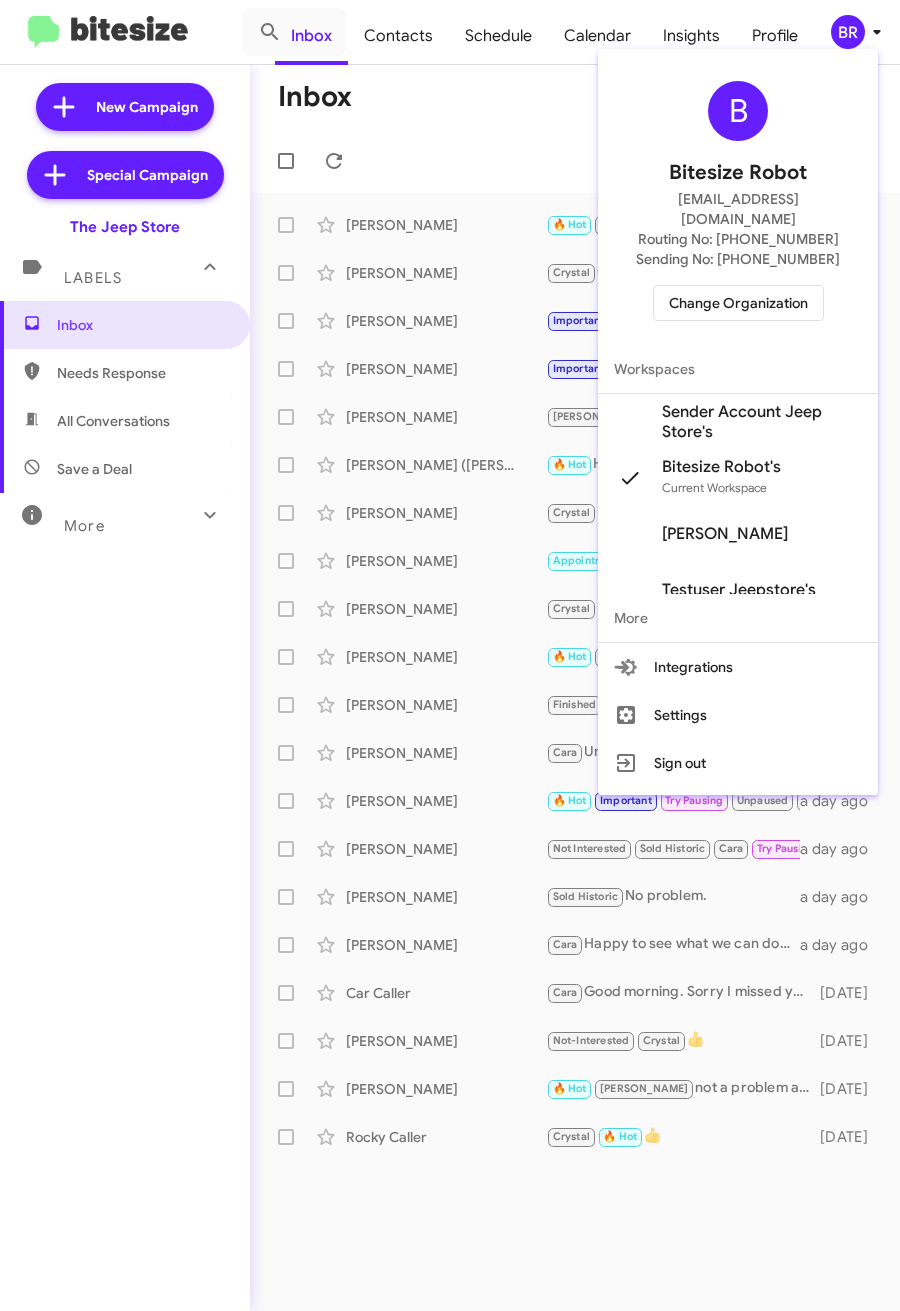 click on "Sender Account Jeep Store's" at bounding box center [762, 422] 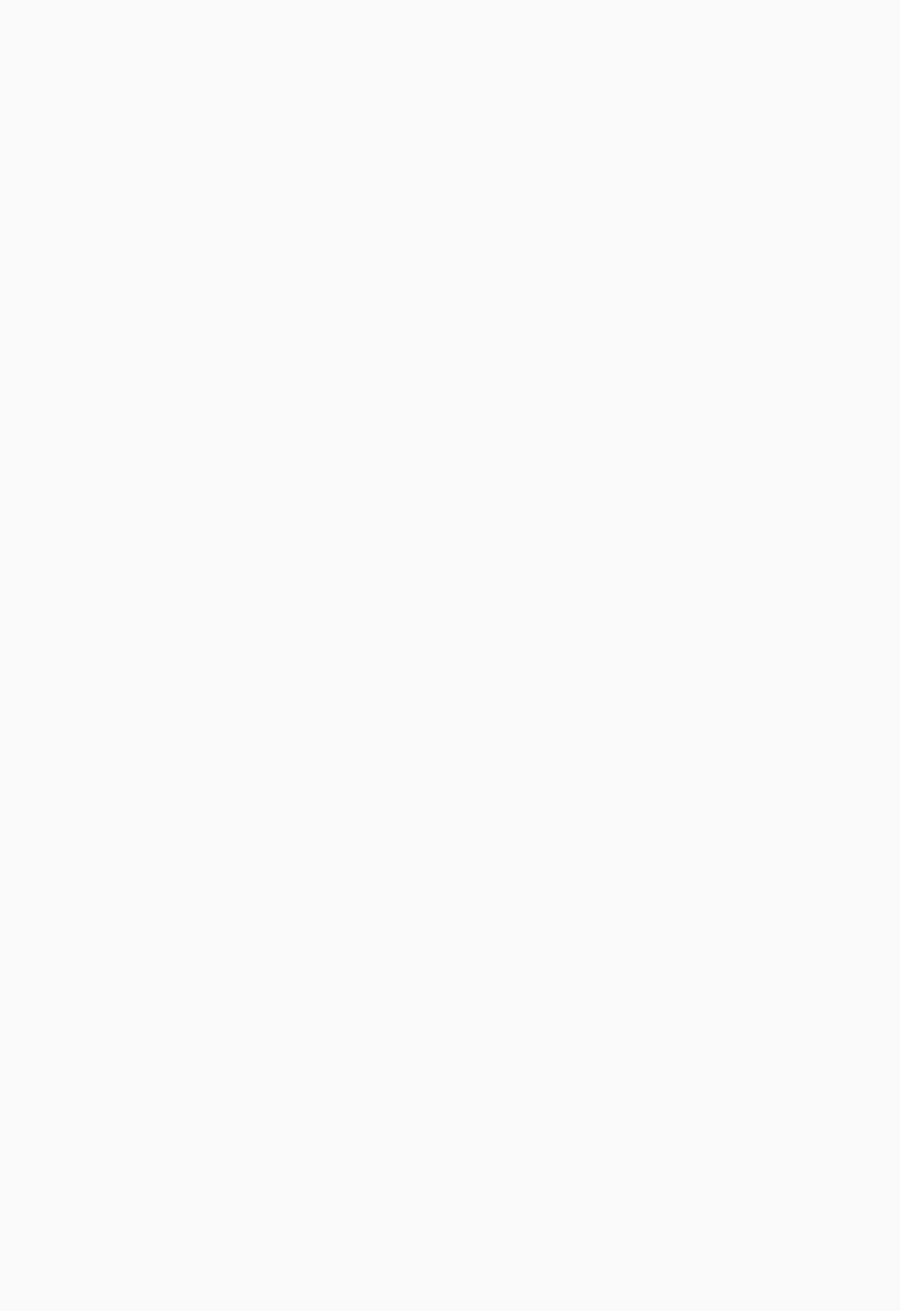 scroll, scrollTop: 0, scrollLeft: 0, axis: both 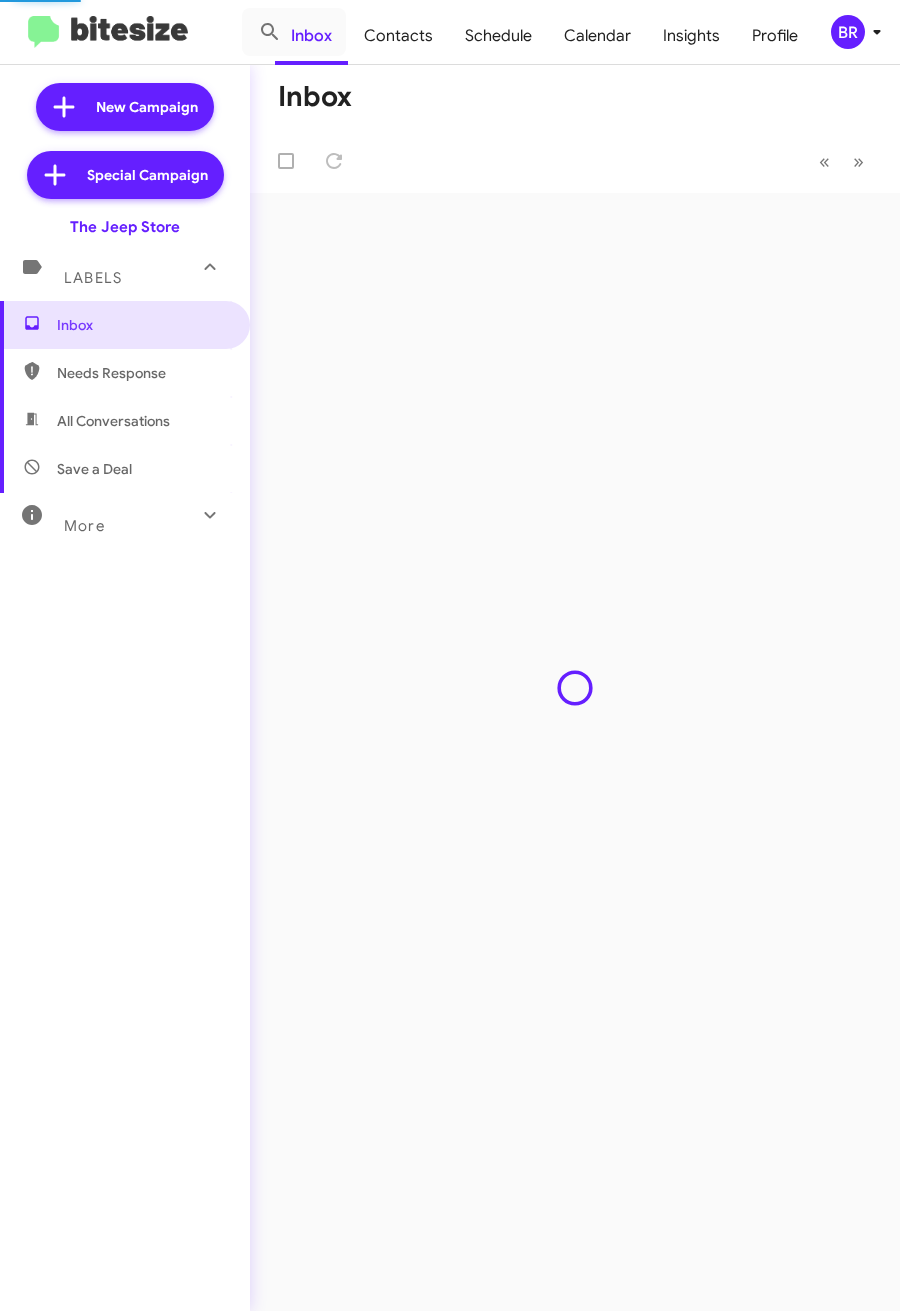 click on "Contacts" 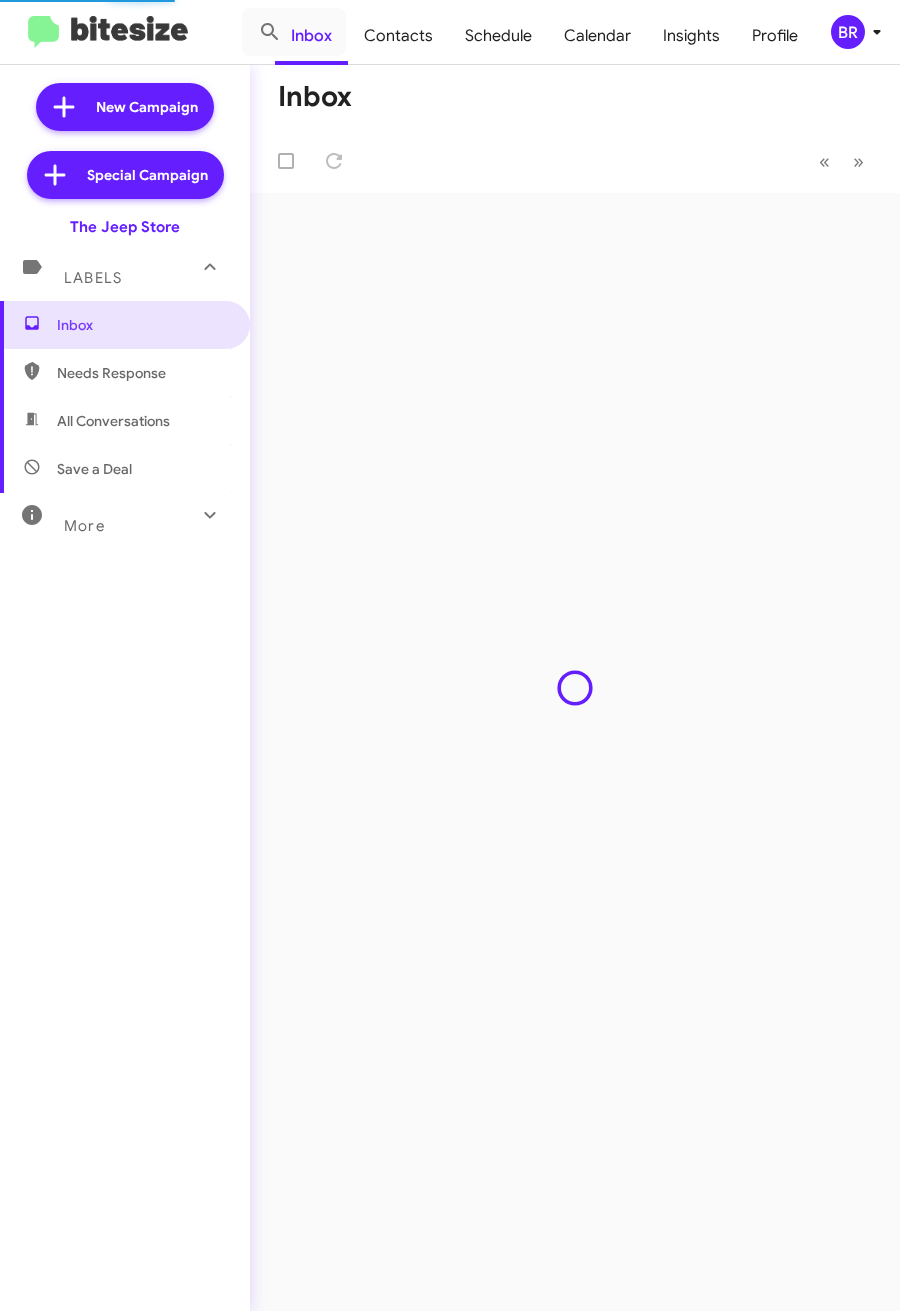 type on "in:groups" 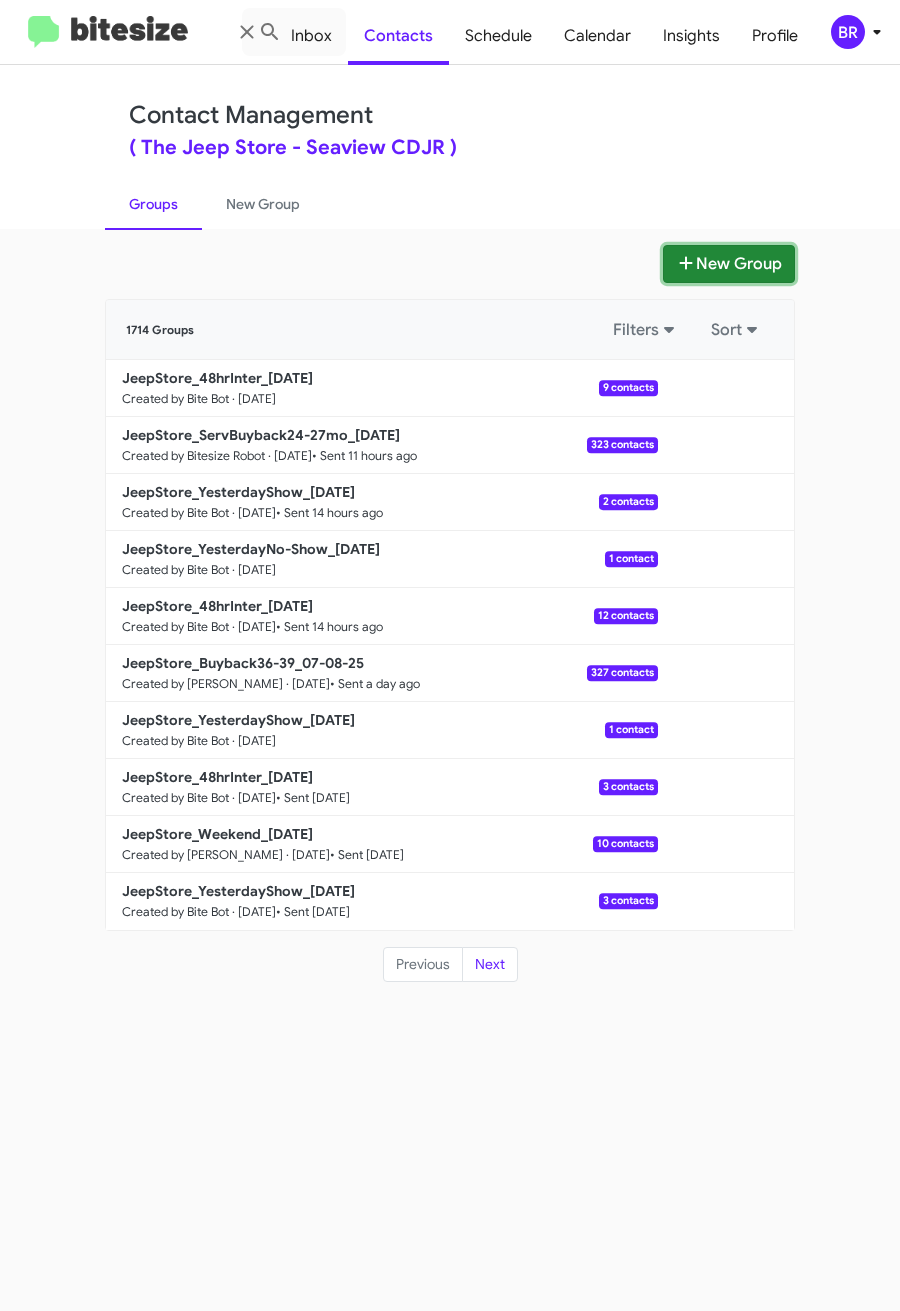 click 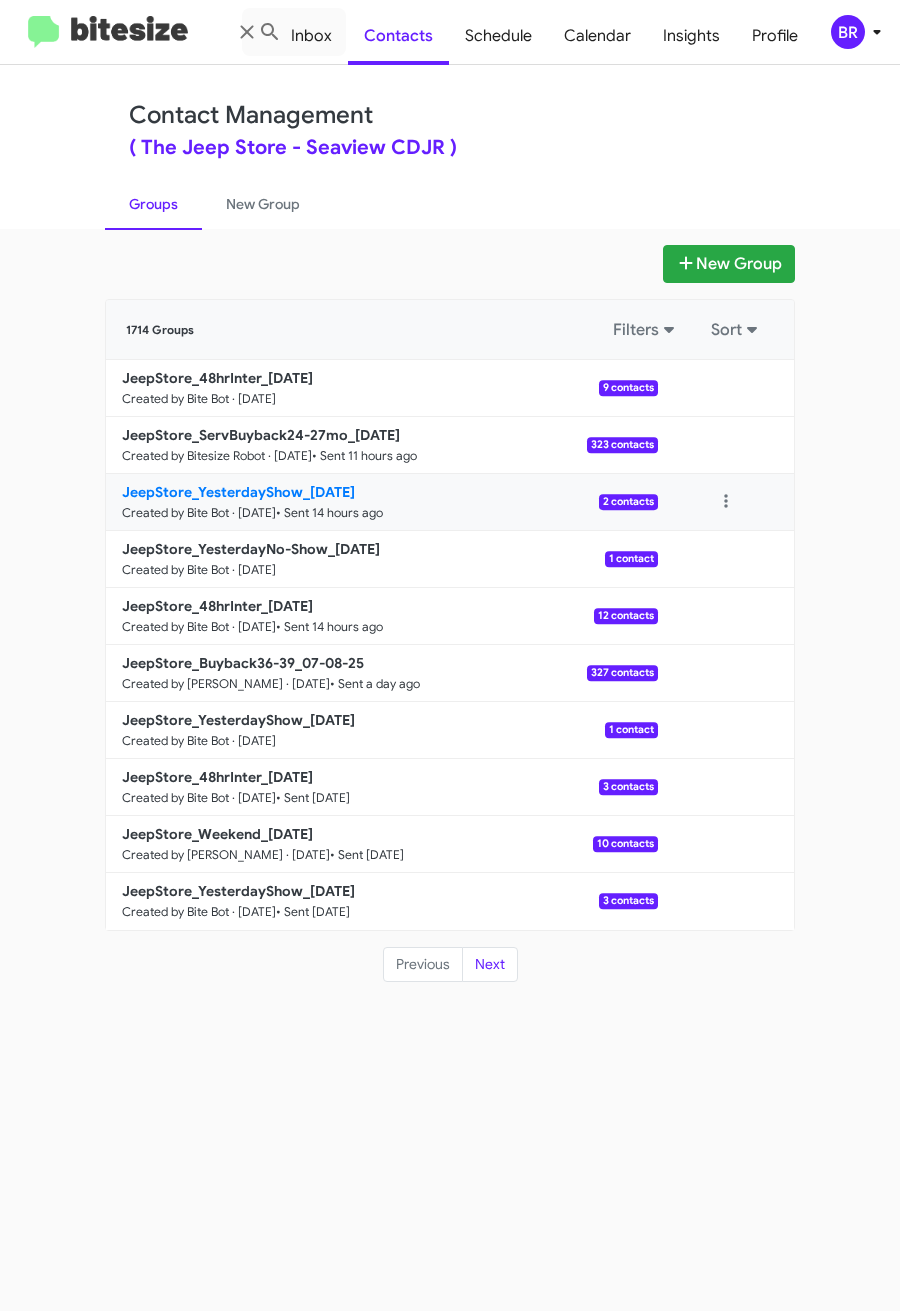 type 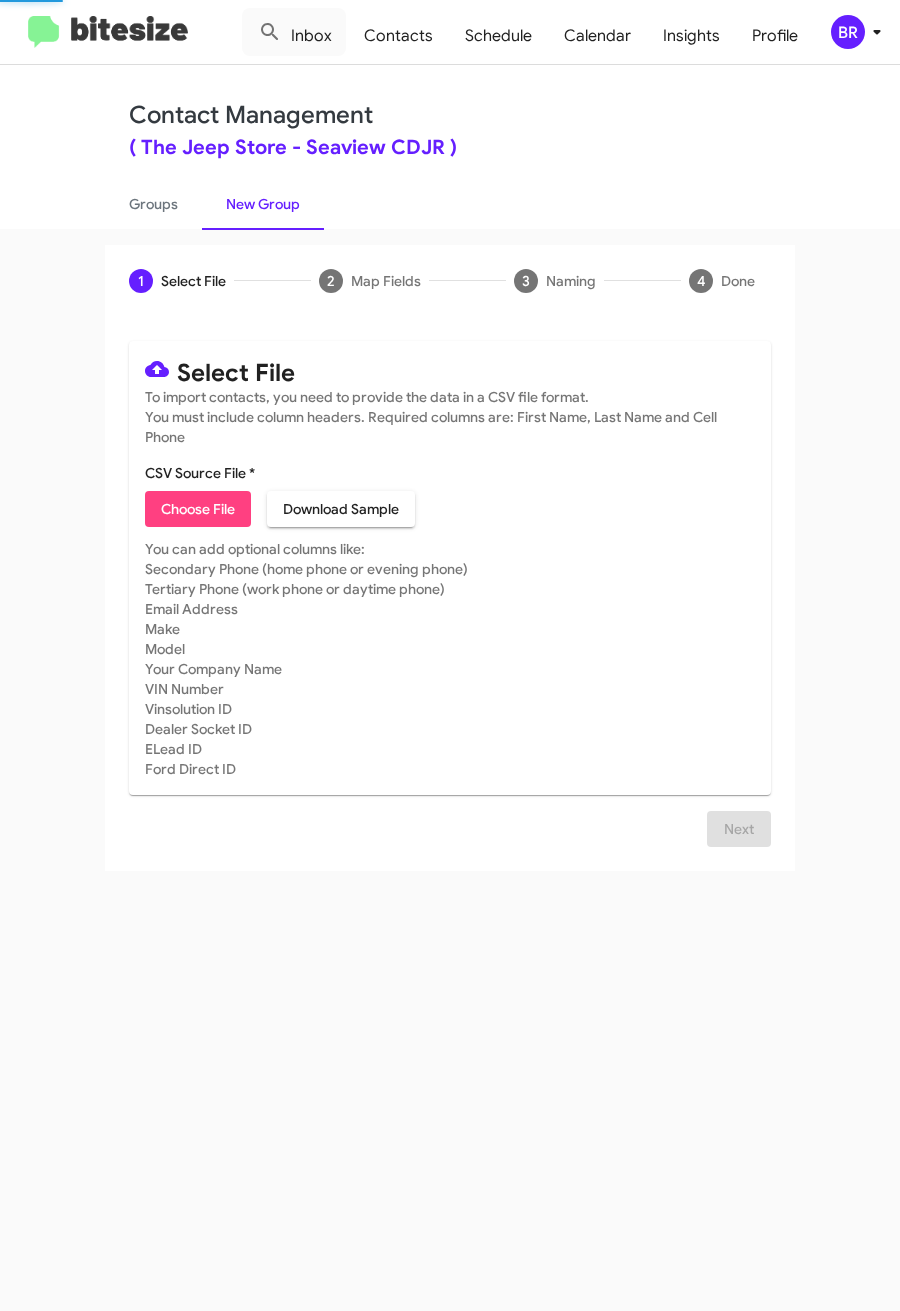 click on "Choose File" 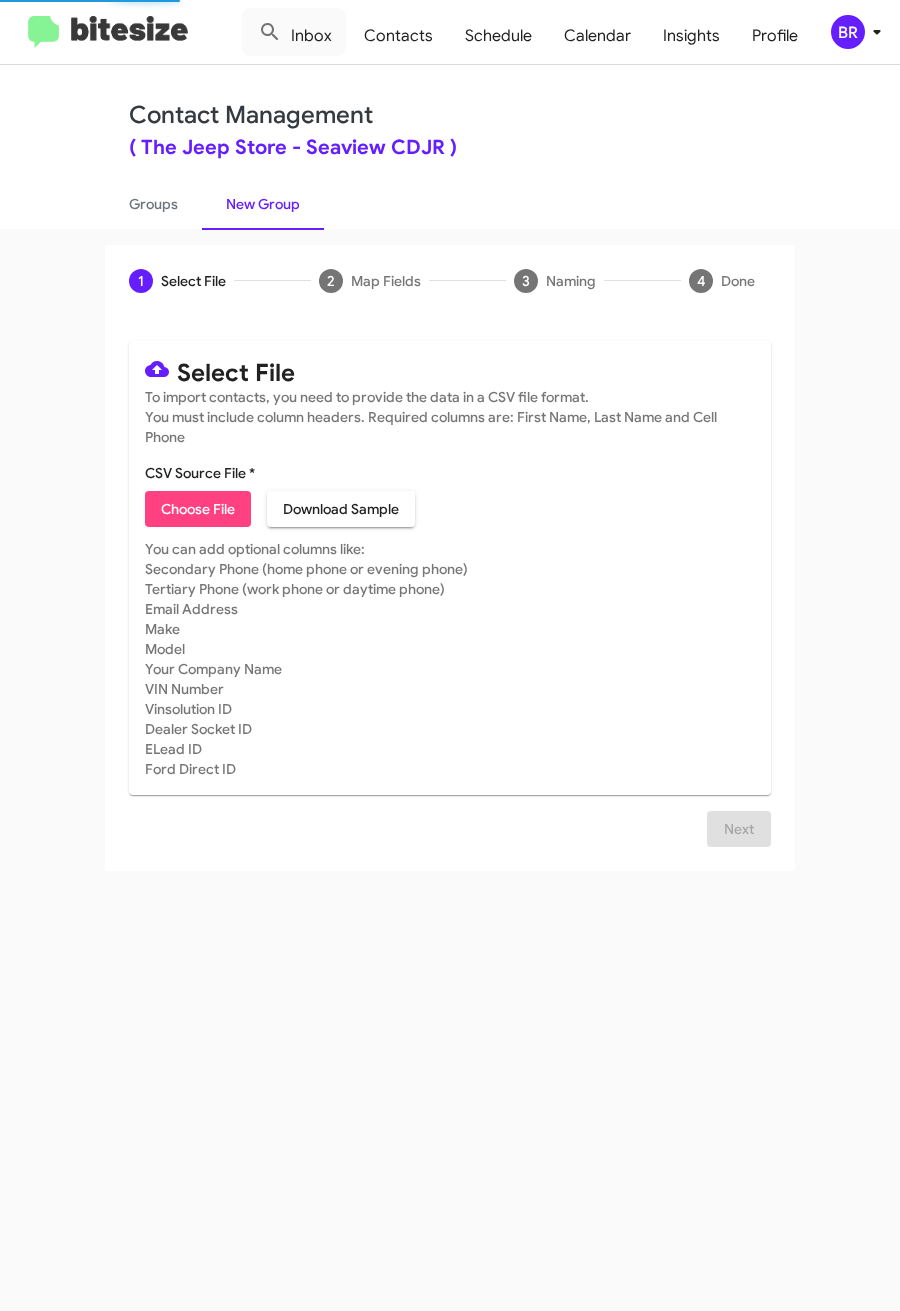 type on "JeepStore_1-30ServNeverSold_[DATE]" 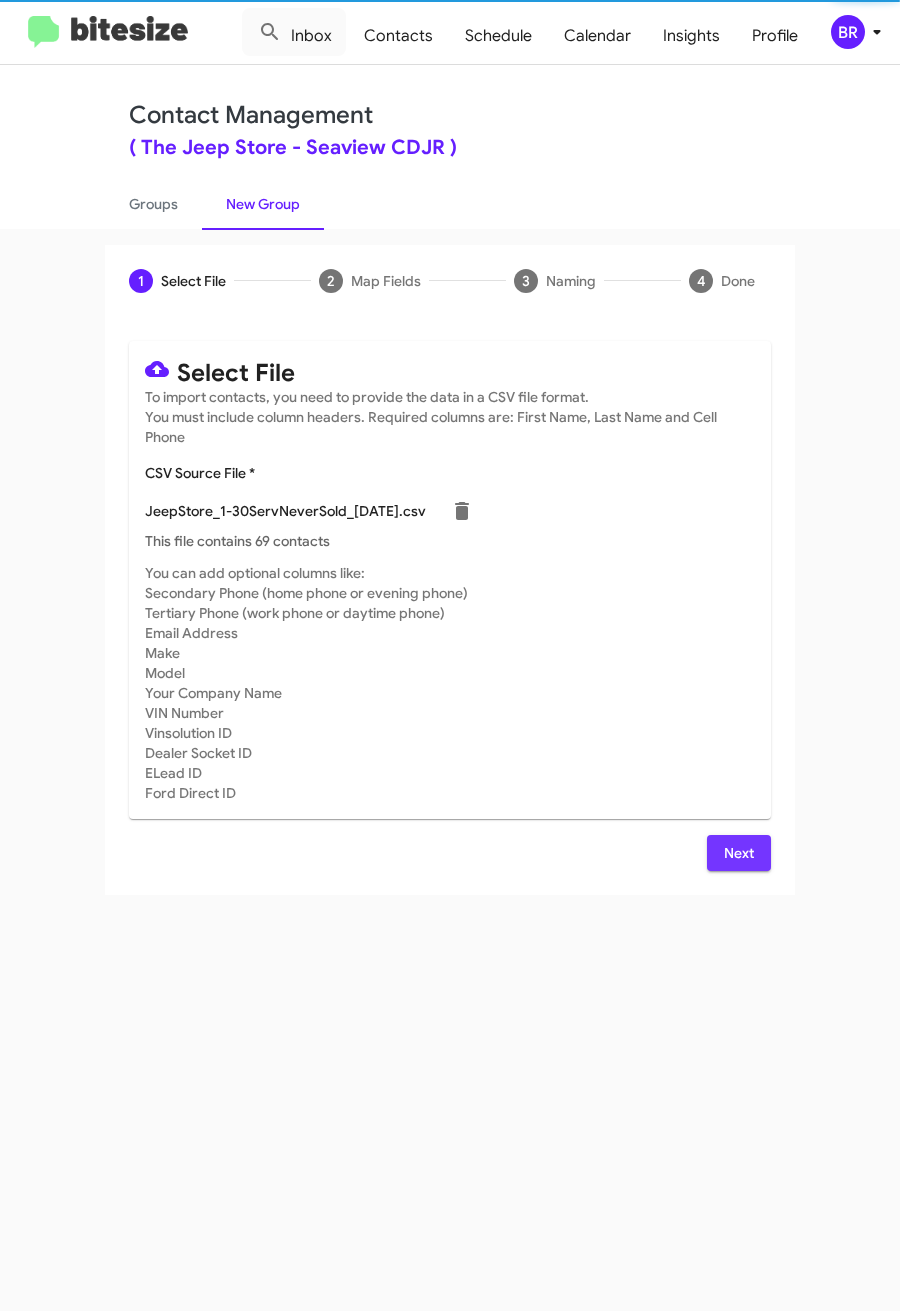 click on "Next" at bounding box center [739, 853] 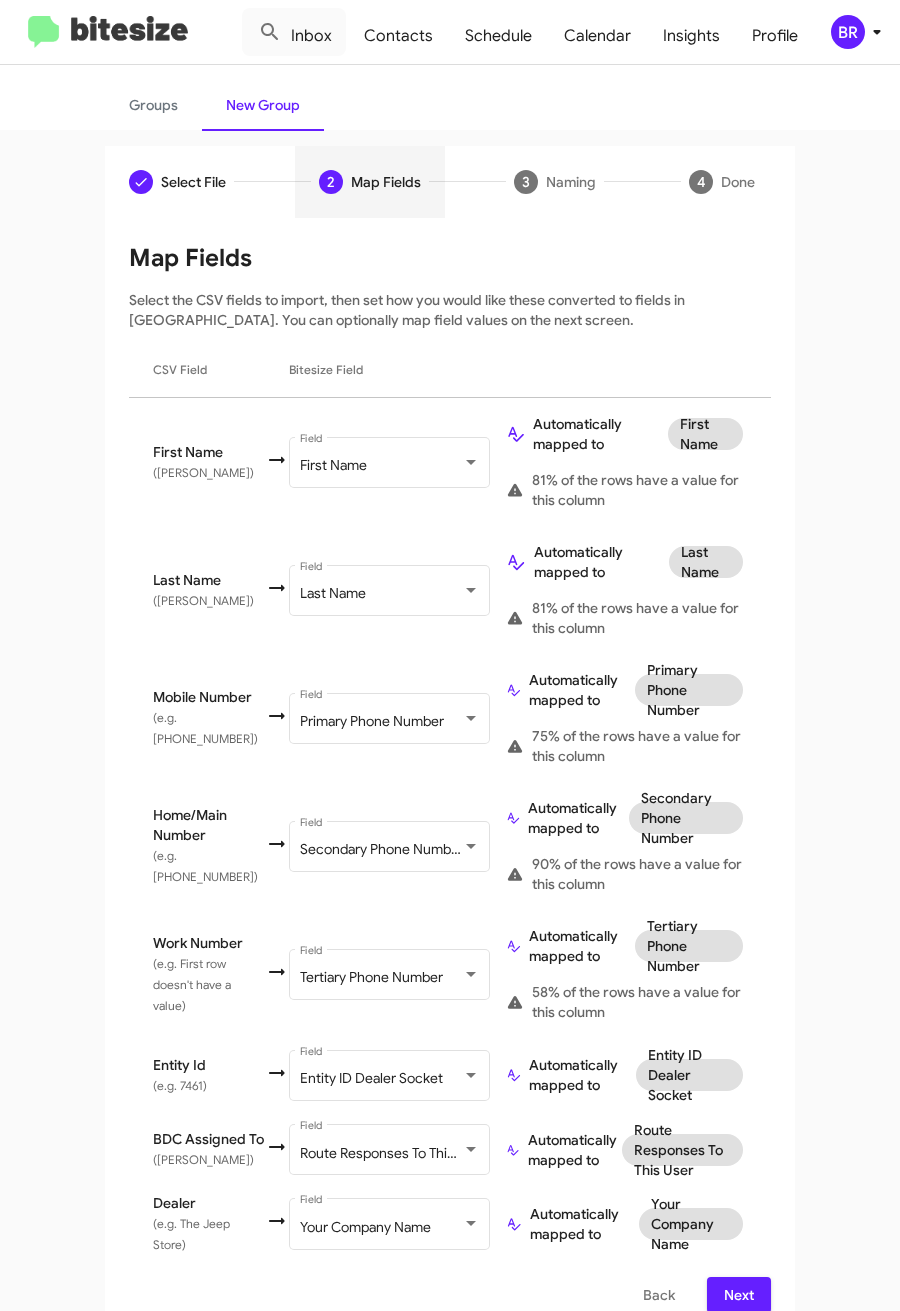 scroll, scrollTop: 130, scrollLeft: 0, axis: vertical 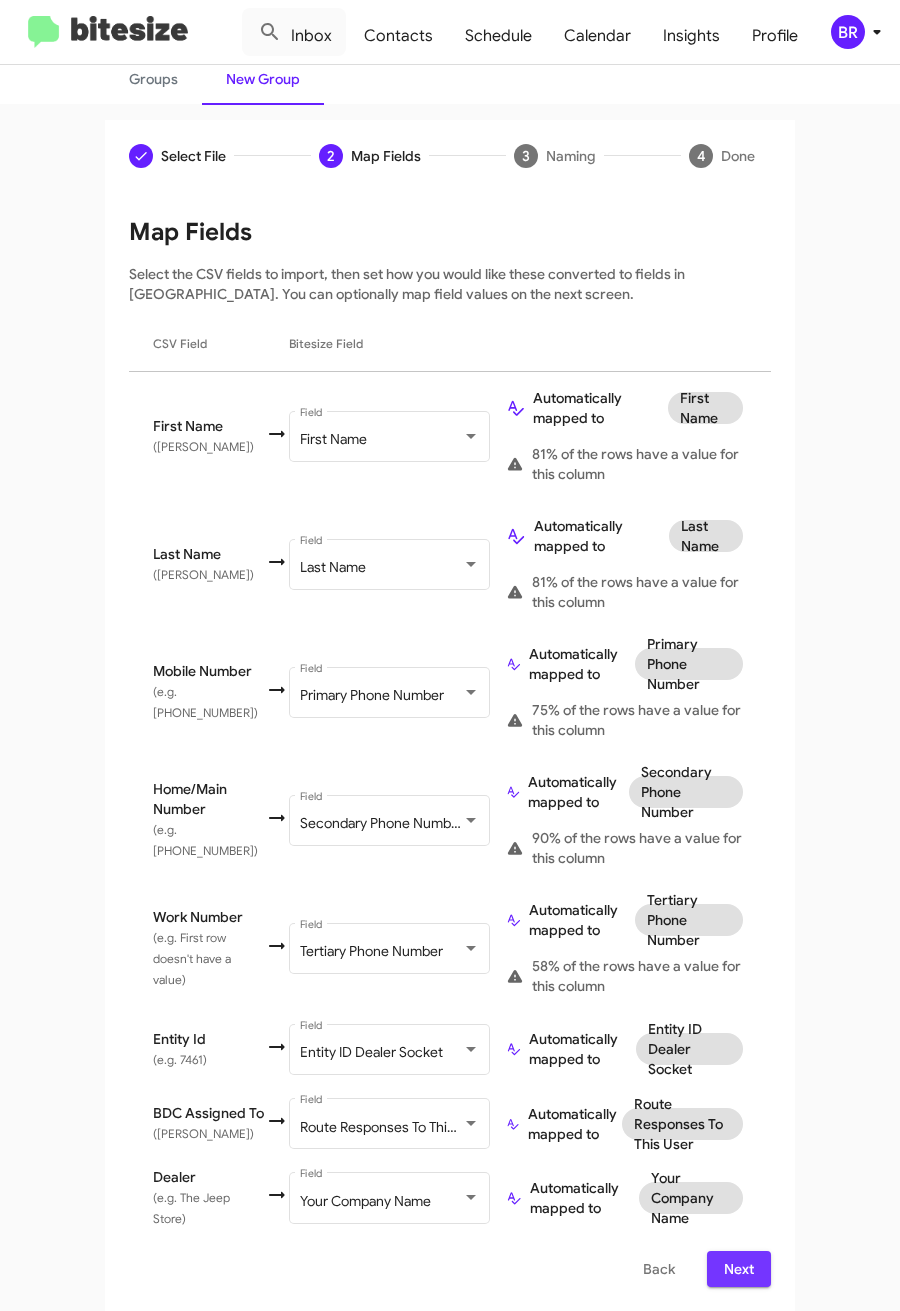 click on "Next" at bounding box center (739, 1269) 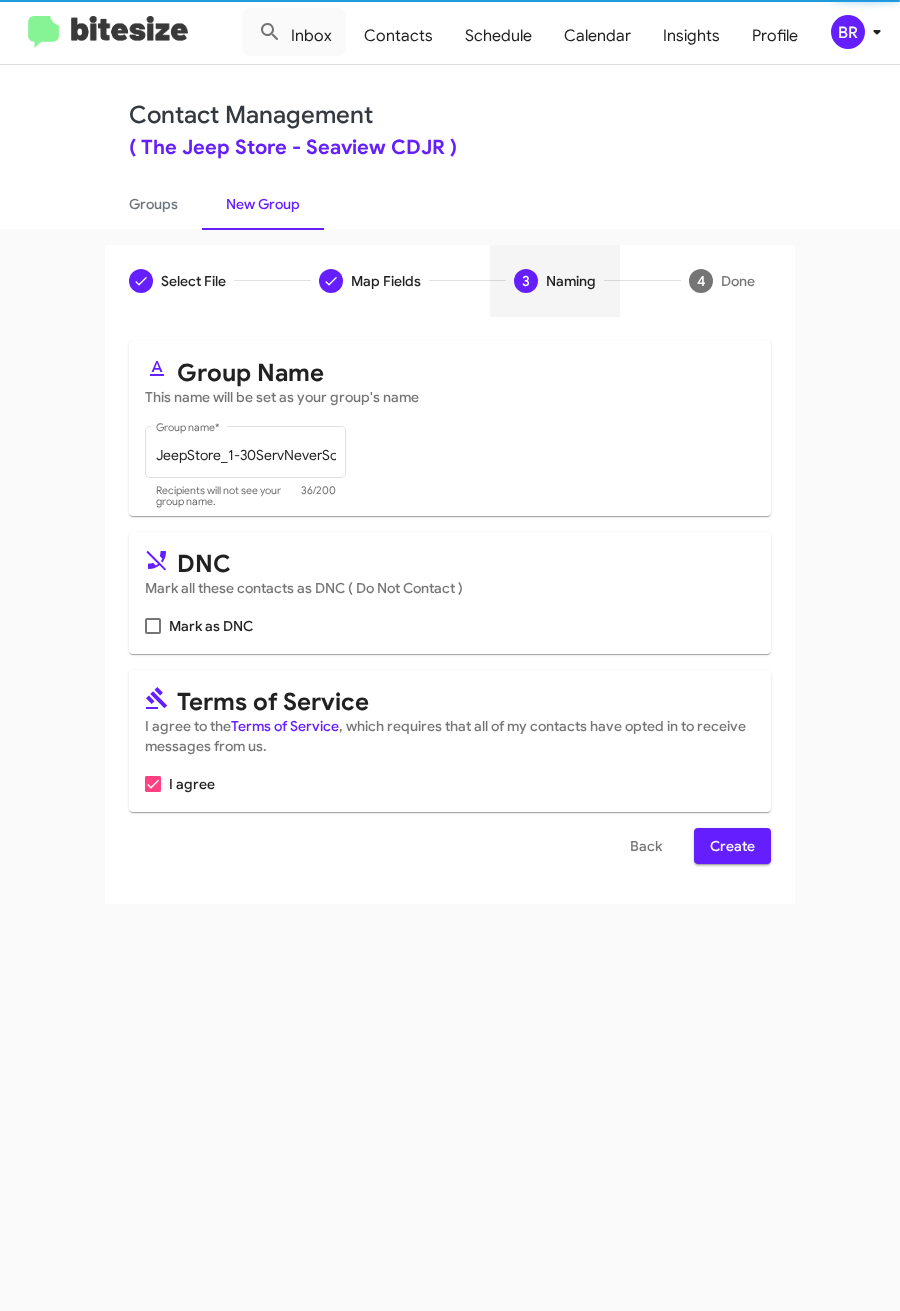 scroll, scrollTop: 0, scrollLeft: 0, axis: both 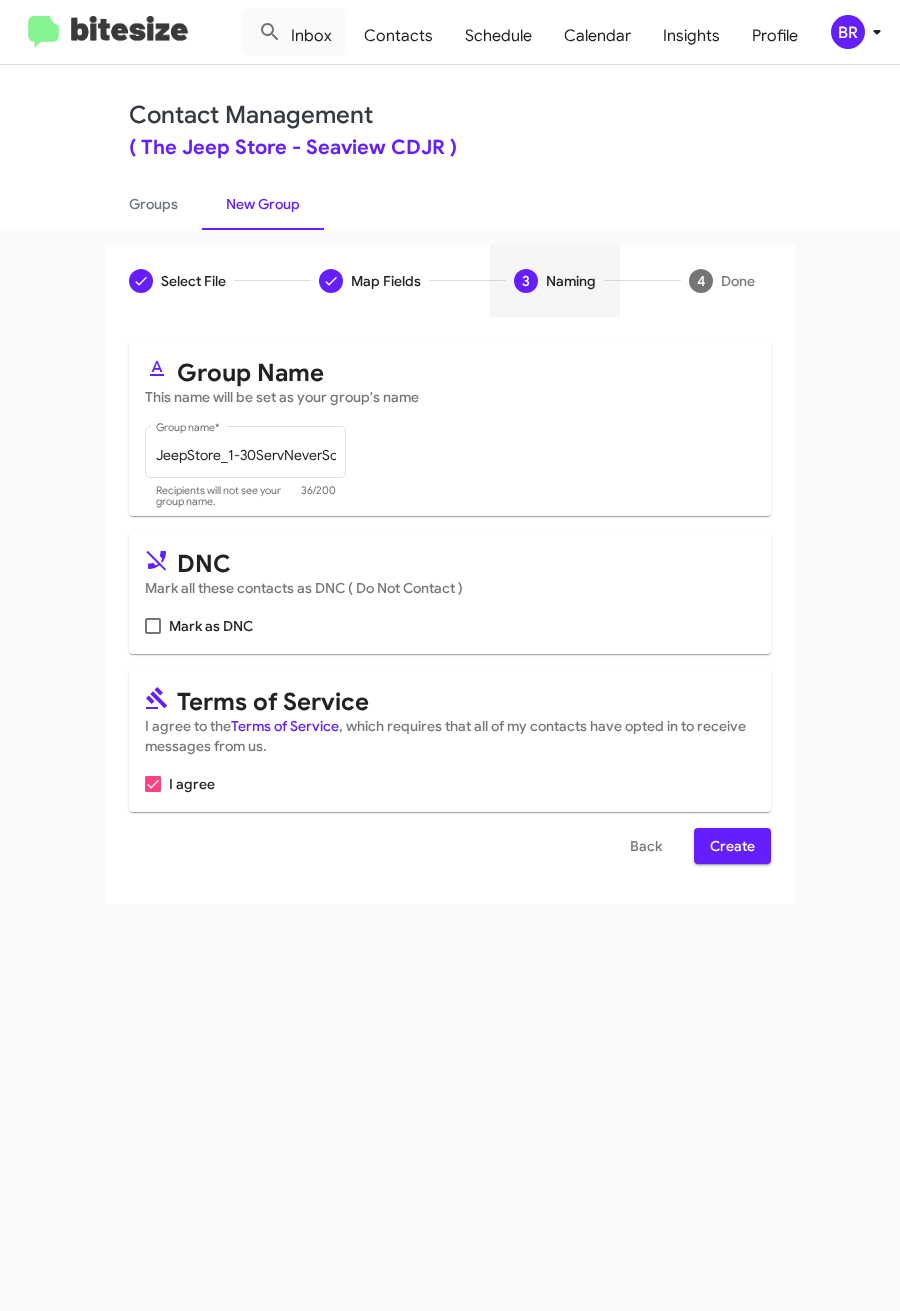 click on "Create" at bounding box center [732, 846] 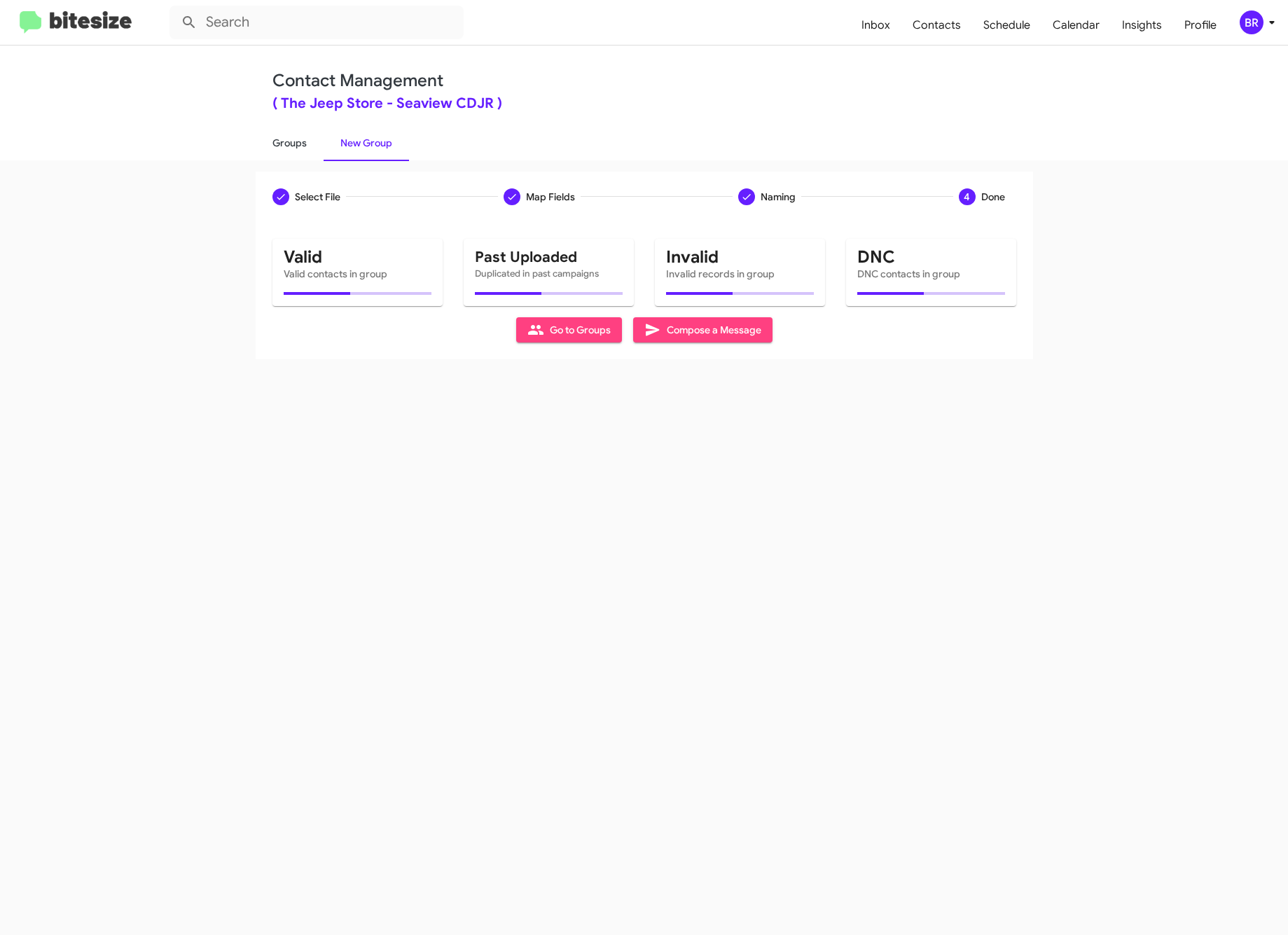 click on "Groups" 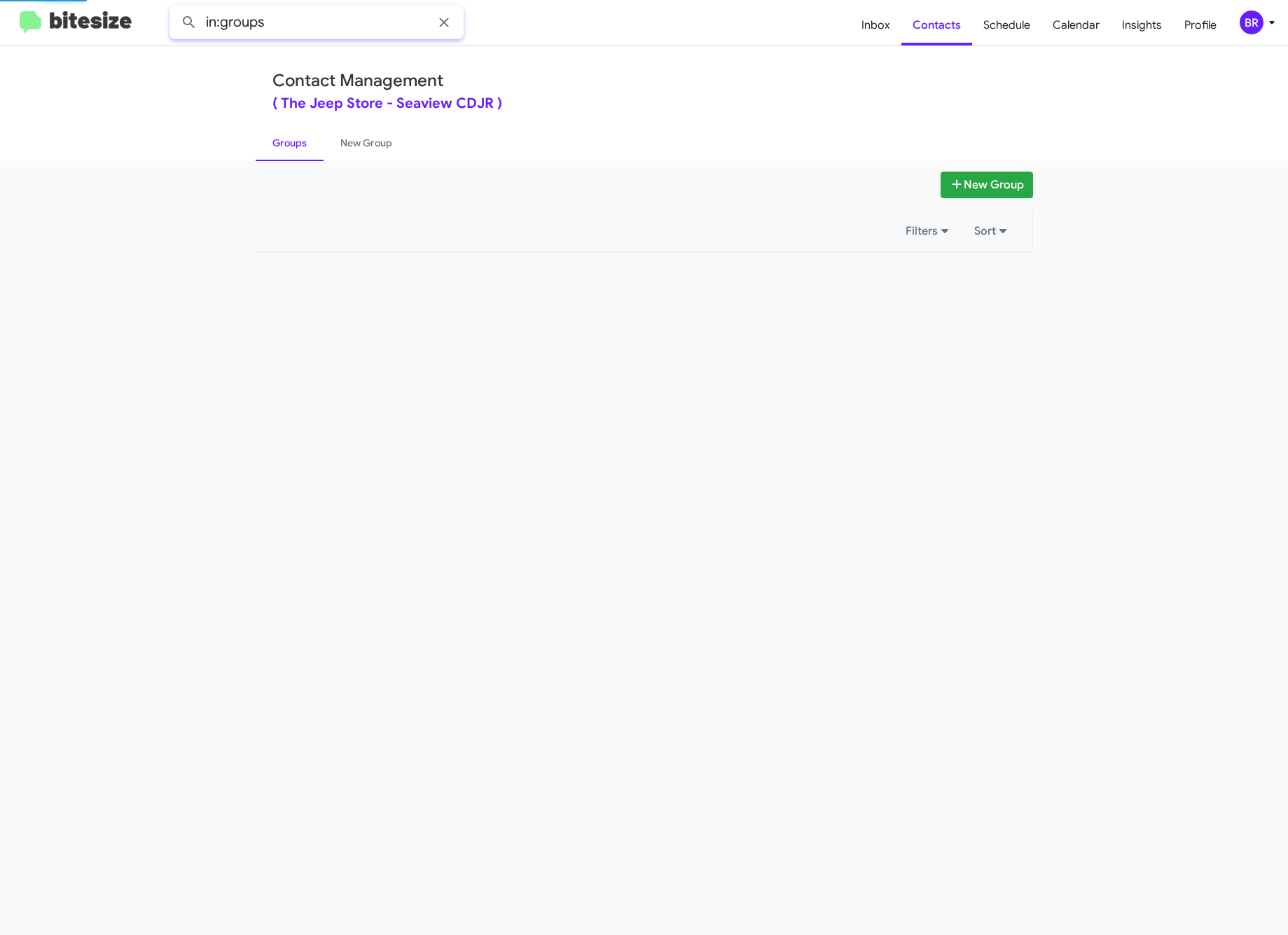 click on "in:groups" 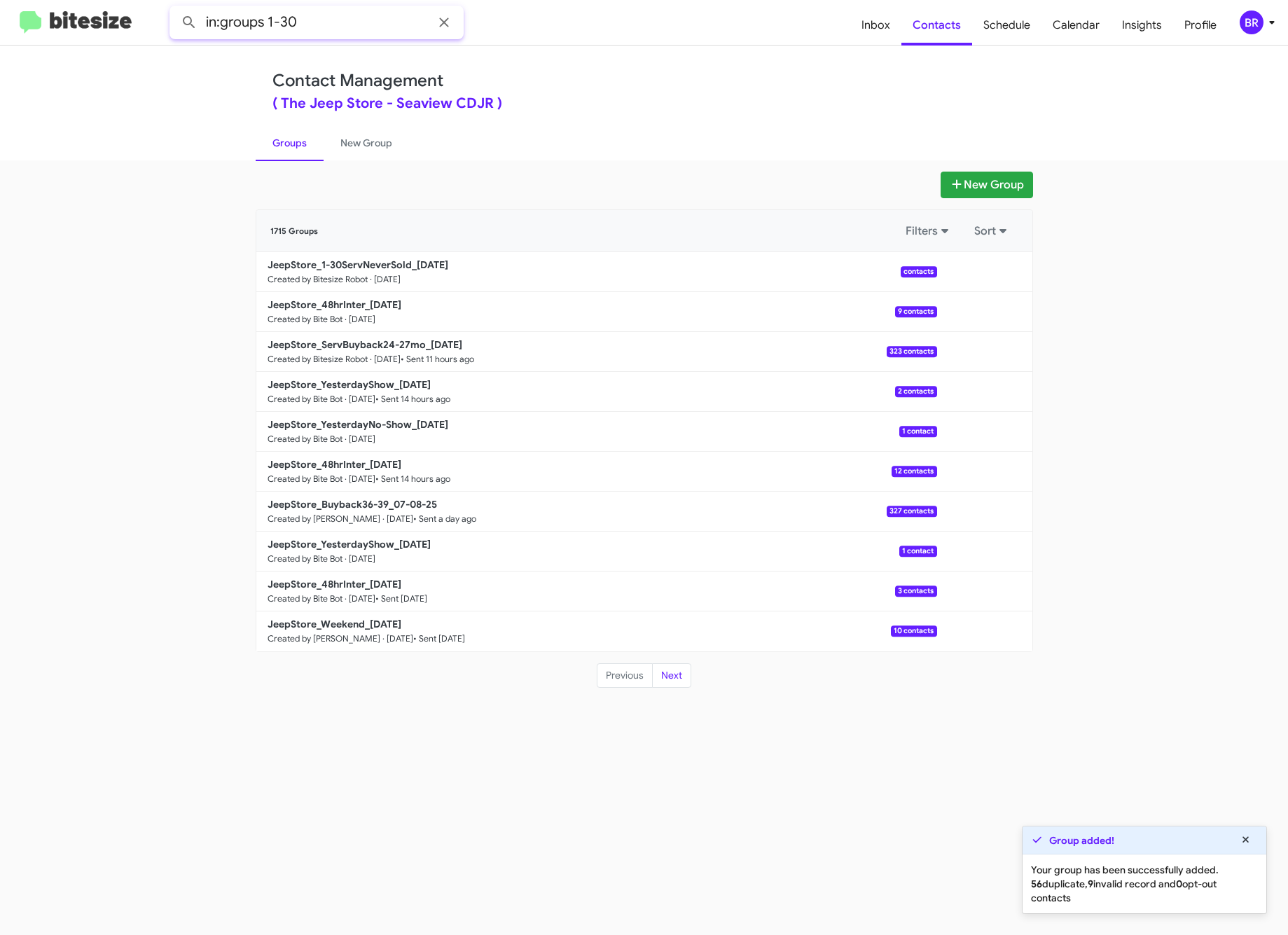 type on "in:groups 1-30" 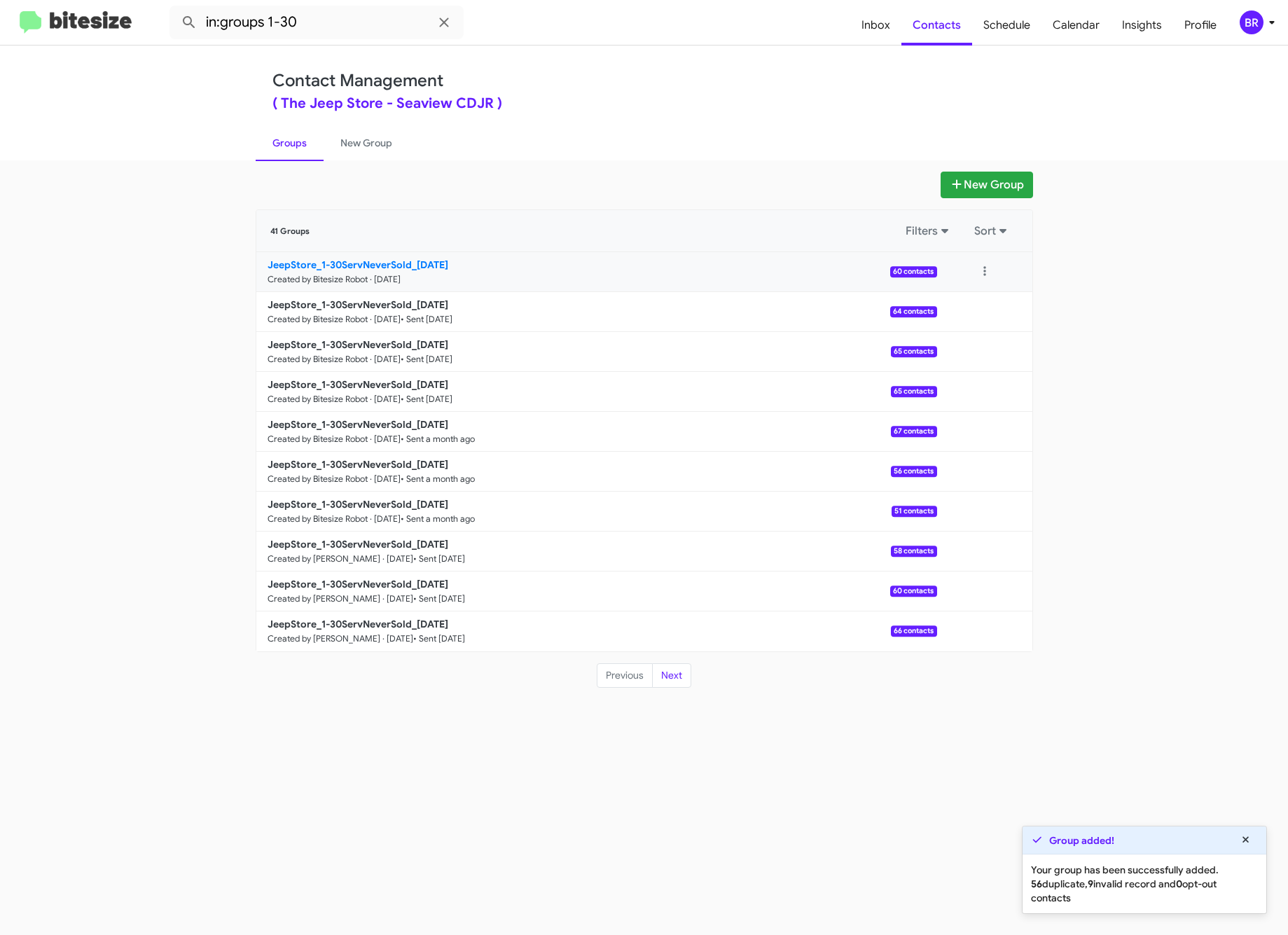 click on "JeepStore_1-30ServNeverSold_07-10-25" 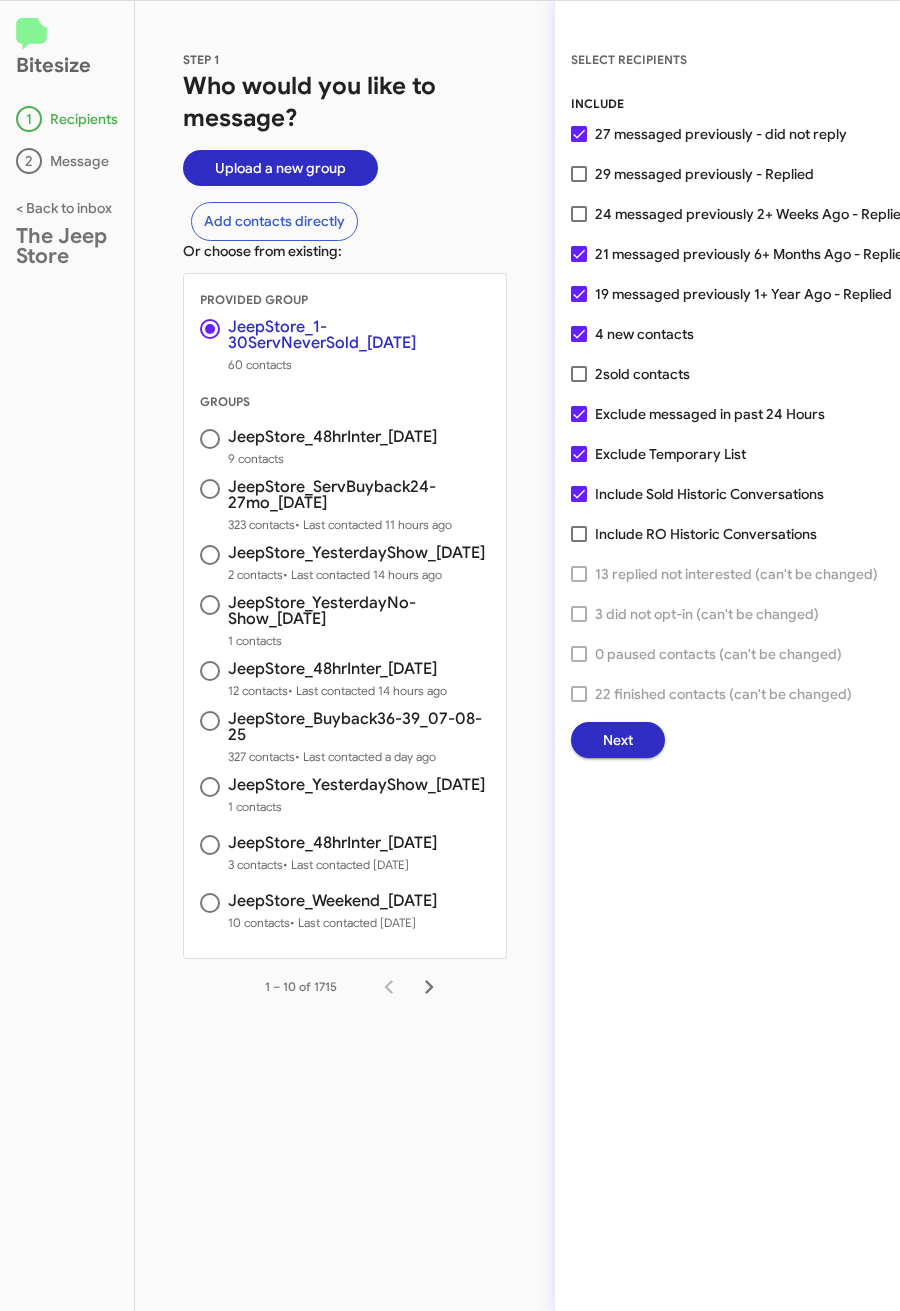 drag, startPoint x: 630, startPoint y: 168, endPoint x: 621, endPoint y: 201, distance: 34.20526 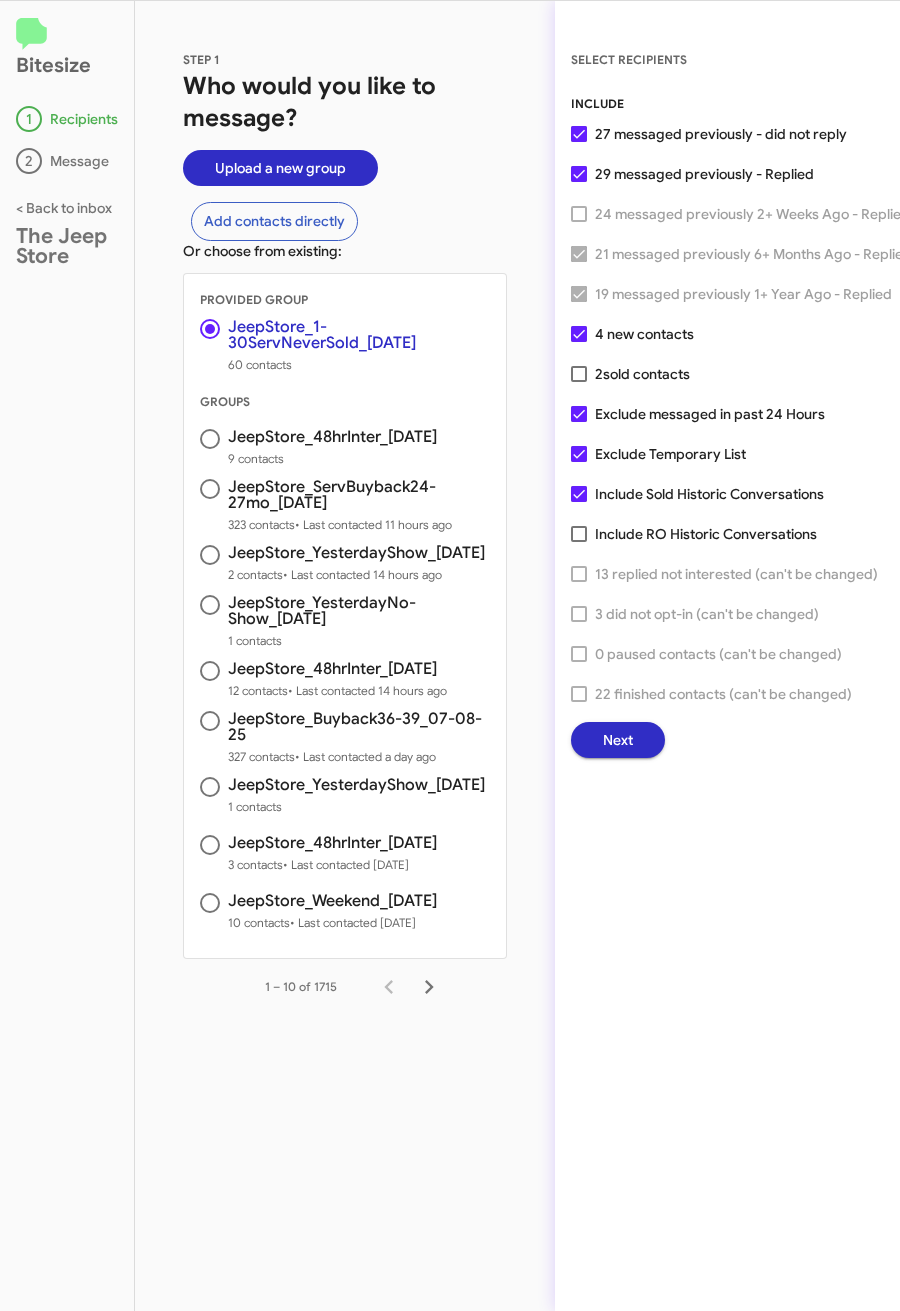 click on "Next" 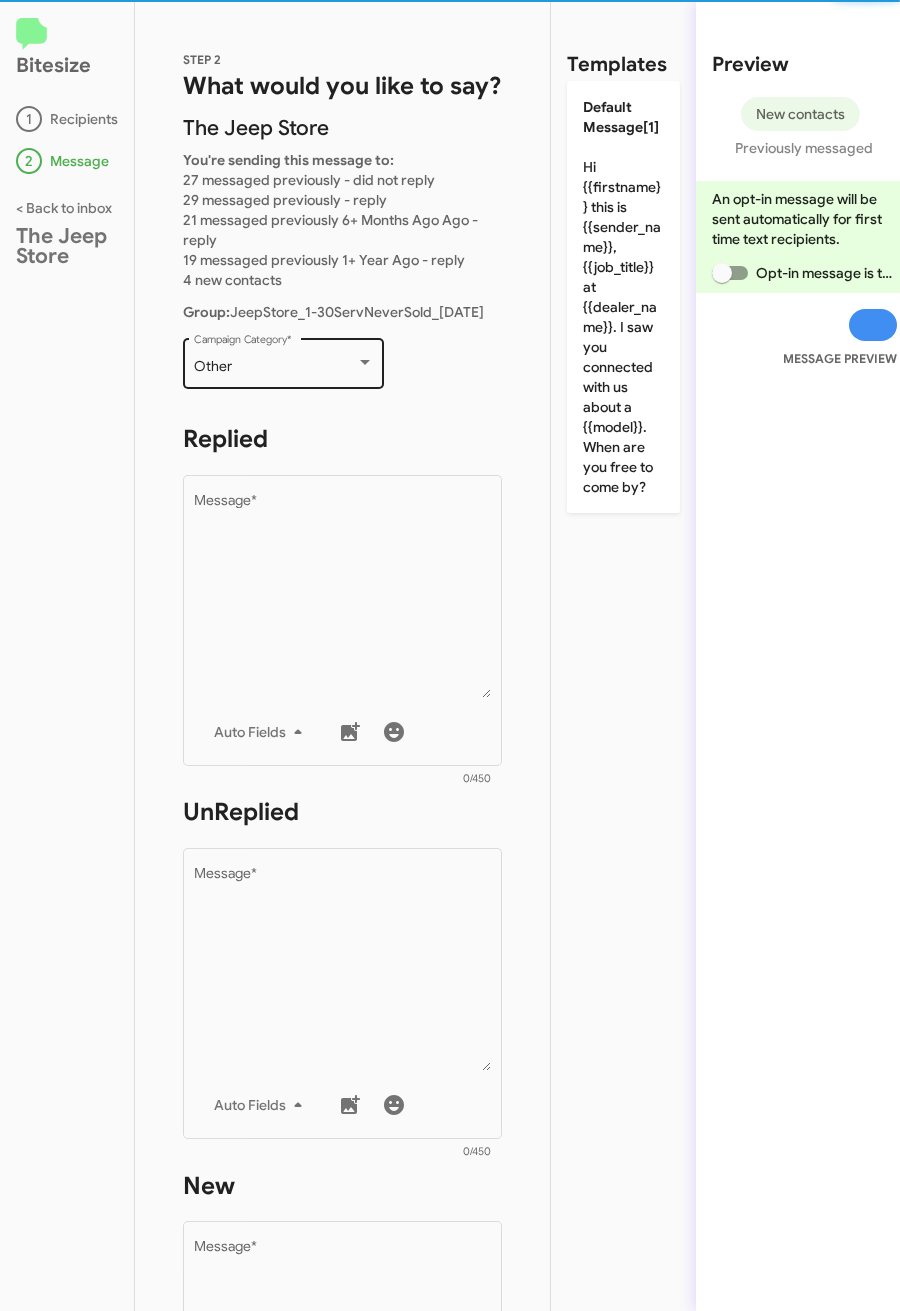 click on "Other  Campaign Category   *" 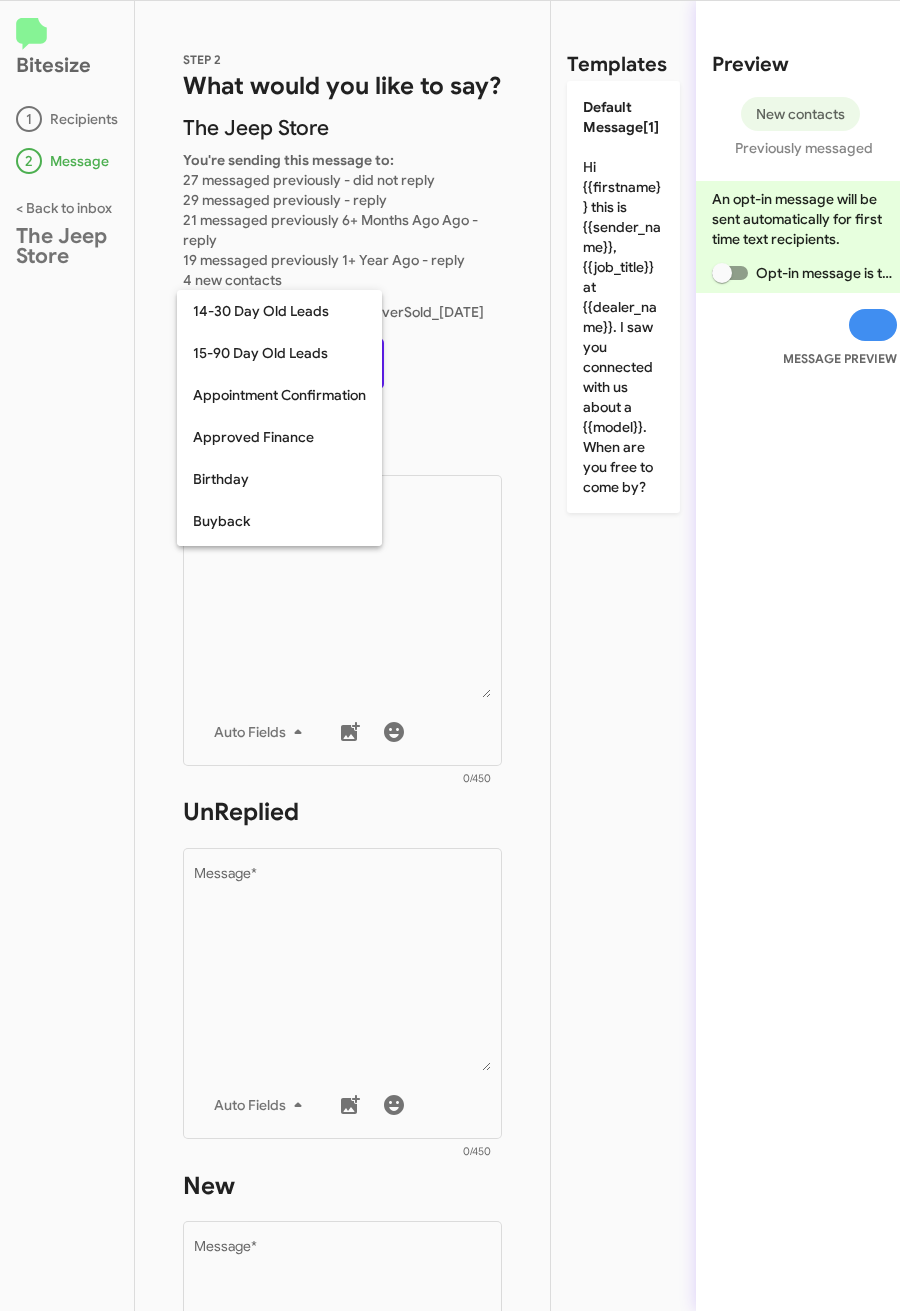 scroll, scrollTop: 438, scrollLeft: 0, axis: vertical 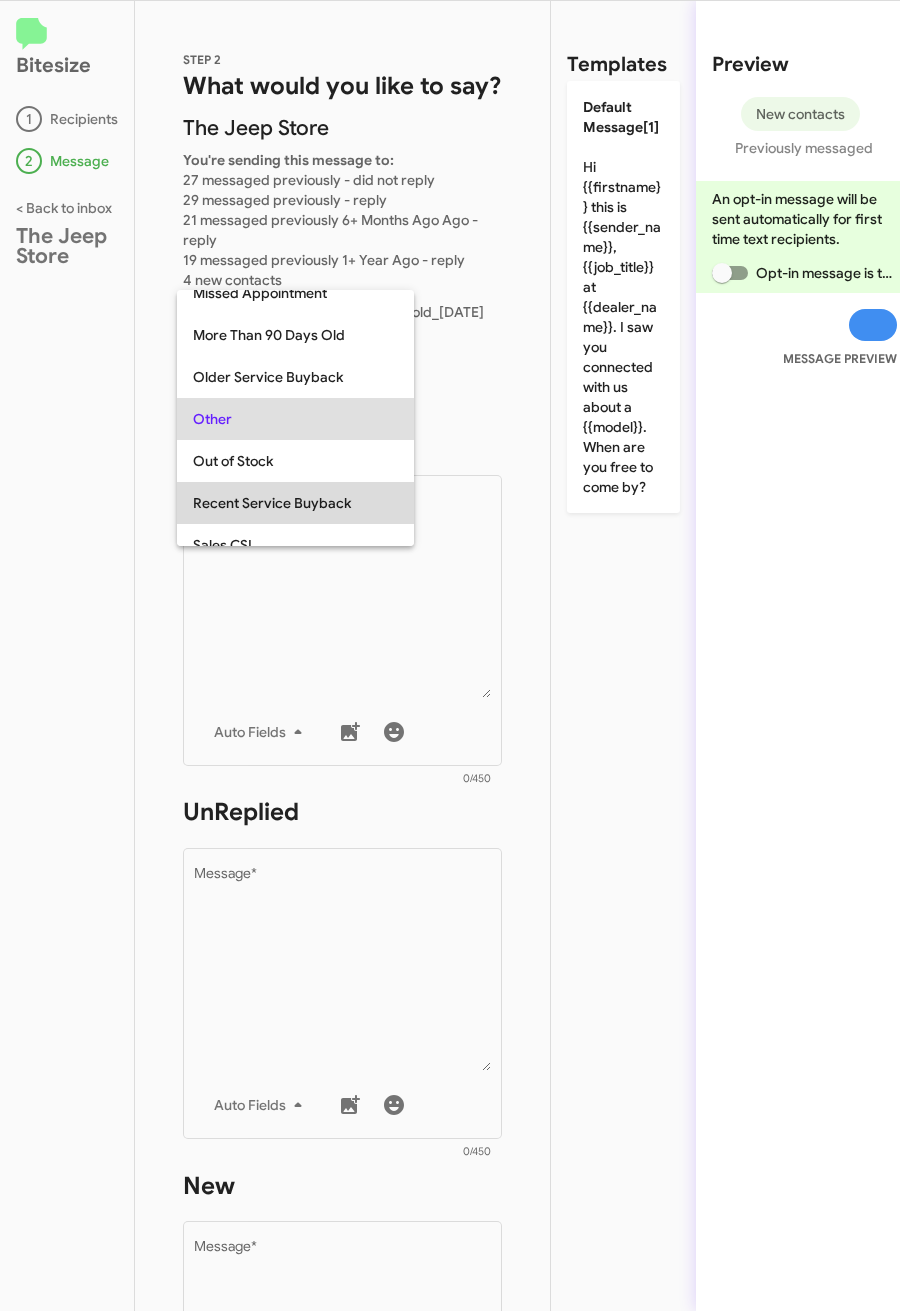 click on "Recent Service Buyback" at bounding box center [295, 503] 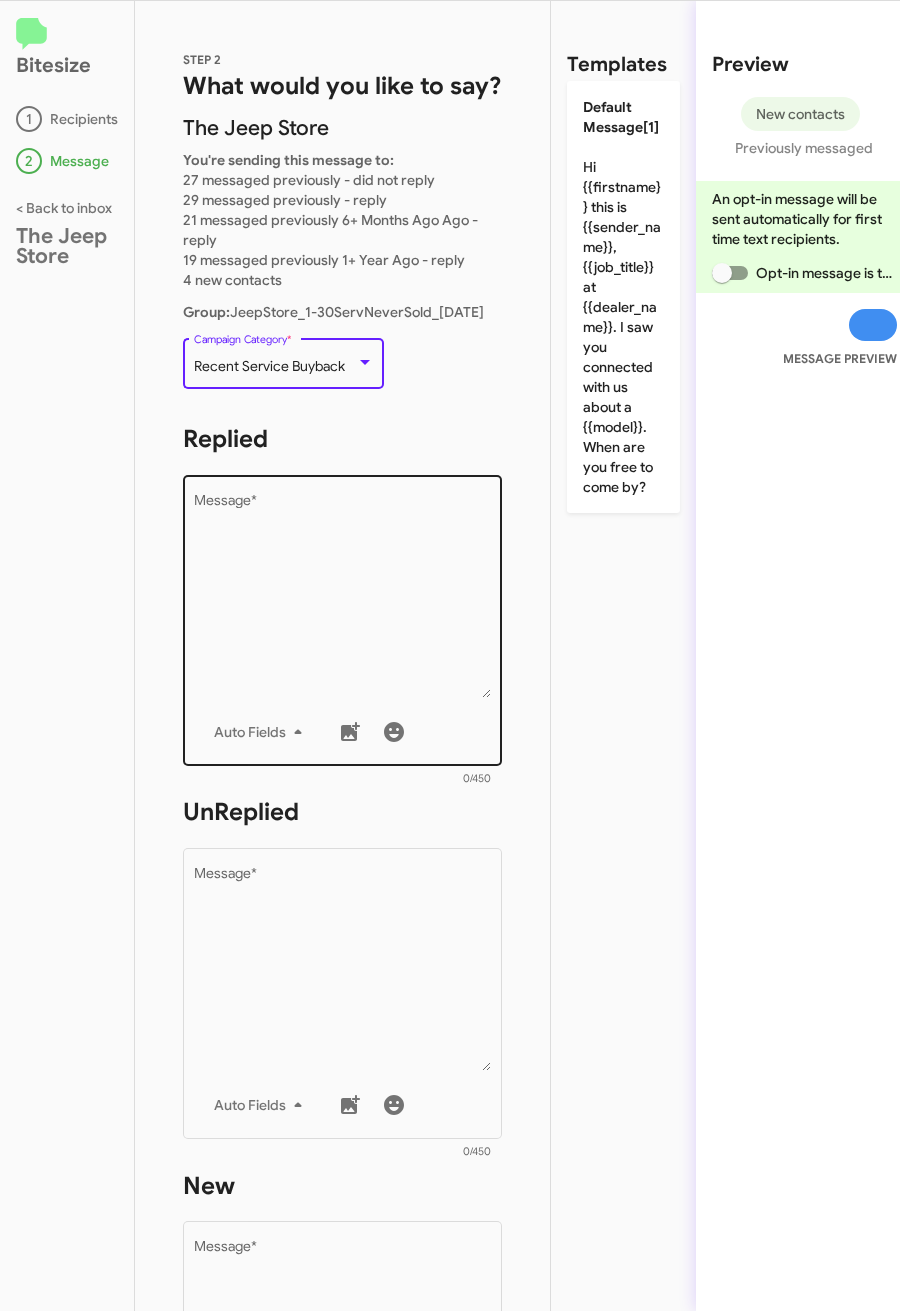 click on "Message  *" at bounding box center [343, 596] 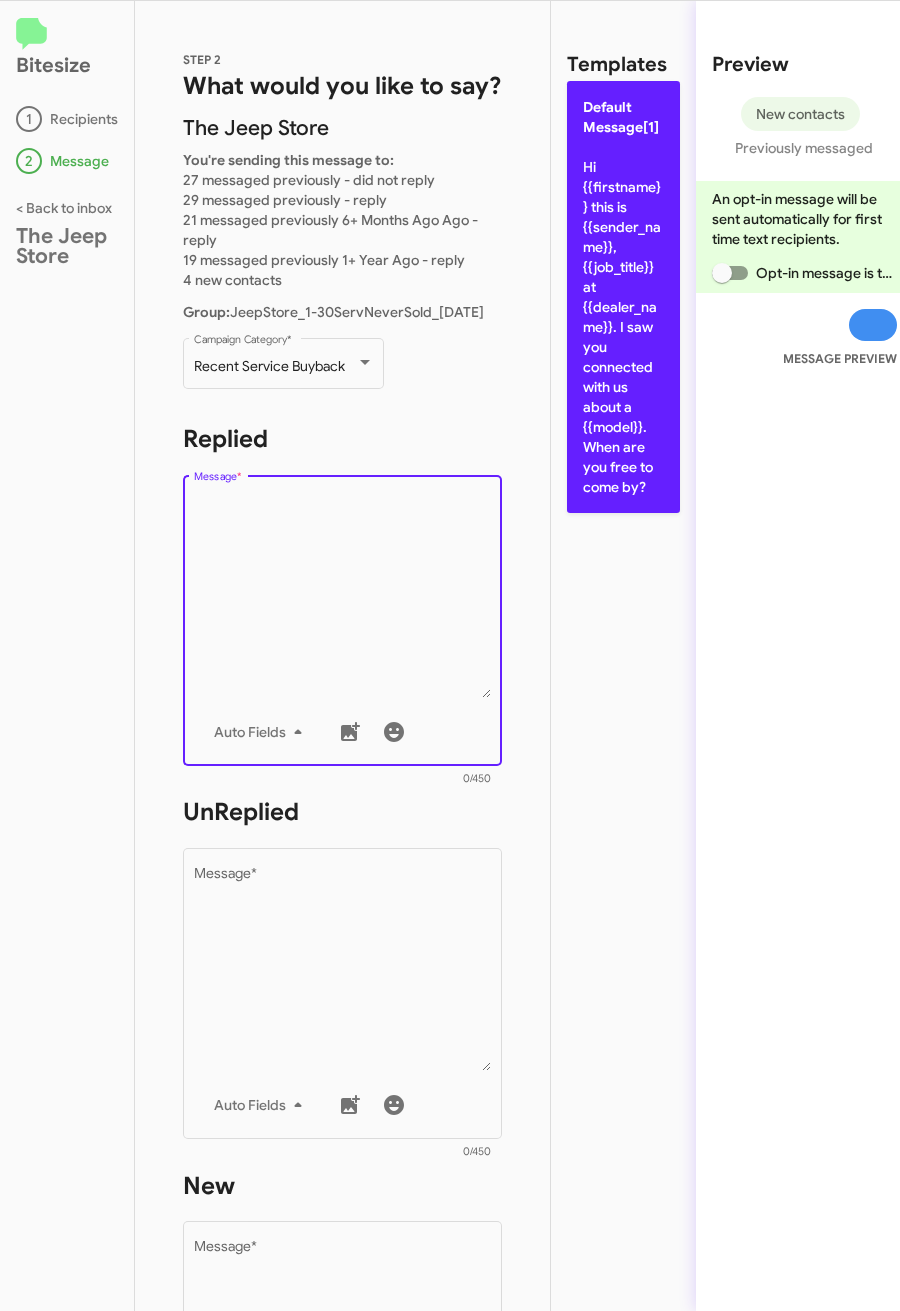click on "Default Message[1]  Hi {{firstname}} this is {{sender_name}}, {{job_title}} at {{dealer_name}}. I saw you connected with us about a {{model}}. When are you free to come by?" 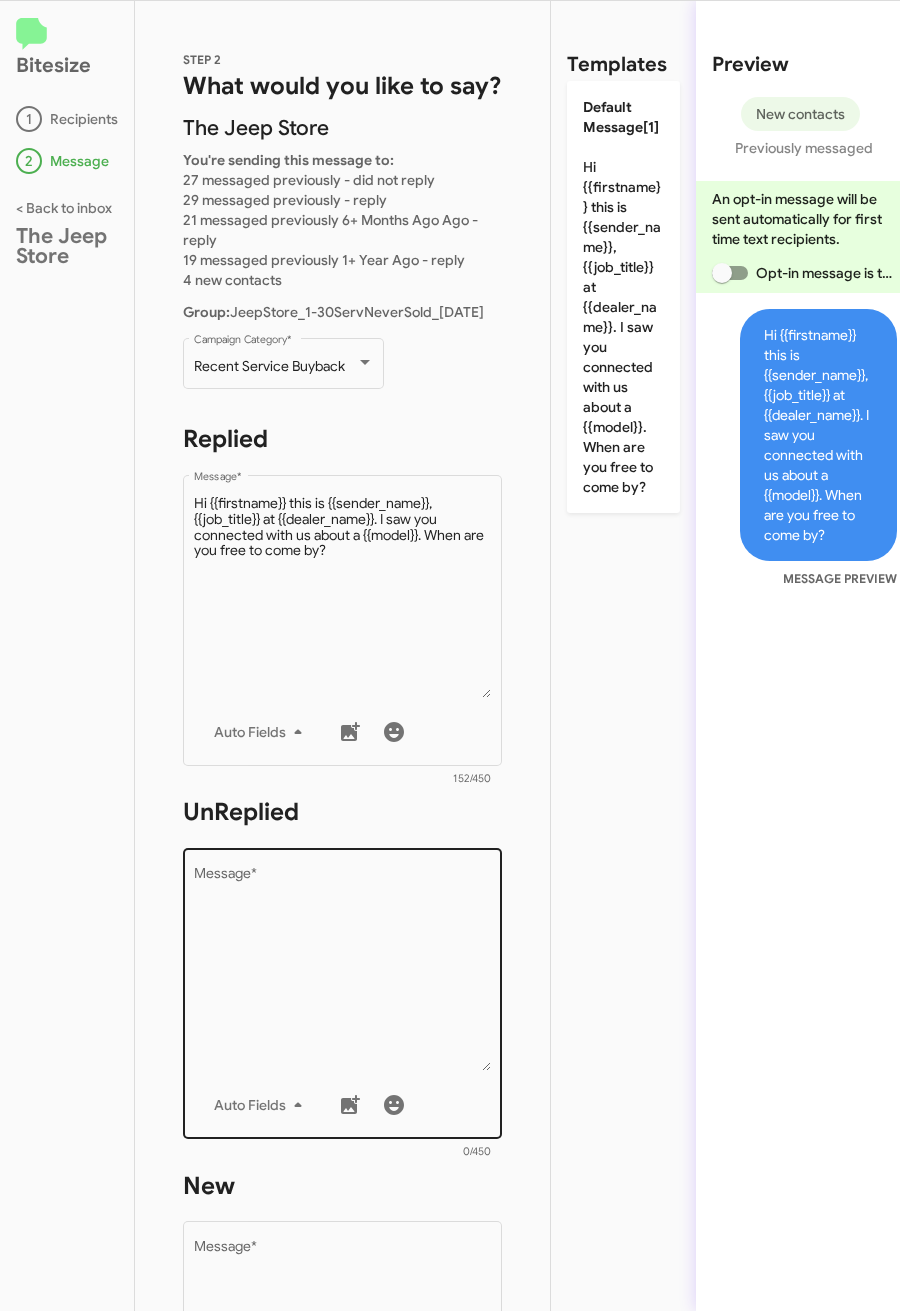 click on "Message  *" at bounding box center [343, 969] 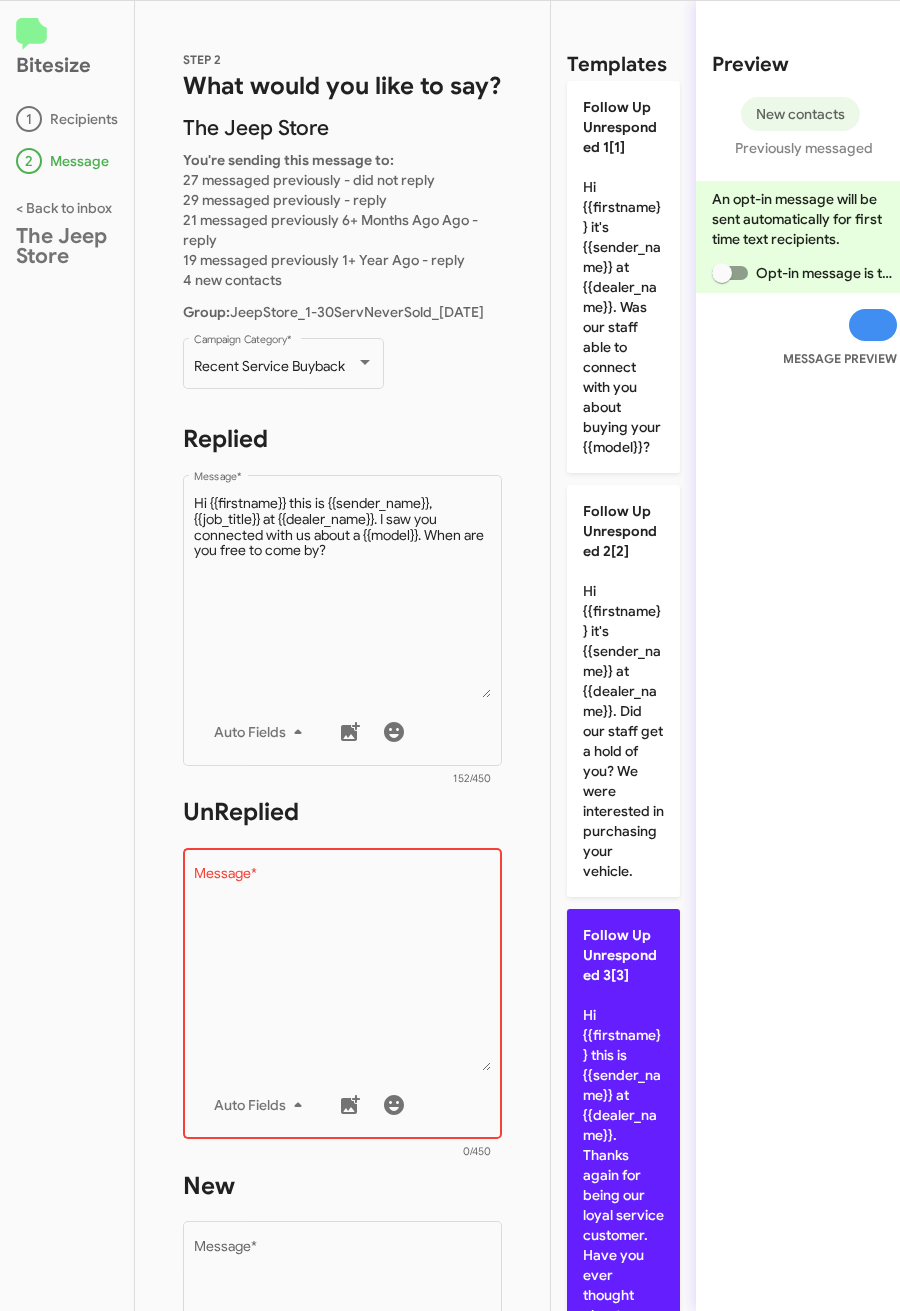 click on "Follow Up Unresponded 3[3]" 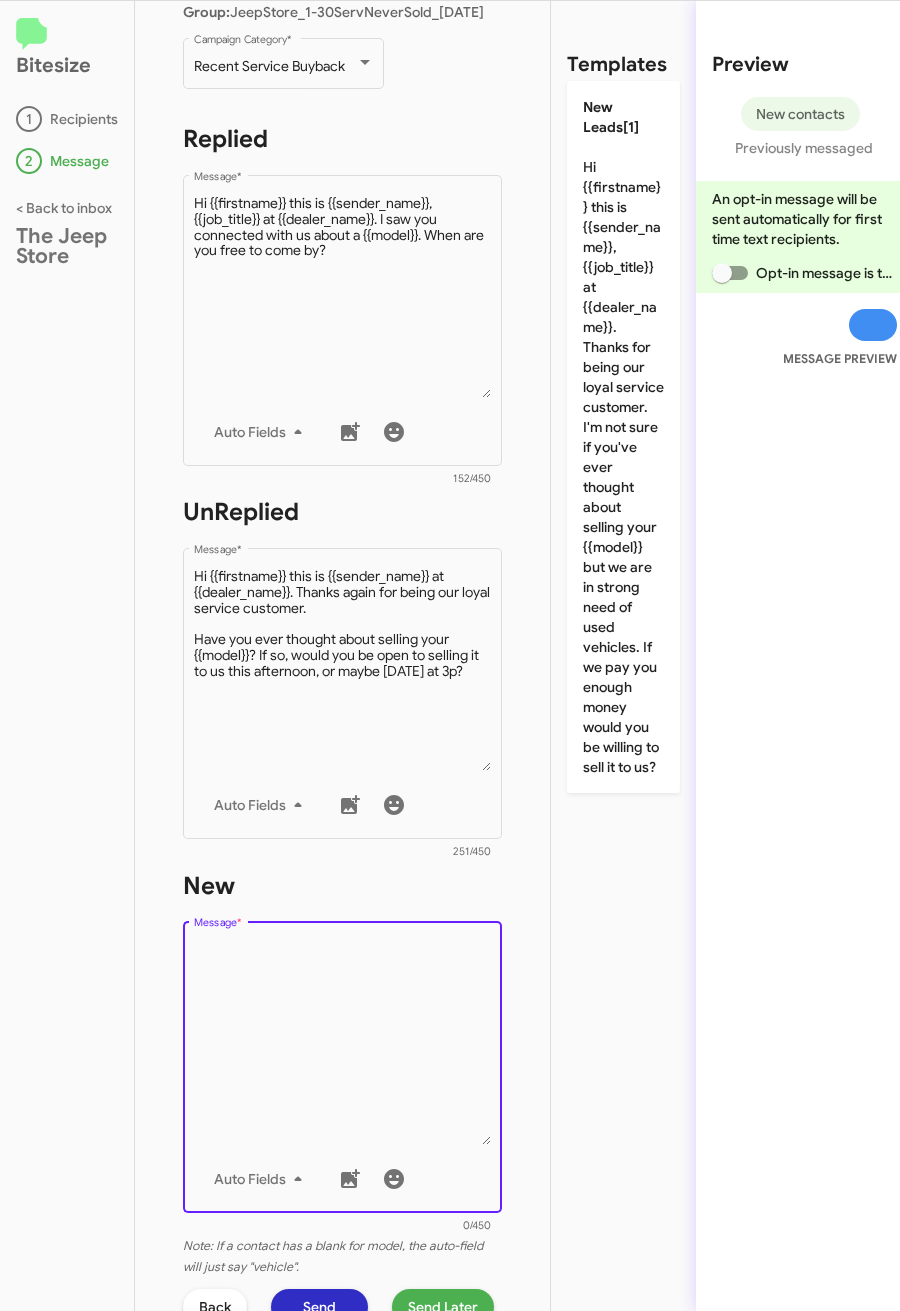 click on "Message  *" at bounding box center [343, 1043] 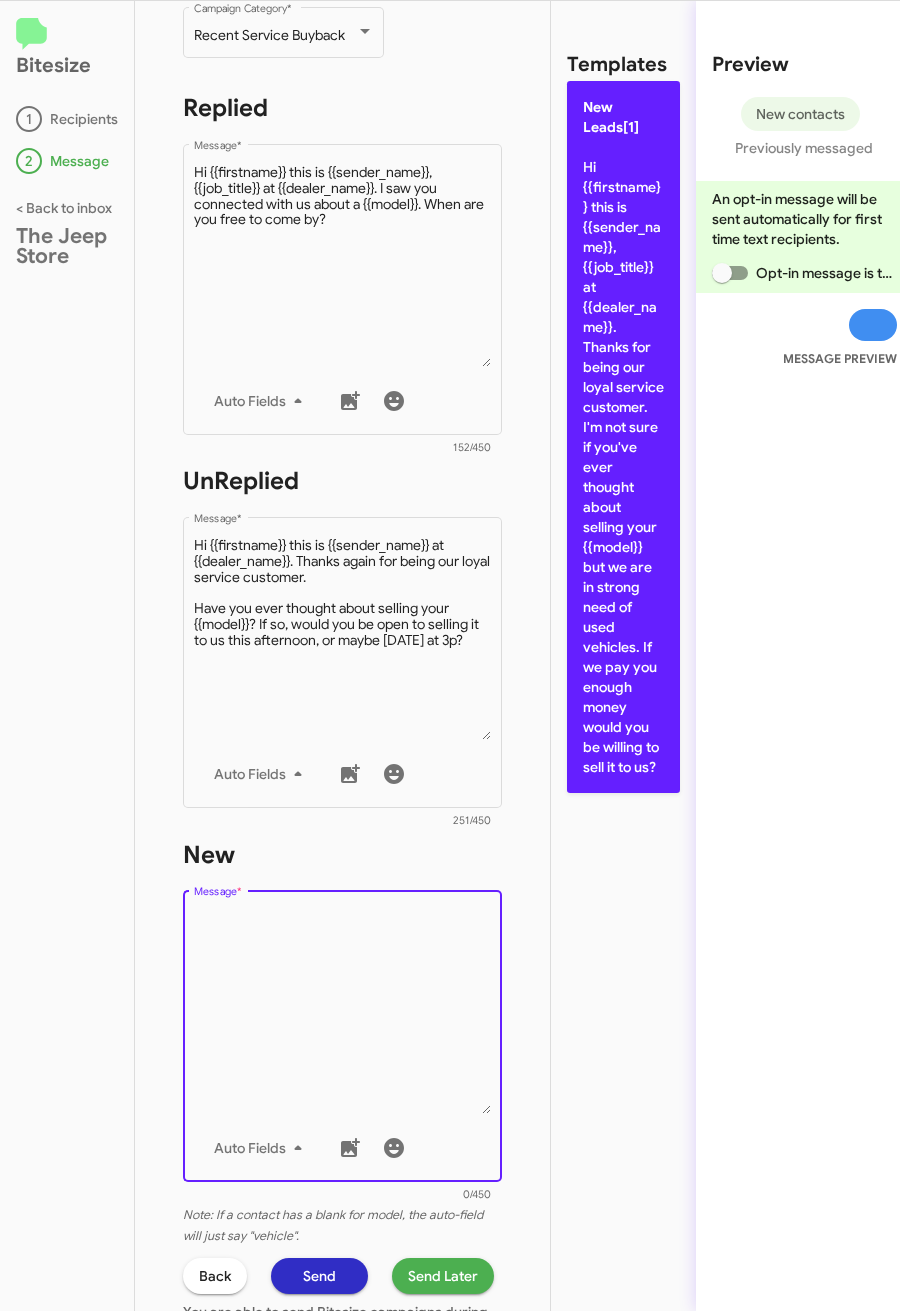 click on "New Leads[1]  Hi {{firstname}} this is {{sender_name}}, {{job_title}} at {{dealer_name}}. Thanks for being our loyal service customer.
I'm not sure if you've ever thought about selling your {{model}} but we are in strong need of used vehicles. If we pay you enough money would you be willing to sell it to us?" 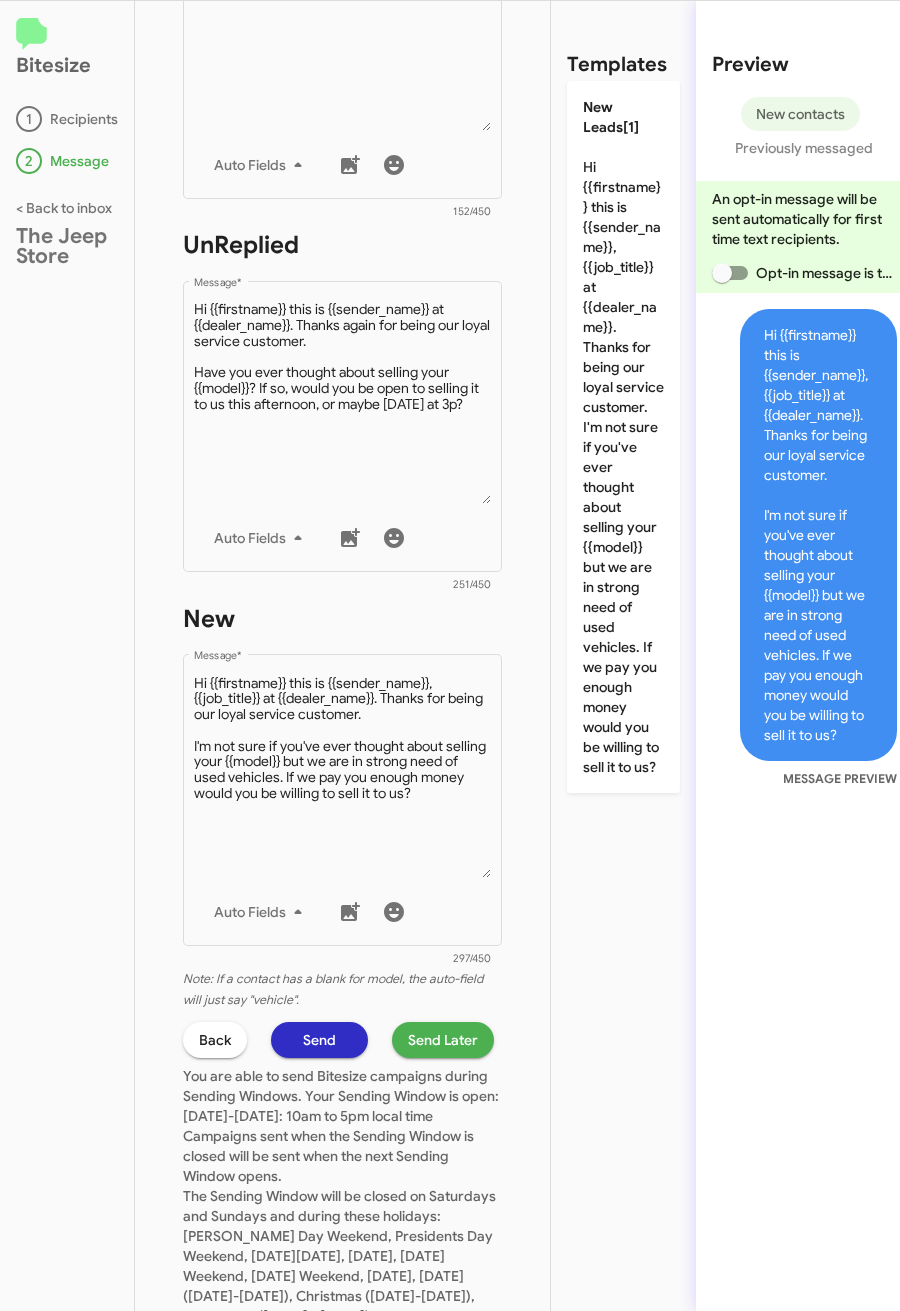 scroll, scrollTop: 771, scrollLeft: 0, axis: vertical 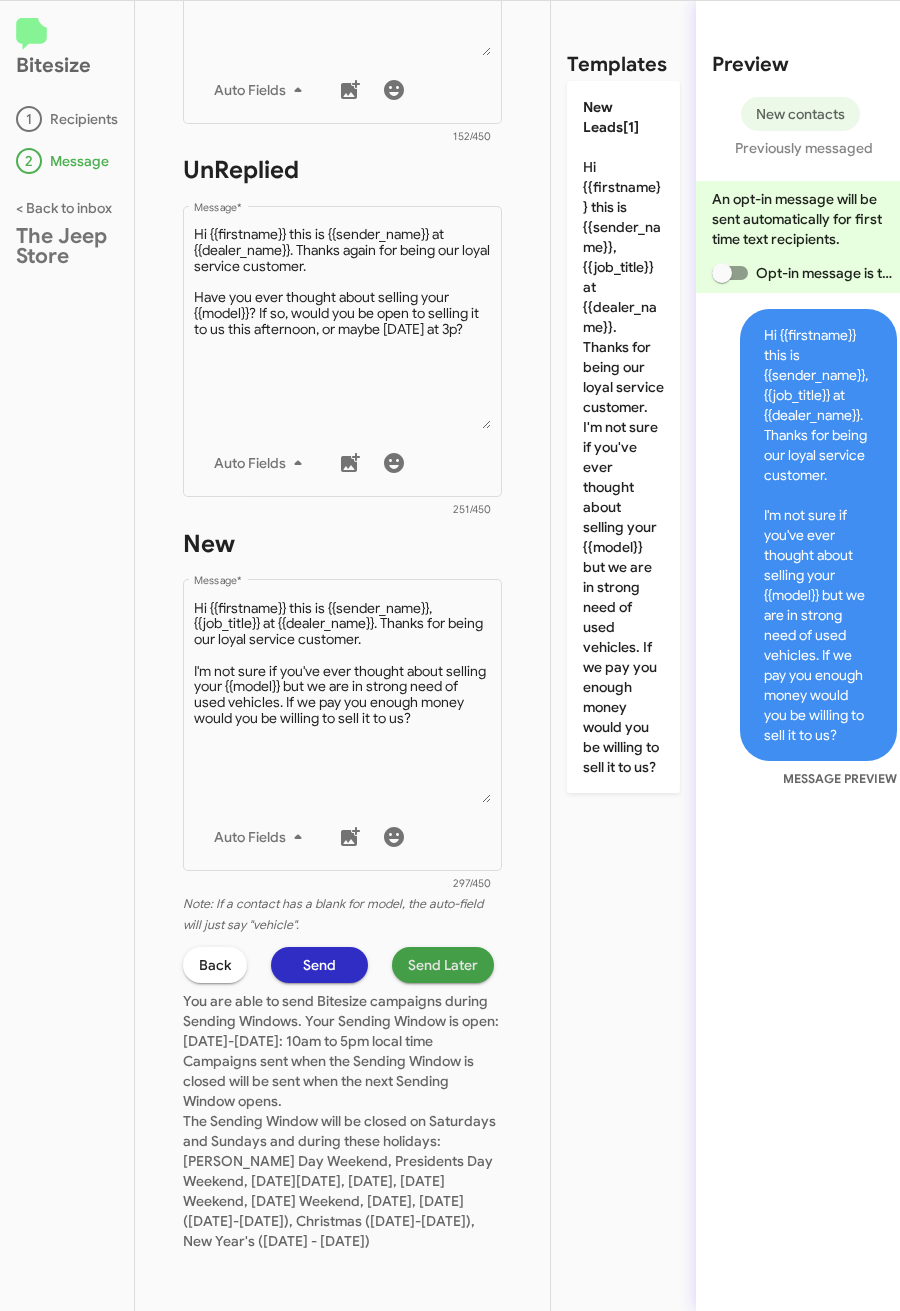 click on "Send Later" 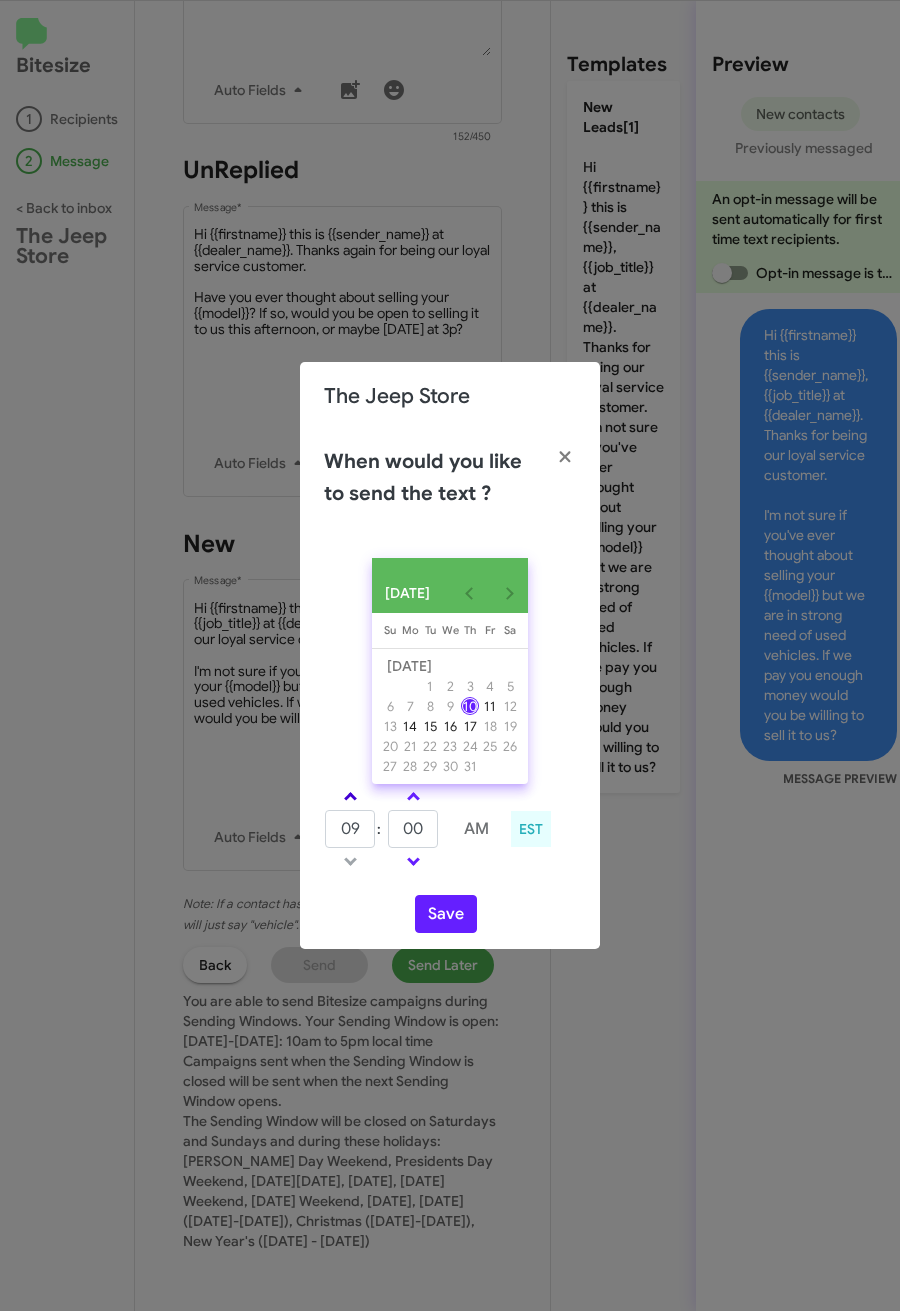 click 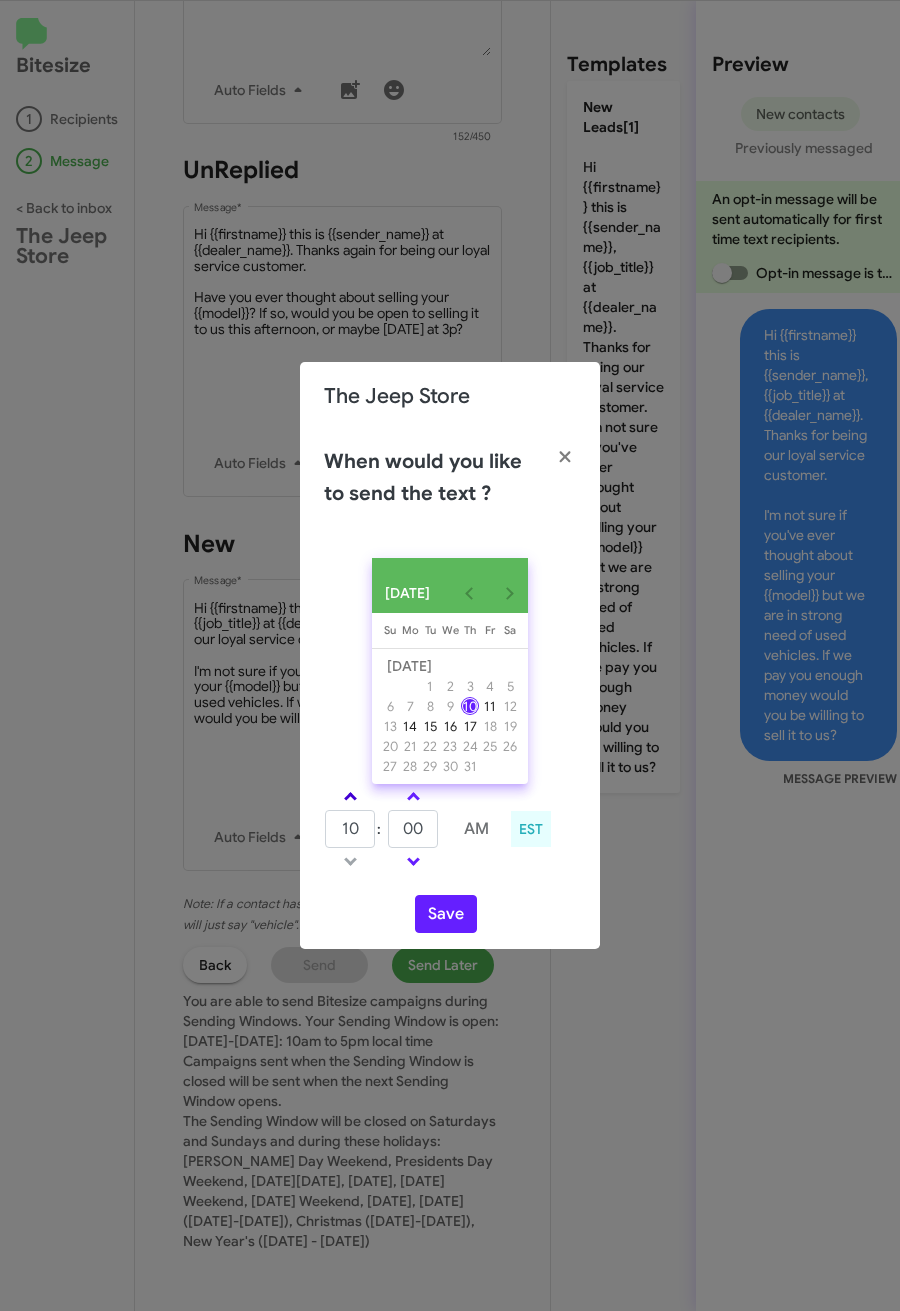 click 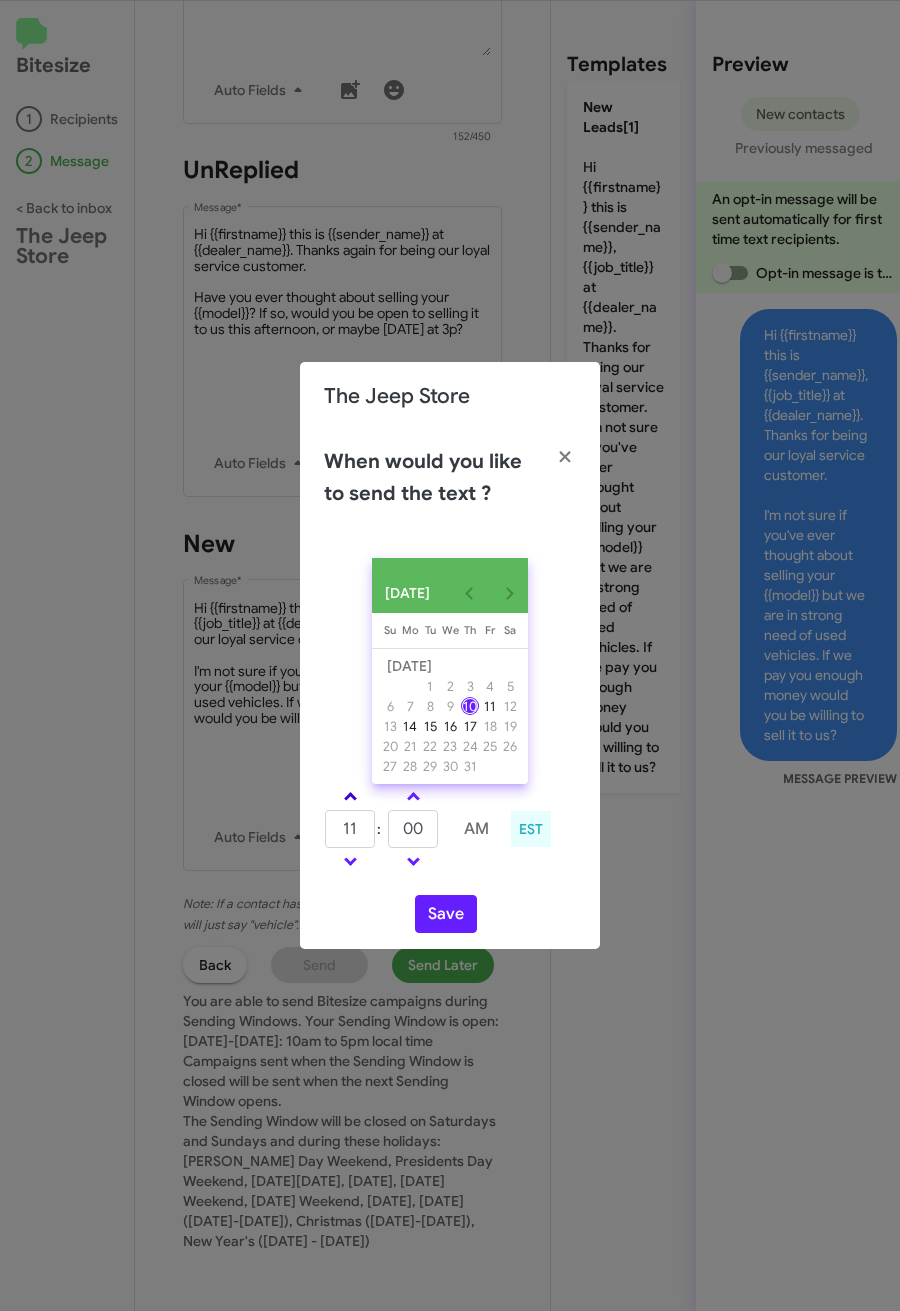 click 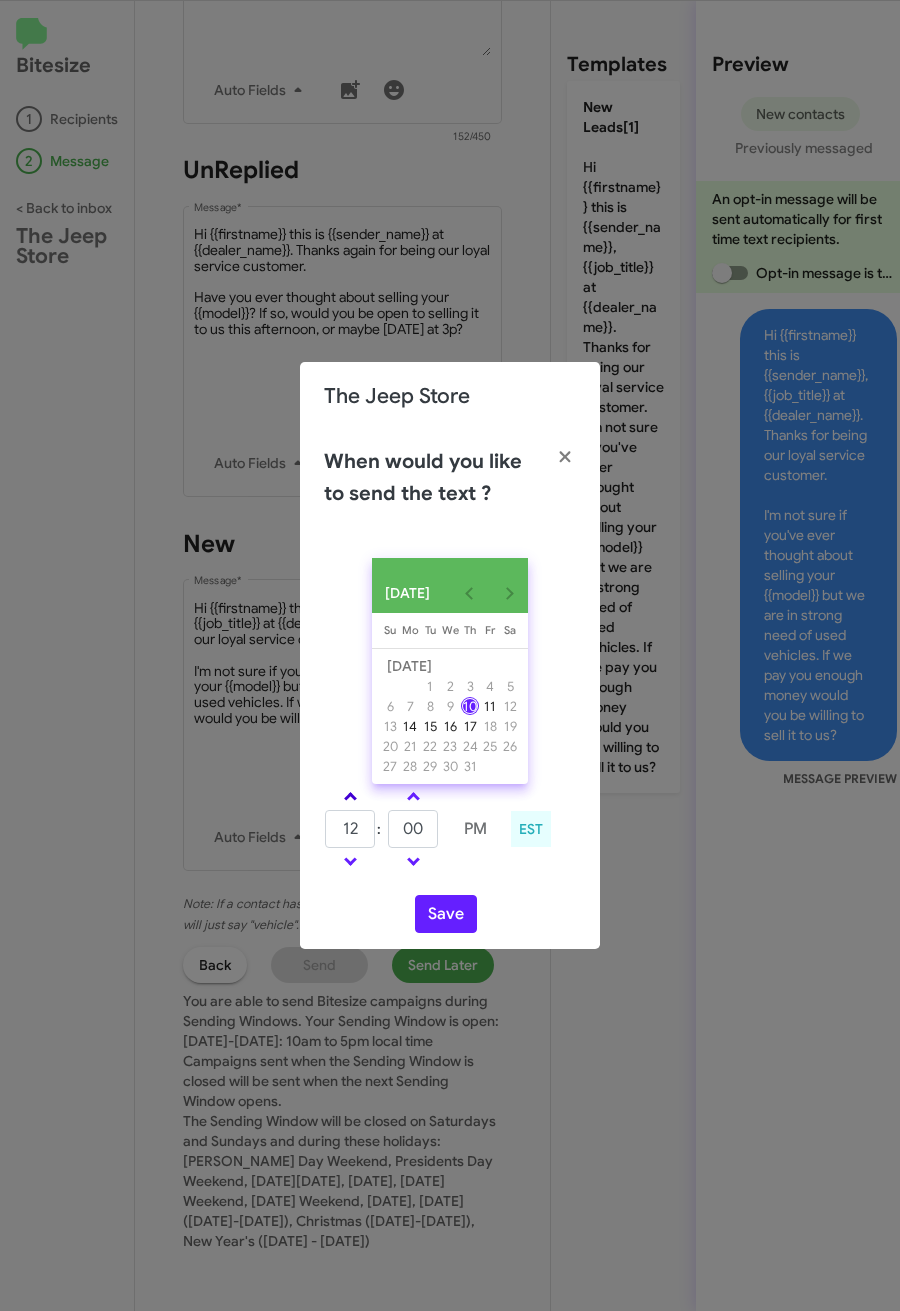 click 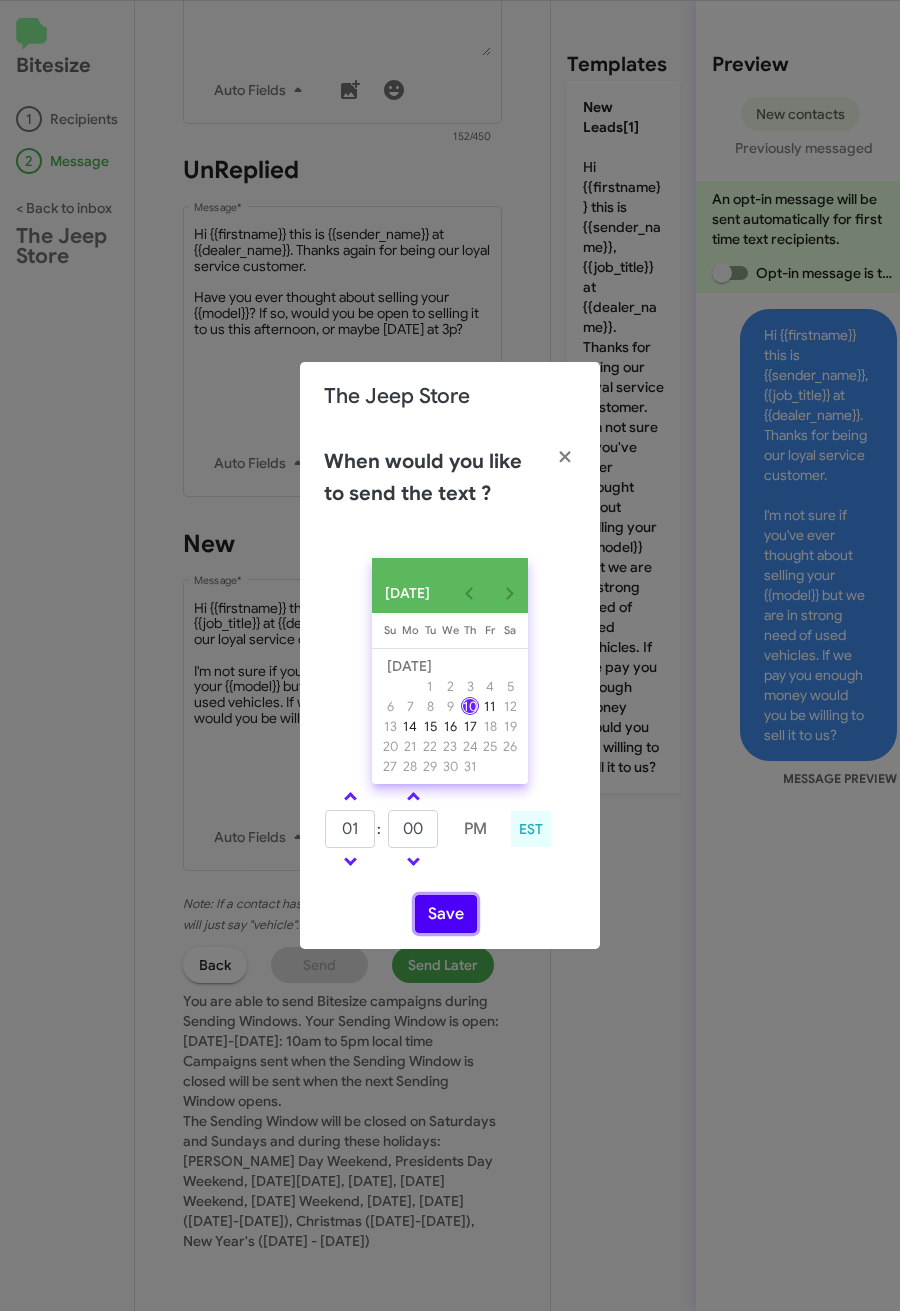 click on "Save" 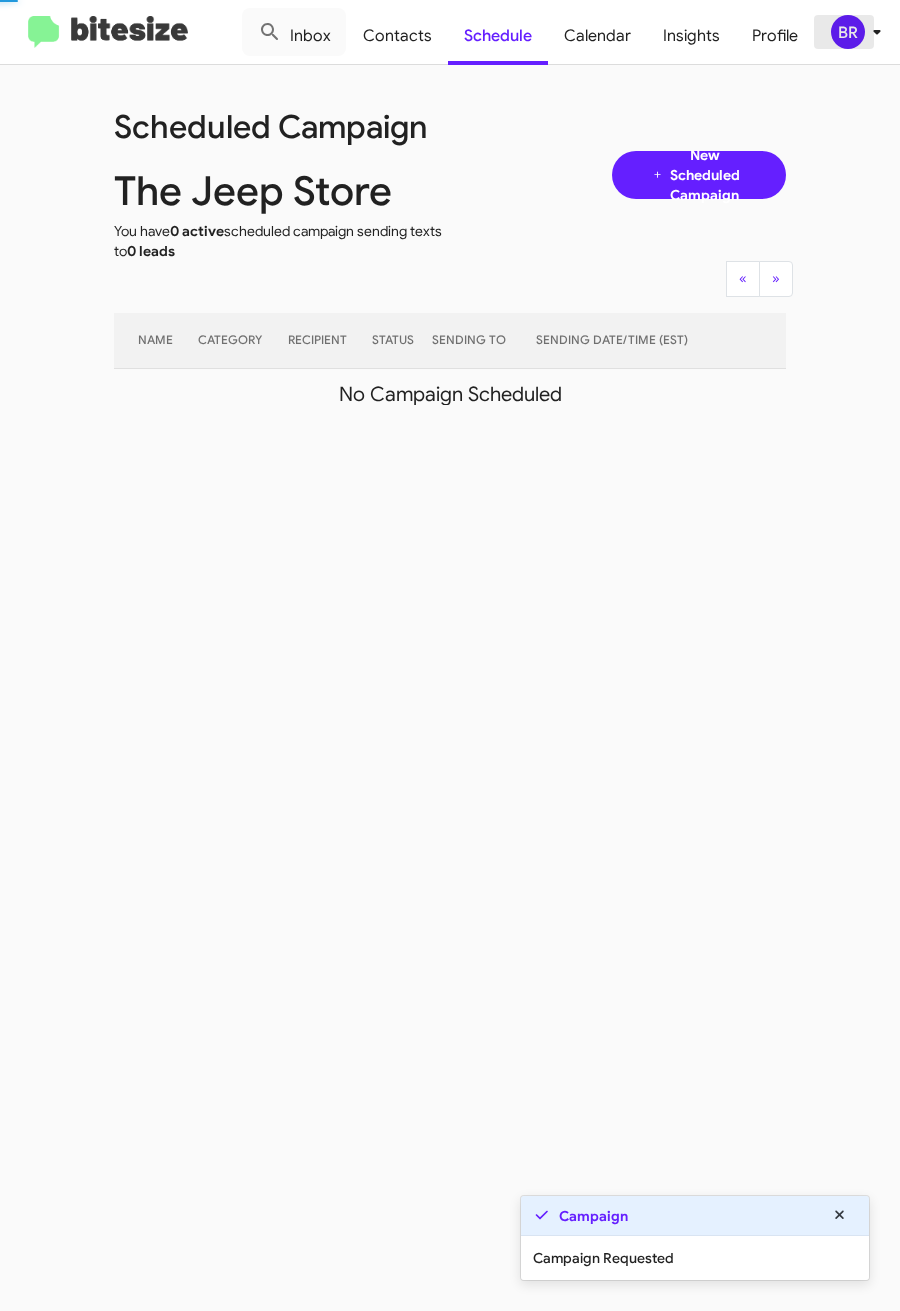 click 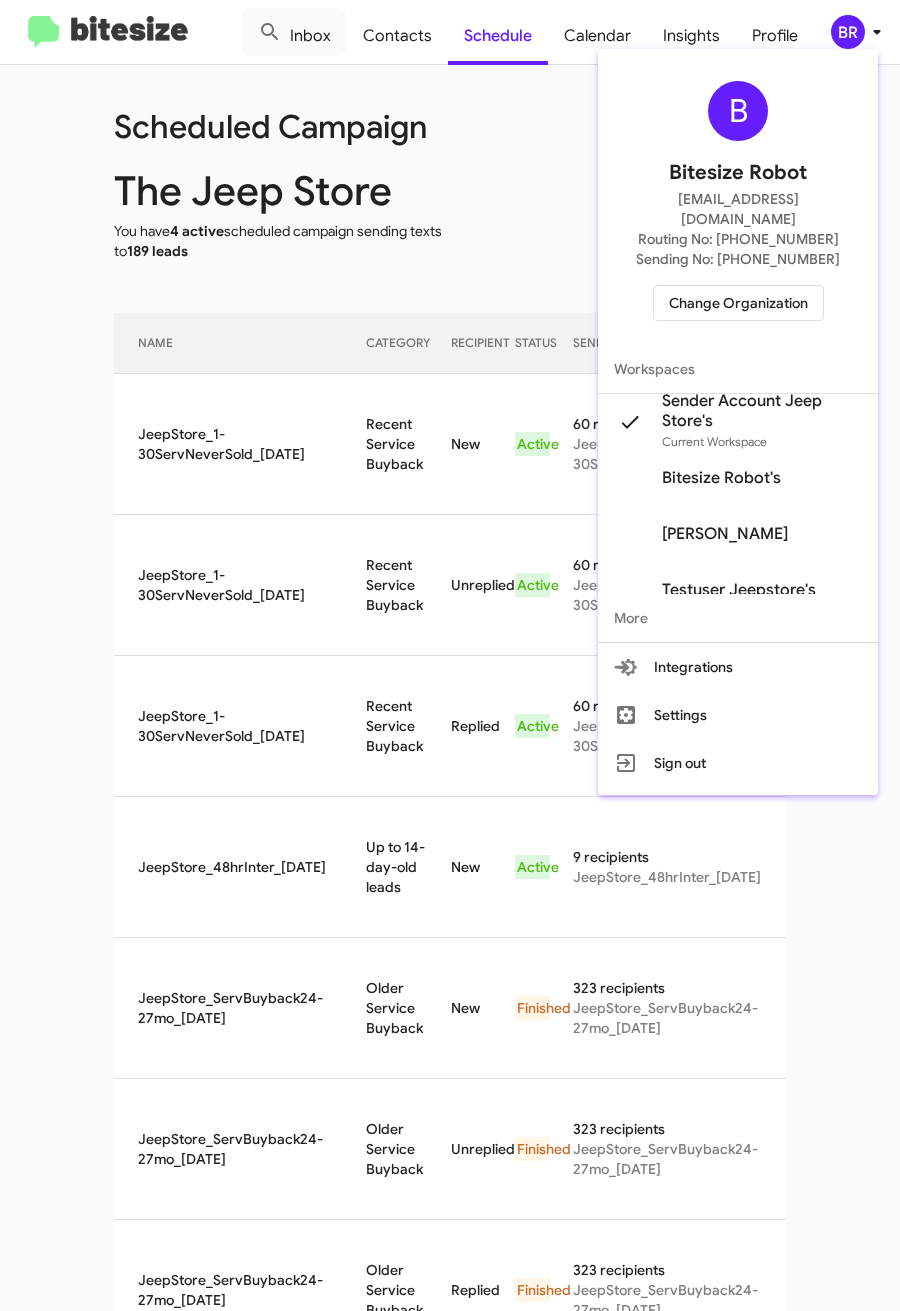 click at bounding box center [450, 655] 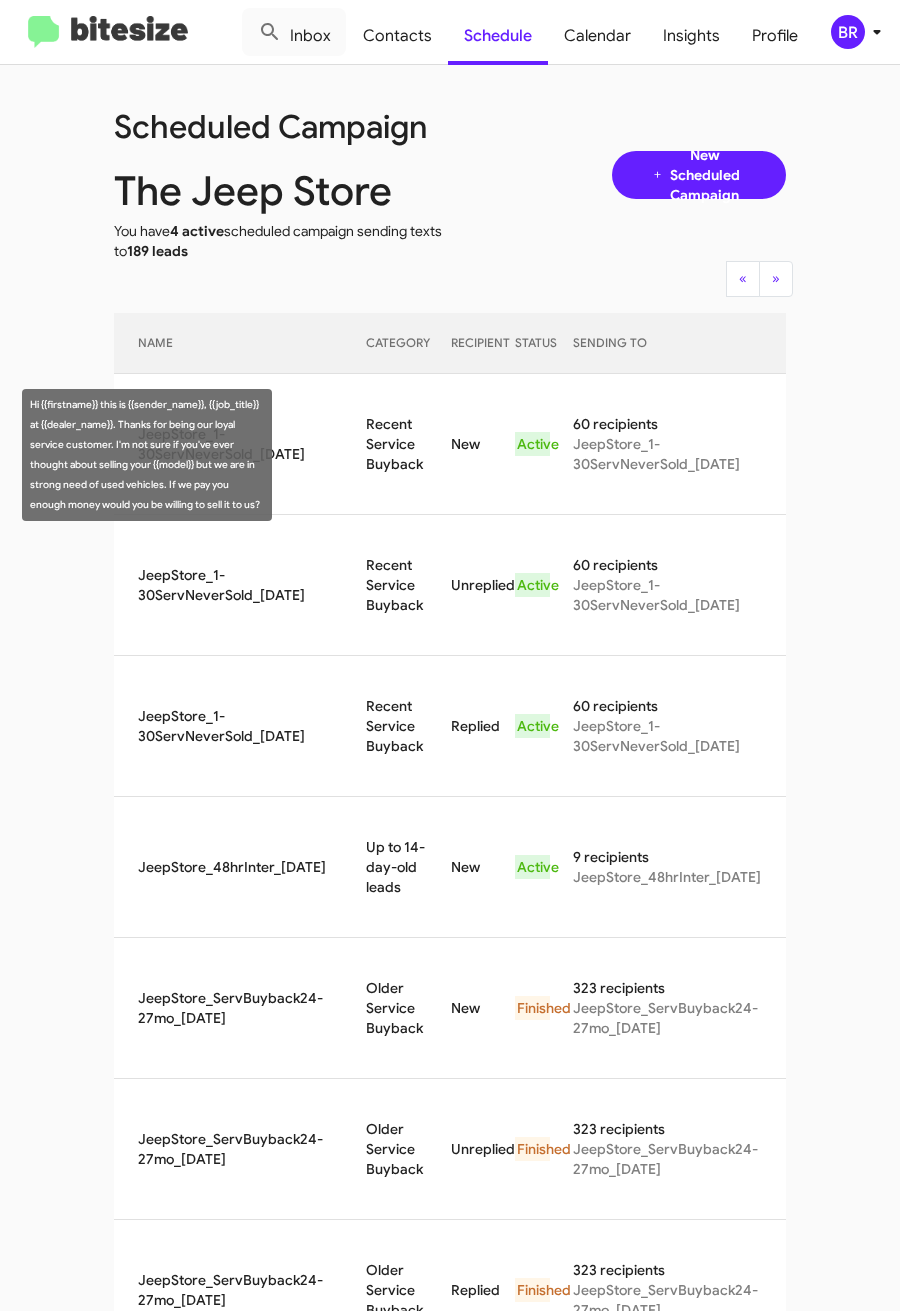 drag, startPoint x: 364, startPoint y: 451, endPoint x: 385, endPoint y: 468, distance: 27.018513 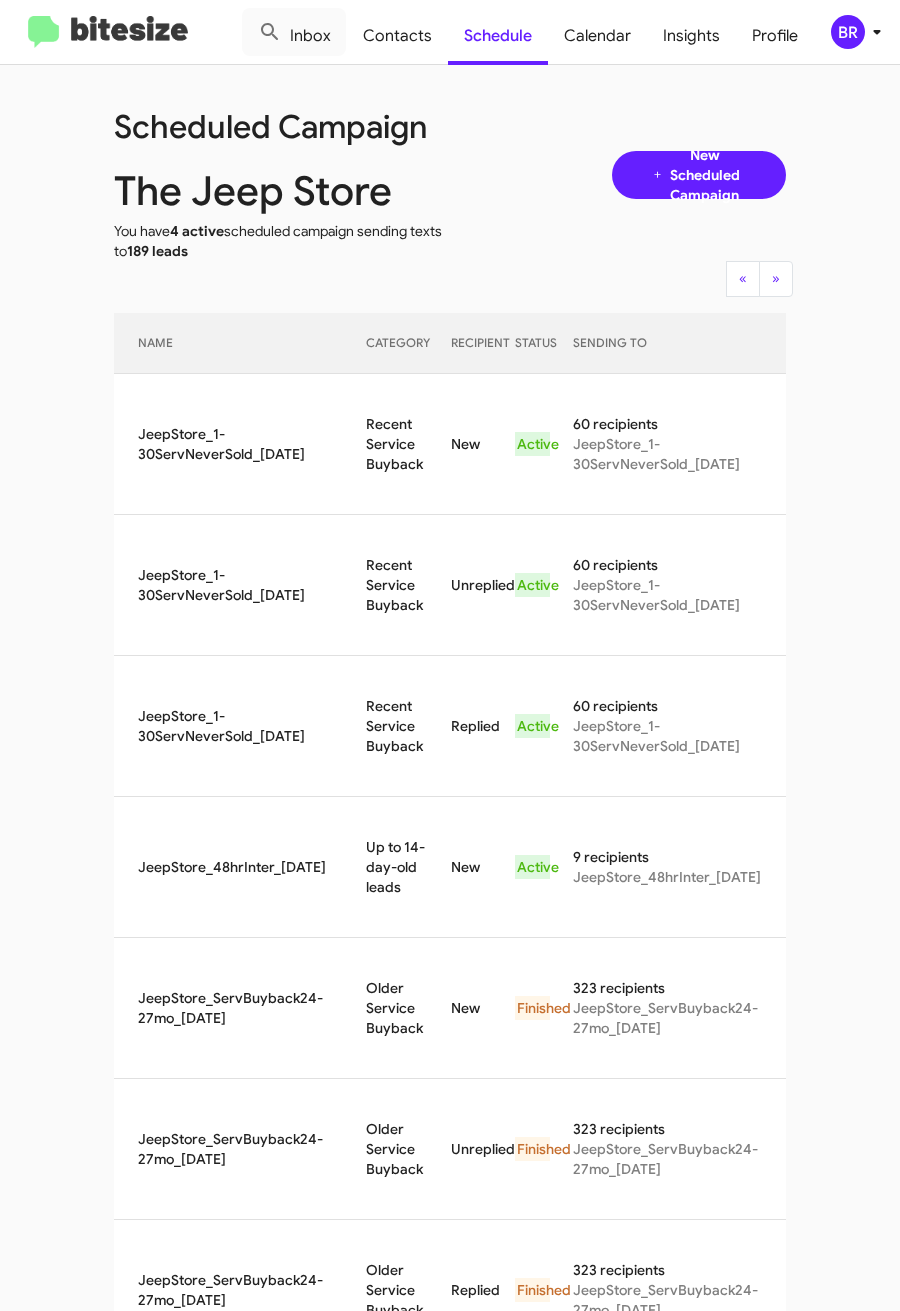 copy on "Recent Service Buyback" 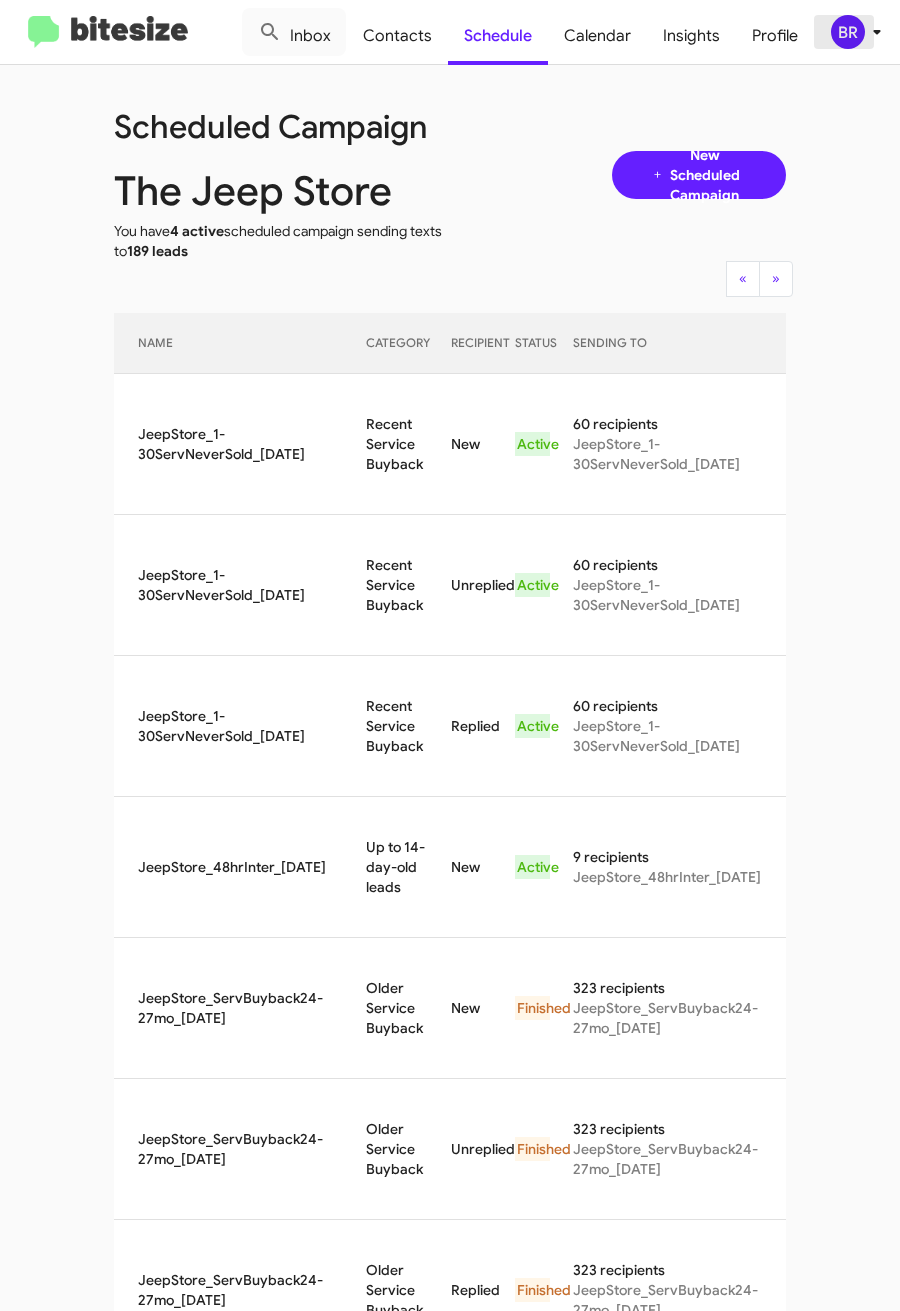 click on "BR" 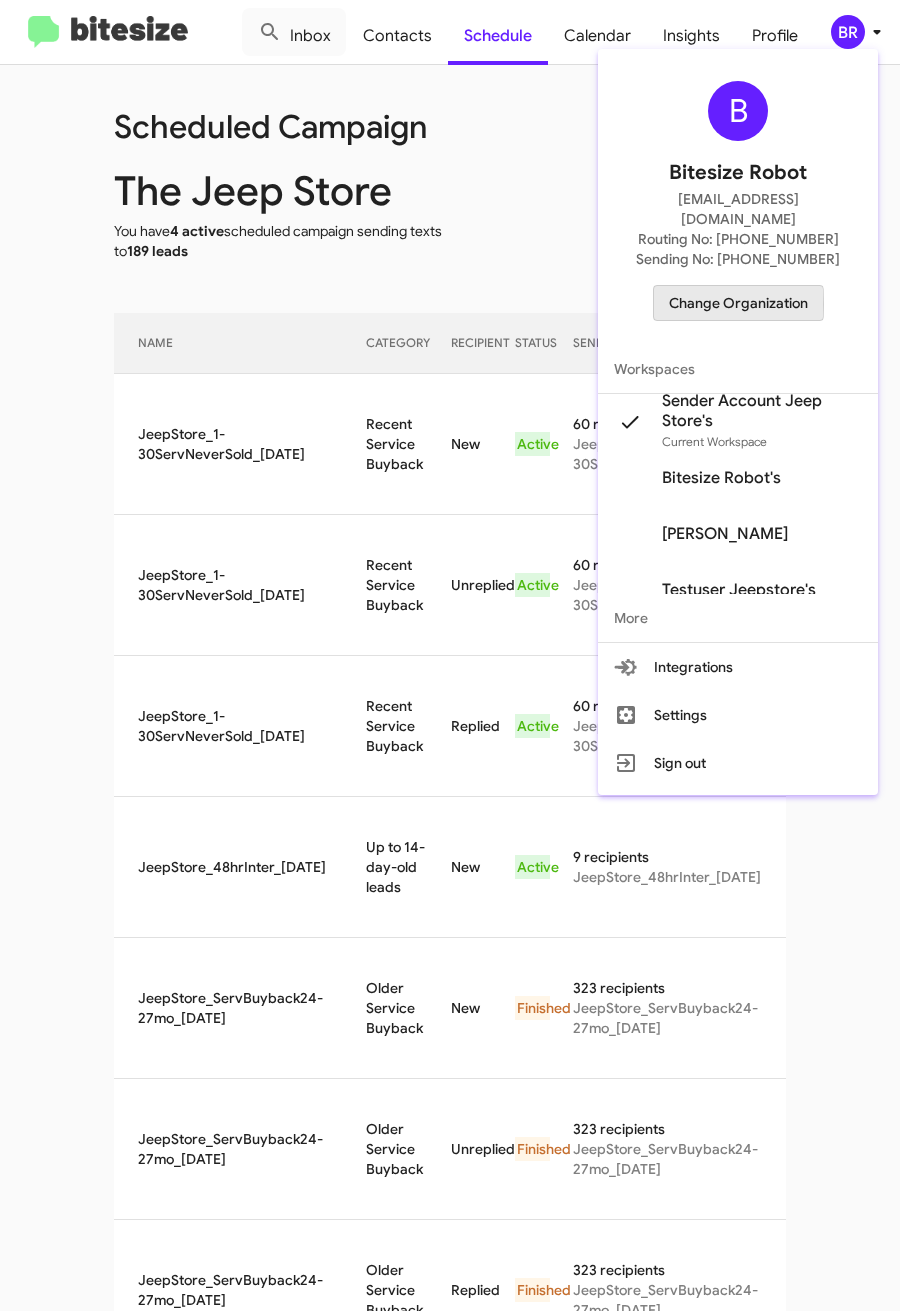 click on "Change Organization" at bounding box center [738, 303] 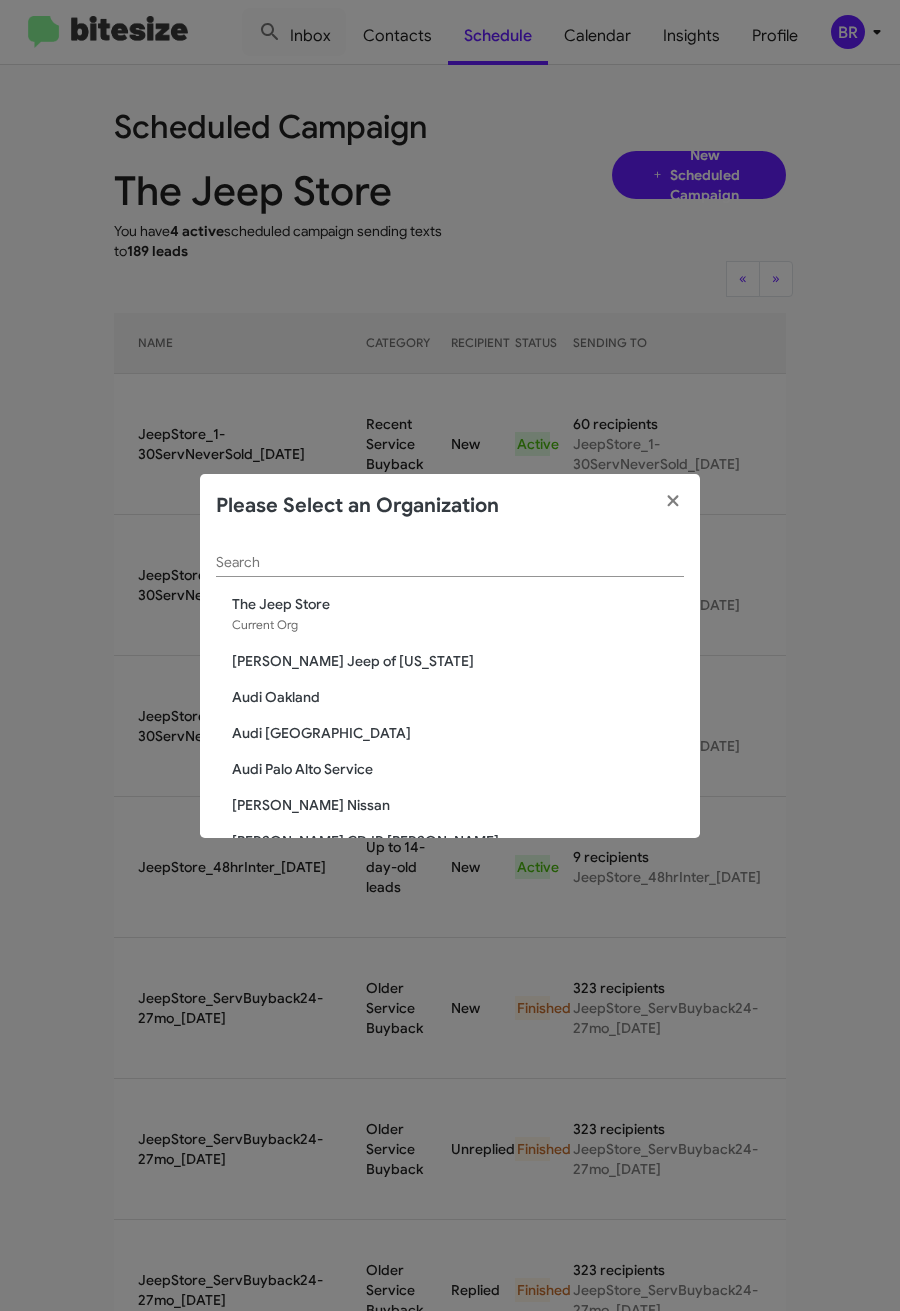 click on "Search" 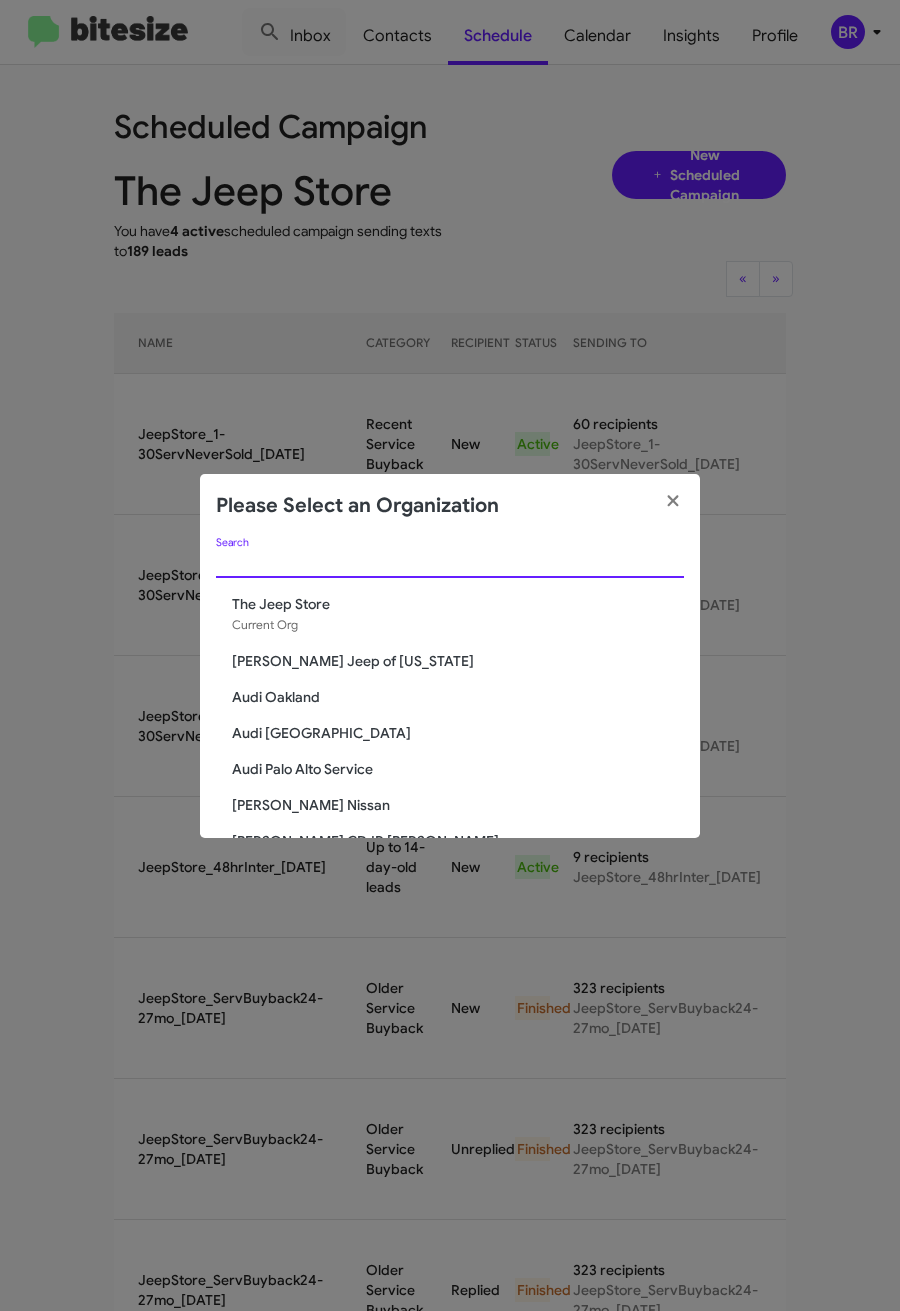 paste on "[PERSON_NAME]" 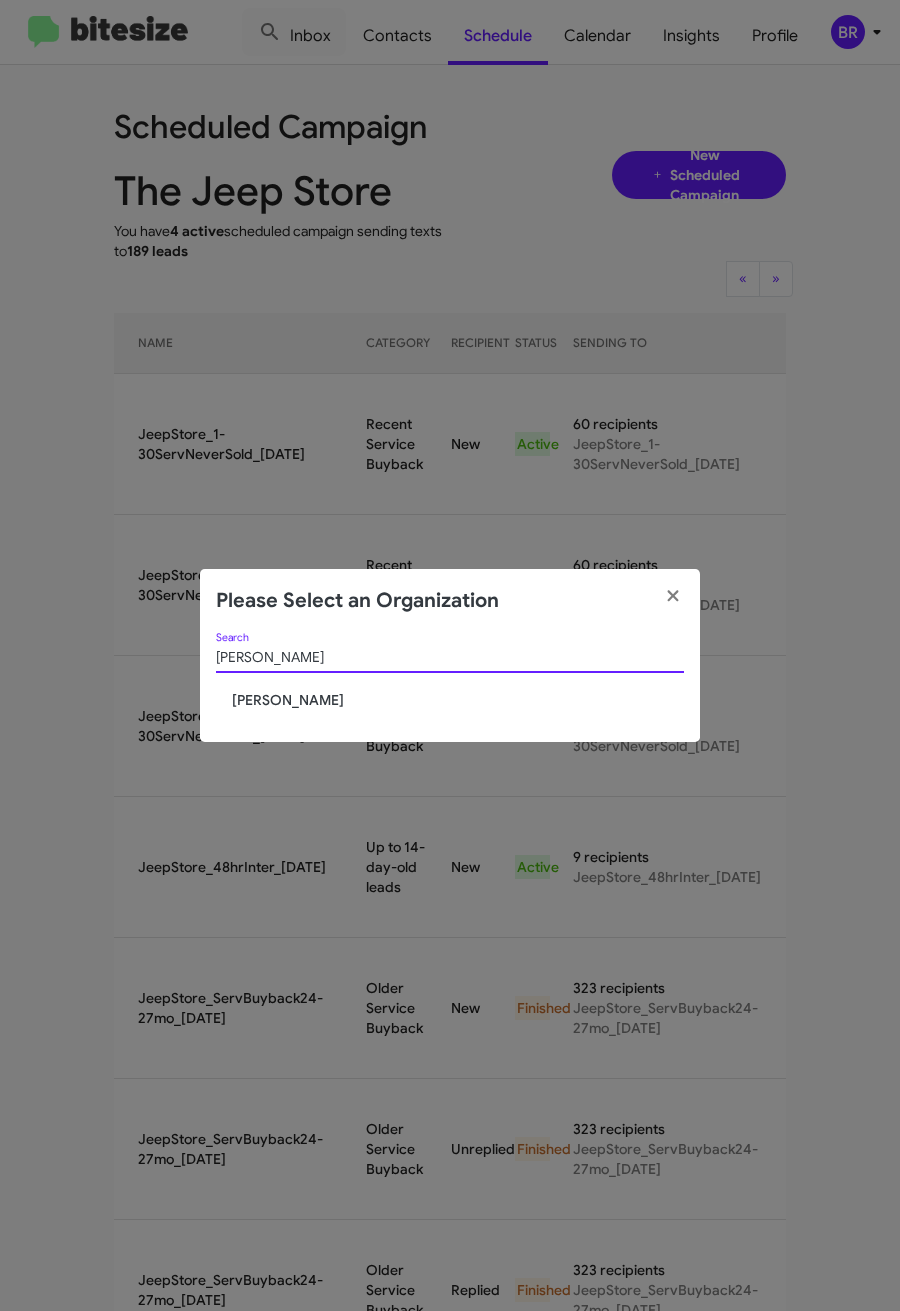 type on "[PERSON_NAME]" 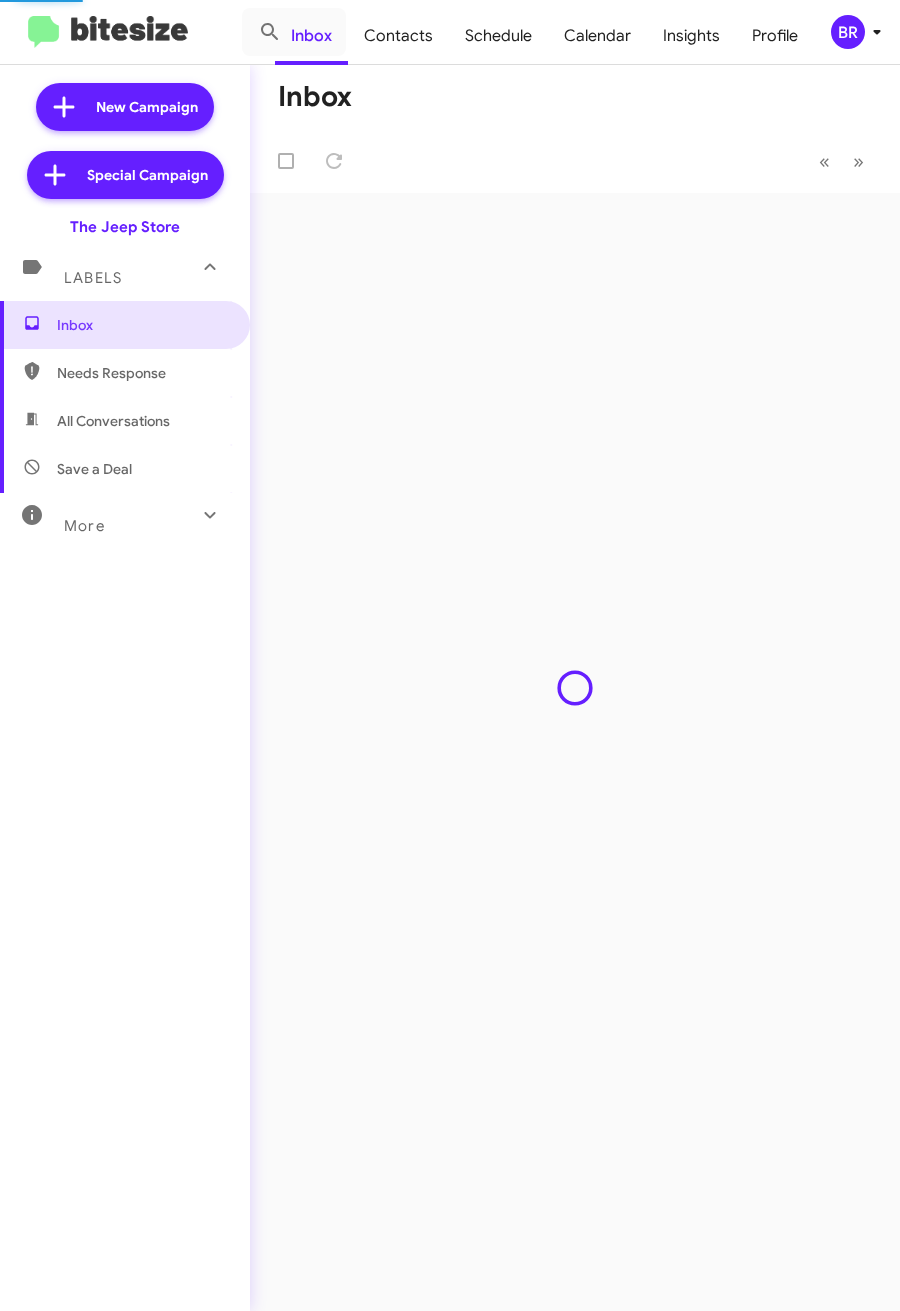 scroll, scrollTop: 0, scrollLeft: 0, axis: both 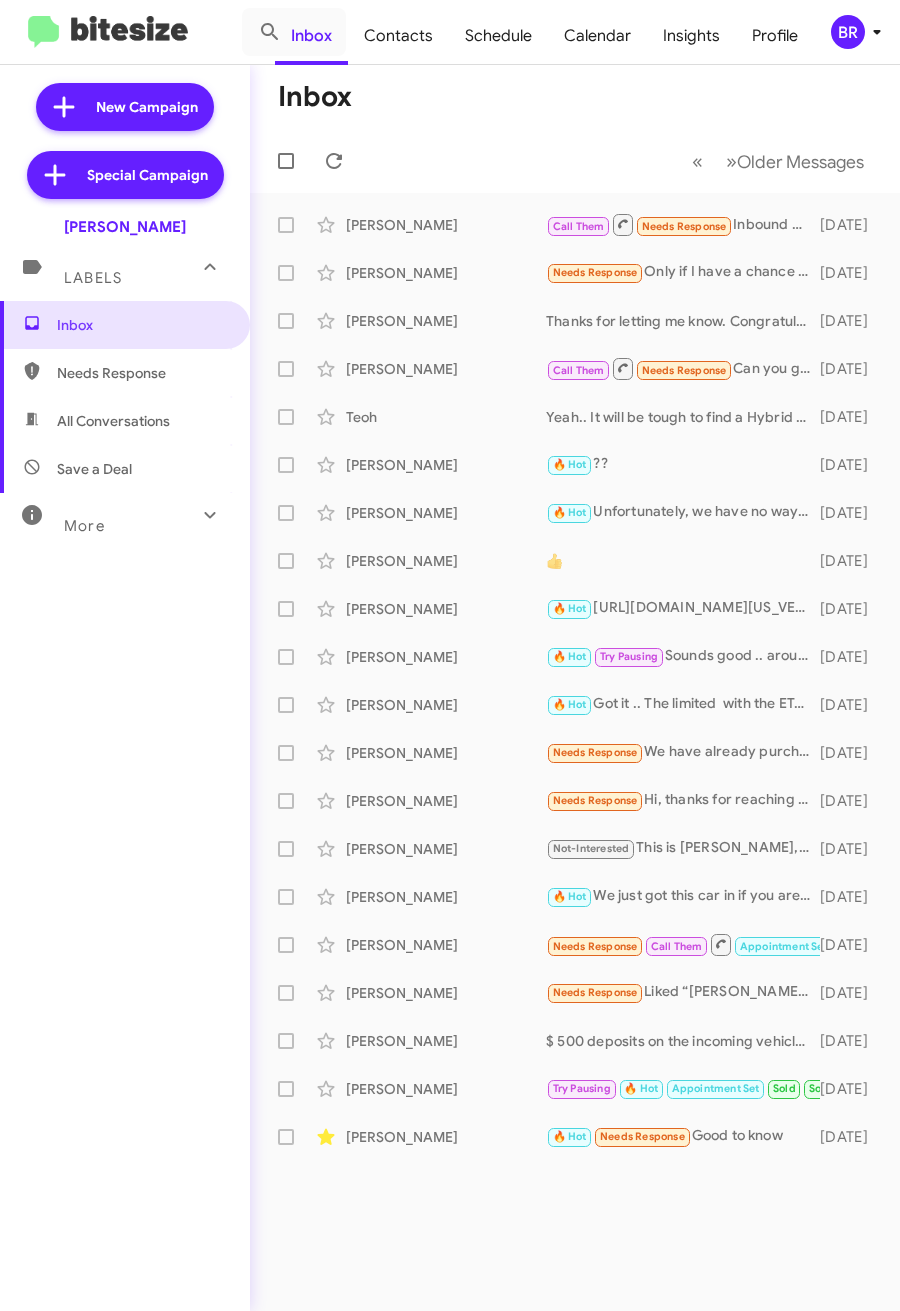 click on "BR" 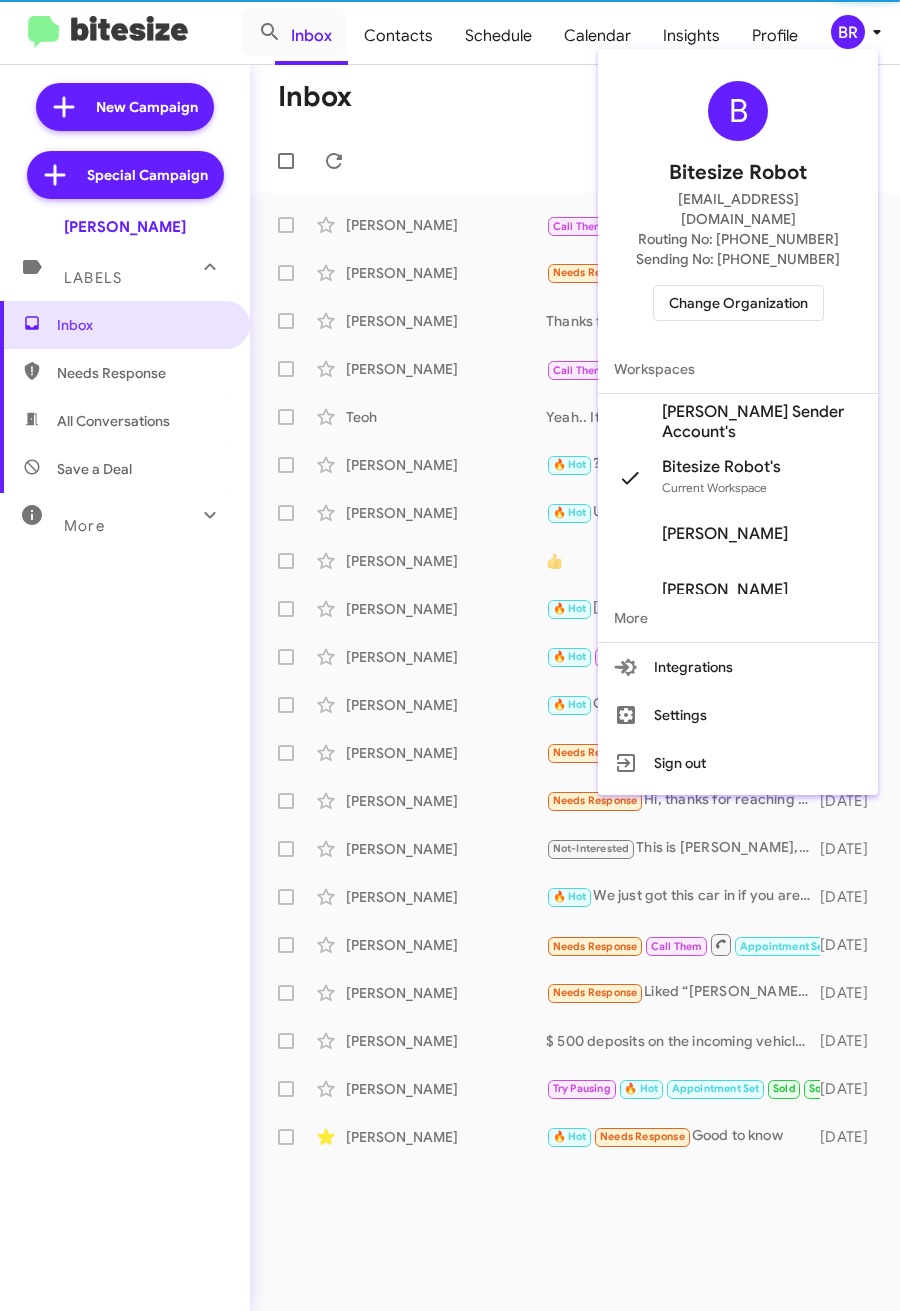 click on "[PERSON_NAME] Sender Account's" at bounding box center [762, 422] 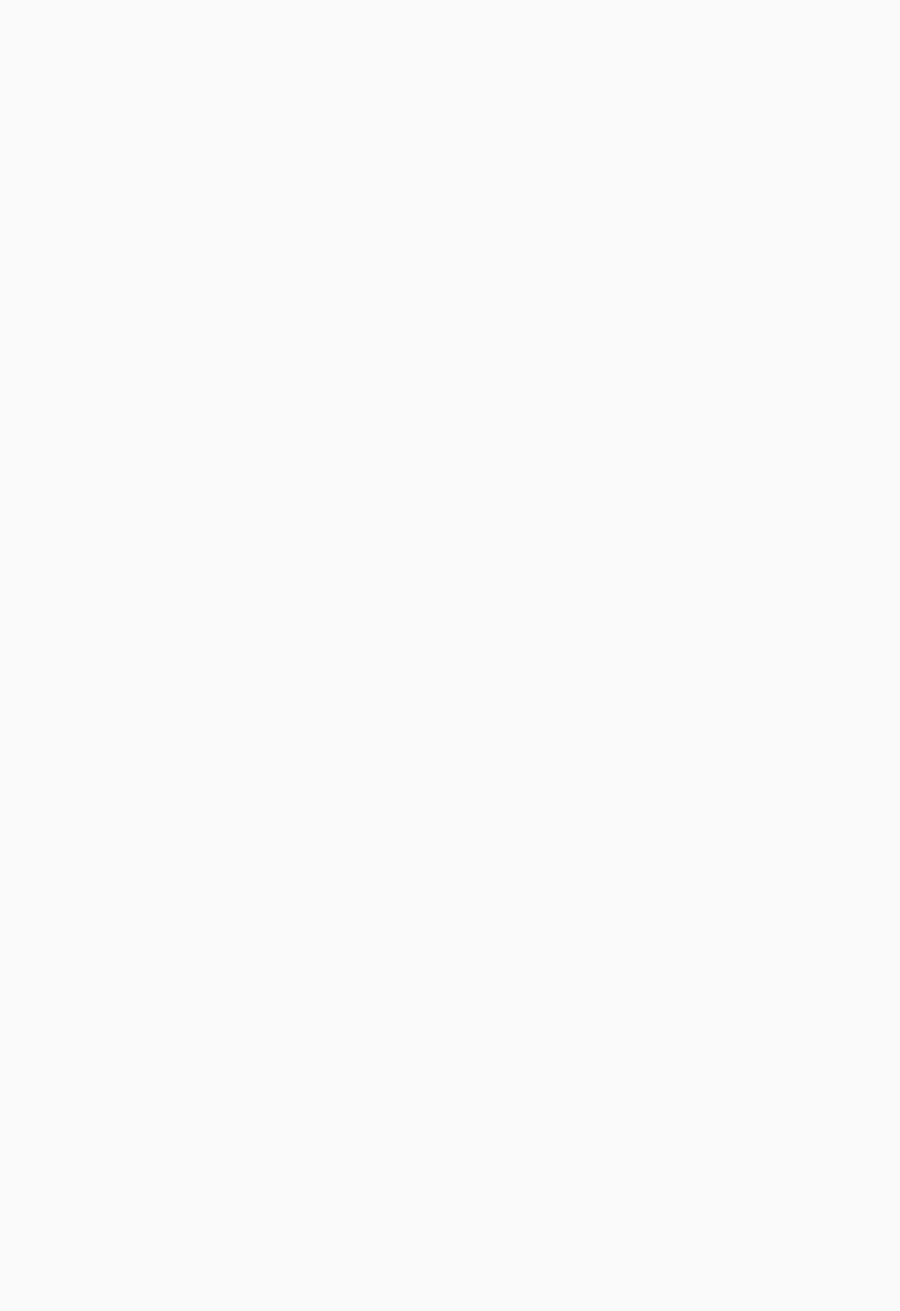 scroll, scrollTop: 0, scrollLeft: 0, axis: both 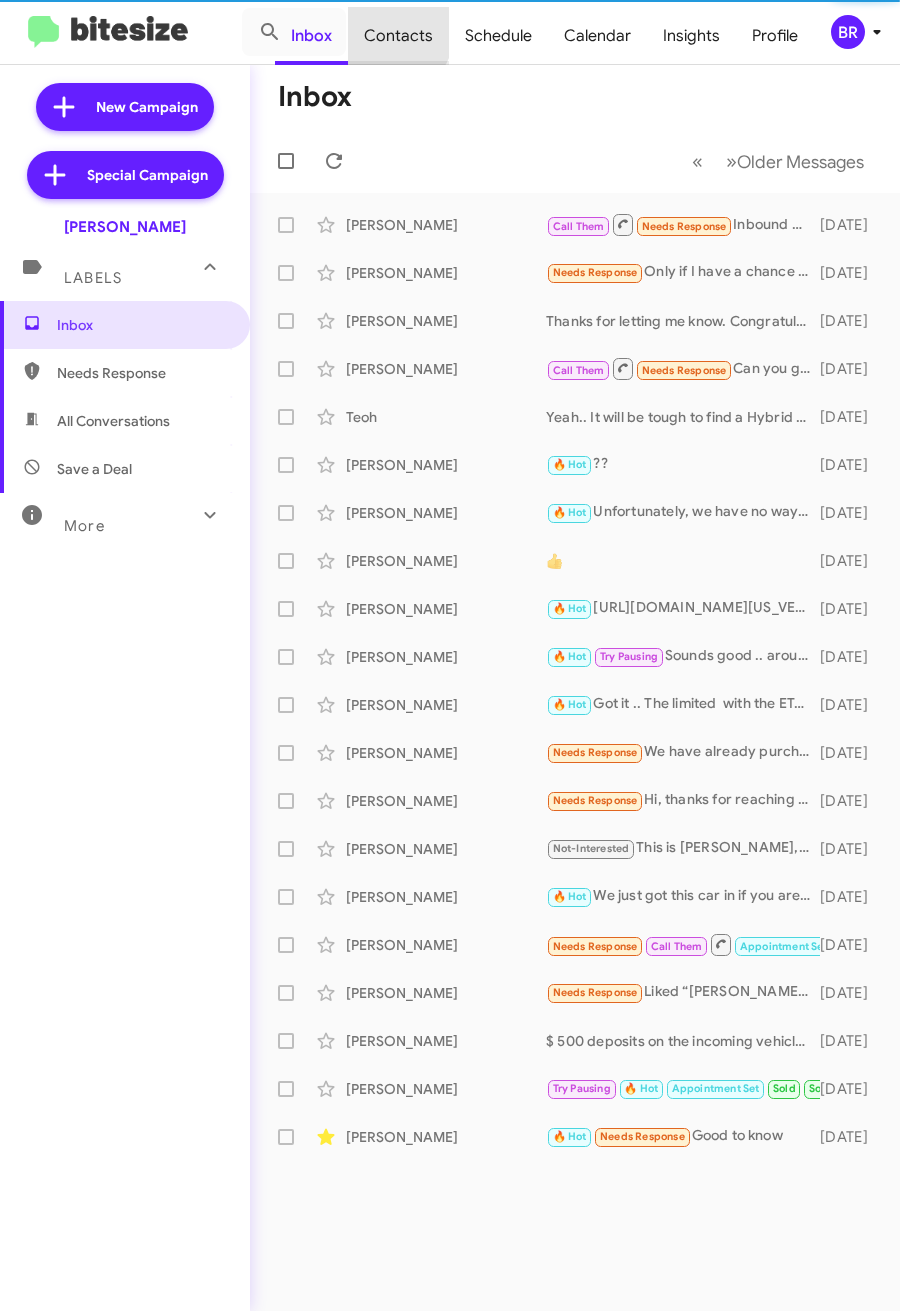 click on "Contacts" 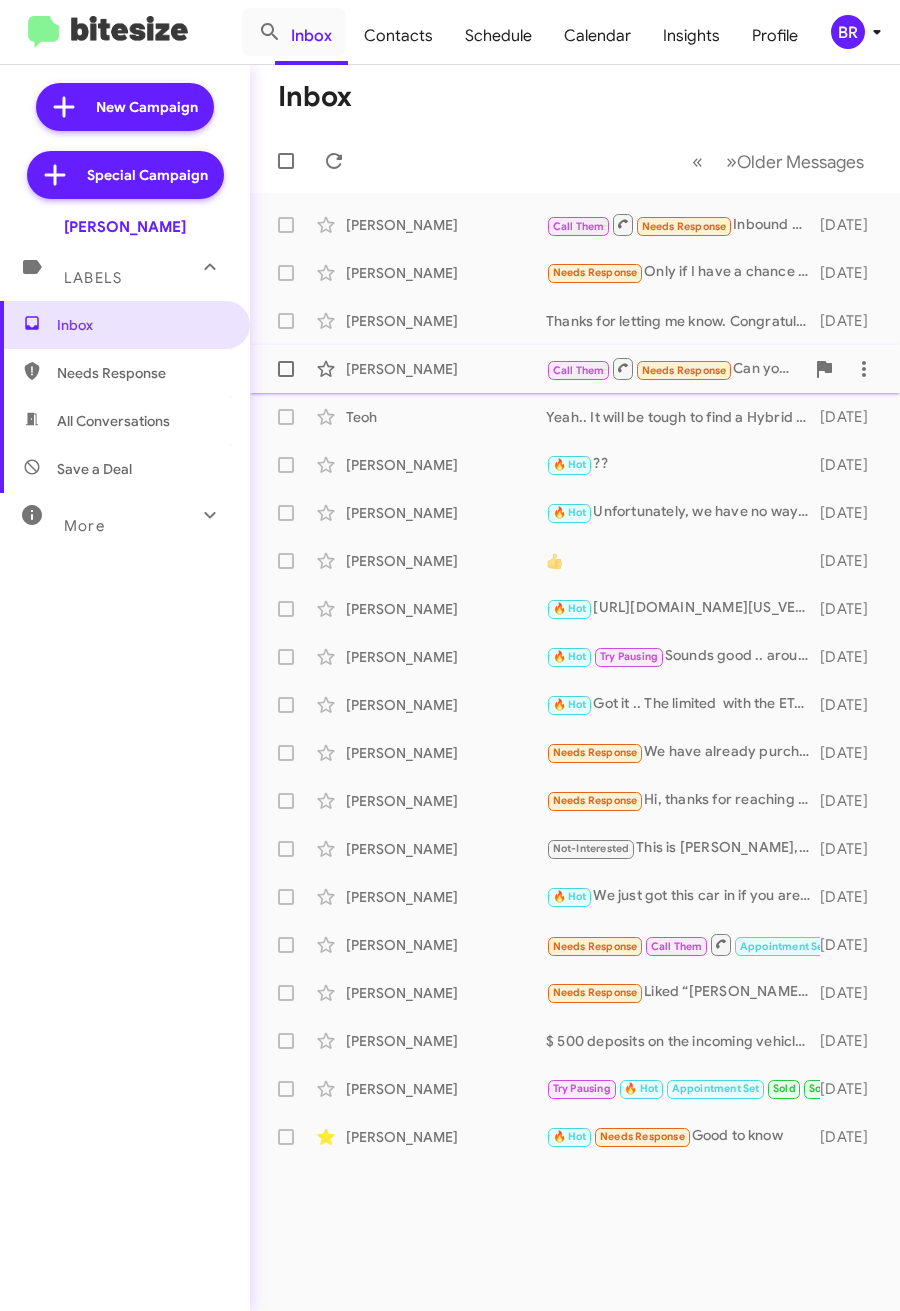 type on "in:groups" 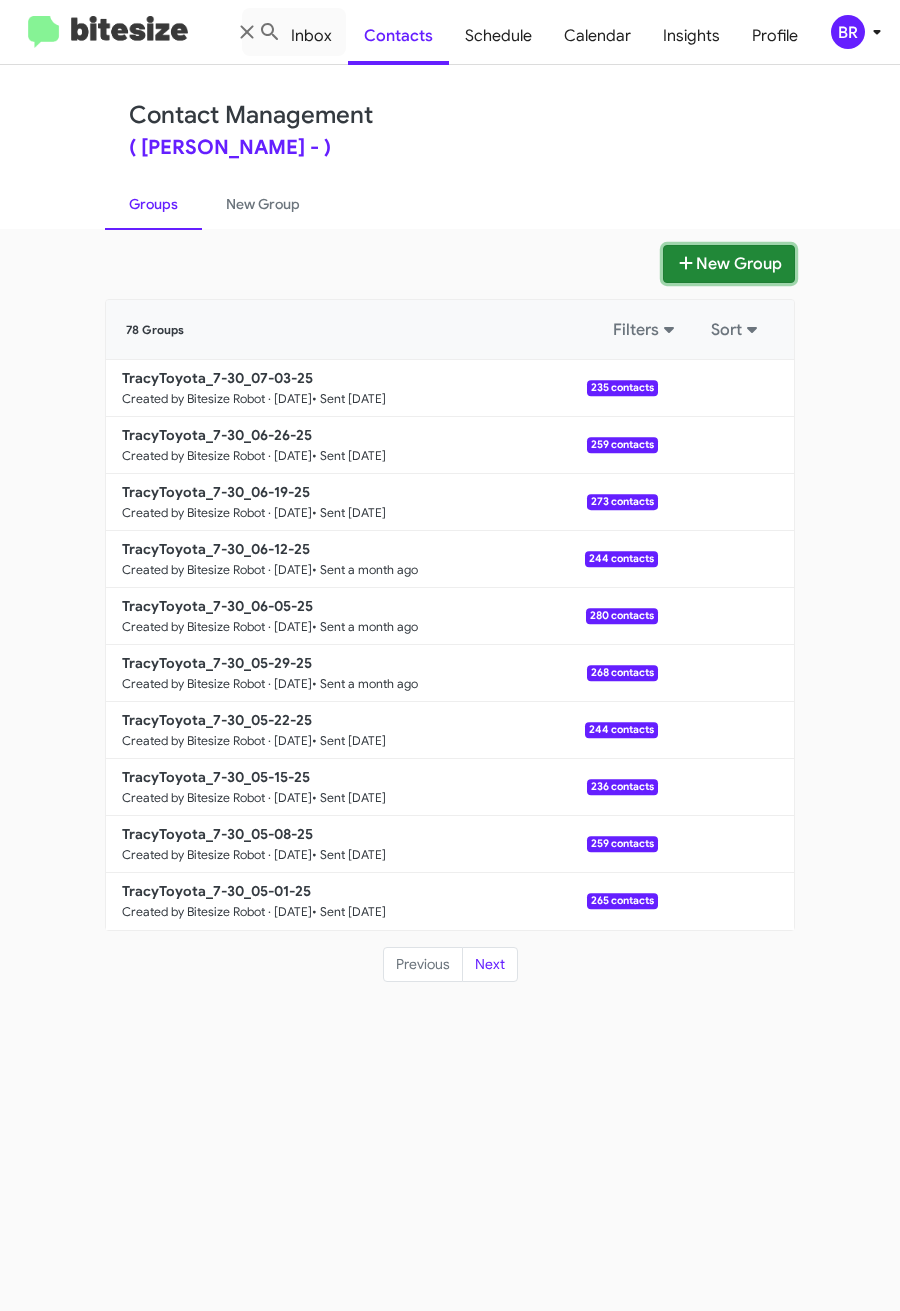 click on "New Group" 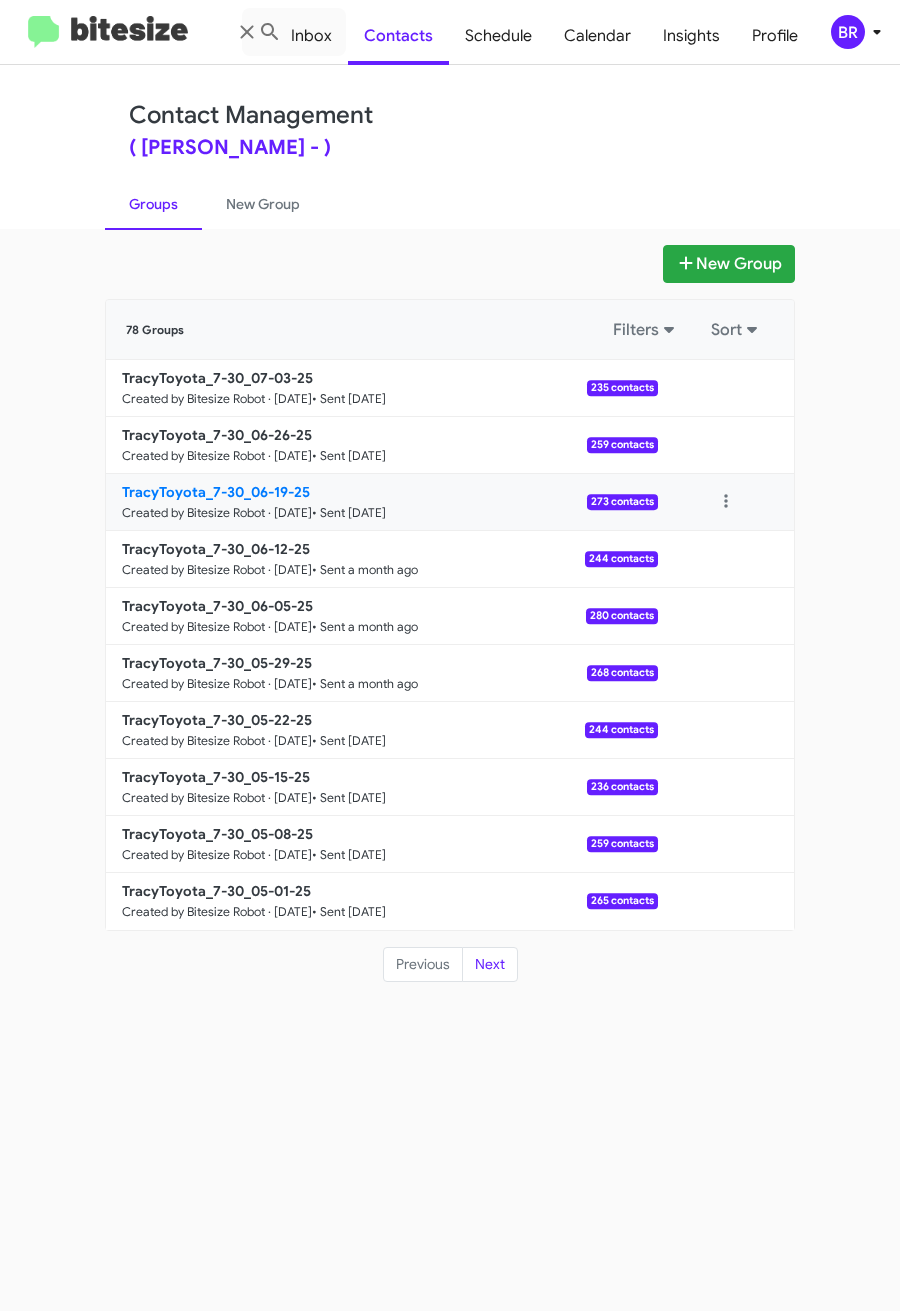 type 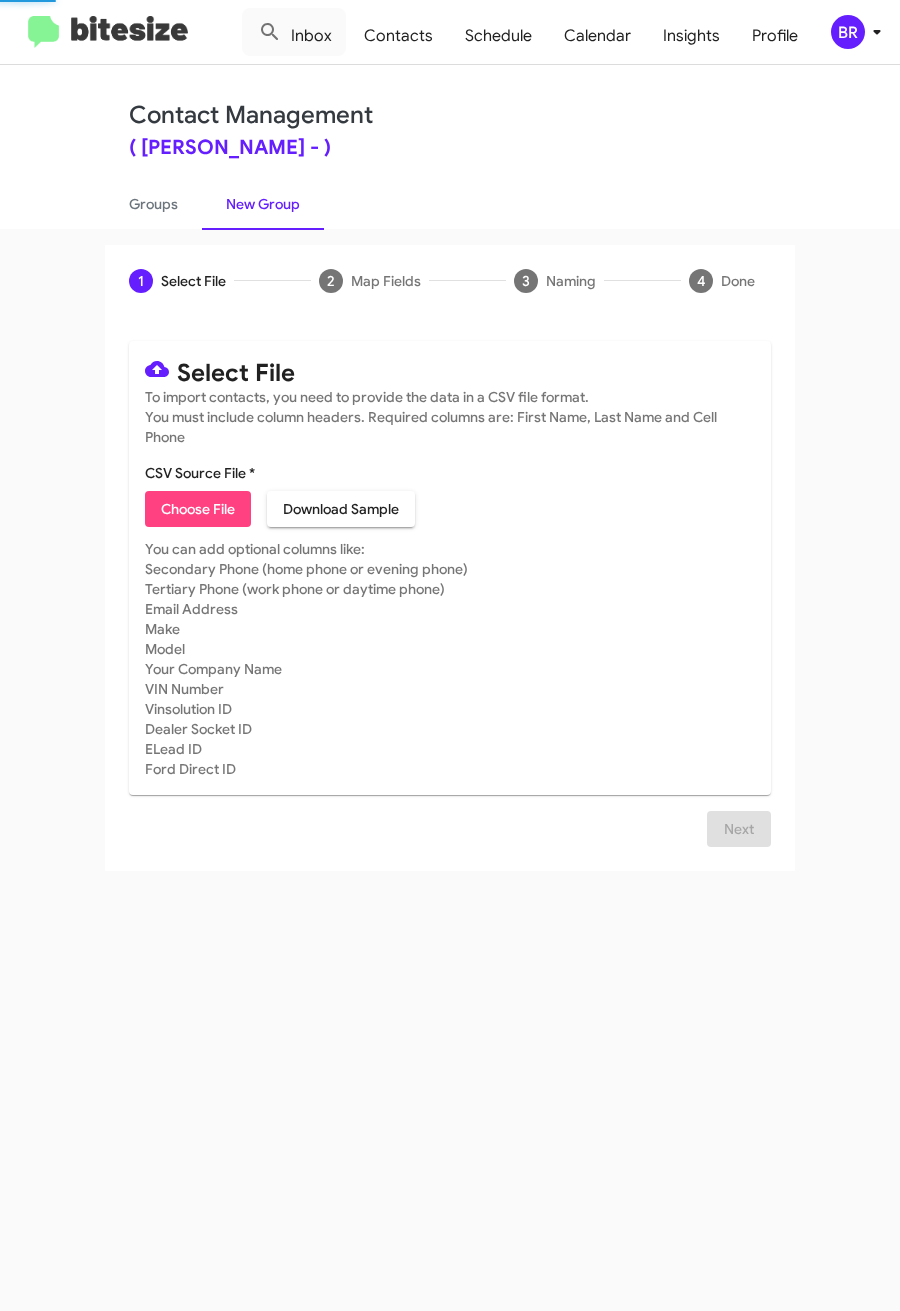 click on "Choose File" 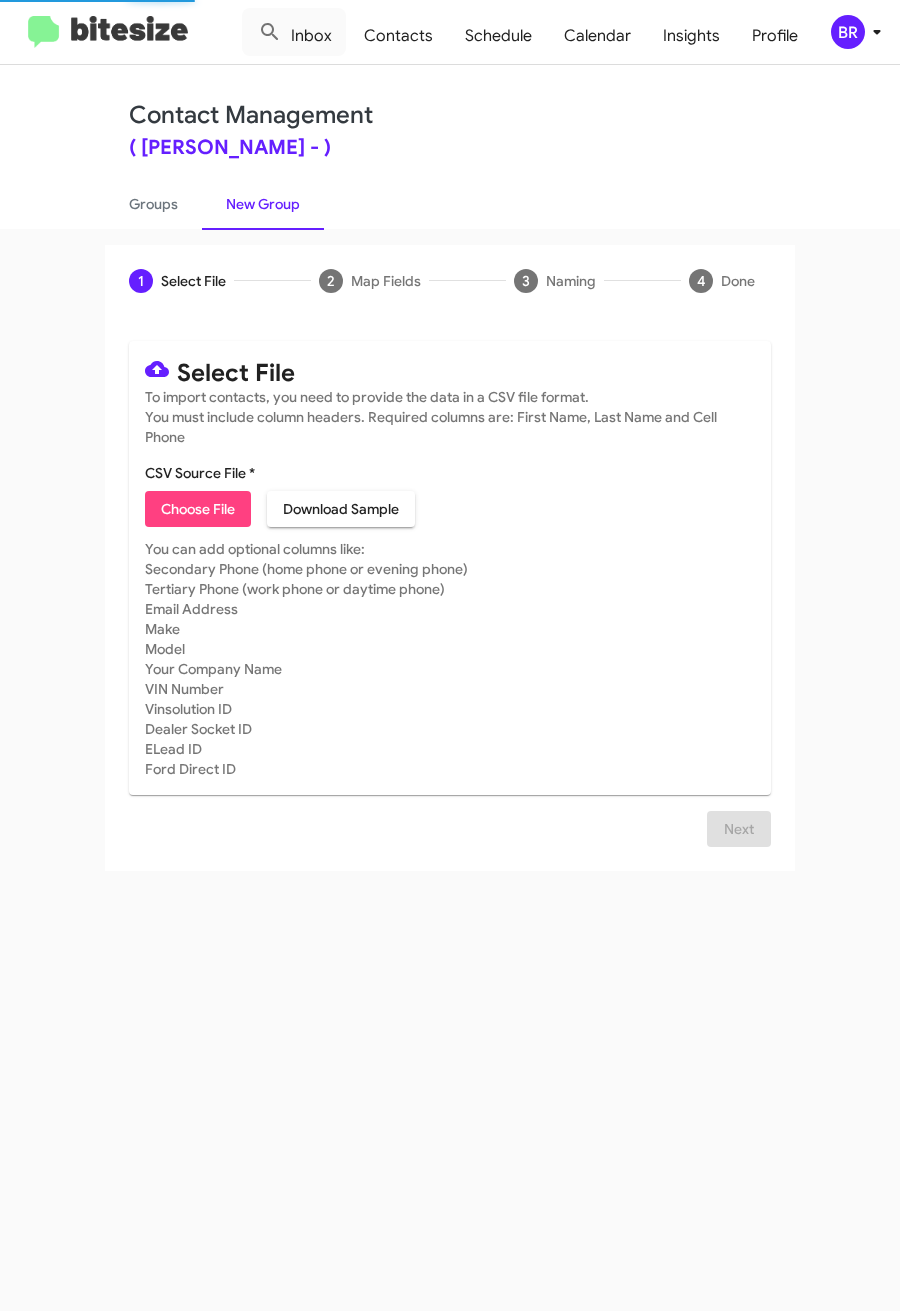 type on "TracyToyota_7-30_07-10-25" 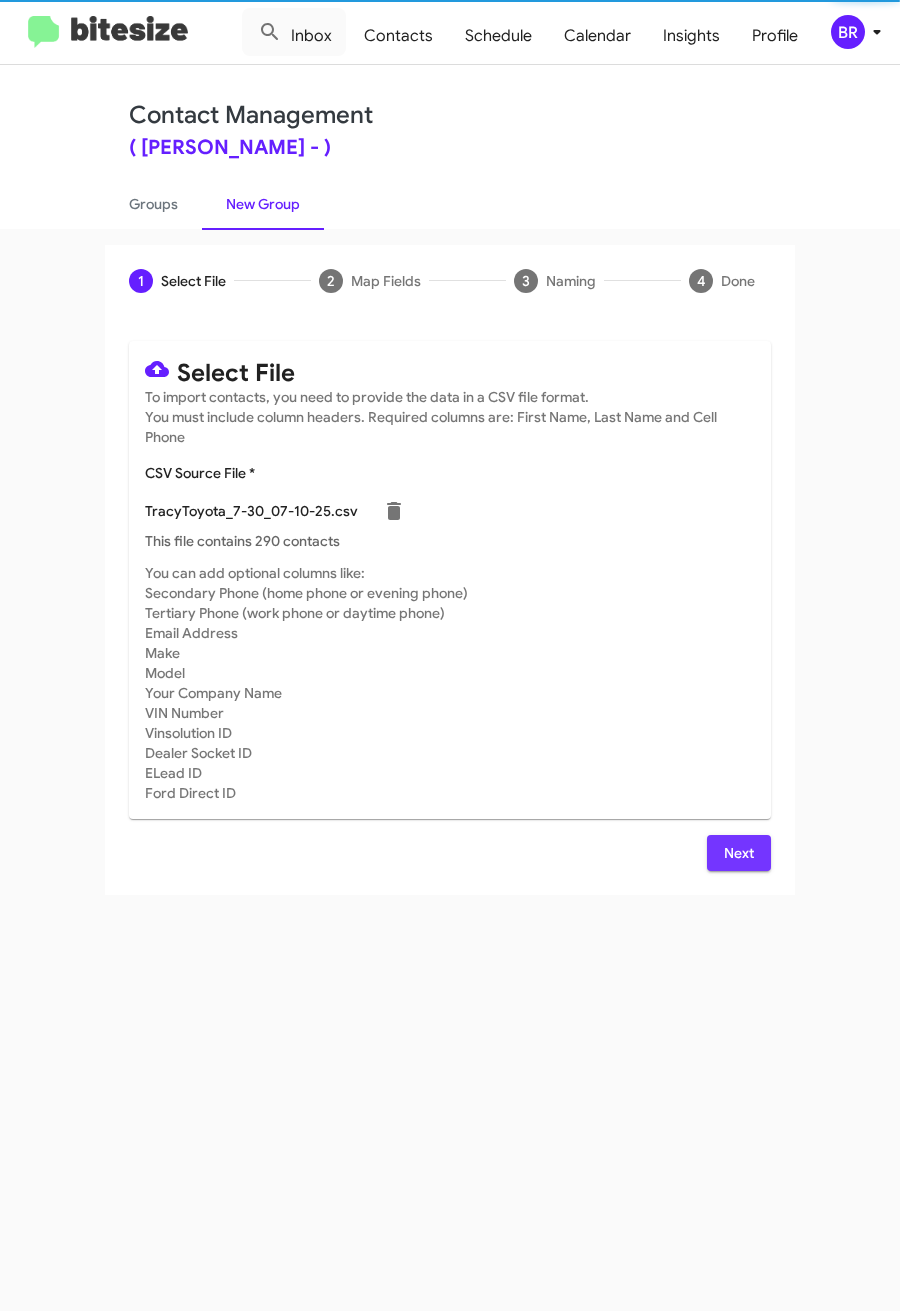 click on "Next" at bounding box center [739, 853] 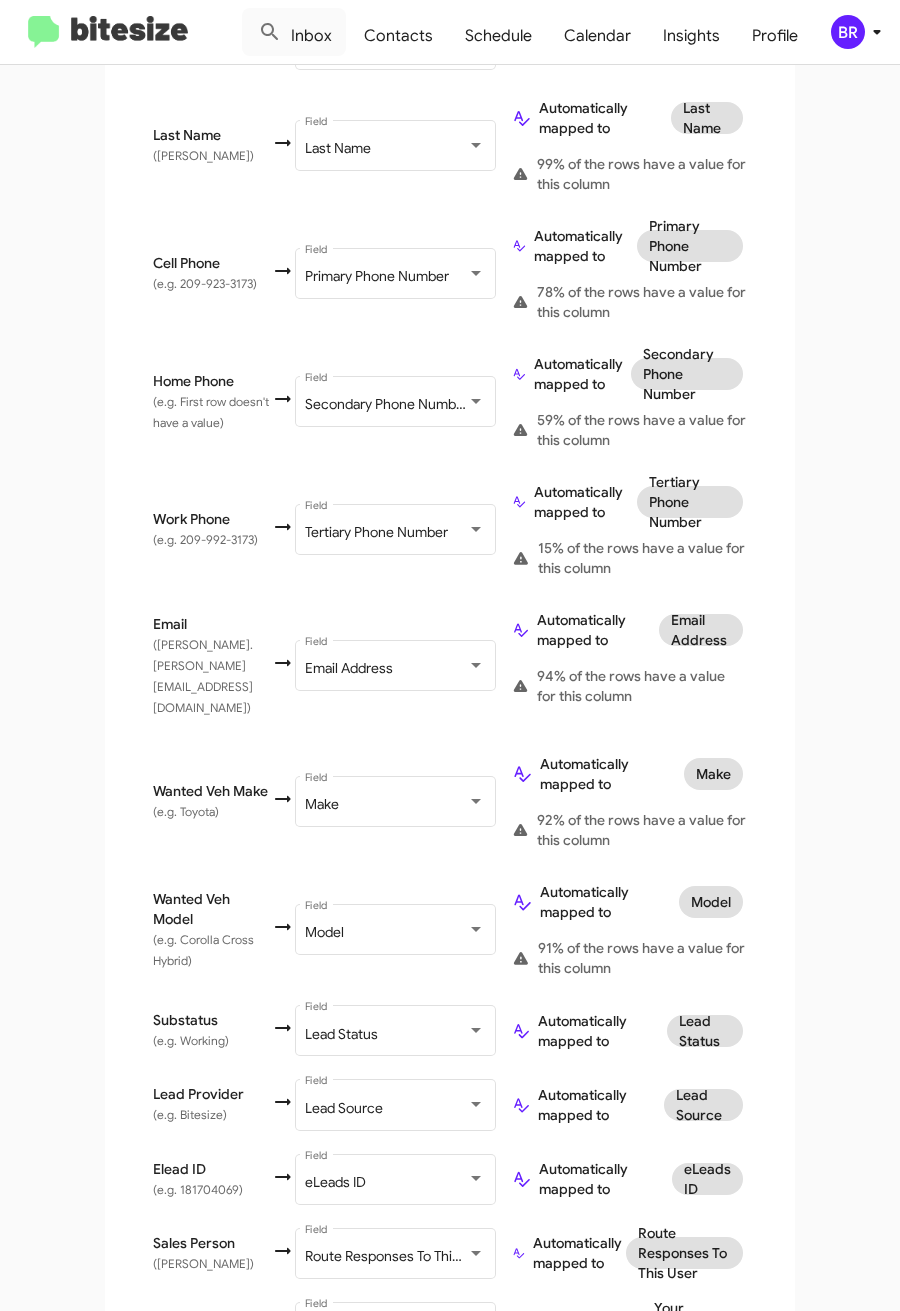 scroll, scrollTop: 616, scrollLeft: 0, axis: vertical 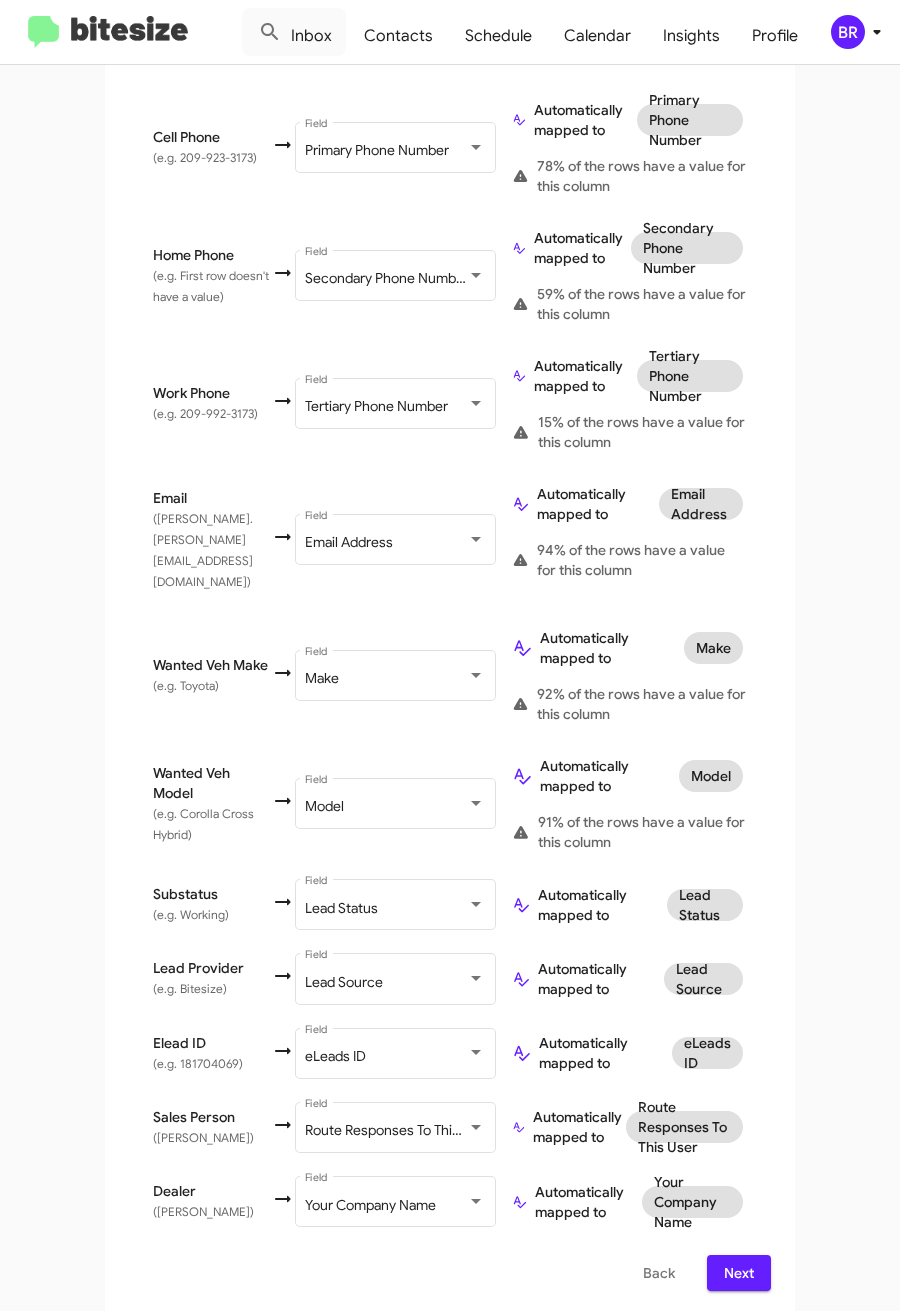 click on "Select File   To import contacts, you need to provide the data in a CSV file format.   You must include column headers. Required columns are: First Name, Last Name and Cell Phone  CSV Source File * TracyToyota_7-30_07-10-25.csv This file contains 290 contacts  You can add optional columns like:   Secondary Phone (home phone or evening phone)   Tertiary Phone (work phone or daytime phone)   Email Address   Make   Model   Your Company Name   VIN Number   Vinsolution ID   Dealer Socket ID   ELead ID   Ford Direct ID   Next  Map Fields Select the CSV fields to import, then set how you would like these converted to fields in Bitesize. You can optionally map field values on the next screen. CSV Field Bitesize Field First Name ([PERSON_NAME]) First Name Field  Automatically mapped to  First Name Last Name (e.g. VARO) Last Name Field  Automatically mapped to  Last Name  99% of the rows have a value for this column  Cell Phone (e.g. [PHONE_NUMBER]) Primary Phone Number Field  Automatically mapped to  Primary Phone Number" 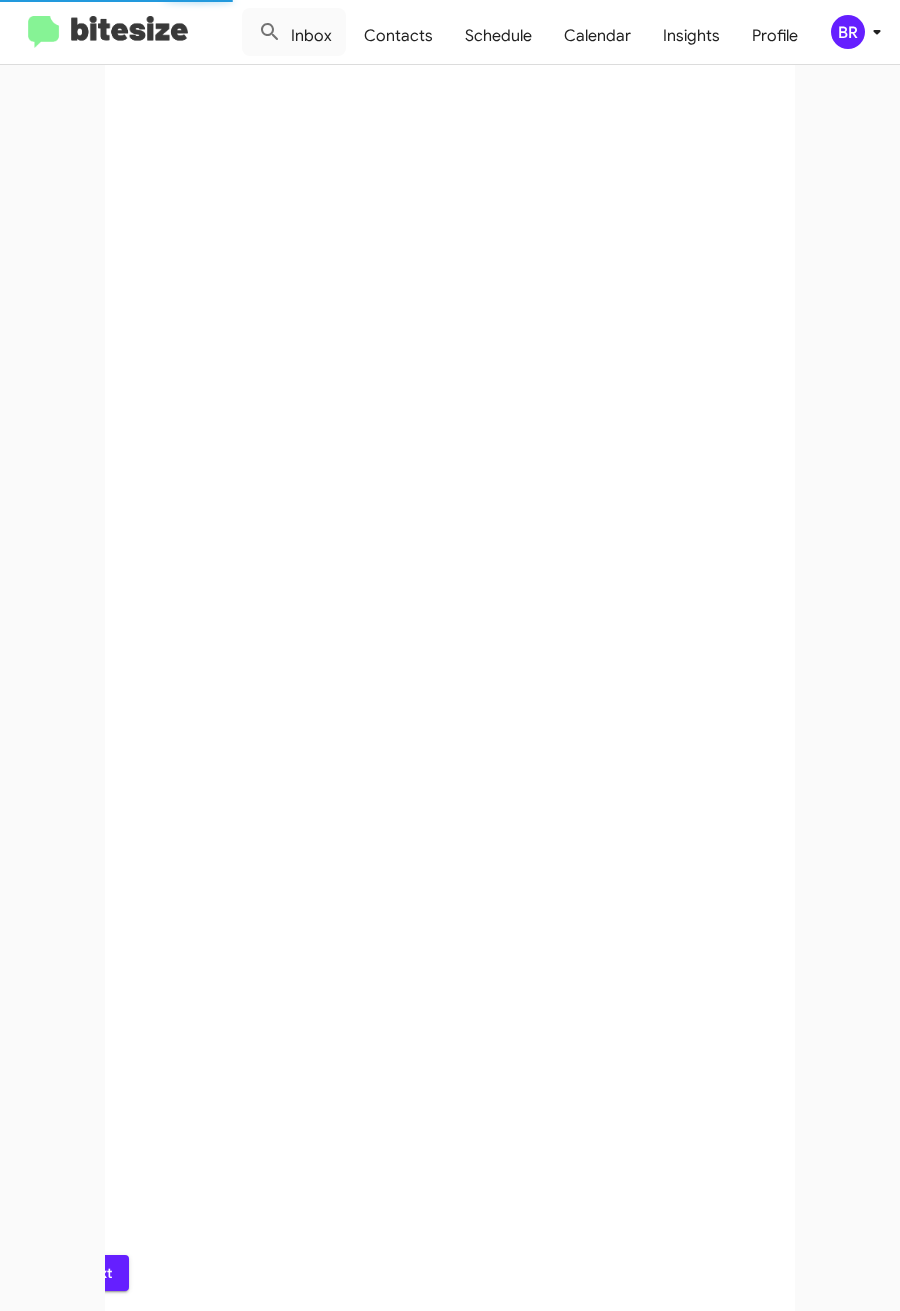 scroll, scrollTop: 0, scrollLeft: 0, axis: both 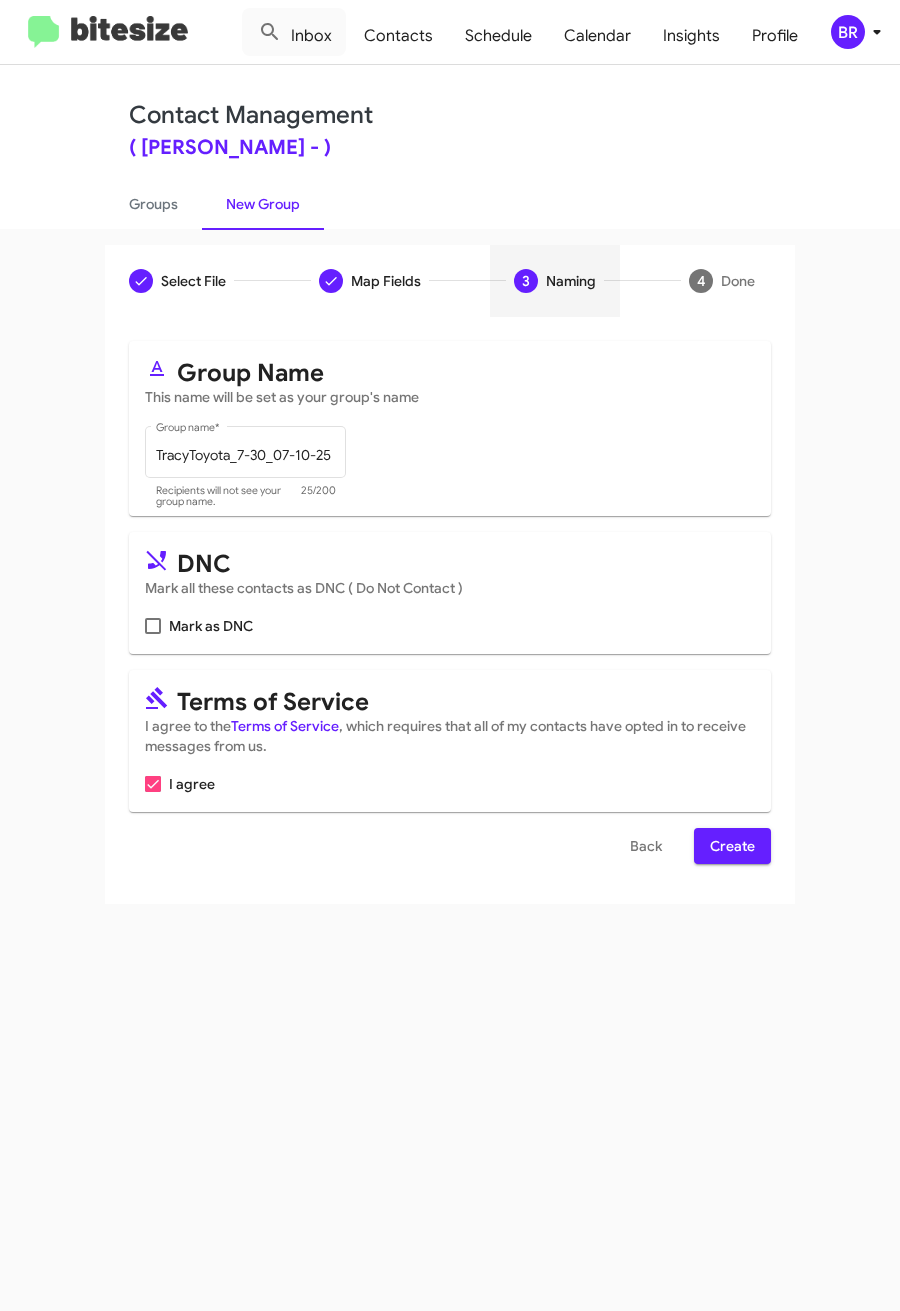 click on "Create" at bounding box center (732, 846) 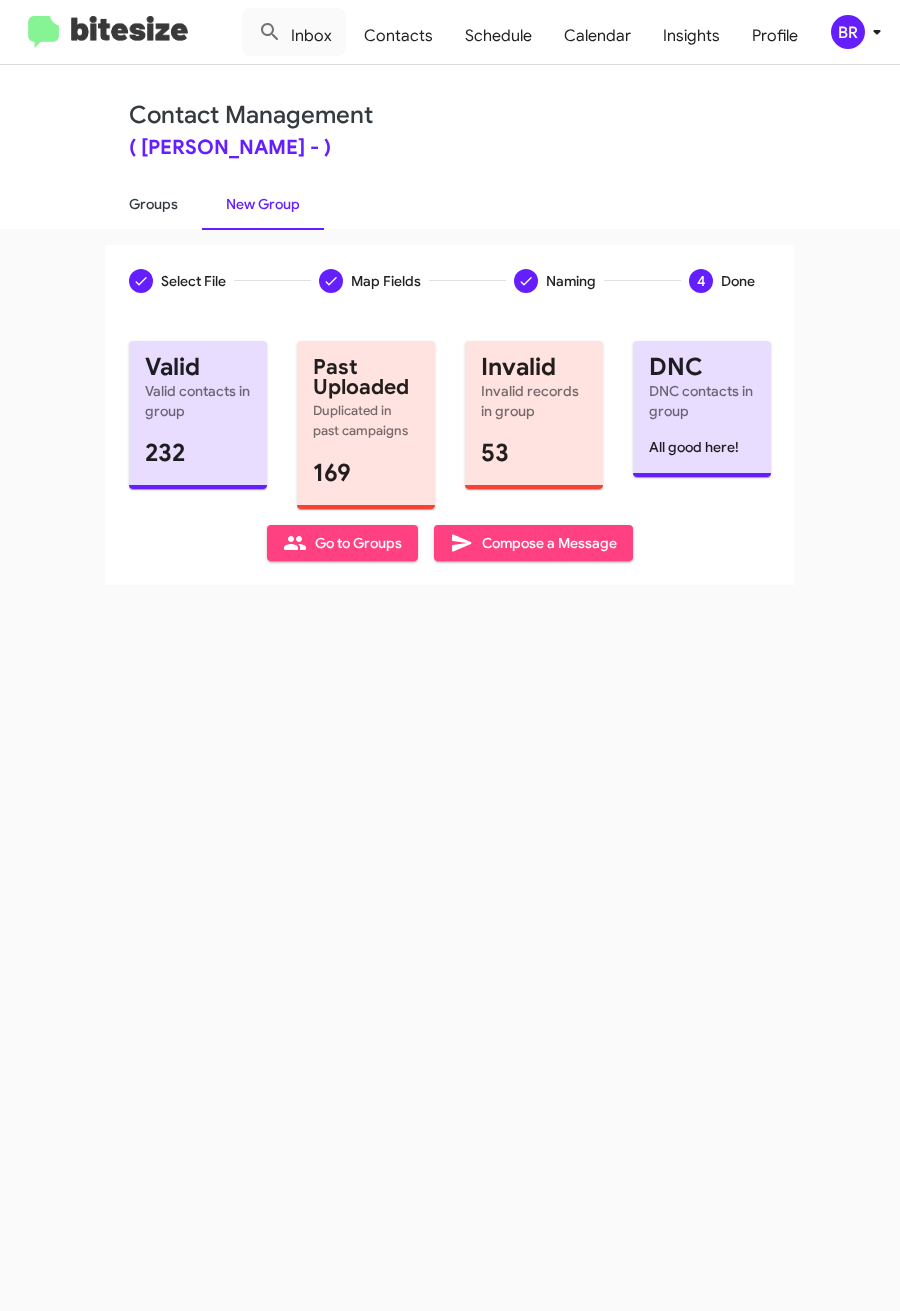 click on "Groups" 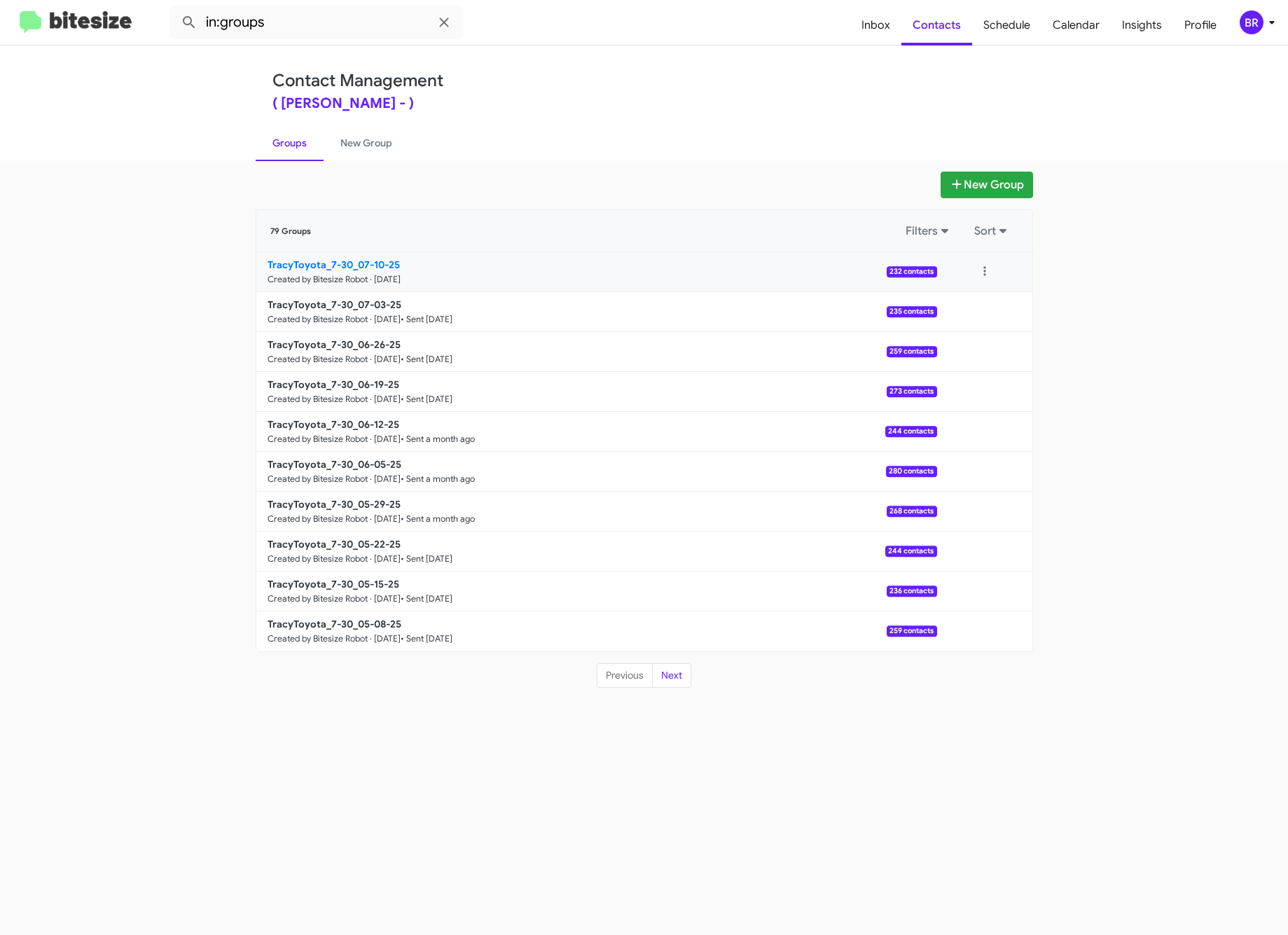 click on "TracyToyota_7-30_07-10-25" 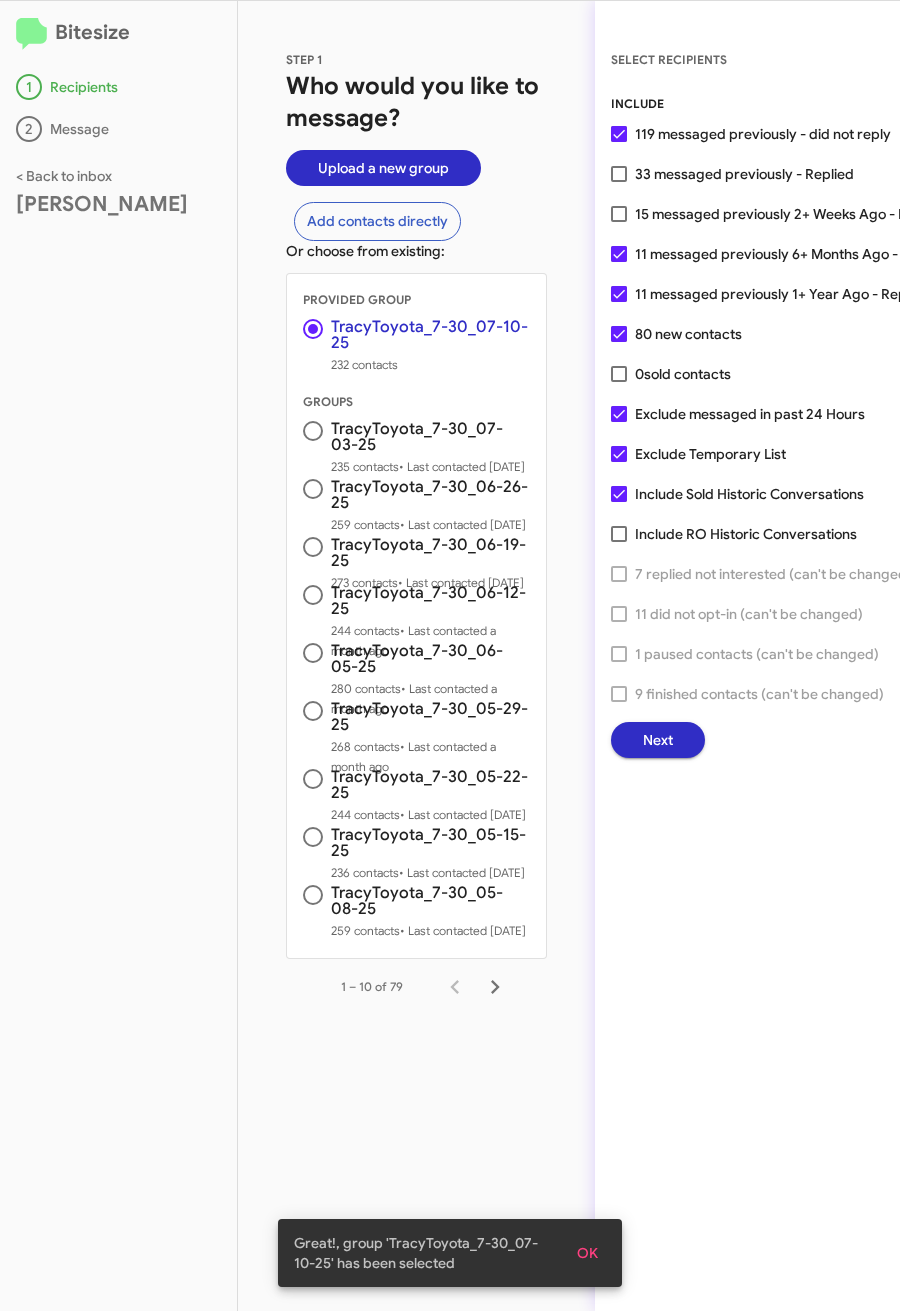 click on "Next" 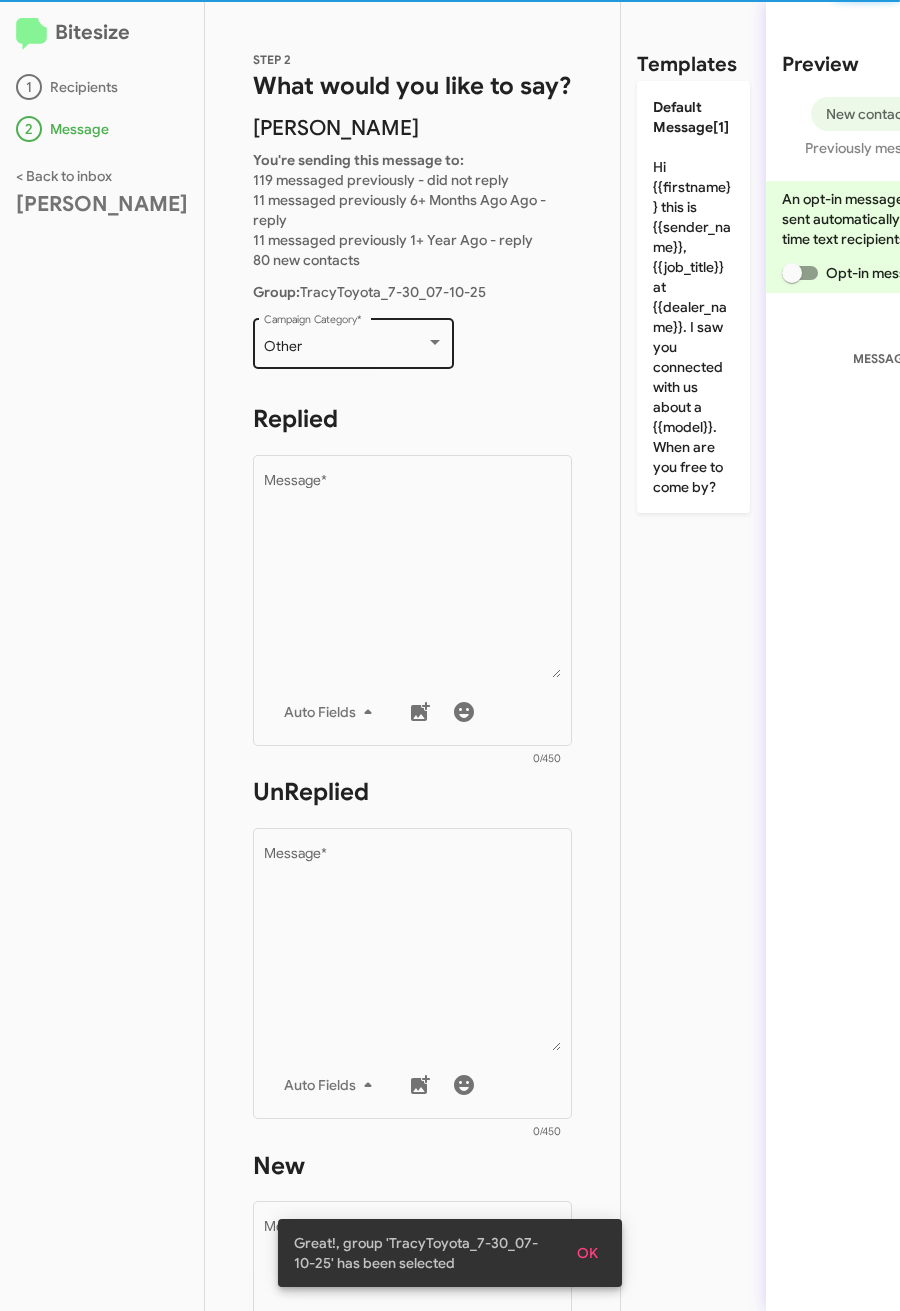 click on "Other  Campaign Category   *" 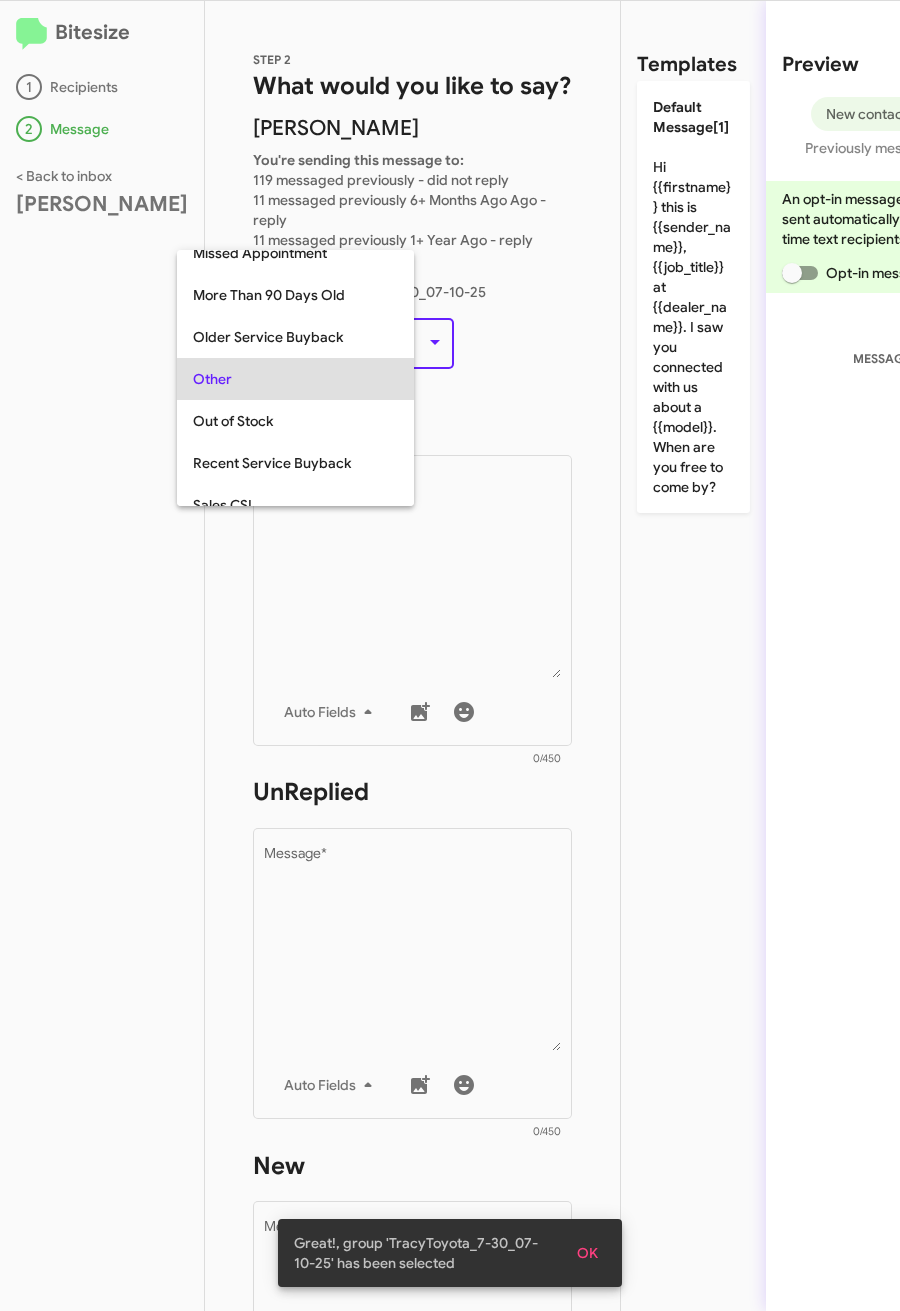 scroll, scrollTop: 751, scrollLeft: 0, axis: vertical 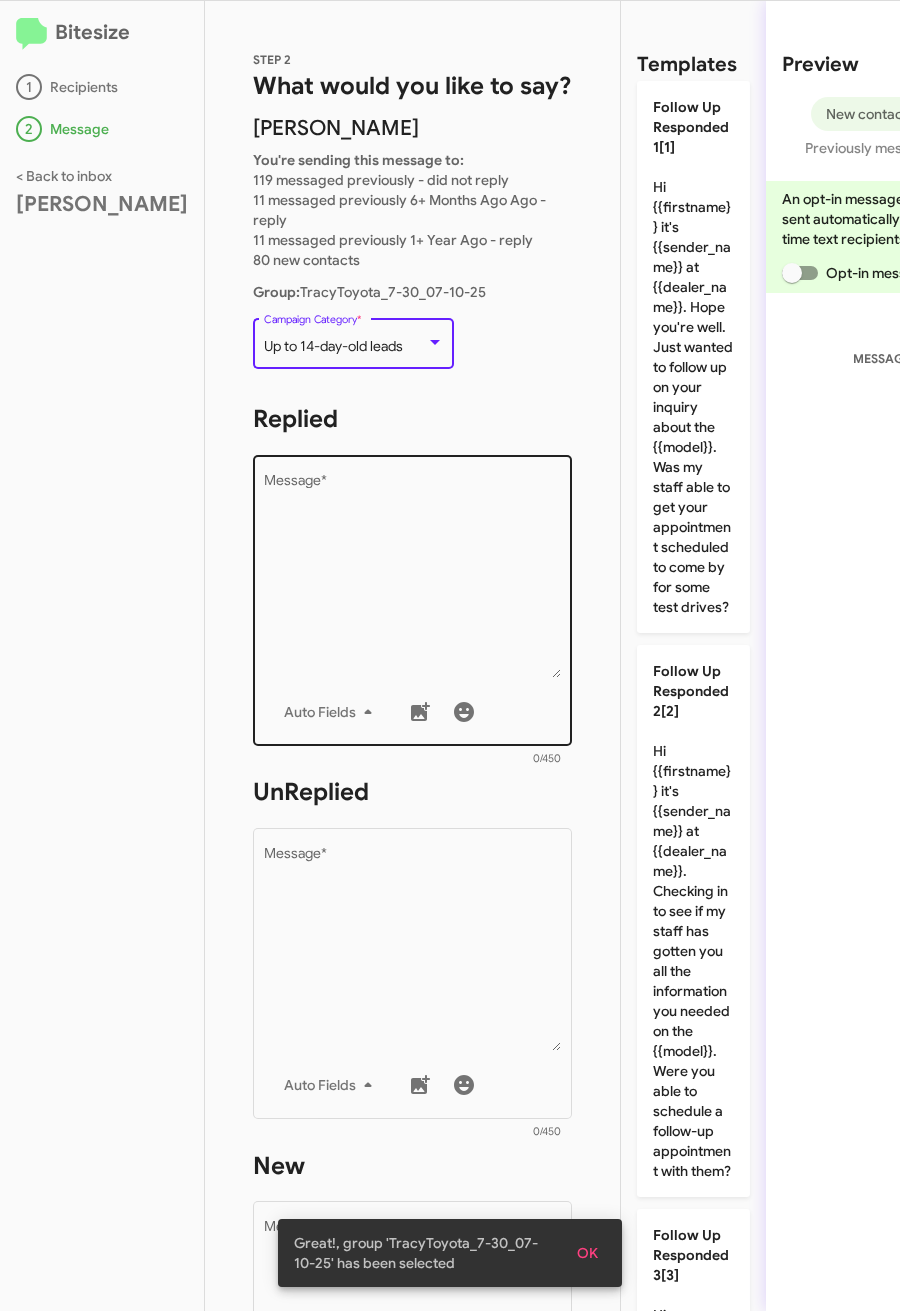 click on "Message  *" at bounding box center [413, 576] 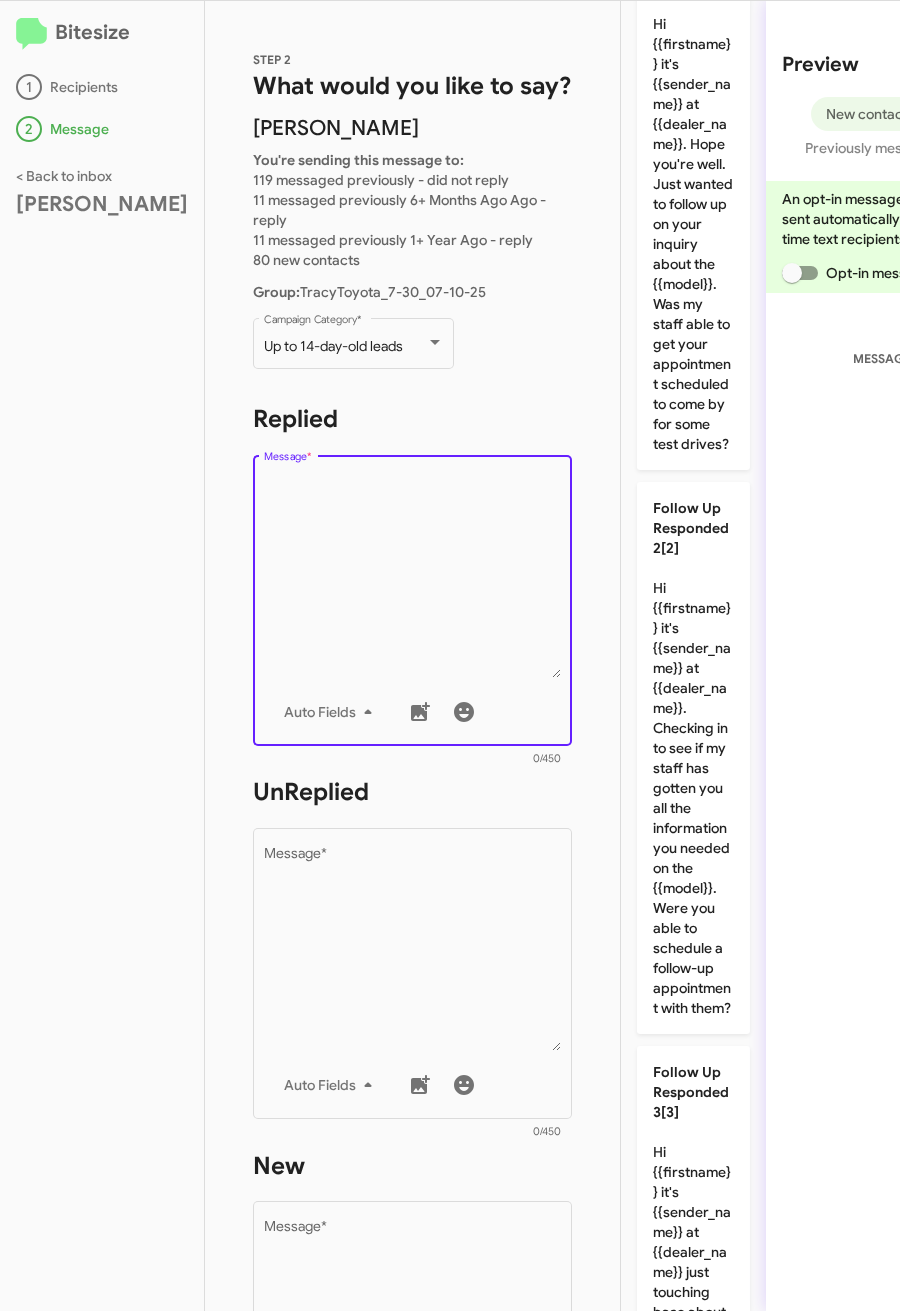 scroll, scrollTop: 0, scrollLeft: 0, axis: both 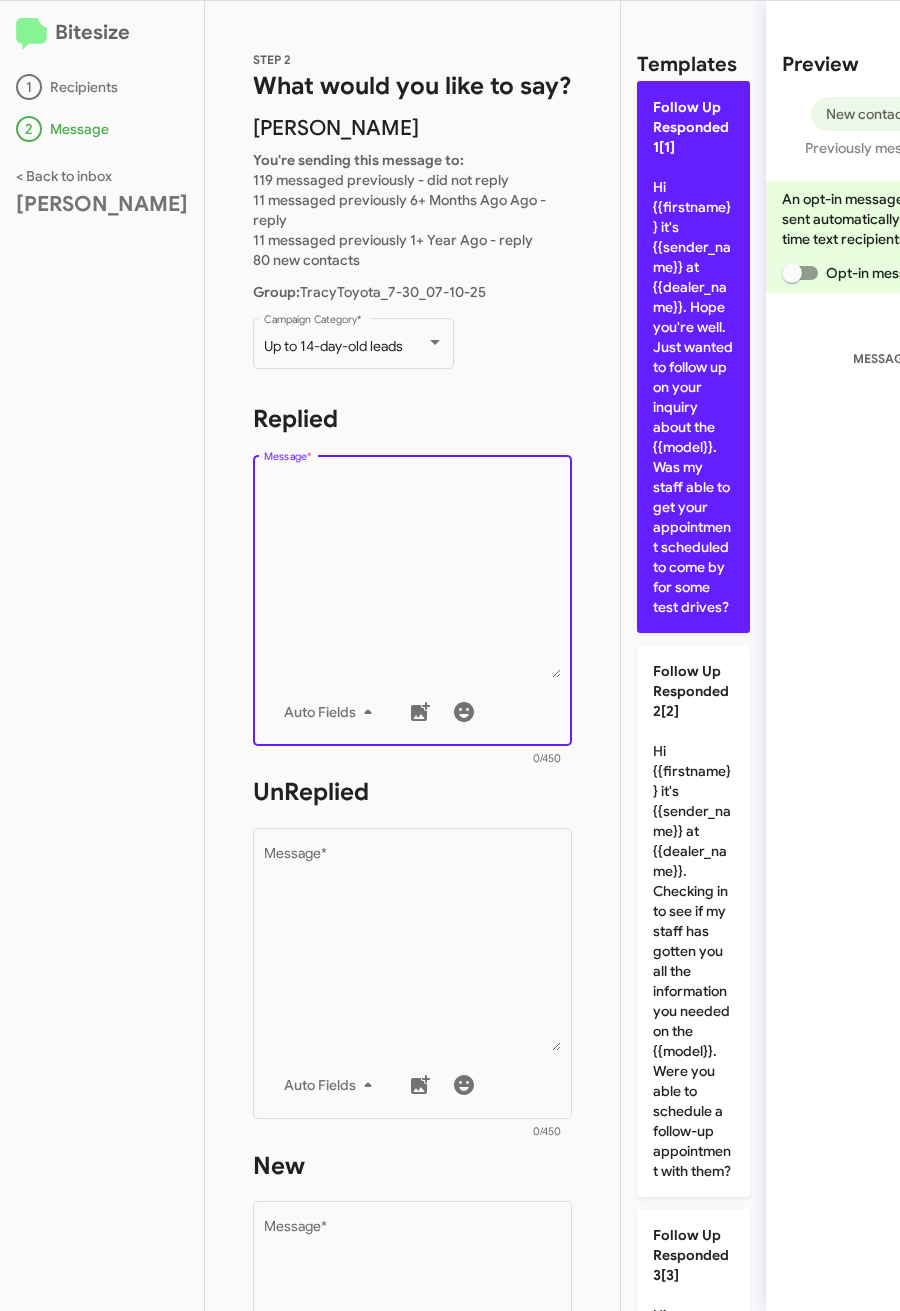 click on "Follow Up Responded 1[1]  Hi {{firstname}} it's {{sender_name}} at {{dealer_name}}. Hope you're well. Just wanted to follow up on your inquiry about the {{model}}. Was my staff able to get your appointment scheduled to come by for some test drives?" 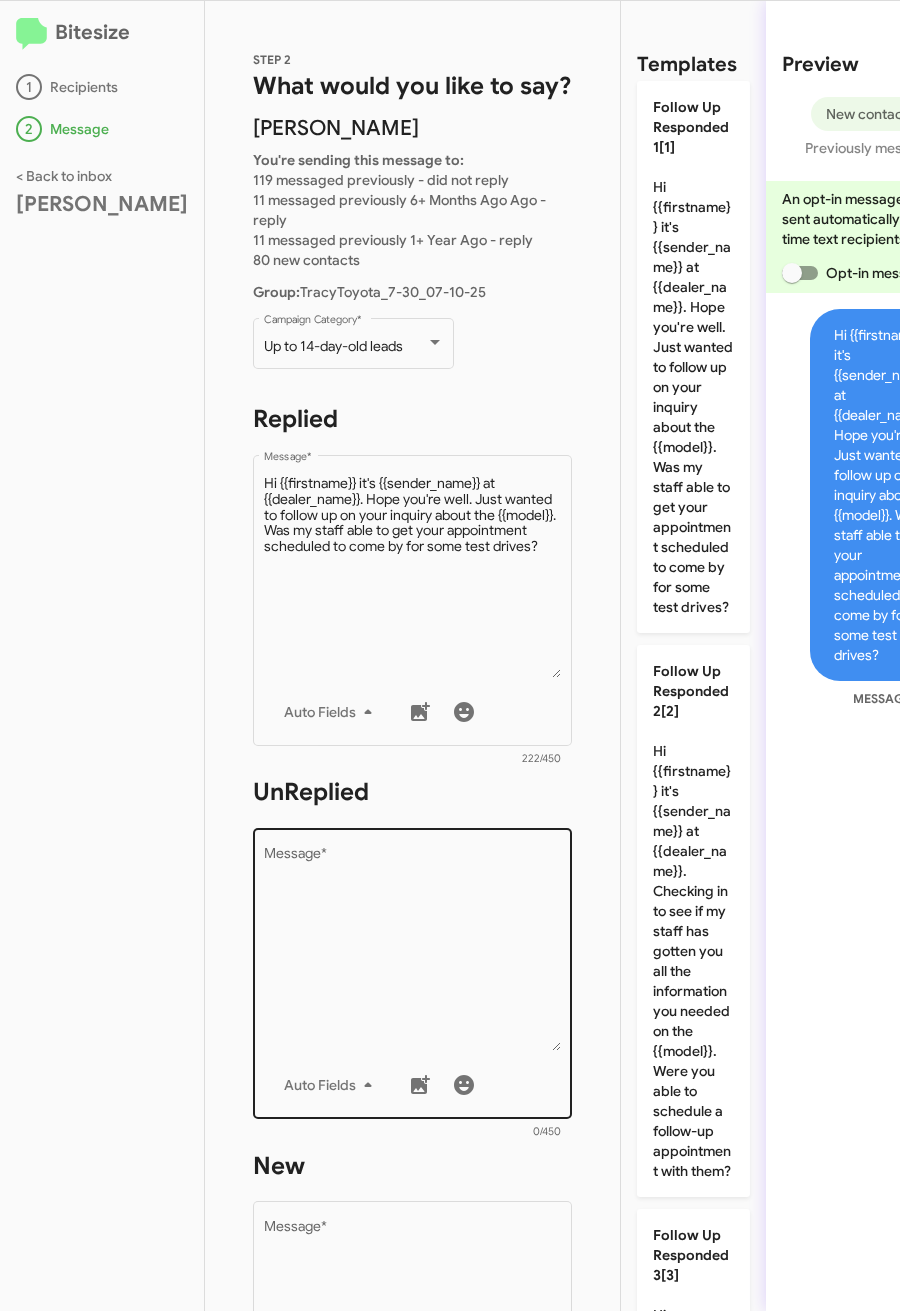 click on "Message  *" at bounding box center [413, 949] 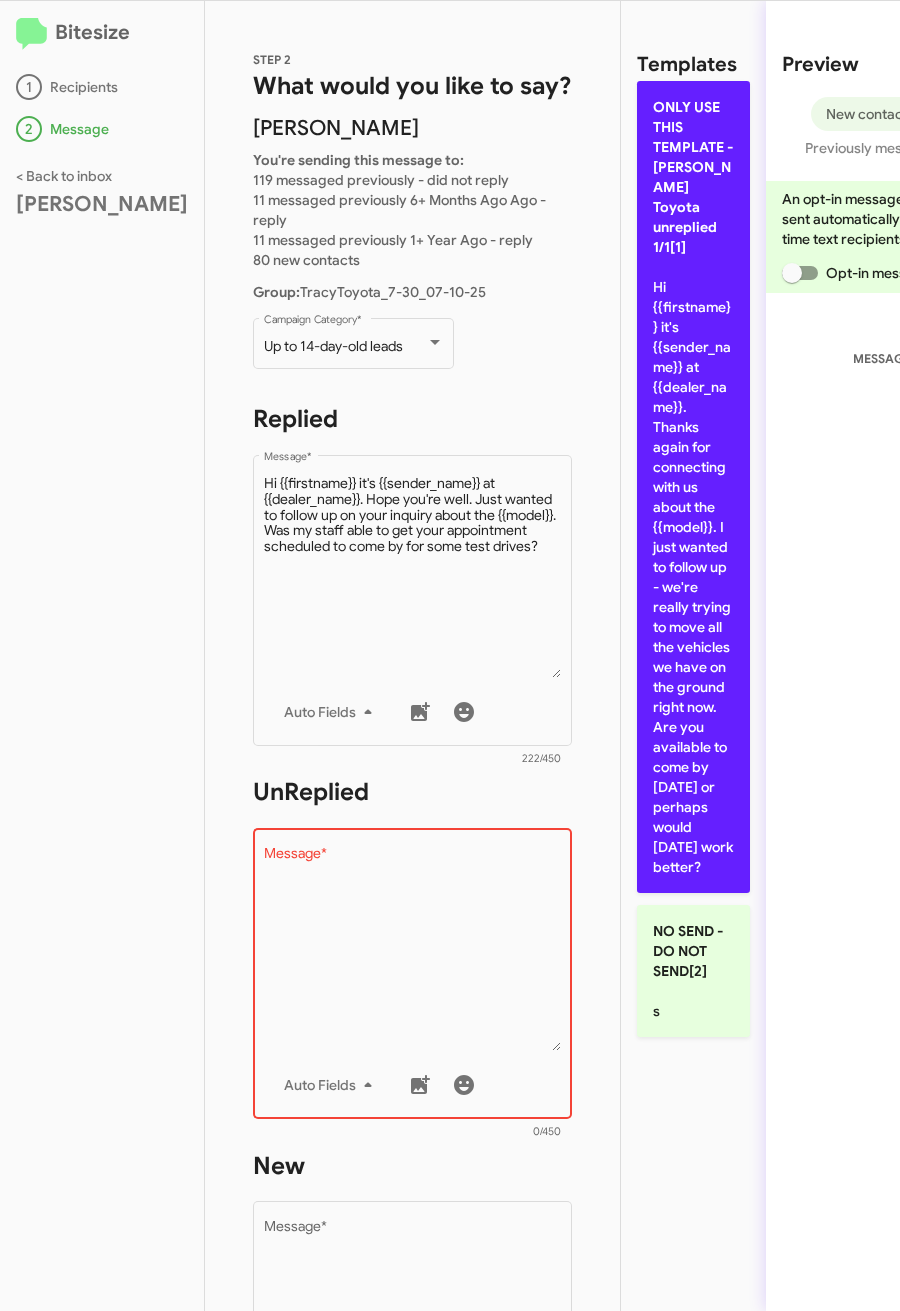 click on "ONLY USE THIS TEMPLATE - [PERSON_NAME] Toyota unreplied 1/1[1]  Hi {{firstname}} it's {{sender_name}} at {{dealer_name}}. Thanks again for connecting with us about the {{model}}. I just wanted to follow up - we're really trying to move all the vehicles we have on the ground right now.
Are you available to come by [DATE] or perhaps would [DATE] work better?" 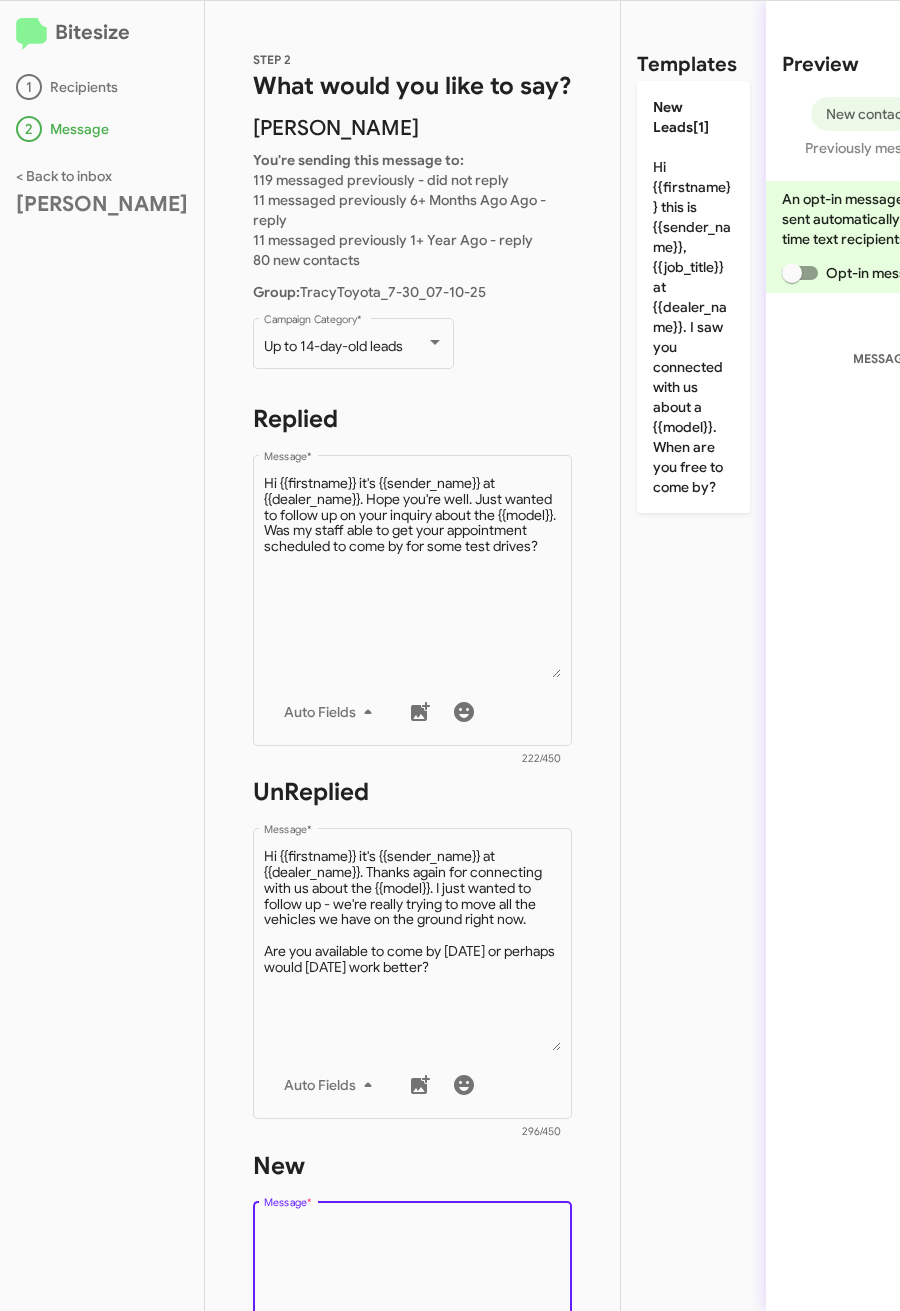click on "Message  *" at bounding box center (413, 1323) 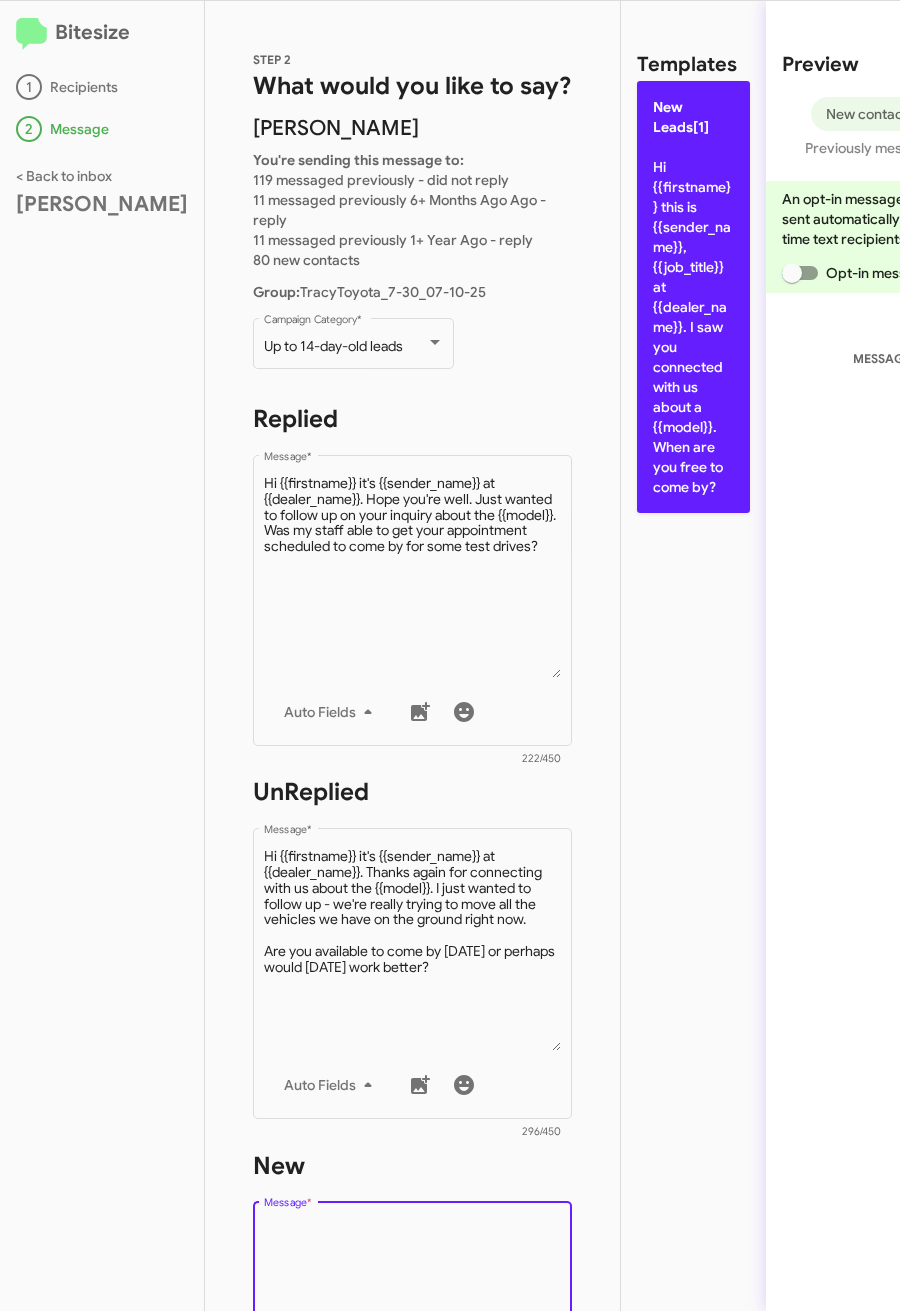 click on "New Leads[1]  Hi {{firstname}} this is {{sender_name}}, {{job_title}} at {{dealer_name}}. I saw you connected with us about a {{model}}. When are you free to come by?" 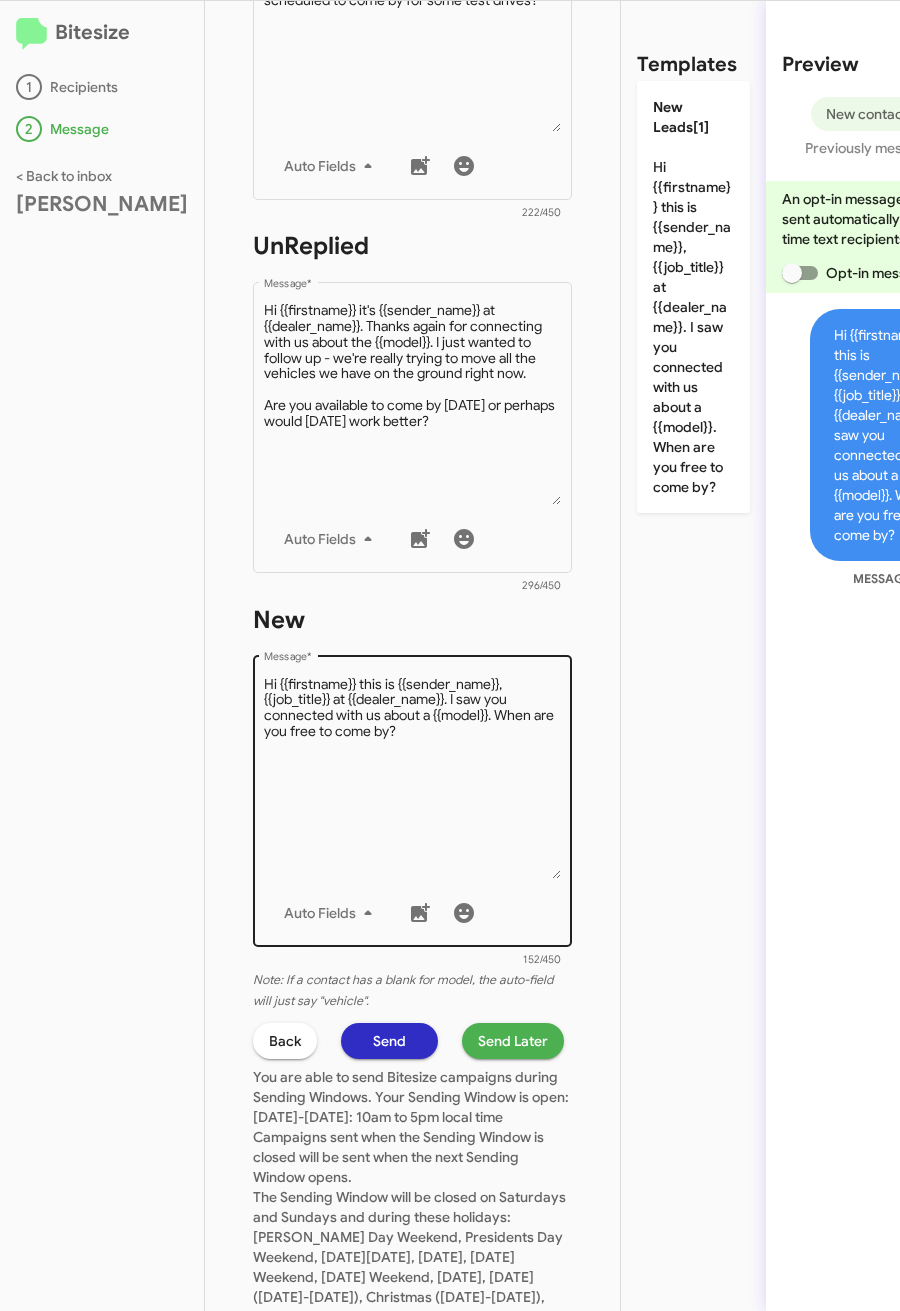 scroll, scrollTop: 732, scrollLeft: 0, axis: vertical 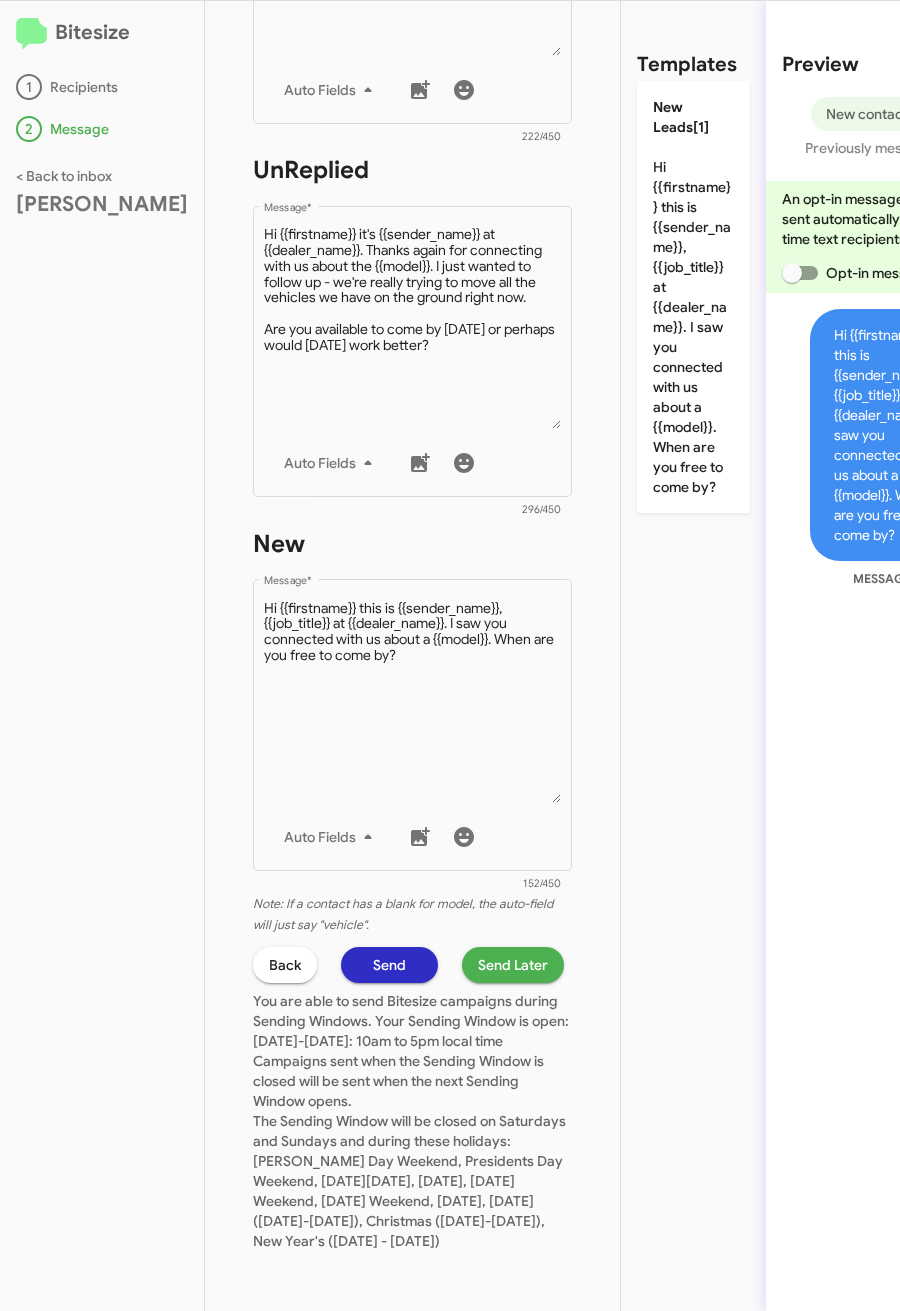 click on "Send Later" 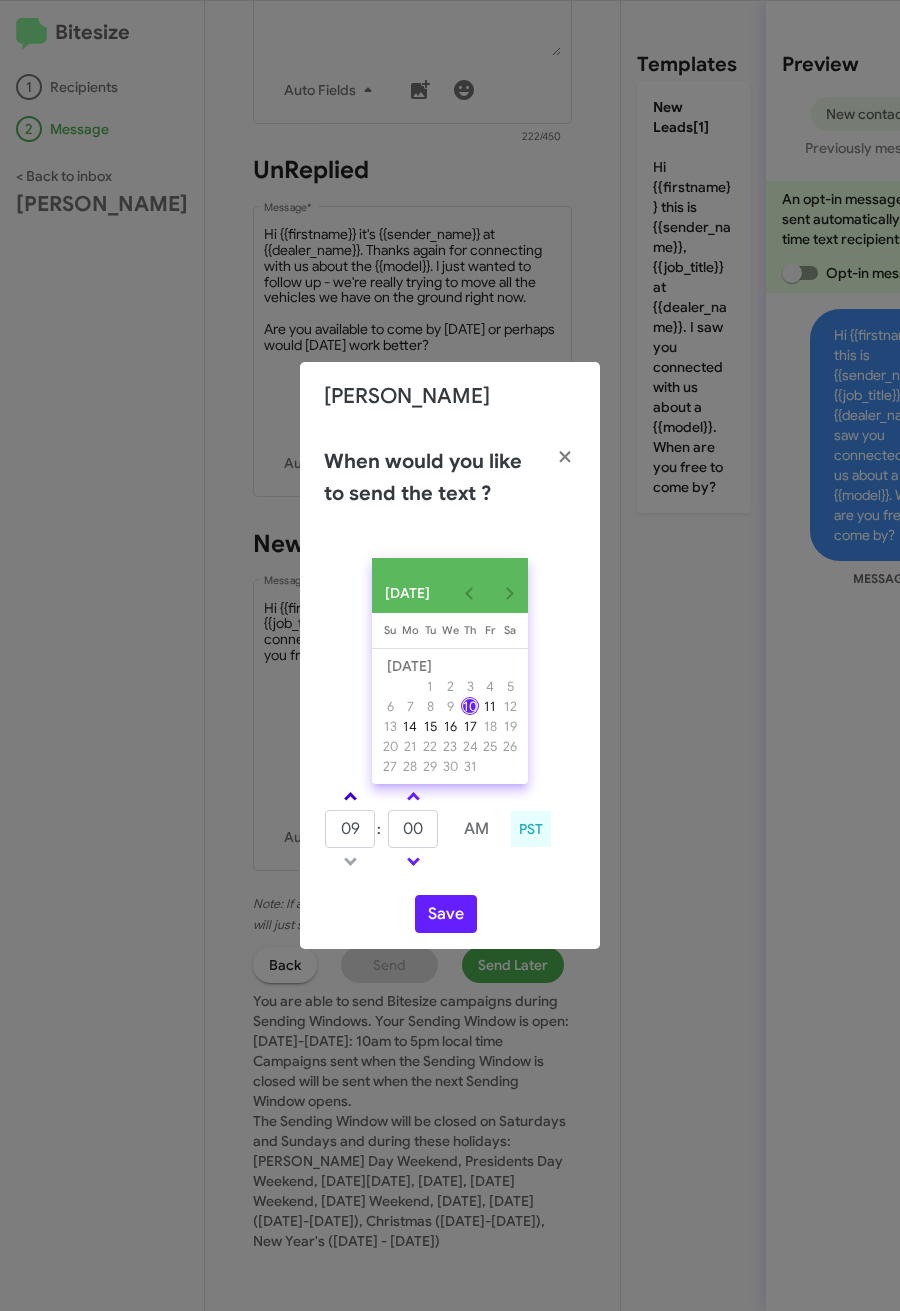 click 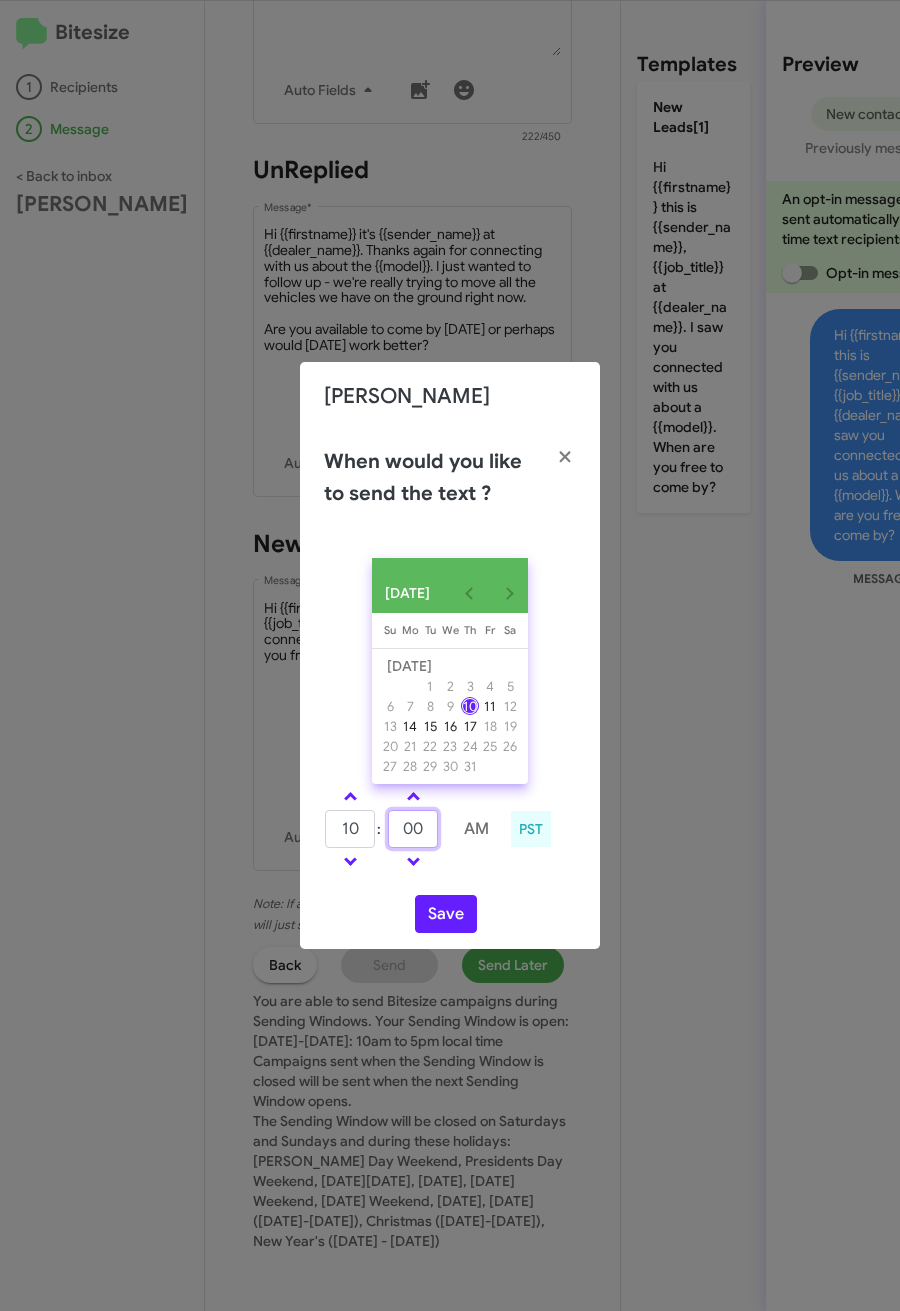 drag, startPoint x: 414, startPoint y: 837, endPoint x: 388, endPoint y: 837, distance: 26 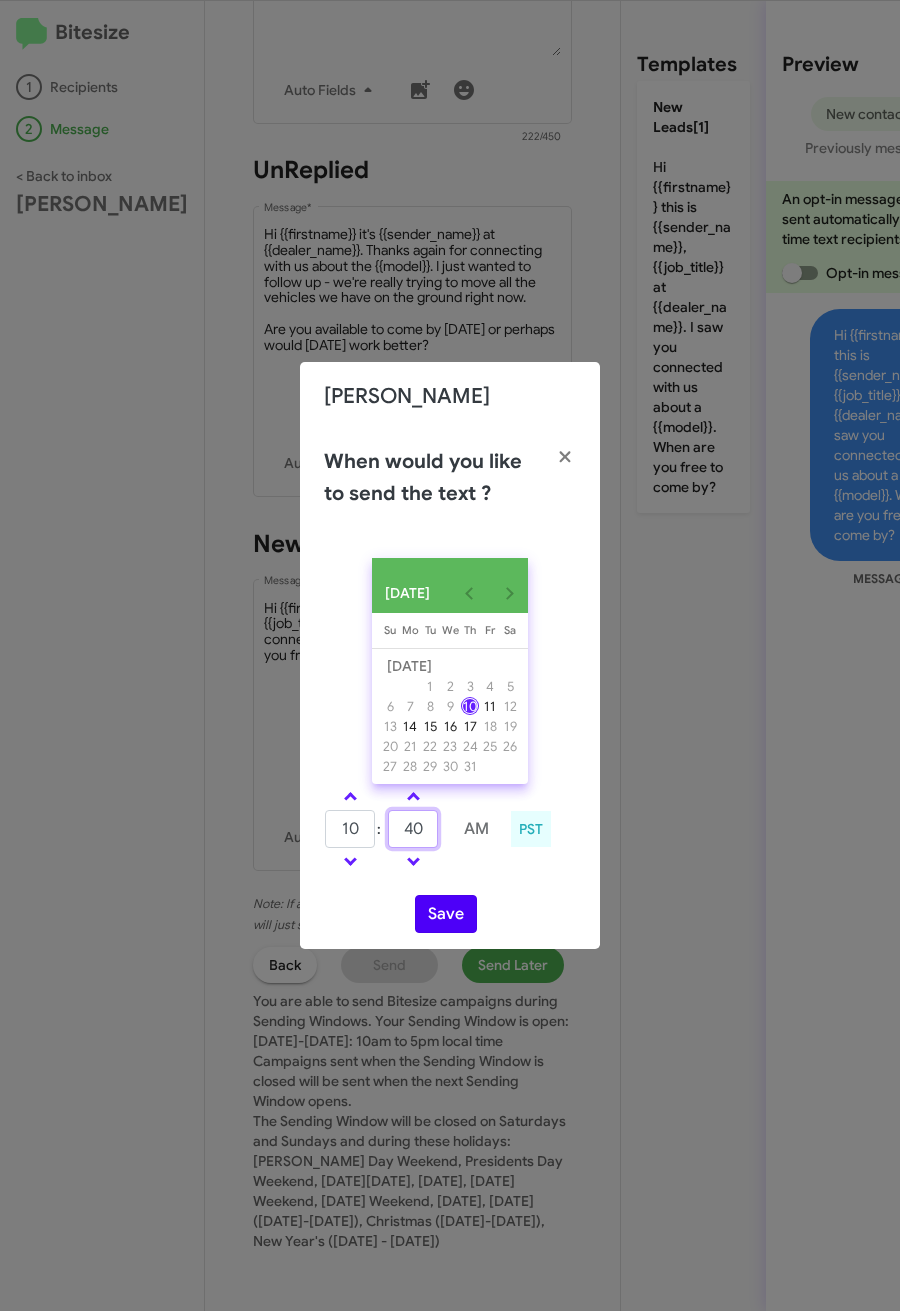 type on "40" 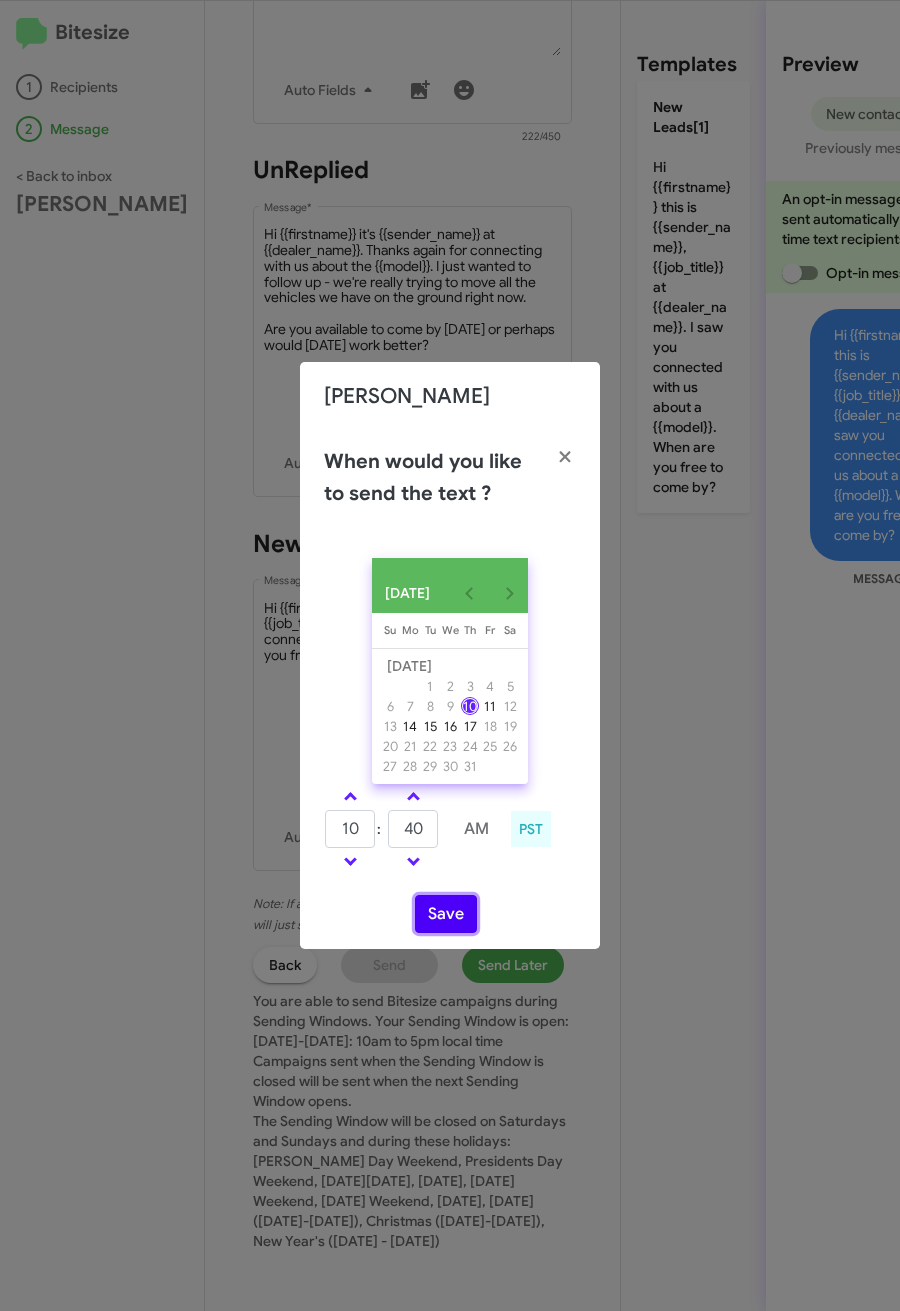 click on "Save" 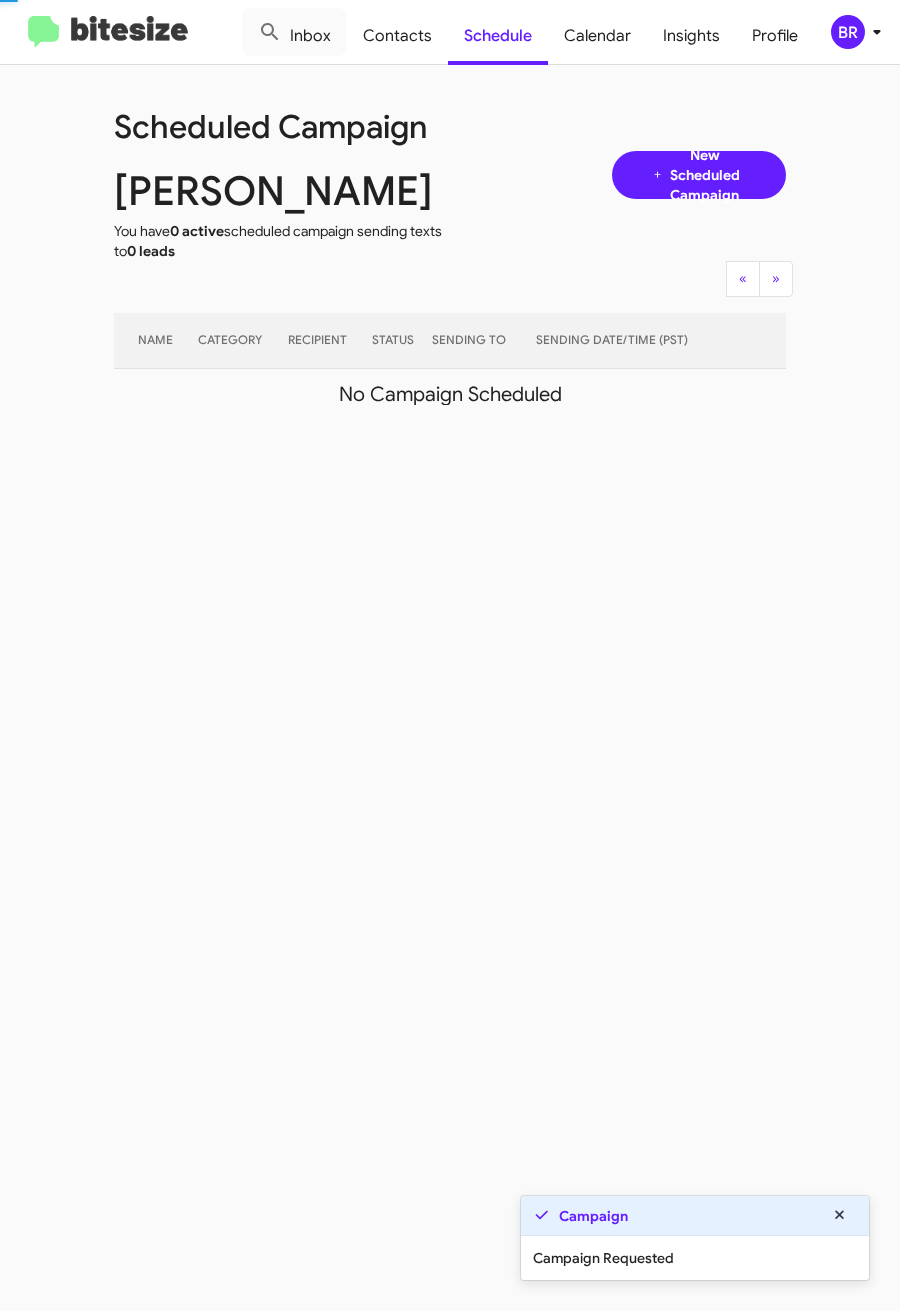 click 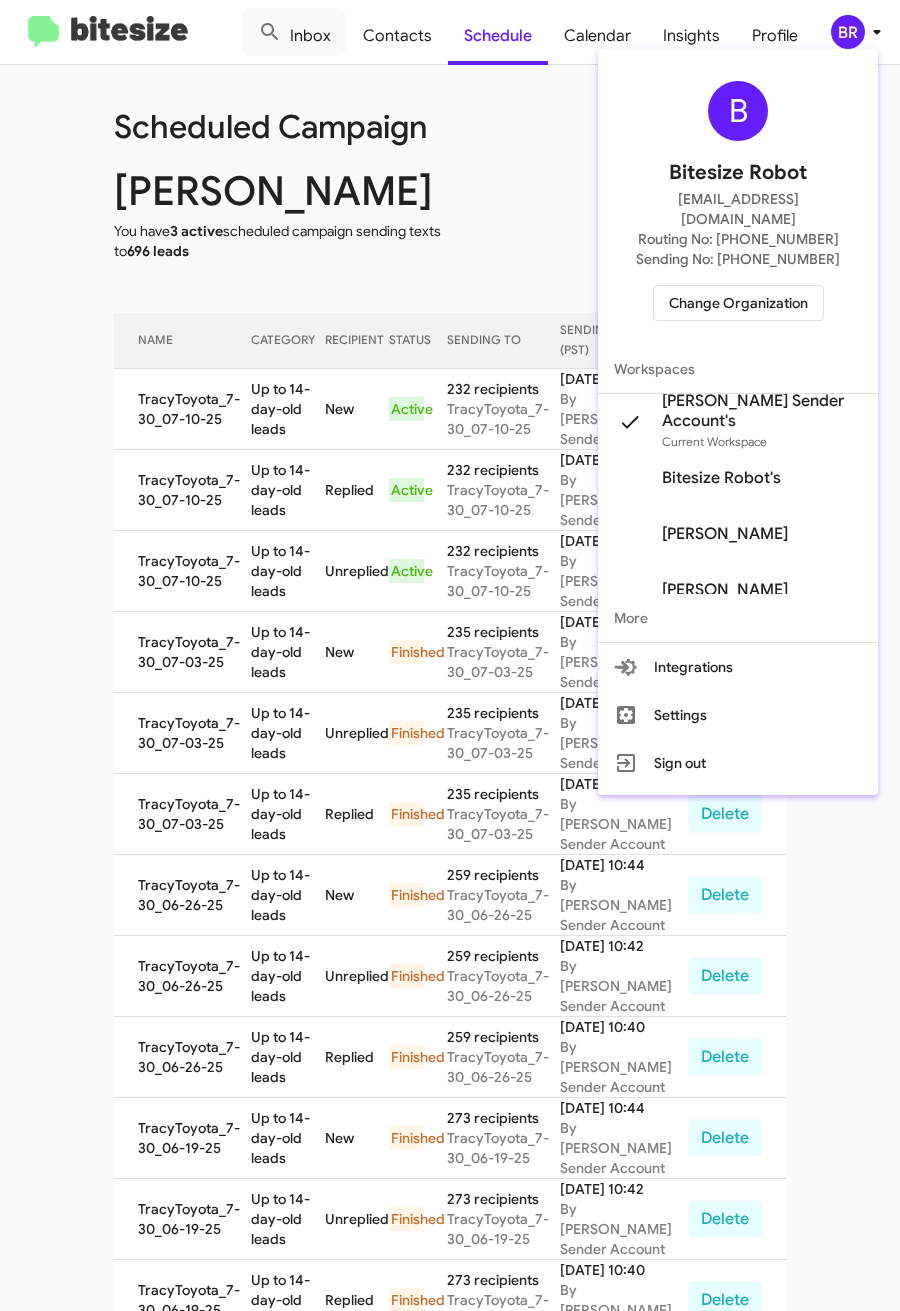 click at bounding box center [450, 655] 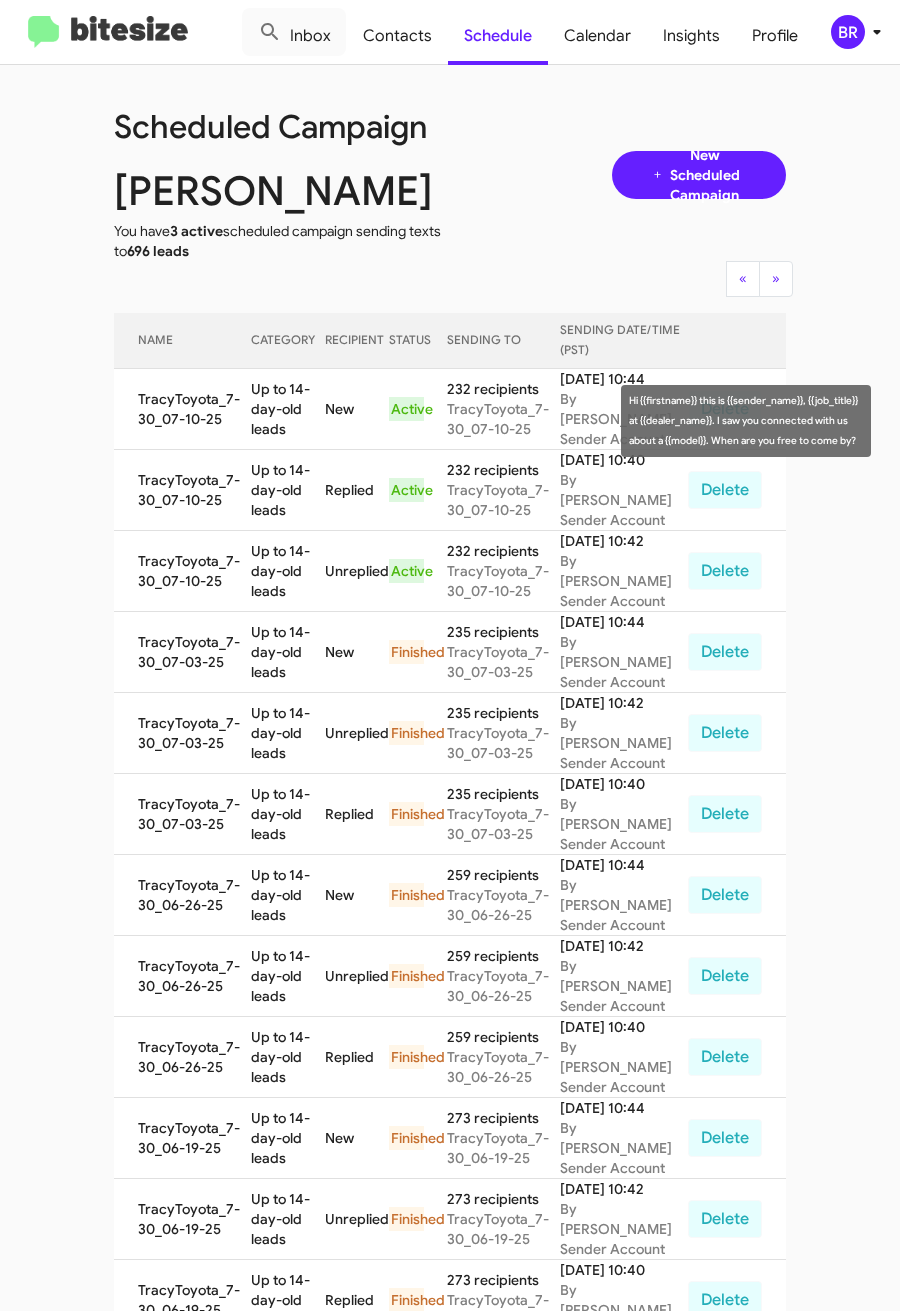 drag, startPoint x: 250, startPoint y: 399, endPoint x: 282, endPoint y: 442, distance: 53.600372 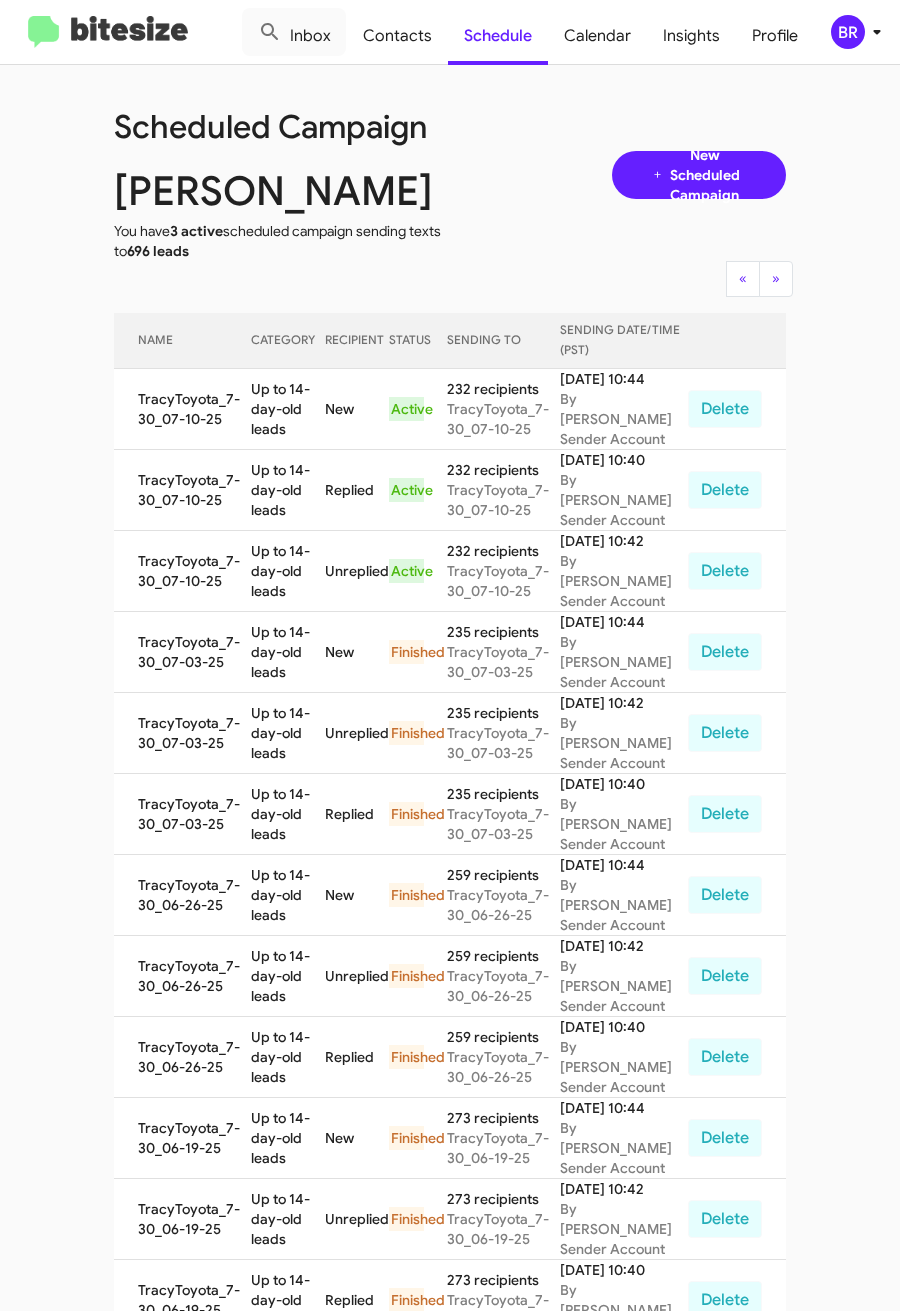 copy on "Up to 14-day-old leads" 